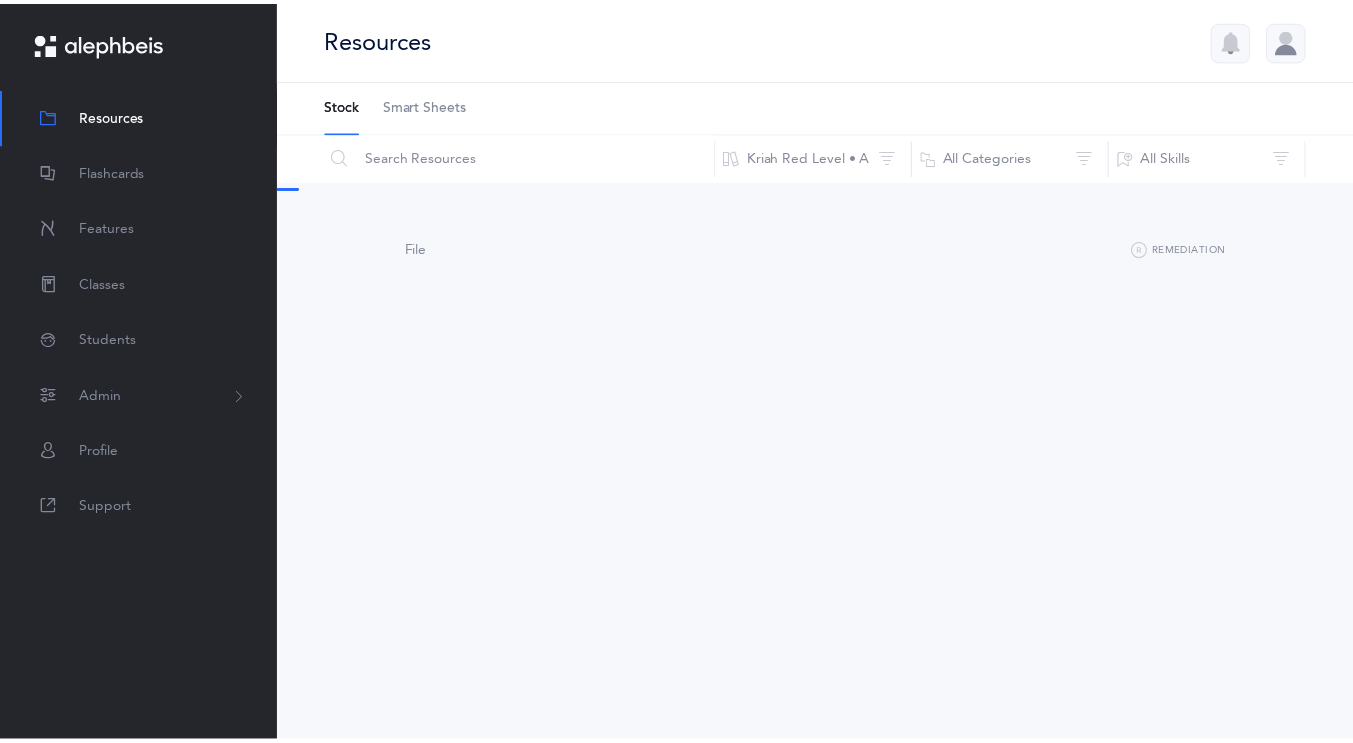 scroll, scrollTop: 0, scrollLeft: 0, axis: both 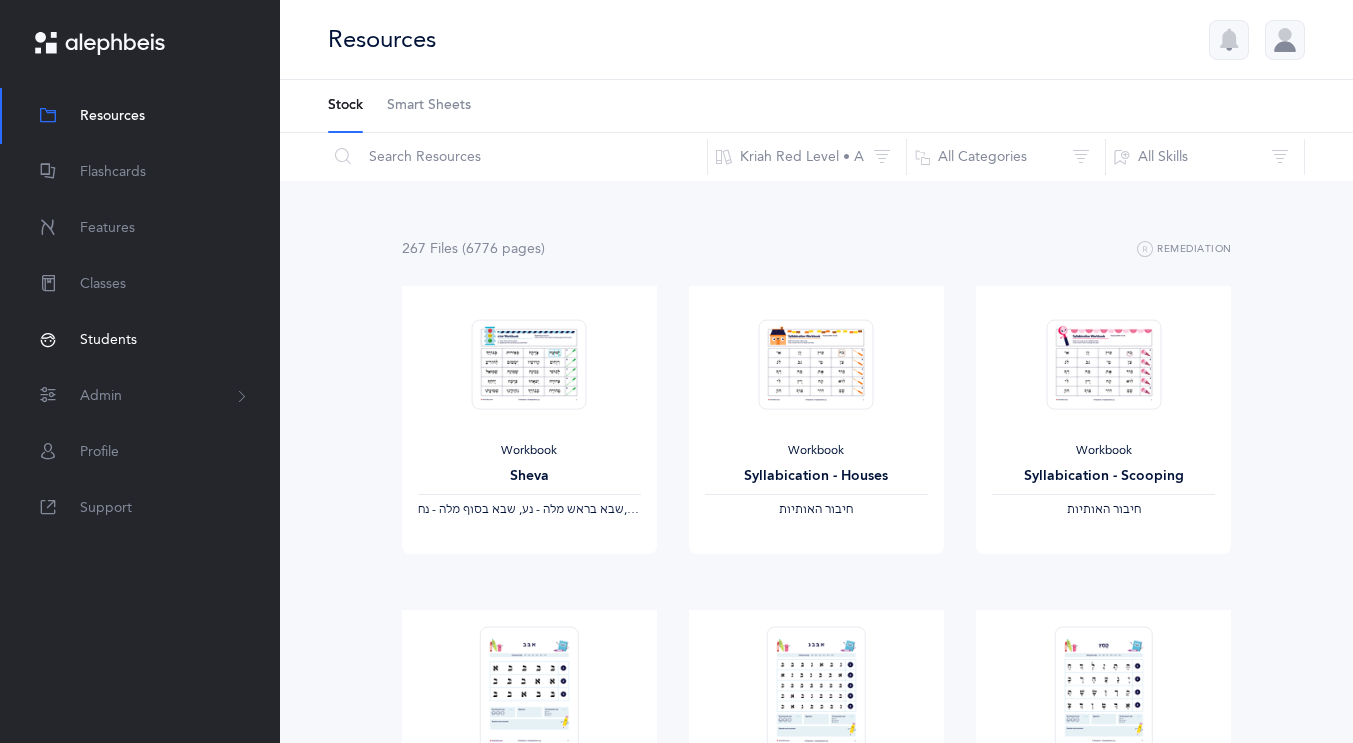 click on "Students" at bounding box center [140, 340] 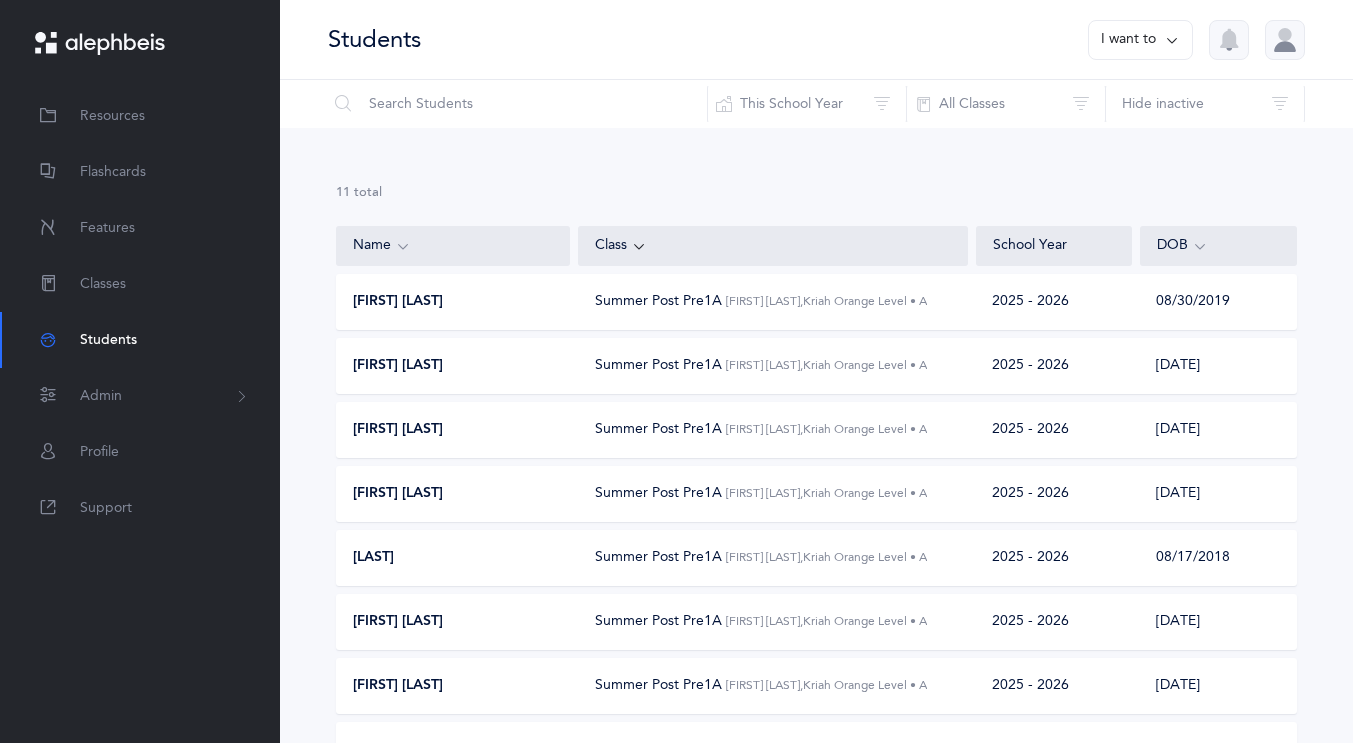 click on "[LAST]
Summer Post Pre[NUMBER]
[FIRST] [LAST],
Kriah Orange Level • A
[YEAR] - [YEAR]
[DATE]" at bounding box center (816, 558) 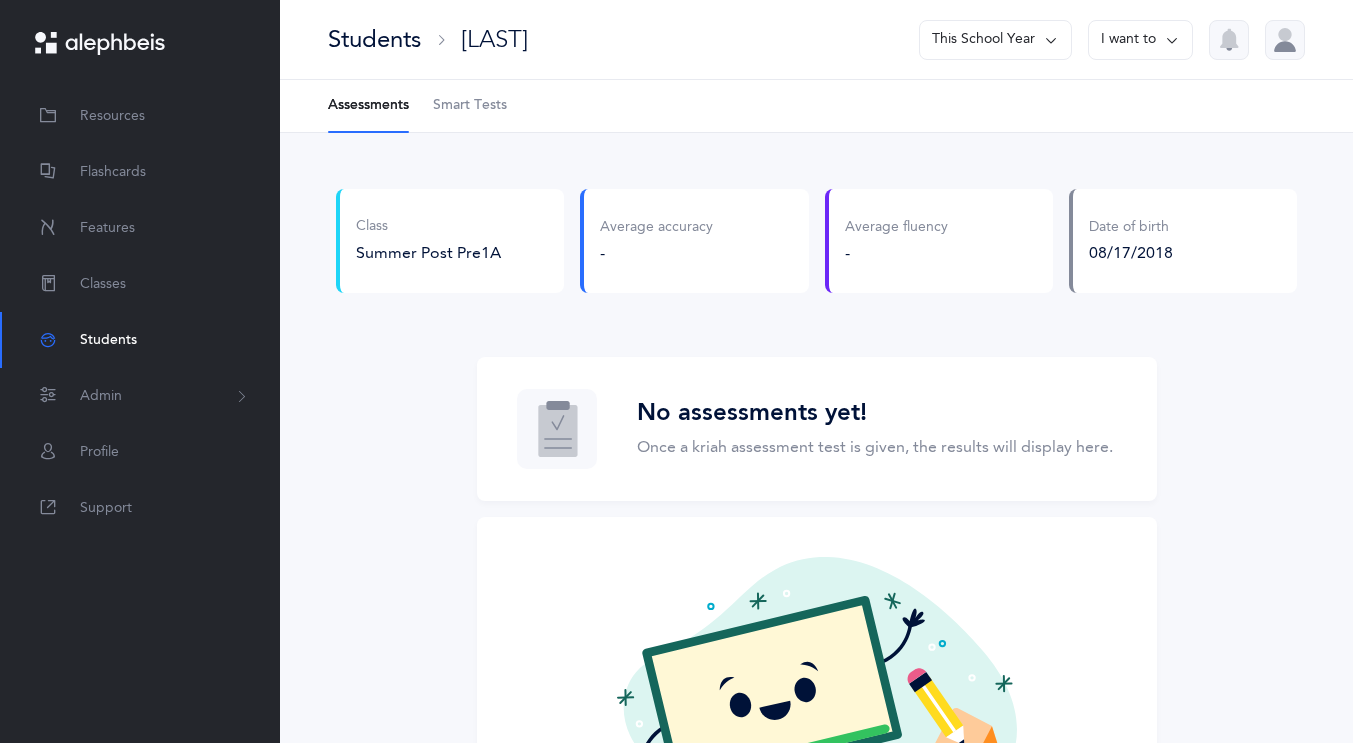 click on "Smart Tests" at bounding box center [470, 106] 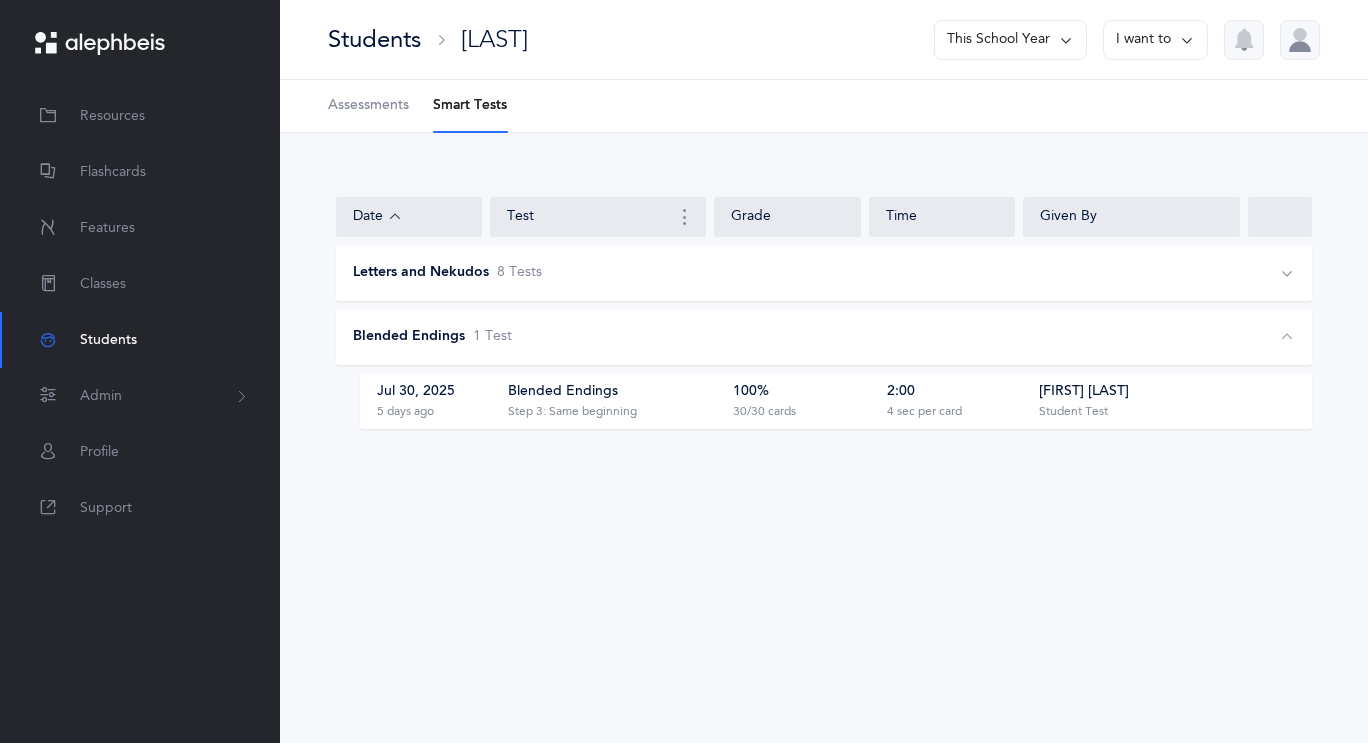 click on "Letters and Nekudos
8 Test s" at bounding box center (772, 273) 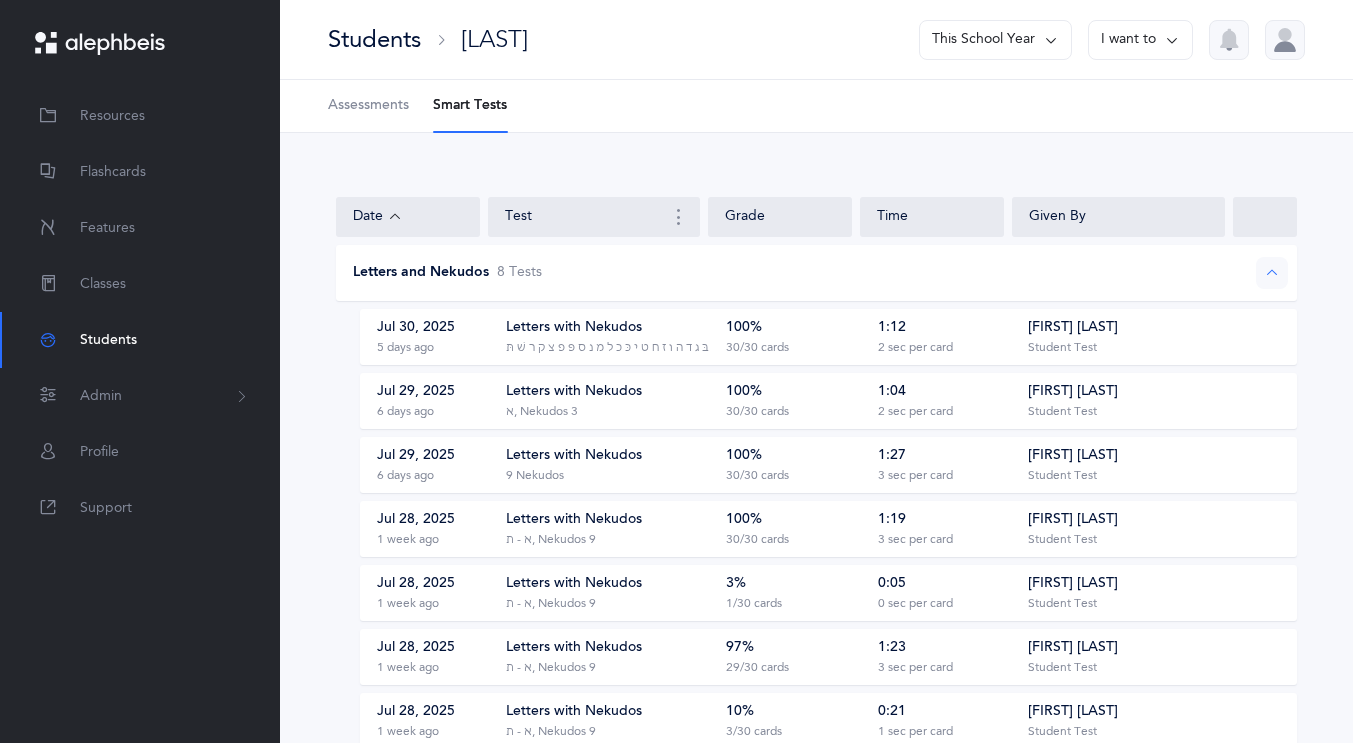 click on "‭‫א בּ ג ד ה ו ז ח ט י כּ כ ל מ נ ס פּ פ צ ק ר שׁ תּ‬, ‭‫8 Nekudos" at bounding box center [645, 348] 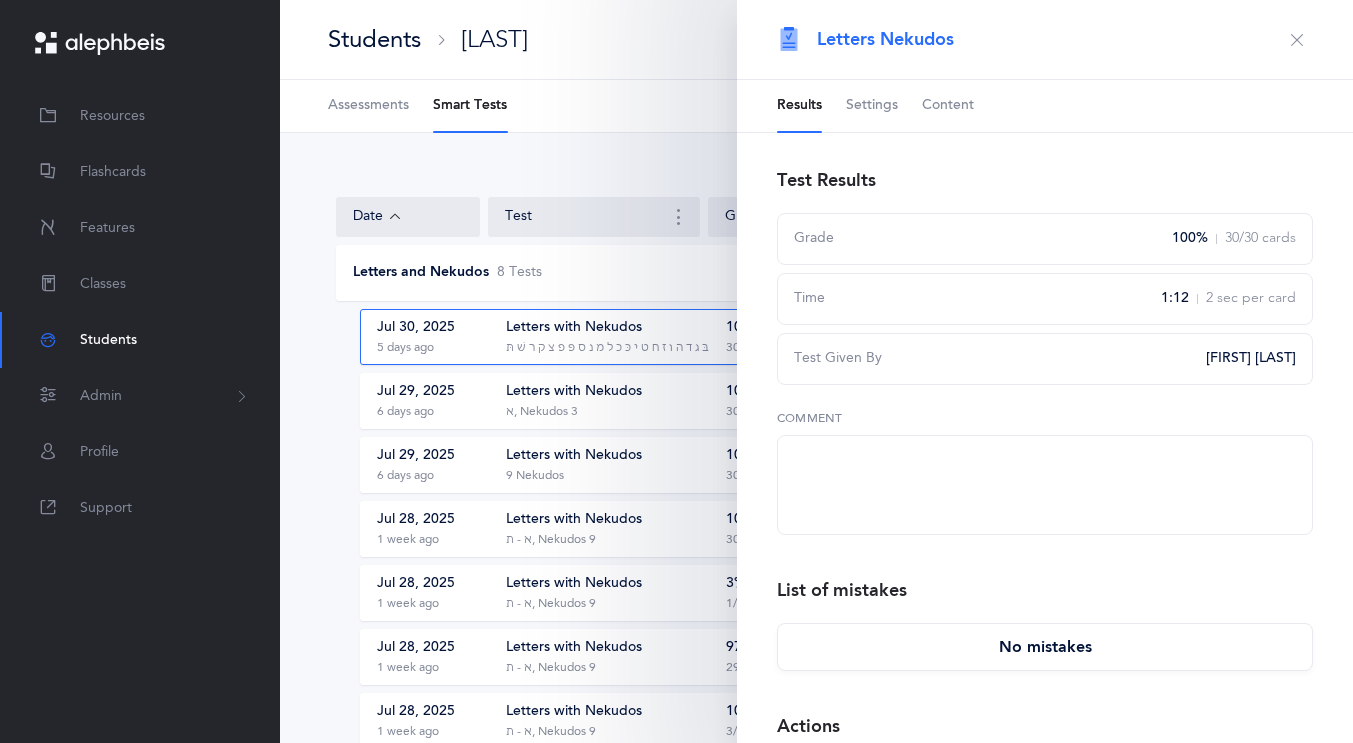 click on "Settings" at bounding box center [872, 106] 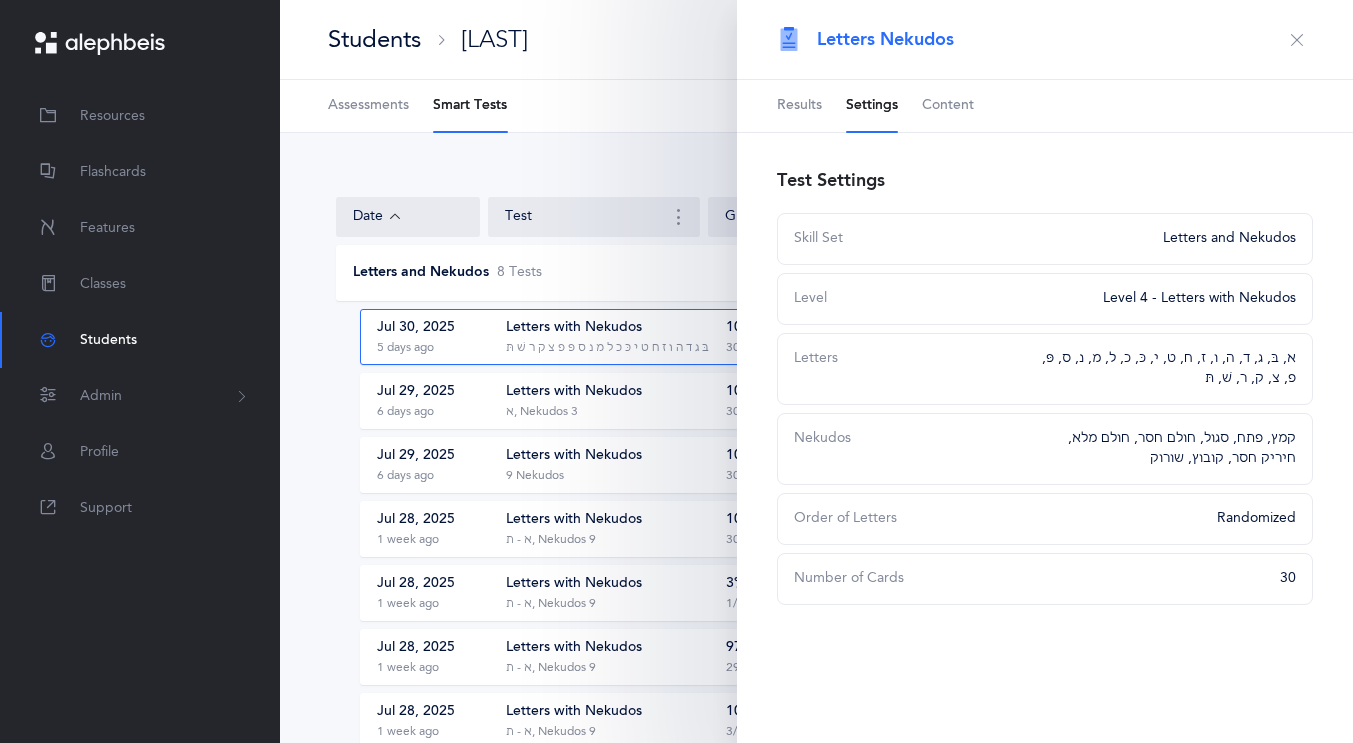 click at bounding box center [1297, 40] 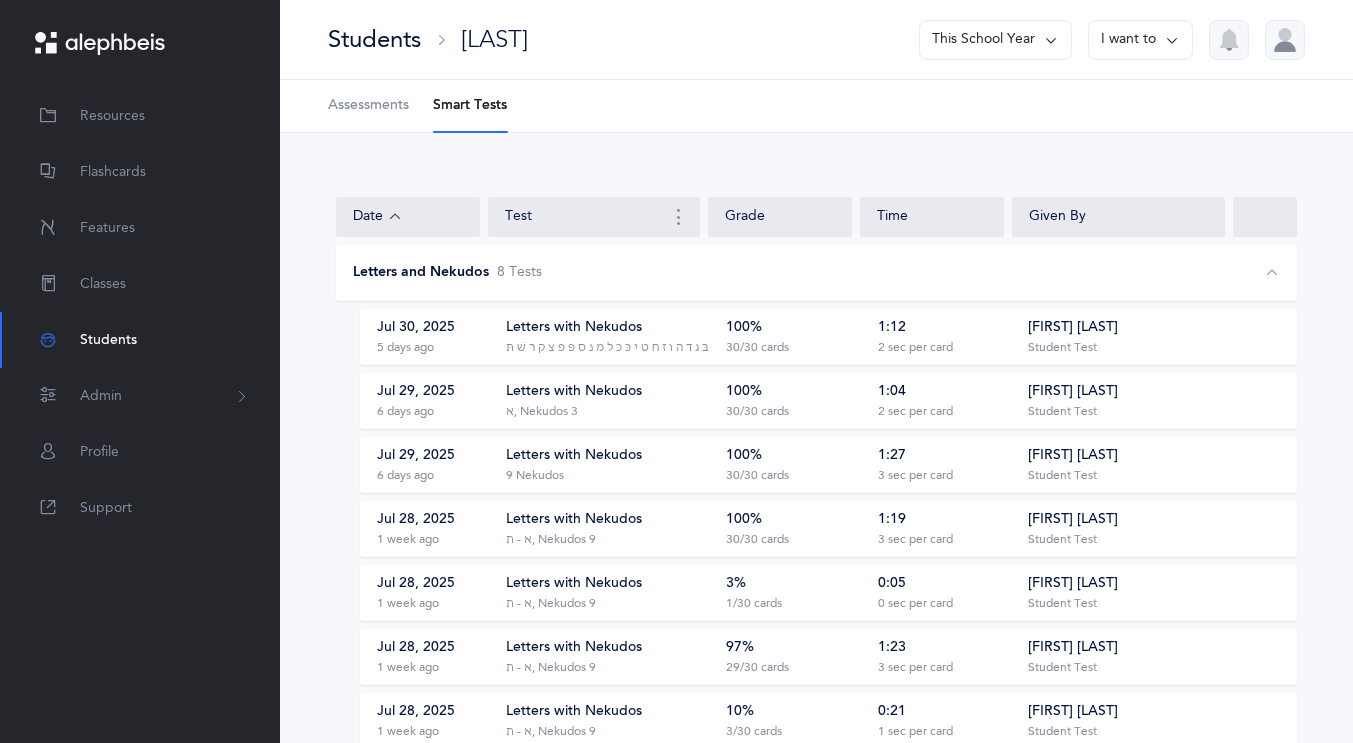 click on "‭‫א‬, ‭‫3 Nekudos" at bounding box center (542, 412) 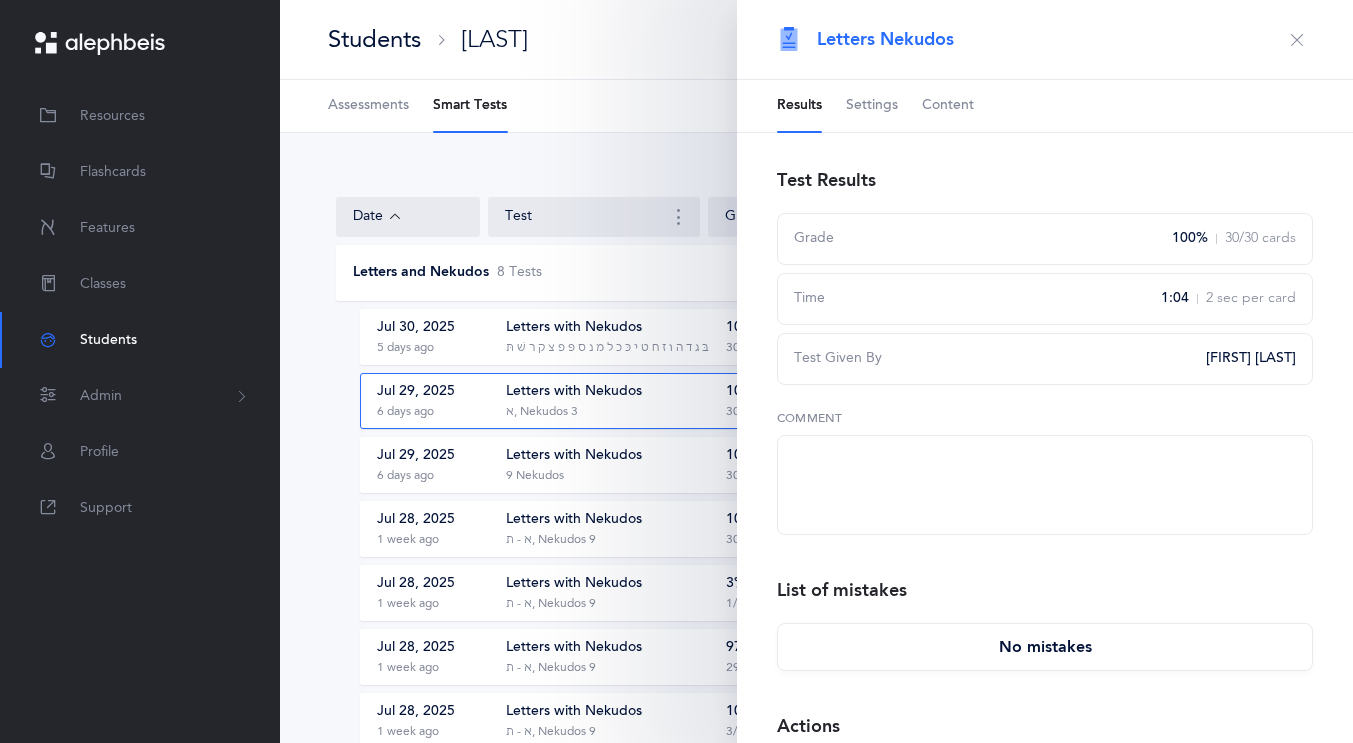 click on "Settings" at bounding box center (872, 106) 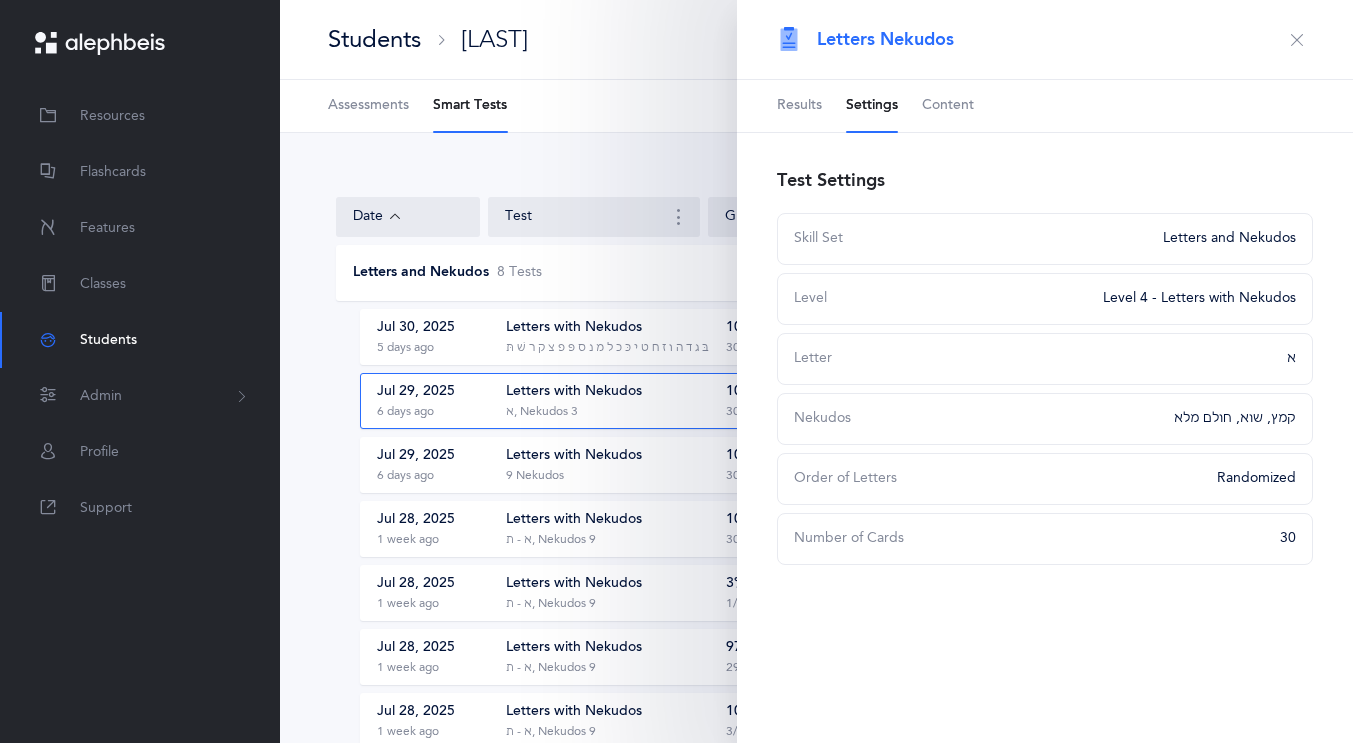 click at bounding box center (1297, 40) 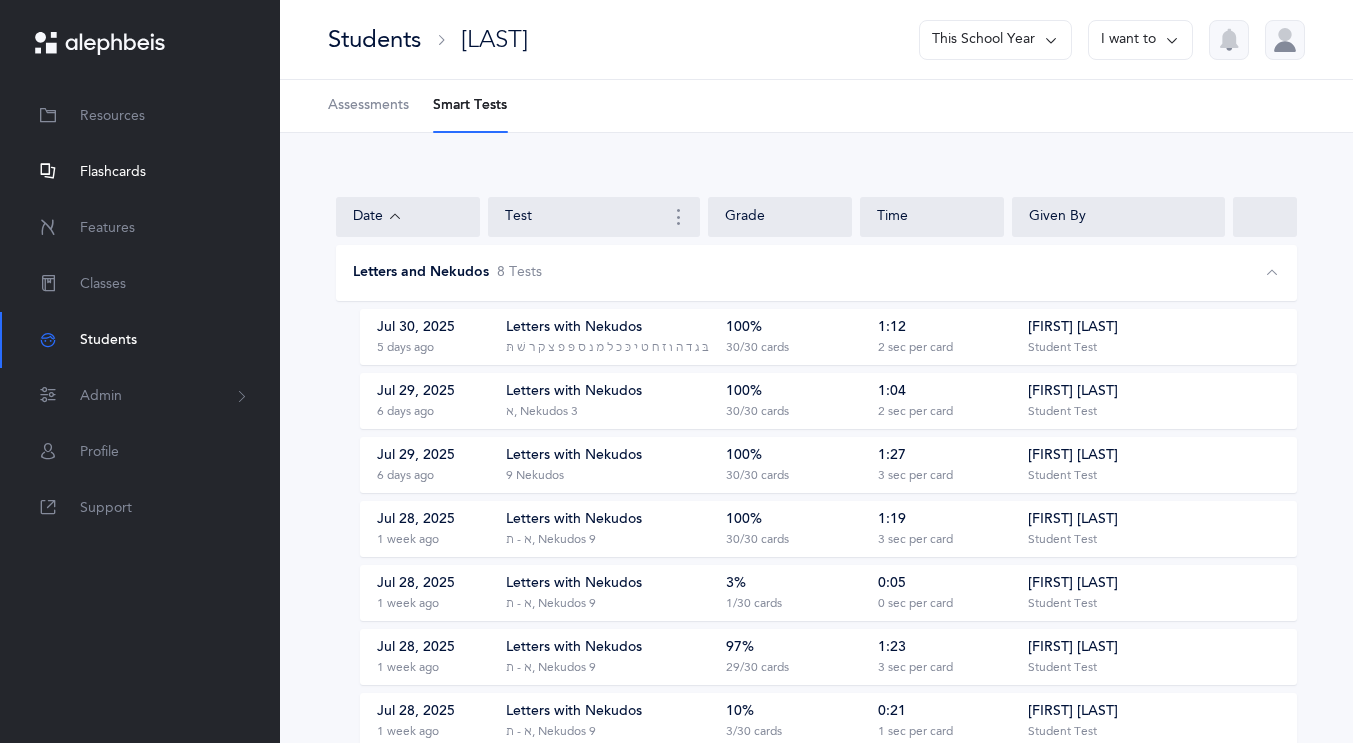 click on "Flashcards" at bounding box center (113, 172) 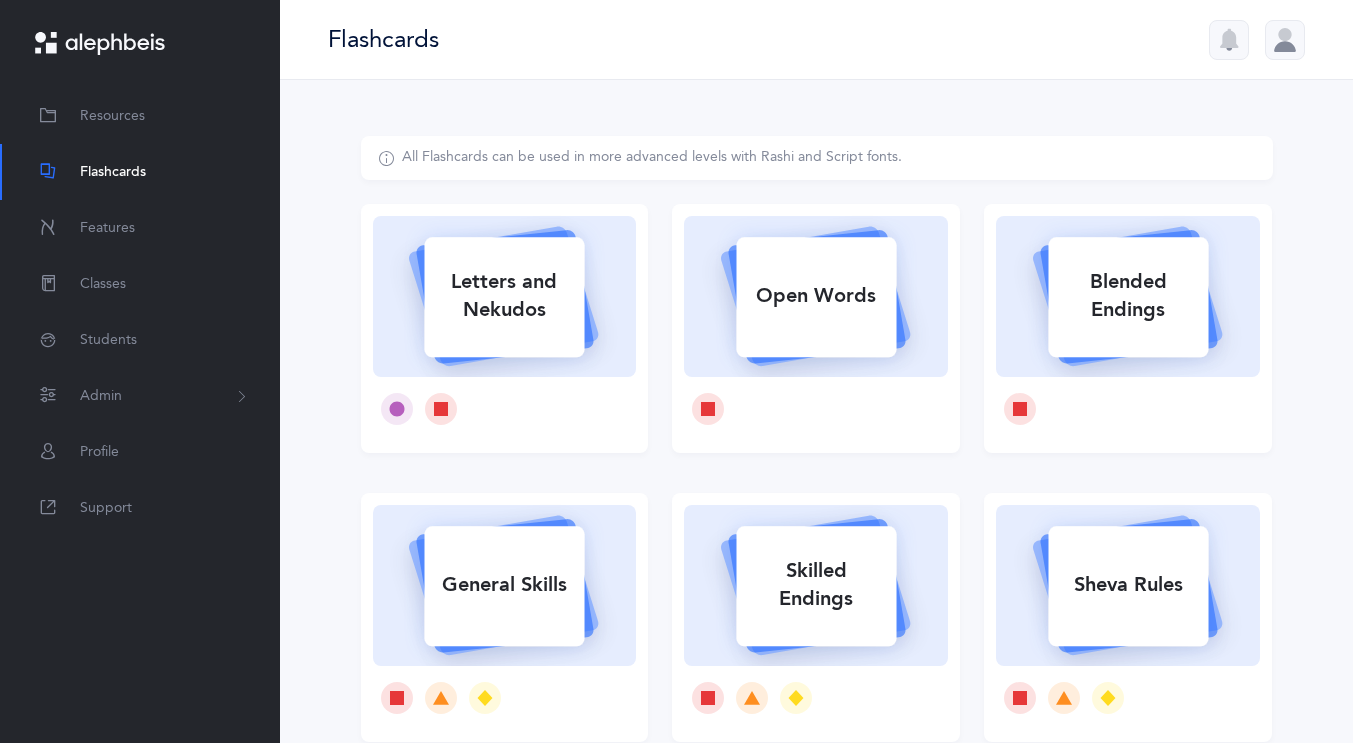 click on "Letters and Nekudos" at bounding box center (504, 296) 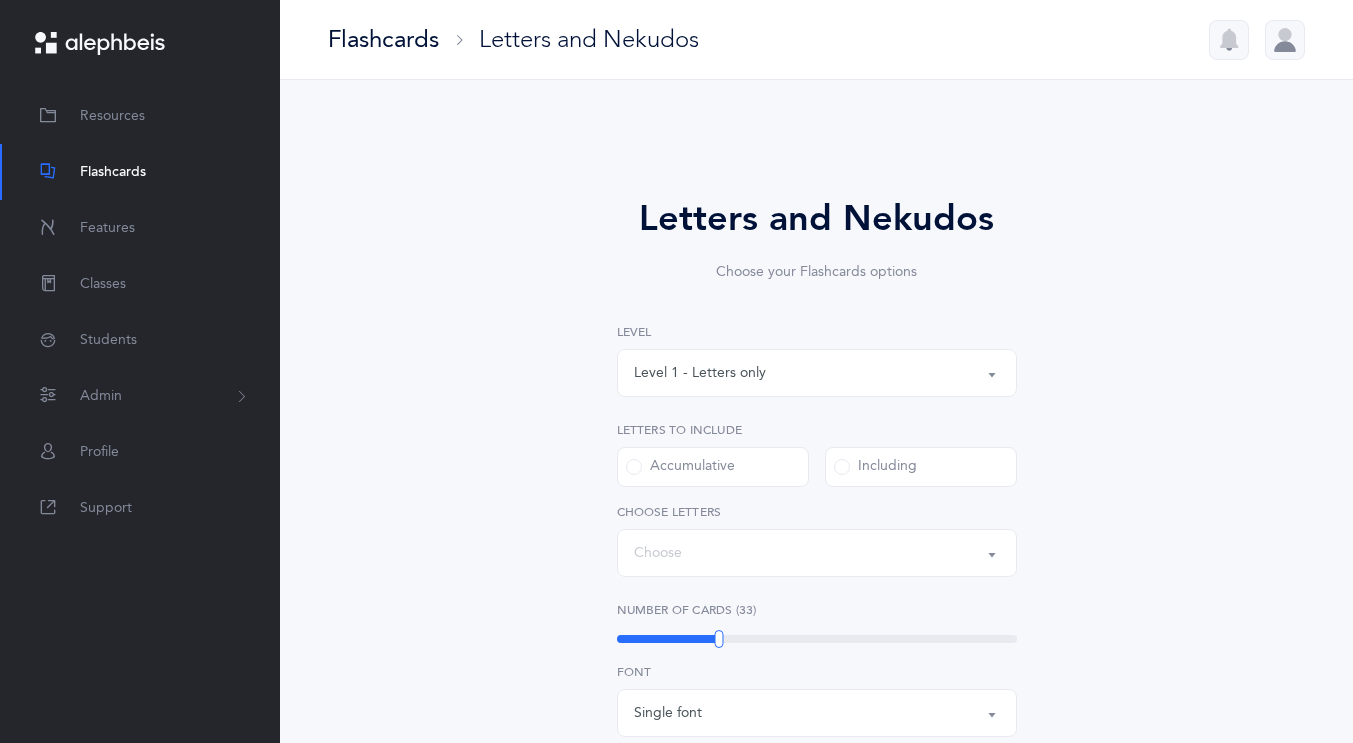 select on "27" 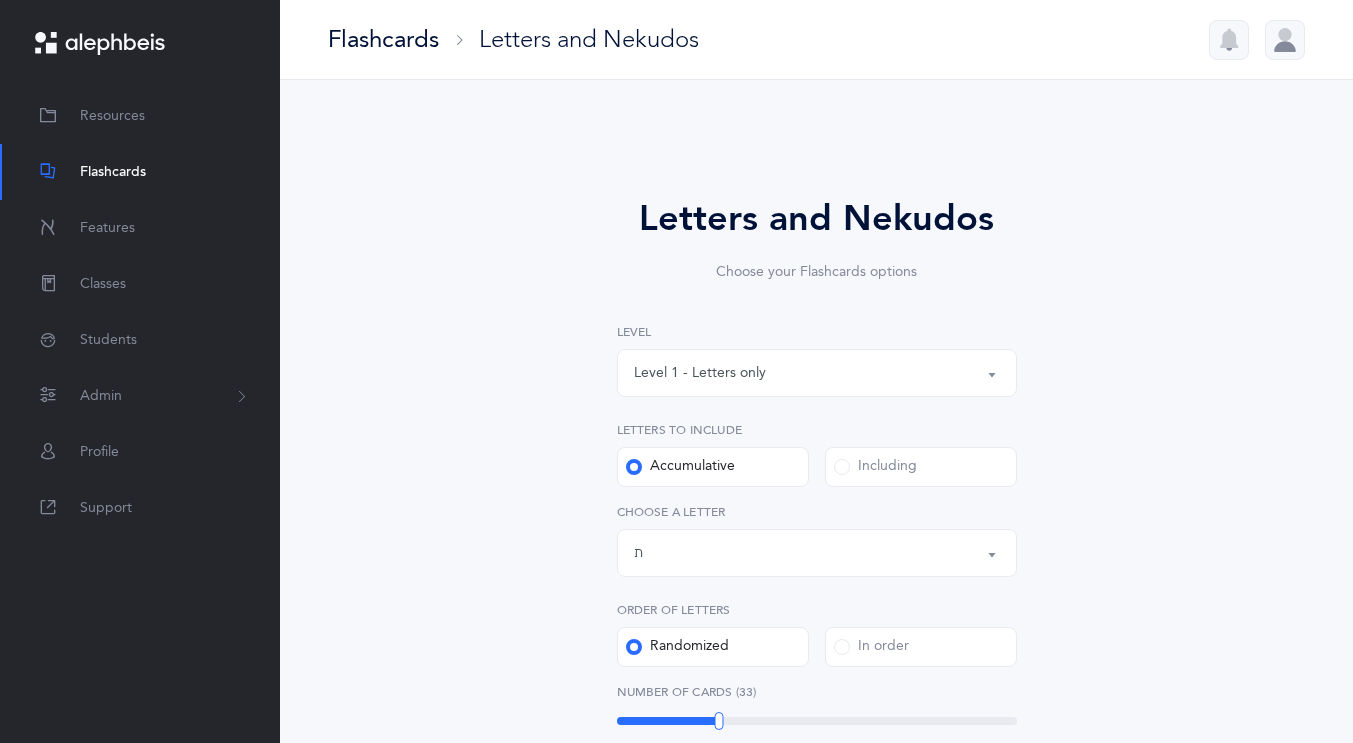 click on "Level 1 - Letters only" at bounding box center (700, 373) 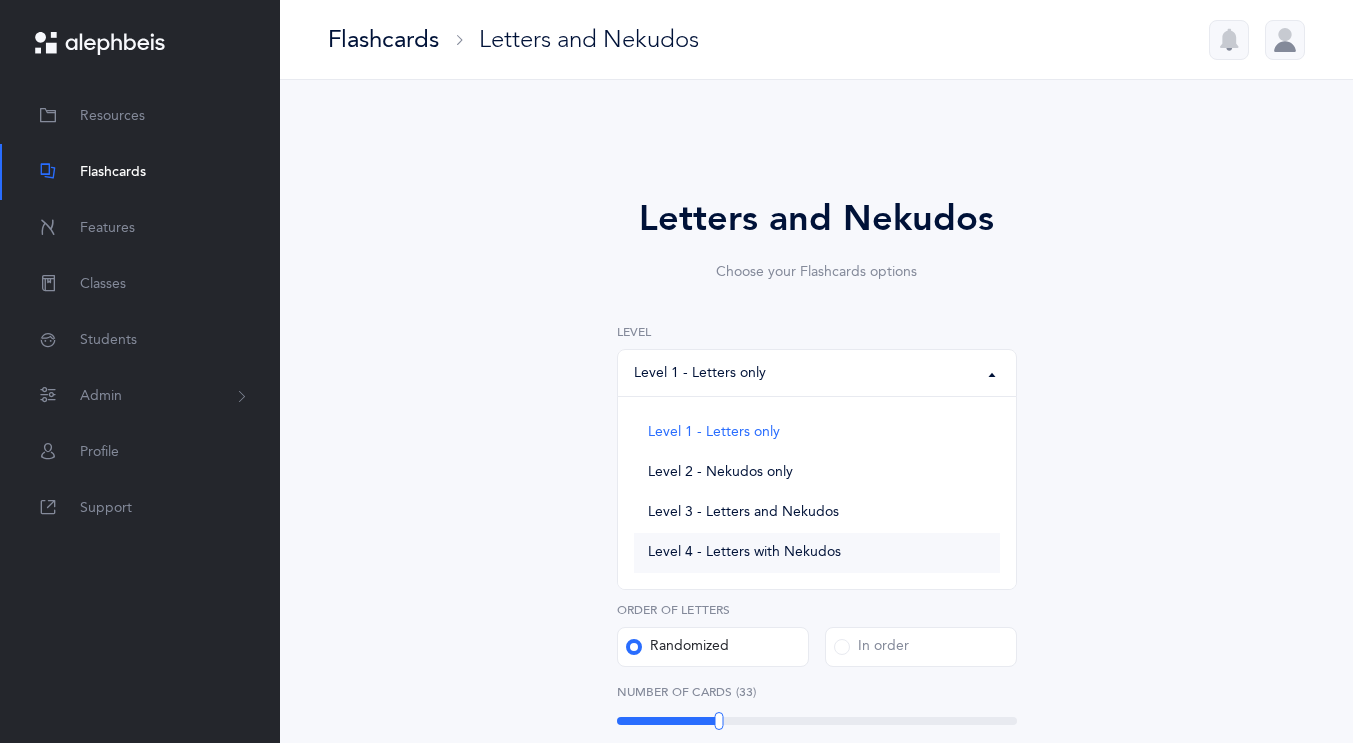 click on "Level 4 - Letters with Nekudos" at bounding box center [817, 553] 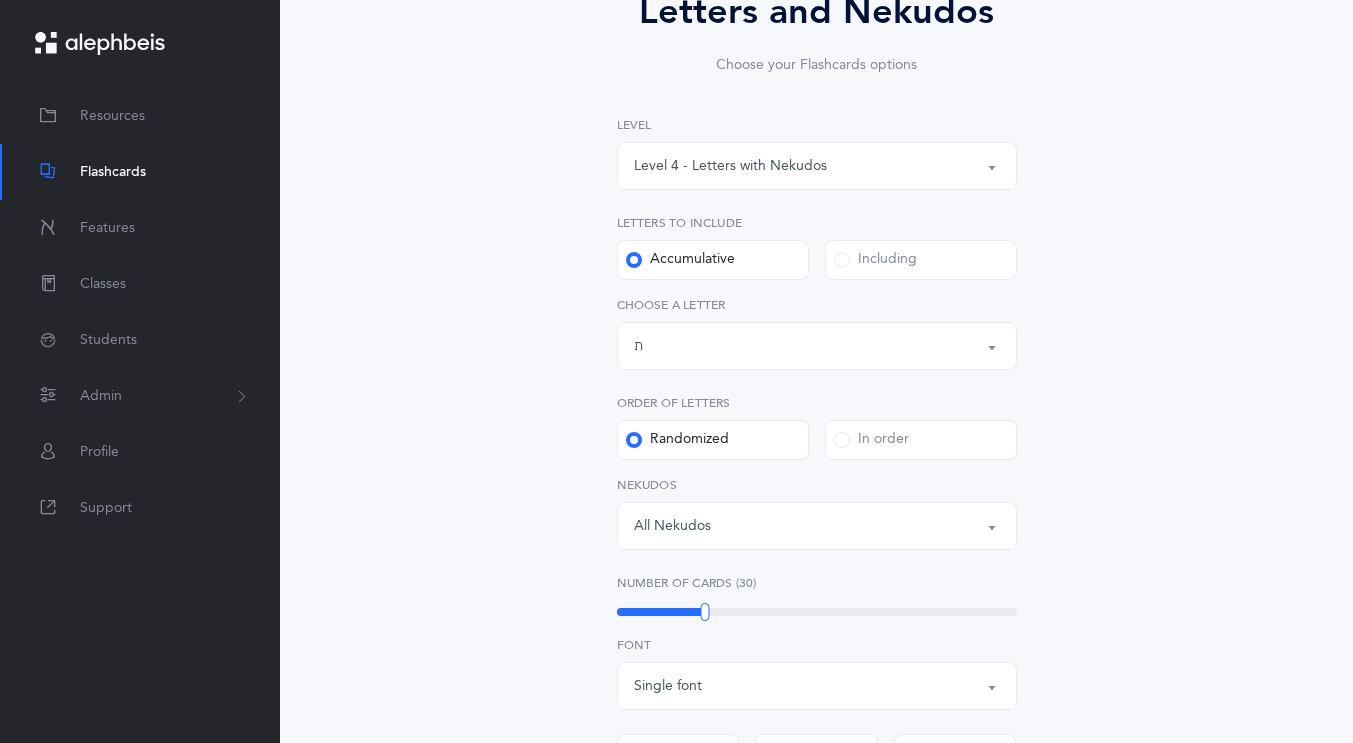 scroll, scrollTop: 203, scrollLeft: 0, axis: vertical 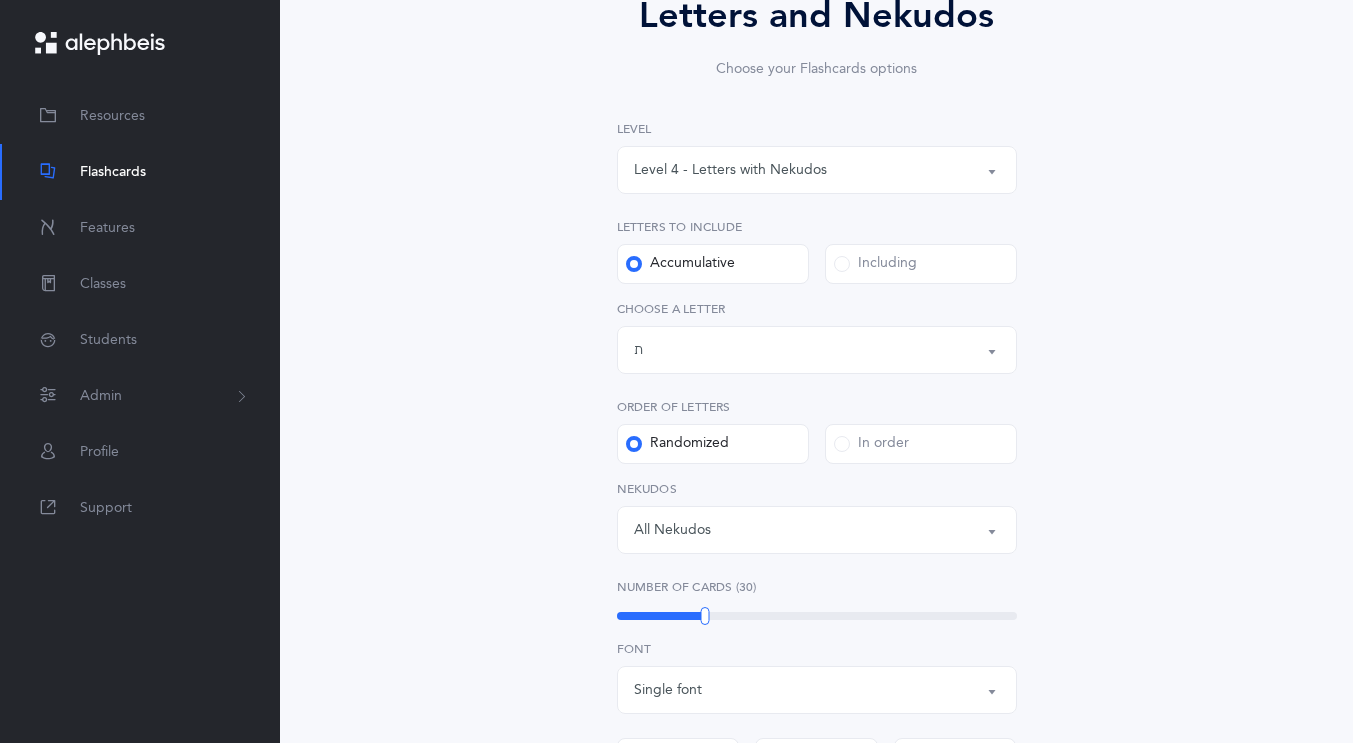 click on "All Nekudos" at bounding box center [817, 530] 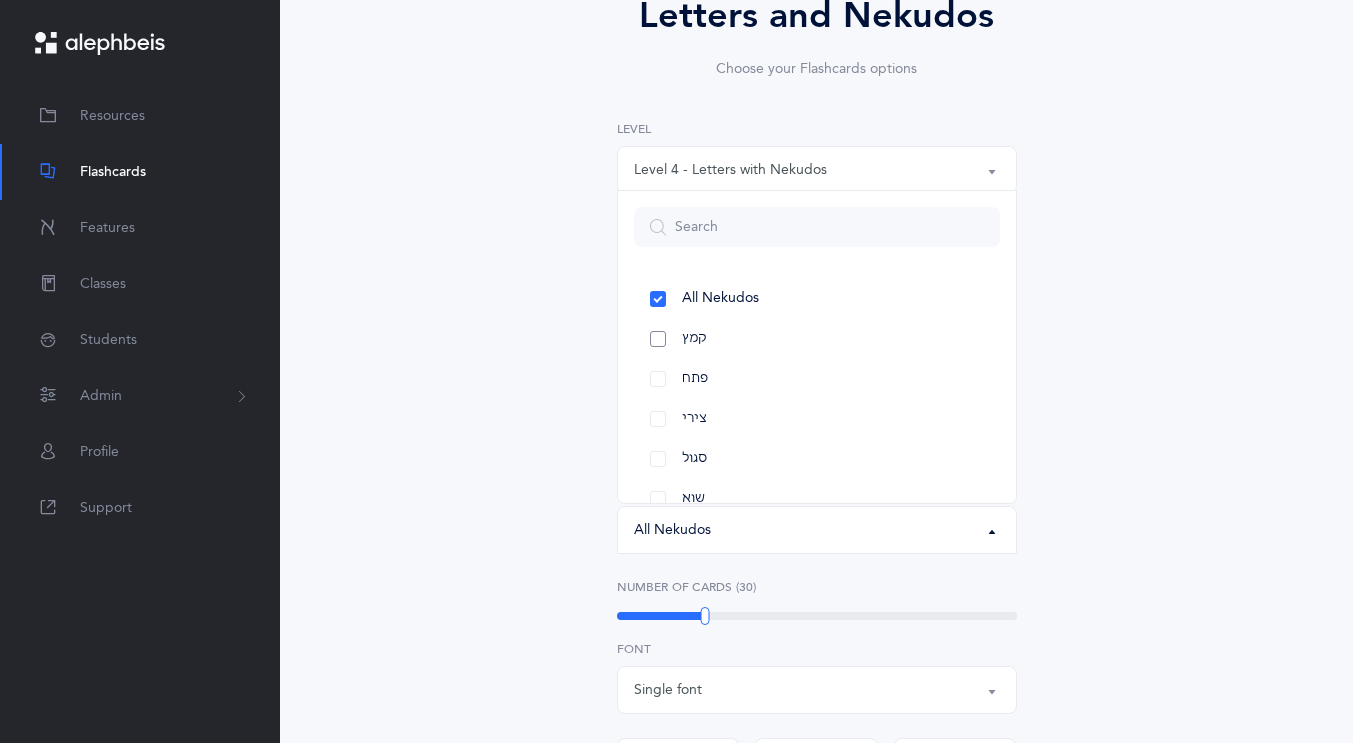 click on "קמץ" at bounding box center [817, 339] 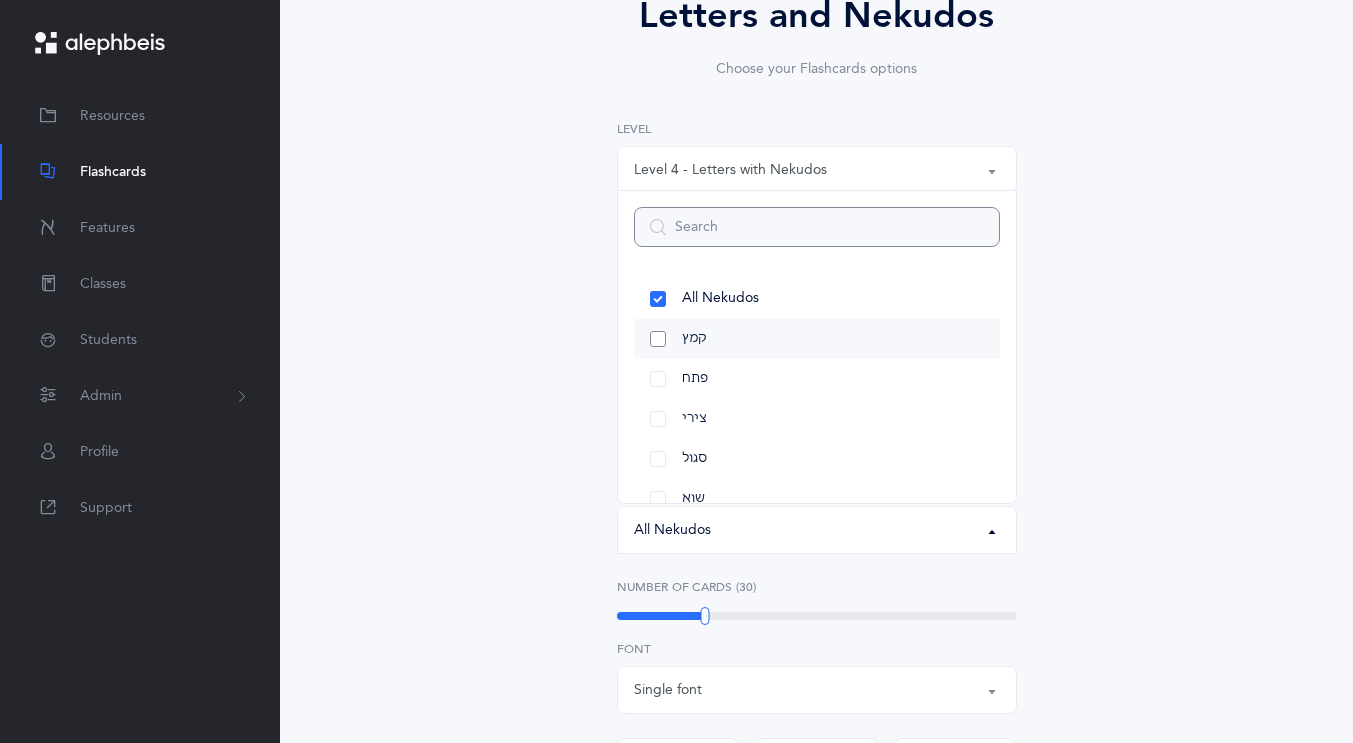 select on "28" 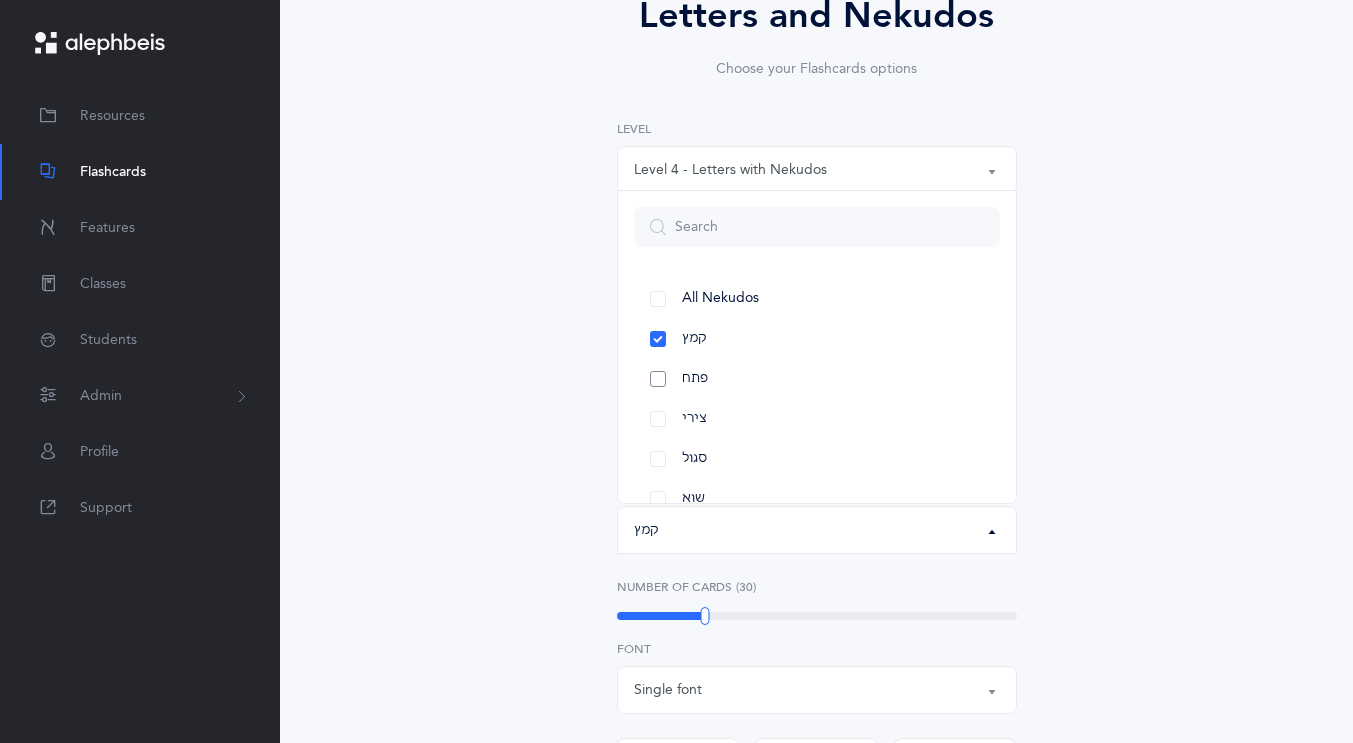click on "פתח" at bounding box center [817, 379] 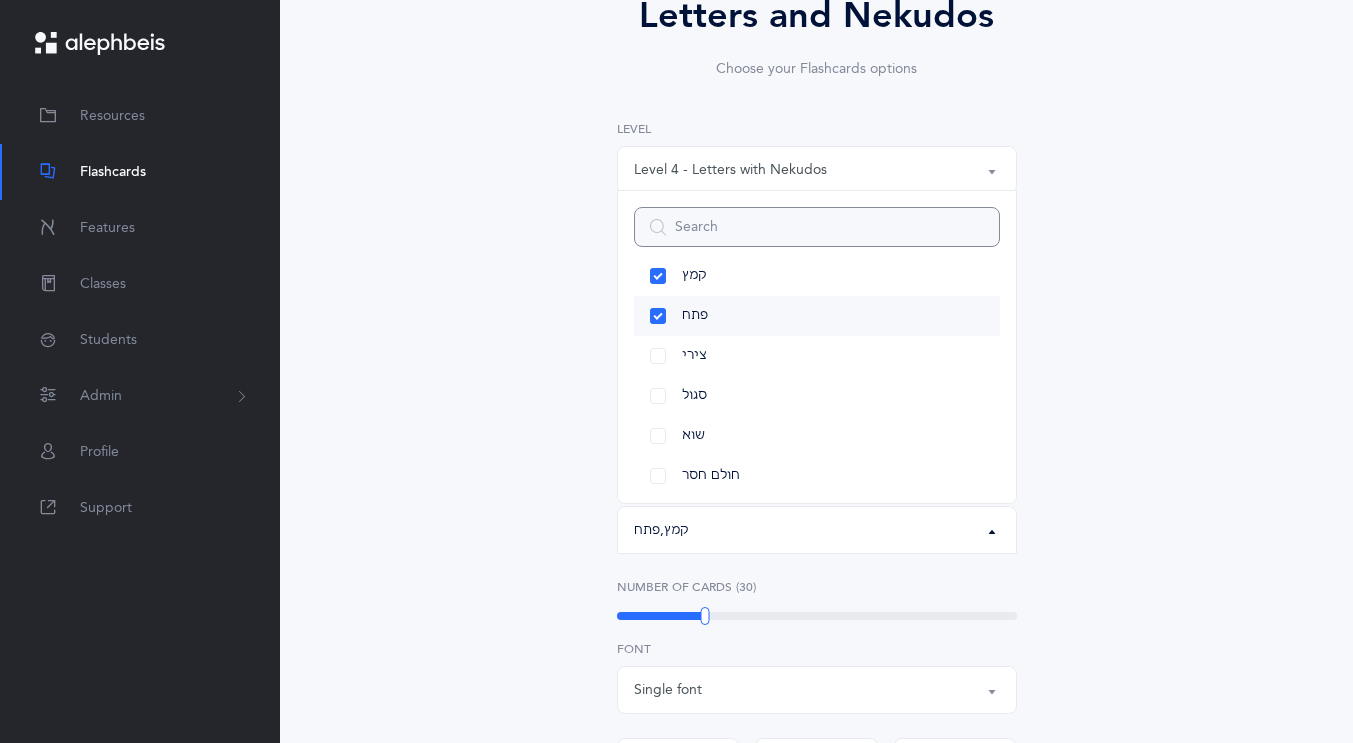 scroll, scrollTop: 96, scrollLeft: 0, axis: vertical 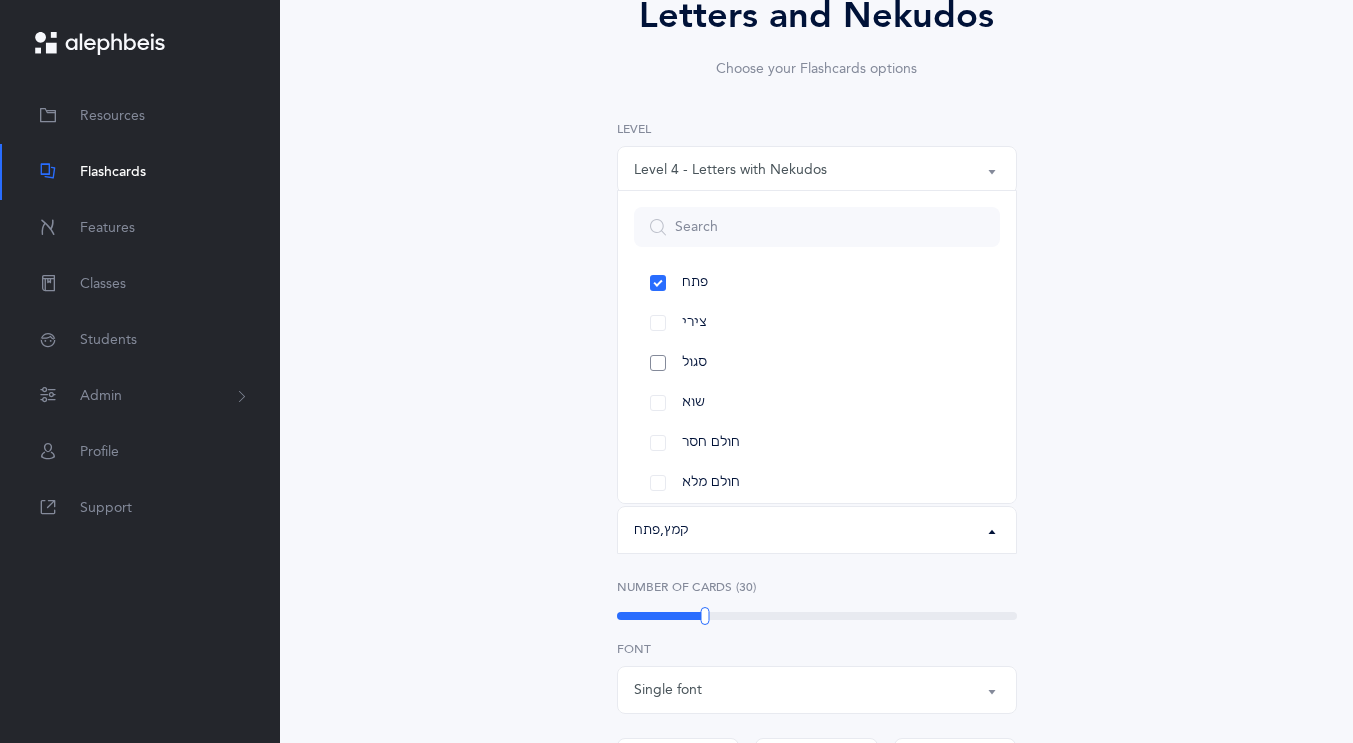 click on "סגול" at bounding box center (817, 363) 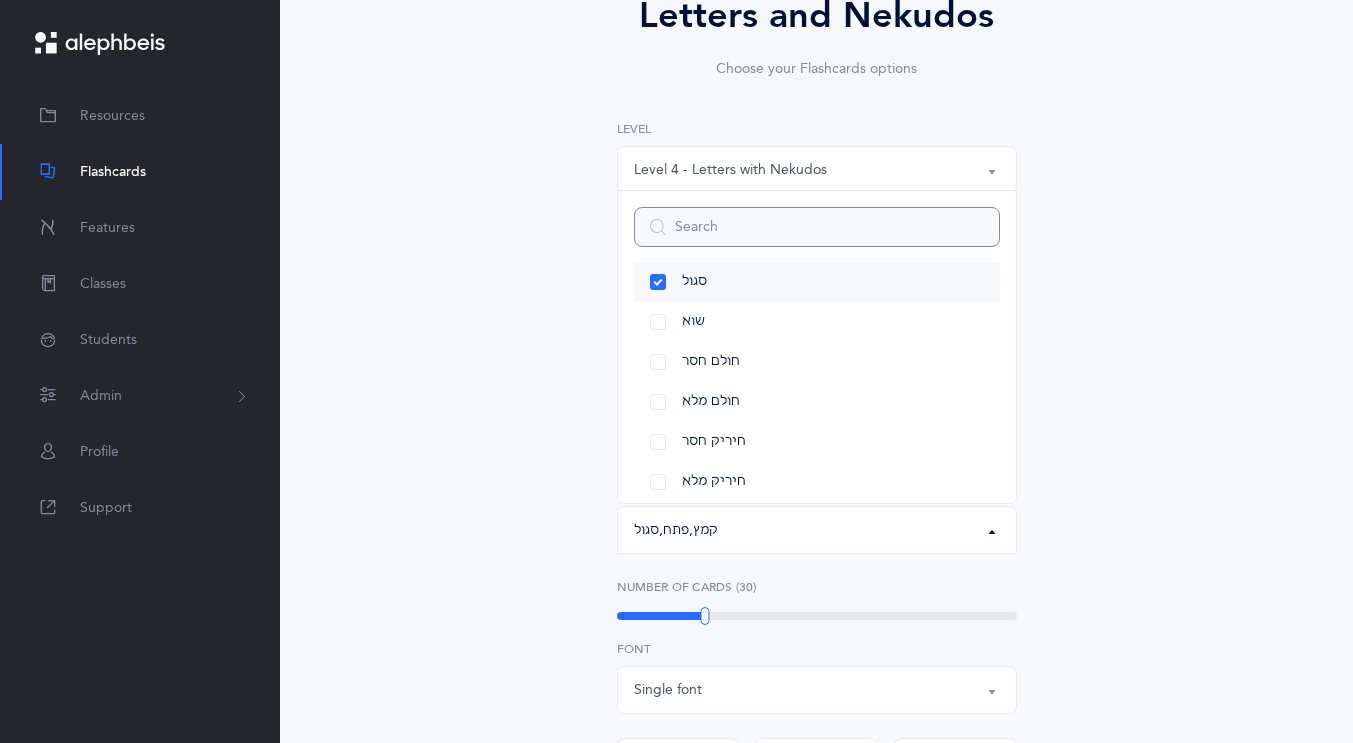 scroll, scrollTop: 185, scrollLeft: 0, axis: vertical 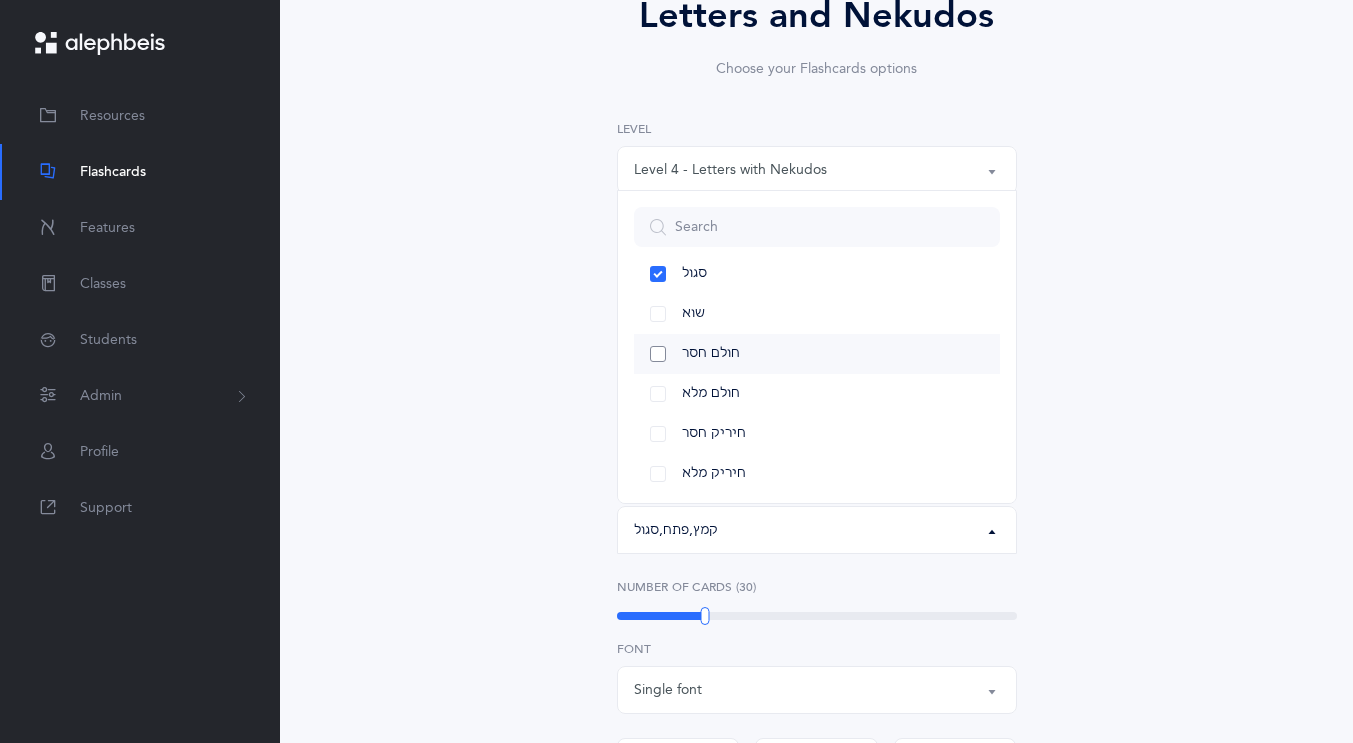 click on "חולם חסר" at bounding box center [817, 354] 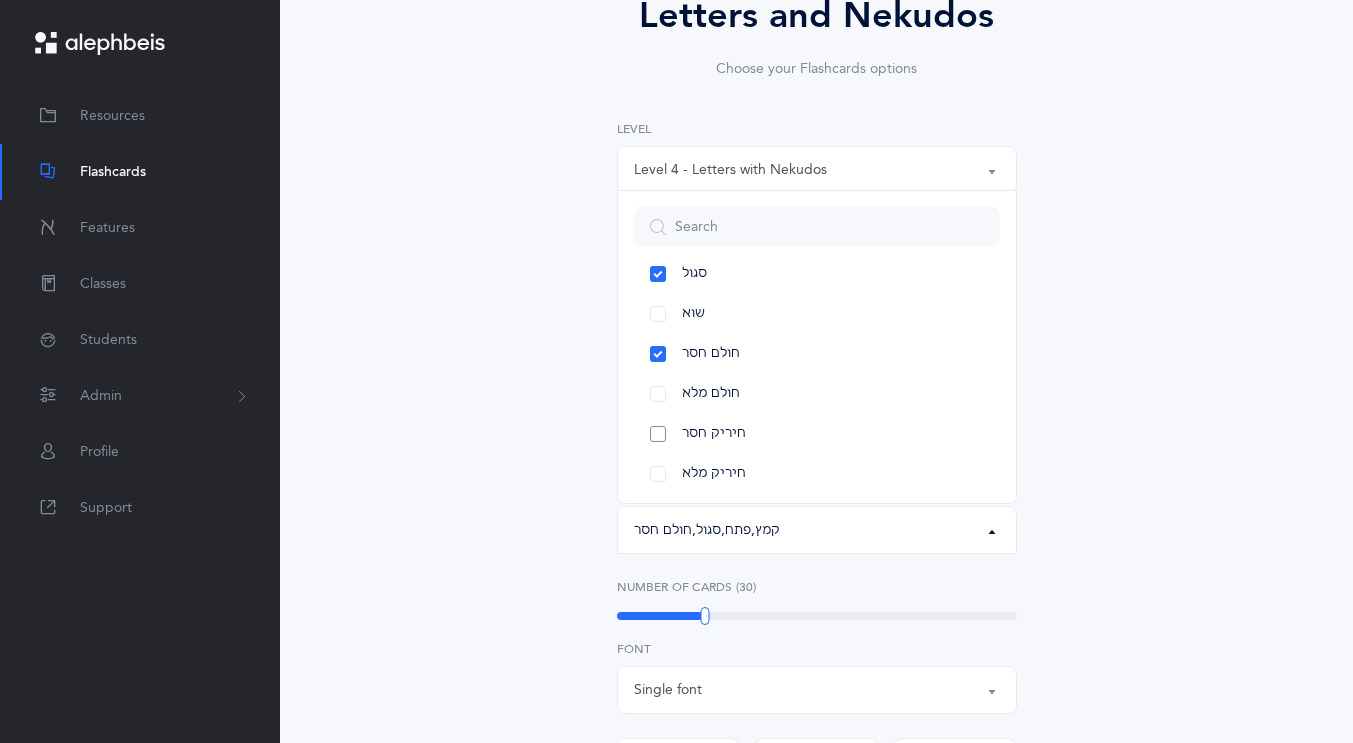 click on "חיריק חסר" at bounding box center [817, 434] 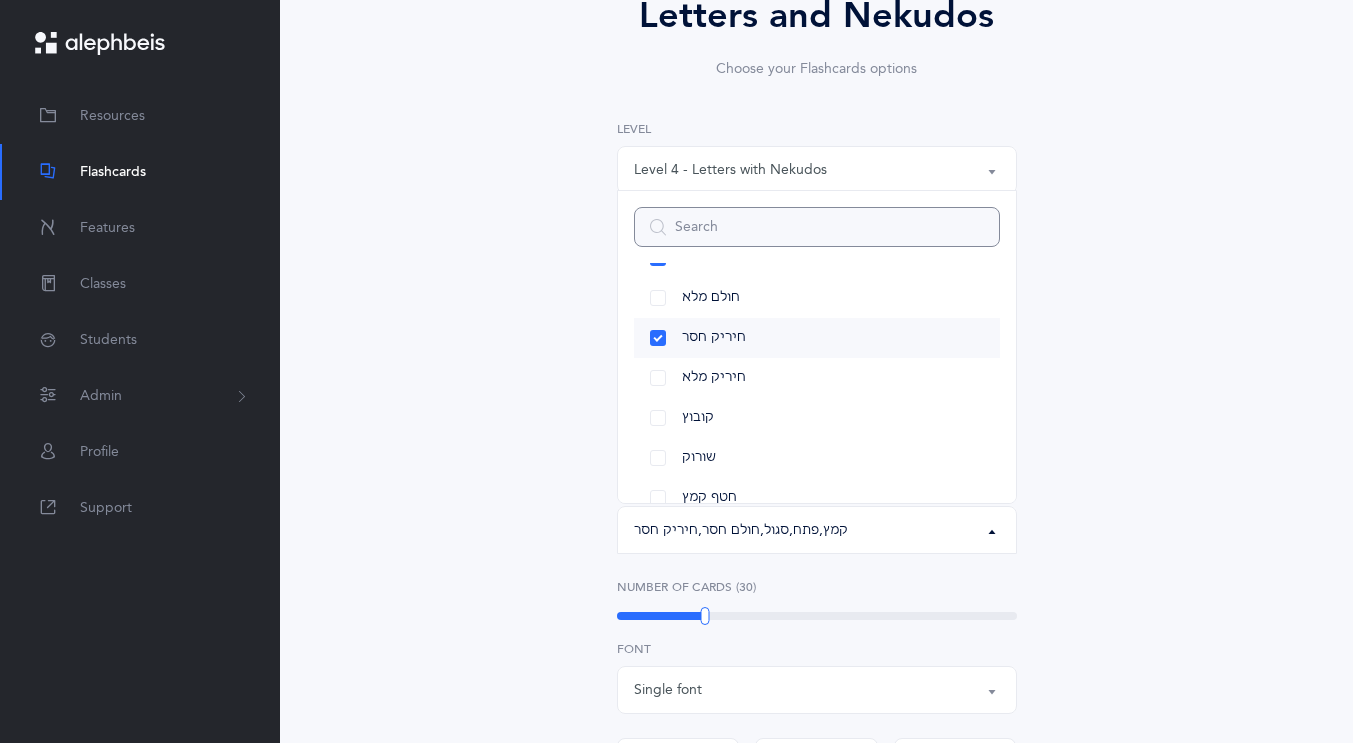 scroll, scrollTop: 277, scrollLeft: 0, axis: vertical 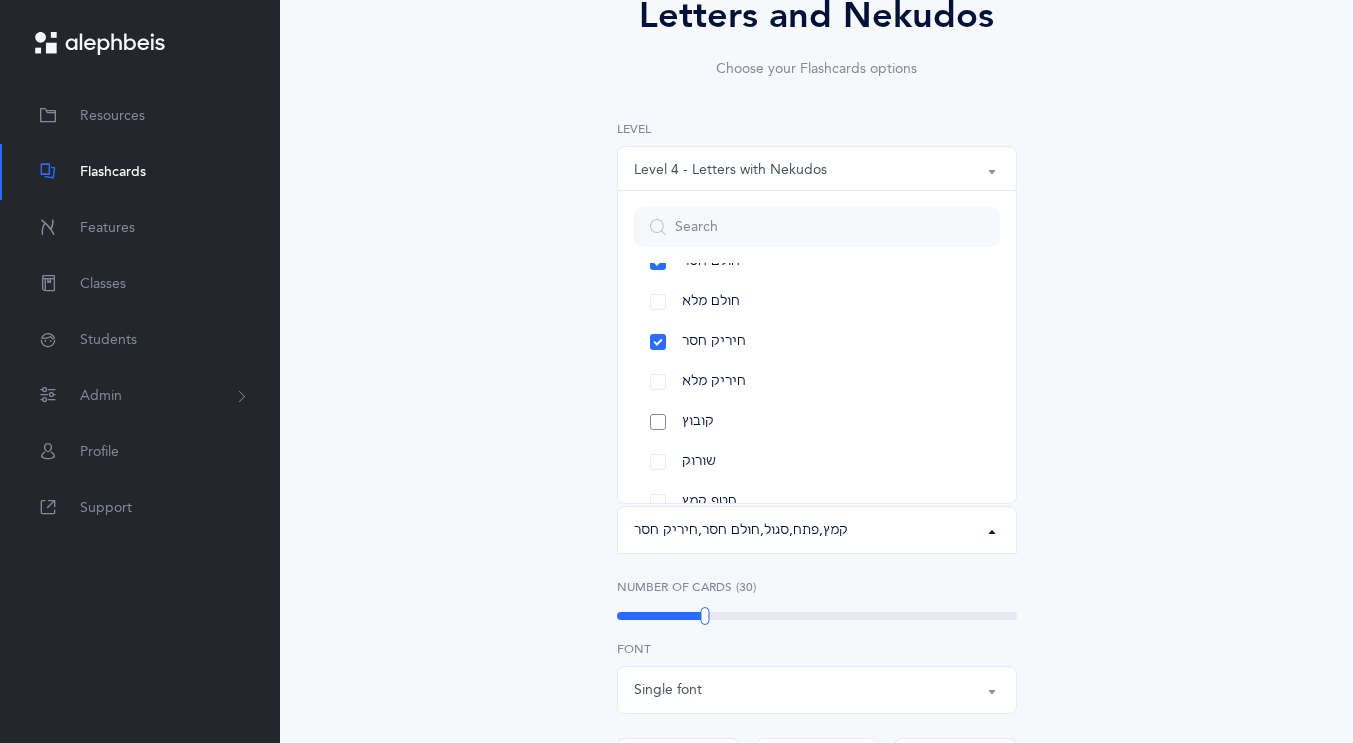 click on "קובוץ" at bounding box center (817, 422) 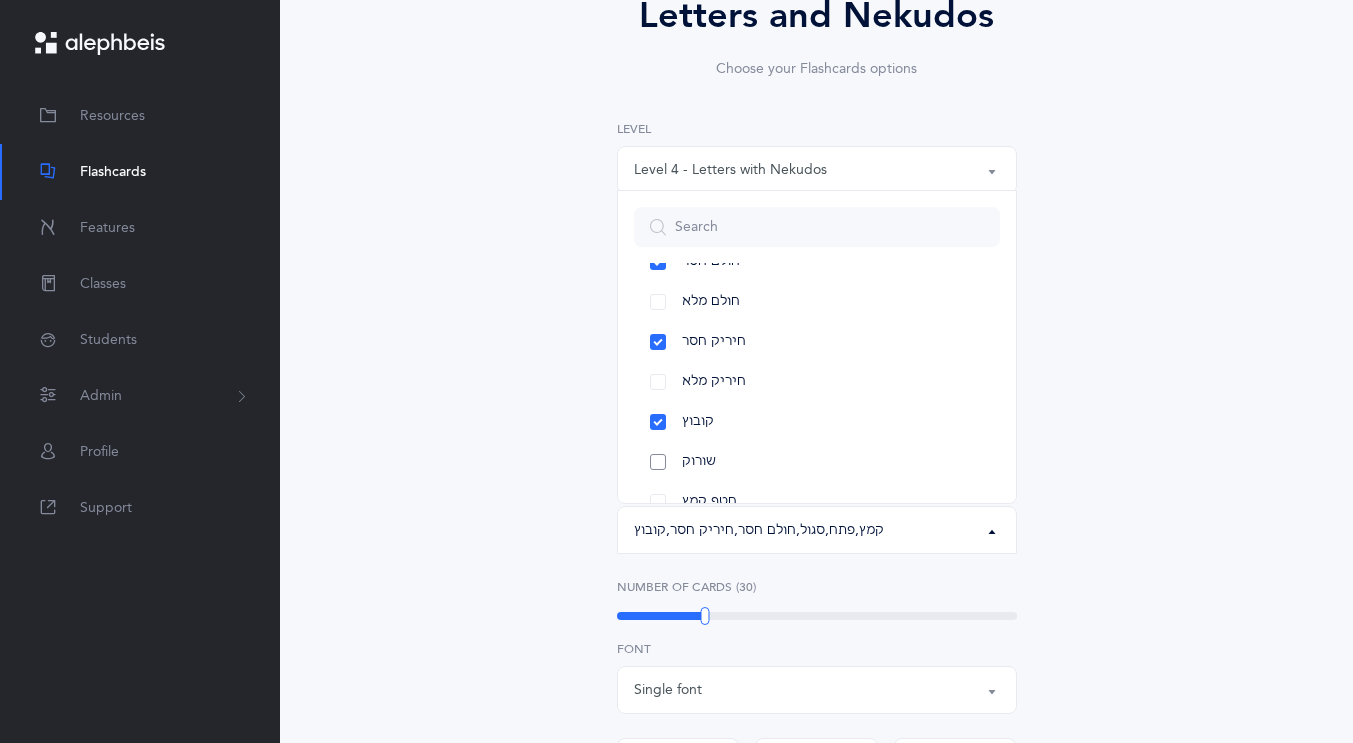click on "שורוק" at bounding box center [817, 462] 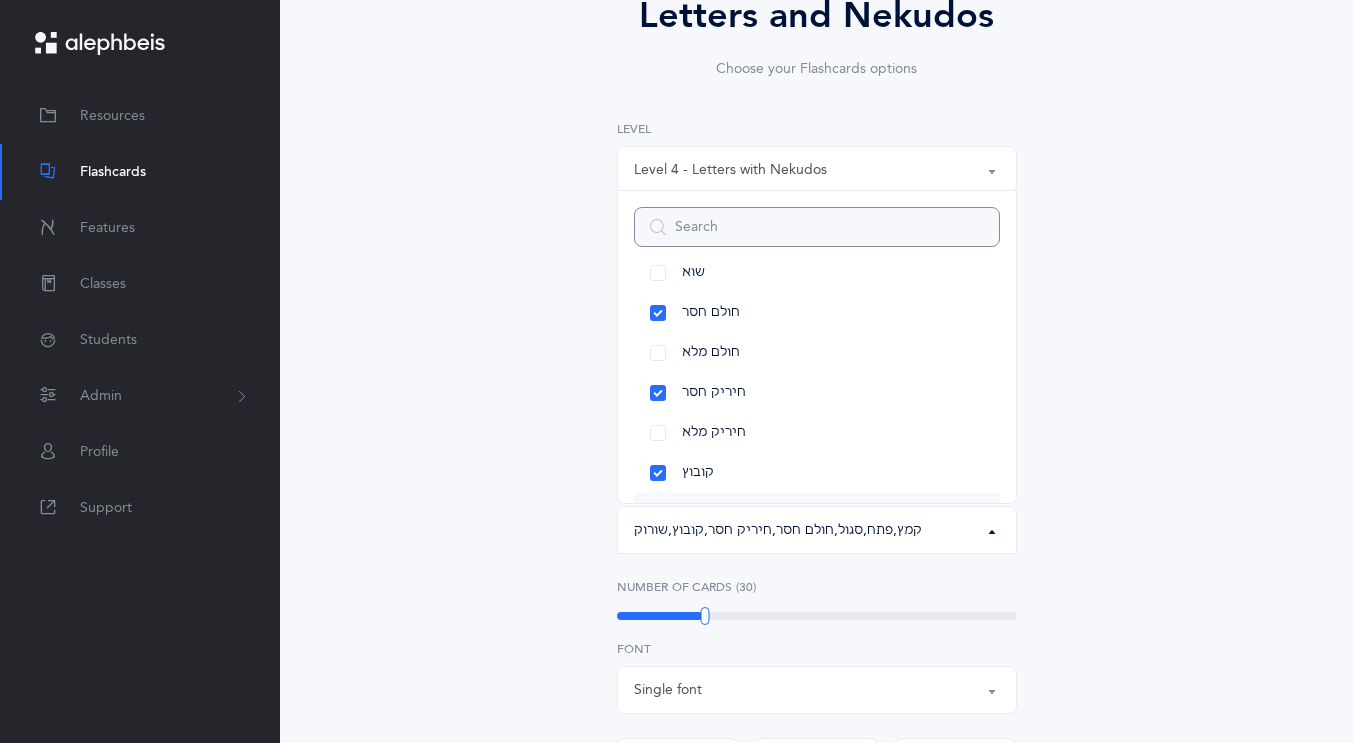 scroll, scrollTop: 227, scrollLeft: 0, axis: vertical 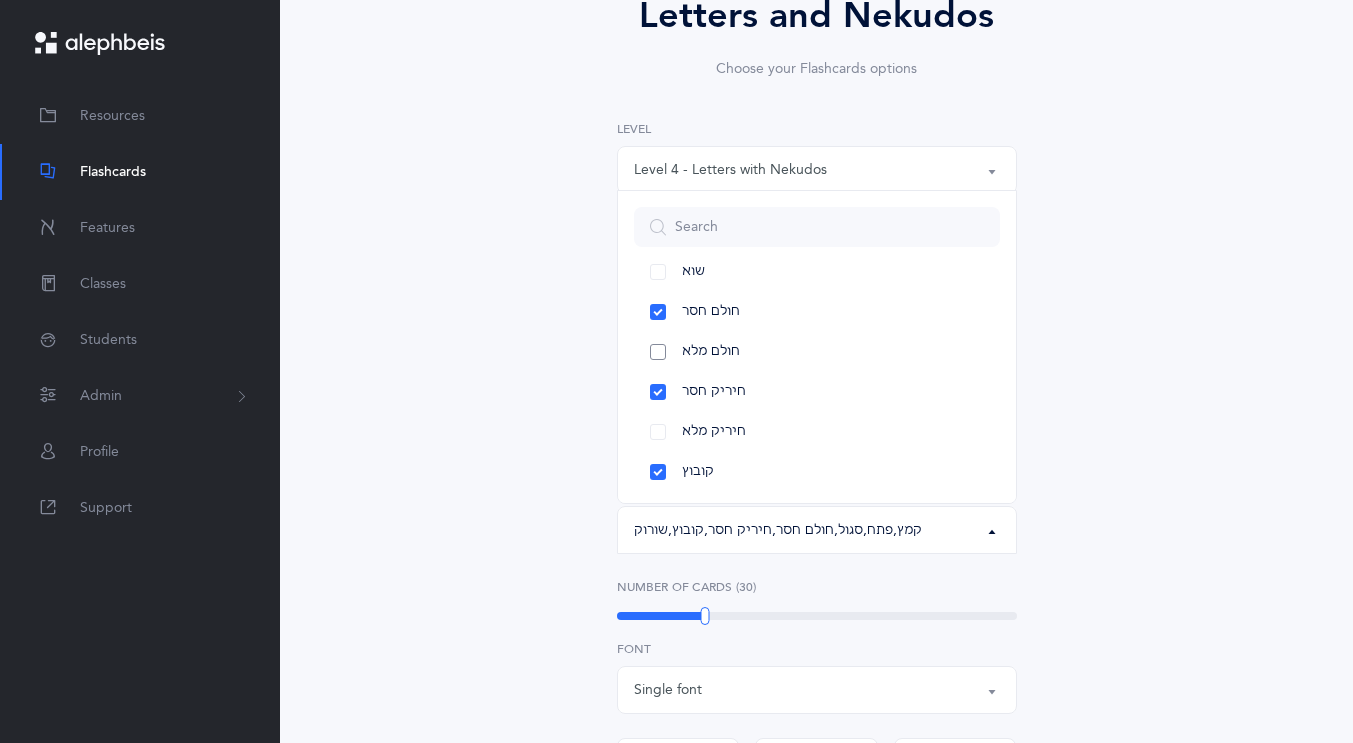click on "חולם מלא" at bounding box center (817, 352) 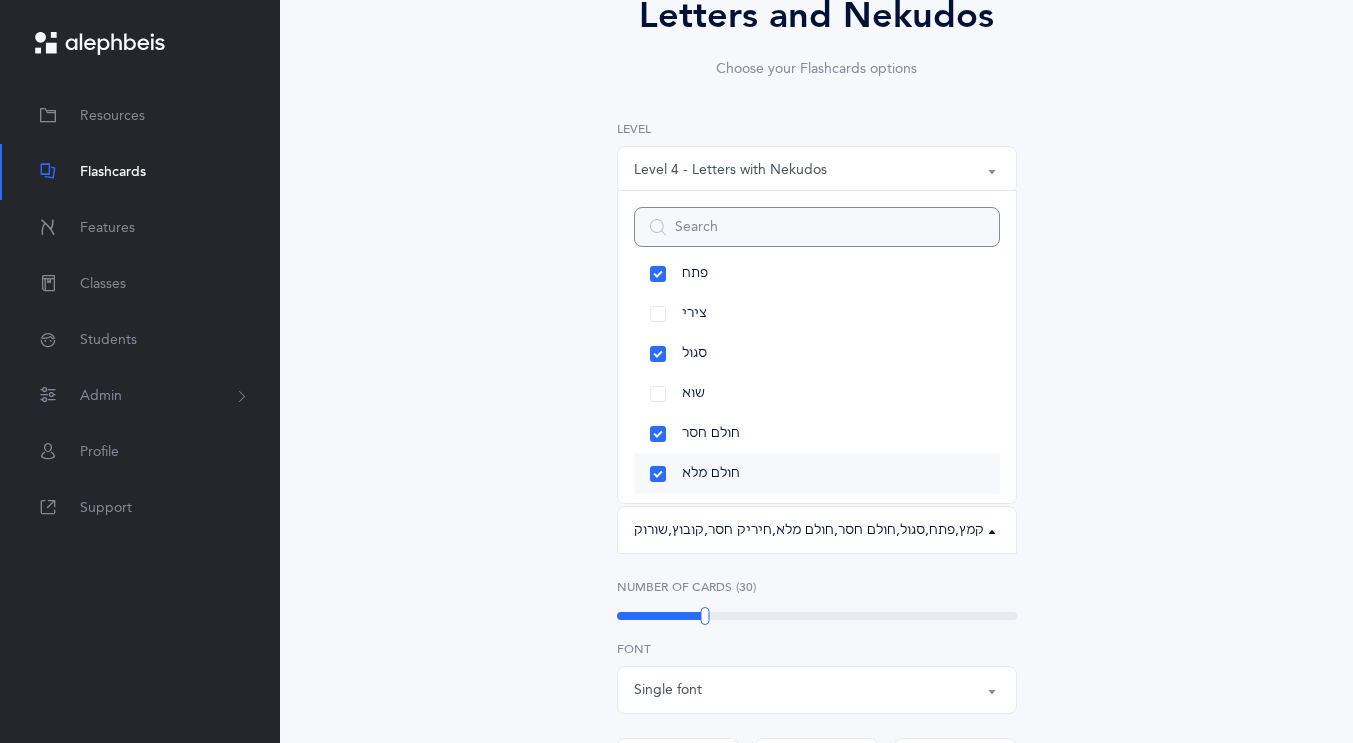 scroll, scrollTop: 139, scrollLeft: 0, axis: vertical 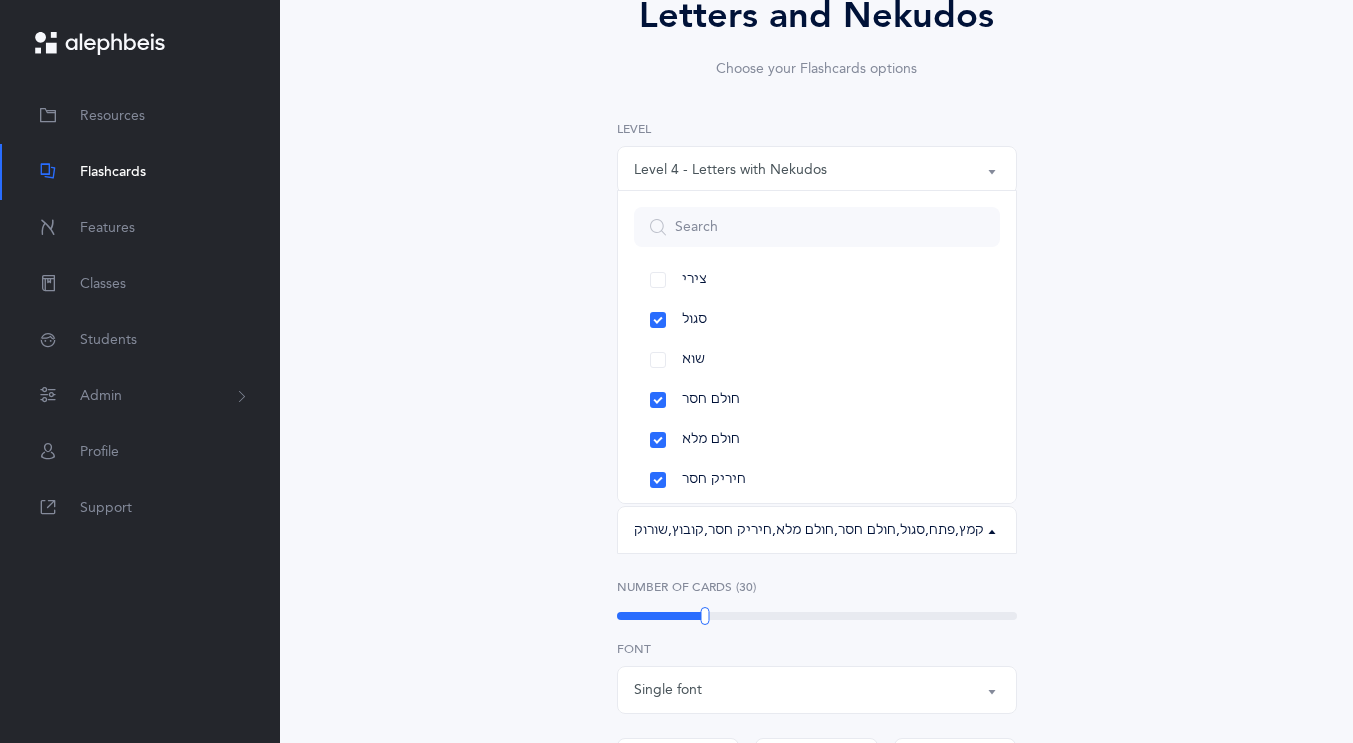 click on "Letters and Nekudos   Choose your Flashcards options         Level 1 - Letters only
Level 2 - Nekudos only
Level 3 - Letters and Nekudos
Level 4 - Letters with Nekudos
Level 4 - Letters with Nekudos   Level 1 - Letters only
Level 2 - Nekudos only
Level 3 - Letters and Nekudos
Level 4 - Letters with Nekudos
Level
Letters to include
Accumulative
Including
א
בּ
ב
ג
ד
ה
ו
ז
ח
ט
י
כּ
ךּ
כ
ך
ל
מ
נ
ן
ס
ע
פּ
פ
צ
ק
ר
שׁ
שׂ
תּ
ת
Letters up until: ת   א
בּ
ב
ג
ד
ה
ו
ז
ח
ט
י
כּ
ךּ
כ
ך
ל
מ
נ
ן
ס
ע
פּ
פ
צ
ק
ר
שׁ
שׂ
תּ
ת
Choose a letter
Order of letters
Randomized
In order
All Nekudos
קמץ
פתח
צירי
סגול
שוא
חולם חסר
חולם מלא
חיריק חסר
חיריק מלא
קמץ" at bounding box center [817, 578] 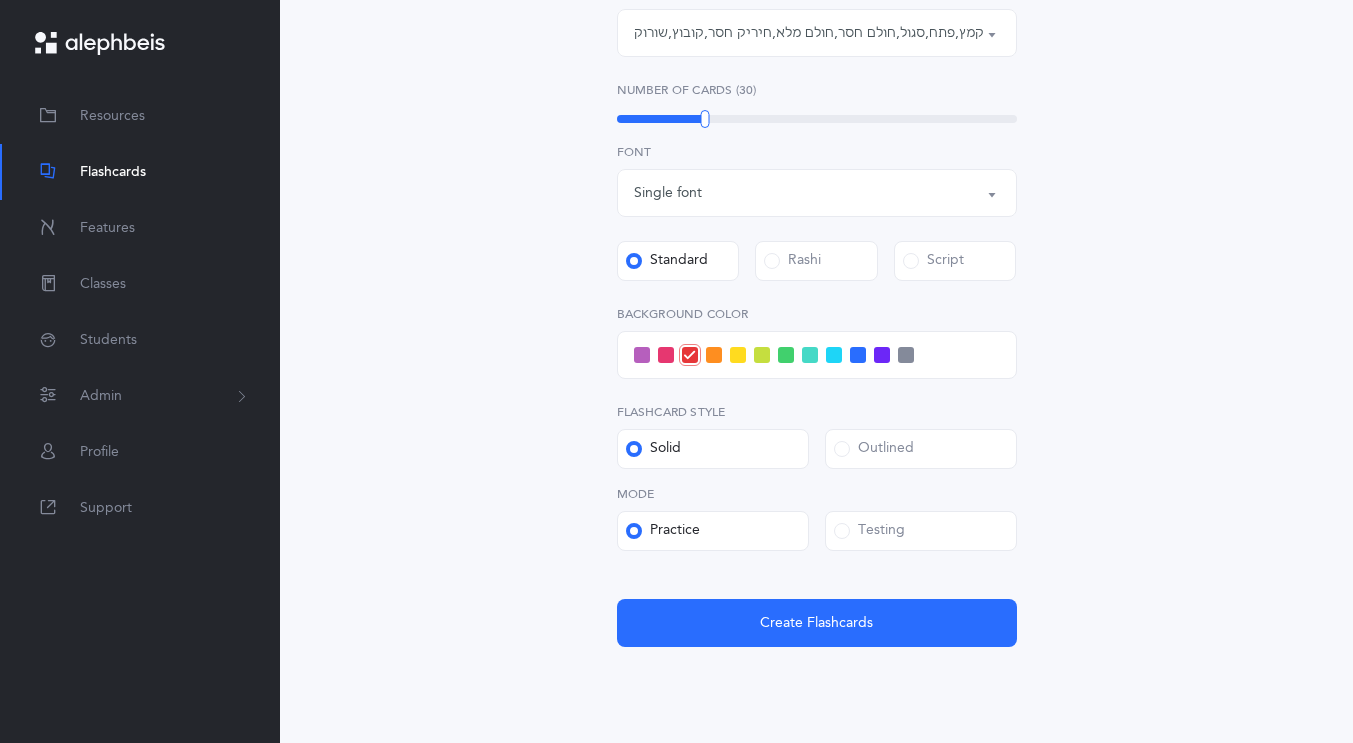 scroll, scrollTop: 701, scrollLeft: 0, axis: vertical 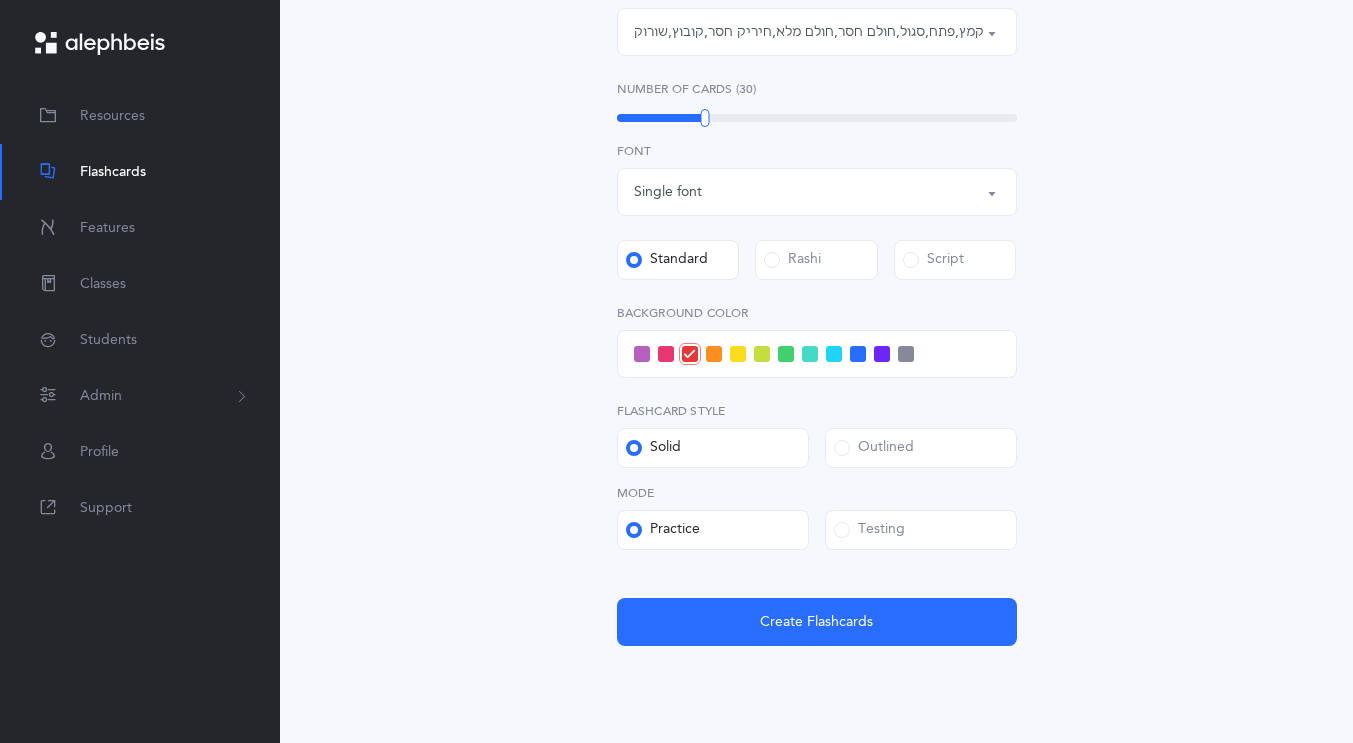 click on "Testing" at bounding box center [921, 530] 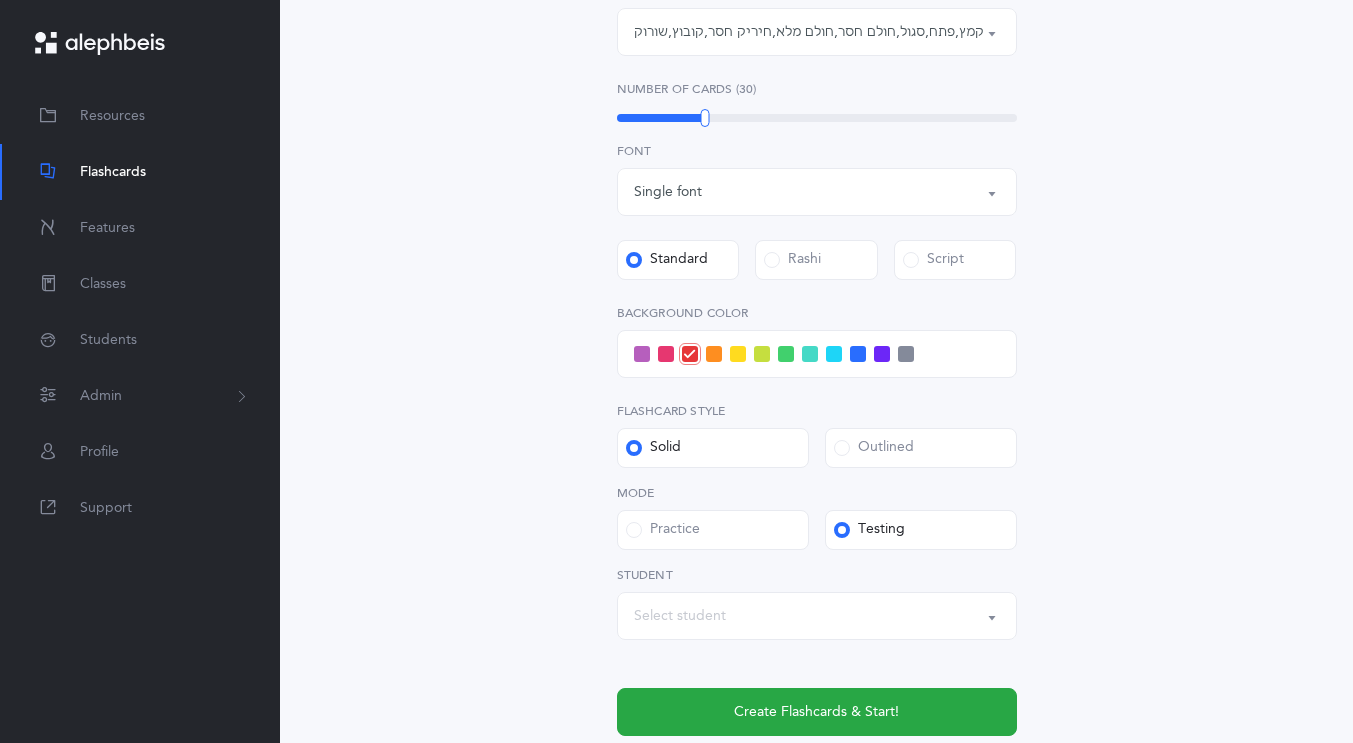 click at bounding box center (810, 354) 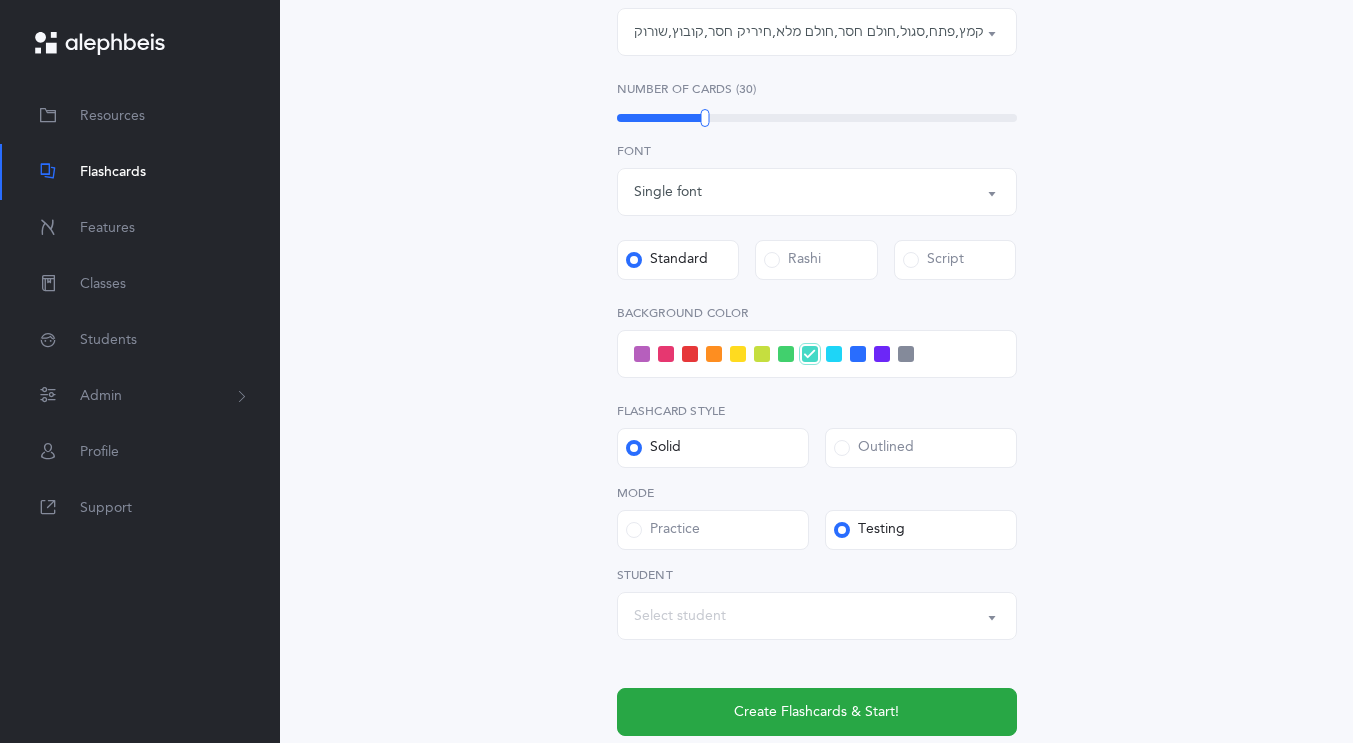 click on "Select student" at bounding box center (680, 616) 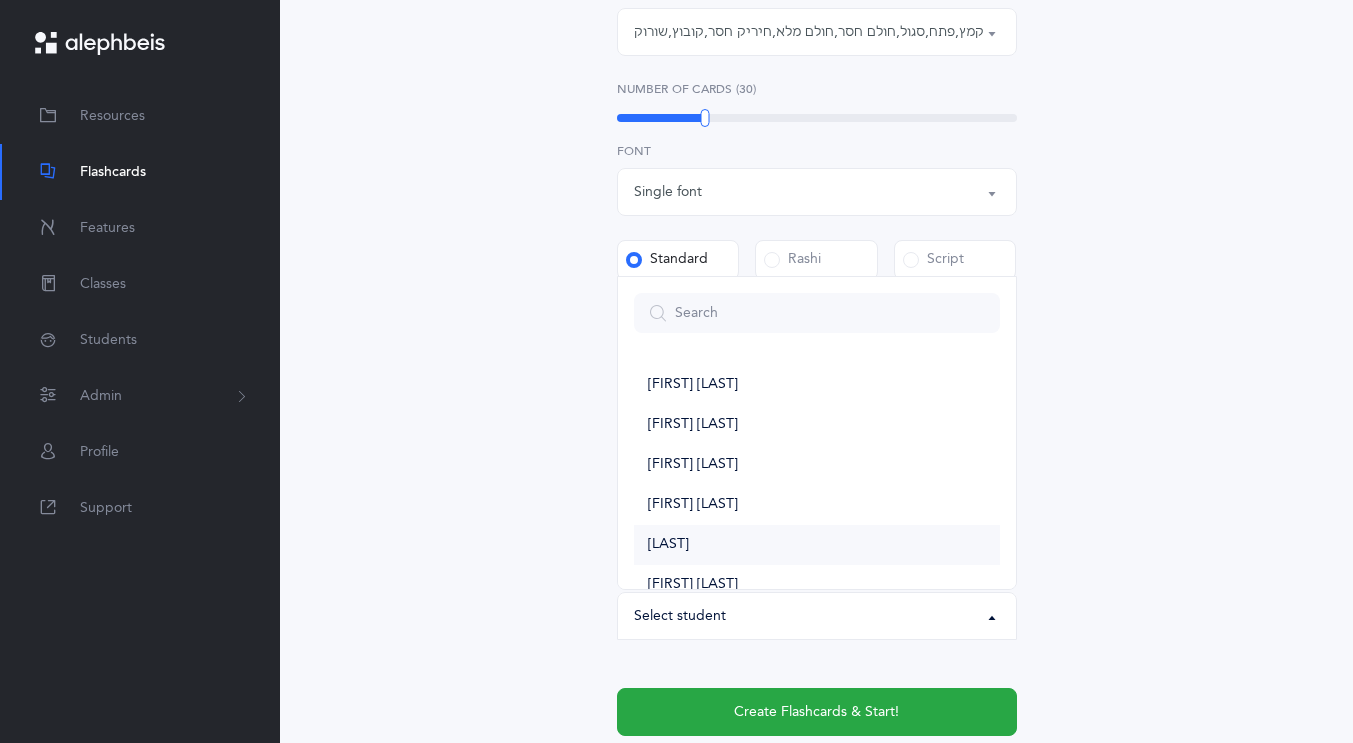click on "[FIRST] [LAST]" at bounding box center (668, 545) 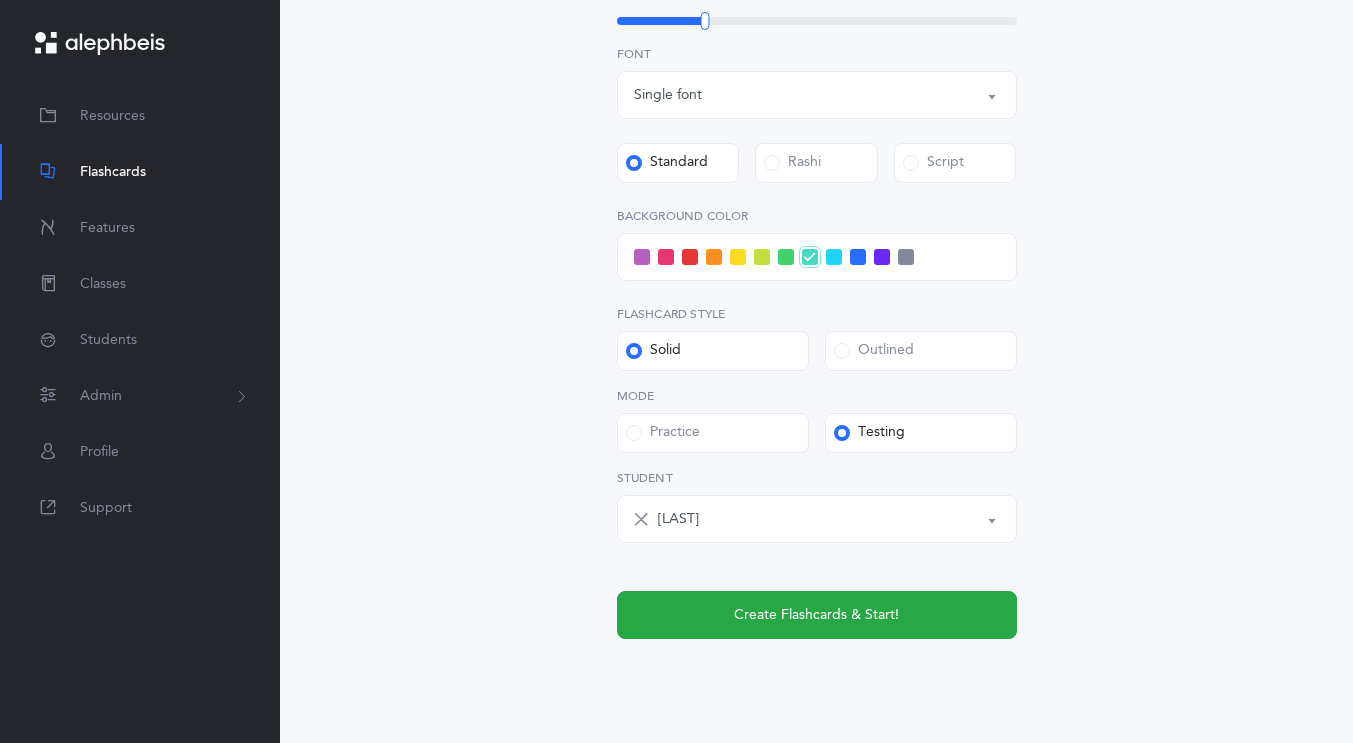 scroll, scrollTop: 804, scrollLeft: 0, axis: vertical 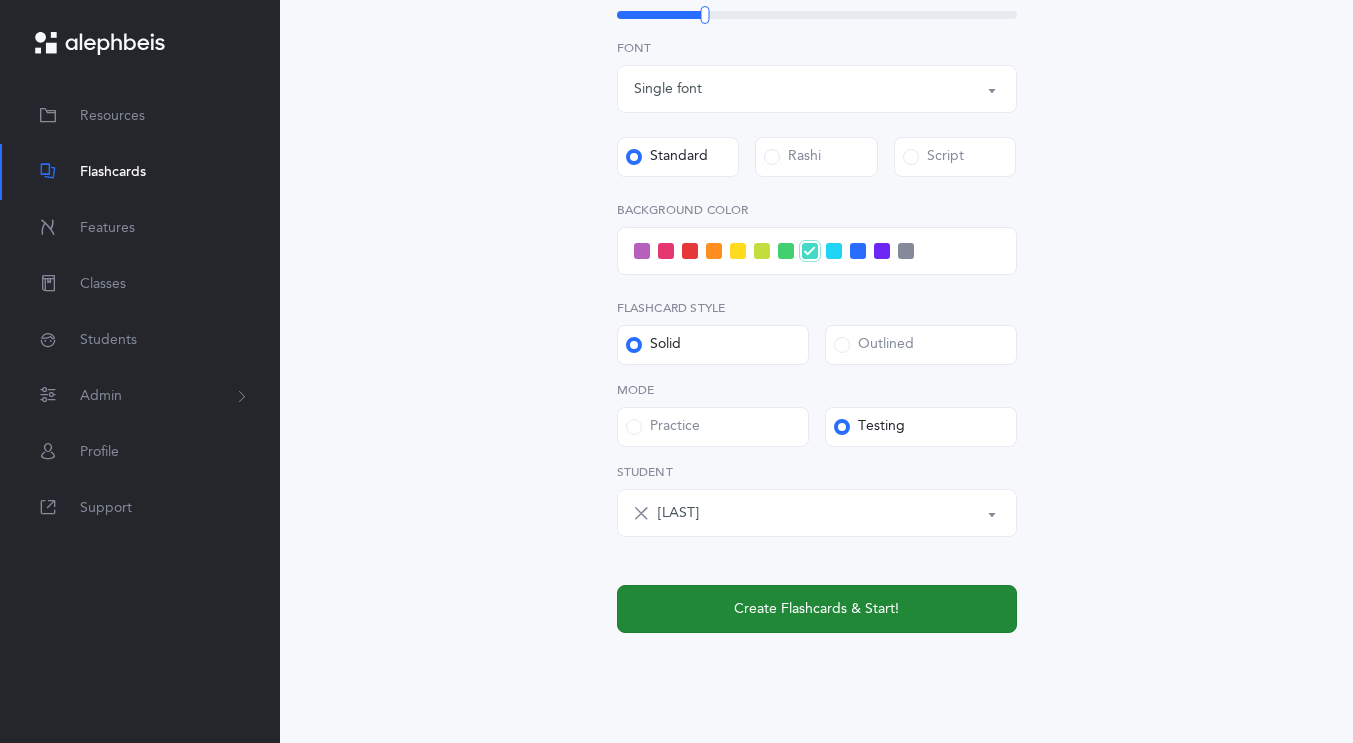 click on "Create Flashcards & Start!" at bounding box center (817, 609) 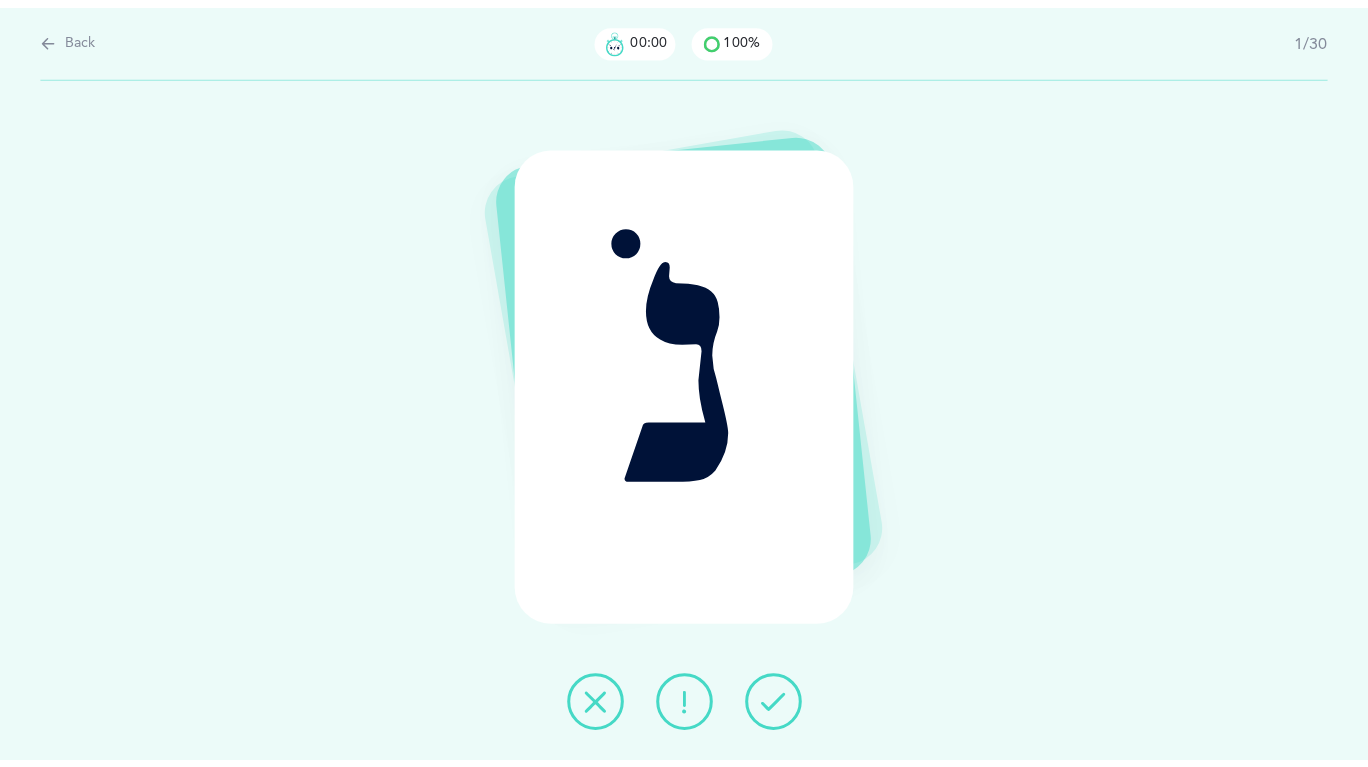 scroll, scrollTop: 0, scrollLeft: 0, axis: both 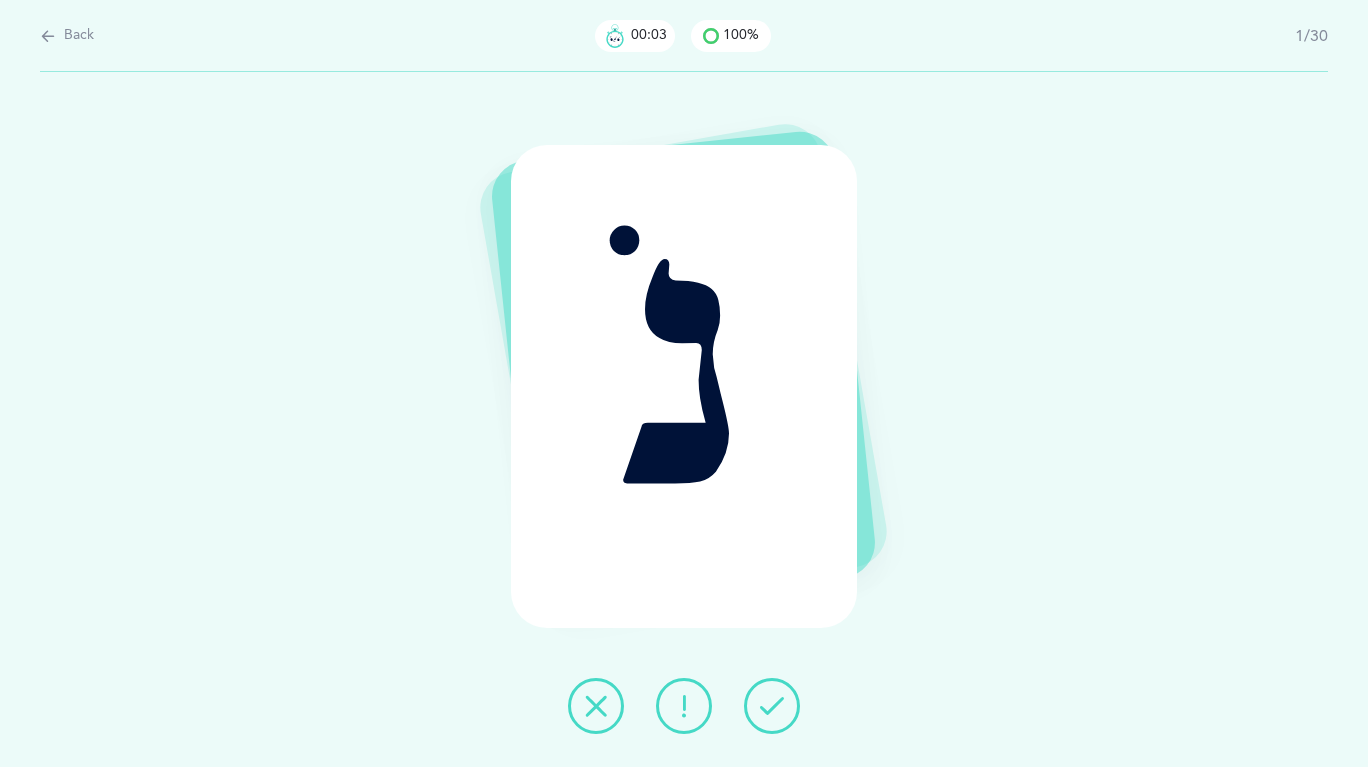 click at bounding box center [772, 706] 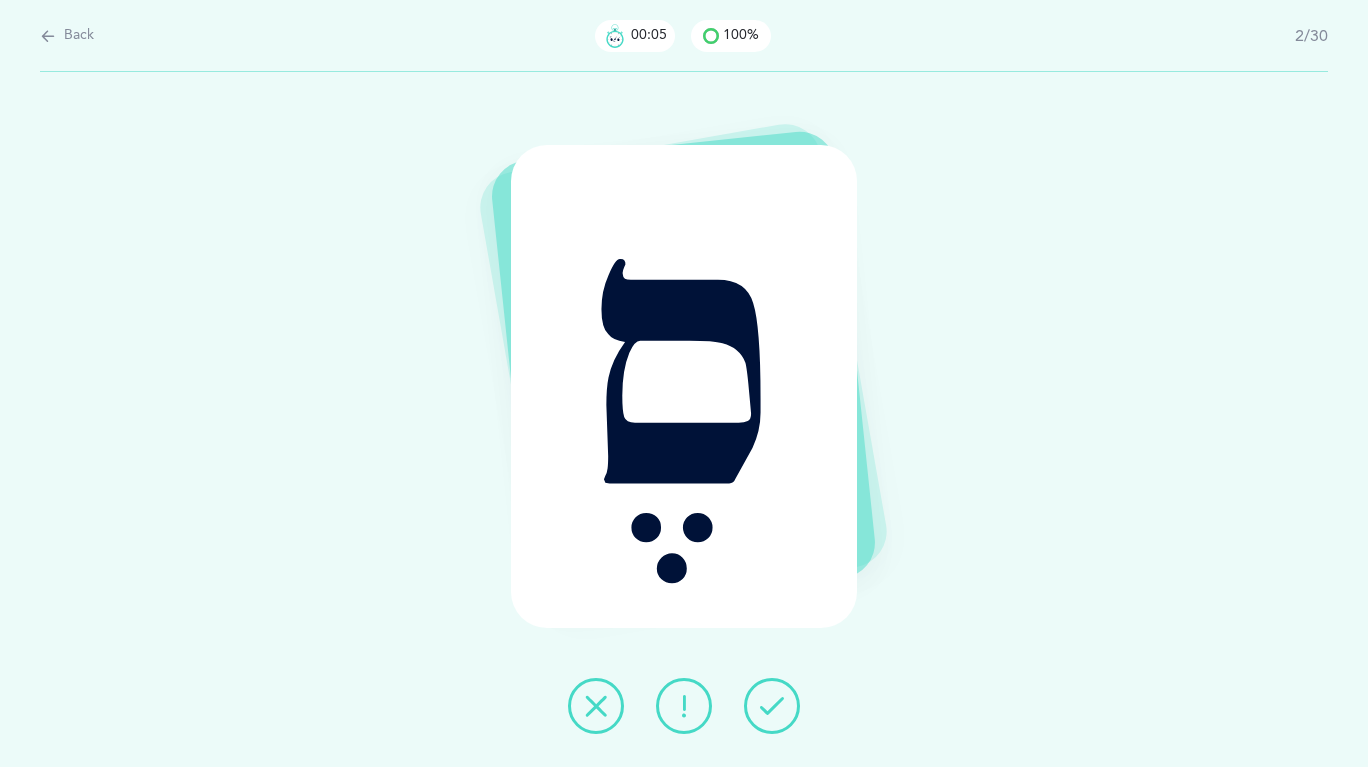 click at bounding box center [772, 706] 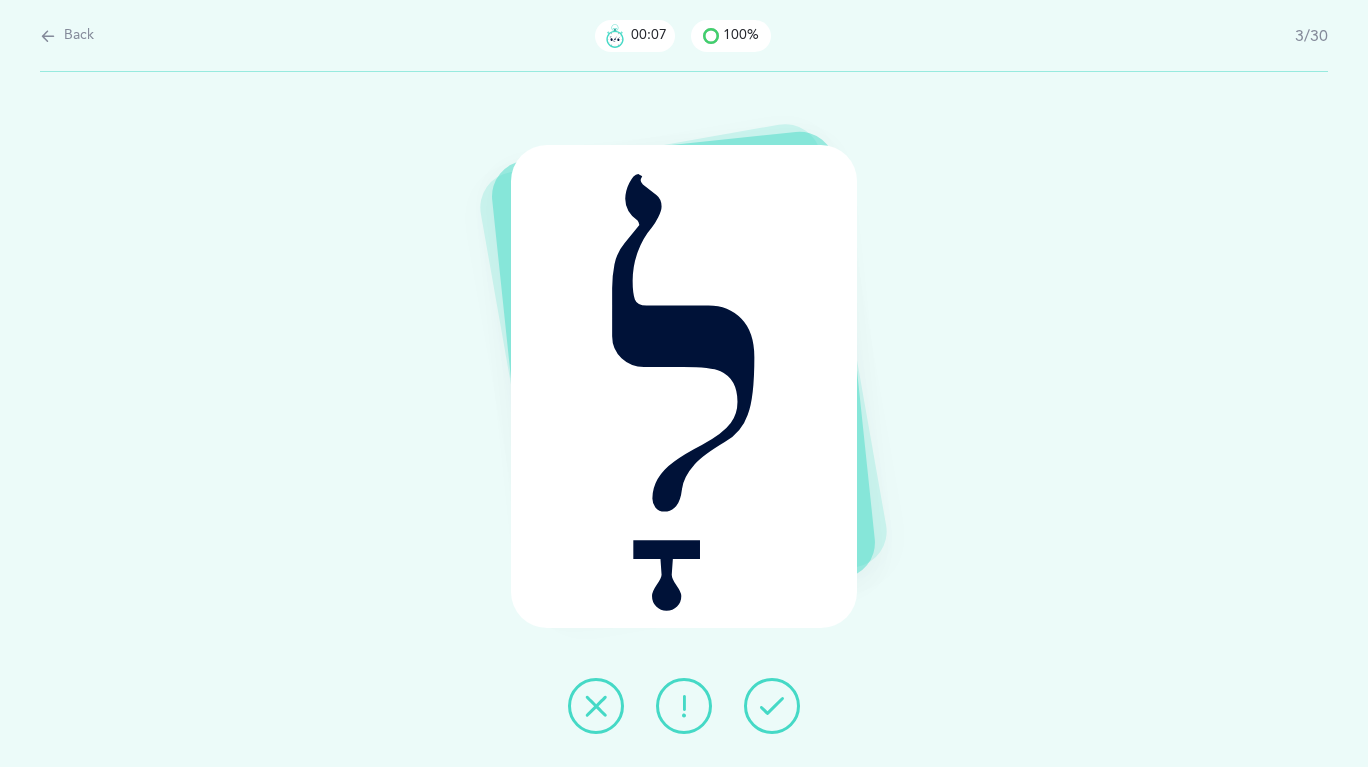 click at bounding box center (772, 706) 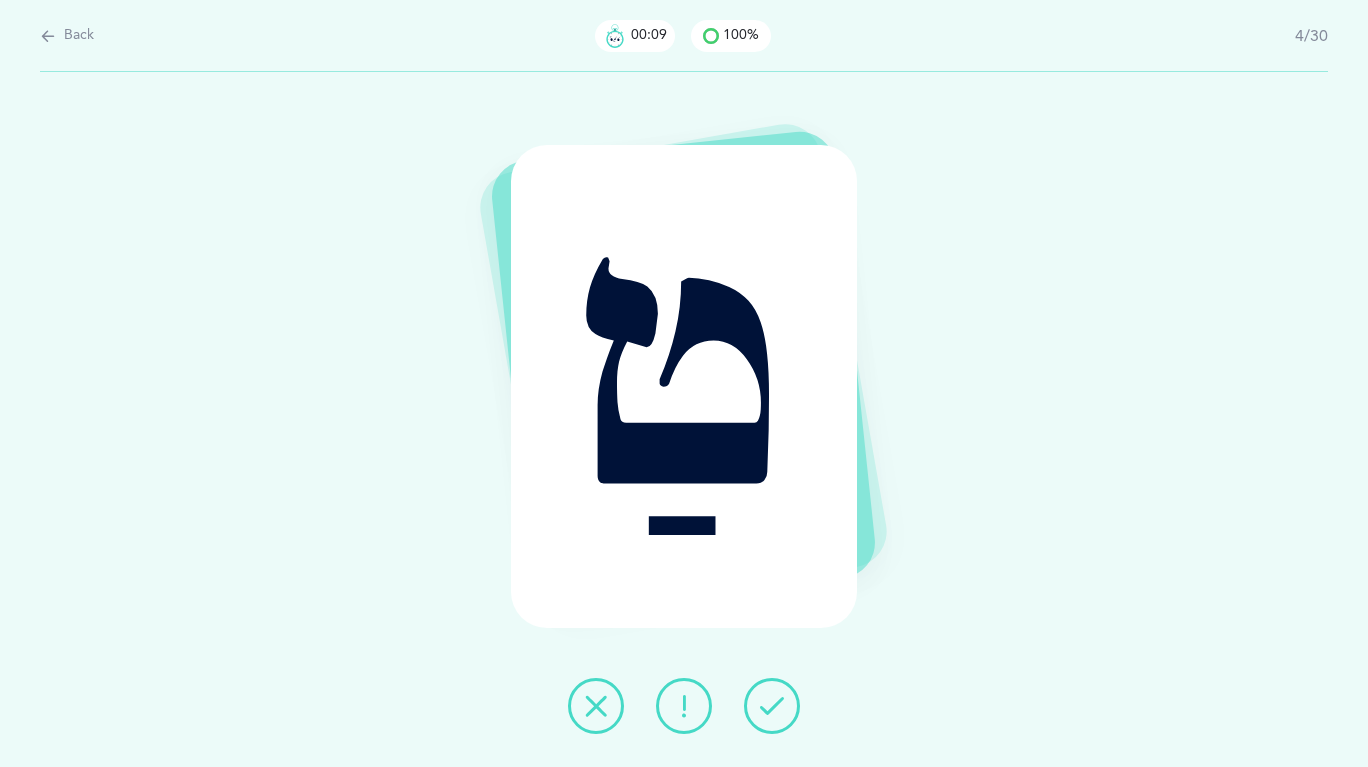 click at bounding box center (772, 706) 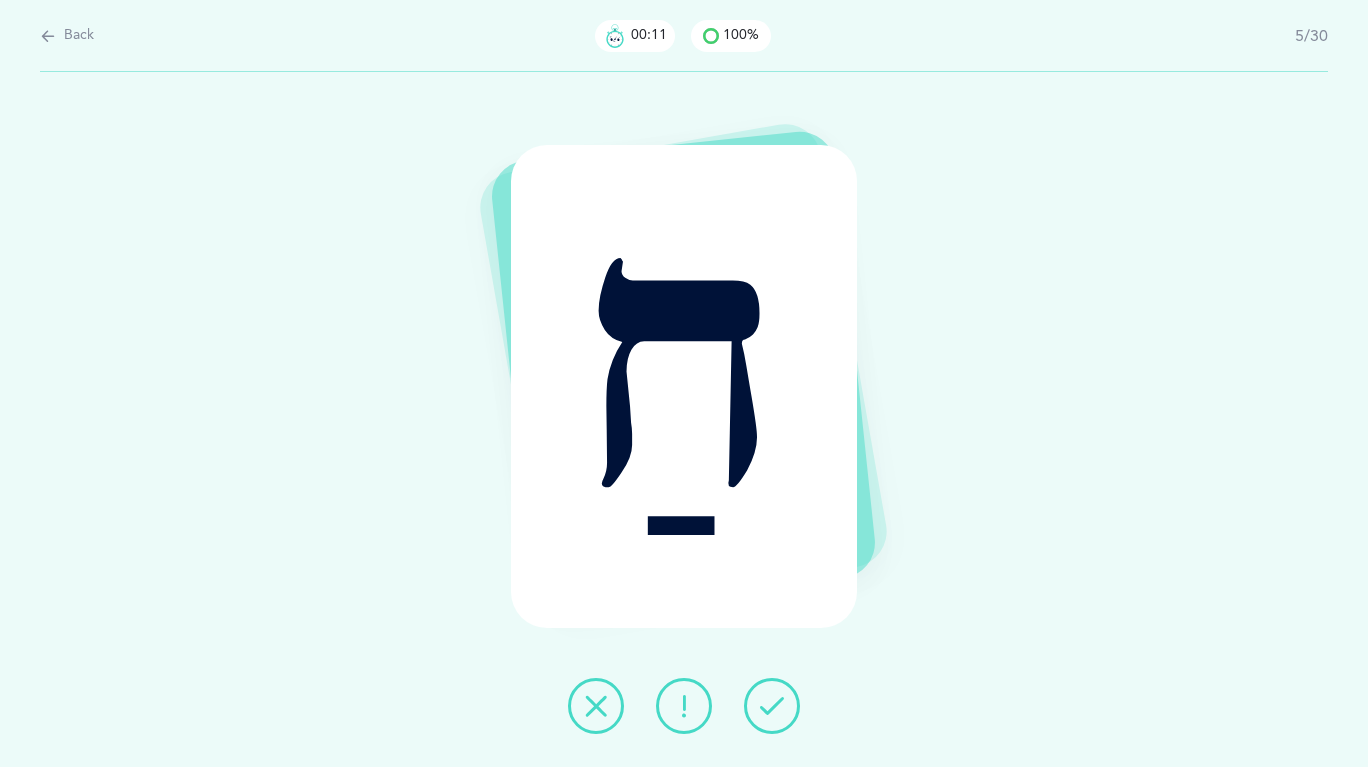 click at bounding box center (772, 706) 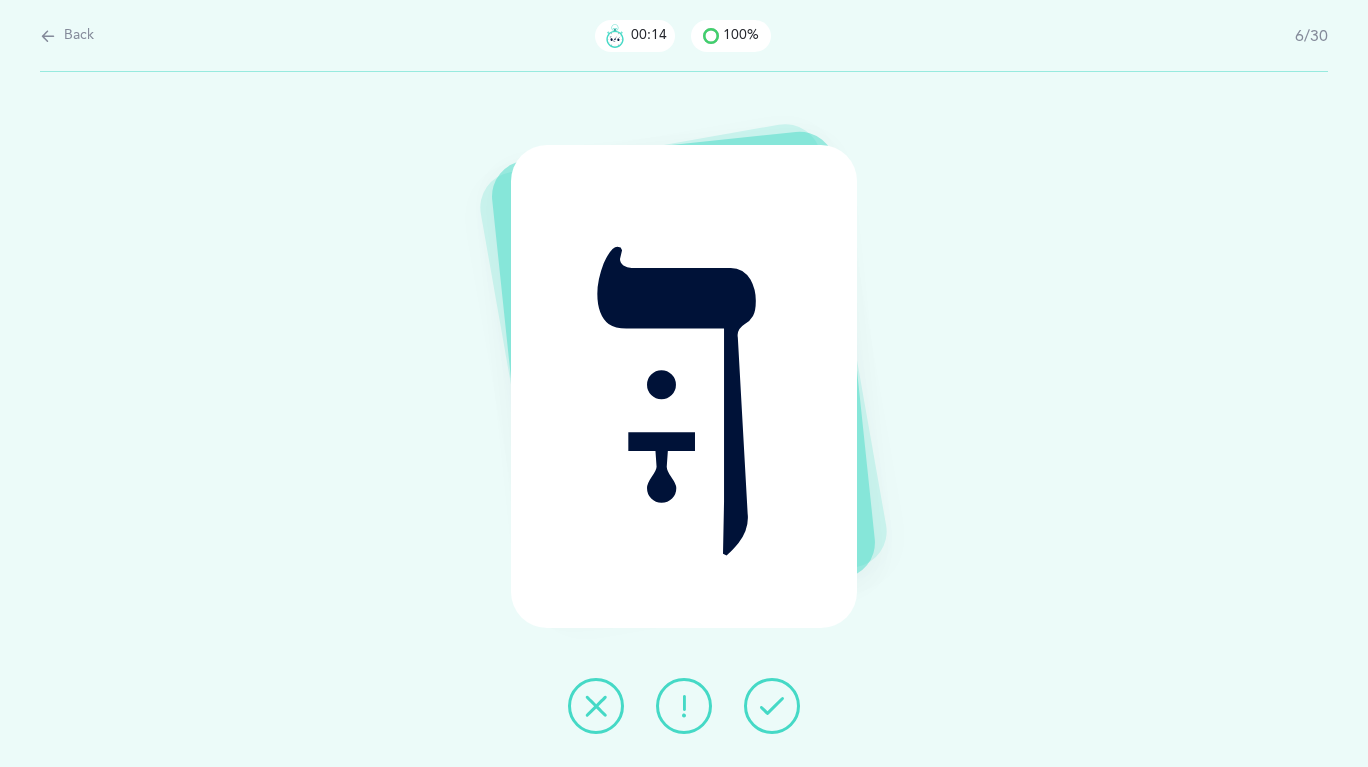 click at bounding box center (772, 706) 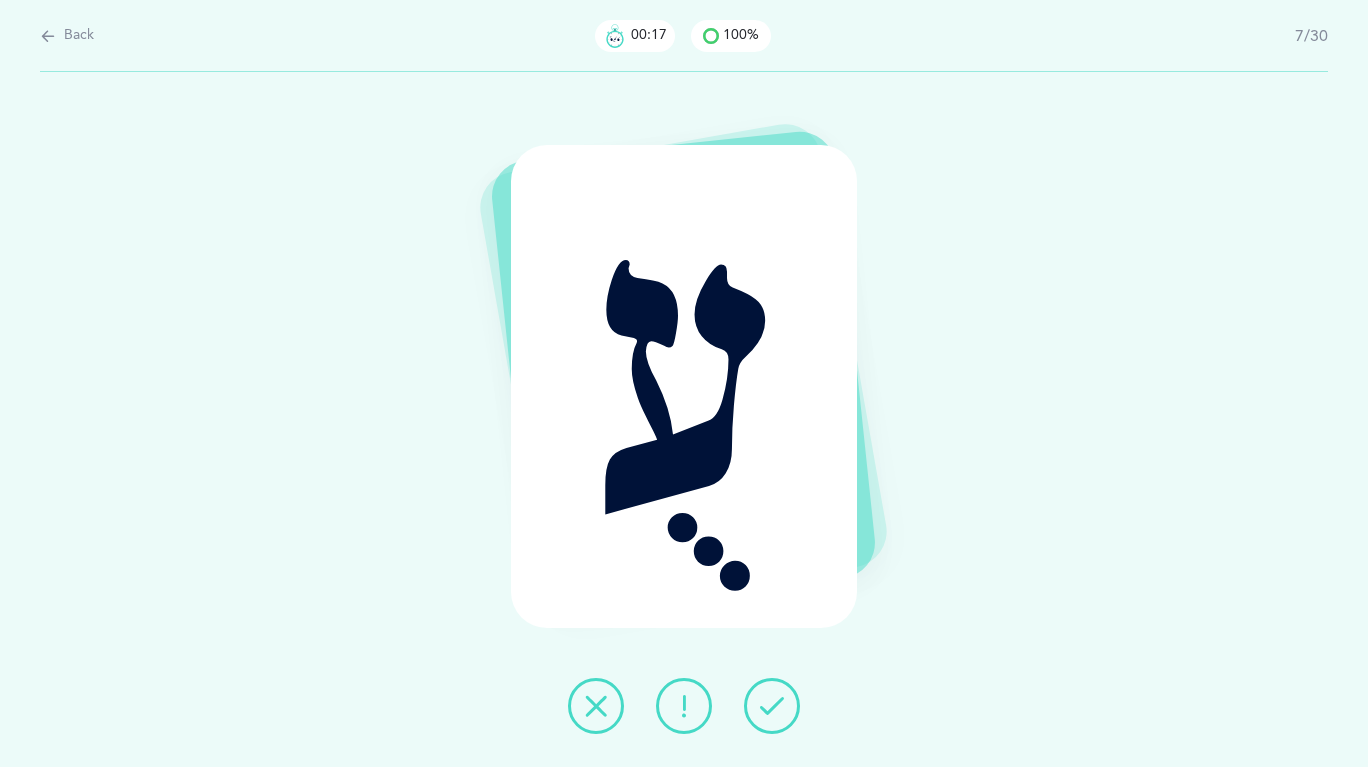 click at bounding box center (772, 706) 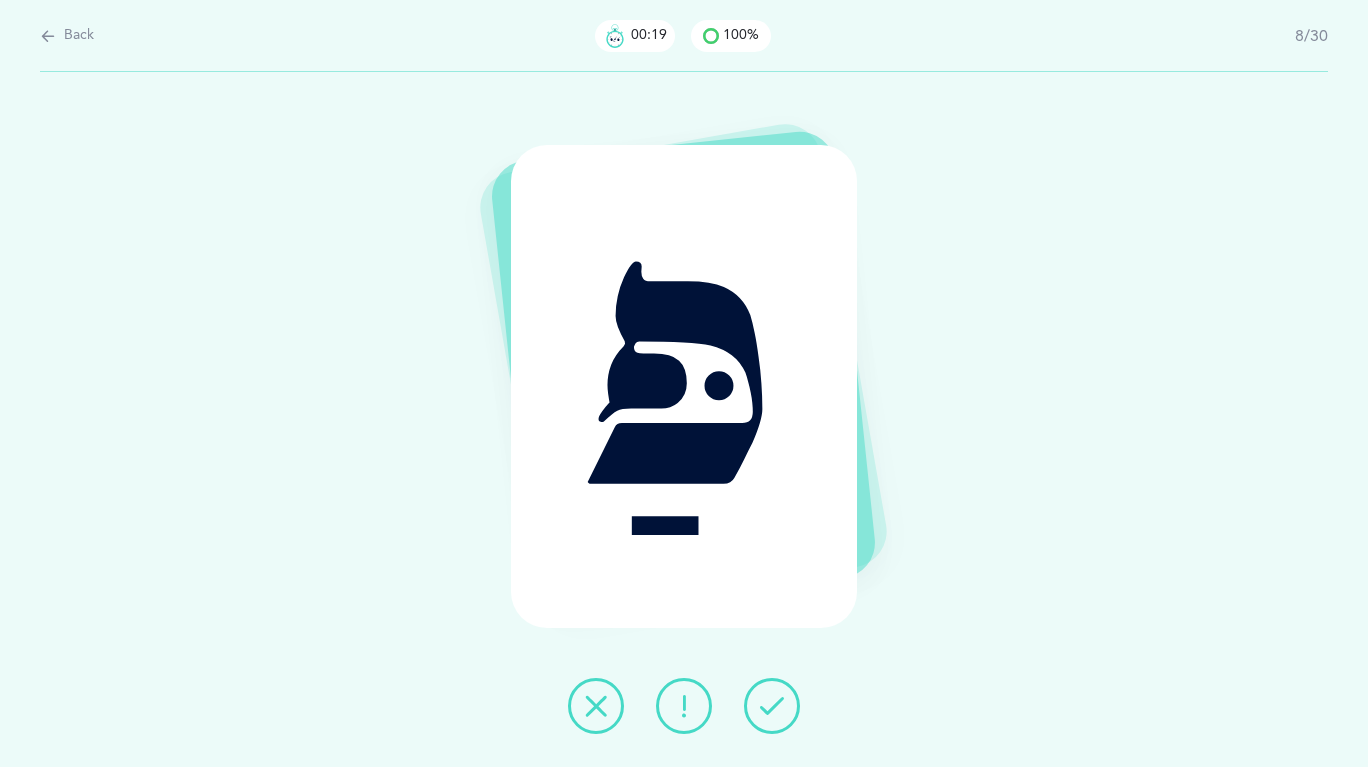 click at bounding box center (772, 706) 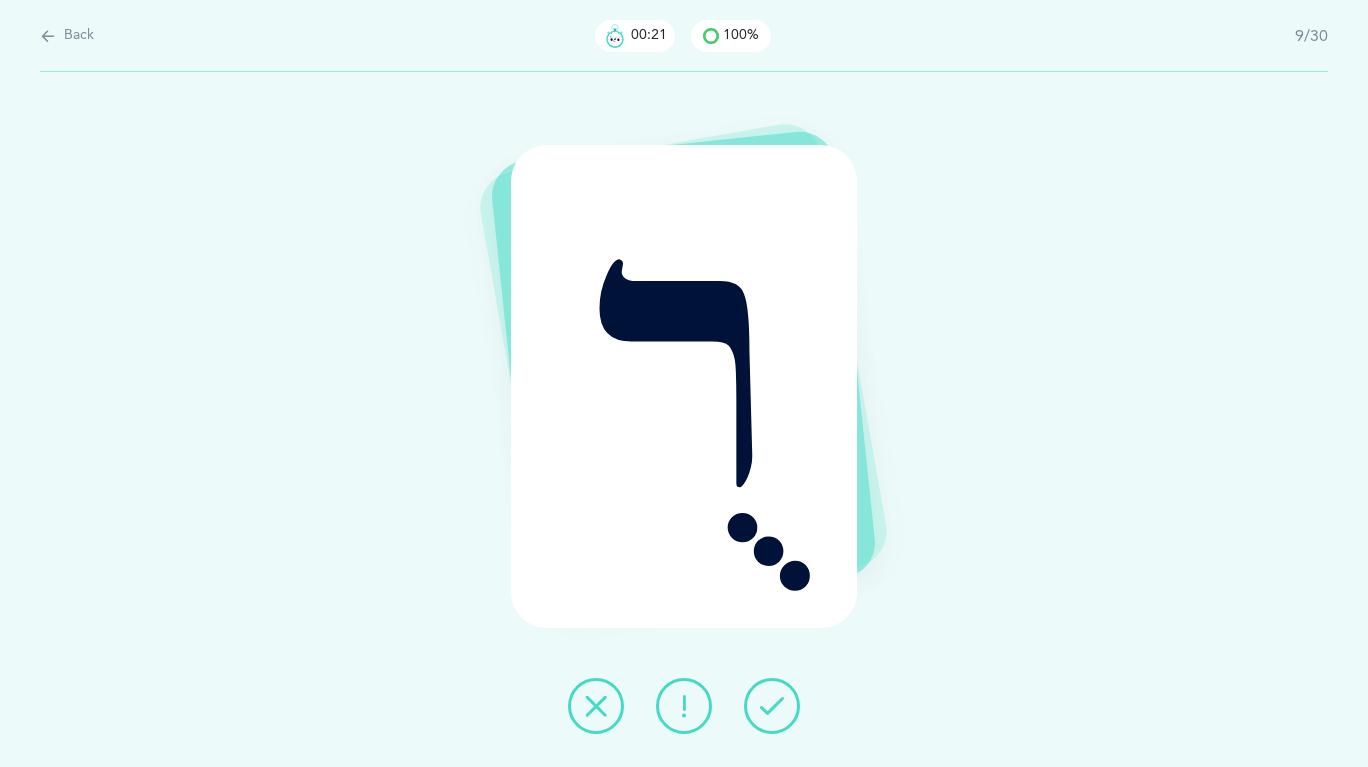 click at bounding box center (772, 706) 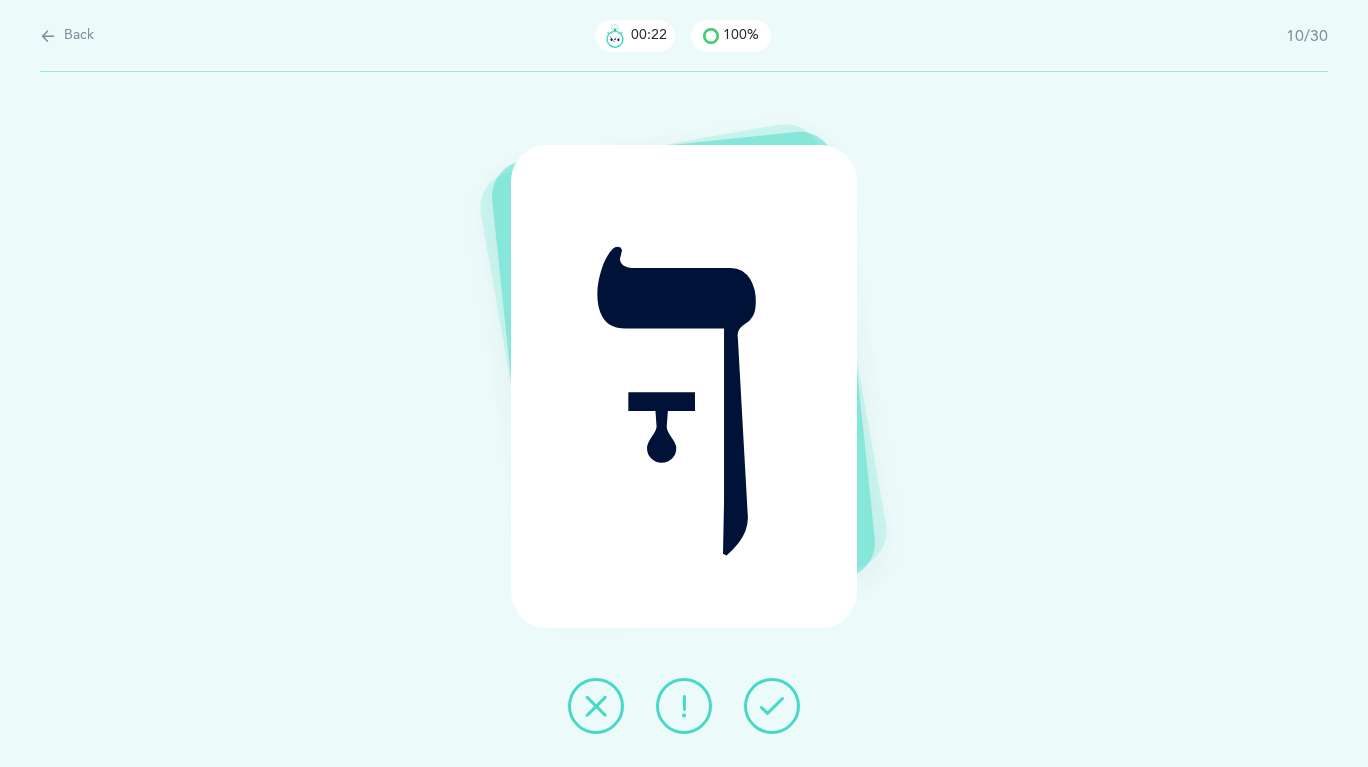 click at bounding box center (772, 706) 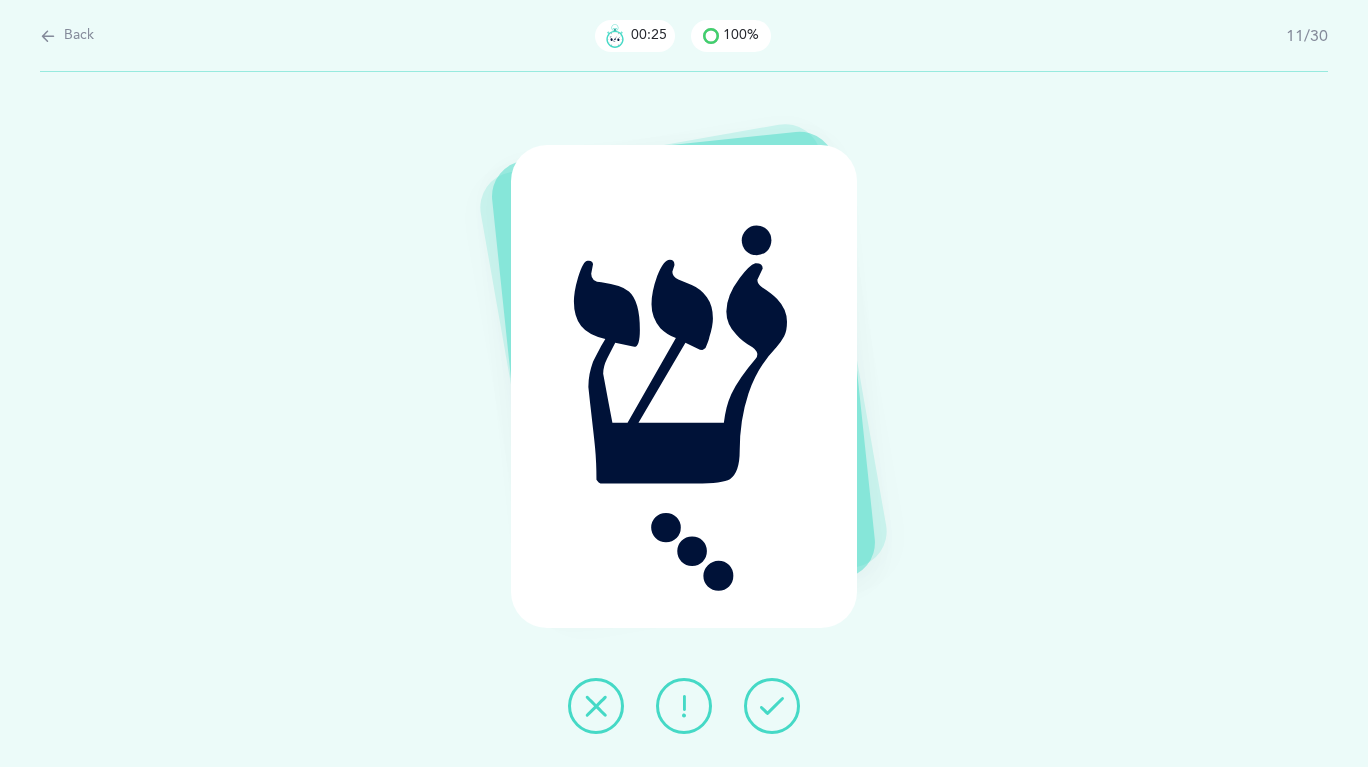 click at bounding box center (772, 706) 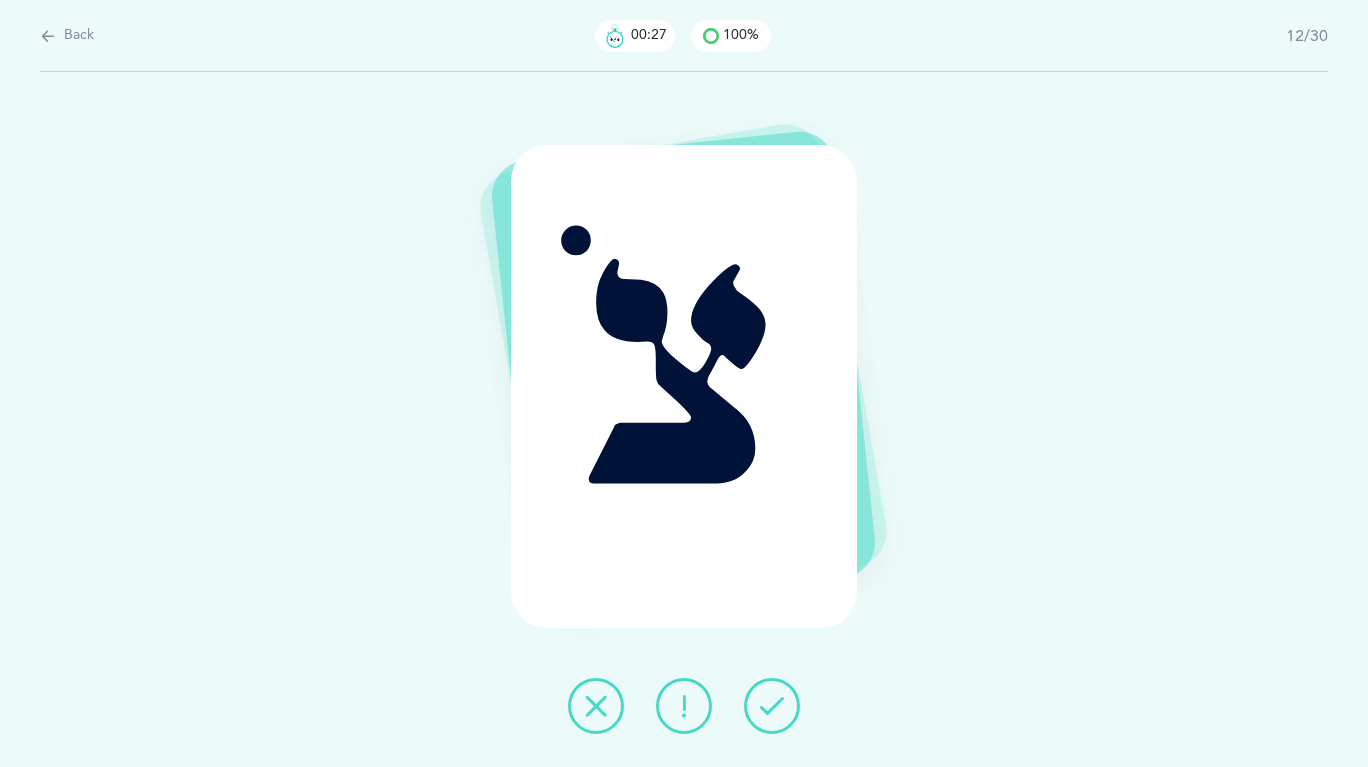 click at bounding box center (772, 706) 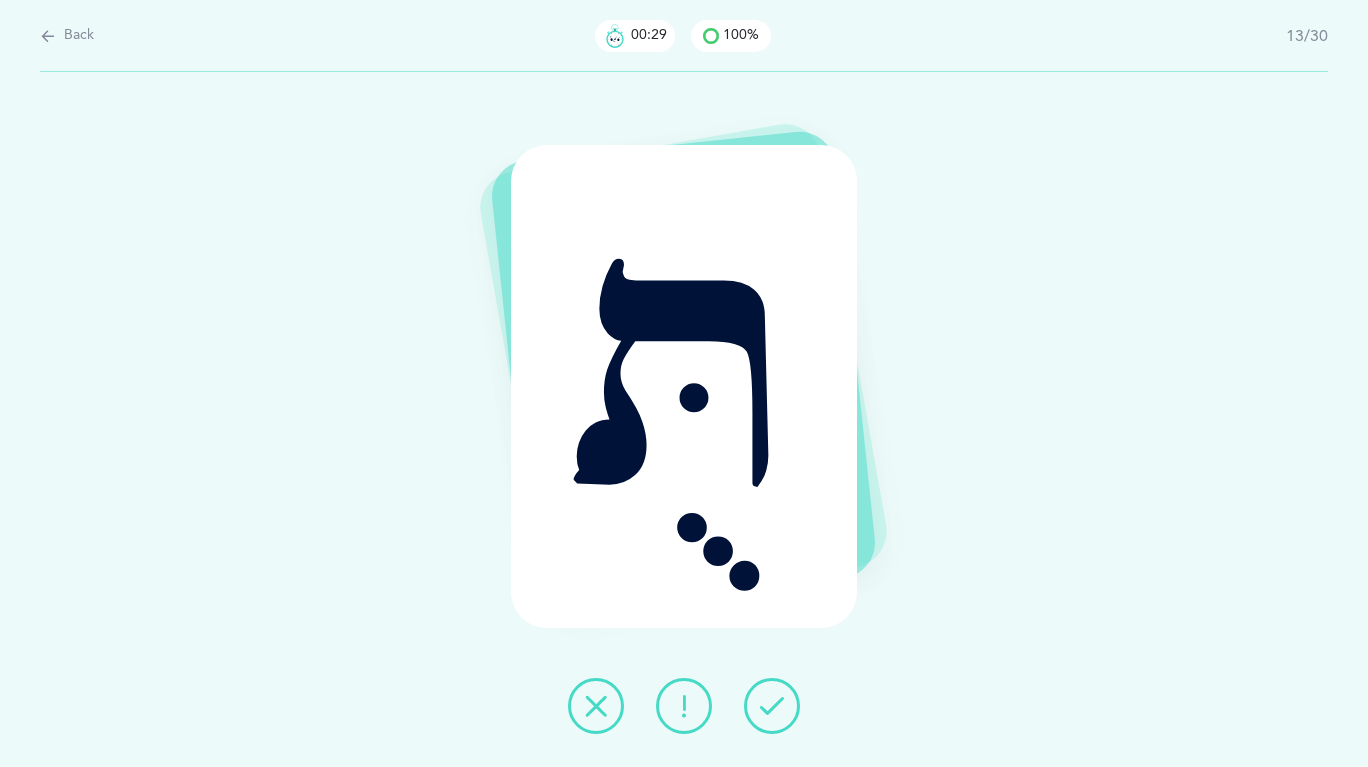 click at bounding box center [772, 706] 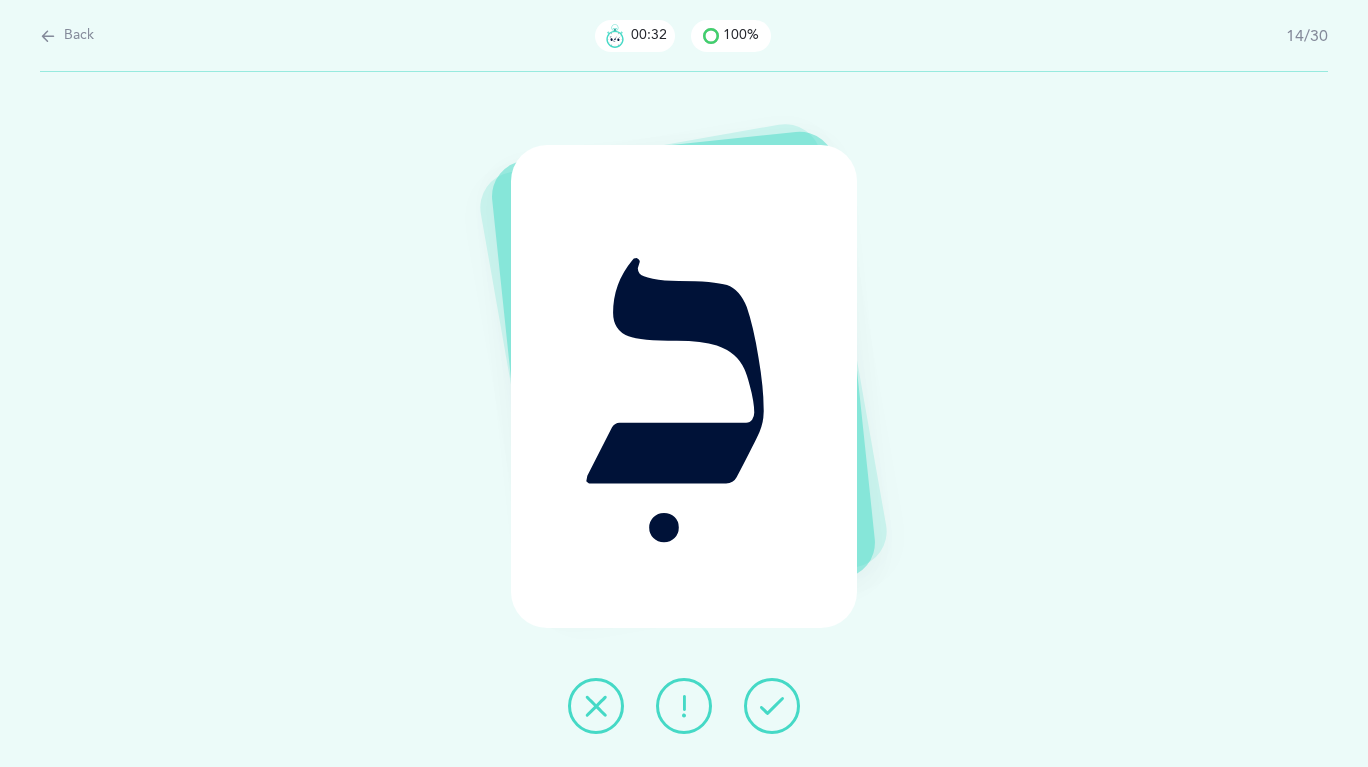 click at bounding box center (772, 706) 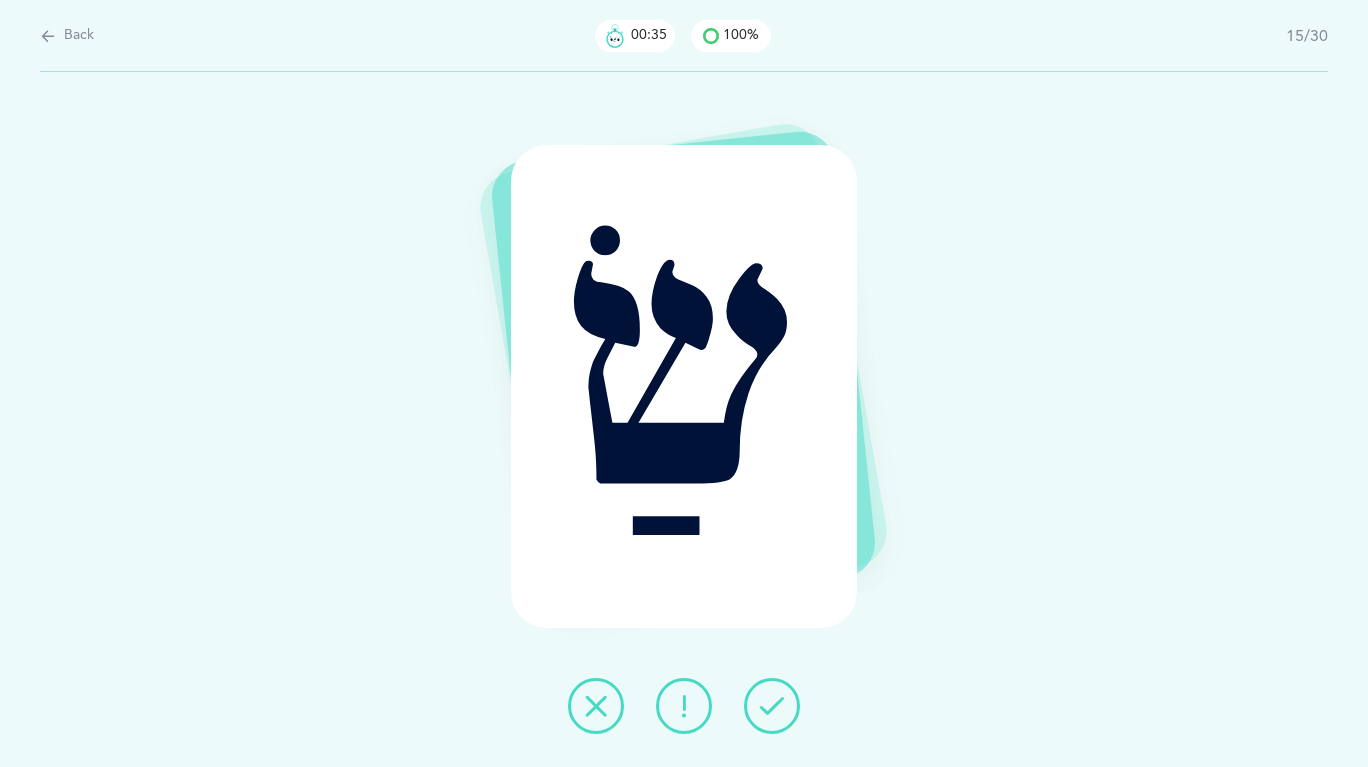 click at bounding box center [772, 706] 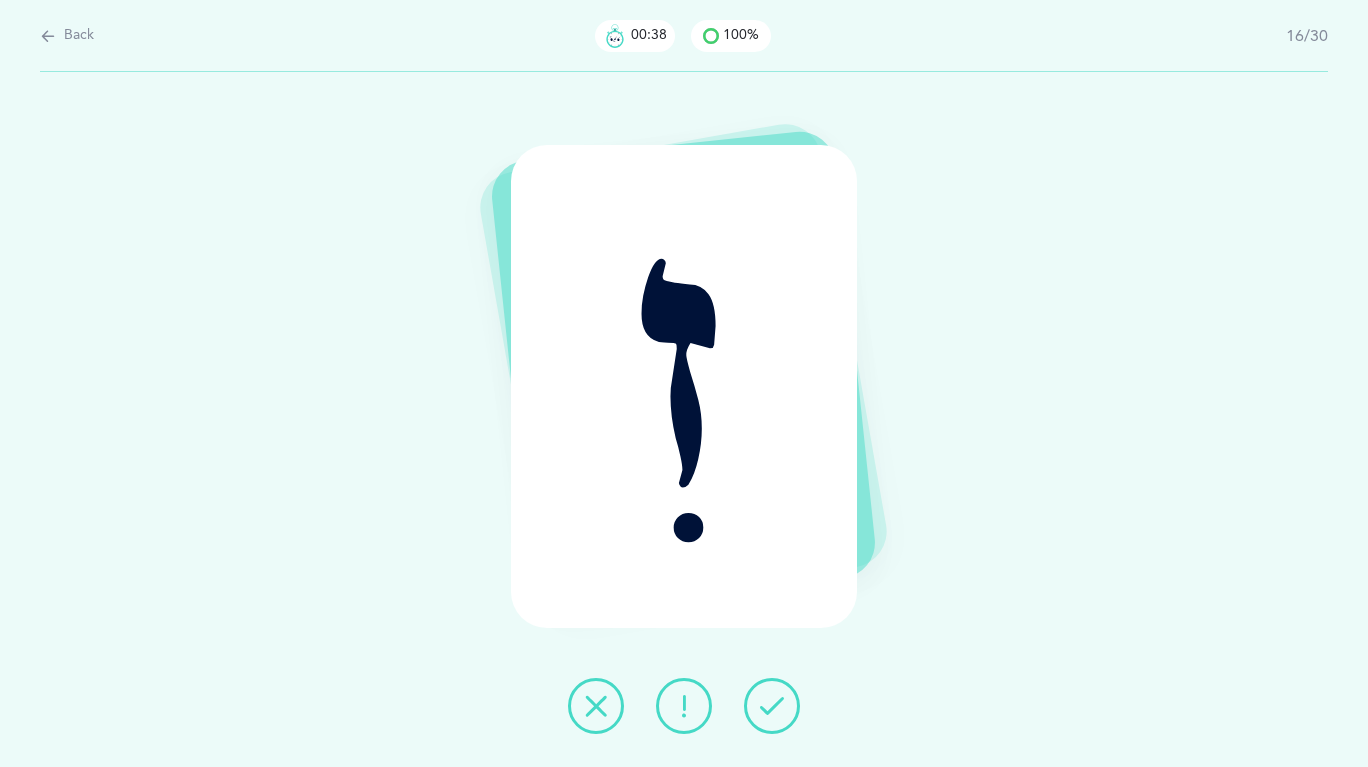 click at bounding box center (772, 706) 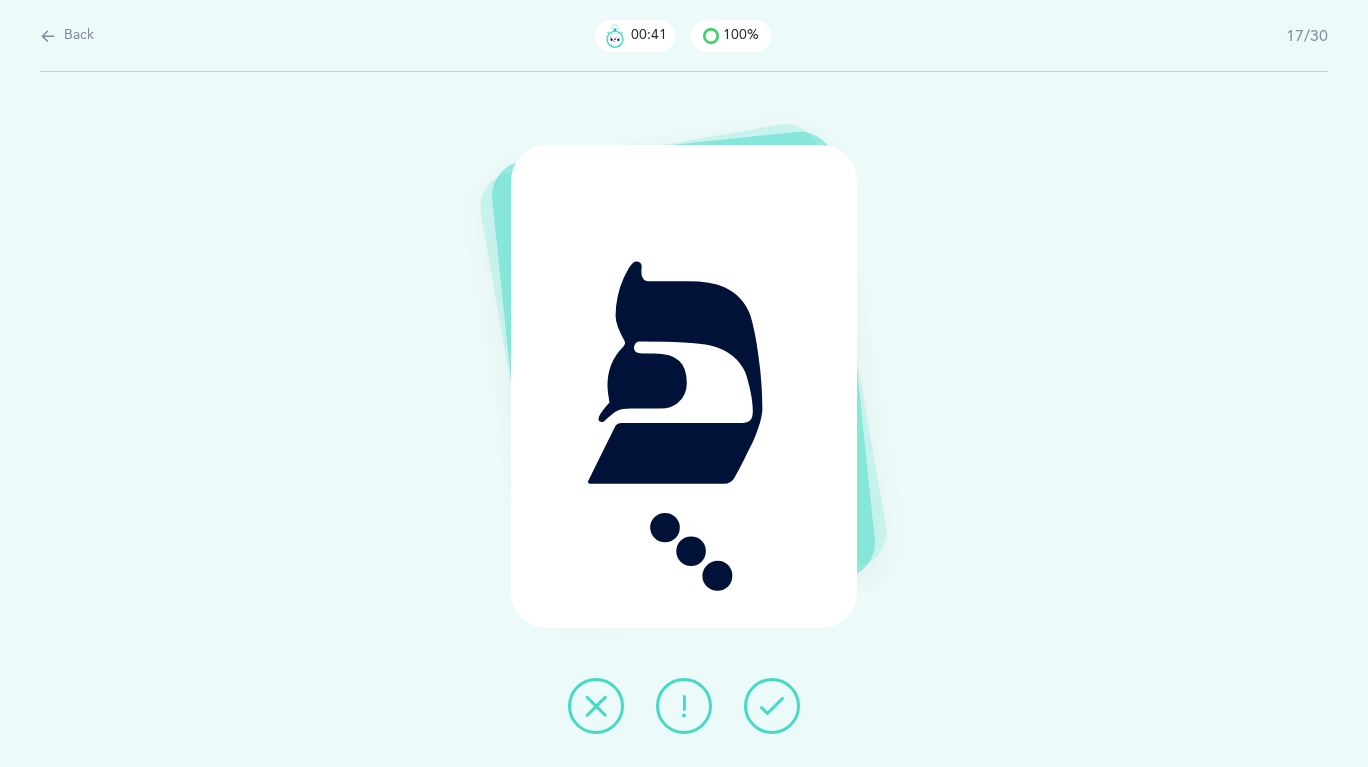 click at bounding box center (772, 706) 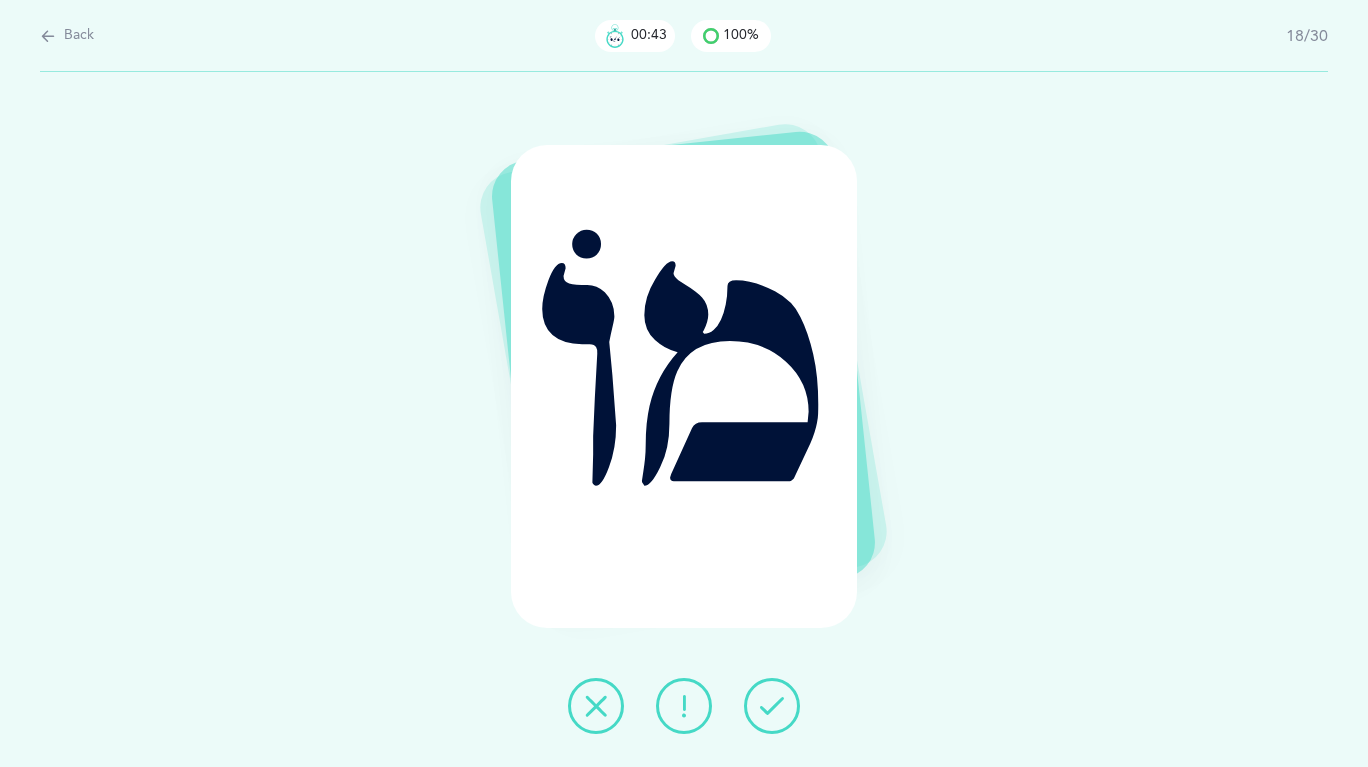 click at bounding box center (772, 706) 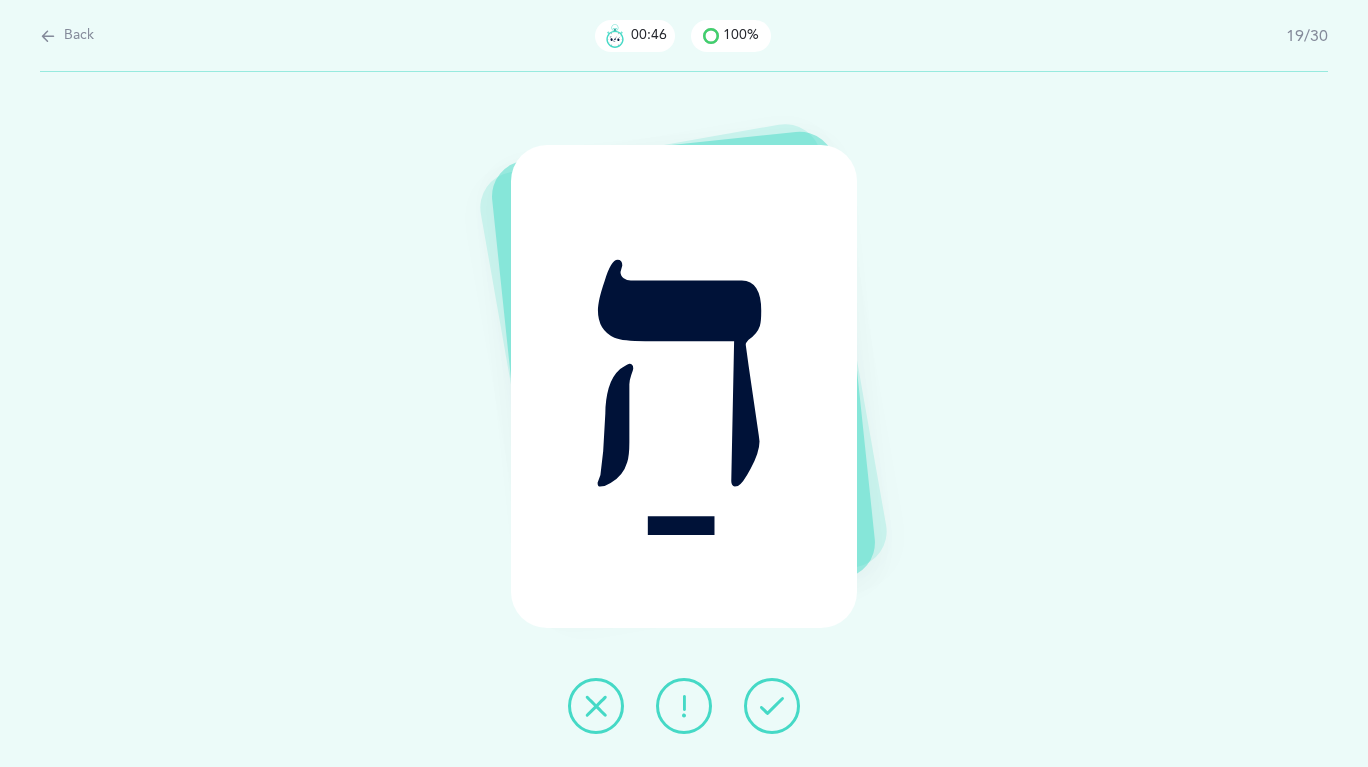 click at bounding box center [772, 706] 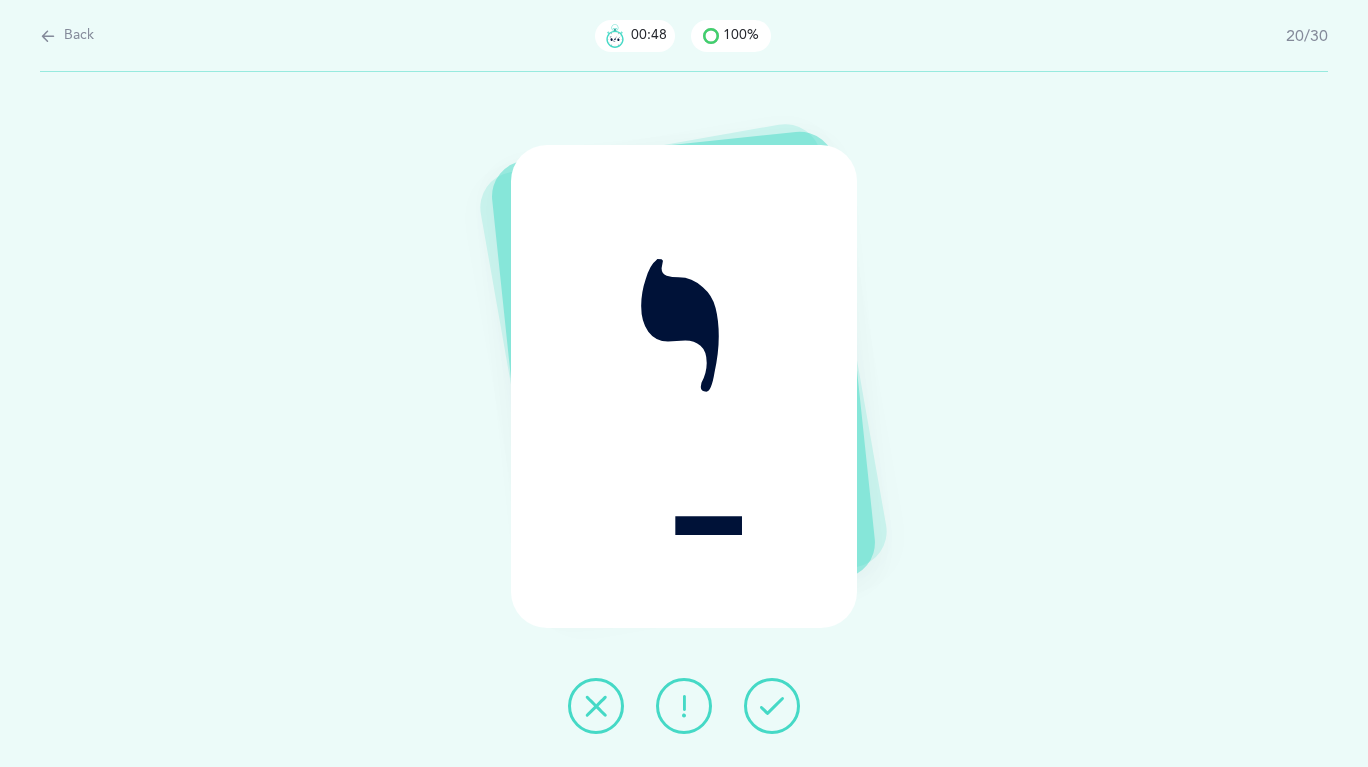 click at bounding box center (772, 706) 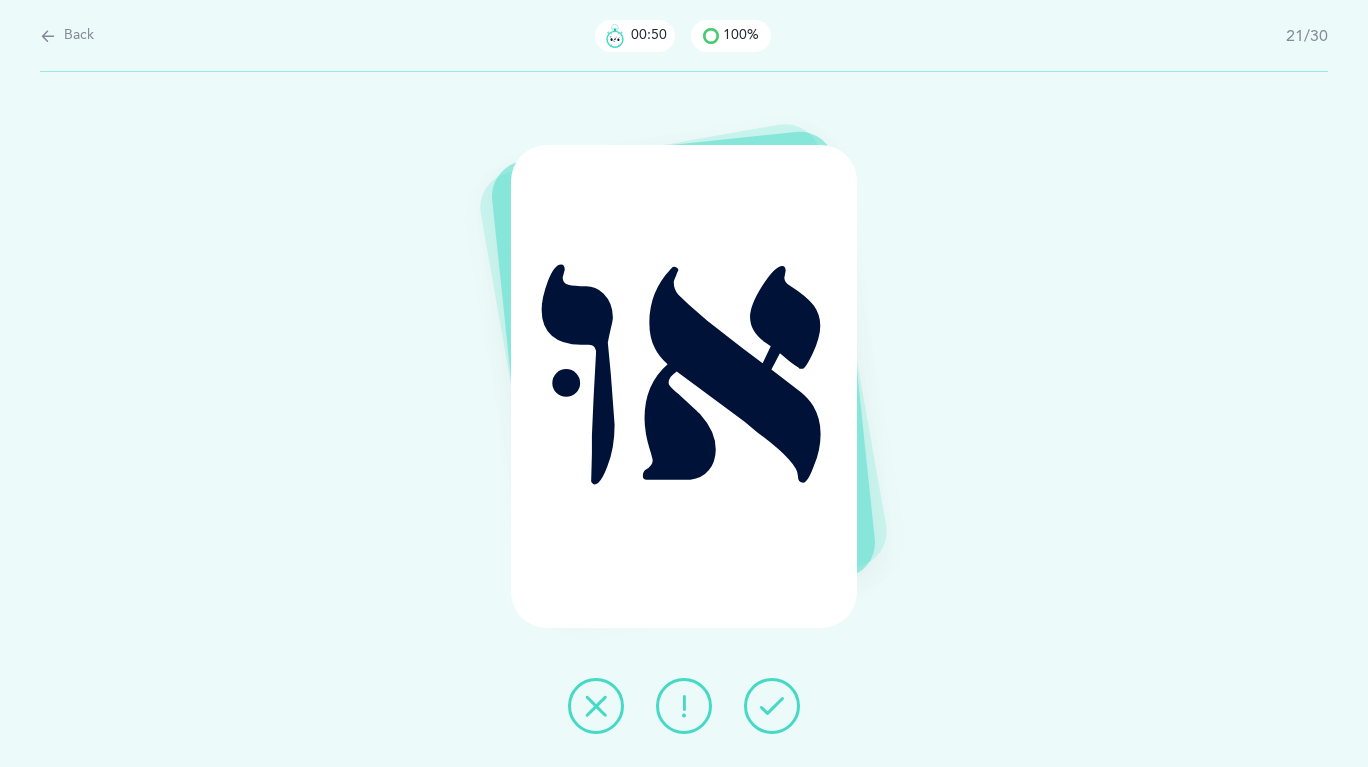 click at bounding box center [772, 706] 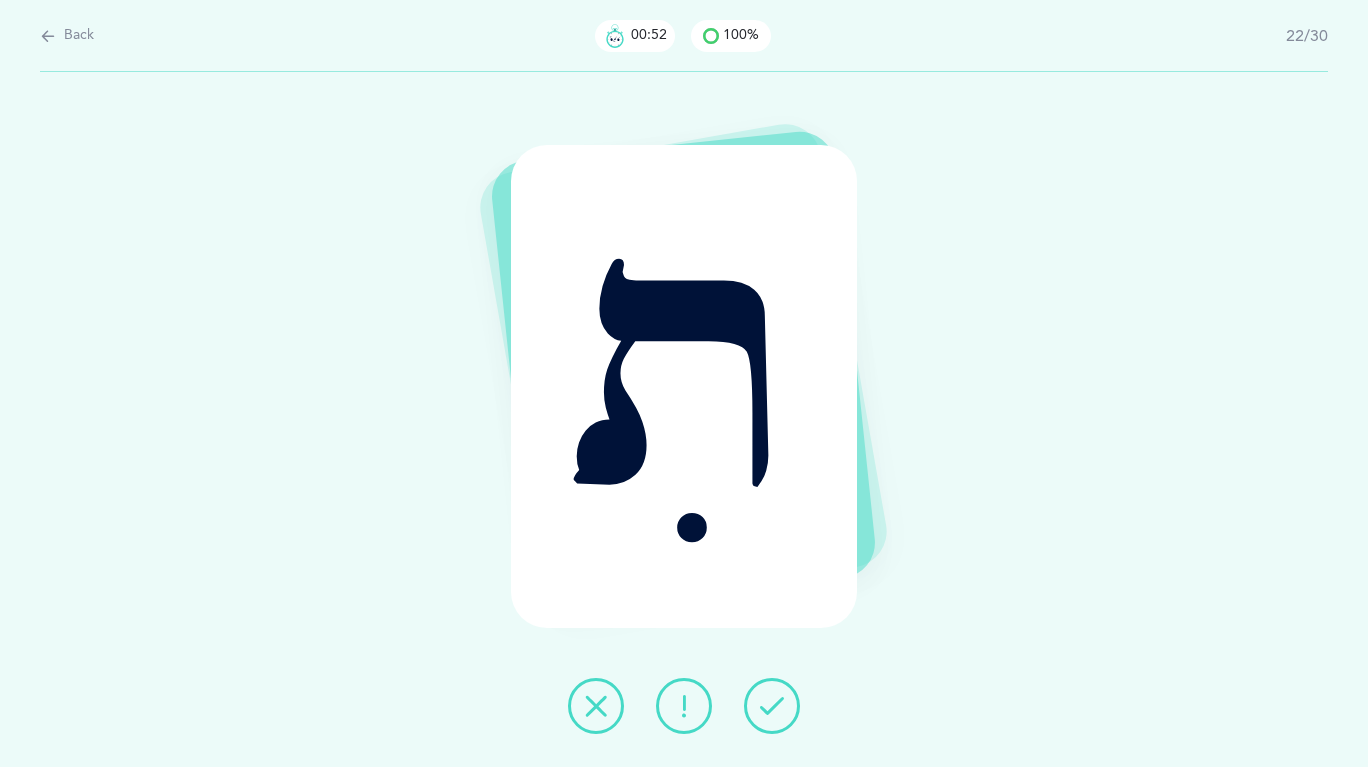 click at bounding box center (772, 706) 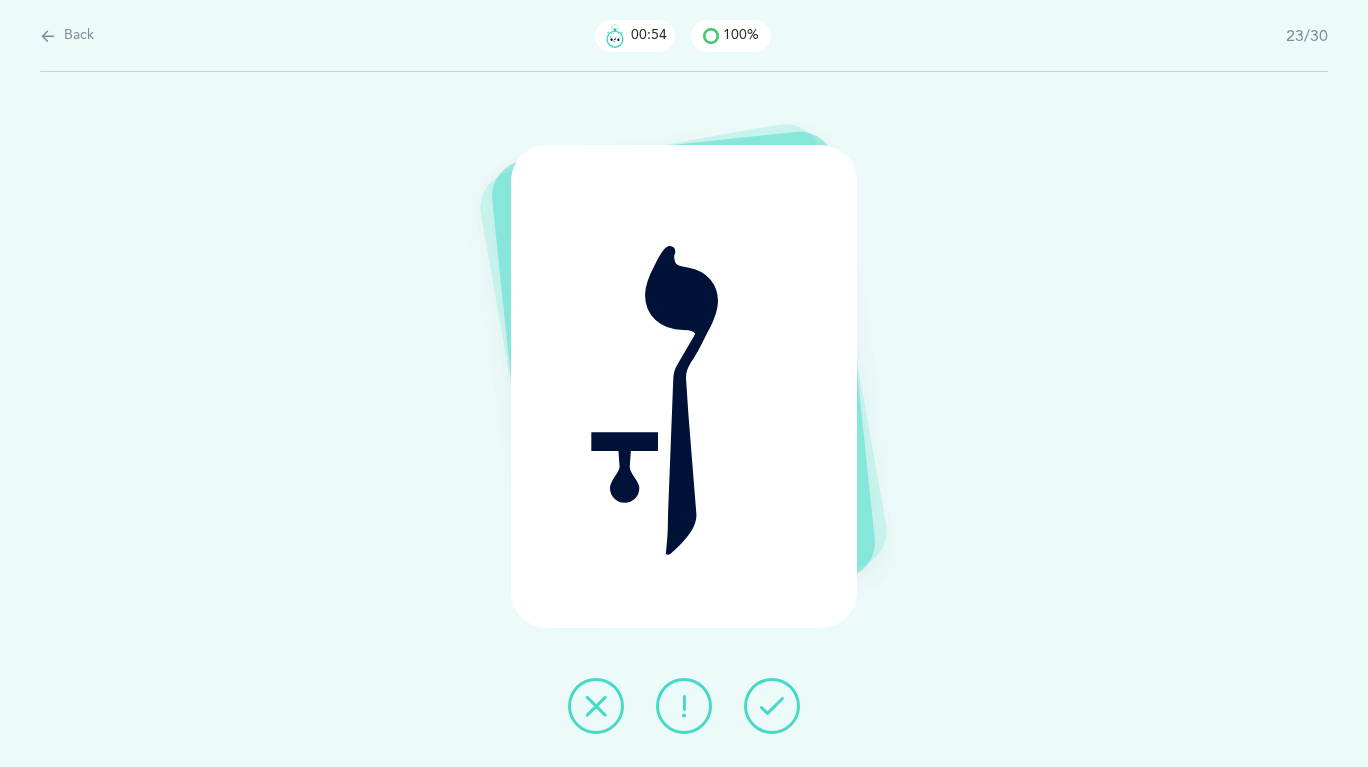 click at bounding box center [772, 706] 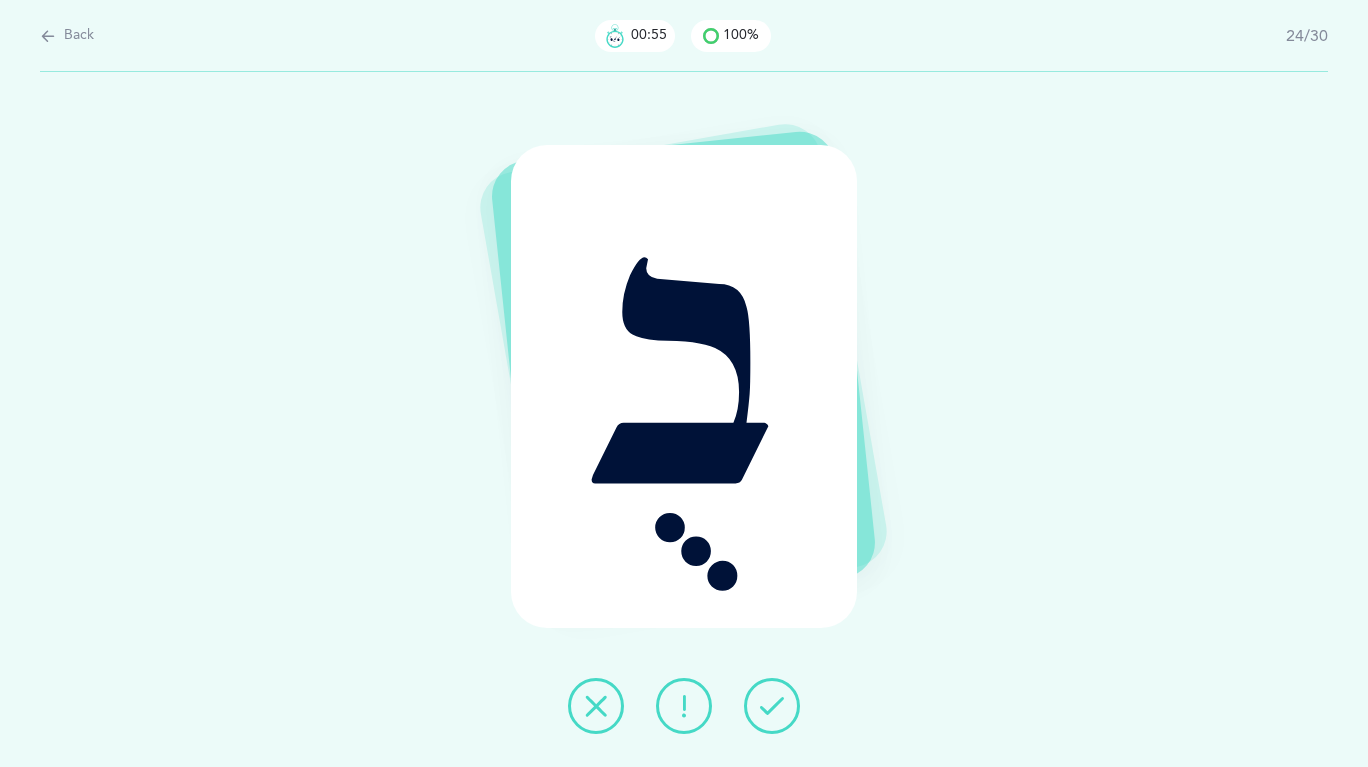 click at bounding box center [772, 706] 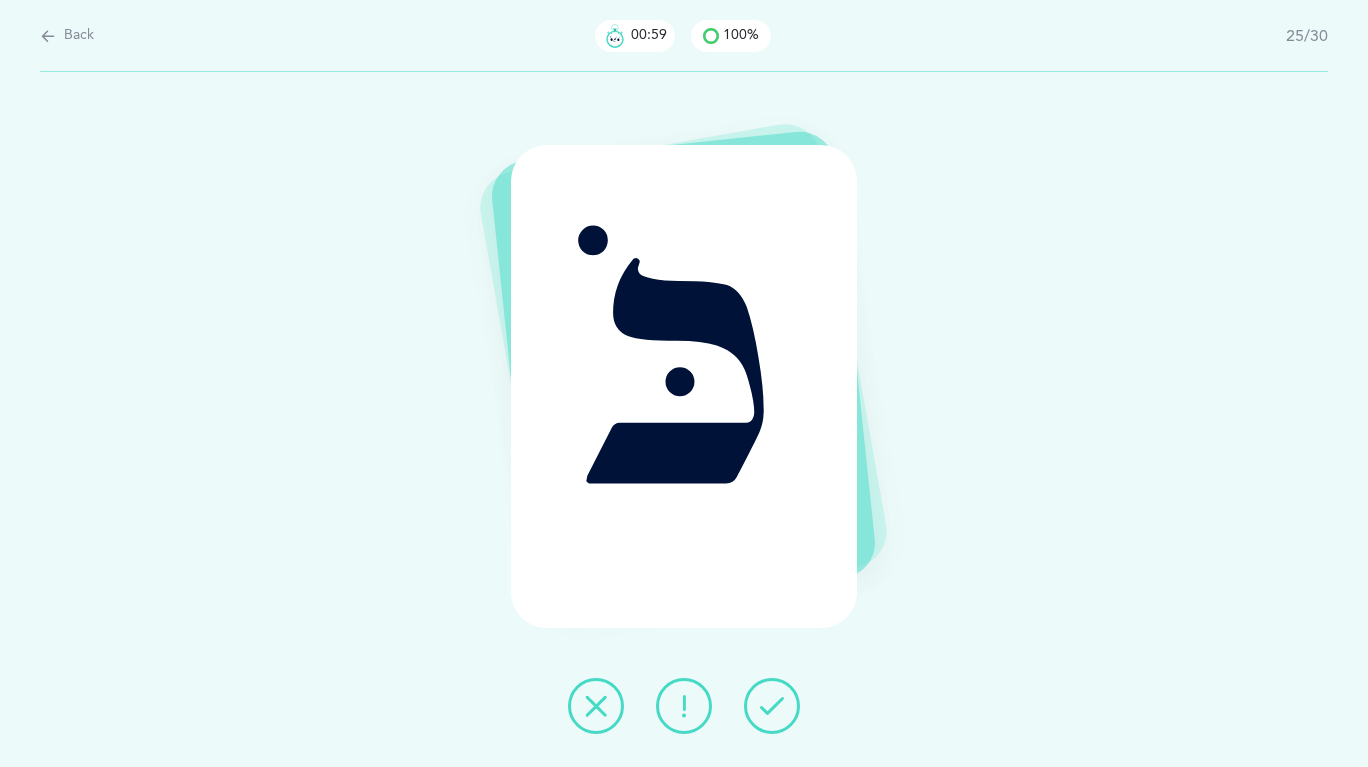 click at bounding box center [684, 706] 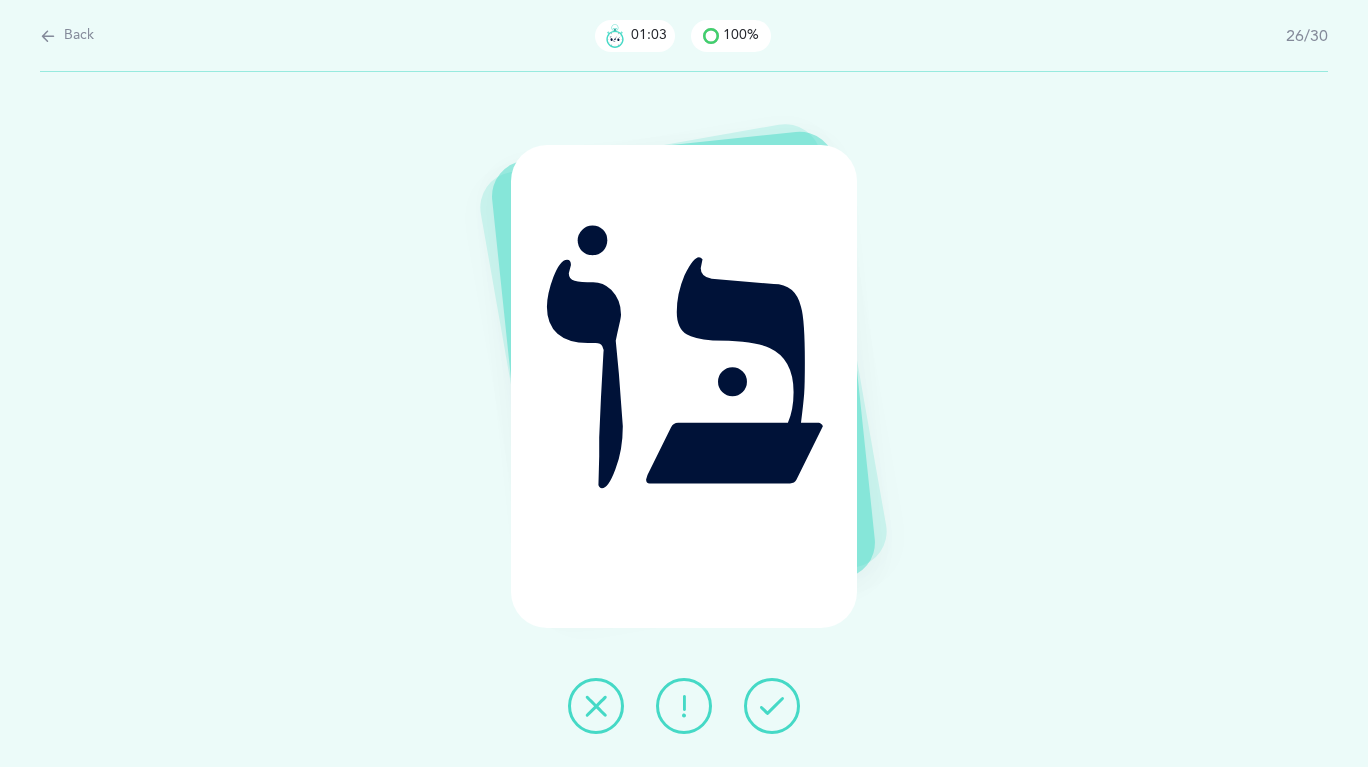 click at bounding box center [772, 706] 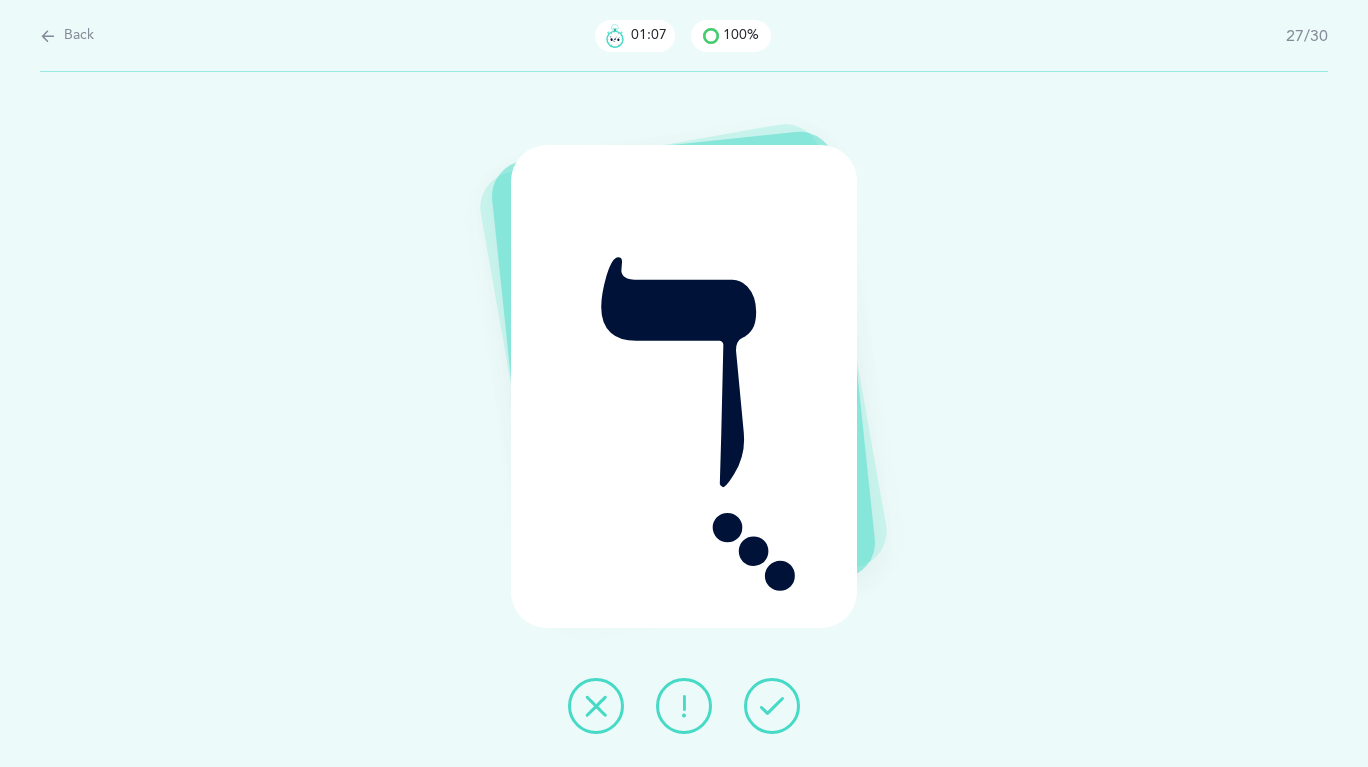 click at bounding box center [684, 706] 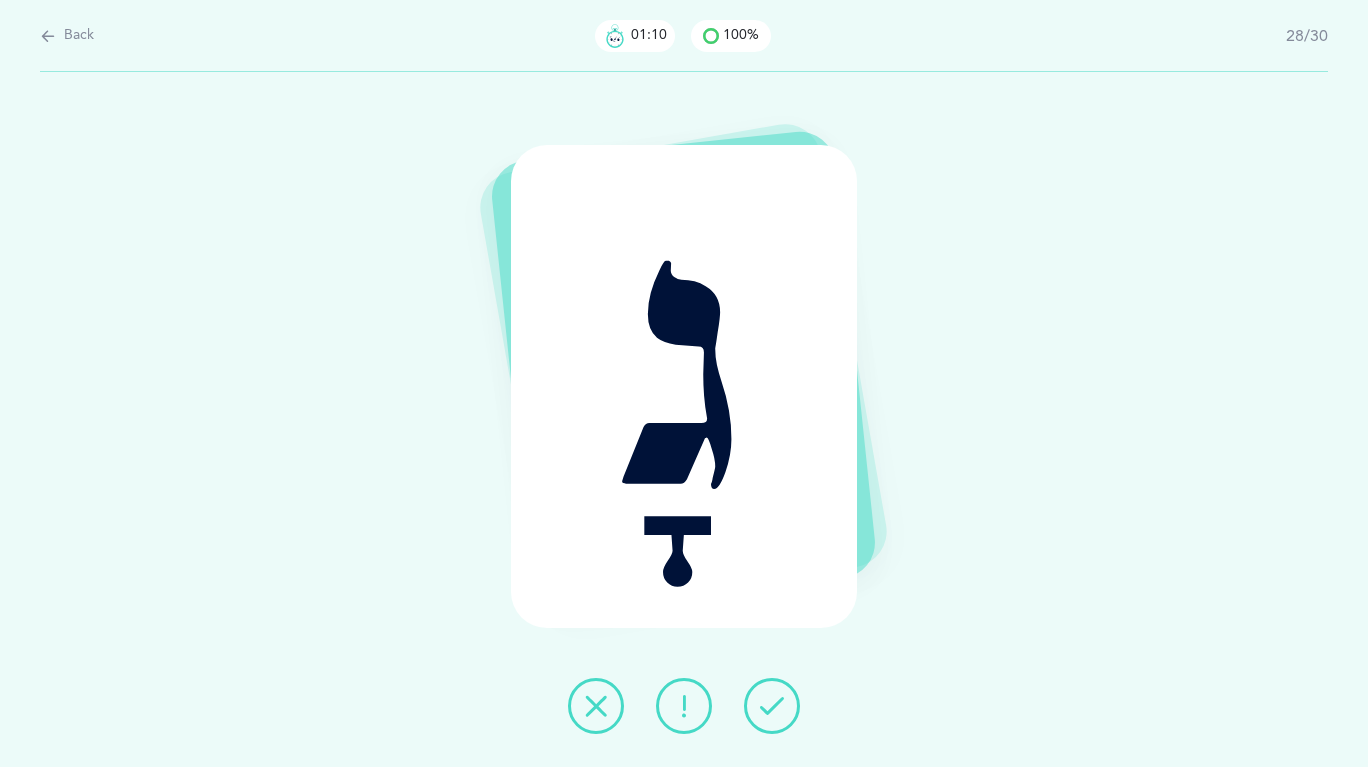 click at bounding box center (772, 706) 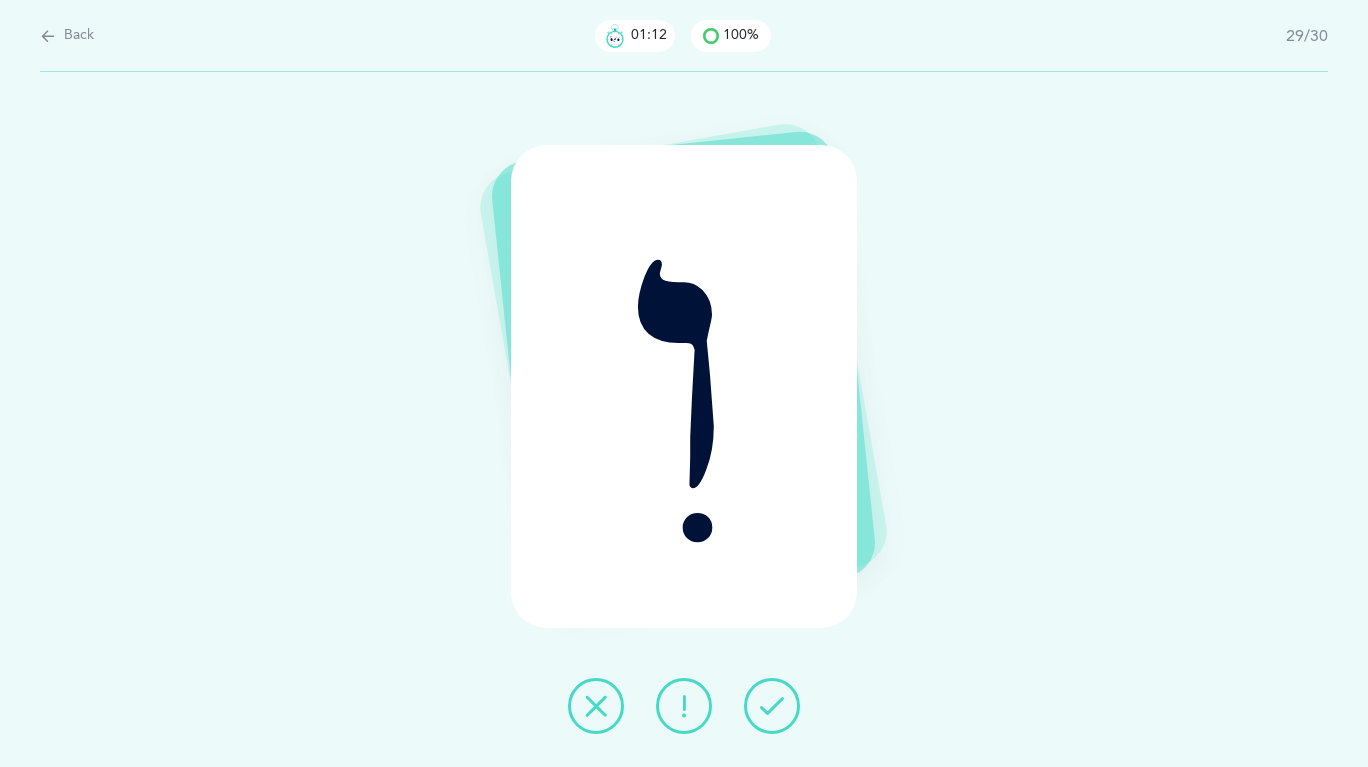 click at bounding box center (772, 706) 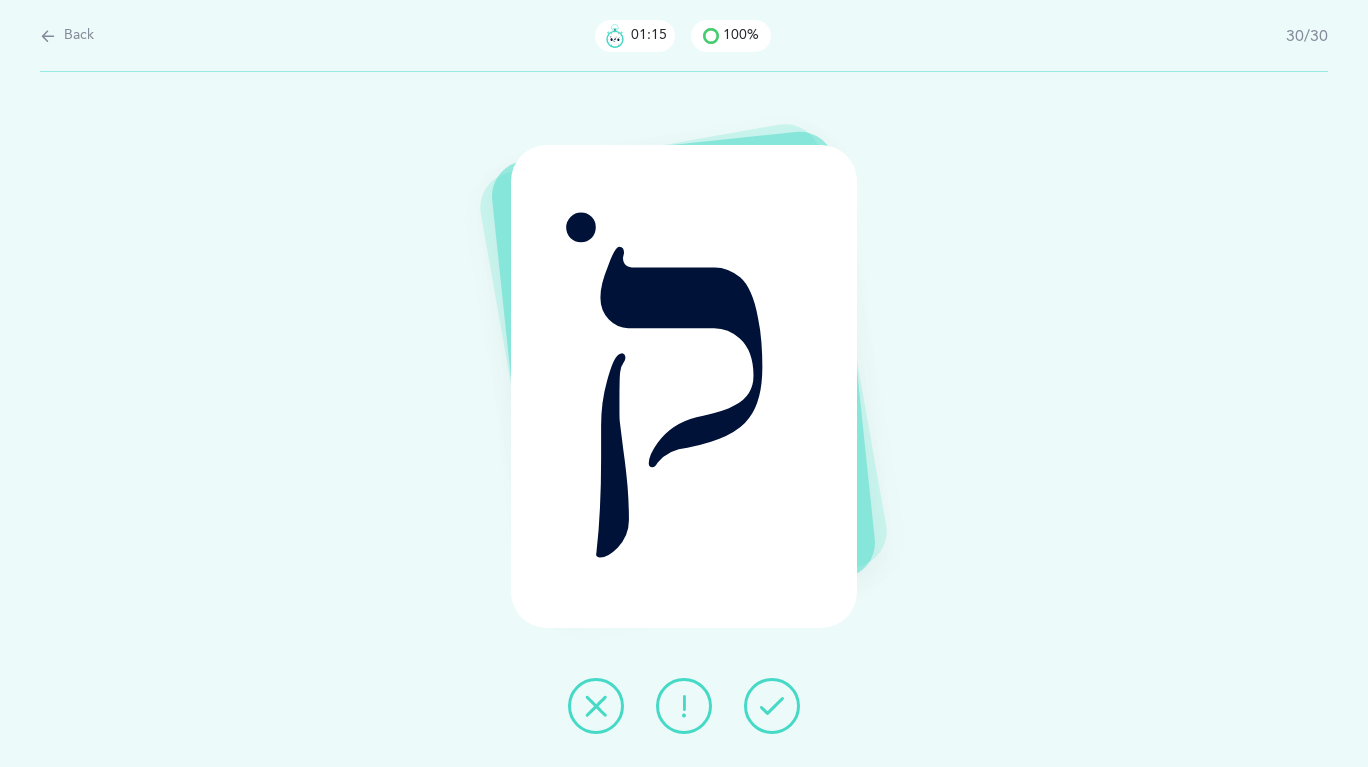 click at bounding box center [772, 706] 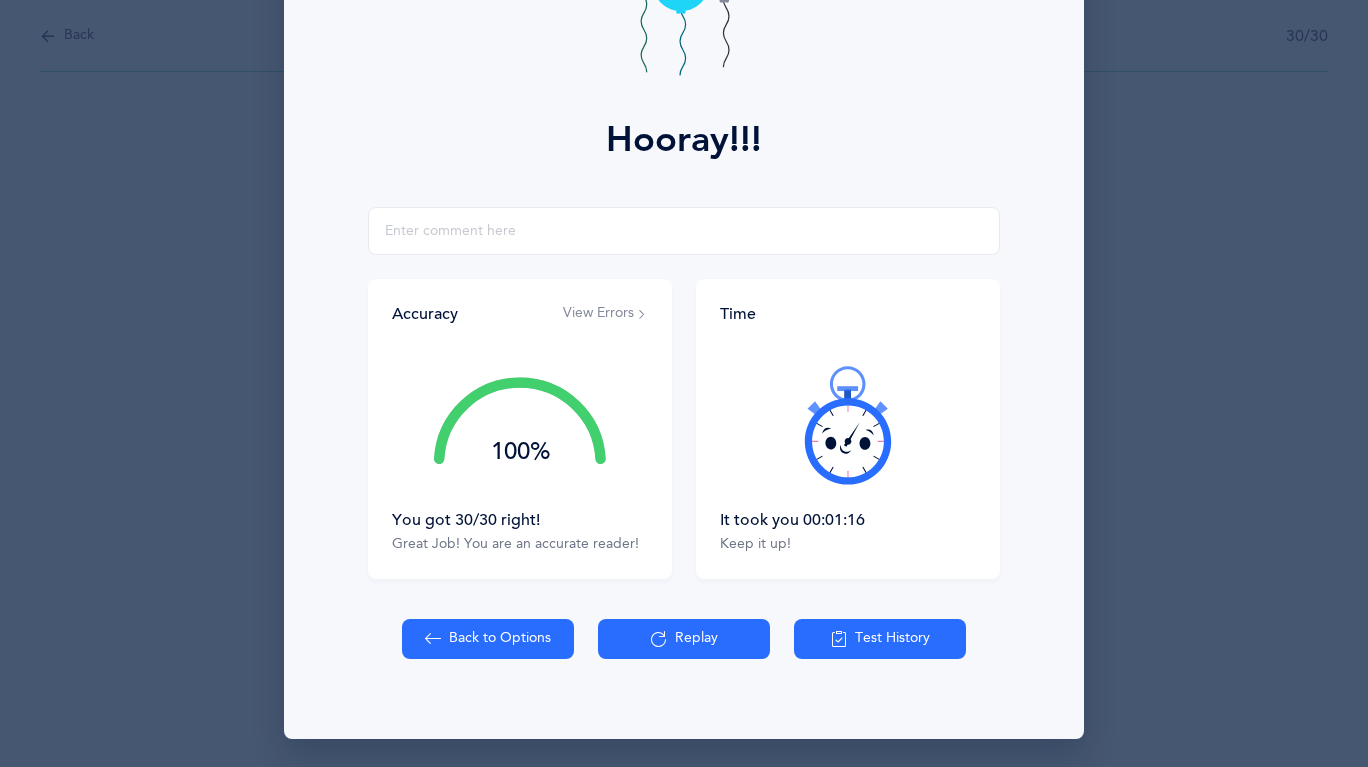 scroll, scrollTop: 182, scrollLeft: 0, axis: vertical 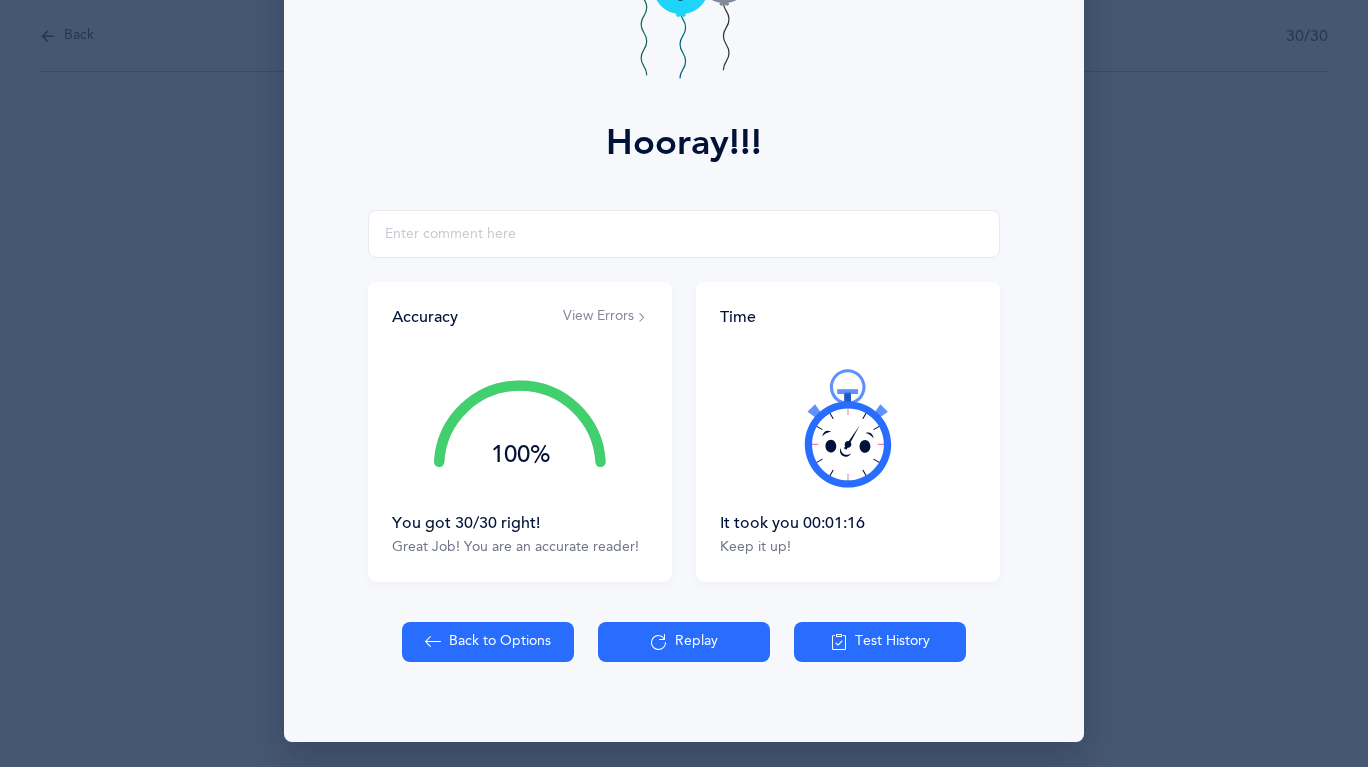 click on "View Errors" at bounding box center (605, 317) 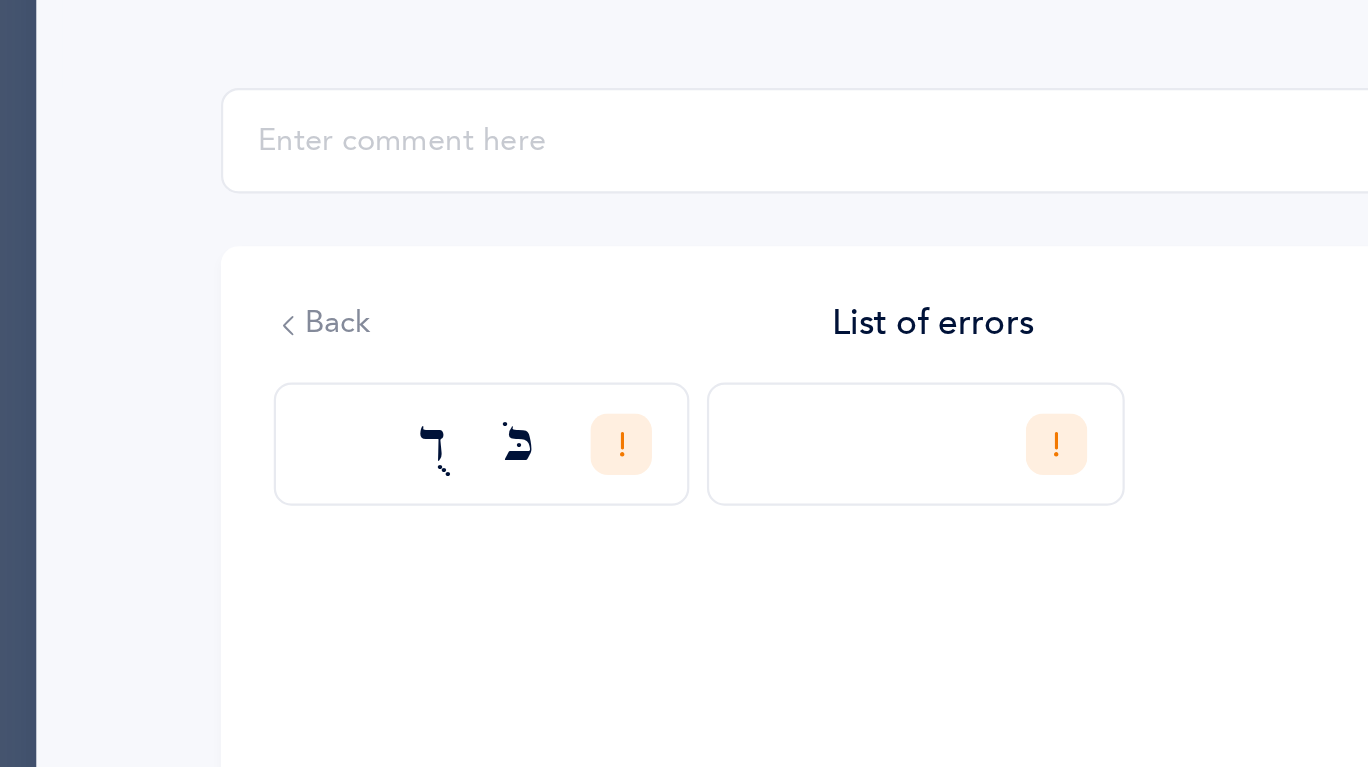 scroll, scrollTop: 184, scrollLeft: 0, axis: vertical 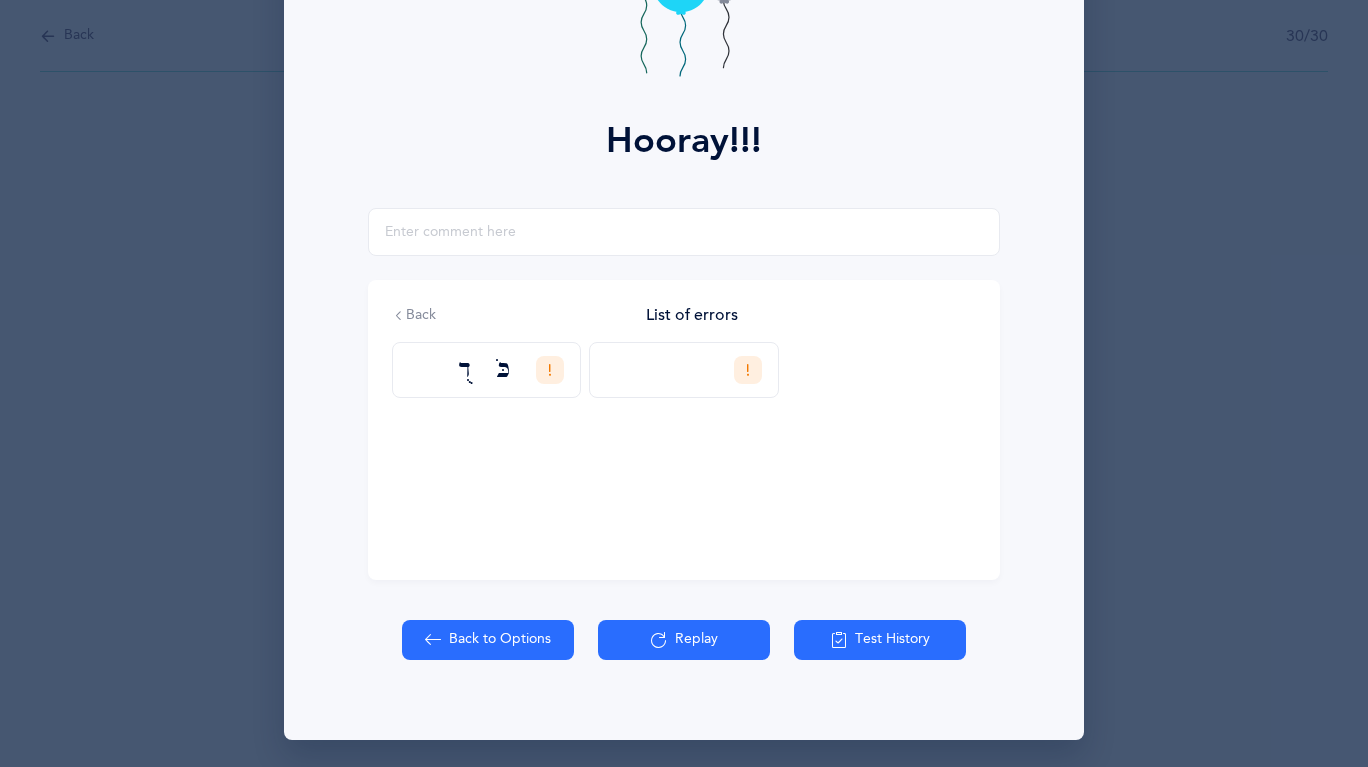 click on "Replay" at bounding box center [684, 640] 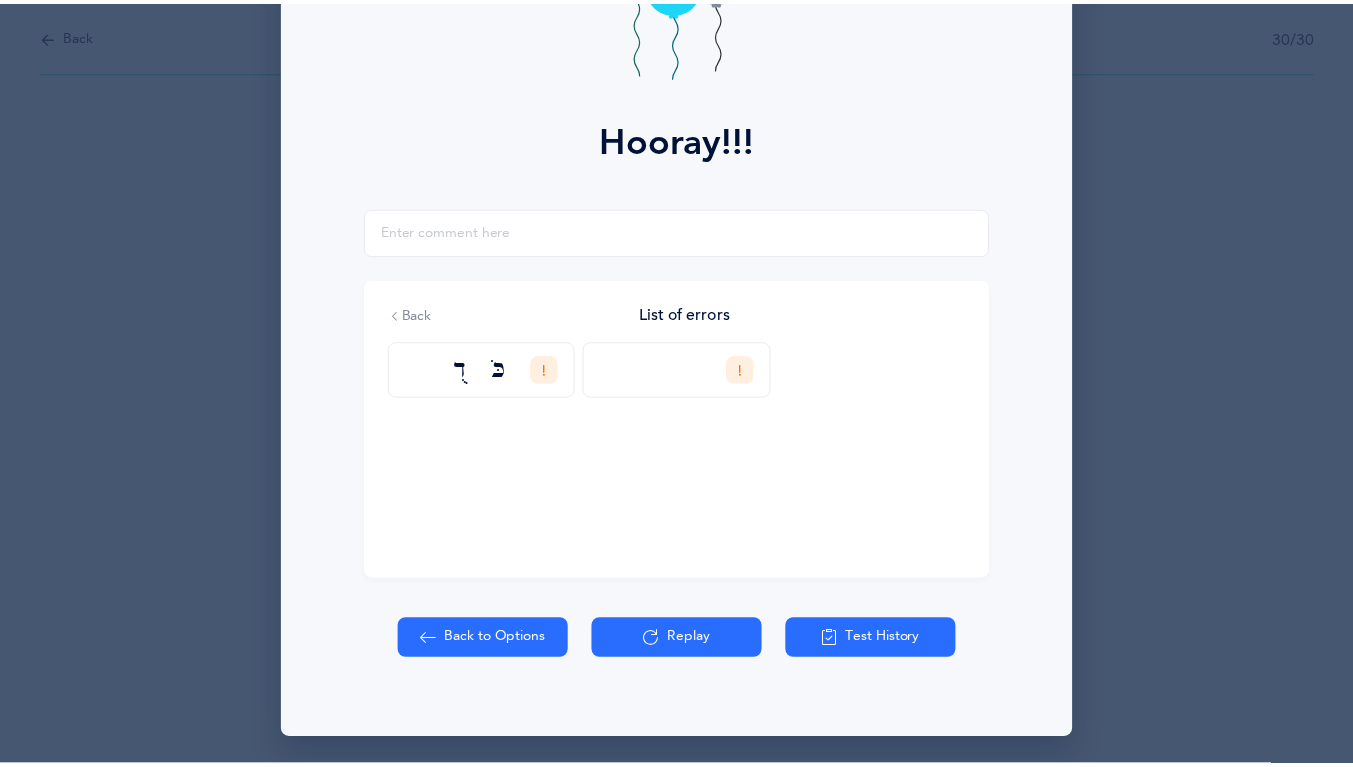 scroll, scrollTop: 135, scrollLeft: 0, axis: vertical 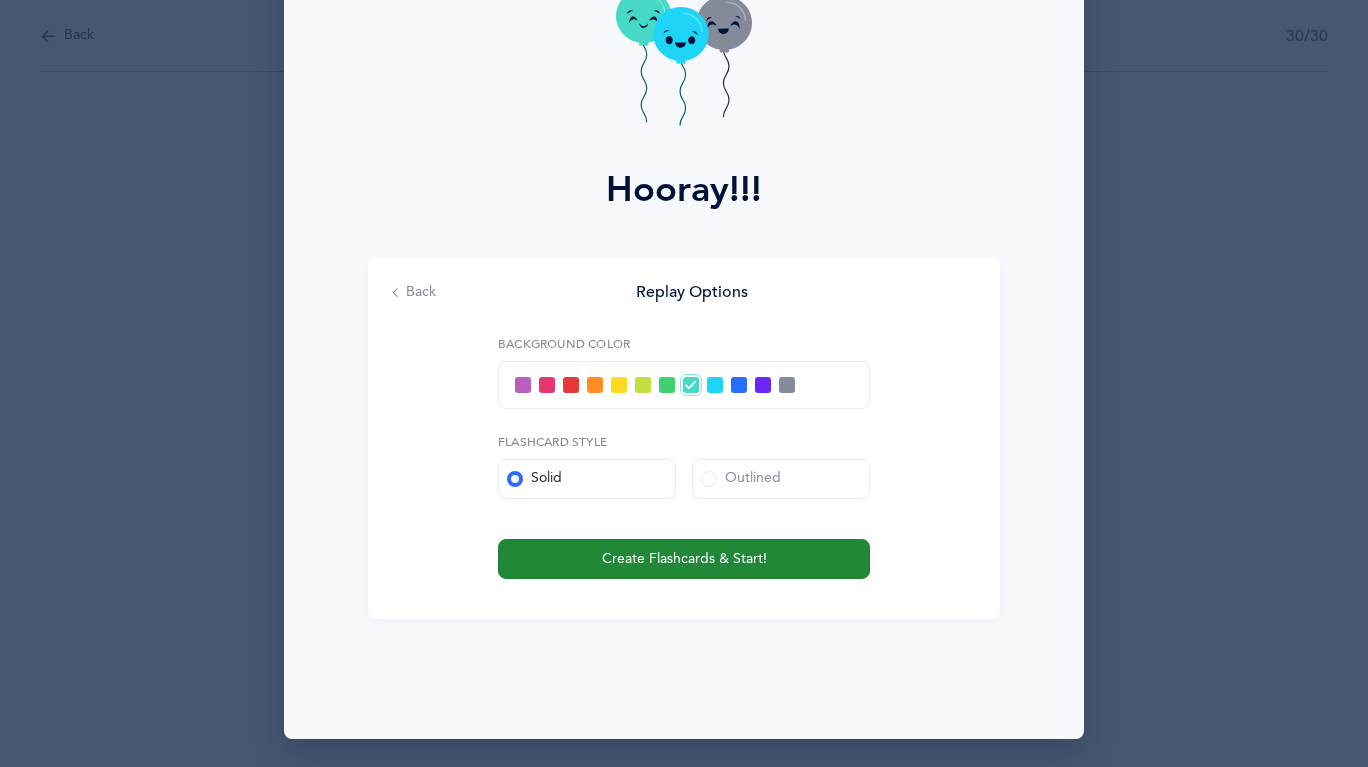 click on "Create Flashcards & Start!" at bounding box center (684, 559) 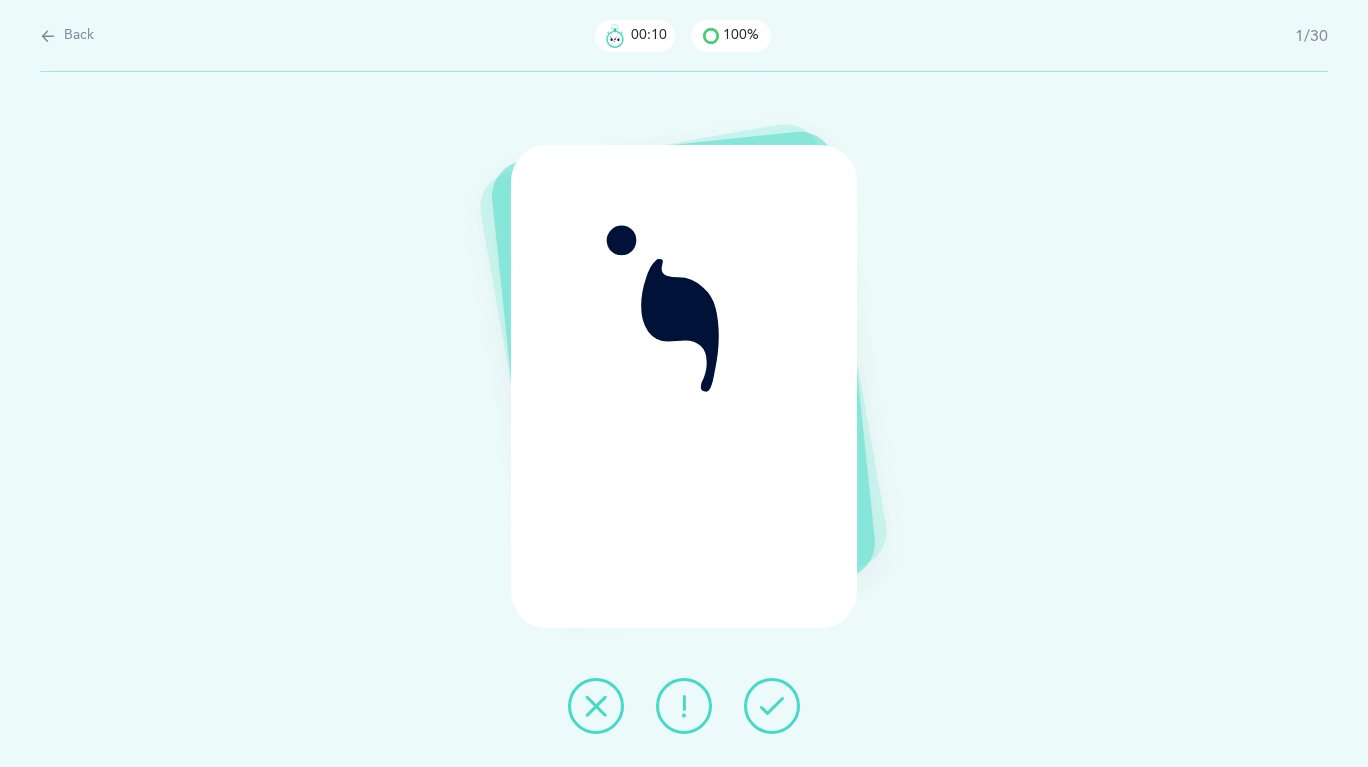 click at bounding box center (48, 36) 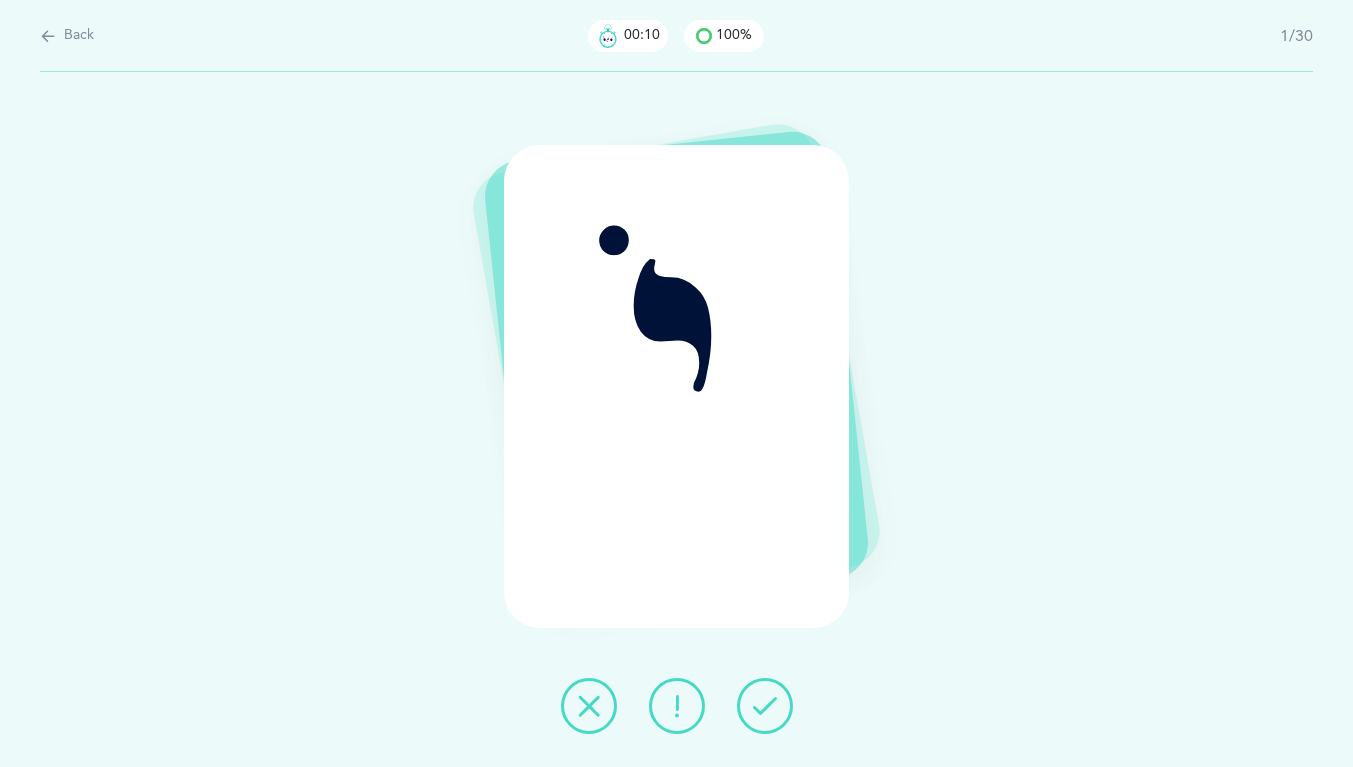 select on "4" 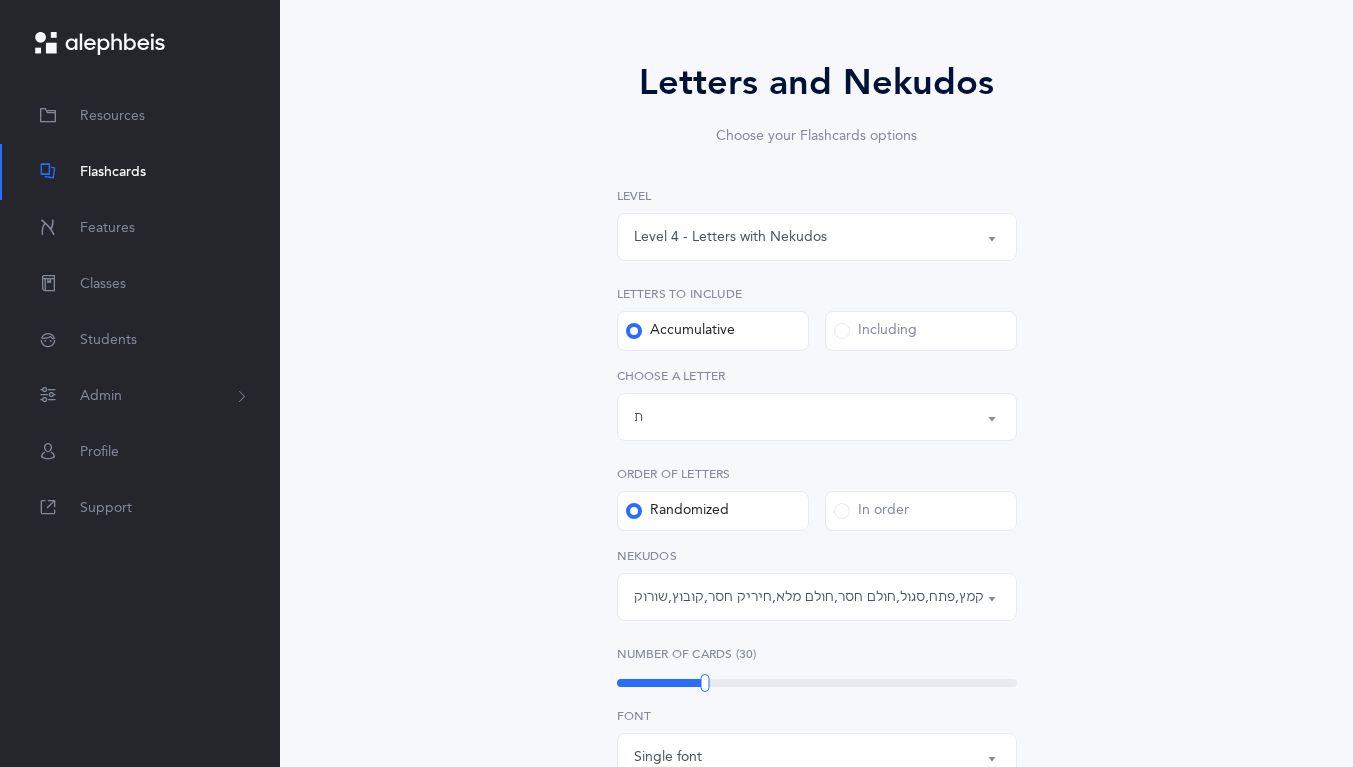 scroll, scrollTop: 139, scrollLeft: 0, axis: vertical 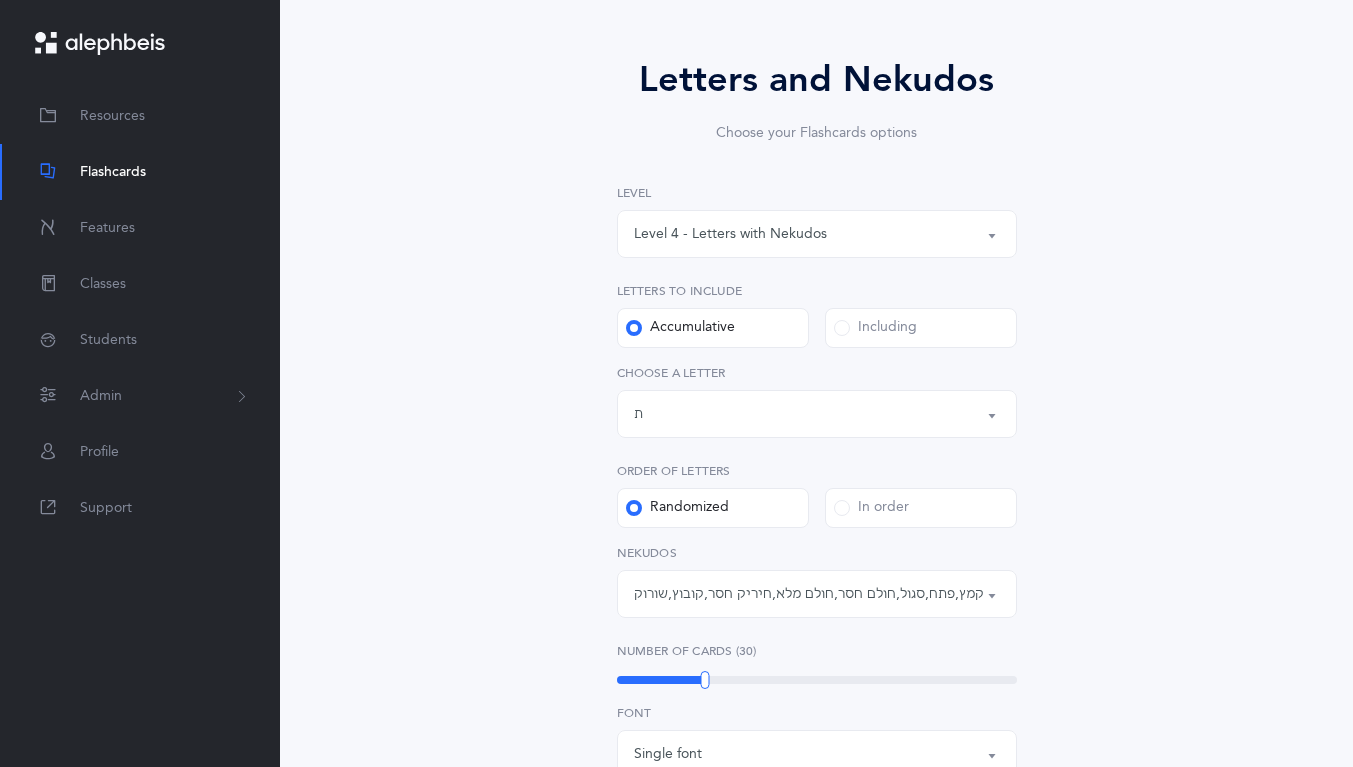 click on "ת" at bounding box center (638, 414) 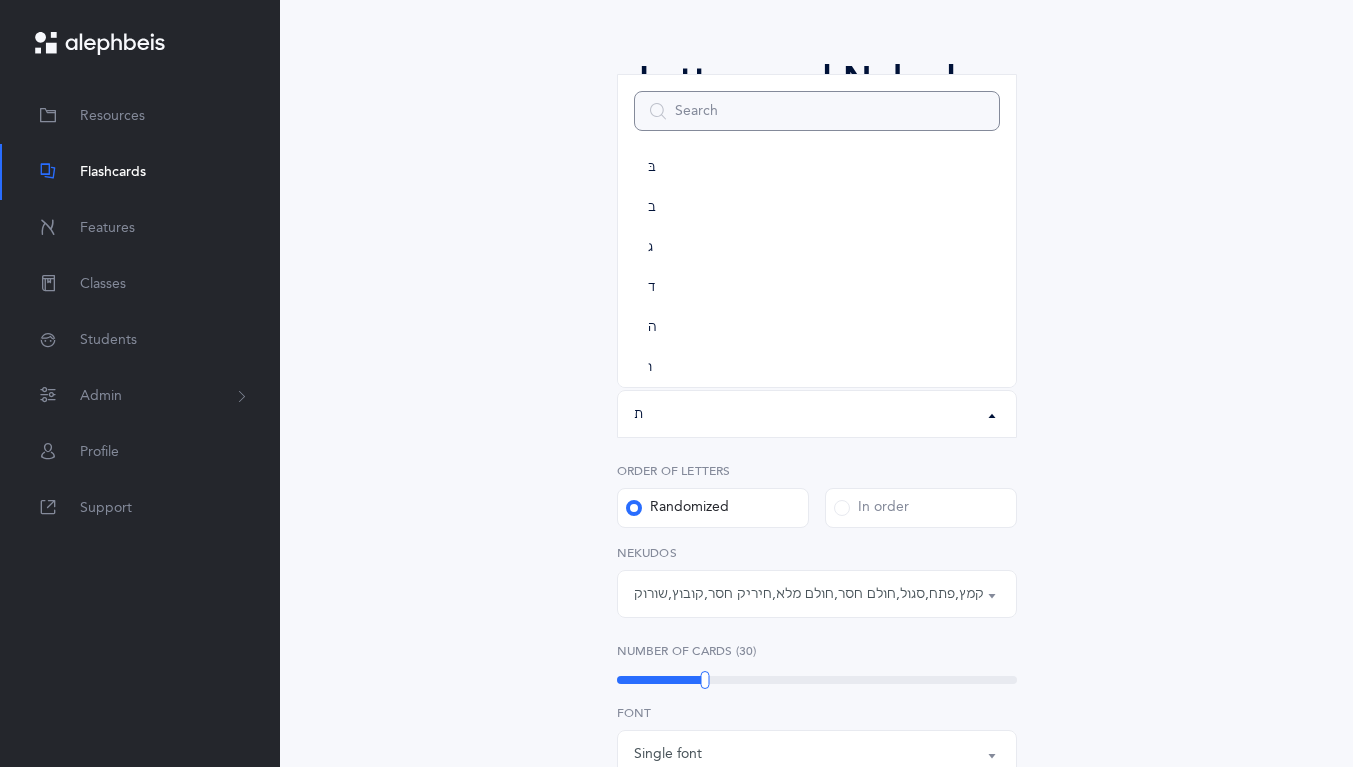 scroll, scrollTop: 0, scrollLeft: 0, axis: both 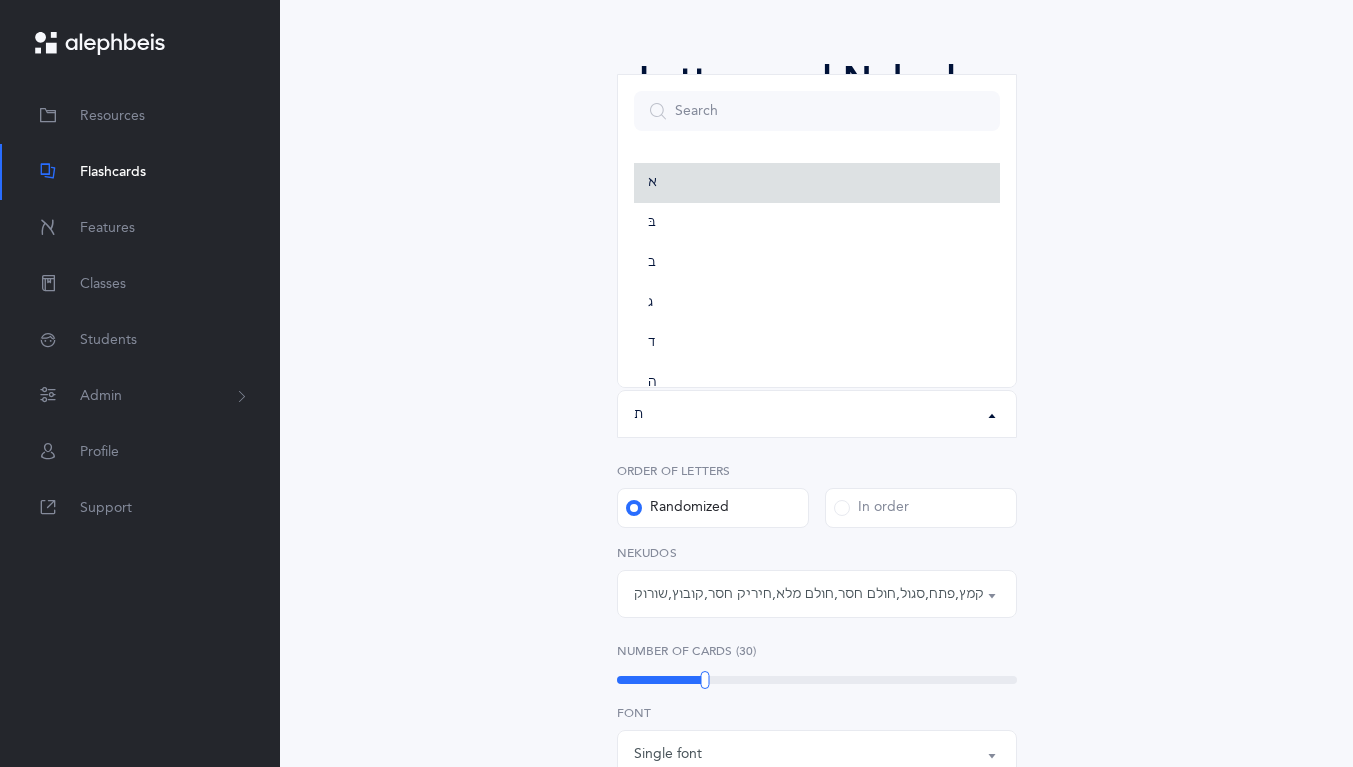 click on "א" at bounding box center [652, 183] 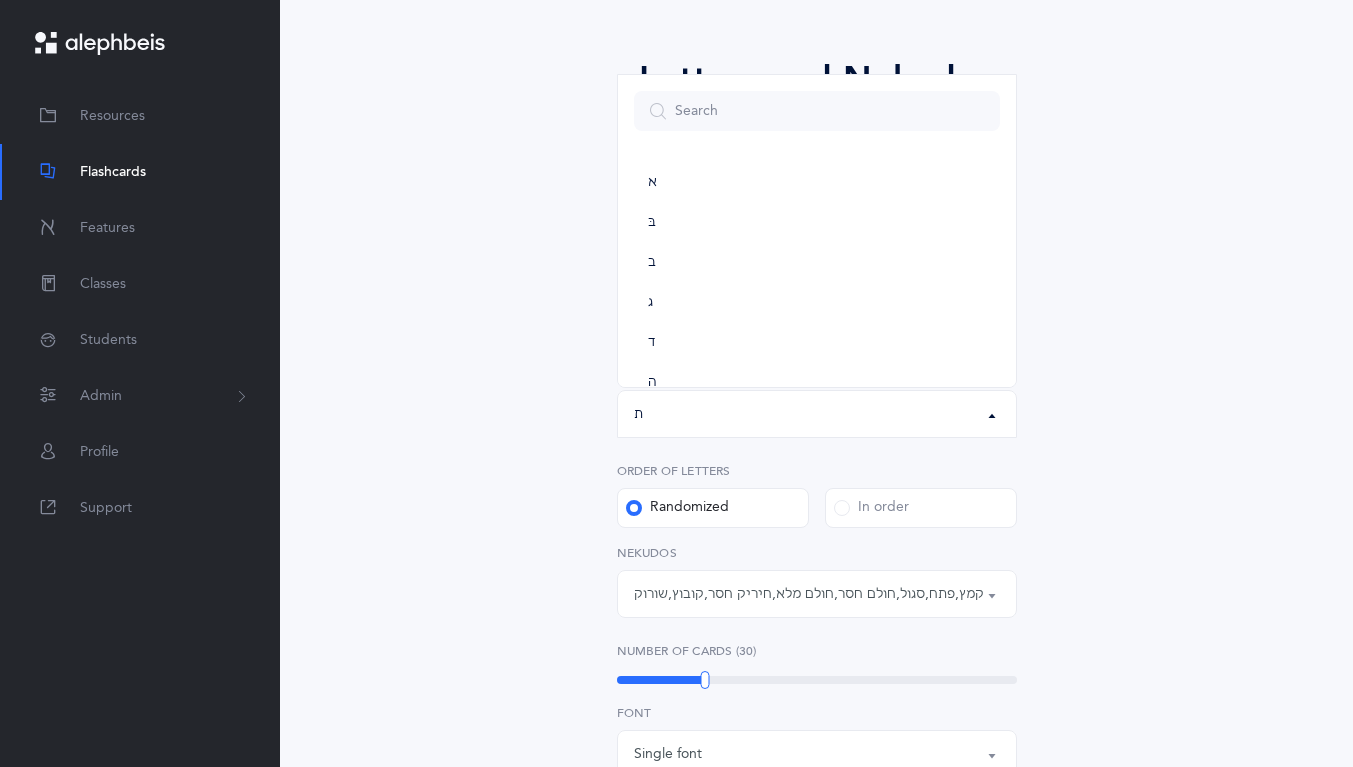 select on "1" 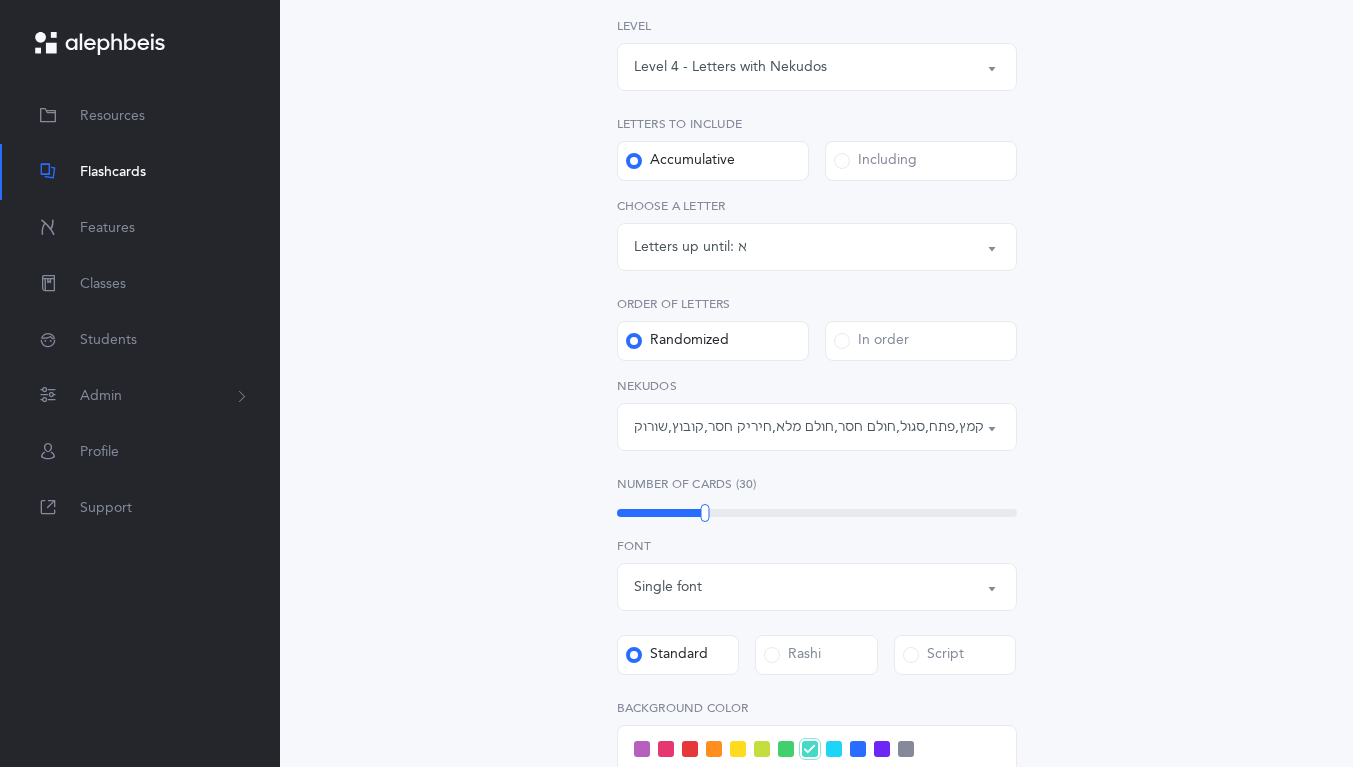 scroll, scrollTop: 311, scrollLeft: 0, axis: vertical 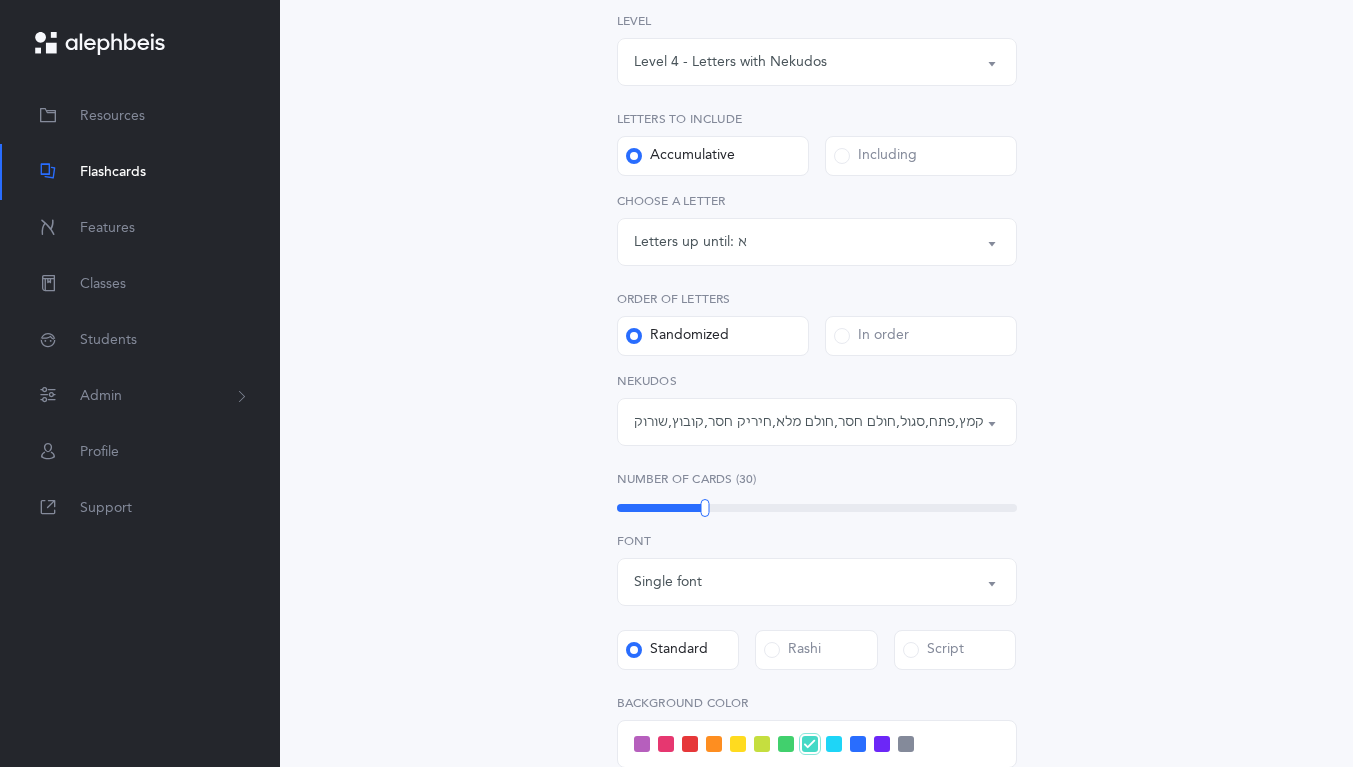 click on "קמץ ,  פתח ,  סגול ,  חולם חסר ,  חולם מלא ,  חיריק חסר ,  קובוץ ,  שורוק" at bounding box center [817, 422] 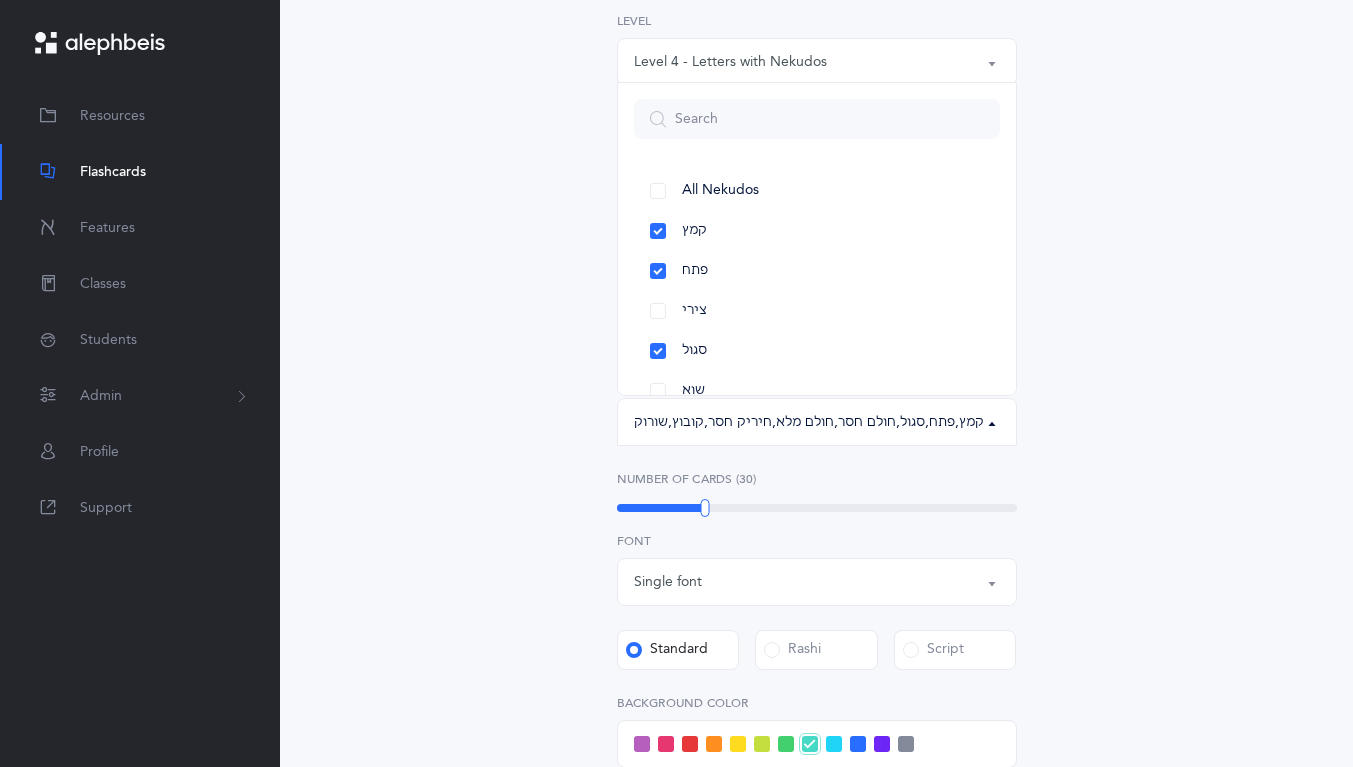click on "קמץ" at bounding box center [817, 231] 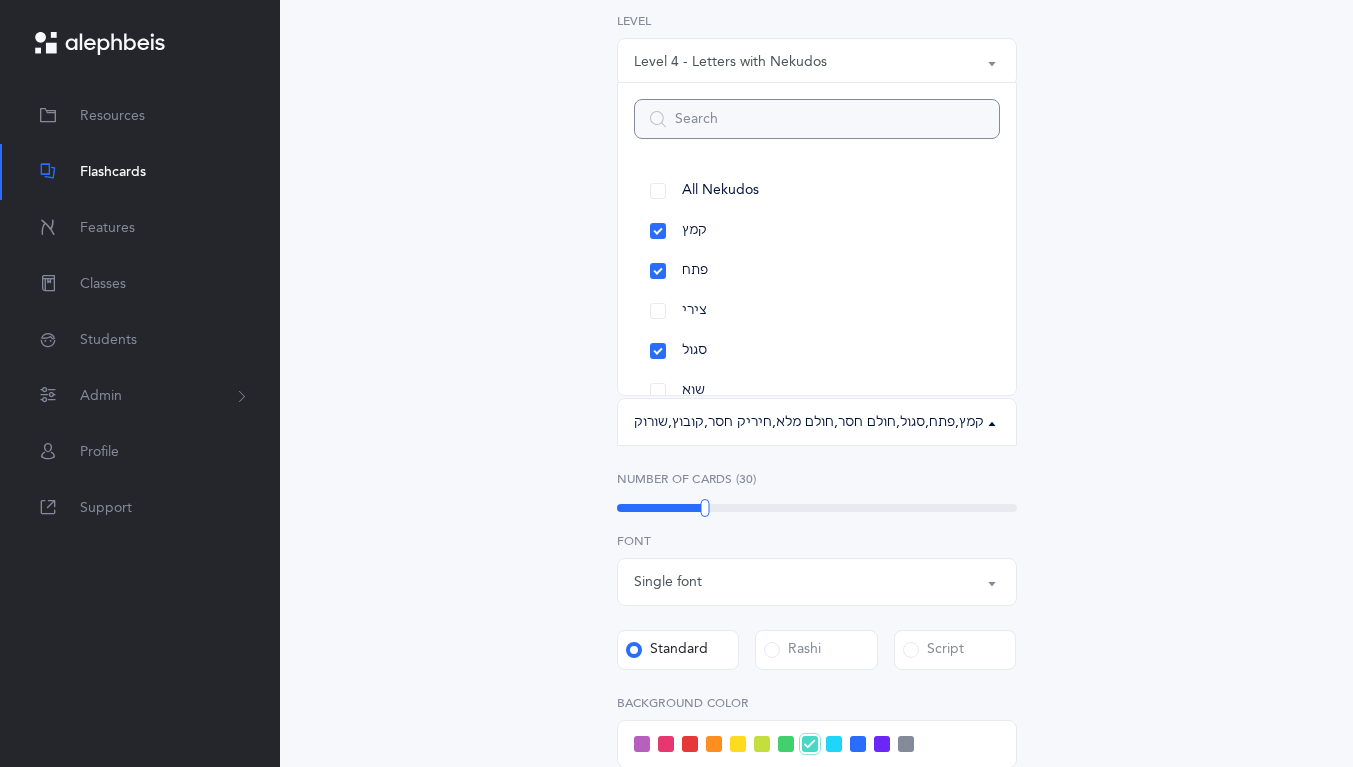 select on "29" 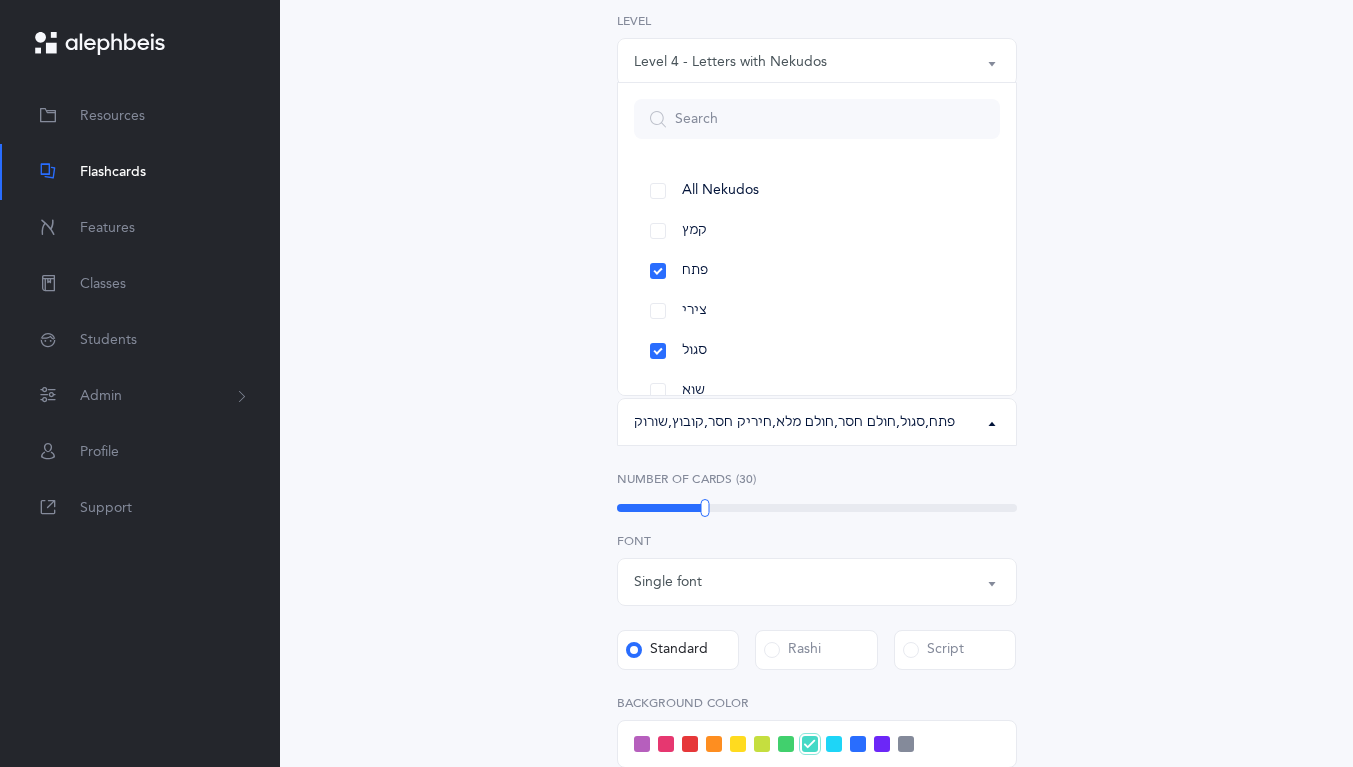 click on "צירי" at bounding box center (817, 311) 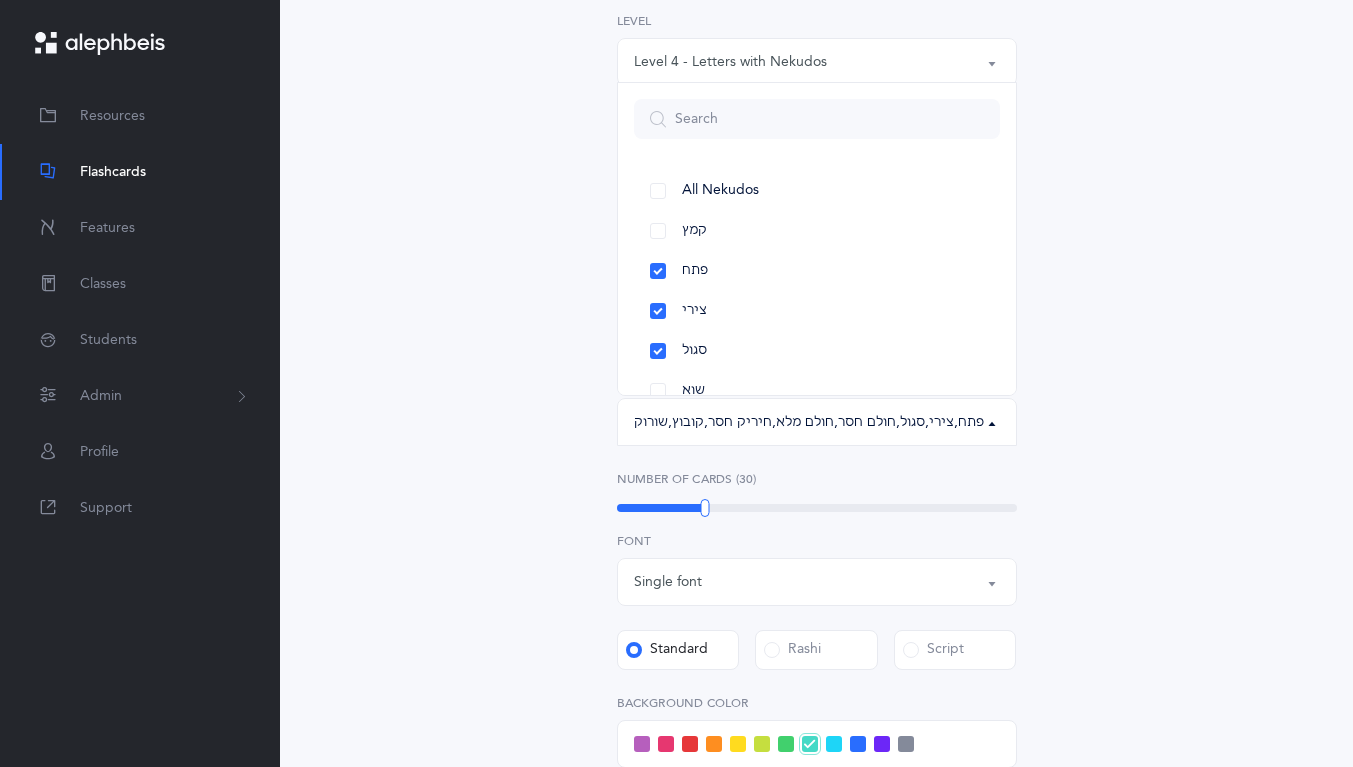 click on "סגול" at bounding box center (817, 351) 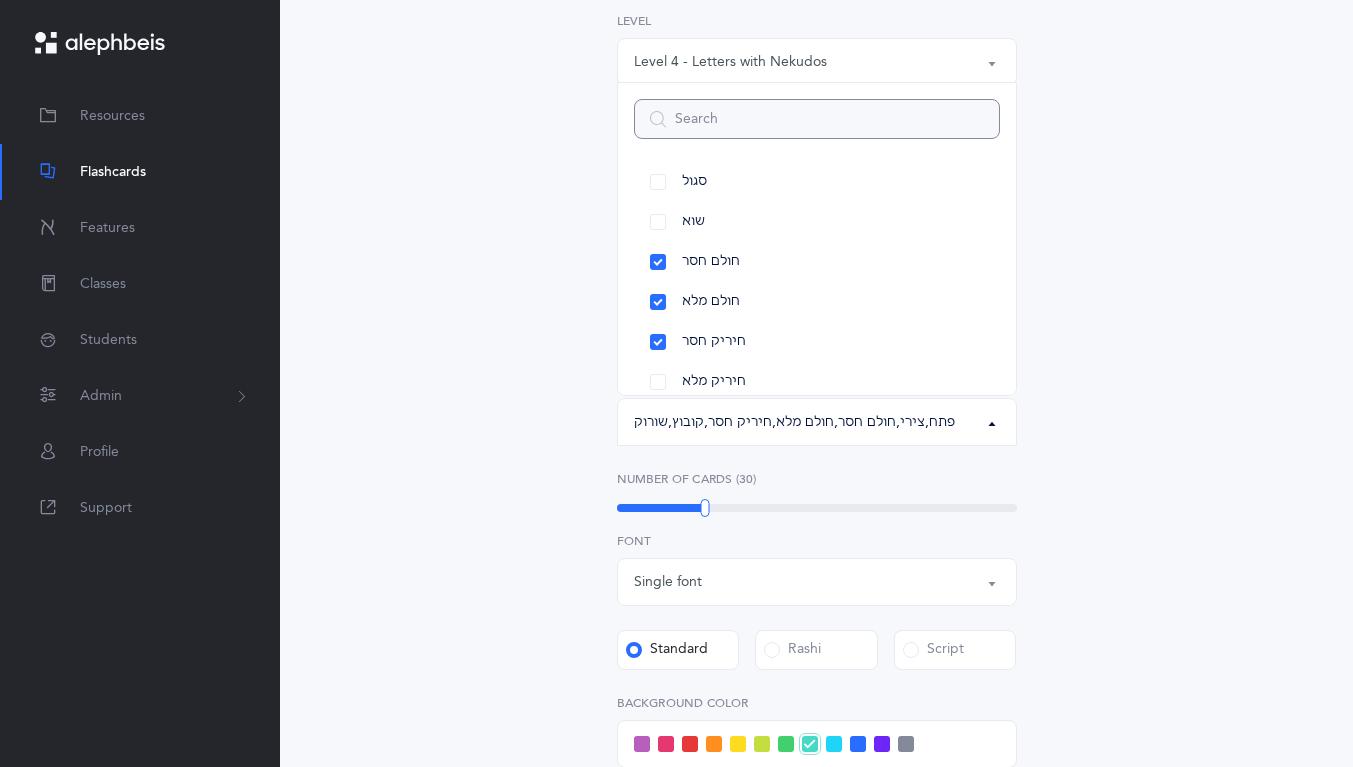scroll, scrollTop: 174, scrollLeft: 0, axis: vertical 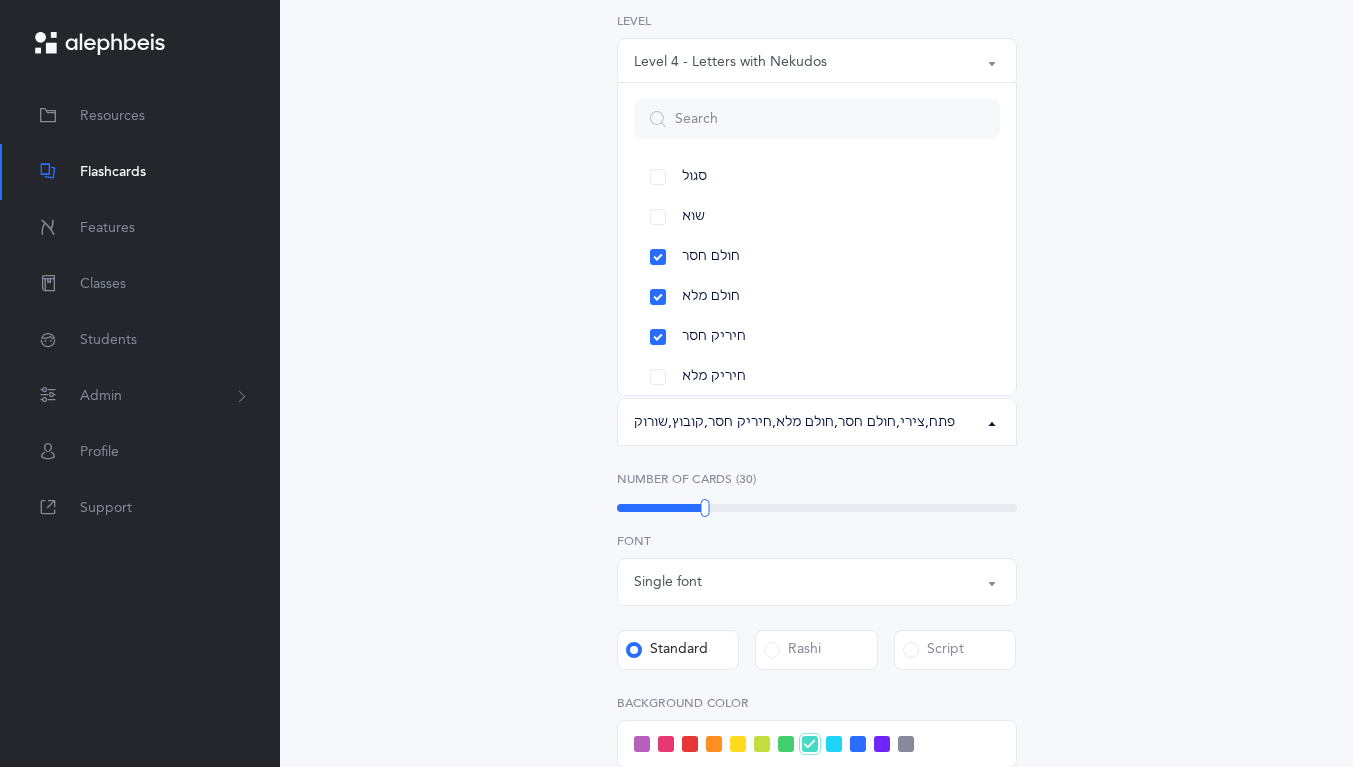 click on "שוא" at bounding box center [817, 217] 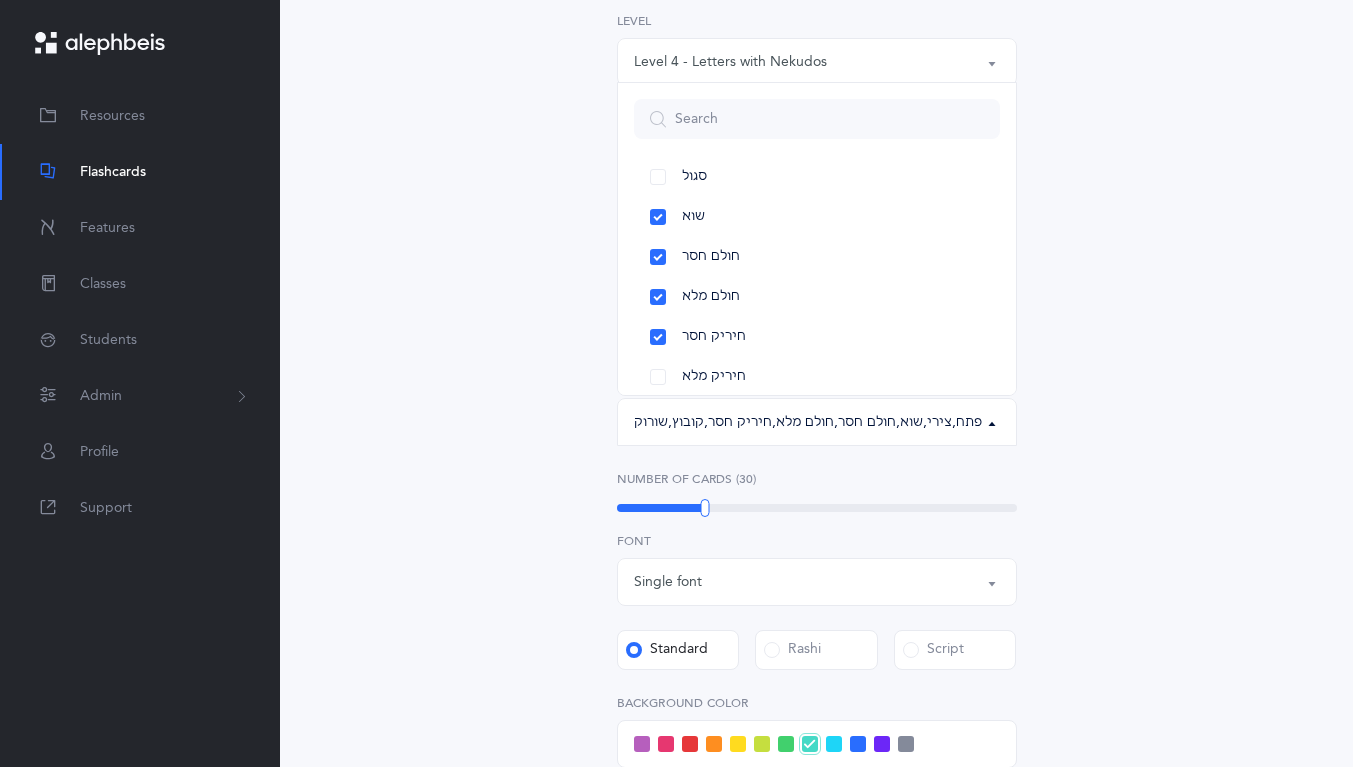 click on "חולם חסר" at bounding box center [817, 257] 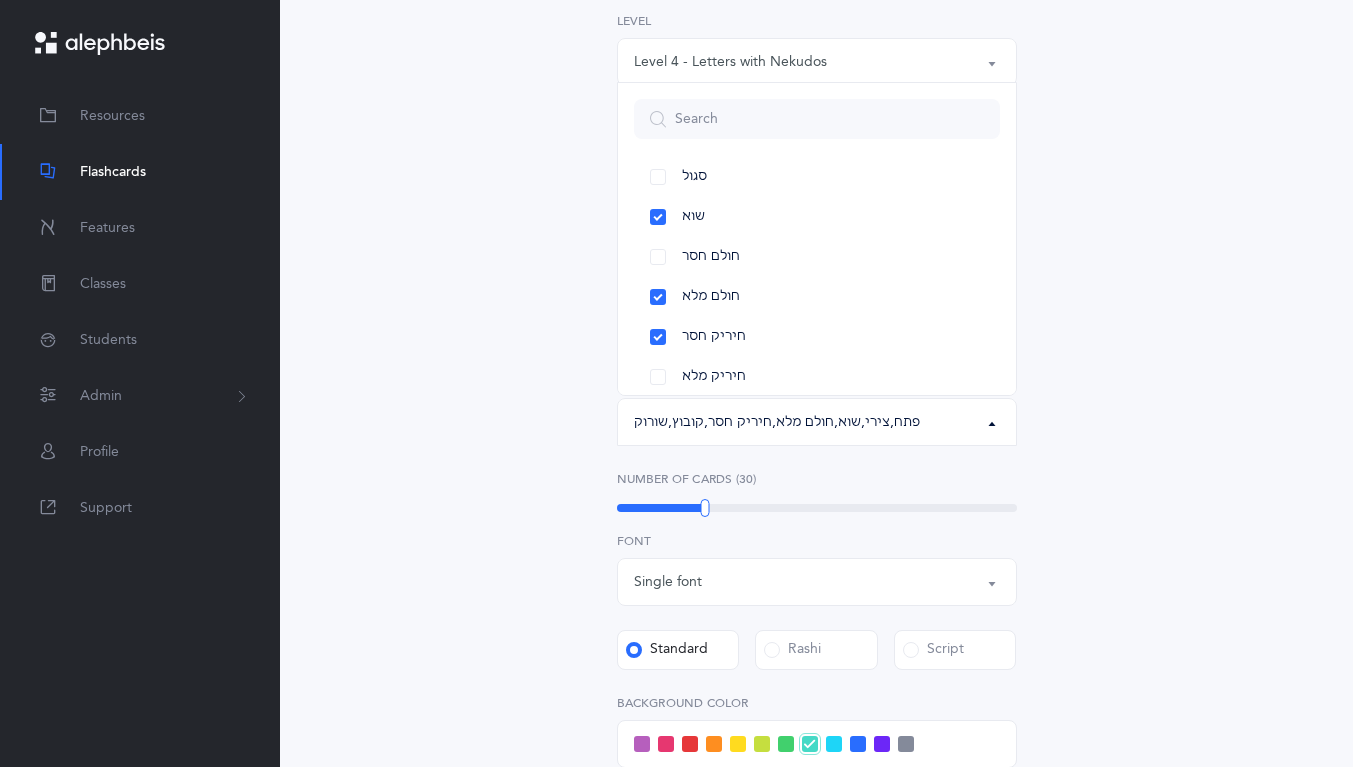 click on "חולם מלא" at bounding box center (817, 297) 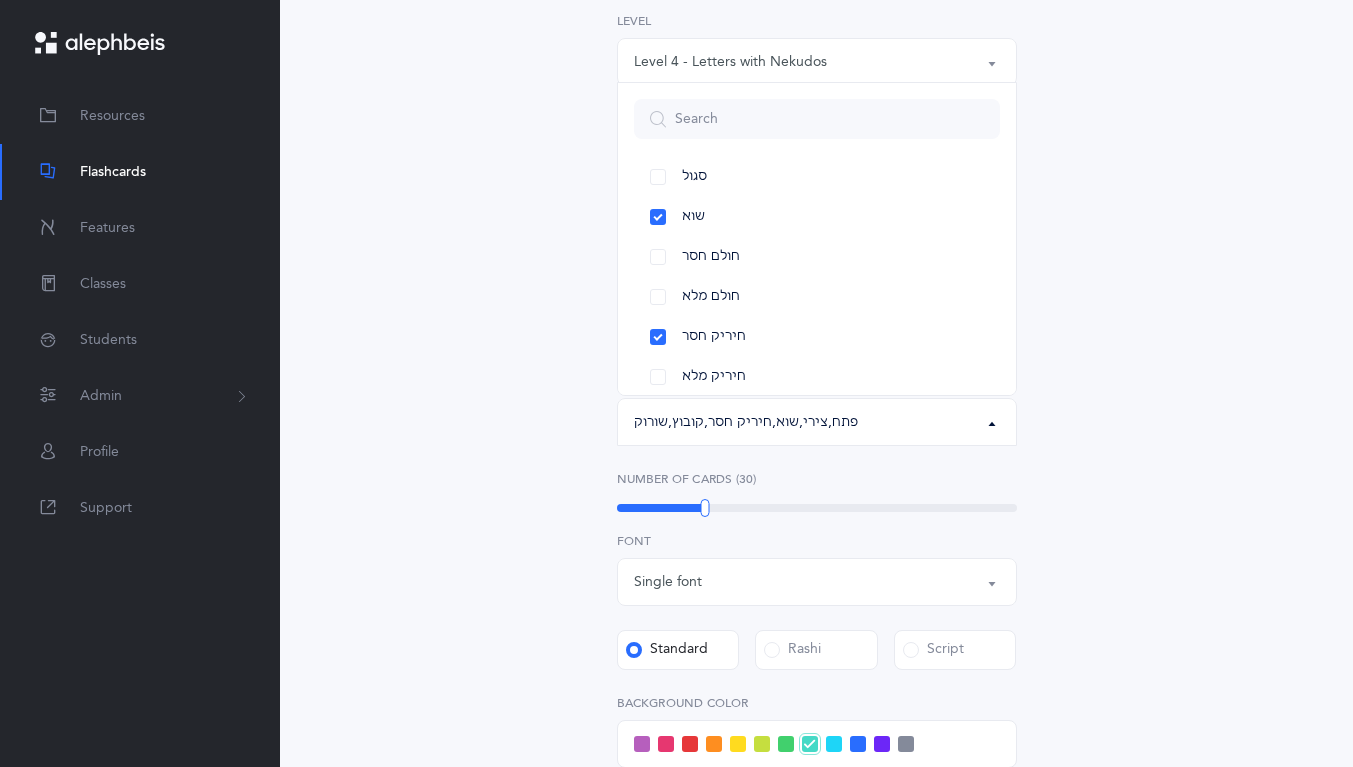 click on "חיריק חסר" at bounding box center (817, 337) 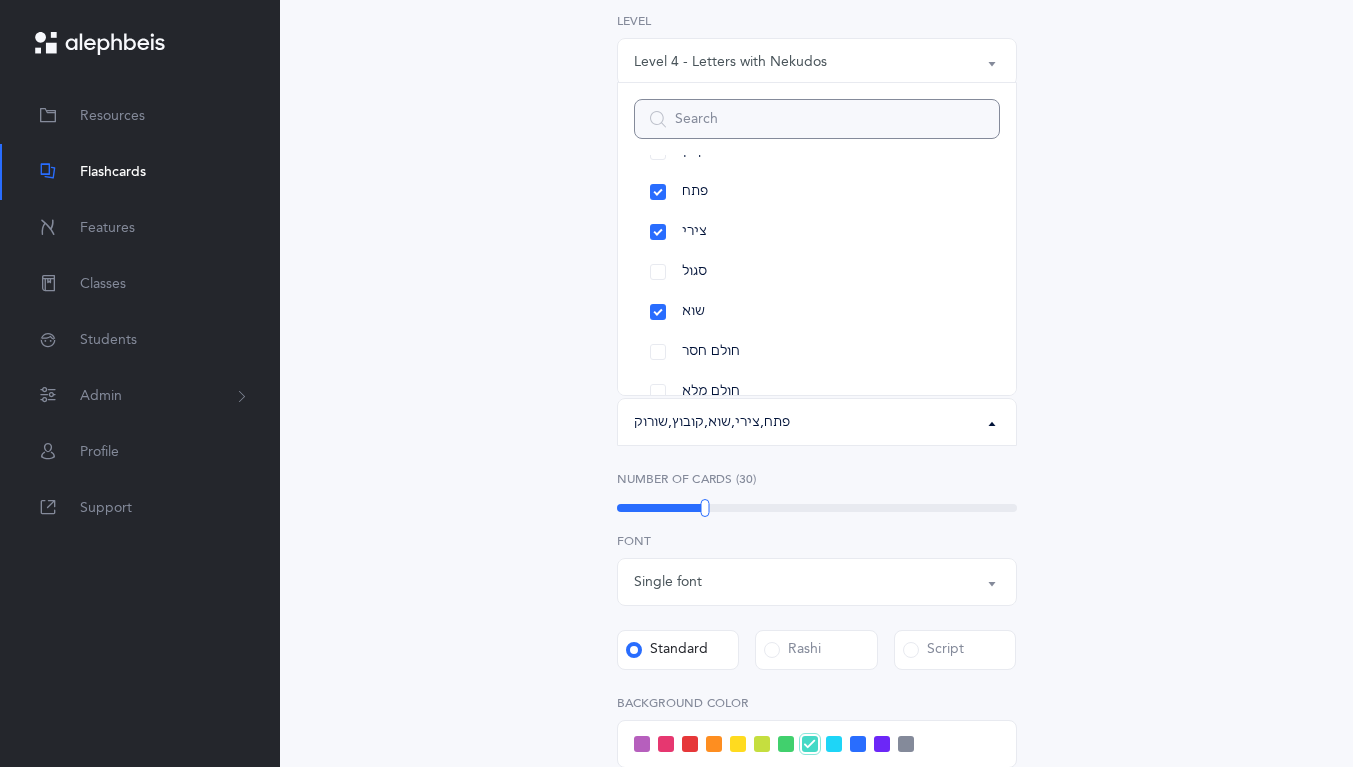 scroll, scrollTop: 37, scrollLeft: 0, axis: vertical 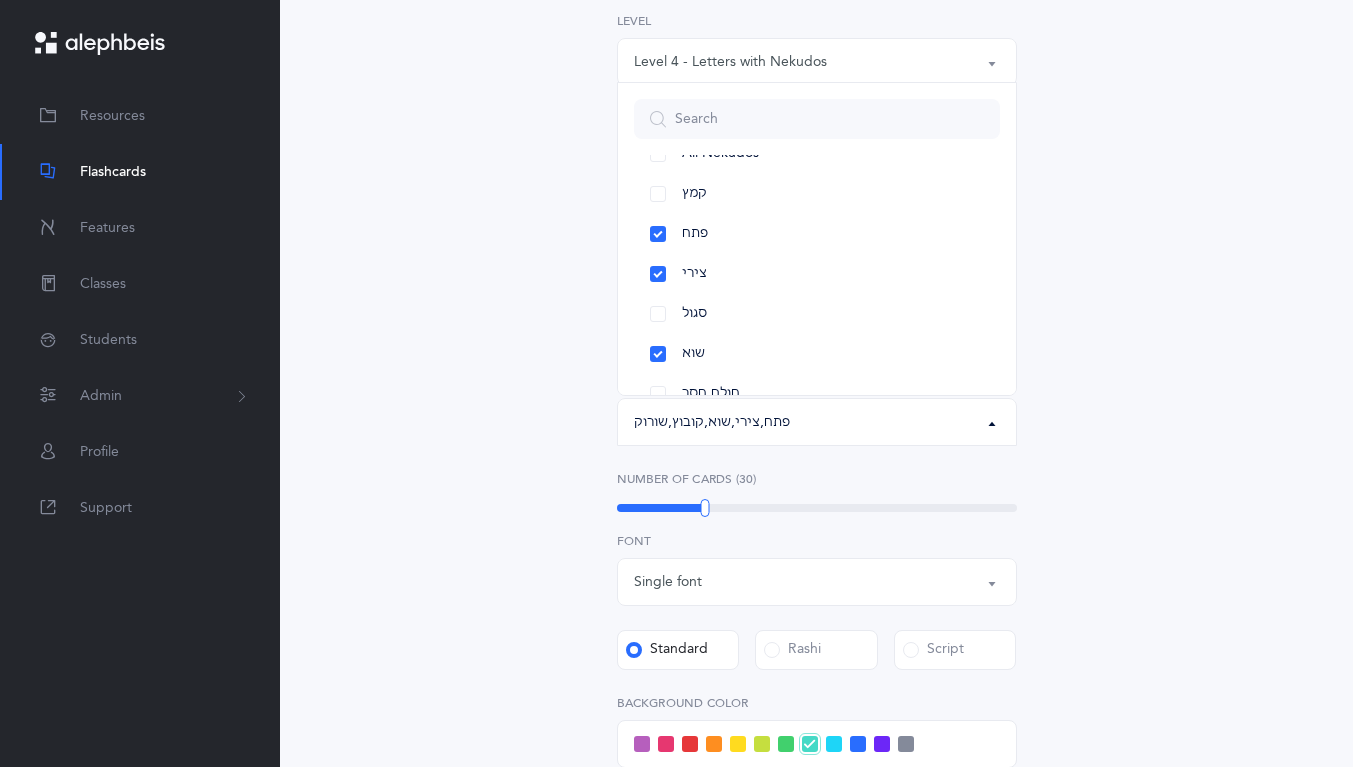click on "שוא" at bounding box center (817, 354) 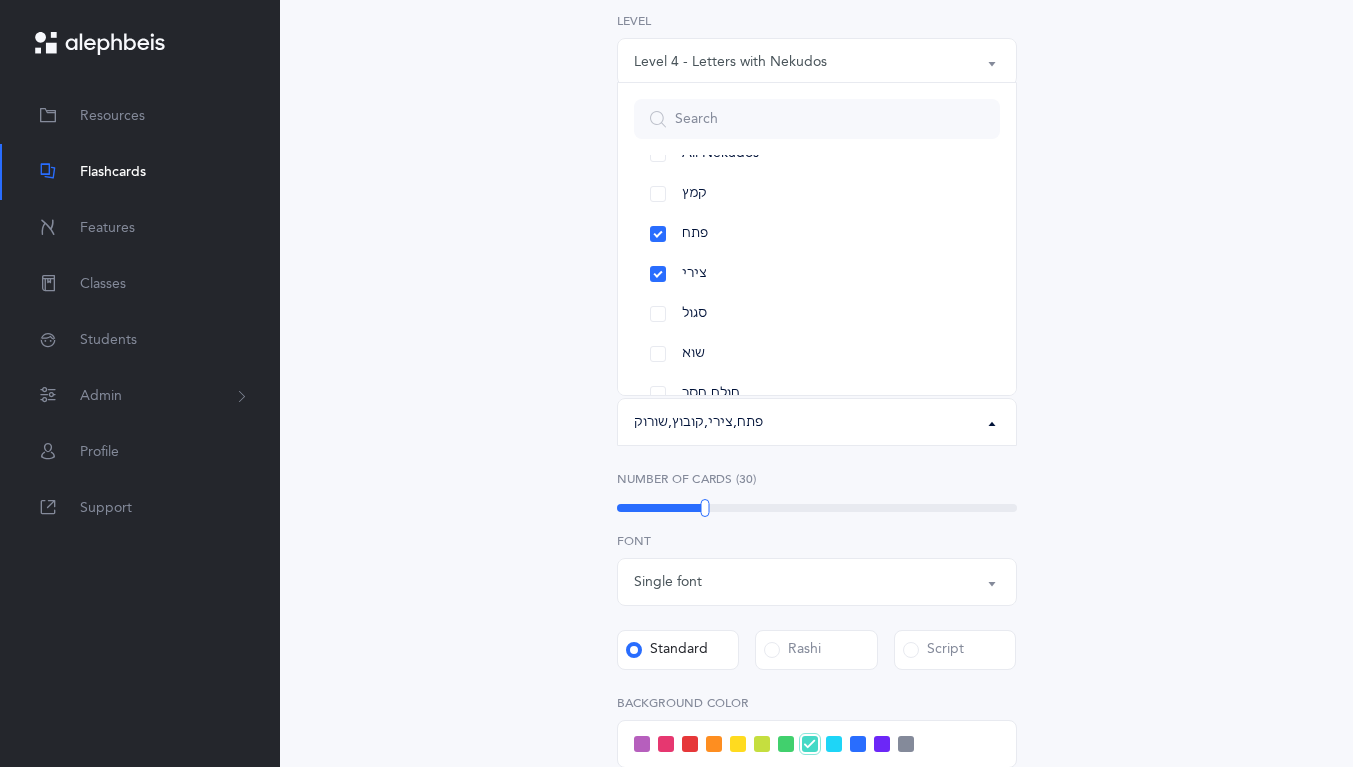 click on "סגול" at bounding box center (817, 314) 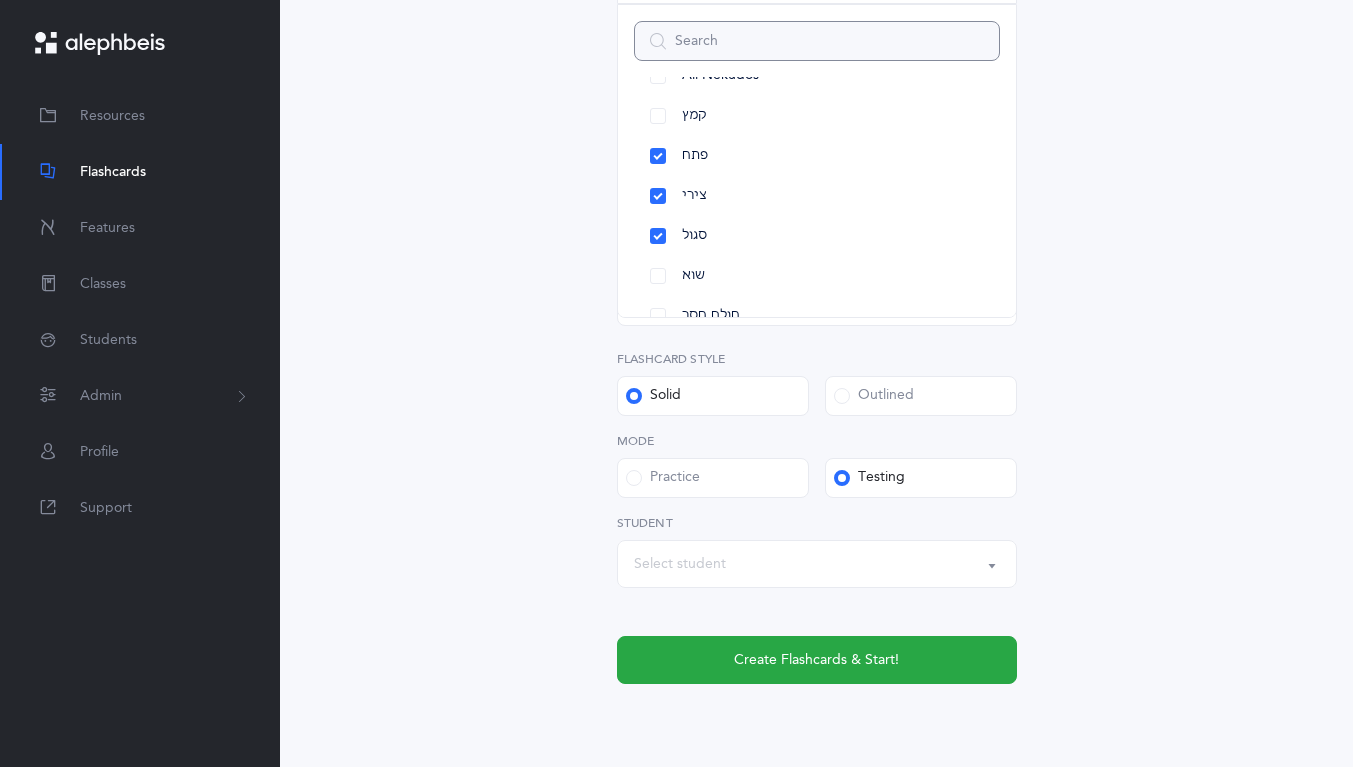 scroll, scrollTop: 794, scrollLeft: 0, axis: vertical 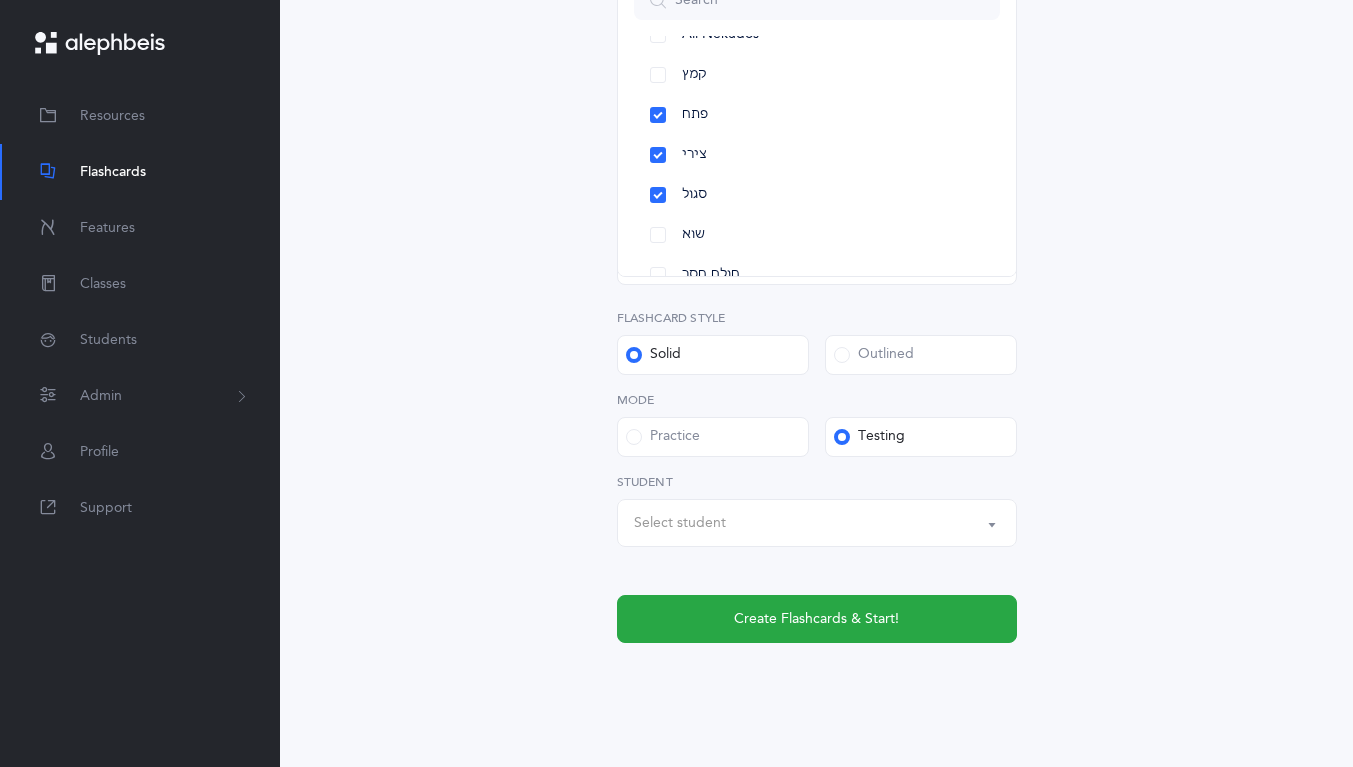 click on "Select student" at bounding box center (817, 523) 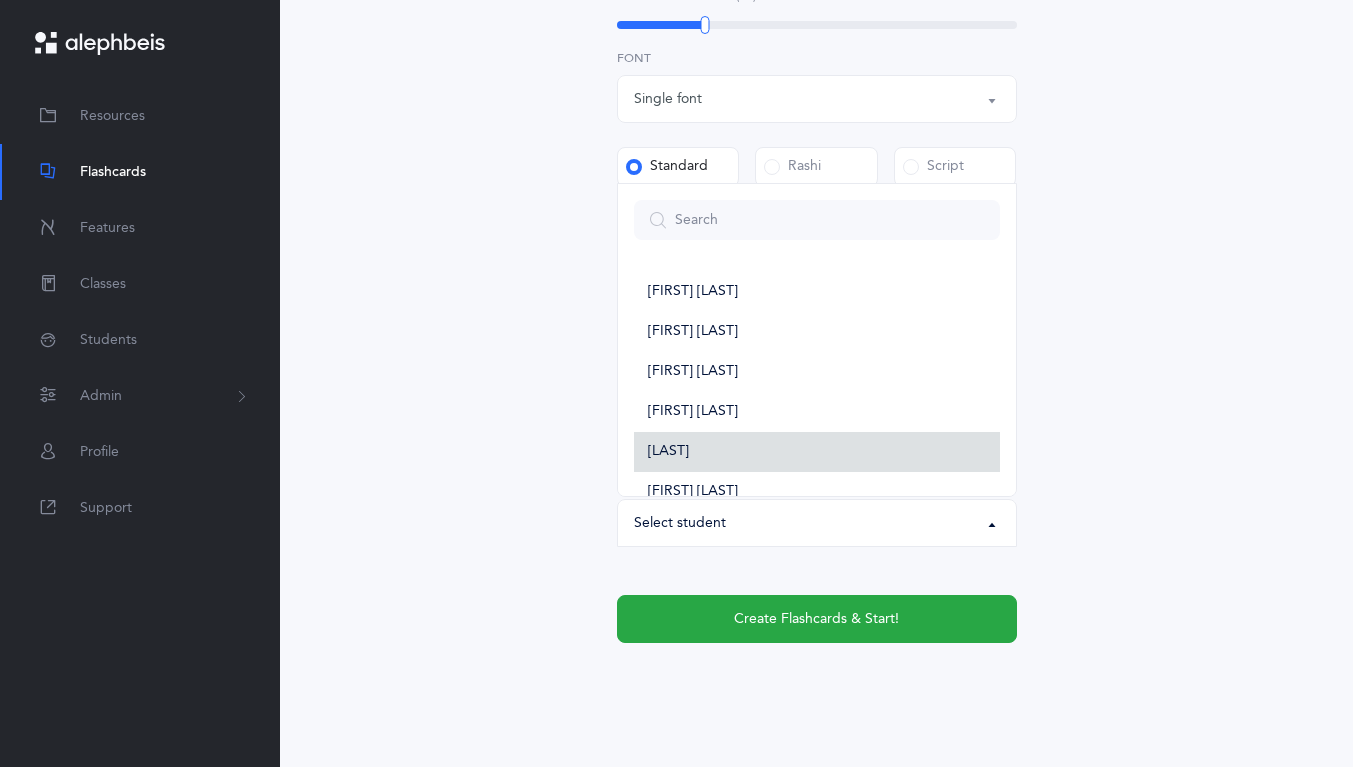 click on "[FIRST] [LAST]" at bounding box center [817, 452] 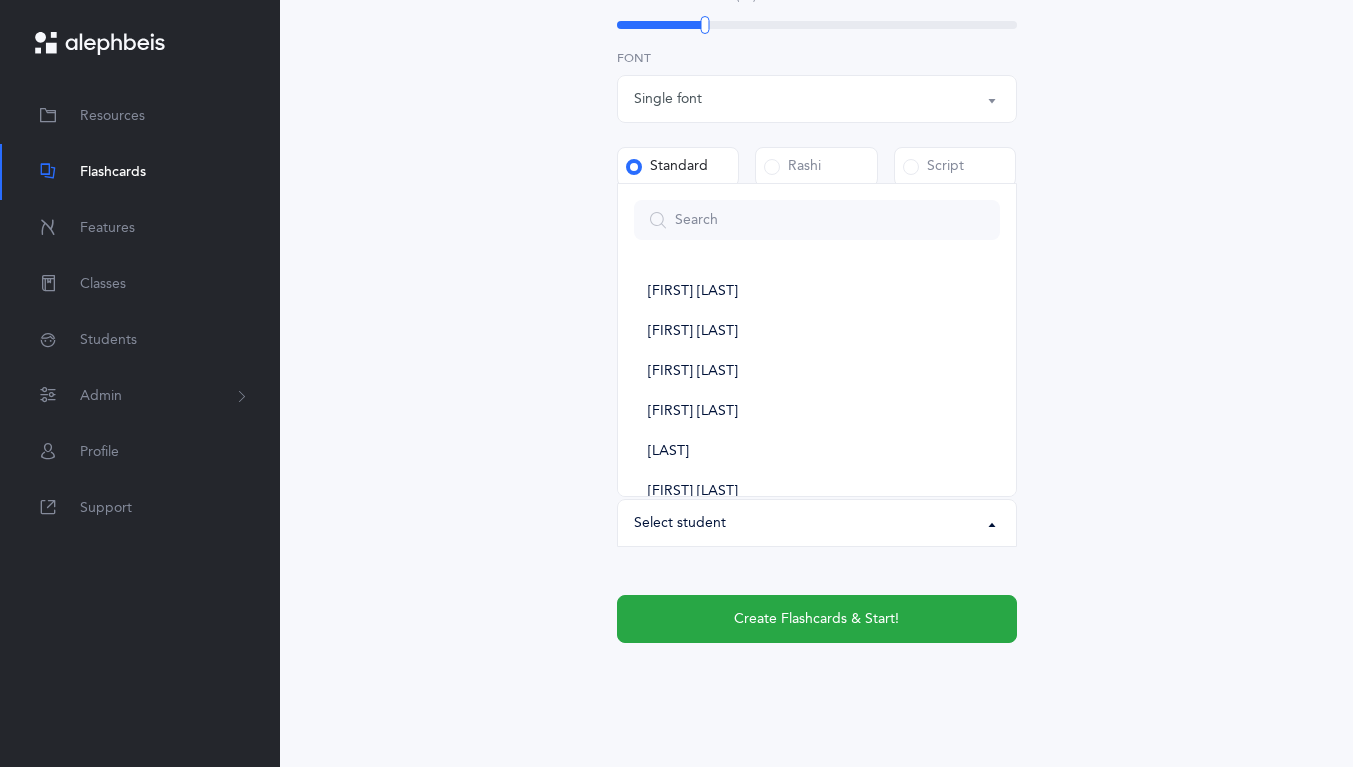 select on "14288" 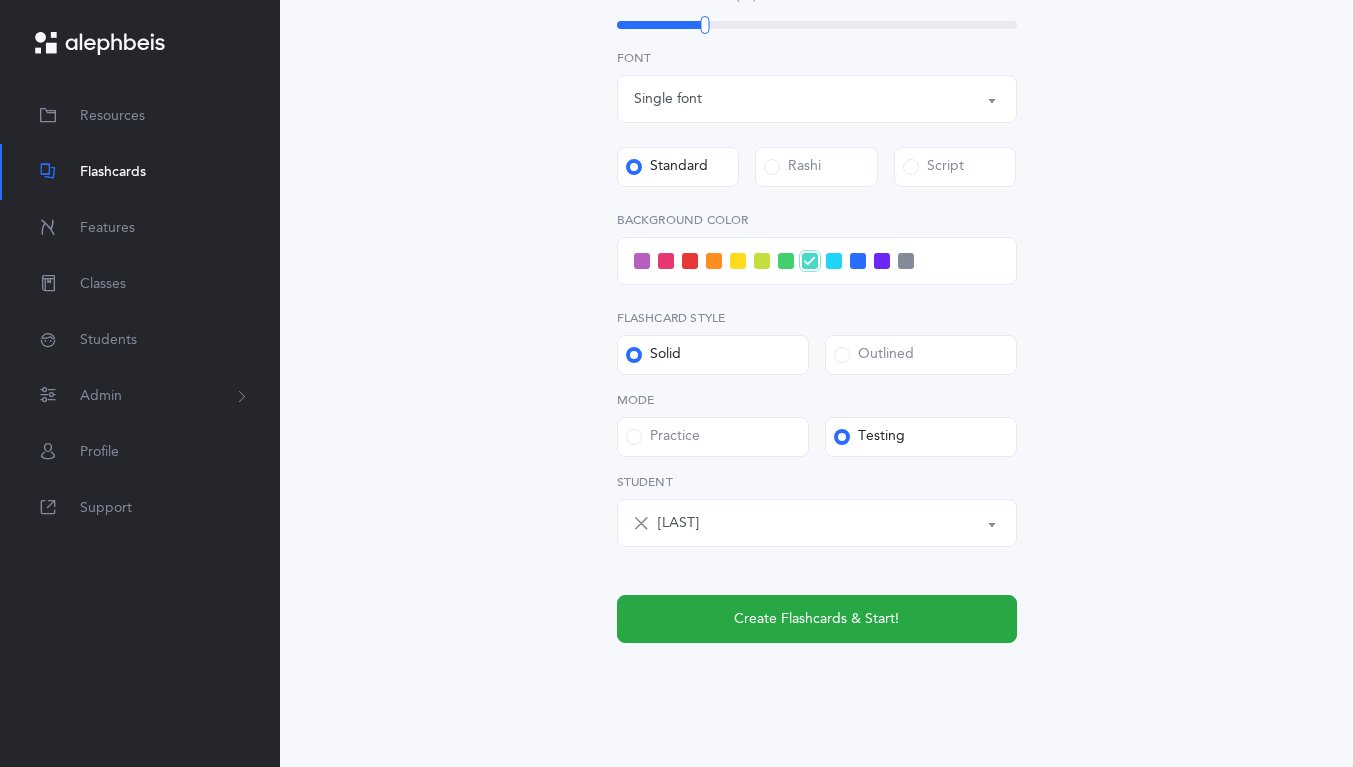 click on "Create Flashcards & Start!" at bounding box center [817, 619] 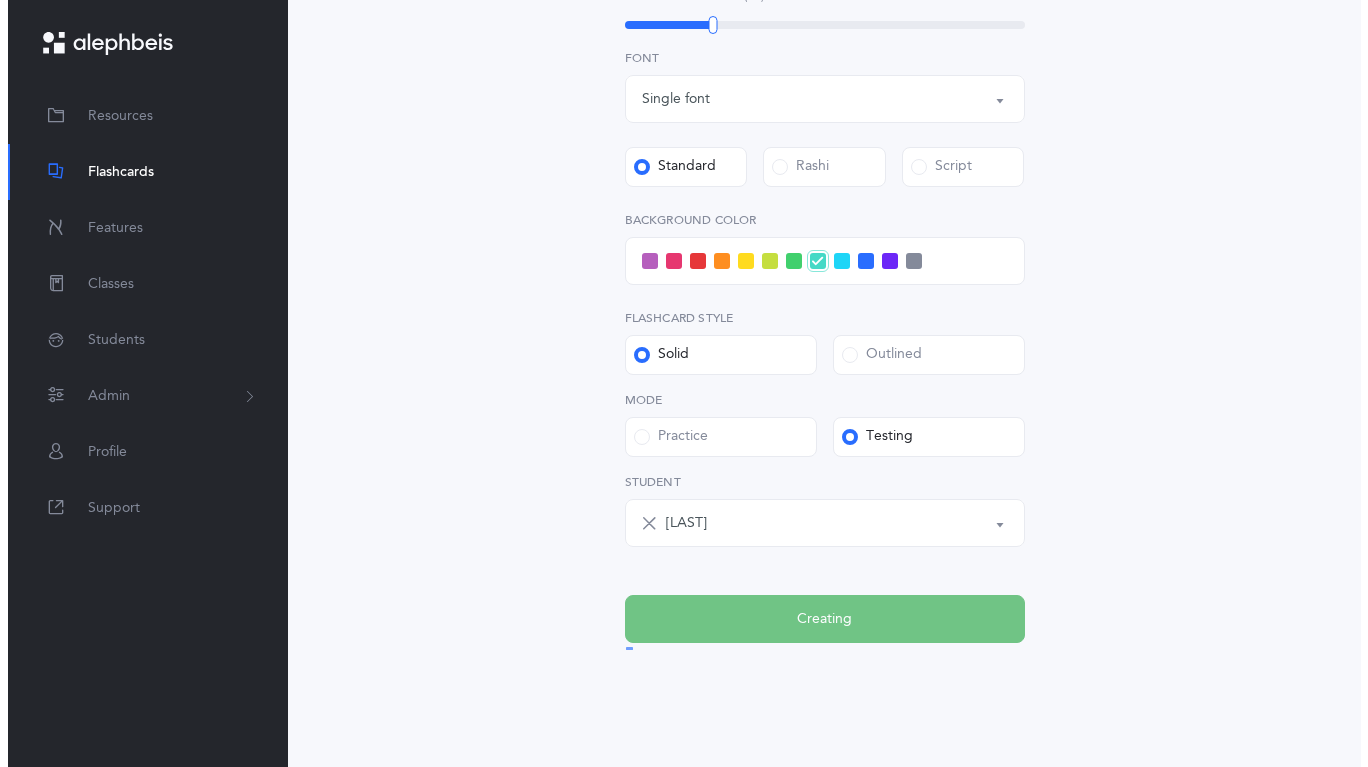 scroll, scrollTop: 0, scrollLeft: 0, axis: both 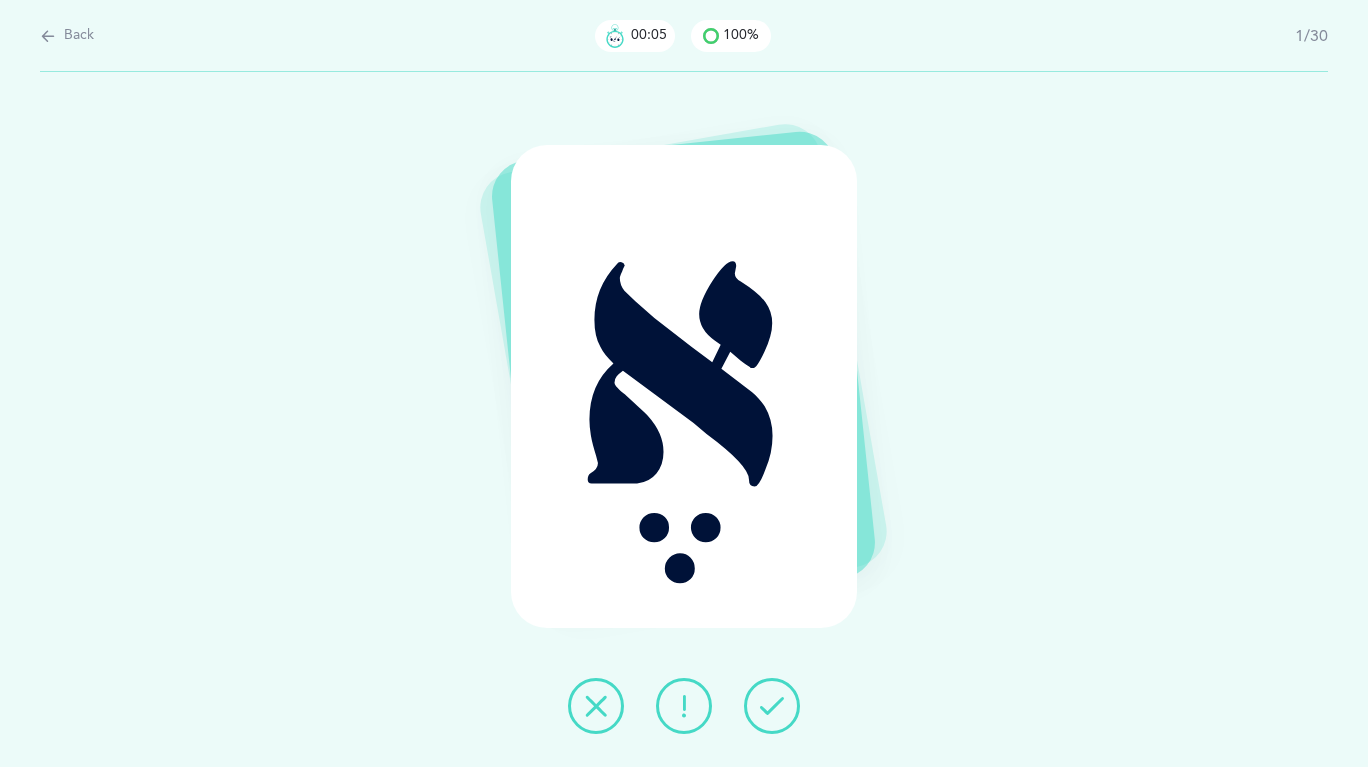 click at bounding box center [772, 706] 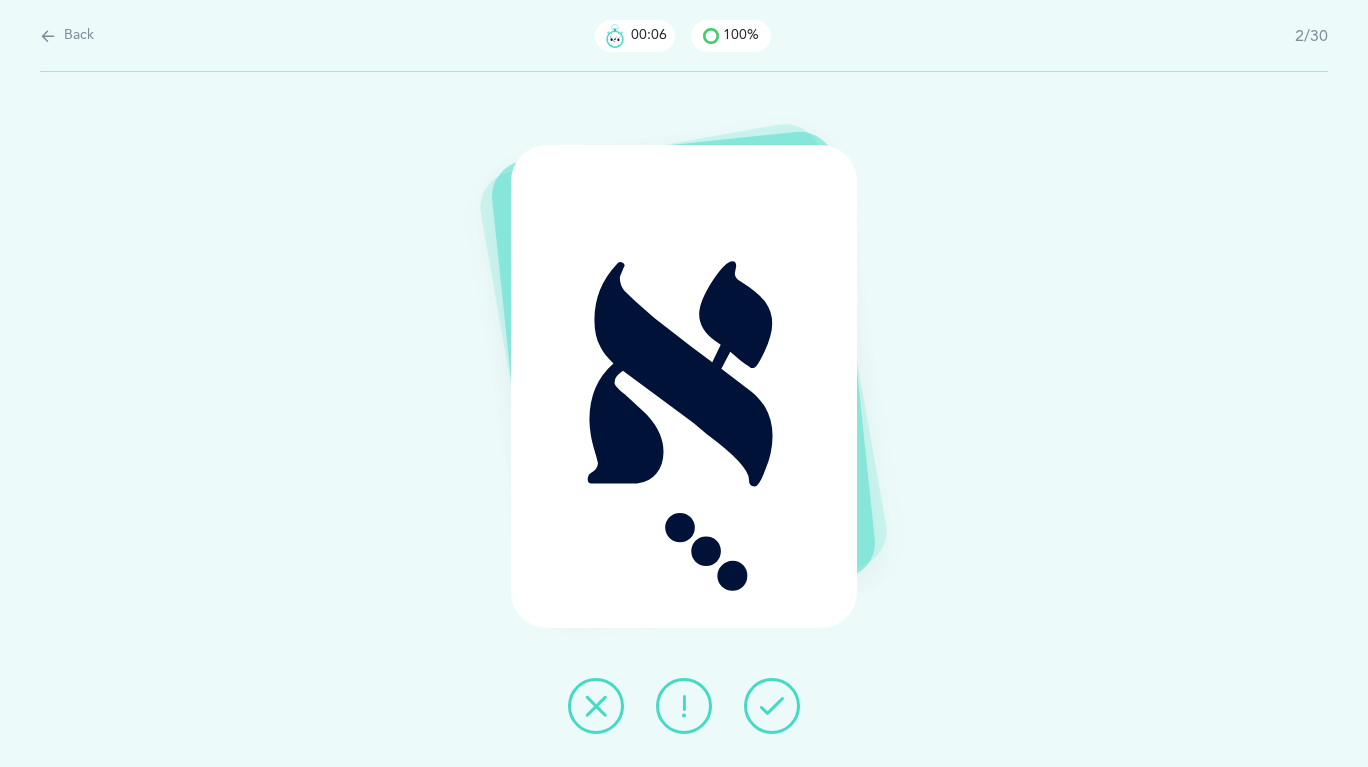 click at bounding box center [772, 706] 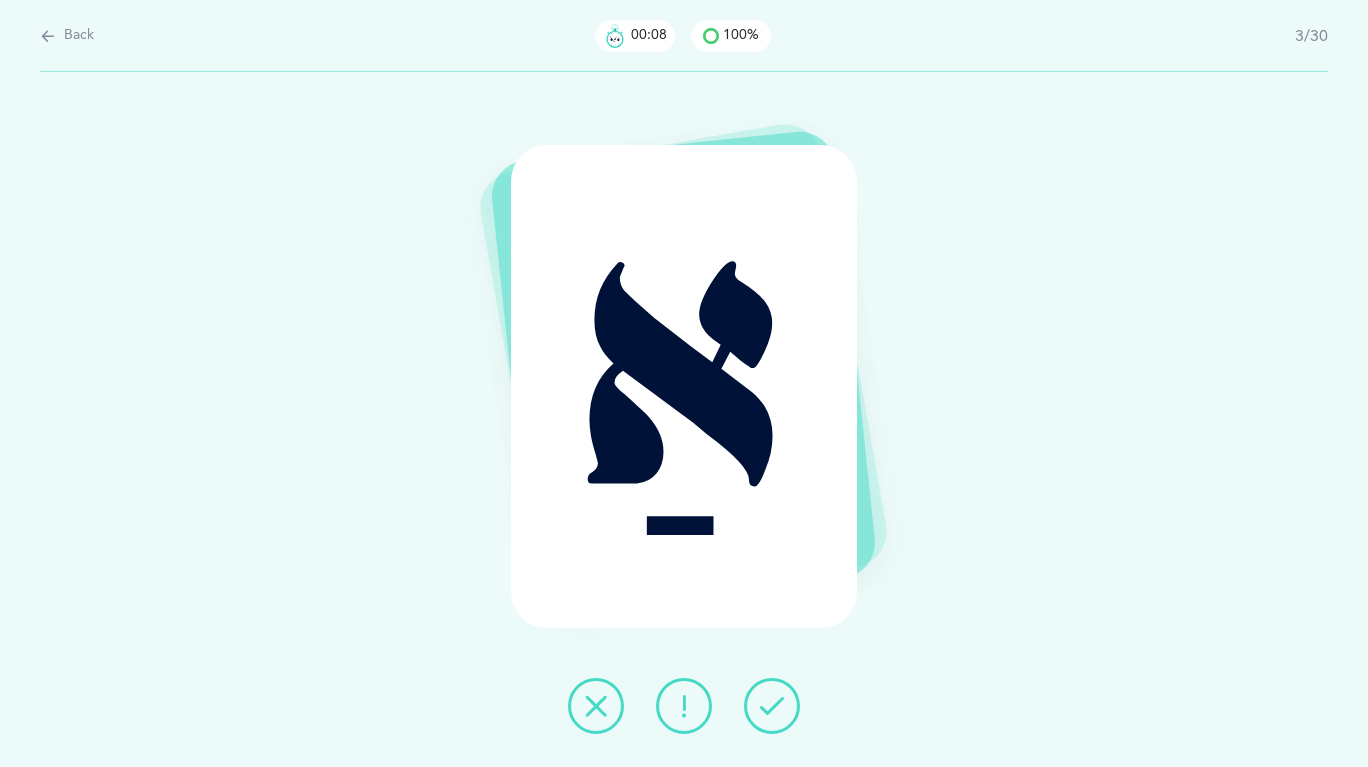 click at bounding box center [772, 706] 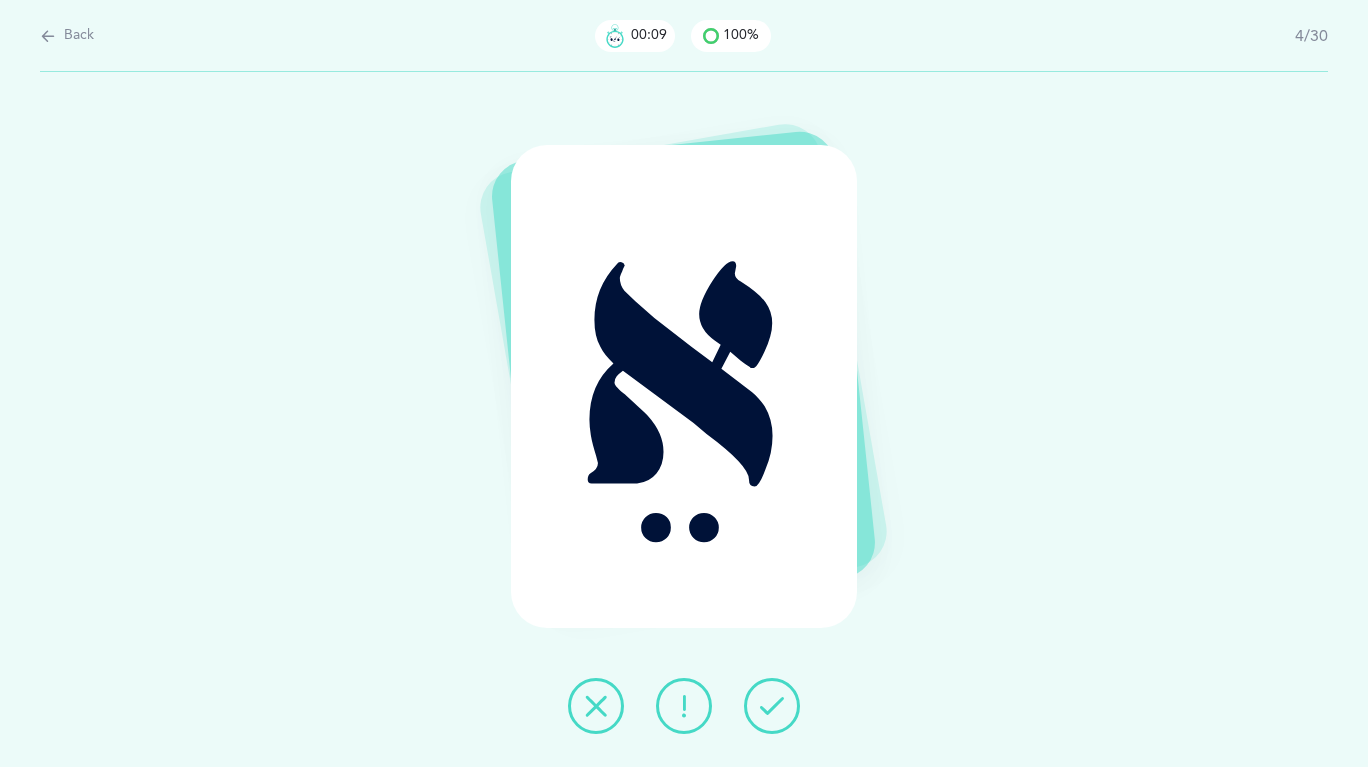 click at bounding box center [772, 706] 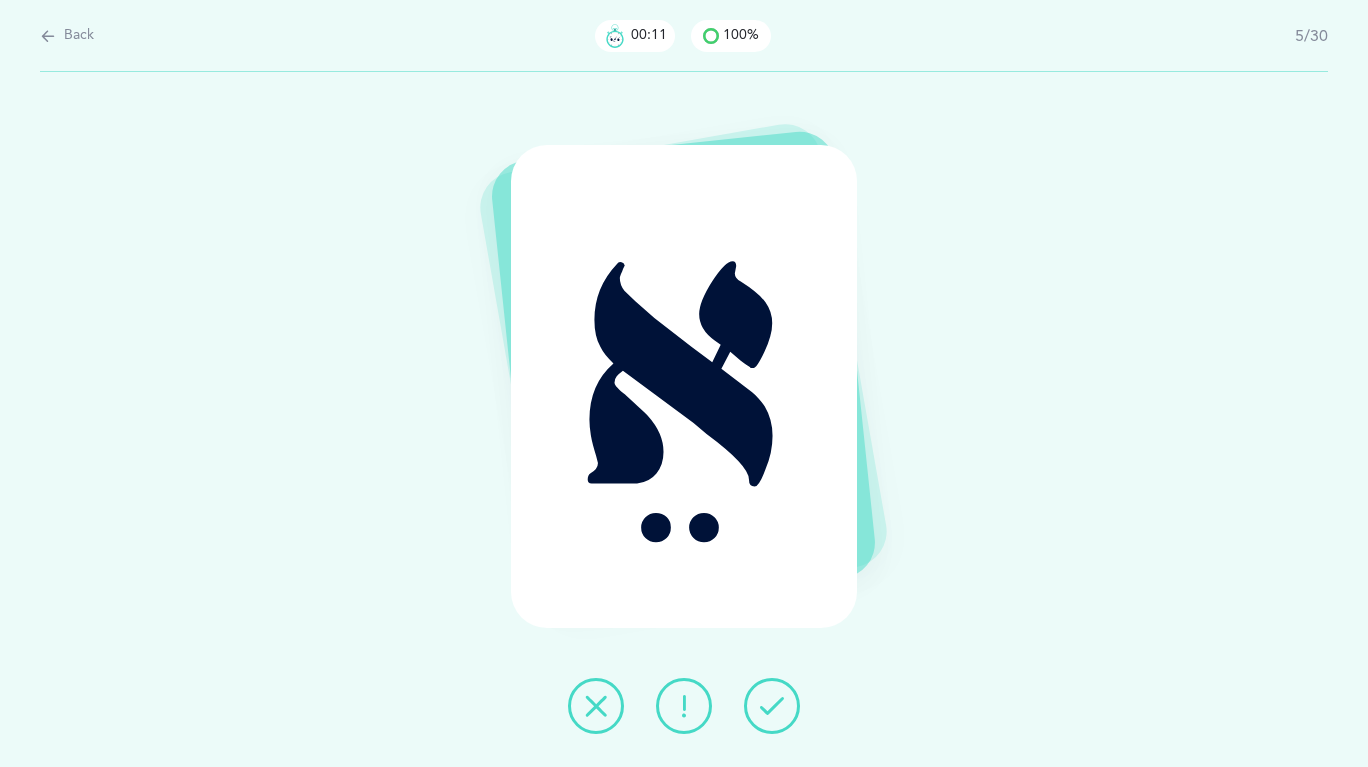click at bounding box center (772, 706) 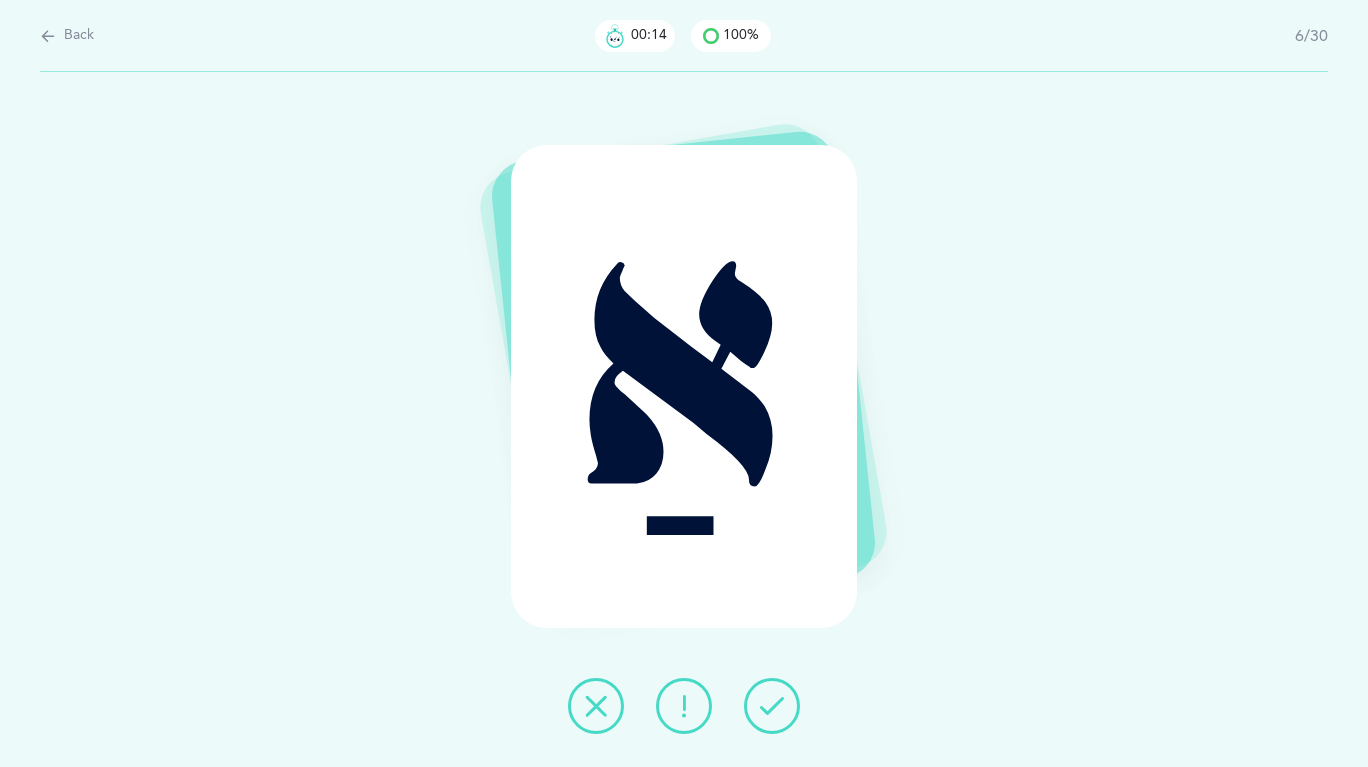 click at bounding box center [772, 706] 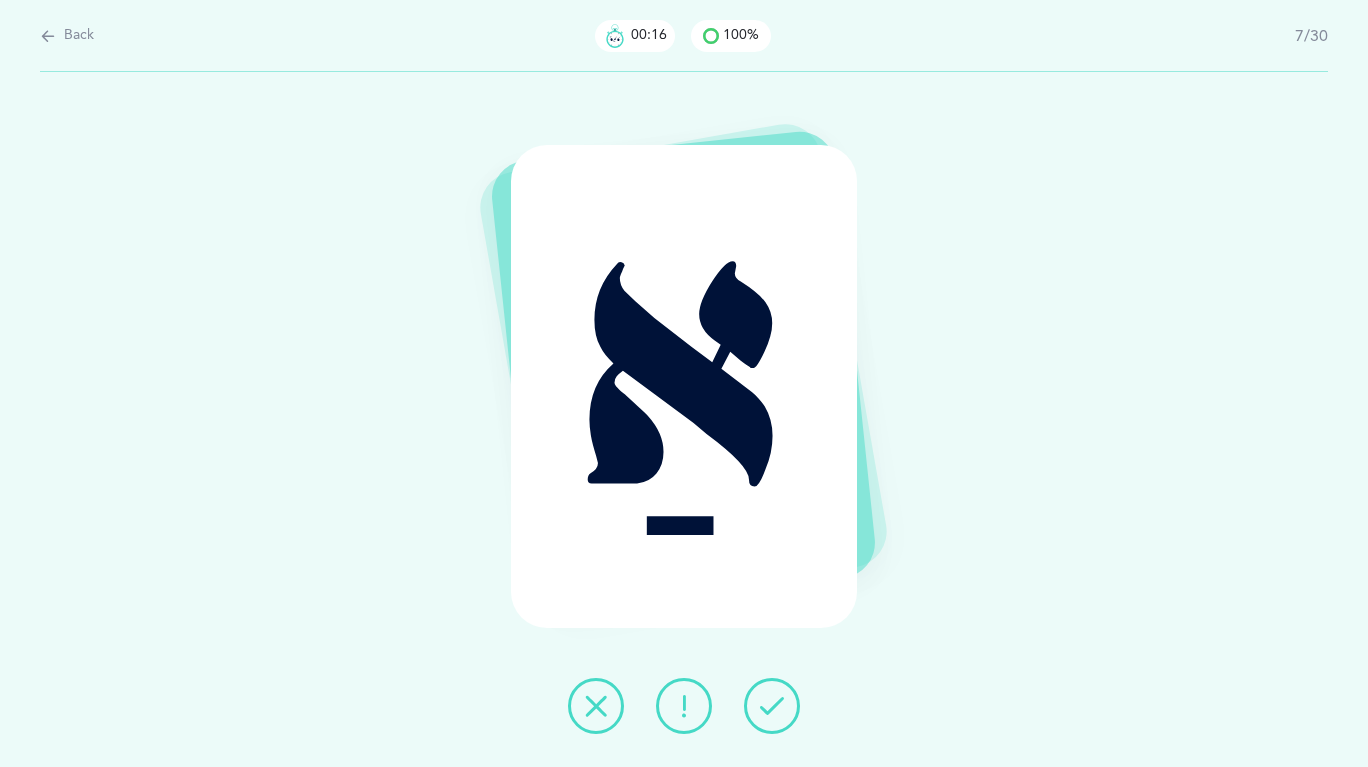 click at bounding box center [772, 706] 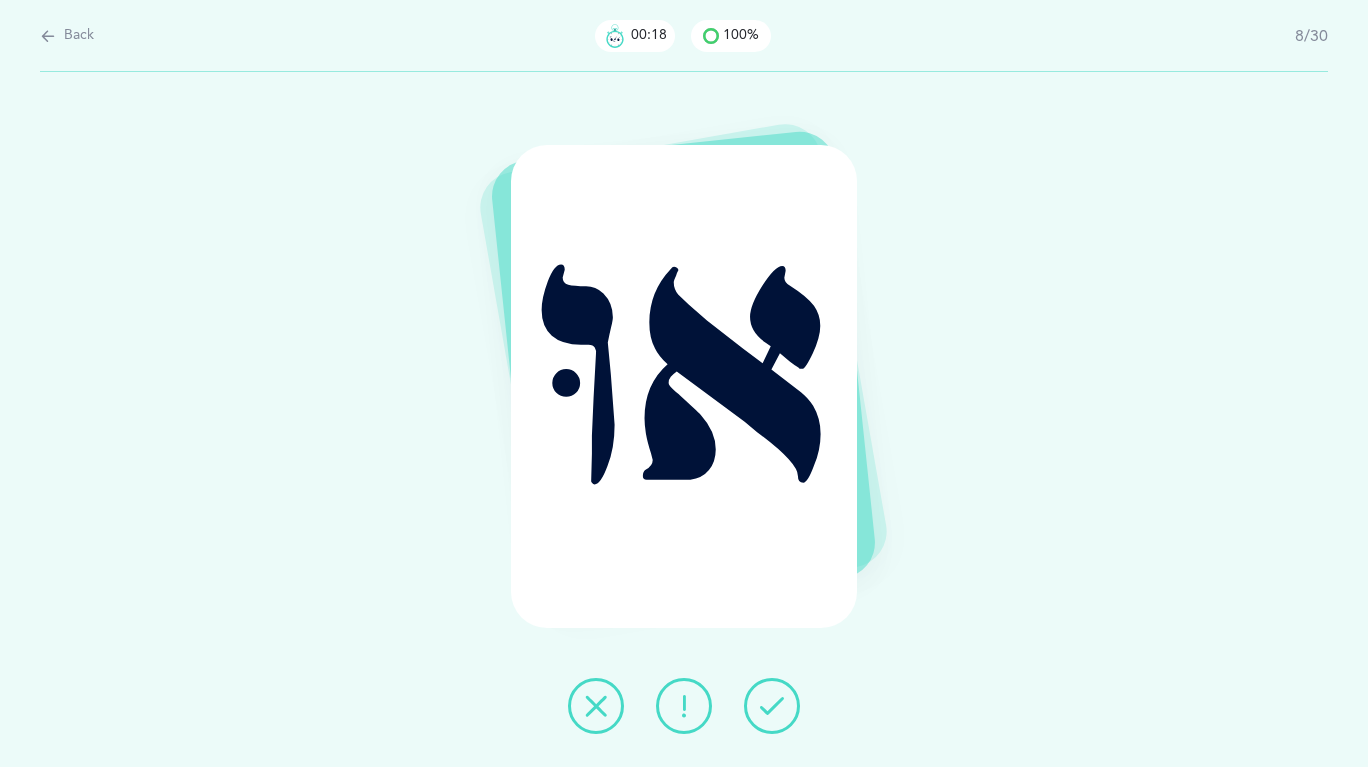 click at bounding box center (772, 706) 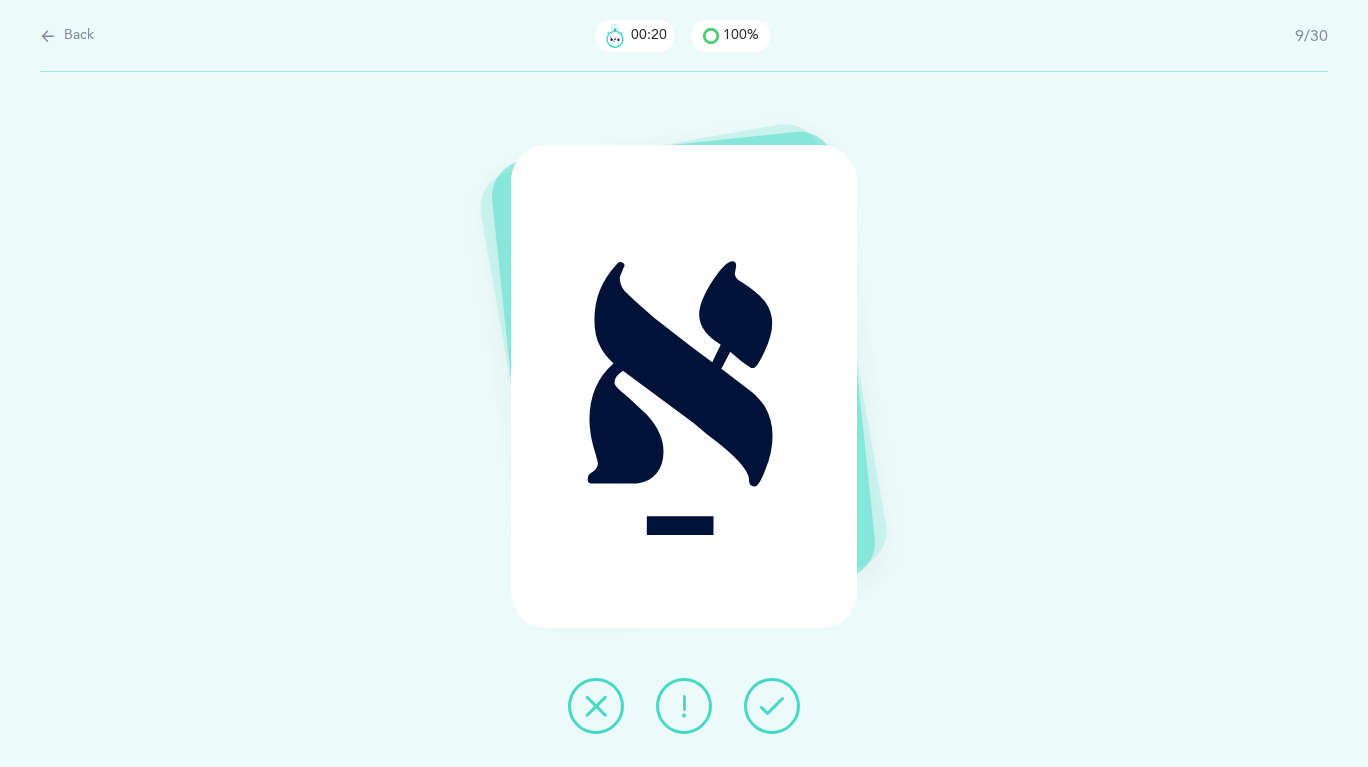 click at bounding box center (772, 706) 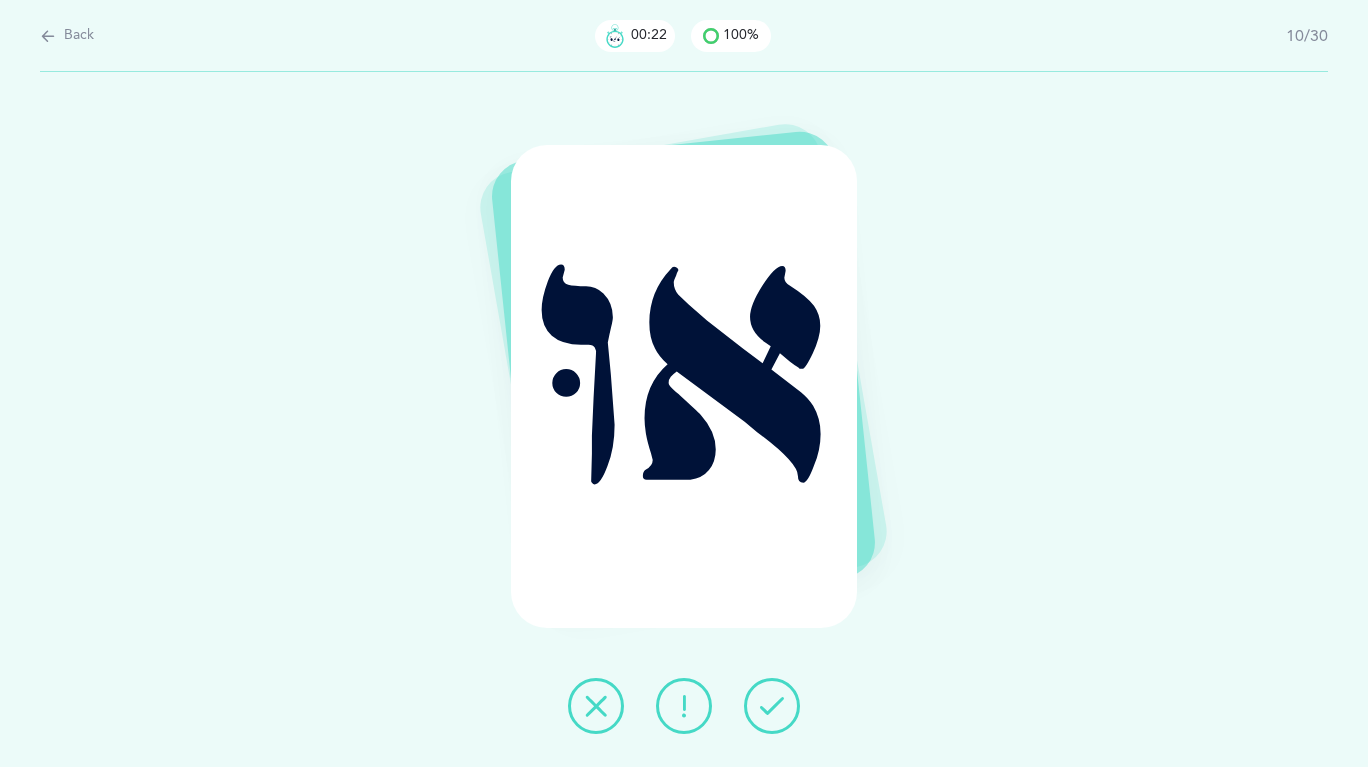click at bounding box center (772, 706) 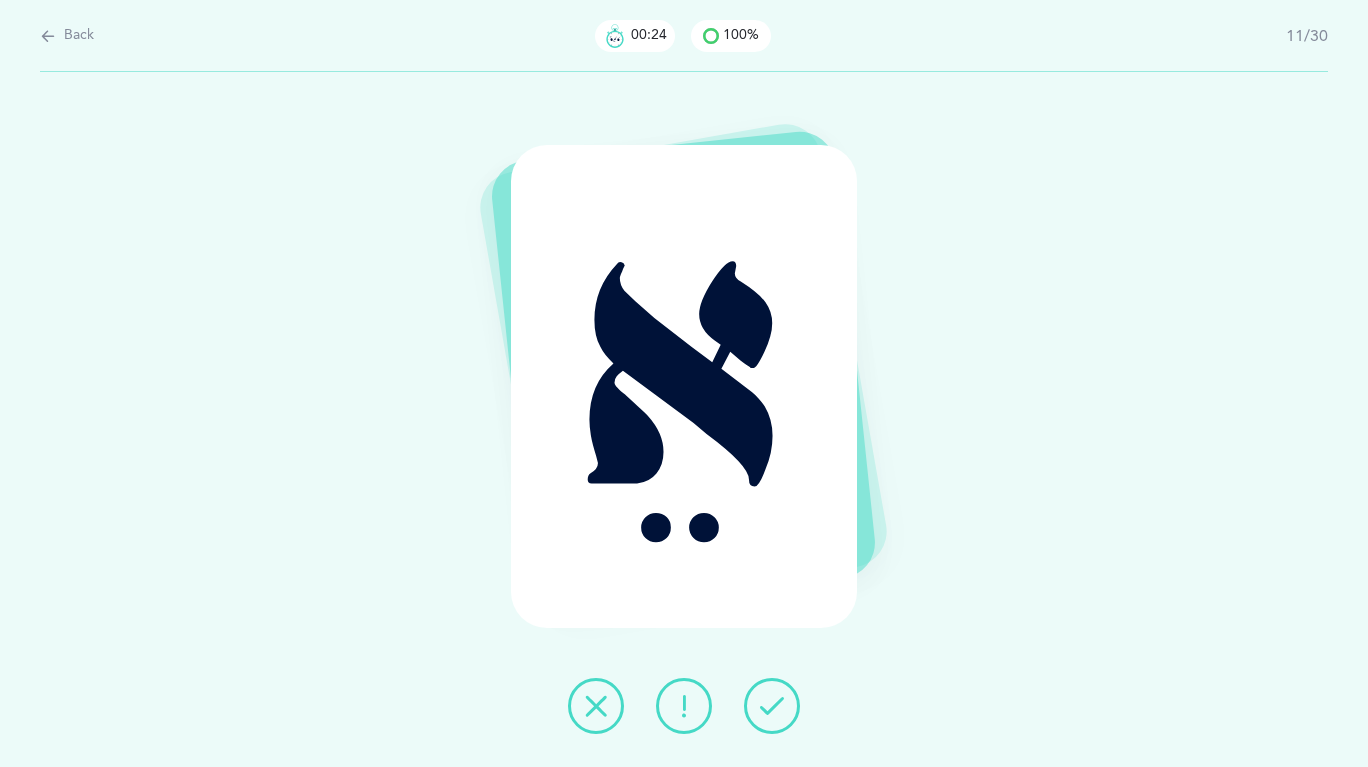 click at bounding box center [772, 706] 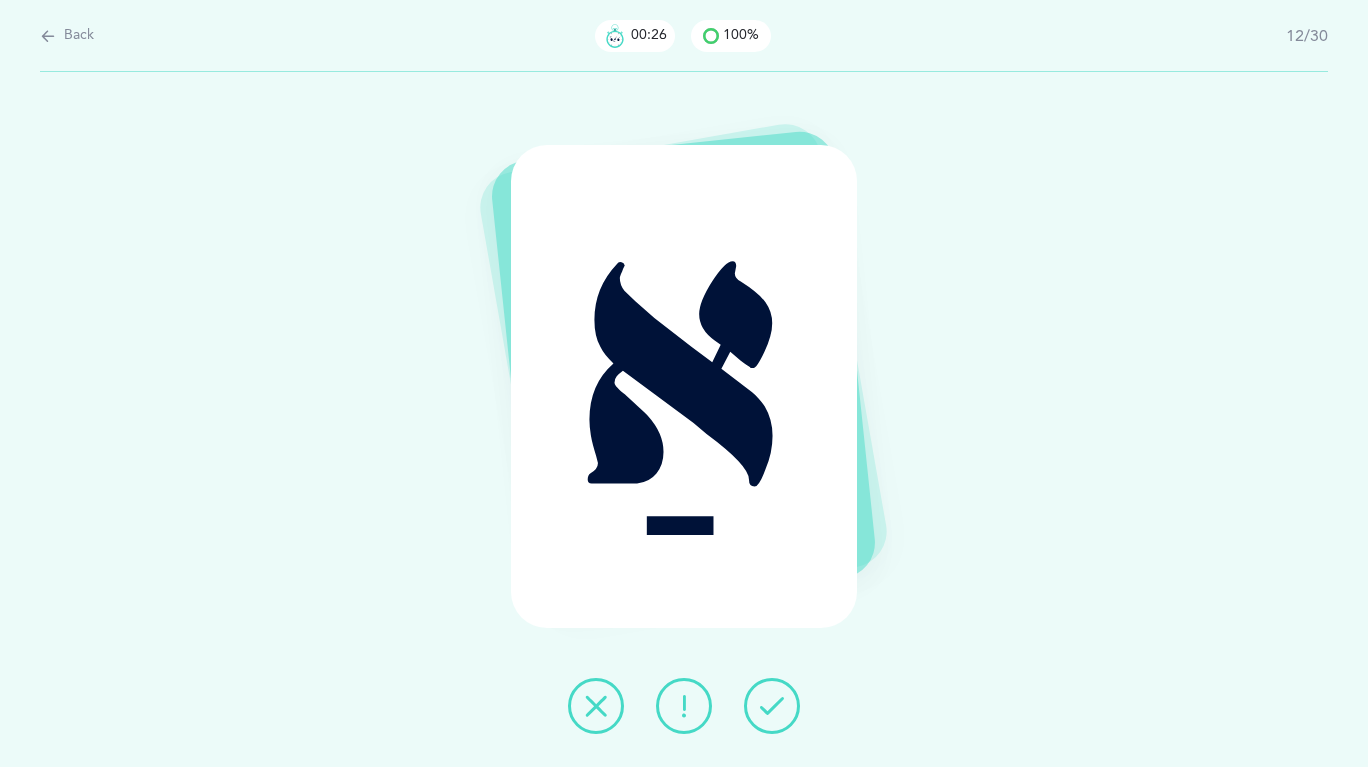 click at bounding box center [772, 706] 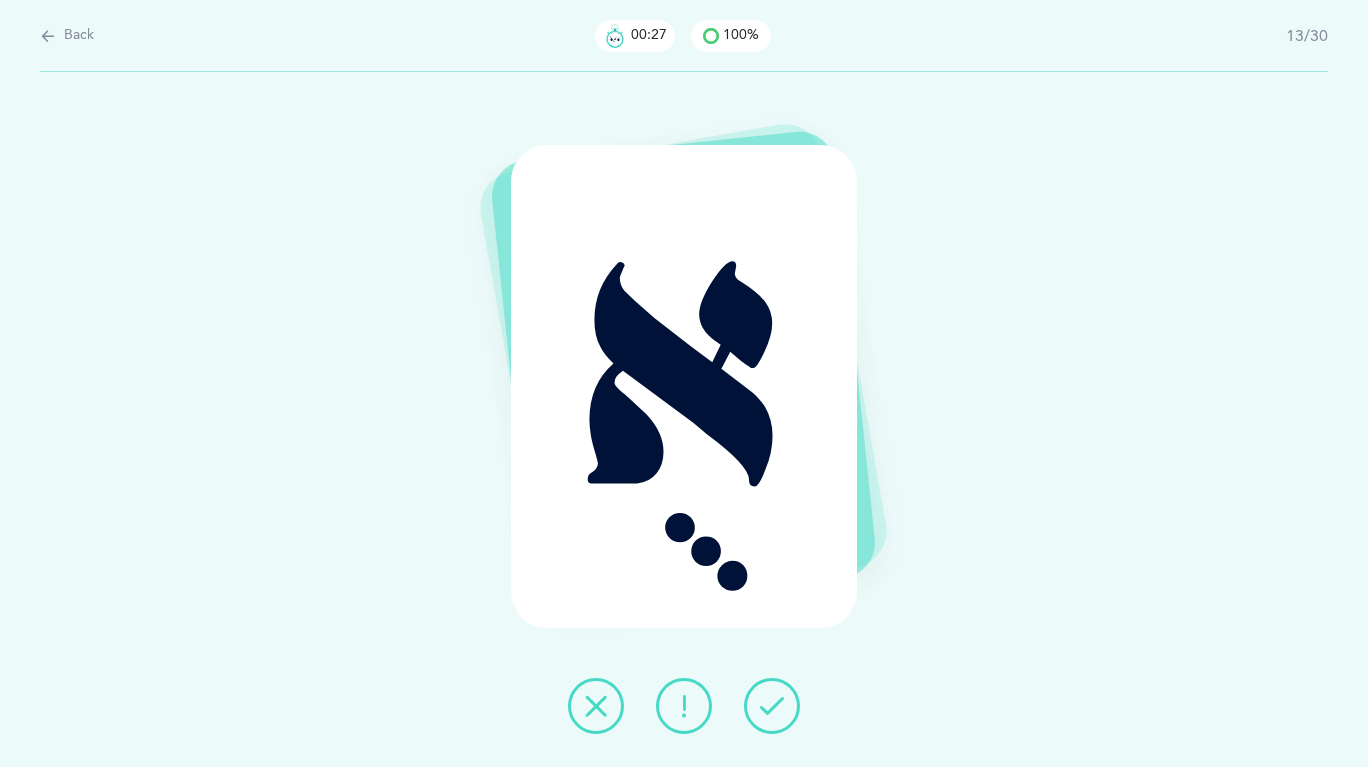 click at bounding box center [772, 706] 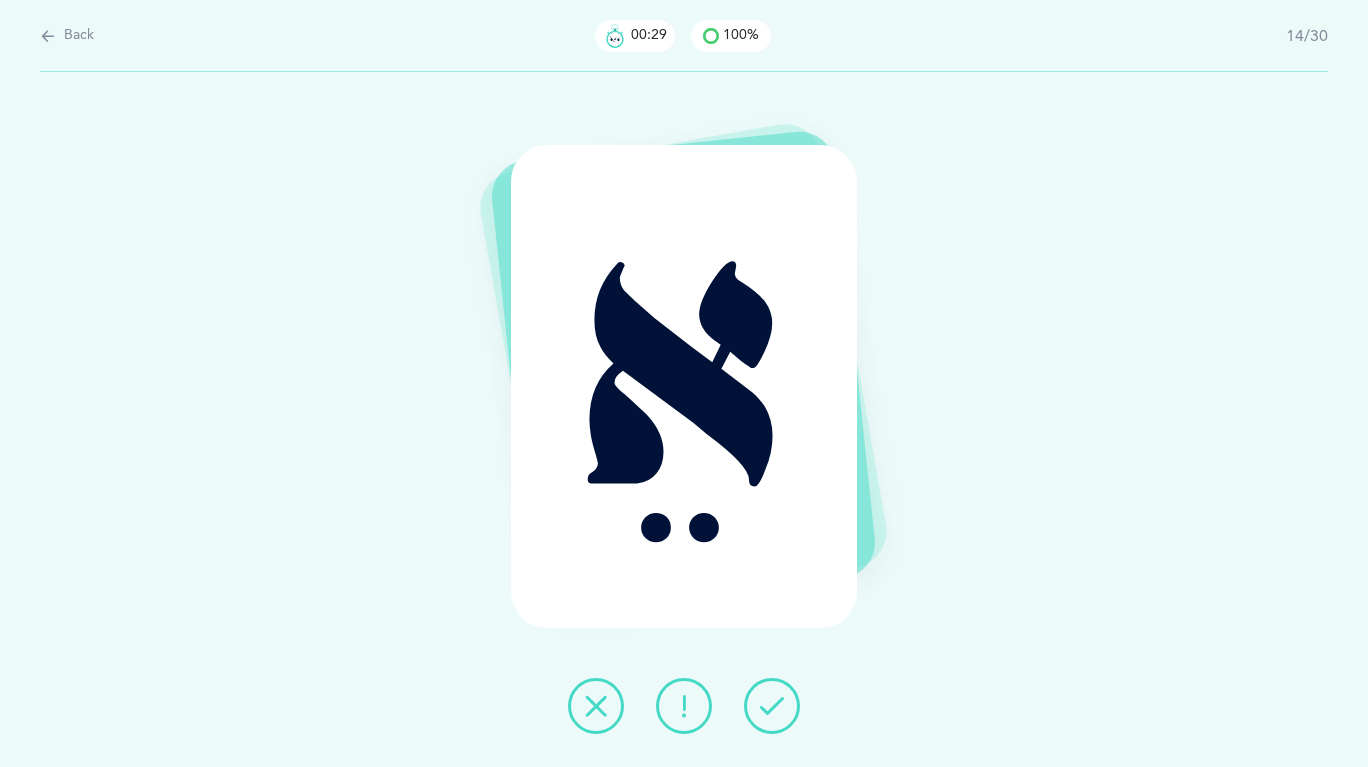 click at bounding box center [772, 706] 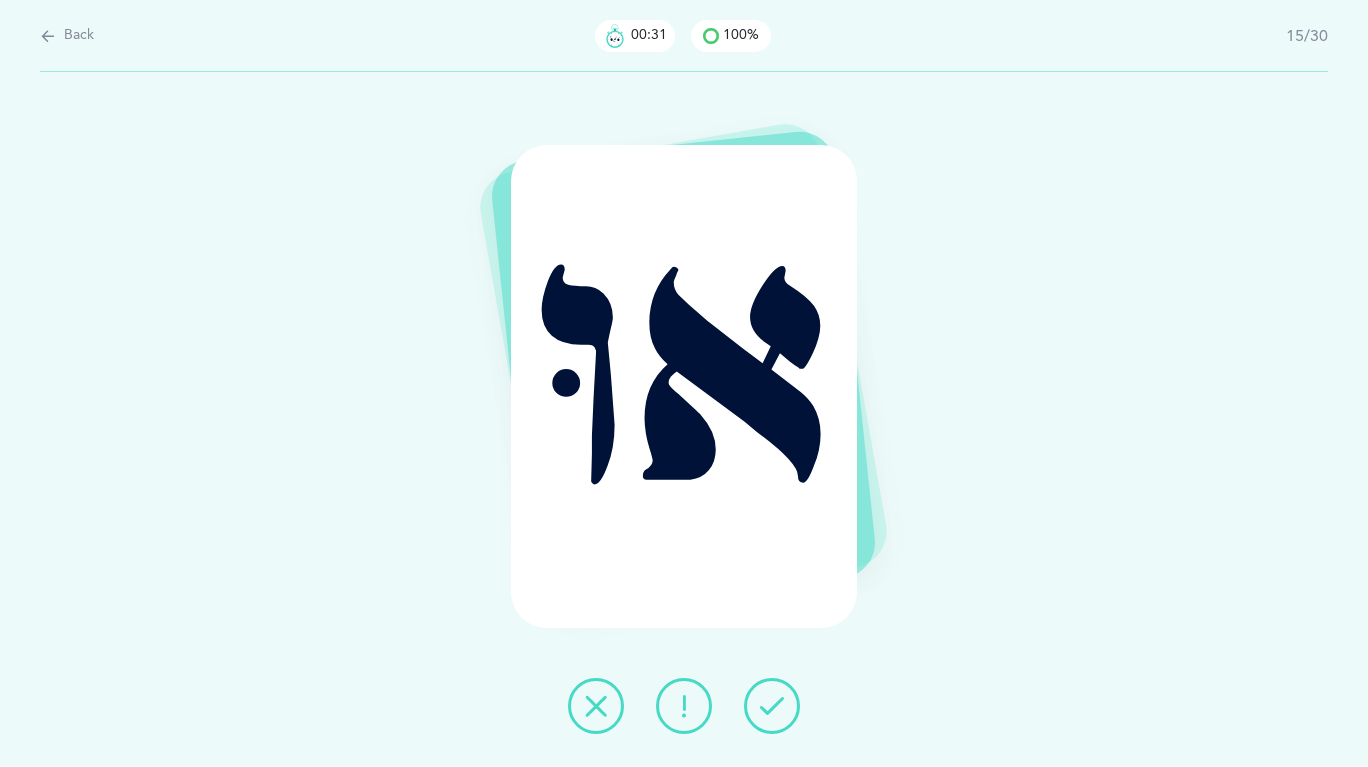 click at bounding box center [772, 706] 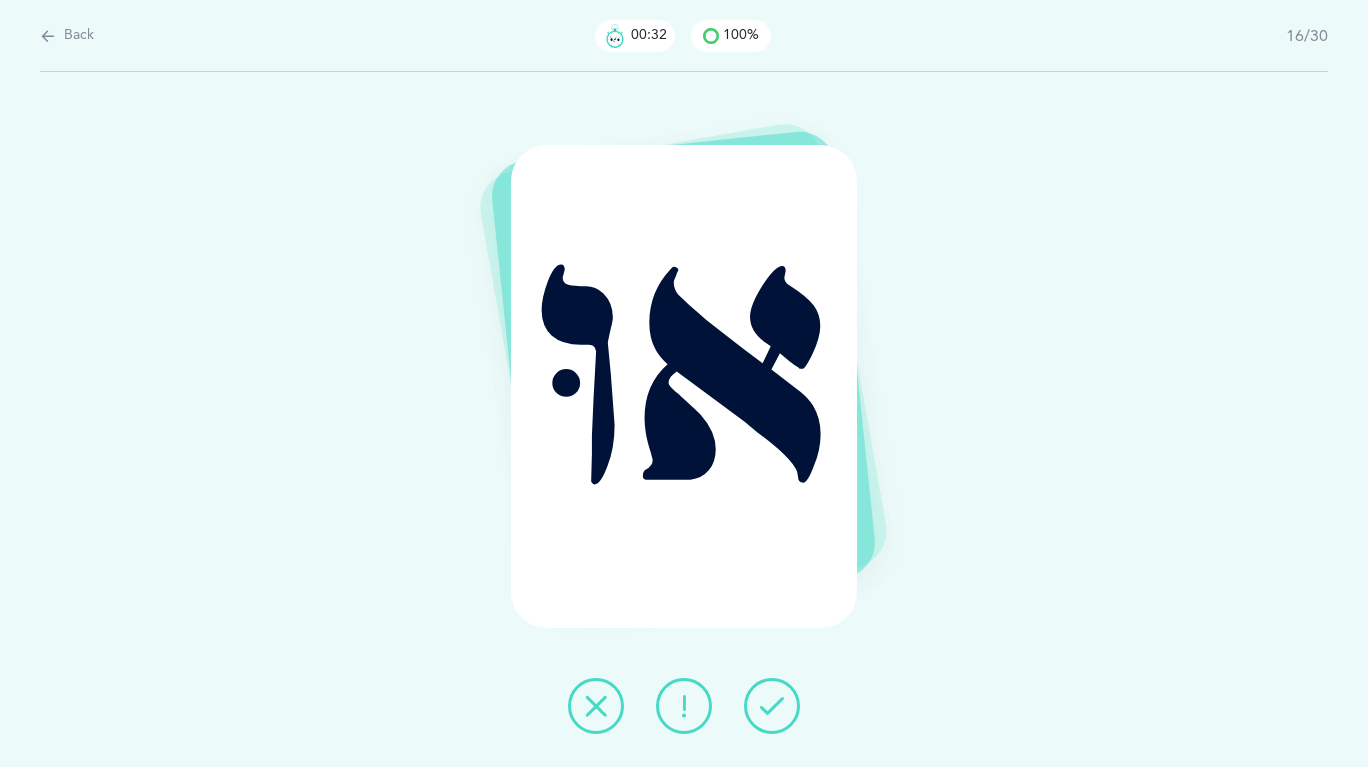 click at bounding box center [772, 706] 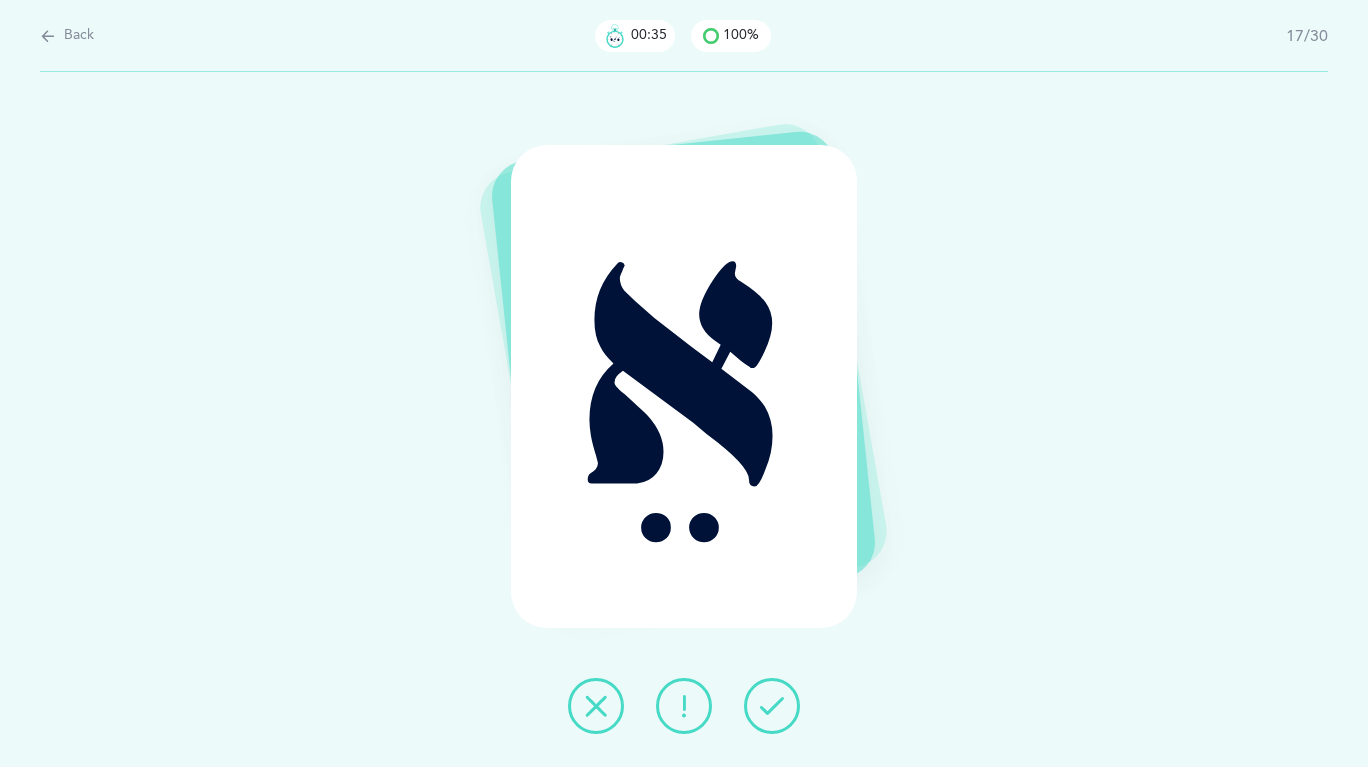 click at bounding box center [772, 706] 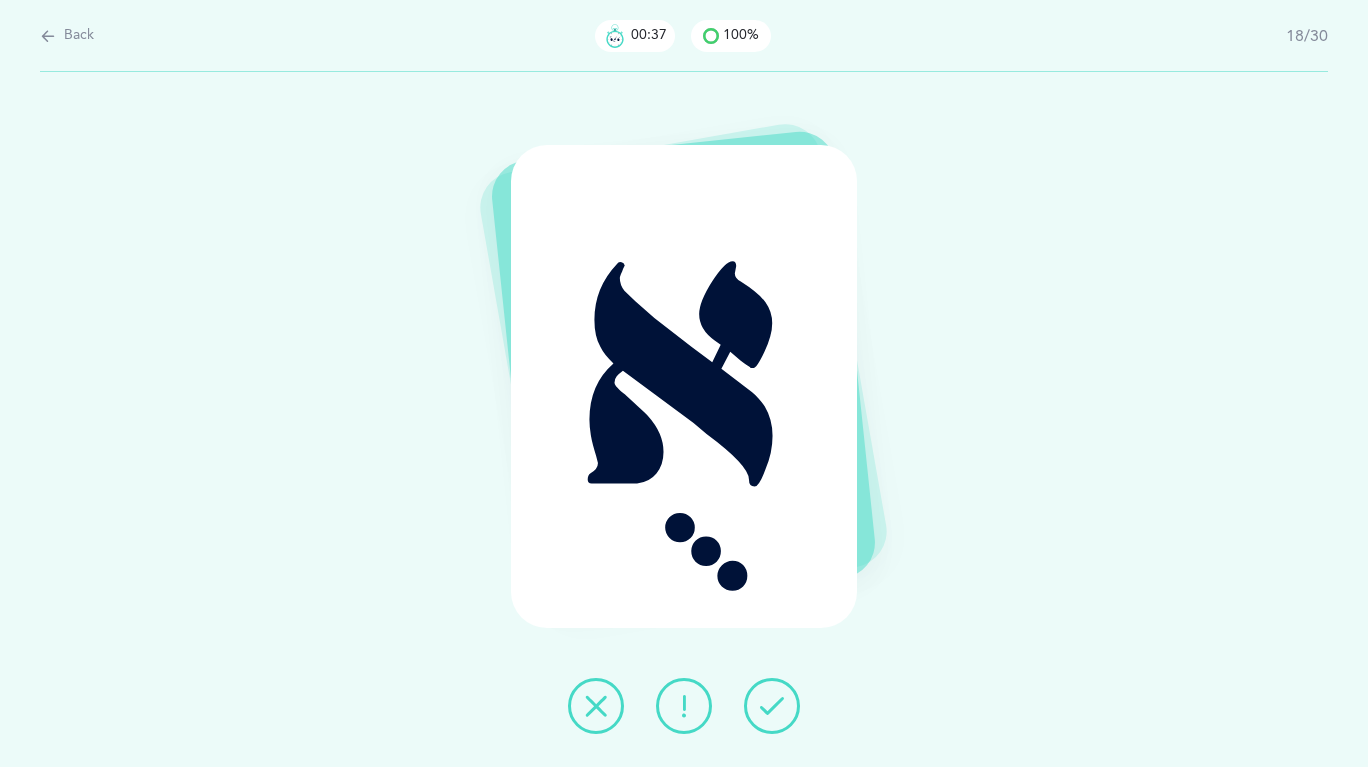 click at bounding box center [772, 706] 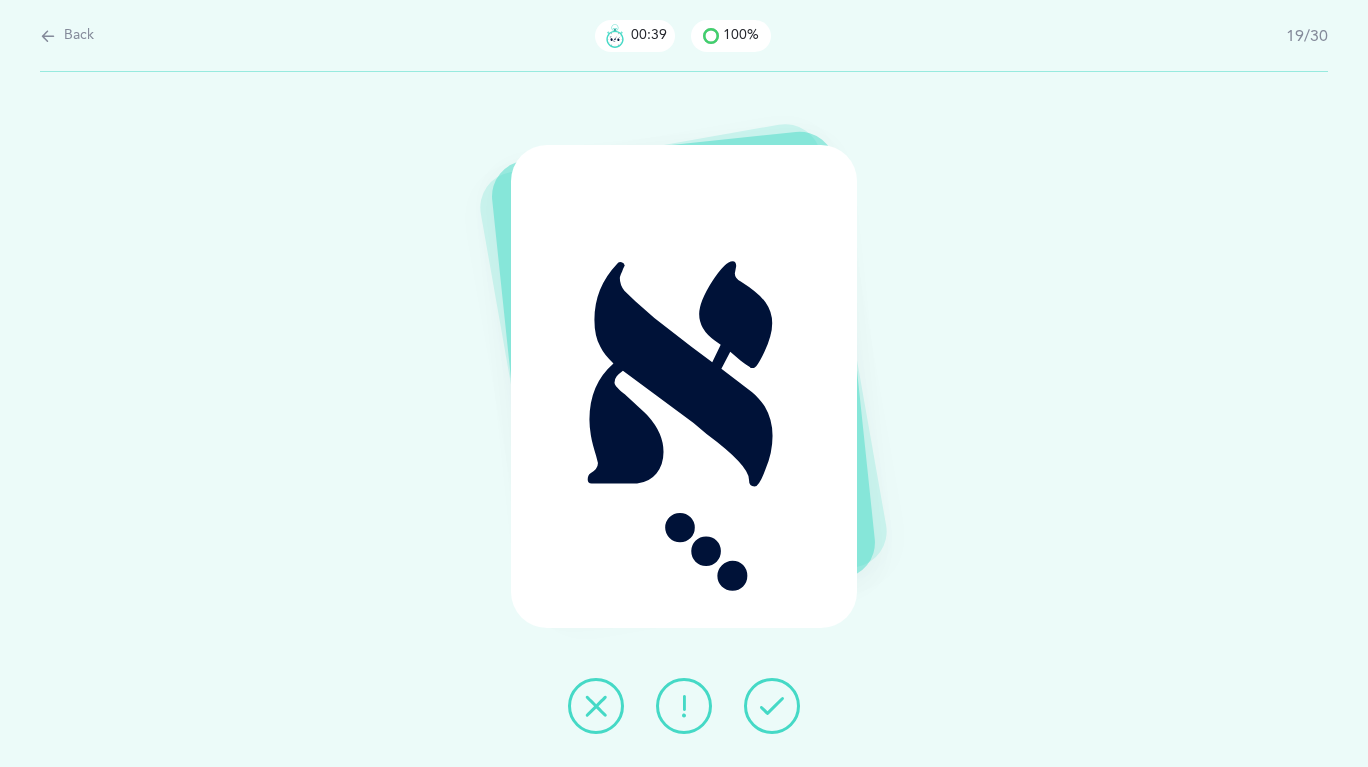 click at bounding box center [772, 706] 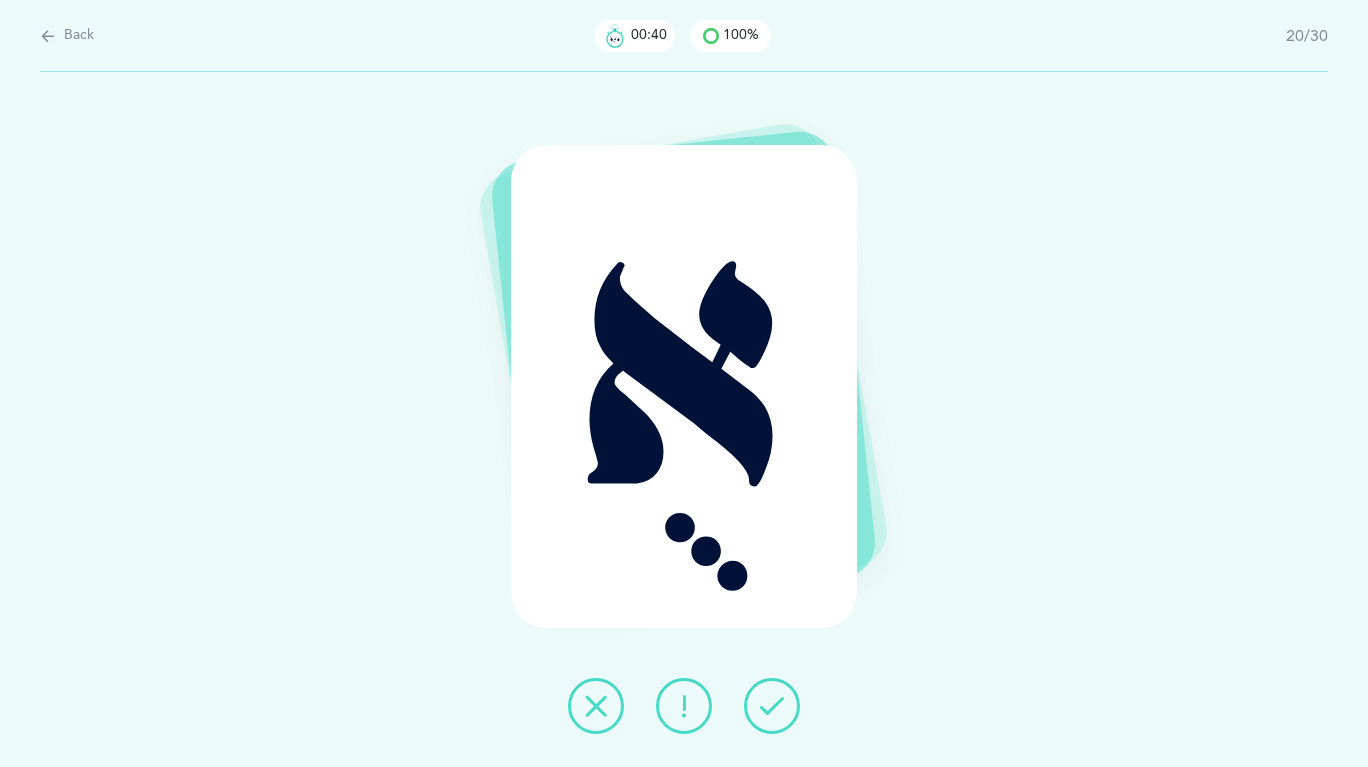 click at bounding box center (772, 706) 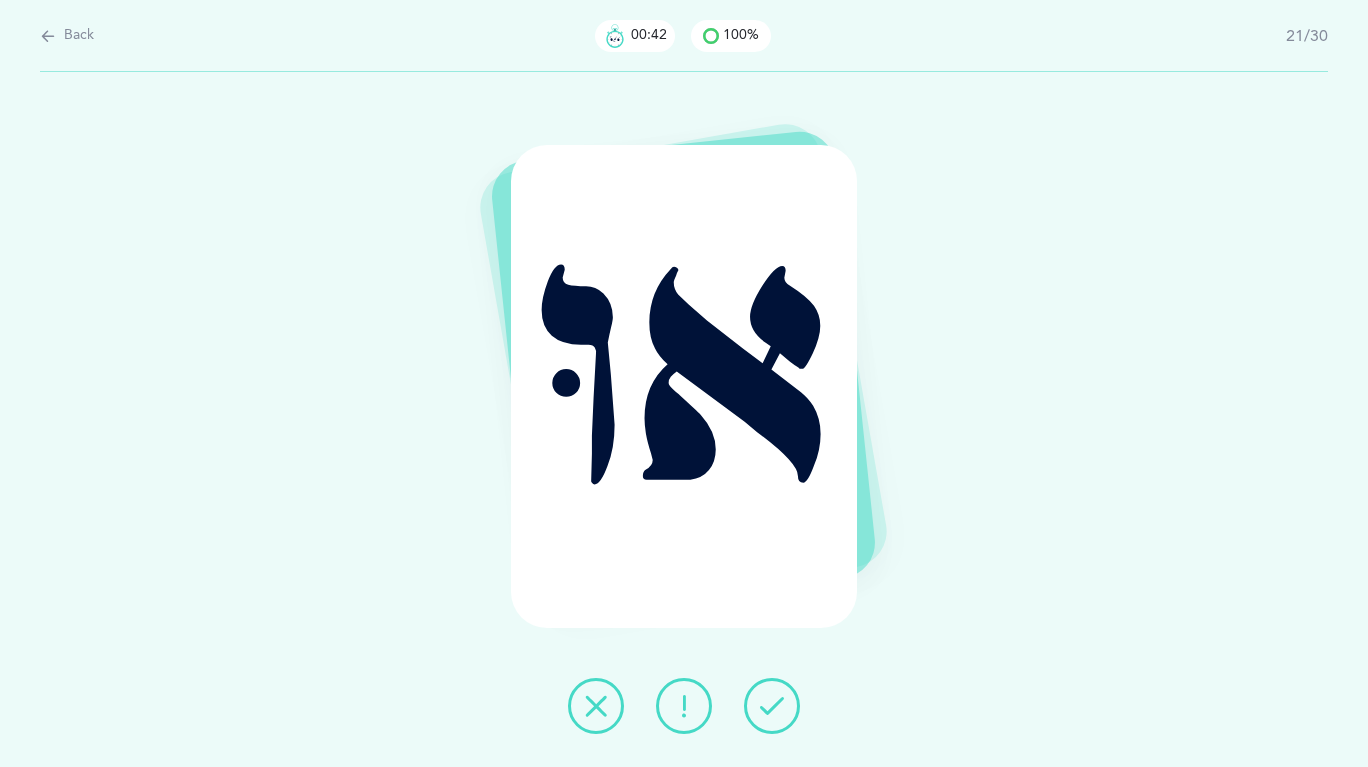 click at bounding box center (772, 706) 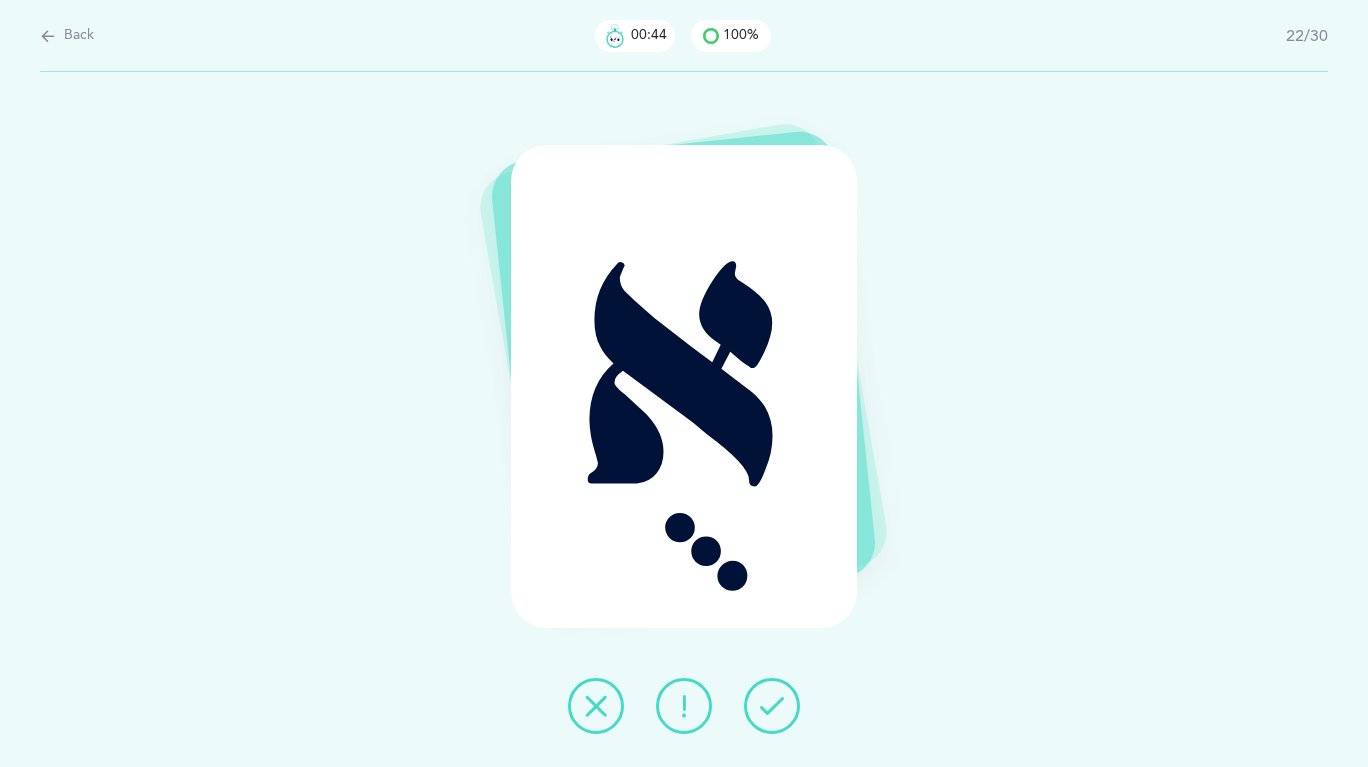 click at bounding box center [772, 706] 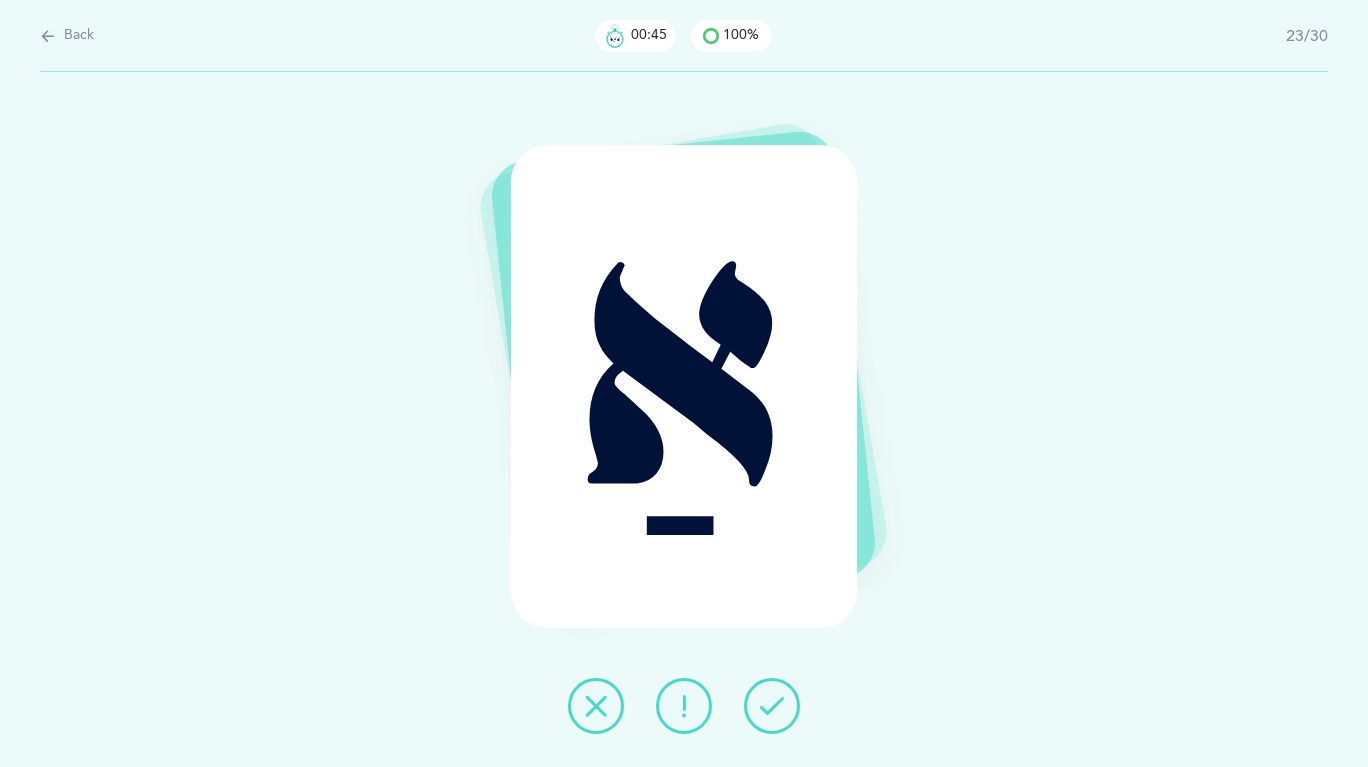click at bounding box center [772, 706] 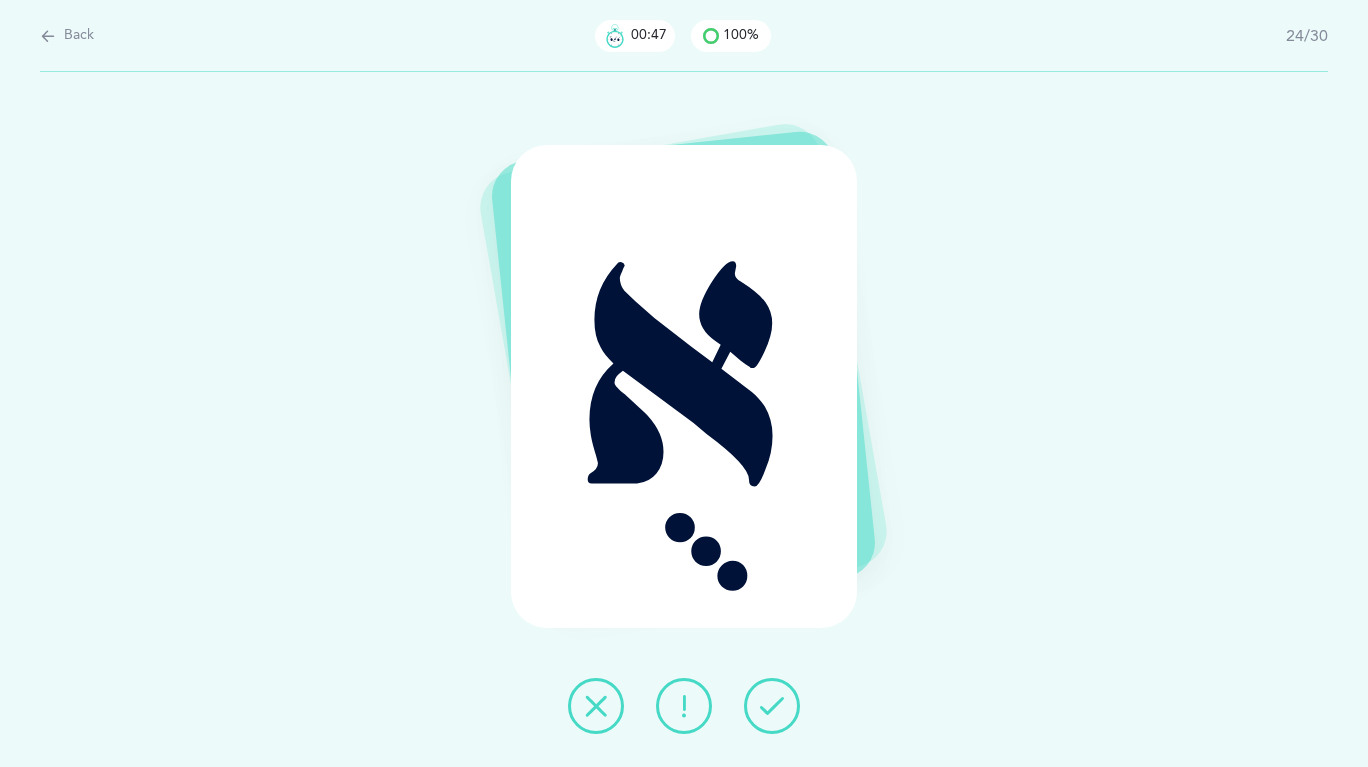 click at bounding box center [772, 706] 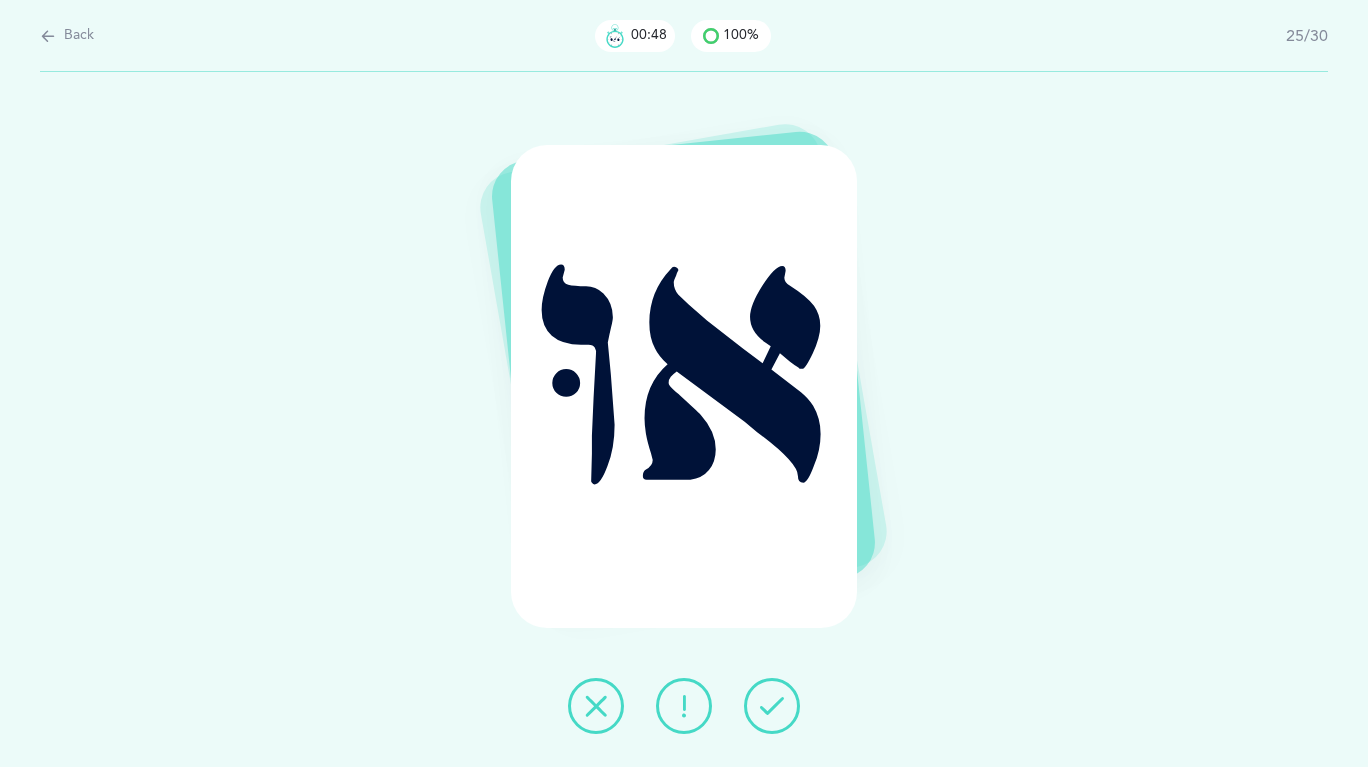 click at bounding box center [772, 706] 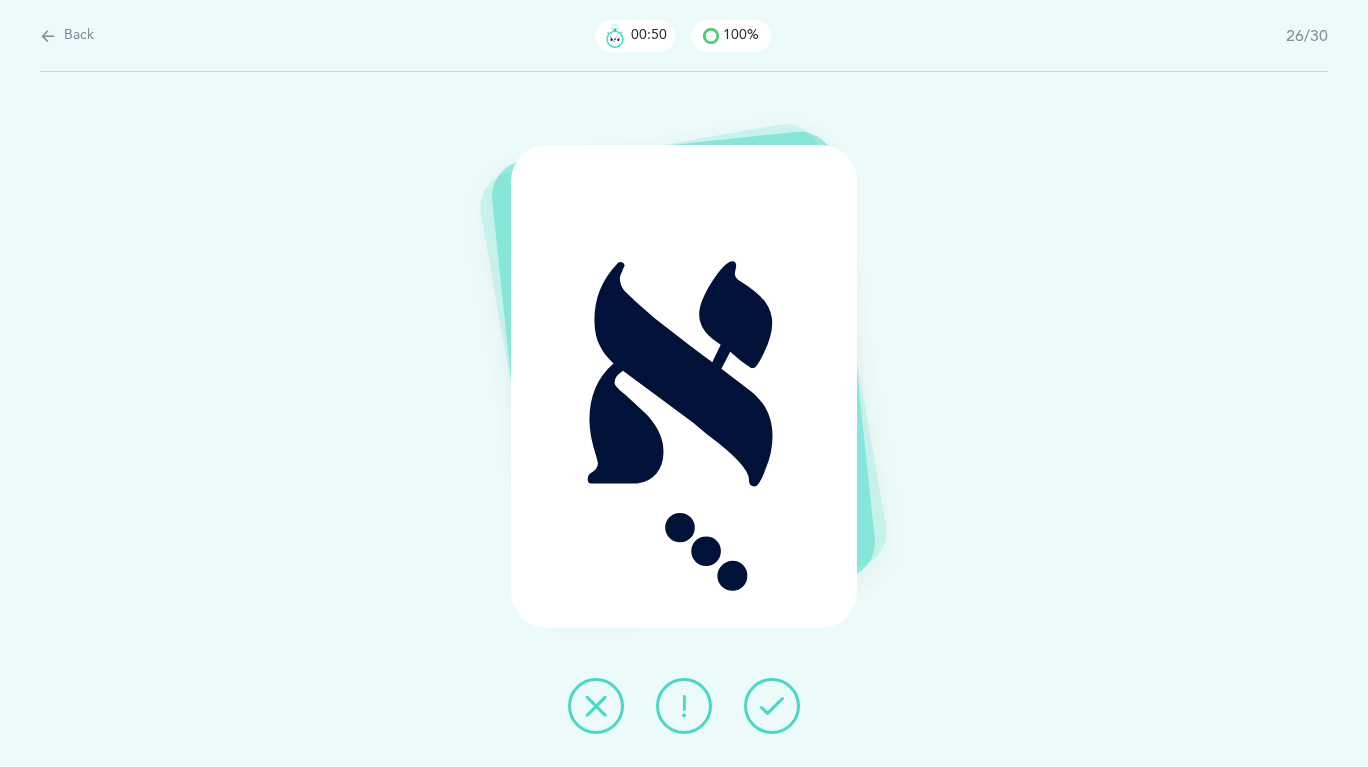 click at bounding box center (772, 706) 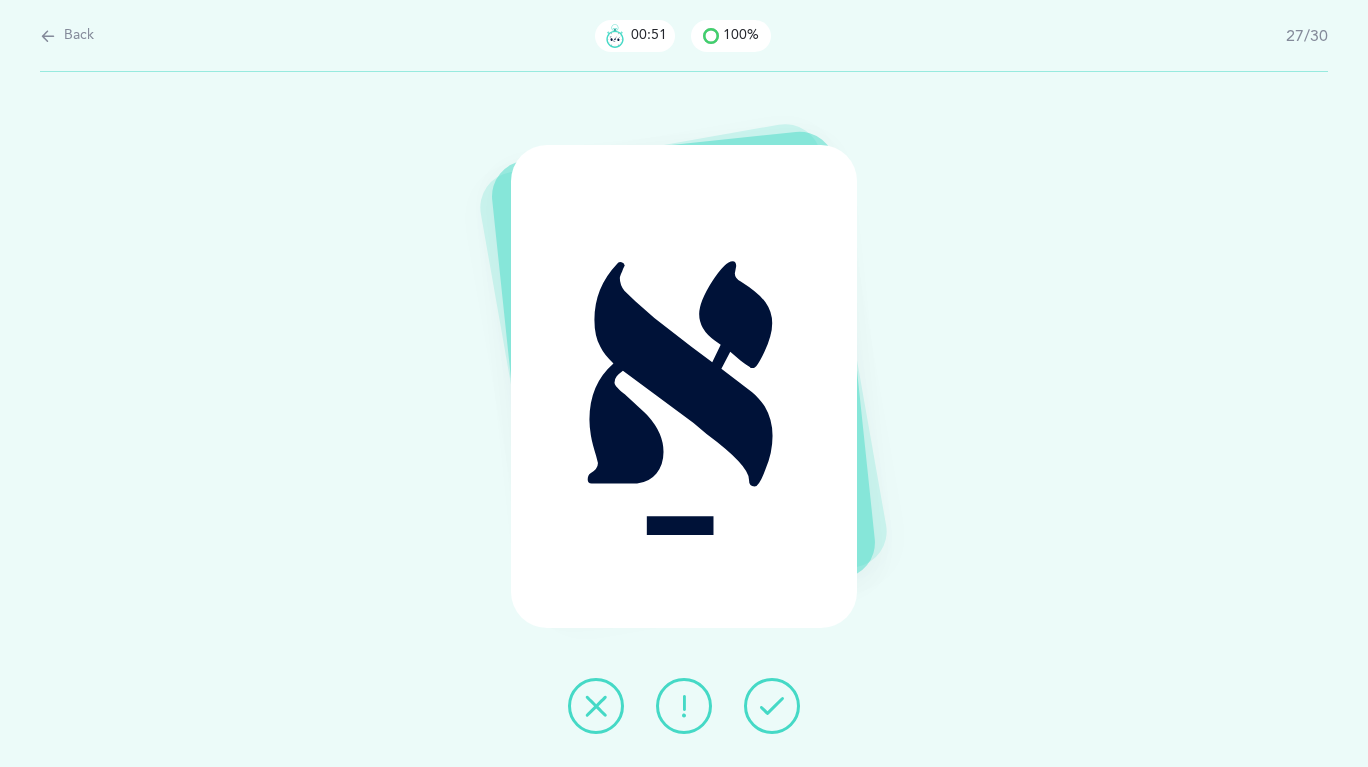 click at bounding box center (772, 706) 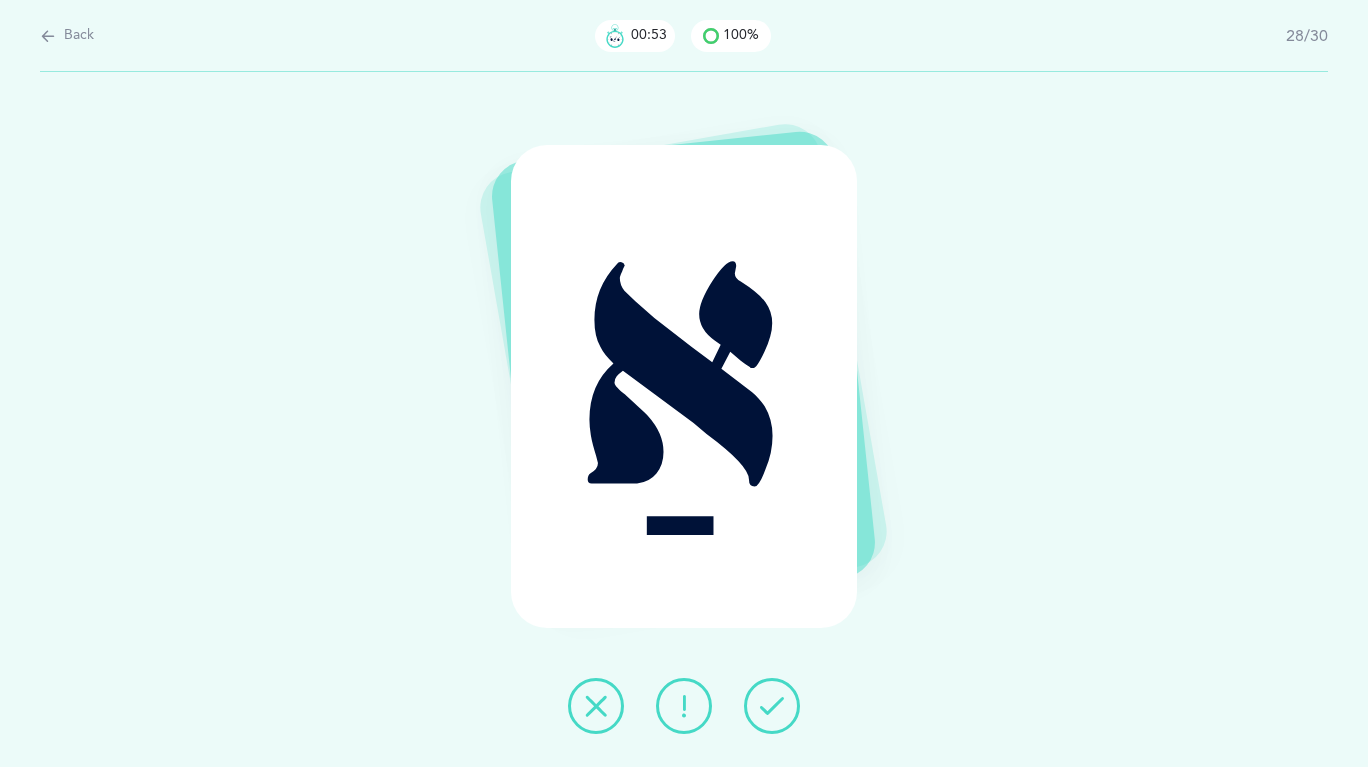 click at bounding box center (772, 706) 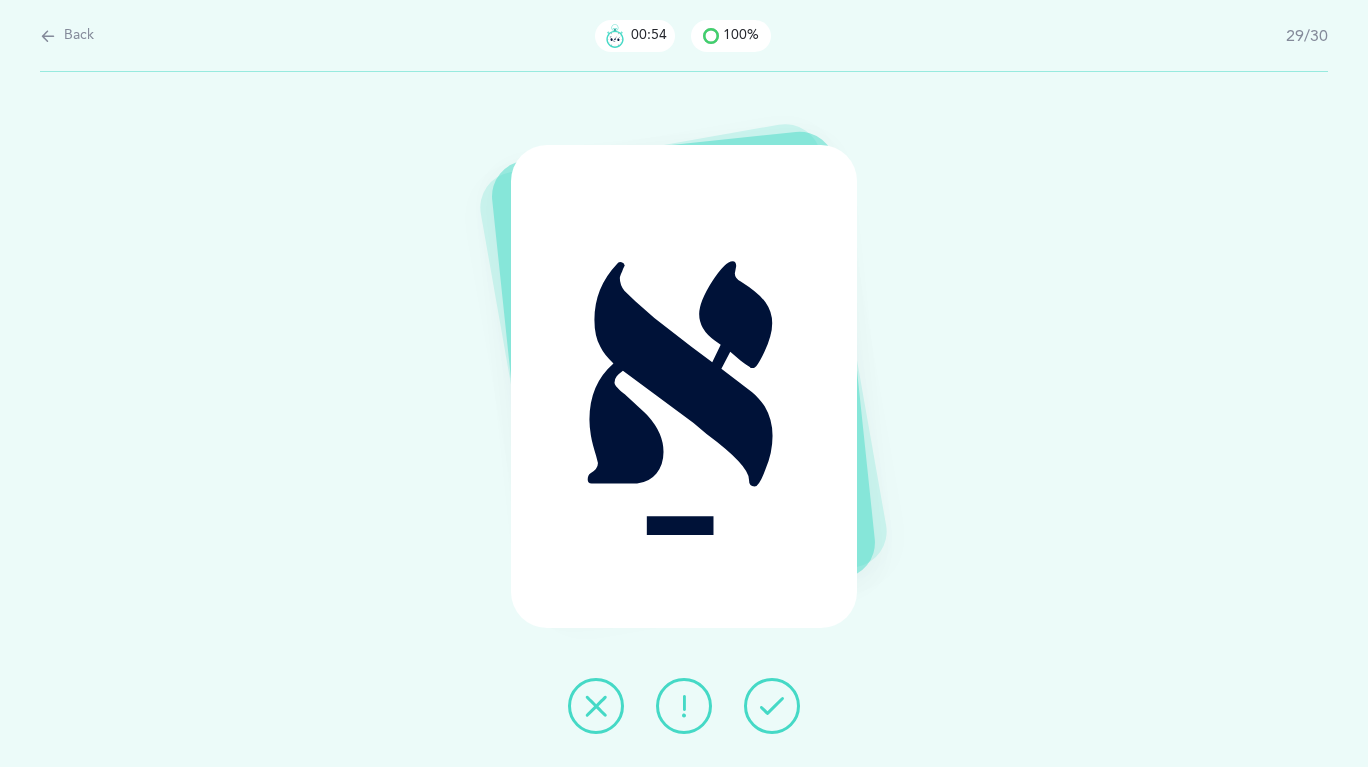 click at bounding box center (772, 706) 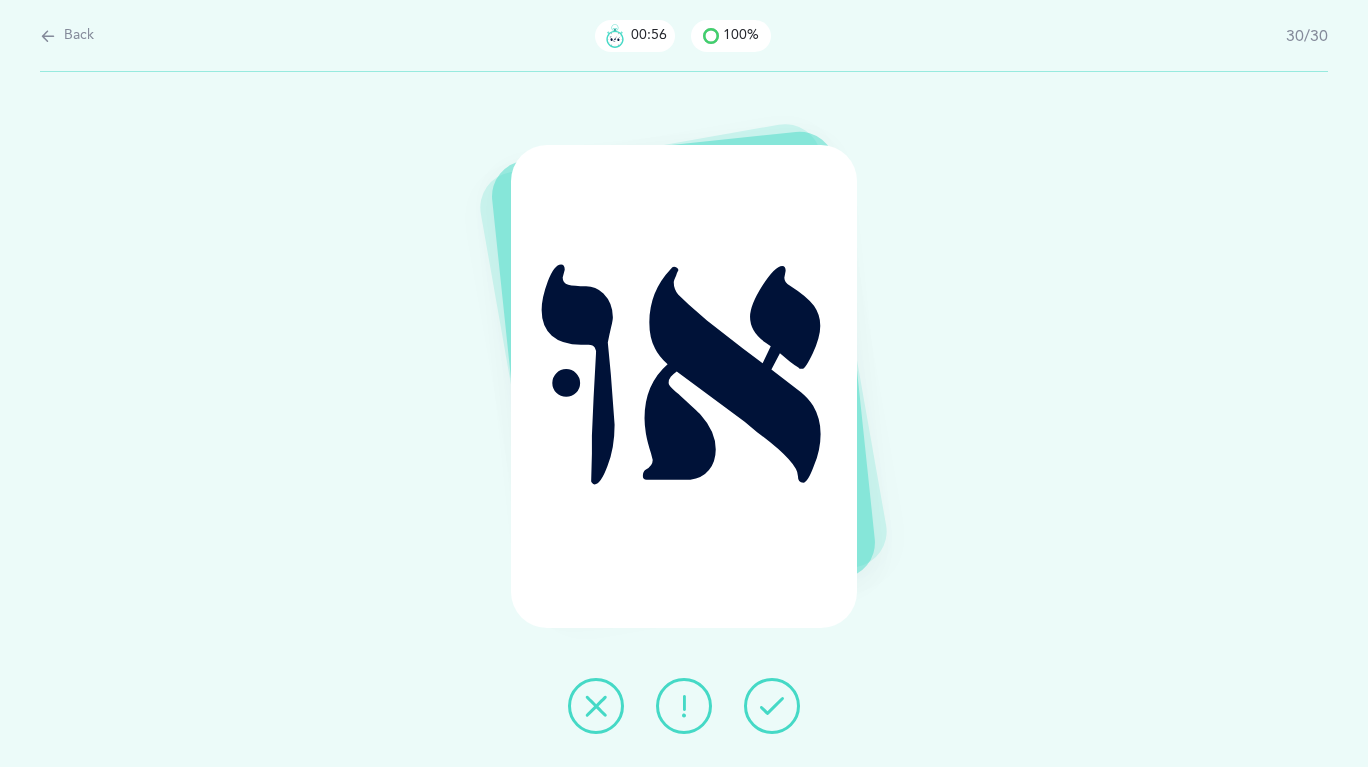 click at bounding box center (772, 706) 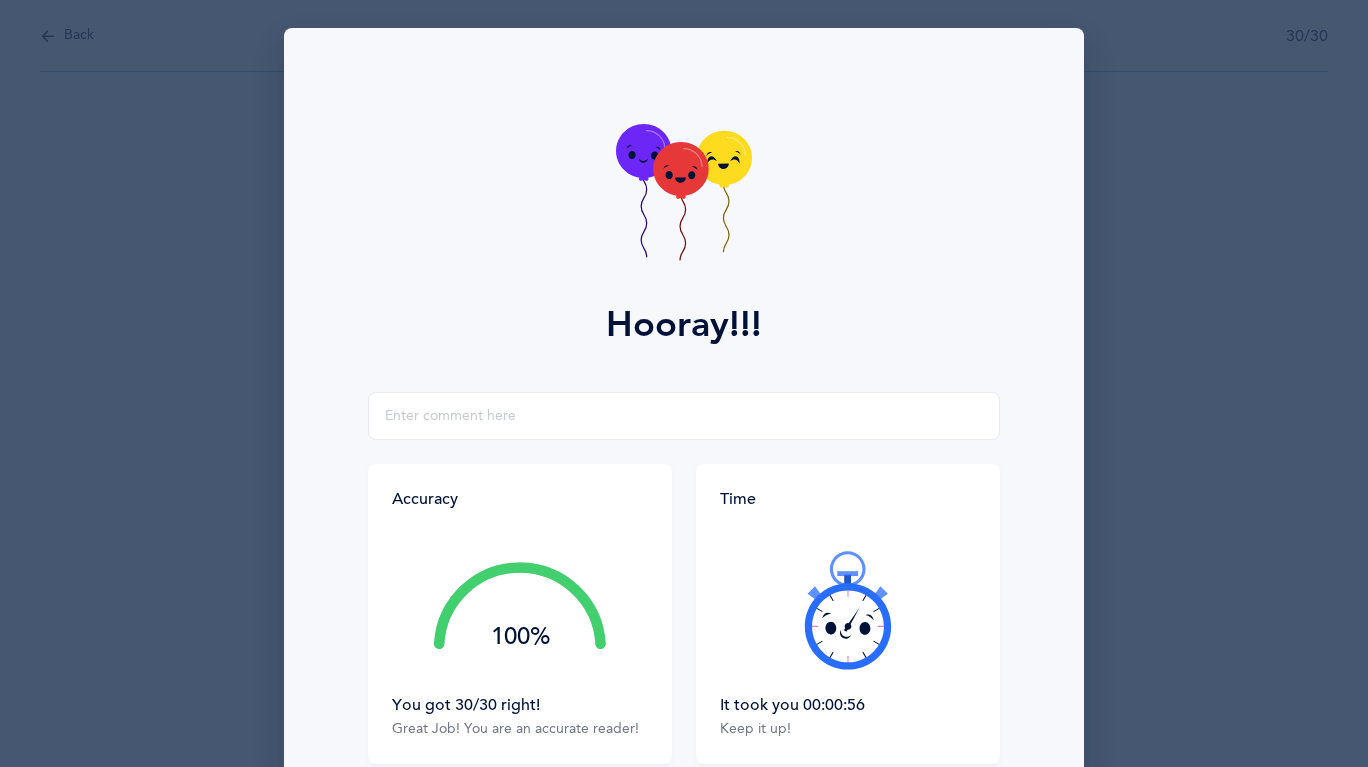 click on "It took you 00:00:56" at bounding box center (848, 705) 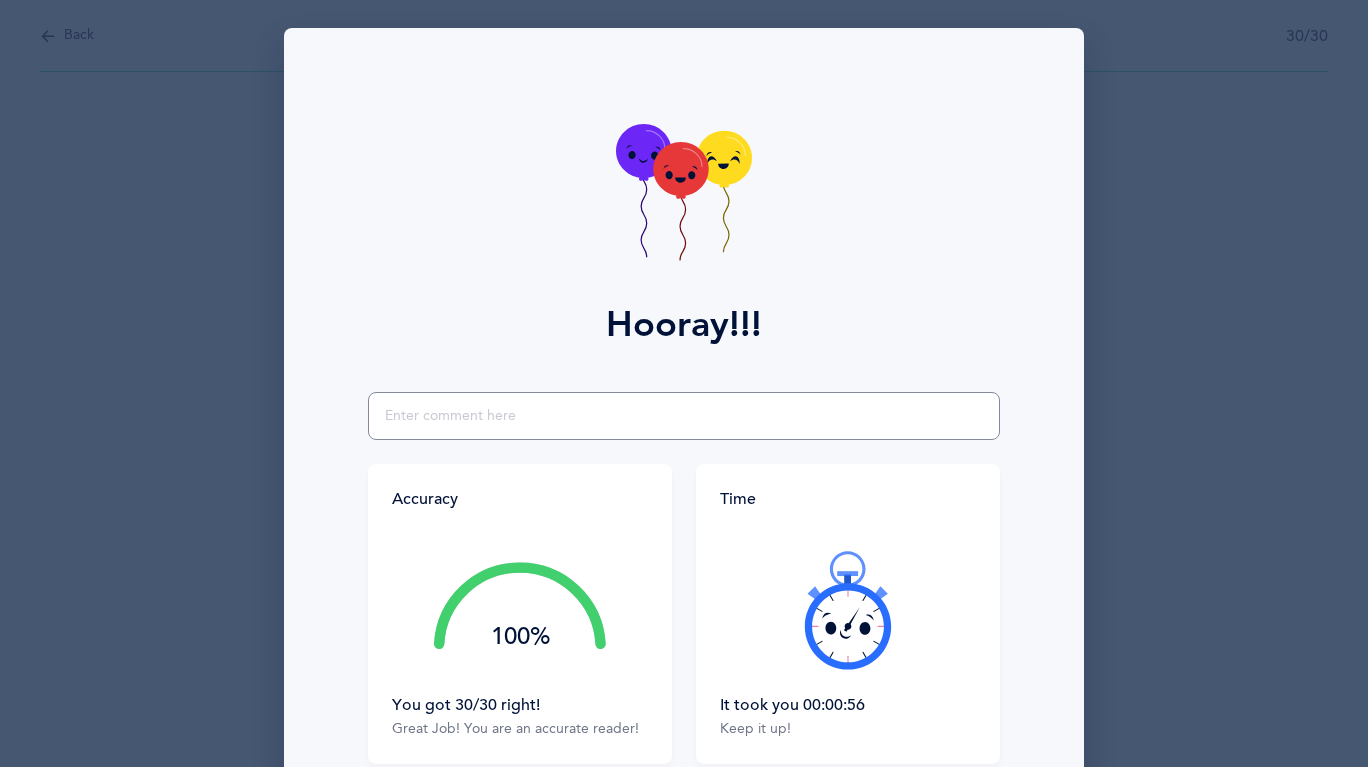 click at bounding box center [684, 416] 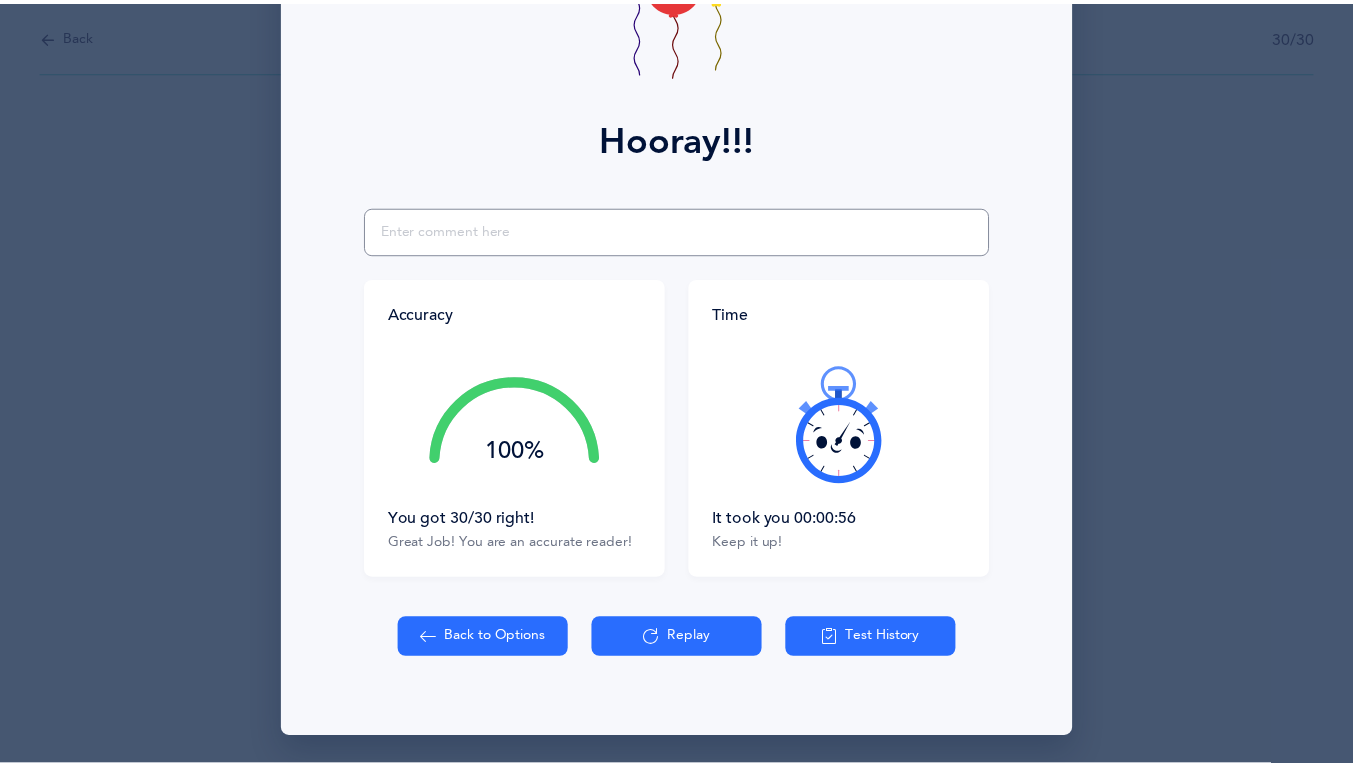 scroll, scrollTop: 175, scrollLeft: 0, axis: vertical 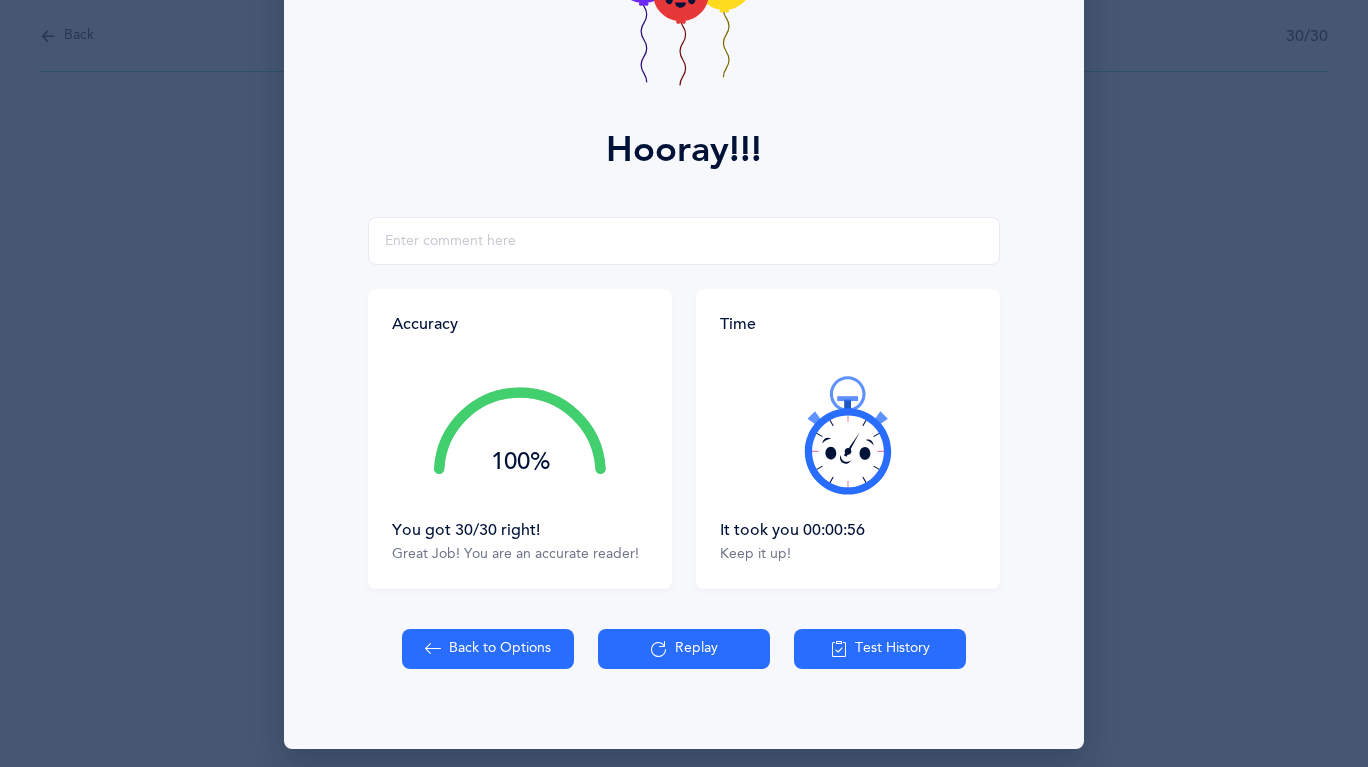click on "Back to Options" at bounding box center [488, 649] 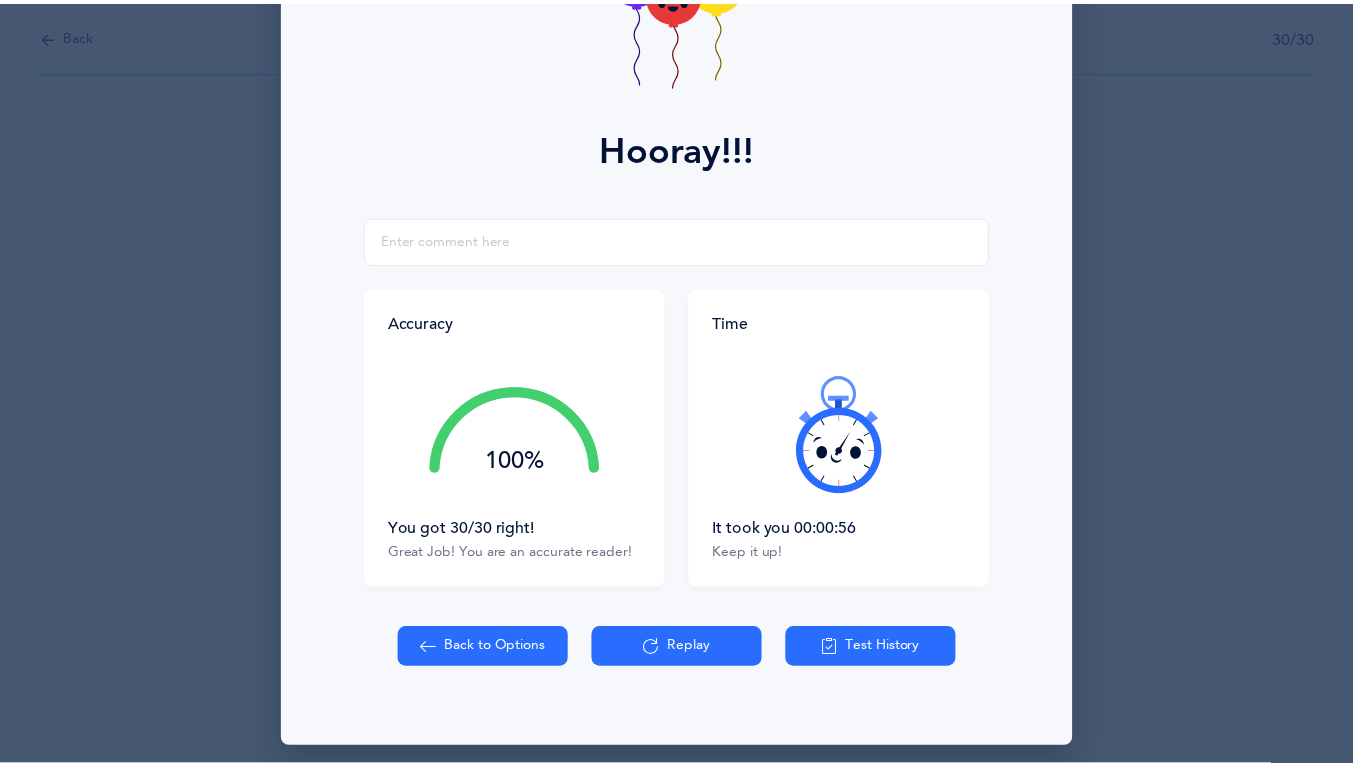 select on "4" 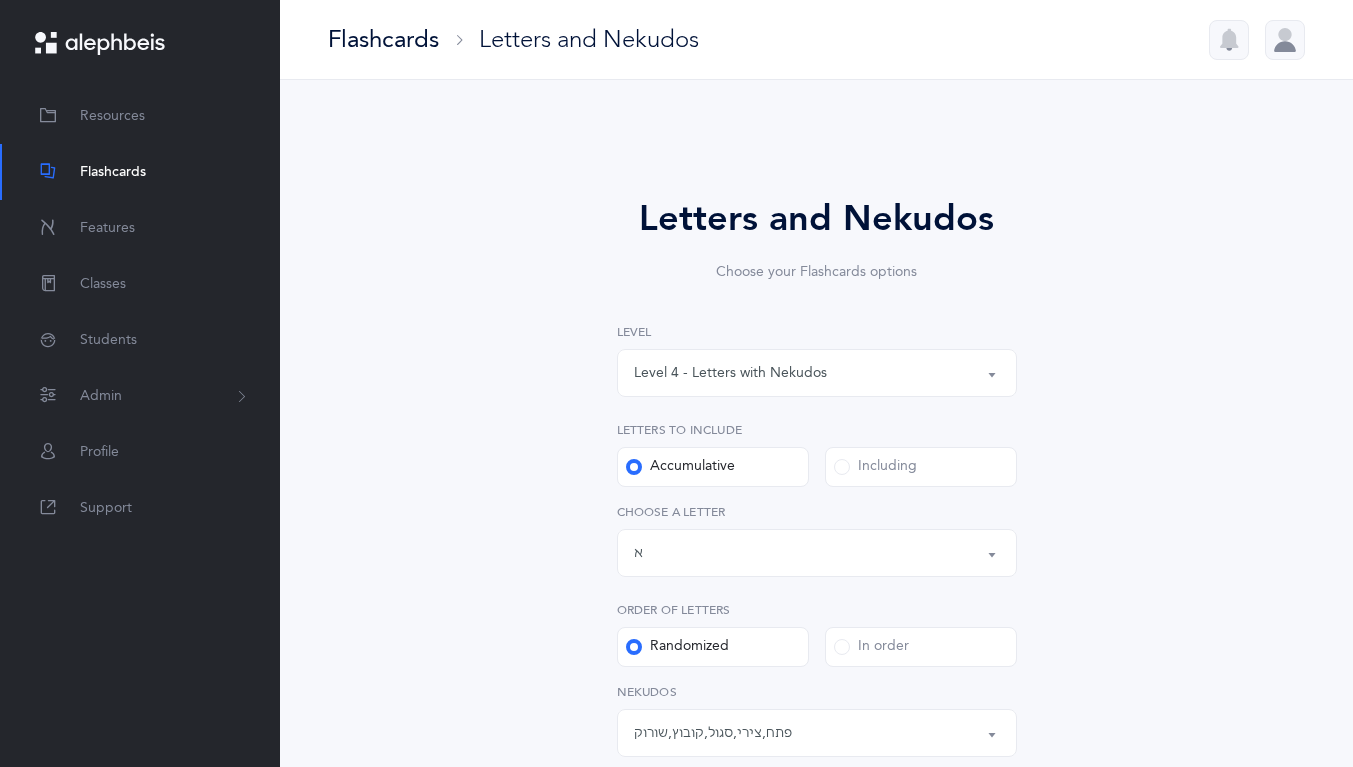 scroll, scrollTop: 10, scrollLeft: 0, axis: vertical 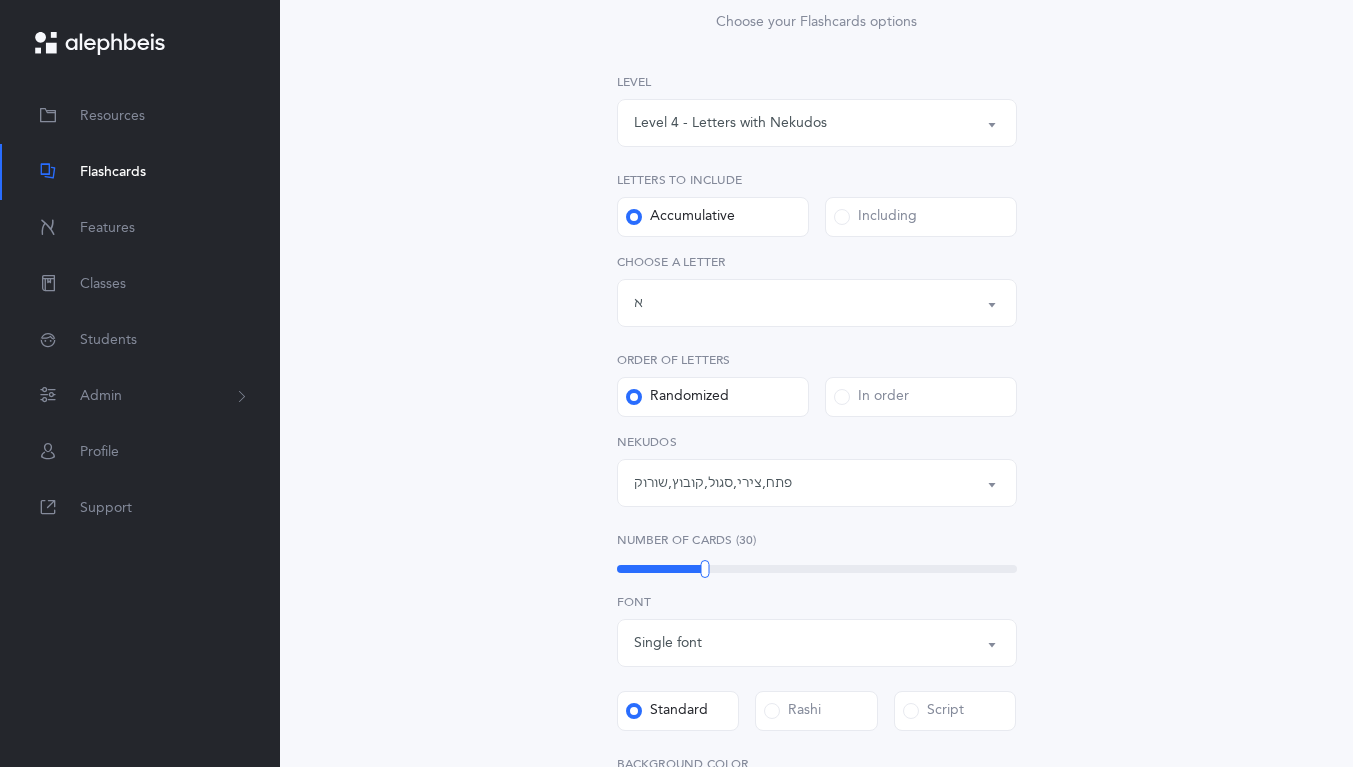 click on "פתח ,  צירי ,  סגול ,  קובוץ ,  שורוק" at bounding box center (713, 483) 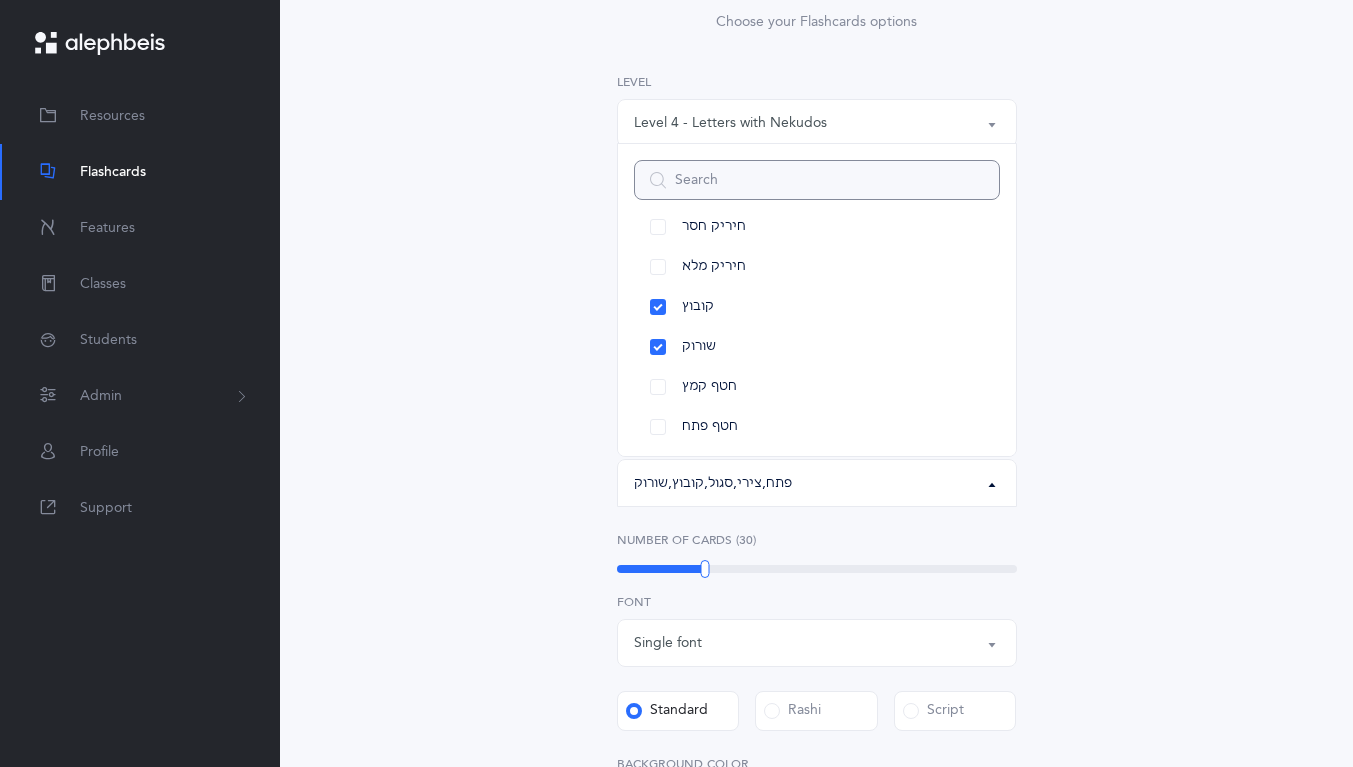 scroll, scrollTop: 351, scrollLeft: 0, axis: vertical 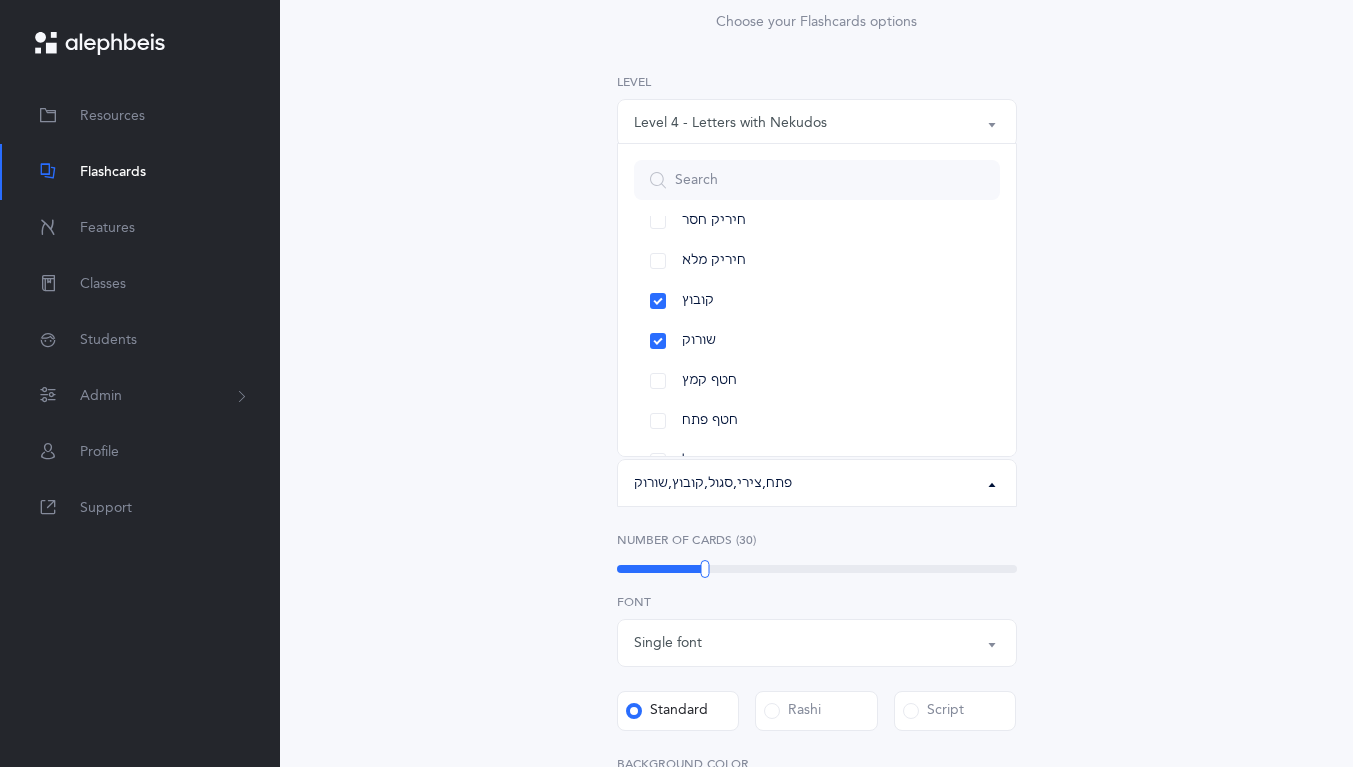 click on "קובוץ" at bounding box center (817, 301) 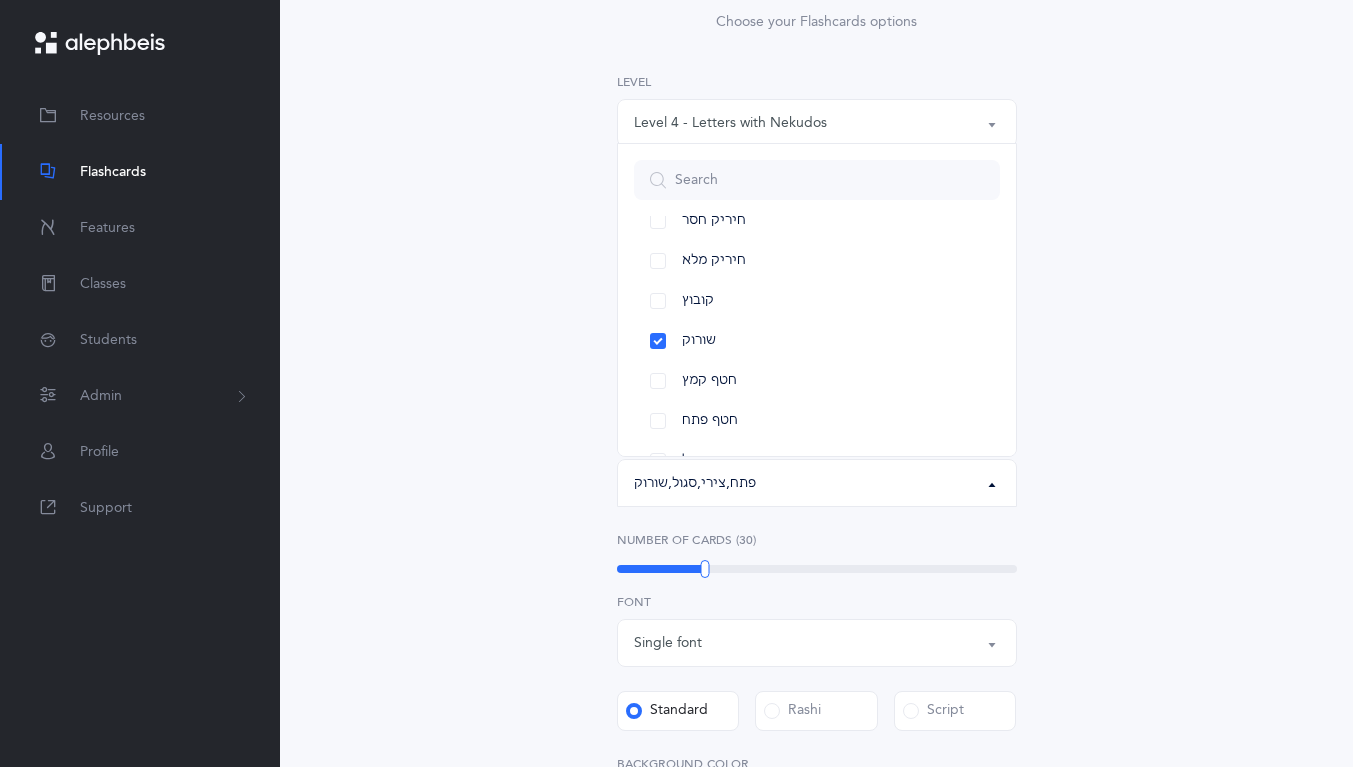click on "שורוק" at bounding box center (817, 341) 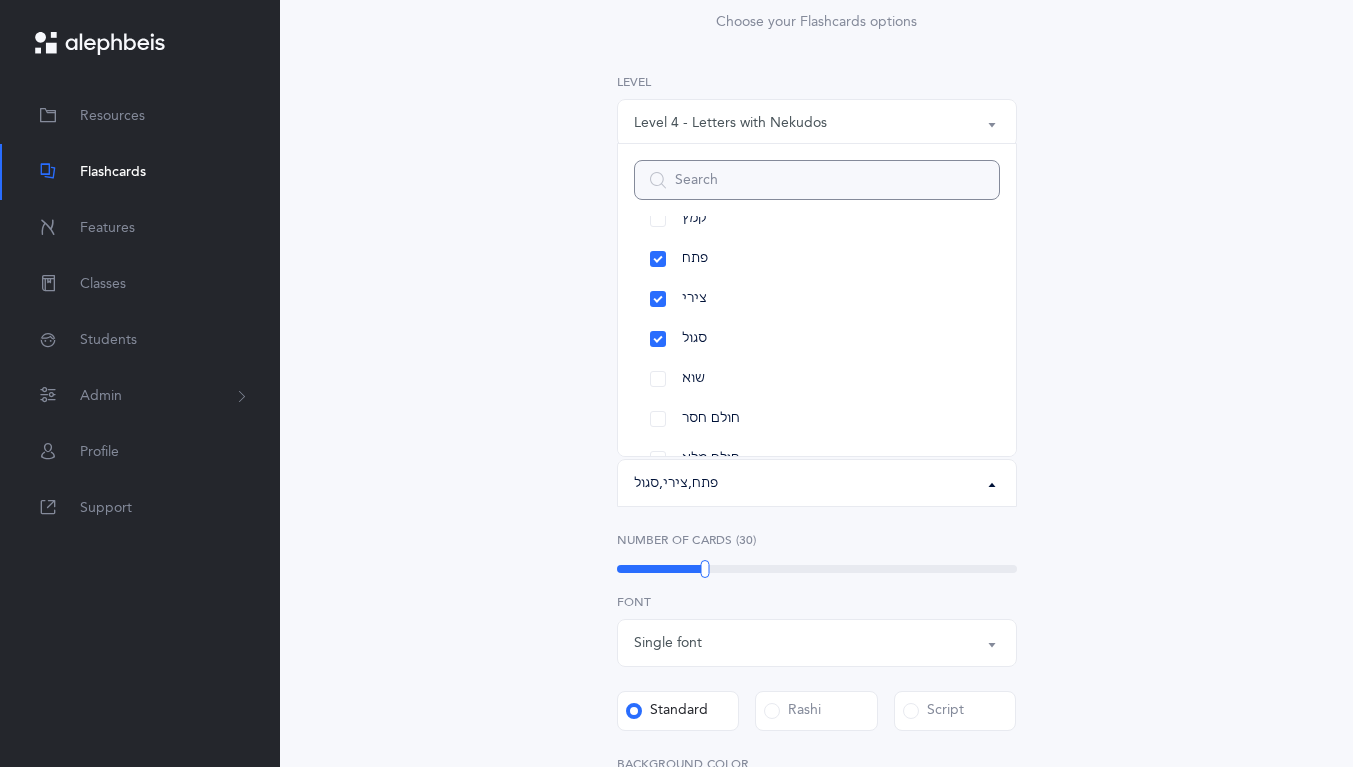 scroll, scrollTop: 67, scrollLeft: 0, axis: vertical 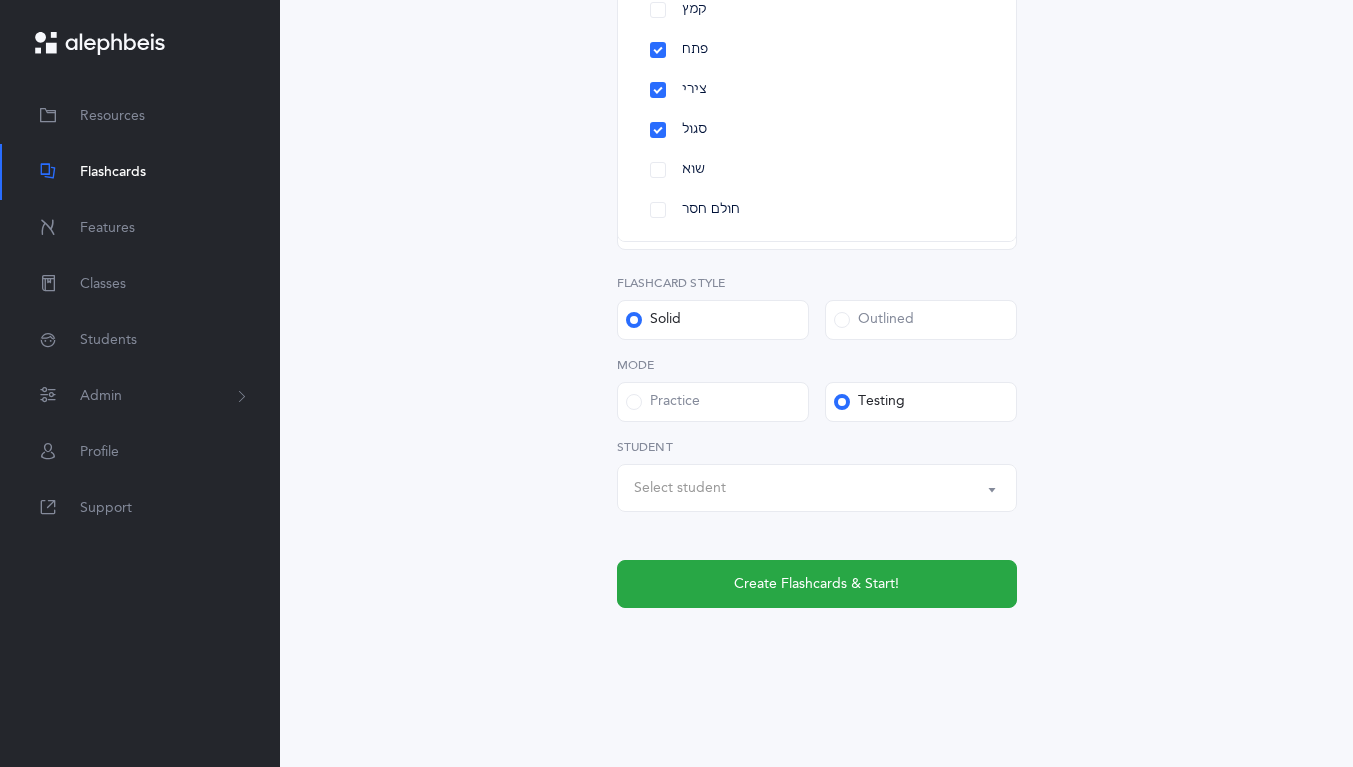 click on "Select student" at bounding box center (680, 488) 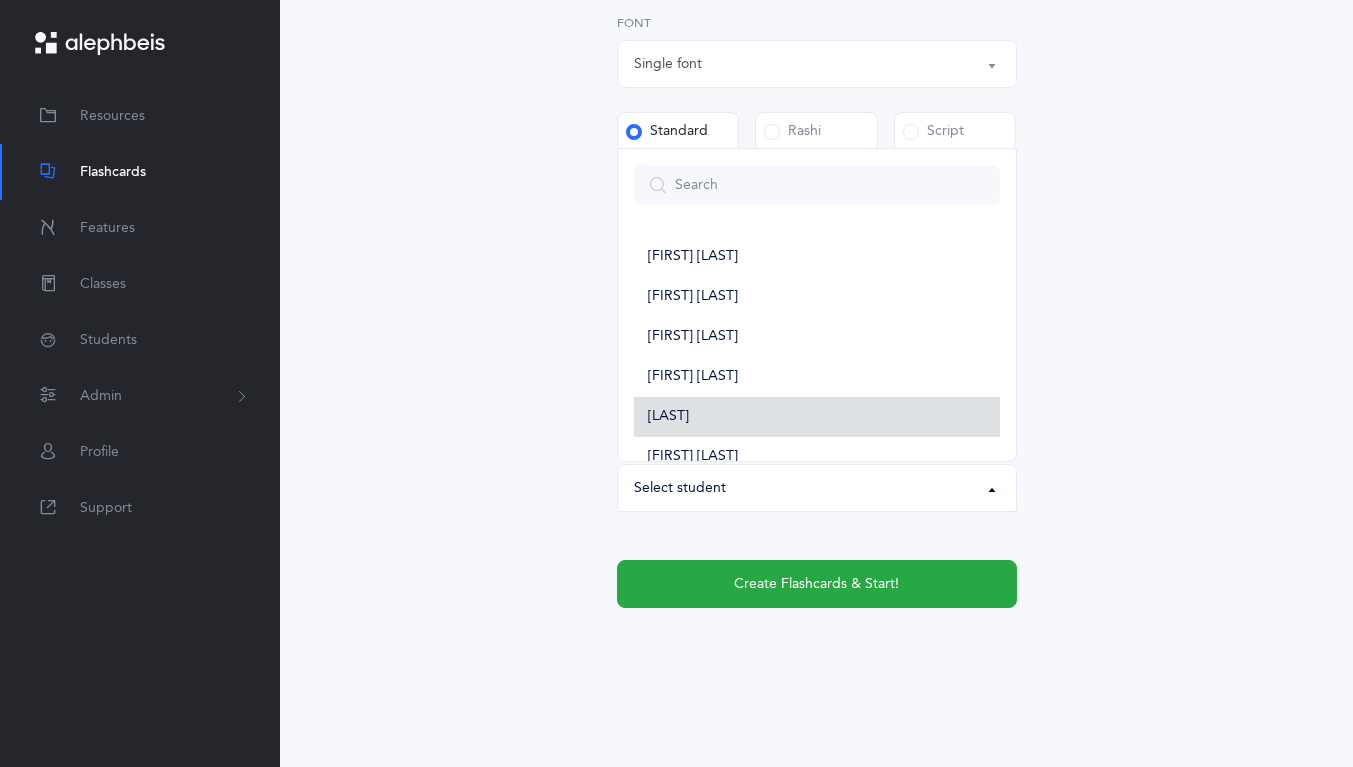 click on "[FIRST] [LAST]" at bounding box center [817, 417] 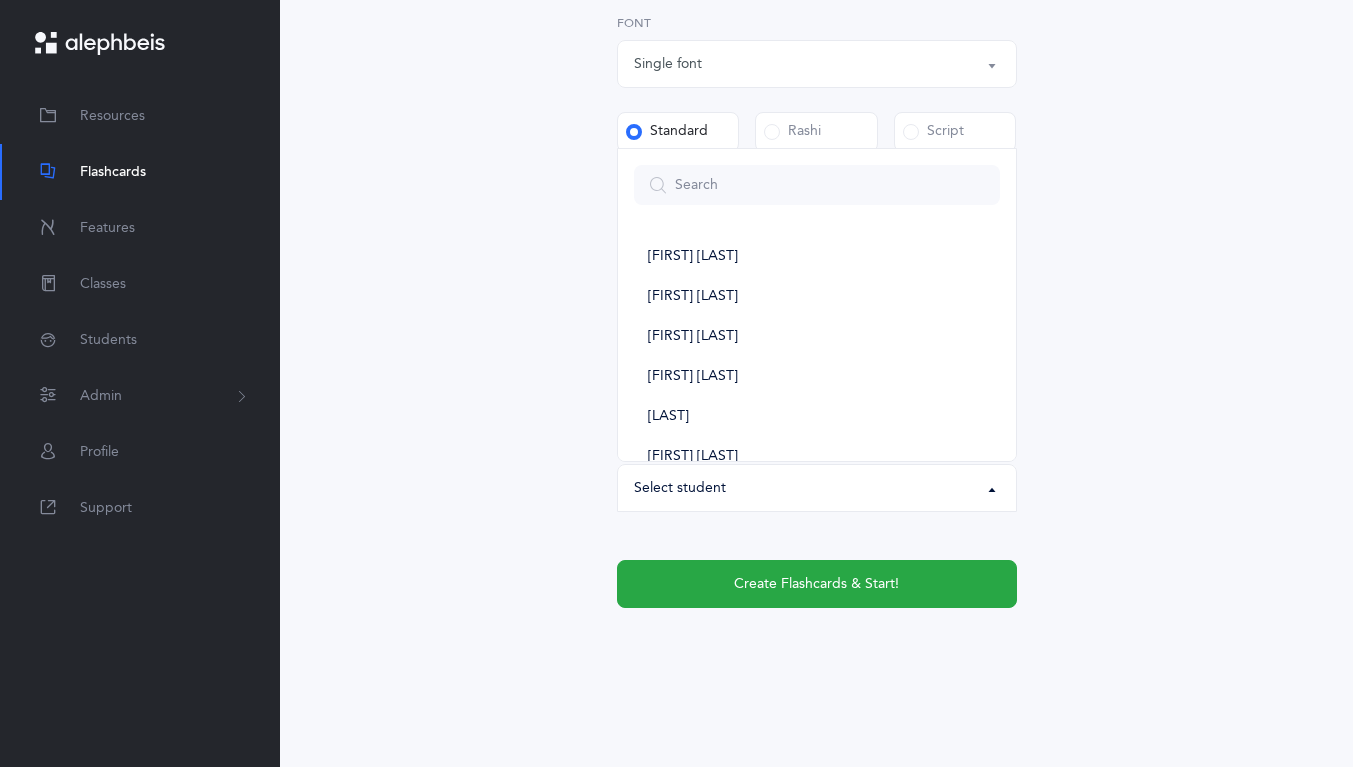 select on "14288" 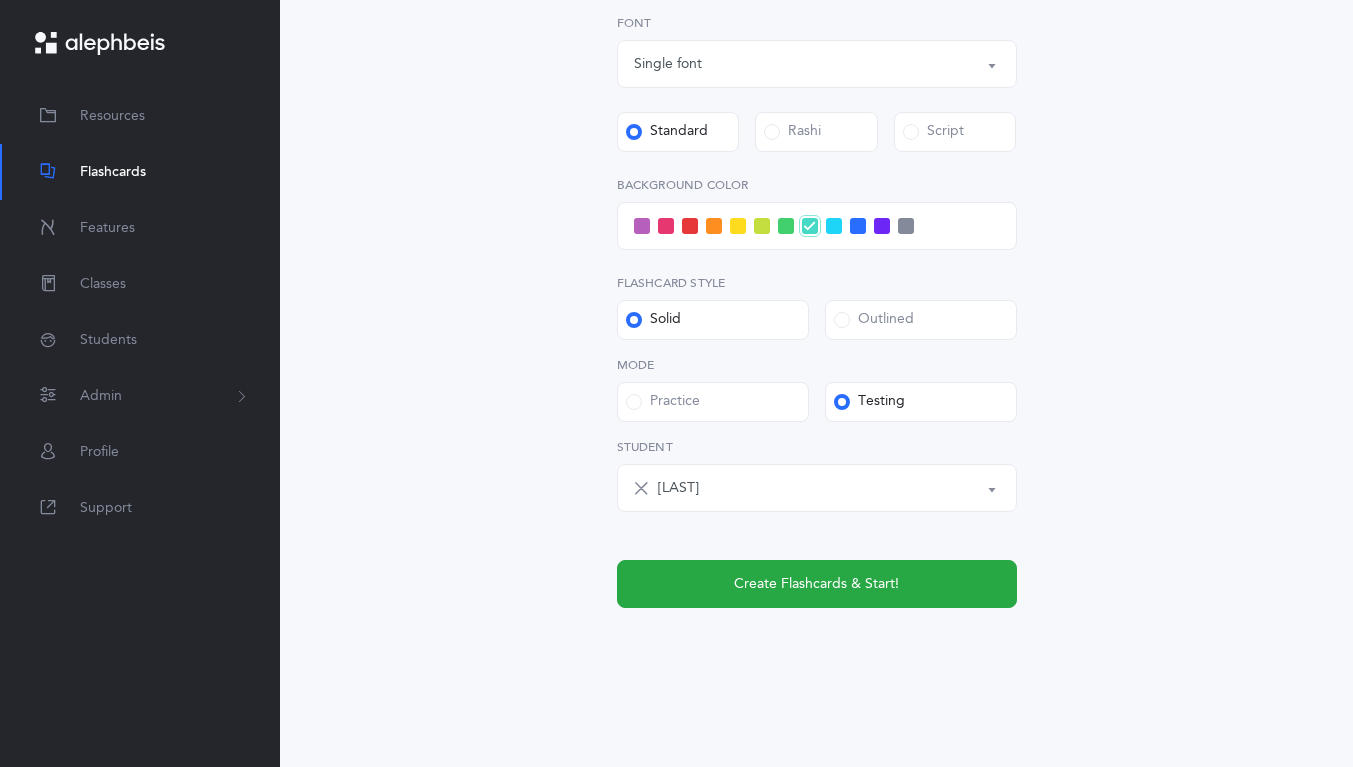 click on "Create Flashcards & Start!" at bounding box center (816, 584) 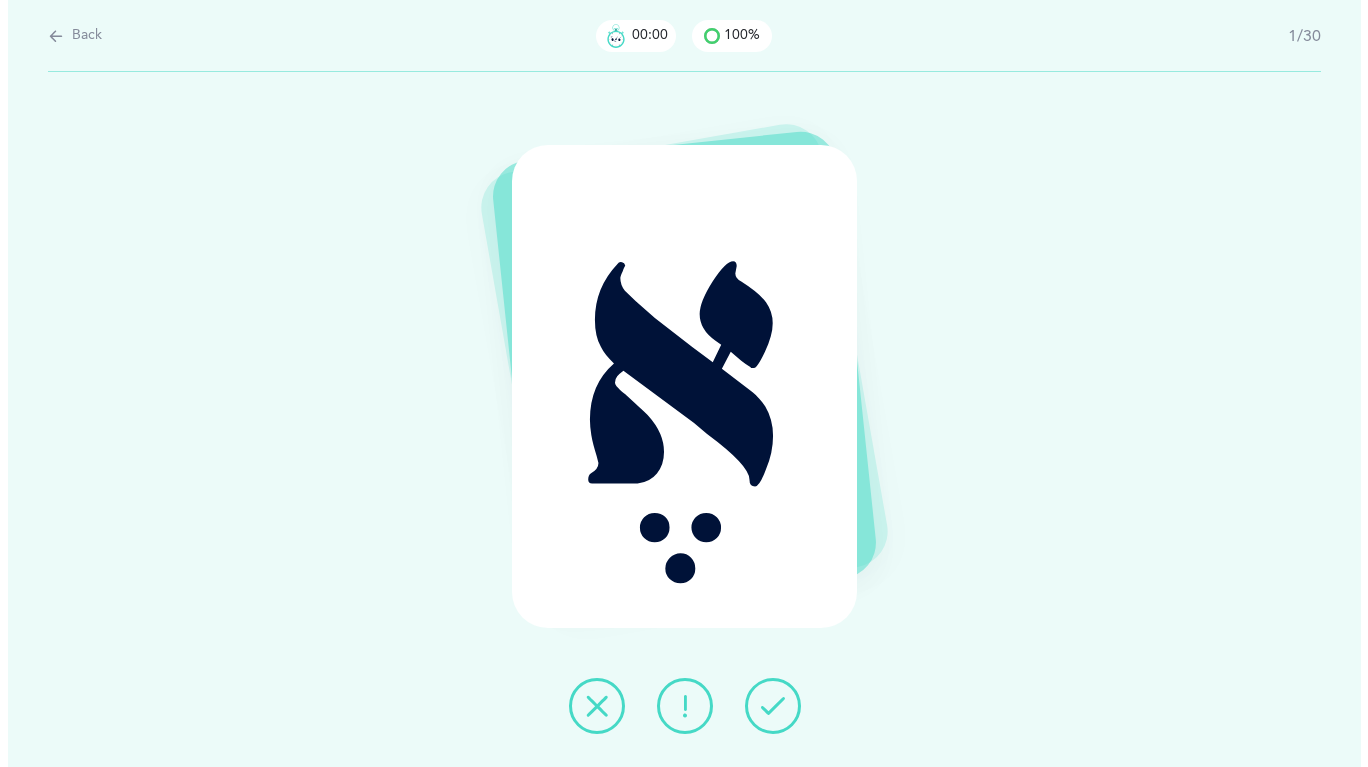 scroll, scrollTop: 0, scrollLeft: 0, axis: both 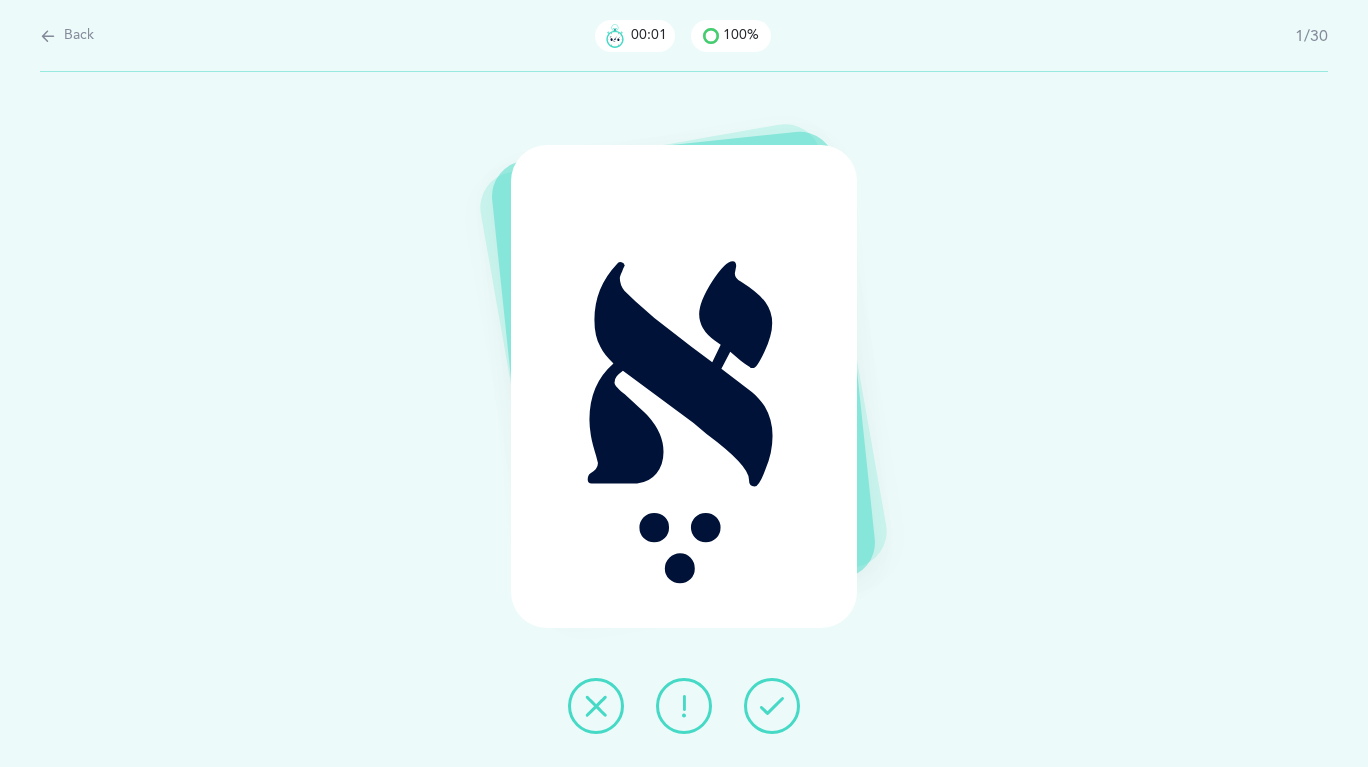click at bounding box center [772, 706] 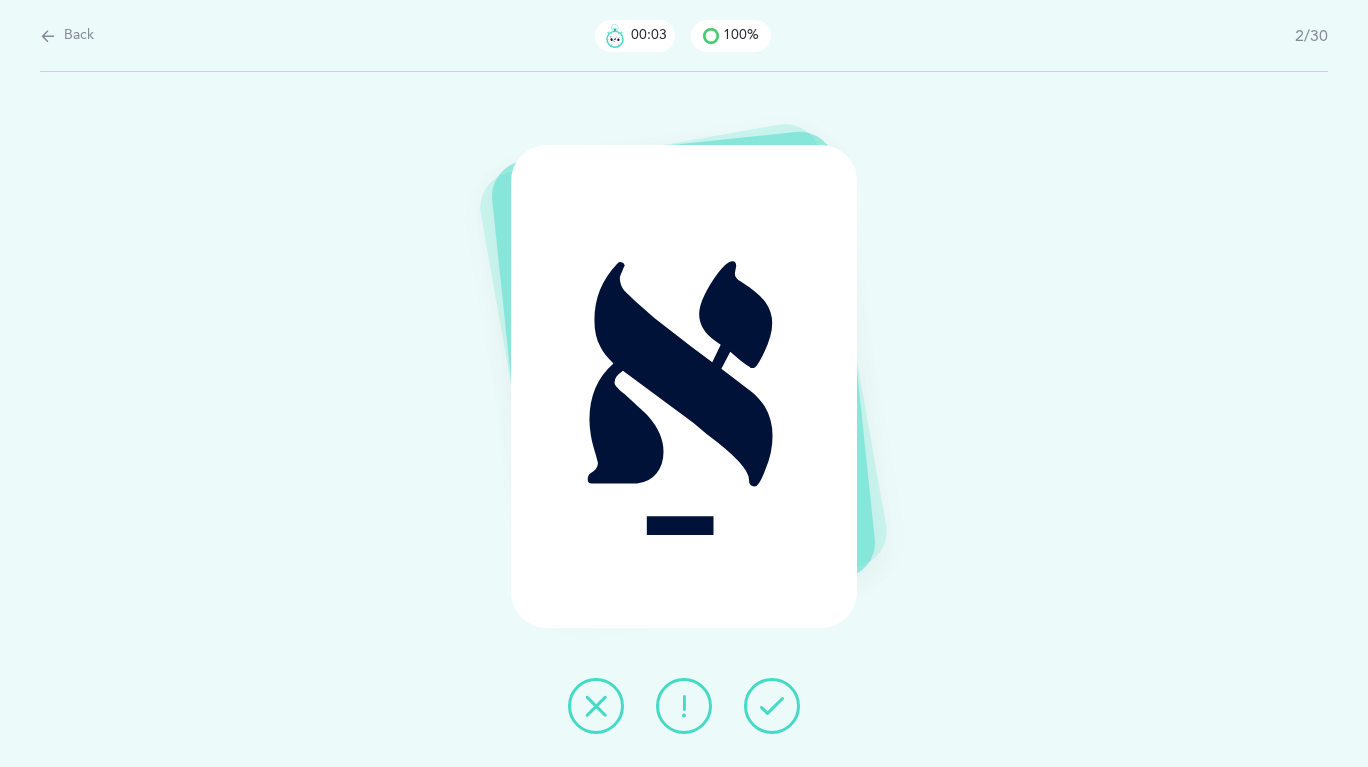 click at bounding box center [772, 706] 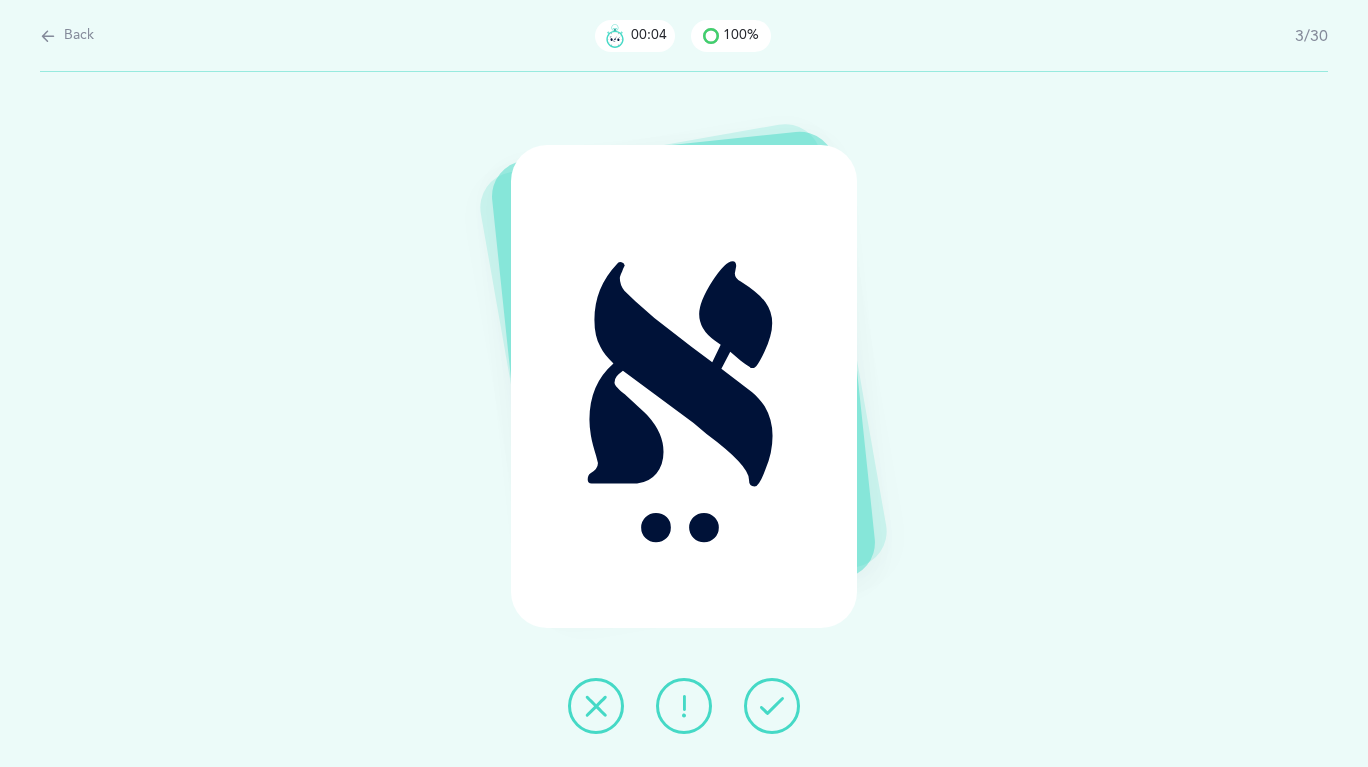 click at bounding box center (772, 706) 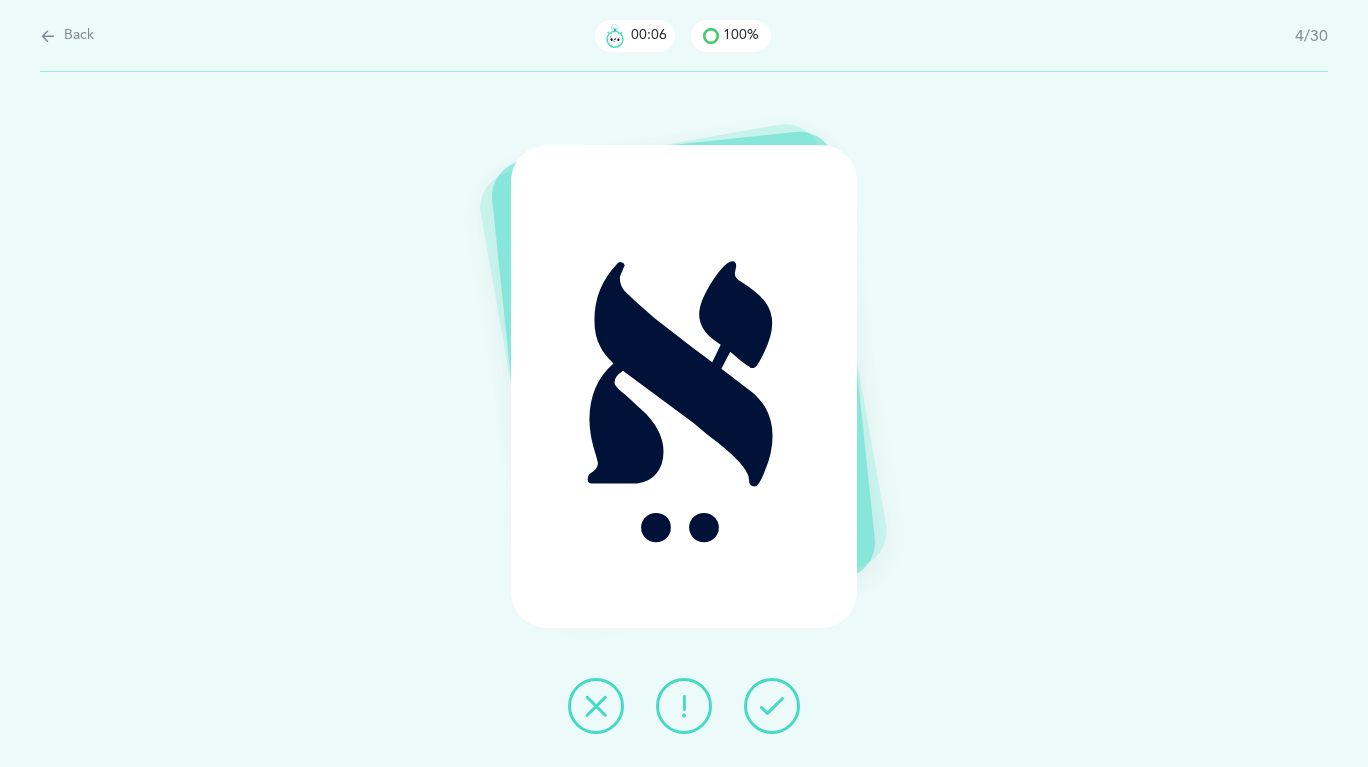 click at bounding box center [772, 706] 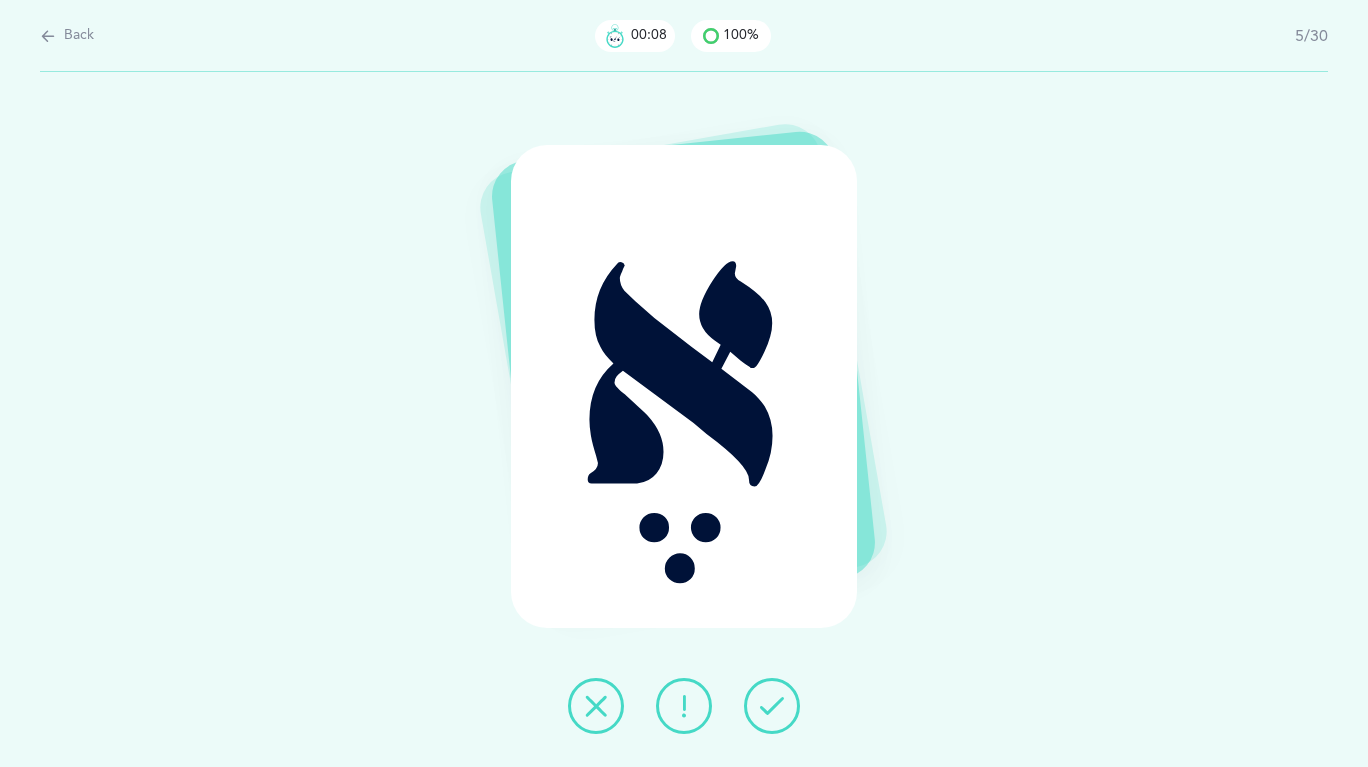 click at bounding box center (772, 706) 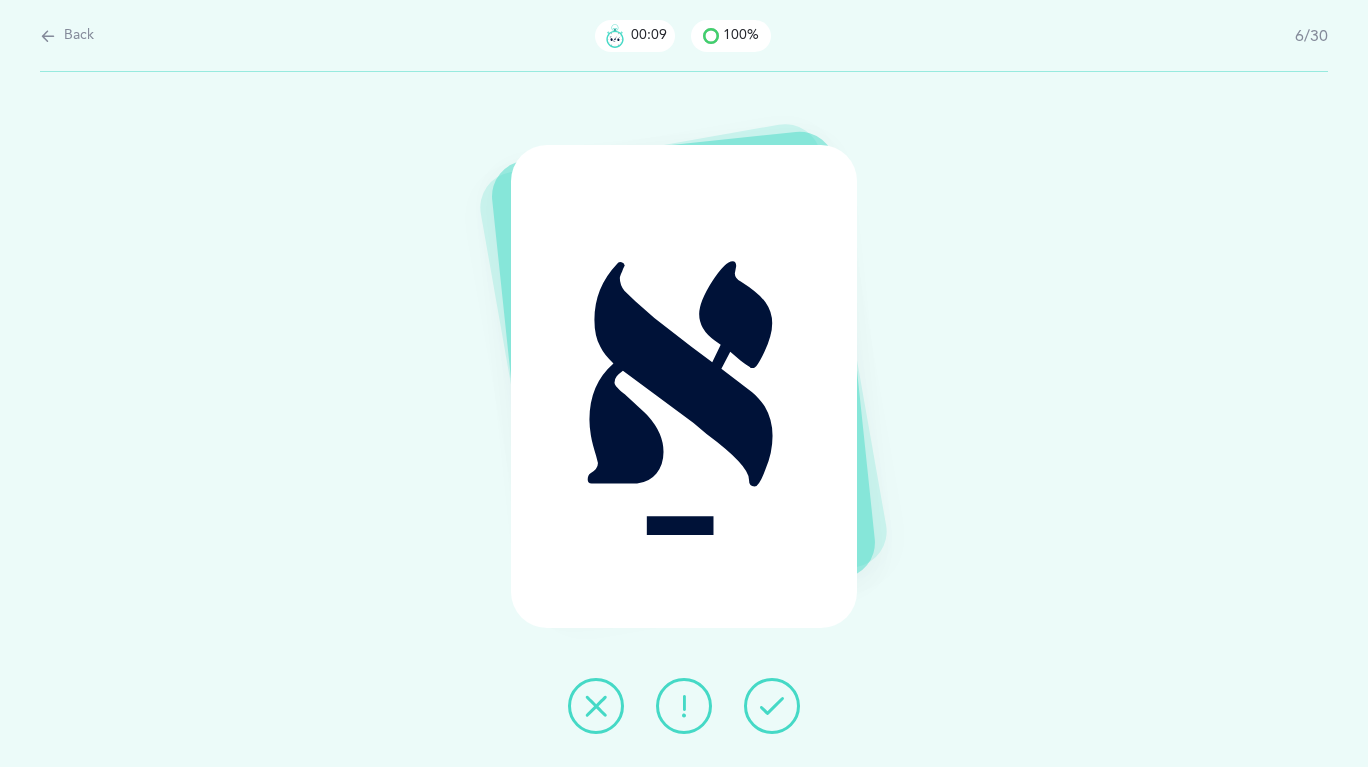 click at bounding box center (772, 706) 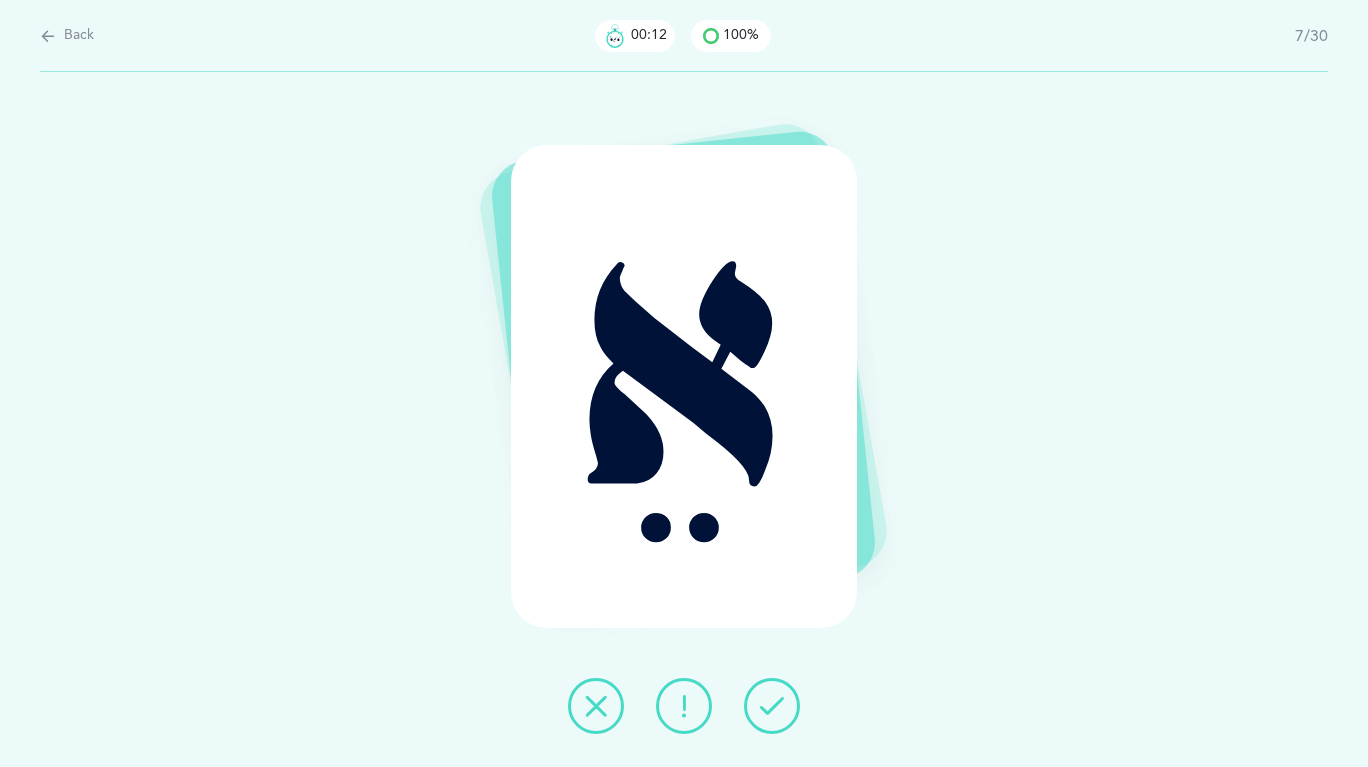 click at bounding box center (772, 706) 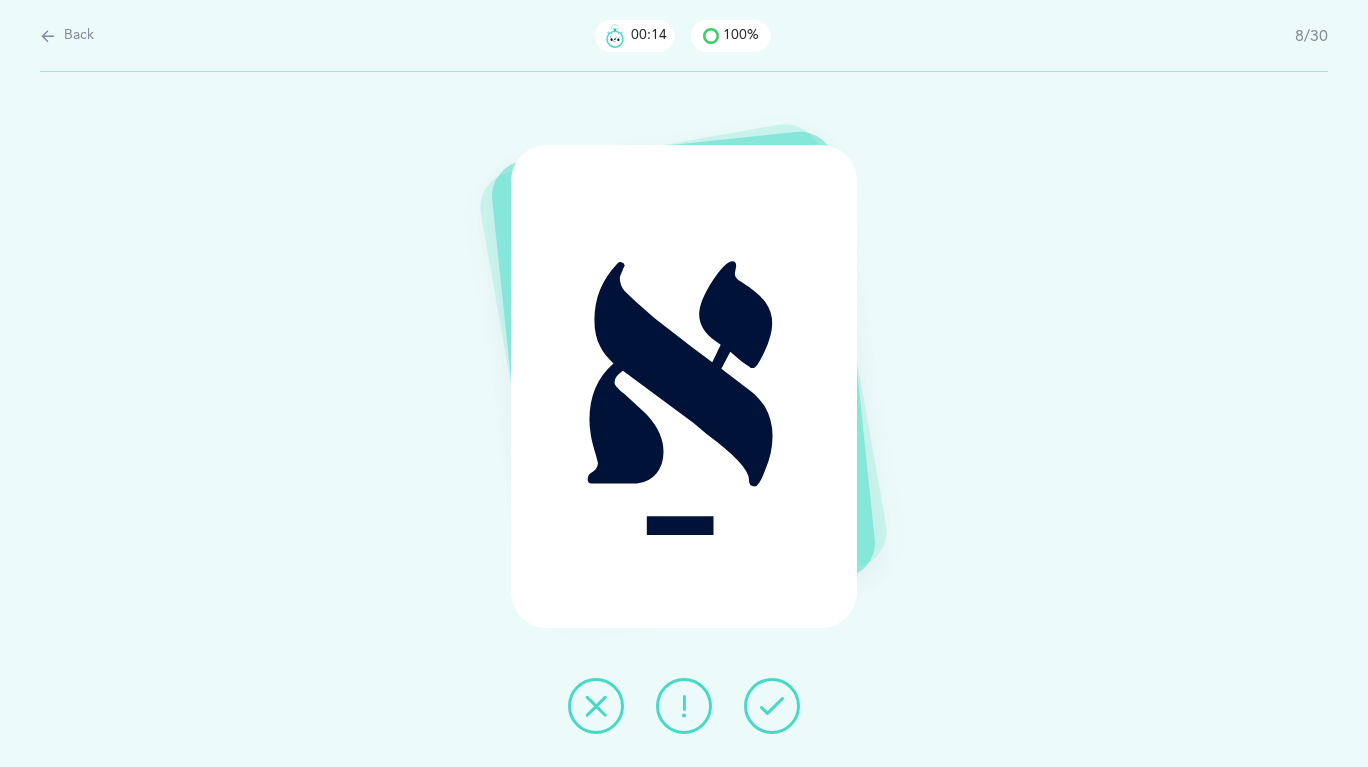 click at bounding box center [772, 706] 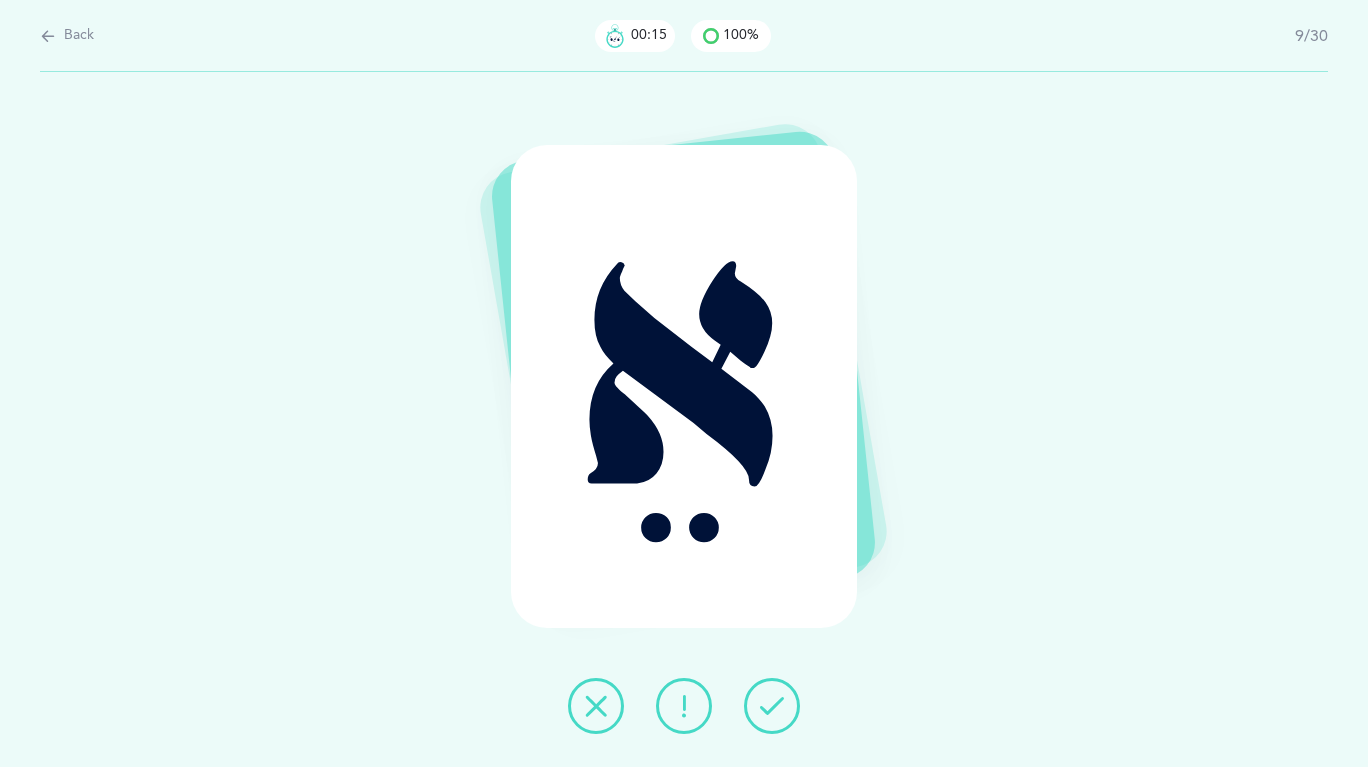 click at bounding box center [772, 706] 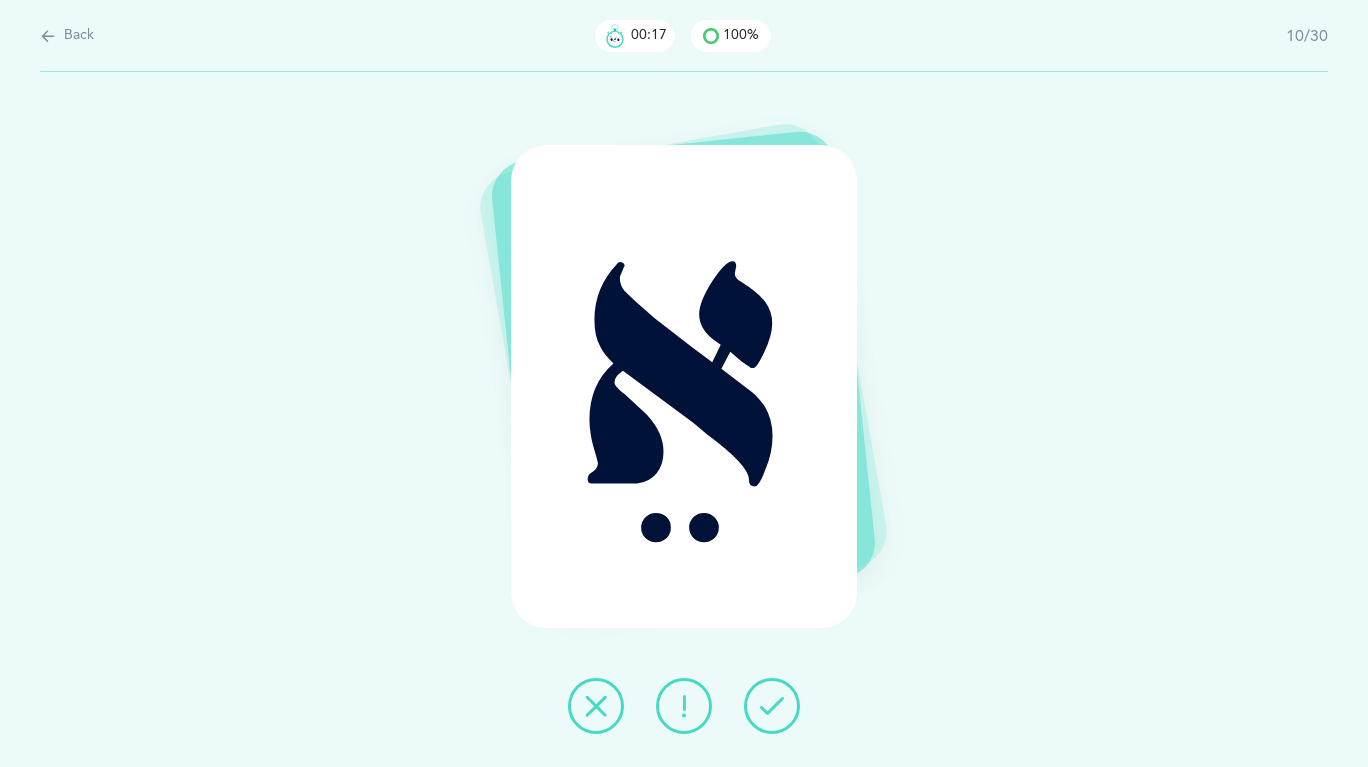 click at bounding box center (772, 706) 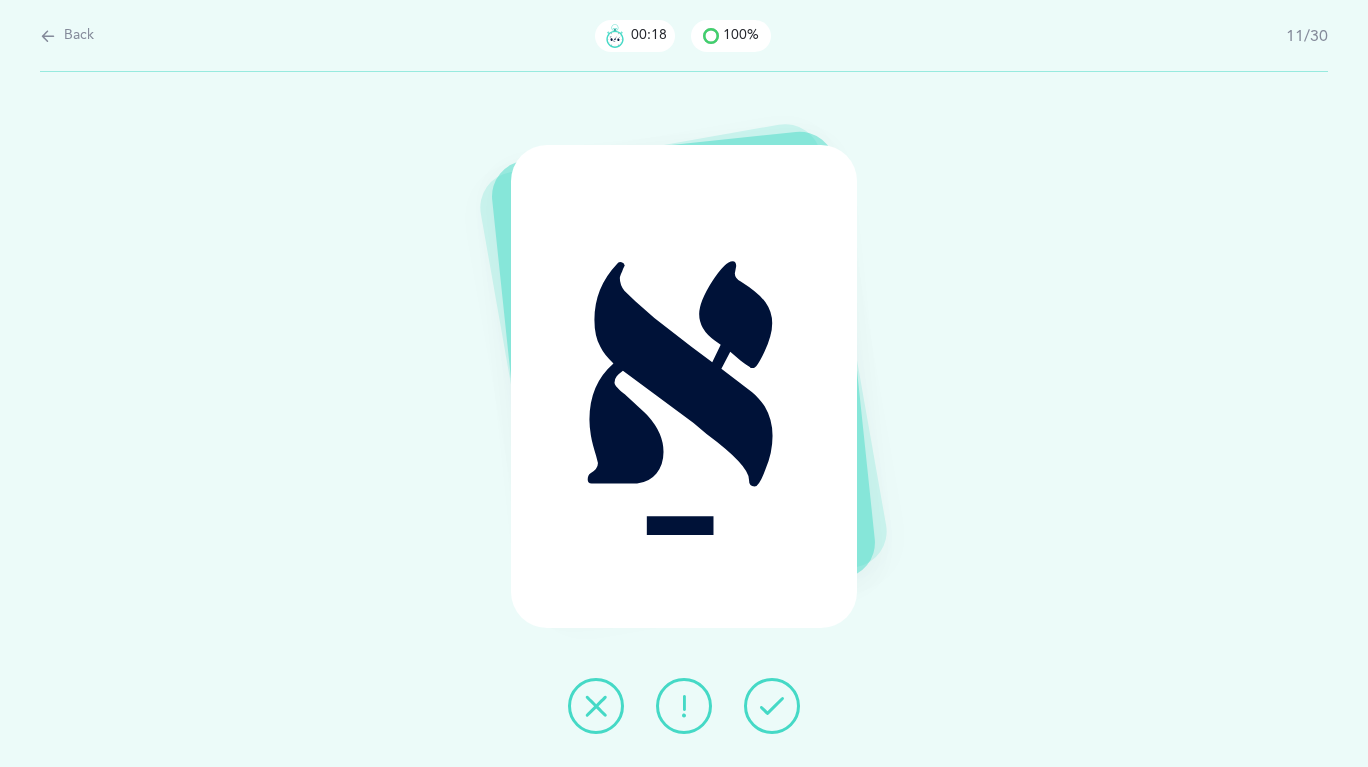 click at bounding box center (772, 706) 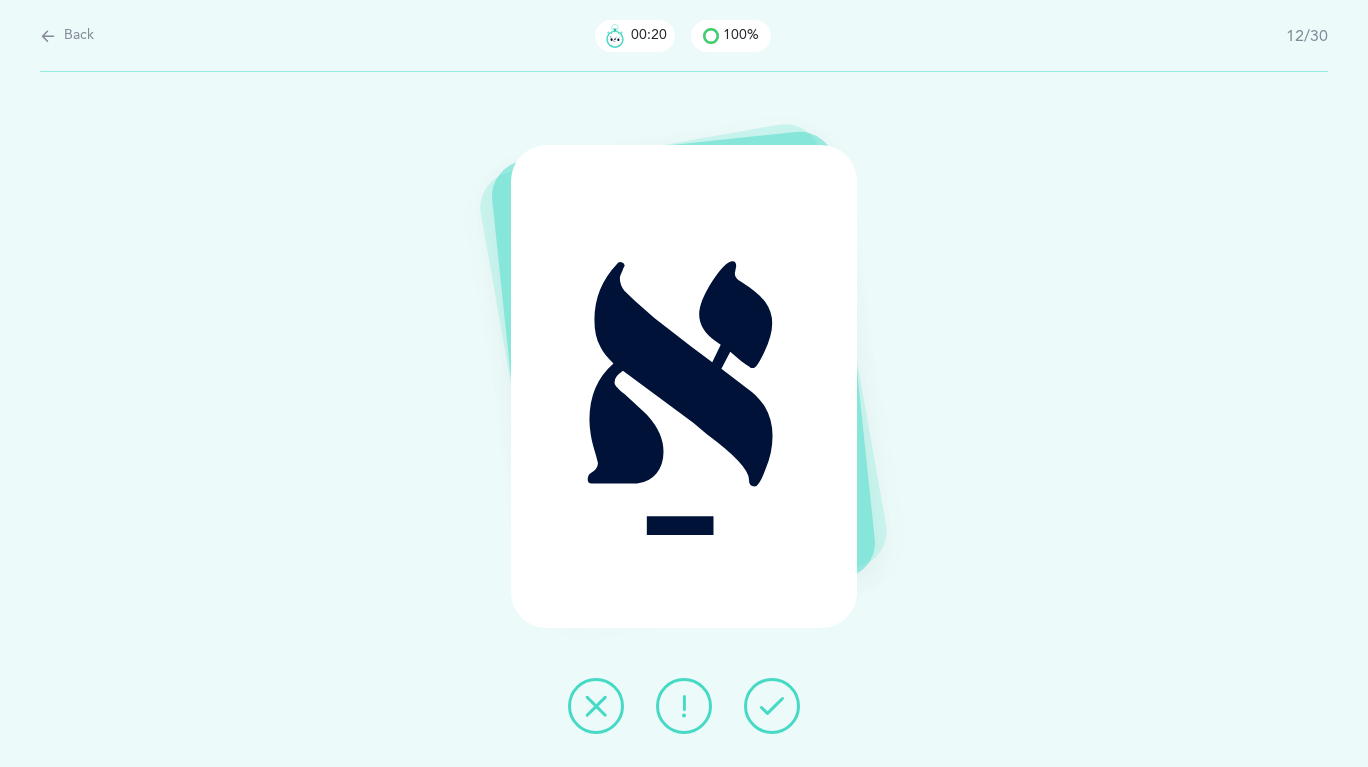 click at bounding box center (772, 706) 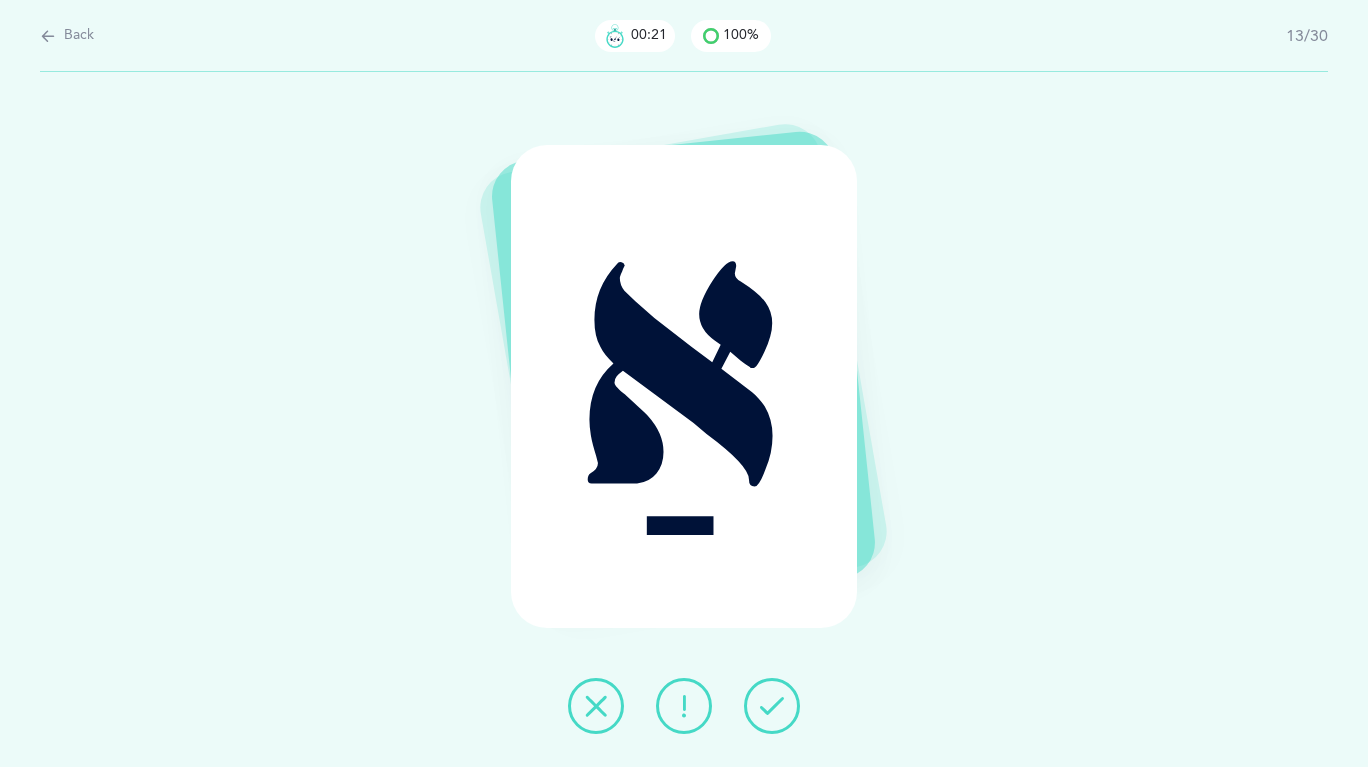 click at bounding box center (772, 706) 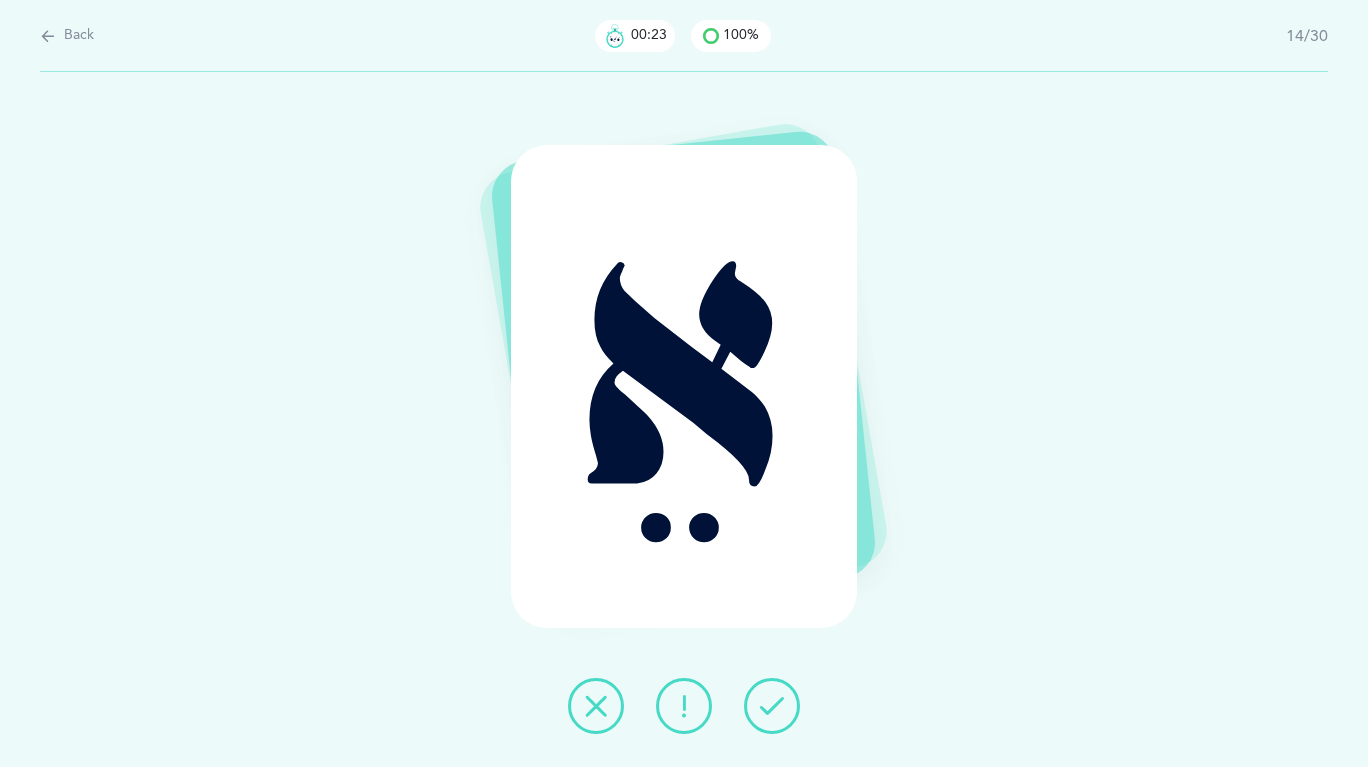 click at bounding box center (772, 706) 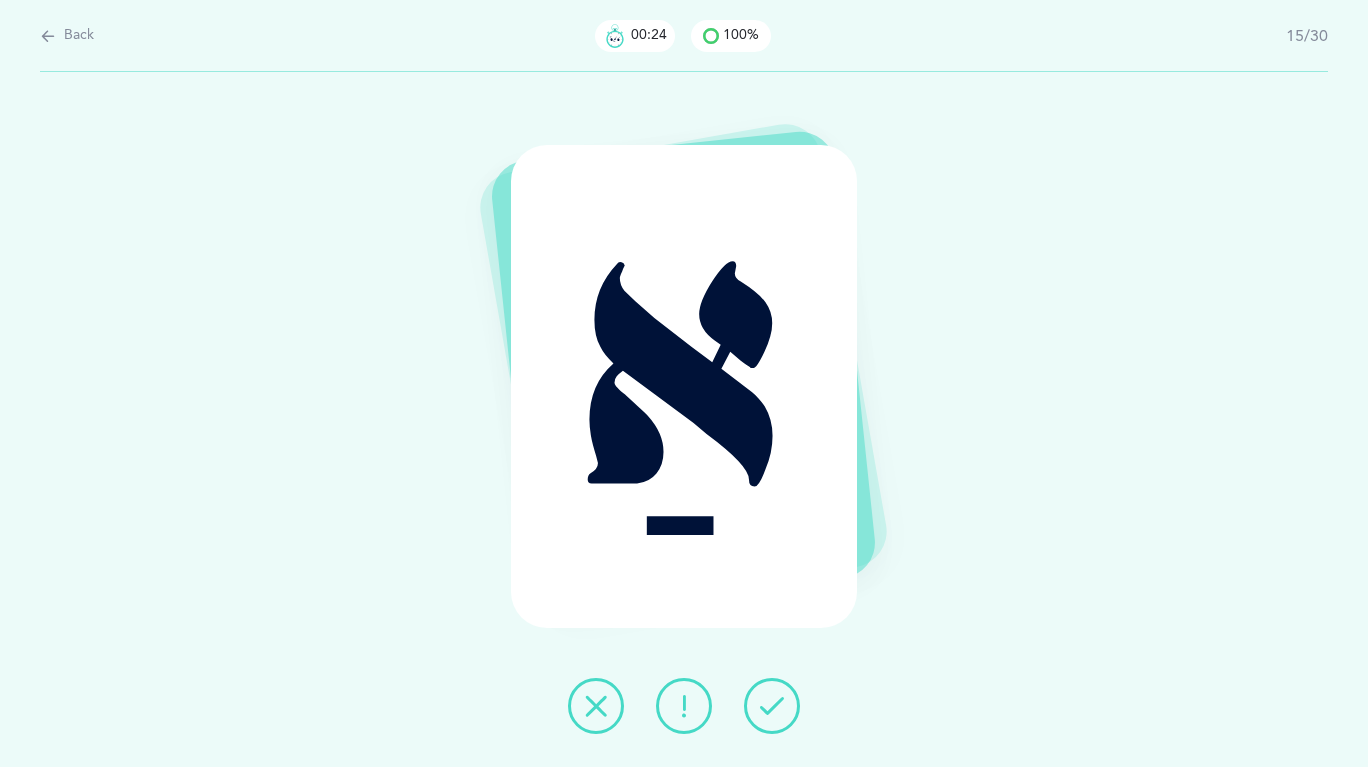 click at bounding box center [772, 706] 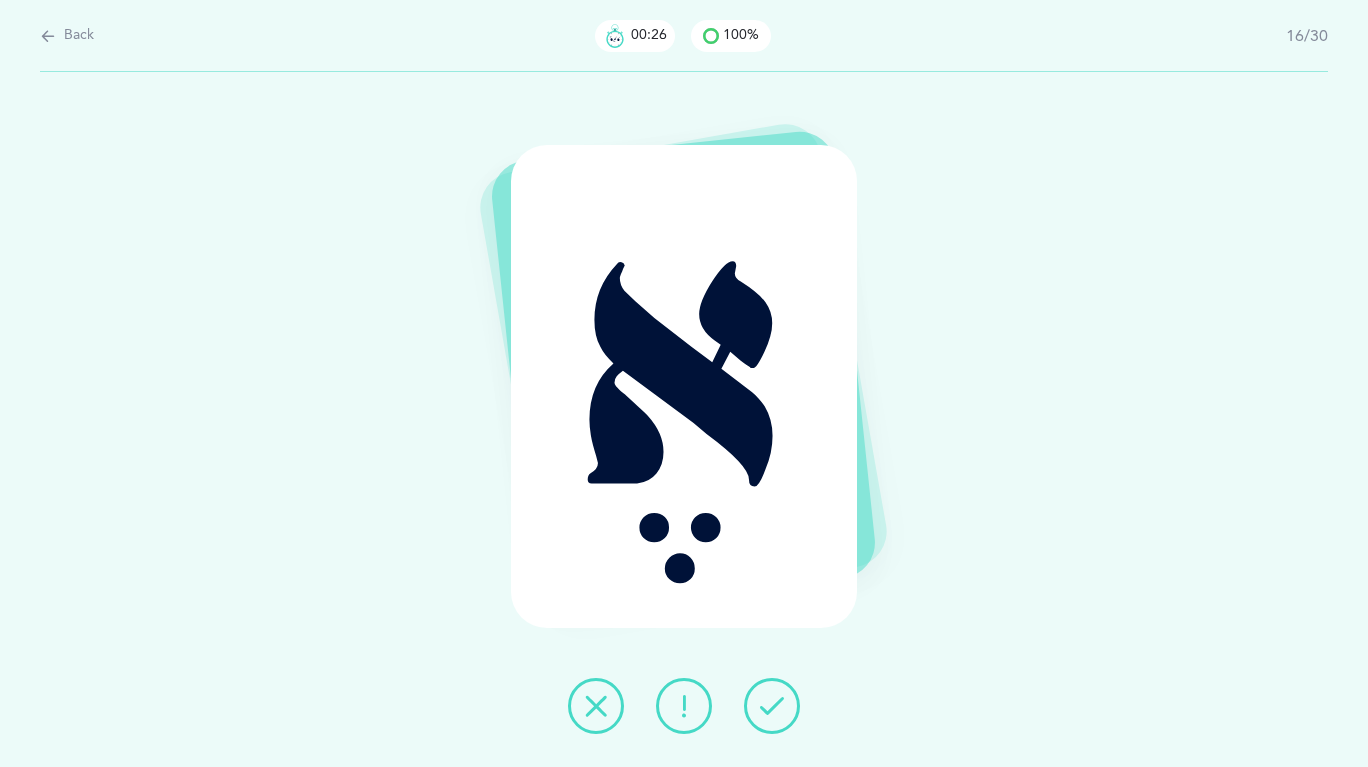 click at bounding box center (772, 706) 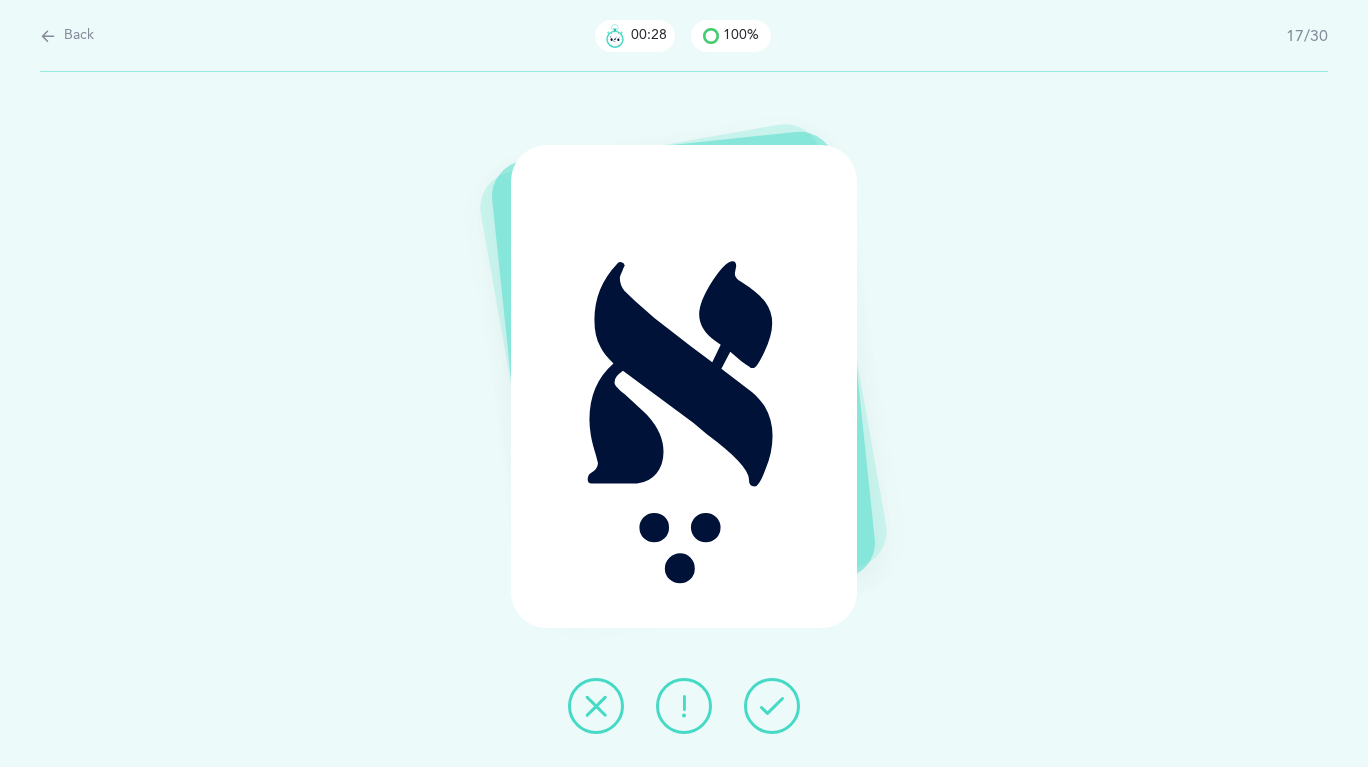 click at bounding box center (772, 706) 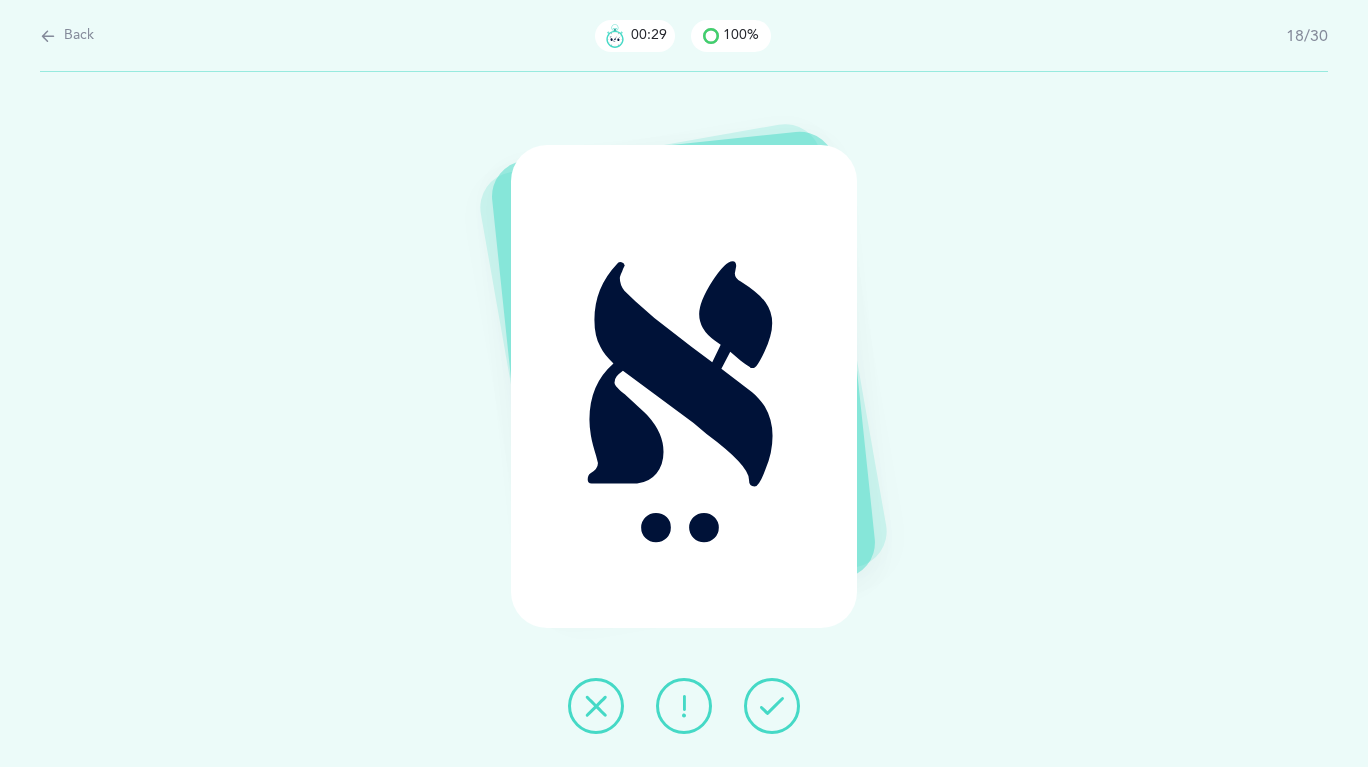 click at bounding box center [772, 706] 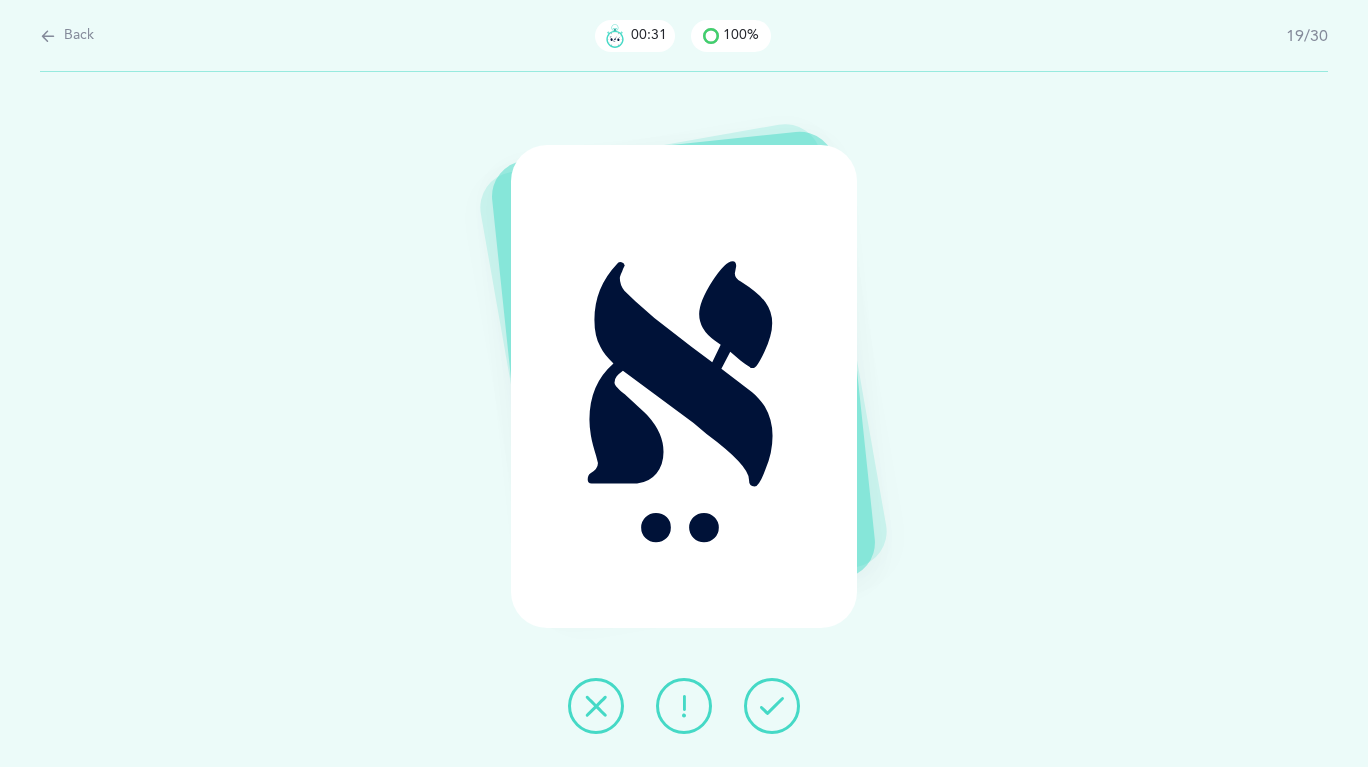 click at bounding box center [772, 706] 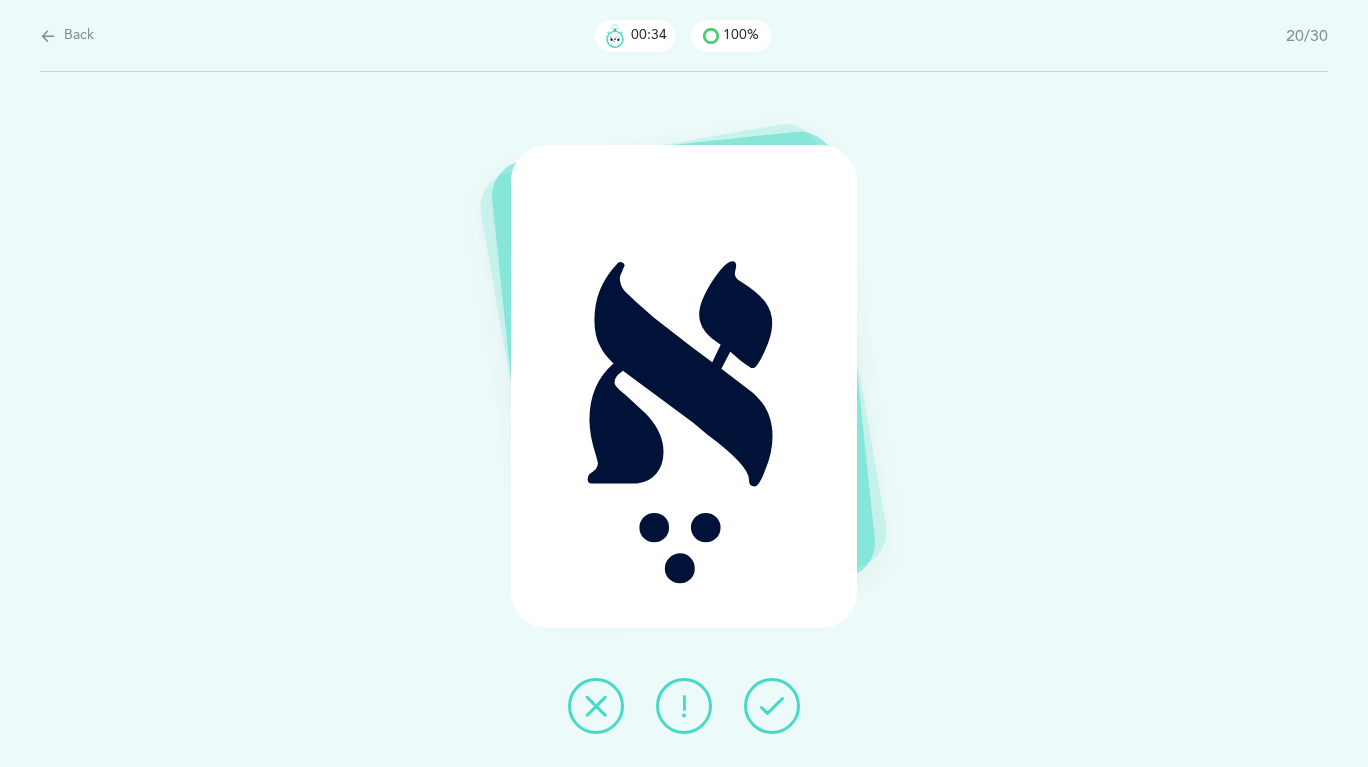 click at bounding box center [772, 706] 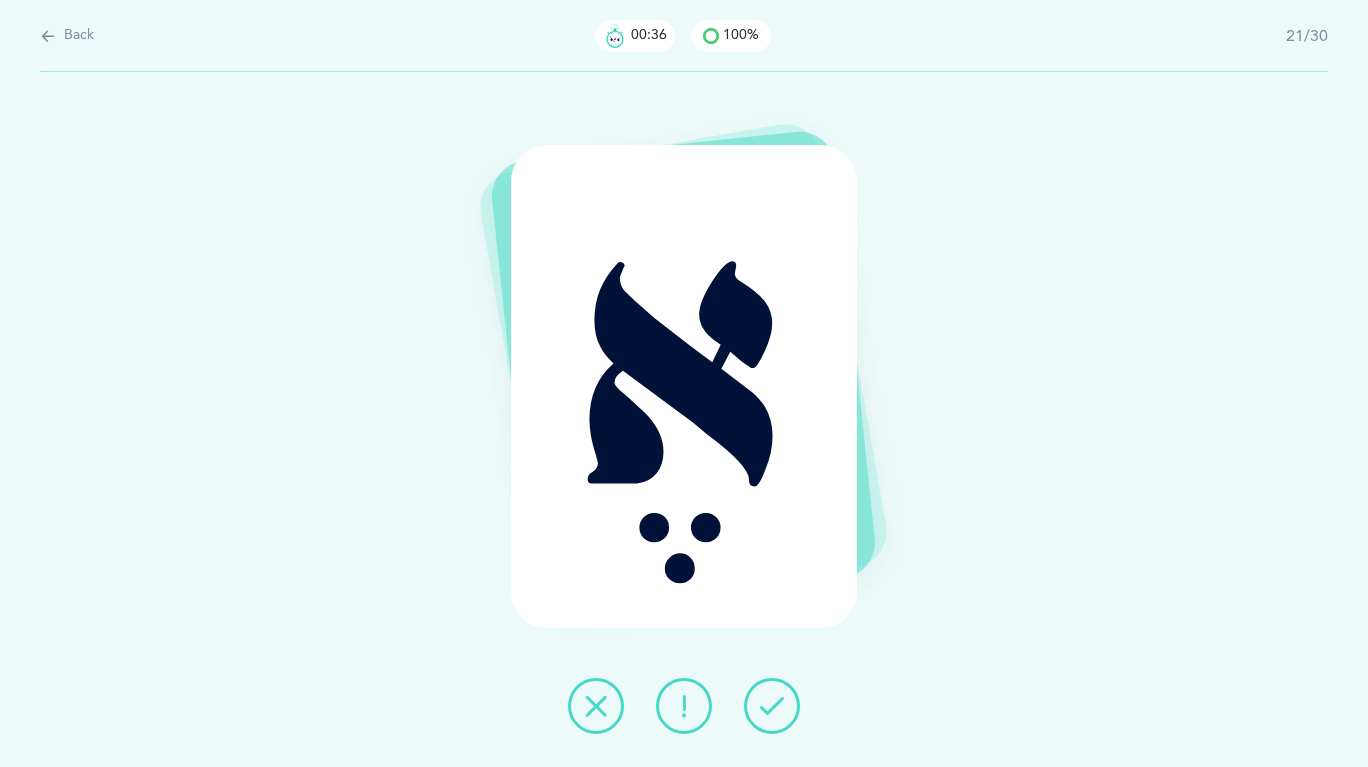 click at bounding box center [772, 706] 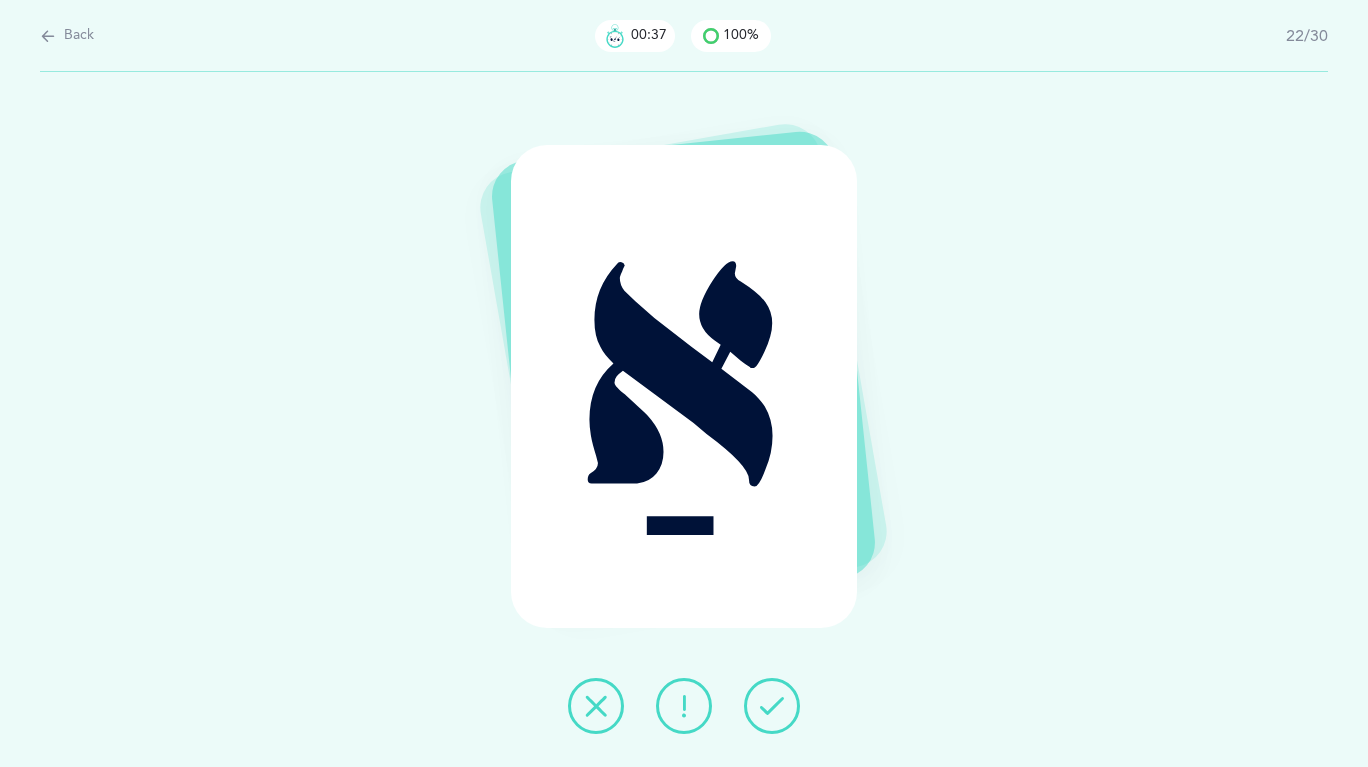 click at bounding box center [772, 706] 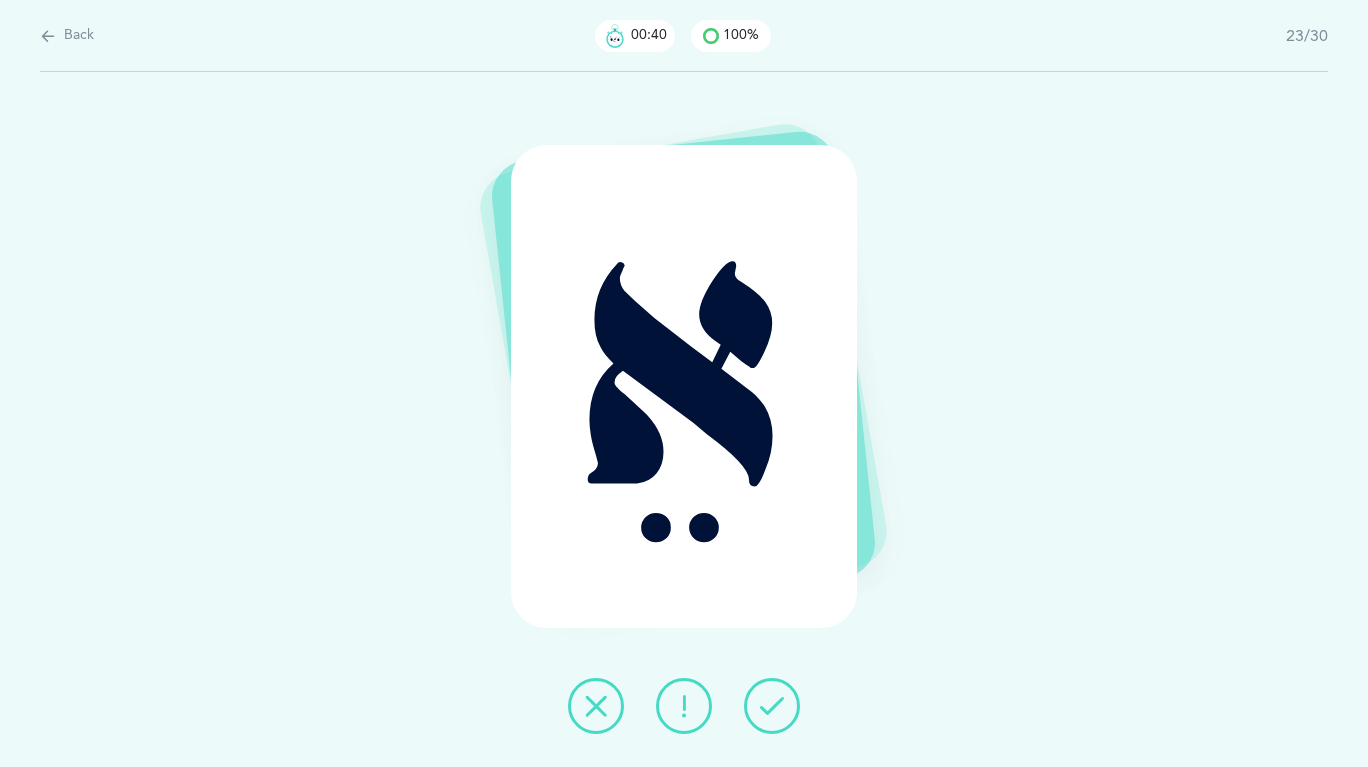 click at bounding box center (772, 706) 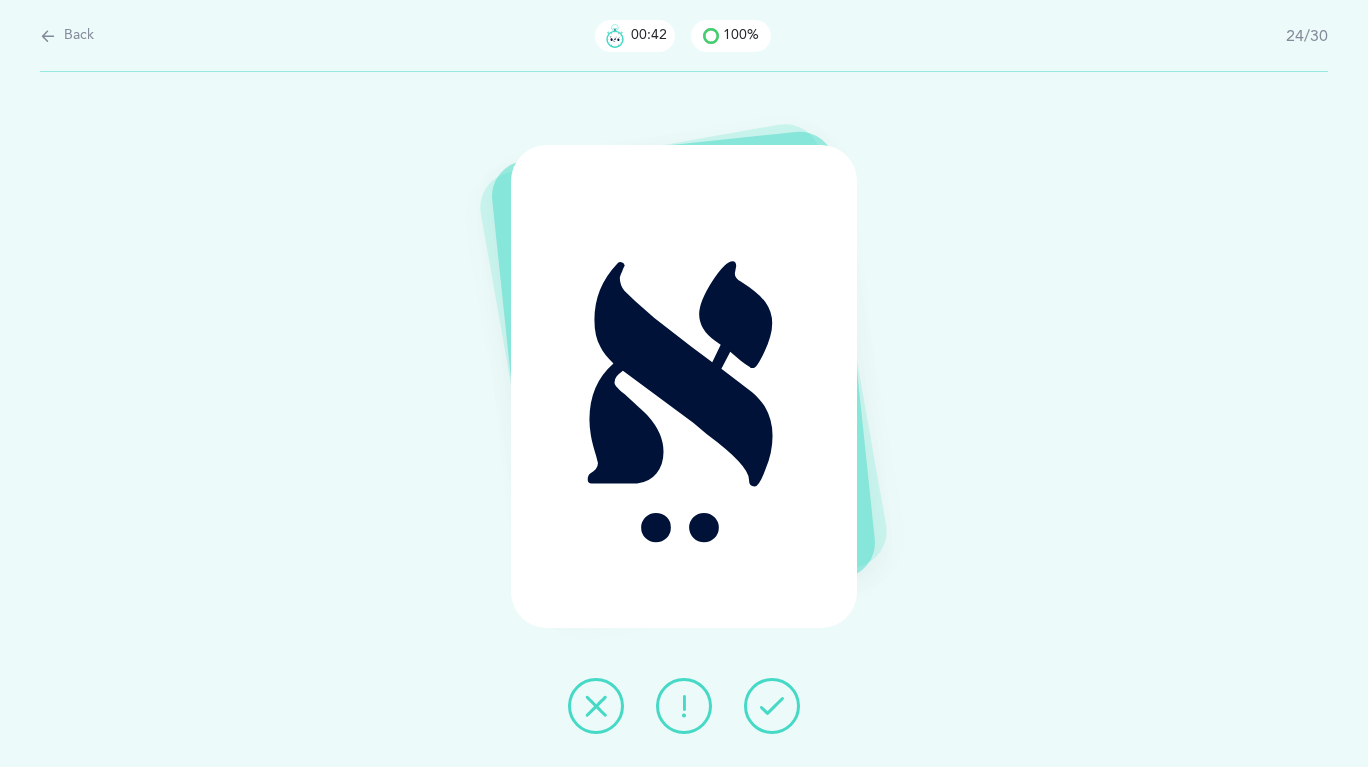 click at bounding box center [772, 706] 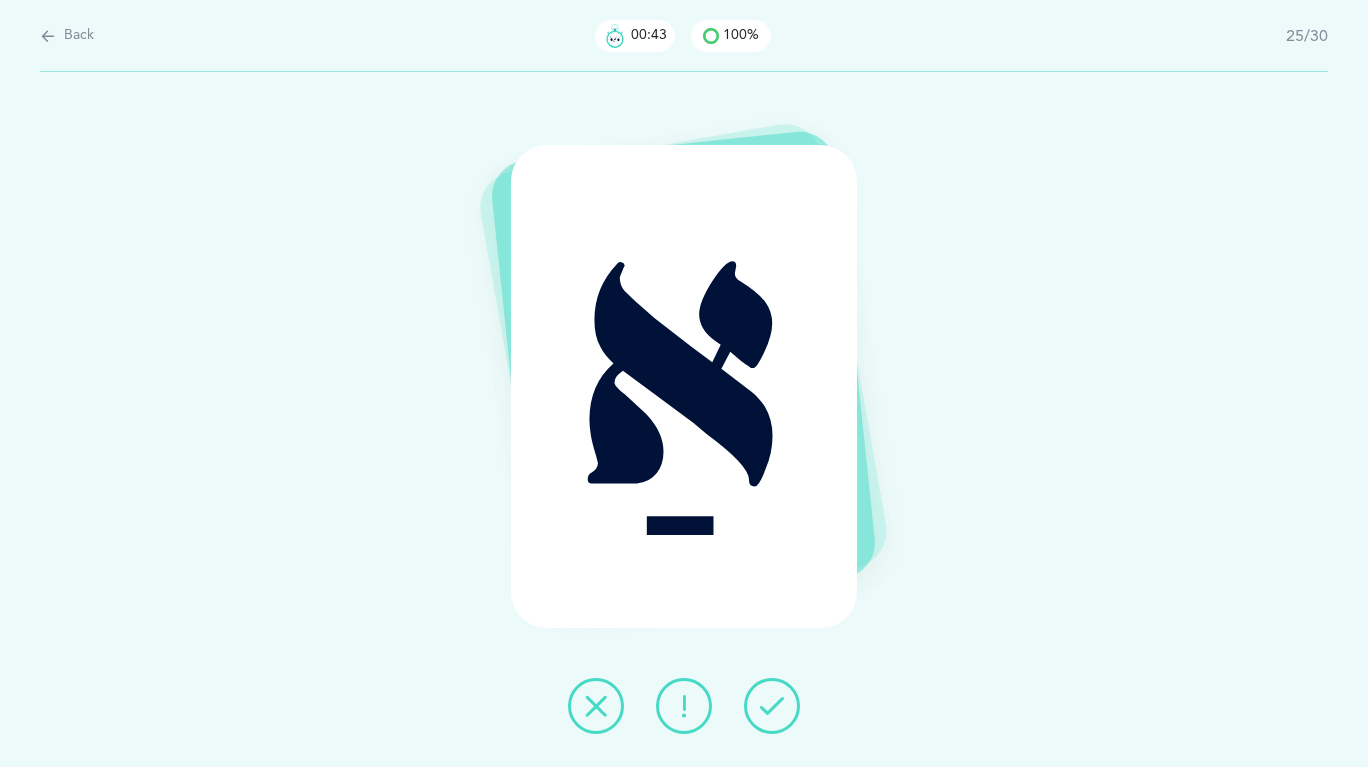 click at bounding box center [772, 706] 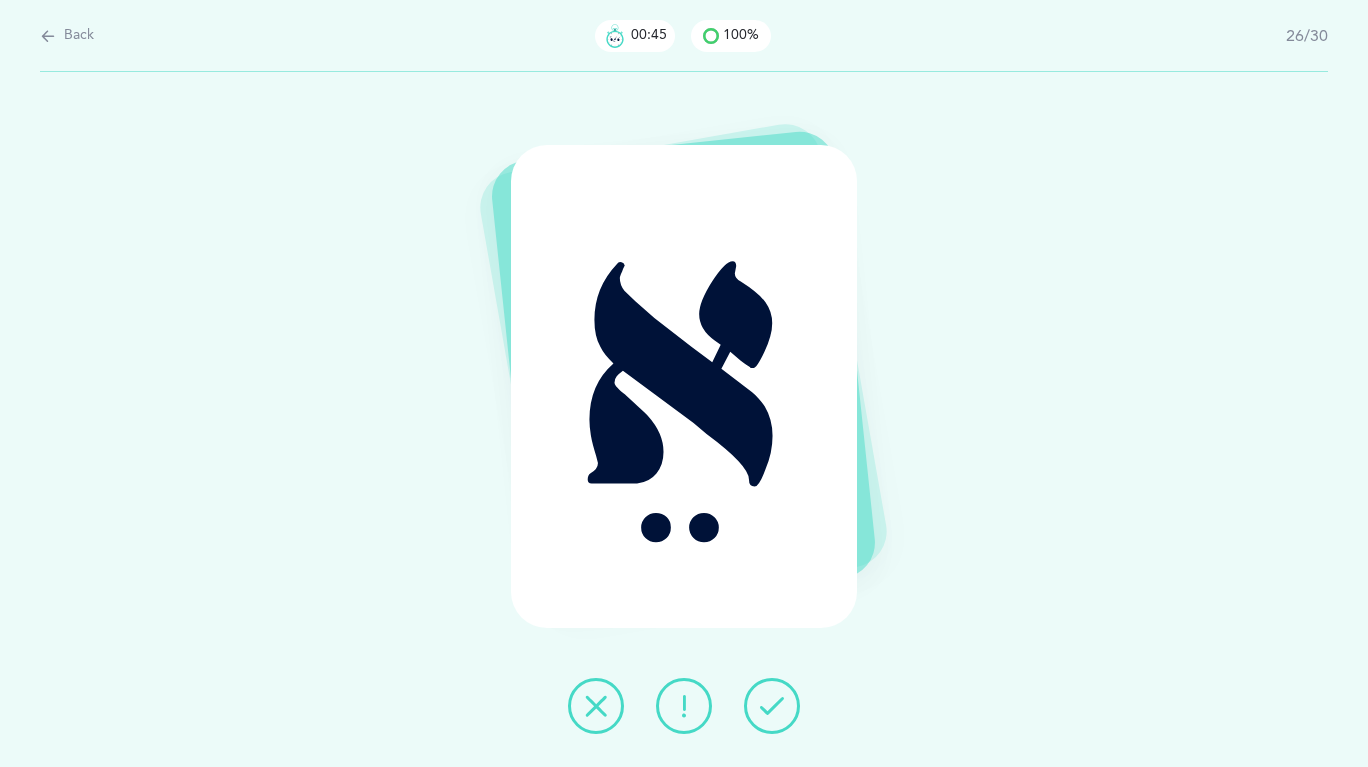 click at bounding box center (772, 706) 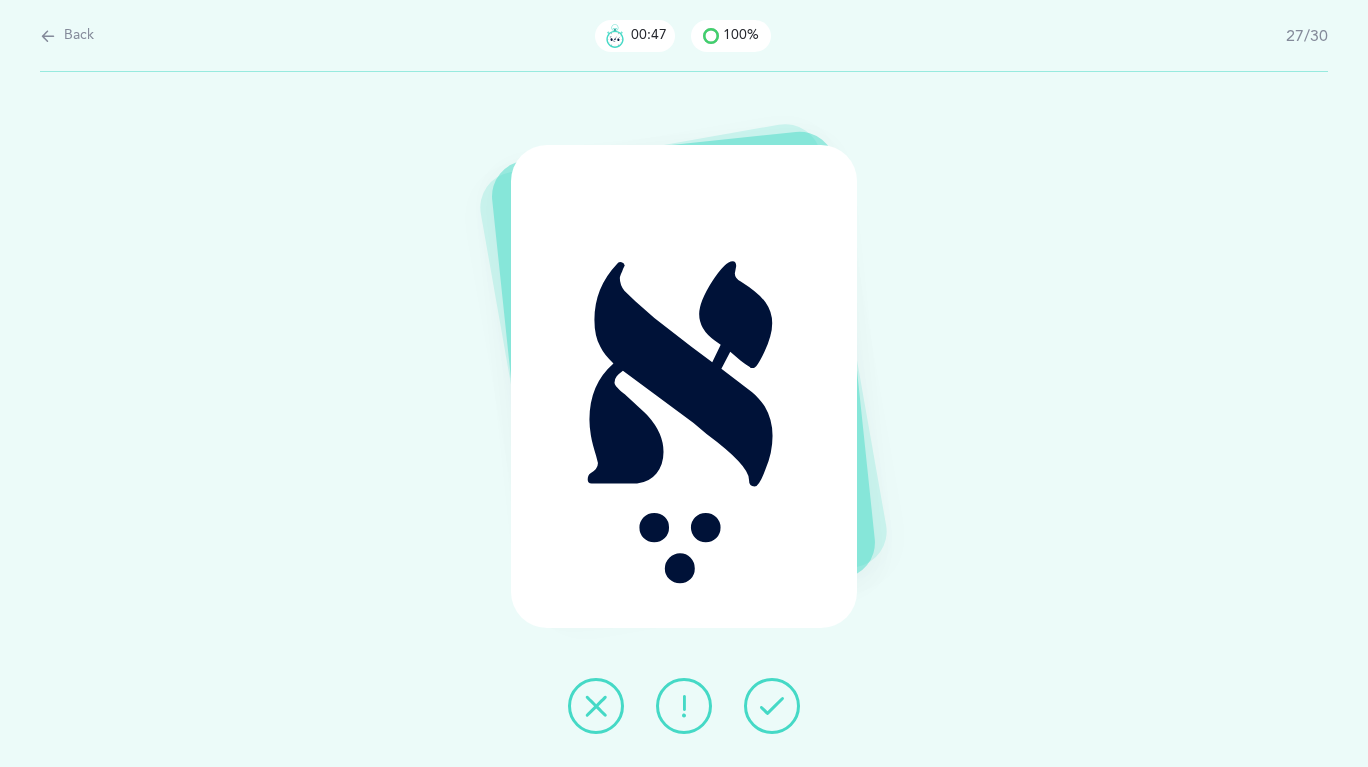 click at bounding box center [772, 706] 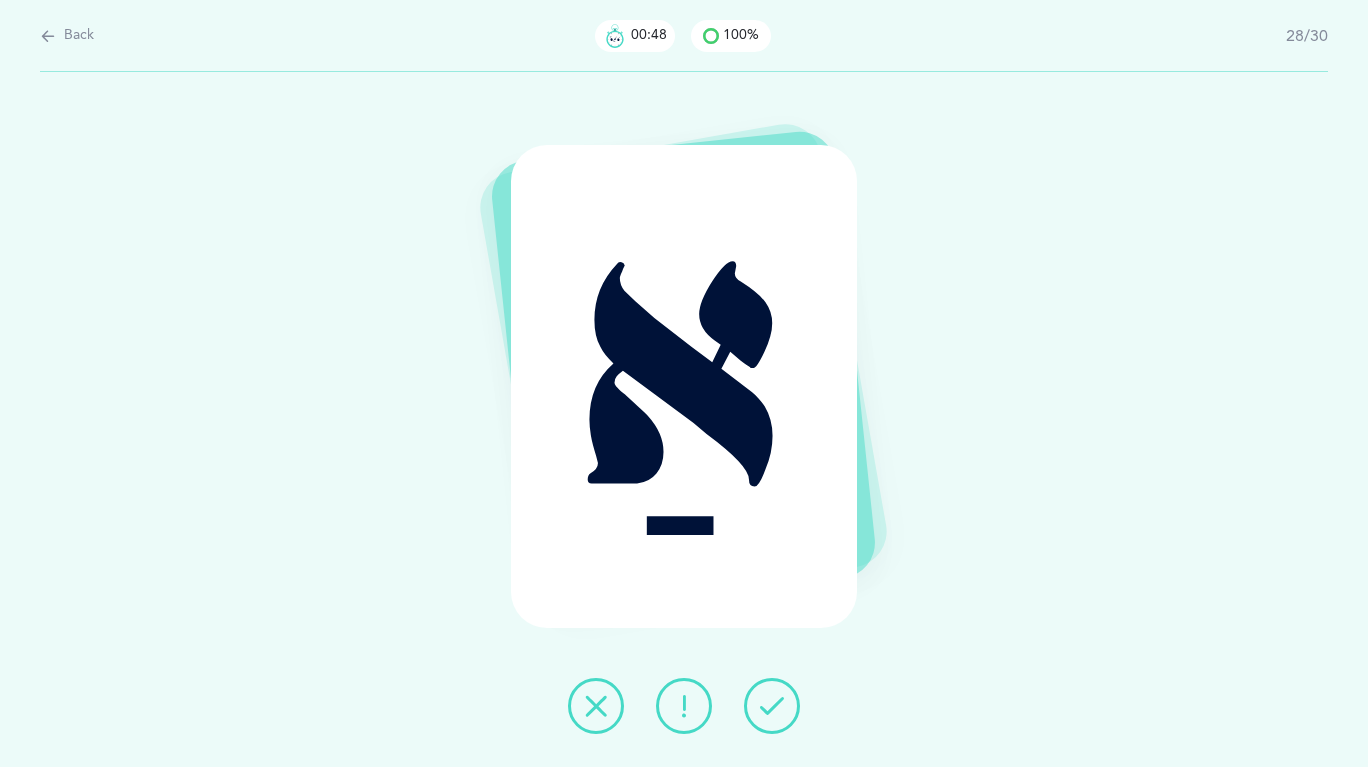 click at bounding box center [772, 706] 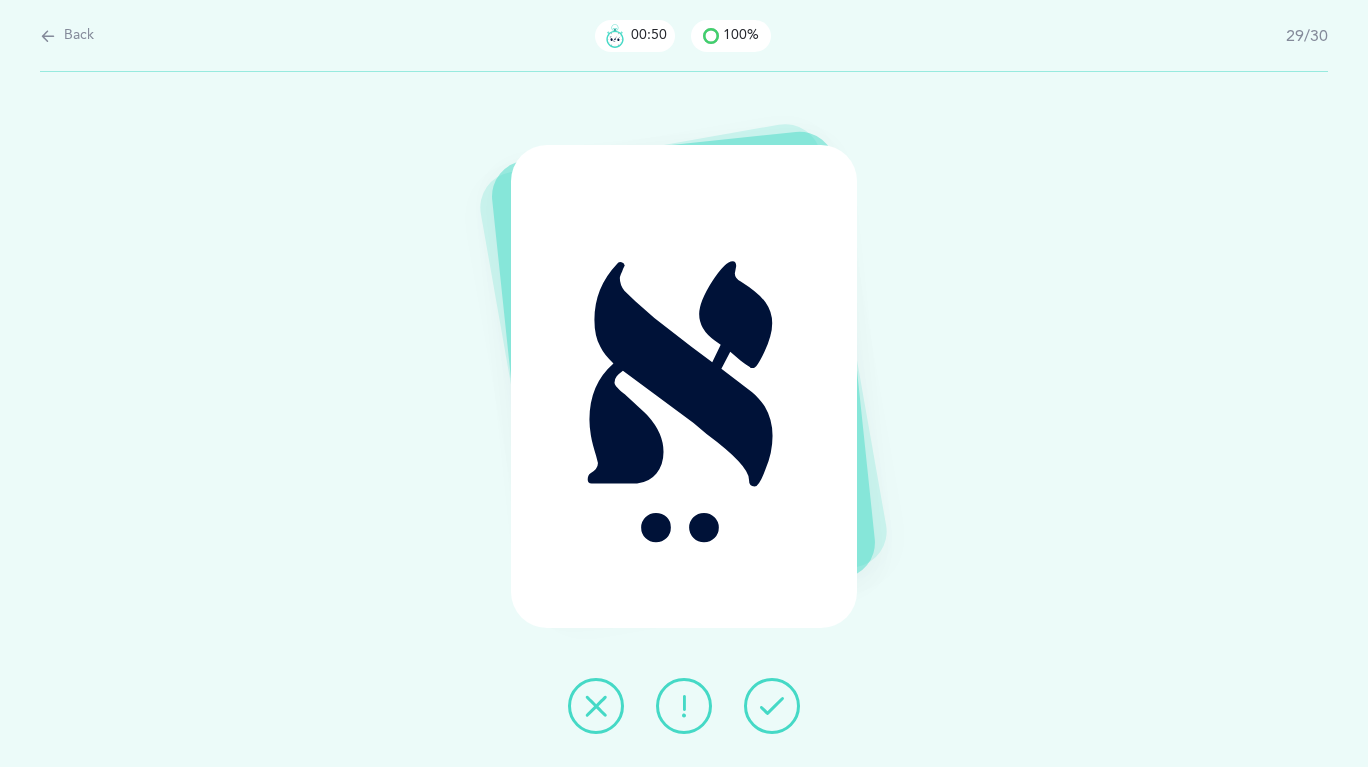 click at bounding box center [772, 706] 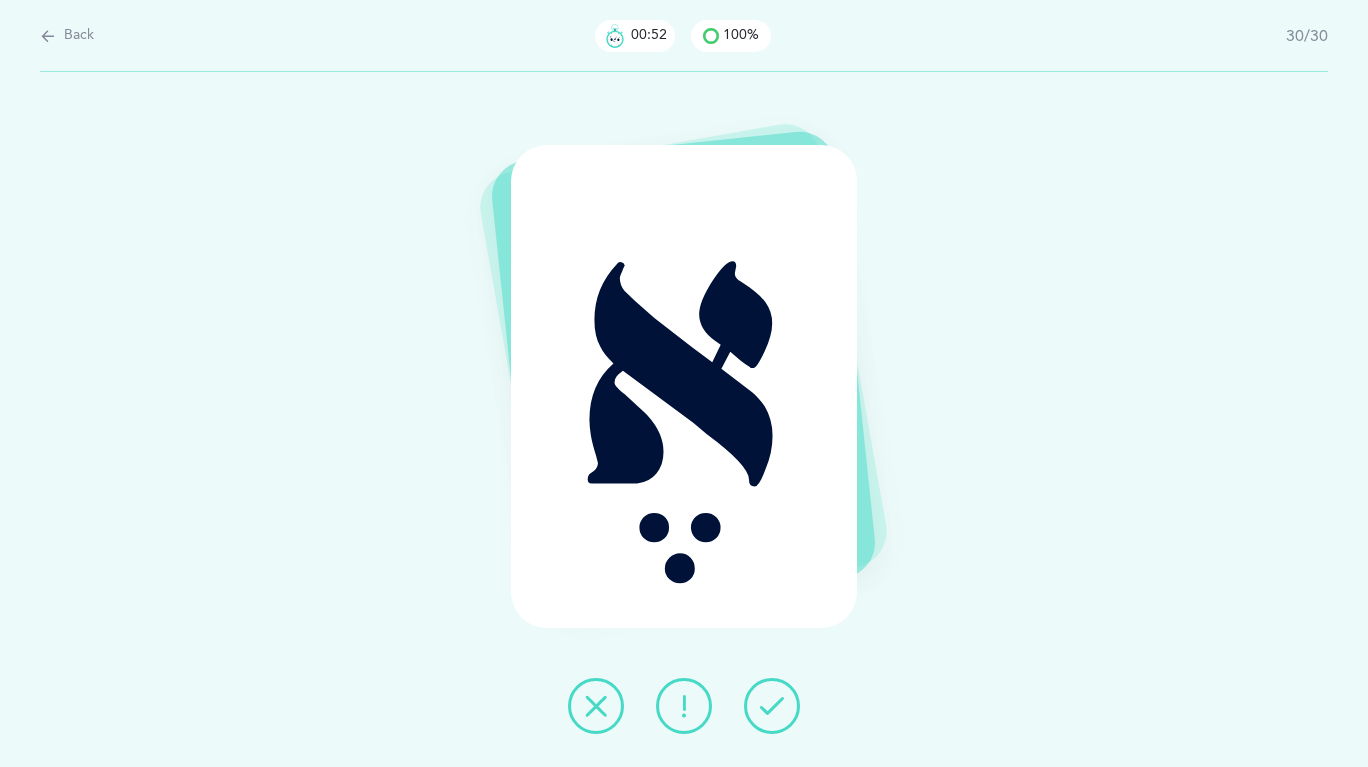 click at bounding box center [772, 706] 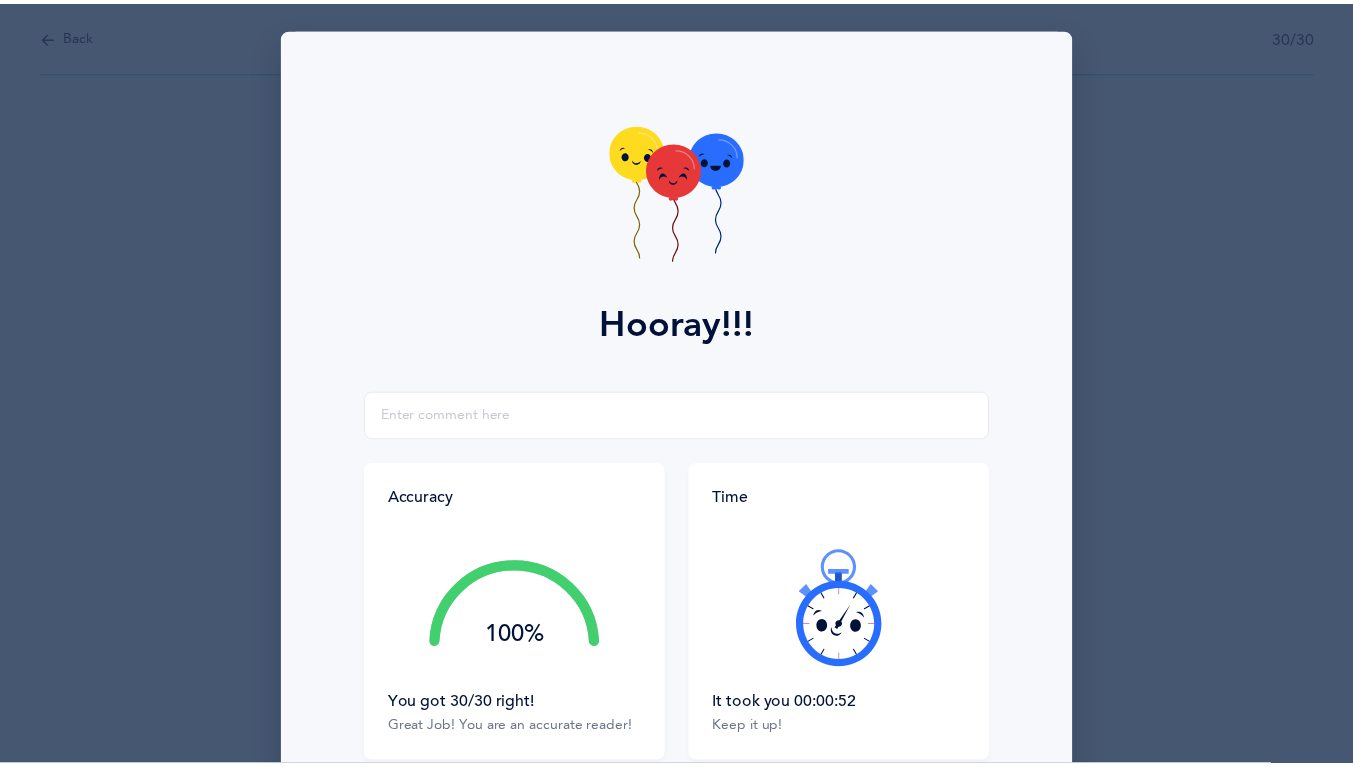 scroll, scrollTop: 185, scrollLeft: 0, axis: vertical 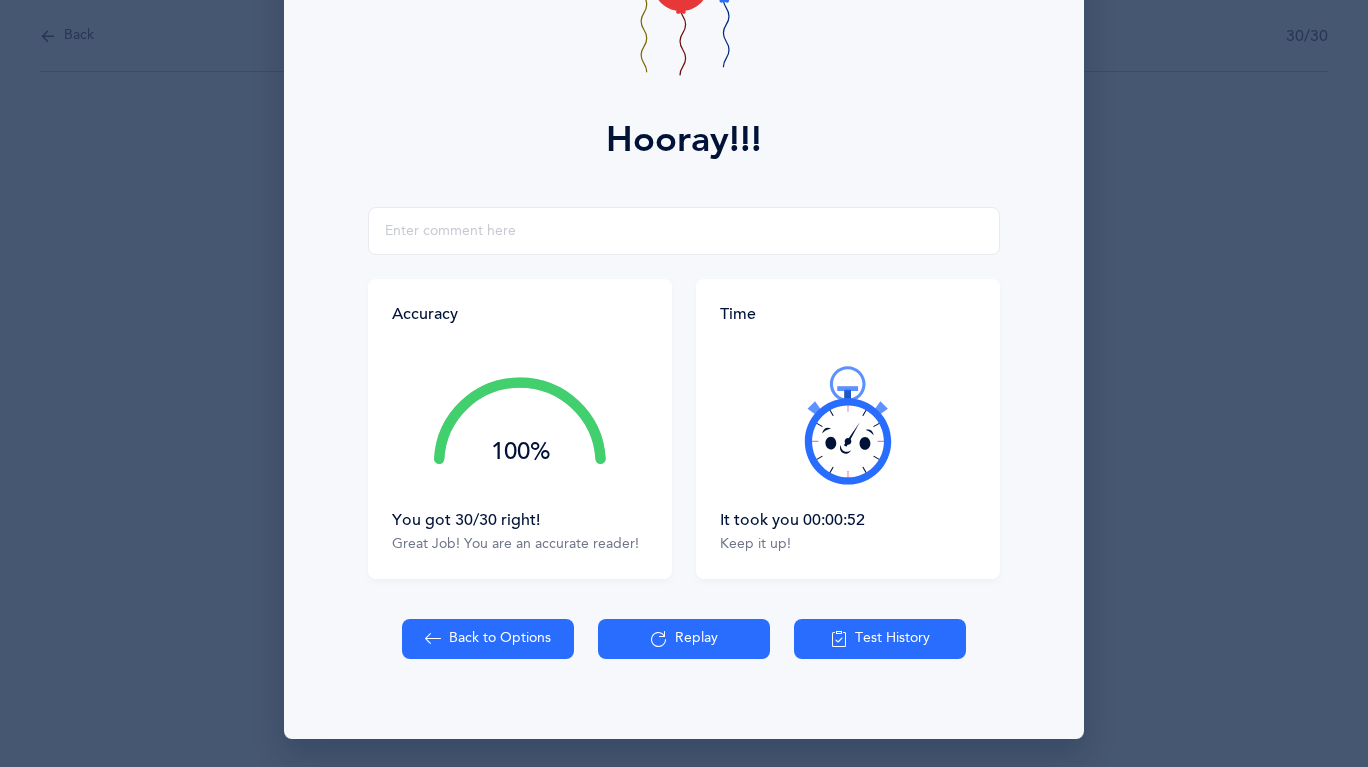 click on "Back to Options" at bounding box center (488, 639) 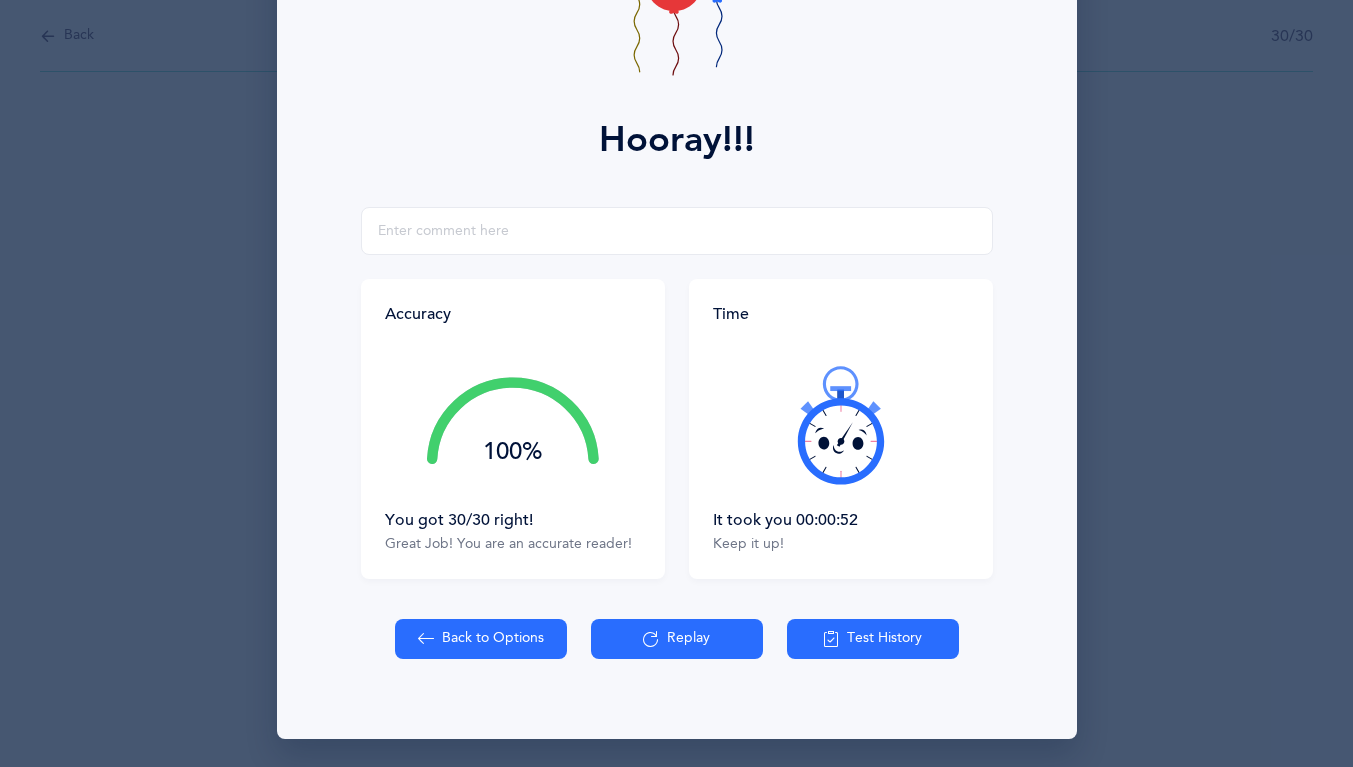 select on "4" 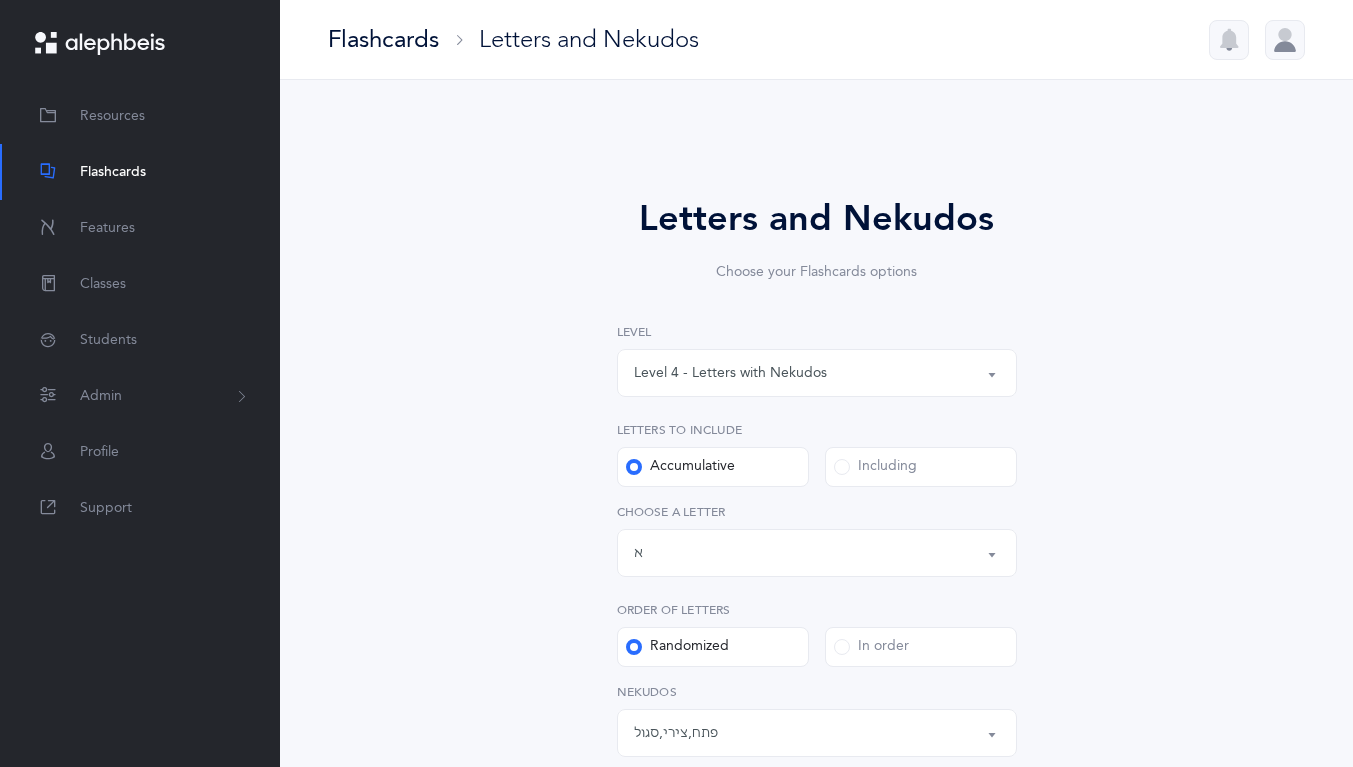 scroll, scrollTop: 10, scrollLeft: 0, axis: vertical 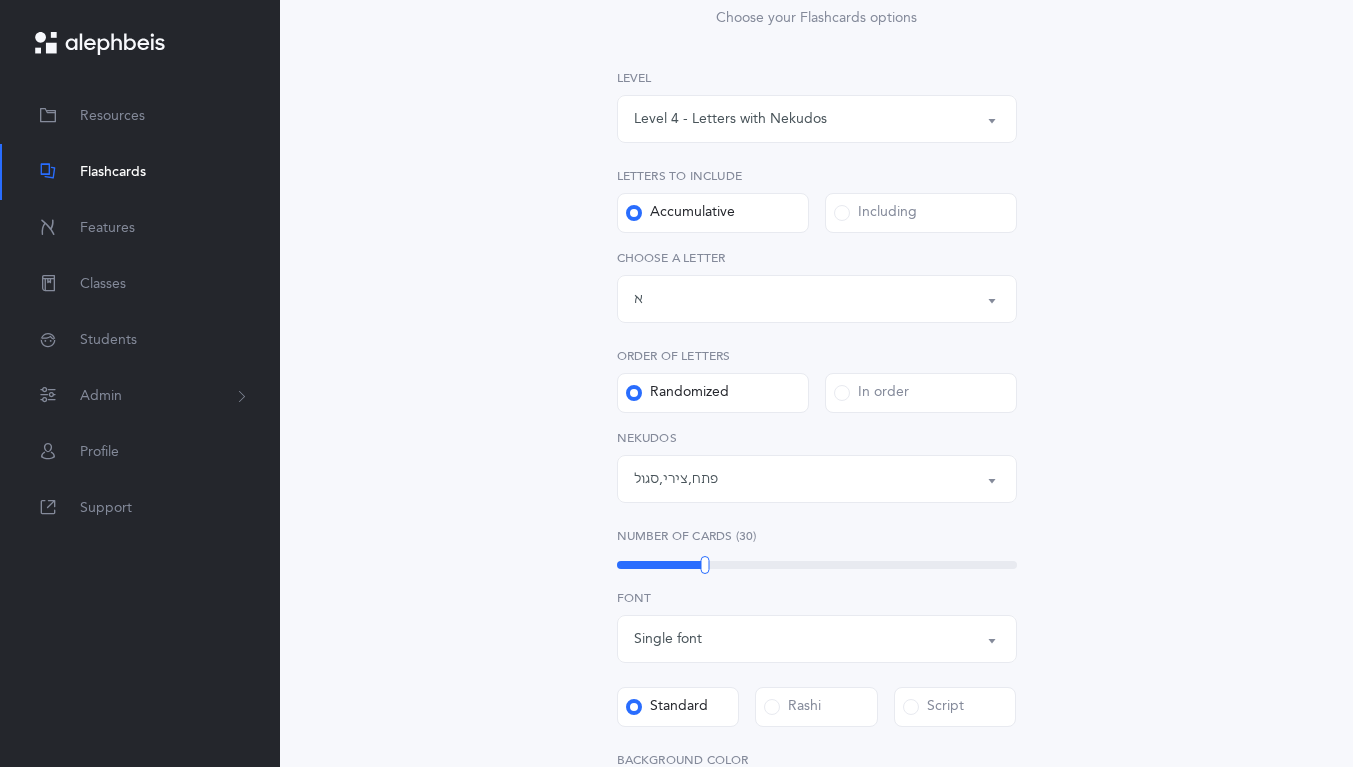 click on "פתח ,  צירי ,  סגול" at bounding box center (817, 479) 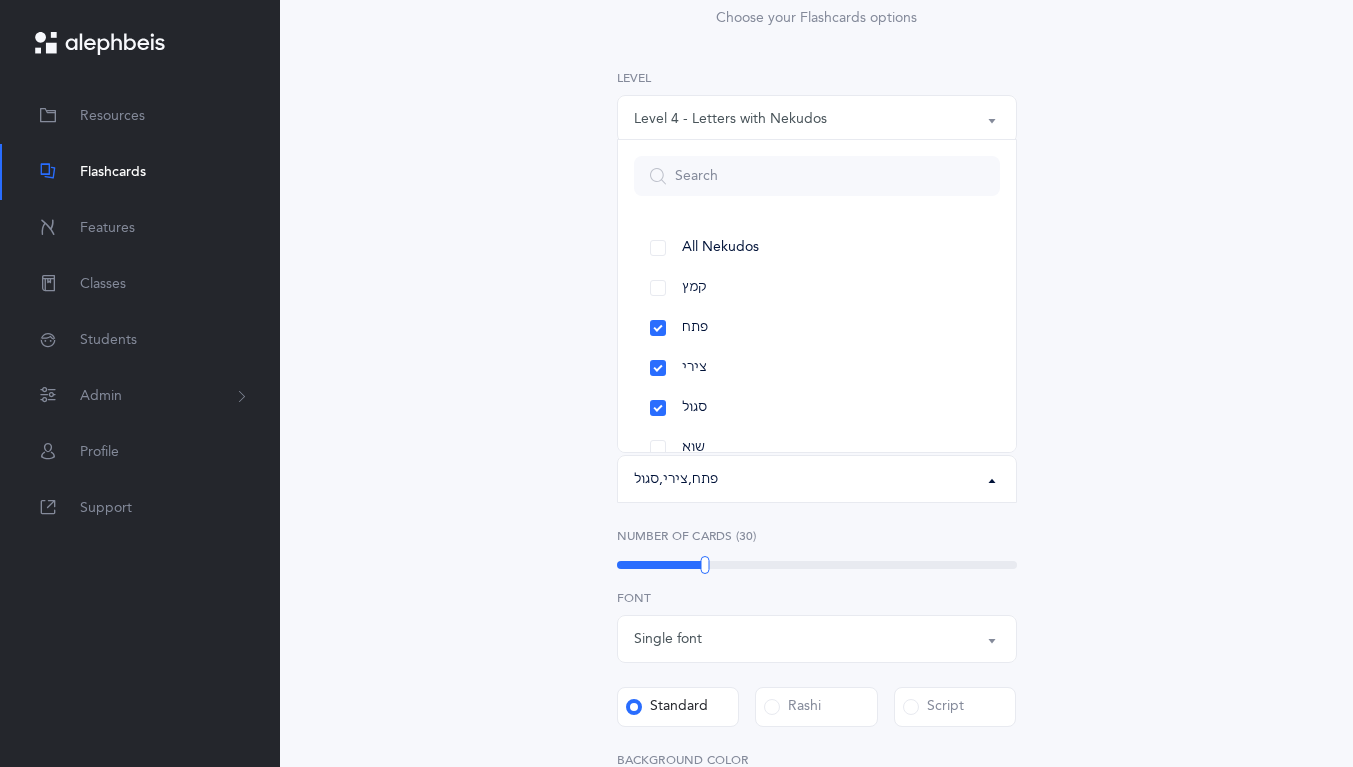 click on "פתח" at bounding box center (817, 328) 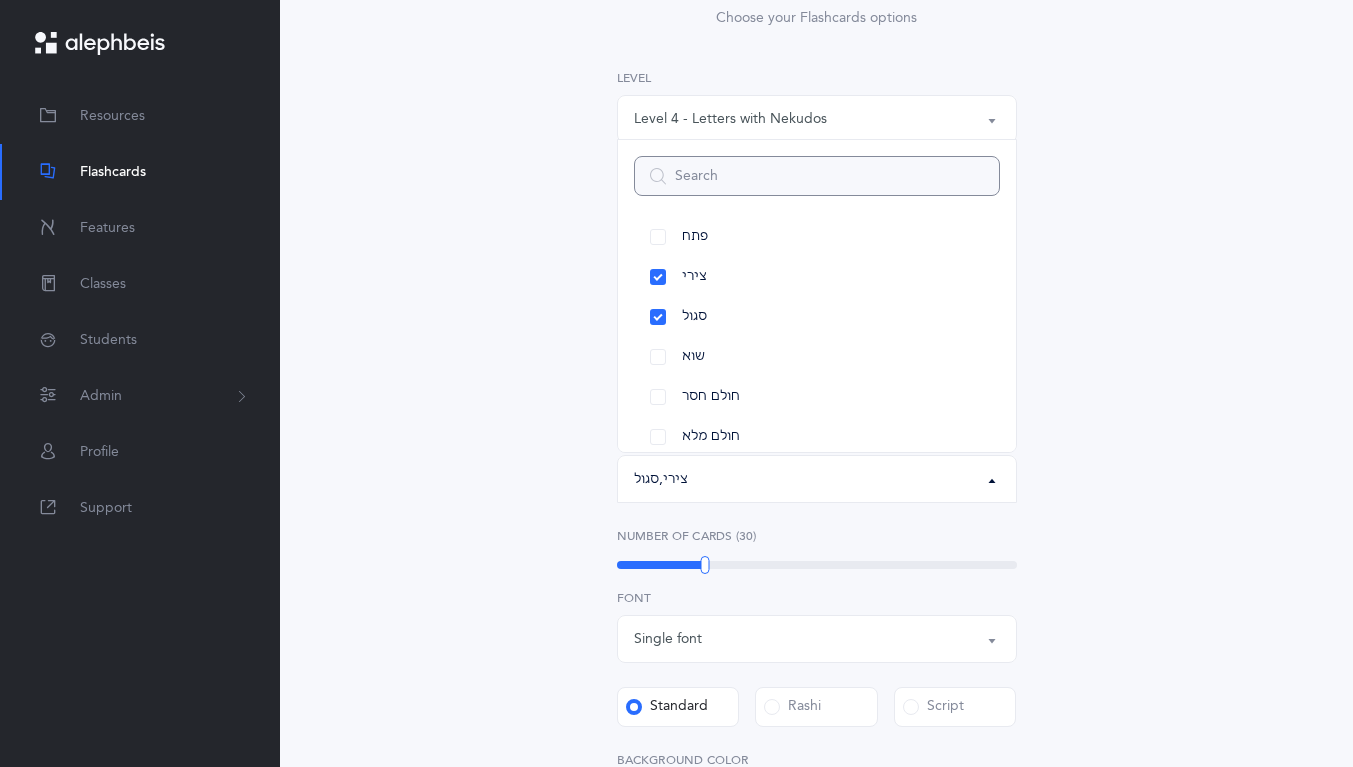 scroll, scrollTop: 111, scrollLeft: 0, axis: vertical 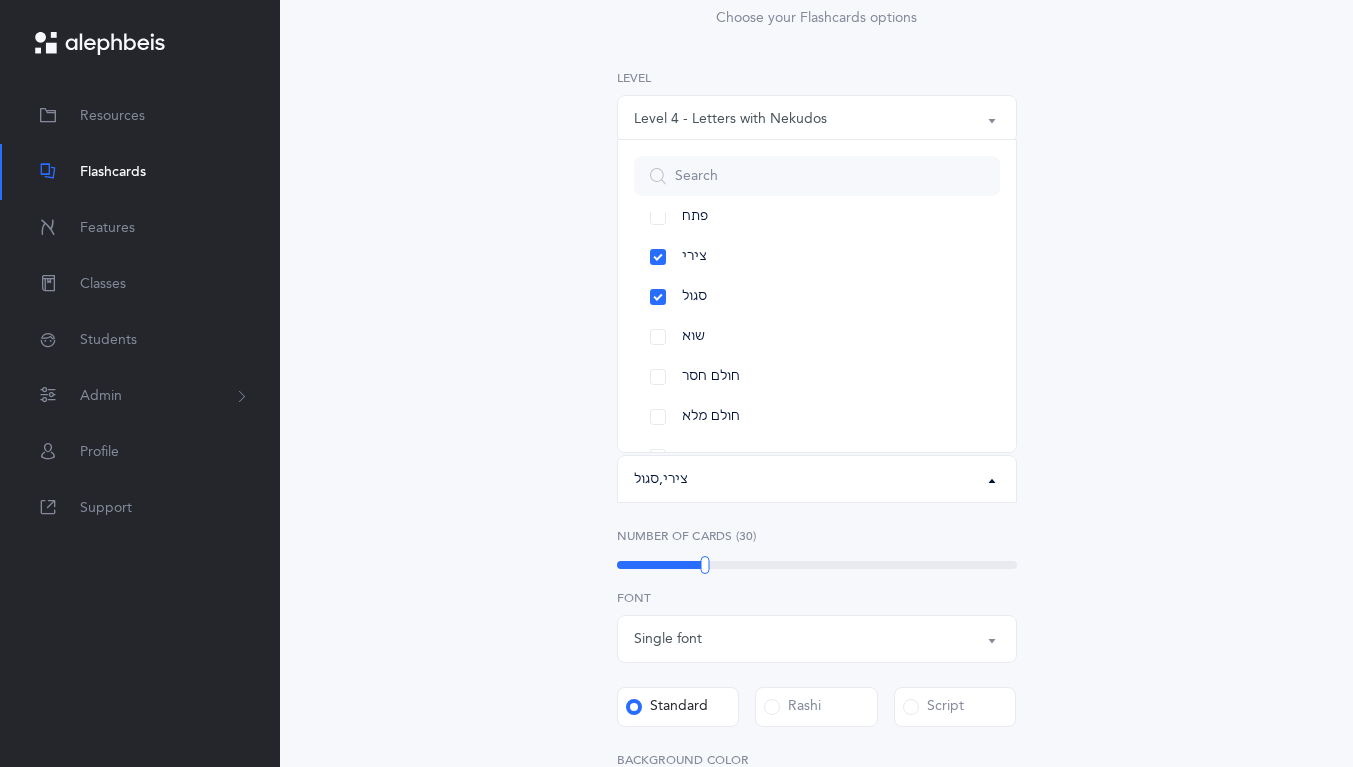 click on "שוא" at bounding box center (817, 337) 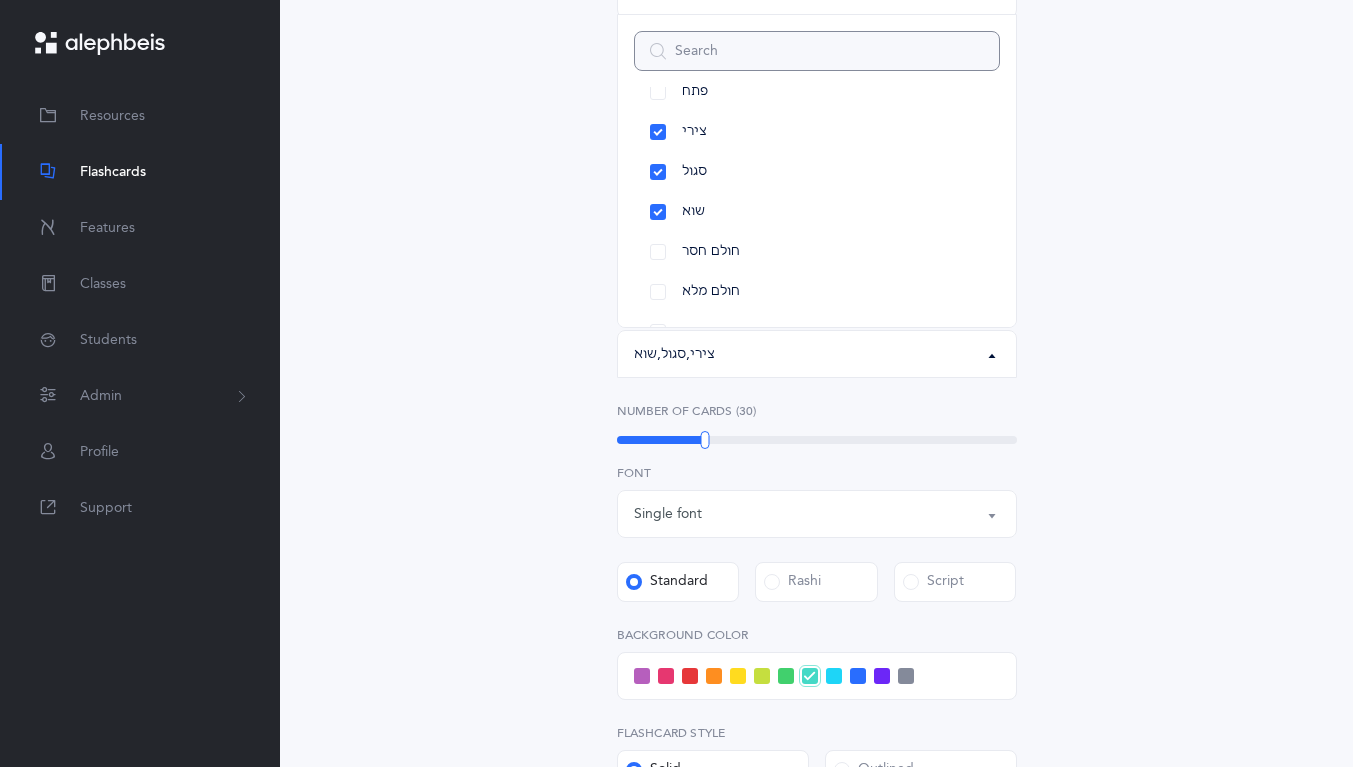 scroll, scrollTop: 431, scrollLeft: 0, axis: vertical 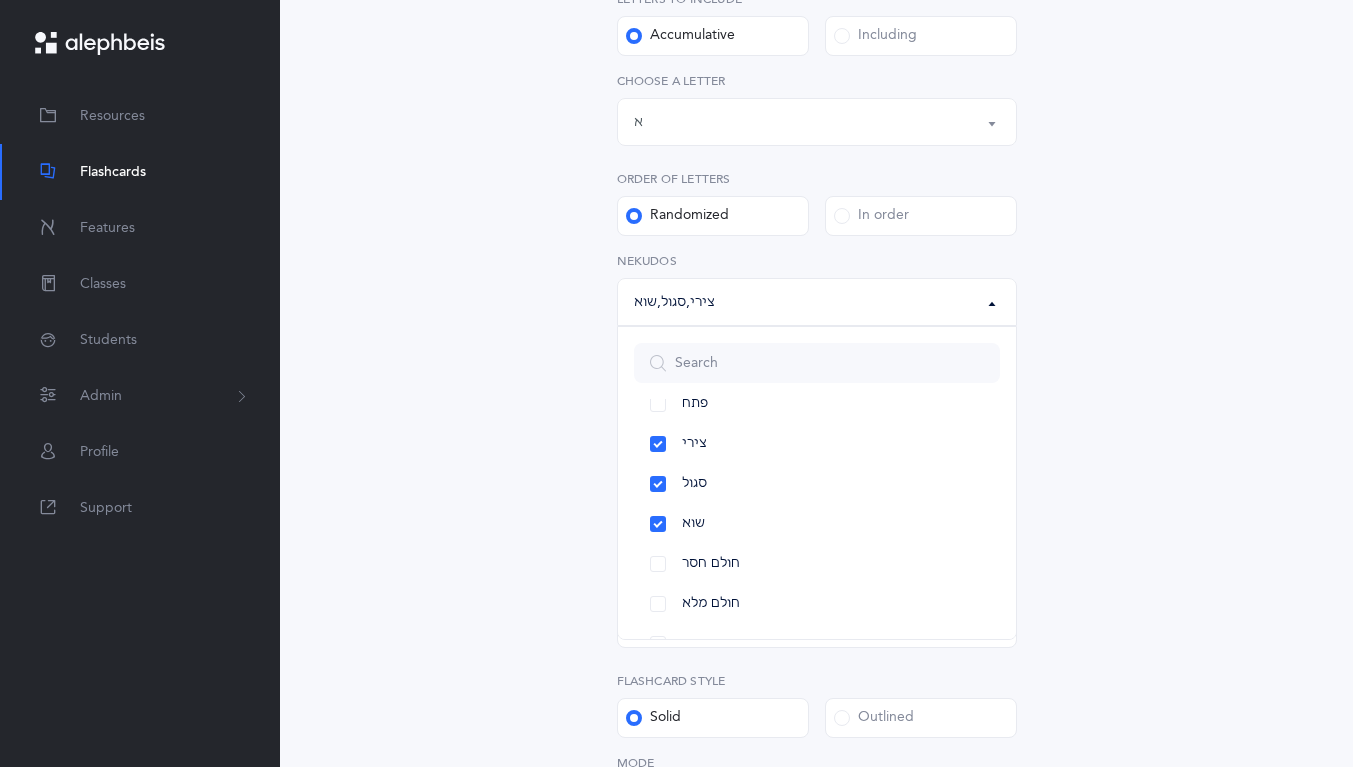click on "צירי" at bounding box center [817, 444] 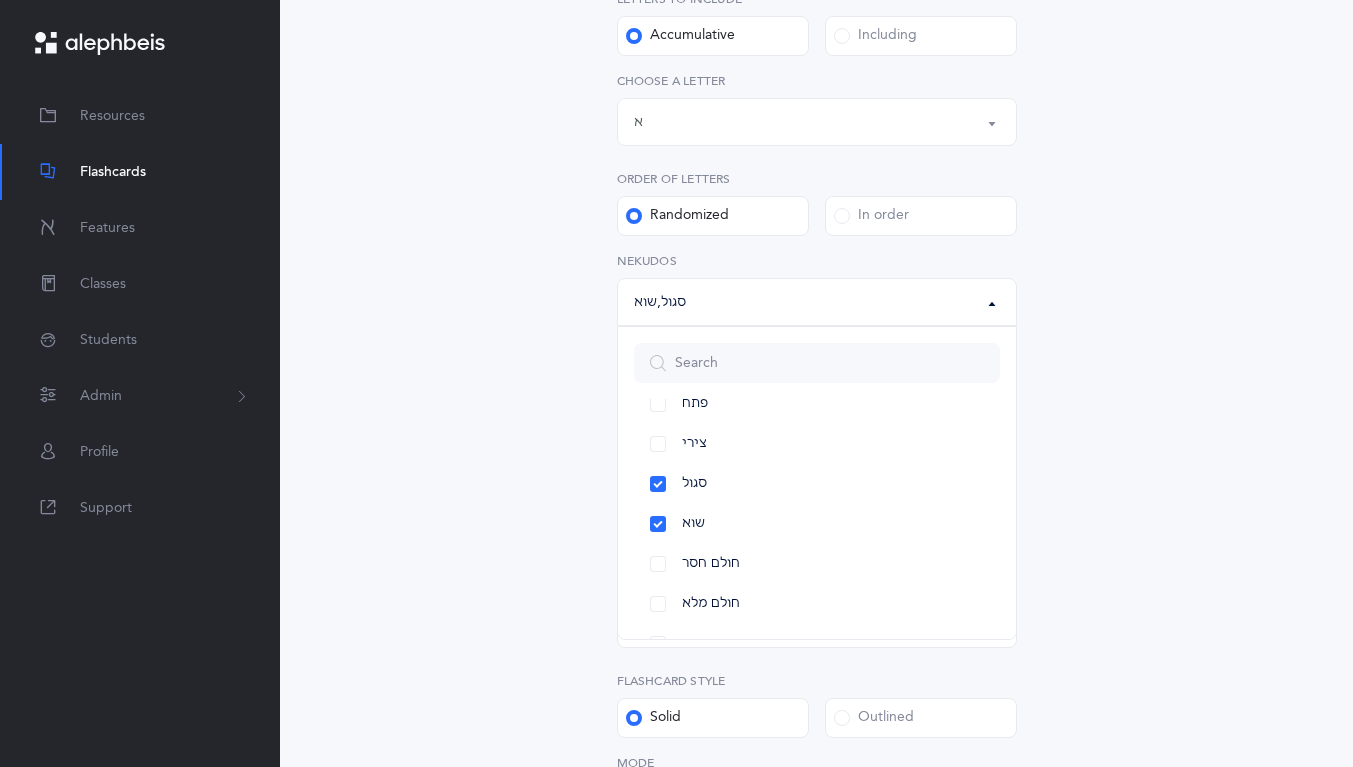 click on "סגול" at bounding box center (817, 484) 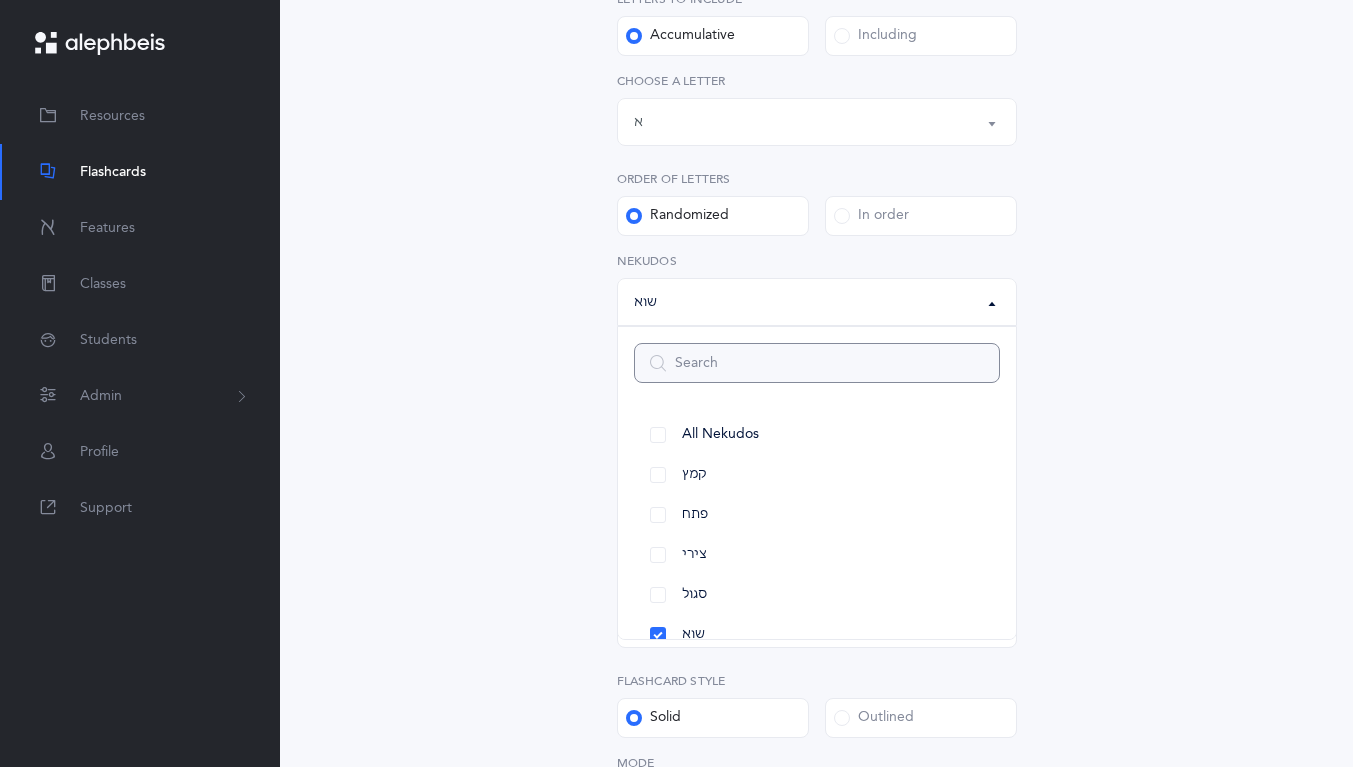 scroll, scrollTop: 1, scrollLeft: 0, axis: vertical 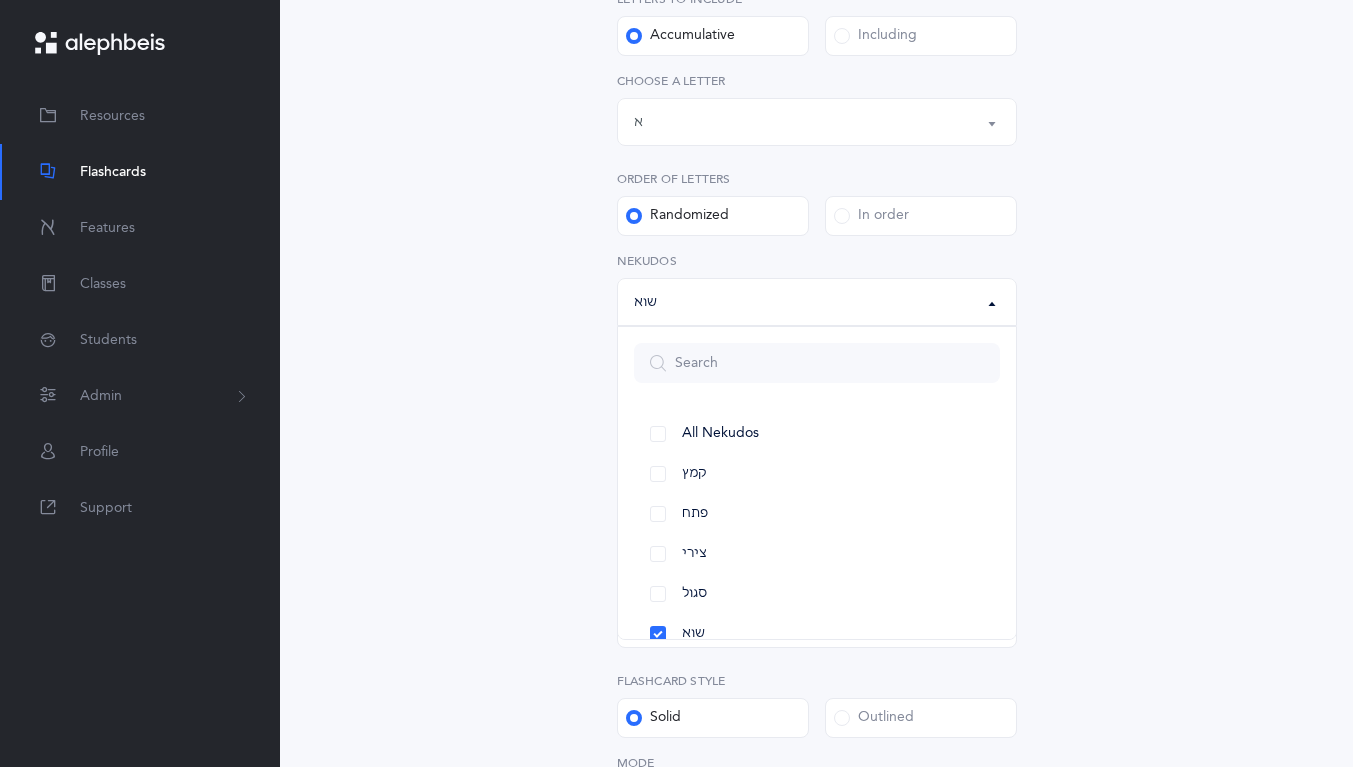 click on "פתח" at bounding box center (817, 514) 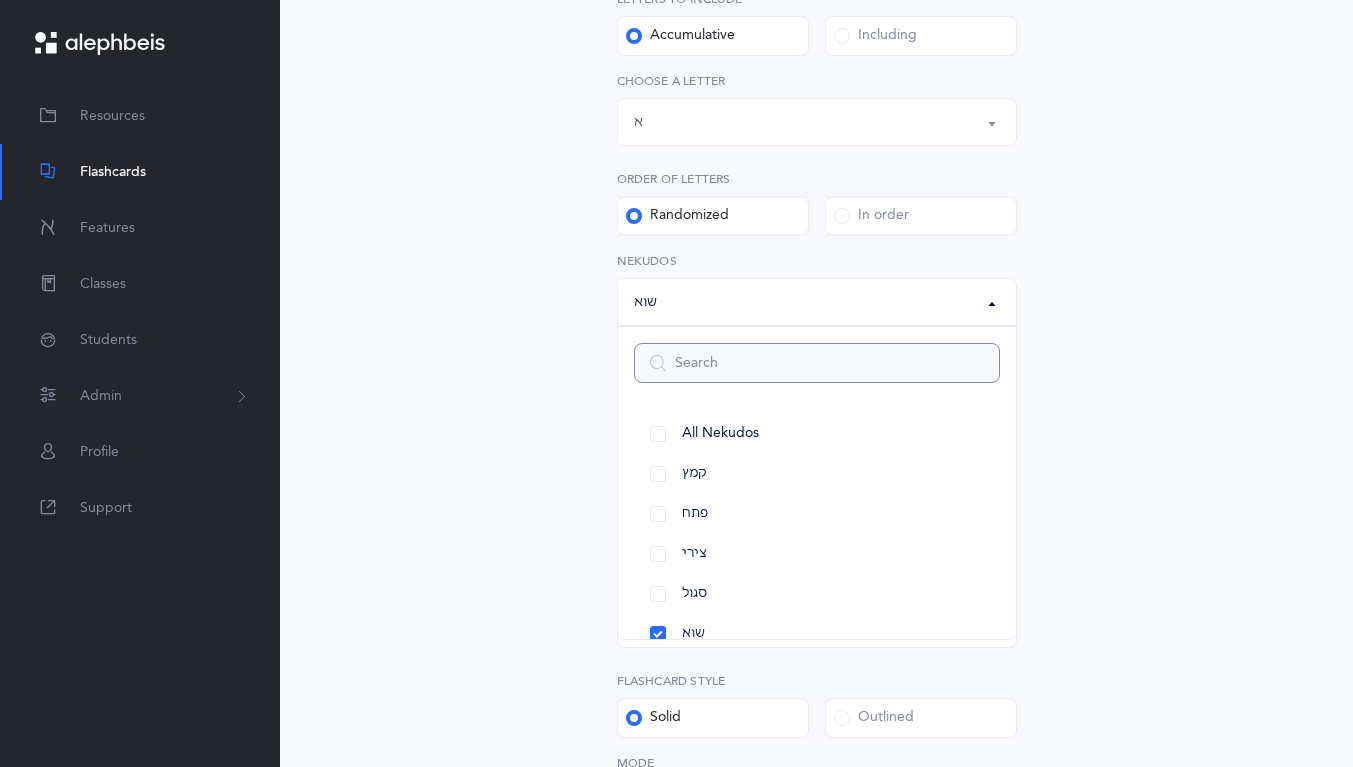 select on "29" 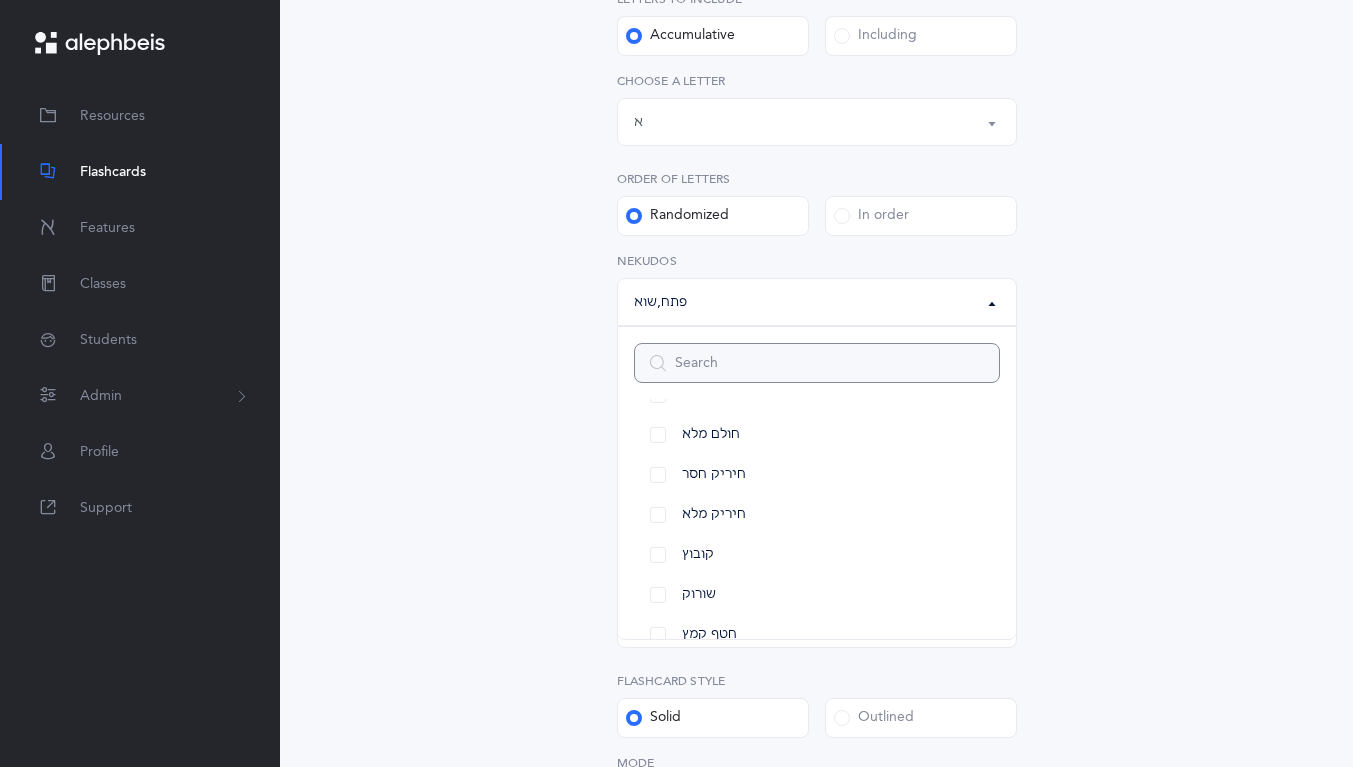 scroll, scrollTop: 392, scrollLeft: 0, axis: vertical 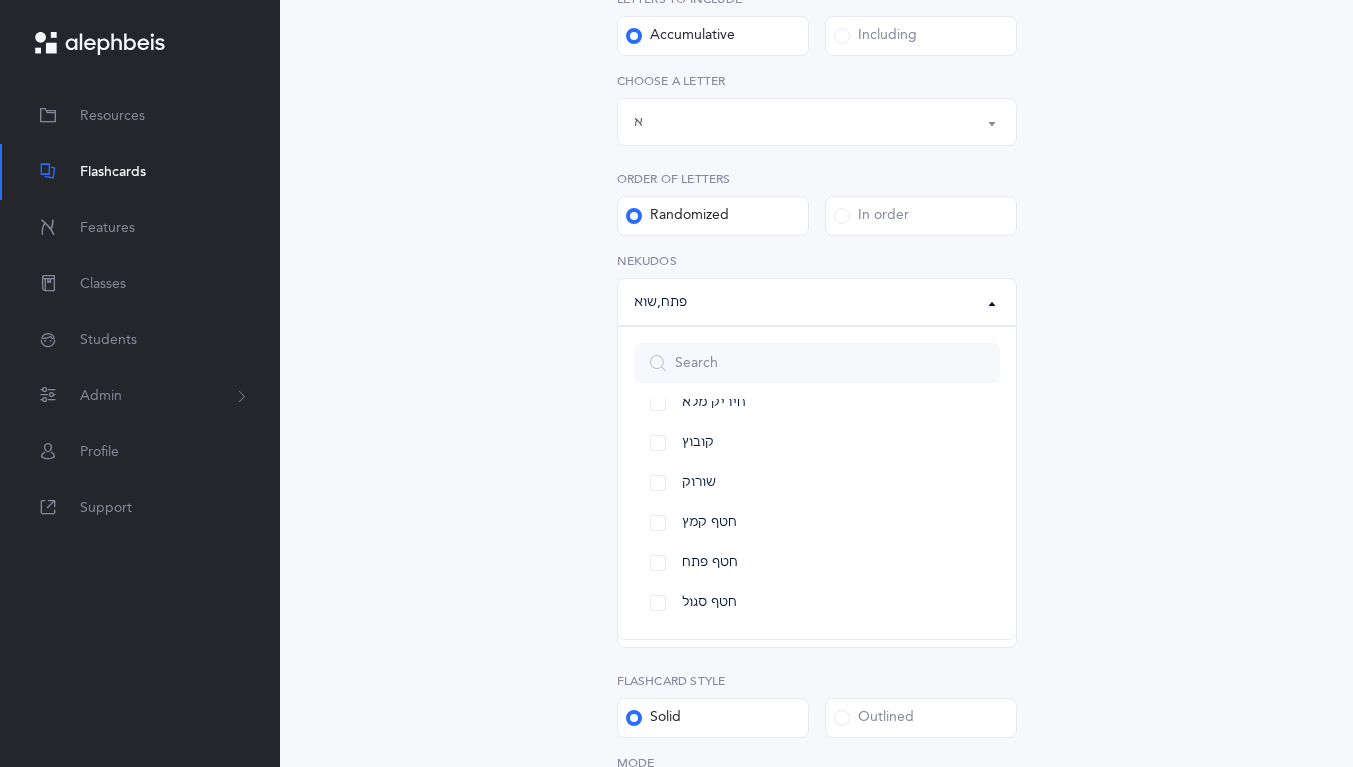 click on "Letters up until: א" at bounding box center (817, 122) 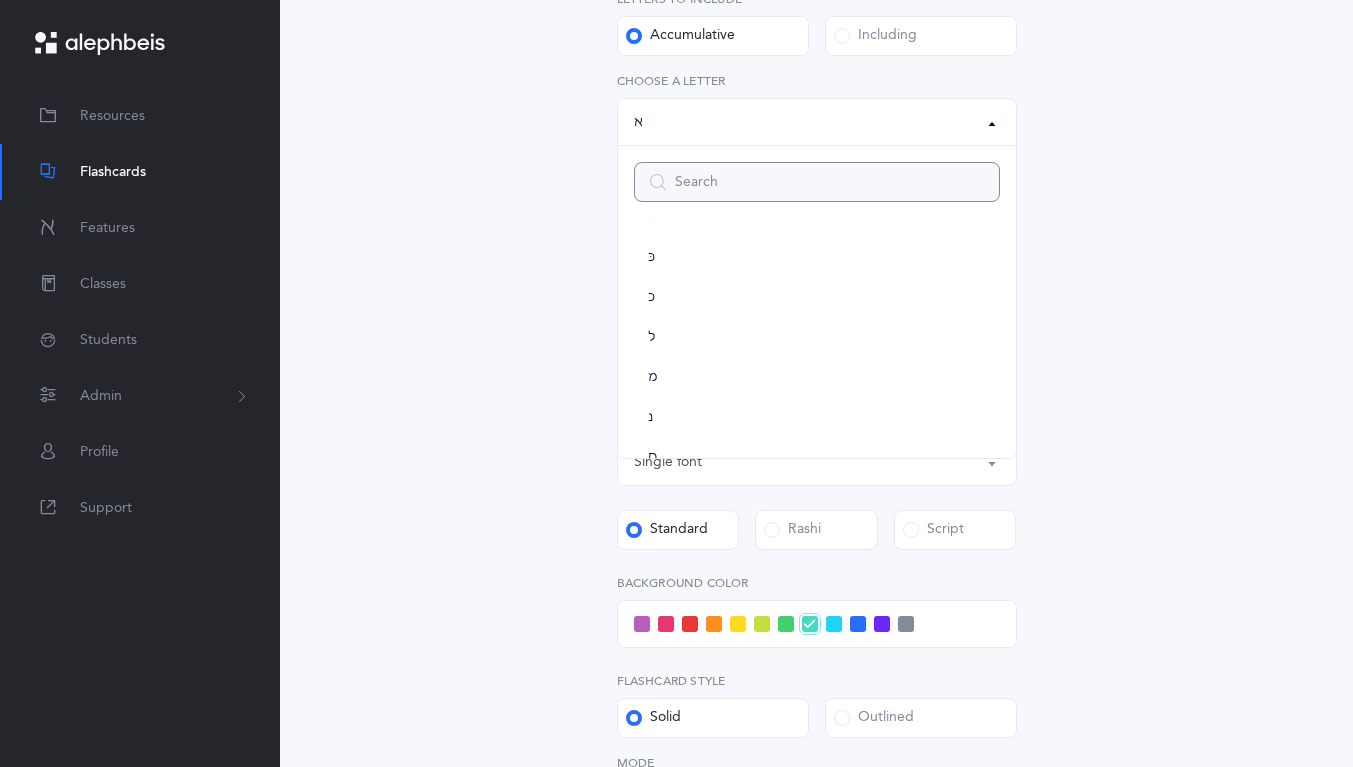 scroll, scrollTop: 450, scrollLeft: 0, axis: vertical 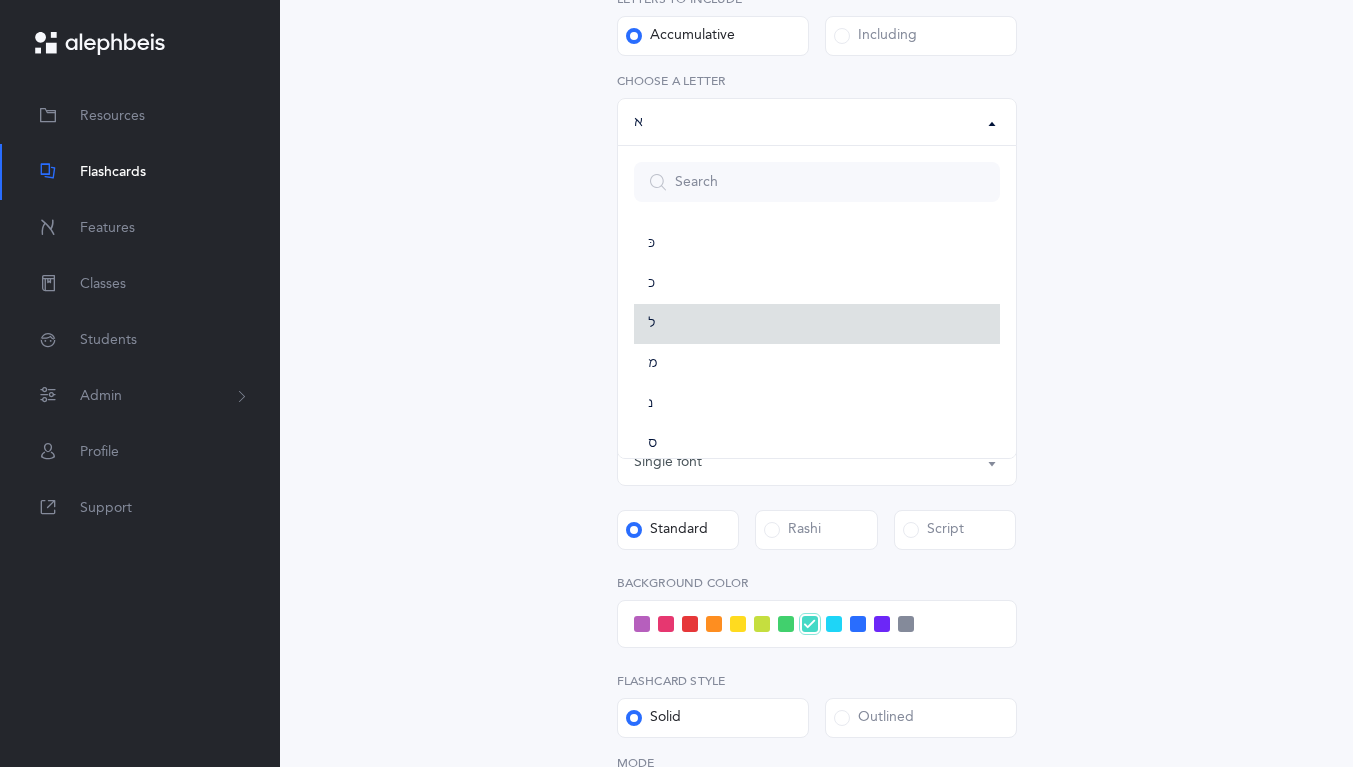 click on "ל" at bounding box center [651, 324] 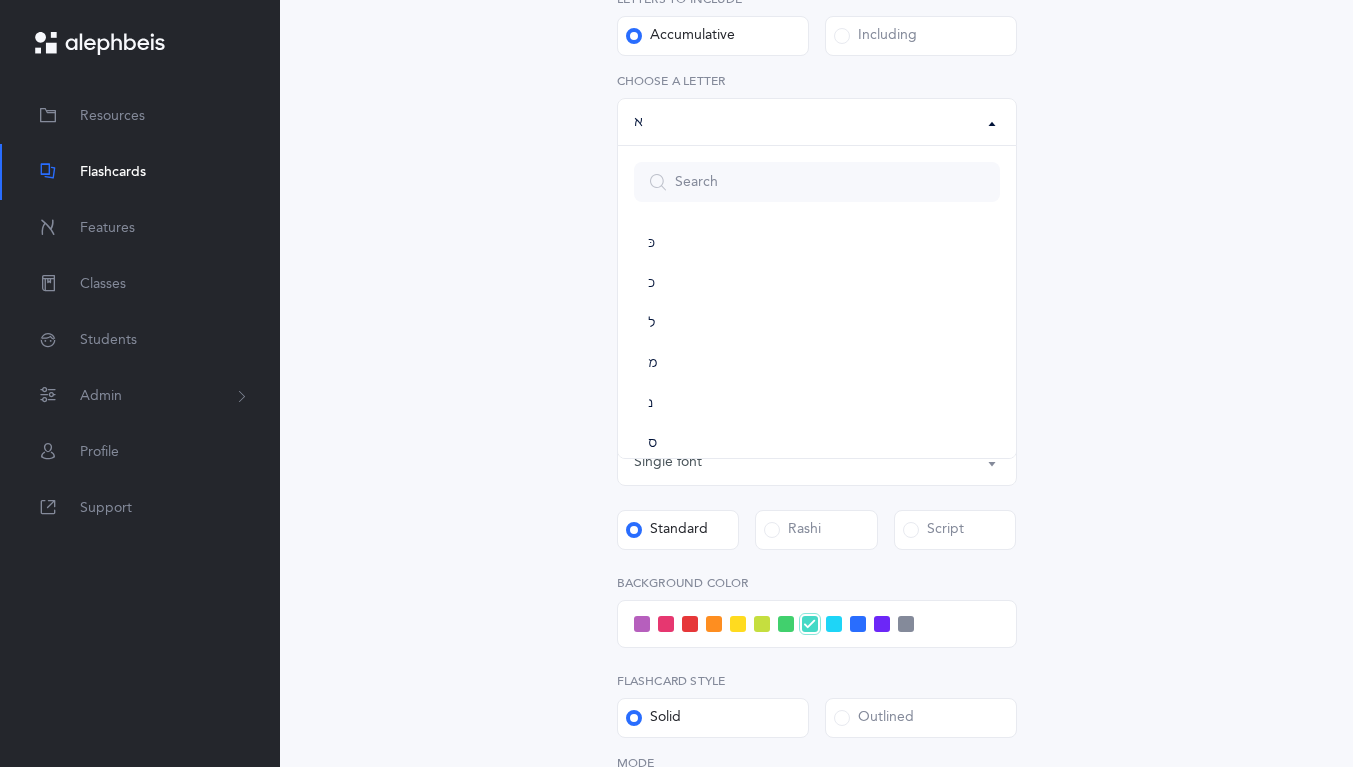 select on "13" 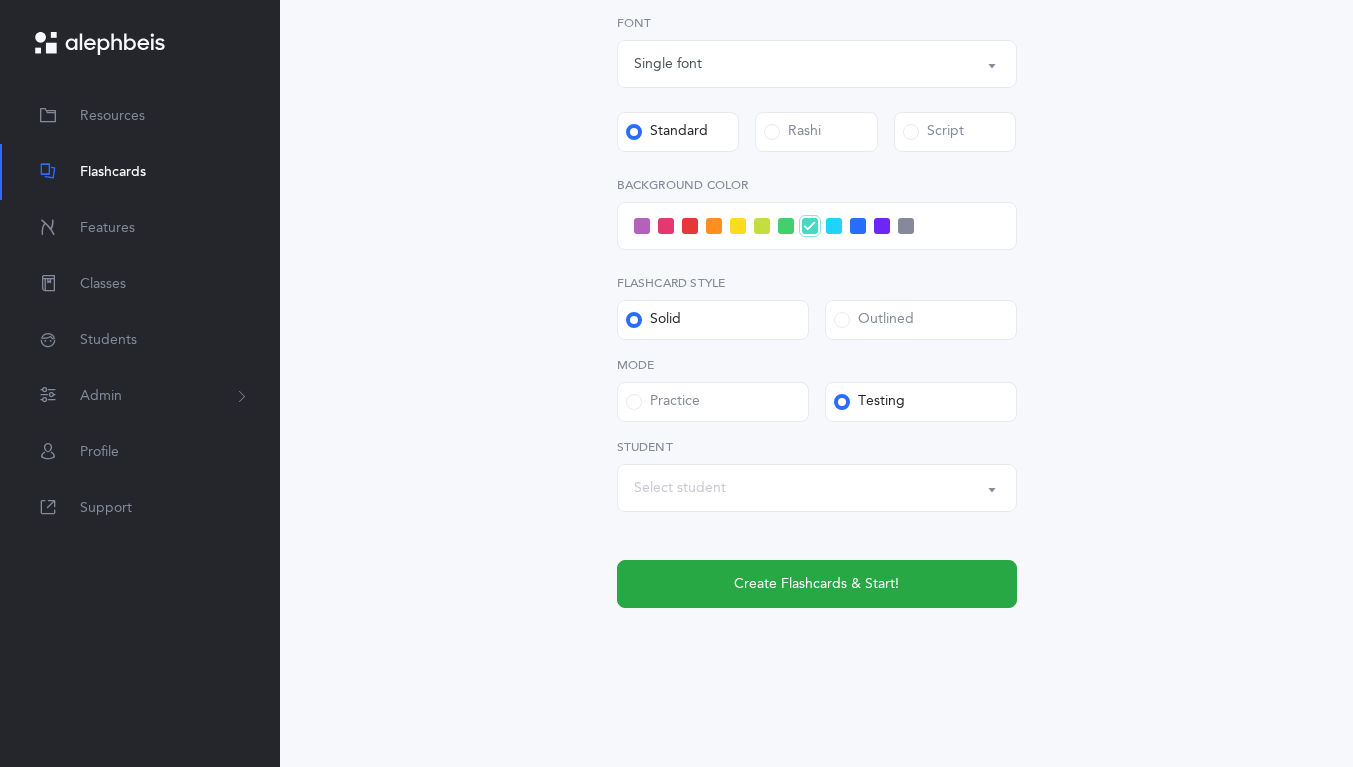 scroll, scrollTop: 829, scrollLeft: 0, axis: vertical 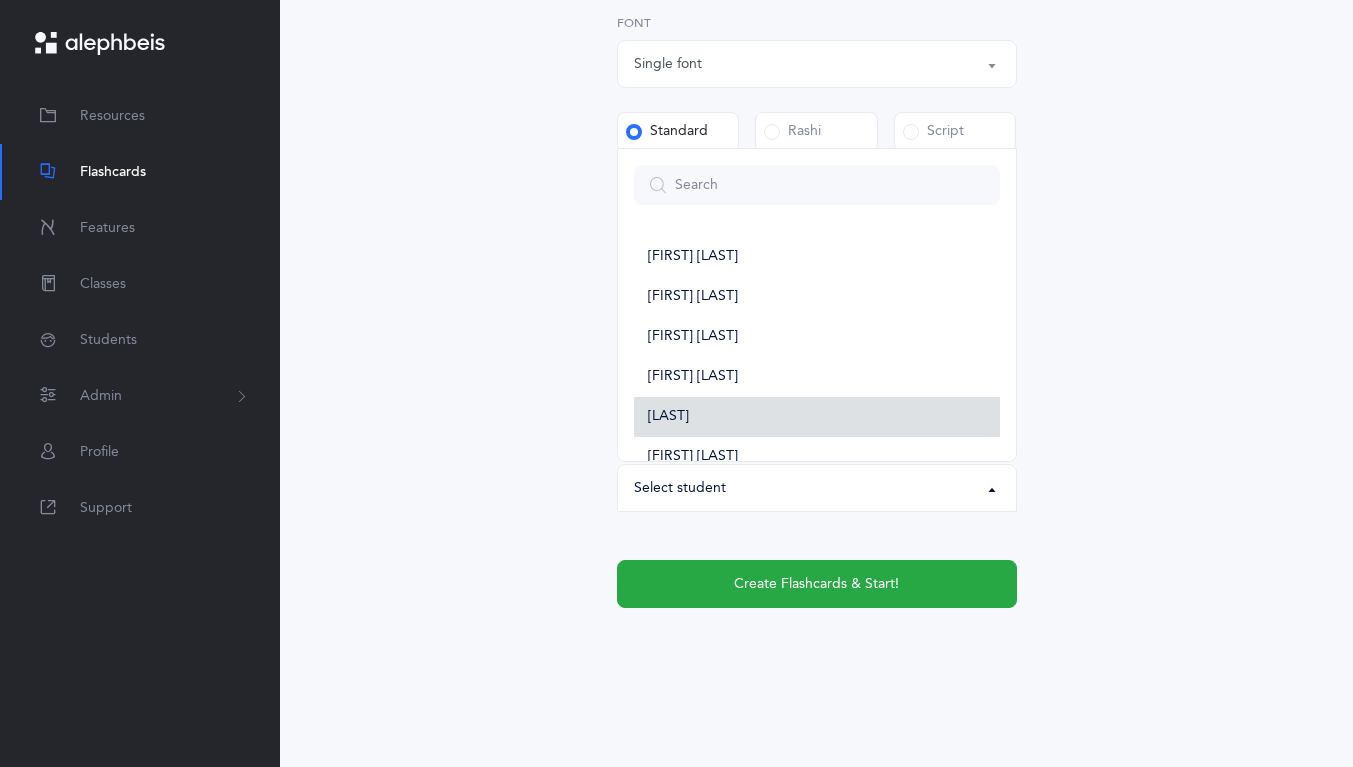 click on "[FIRST] [LAST]" at bounding box center [817, 417] 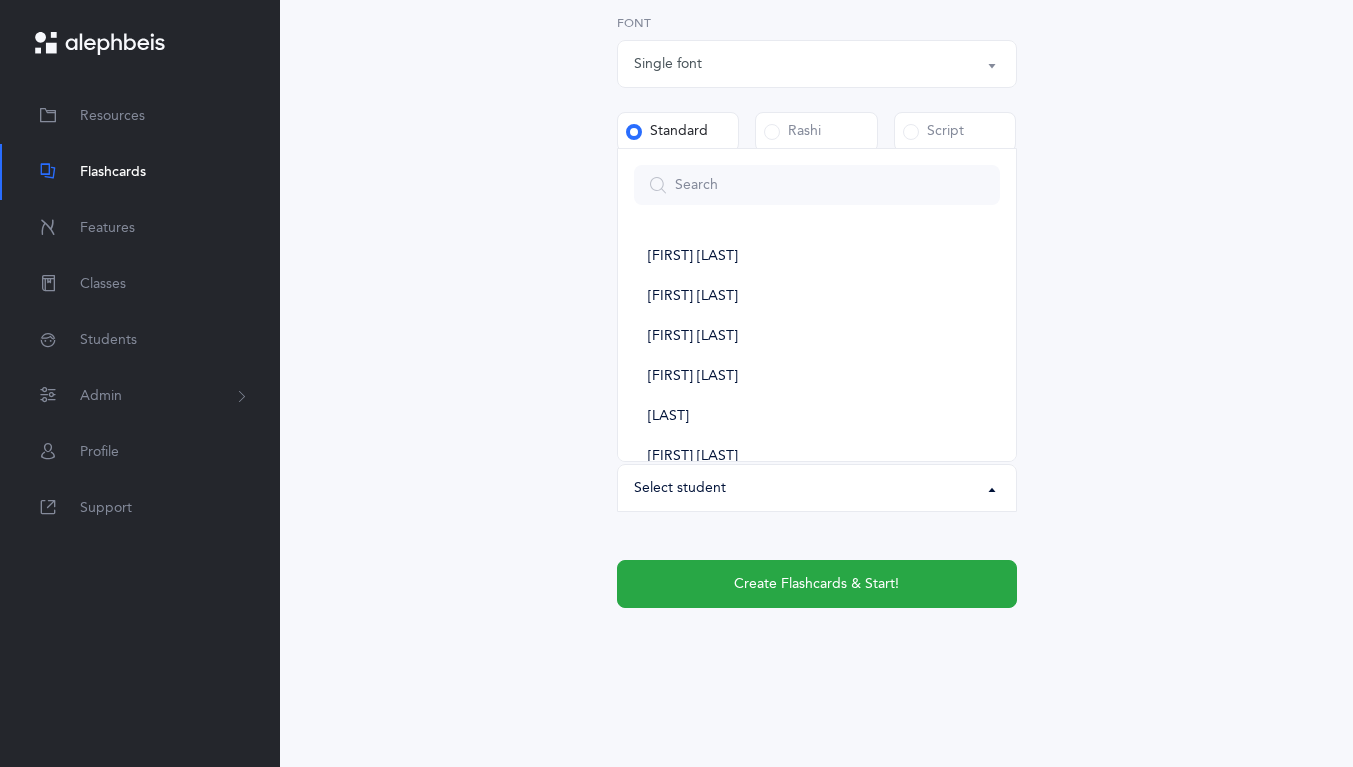 select on "14288" 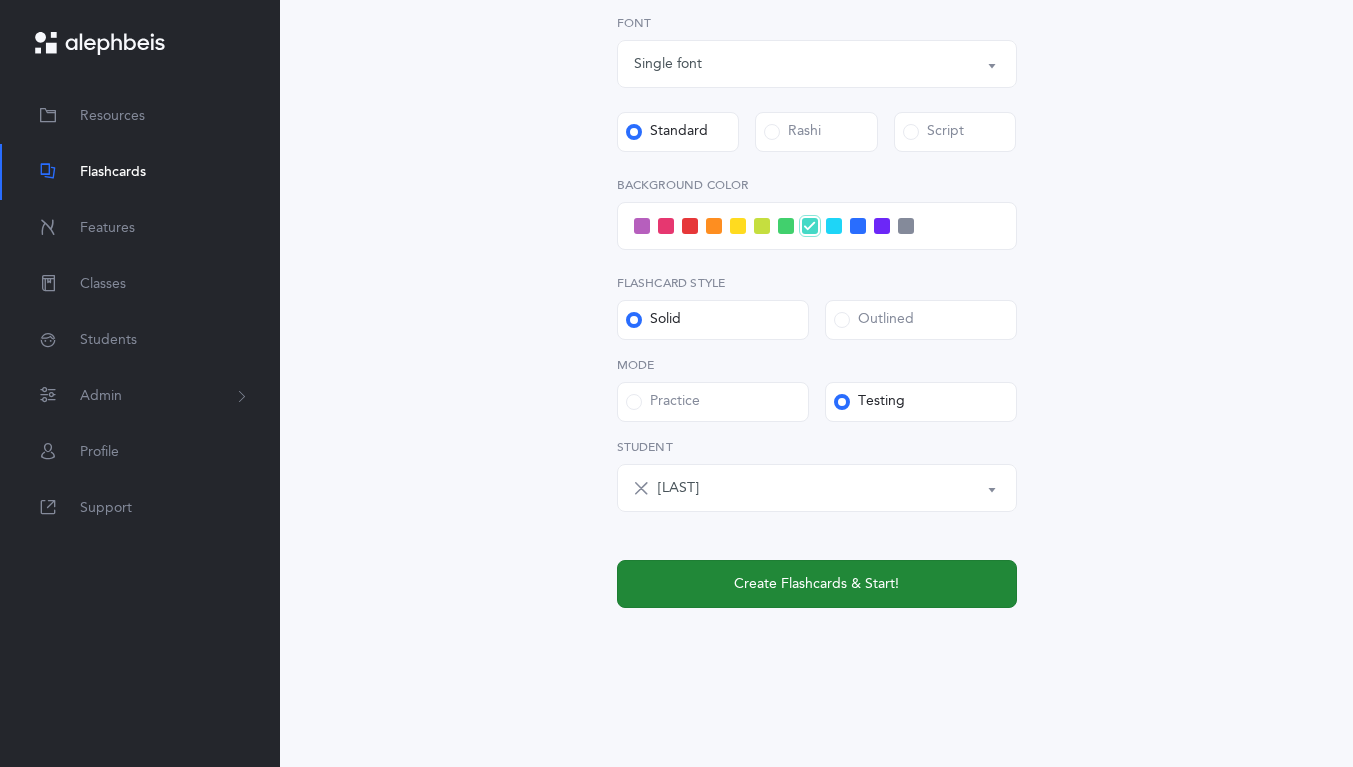 click on "Create Flashcards & Start!" at bounding box center (817, 584) 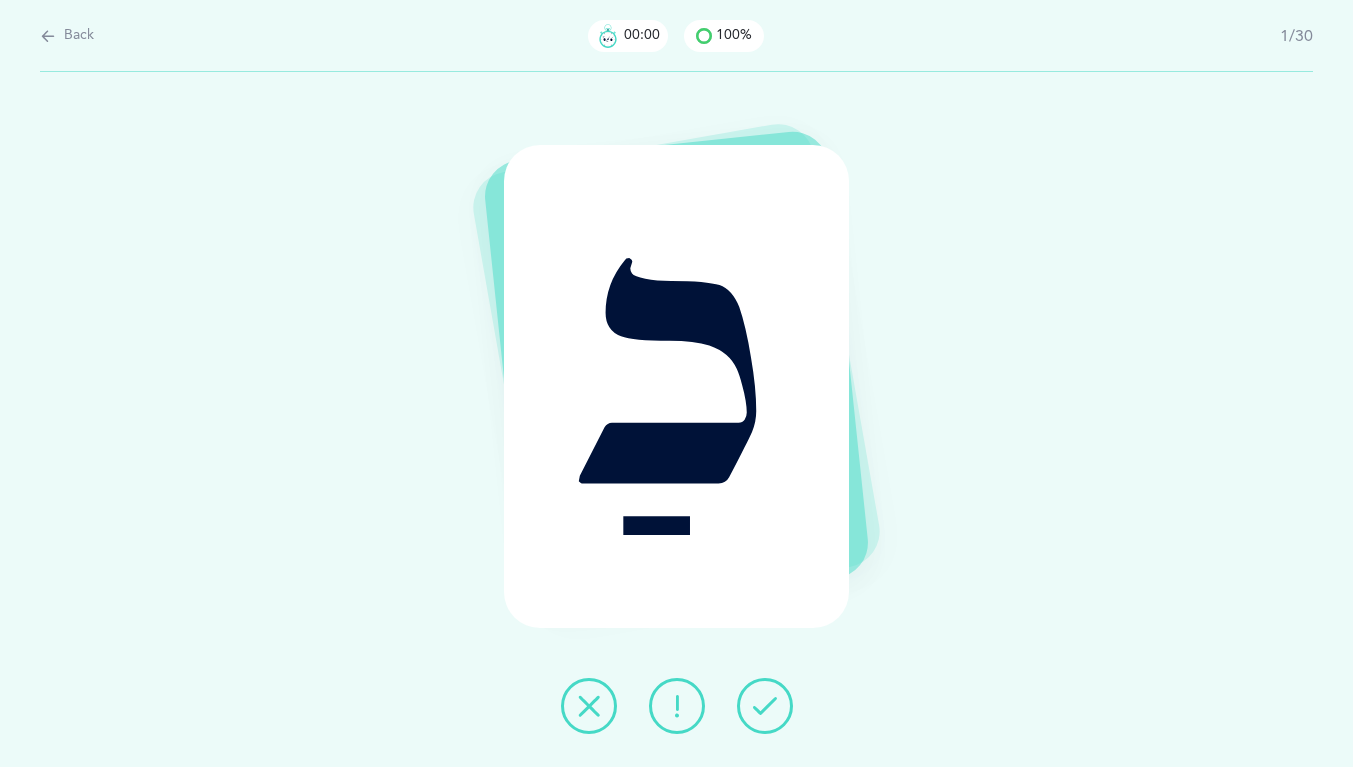 scroll, scrollTop: 0, scrollLeft: 0, axis: both 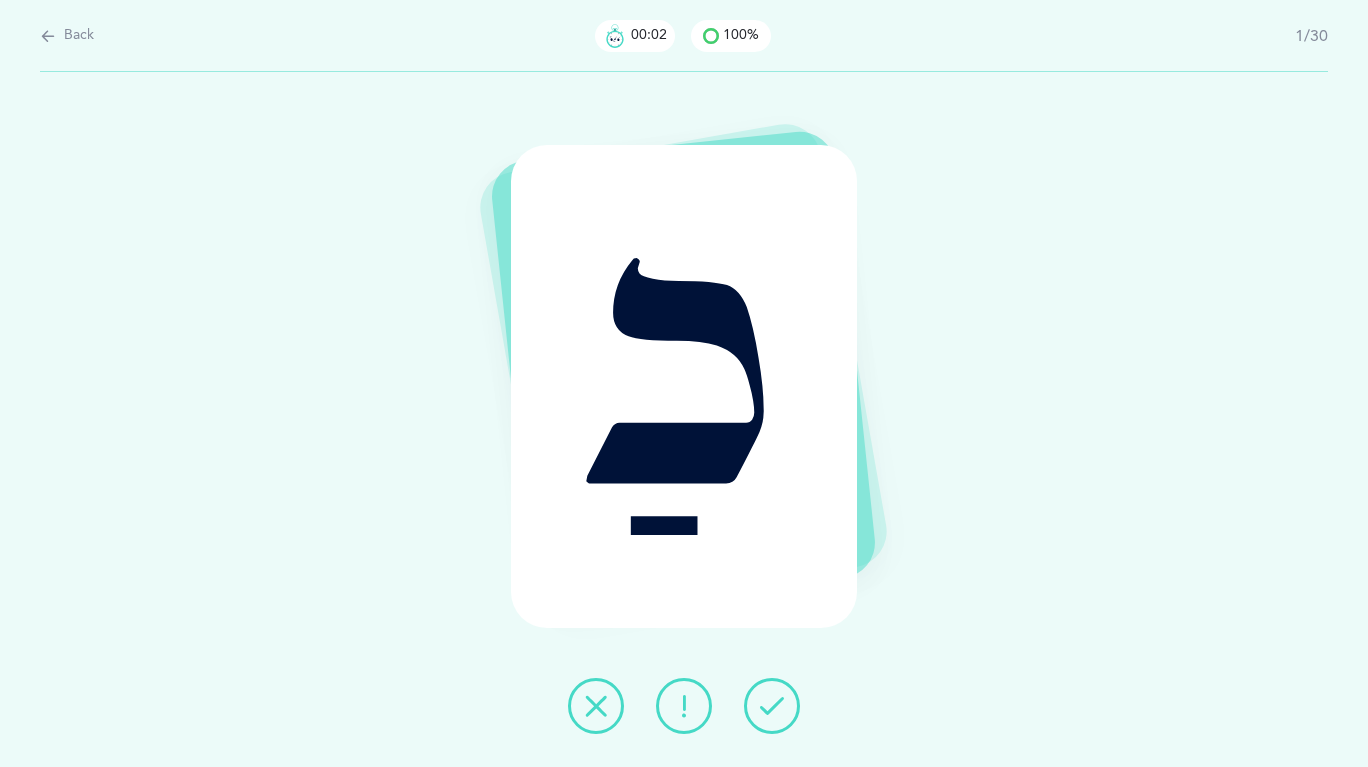 click on "Back" at bounding box center [67, 36] 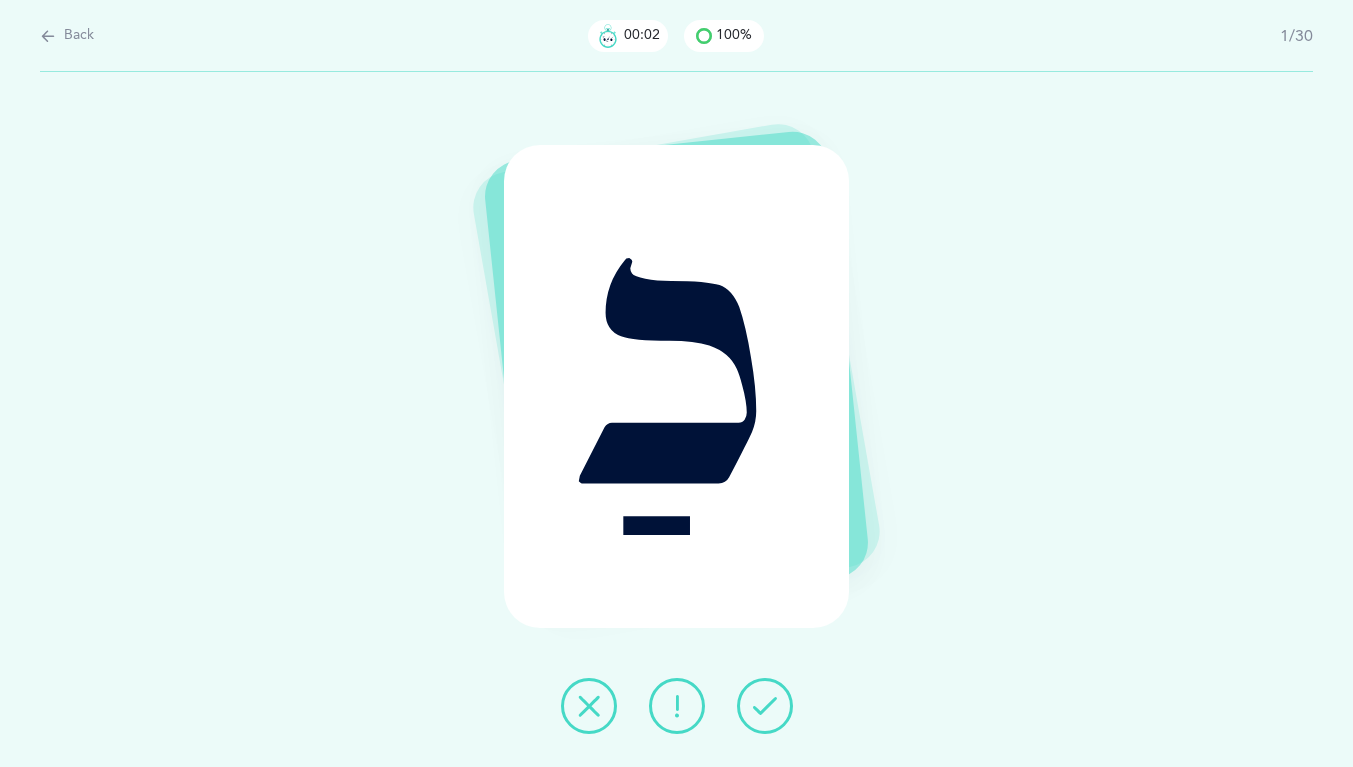 select on "4" 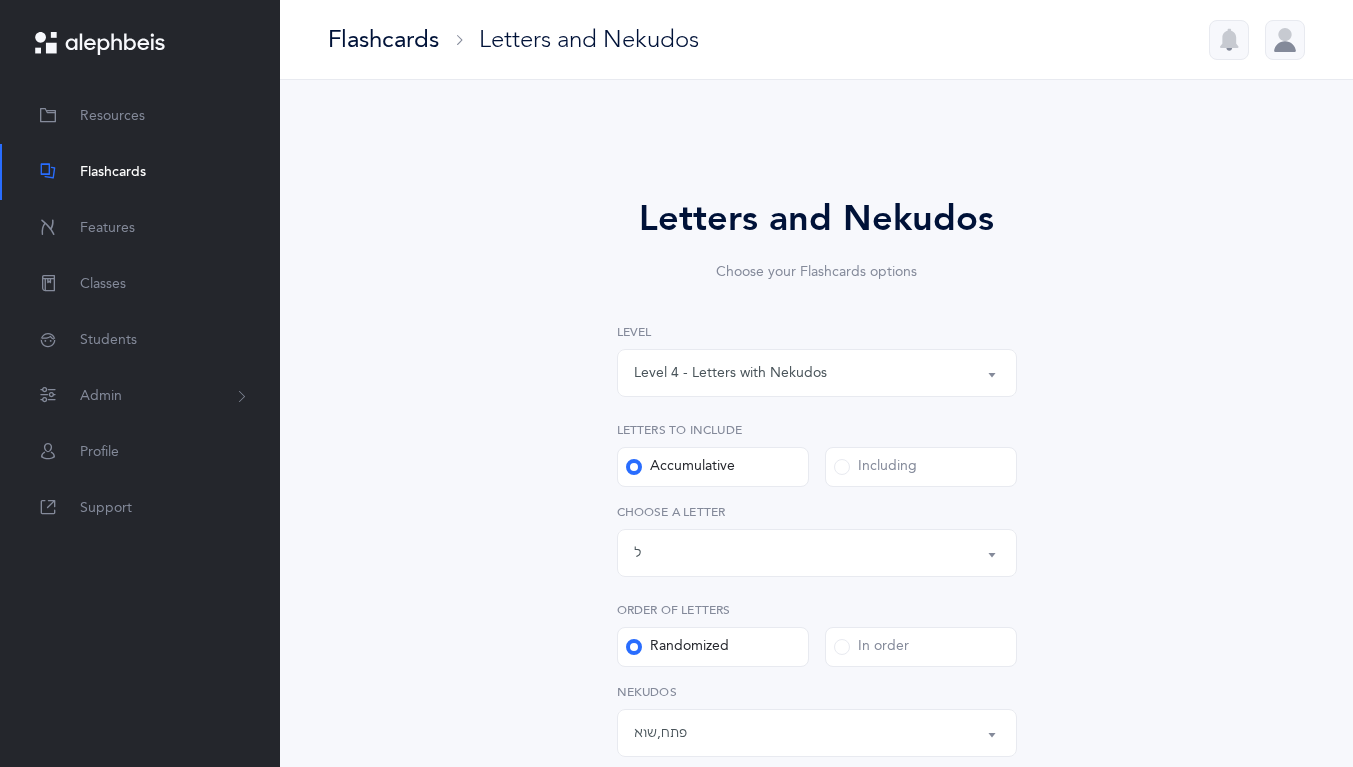 scroll, scrollTop: 10, scrollLeft: 0, axis: vertical 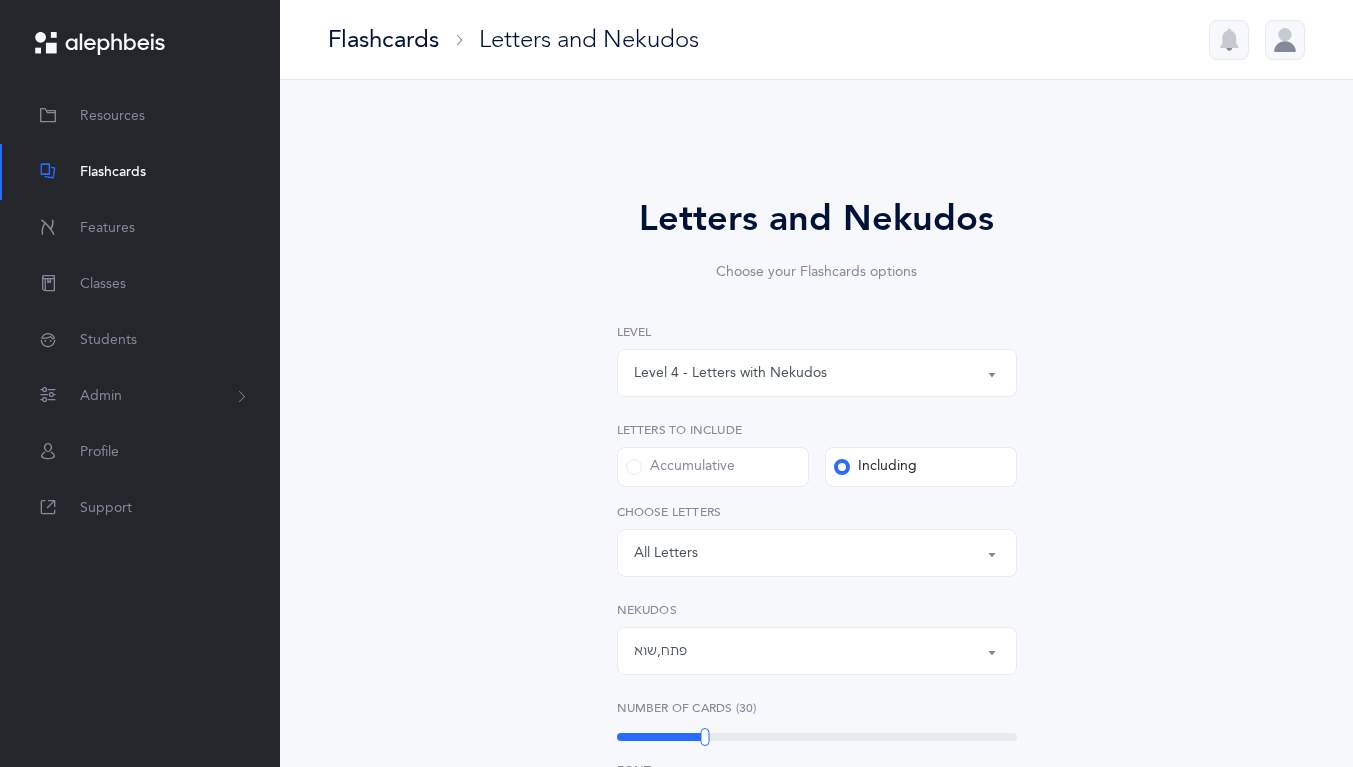 click on "All Letters" at bounding box center [666, 553] 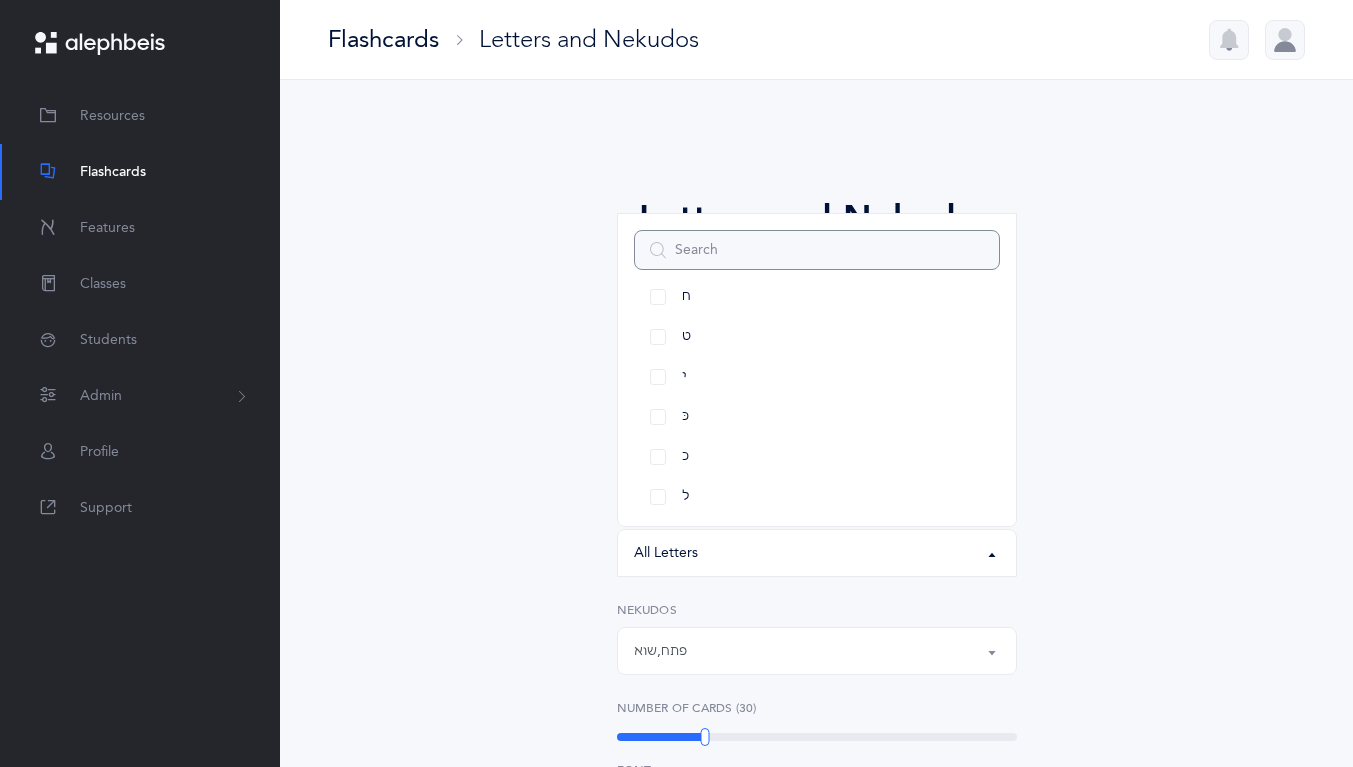 scroll, scrollTop: 439, scrollLeft: 0, axis: vertical 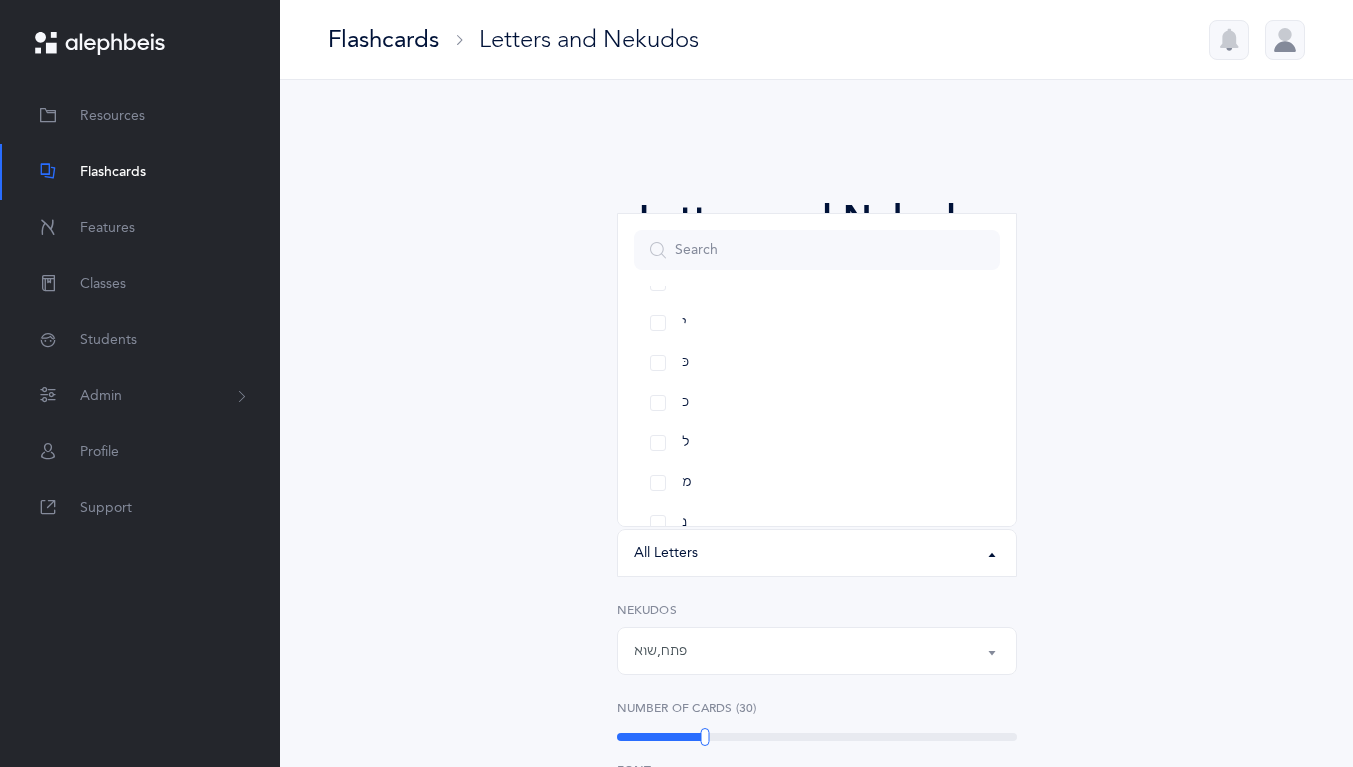 click on "ל" at bounding box center (817, 443) 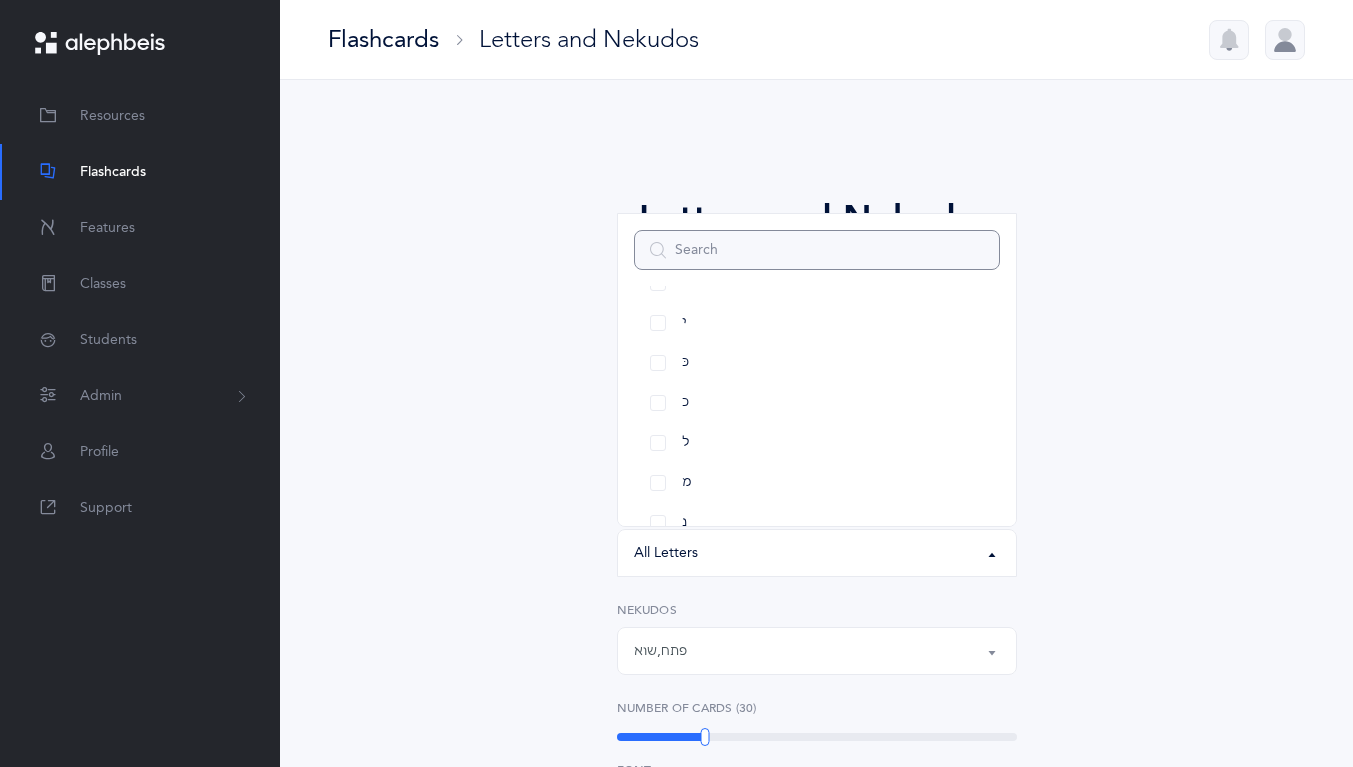 select on "13" 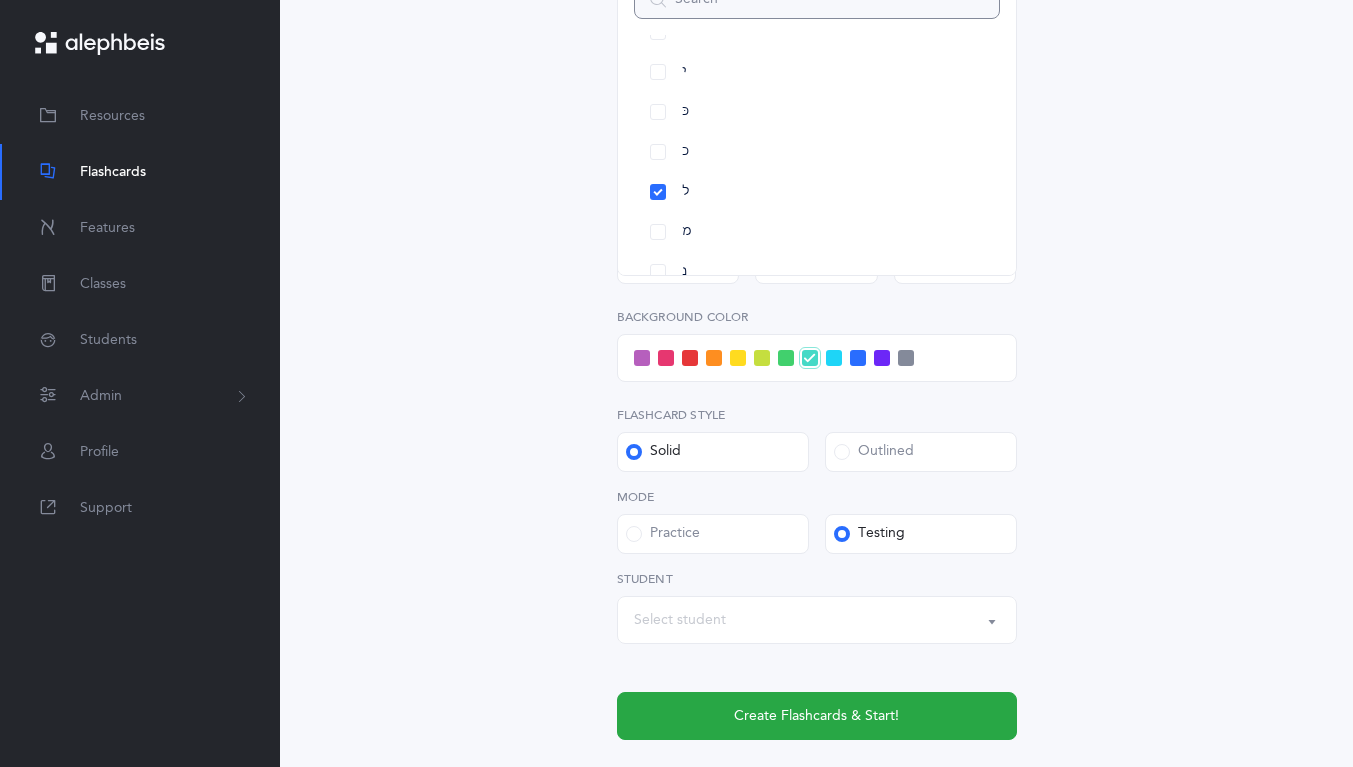 scroll, scrollTop: 748, scrollLeft: 0, axis: vertical 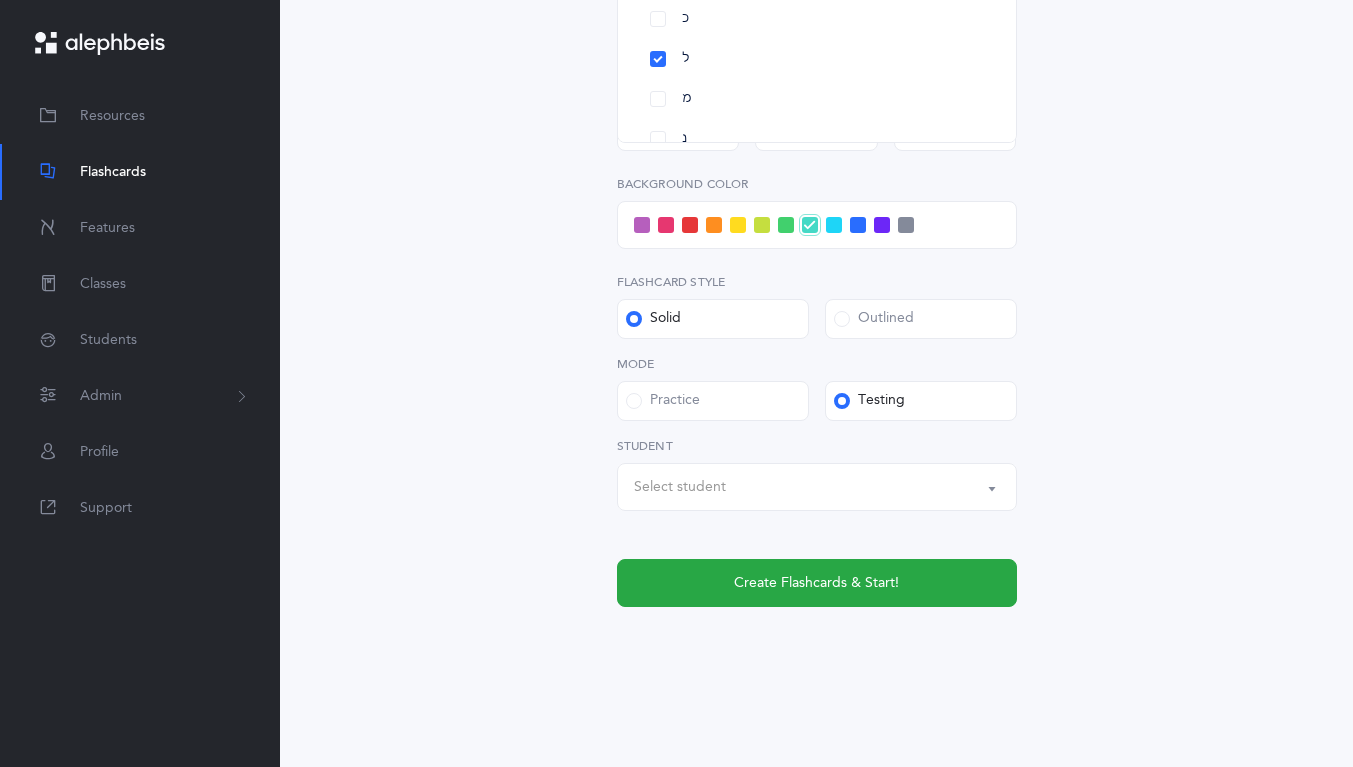 click on "Select student" at bounding box center (680, 487) 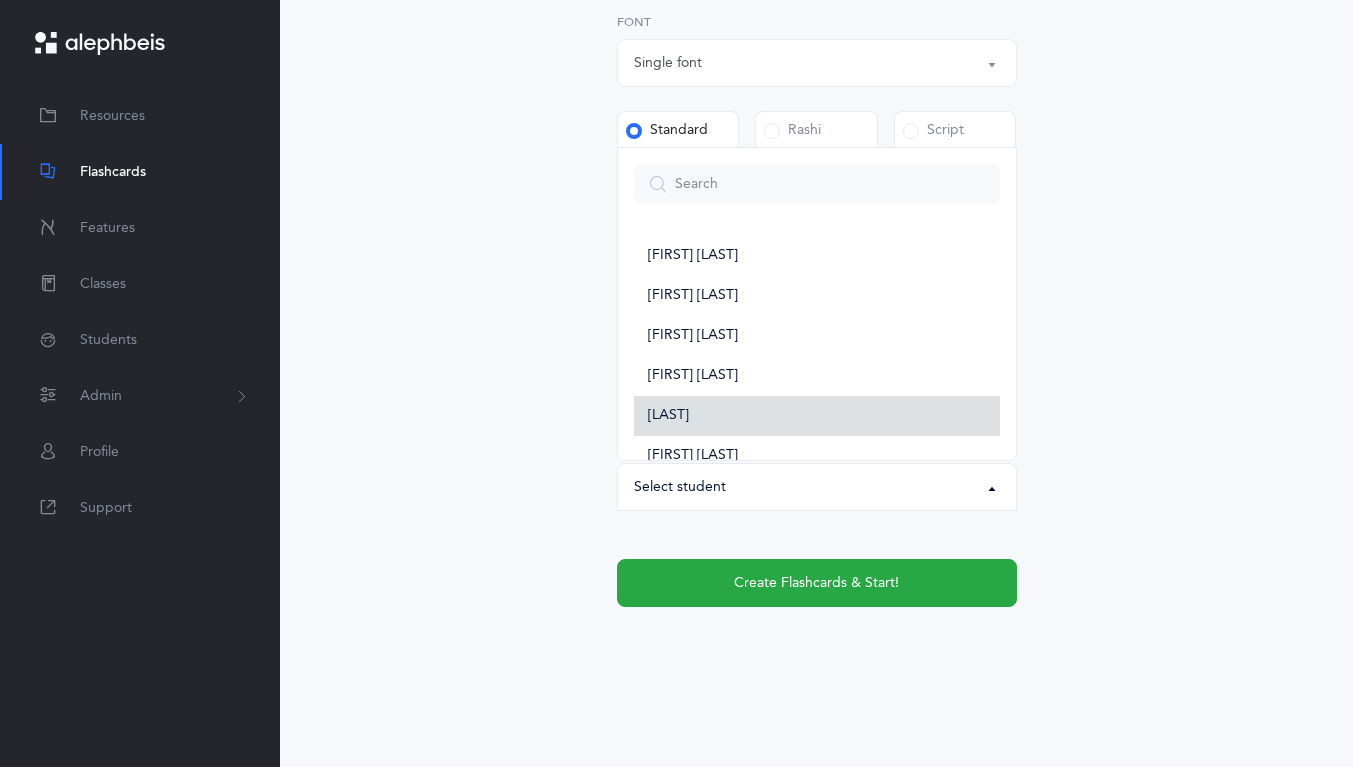 click on "[FIRST] [LAST]" at bounding box center [817, 416] 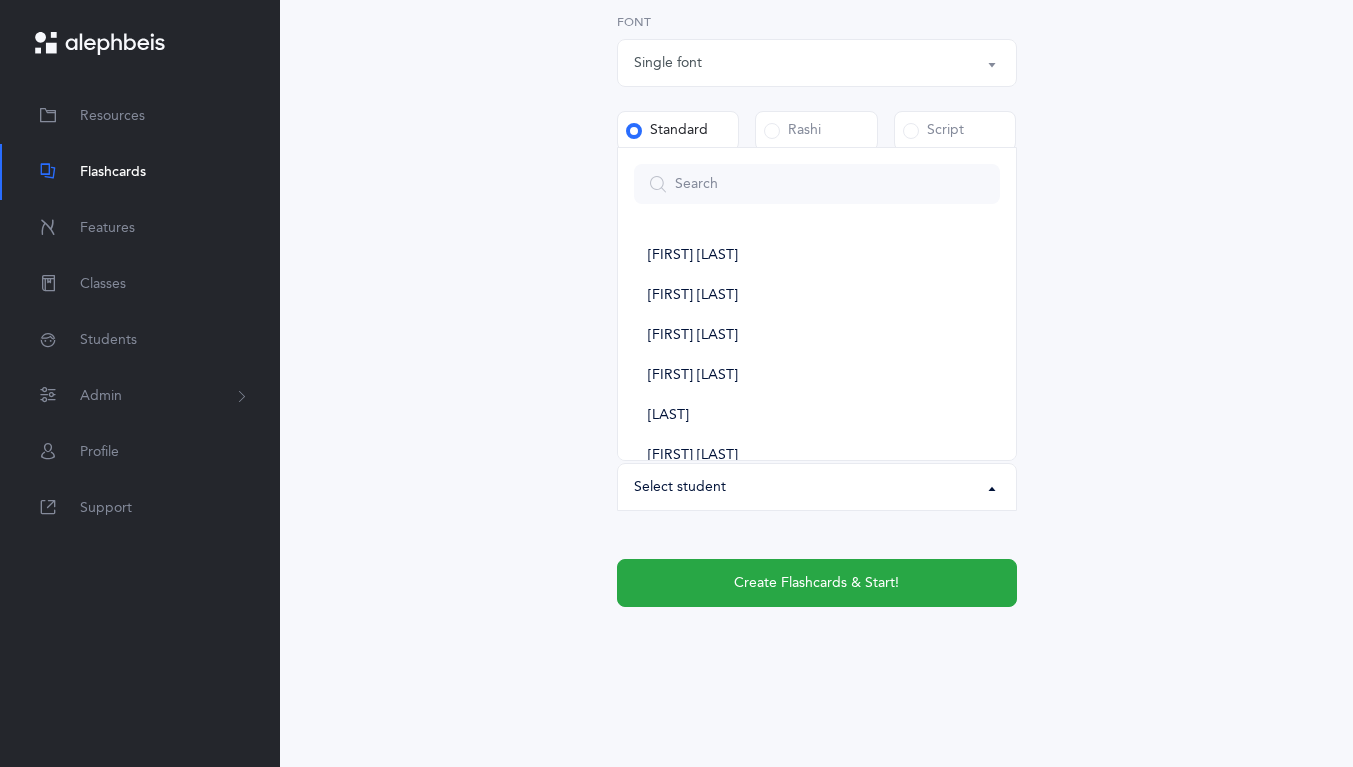 select on "14288" 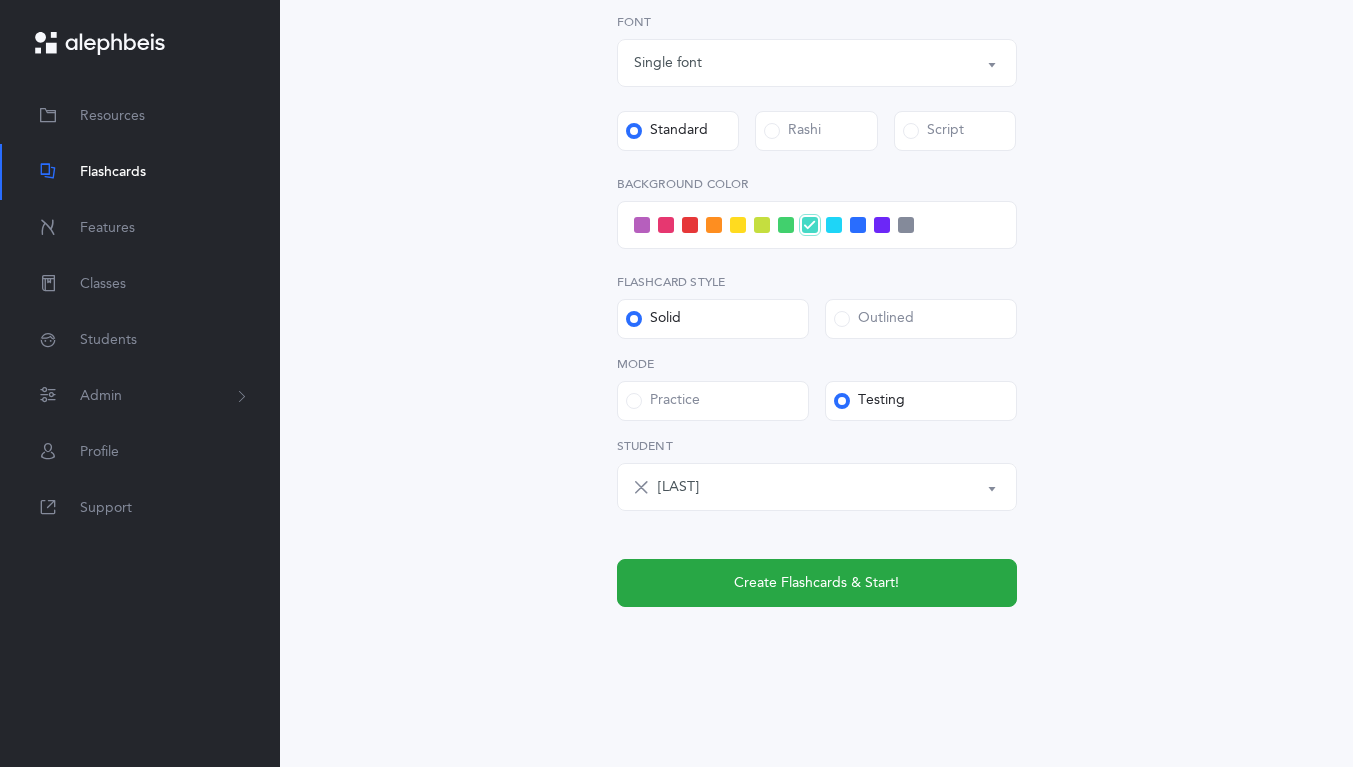 click on "Create Flashcards & Start!" at bounding box center [816, 583] 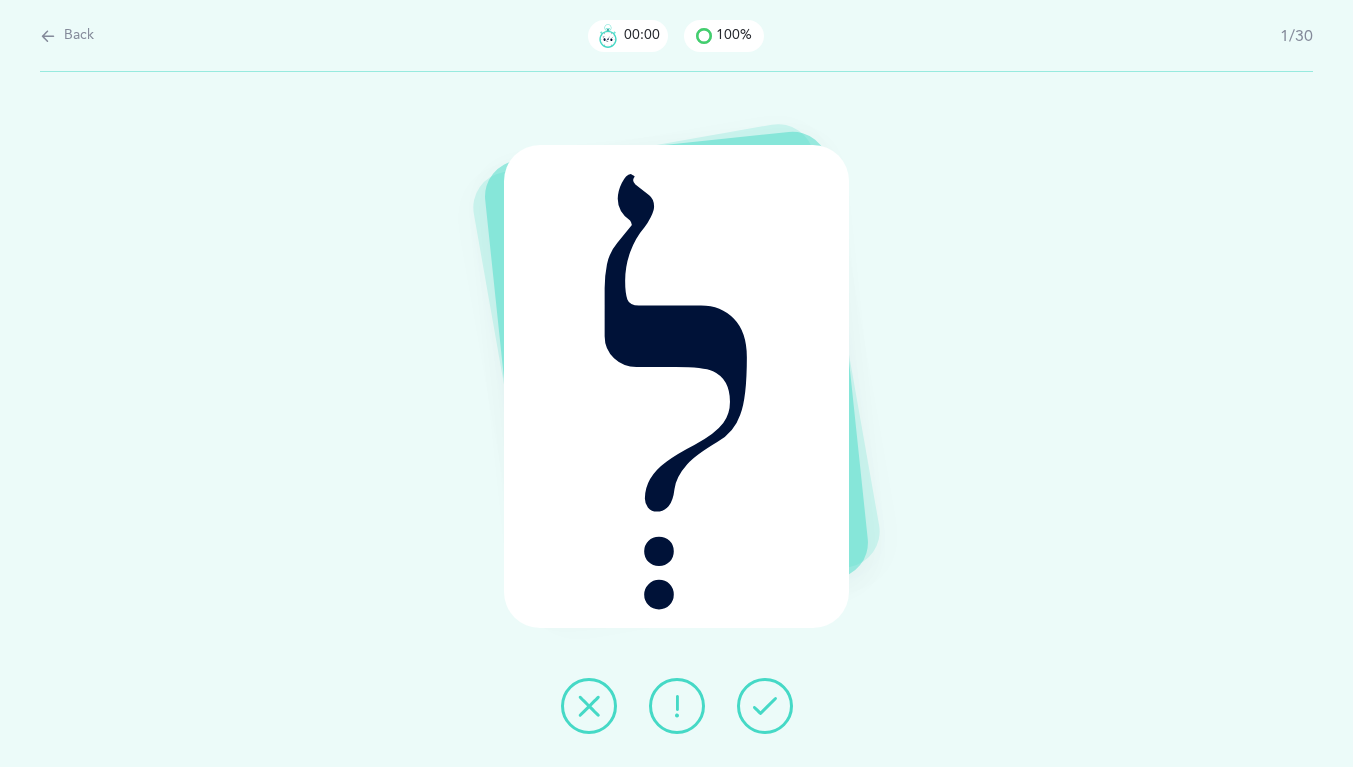 scroll, scrollTop: 0, scrollLeft: 0, axis: both 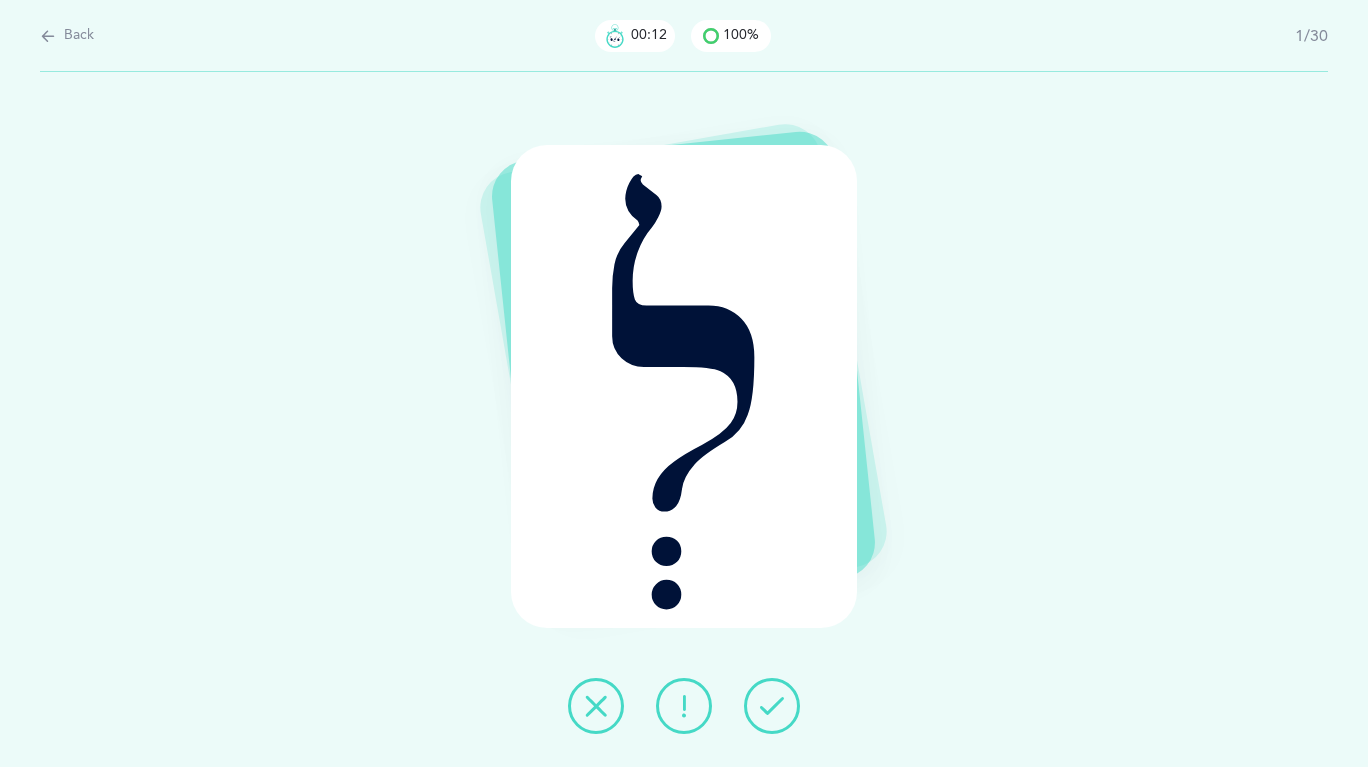 click at bounding box center [48, 36] 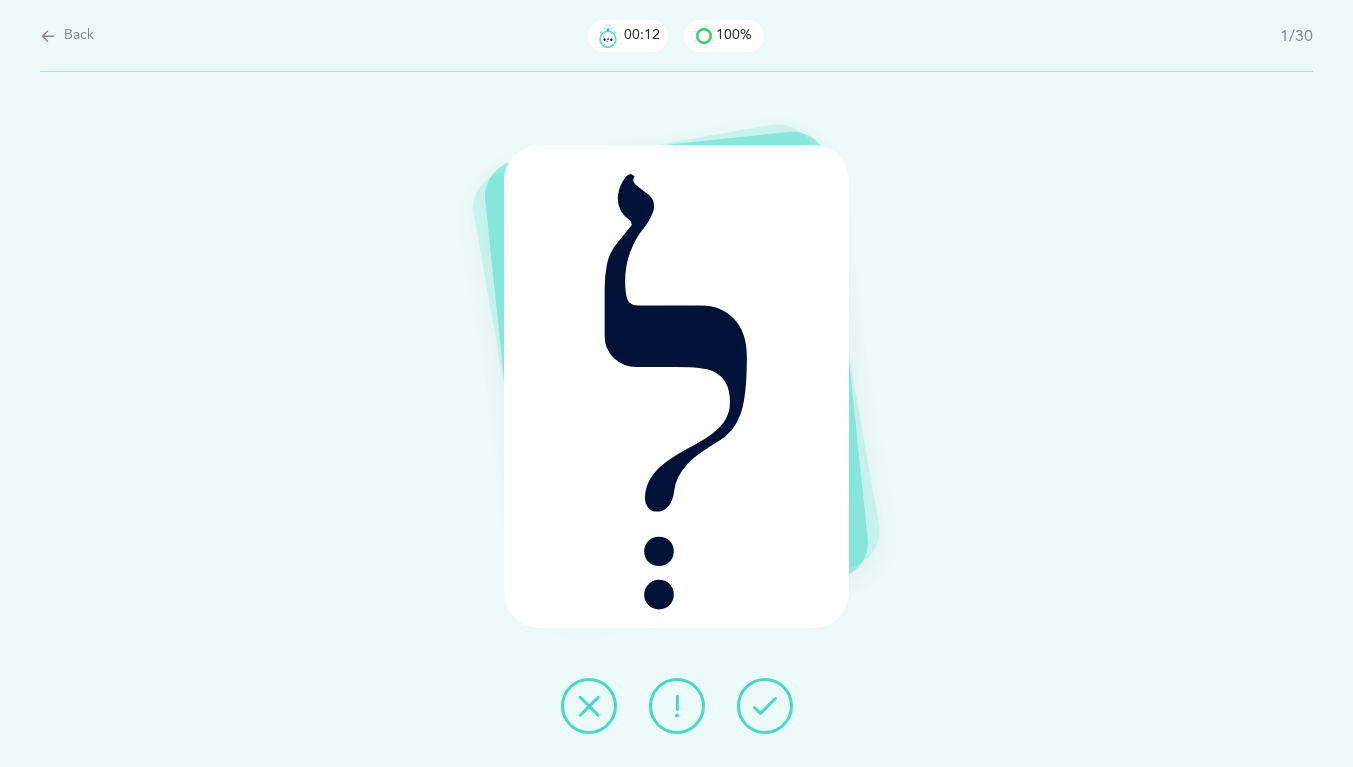 select on "4" 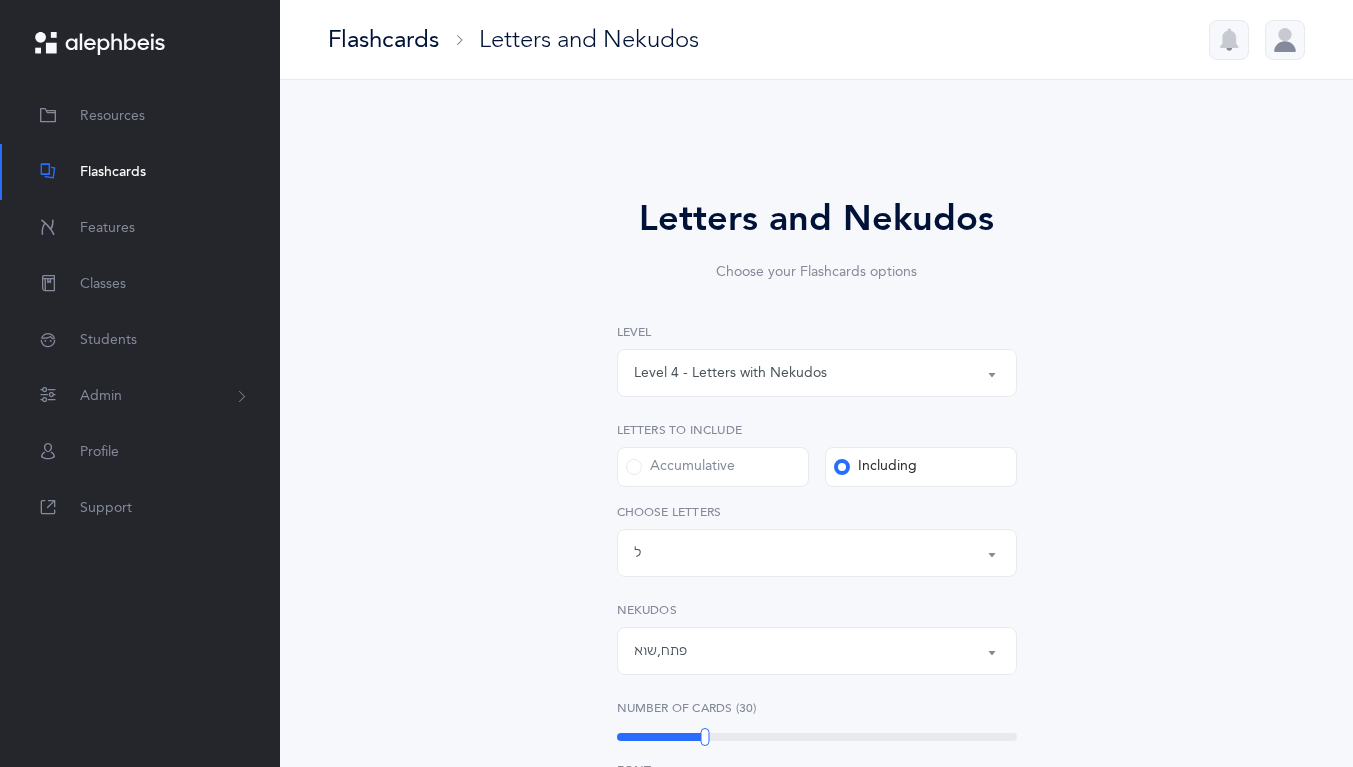 scroll, scrollTop: 250, scrollLeft: 0, axis: vertical 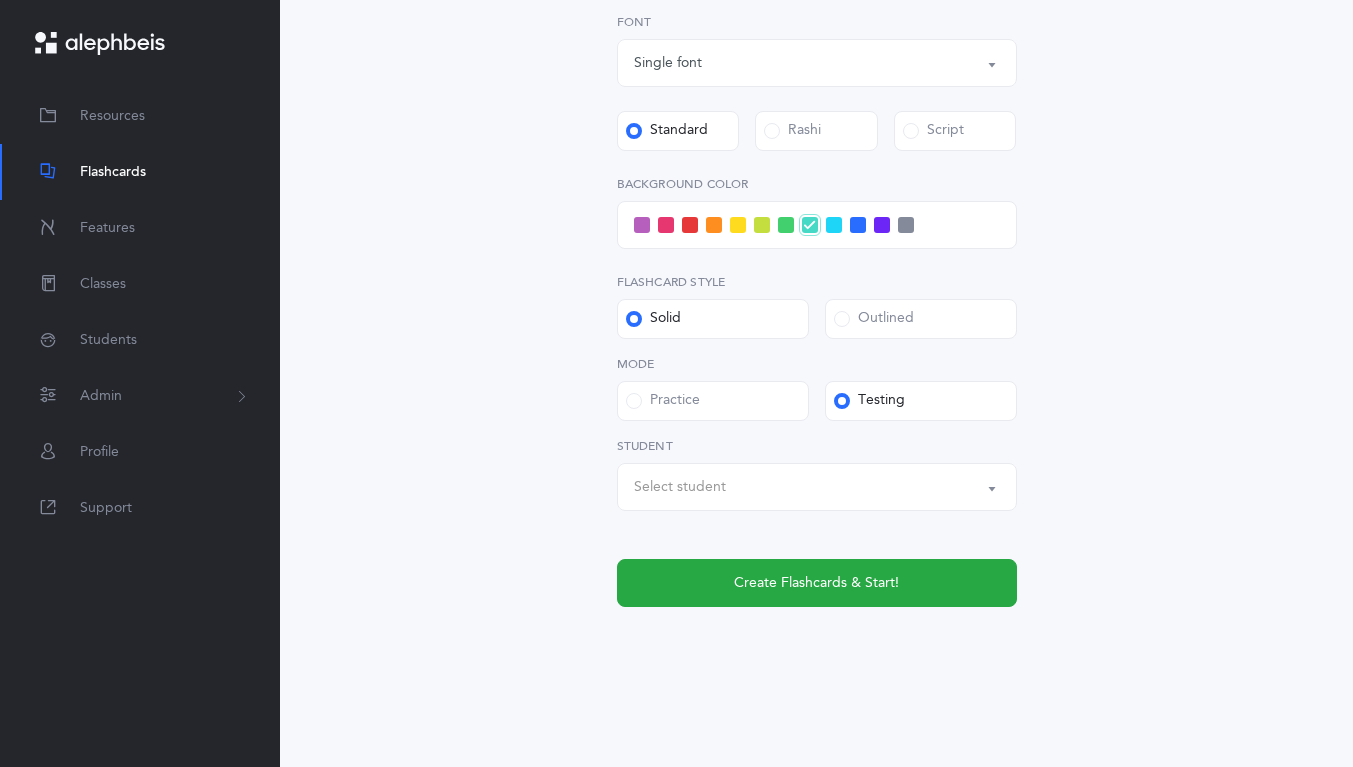 click on "Select student" at bounding box center (680, 487) 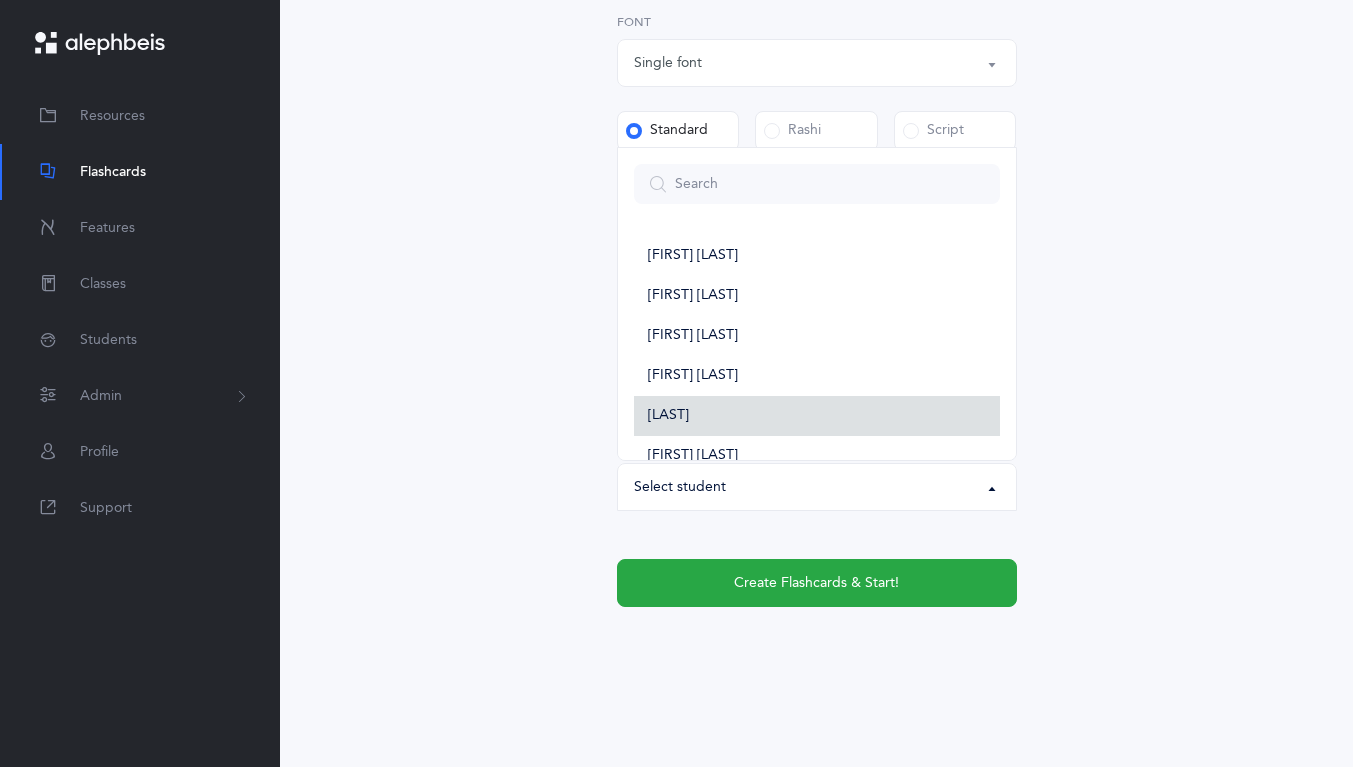 click on "[FIRST] [LAST]" at bounding box center (668, 416) 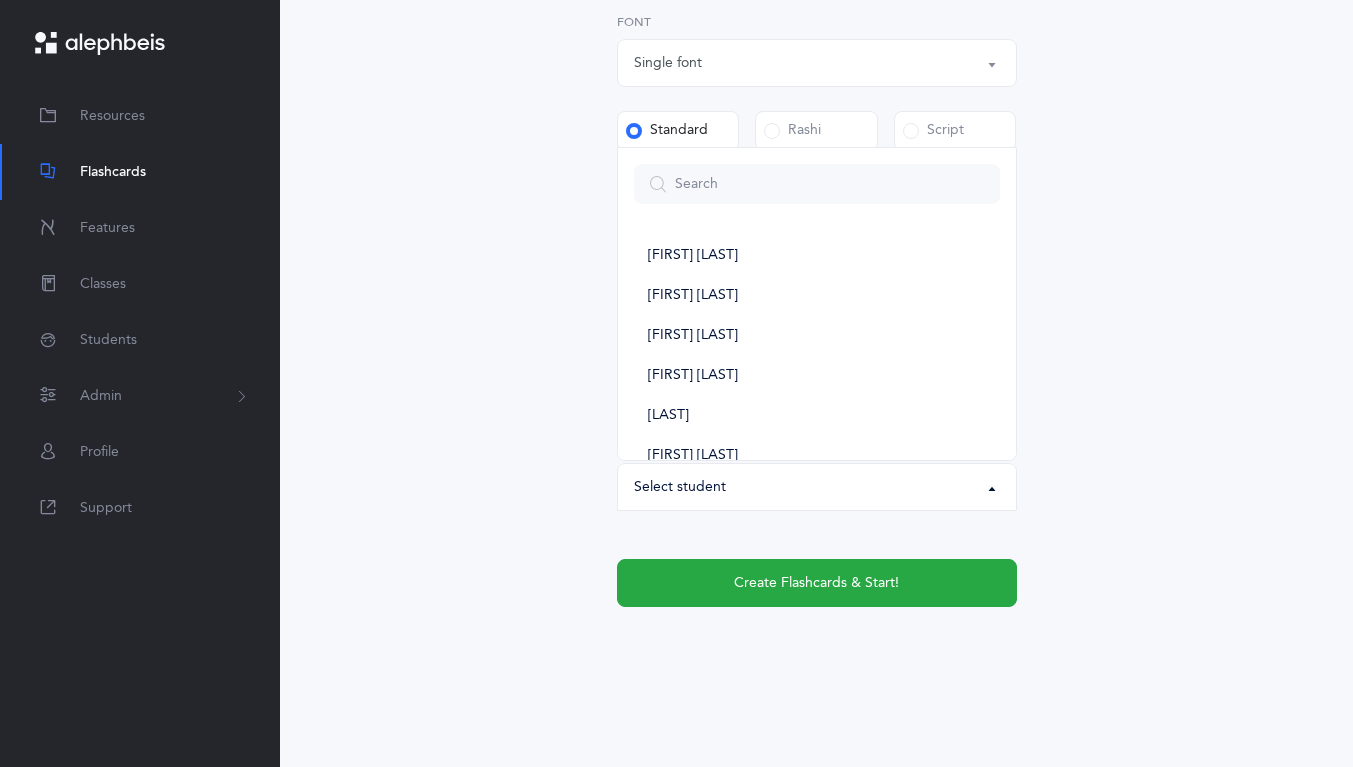 select on "14288" 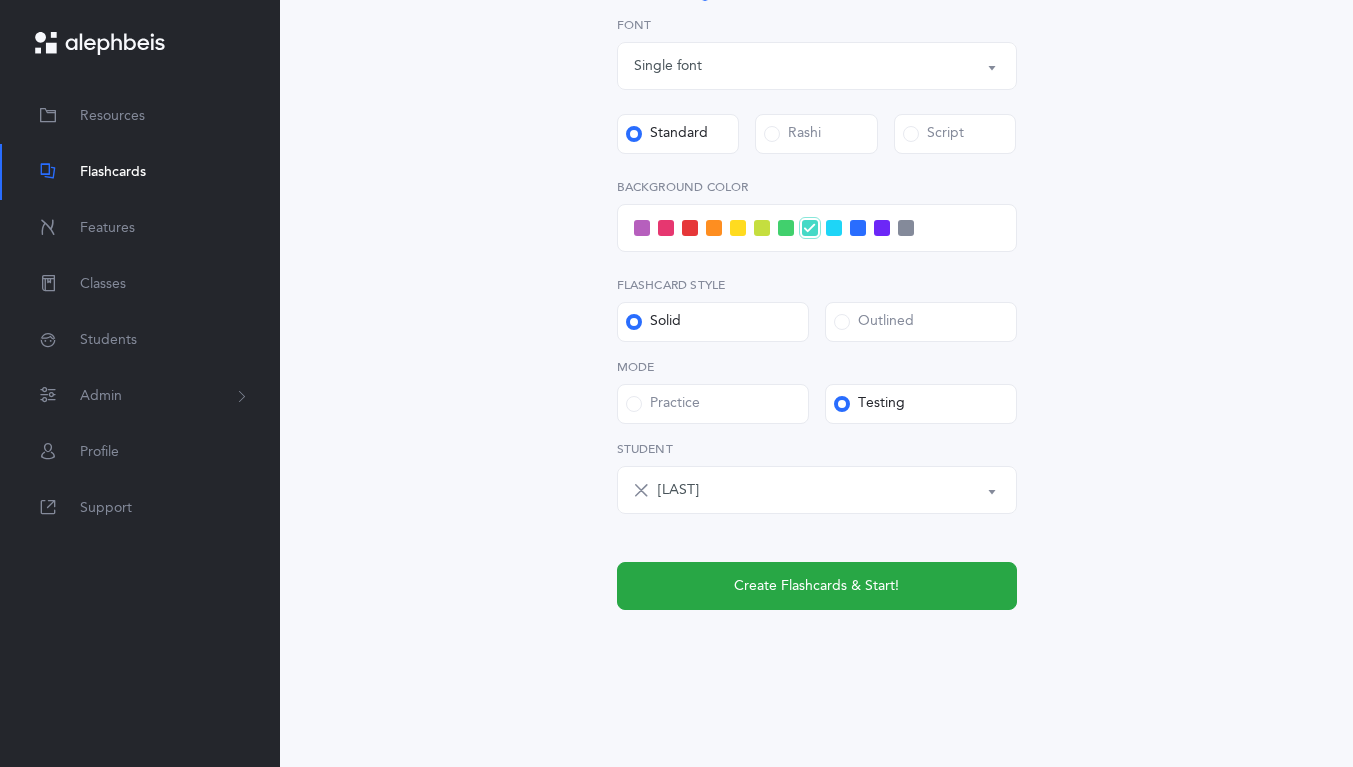 scroll, scrollTop: 745, scrollLeft: 0, axis: vertical 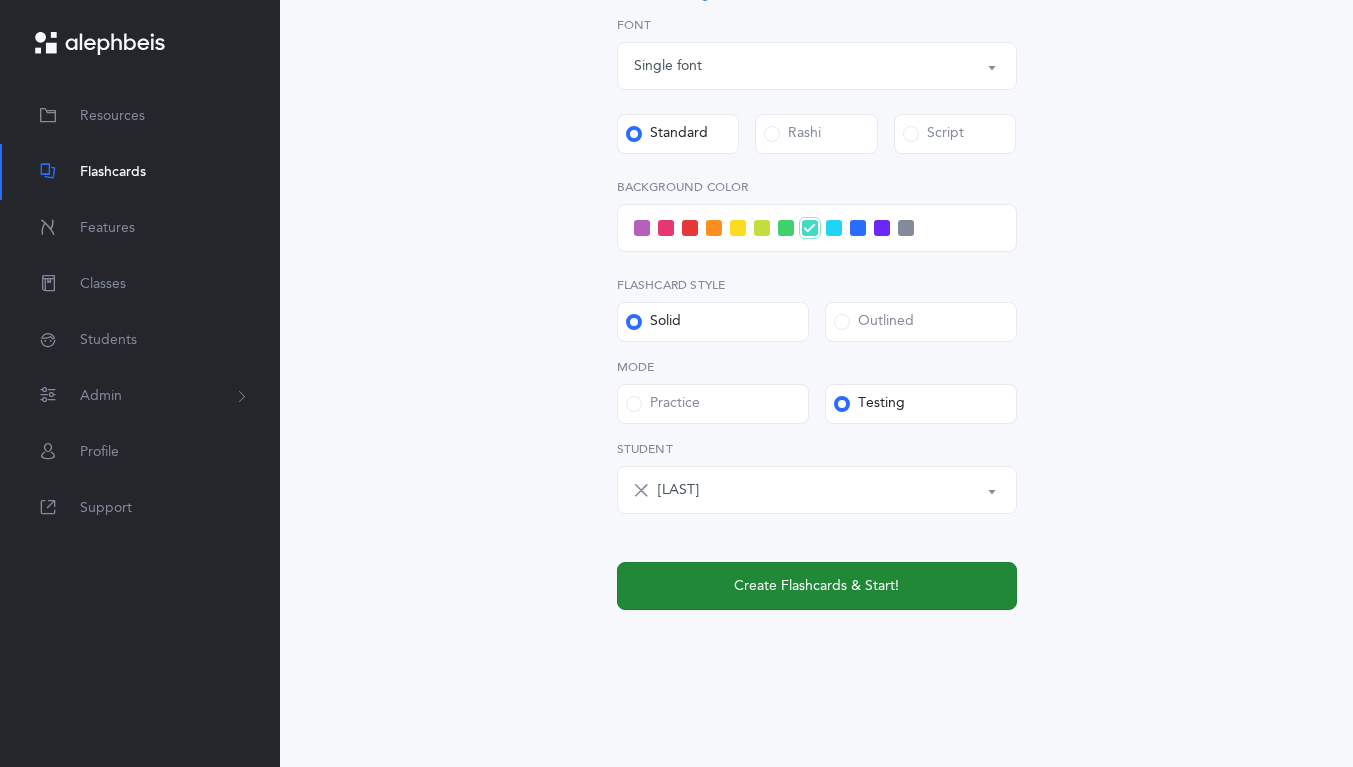 click on "Create Flashcards & Start!" at bounding box center [817, 586] 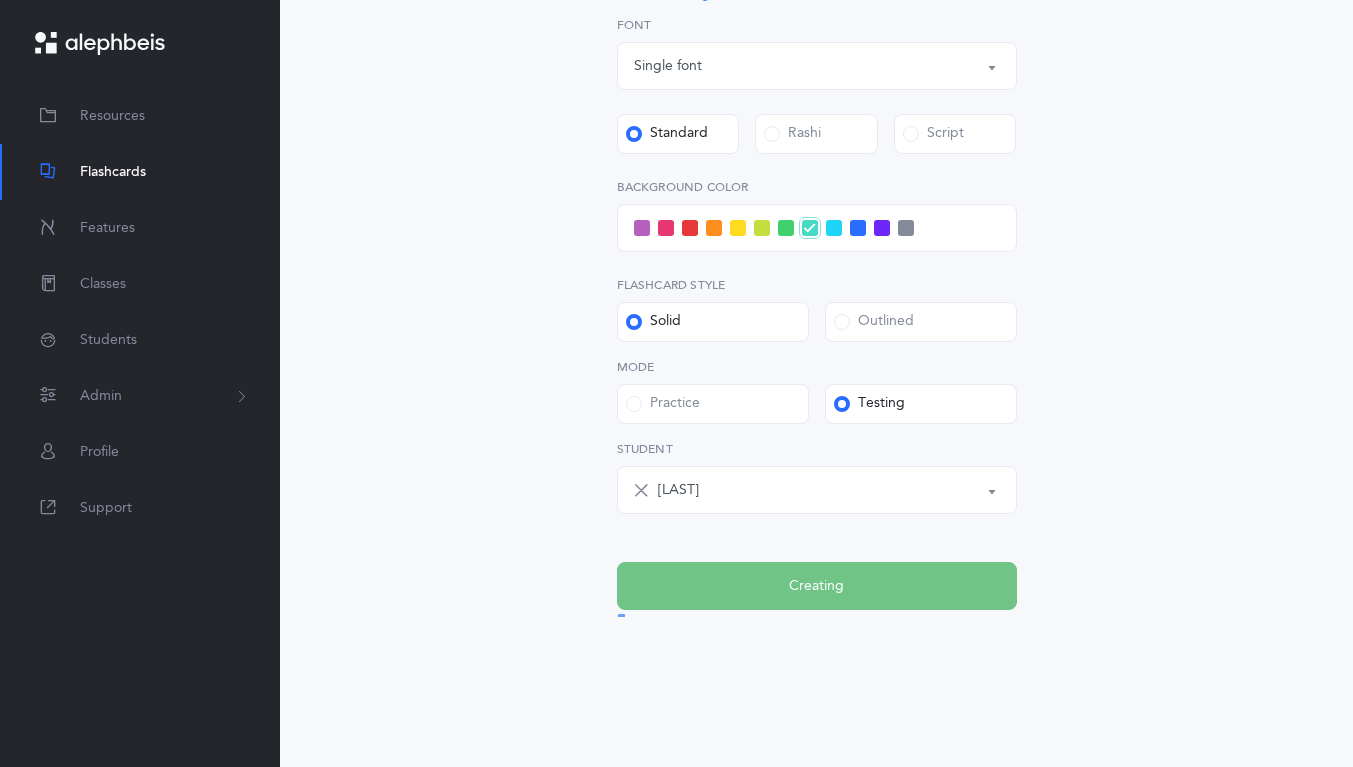 scroll, scrollTop: 0, scrollLeft: 0, axis: both 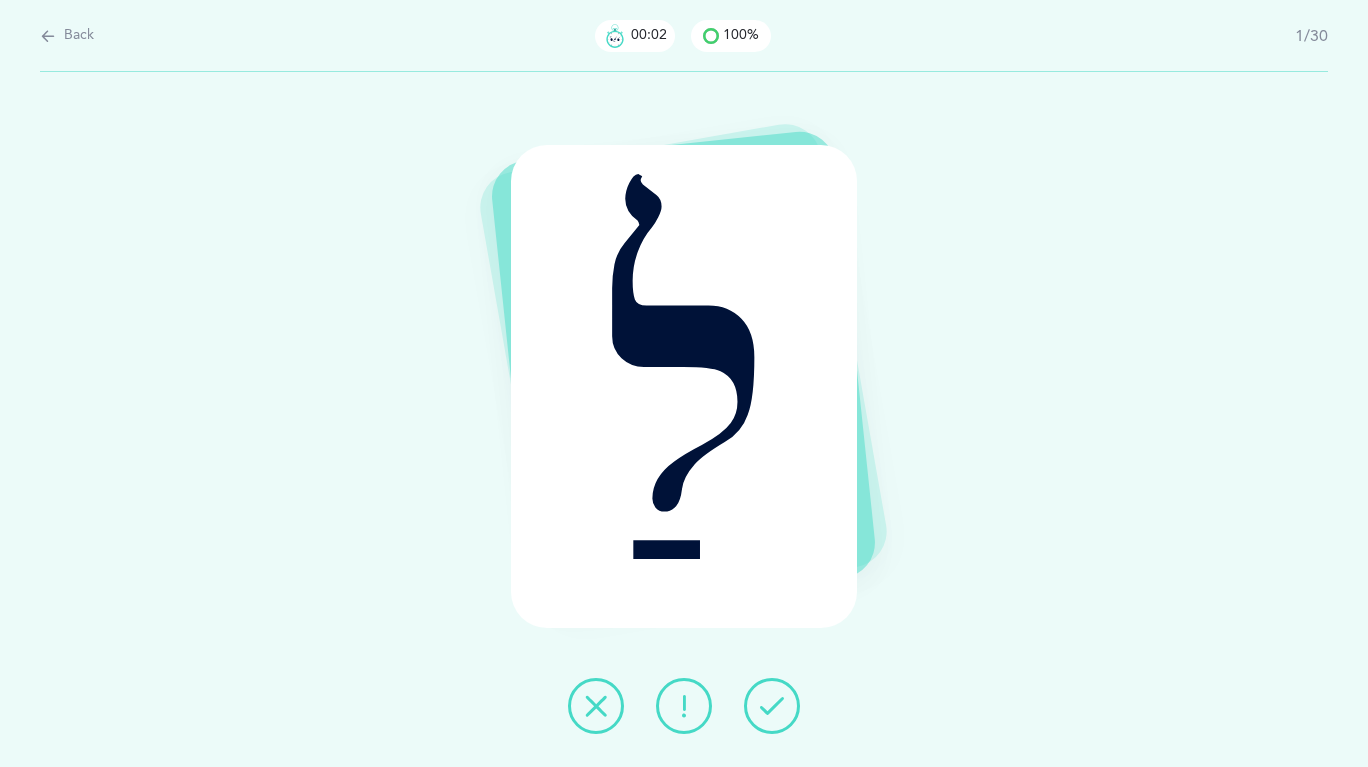 click at bounding box center [772, 706] 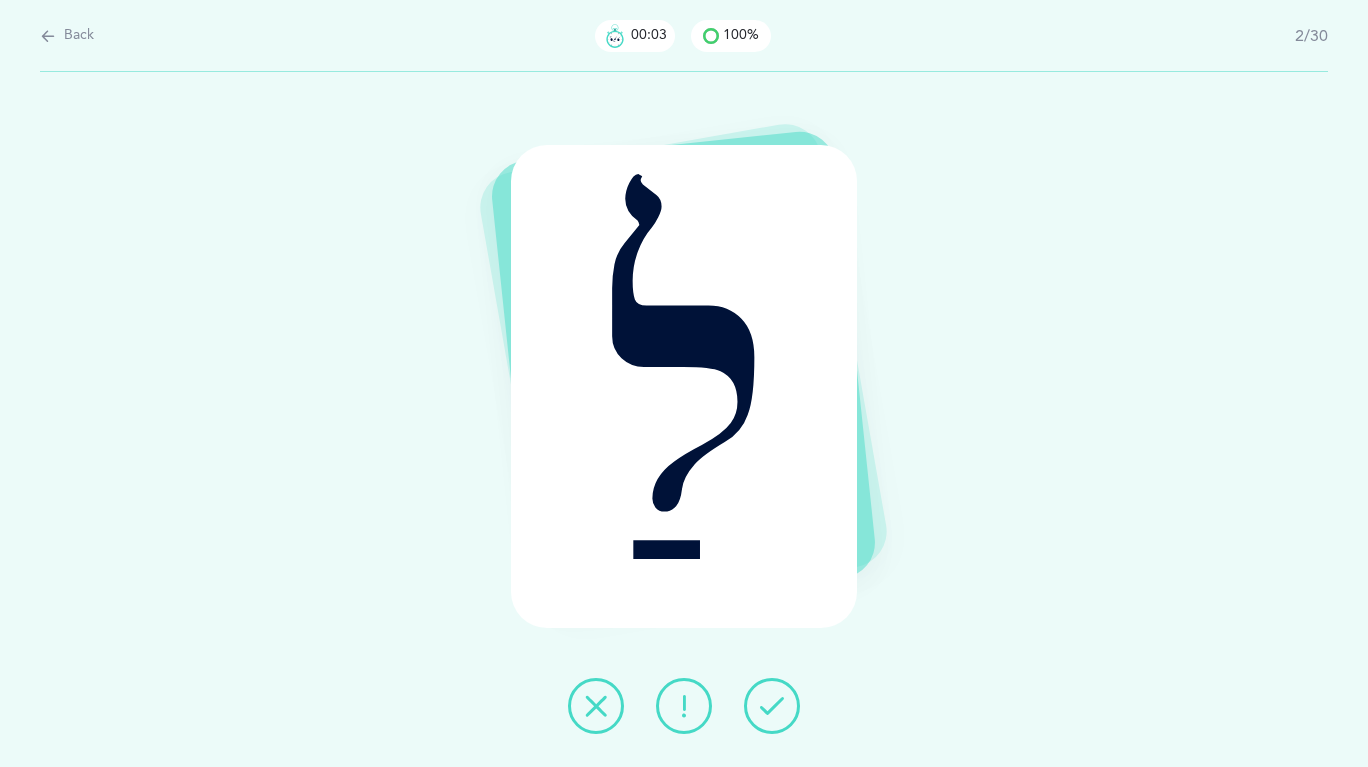 click at bounding box center (772, 706) 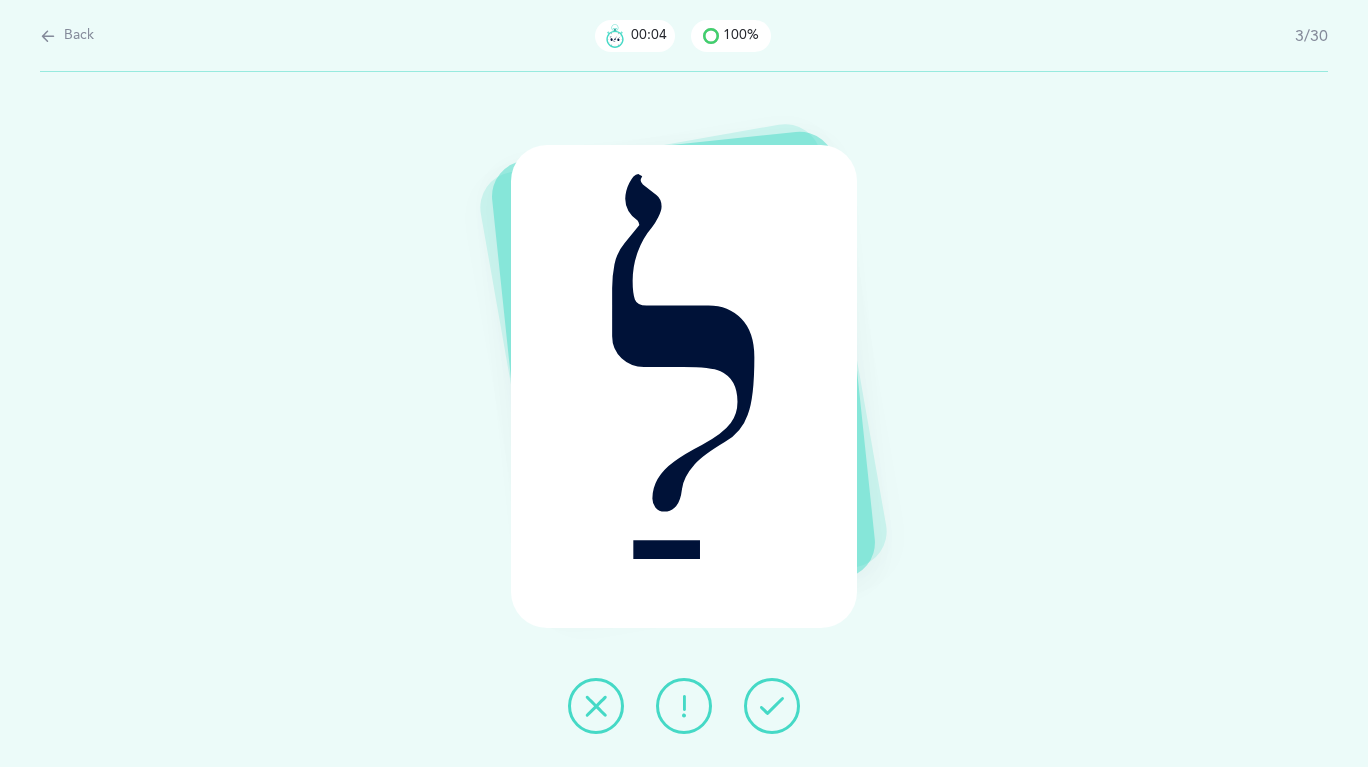 click at bounding box center (772, 706) 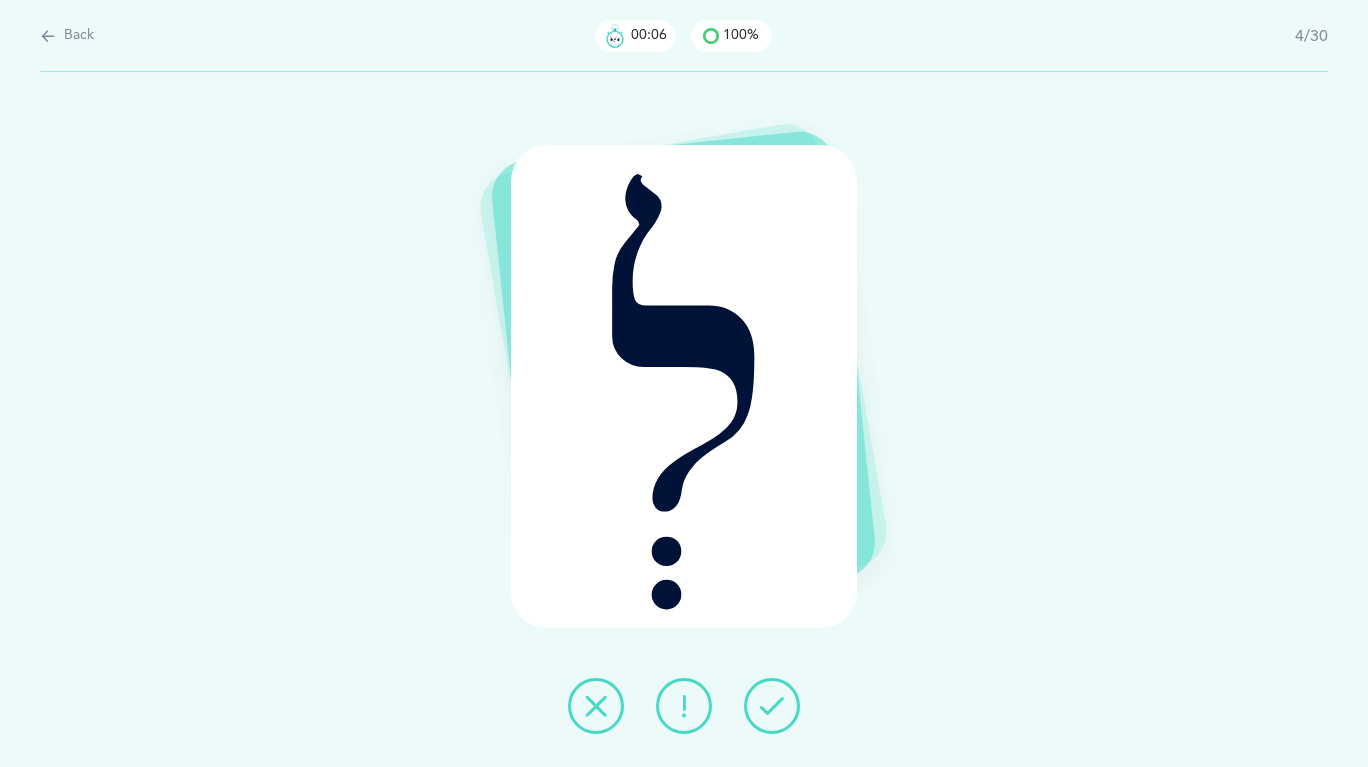 click at bounding box center [772, 706] 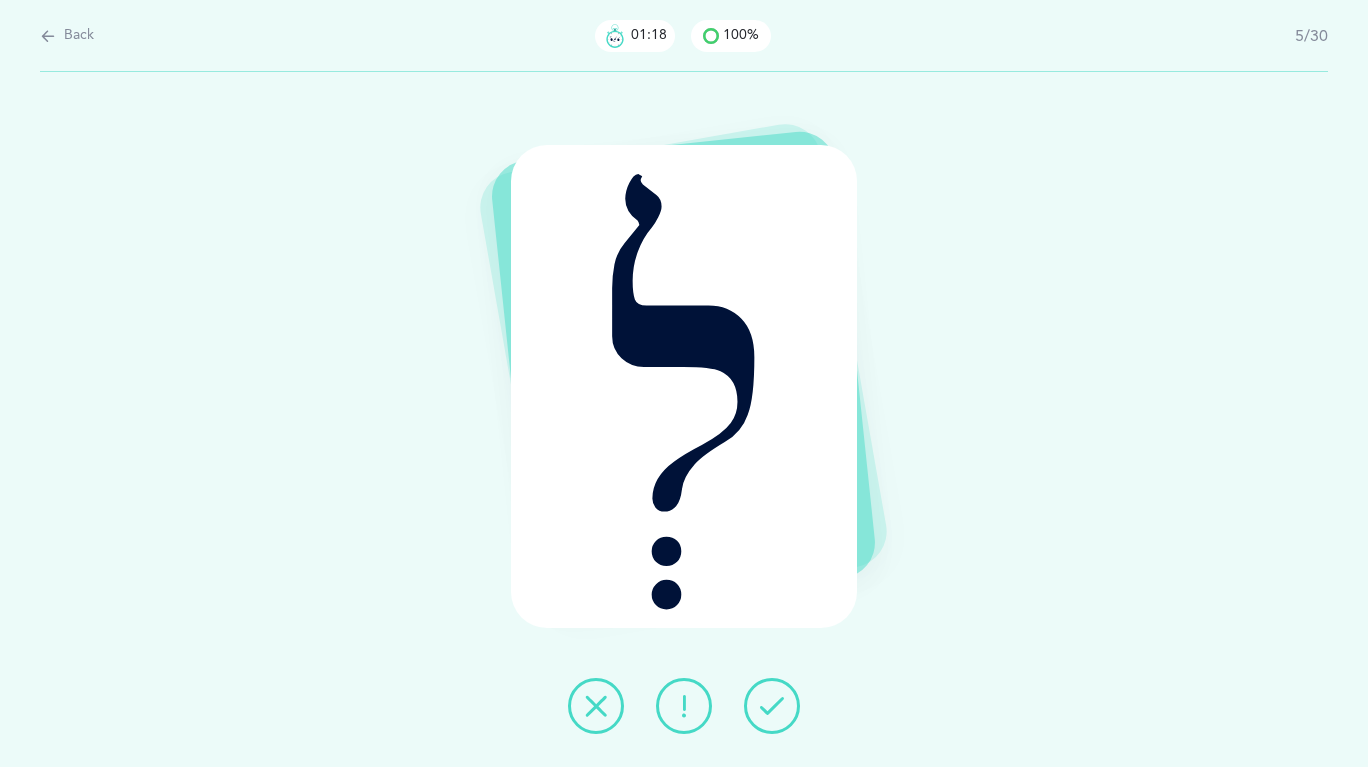 click at bounding box center [48, 36] 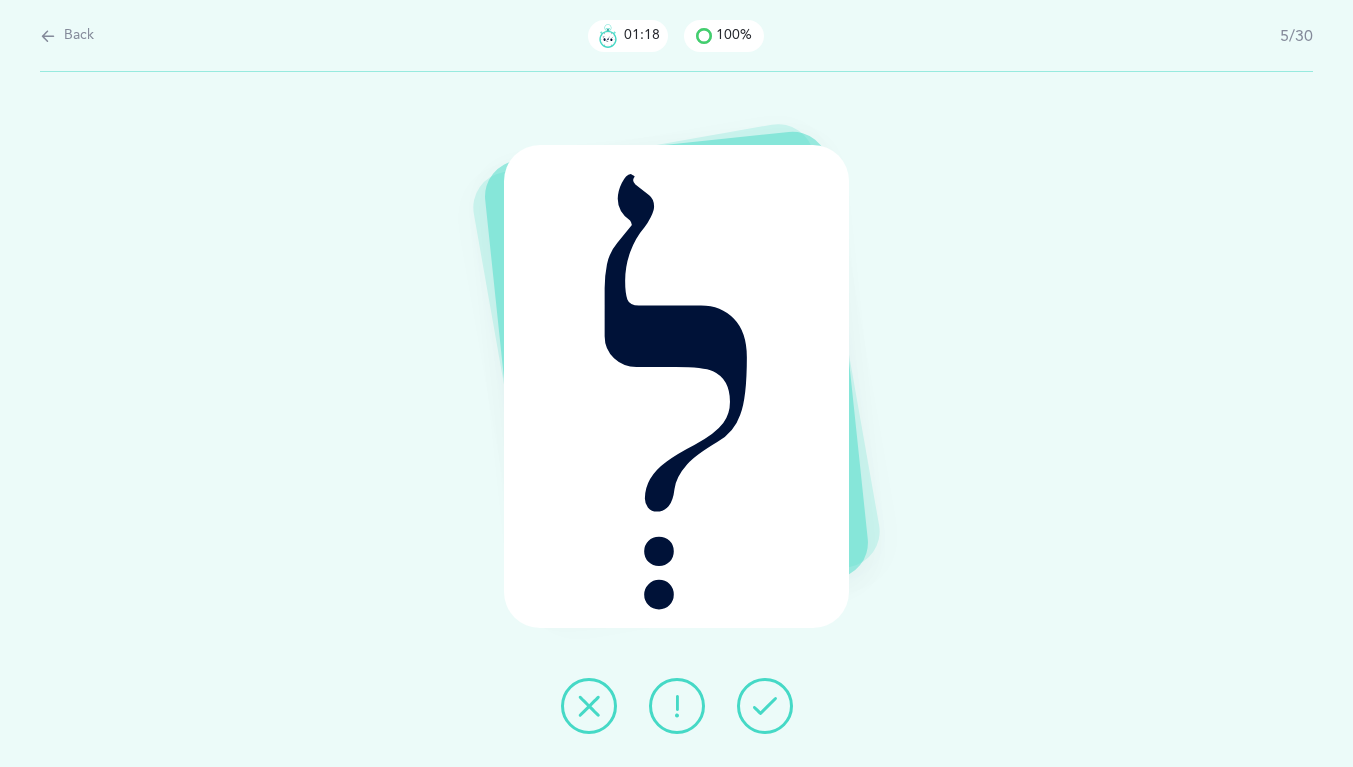 select on "4" 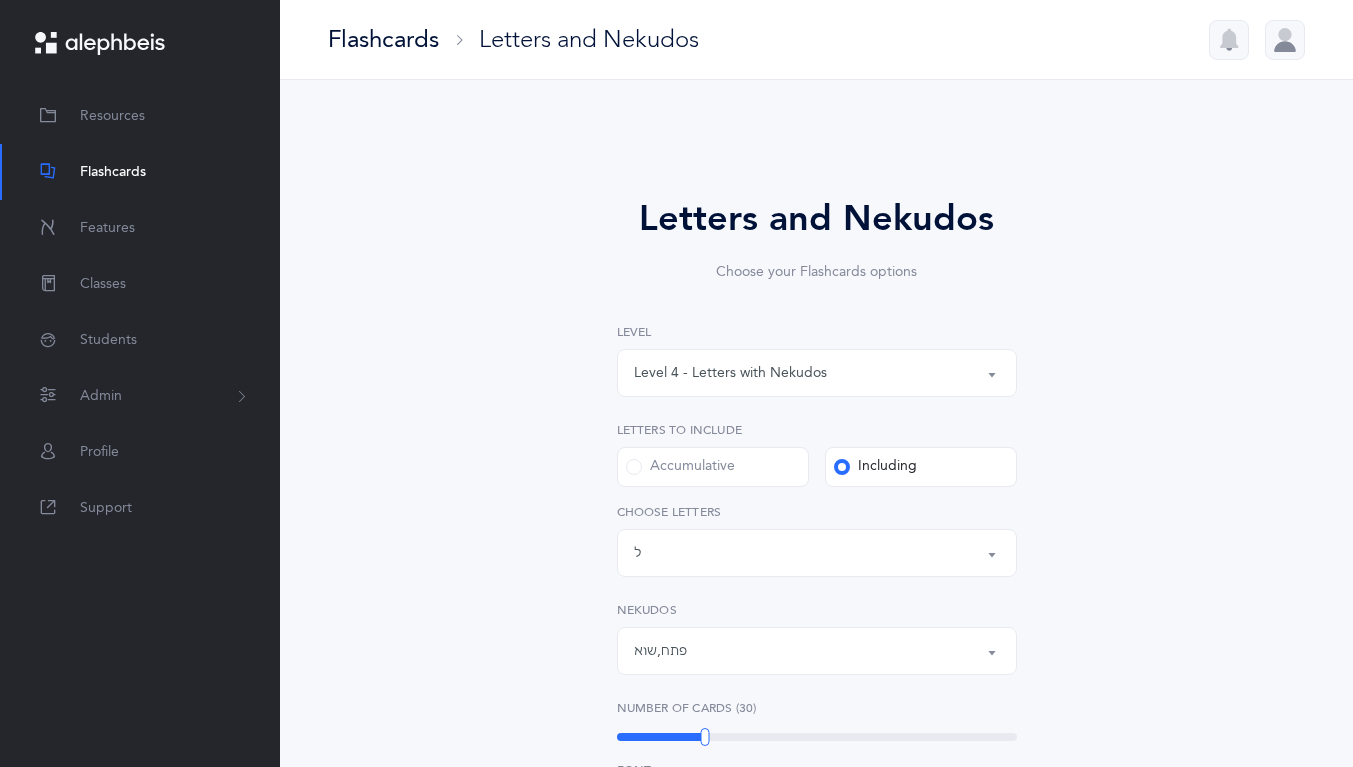 scroll, scrollTop: 250, scrollLeft: 0, axis: vertical 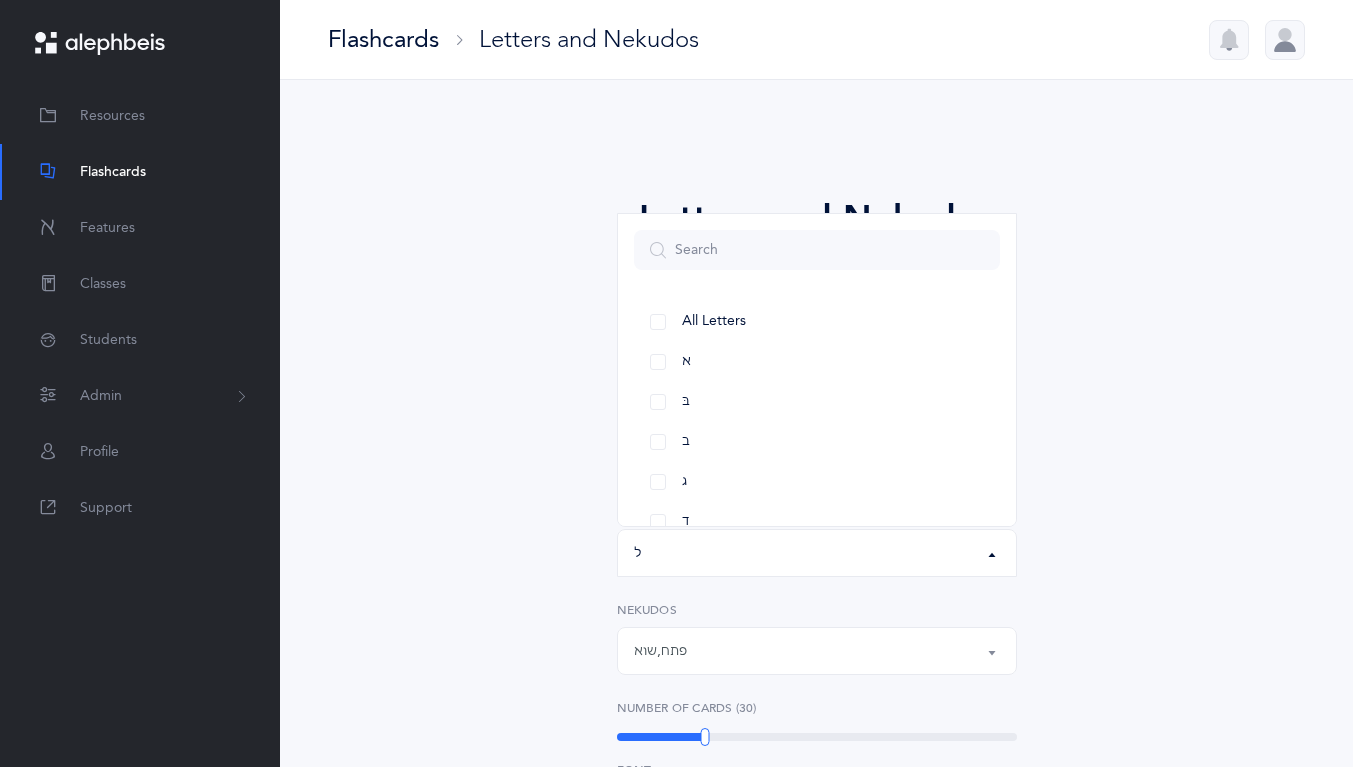 click on "א" at bounding box center [817, 362] 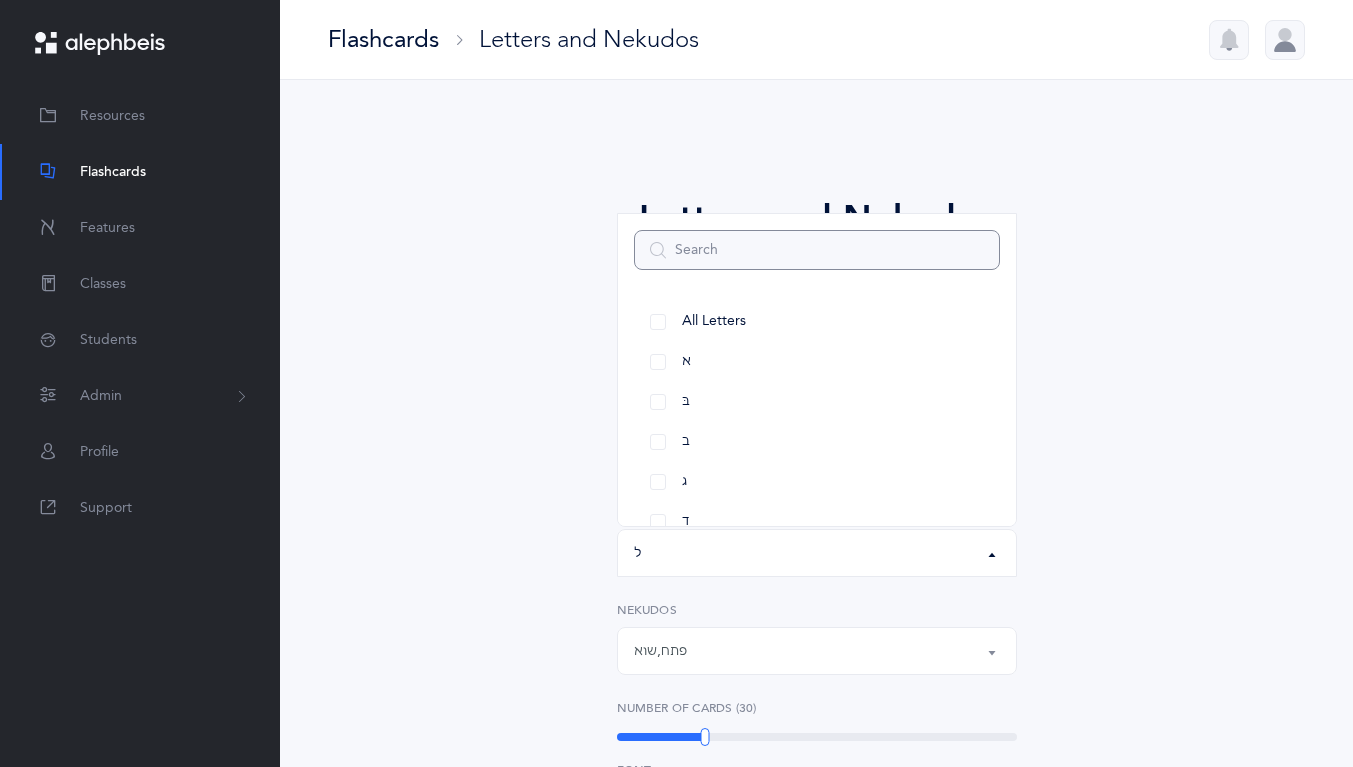 select on "1" 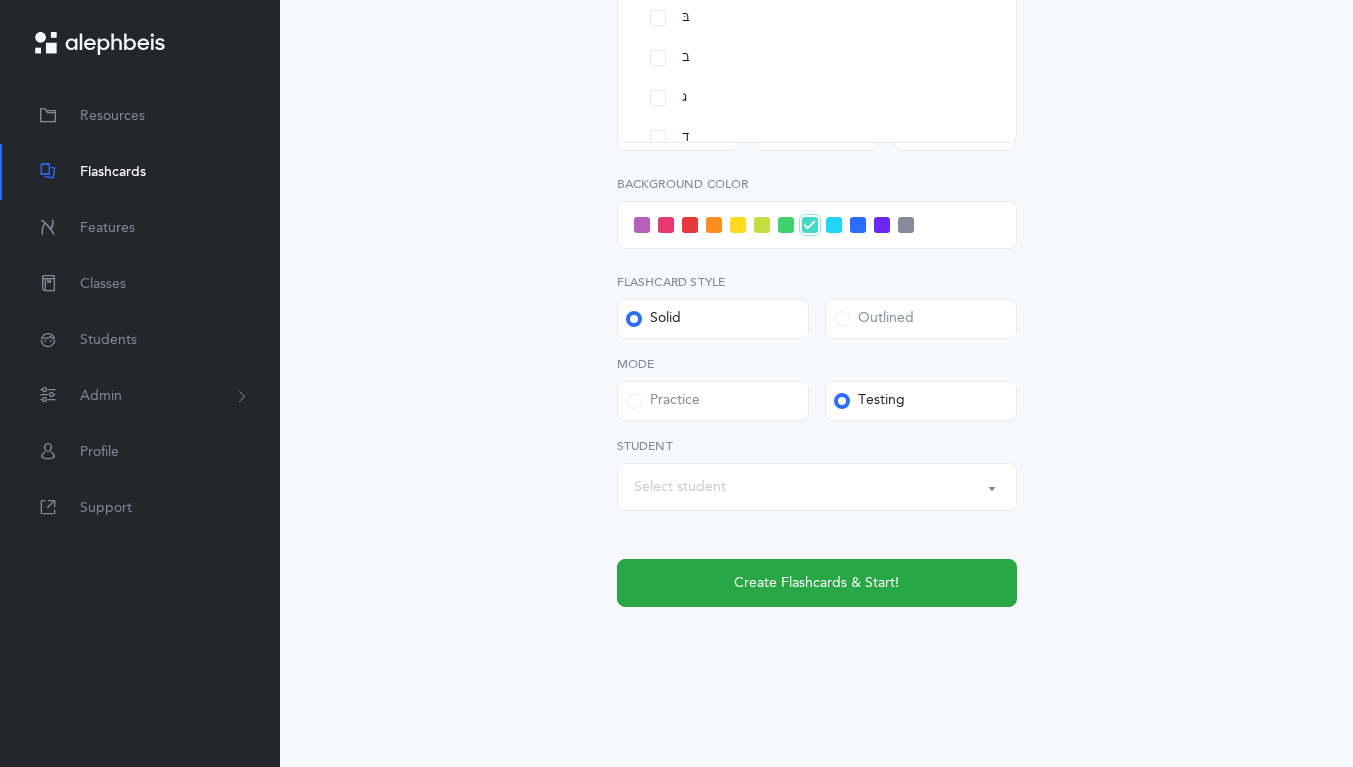 scroll, scrollTop: 739, scrollLeft: 0, axis: vertical 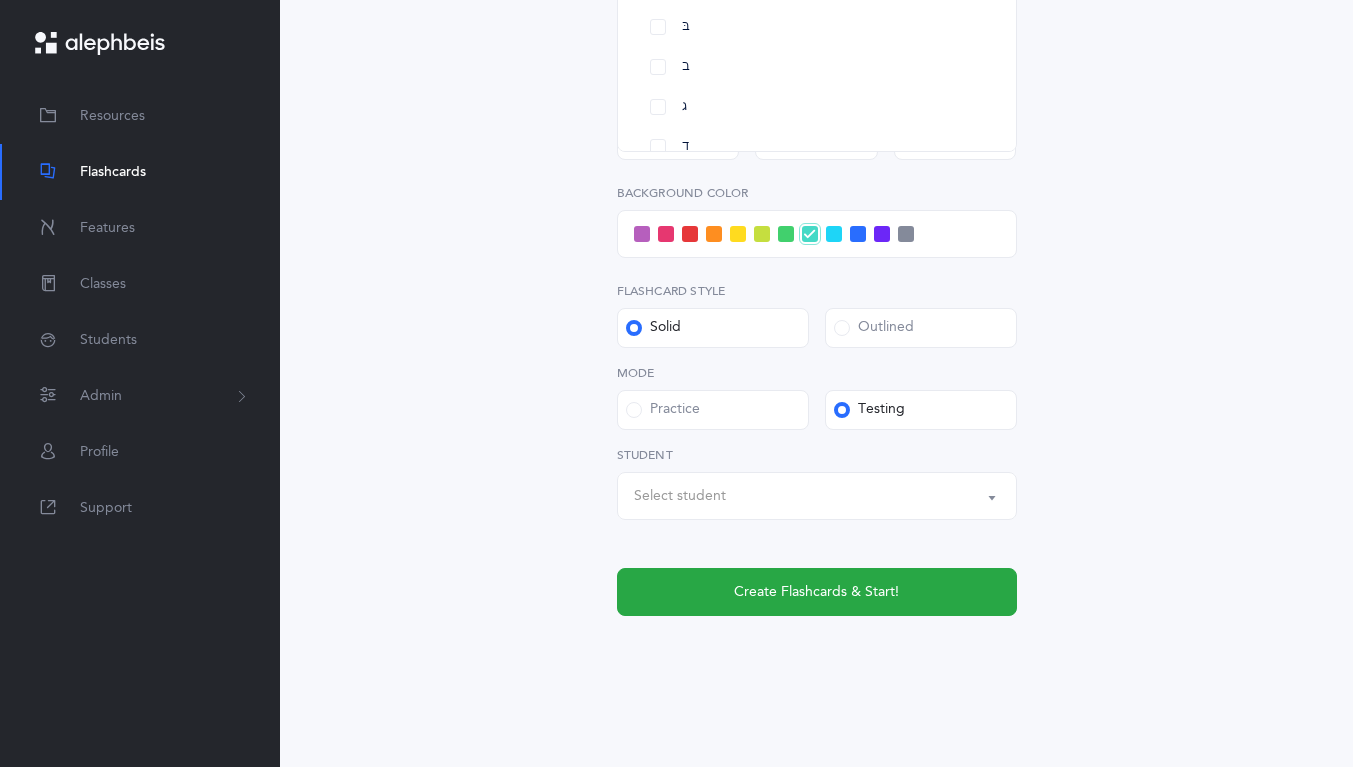 click on "Select student" at bounding box center (680, 496) 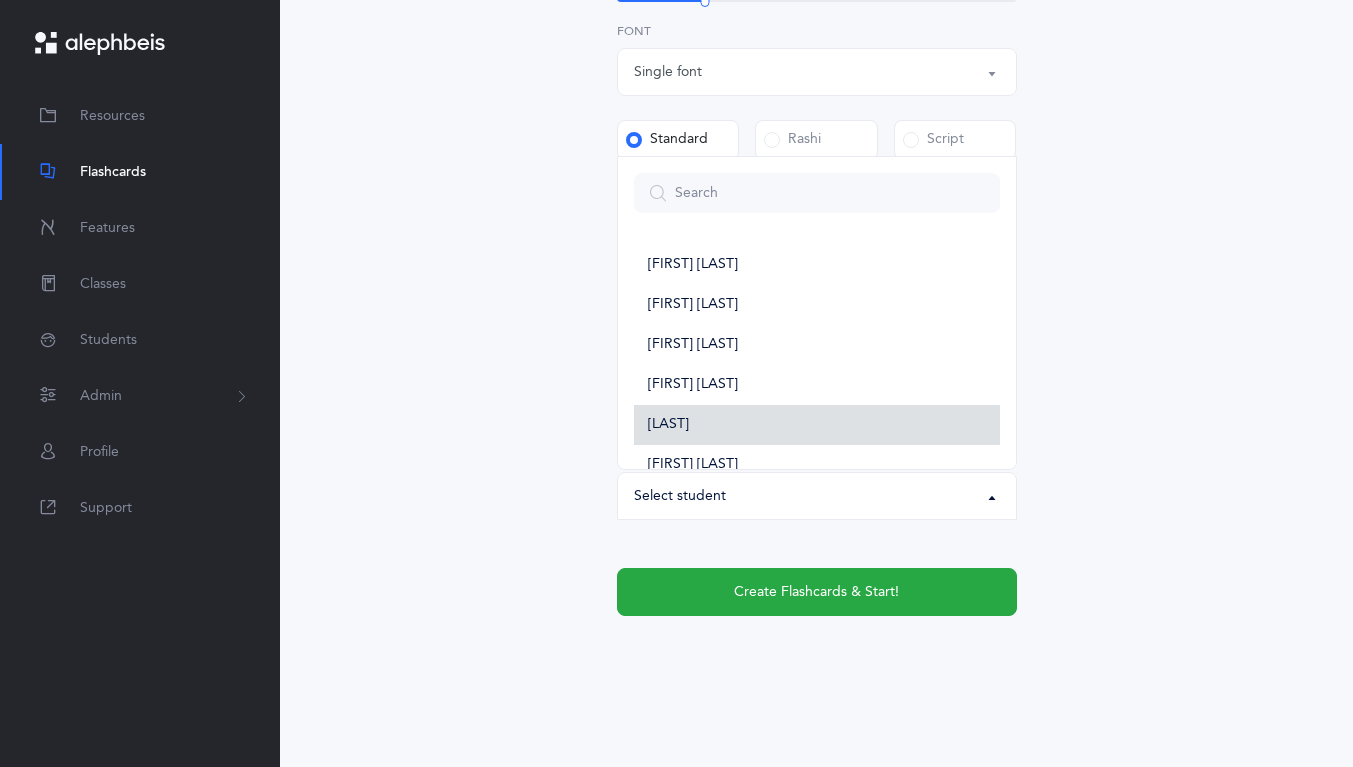click on "[FIRST] [LAST]" at bounding box center [668, 425] 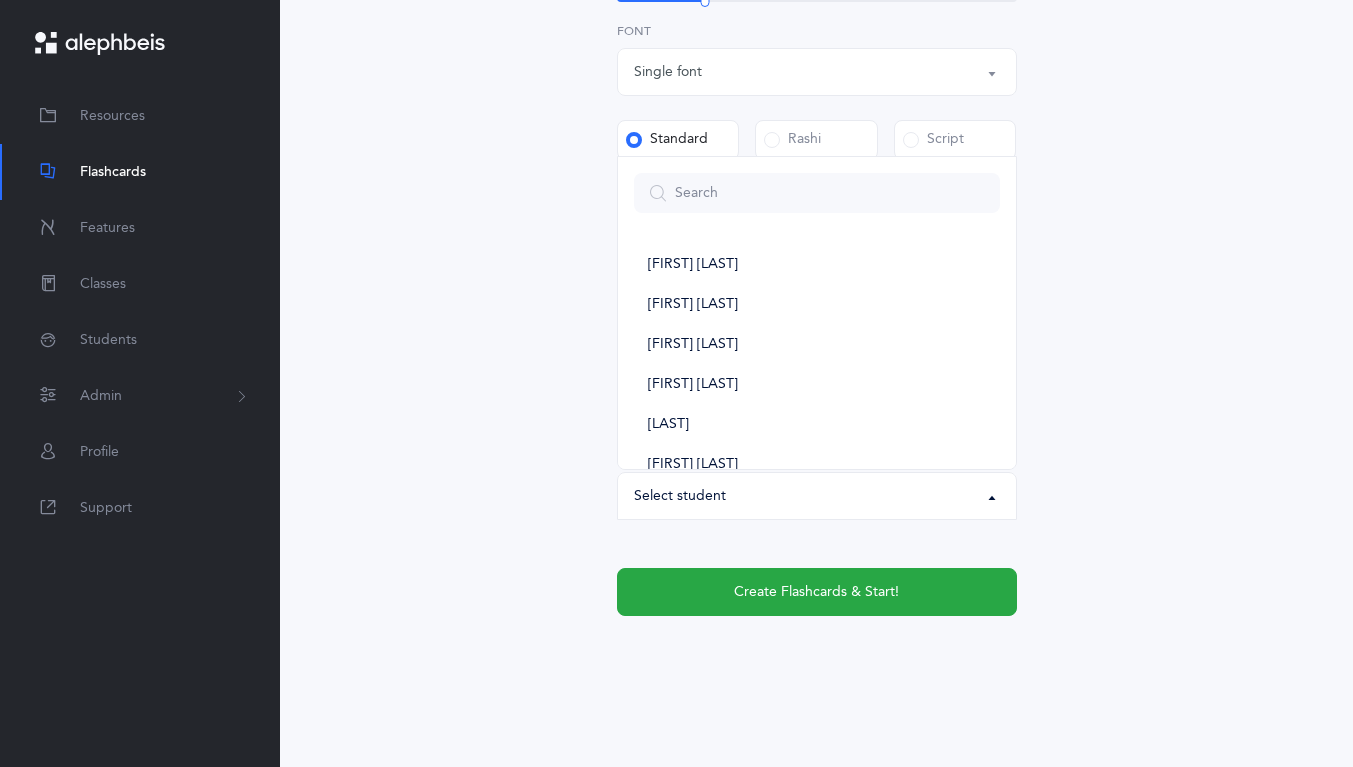 select on "14288" 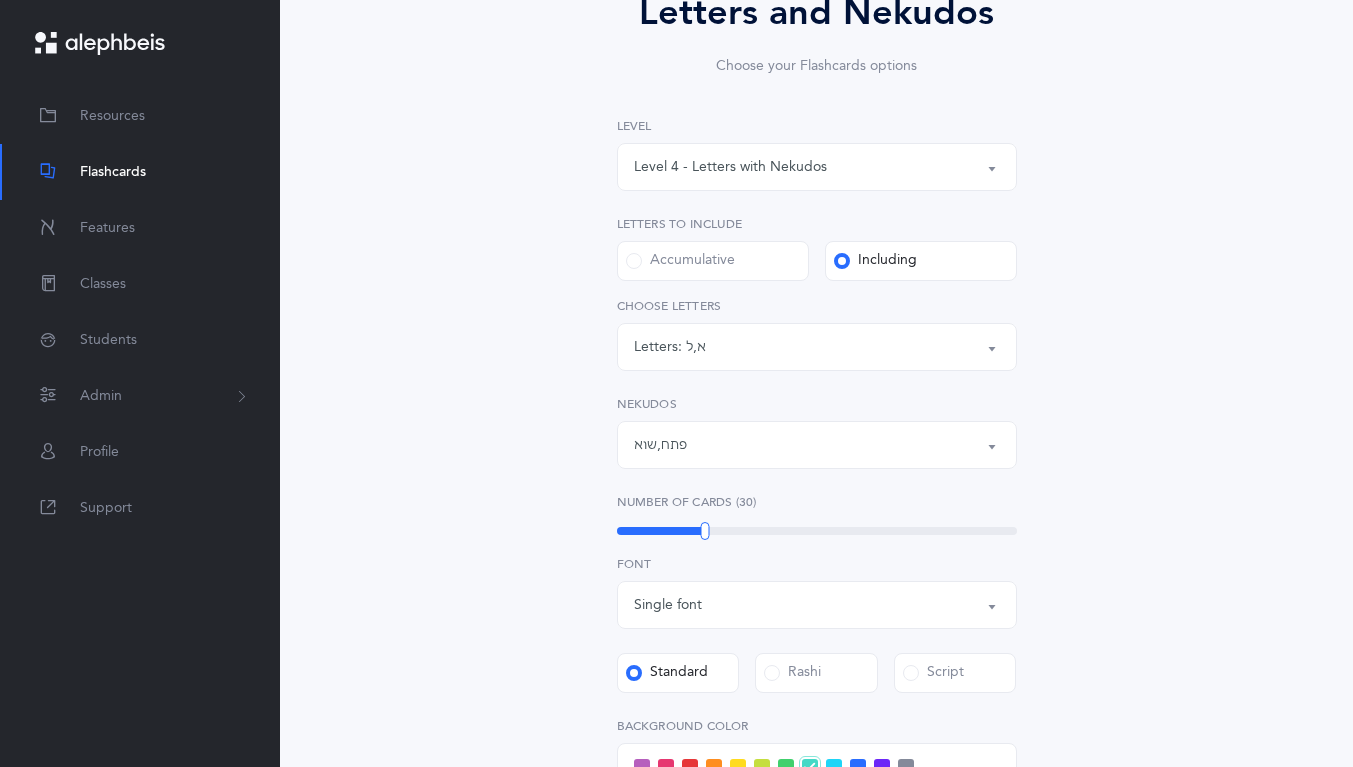 scroll, scrollTop: 205, scrollLeft: 0, axis: vertical 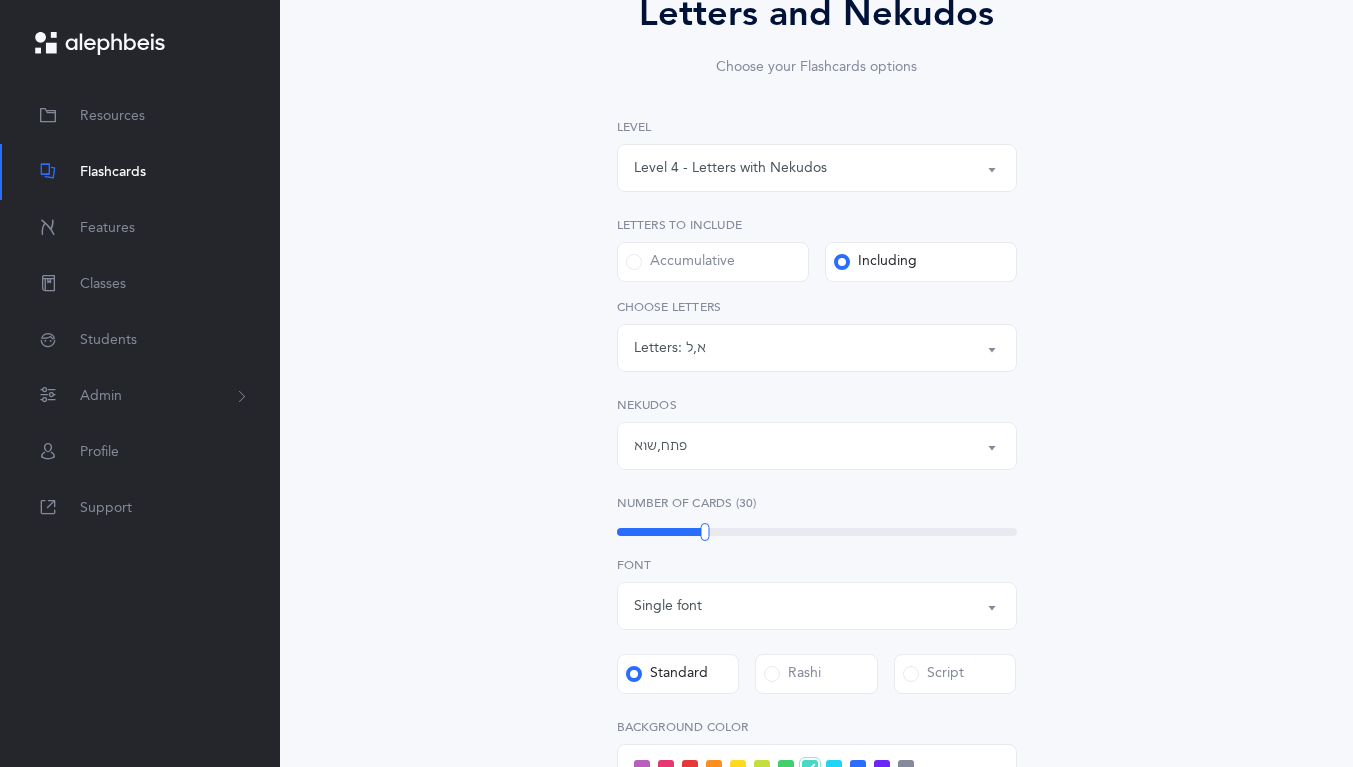 click on "Letters:" at bounding box center [660, 348] 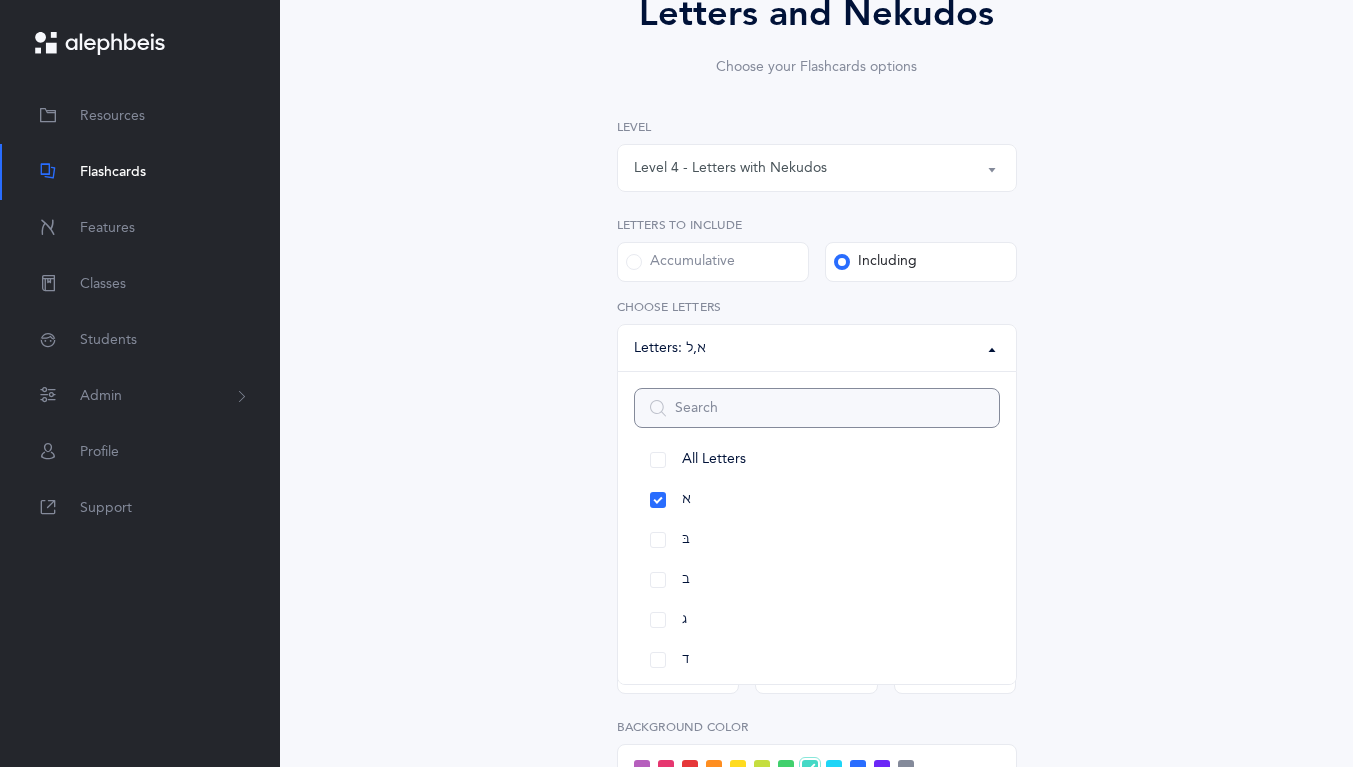 scroll, scrollTop: 20, scrollLeft: 0, axis: vertical 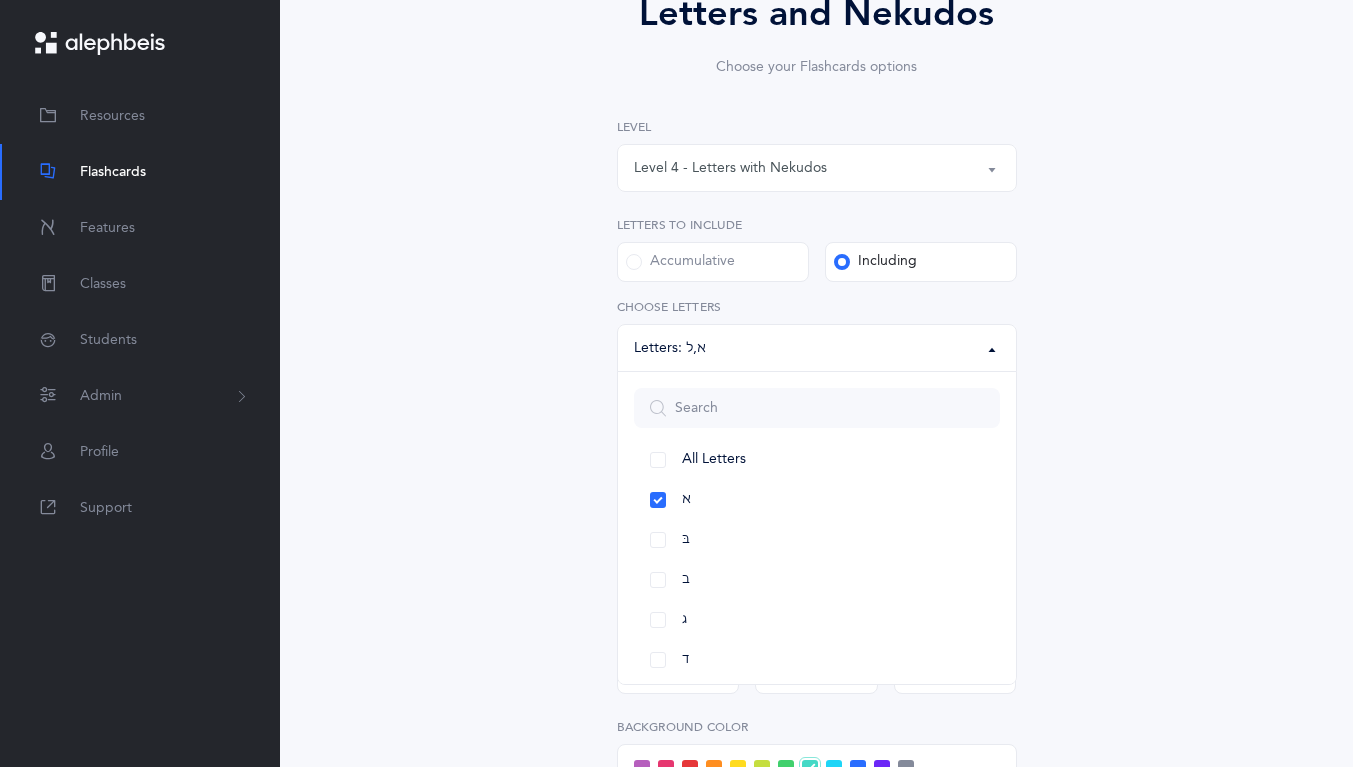 click on "א" at bounding box center [817, 500] 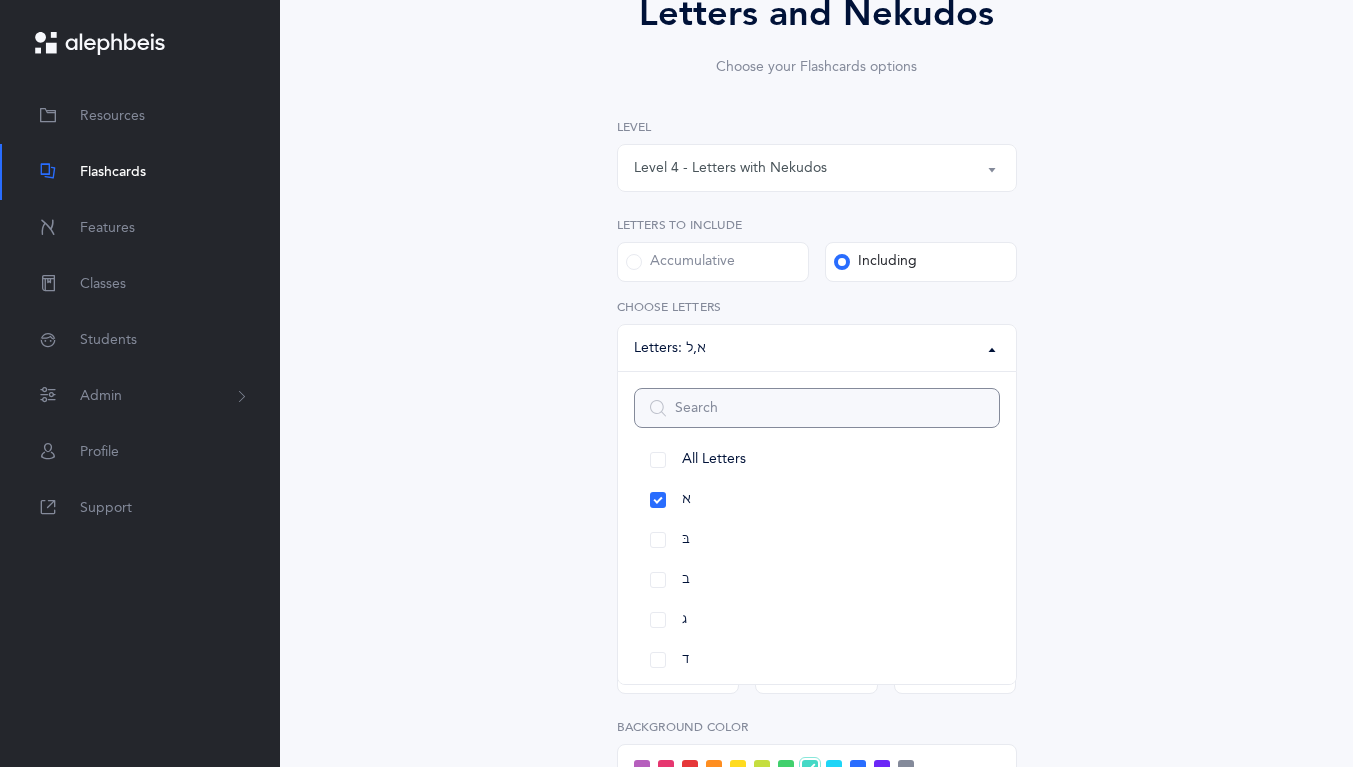 select on "13" 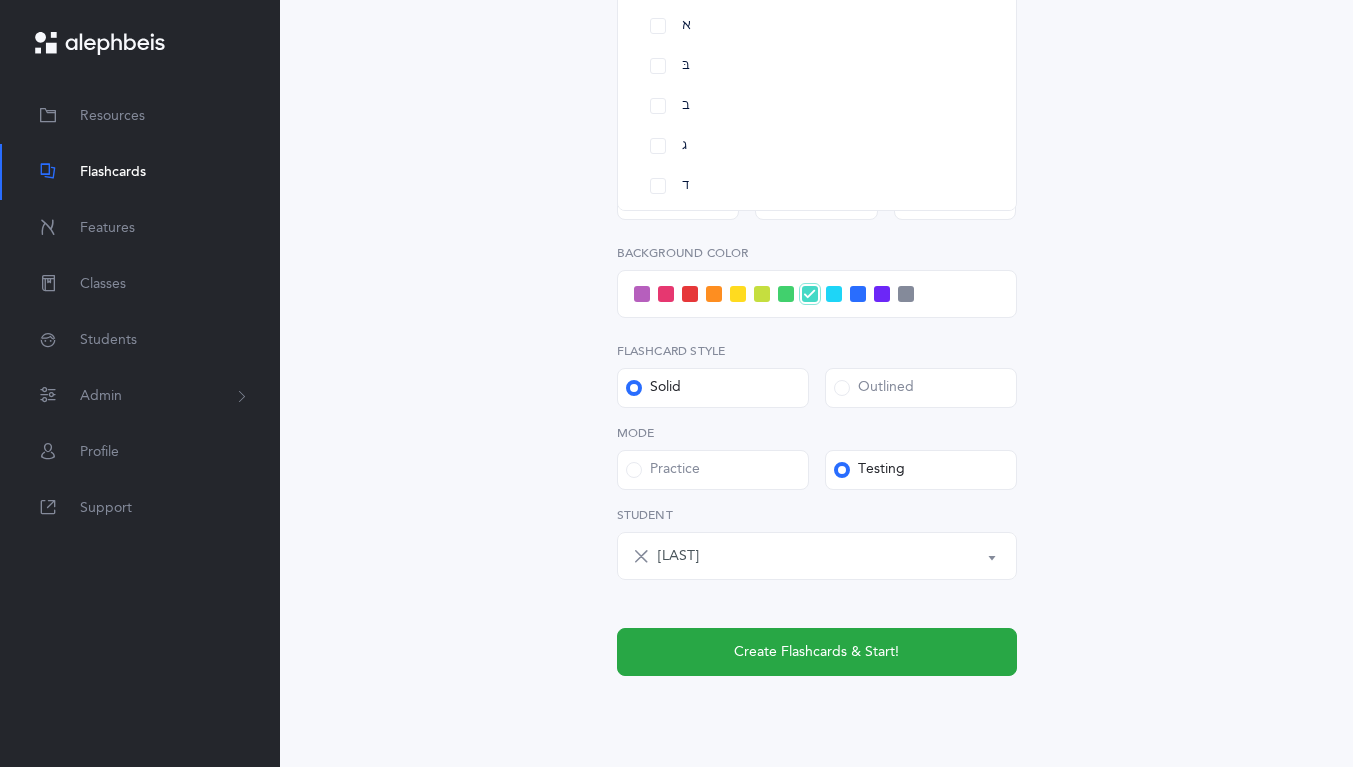 scroll, scrollTop: 685, scrollLeft: 0, axis: vertical 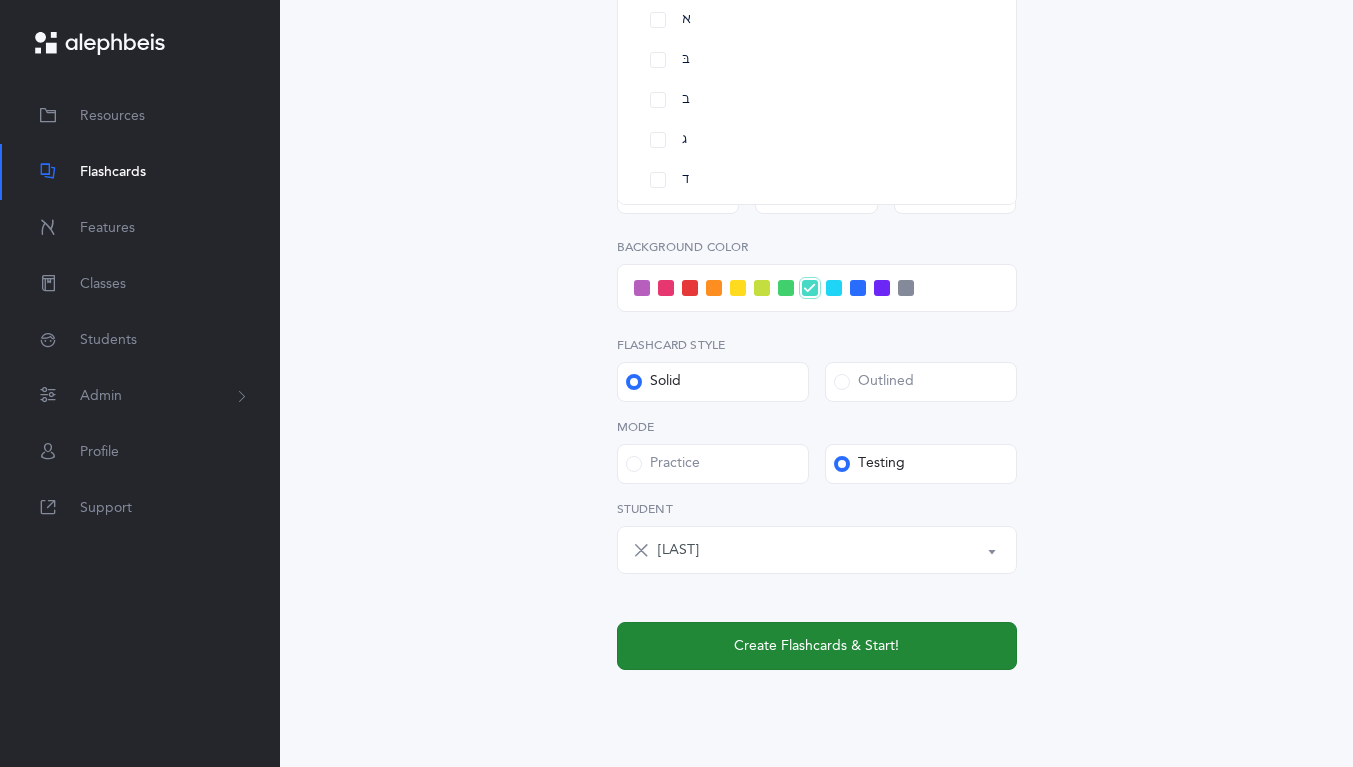 click on "Create Flashcards & Start!" at bounding box center [817, 646] 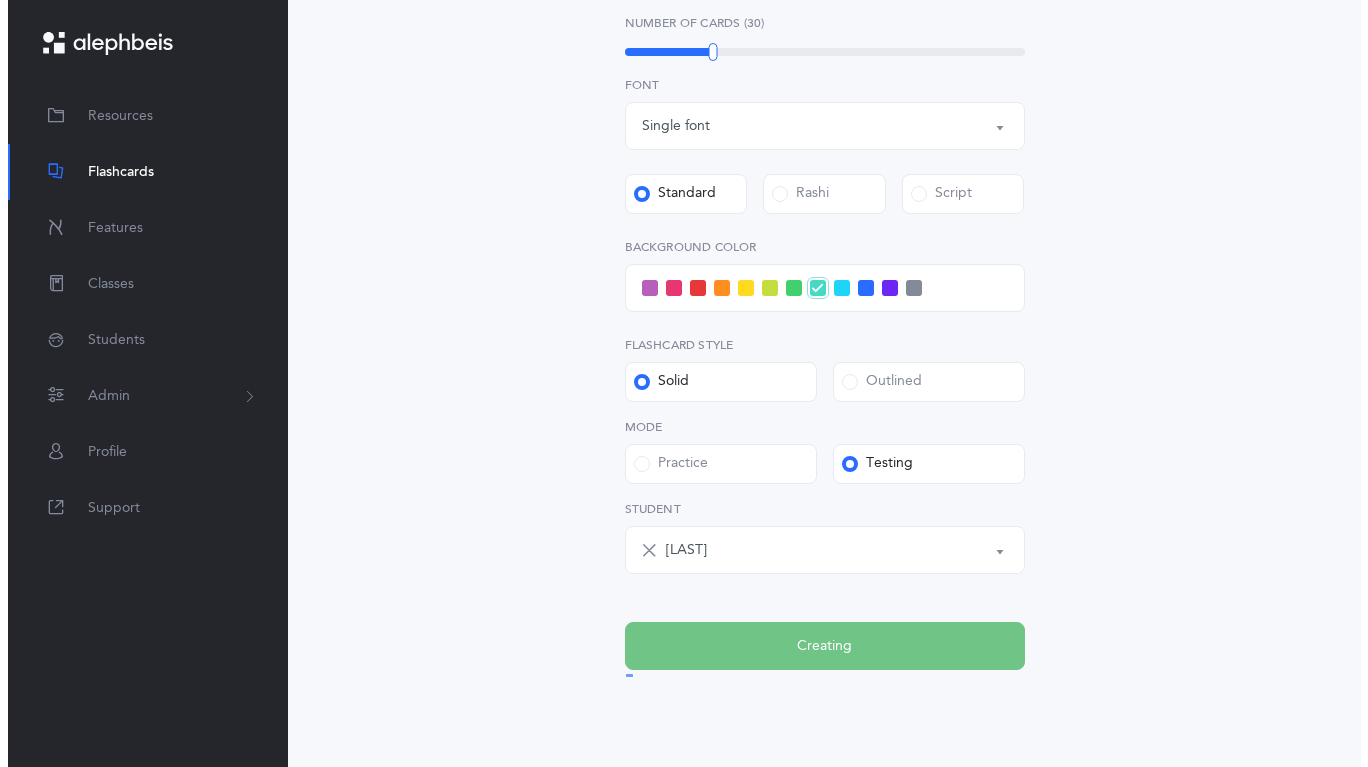 scroll, scrollTop: 0, scrollLeft: 0, axis: both 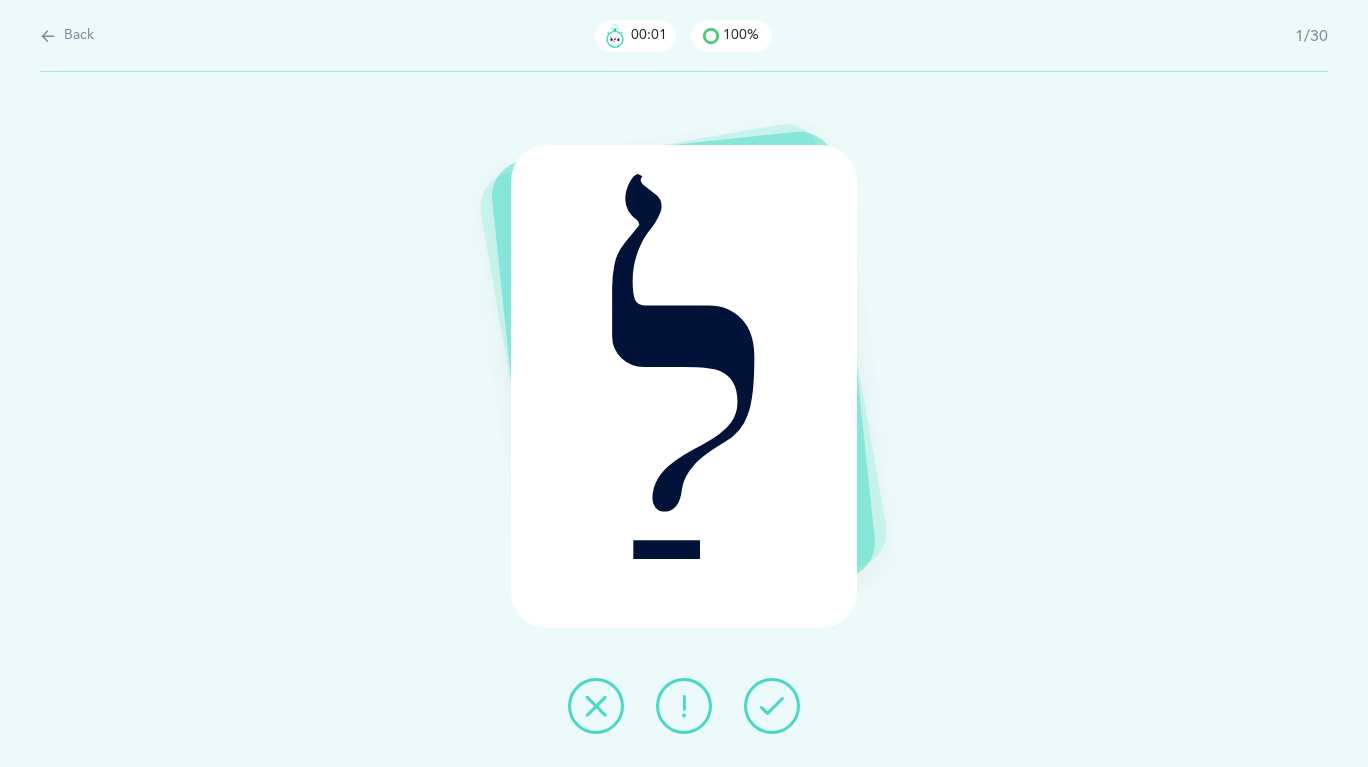 click at bounding box center [772, 706] 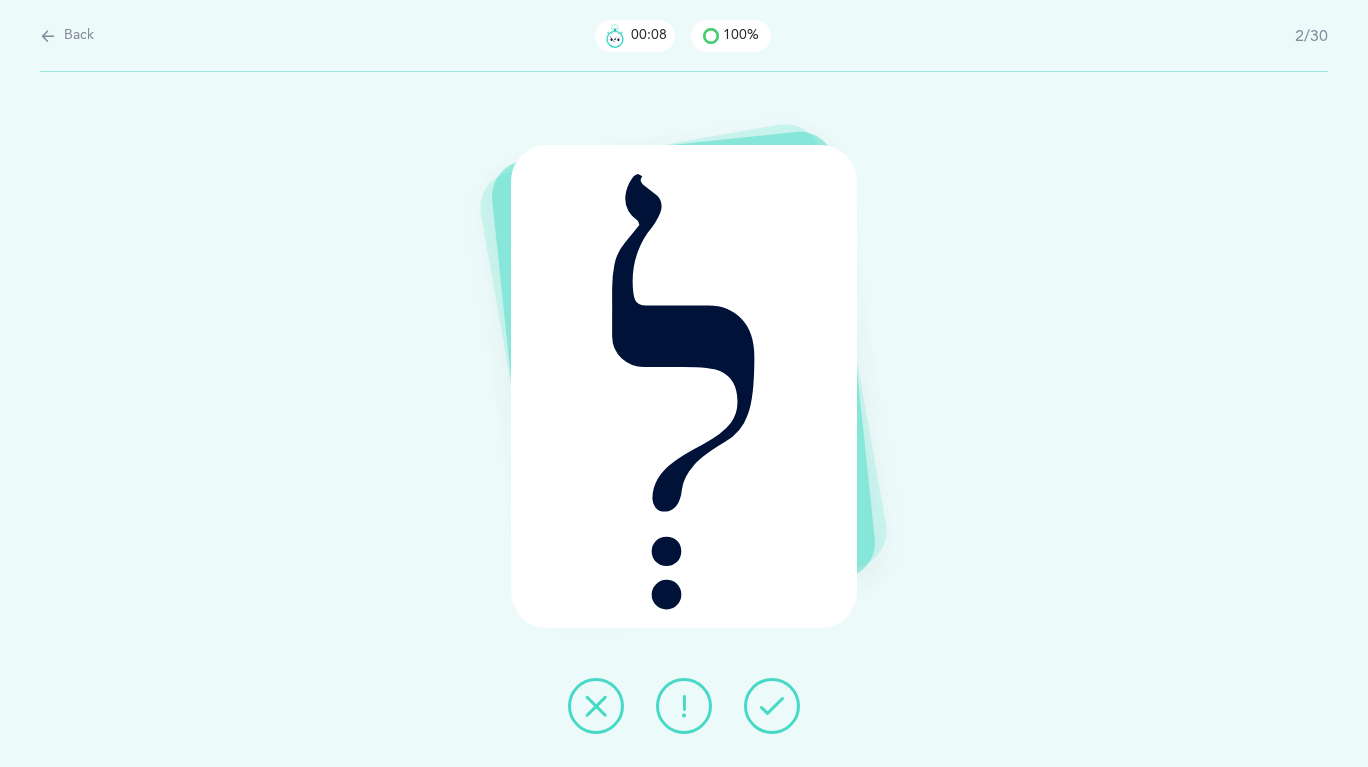 click at bounding box center [772, 706] 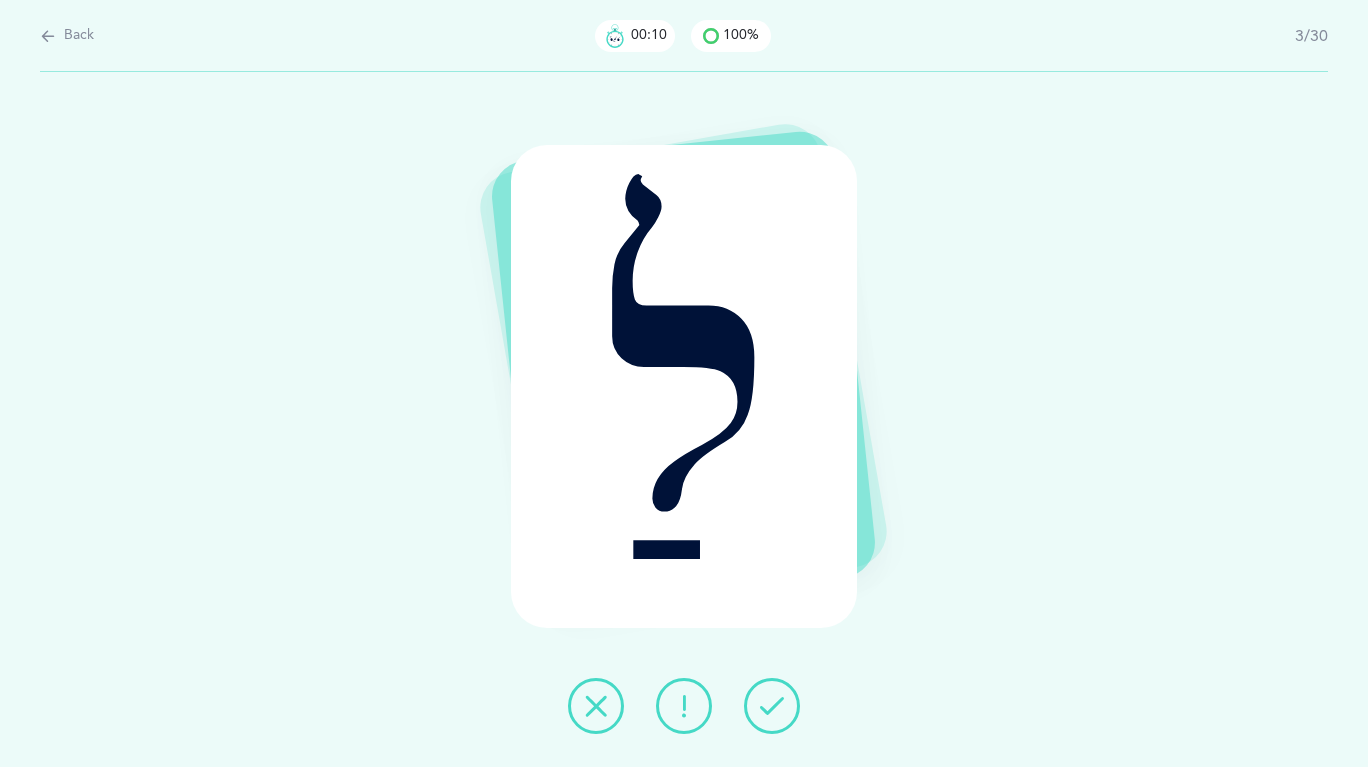 click at bounding box center [772, 706] 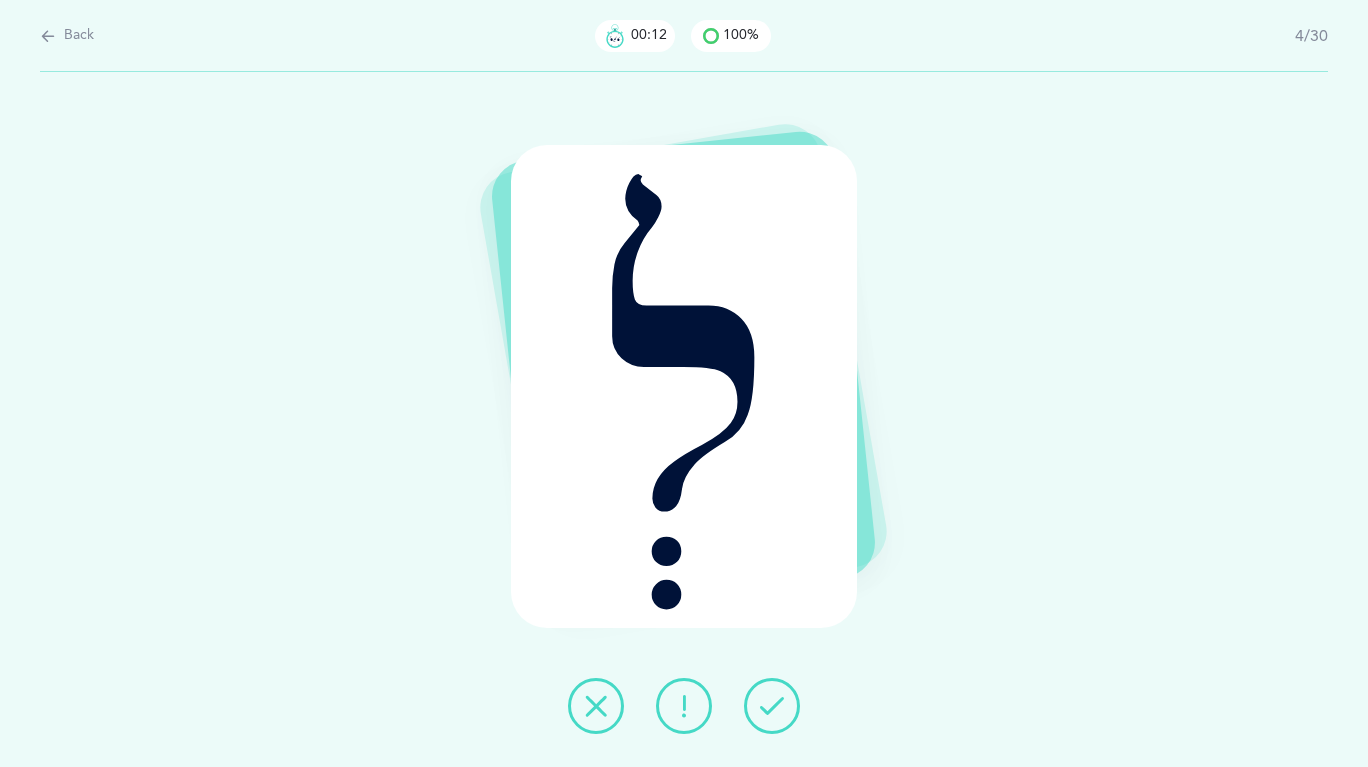 click at bounding box center [772, 706] 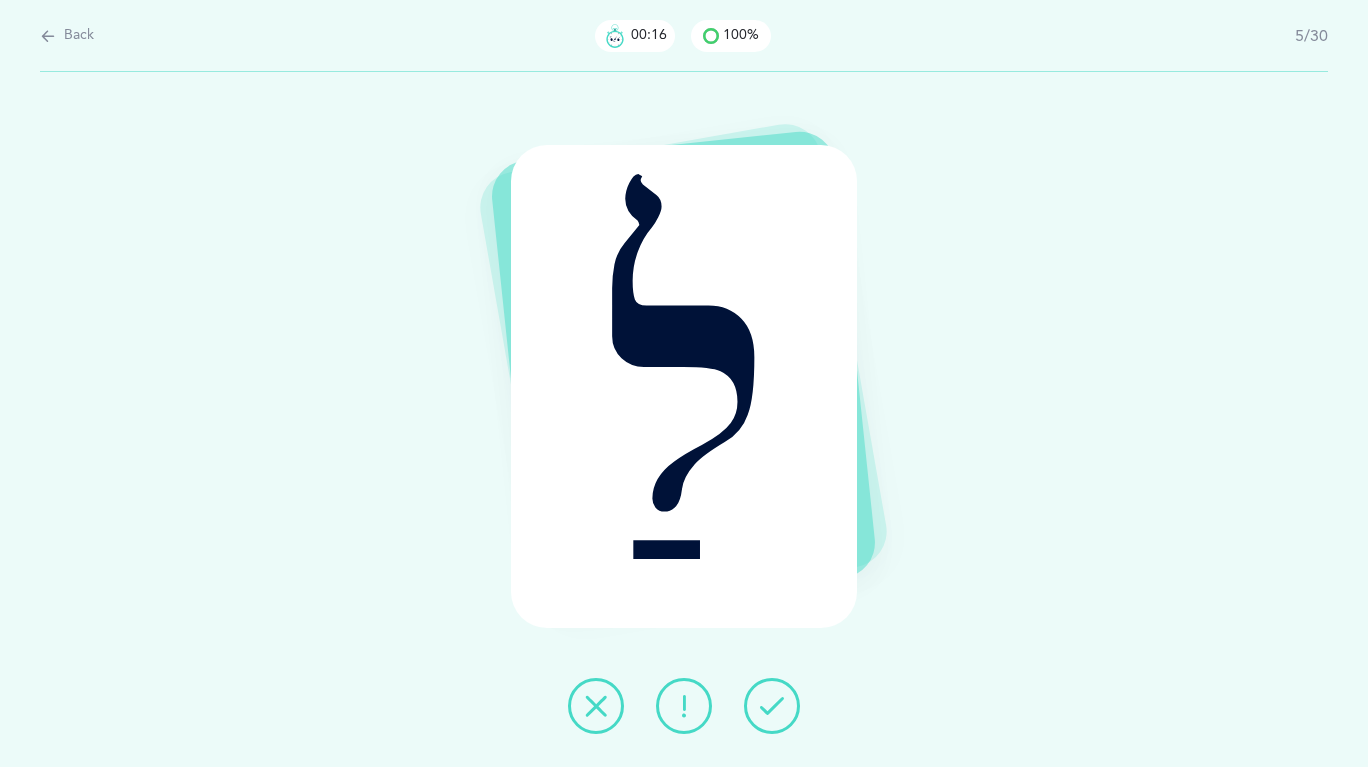 click at bounding box center [772, 706] 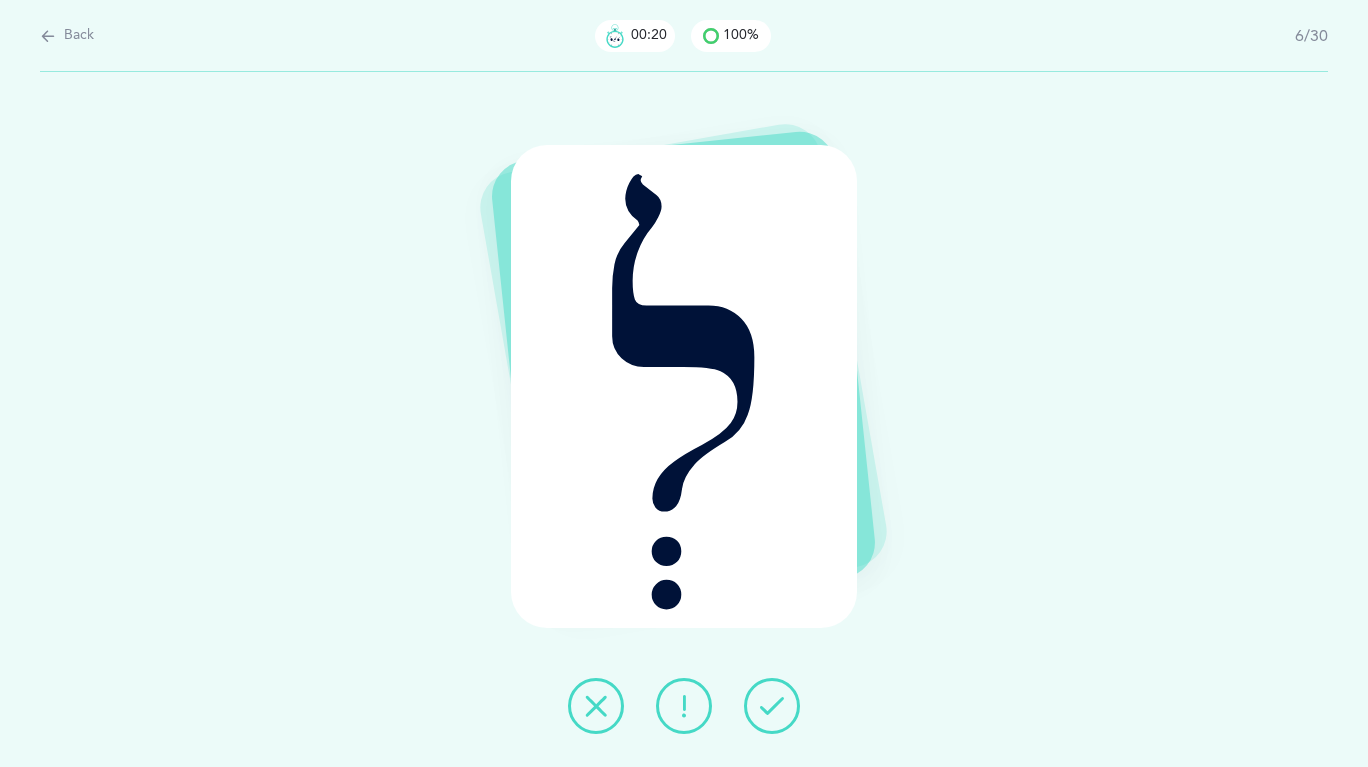 click at bounding box center [772, 706] 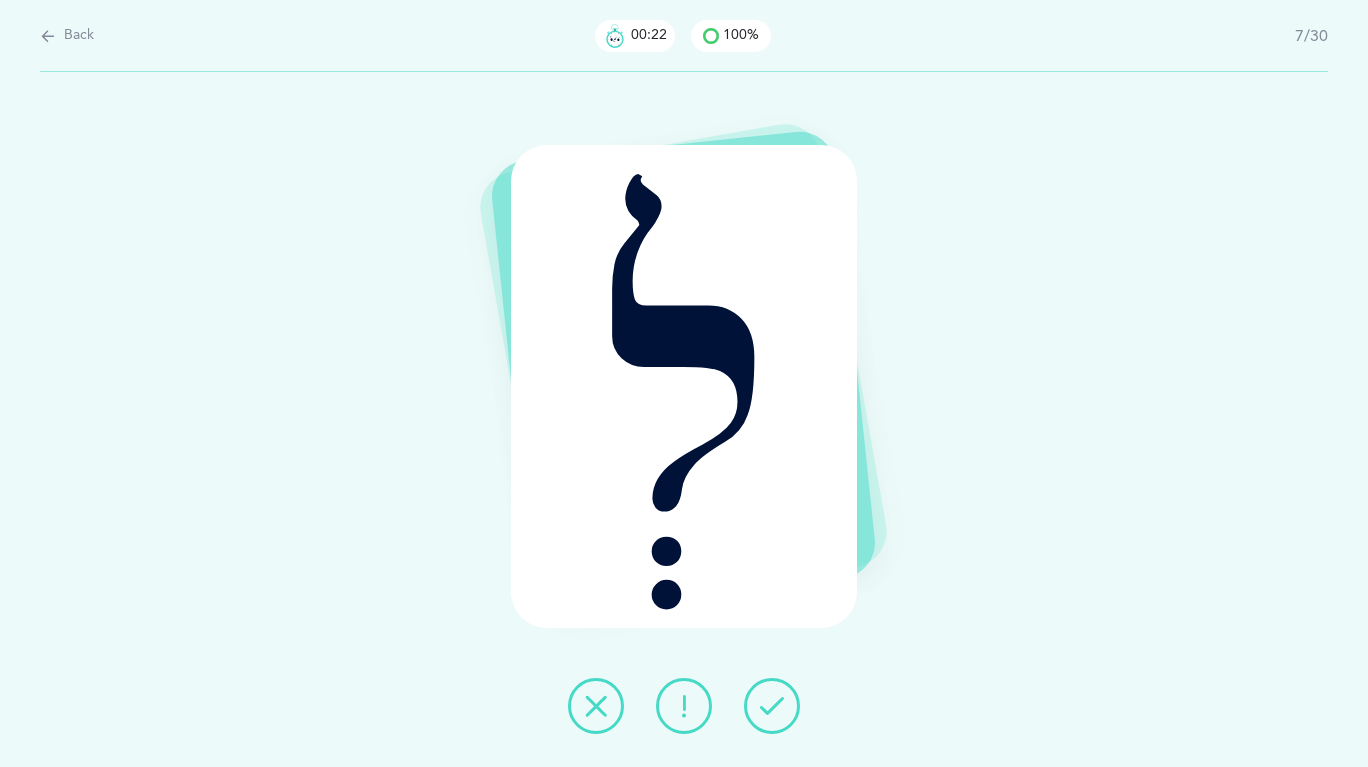 click at bounding box center (772, 706) 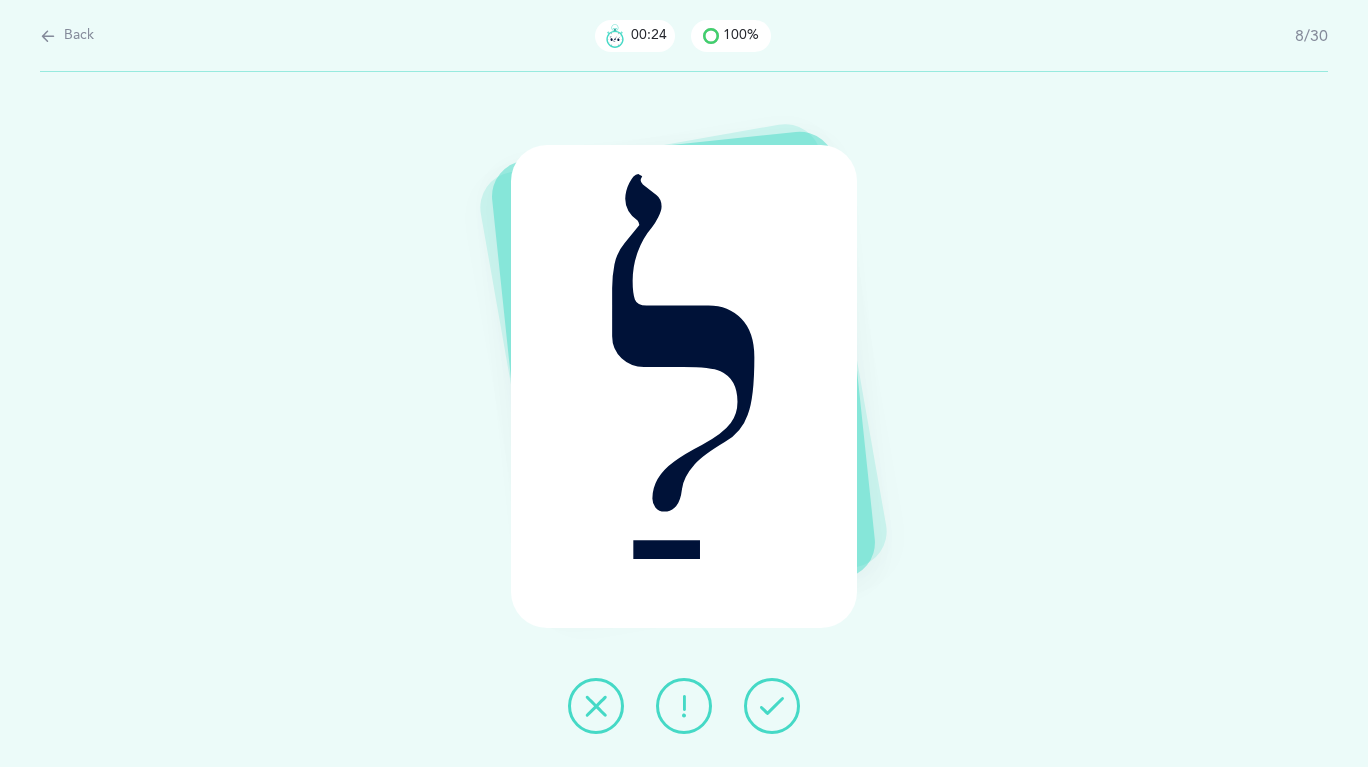click at bounding box center [772, 706] 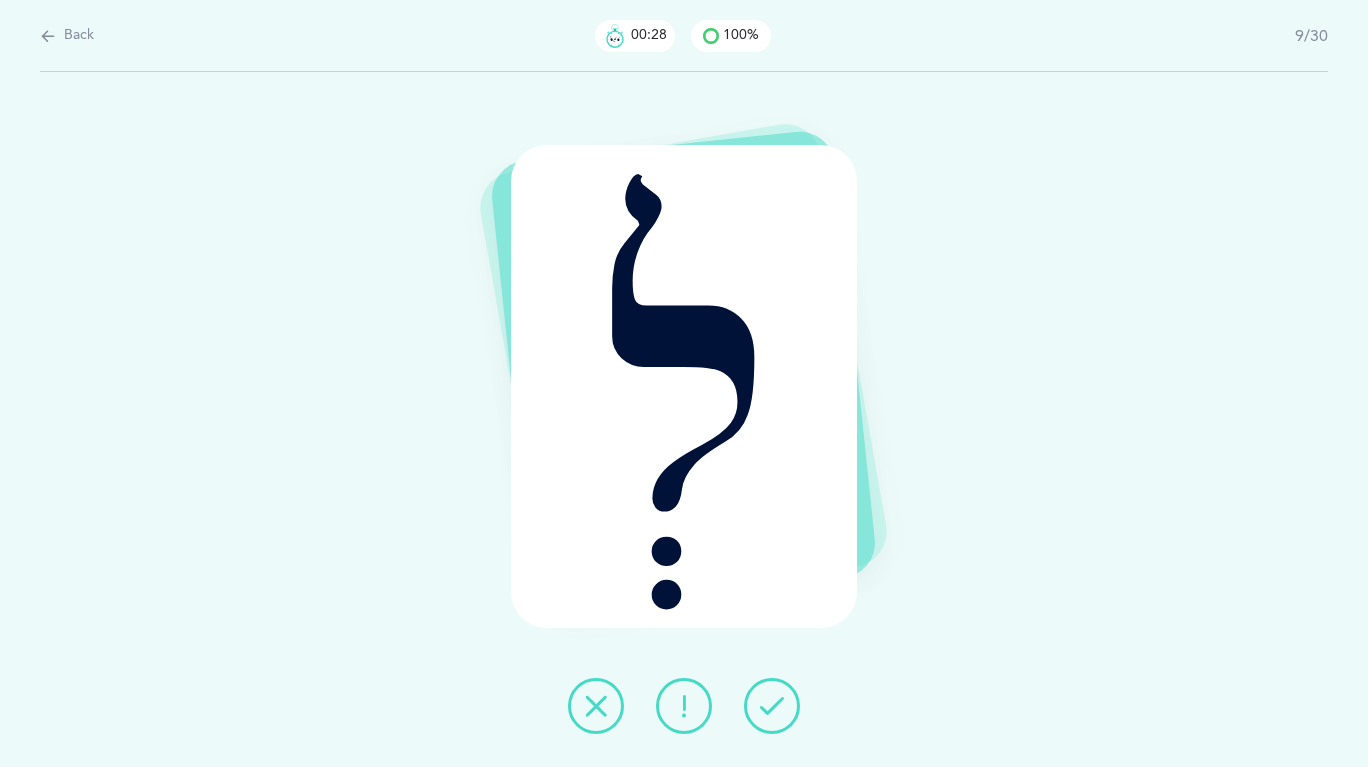 click at bounding box center [772, 706] 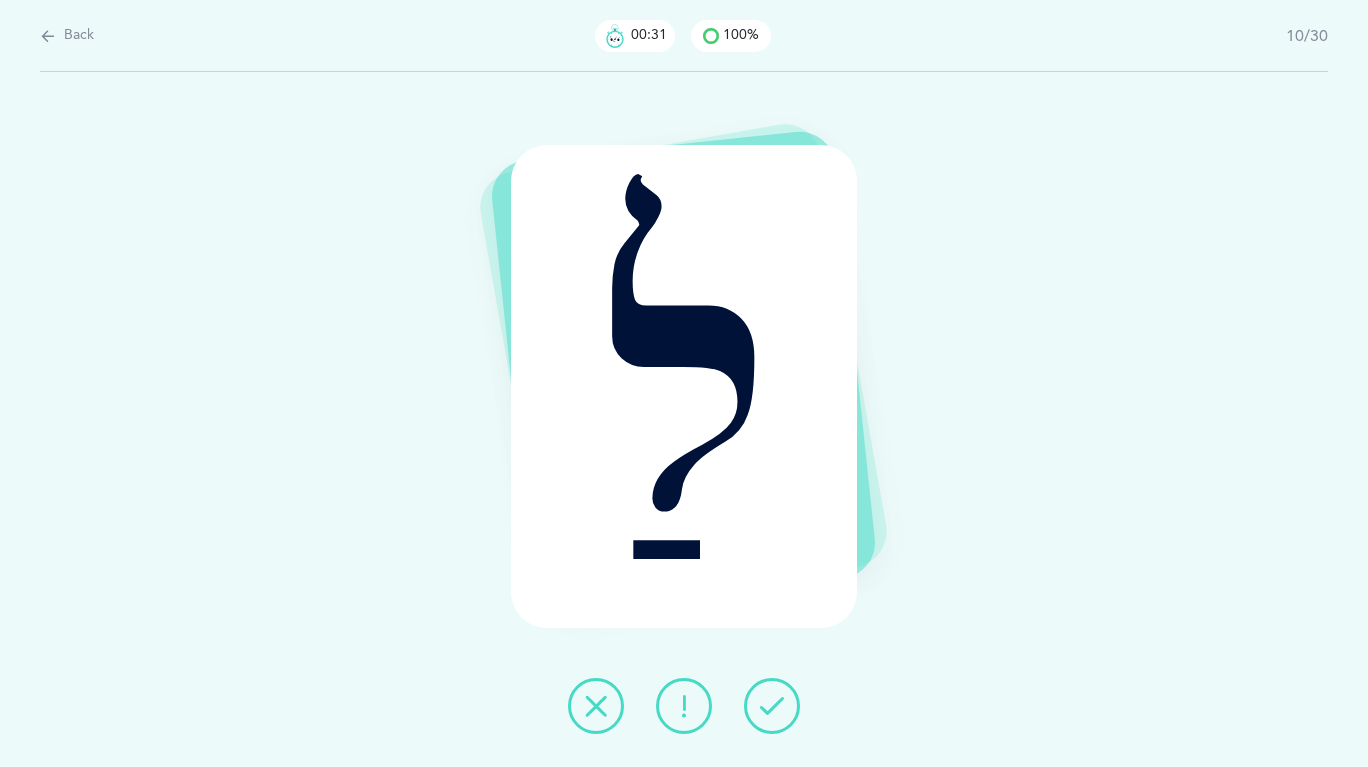 click at bounding box center (772, 706) 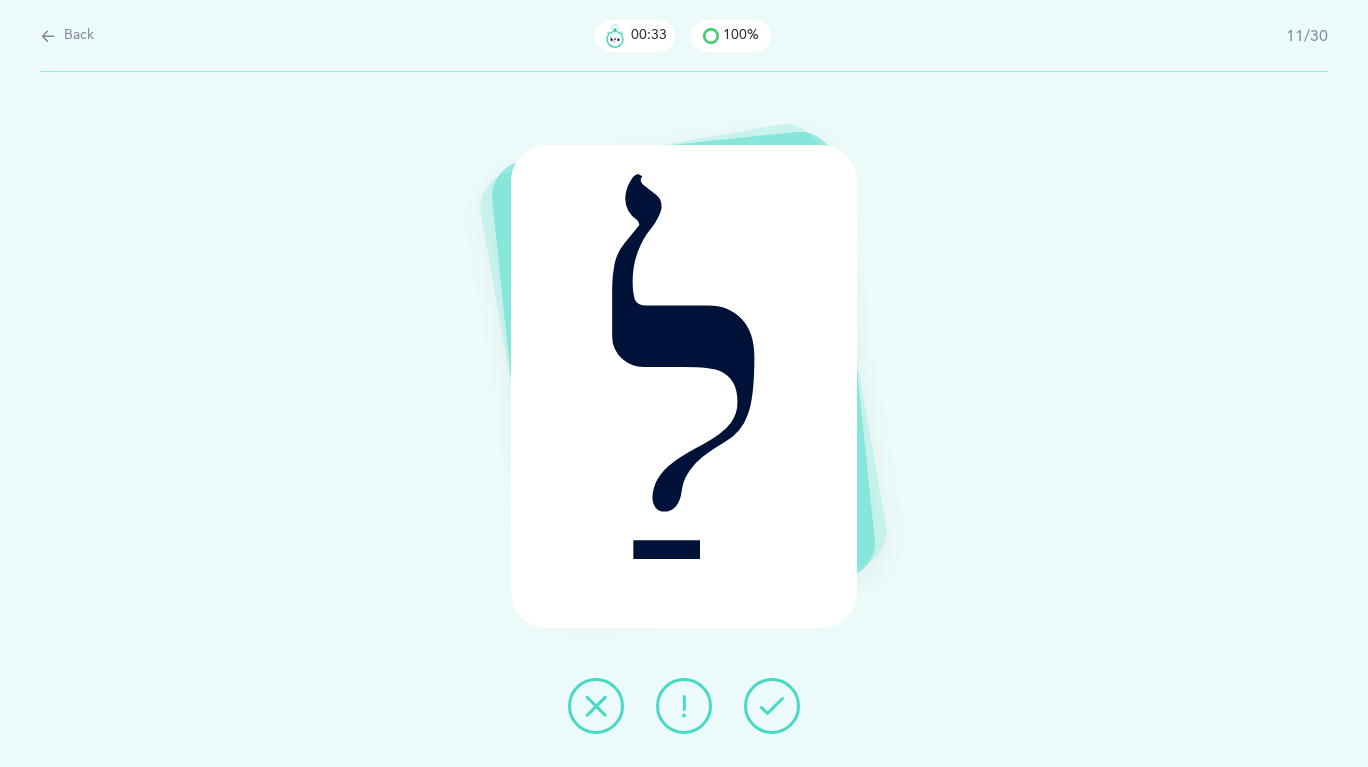 click at bounding box center (772, 706) 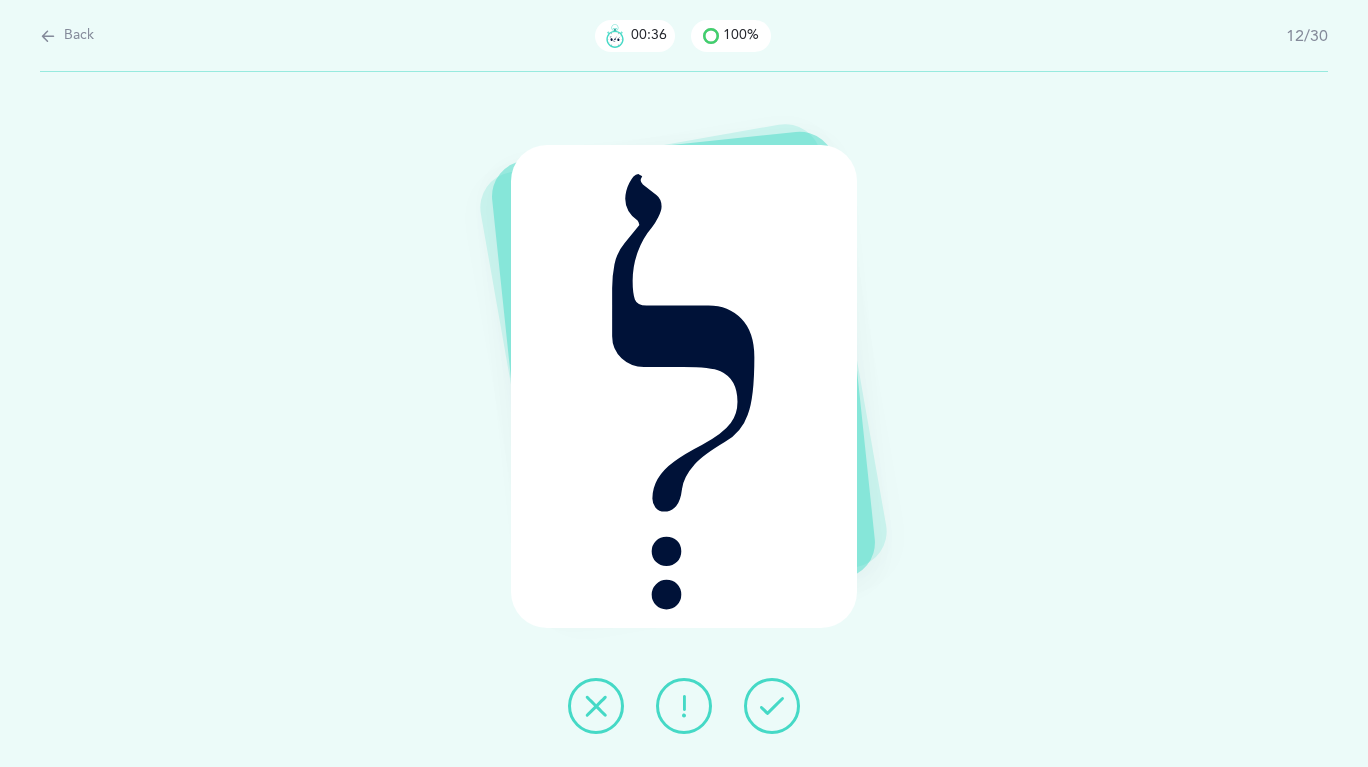 click at bounding box center (772, 706) 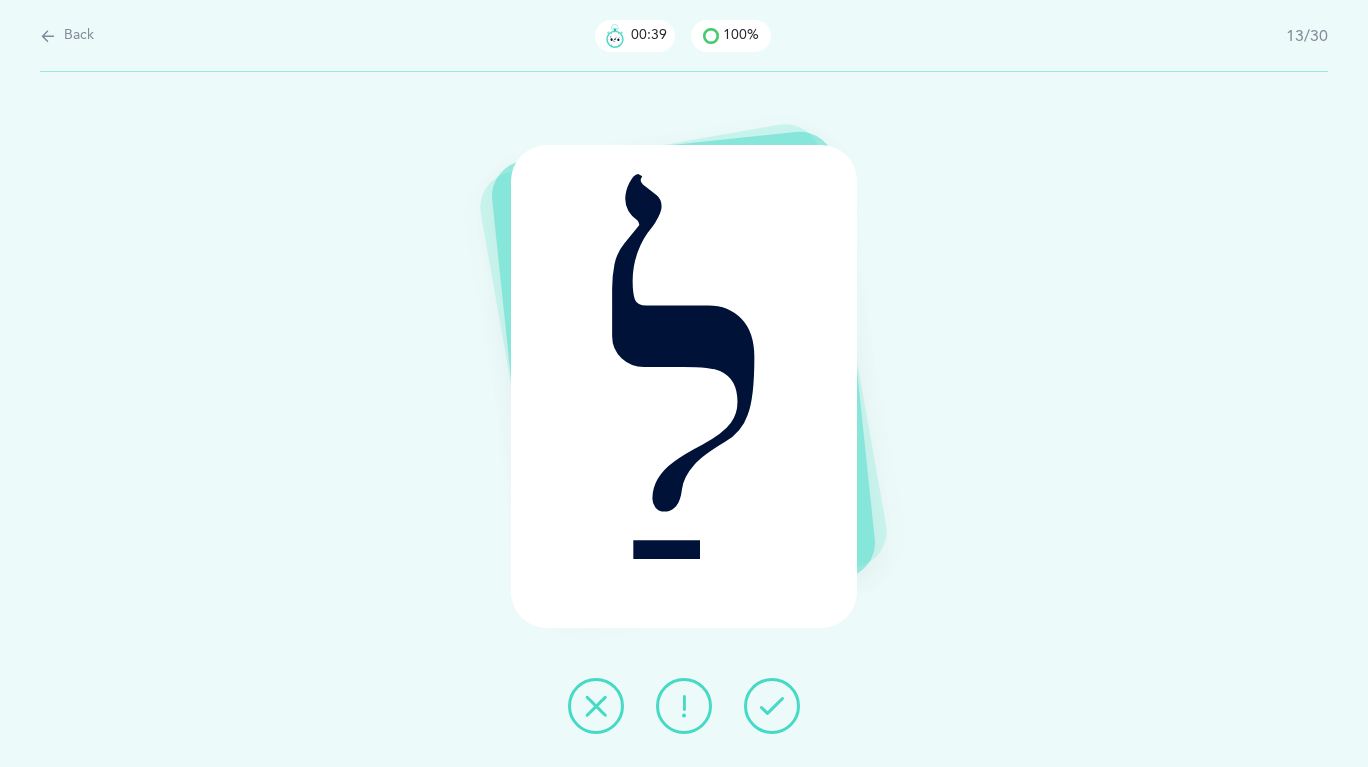 click at bounding box center [772, 706] 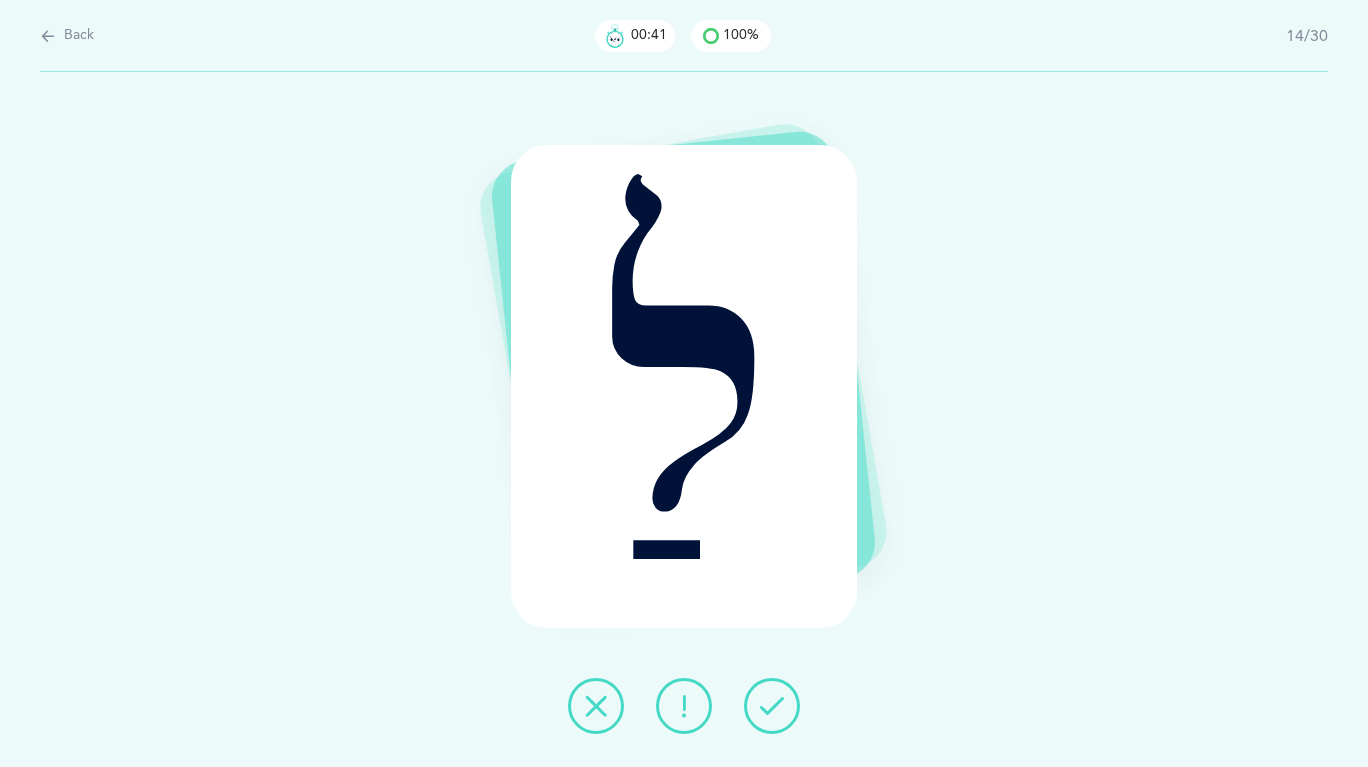 click at bounding box center [772, 706] 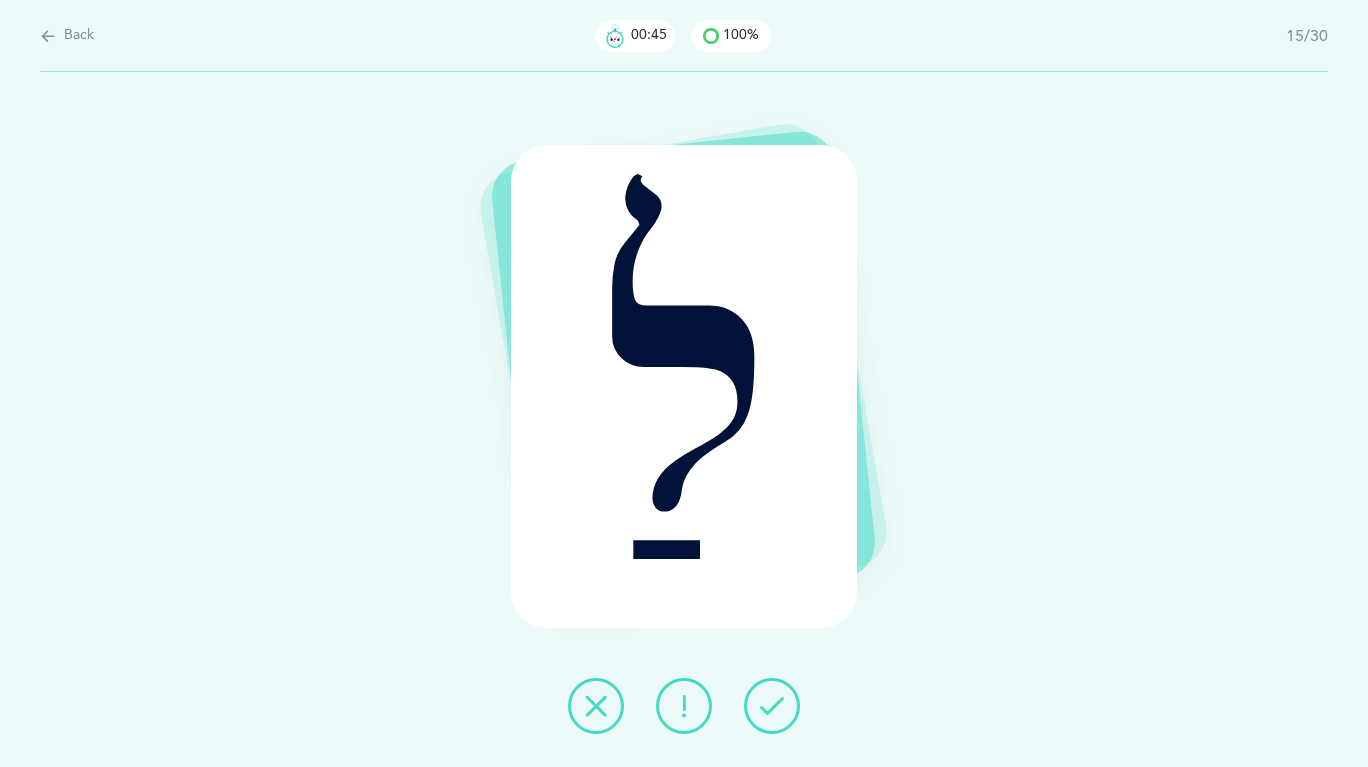 click at bounding box center (772, 706) 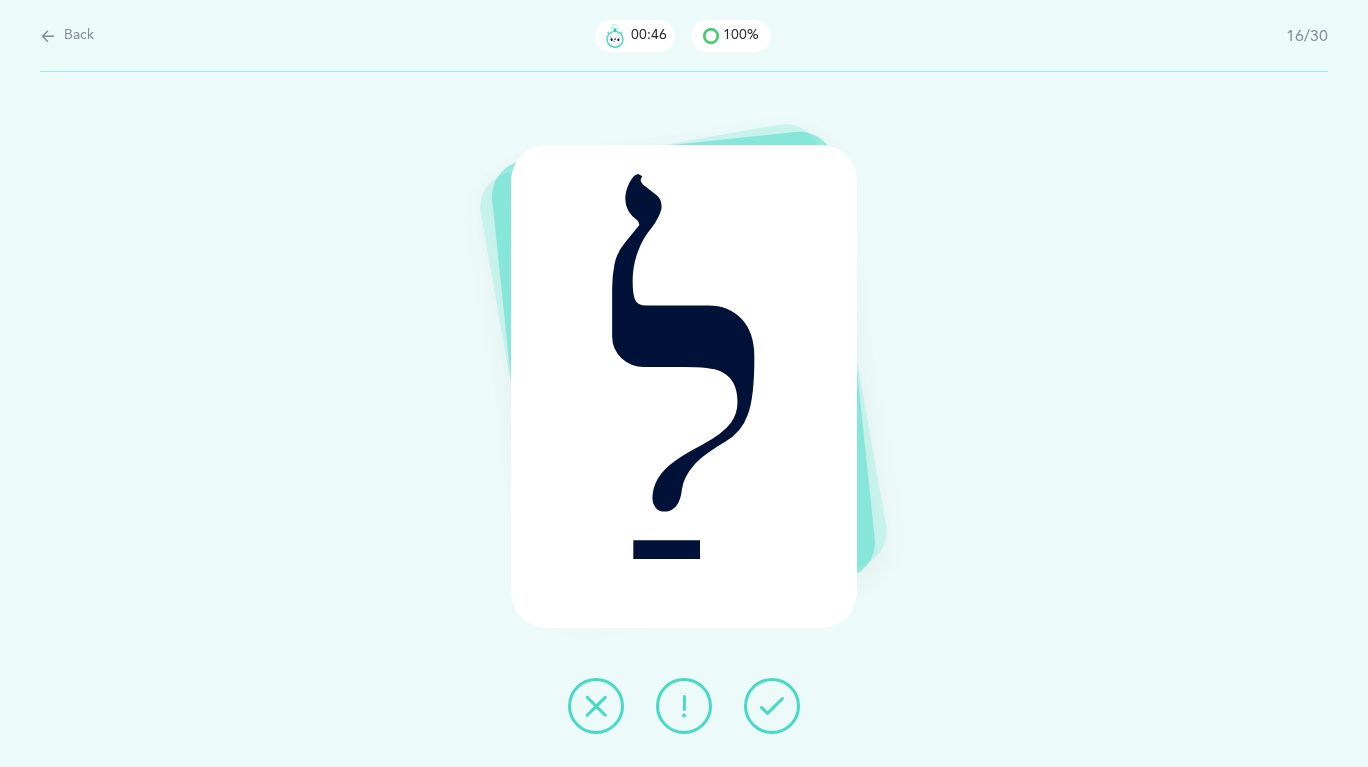 click at bounding box center (772, 706) 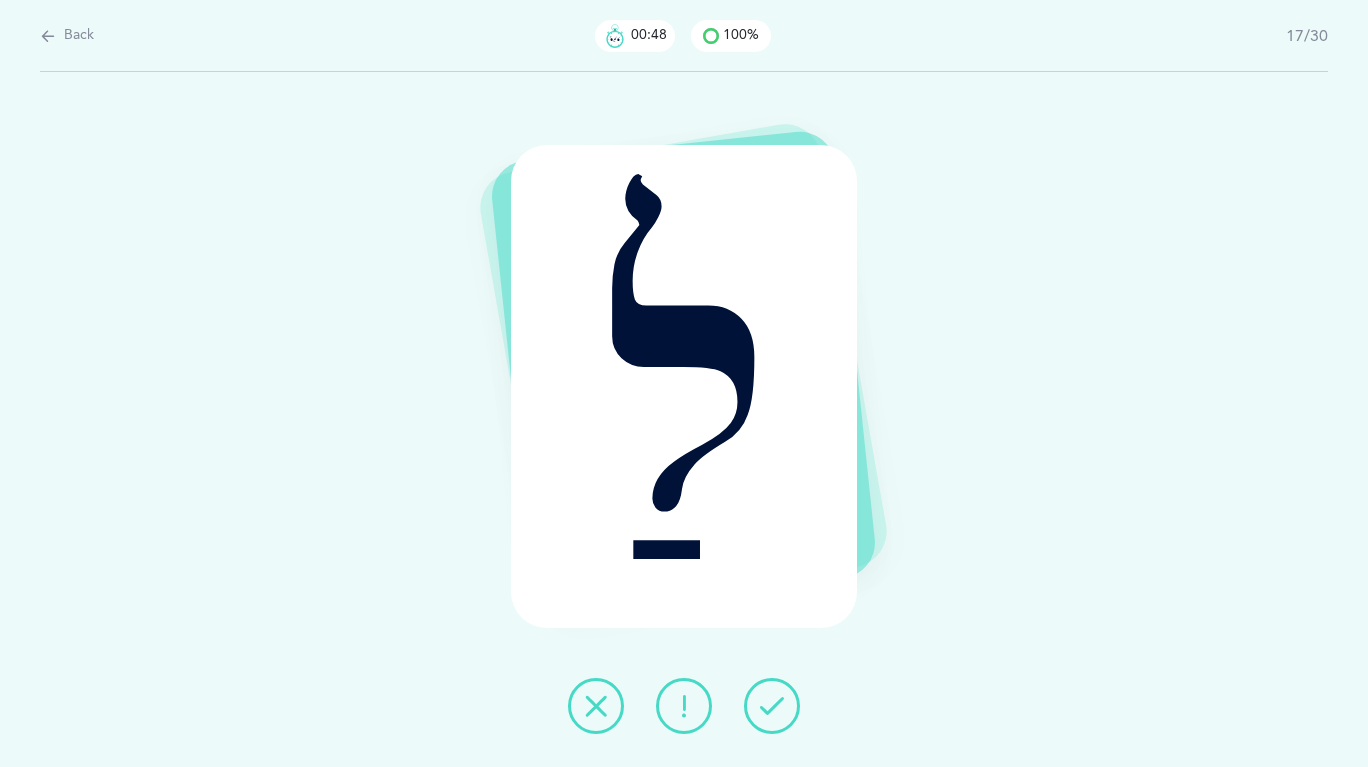 click at bounding box center (772, 706) 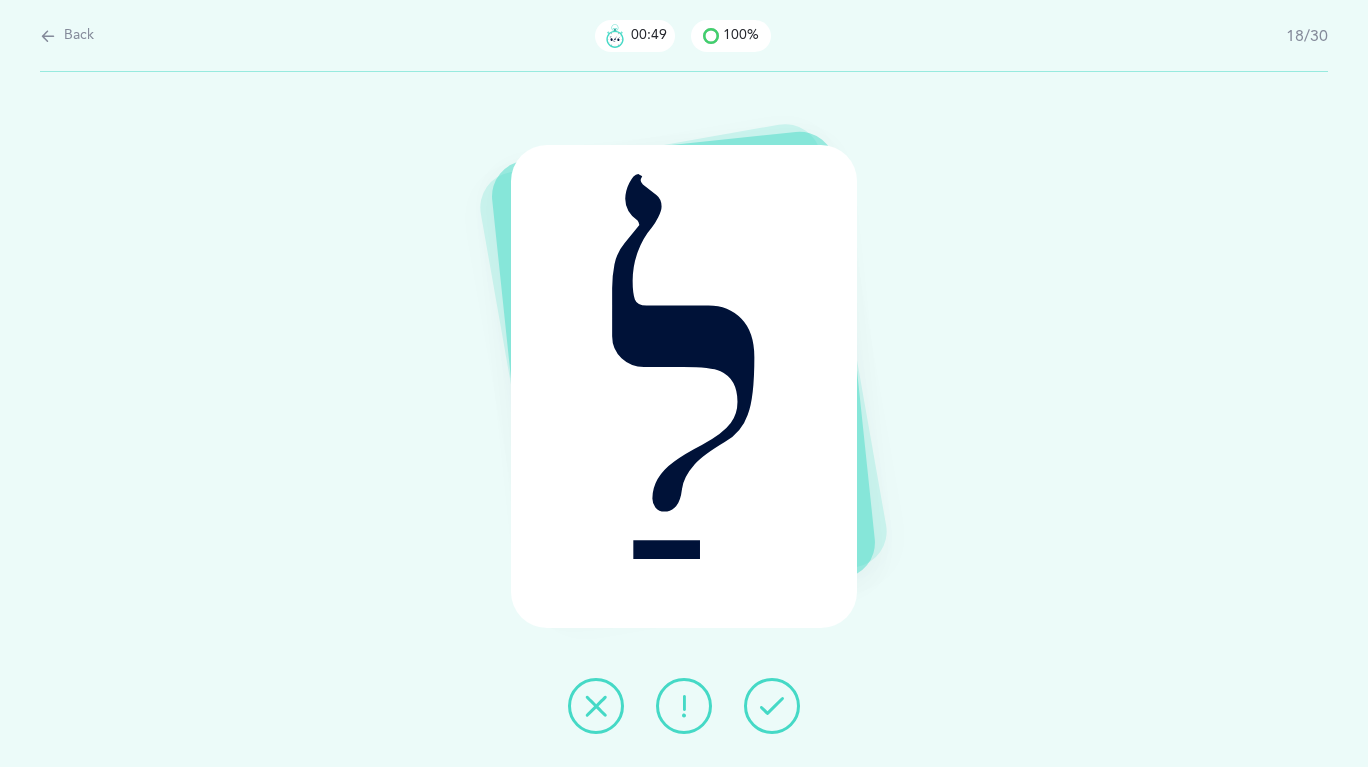 click at bounding box center [772, 706] 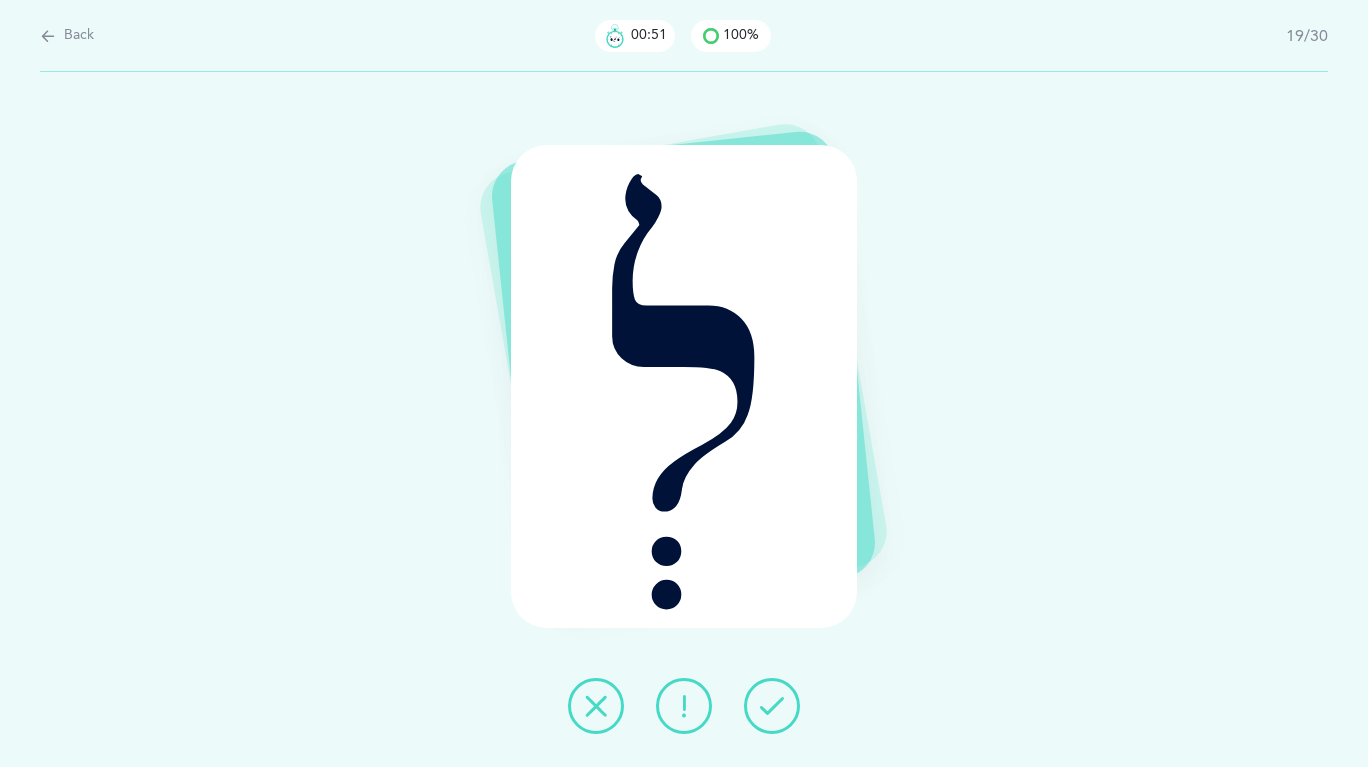 click at bounding box center [772, 706] 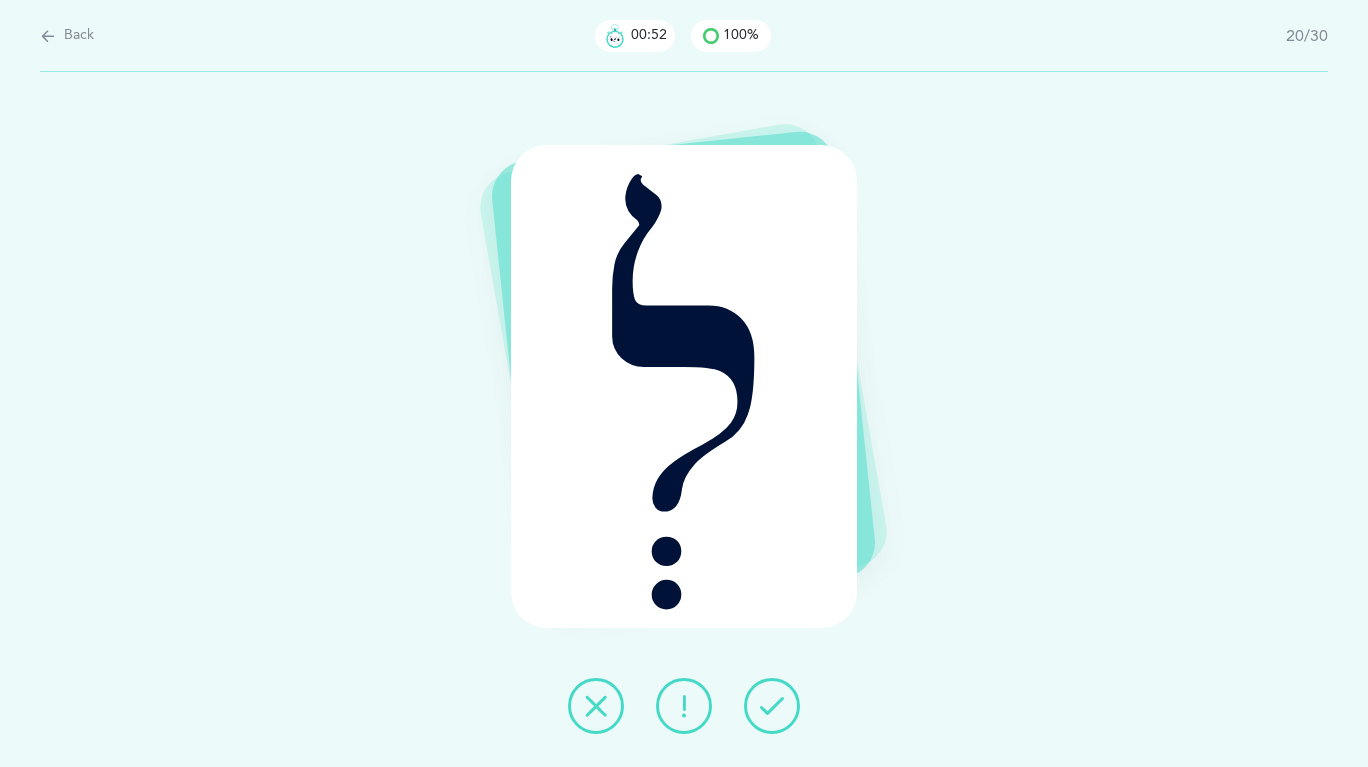 click at bounding box center [772, 706] 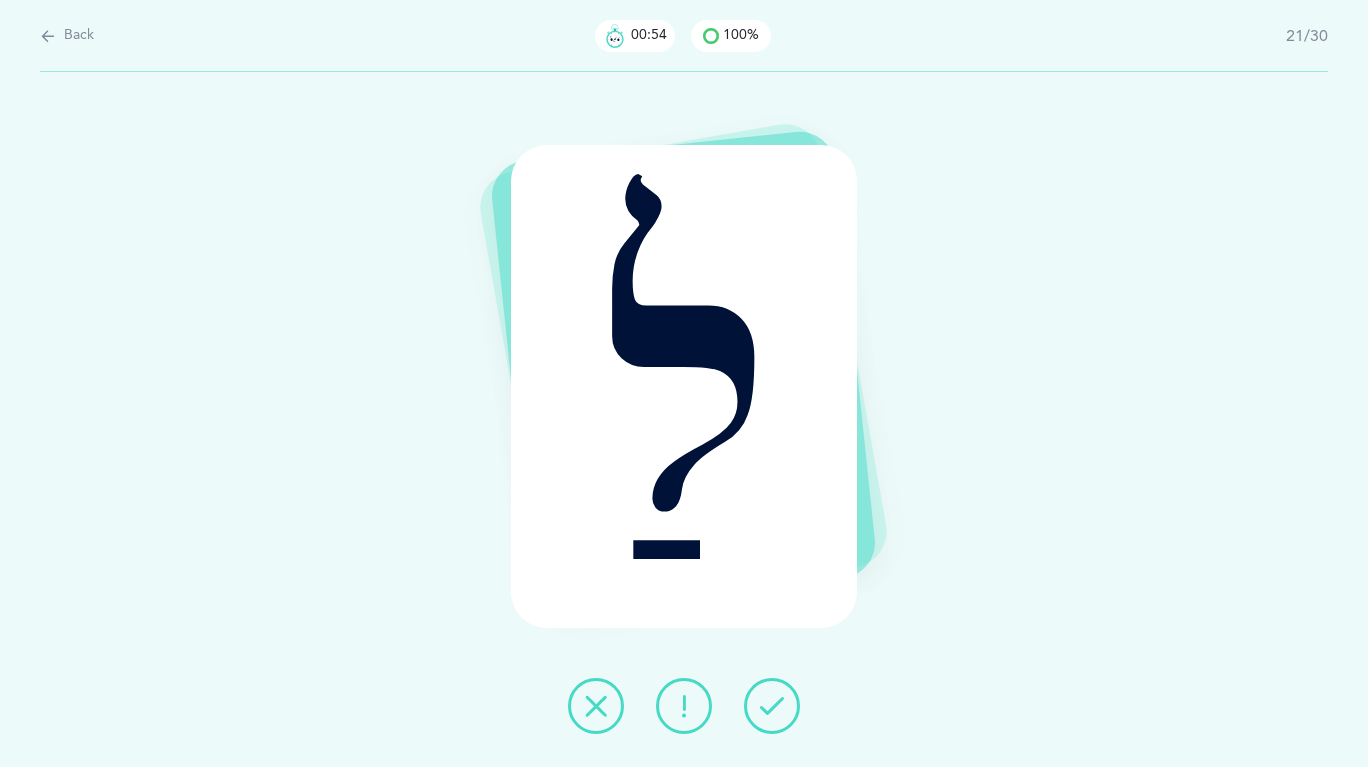 click at bounding box center (772, 706) 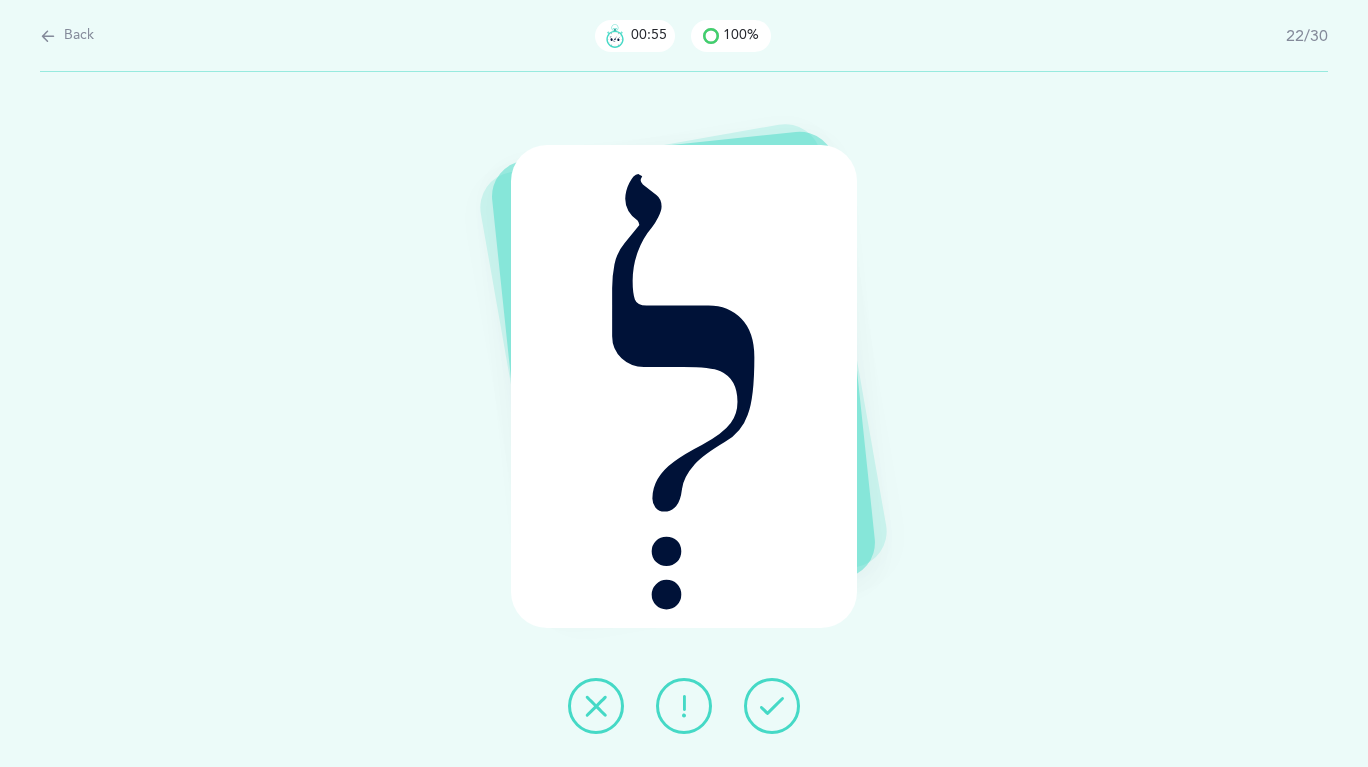 click at bounding box center [772, 706] 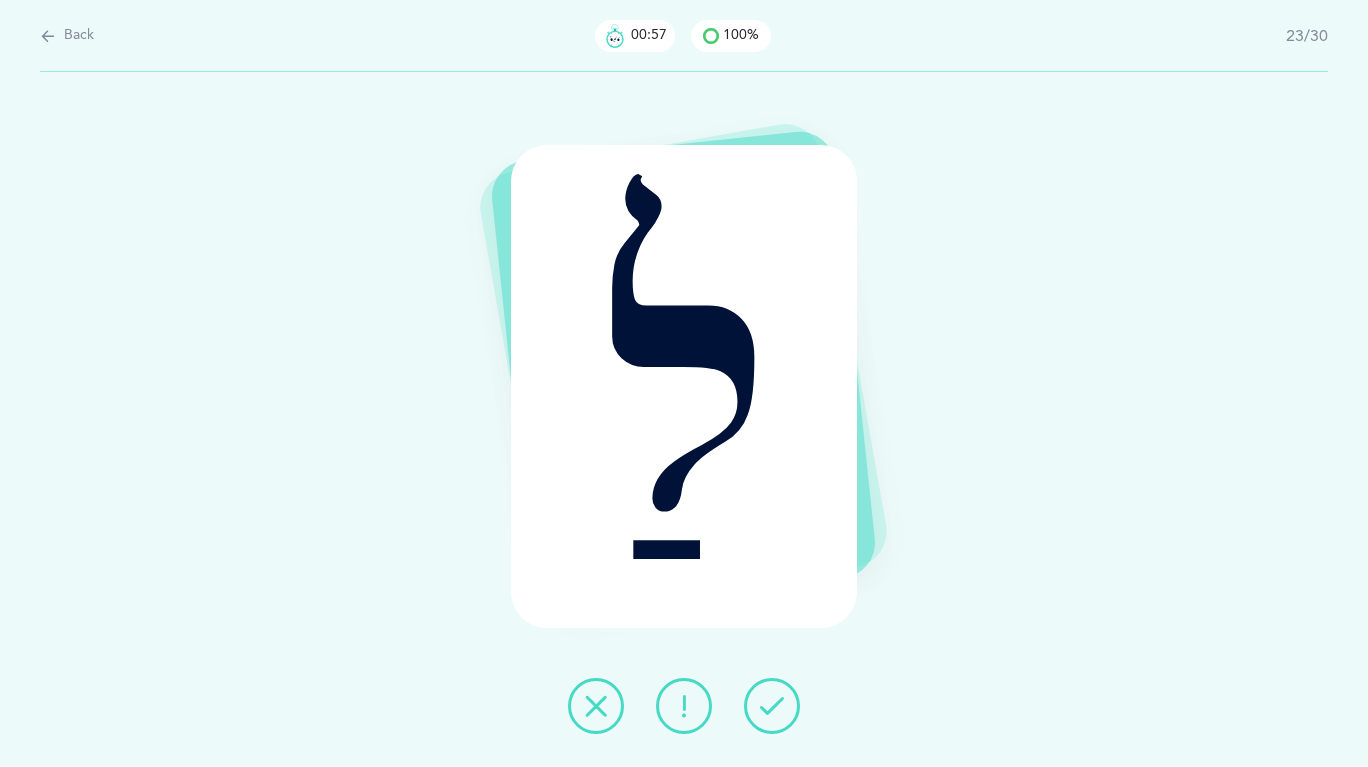 click at bounding box center [772, 706] 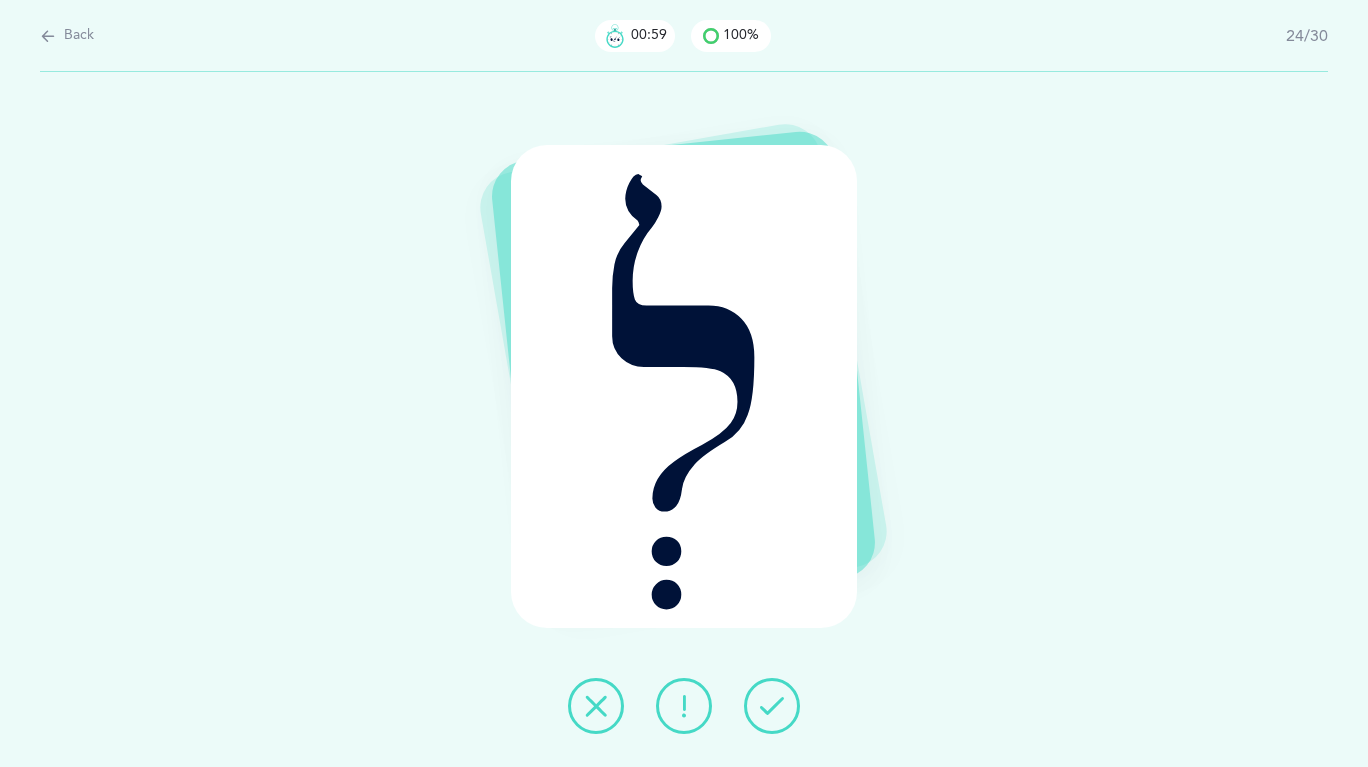 click at bounding box center [772, 706] 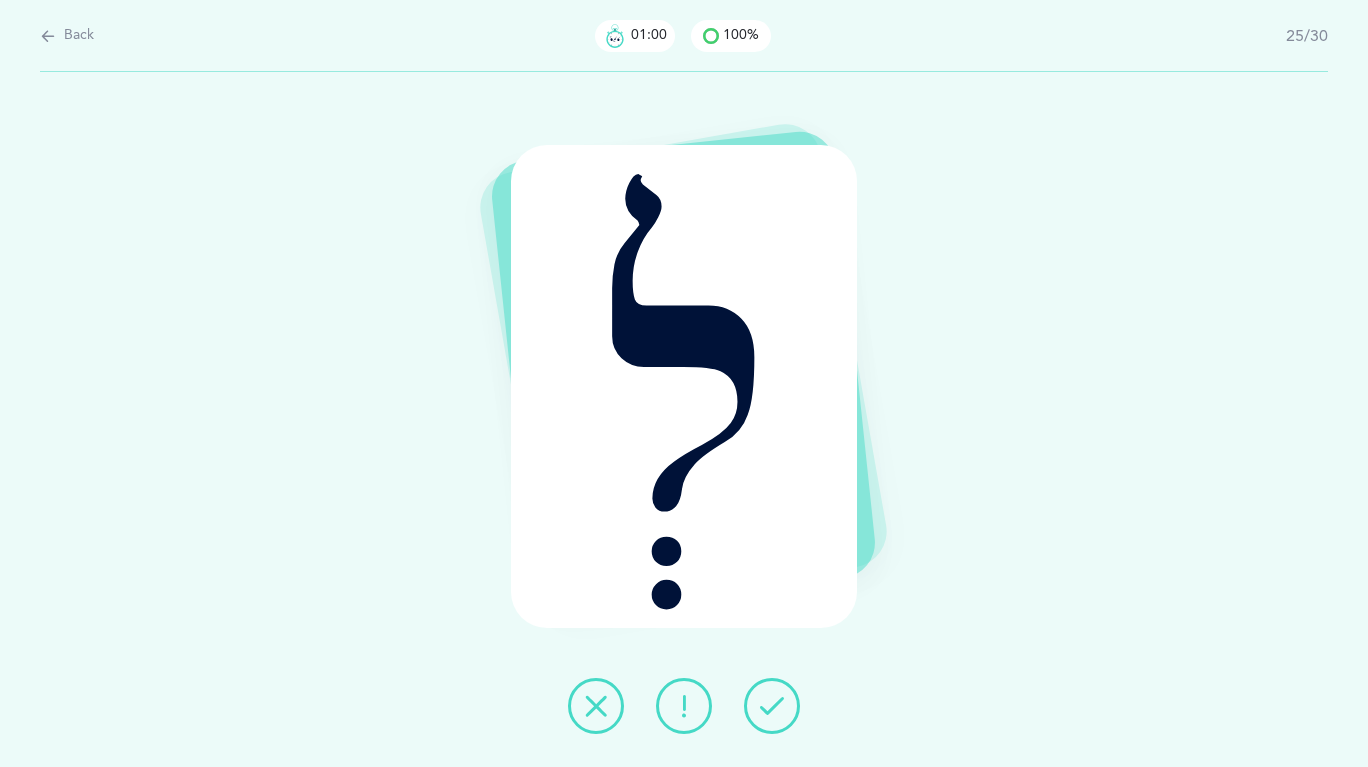 click at bounding box center [772, 706] 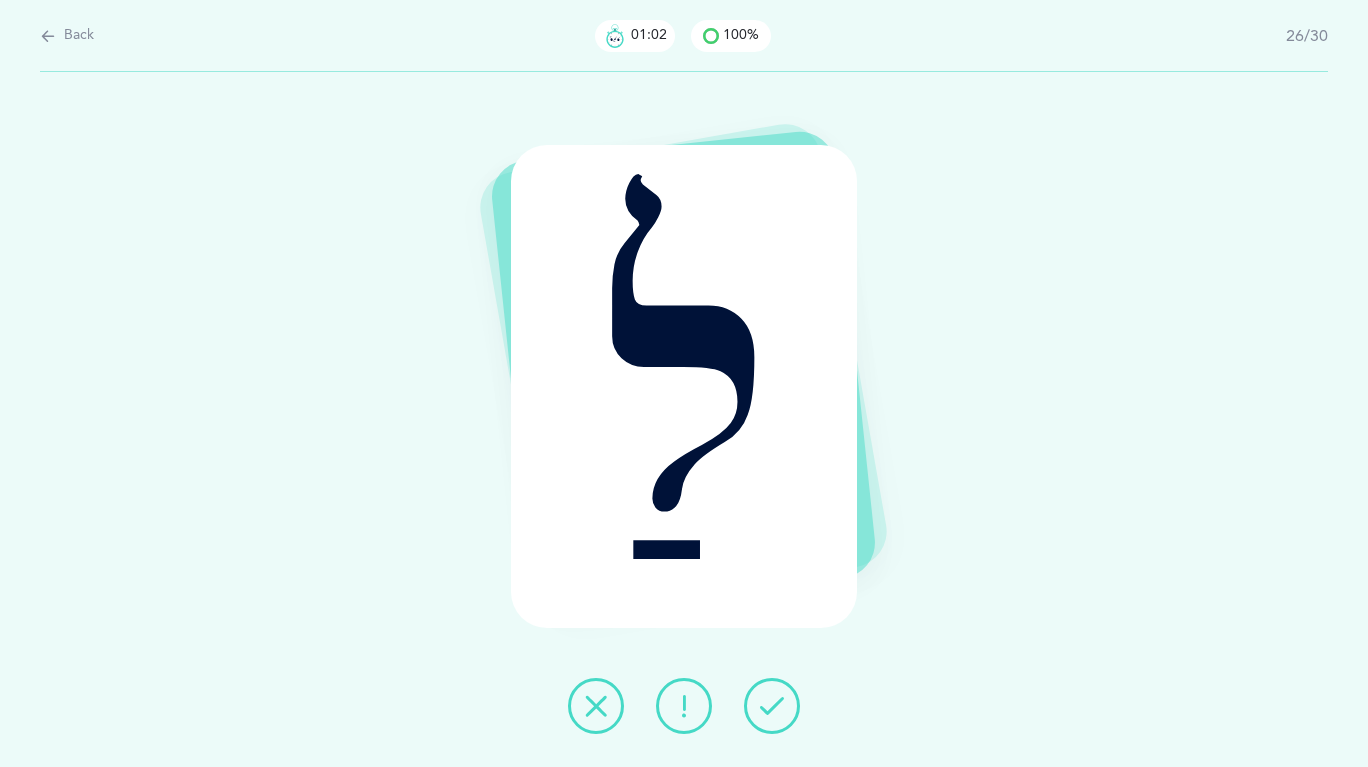 click at bounding box center [772, 706] 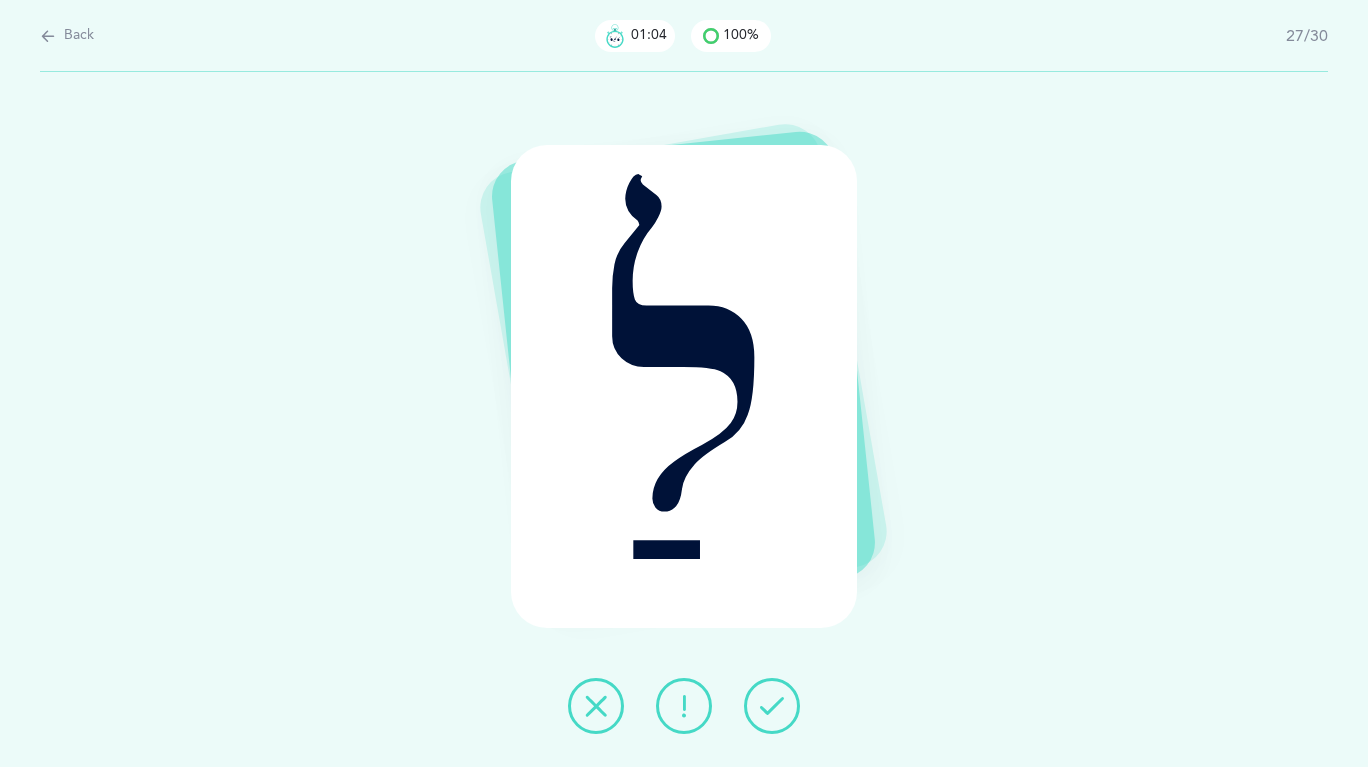 click at bounding box center [772, 706] 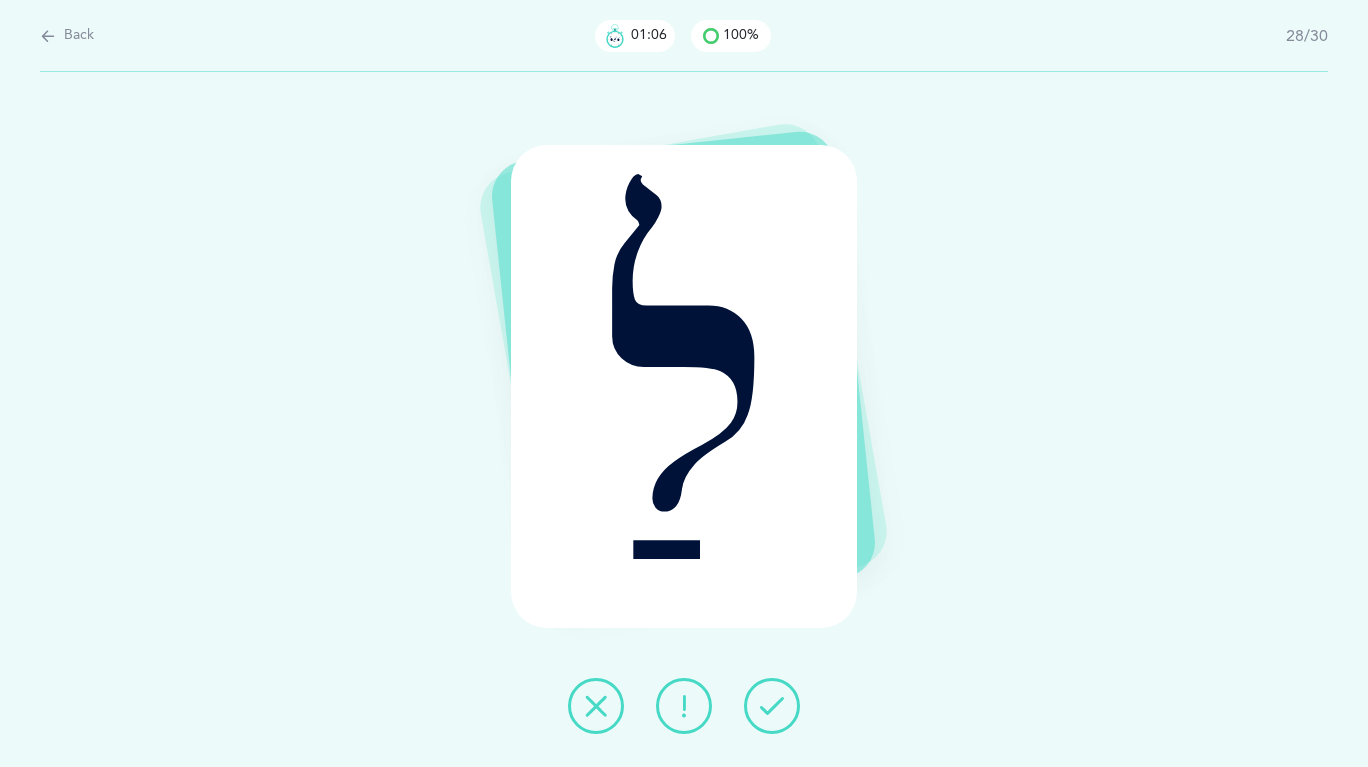 click at bounding box center [772, 706] 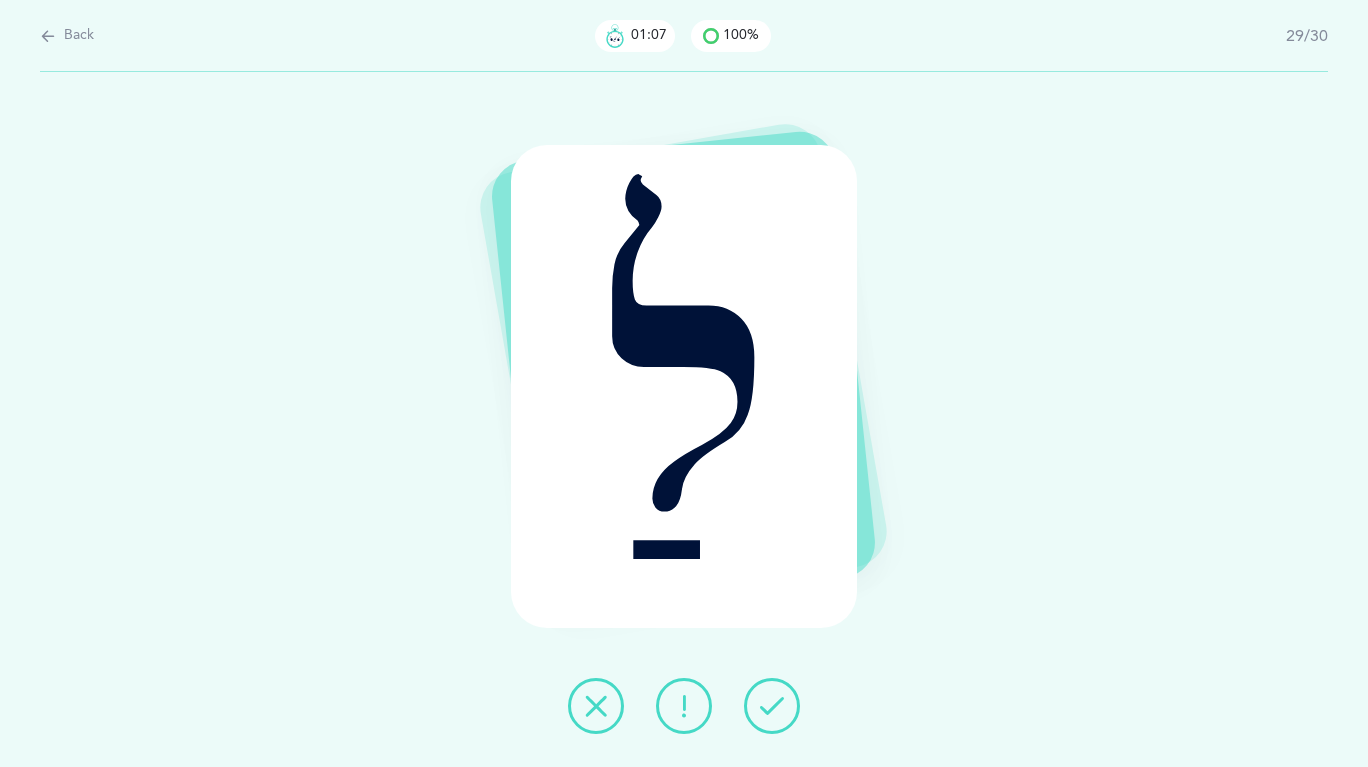 click at bounding box center [772, 706] 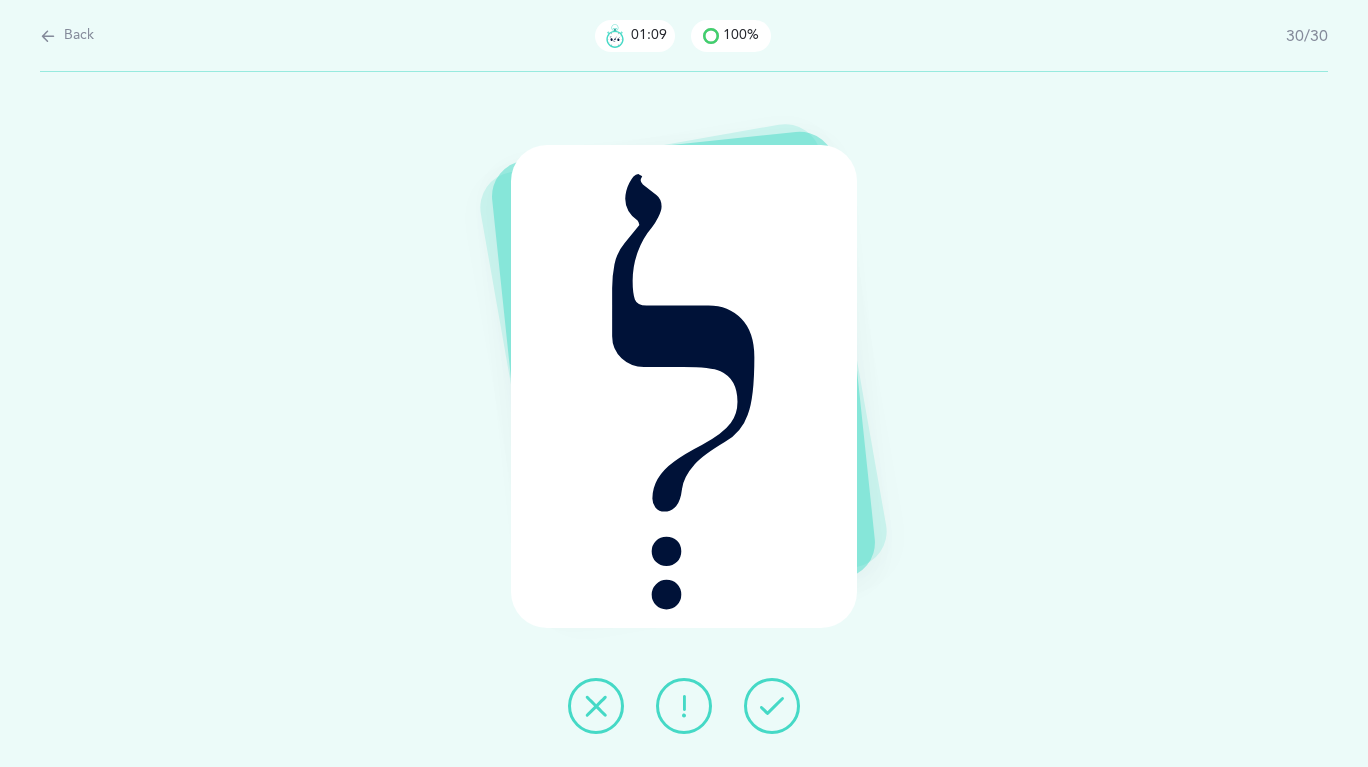 click at bounding box center [772, 706] 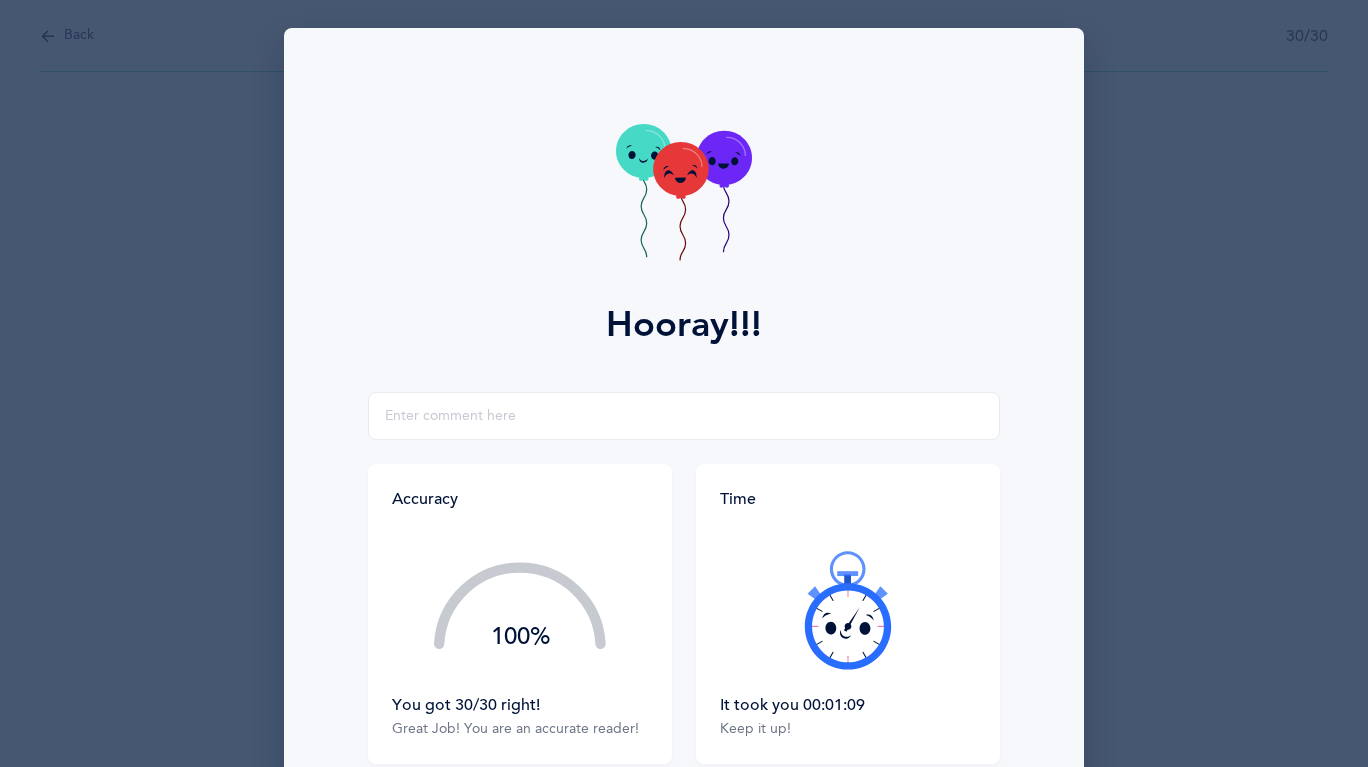 click on "It took you 00:01:09" at bounding box center (848, 705) 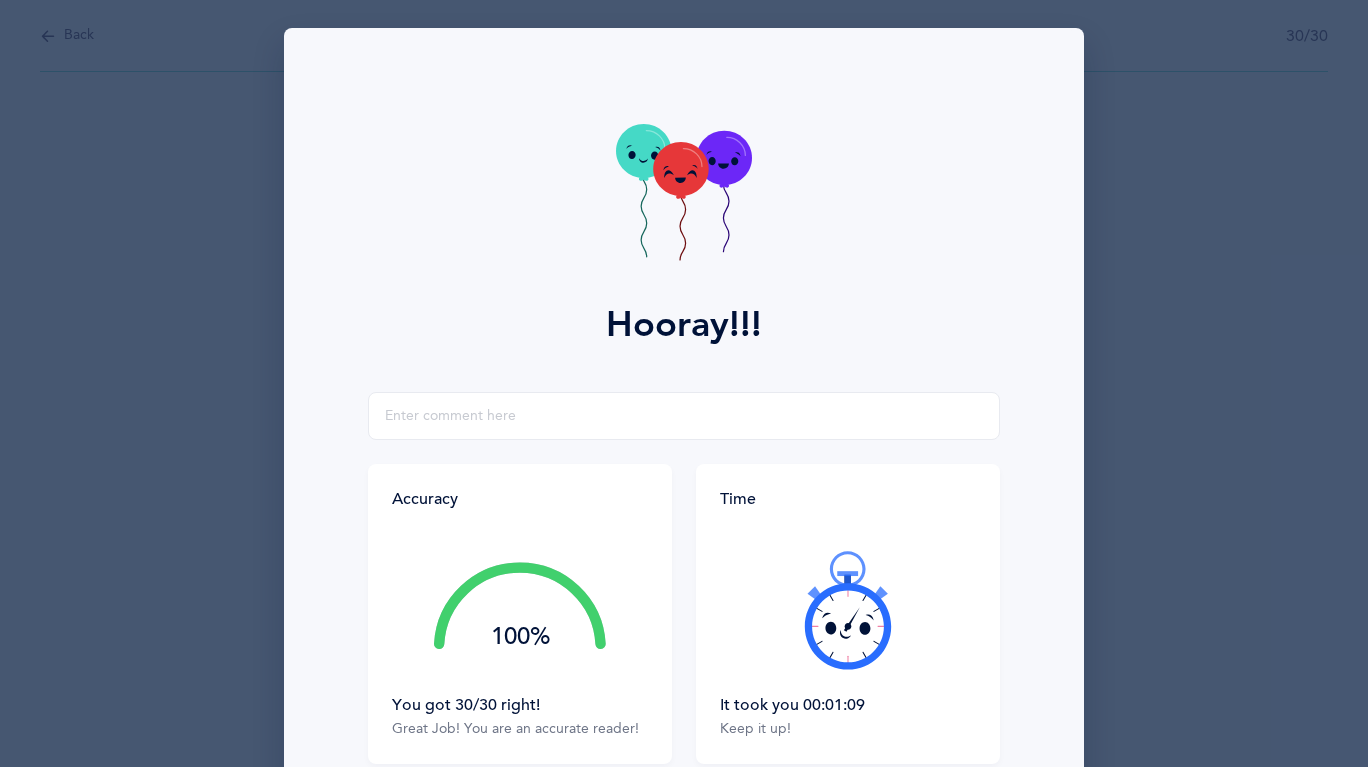 click on "Hooray!!!" at bounding box center (684, 210) 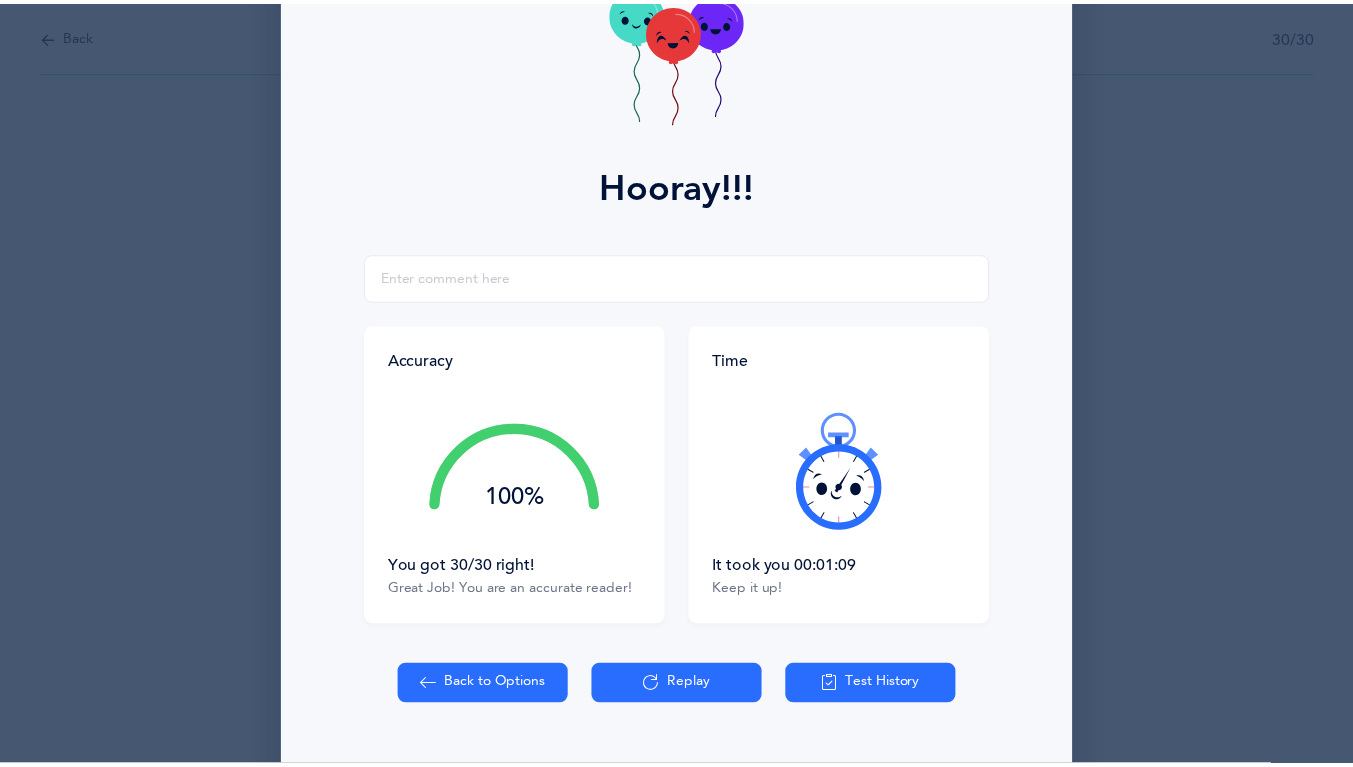 scroll, scrollTop: 185, scrollLeft: 0, axis: vertical 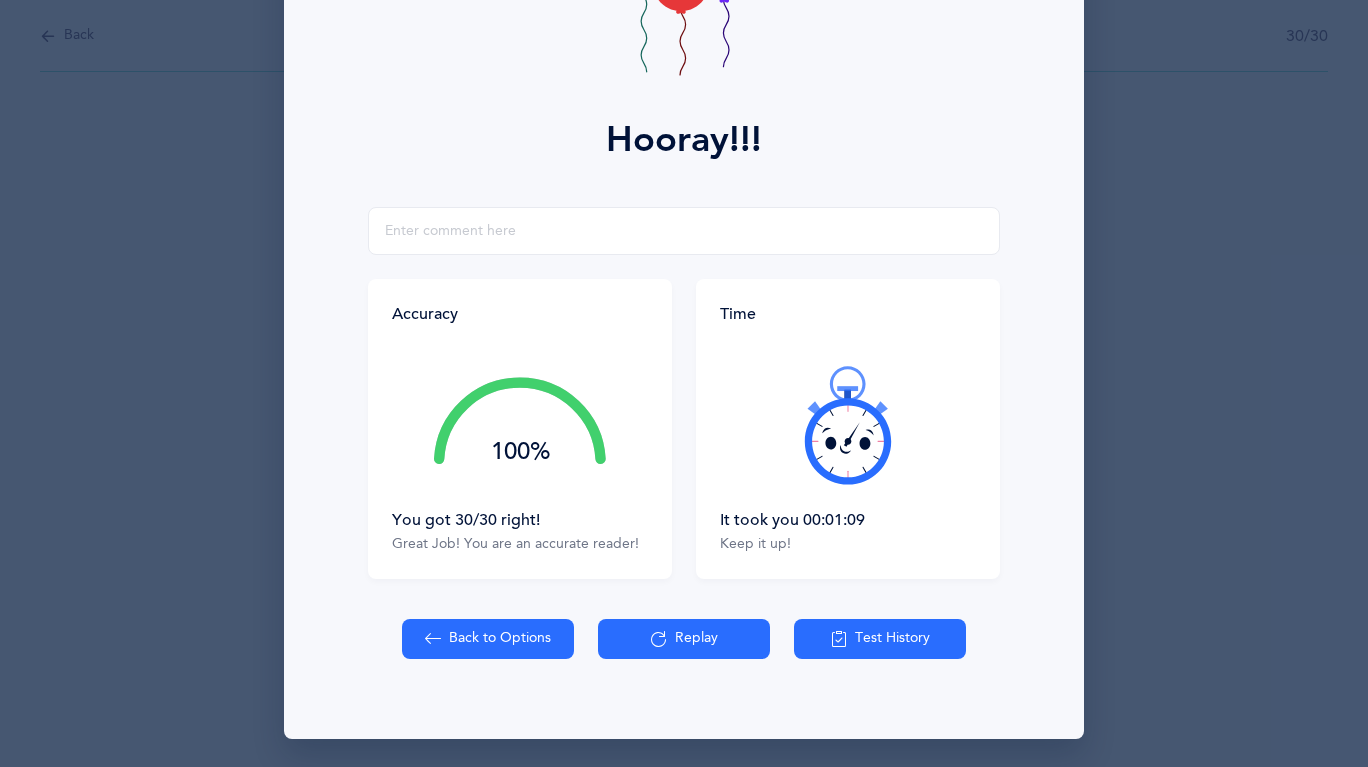 click at bounding box center (433, 639) 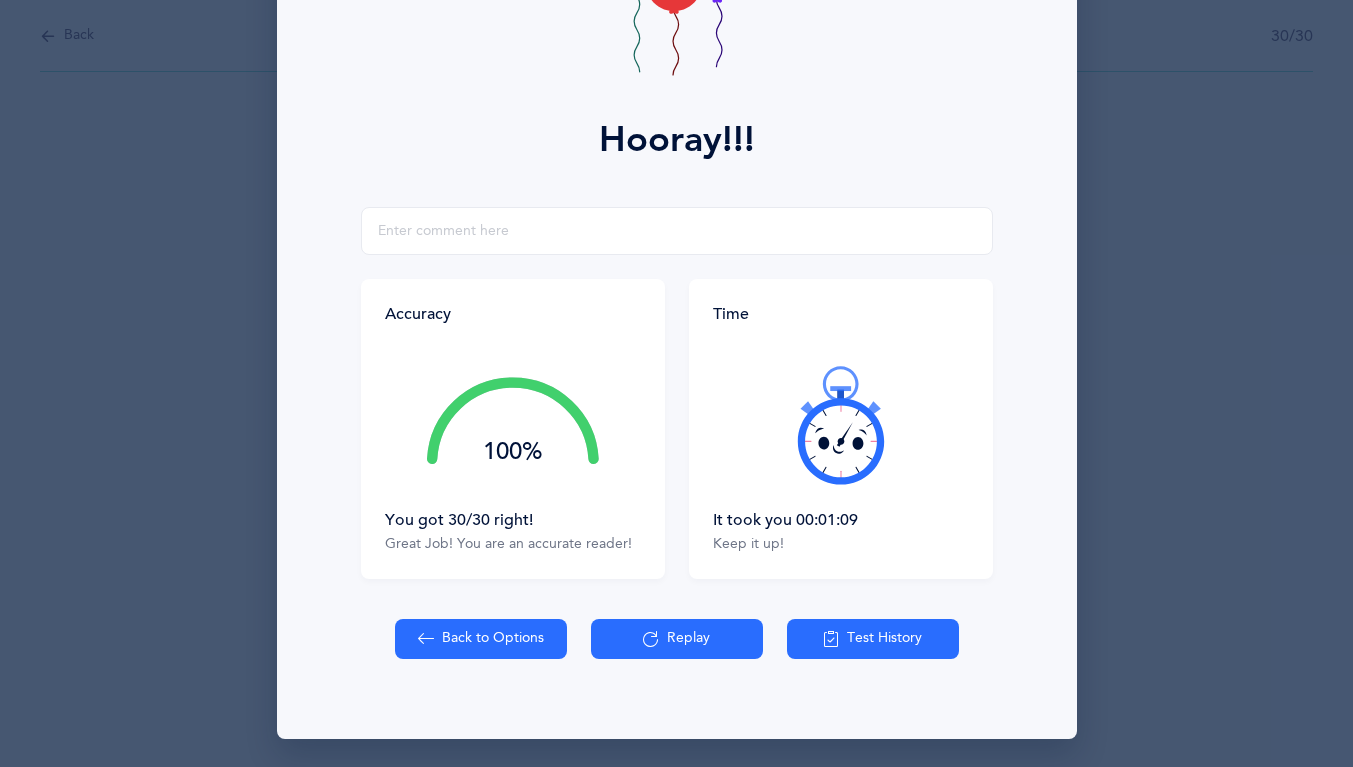 select on "4" 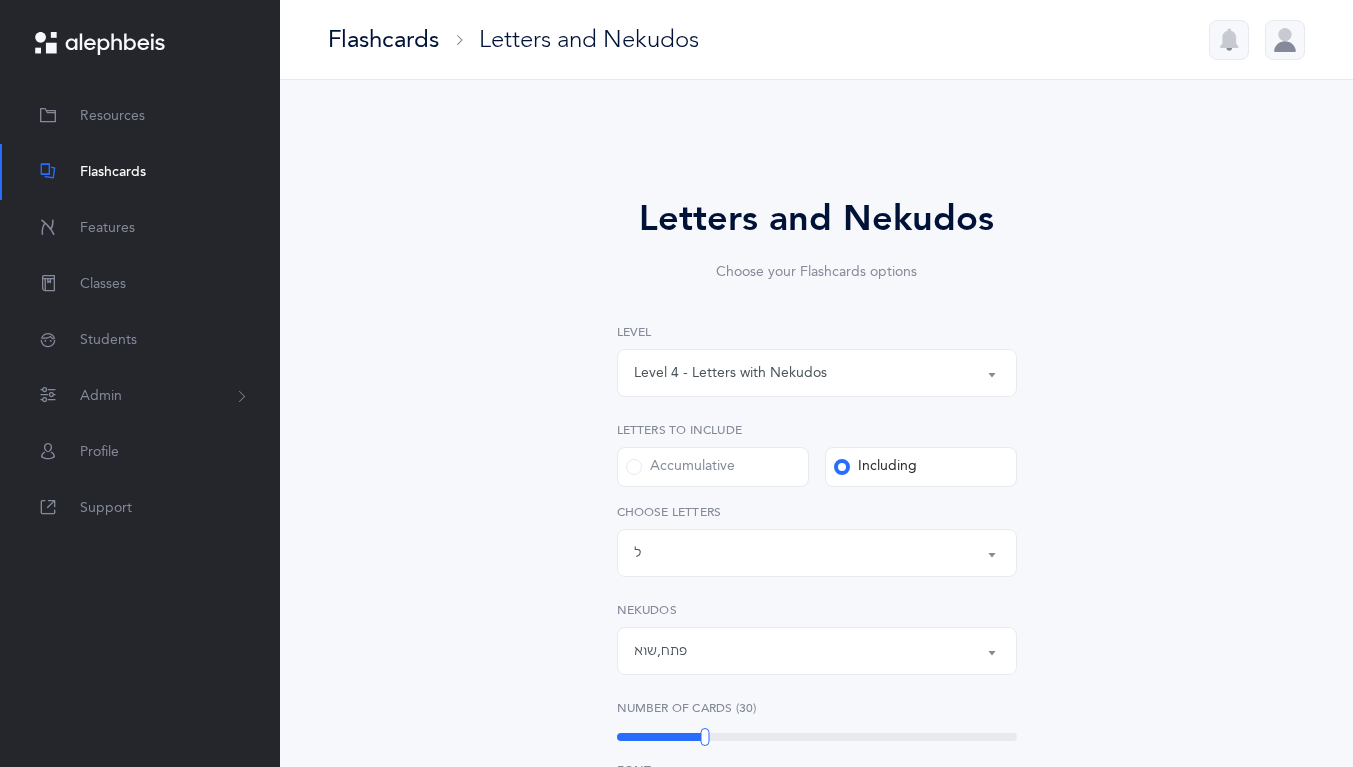 scroll, scrollTop: 250, scrollLeft: 0, axis: vertical 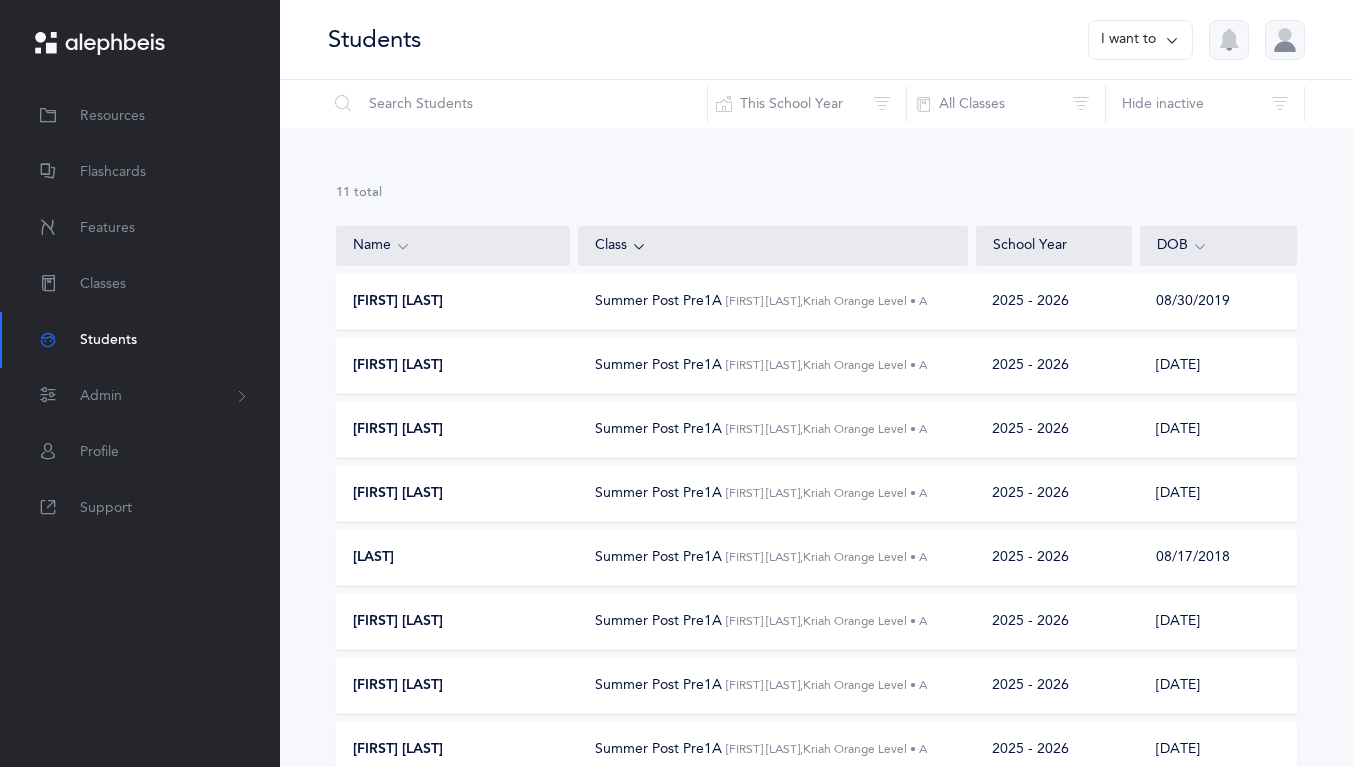 click on "[FIRST] [LAST]" at bounding box center [454, 558] 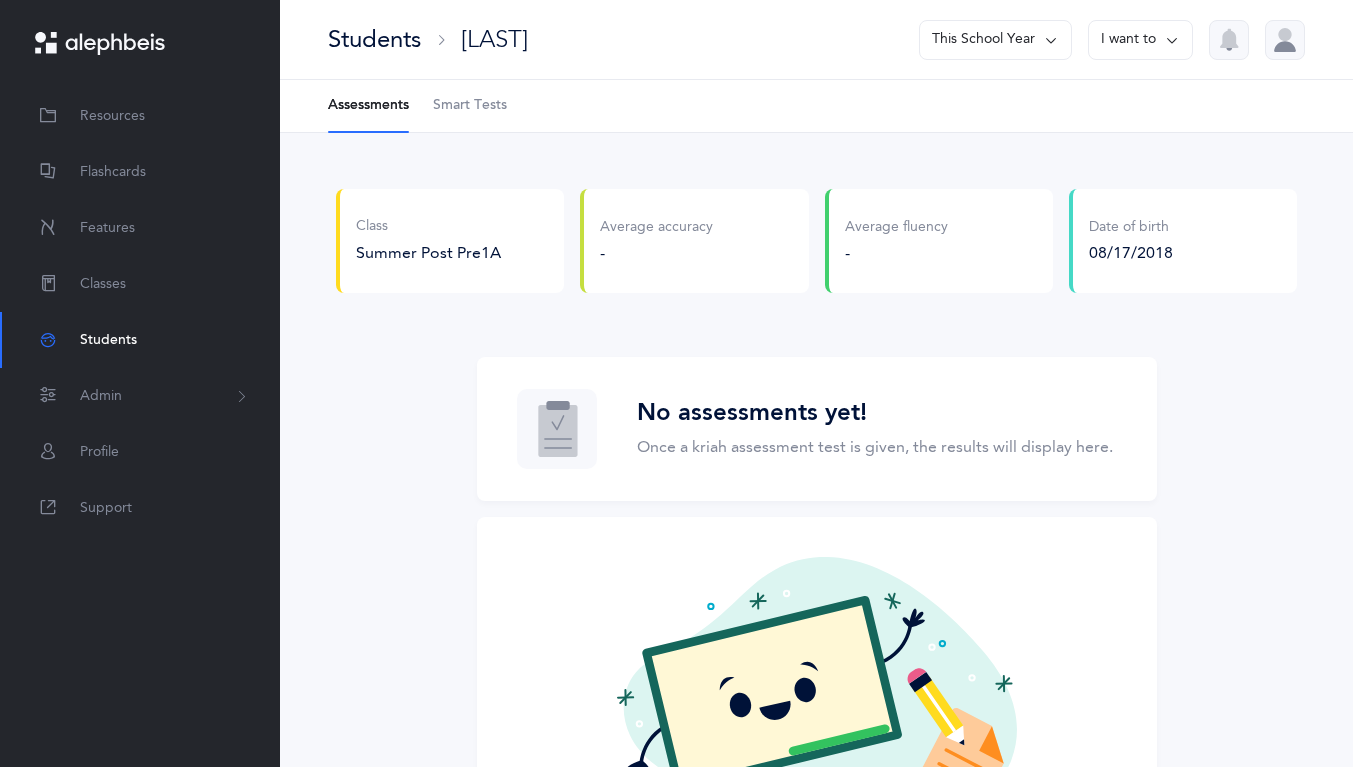 click on "Smart Tests" at bounding box center [470, 106] 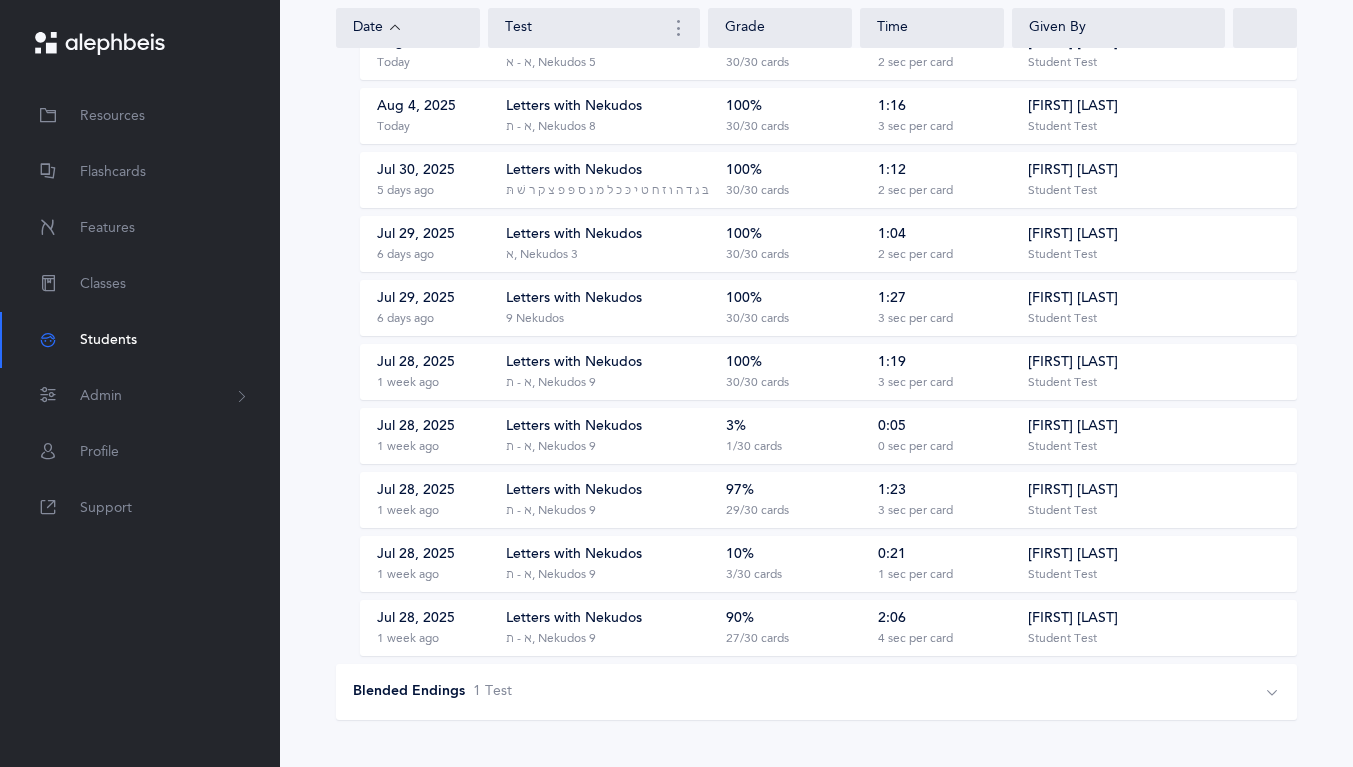 scroll, scrollTop: 454, scrollLeft: 0, axis: vertical 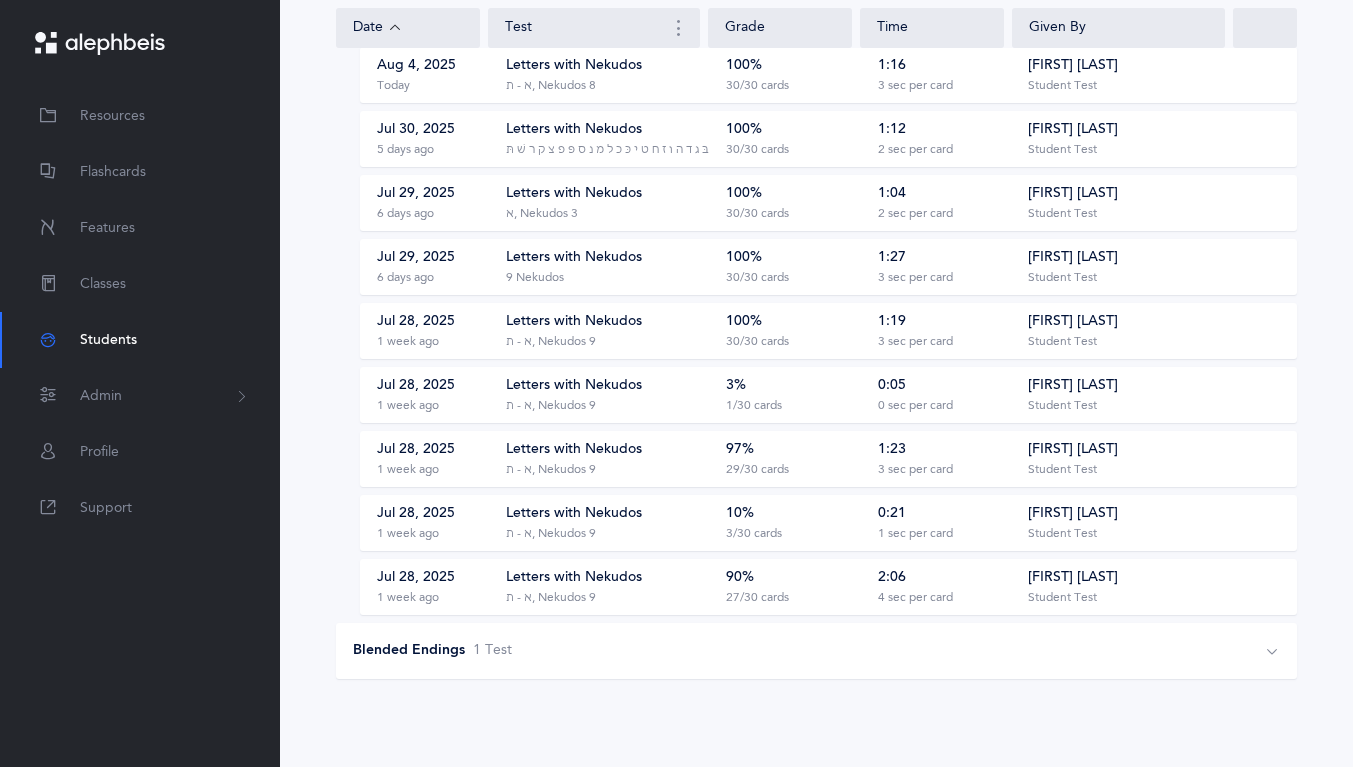 click on "Blended Endings" at bounding box center (409, 651) 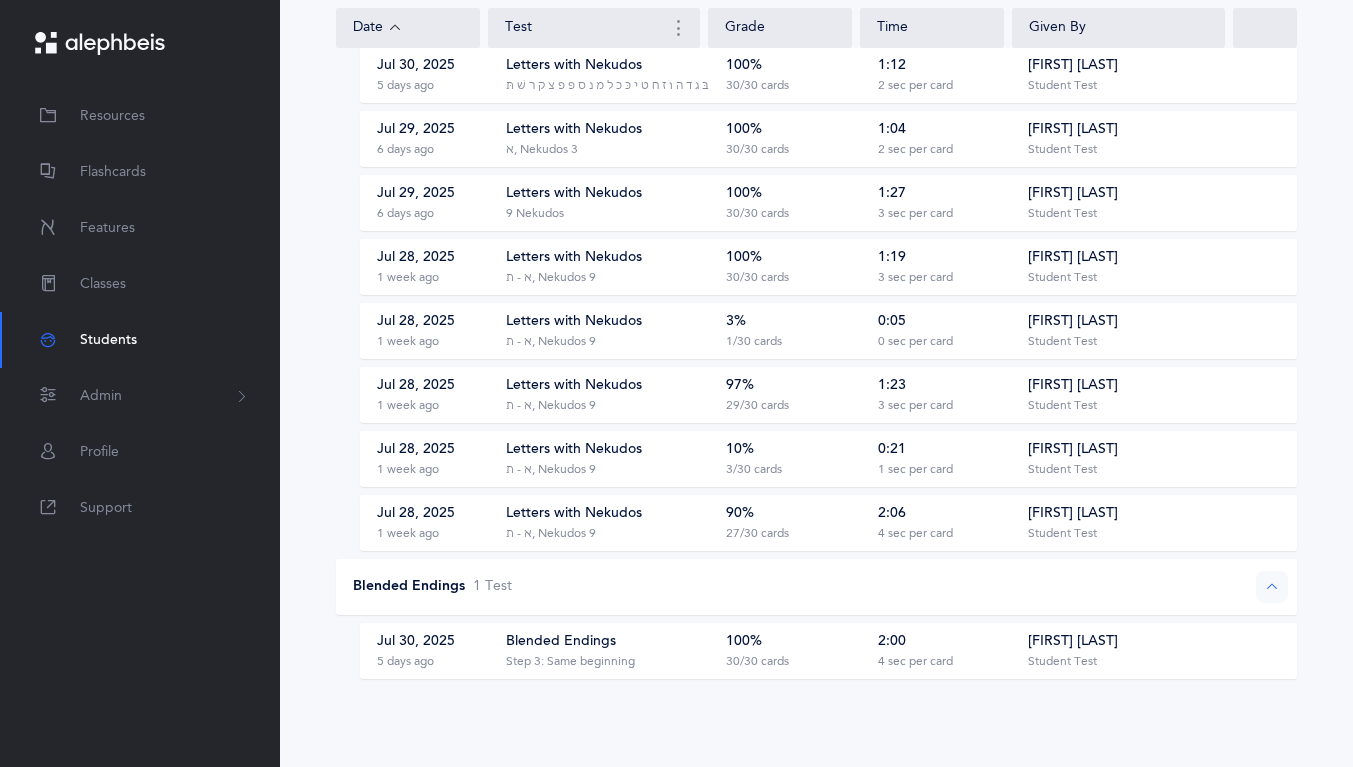scroll, scrollTop: 515, scrollLeft: 0, axis: vertical 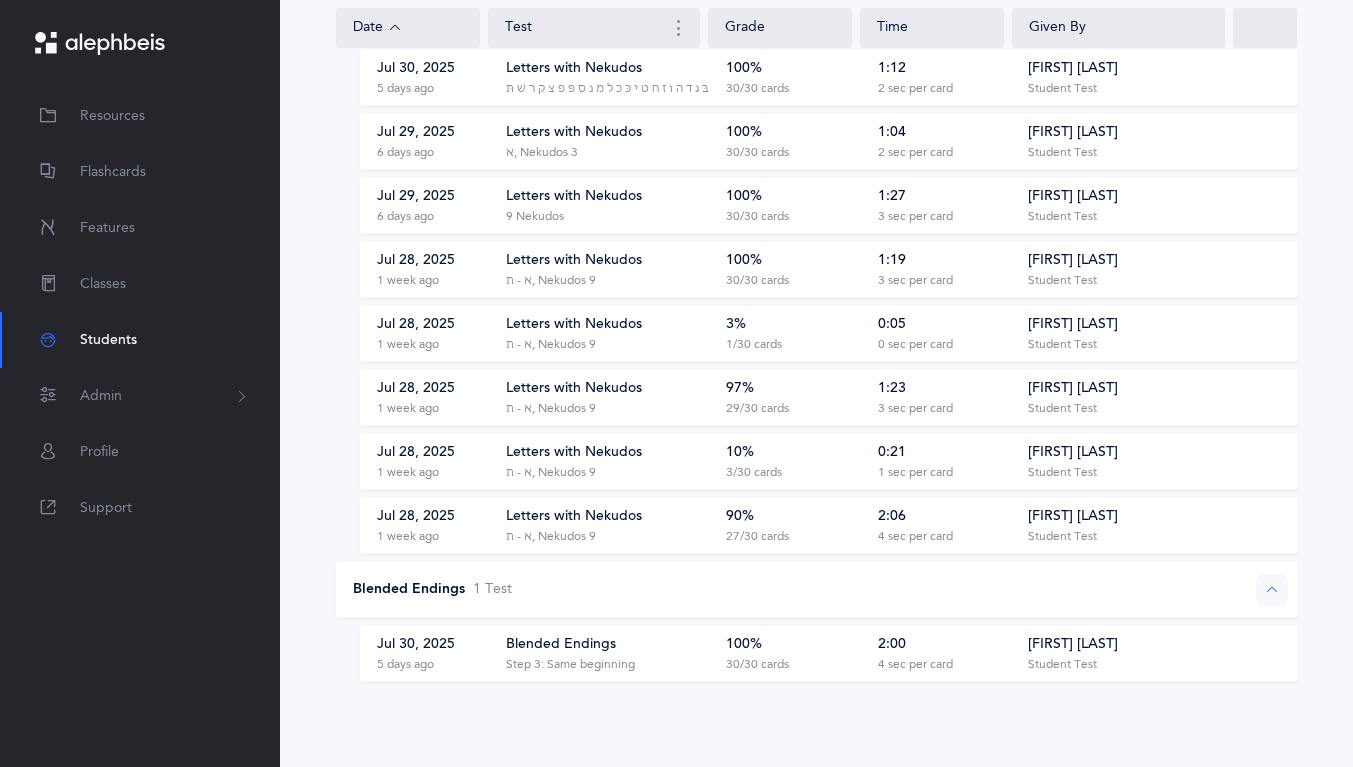 click on "Jul 30, 2025
5 days ago
Blended Endings
Step 3: Same beginning
100%
30/30 cards
2:00
4
sec per card
Henny Hoffinger
Student Test" at bounding box center [828, 654] 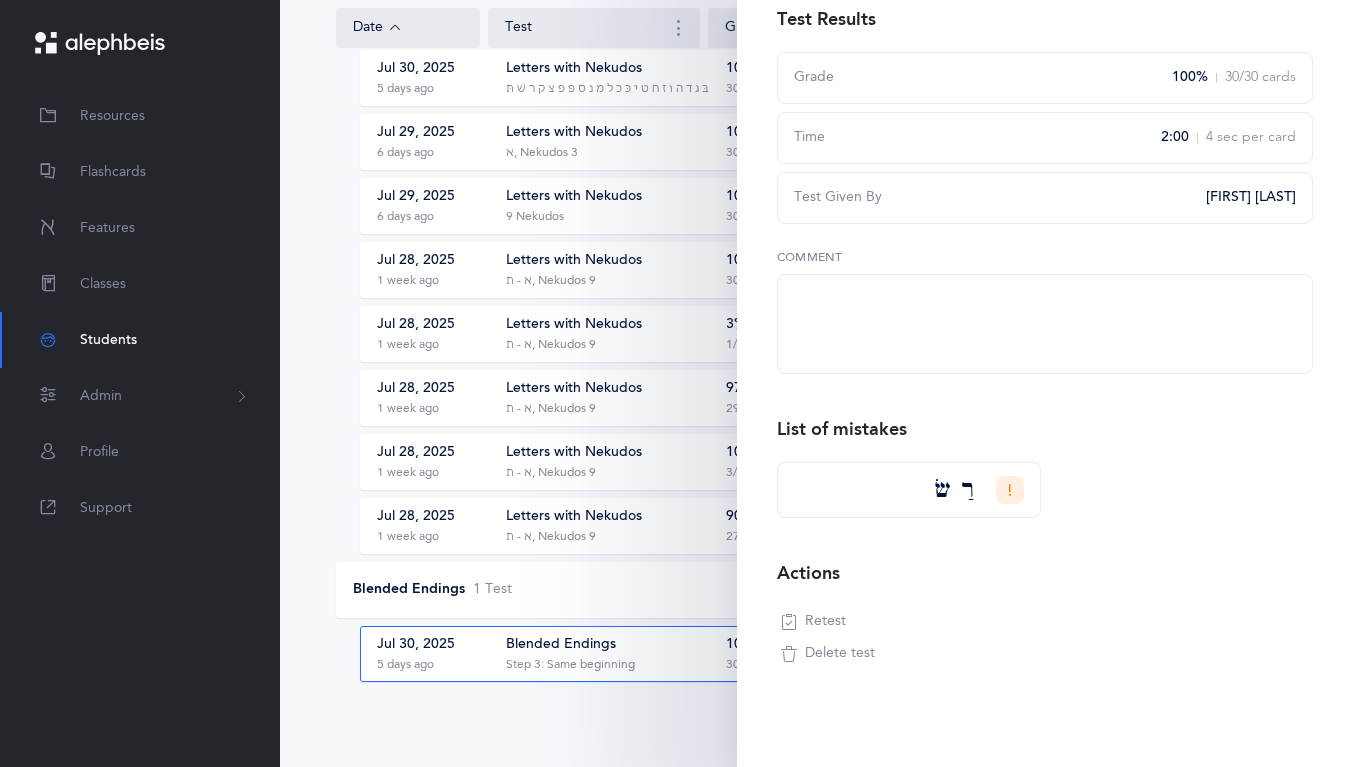 scroll, scrollTop: 164, scrollLeft: 0, axis: vertical 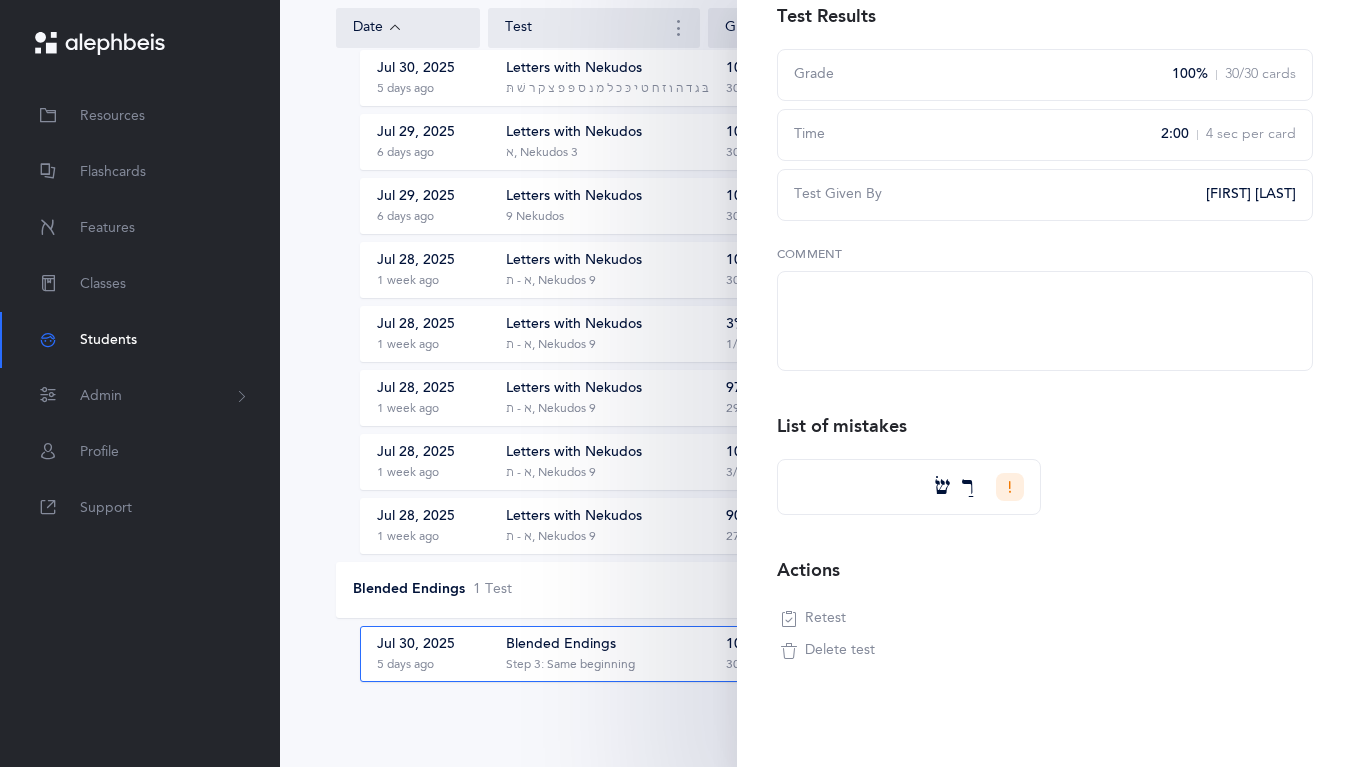 click on "Retest" at bounding box center [813, 619] 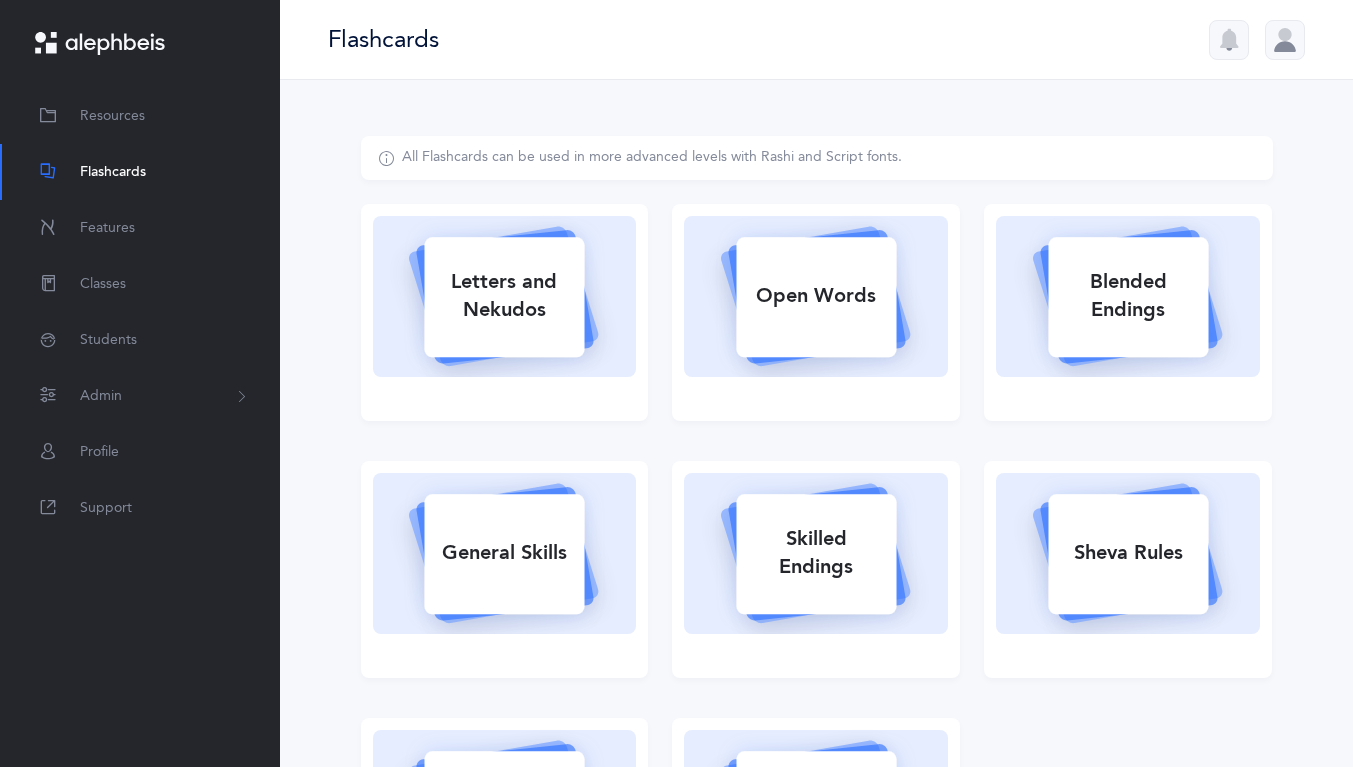scroll, scrollTop: 0, scrollLeft: 0, axis: both 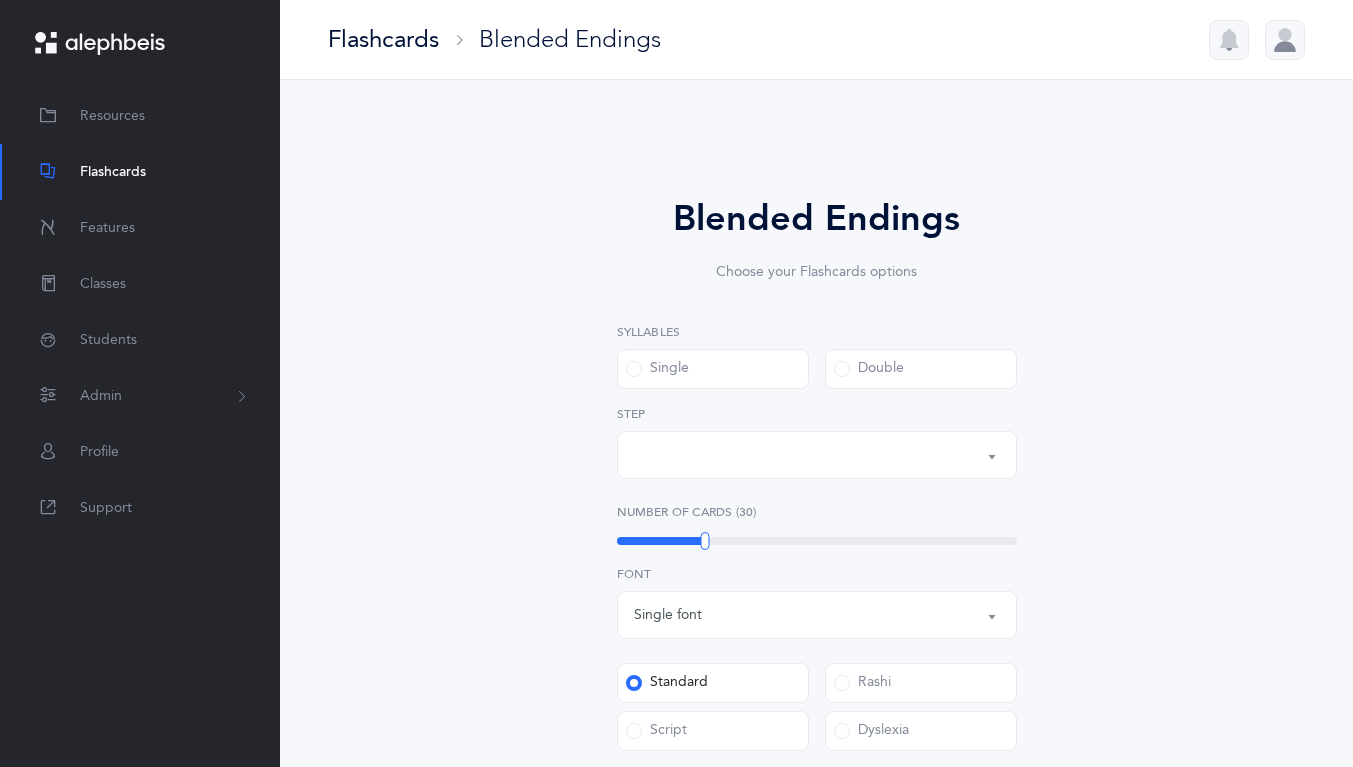 select on "3" 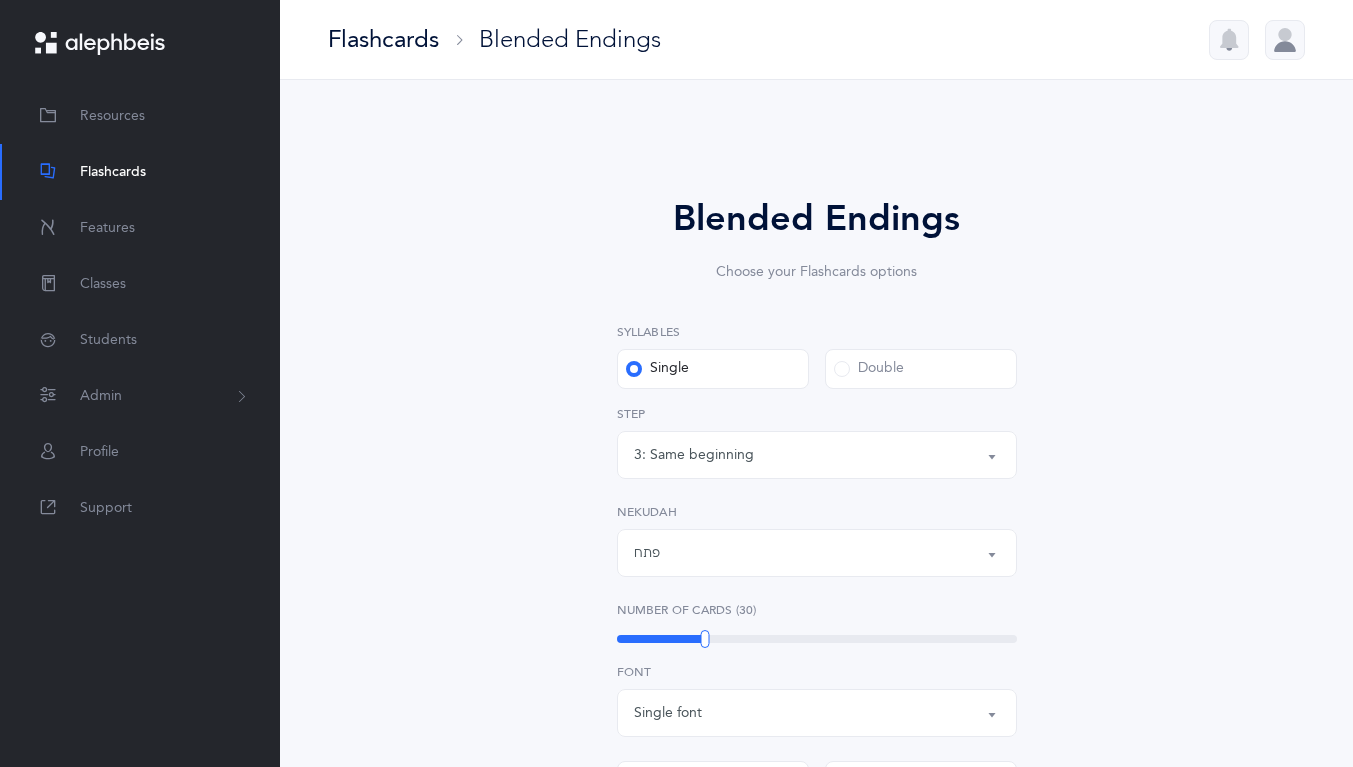 select on "14288" 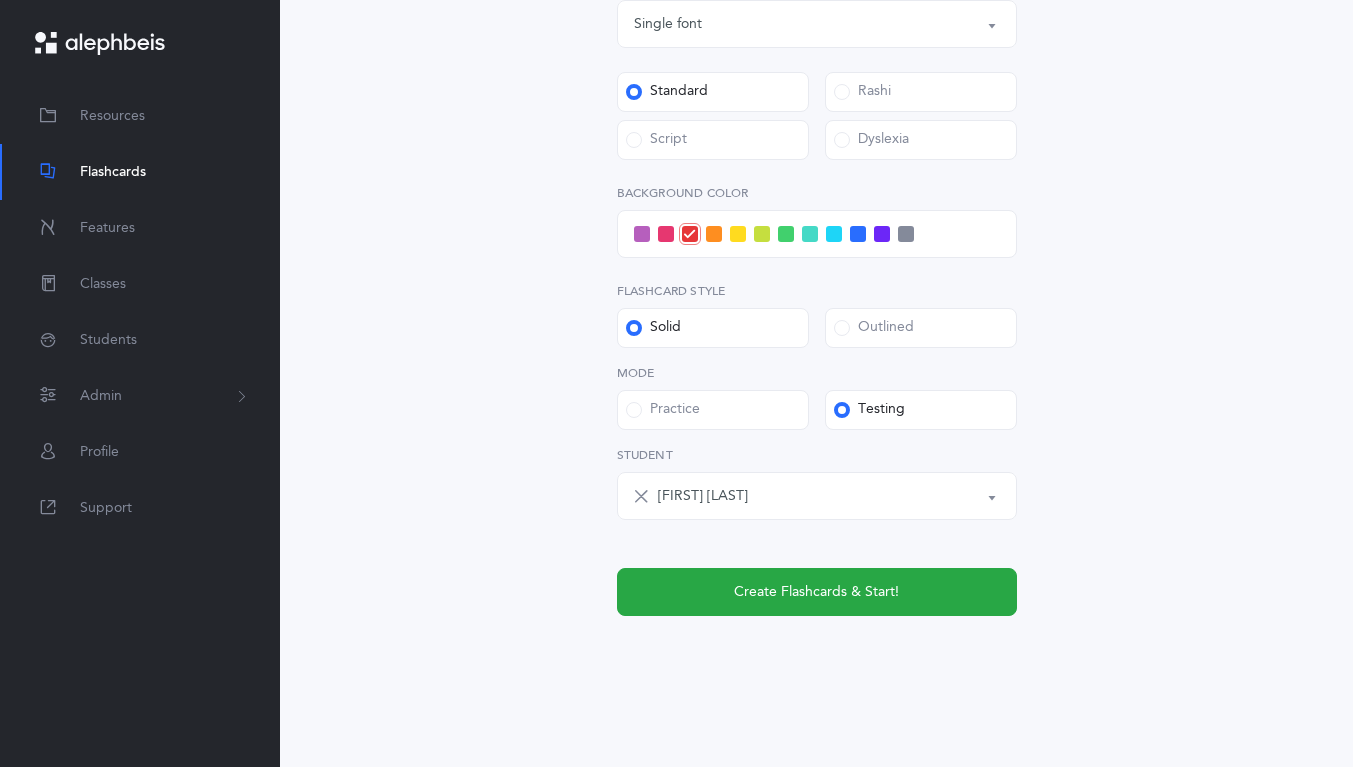 scroll, scrollTop: 698, scrollLeft: 0, axis: vertical 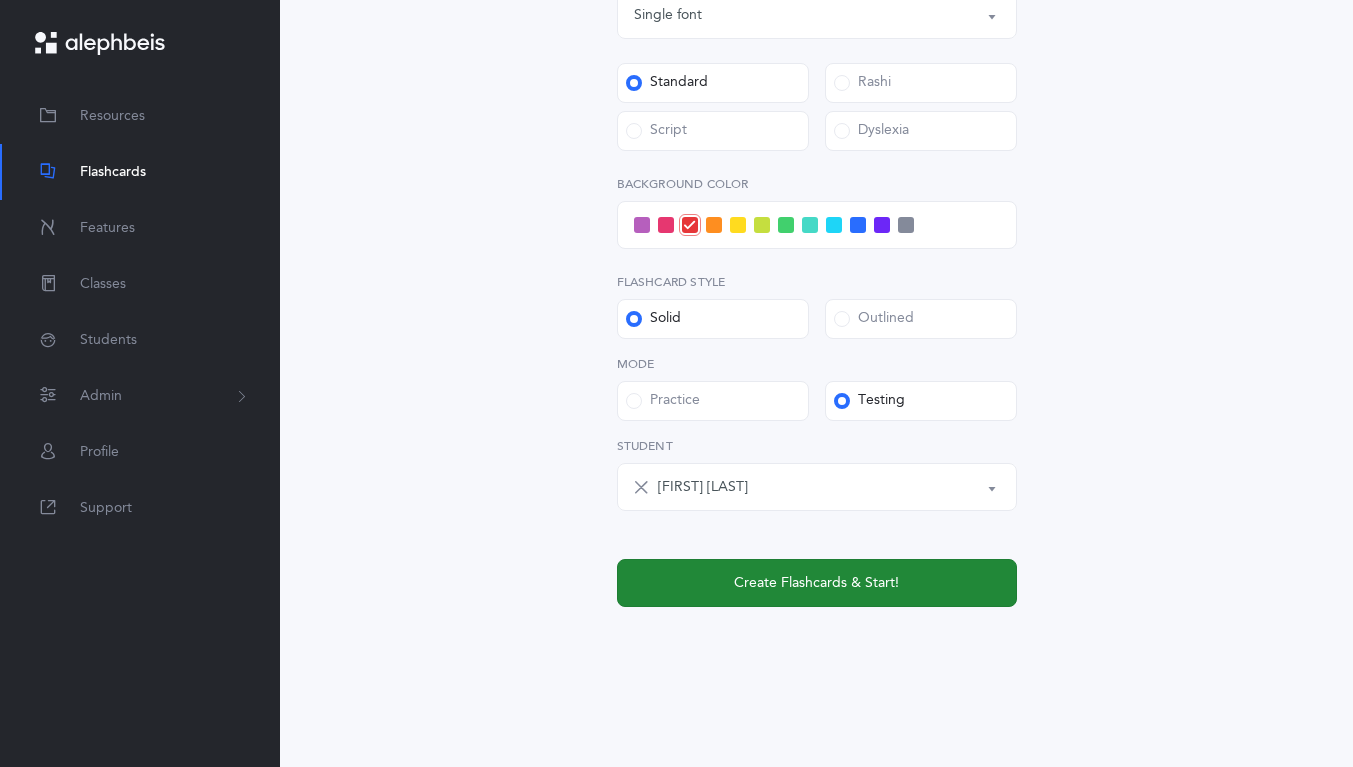 click on "Create Flashcards & Start!" at bounding box center [817, 583] 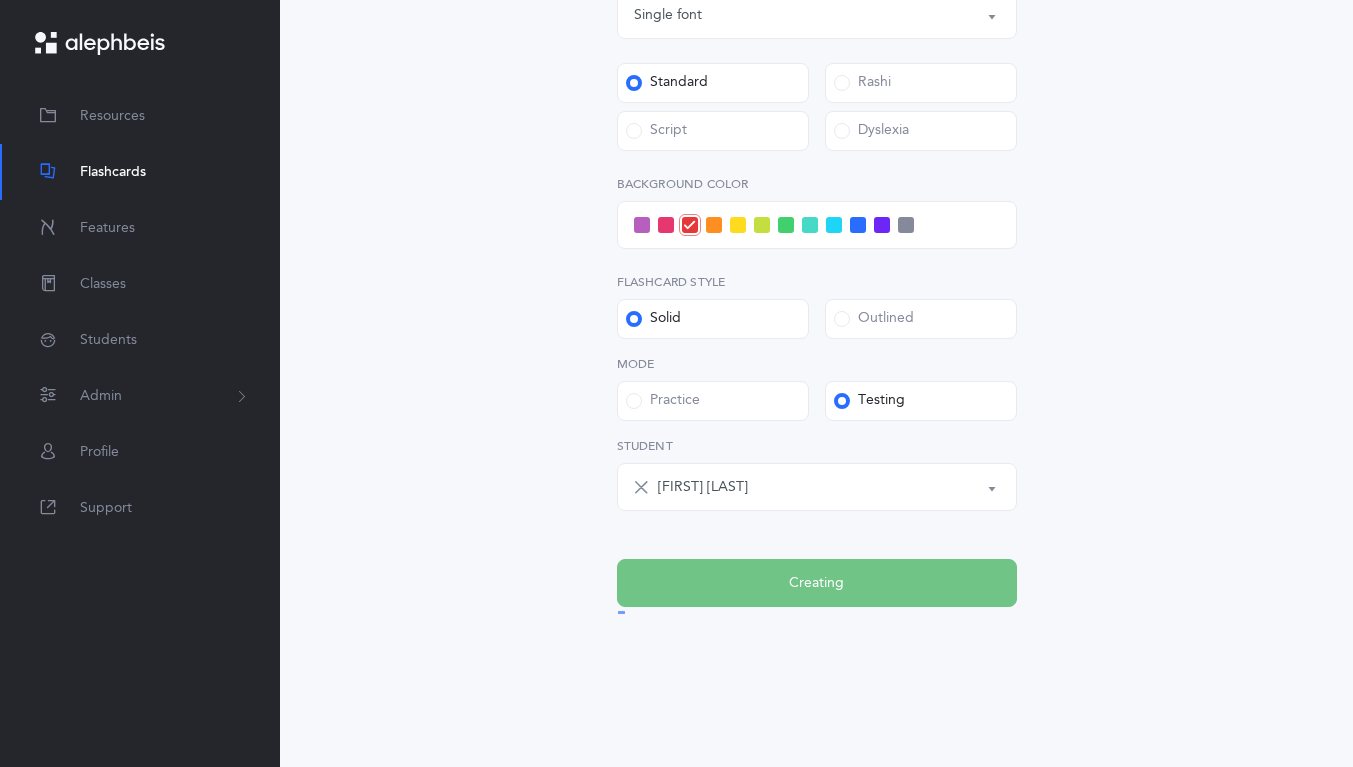 scroll, scrollTop: 0, scrollLeft: 0, axis: both 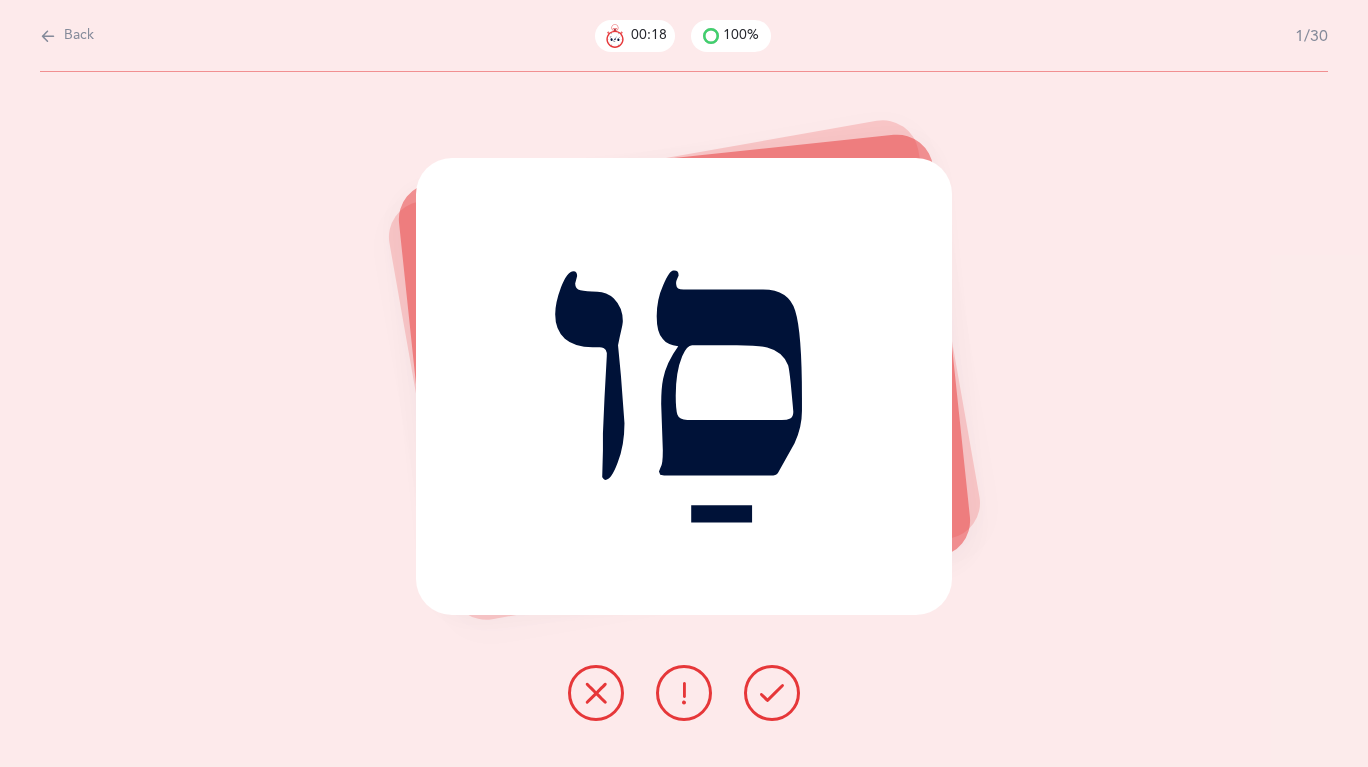 click at bounding box center [48, 36] 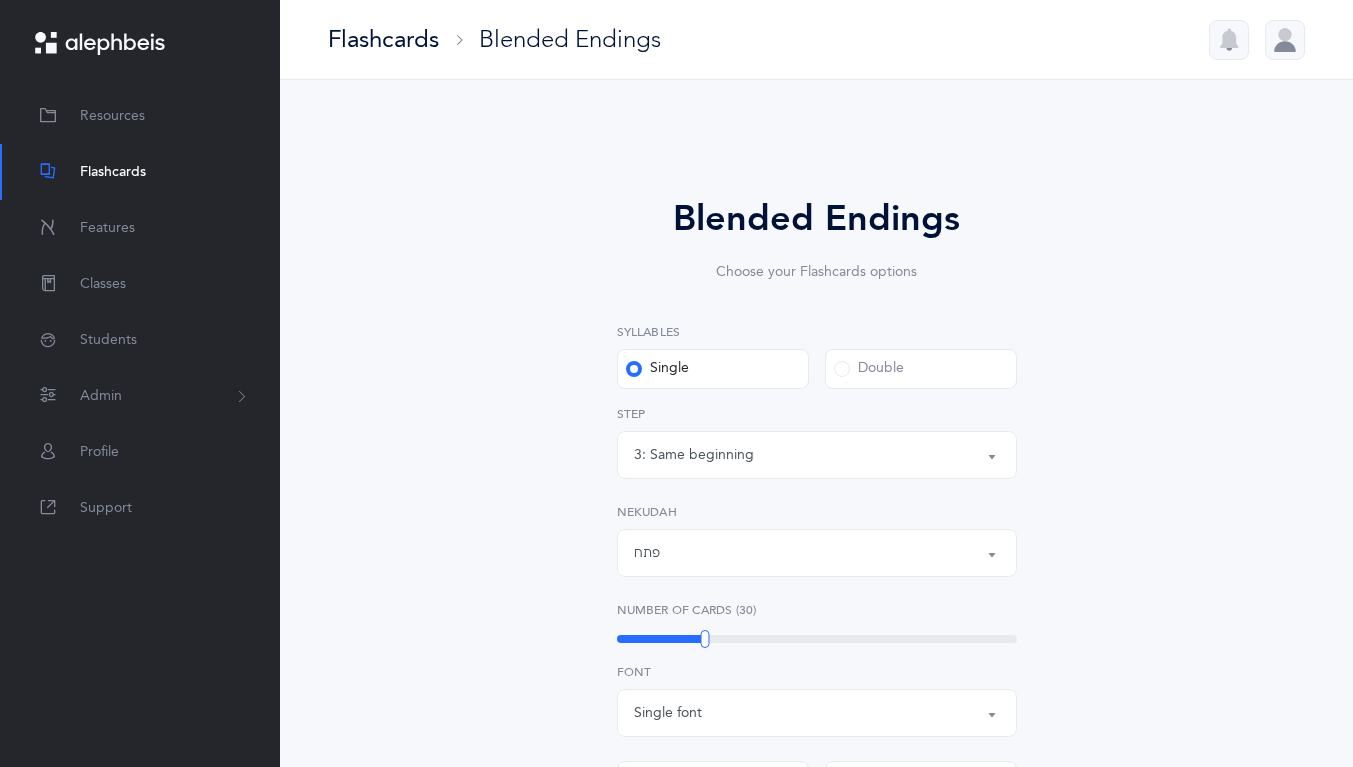 select on "14288" 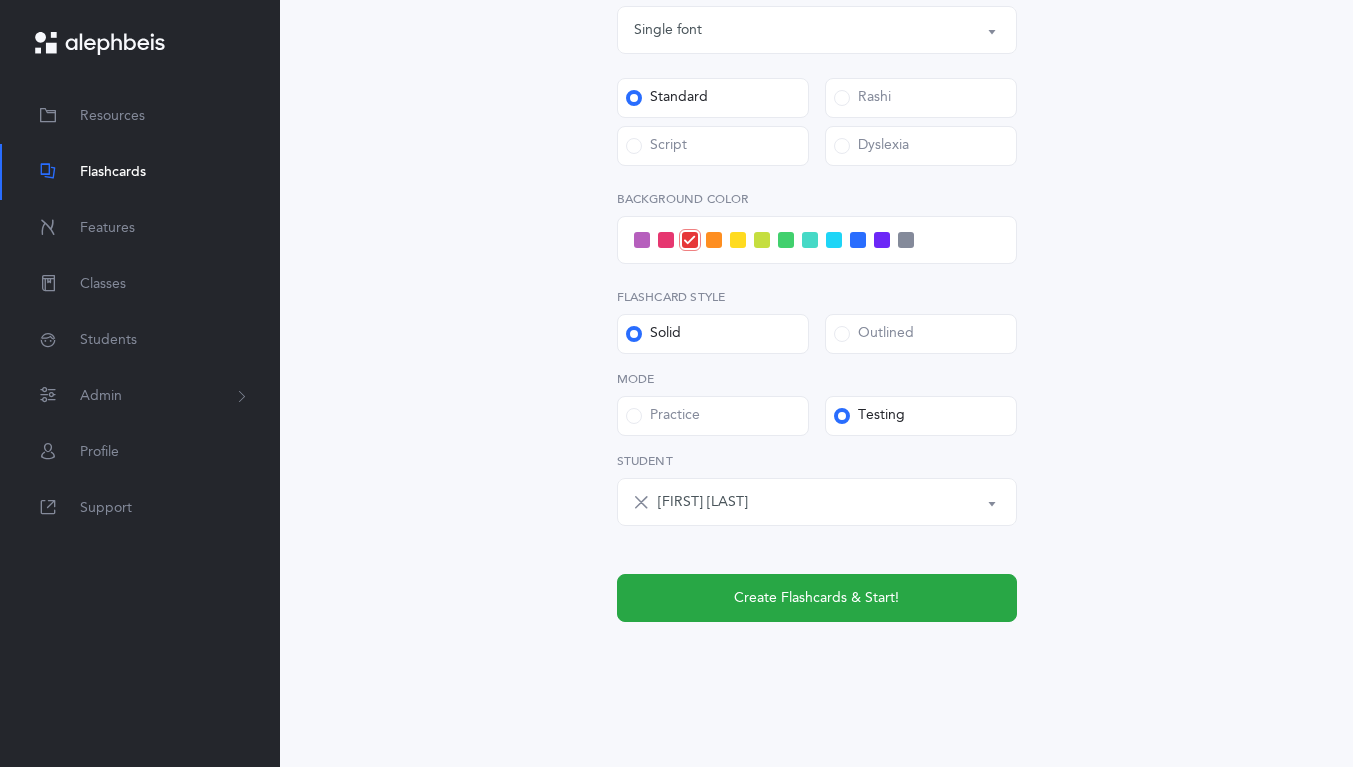 scroll, scrollTop: 681, scrollLeft: 0, axis: vertical 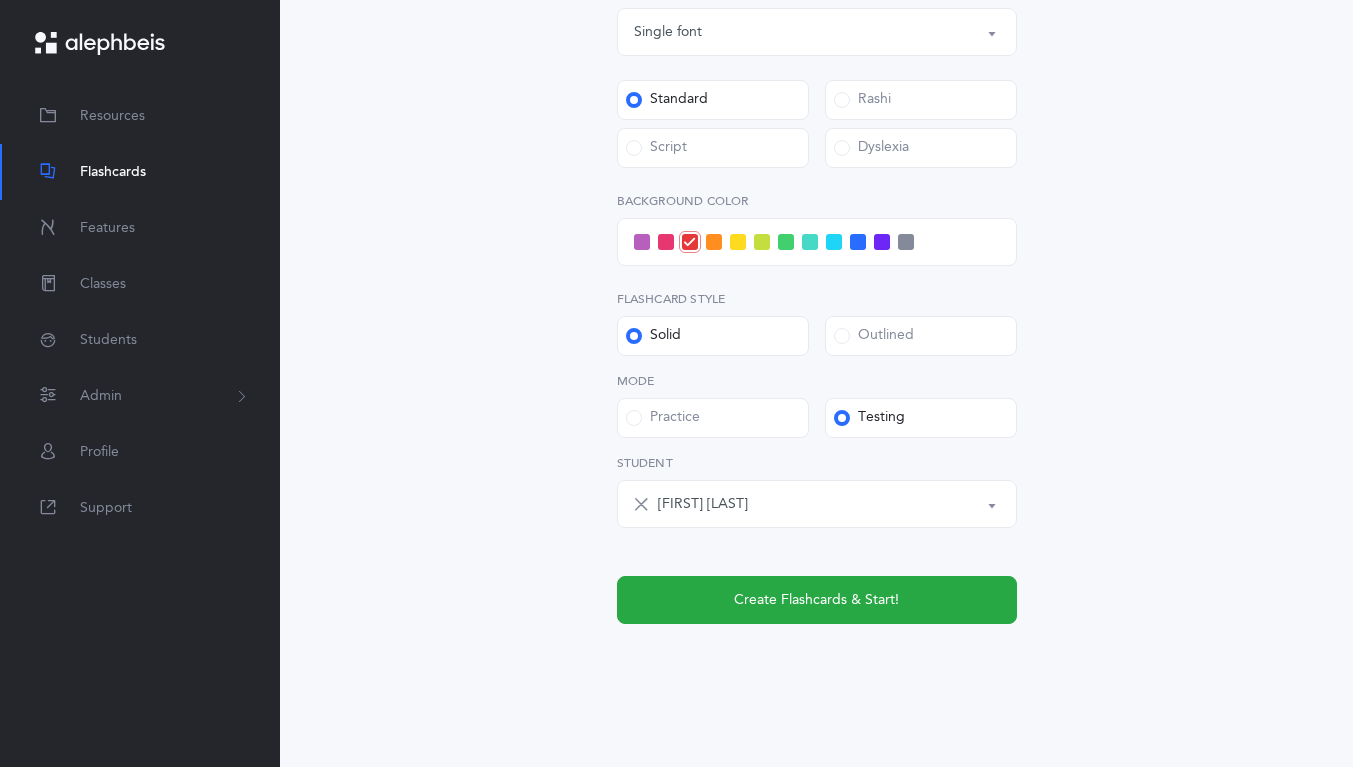 click at bounding box center [666, 242] 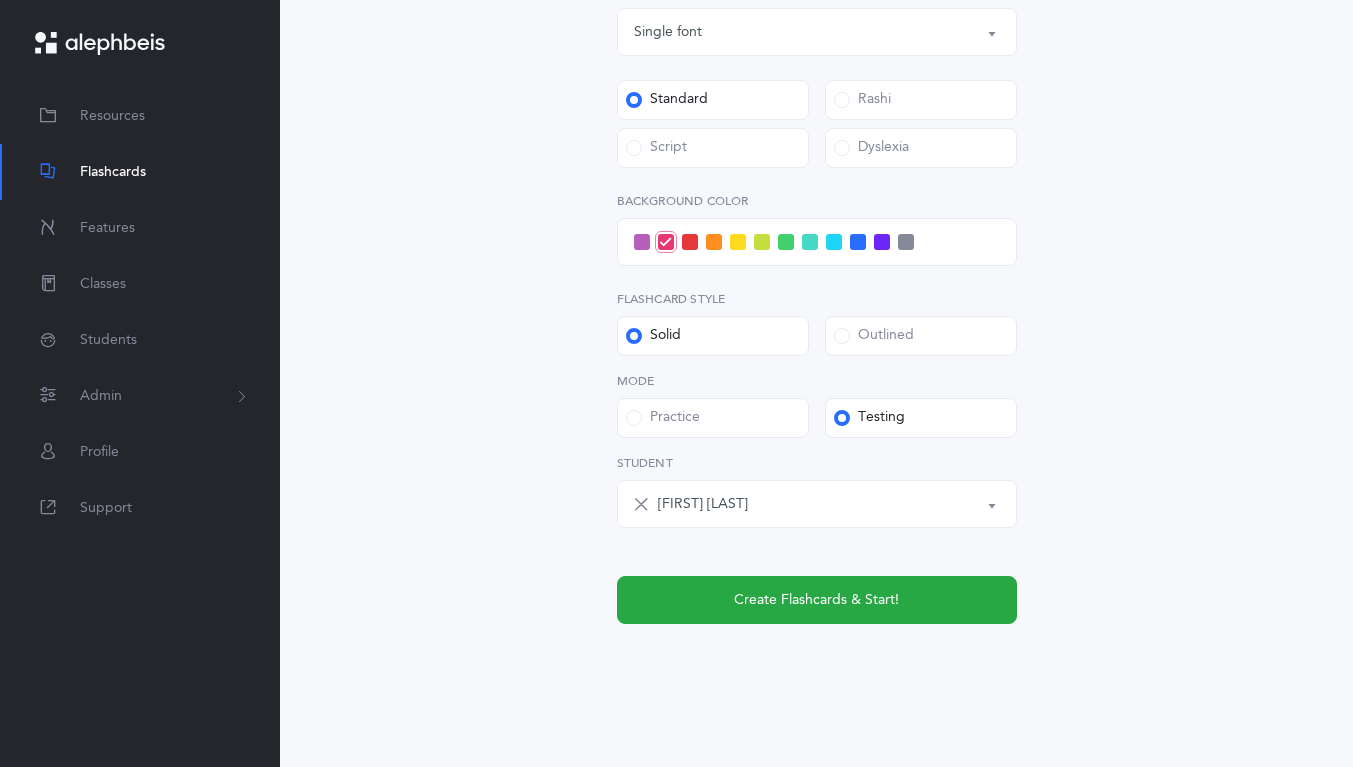 click at bounding box center [666, 242] 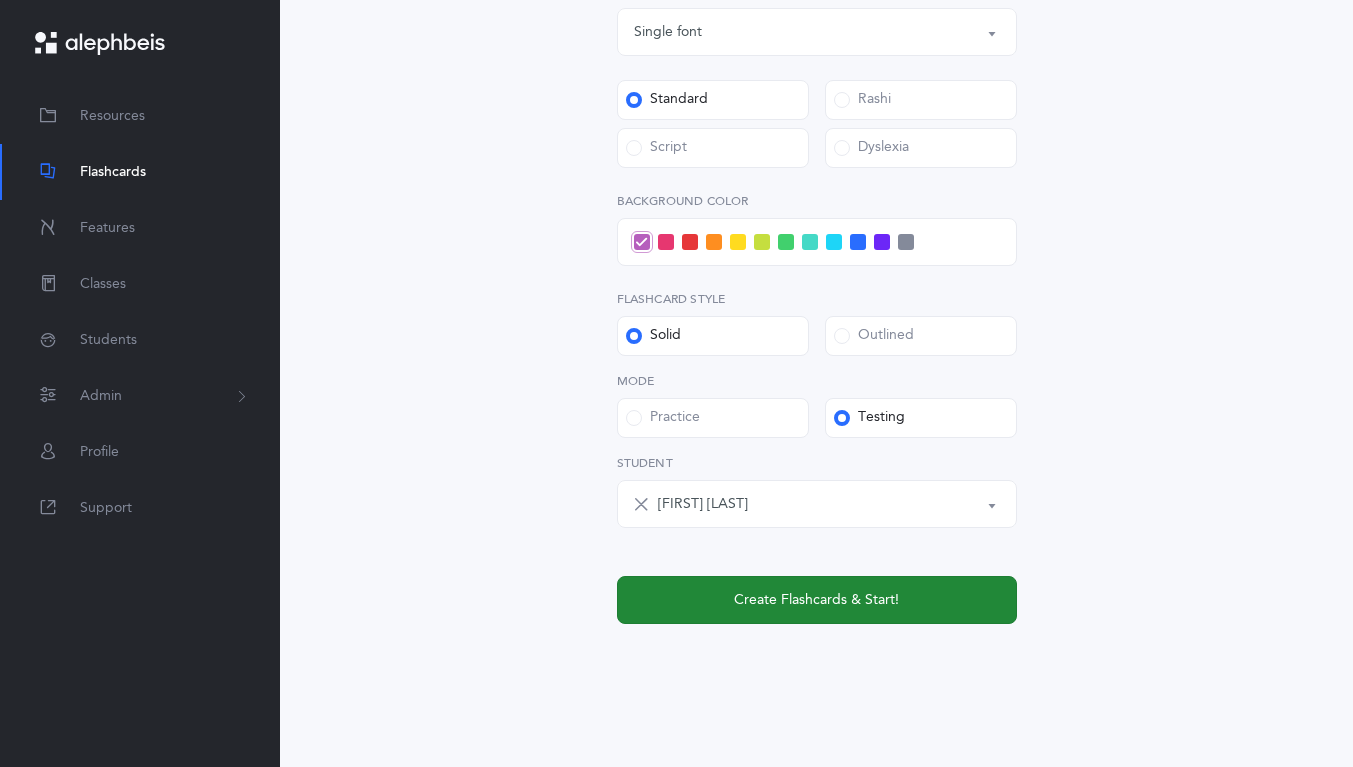 click on "Create Flashcards & Start!" at bounding box center [817, 600] 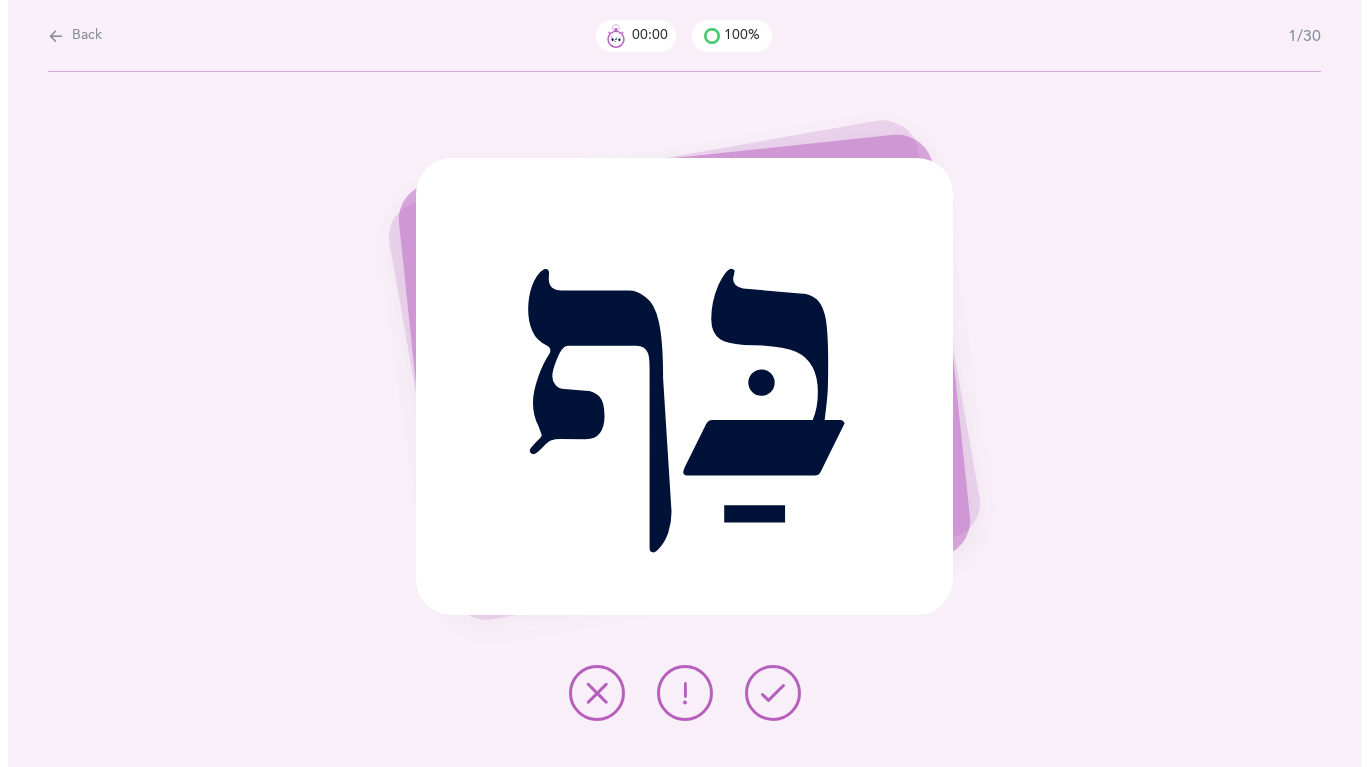 scroll, scrollTop: 0, scrollLeft: 0, axis: both 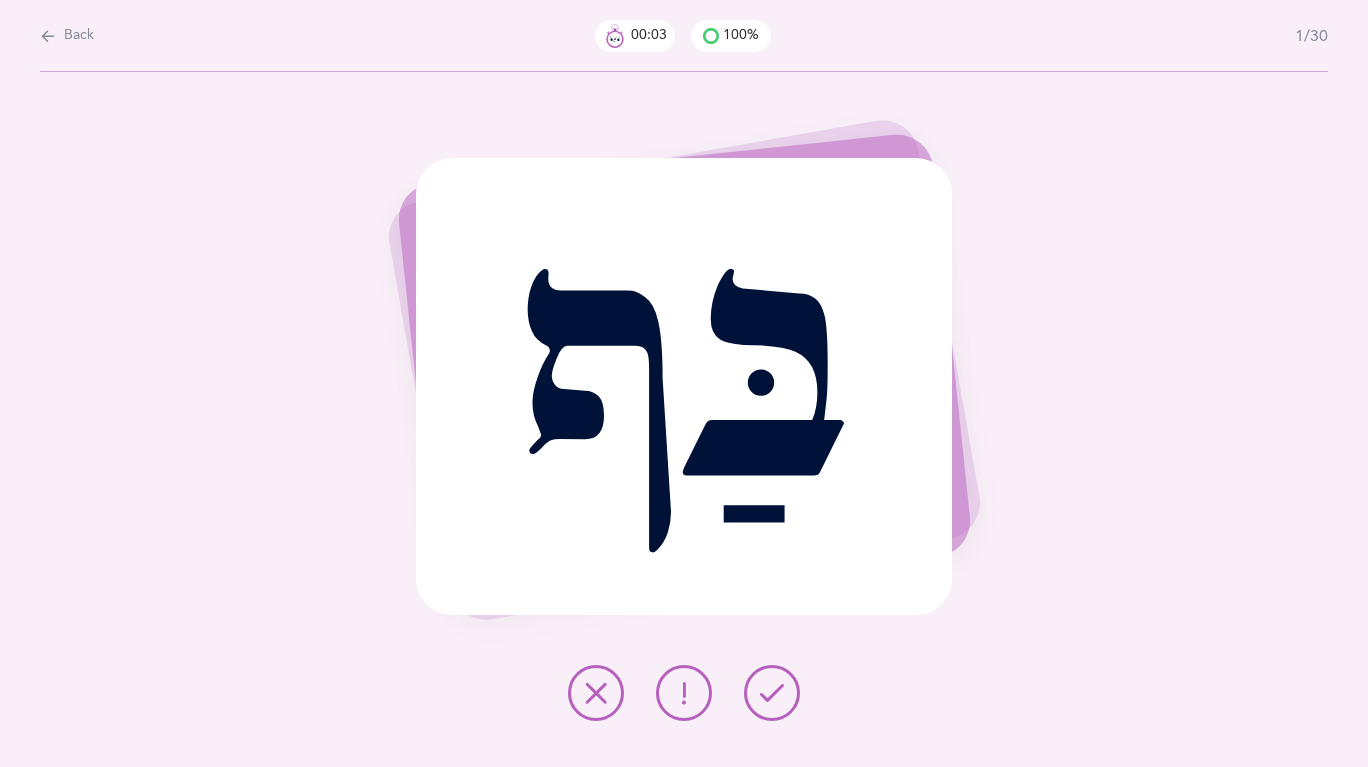 click at bounding box center [772, 693] 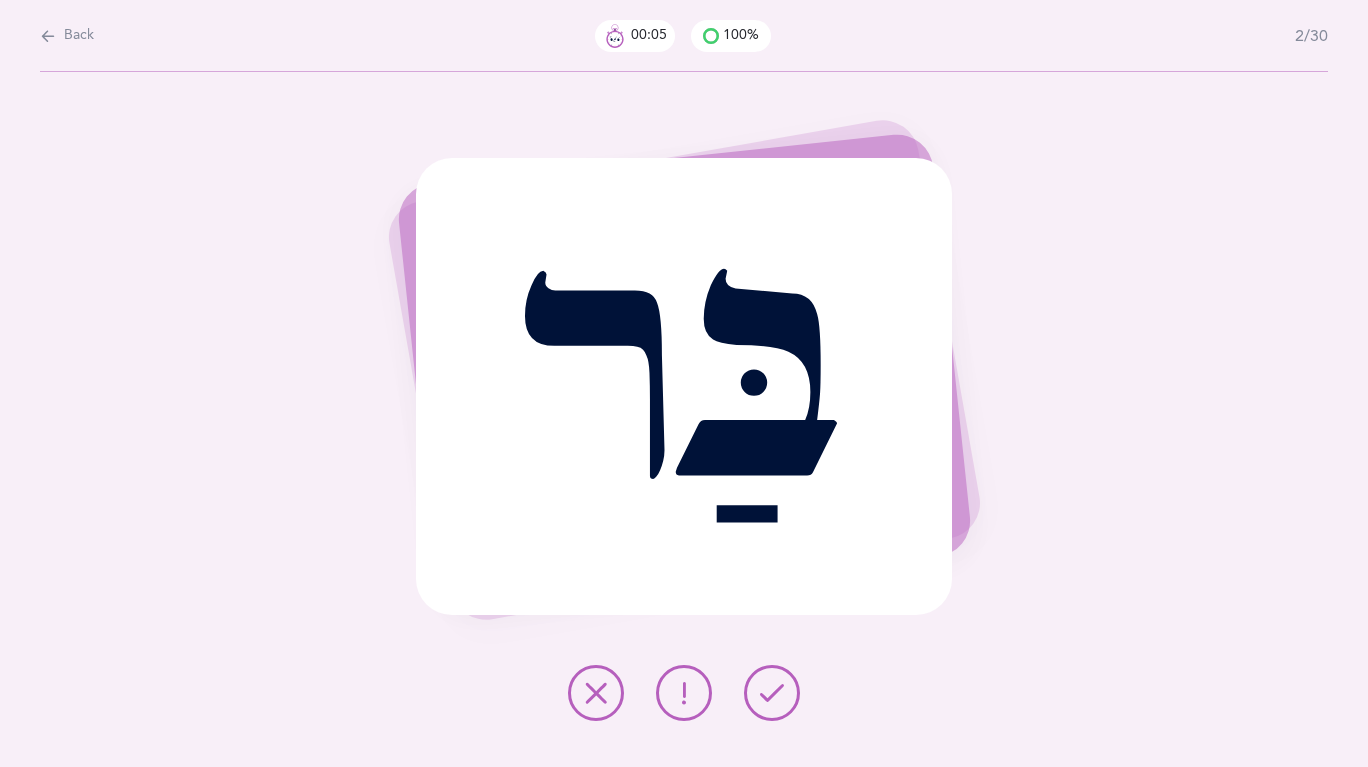 click at bounding box center (772, 693) 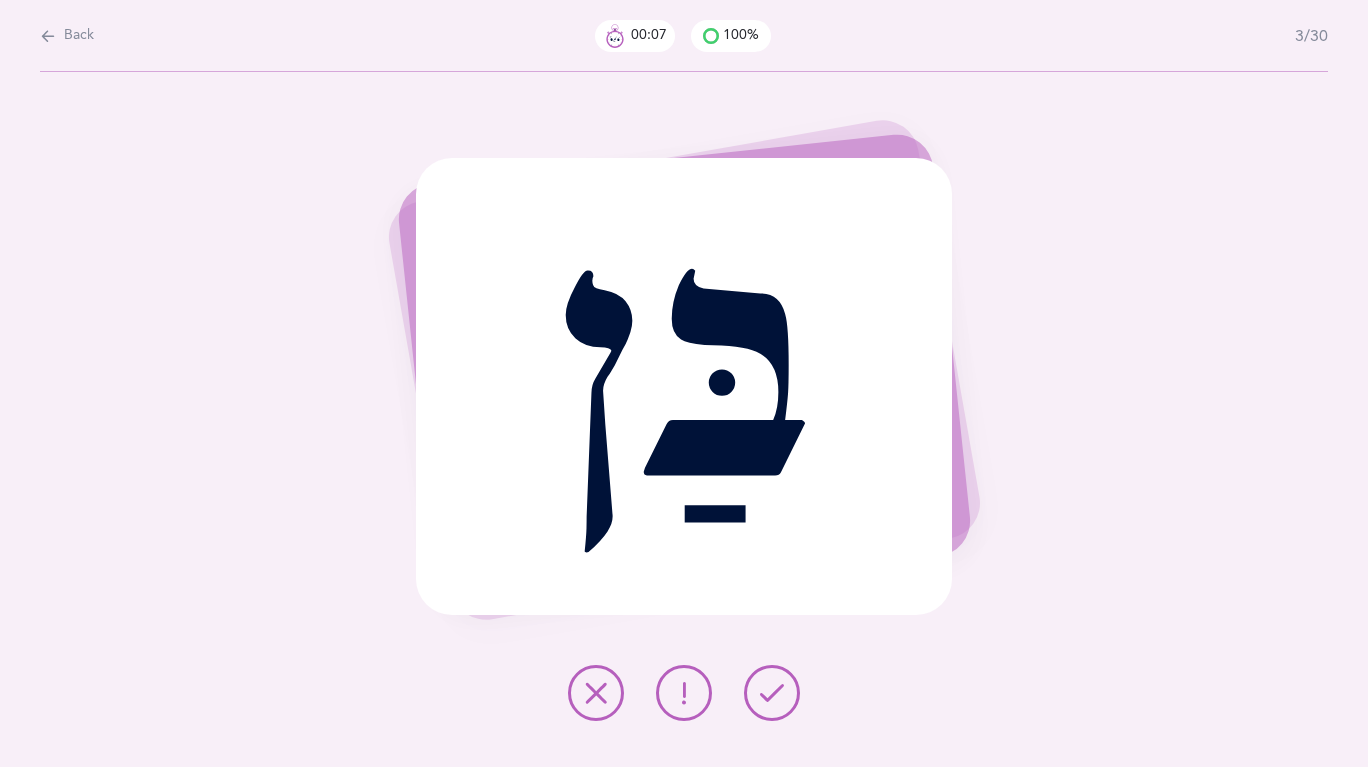 click at bounding box center [772, 693] 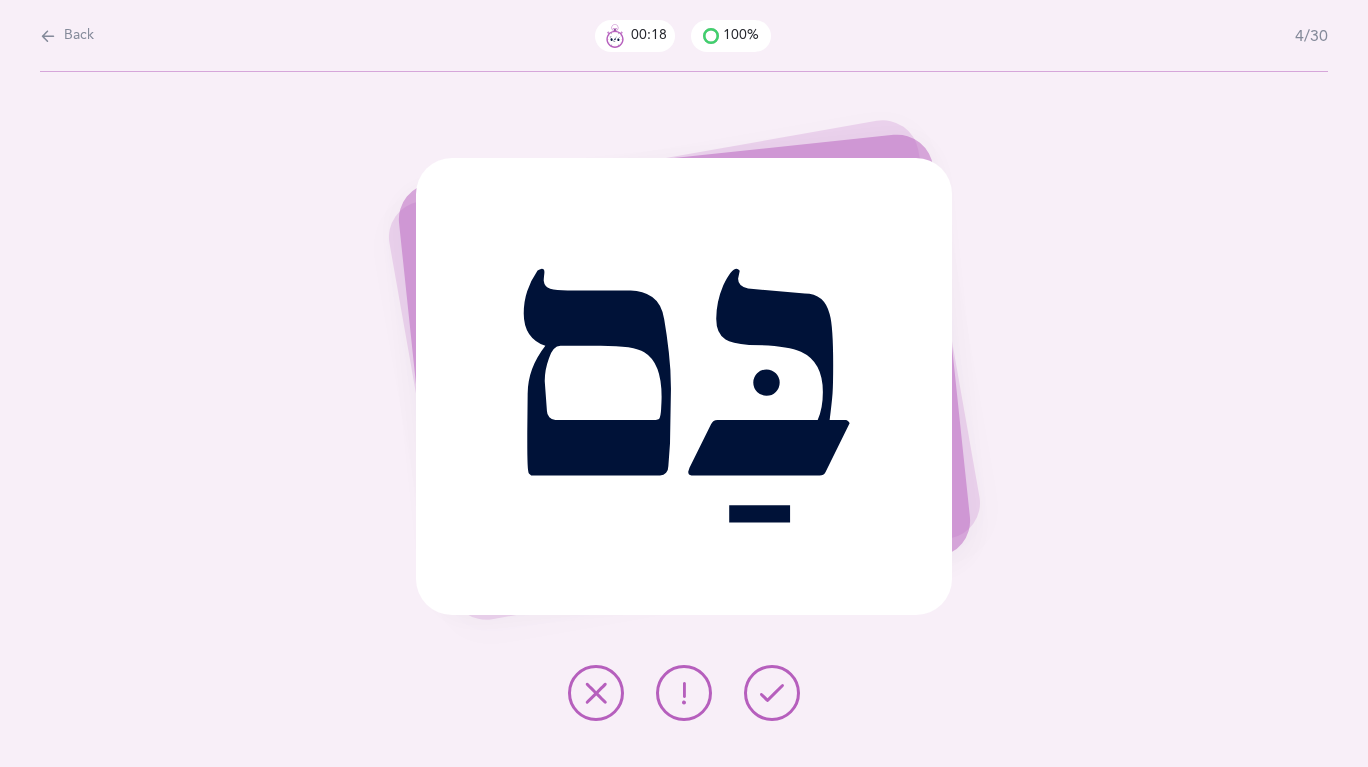 click at bounding box center [596, 693] 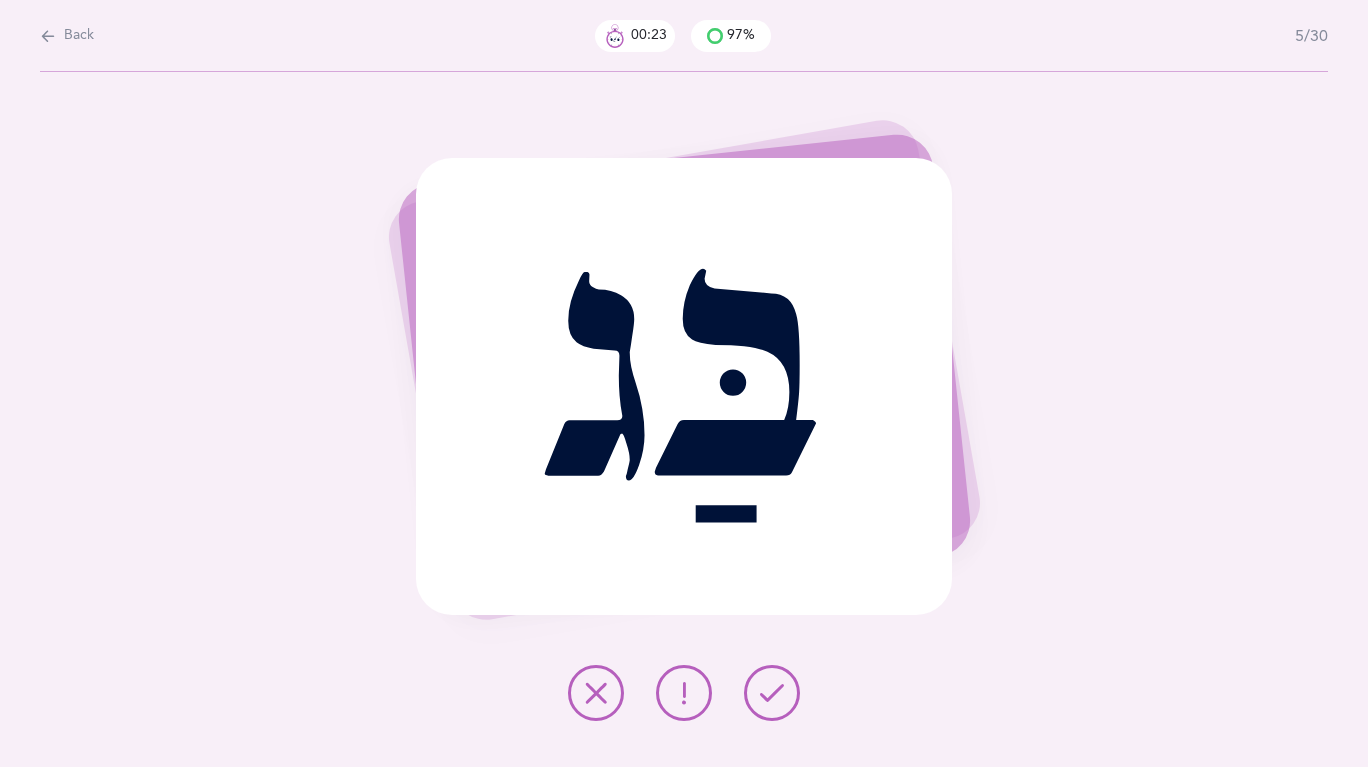 click at bounding box center [772, 693] 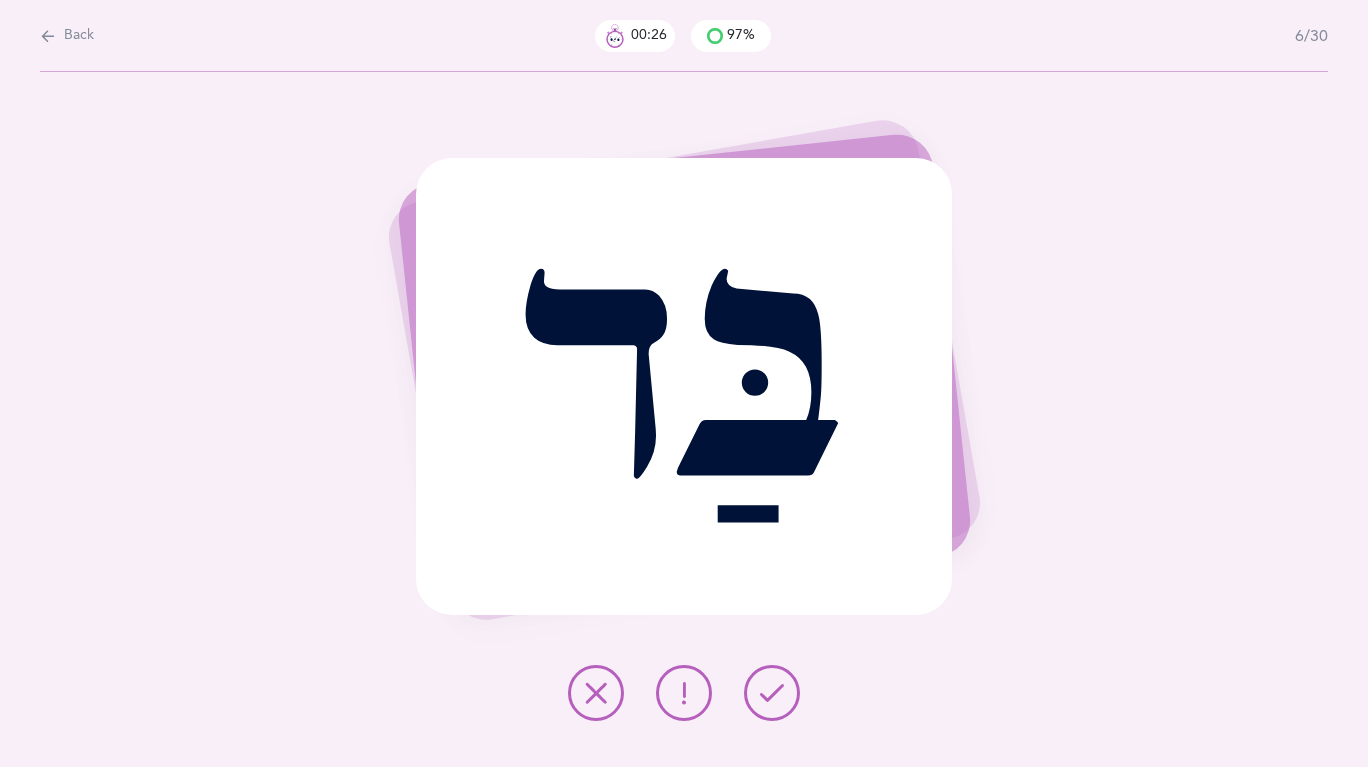 click at bounding box center (772, 693) 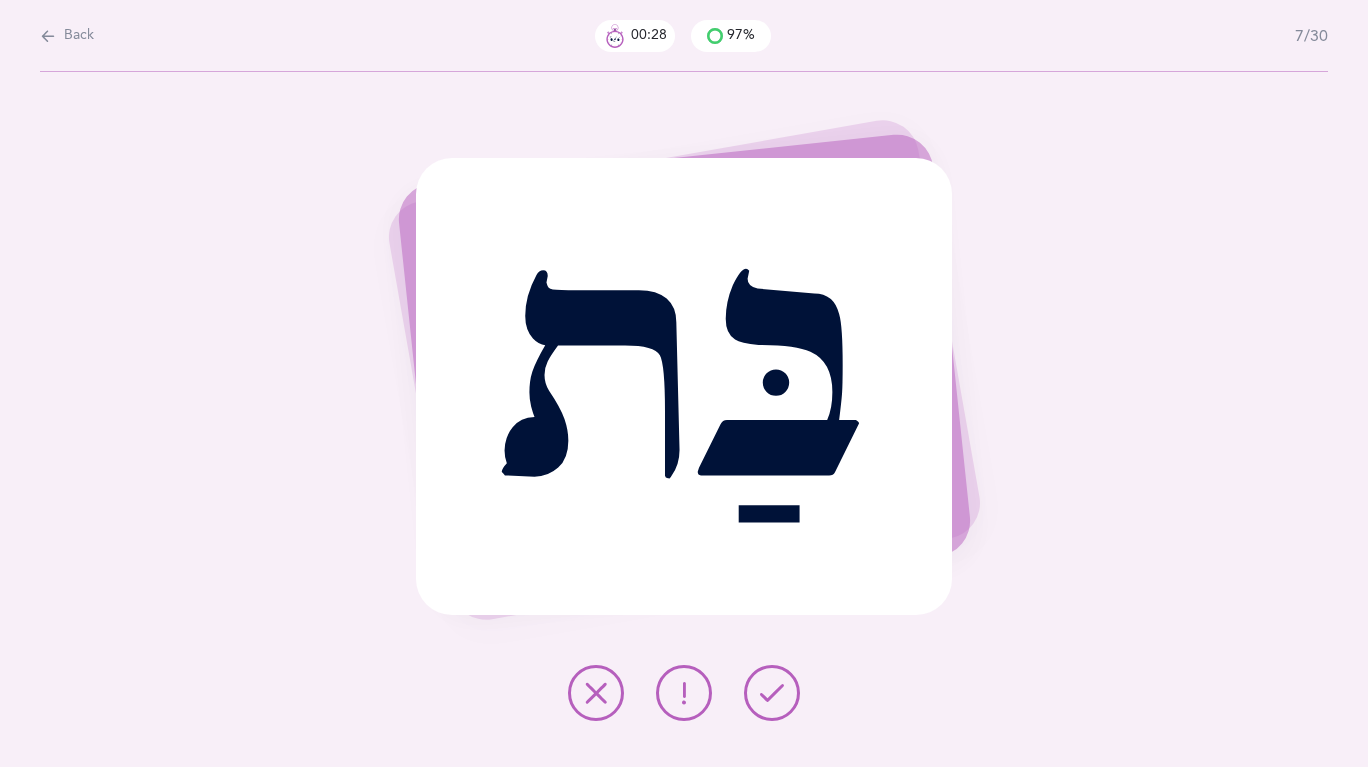 click at bounding box center [772, 693] 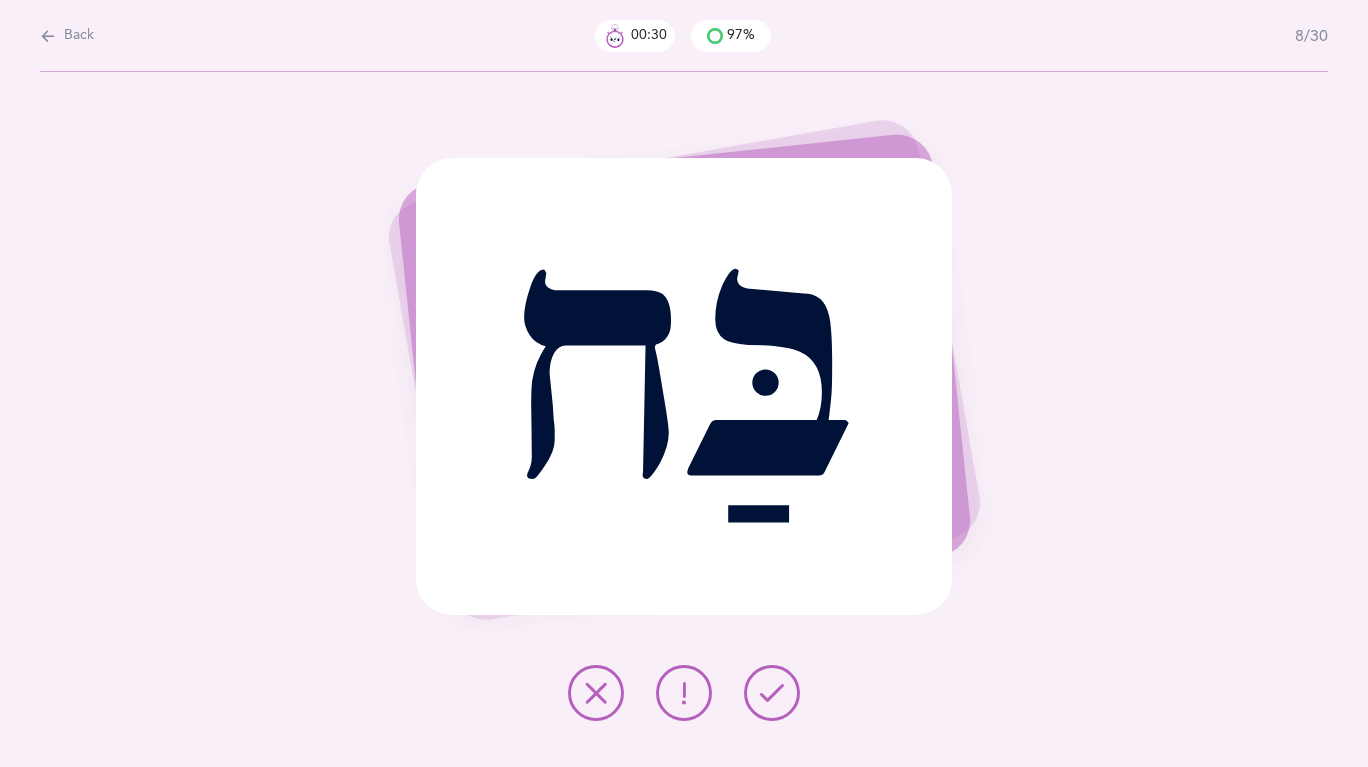 click at bounding box center (772, 693) 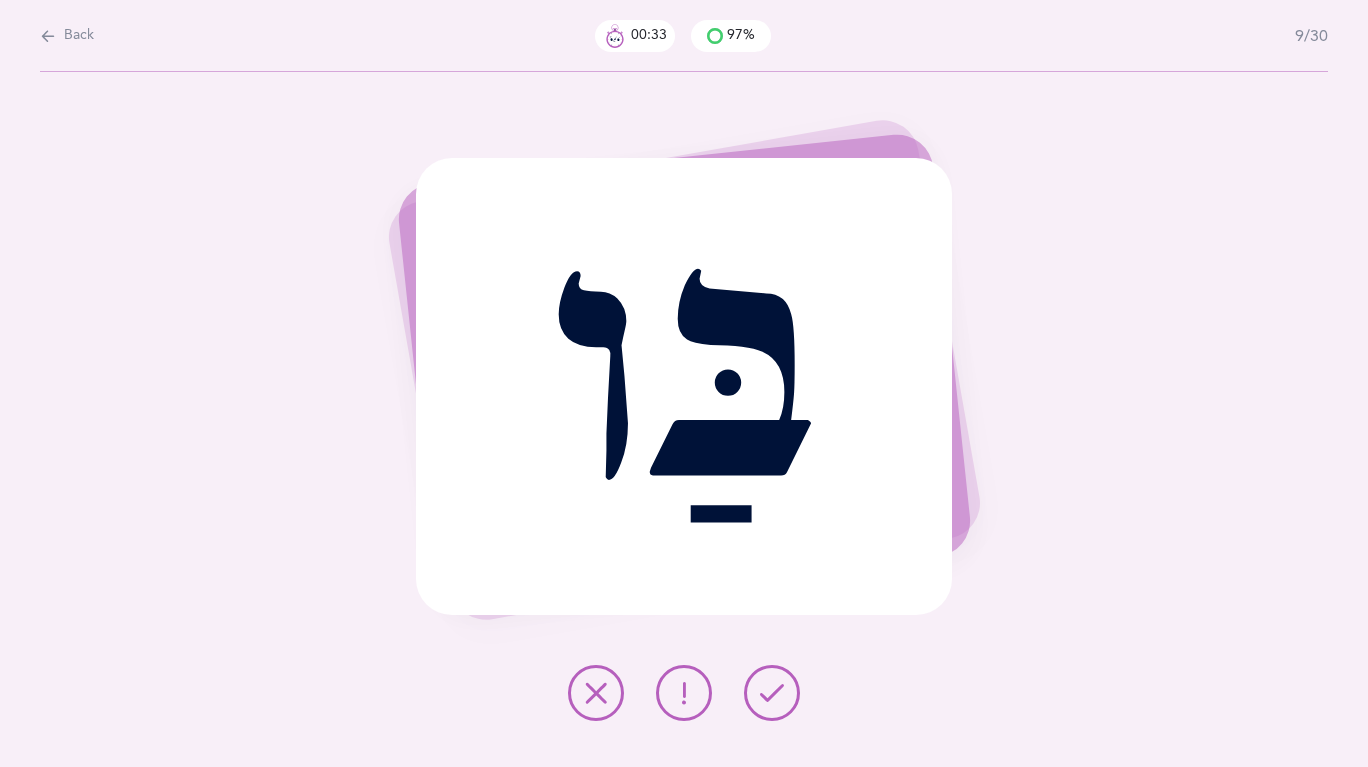 click at bounding box center (772, 693) 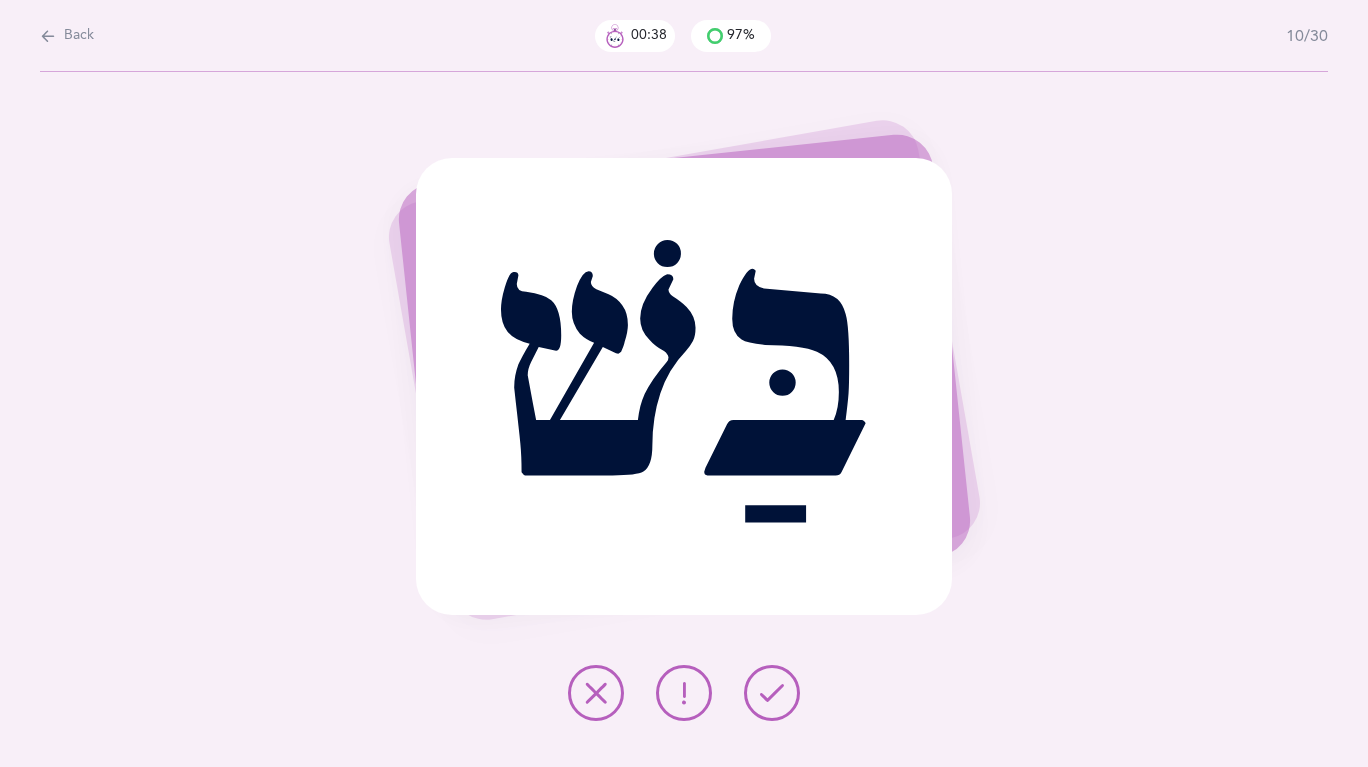 click at bounding box center [684, 693] 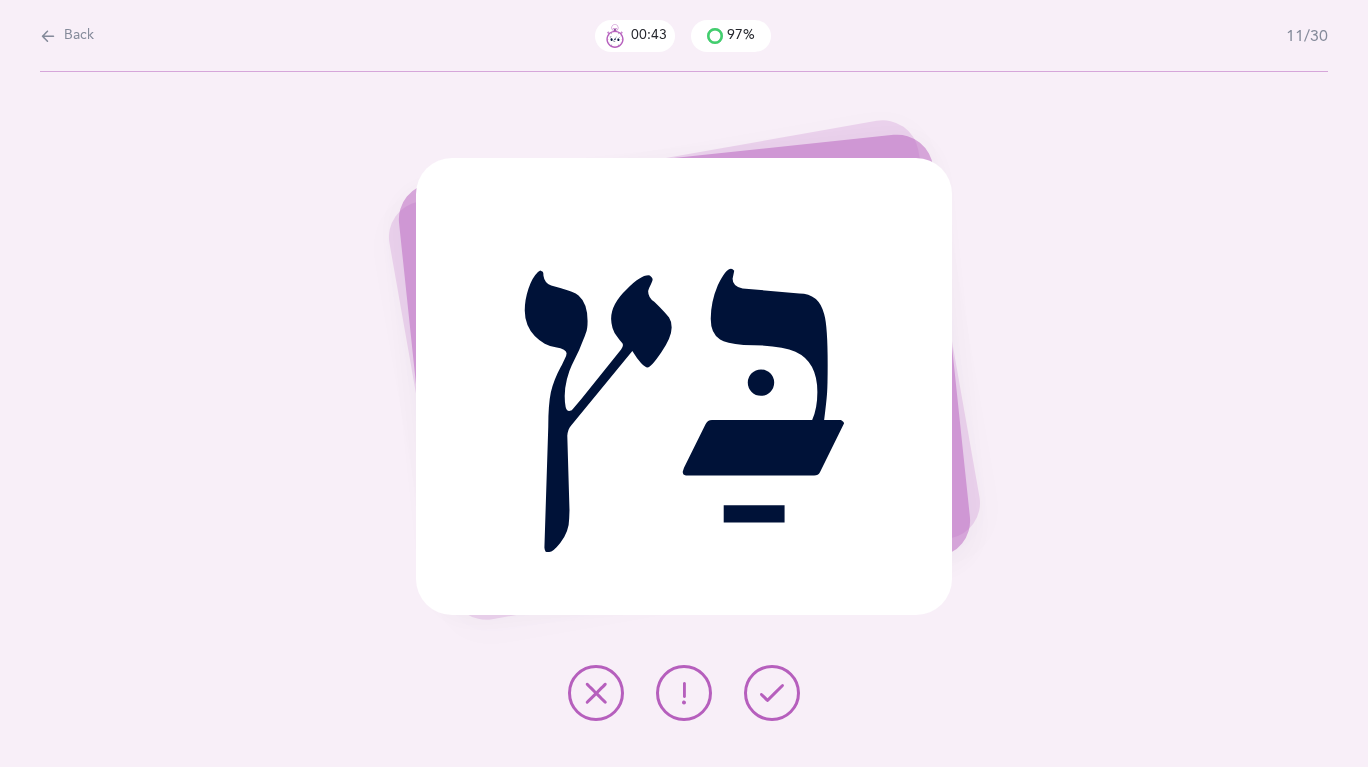 click at bounding box center (772, 693) 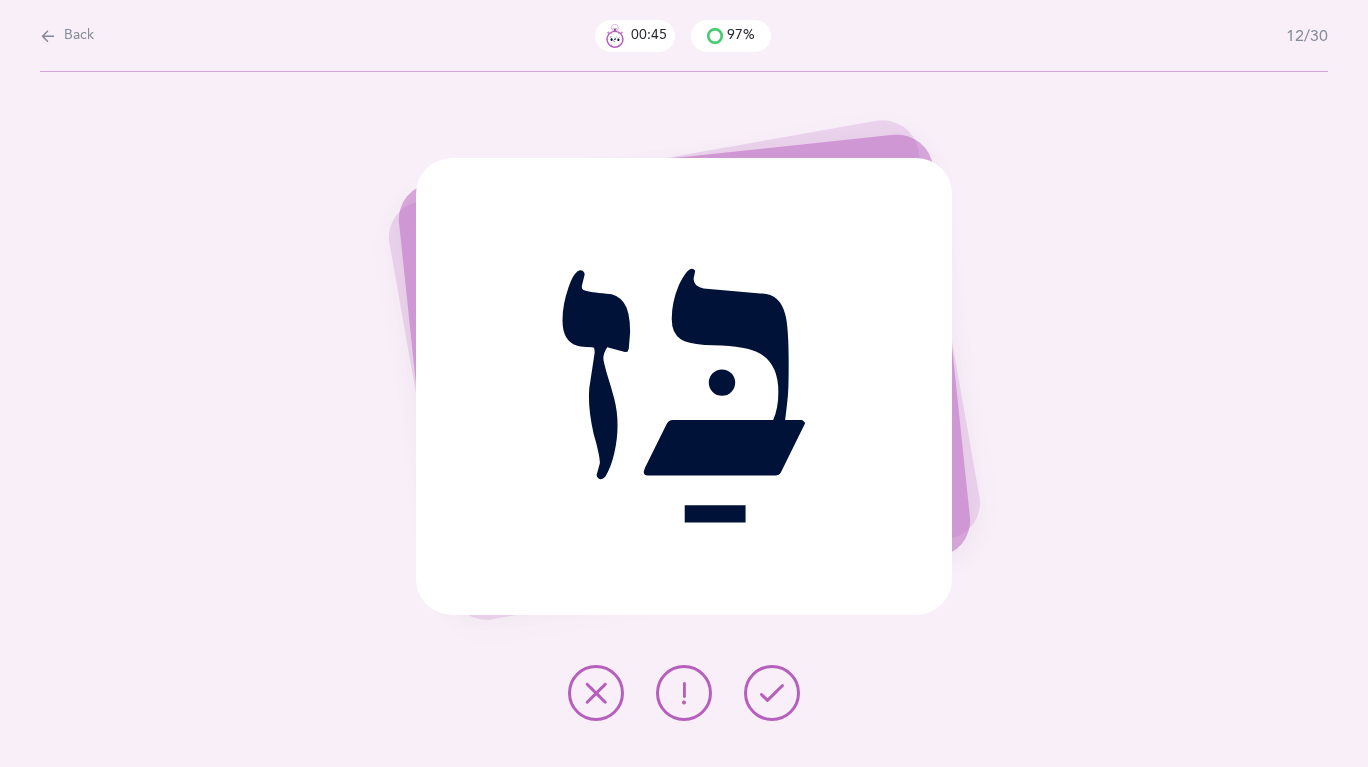 click at bounding box center [772, 693] 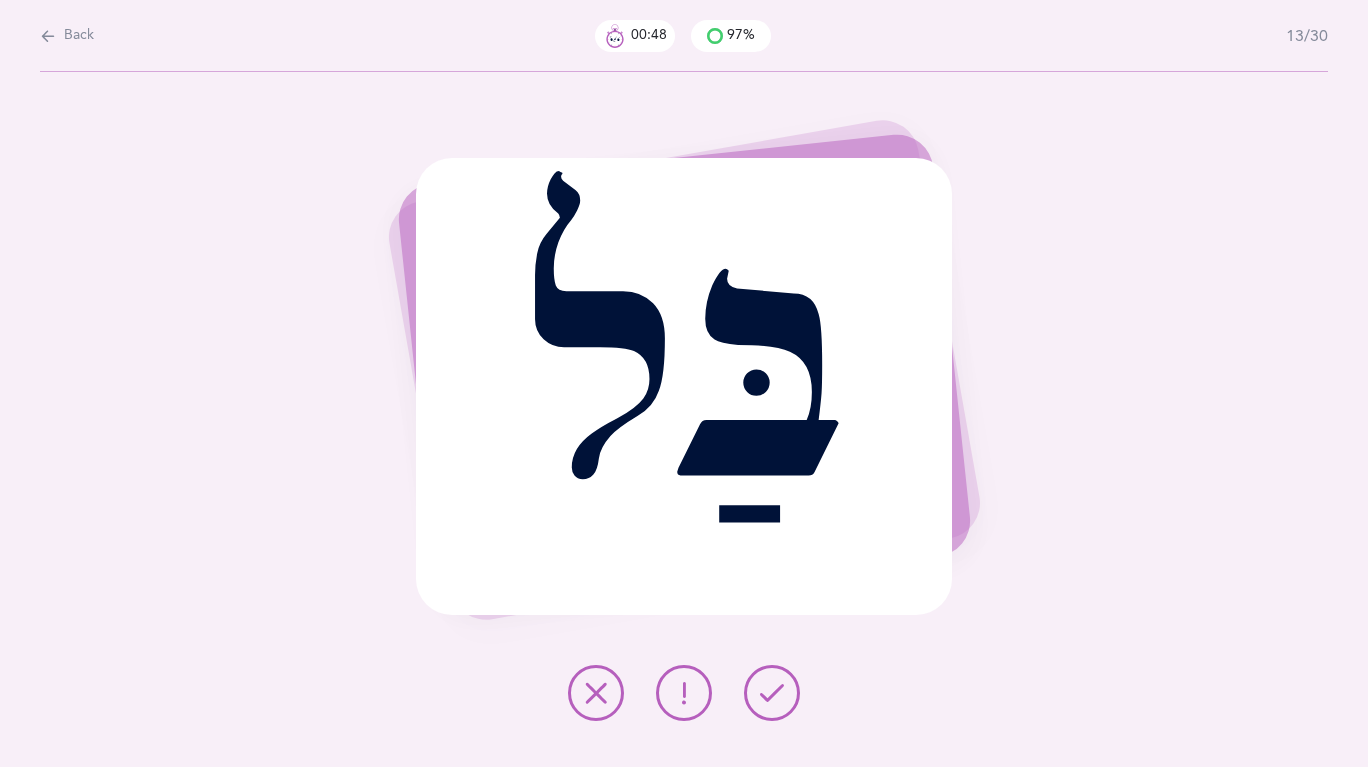 click at bounding box center [772, 693] 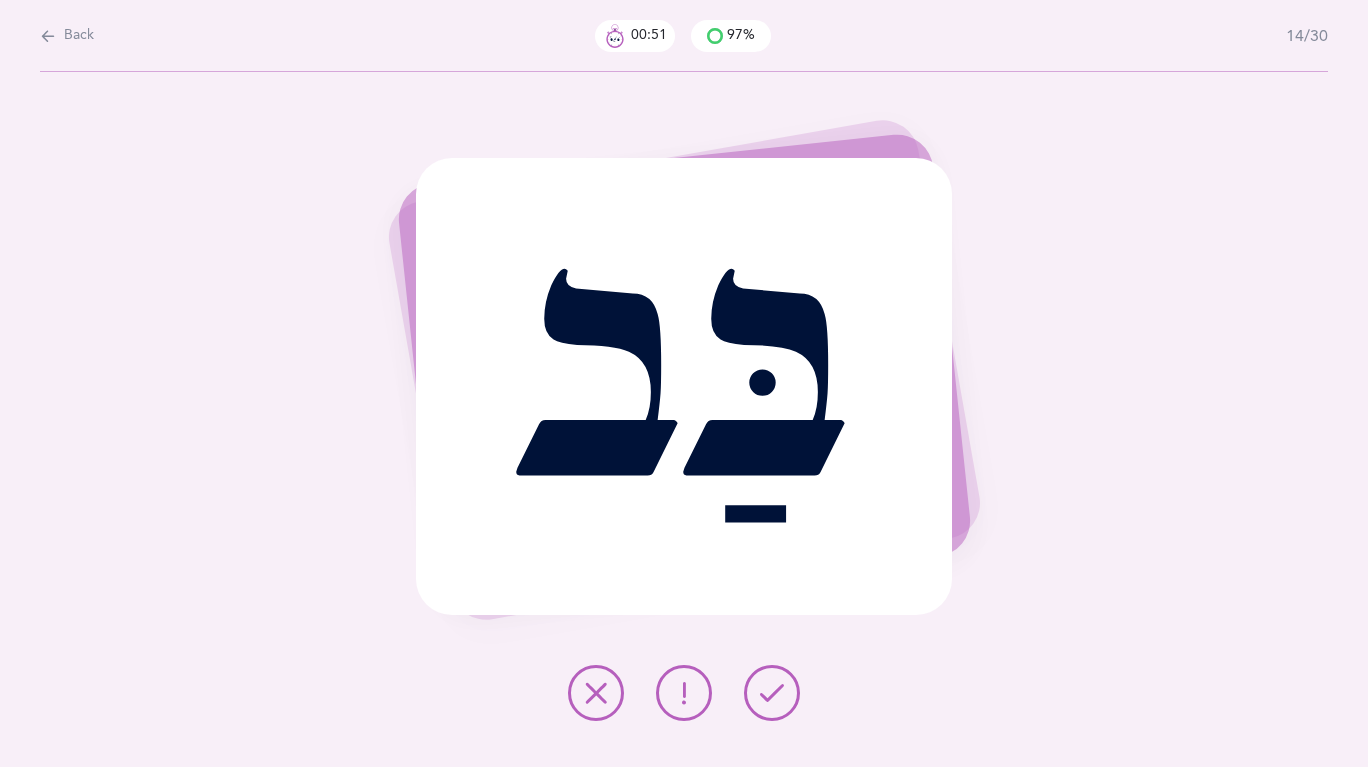 click at bounding box center (772, 693) 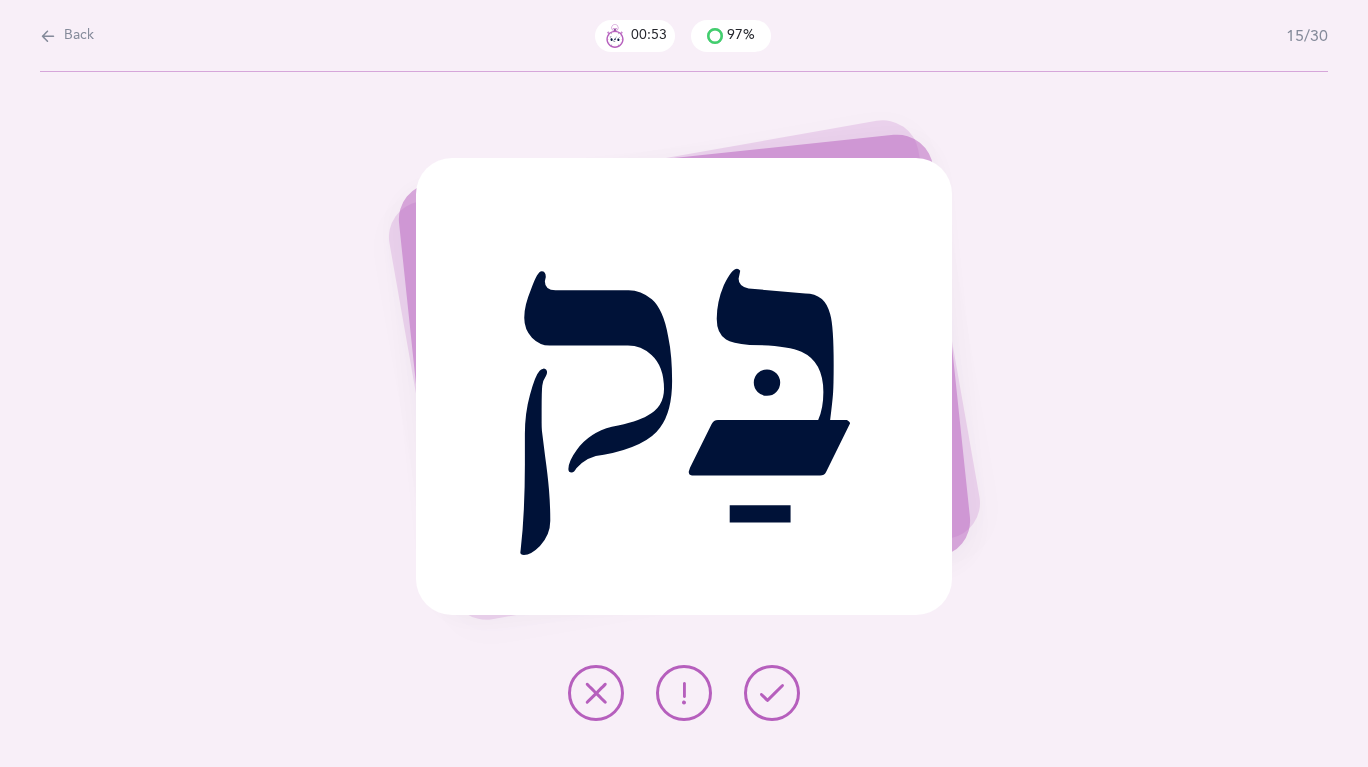 click at bounding box center [772, 693] 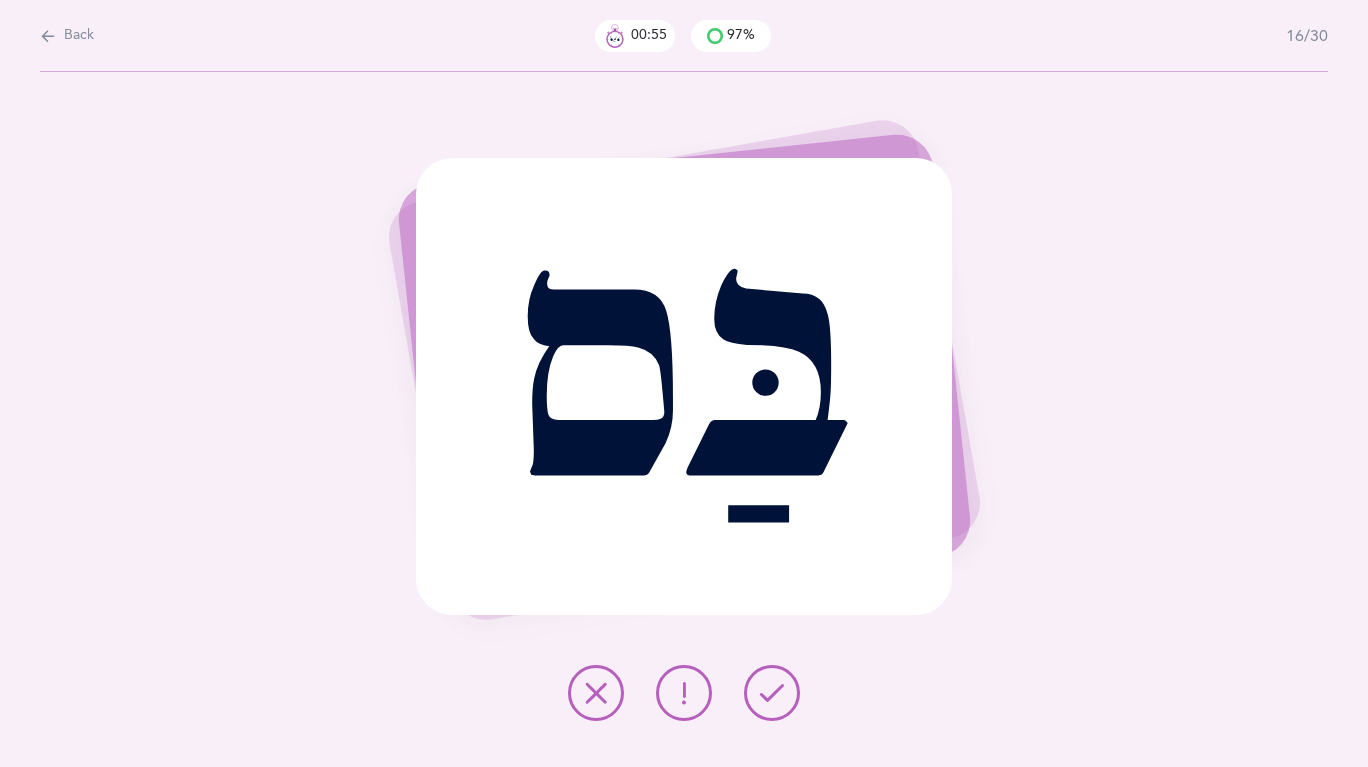 click at bounding box center (772, 693) 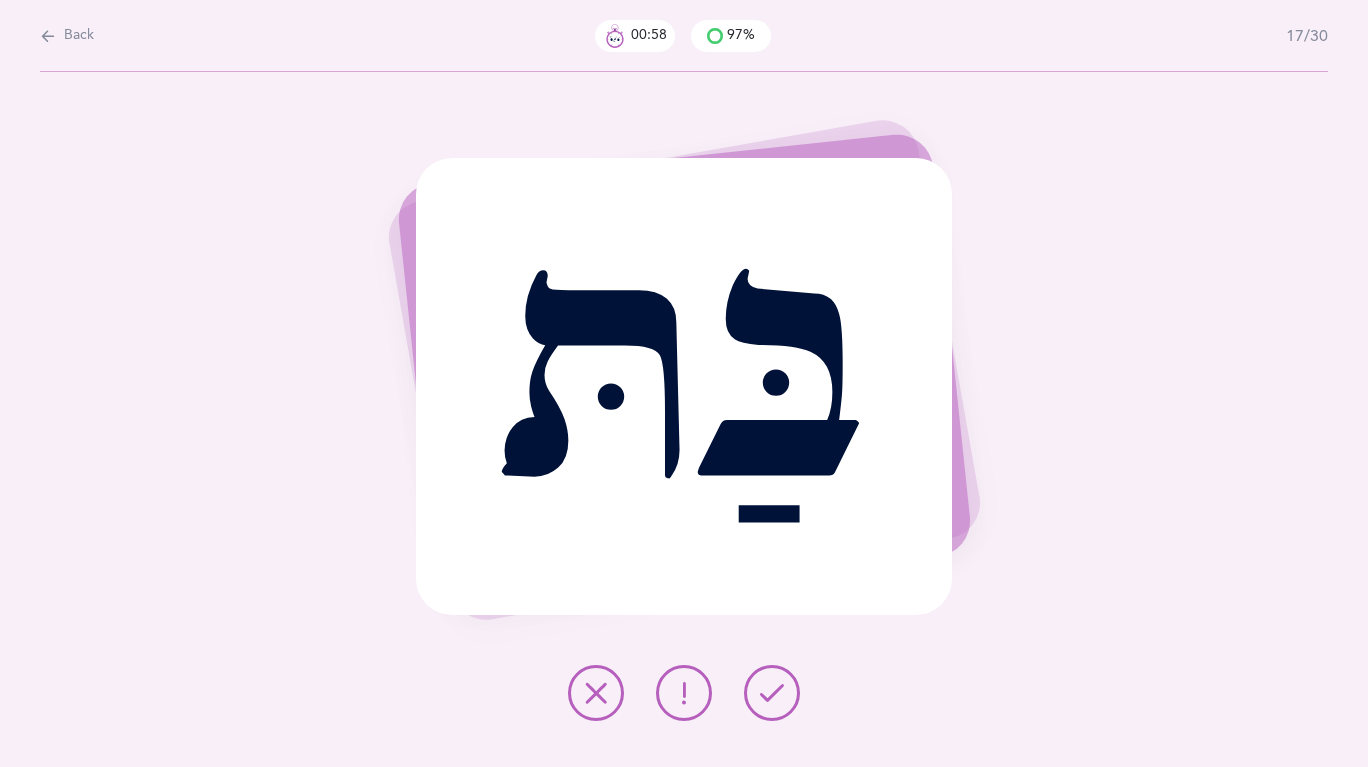 click at bounding box center (772, 693) 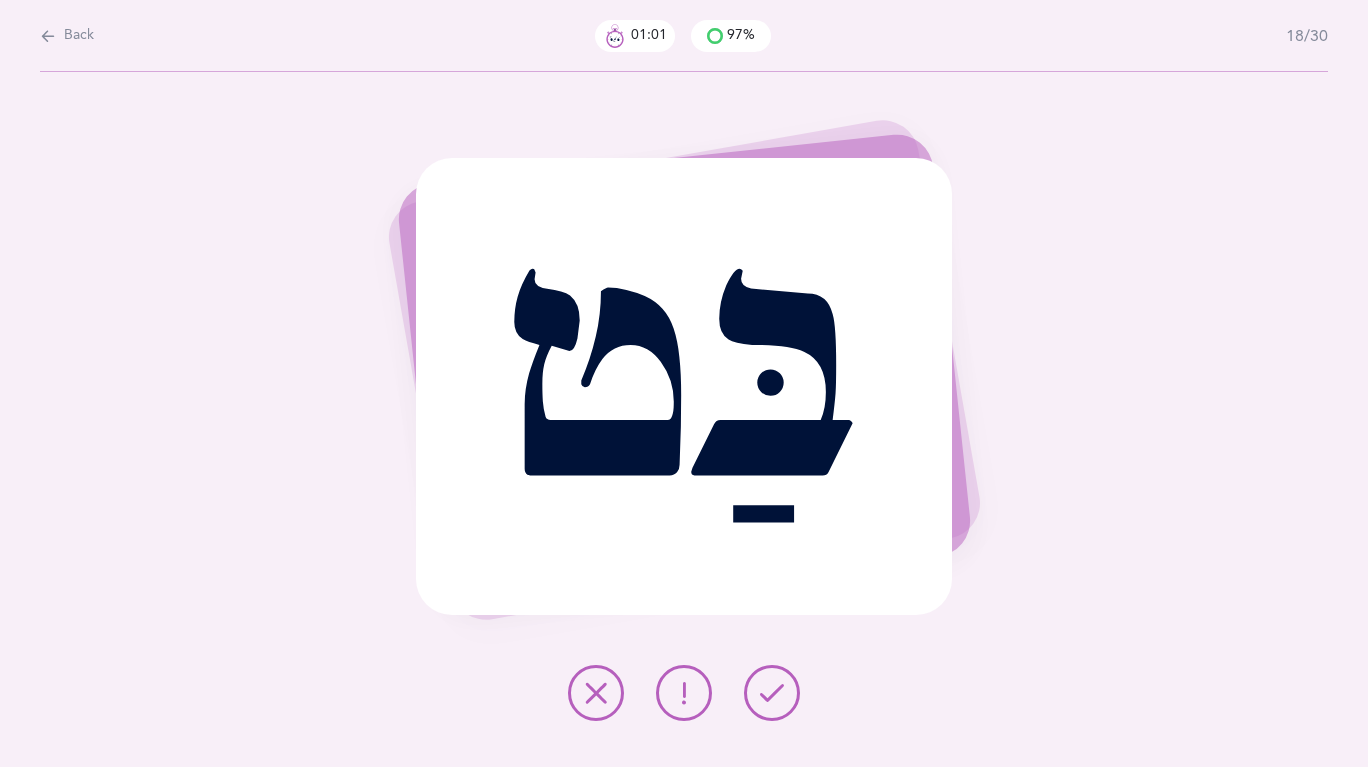 click at bounding box center (772, 693) 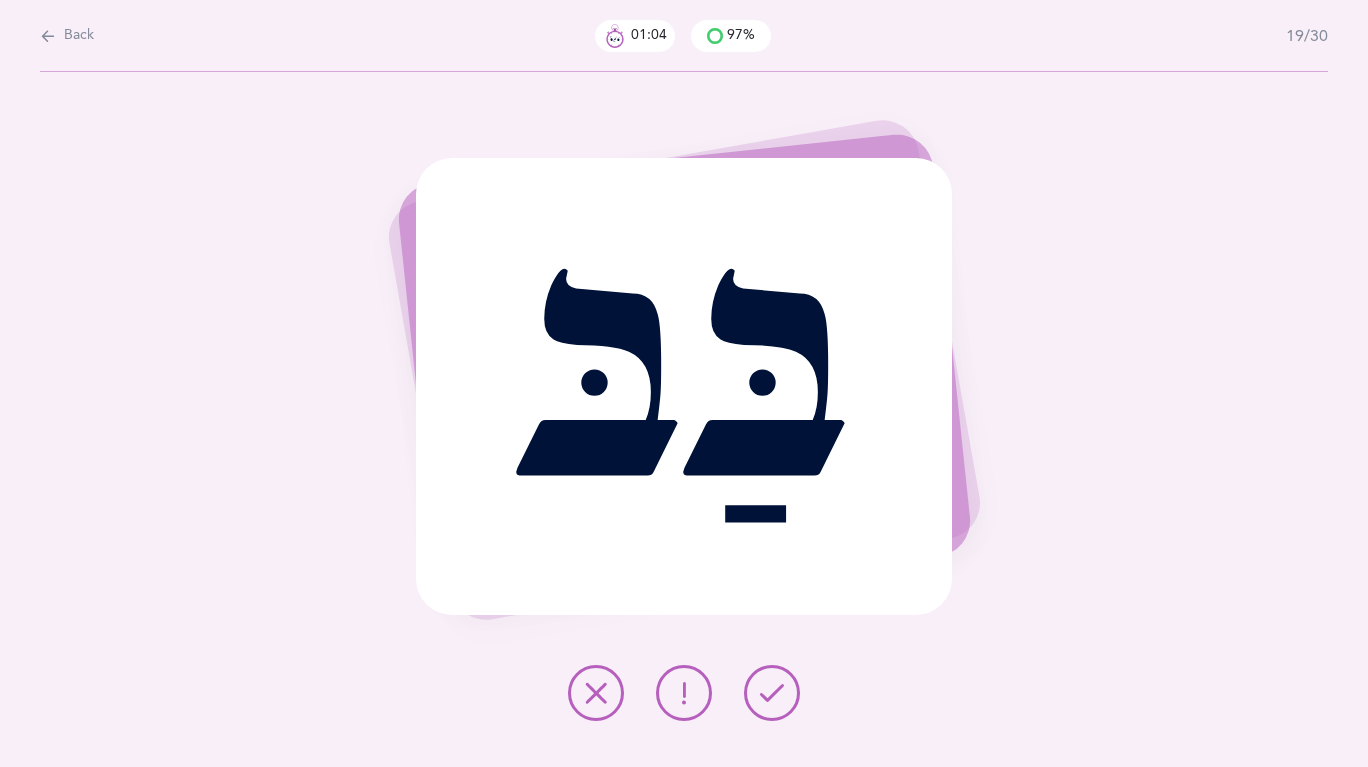 click at bounding box center [772, 693] 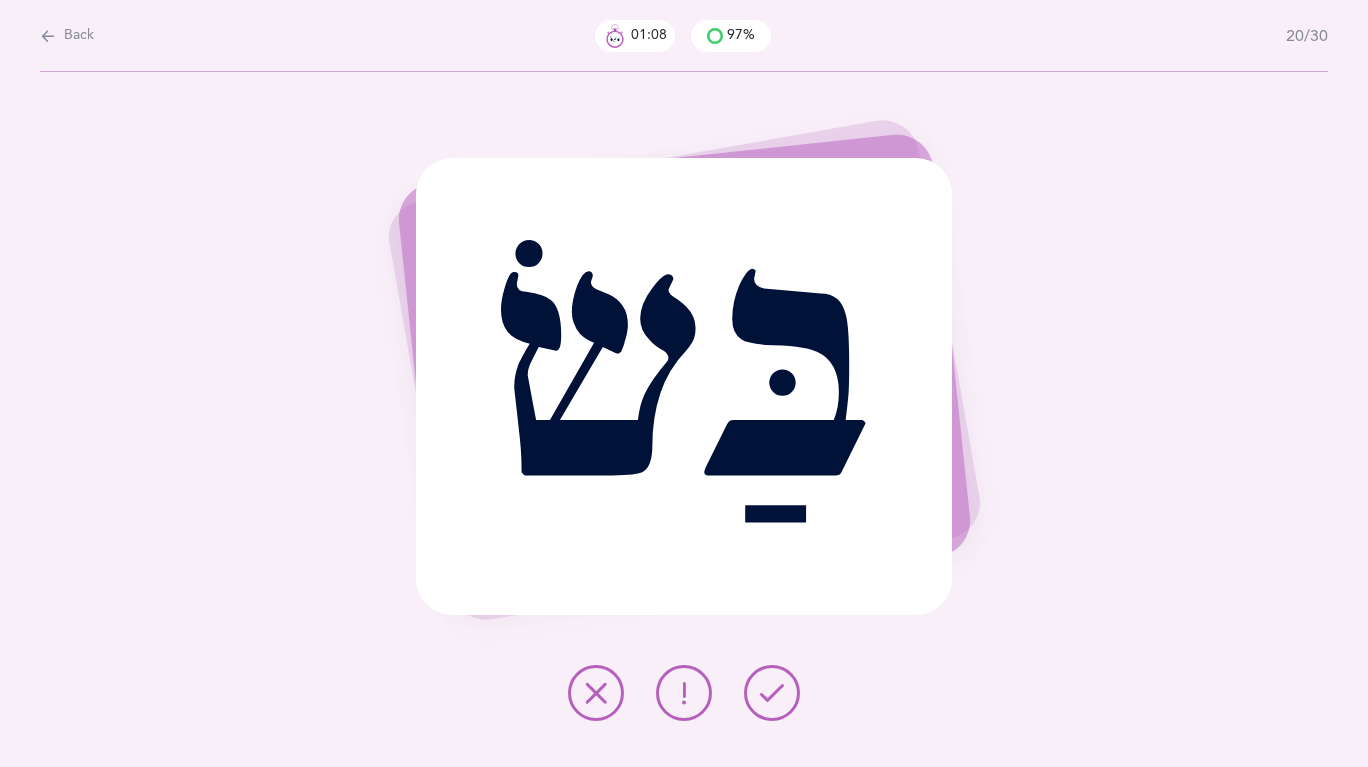 click at bounding box center [772, 693] 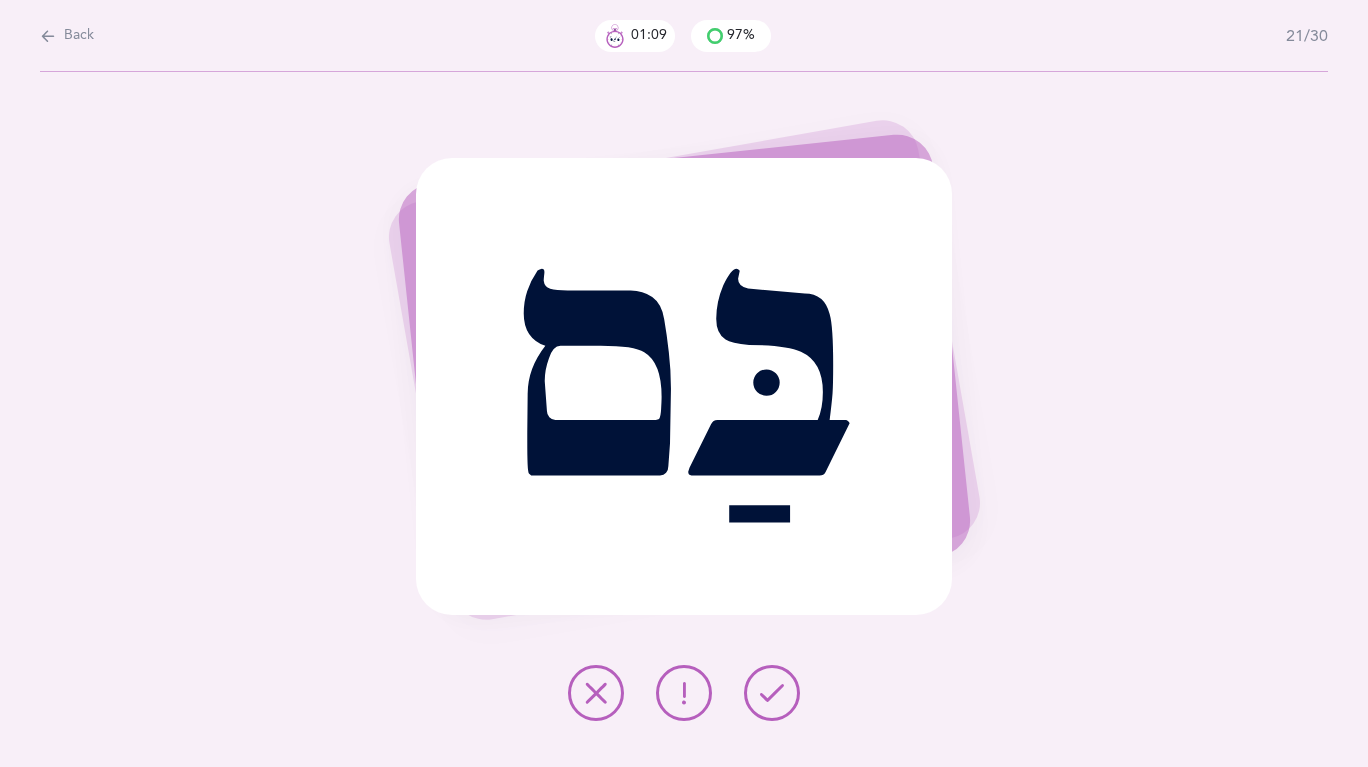 click at bounding box center (772, 693) 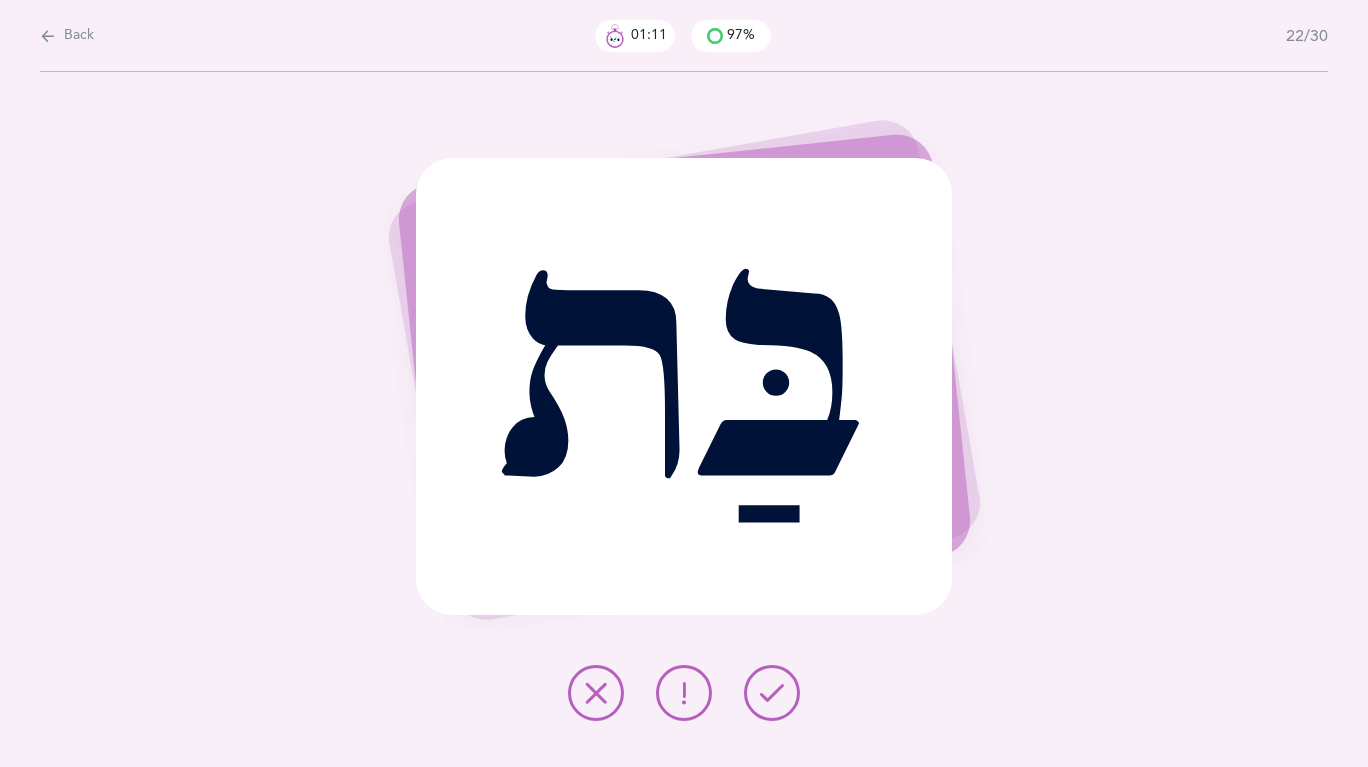click at bounding box center [772, 693] 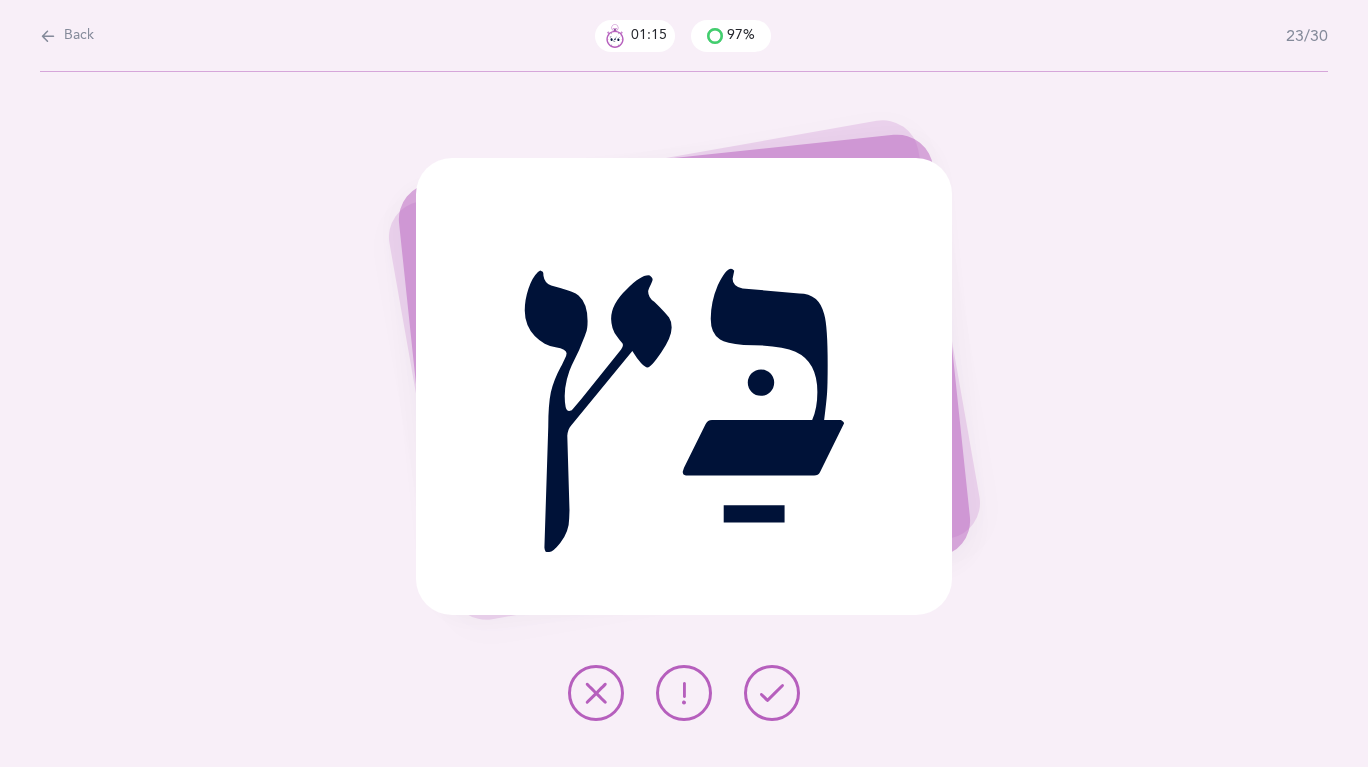 click at bounding box center (772, 693) 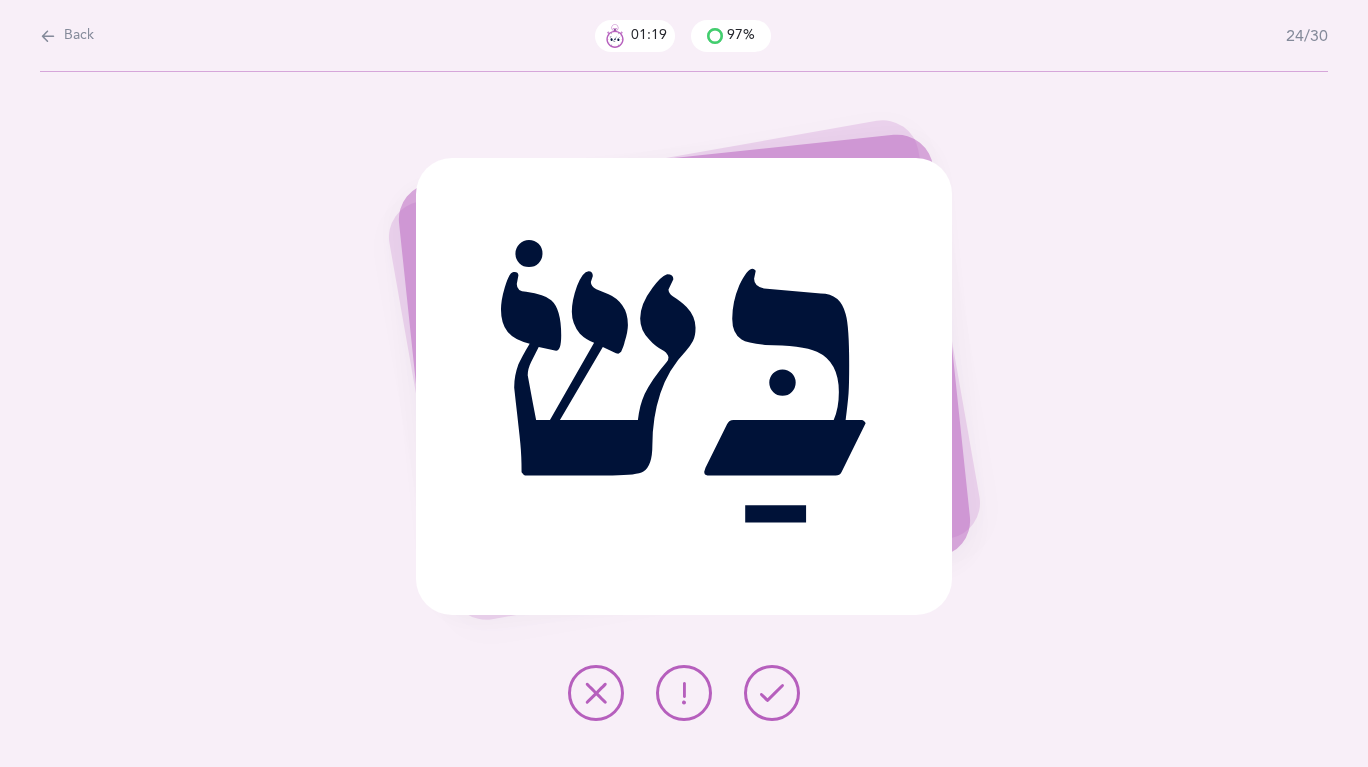 click at bounding box center [772, 693] 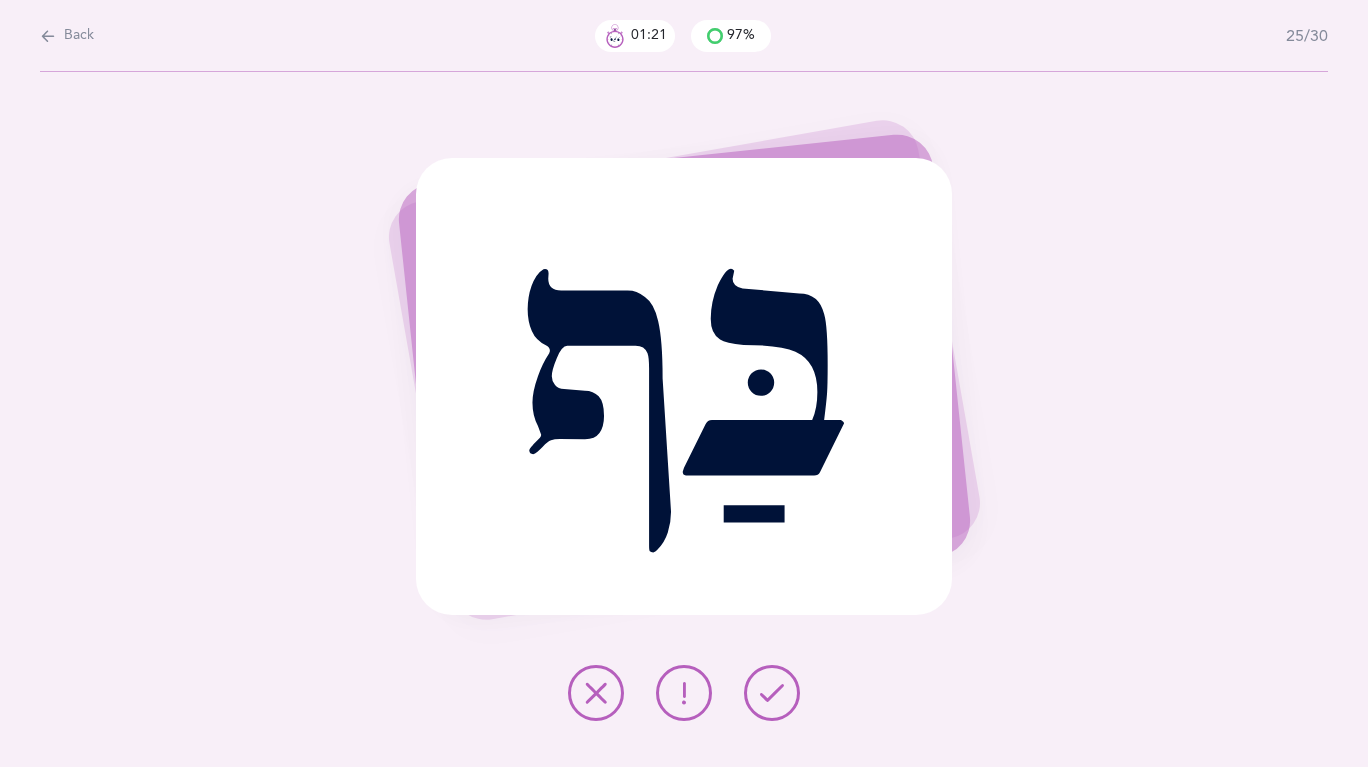 click at bounding box center [772, 693] 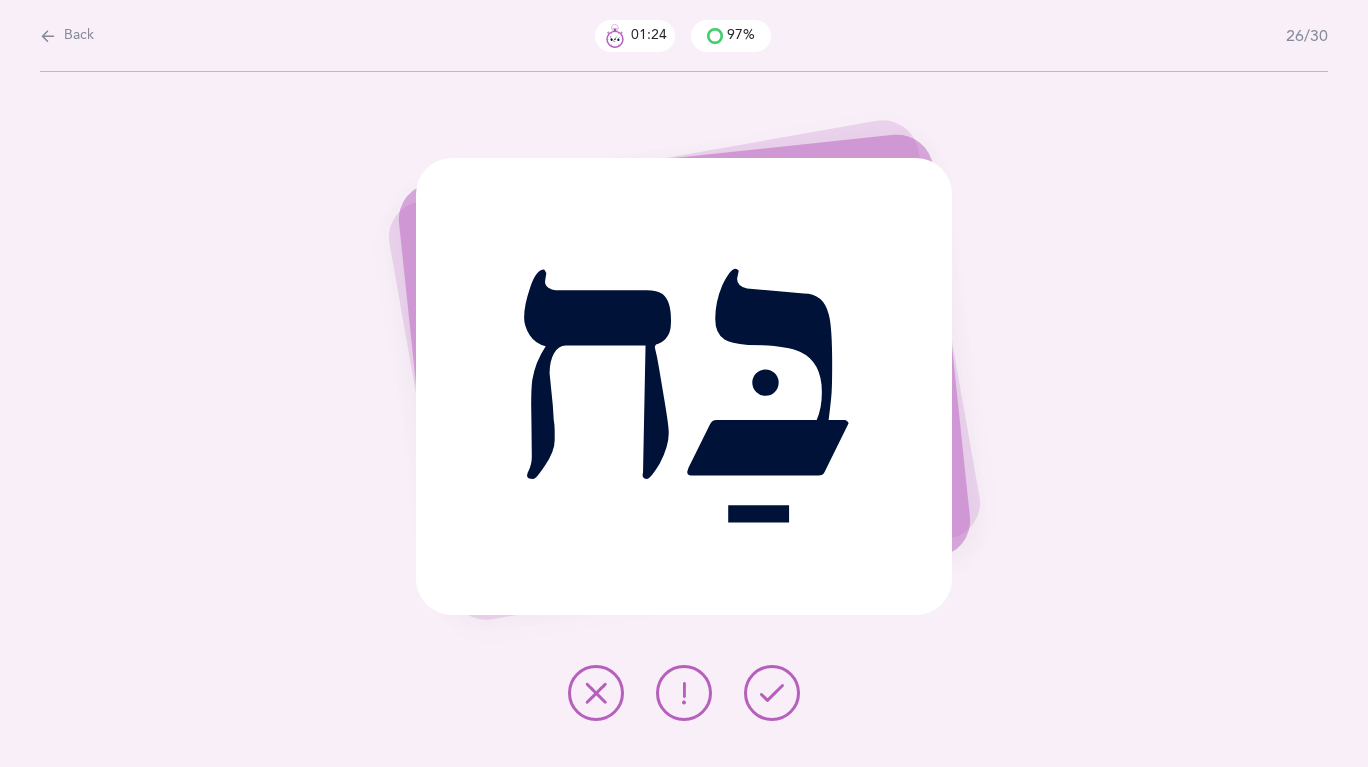 click at bounding box center (772, 693) 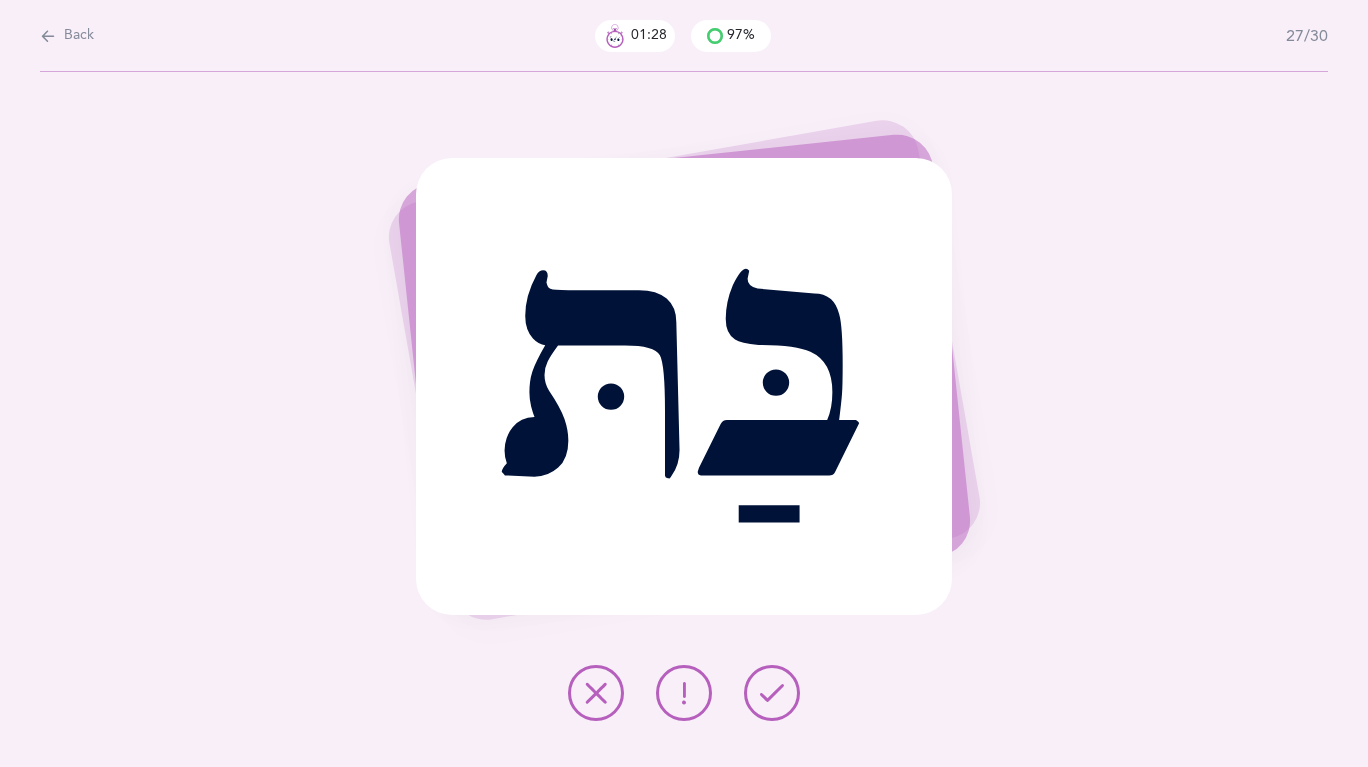 click at bounding box center (684, 693) 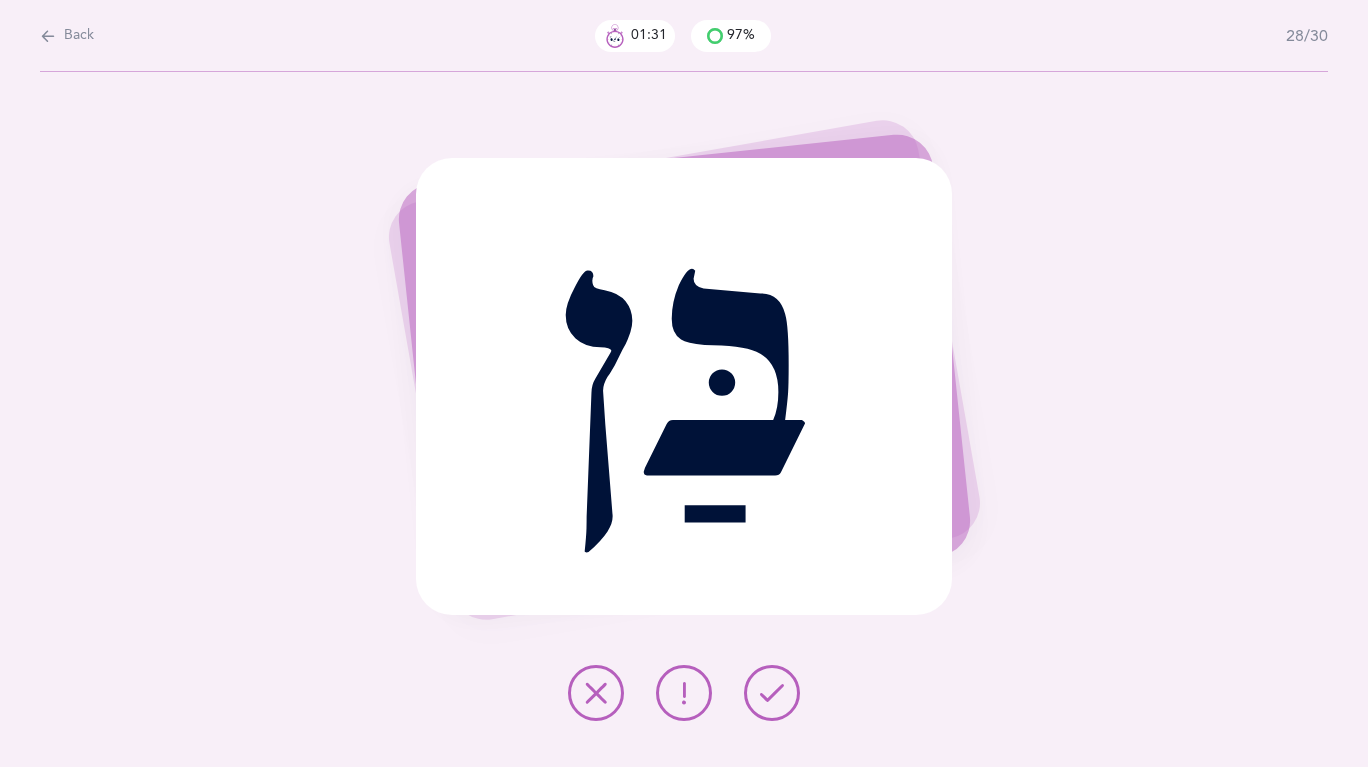 click at bounding box center [772, 693] 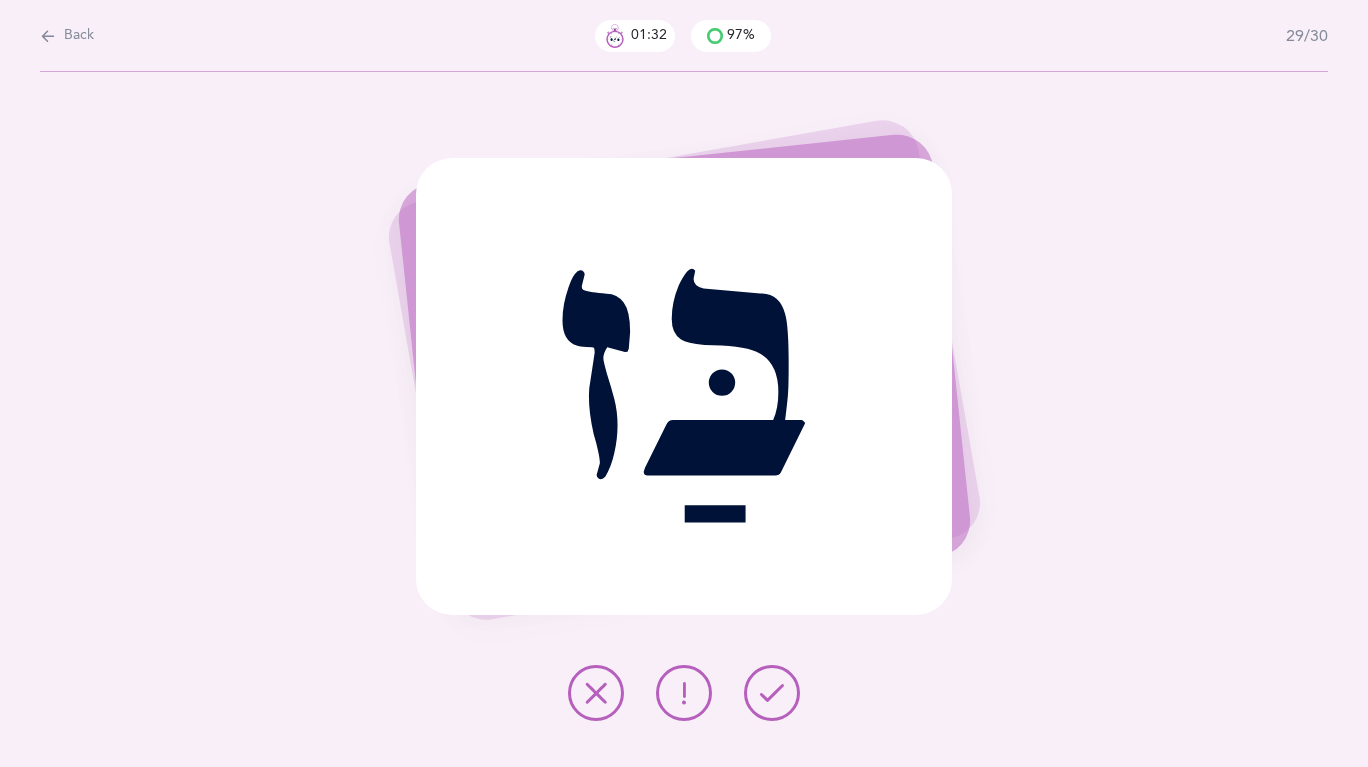 click at bounding box center [772, 693] 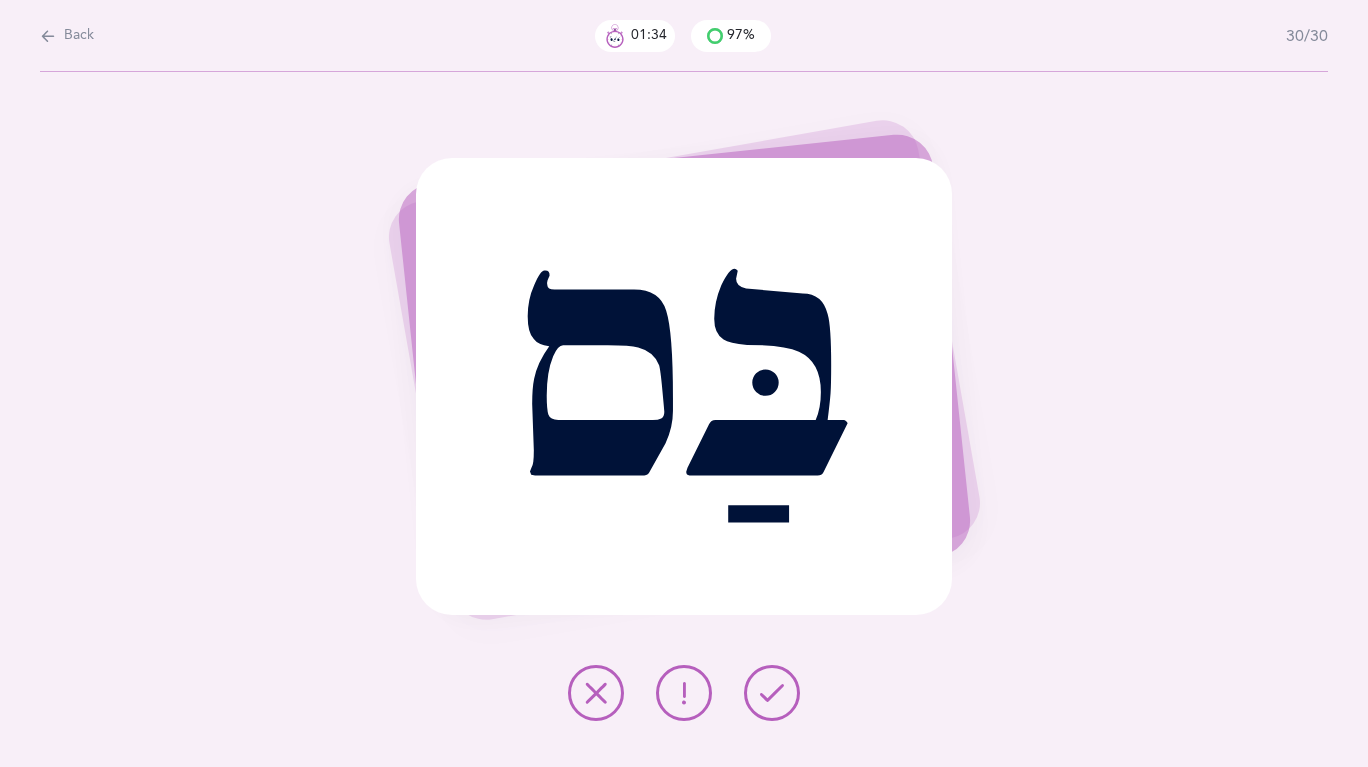 click at bounding box center [772, 693] 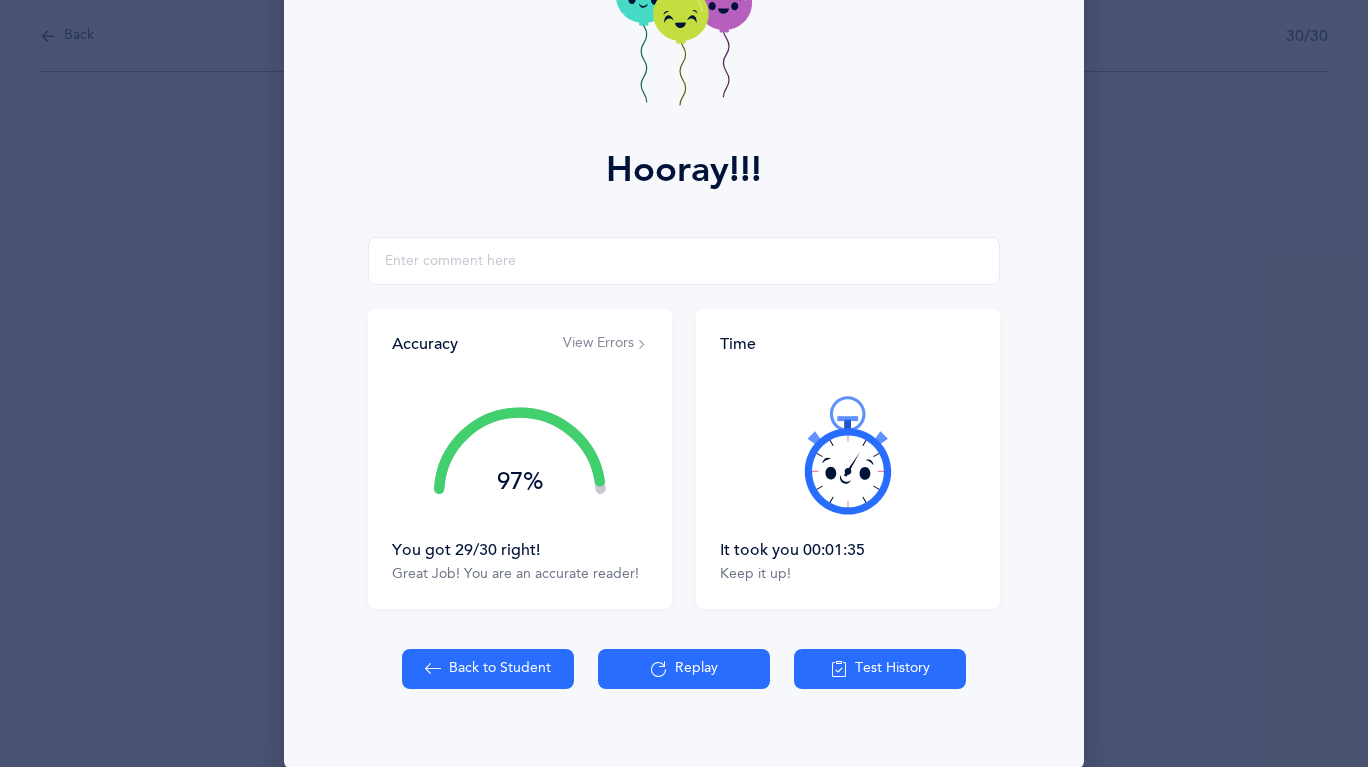 scroll, scrollTop: 185, scrollLeft: 0, axis: vertical 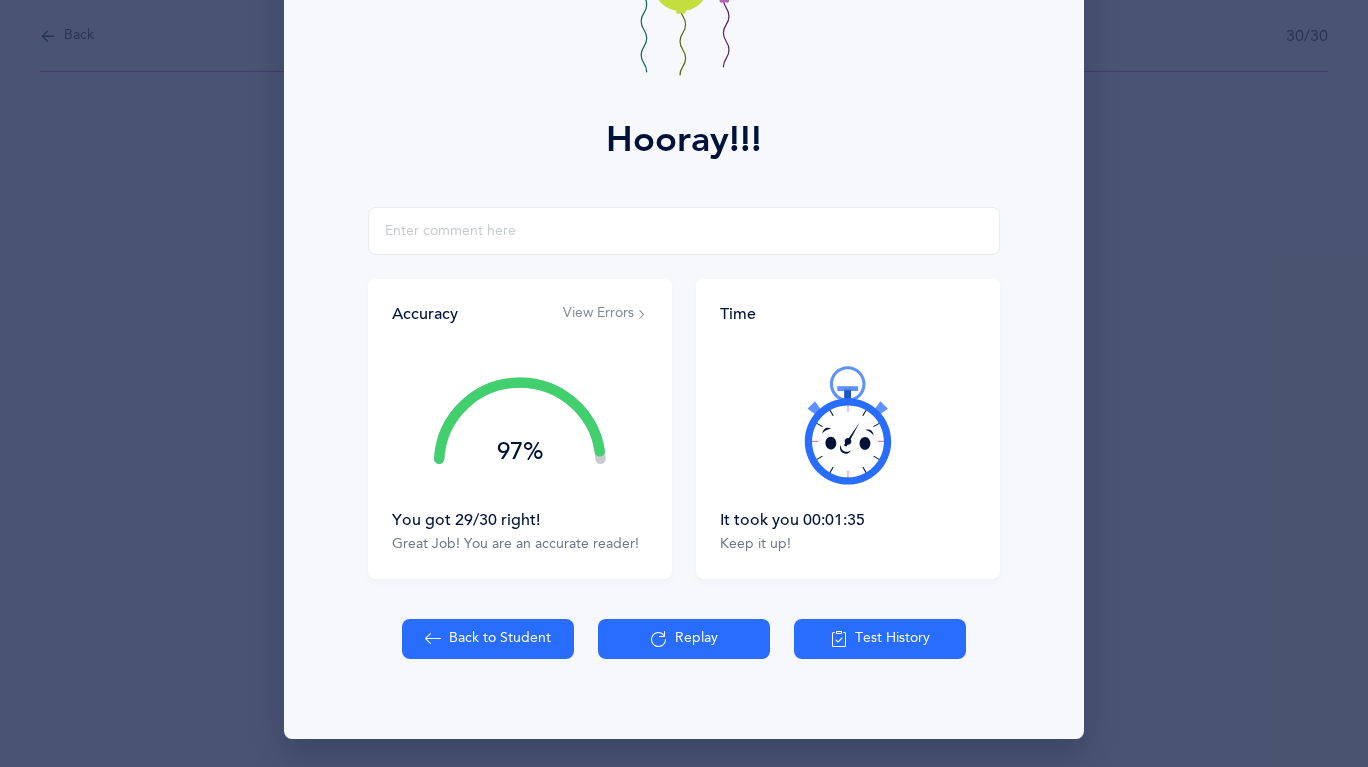 click on "Back to Student" at bounding box center (488, 639) 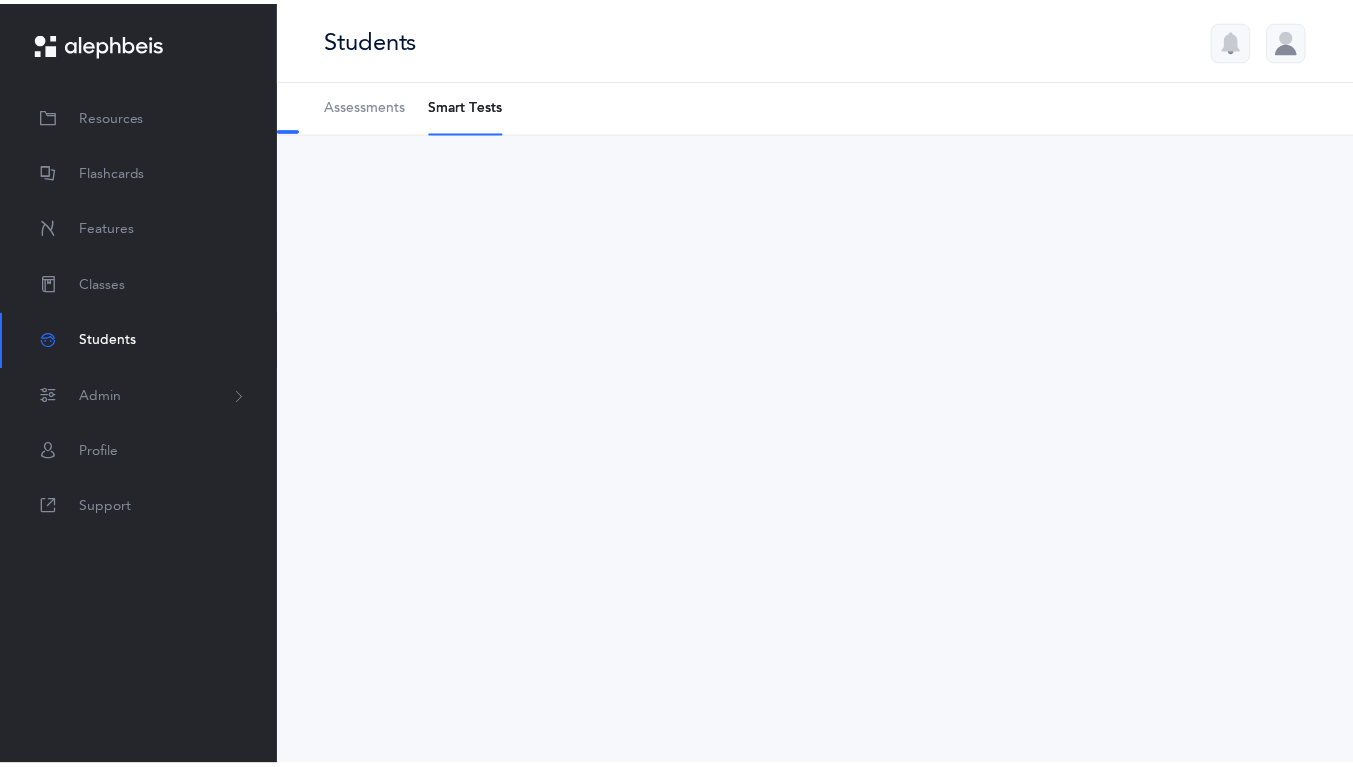 scroll, scrollTop: 0, scrollLeft: 0, axis: both 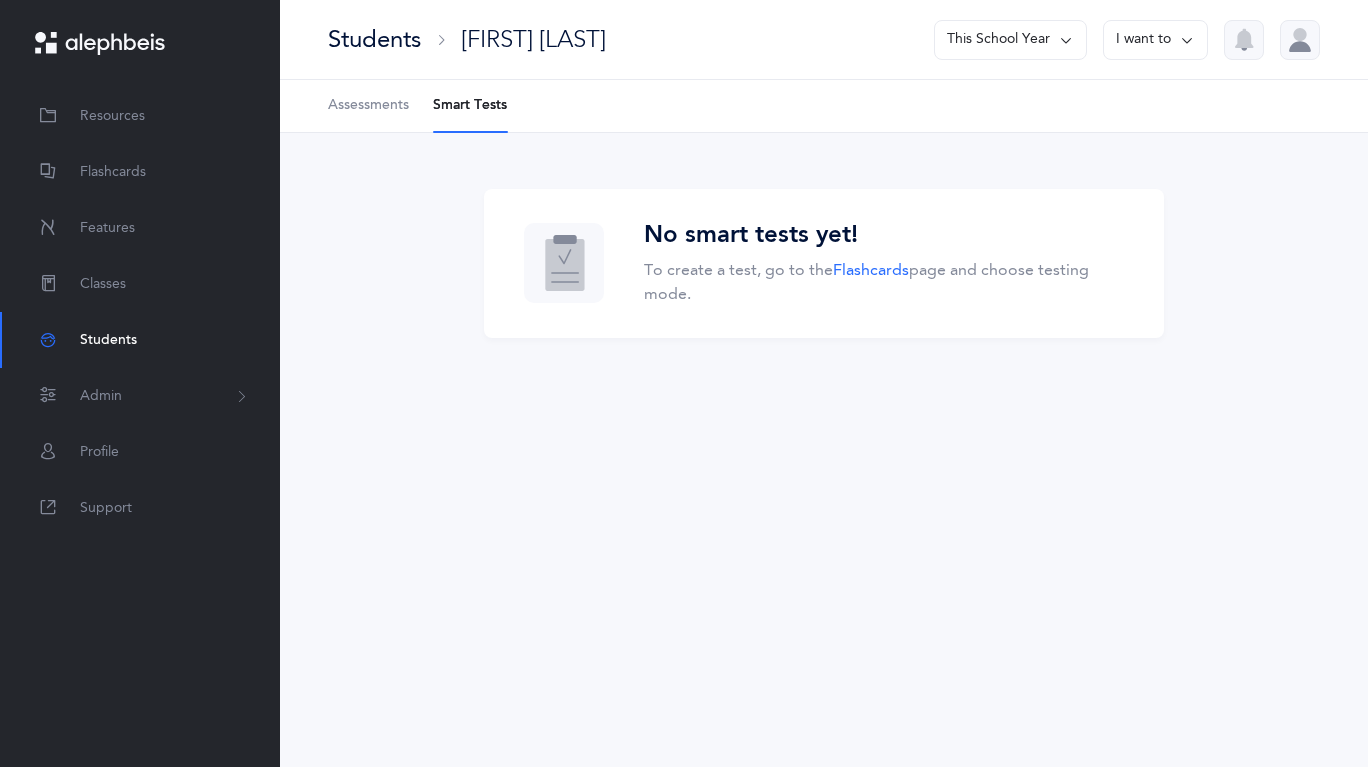 click on "Assessments" at bounding box center [368, 106] 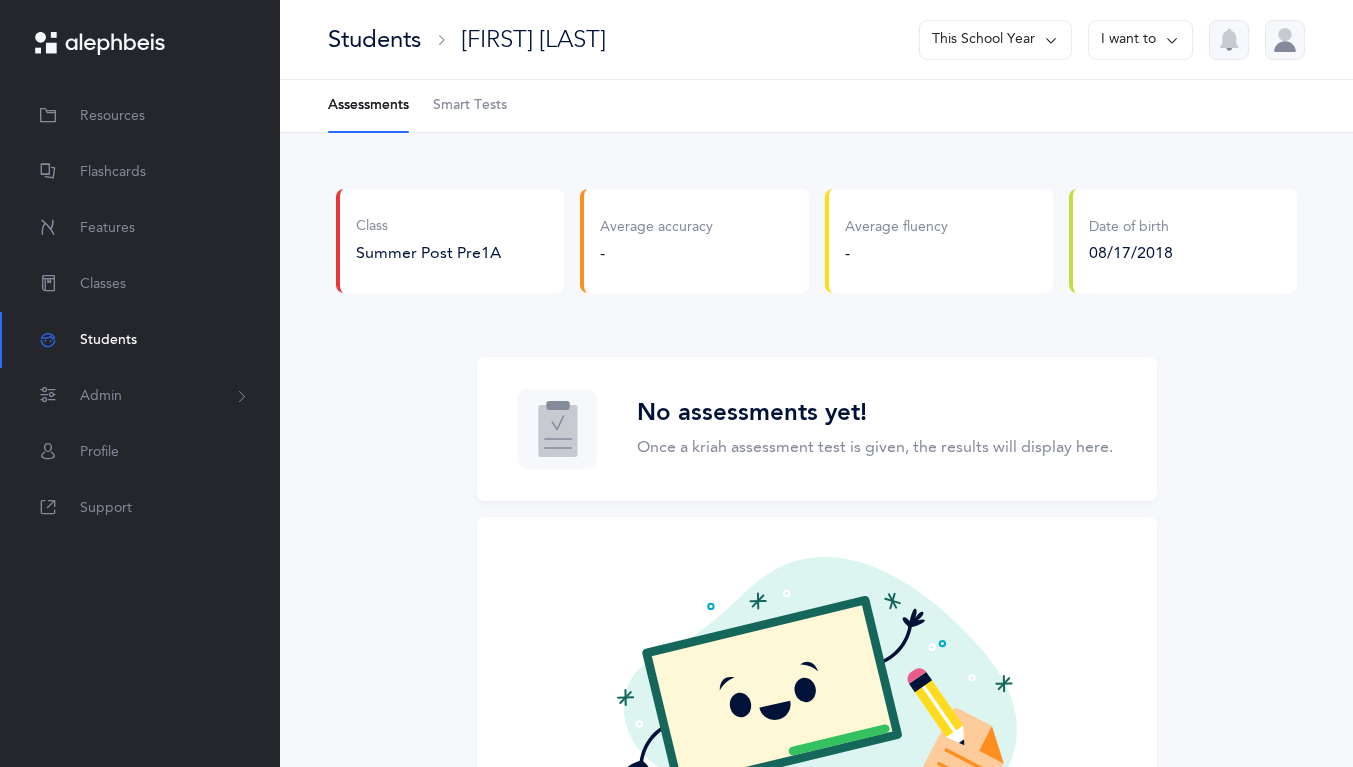 click on "Smart Tests" at bounding box center [470, 106] 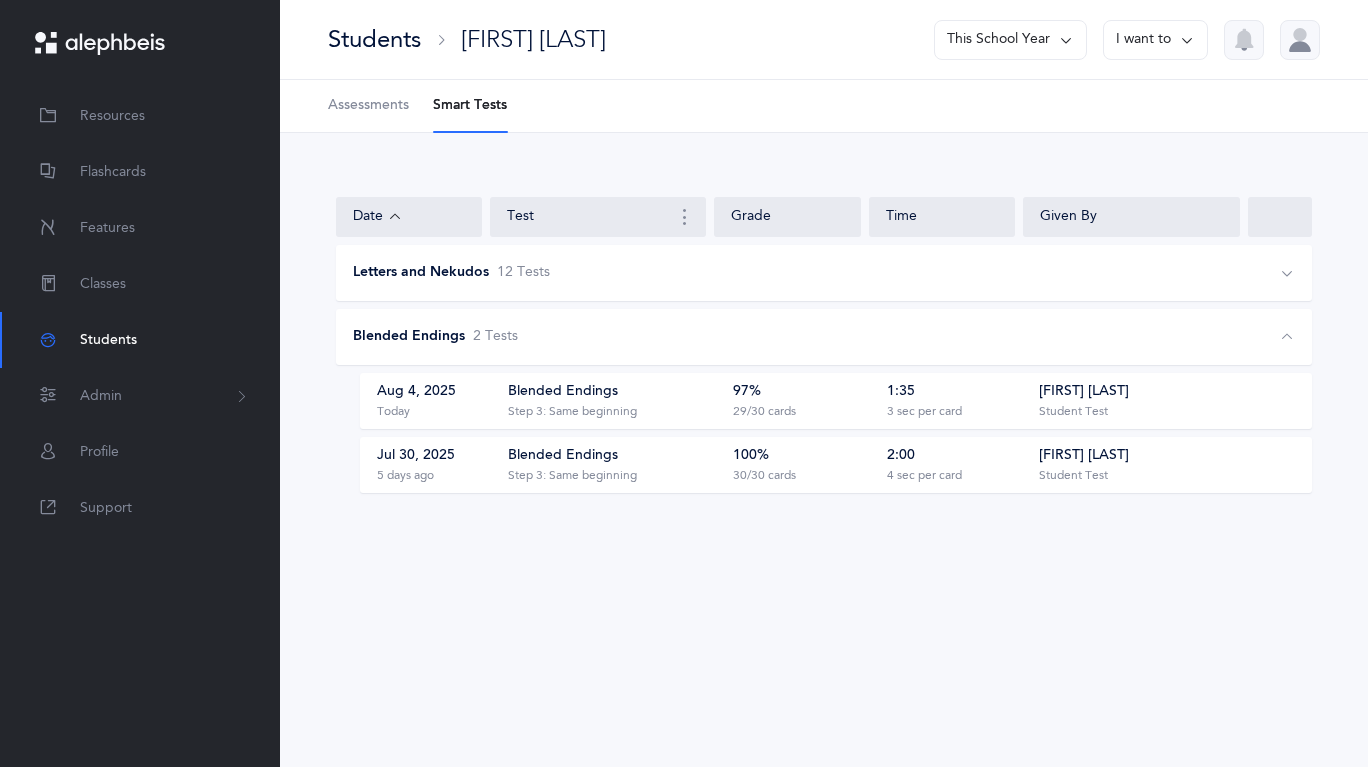 click on "Students" at bounding box center [140, 340] 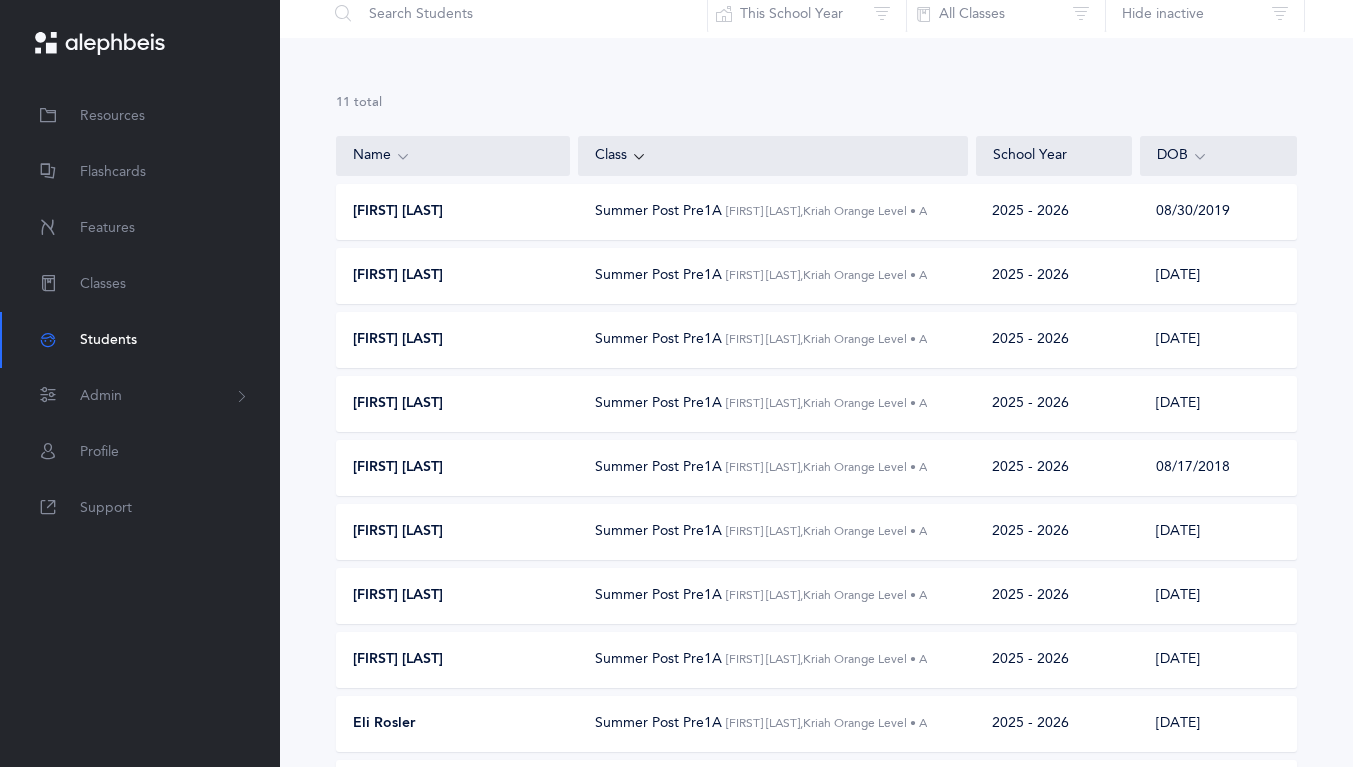 scroll, scrollTop: 200, scrollLeft: 0, axis: vertical 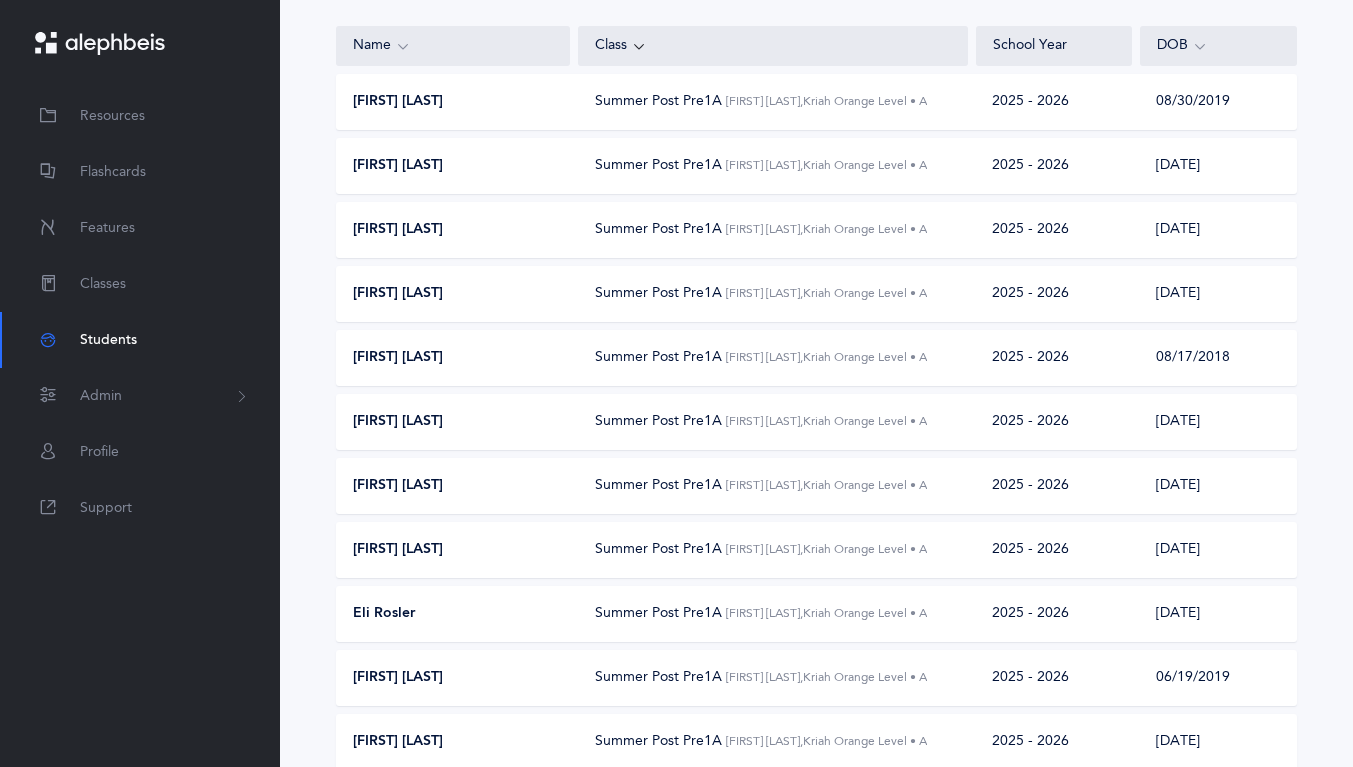 click on "[FIRST] [LAST]" at bounding box center (454, 550) 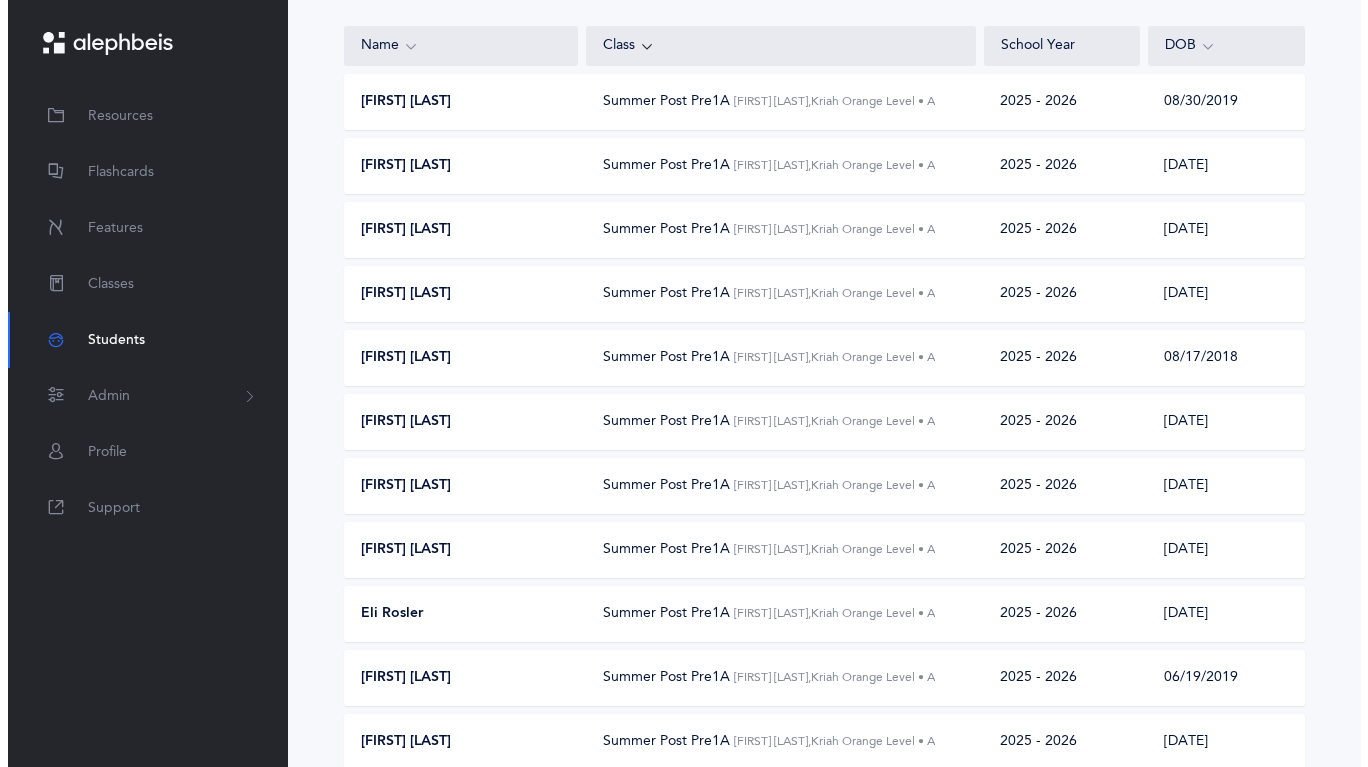 scroll, scrollTop: 0, scrollLeft: 0, axis: both 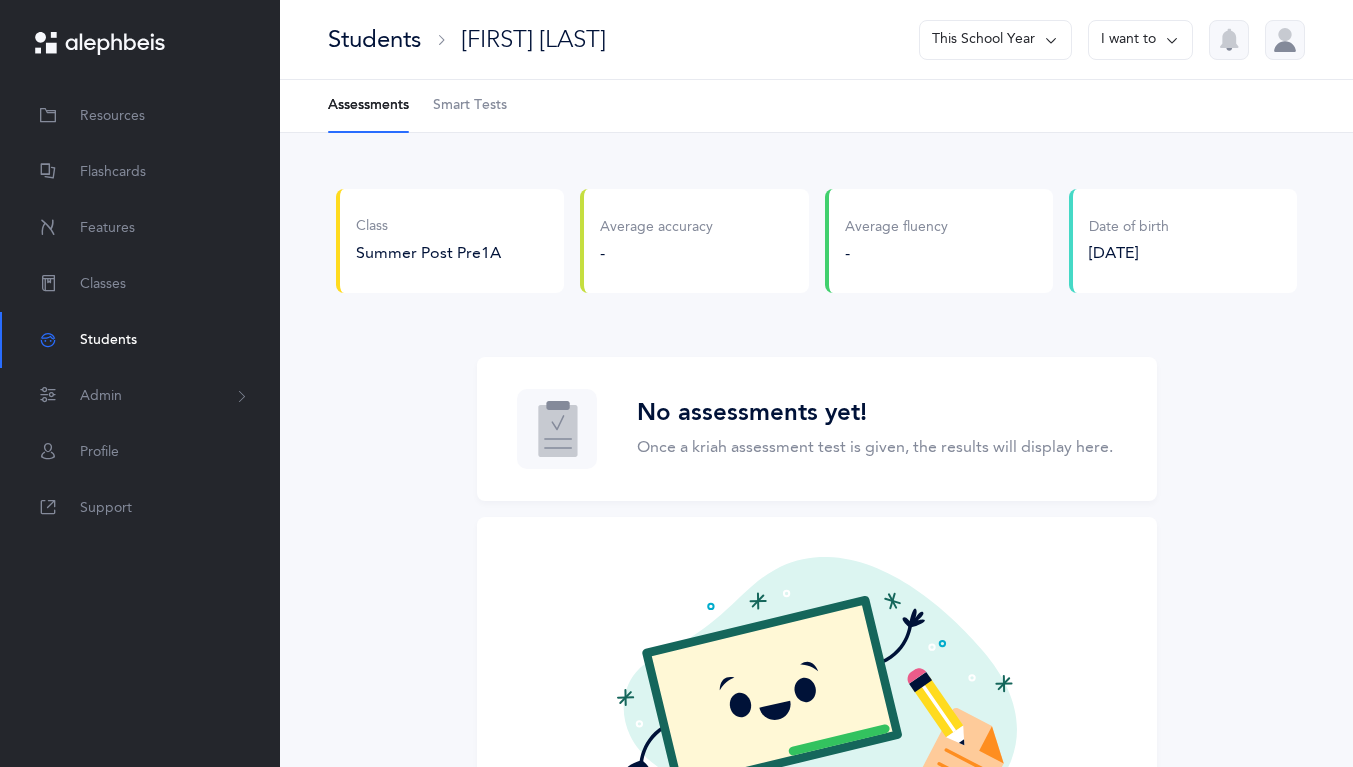 click on "Smart Tests" at bounding box center [470, 106] 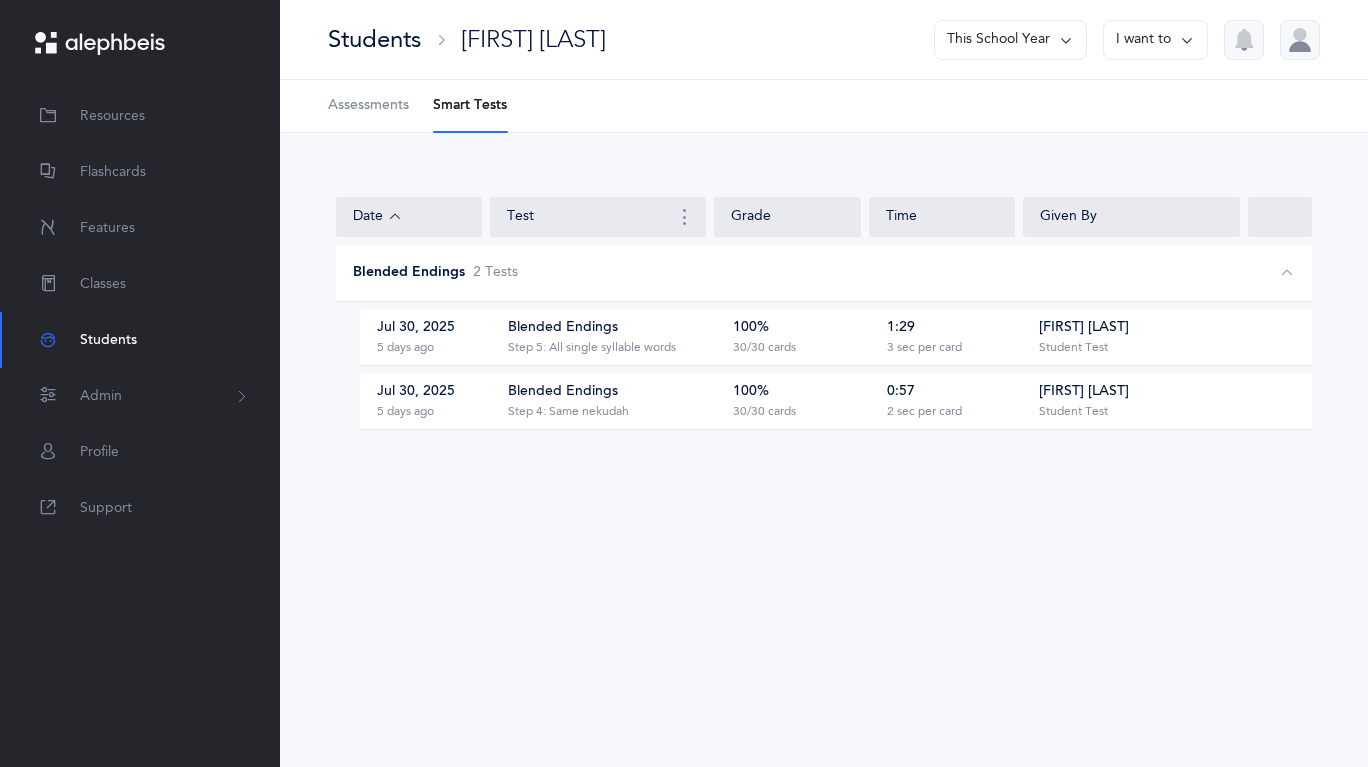 click on "Step 5: All single syllable words" at bounding box center (592, 348) 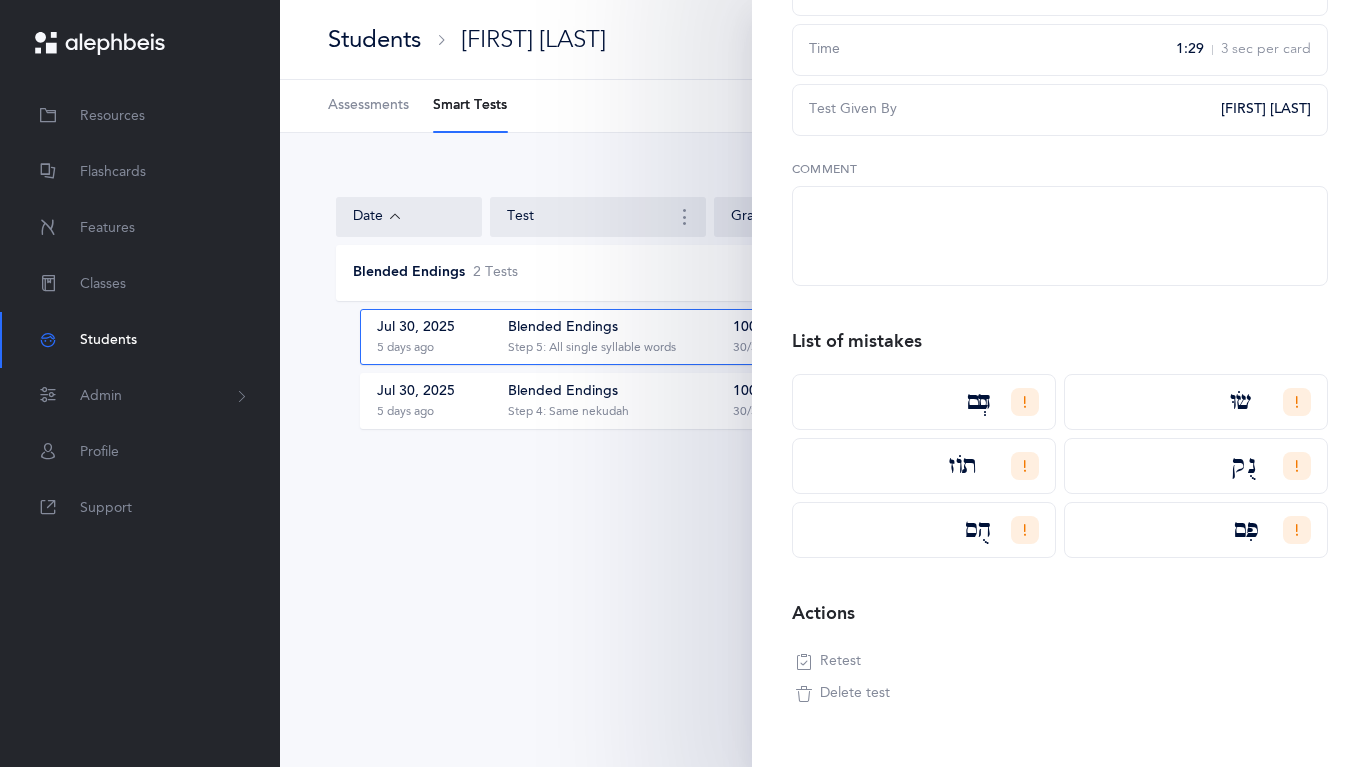 scroll, scrollTop: 256, scrollLeft: 0, axis: vertical 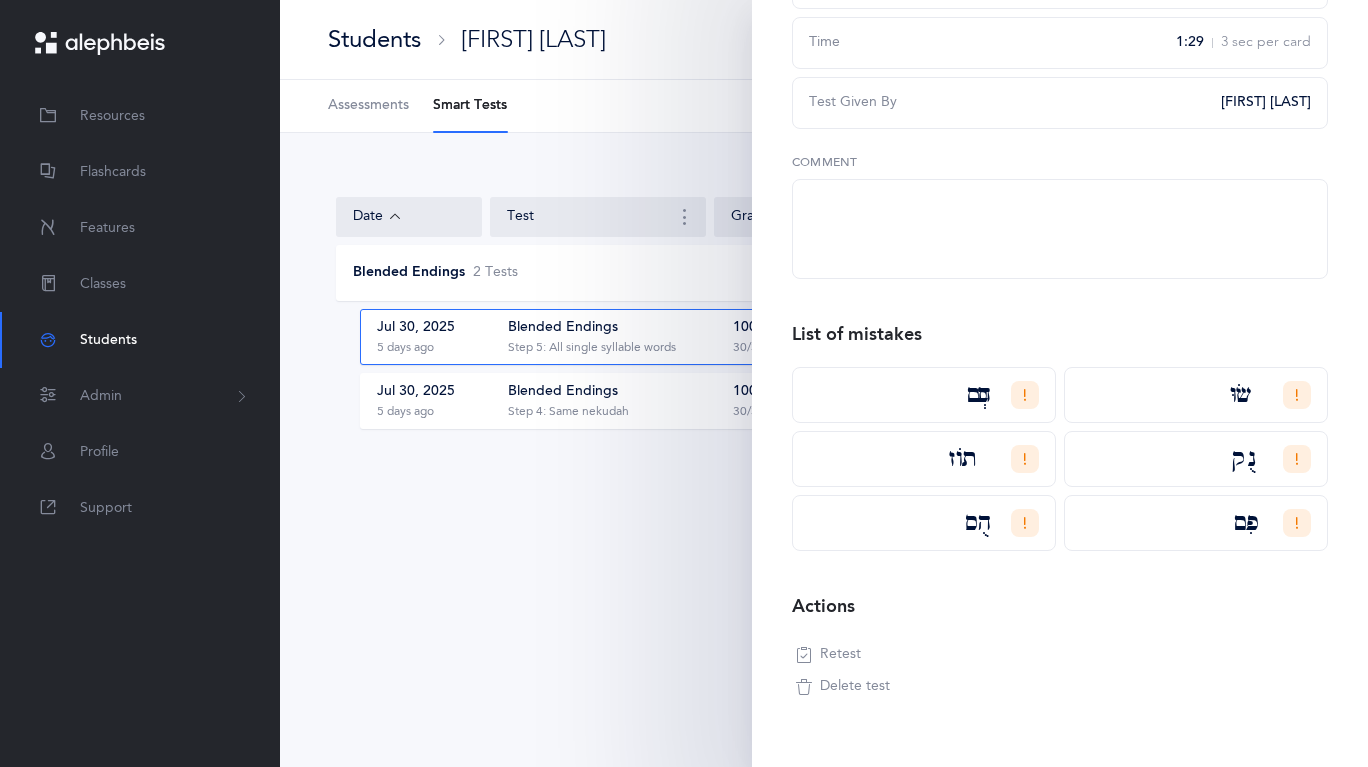click on "Retest" at bounding box center [840, 655] 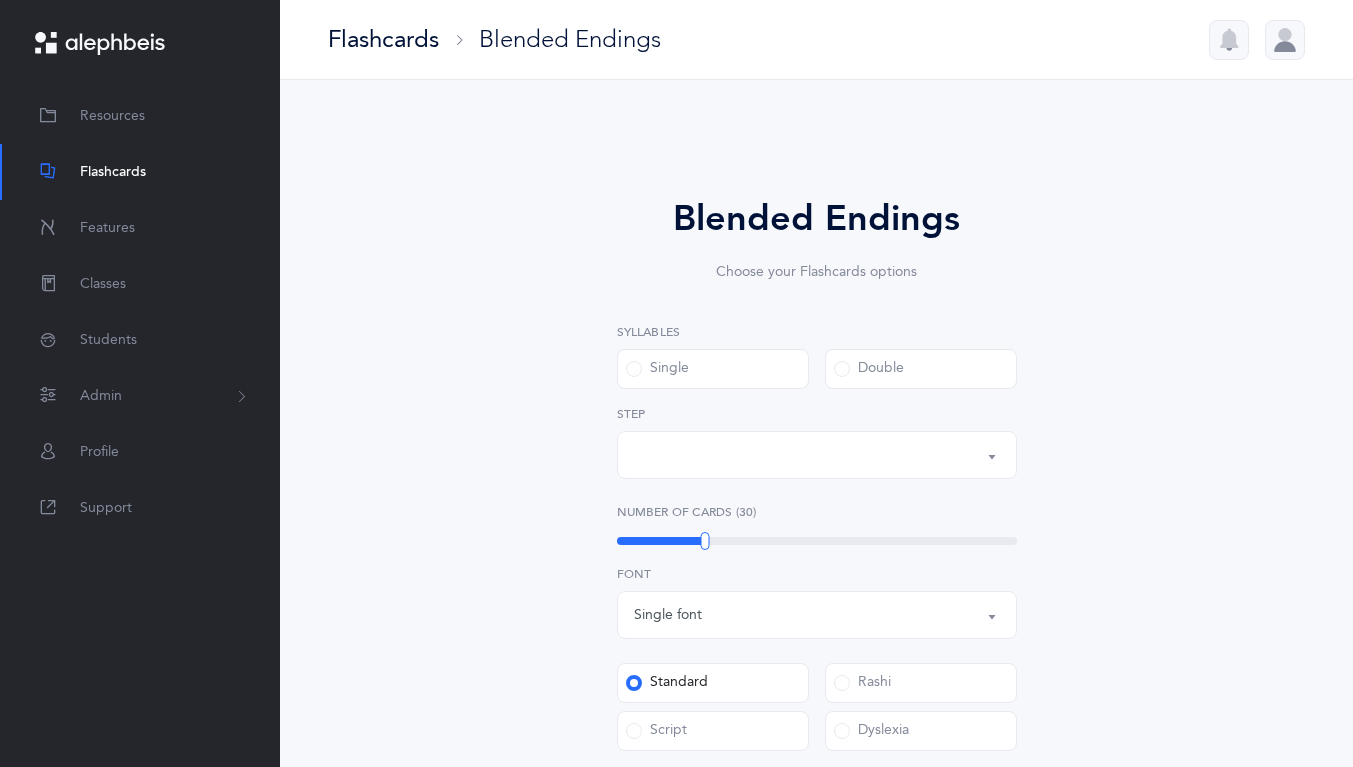 select 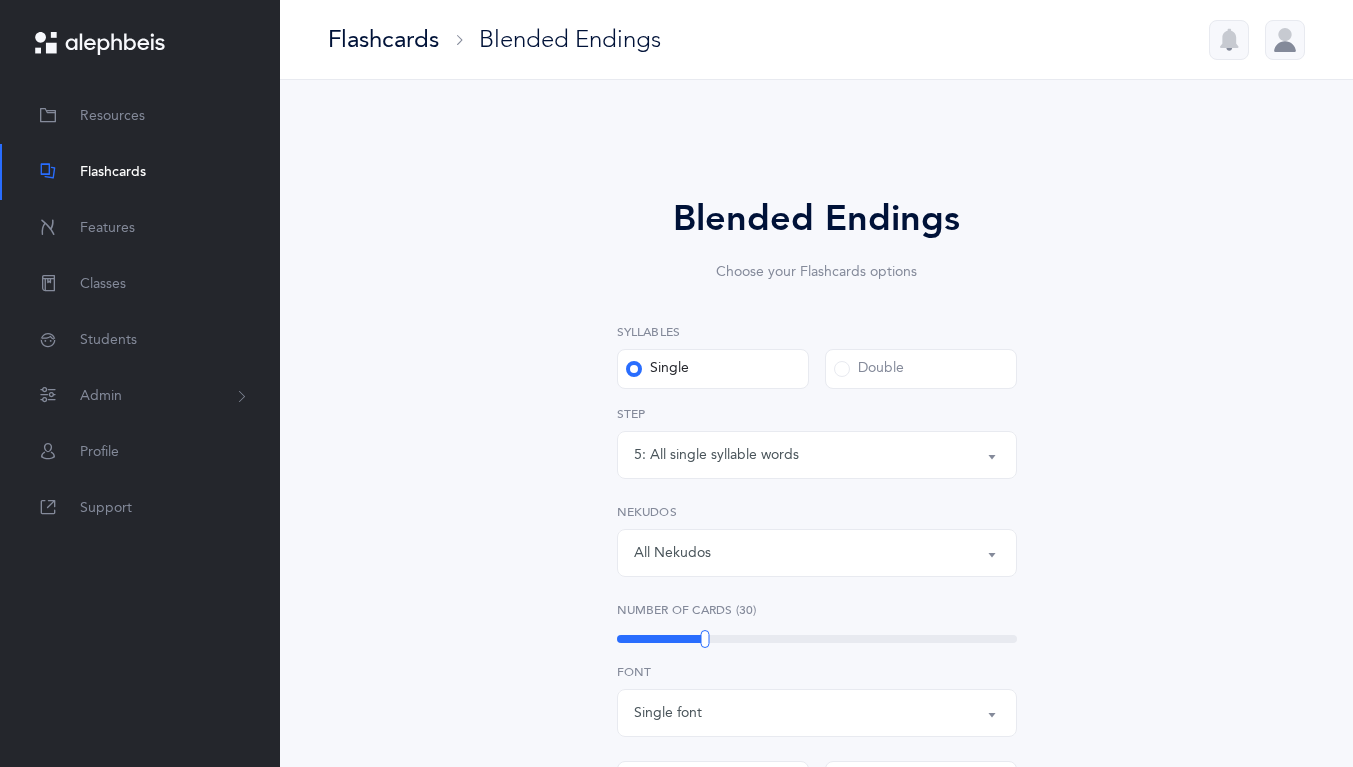 select on "14294" 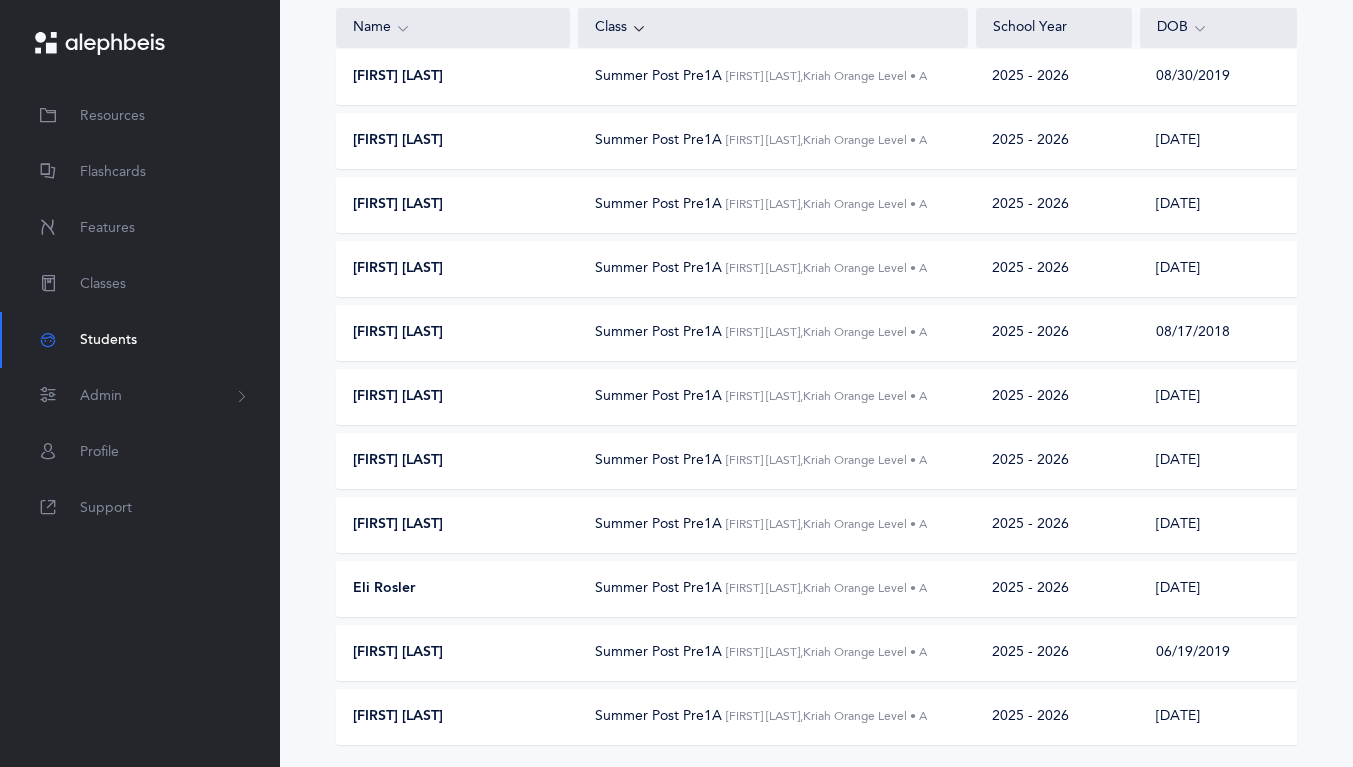 scroll, scrollTop: 235, scrollLeft: 0, axis: vertical 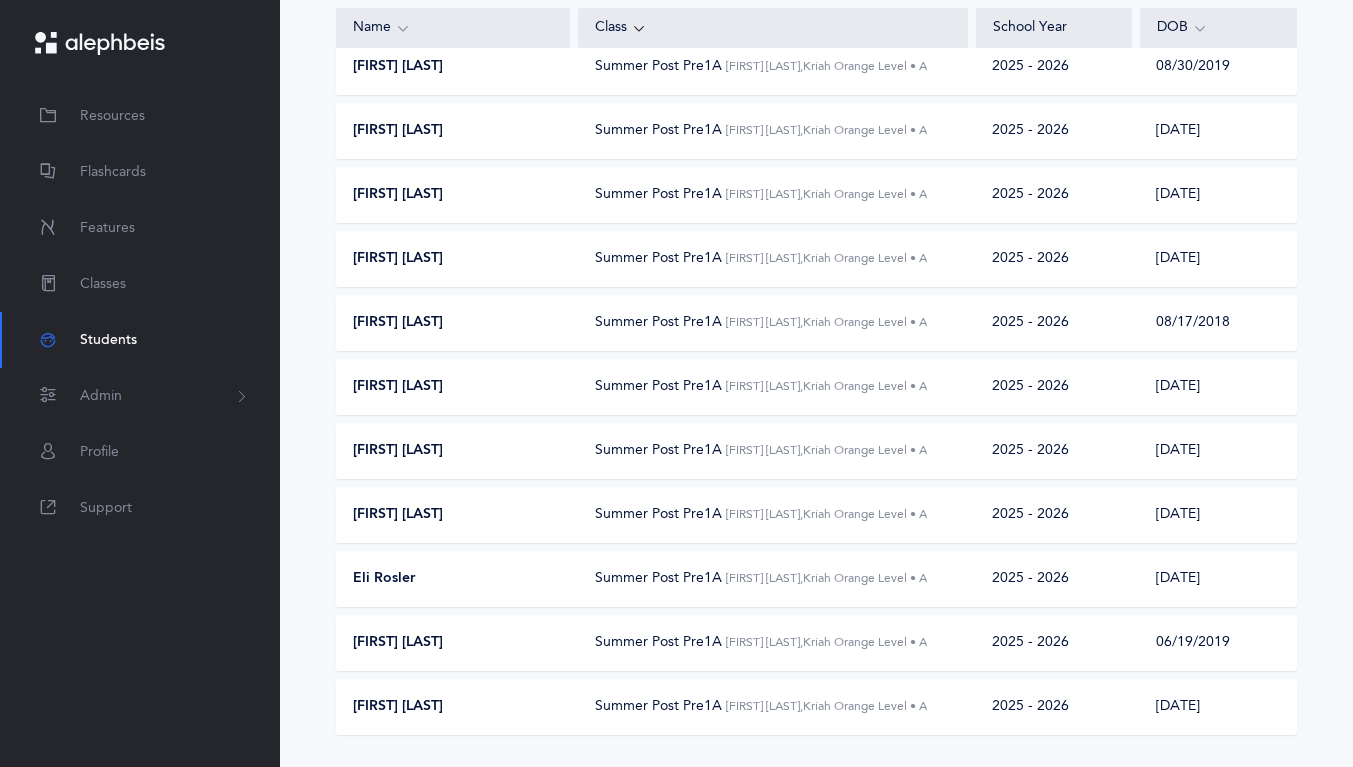 click on "Summer Post Pre1A" at bounding box center [658, 514] 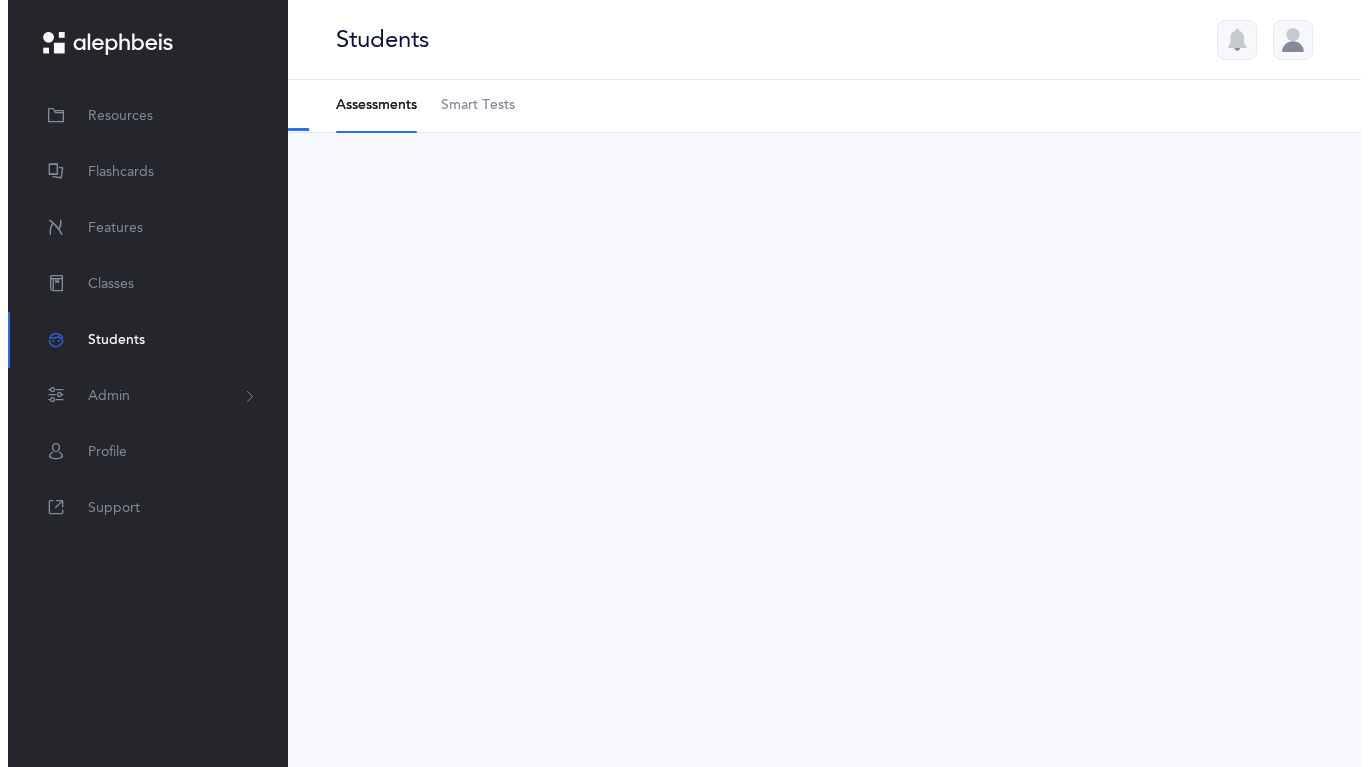 scroll, scrollTop: 0, scrollLeft: 0, axis: both 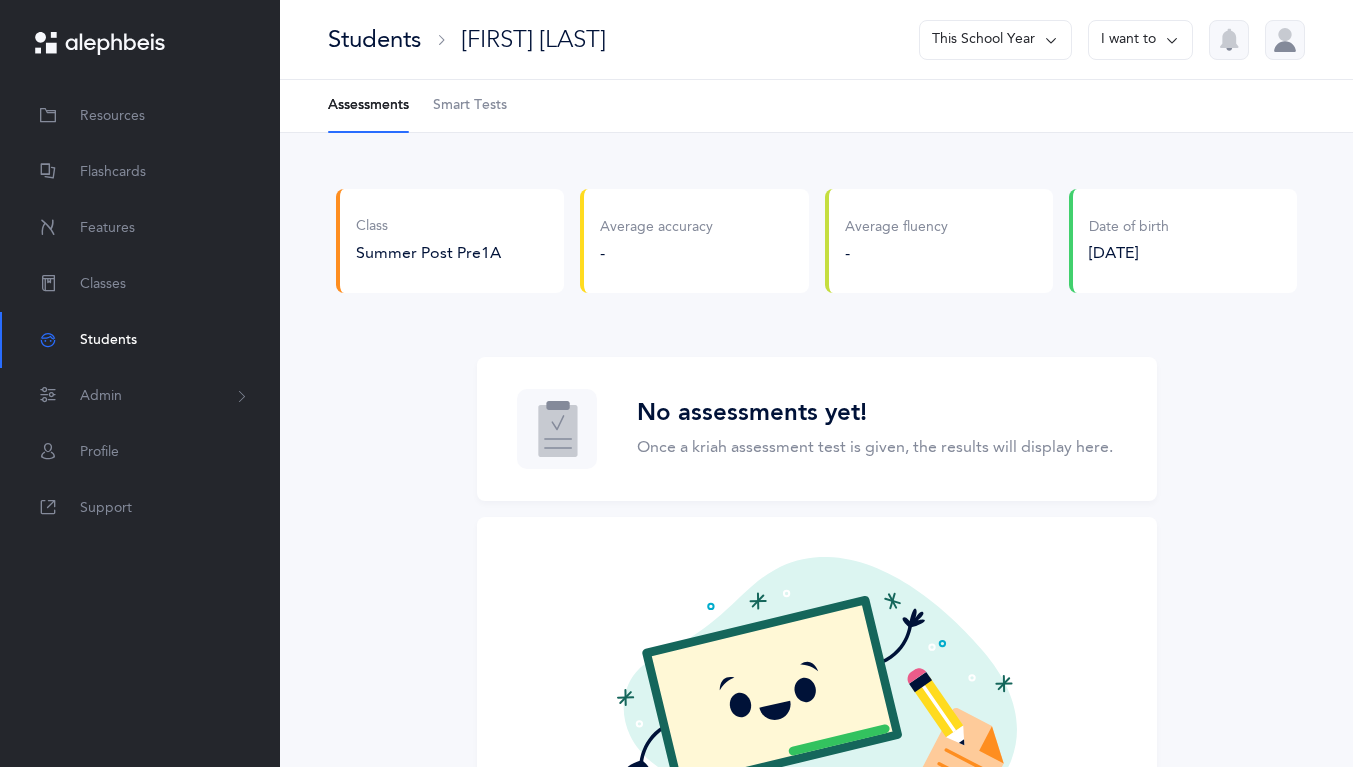 click on "Smart Tests" at bounding box center [470, 106] 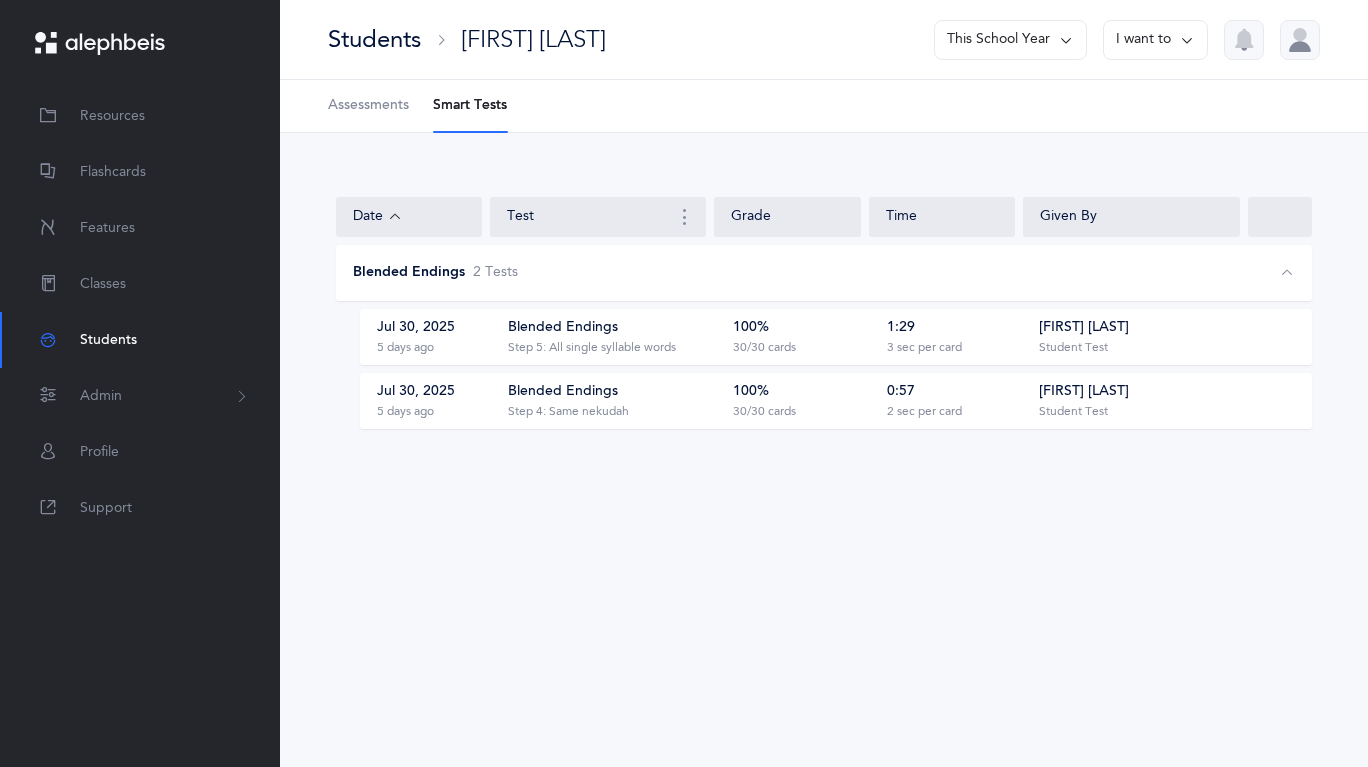 click on "Blended Endings
Step 5: All single syllable words" at bounding box center [613, 337] 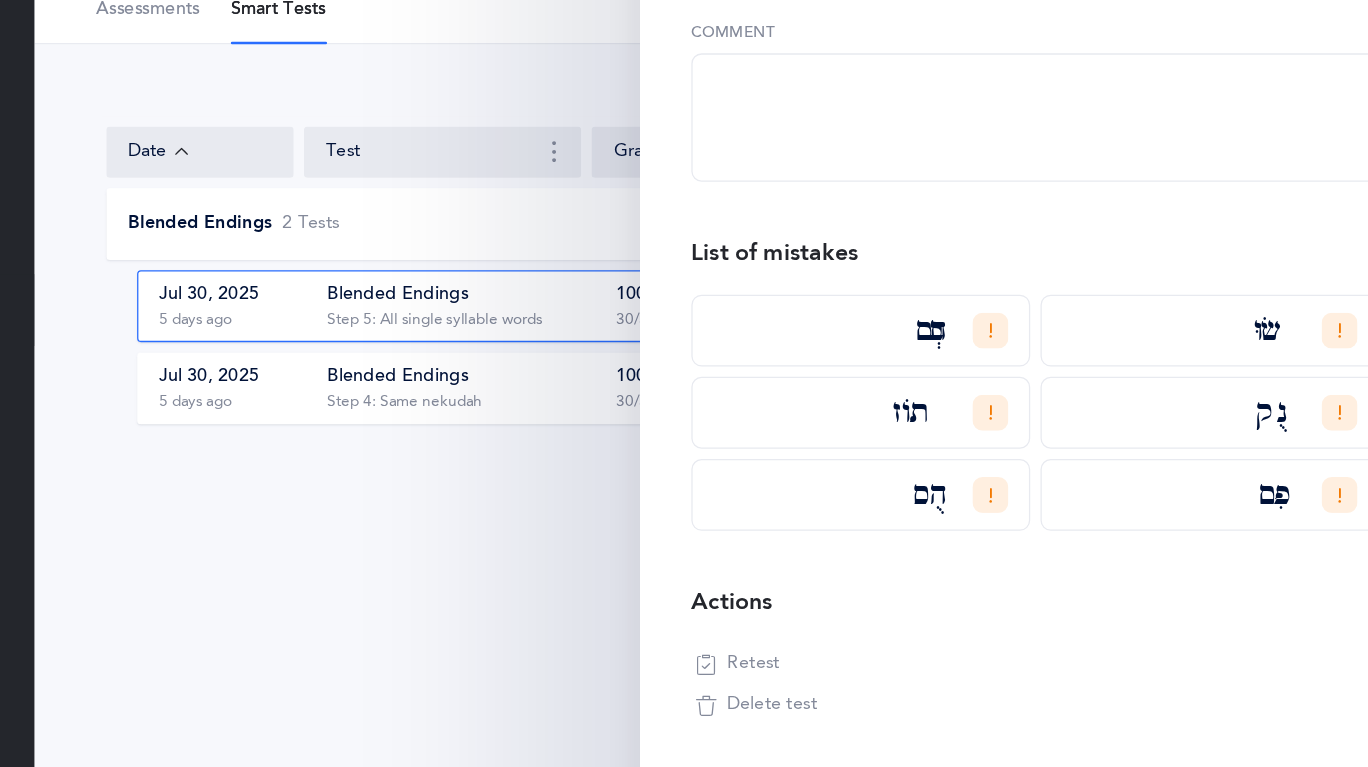 scroll, scrollTop: 287, scrollLeft: 0, axis: vertical 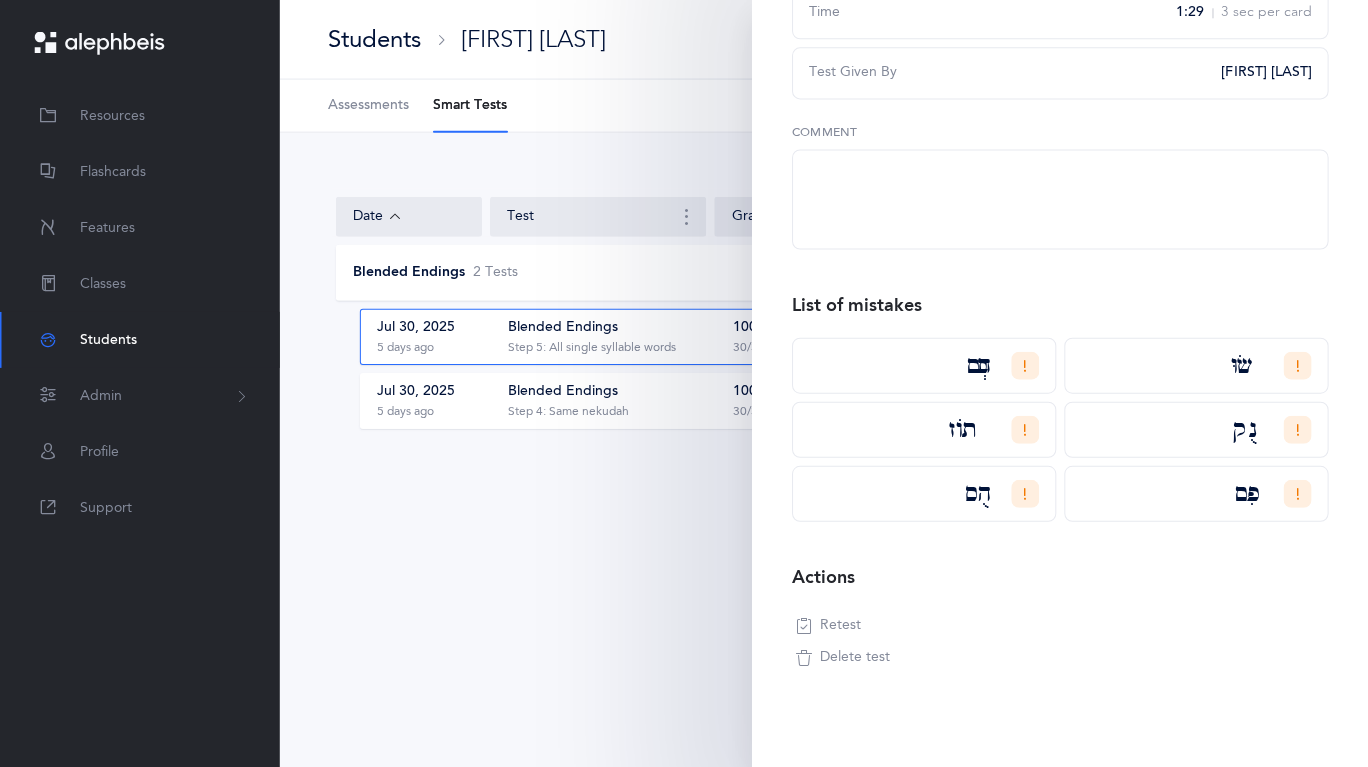 click on "Retest" at bounding box center (840, 626) 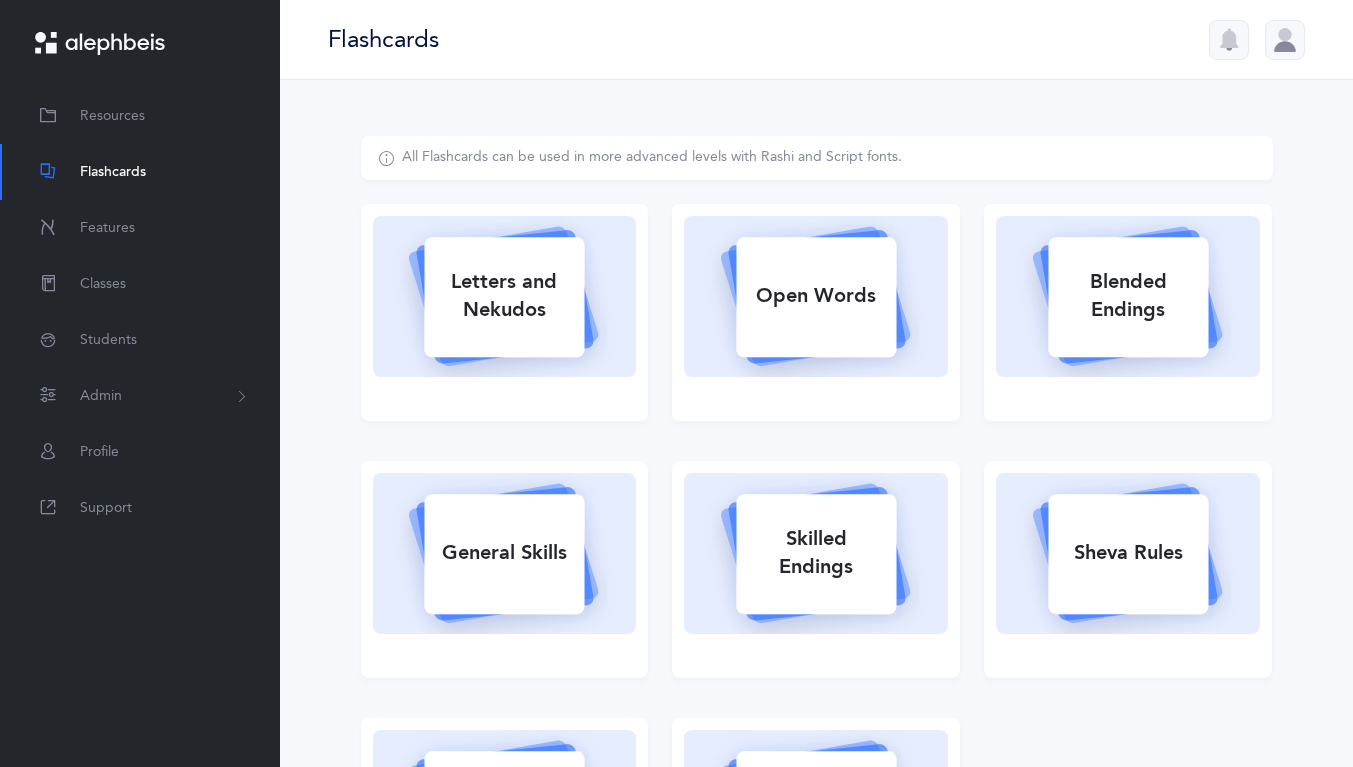 scroll, scrollTop: 0, scrollLeft: 0, axis: both 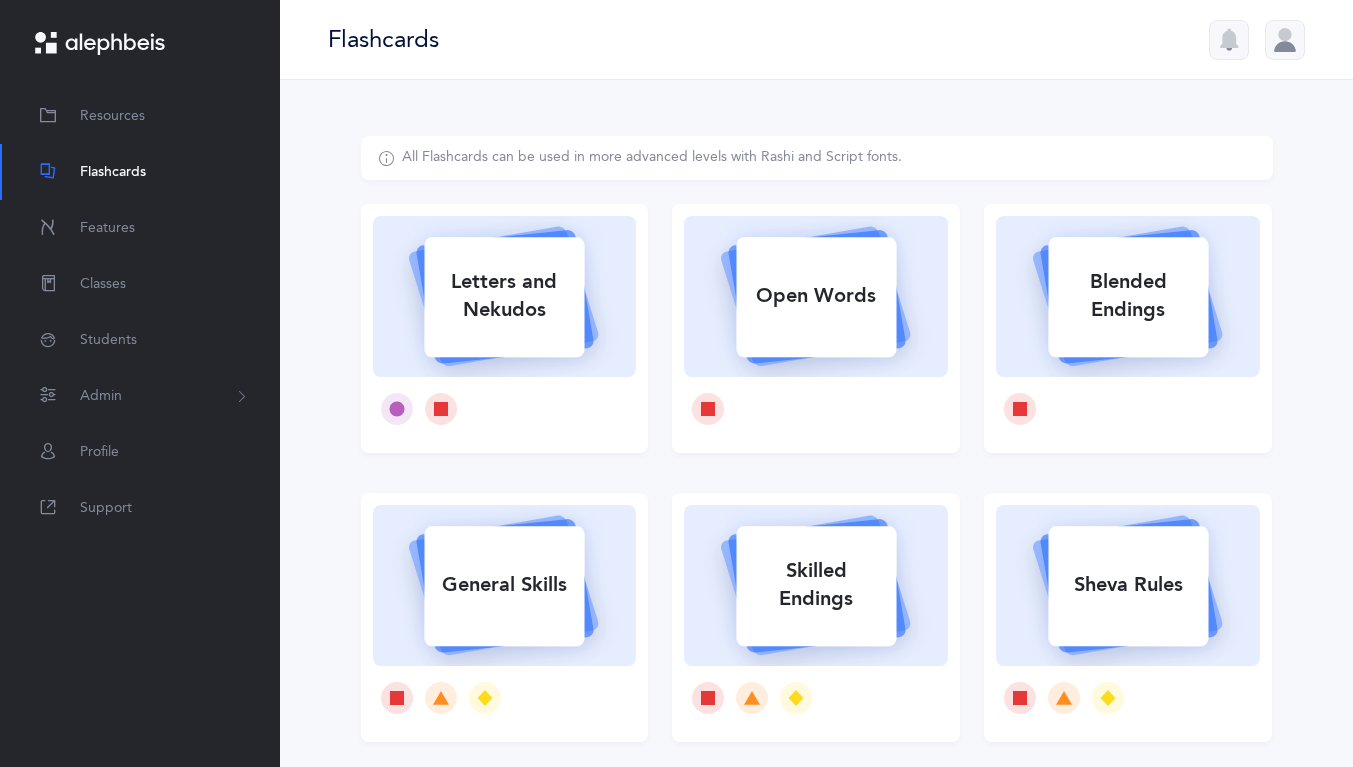 select 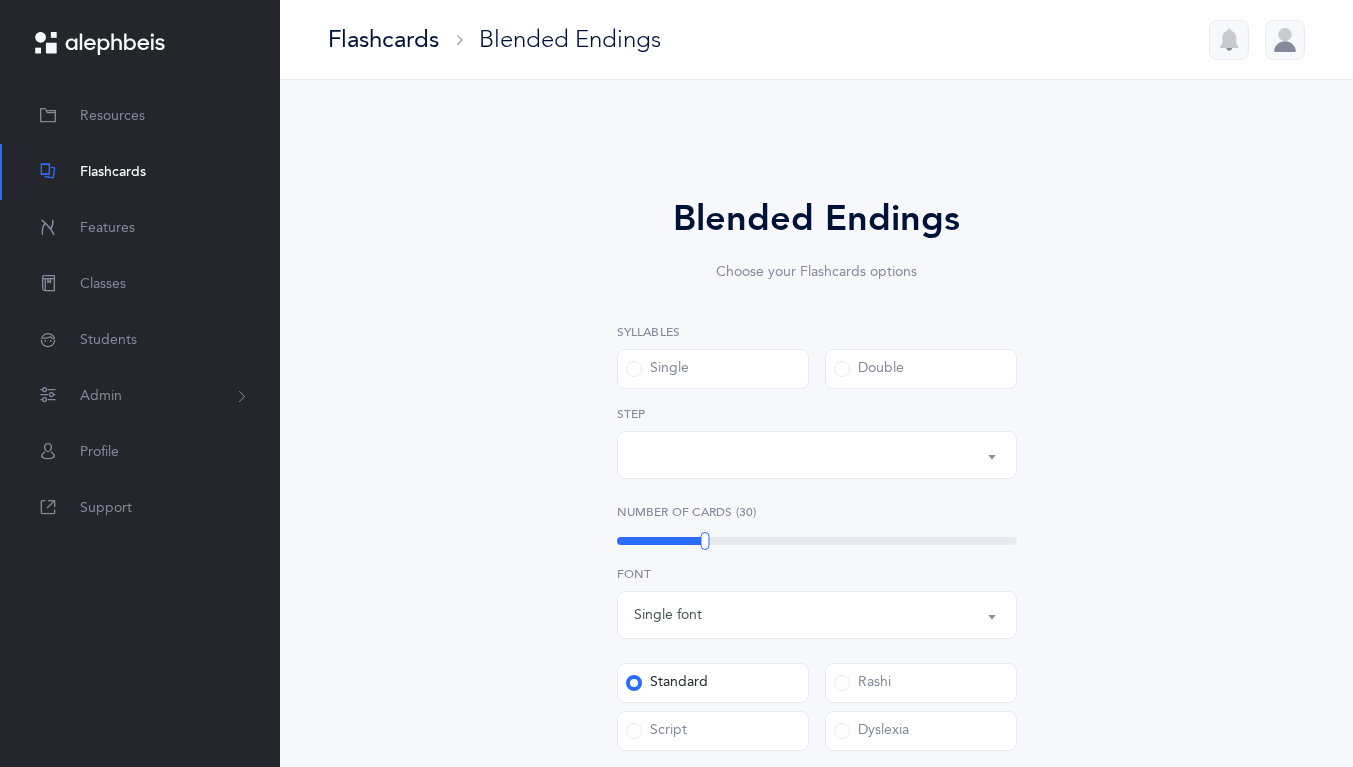 select on "5" 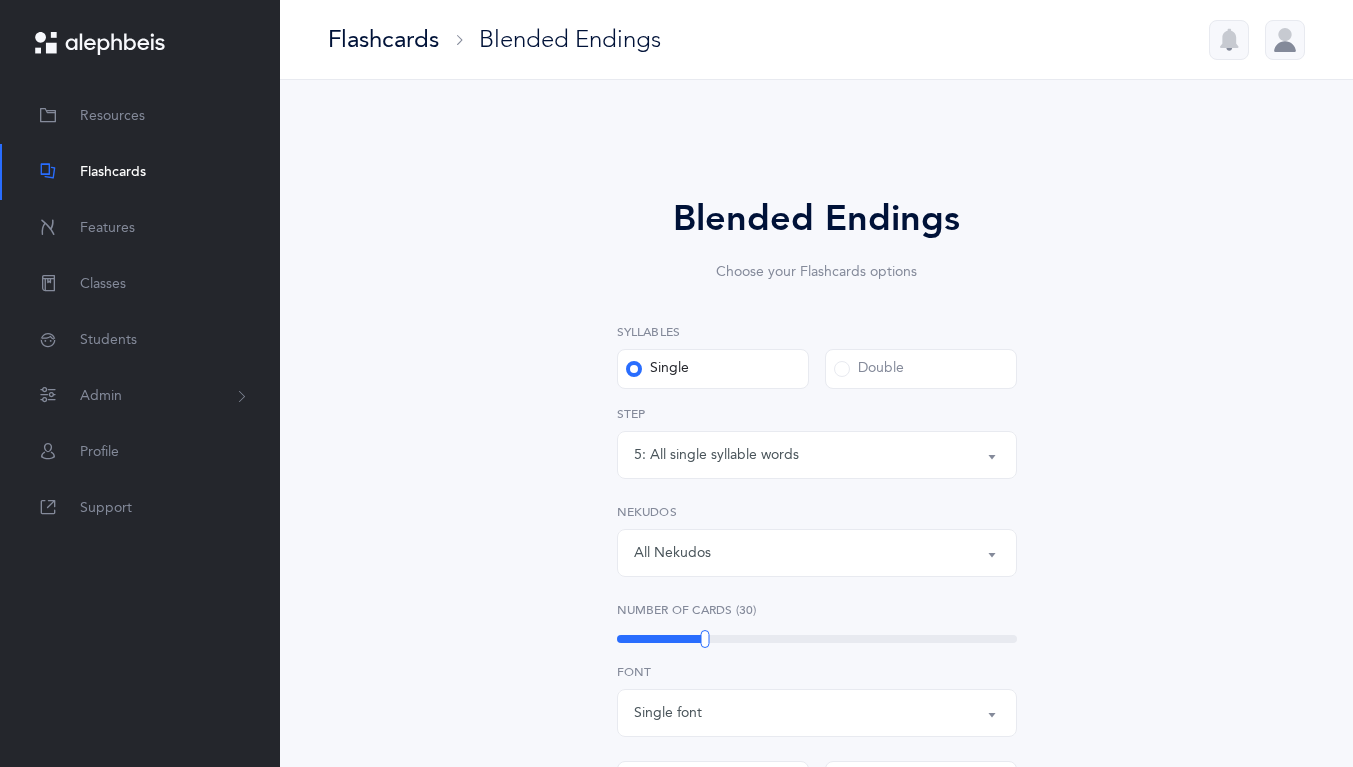 select on "14294" 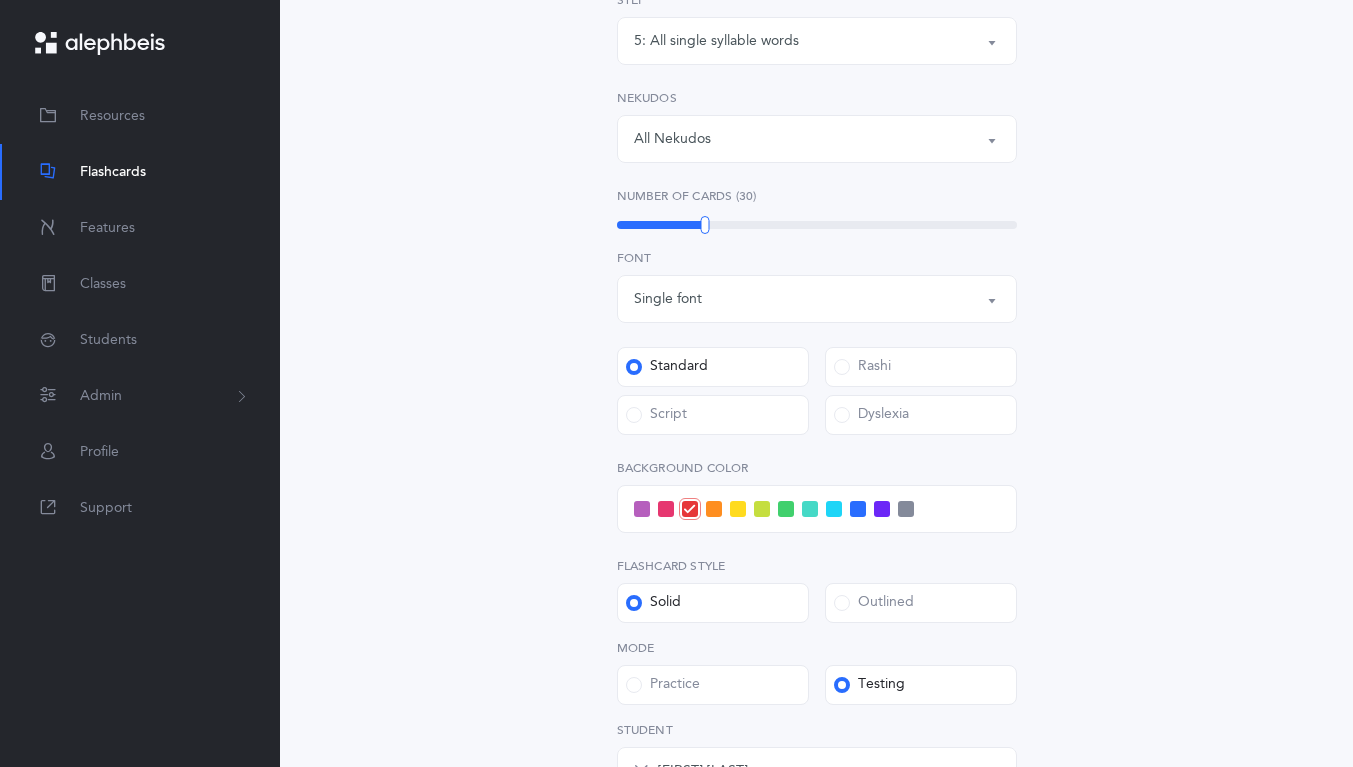 scroll, scrollTop: 527, scrollLeft: 0, axis: vertical 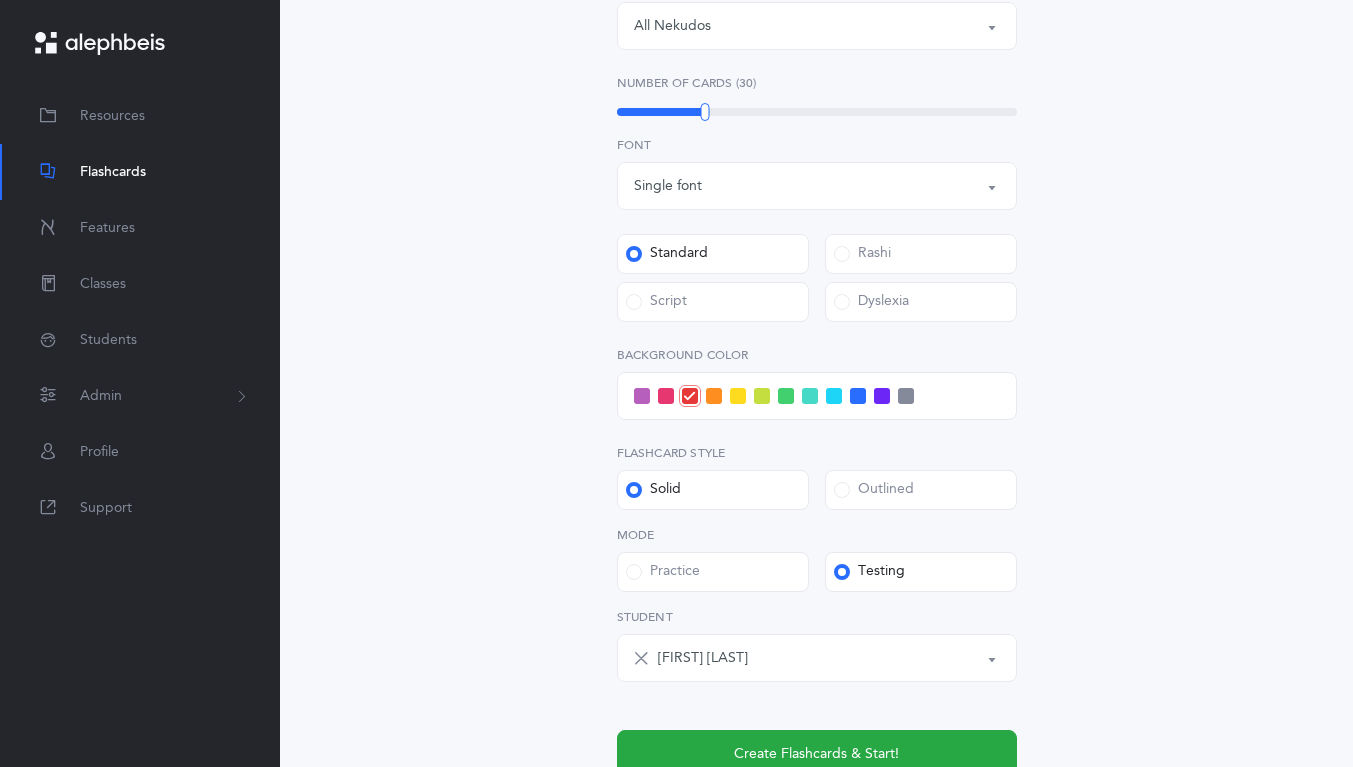 click at bounding box center (834, 396) 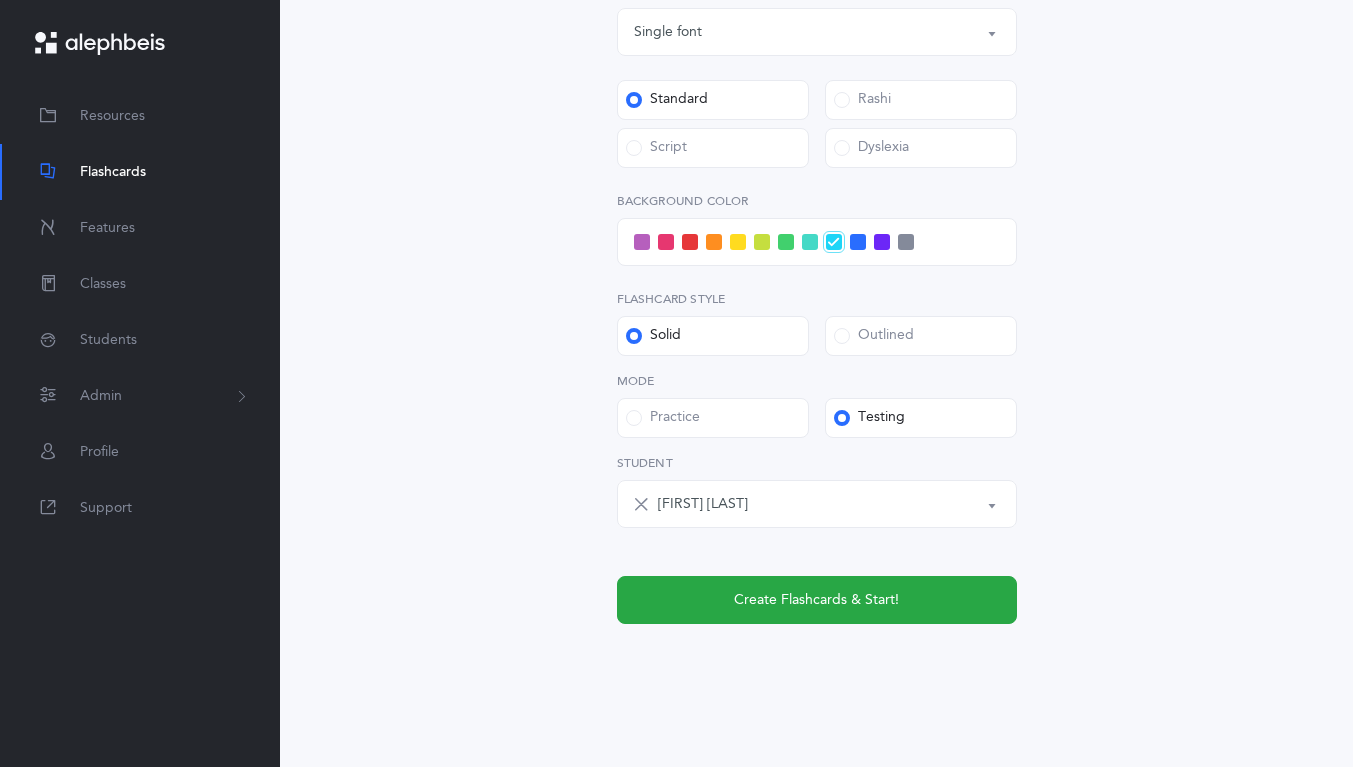 scroll, scrollTop: 698, scrollLeft: 0, axis: vertical 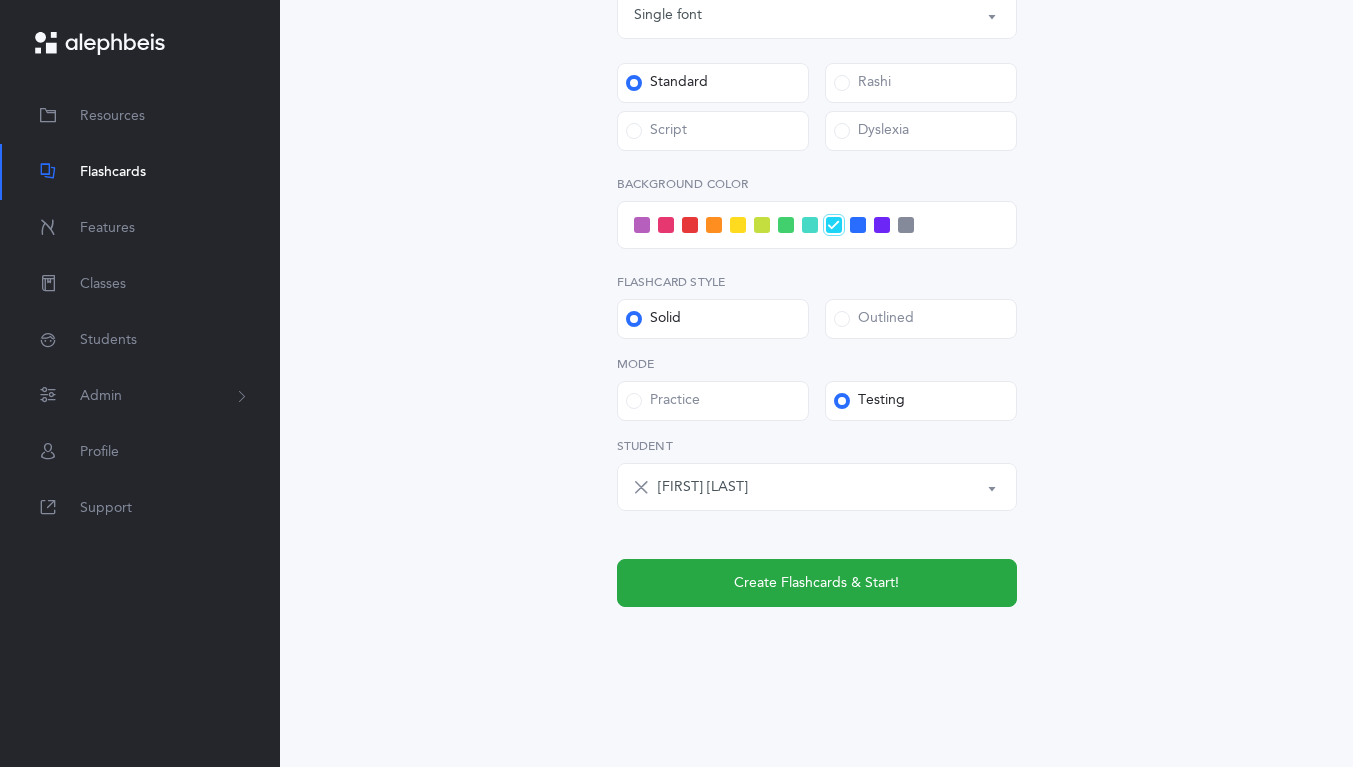 click at bounding box center (882, 225) 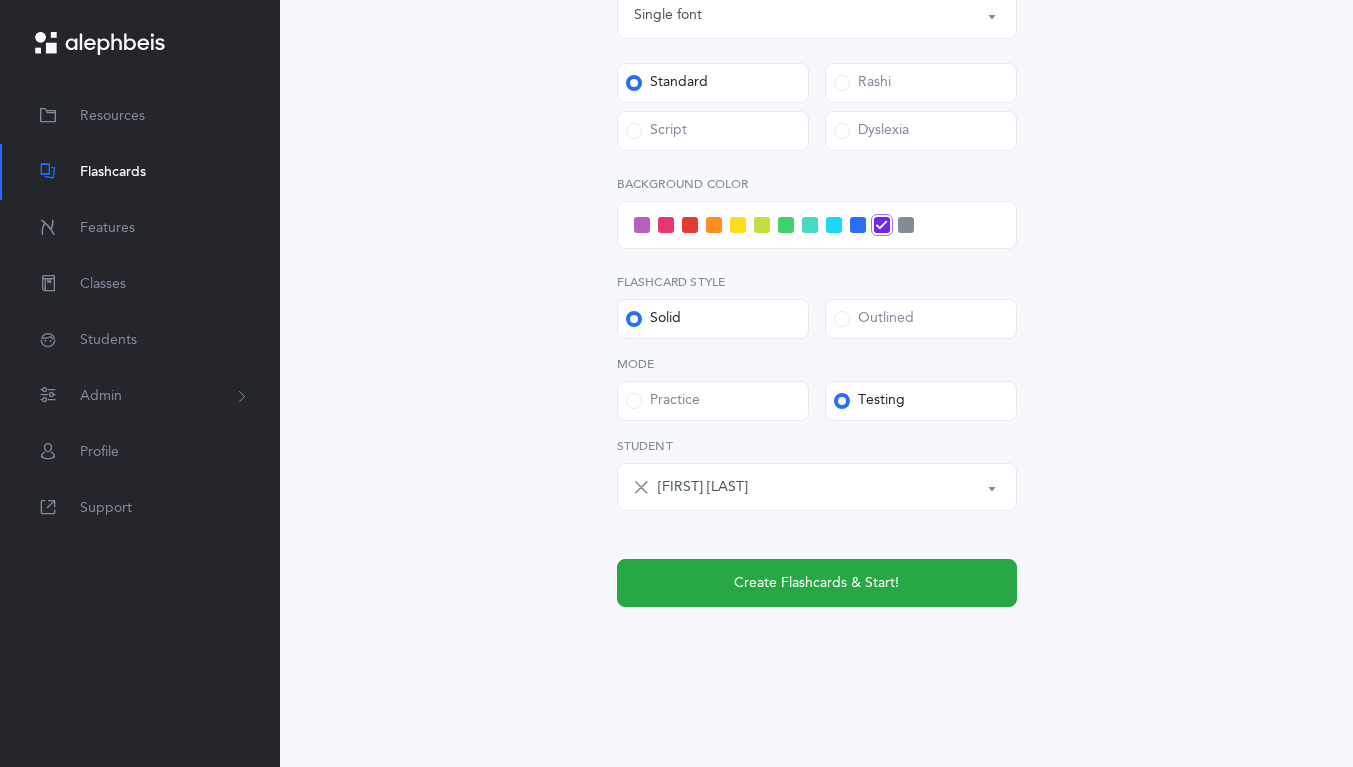 click at bounding box center (858, 225) 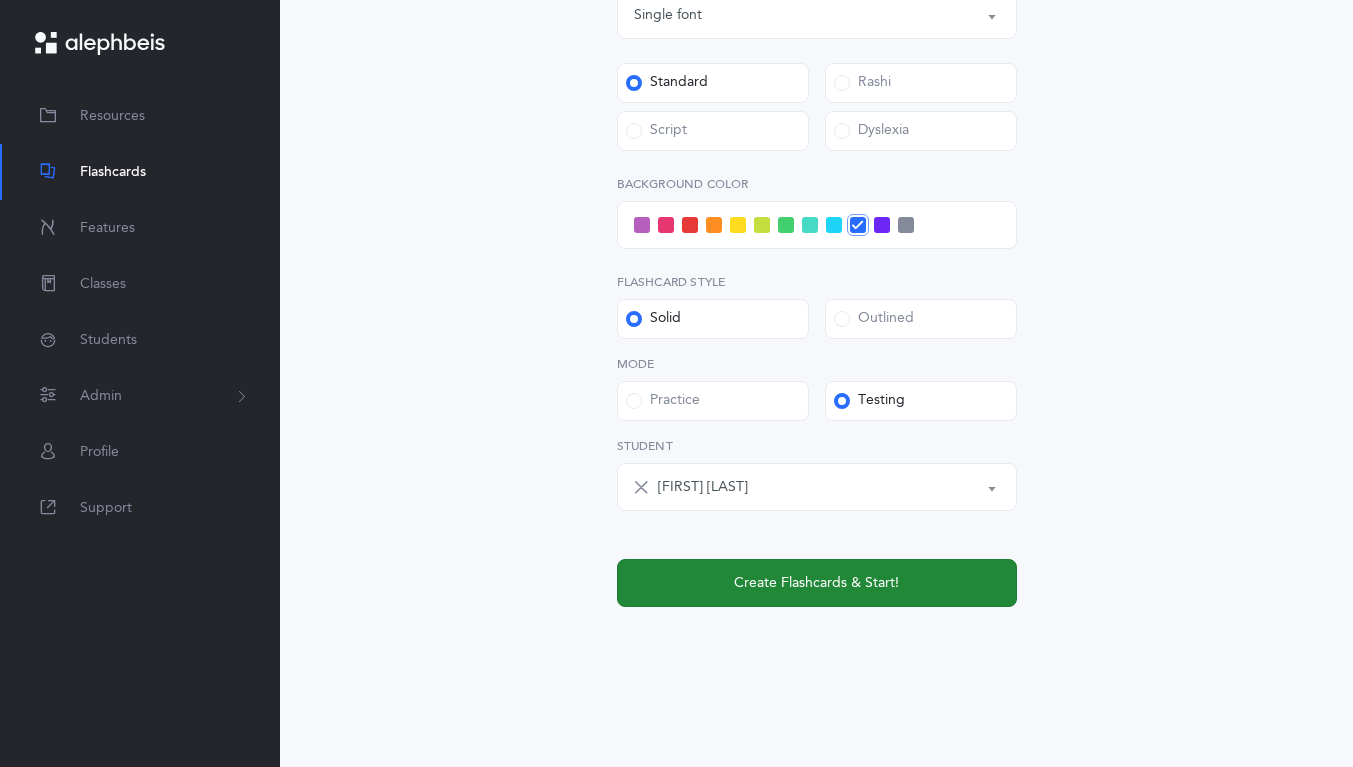 click on "Create Flashcards & Start!" at bounding box center [817, 583] 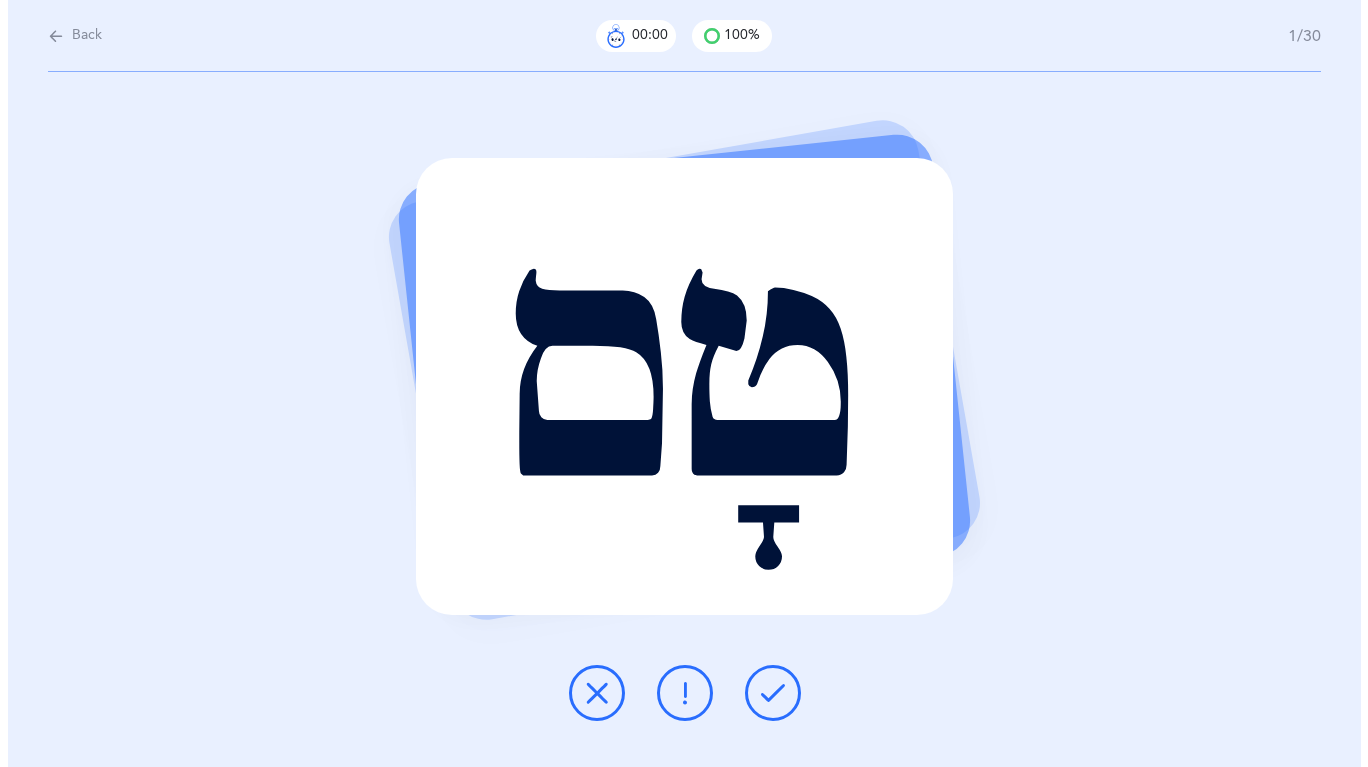 scroll, scrollTop: 0, scrollLeft: 0, axis: both 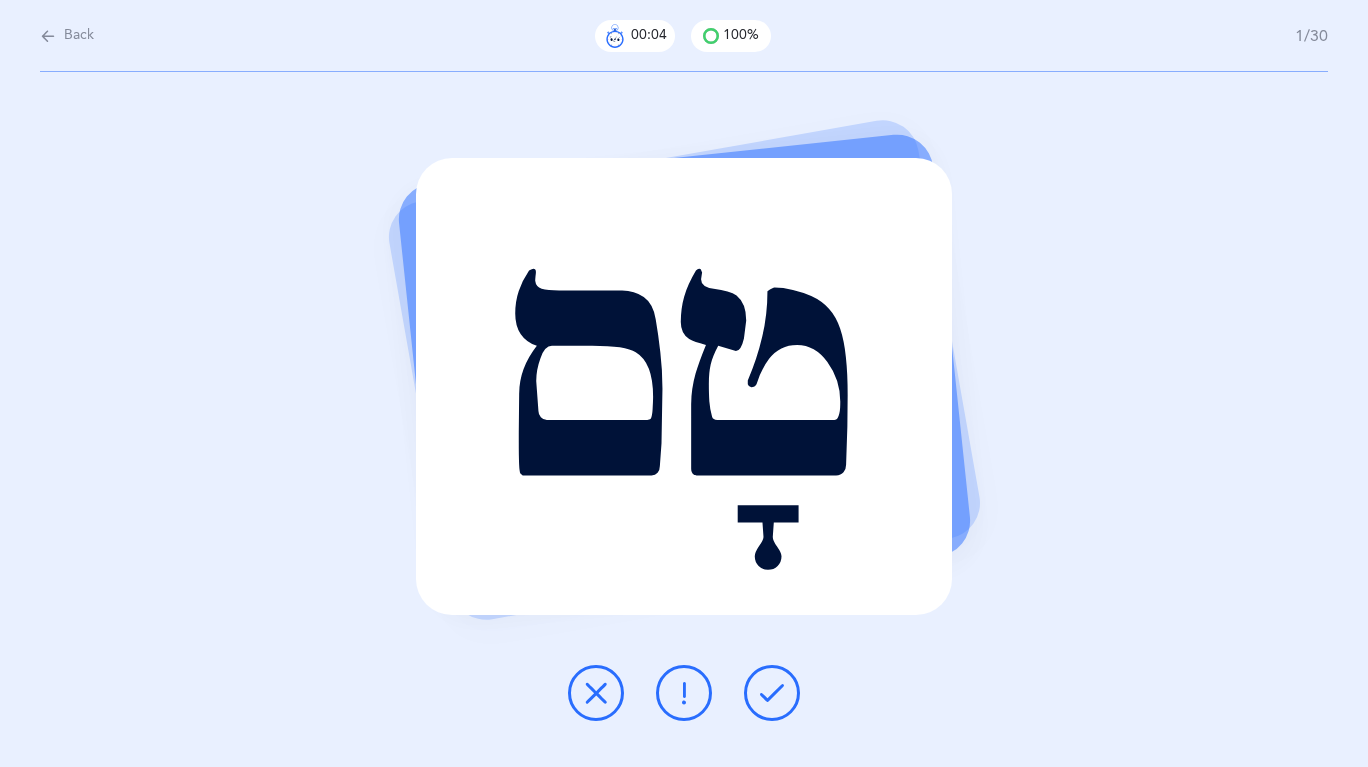 click at bounding box center [684, 693] 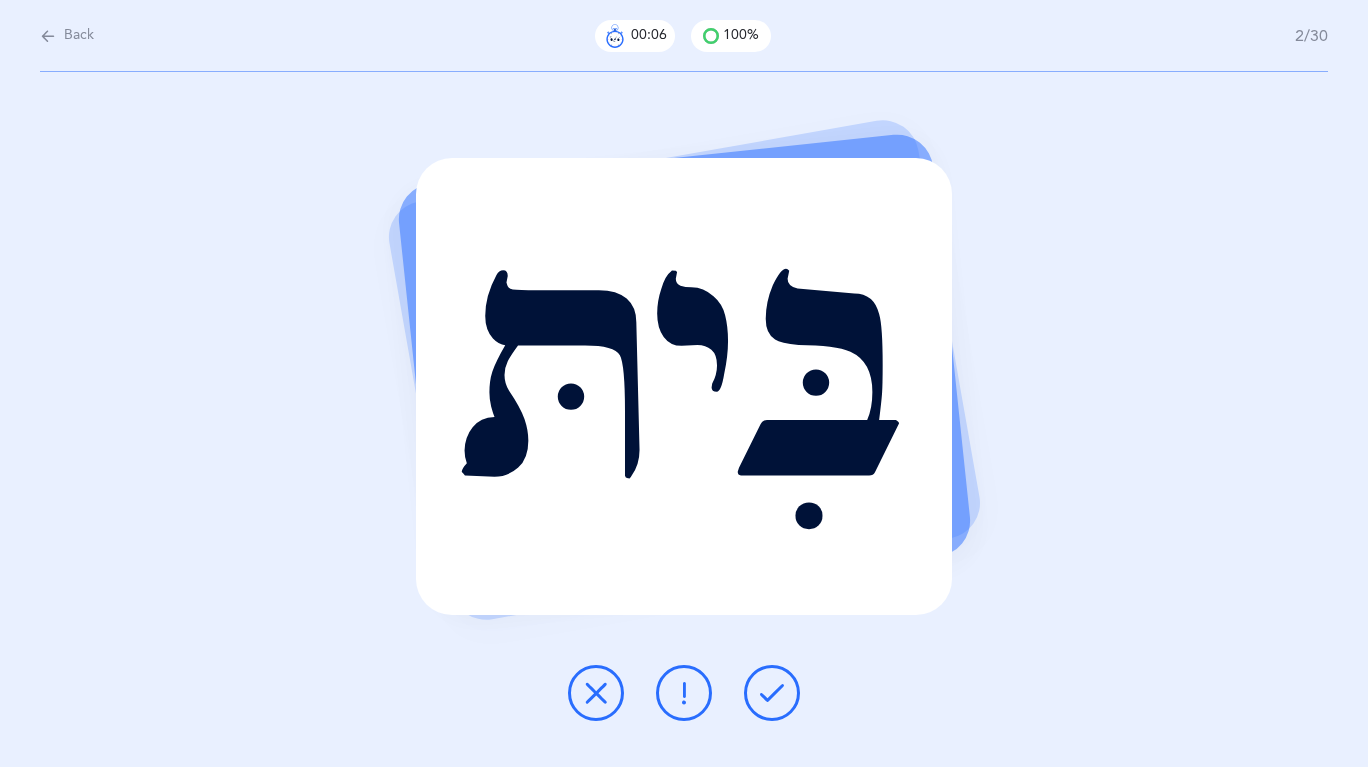click at bounding box center [772, 693] 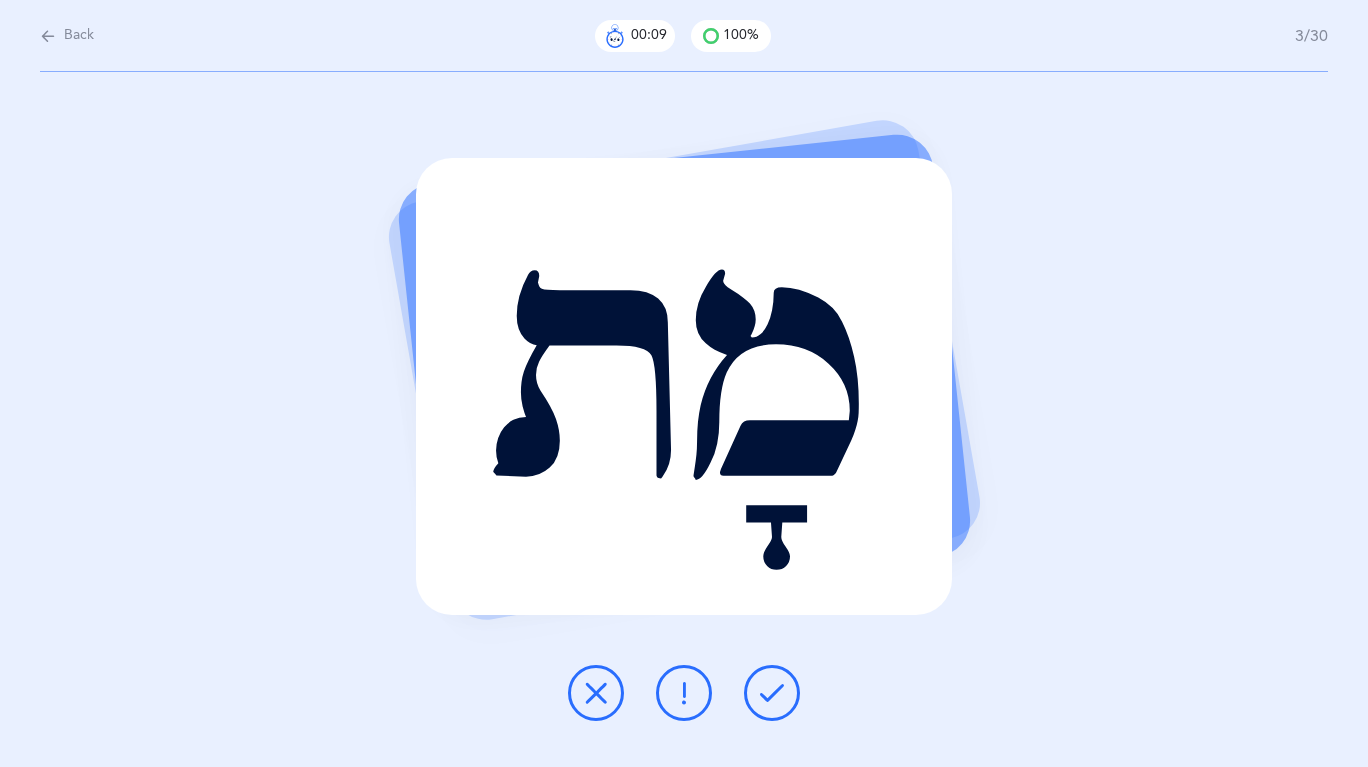 click at bounding box center [684, 693] 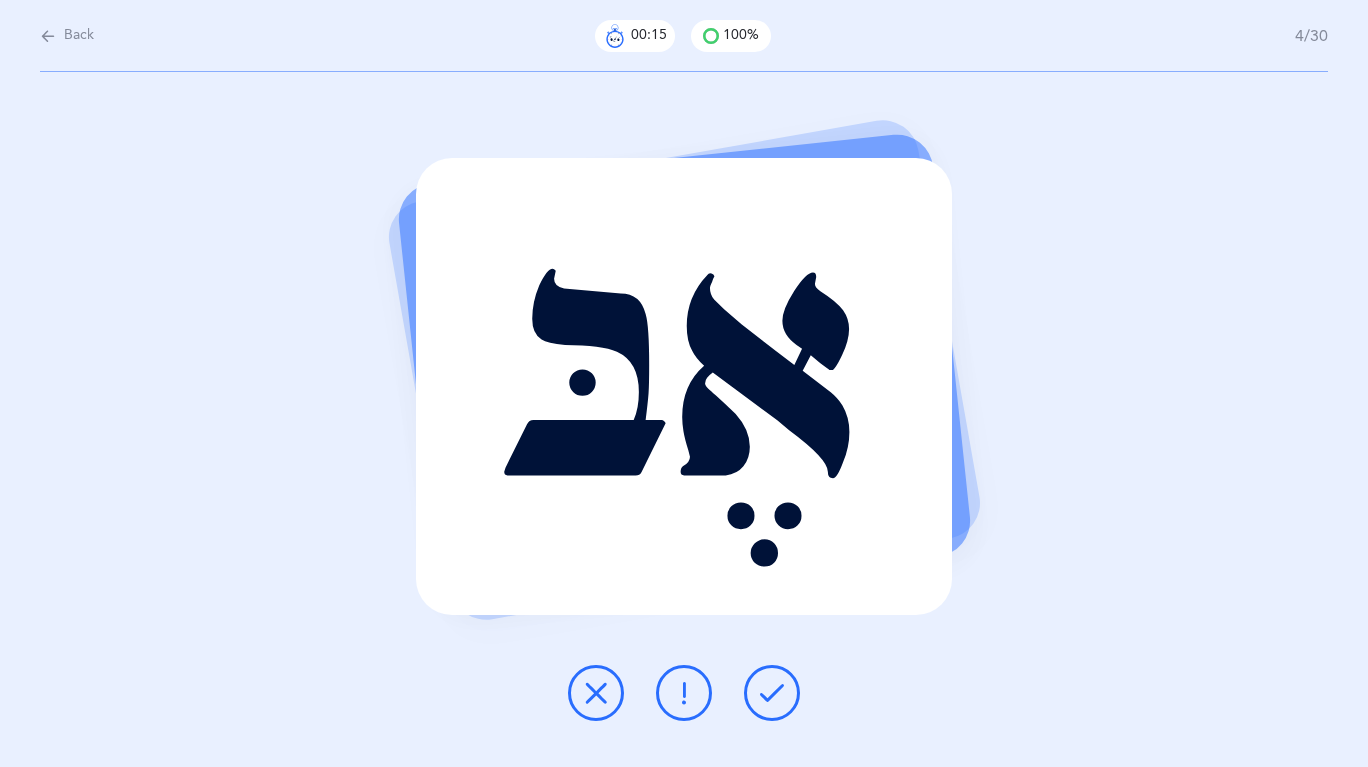 click at bounding box center (596, 693) 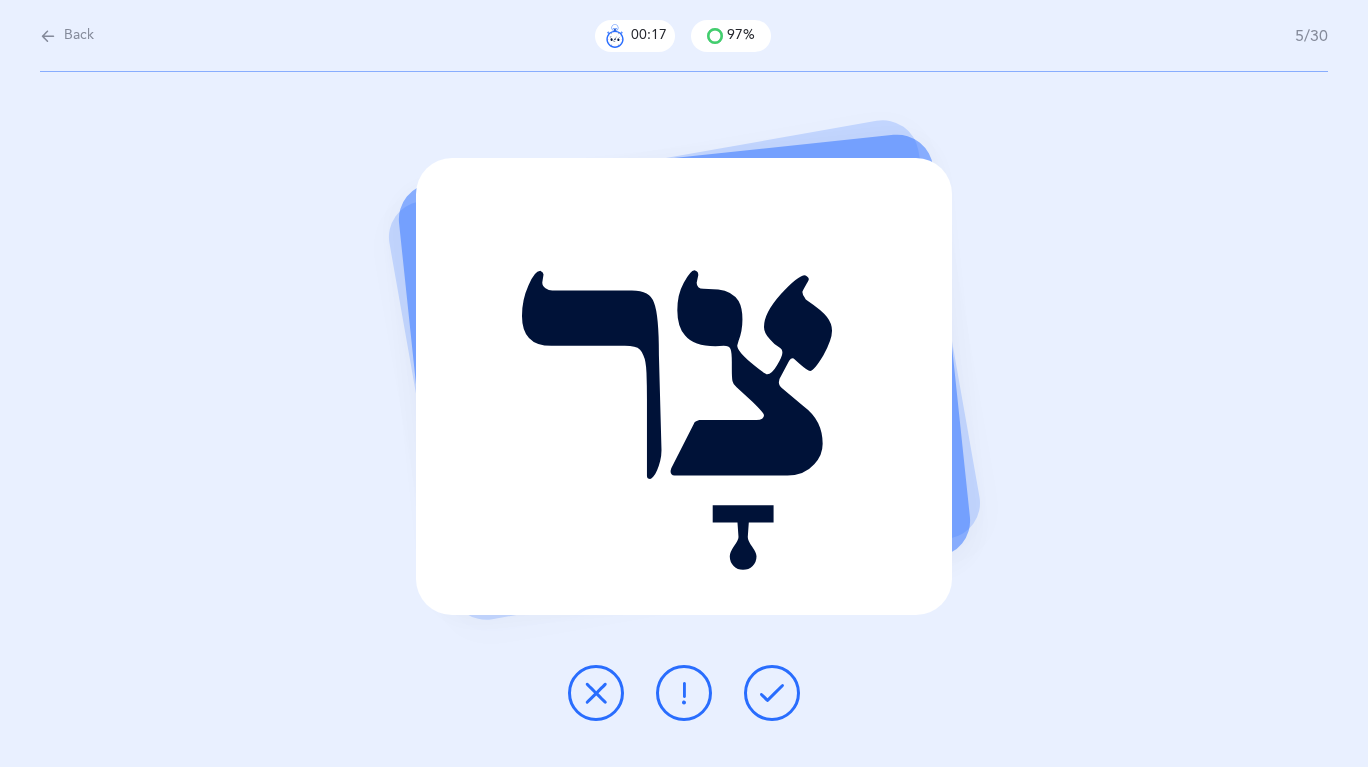 click at bounding box center [772, 693] 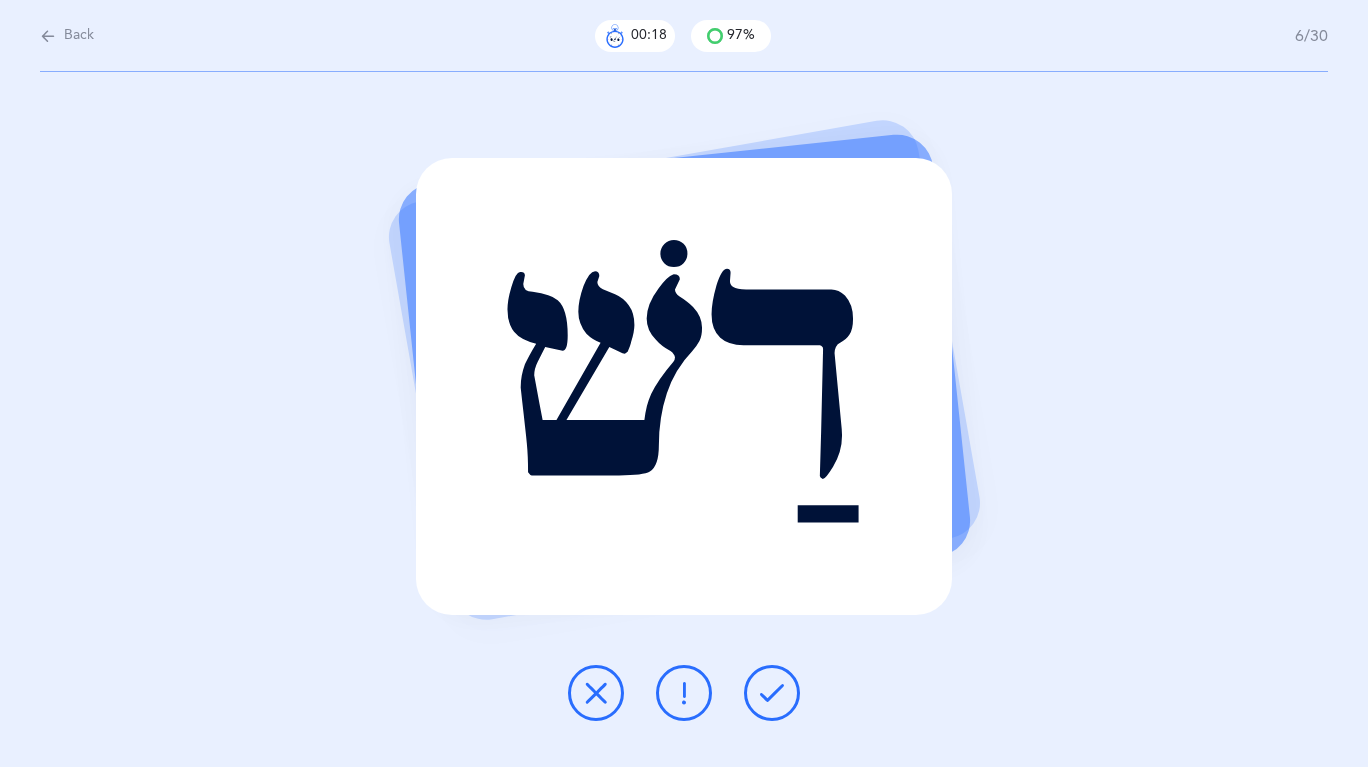 click at bounding box center [772, 693] 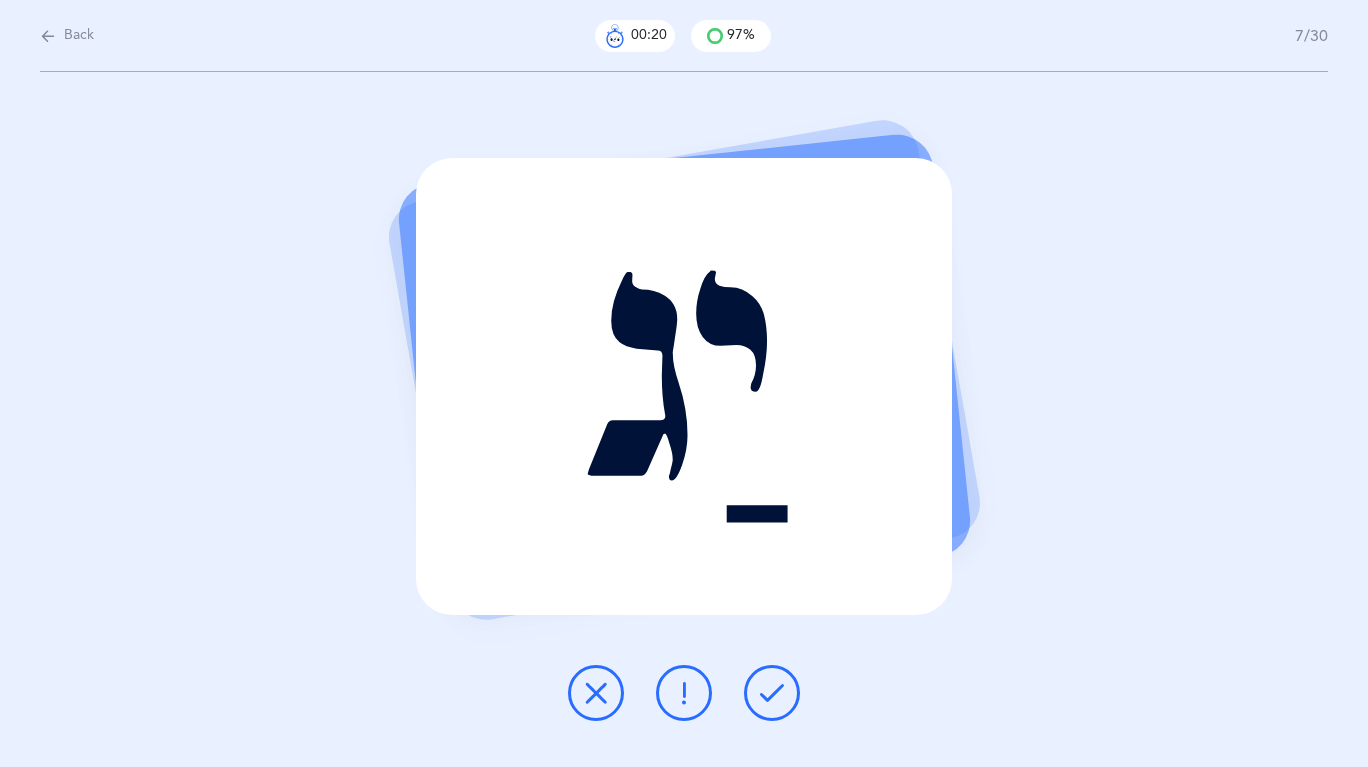 click at bounding box center [772, 693] 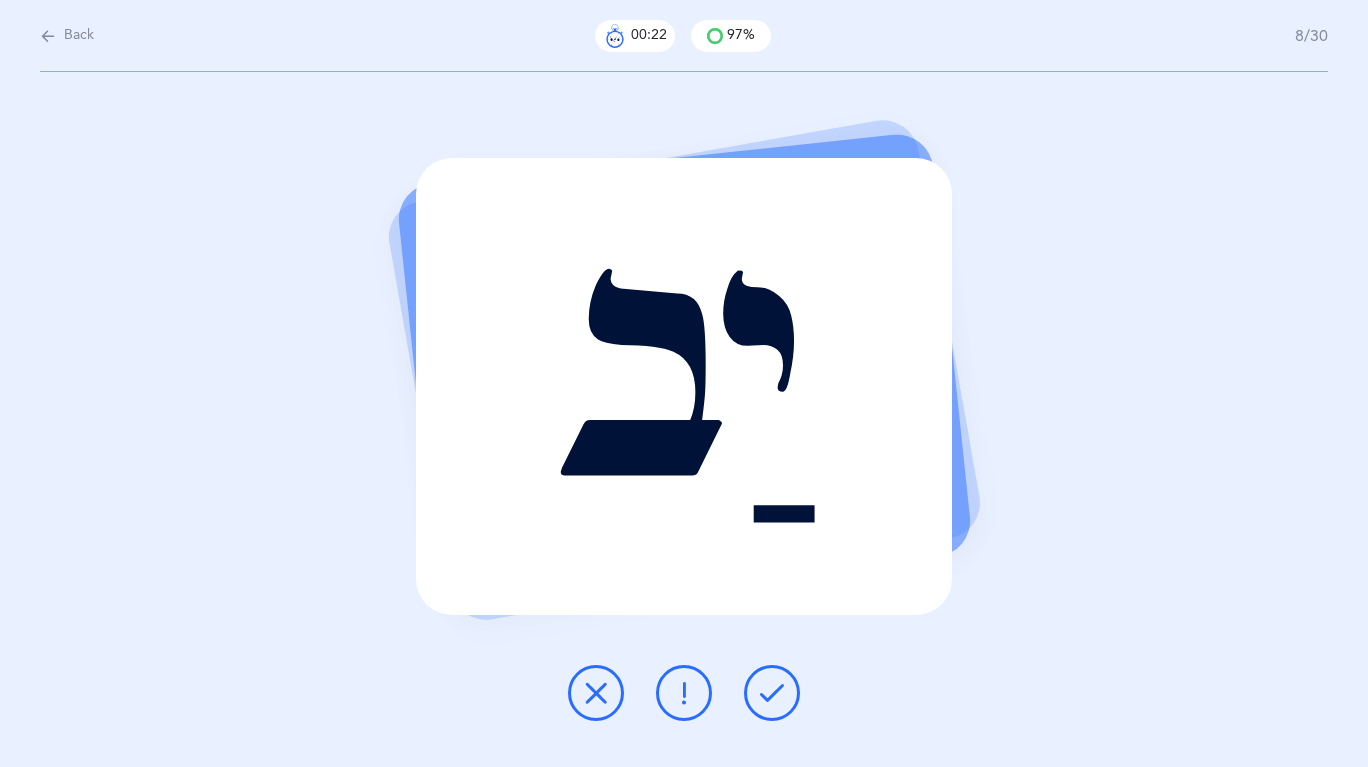 click at bounding box center [772, 693] 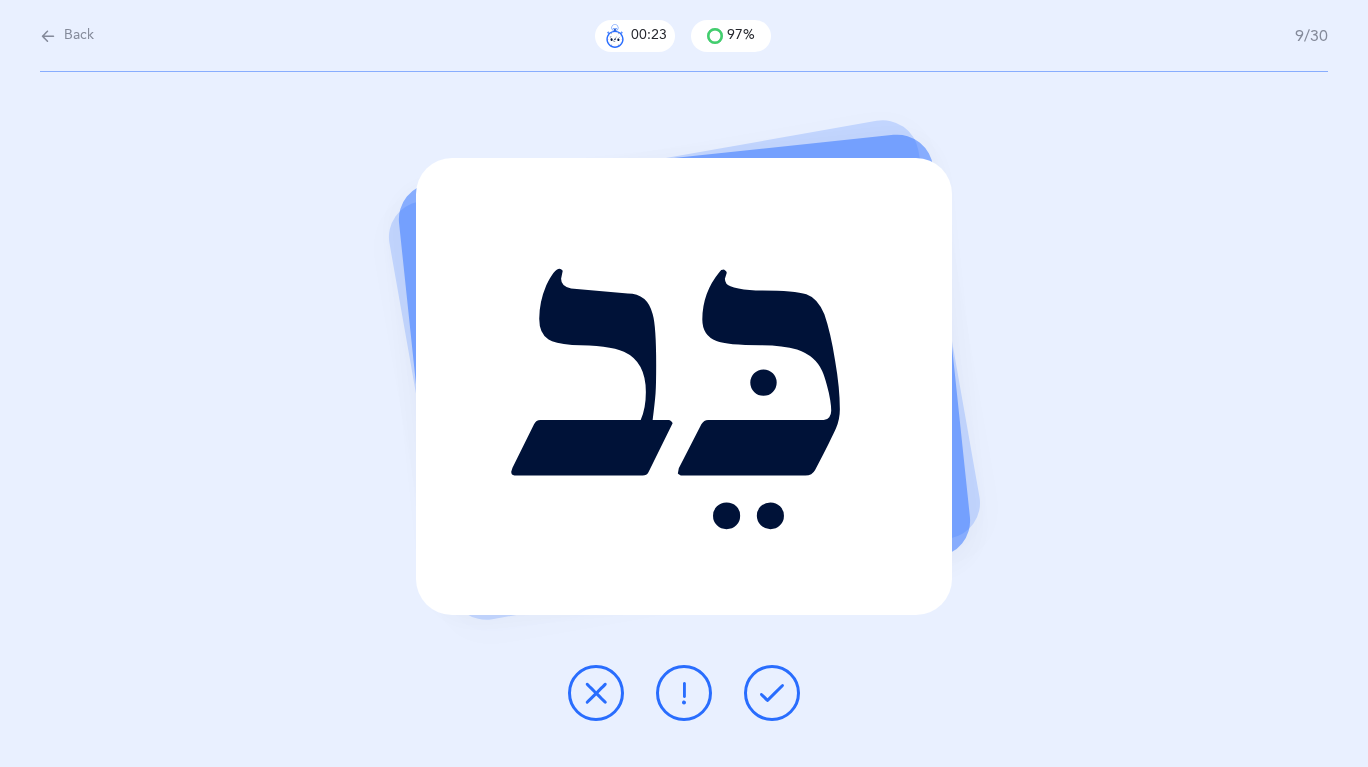 click at bounding box center (772, 693) 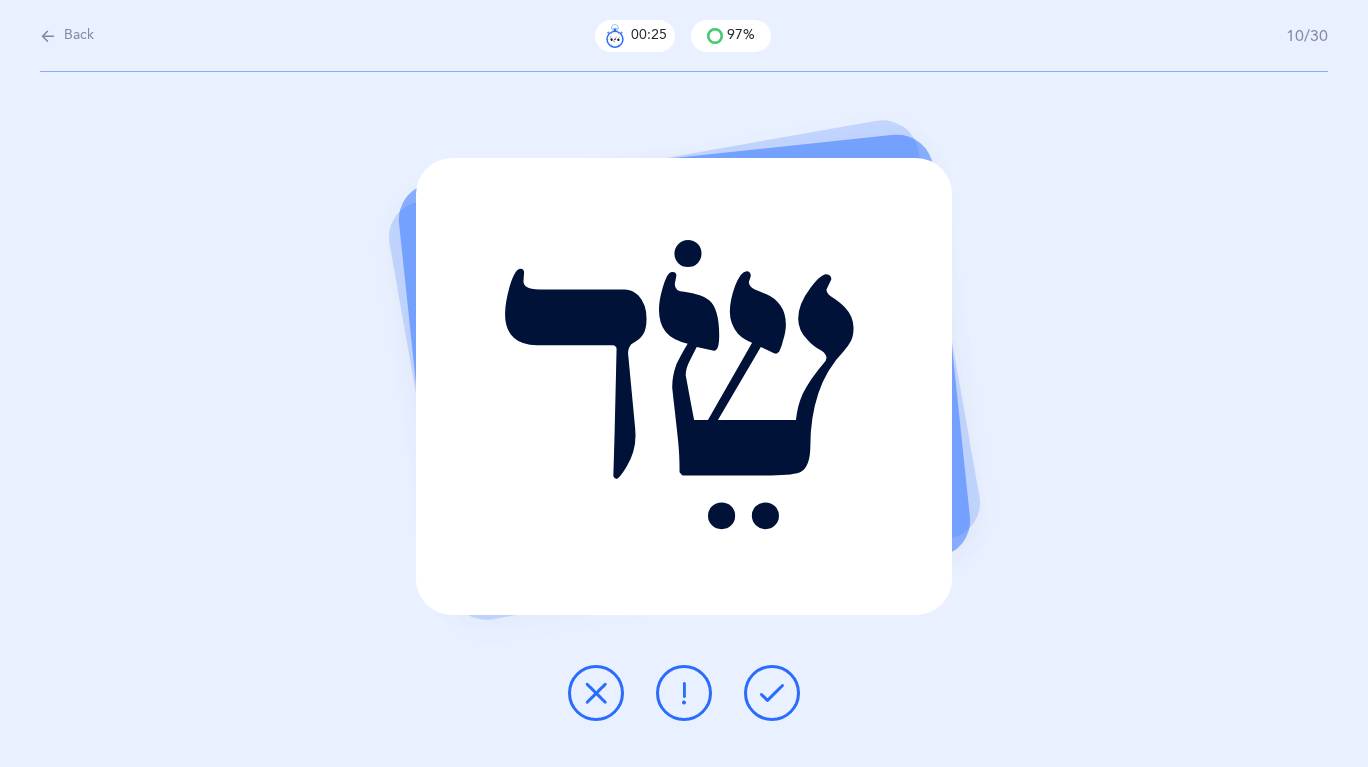 click at bounding box center [772, 693] 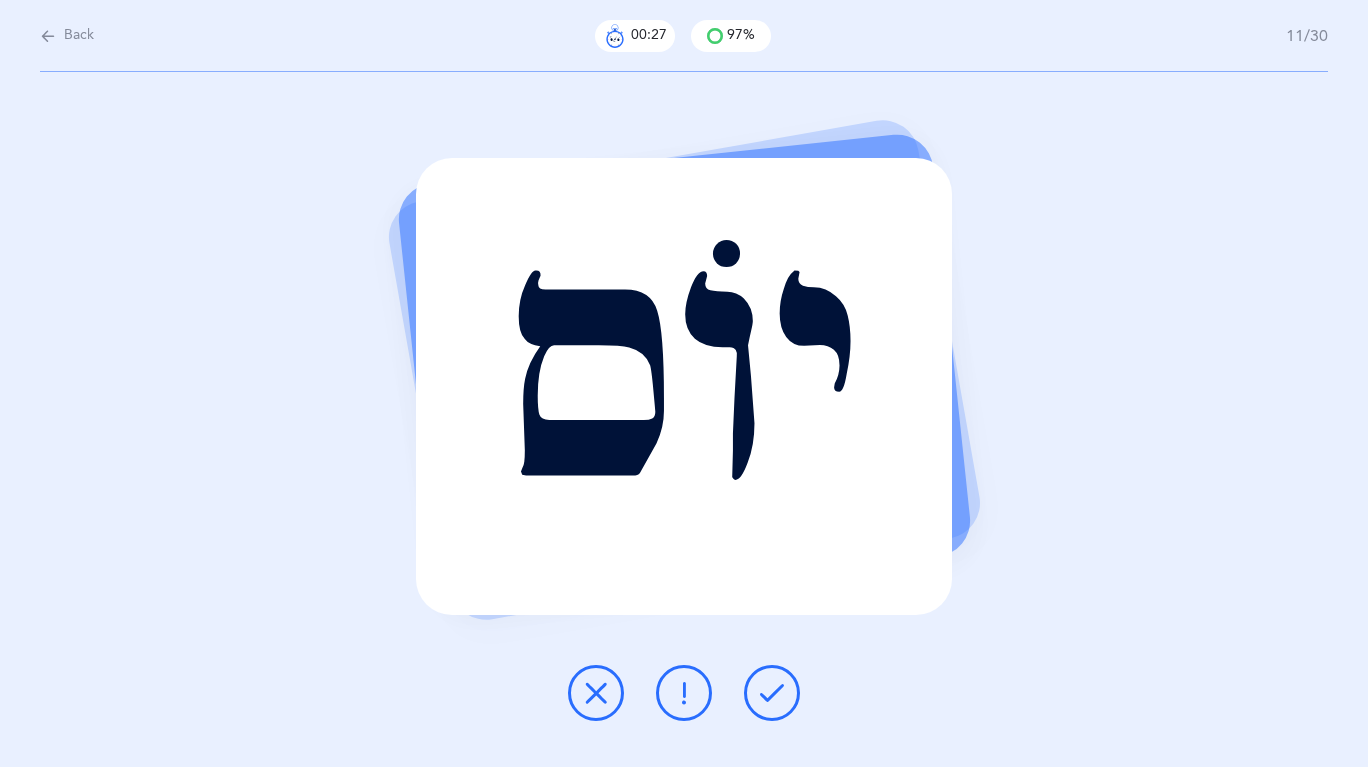 click at bounding box center [772, 693] 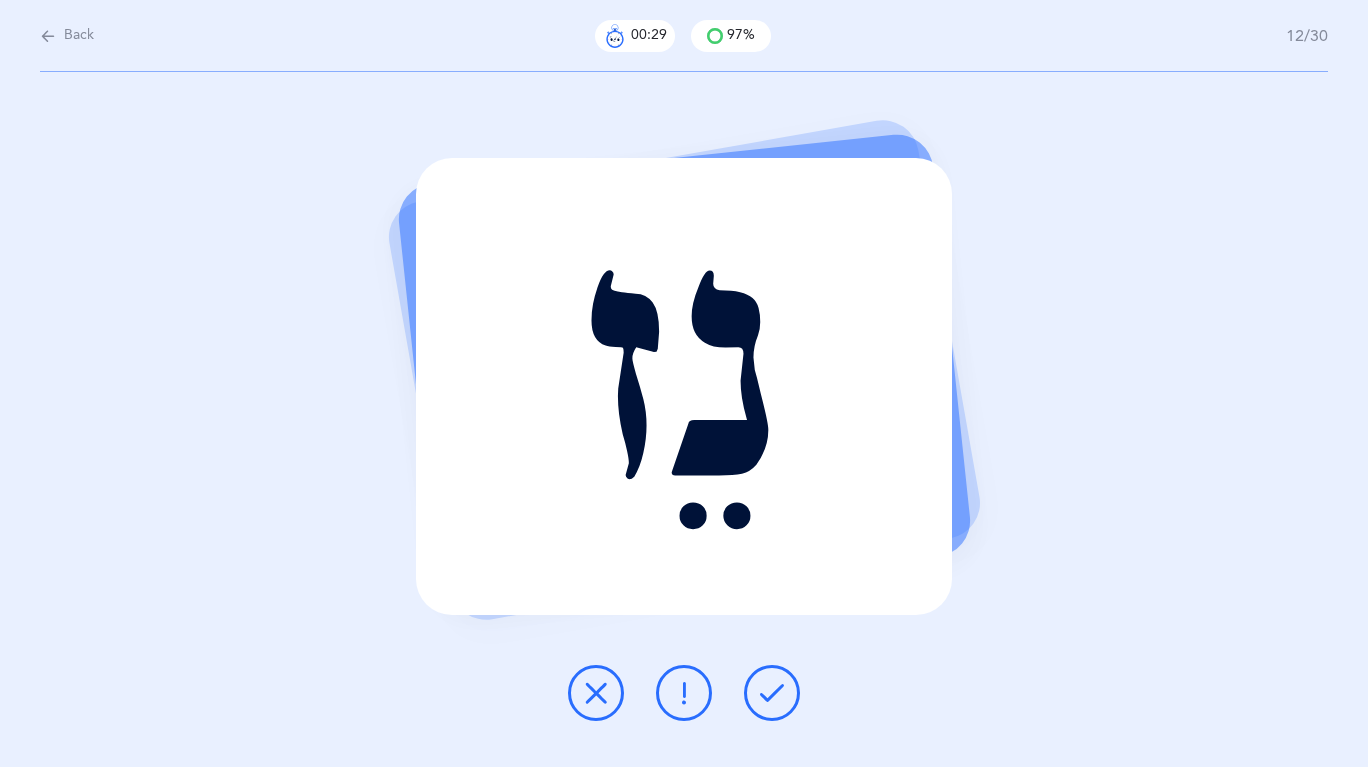 click at bounding box center (772, 693) 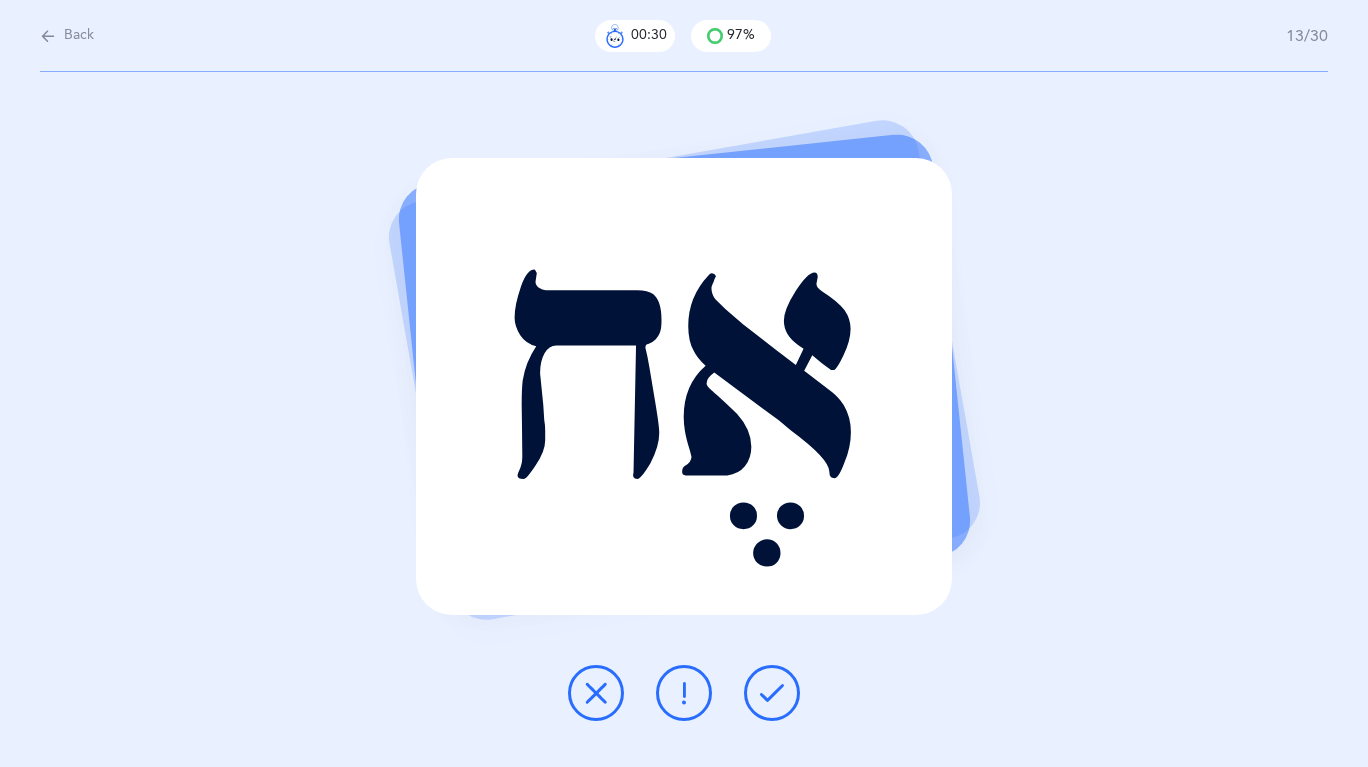 click at bounding box center (772, 693) 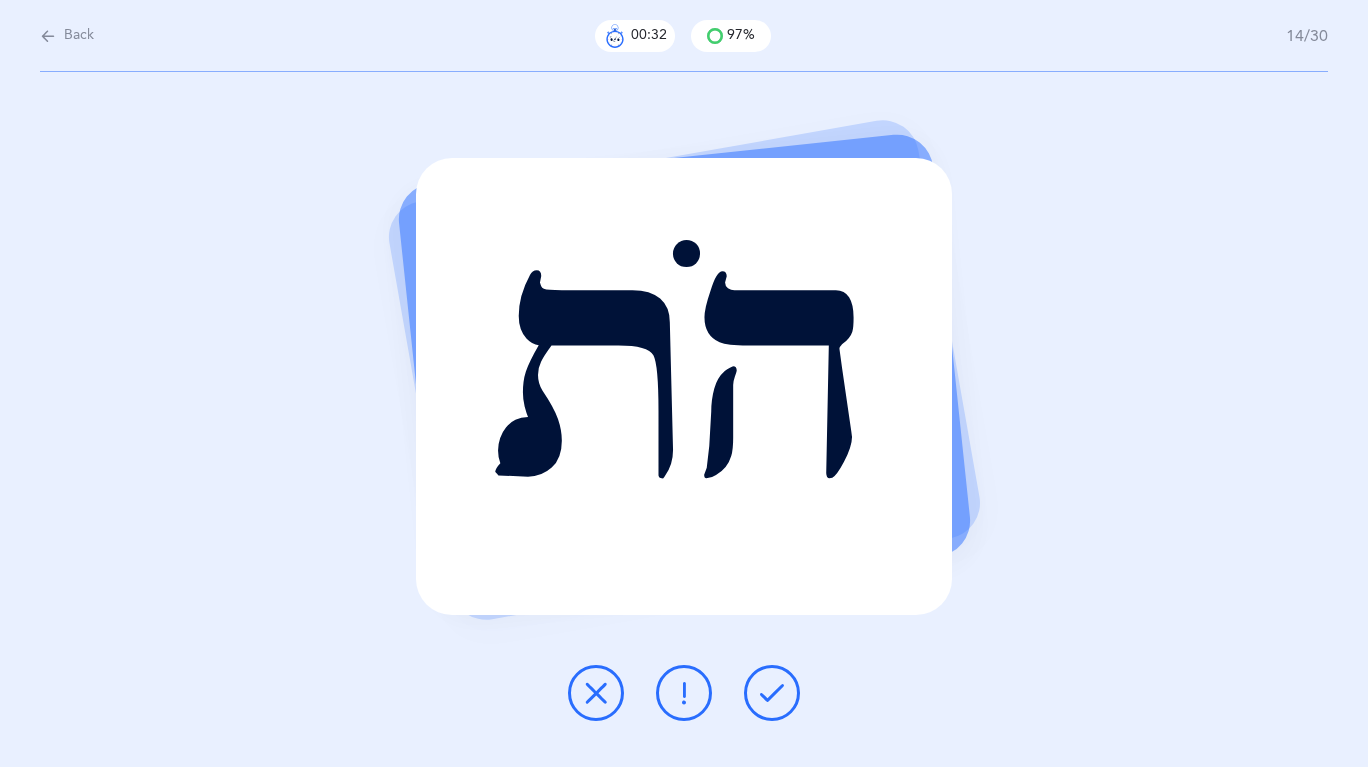 click at bounding box center [772, 693] 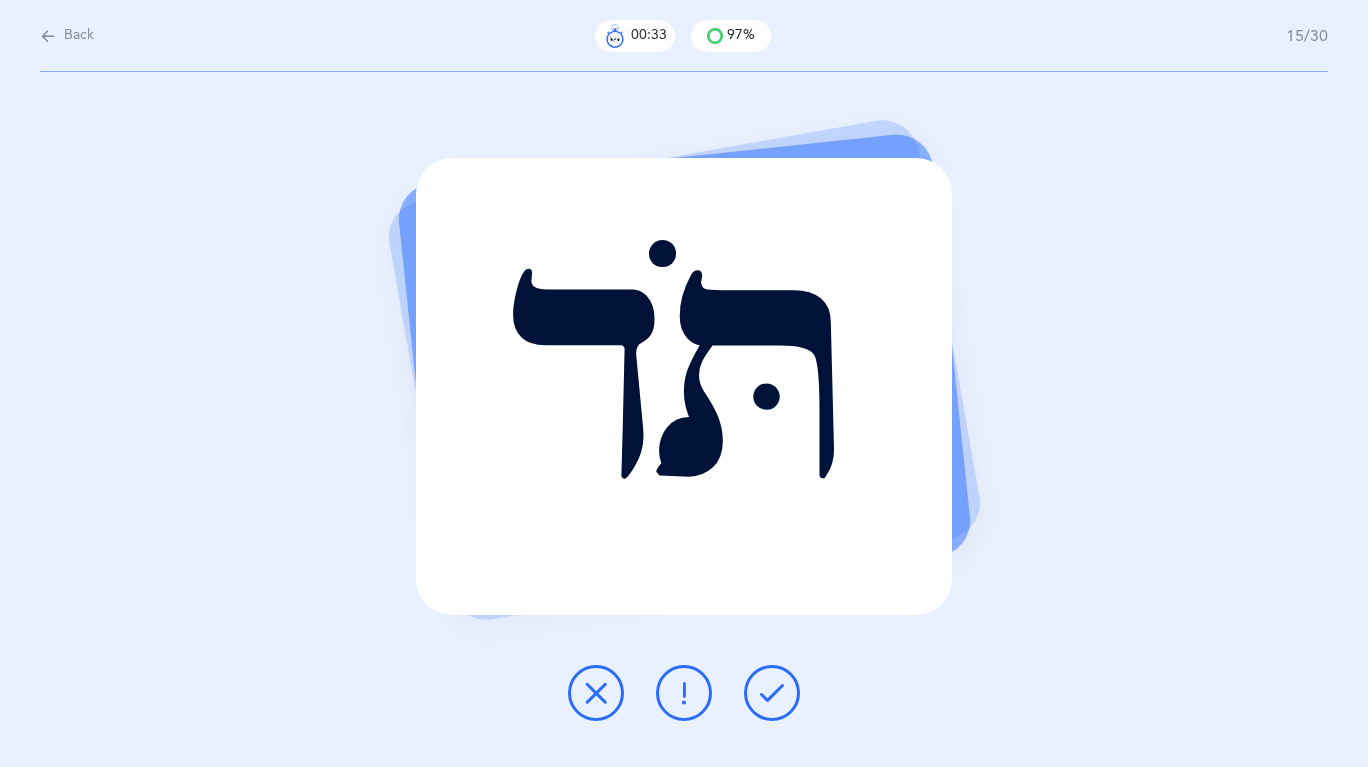 click at bounding box center [772, 693] 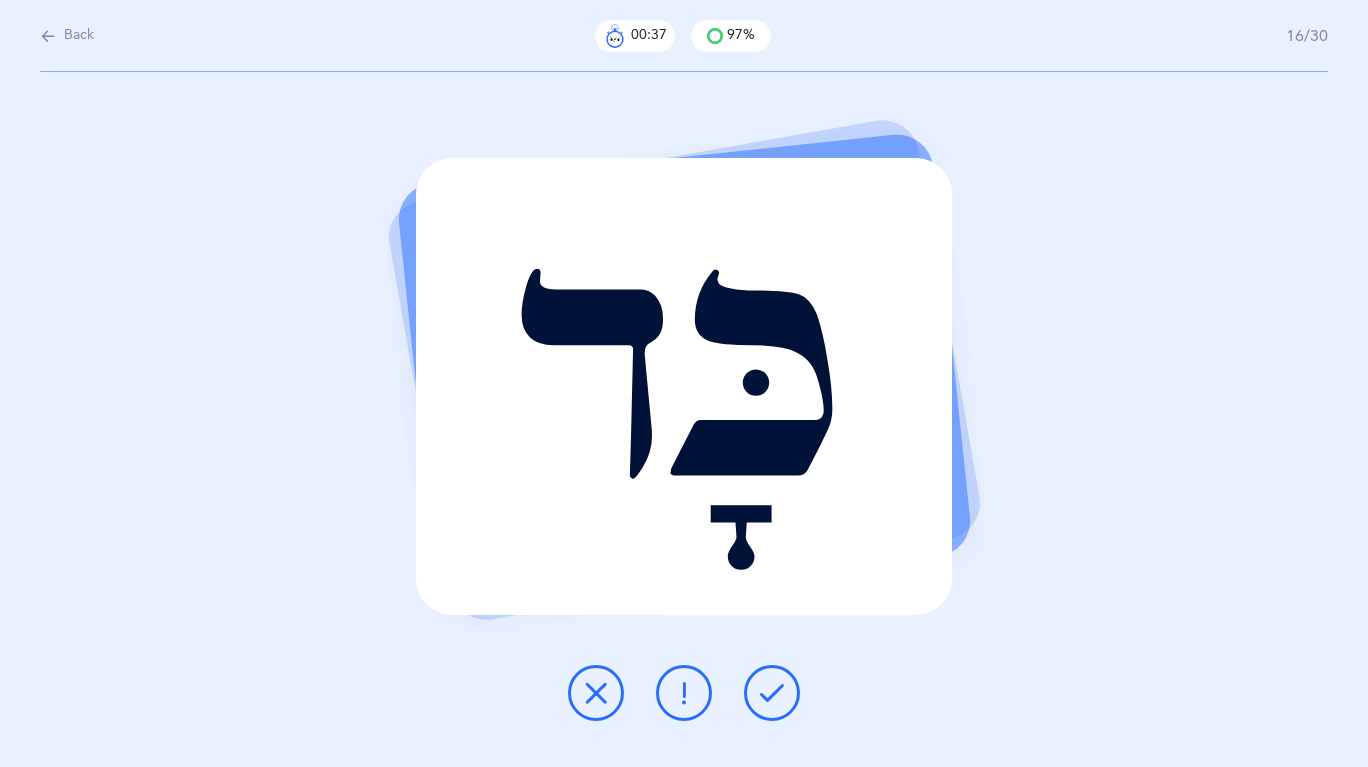 click at bounding box center [684, 693] 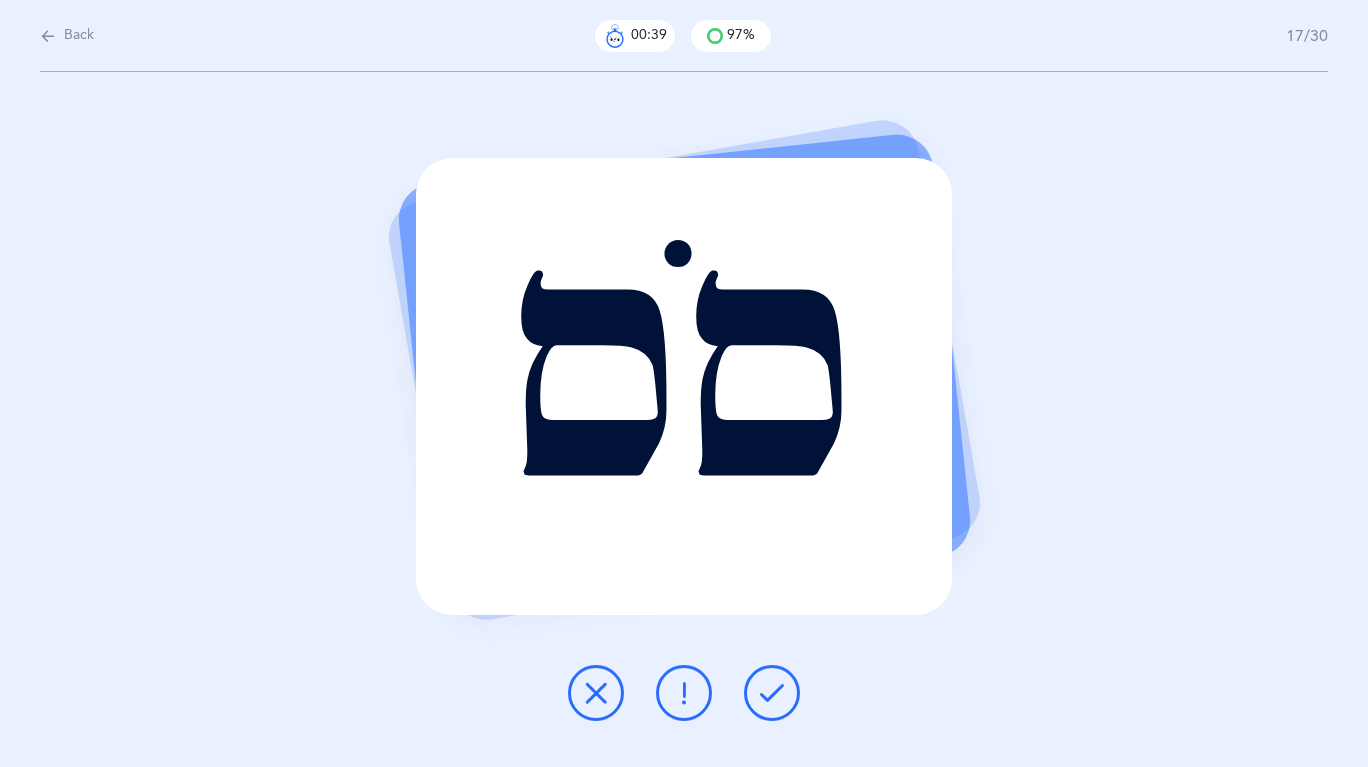 click at bounding box center (772, 693) 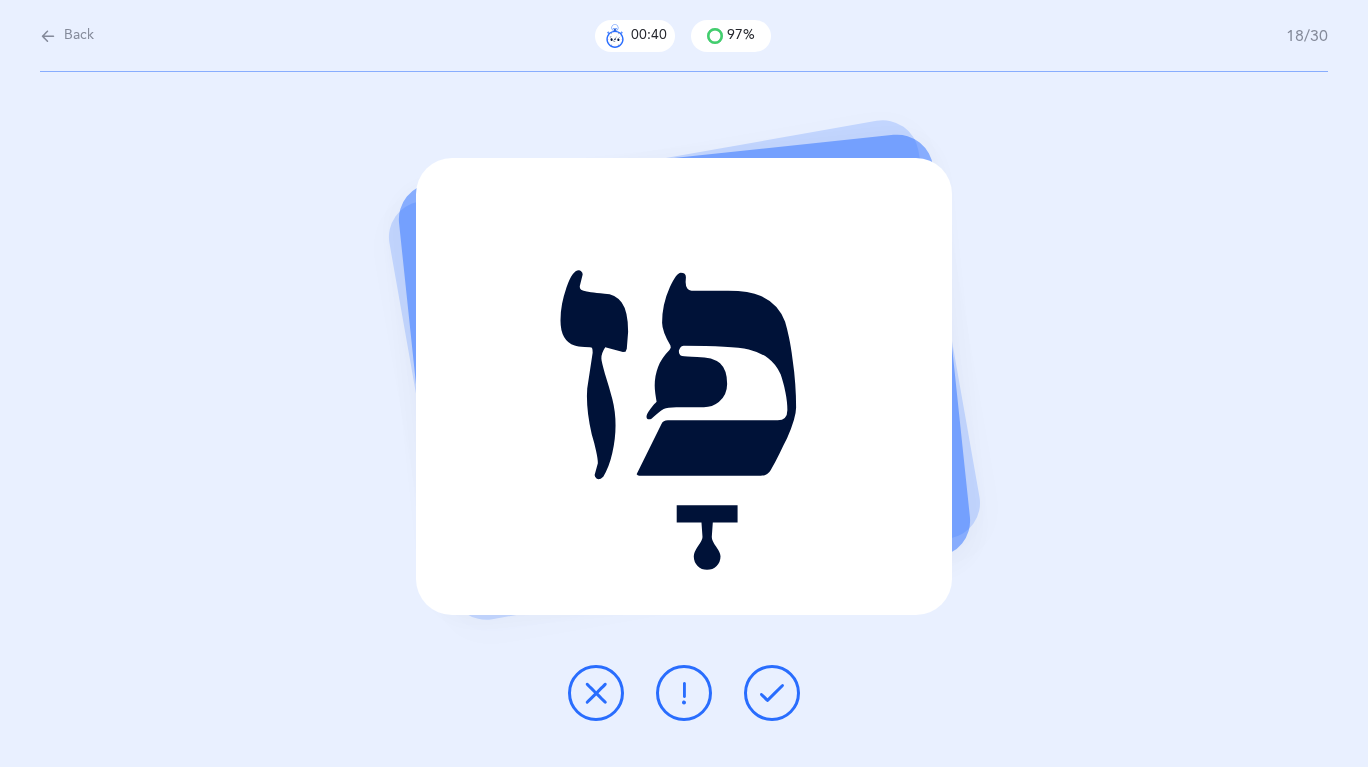 click at bounding box center (772, 693) 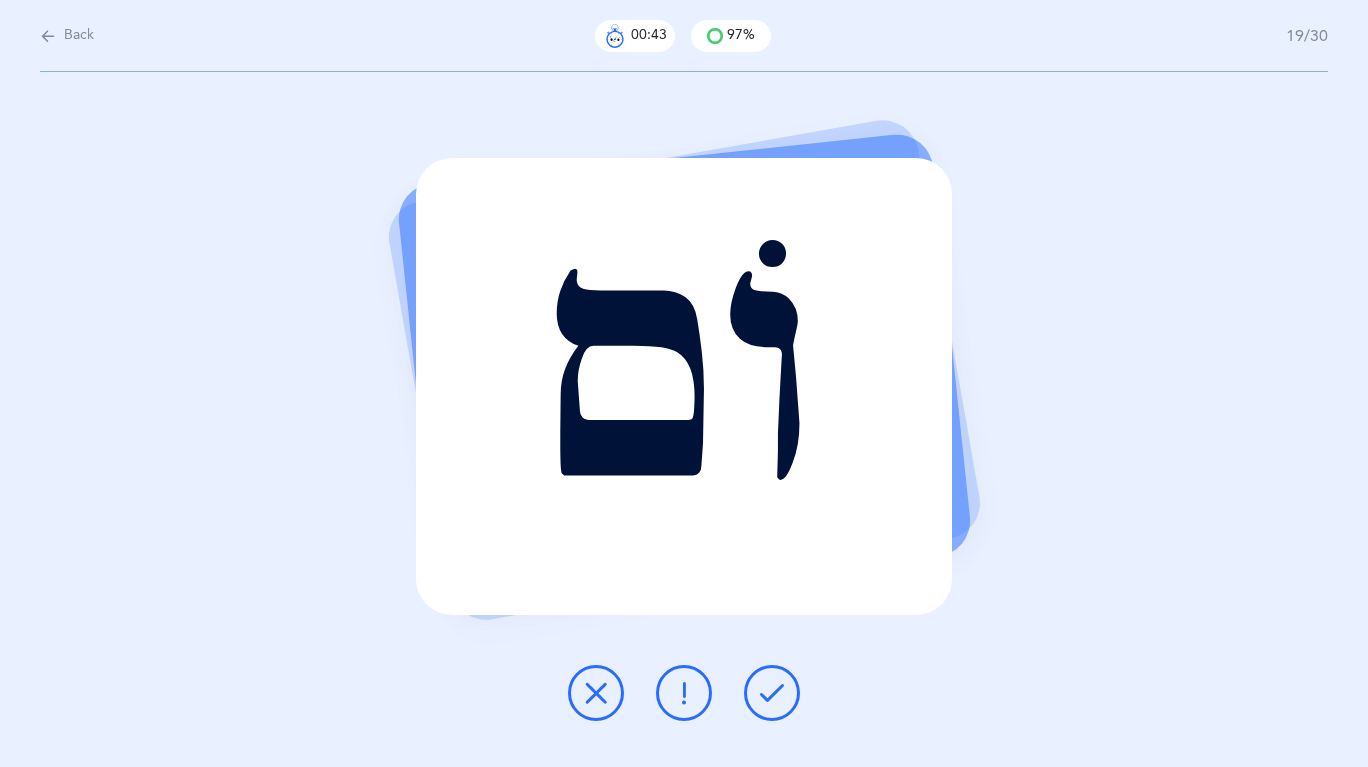 click at bounding box center [684, 693] 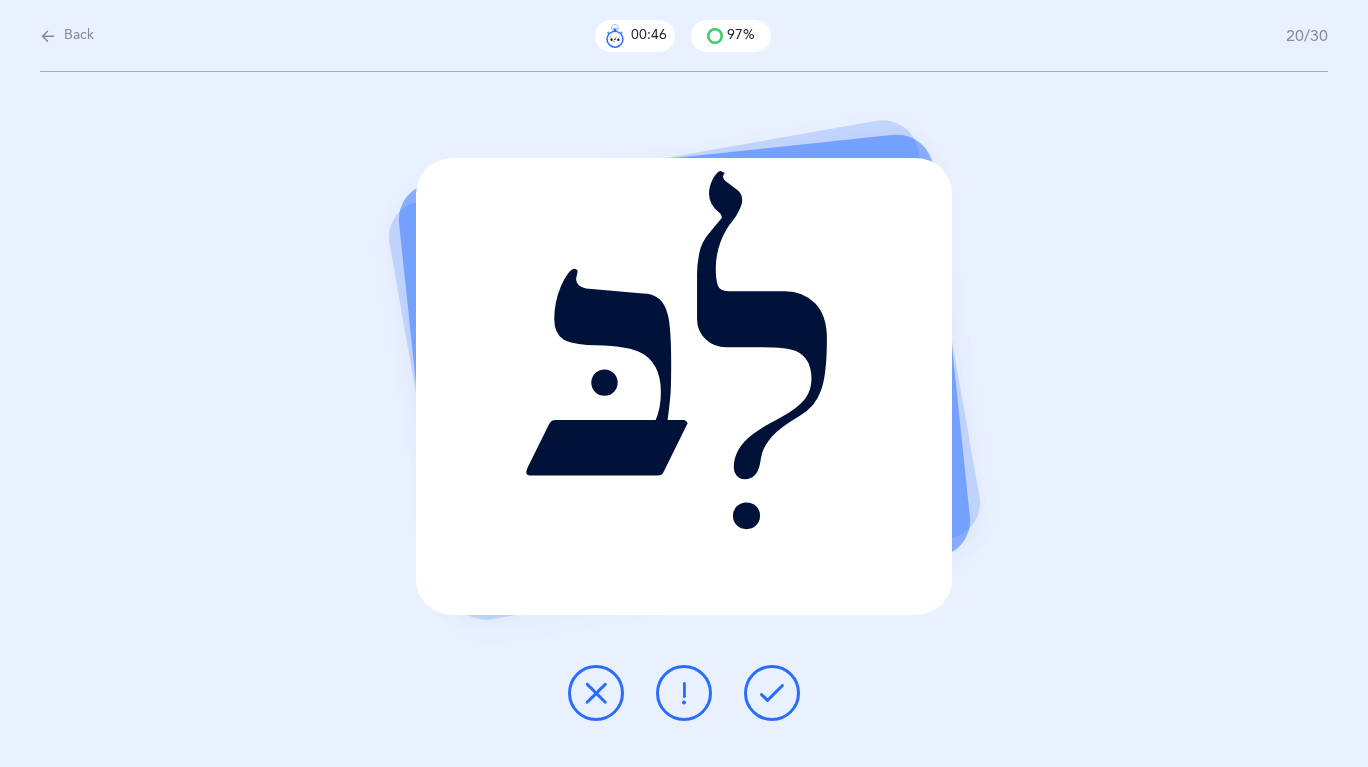 click at bounding box center [772, 693] 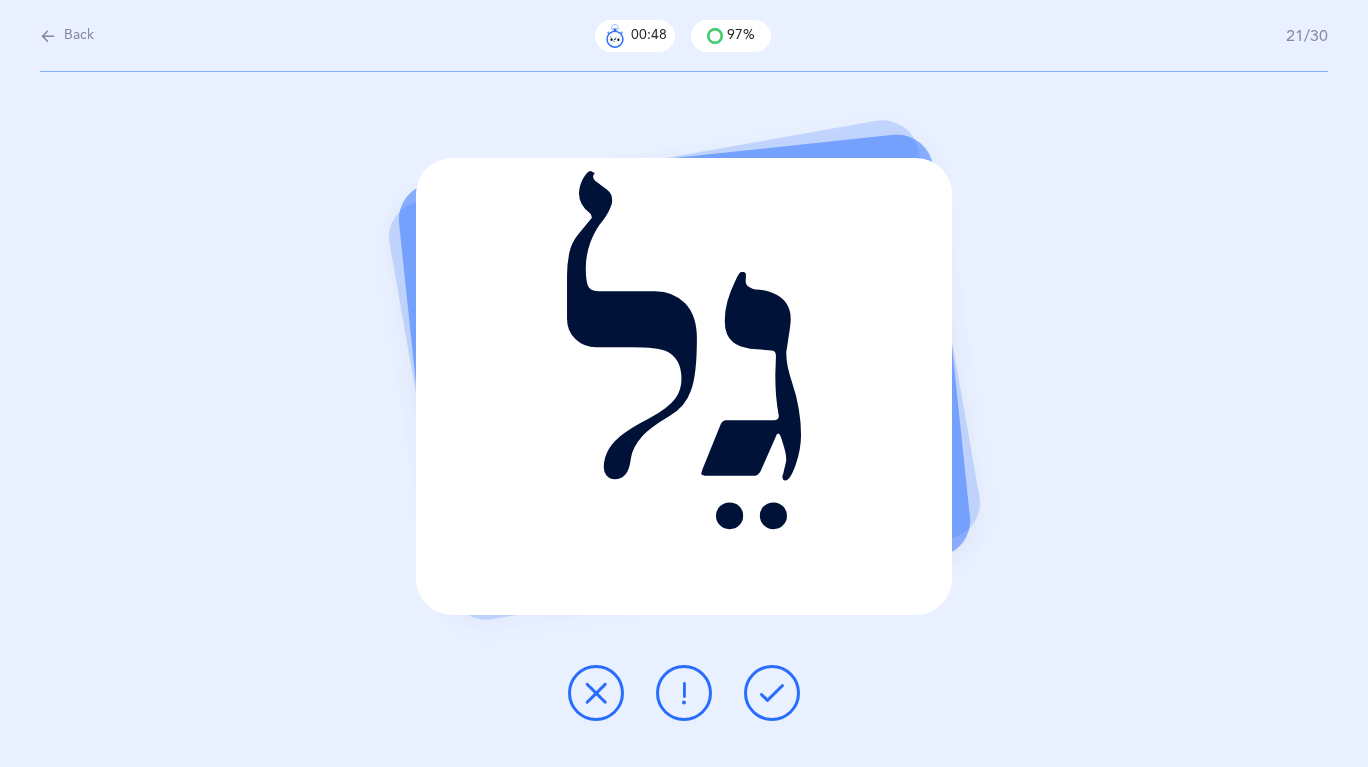 click at bounding box center [772, 693] 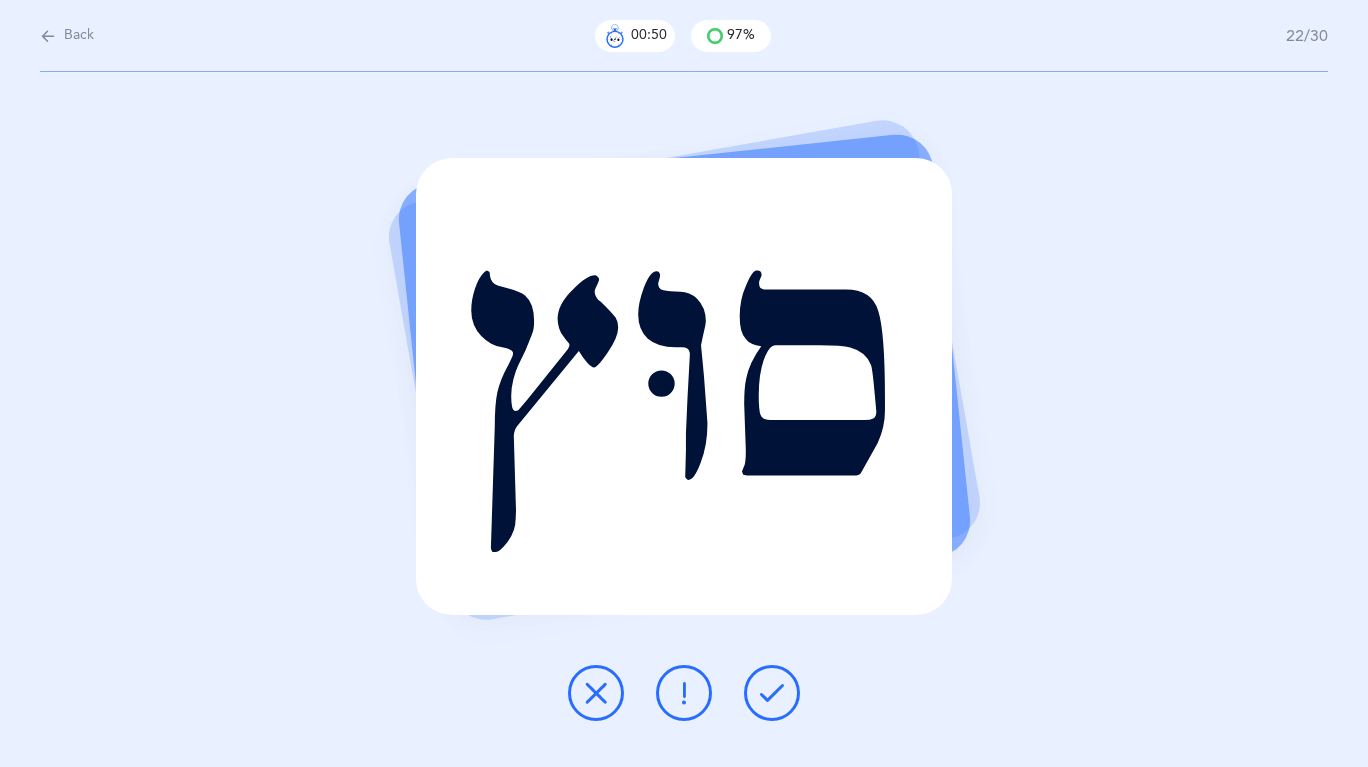 click at bounding box center [772, 693] 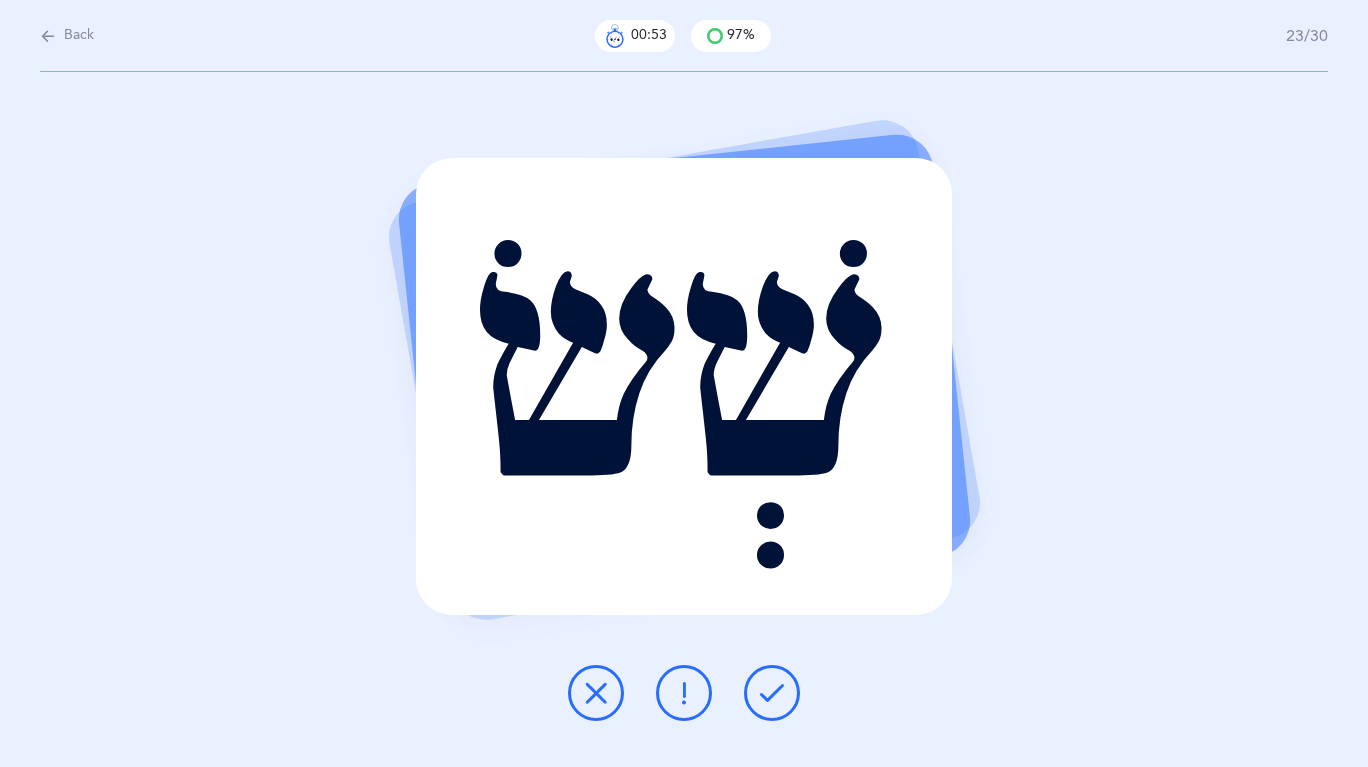 click at bounding box center [772, 693] 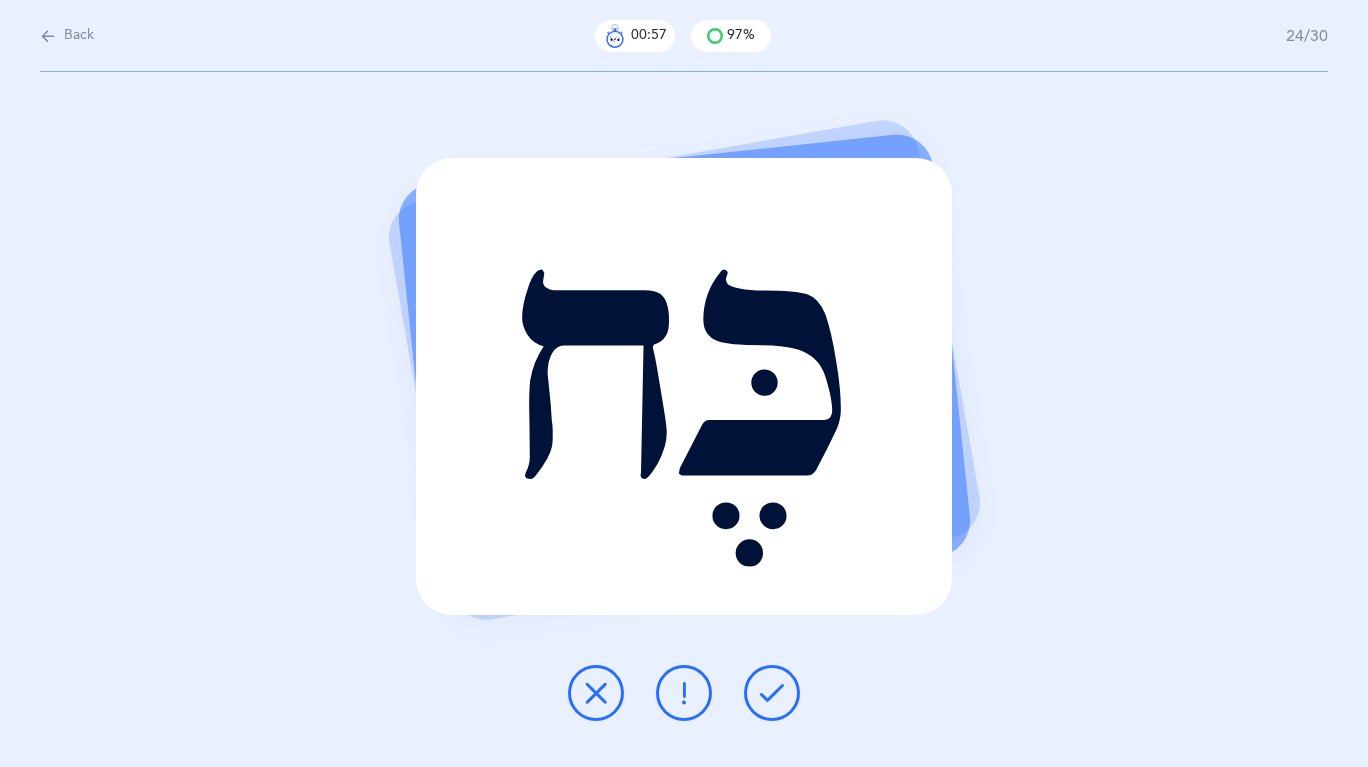 click at bounding box center (596, 693) 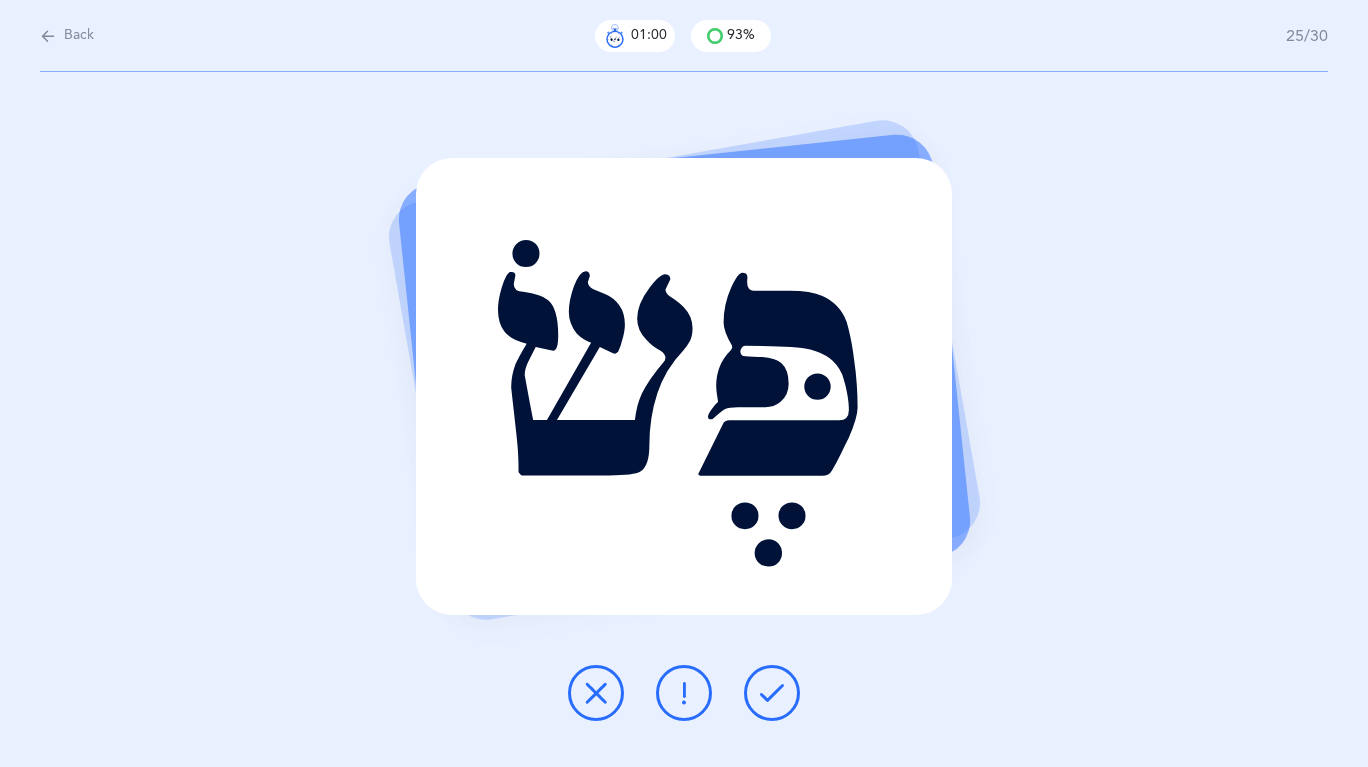 click at bounding box center [772, 693] 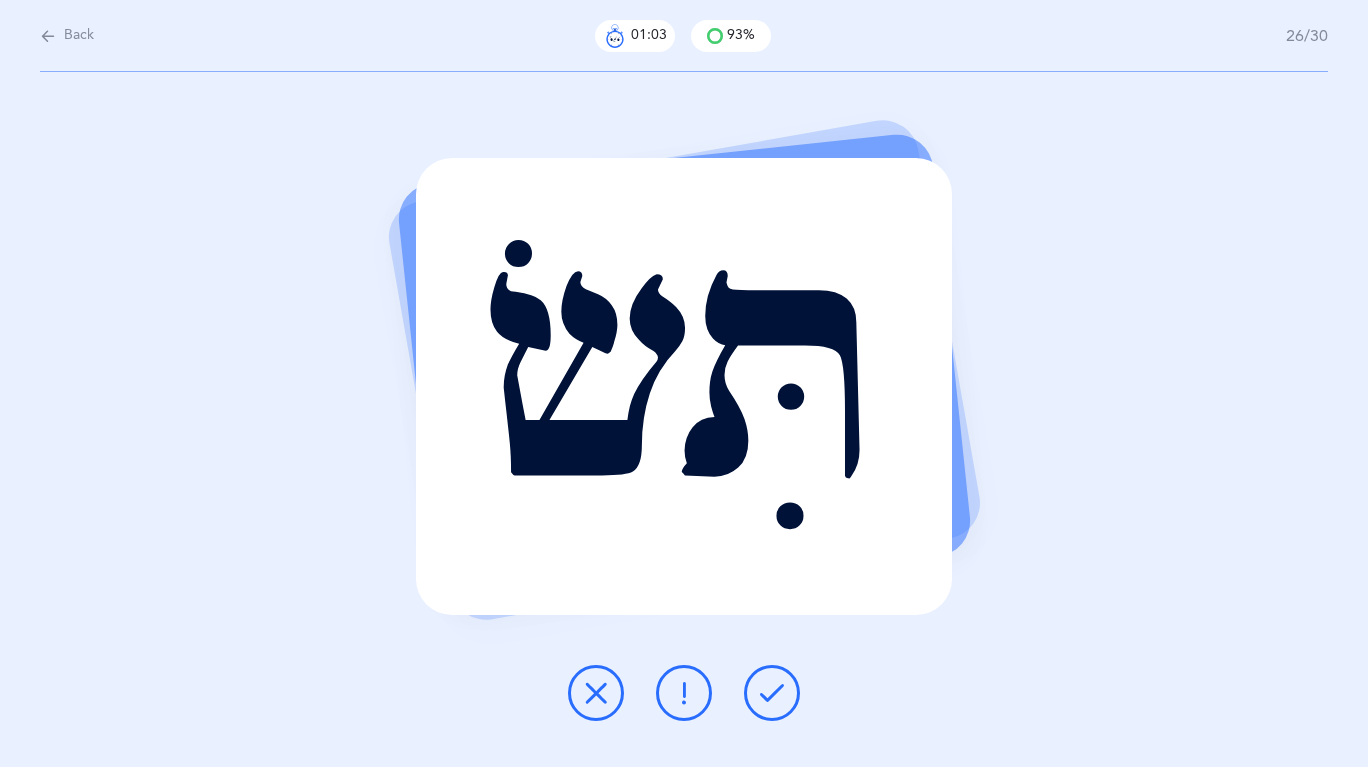 click at bounding box center [684, 693] 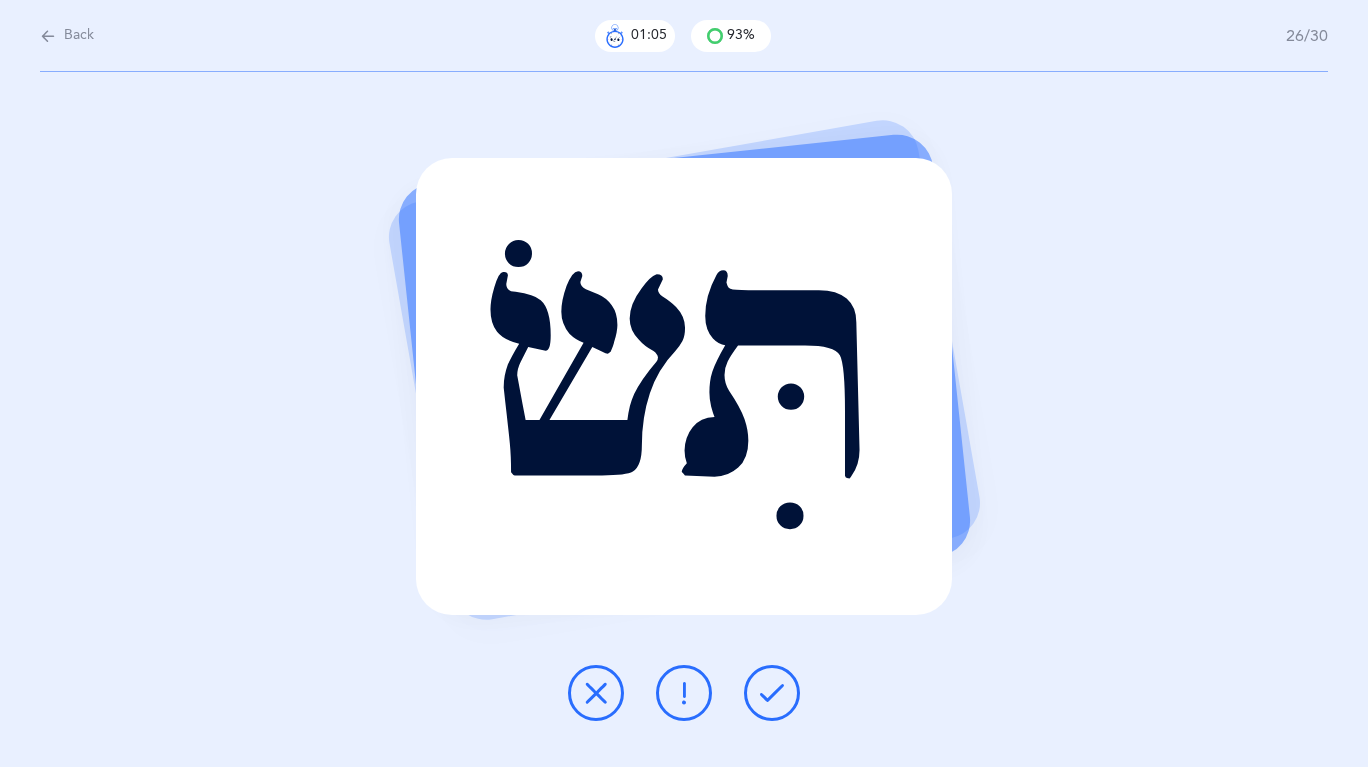 click at bounding box center (596, 693) 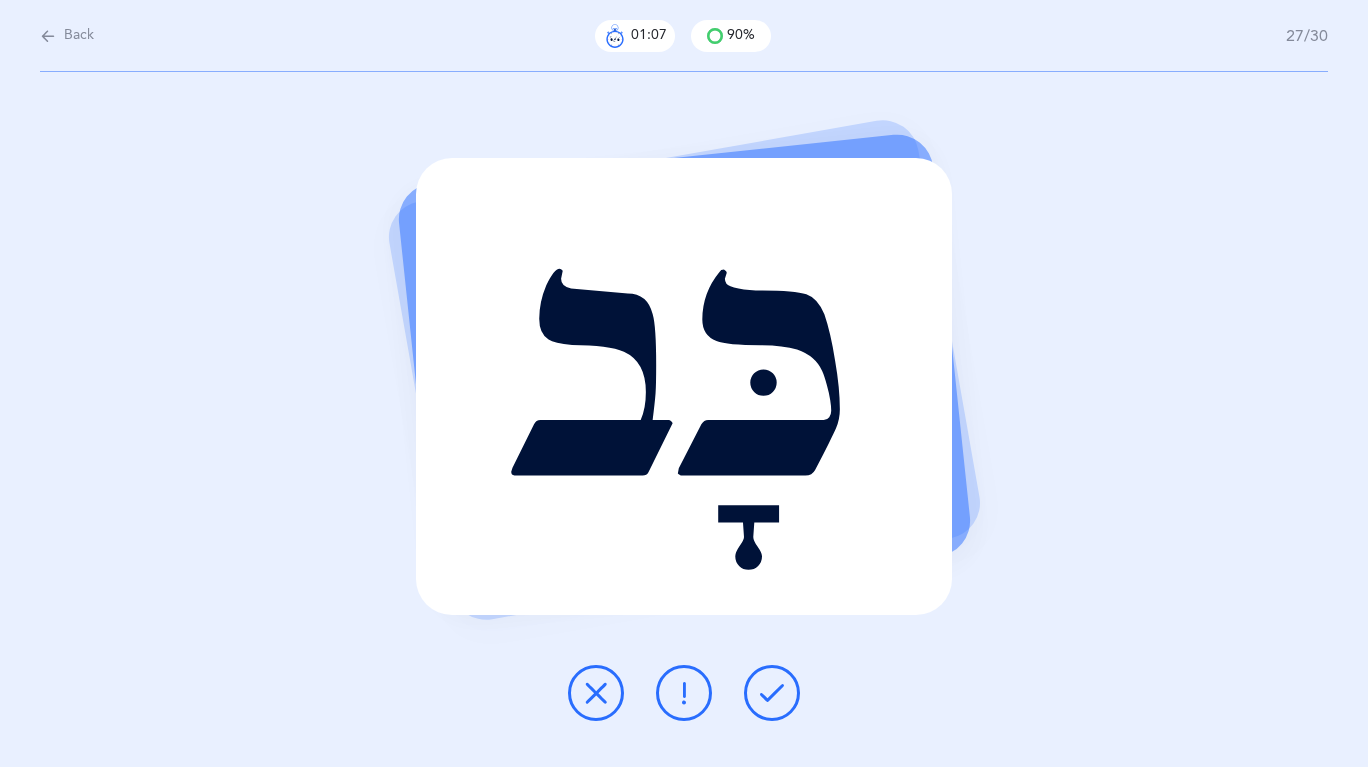 click at bounding box center (772, 693) 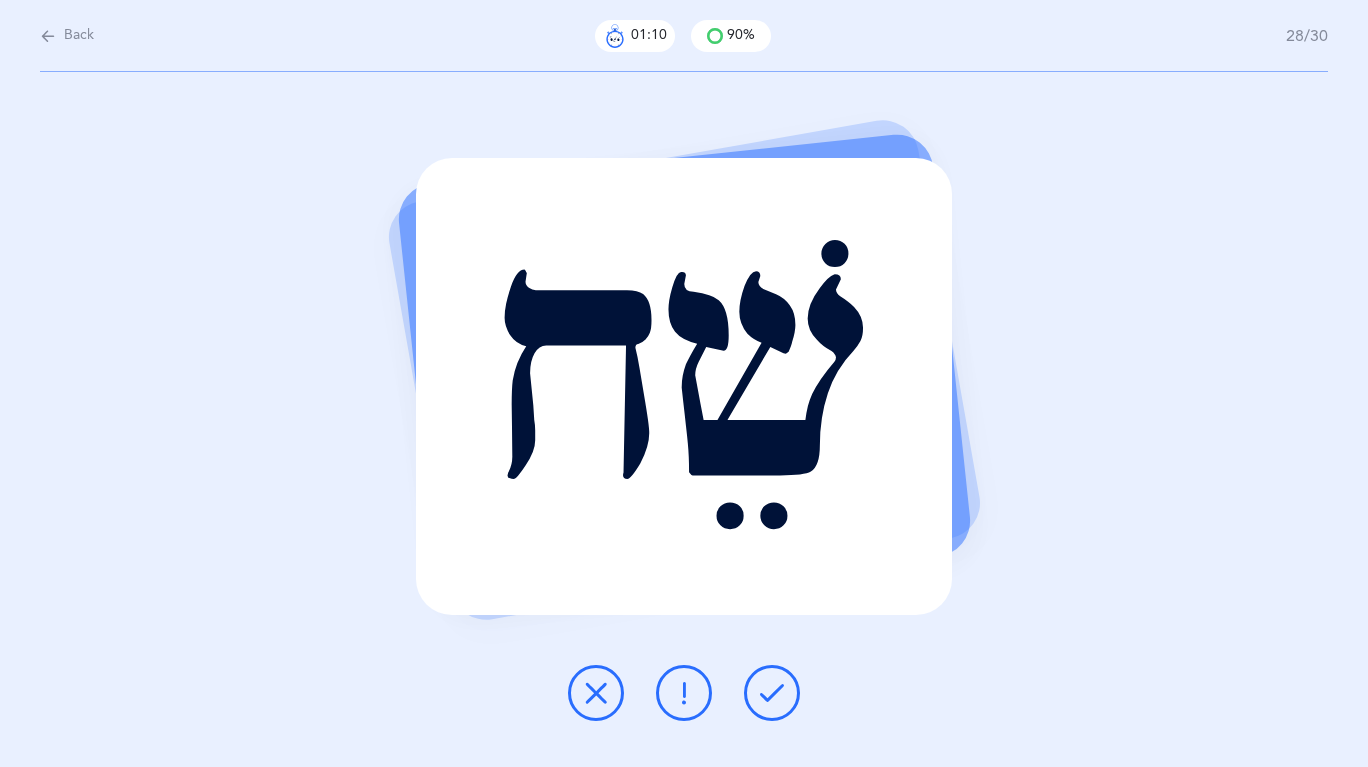 click at bounding box center (772, 693) 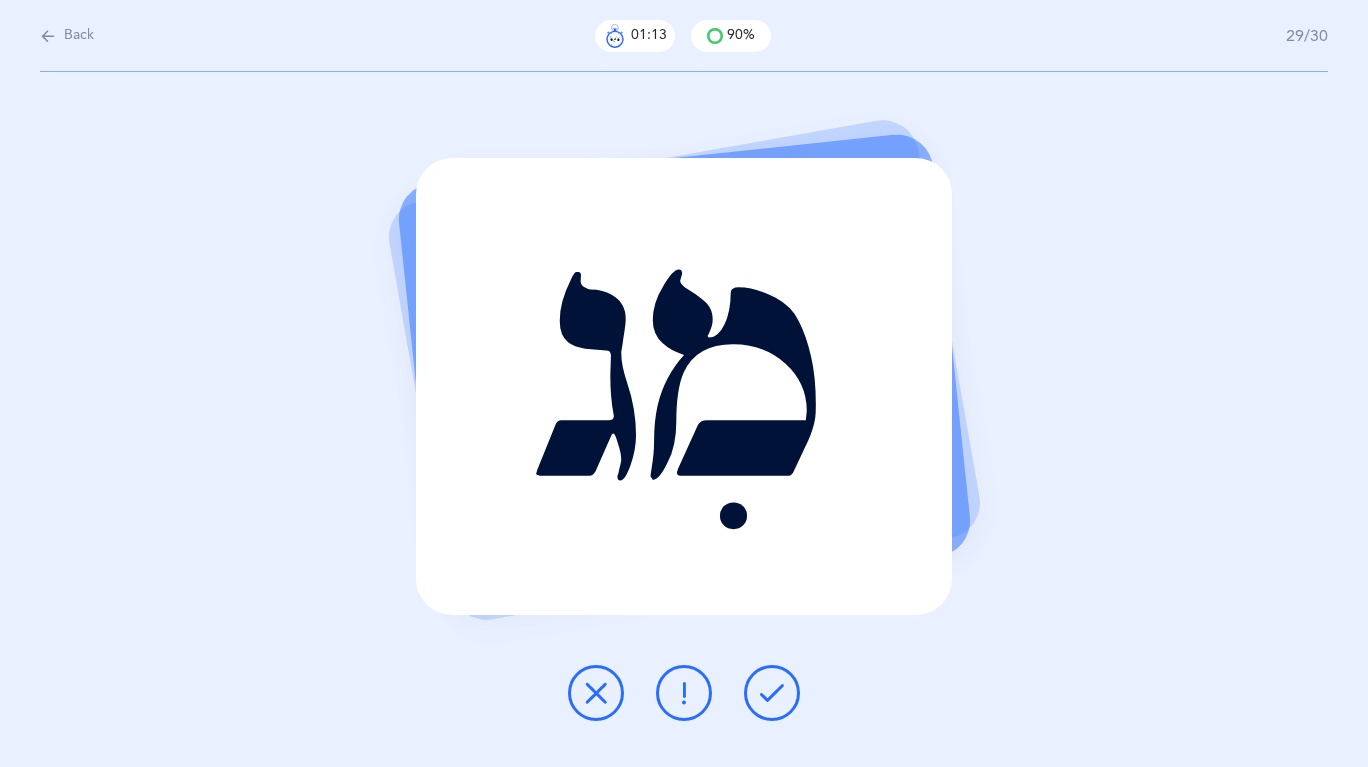 click at bounding box center (772, 693) 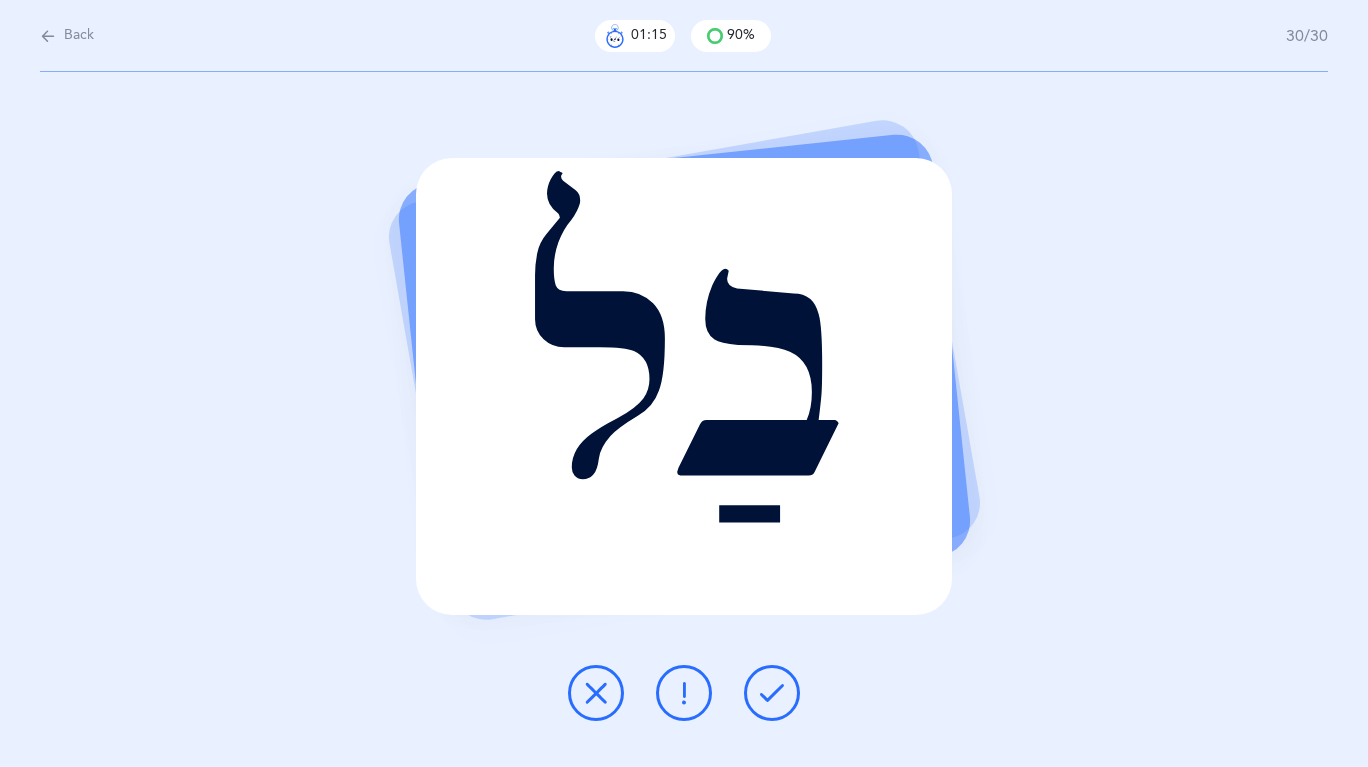 click at bounding box center [772, 693] 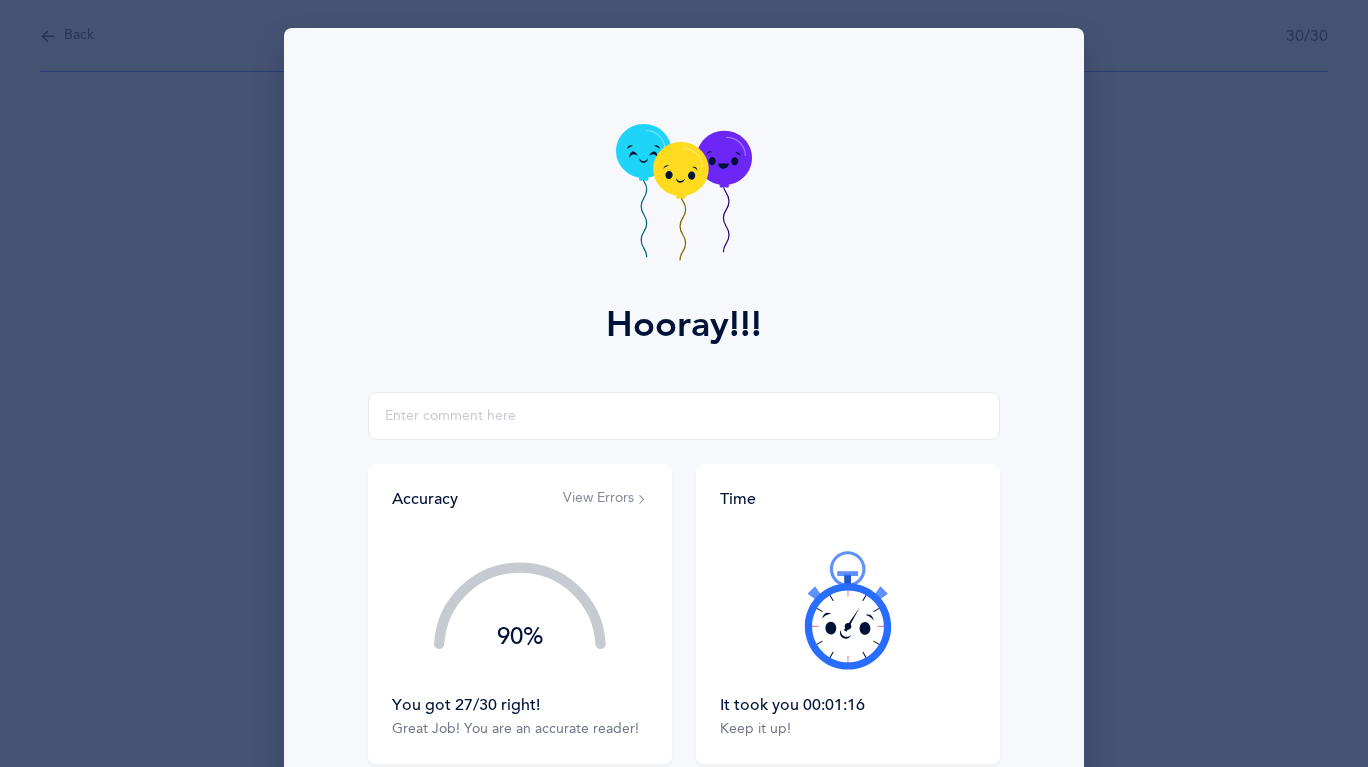 click on "It took you 00:01:16" at bounding box center (848, 705) 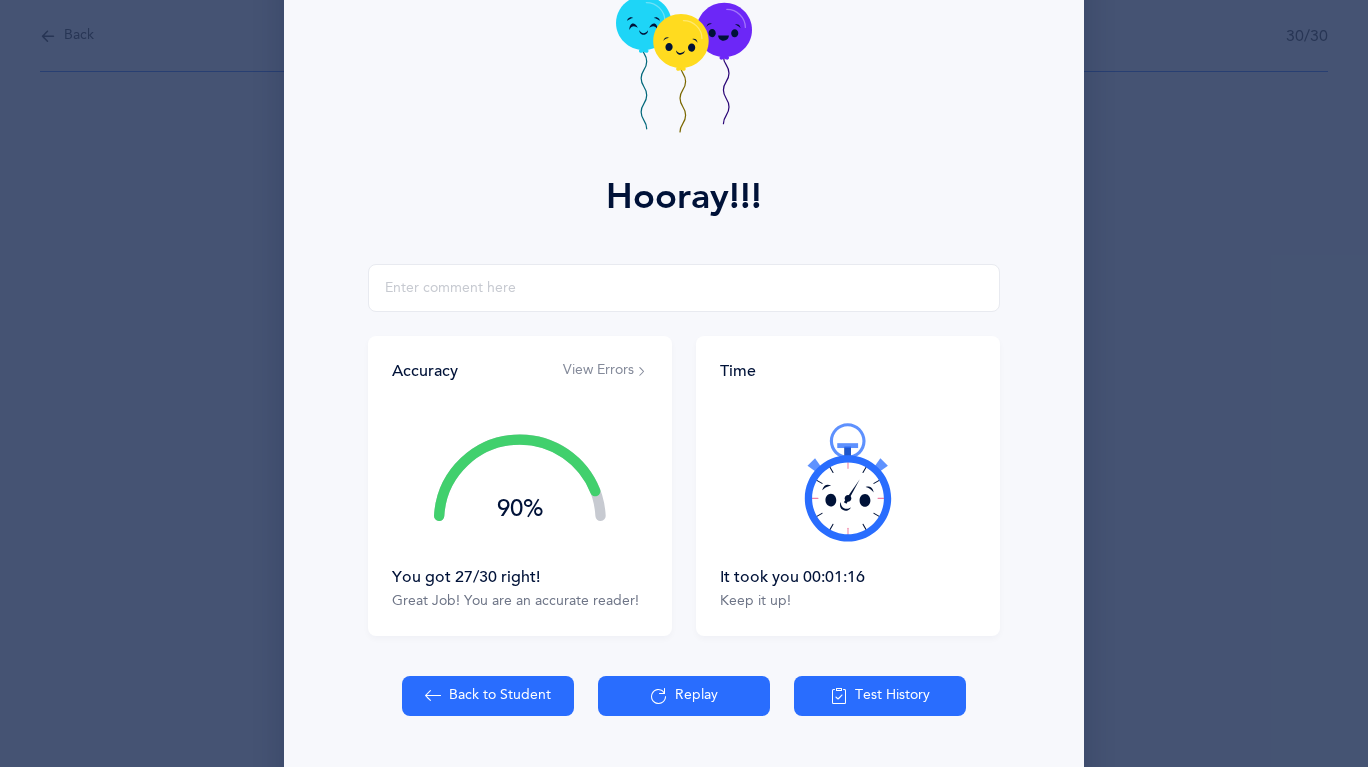 scroll, scrollTop: 182, scrollLeft: 0, axis: vertical 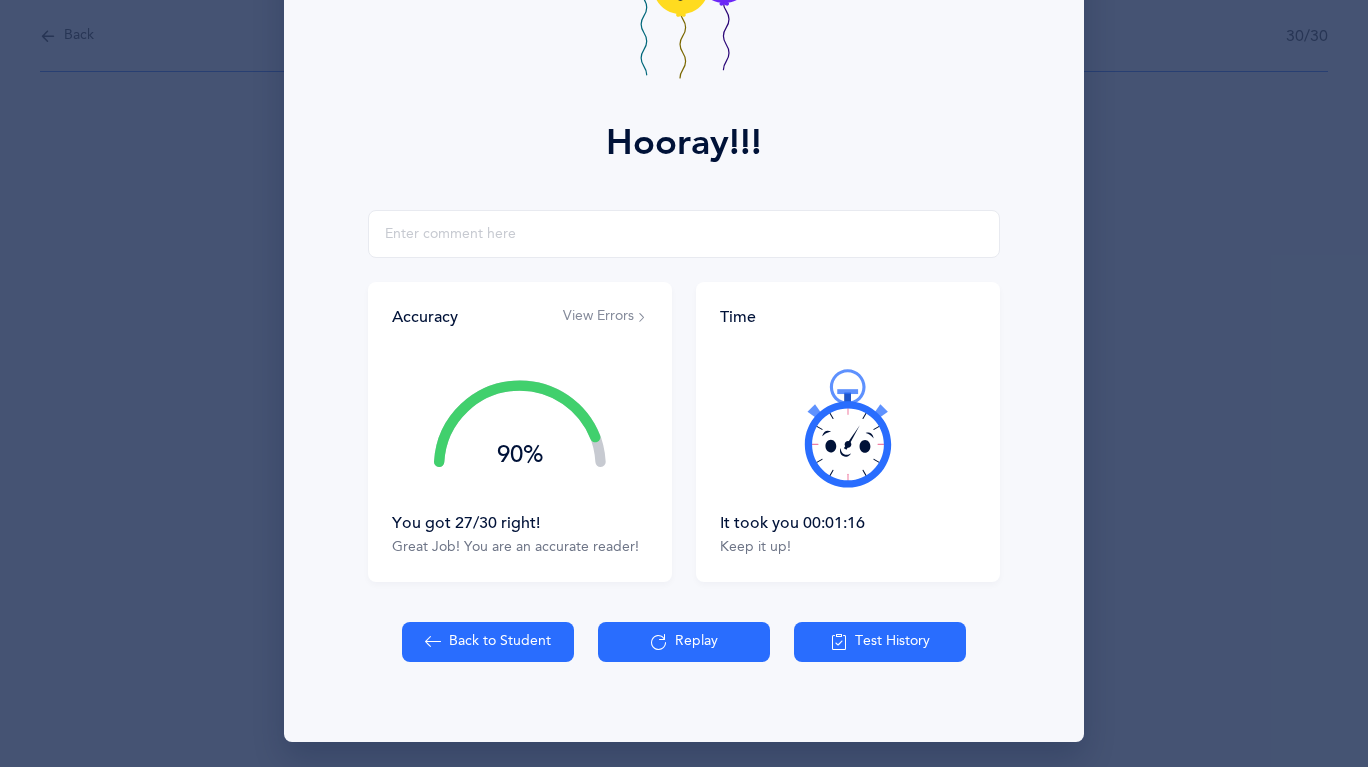 click on "View Errors" at bounding box center [605, 317] 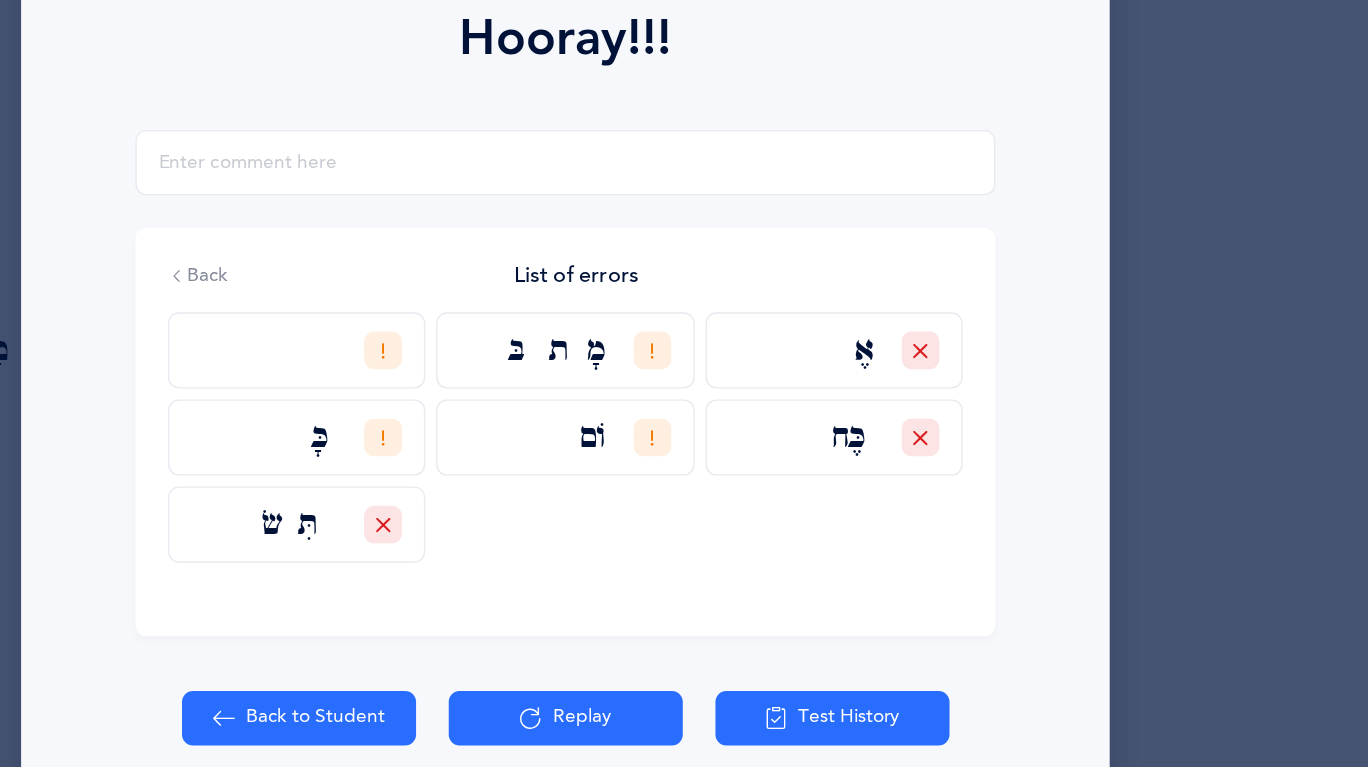 scroll, scrollTop: 0, scrollLeft: 0, axis: both 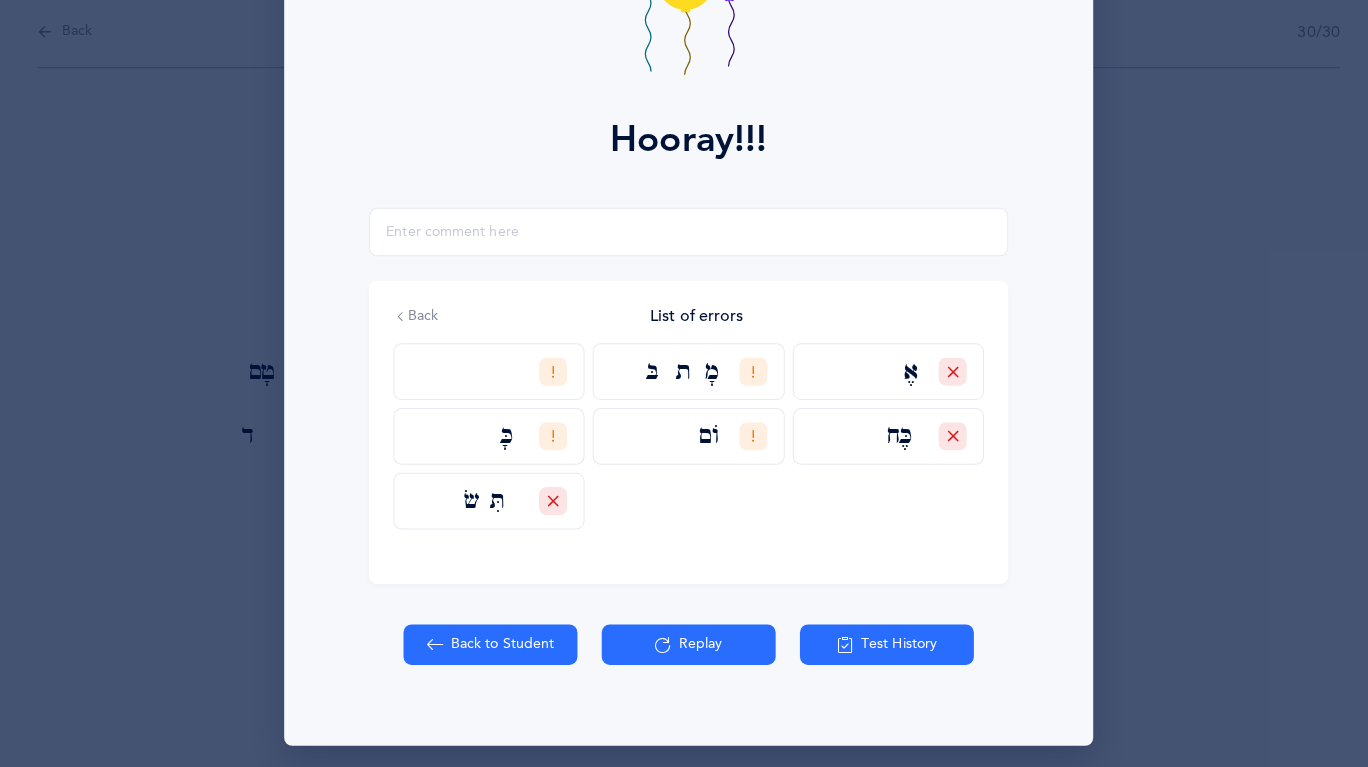 click on "Back to Student" at bounding box center (488, 642) 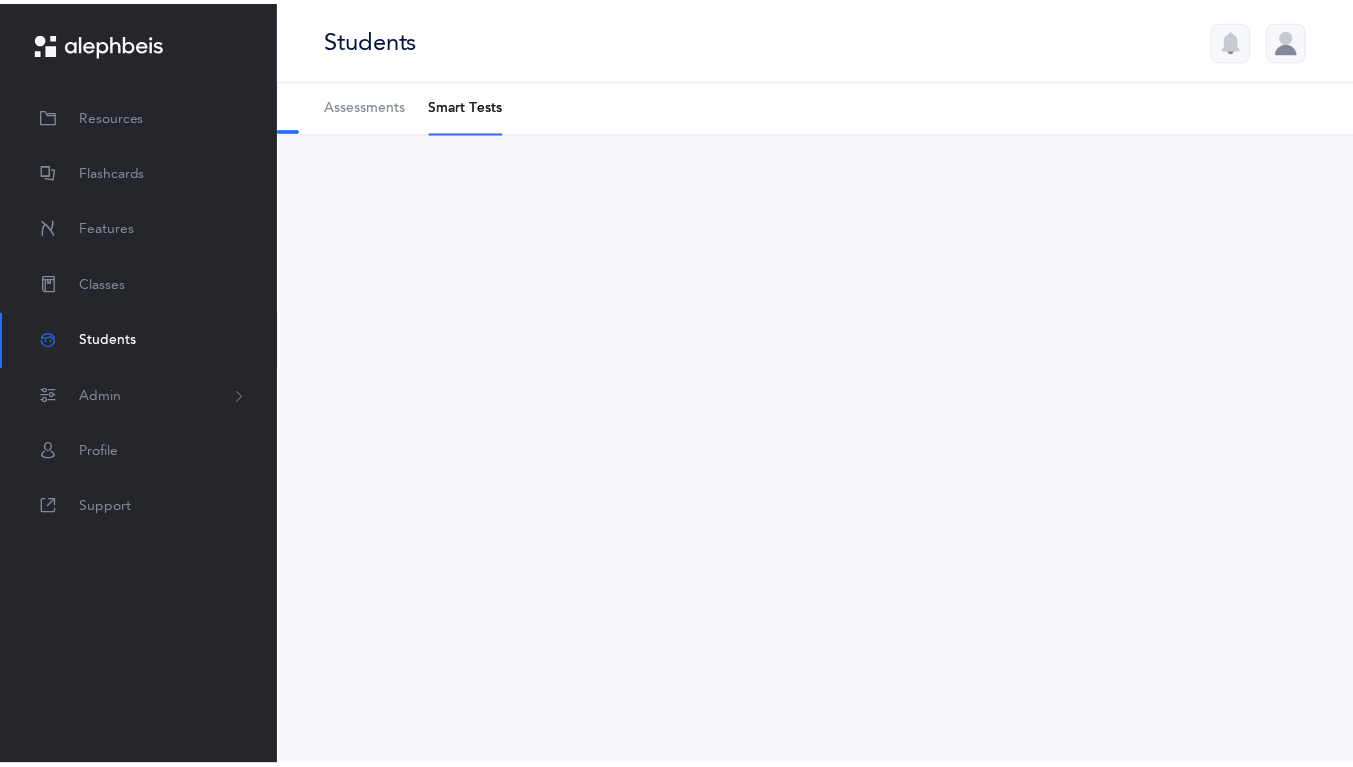 scroll, scrollTop: 0, scrollLeft: 0, axis: both 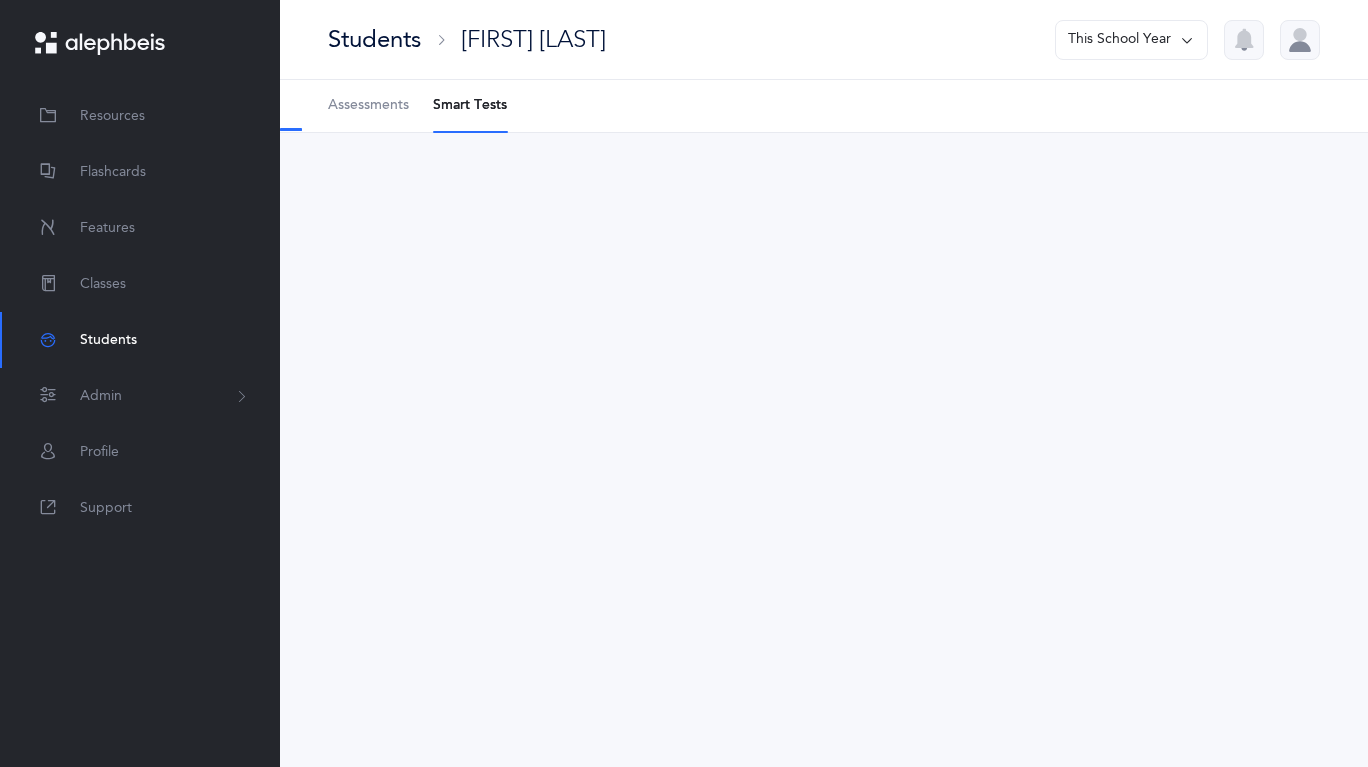 click on "Flashcards" at bounding box center [140, 172] 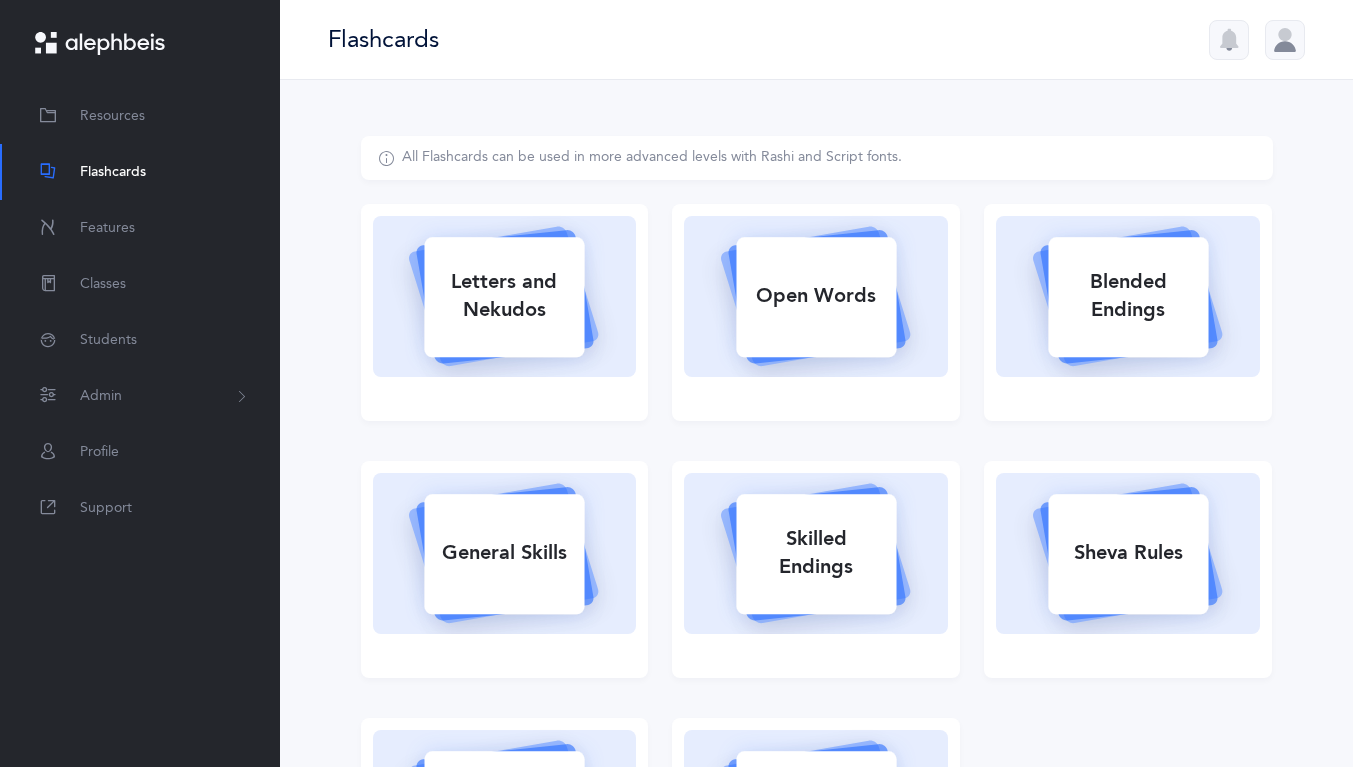 click on "Letters and Nekudos" at bounding box center (504, 296) 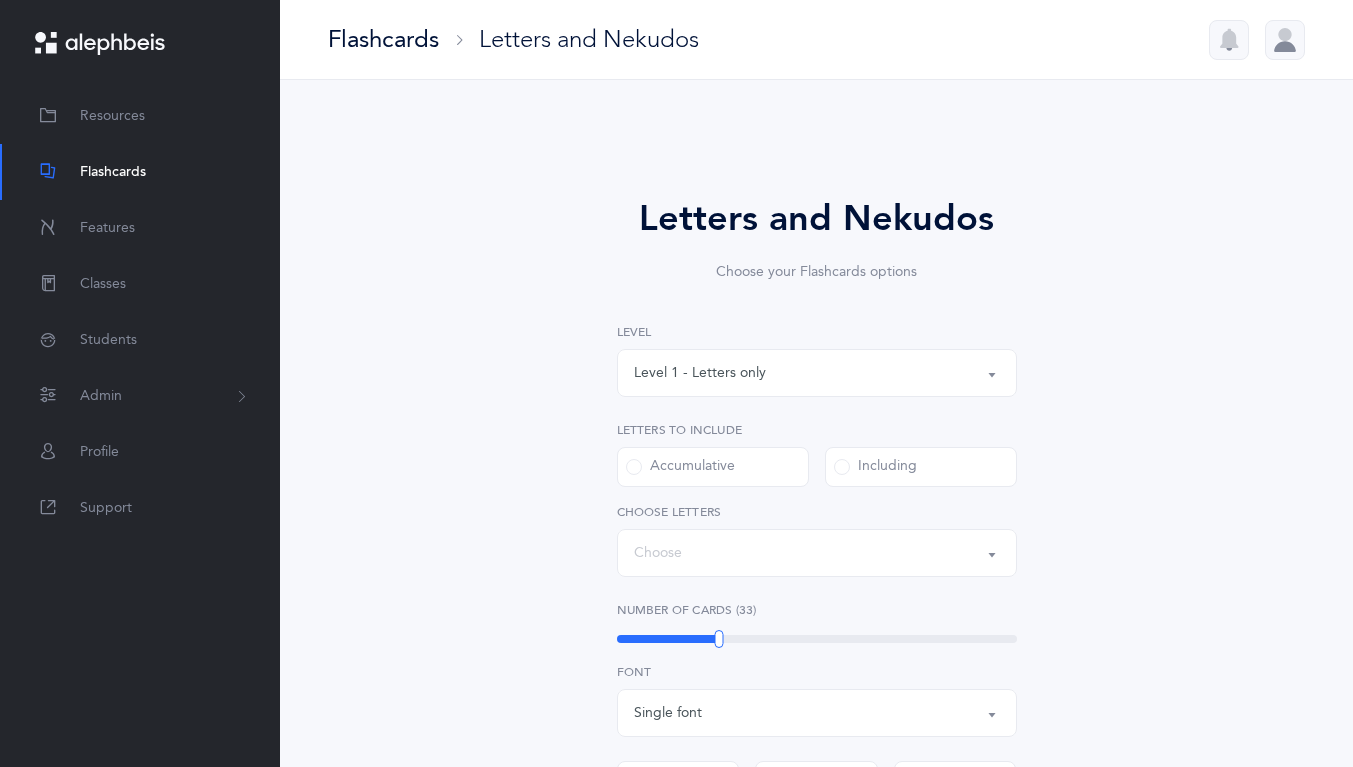 select on "27" 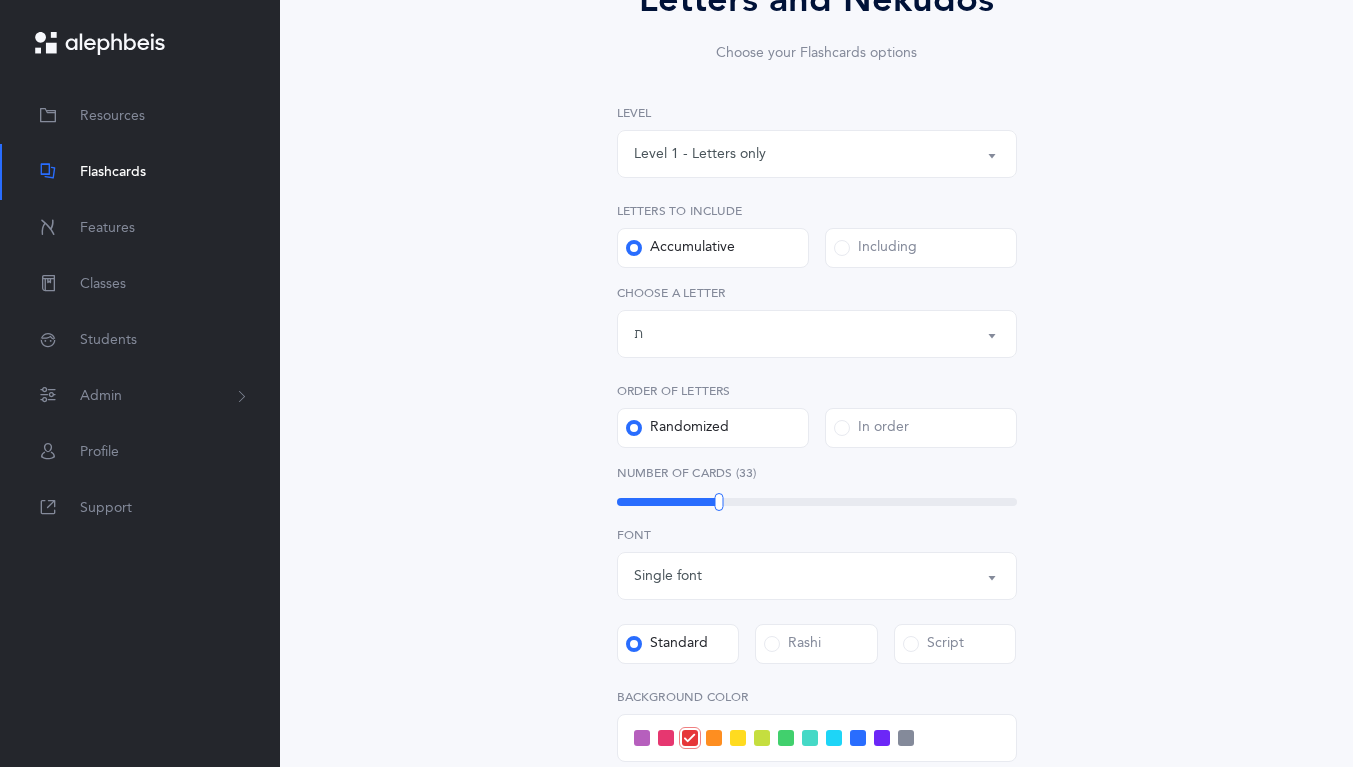 scroll, scrollTop: 259, scrollLeft: 0, axis: vertical 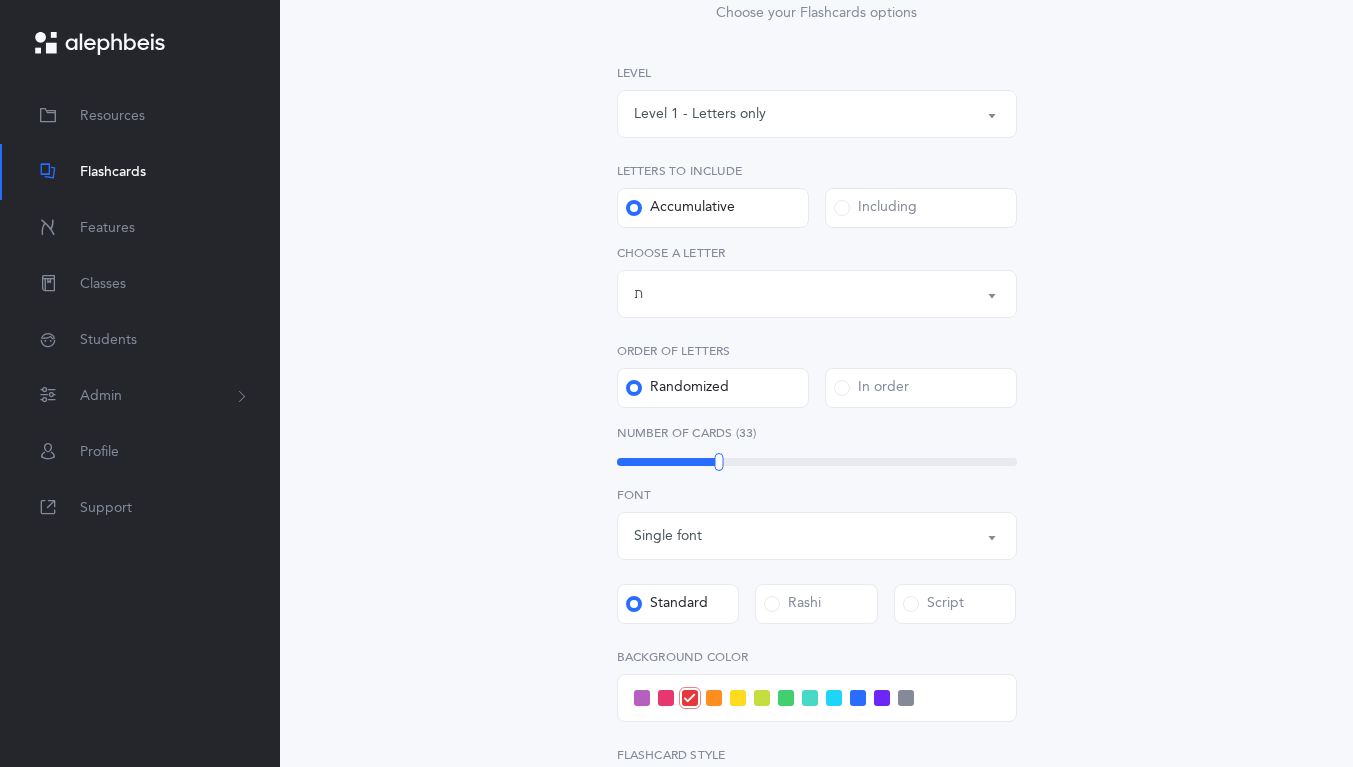 click on "Letters up until: ת" at bounding box center (817, 294) 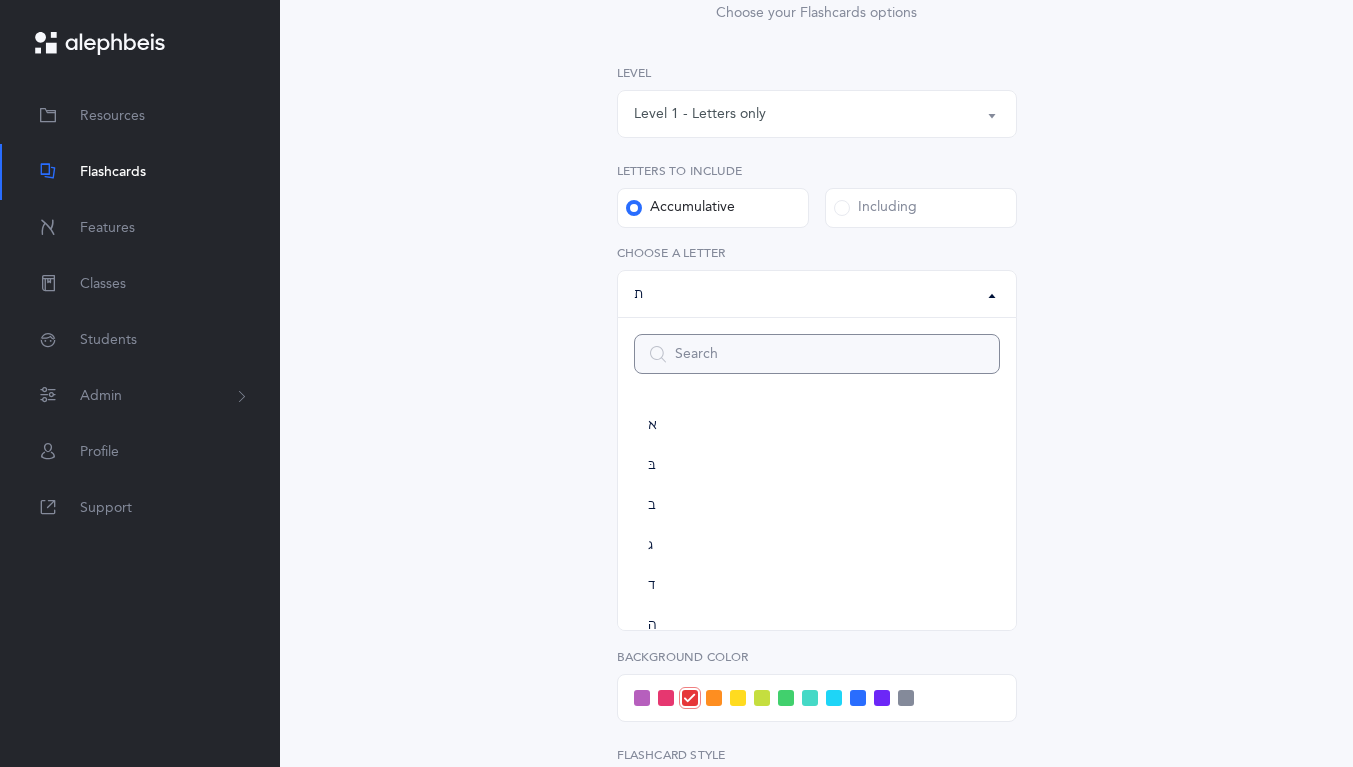 scroll, scrollTop: 1112, scrollLeft: 0, axis: vertical 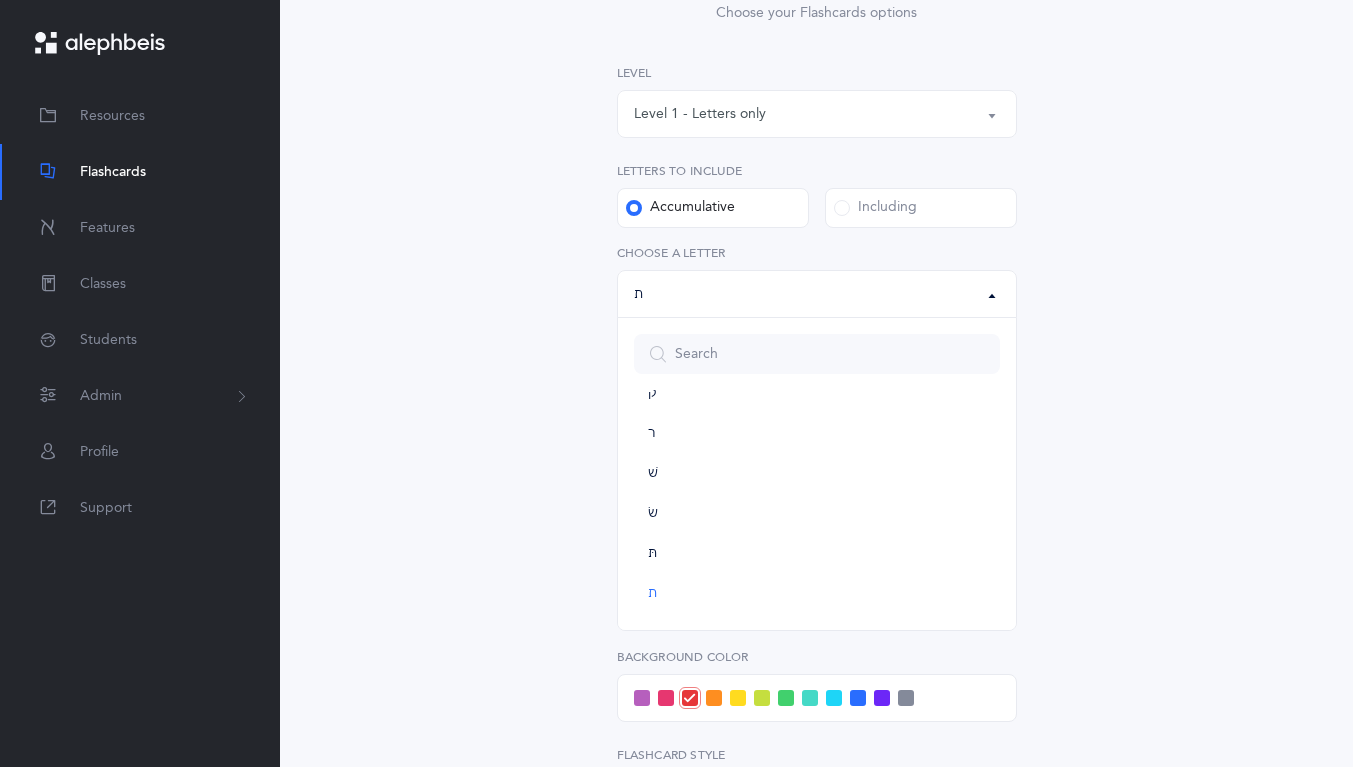 click on "Including" at bounding box center (875, 208) 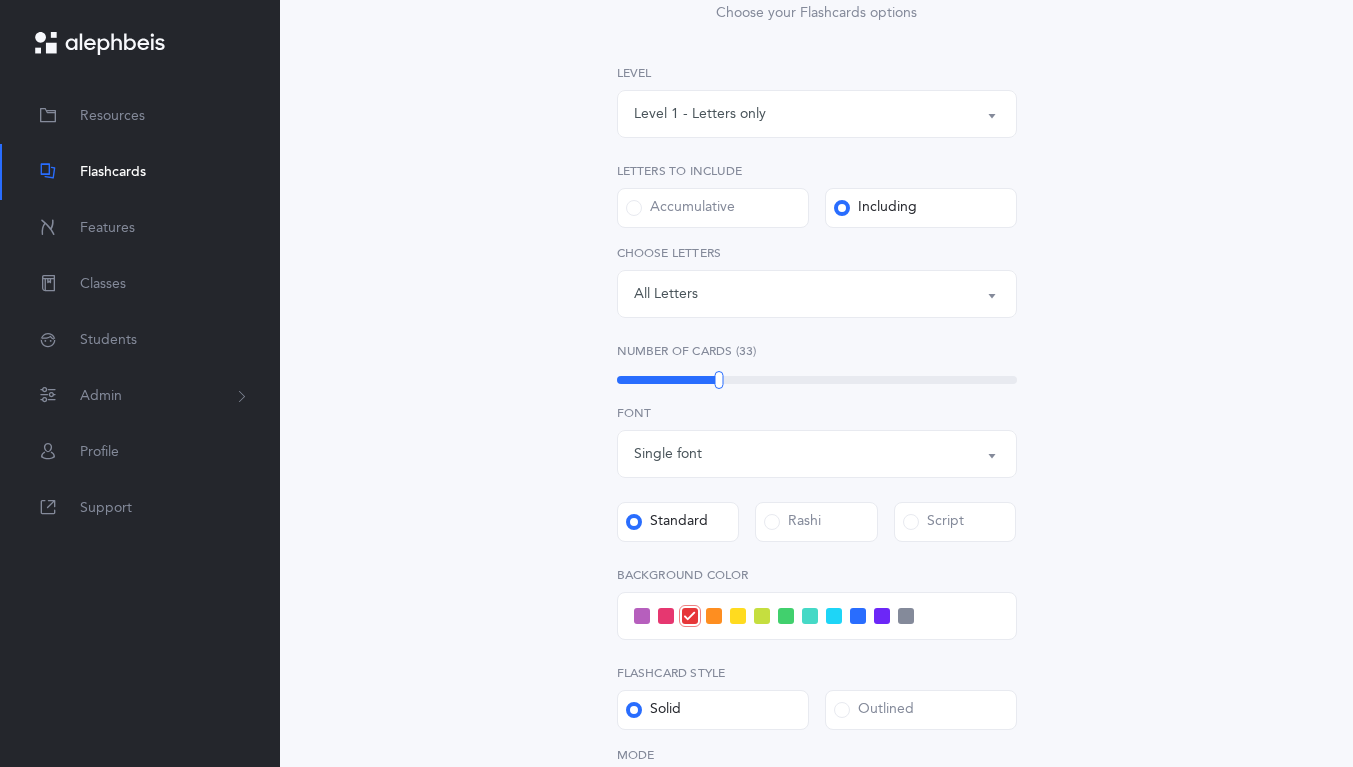 click on "Level 1 - Letters only" at bounding box center (700, 114) 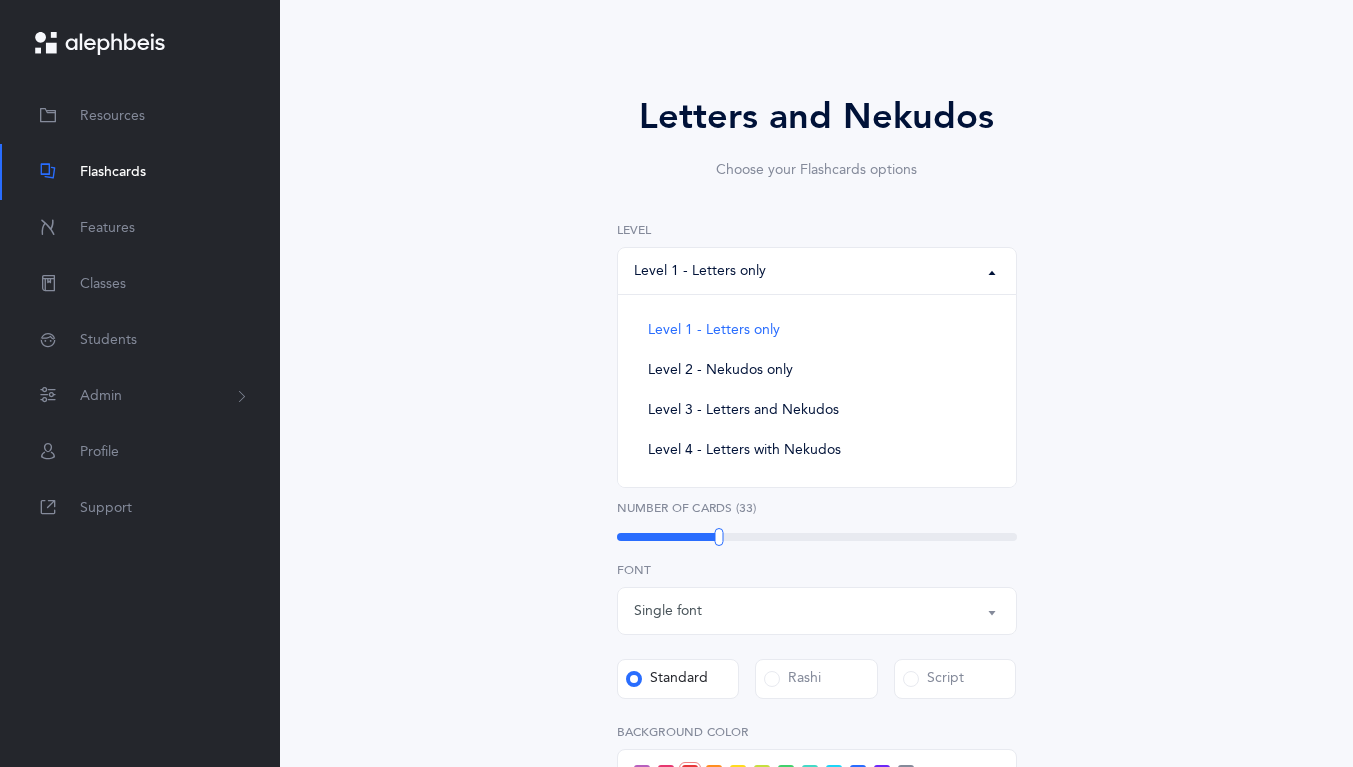 scroll, scrollTop: 17, scrollLeft: 0, axis: vertical 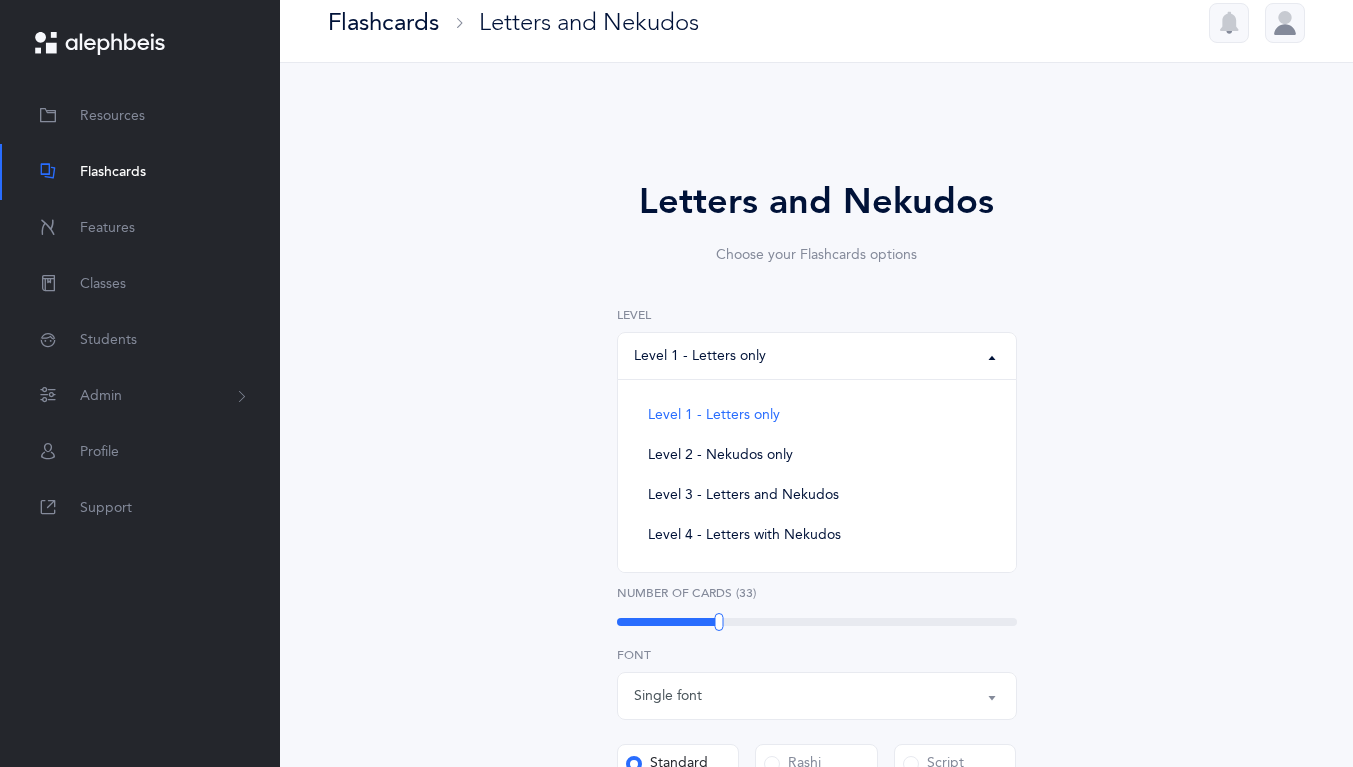 click on "Flashcards" at bounding box center (383, 22) 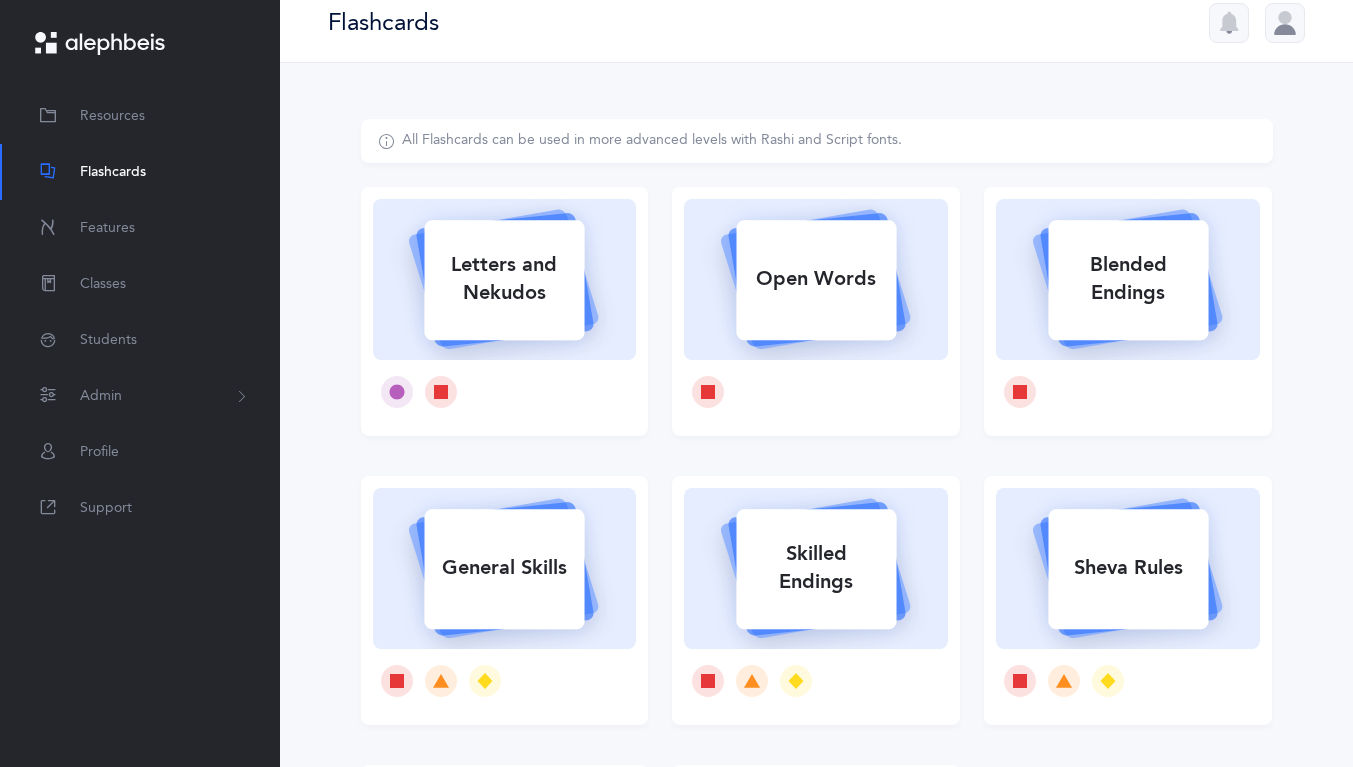 click on "Blended Endings" at bounding box center [1128, 279] 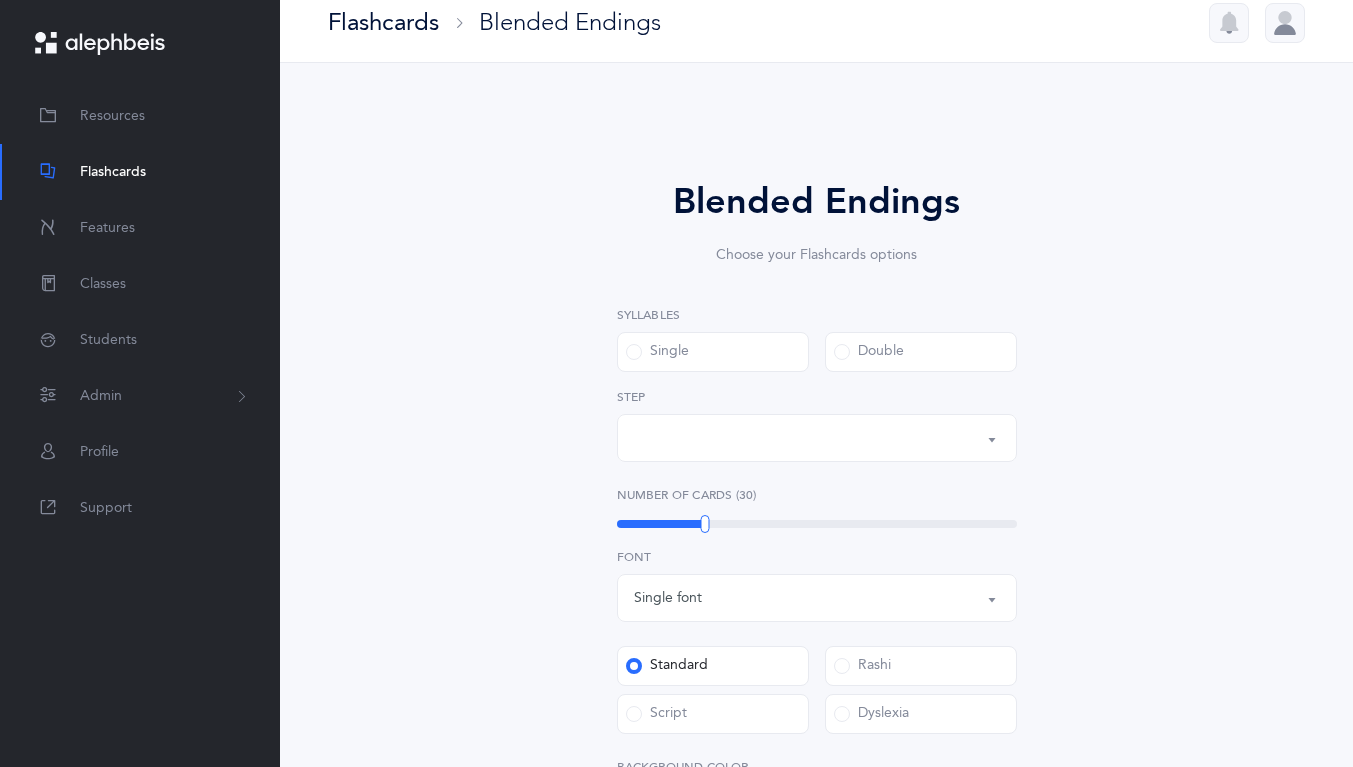 scroll, scrollTop: 0, scrollLeft: 0, axis: both 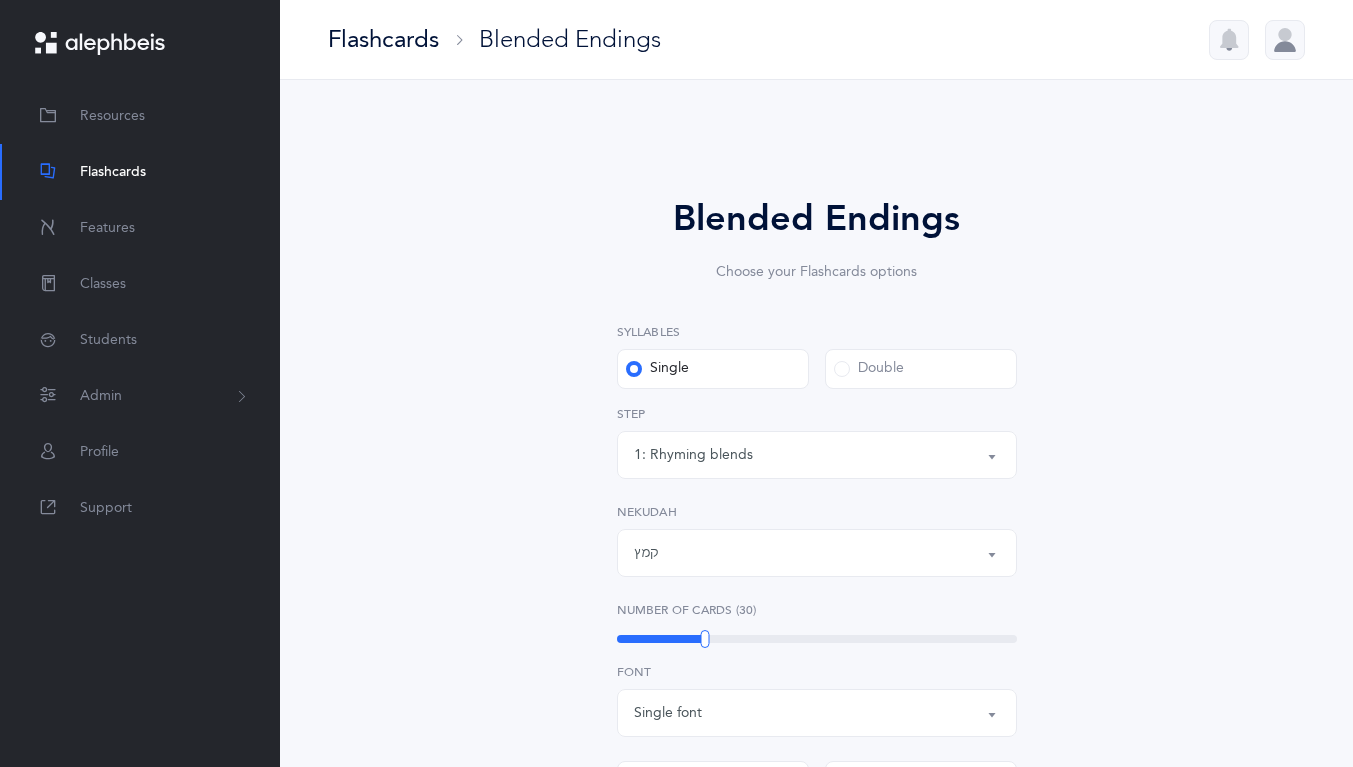click on "1: Rhyming blends" at bounding box center (817, 455) 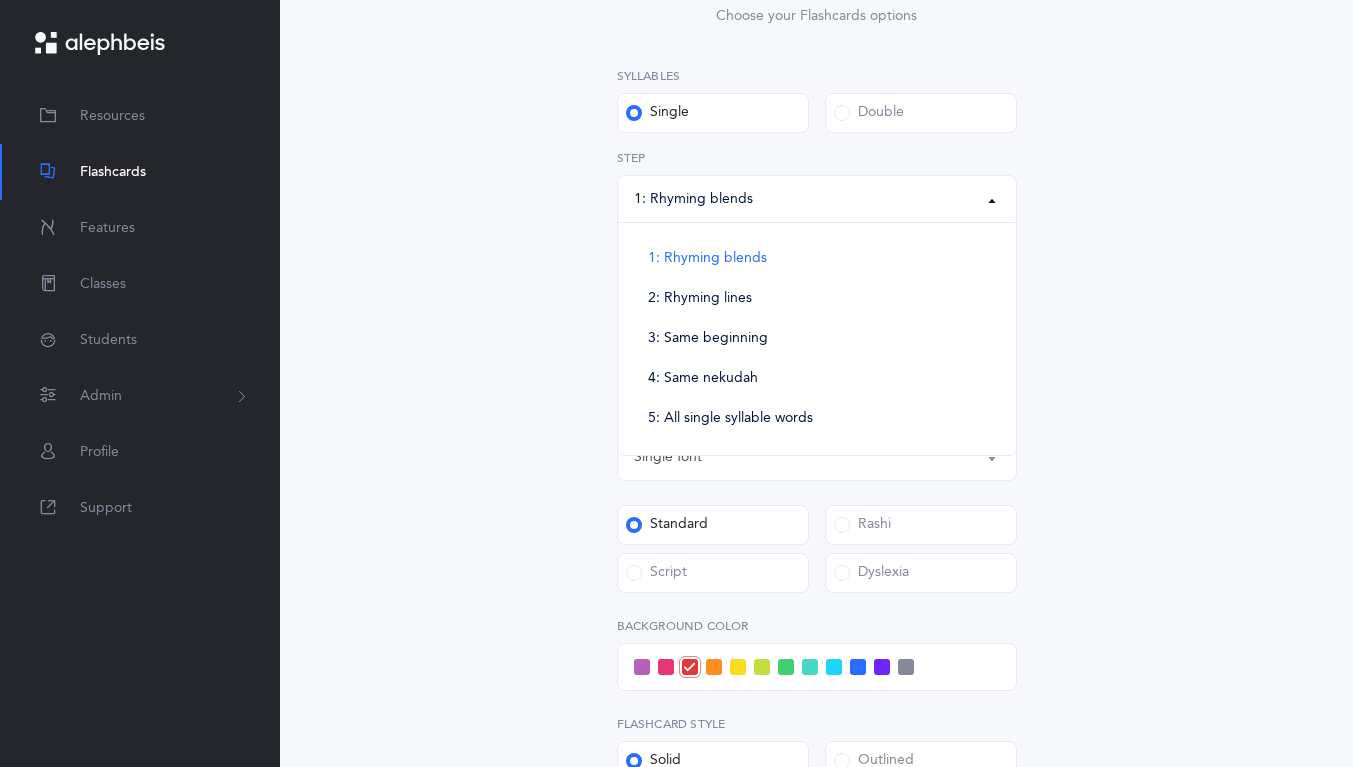 scroll, scrollTop: 262, scrollLeft: 0, axis: vertical 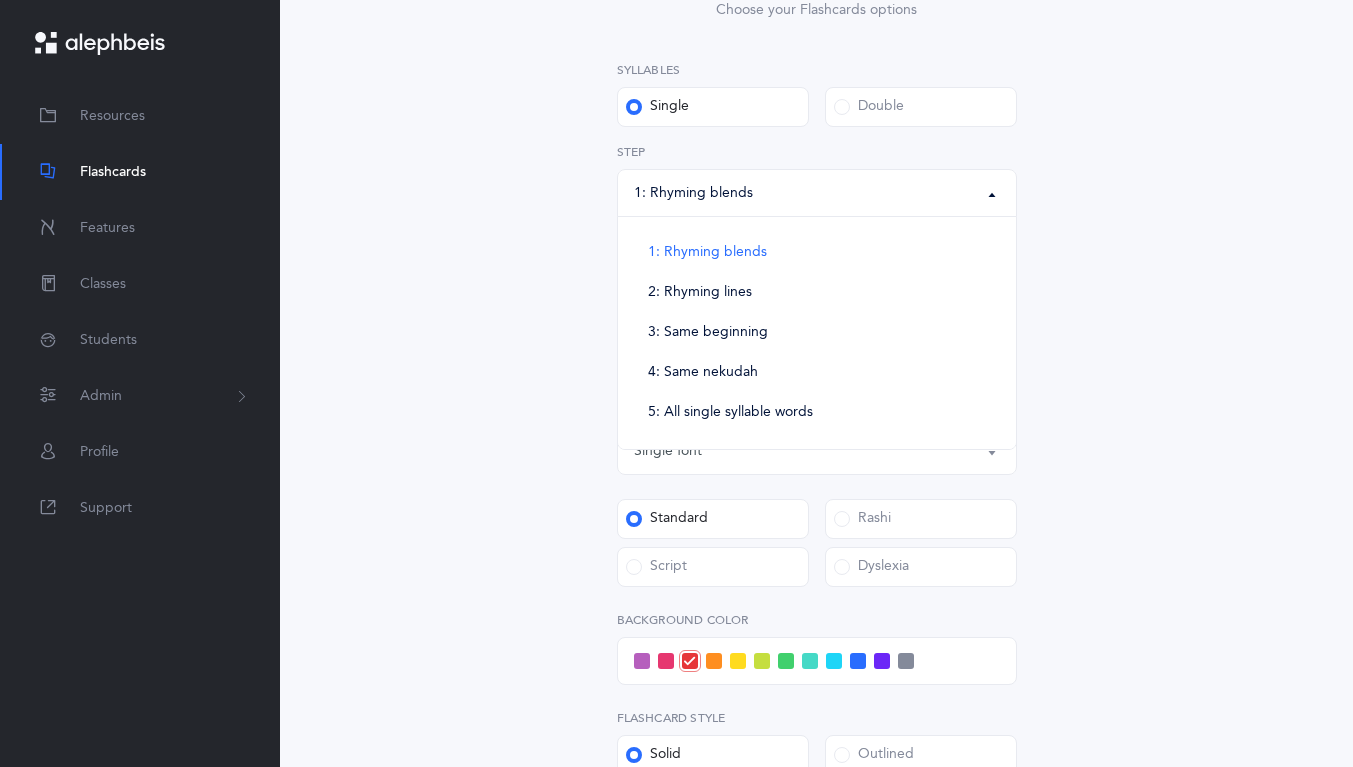 click on "Blended Endings   Choose your Flashcards options     Syllables
Single
Double
1: Rhyming blends
2: Rhyming lines
3: Same beginning
4: Same nekudah
5: All single syllable words
1: Rhyming blends   1: Rhyming blends
2: Rhyming lines
3: Same beginning
4: Same nekudah
5: All single syllable words
Step
קמץ
פתח
צירי
סגול
שוא
חולם חסר
חולם מלא
חיריק חסר
חיריק מלא
קובוץ
שורוק
קמץ
Nekudah
Upgrade your plan to Ultimate
You need to be on the Ultimate plan to use this feature
Upgrade your plan to
Ultimate     20   per student / school year
Upgrade
Number of Cards (30)
30         Single font
Multiple fonts
Single font
Font
Standard" at bounding box center [817, 453] 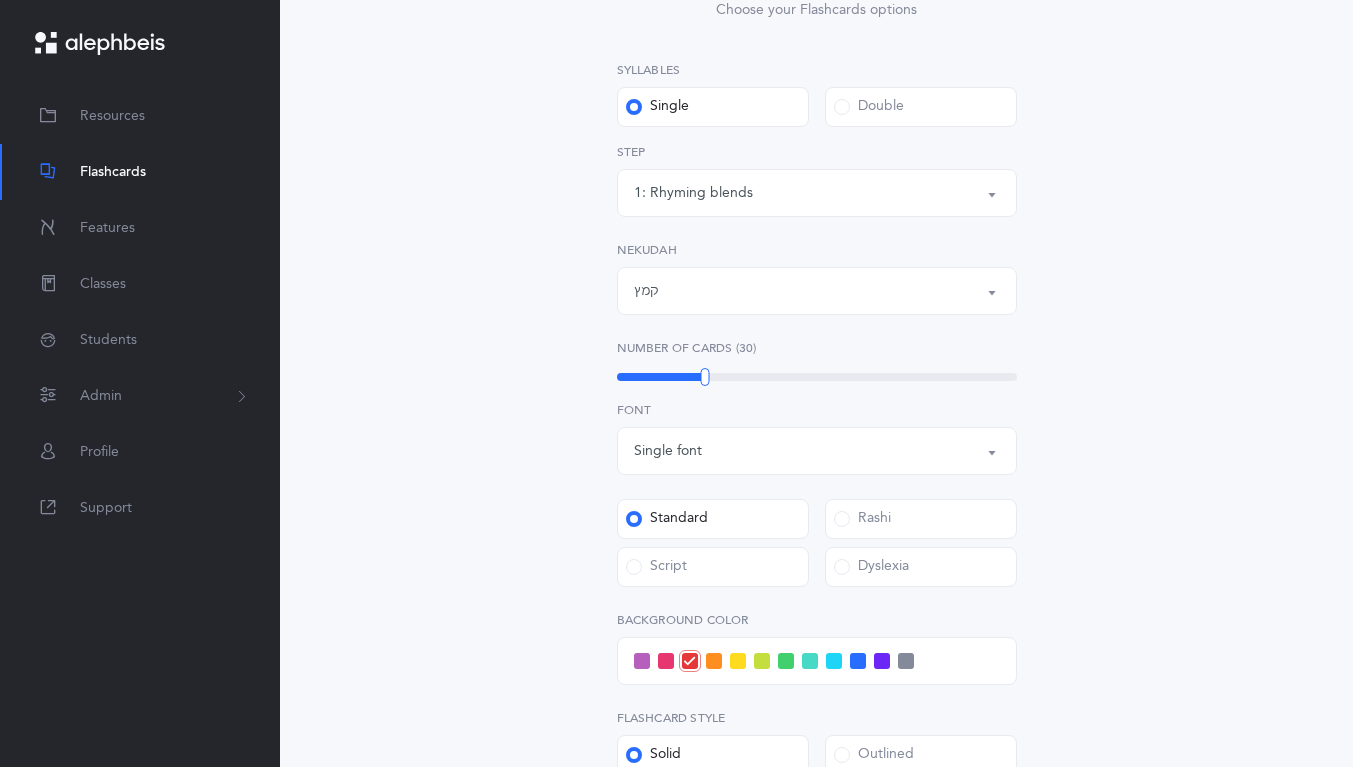click on "קמץ" at bounding box center (817, 291) 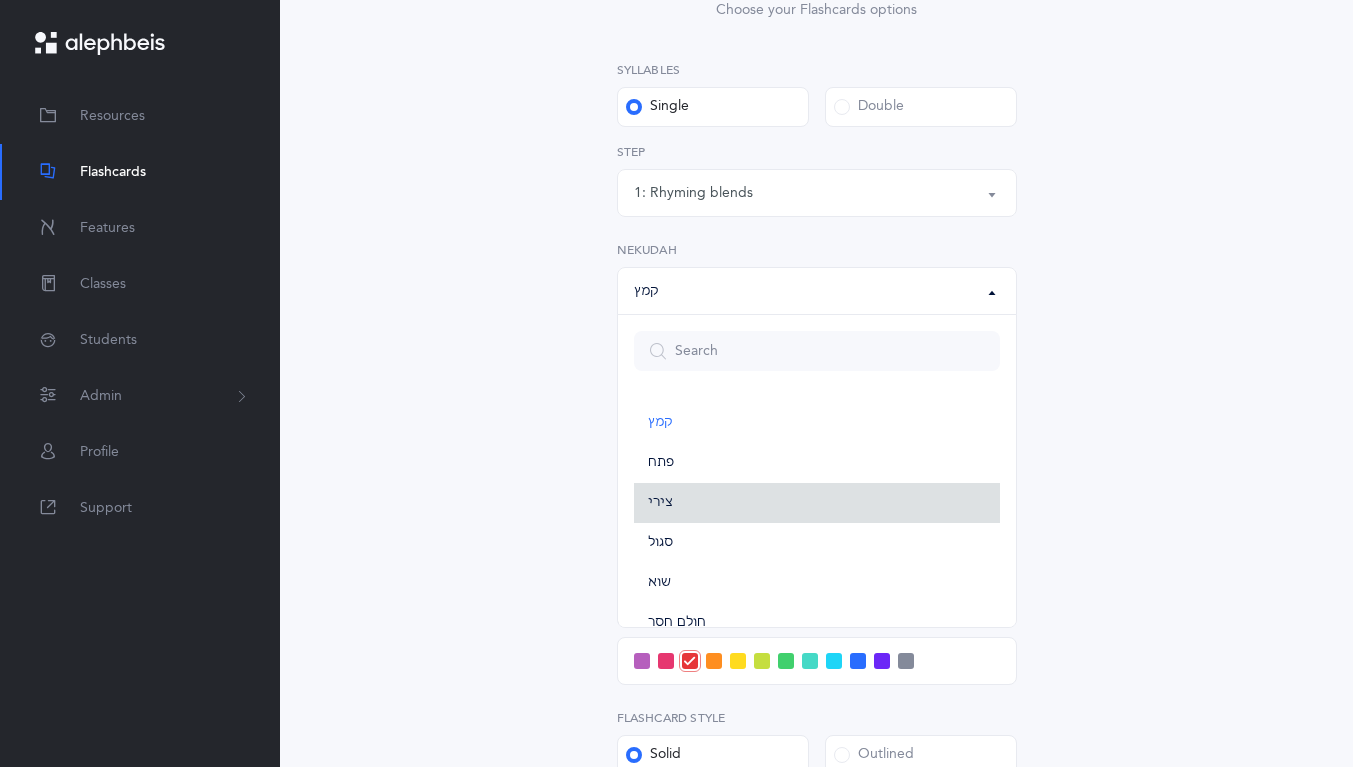 click on "צירי" at bounding box center (817, 503) 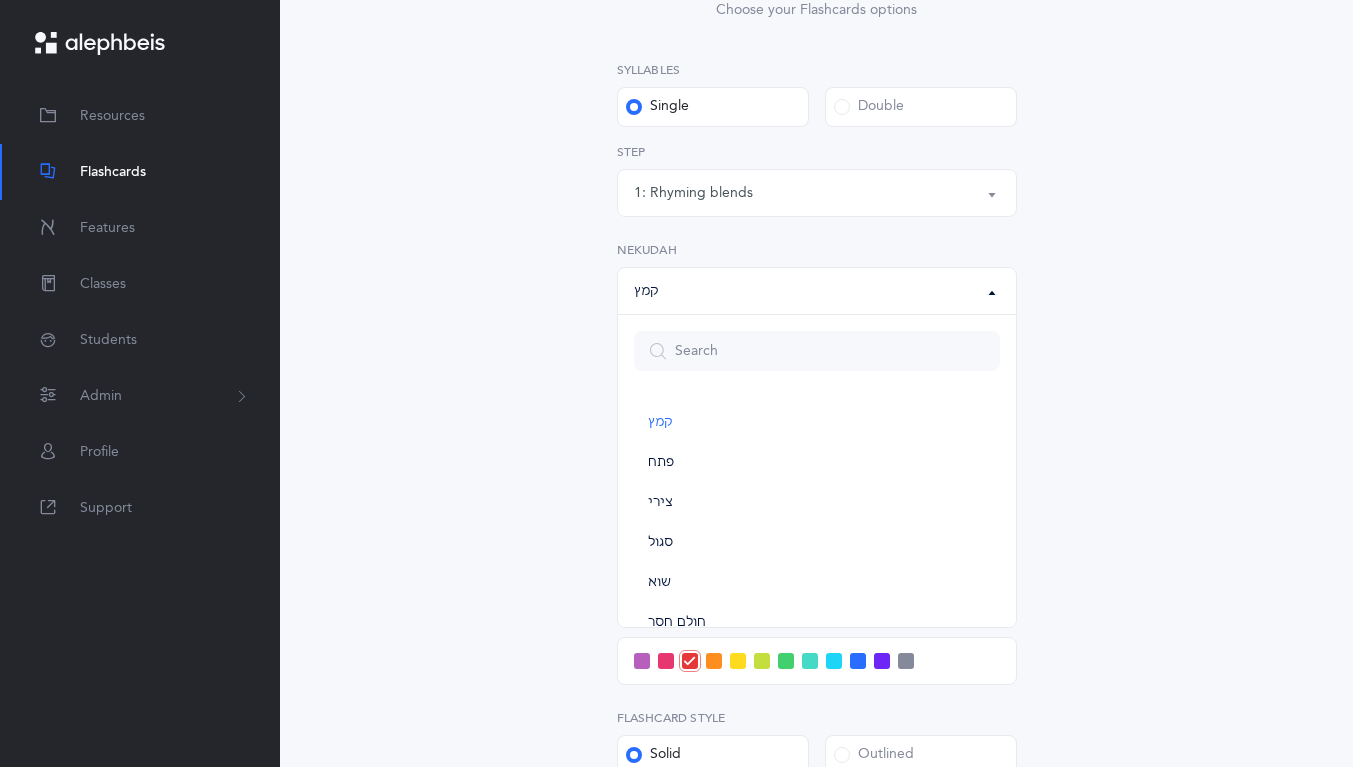 select on "30" 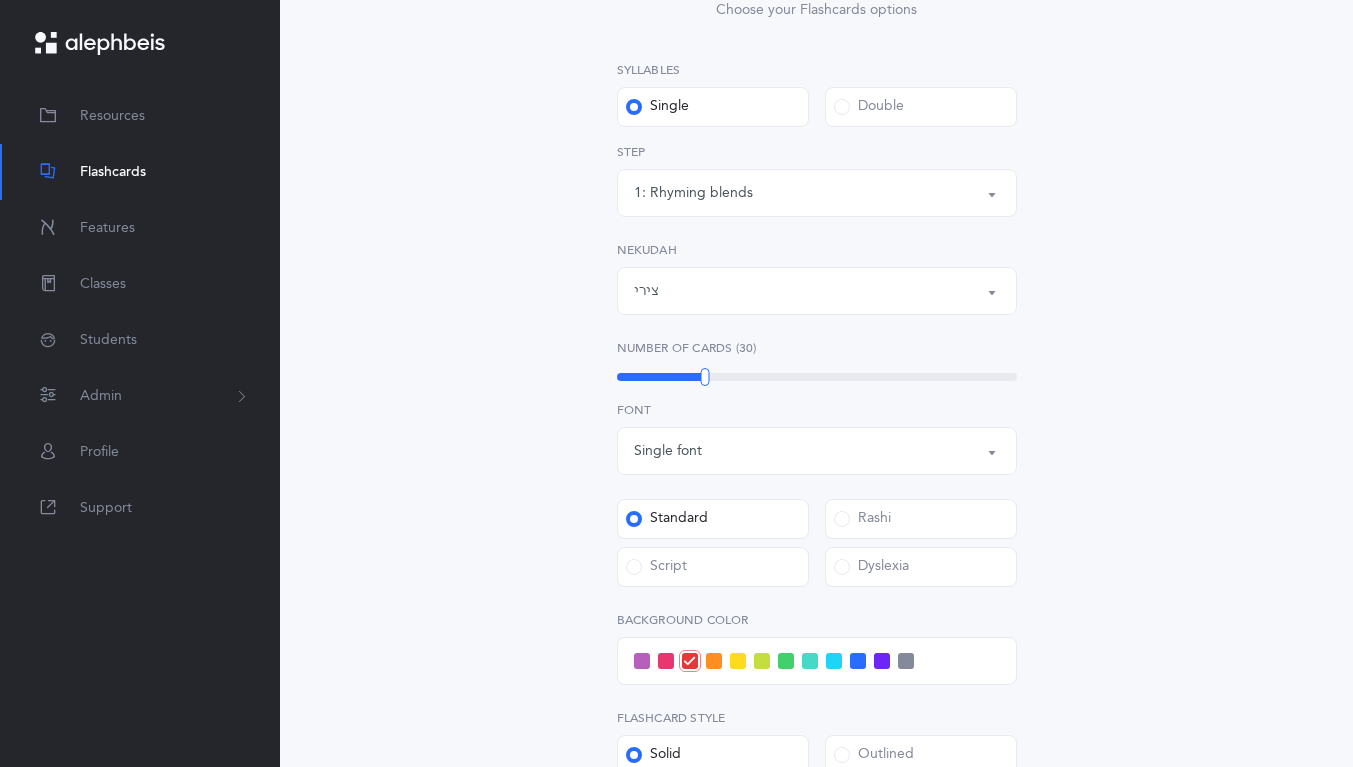 click on "1: Rhyming blends" at bounding box center [693, 193] 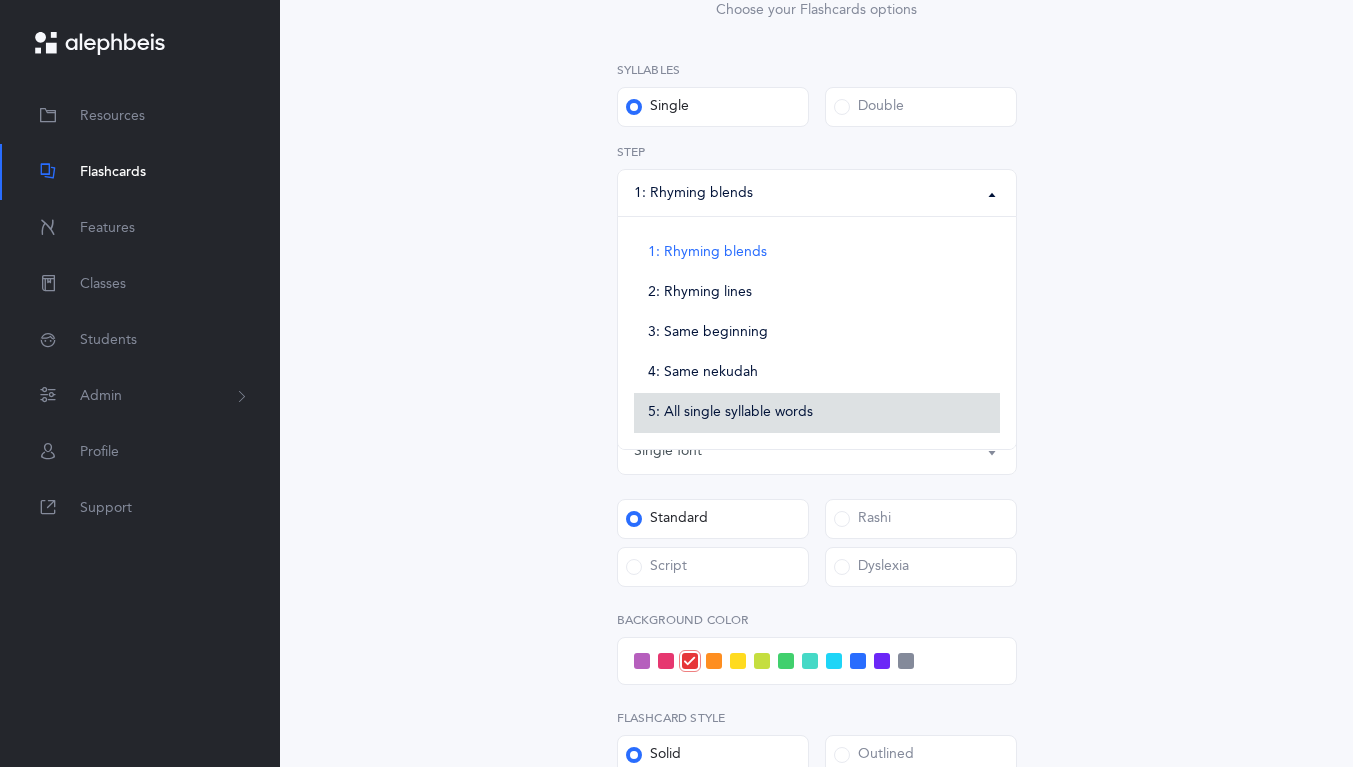 click on "5: All single syllable words" at bounding box center (730, 413) 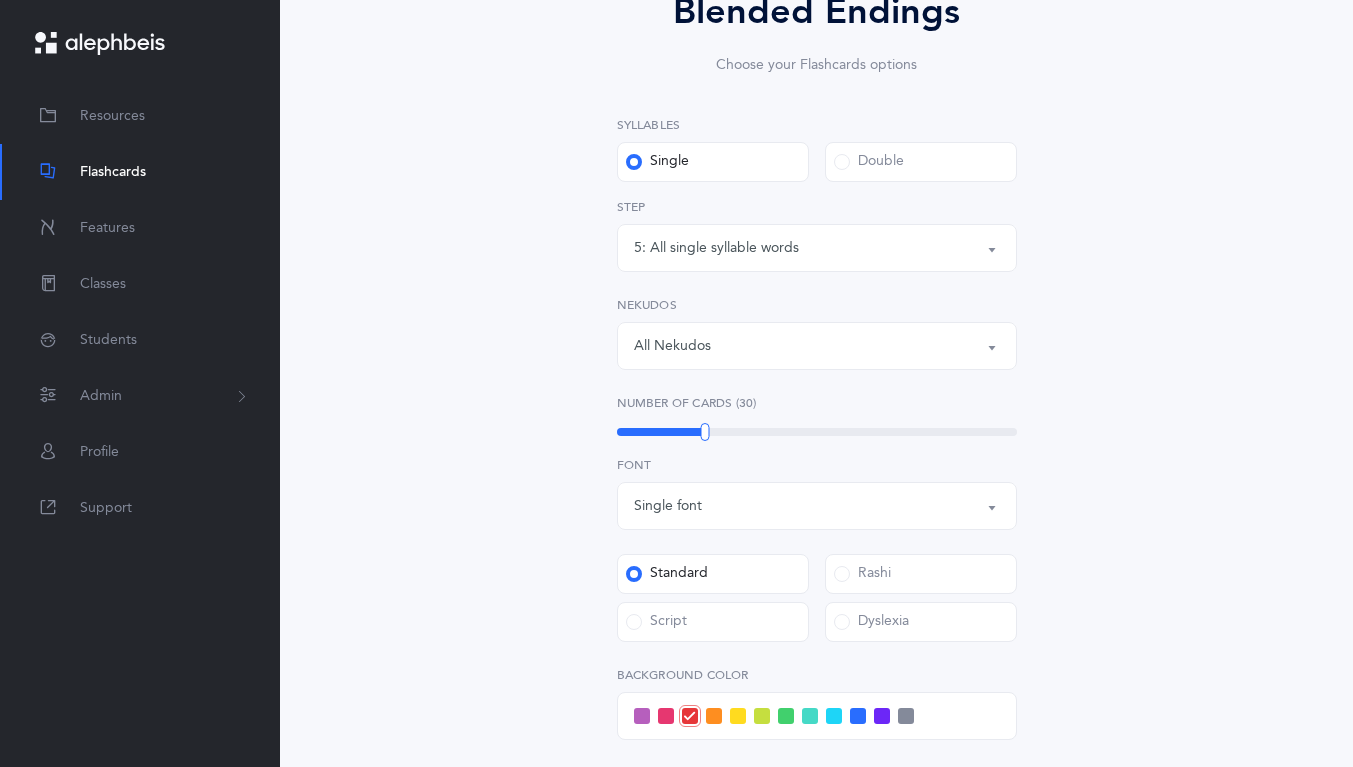 scroll, scrollTop: 211, scrollLeft: 0, axis: vertical 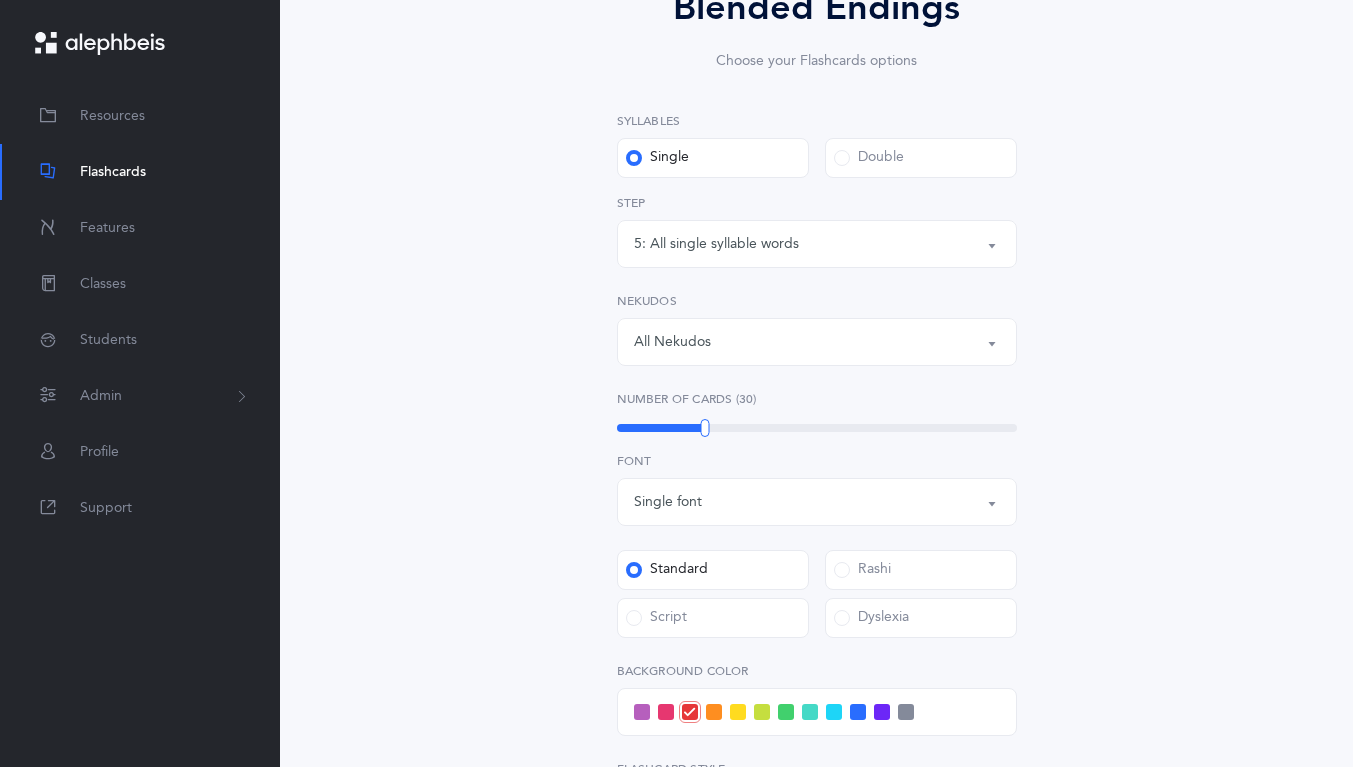 click on "5: All single syllable words" at bounding box center [716, 244] 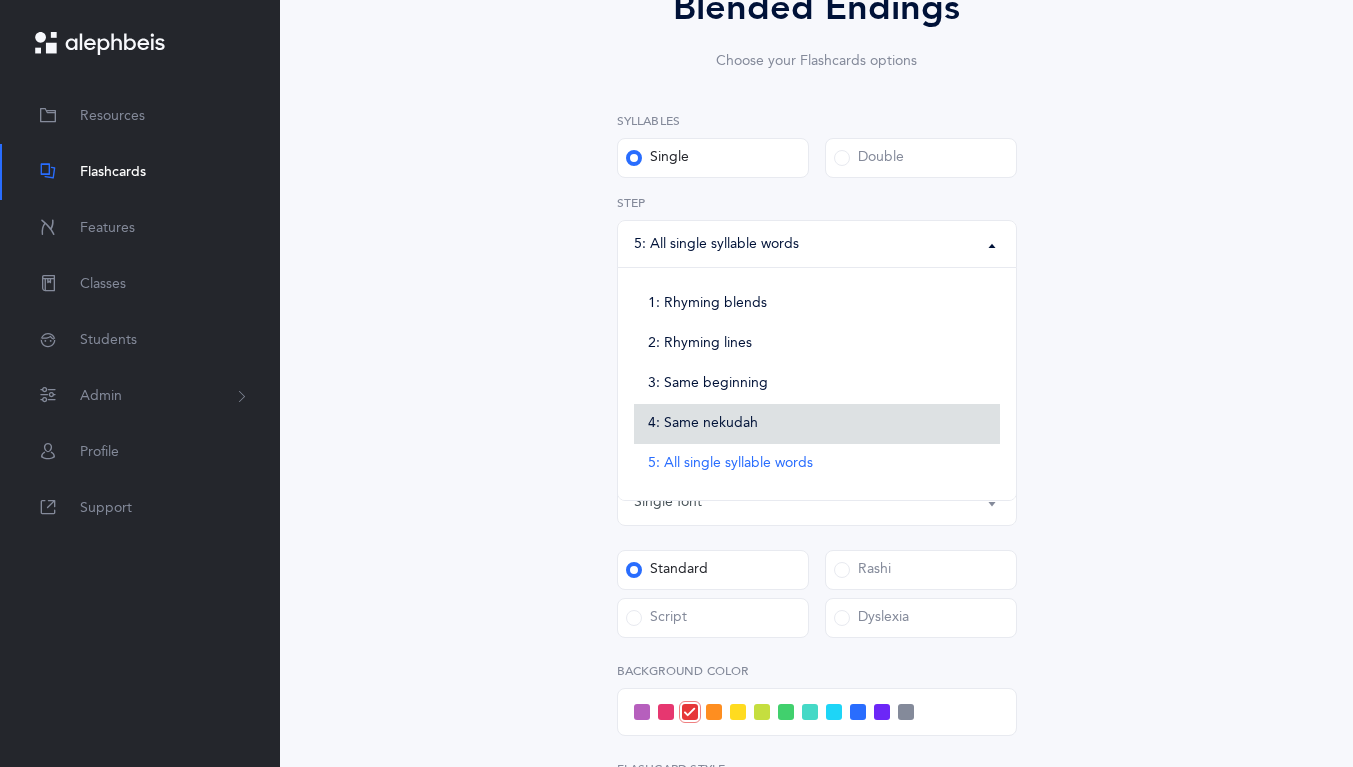 click on "4: Same nekudah" at bounding box center (817, 424) 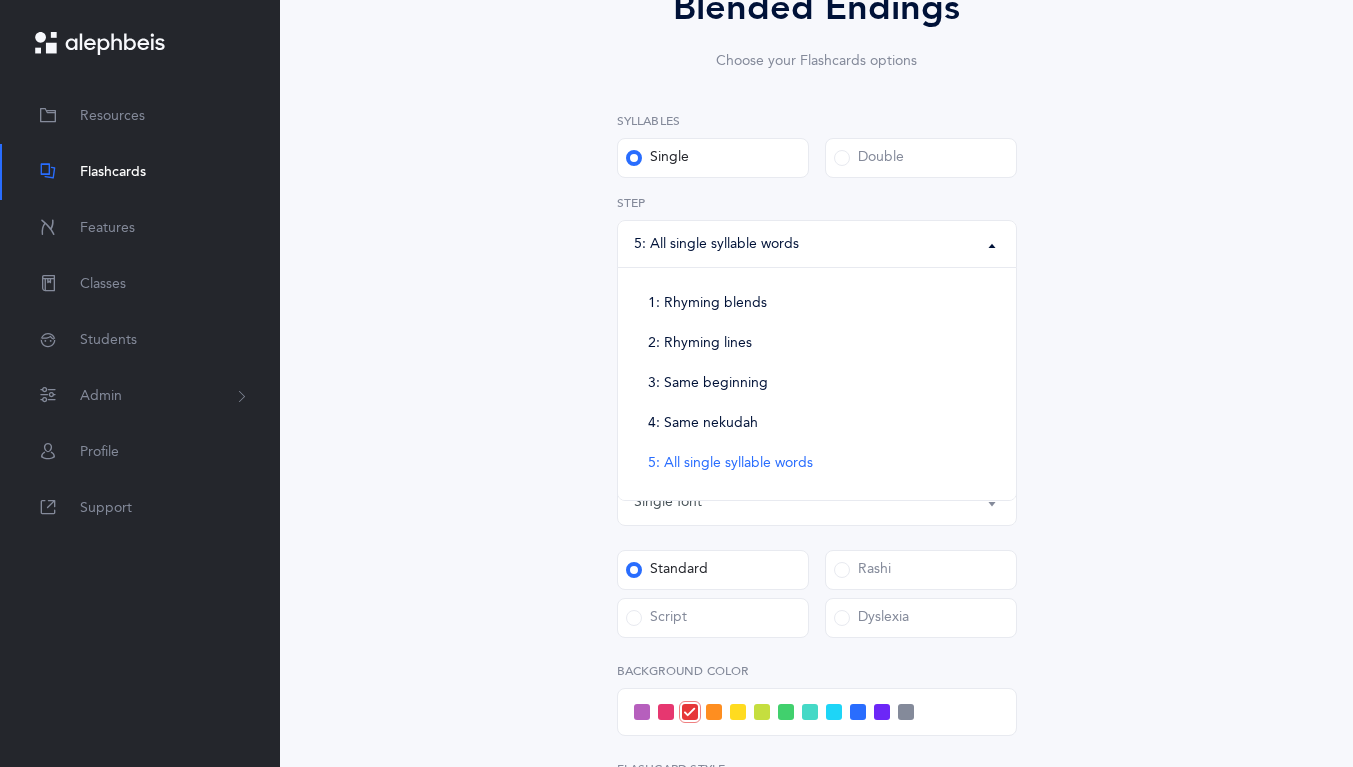 select on "4" 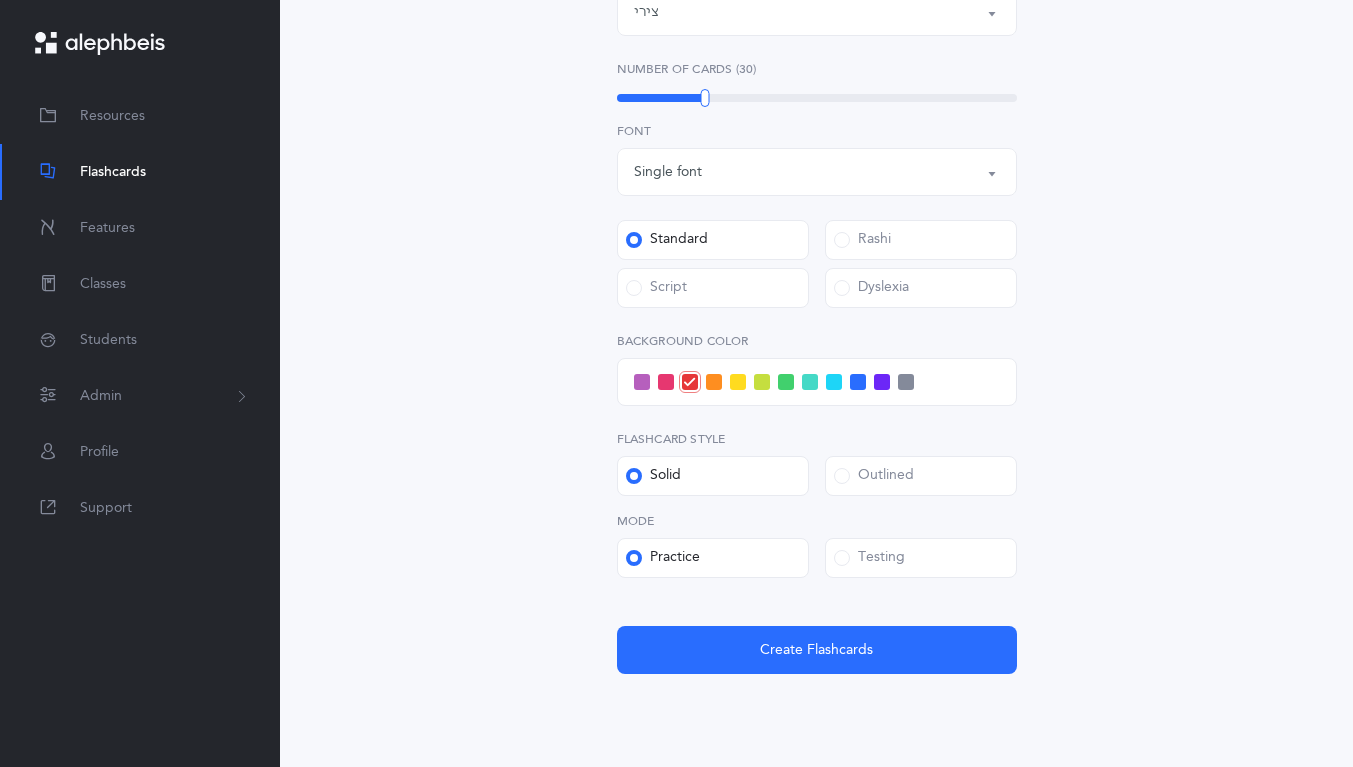 scroll, scrollTop: 539, scrollLeft: 0, axis: vertical 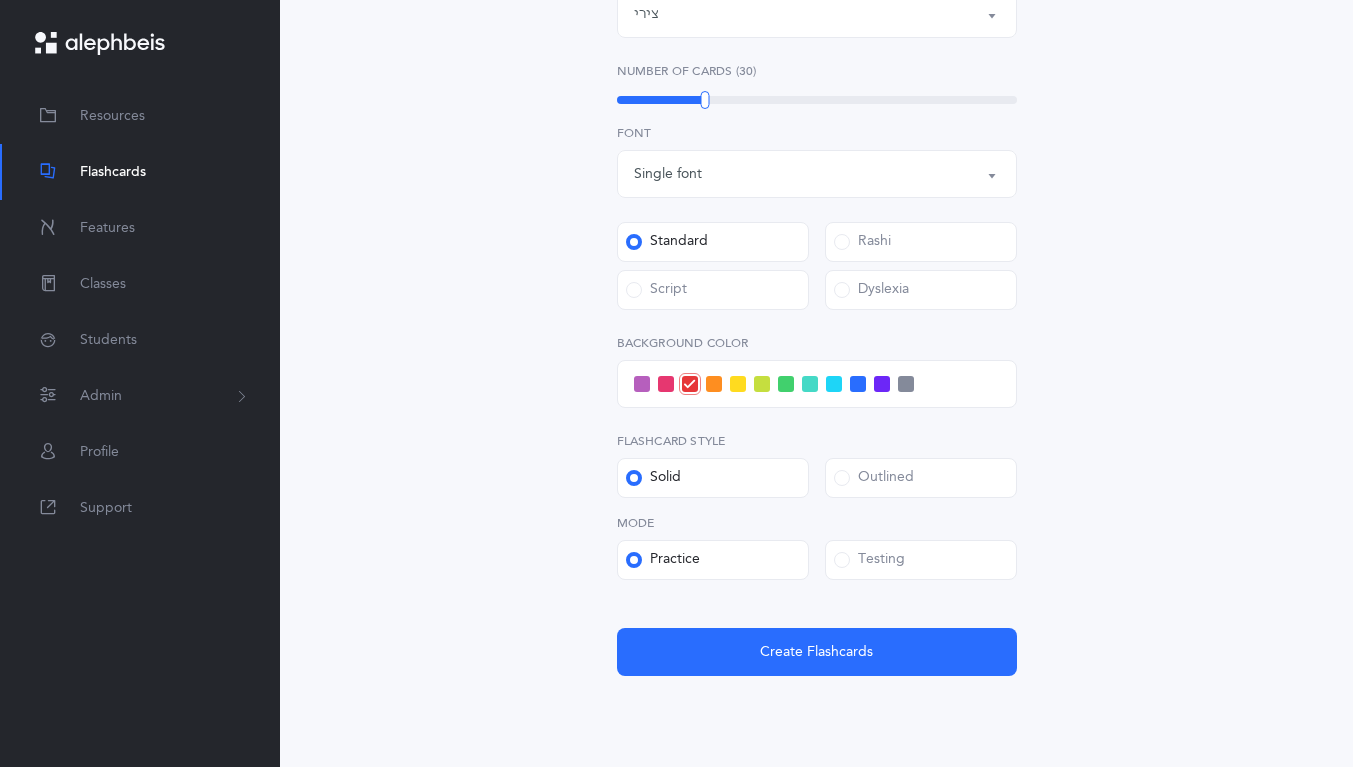click on "Testing" at bounding box center [921, 560] 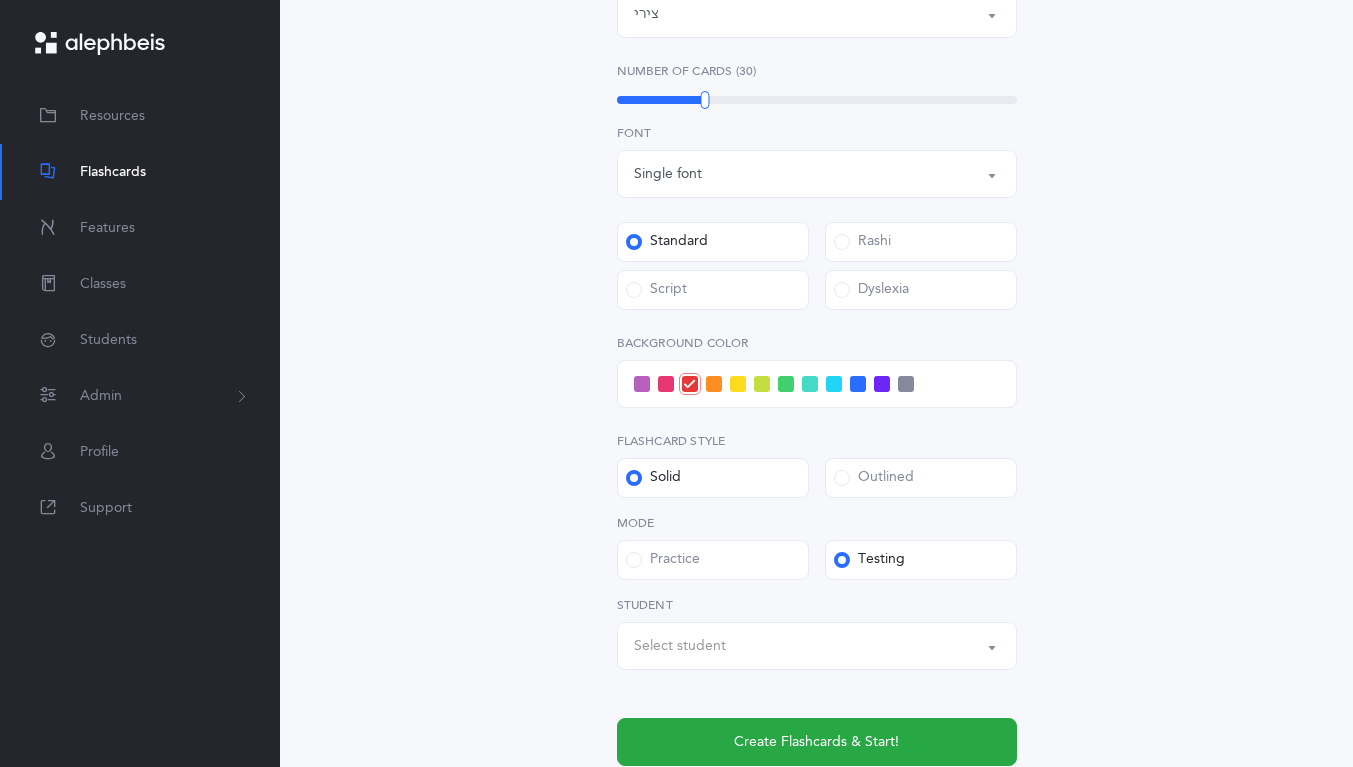 click on "Select student" at bounding box center [680, 646] 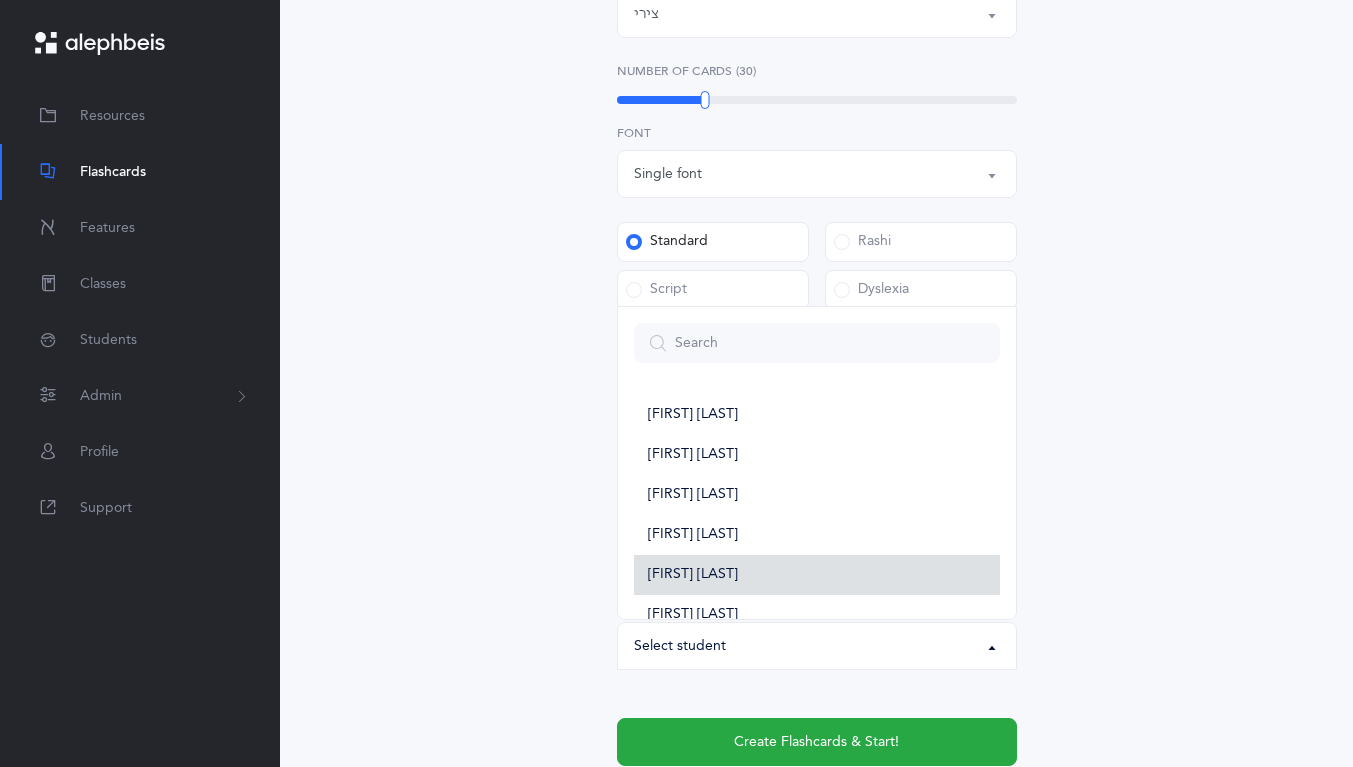 click on "[FIRST] [LAST]" at bounding box center [817, 575] 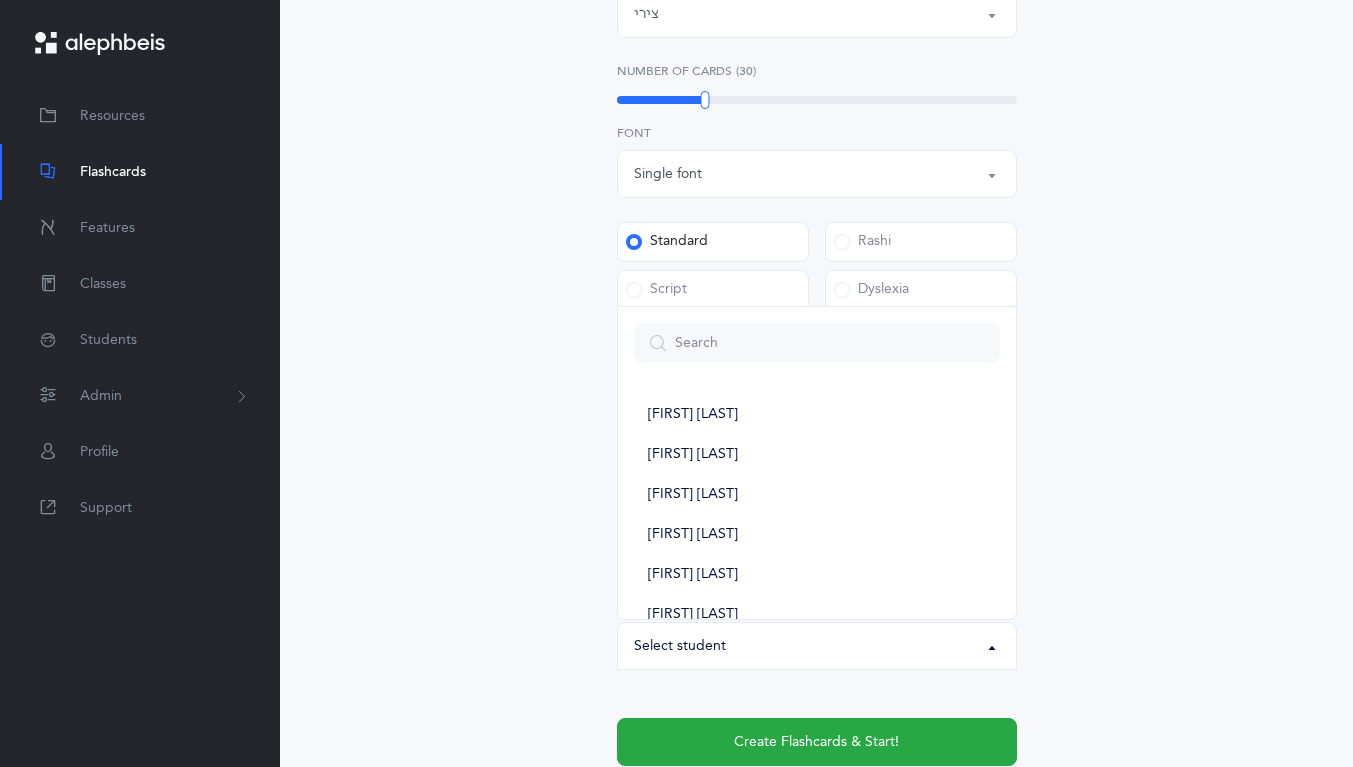 select on "14288" 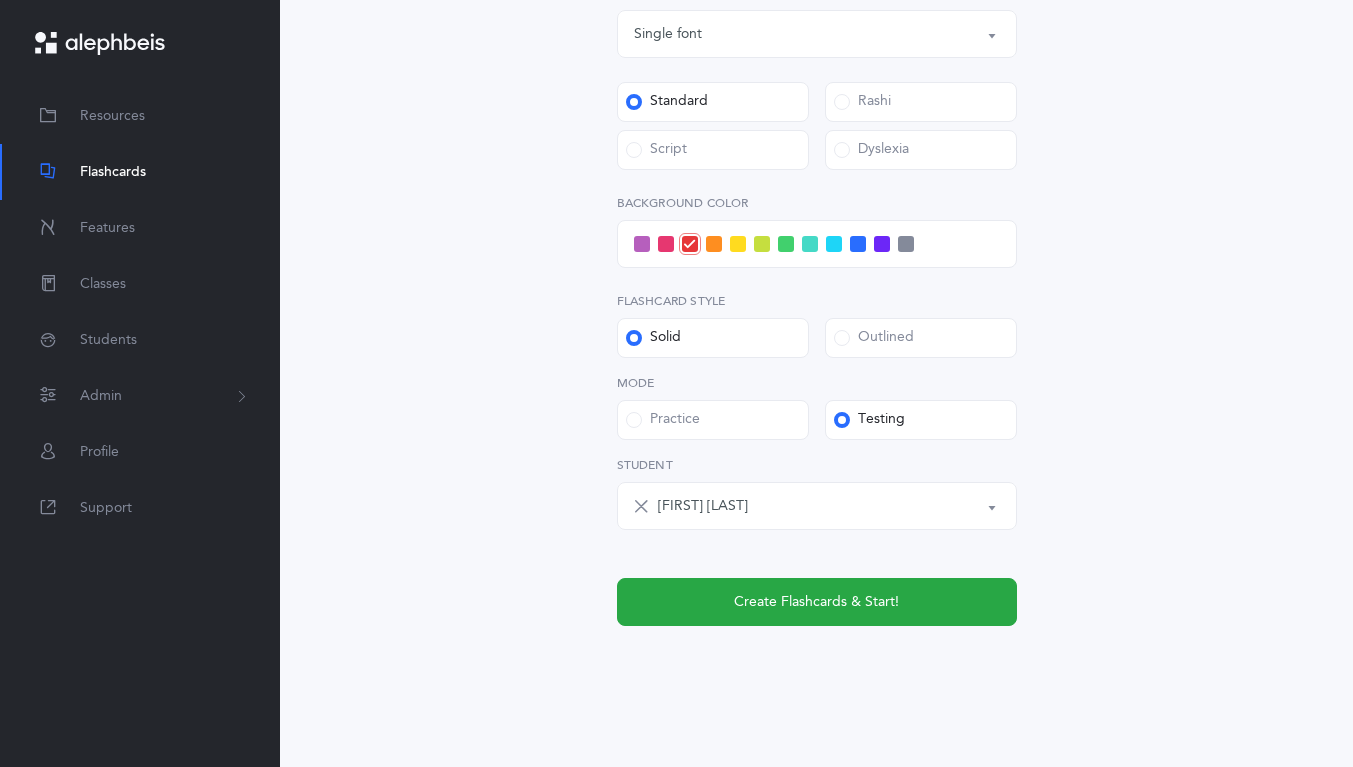 scroll, scrollTop: 698, scrollLeft: 0, axis: vertical 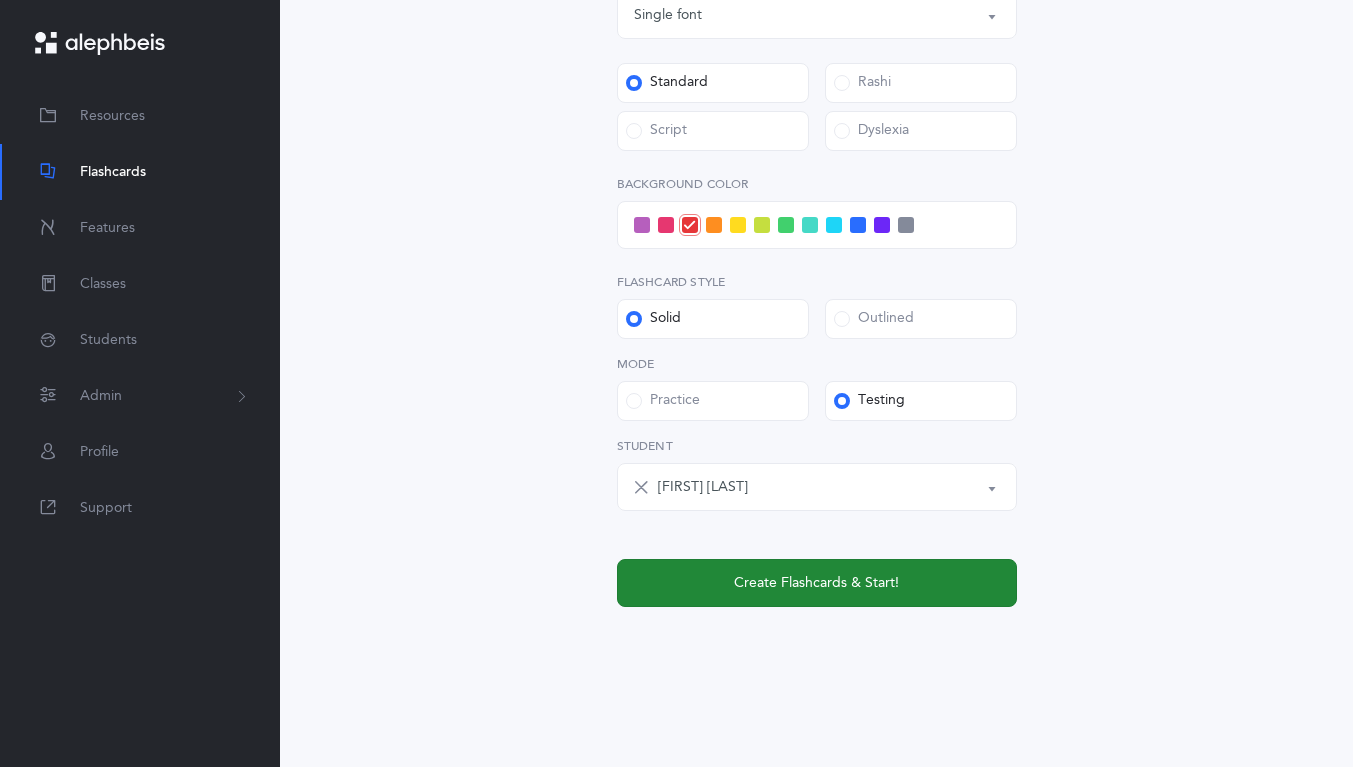 click on "Create Flashcards & Start!" at bounding box center [817, 583] 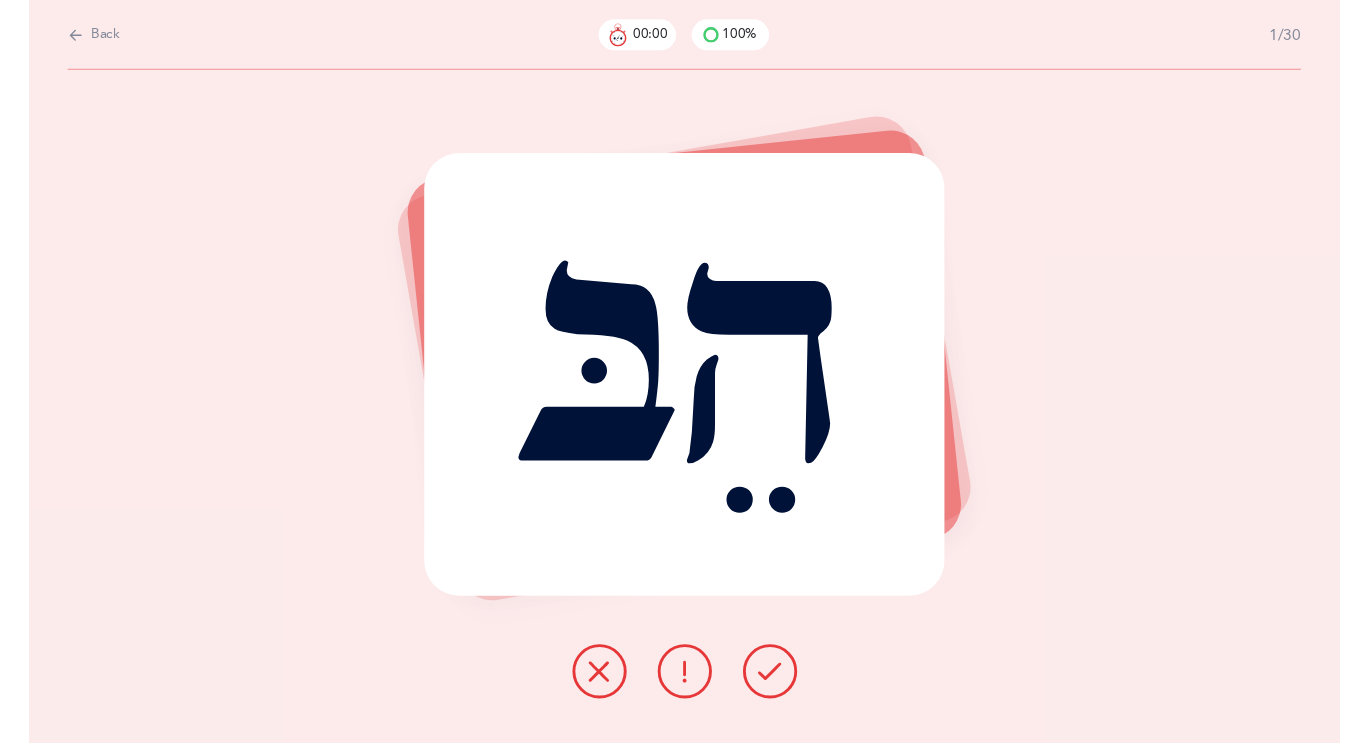 scroll, scrollTop: 0, scrollLeft: 0, axis: both 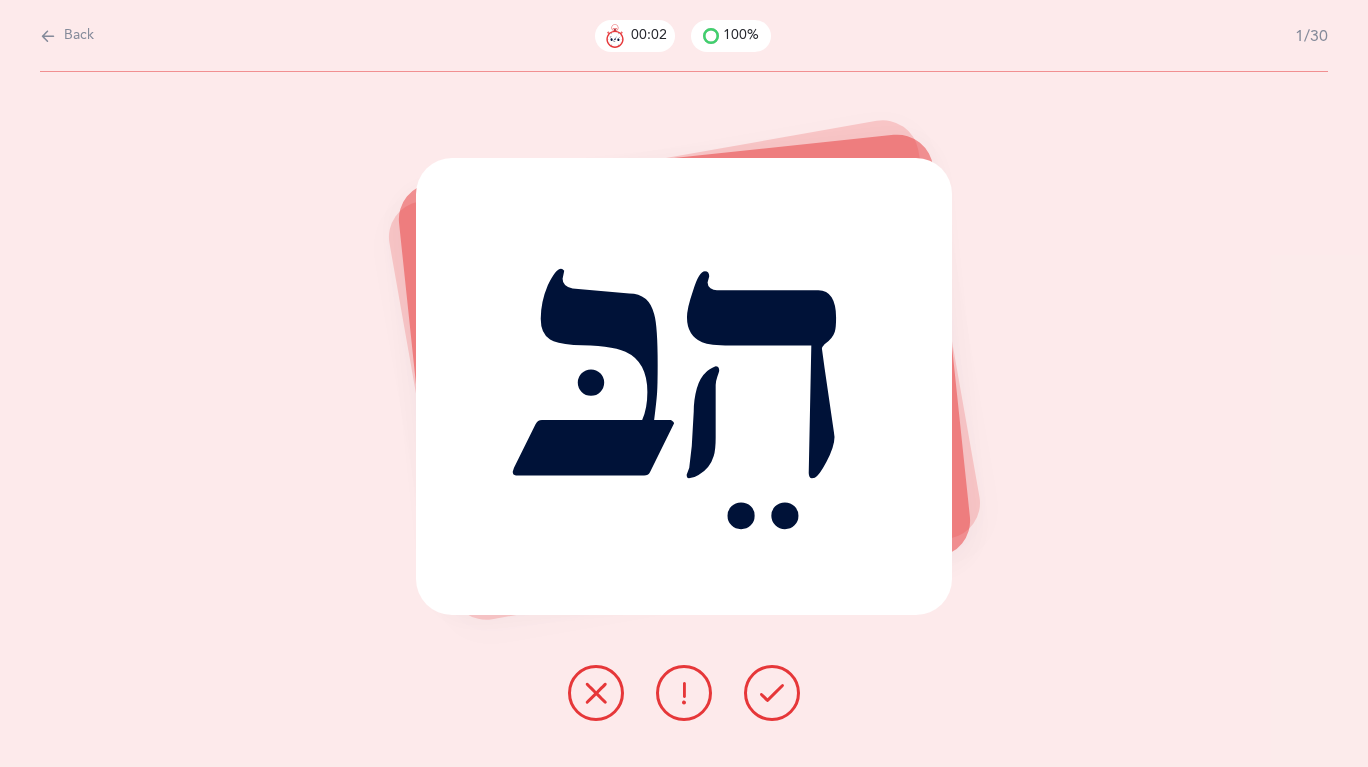 click at bounding box center [772, 693] 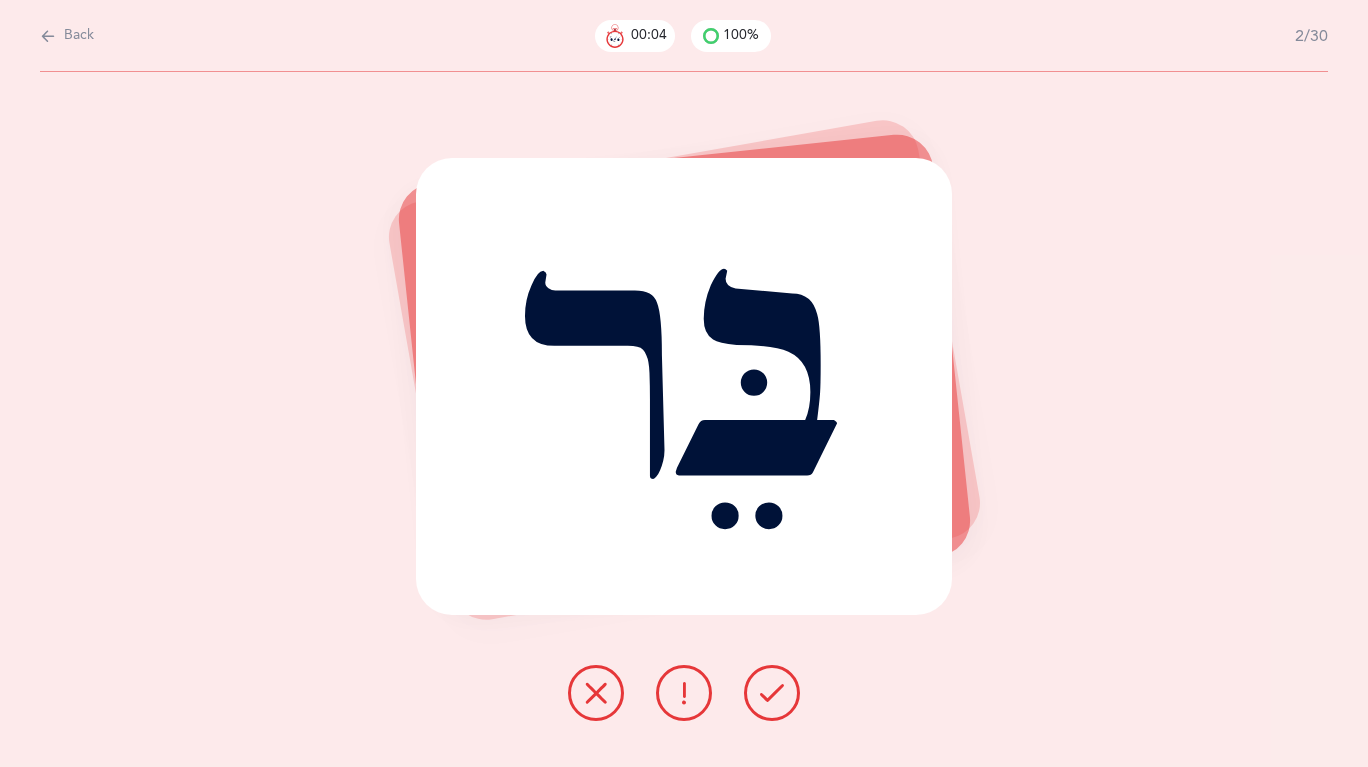 click at bounding box center (772, 693) 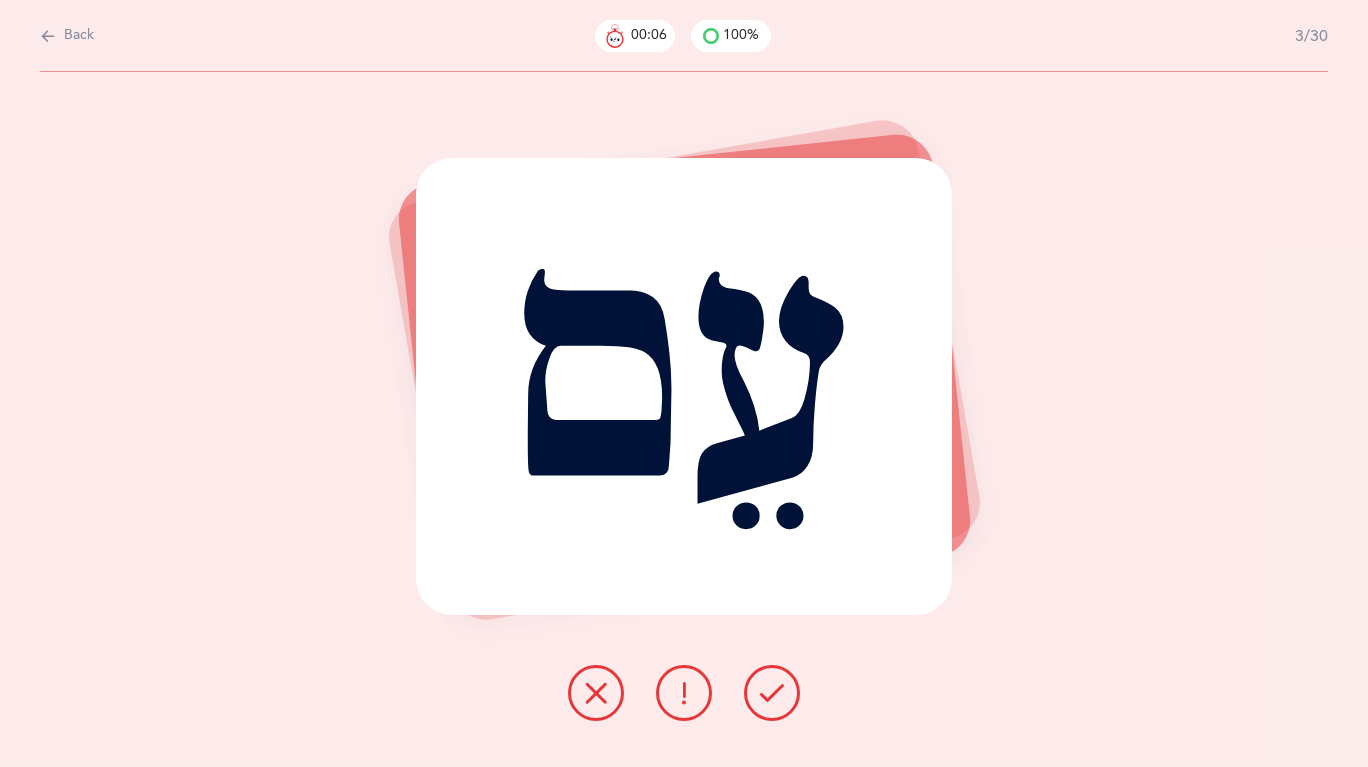 click at bounding box center [772, 693] 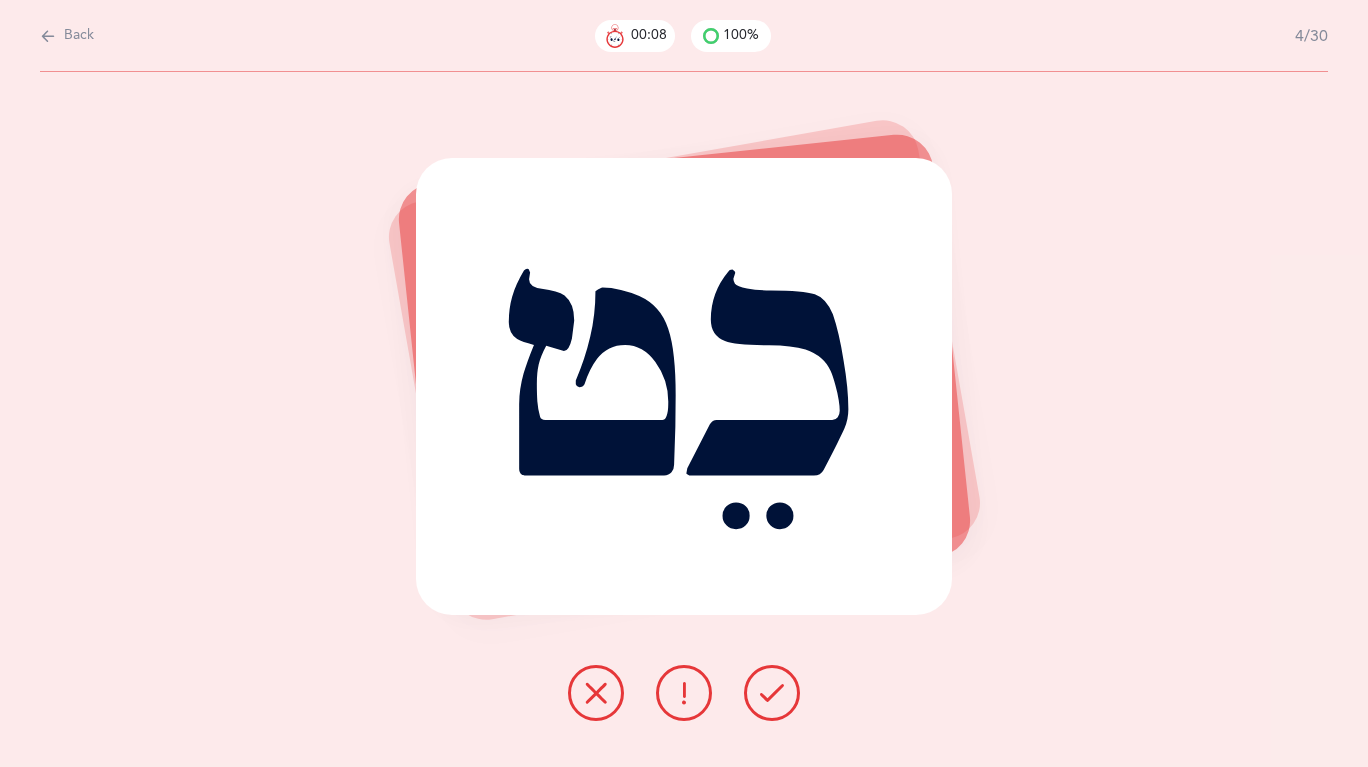 click at bounding box center (772, 693) 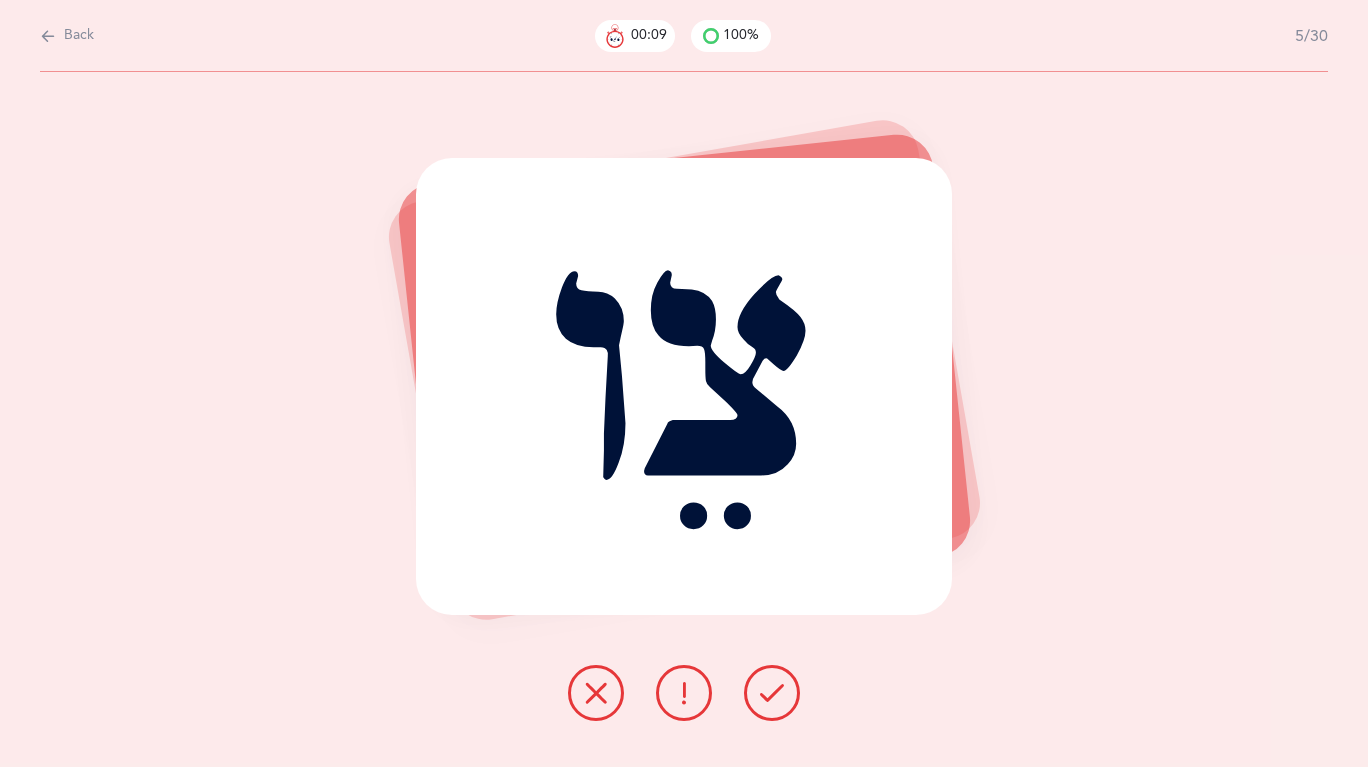 click at bounding box center [772, 693] 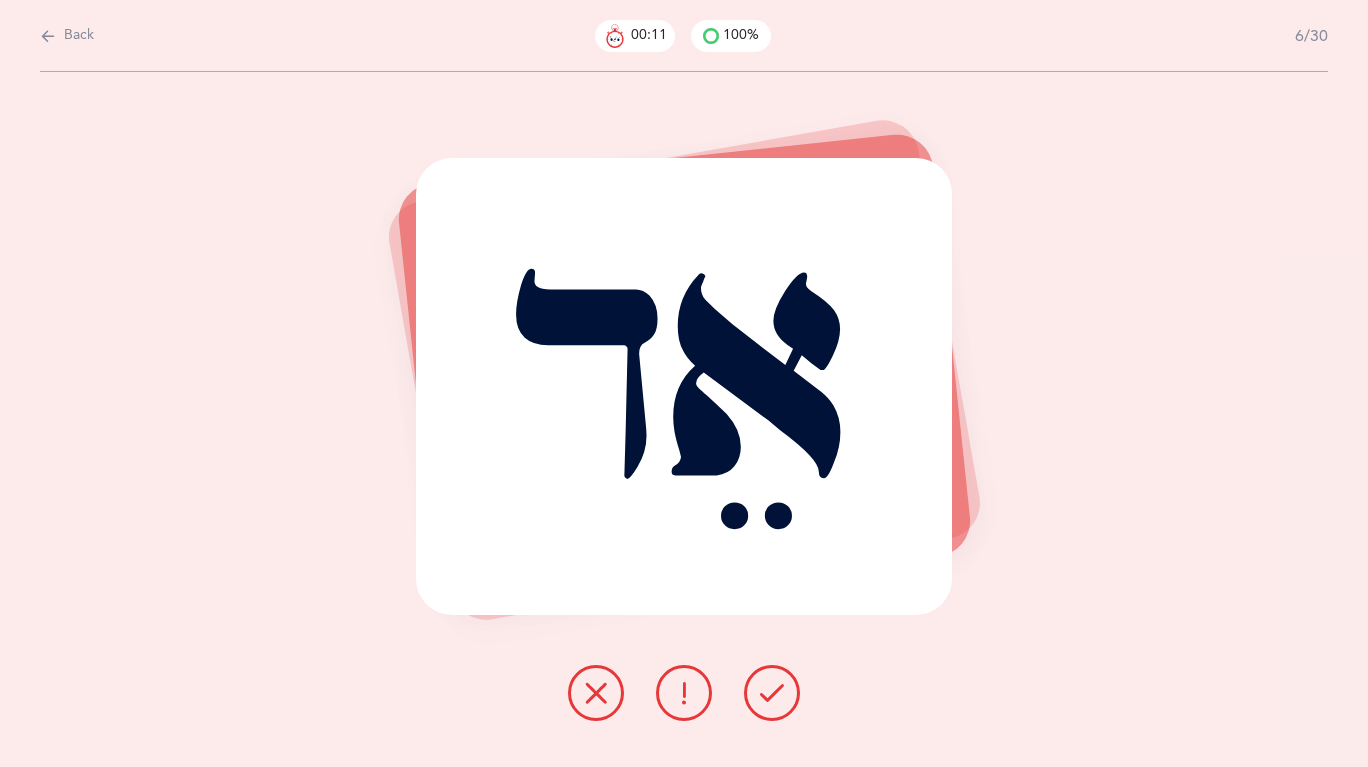 click at bounding box center (772, 693) 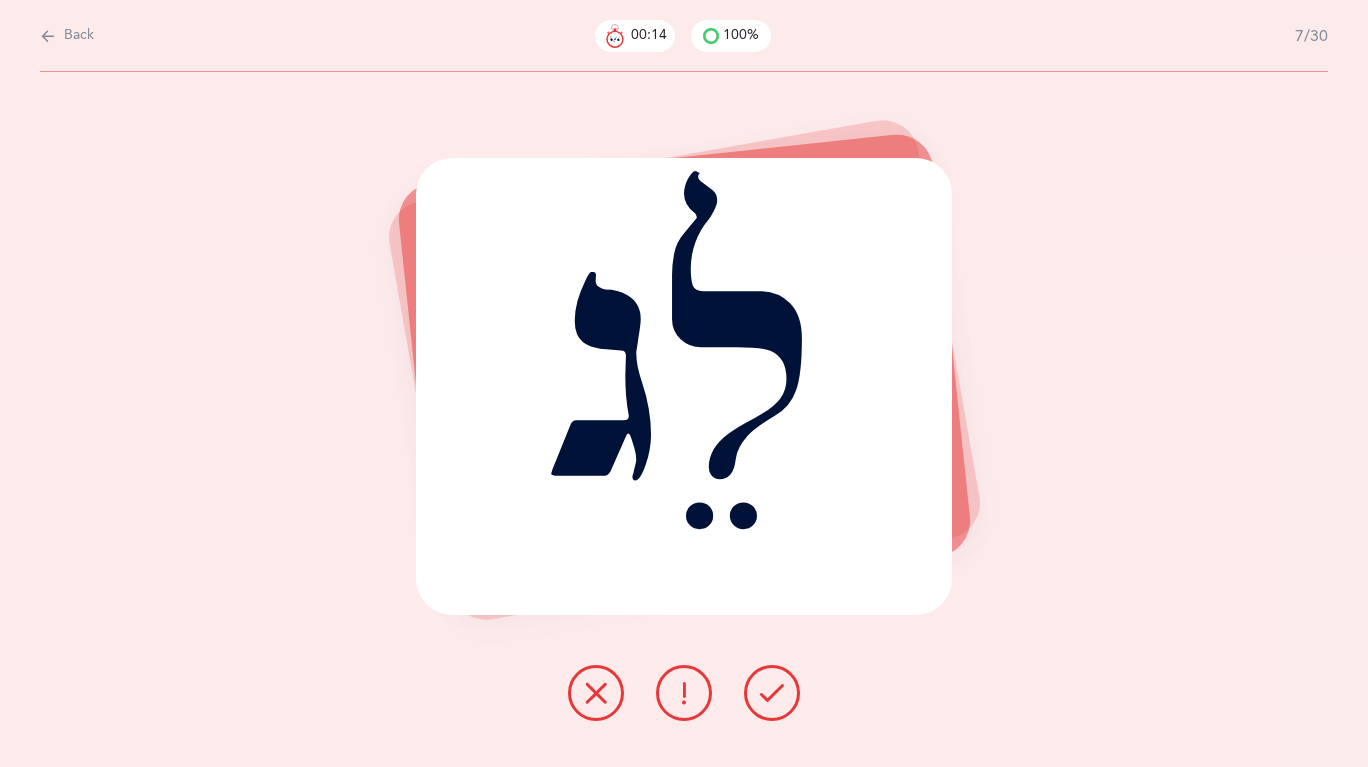 click at bounding box center (772, 693) 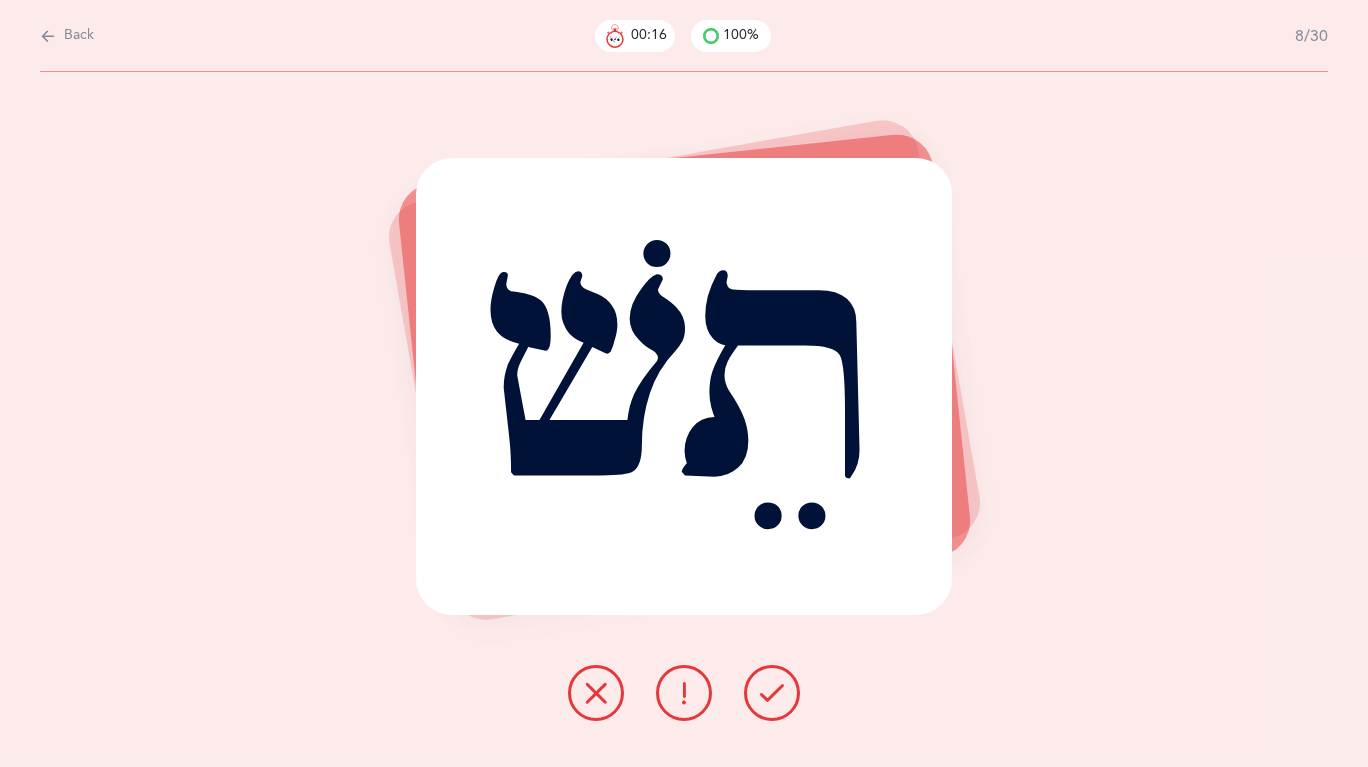 click at bounding box center (772, 693) 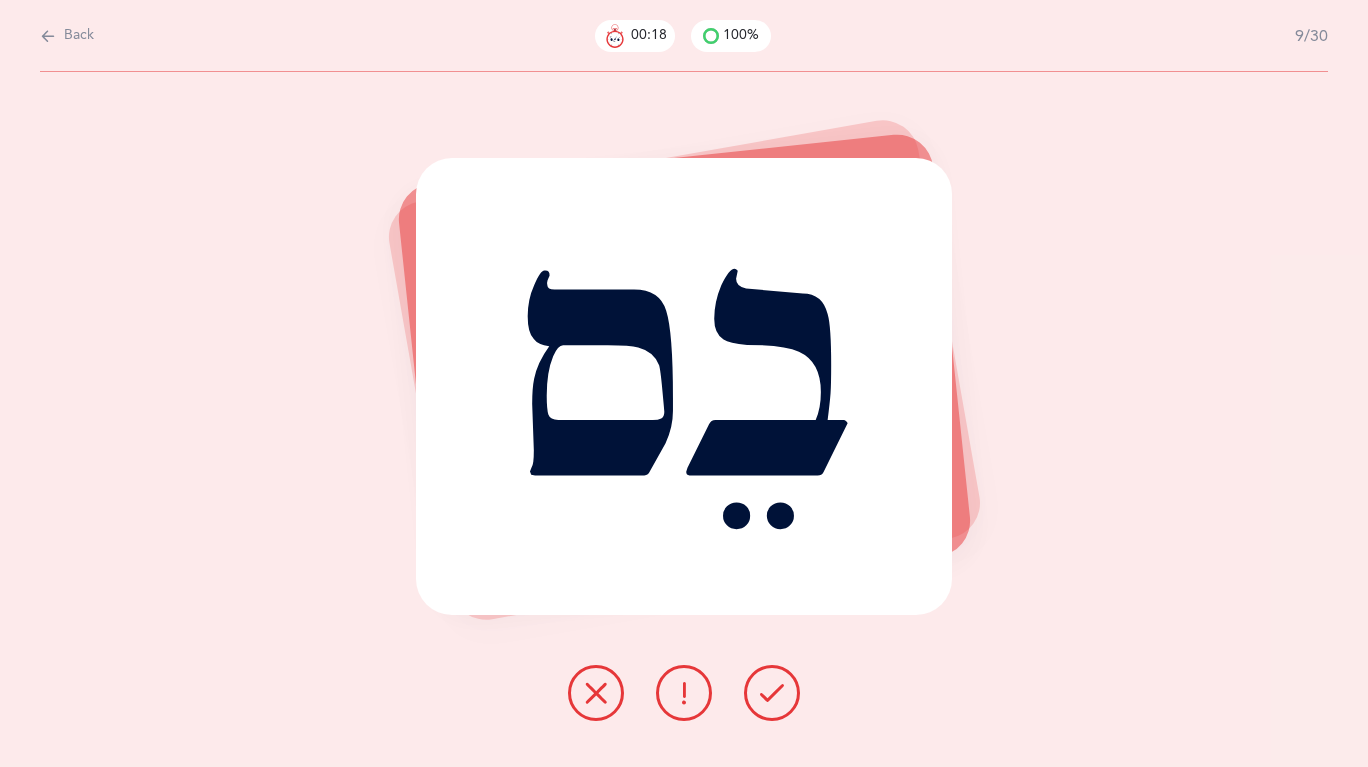 click at bounding box center [772, 693] 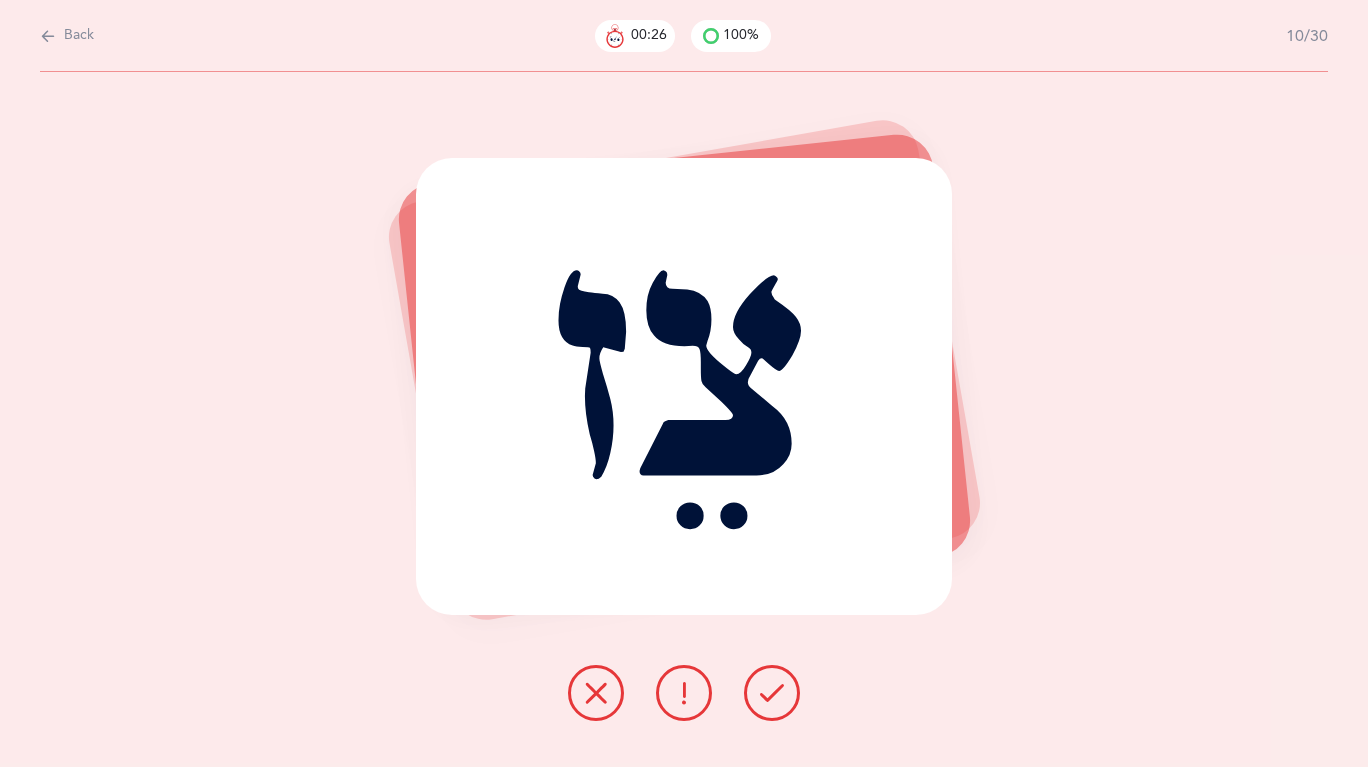 click on "צֵז" at bounding box center (684, 386) 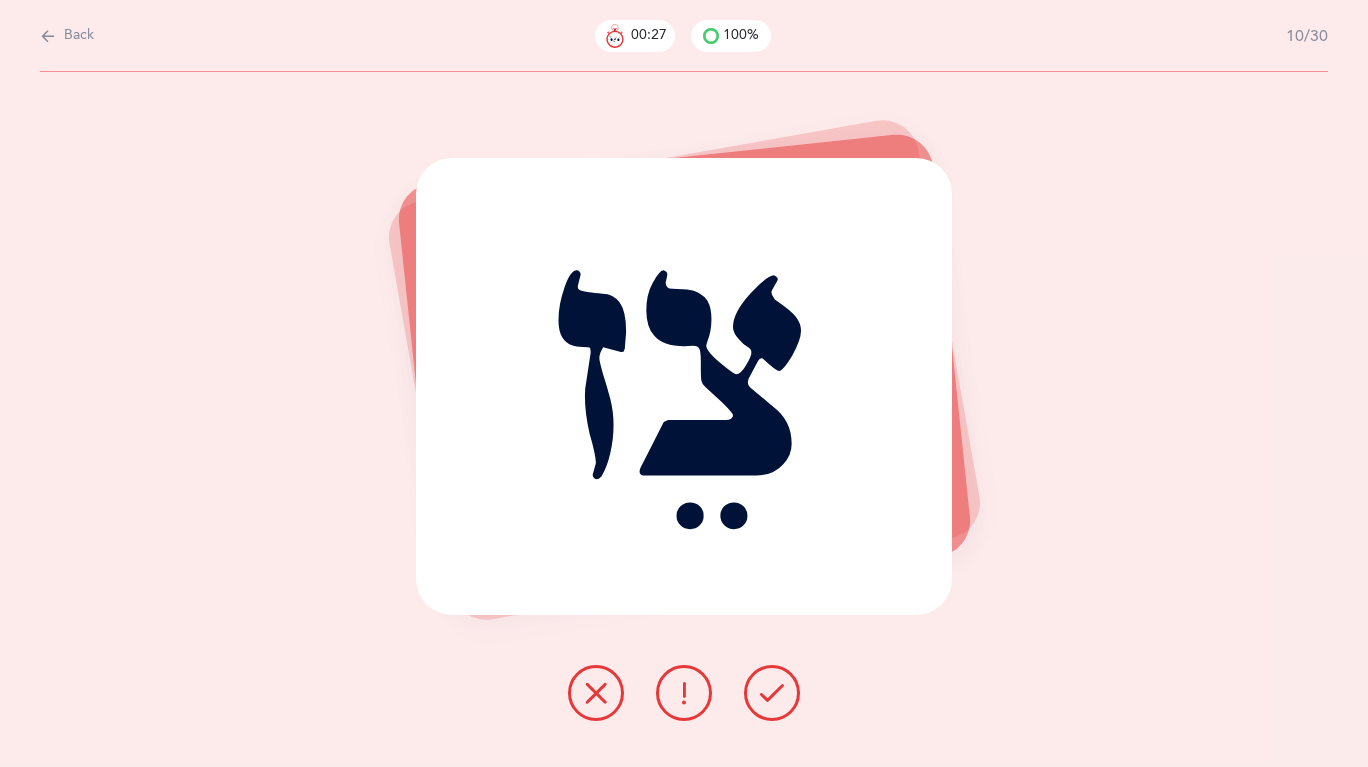 click at bounding box center [684, 693] 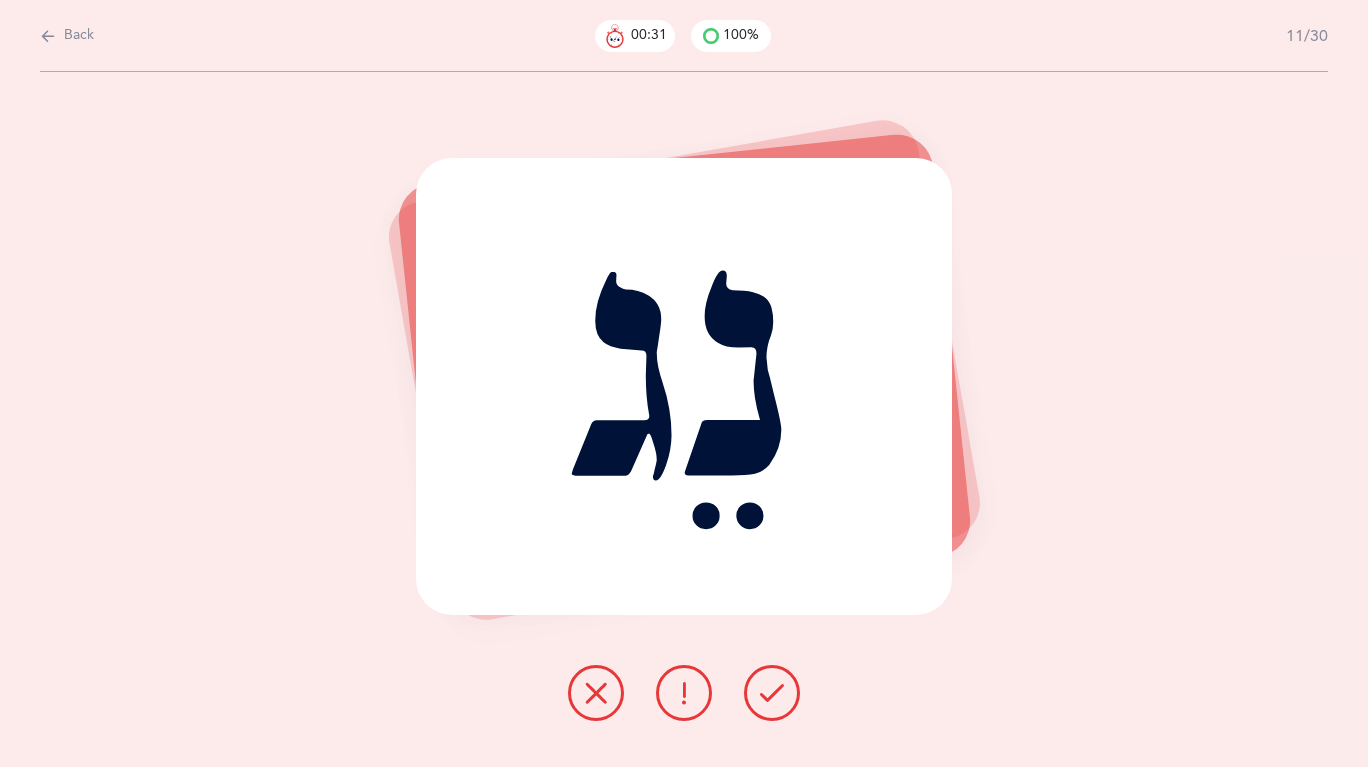 click at bounding box center [772, 693] 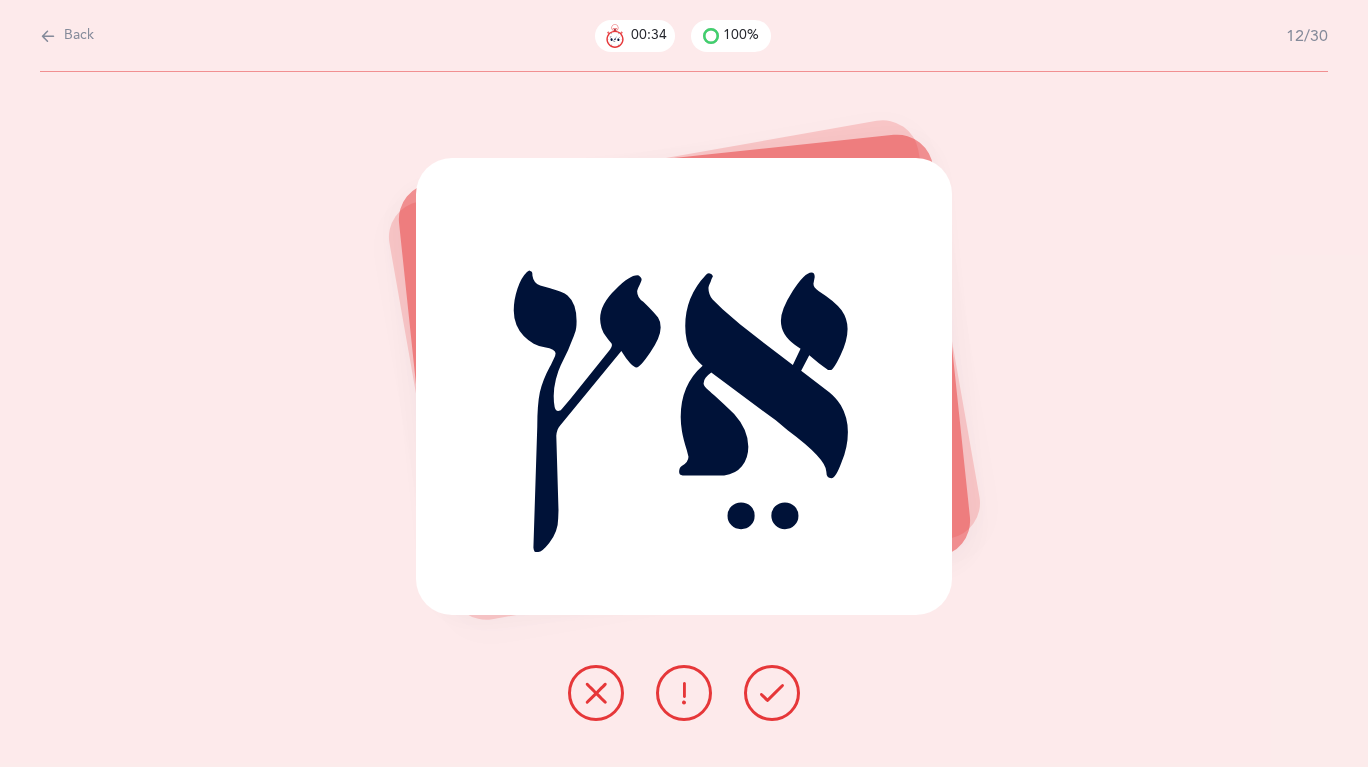 click at bounding box center [772, 693] 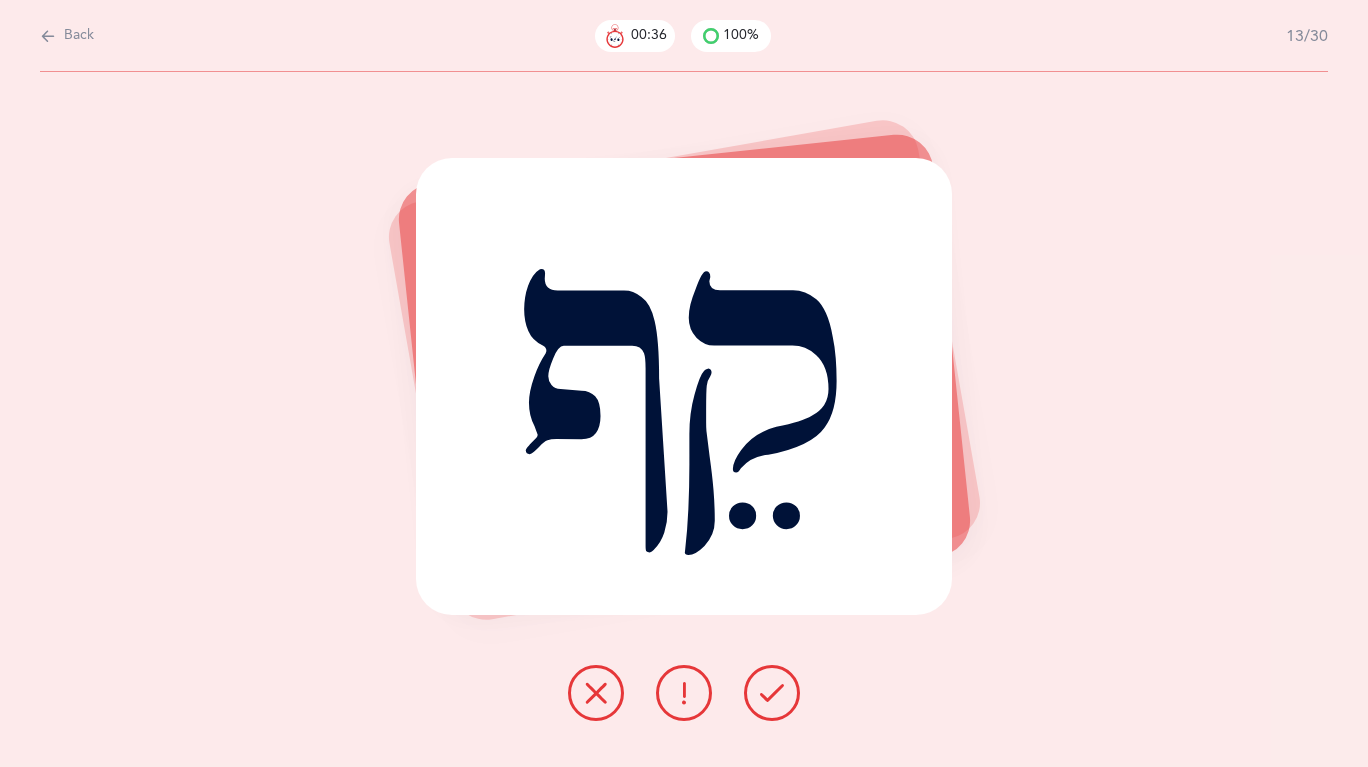 click at bounding box center (772, 693) 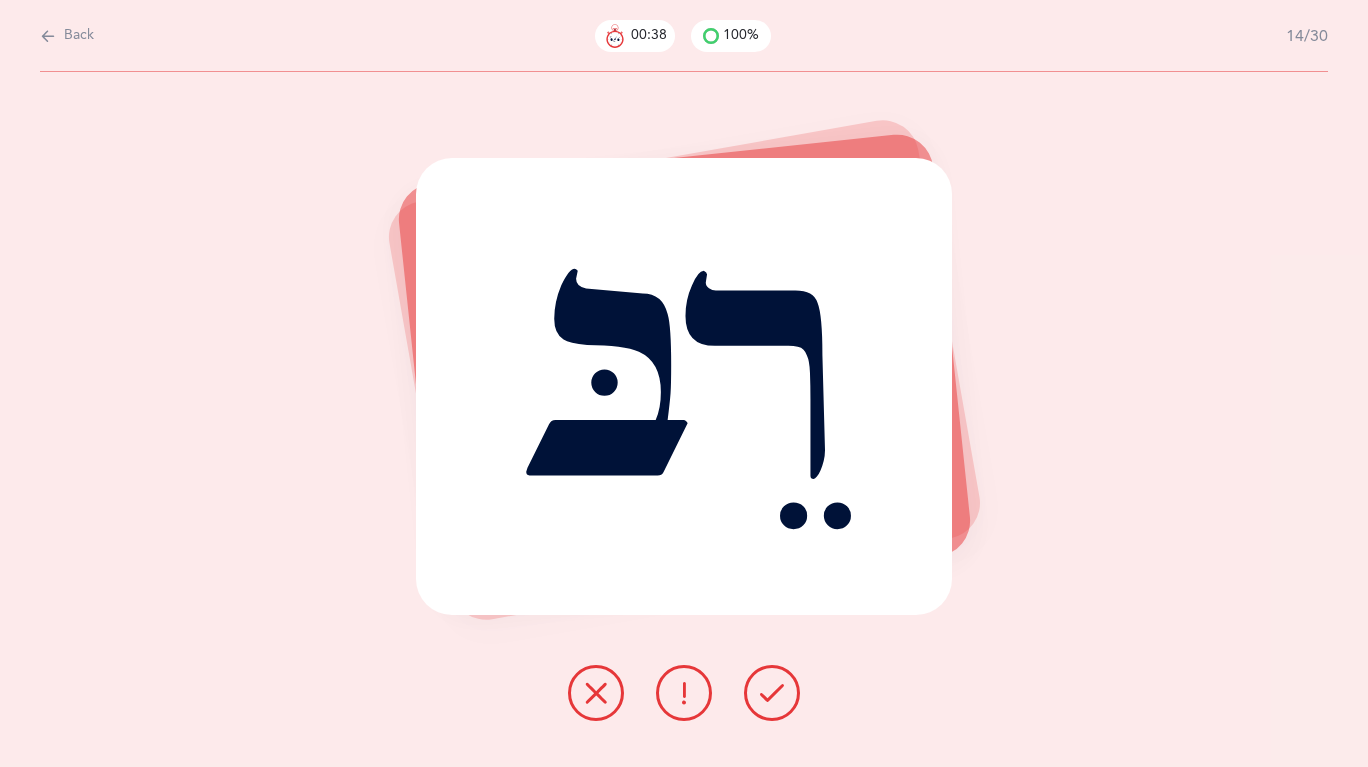 click at bounding box center [772, 693] 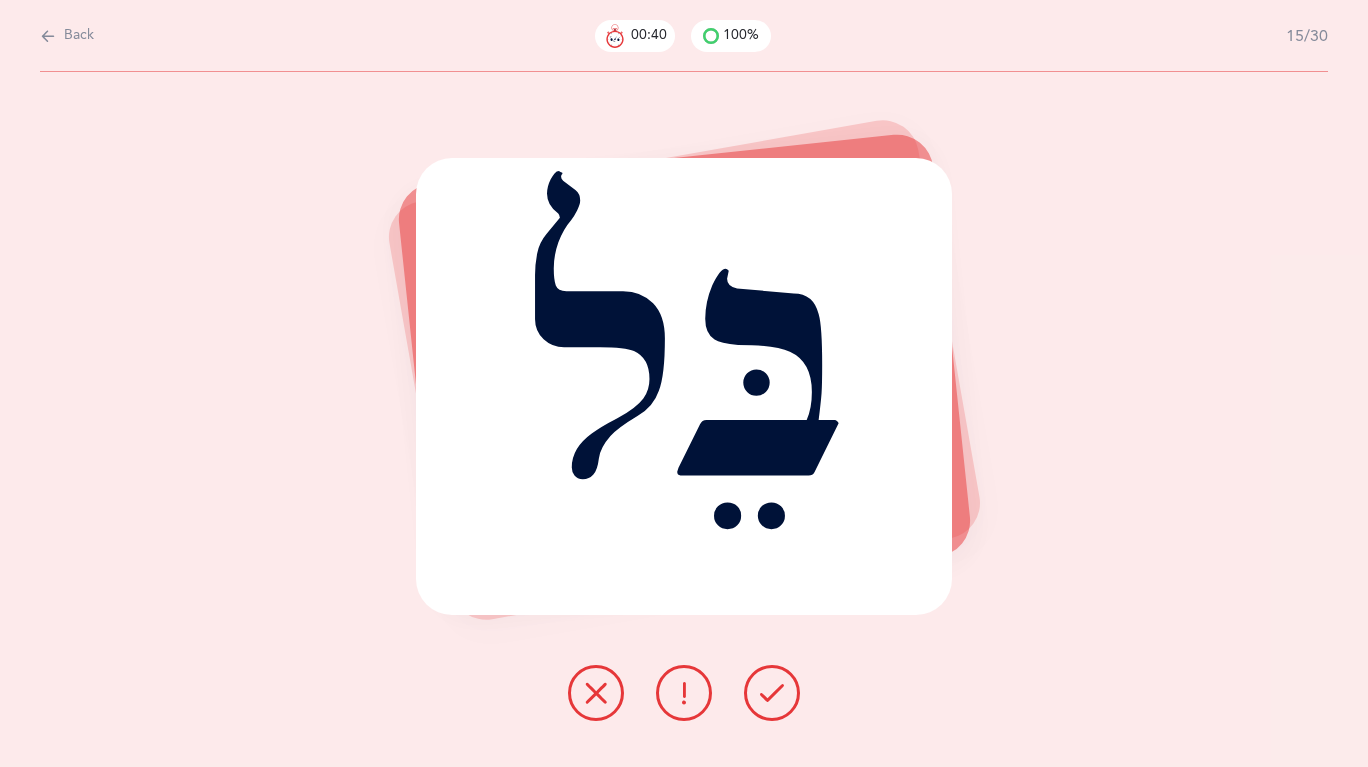 click at bounding box center (772, 693) 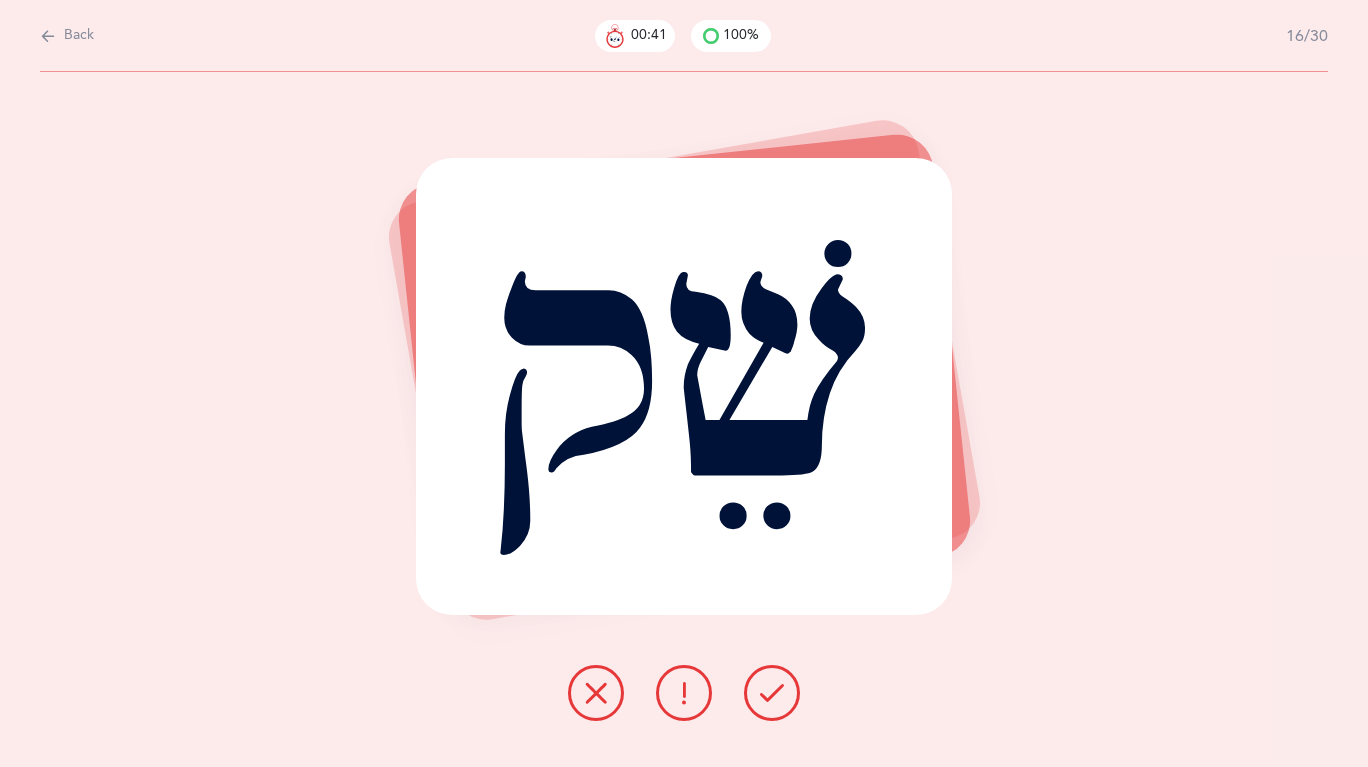 click at bounding box center (772, 693) 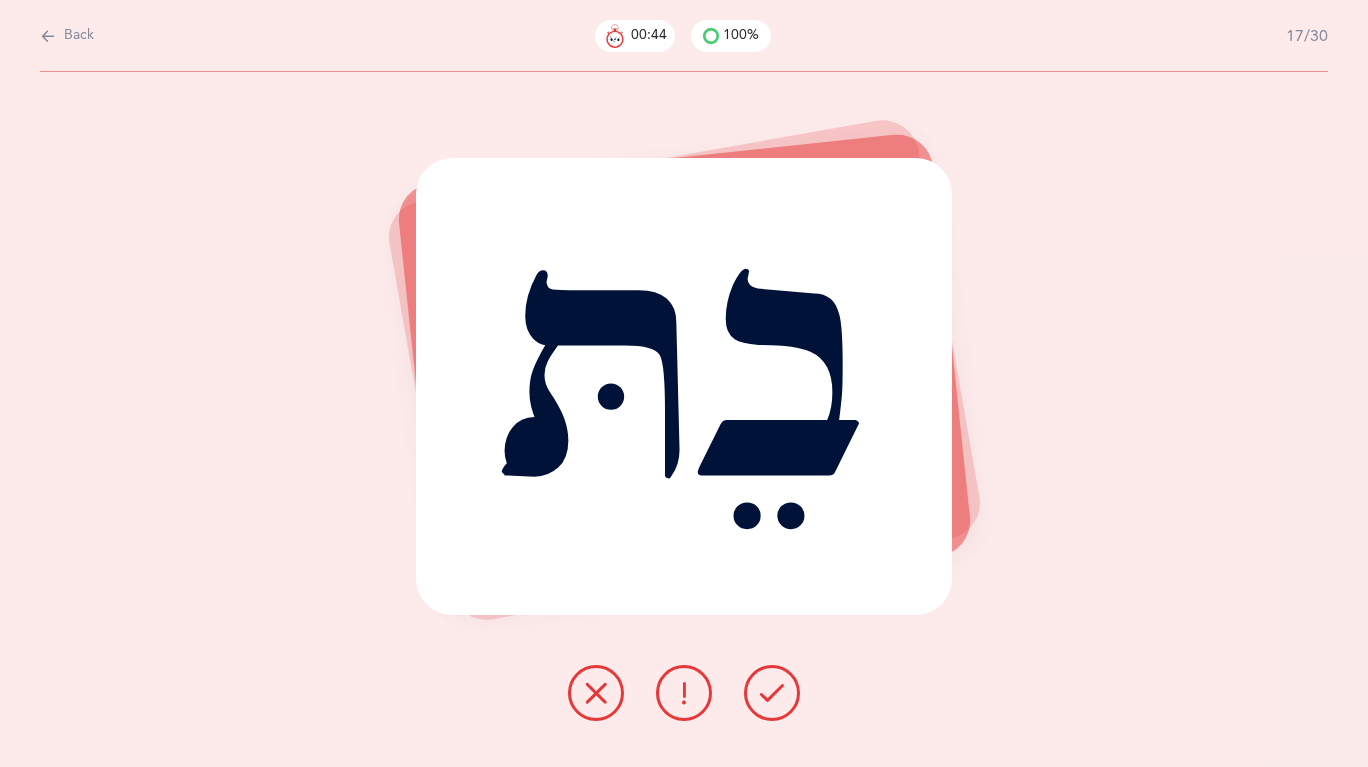 click at bounding box center [772, 693] 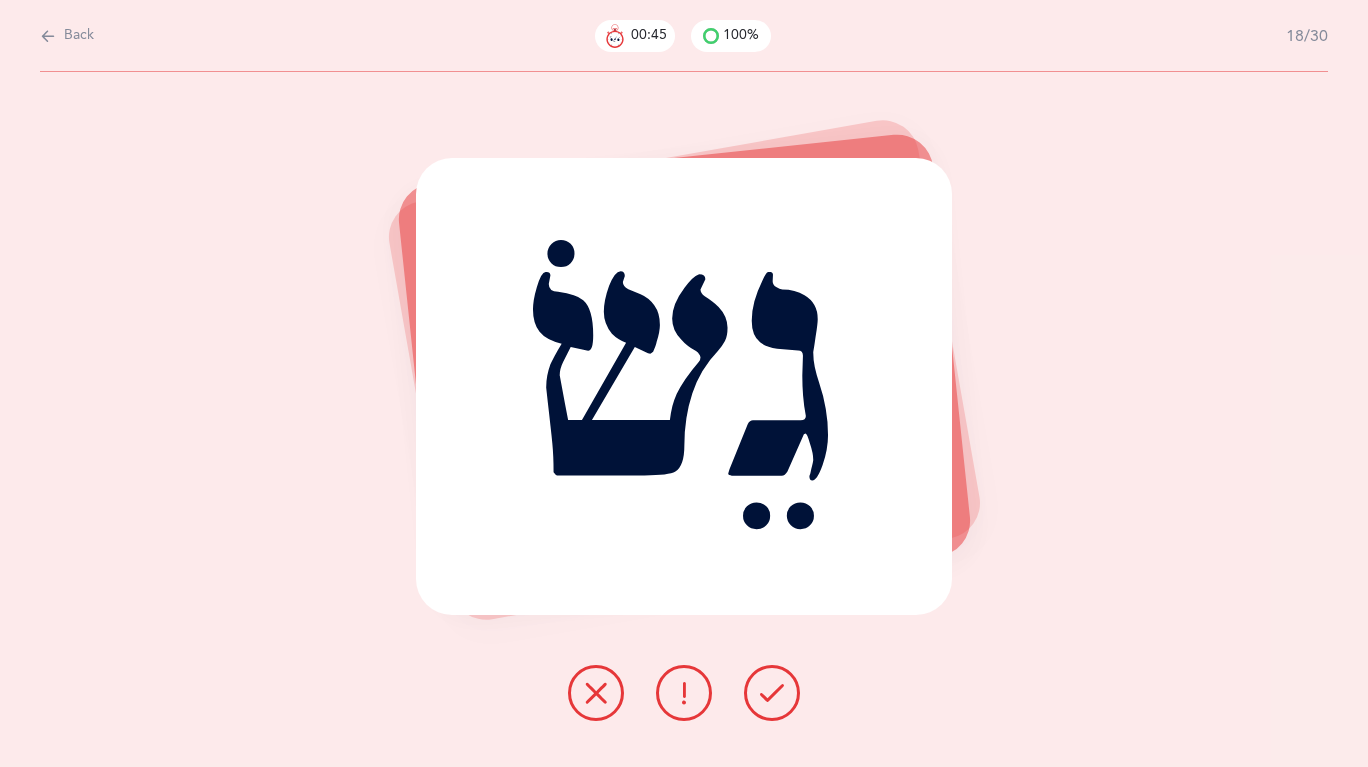click at bounding box center (772, 693) 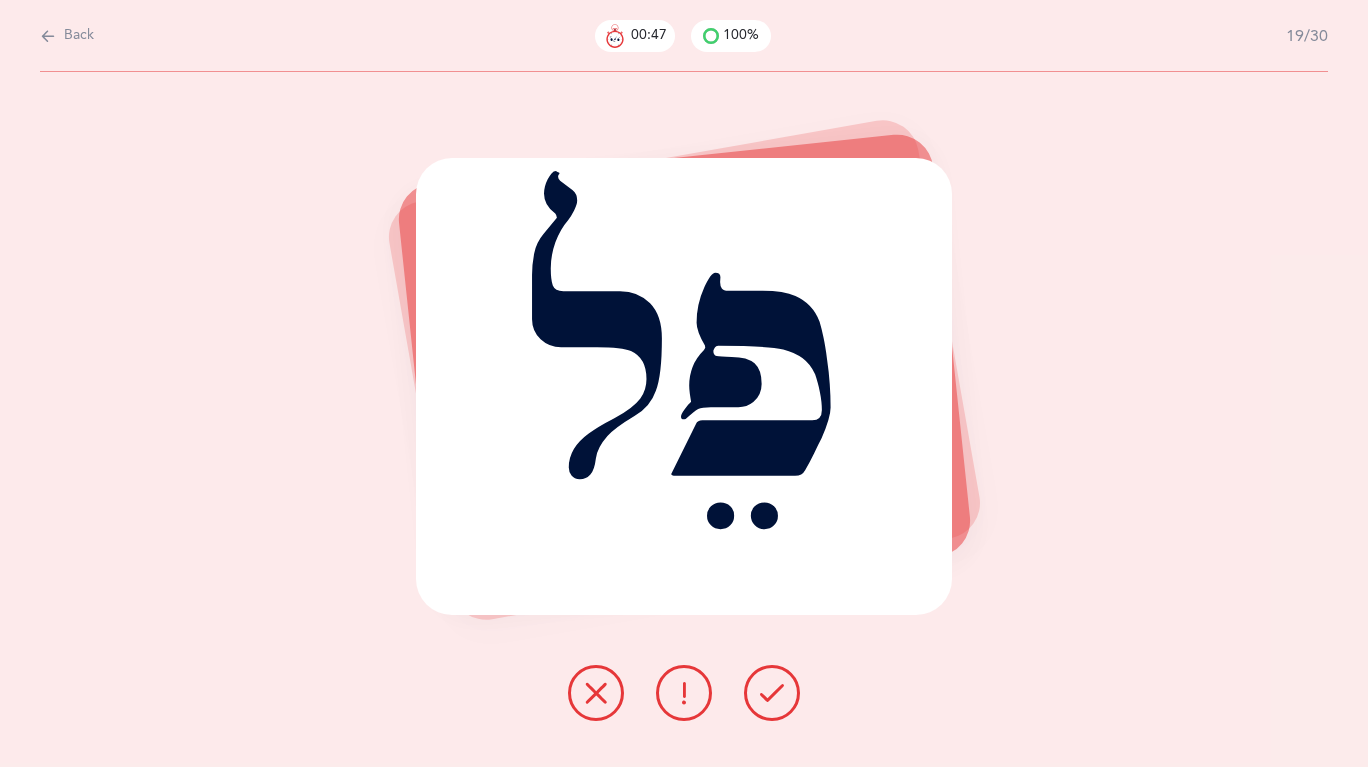 click at bounding box center (772, 693) 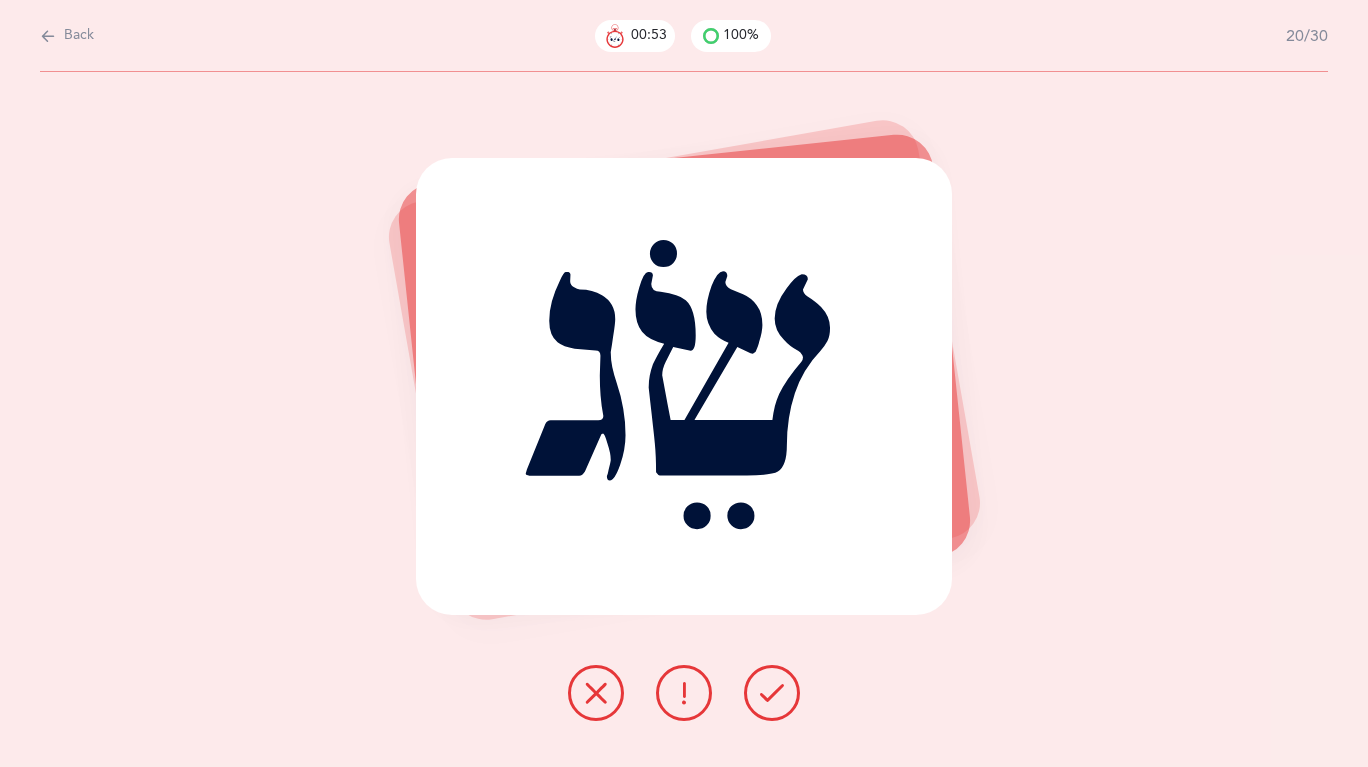 click at bounding box center [772, 693] 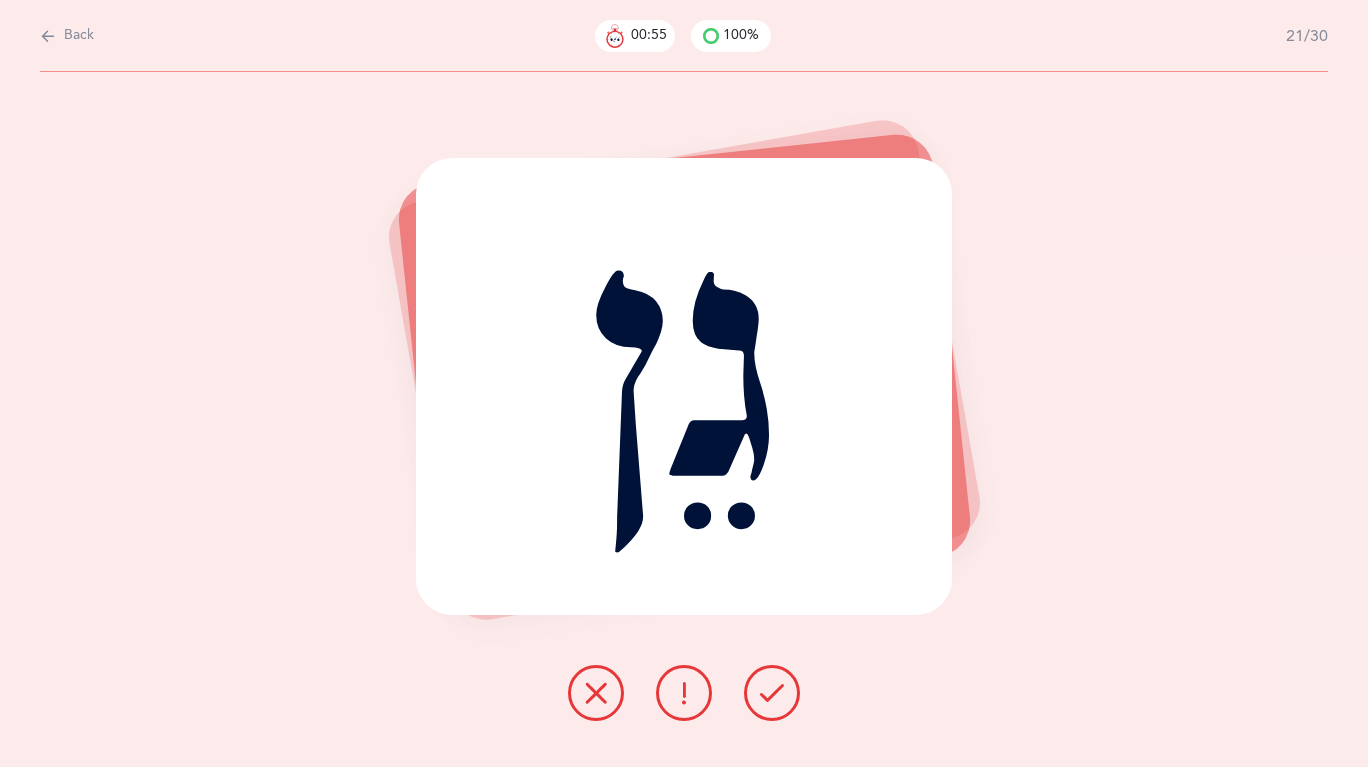 click at bounding box center [772, 693] 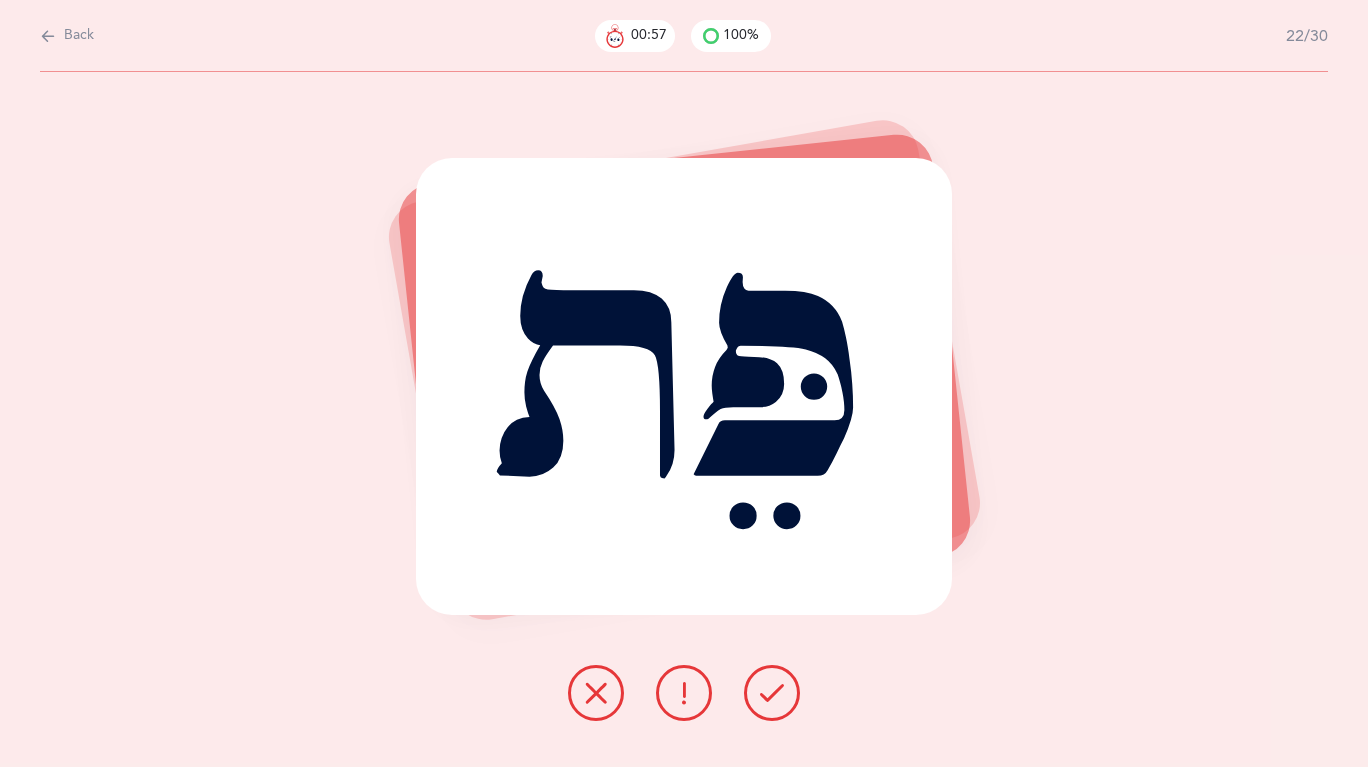 click at bounding box center [772, 693] 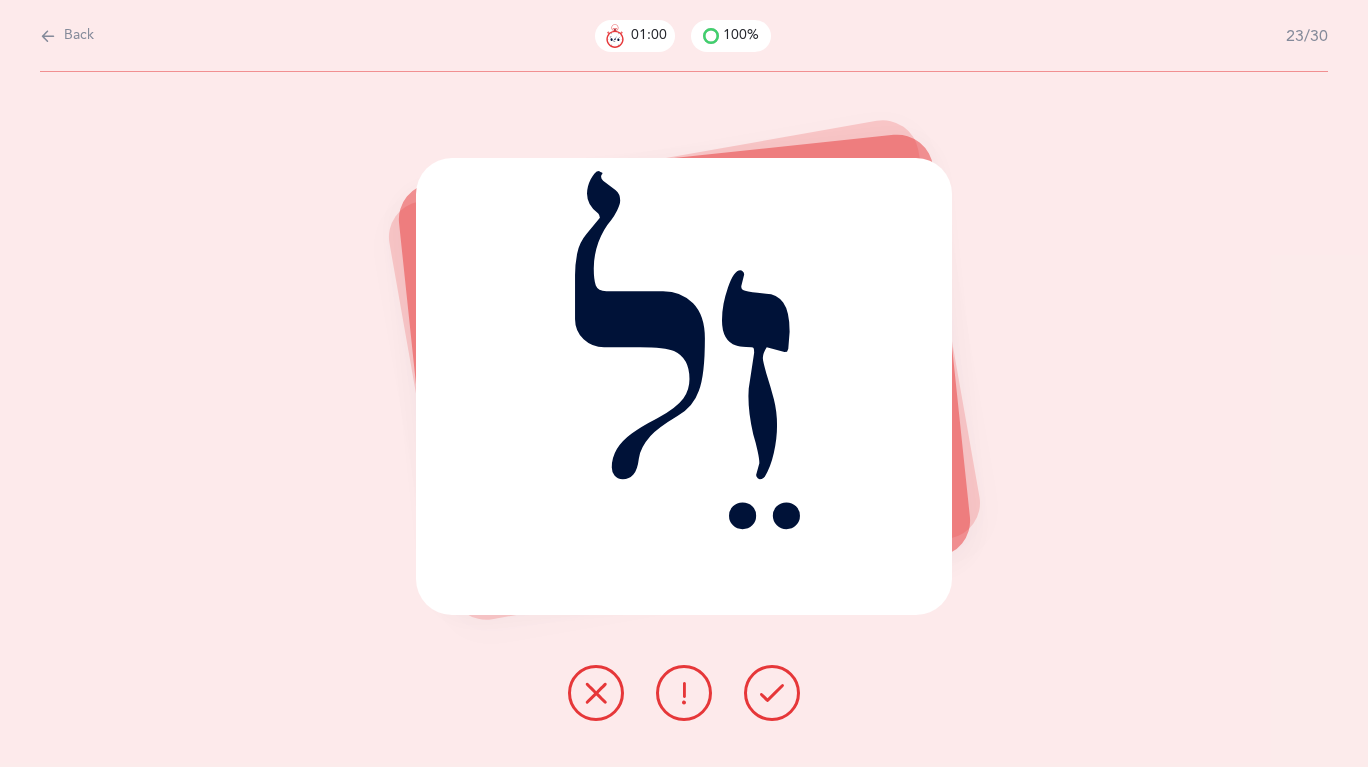 click at bounding box center [772, 693] 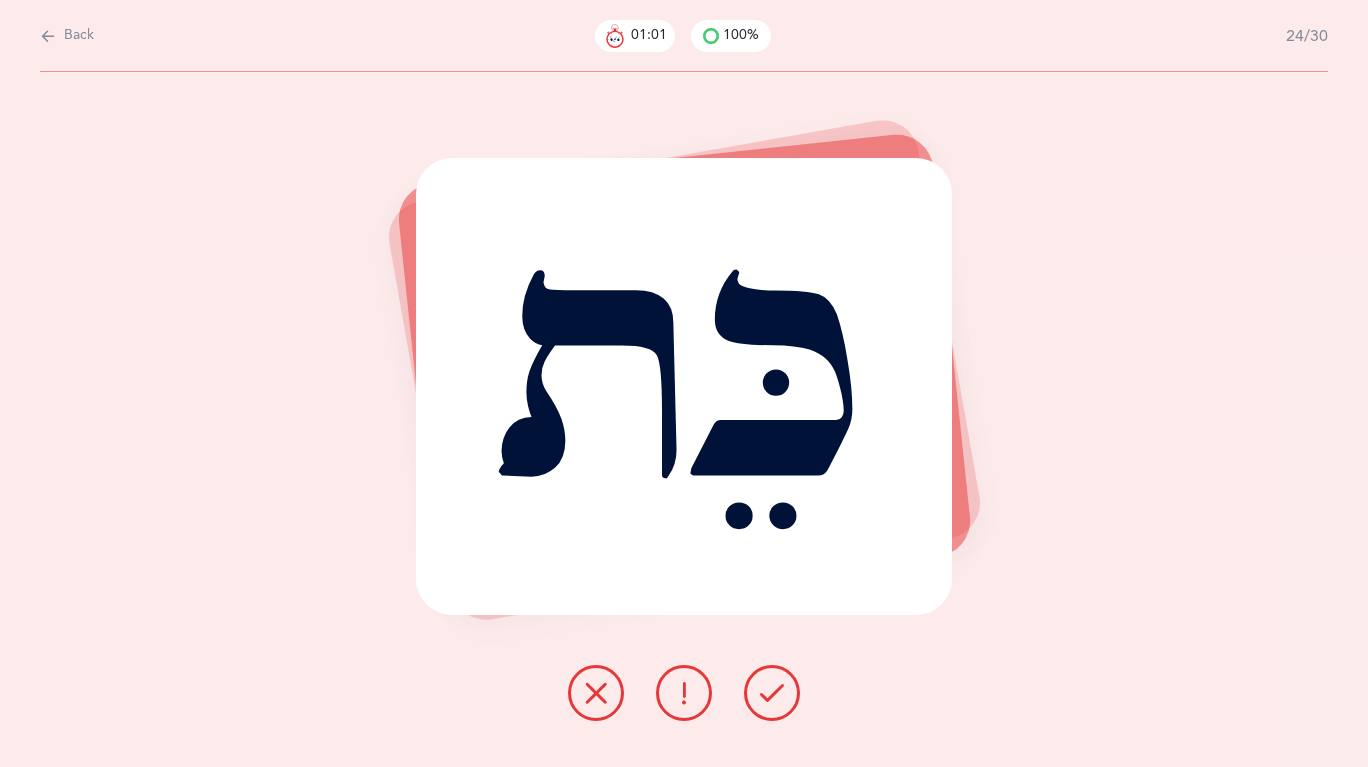 click at bounding box center (772, 693) 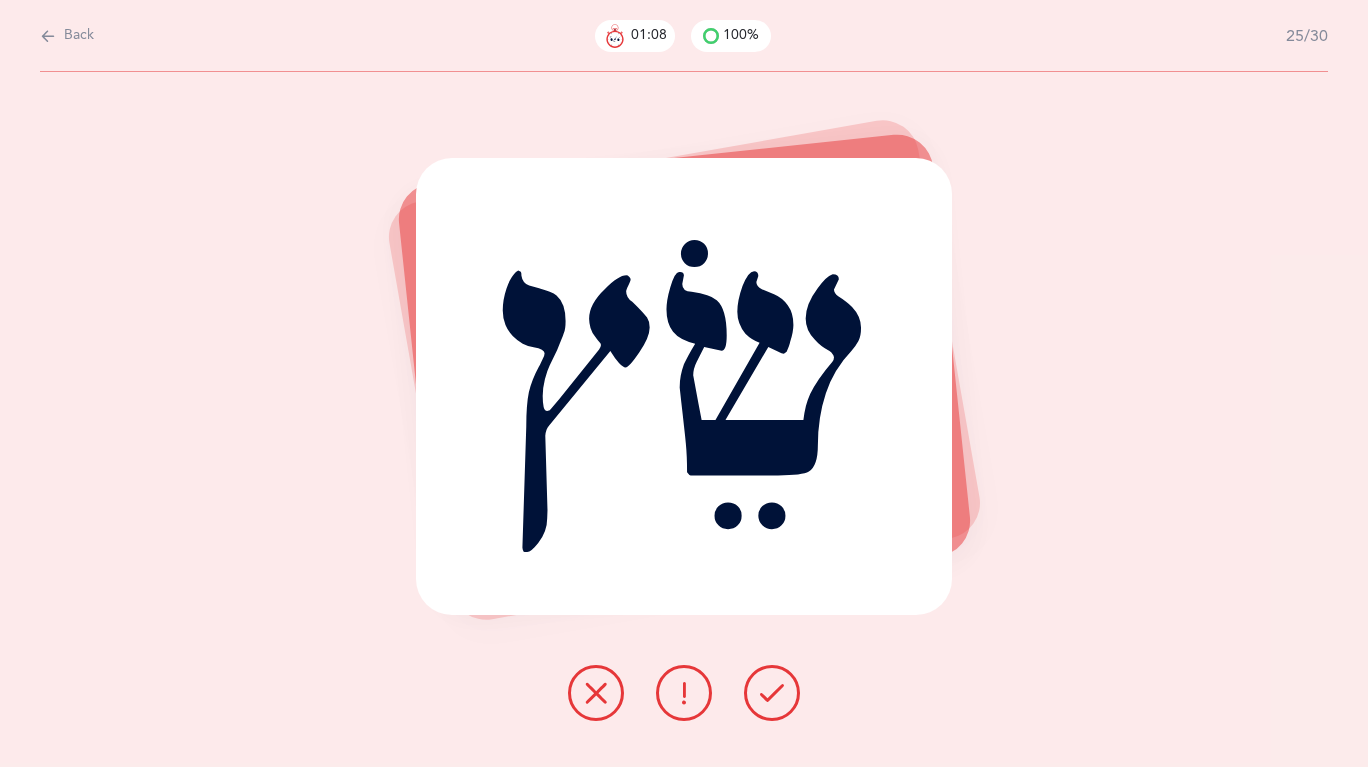 click on "שֵׂץ" at bounding box center [684, 419] 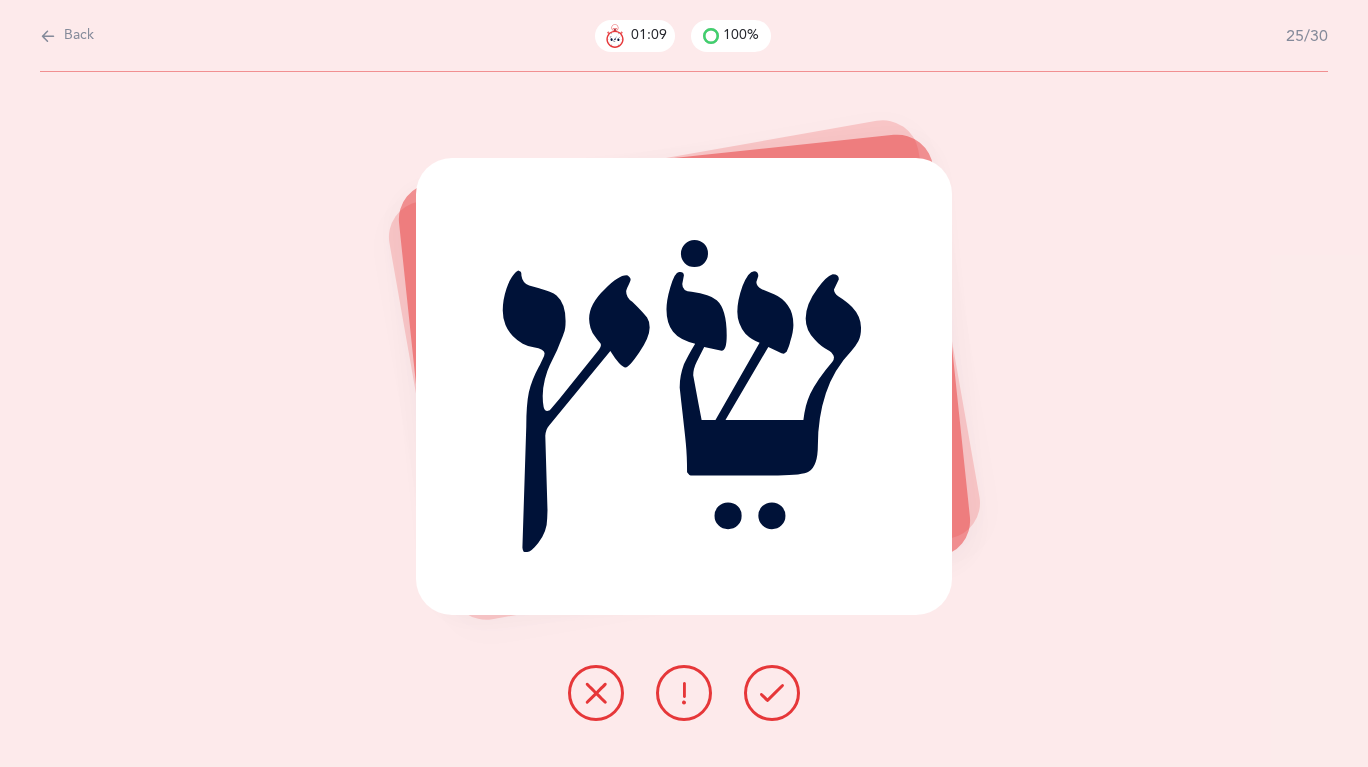 click at bounding box center [684, 693] 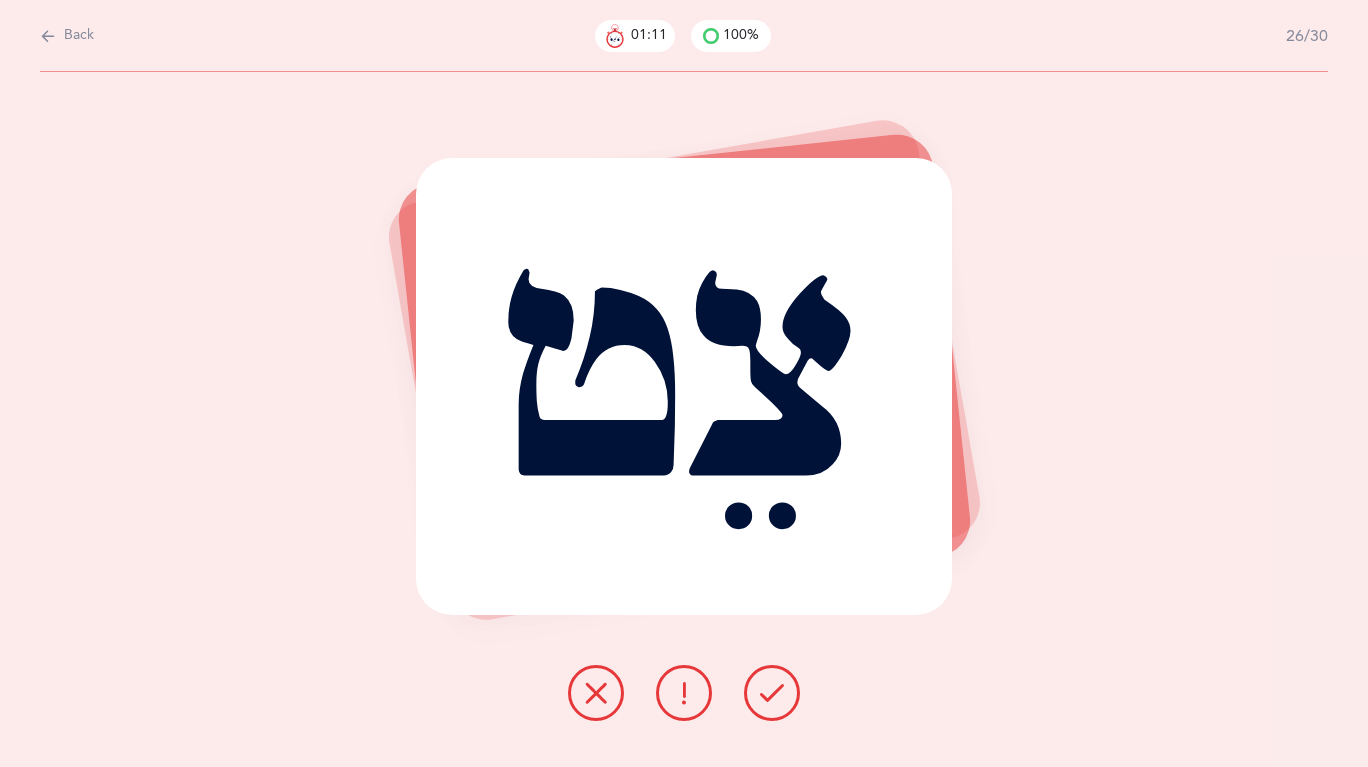 click at bounding box center (772, 693) 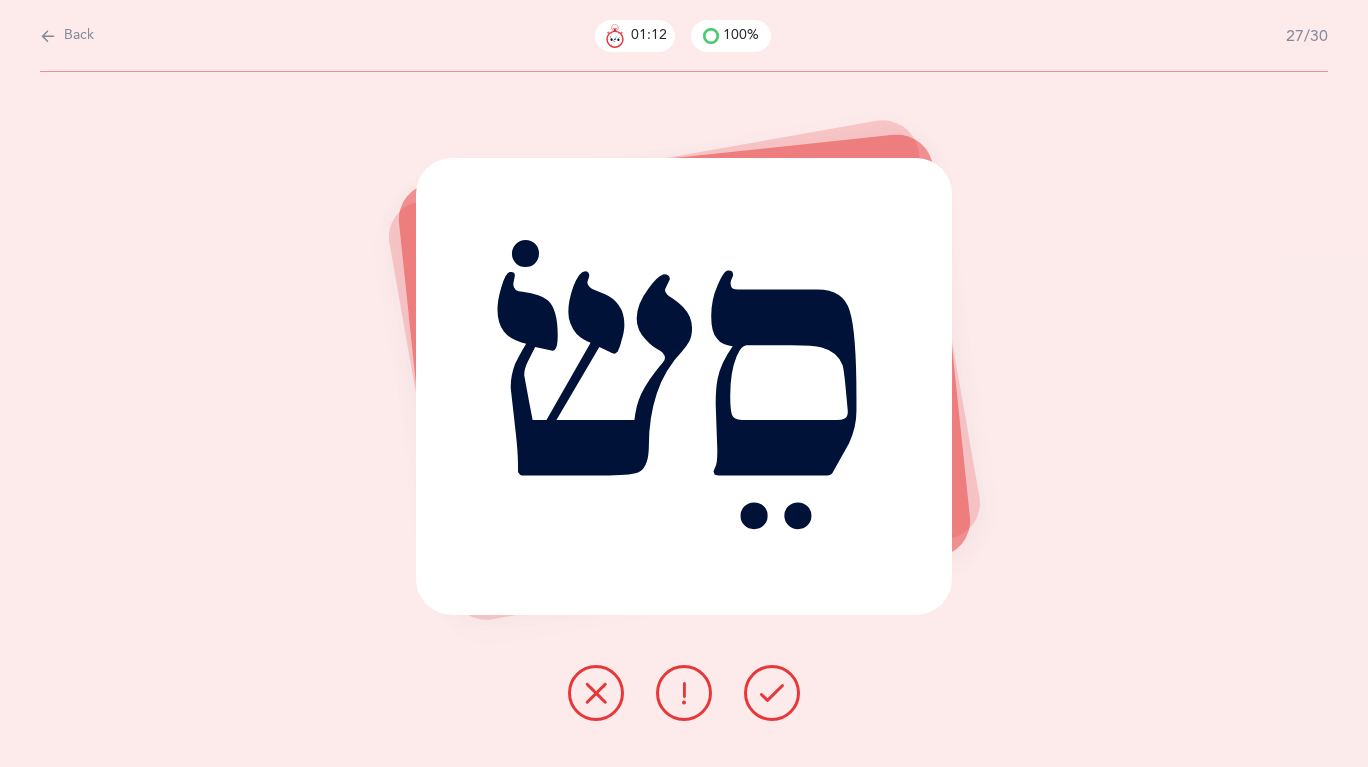 click at bounding box center (772, 693) 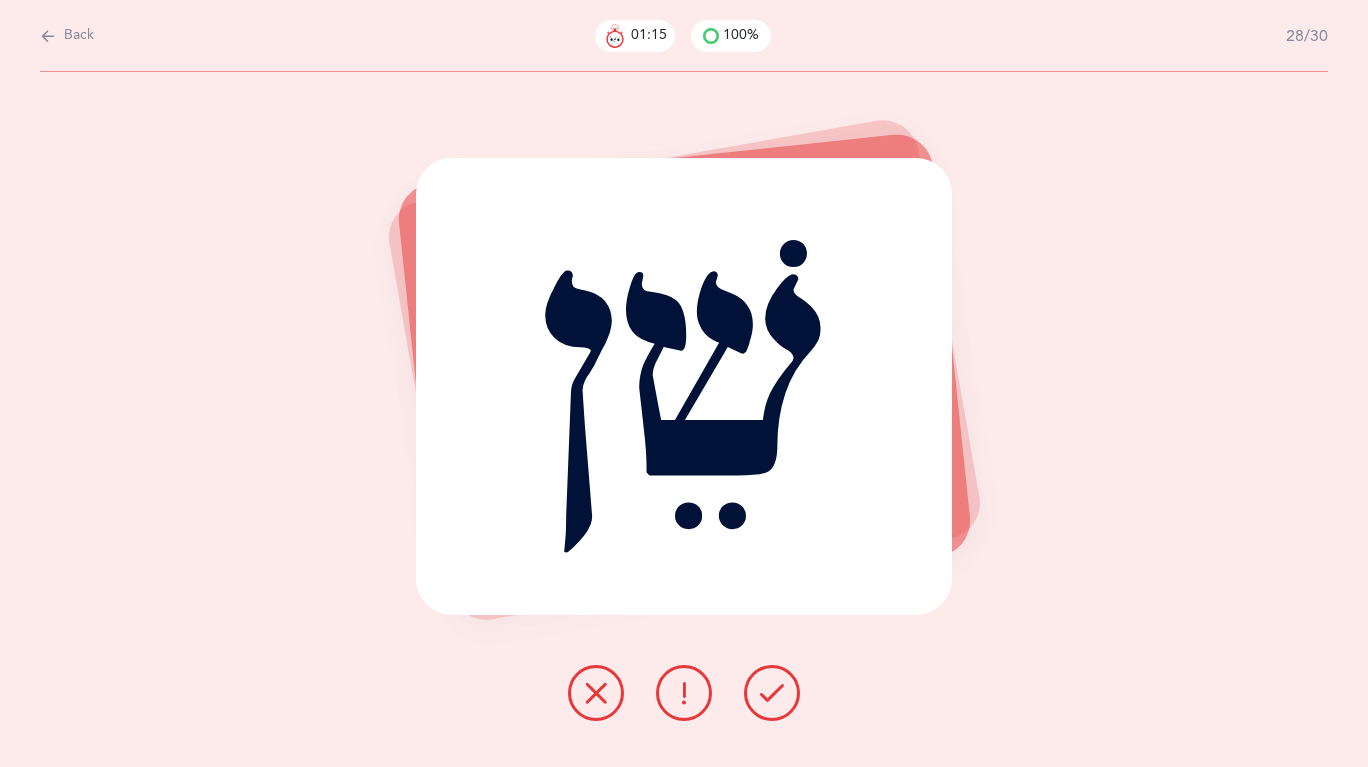 click at bounding box center (772, 693) 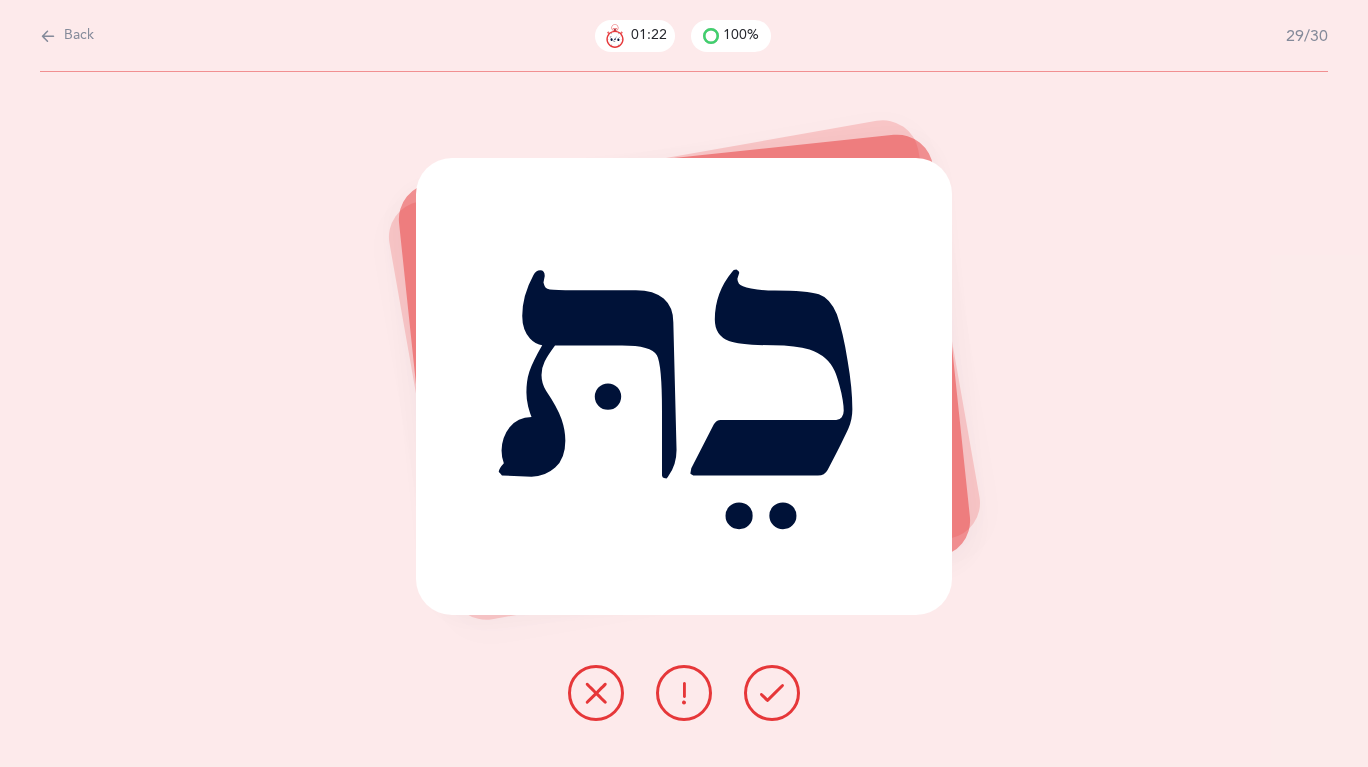 click at bounding box center [772, 693] 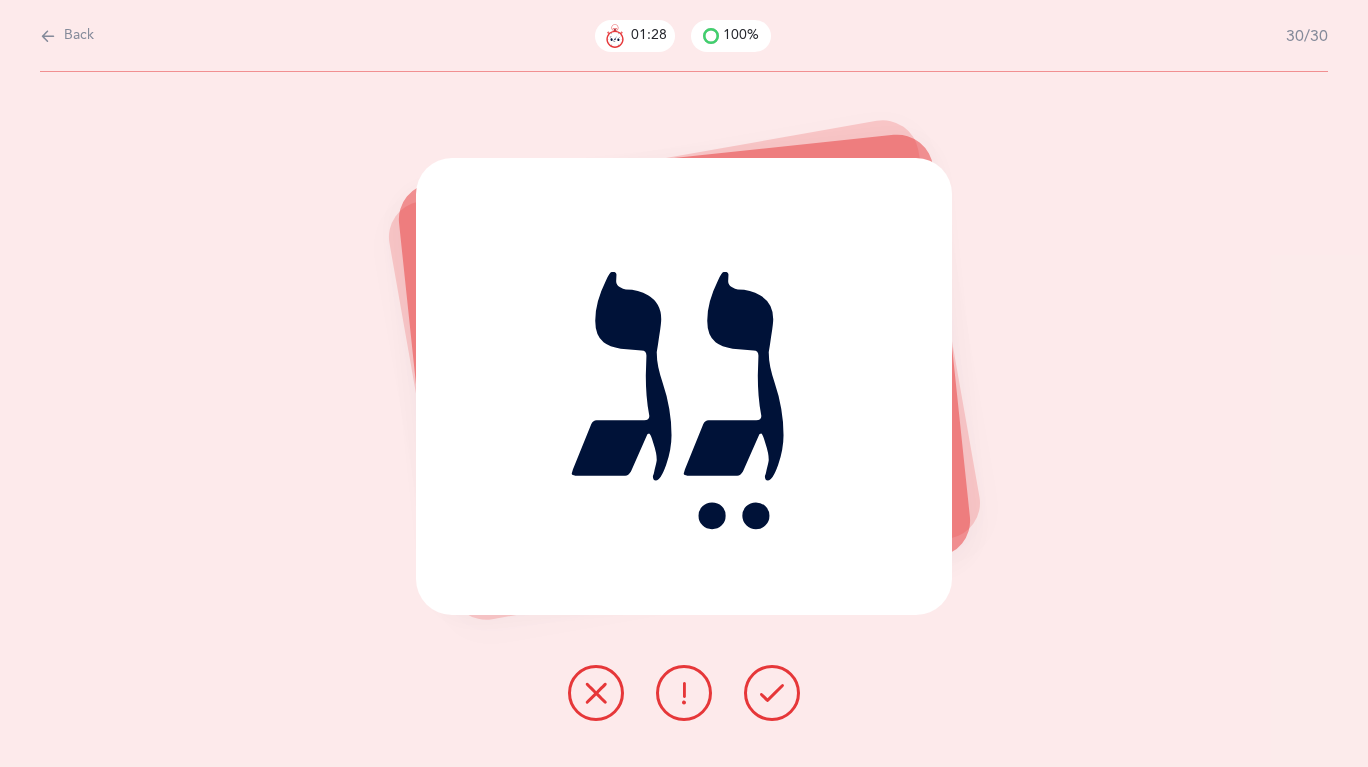 click at bounding box center [772, 693] 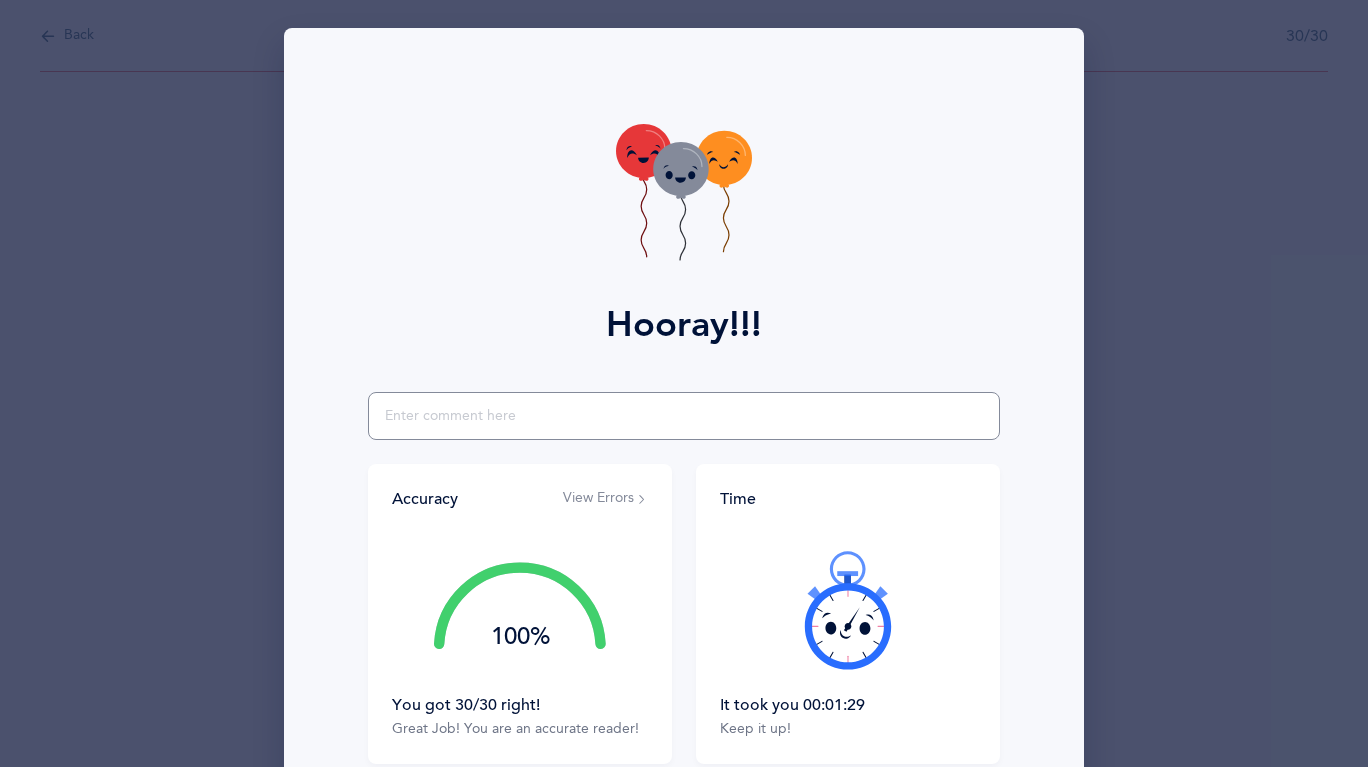 click at bounding box center [684, 416] 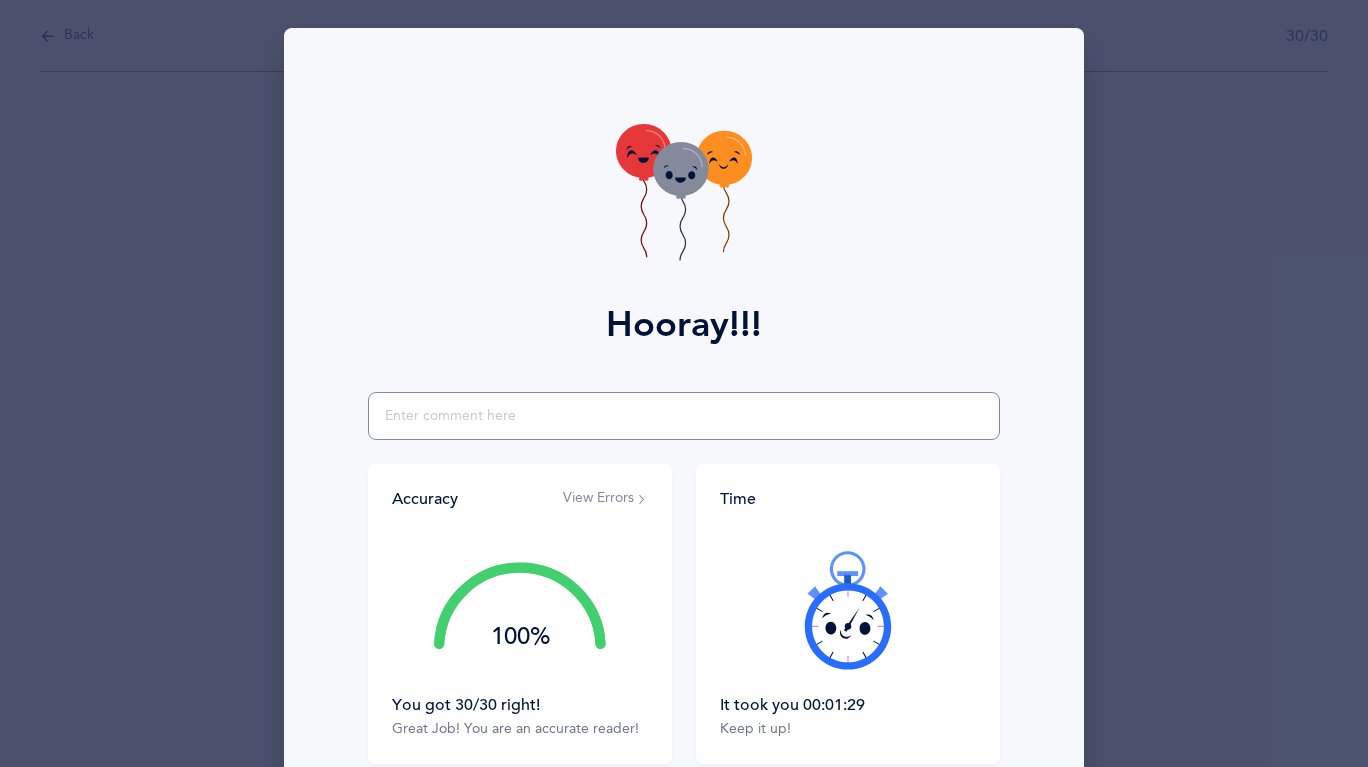 click at bounding box center [684, 416] 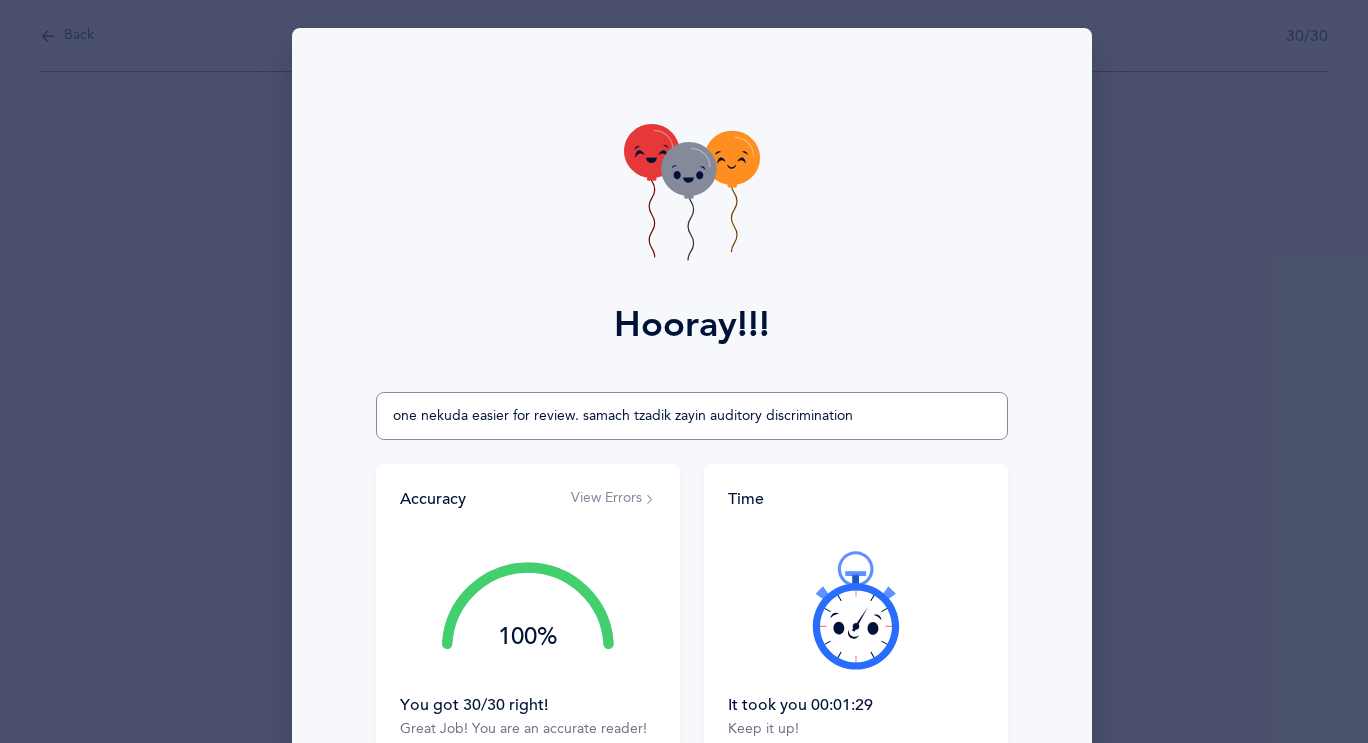 type on "one nekuda easier for review. samach tzadik zayin auditory discrimination" 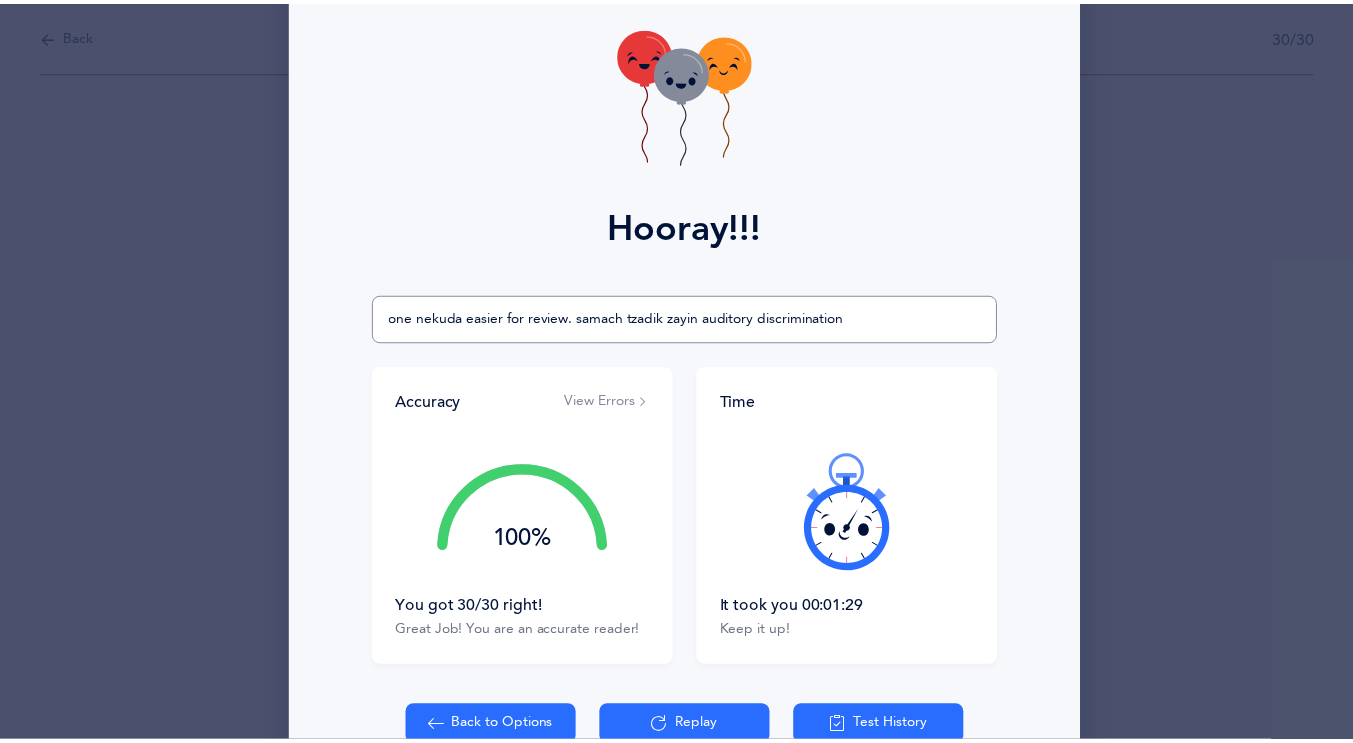 scroll, scrollTop: 209, scrollLeft: 0, axis: vertical 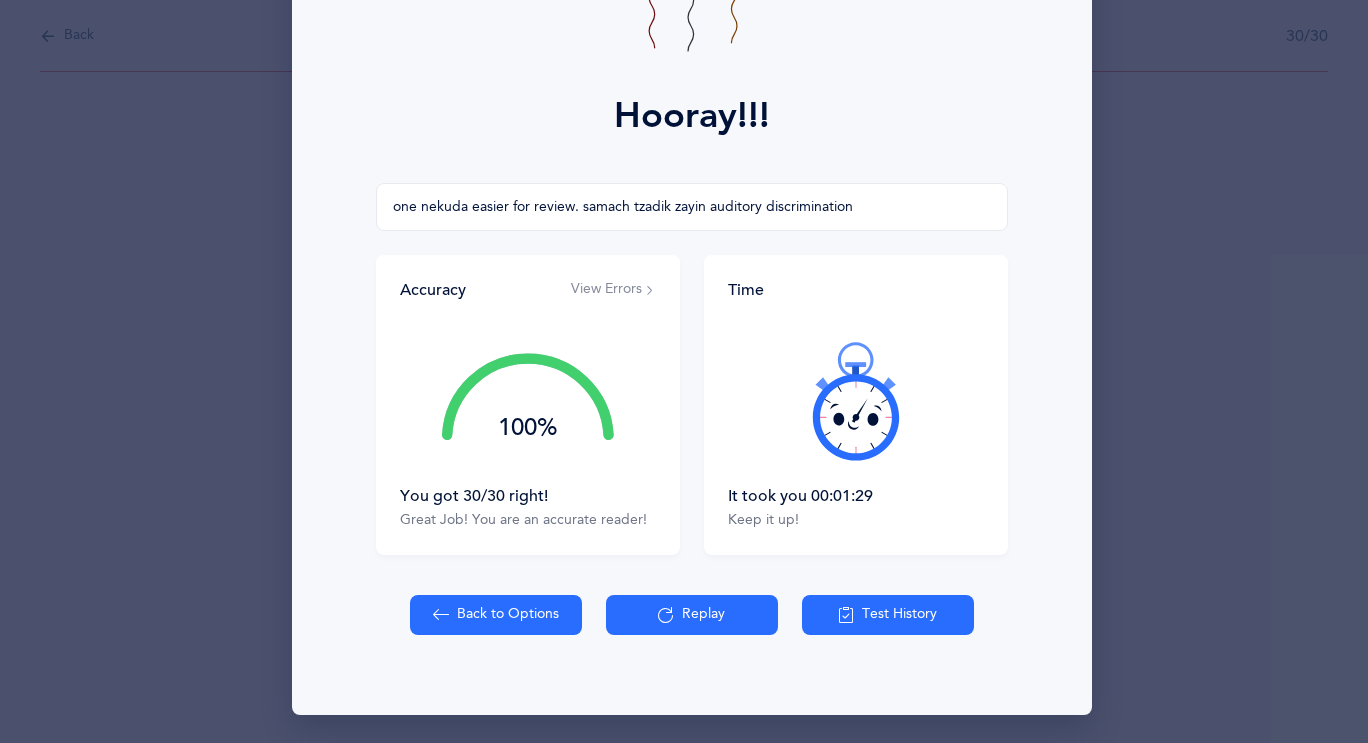click on "Back to Options" at bounding box center (496, 615) 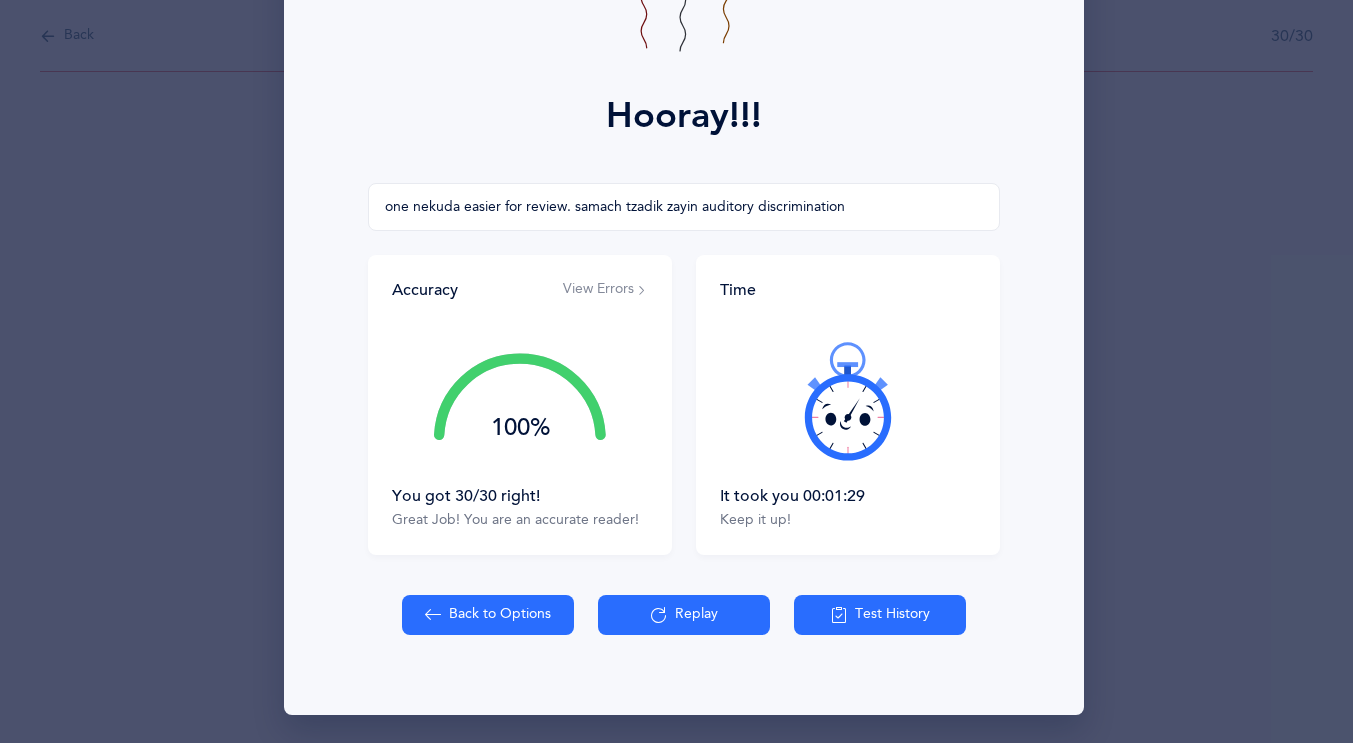 select on "4" 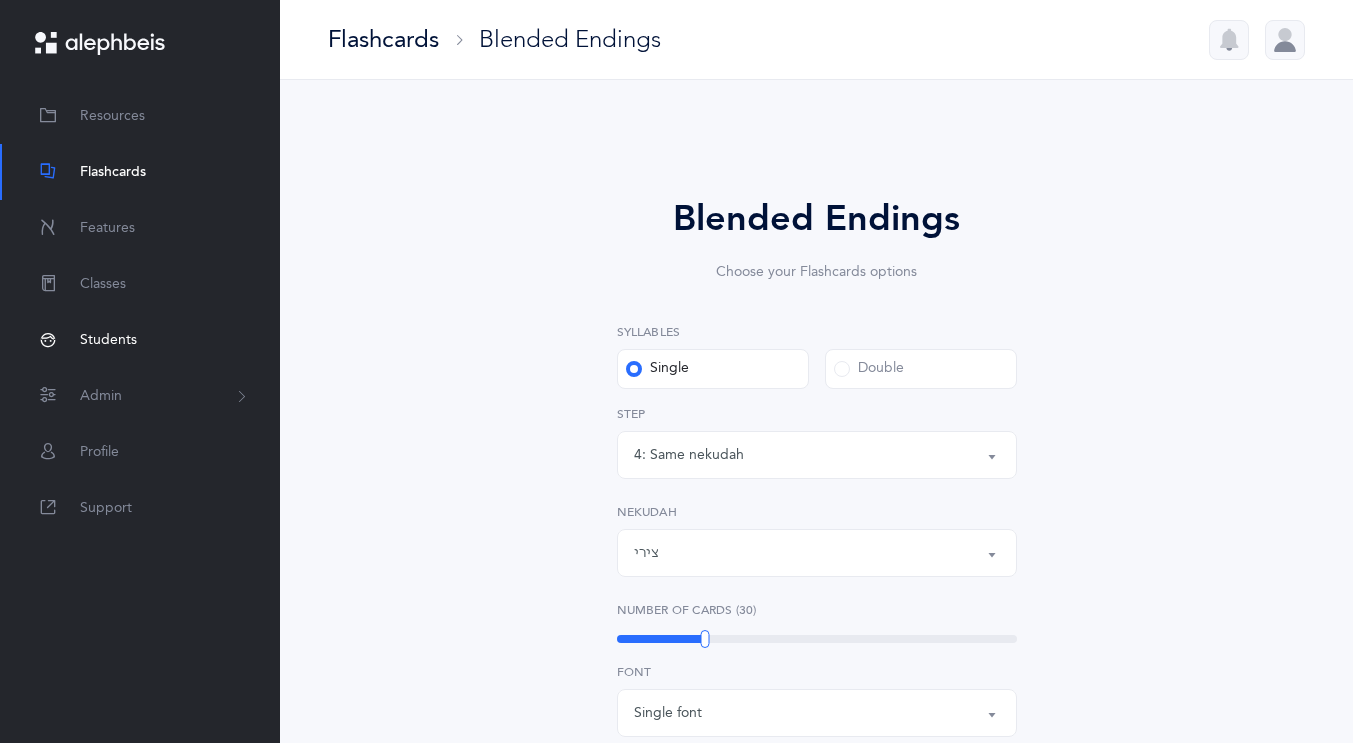 click on "Students" at bounding box center (108, 340) 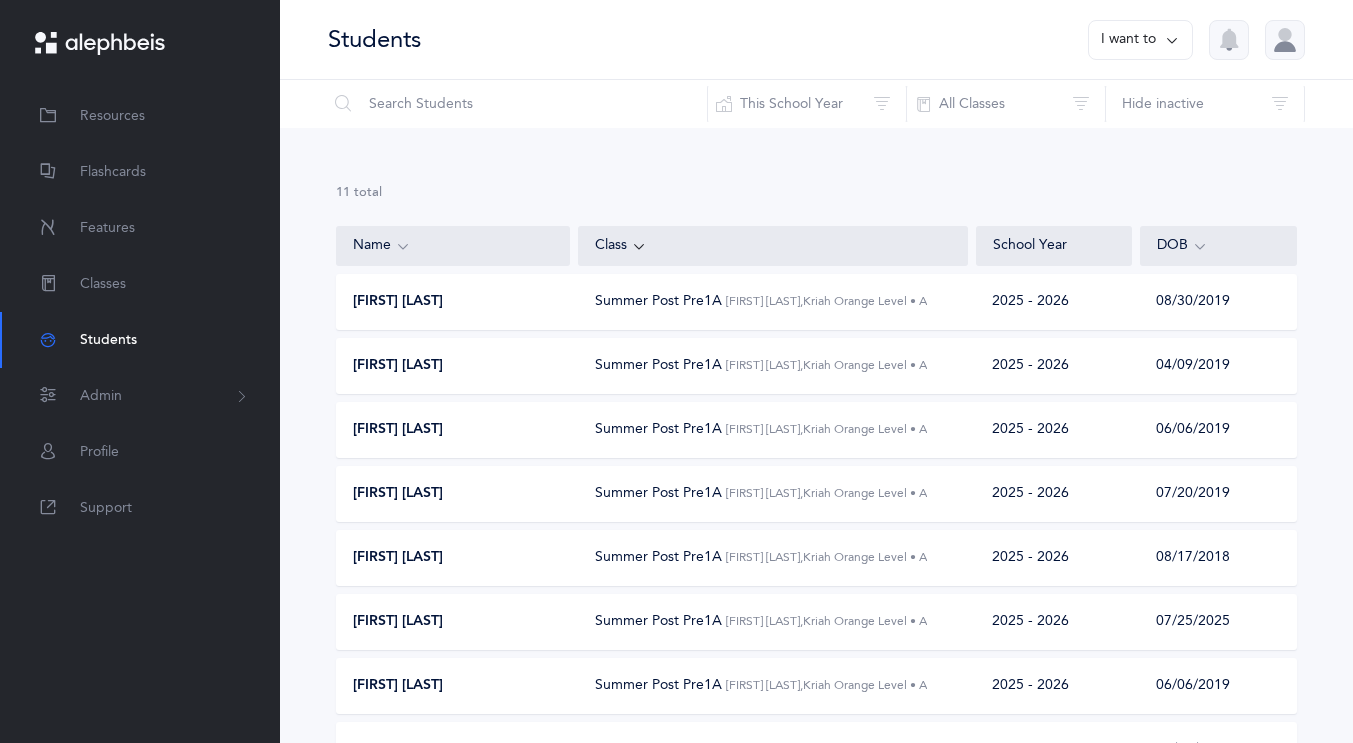 click on "[FIRST] [LAST]" at bounding box center [454, 302] 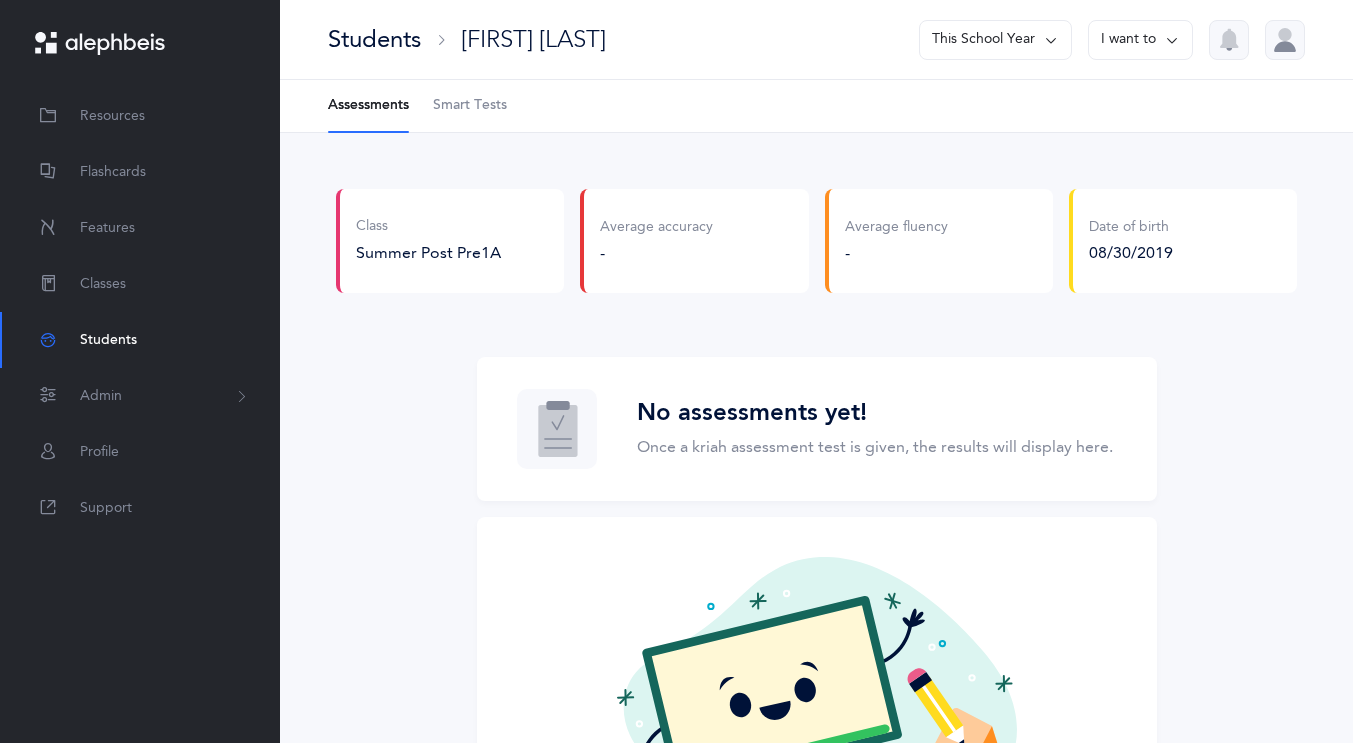 click on "Smart Tests" at bounding box center [470, 106] 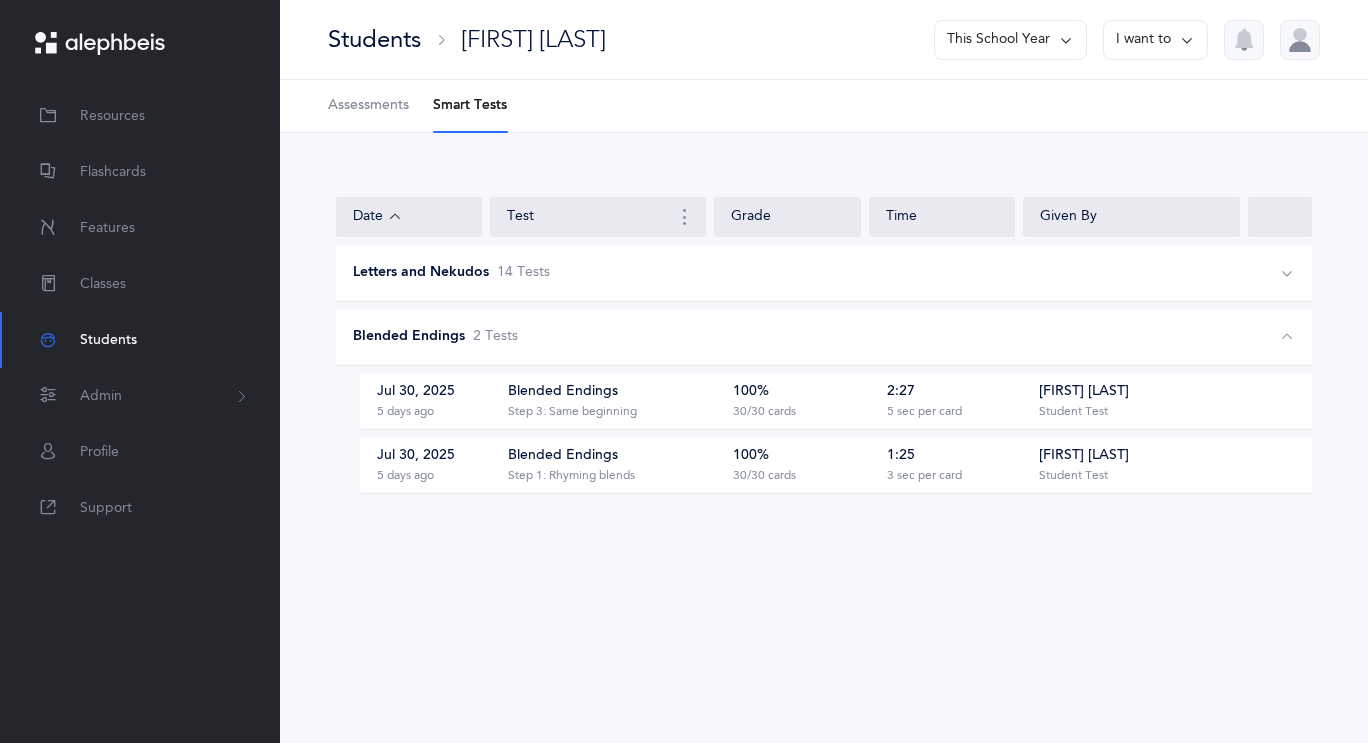 click on "Blended Endings" at bounding box center [563, 456] 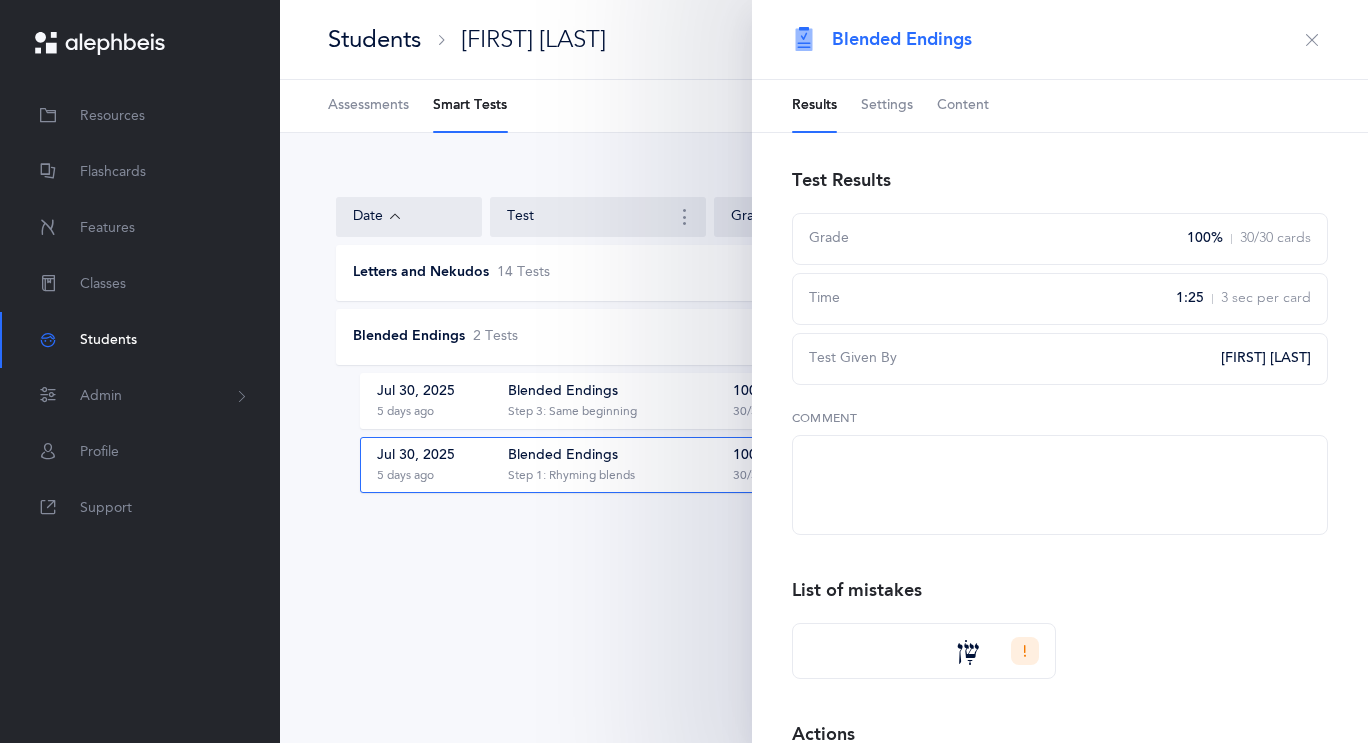 click on "Settings" at bounding box center [887, 106] 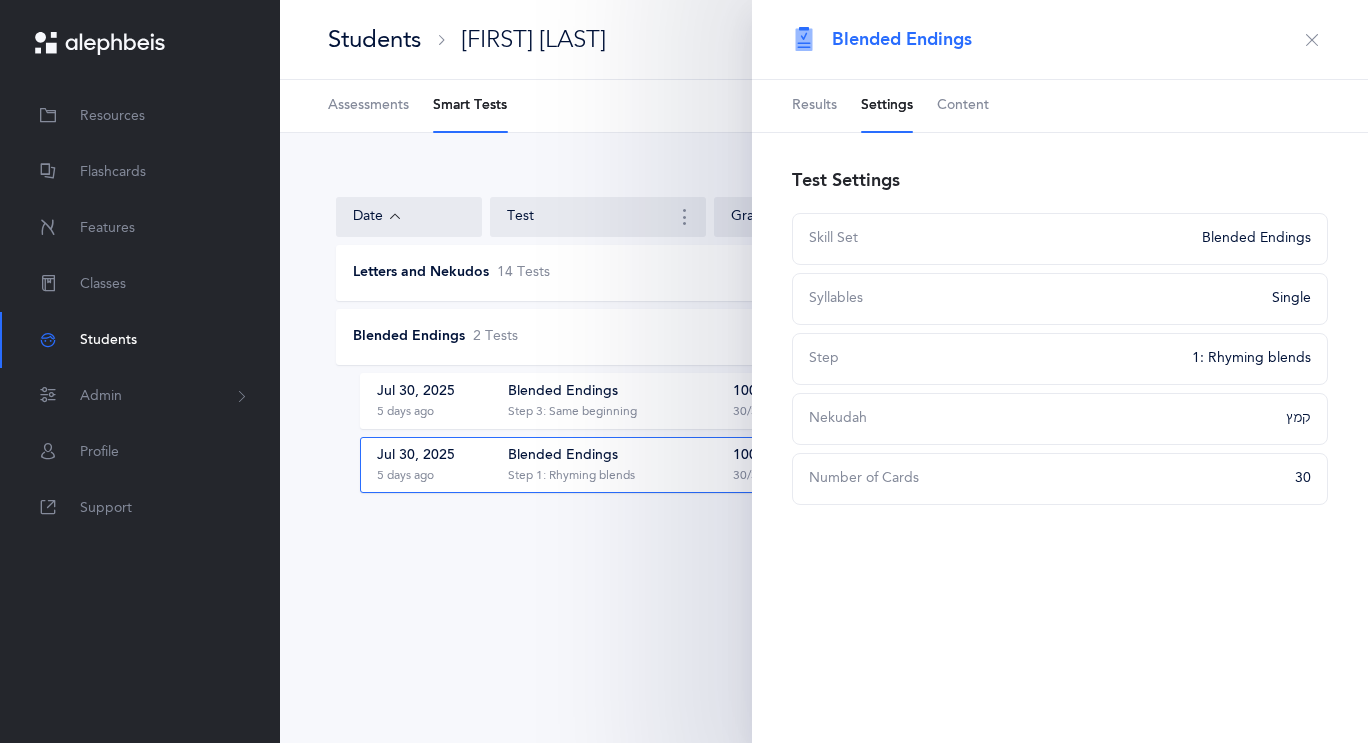 click on "Students
[NAME]
This School Year
I want to
Assessments Smart Tests
Date
Test
Grade
Time
Given By
Letters and Nekudos
14 Test s
Jul 30, 2025
5 days ago
Letters with Nekudos
‭‫א - ת‬, ‭‫5 Nekudos
100%
30/30 cards
1:38
3
sec per card
[NAME]
Student Test
Jul 30, 2025
5 days ago
Letters with Nekudos
‭‫א - ת‬, ‭‫כל נקודות
100%
30/30 cards
1:44
3
sec per card
[NAME]
Student Test
Jul 29, 2025" at bounding box center [824, 371] 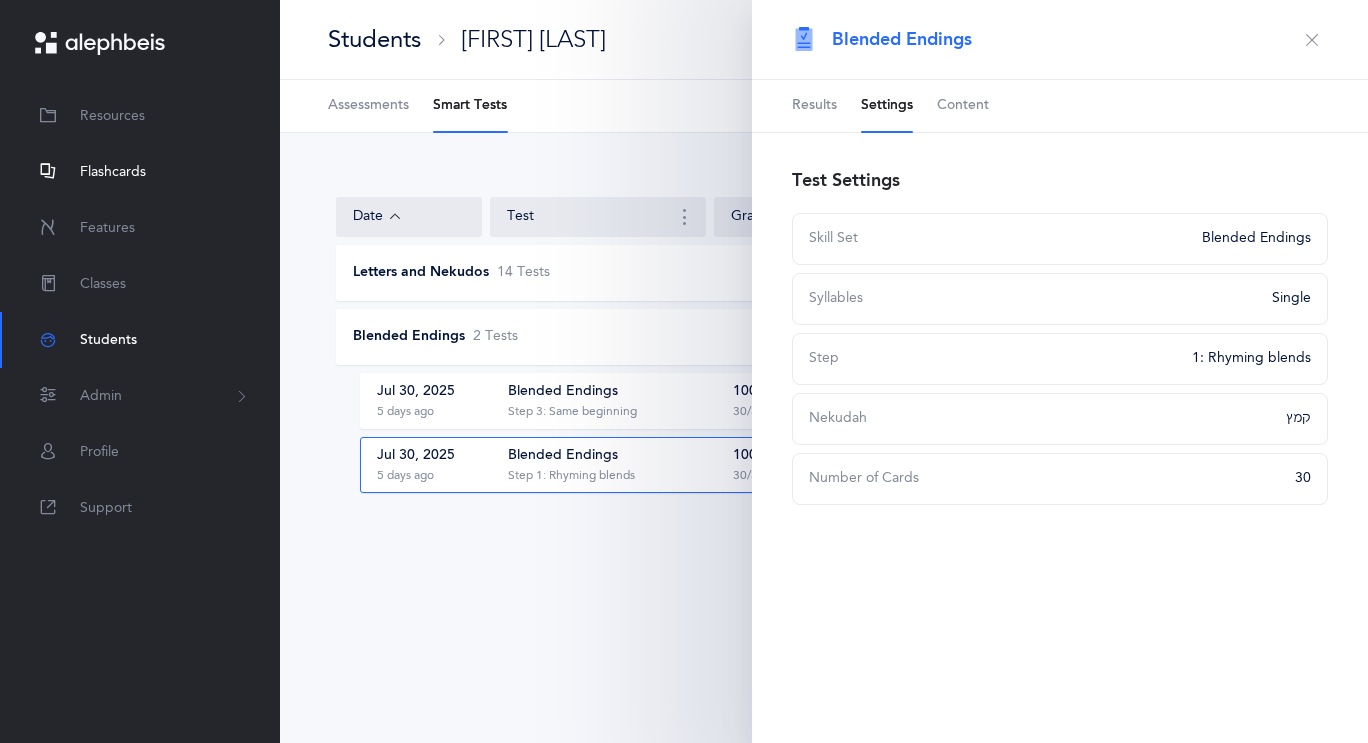 click on "Flashcards" at bounding box center (113, 172) 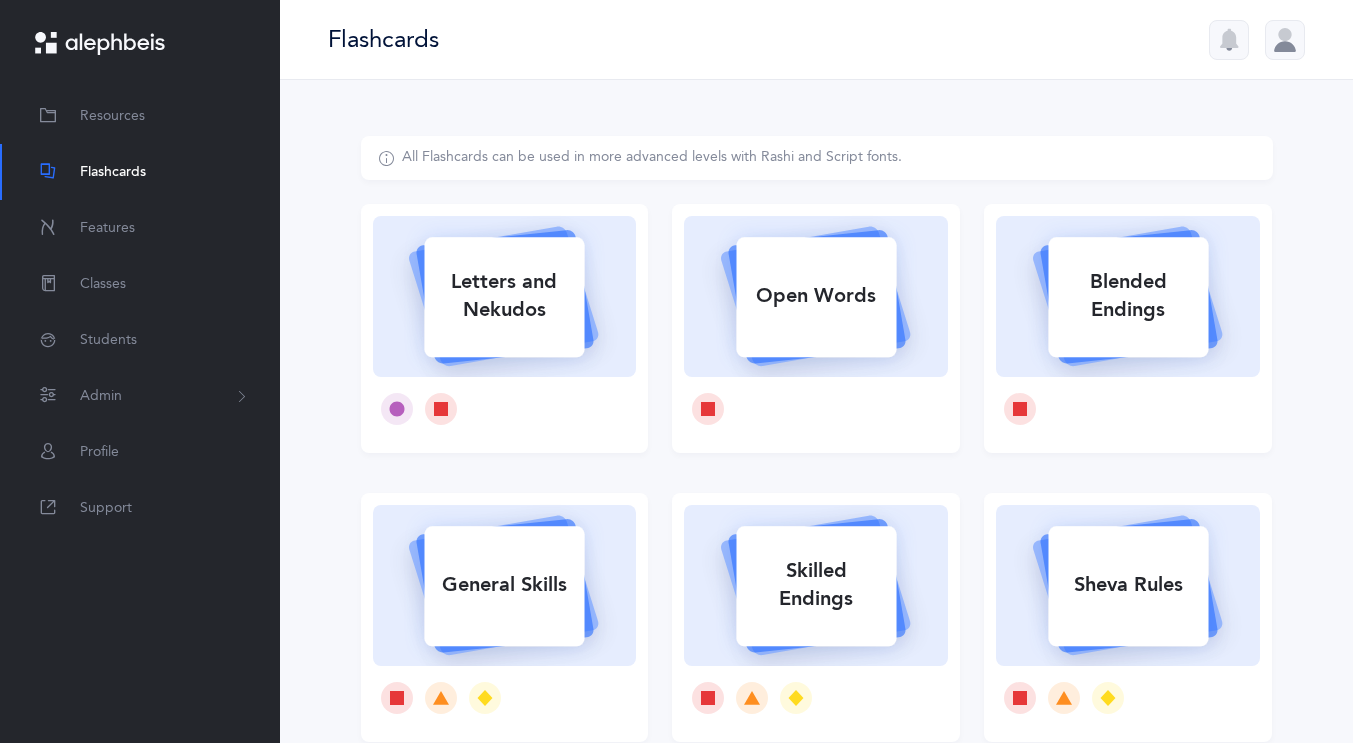 click on "Blended Endings" at bounding box center [1128, 296] 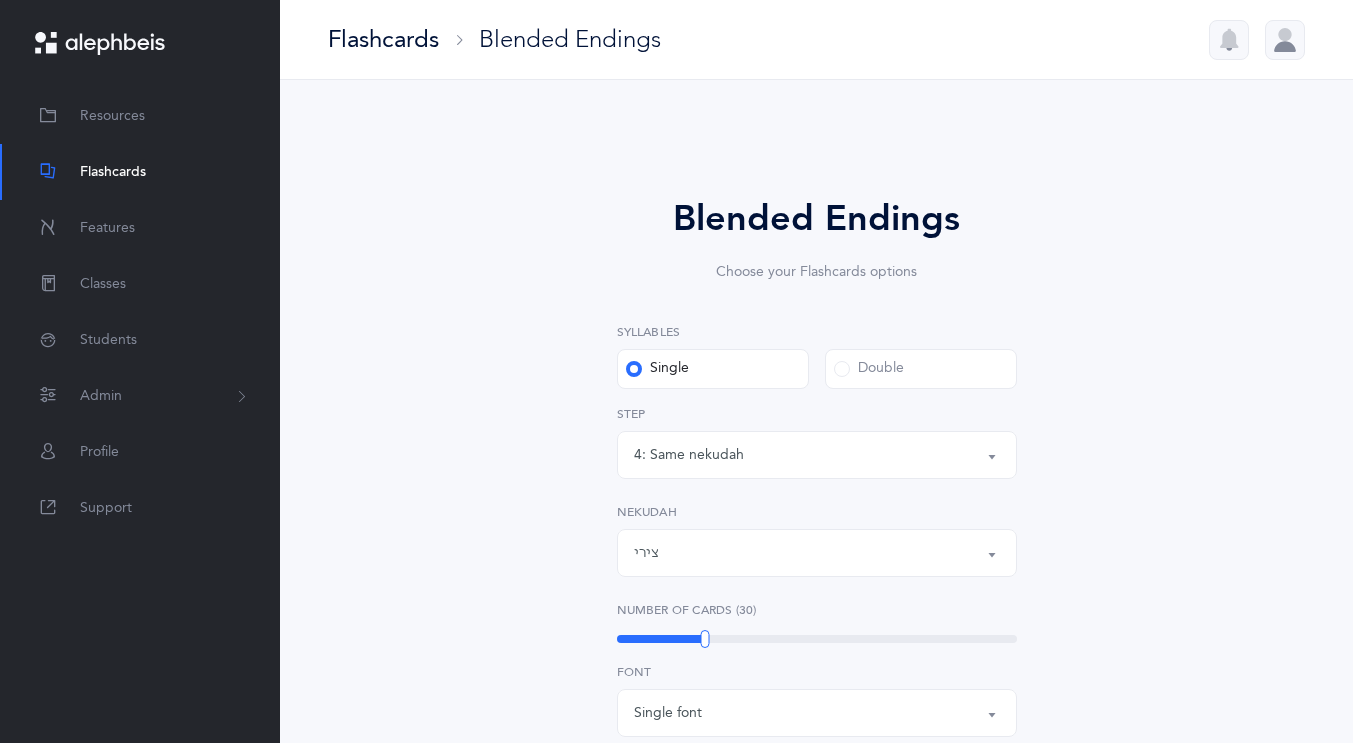 click on "4: Same nekudah" at bounding box center (689, 455) 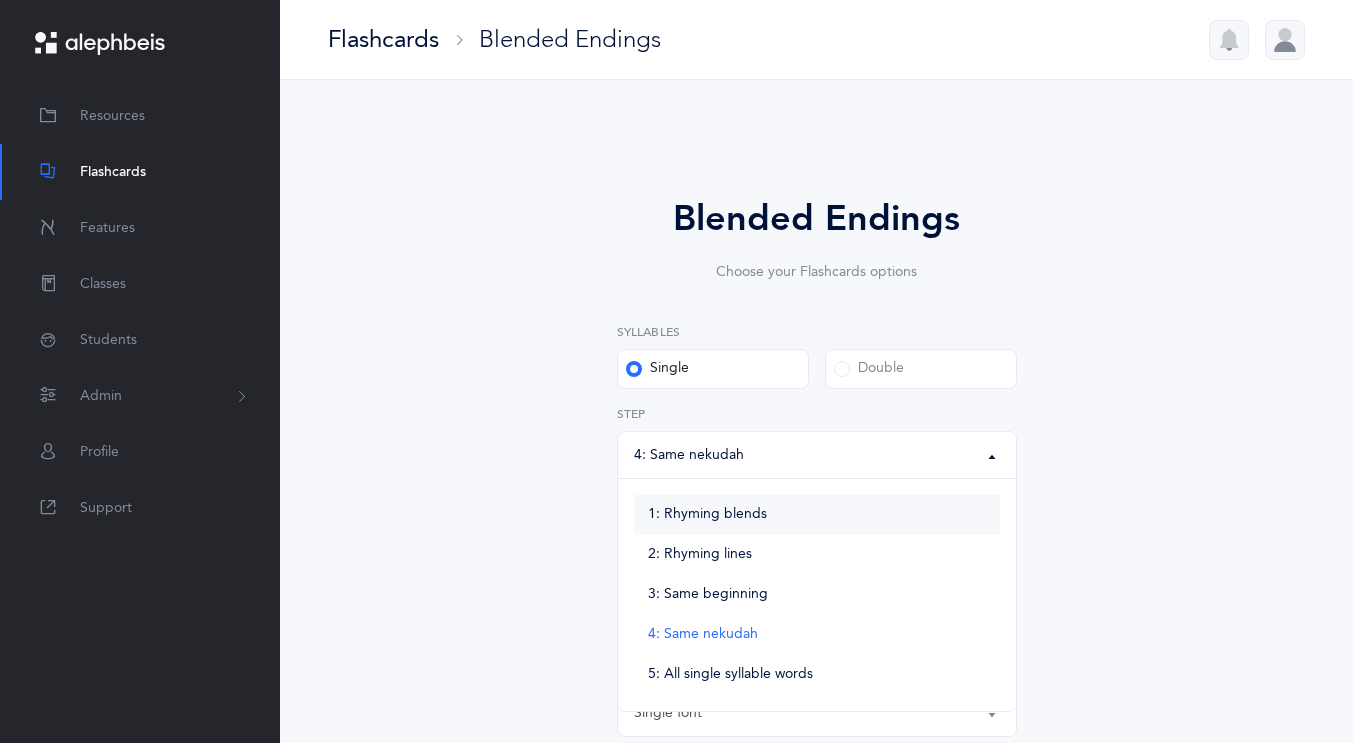 click on "1: Rhyming blends" at bounding box center [707, 515] 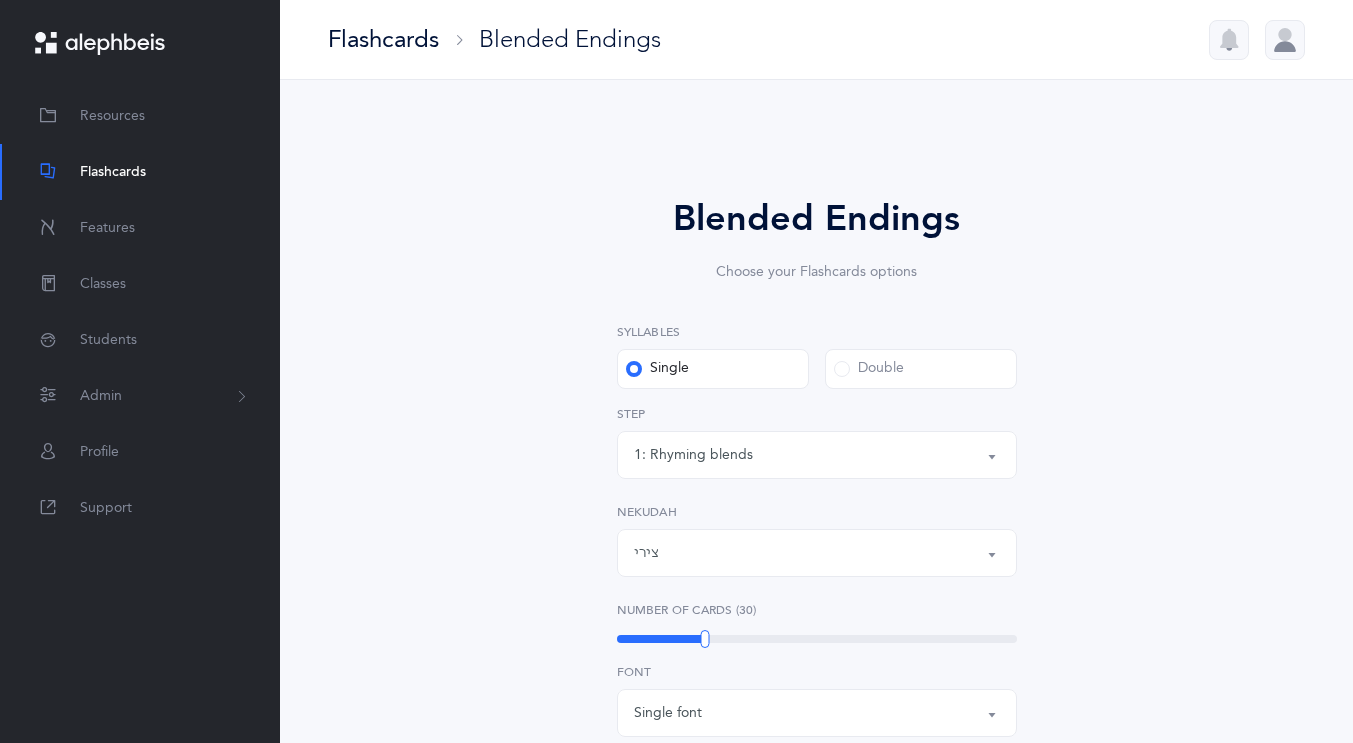 click on "צירי" at bounding box center (817, 553) 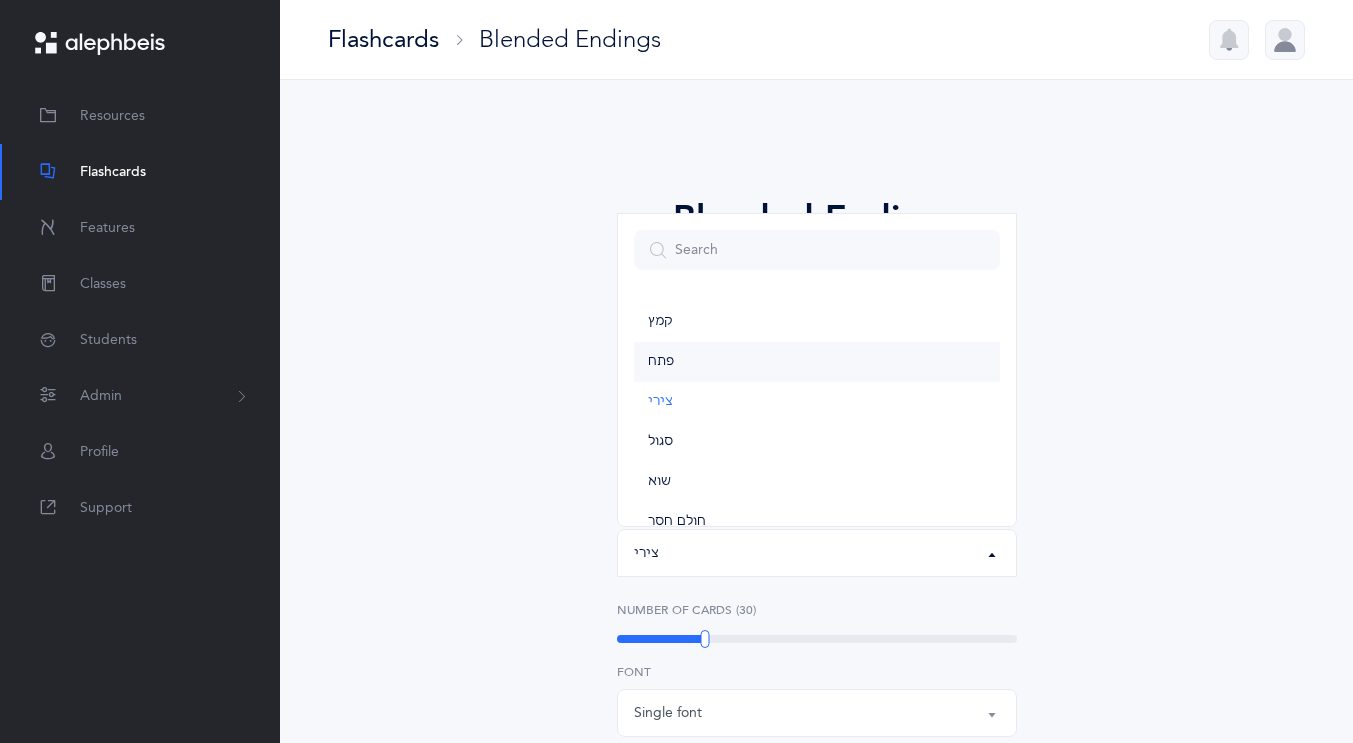 click on "פתח" at bounding box center [817, 362] 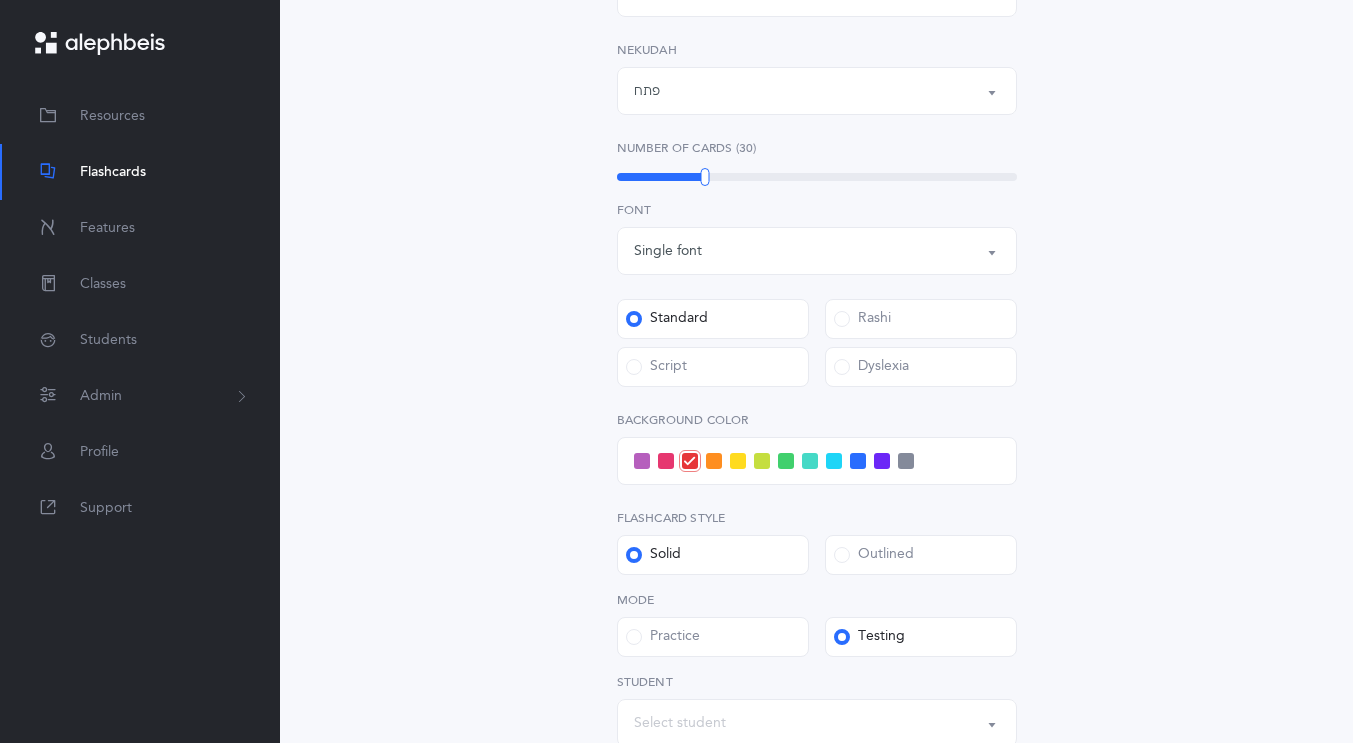 scroll, scrollTop: 465, scrollLeft: 0, axis: vertical 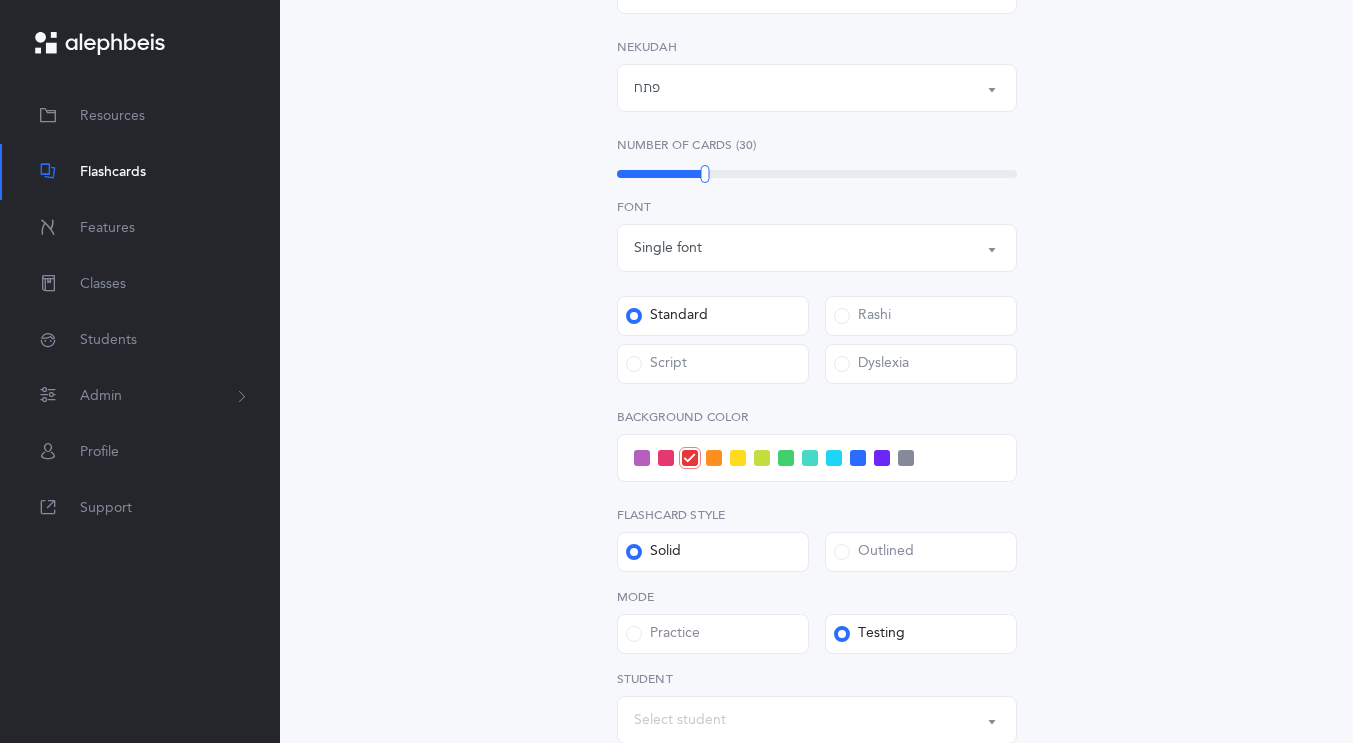 click on "Dyslexia" at bounding box center [871, 364] 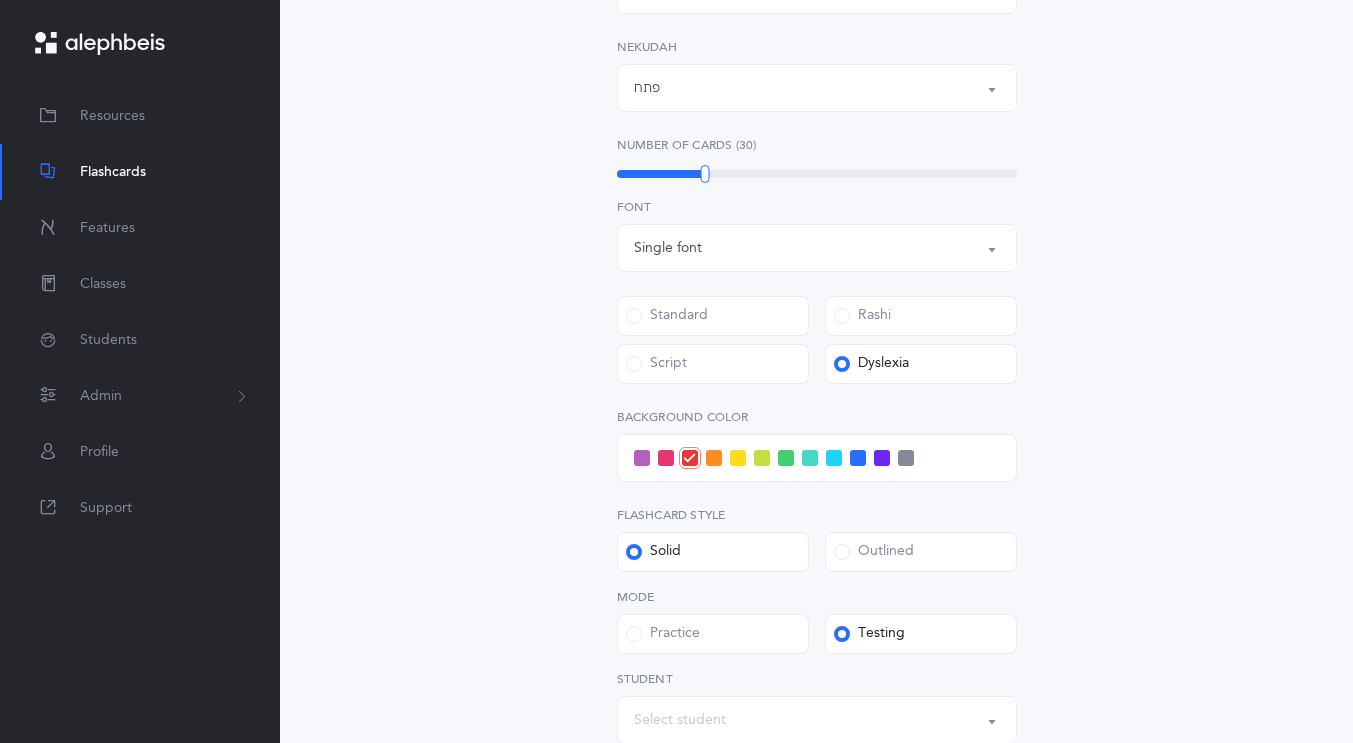 click at bounding box center [786, 458] 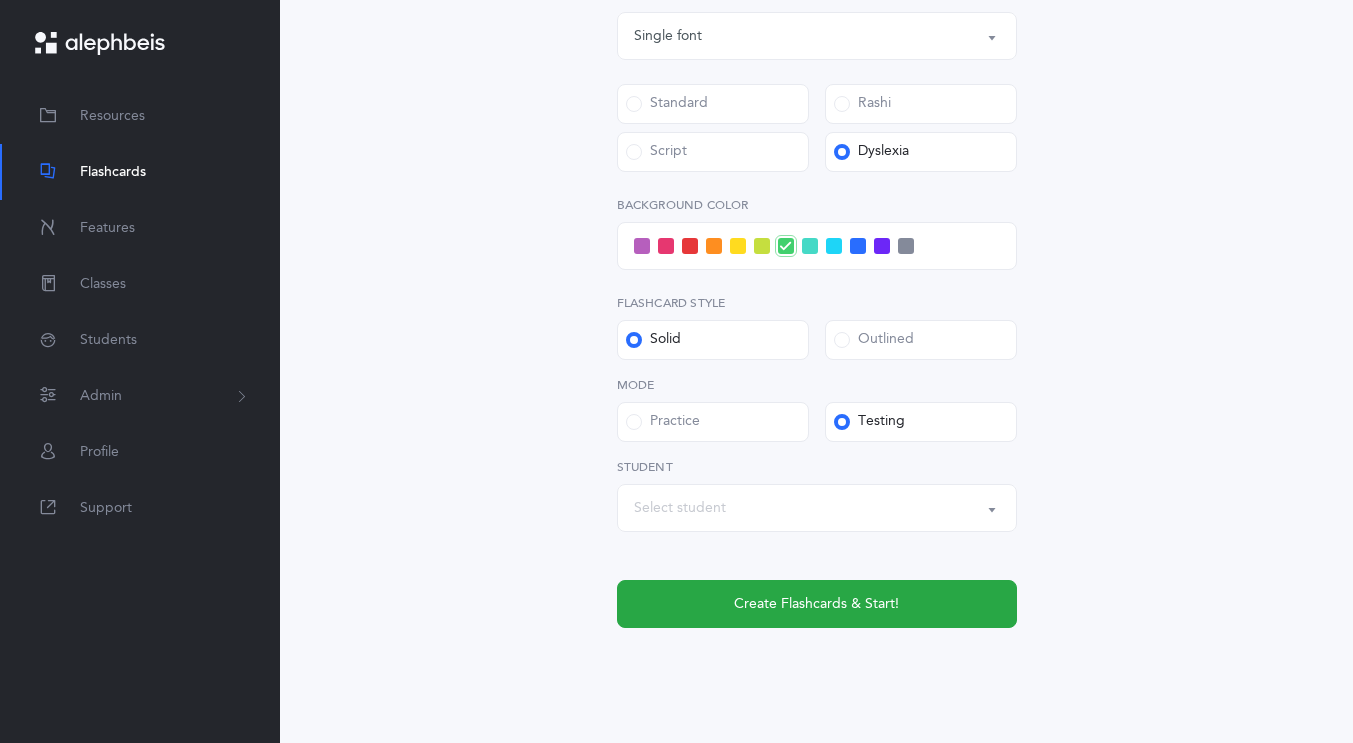 scroll, scrollTop: 679, scrollLeft: 0, axis: vertical 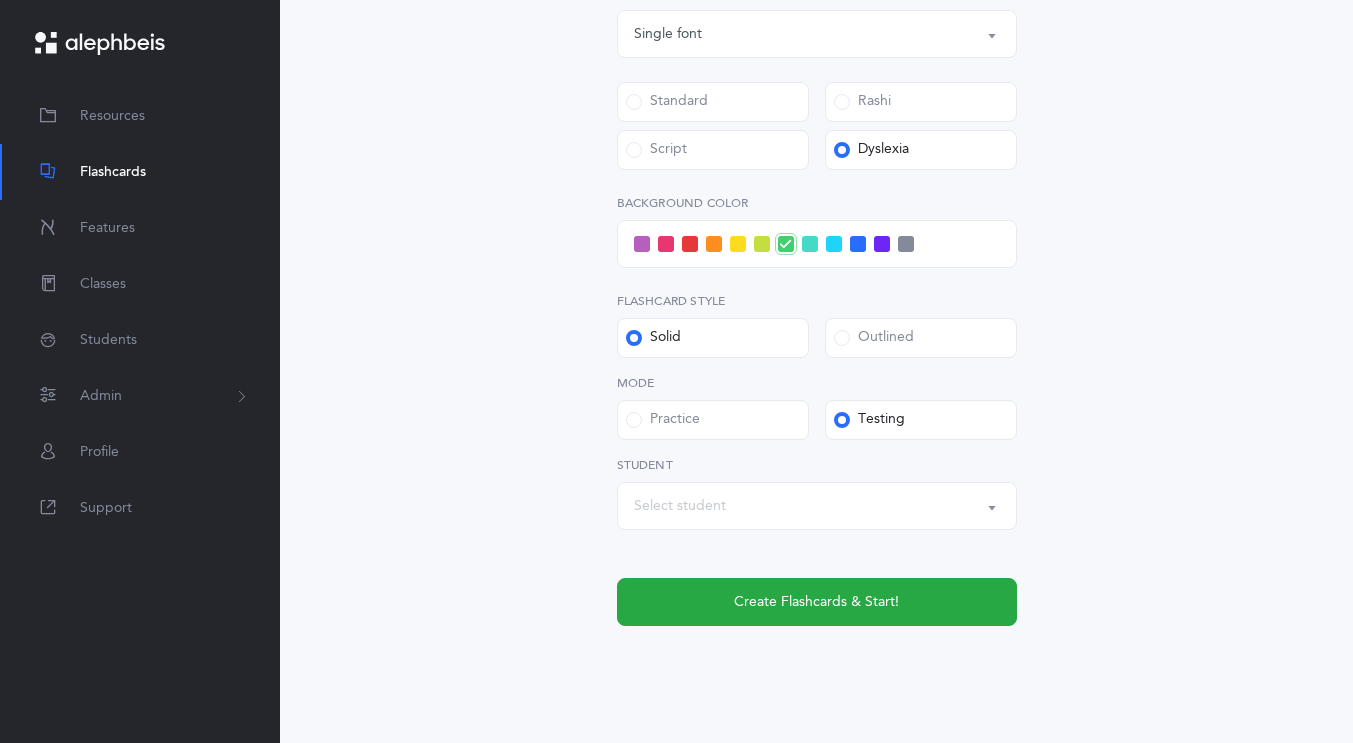 click on "Select student" at bounding box center [817, 506] 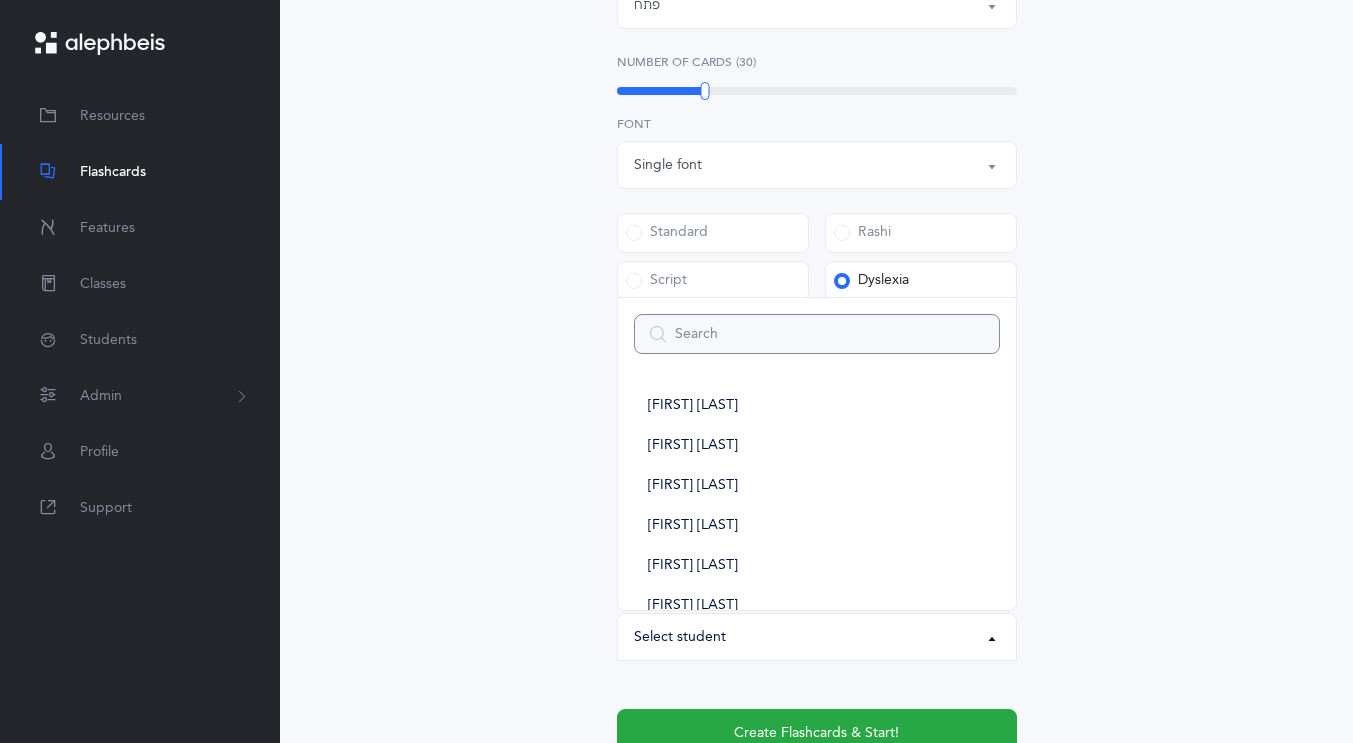 scroll, scrollTop: 549, scrollLeft: 0, axis: vertical 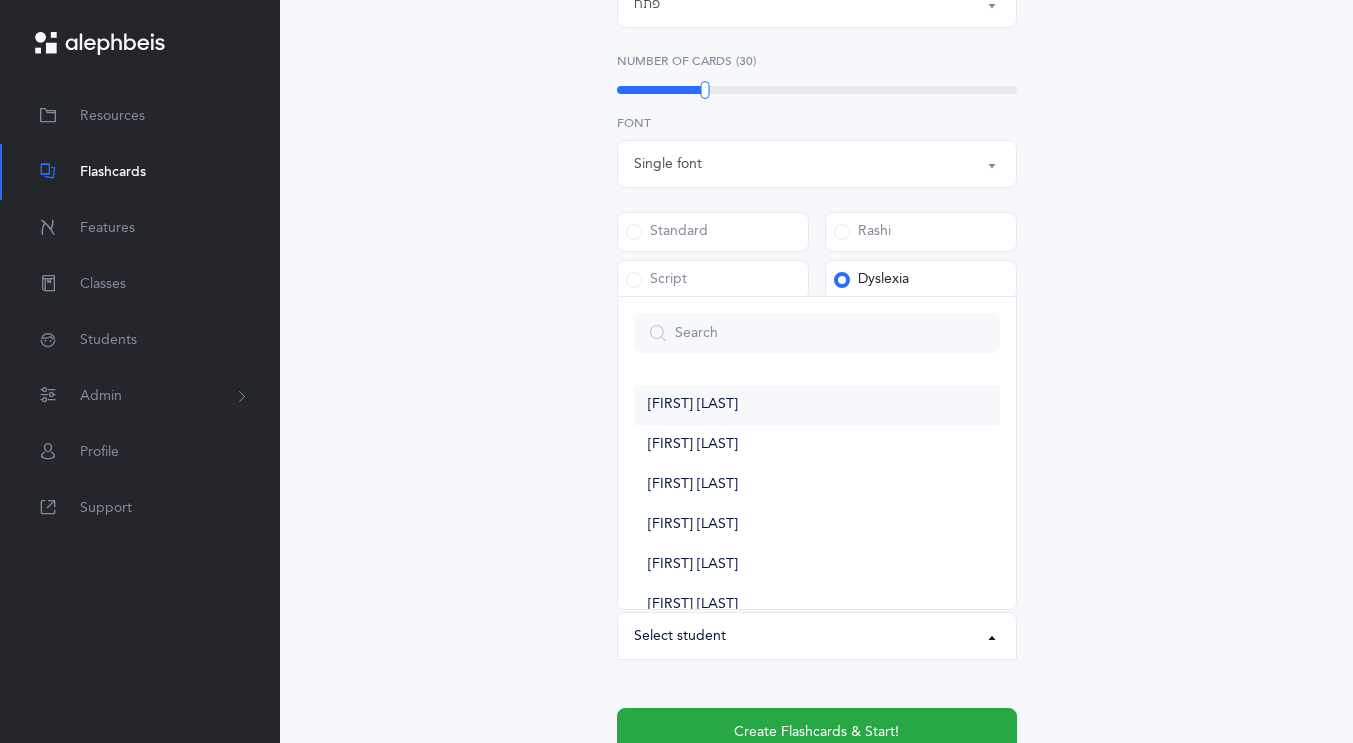 click on "[FIRST] [LAST]" at bounding box center [817, 405] 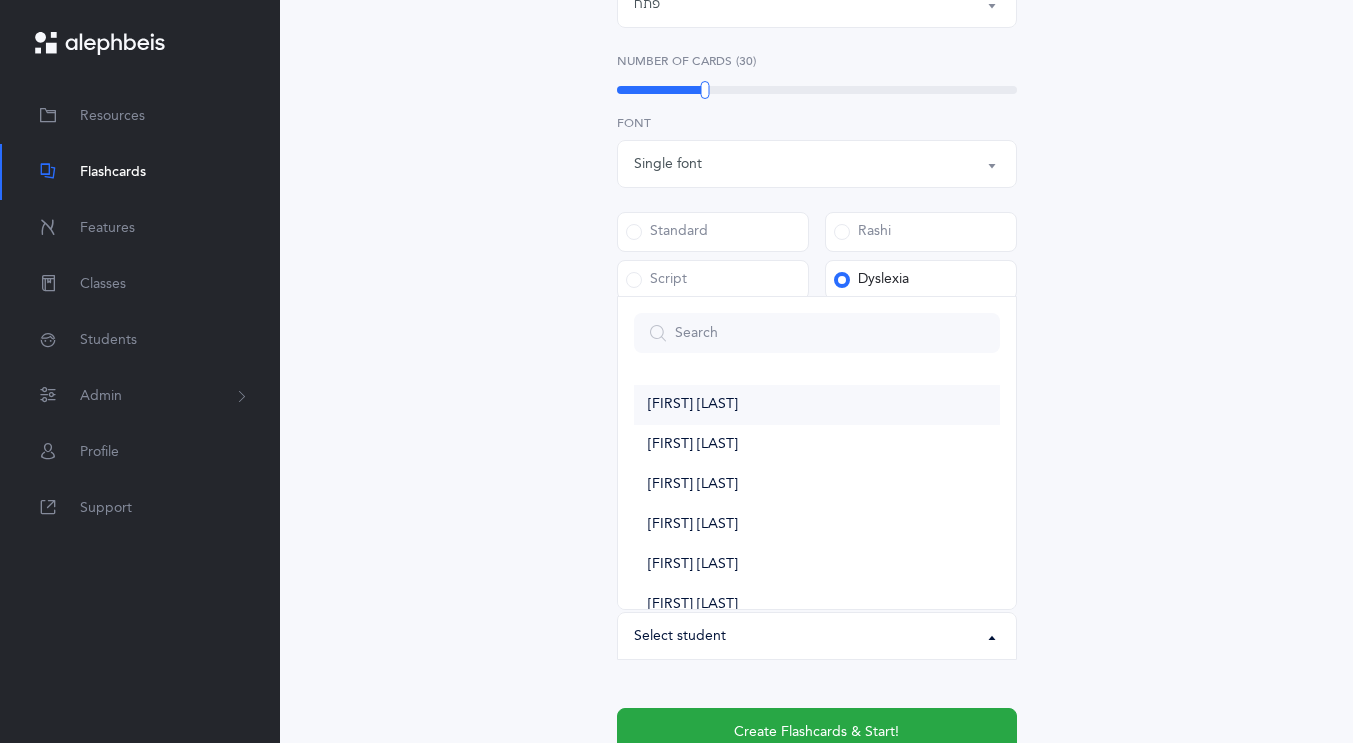 select on "14289" 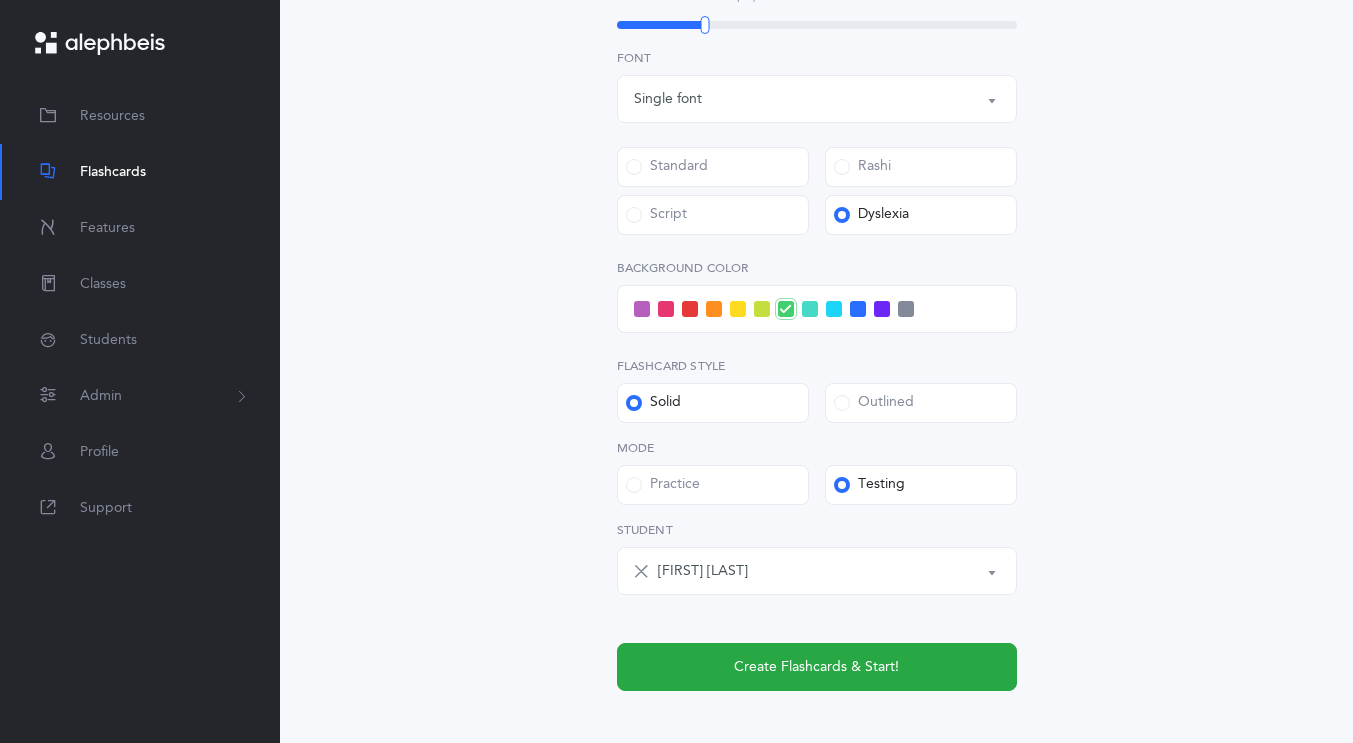 scroll, scrollTop: 722, scrollLeft: 0, axis: vertical 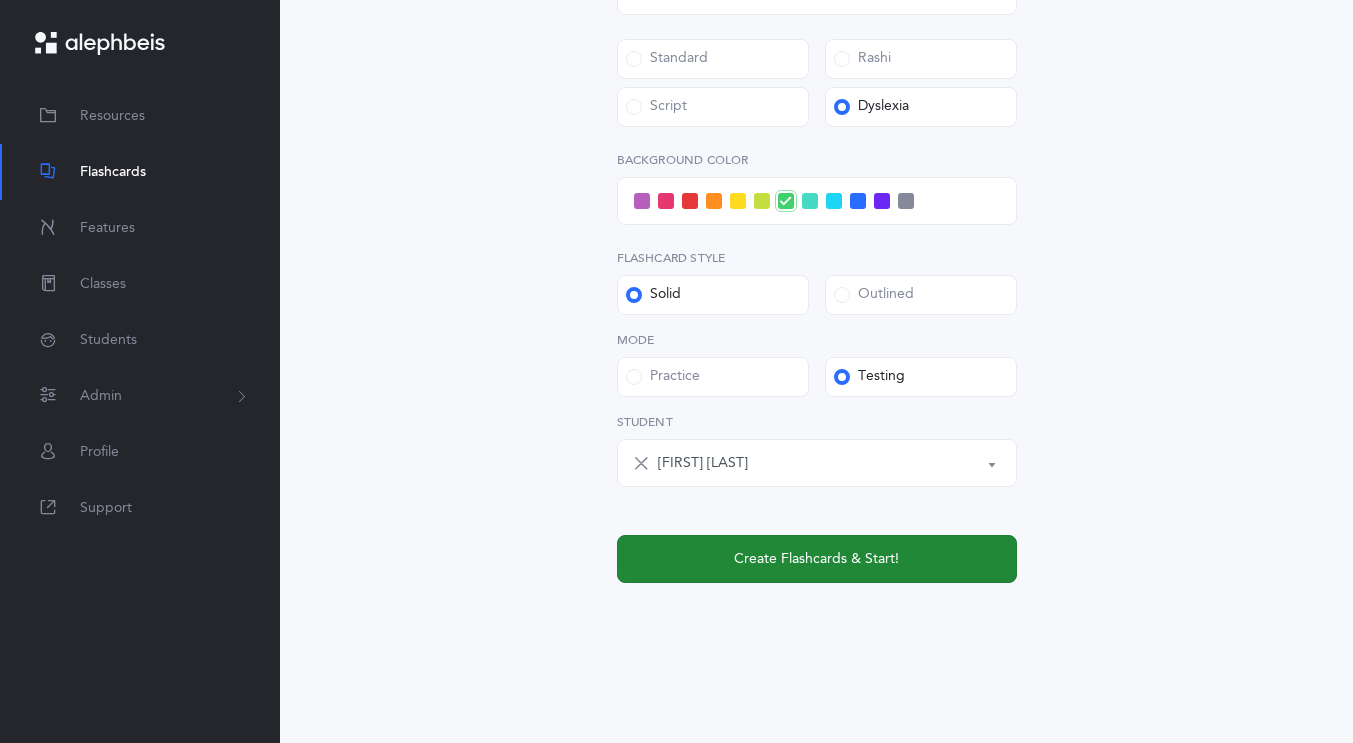 click on "Create Flashcards & Start!" at bounding box center [817, 559] 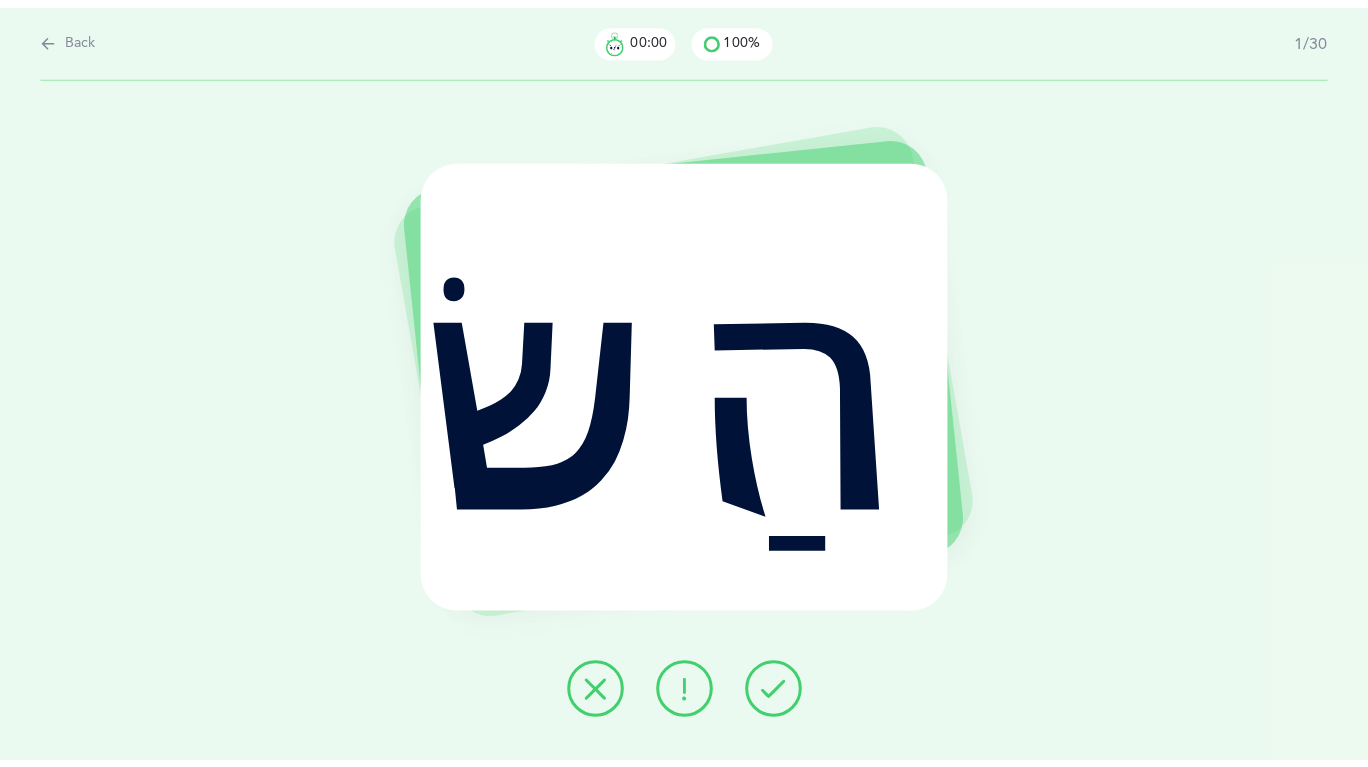 scroll, scrollTop: 0, scrollLeft: 0, axis: both 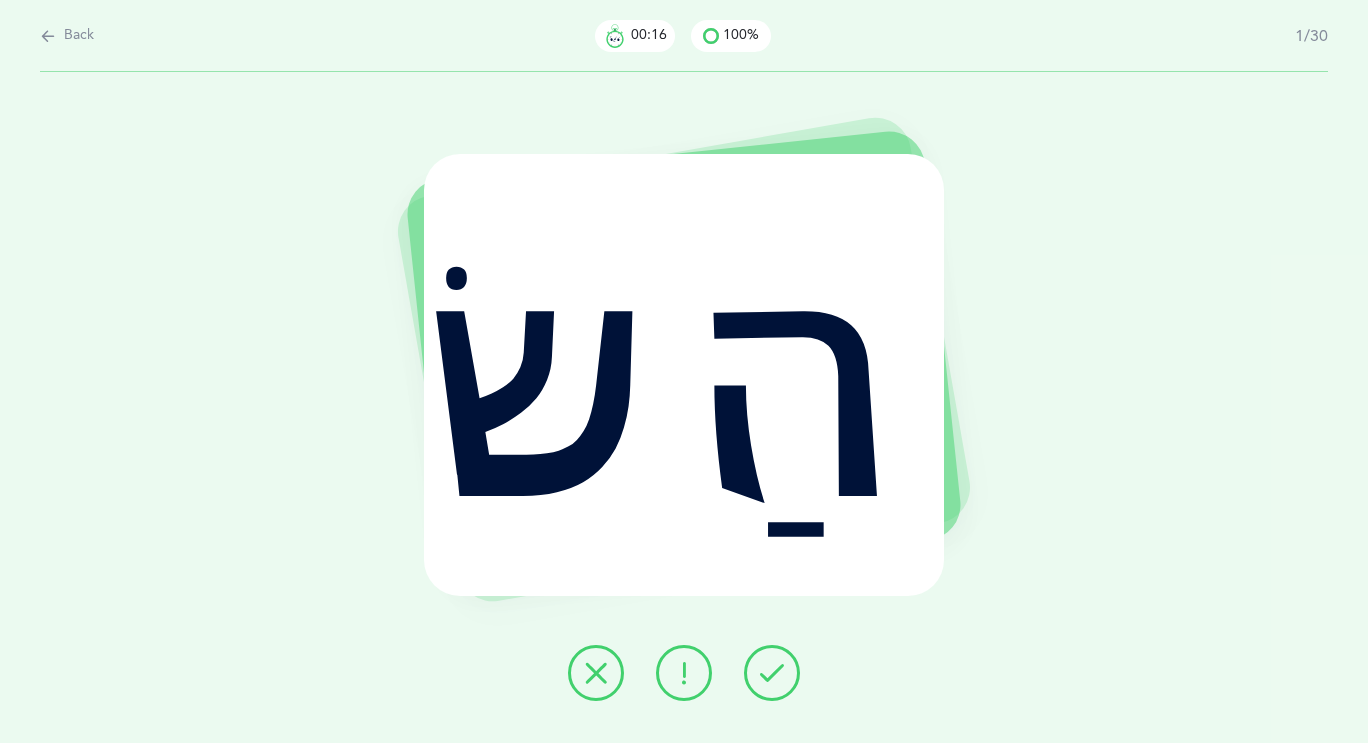 click at bounding box center [684, 673] 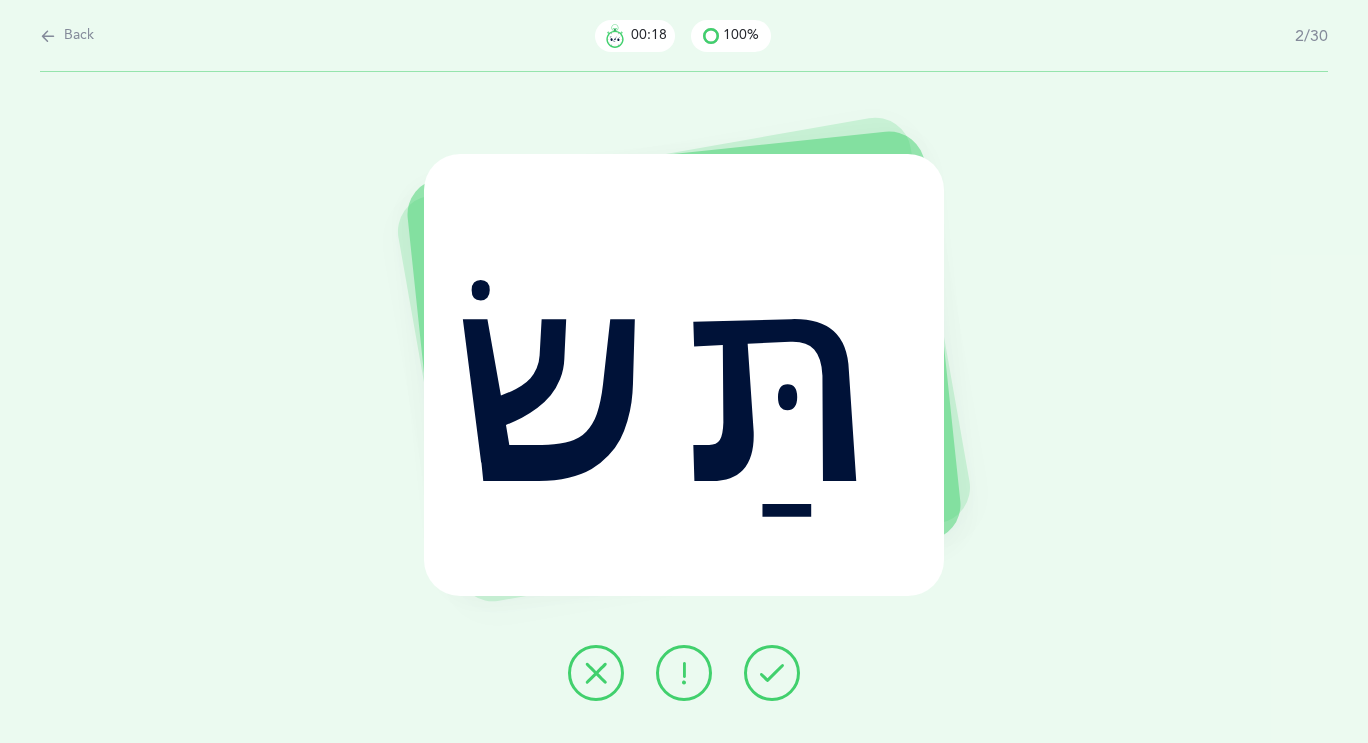 click at bounding box center (772, 673) 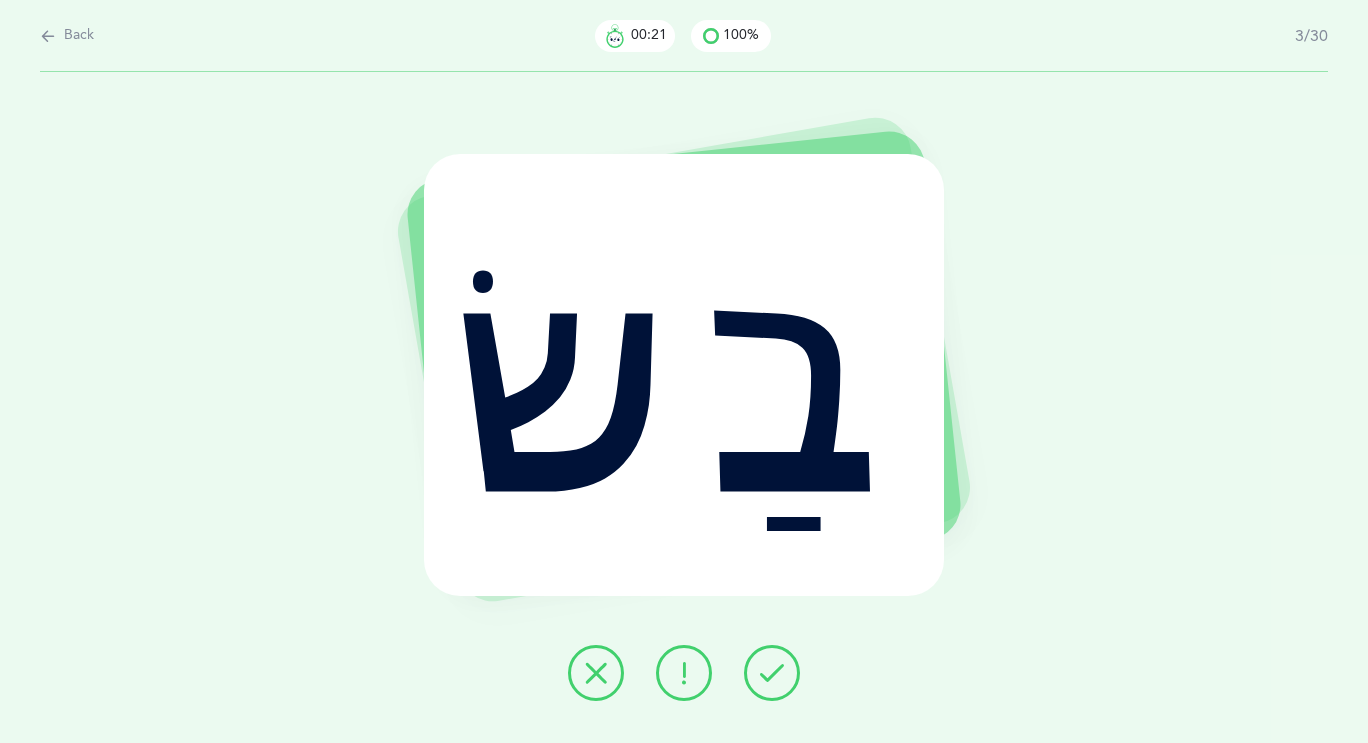 click at bounding box center [772, 673] 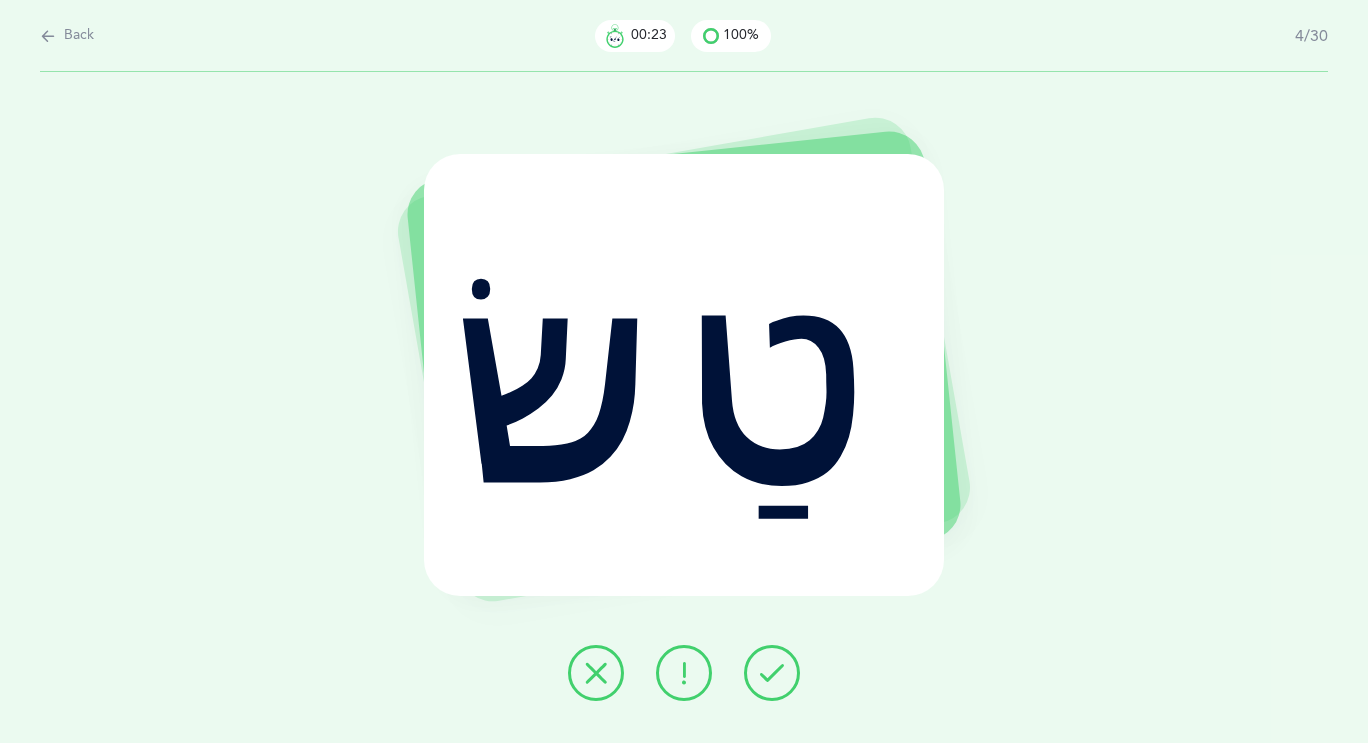 click at bounding box center (772, 673) 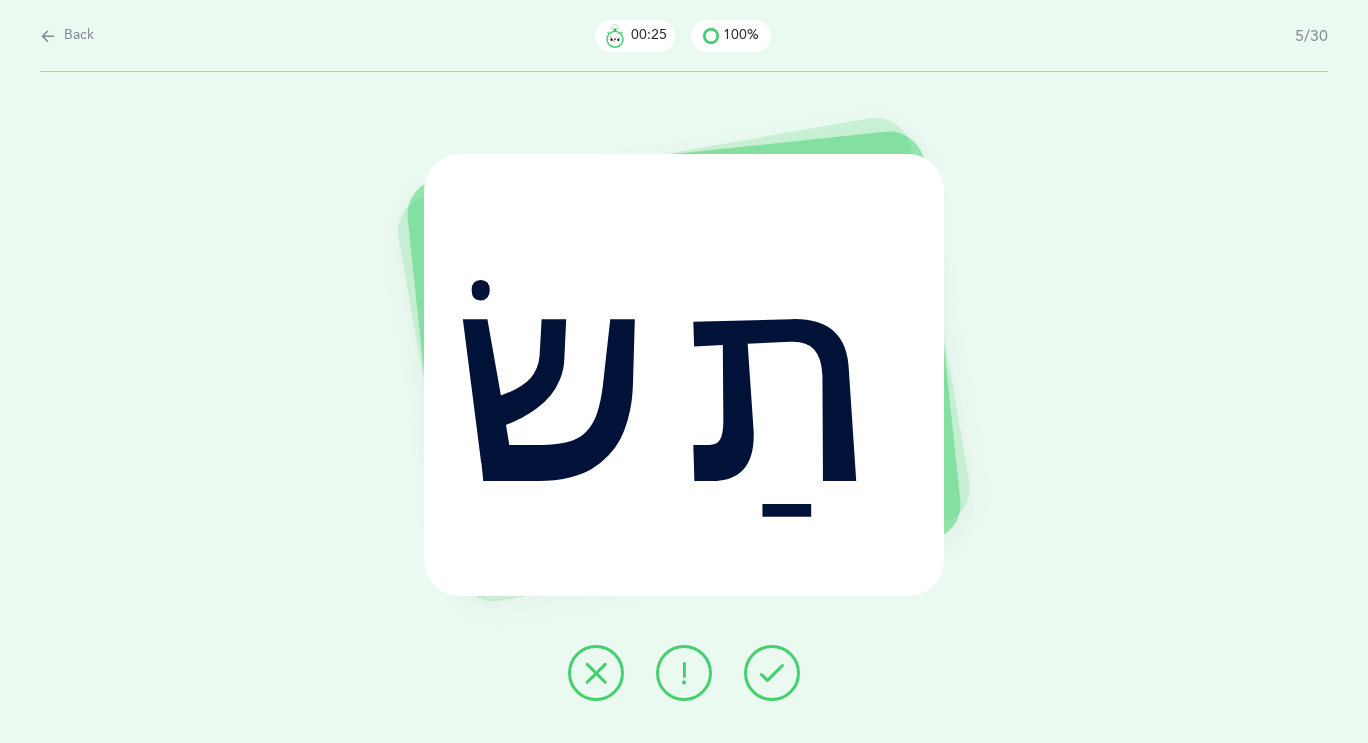 click at bounding box center [772, 673] 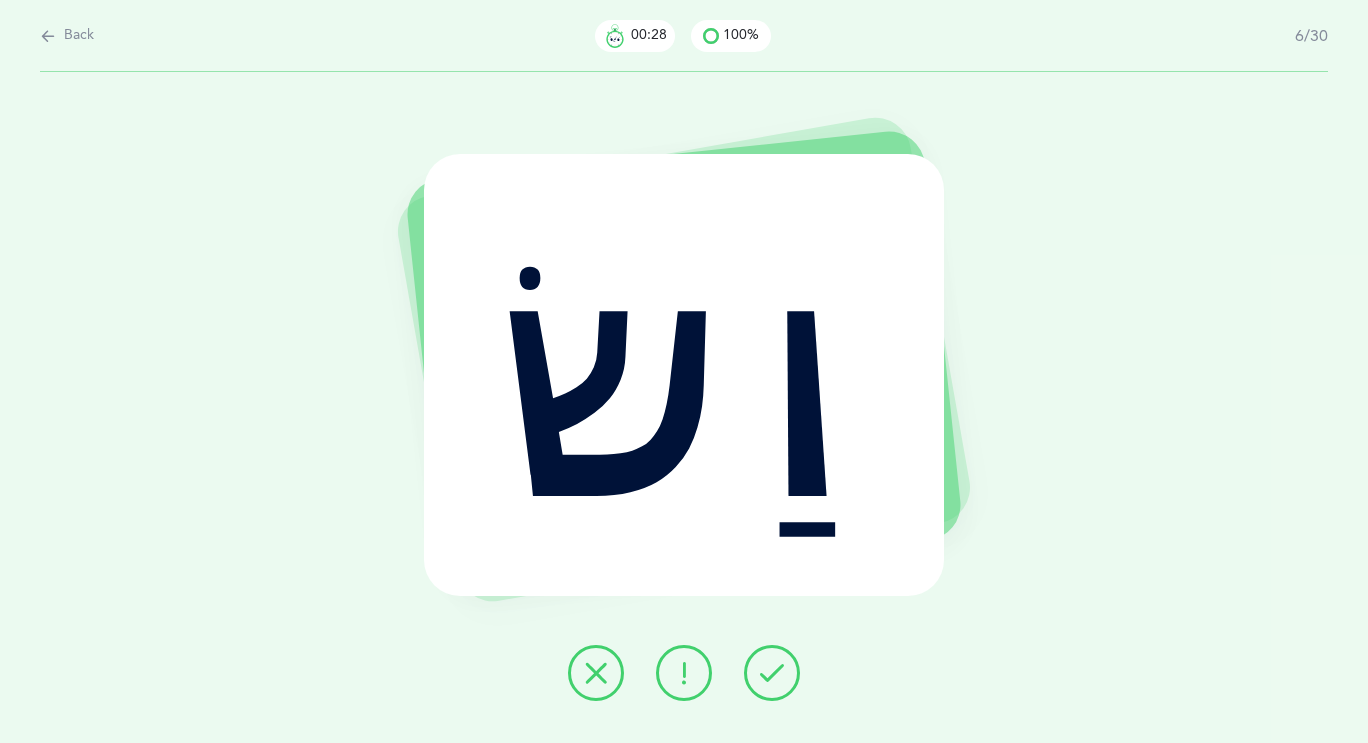 click at bounding box center [772, 673] 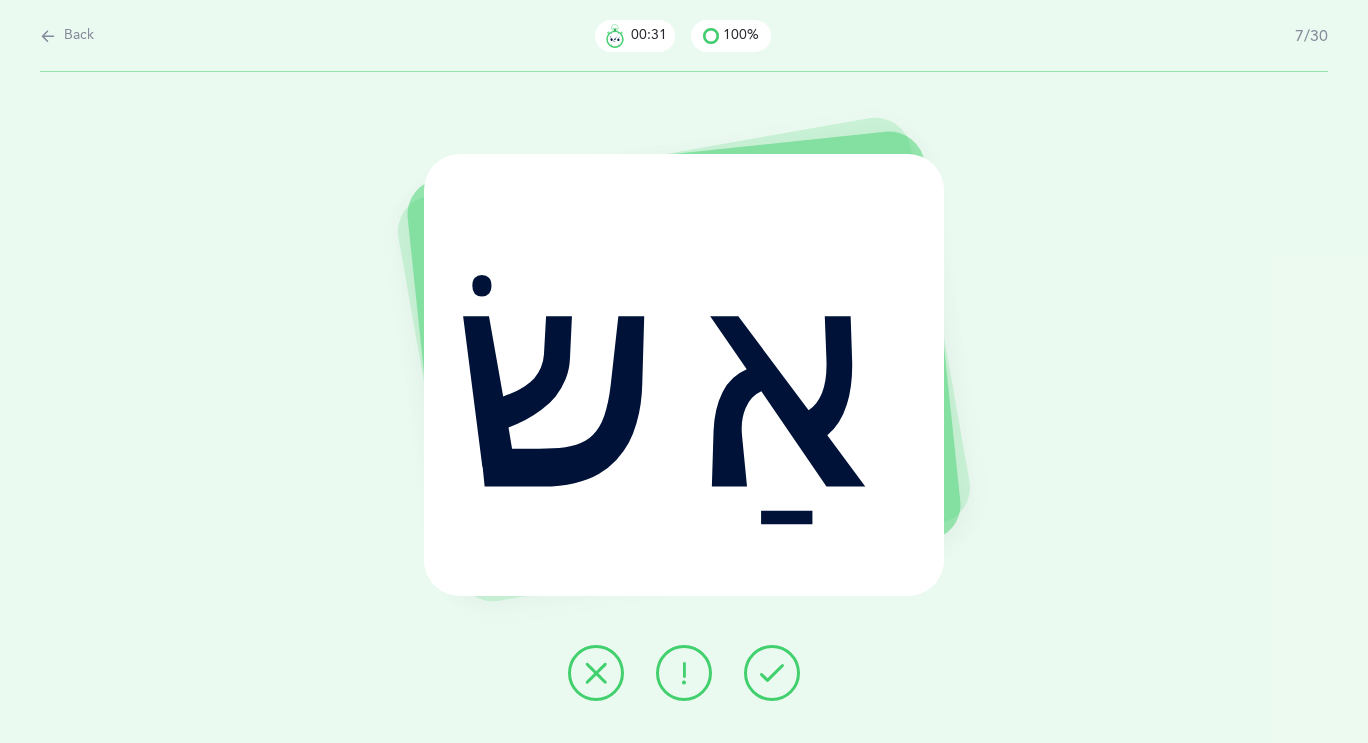 click at bounding box center (772, 673) 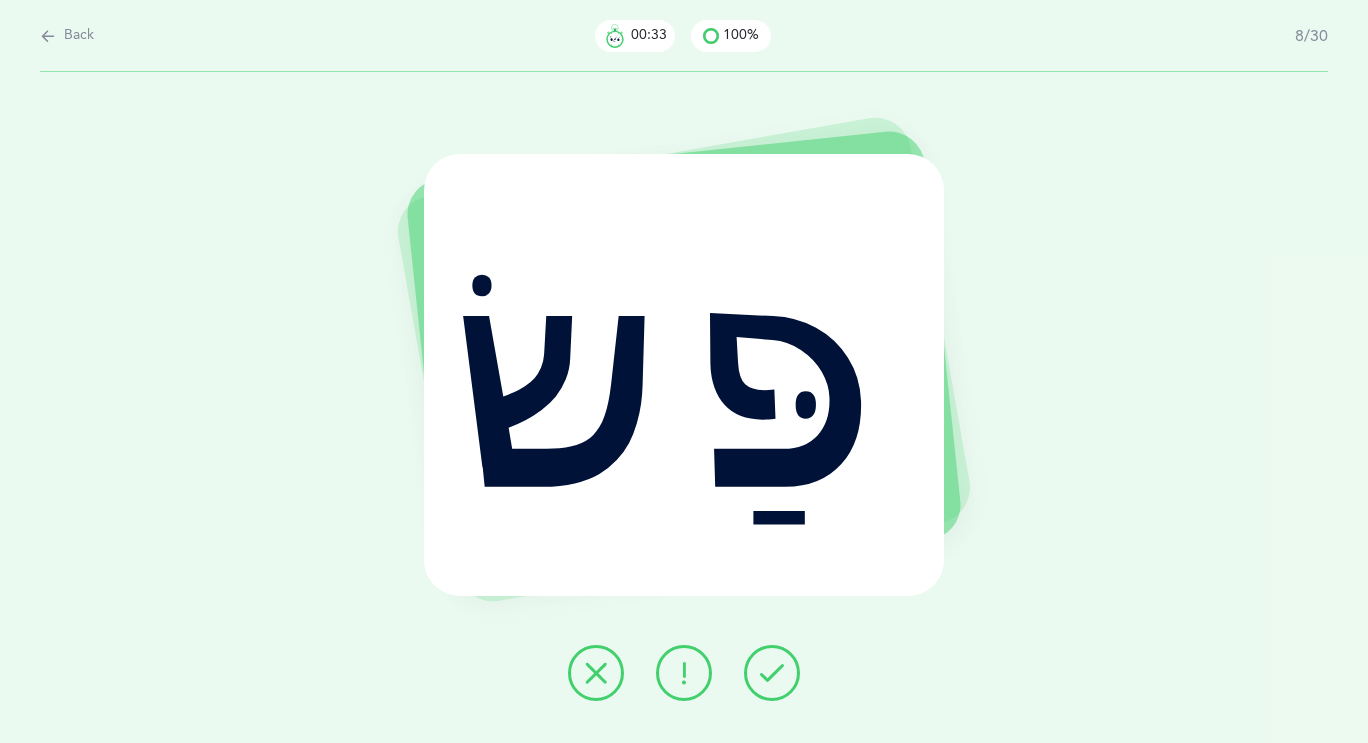 click at bounding box center [772, 673] 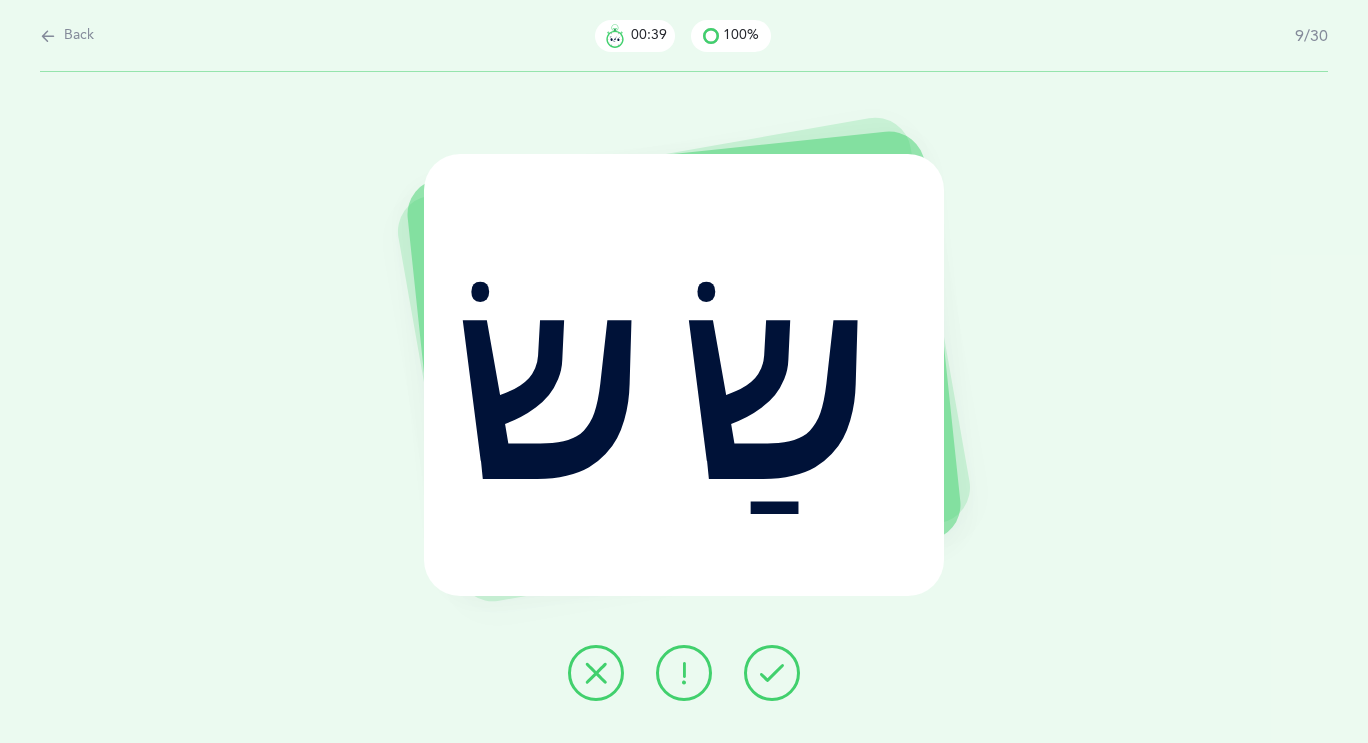 click at bounding box center [684, 673] 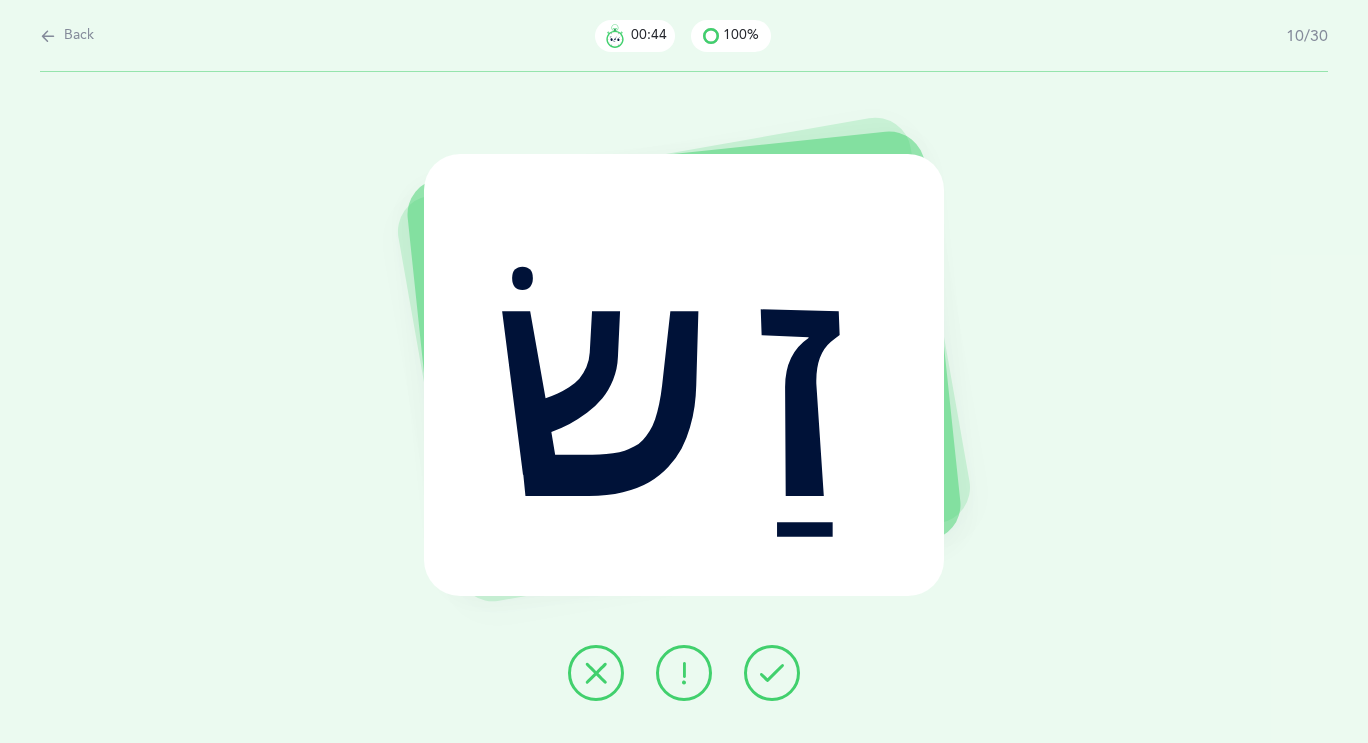 click at bounding box center [772, 673] 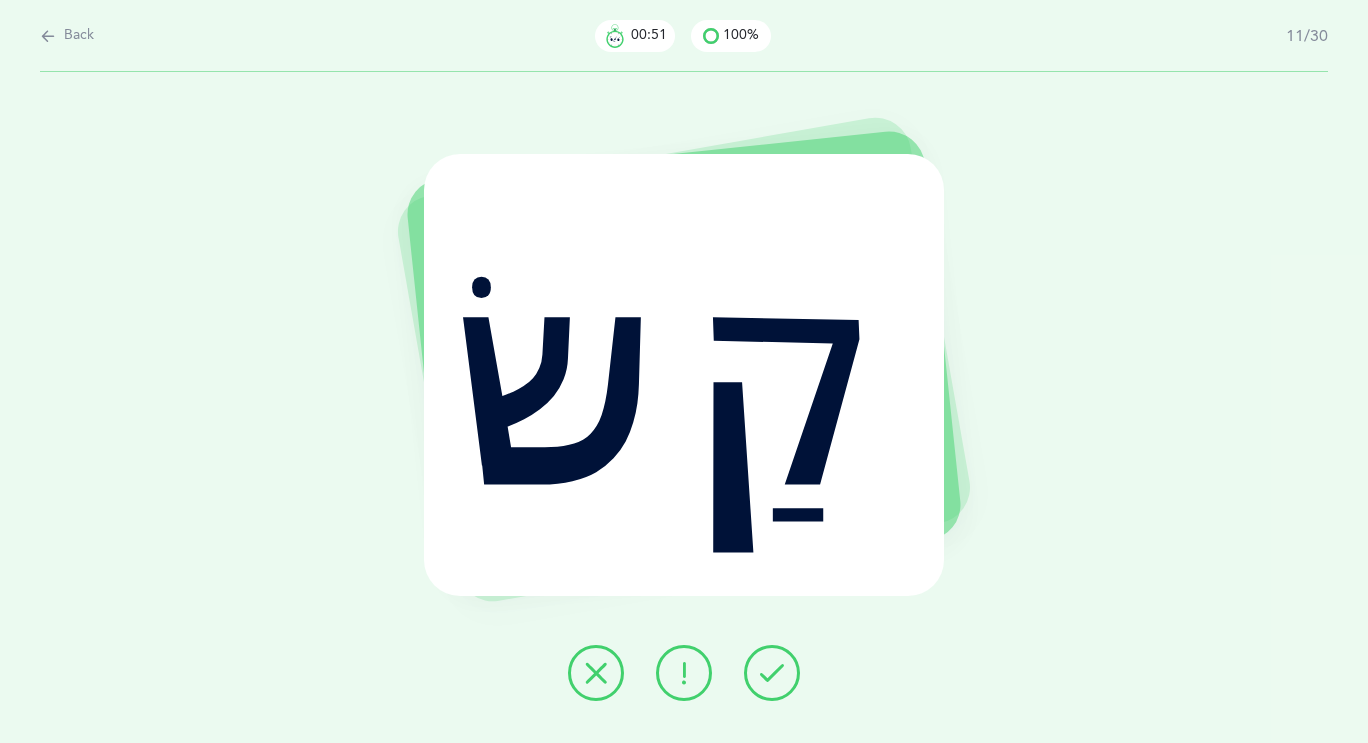 click at bounding box center (684, 673) 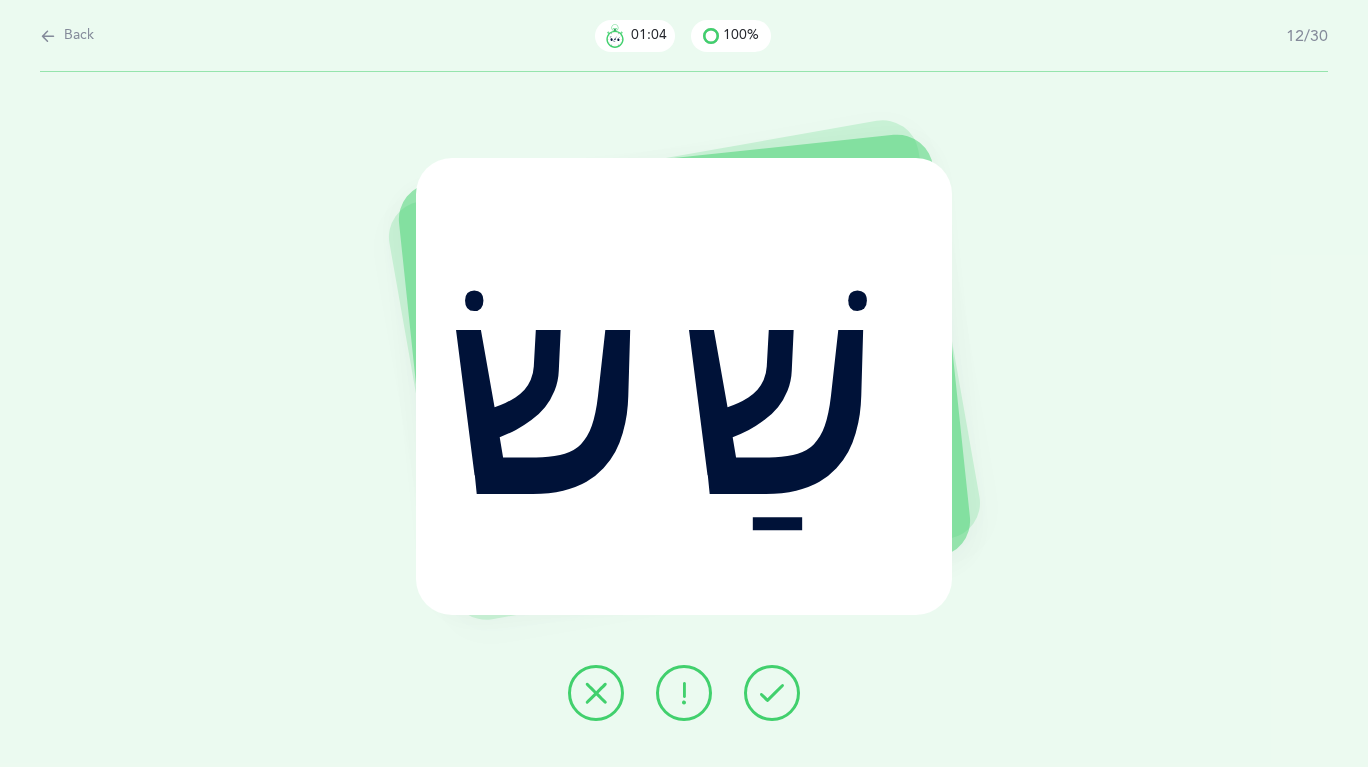 click at bounding box center [684, 693] 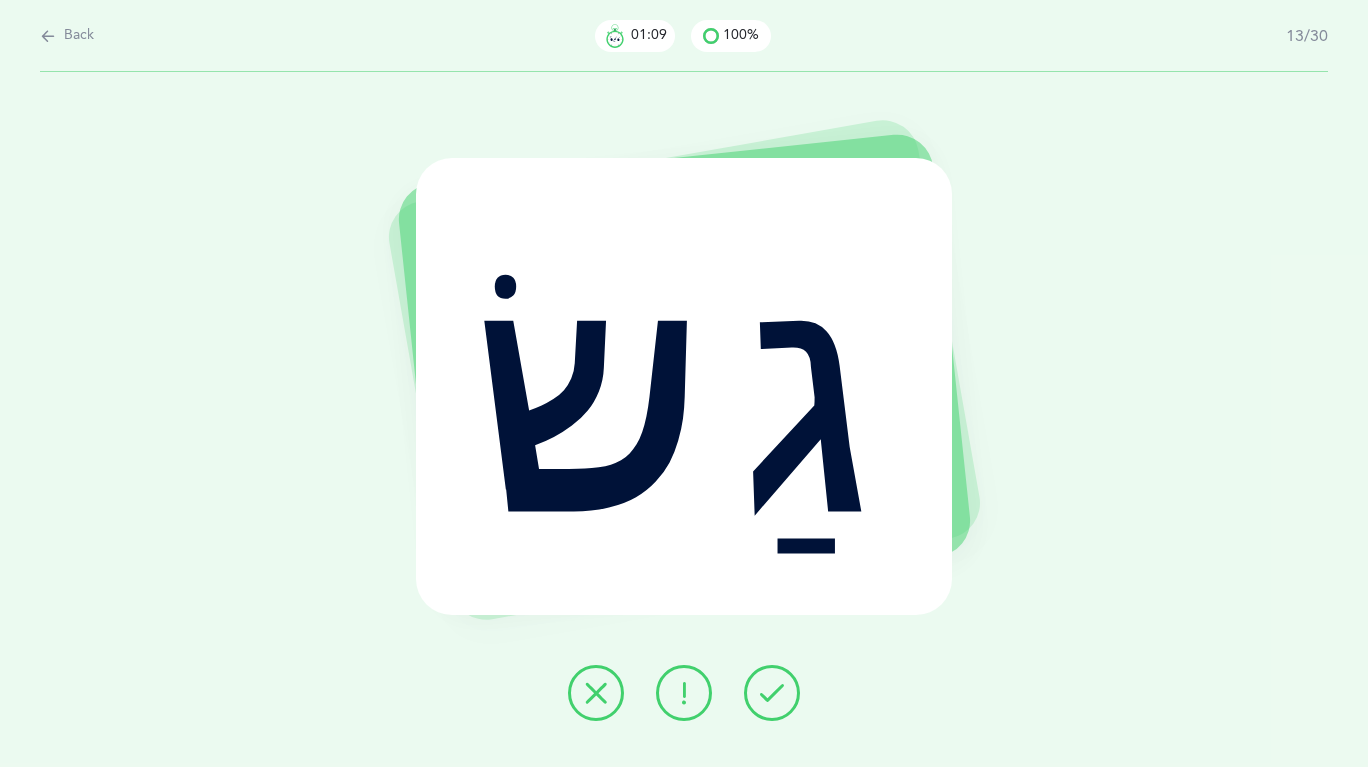 click at bounding box center (684, 693) 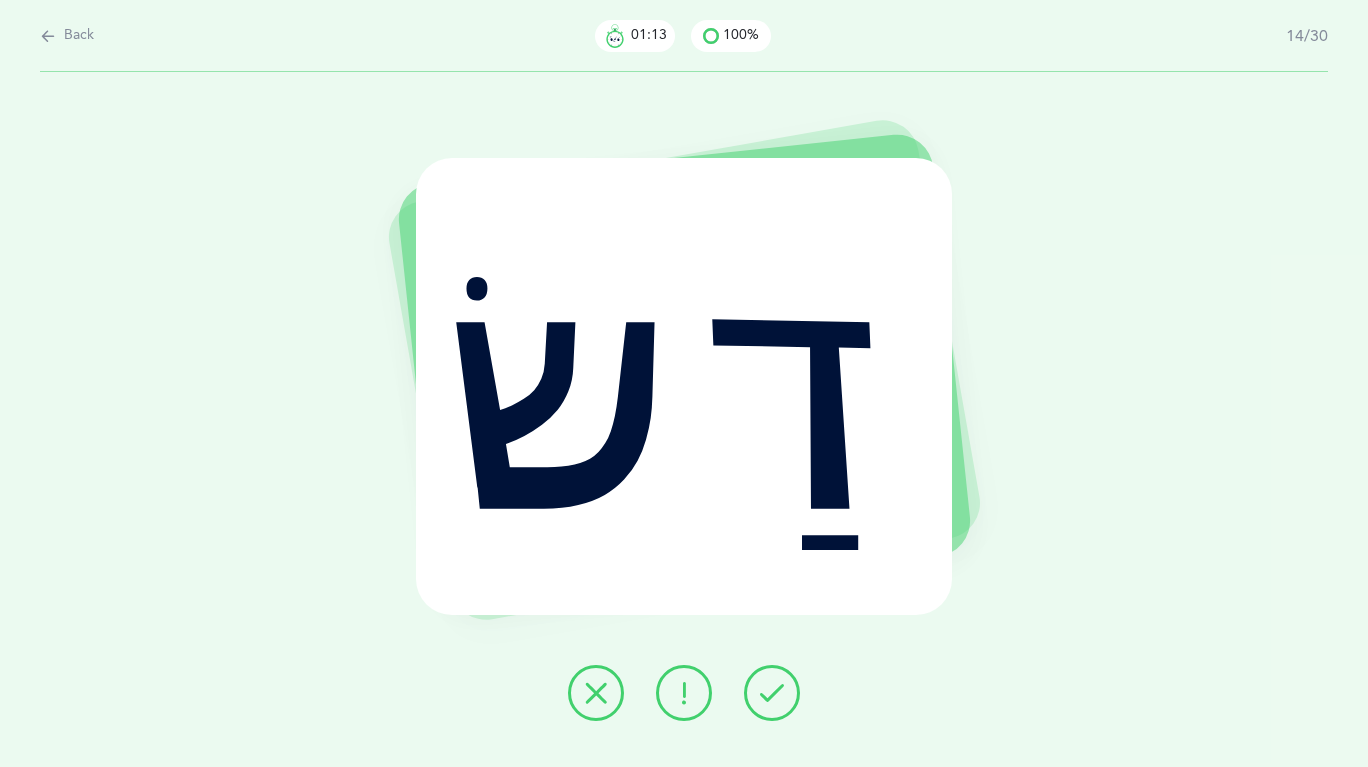 click at bounding box center (772, 693) 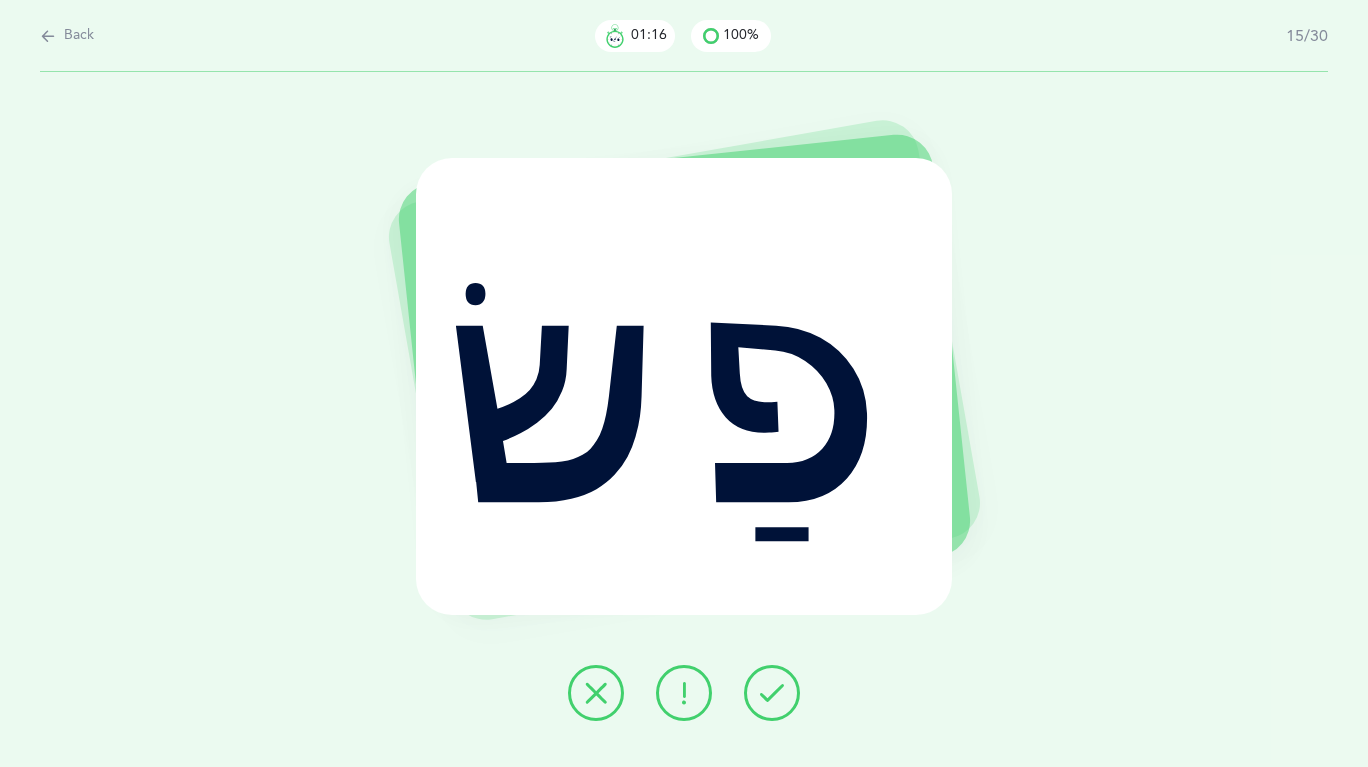 click at bounding box center [772, 693] 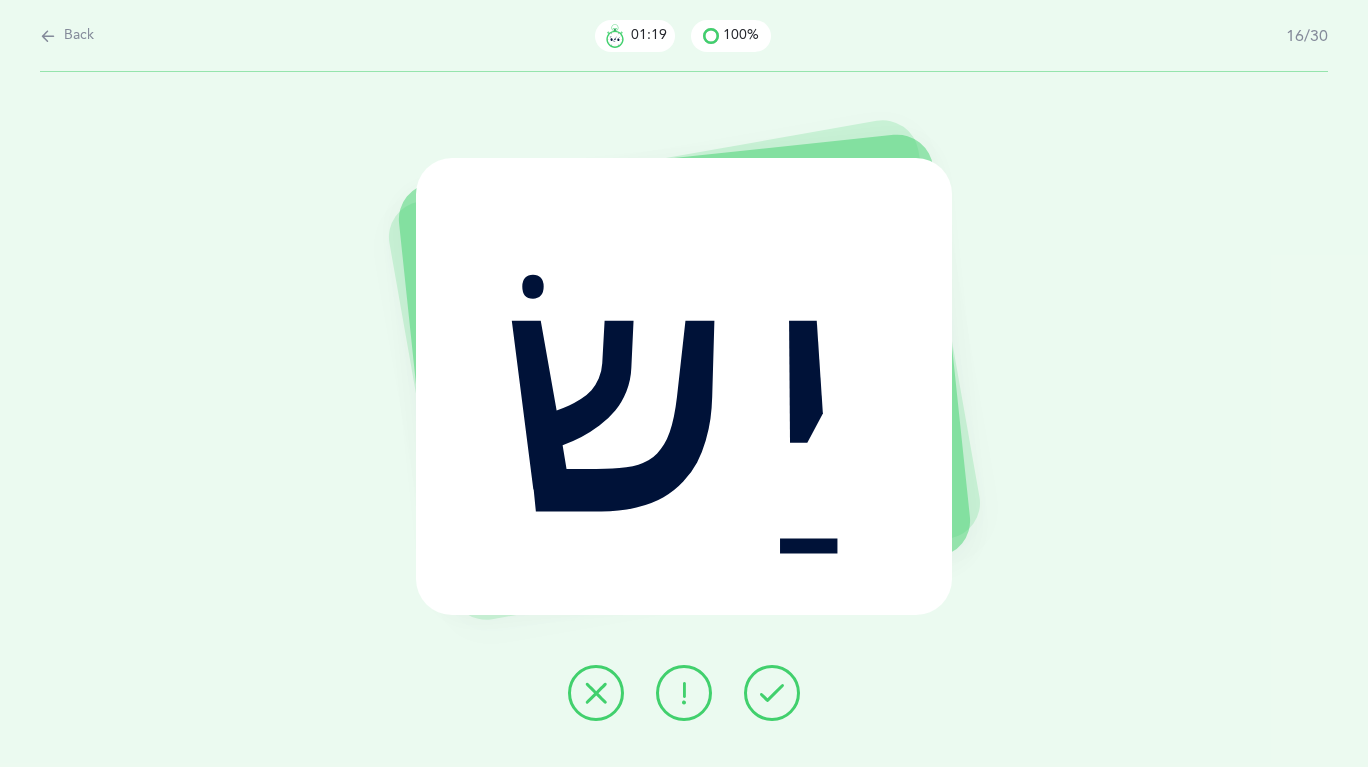 click at bounding box center [772, 693] 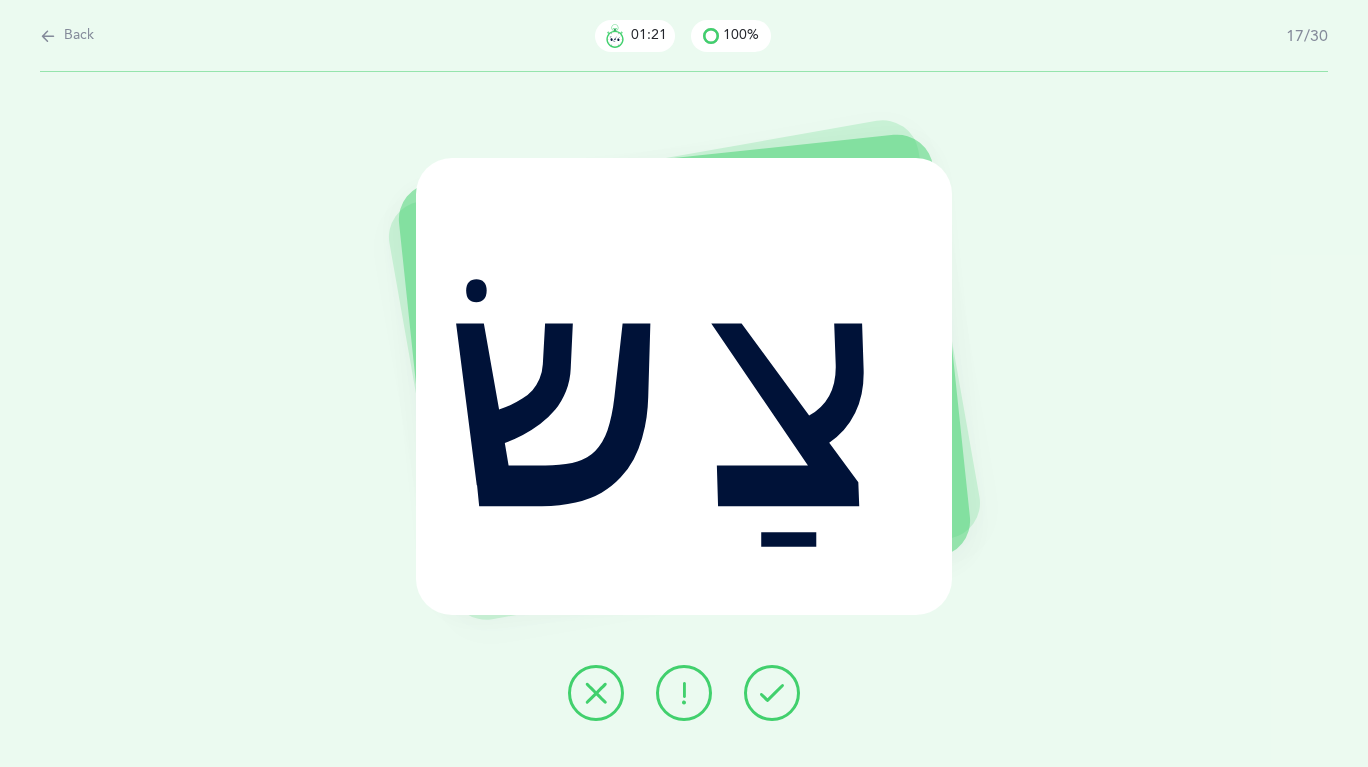 click at bounding box center [772, 693] 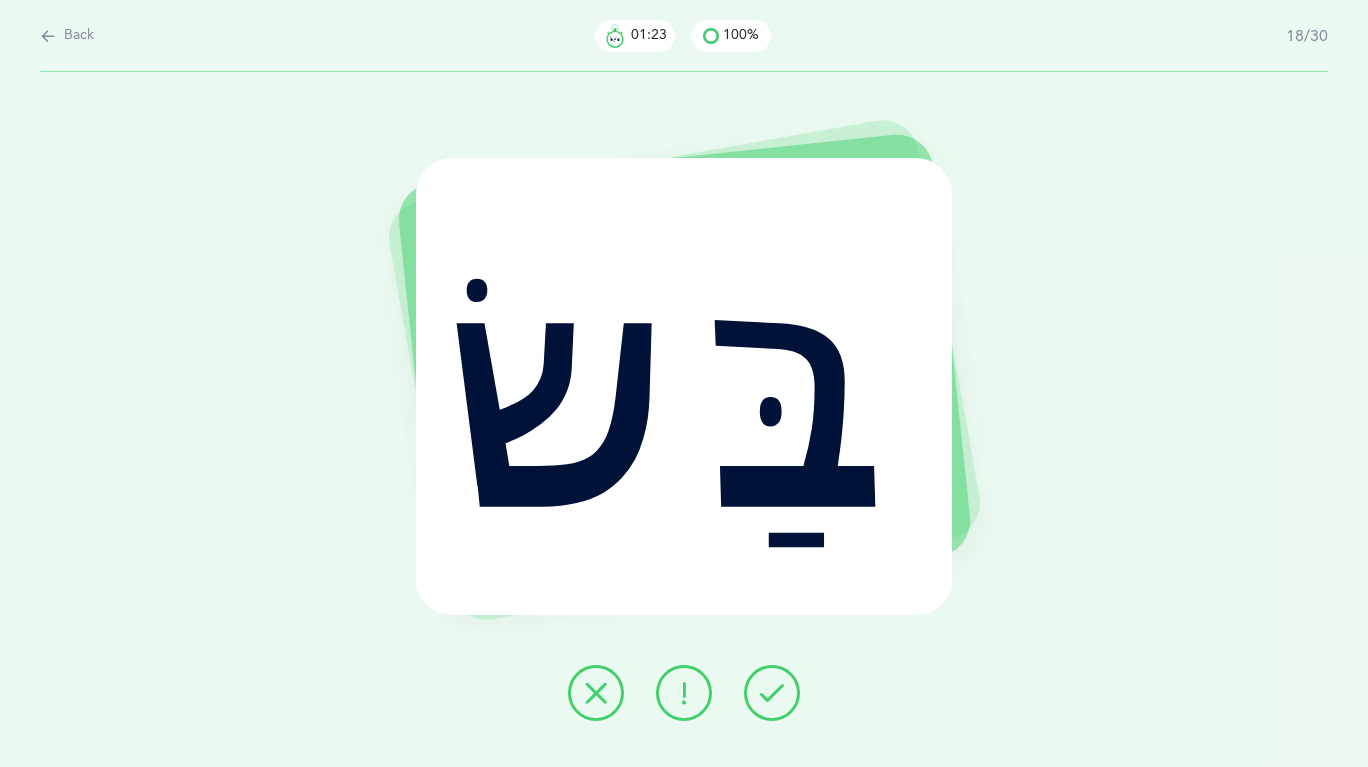 click at bounding box center [772, 693] 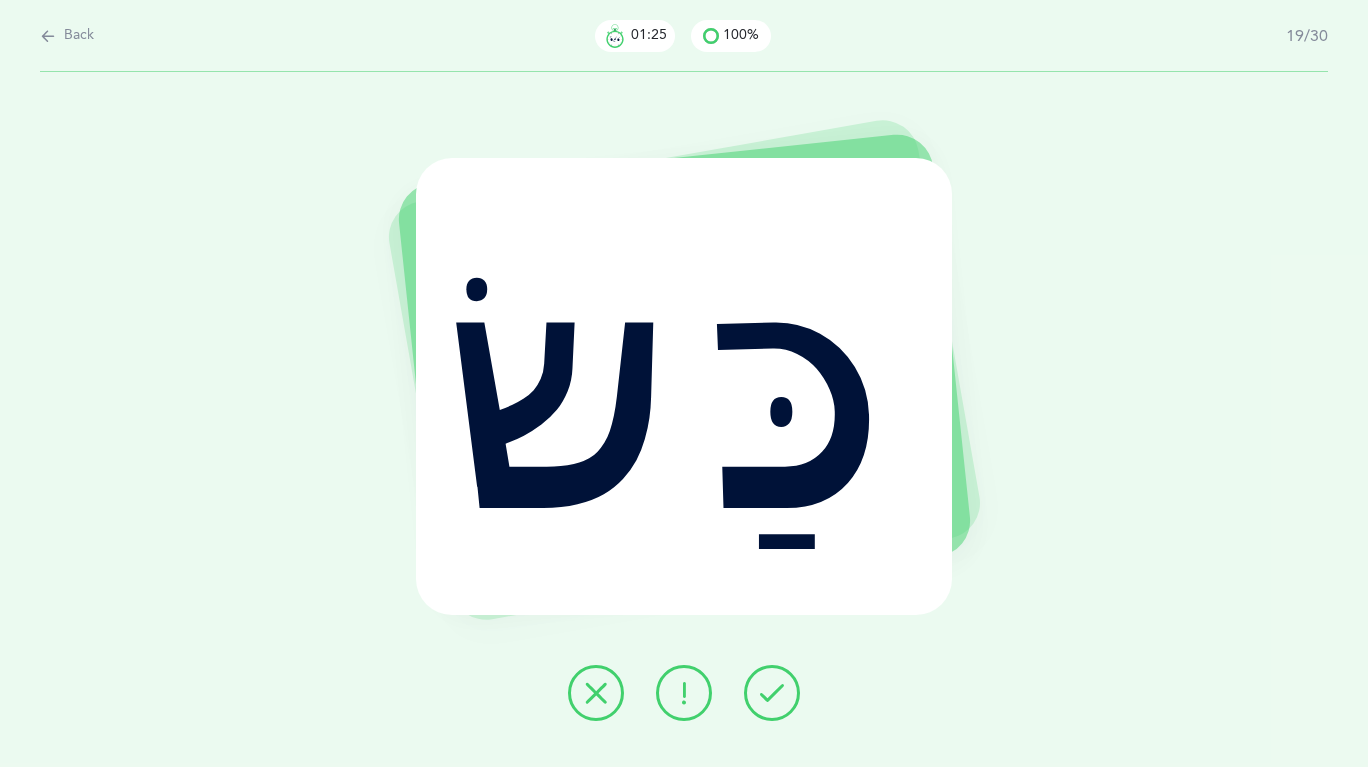 click at bounding box center (772, 693) 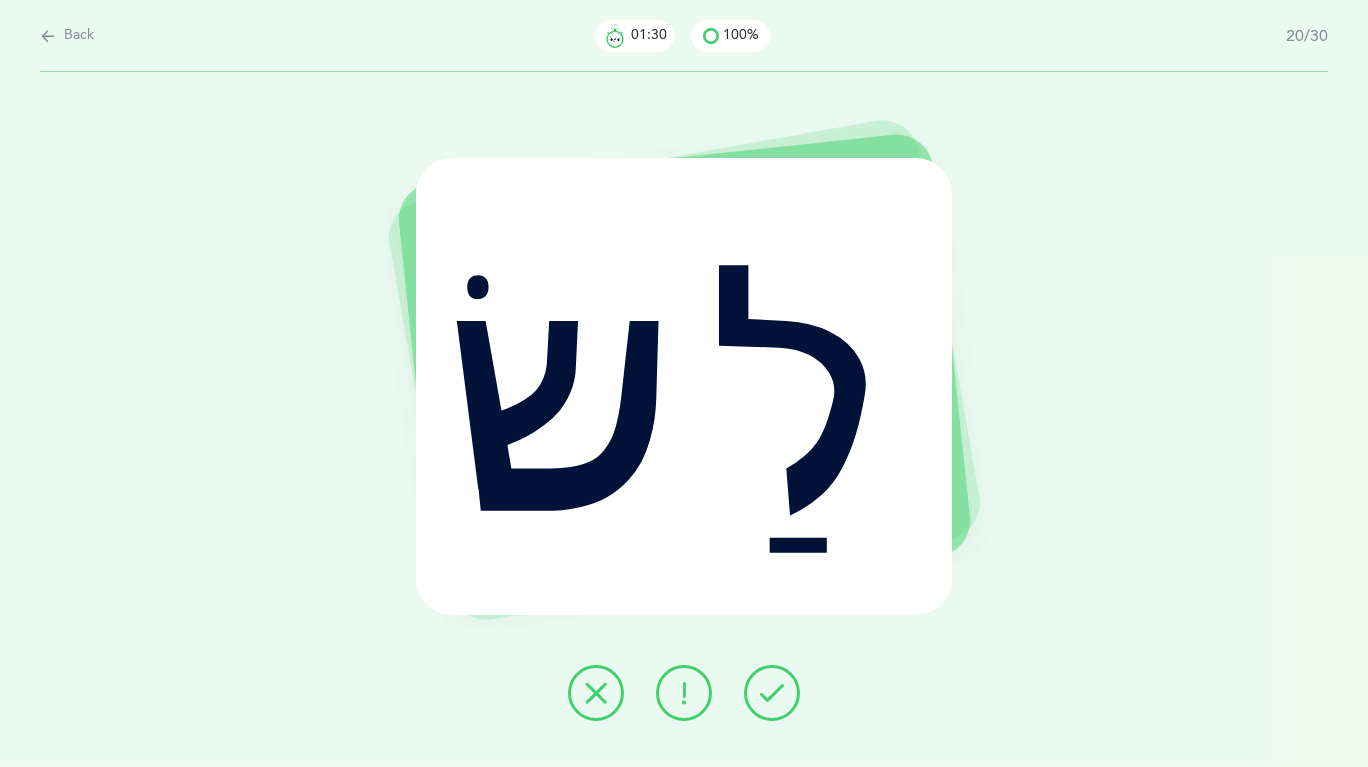 click at bounding box center (772, 693) 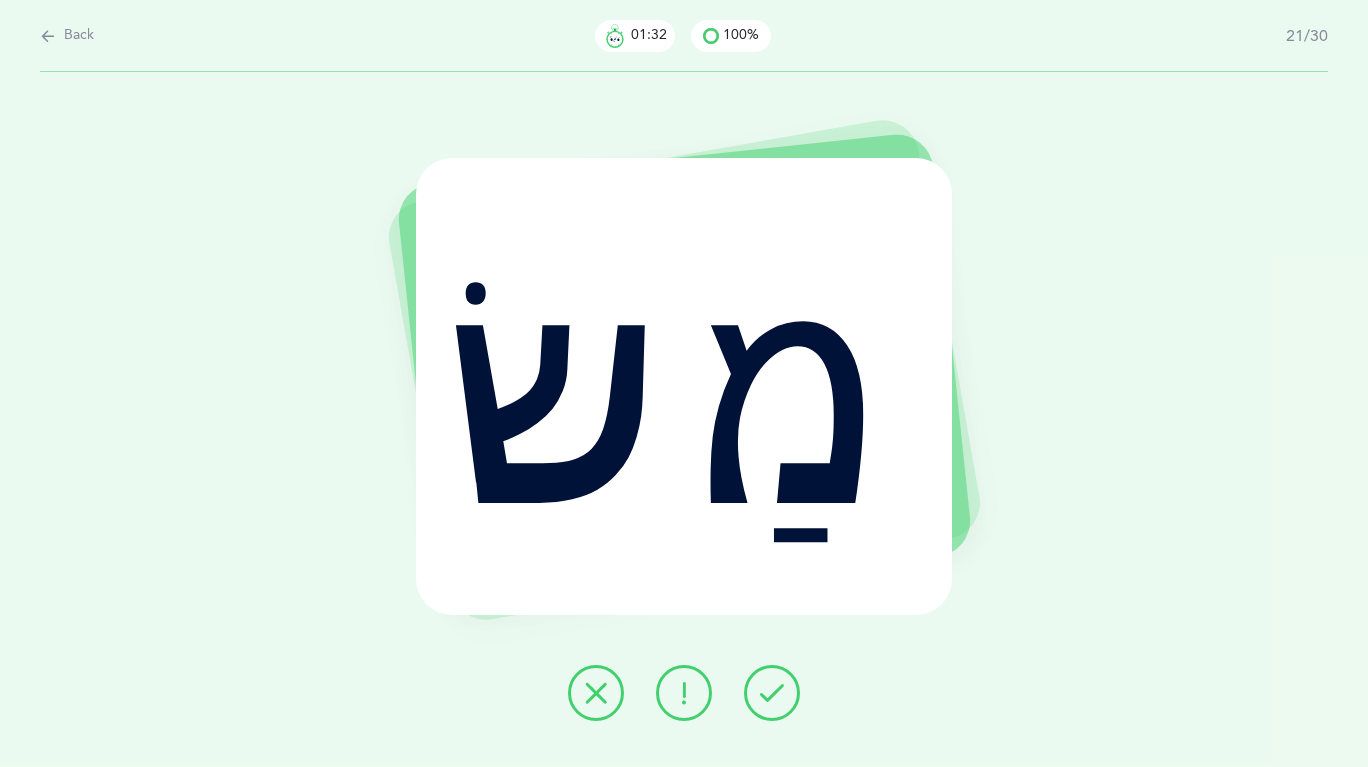 click at bounding box center (772, 693) 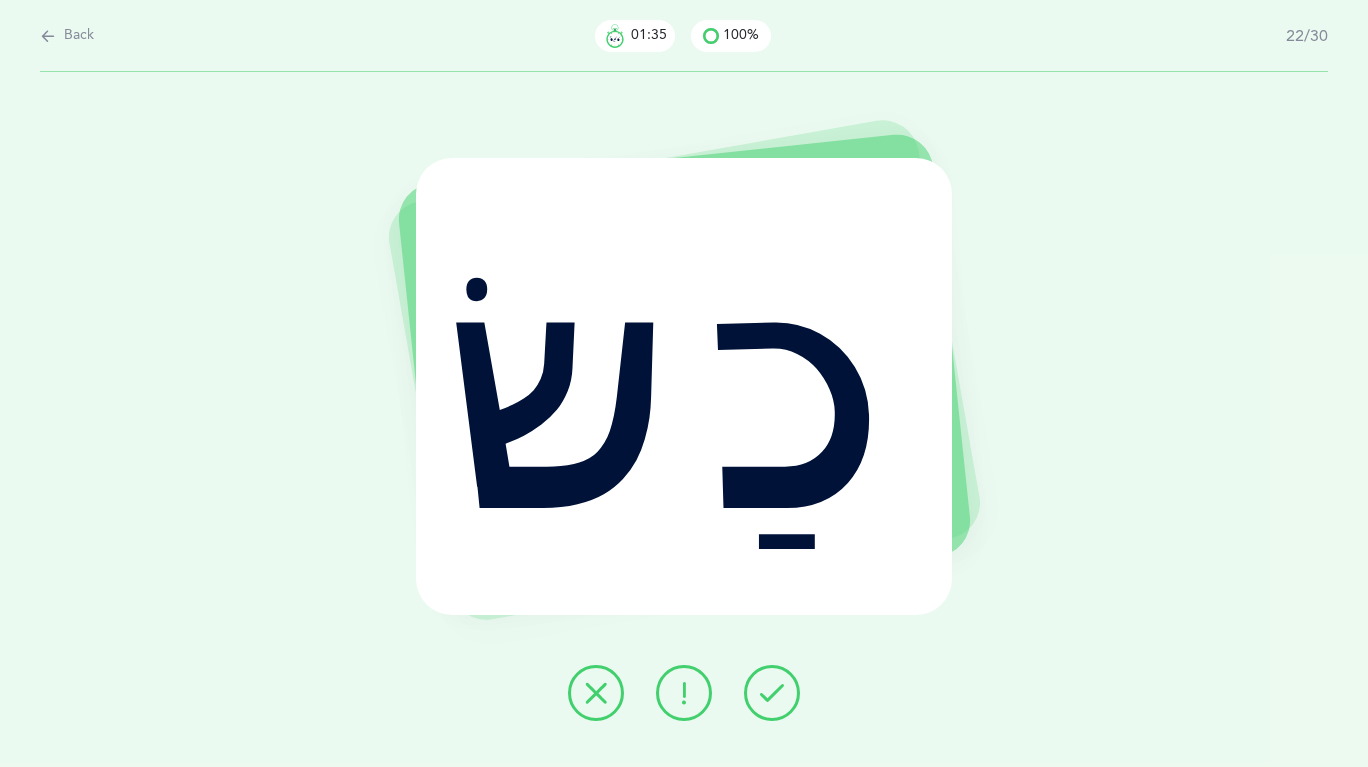 click at bounding box center (772, 693) 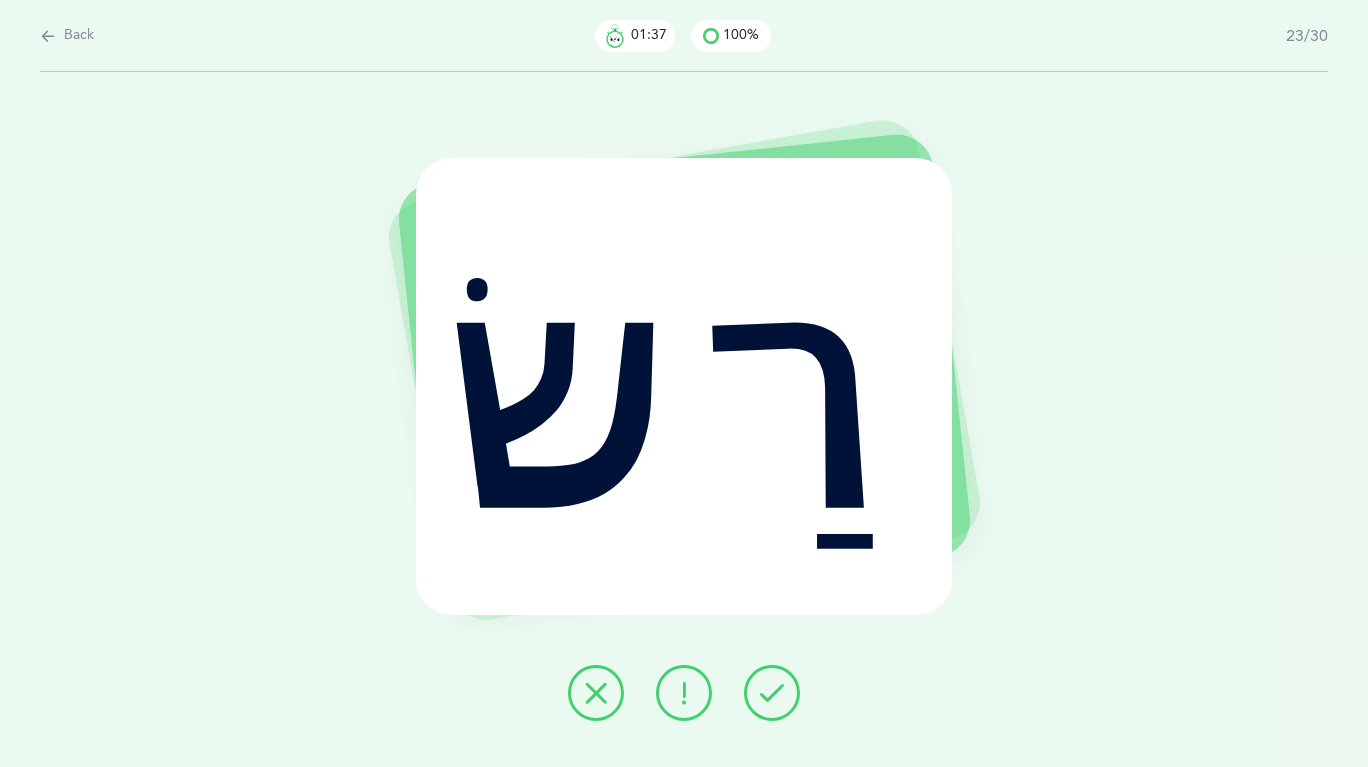 click at bounding box center [772, 693] 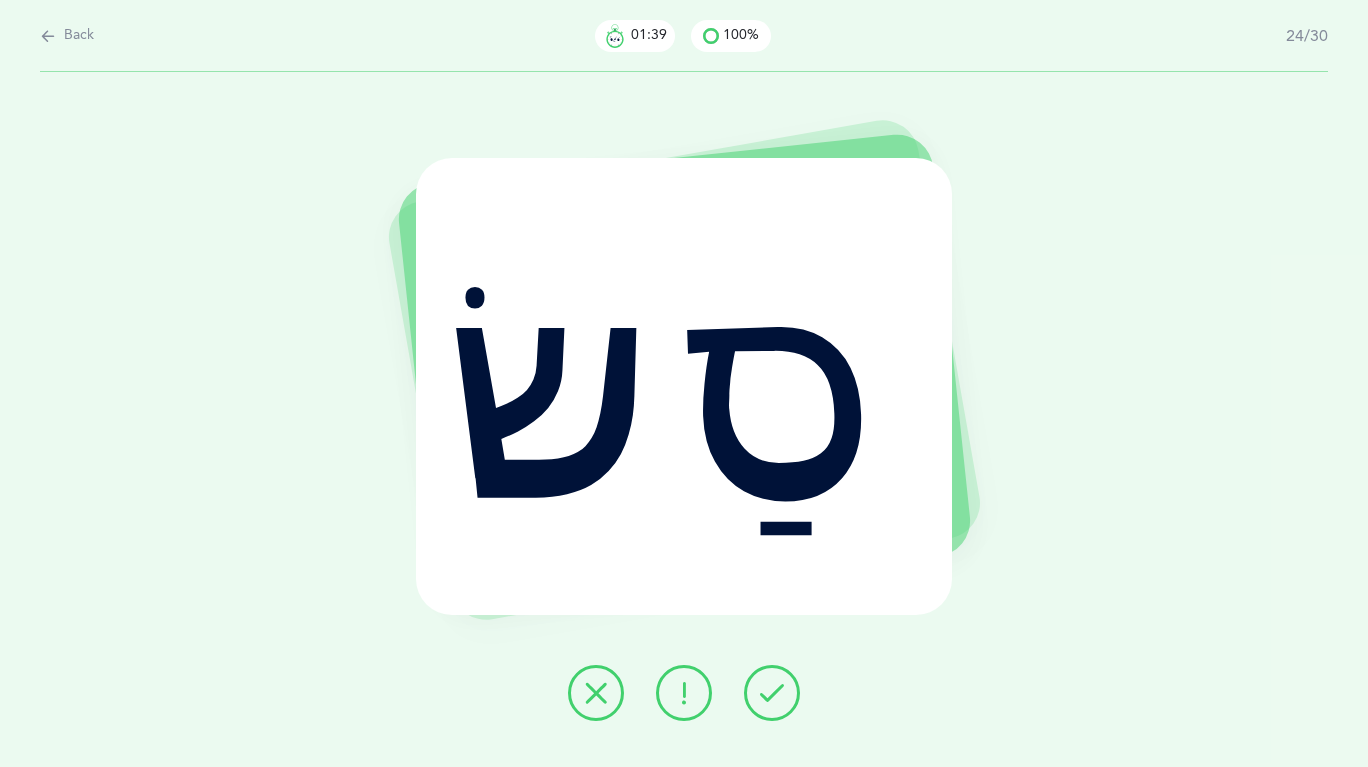click at bounding box center [772, 693] 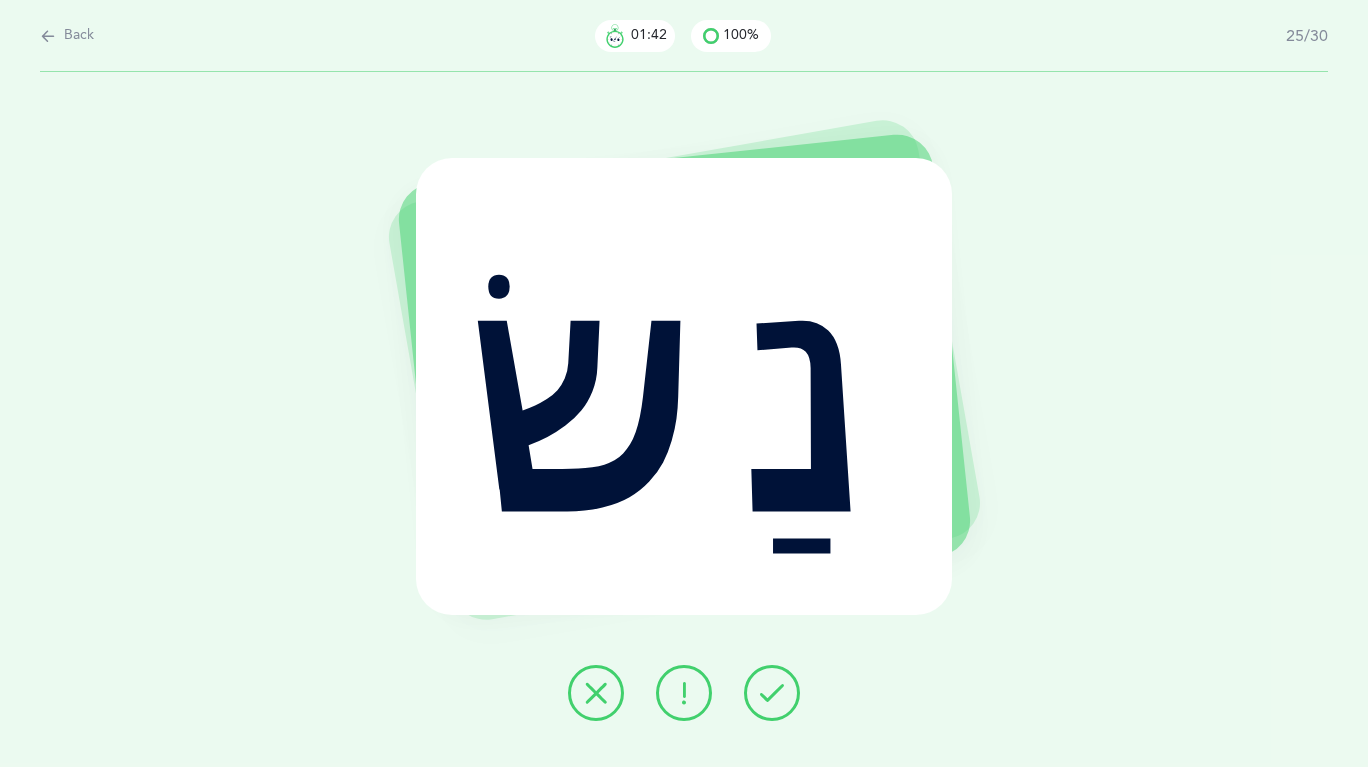 click at bounding box center (772, 693) 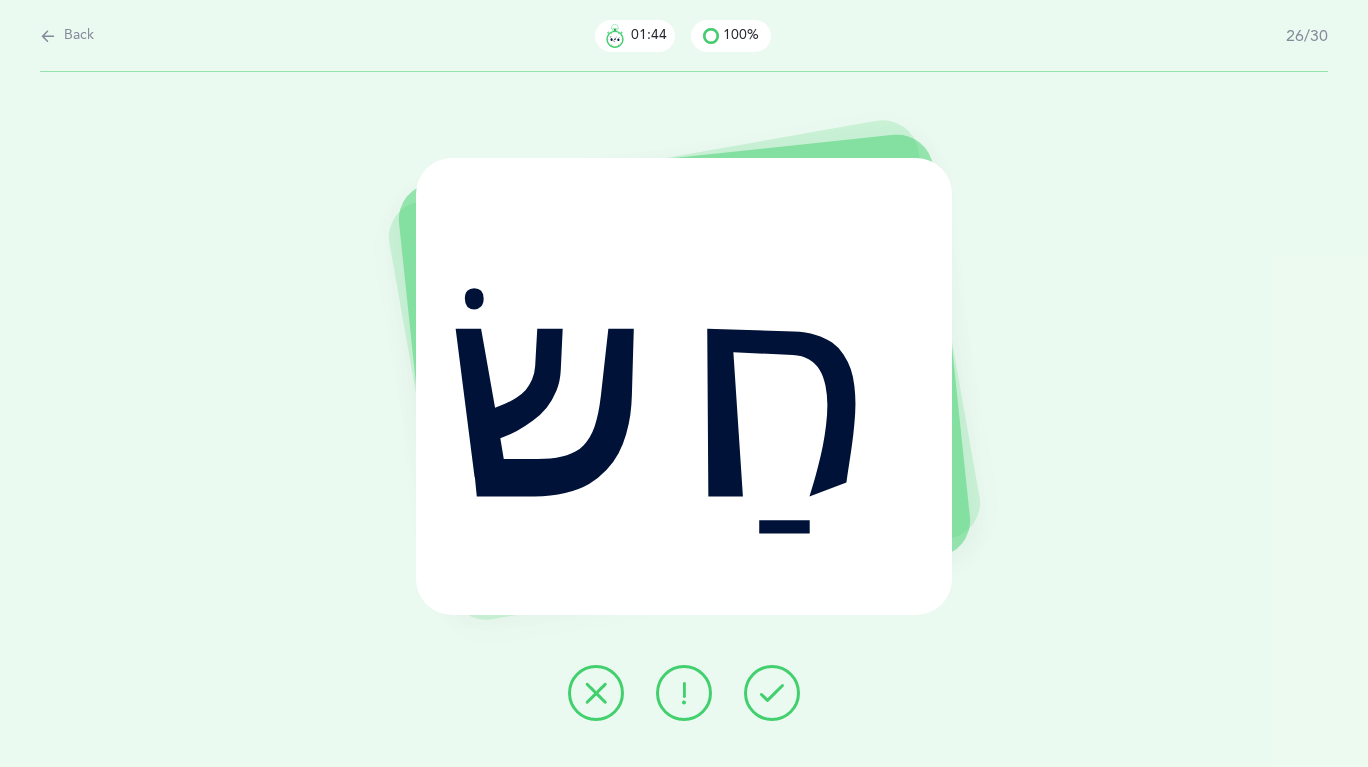 click at bounding box center [772, 693] 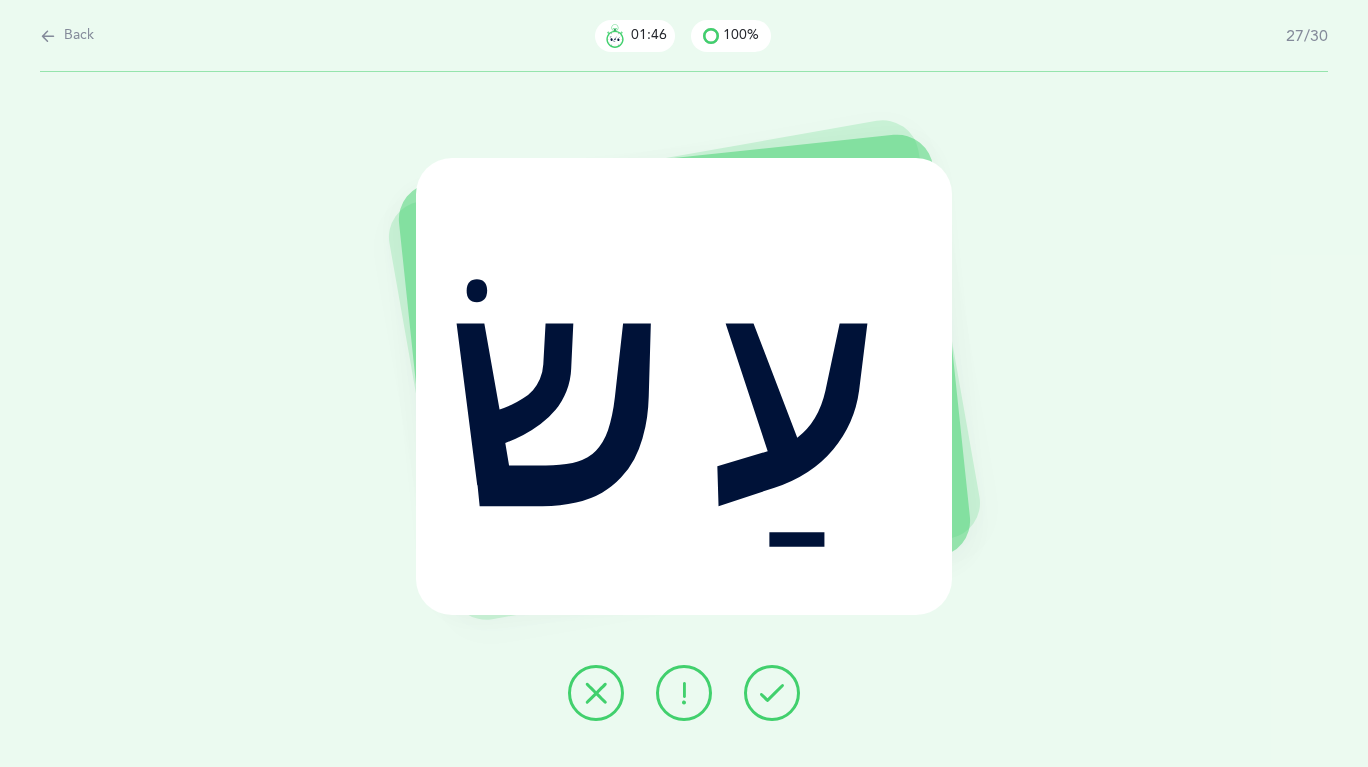 click at bounding box center [772, 693] 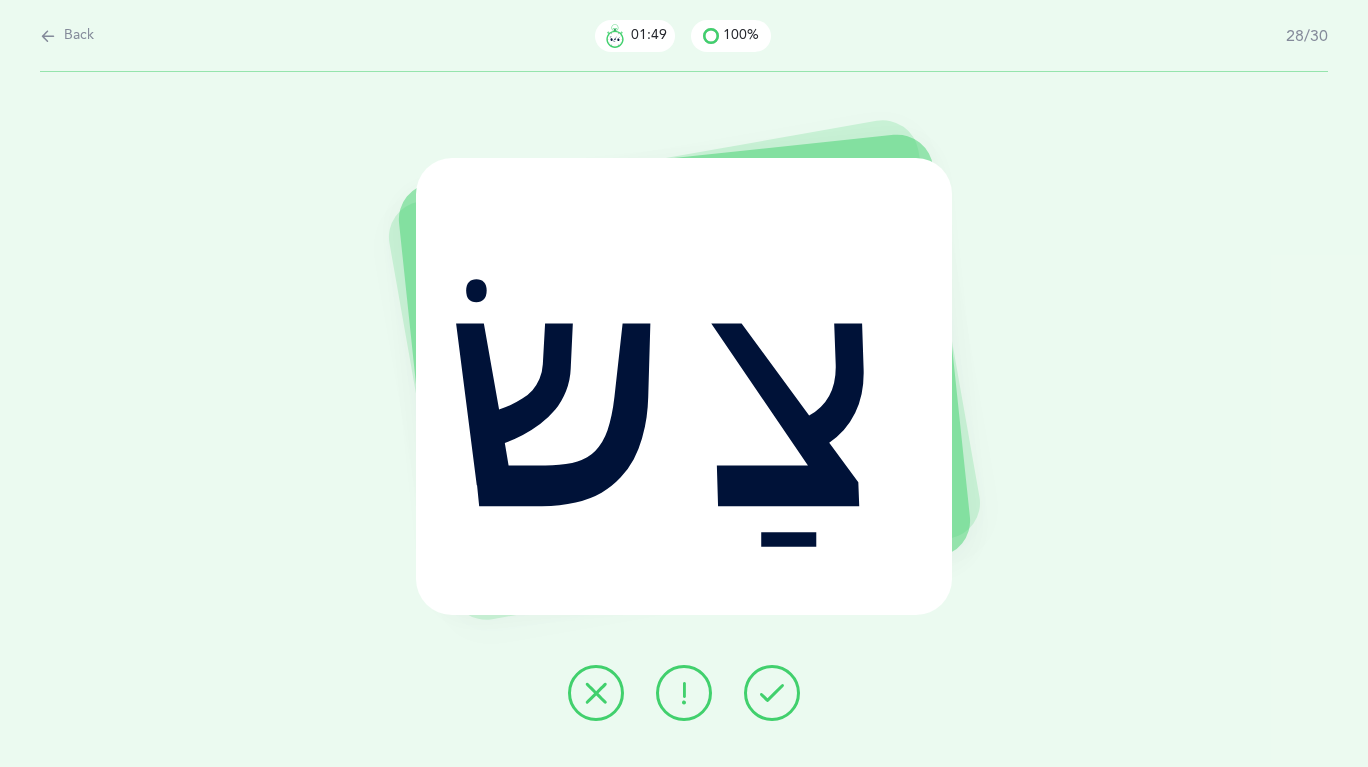 click at bounding box center (772, 693) 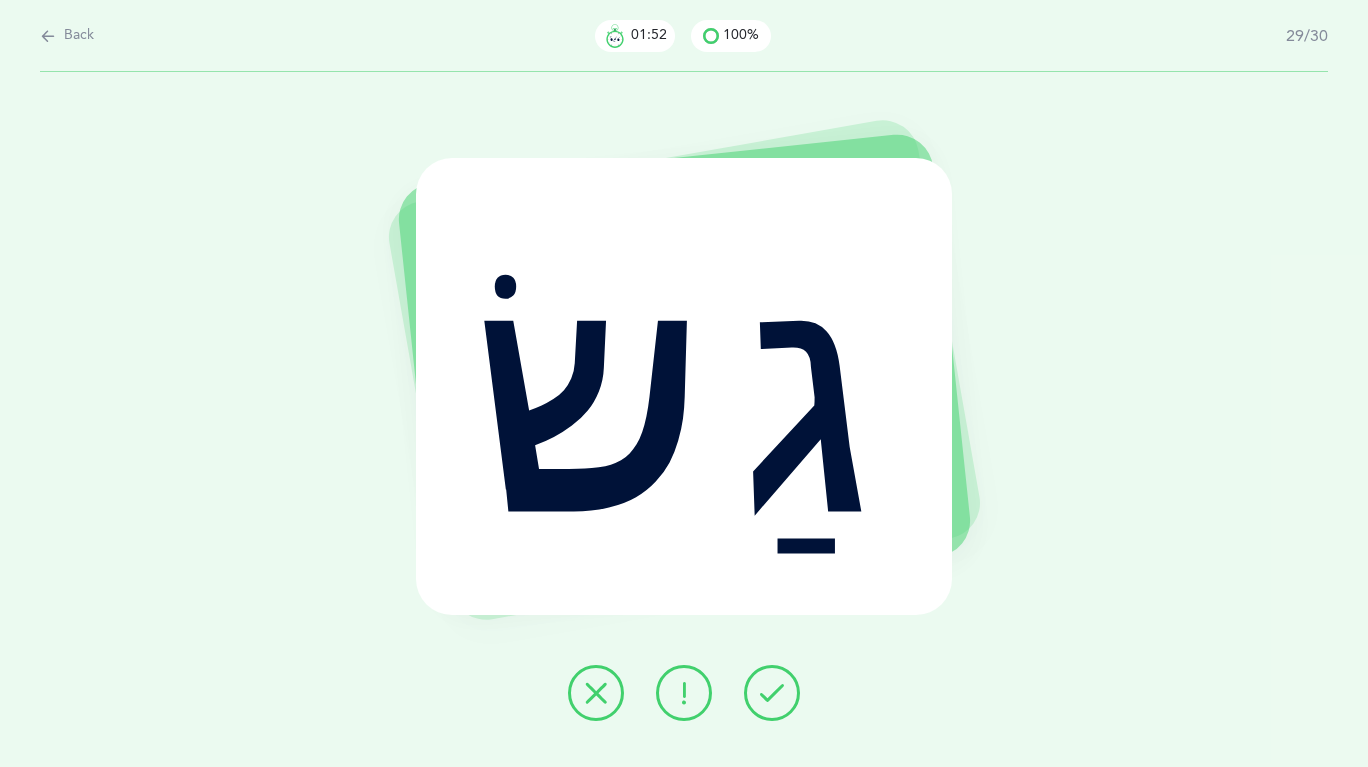 click at bounding box center [772, 693] 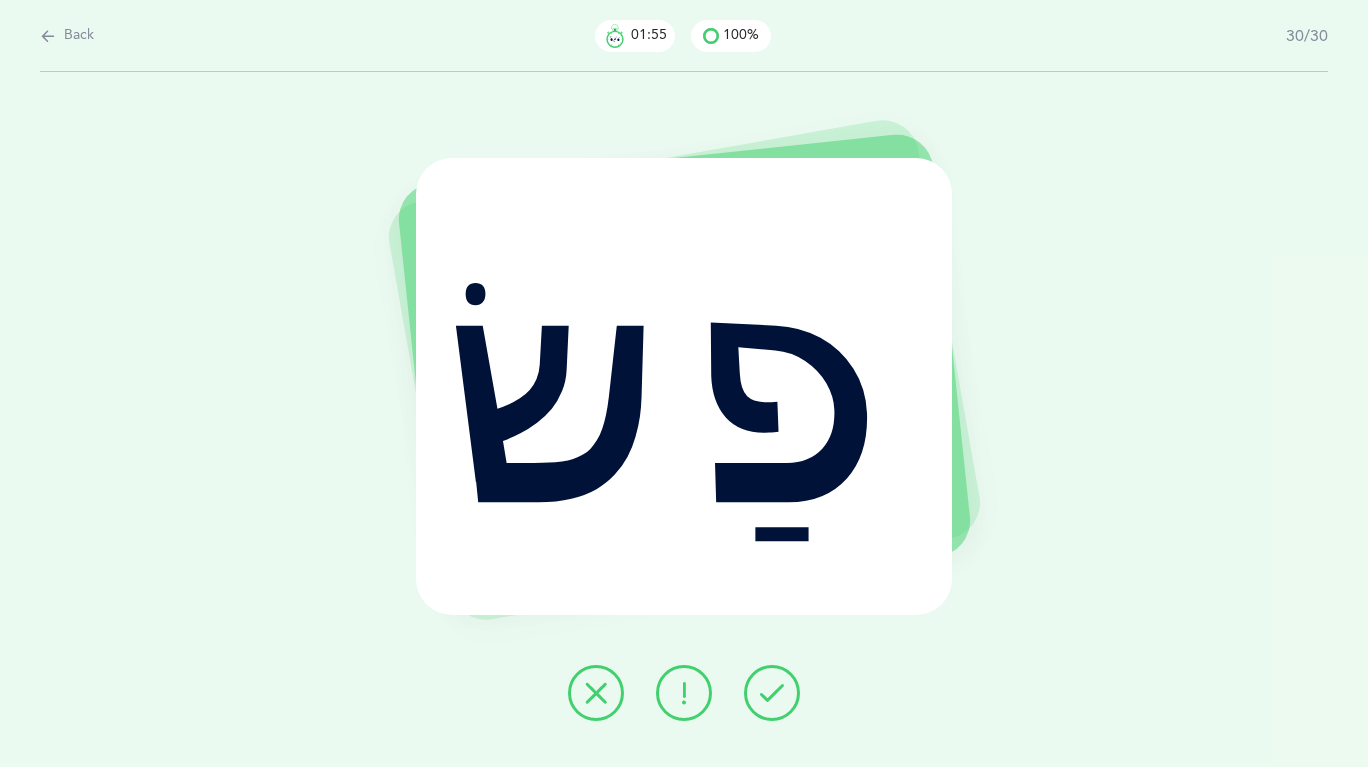 click at bounding box center (772, 693) 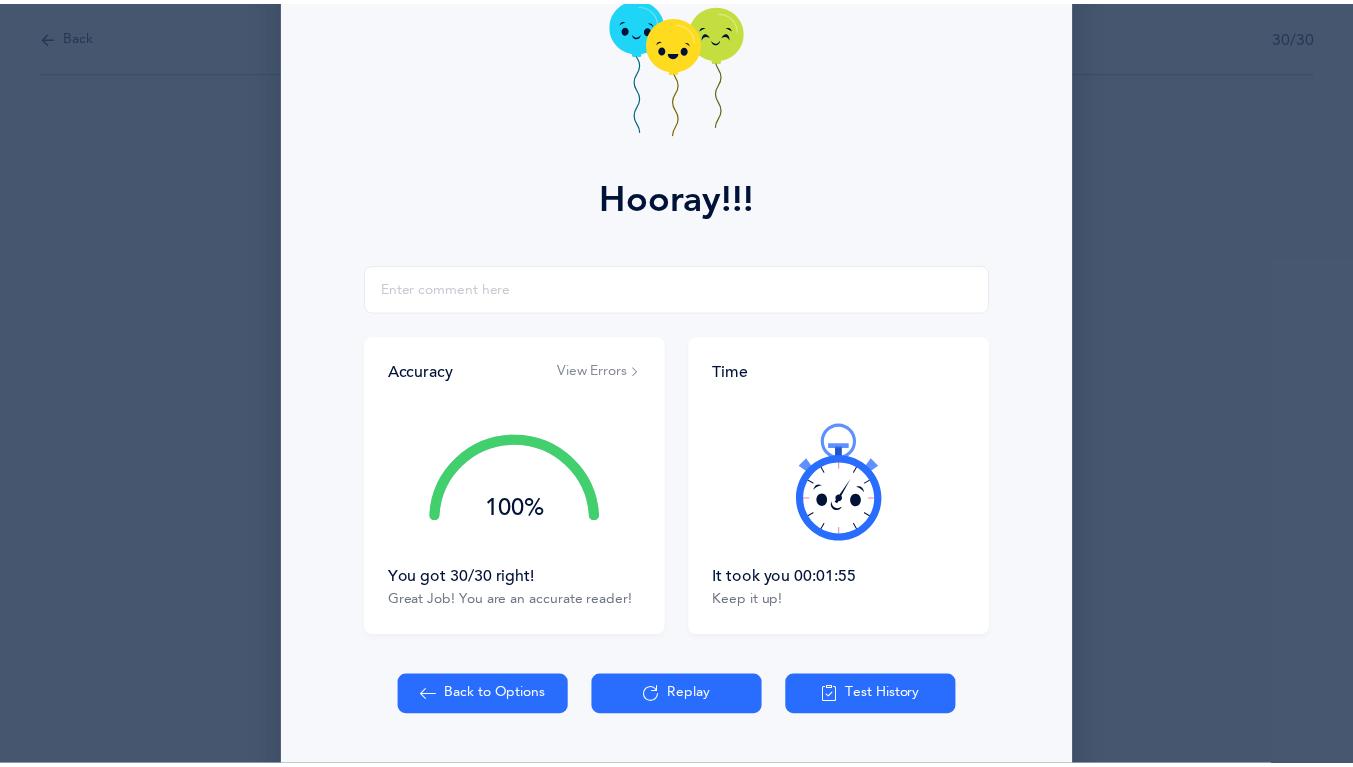 scroll, scrollTop: 185, scrollLeft: 0, axis: vertical 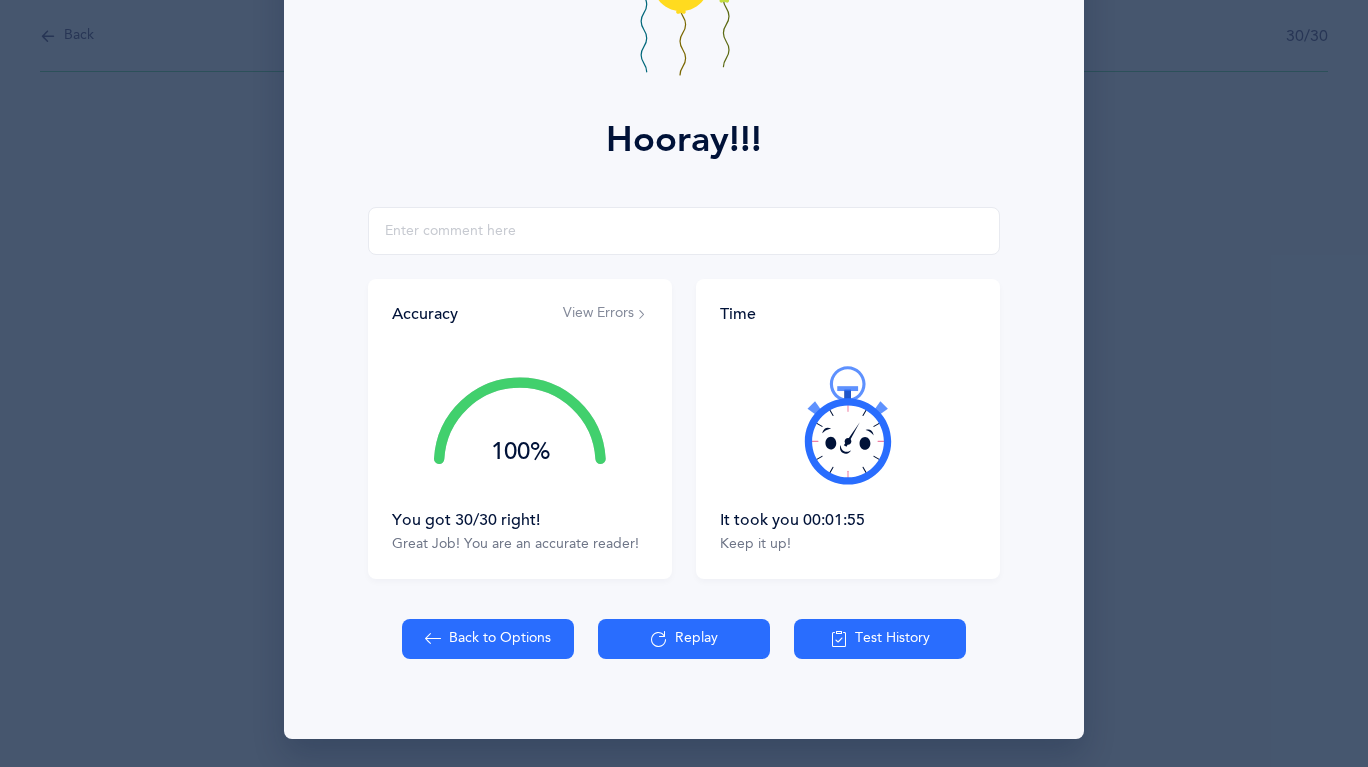 click on "Back to Options" at bounding box center (488, 639) 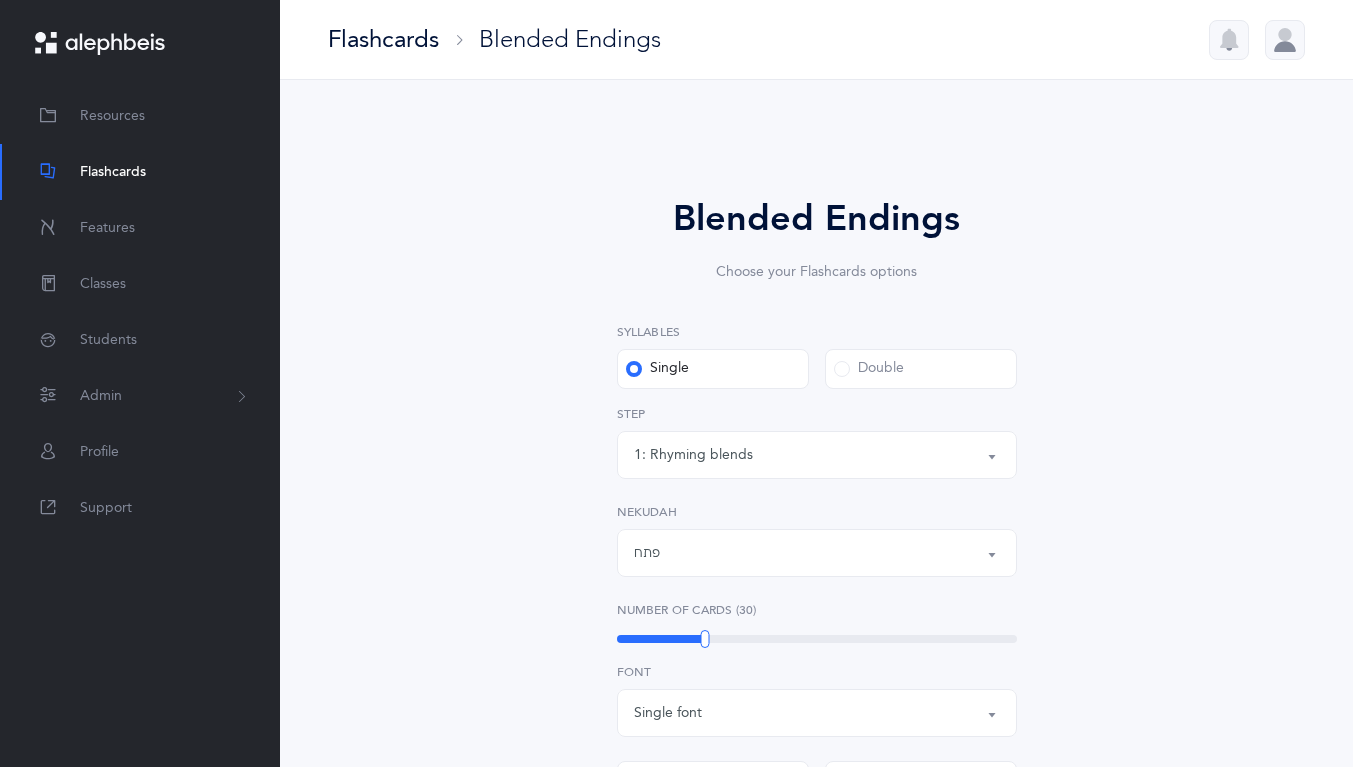 click on "1: Rhyming blends" at bounding box center (693, 455) 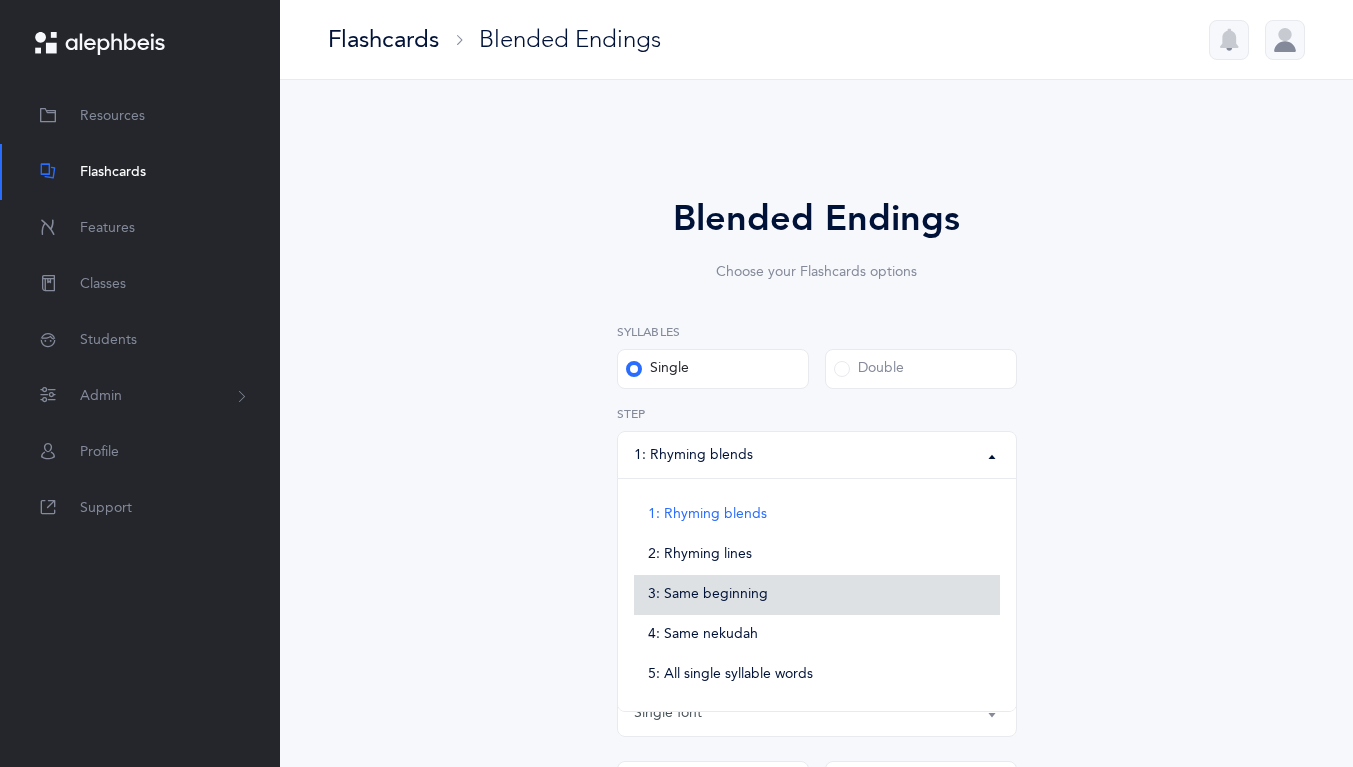 click on "3: Same beginning" at bounding box center [708, 595] 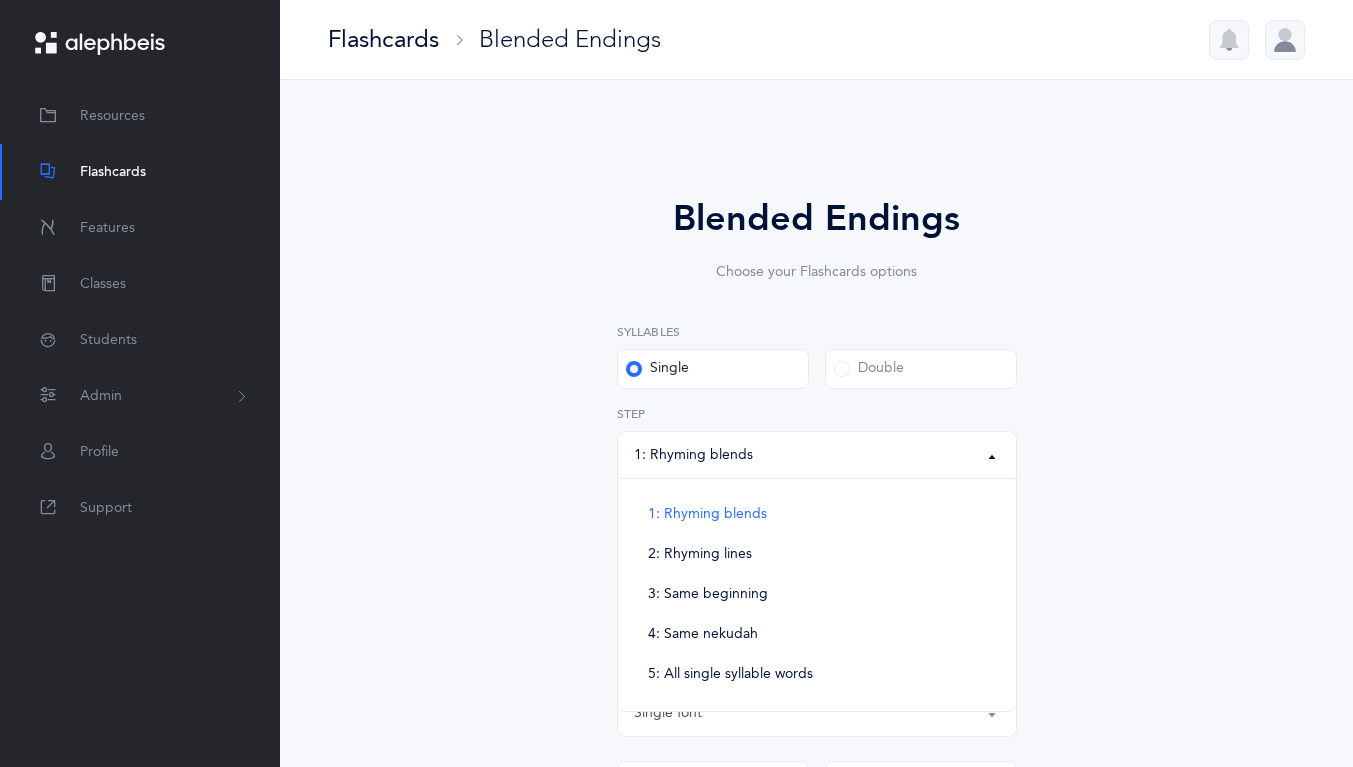 select on "3" 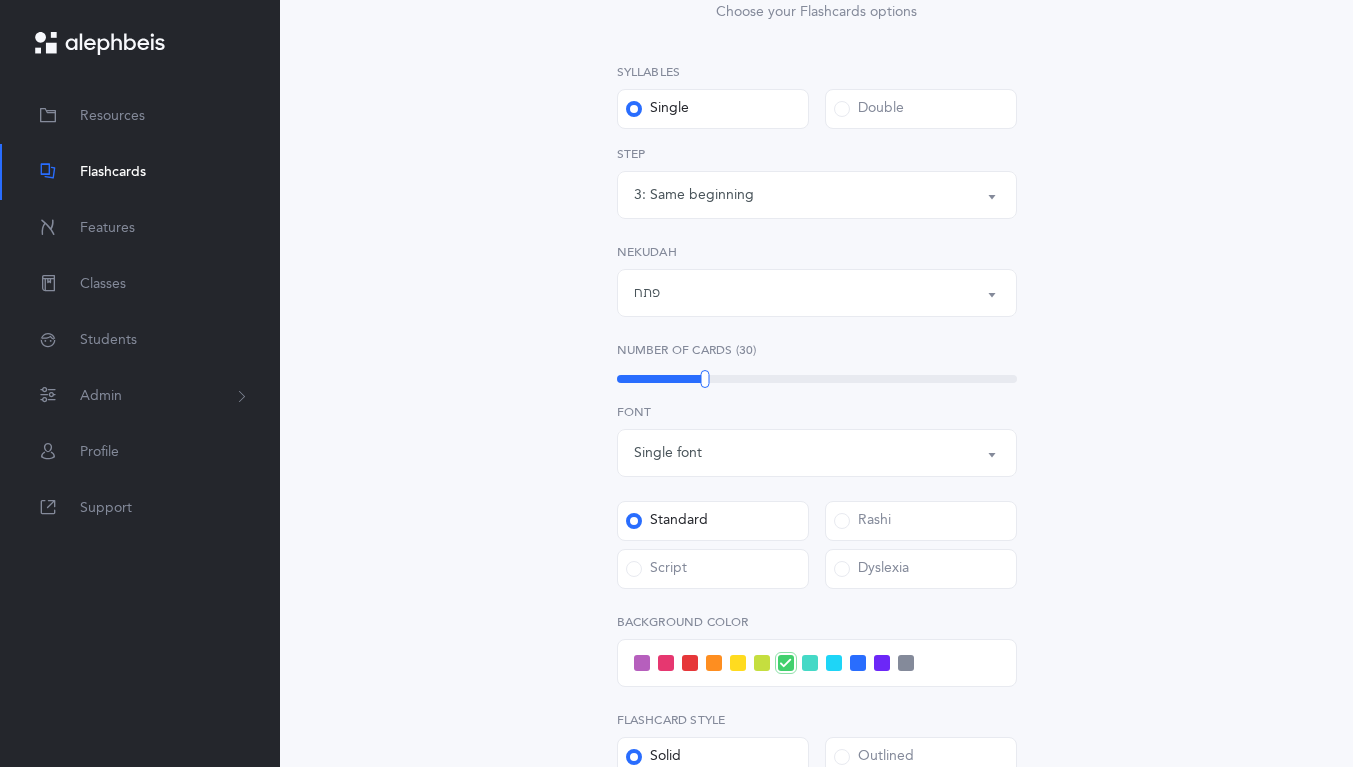 scroll, scrollTop: 261, scrollLeft: 0, axis: vertical 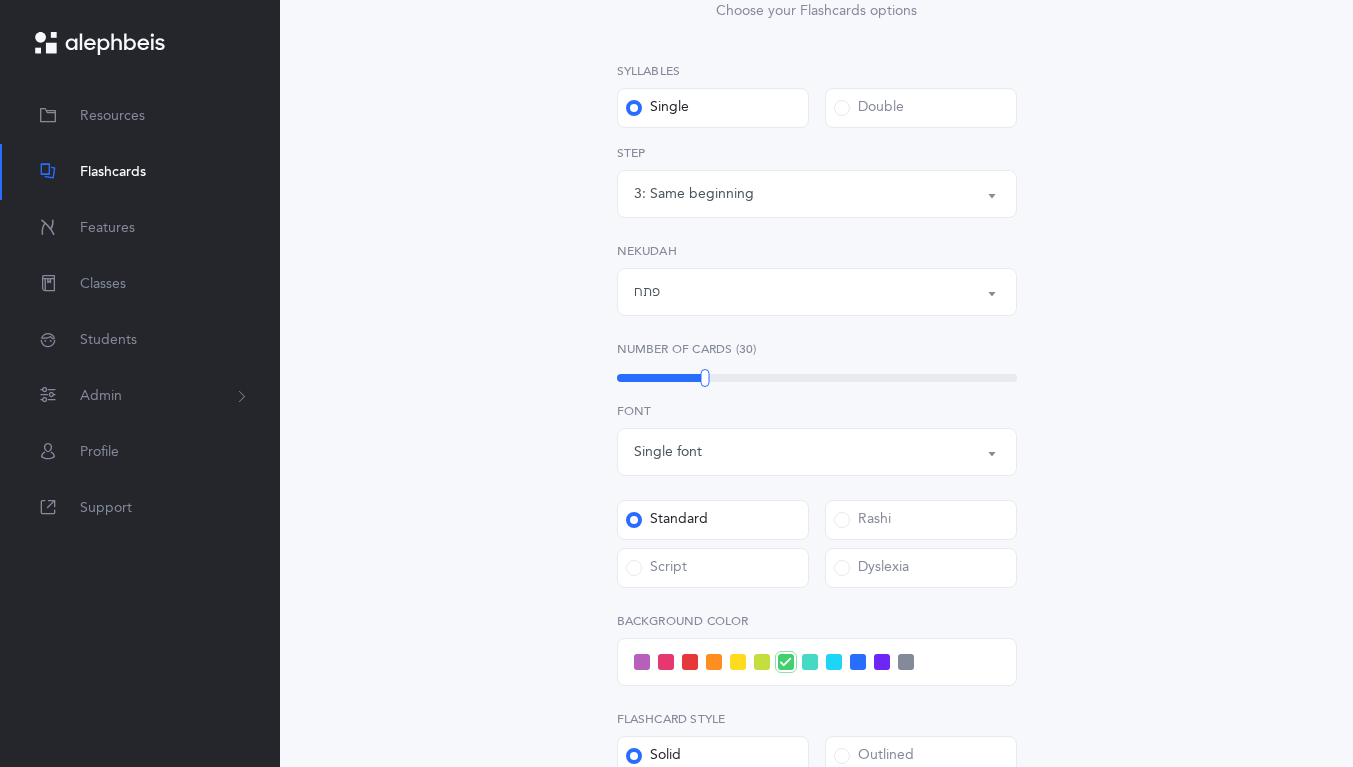 click on "Dyslexia" at bounding box center [921, 568] 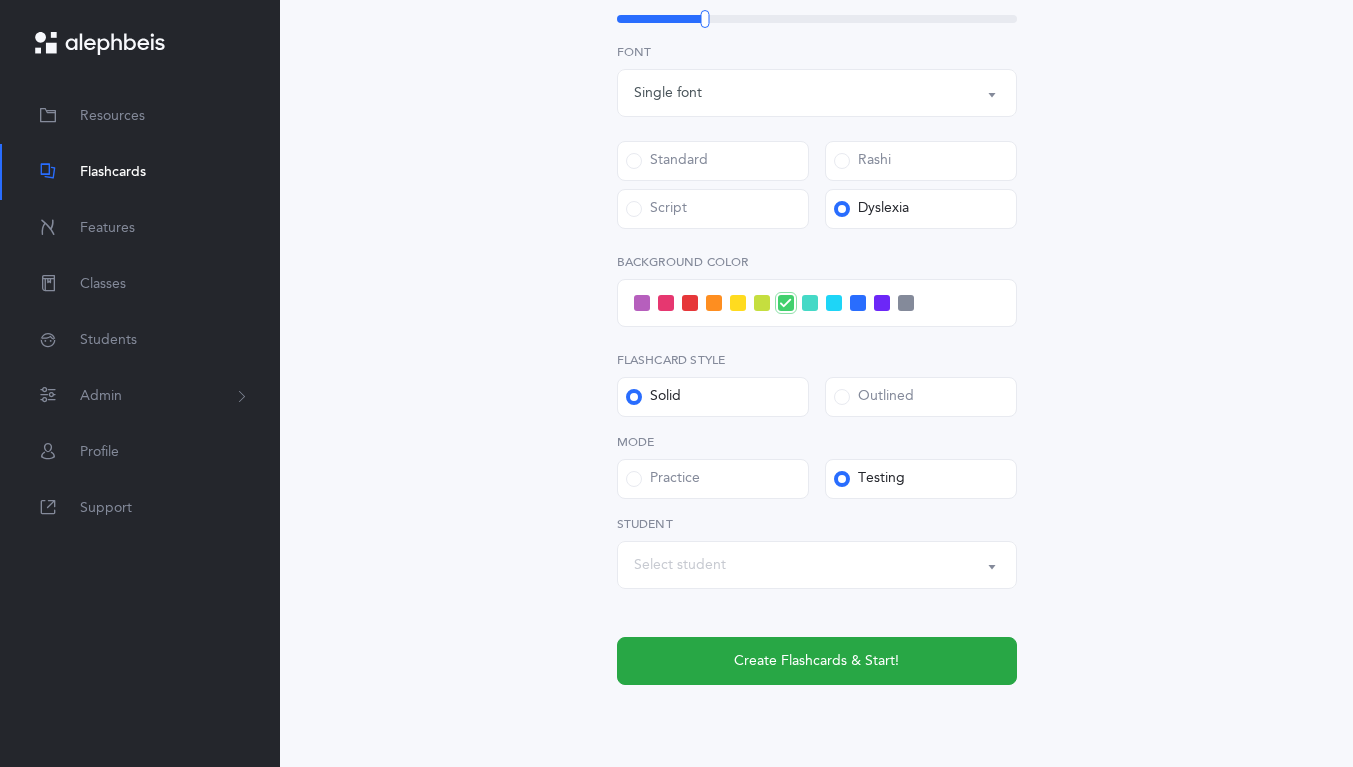 scroll, scrollTop: 672, scrollLeft: 0, axis: vertical 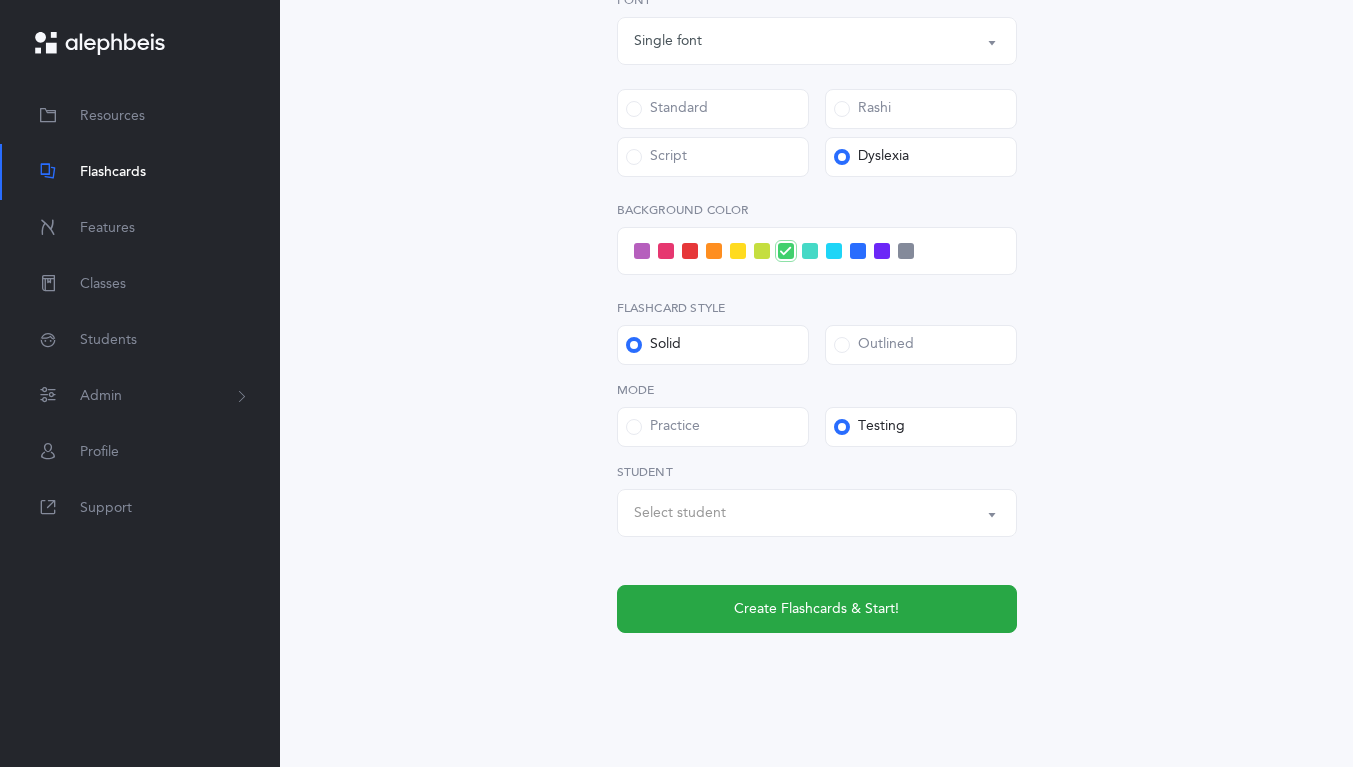 click on "Select student" at bounding box center [680, 513] 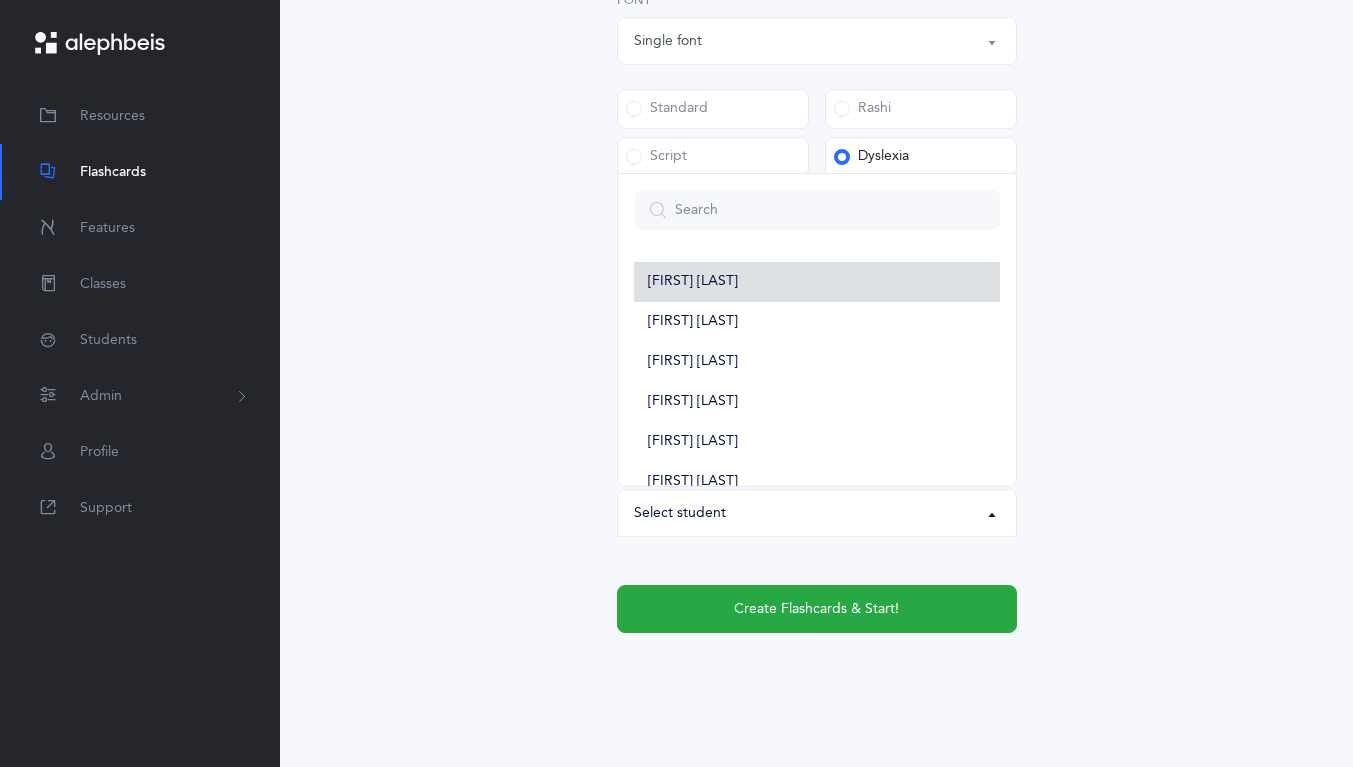 click on "[FIRST] [LAST]" at bounding box center (693, 282) 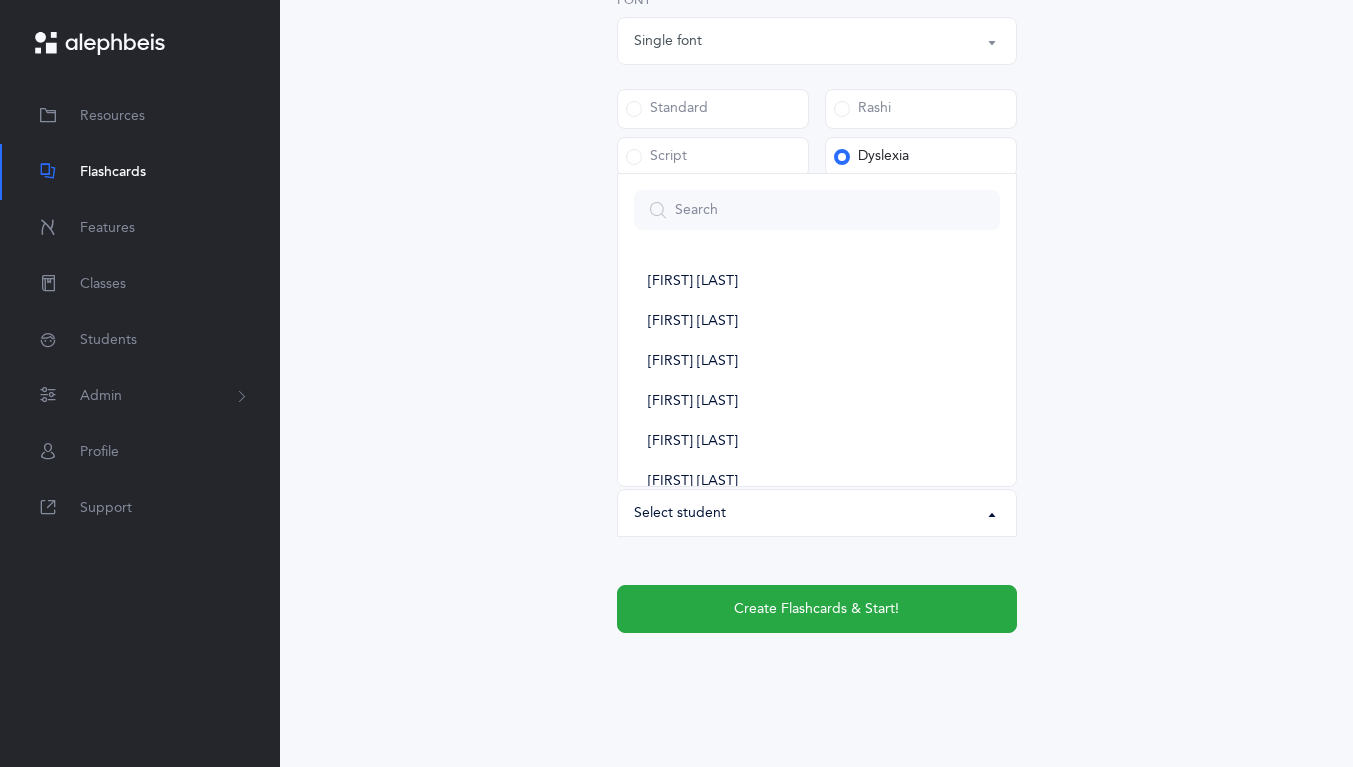 select on "14289" 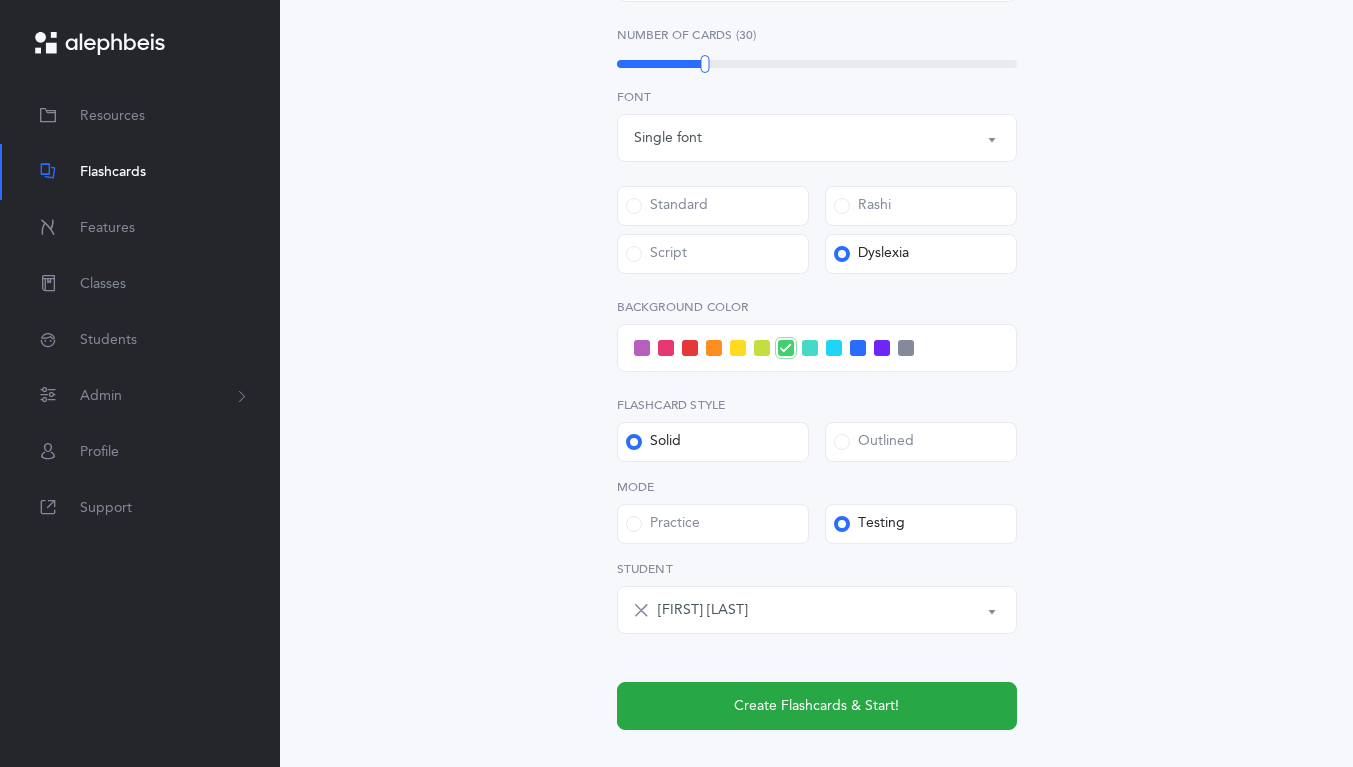 scroll, scrollTop: 638, scrollLeft: 0, axis: vertical 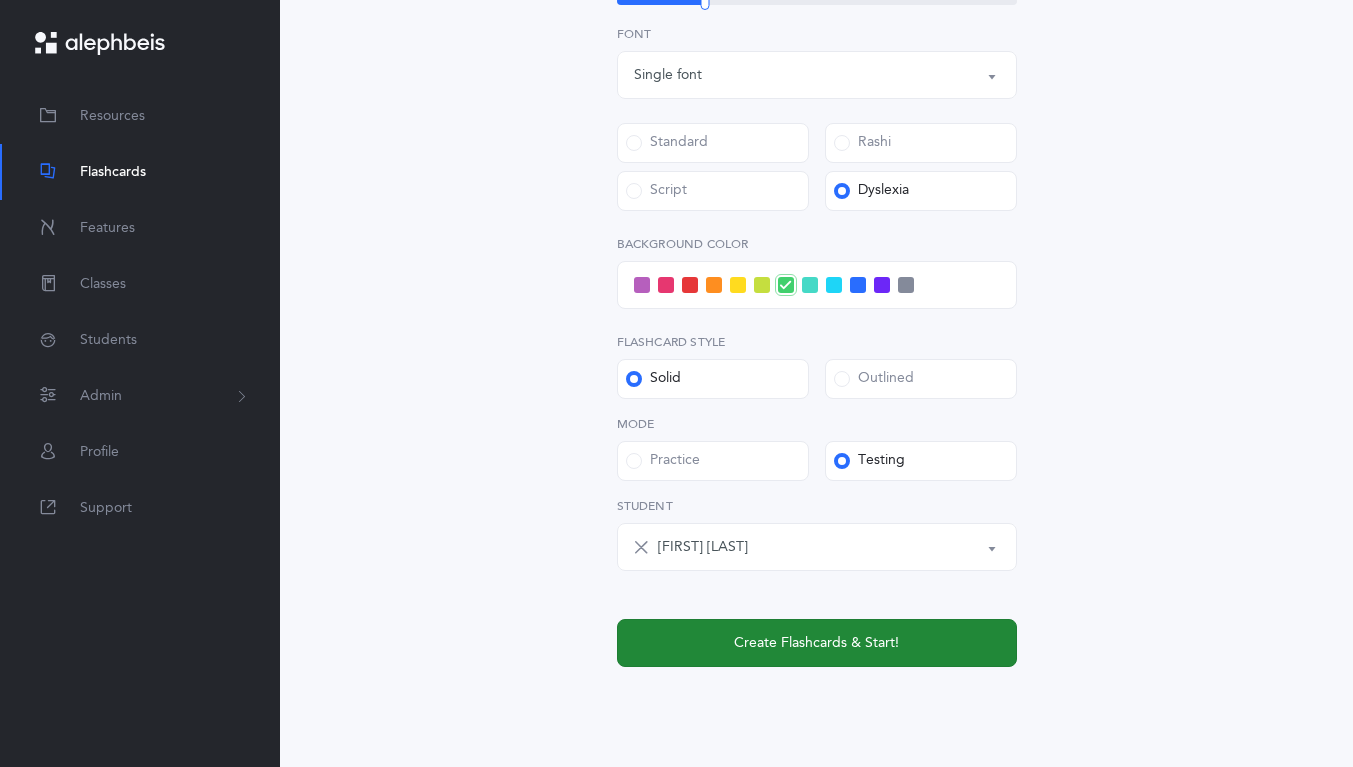 click on "Create Flashcards & Start!" at bounding box center [816, 643] 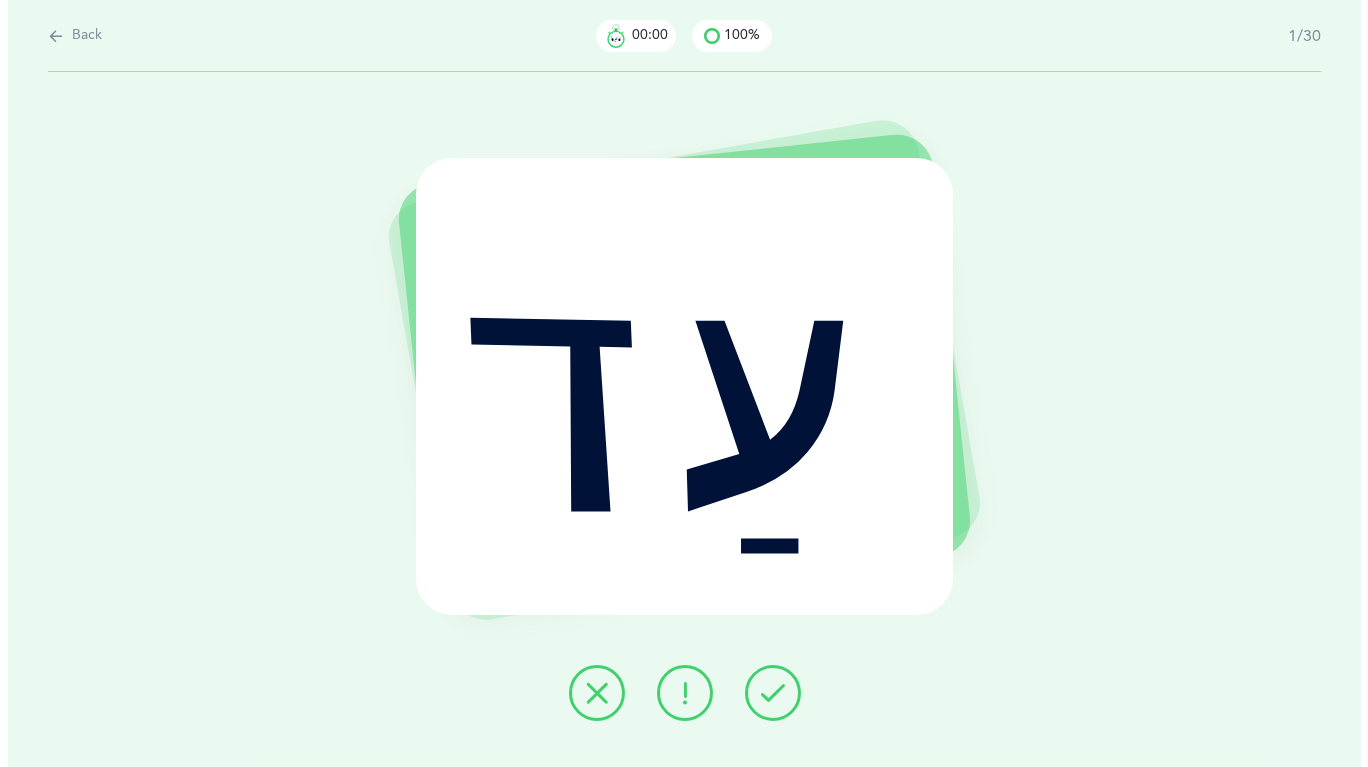 scroll, scrollTop: 0, scrollLeft: 0, axis: both 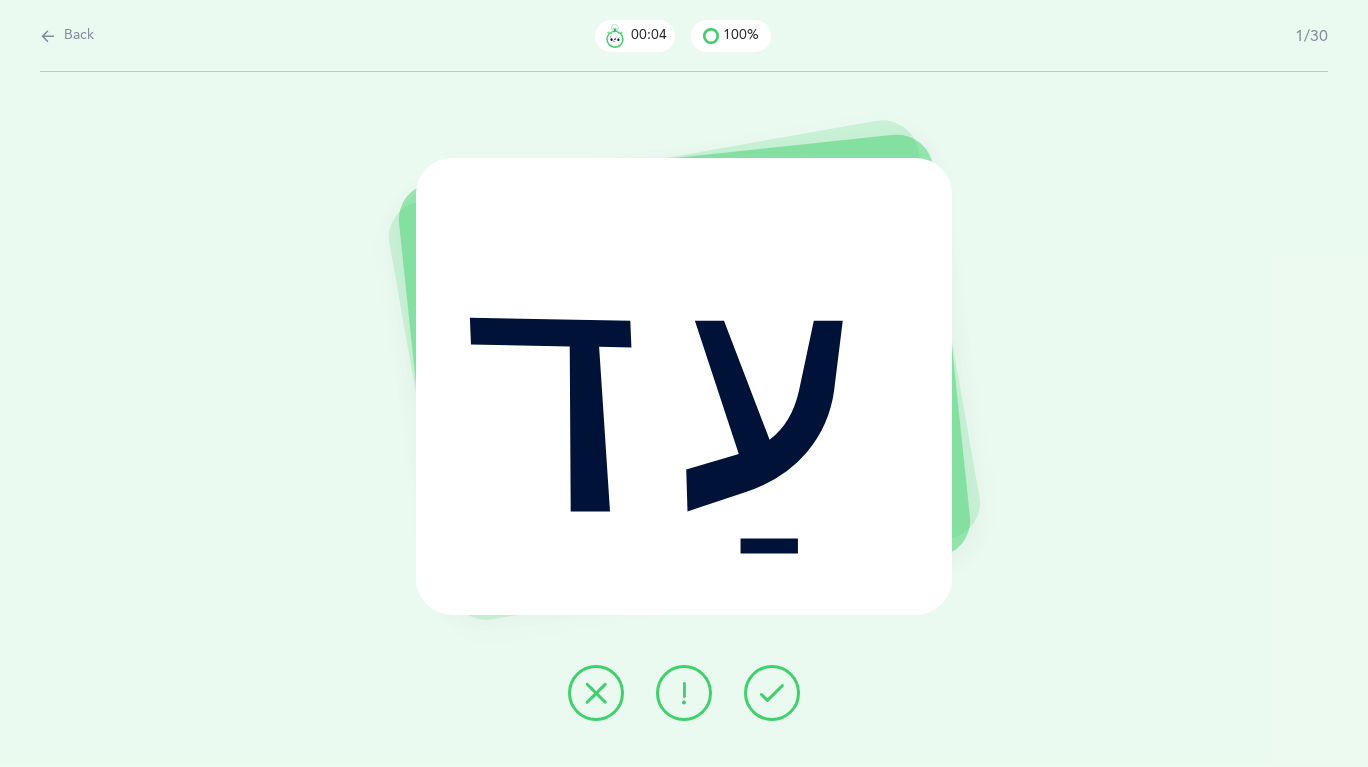 click at bounding box center (772, 693) 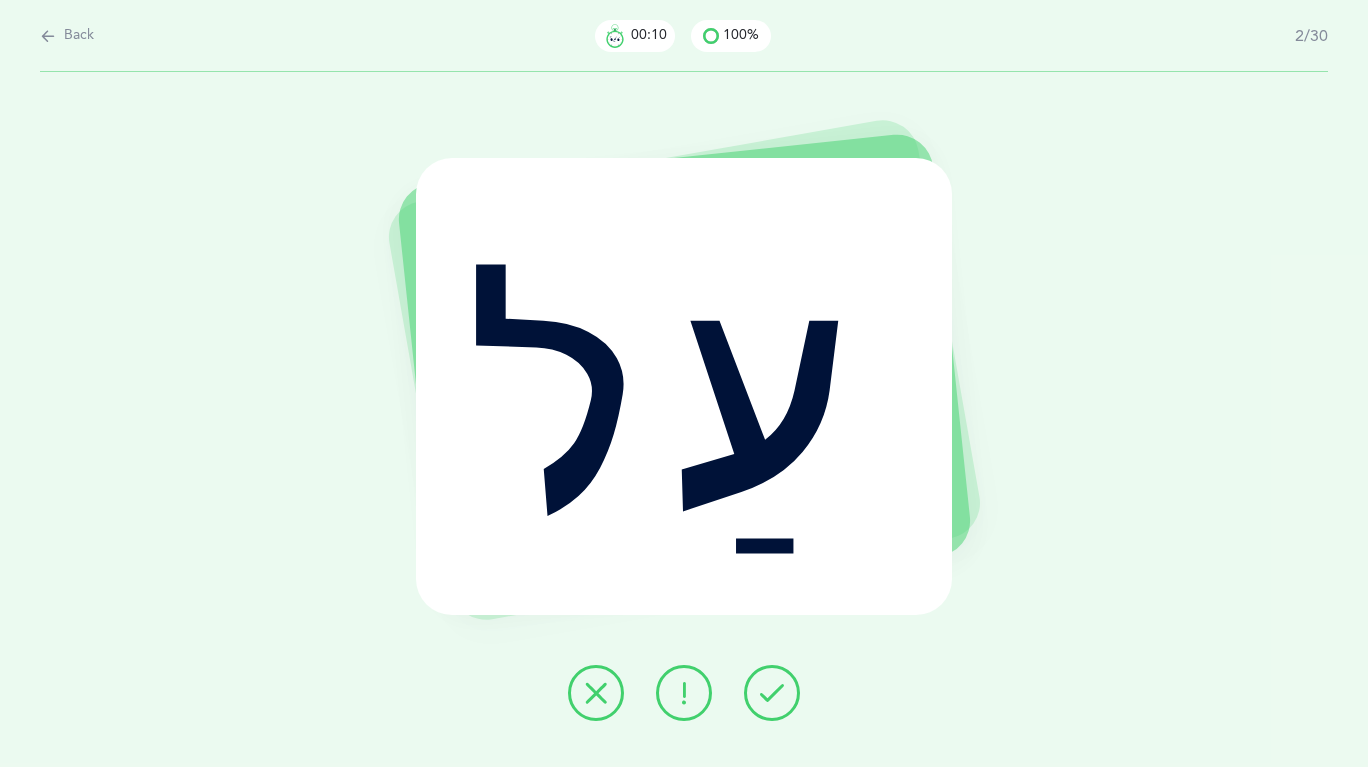 click at bounding box center (684, 693) 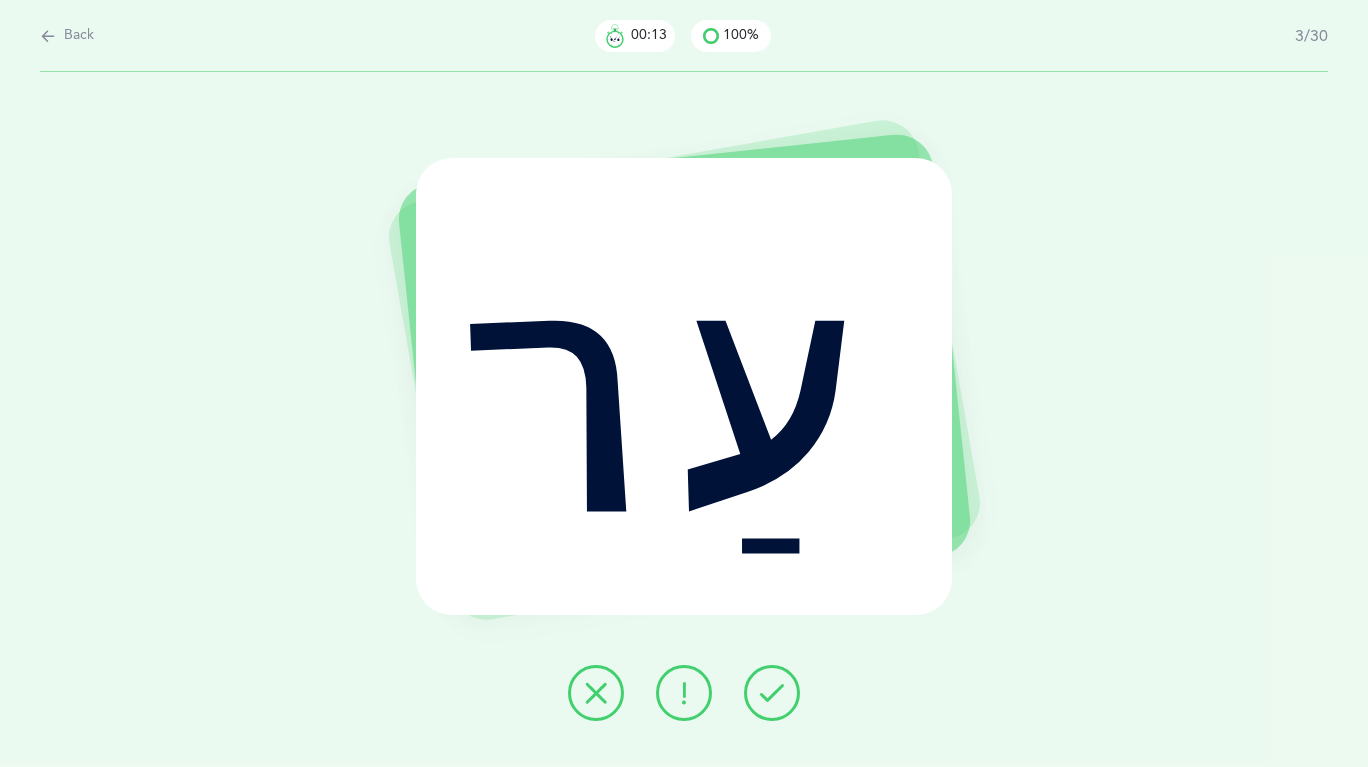 click at bounding box center [772, 693] 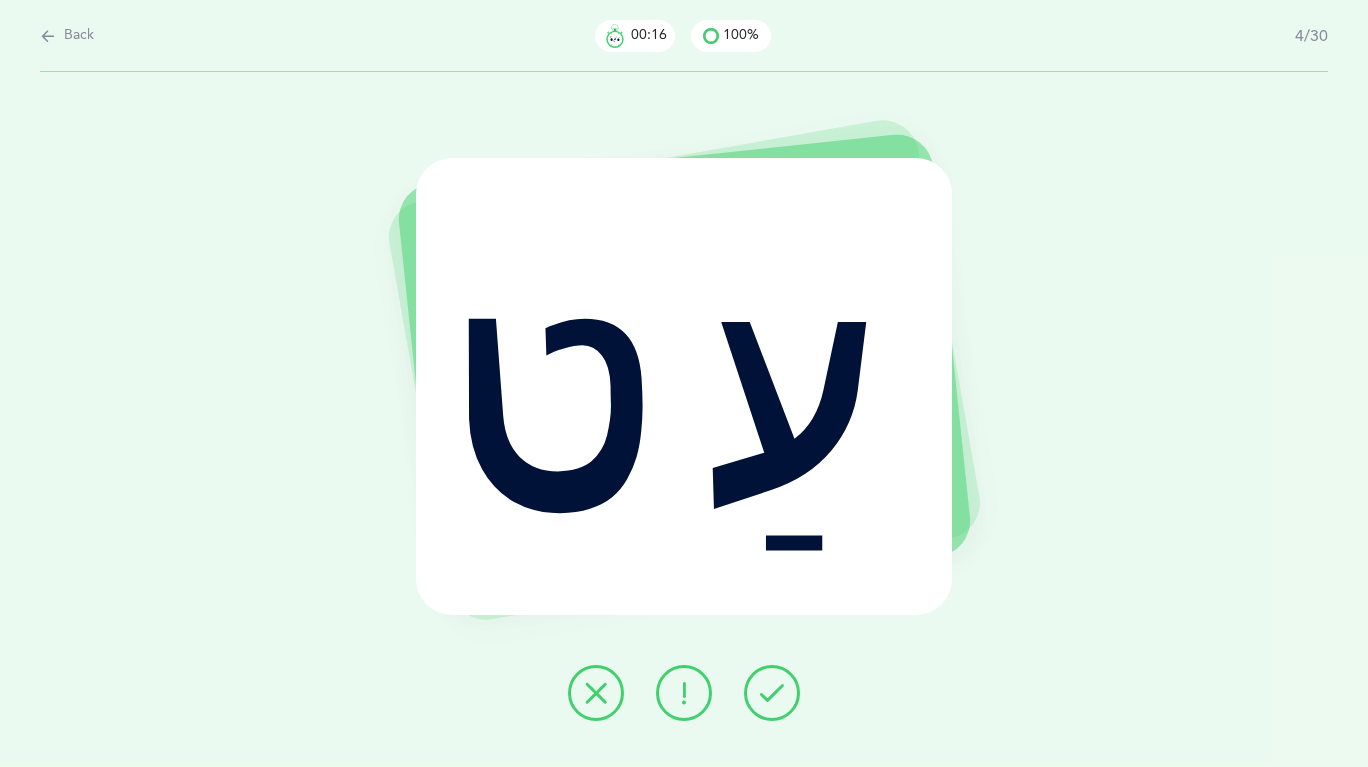 click at bounding box center (772, 693) 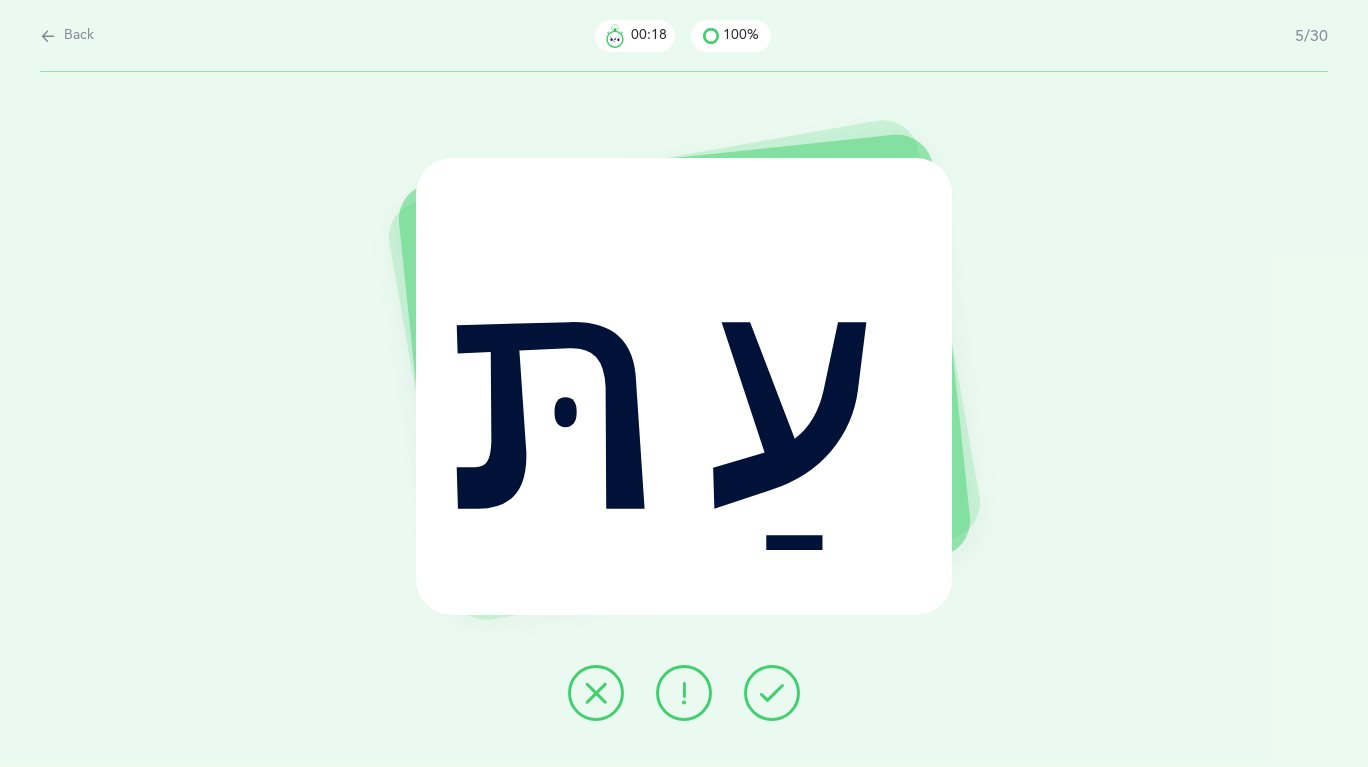 click at bounding box center [772, 693] 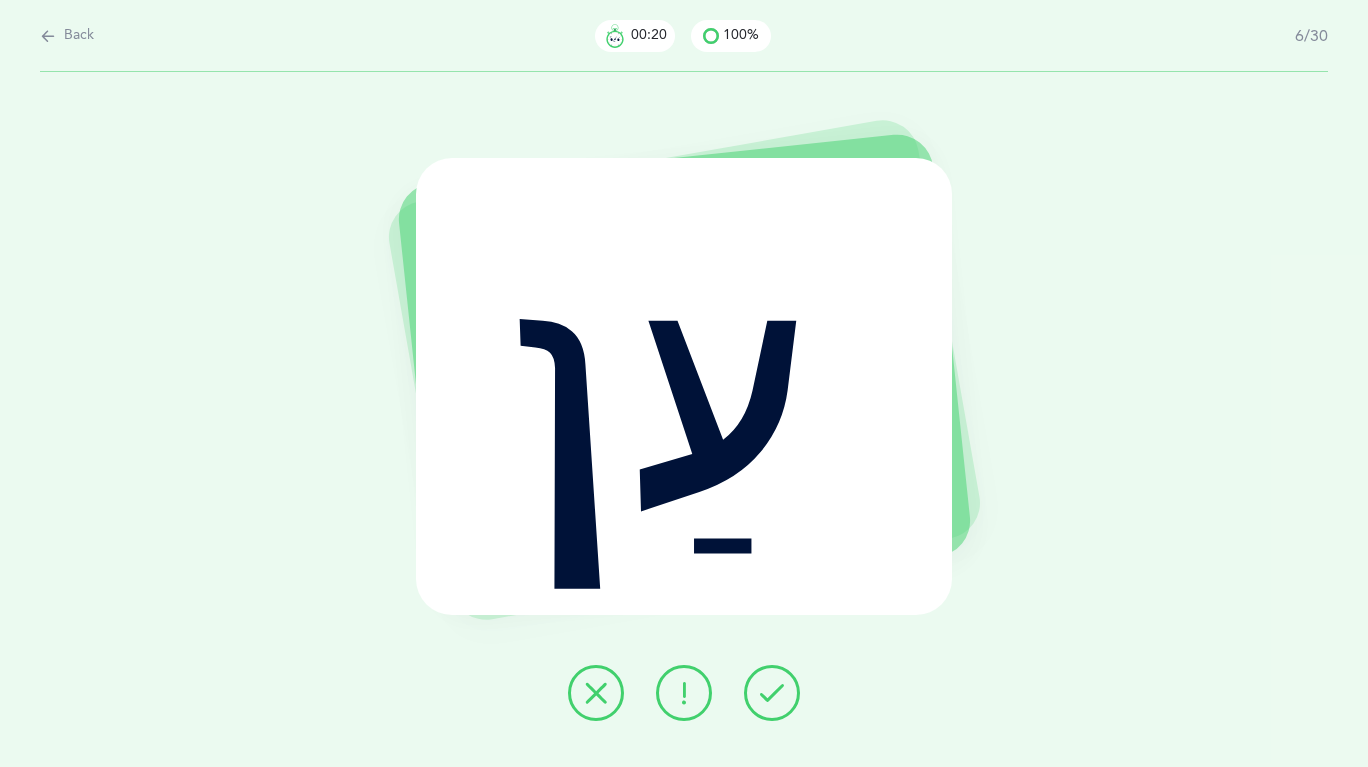 click at bounding box center (772, 693) 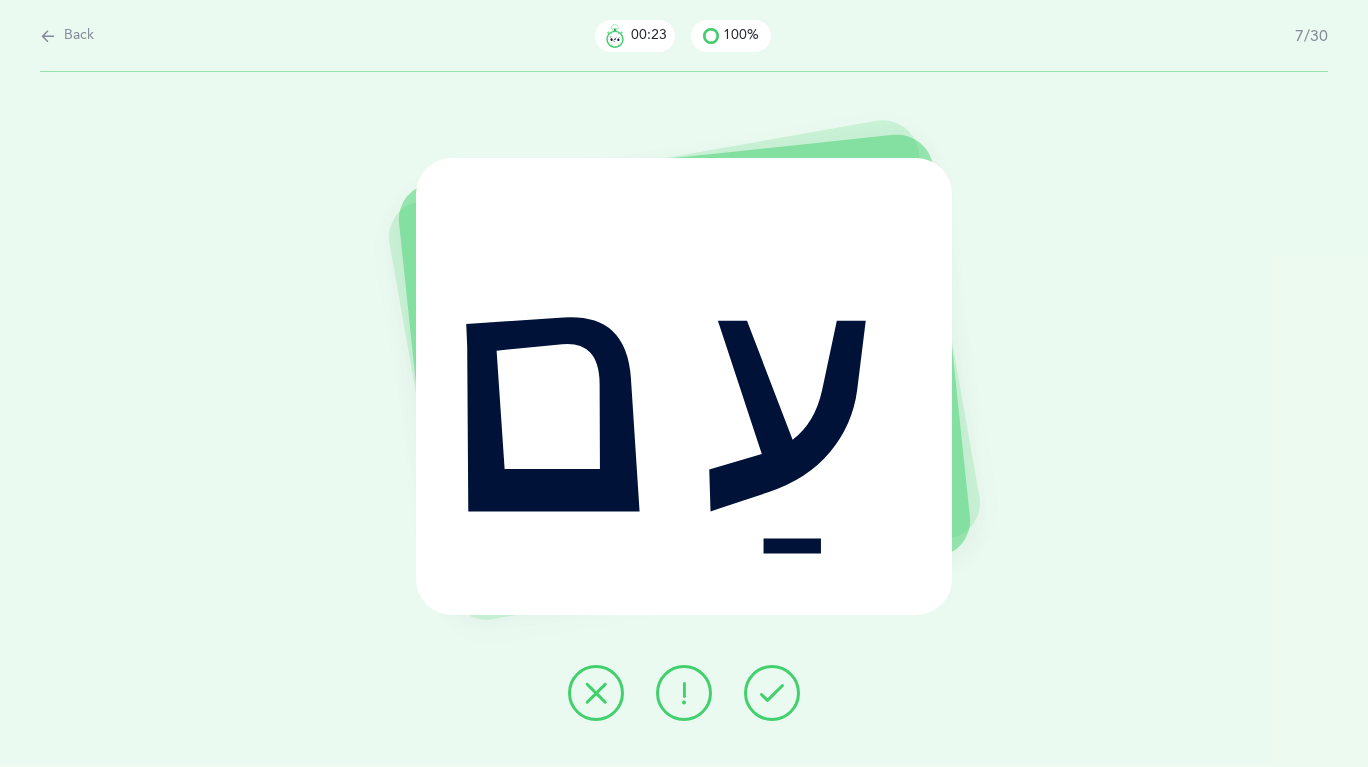 click at bounding box center (772, 693) 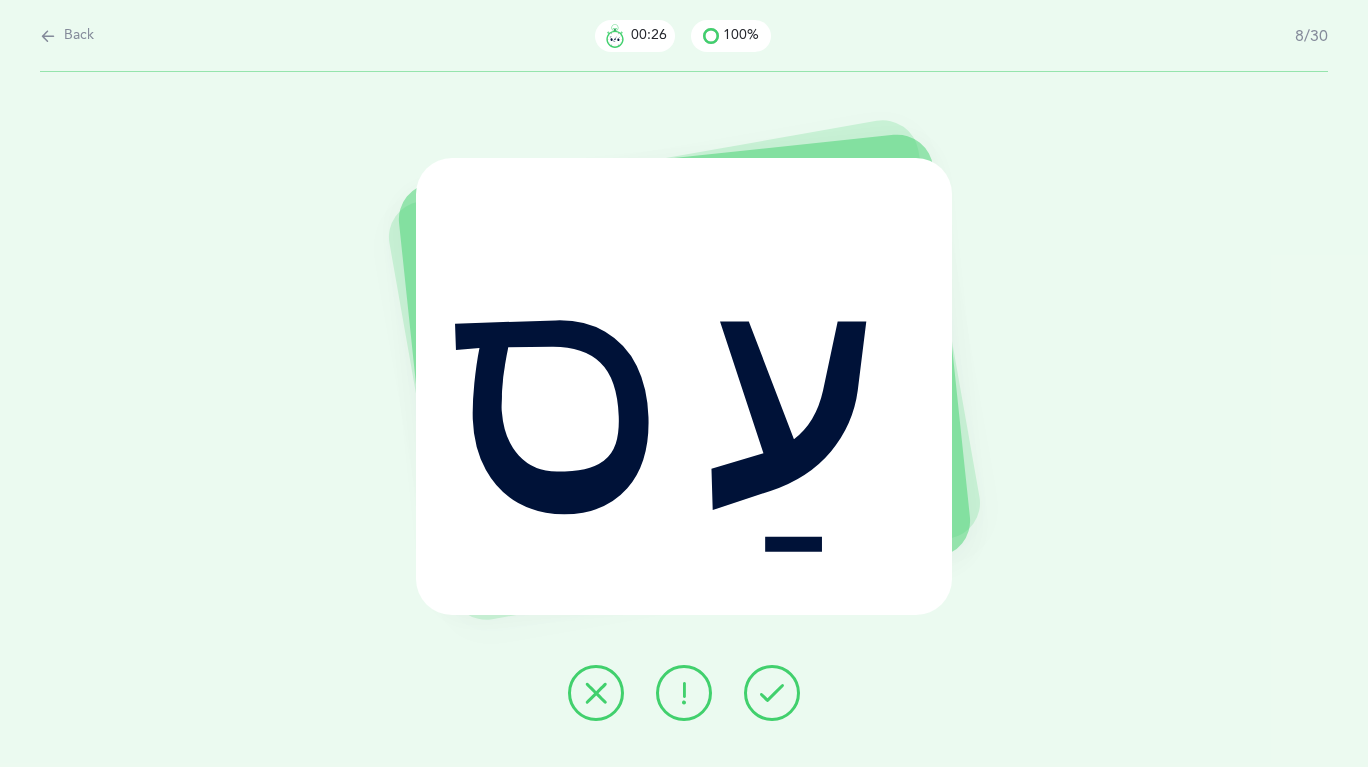 click at bounding box center [772, 693] 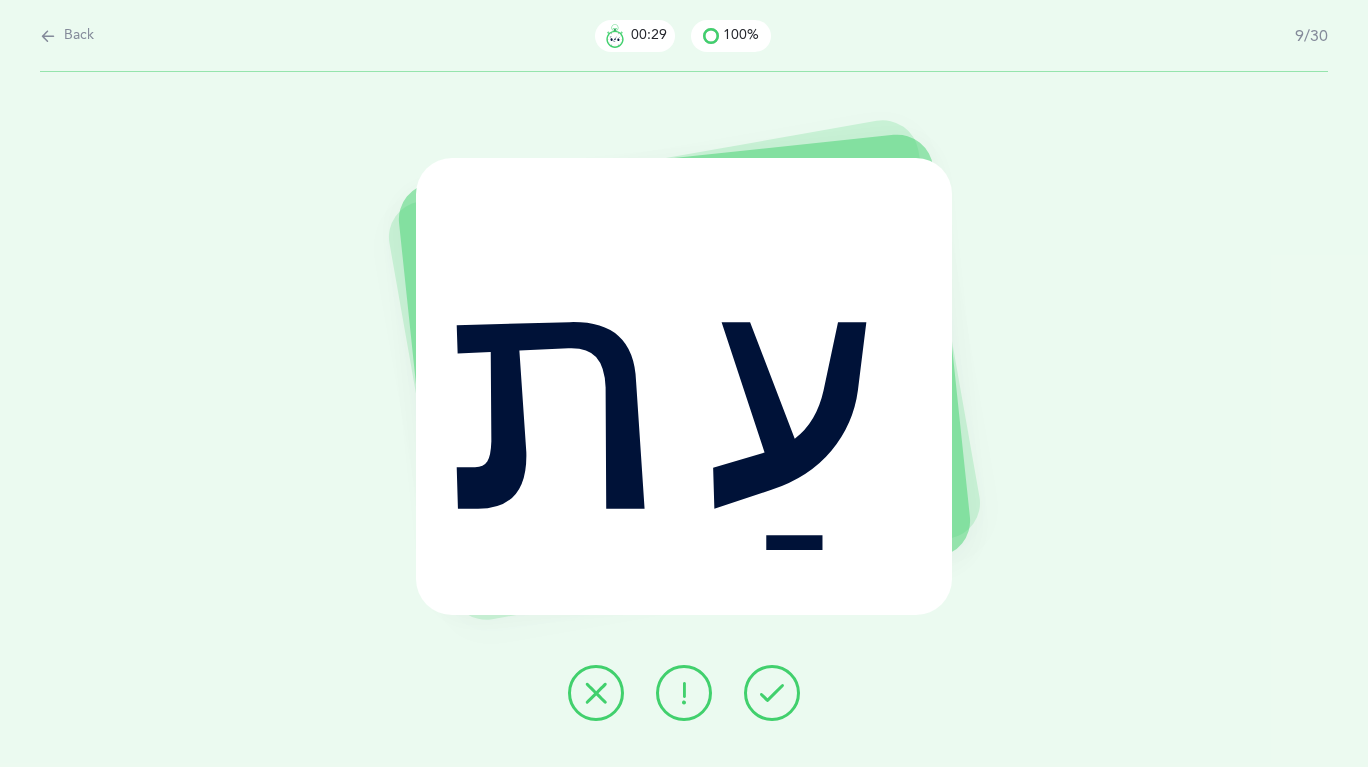 click at bounding box center (772, 693) 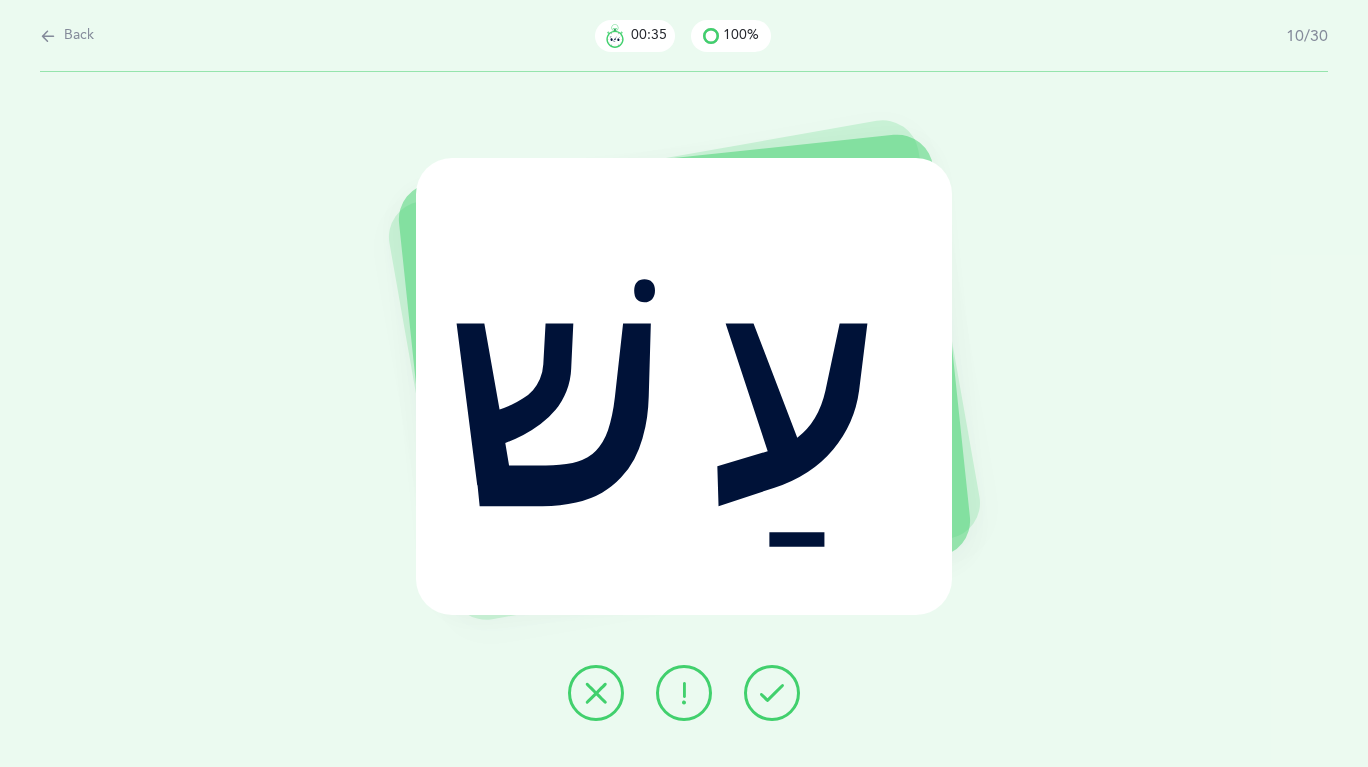 click at bounding box center (684, 693) 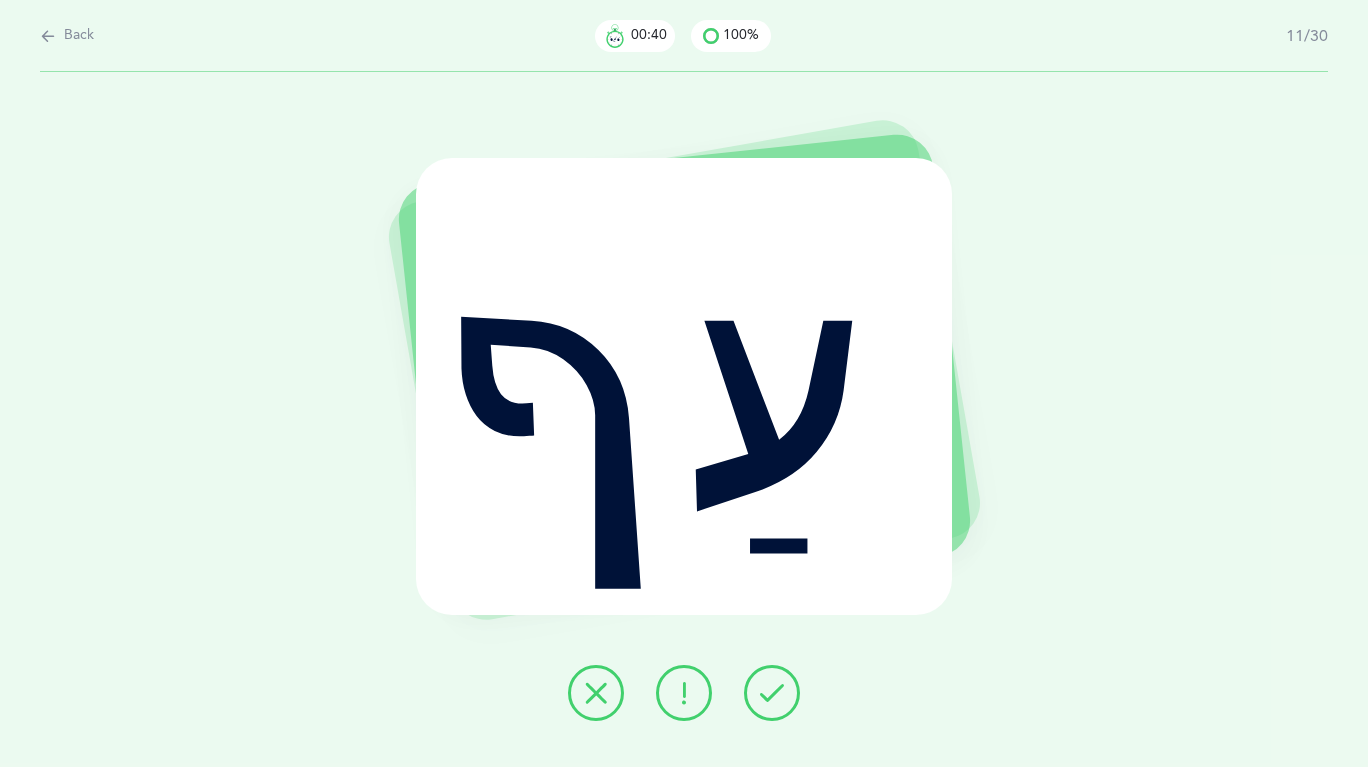 click at bounding box center [772, 693] 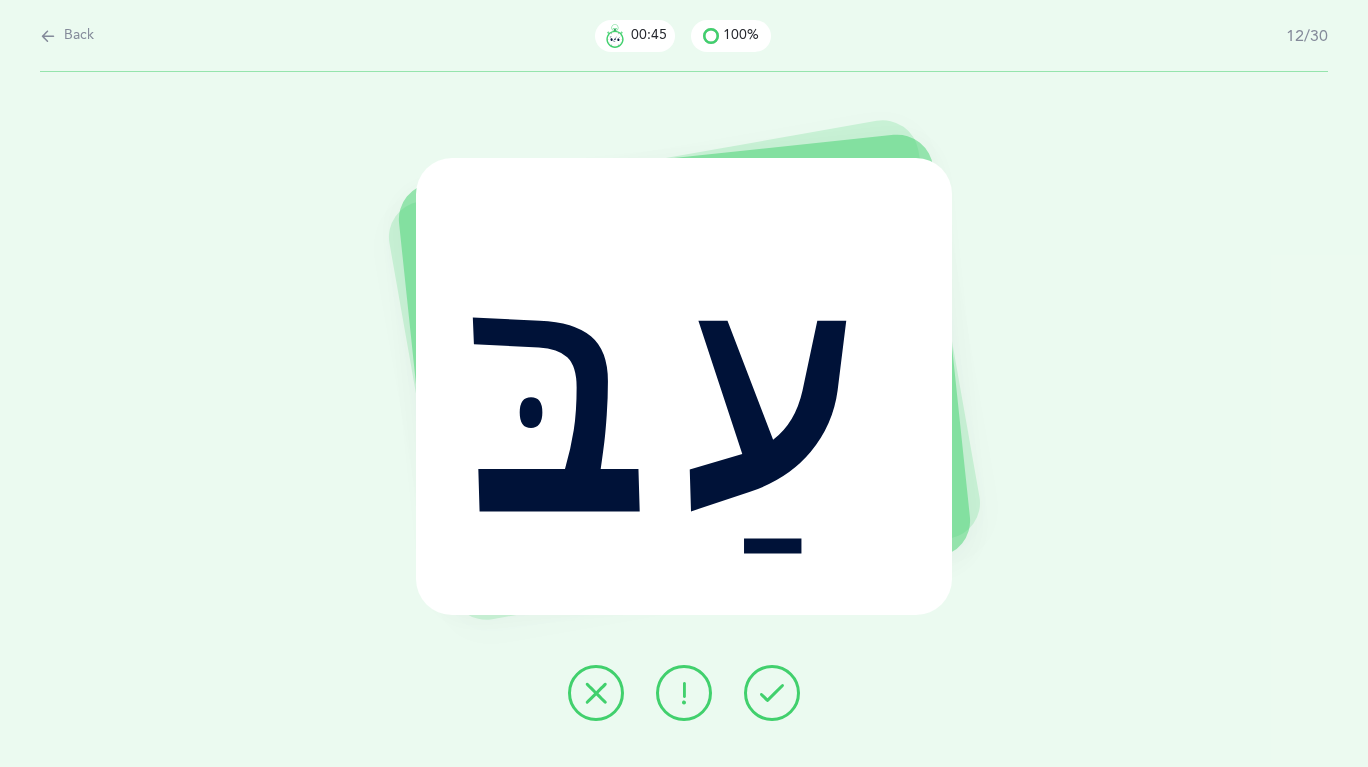 click at bounding box center (772, 693) 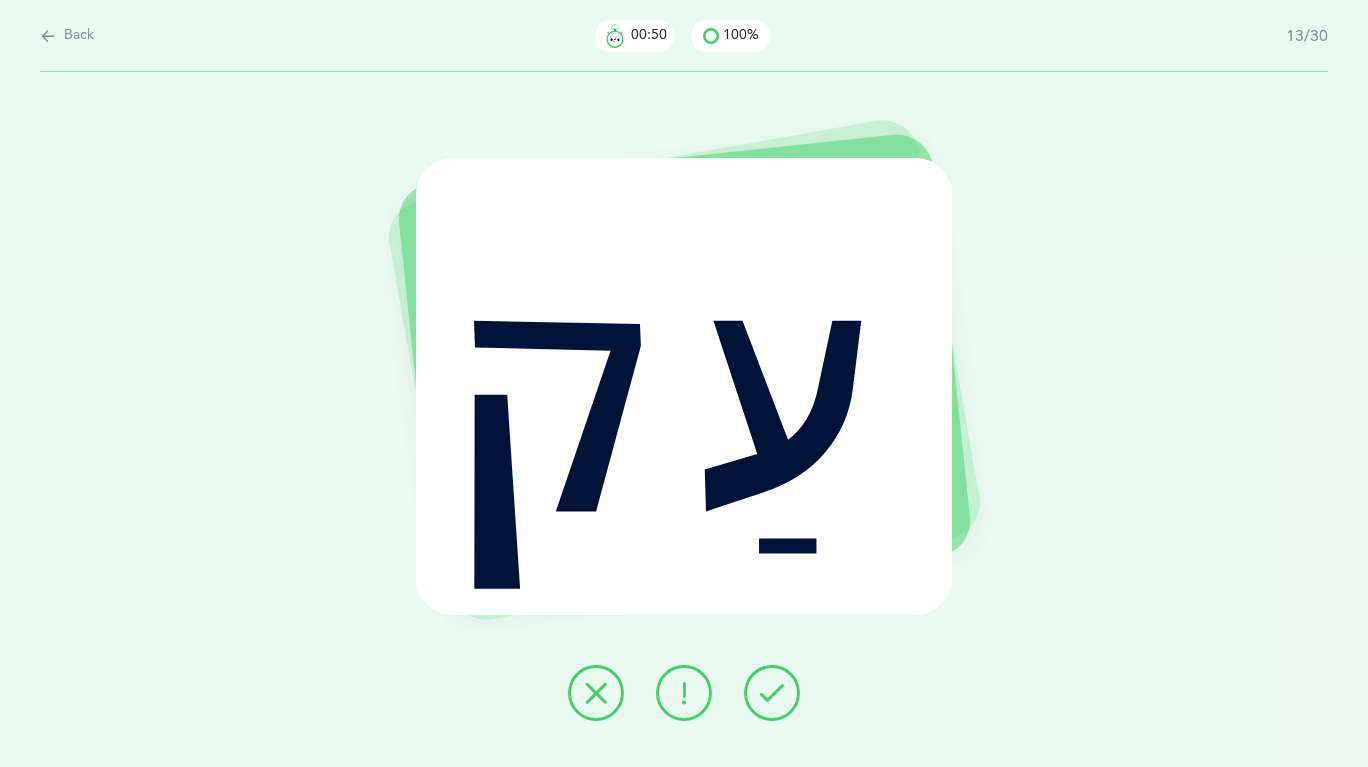 click at bounding box center (772, 693) 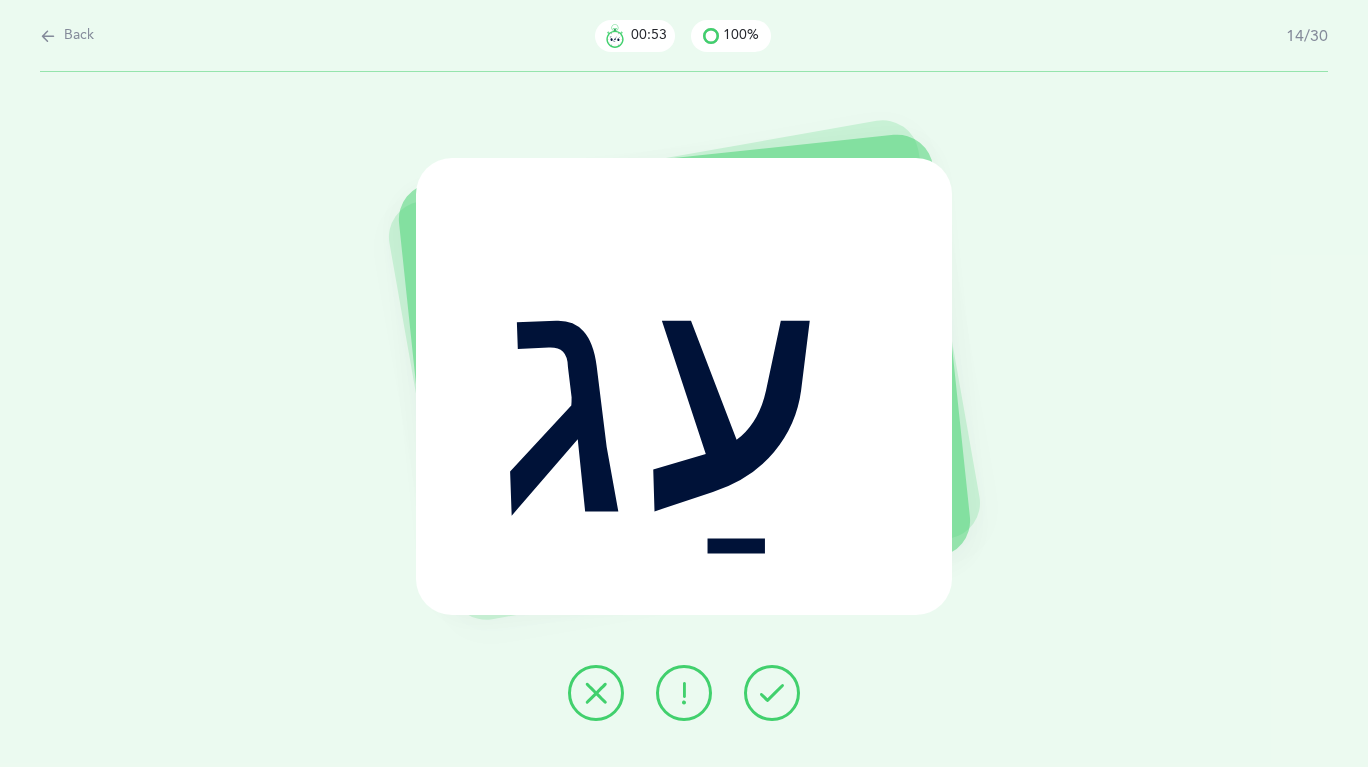 click at bounding box center [772, 693] 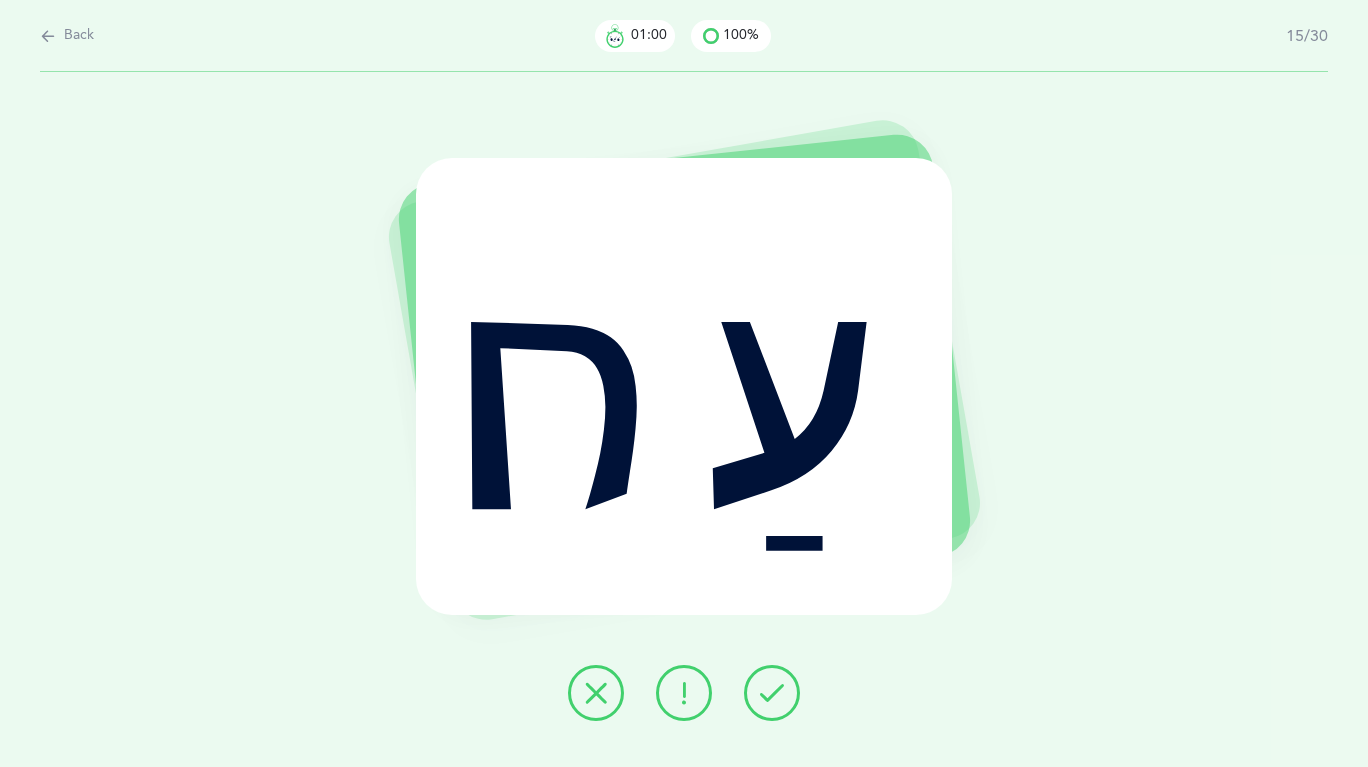 click at bounding box center [684, 693] 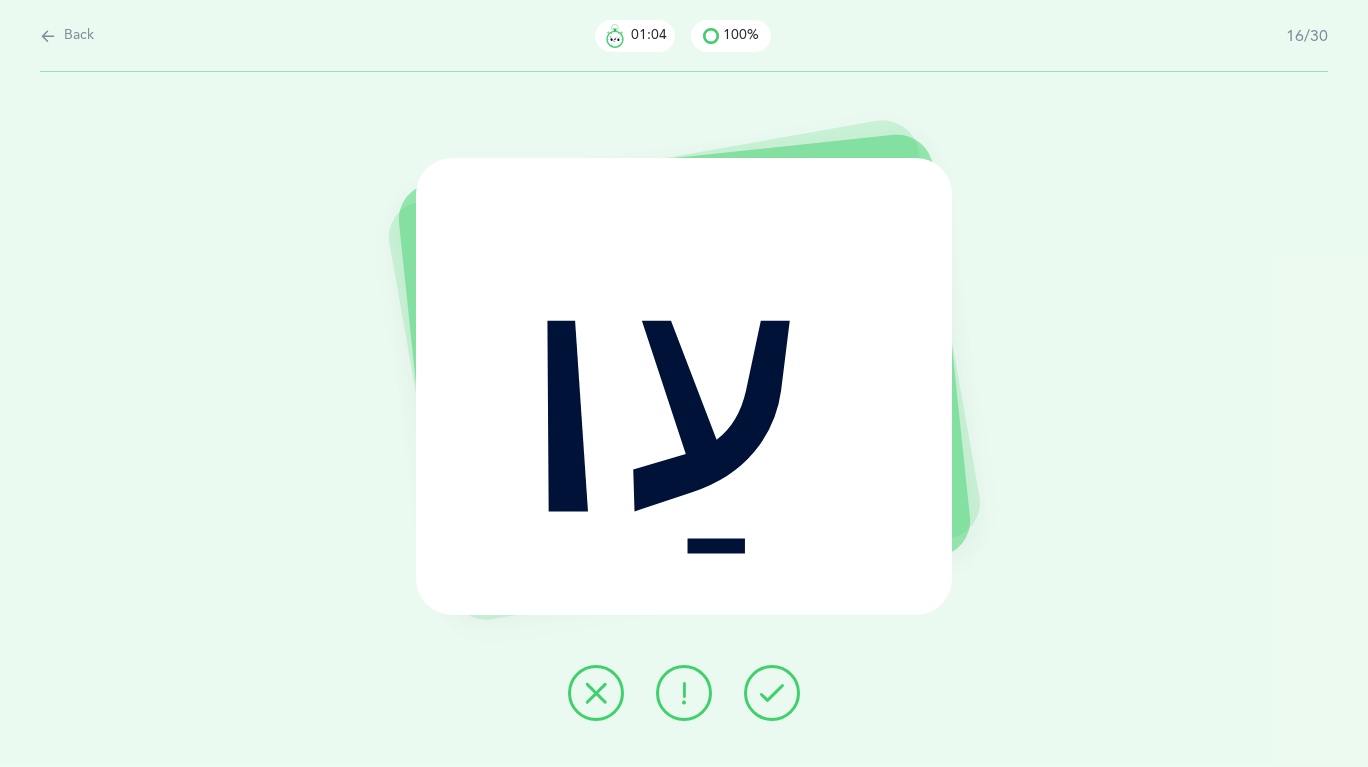 click at bounding box center (772, 693) 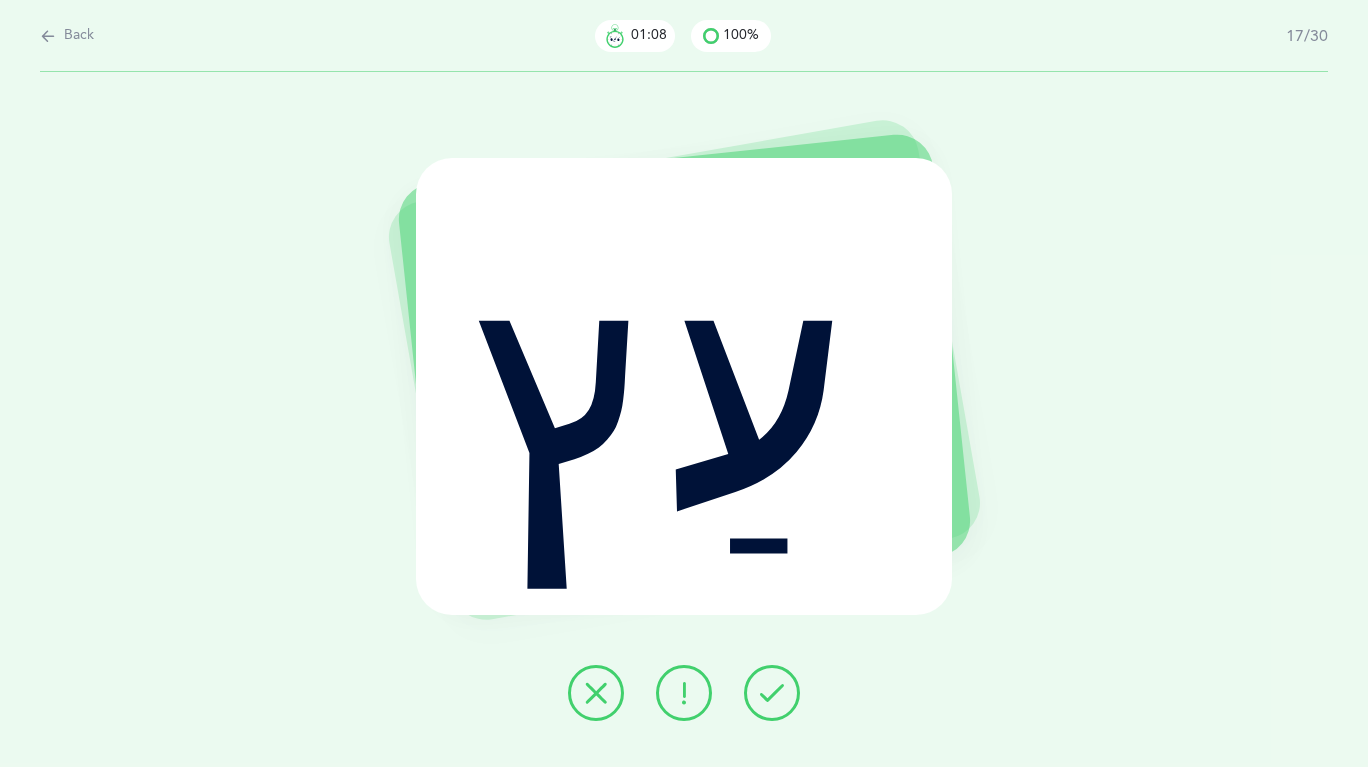 click at bounding box center [772, 693] 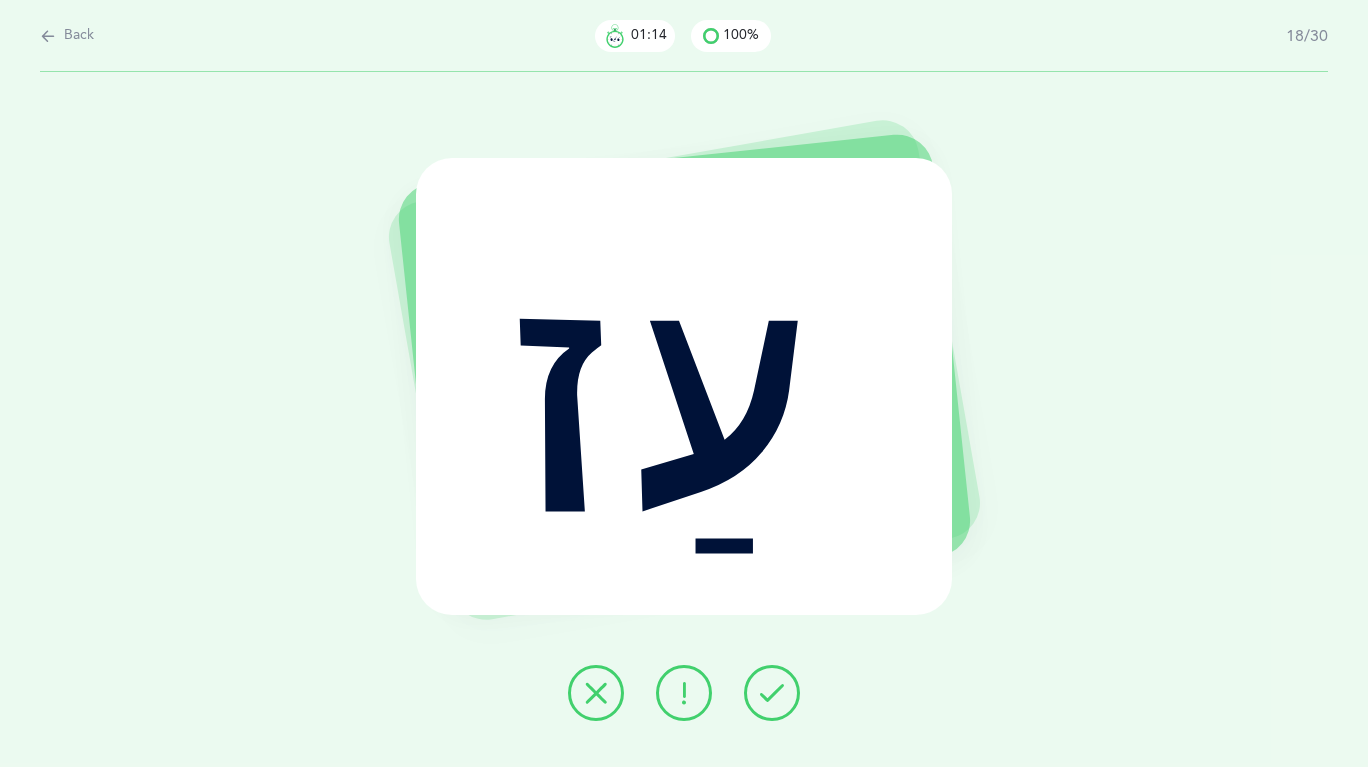 click at bounding box center (772, 693) 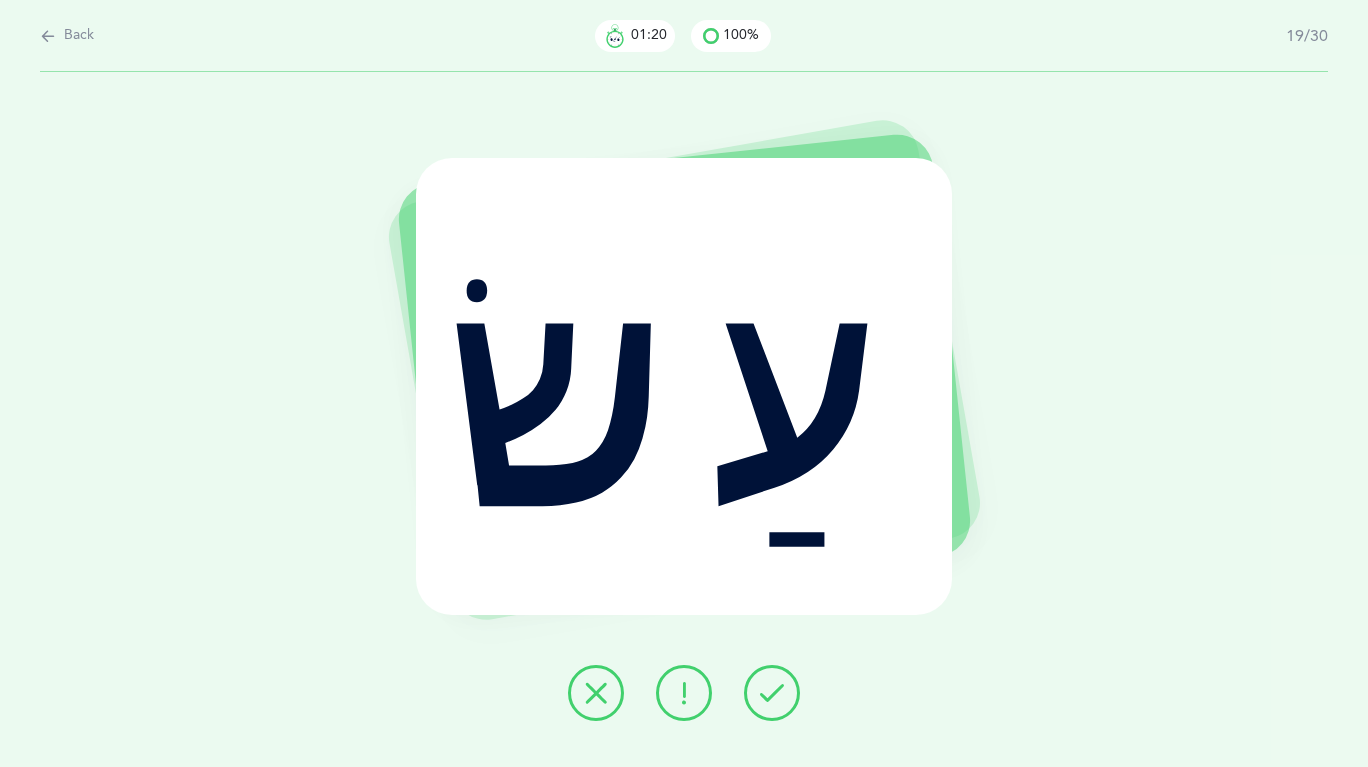 click at bounding box center (684, 693) 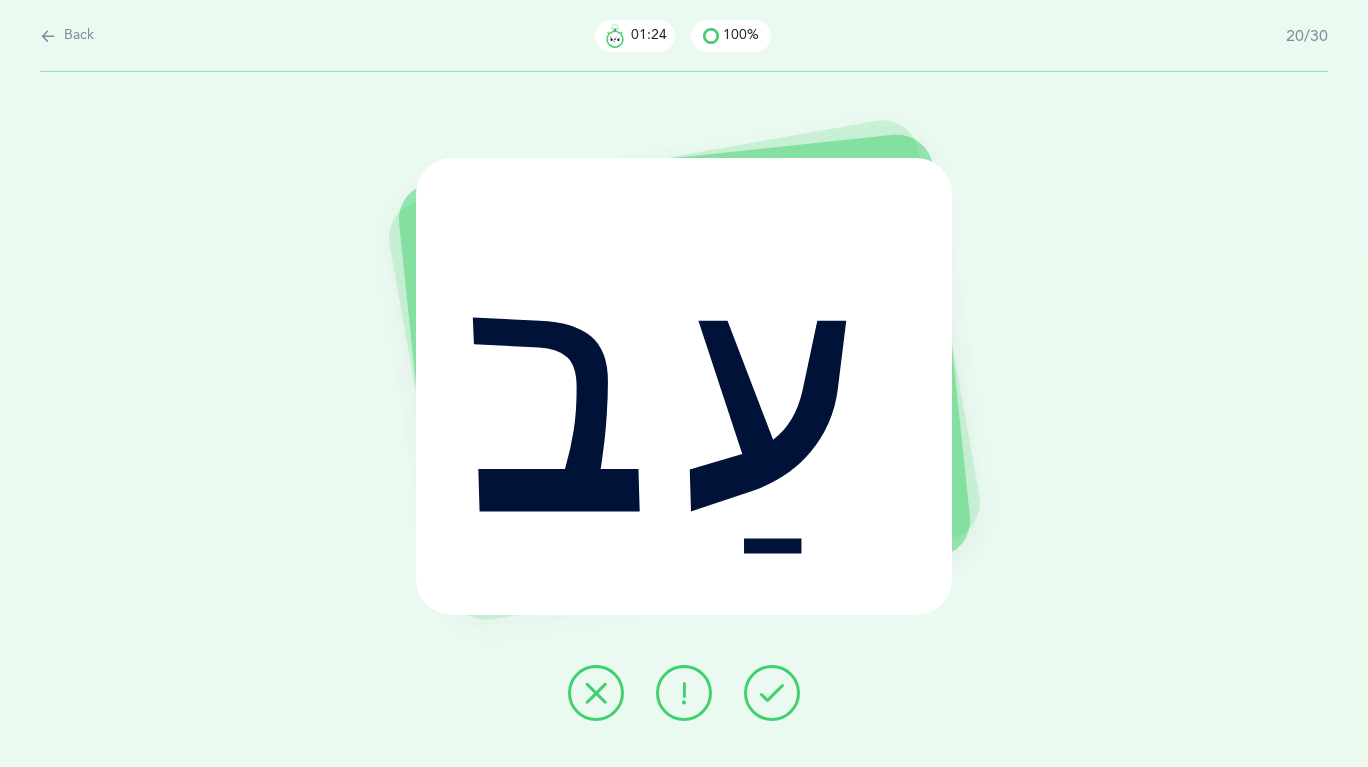 click at bounding box center (772, 693) 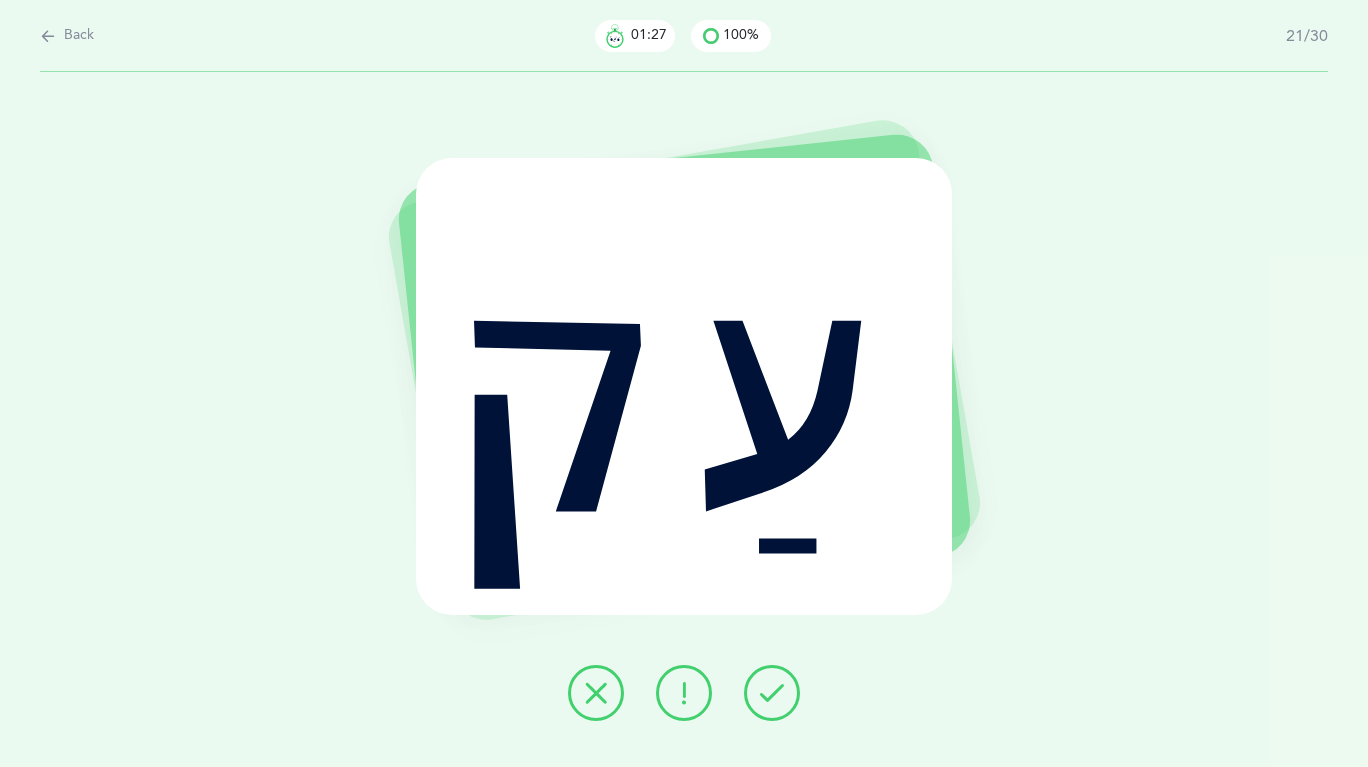 click at bounding box center [772, 693] 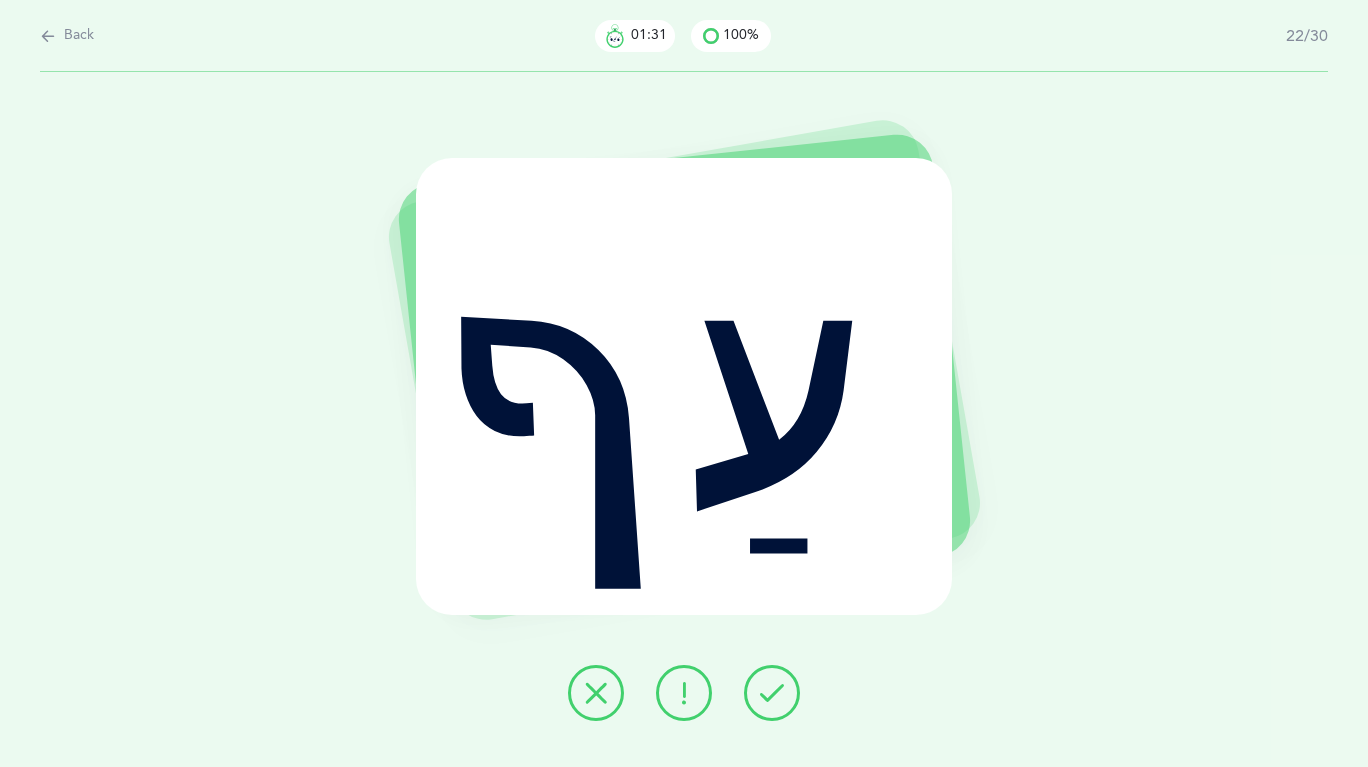 click at bounding box center (772, 693) 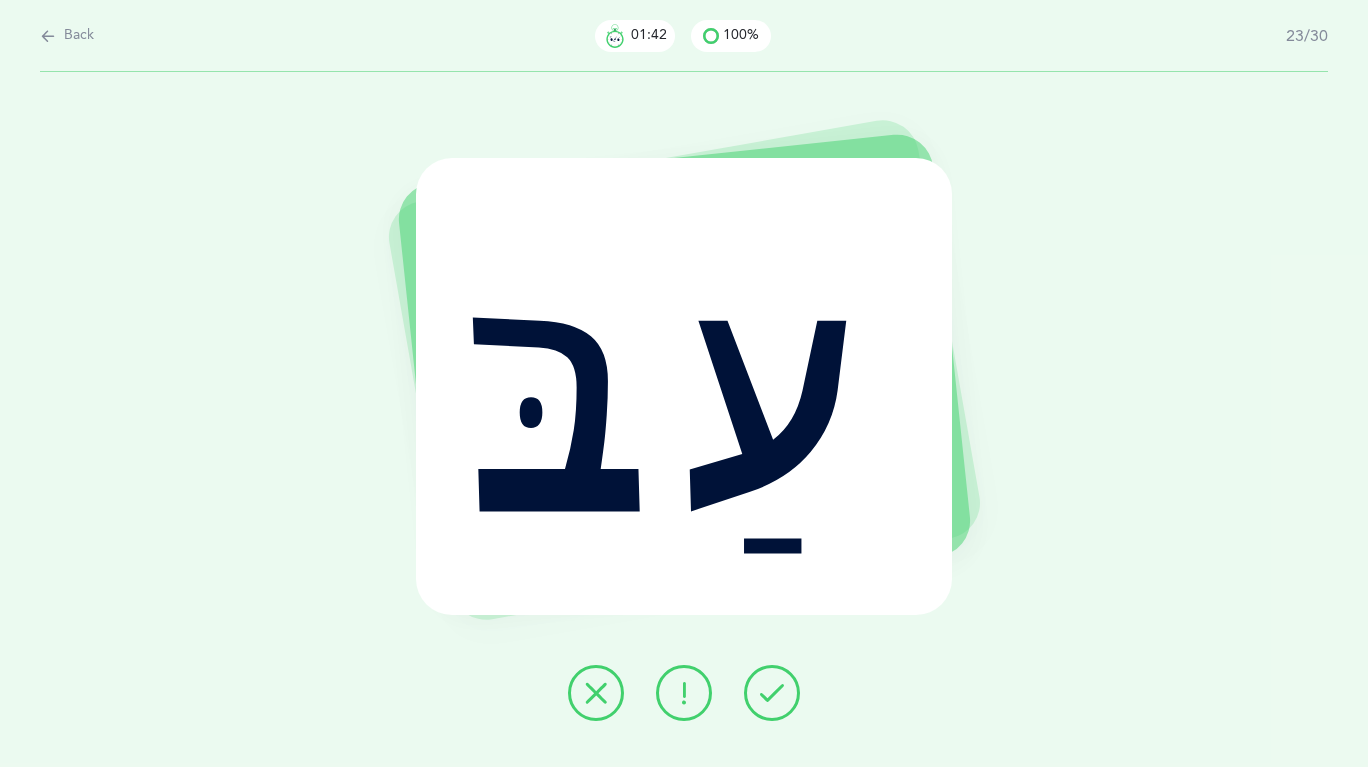 click at bounding box center (772, 693) 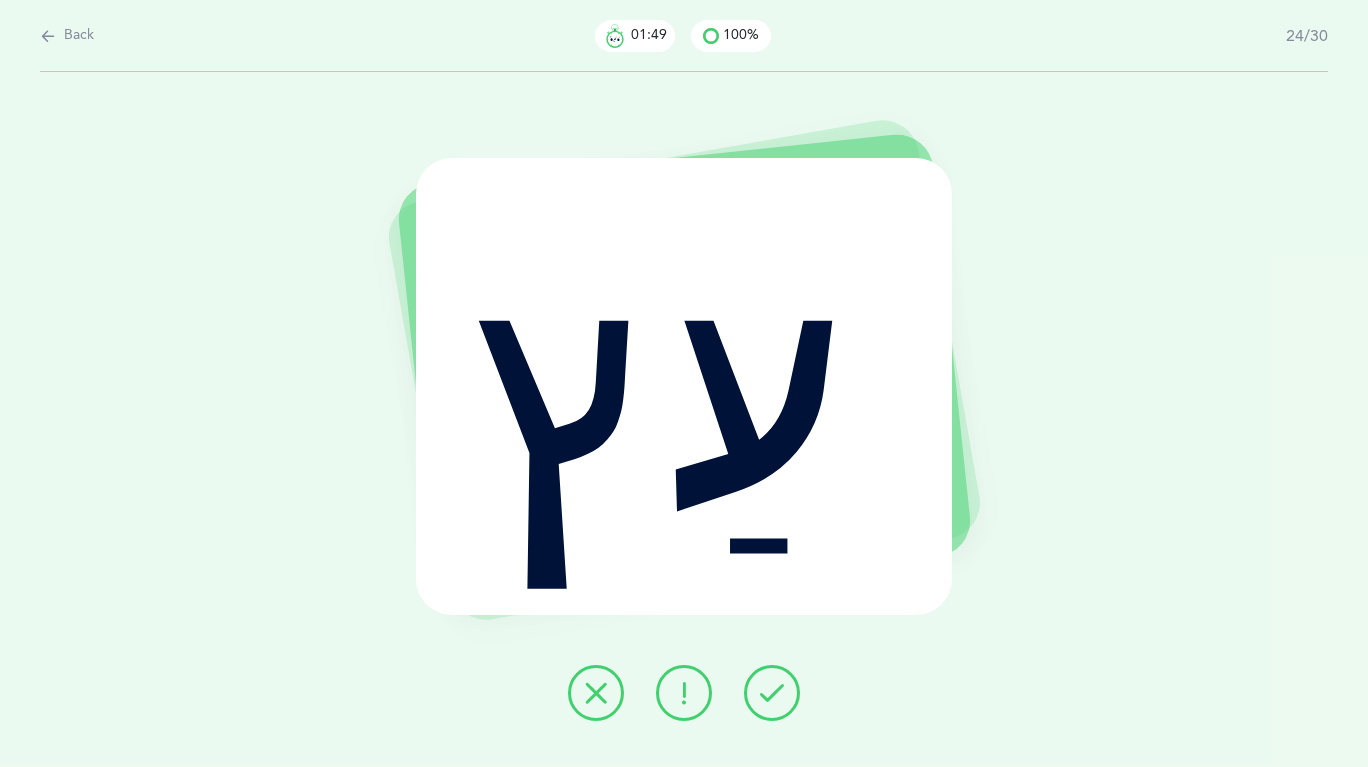 click at bounding box center (772, 693) 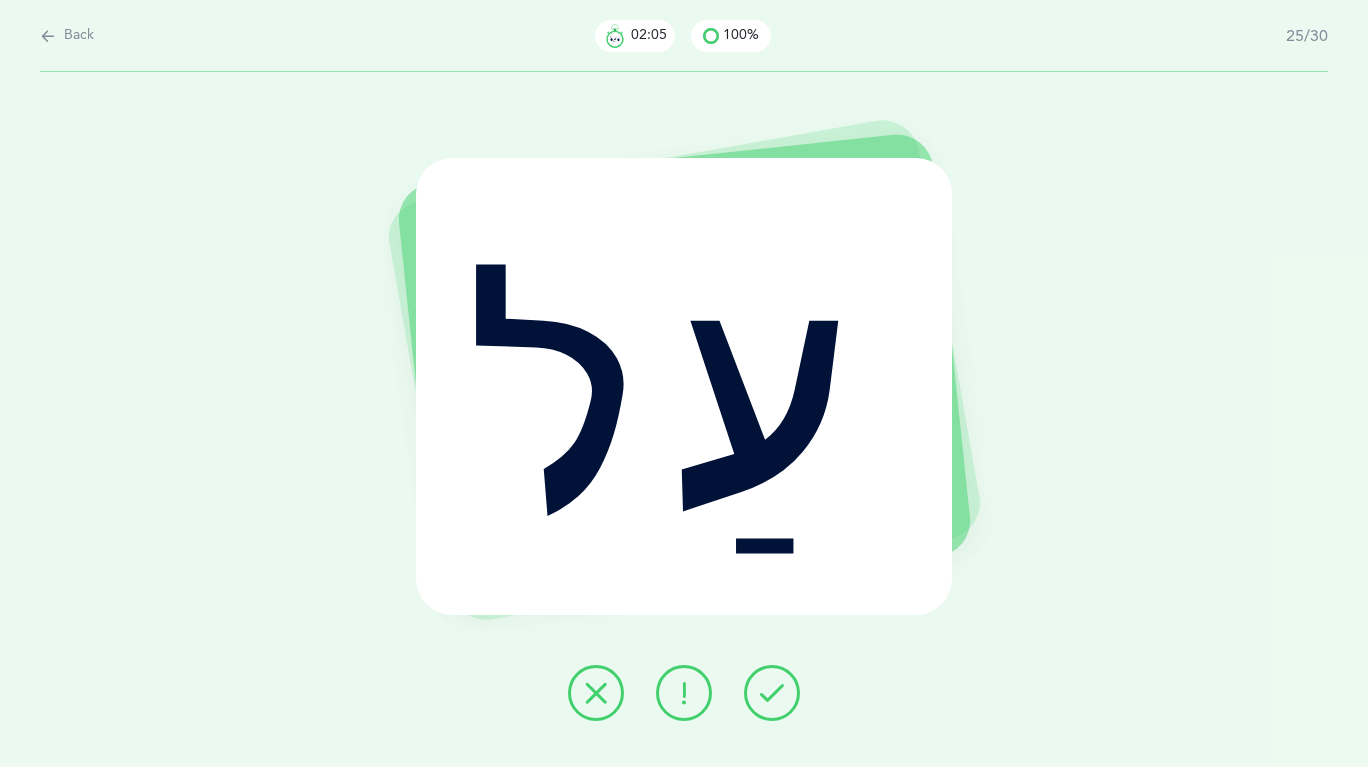 click at bounding box center [772, 693] 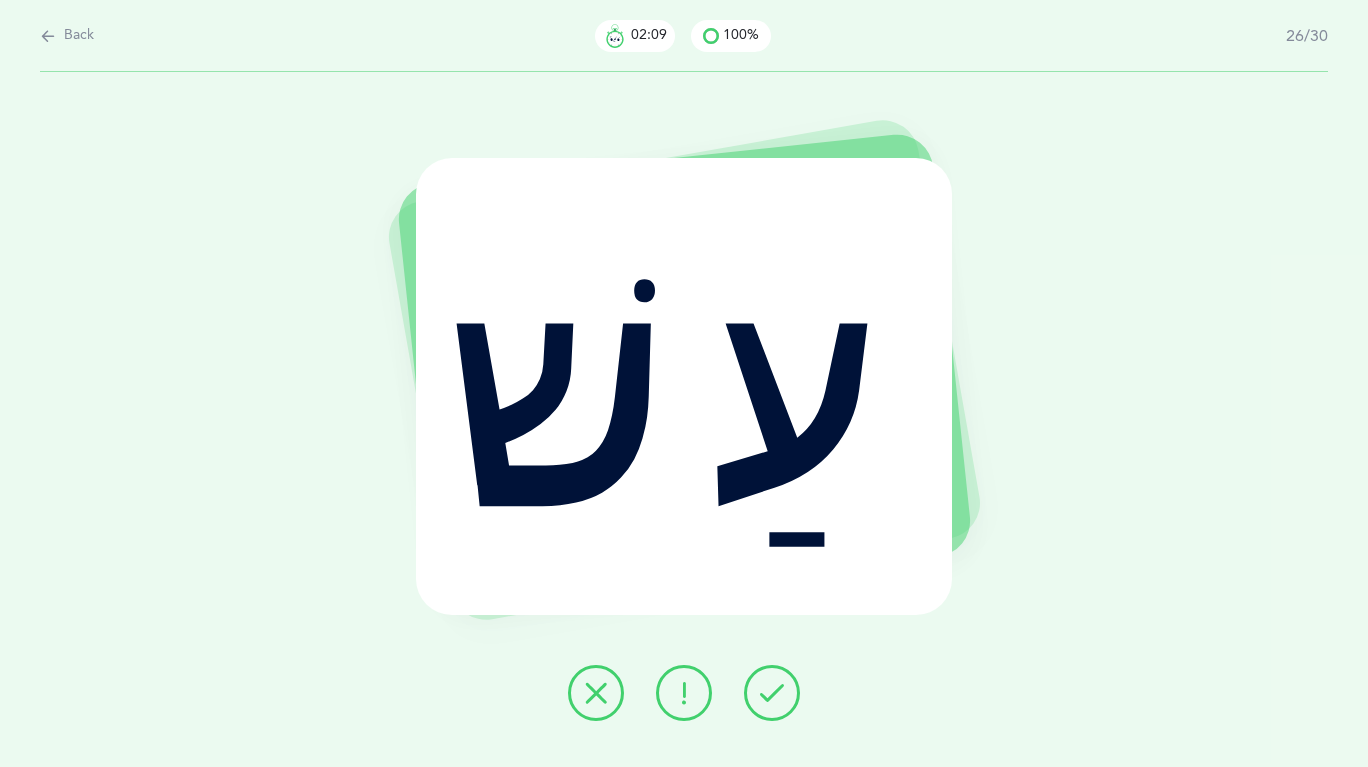 click at bounding box center [772, 693] 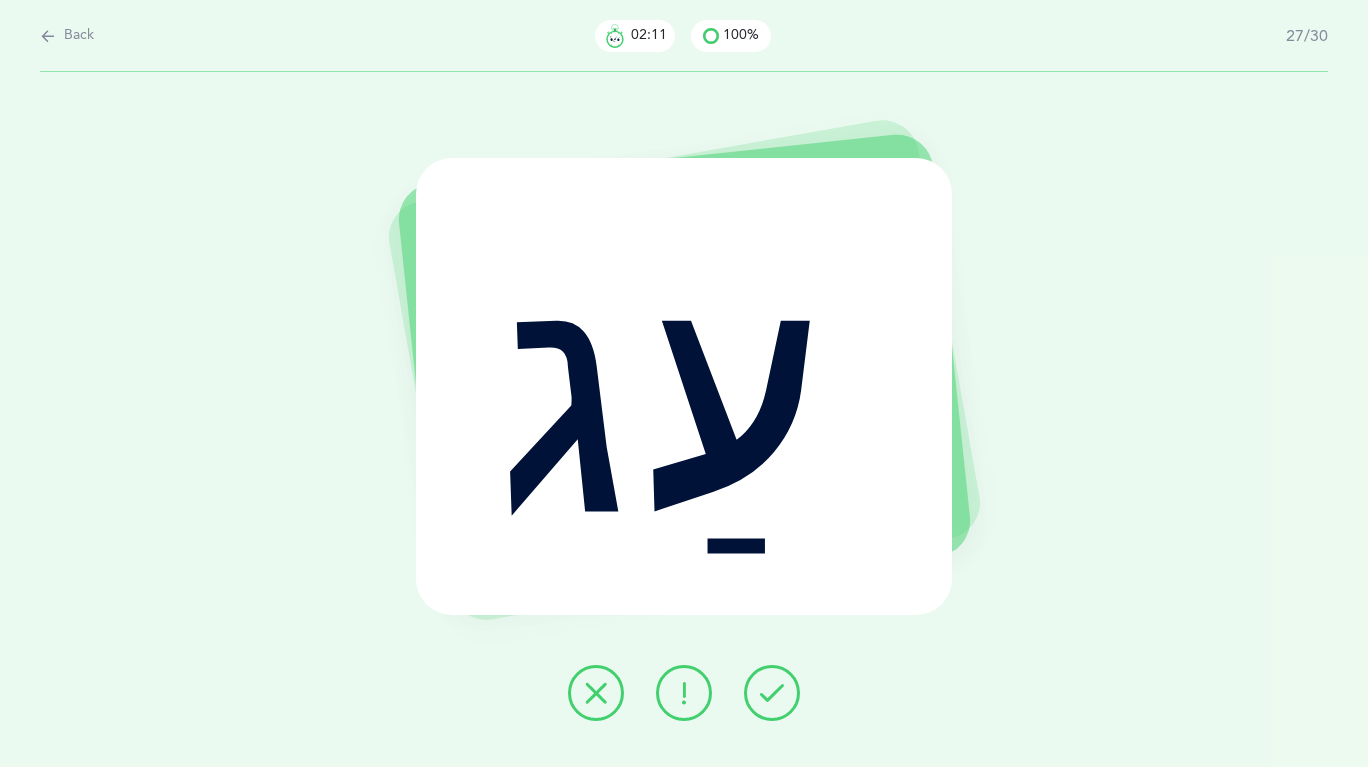 click at bounding box center [772, 693] 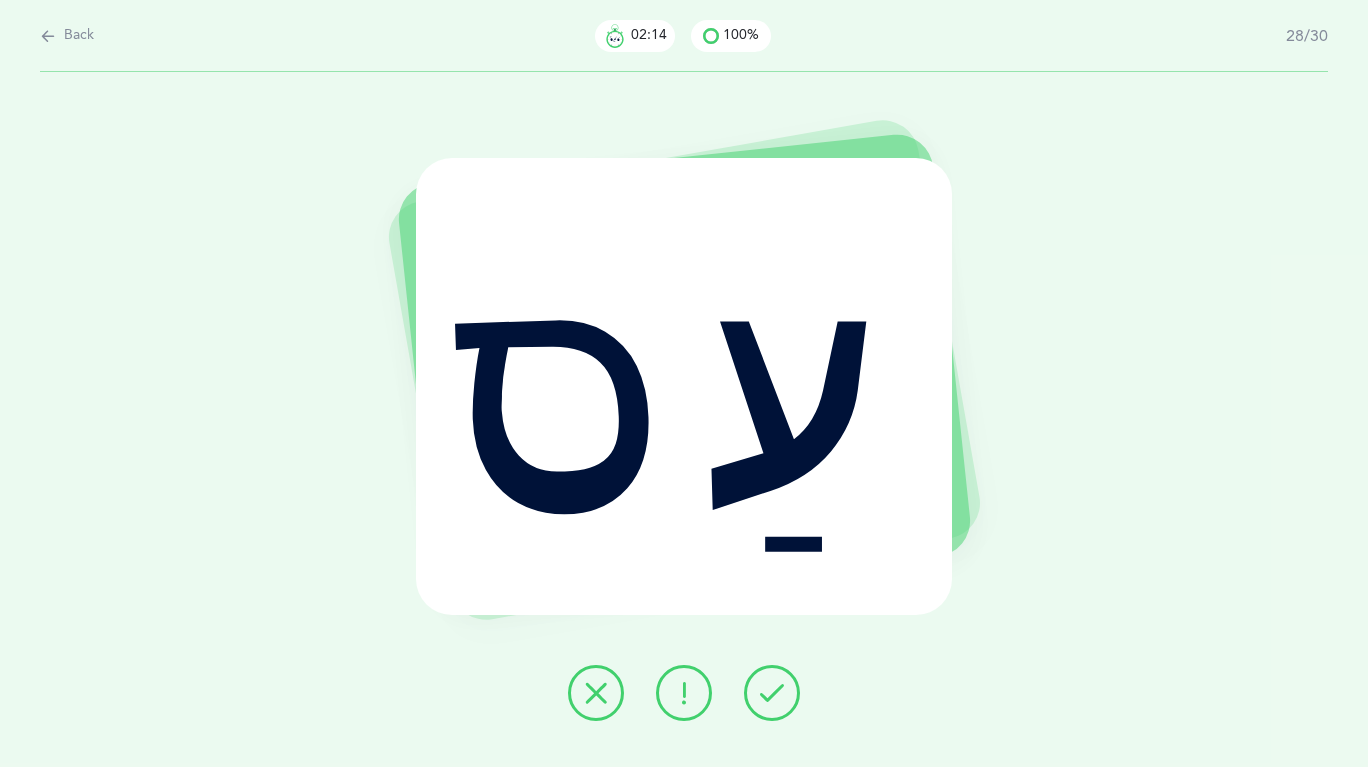 click at bounding box center [772, 693] 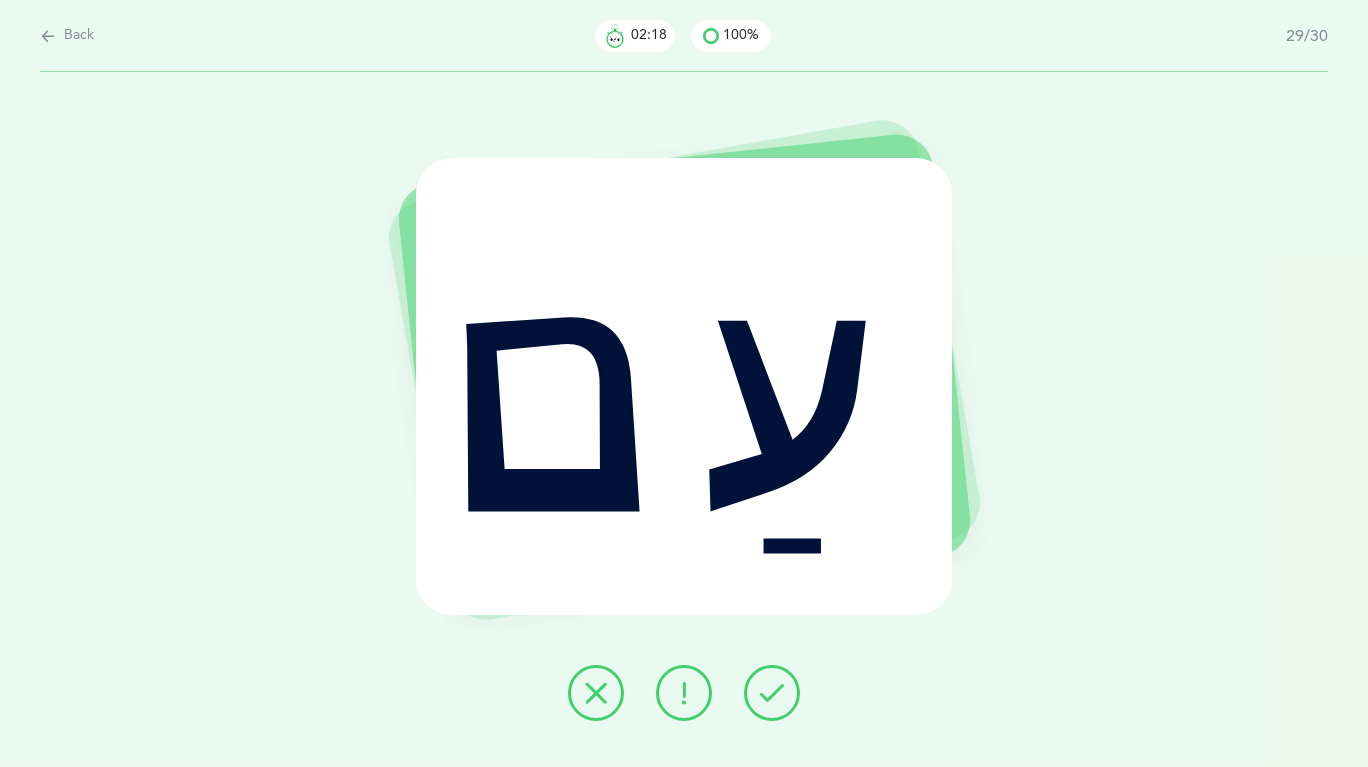 click at bounding box center (772, 693) 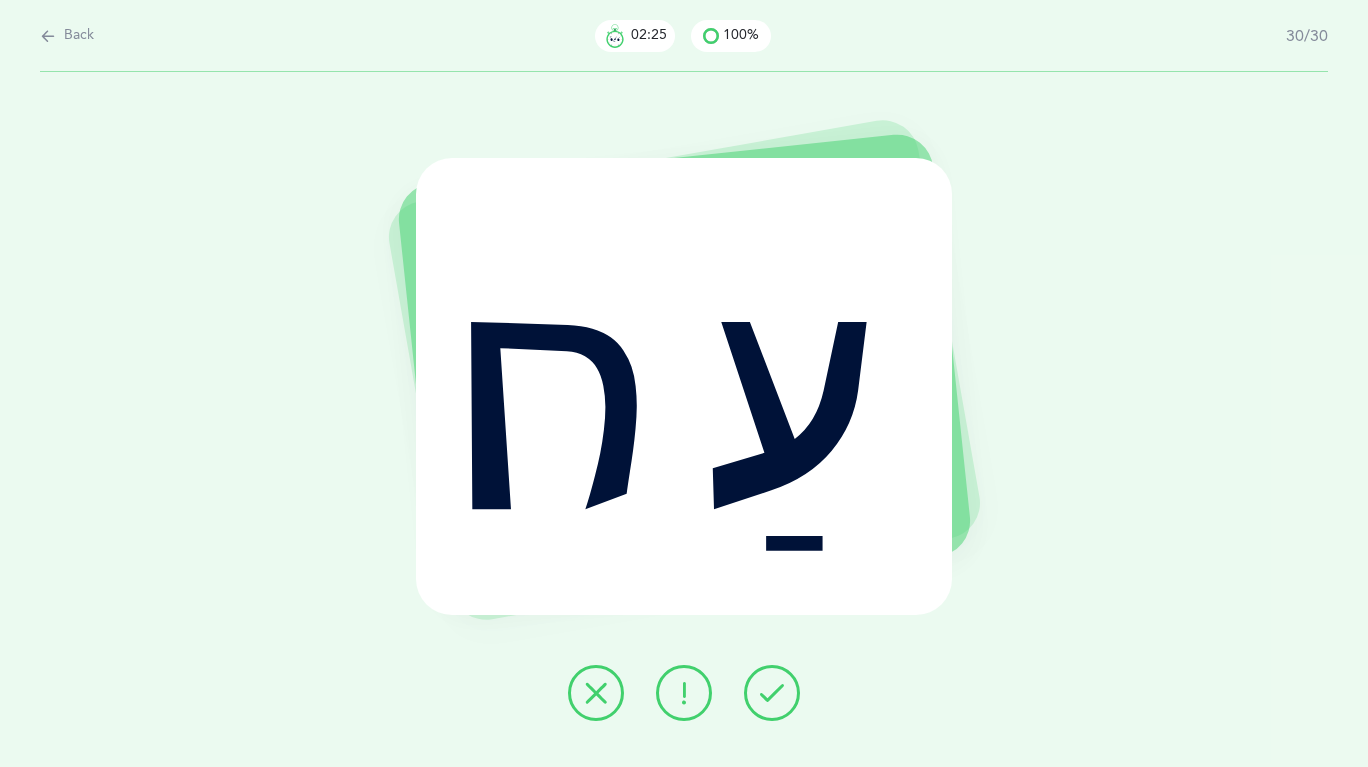 click at bounding box center (772, 693) 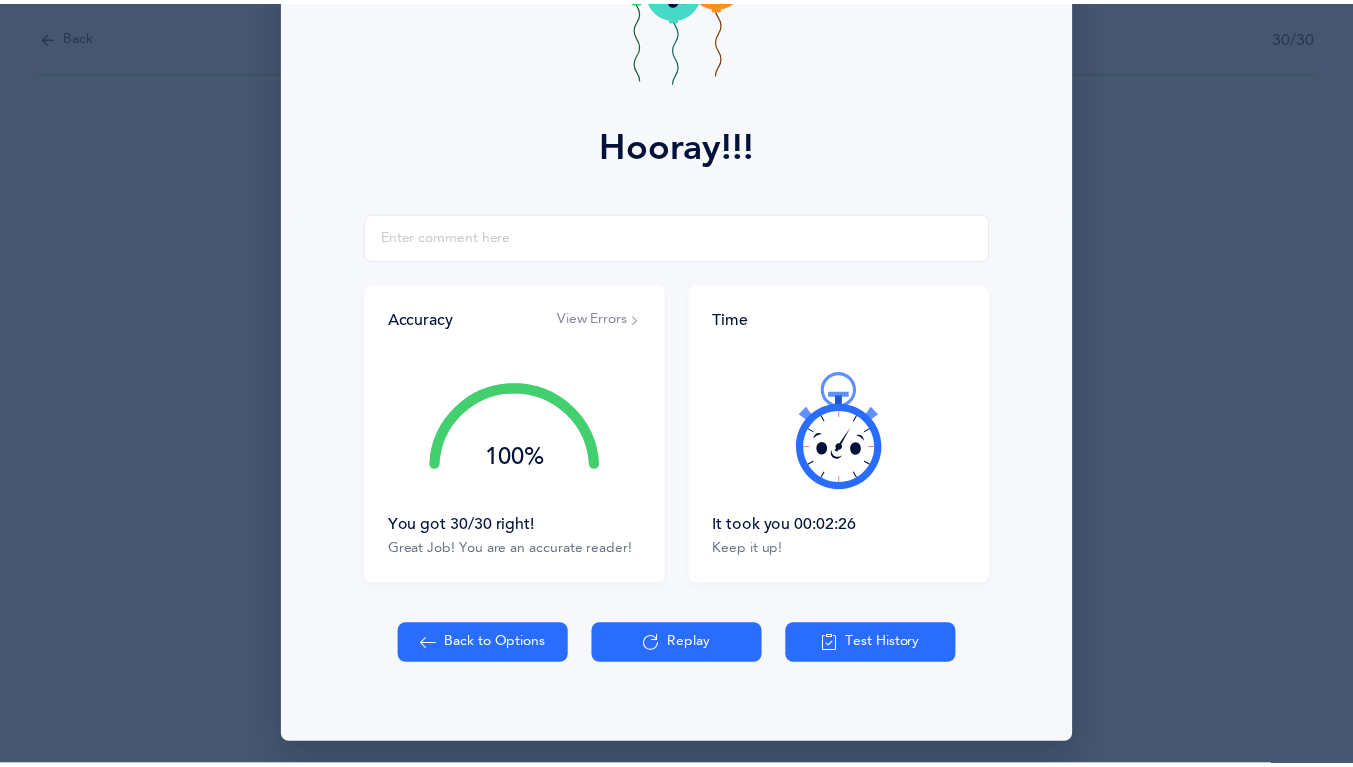 scroll, scrollTop: 176, scrollLeft: 0, axis: vertical 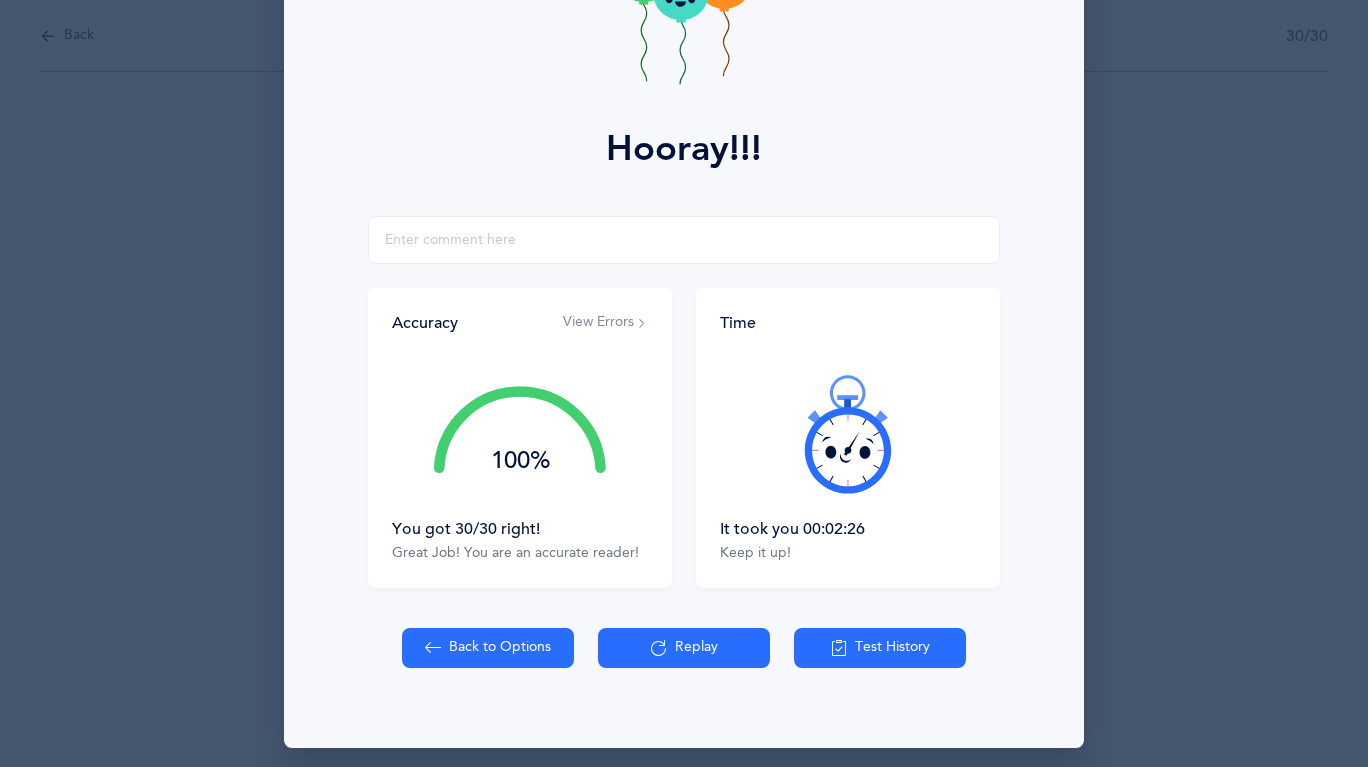 click on "Back to Options" at bounding box center (488, 648) 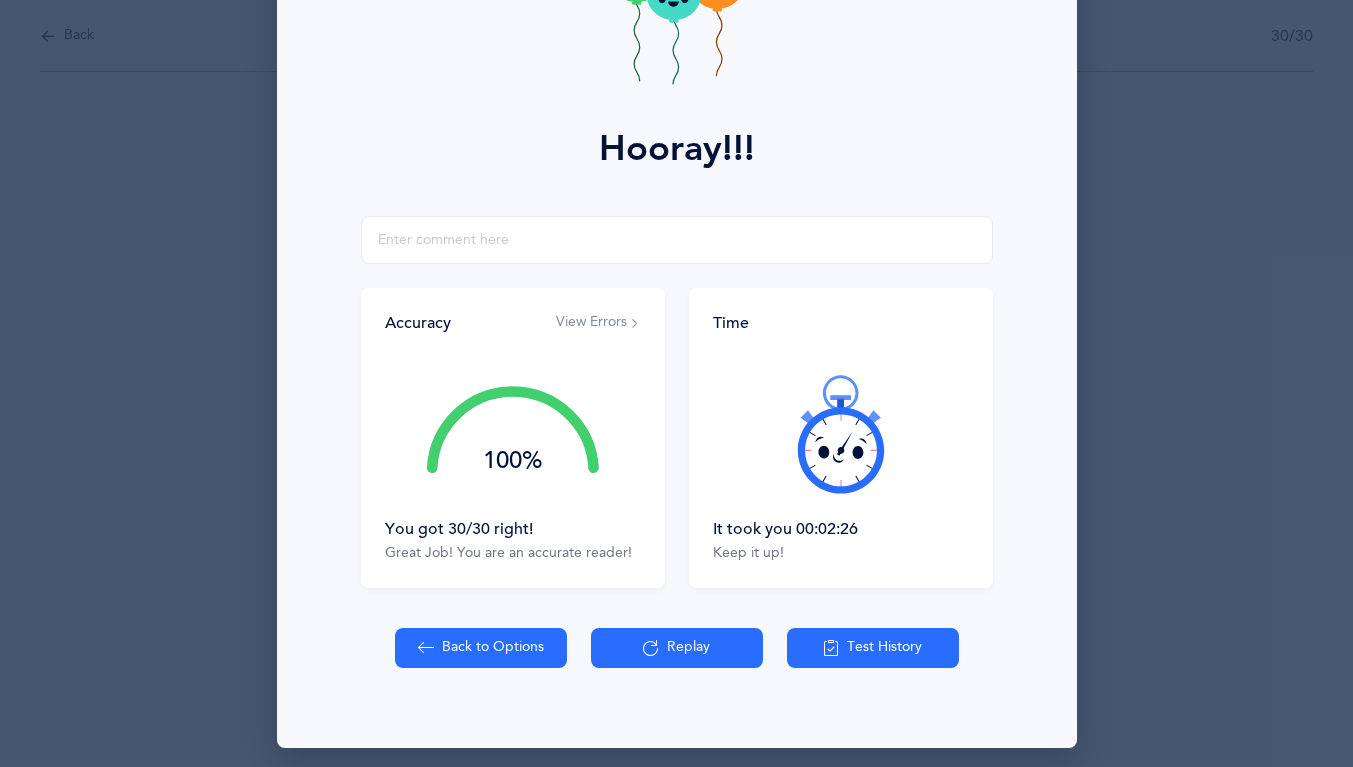 select on "3" 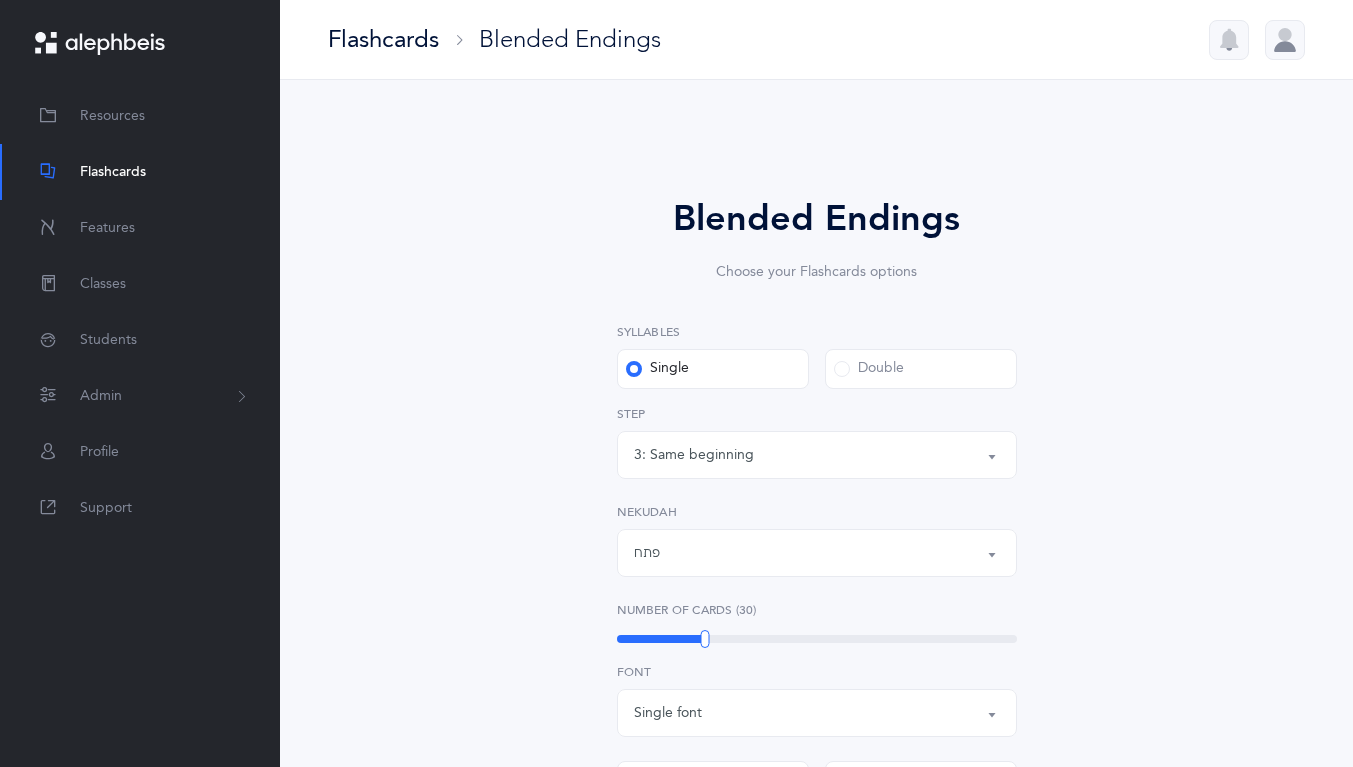 click on "פתח" at bounding box center (817, 553) 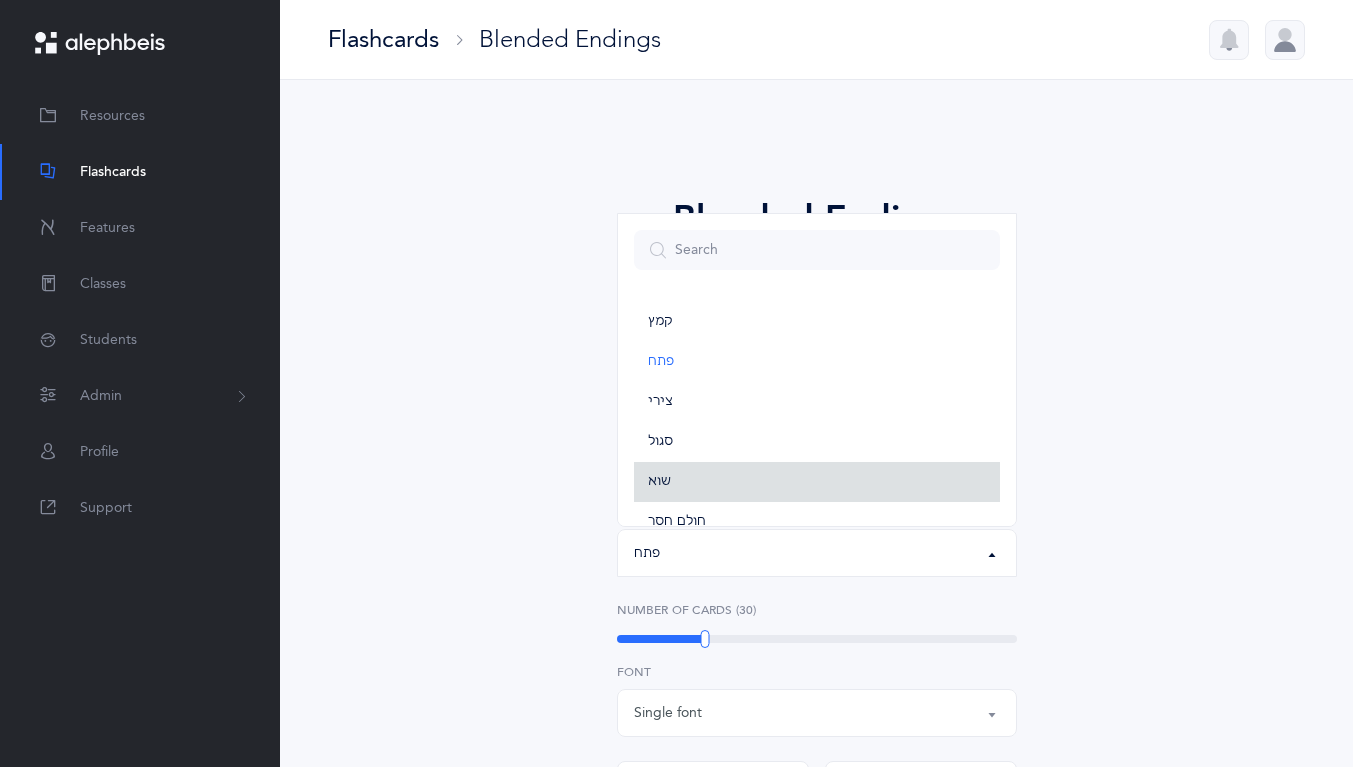 click on "שוא" at bounding box center [659, 482] 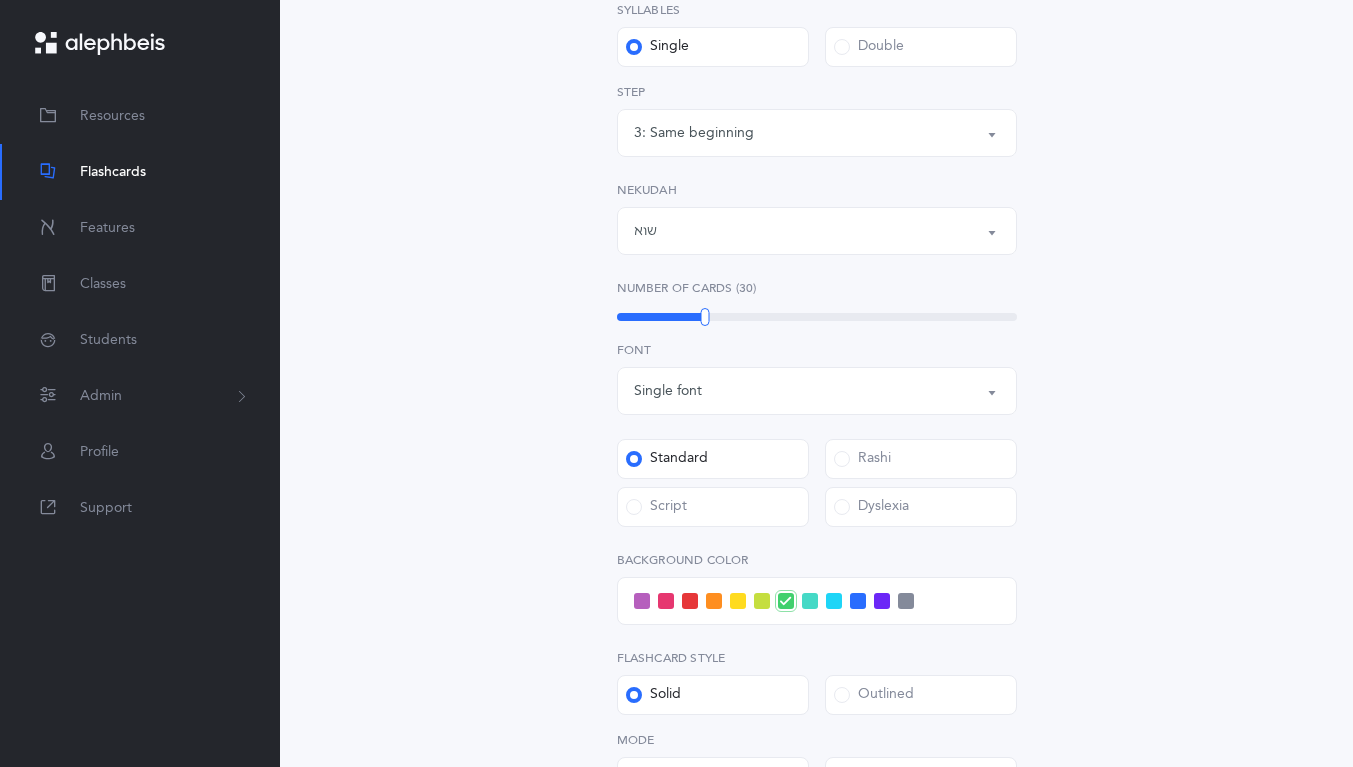 scroll, scrollTop: 328, scrollLeft: 0, axis: vertical 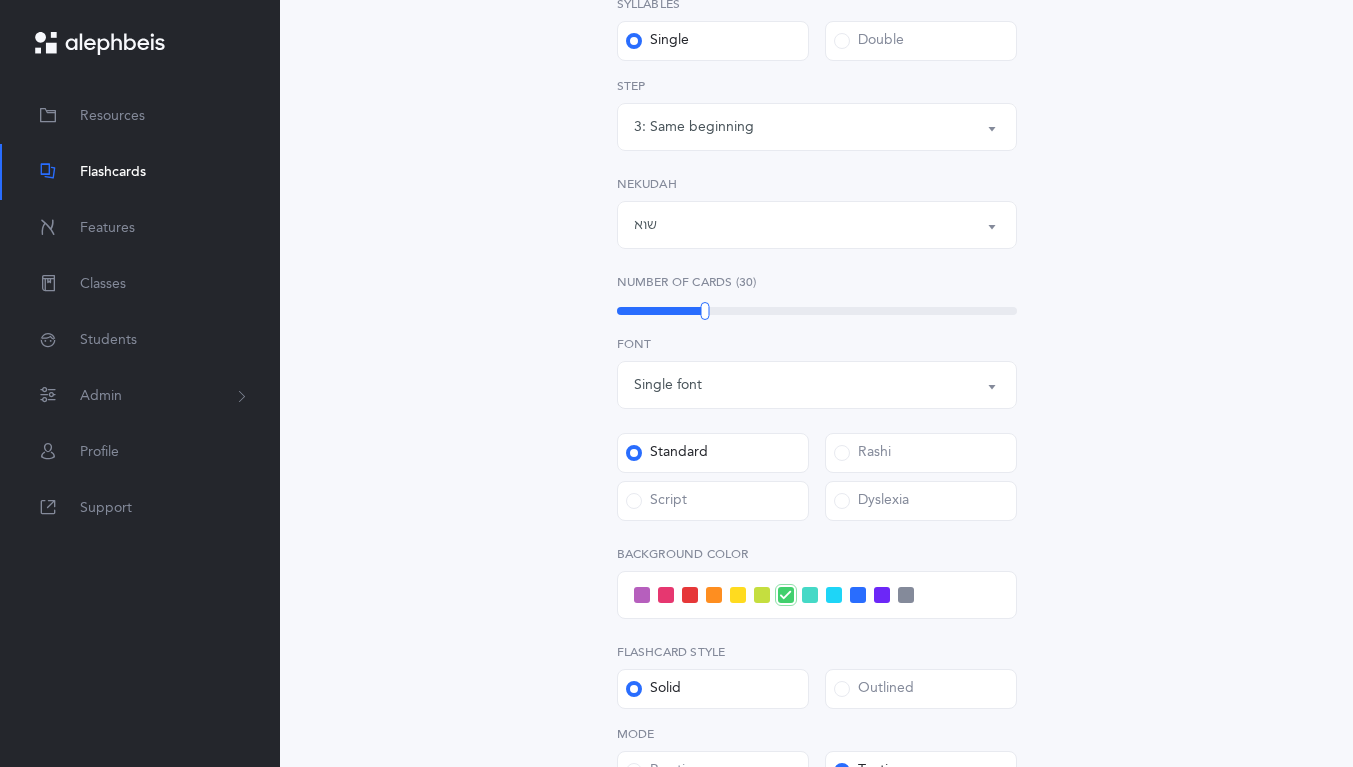 click on "Dyslexia" at bounding box center (921, 501) 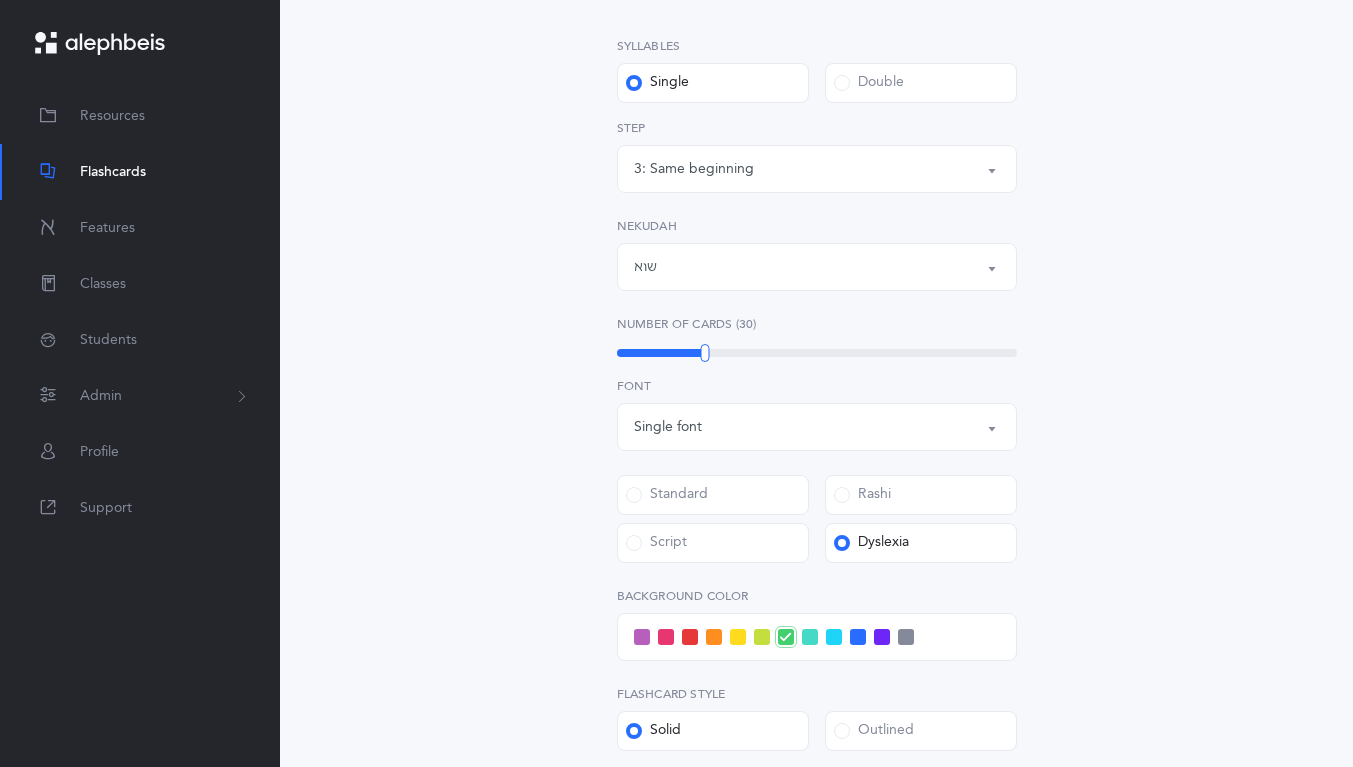 scroll, scrollTop: 280, scrollLeft: 0, axis: vertical 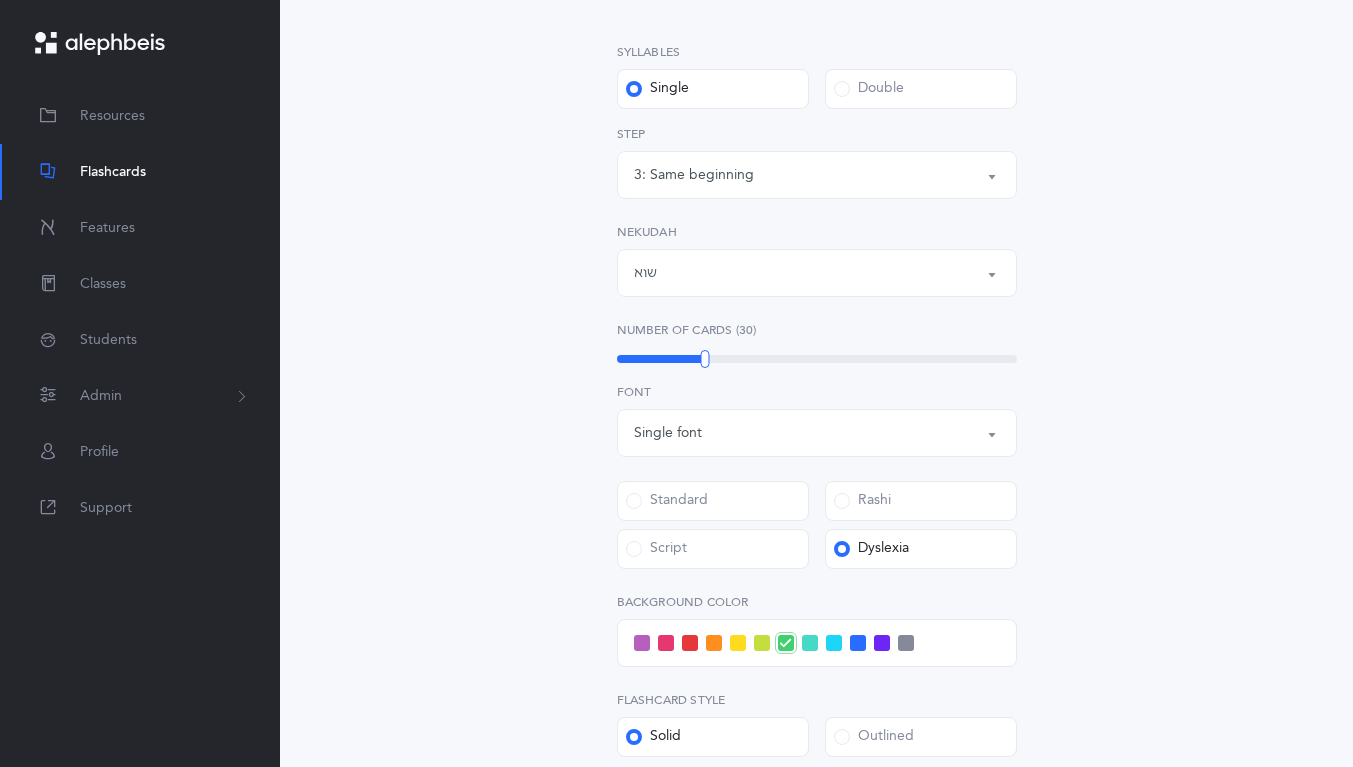 click on "שוא" at bounding box center [817, 273] 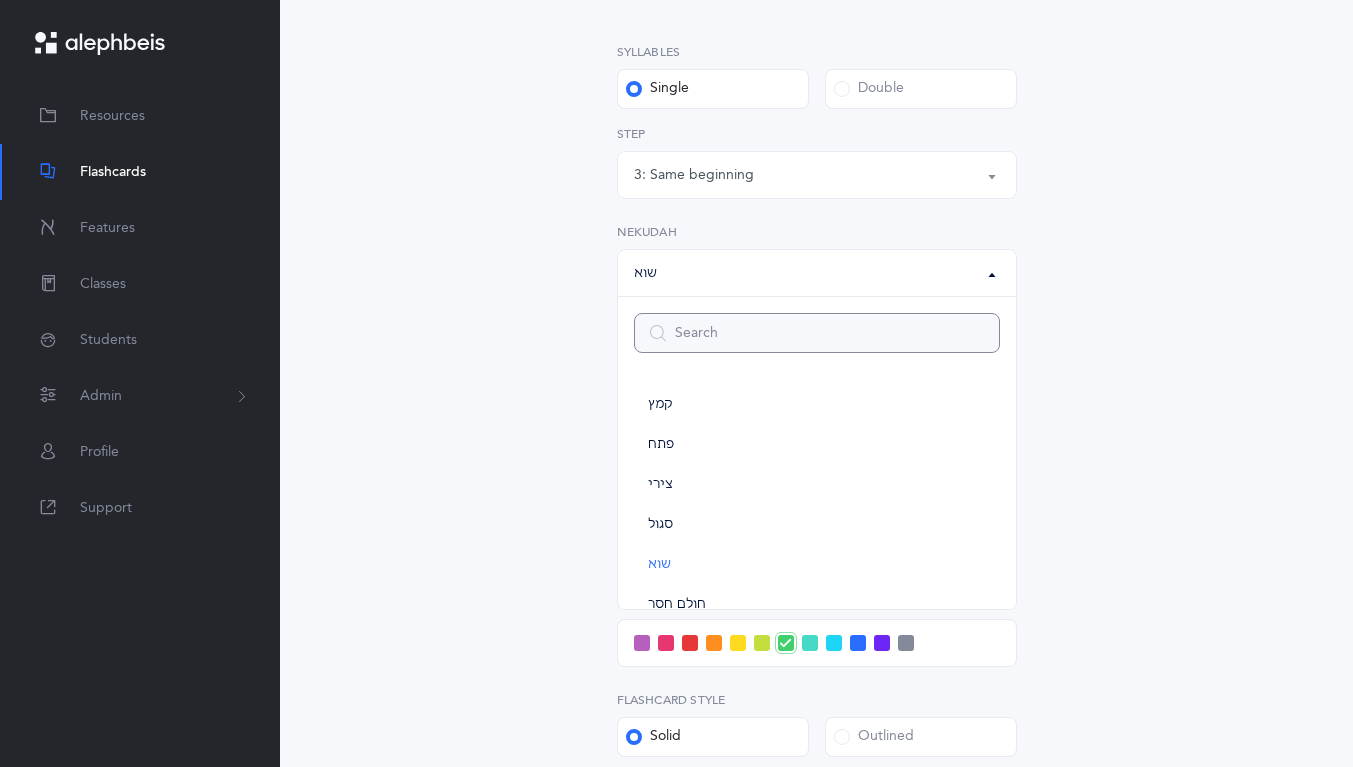 scroll, scrollTop: 60, scrollLeft: 0, axis: vertical 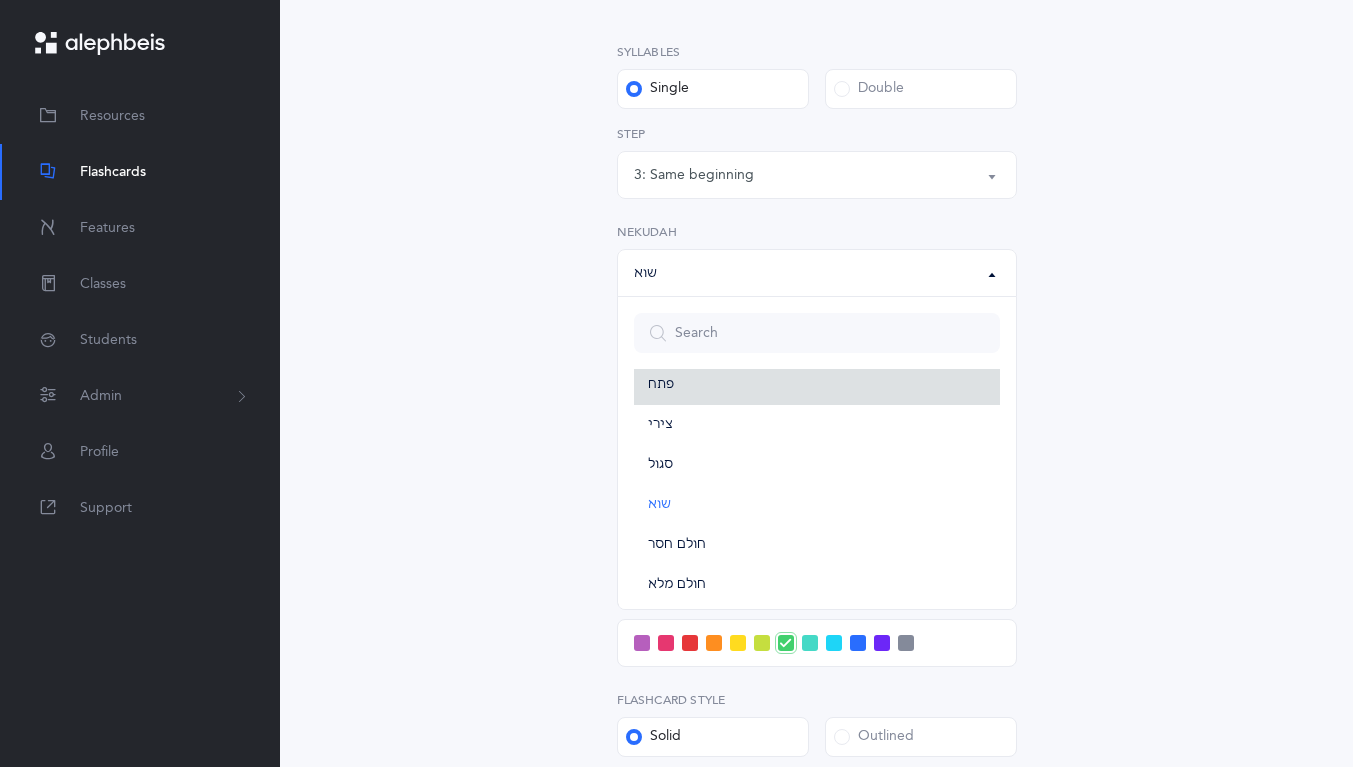 click on "פתח" at bounding box center (817, 385) 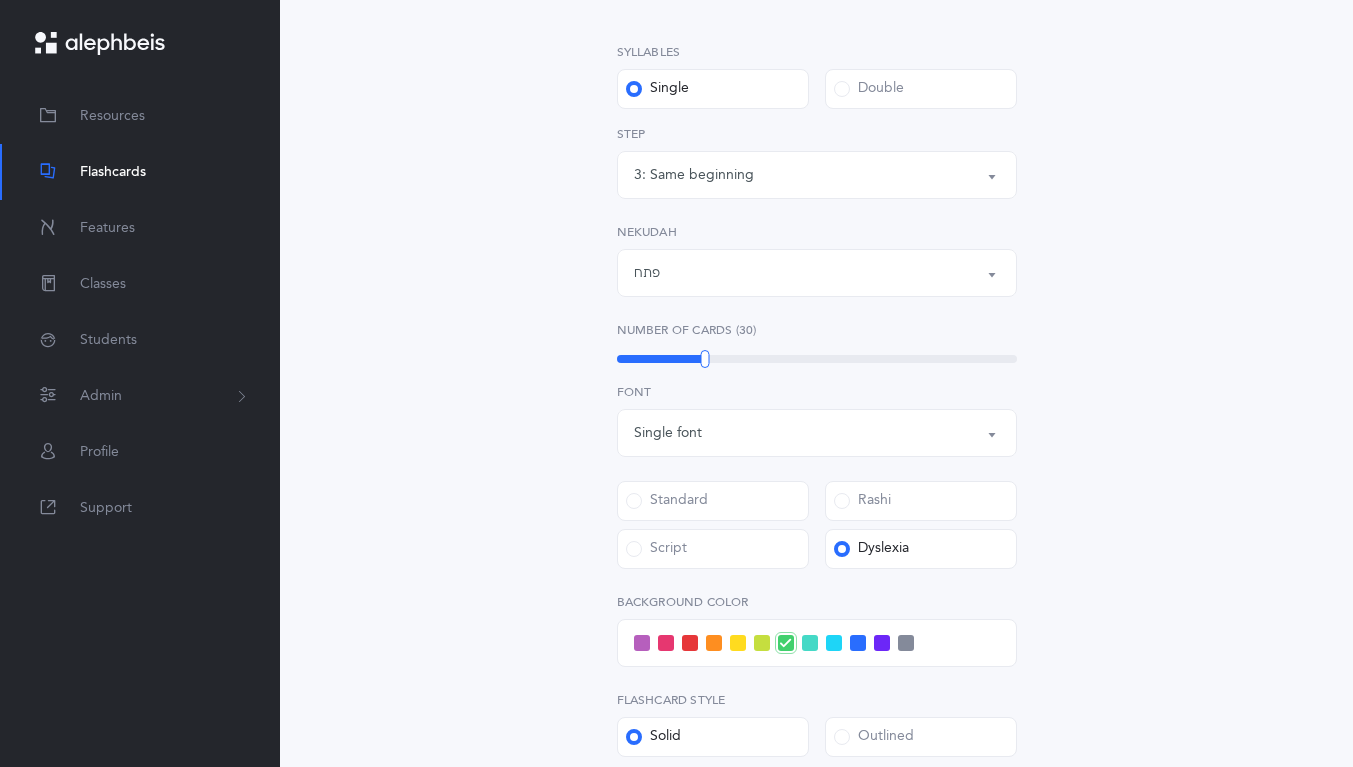 click on "פתח" at bounding box center (817, 273) 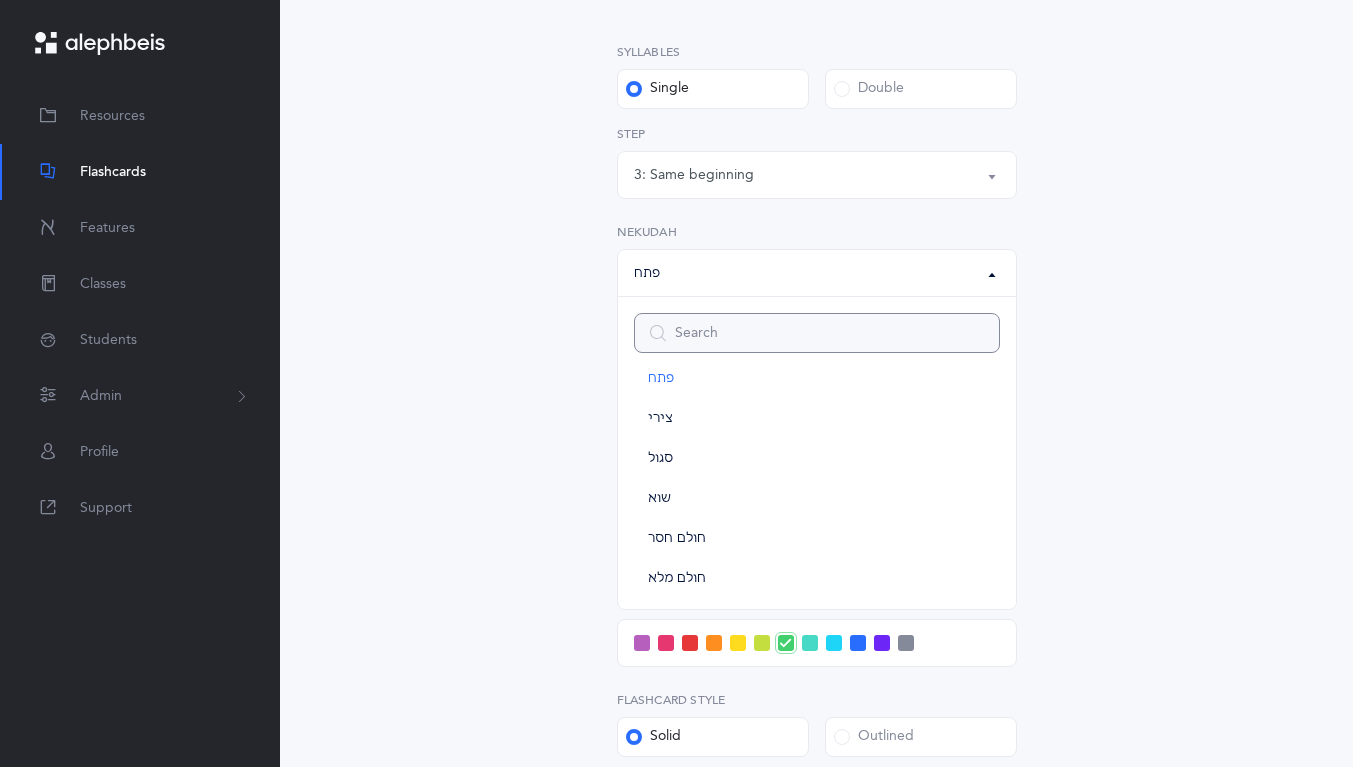 scroll, scrollTop: 68, scrollLeft: 0, axis: vertical 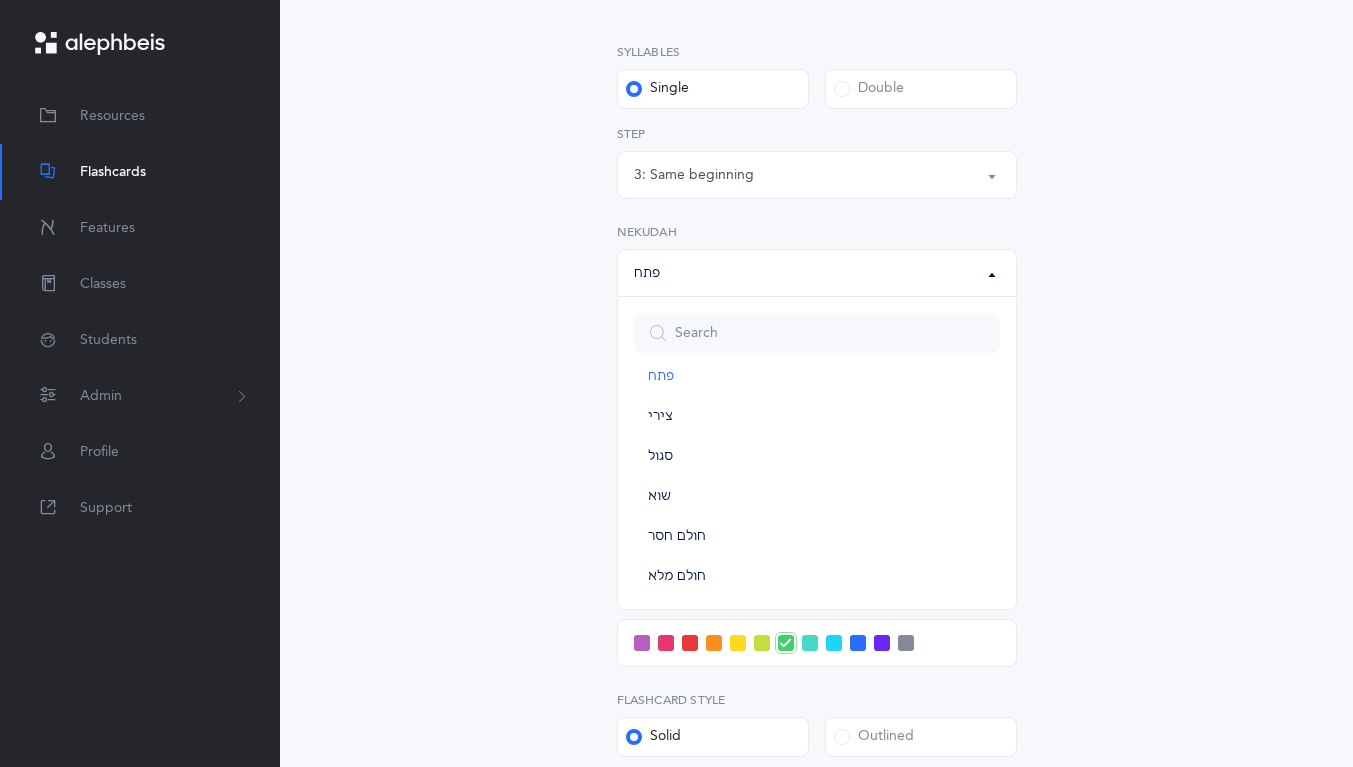 click on "צירי" at bounding box center (660, 417) 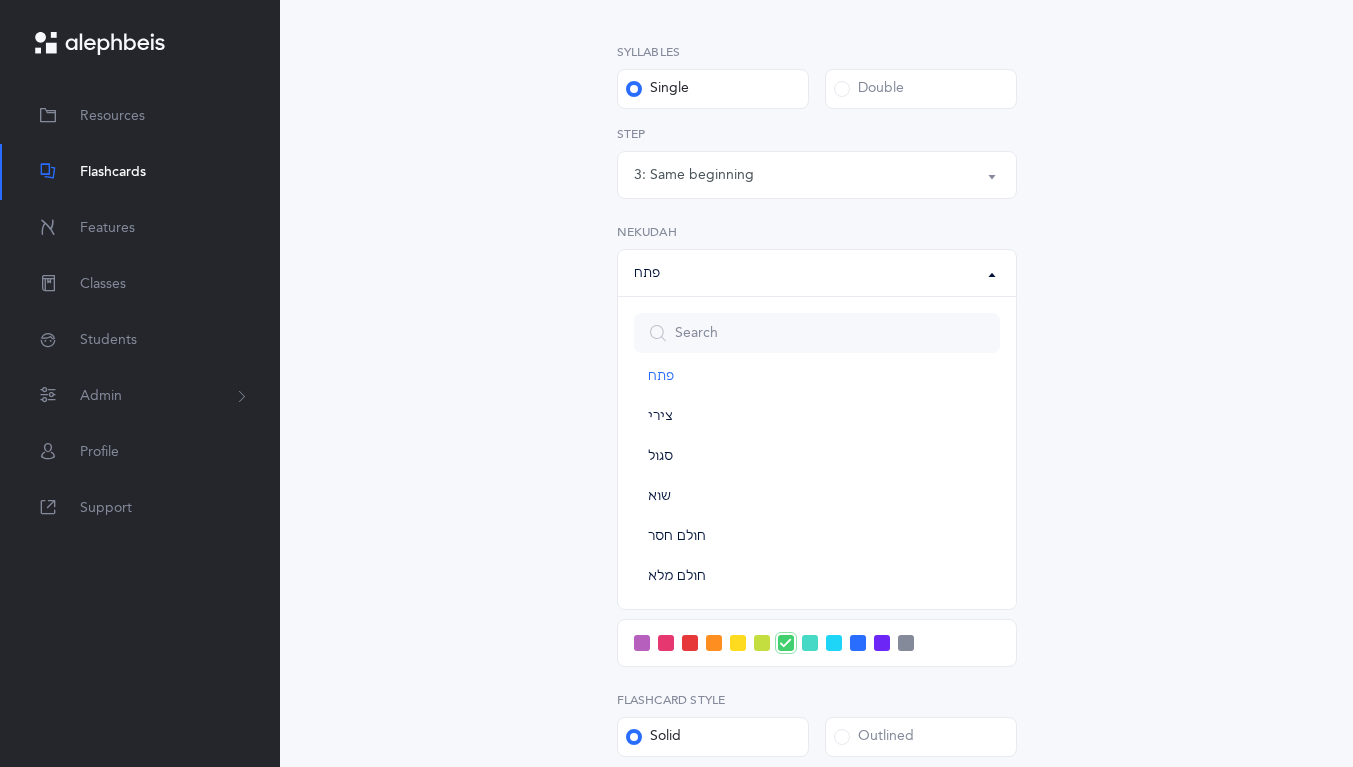 select on "30" 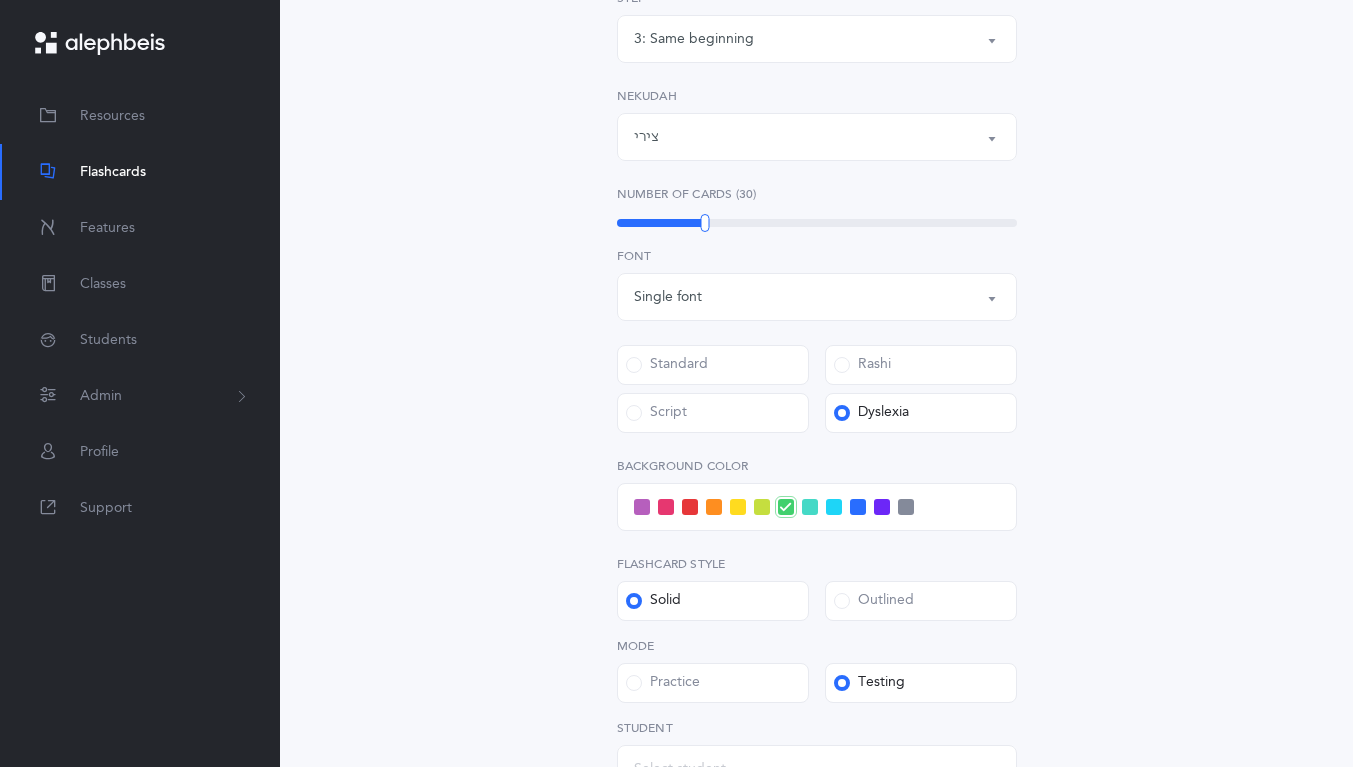 scroll, scrollTop: 598, scrollLeft: 0, axis: vertical 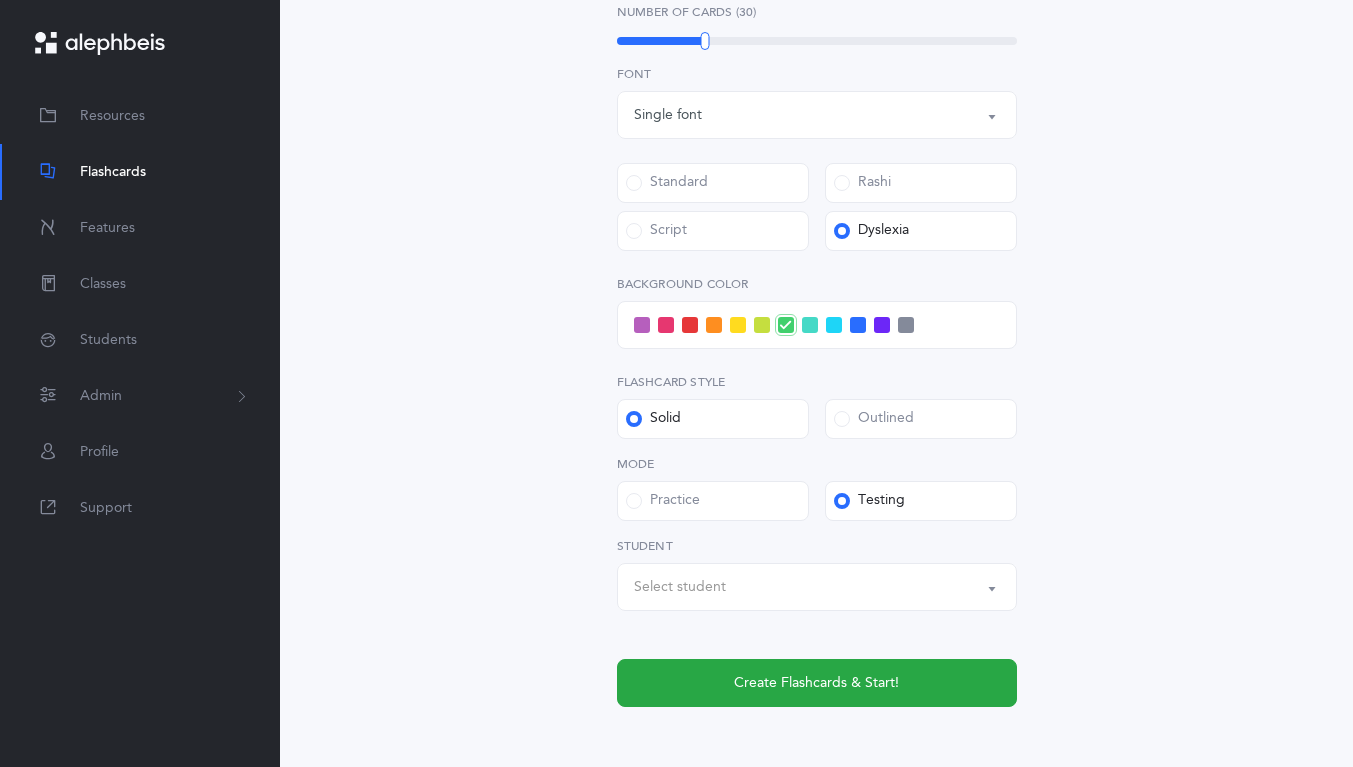 click on "Select student" at bounding box center [817, 587] 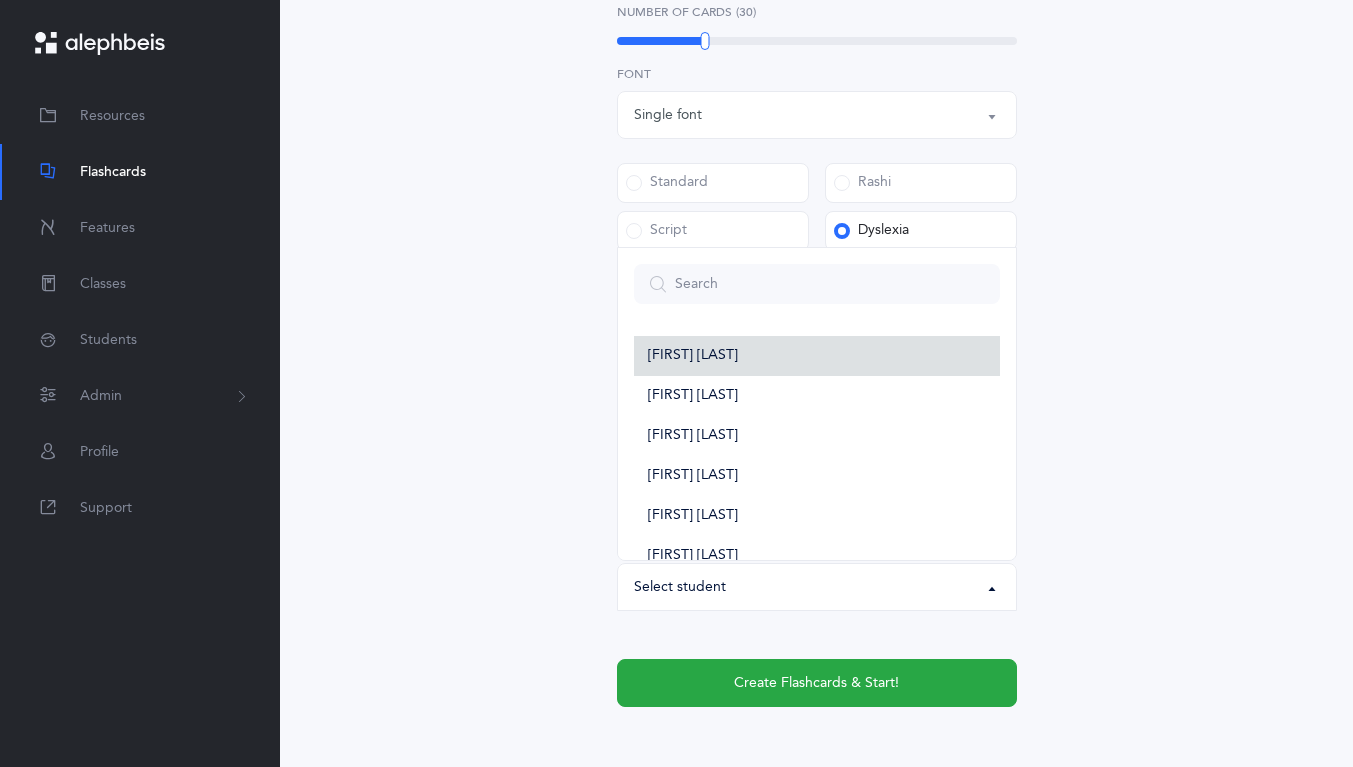 click on "[FIRST] [LAST]" at bounding box center (693, 356) 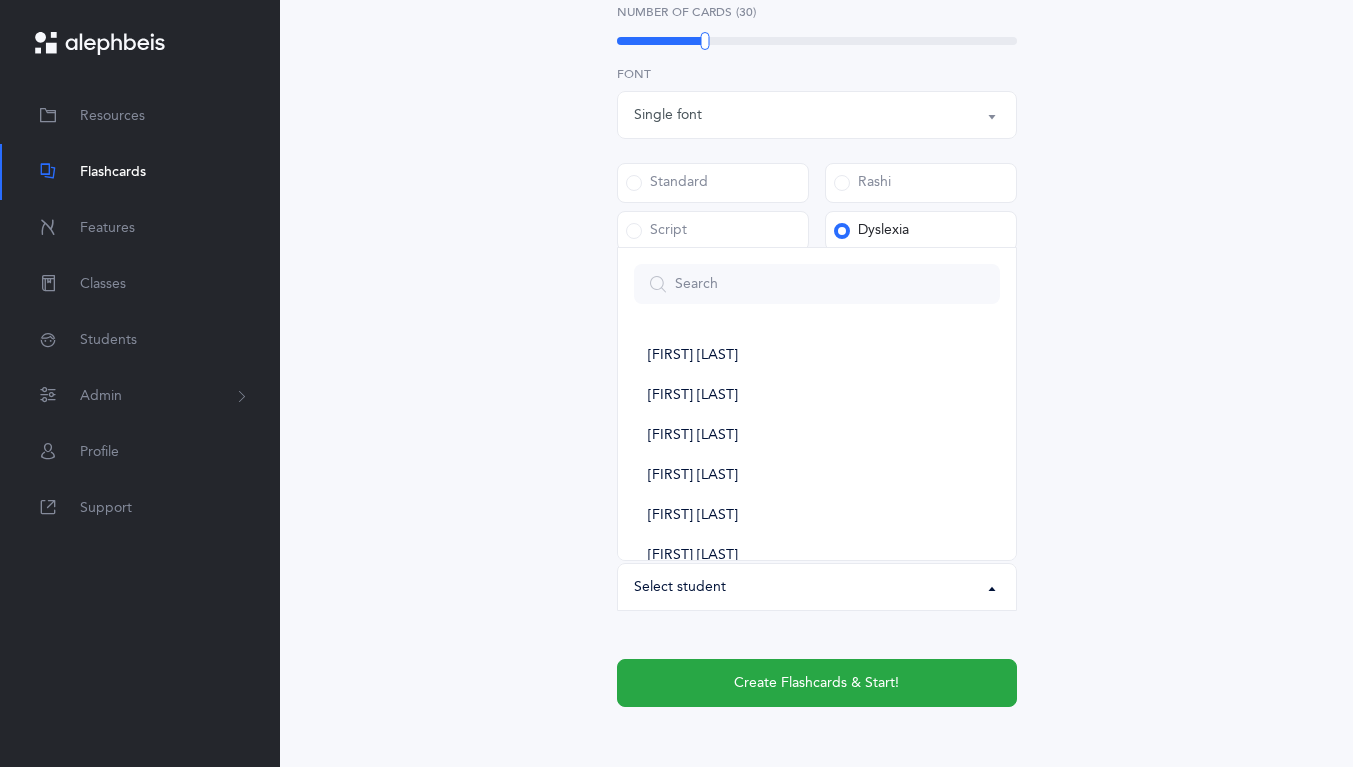 select on "14289" 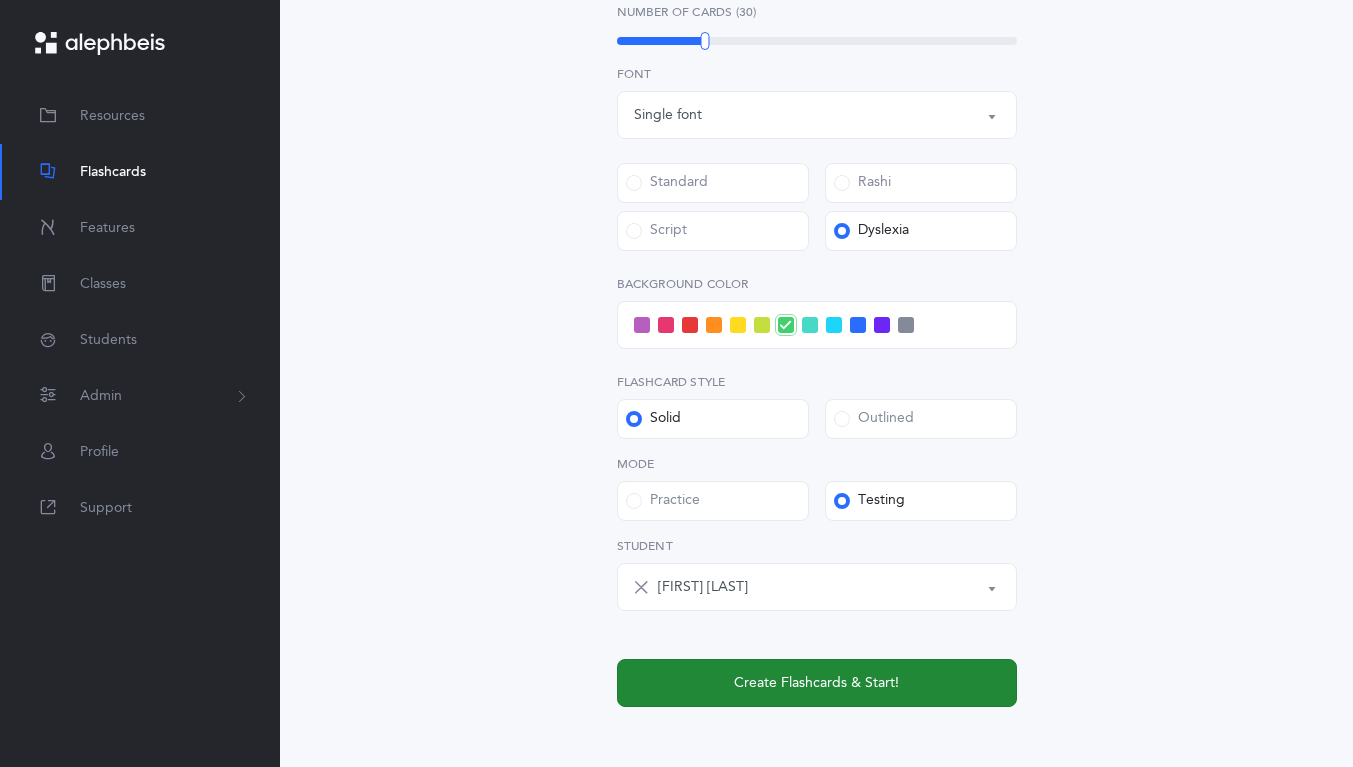 click on "Create Flashcards & Start!" at bounding box center (816, 683) 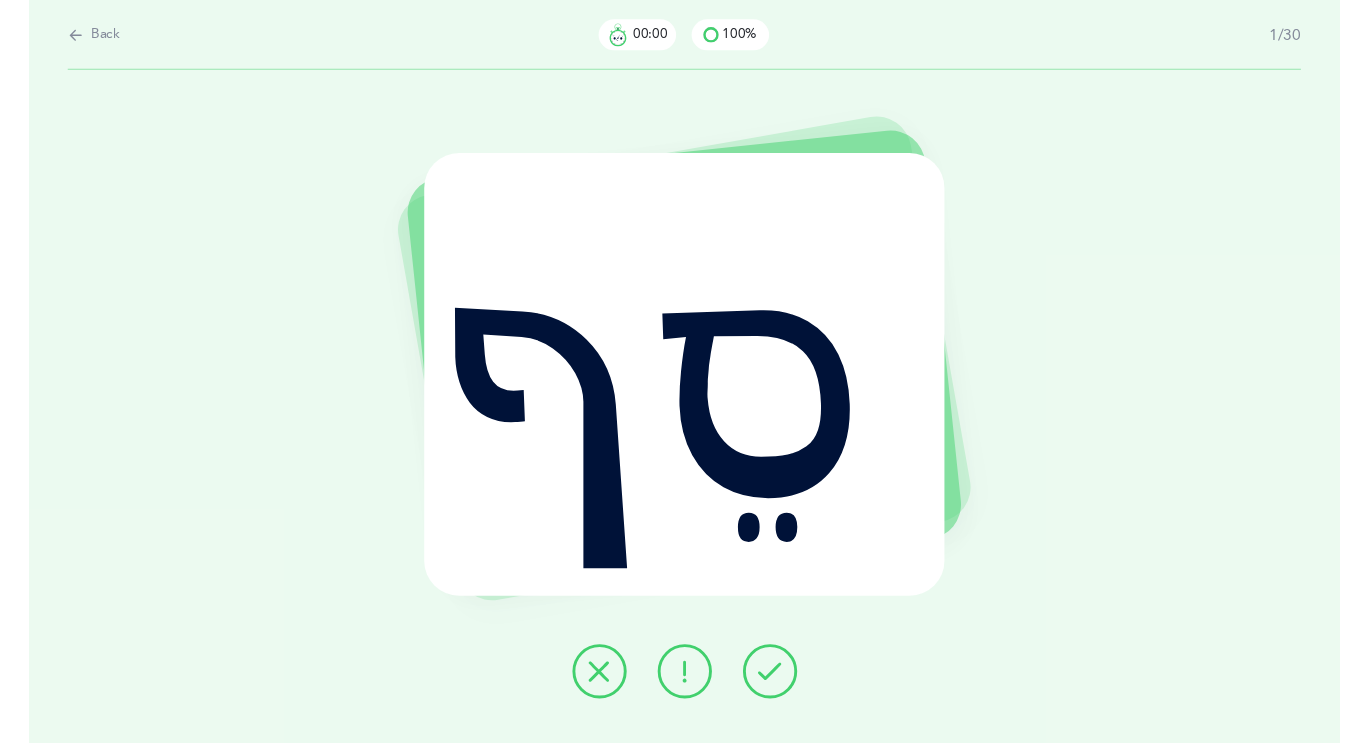 scroll, scrollTop: 0, scrollLeft: 0, axis: both 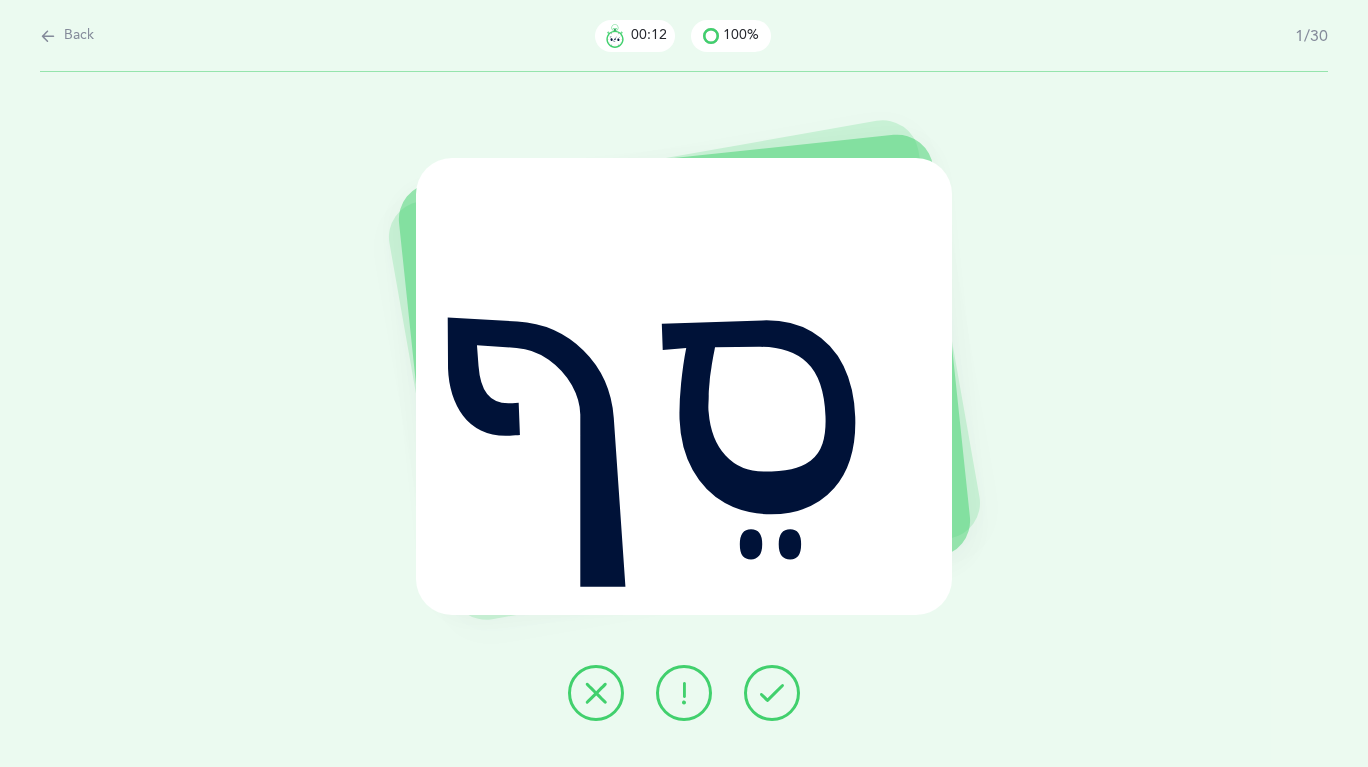 click at bounding box center (684, 693) 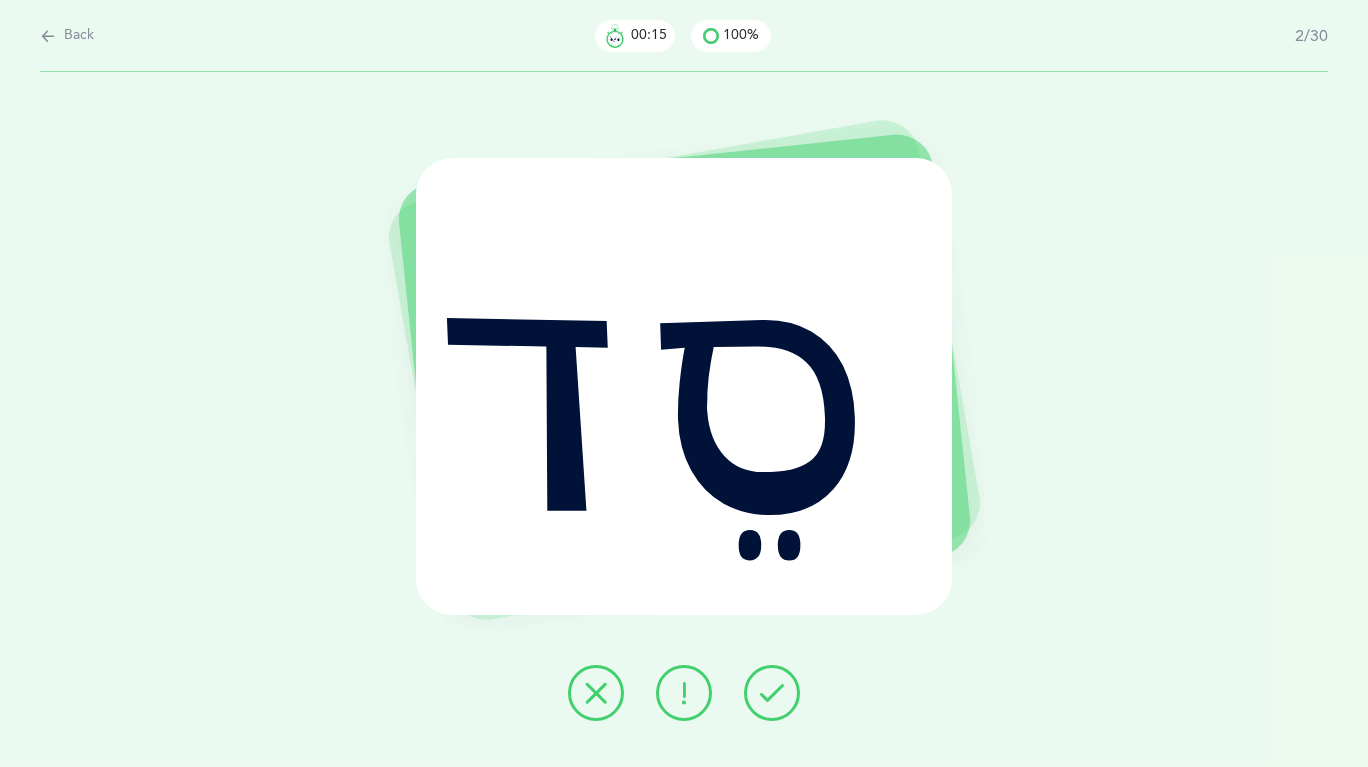 click at bounding box center (684, 693) 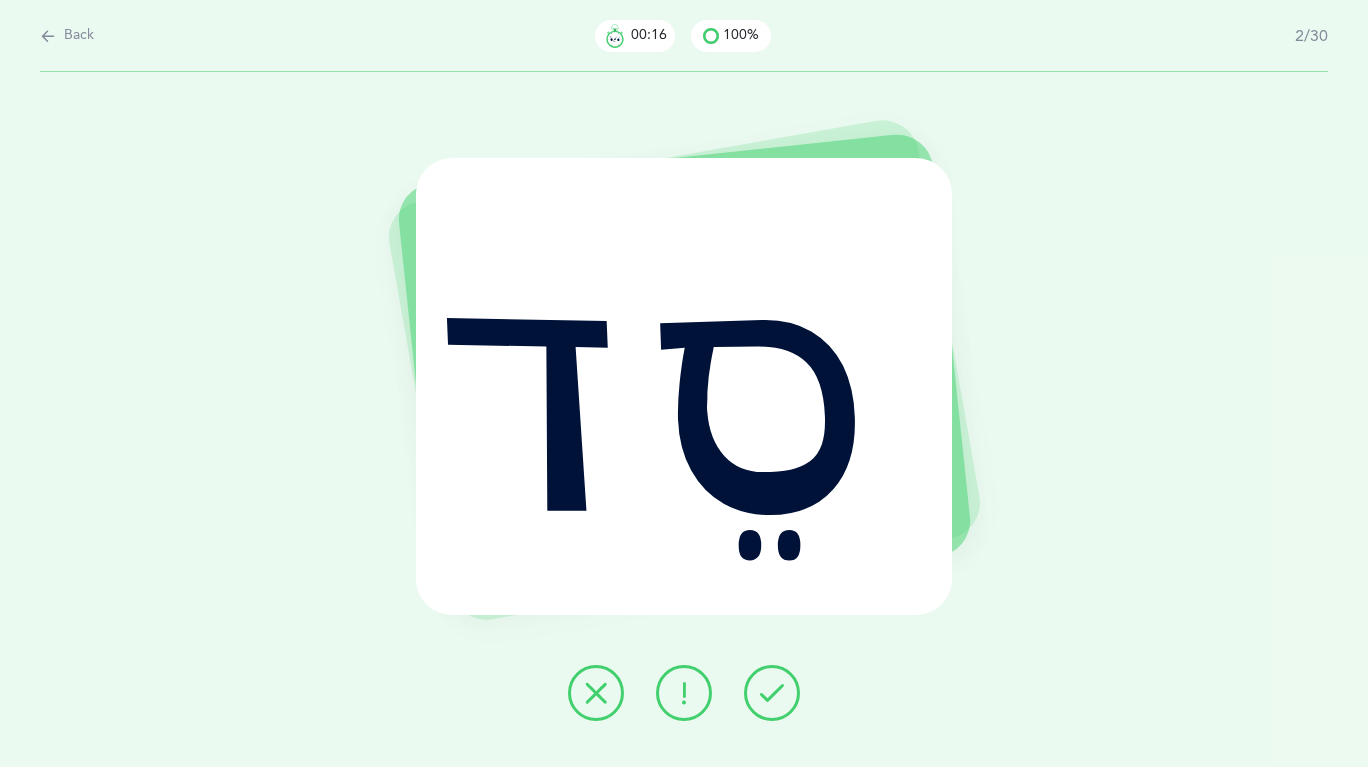 click at bounding box center [772, 693] 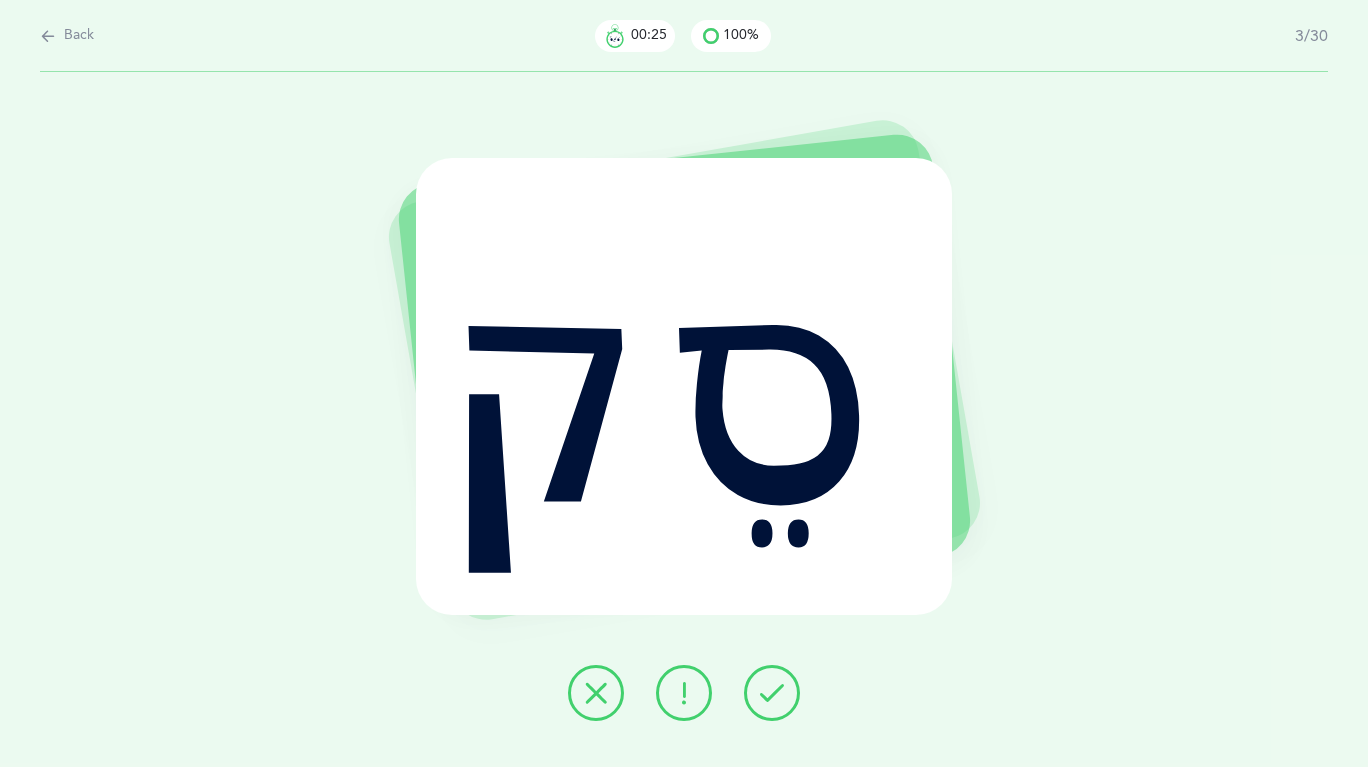 click at bounding box center [772, 693] 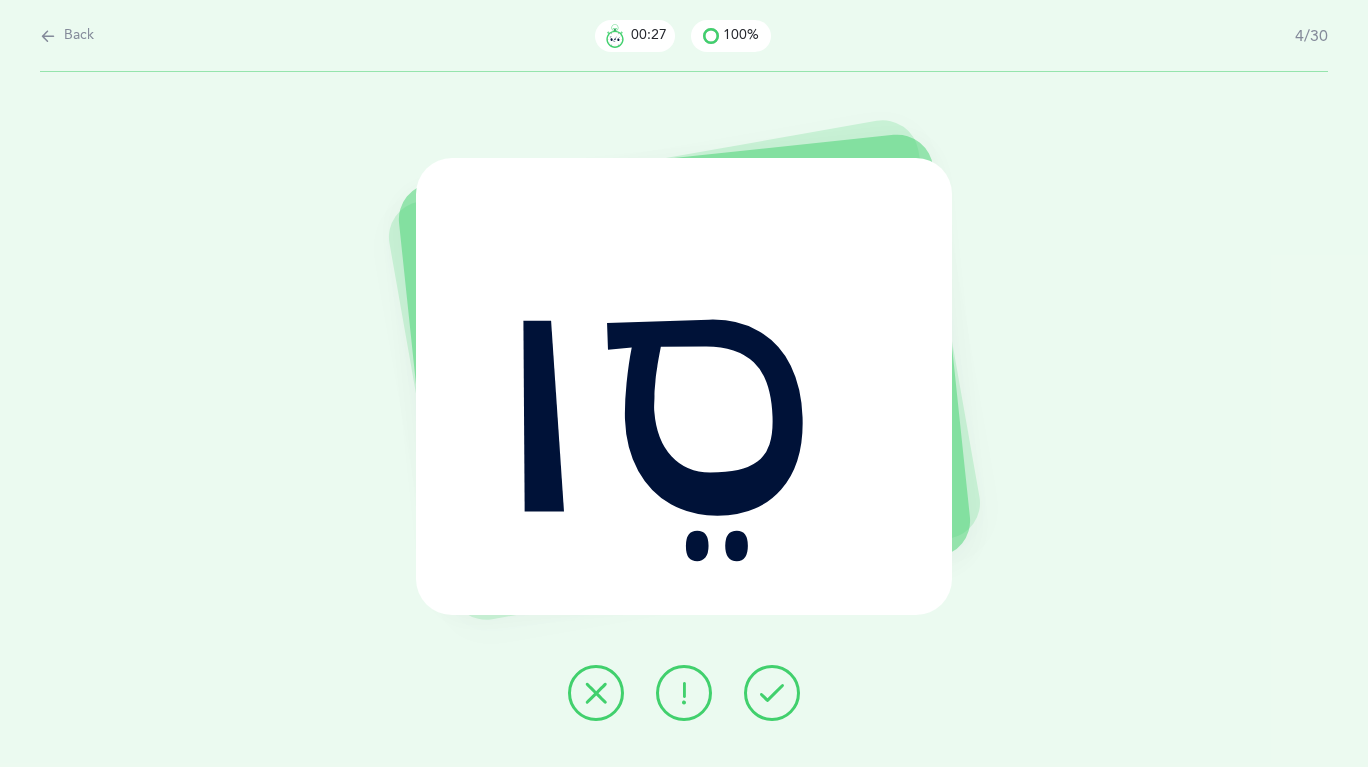 click at bounding box center [772, 693] 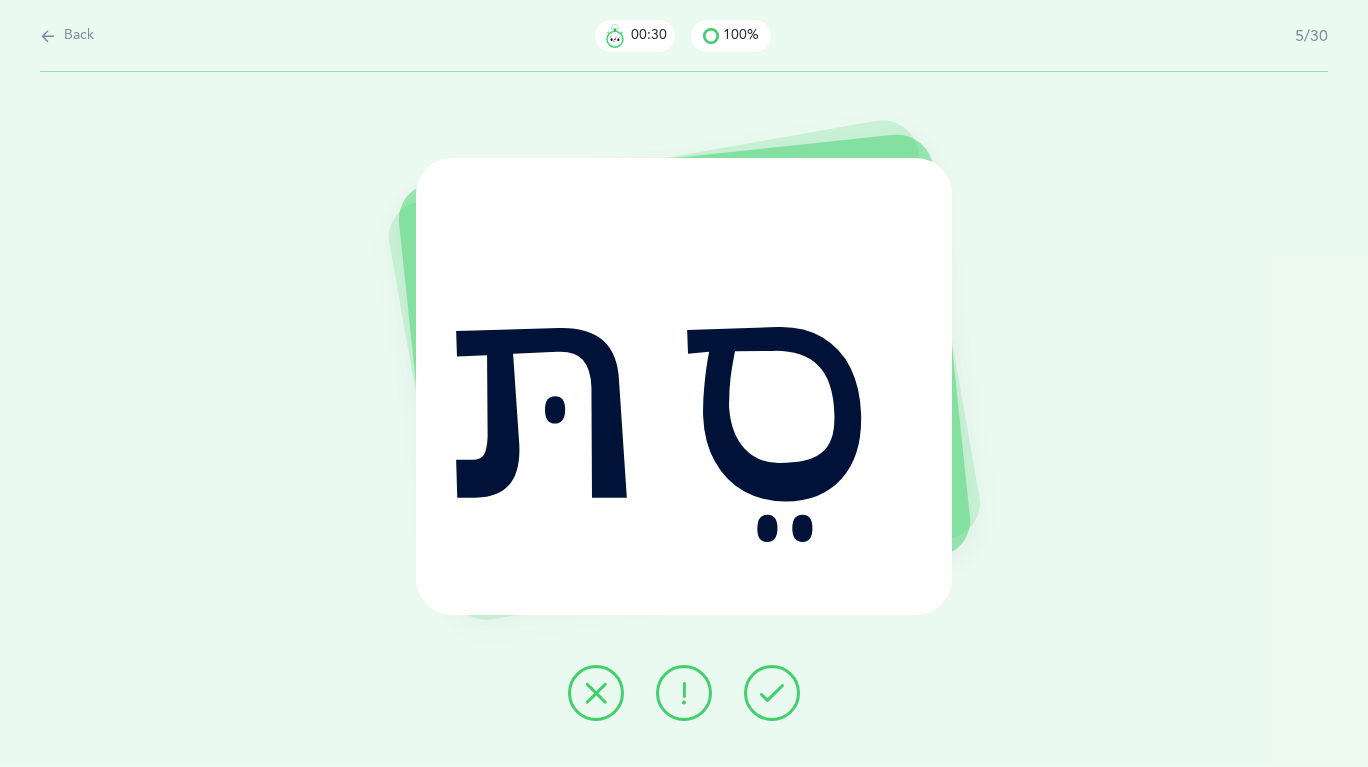 click at bounding box center [772, 693] 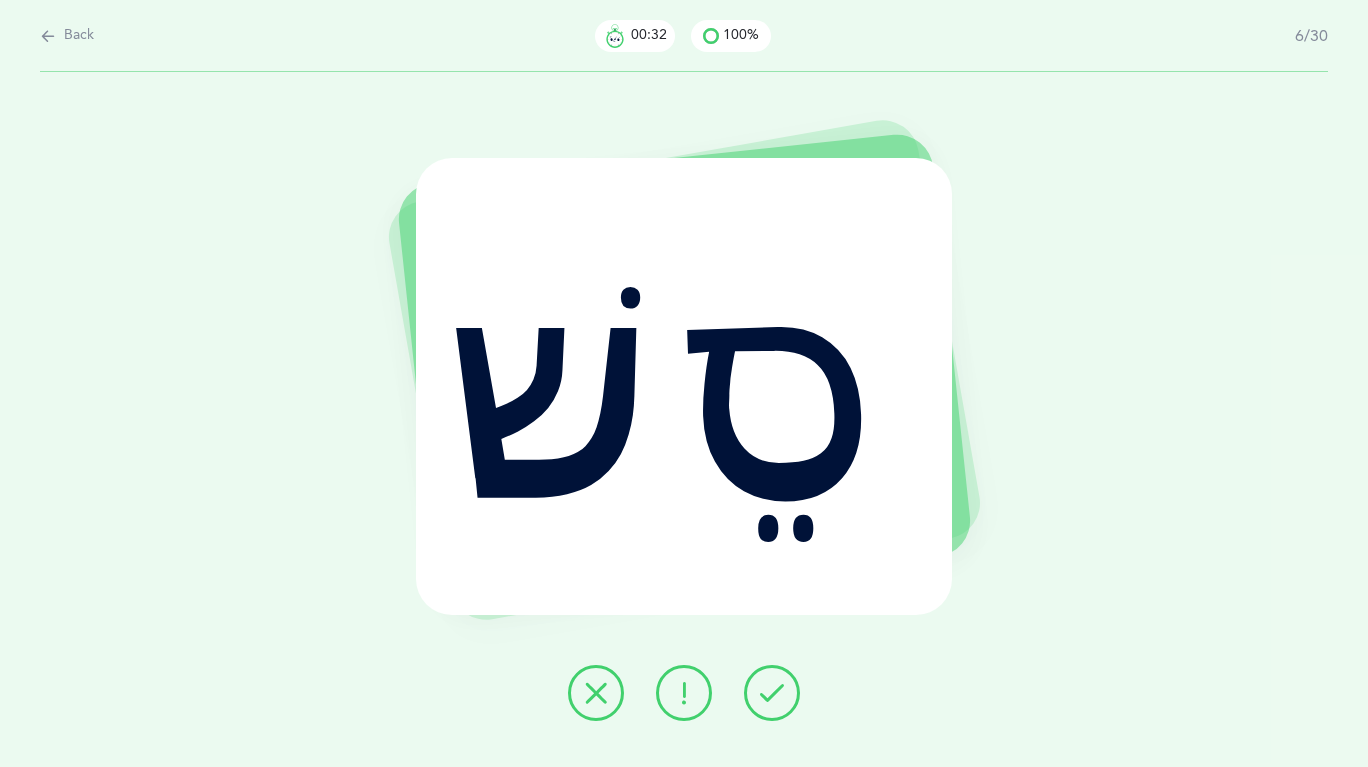 click at bounding box center (772, 693) 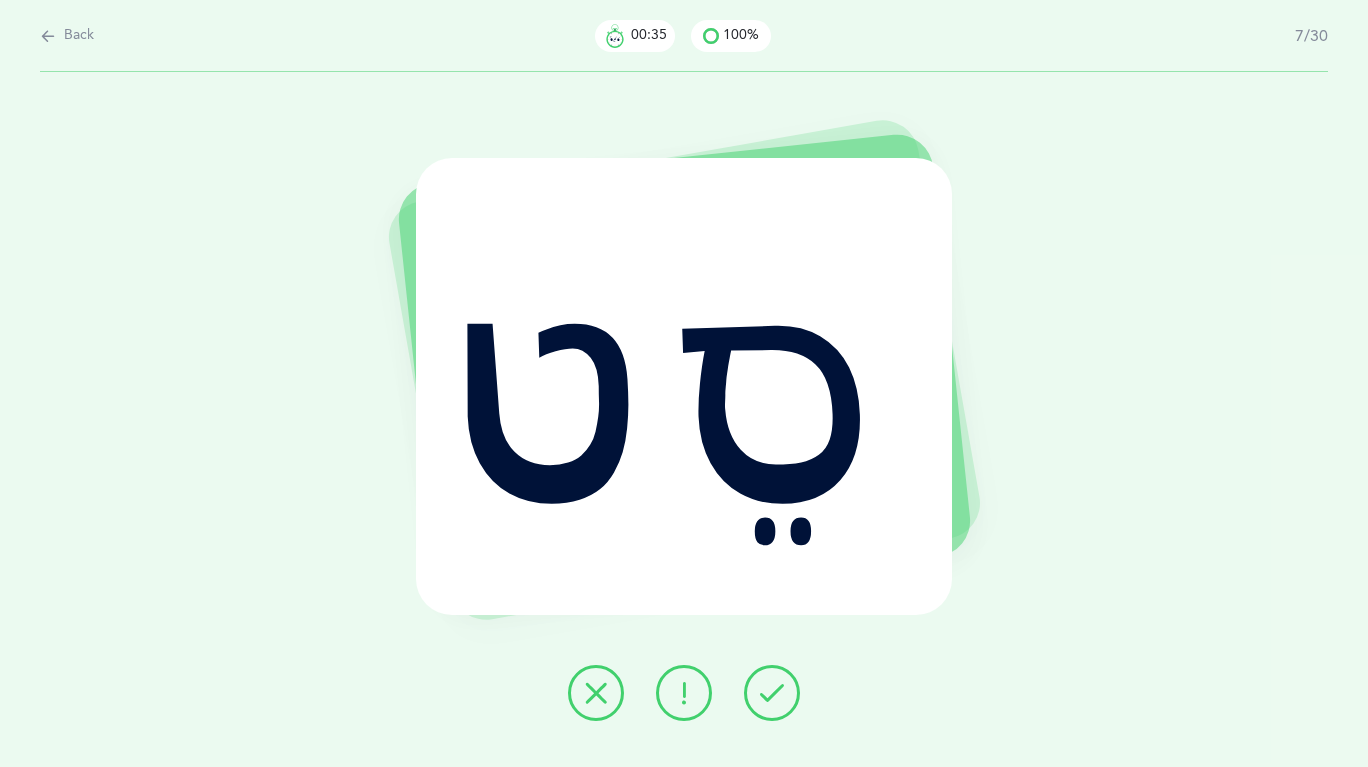 click at bounding box center [772, 693] 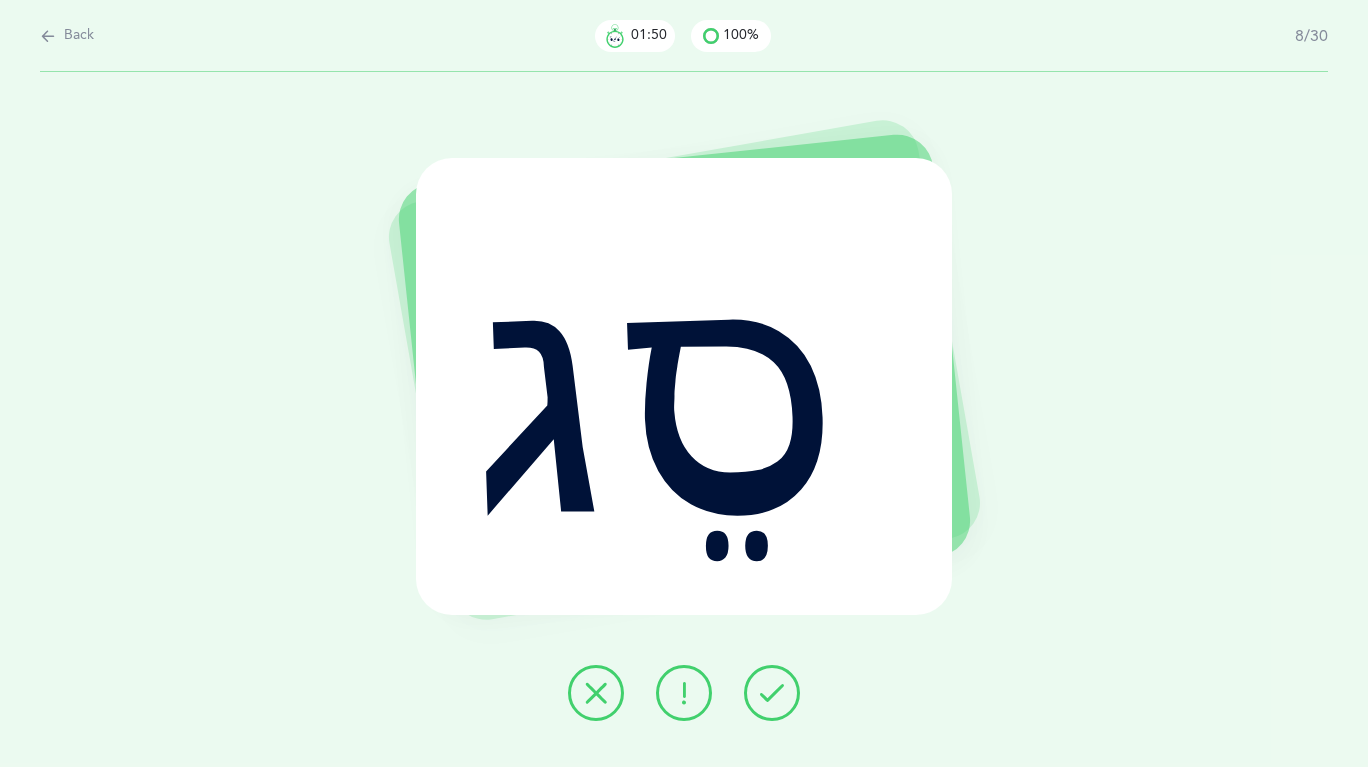 click at bounding box center [772, 693] 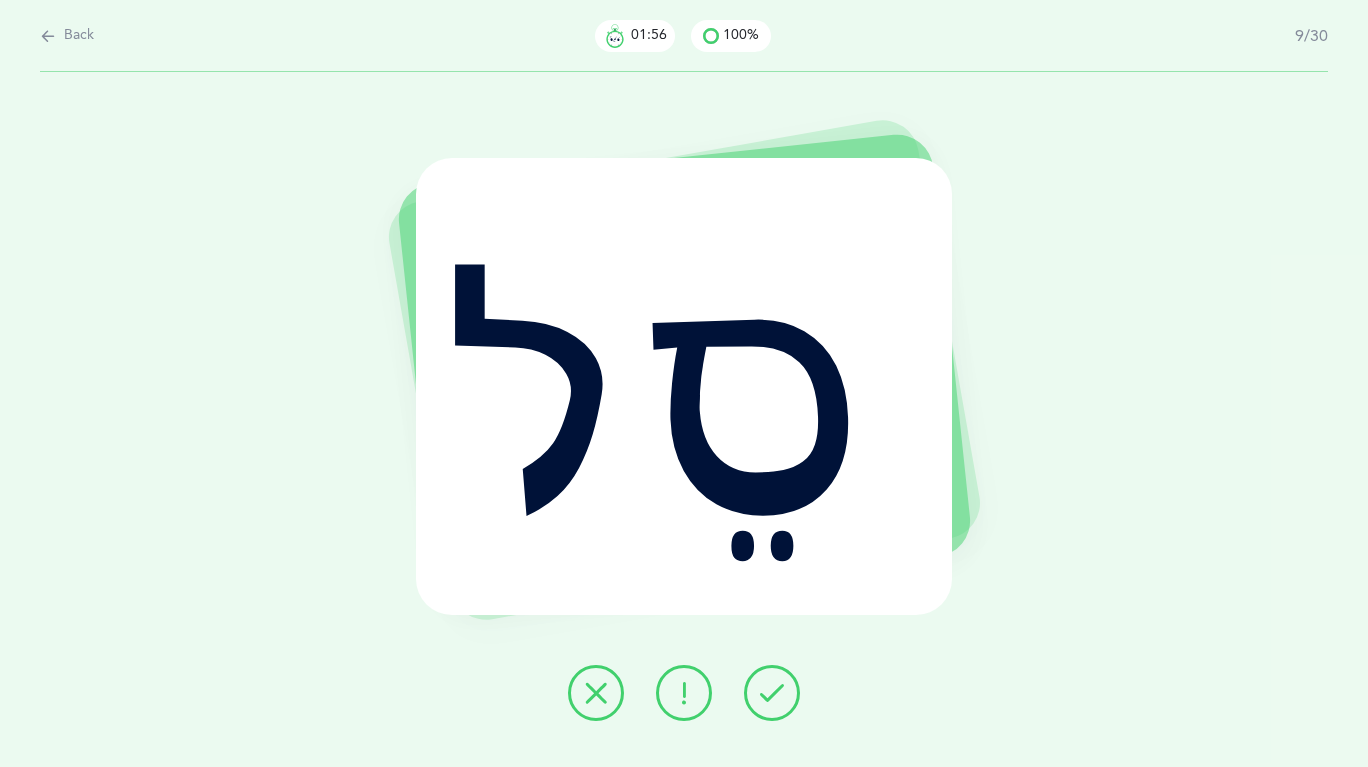 click at bounding box center (772, 693) 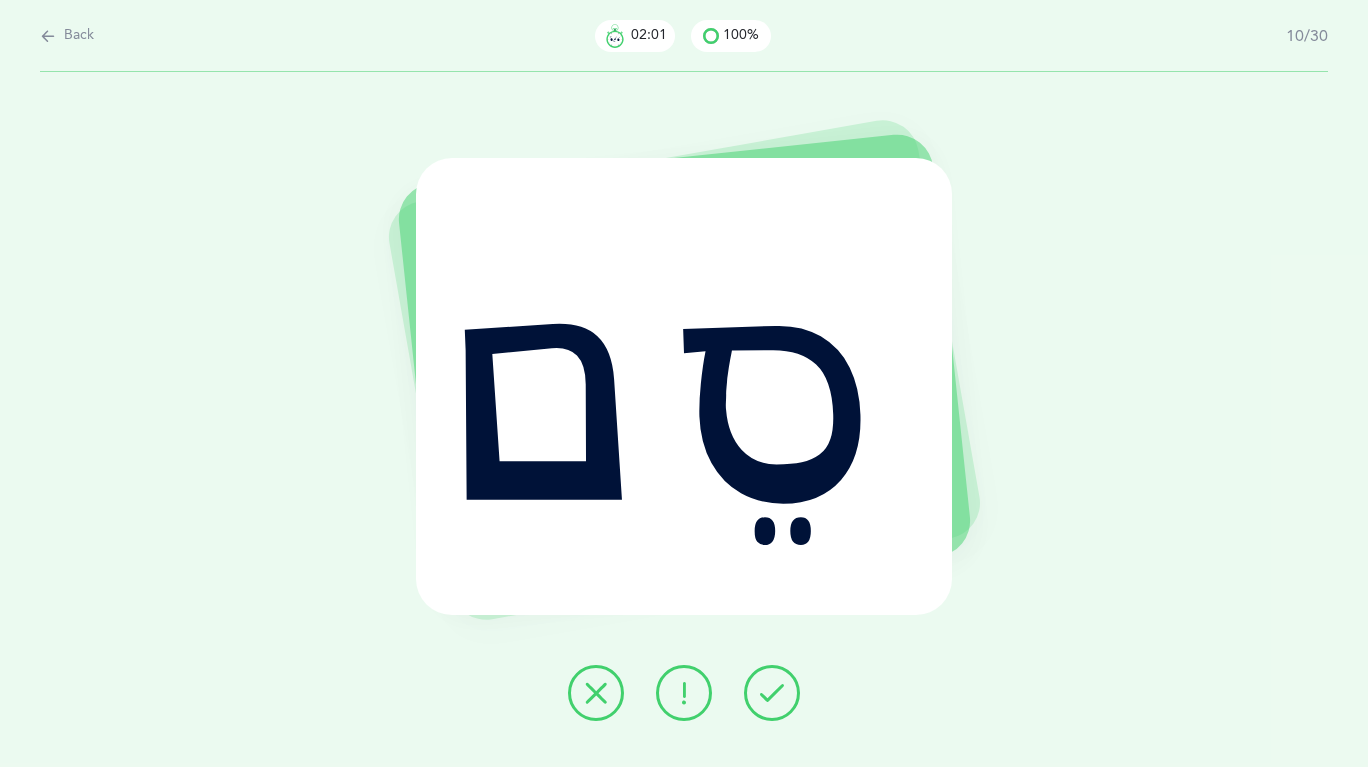 click at bounding box center (772, 693) 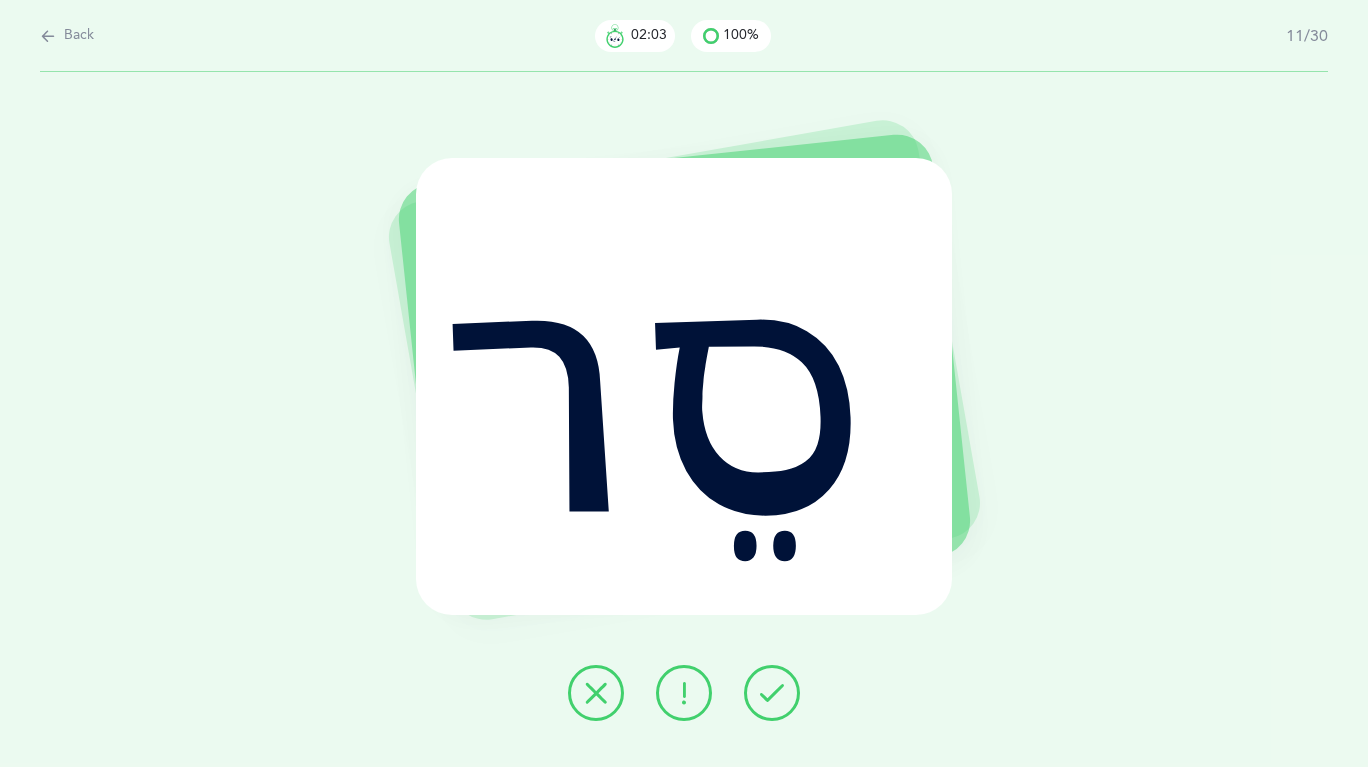 click at bounding box center (772, 693) 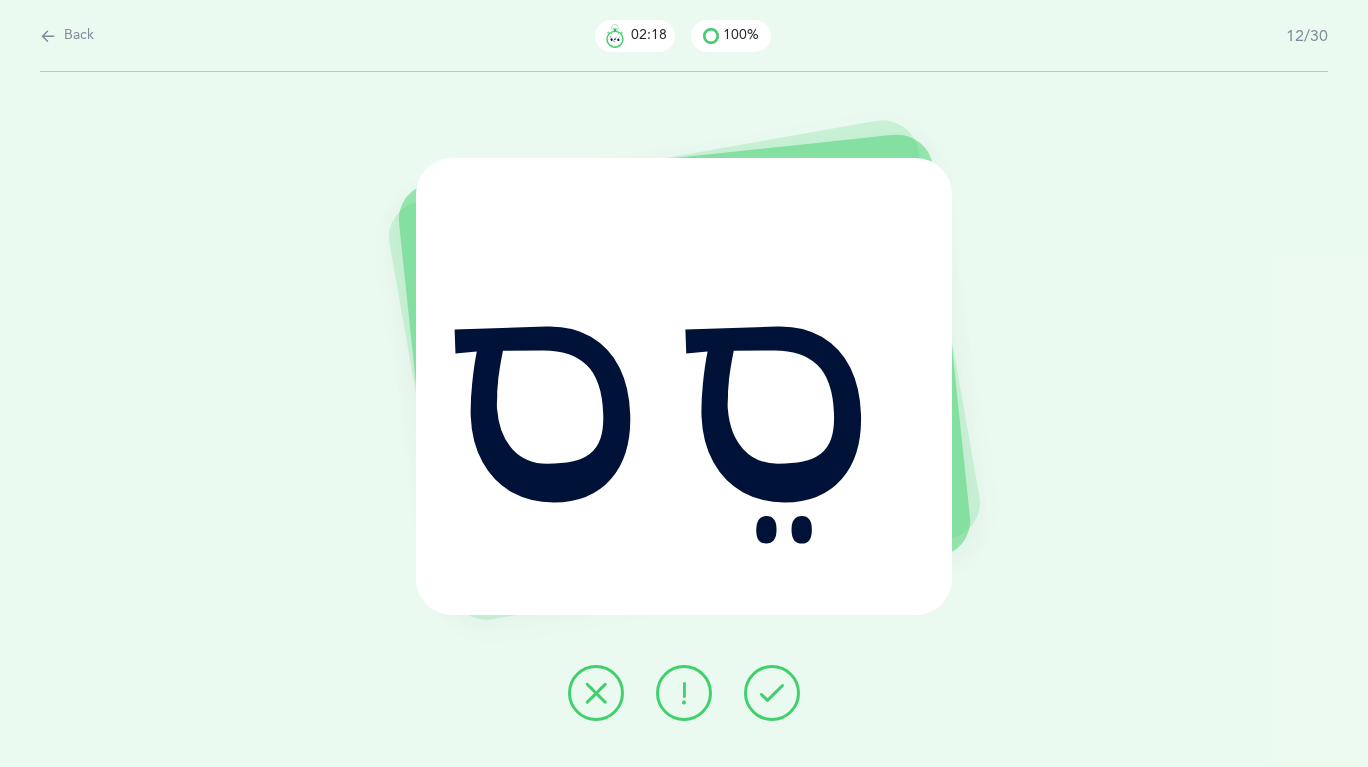 click at bounding box center [772, 693] 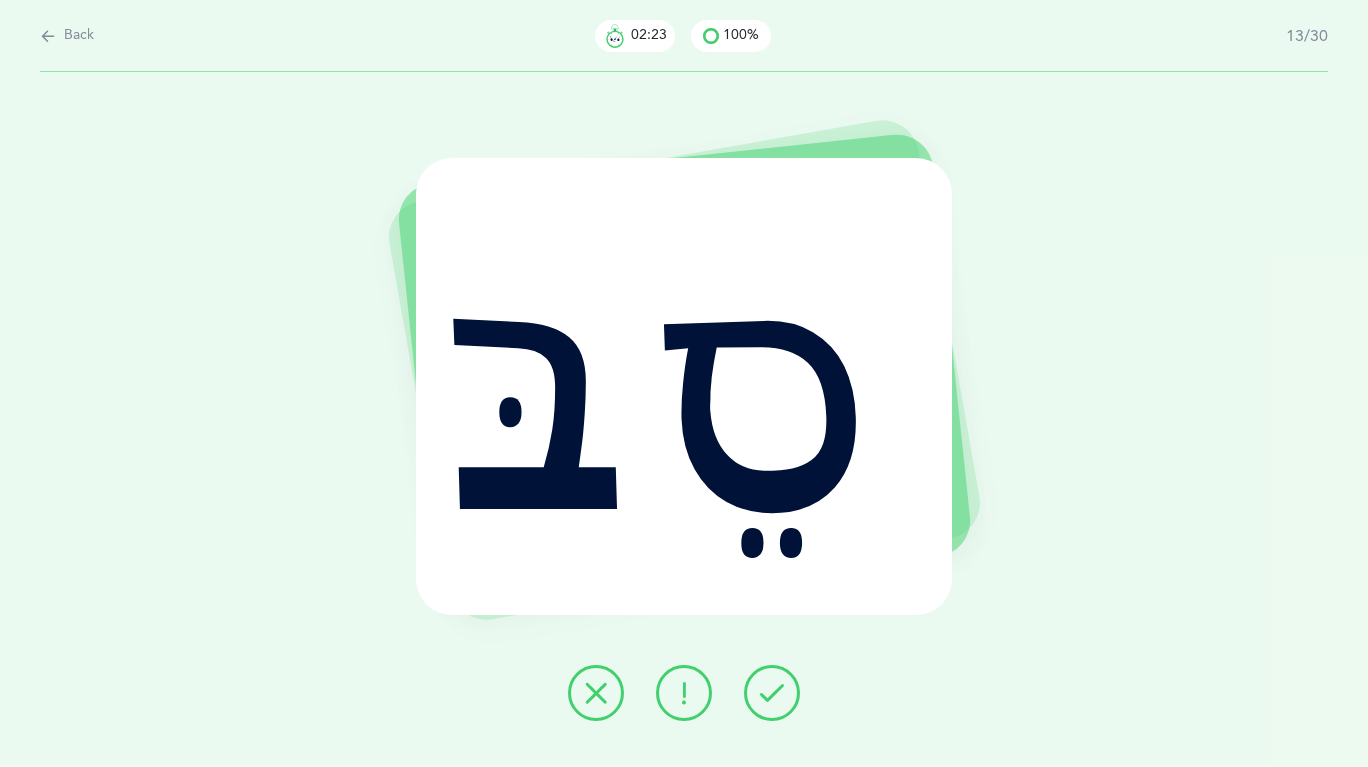 click at bounding box center (772, 693) 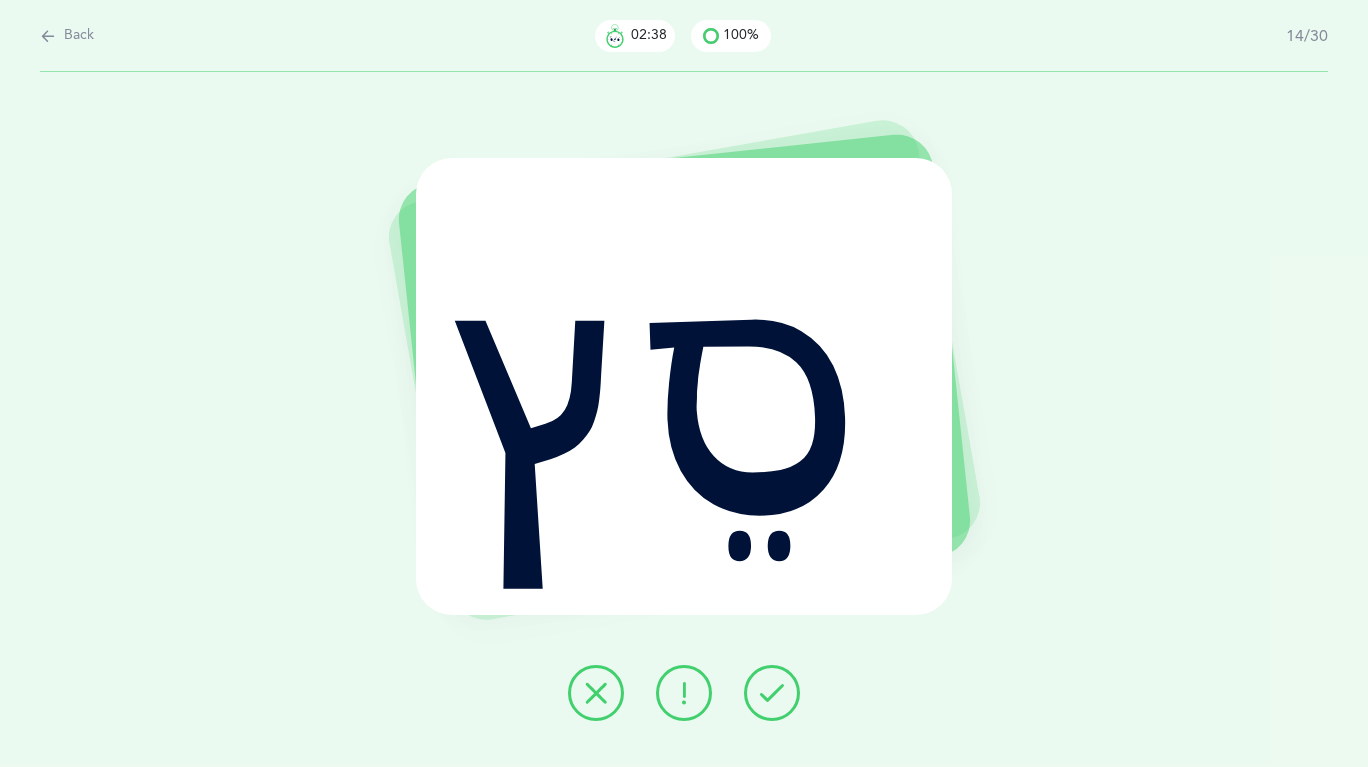 click at bounding box center (684, 693) 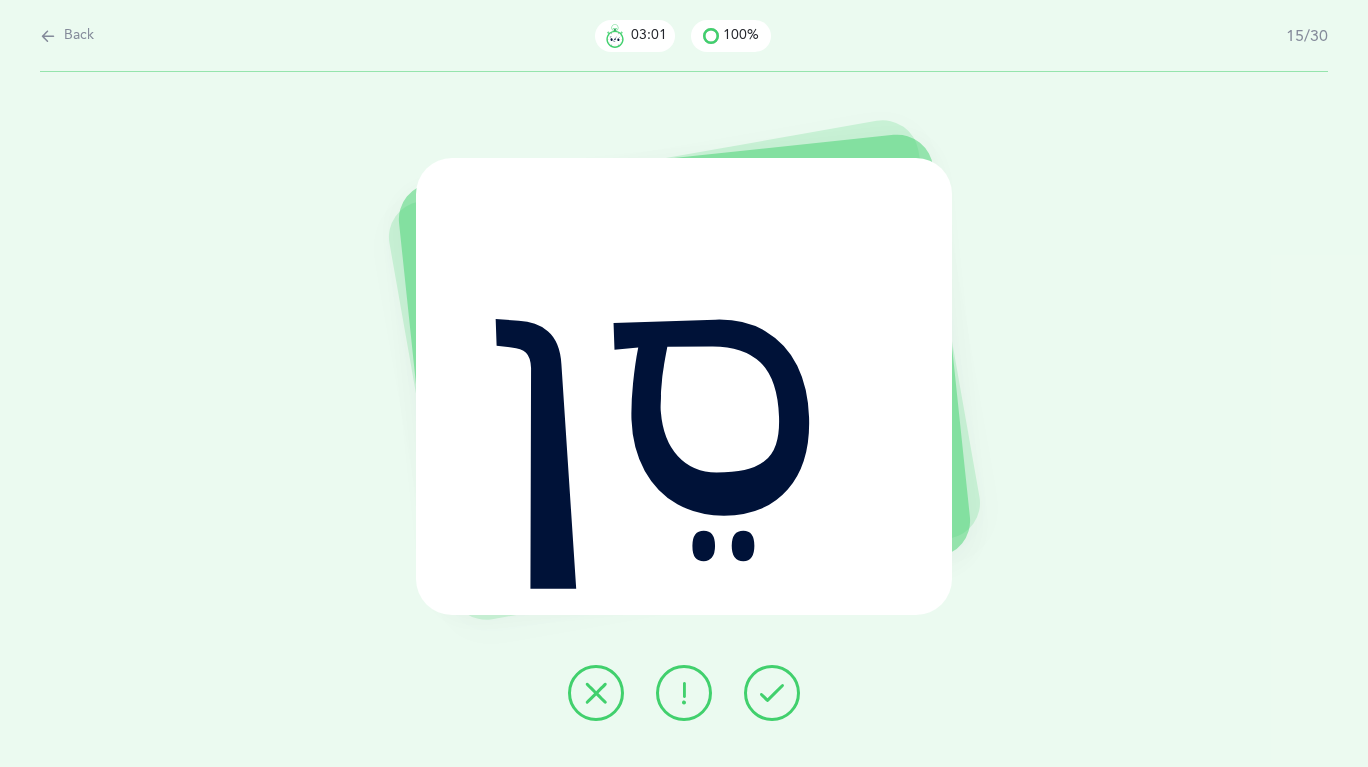 click at bounding box center (684, 693) 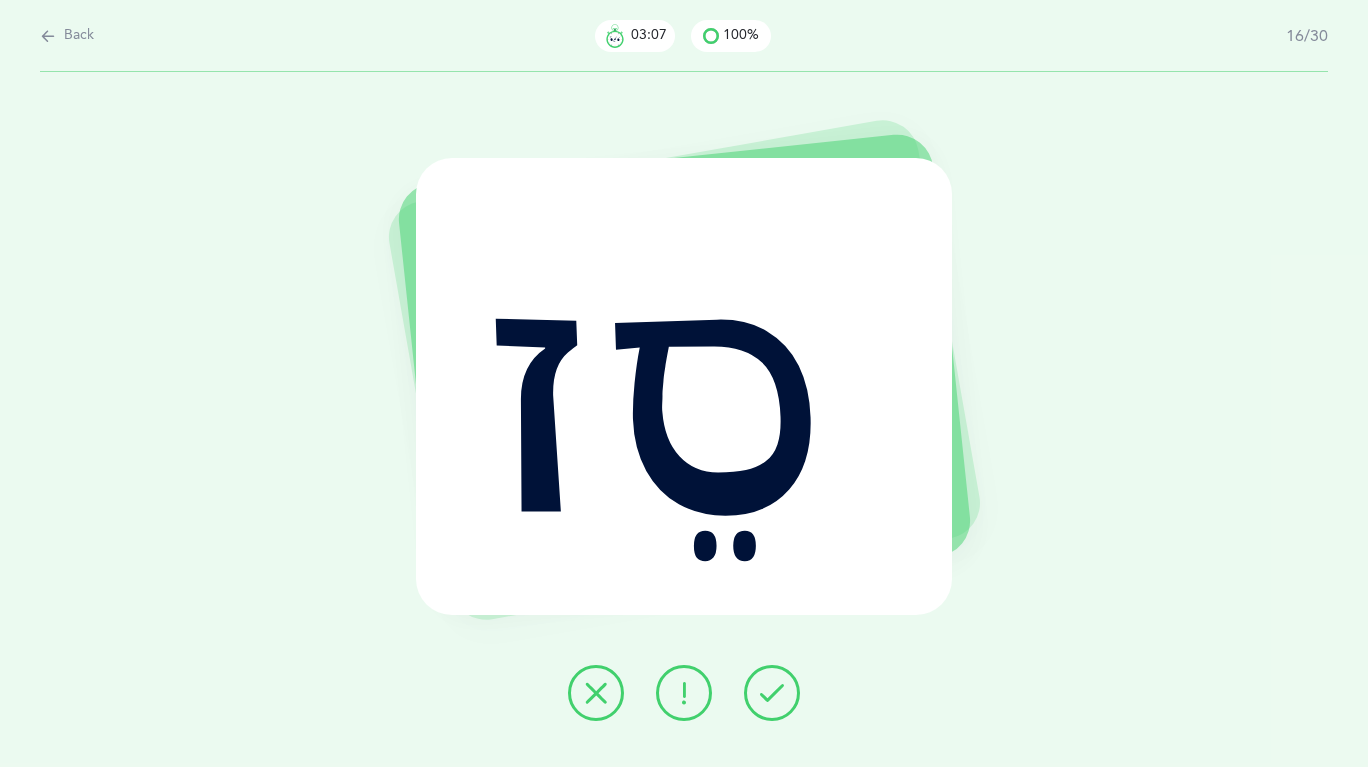 click at bounding box center [772, 693] 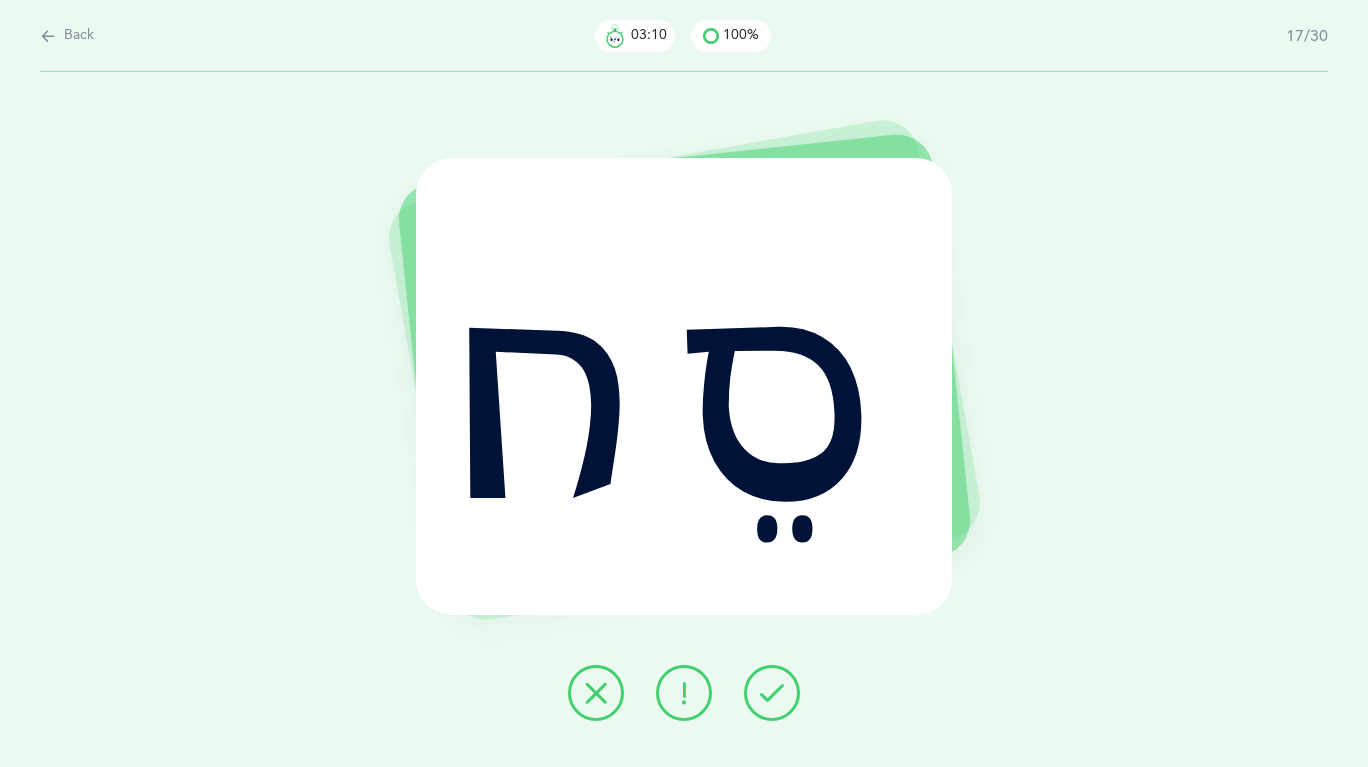 click at bounding box center (772, 693) 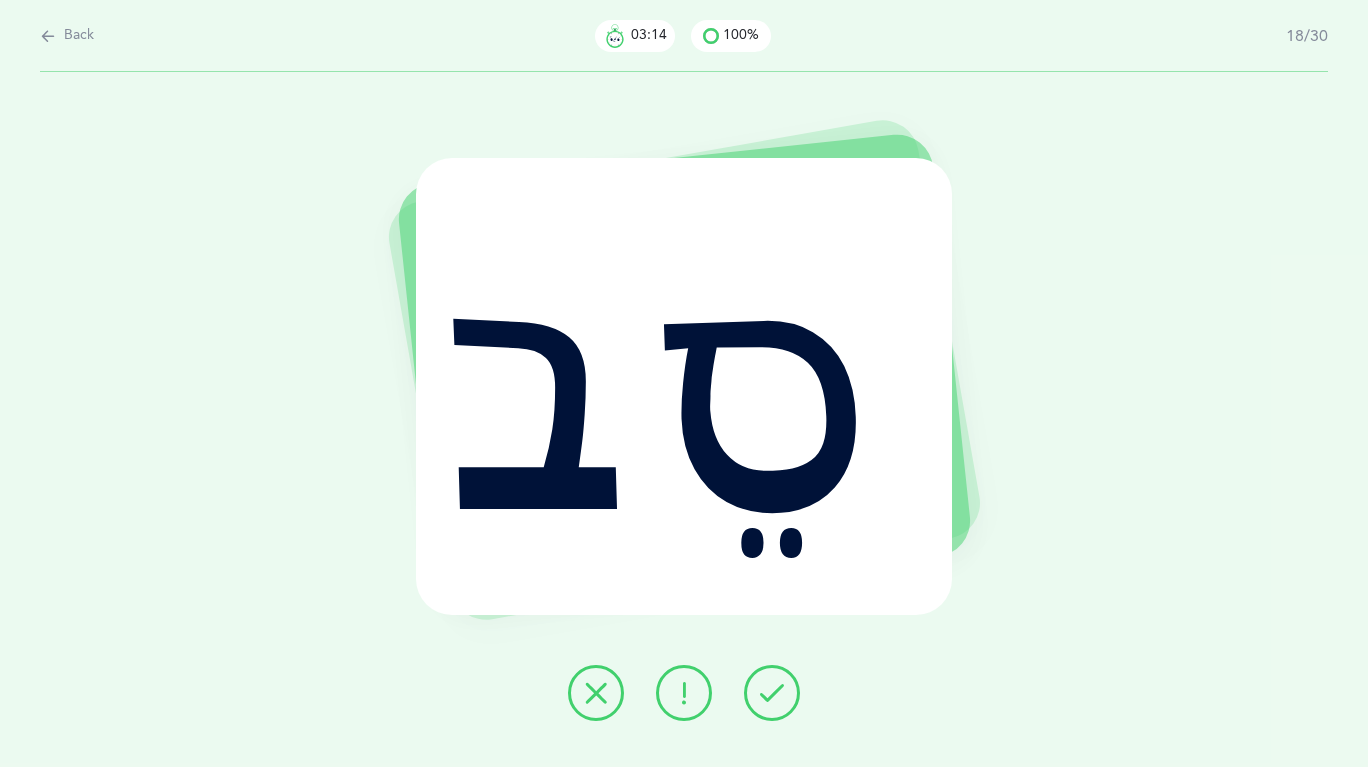 click at bounding box center (684, 693) 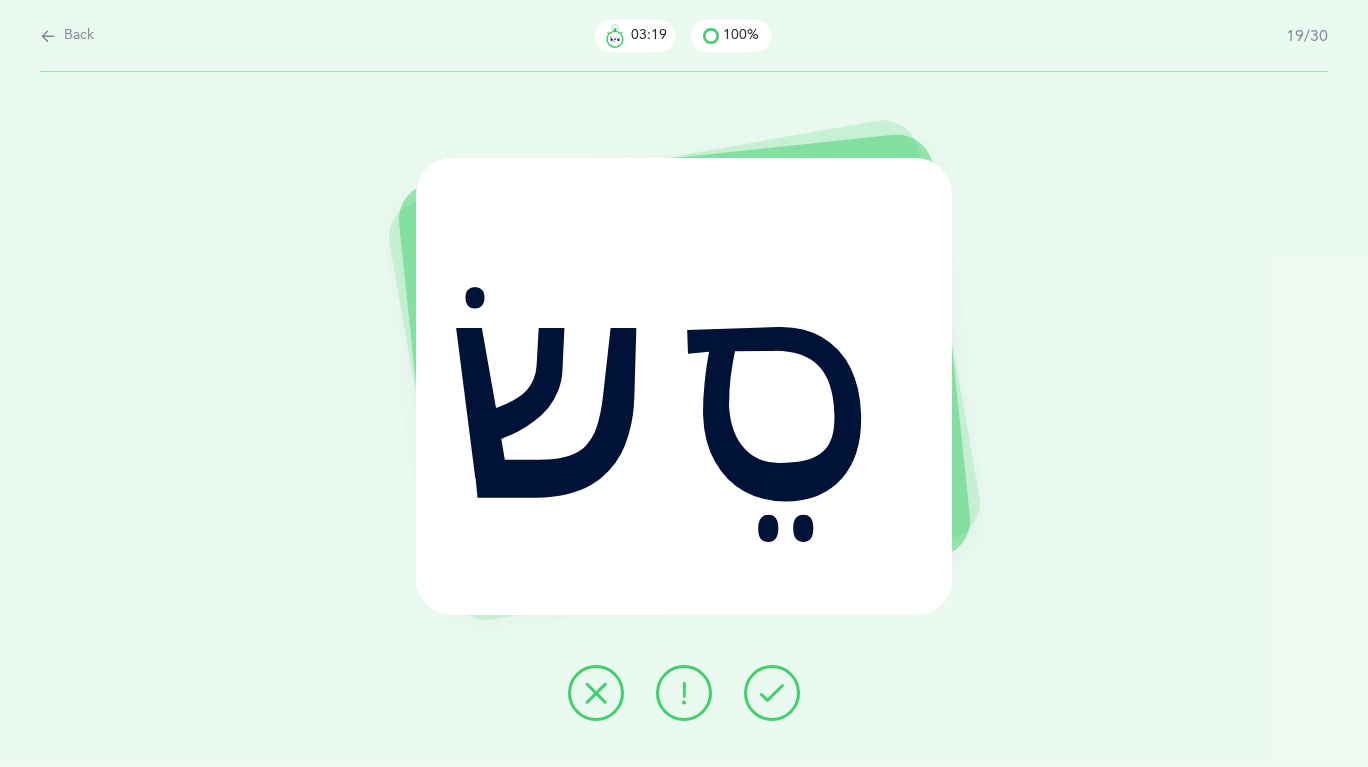 click at bounding box center [684, 693] 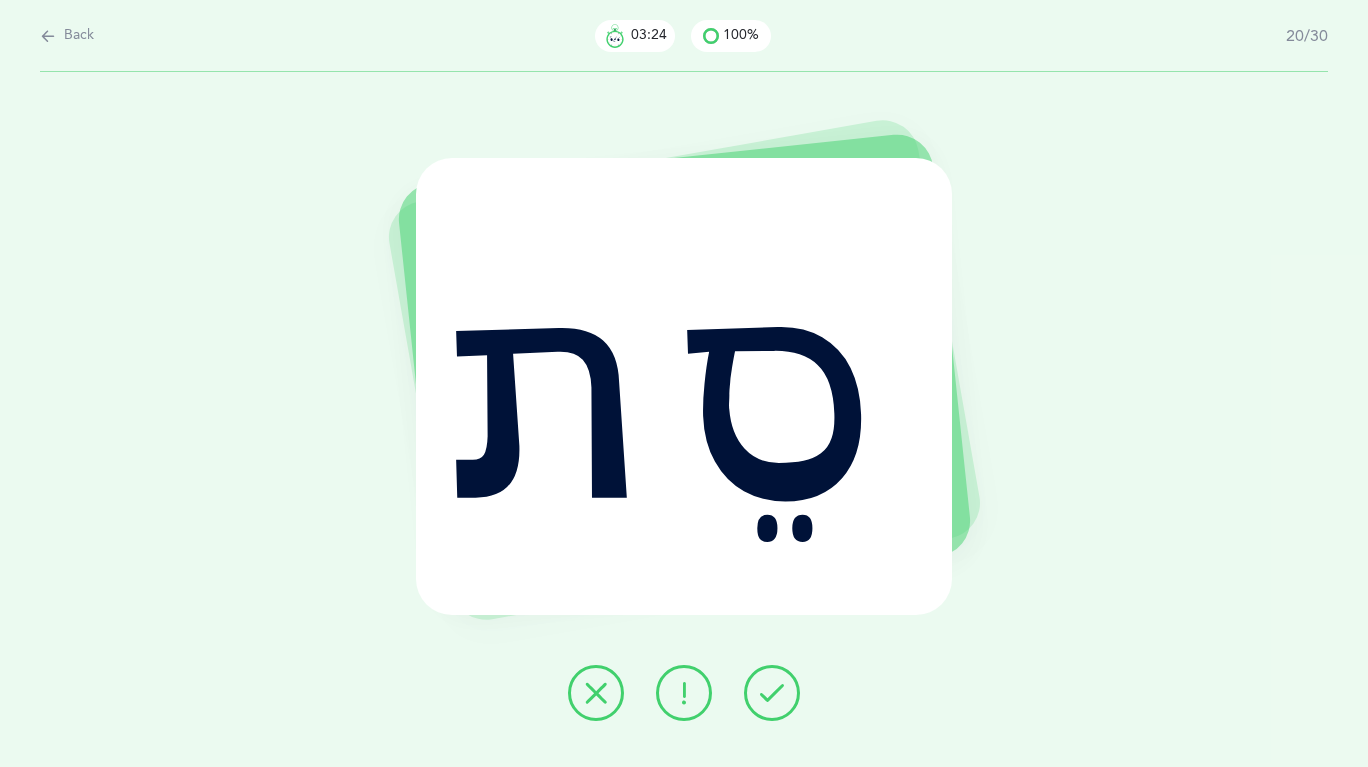 click at bounding box center [772, 693] 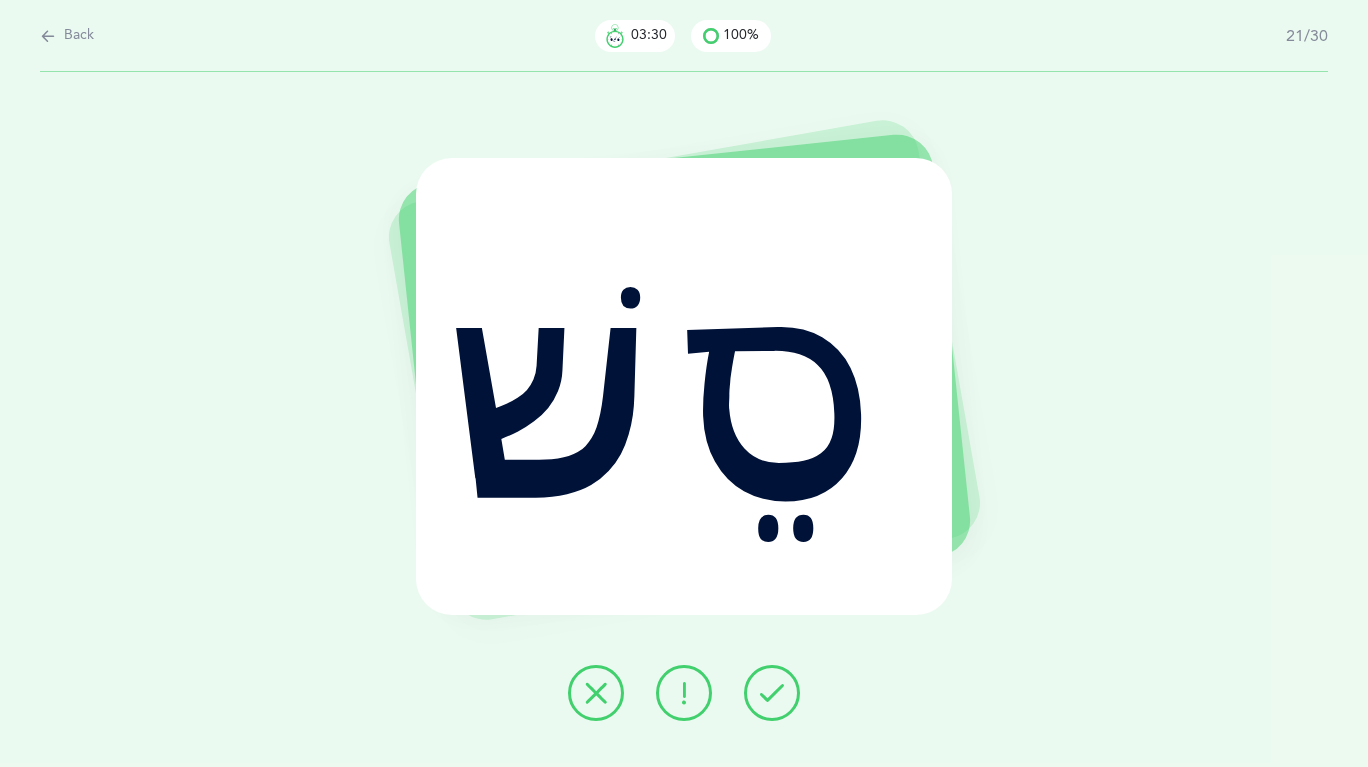 click at bounding box center [772, 693] 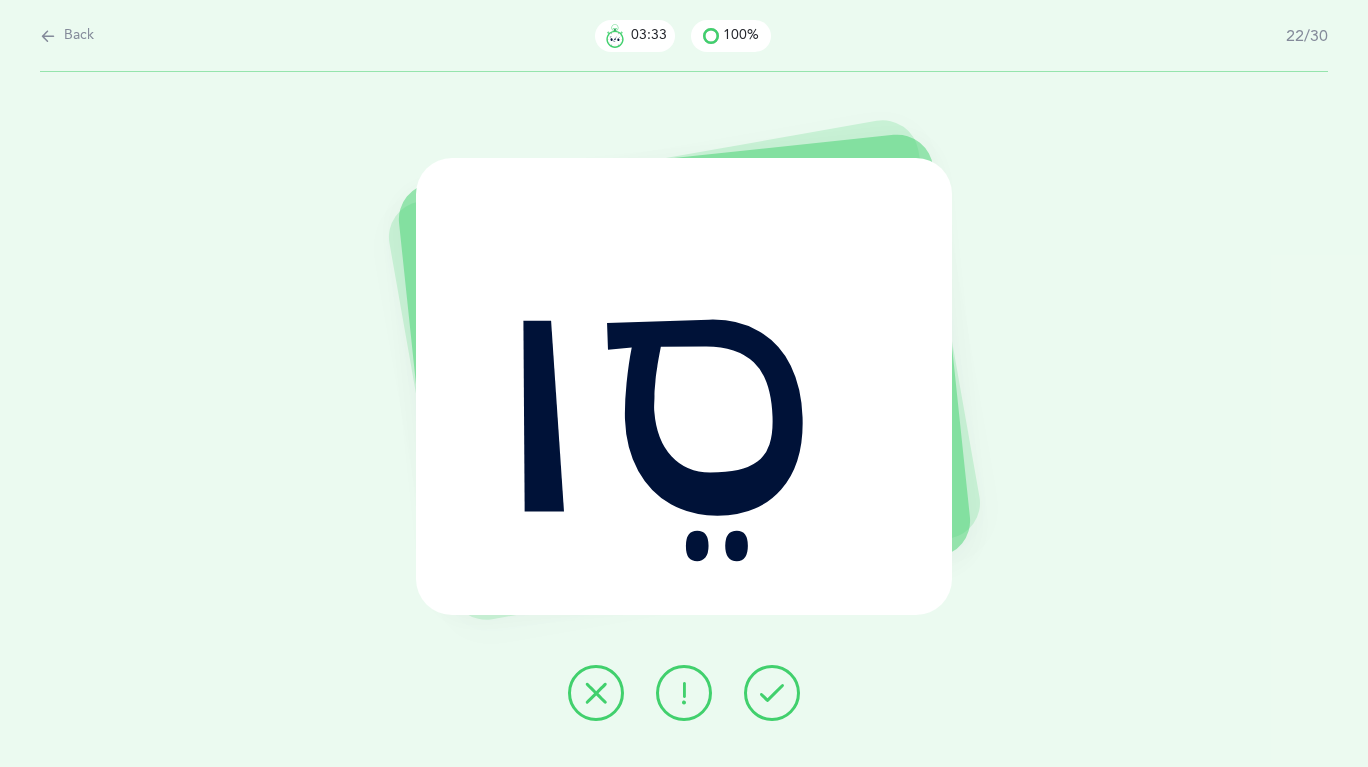 click at bounding box center [772, 693] 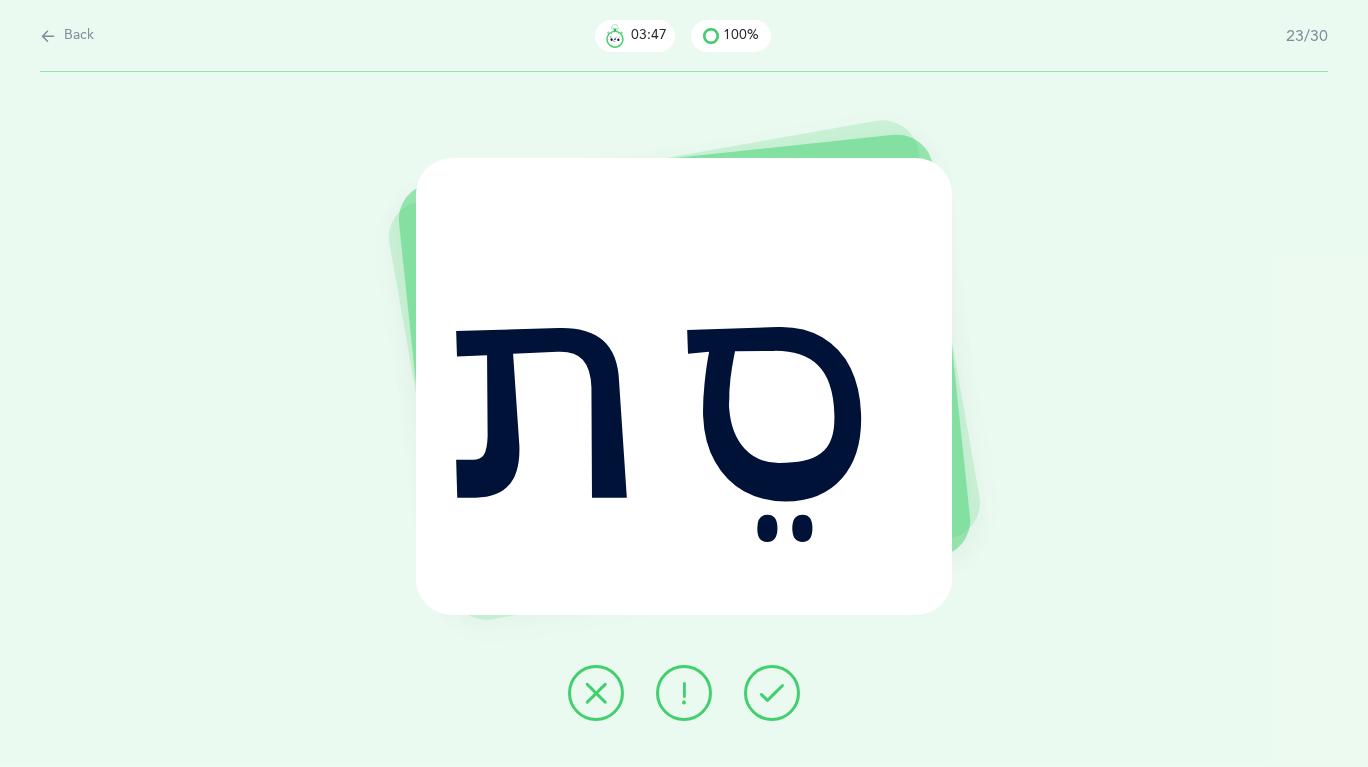 click at bounding box center (772, 693) 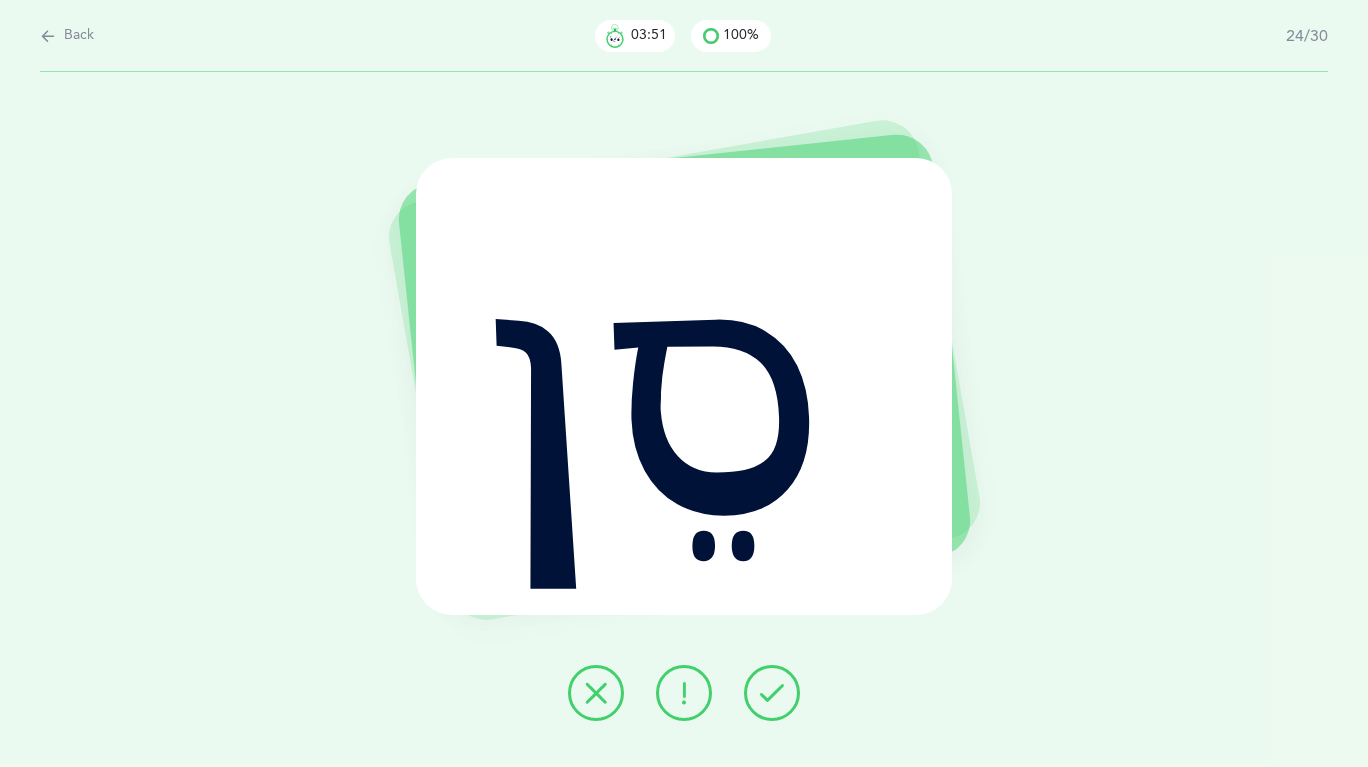 click at bounding box center [772, 693] 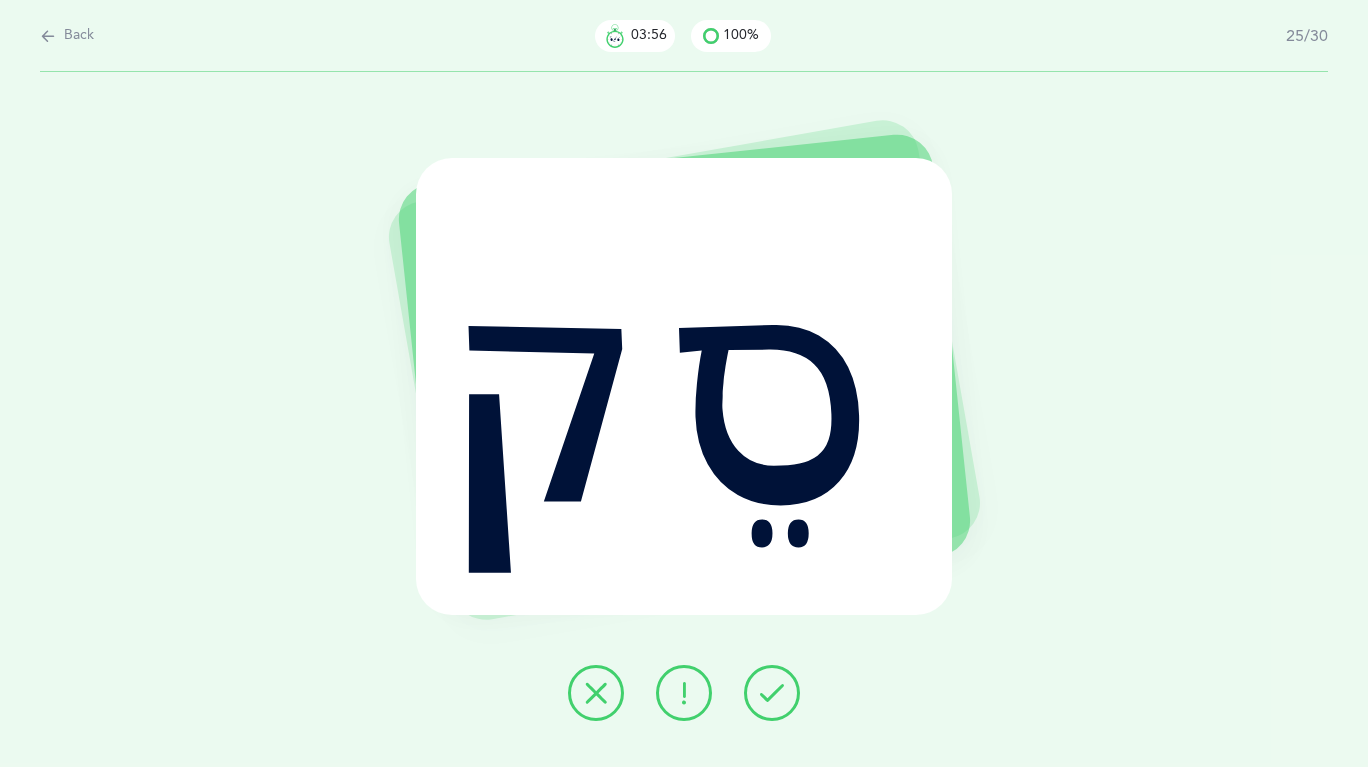 click at bounding box center (772, 693) 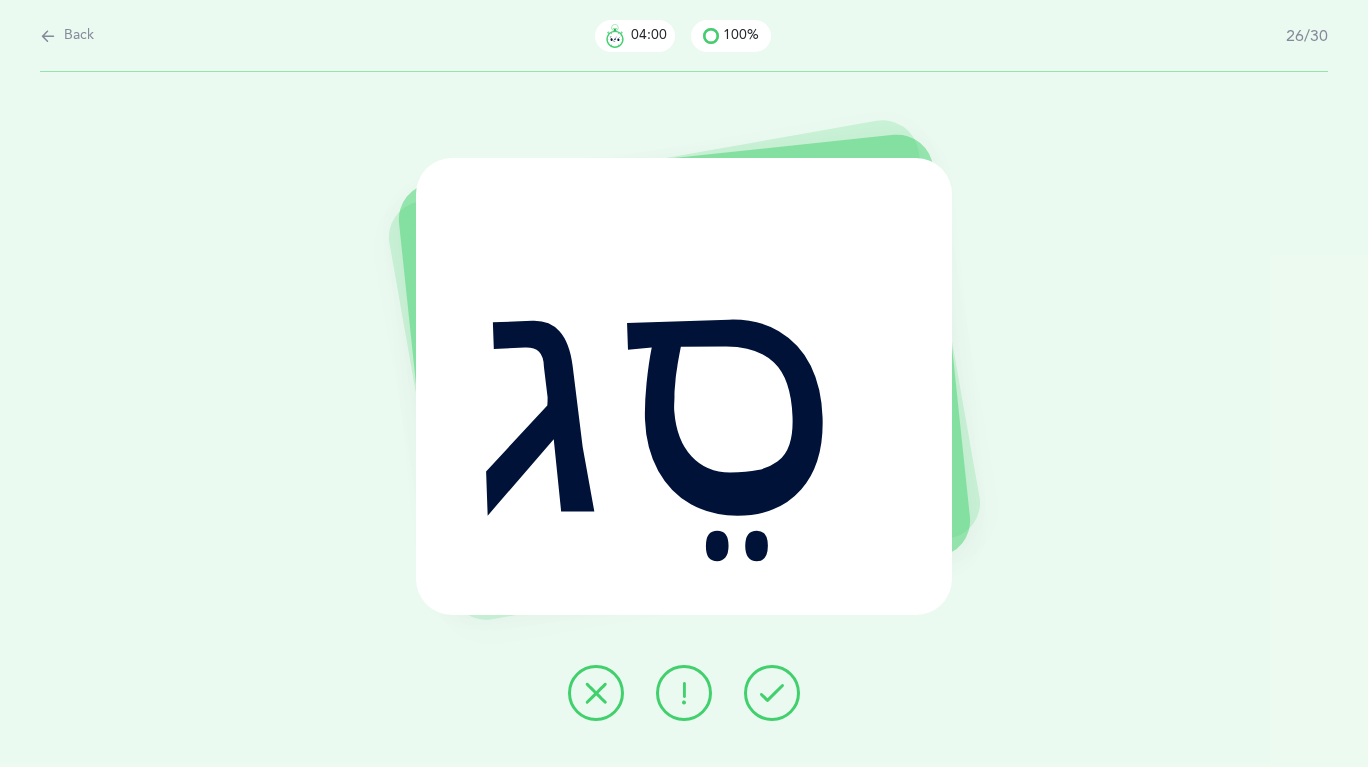 click at bounding box center (772, 693) 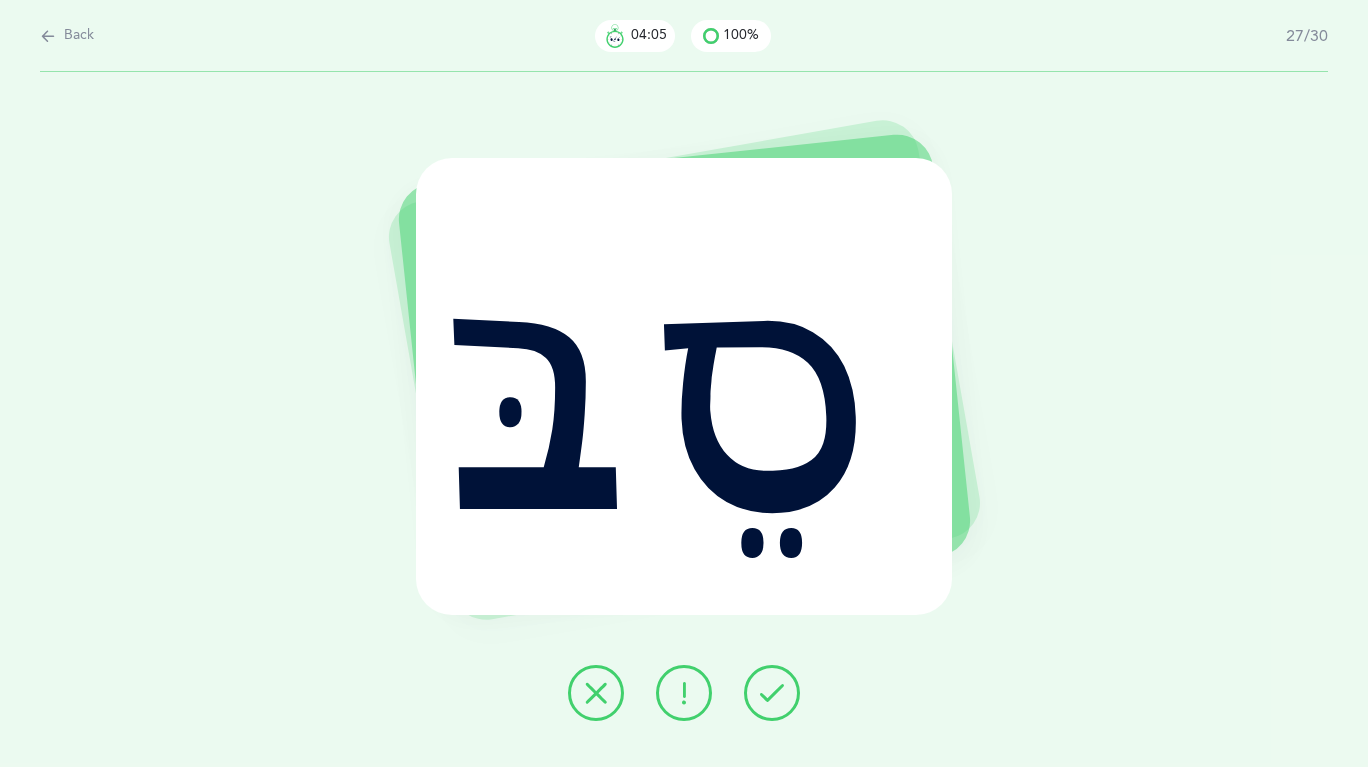 click at bounding box center [772, 693] 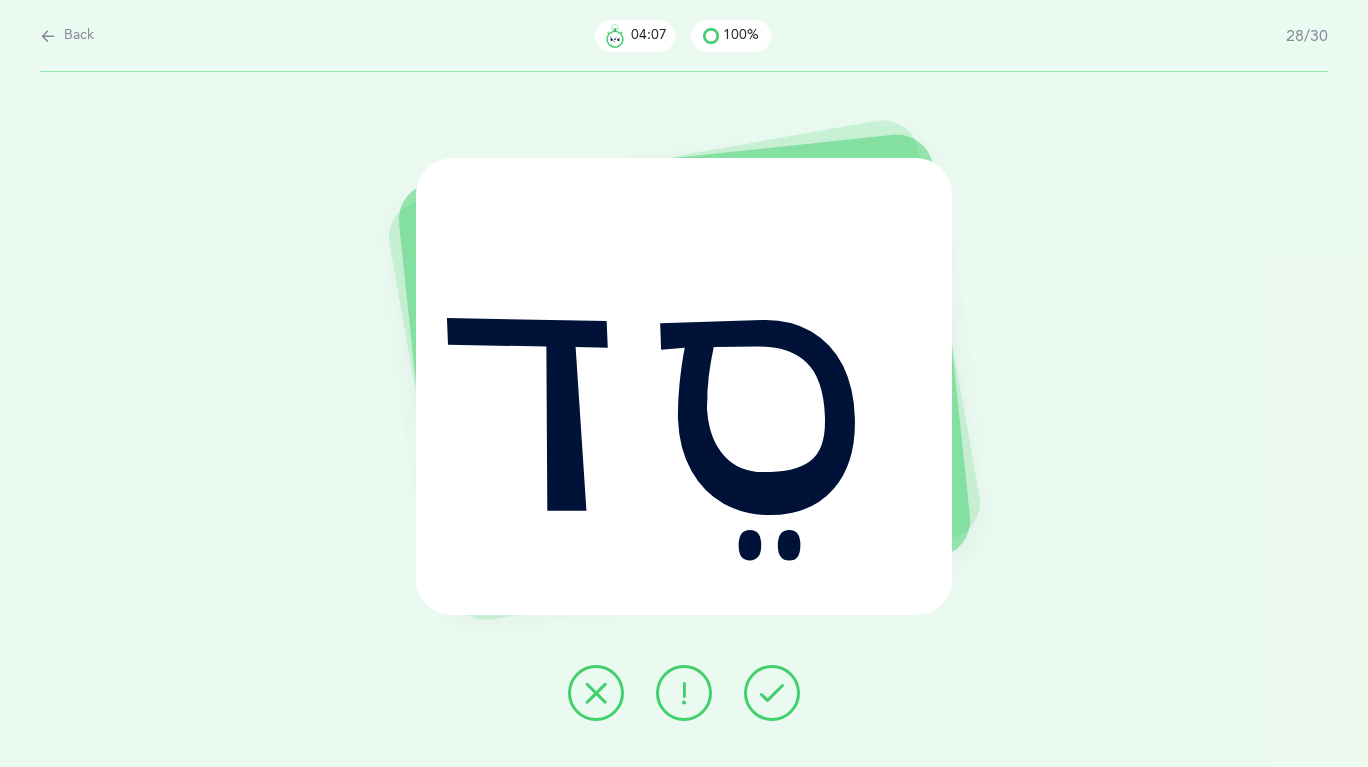 click at bounding box center (772, 693) 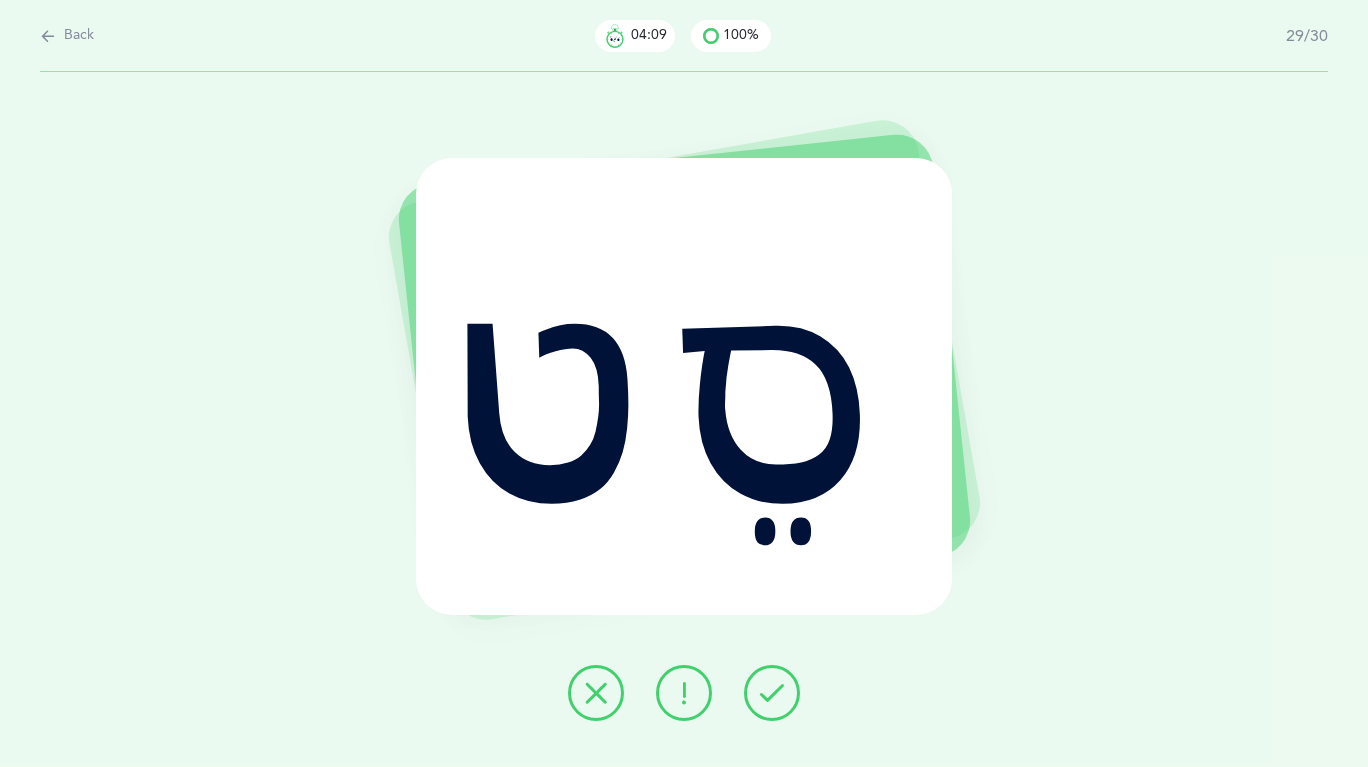 click at bounding box center (772, 693) 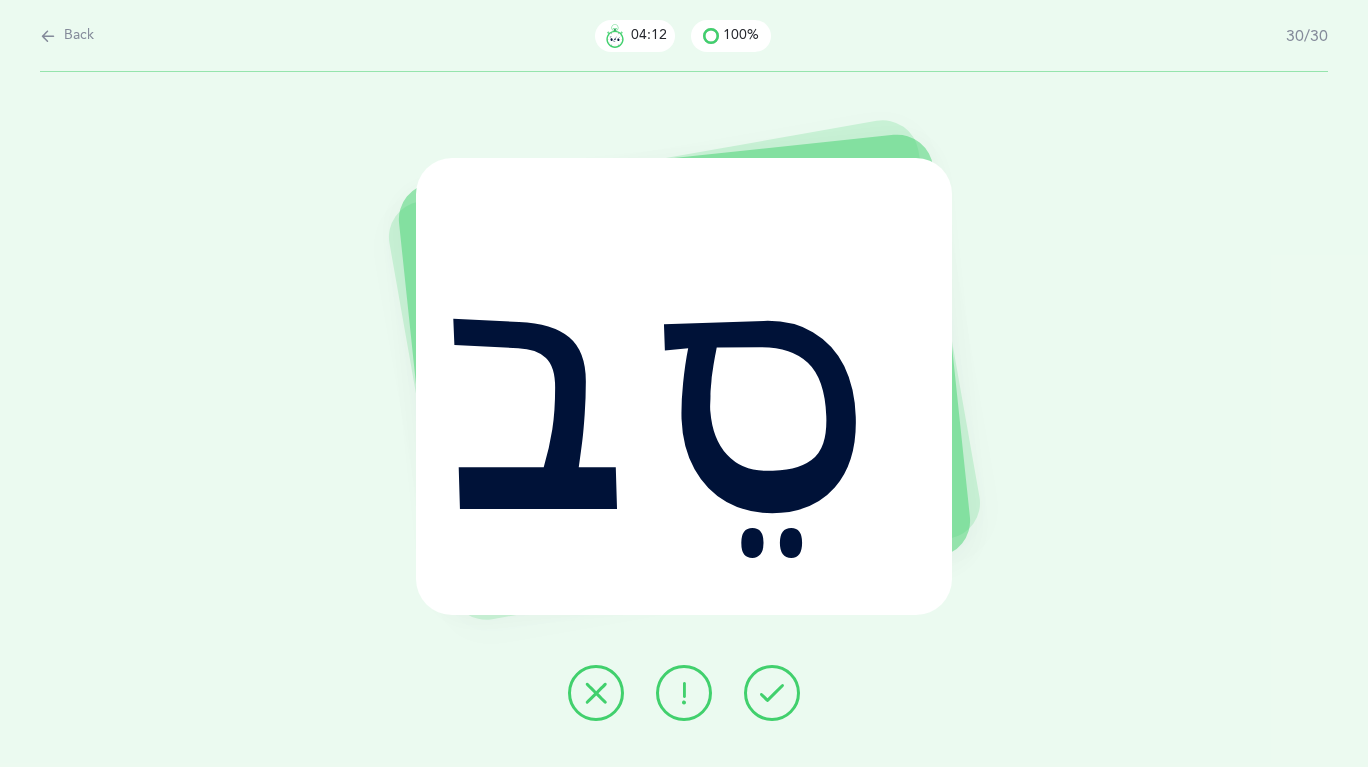 click at bounding box center (772, 693) 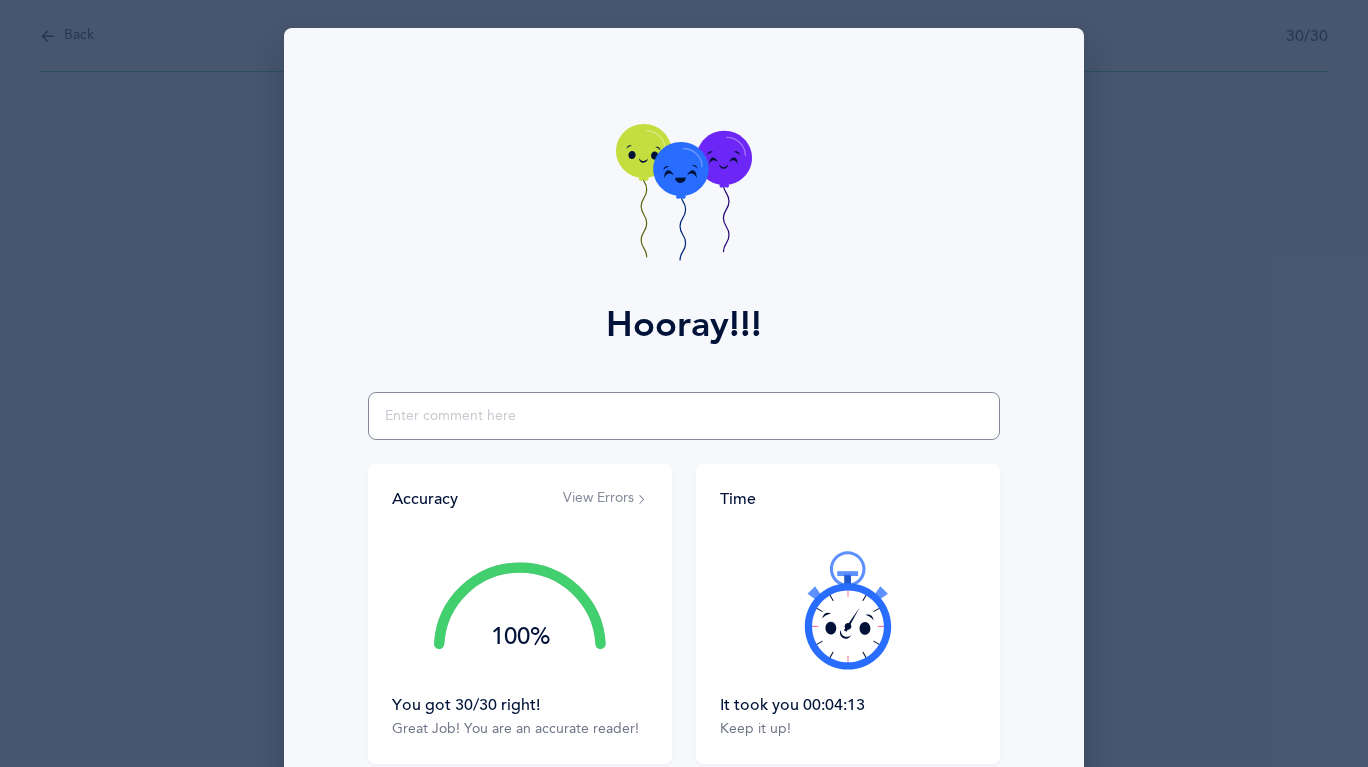 click at bounding box center [684, 416] 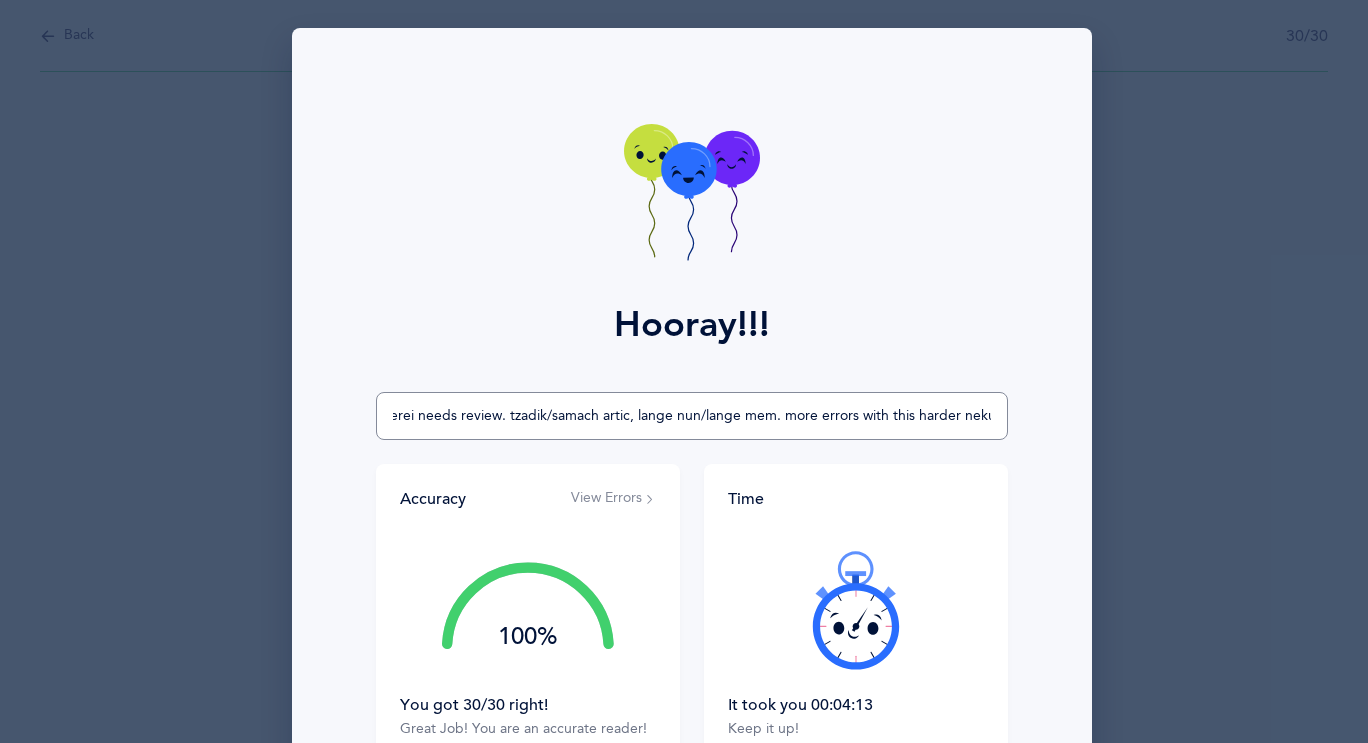 scroll, scrollTop: 0, scrollLeft: 34, axis: horizontal 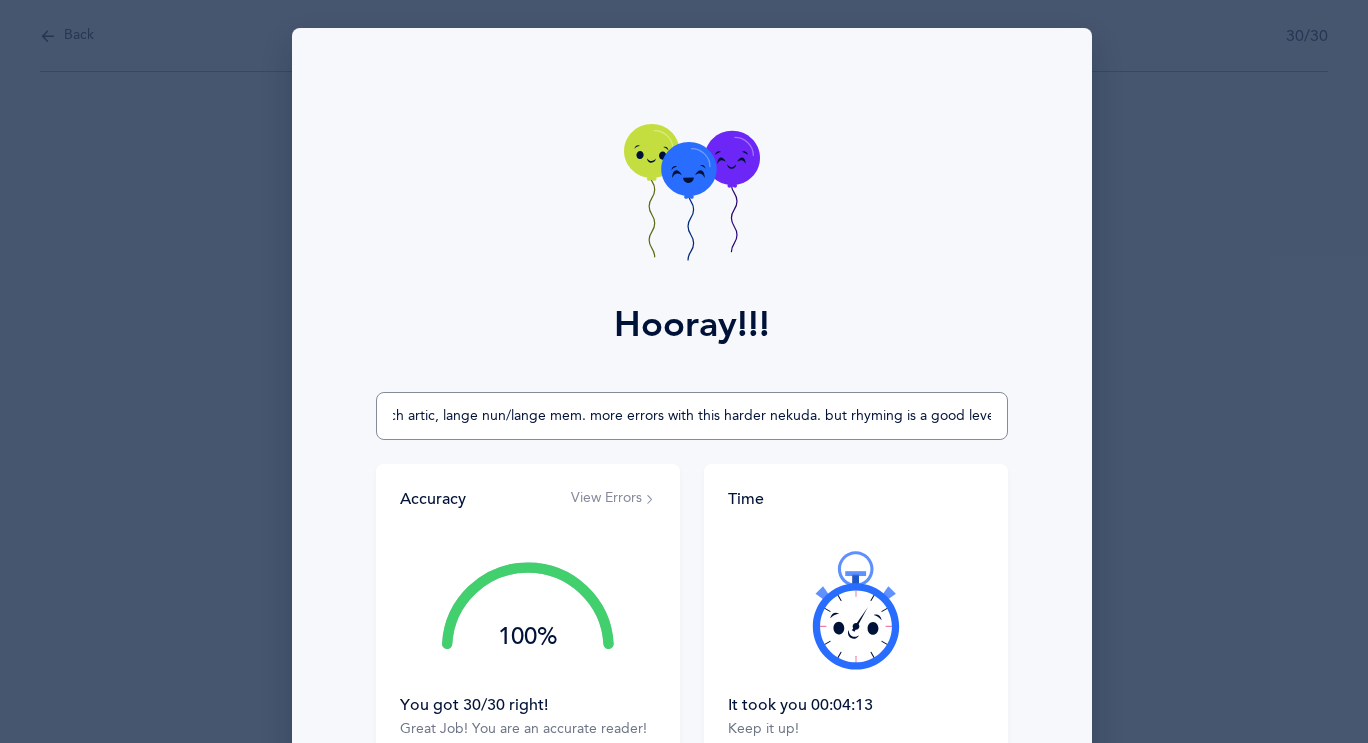 type on "tzerei needs review. tzadik/samach artic, lange nun/lange mem. more errors with this harder nekuda. but rhyming is a good level." 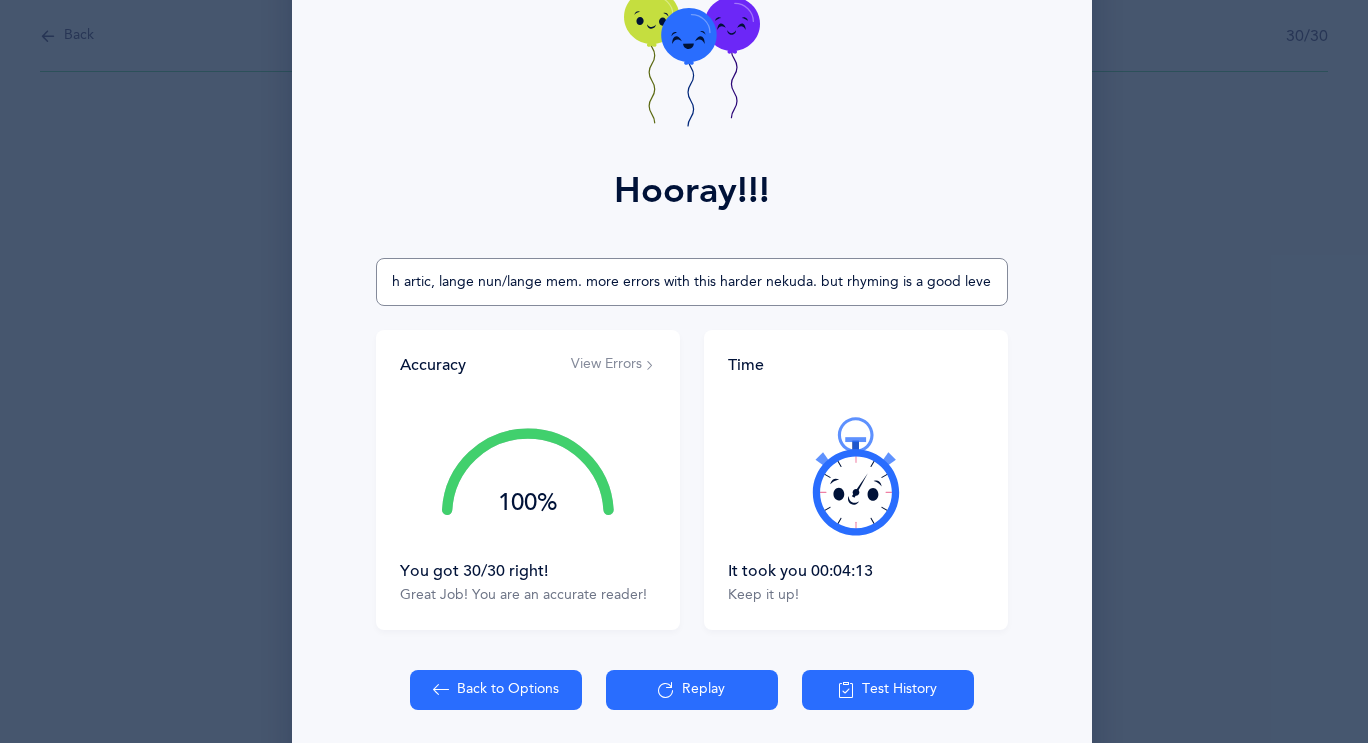 scroll, scrollTop: 209, scrollLeft: 0, axis: vertical 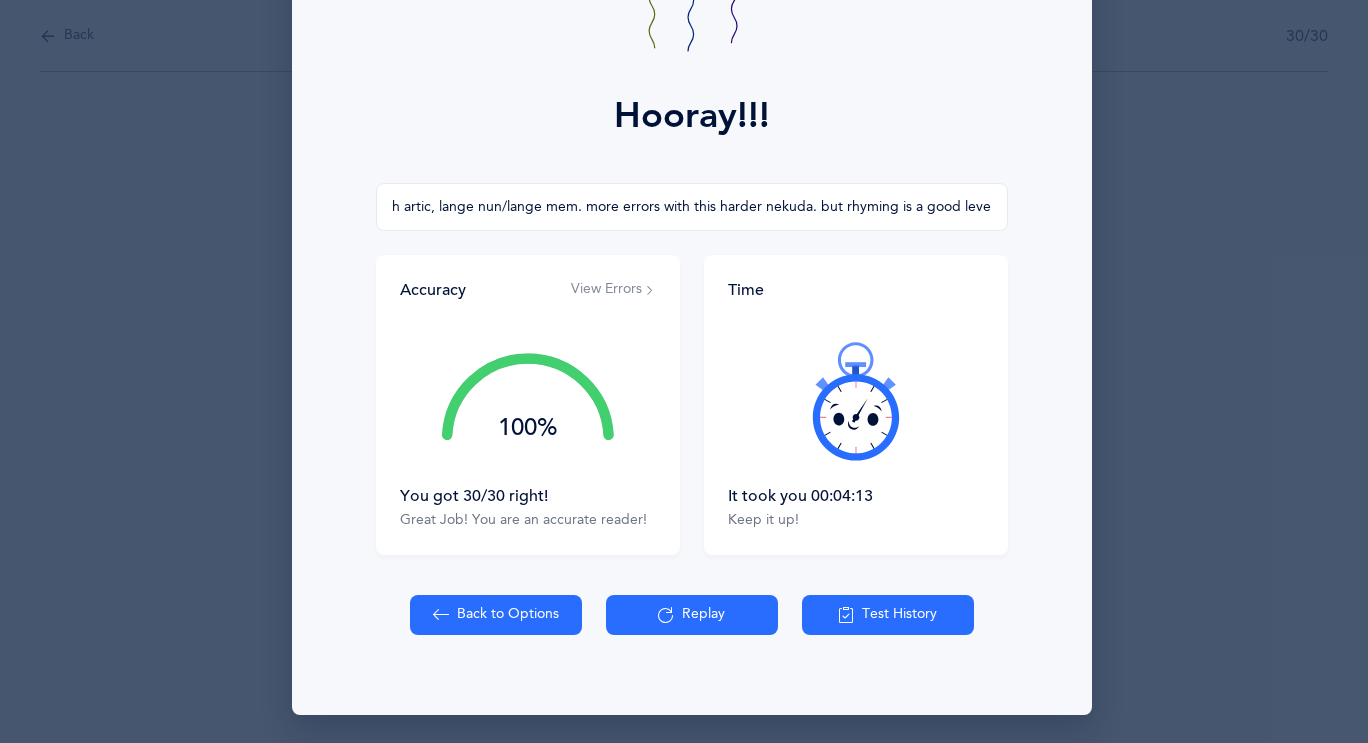 click on "Replay" at bounding box center [692, 615] 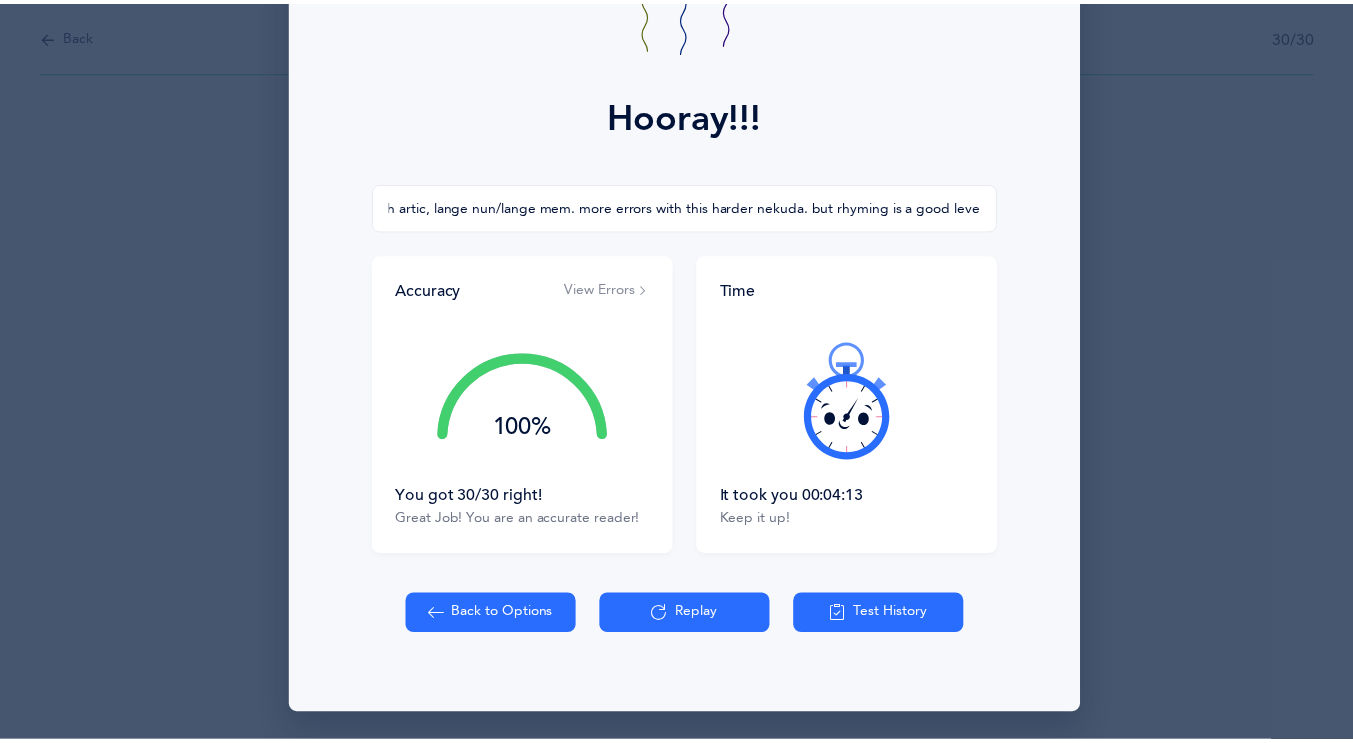 scroll, scrollTop: 159, scrollLeft: 0, axis: vertical 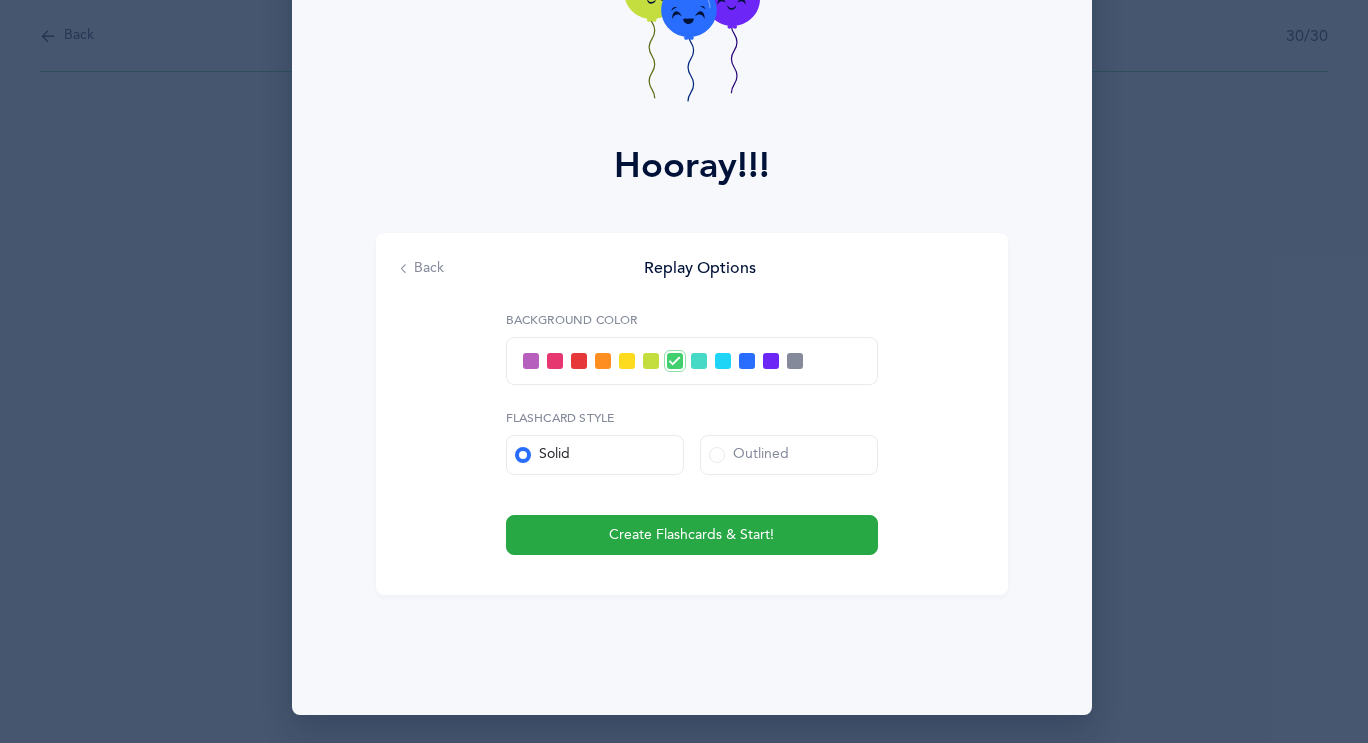 click at bounding box center [603, 361] 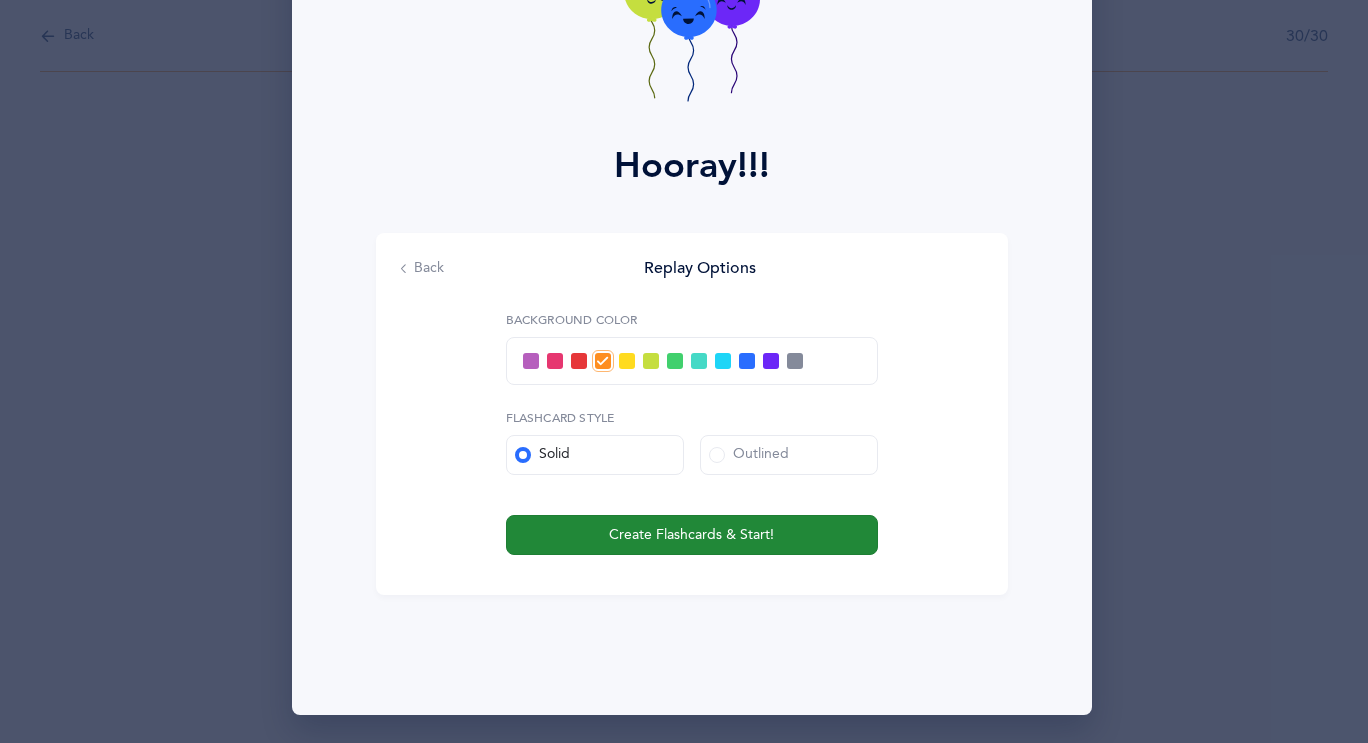 click on "Create Flashcards & Start!" at bounding box center [691, 535] 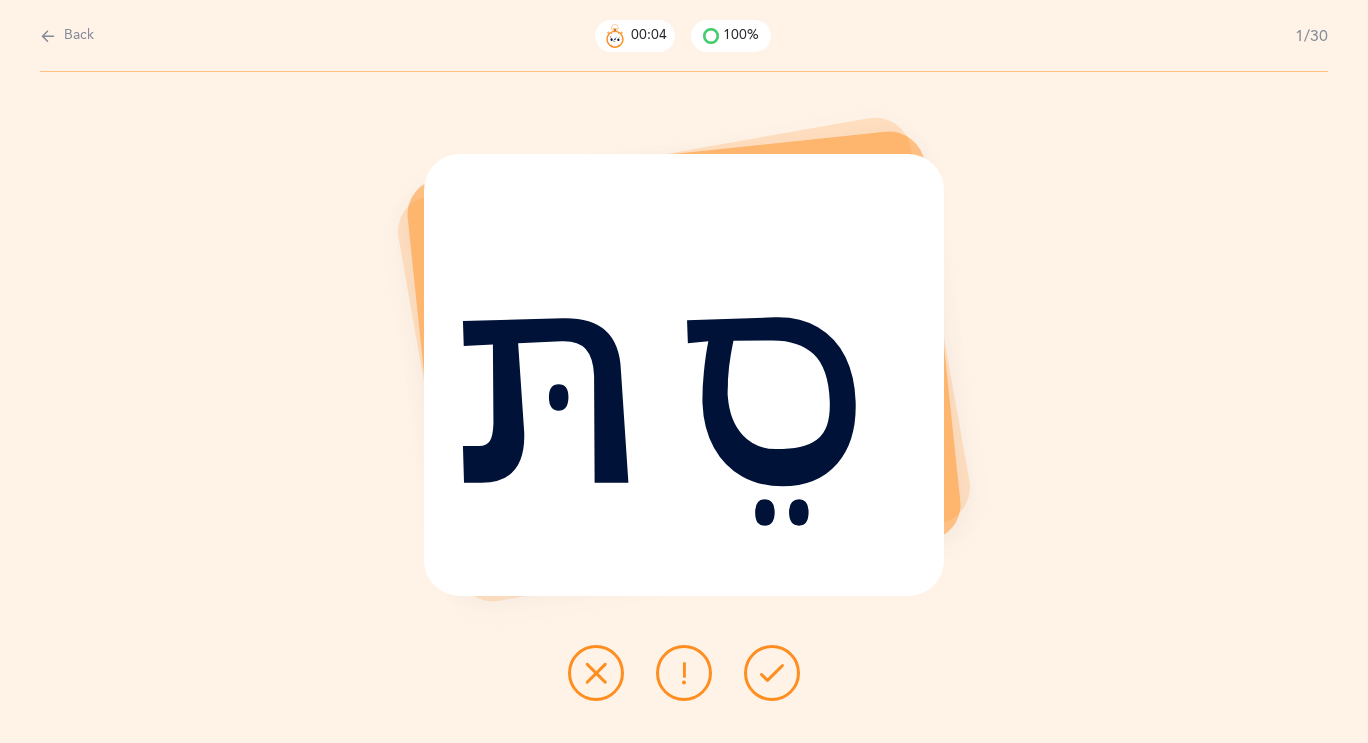 click at bounding box center [48, 36] 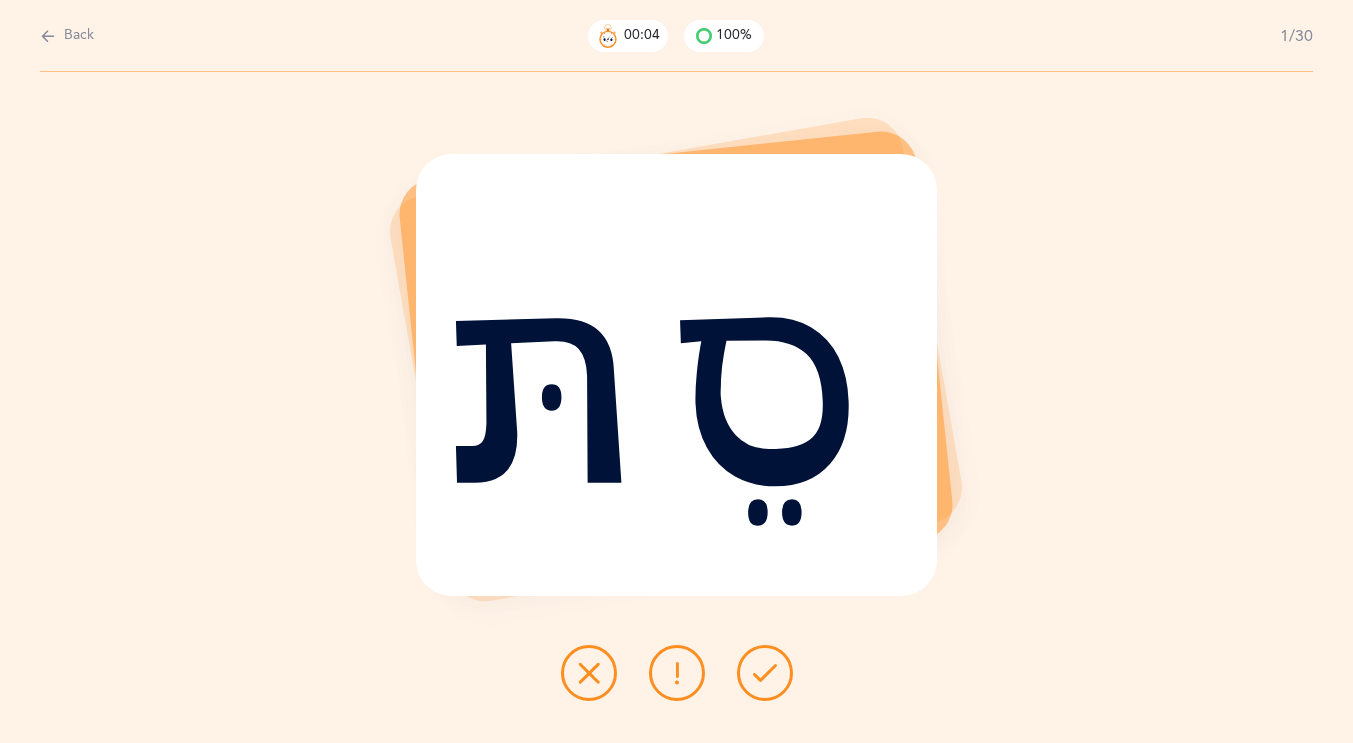 select on "3" 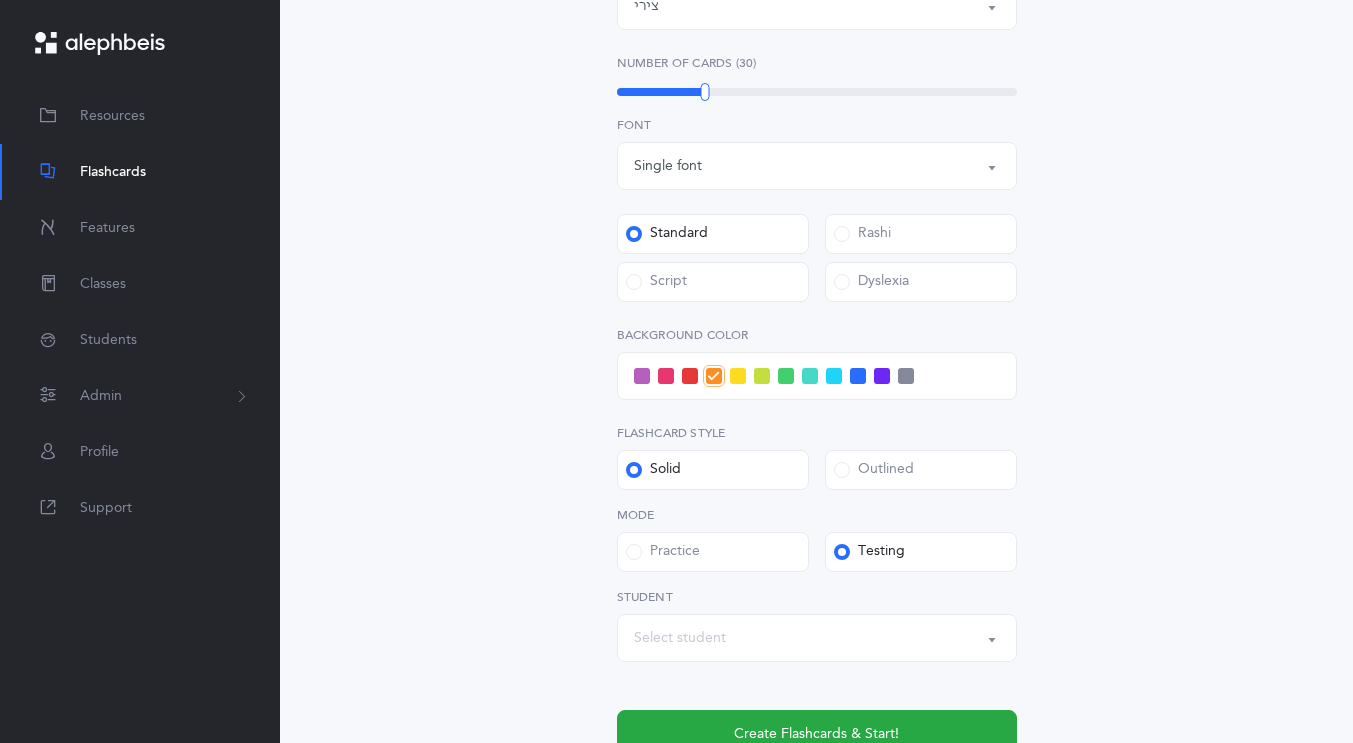 scroll, scrollTop: 722, scrollLeft: 0, axis: vertical 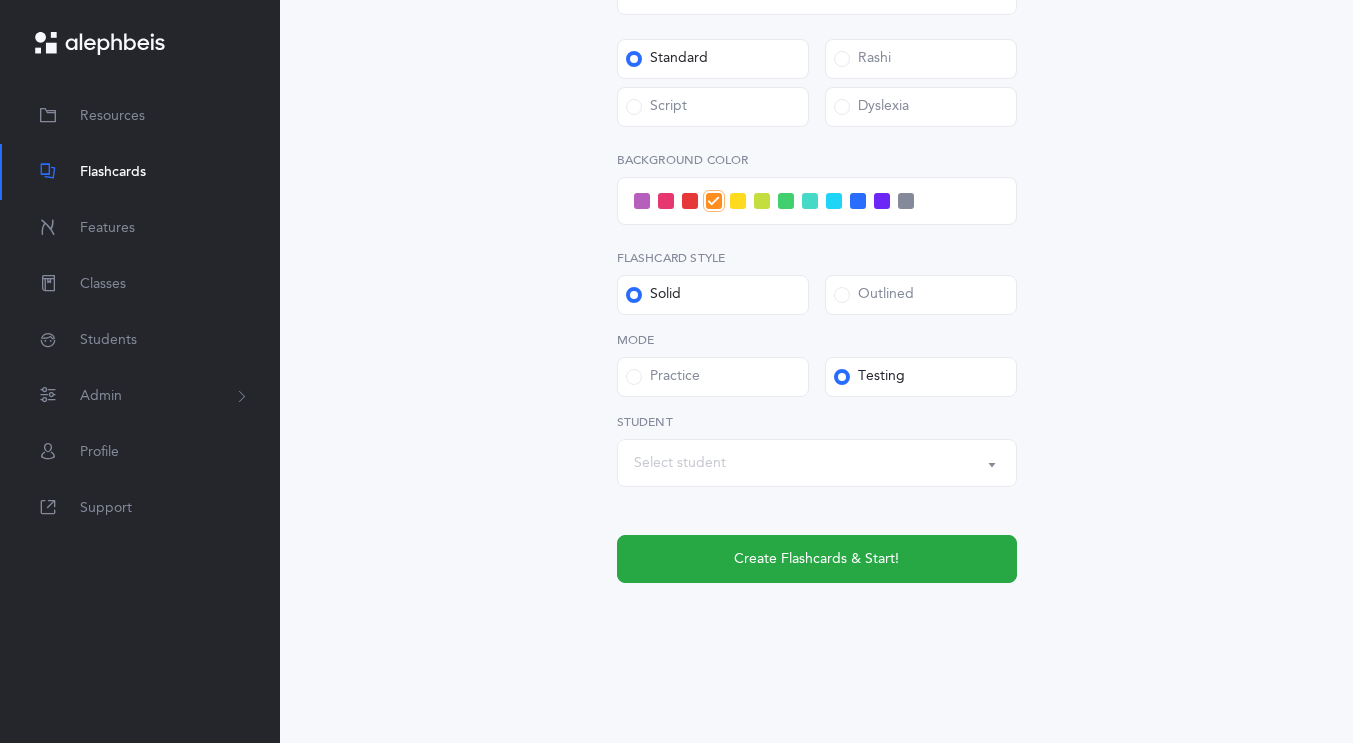 click on "Select student" at bounding box center (680, 463) 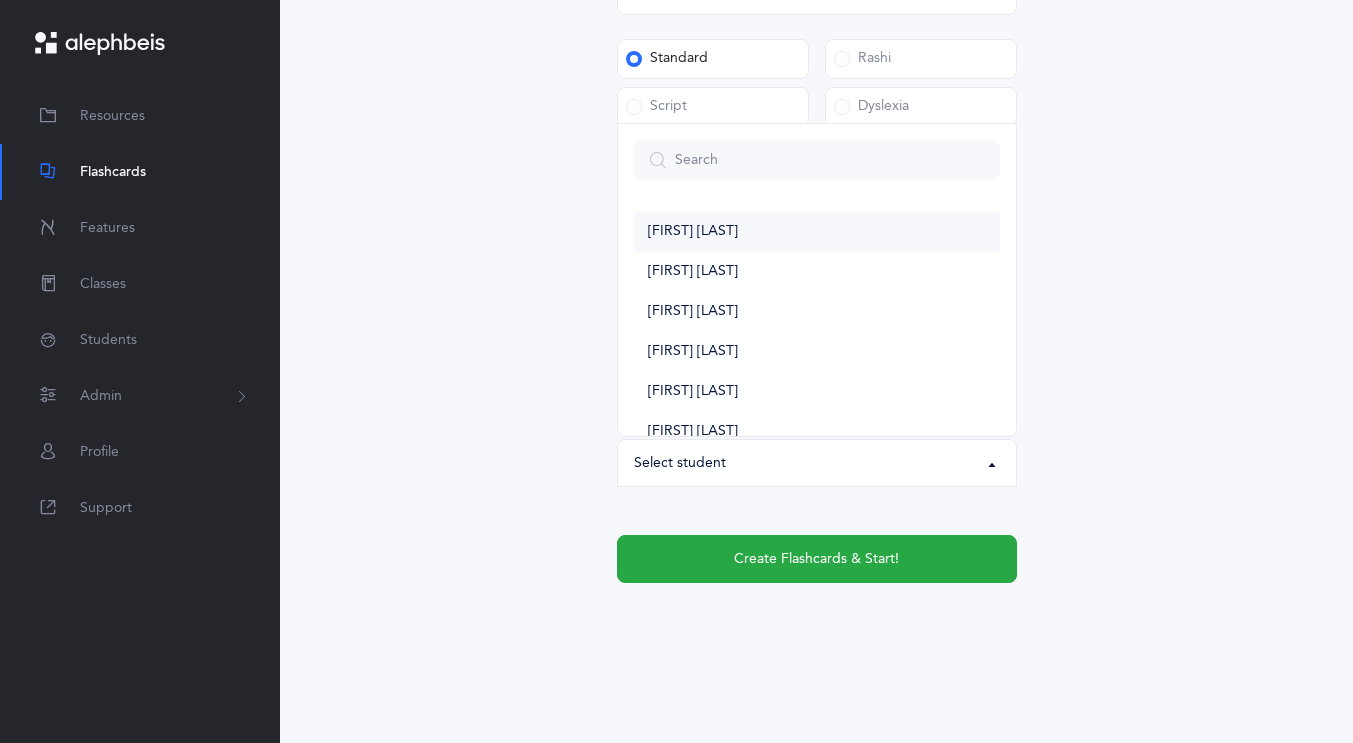 click on "[FIRST] [LAST]" at bounding box center (693, 232) 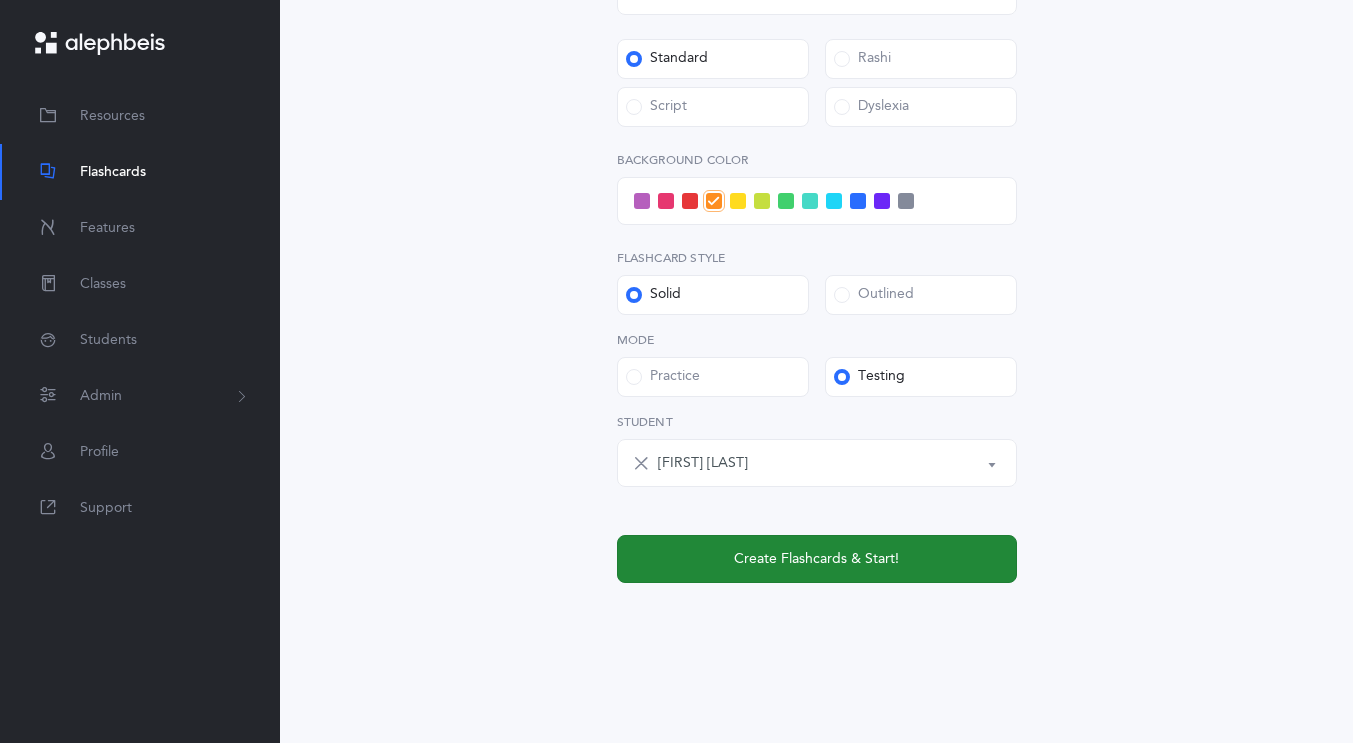 click on "Create Flashcards & Start!" at bounding box center (817, 559) 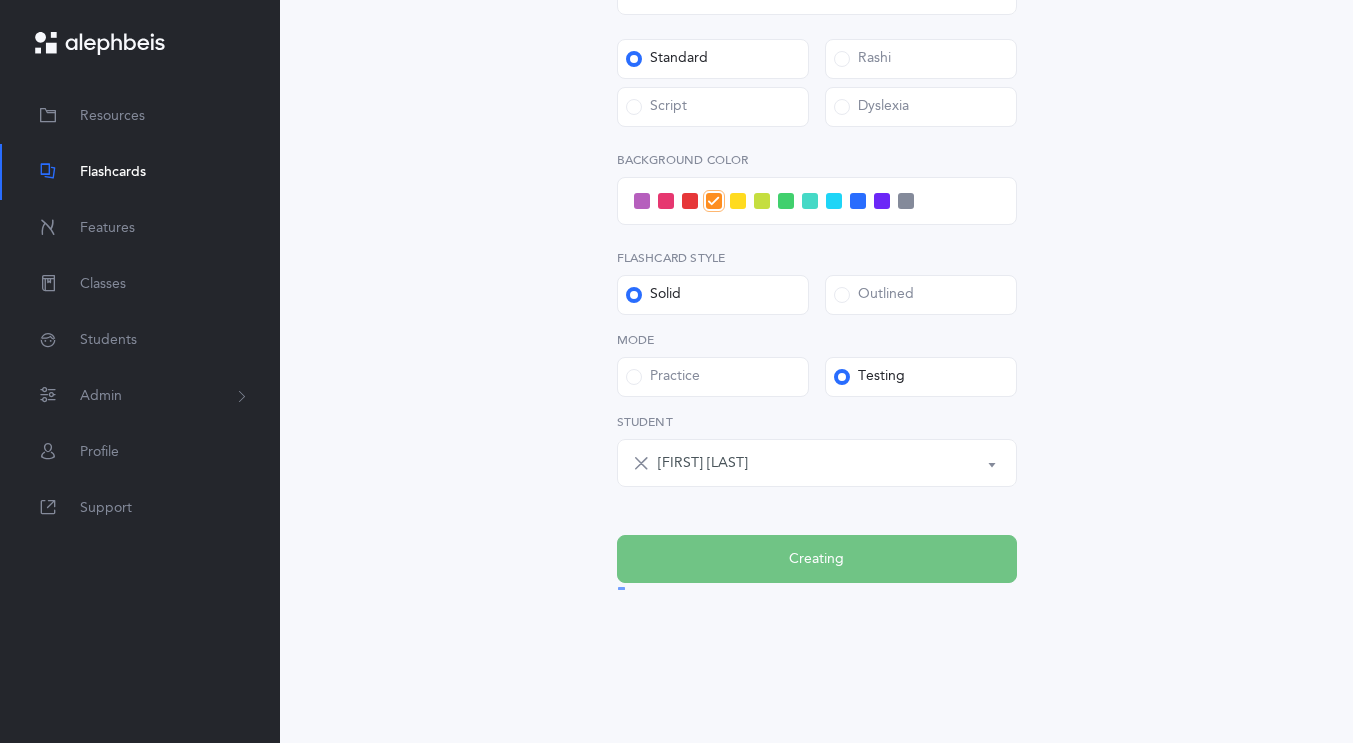 scroll, scrollTop: 0, scrollLeft: 0, axis: both 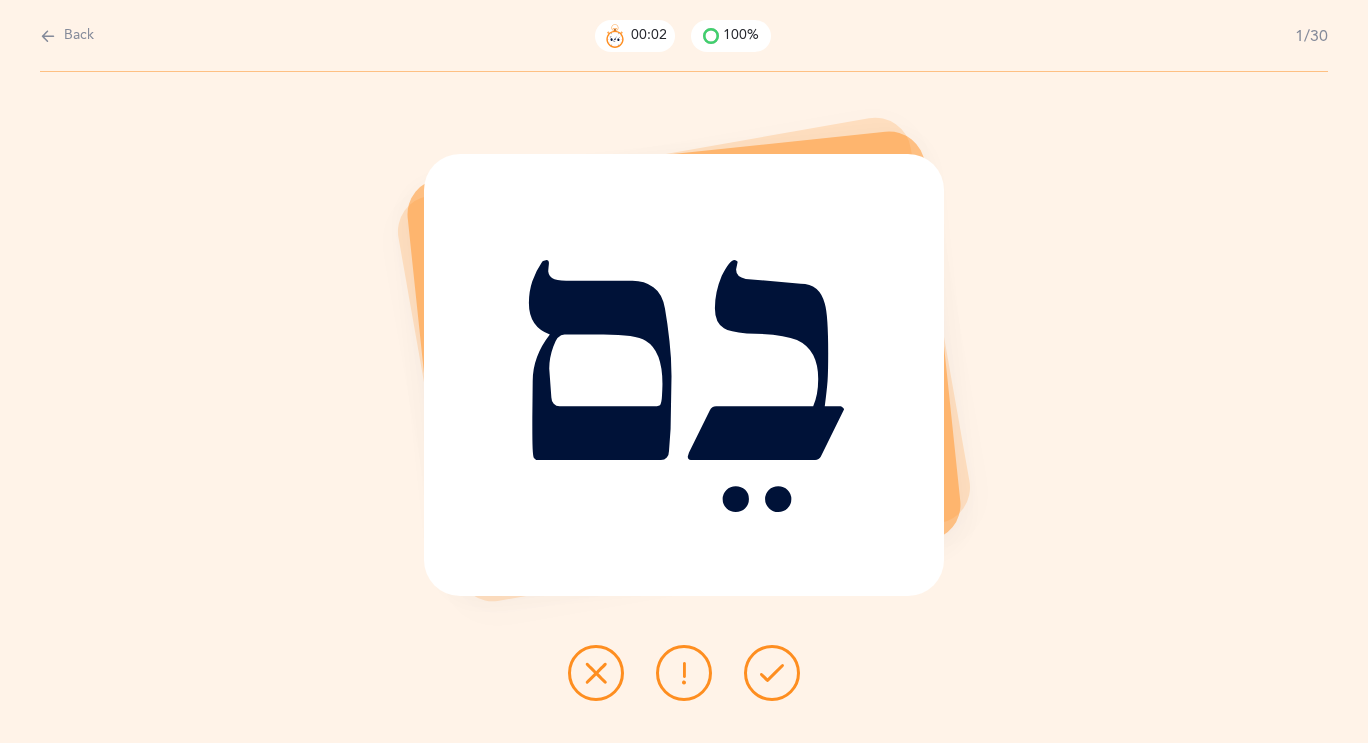 click at bounding box center [48, 36] 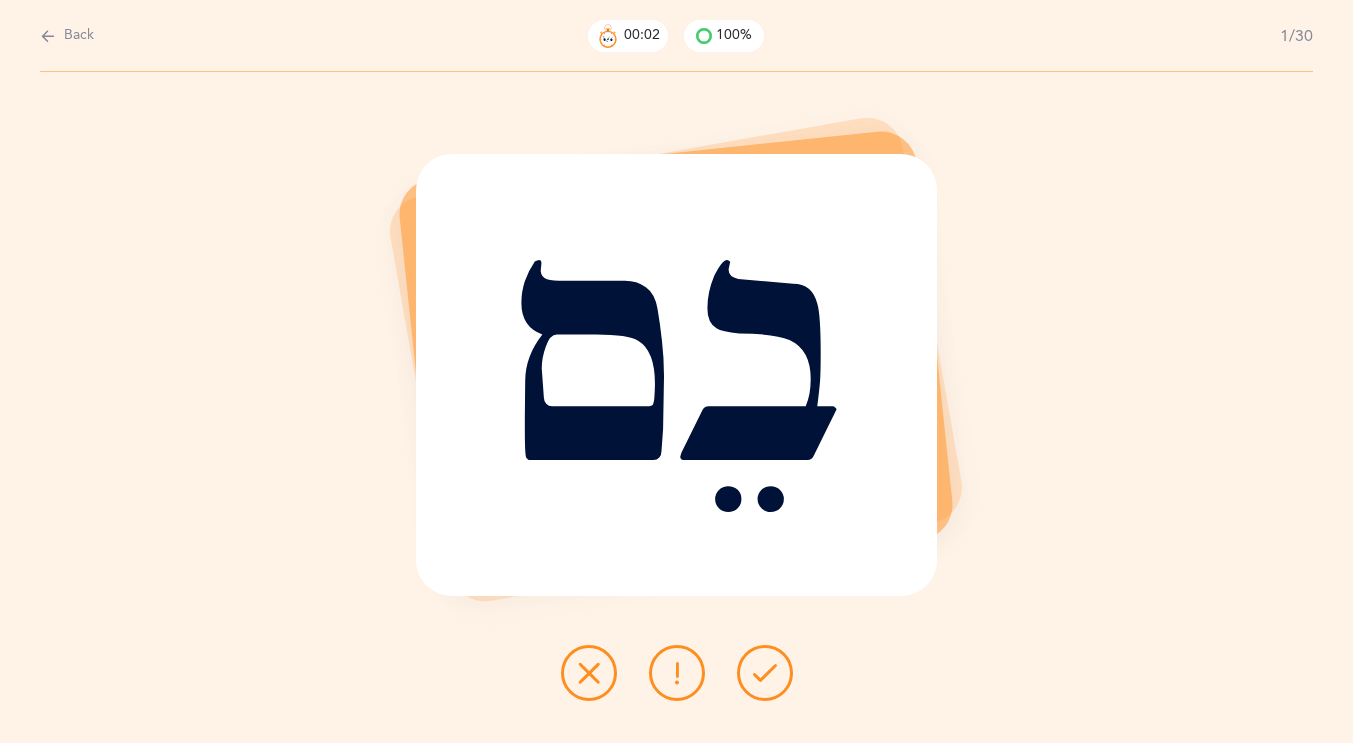 select on "3" 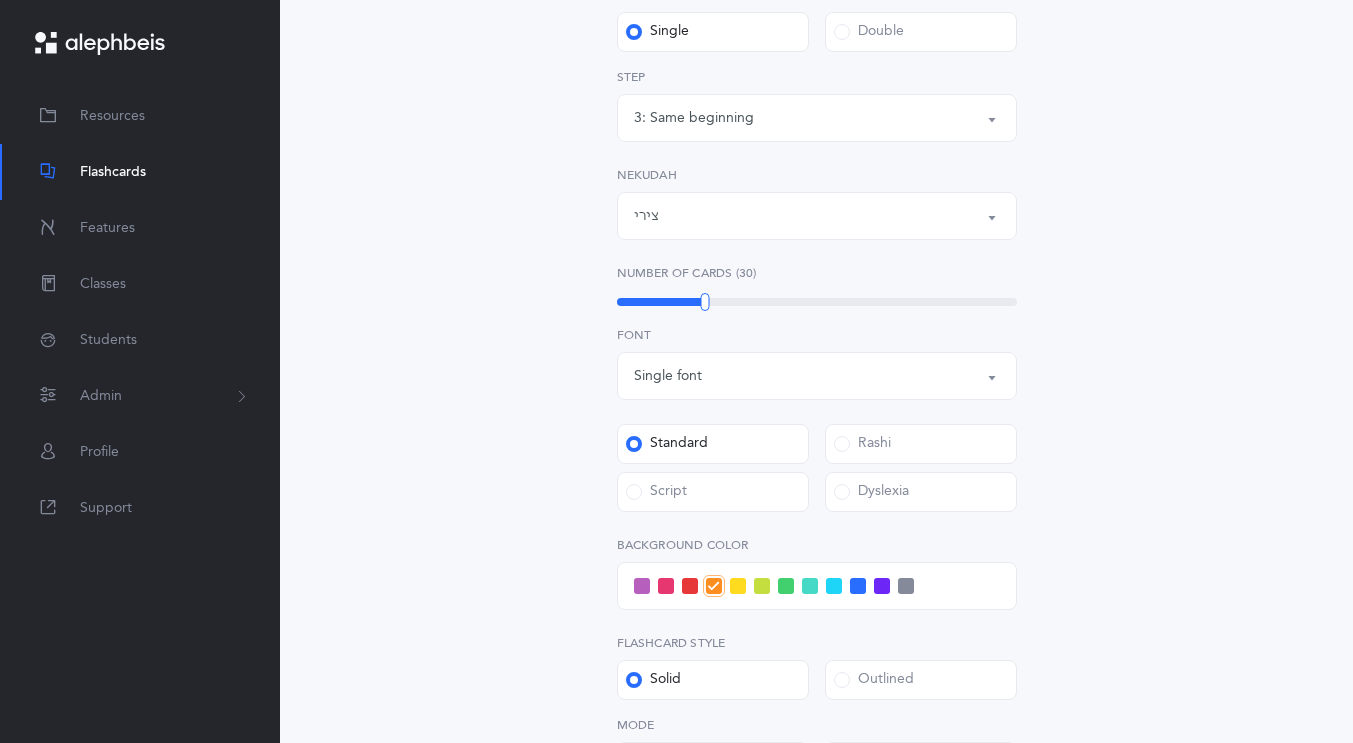 scroll, scrollTop: 335, scrollLeft: 0, axis: vertical 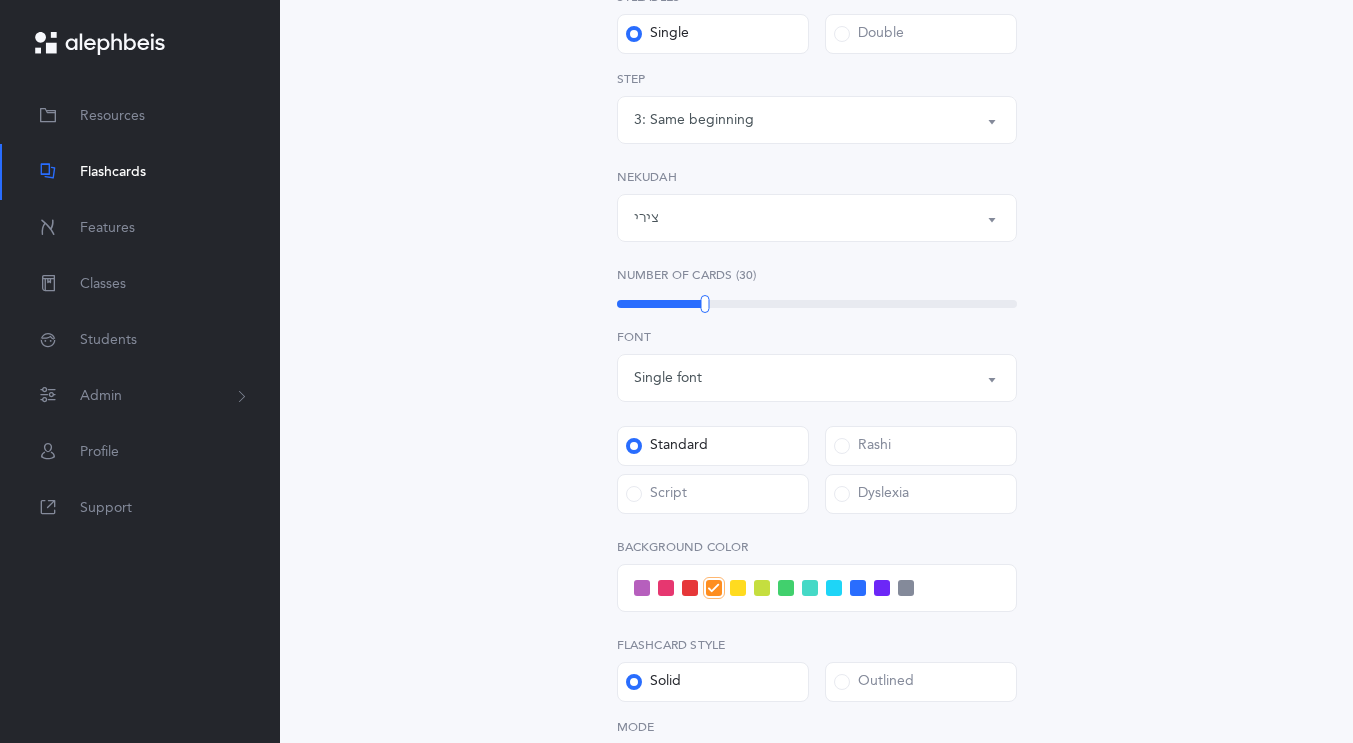 click at bounding box center (842, 494) 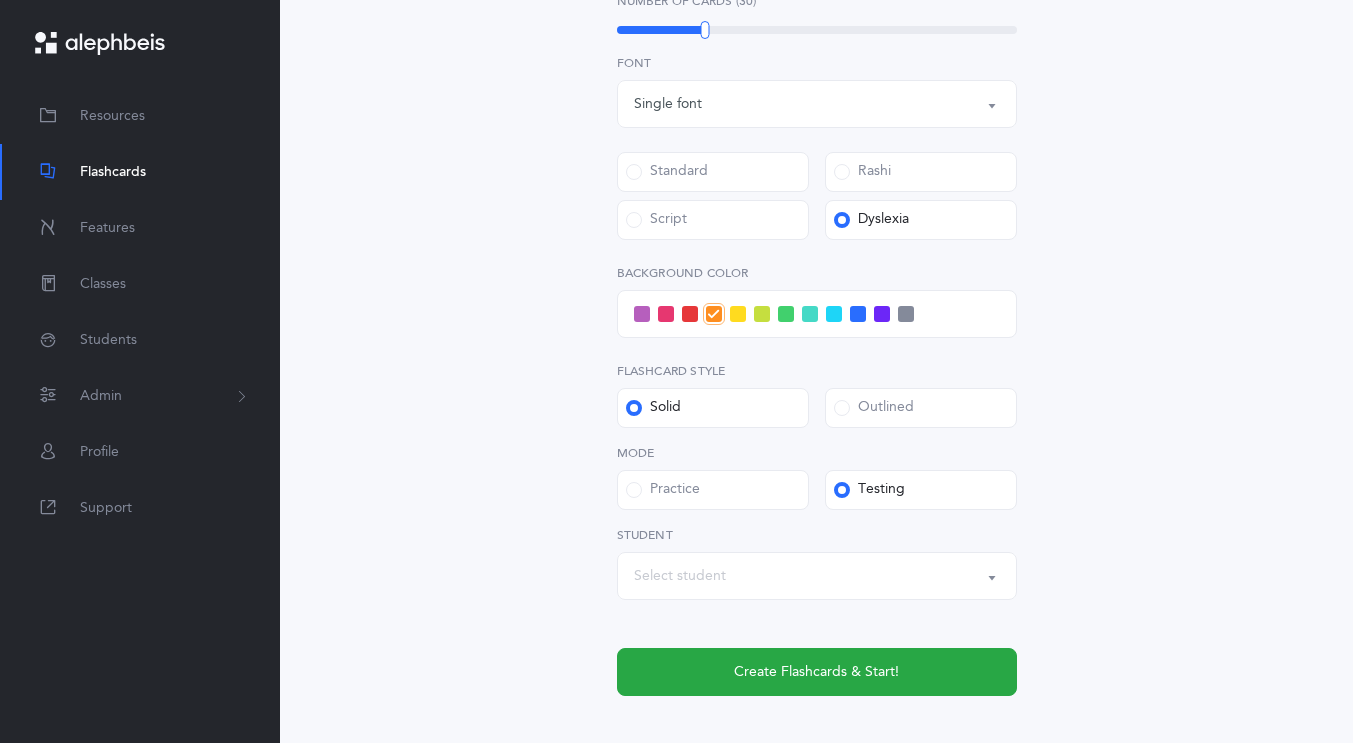 scroll, scrollTop: 609, scrollLeft: 0, axis: vertical 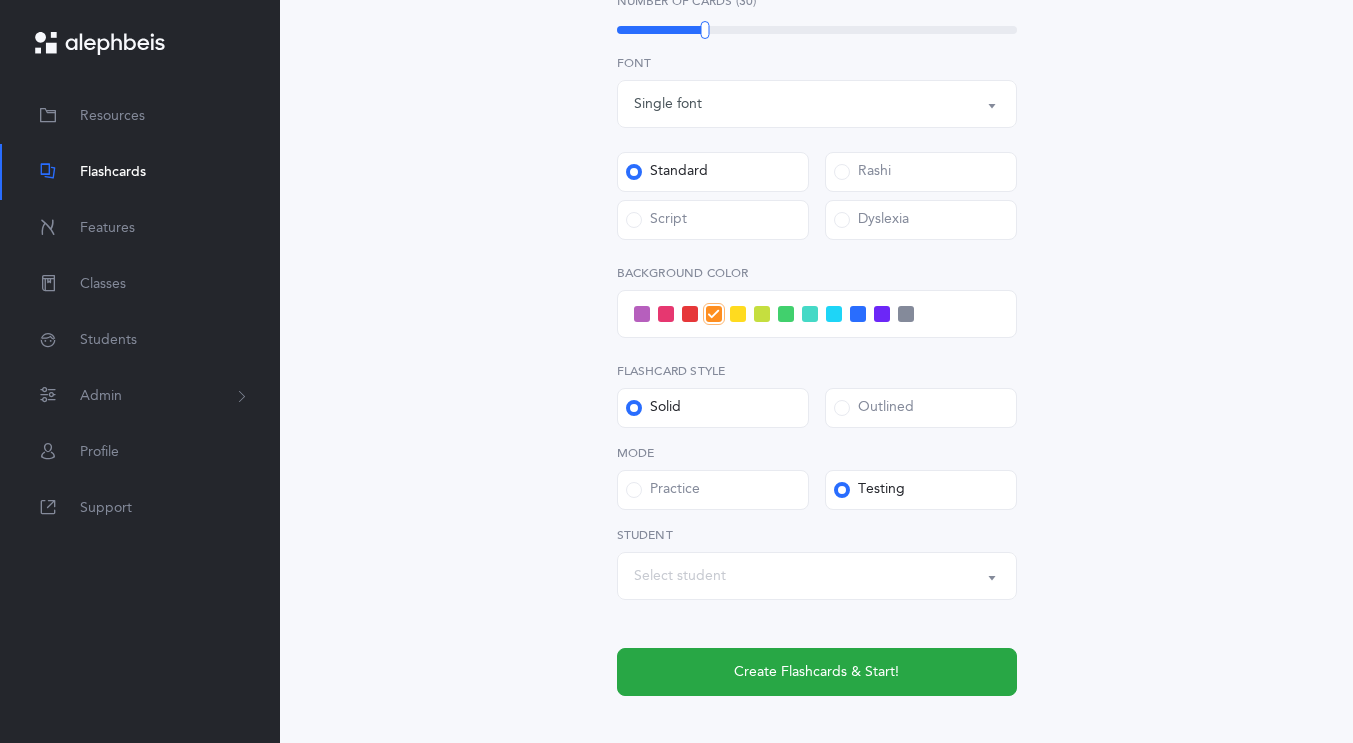 click on "Select student" at bounding box center [680, 576] 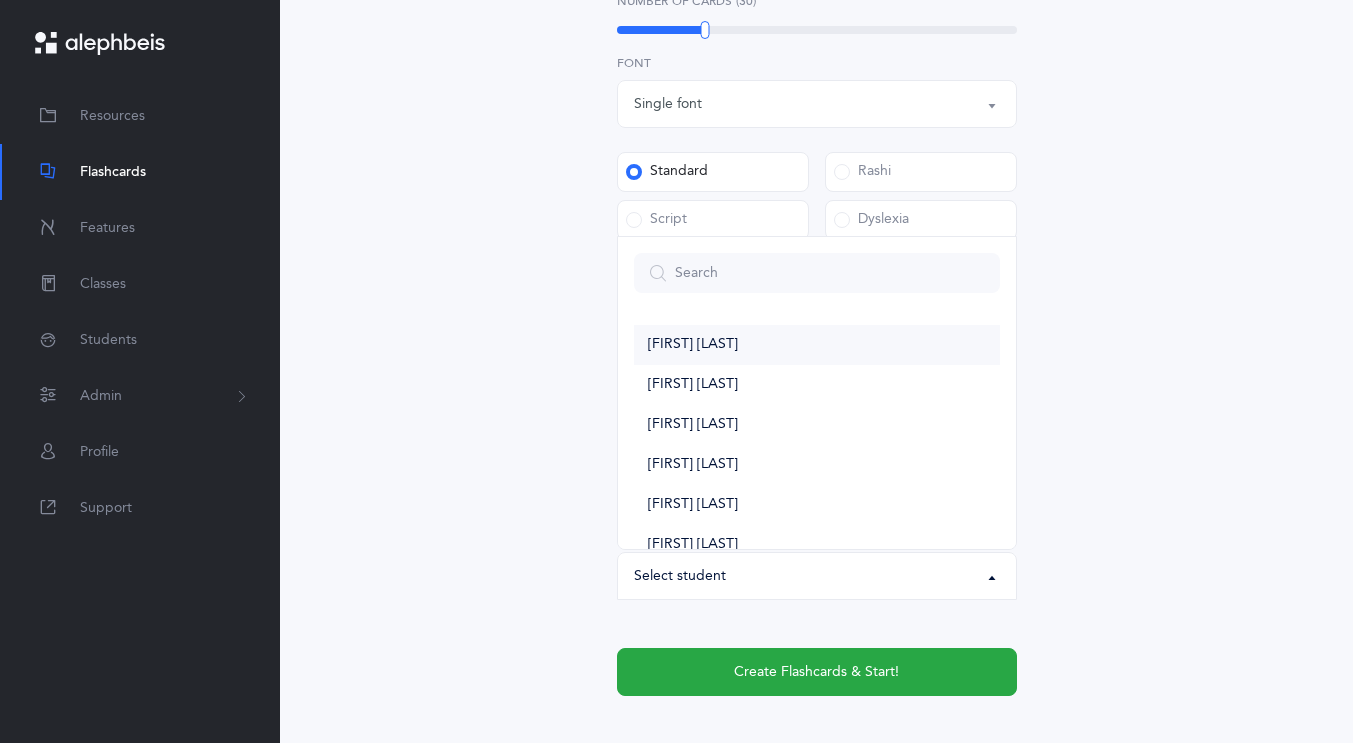 click on "[FIRST] [LAST]" at bounding box center [817, 345] 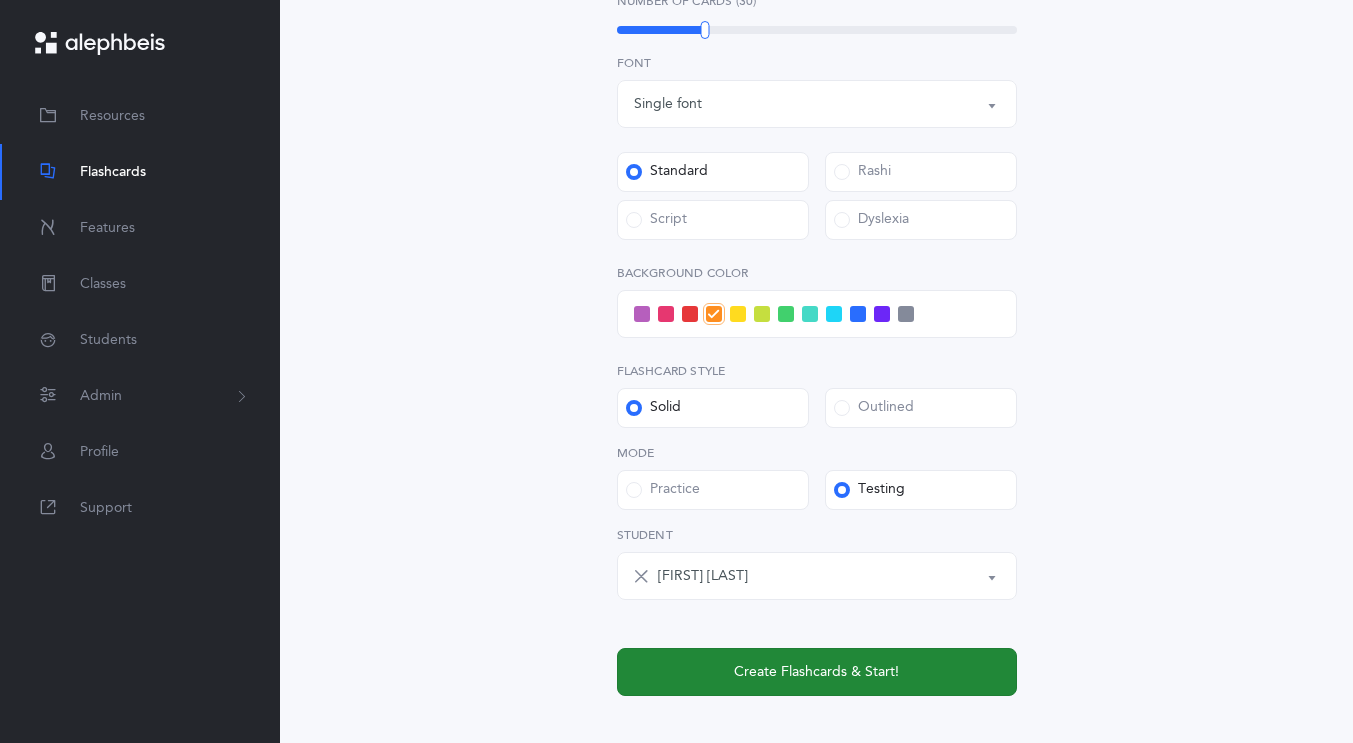 click on "Create Flashcards & Start!" at bounding box center (817, 672) 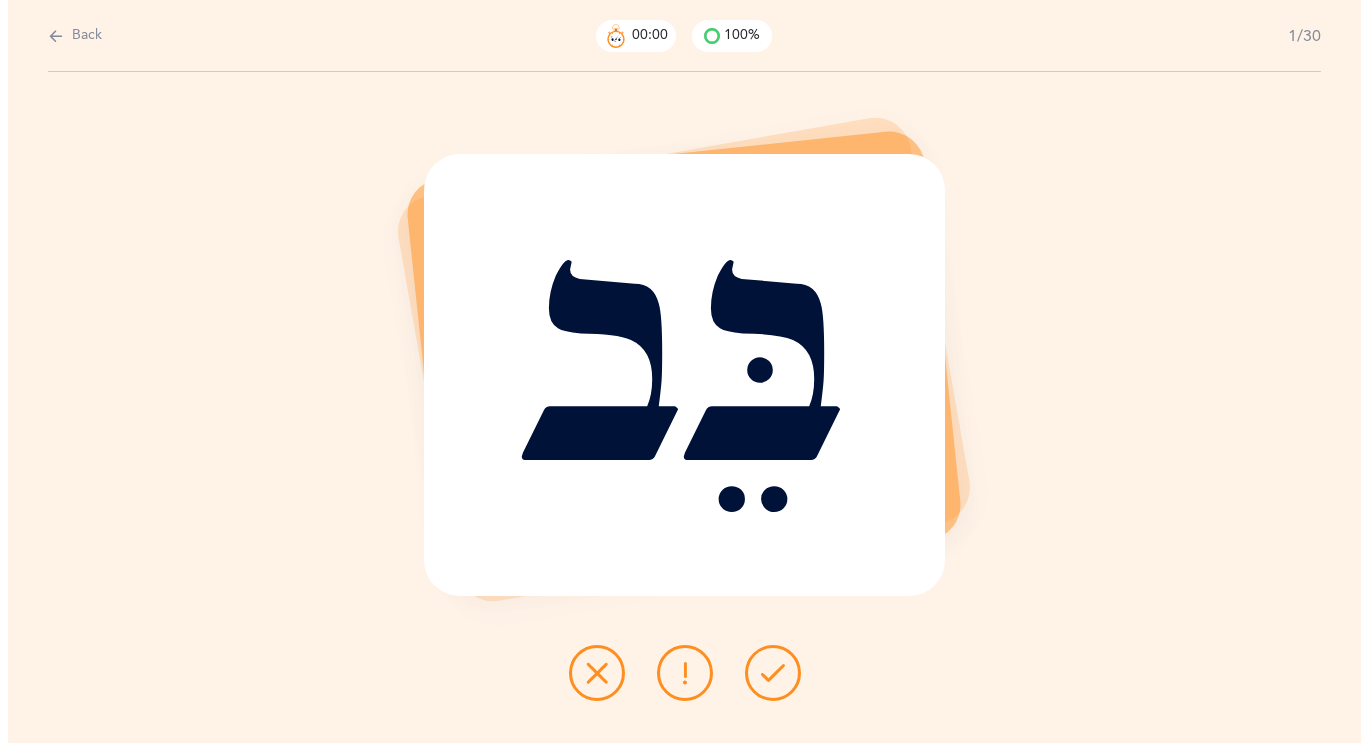 scroll, scrollTop: 0, scrollLeft: 0, axis: both 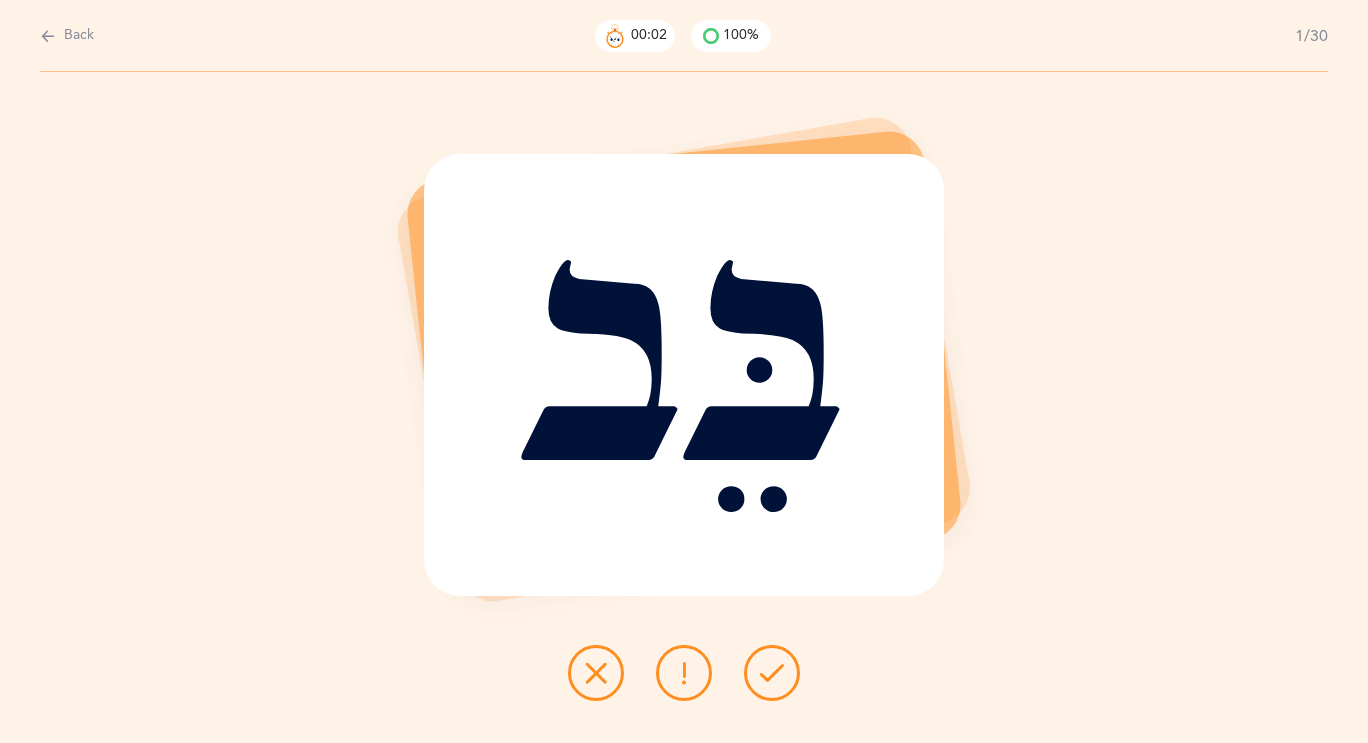 click at bounding box center (772, 673) 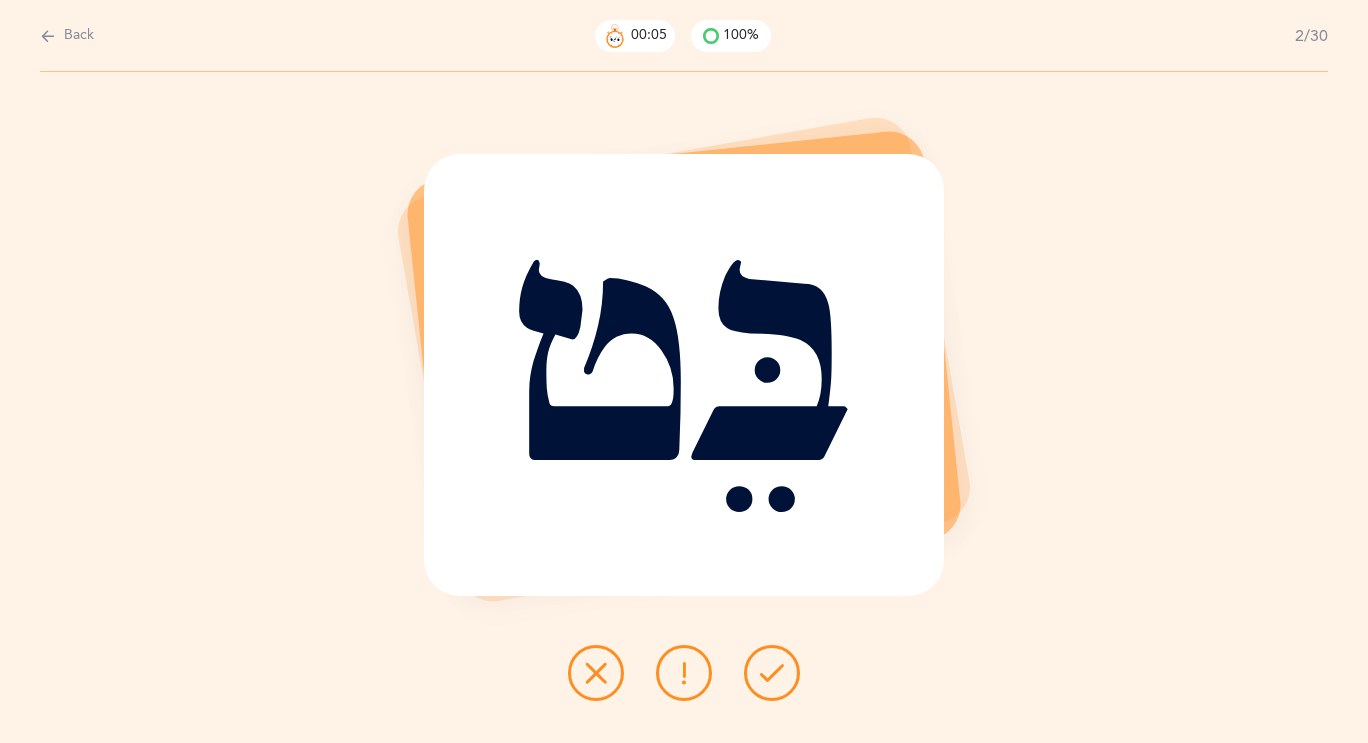 click at bounding box center [772, 673] 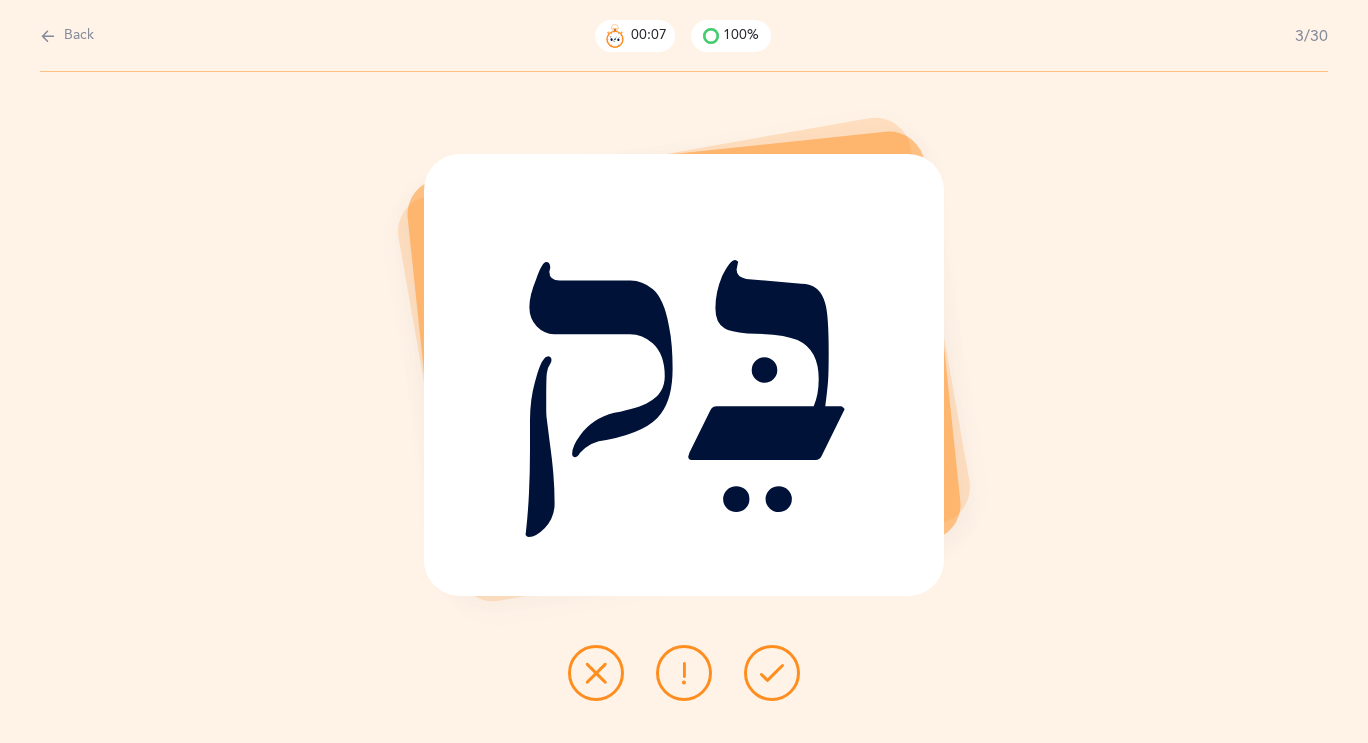 click at bounding box center (772, 673) 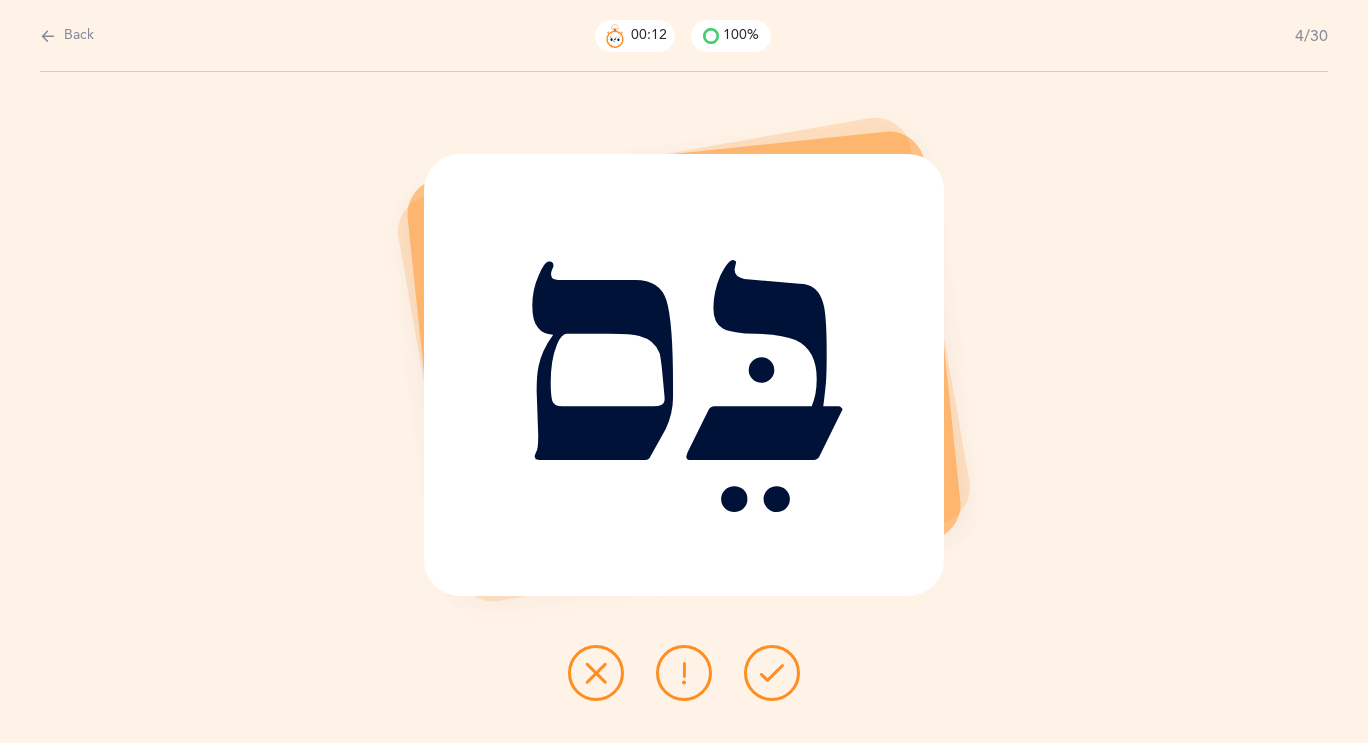 click at bounding box center [772, 673] 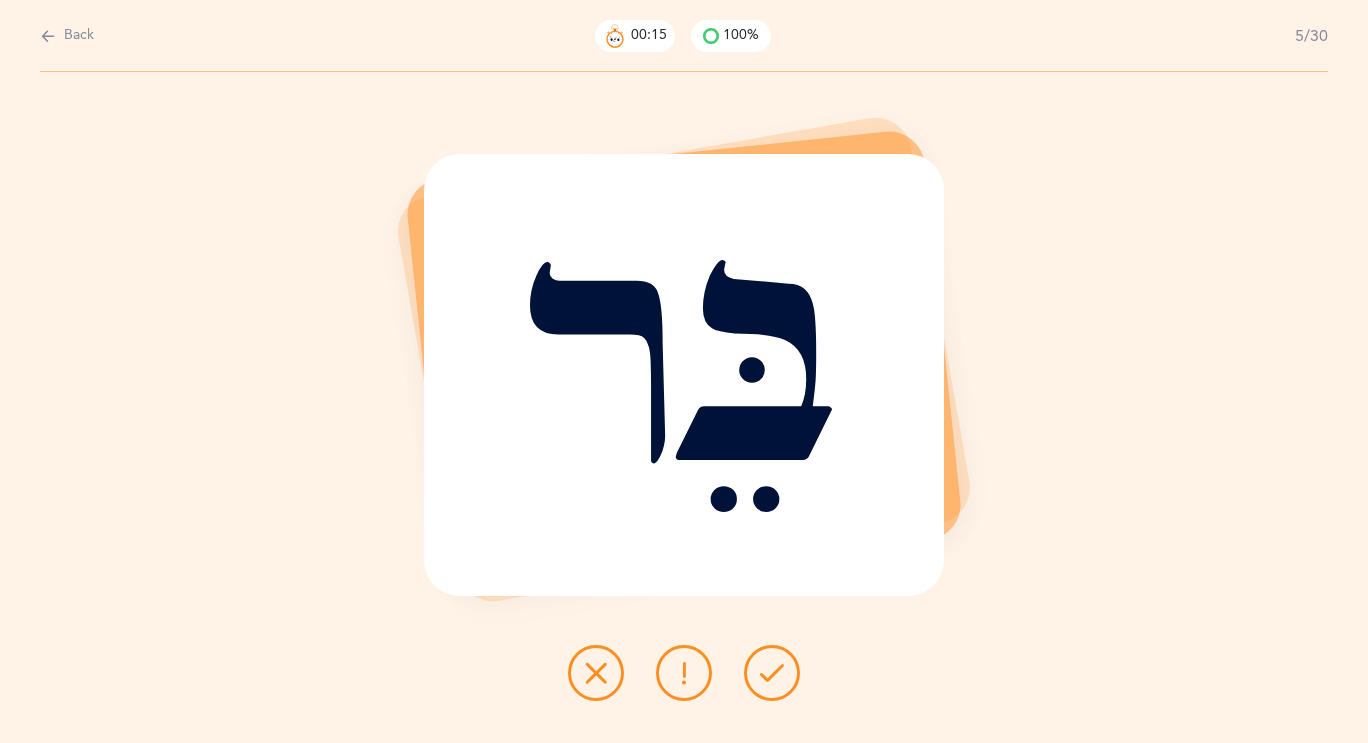 click at bounding box center (772, 673) 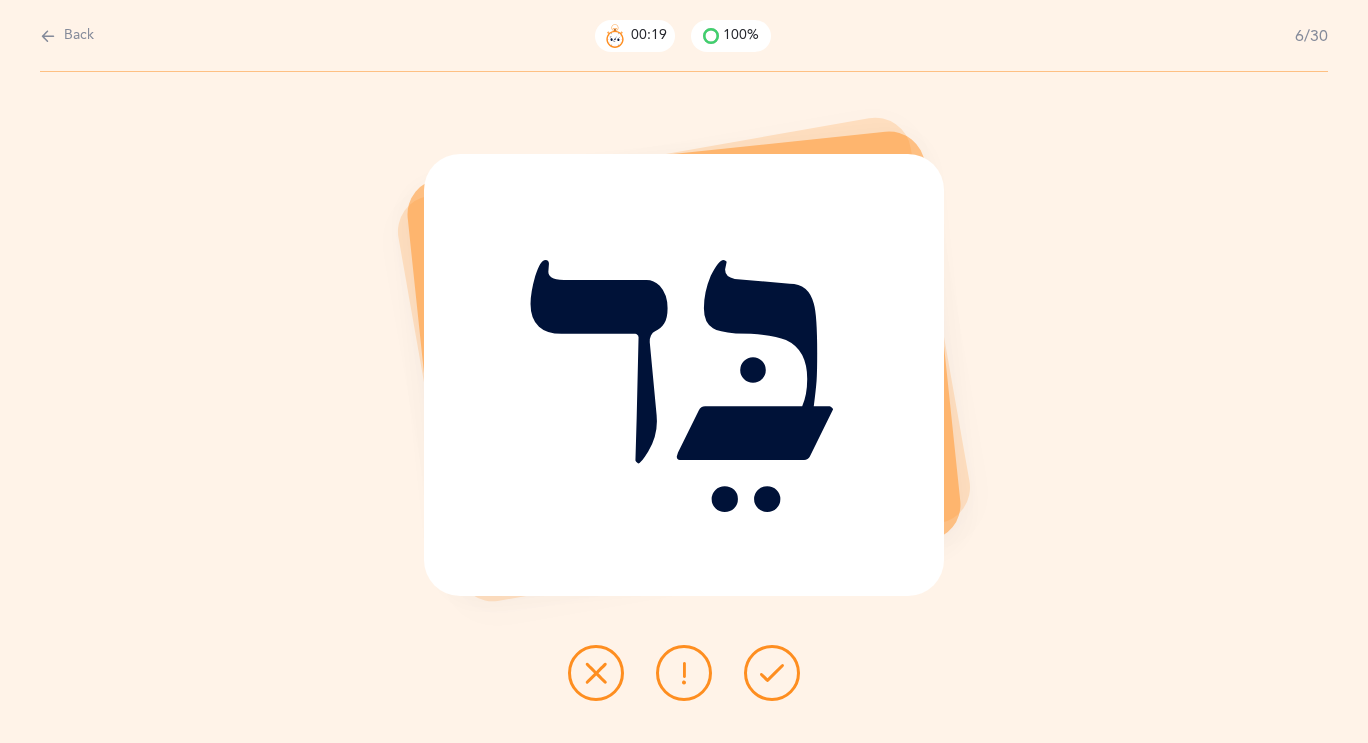 click at bounding box center (772, 673) 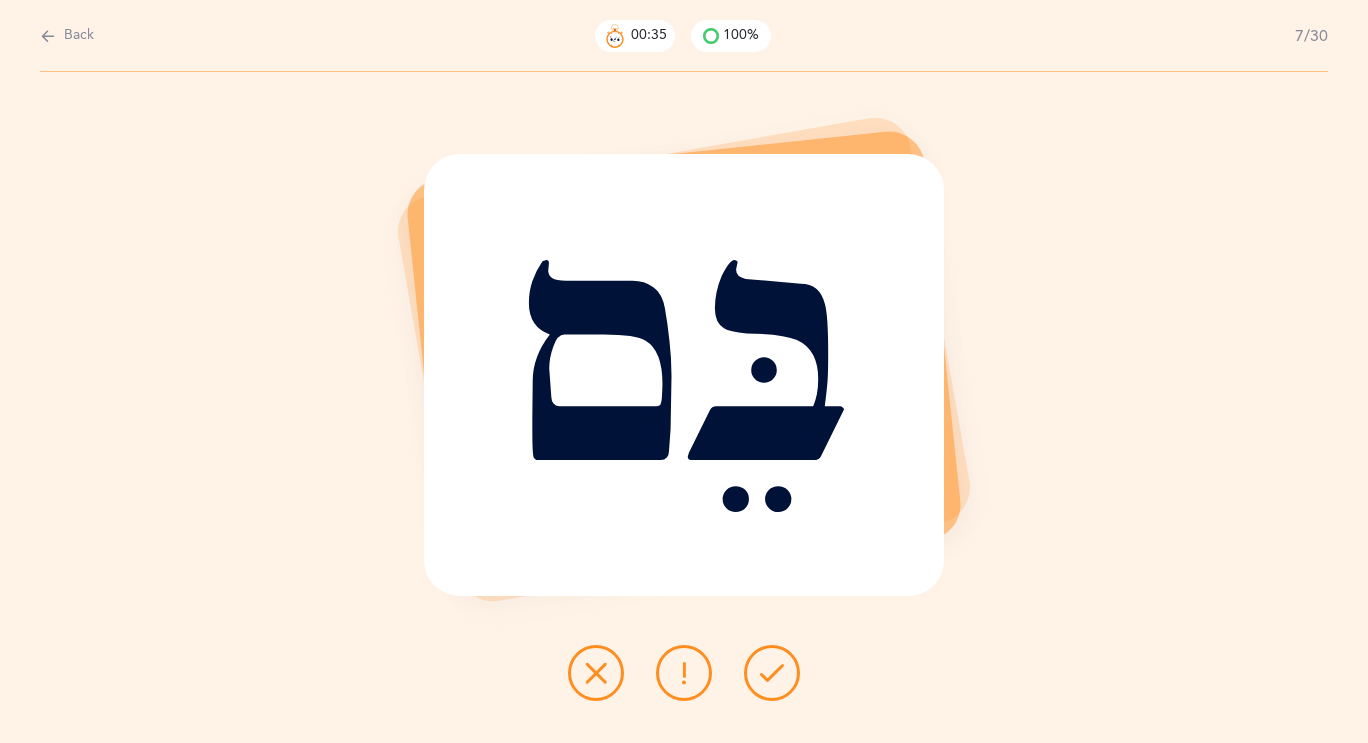 click at bounding box center [684, 673] 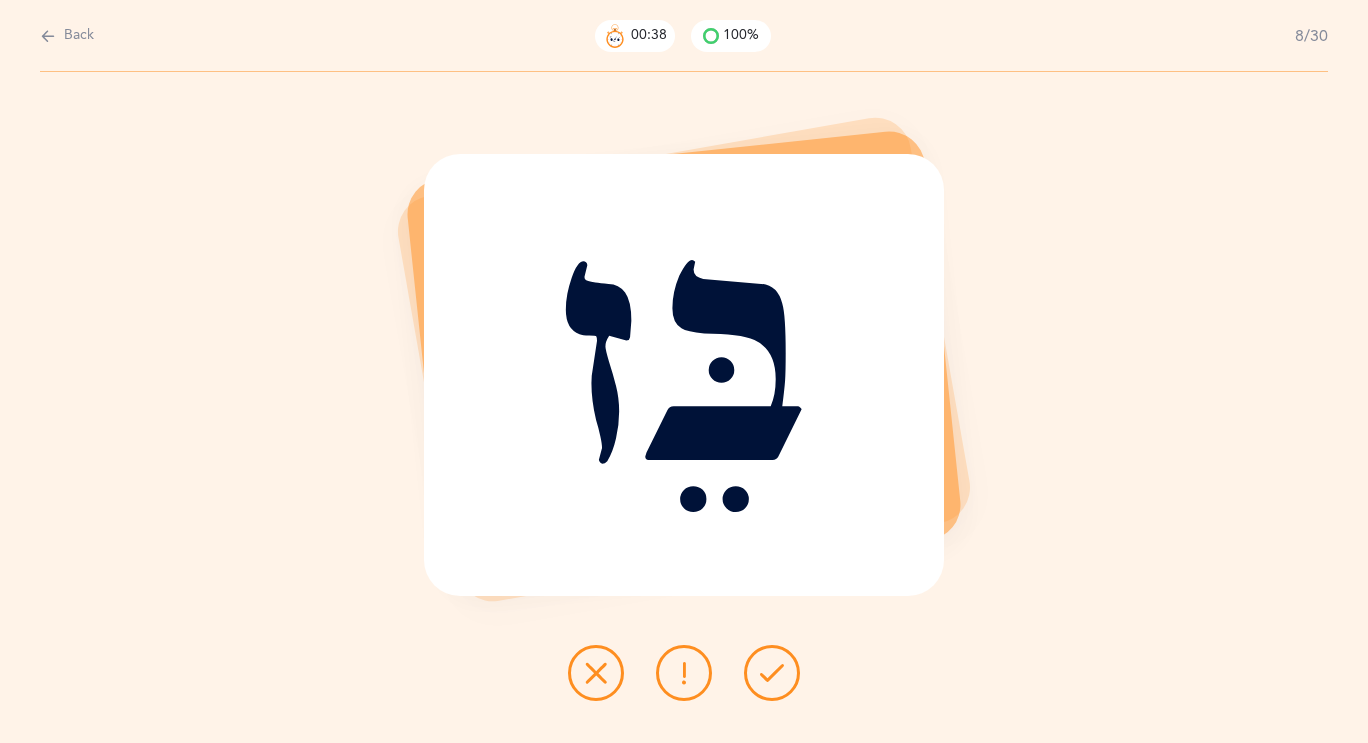 click at bounding box center (772, 673) 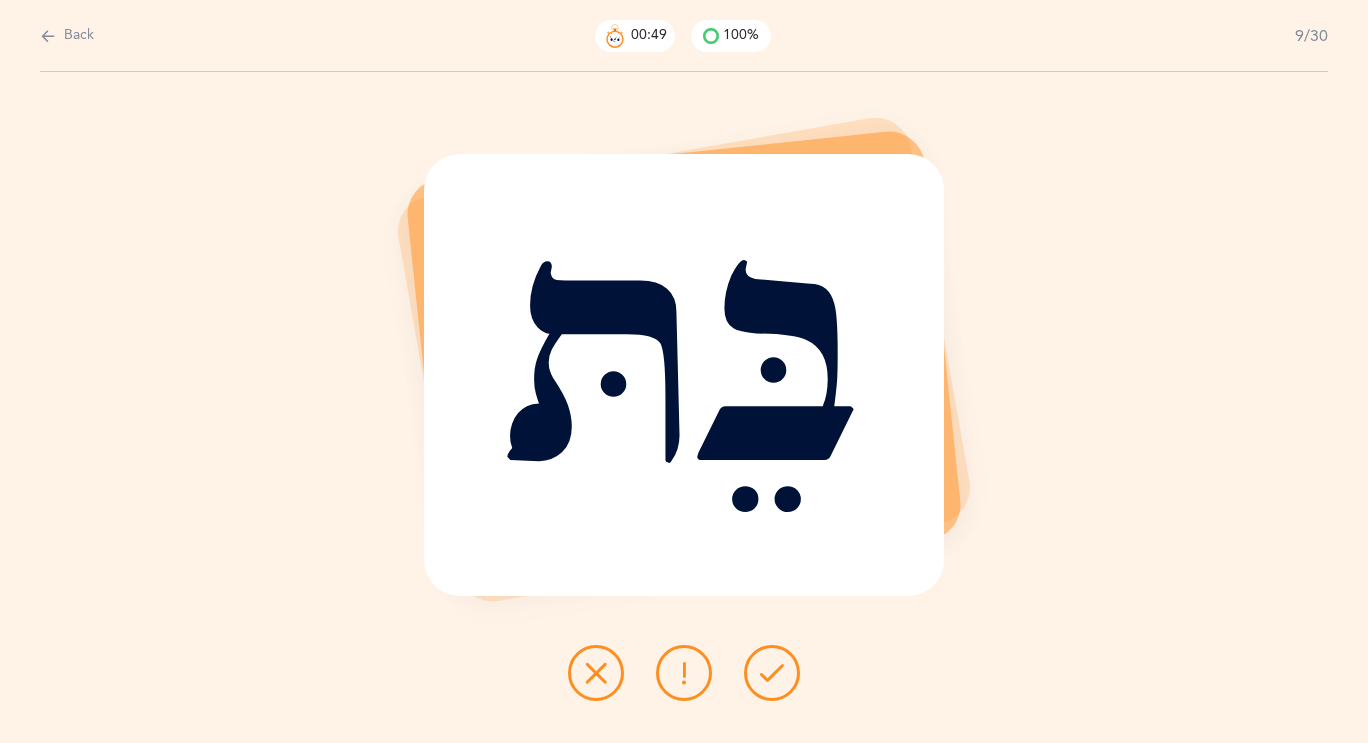 click on "בֵּתּ" at bounding box center (684, 375) 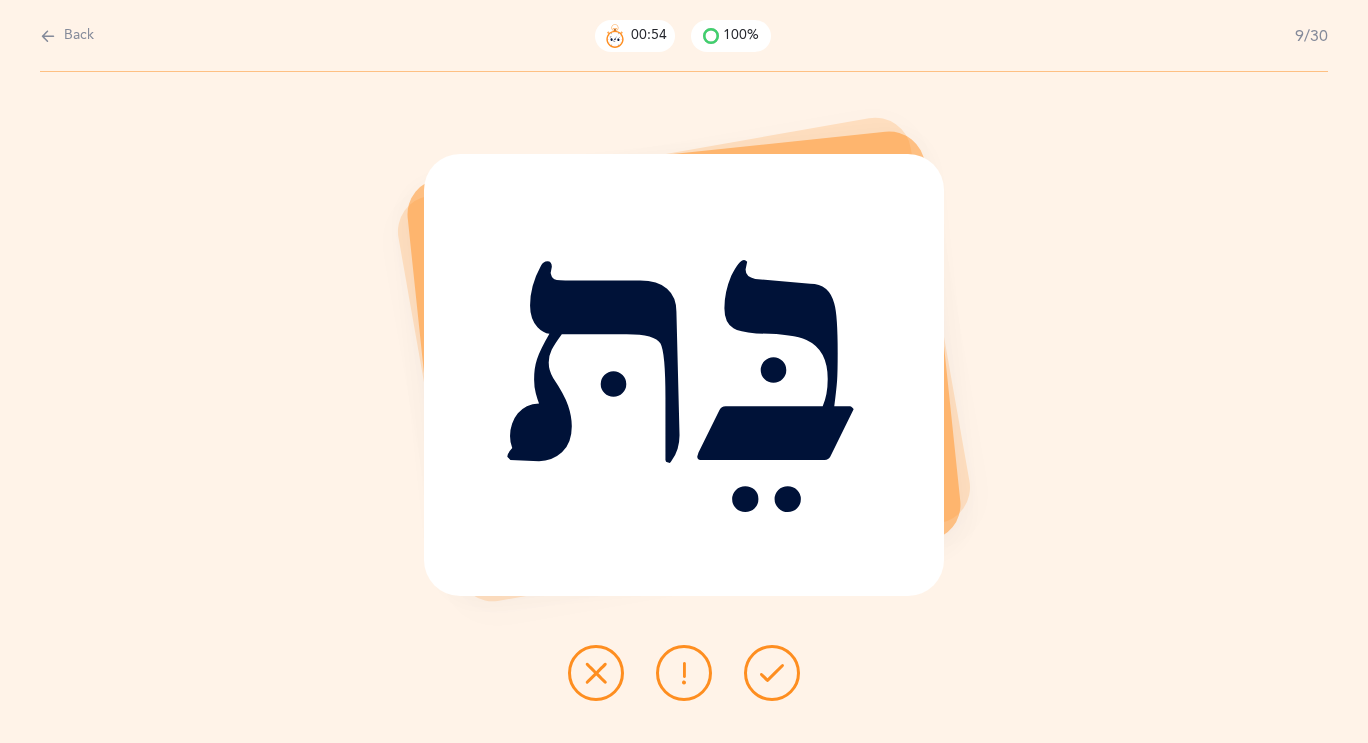 click at bounding box center [772, 673] 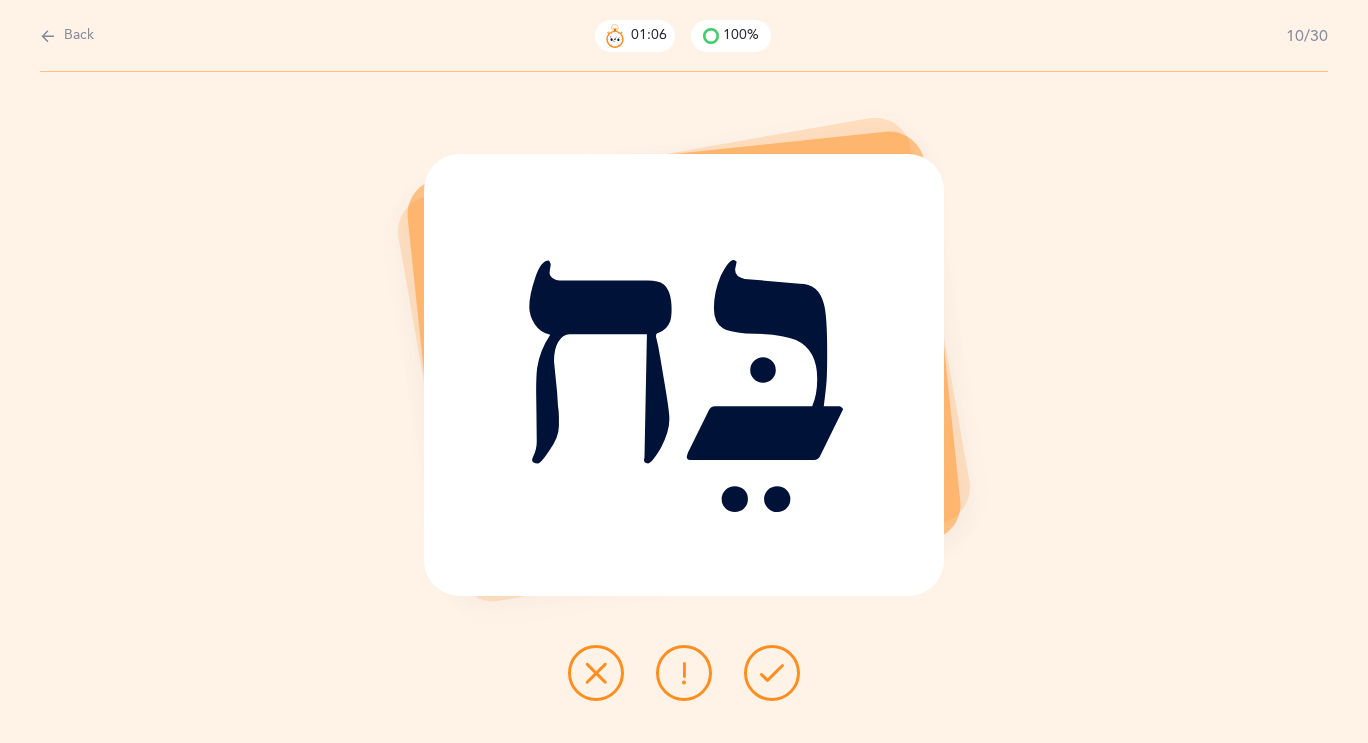 click at bounding box center [684, 673] 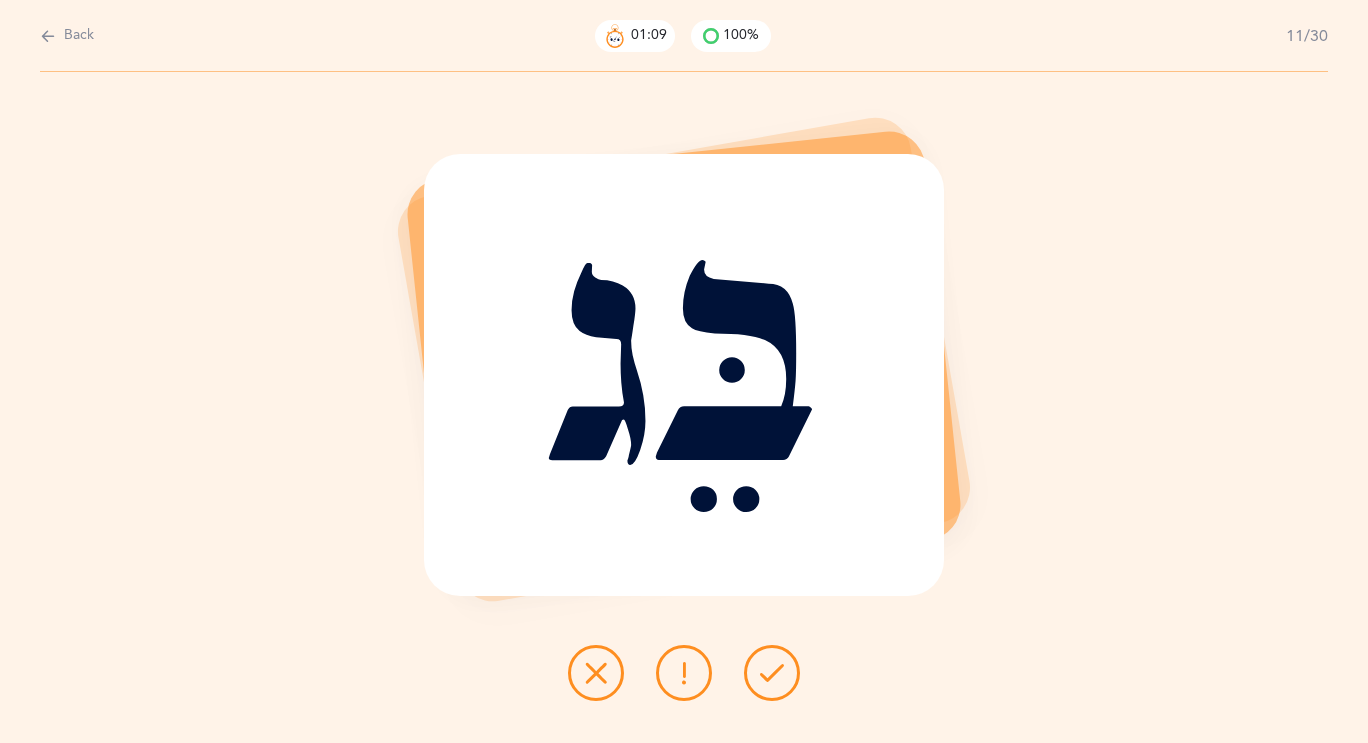 click at bounding box center (772, 673) 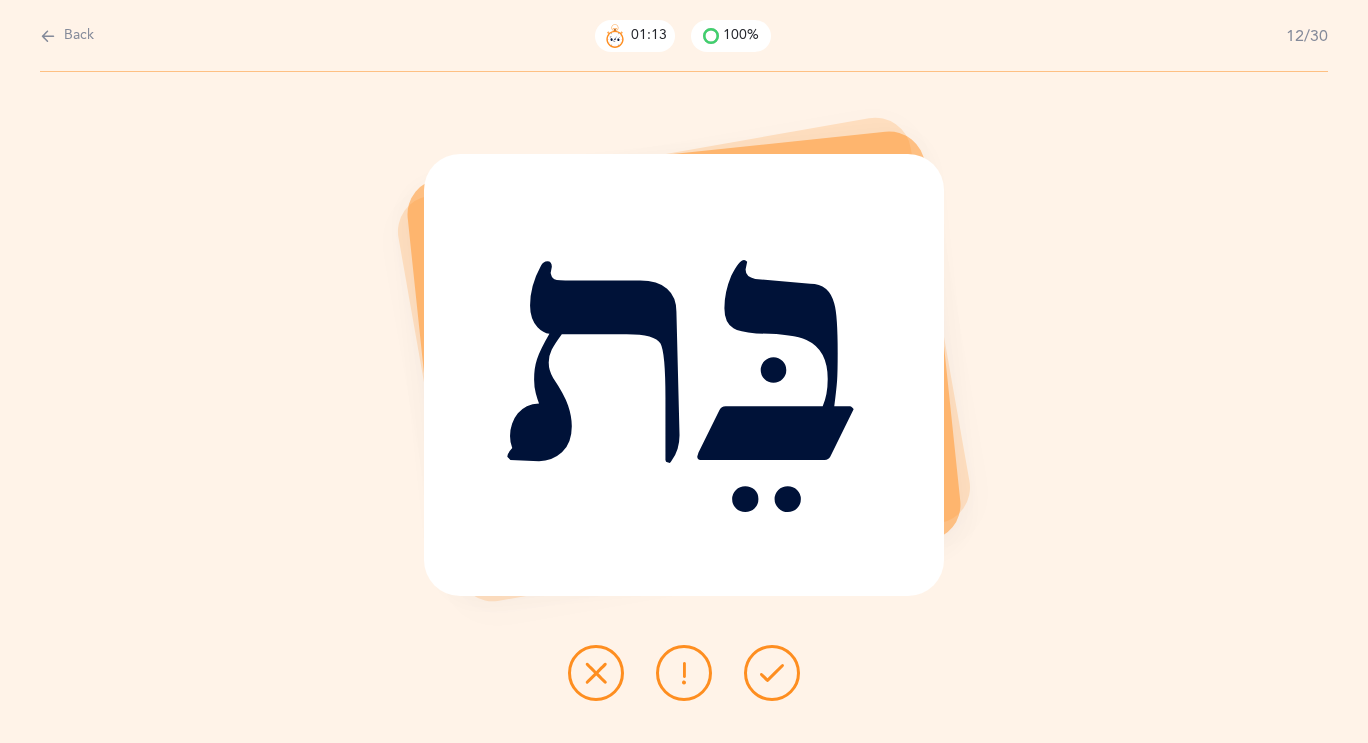 click at bounding box center (772, 673) 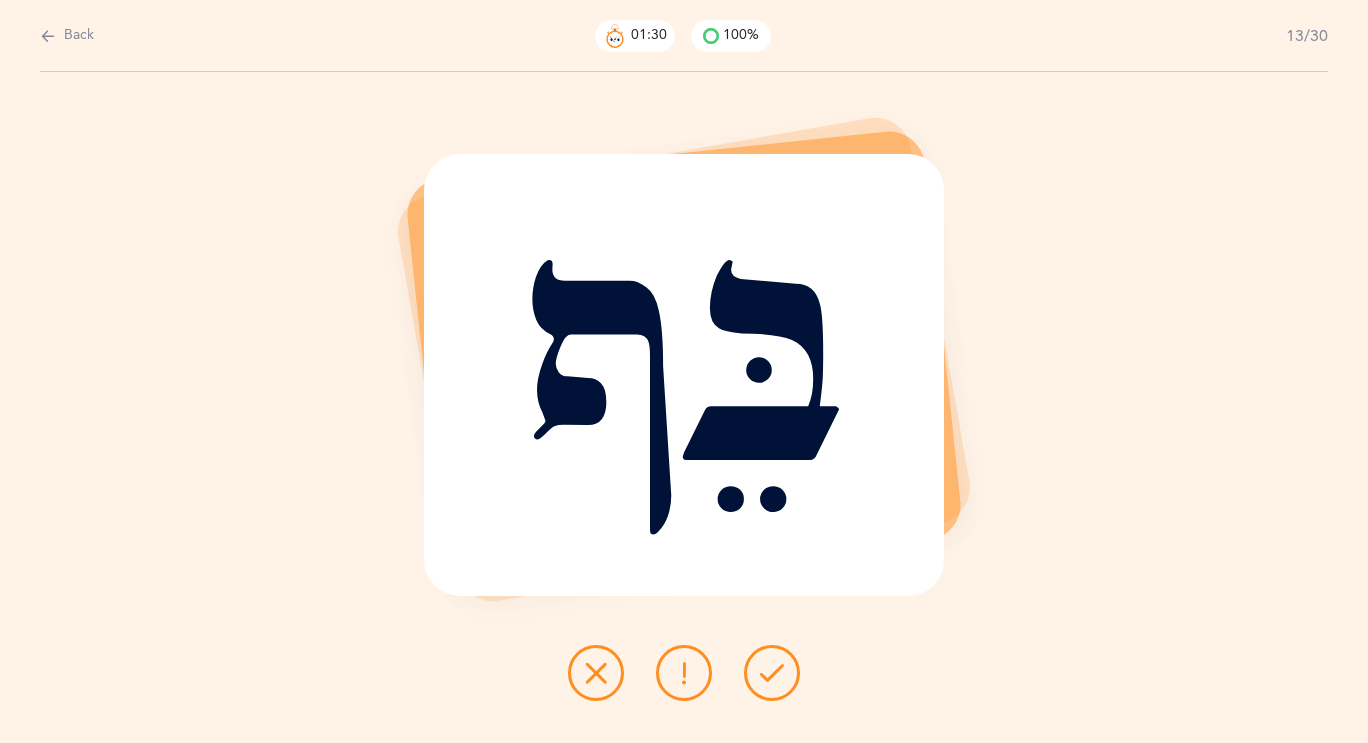 click at bounding box center (772, 673) 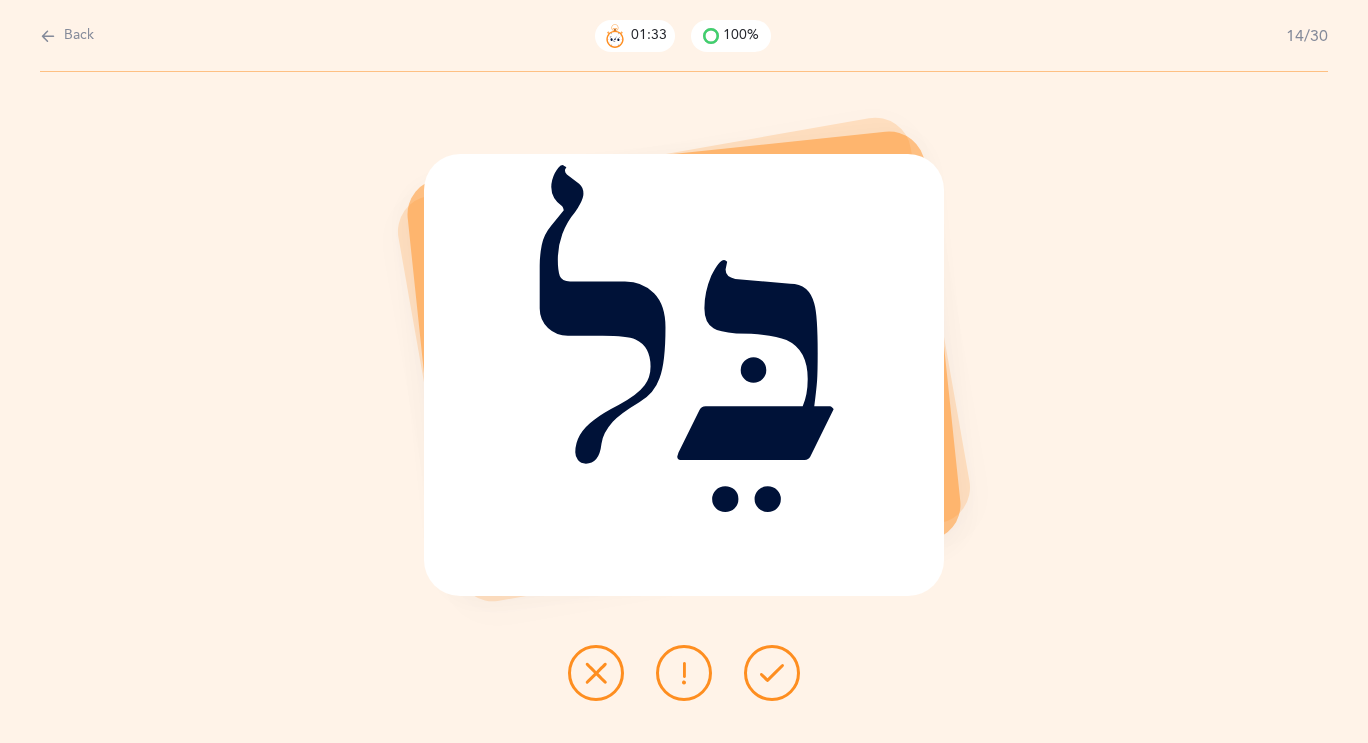 click at bounding box center (772, 673) 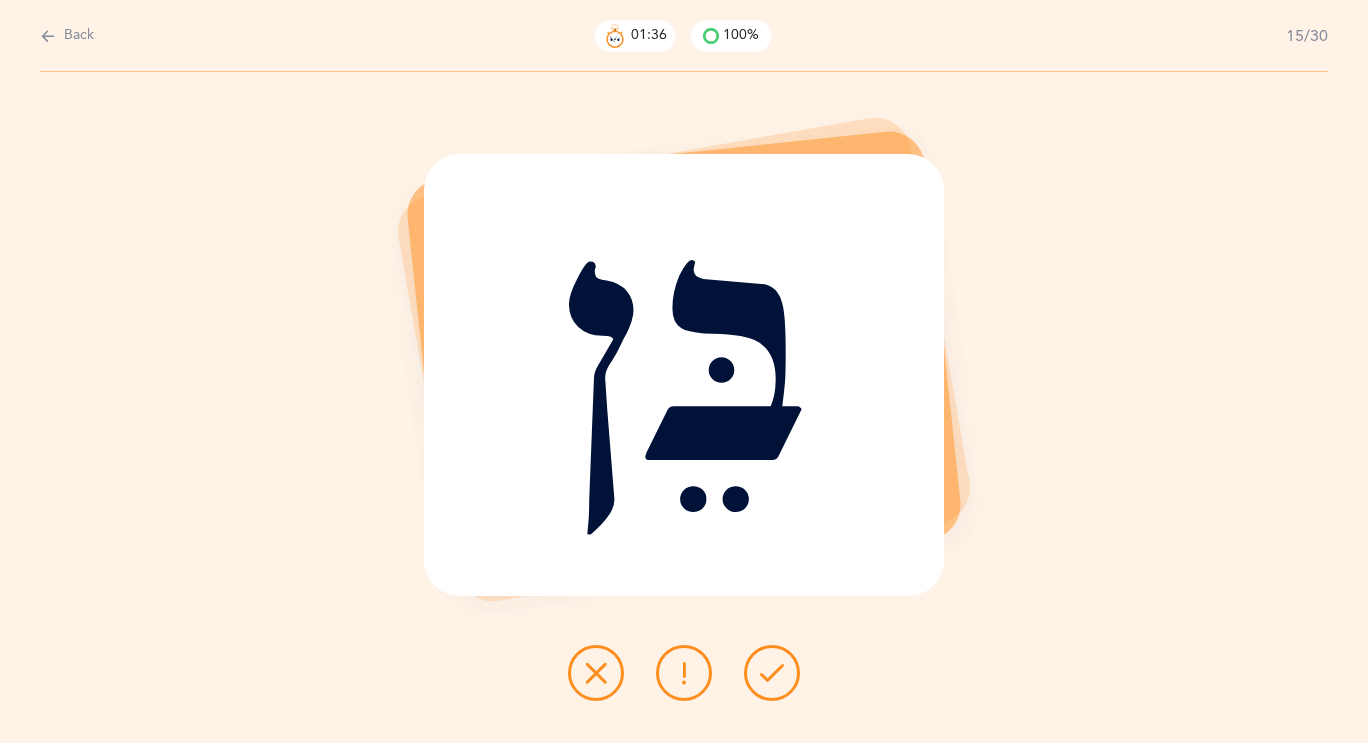 click at bounding box center [772, 673] 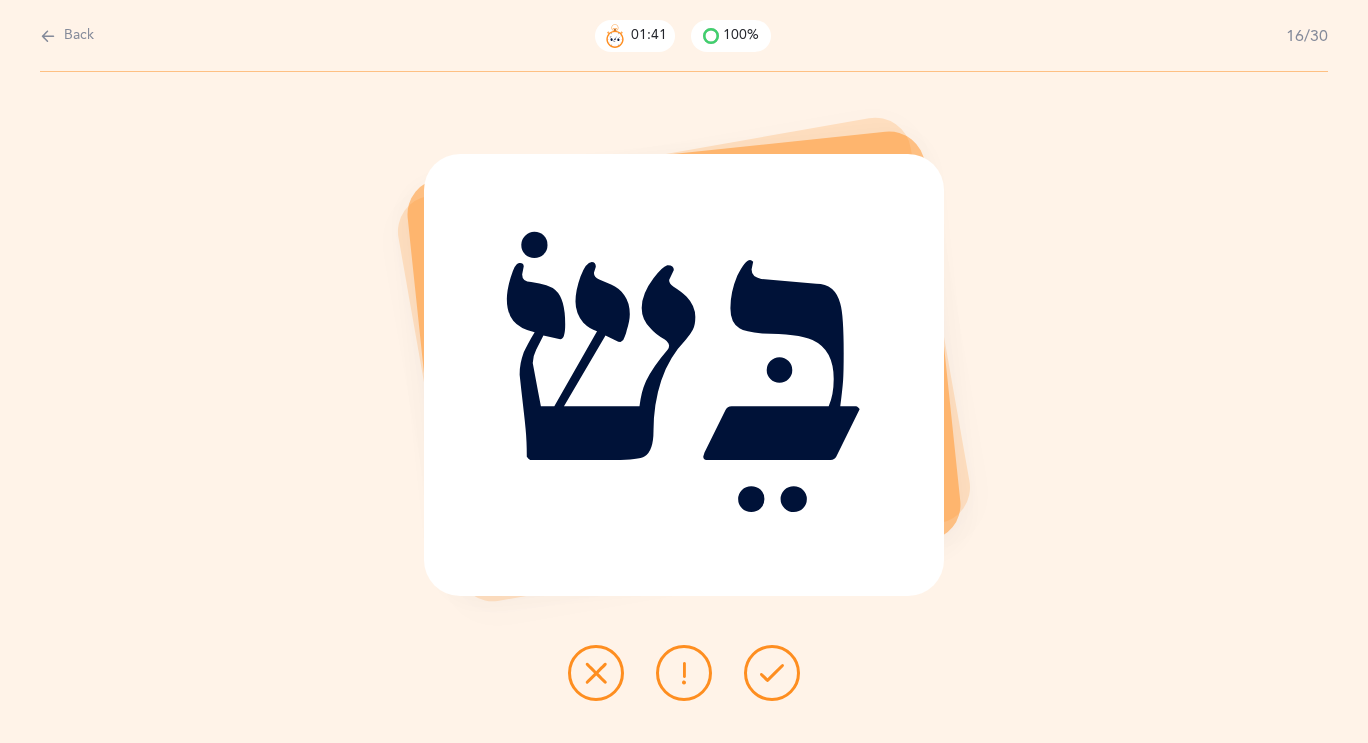 click at bounding box center [772, 673] 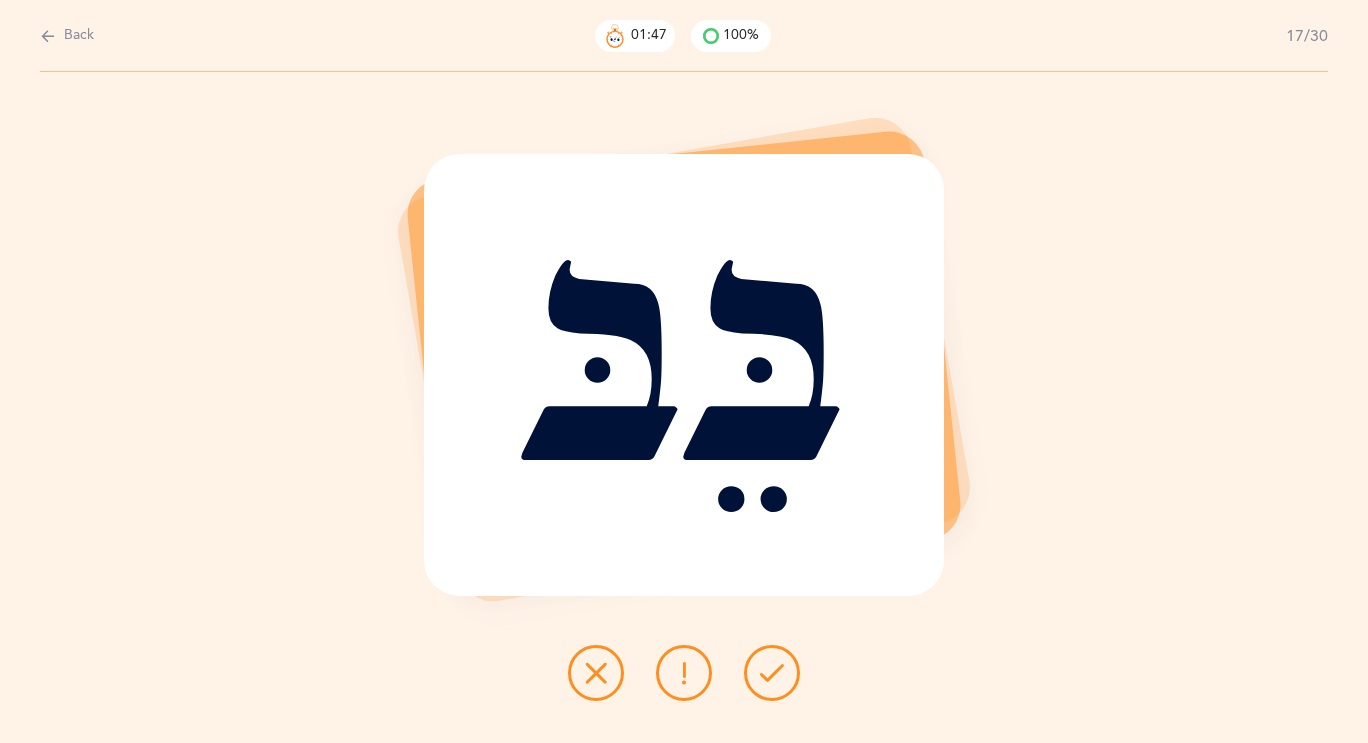 click at bounding box center [772, 673] 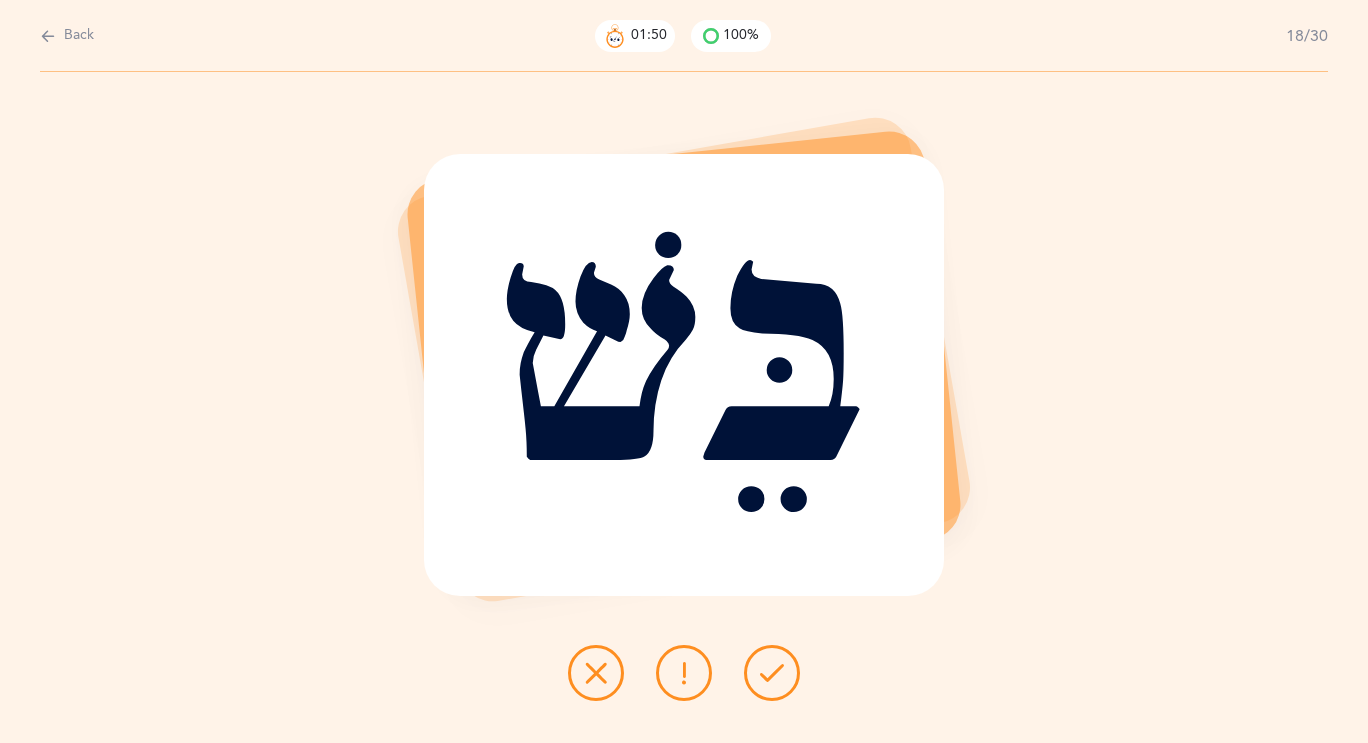 click at bounding box center (772, 673) 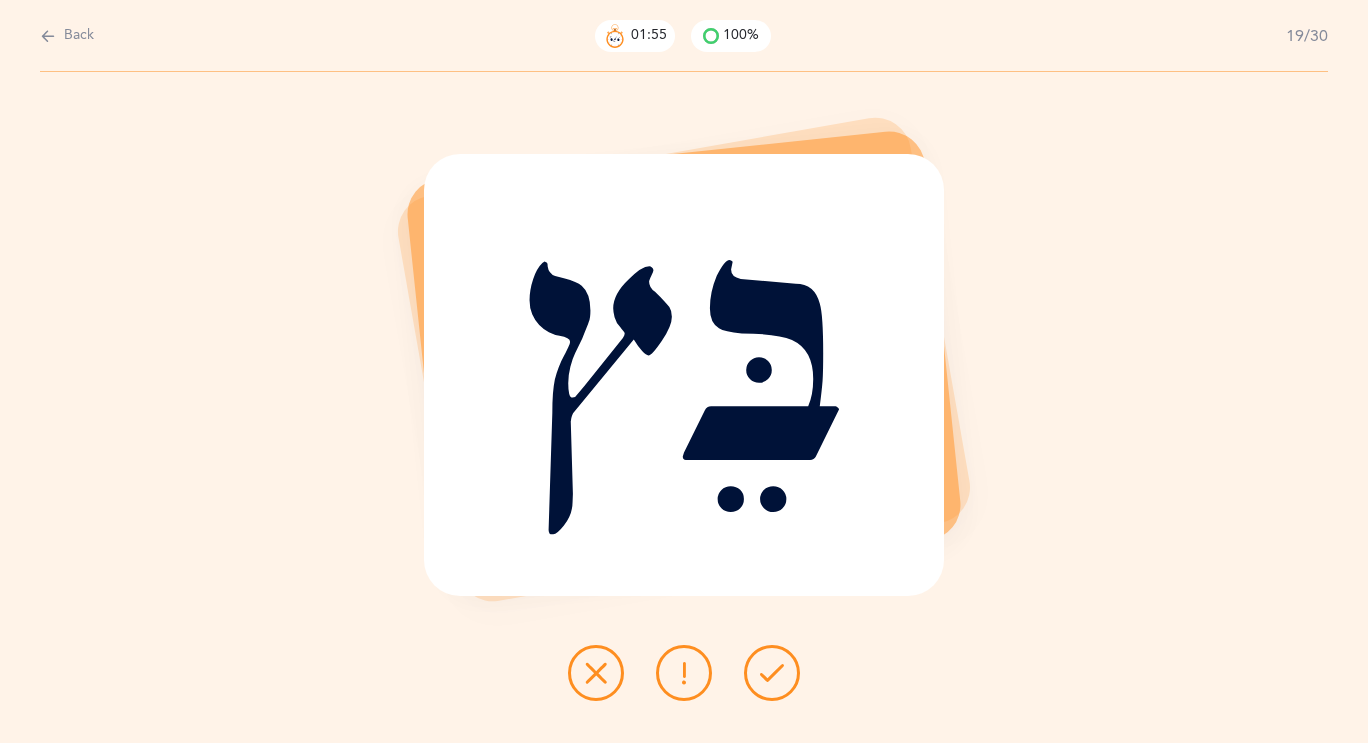 click at bounding box center [772, 673] 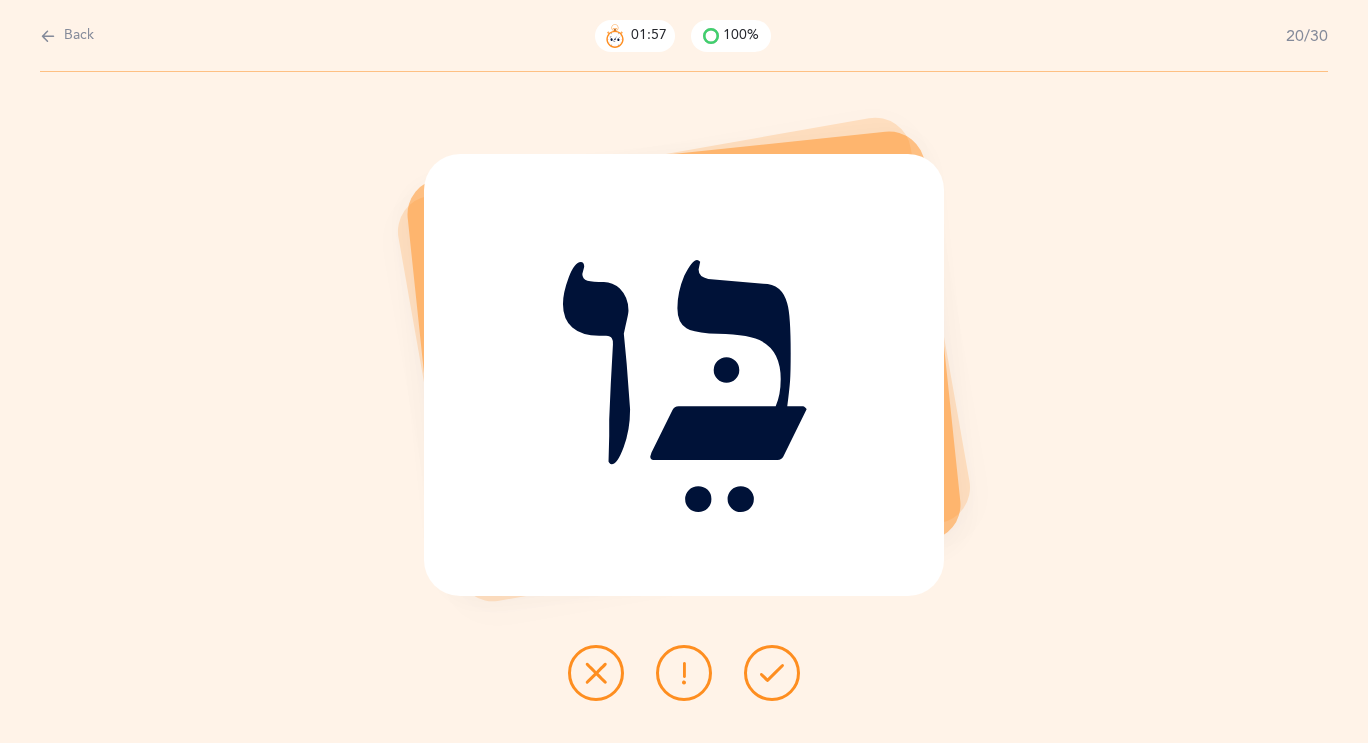 click at bounding box center [772, 673] 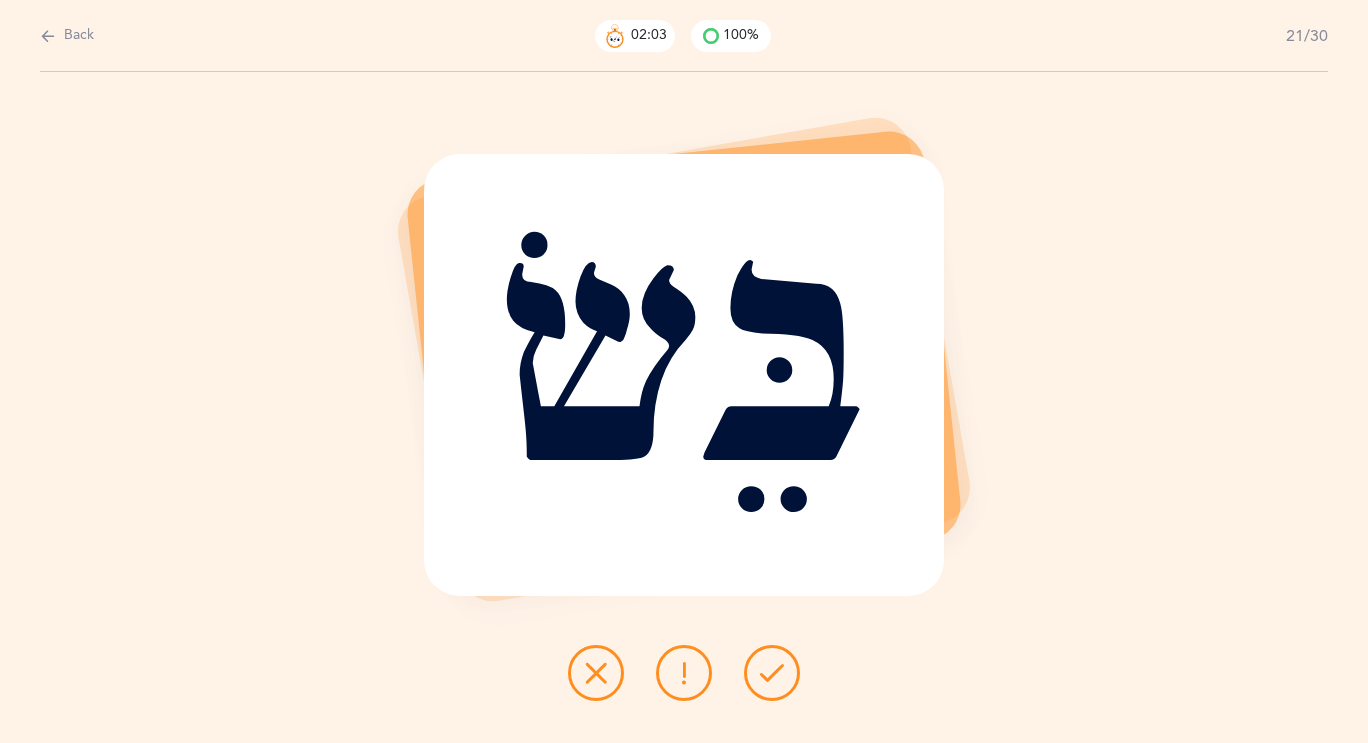 click at bounding box center [684, 673] 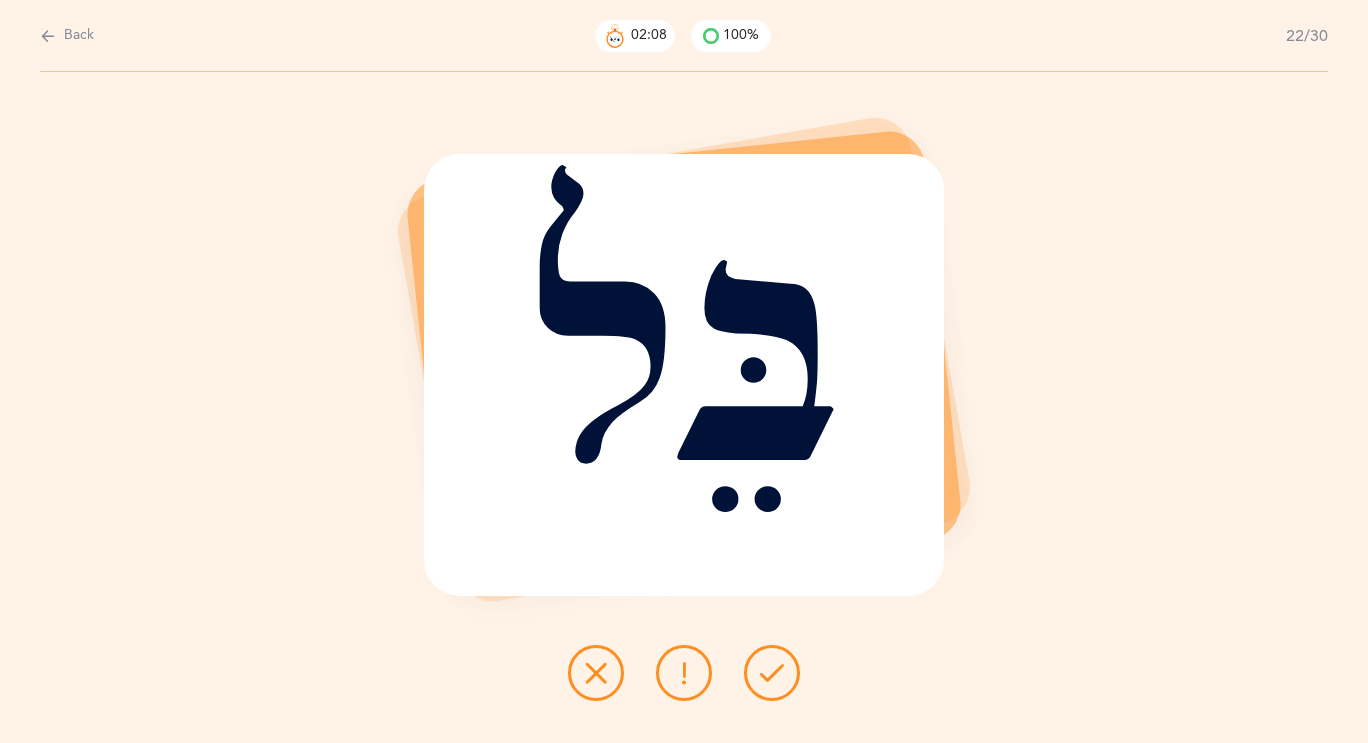 click at bounding box center (684, 673) 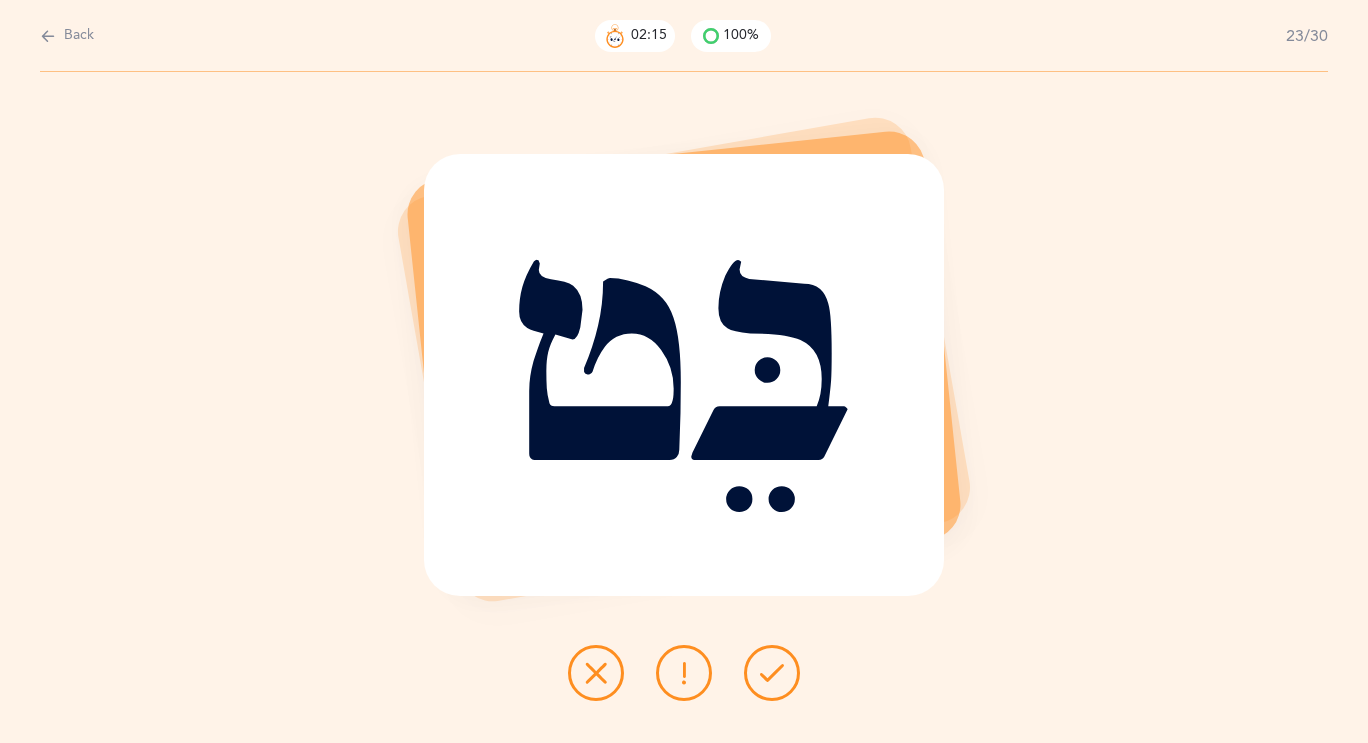 click at bounding box center (772, 673) 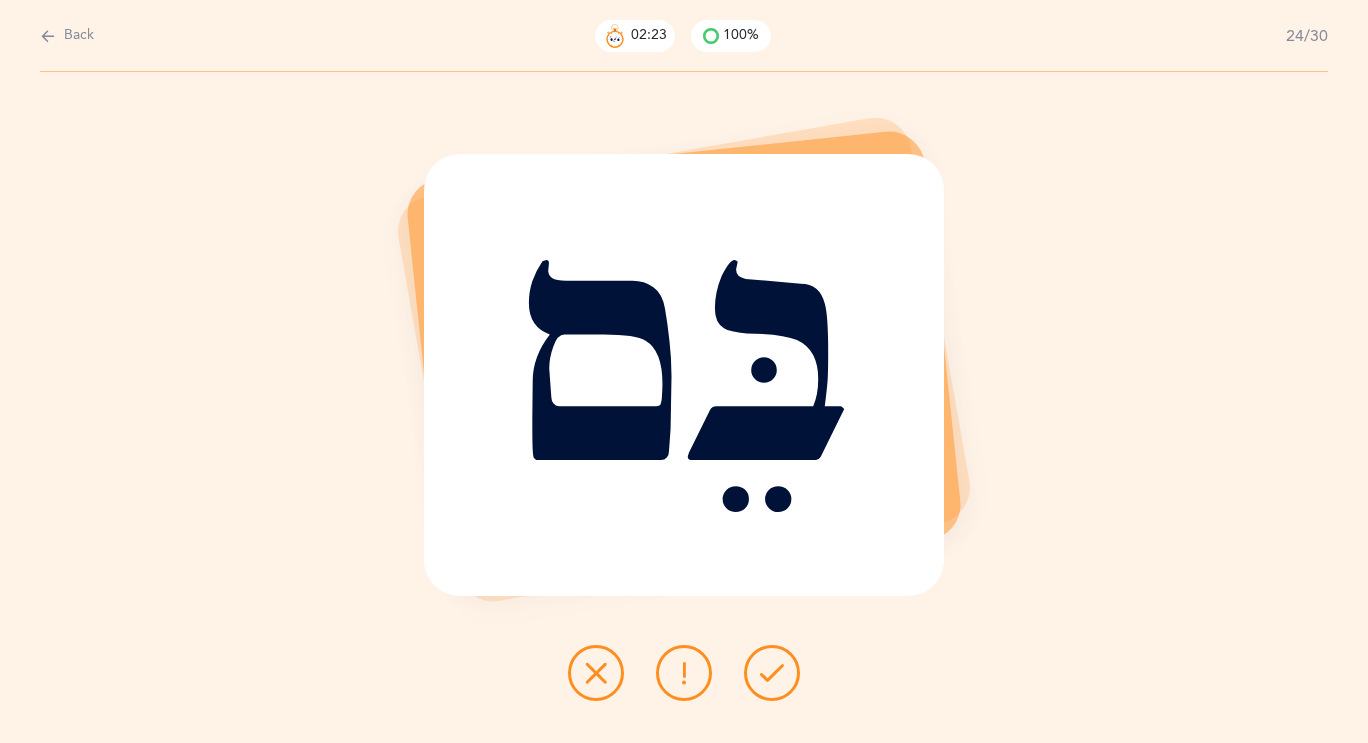 click at bounding box center (772, 673) 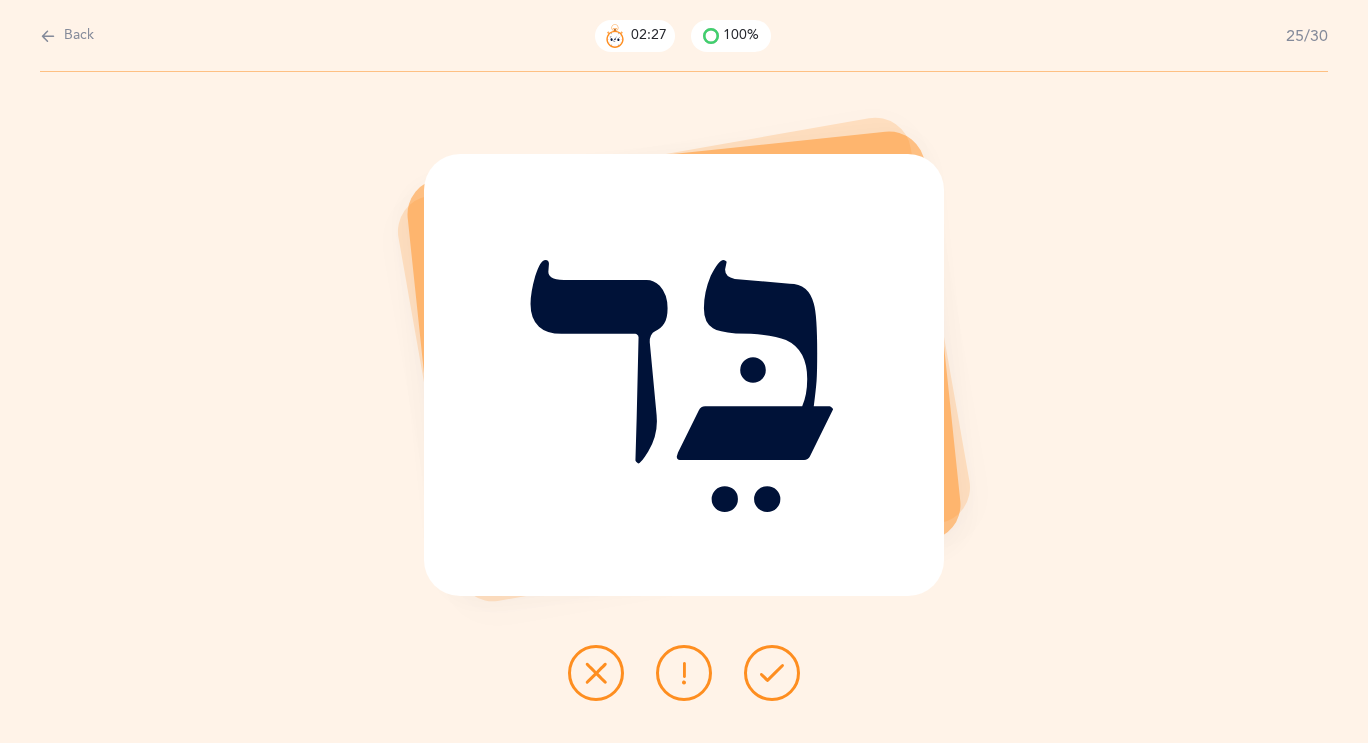 click at bounding box center [772, 673] 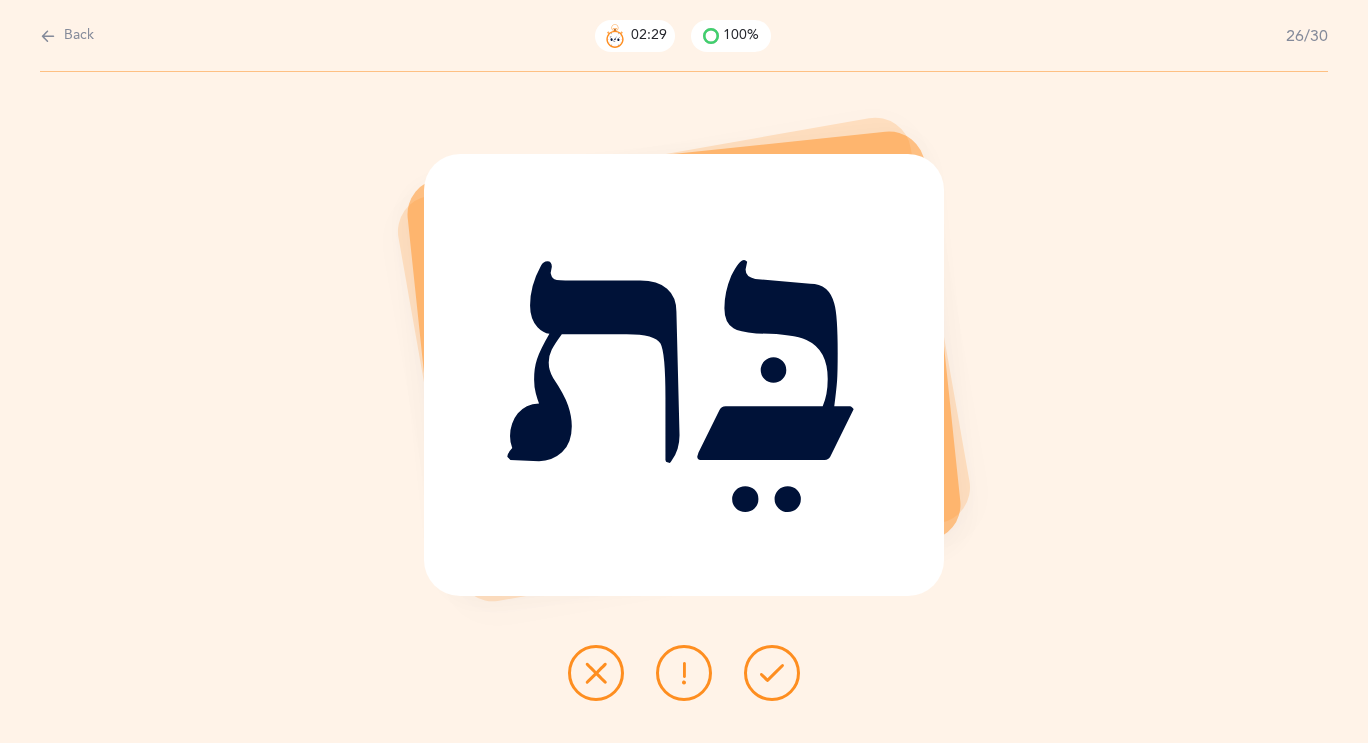 click at bounding box center (772, 673) 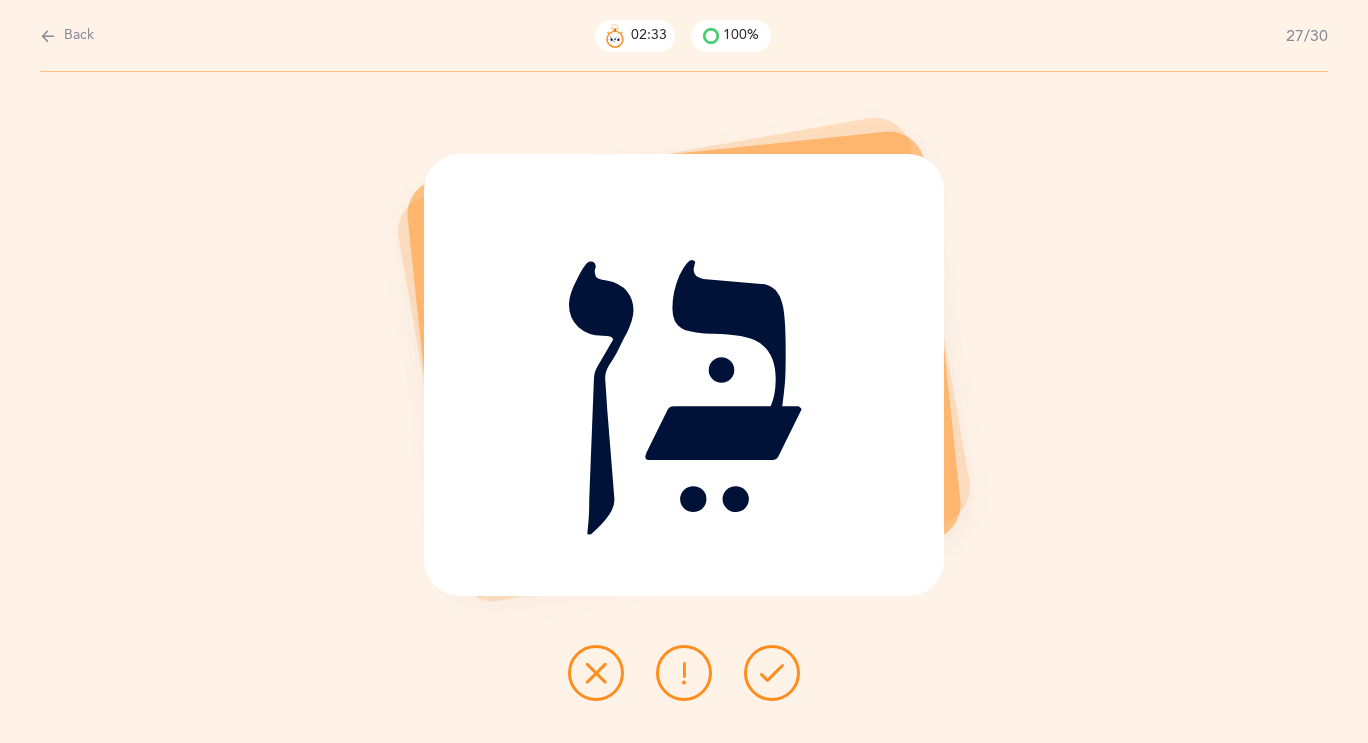 click at bounding box center [772, 673] 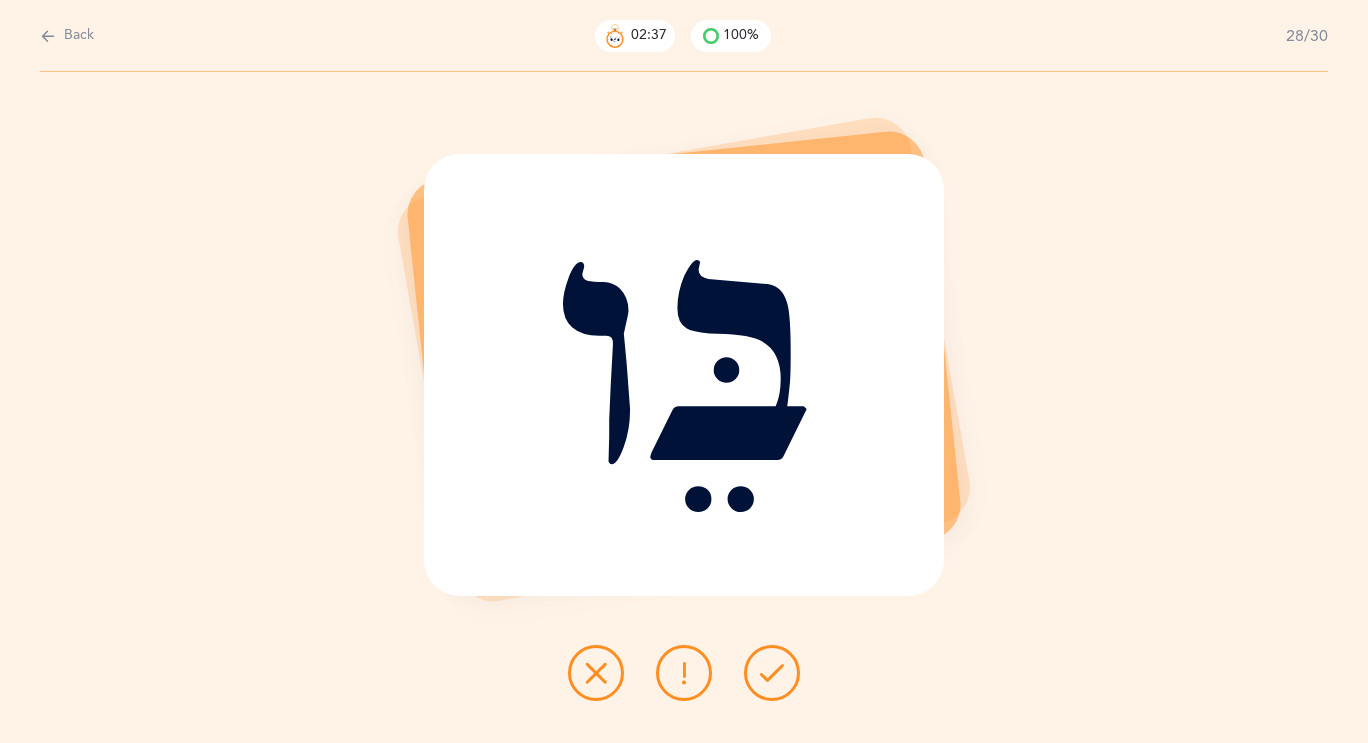 click at bounding box center [772, 673] 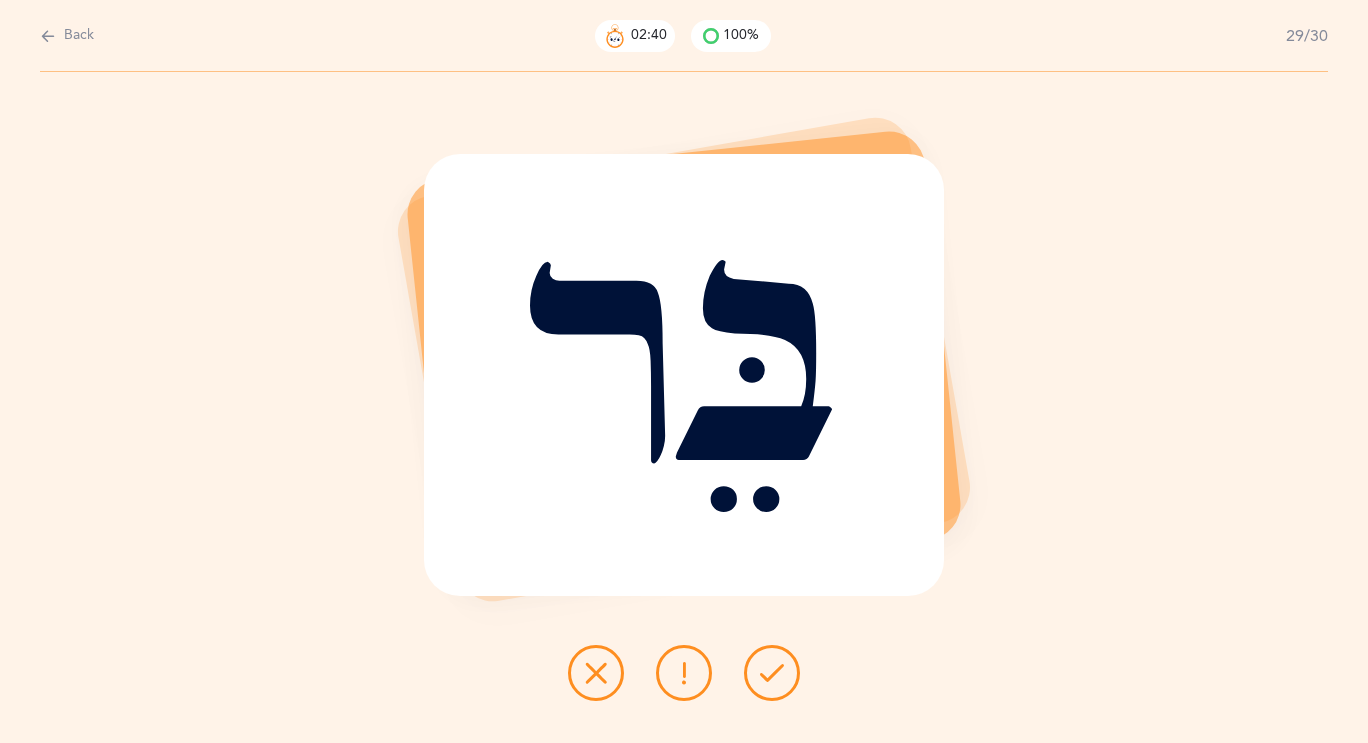 click at bounding box center [772, 673] 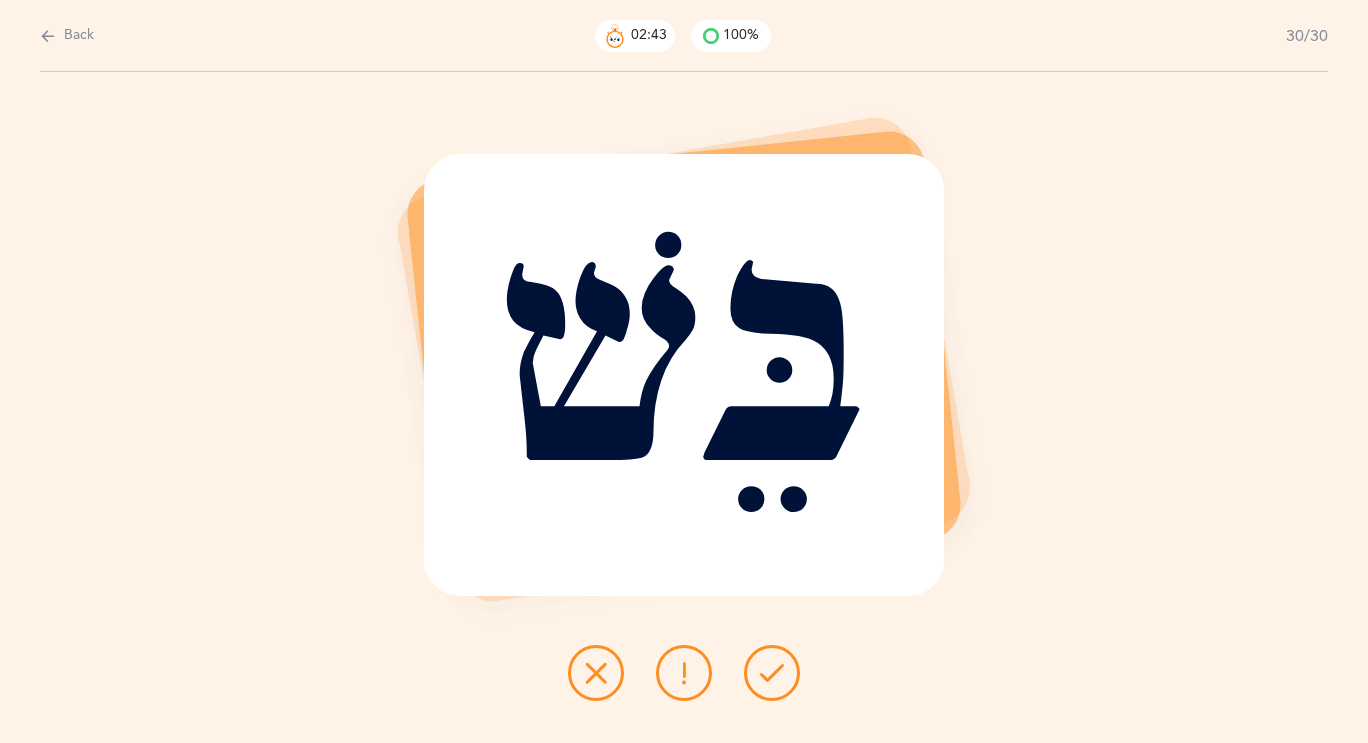 click at bounding box center (772, 673) 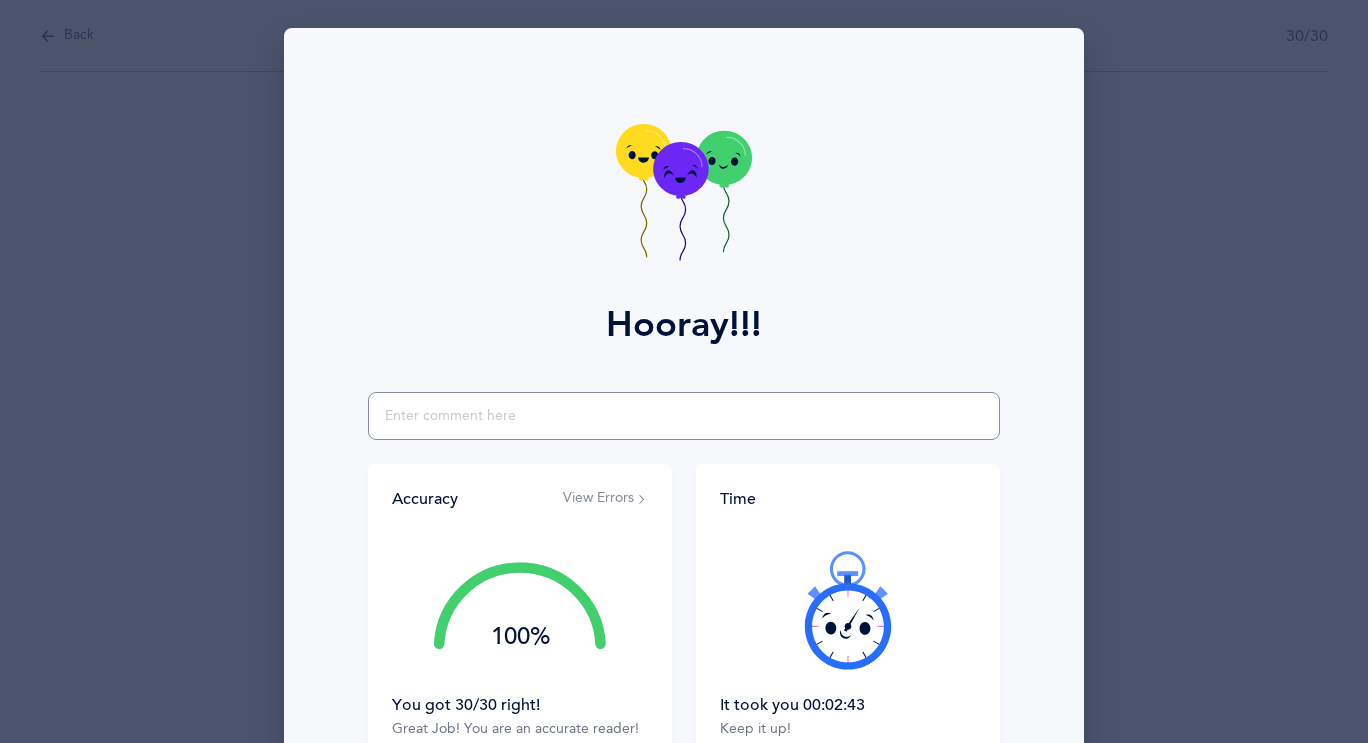 click at bounding box center [684, 416] 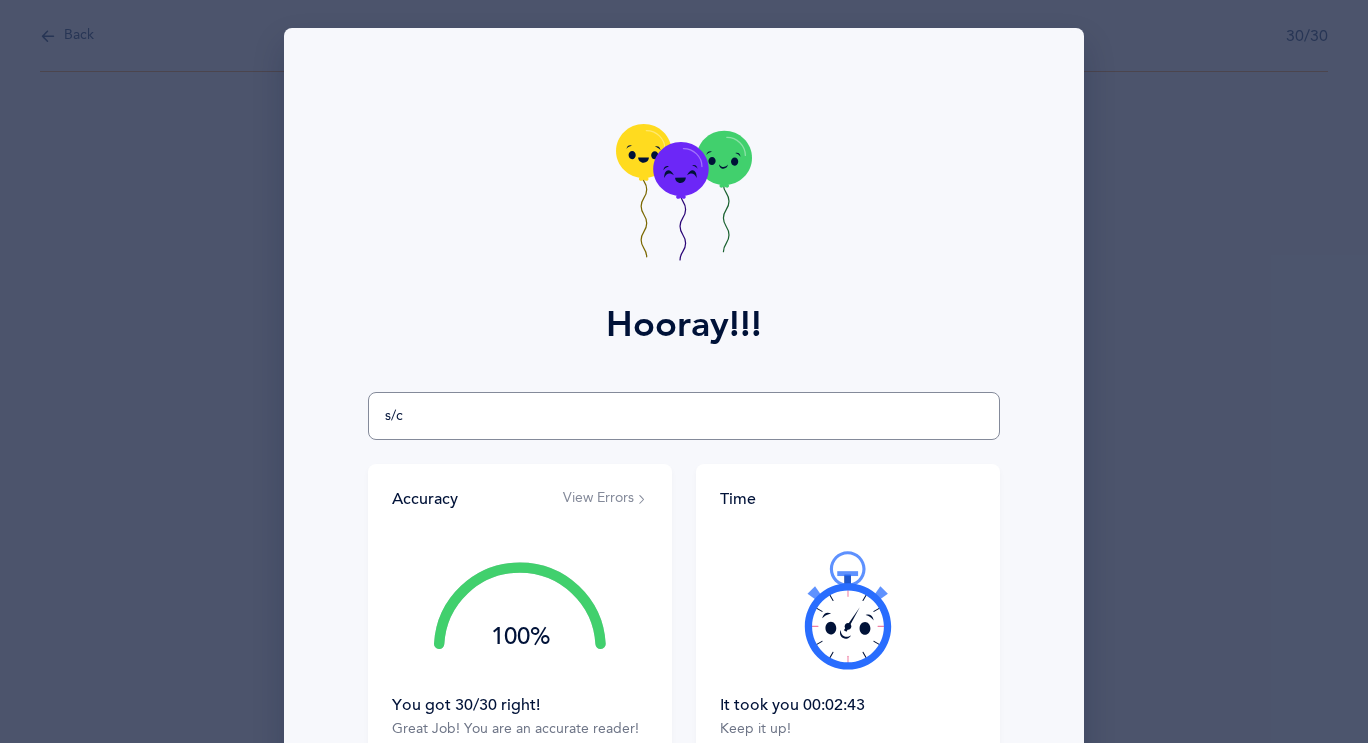 type on "s/c" 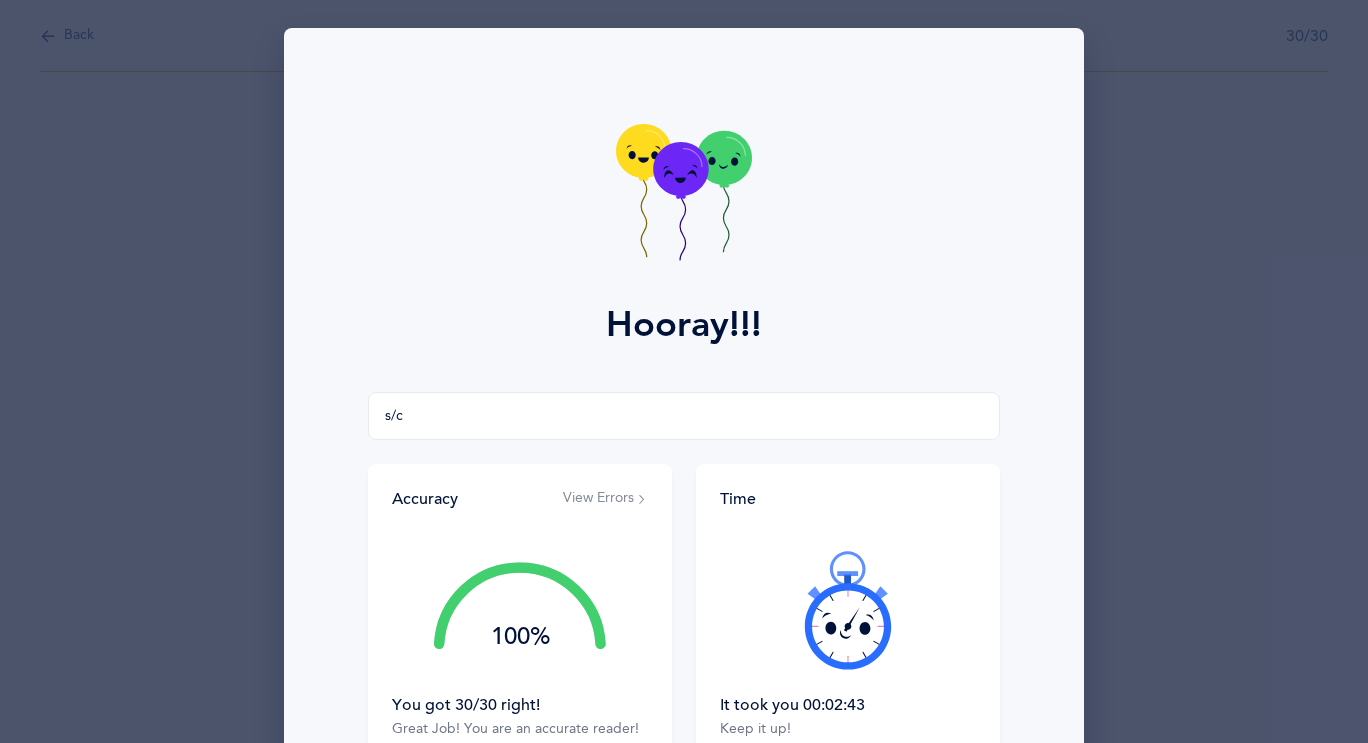 click on "View Errors" at bounding box center (605, 499) 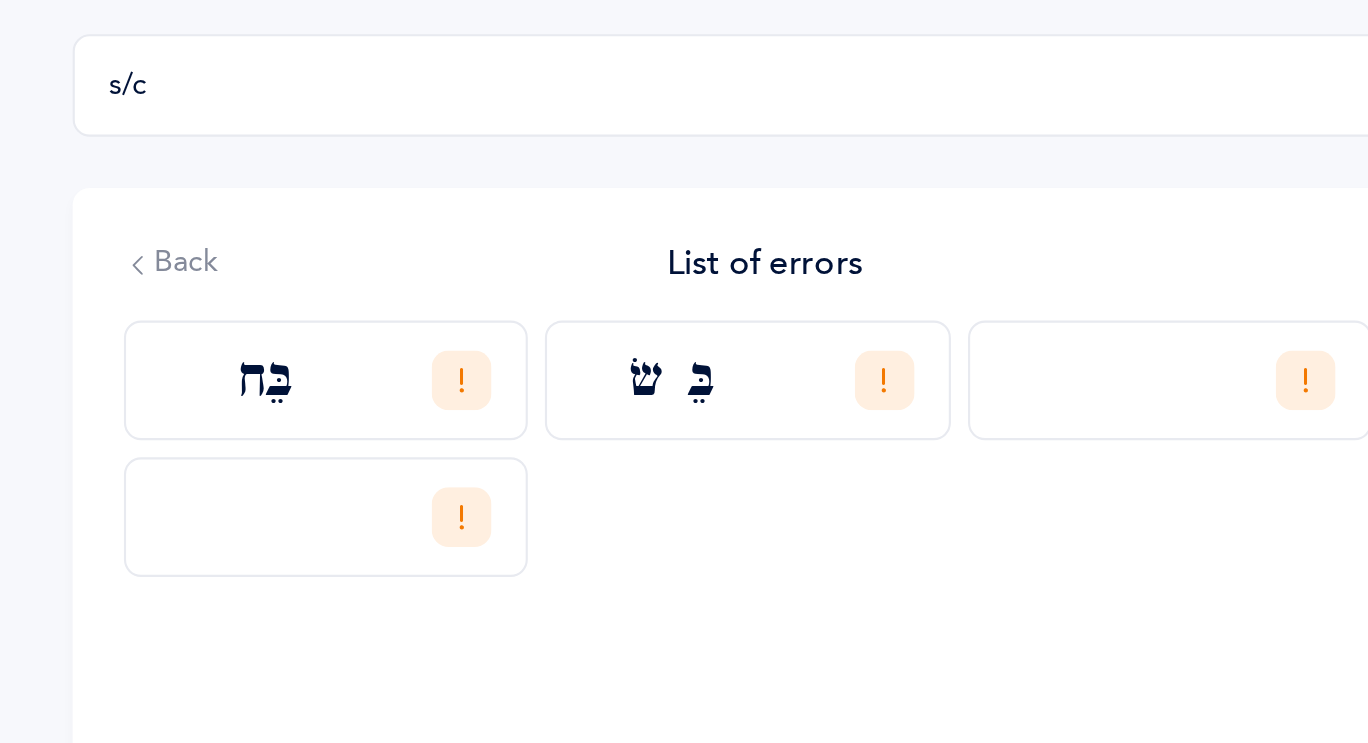 scroll, scrollTop: 1, scrollLeft: 0, axis: vertical 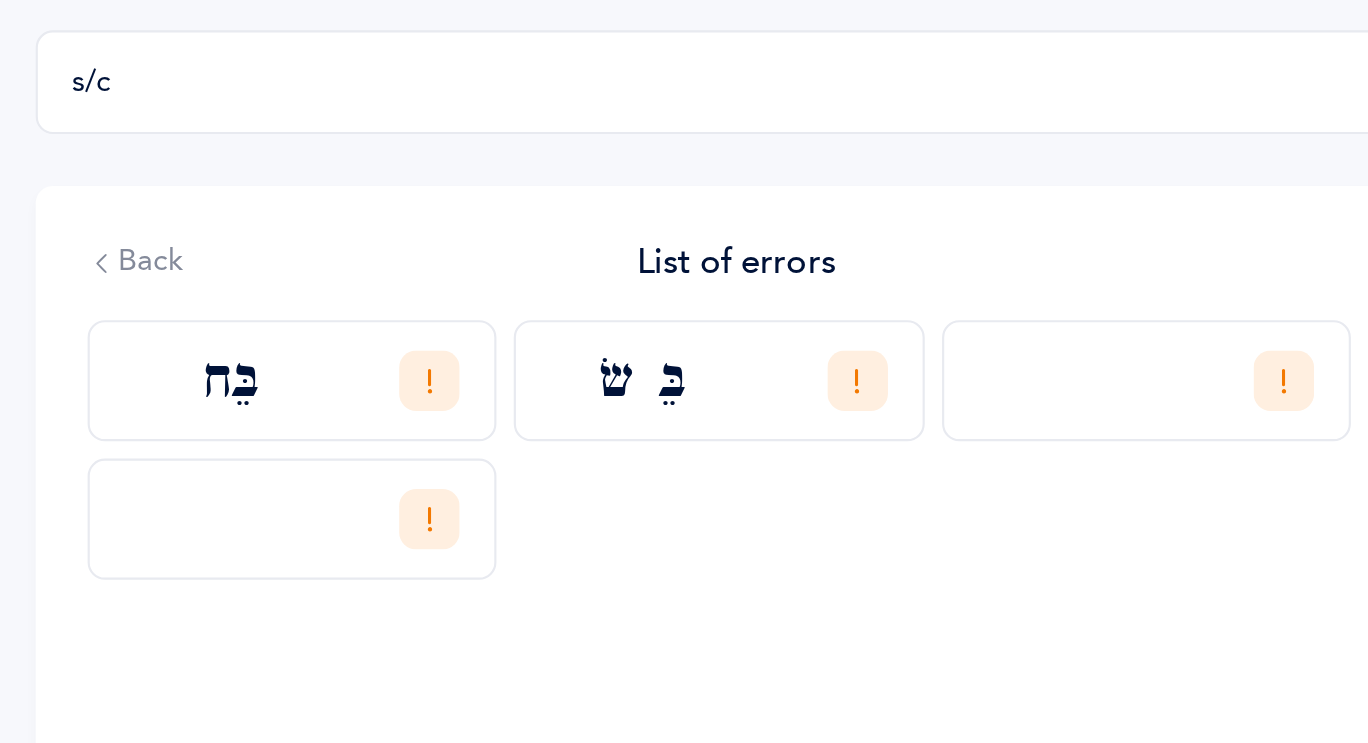click at bounding box center (399, 499) 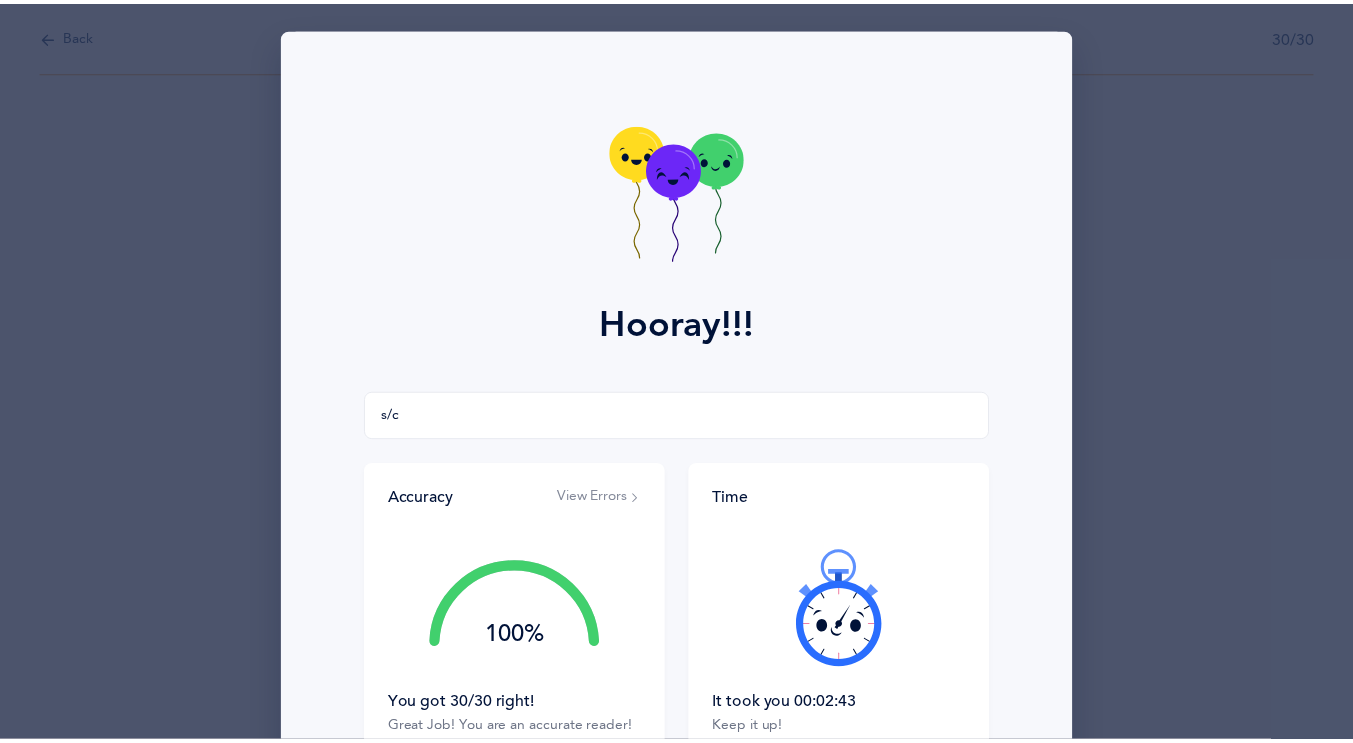 scroll, scrollTop: 209, scrollLeft: 0, axis: vertical 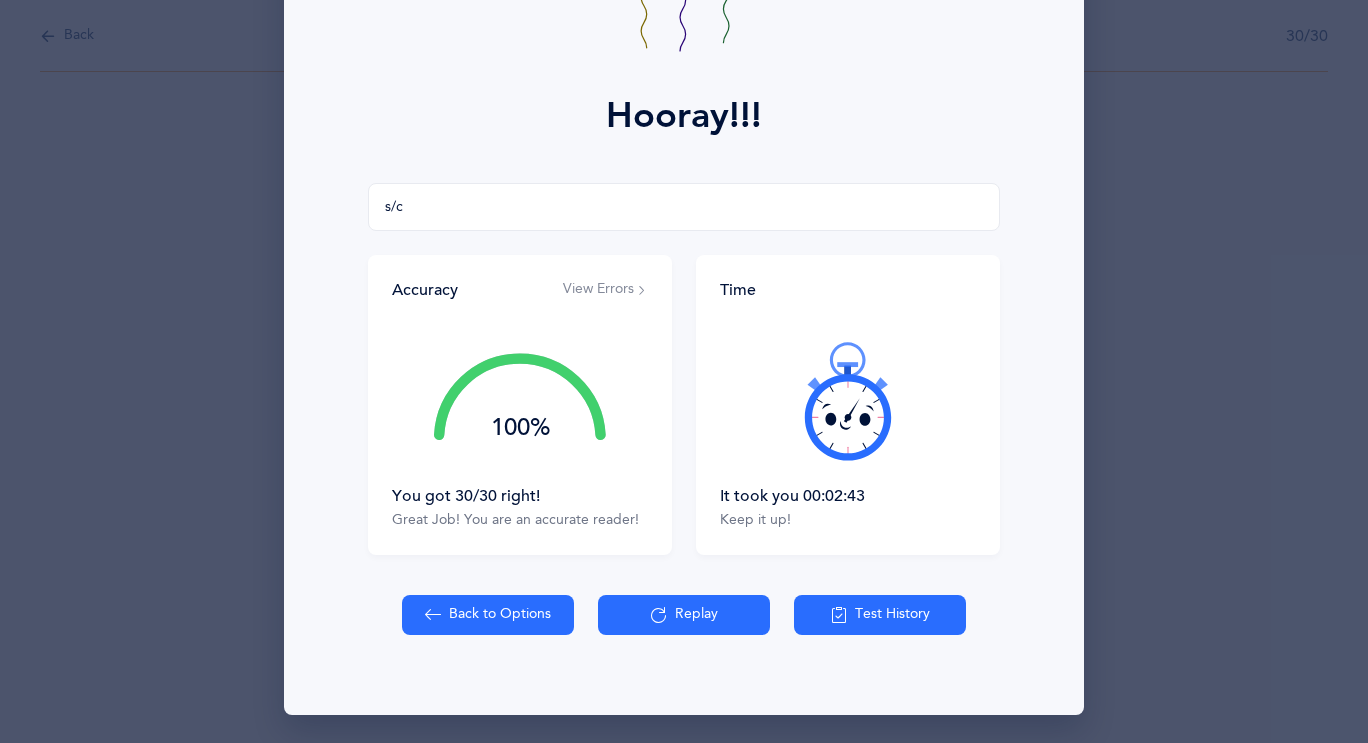 click on "Back to Options" at bounding box center [488, 615] 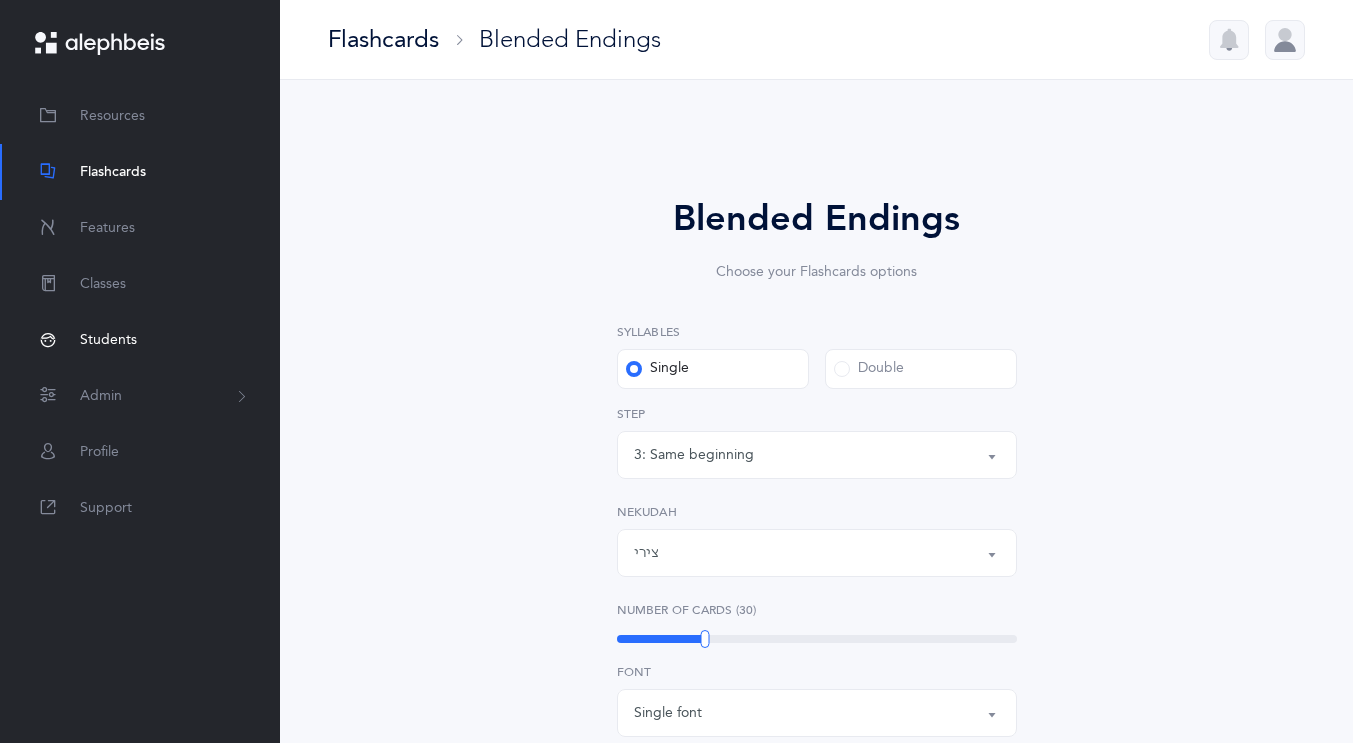 click on "Students" at bounding box center (140, 340) 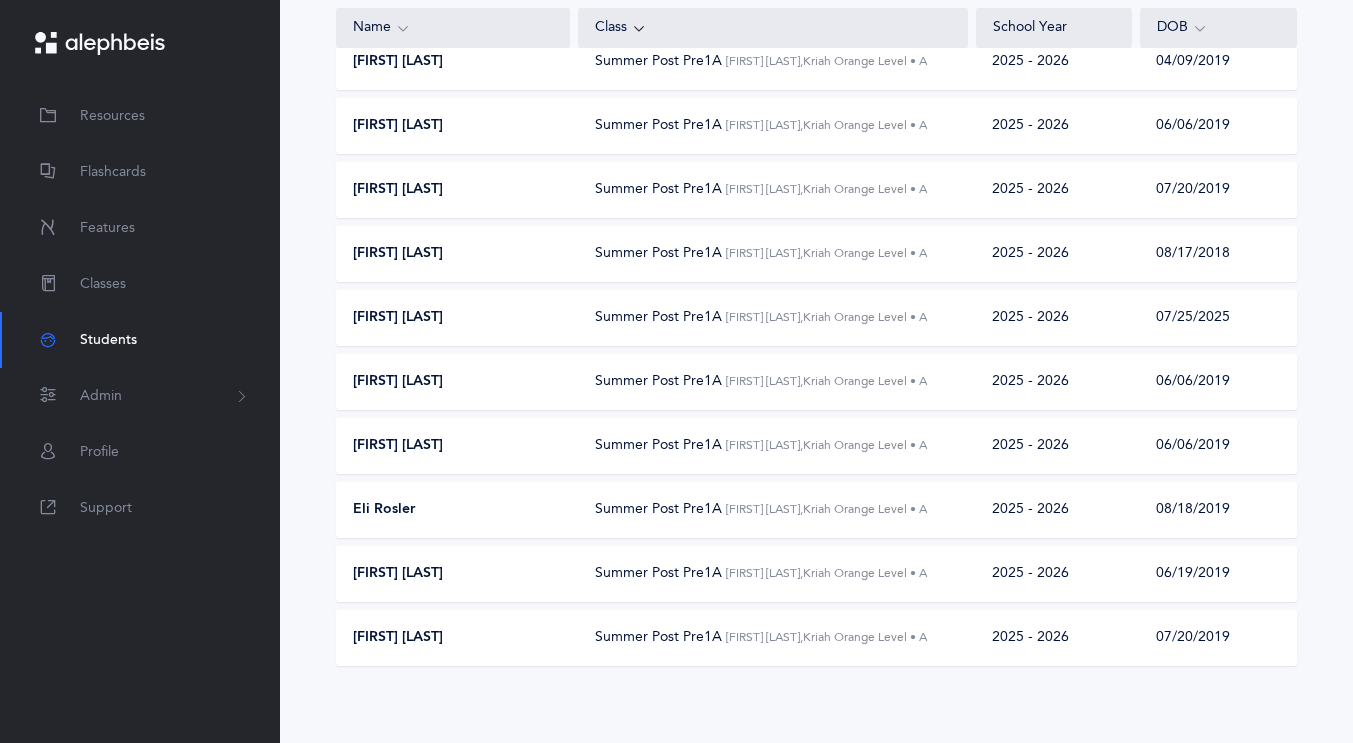 scroll, scrollTop: 302, scrollLeft: 0, axis: vertical 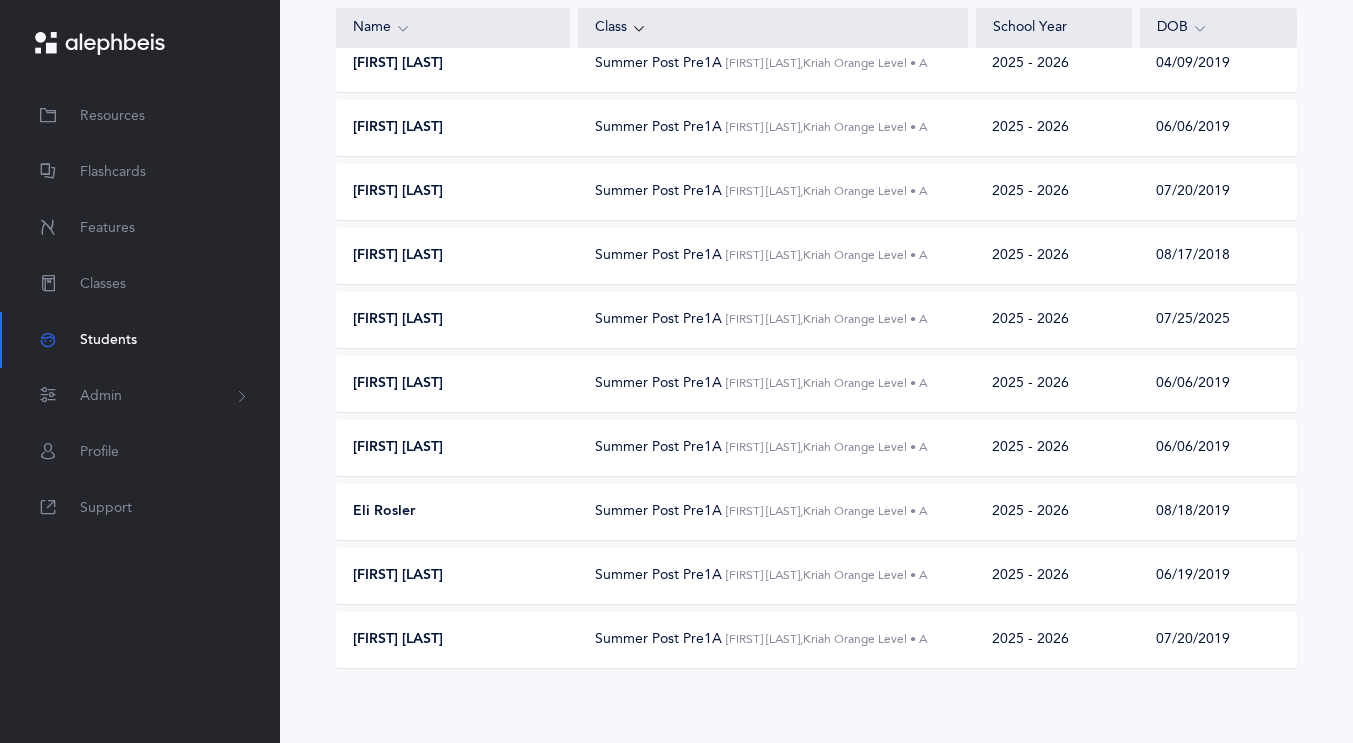 click on "Eli Rosler" at bounding box center [454, 512] 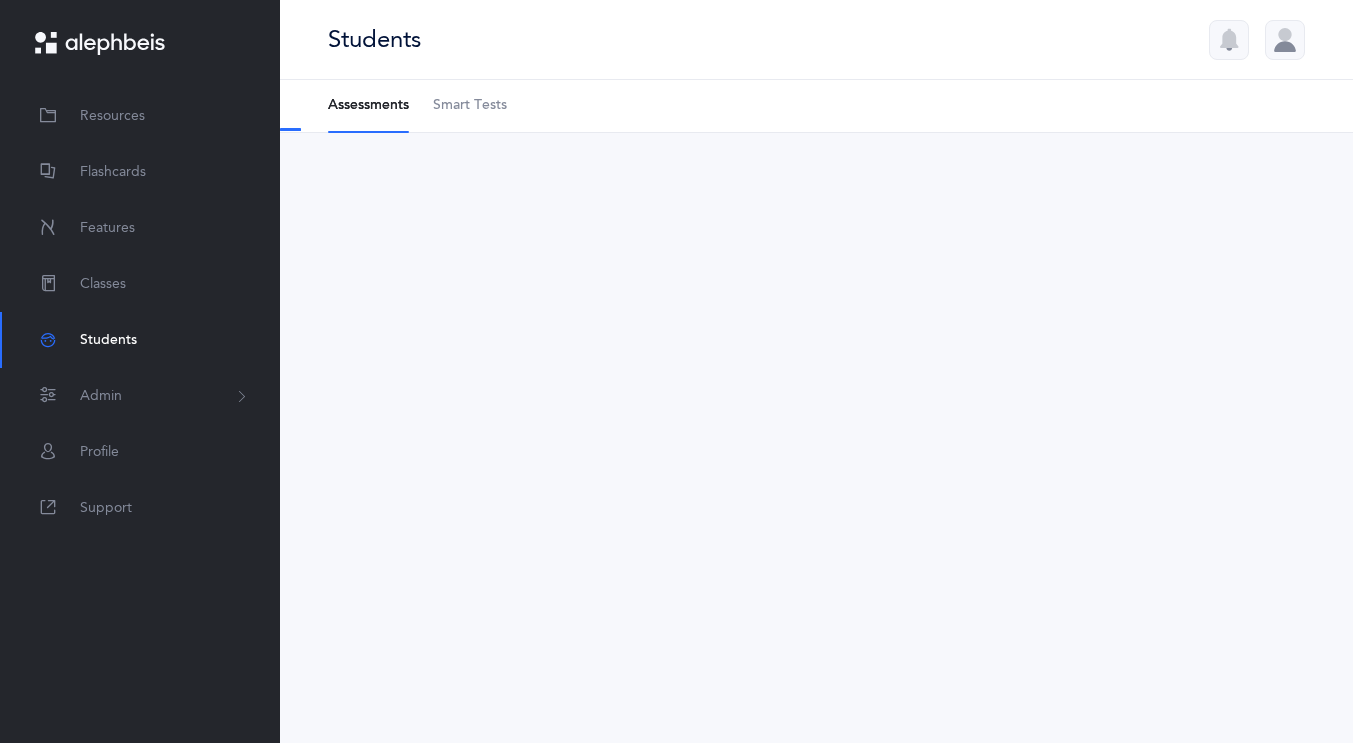 scroll, scrollTop: 0, scrollLeft: 0, axis: both 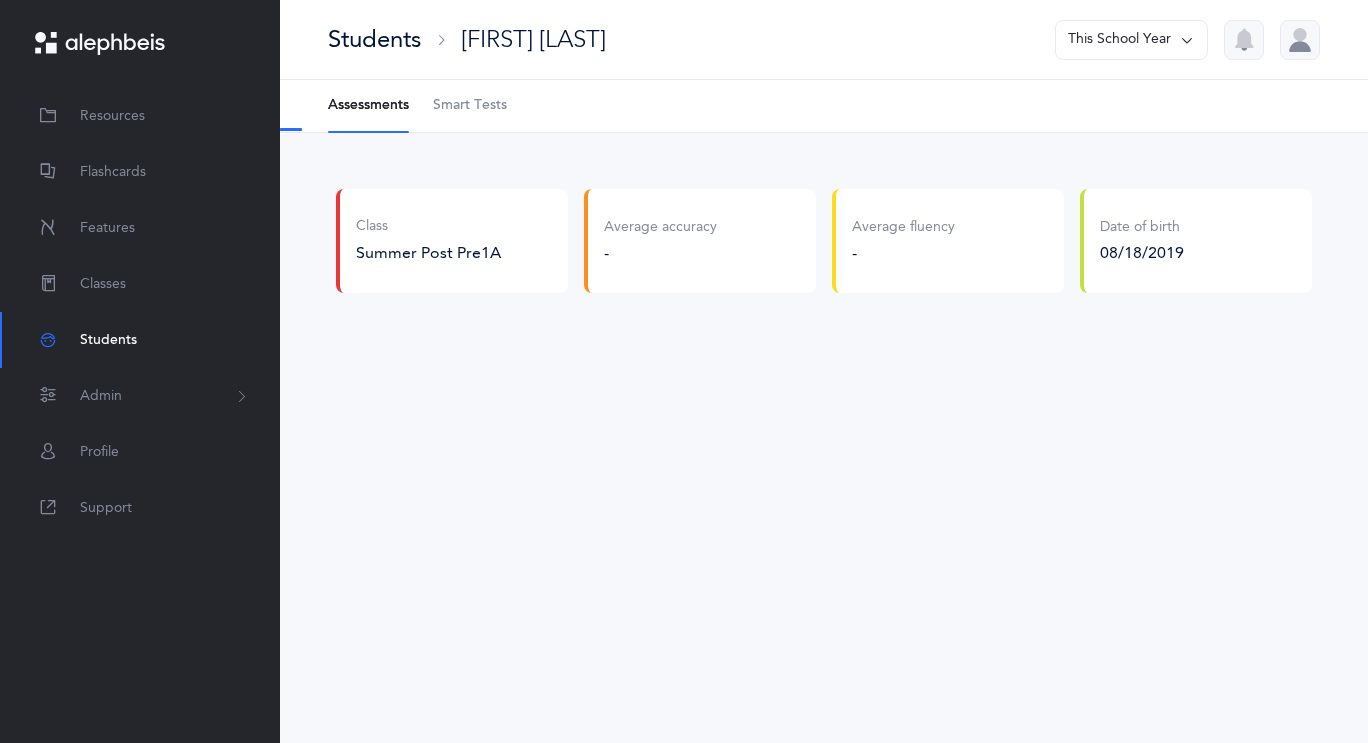 click on "Smart Tests" at bounding box center [470, 106] 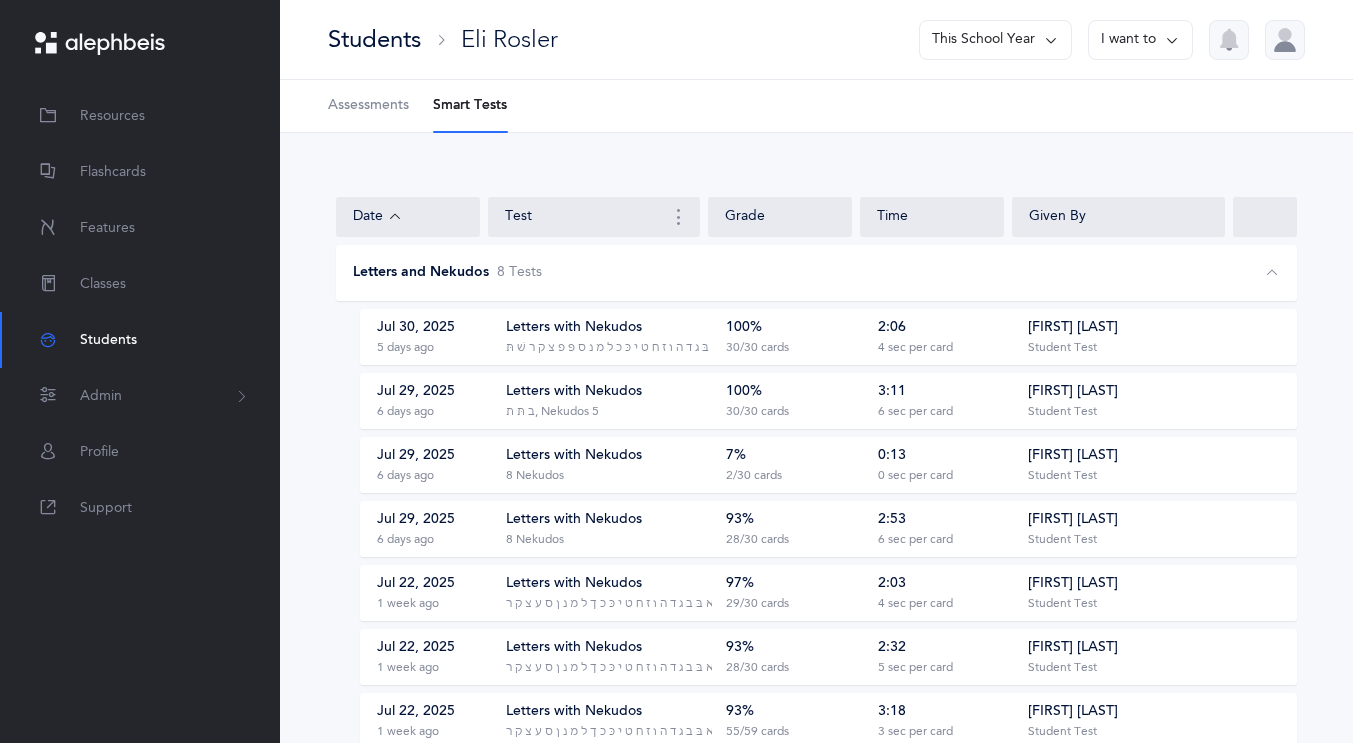 click on "‭‫א בּ ג ד ה ו ז ח ט י כּ כ ל מ נ ס פּ פ צ ק ר שׁ תּ‬, ‭‫8 Nekudos" at bounding box center (645, 348) 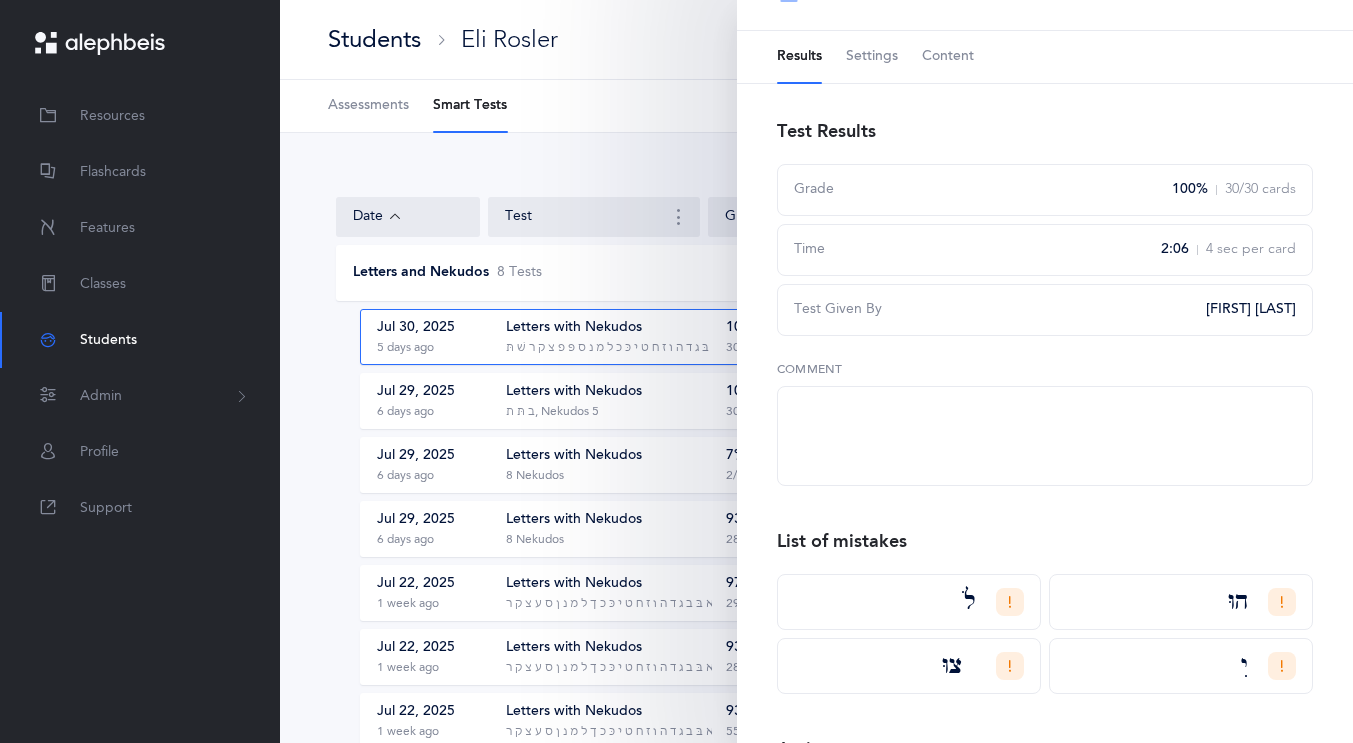 scroll, scrollTop: 0, scrollLeft: 0, axis: both 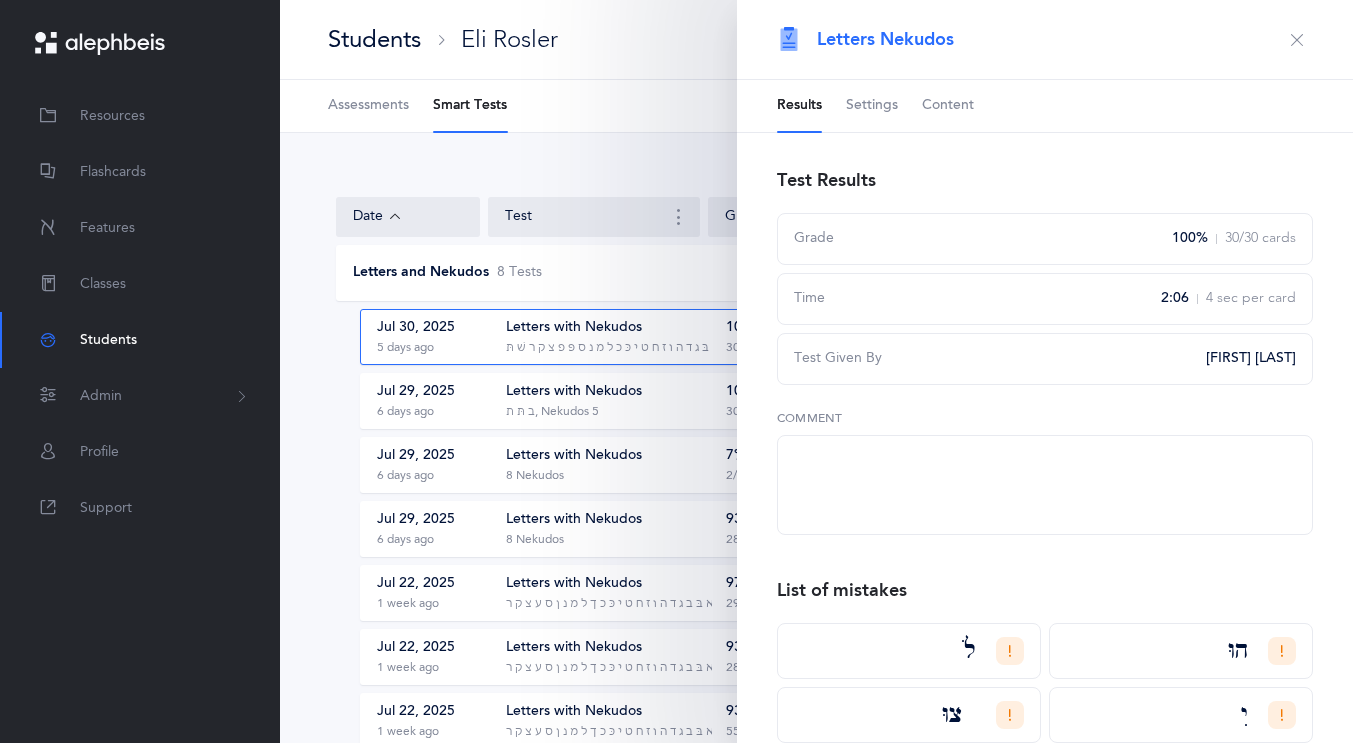 click on "Settings" at bounding box center [872, 106] 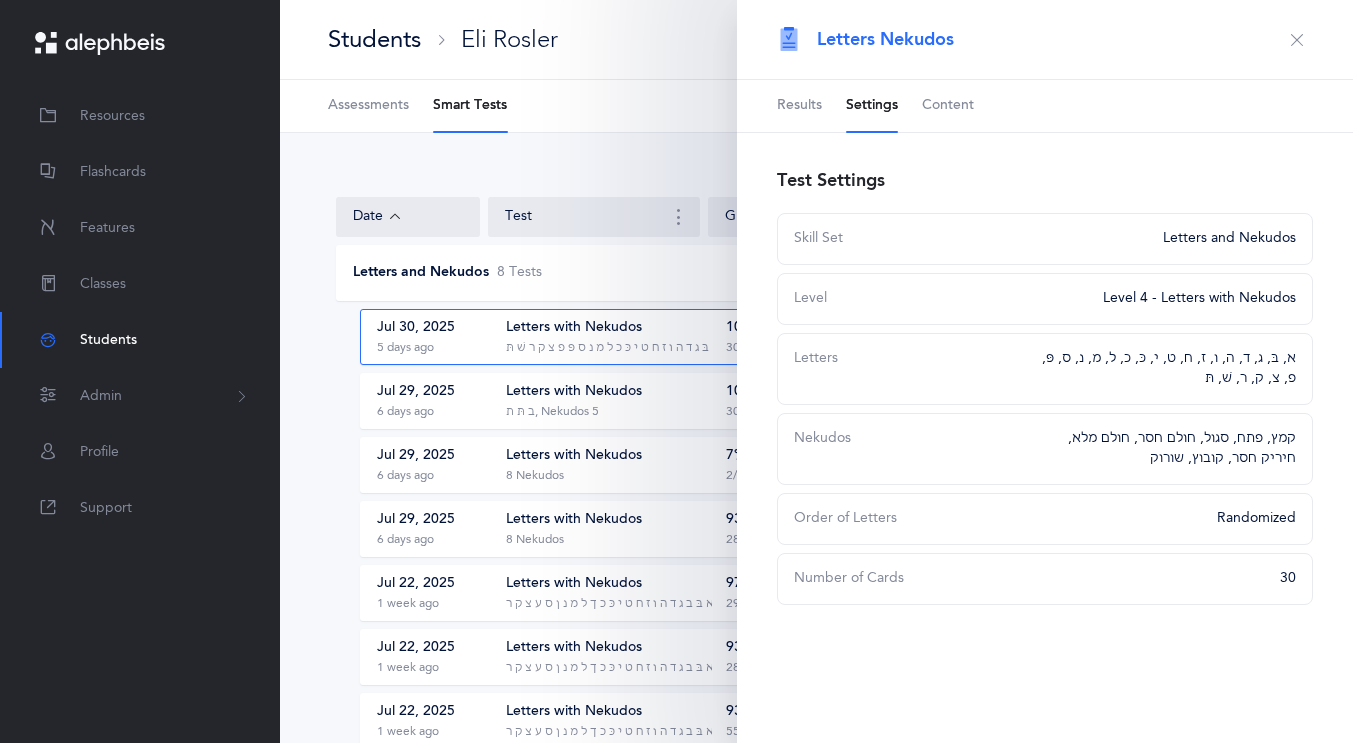 click at bounding box center [1297, 40] 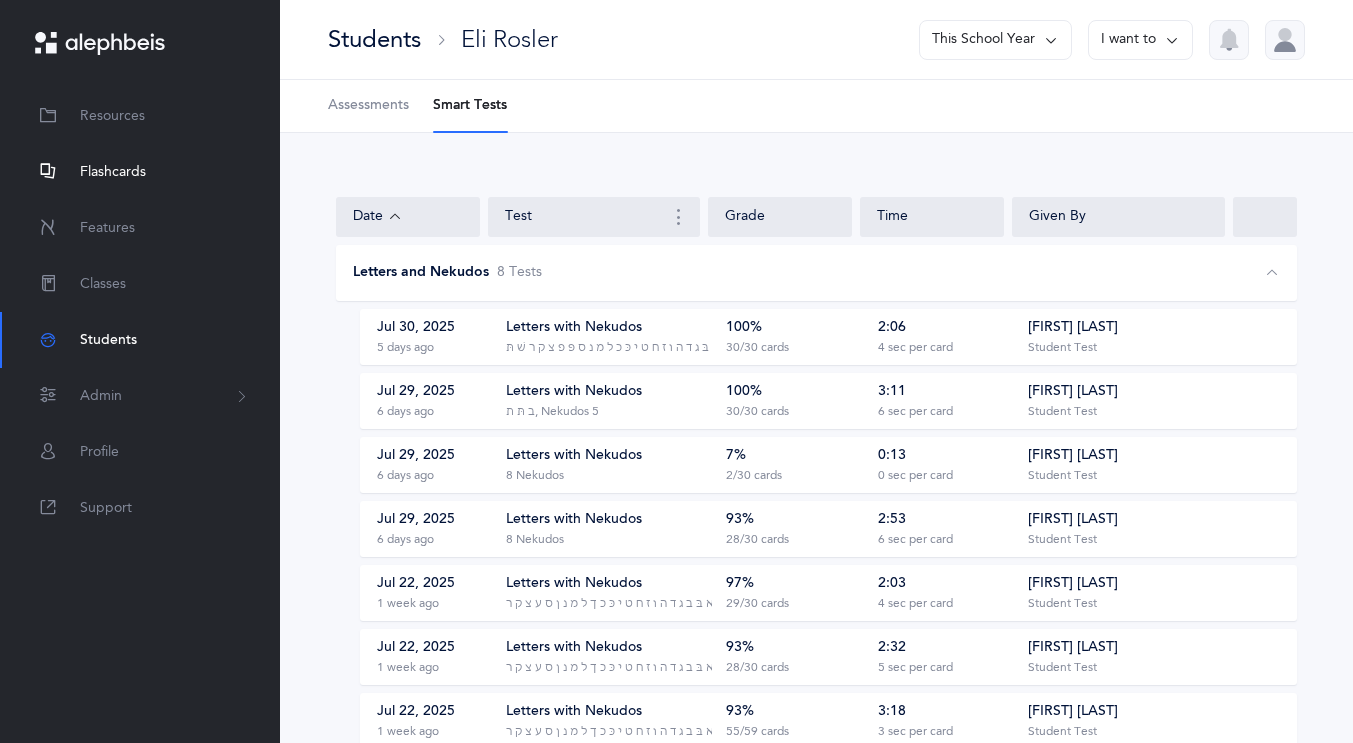 click on "Flashcards" at bounding box center (113, 172) 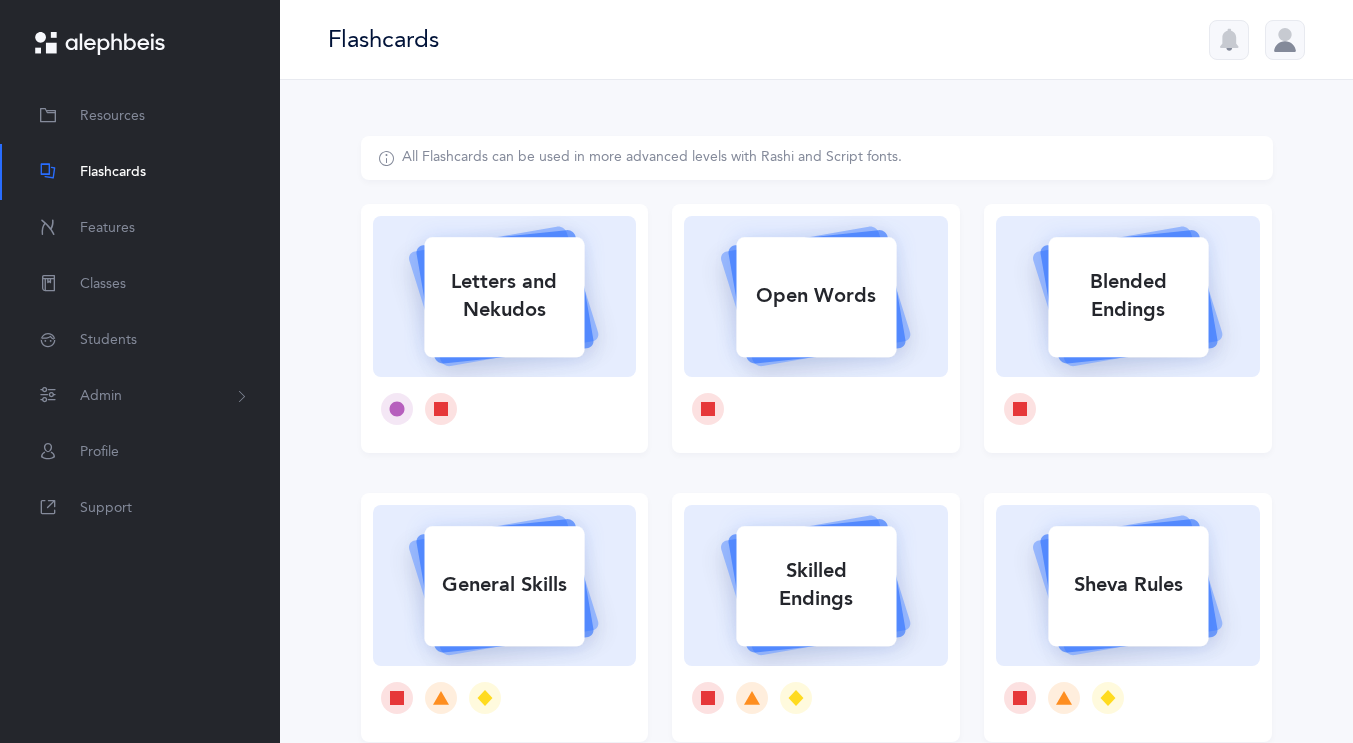 click on "Letters and Nekudos" at bounding box center (504, 296) 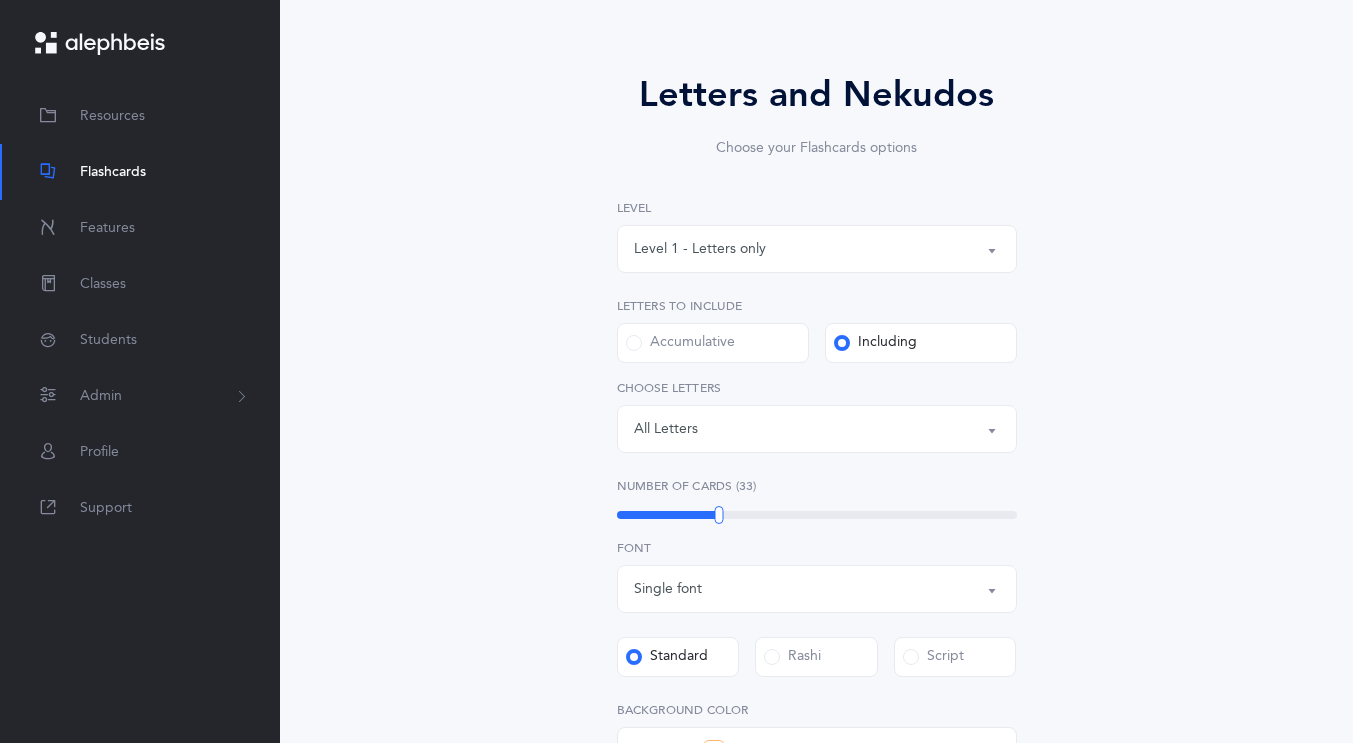 scroll, scrollTop: 217, scrollLeft: 0, axis: vertical 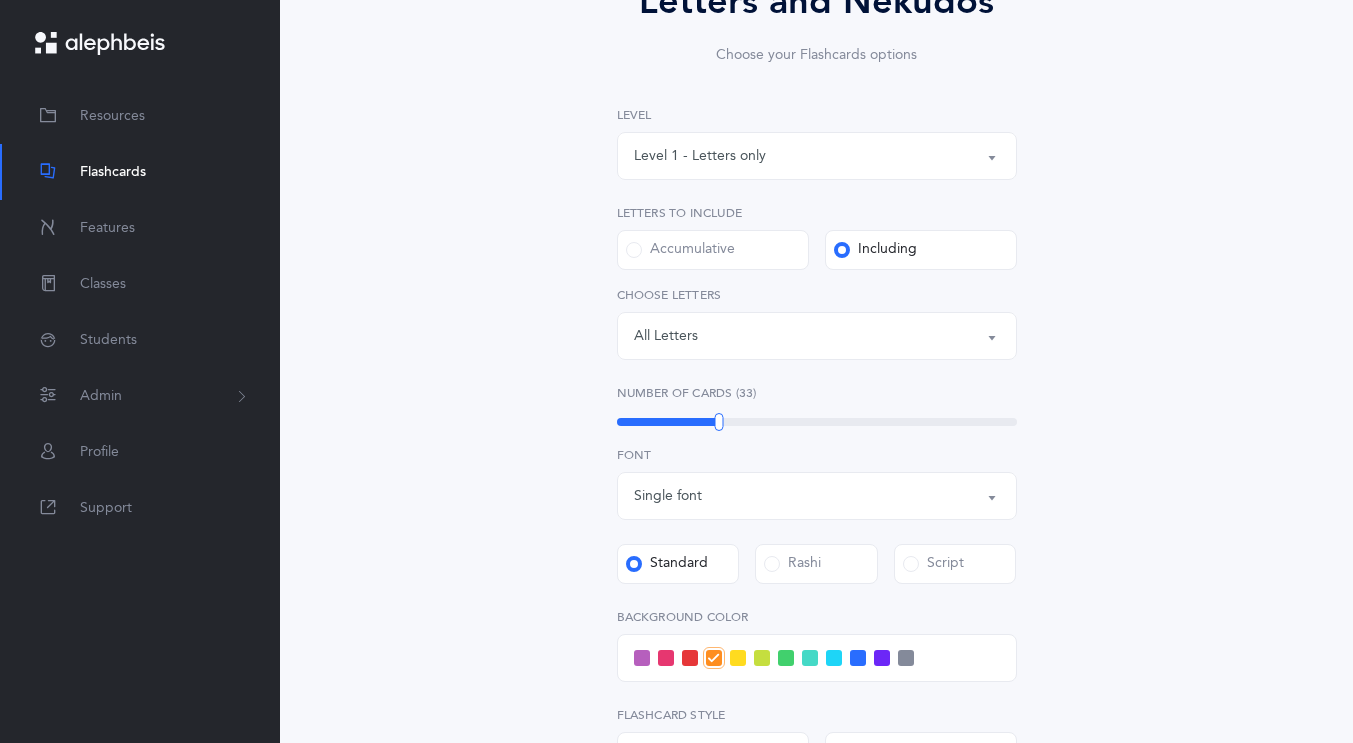 click on "Letters: All Letters" at bounding box center [817, 336] 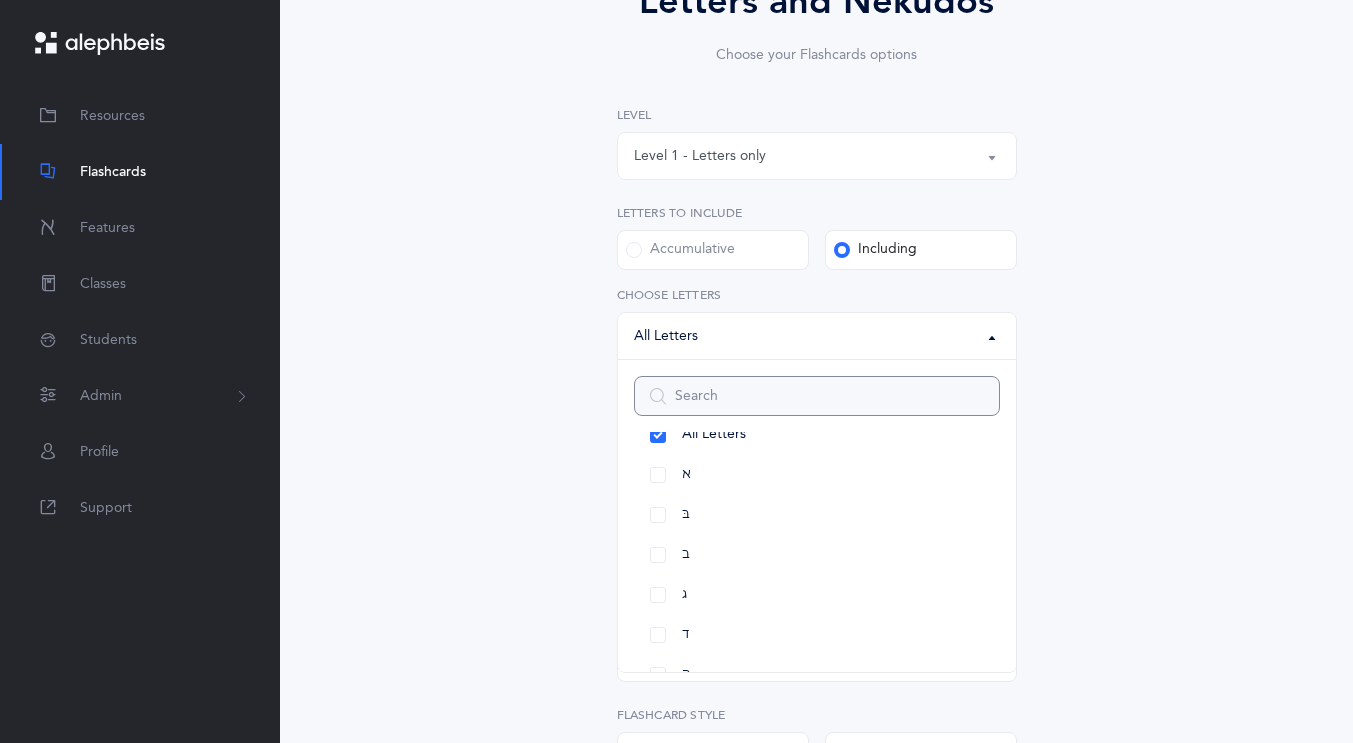 scroll, scrollTop: 34, scrollLeft: 0, axis: vertical 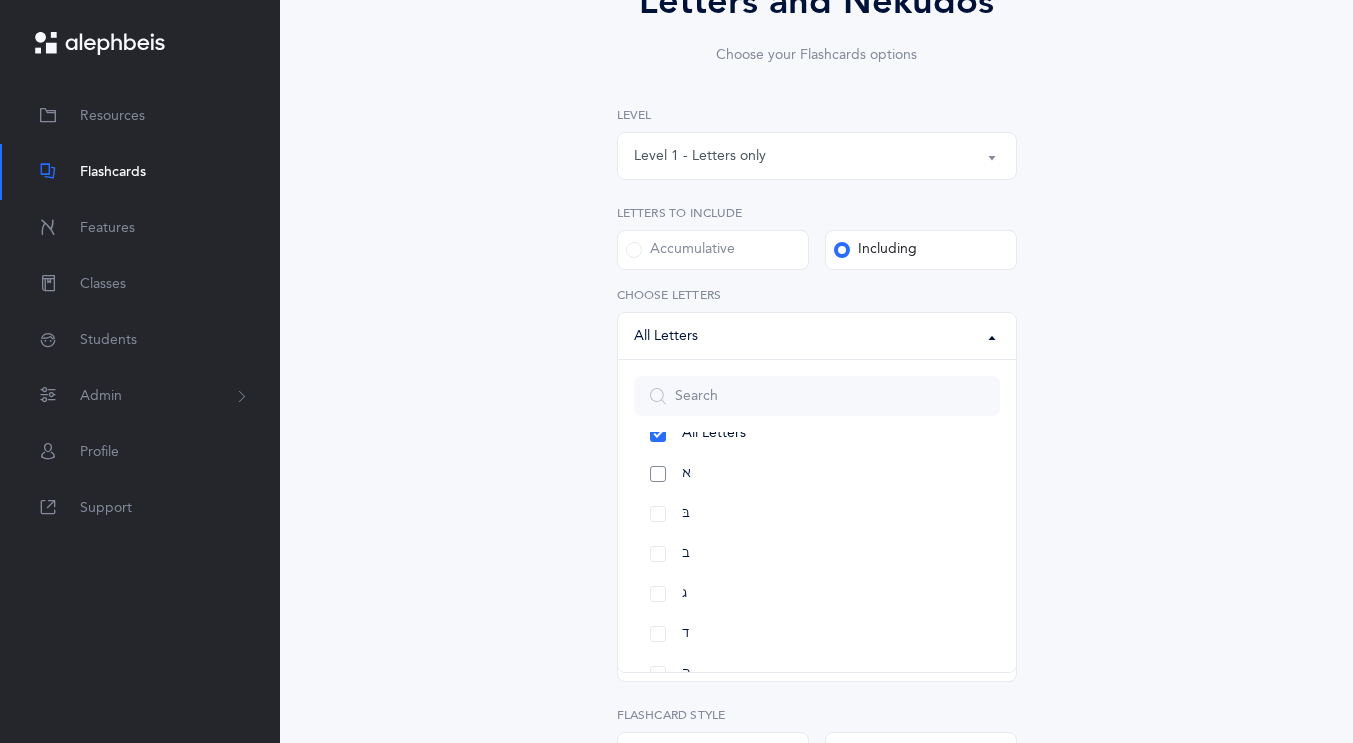 click on "א" at bounding box center [817, 474] 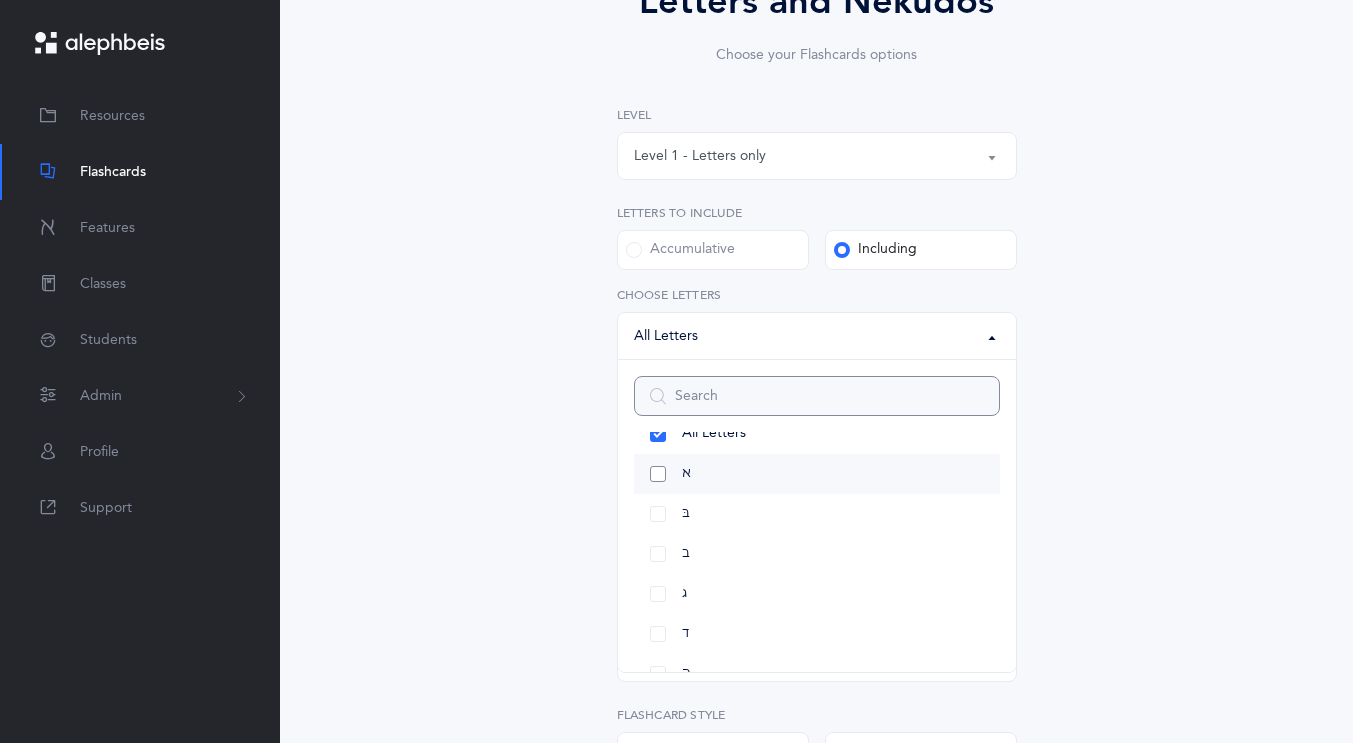select on "1" 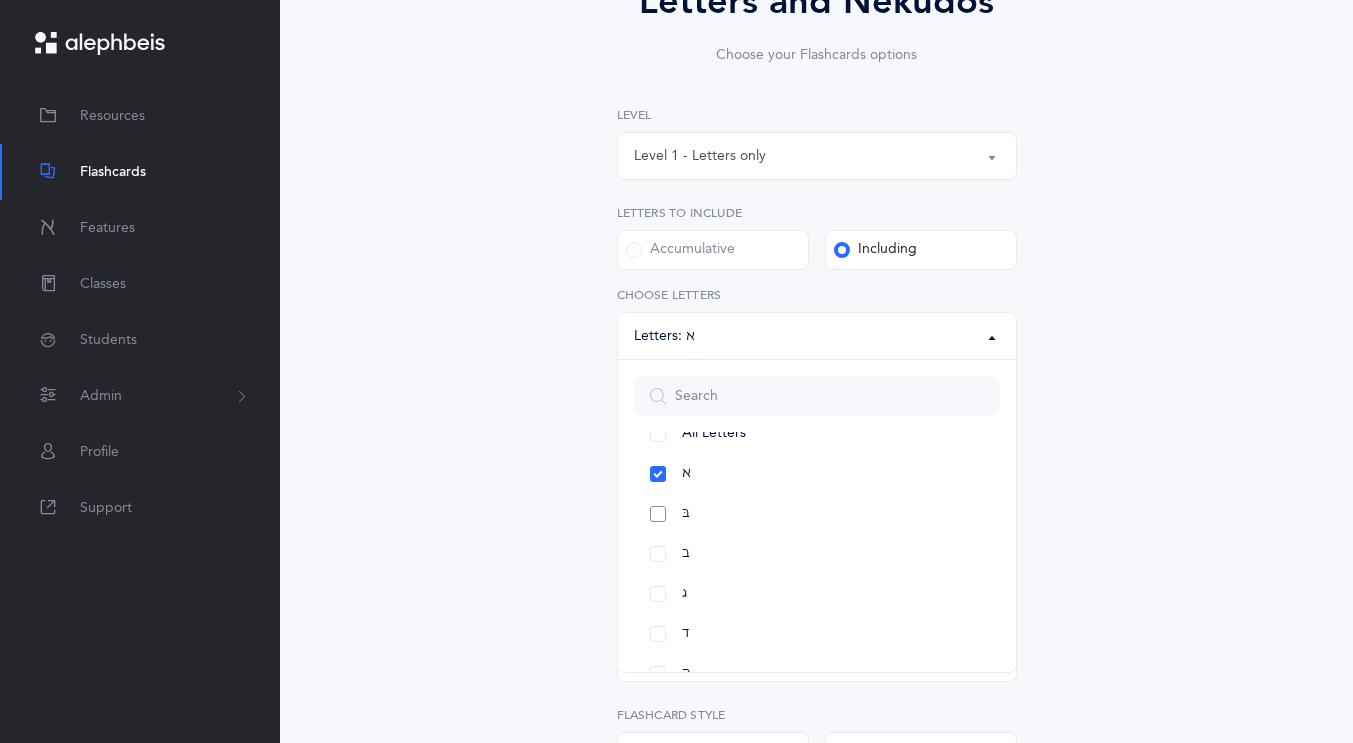 click on "בּ" at bounding box center (817, 514) 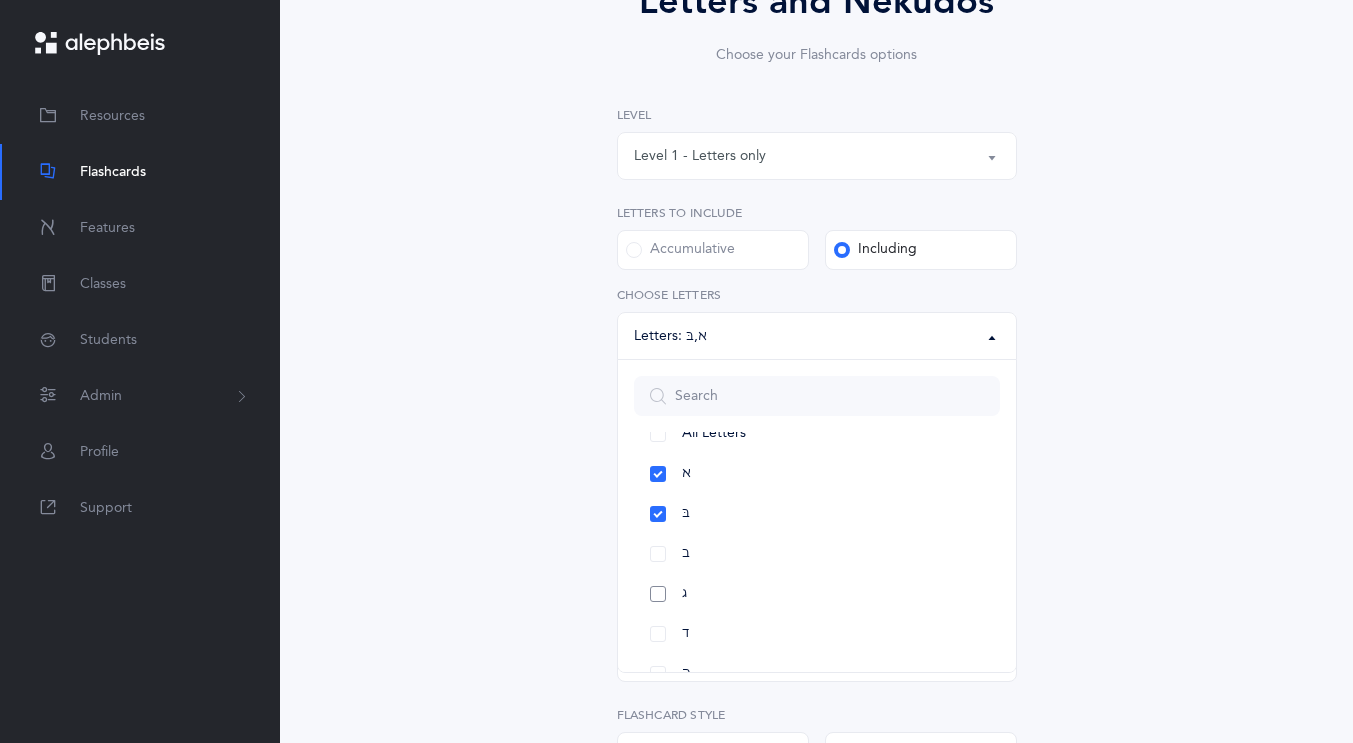 click on "ג" at bounding box center (817, 594) 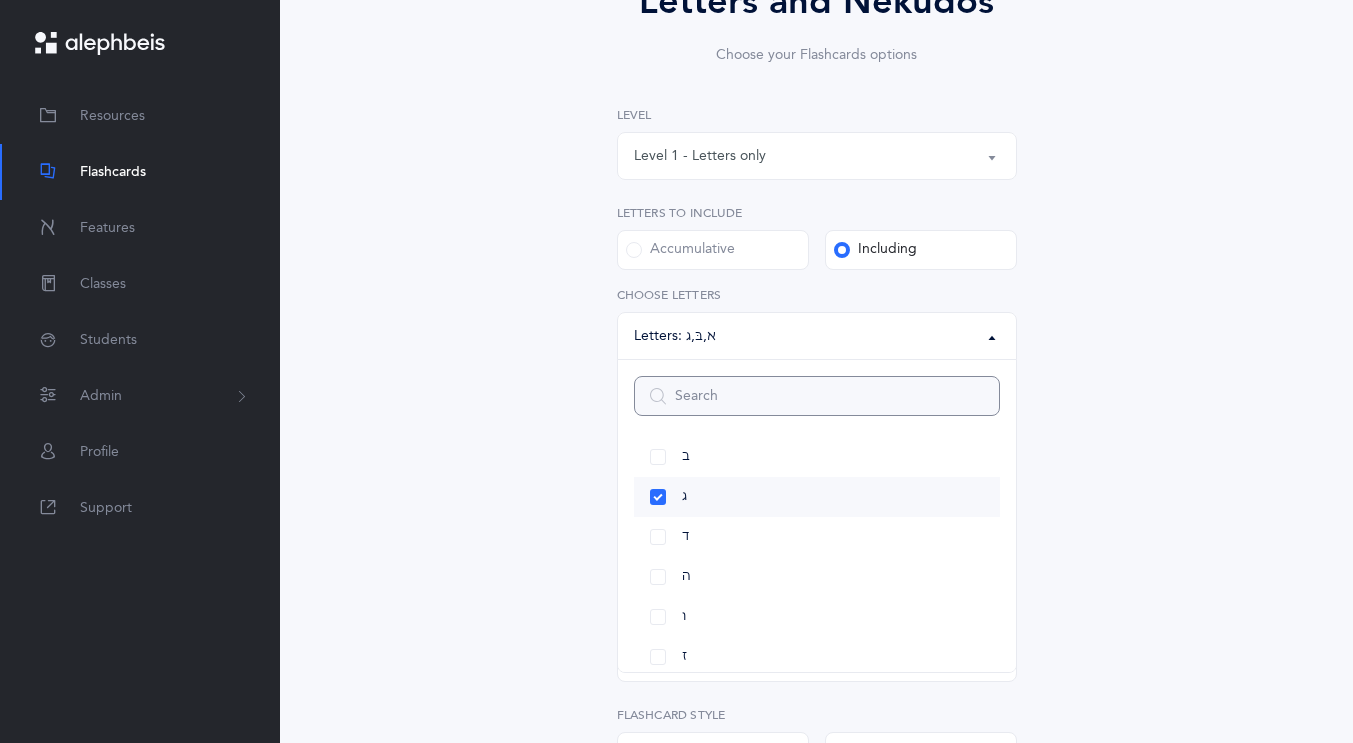scroll, scrollTop: 135, scrollLeft: 0, axis: vertical 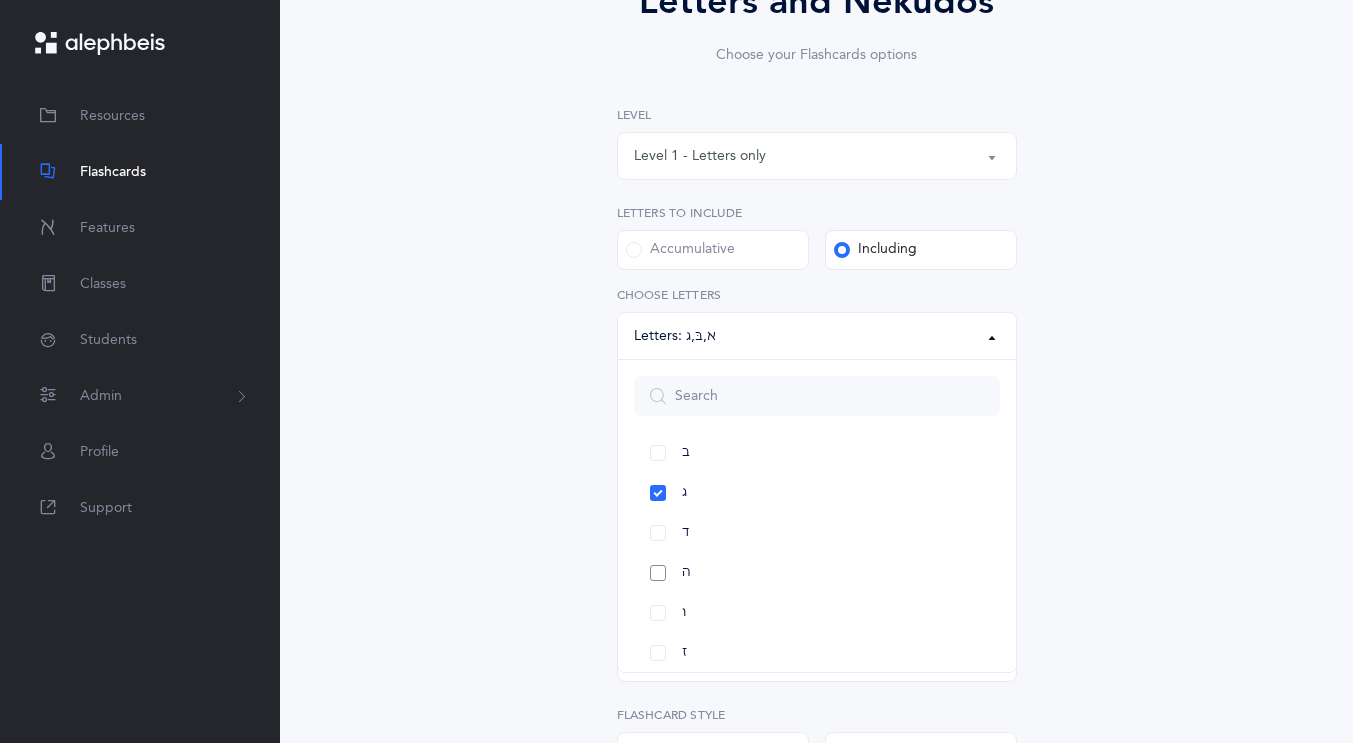 click on "ה" at bounding box center (817, 573) 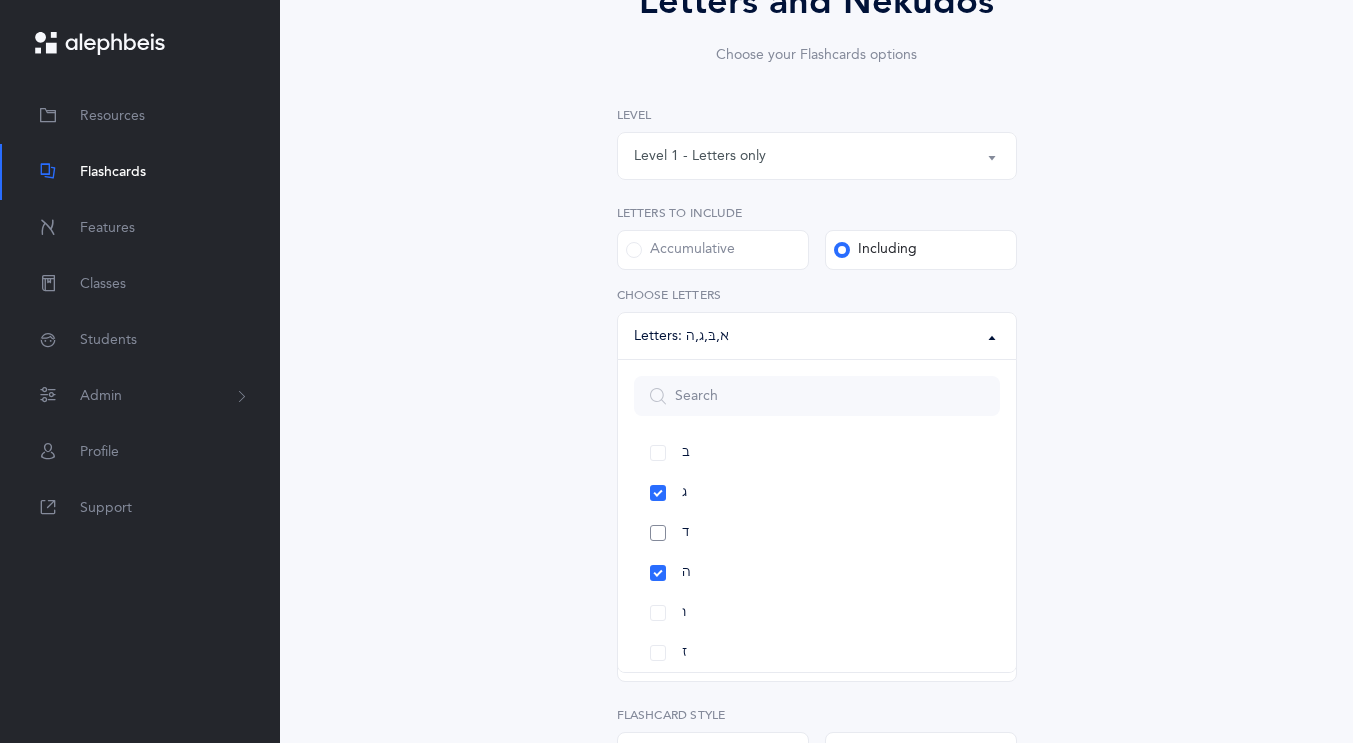 click on "ד" at bounding box center (817, 533) 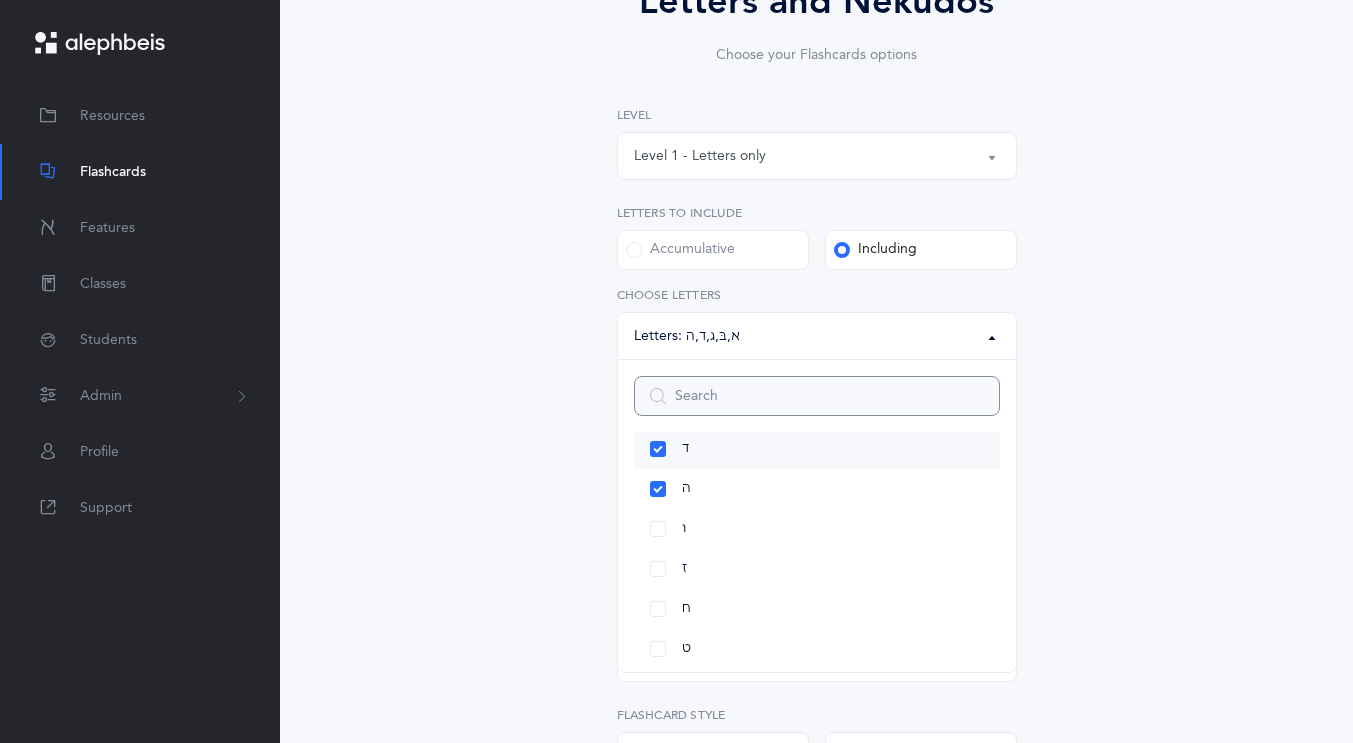 scroll, scrollTop: 214, scrollLeft: 0, axis: vertical 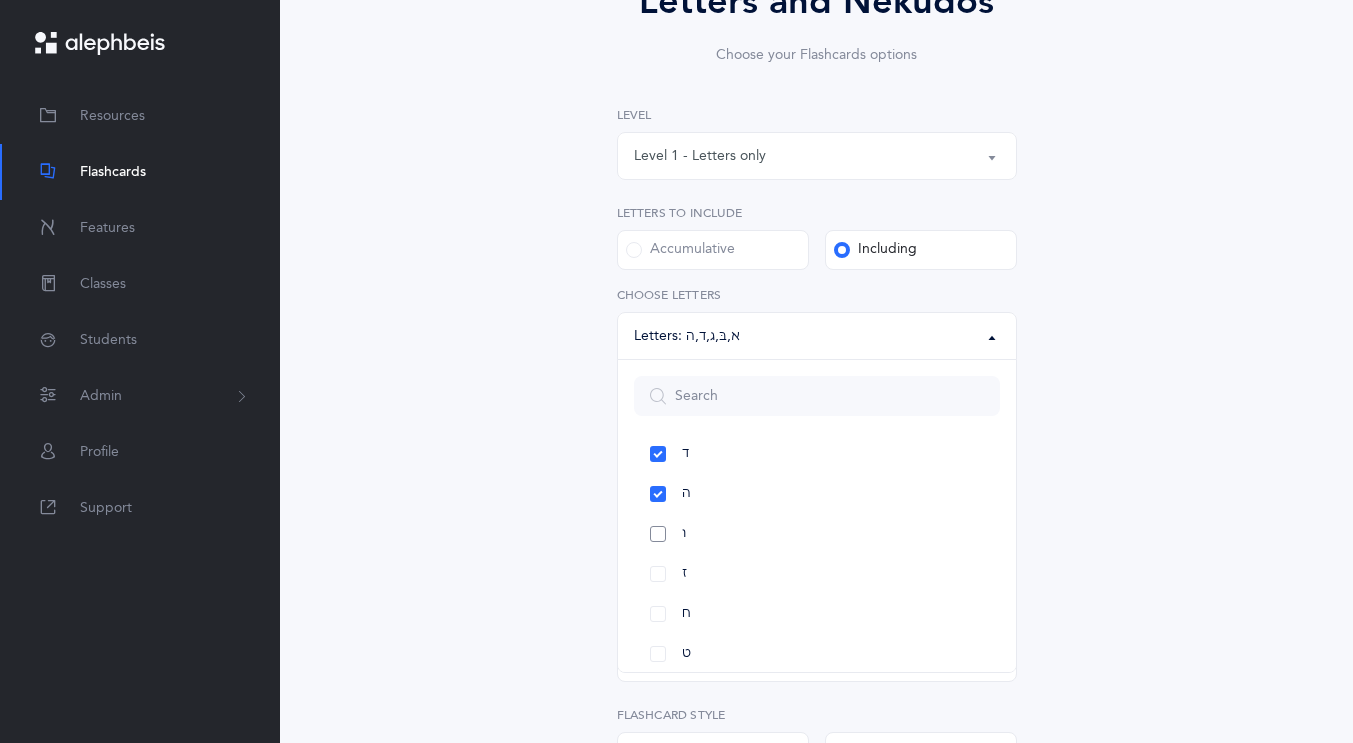 click on "ו" at bounding box center [817, 534] 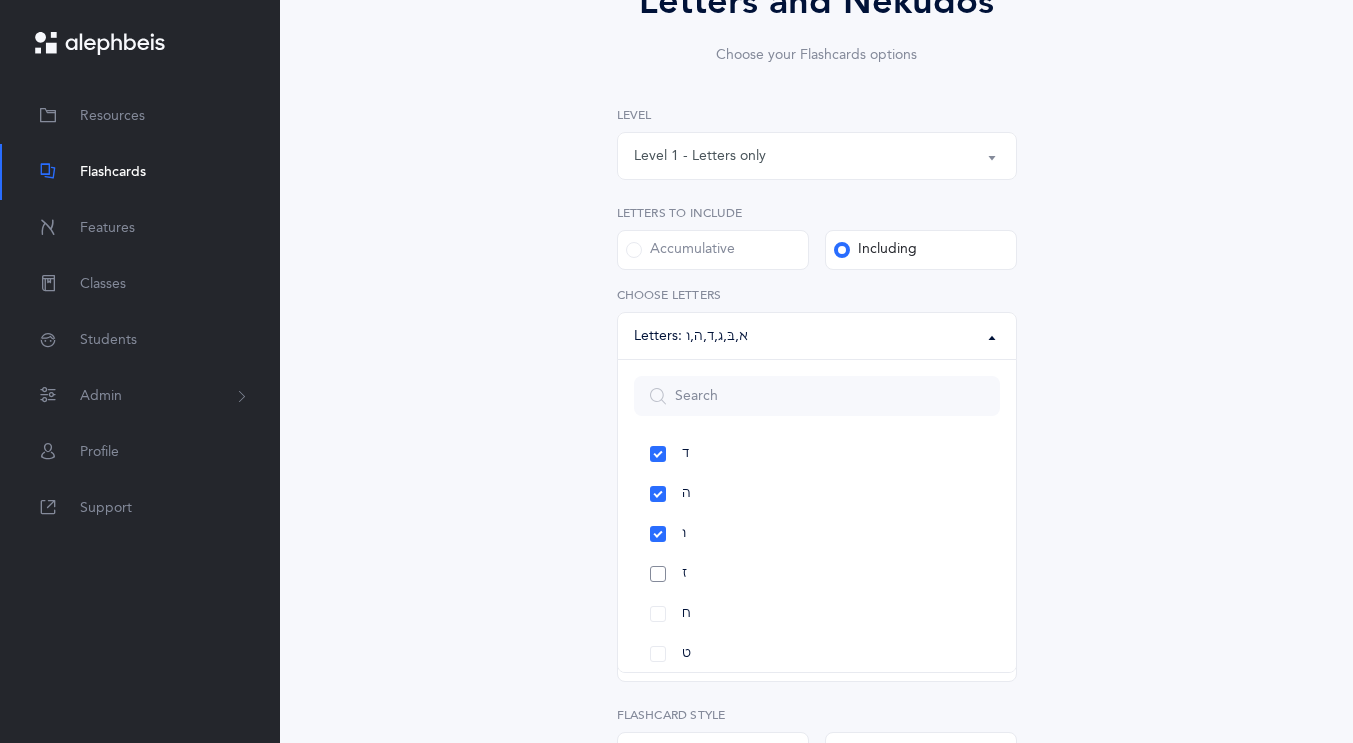click on "ז" at bounding box center [817, 574] 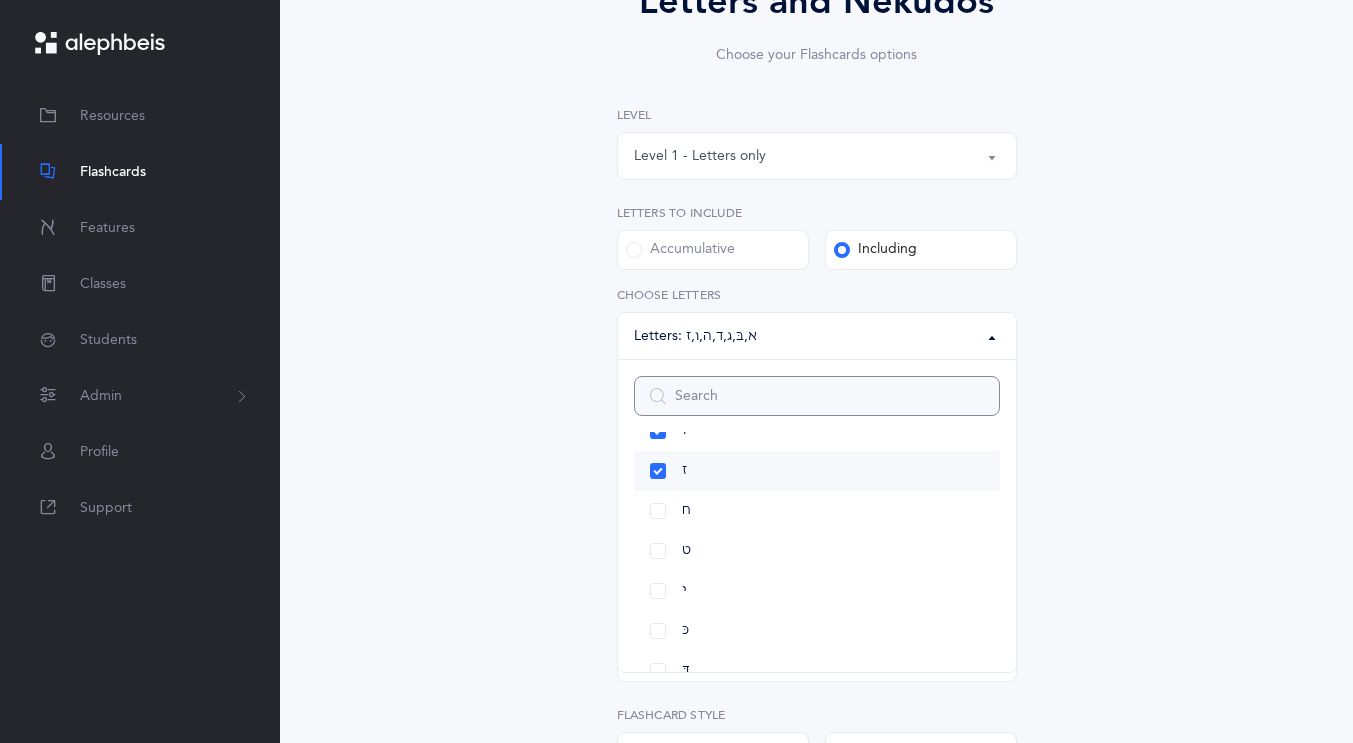 scroll, scrollTop: 328, scrollLeft: 0, axis: vertical 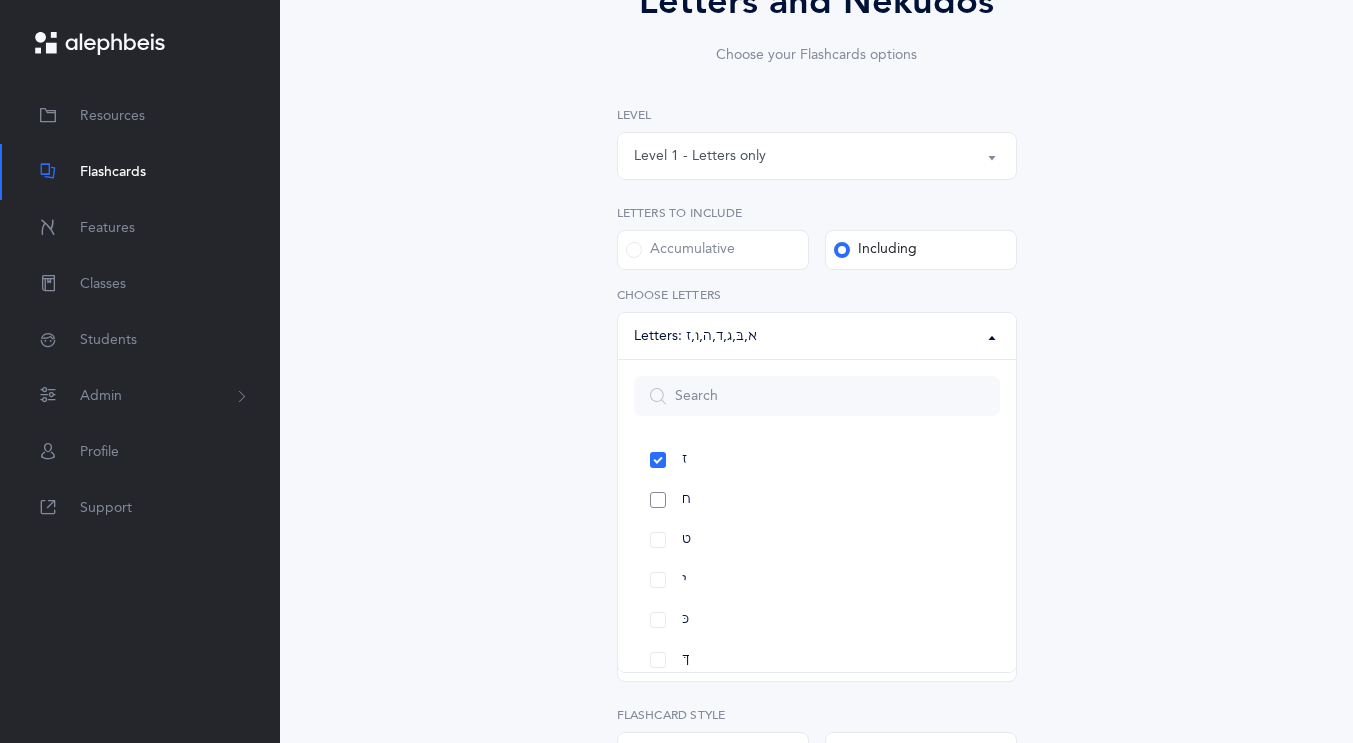 click on "ח" at bounding box center (817, 500) 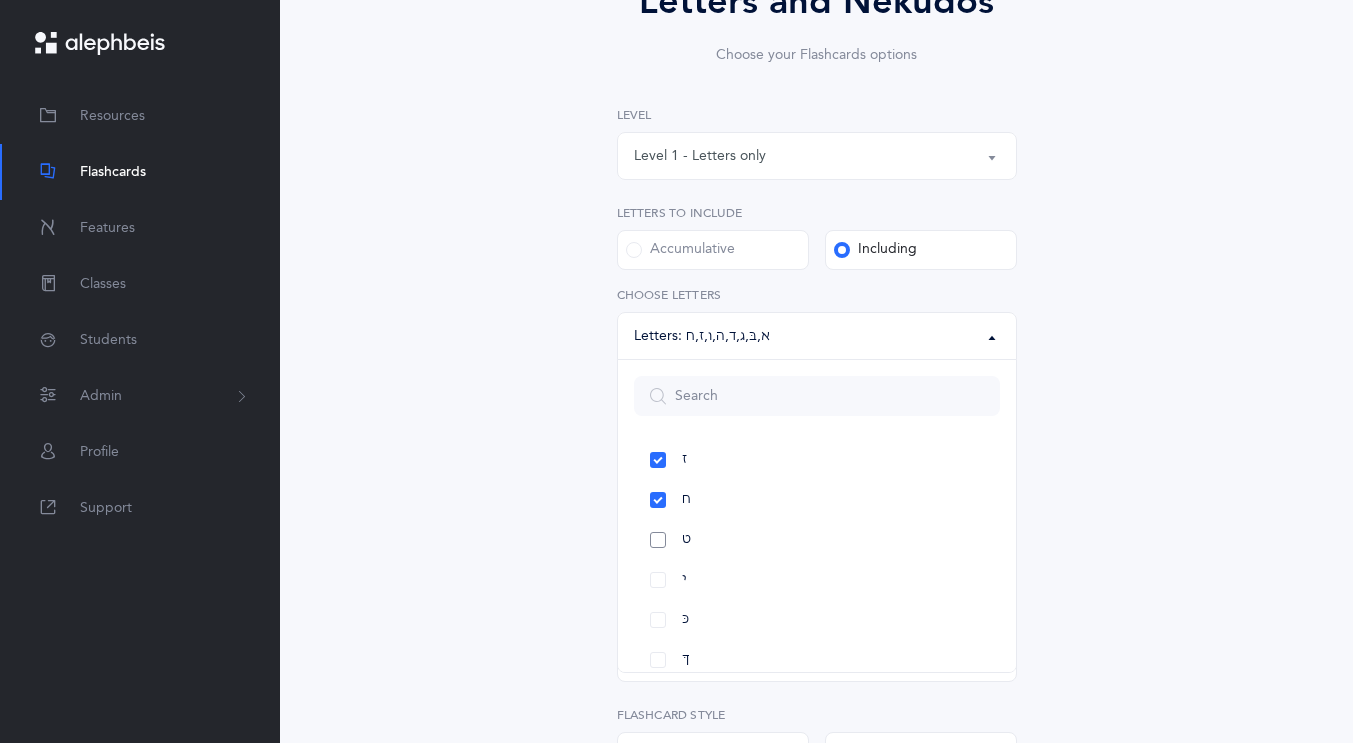 click on "ט" at bounding box center (817, 540) 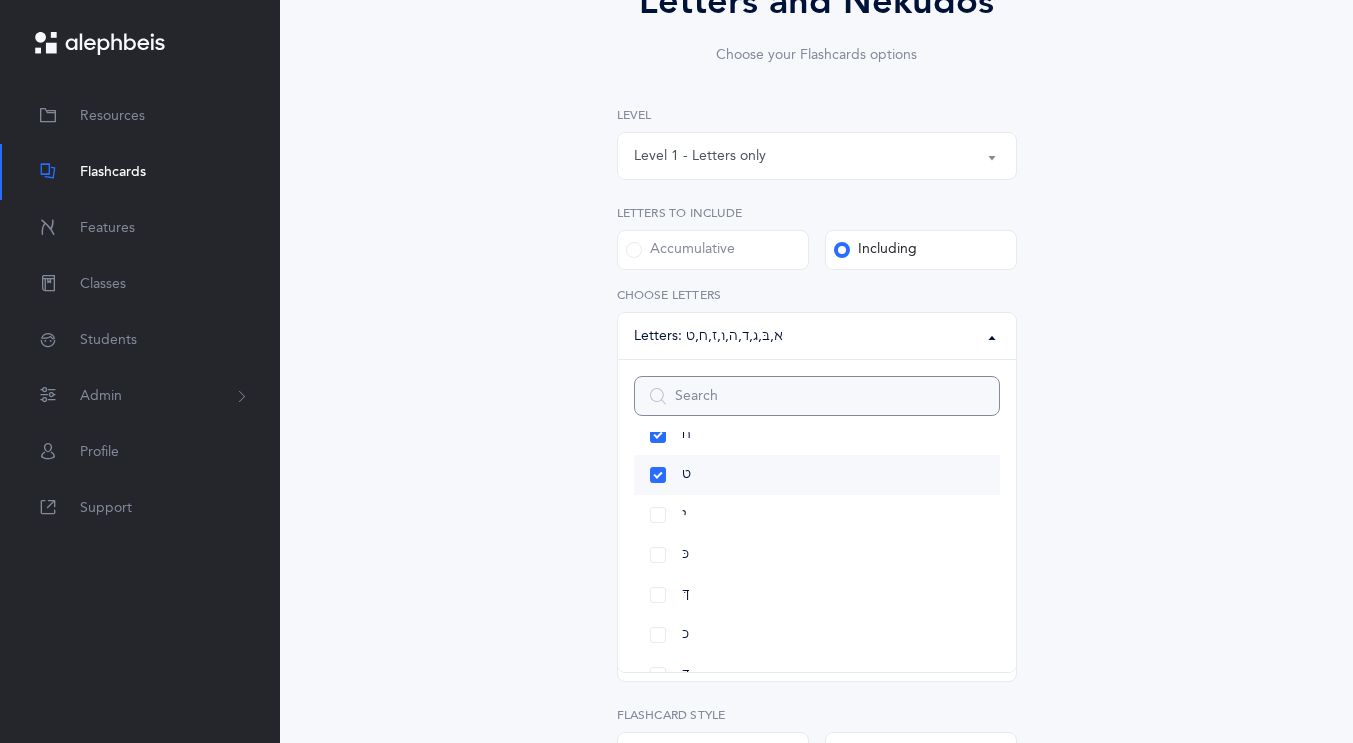 scroll, scrollTop: 396, scrollLeft: 0, axis: vertical 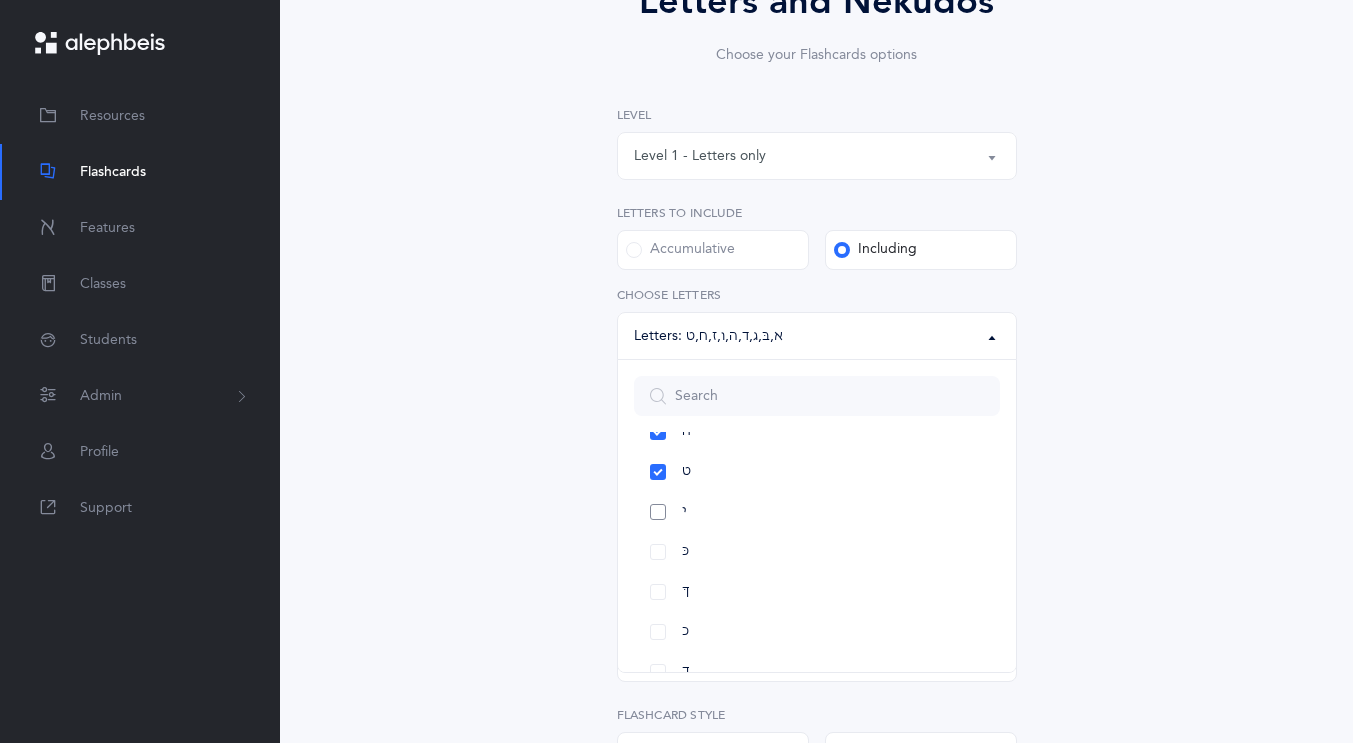 click on "י" at bounding box center (817, 512) 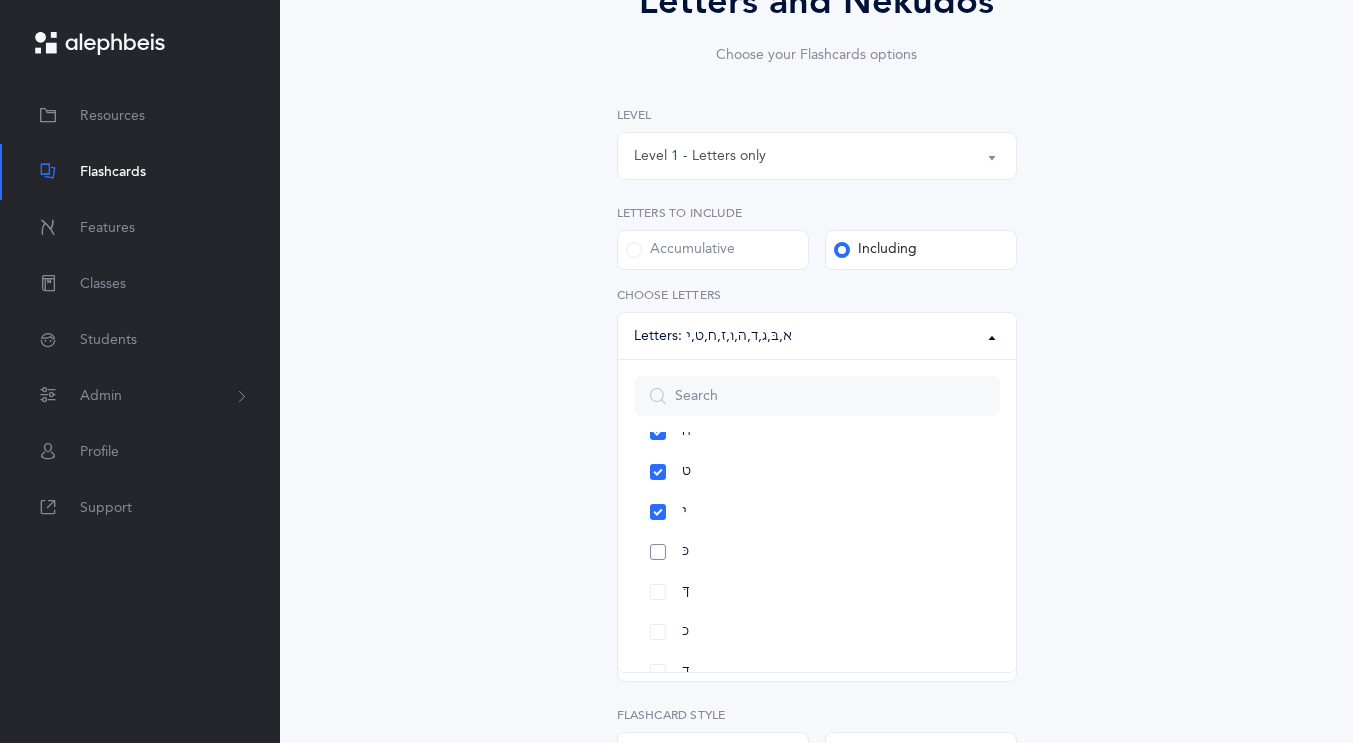 click on "כּ" at bounding box center (817, 552) 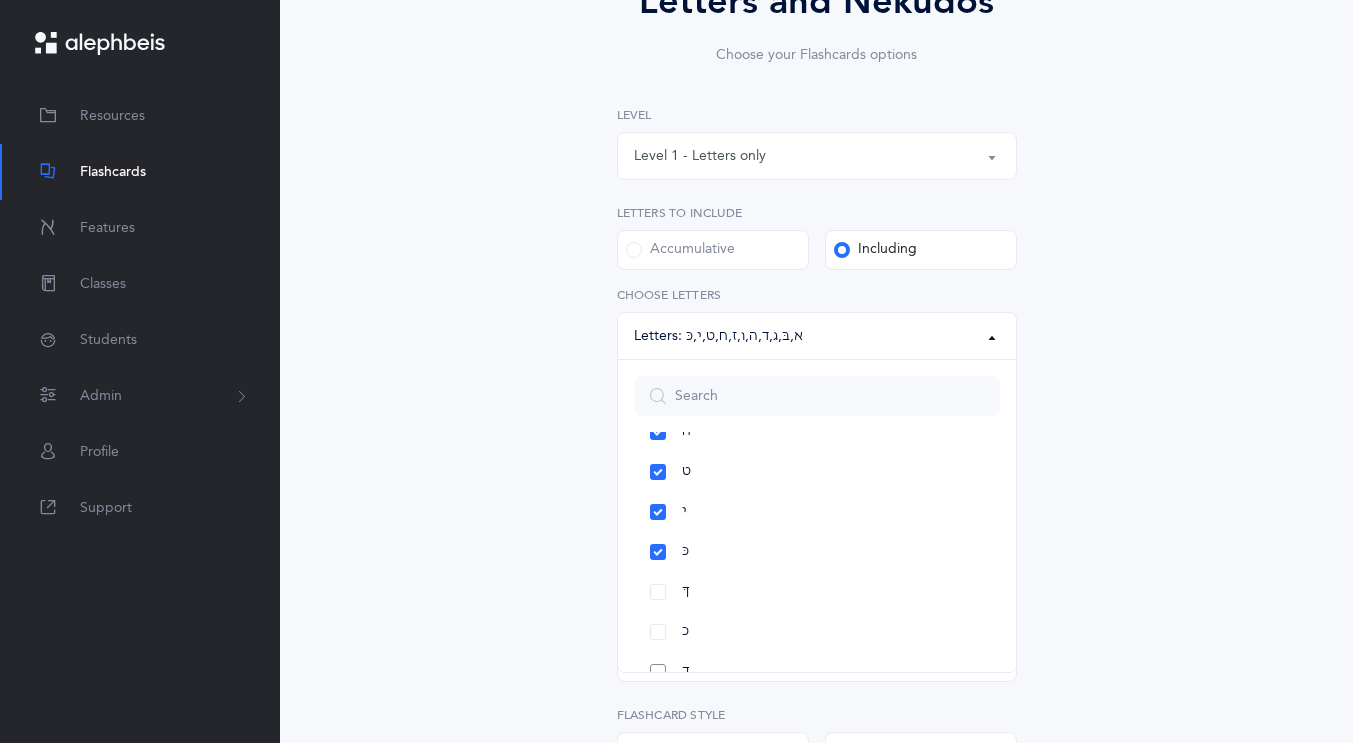 click on "ך" at bounding box center [817, 672] 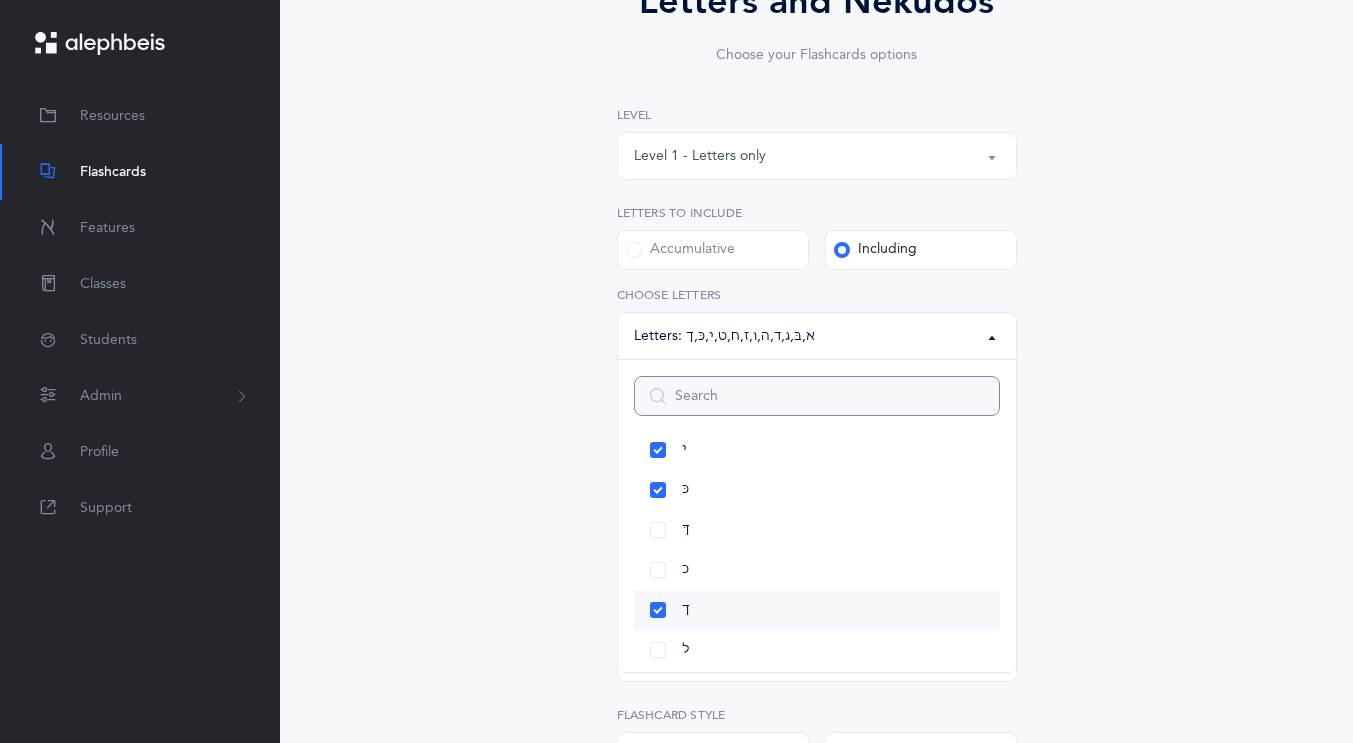 scroll, scrollTop: 485, scrollLeft: 0, axis: vertical 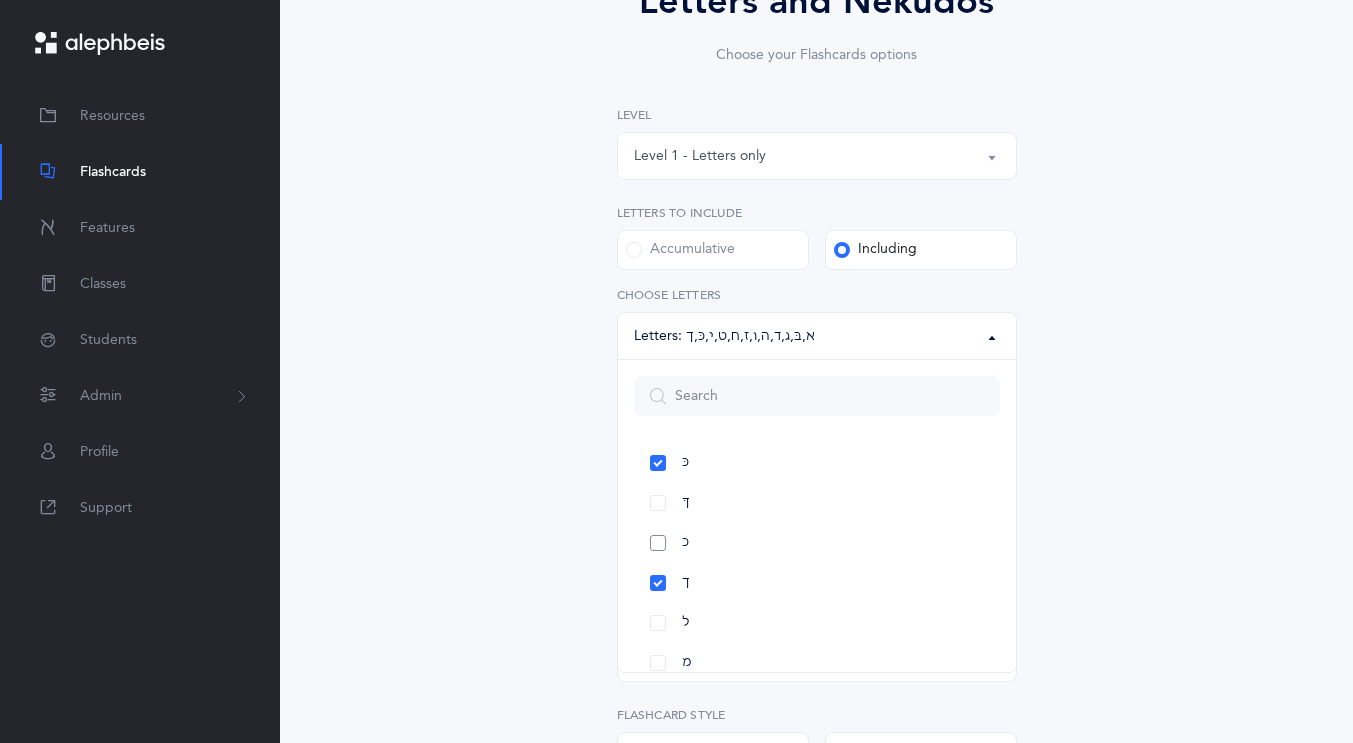 click on "כ" at bounding box center [817, 543] 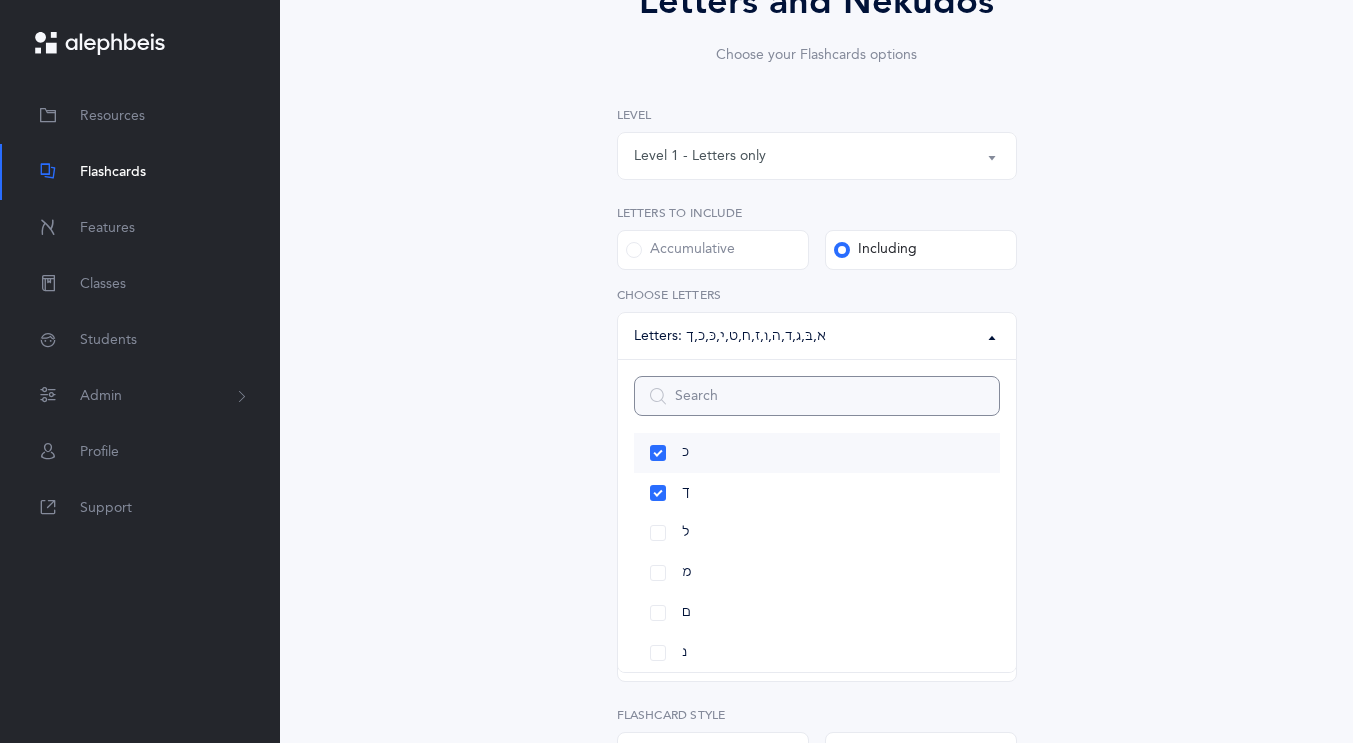 scroll, scrollTop: 581, scrollLeft: 0, axis: vertical 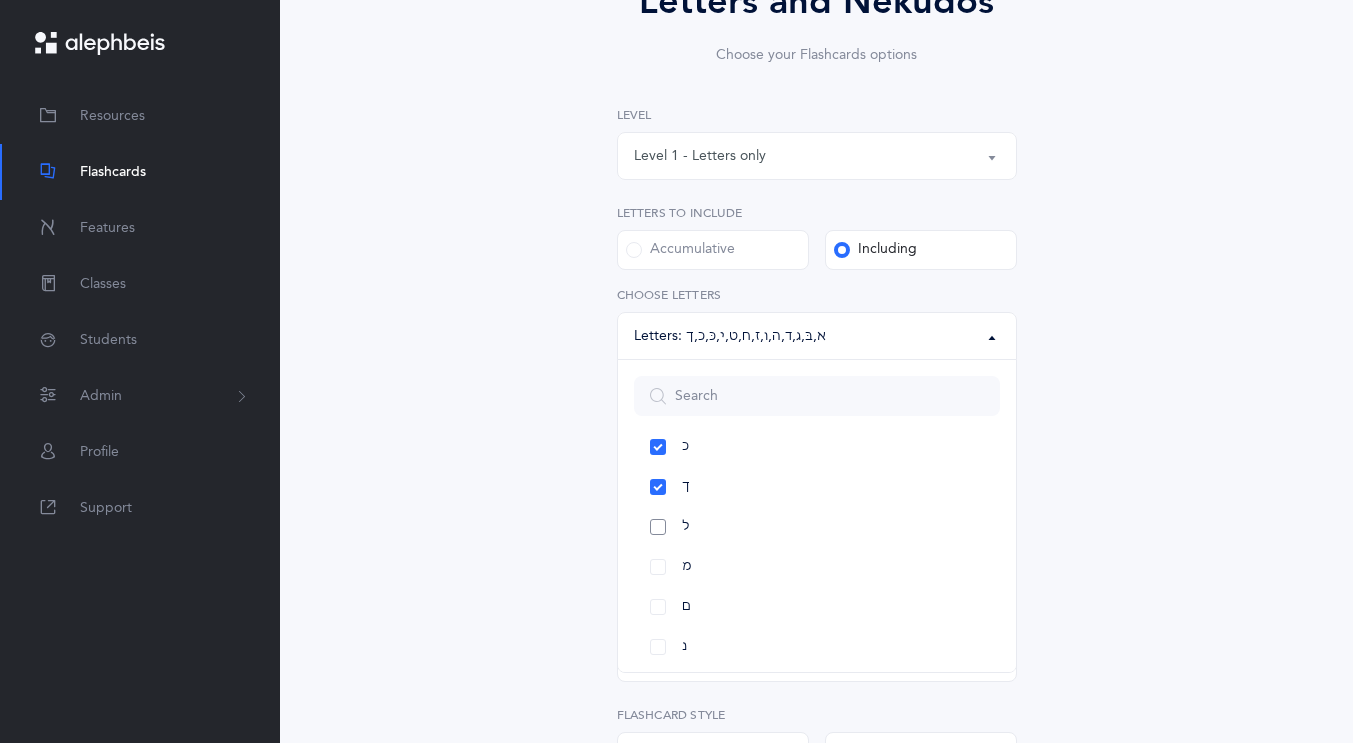 click on "ל" at bounding box center [817, 527] 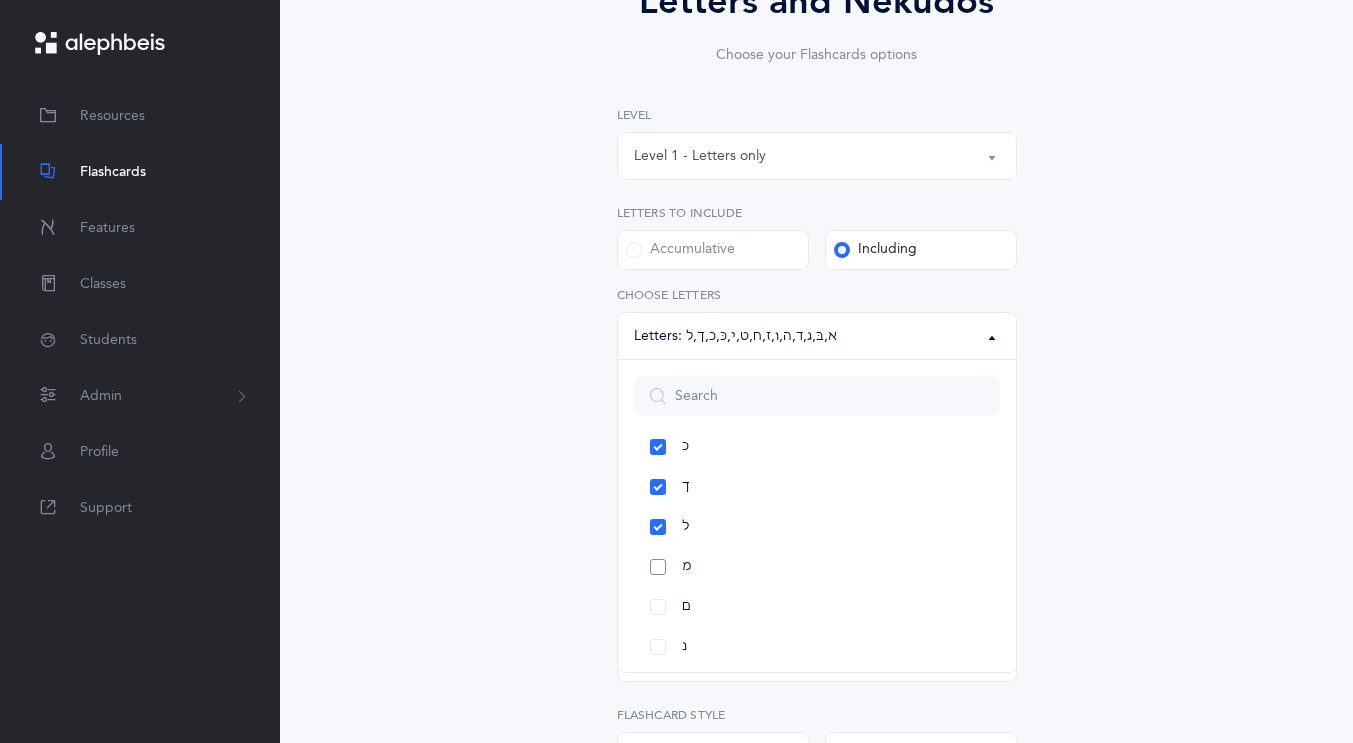 click on "מ" at bounding box center [817, 567] 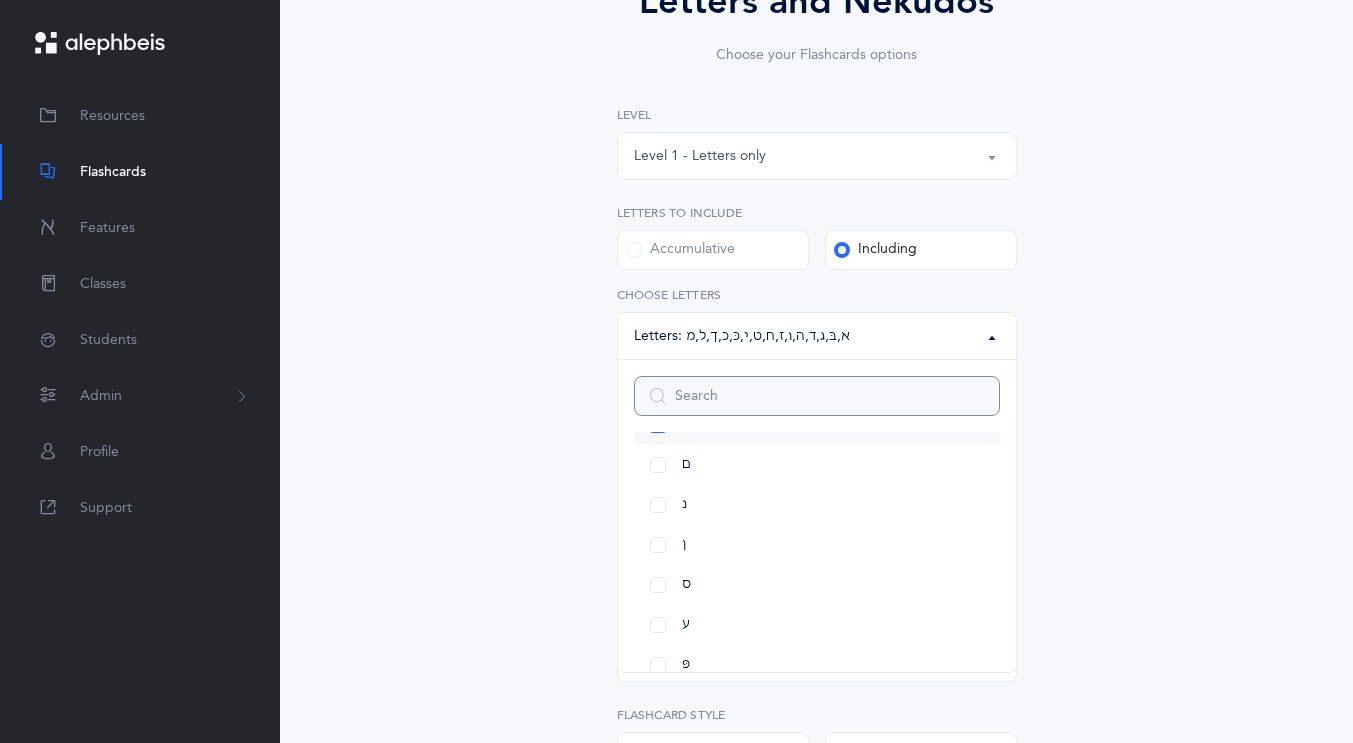 scroll, scrollTop: 724, scrollLeft: 0, axis: vertical 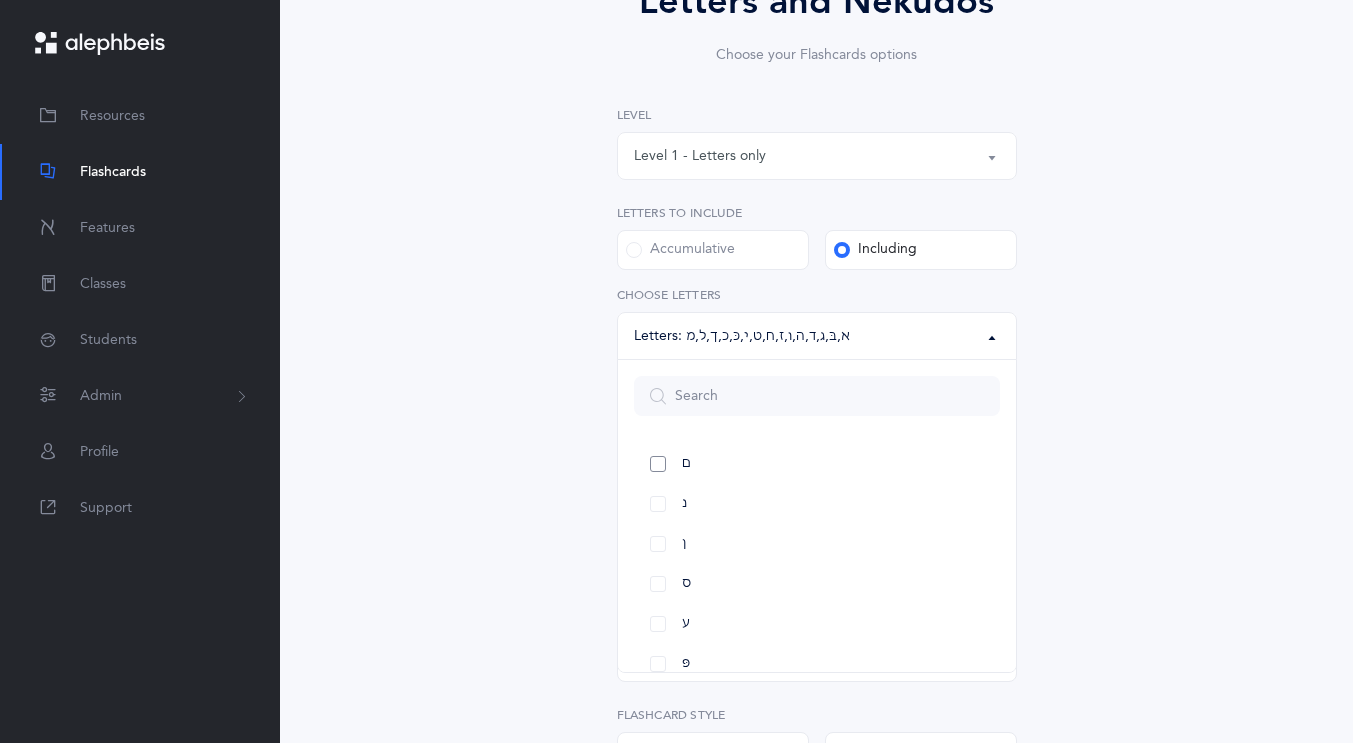 click on "ם" at bounding box center (817, 464) 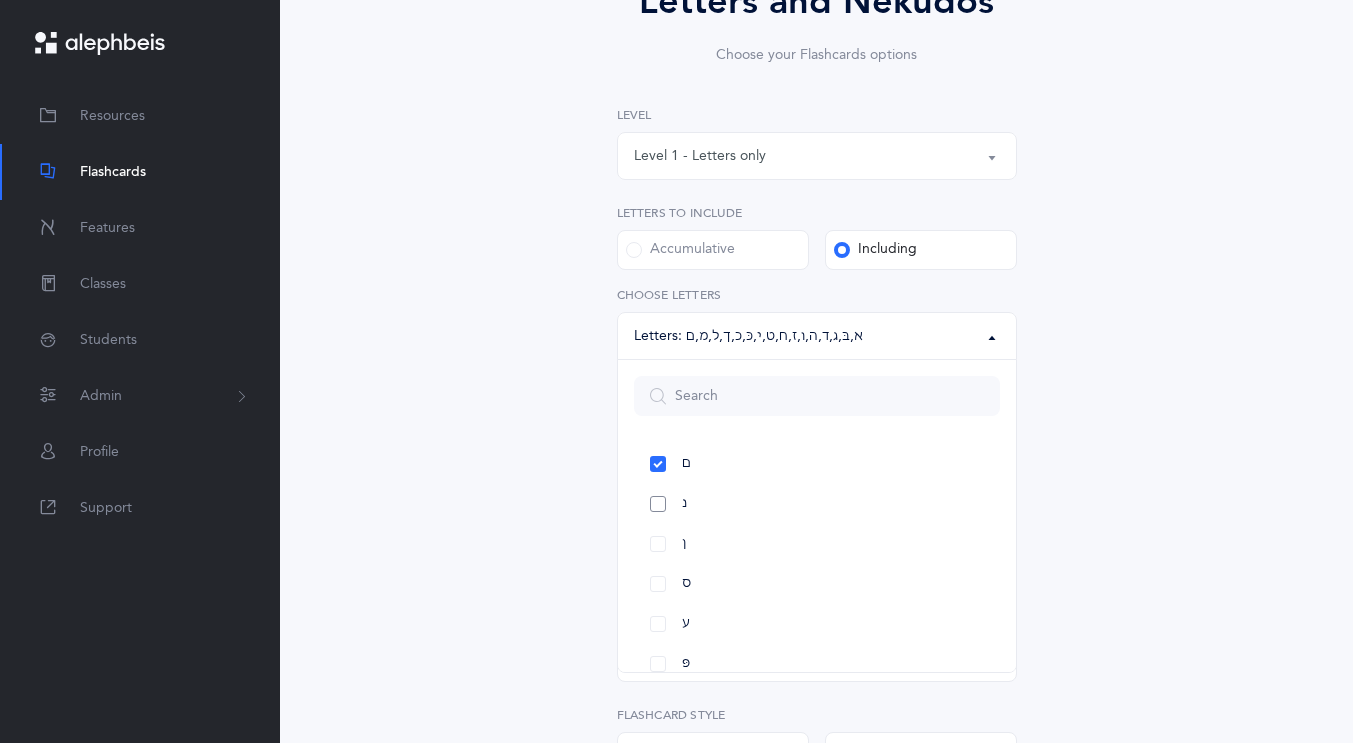click on "נ" at bounding box center (817, 504) 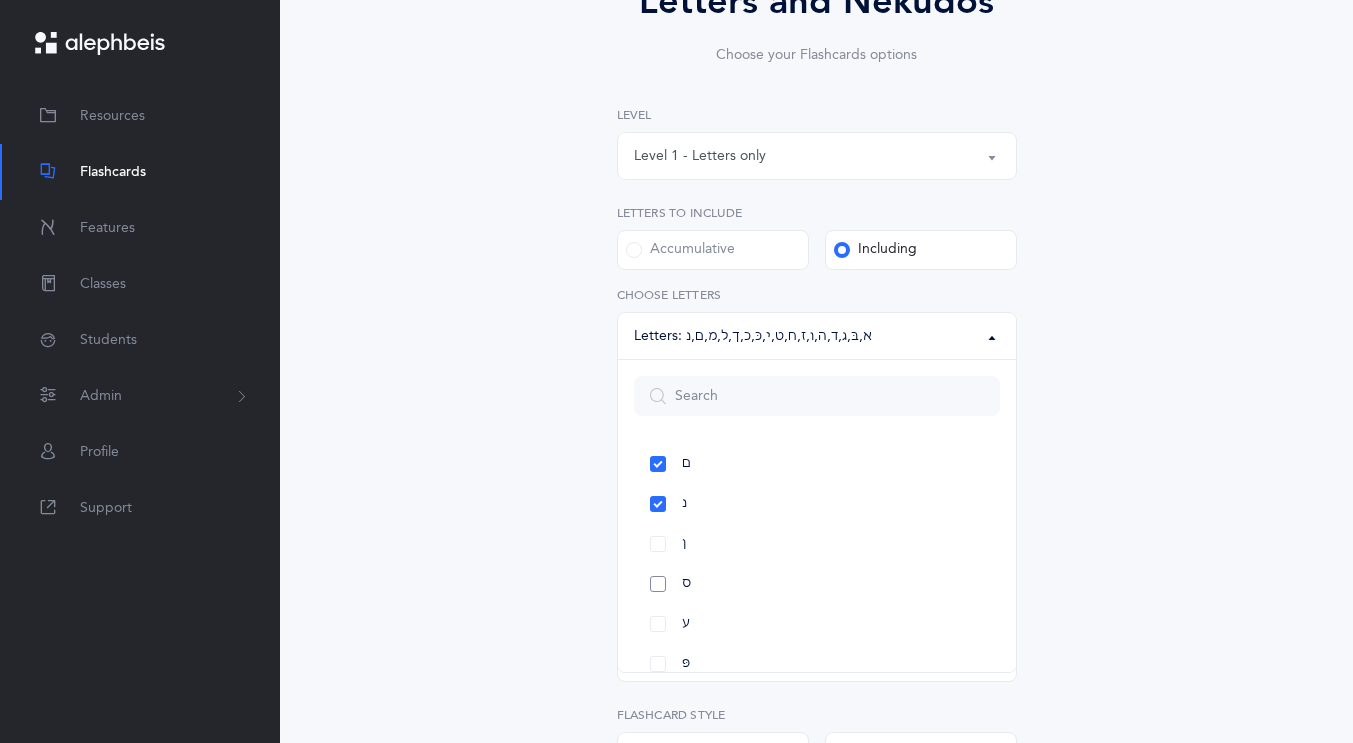 click on "ס" at bounding box center (817, 584) 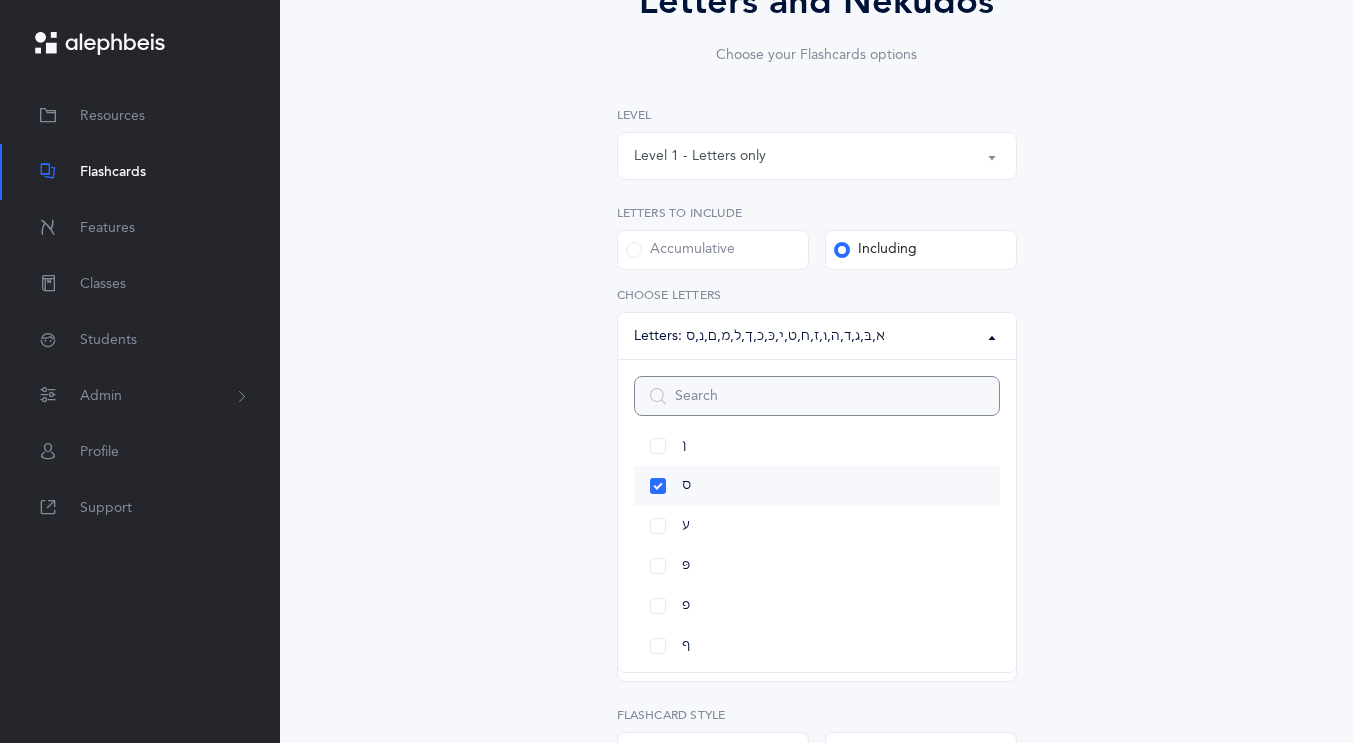 scroll, scrollTop: 838, scrollLeft: 0, axis: vertical 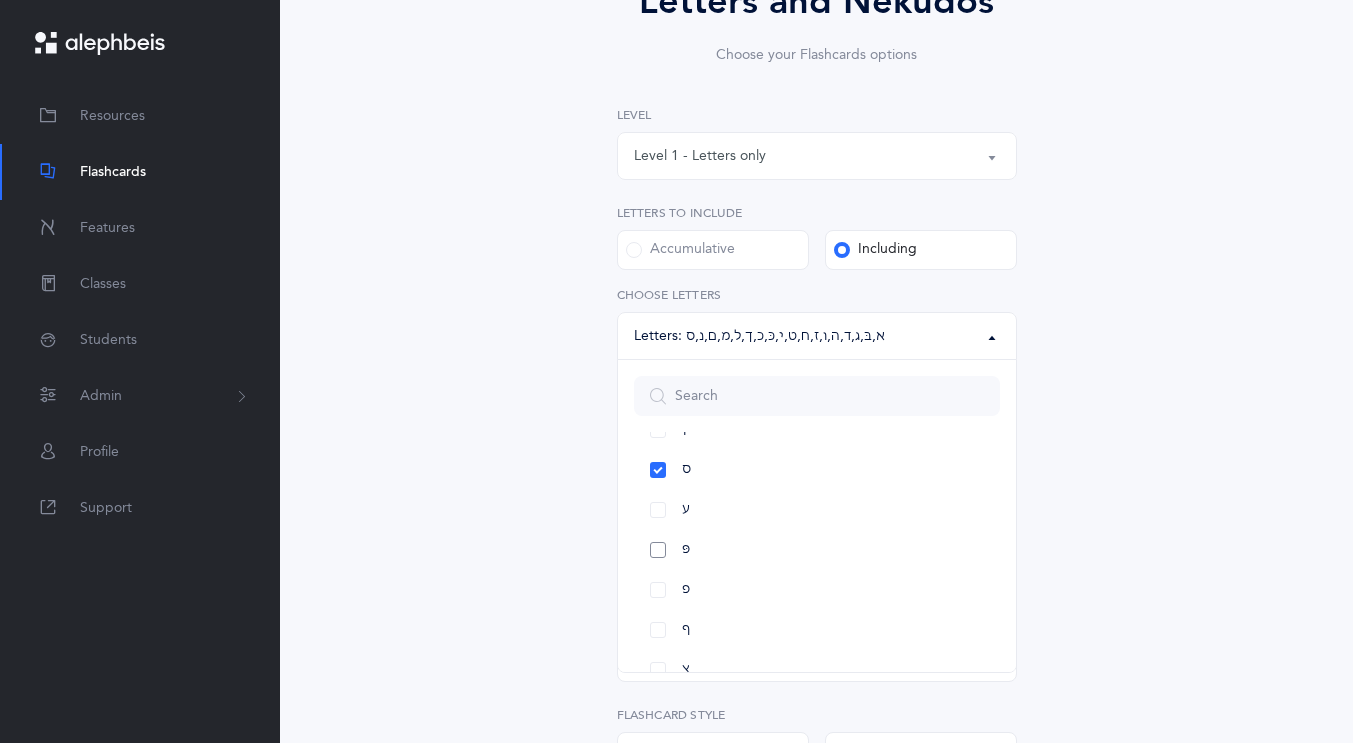 click on "פּ" at bounding box center [817, 550] 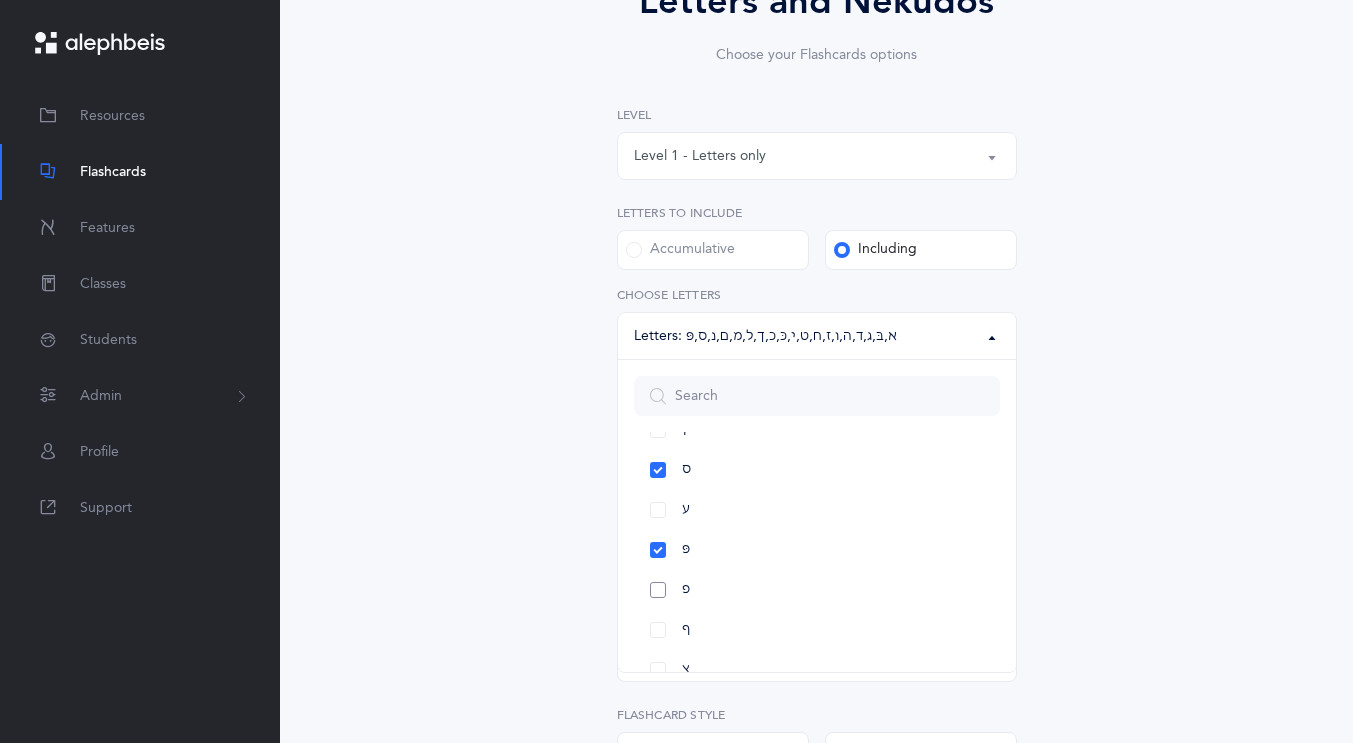 click on "פ" at bounding box center [817, 590] 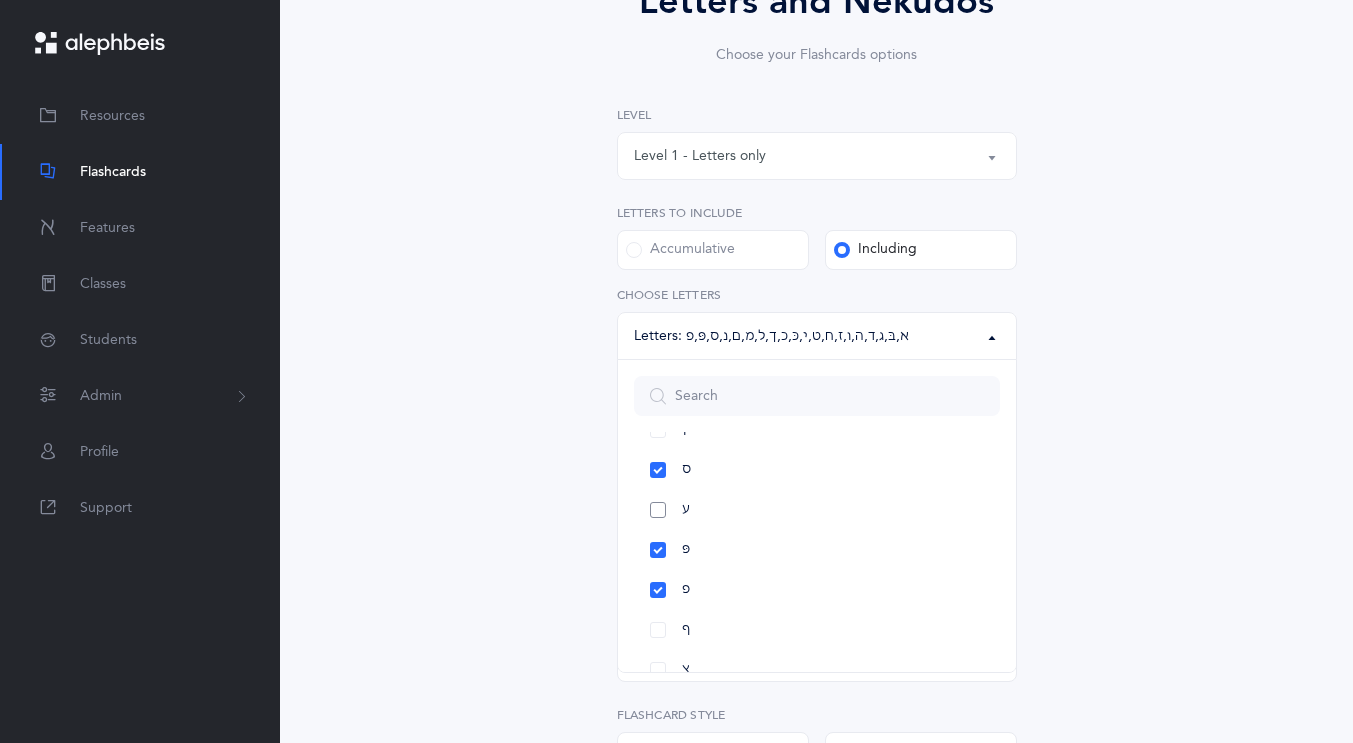 click on "ע" at bounding box center [817, 510] 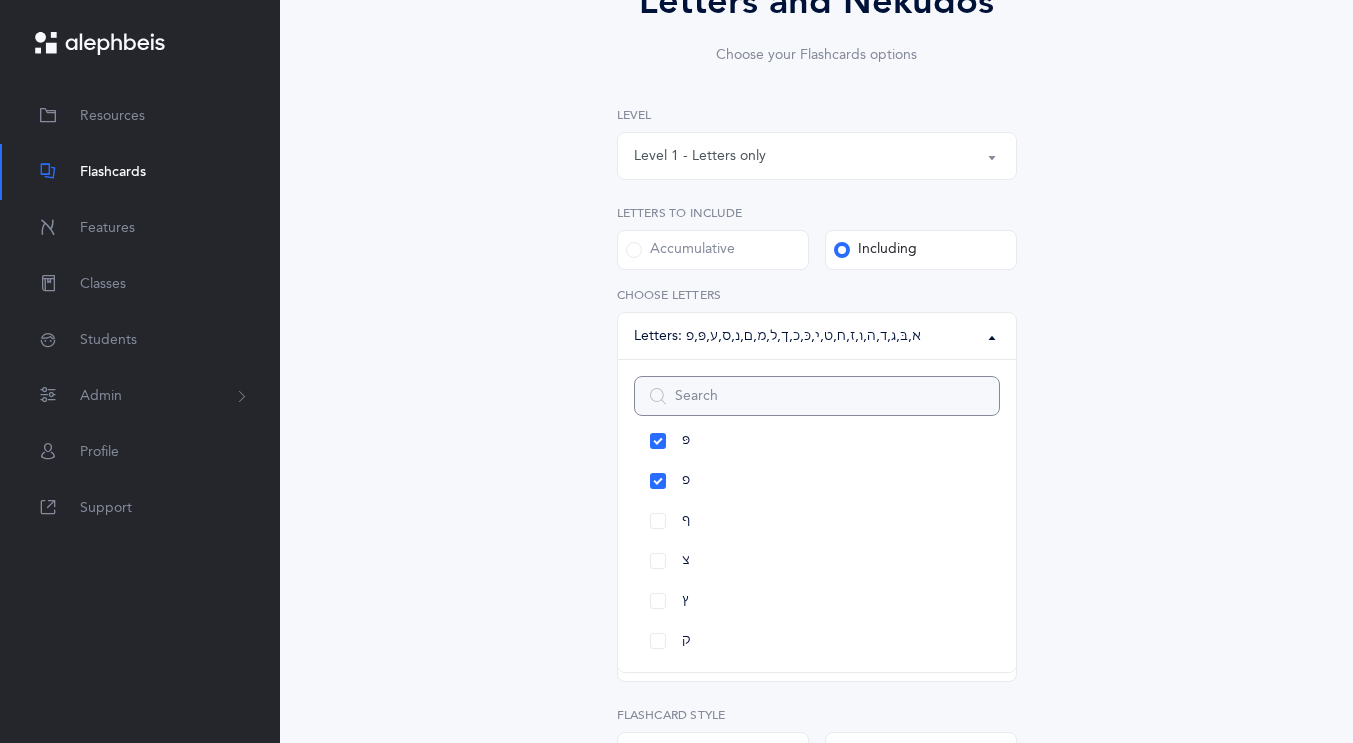 scroll, scrollTop: 958, scrollLeft: 0, axis: vertical 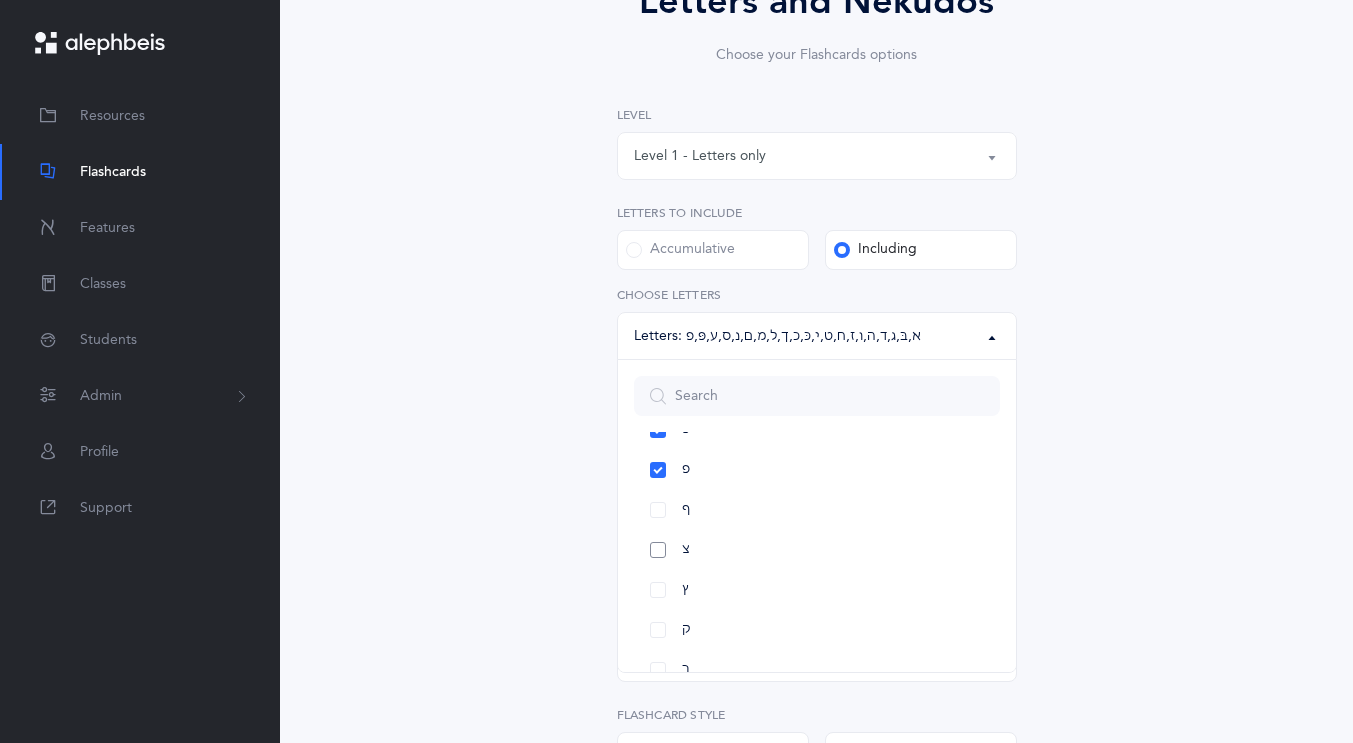 click on "צ" at bounding box center [817, 550] 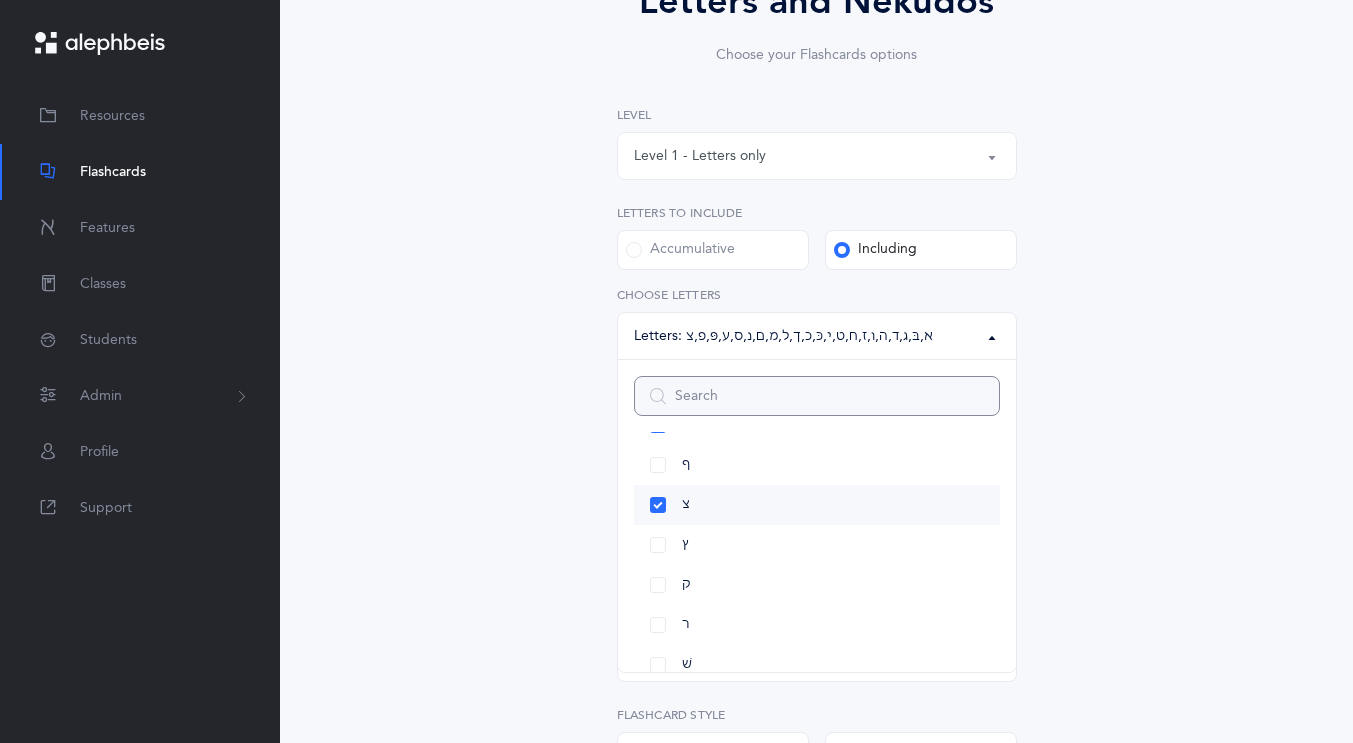 scroll, scrollTop: 1020, scrollLeft: 0, axis: vertical 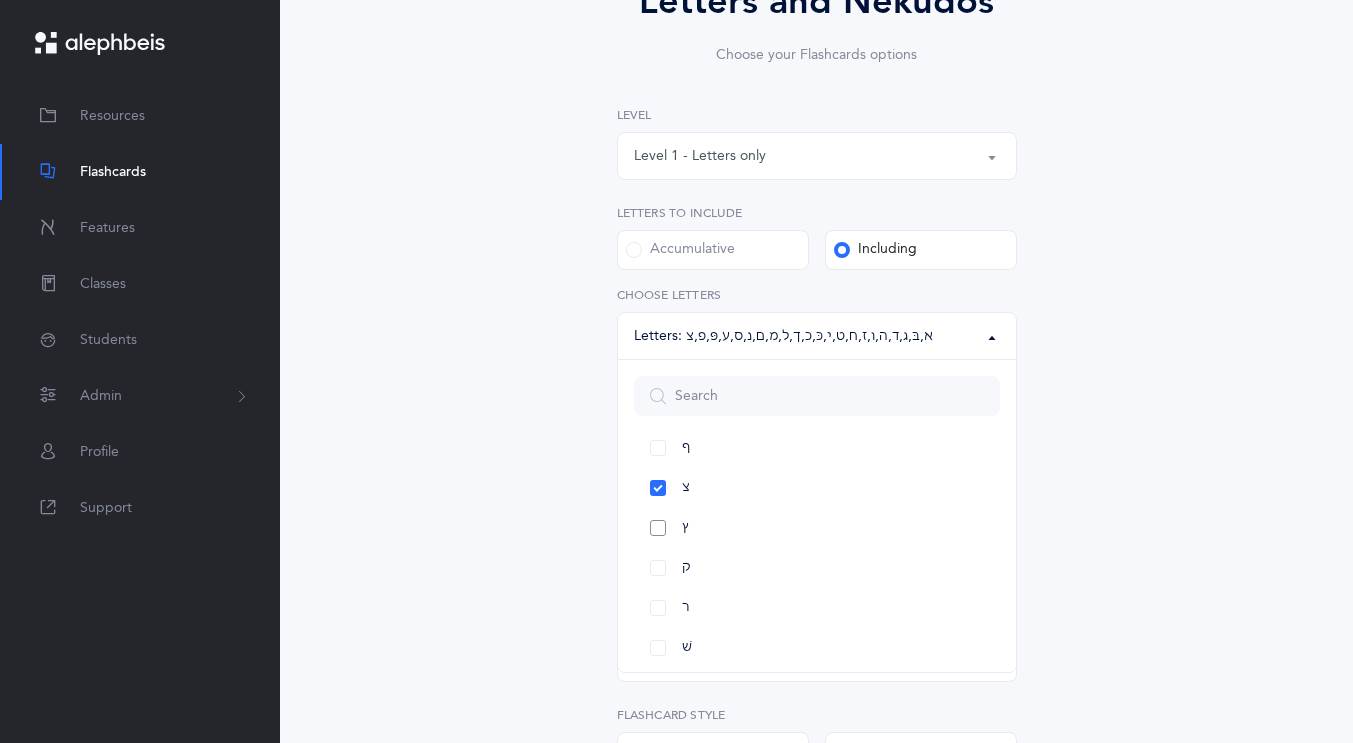 click on "ץ" at bounding box center [817, 528] 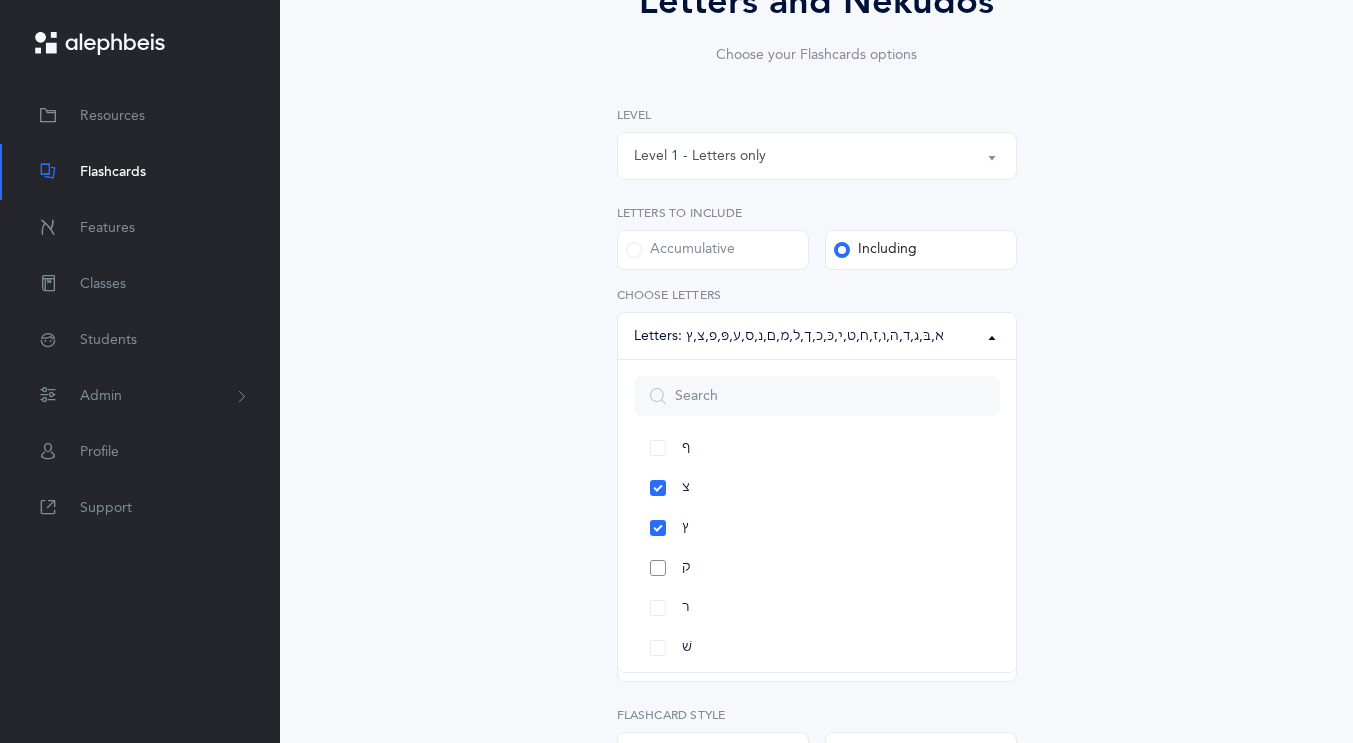 click on "ק" at bounding box center (817, 568) 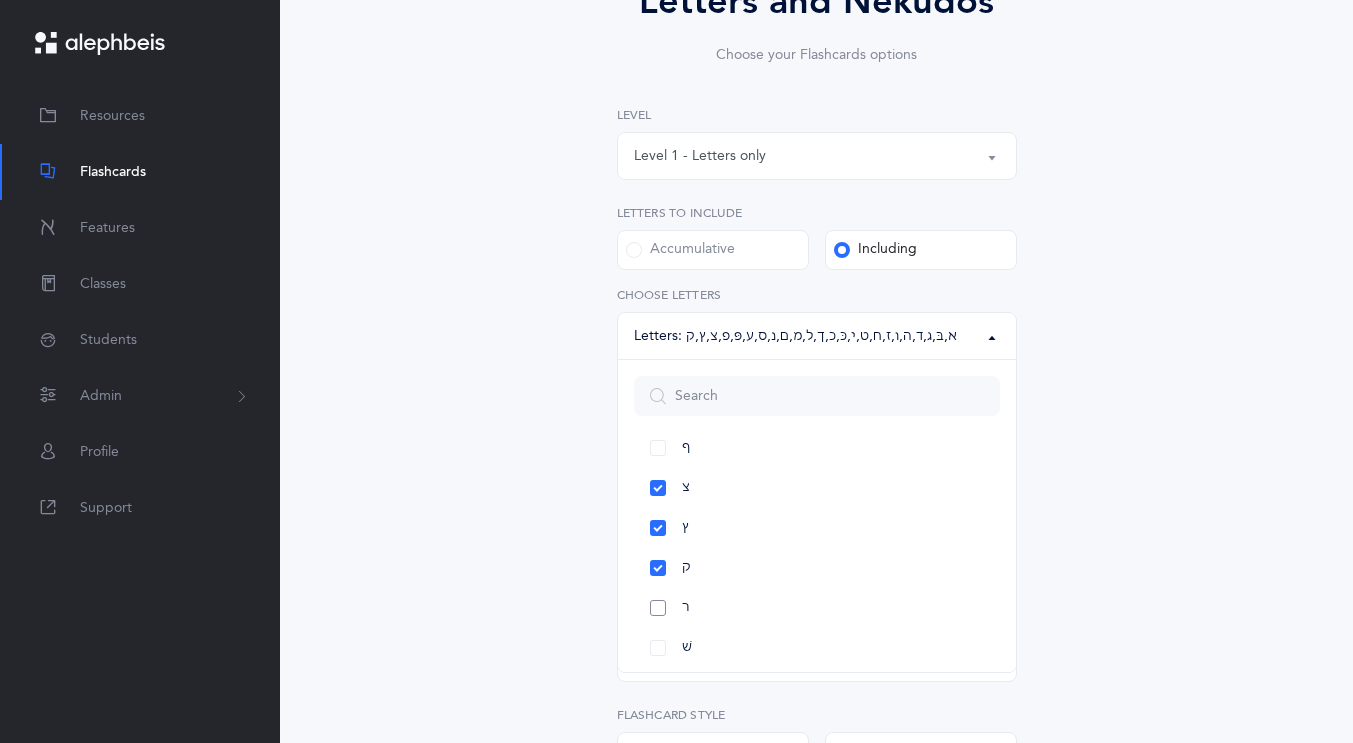click on "ר" at bounding box center [817, 608] 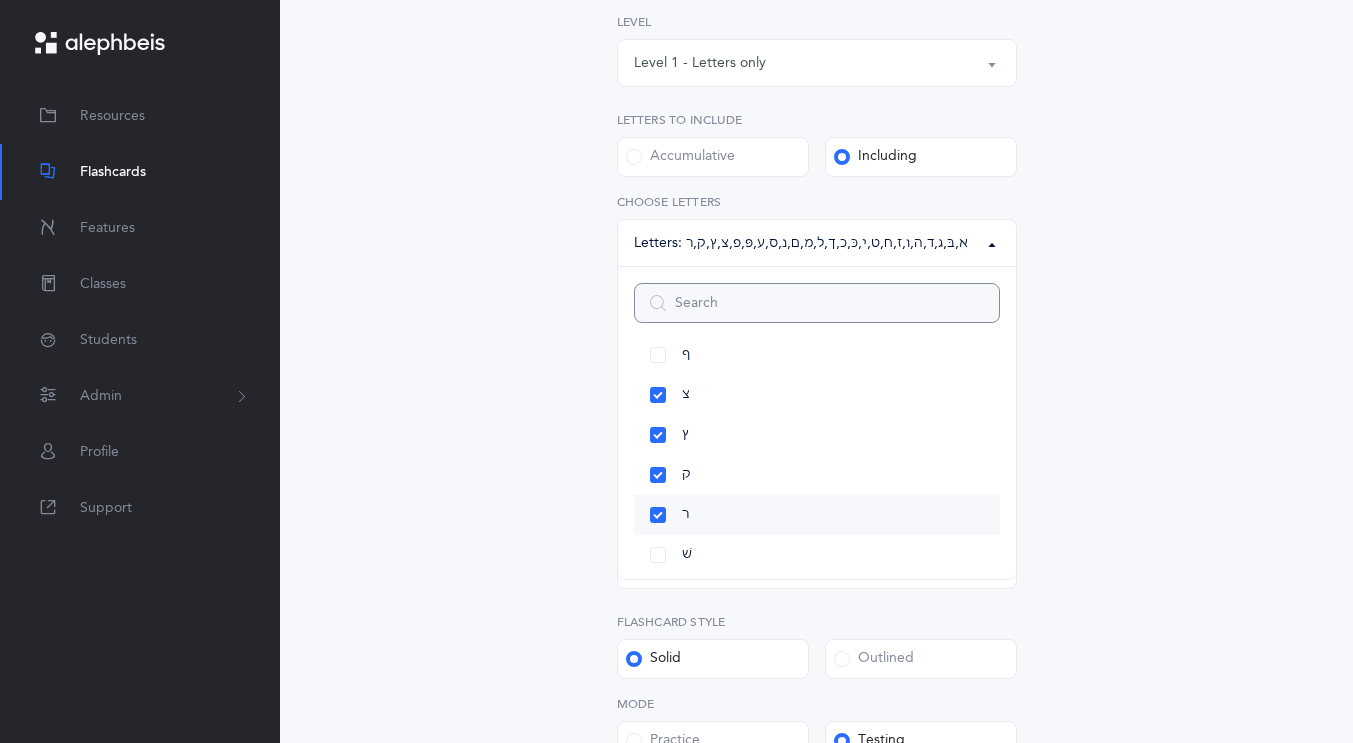 scroll, scrollTop: 348, scrollLeft: 0, axis: vertical 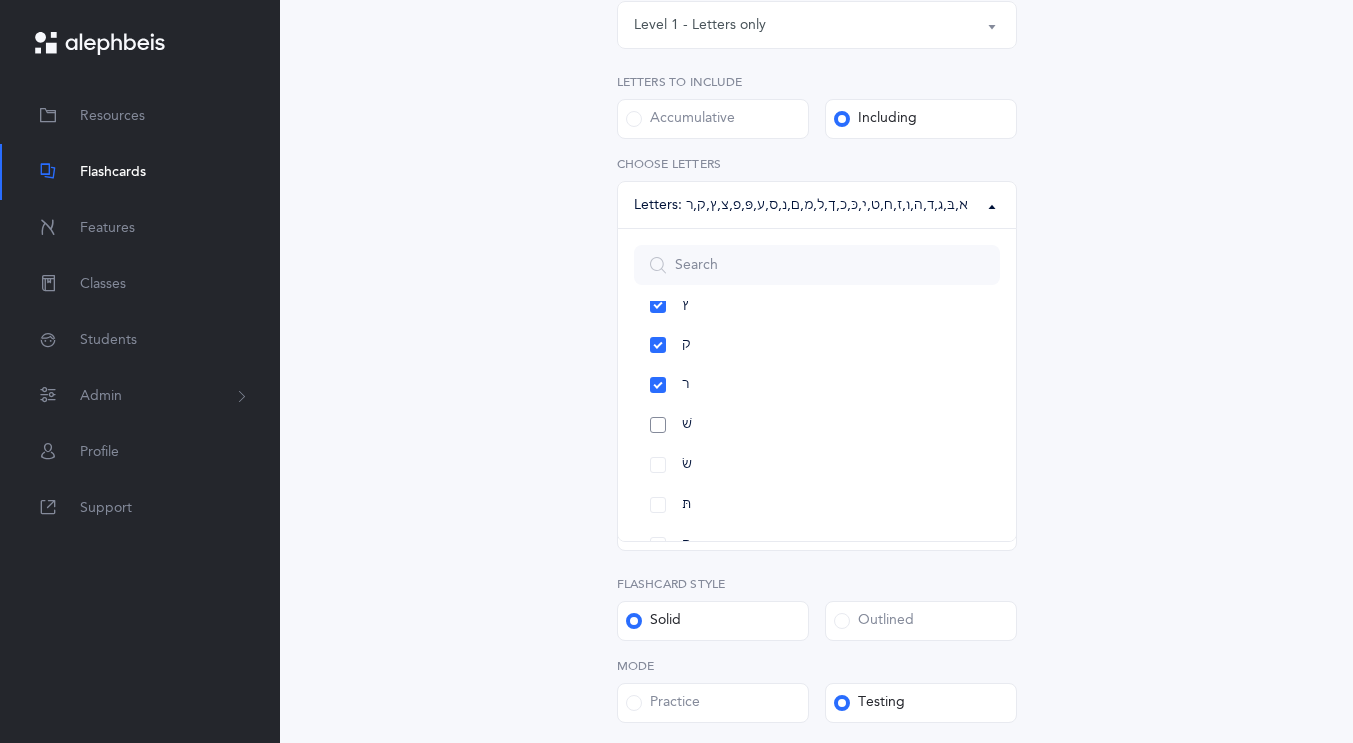 click on "שׁ" at bounding box center (817, 425) 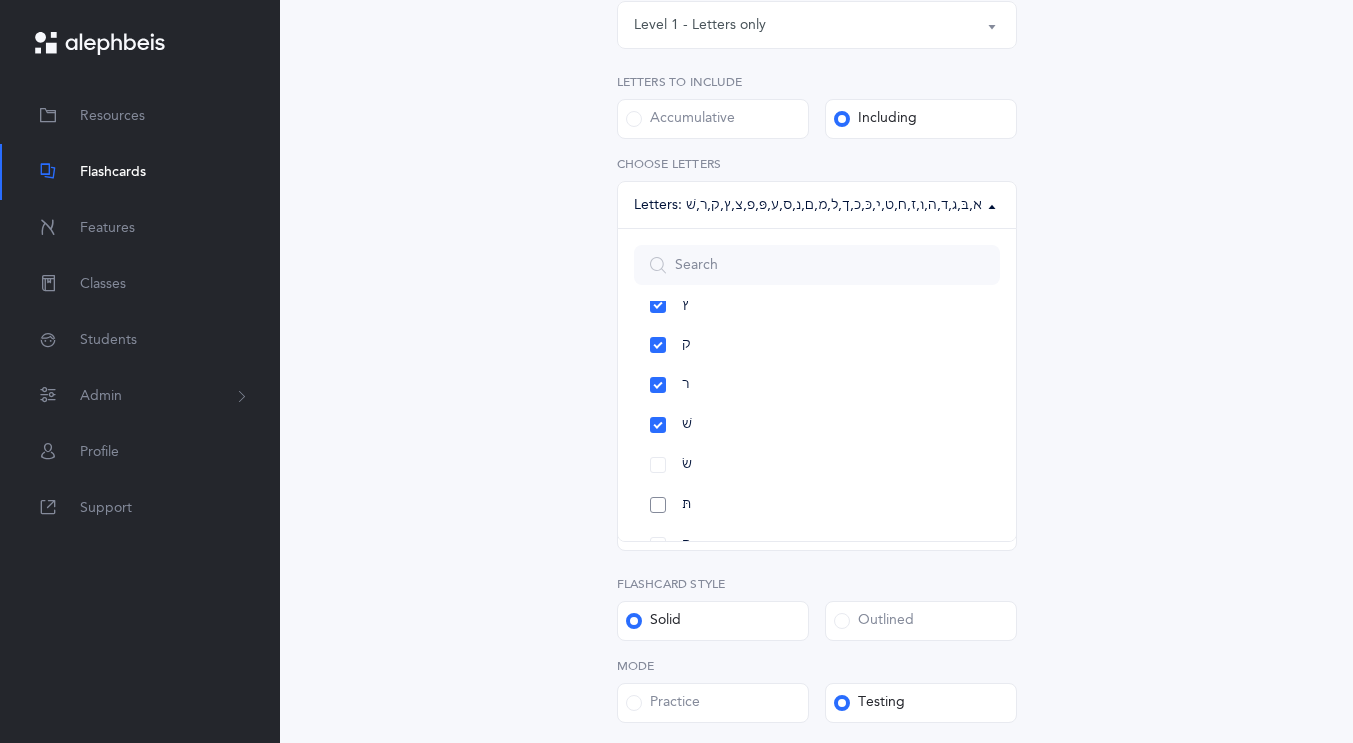 click on "תּ" at bounding box center [817, 505] 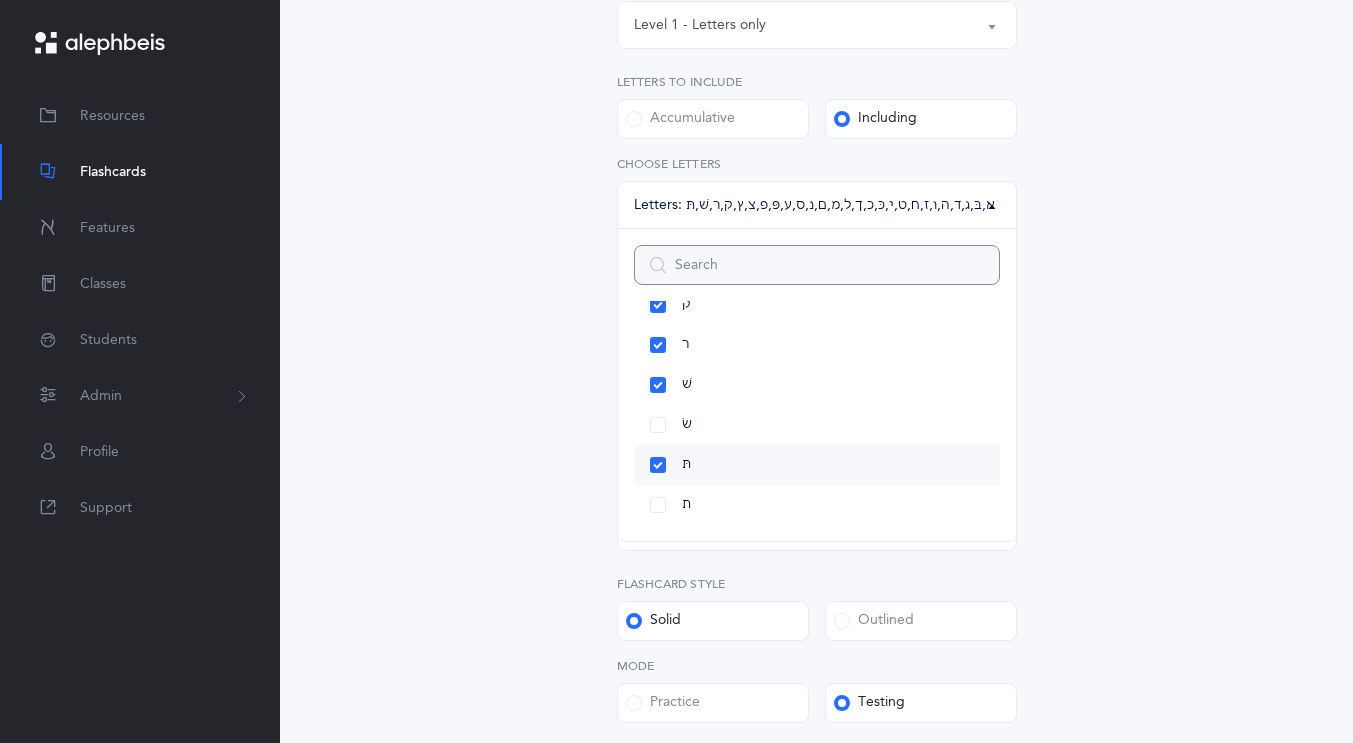 scroll, scrollTop: 1151, scrollLeft: 0, axis: vertical 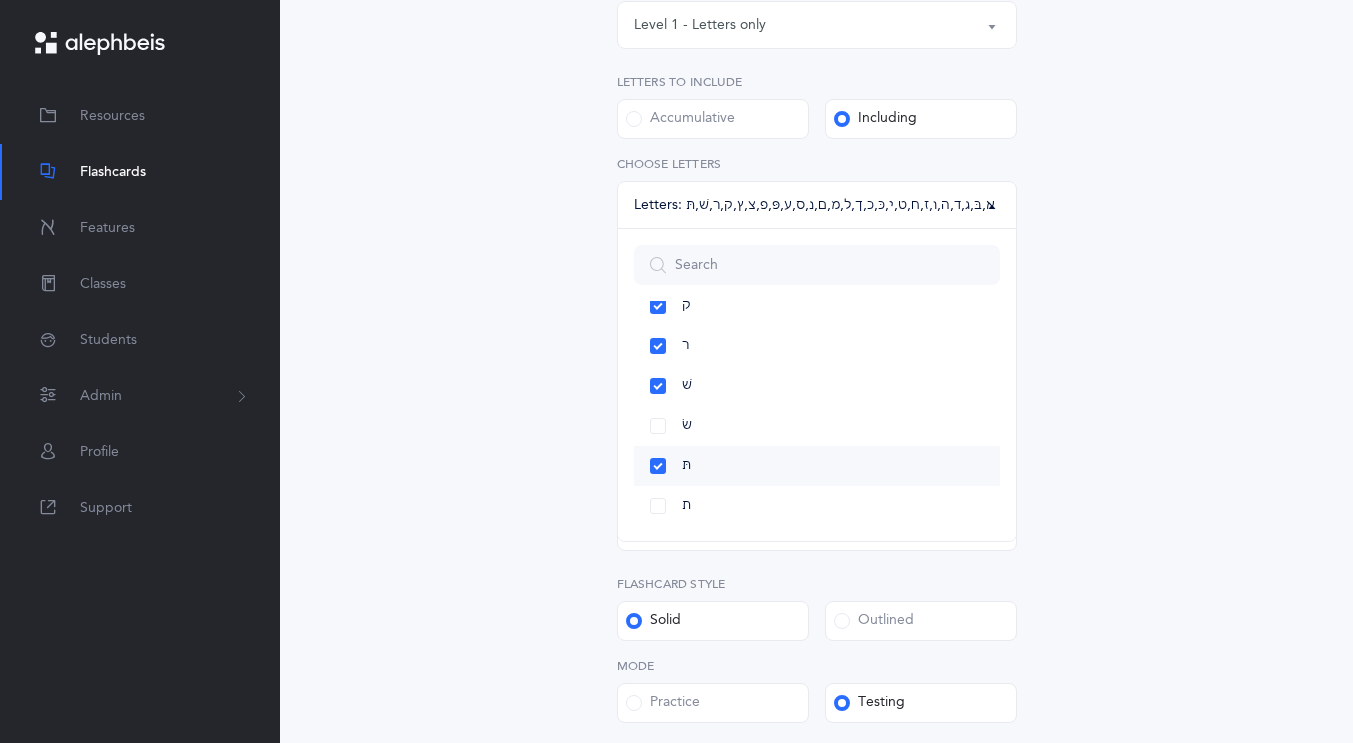 click on "תּ" at bounding box center [817, 466] 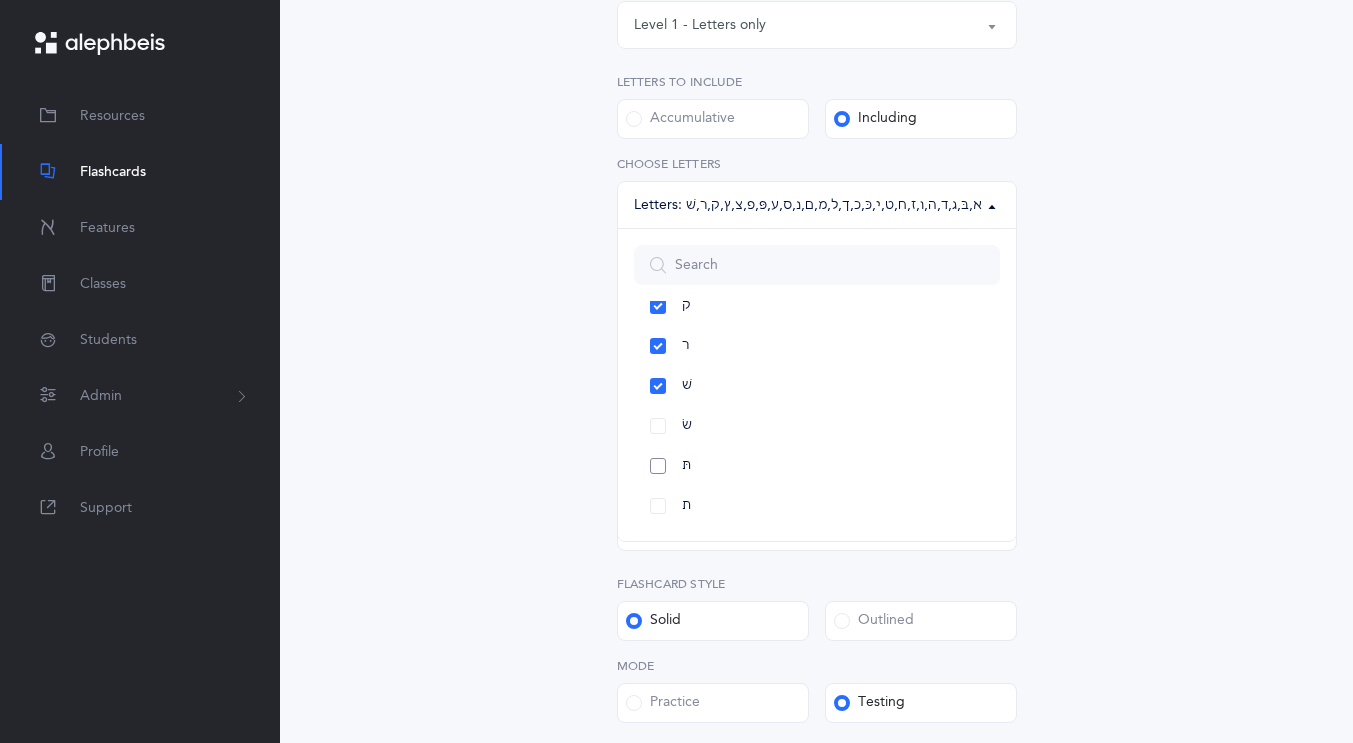 click on "תּ" at bounding box center (817, 466) 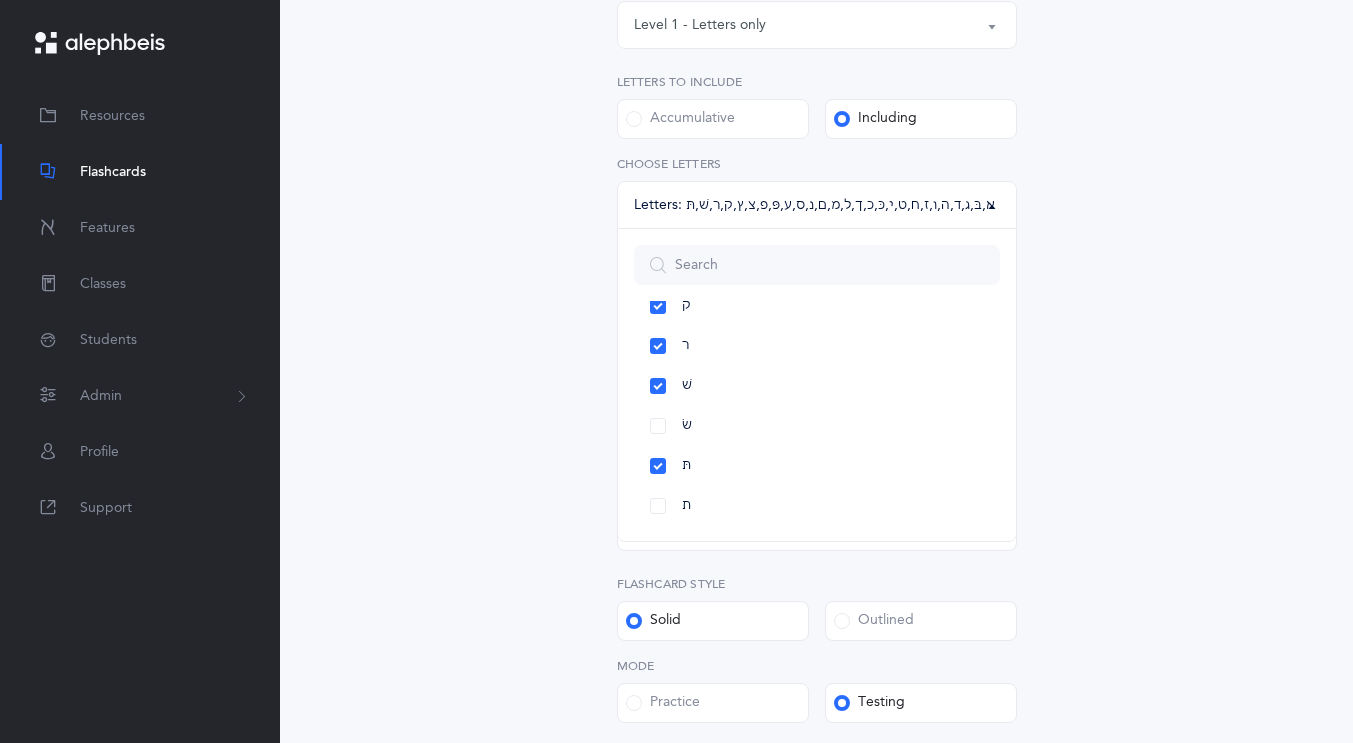 click on "Letters and Nekudos   Choose your Flashcards options         Level 1 - Letters only
Level 2 - Nekudos only
Level 3 - Letters and Nekudos
Level 4 - Letters with Nekudos
Level 1 - Letters only
Level
Letters to include
Accumulative
Including
All Letters
א
בּ
ב
ג
ד
ה
ו
ז
ח
ט
י
כּ
ךּ
כ
ך
ל
מ
ם
נ
ן
ס
ע
פּ
פ
ף
צ
ץ
ק
ר
שׁ
שׂ
תּ
ת
Letters: א ,  בּ ,  ג ,  ד ,  ה ,  ו ,  ז ,  ח ,  ט ,  י ,  כּ ,  כ ,  ך ,  ל ,  מ ,  ם ,  נ ,  ס ,  ע ,  פּ ,  פ ,  צ ,  ץ ,  ק ,  ר ,  שׁ ,  תּ
All Letters
א
בּ
ב
ג
ד
ה
ו
ז
ח
ט
י
כּ
ךּ
כ
ך
ל
מ
ם
נ
ן
ס
ע
פּ
פ
ף
צ
ץ
ק
ר
שׁ
שׂ
תּ
ת
Choose letters
Upgrade your plan to Ultimate
Upgrade your plan to" at bounding box center [817, 388] 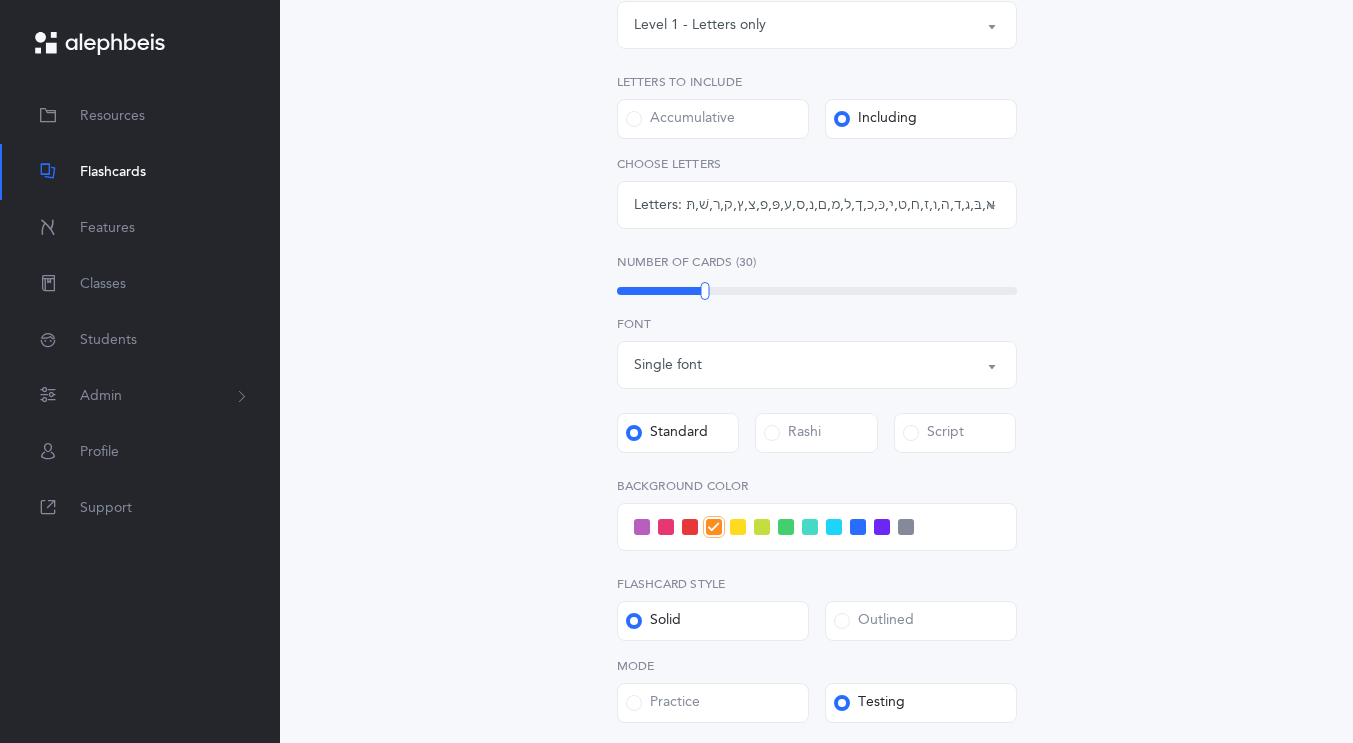 click on "Letters and Nekudos   Choose your Flashcards options         Level 1 - Letters only
Level 2 - Nekudos only
Level 3 - Letters and Nekudos
Level 4 - Letters with Nekudos
Level 1 - Letters only
Level
Letters to include
Accumulative
Including
All Letters
א
בּ
ב
ג
ד
ה
ו
ז
ח
ט
י
כּ
ךּ
כ
ך
ל
מ
ם
נ
ן
ס
ע
פּ
פ
ף
צ
ץ
ק
ר
שׁ
שׂ
תּ
ת
Letters: א ,  בּ ,  ג ,  ד ,  ה ,  ו ,  ז ,  ח ,  ט ,  י ,  כּ ,  כ ,  ך ,  ל ,  מ ,  ם ,  נ ,  ס ,  ע ,  פּ ,  פ ,  צ ,  ץ ,  ק ,  ר ,  שׁ ,  תּ
All Letters
א
בּ
ב
ג
ד
ה
ו
ז
ח
ט
י
כּ
ךּ
כ
ך
ל
מ
ם
נ
ן
ס
ע
פּ
פ
ף
צ
ץ
ק
ר
שׁ
שׂ
תּ
ת
Choose letters
Upgrade your plan to Ultimate
Upgrade your plan to" at bounding box center (817, 388) 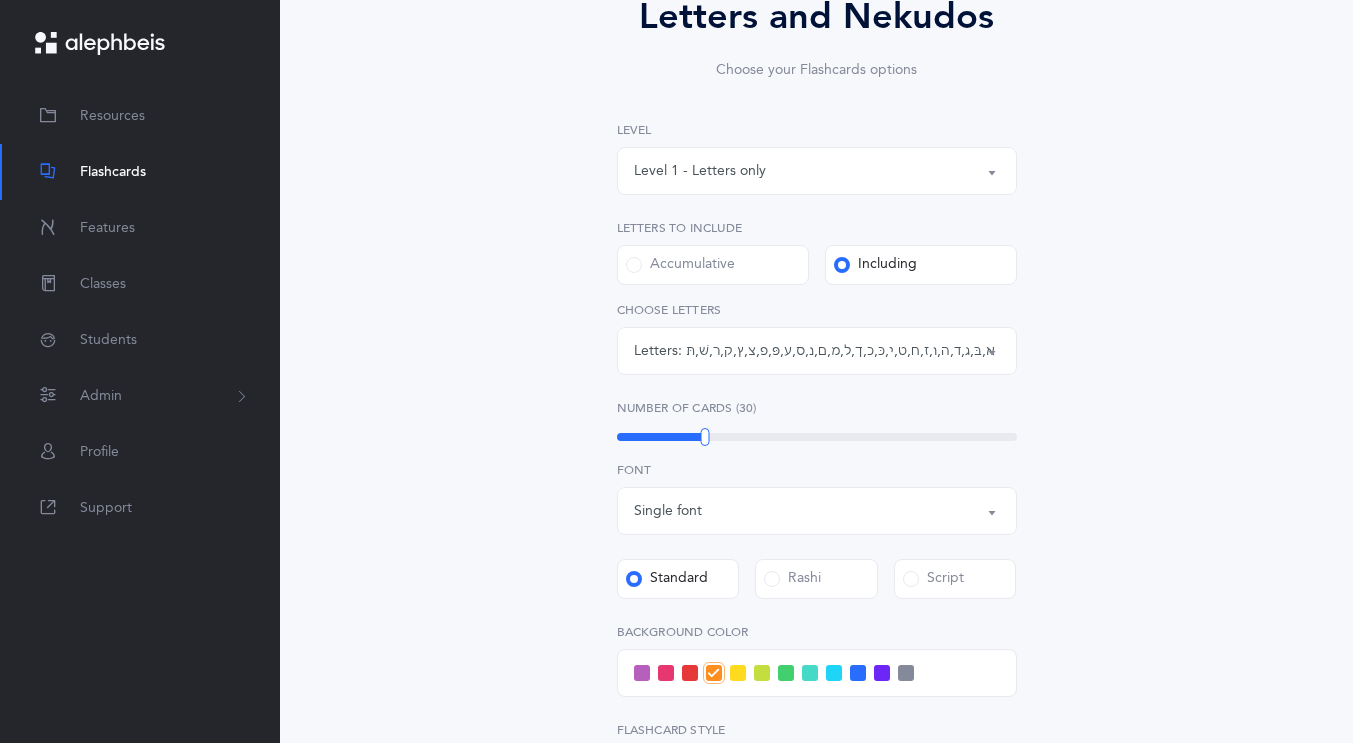 scroll, scrollTop: 204, scrollLeft: 0, axis: vertical 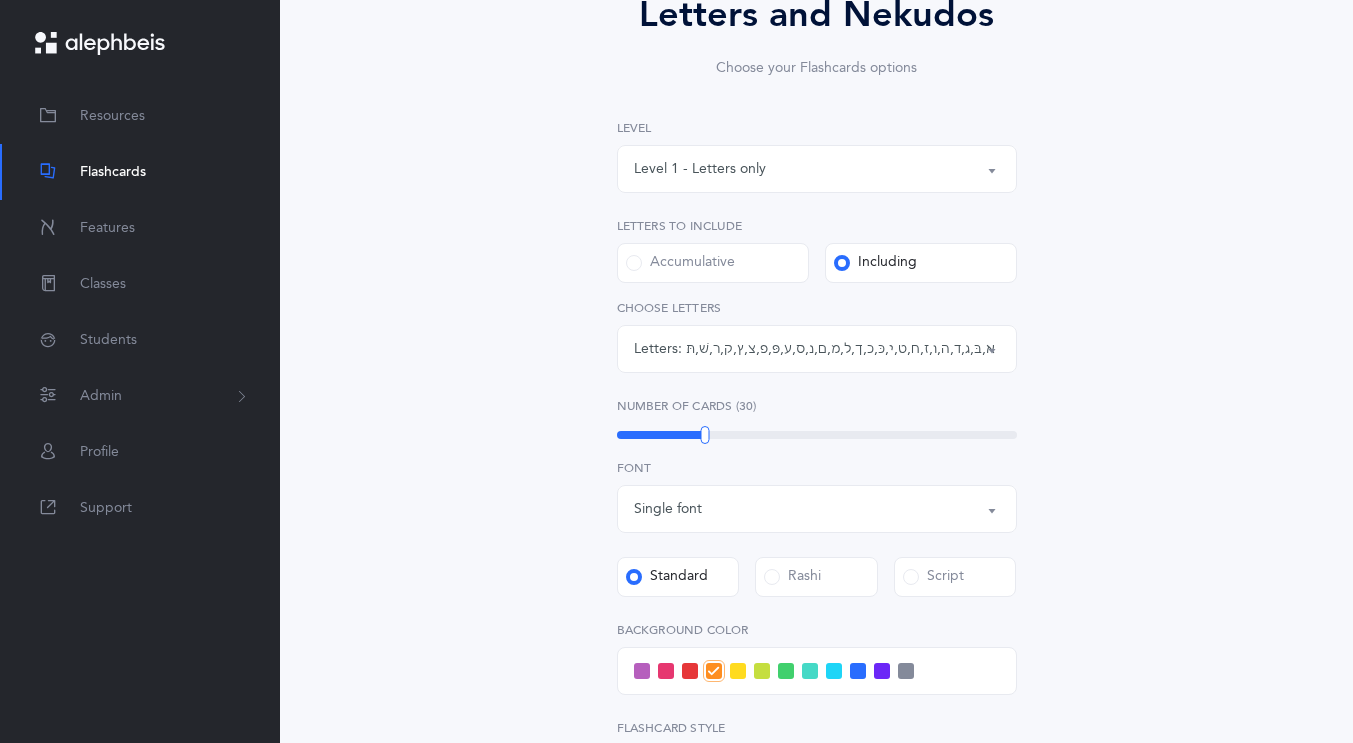 click on "Level 1 - Letters only" at bounding box center [700, 169] 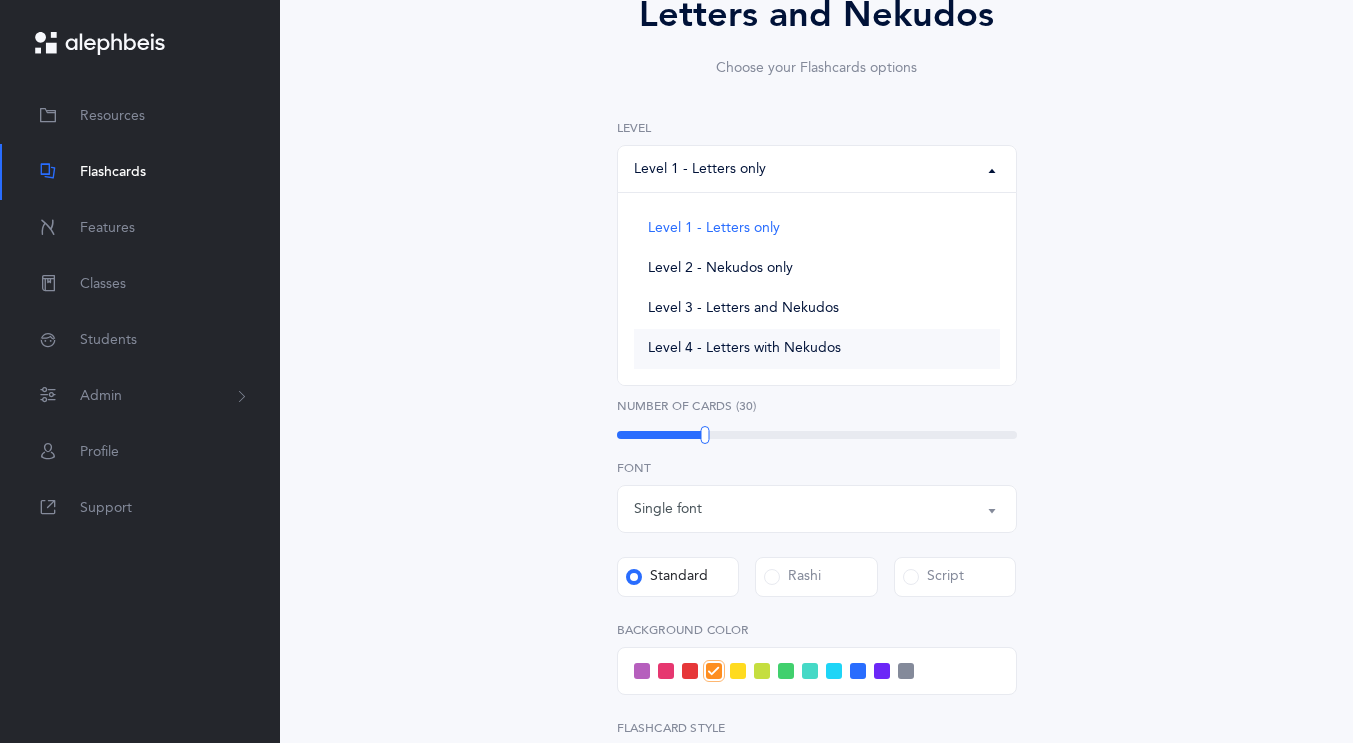 click on "Level 4 - Letters with Nekudos" at bounding box center [817, 349] 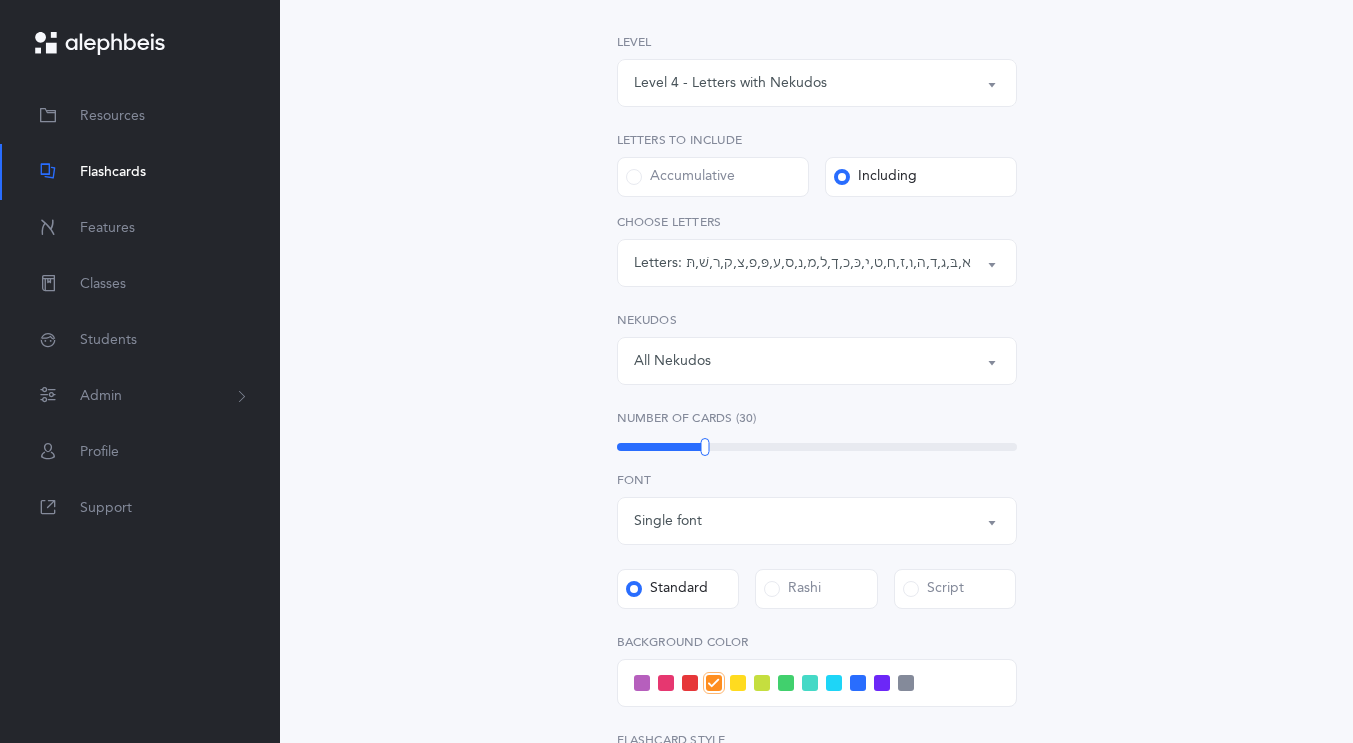 scroll, scrollTop: 316, scrollLeft: 0, axis: vertical 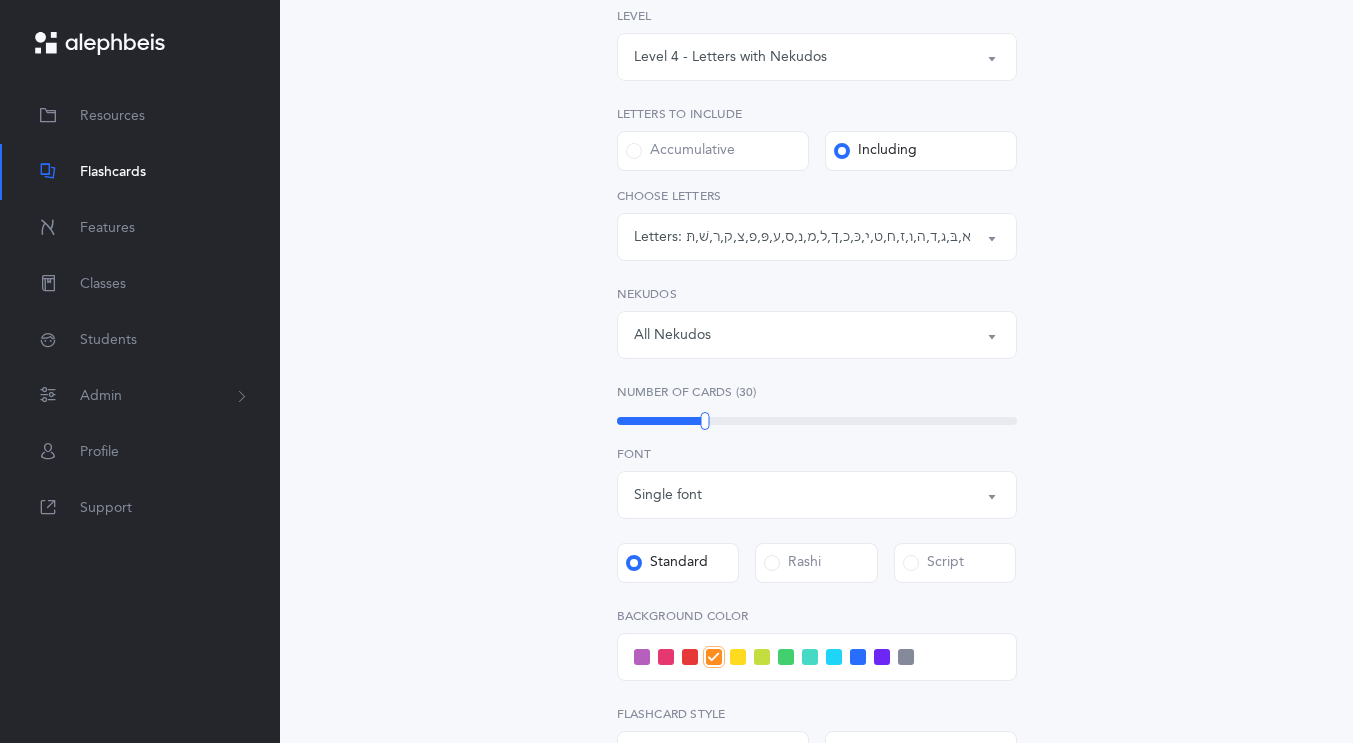 click on "All Nekudos" at bounding box center [817, 335] 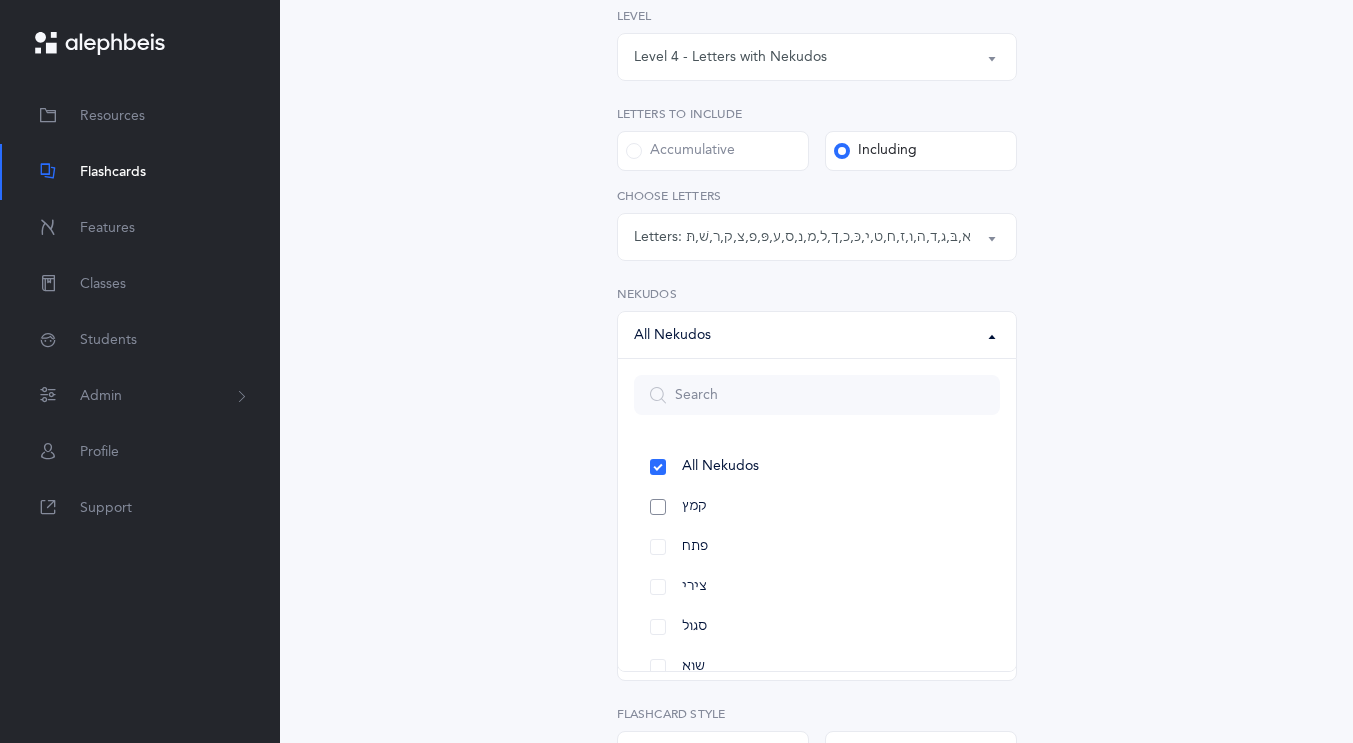 click on "קמץ" at bounding box center [817, 507] 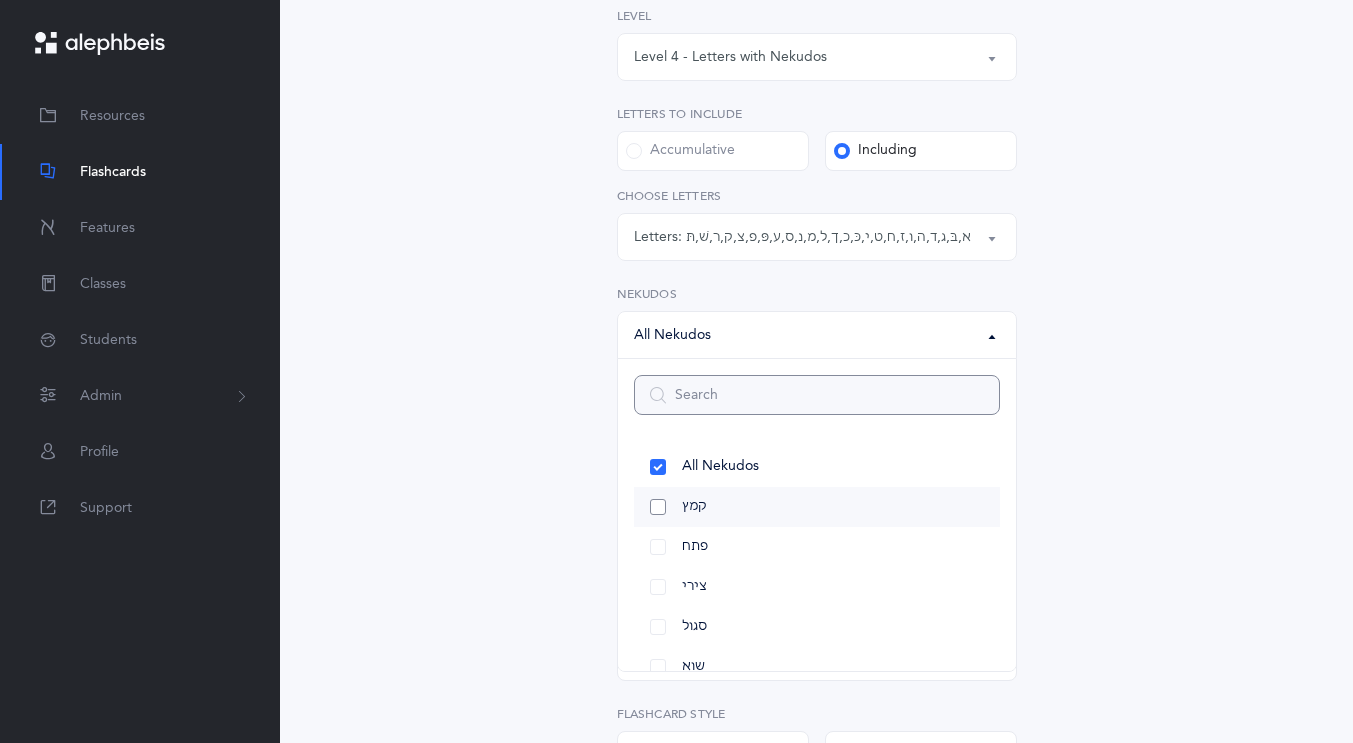 select on "28" 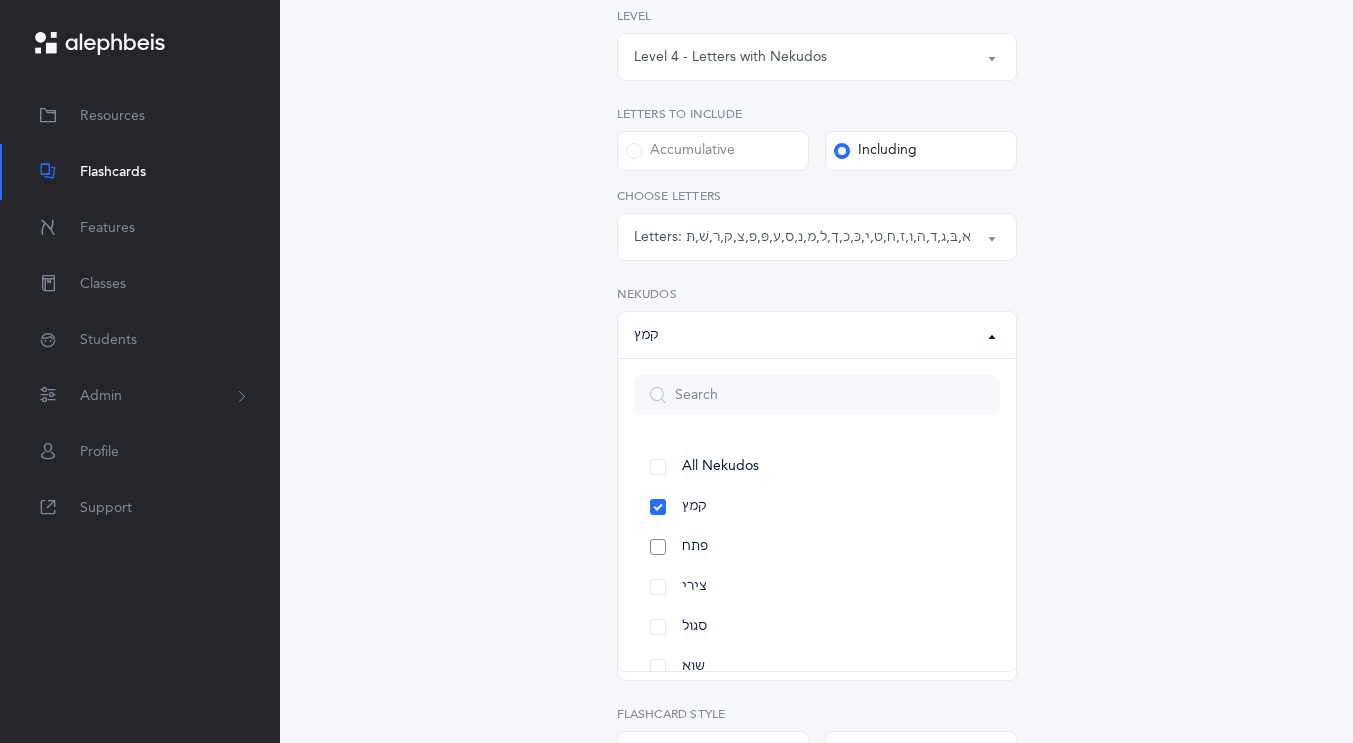 click on "פתח" at bounding box center (817, 547) 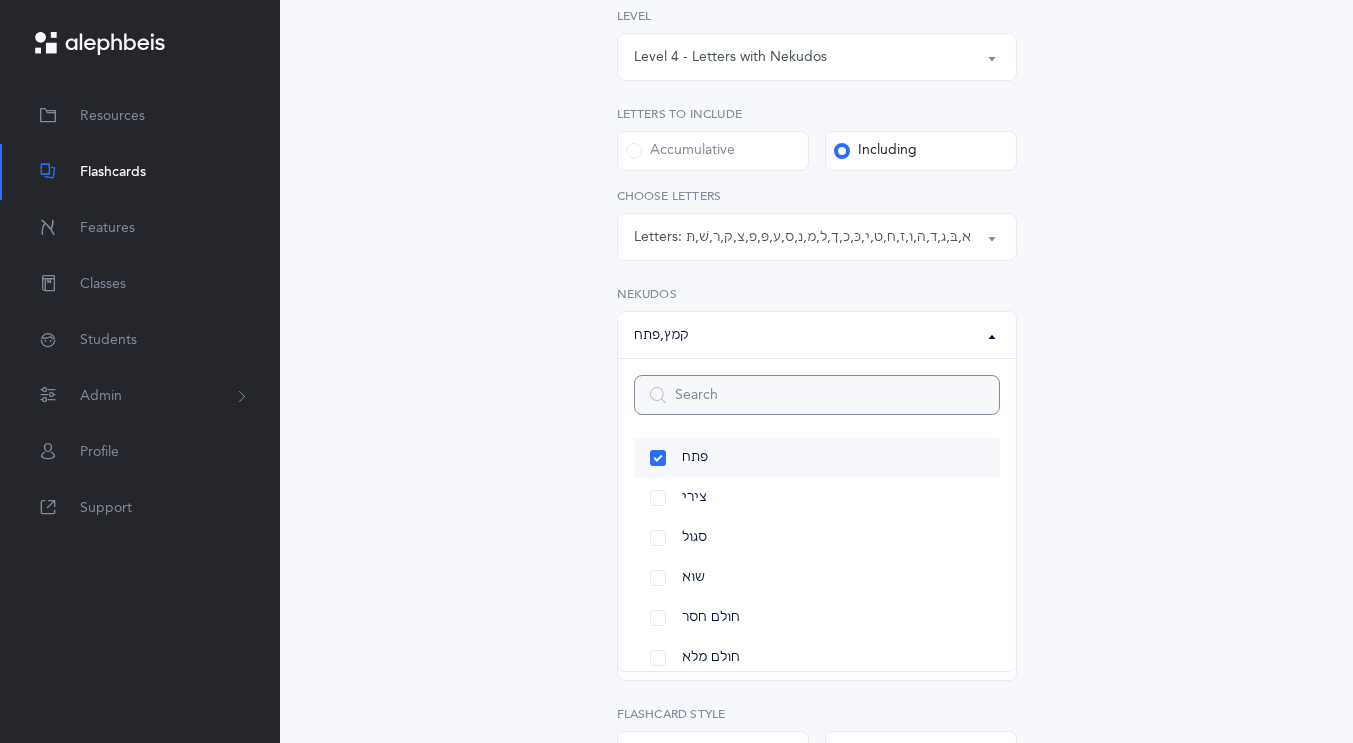 scroll, scrollTop: 107, scrollLeft: 0, axis: vertical 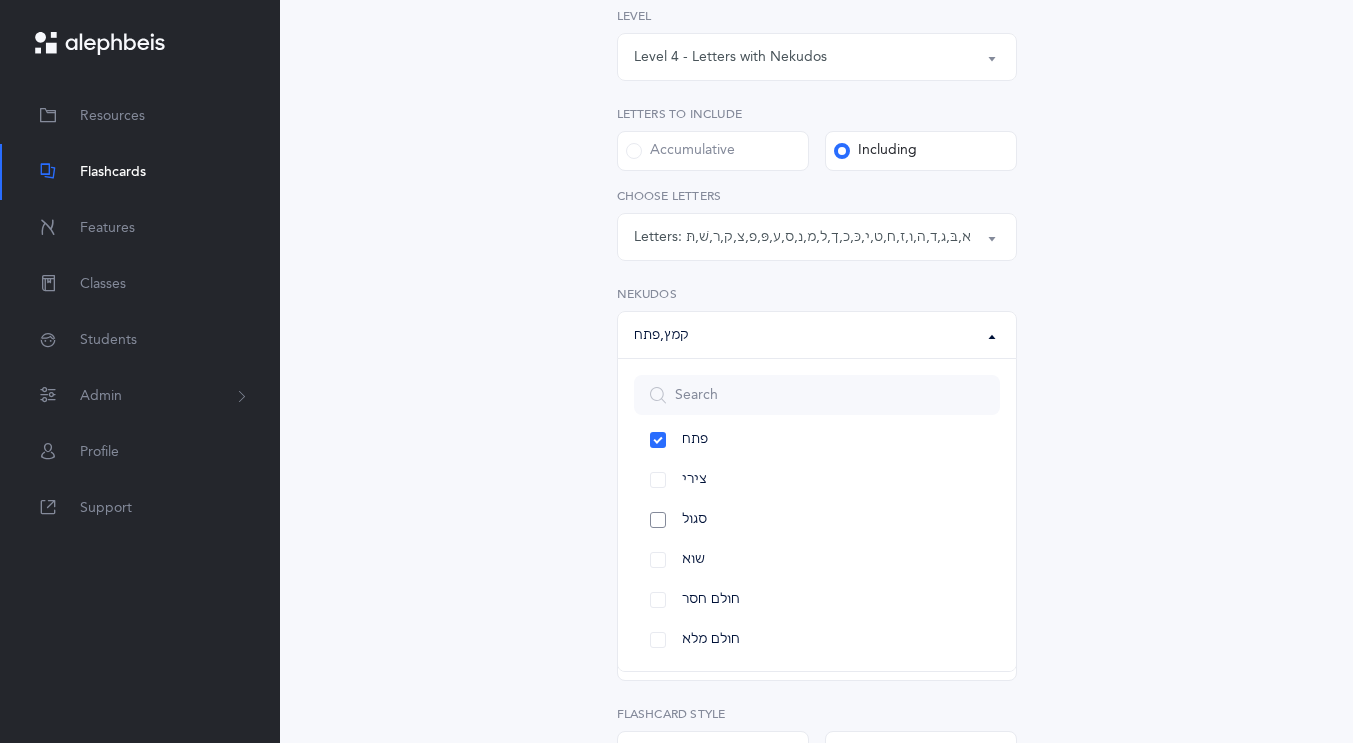 click on "סגול" at bounding box center [817, 520] 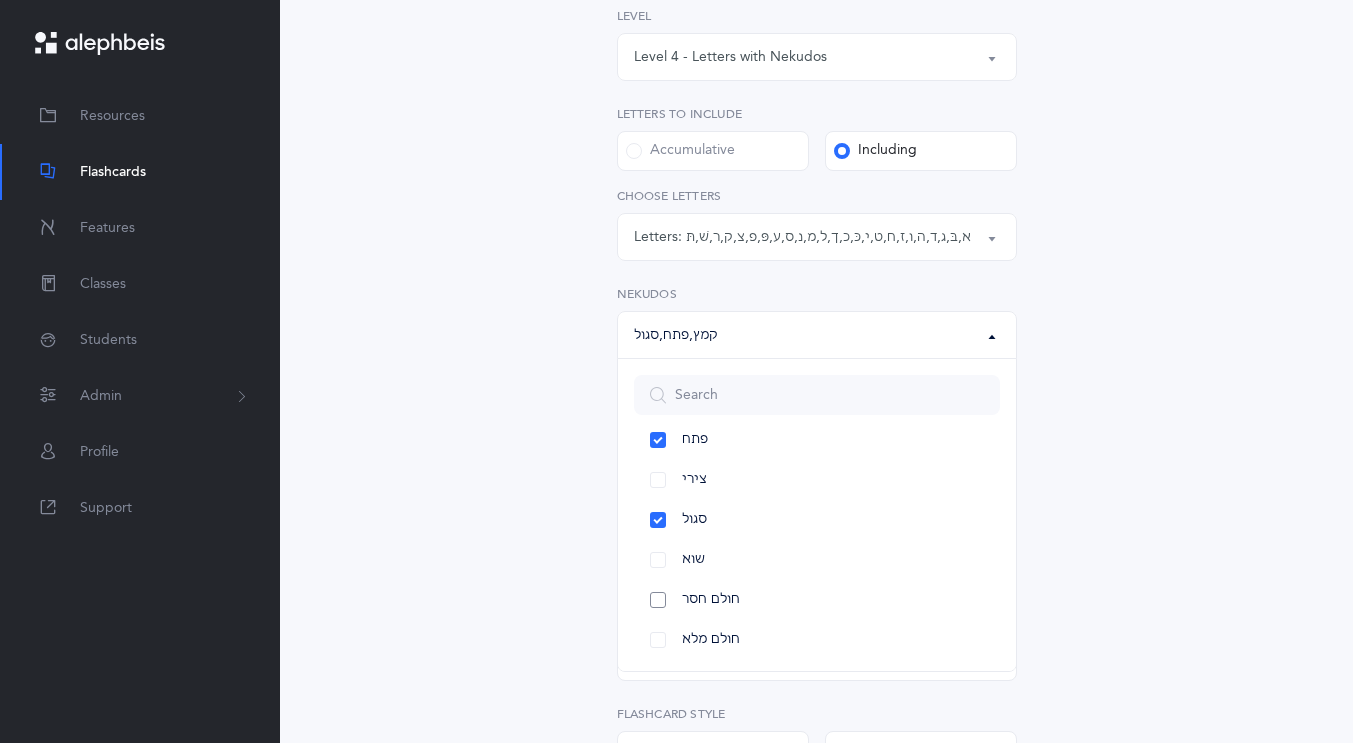 click on "חולם חסר" at bounding box center (817, 600) 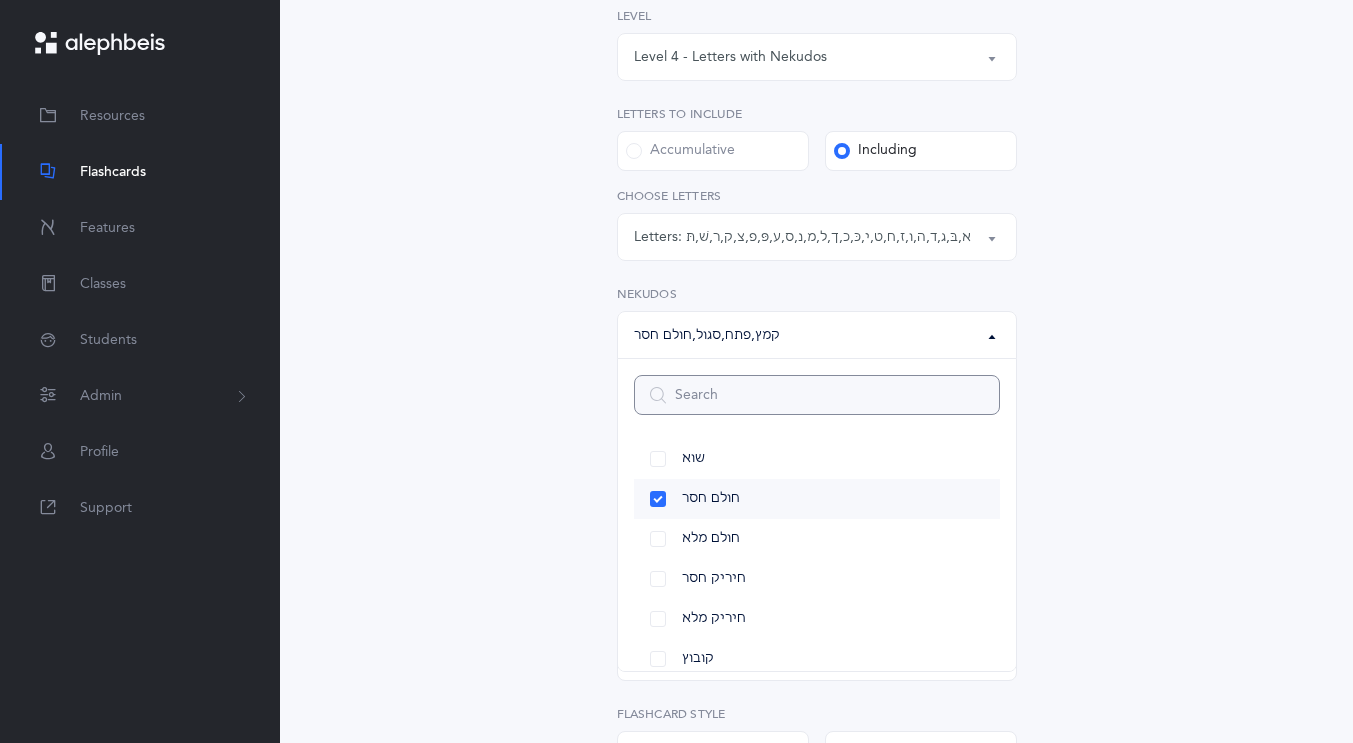 scroll, scrollTop: 211, scrollLeft: 0, axis: vertical 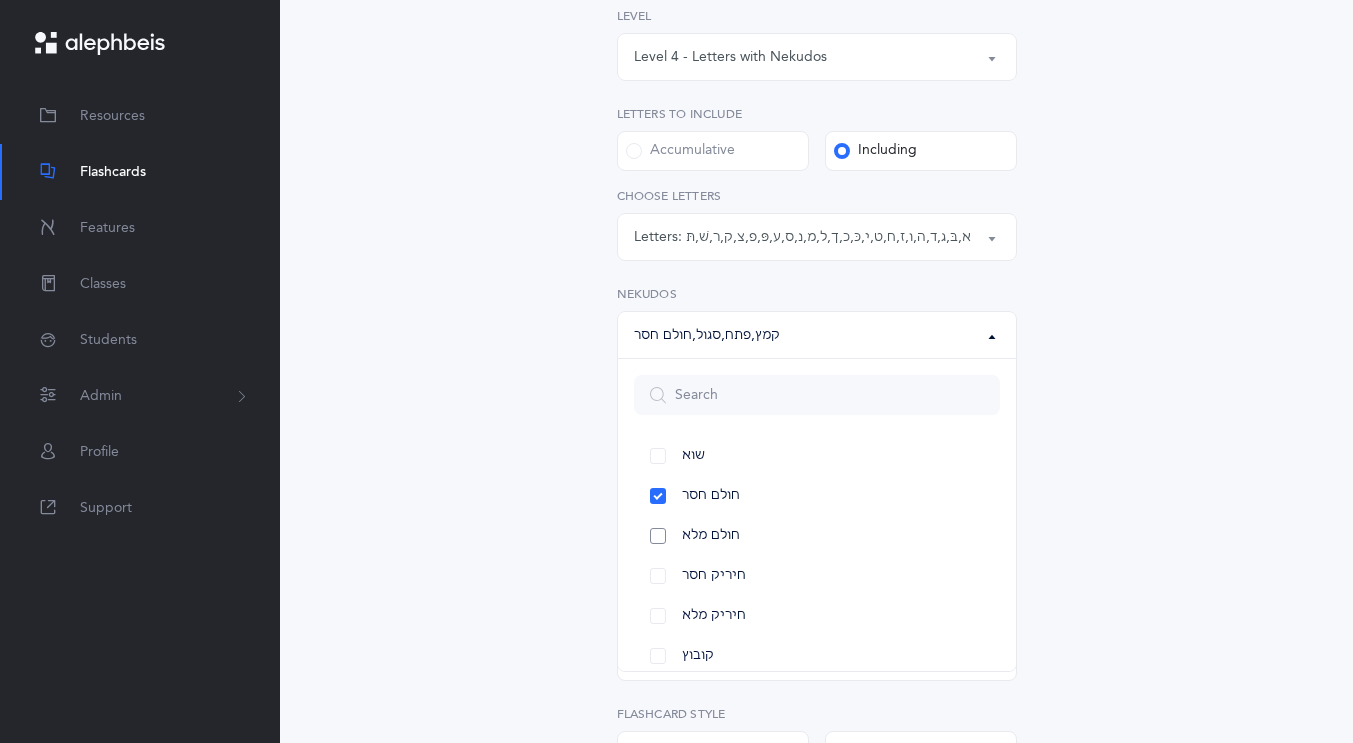 click on "חולם מלא" at bounding box center [817, 536] 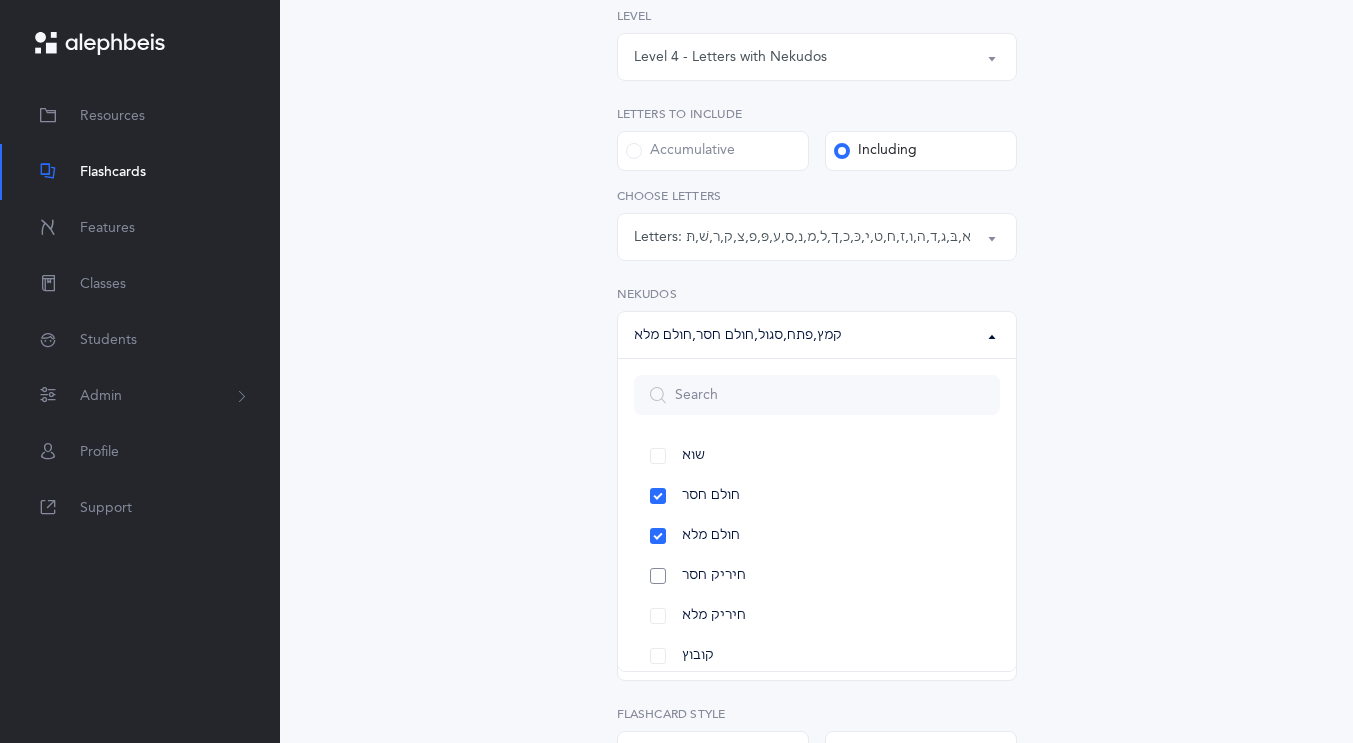 click on "חיריק חסר" at bounding box center [817, 576] 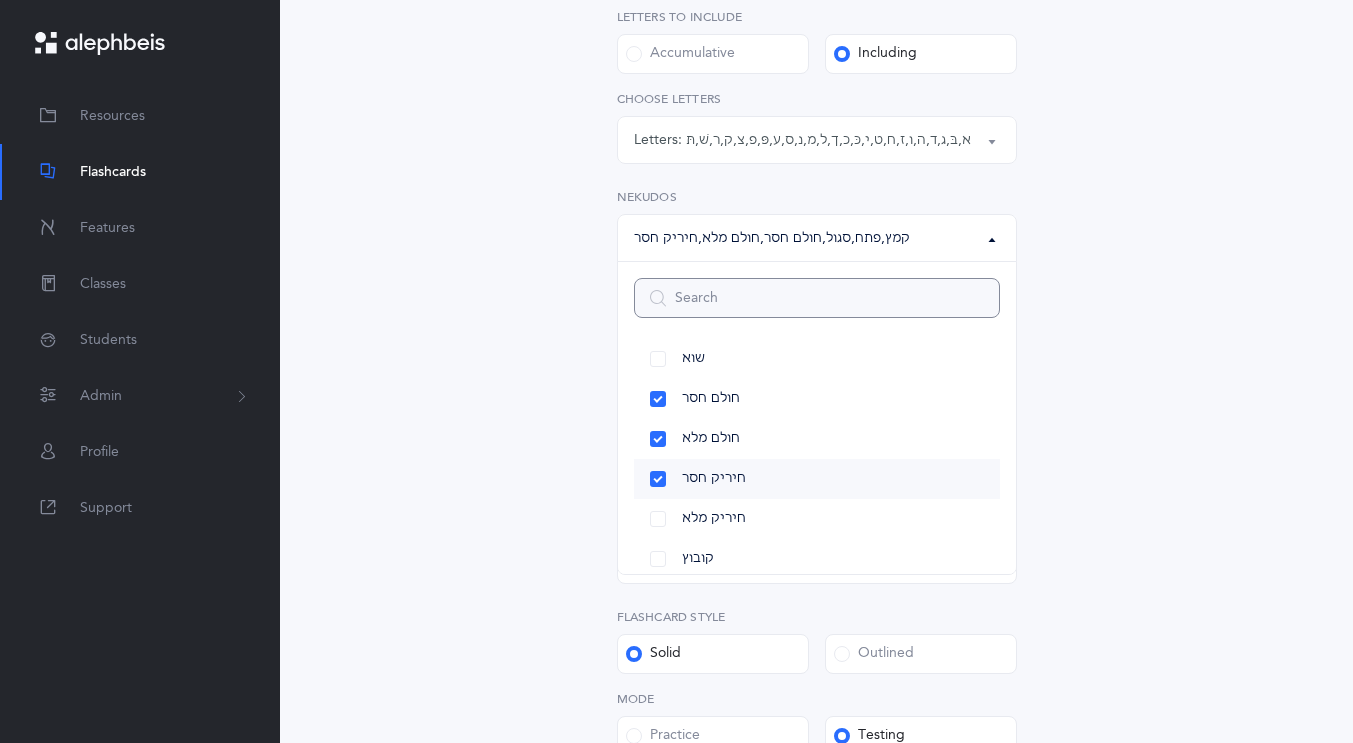 scroll, scrollTop: 431, scrollLeft: 0, axis: vertical 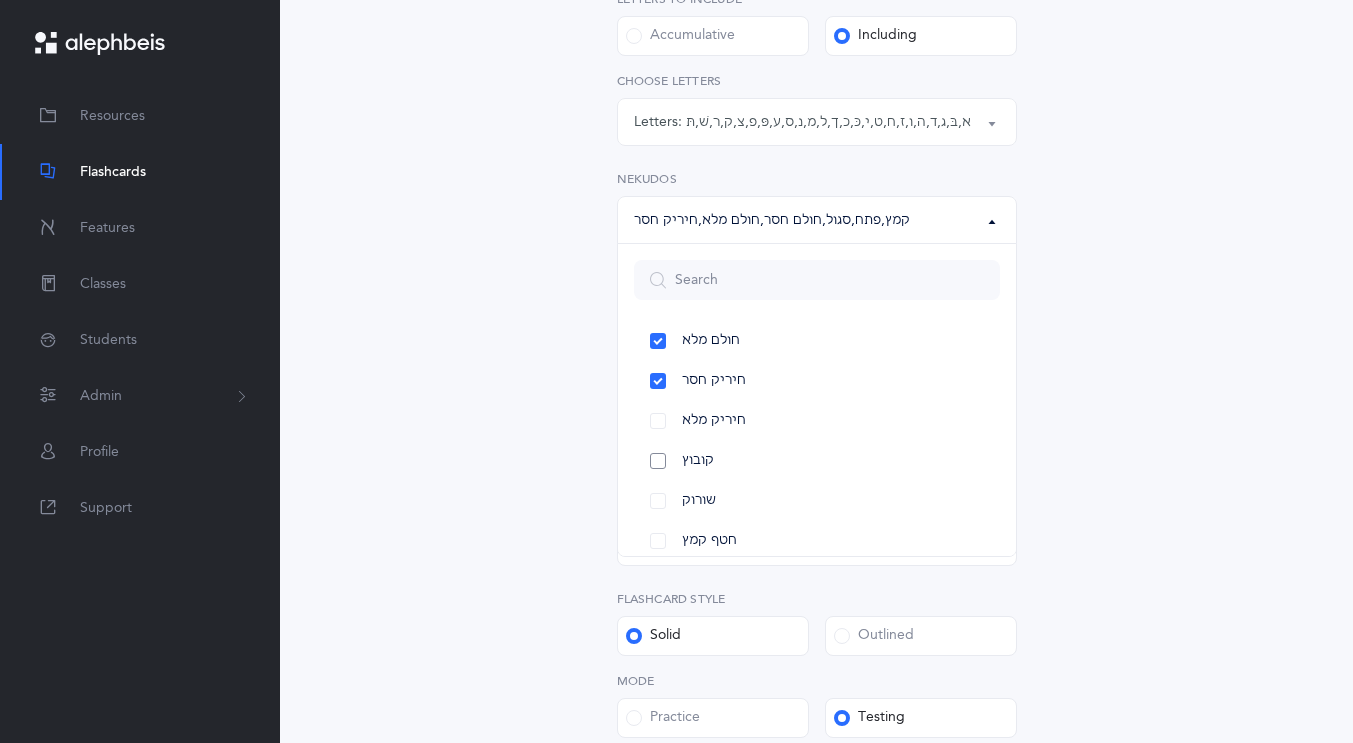 click on "קובוץ" at bounding box center (817, 461) 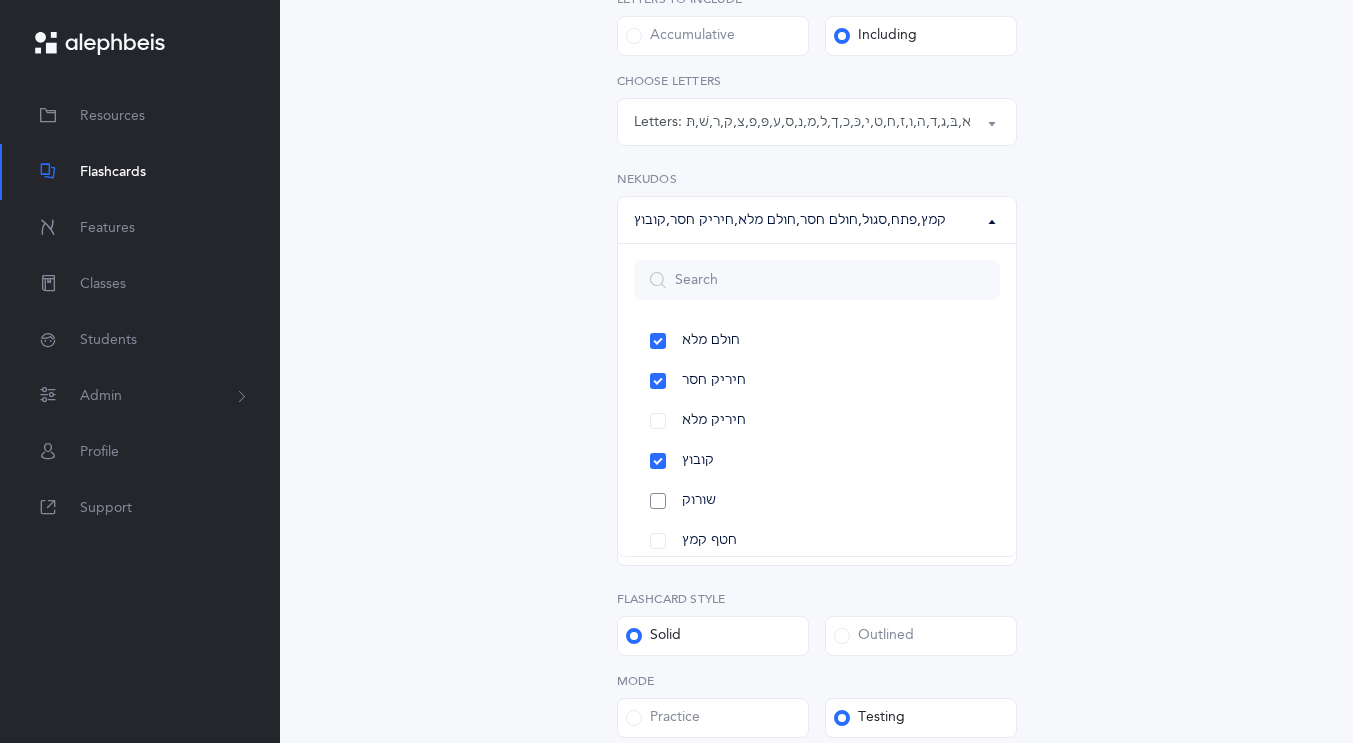 click on "שורוק" at bounding box center (817, 501) 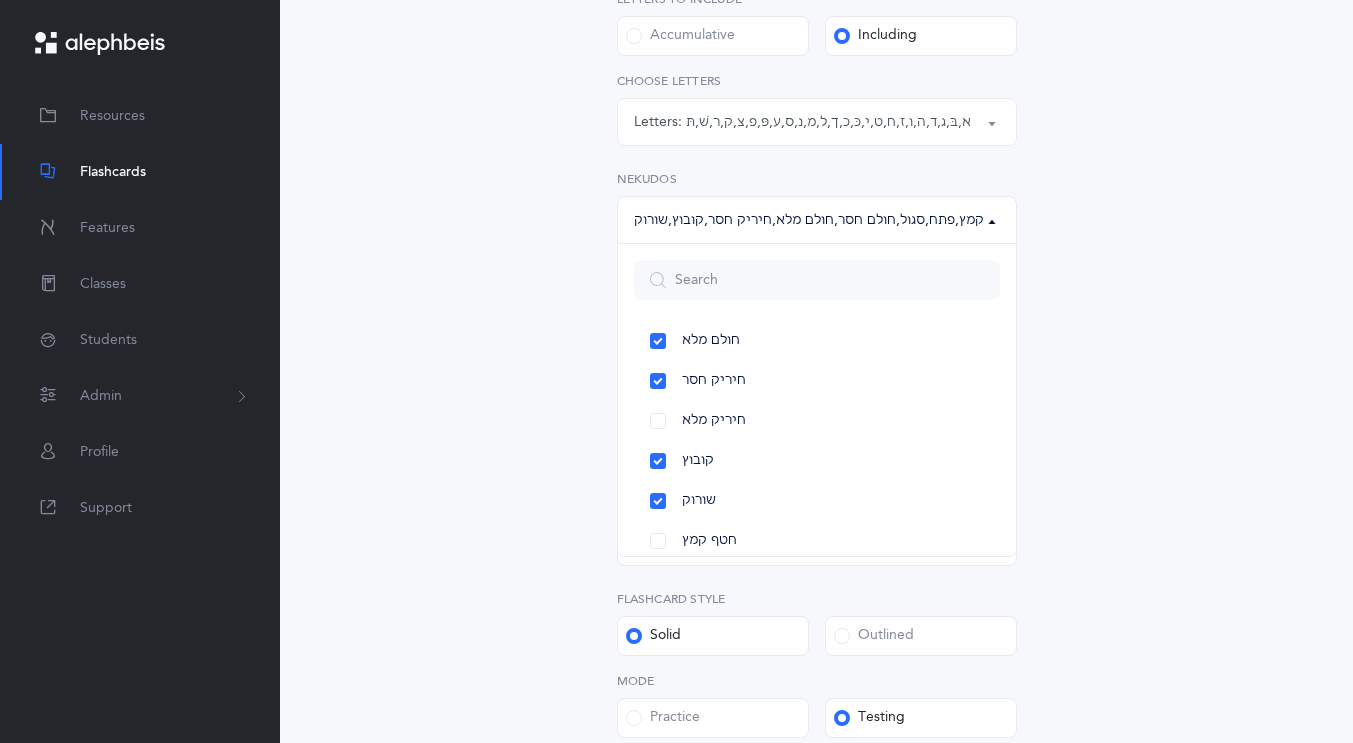 click on "Letters and Nekudos   Choose your Flashcards options         Level 1 - Letters only
Level 2 - Nekudos only
Level 3 - Letters and Nekudos
Level 4 - Letters with Nekudos
Level 4 - Letters with Nekudos   Level 1 - Letters only
Level 2 - Nekudos only
Level 3 - Letters and Nekudos
Level 4 - Letters with Nekudos
Level
Letters to include
Accumulative
Including
All Letters
א
בּ
ב
ג
ד
ה
ו
ז
ח
ט
י
כּ
ךּ
כ
ך
ל
מ
נ
ן
ס
ע
פּ
פ
צ
ק
ר
שׁ
שׂ
תּ
ת
Letters: א ,  בּ ,  ג ,  ד ,  ה ,  ו ,  ז ,  ח ,  ט ,  י ,  כּ ,  כ ,  ך ,  ל ,  מ ,  נ ,  ס ,  ע ,  פּ ,  פ ,  צ ,  ק ,  ר ,  שׁ ,  תּ
All Letters
א
בּ
ב
ג
ד
ה
ו
ז
ח
ט
י
כּ
ךּ
כ
ך
ל
מ
נ
ן
ס
ע
פּ
פ
צ
ק
ר
שׁ
שׂ
תּ
ת
Choose letters
All Nekudos
," at bounding box center [817, 354] 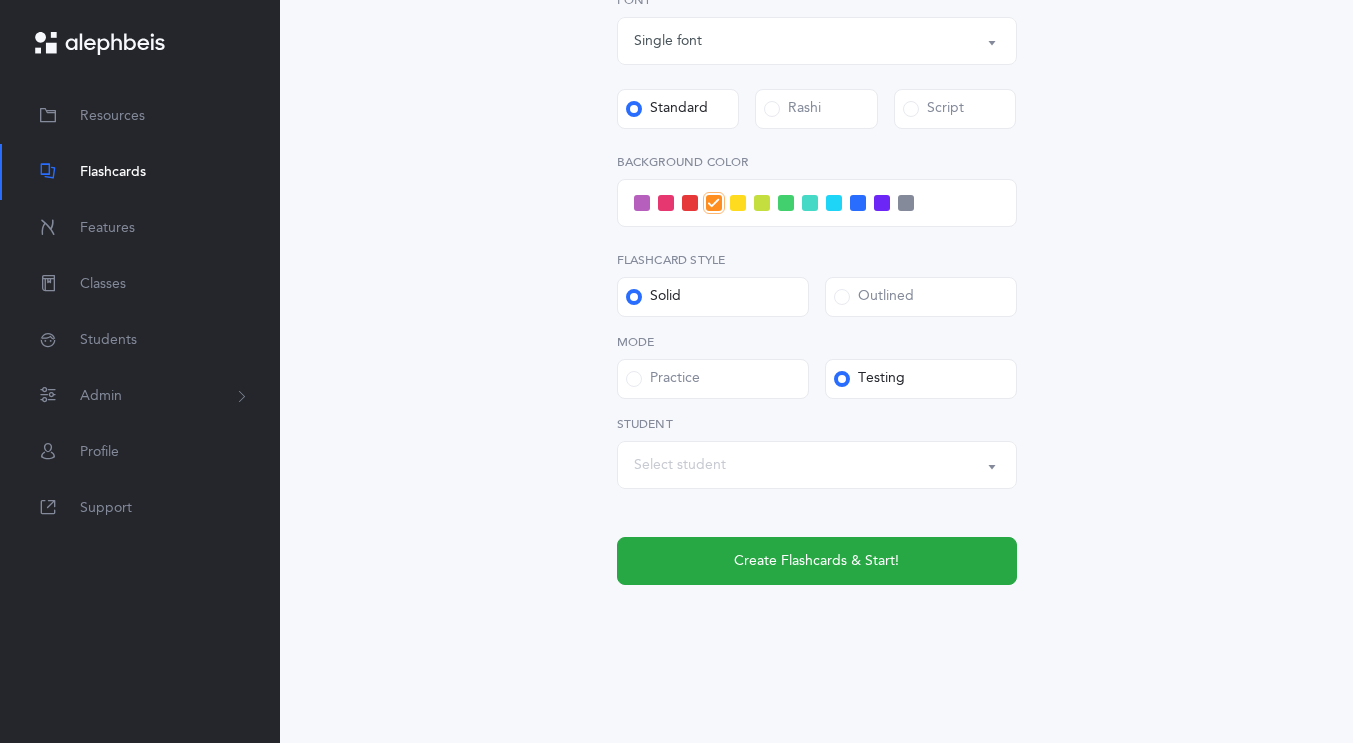 scroll, scrollTop: 770, scrollLeft: 0, axis: vertical 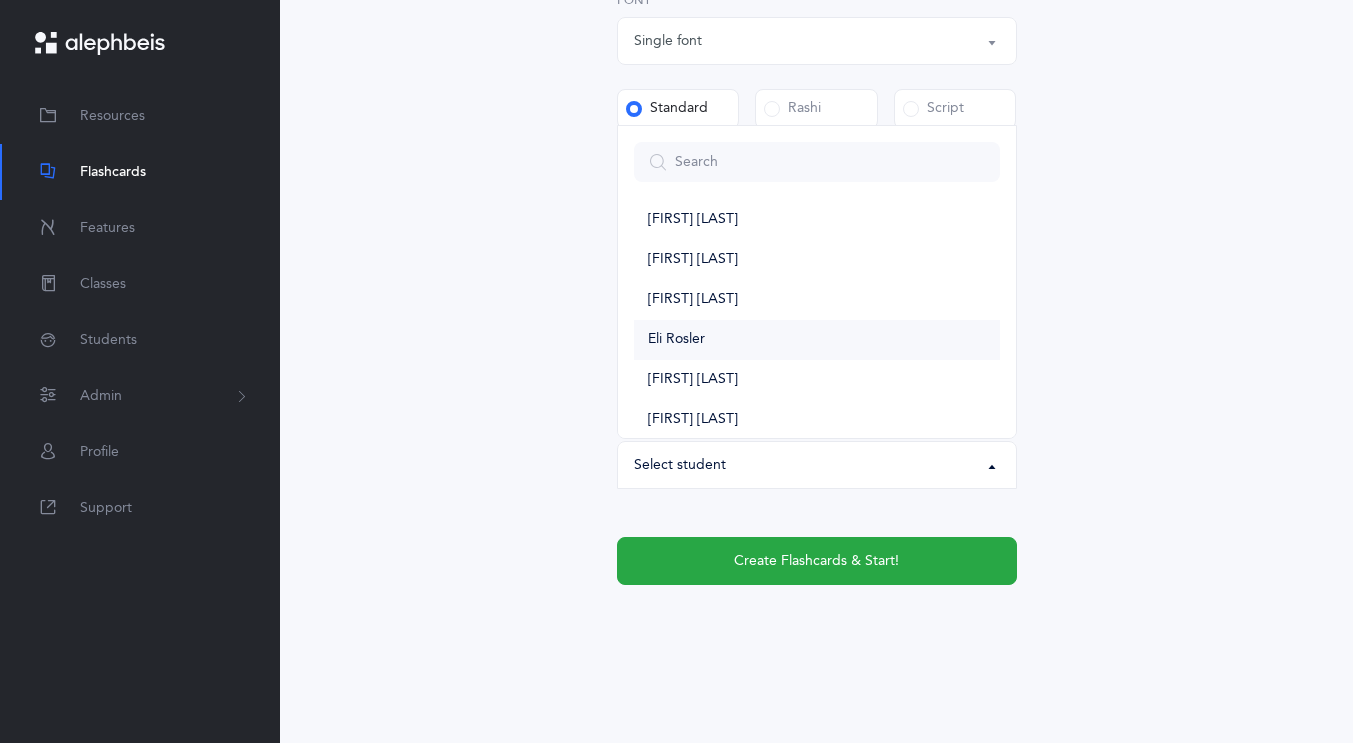 click on "Eli Rosler" at bounding box center [676, 340] 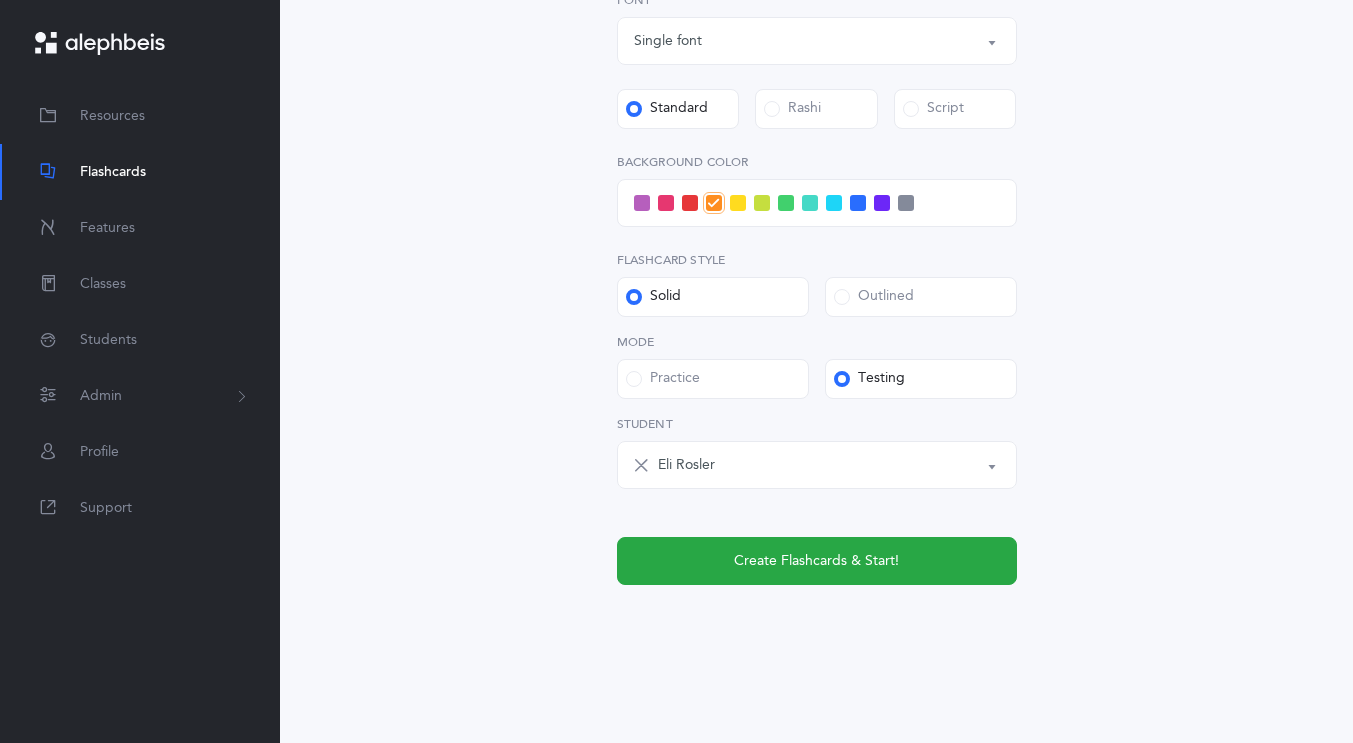 click at bounding box center (906, 203) 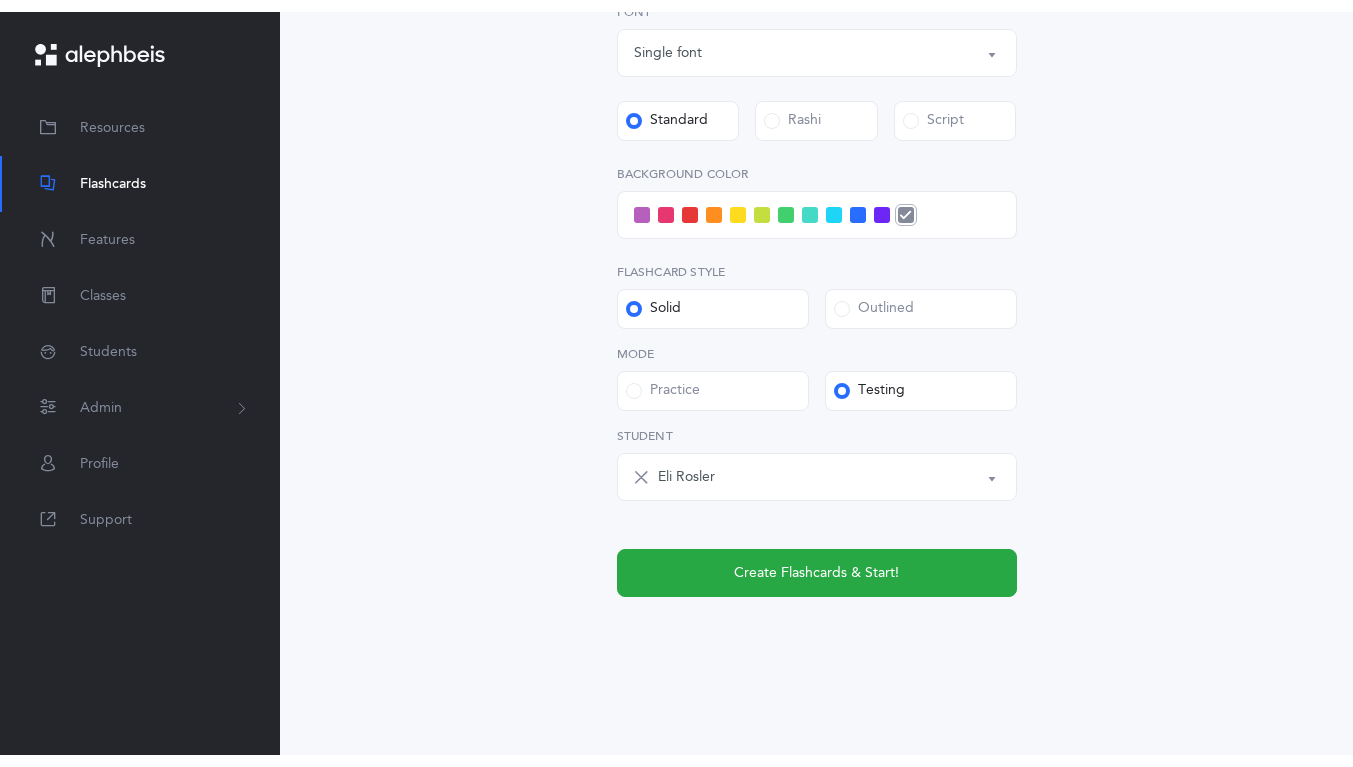 scroll, scrollTop: 748, scrollLeft: 0, axis: vertical 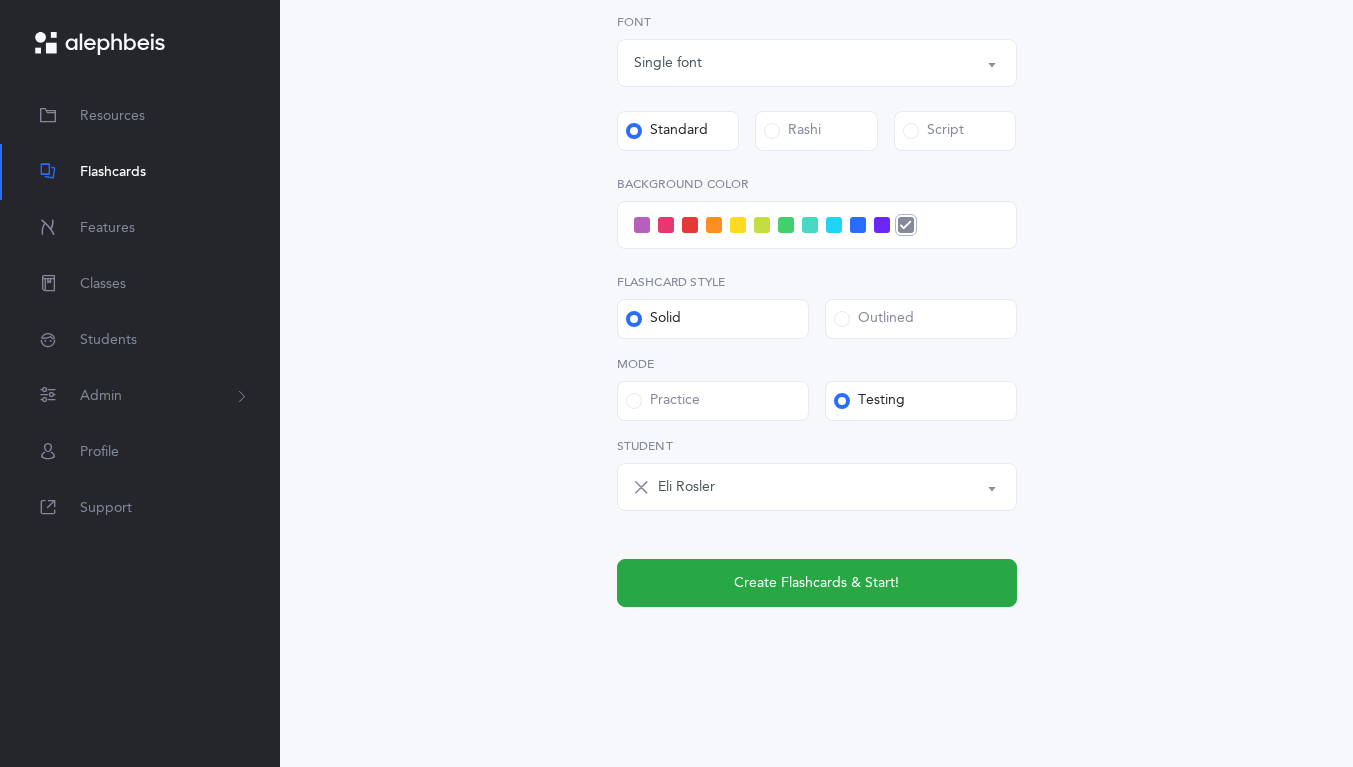 click at bounding box center (905, 225) 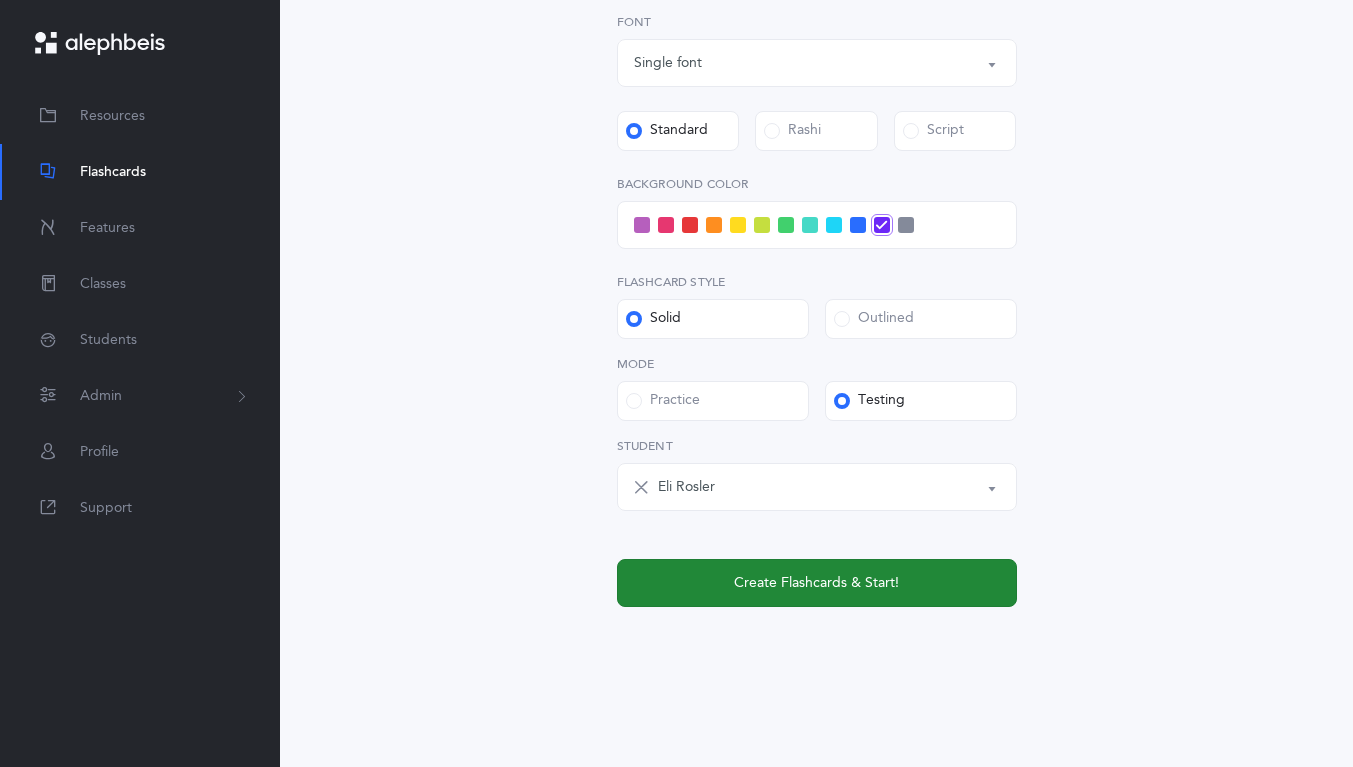click on "Create Flashcards & Start!" at bounding box center [816, 583] 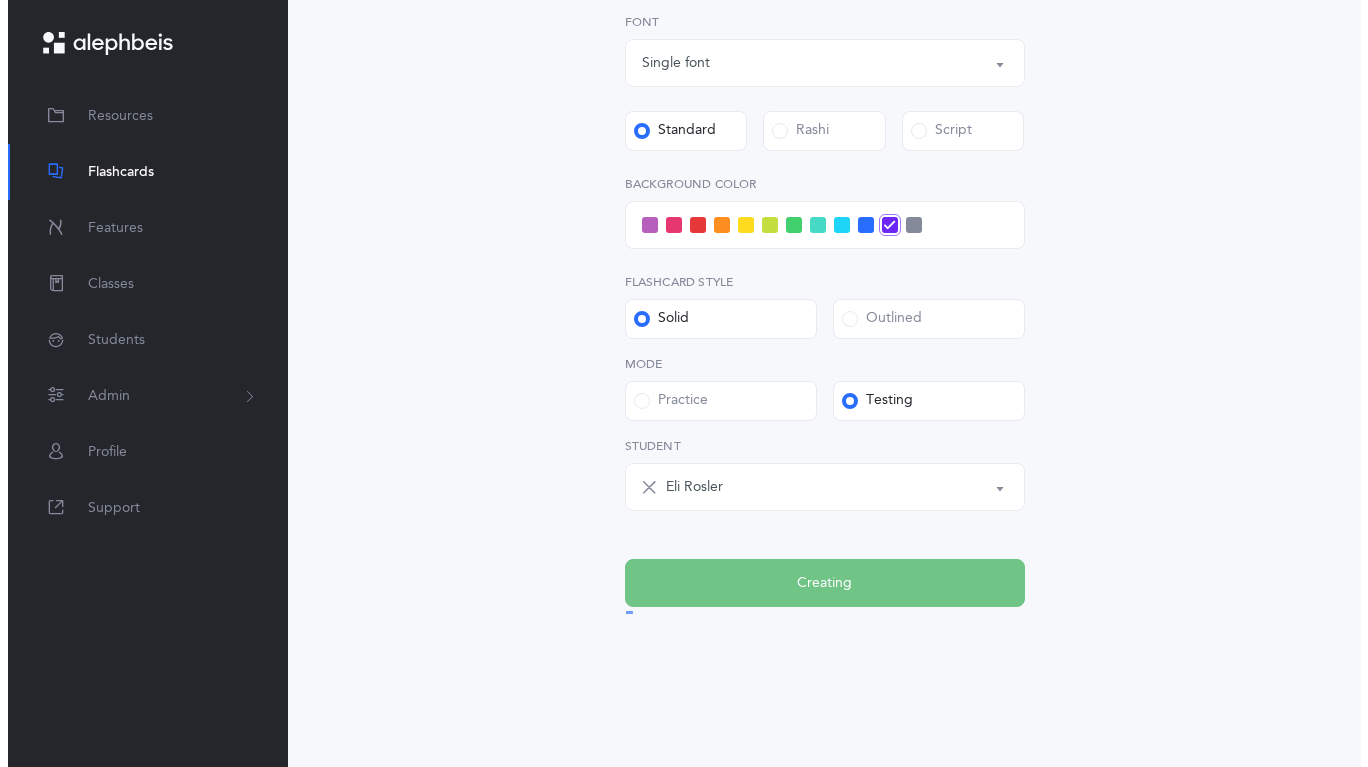 scroll, scrollTop: 0, scrollLeft: 0, axis: both 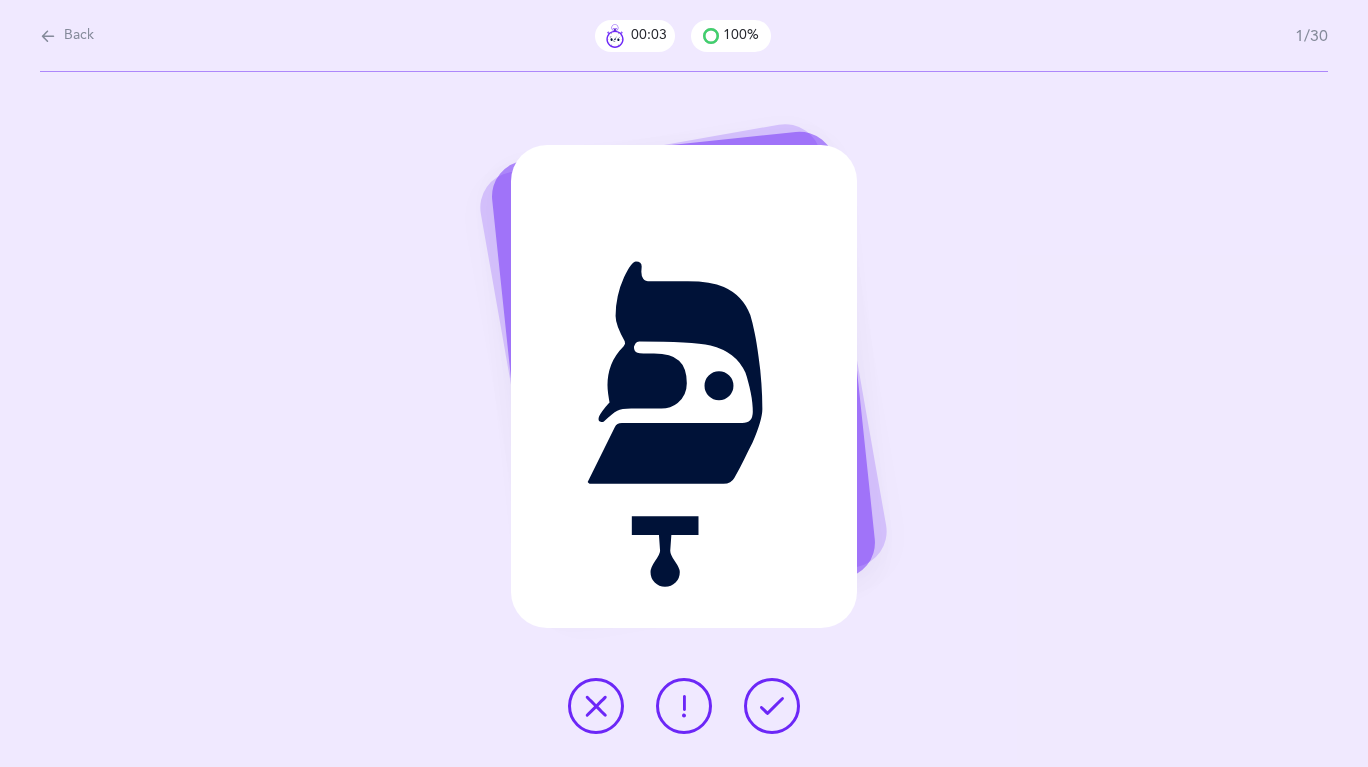 click at bounding box center [772, 706] 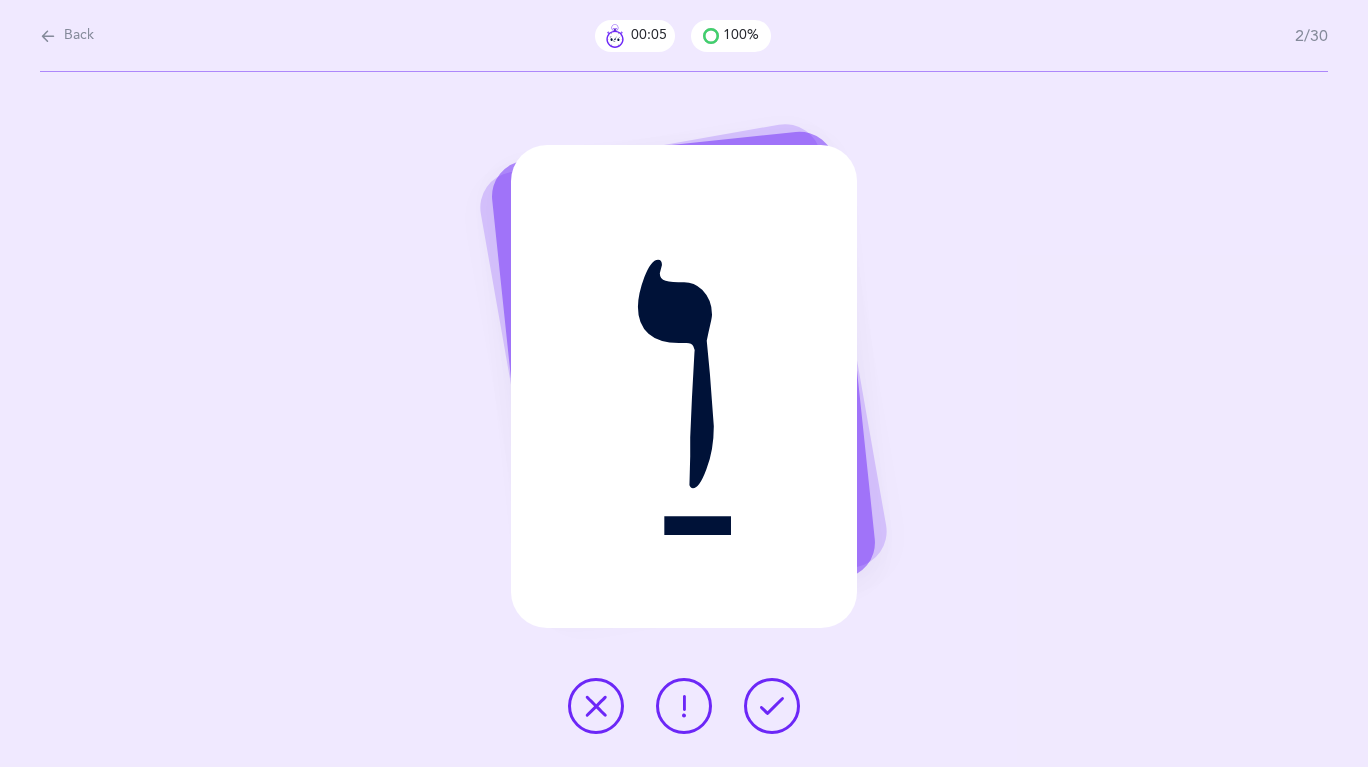 click at bounding box center (772, 706) 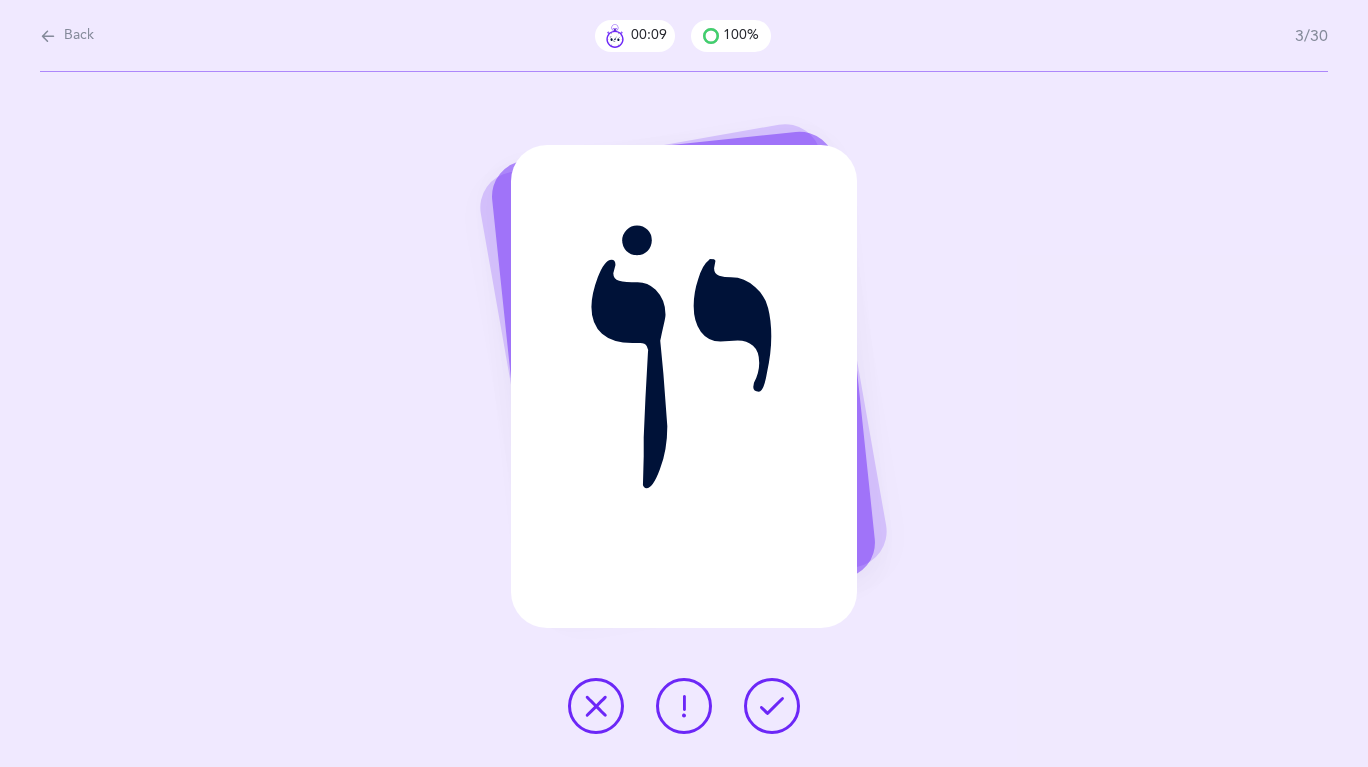 click at bounding box center [772, 706] 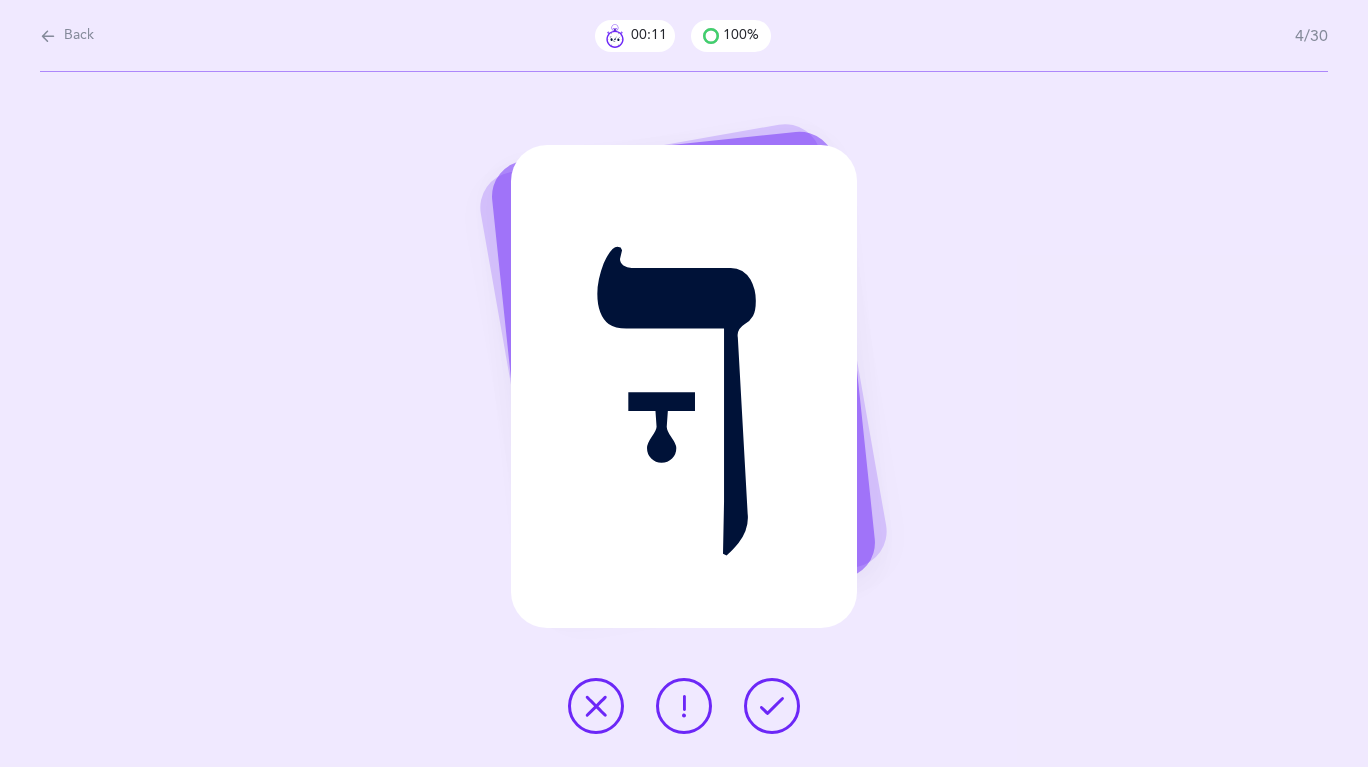 click at bounding box center (772, 706) 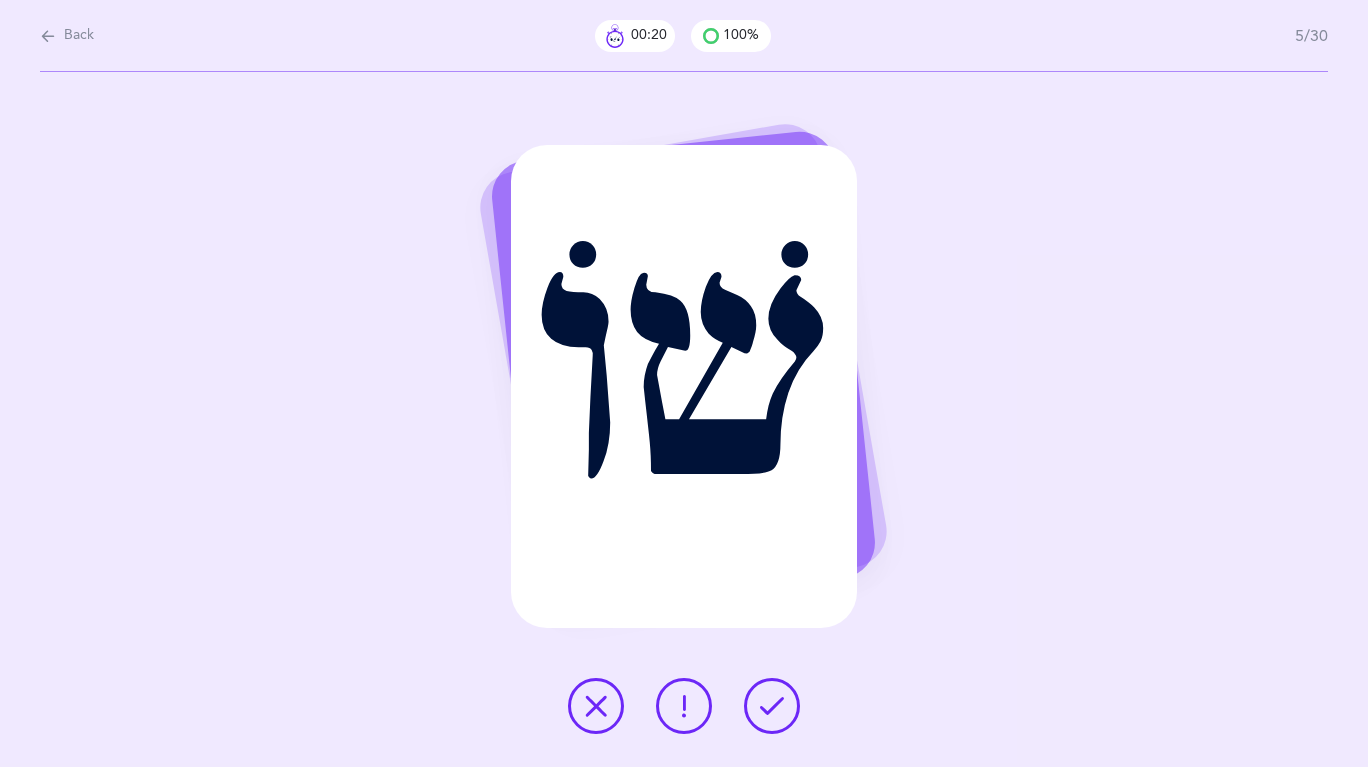 click at bounding box center (684, 706) 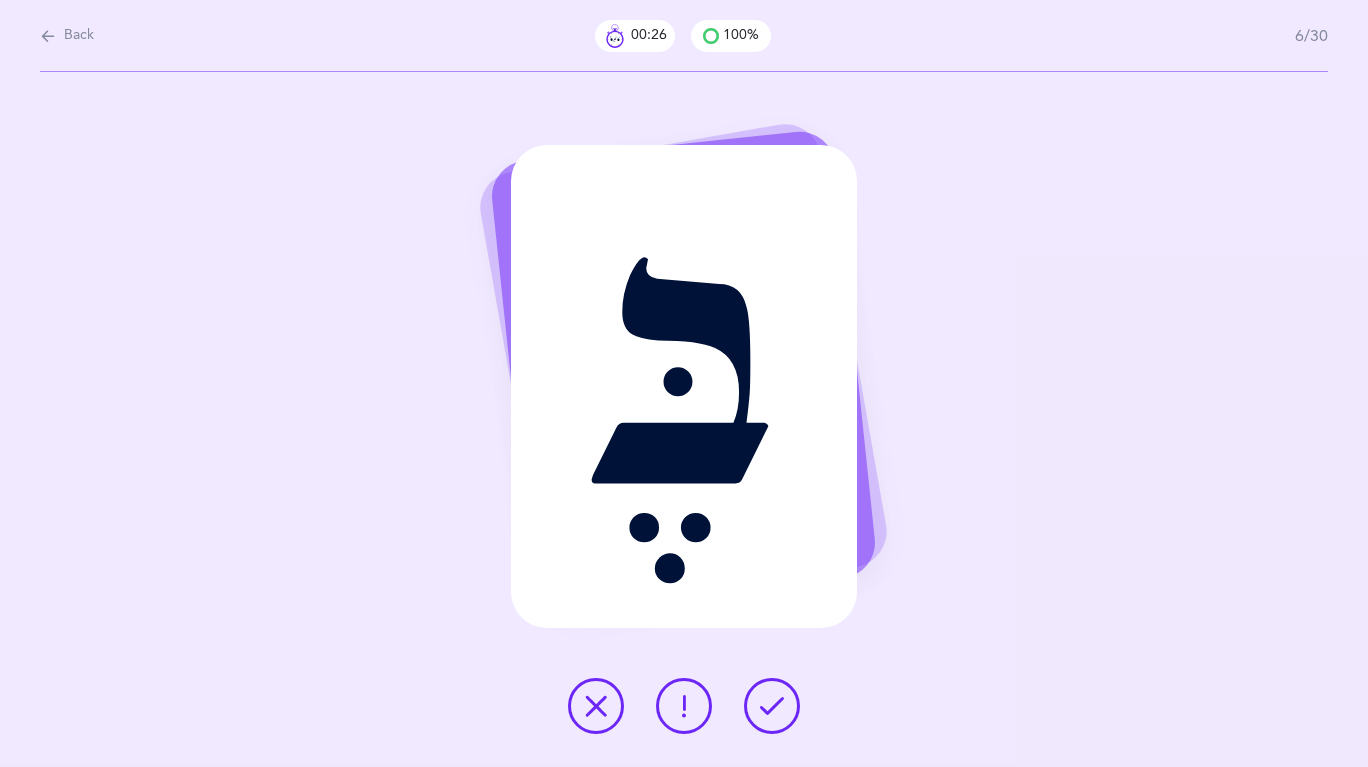 click at bounding box center (772, 706) 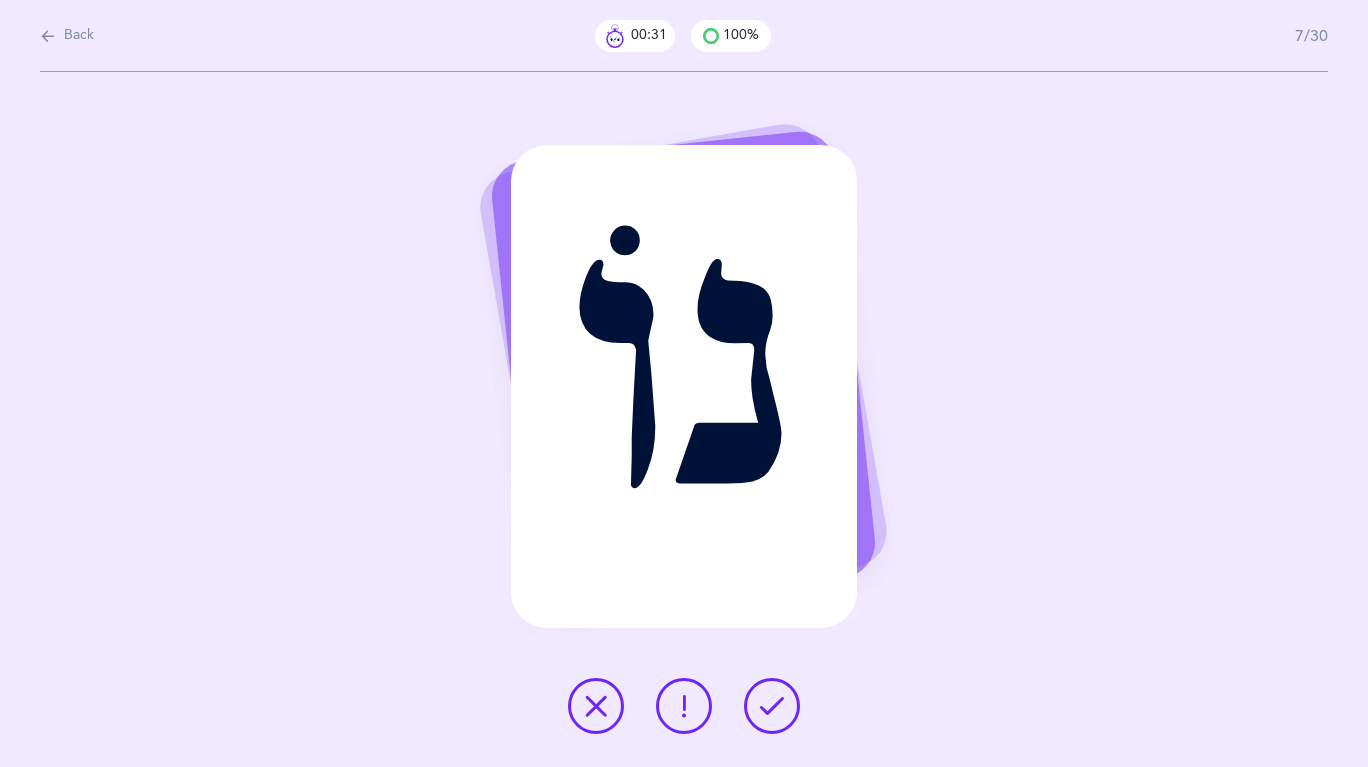 click at bounding box center [772, 706] 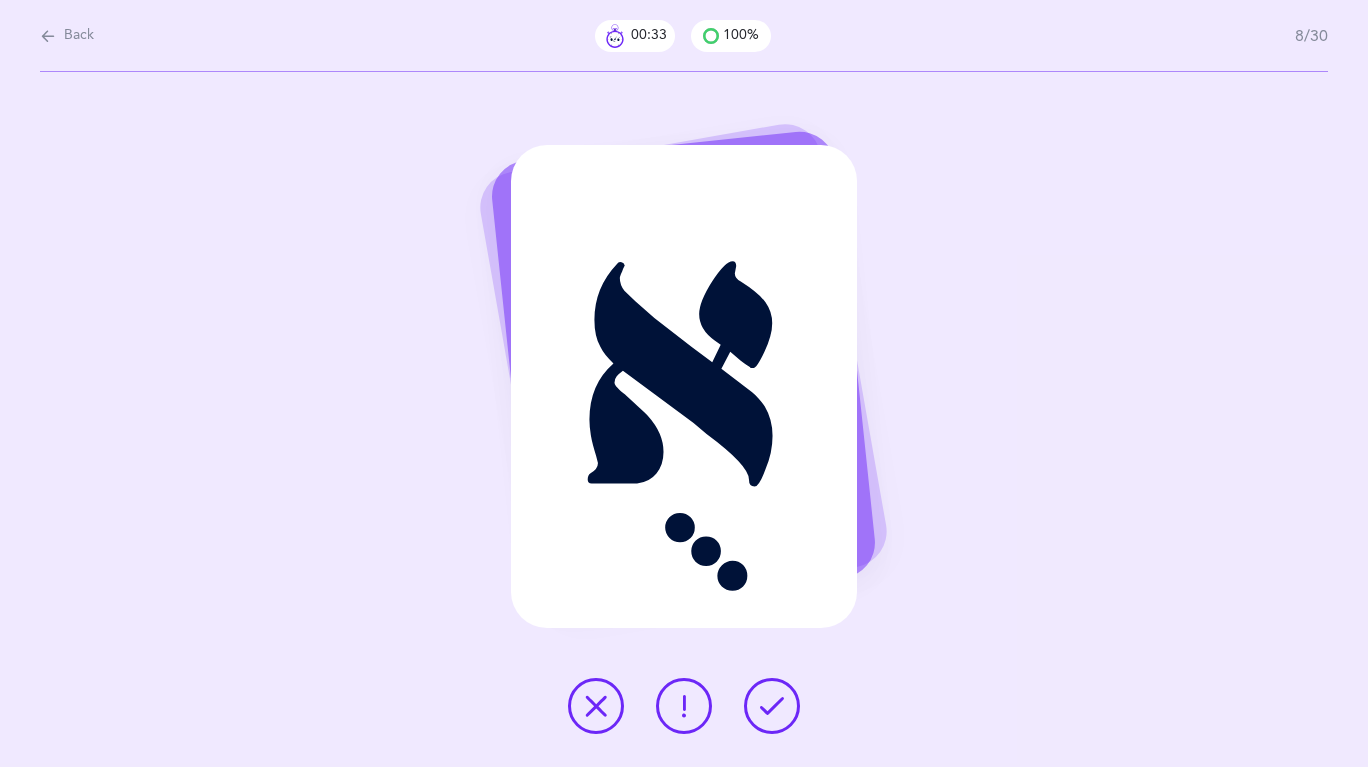 click at bounding box center (772, 706) 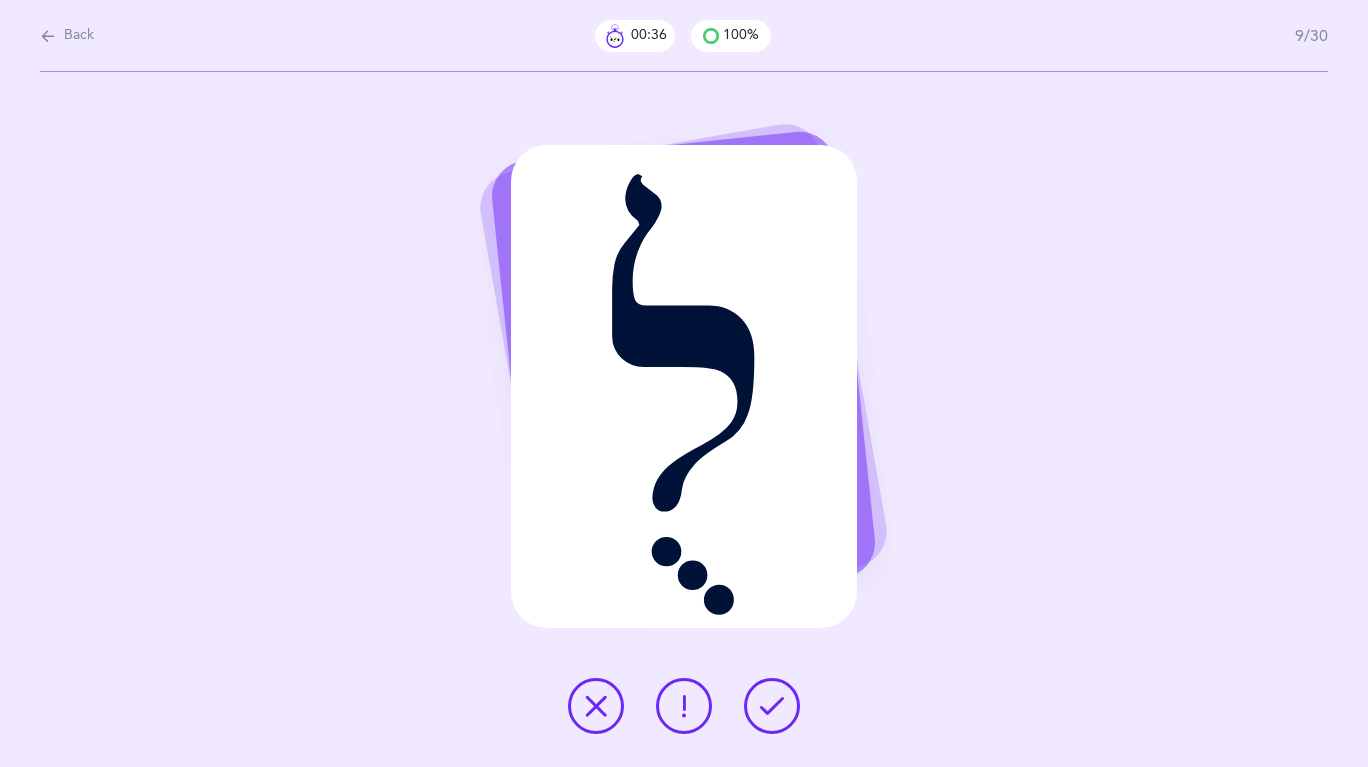 click at bounding box center [772, 706] 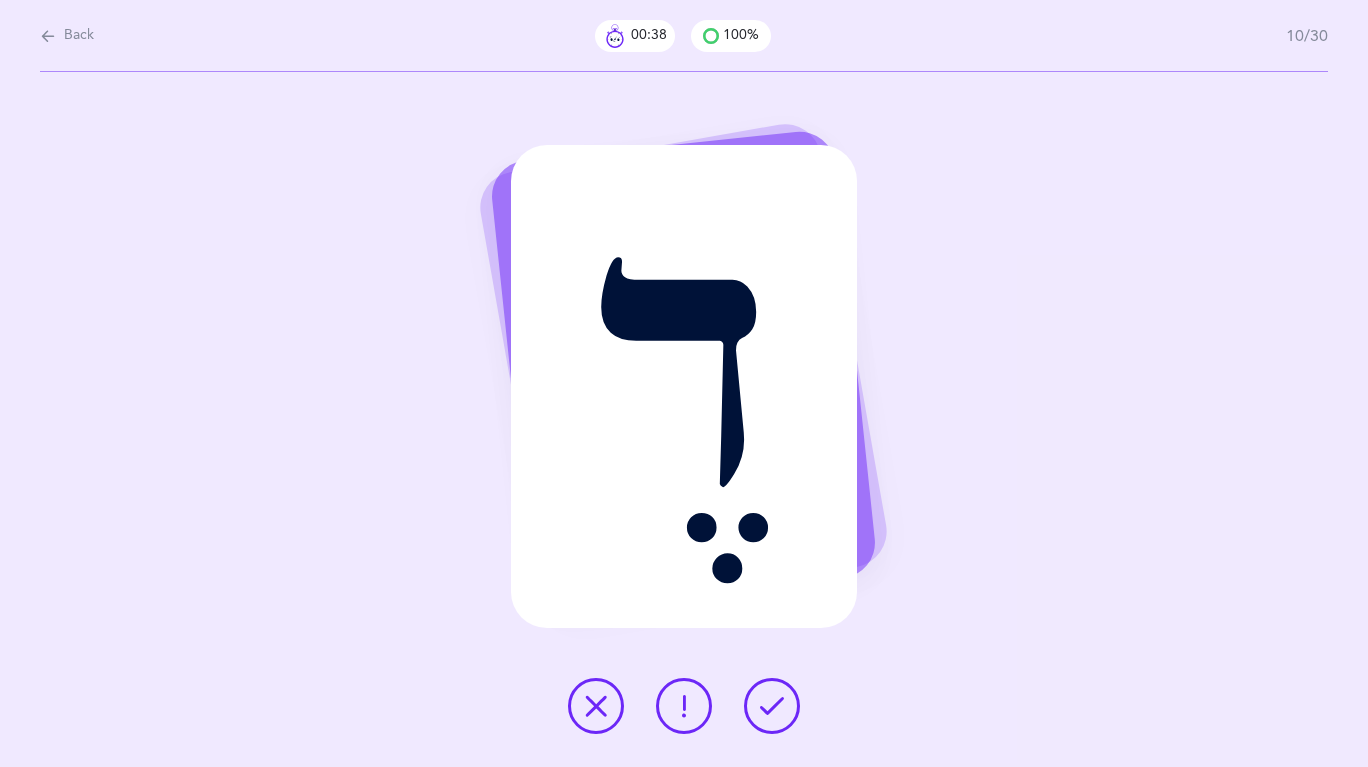 click at bounding box center [772, 706] 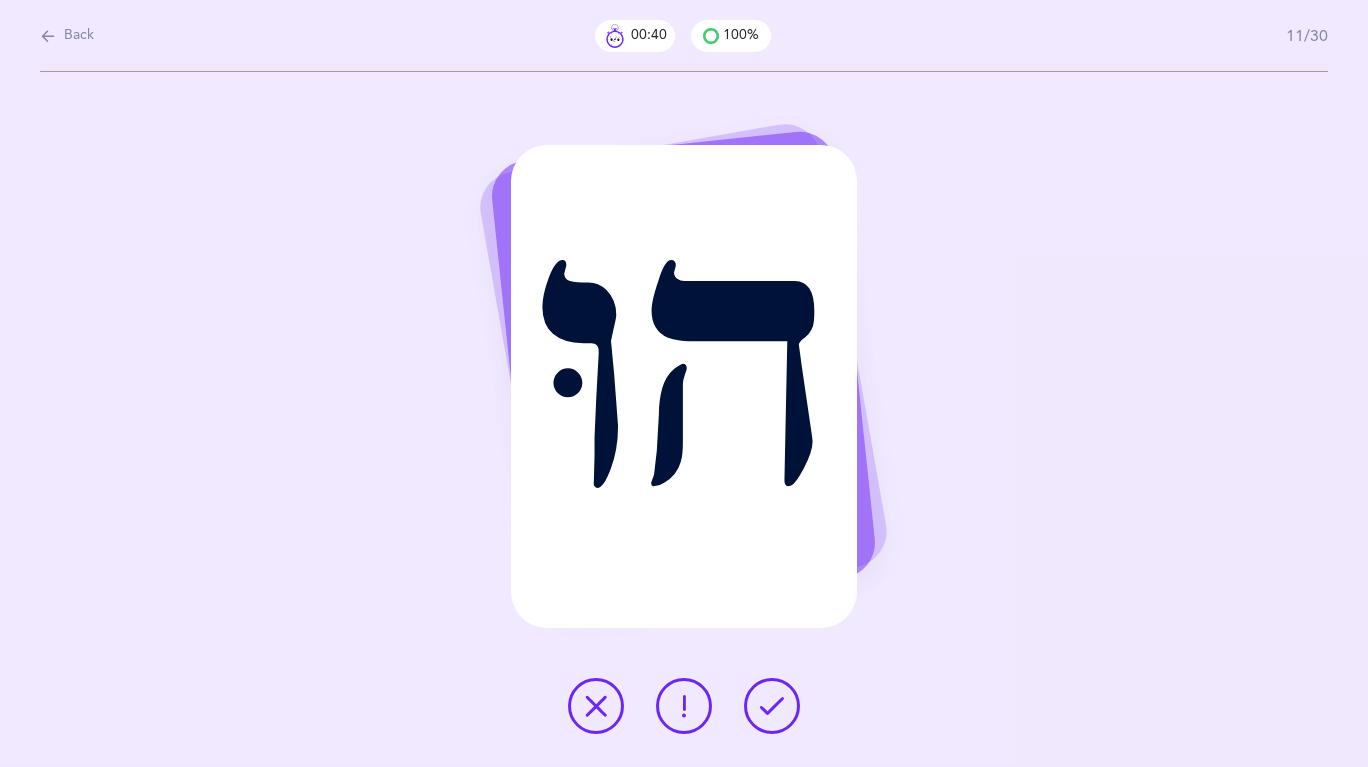 click at bounding box center (772, 706) 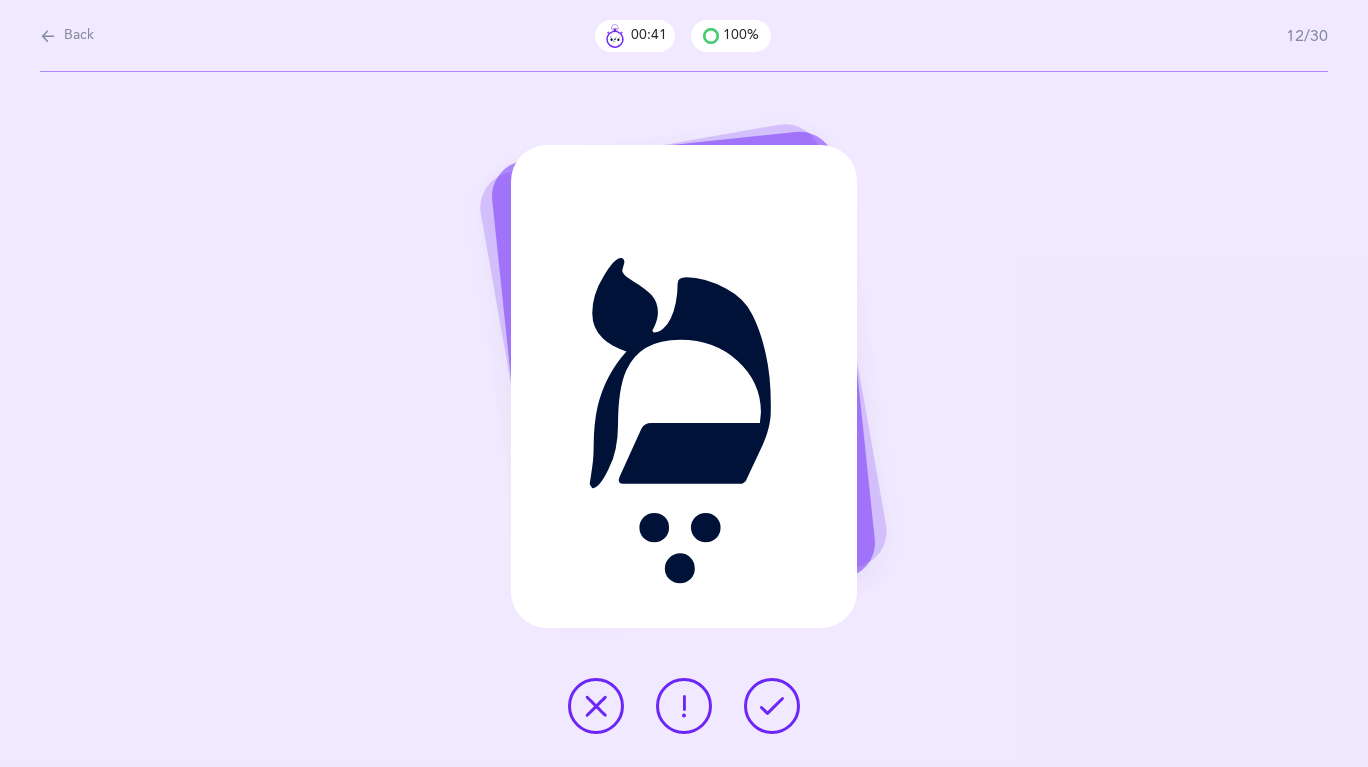 click at bounding box center (772, 706) 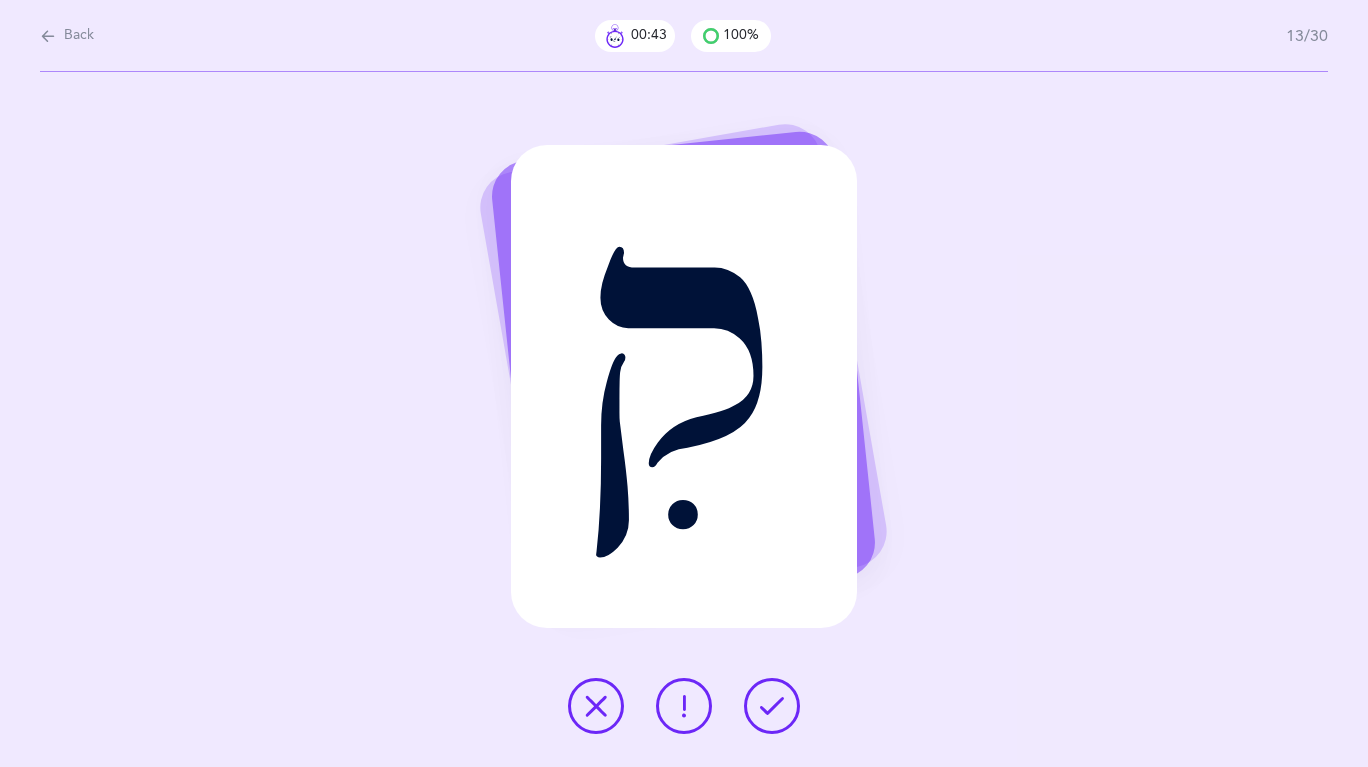 click at bounding box center [772, 706] 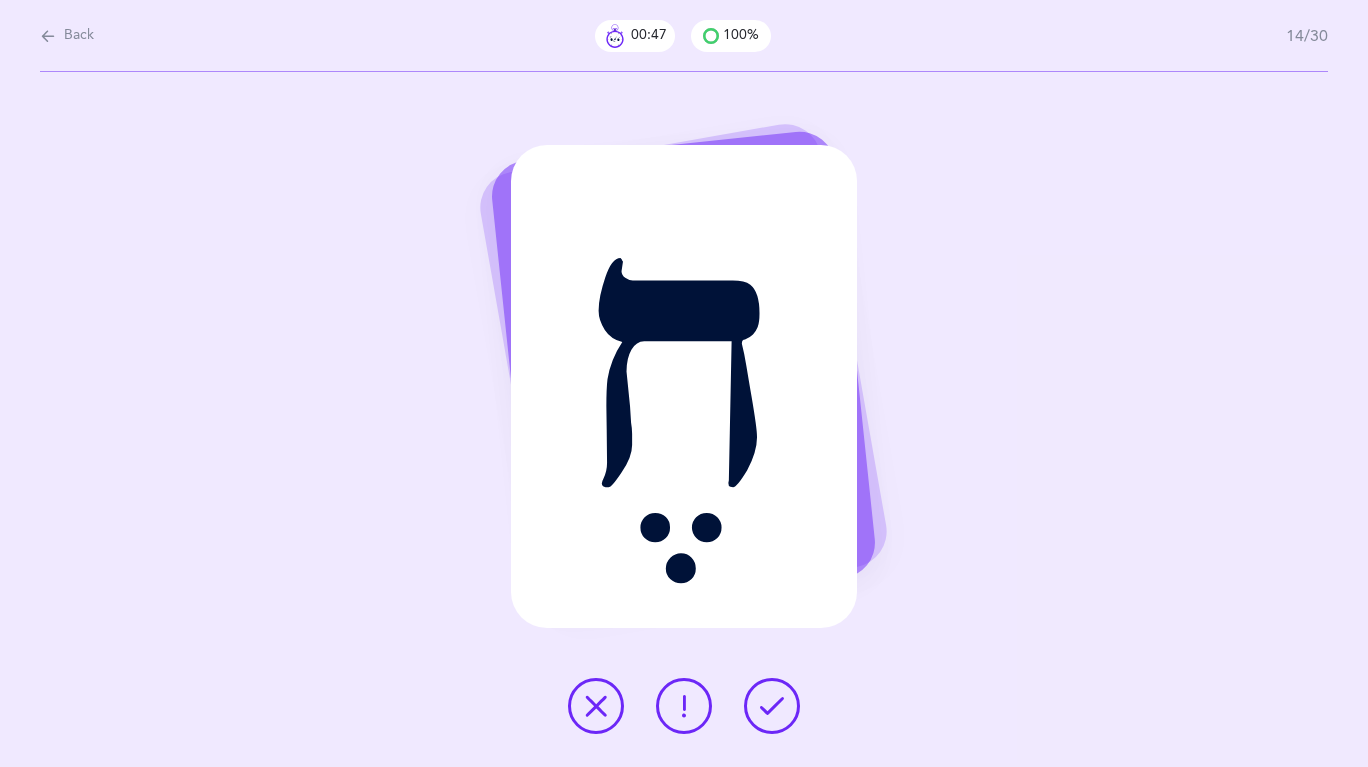 click at bounding box center [772, 706] 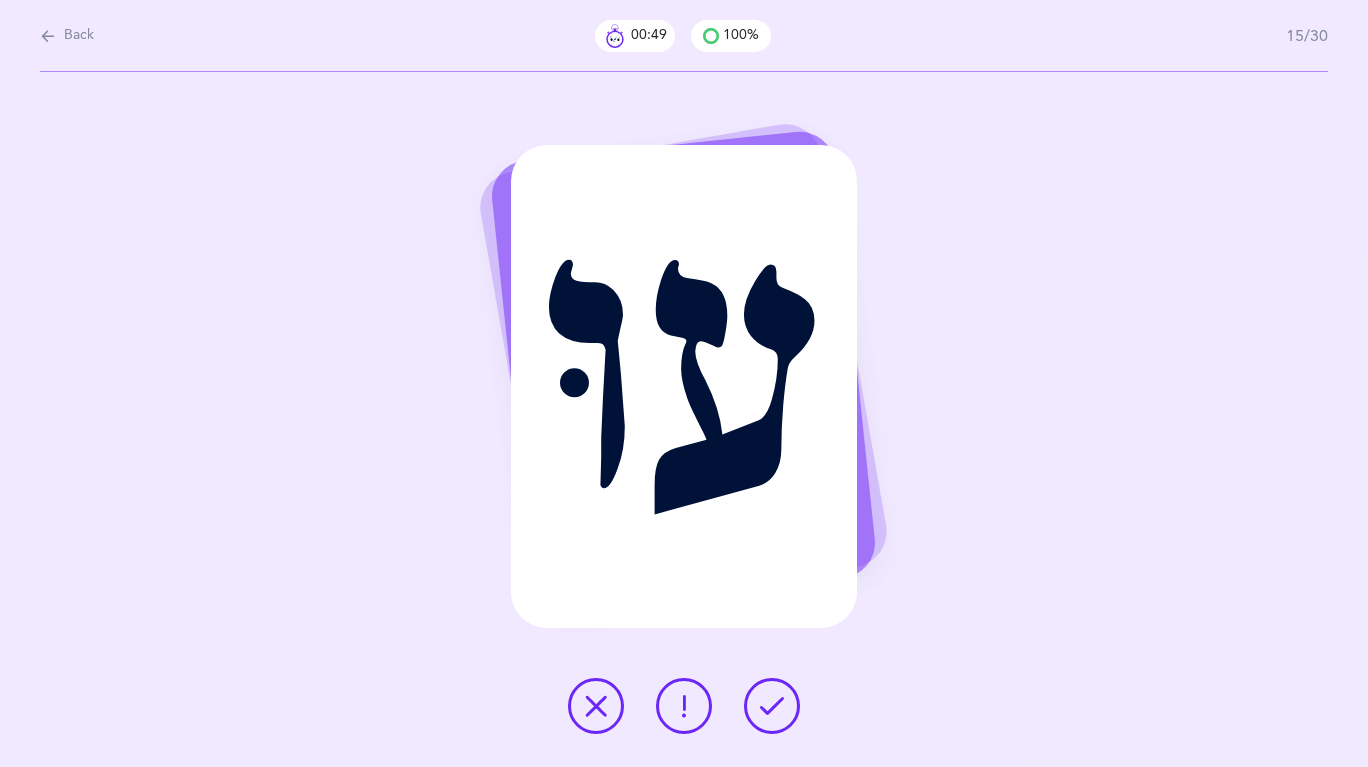 click at bounding box center [772, 706] 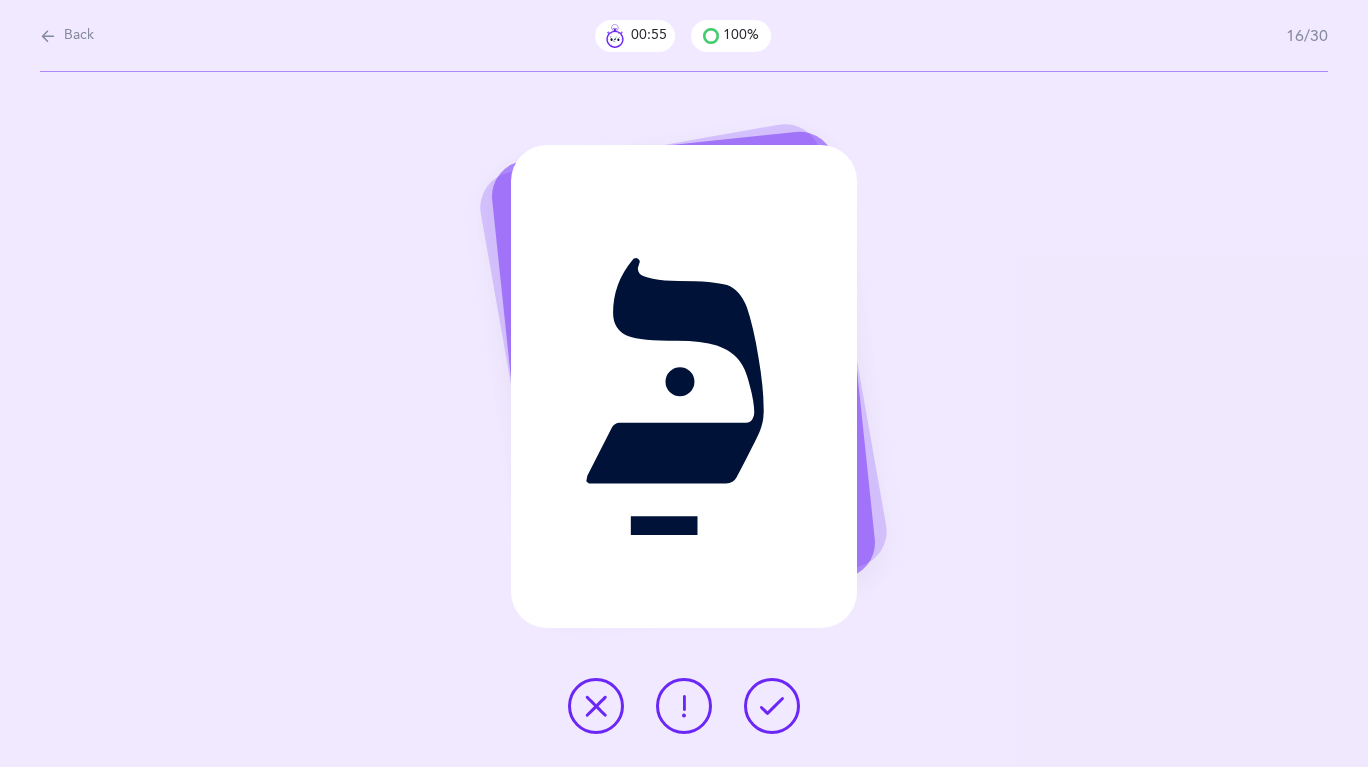 click at bounding box center (772, 706) 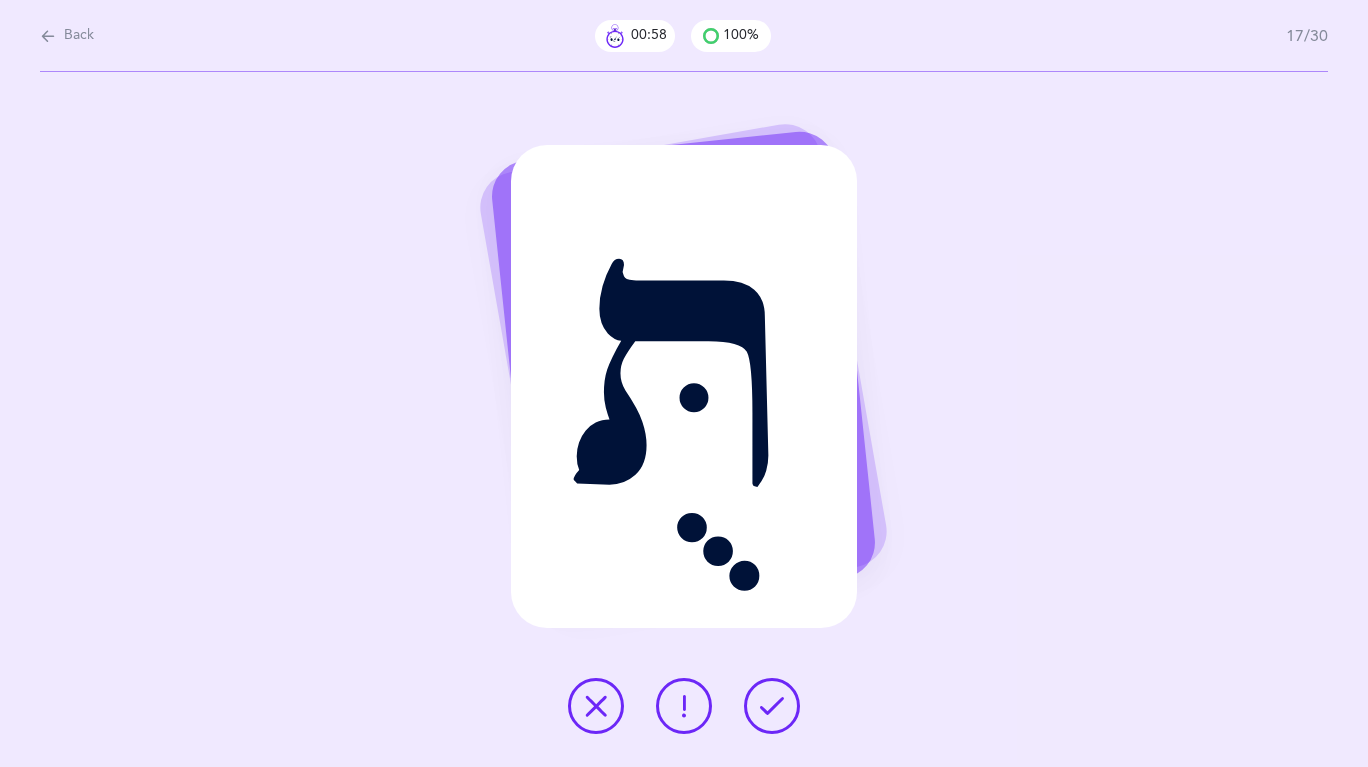 click at bounding box center (772, 706) 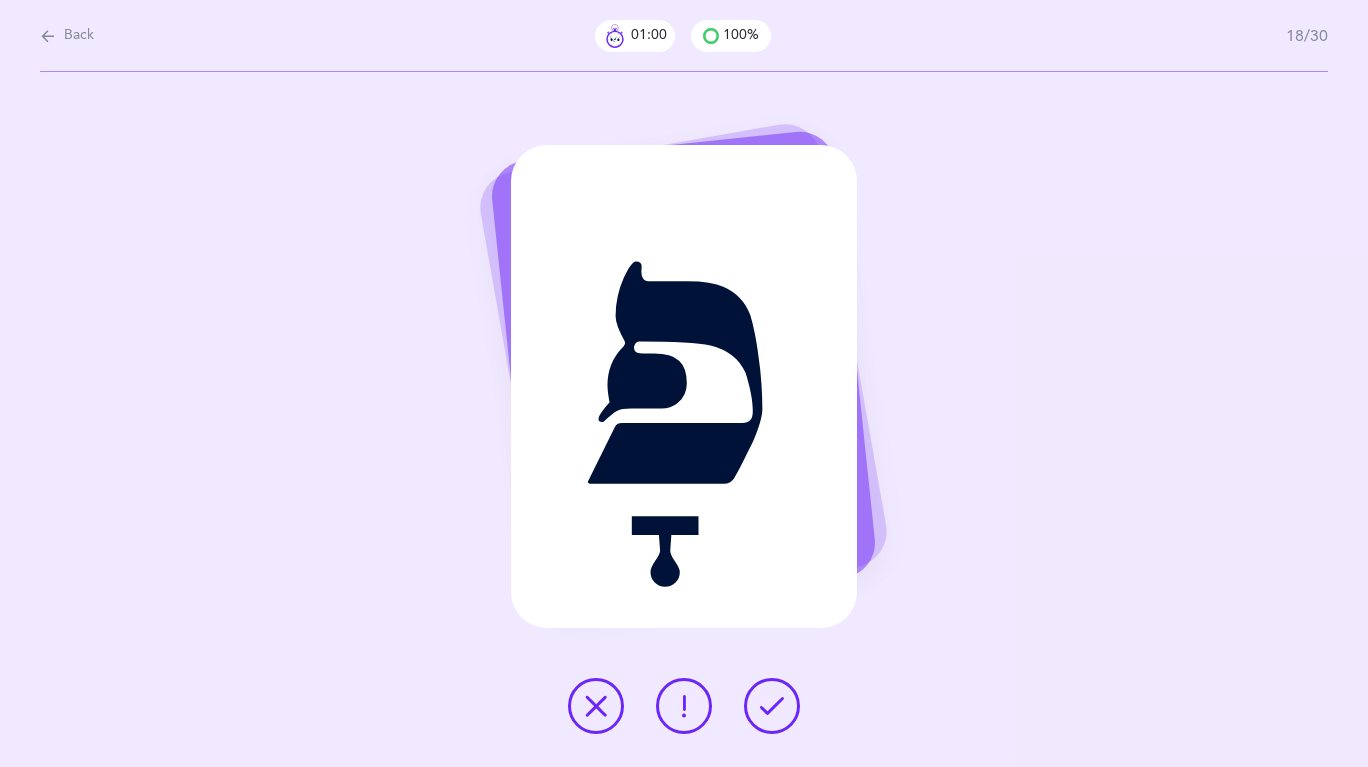 click at bounding box center (772, 706) 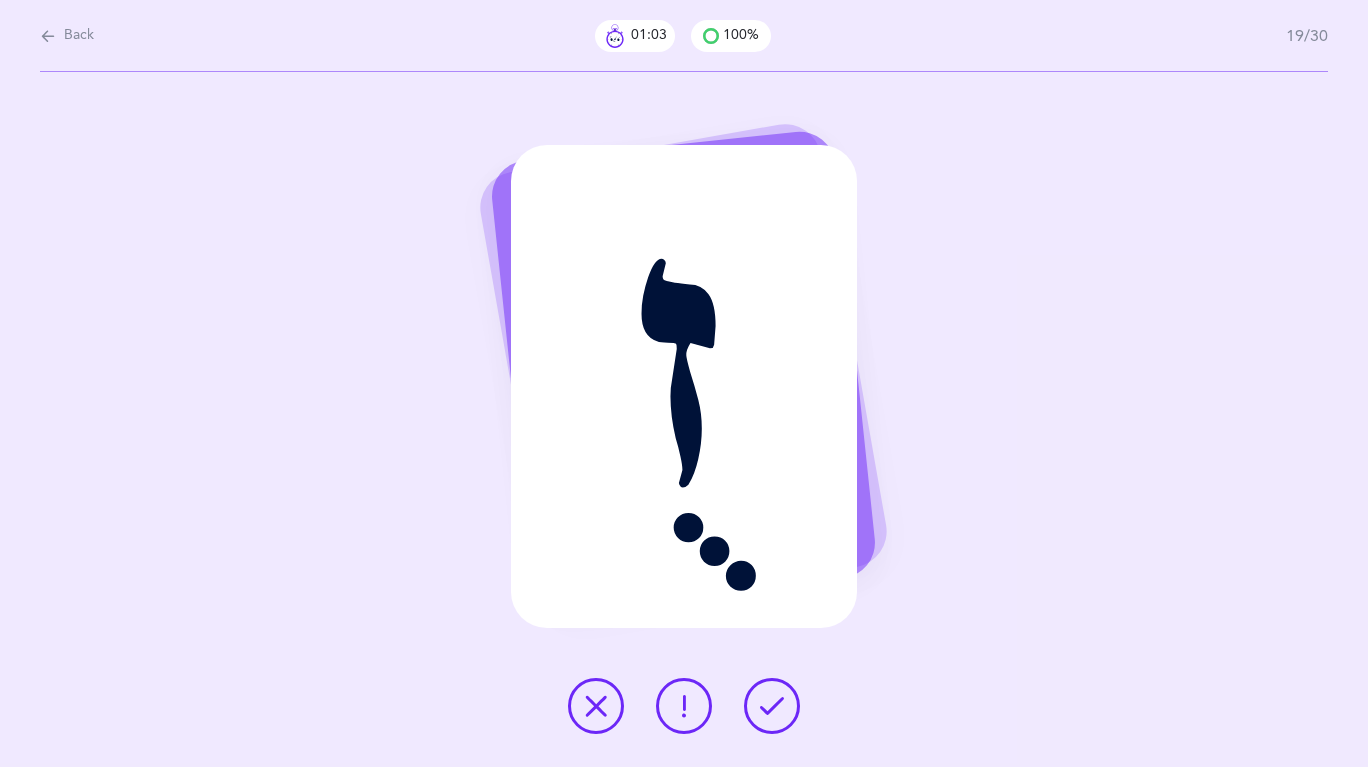 click at bounding box center [772, 706] 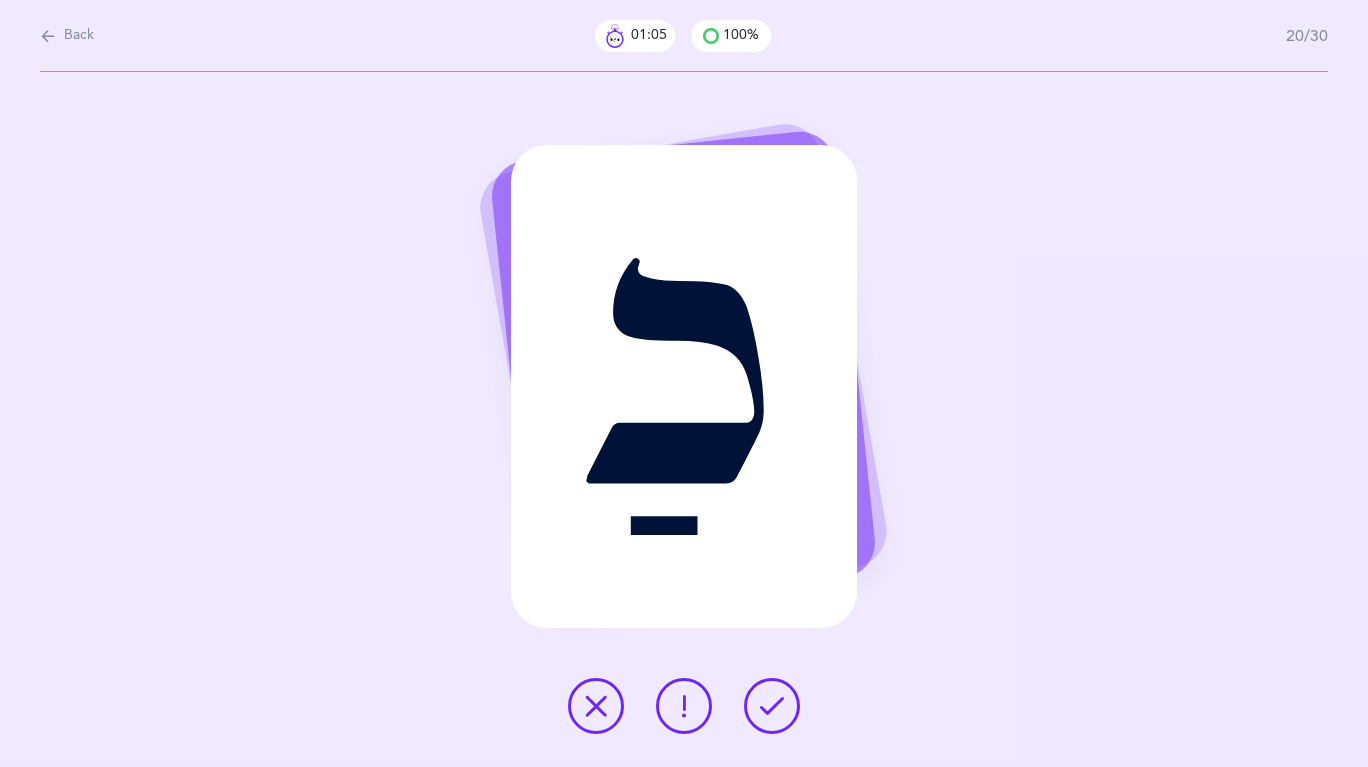 click at bounding box center (772, 706) 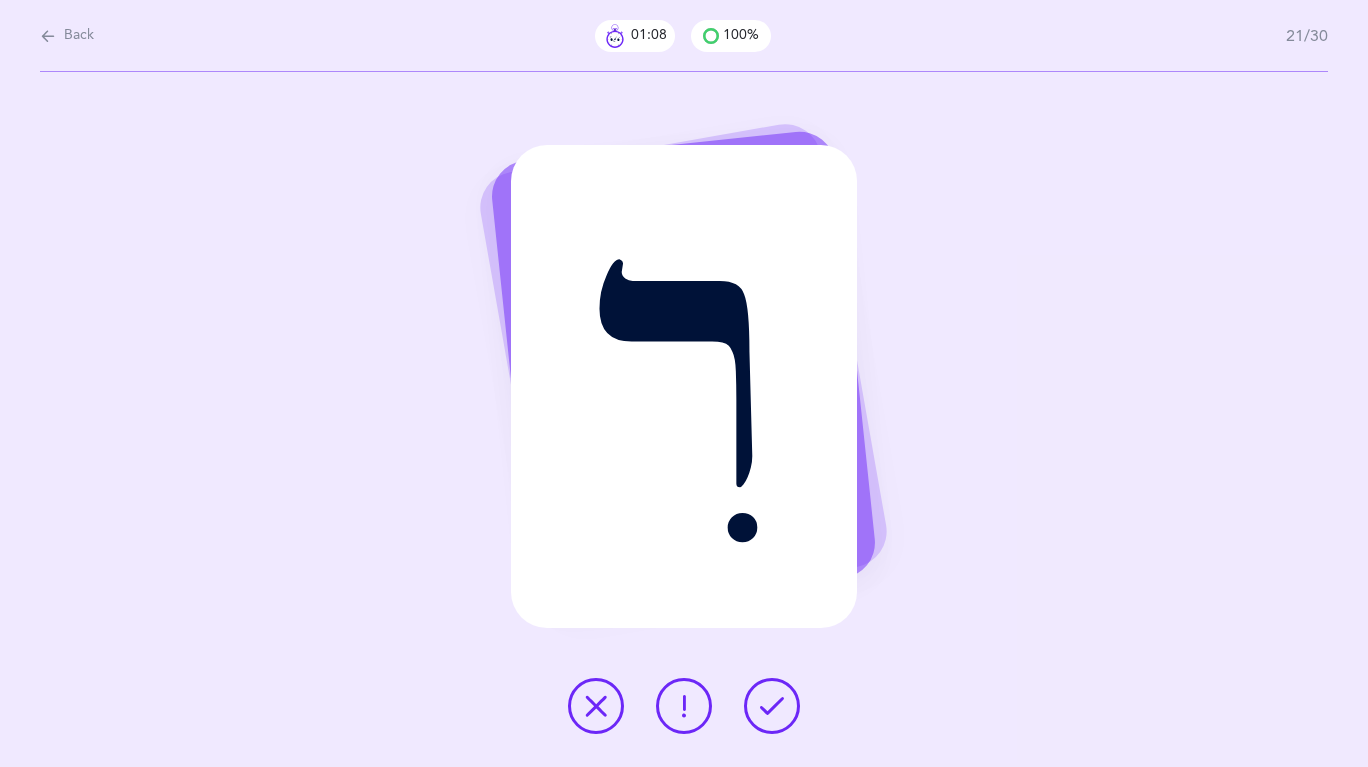 click at bounding box center [772, 706] 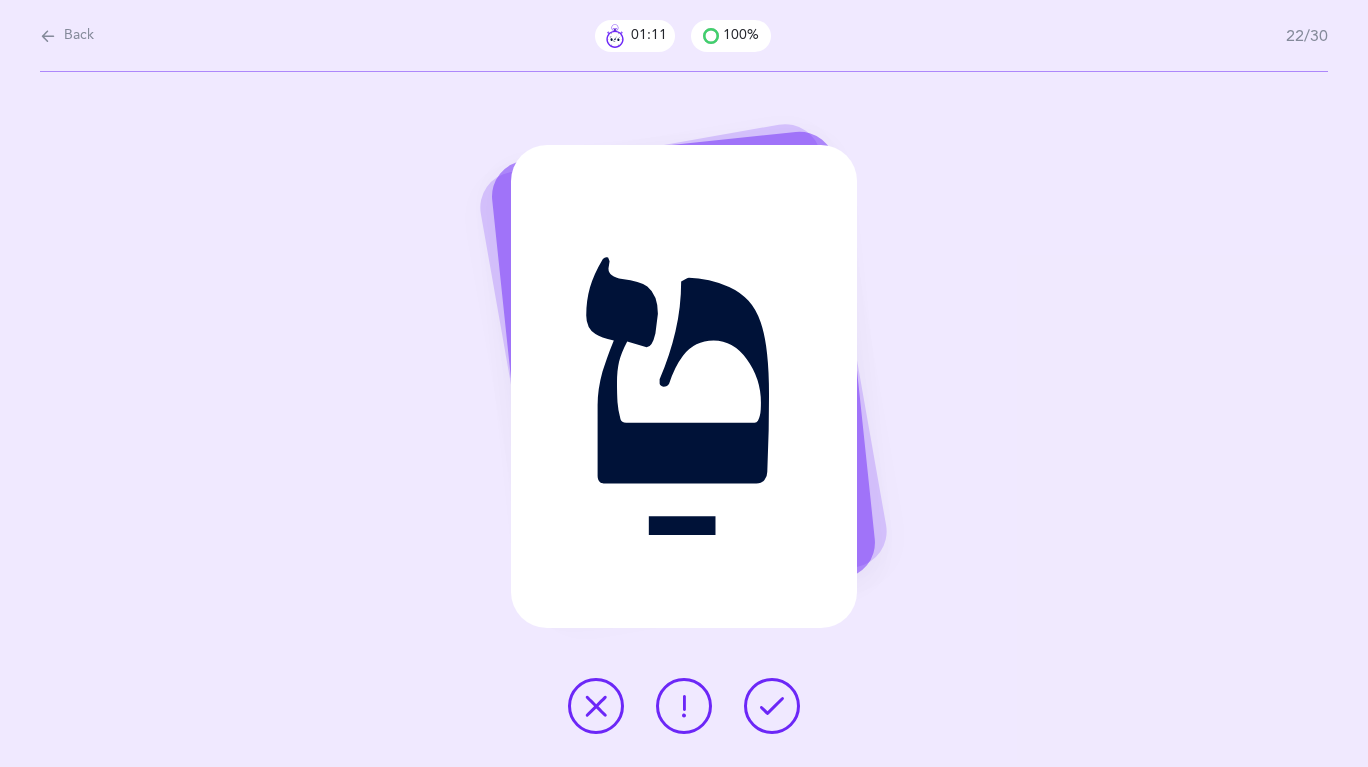 click at bounding box center [772, 706] 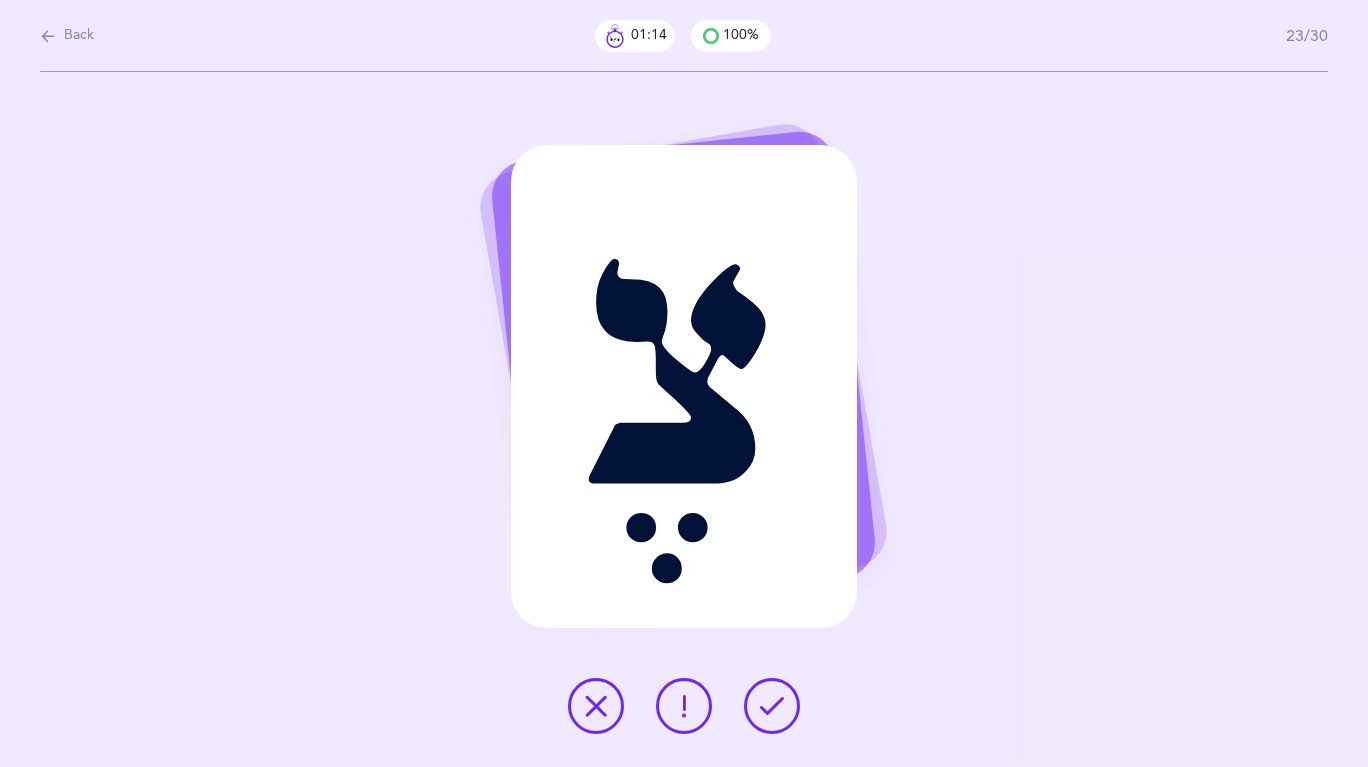 click at bounding box center [772, 706] 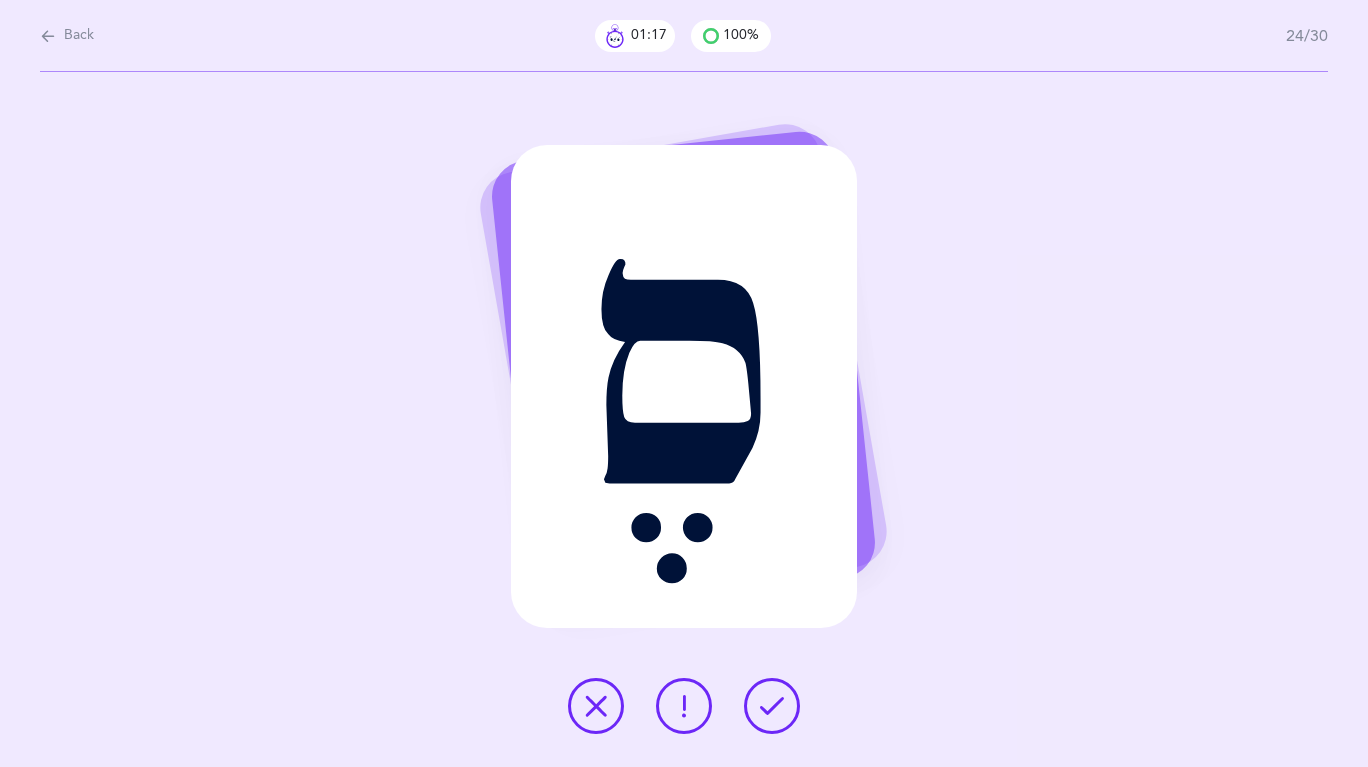 click at bounding box center (772, 706) 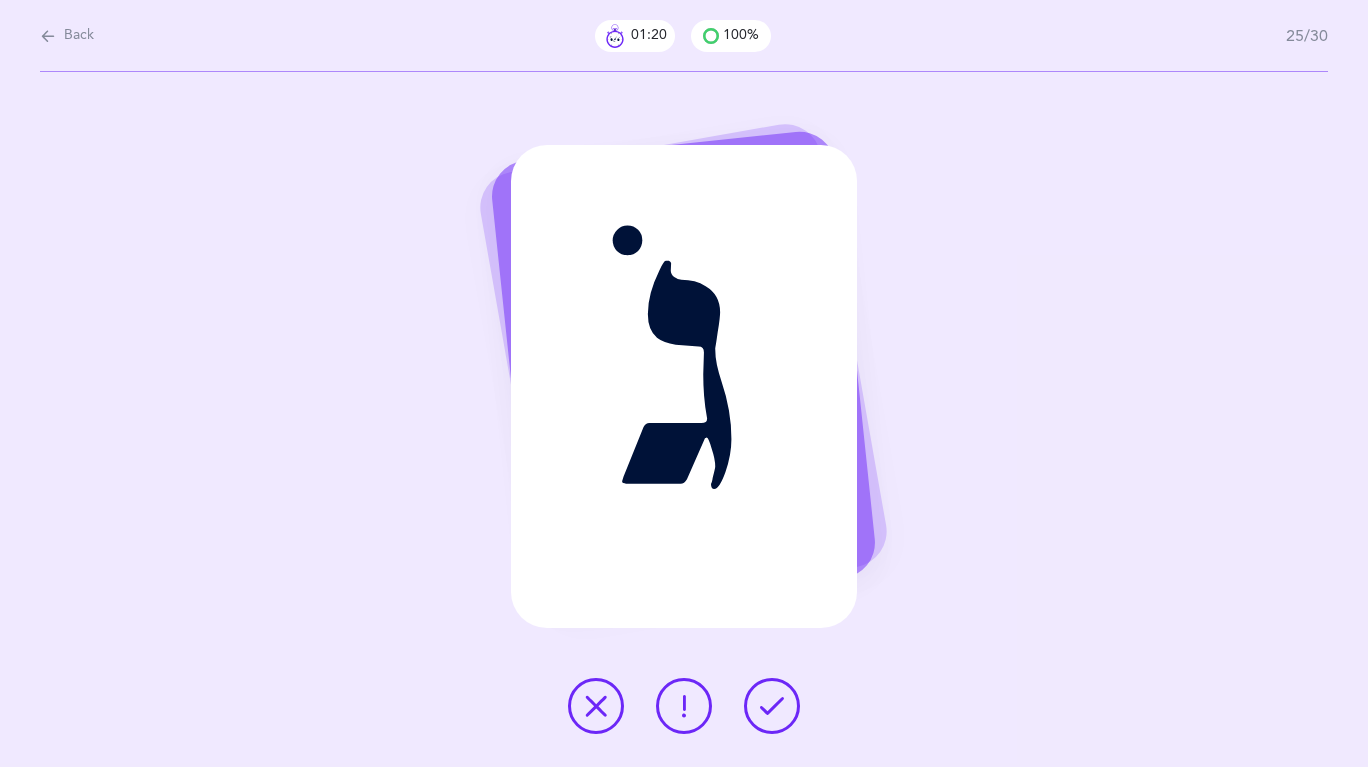 click at bounding box center [772, 706] 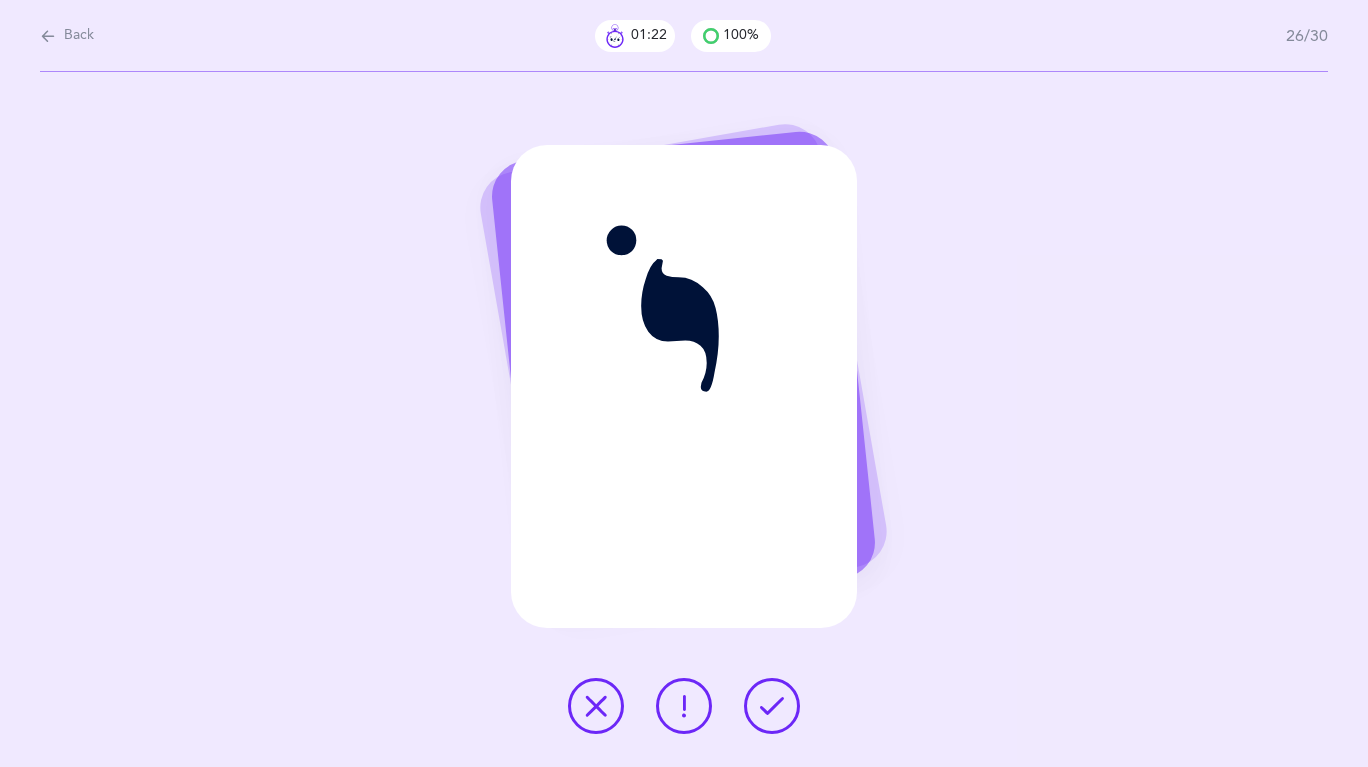 click at bounding box center [772, 706] 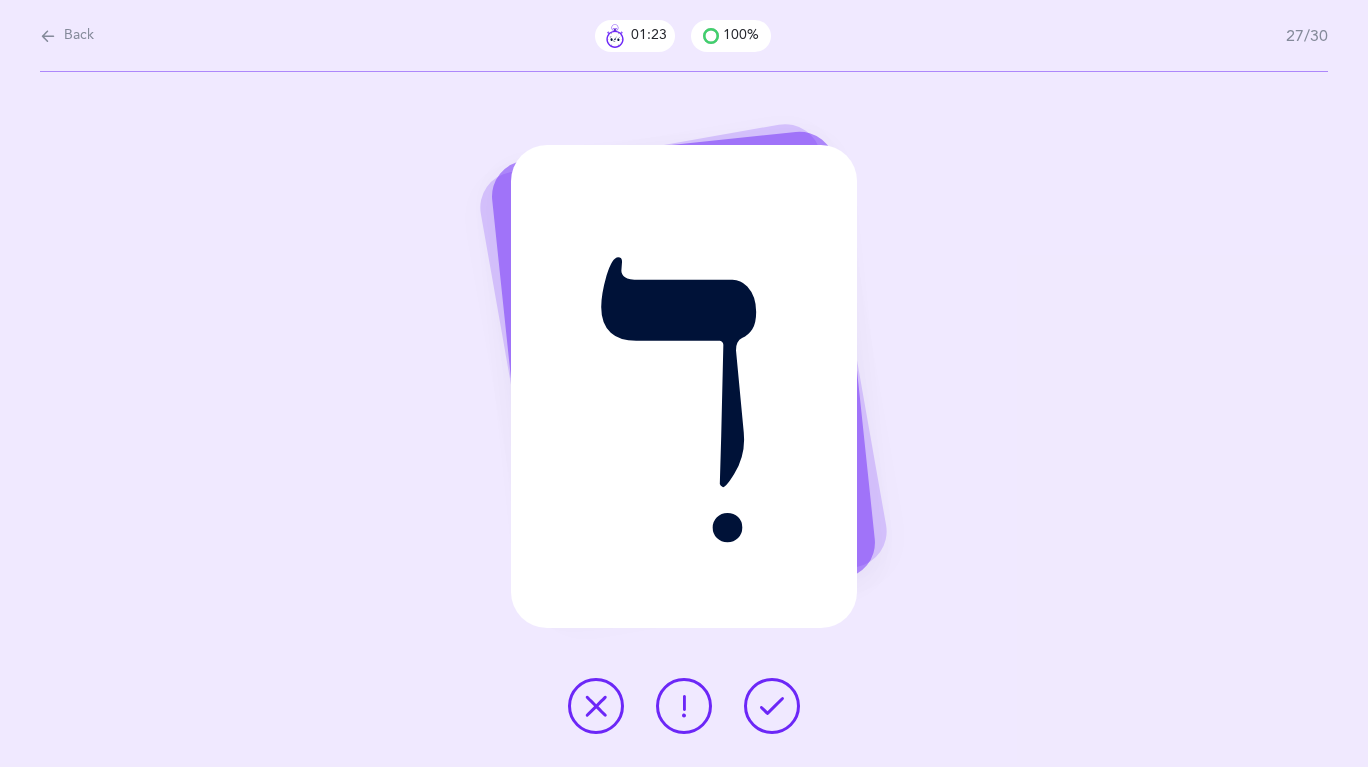 click at bounding box center (772, 706) 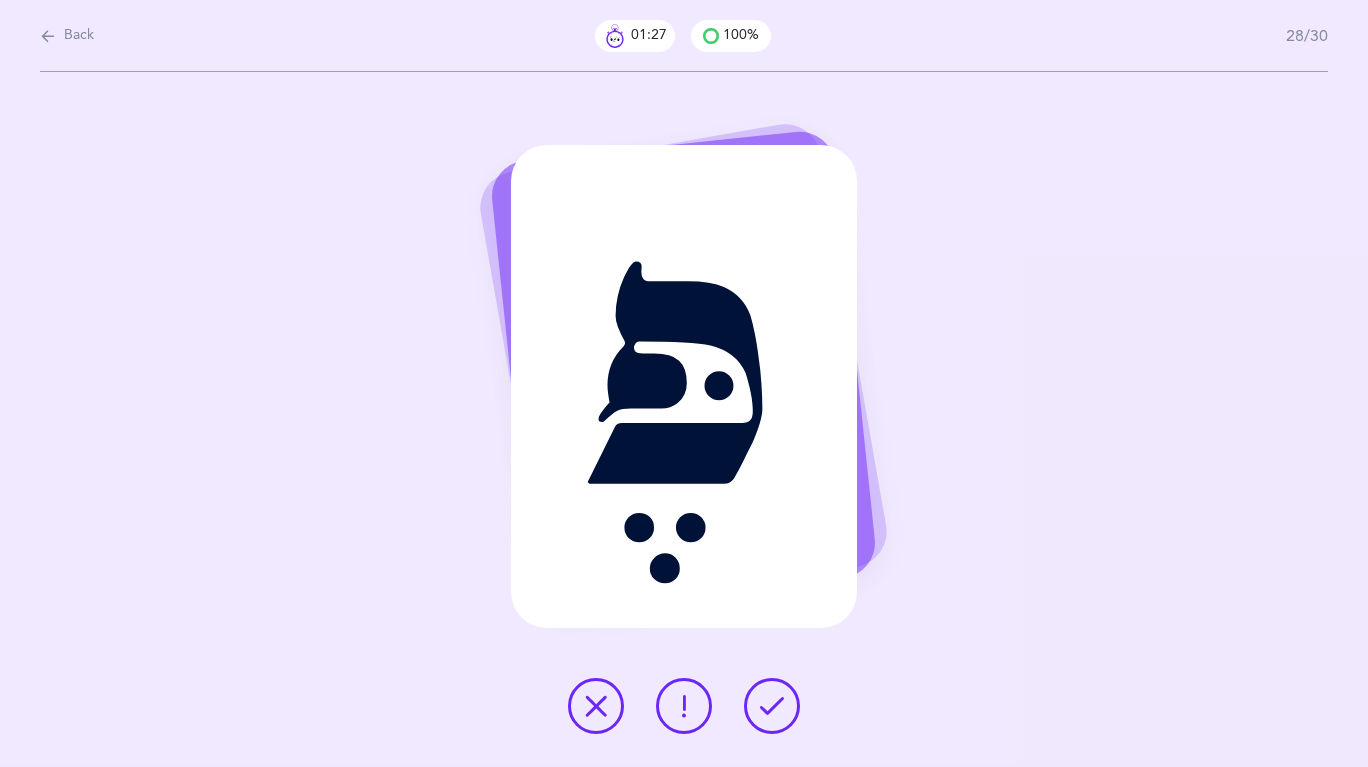 click at bounding box center (772, 706) 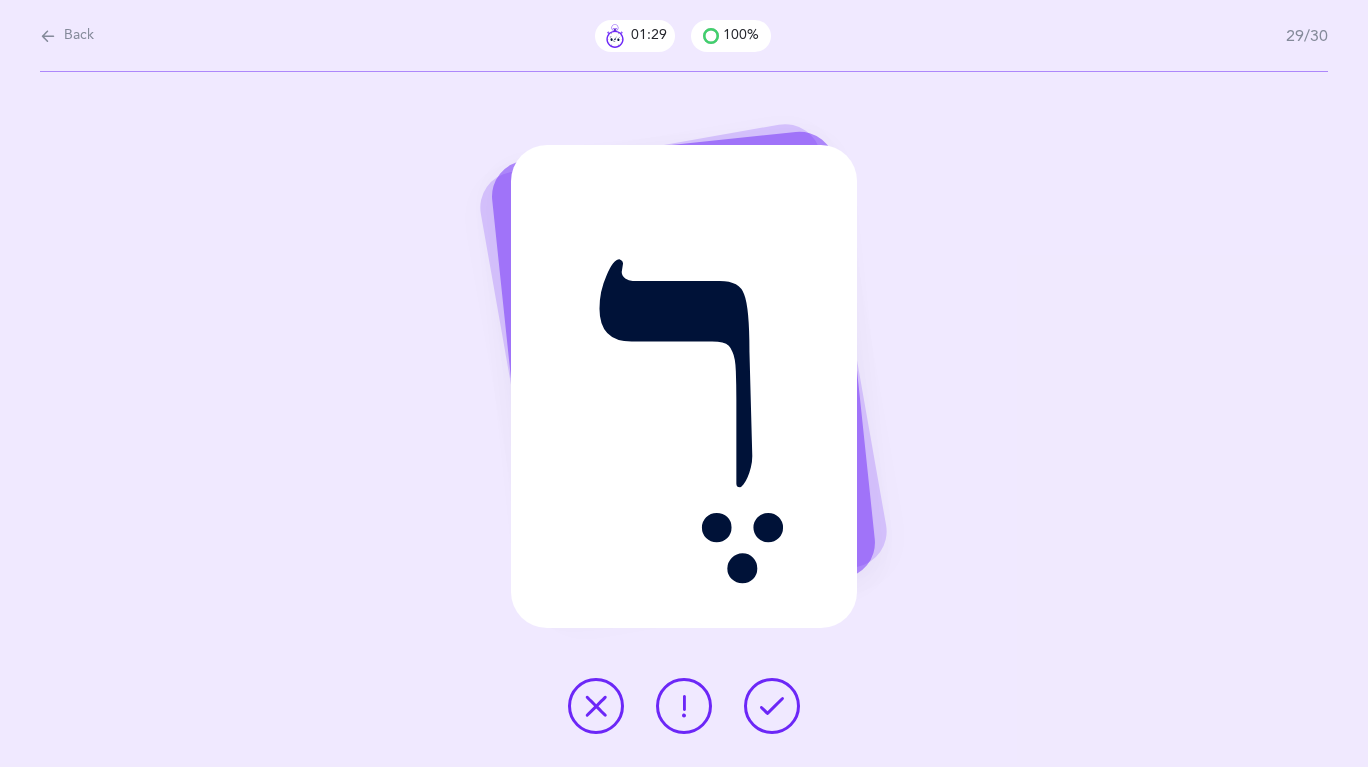 click at bounding box center (772, 706) 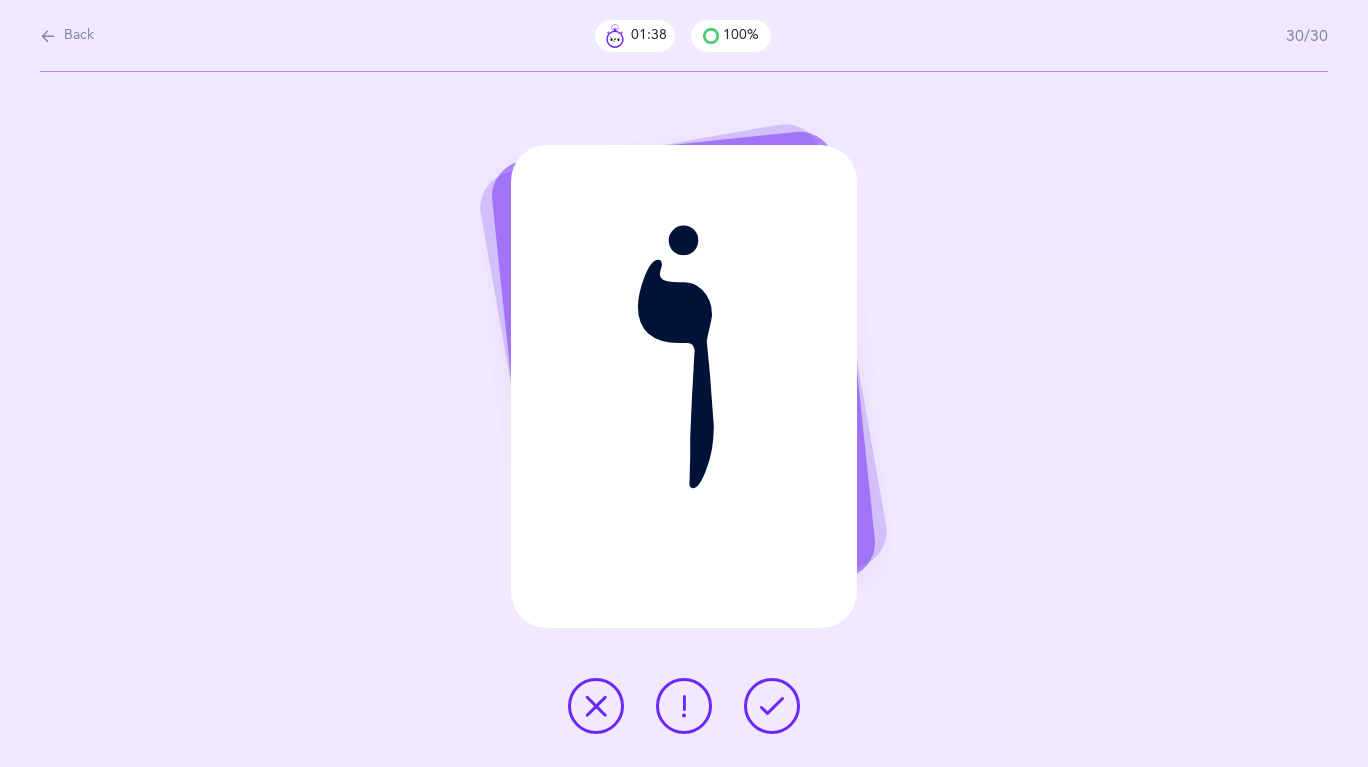 click at bounding box center (772, 706) 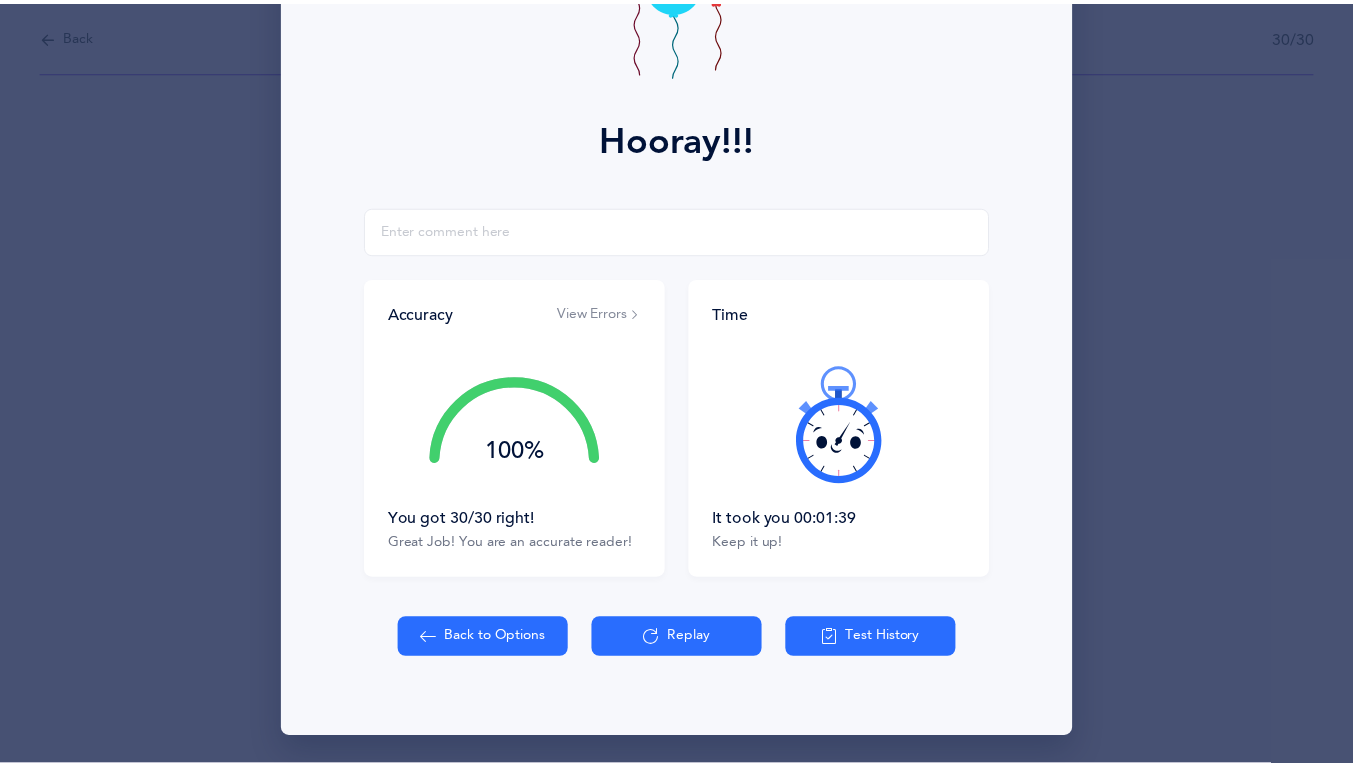 scroll, scrollTop: 174, scrollLeft: 0, axis: vertical 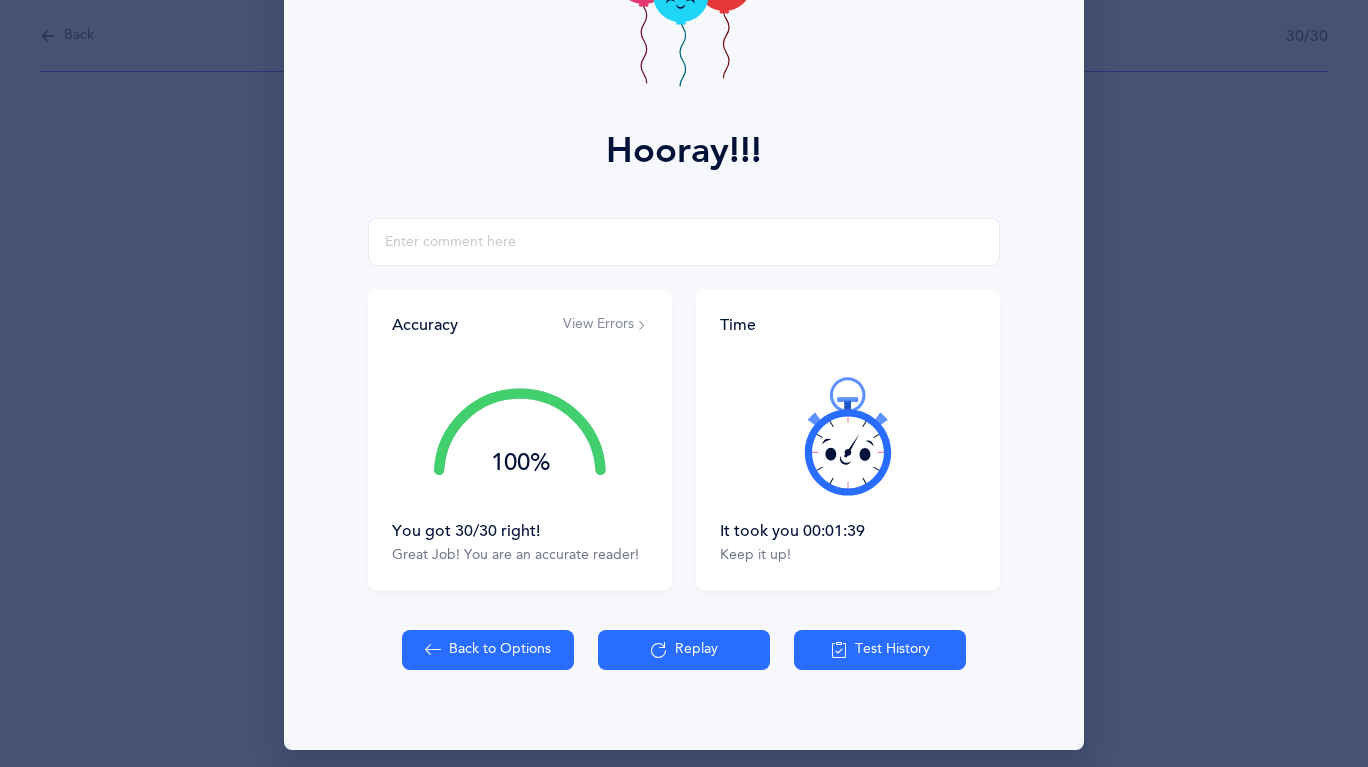 click on "Back to Options" at bounding box center [488, 650] 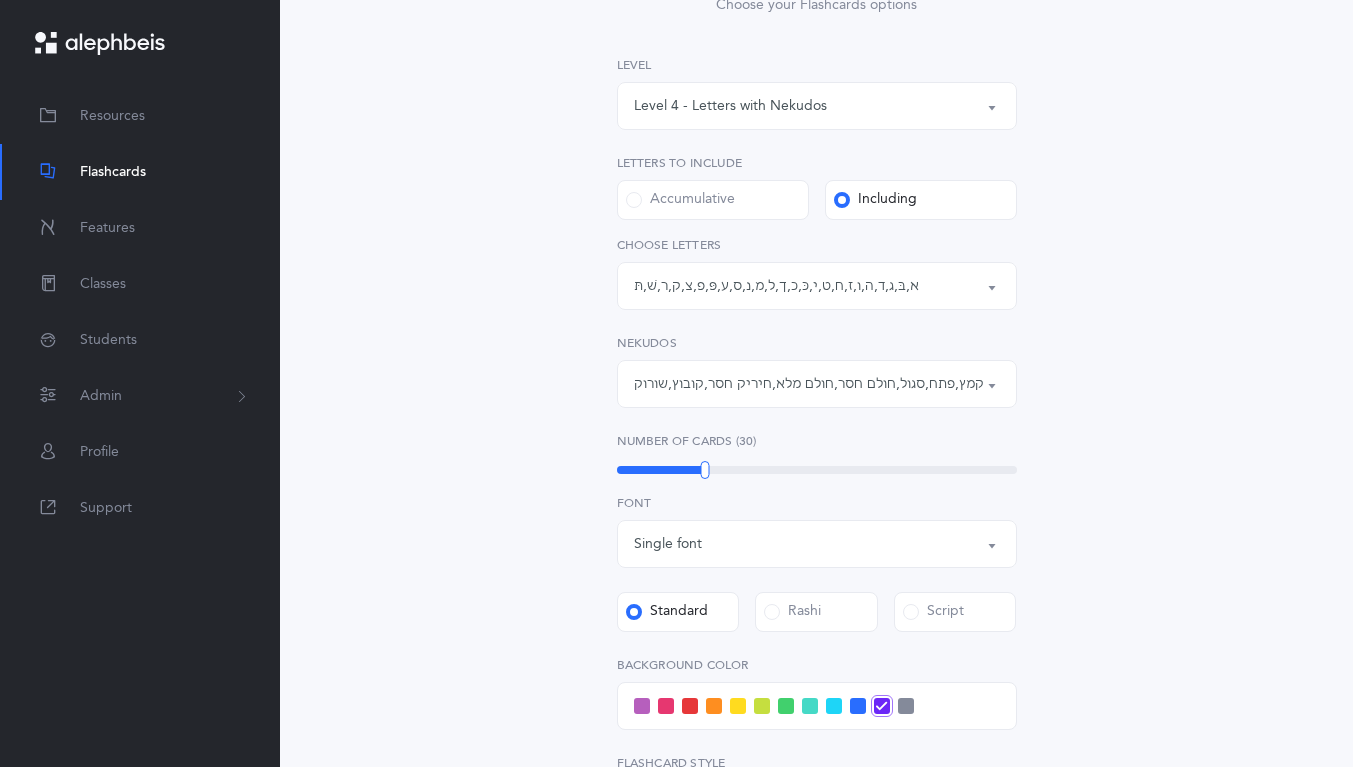 scroll, scrollTop: 259, scrollLeft: 0, axis: vertical 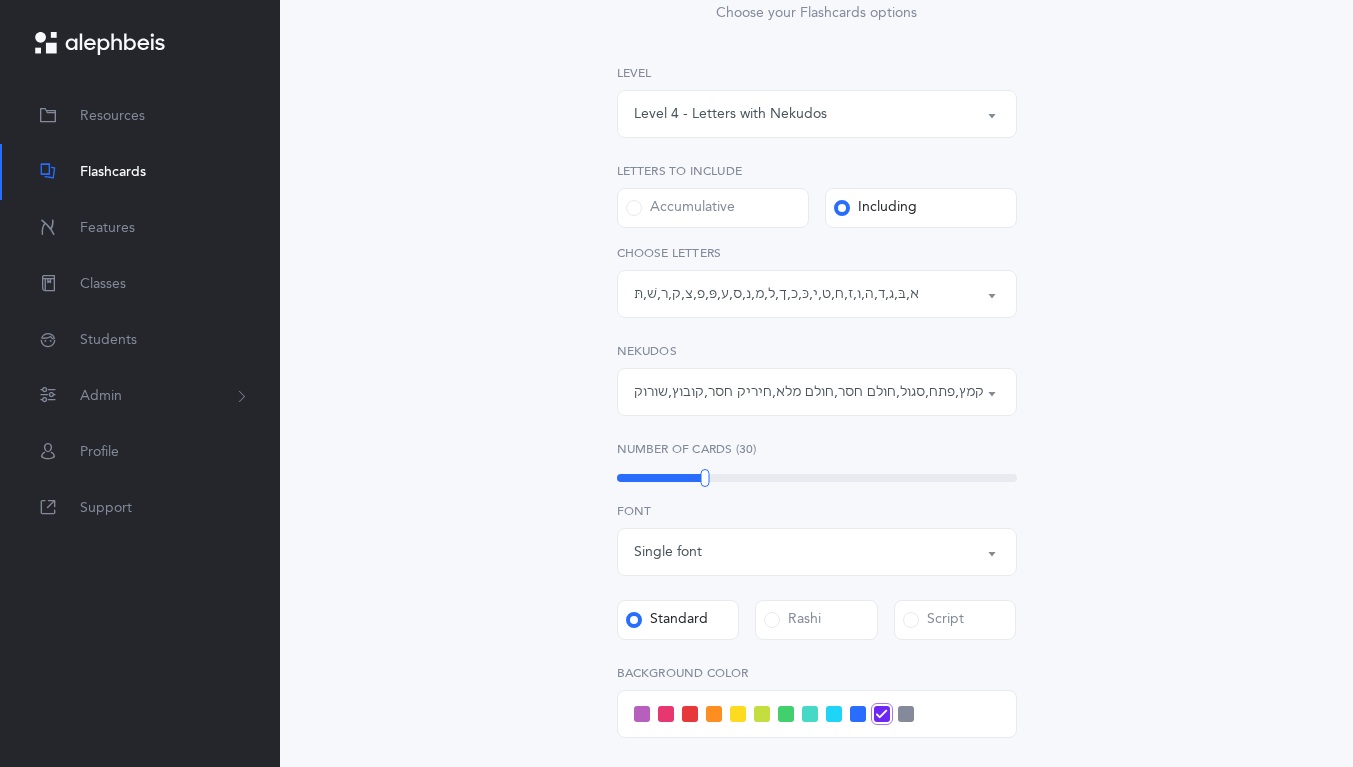 click on "א ,  בּ ,  ג ,  ד ,  ה ,  ו ,  ז ,  ח ,  ט ,  י ,  כּ ,  כ ,  ך ,  ל ,  מ ,  נ ,  ס ,  ע ,  פּ ,  פ ,  צ ,  ק ,  ר ,  שׁ ,  תּ" at bounding box center [776, 294] 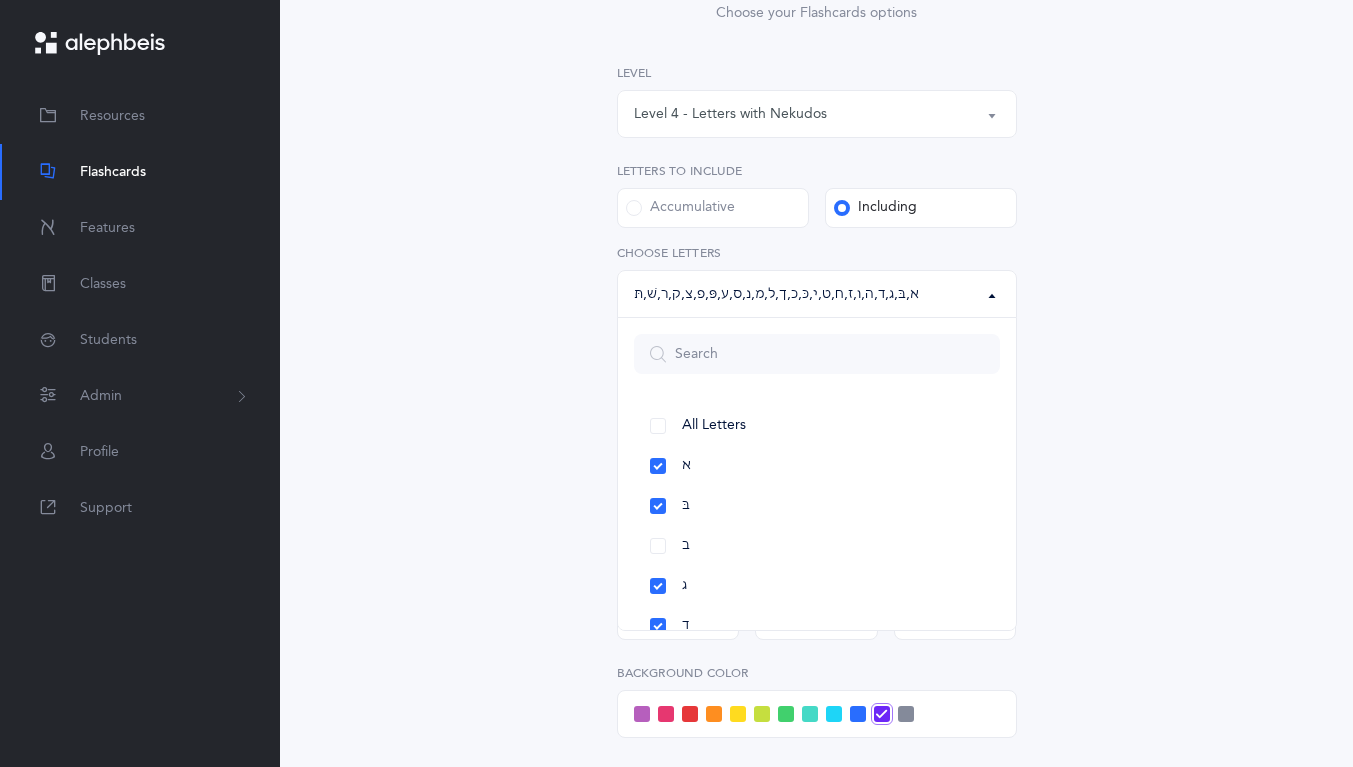click on "All Letters" at bounding box center (817, 426) 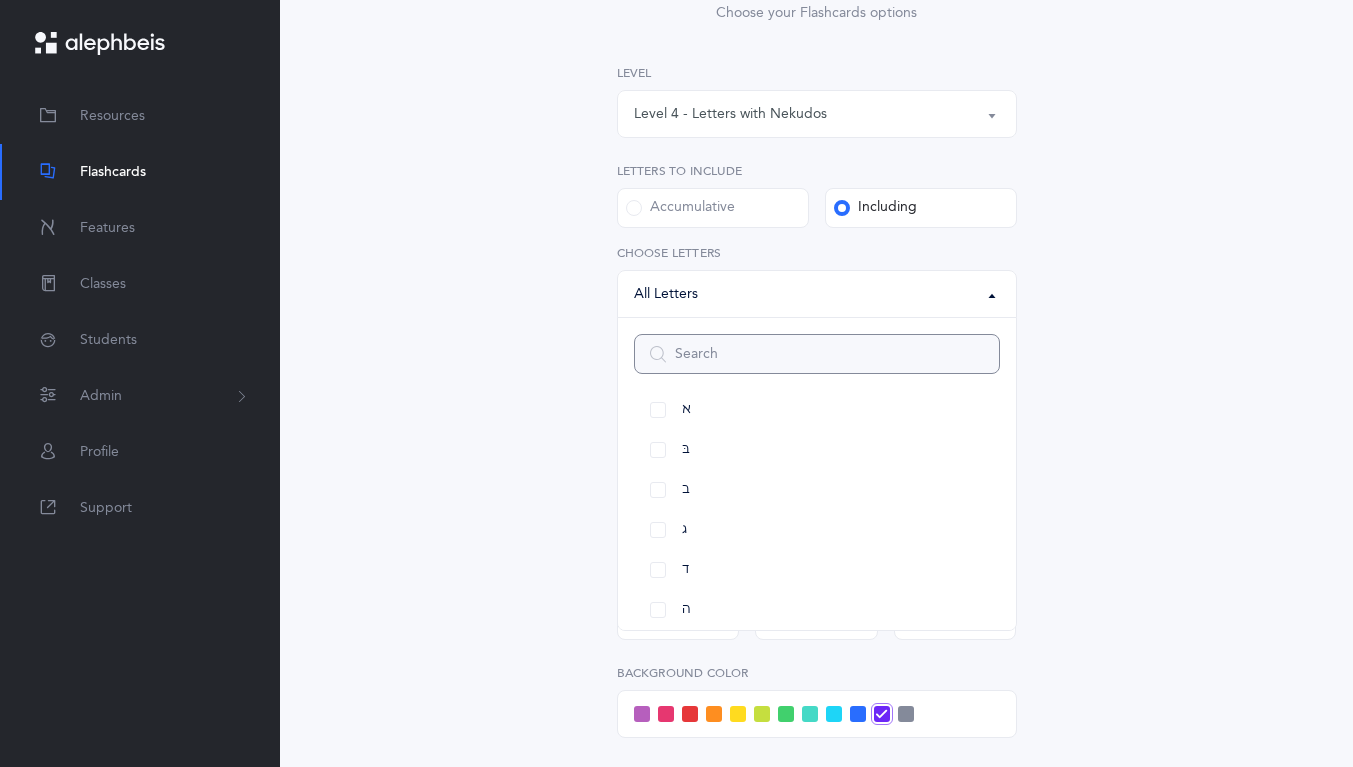 scroll, scrollTop: 67, scrollLeft: 0, axis: vertical 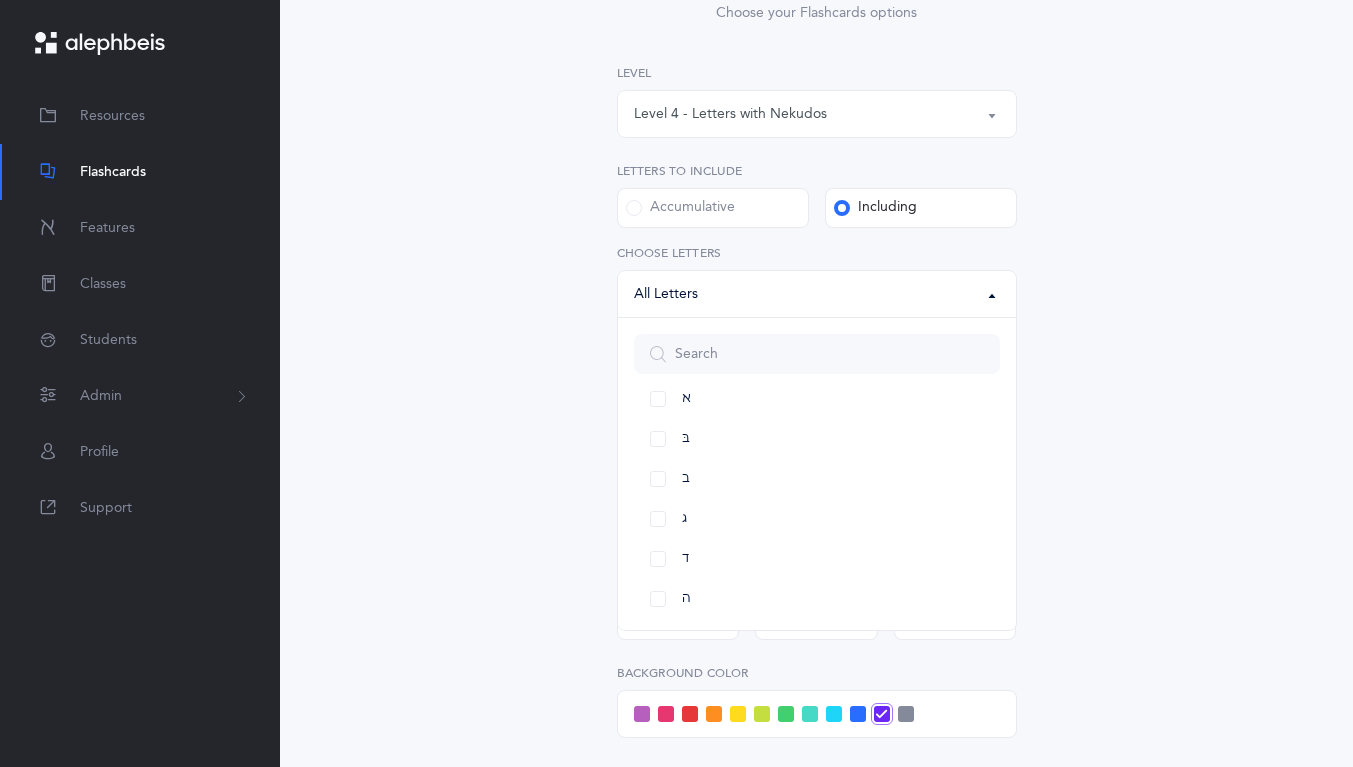 click on "ב" at bounding box center (817, 479) 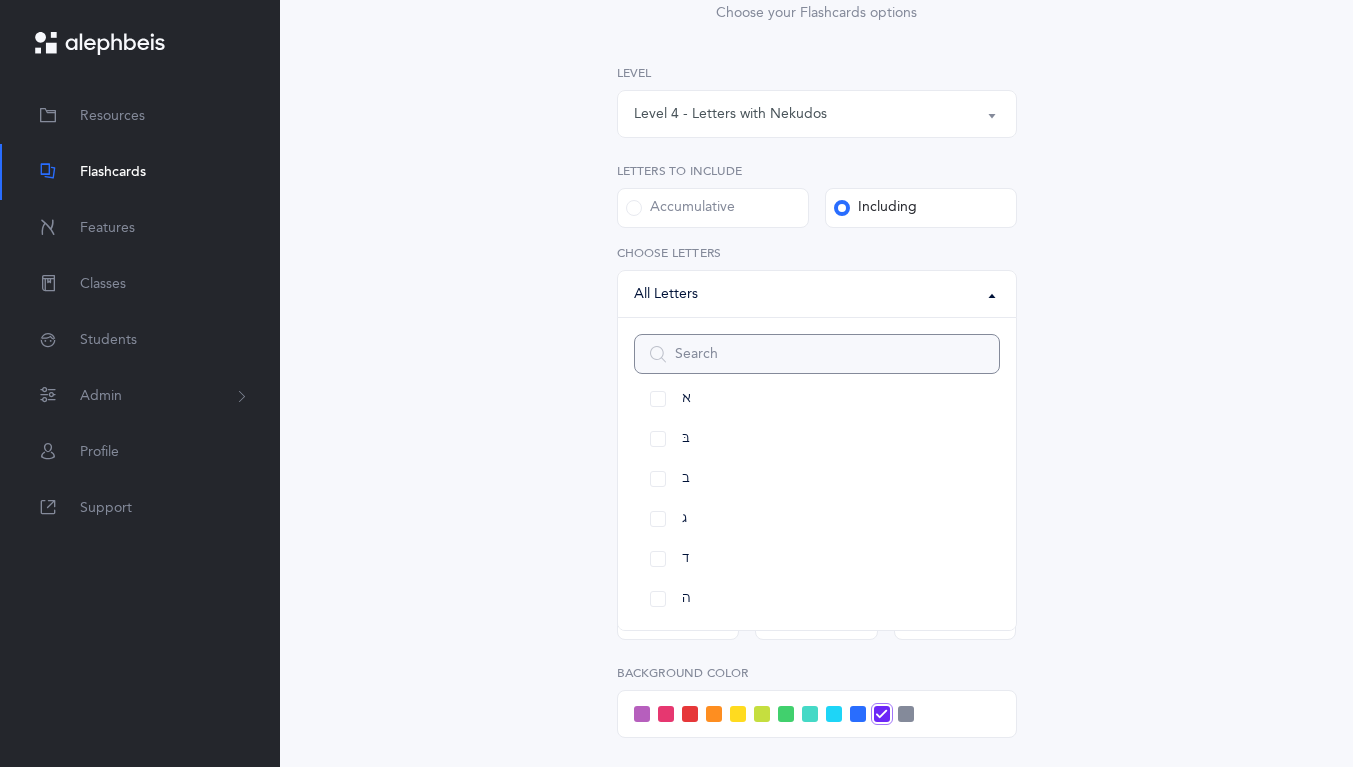 select on "2" 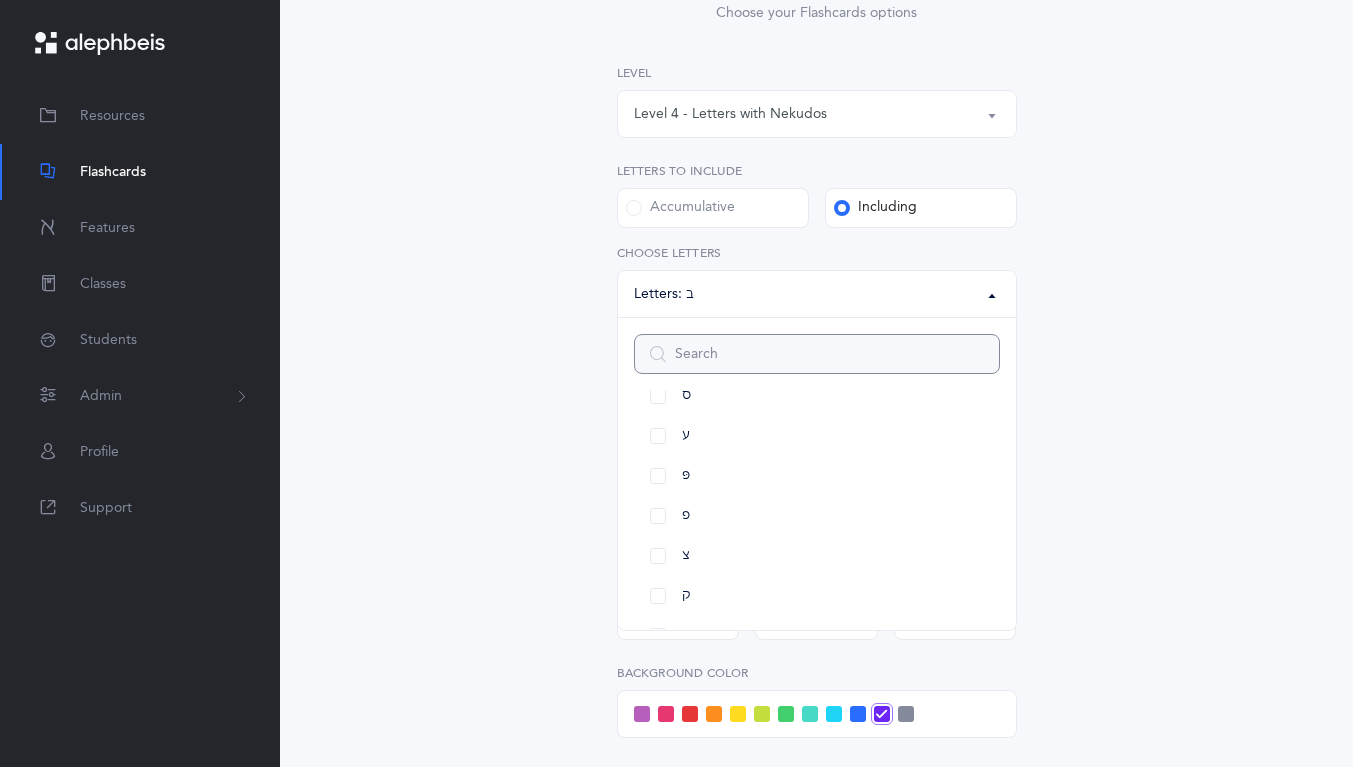 scroll, scrollTop: 834, scrollLeft: 0, axis: vertical 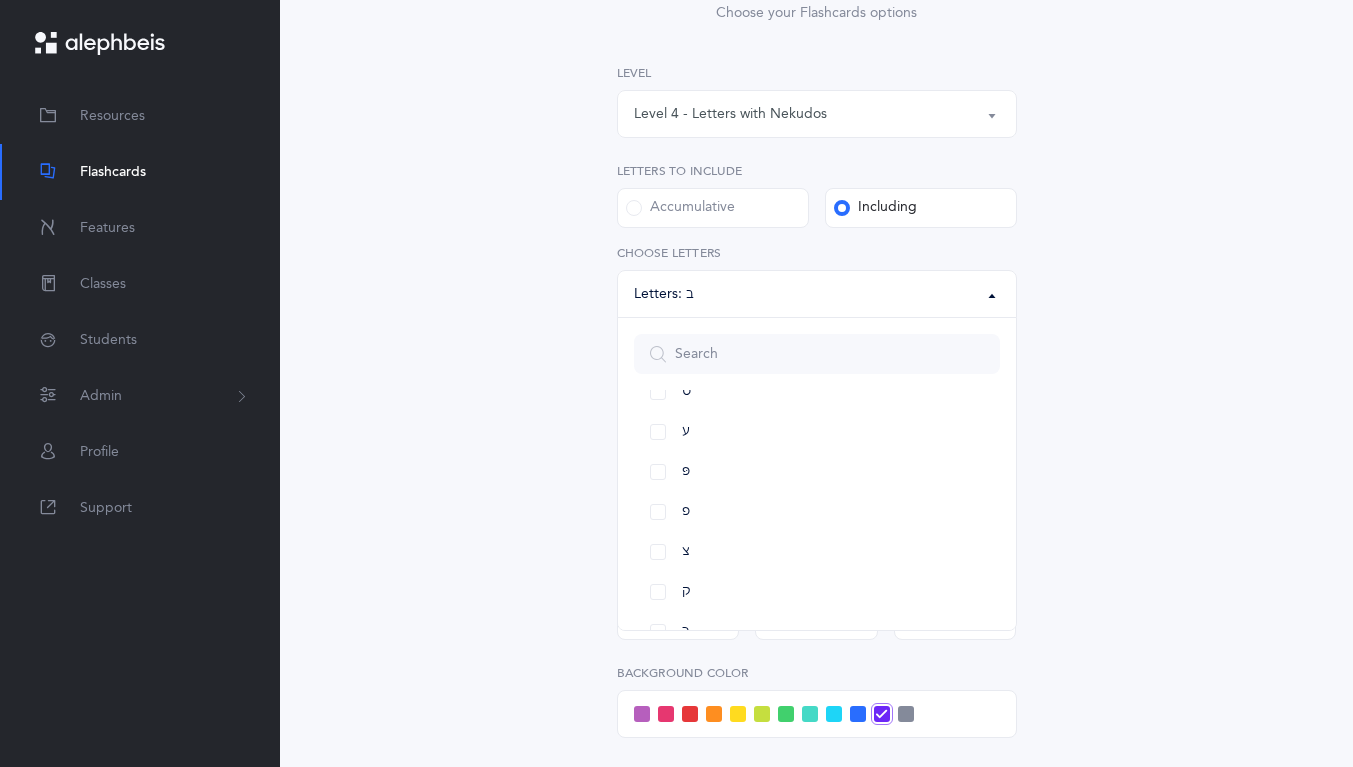click on "ע" at bounding box center [817, 432] 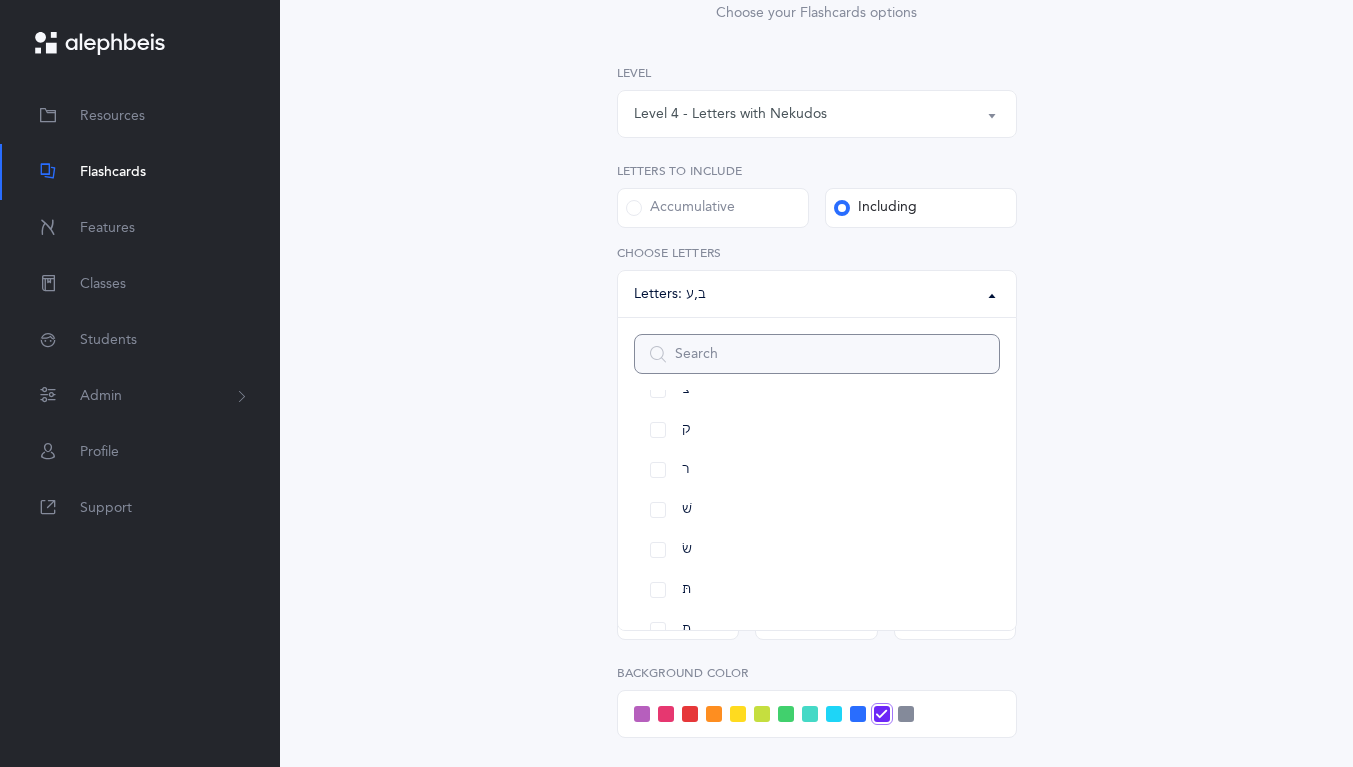 scroll, scrollTop: 1032, scrollLeft: 0, axis: vertical 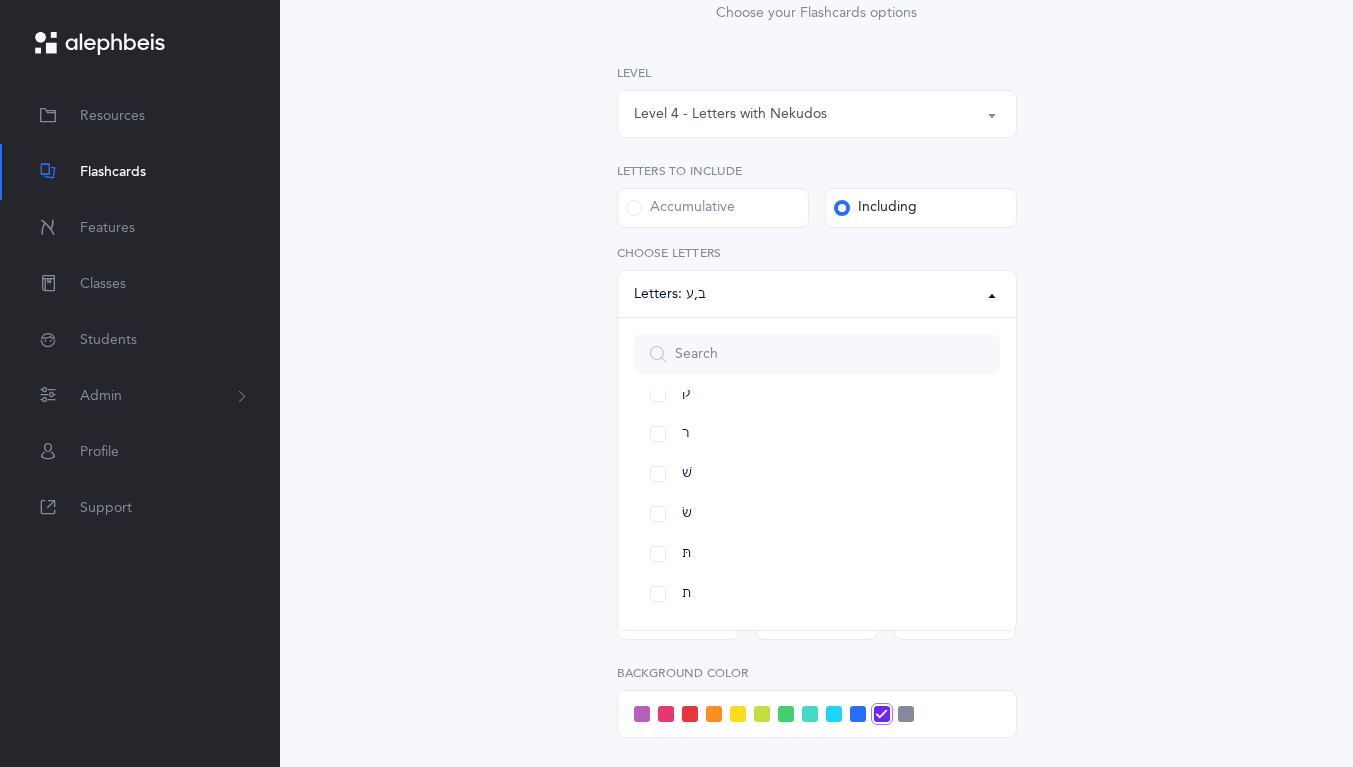 click on "שׁ" at bounding box center (817, 474) 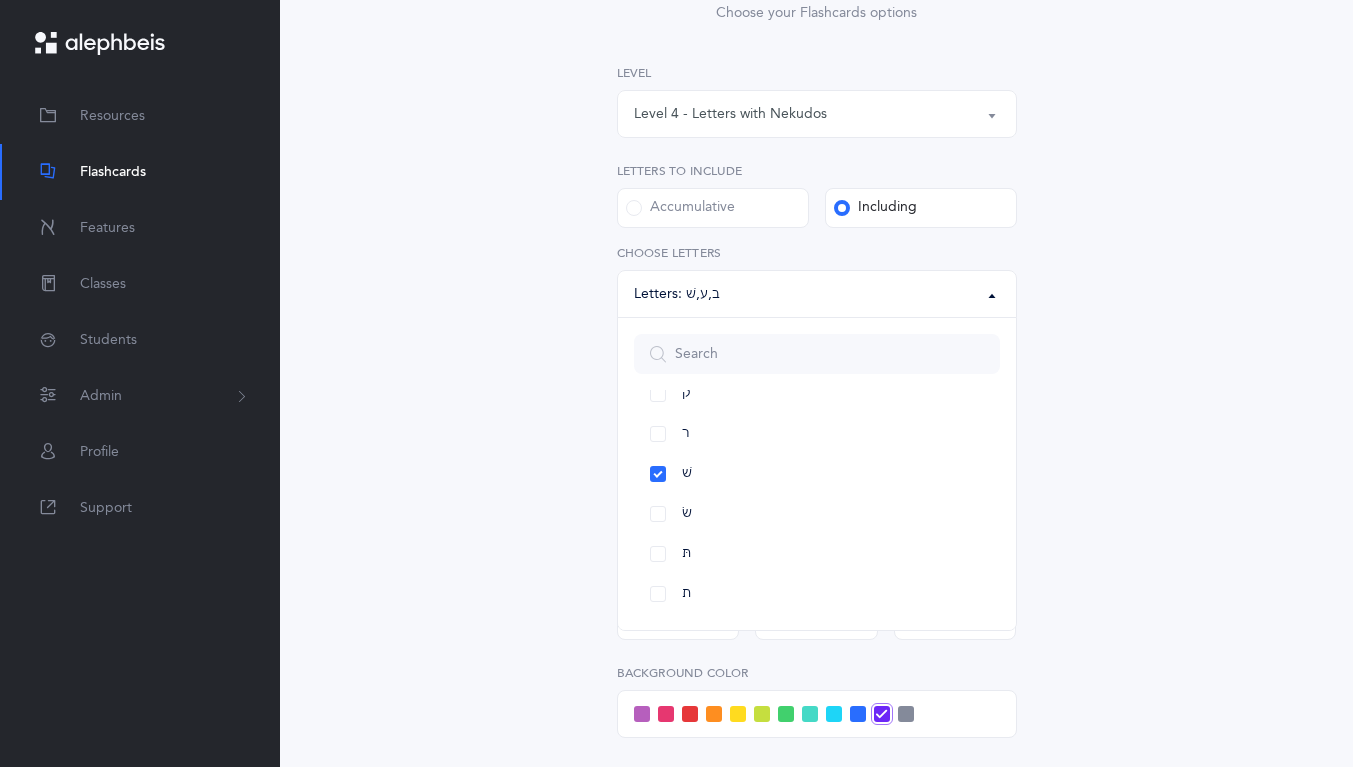 click on "שׂ" at bounding box center [817, 514] 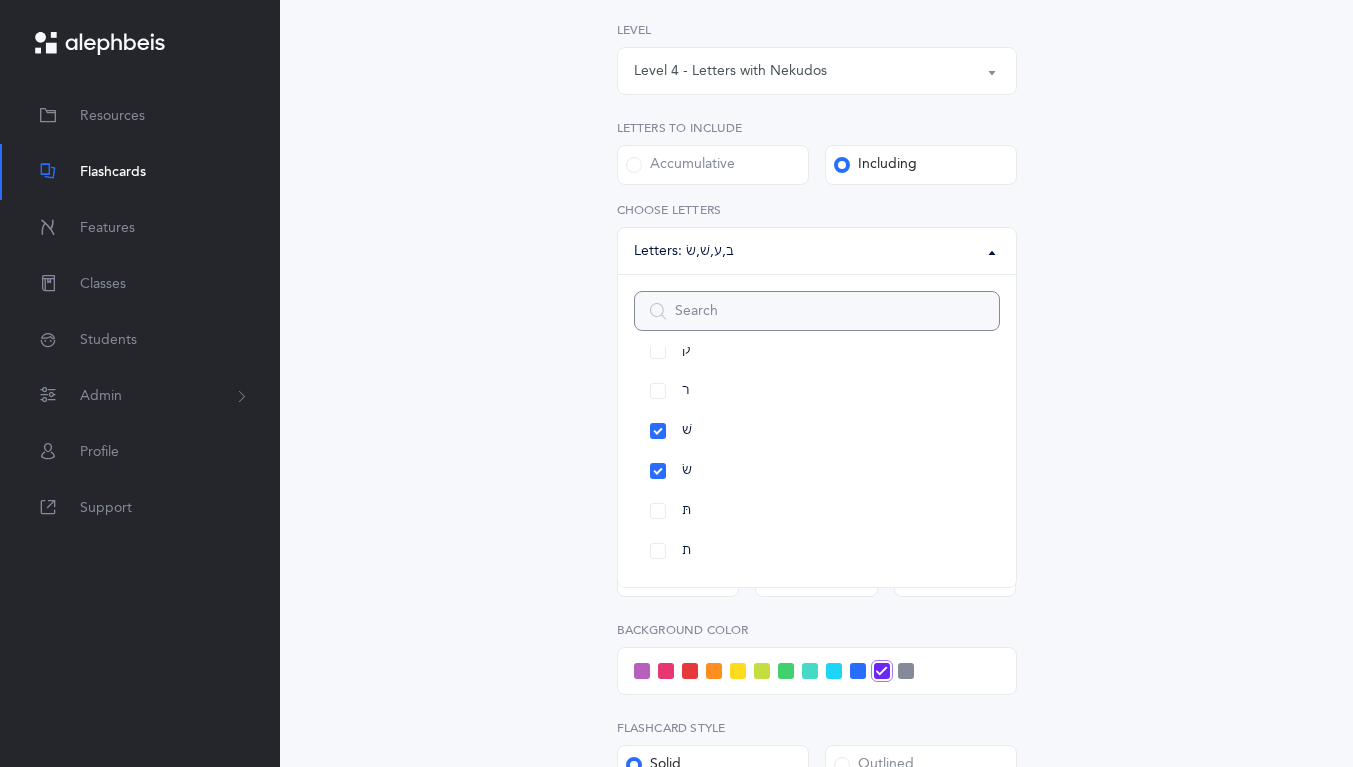 scroll, scrollTop: 328, scrollLeft: 0, axis: vertical 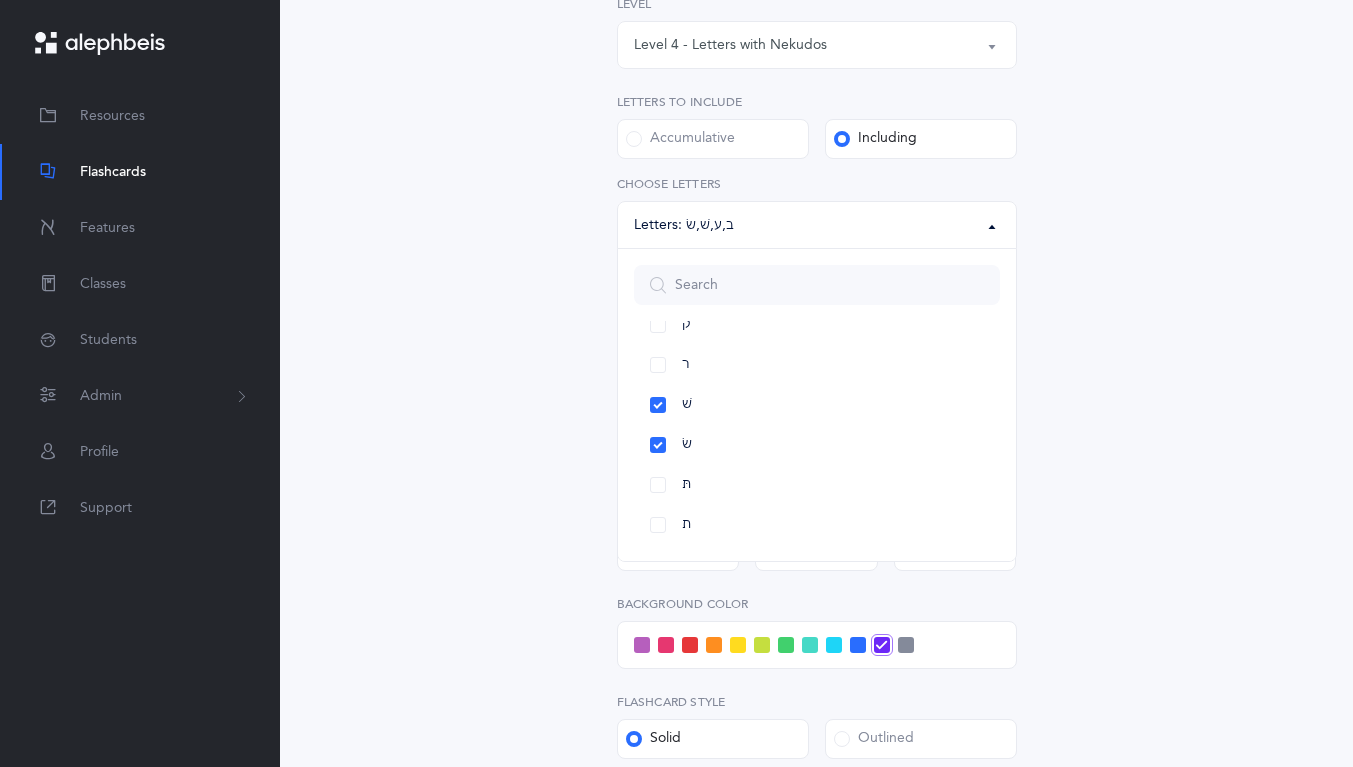click on "תּ" at bounding box center (817, 485) 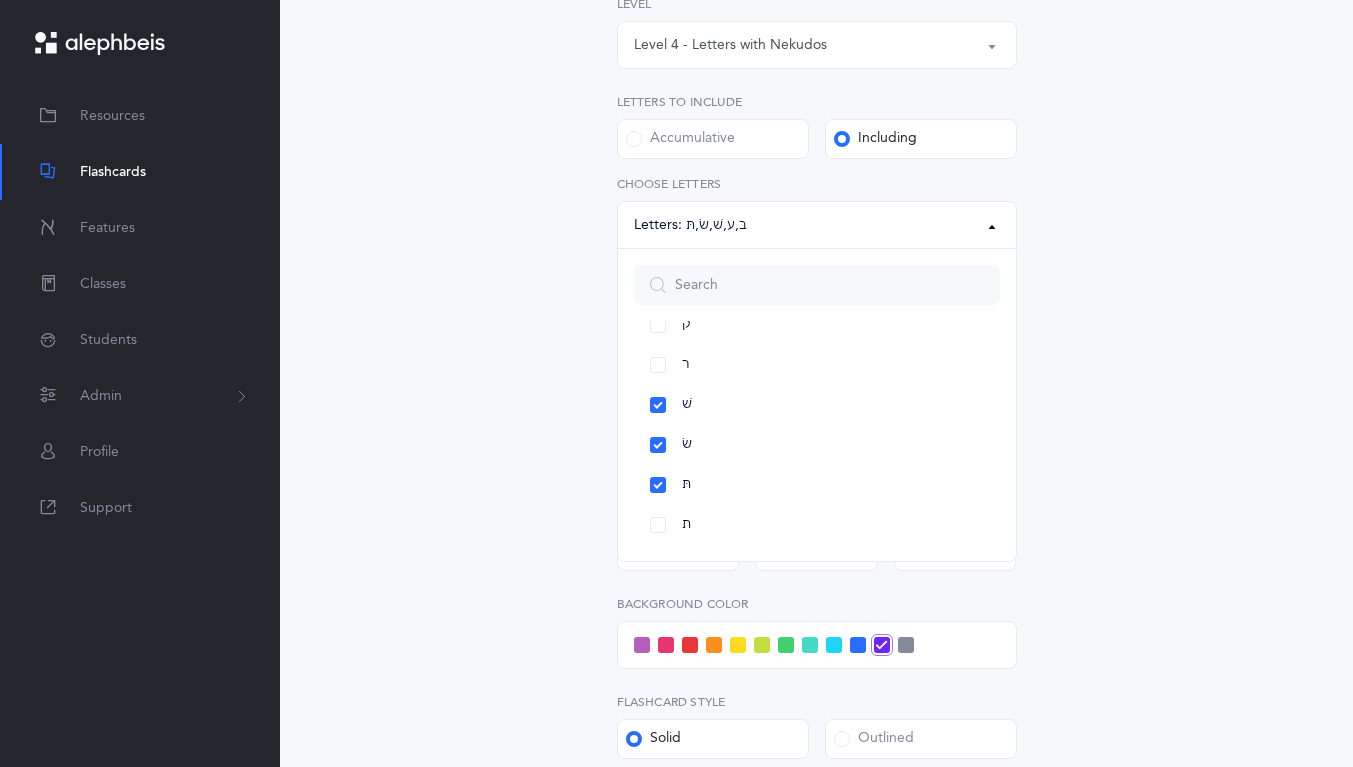 click on "ת" at bounding box center [817, 525] 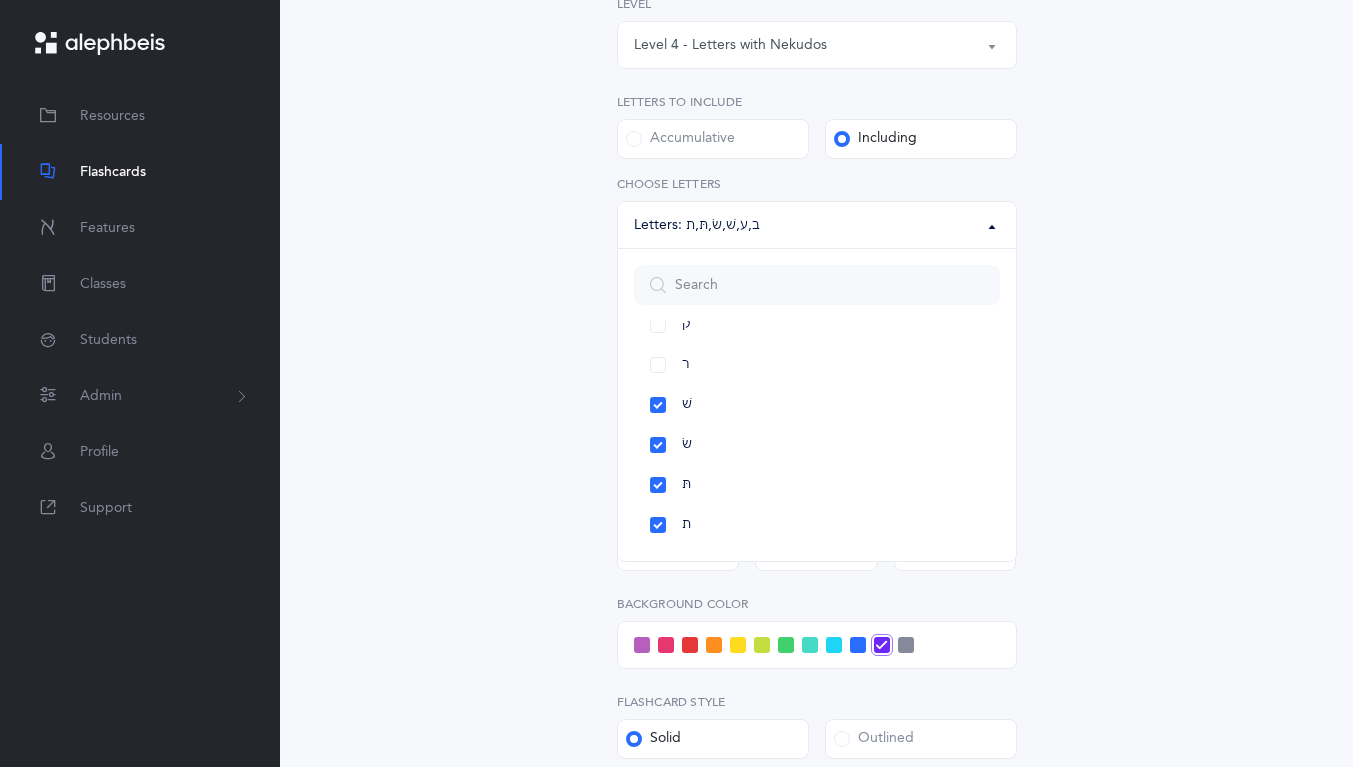 click on "Letters and Nekudos   Choose your Flashcards options         Level 1 - Letters only
Level 2 - Nekudos only
Level 3 - Letters and Nekudos
Level 4 - Letters with Nekudos
Level 4 - Letters with Nekudos
Level
Letters to include
Accumulative
Including
All Letters
א
בּ
ב
ג
ד
ה
ו
ז
ח
ט
י
כּ
ךּ
כ
ך
ל
מ
נ
ן
ס
ע
פּ
פ
צ
ק
ר
שׁ
שׂ
תּ
ת
Letters: ב ,  ע ,  שׁ ,  שׂ ,  תּ ,  ת
All Letters
א
בּ
ב
ג
ד
ה
ו
ז
ח
ט
י
כּ
ךּ
כ
ך
ל
מ
נ
ן
ס
ע
פּ
פ
צ
ק
ר
שׁ
שׂ
תּ
ת
Choose letters
All Nekudos
קמץ
פתח
צירי
סגול
שוא
חולם חסר
חולם מלא
חיריק חסר
חיריק מלא
קובוץ
שורוק
חטף קמץ
חטף פתח
חטף סגול
קמץ ,  פתח ,  סגול ,  ,  ,  ,  ," at bounding box center [817, 457] 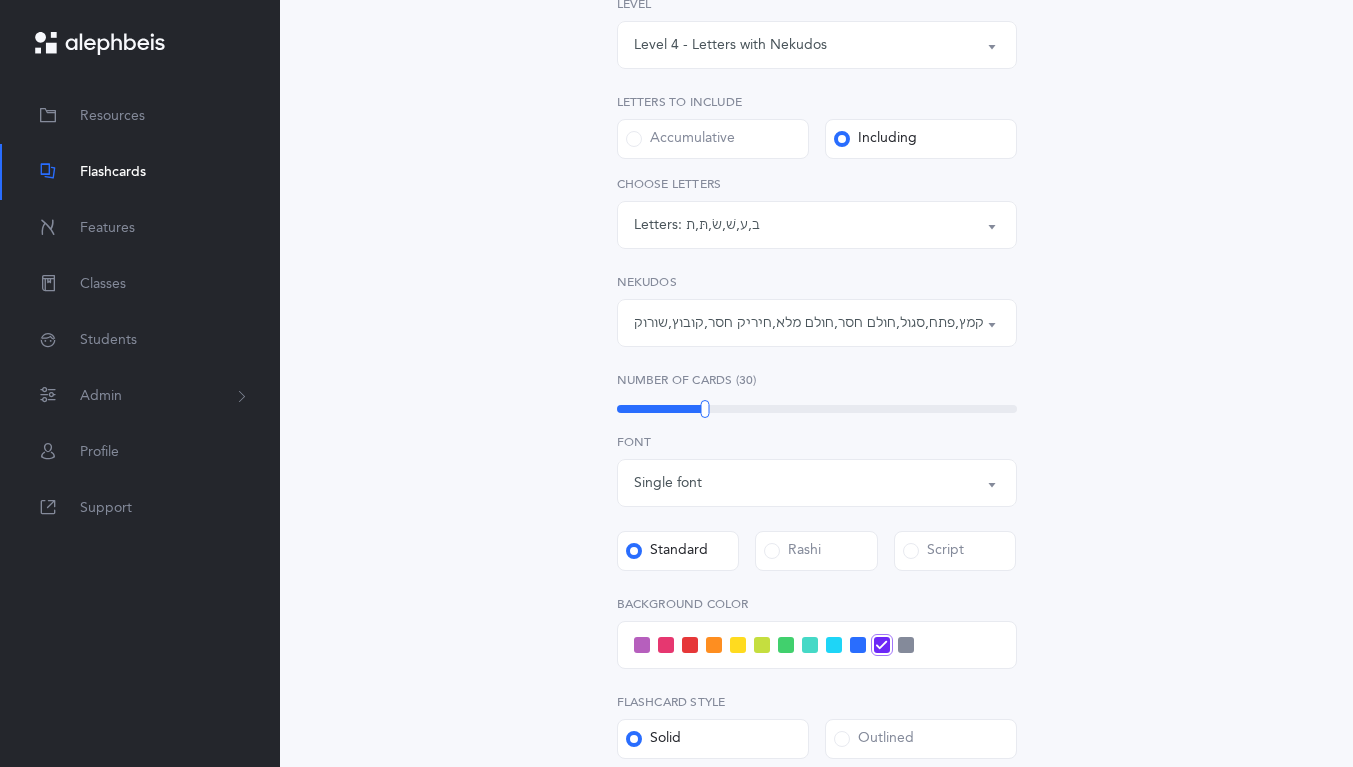 click on "קמץ ,  פתח ,  סגול ,  חולם חסר ,  חולם מלא ,  חיריק חסר ,  קובוץ ,  שורוק" at bounding box center [809, 323] 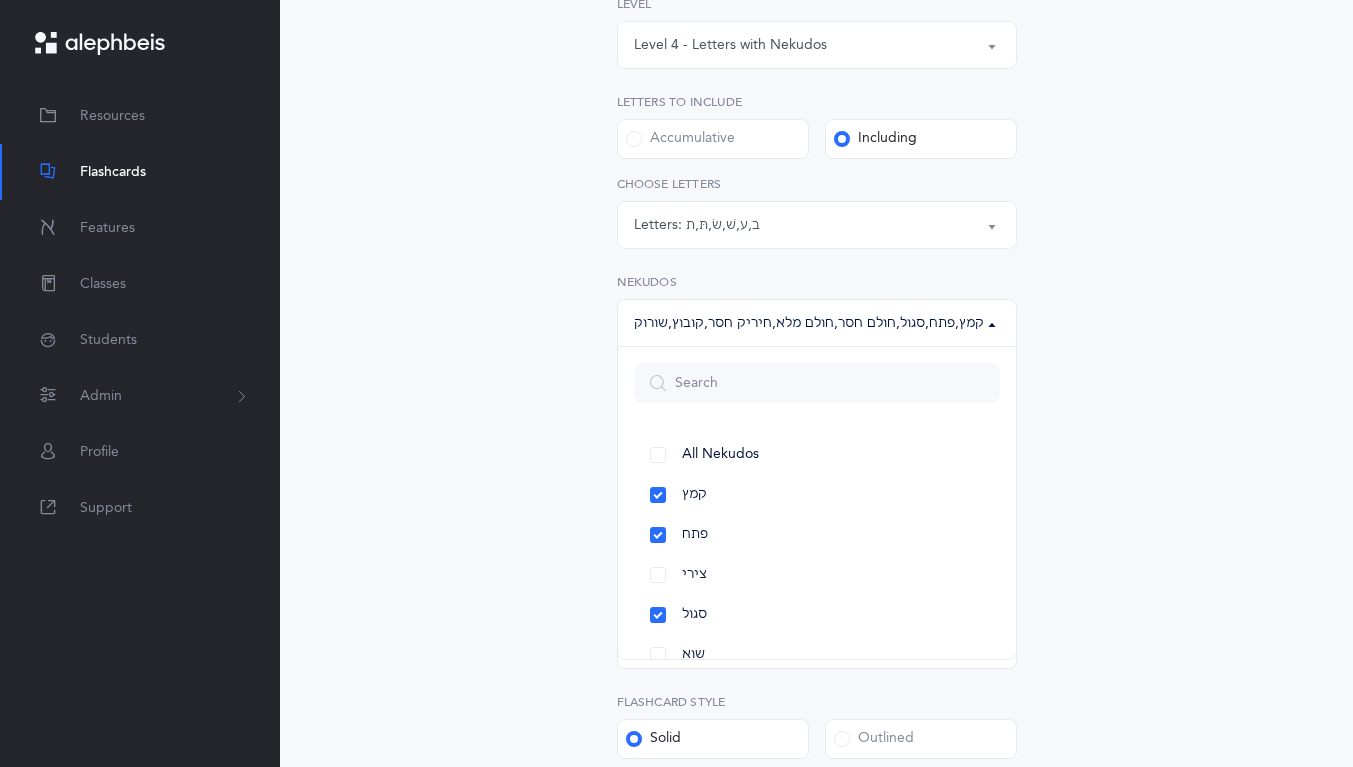 click on "All Nekudos" at bounding box center [817, 455] 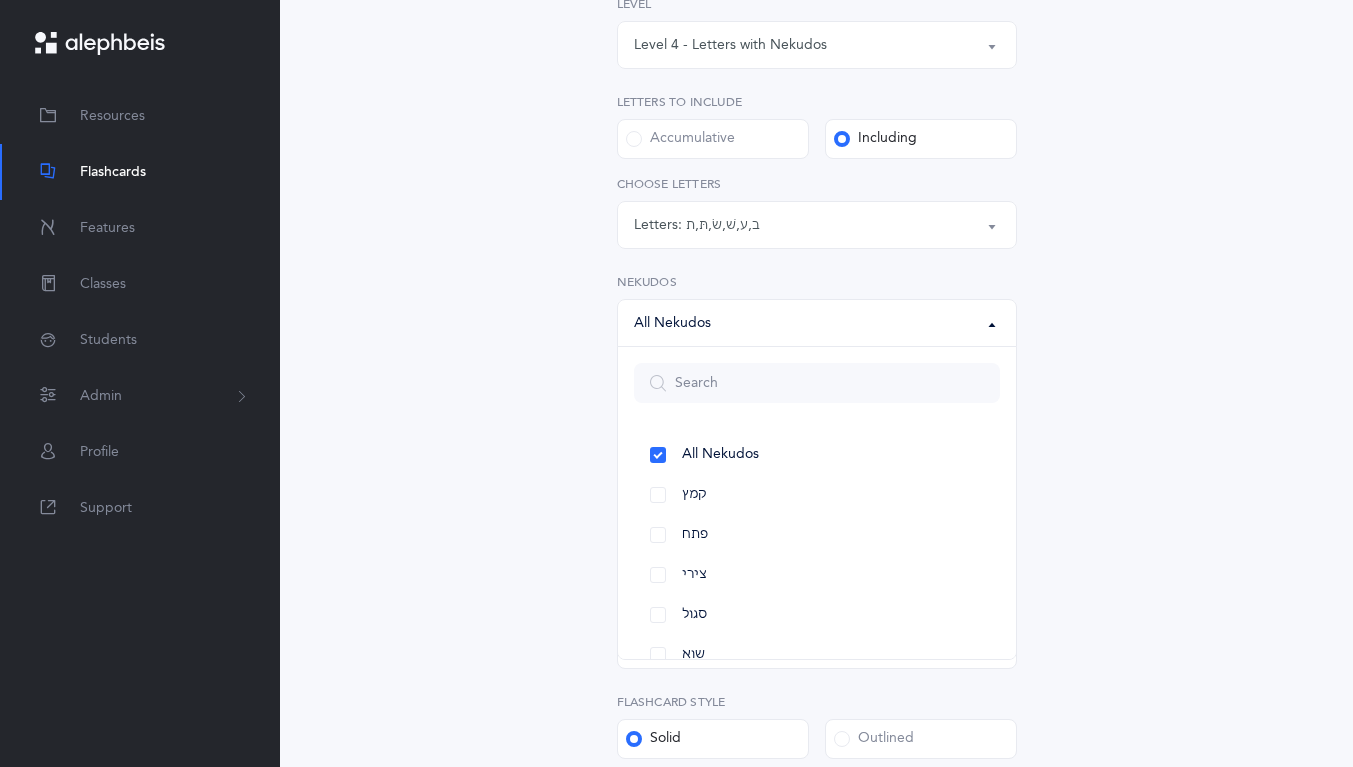 click on "פתח" at bounding box center [817, 535] 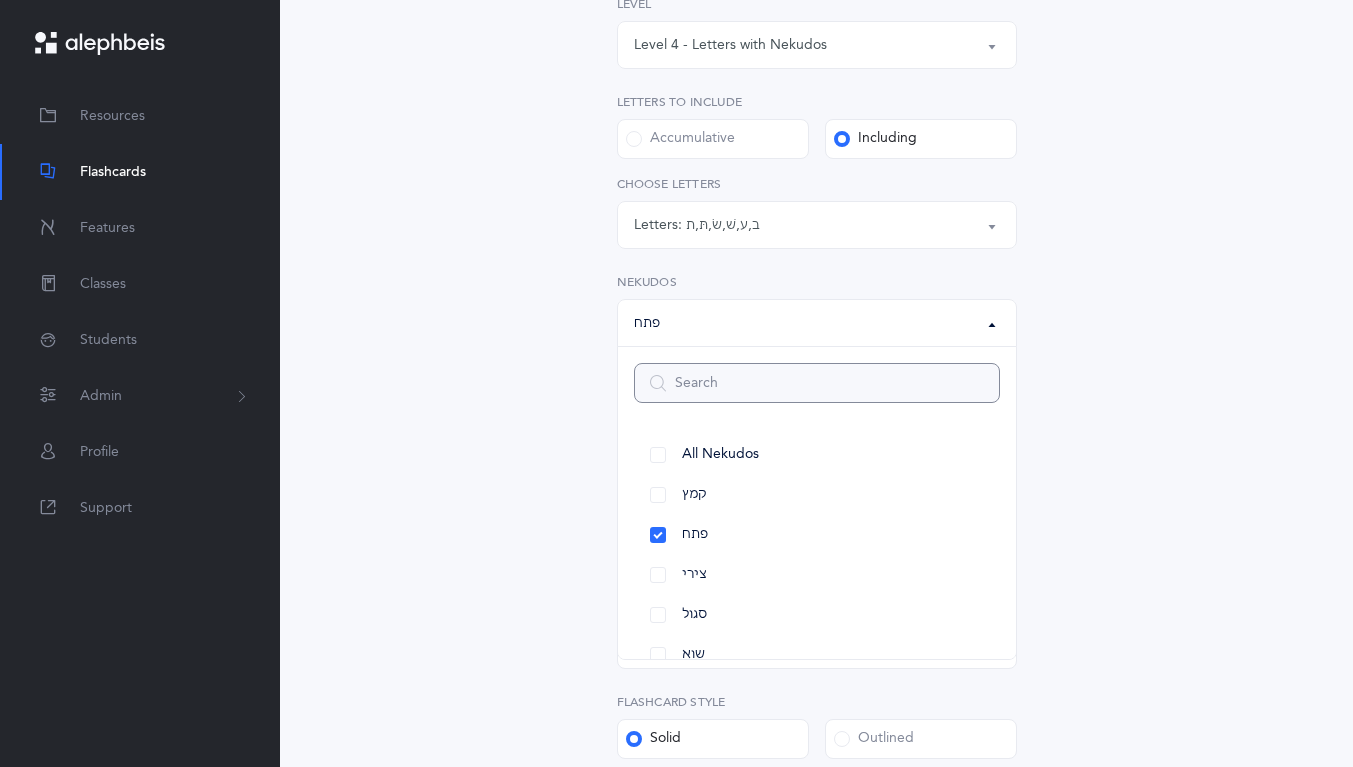 select on "29" 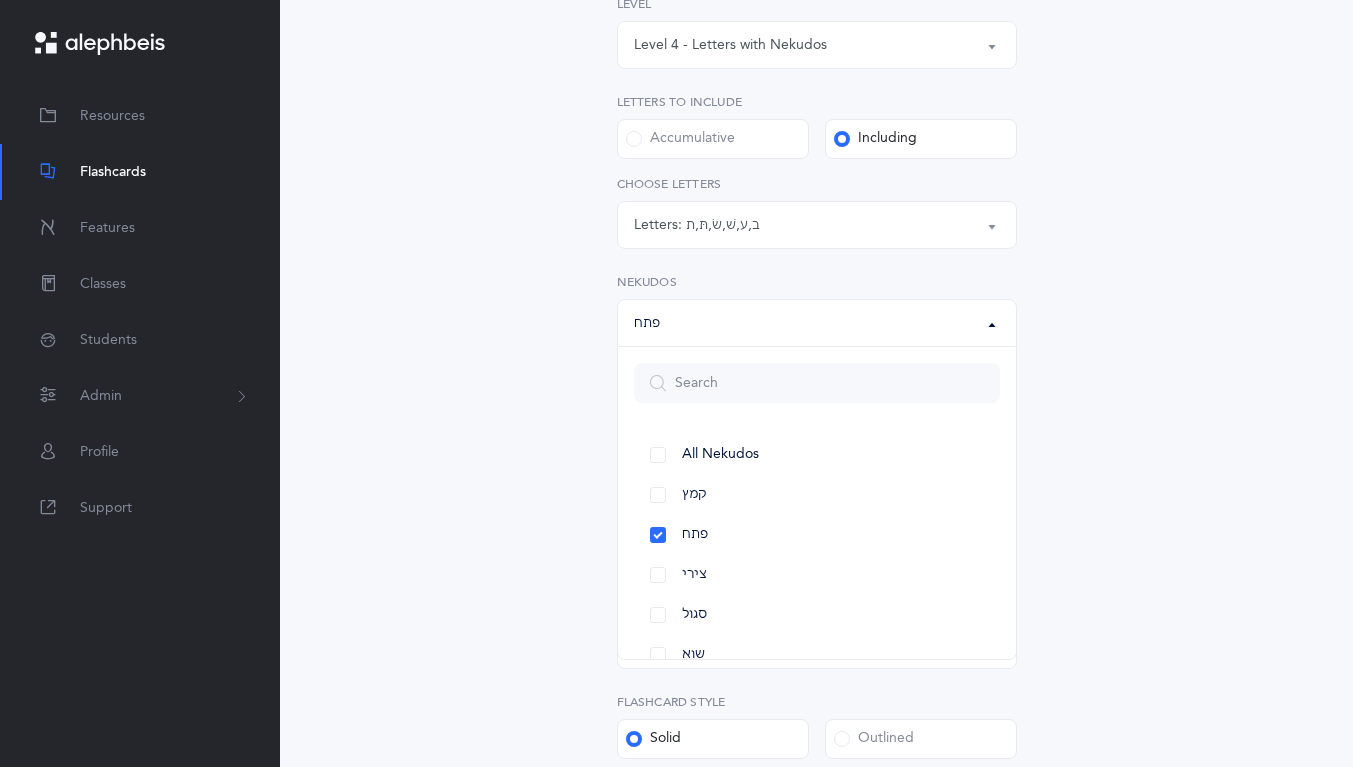 click on "Letters and Nekudos   Choose your Flashcards options         Level 1 - Letters only
Level 2 - Nekudos only
Level 3 - Letters and Nekudos
Level 4 - Letters with Nekudos
Level 4 - Letters with Nekudos
Level
Letters to include
Accumulative
Including
All Letters
א
בּ
ב
ג
ד
ה
ו
ז
ח
ט
י
כּ
כ
ל
מ
נ
ס
ע
פּ
פ
צ
ק
ר
שׁ
שׂ
תּ
ת
Letters: ב ,  ע ,  שׁ ,  שׂ ,  תּ ,  ת
All Letters
א
בּ
ב
ג
ד
ה
ו
ז
ח
ט
י
כּ
כ
ל
מ
נ
ס
ע
פּ
פ
צ
ק
ר
שׁ
שׂ
תּ
ת
Choose letters
All Nekudos
קמץ
פתח
צירי
סגול
שוא
חולם חסר
חולם מלא
חיריק חסר
חיריק מלא
קובוץ
שורוק
חטף קמץ
חטף פתח
חטף סגול
פתח
All Nekudos
קמץ
פתח
צירי
סגול" at bounding box center [817, 457] 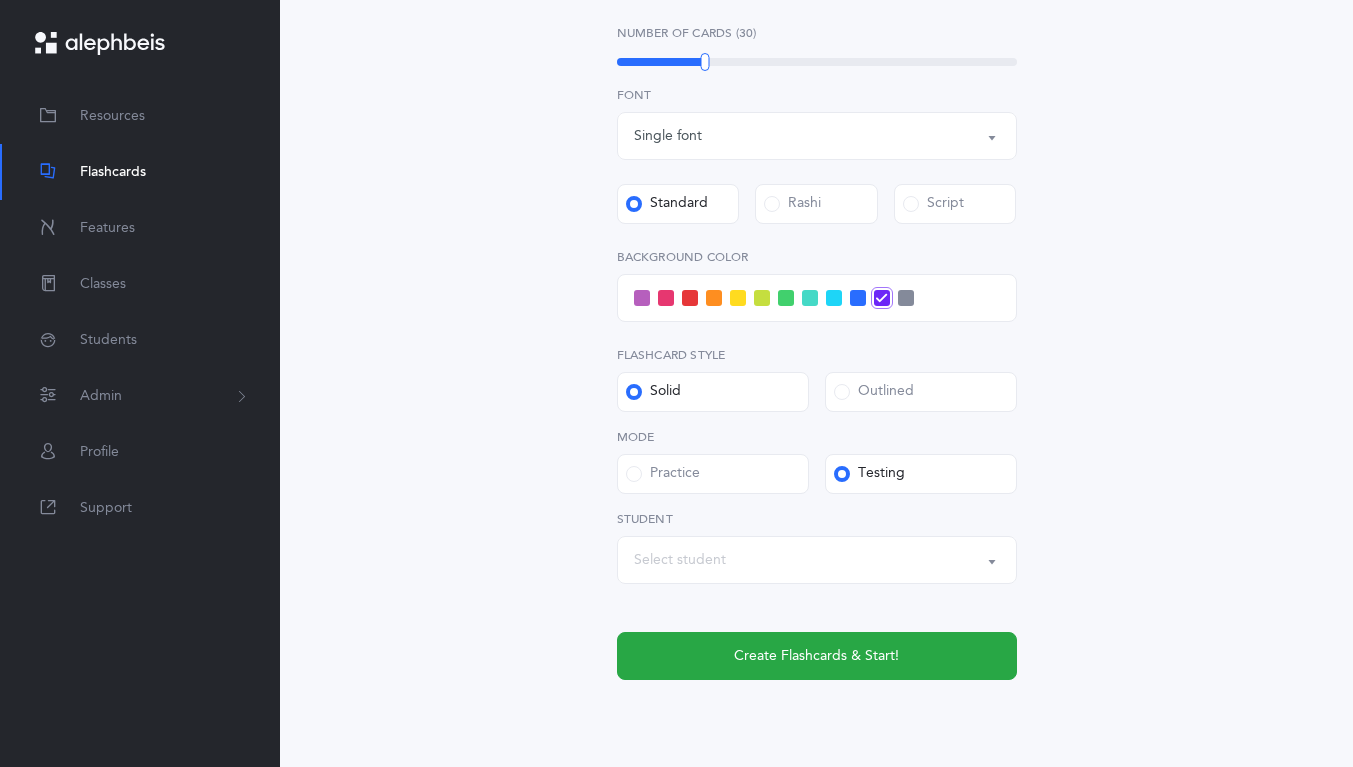scroll, scrollTop: 690, scrollLeft: 0, axis: vertical 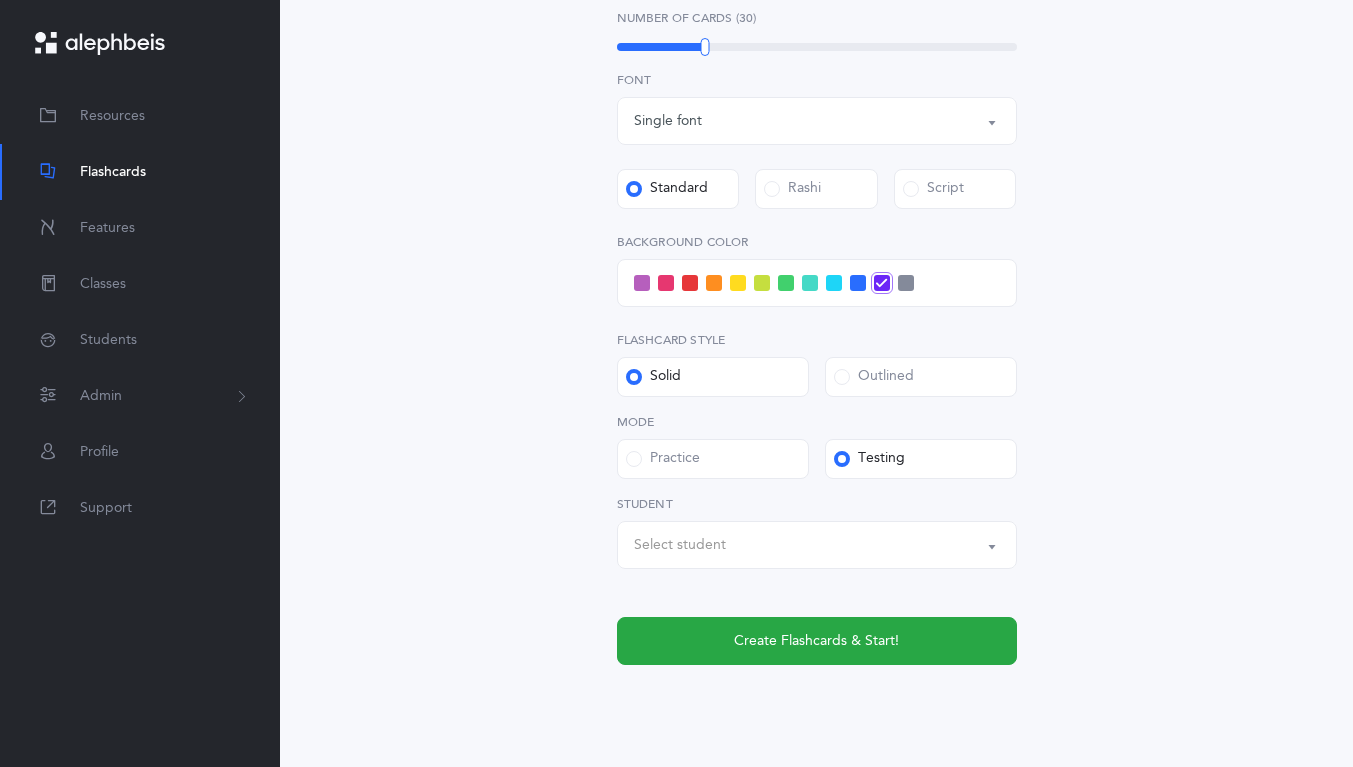 click on "Select student" at bounding box center [680, 545] 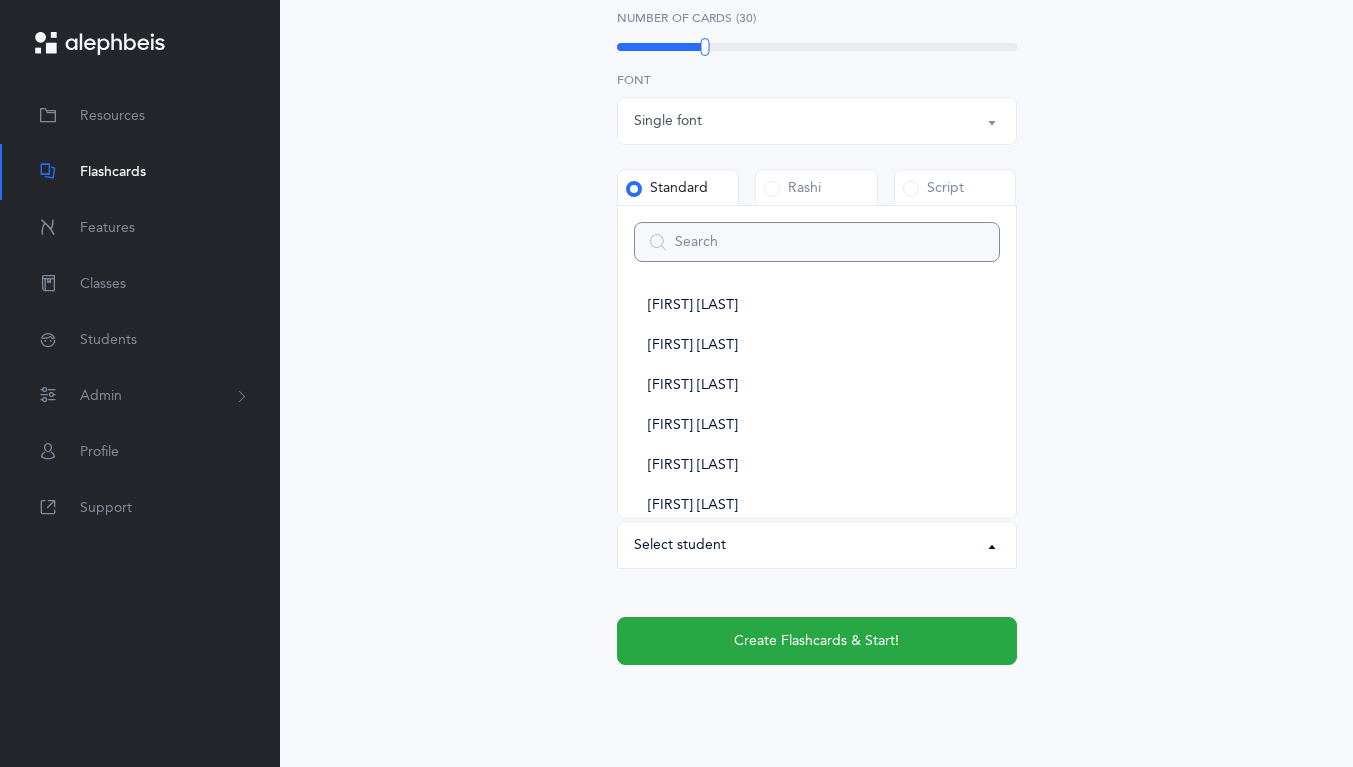 scroll, scrollTop: 162, scrollLeft: 0, axis: vertical 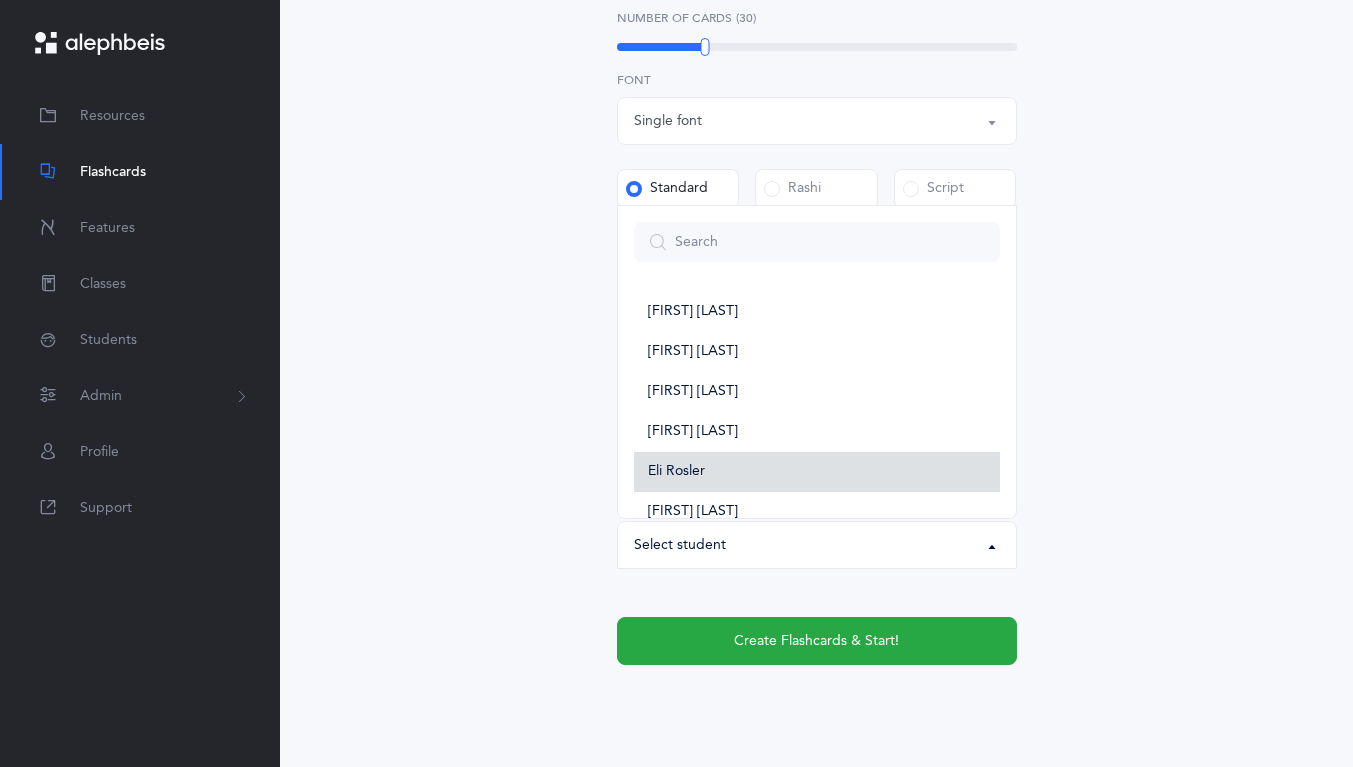click on "Eli Rosler" at bounding box center [676, 472] 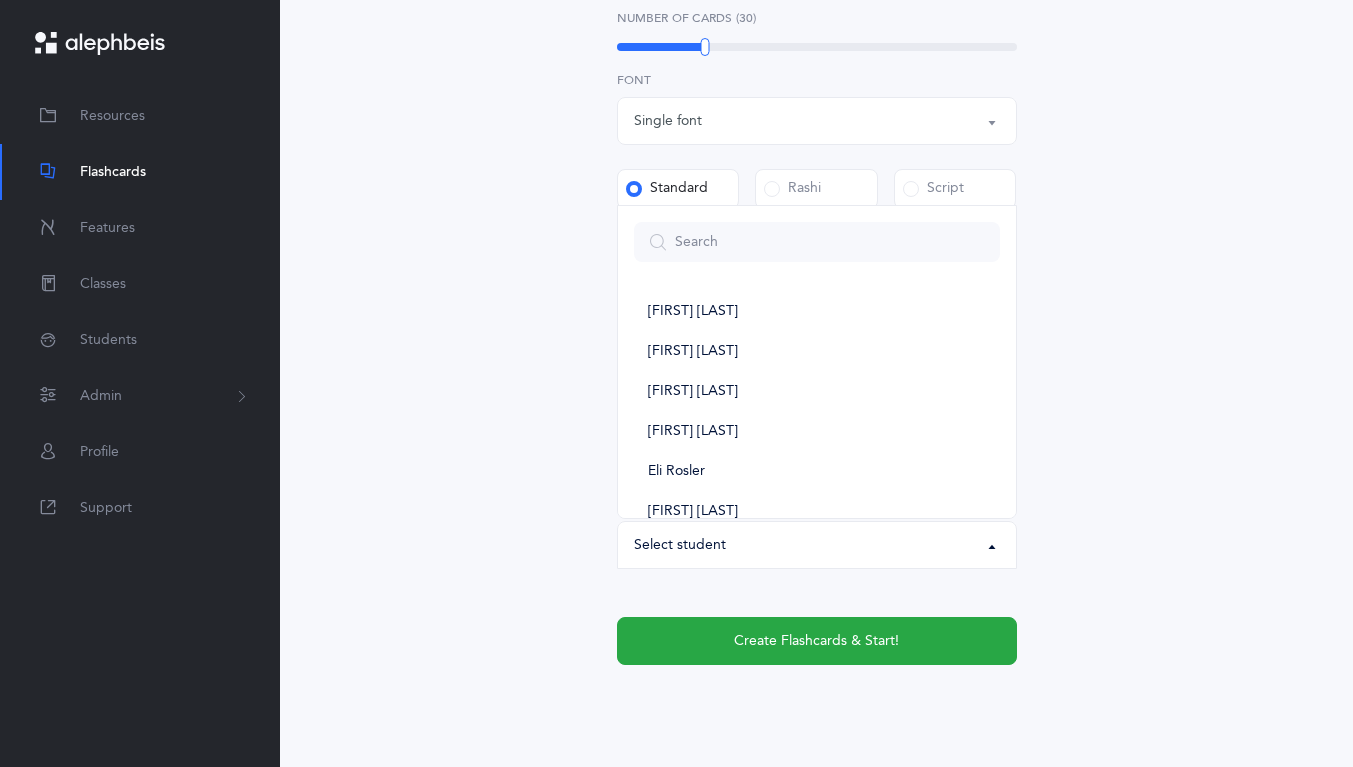 select on "14291" 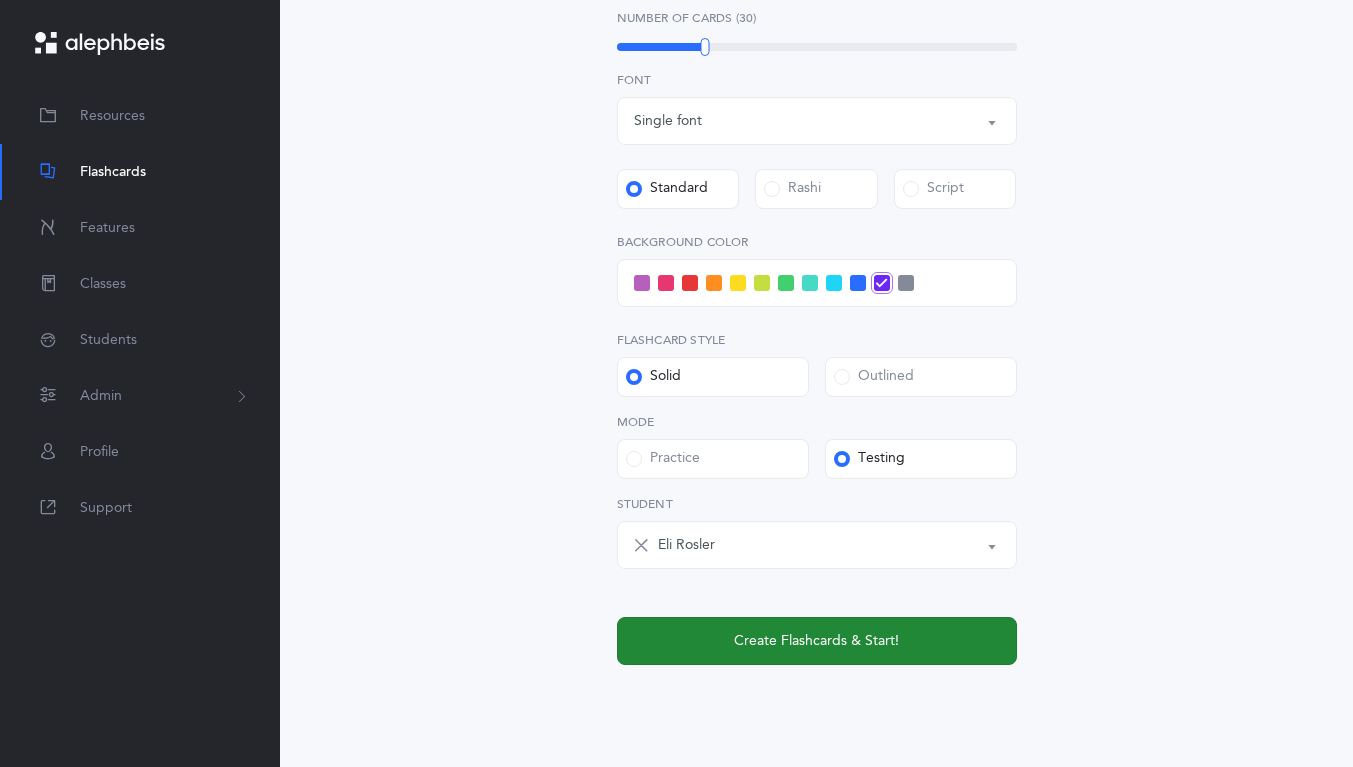 click on "Create Flashcards & Start!" at bounding box center (816, 641) 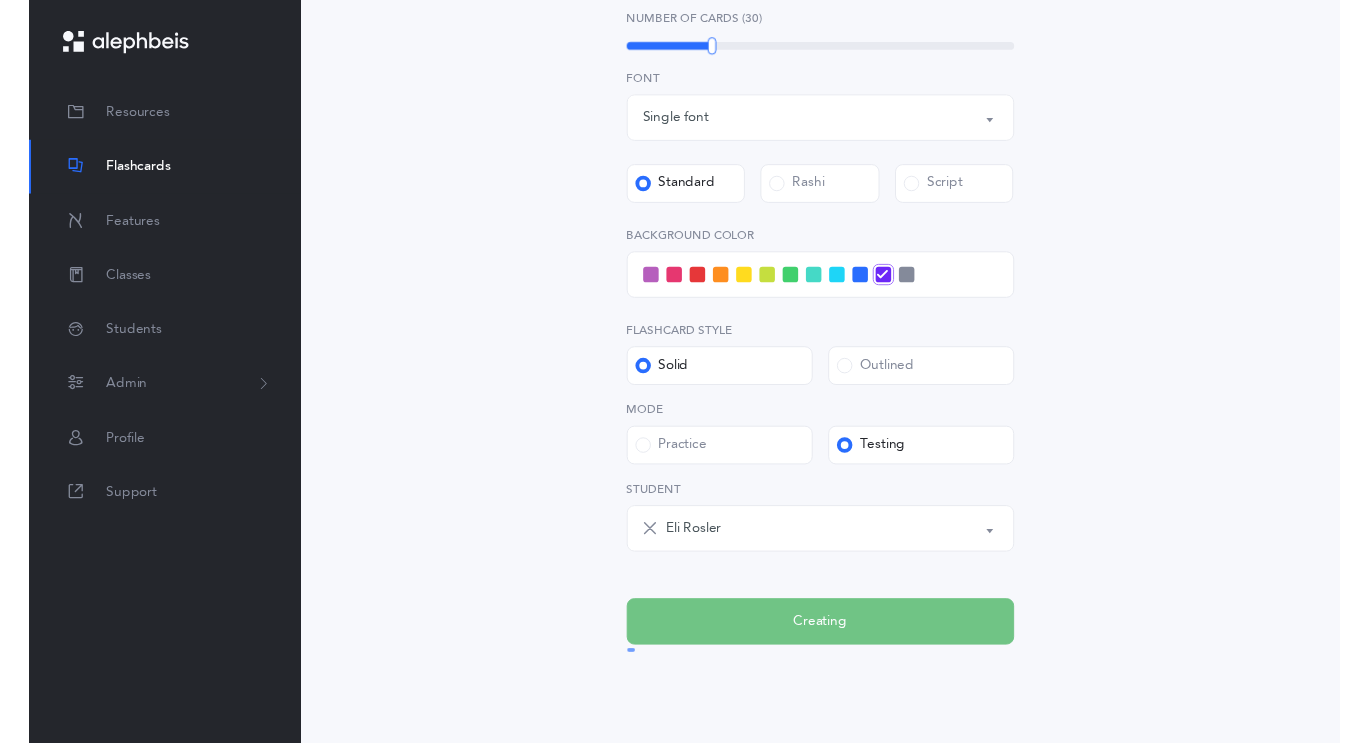 scroll, scrollTop: 0, scrollLeft: 0, axis: both 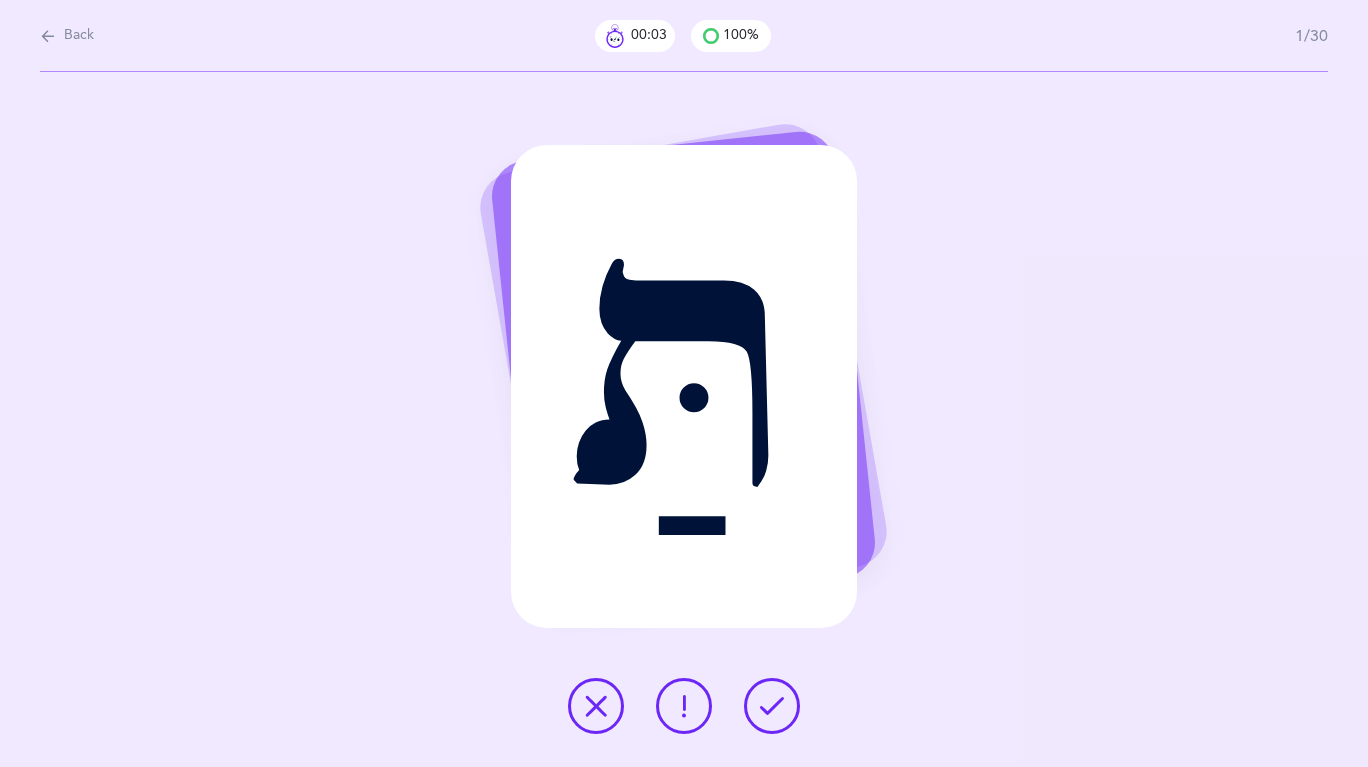 click at bounding box center (772, 706) 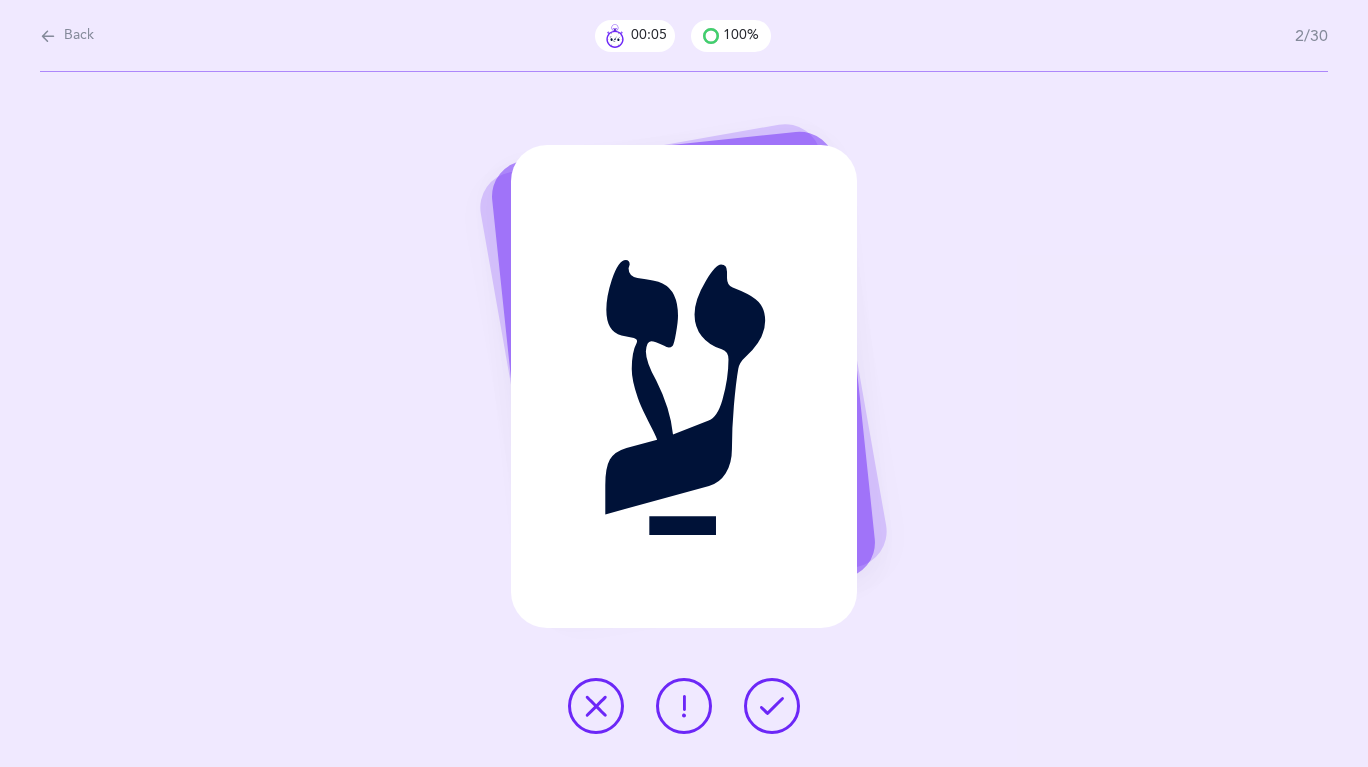 click at bounding box center (772, 706) 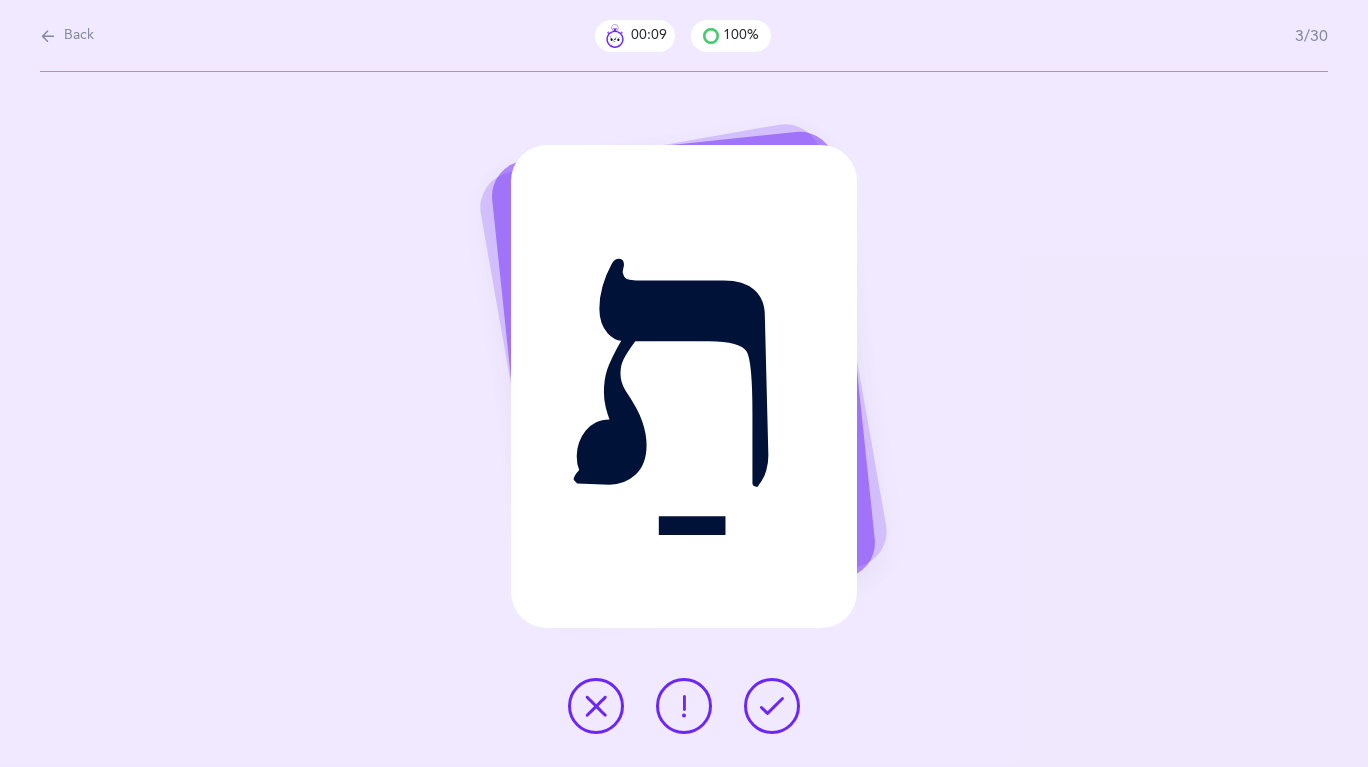 click at bounding box center [684, 706] 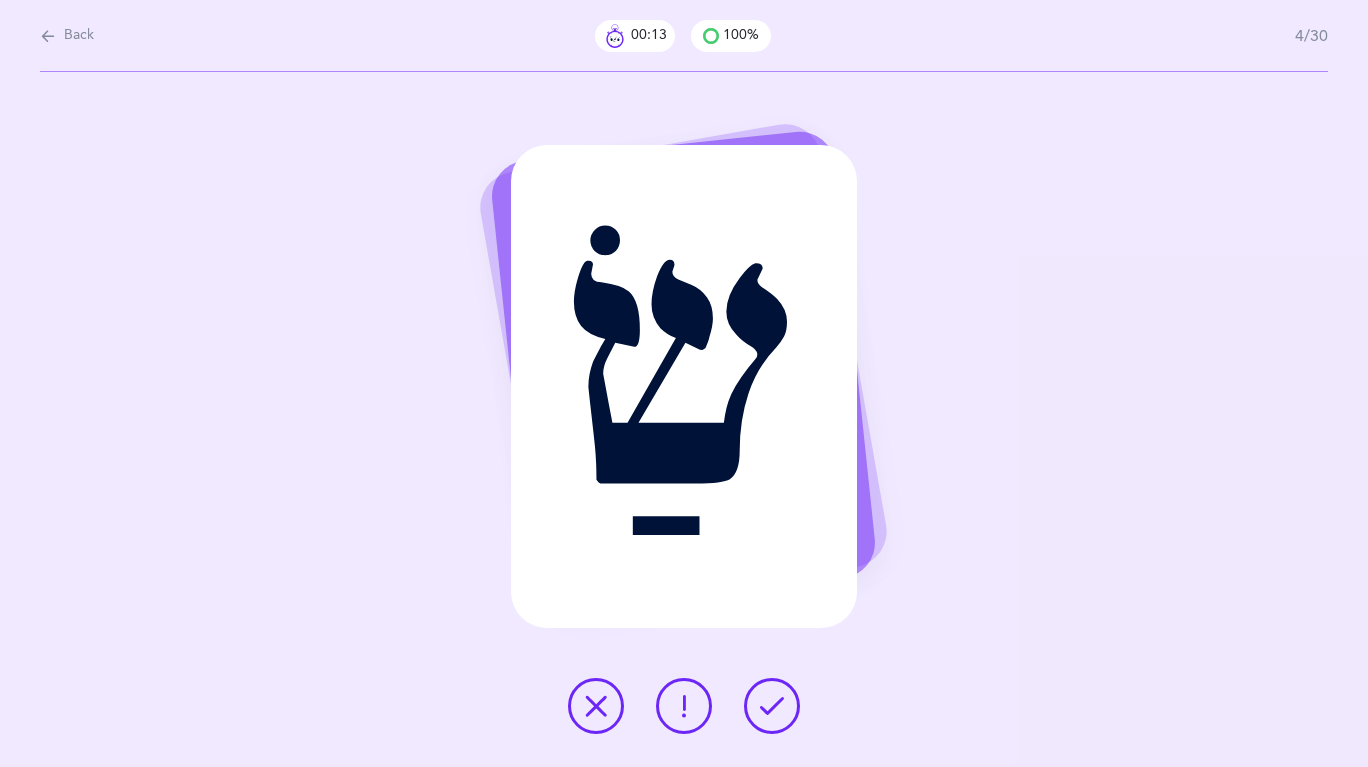 click at bounding box center [772, 706] 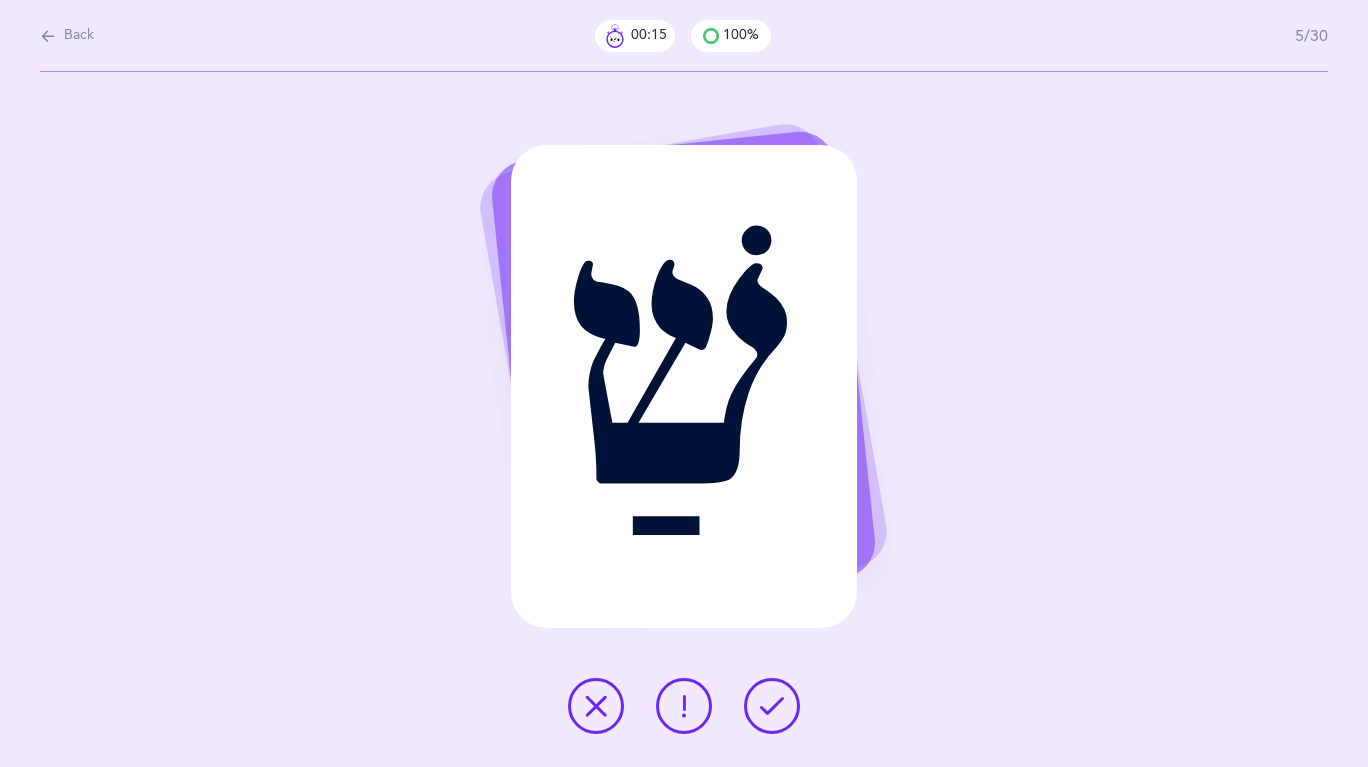 click at bounding box center (772, 706) 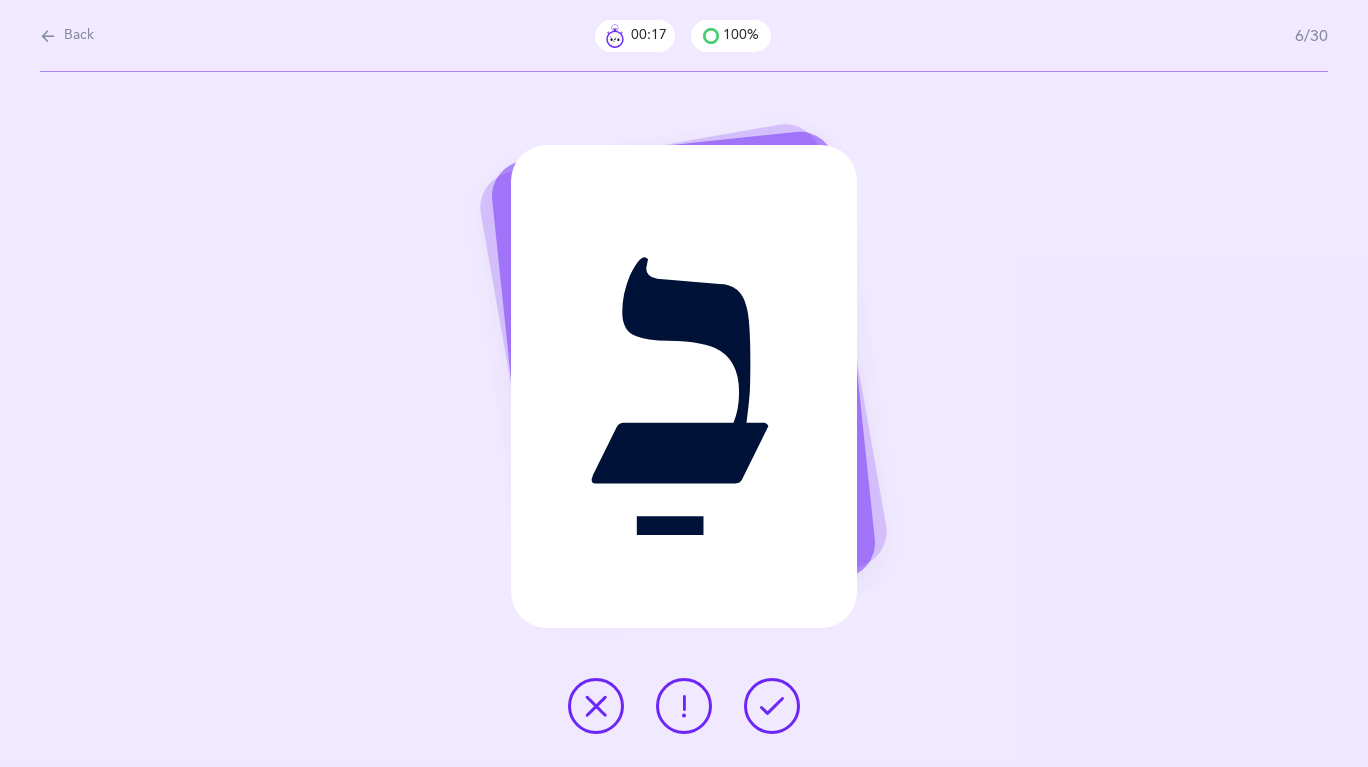 click at bounding box center [772, 706] 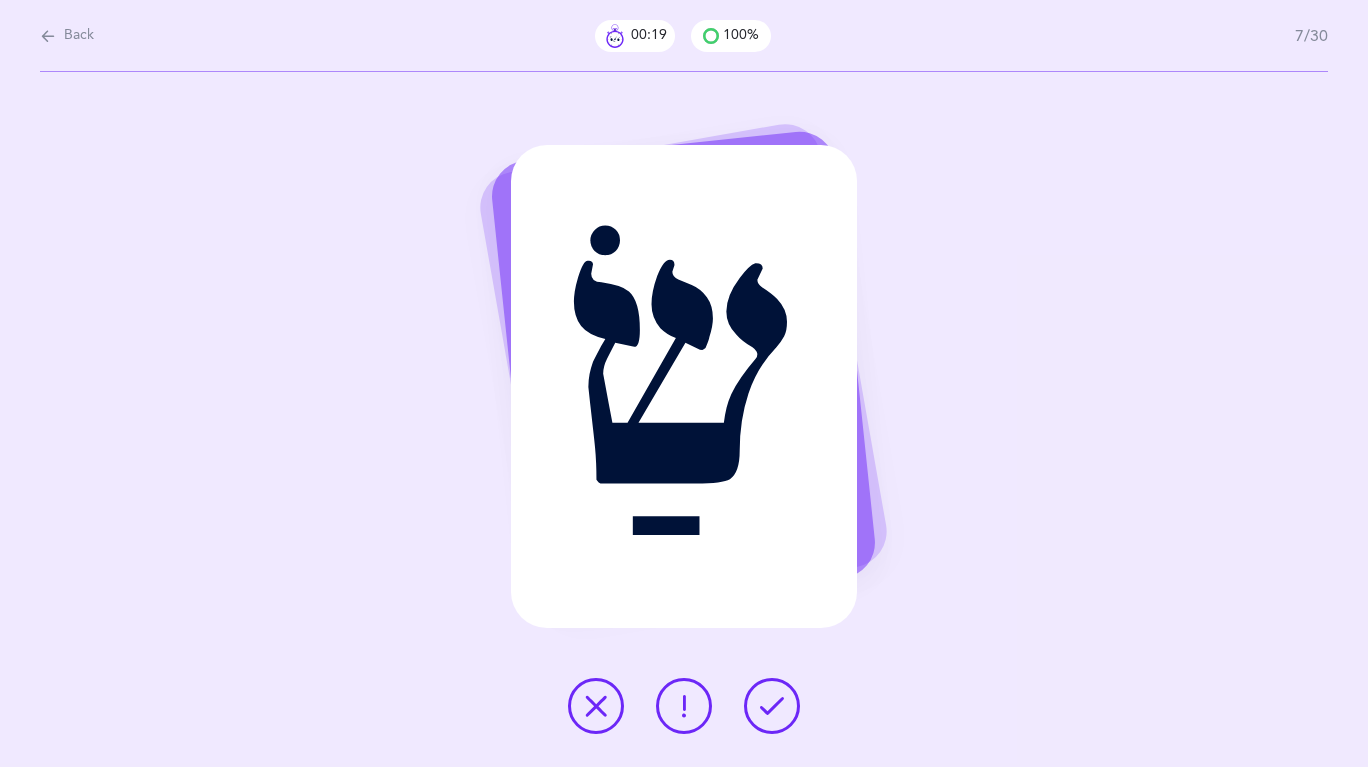 click at bounding box center [772, 706] 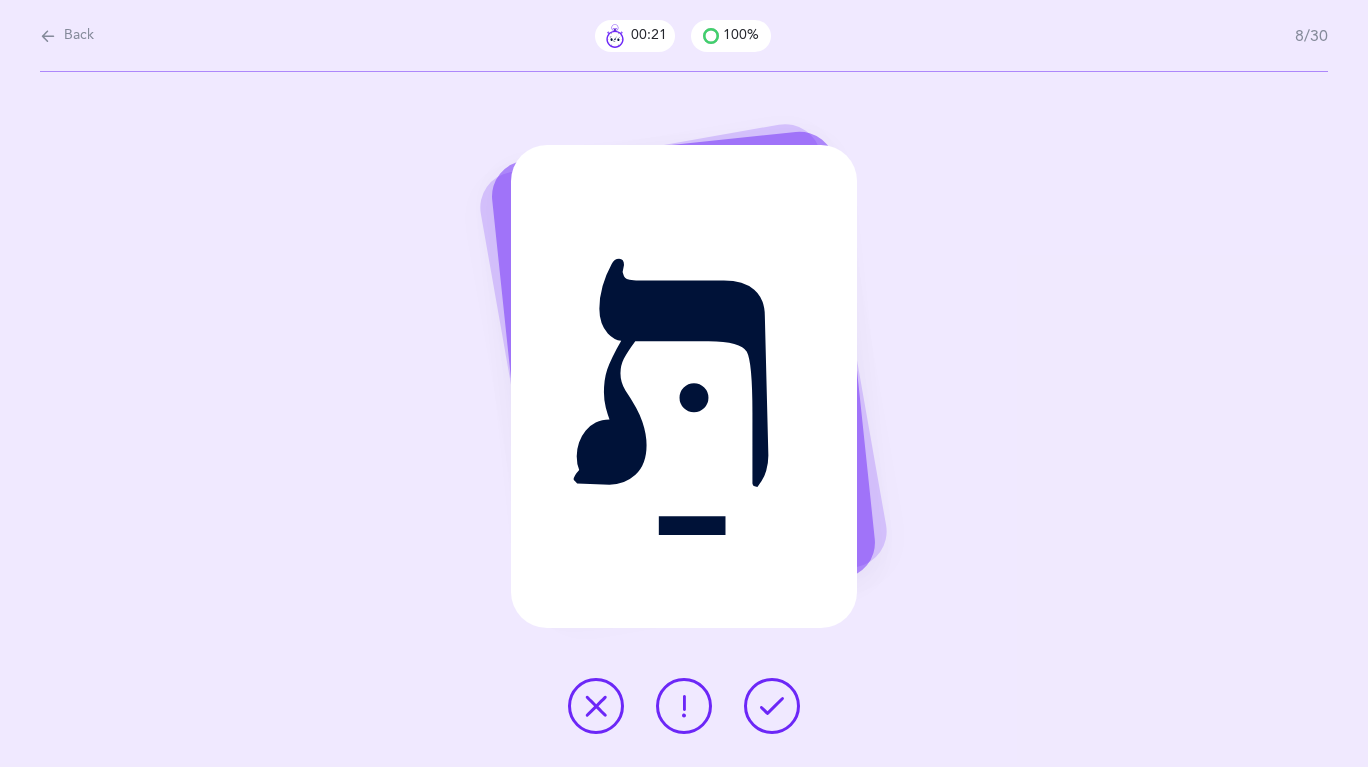 click at bounding box center [772, 706] 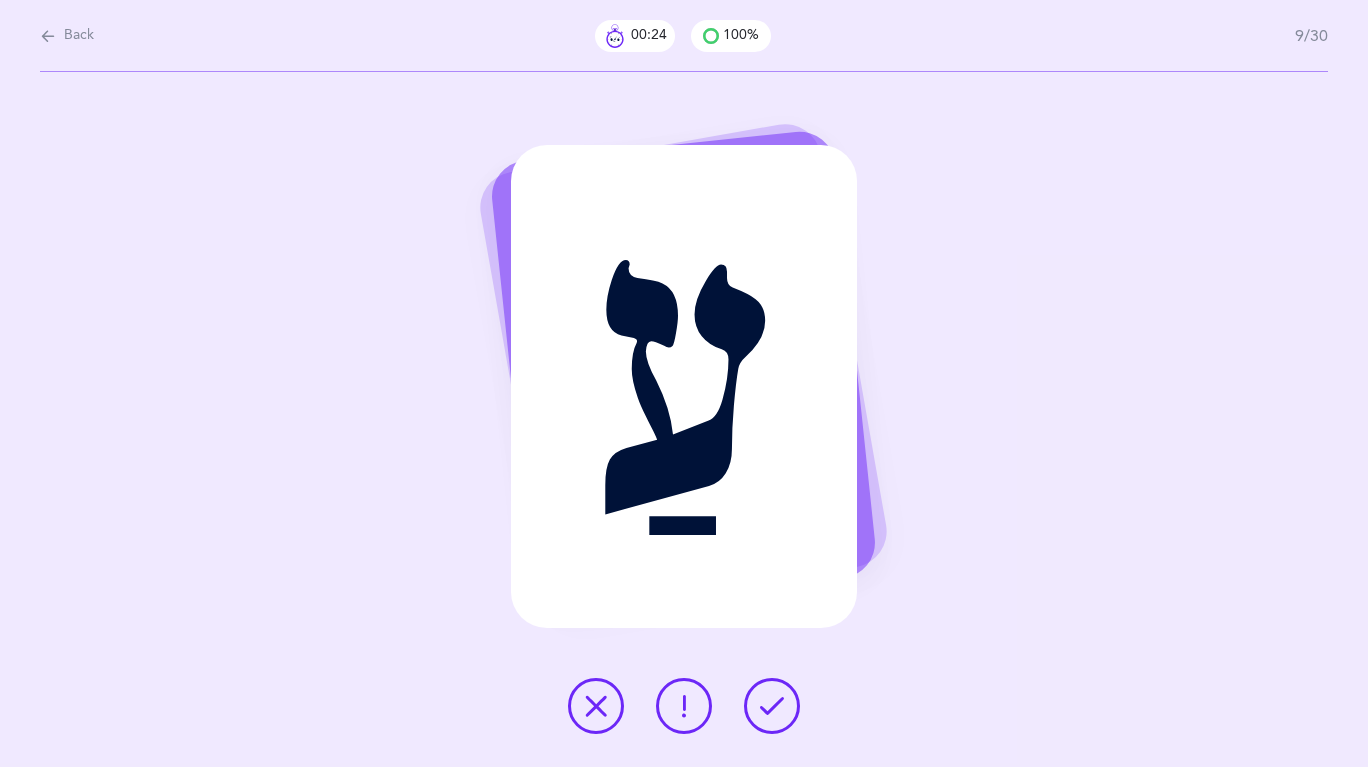 click at bounding box center [772, 706] 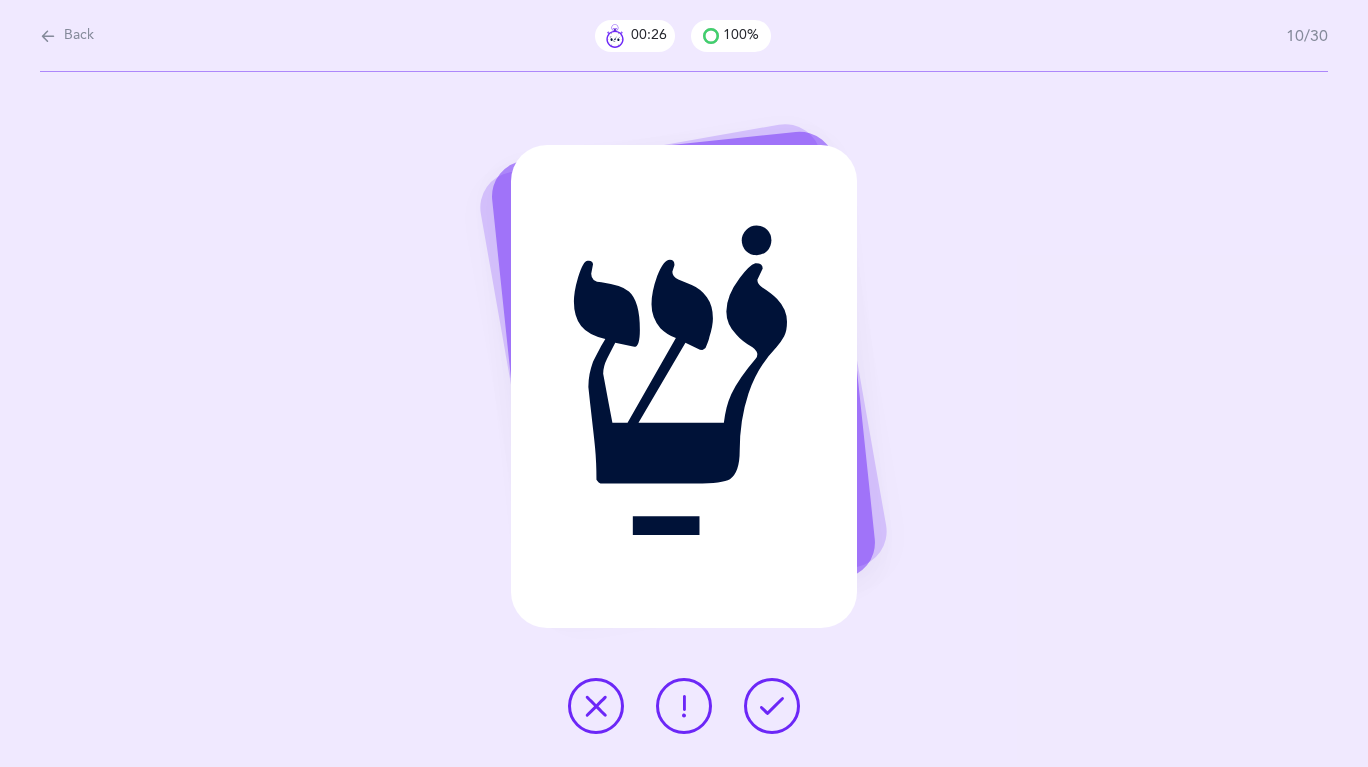 click at bounding box center [772, 706] 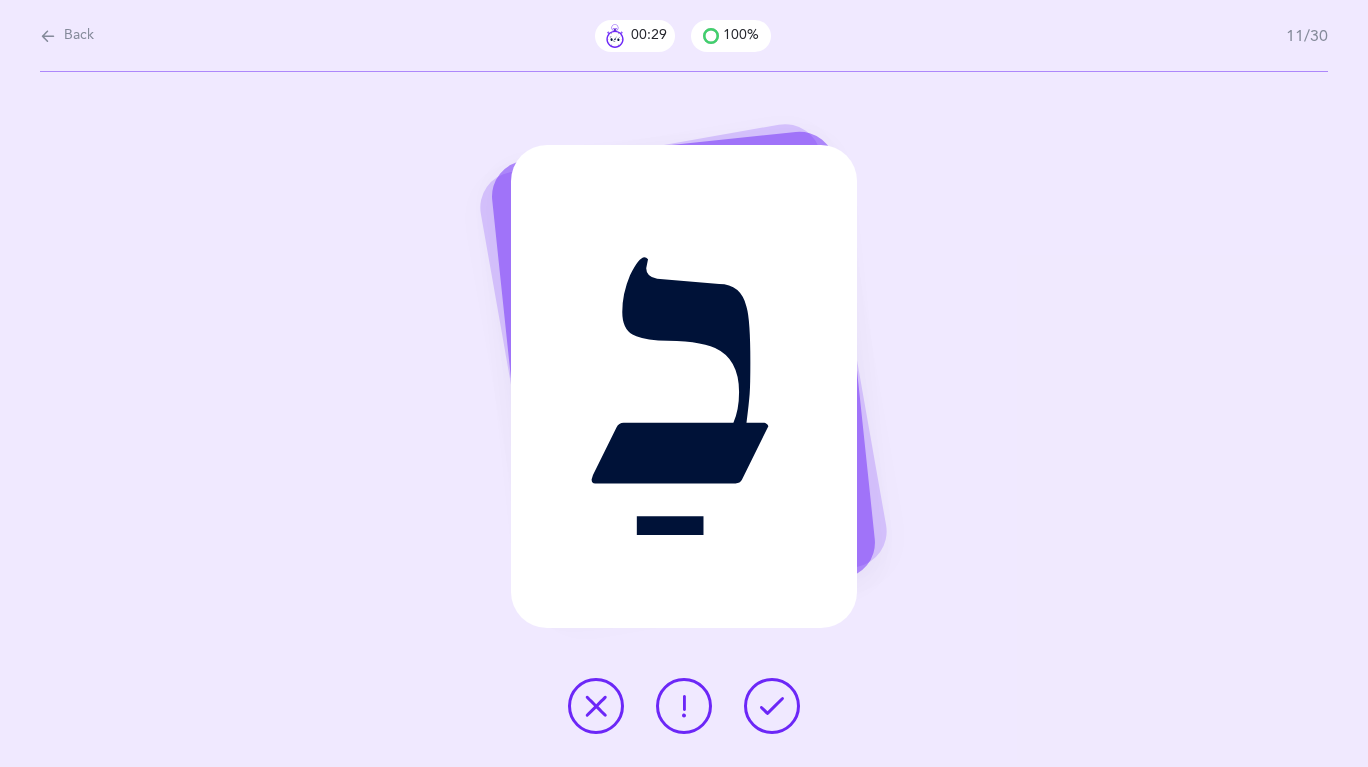 click at bounding box center (772, 706) 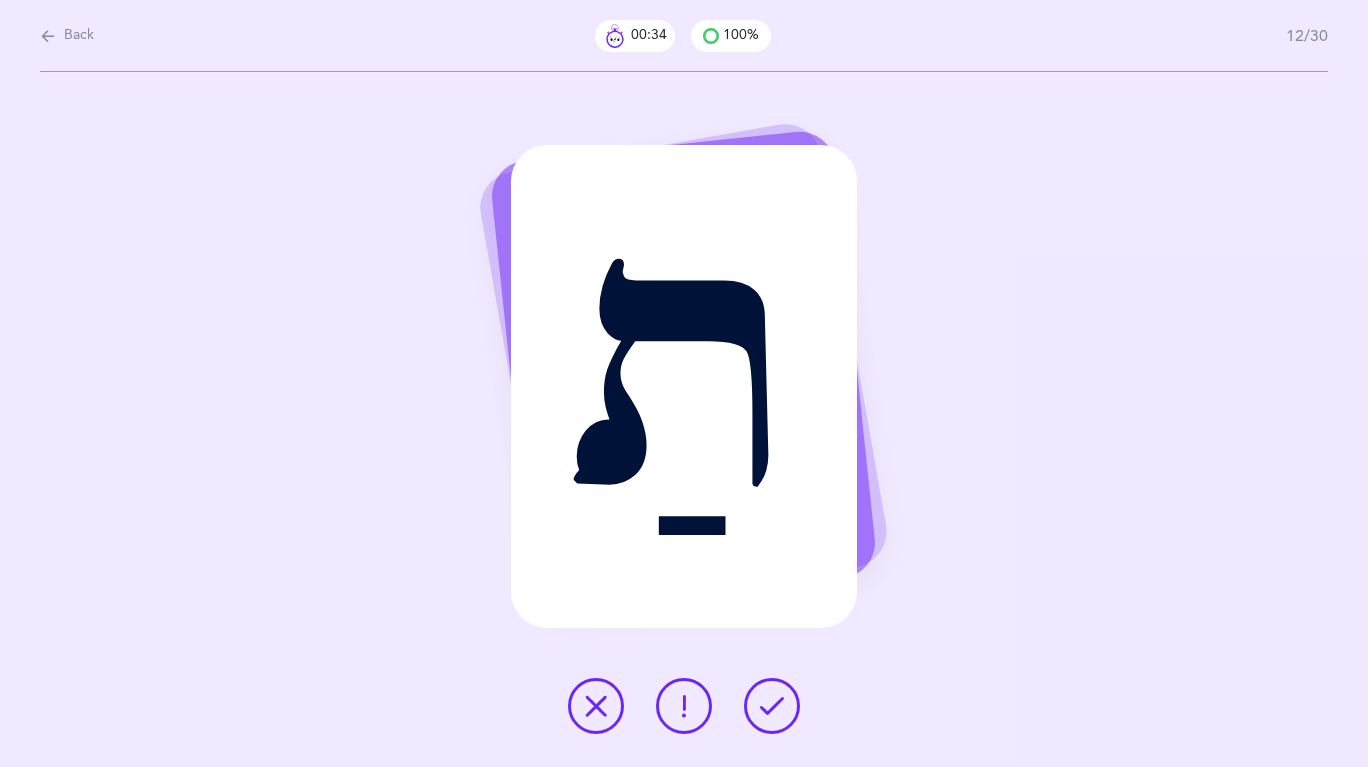 click at bounding box center (772, 706) 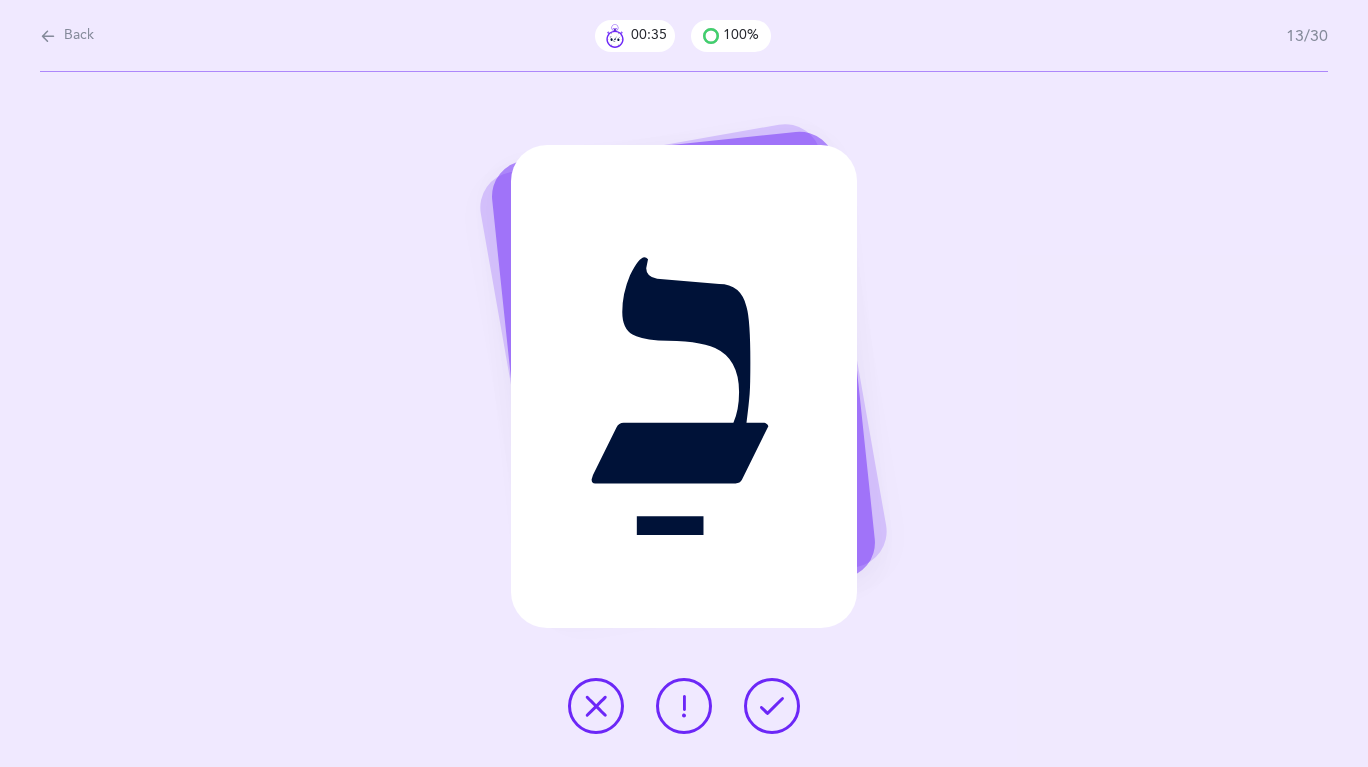 click at bounding box center [772, 706] 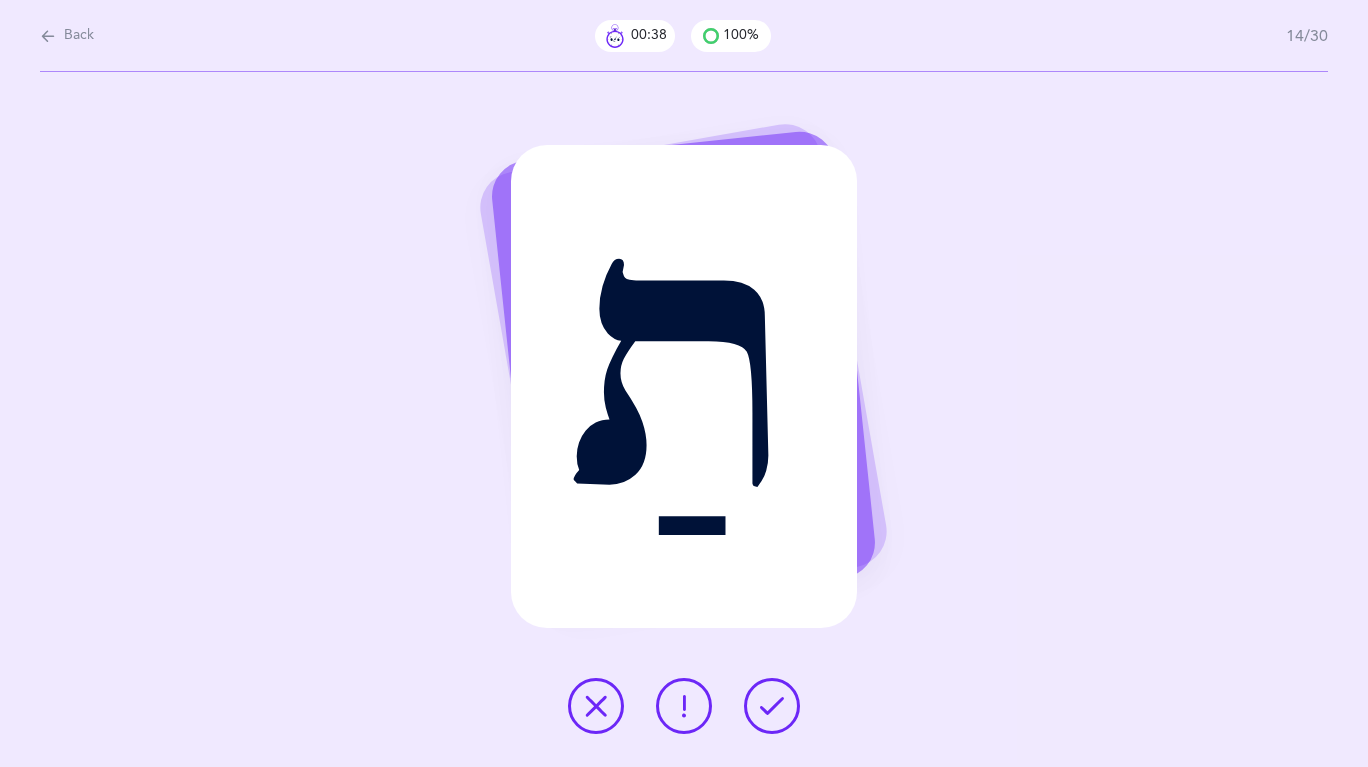 click at bounding box center [772, 706] 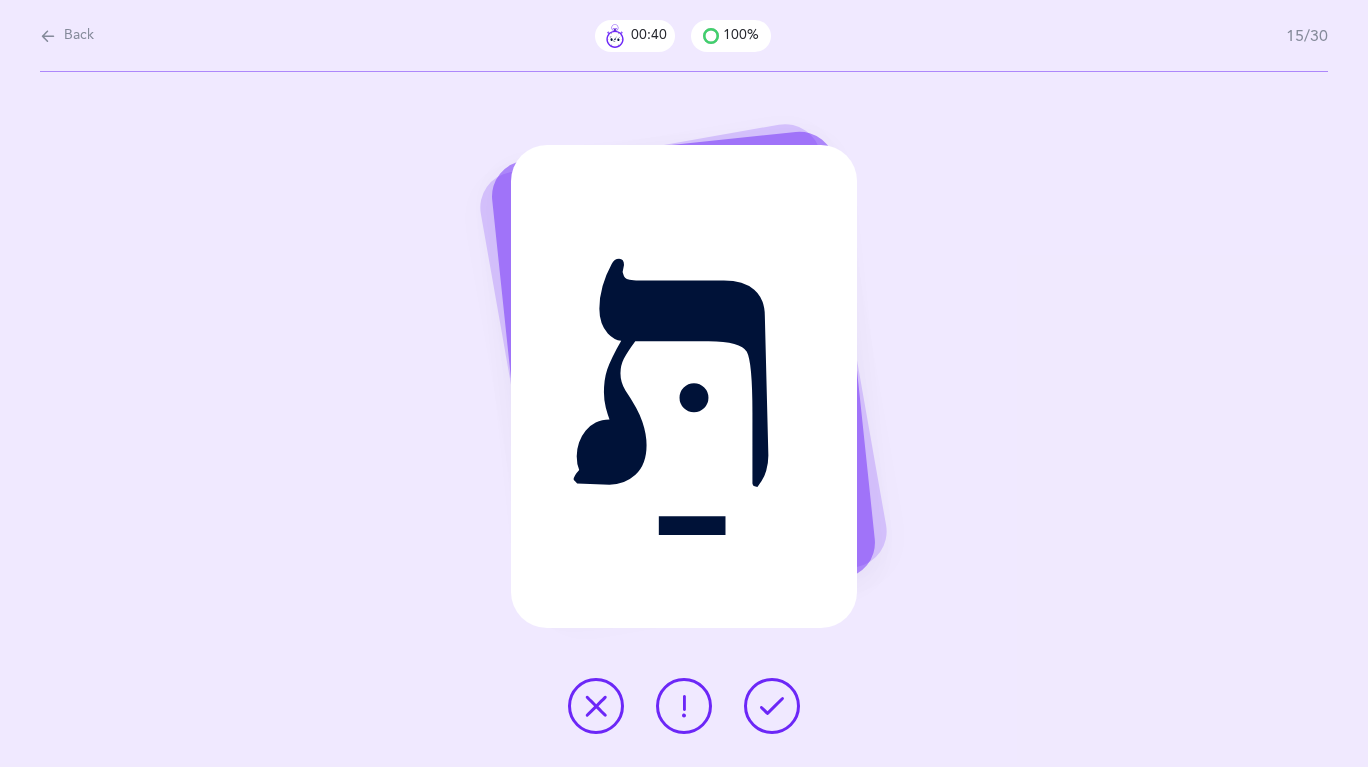 click at bounding box center (772, 706) 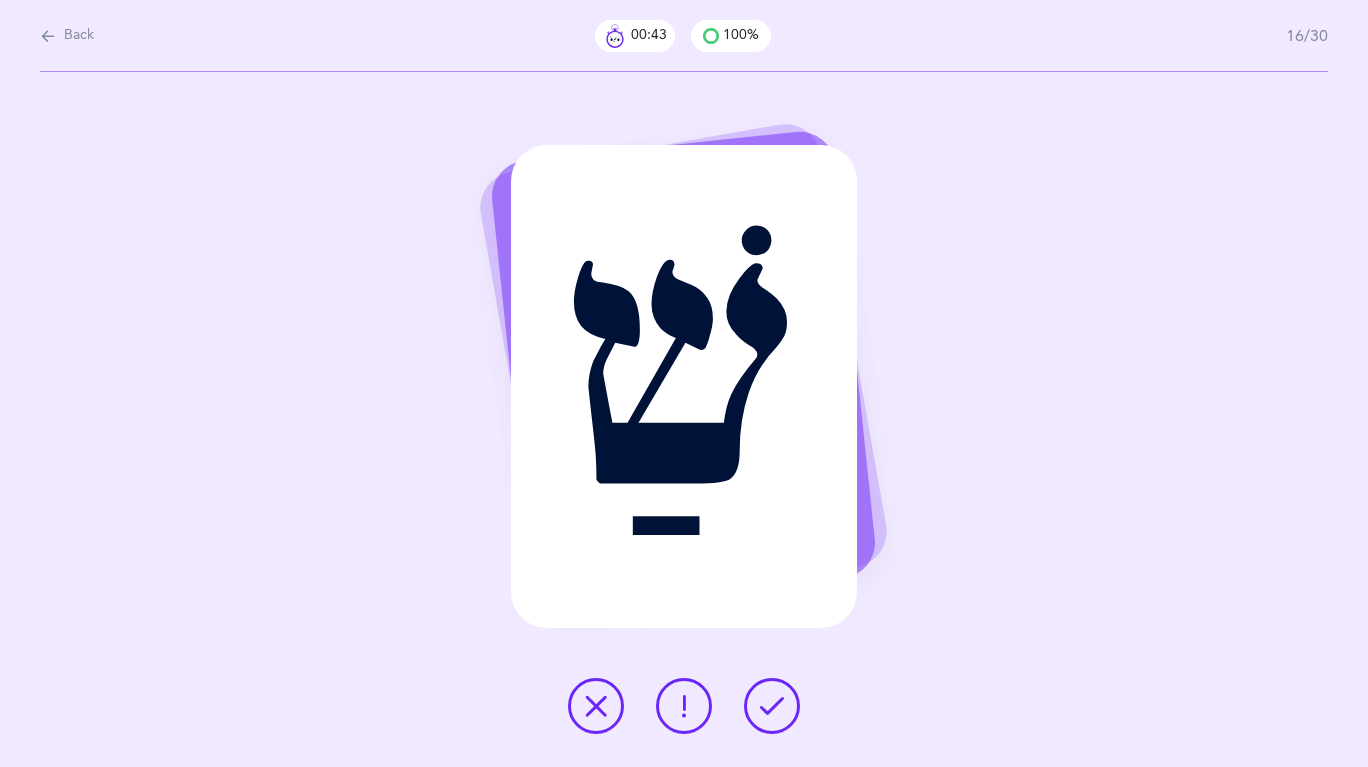 click at bounding box center [772, 706] 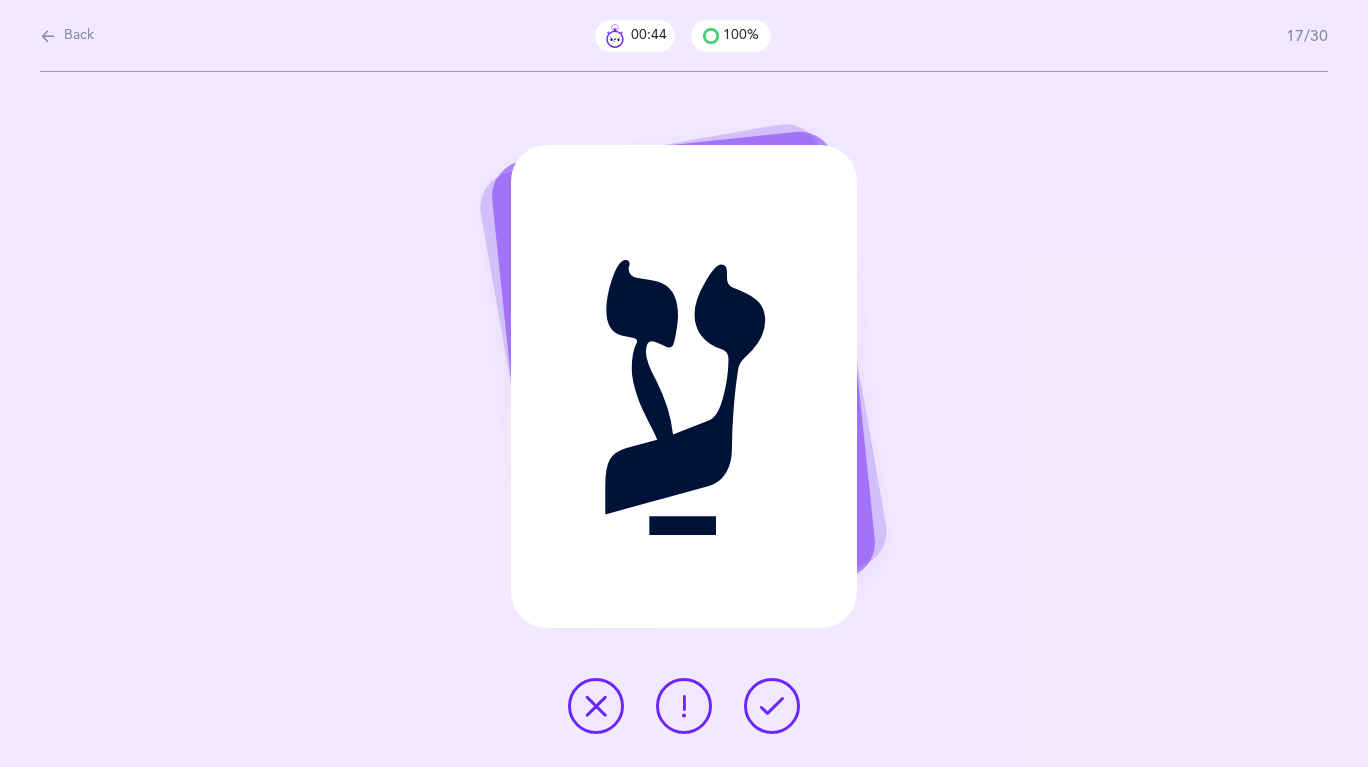 click at bounding box center [772, 706] 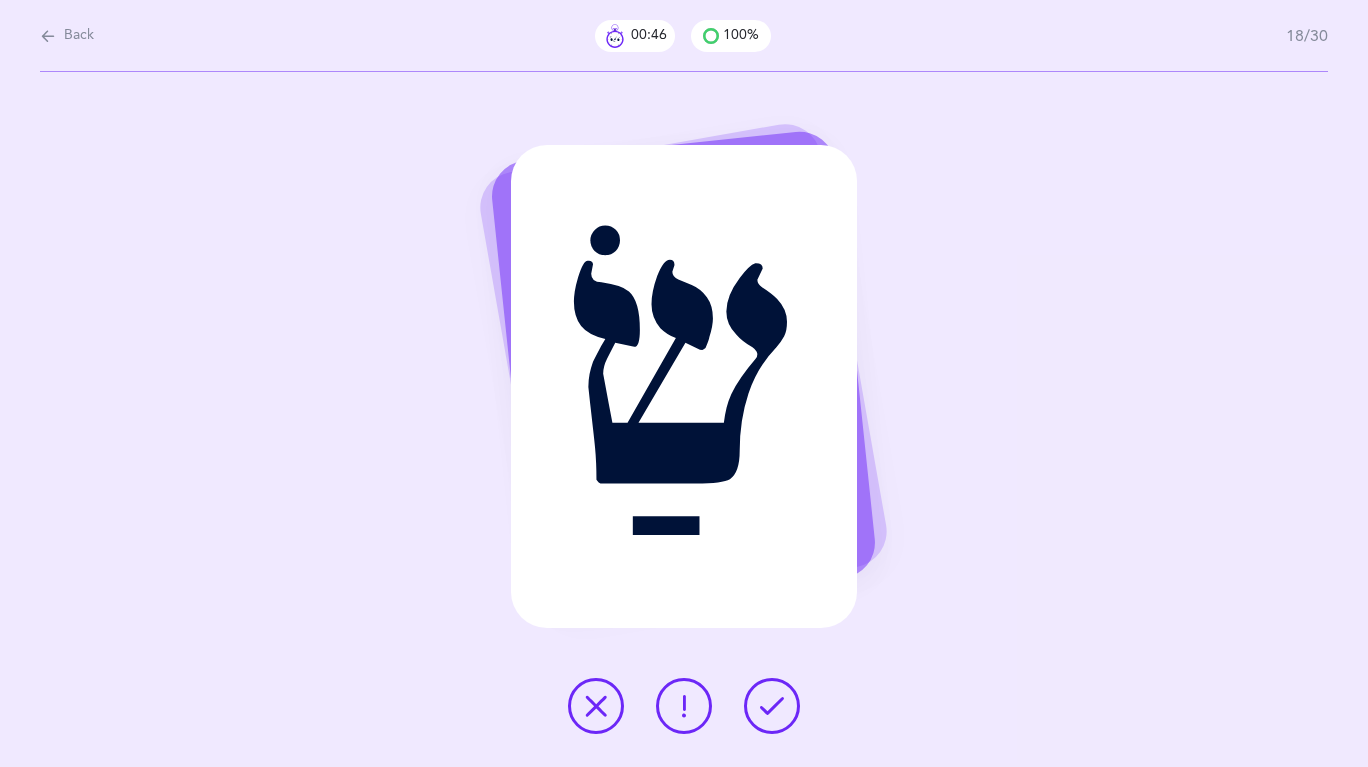 click at bounding box center (772, 706) 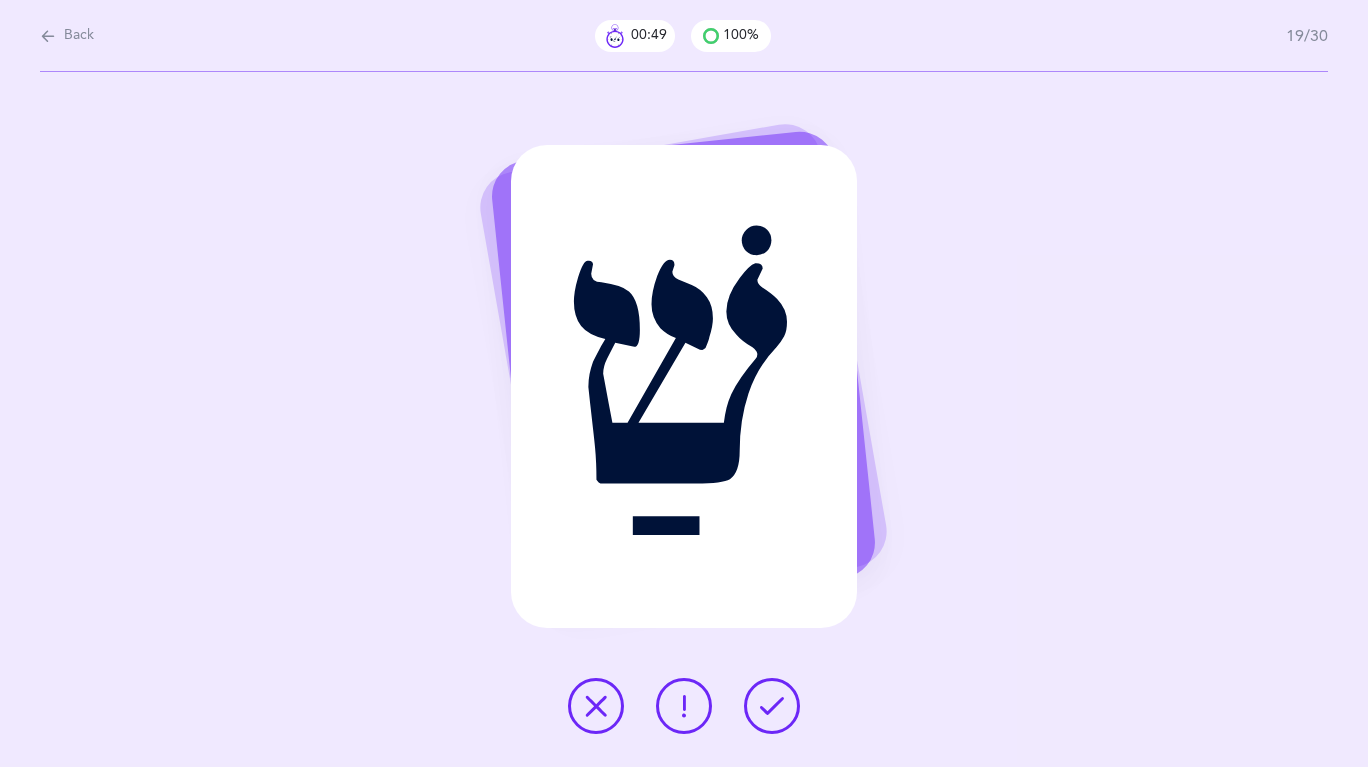 click at bounding box center [772, 706] 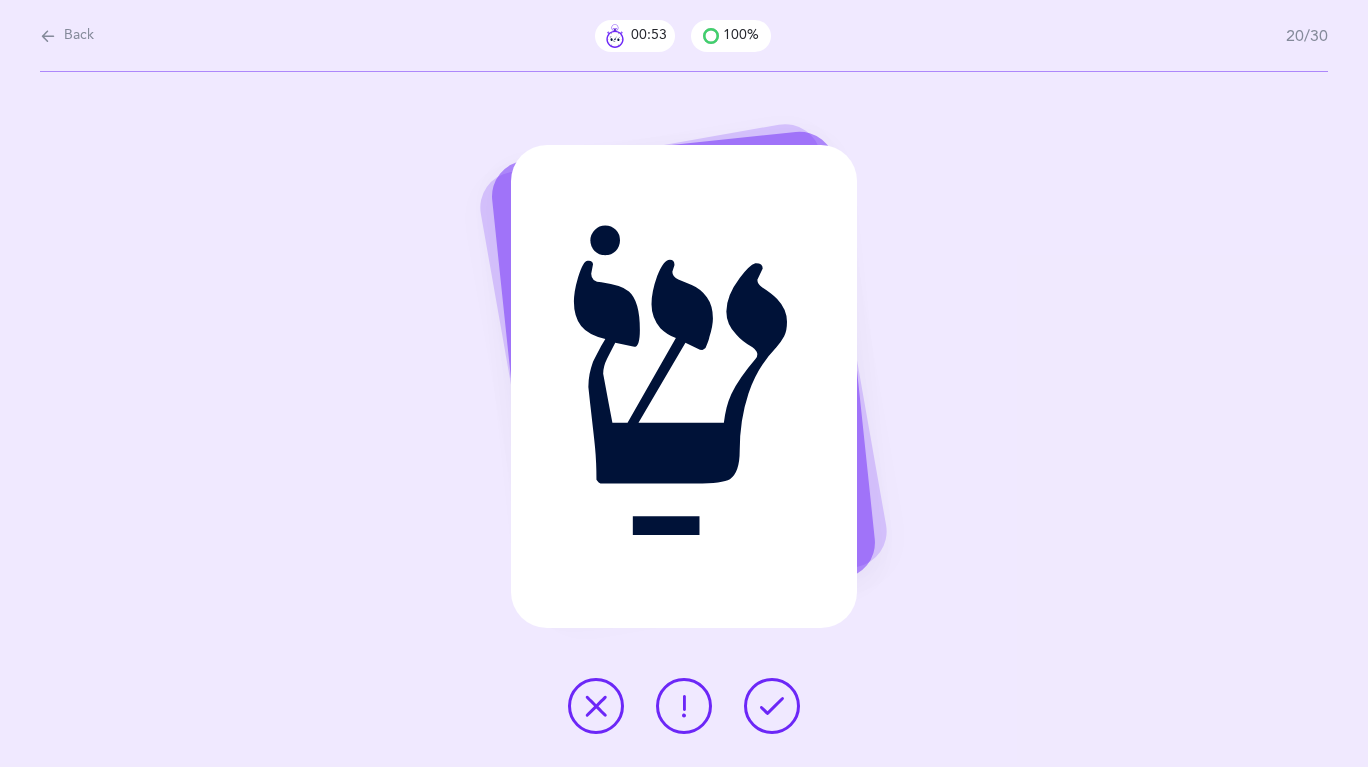 click at bounding box center (772, 706) 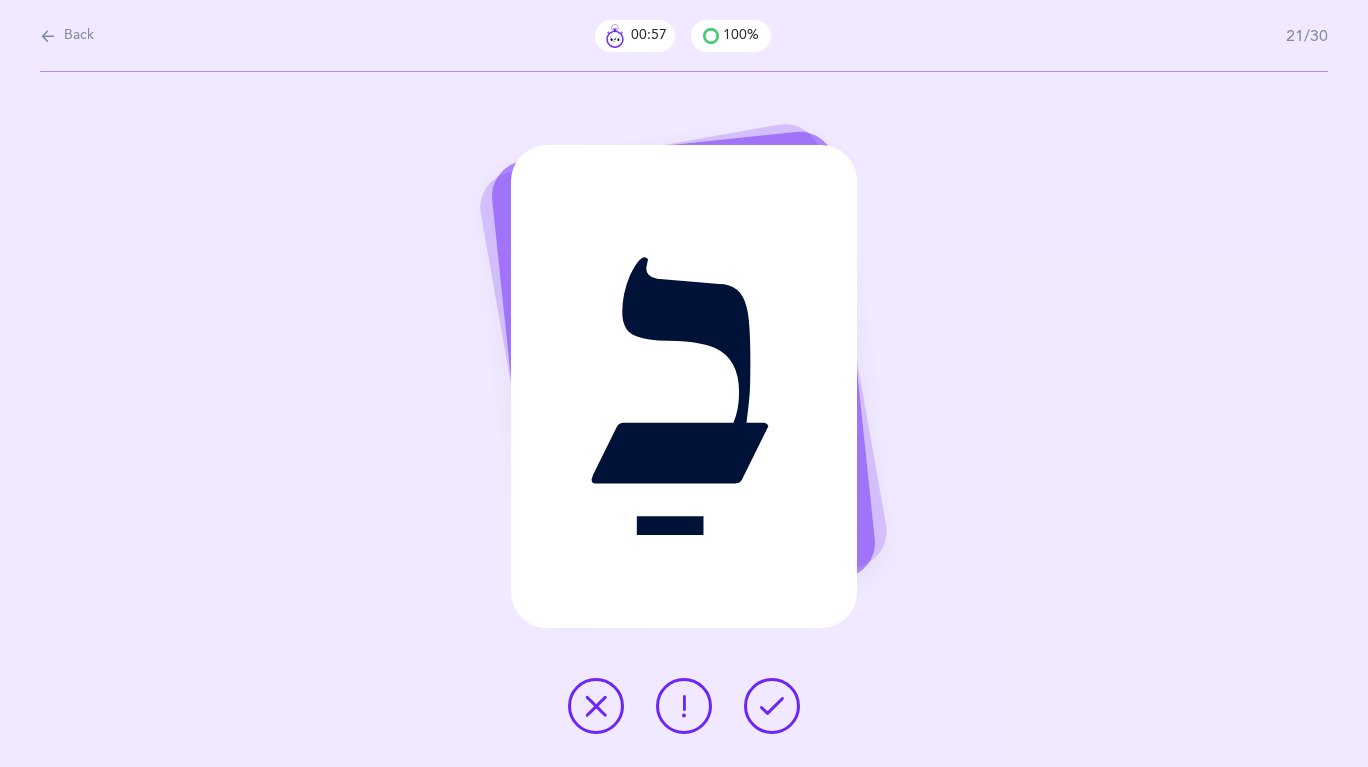 click at bounding box center [772, 706] 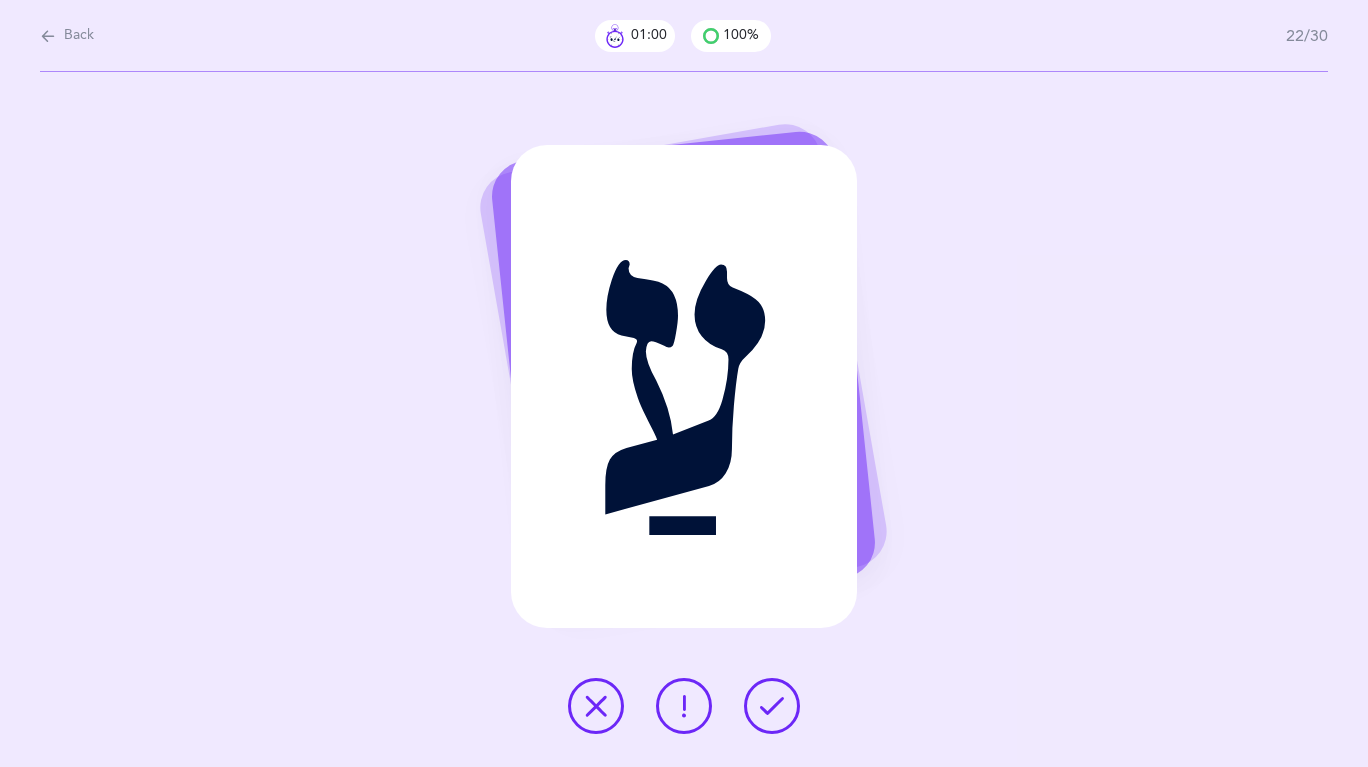 click at bounding box center (772, 706) 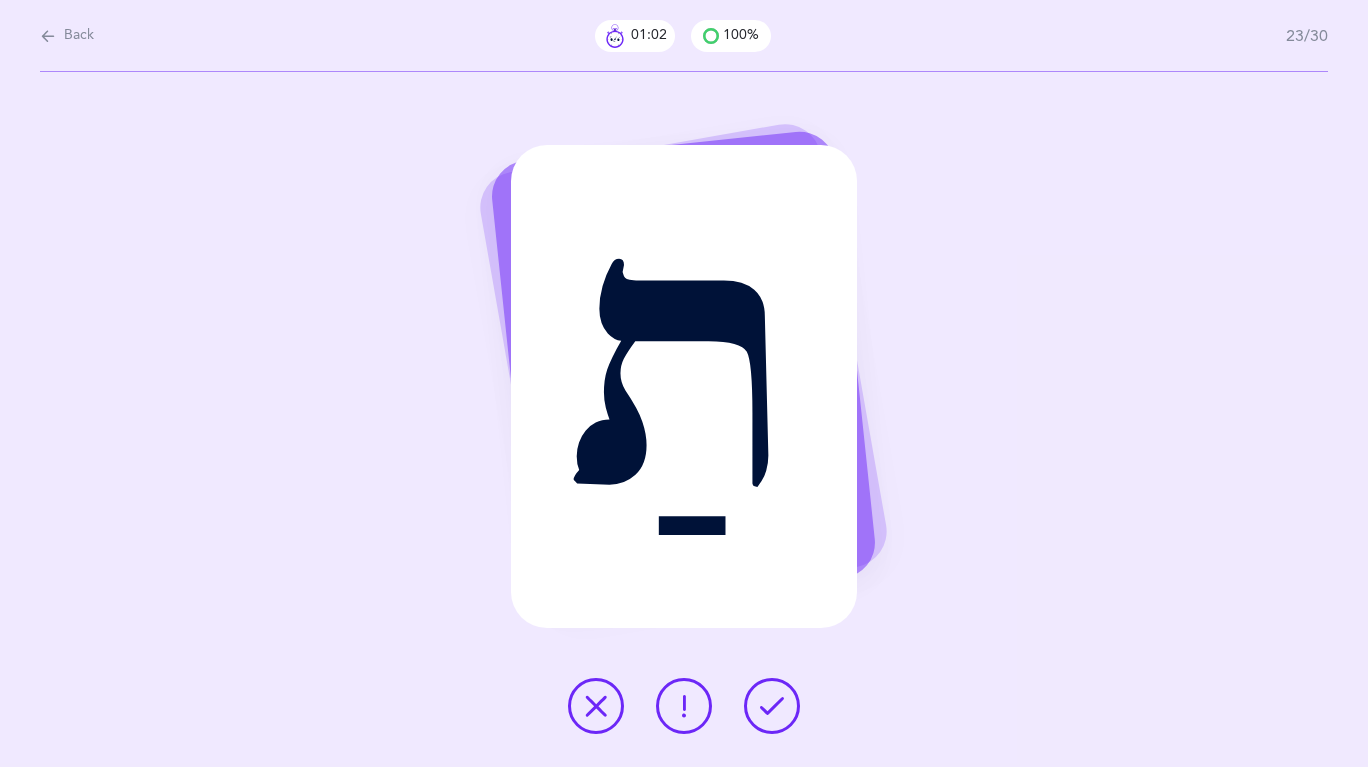 click at bounding box center (772, 706) 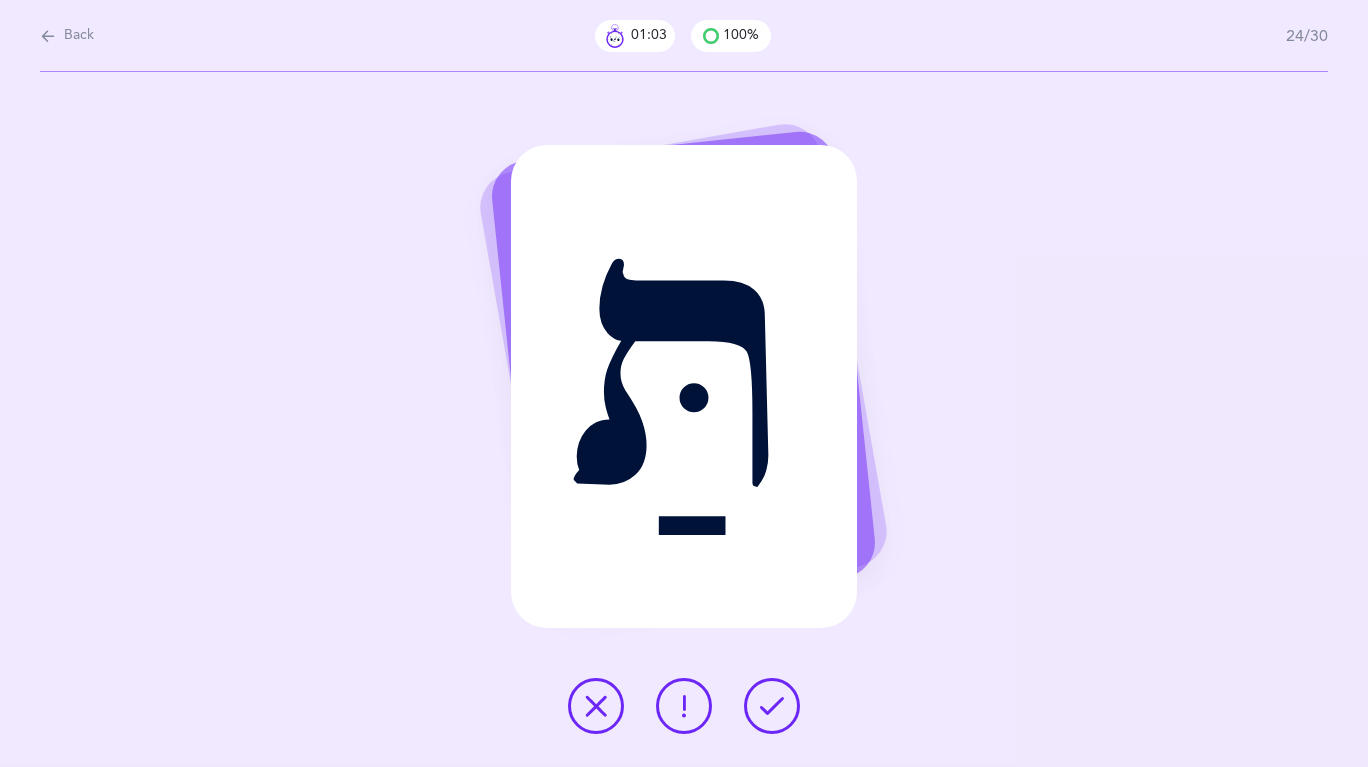 click at bounding box center [772, 706] 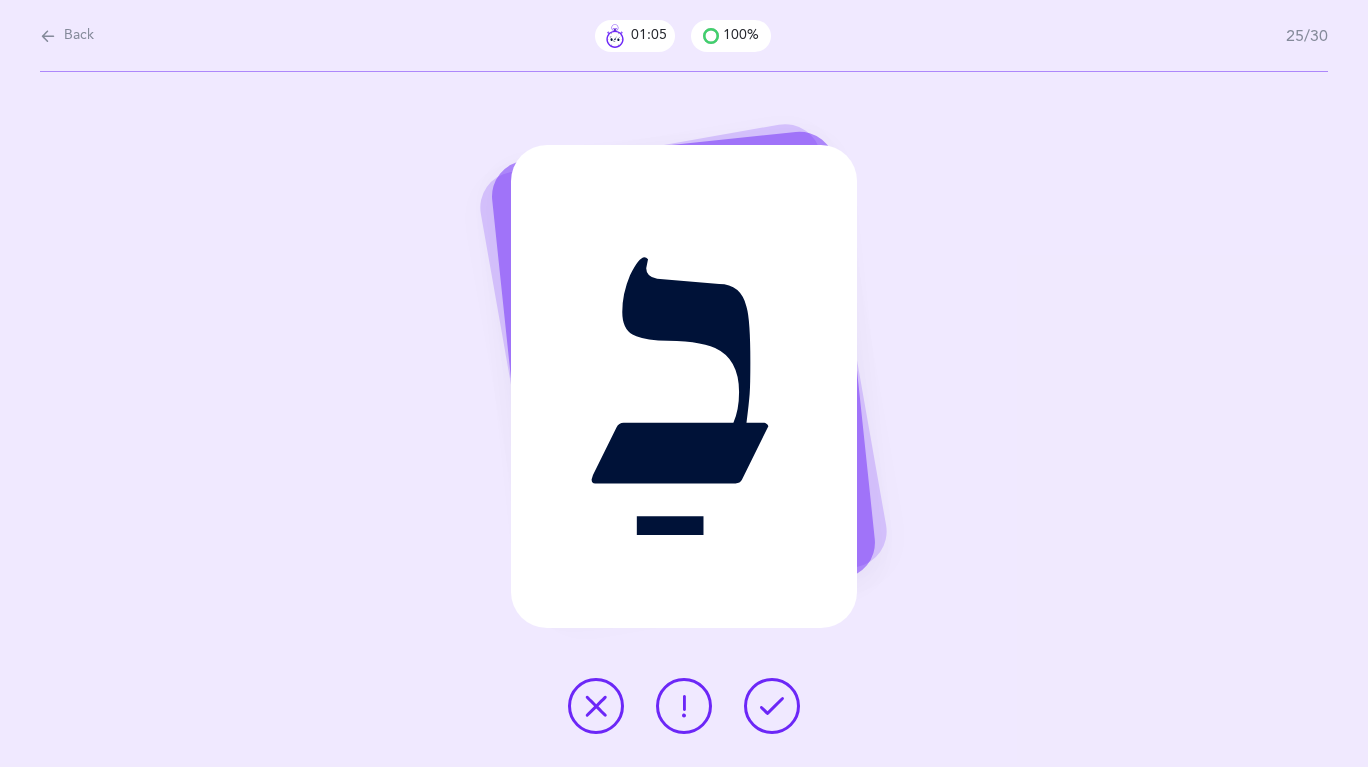 click at bounding box center (772, 706) 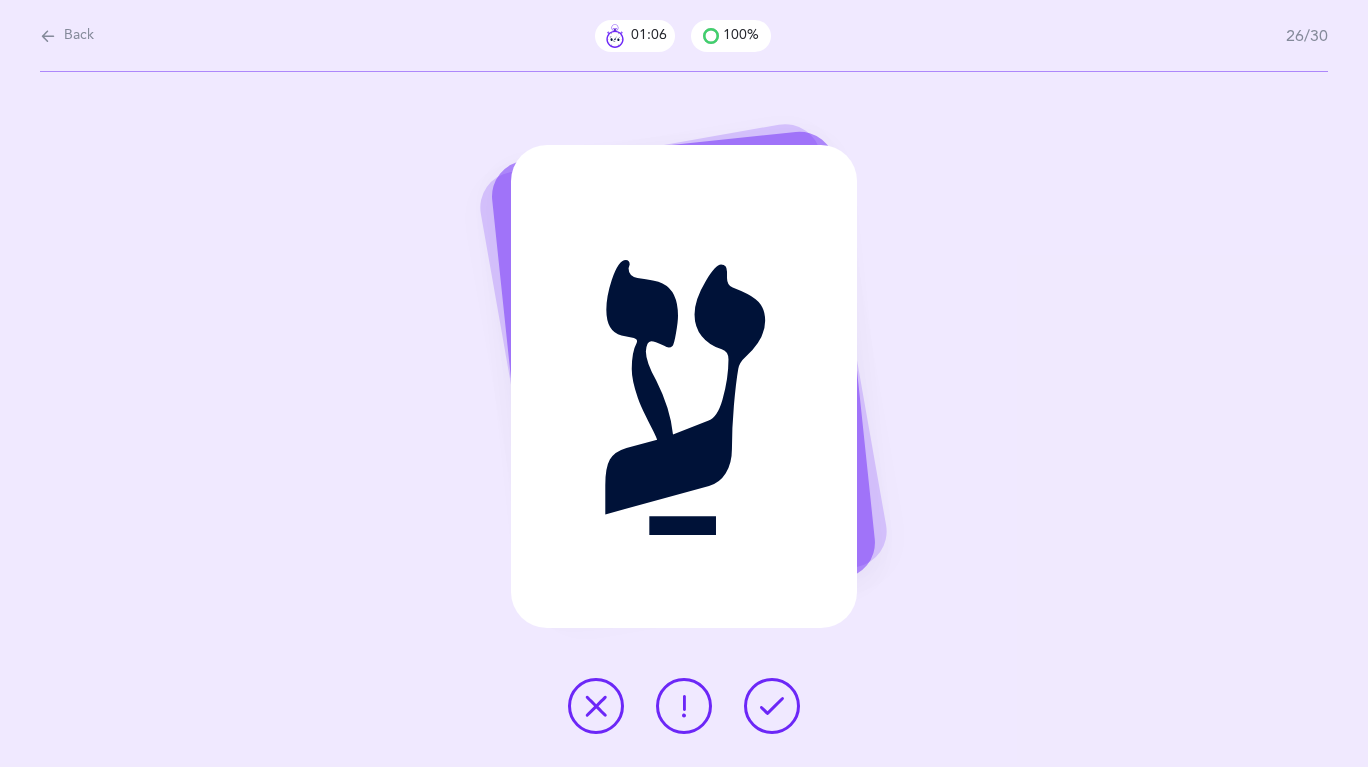 click at bounding box center (772, 706) 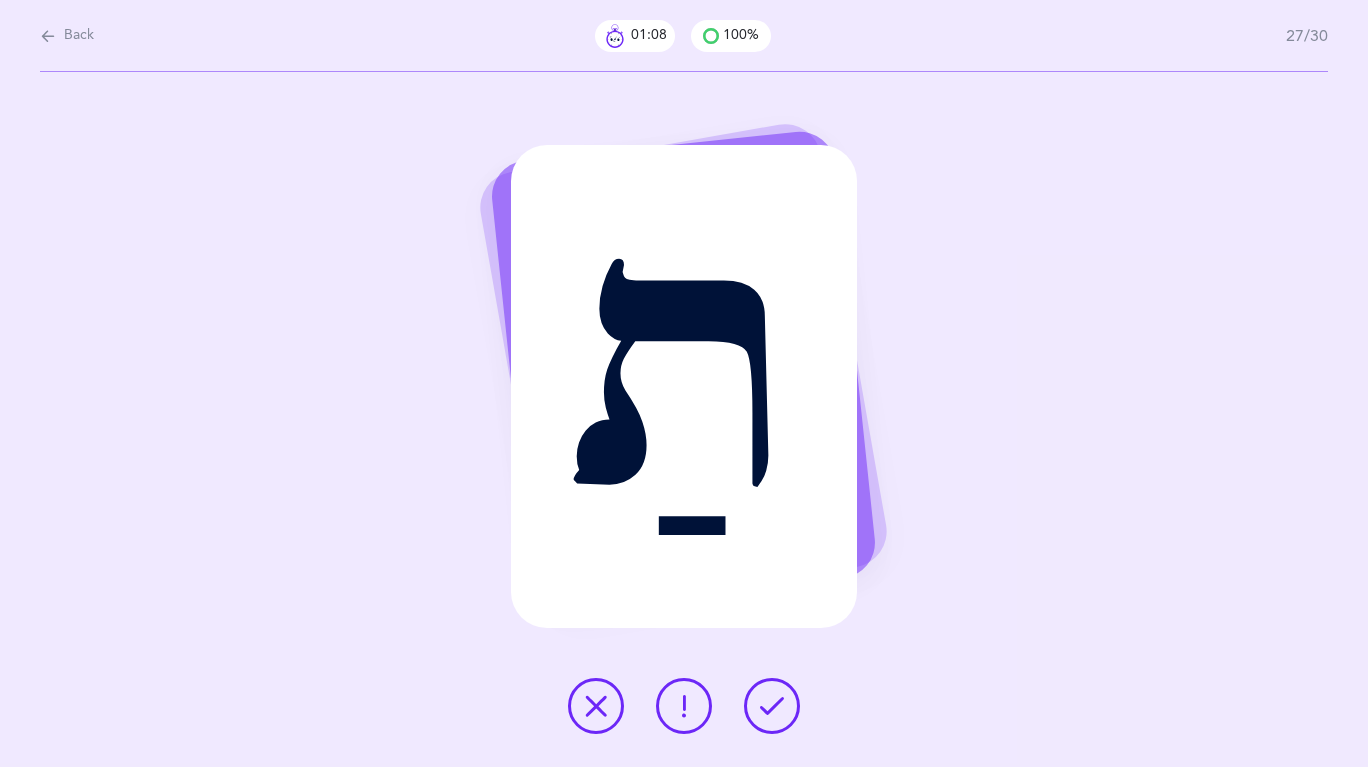 click at bounding box center [772, 706] 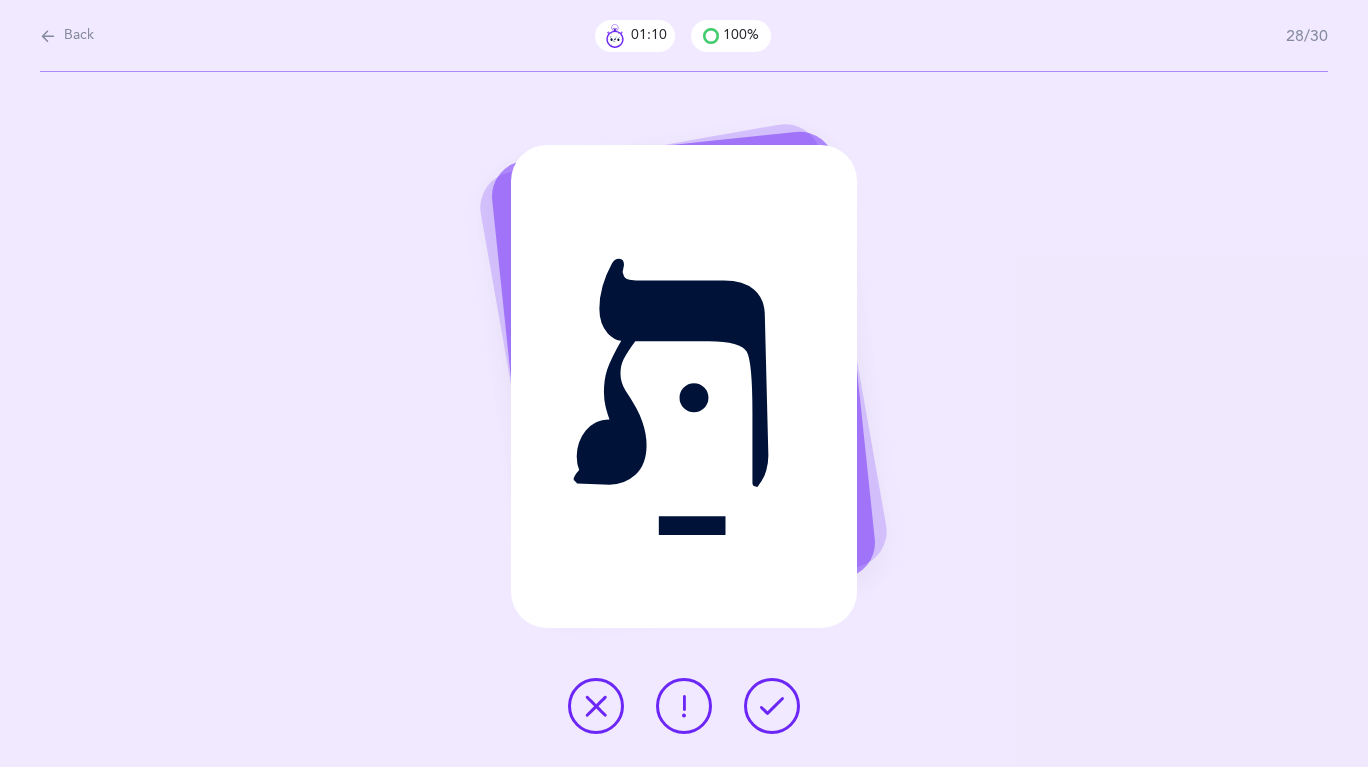 click at bounding box center (772, 706) 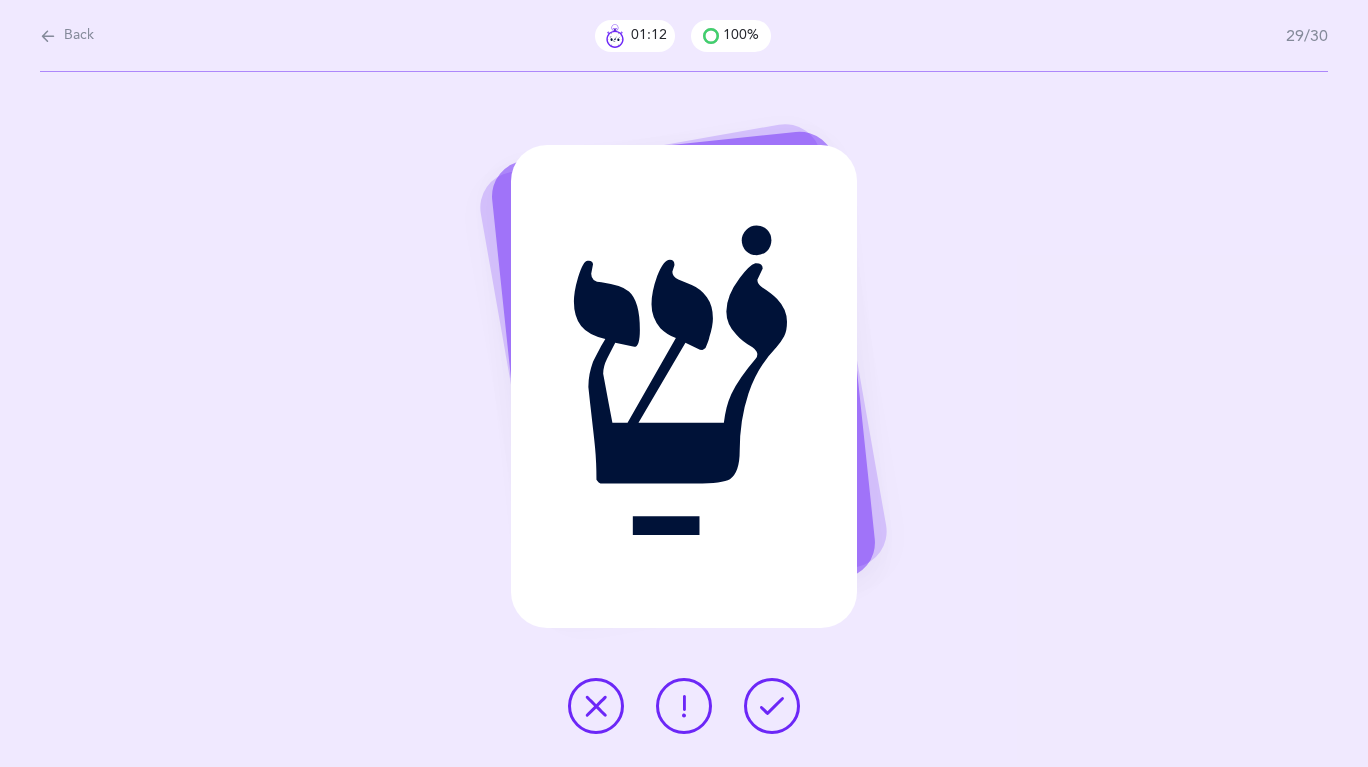 click at bounding box center [772, 706] 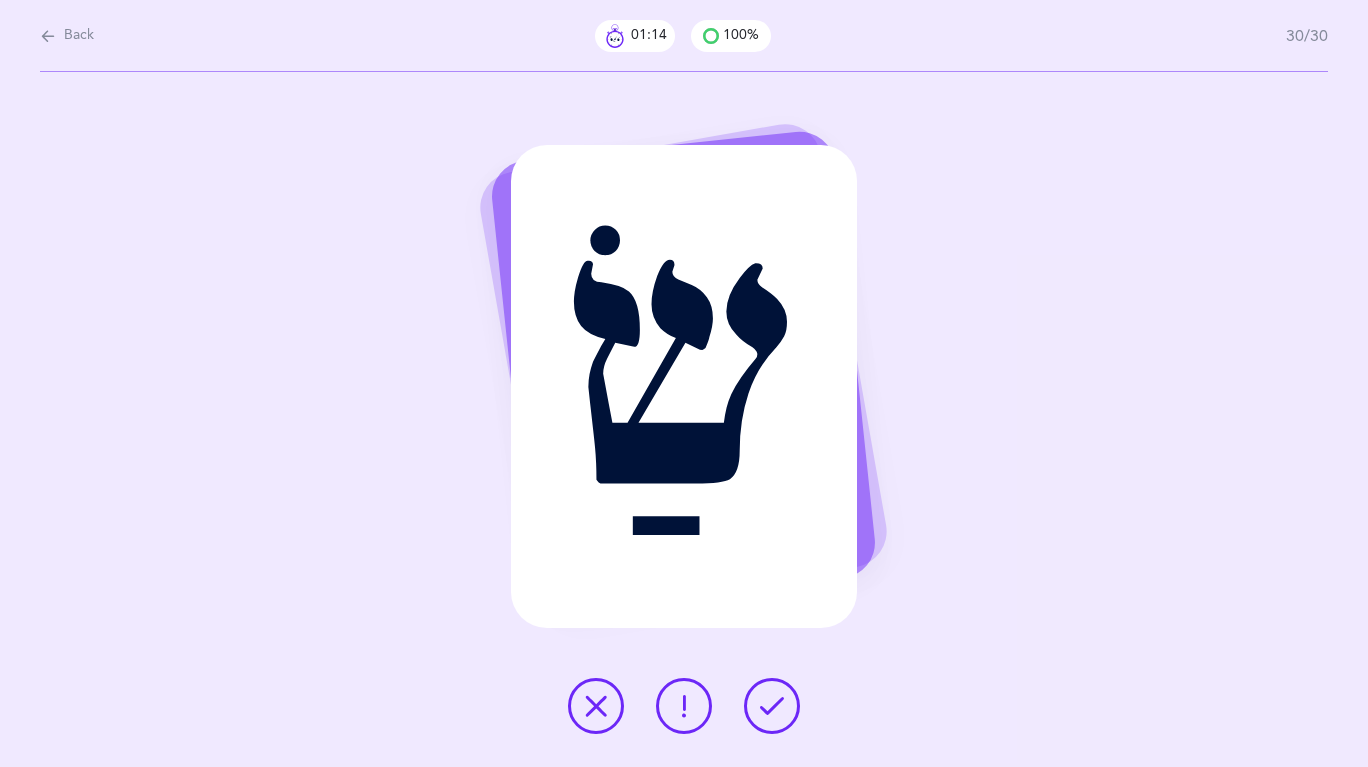 click at bounding box center [772, 706] 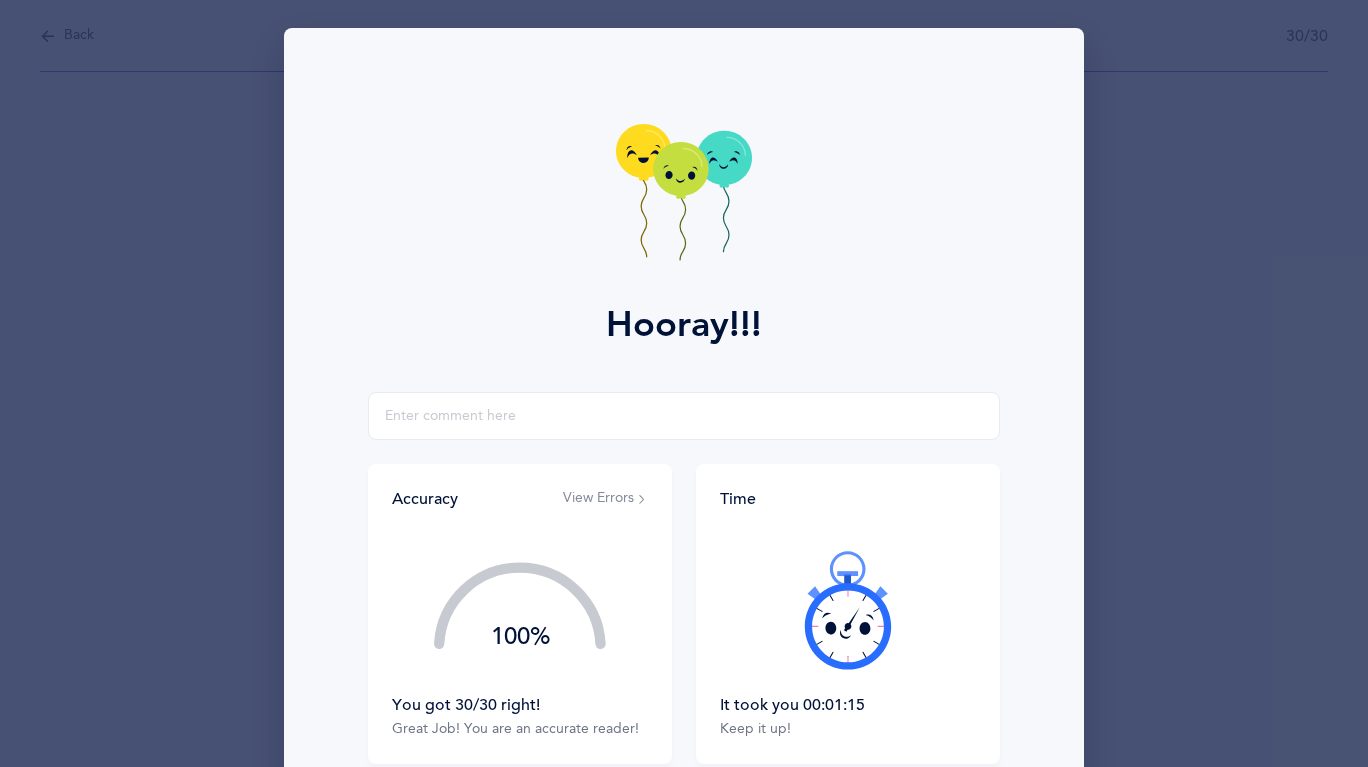 click on "It took you 00:01:15
Keep it up!" at bounding box center [848, 717] 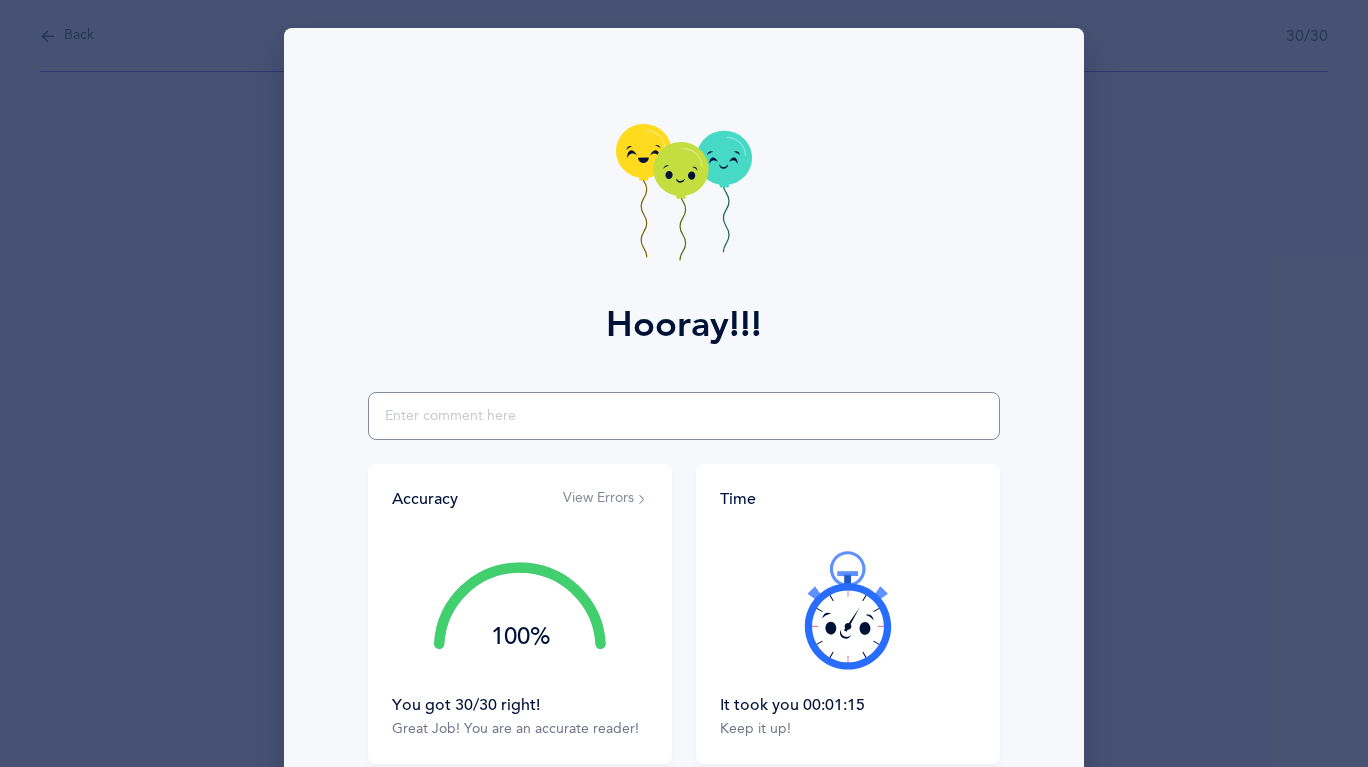 click at bounding box center (684, 416) 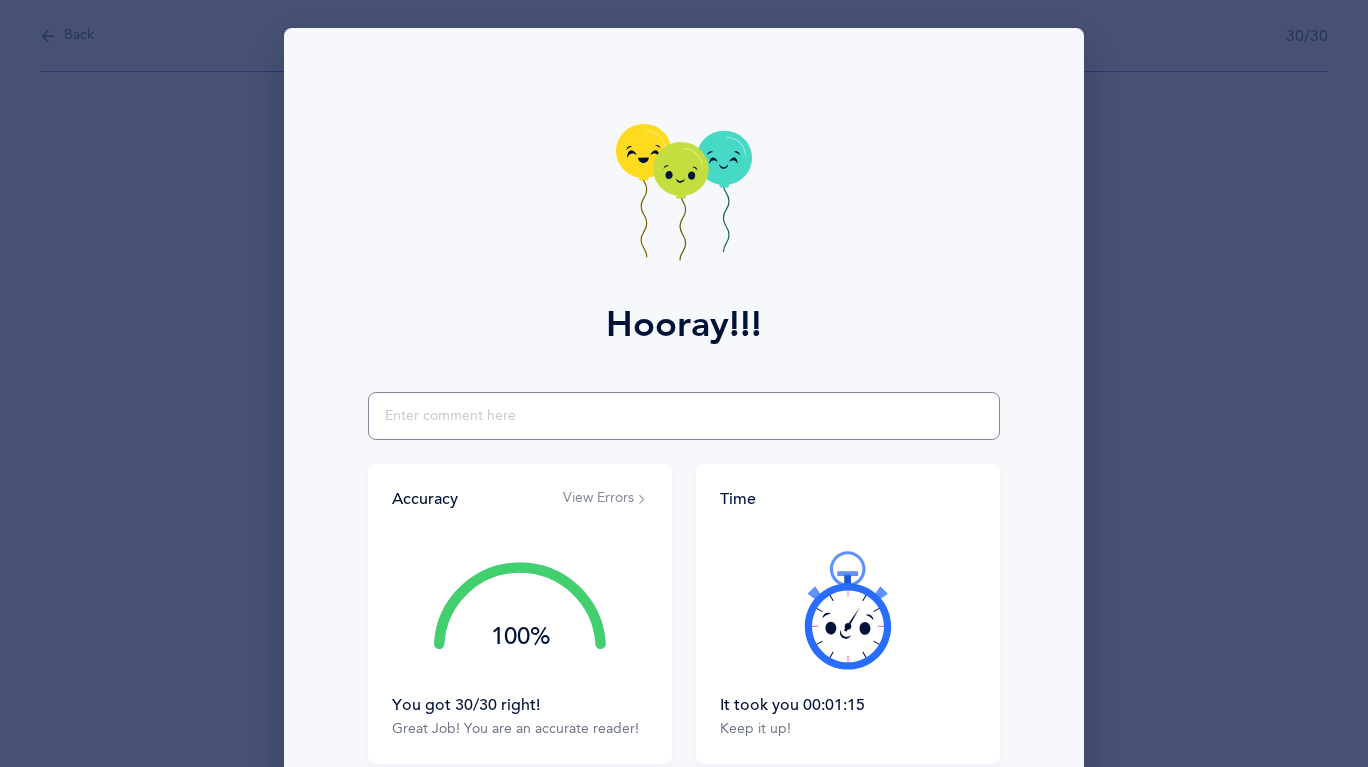 click at bounding box center [684, 416] 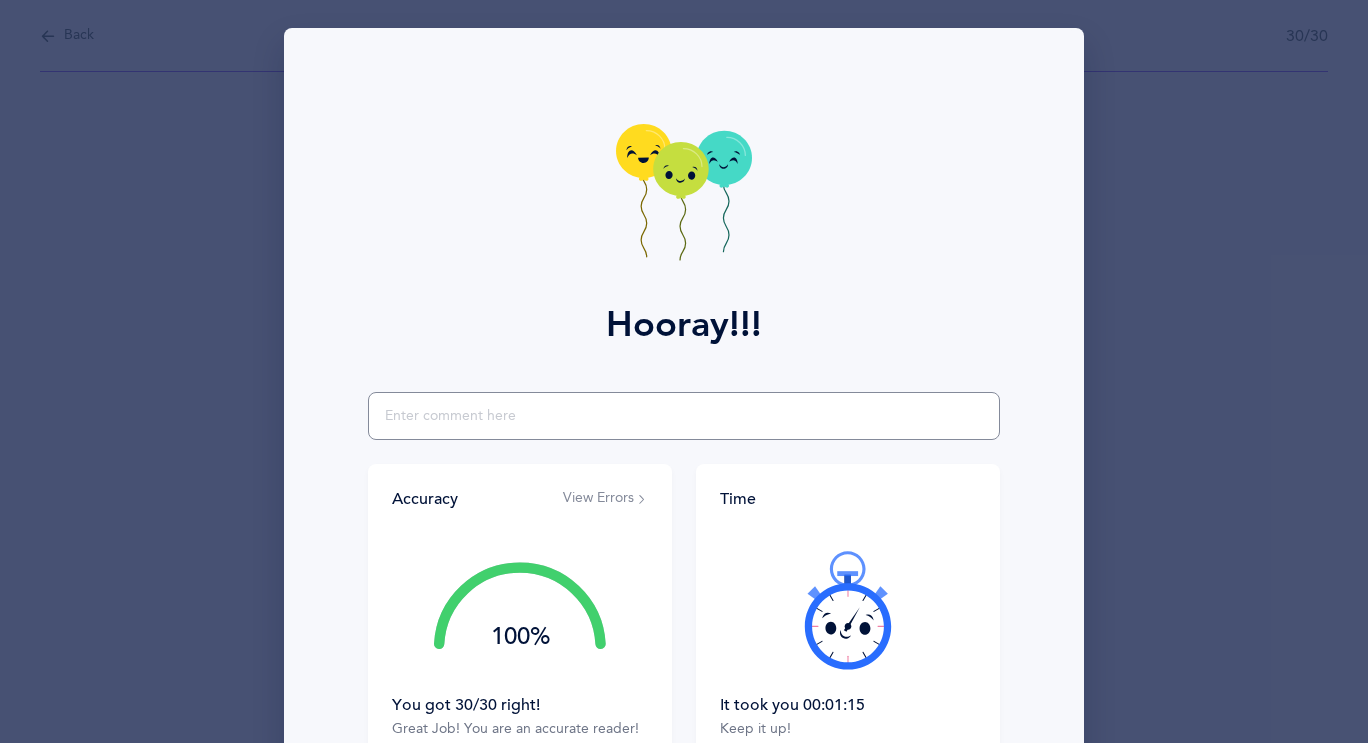click at bounding box center (684, 416) 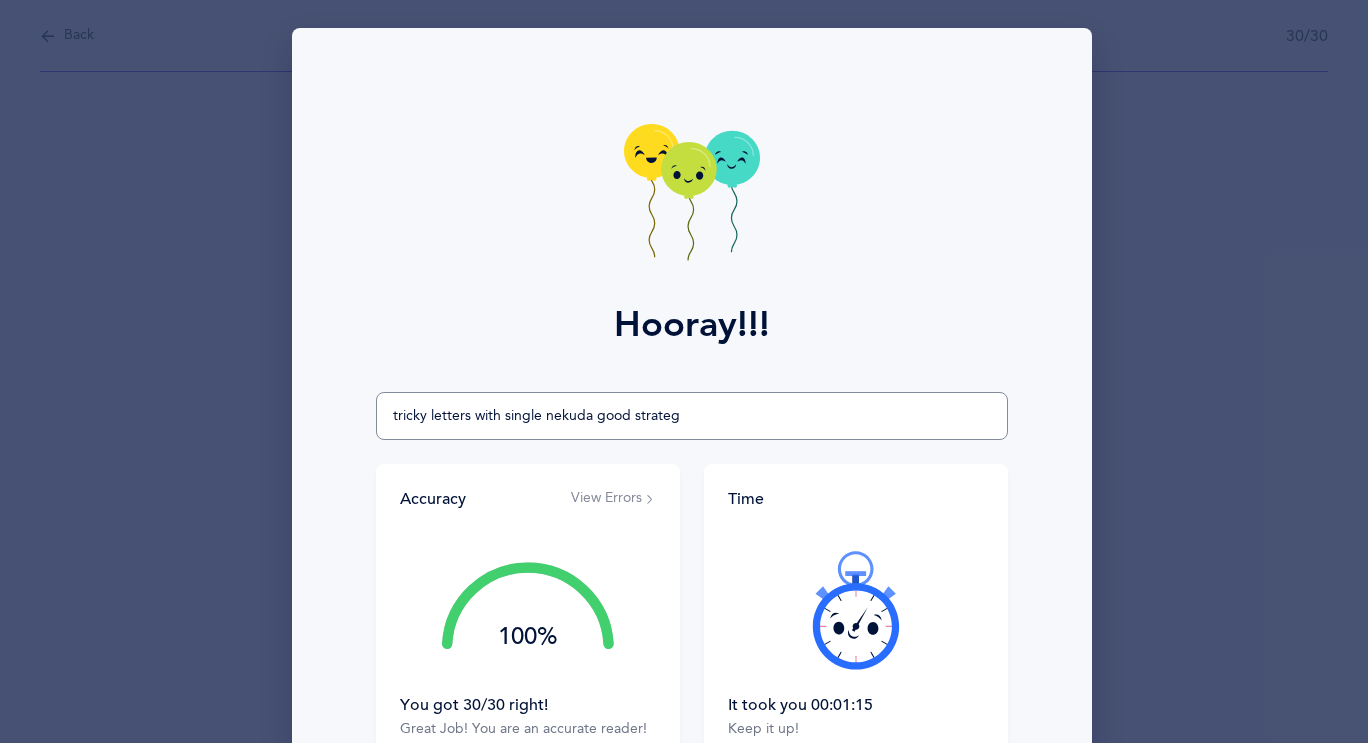 type on "tricky letters with single nekuda good strategy" 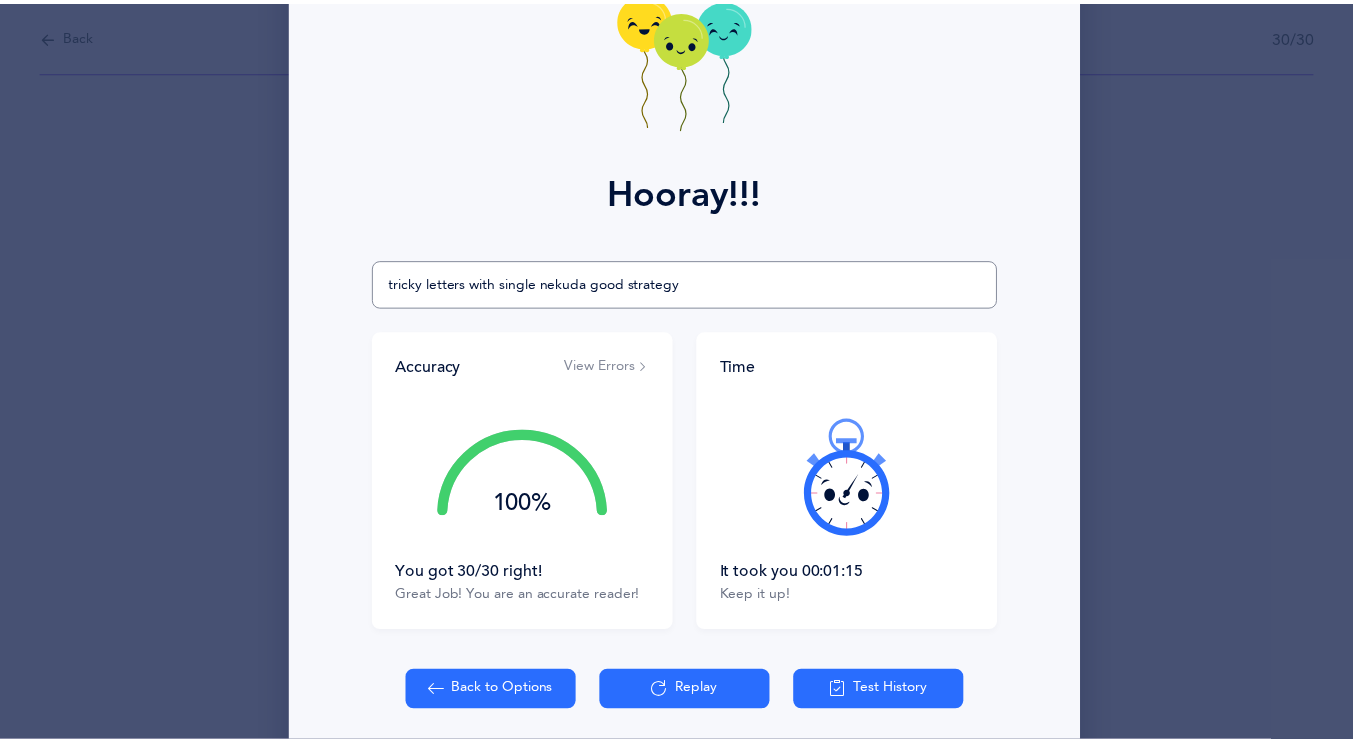 scroll, scrollTop: 209, scrollLeft: 0, axis: vertical 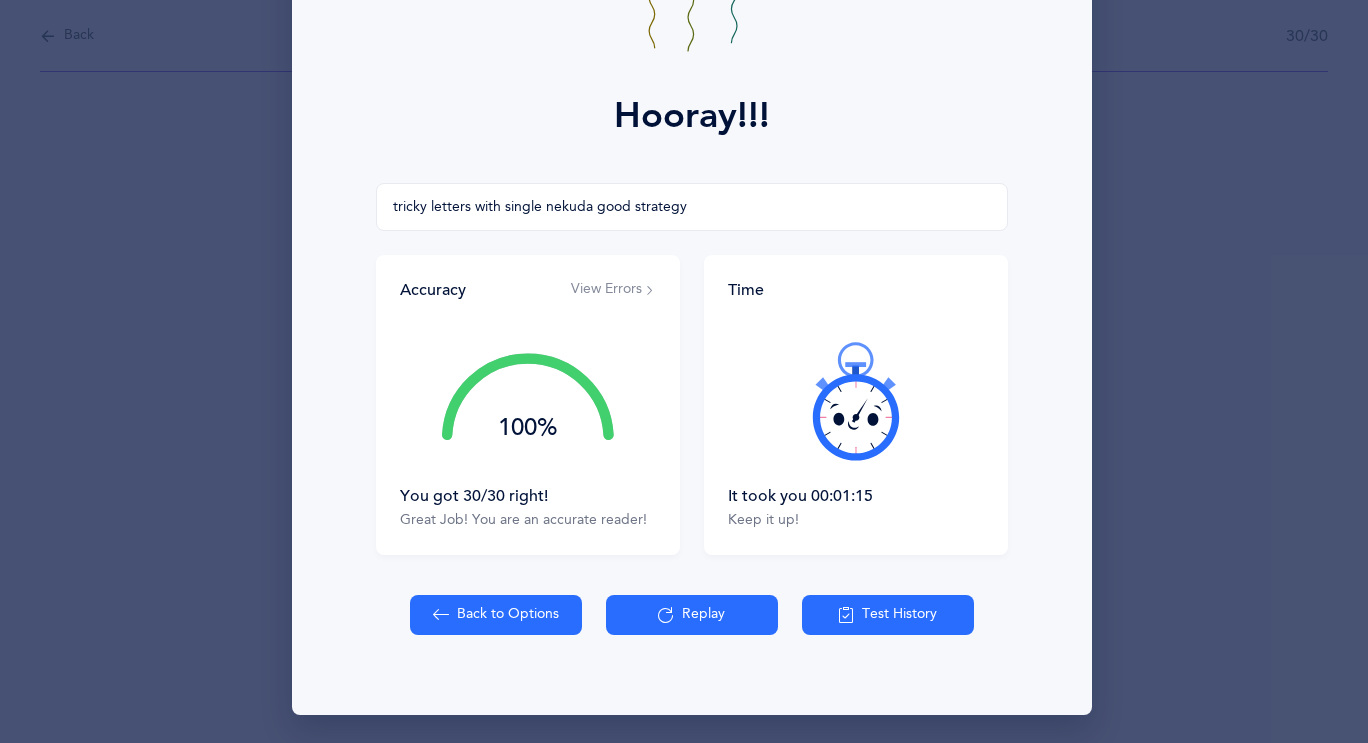 click on "Back to Options" at bounding box center [496, 615] 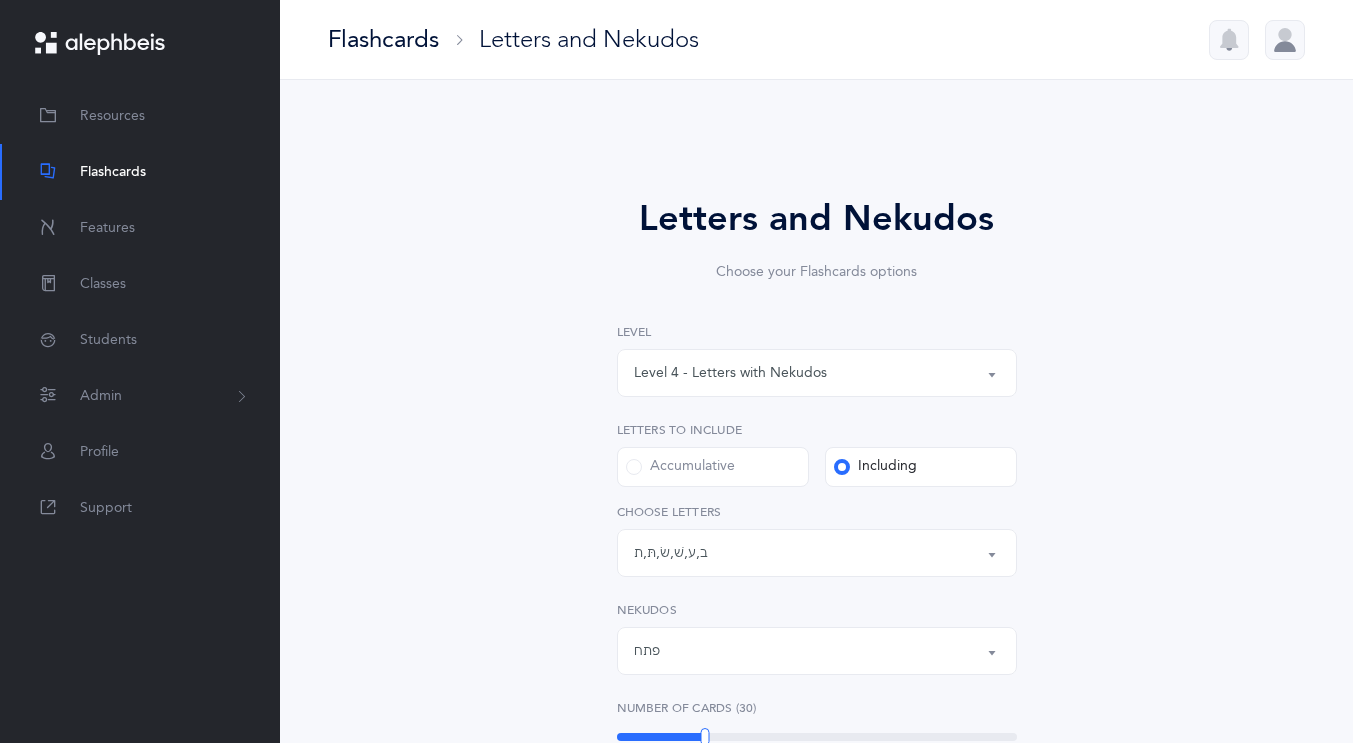 scroll, scrollTop: 30, scrollLeft: 0, axis: vertical 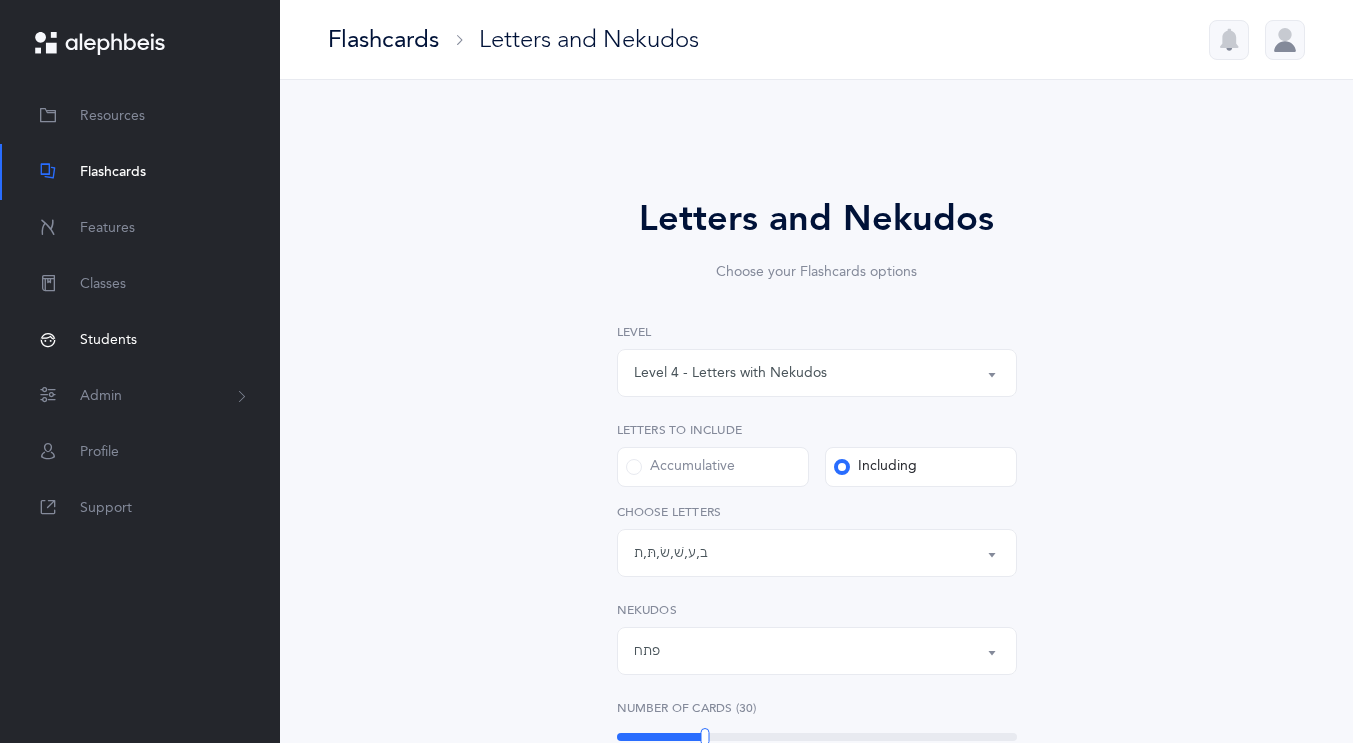 click on "Students" at bounding box center (108, 340) 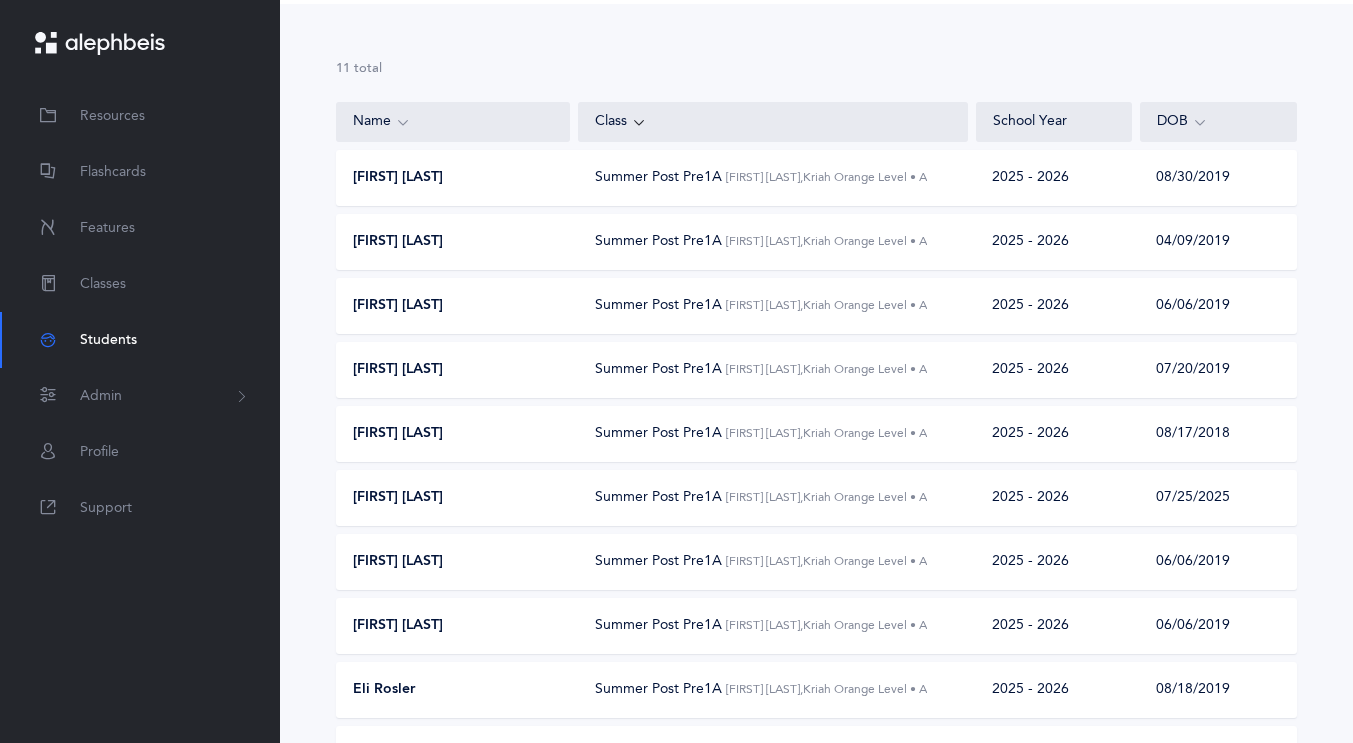scroll, scrollTop: 276, scrollLeft: 0, axis: vertical 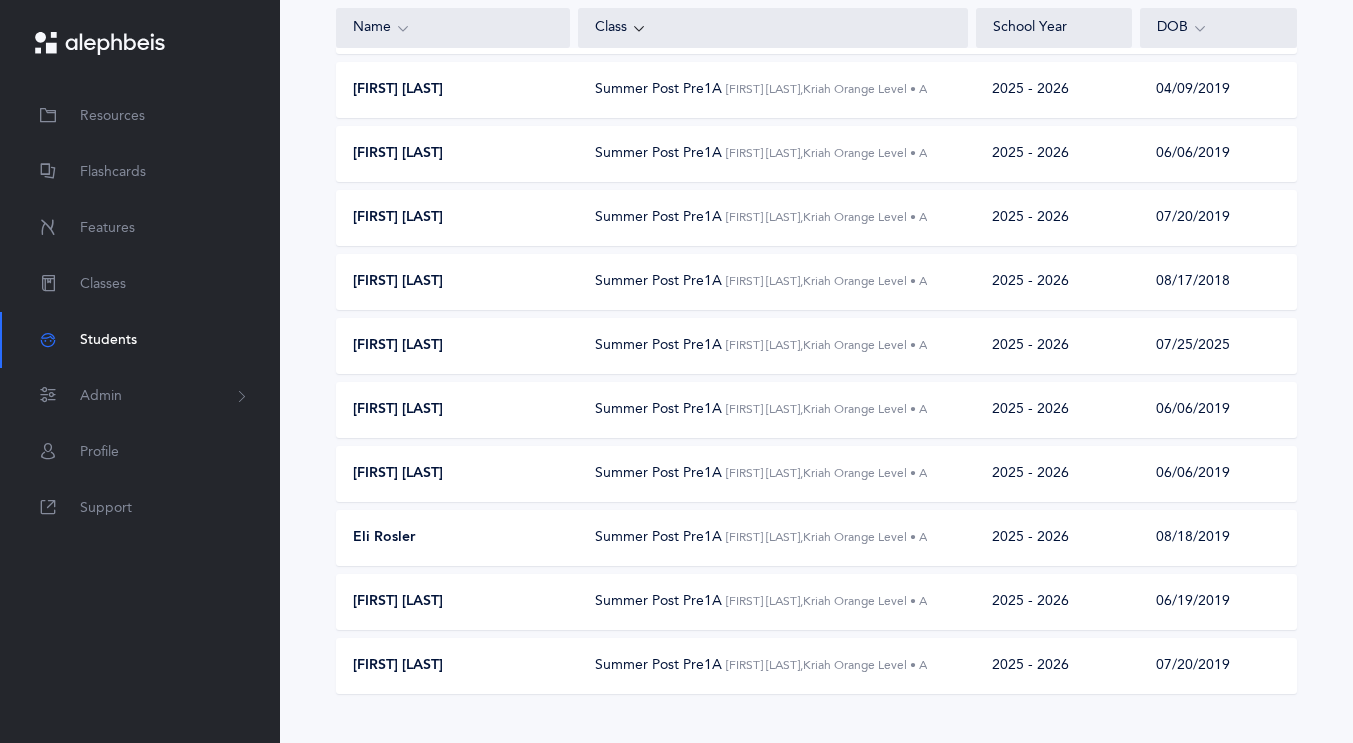 click on "[FIRST] [LAST]" at bounding box center (398, 90) 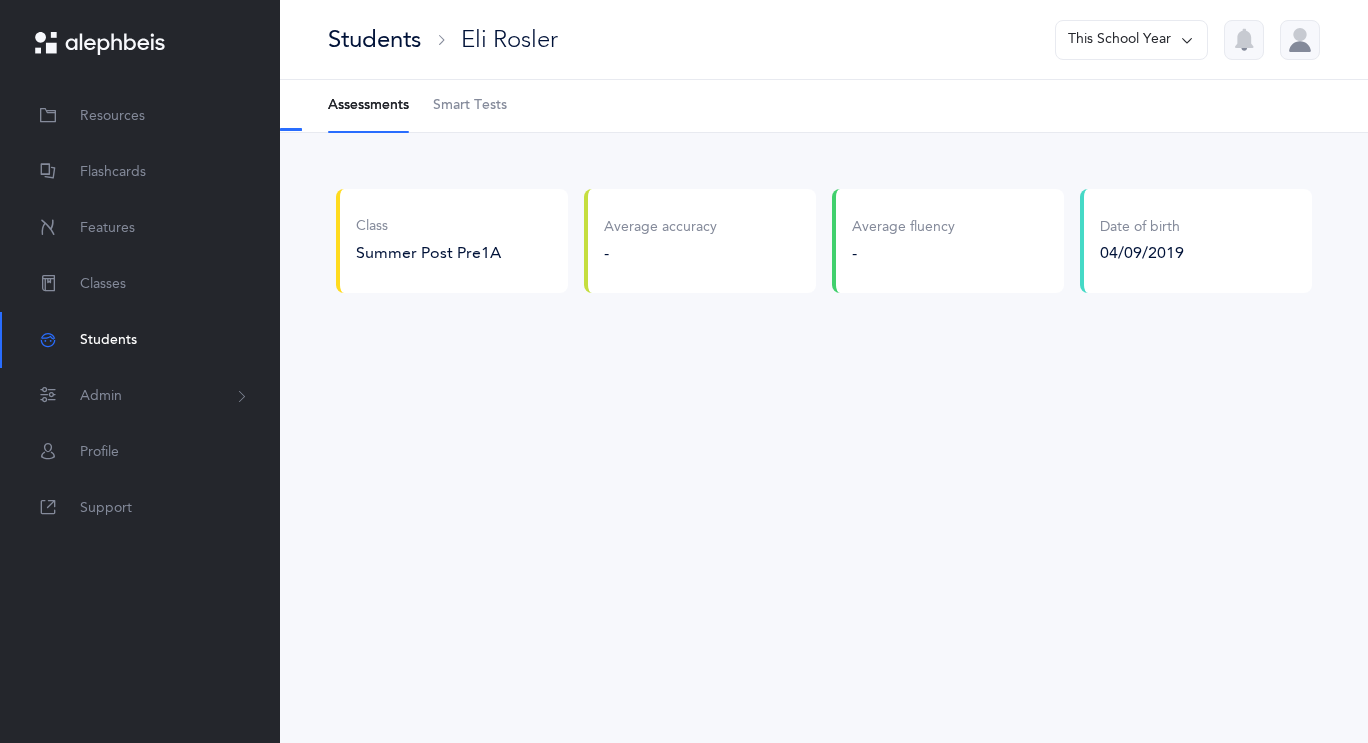 click on "Smart Tests" at bounding box center [470, 106] 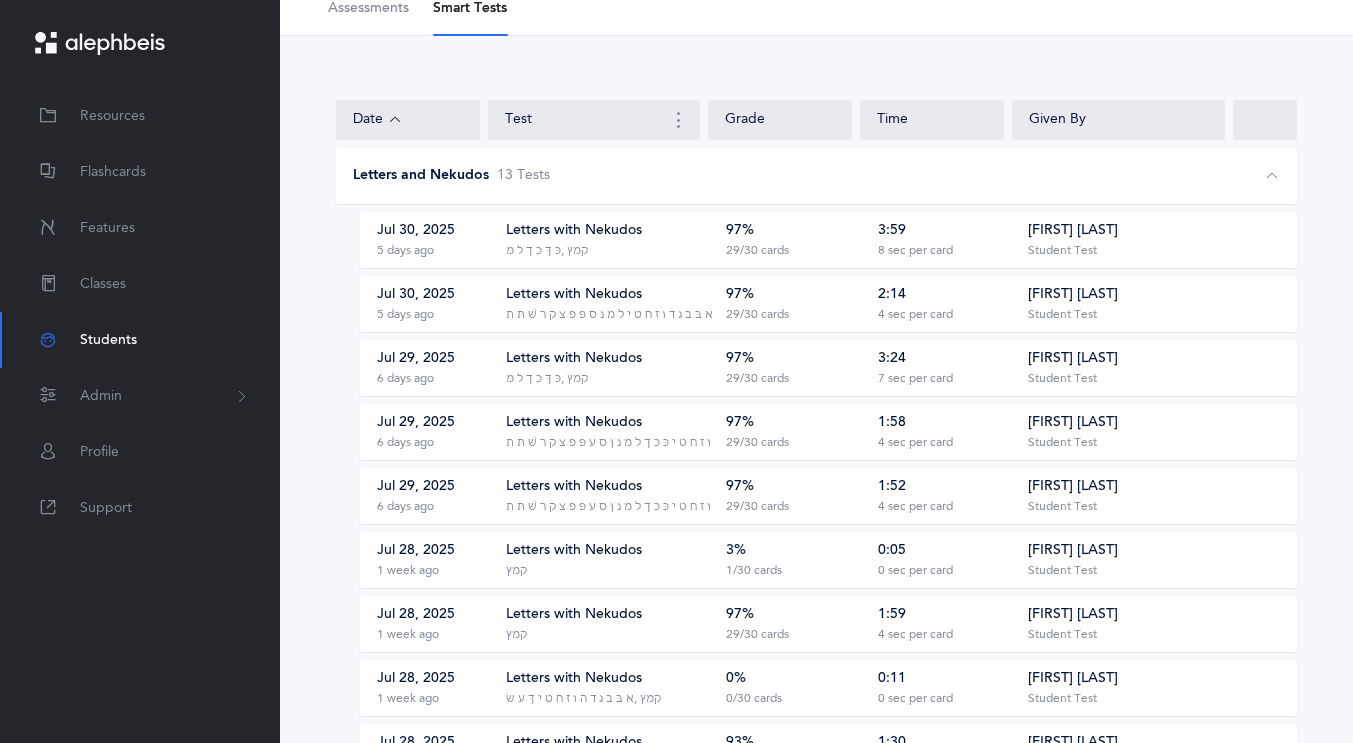 scroll, scrollTop: 89, scrollLeft: 0, axis: vertical 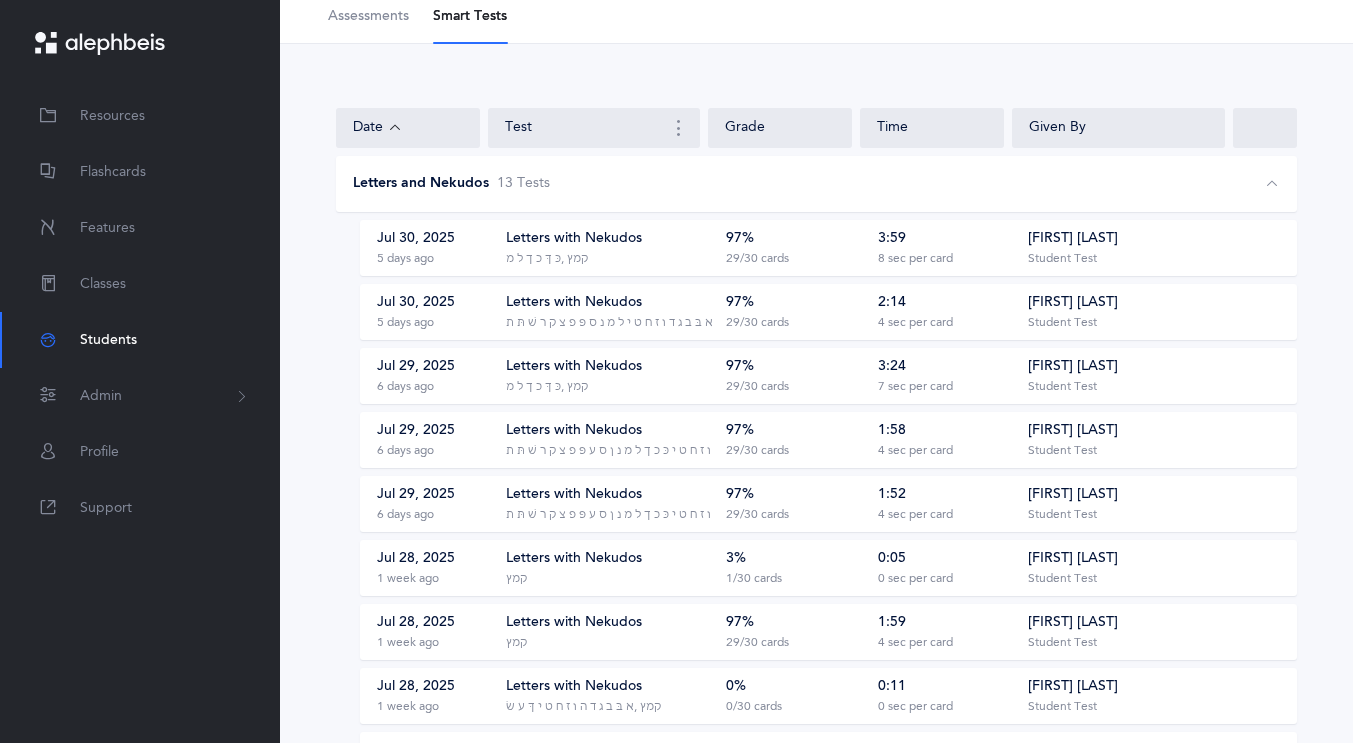 click on "5 days ago" at bounding box center (405, 323) 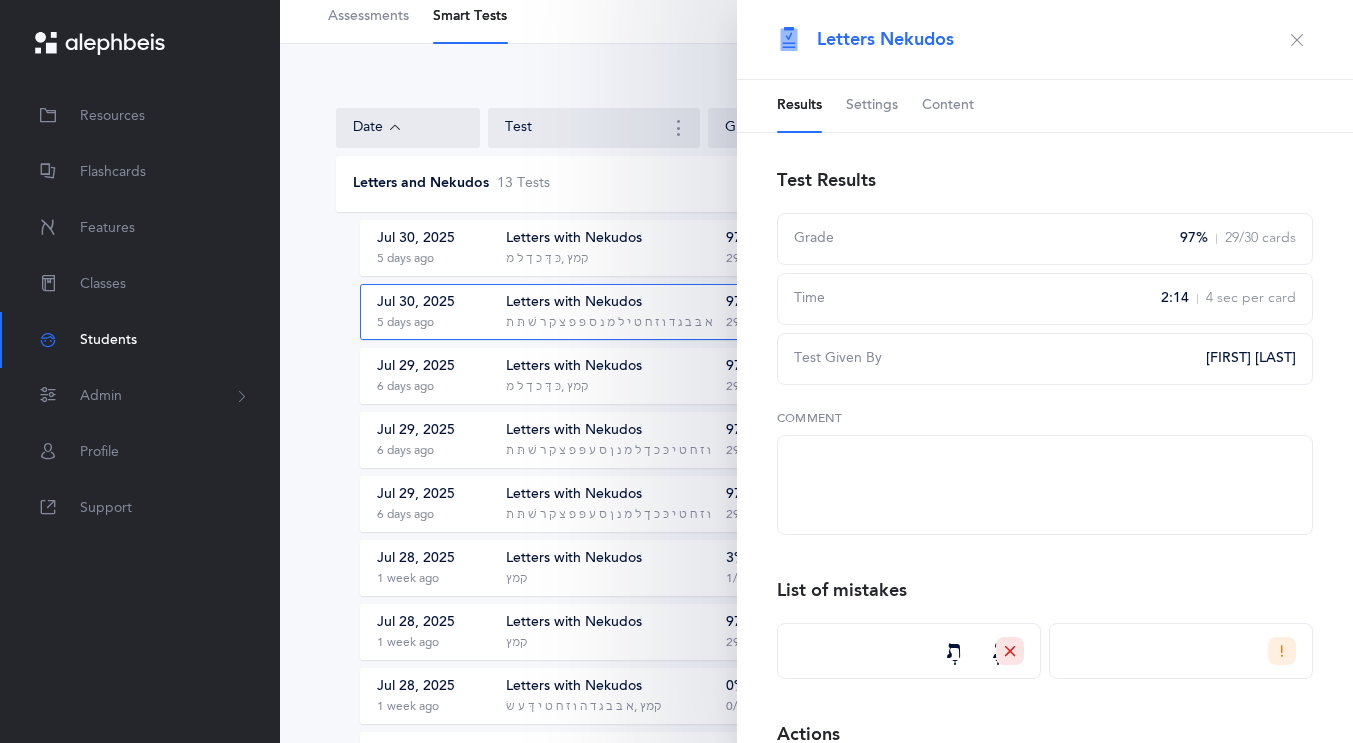 click on "Settings" at bounding box center (872, 106) 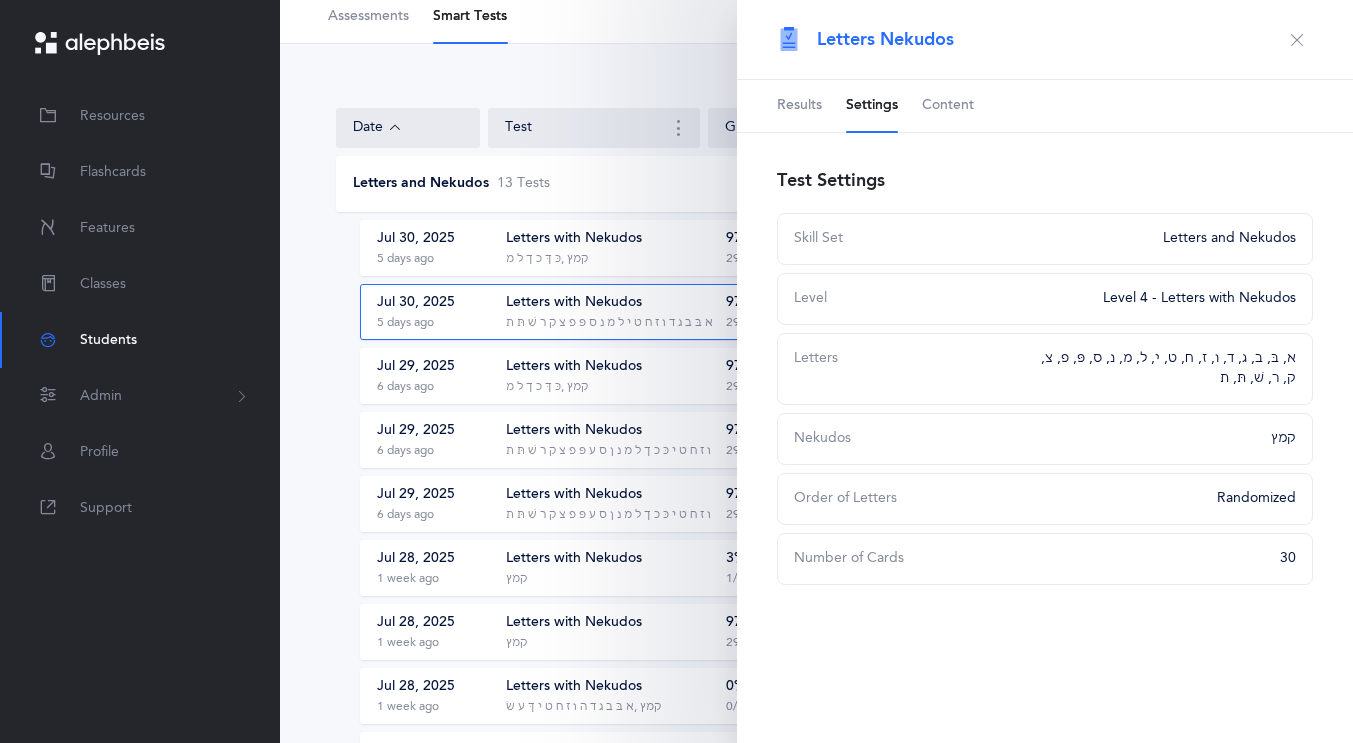 click on "Letters Nekudos" at bounding box center [1045, 40] 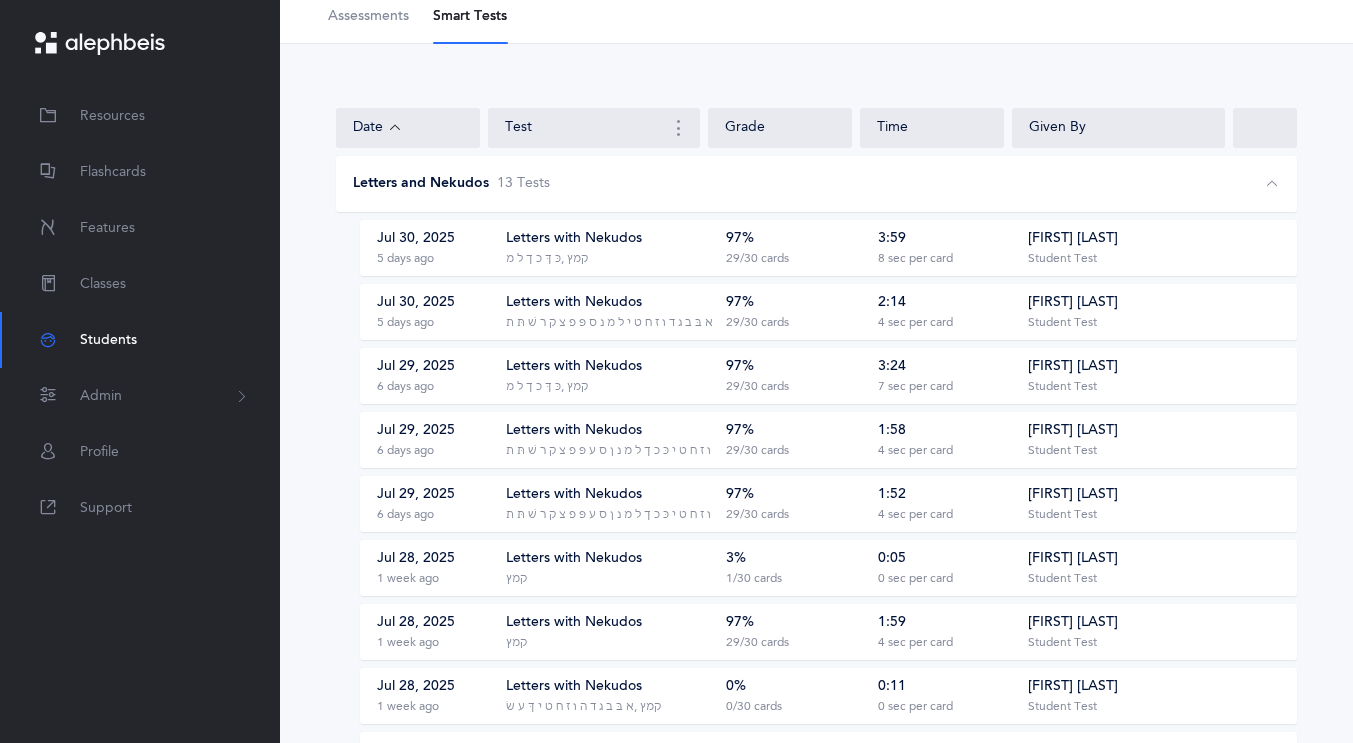 click on "Letters with Nekudos
‭‫כּ ךּ כ ך ל מ‬, ‭‫קמץ" at bounding box center [609, 248] 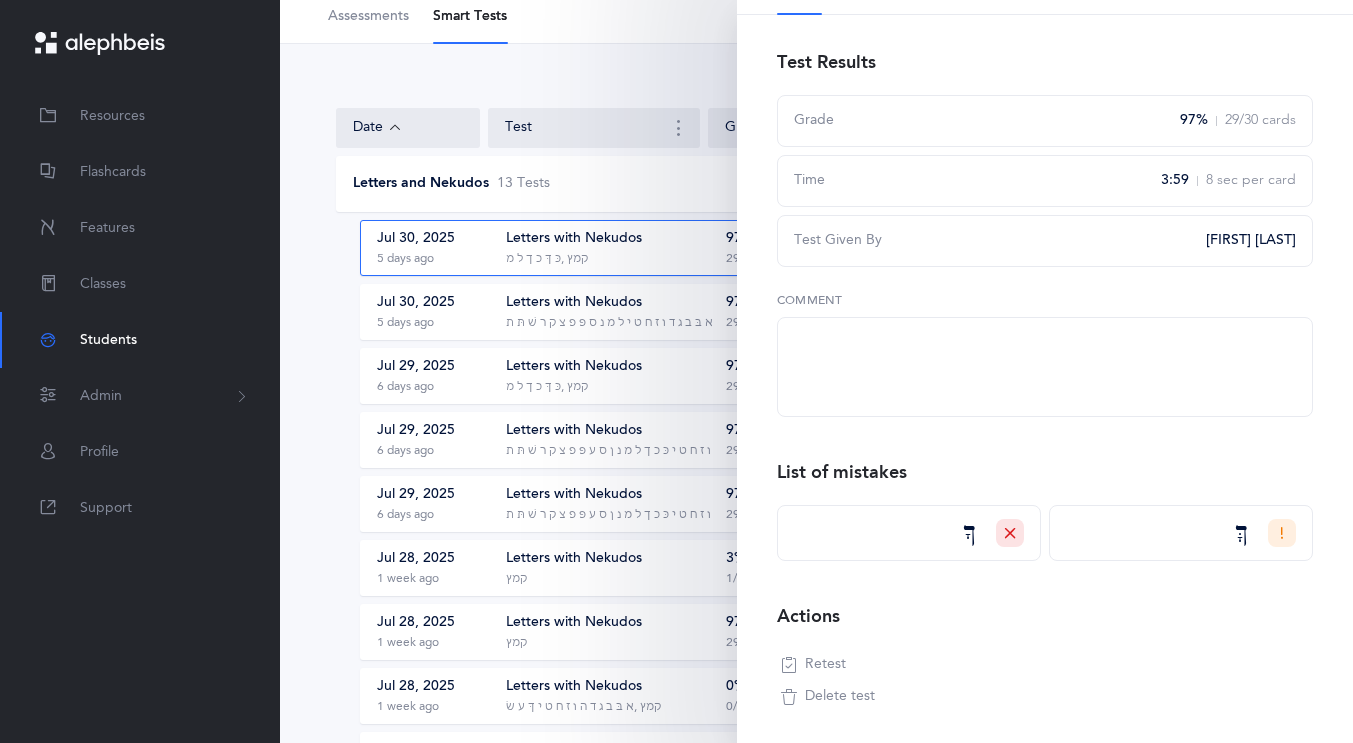 scroll, scrollTop: 0, scrollLeft: 0, axis: both 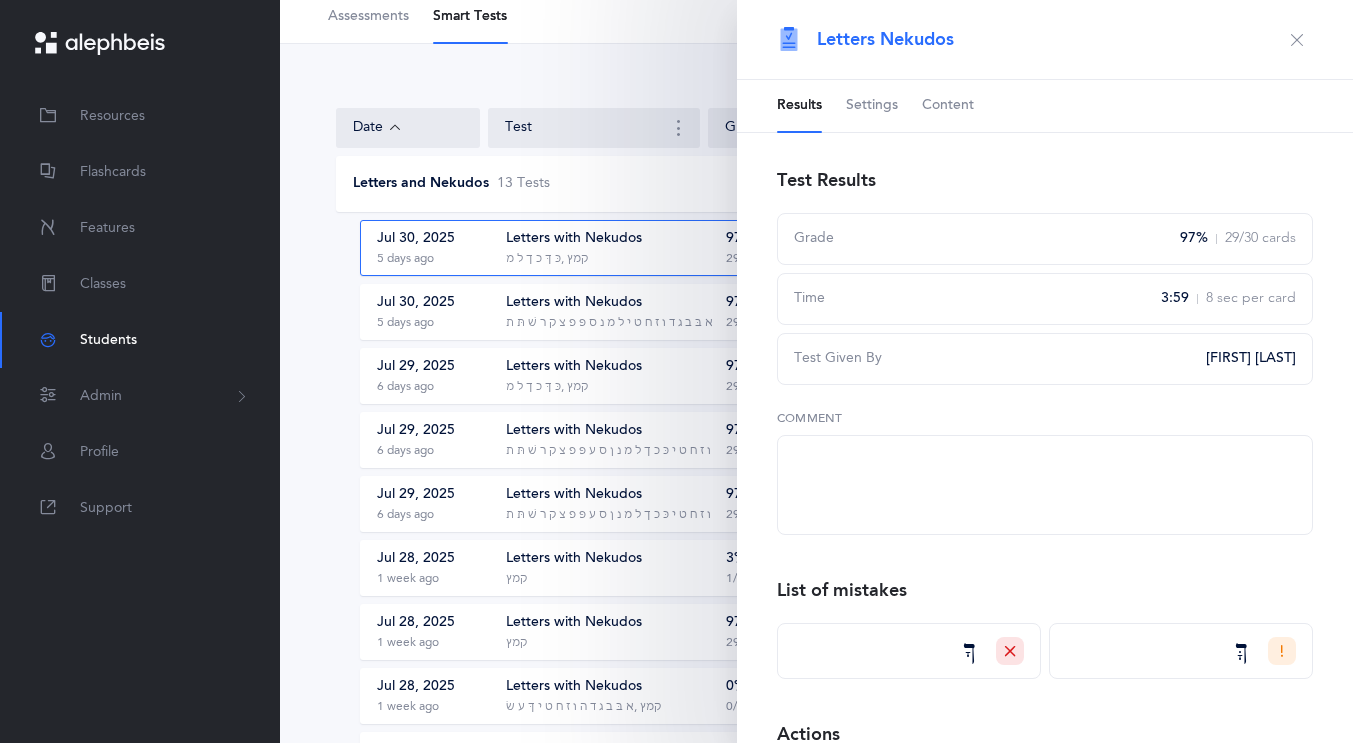 click on "Letters and Nekudos
13 Test s" at bounding box center [764, 184] 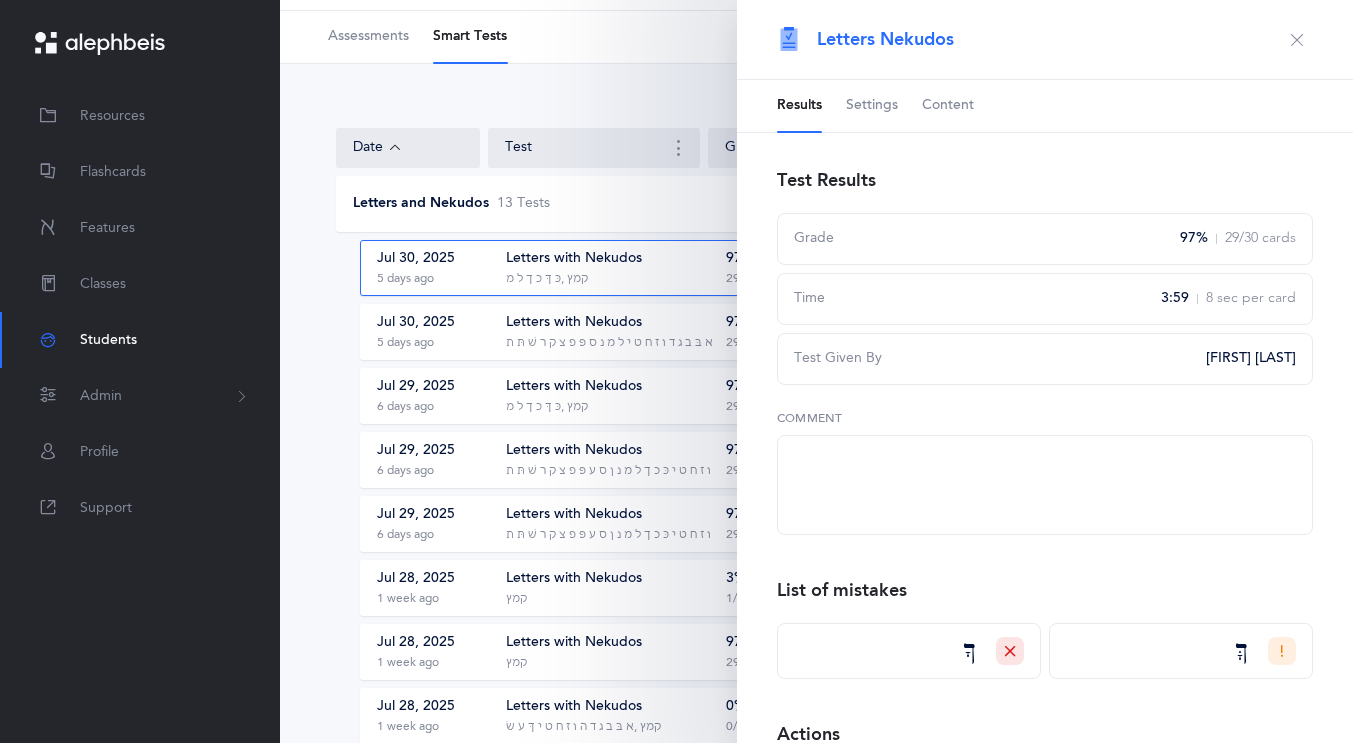 scroll, scrollTop: 0, scrollLeft: 0, axis: both 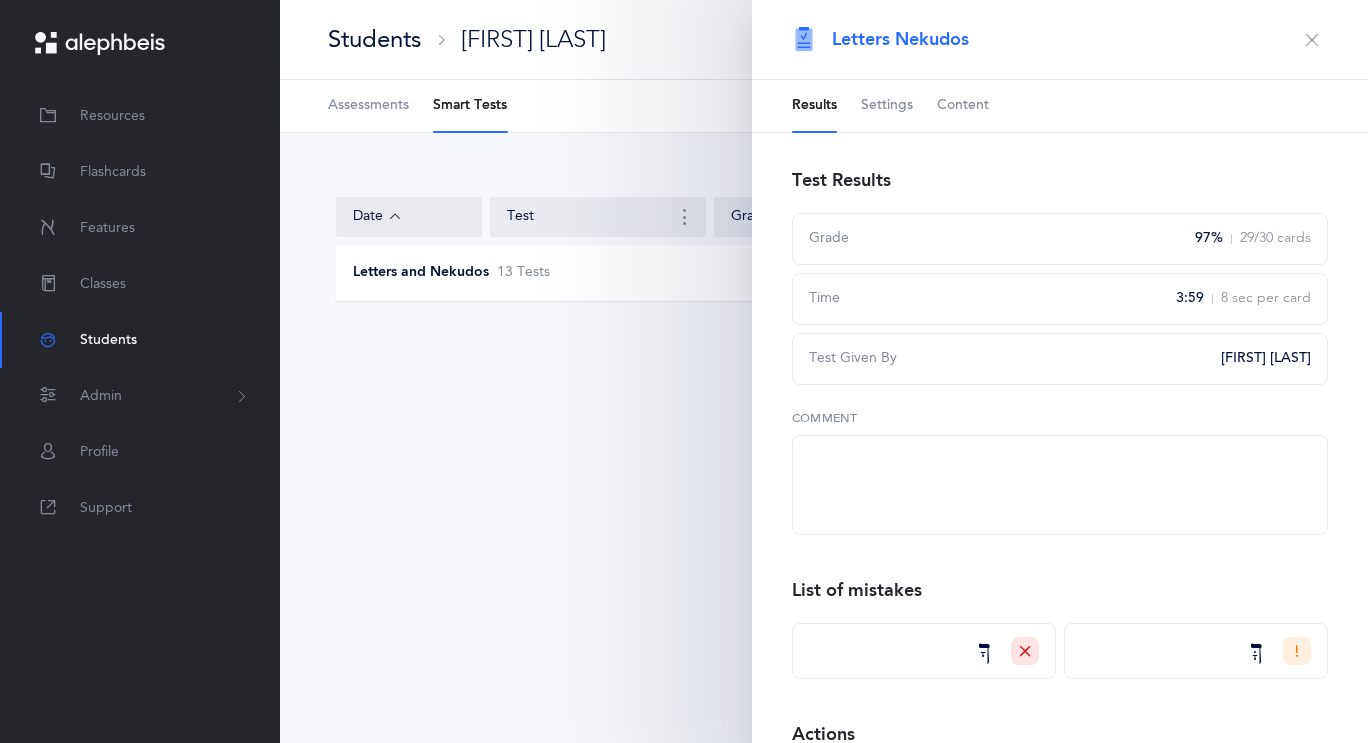 click at bounding box center (1312, 40) 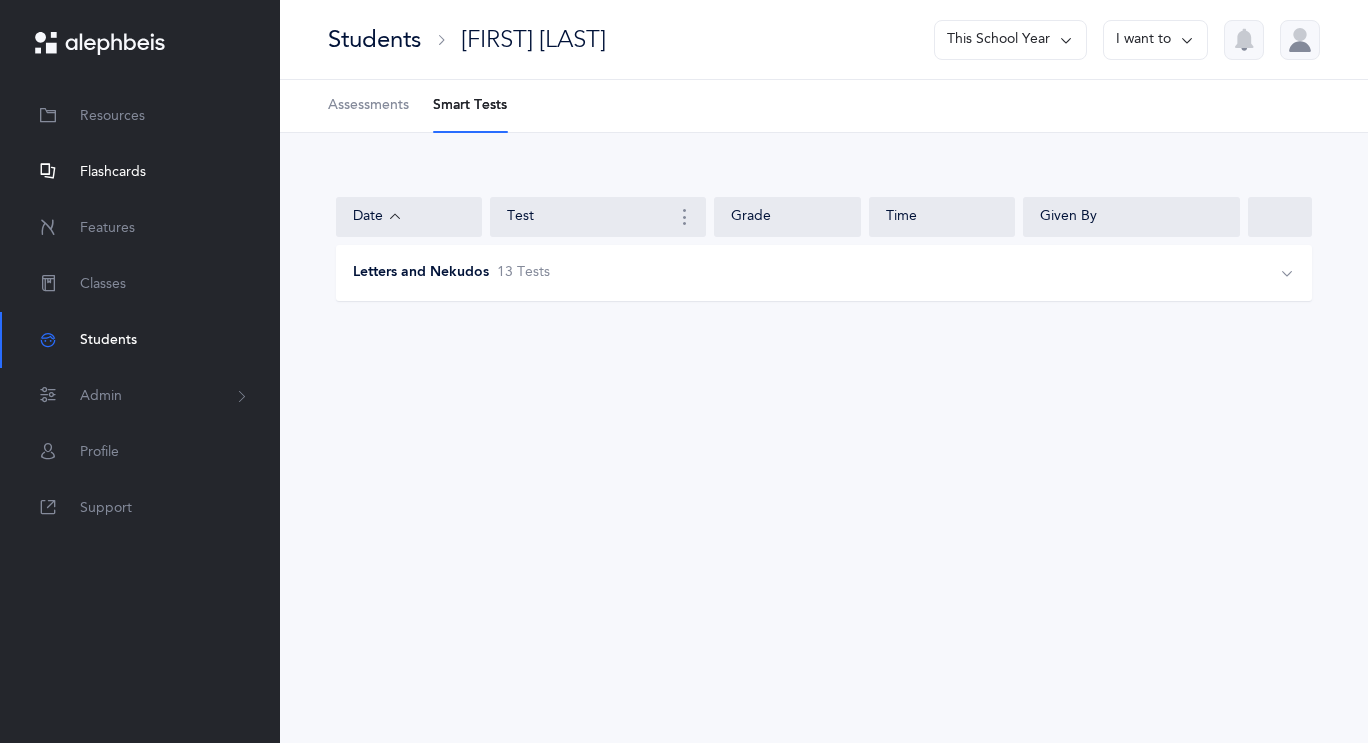 click on "Flashcards" at bounding box center (140, 172) 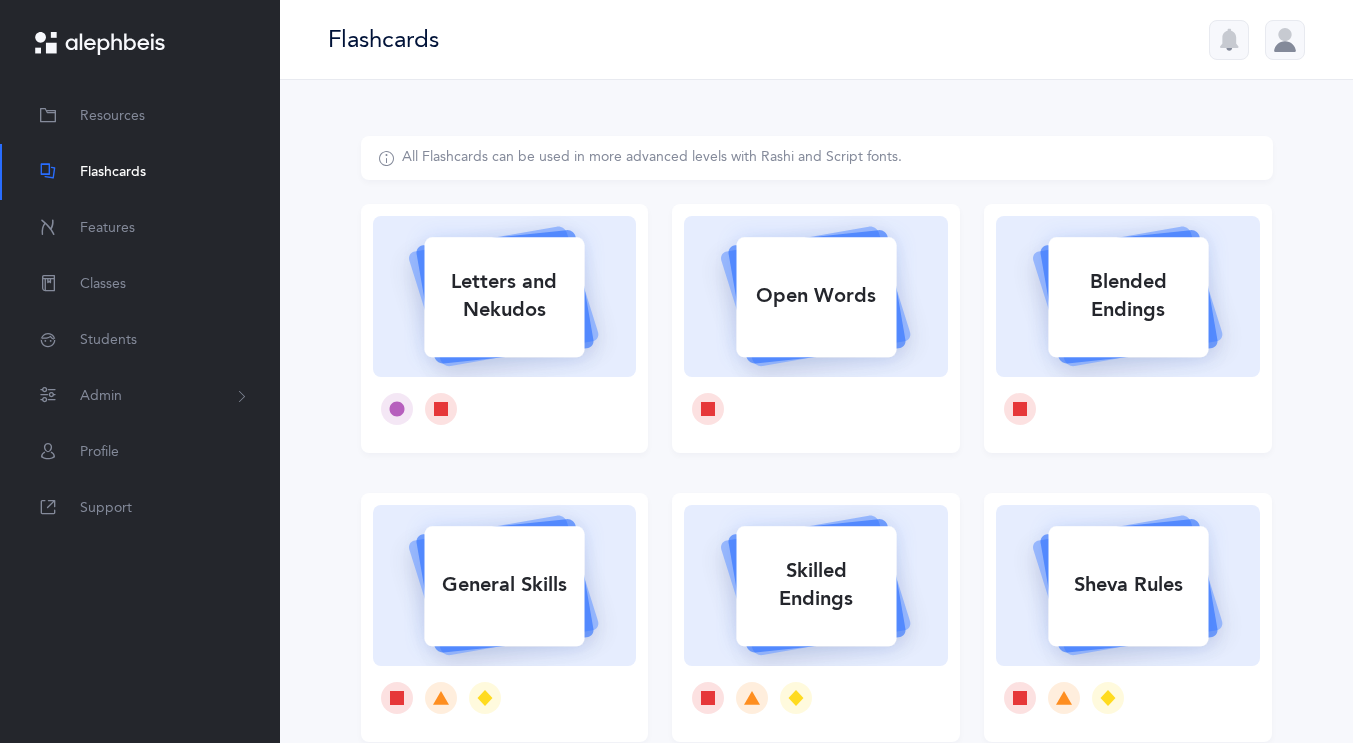 click on "Letters and Nekudos" at bounding box center [504, 296] 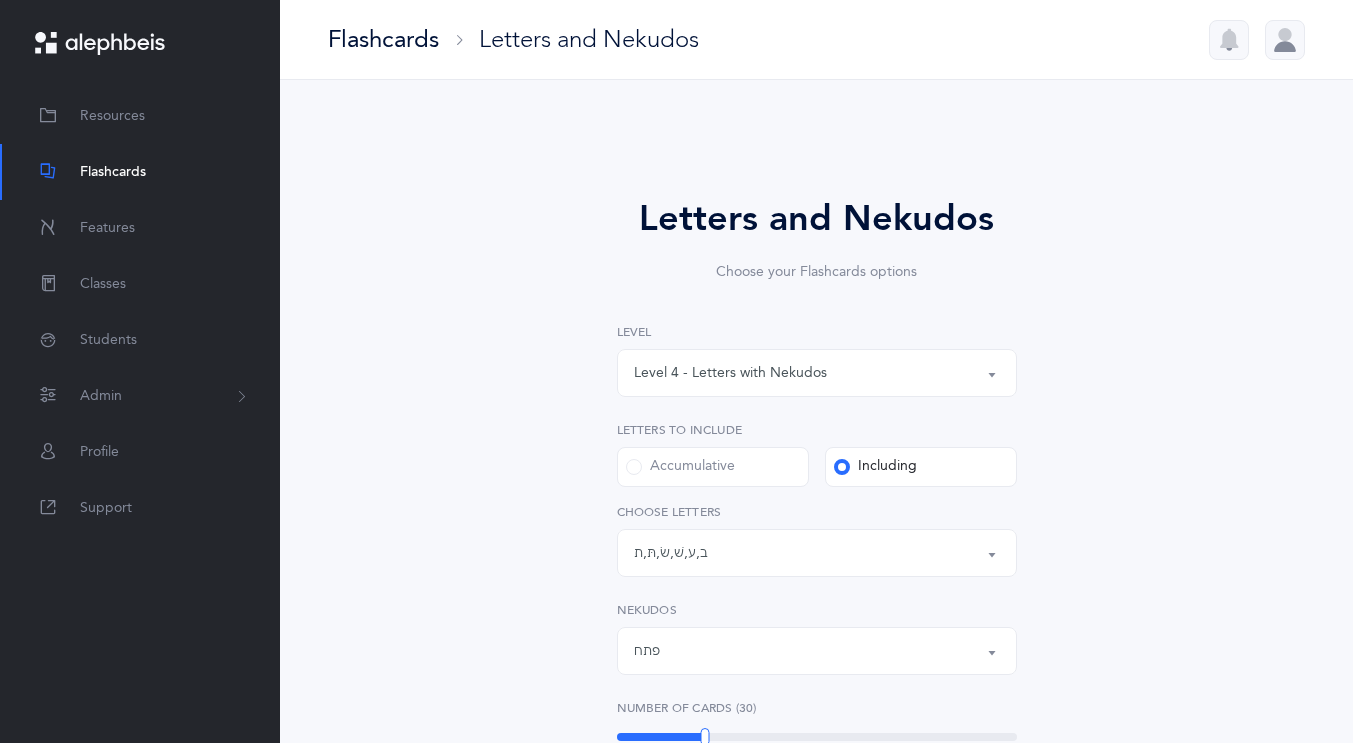 scroll, scrollTop: 30, scrollLeft: 0, axis: vertical 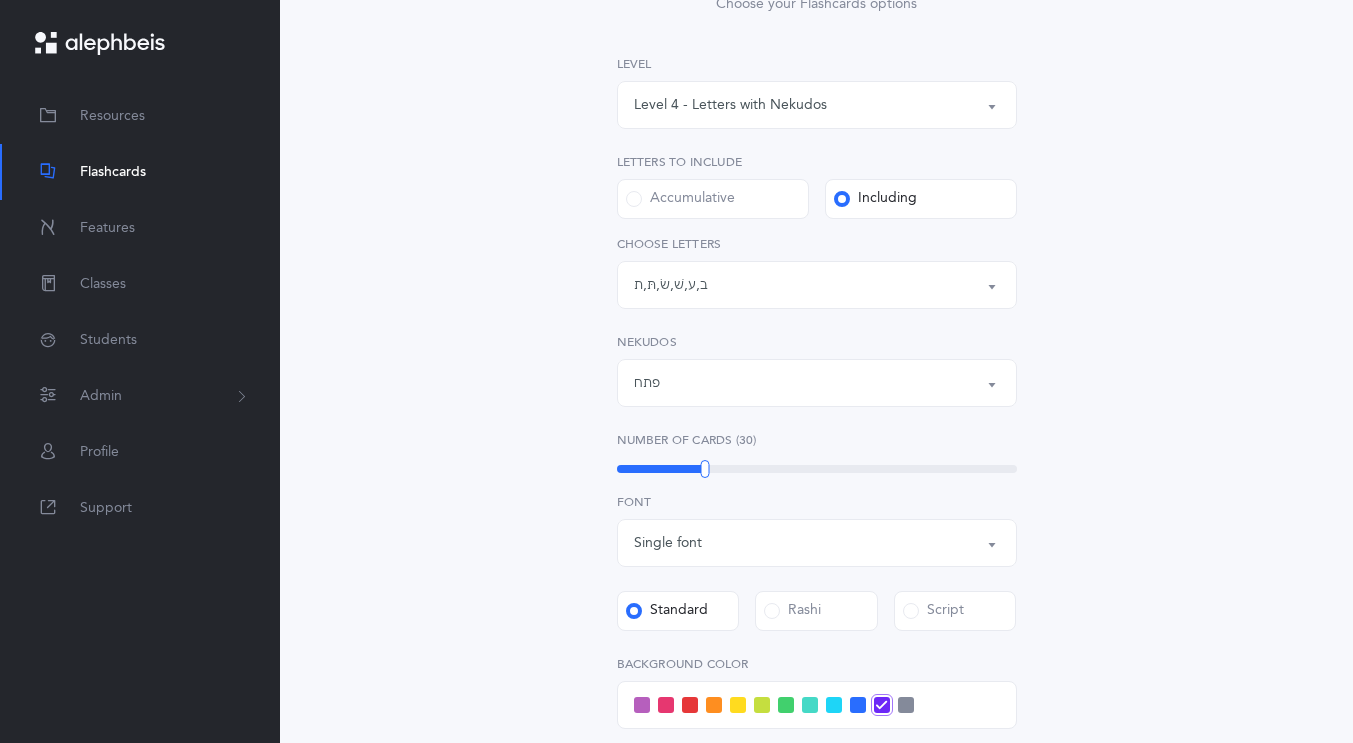 click on "Letters: ב ,  ע ,  שׁ ,  שׂ ,  תּ ,  ת" at bounding box center [817, 285] 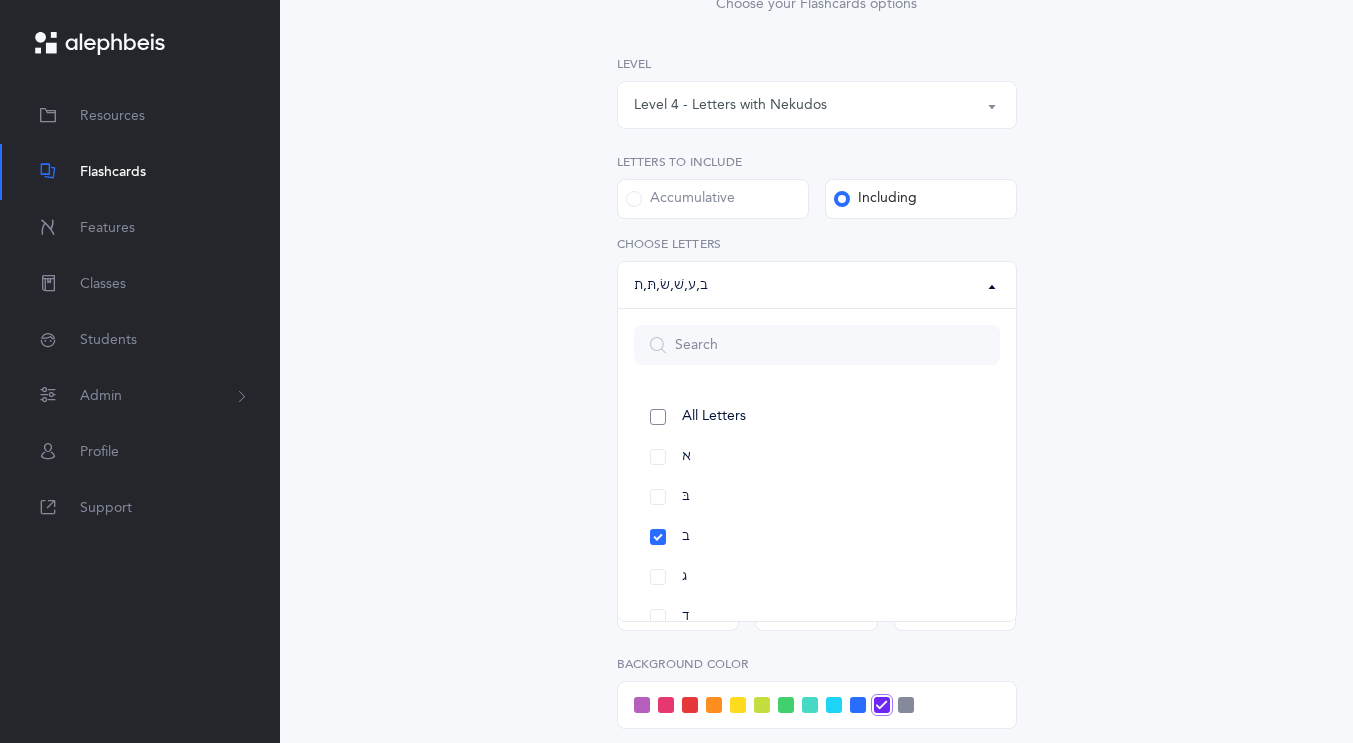 click on "All Letters" at bounding box center [817, 417] 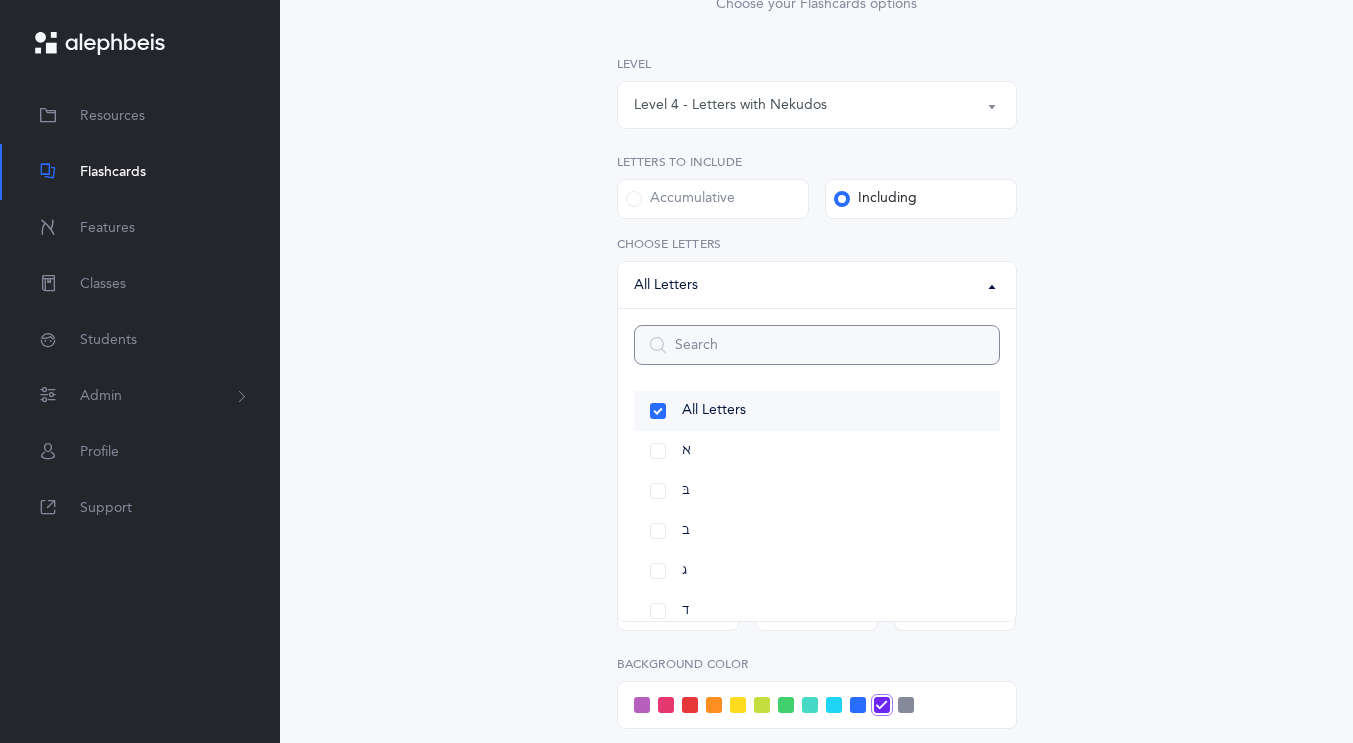 scroll, scrollTop: 9, scrollLeft: 0, axis: vertical 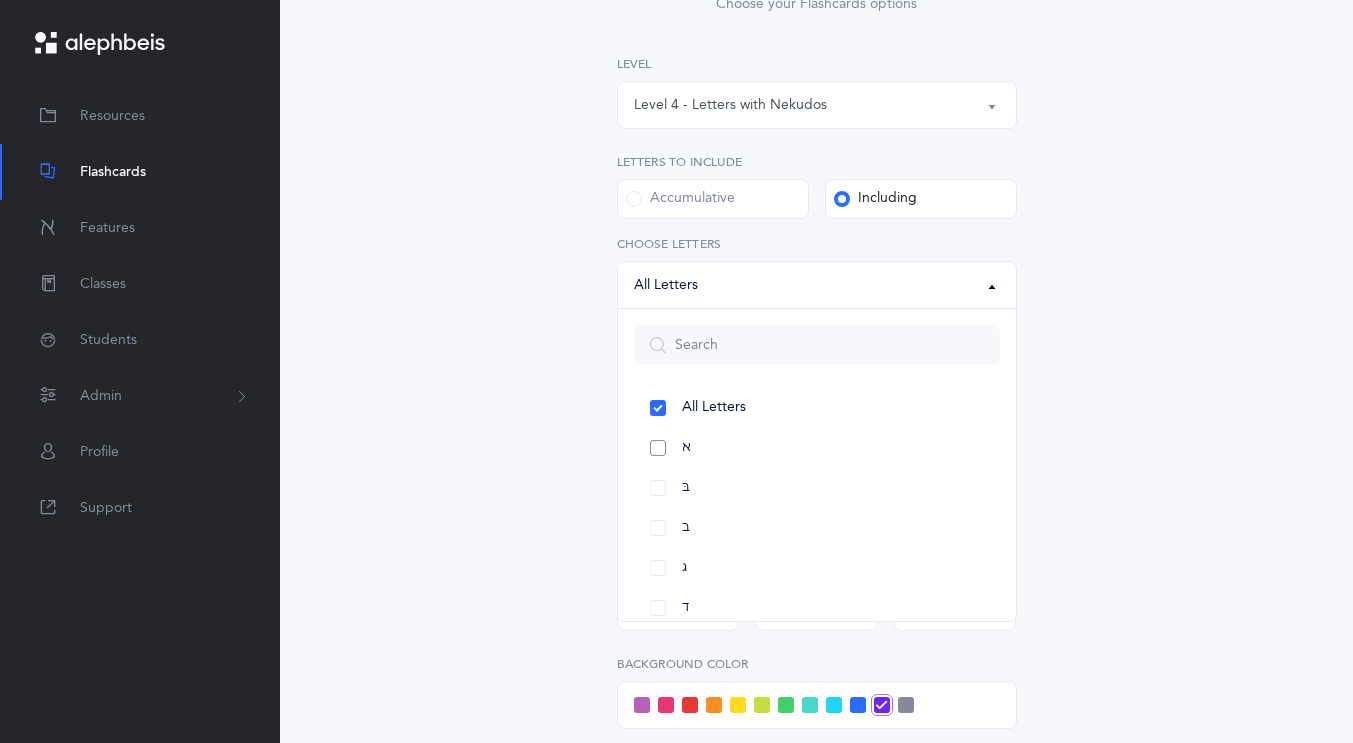 click on "א" at bounding box center [817, 448] 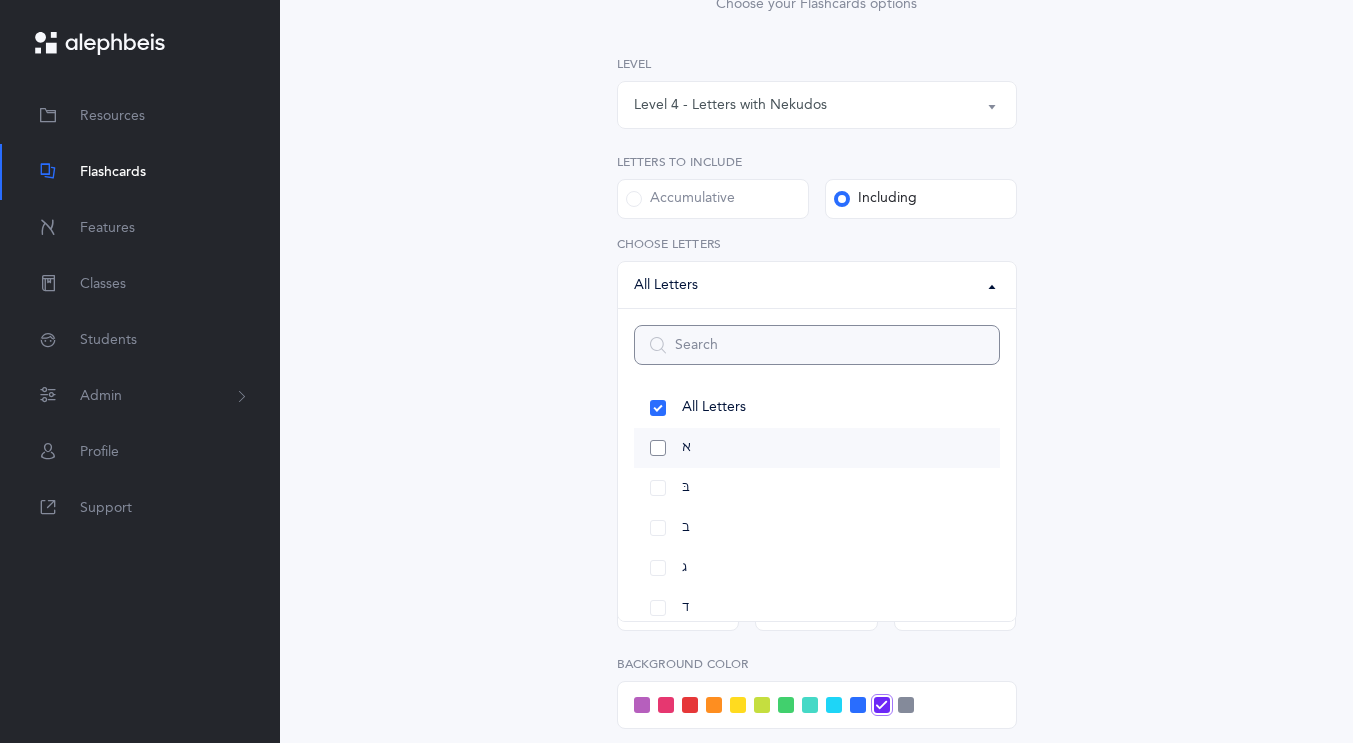 select on "1" 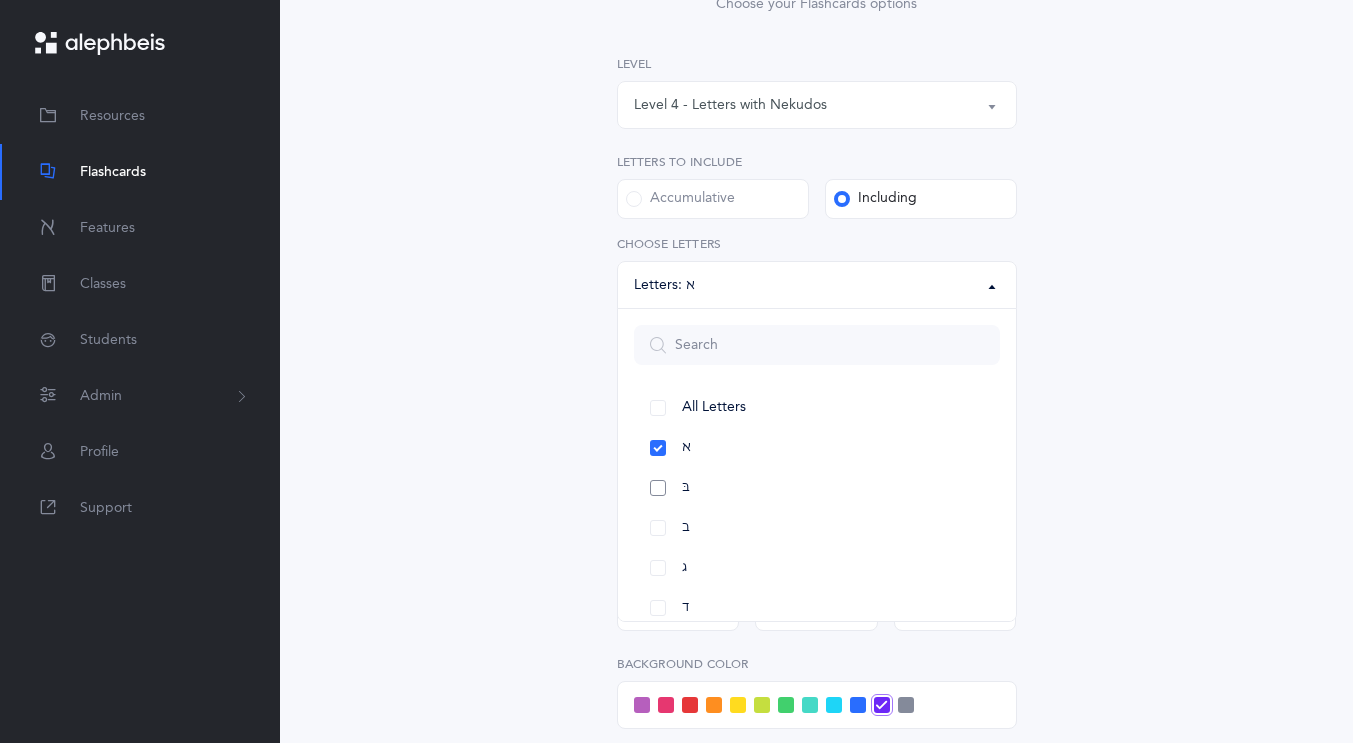 click on "בּ" at bounding box center [817, 488] 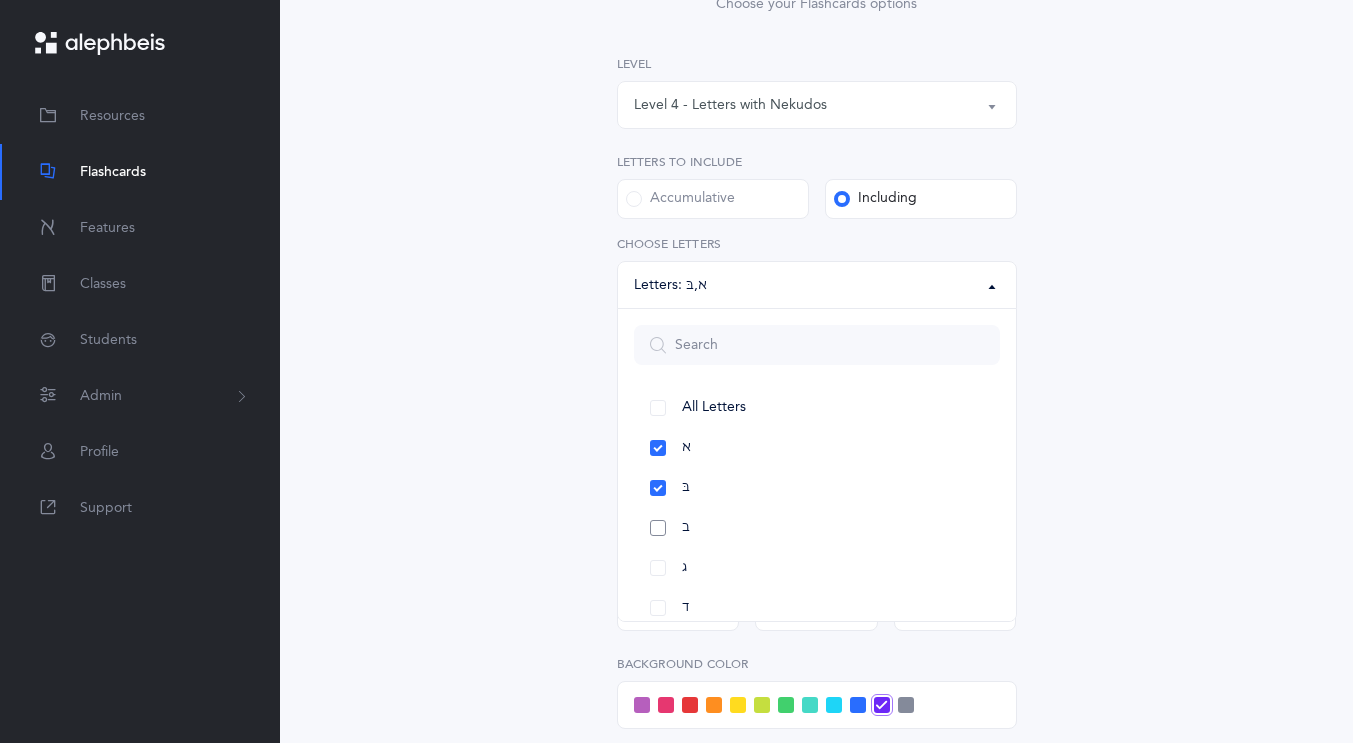 click on "ב" at bounding box center [817, 528] 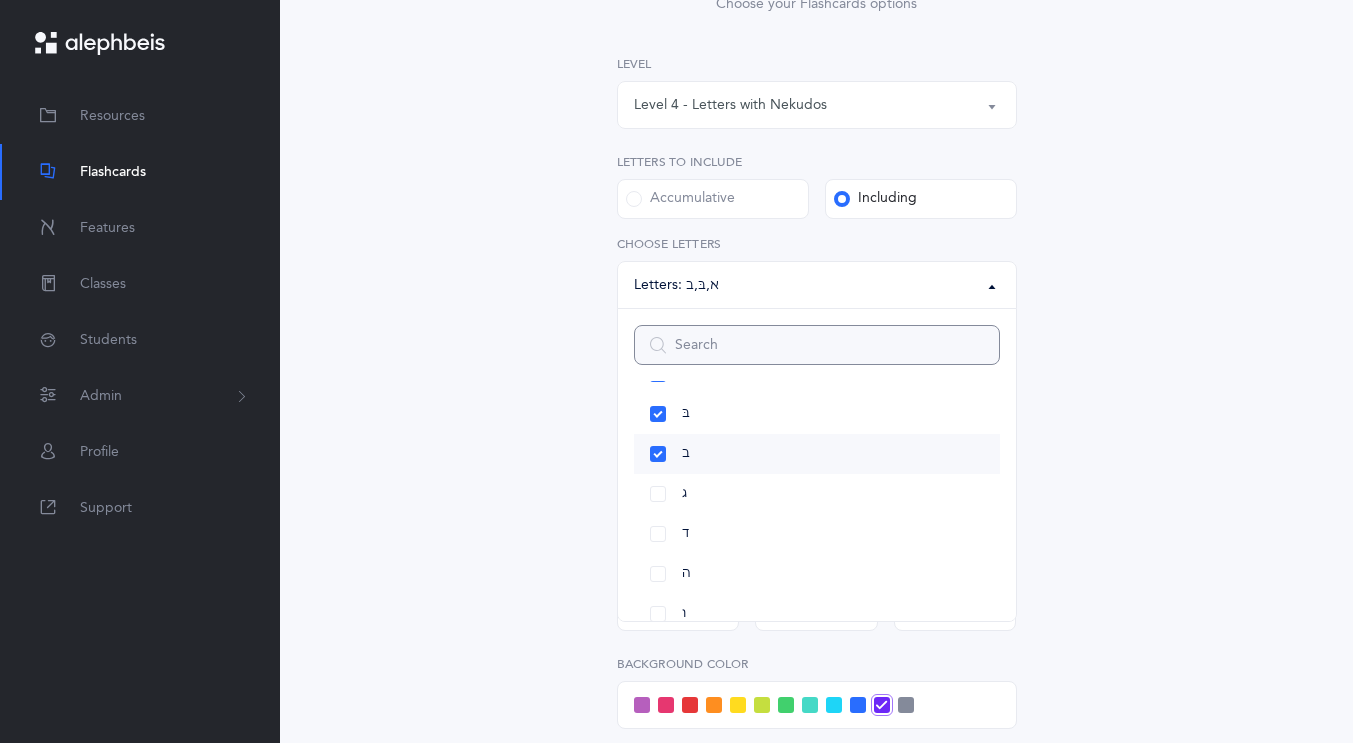 scroll, scrollTop: 95, scrollLeft: 0, axis: vertical 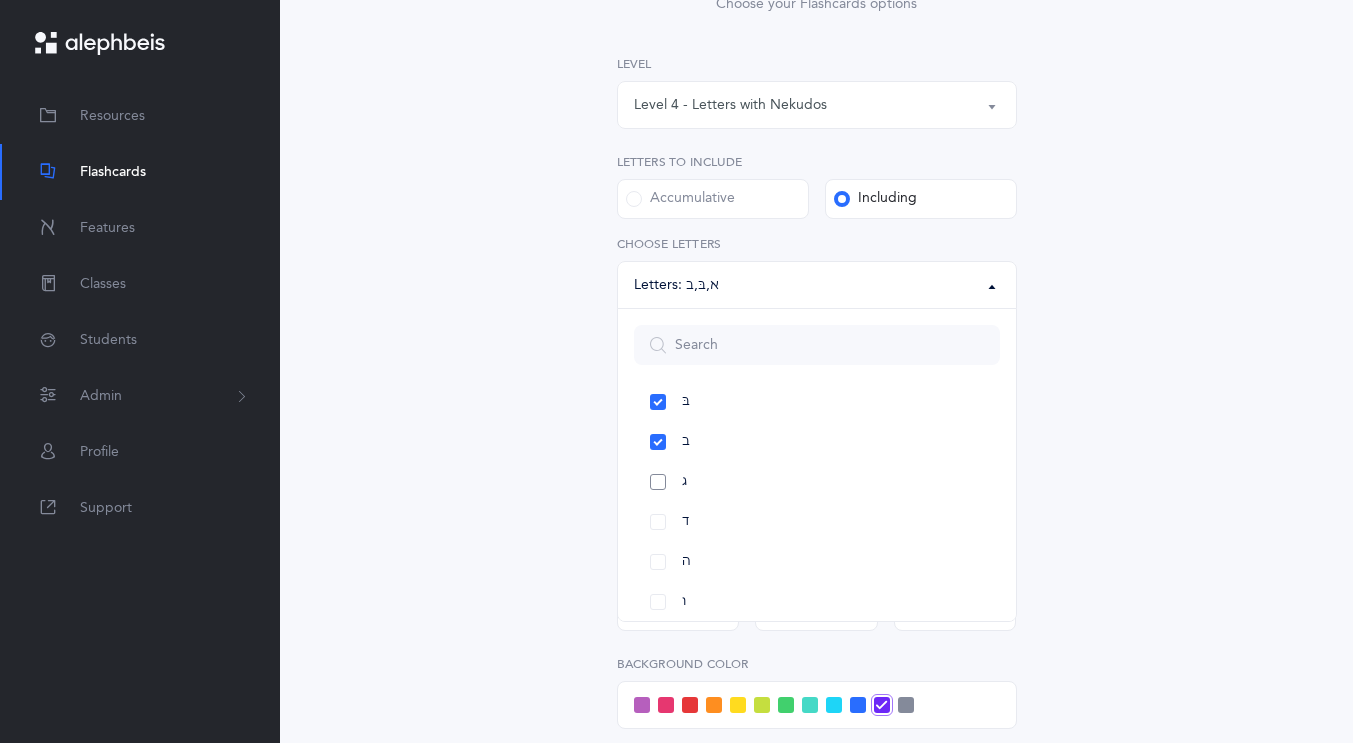 click on "ג" at bounding box center [817, 482] 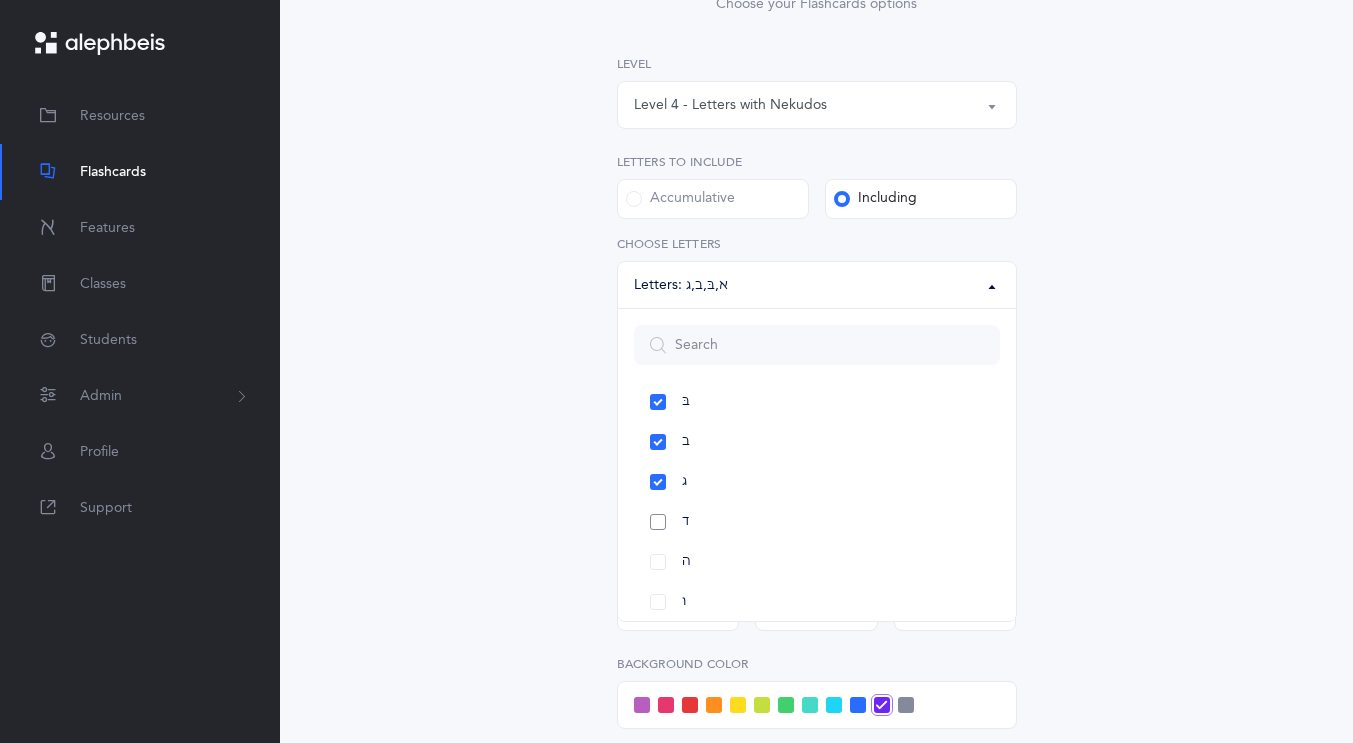 click on "ד" at bounding box center [817, 522] 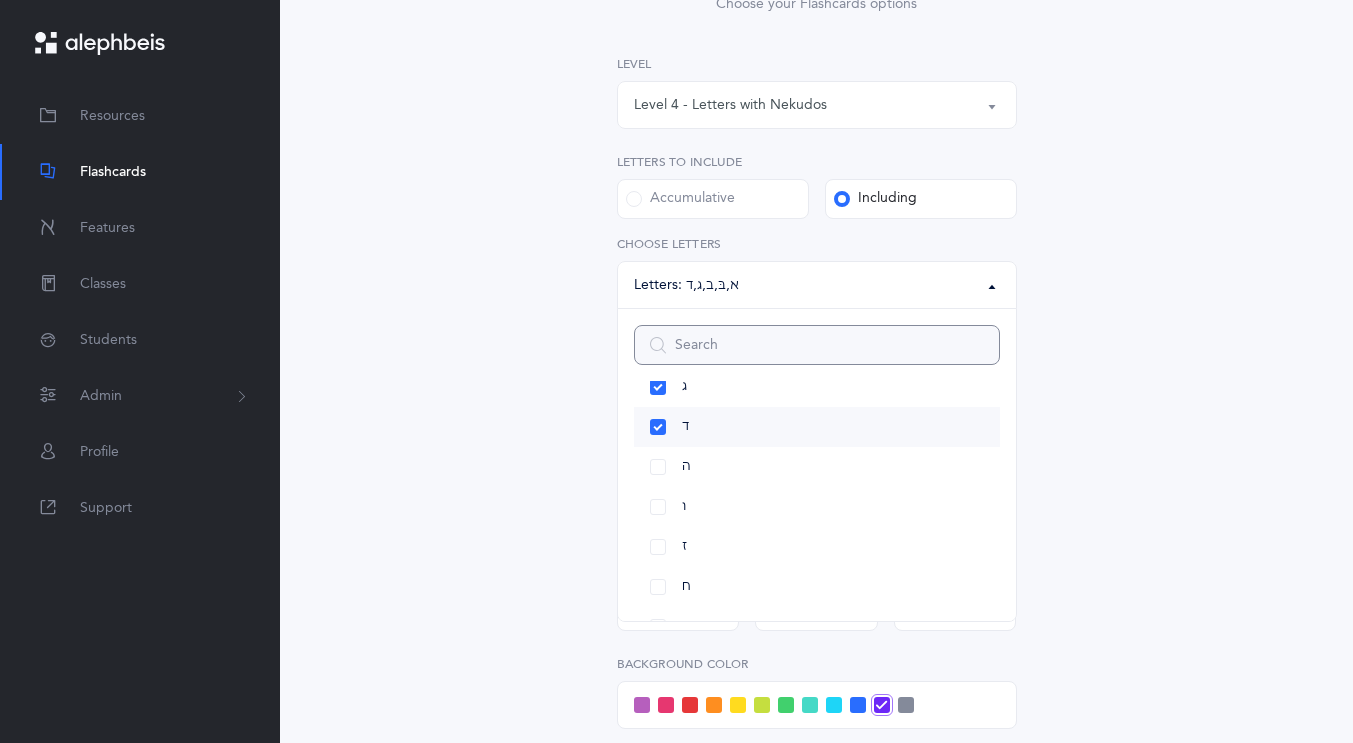 scroll, scrollTop: 226, scrollLeft: 0, axis: vertical 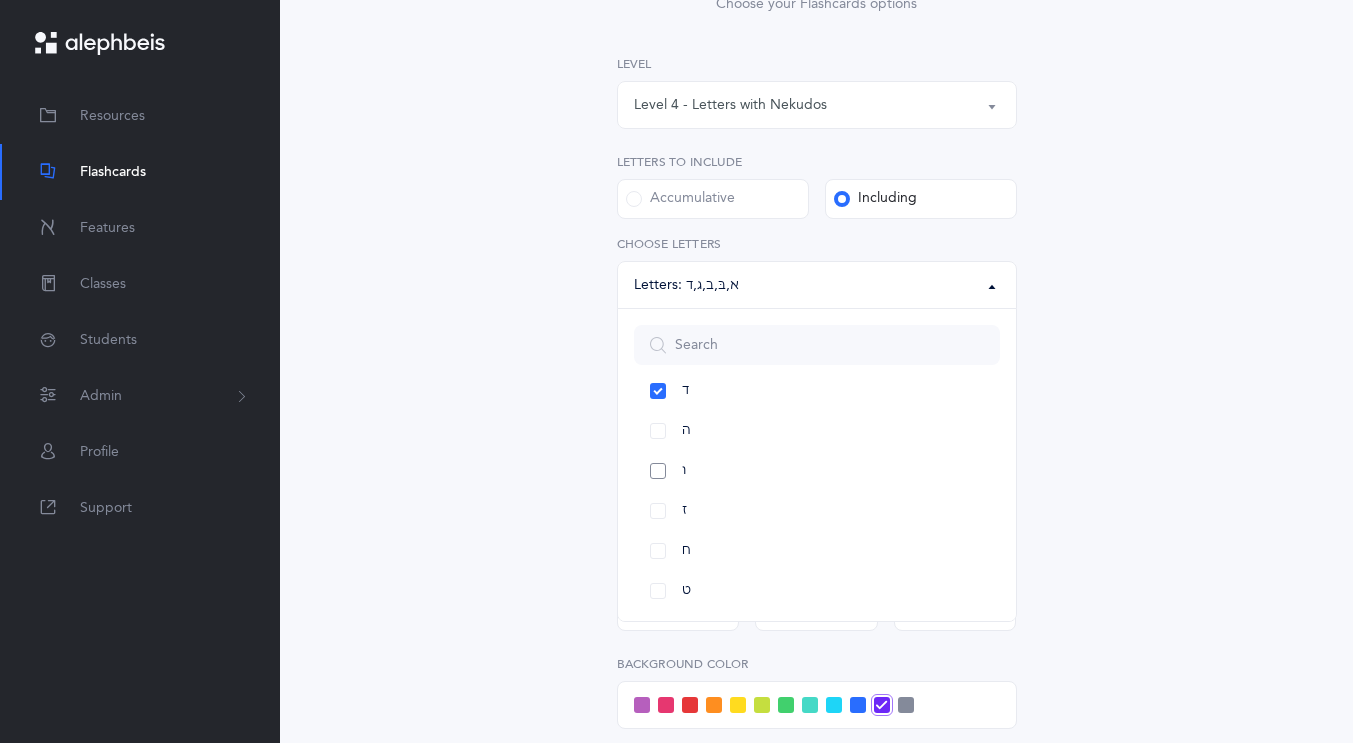 click on "ו" at bounding box center [817, 471] 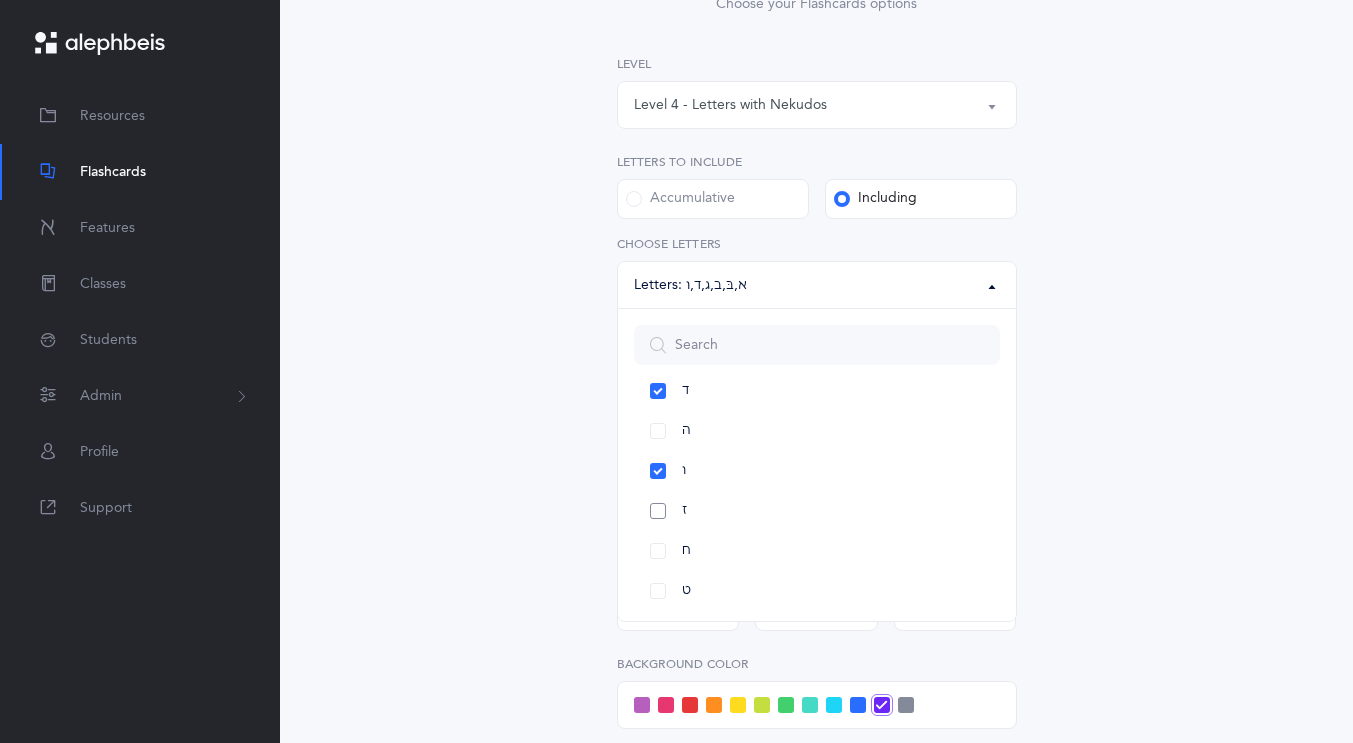 click on "ז" at bounding box center (817, 511) 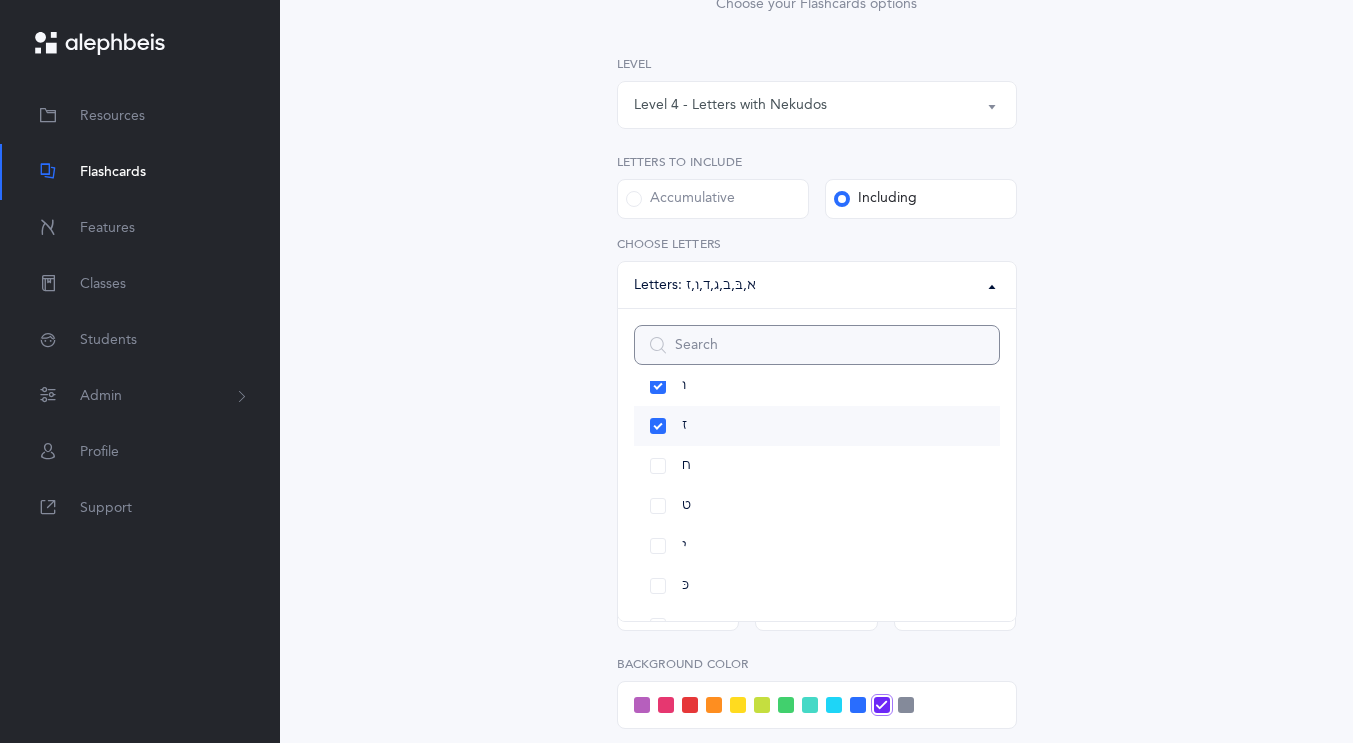 scroll, scrollTop: 316, scrollLeft: 0, axis: vertical 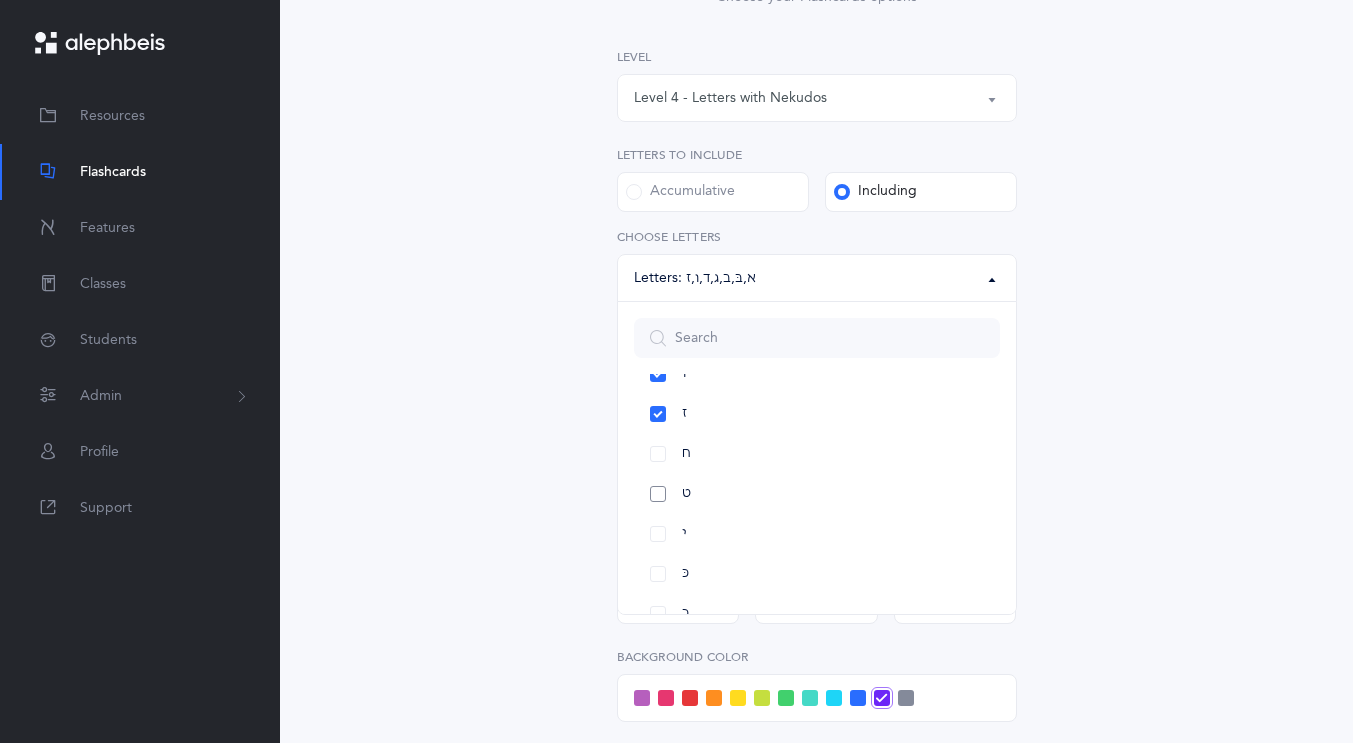 click on "ט" at bounding box center (817, 494) 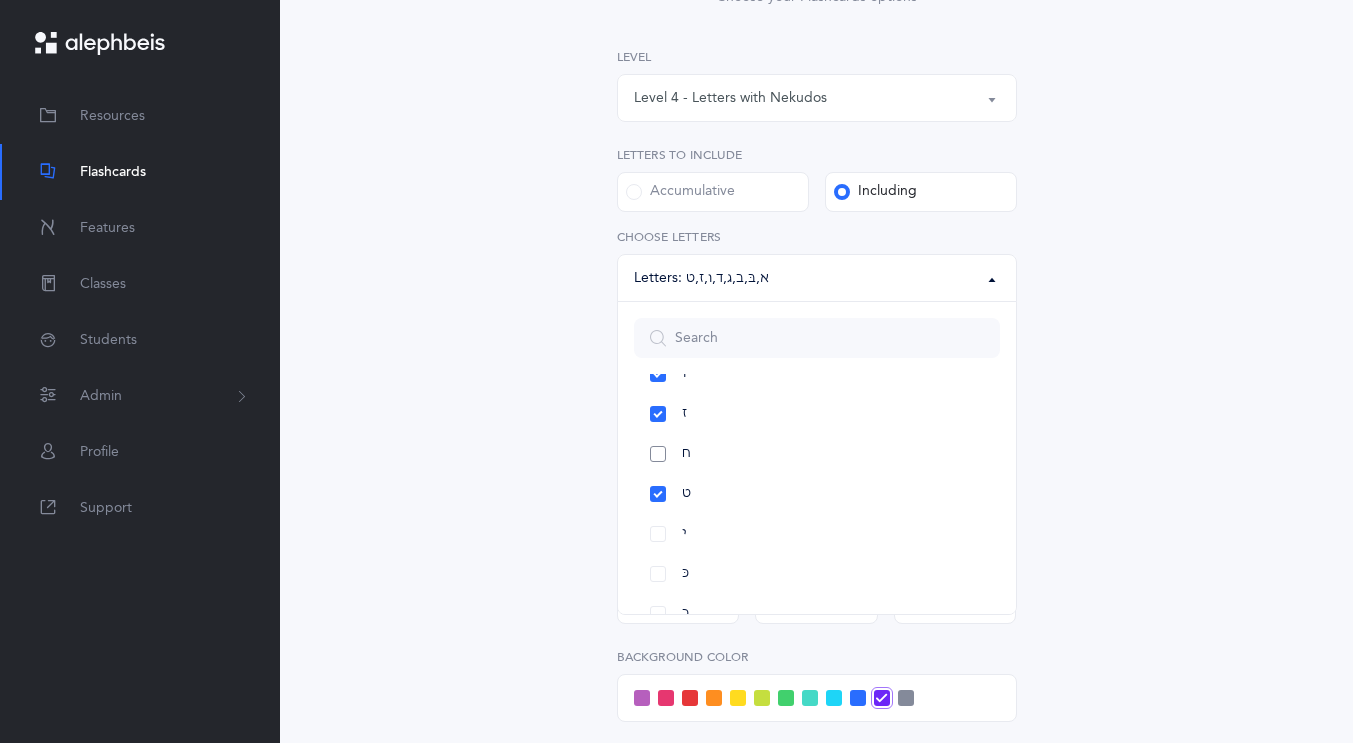click on "ח" at bounding box center [817, 454] 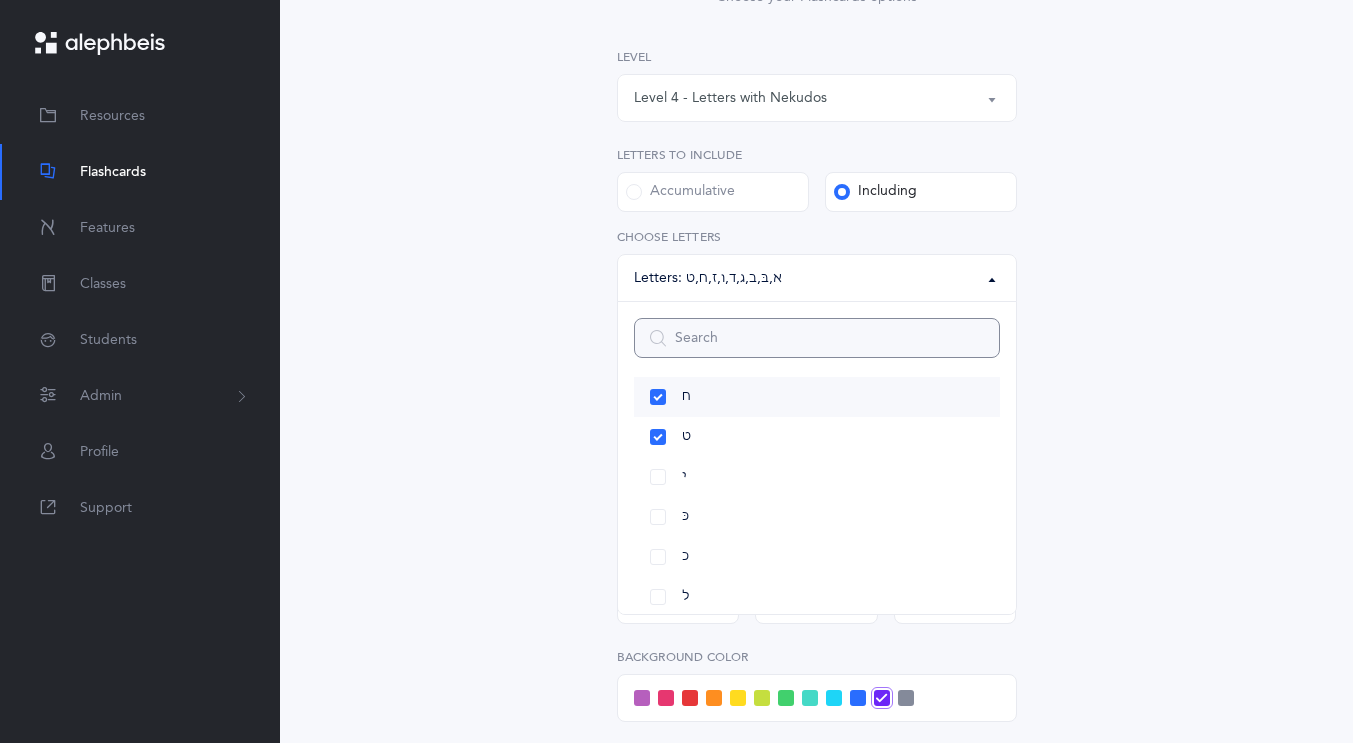 scroll, scrollTop: 378, scrollLeft: 0, axis: vertical 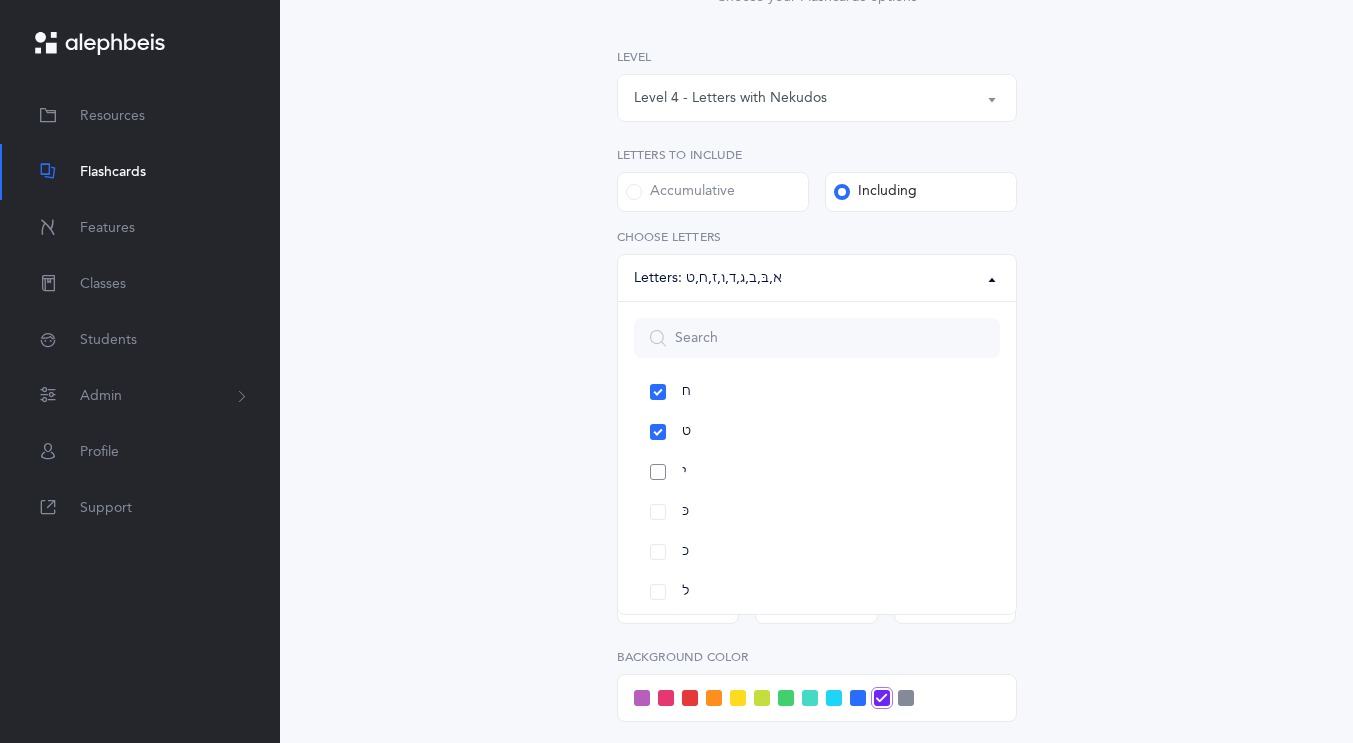 click on "י" at bounding box center [817, 472] 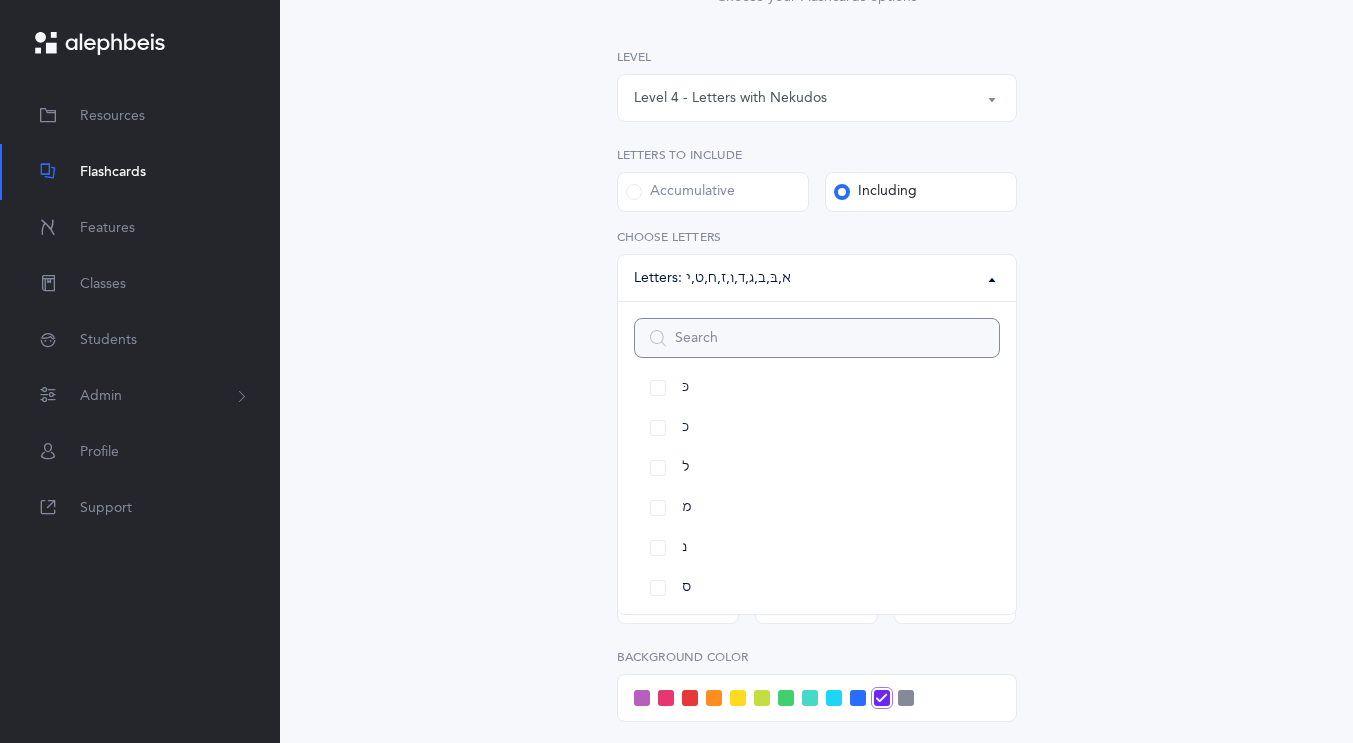 scroll, scrollTop: 514, scrollLeft: 0, axis: vertical 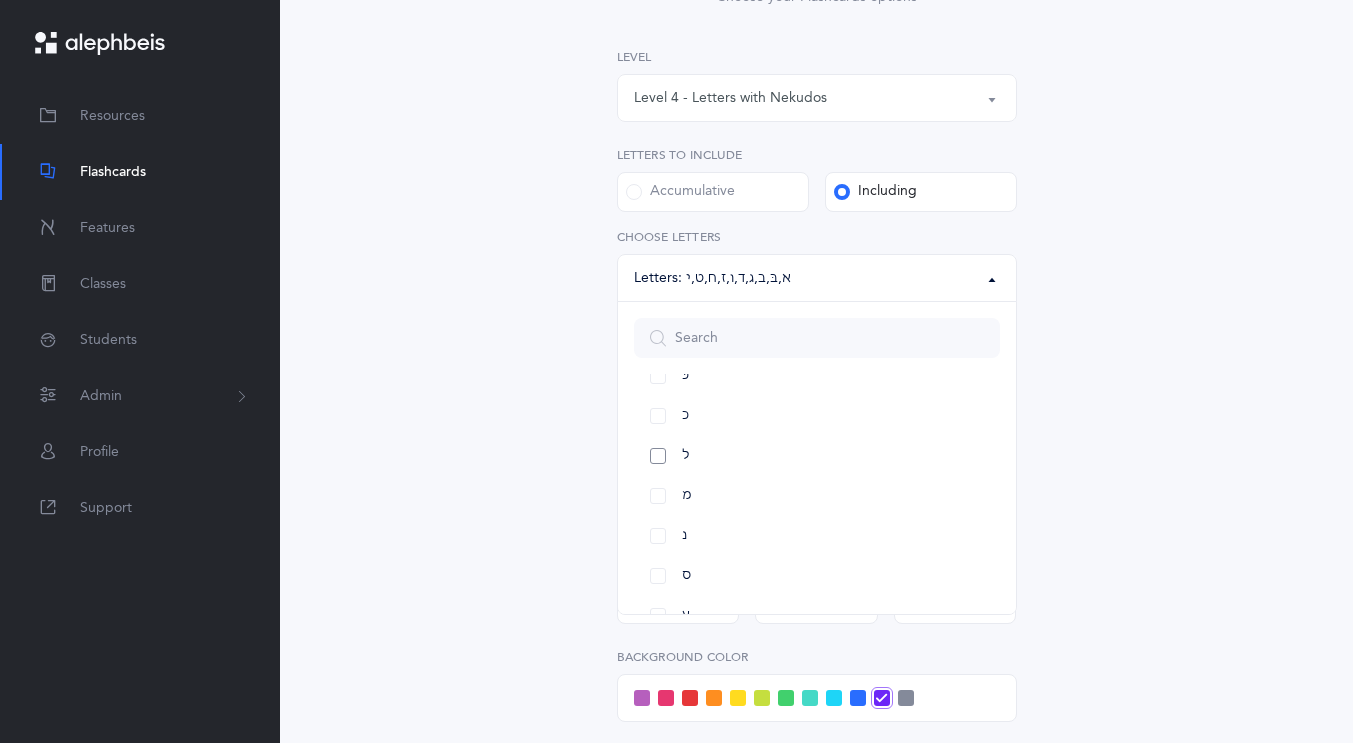 click on "ל" at bounding box center (817, 456) 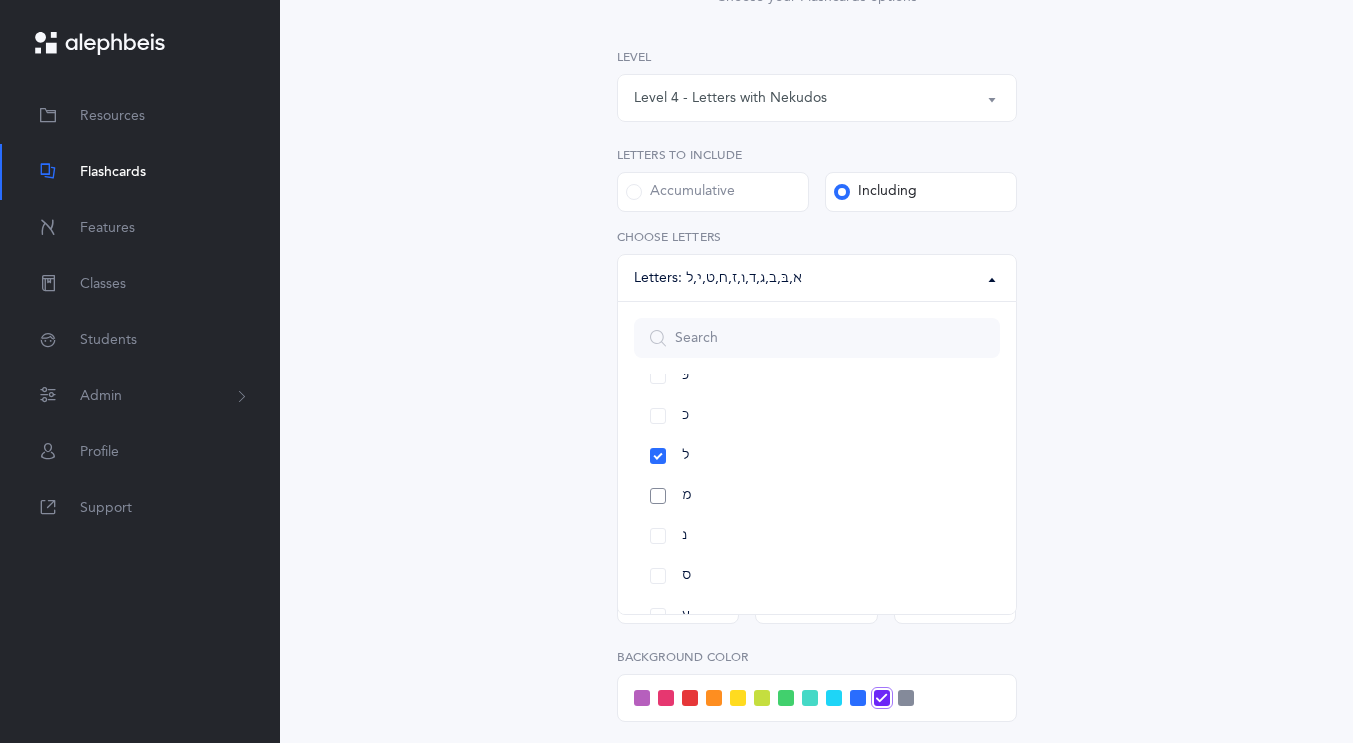 click on "מ" at bounding box center (817, 496) 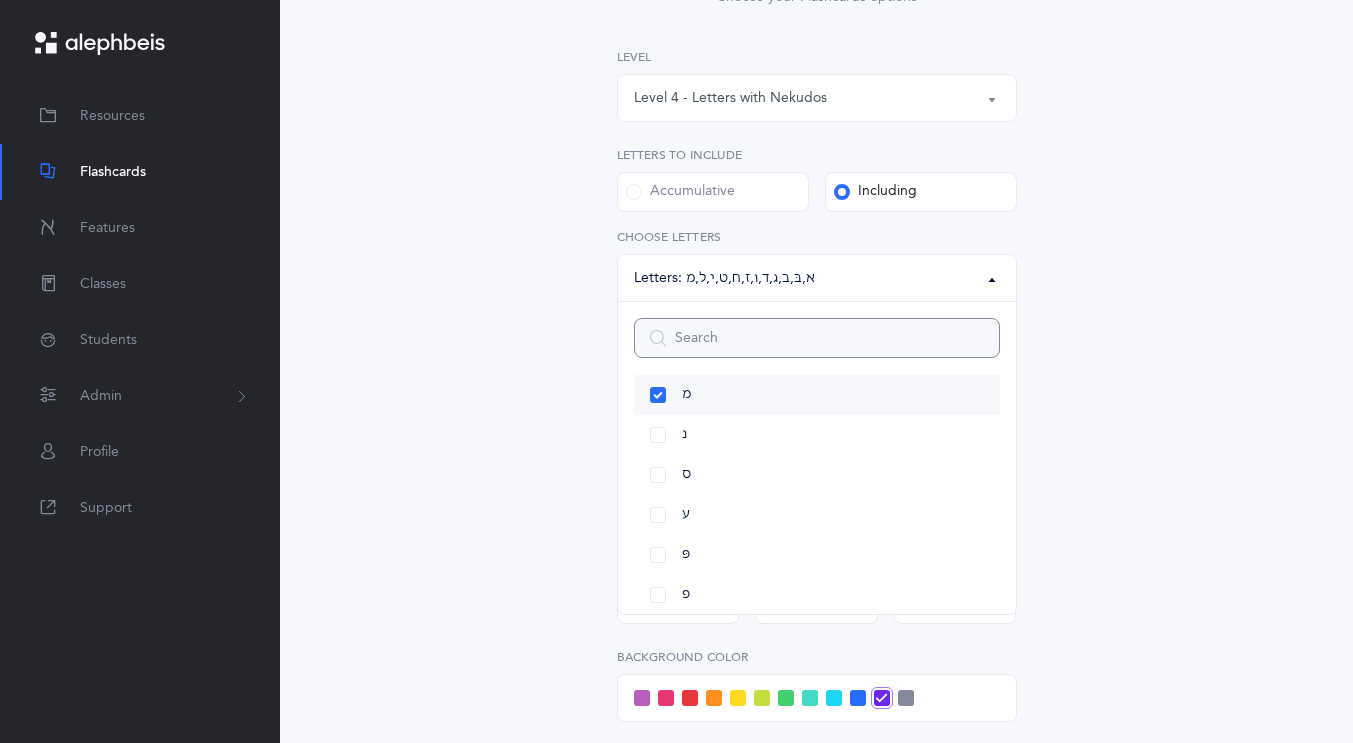 scroll, scrollTop: 626, scrollLeft: 0, axis: vertical 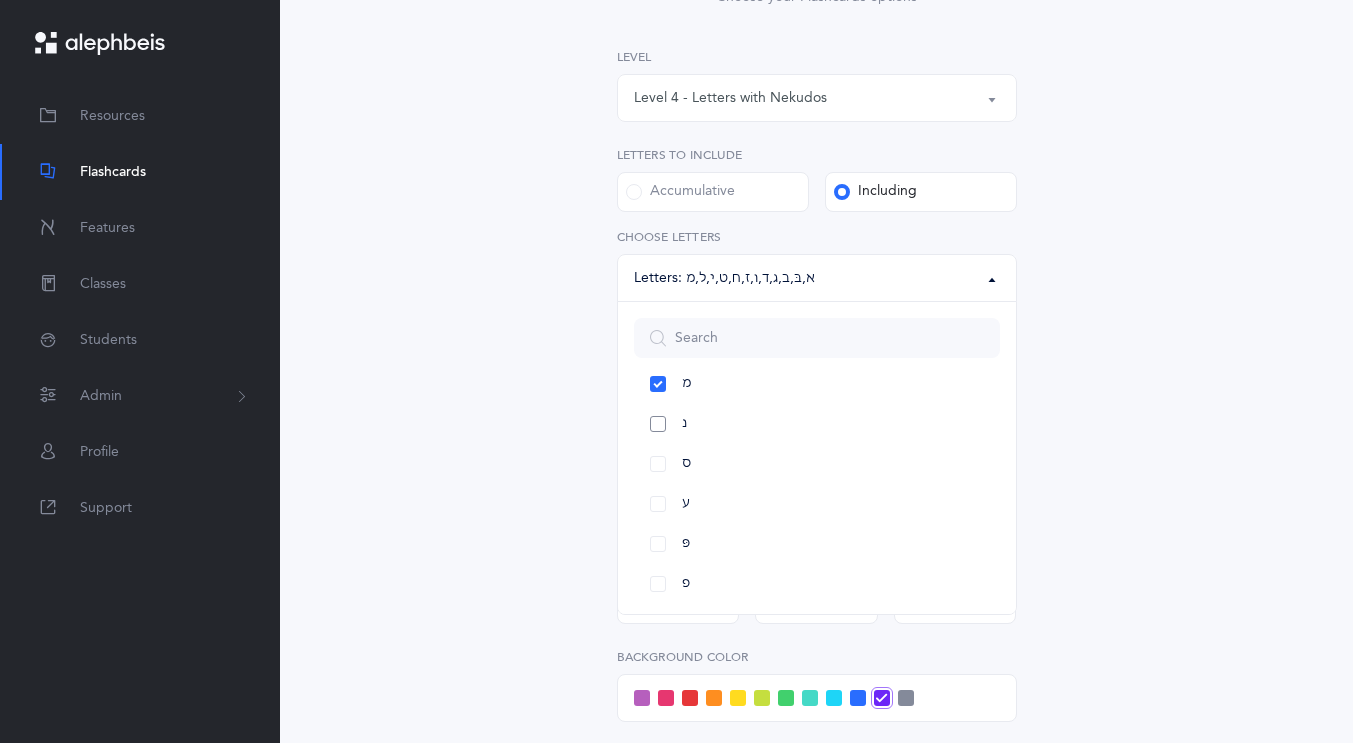 click on "נ" at bounding box center (817, 424) 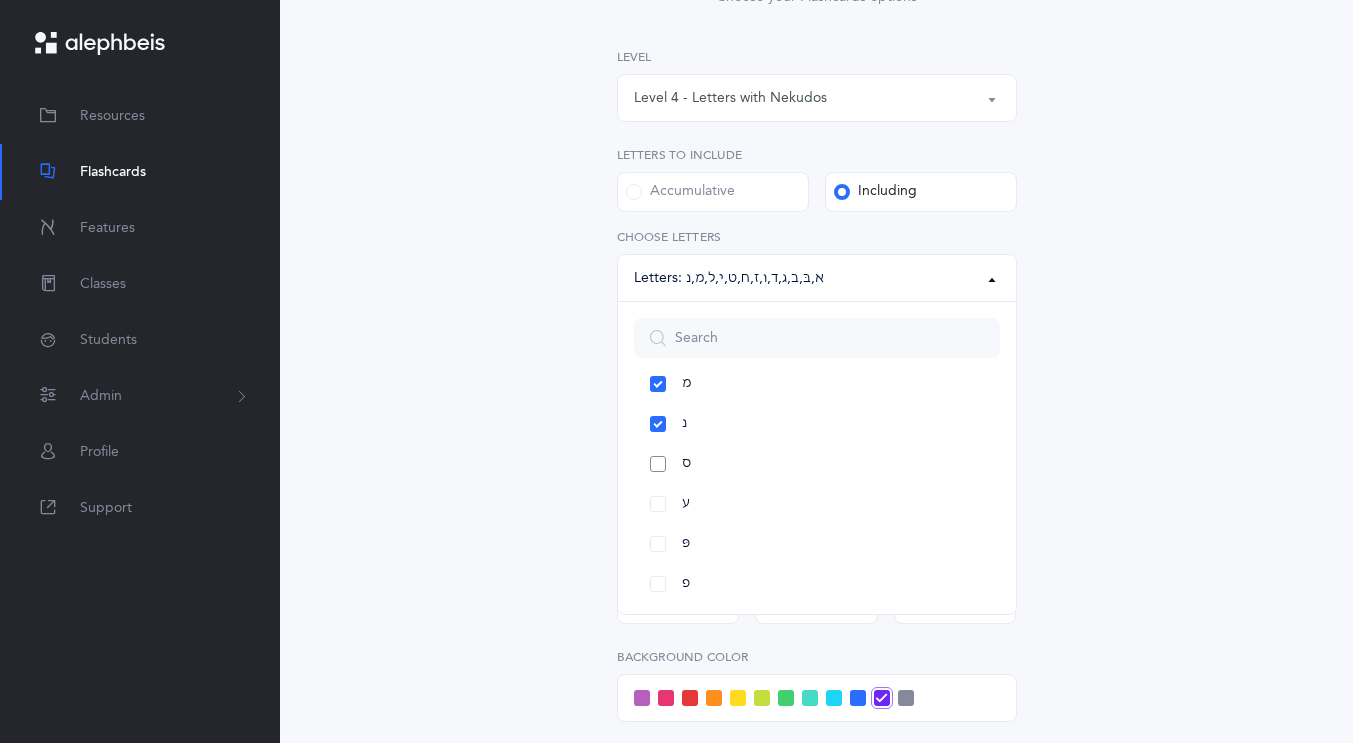 click on "ס" at bounding box center [817, 464] 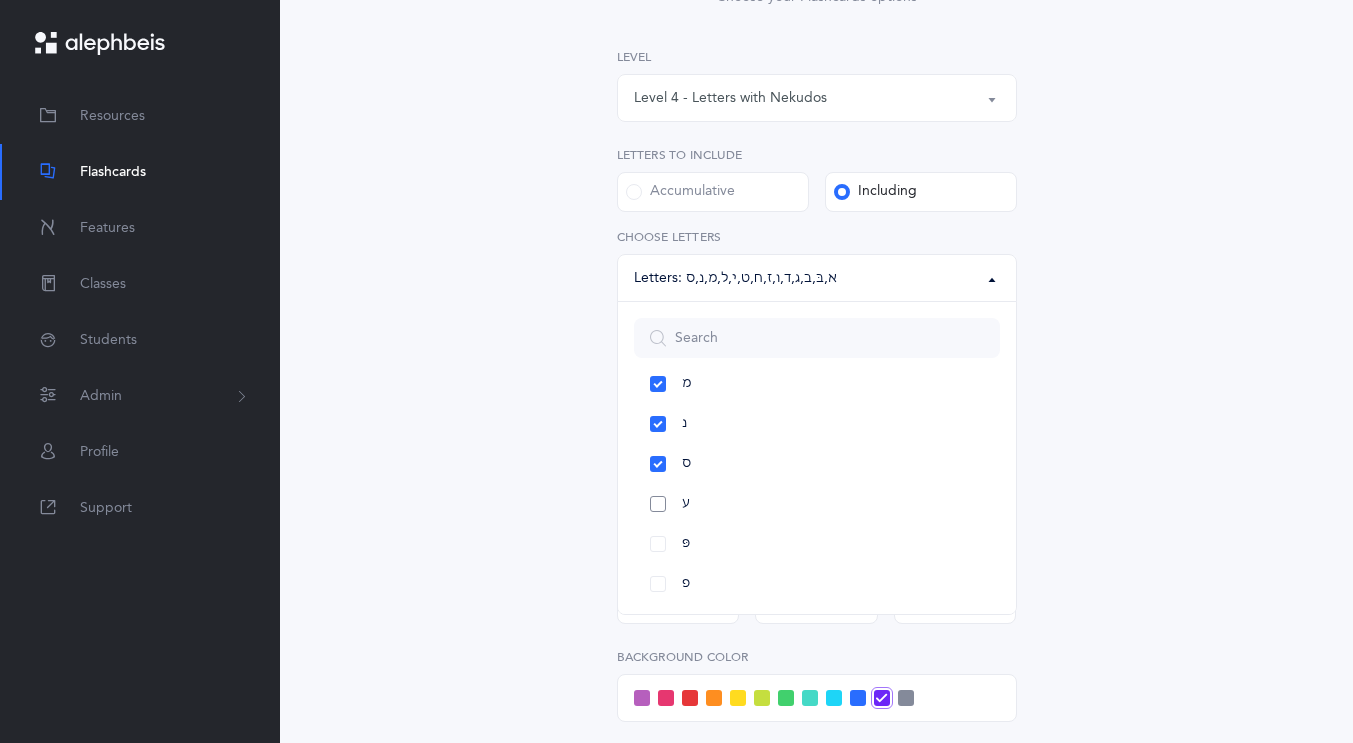 click on "ע" at bounding box center [817, 504] 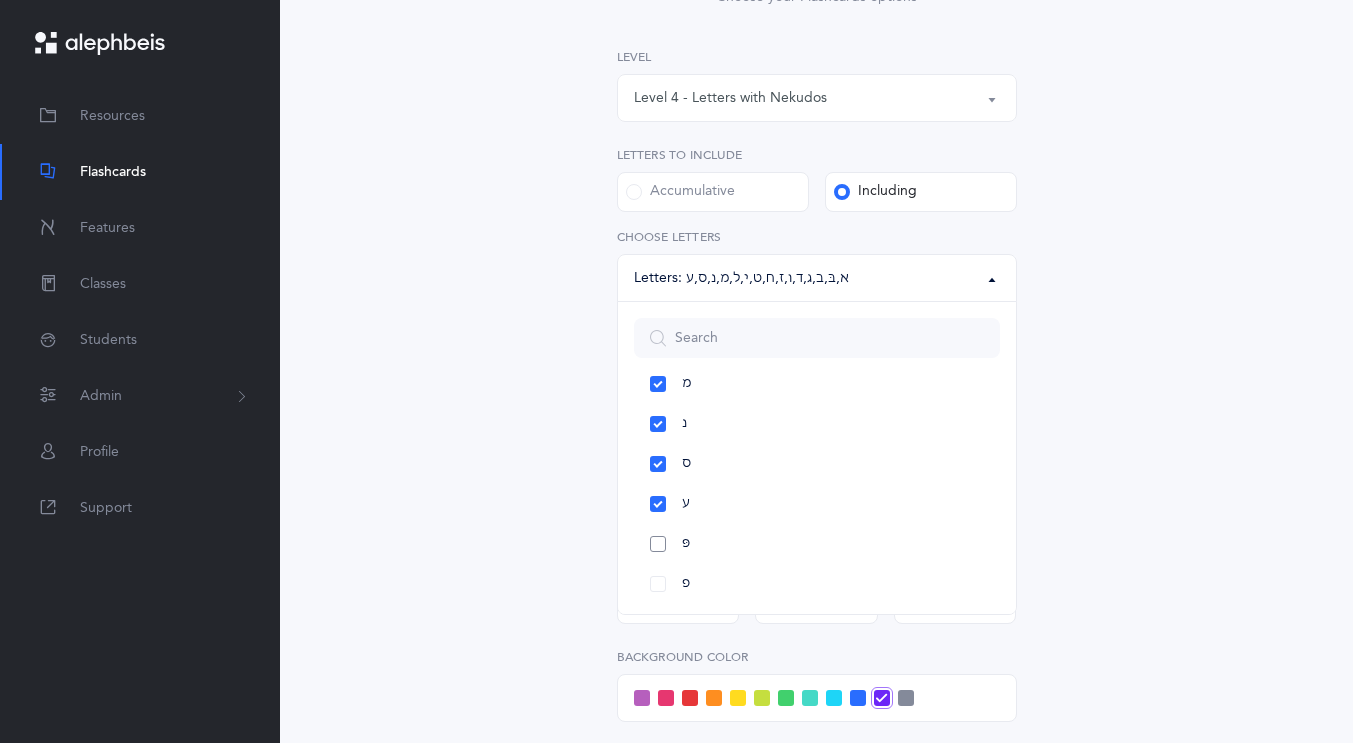 click on "פּ" at bounding box center (817, 544) 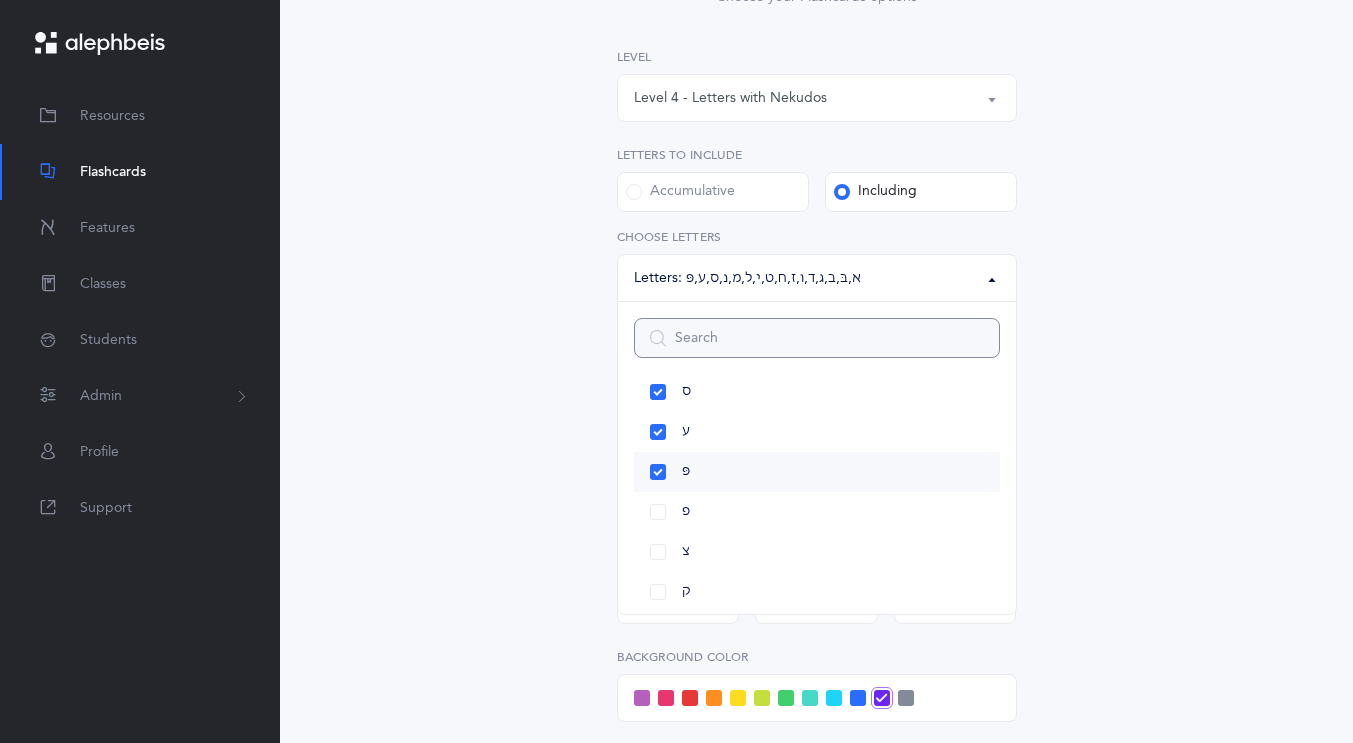 scroll, scrollTop: 738, scrollLeft: 0, axis: vertical 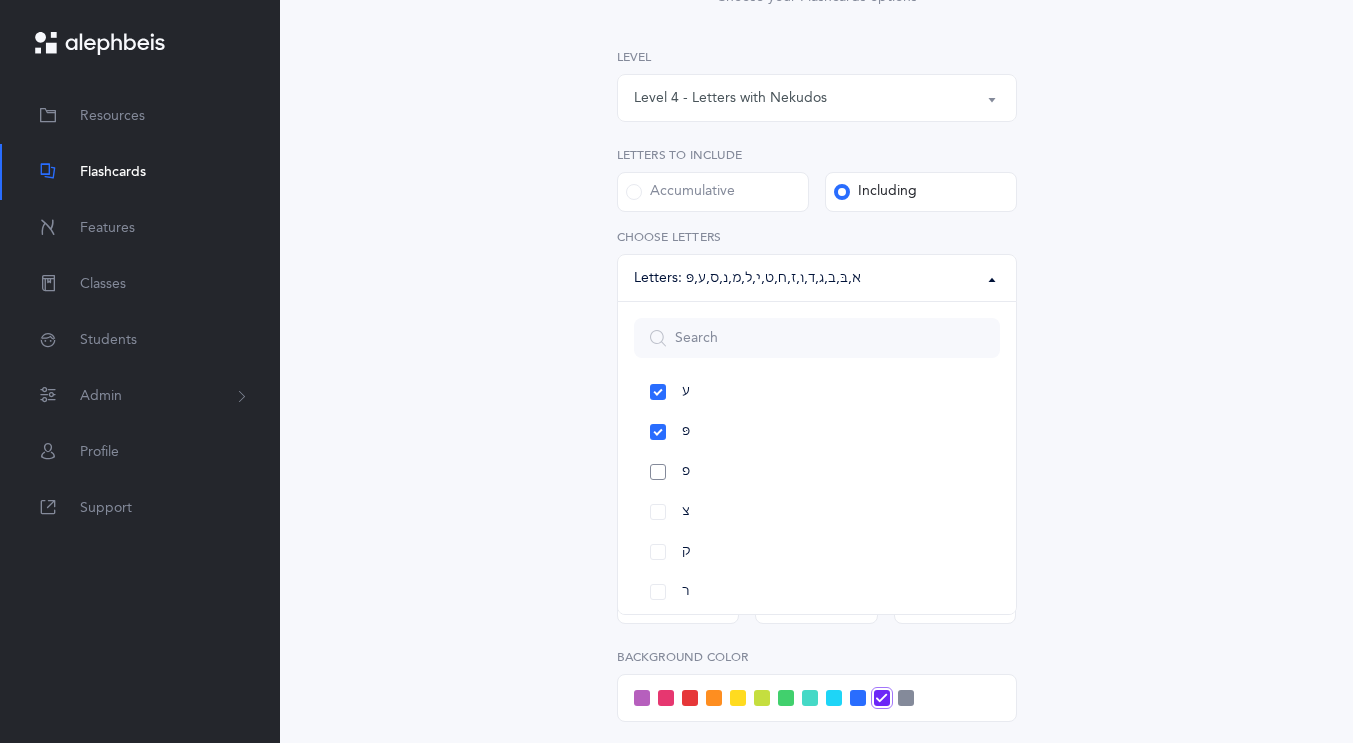 click on "פ" at bounding box center (817, 472) 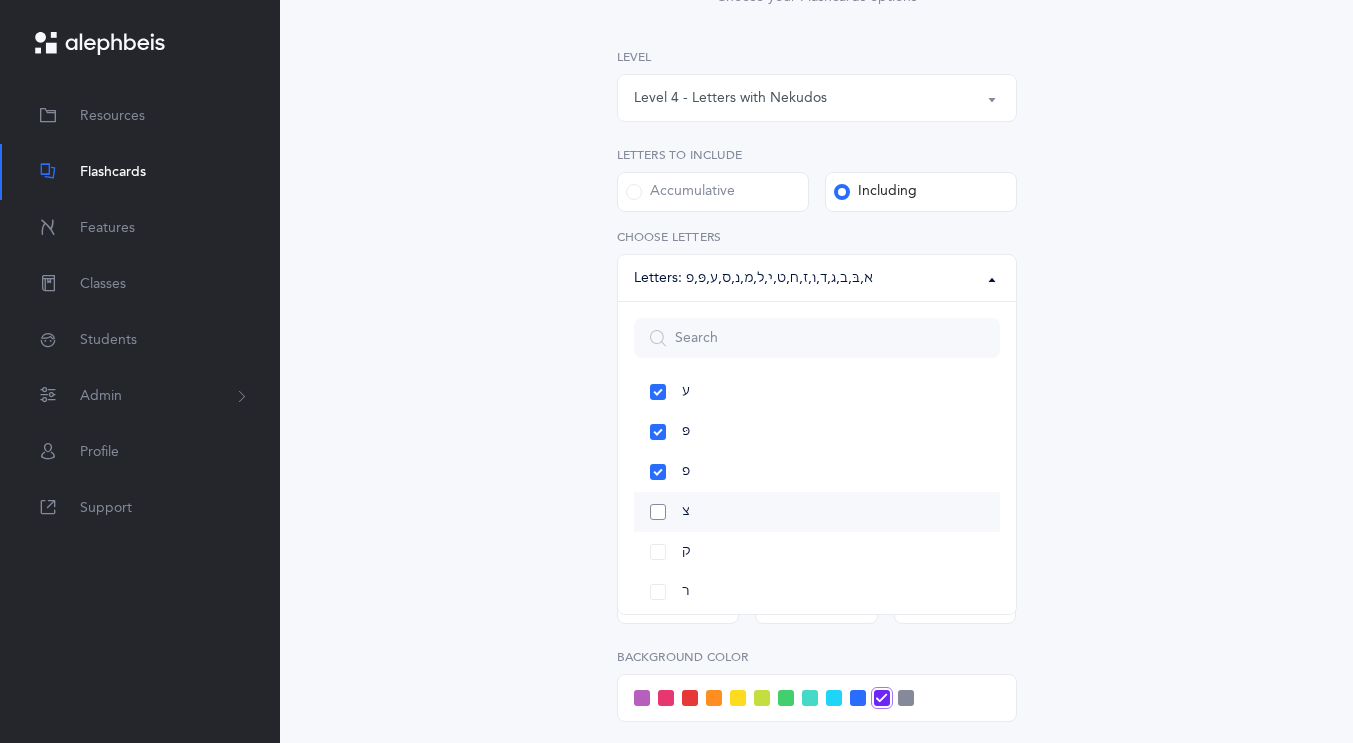 click on "צ" at bounding box center (817, 512) 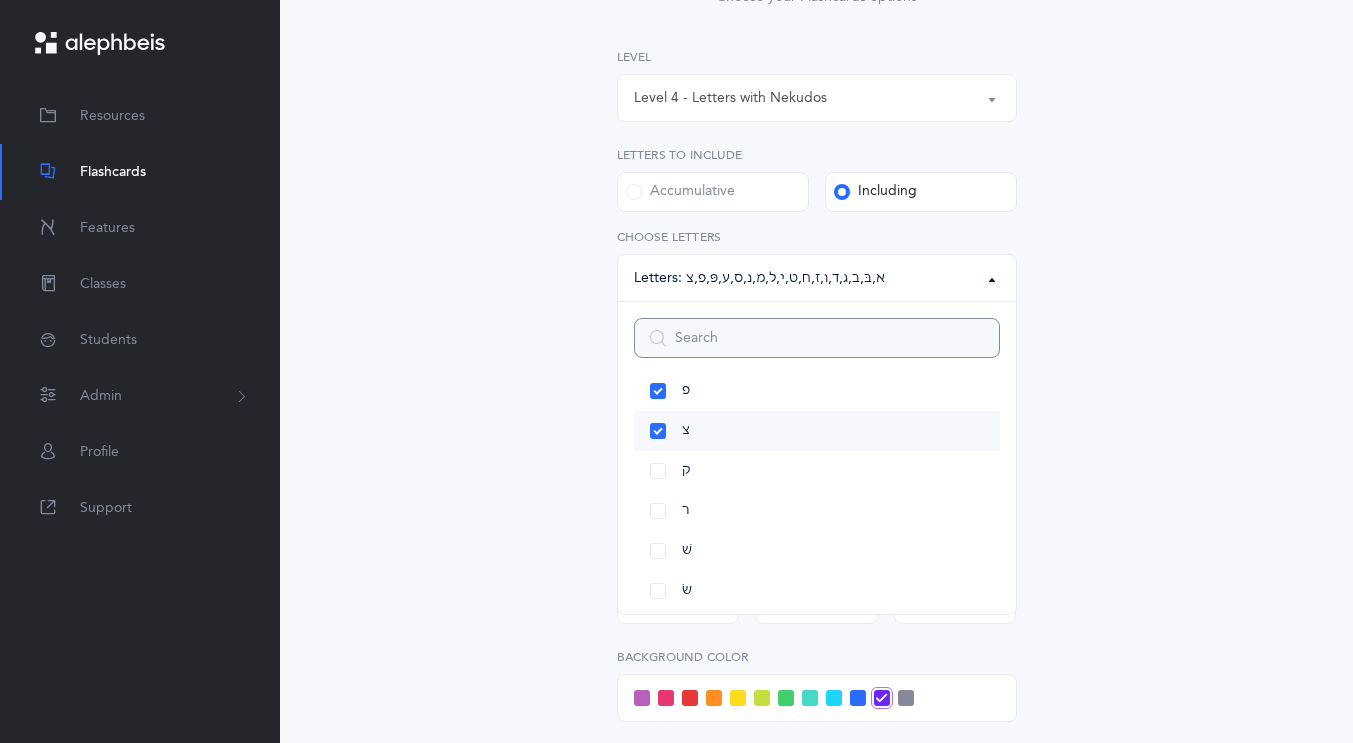 scroll, scrollTop: 823, scrollLeft: 0, axis: vertical 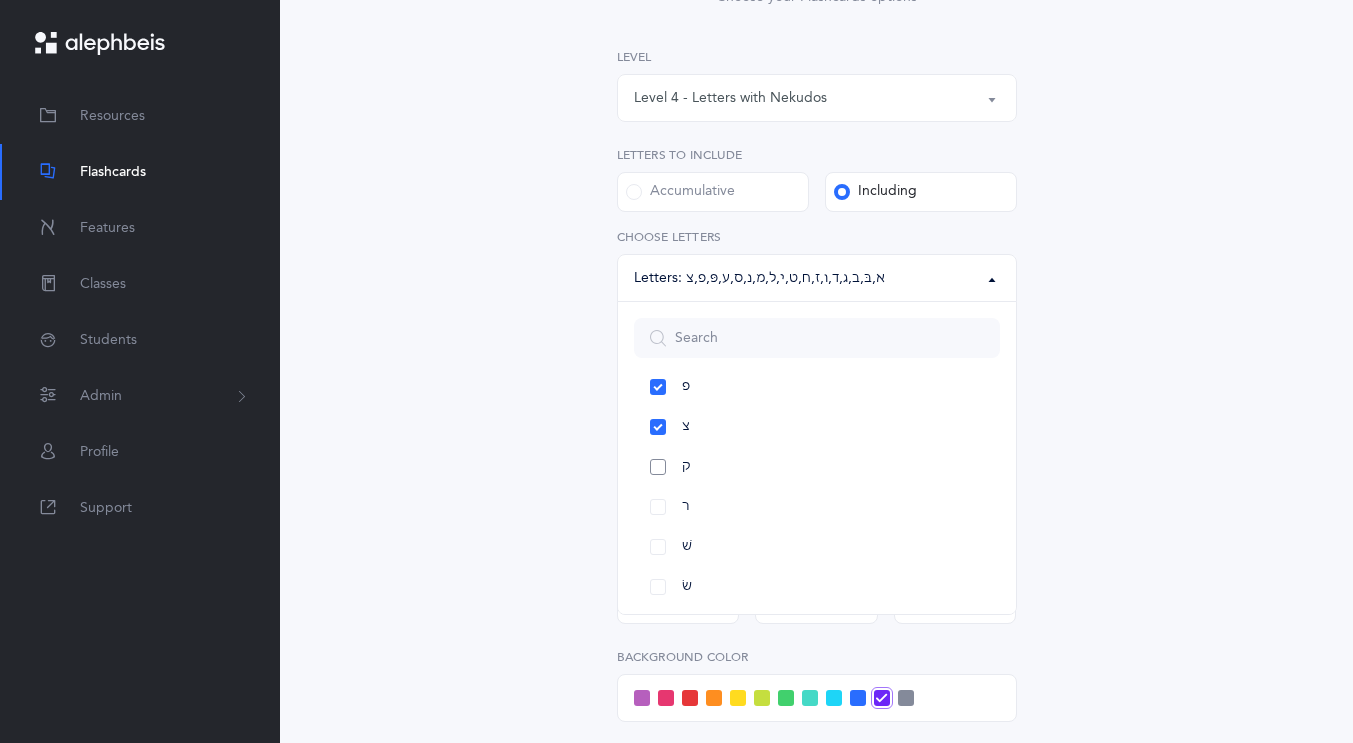 click on "ק" at bounding box center (817, 467) 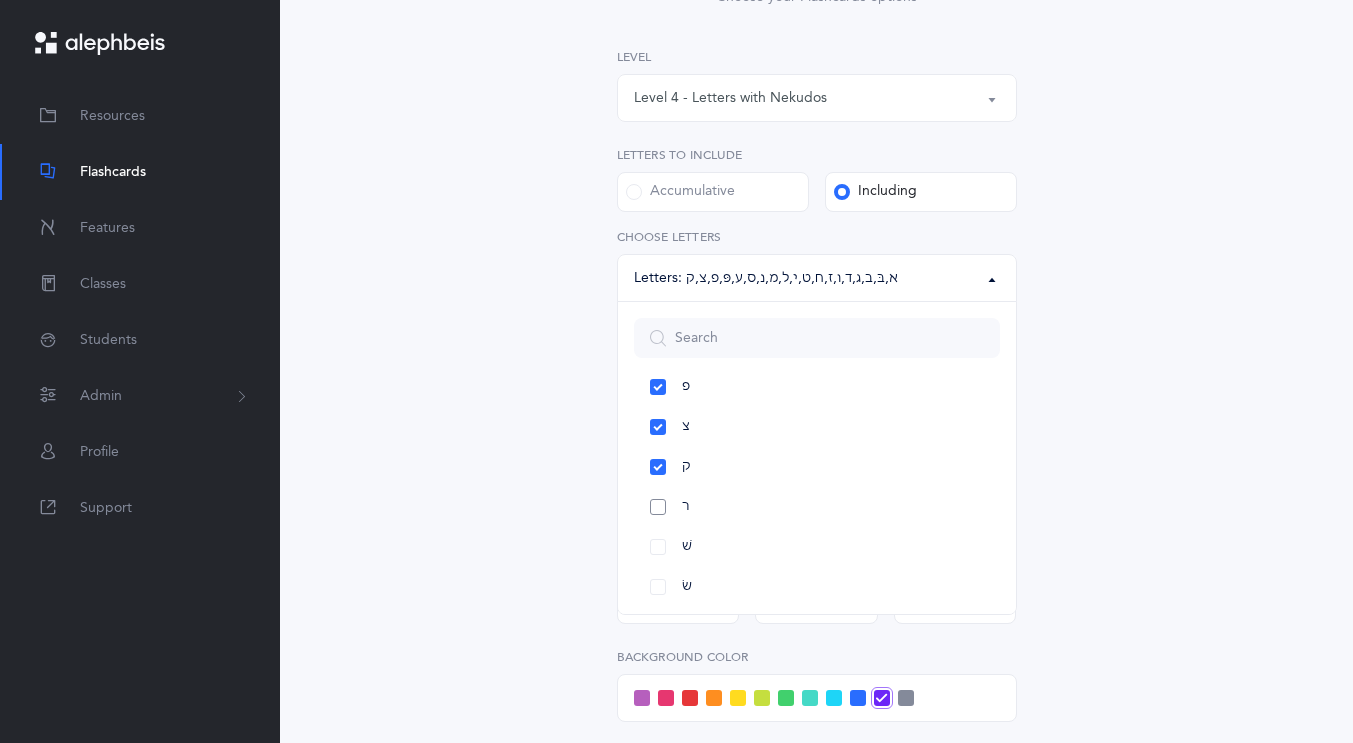 click on "ר" at bounding box center (817, 507) 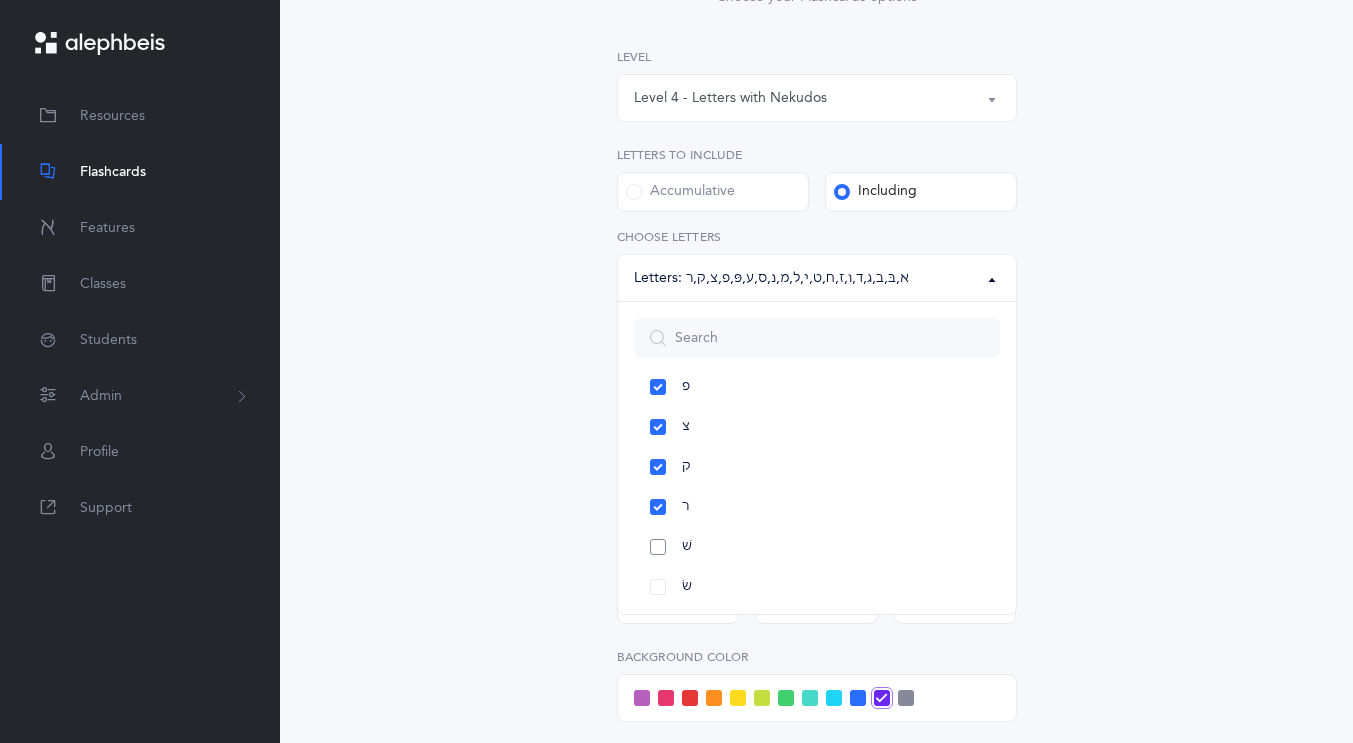 click on "שׁ" at bounding box center (817, 547) 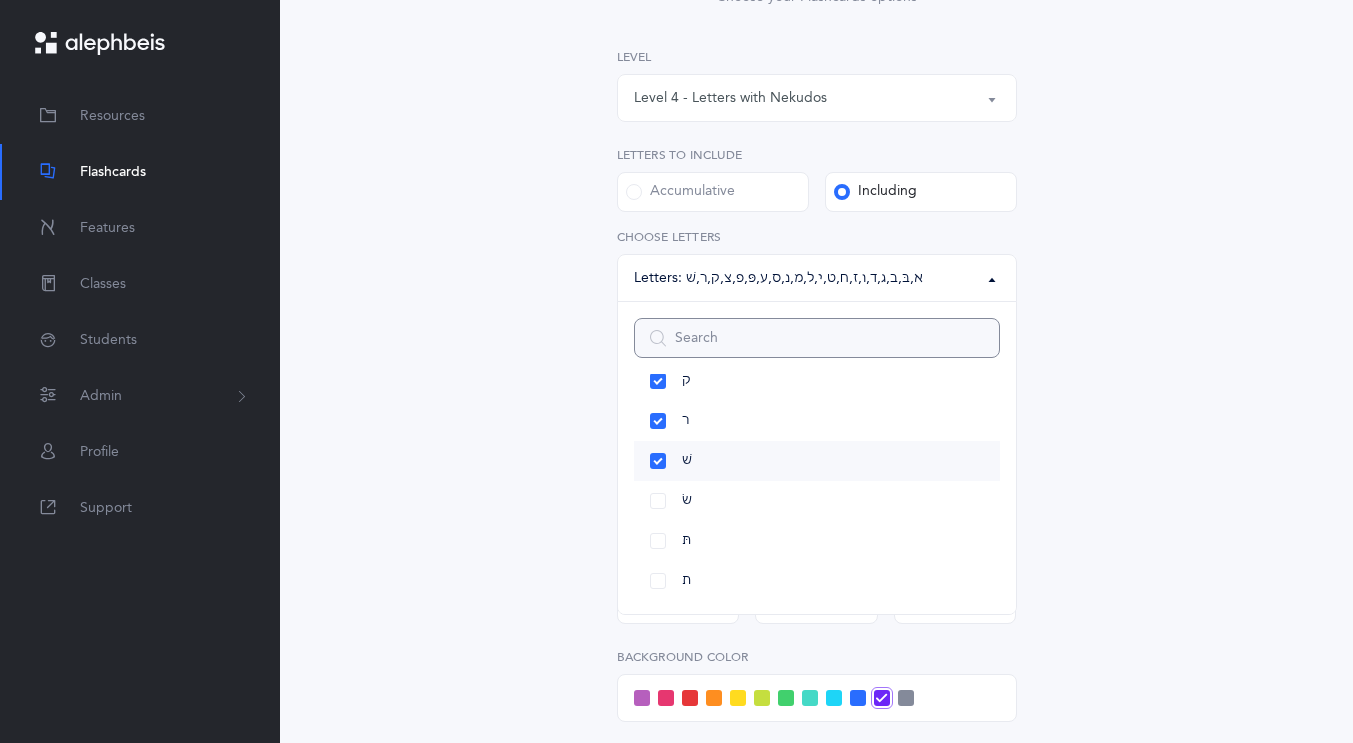 scroll, scrollTop: 905, scrollLeft: 0, axis: vertical 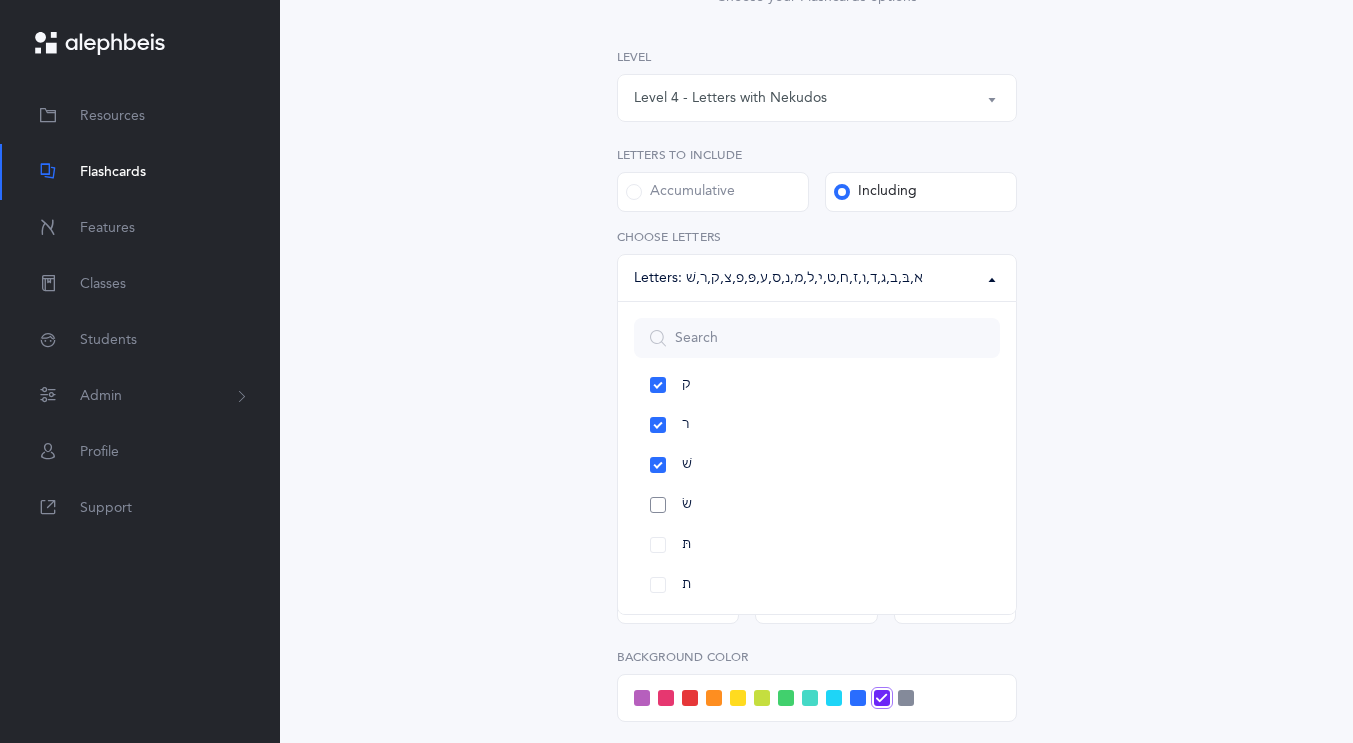 click on "שׂ" at bounding box center (817, 505) 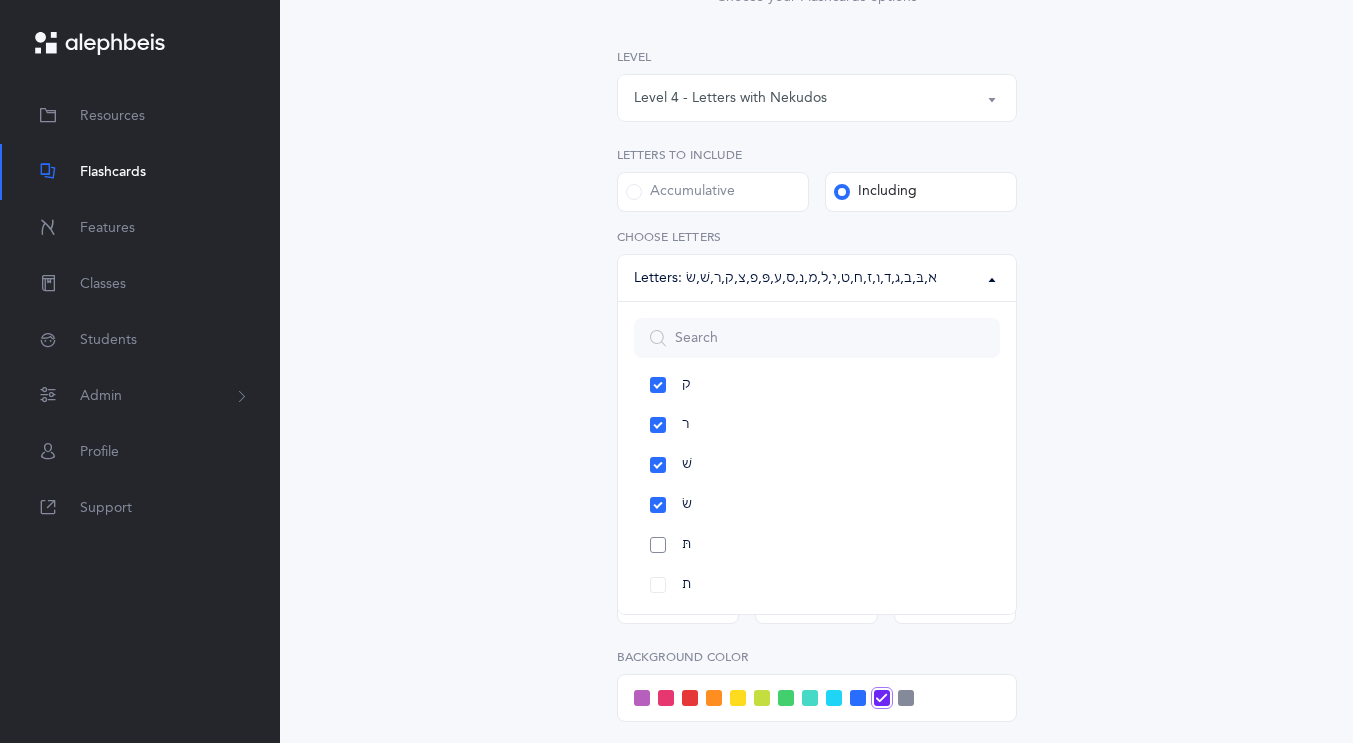 click on "תּ" at bounding box center (817, 545) 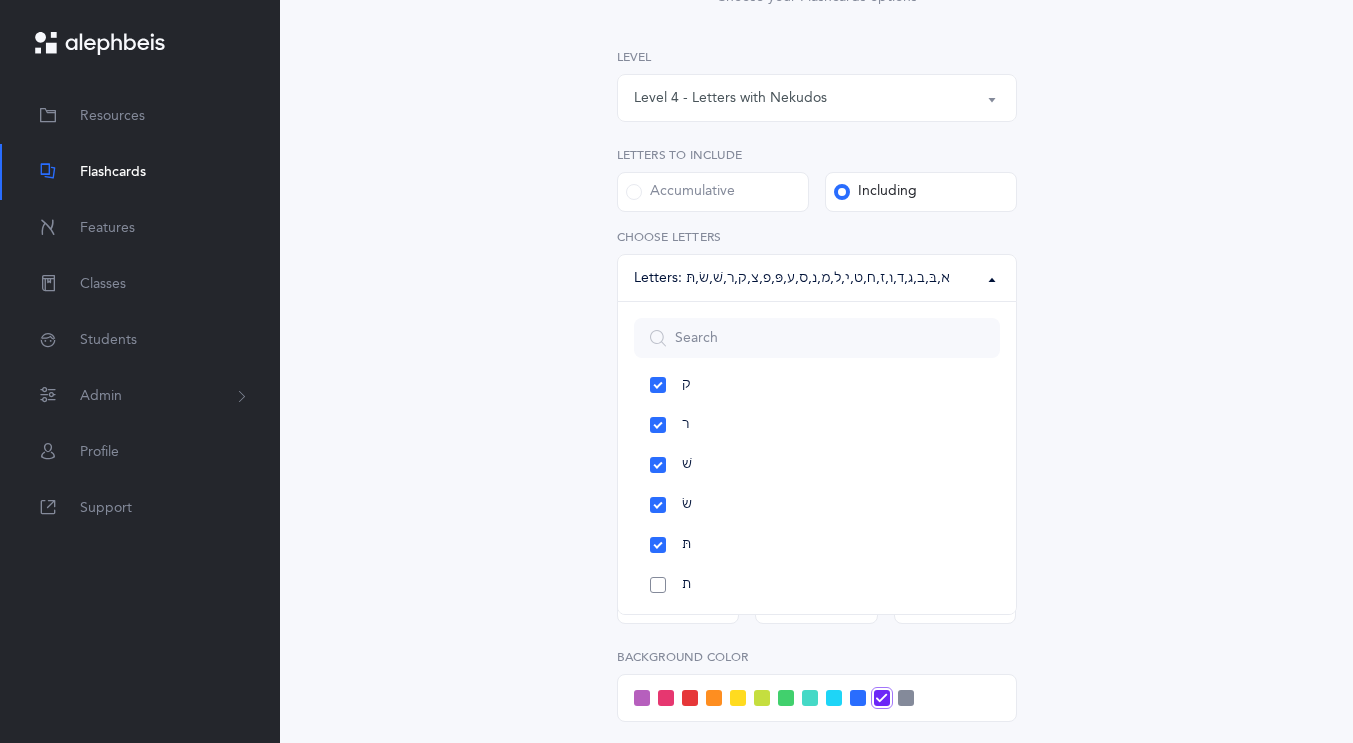 click on "ת" at bounding box center [817, 585] 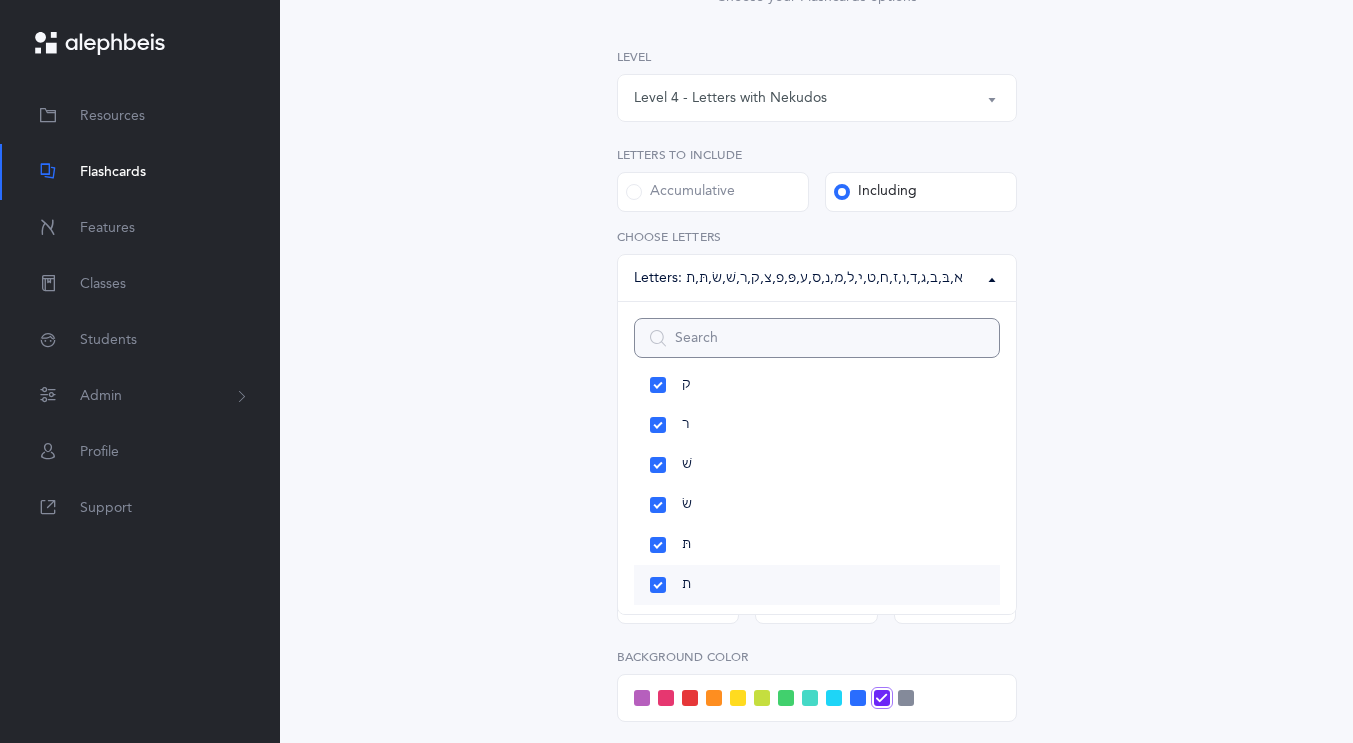 scroll, scrollTop: 912, scrollLeft: 0, axis: vertical 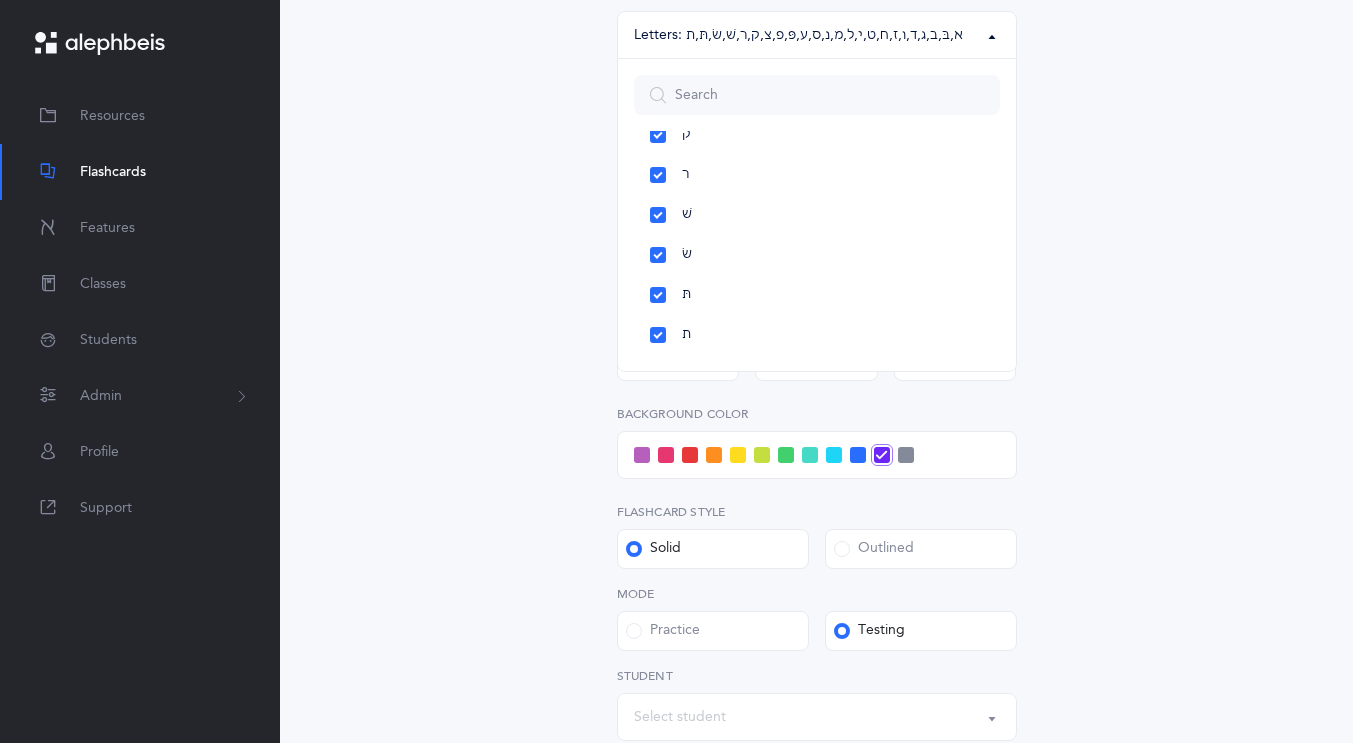 click on "Letters and Nekudos   Choose your Flashcards options         Level 1 - Letters only
Level 2 - Nekudos only
Level 3 - Letters and Nekudos
Level 4 - Letters with Nekudos
Level 4 - Letters with Nekudos
Level
Letters to include
Accumulative
Including
All Letters
א
בּ
ב
ג
ד
ה
ו
ז
ח
ט
י
כּ
כ
ל
מ
נ
ס
ע
פּ
פ
צ
ק
ר
שׁ
שׂ
תּ
ת
Letters: א ,  בּ ,  ב ,  ג ,  ד ,  ו ,  ז ,  ח ,  ט ,  י ,  ל ,  מ ,  נ ,  ס ,  ע ,  פּ ,  פ ,  צ ,  ק ,  ר ,  שׁ ,  שׂ ,  תּ ,  ת
All Letters
א
בּ
ב
ג
ד
ה
ו
ז
ח
ט
י
כּ
כ
ל
מ
נ
ס
ע
פּ
פ
צ
ק
ר
שׁ
שׂ
תּ
ת
Choose letters
All Nekudos
קמץ
פתח
צירי
סגול
שוא
חולם חסר
חולם מלא
חיריק חסר
חיריק מלא
קובוץ
שורוק
פתח" at bounding box center (817, 267) 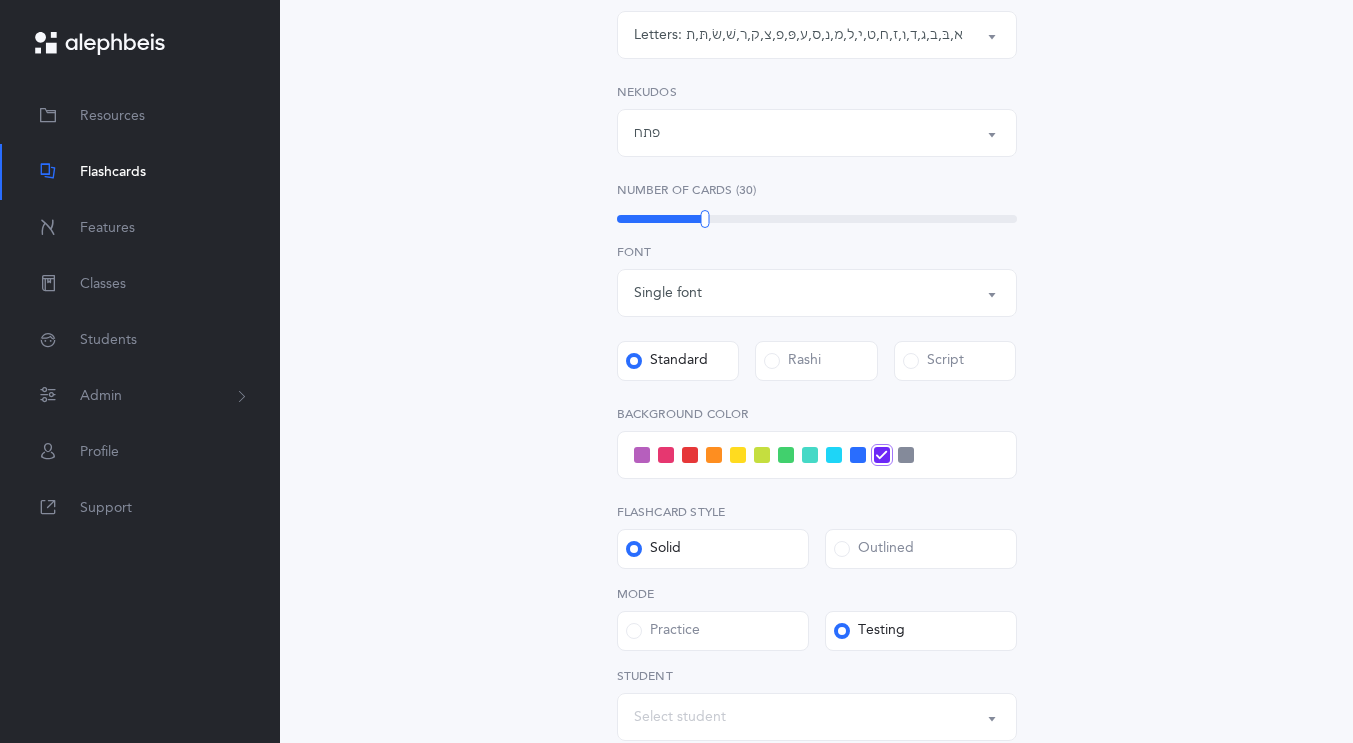 click at bounding box center [738, 455] 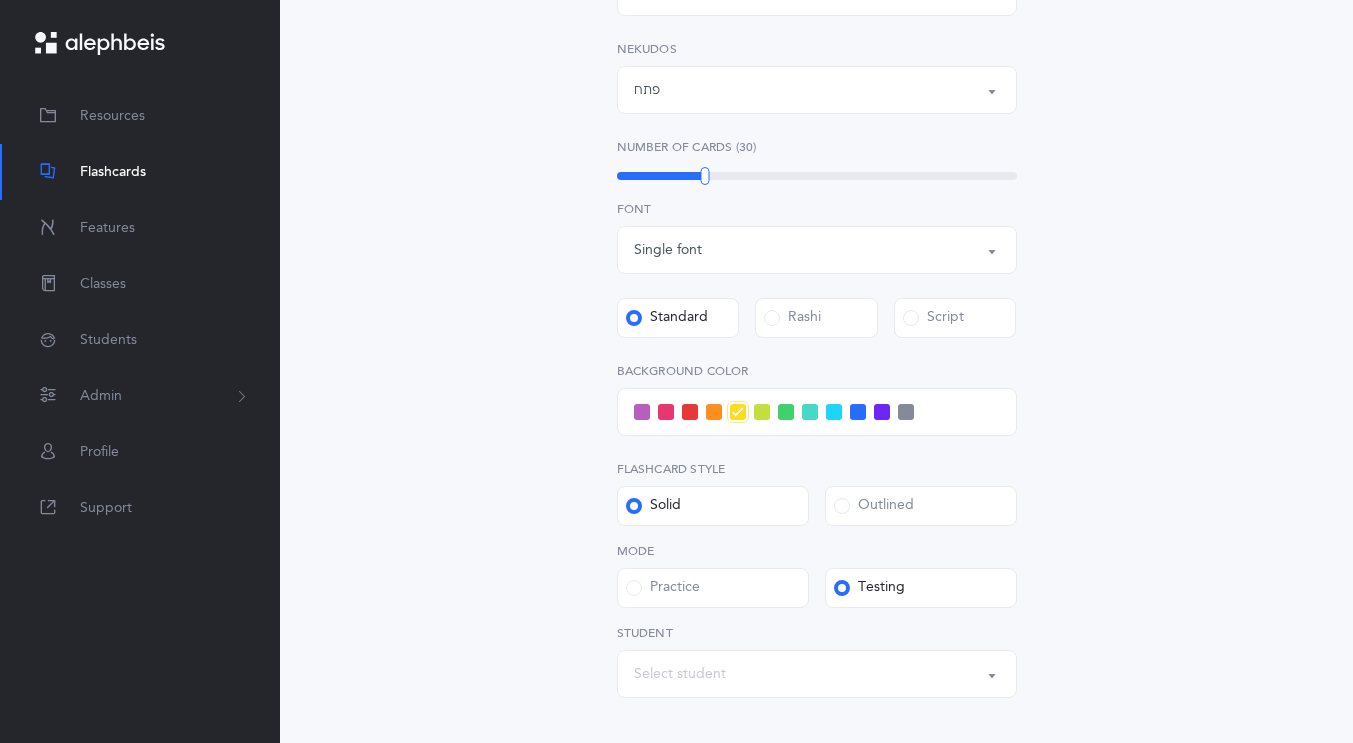 scroll, scrollTop: 650, scrollLeft: 0, axis: vertical 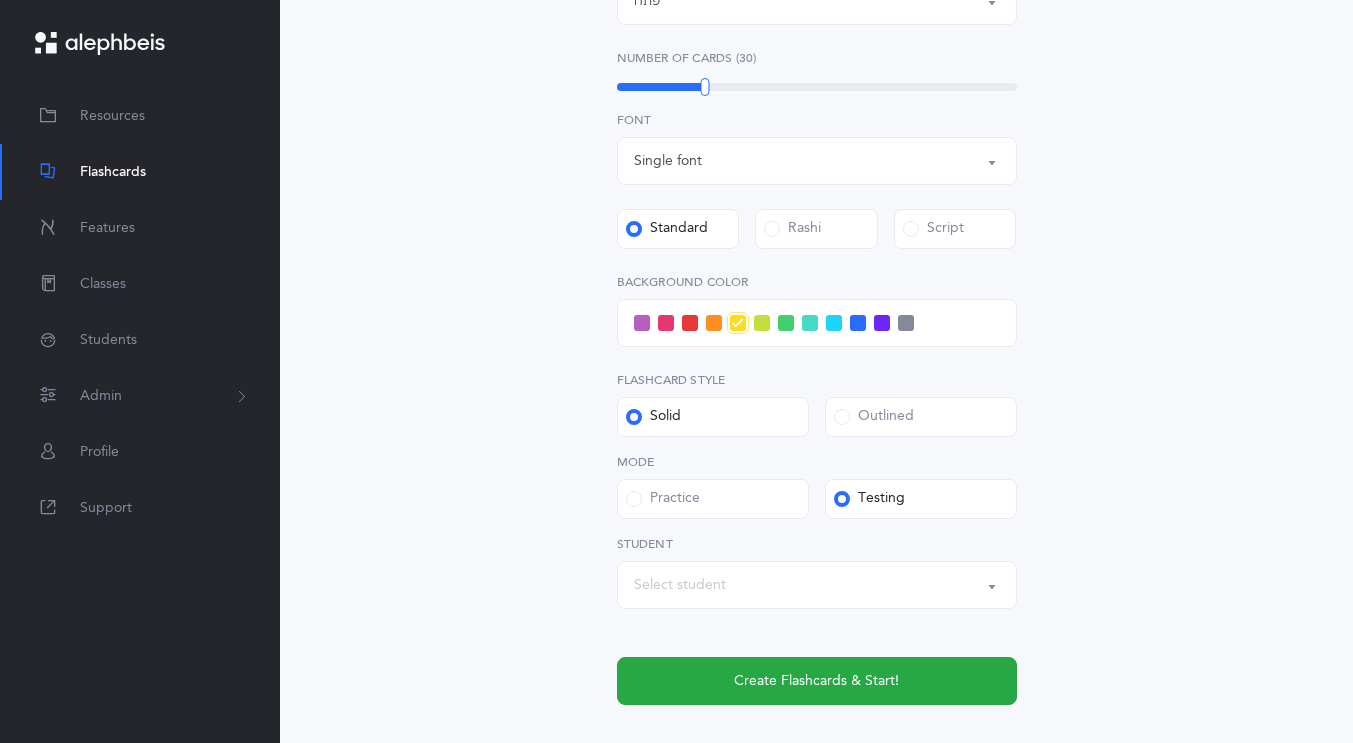 click on "Select student" at bounding box center [680, 585] 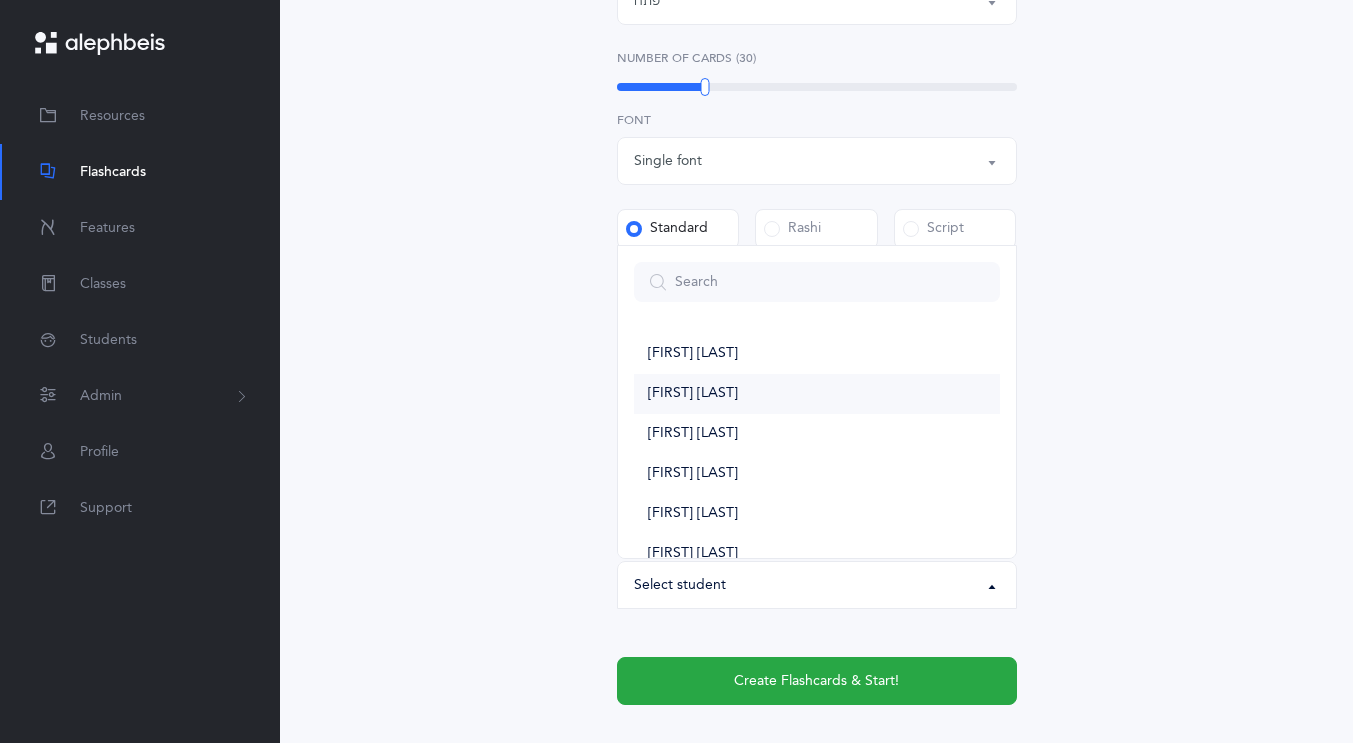 click on "[FIRST] [LAST]" at bounding box center (817, 394) 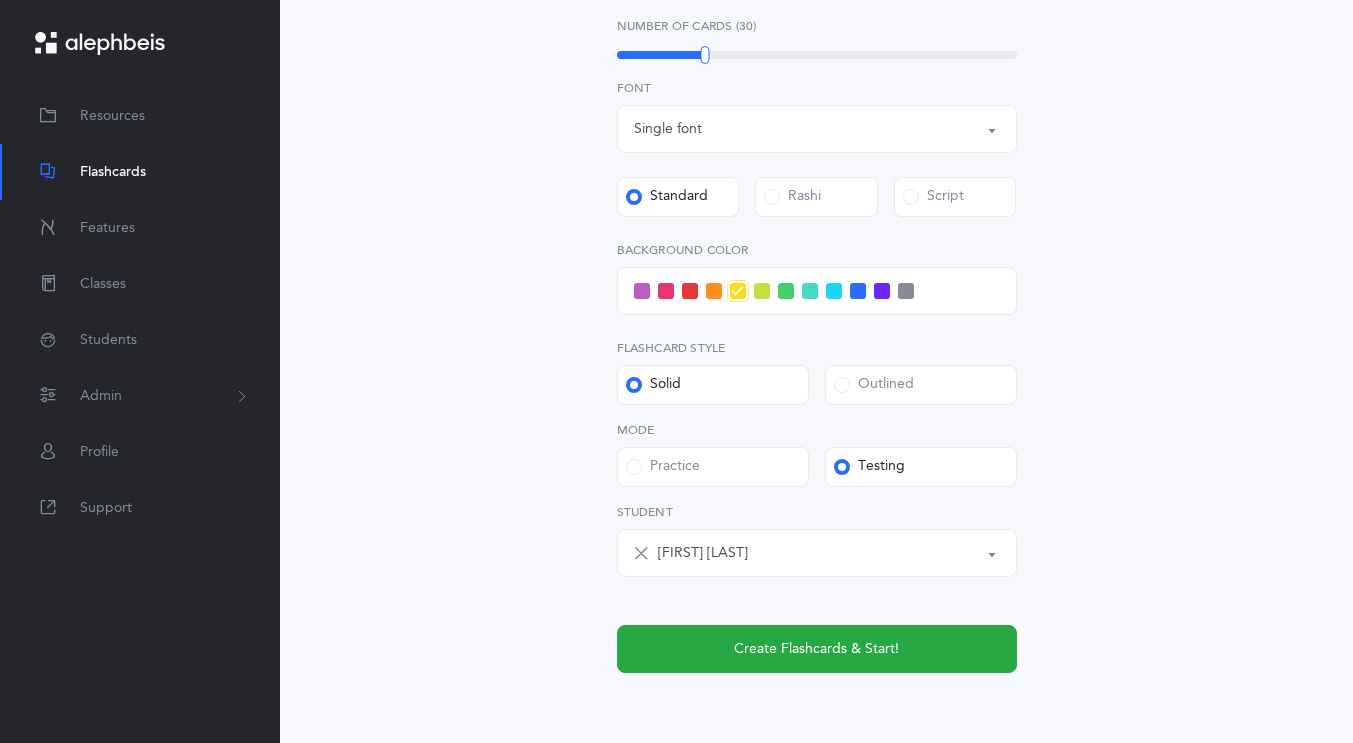 scroll, scrollTop: 772, scrollLeft: 0, axis: vertical 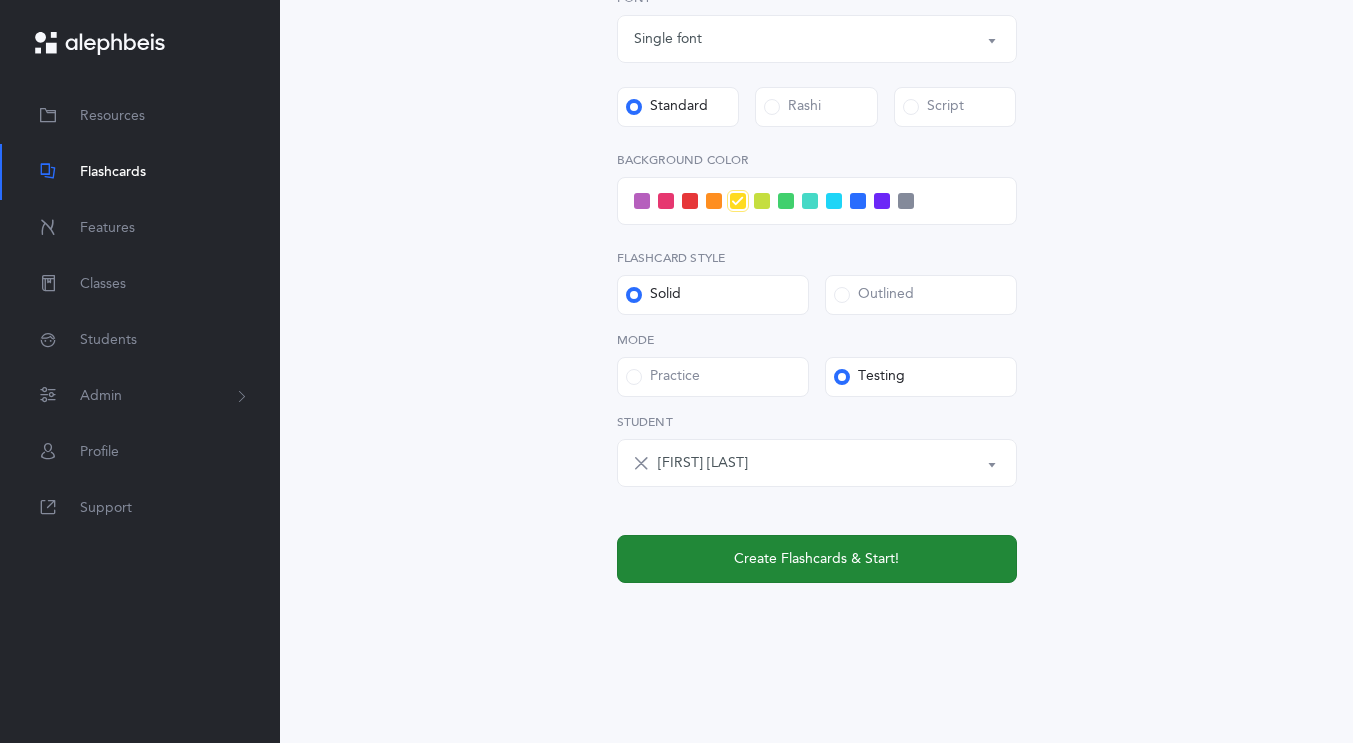 click on "Create Flashcards & Start!" at bounding box center [817, 559] 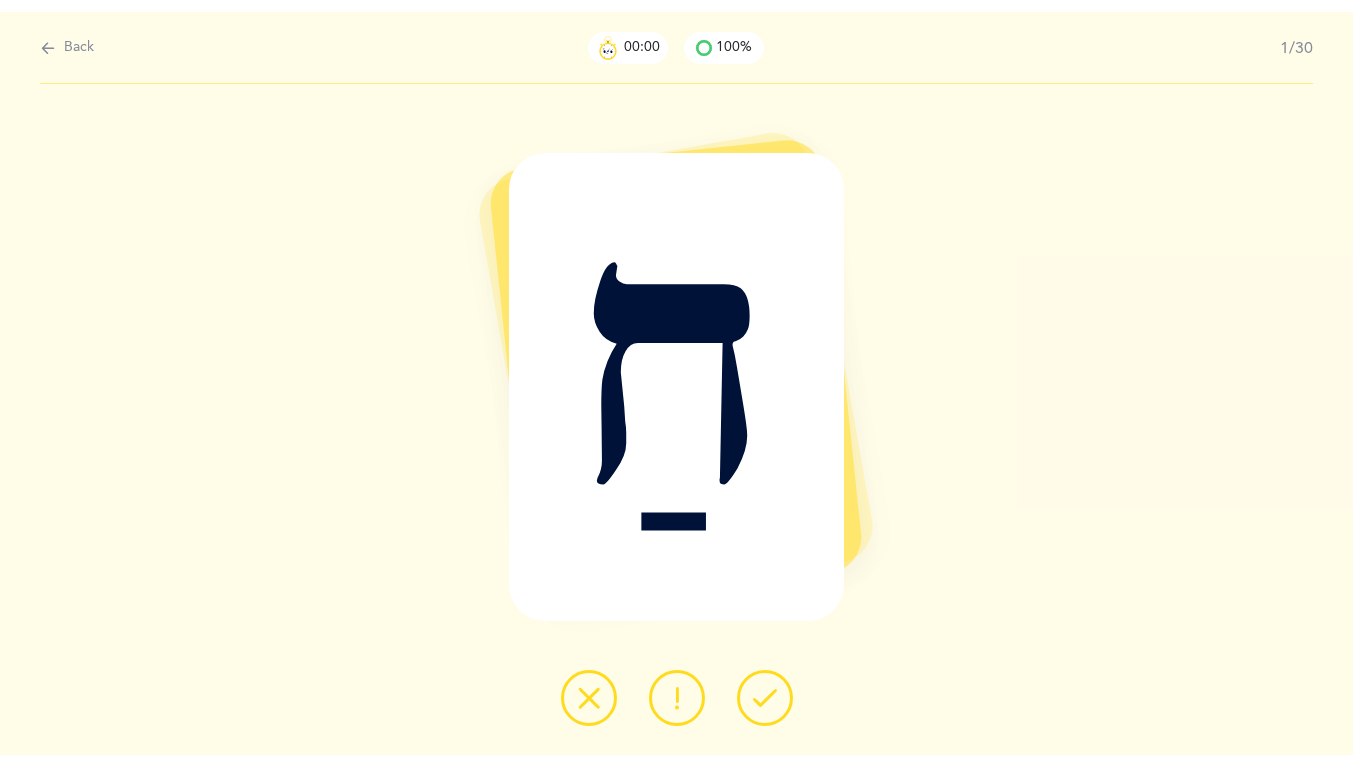 scroll, scrollTop: 0, scrollLeft: 0, axis: both 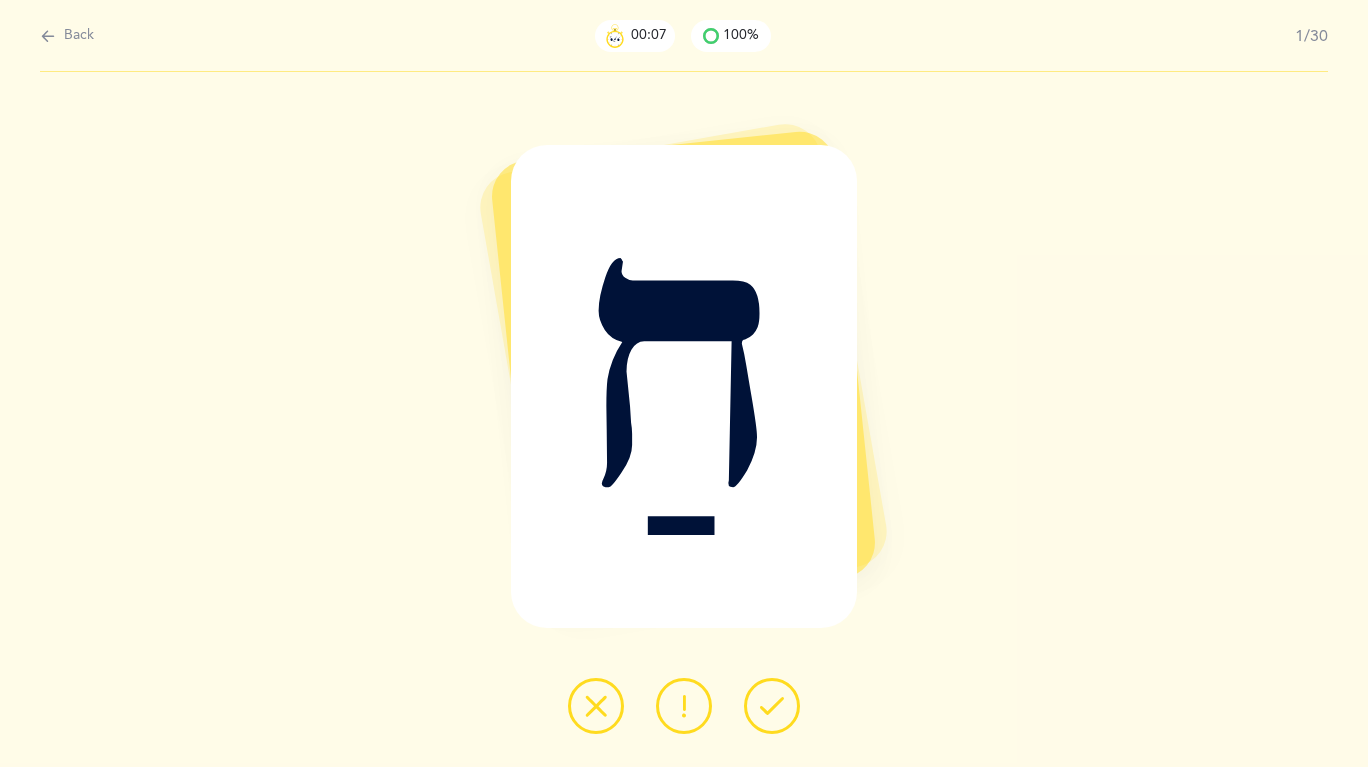 click at bounding box center (48, 36) 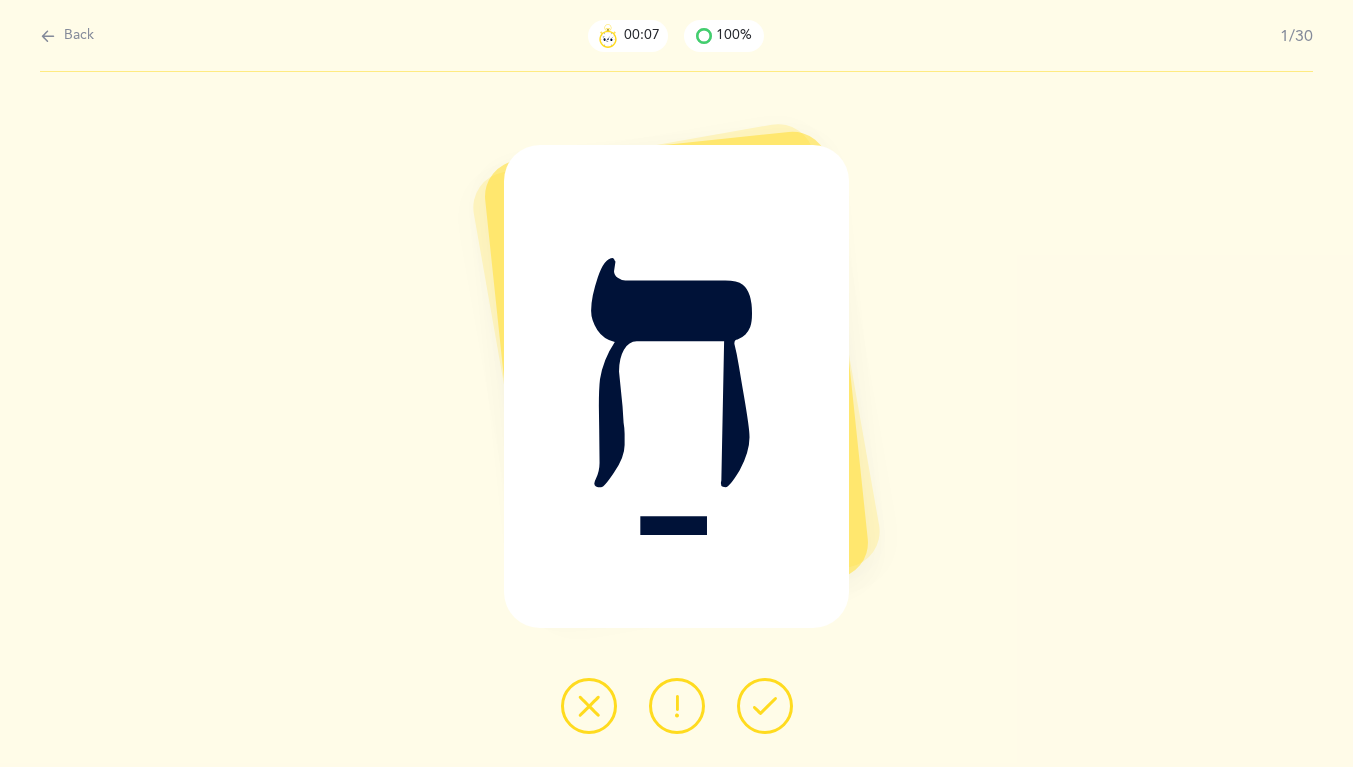 select on "4" 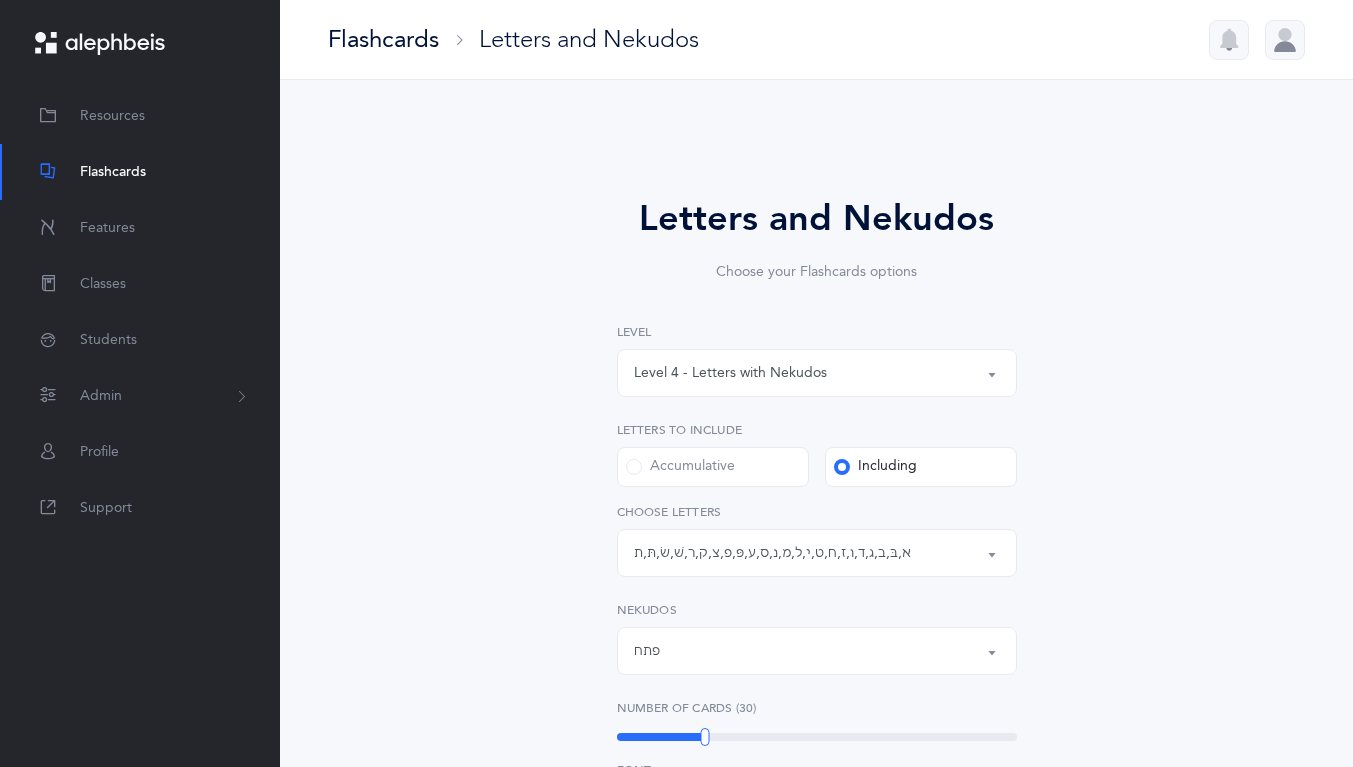 scroll, scrollTop: 10, scrollLeft: 0, axis: vertical 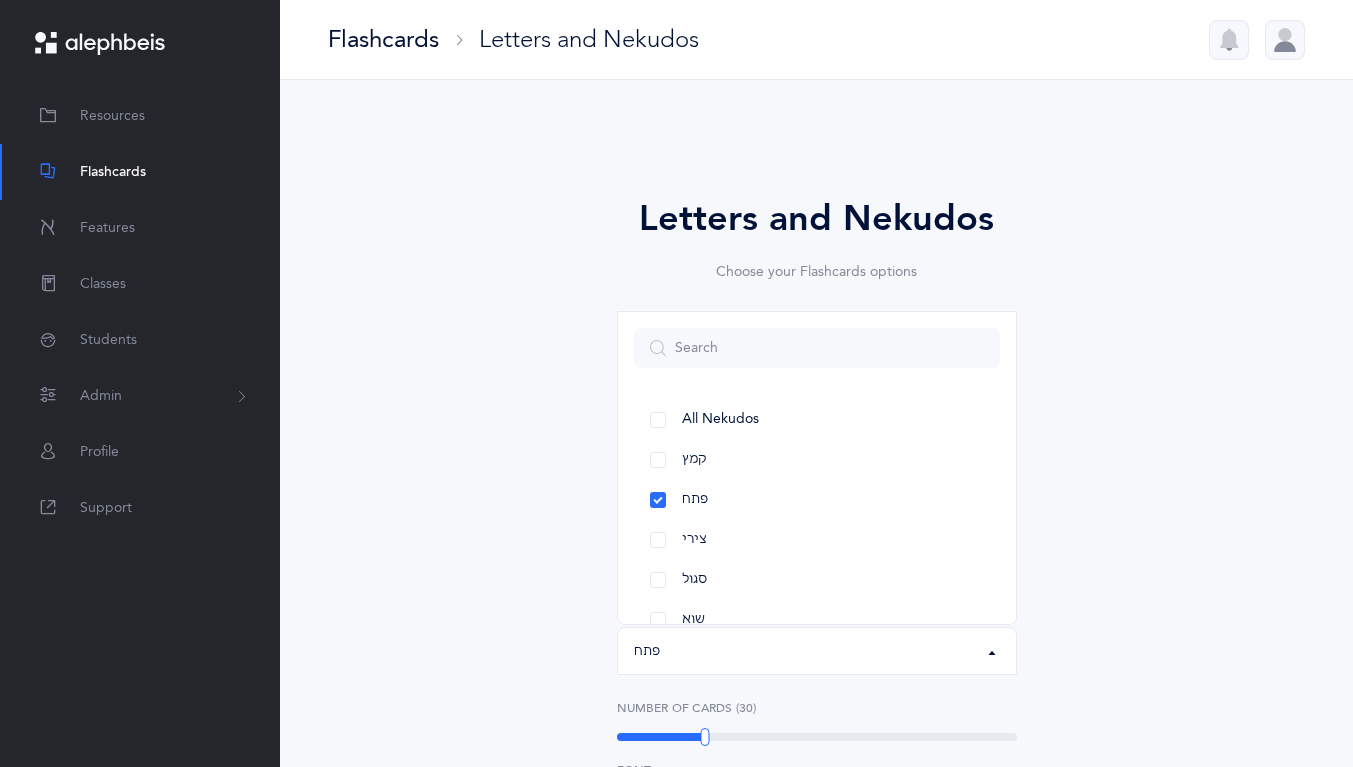 click on "קמץ" at bounding box center (817, 460) 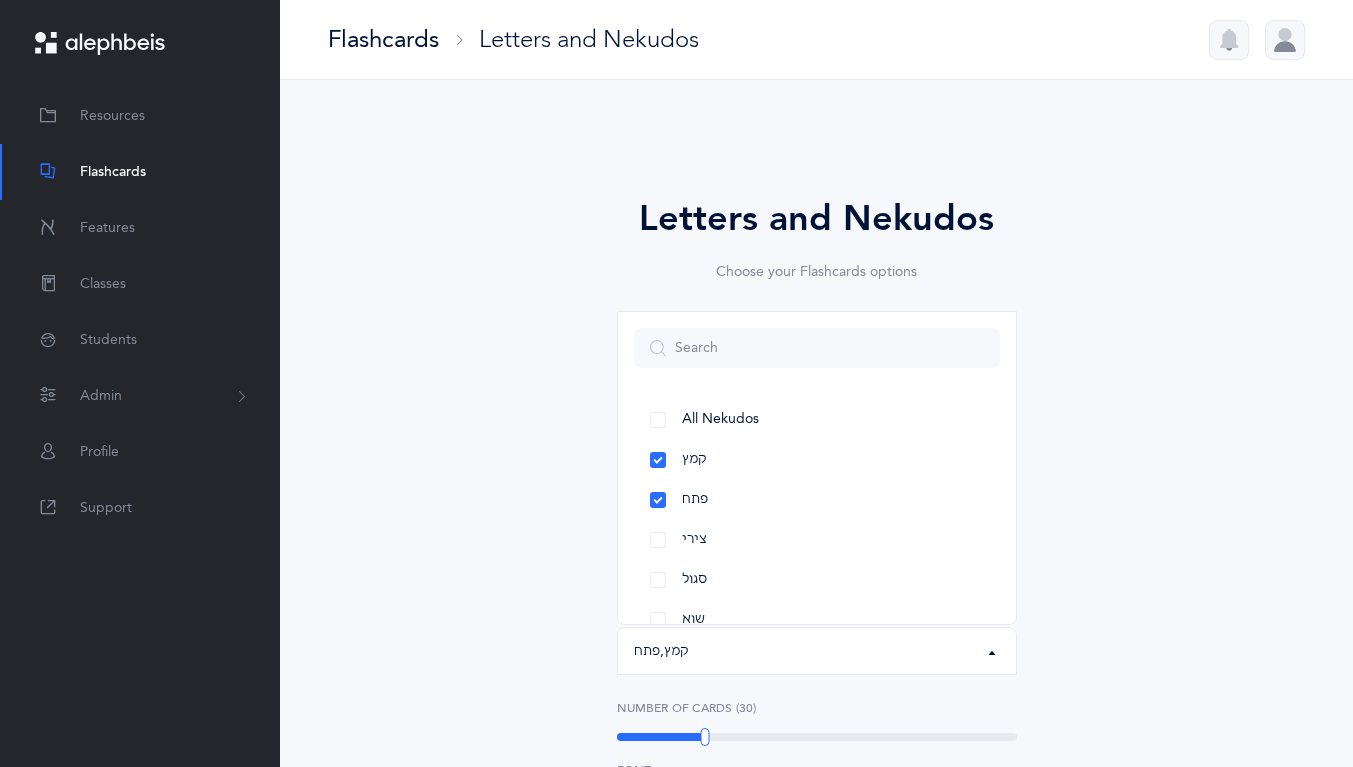 click on "All Nekudos" at bounding box center [817, 420] 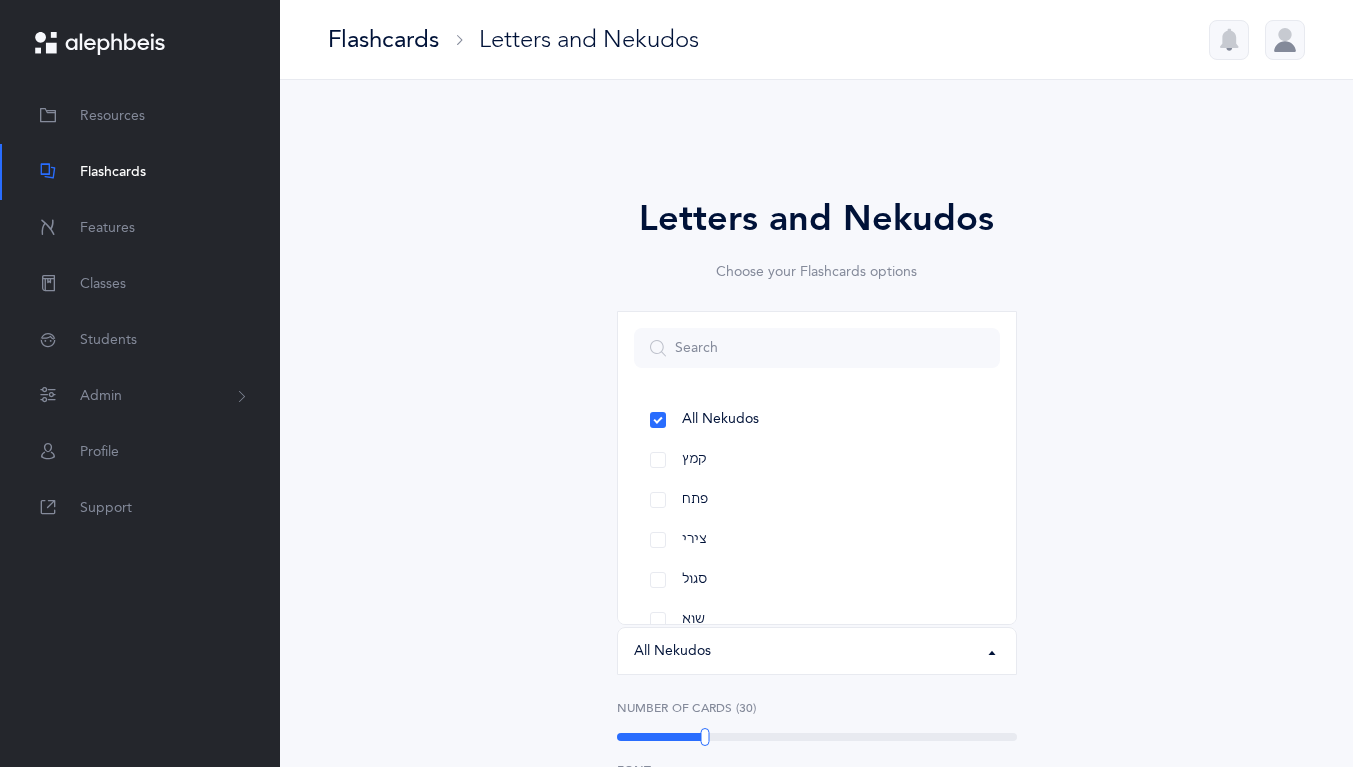 click on "קמץ" at bounding box center [817, 460] 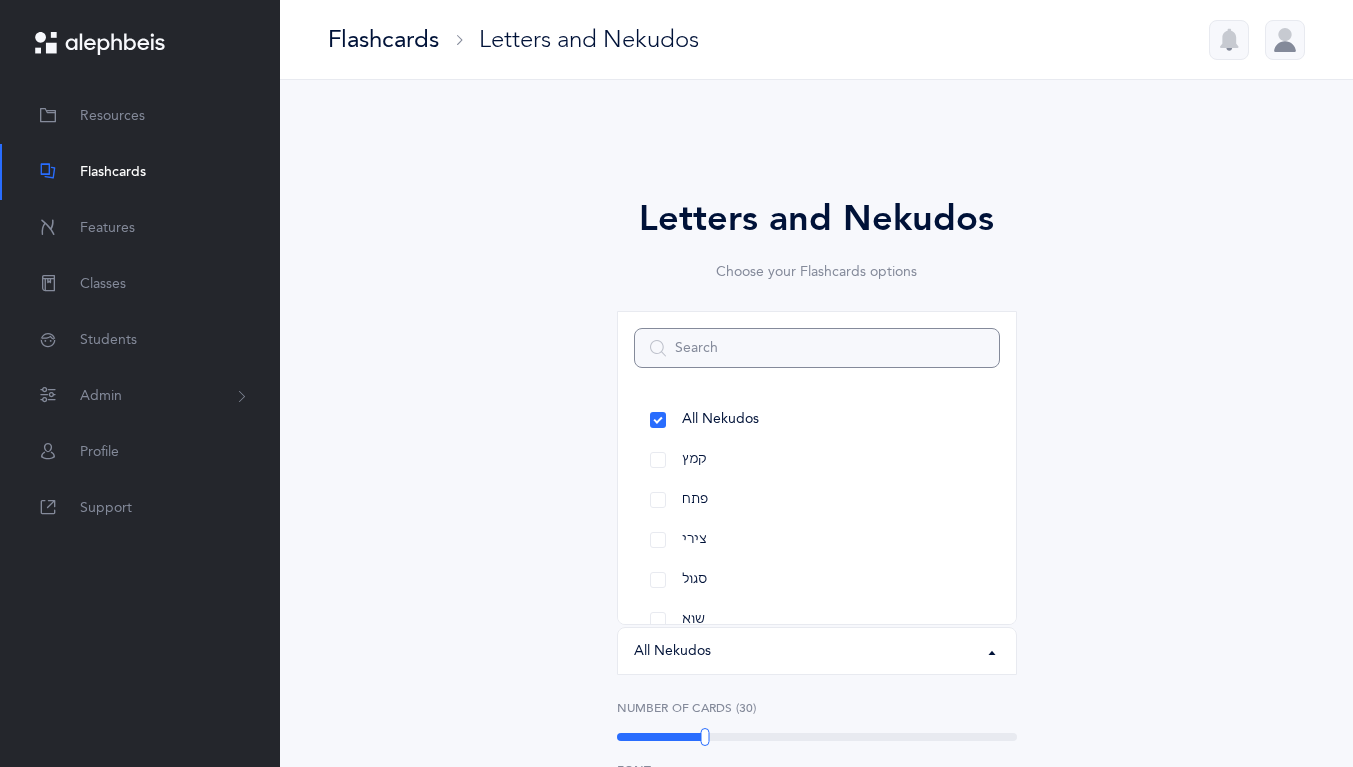 select on "28" 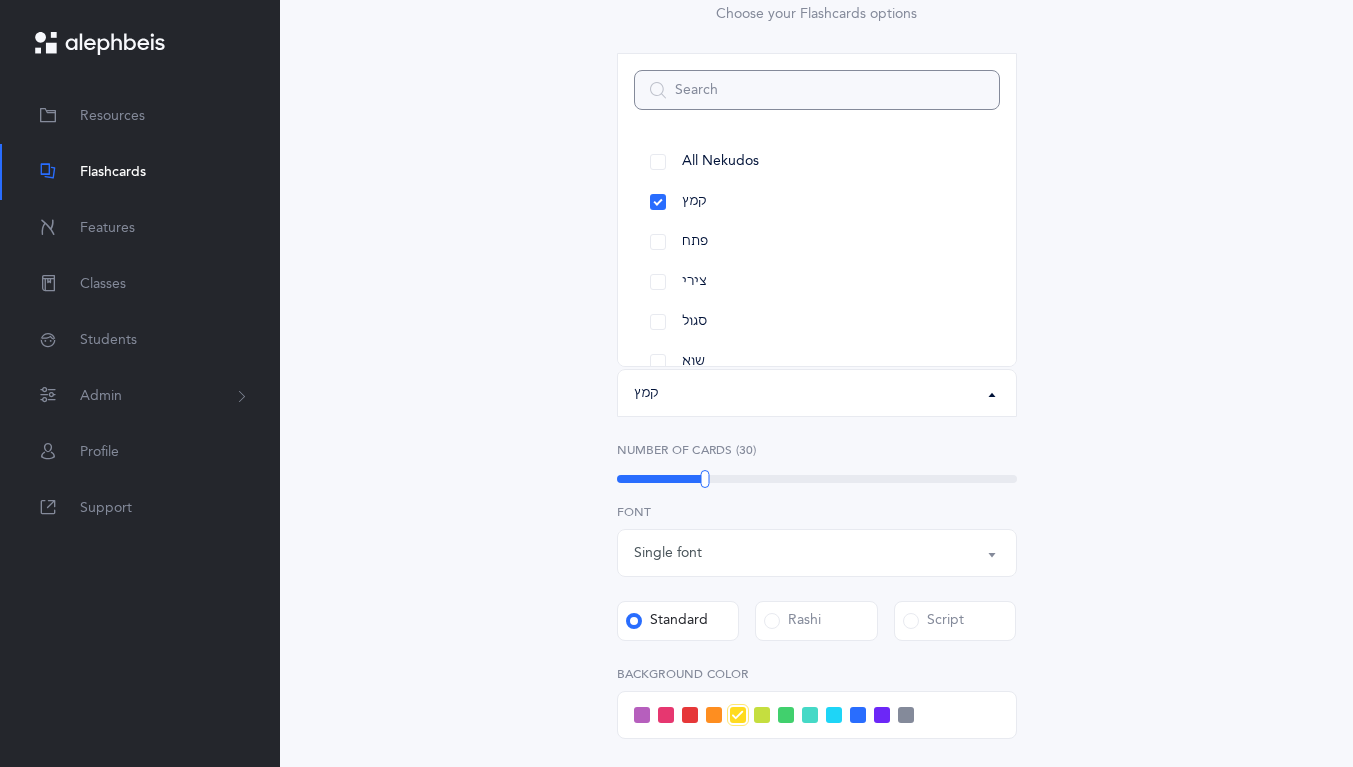 scroll, scrollTop: 293, scrollLeft: 0, axis: vertical 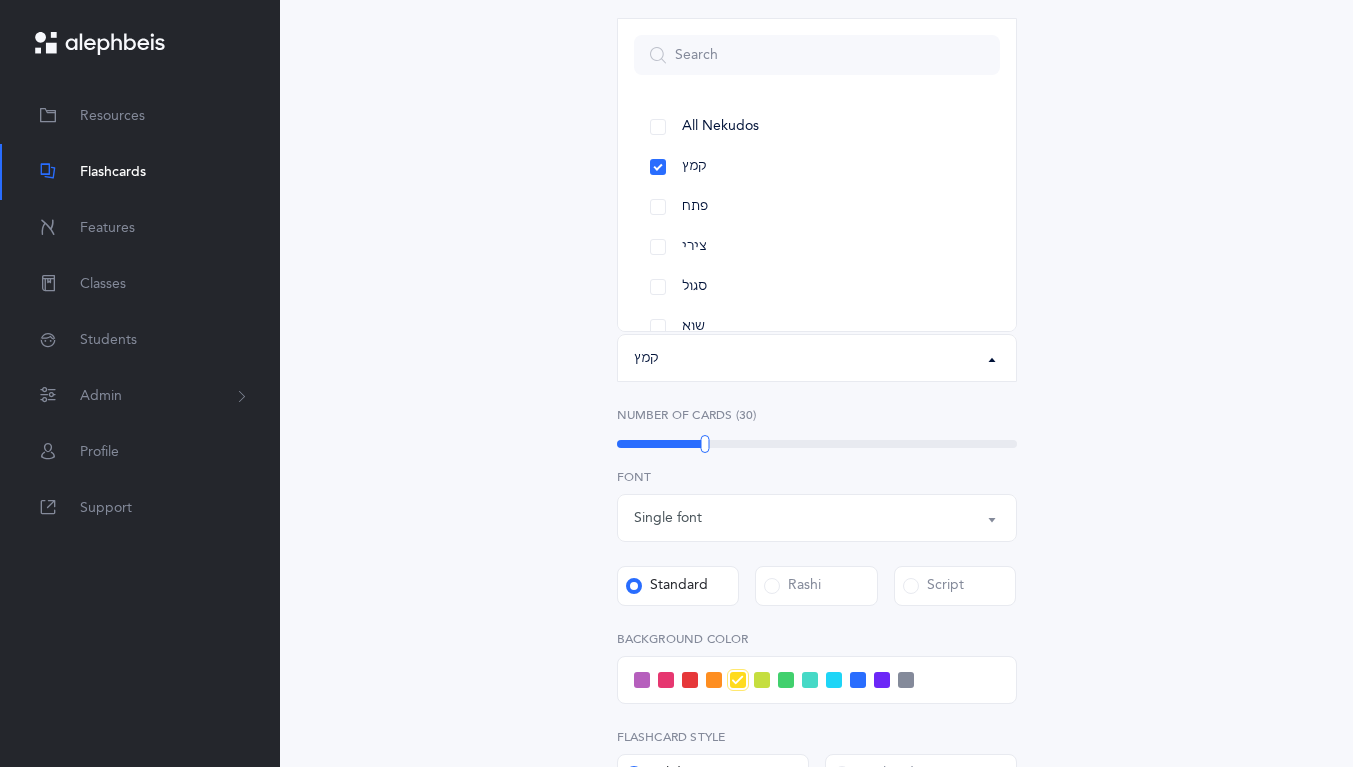 click on "Letters and Nekudos   Choose your Flashcards options         Level 1 - Letters only
Level 2 - Nekudos only
Level 3 - Letters and Nekudos
Level 4 - Letters with Nekudos
Level 4 - Letters with Nekudos
Level
Letters to include
Accumulative
Including
All Letters
א
בּ
ב
ג
ד
ה
ו
ז
ח
ט
י
כּ
ךּ
כ
ך
ל
מ
נ
ן
ס
ע
פּ
פ
צ
ק
ר
שׁ
שׂ
תּ
ת
Letters: א ,  בּ ,  ב ,  ג ,  ד ,  ו ,  ז ,  ח ,  ט ,  י ,  ל ,  מ ,  נ ,  ס ,  ע ,  פּ ,  פ ,  צ ,  ק ,  ר ,  שׁ ,  שׂ ,  תּ ,  ת
All Letters
א
בּ
ב
ג
ד
ה
ו
ז
ח
ט
י
כּ
ךּ
כ
ך
ל
מ
נ
ן
ס
ע
פּ
פ
צ
ק
ר
שׁ
שׂ
תּ
ת
Choose letters
All Nekudos
קמץ
פתח
צירי
סגול
שוא
חולם חסר
חולם מלא
חיריק חסר
חיריק מלא" at bounding box center [817, 492] 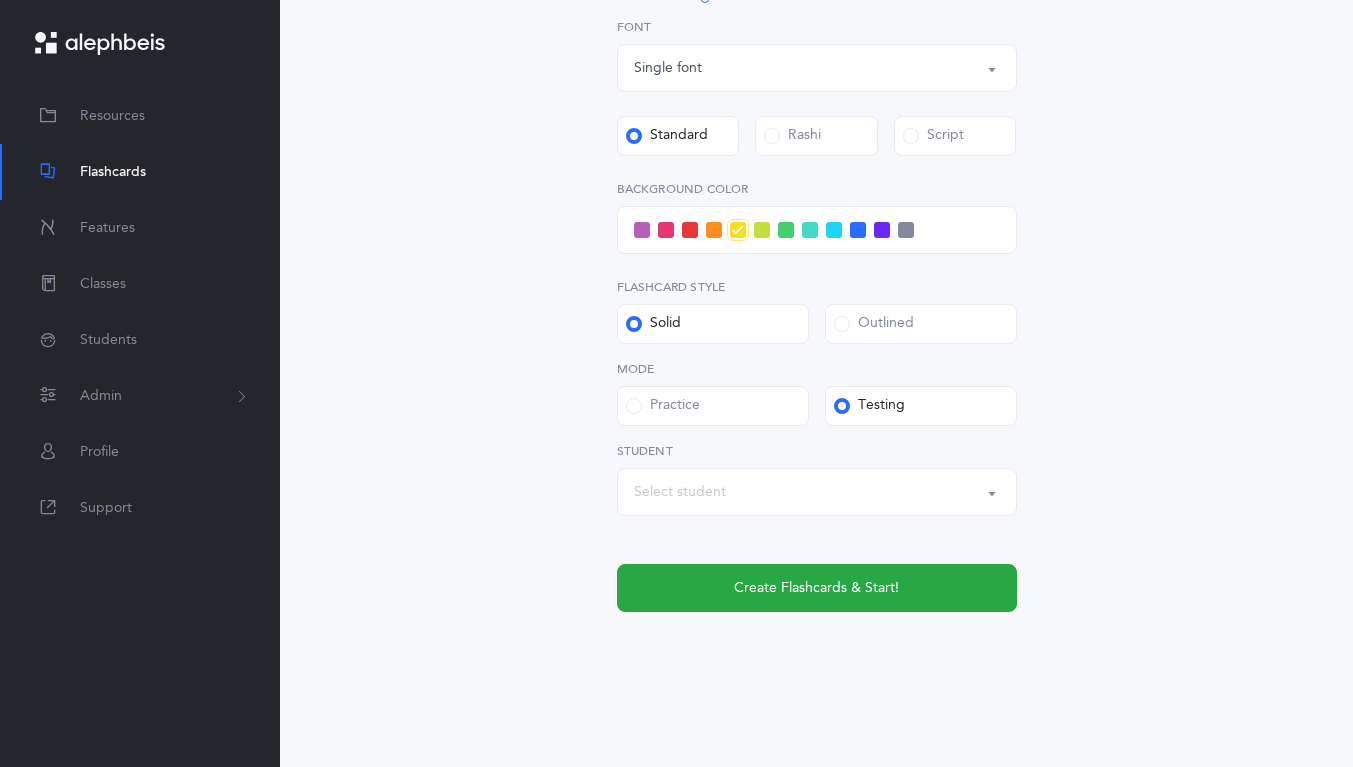 scroll, scrollTop: 748, scrollLeft: 0, axis: vertical 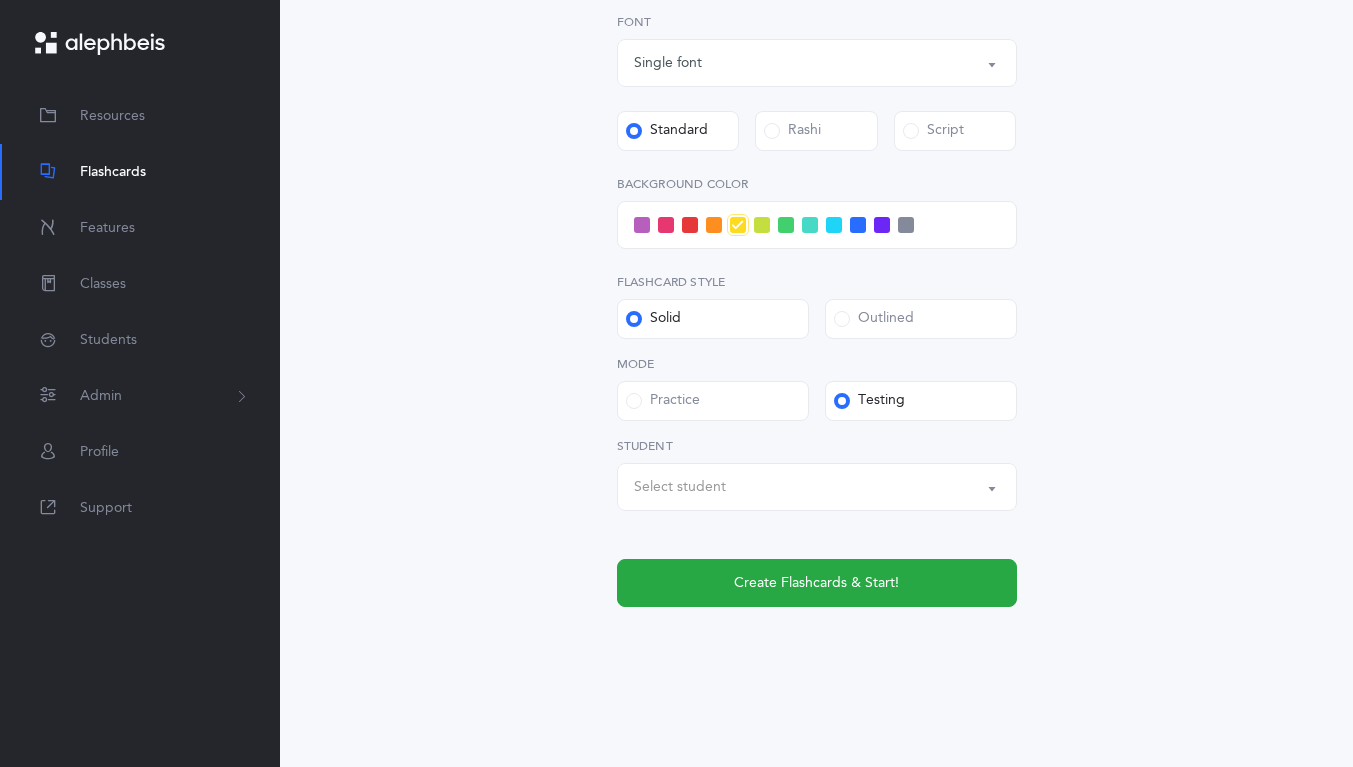 click on "Select student" at bounding box center (680, 487) 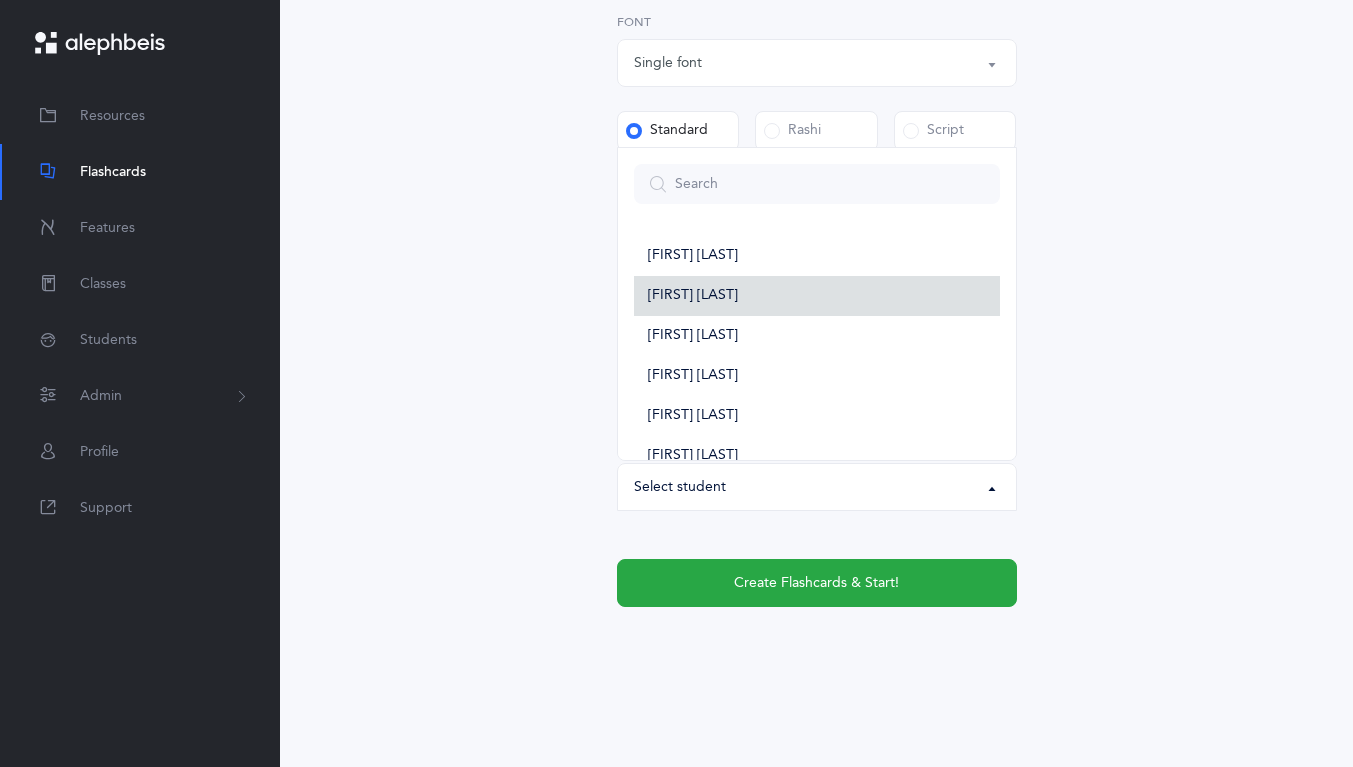 click on "[FIRST] [LAST]" at bounding box center (693, 296) 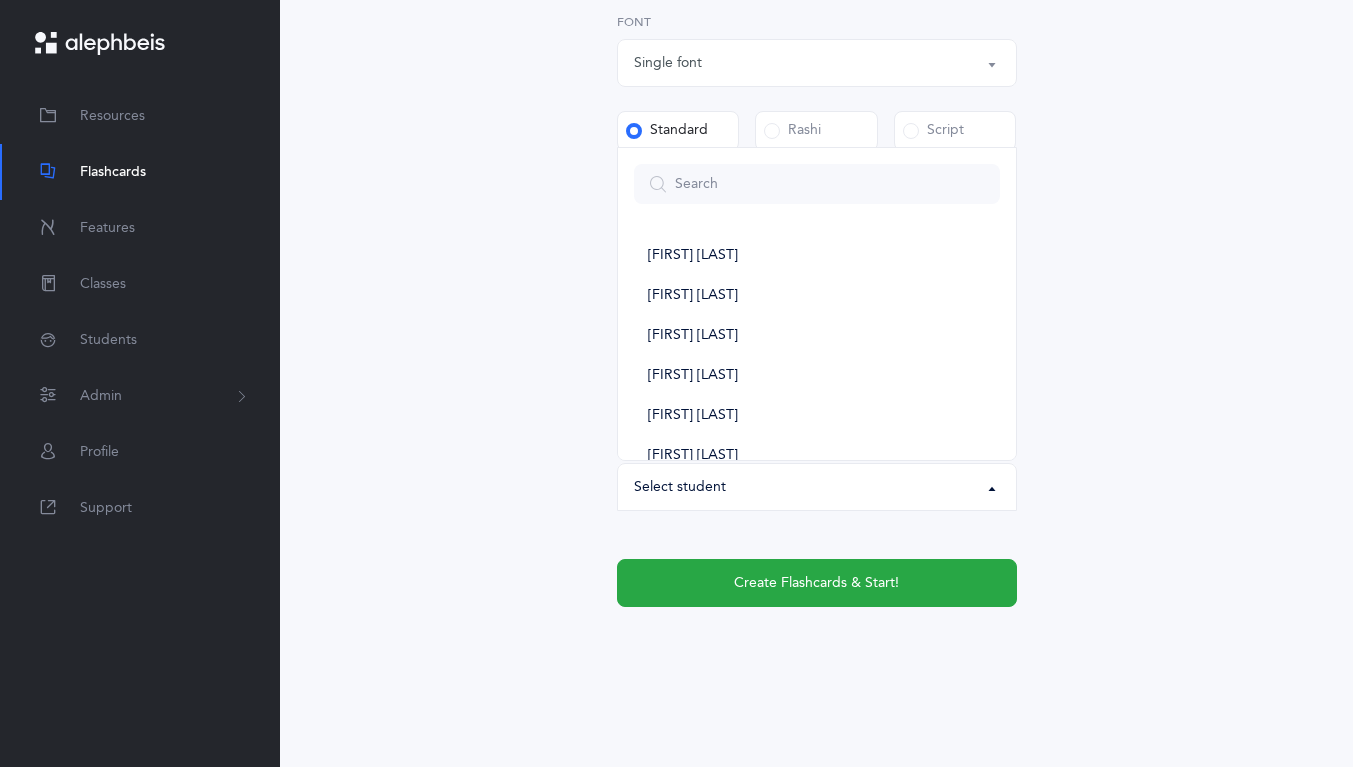 select on "14292" 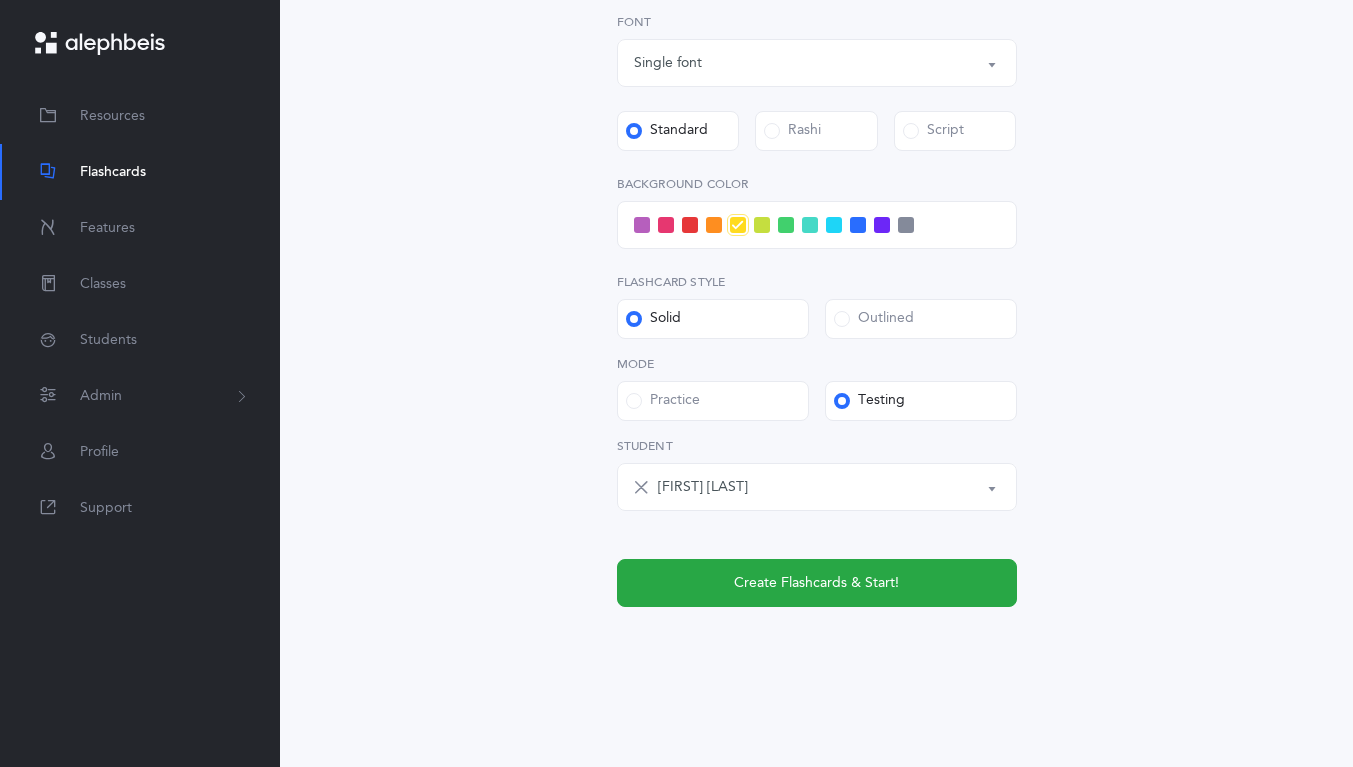 click on "Create Flashcards & Start!" at bounding box center (817, 583) 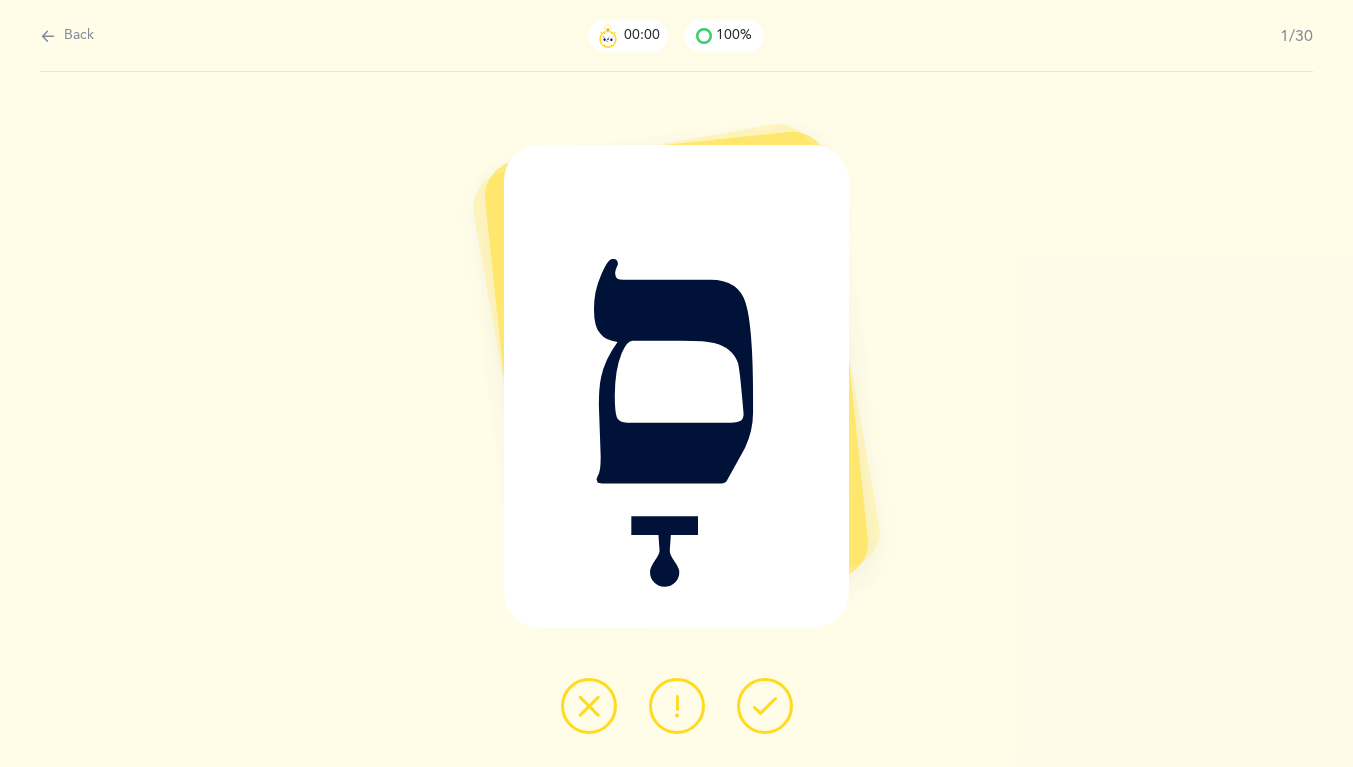 scroll, scrollTop: 0, scrollLeft: 0, axis: both 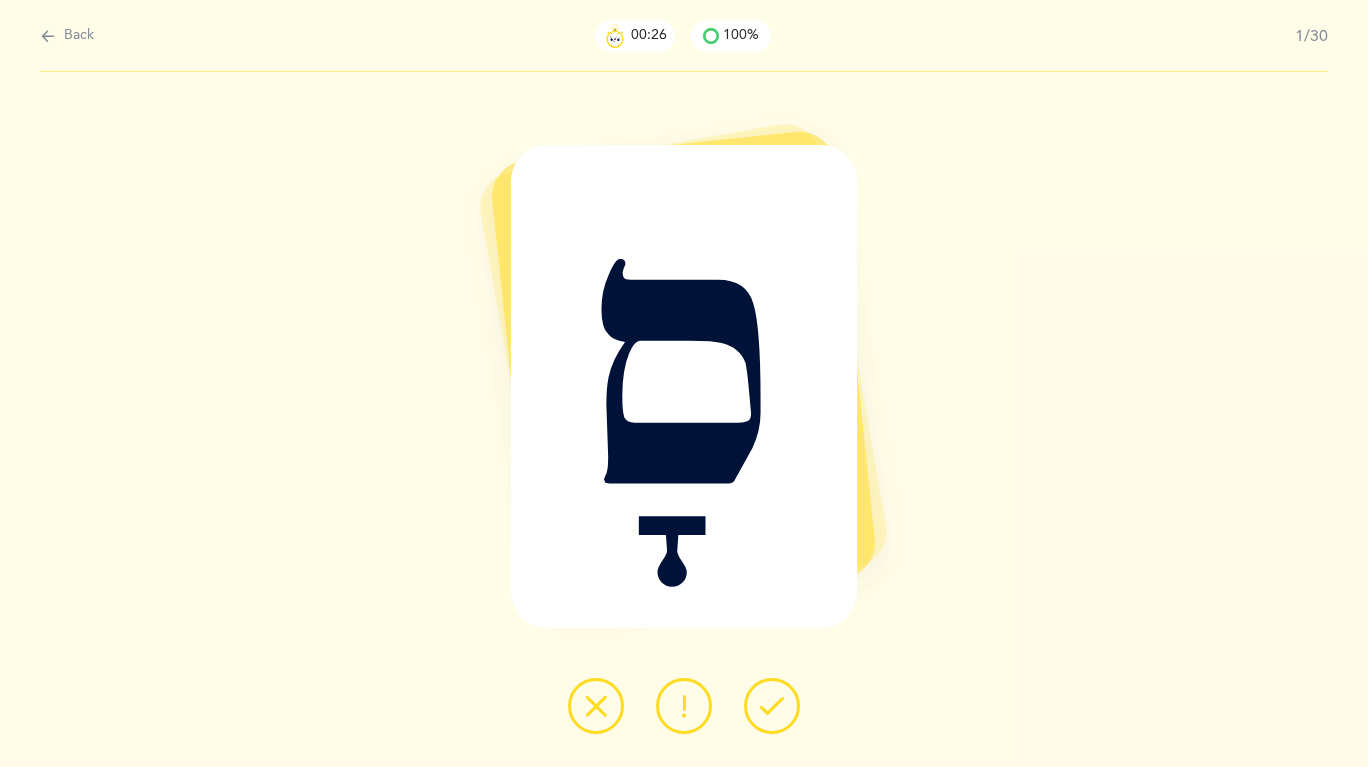 click at bounding box center (772, 706) 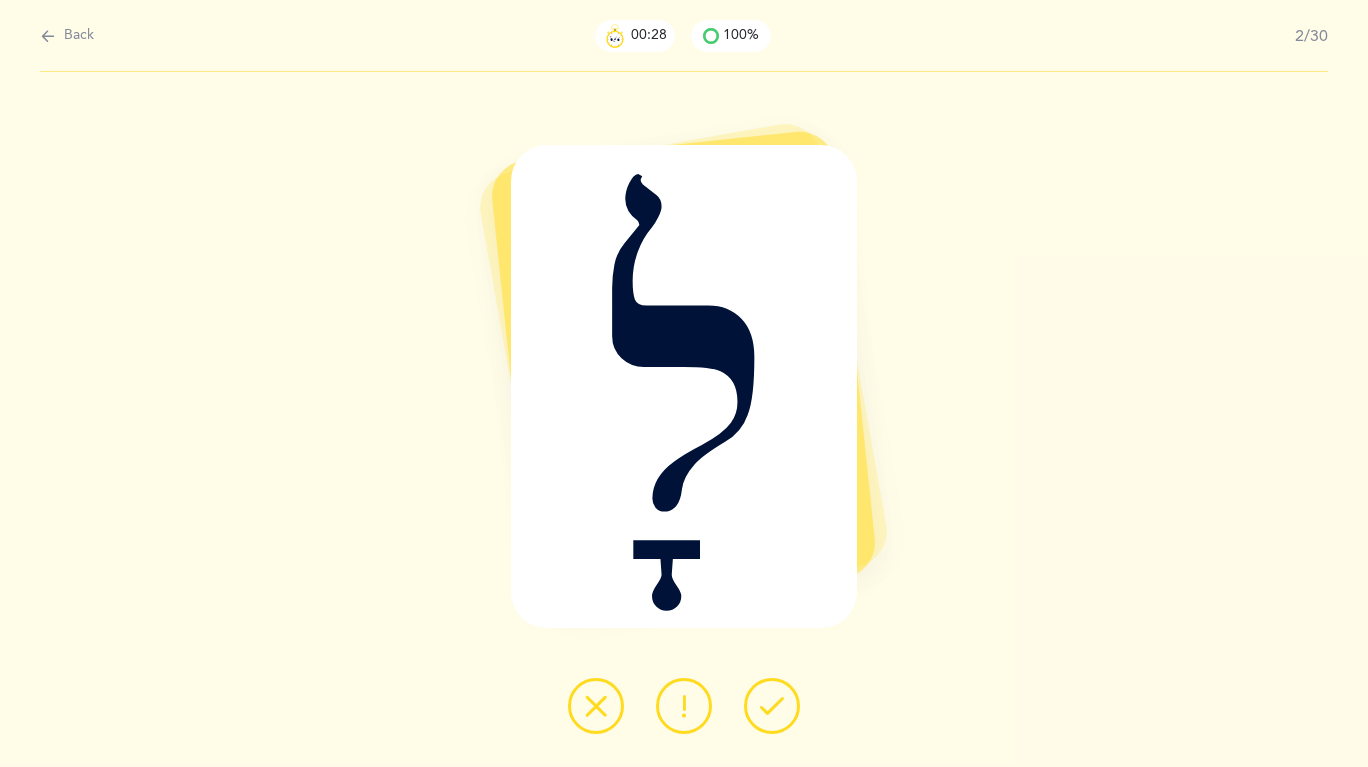 click at bounding box center (48, 36) 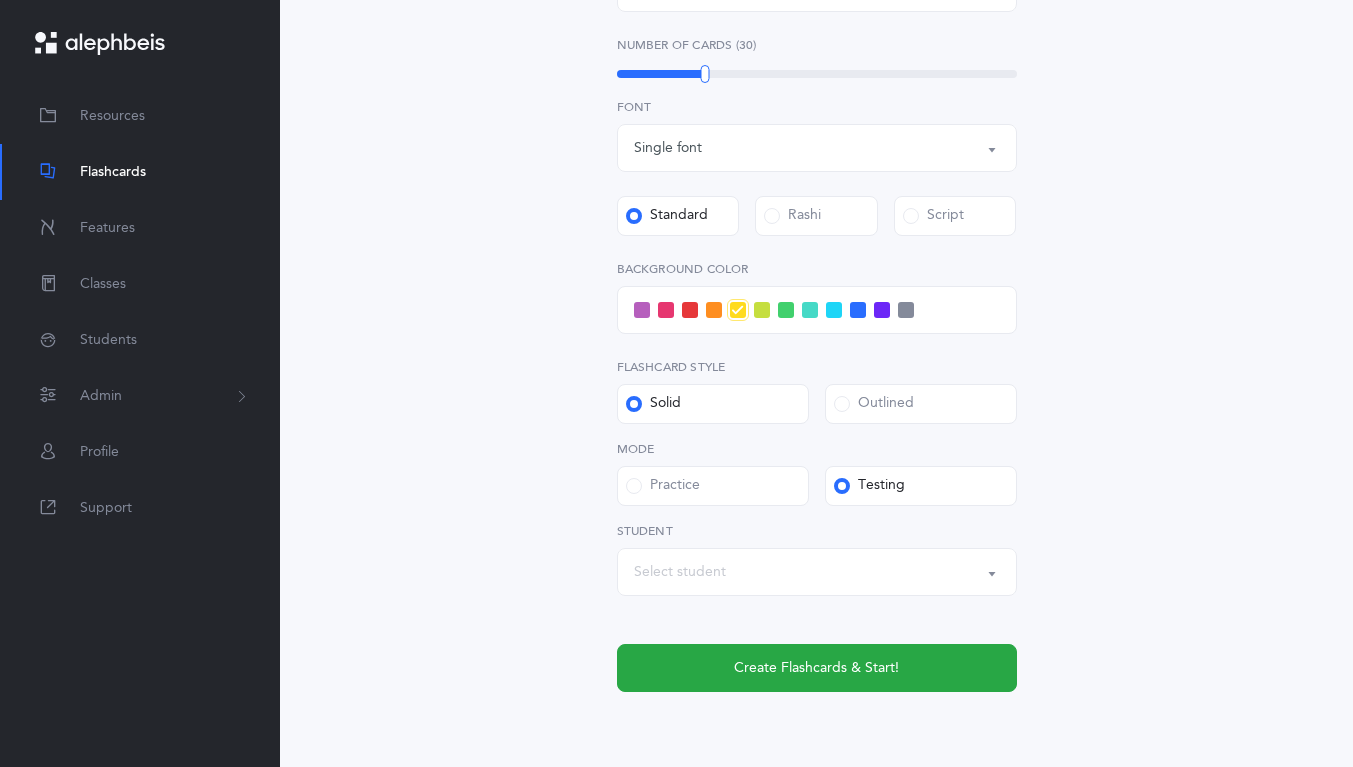 scroll, scrollTop: 686, scrollLeft: 0, axis: vertical 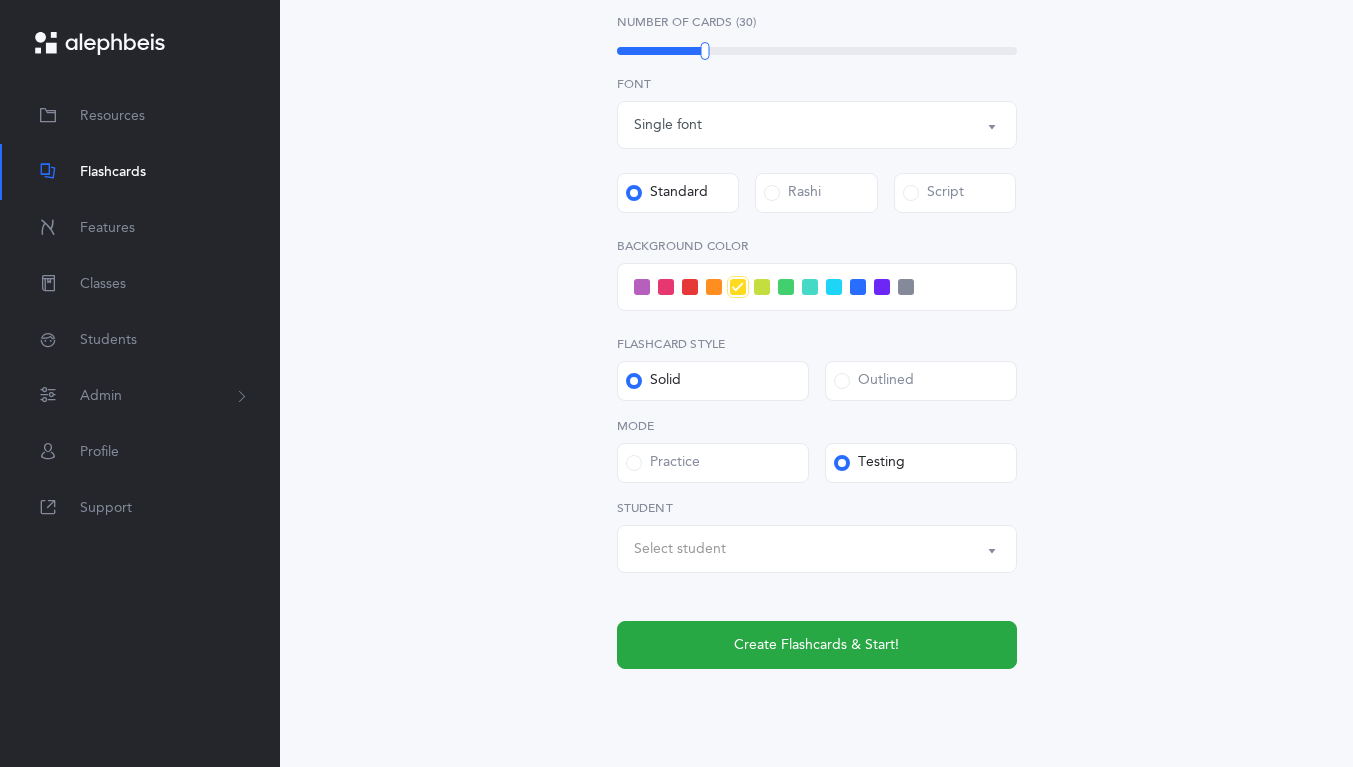 click on "Select student" at bounding box center [817, 549] 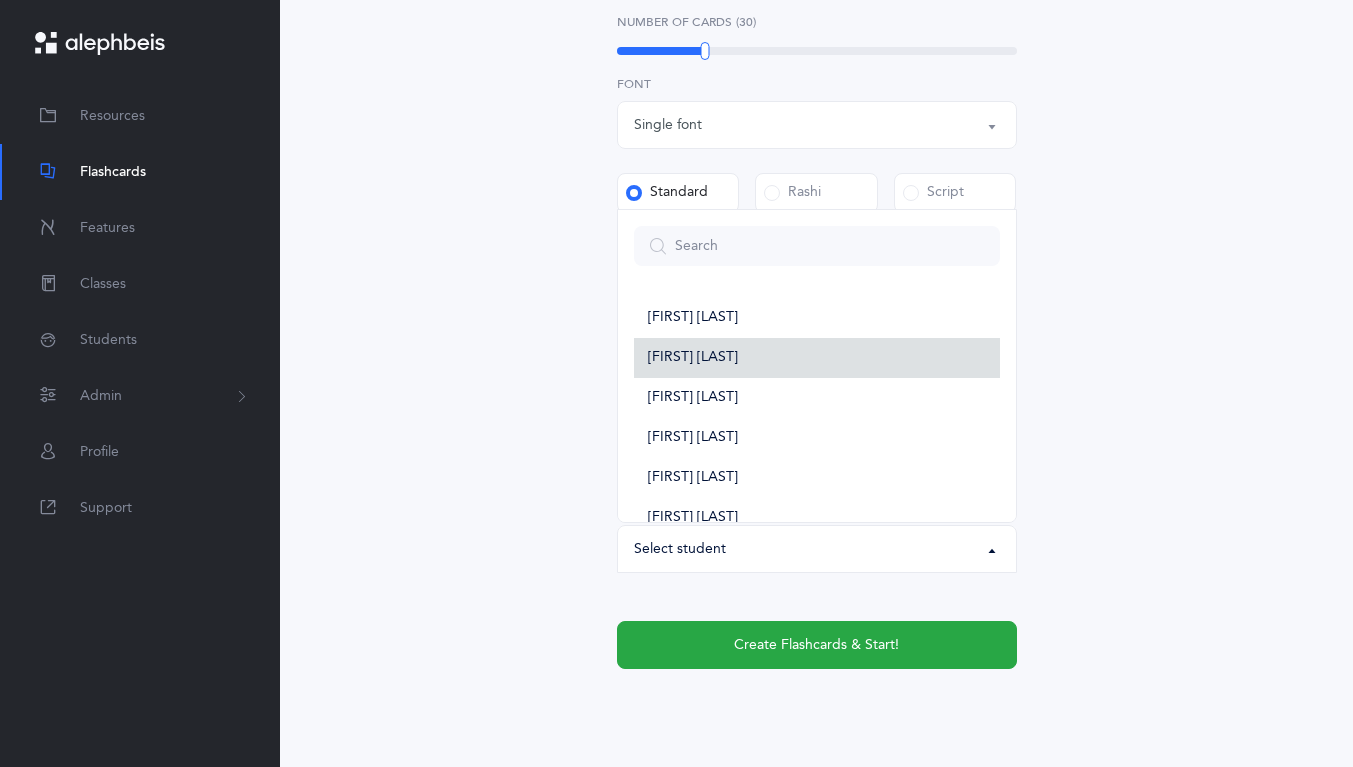 click on "[FIRST] [LAST]" at bounding box center [693, 358] 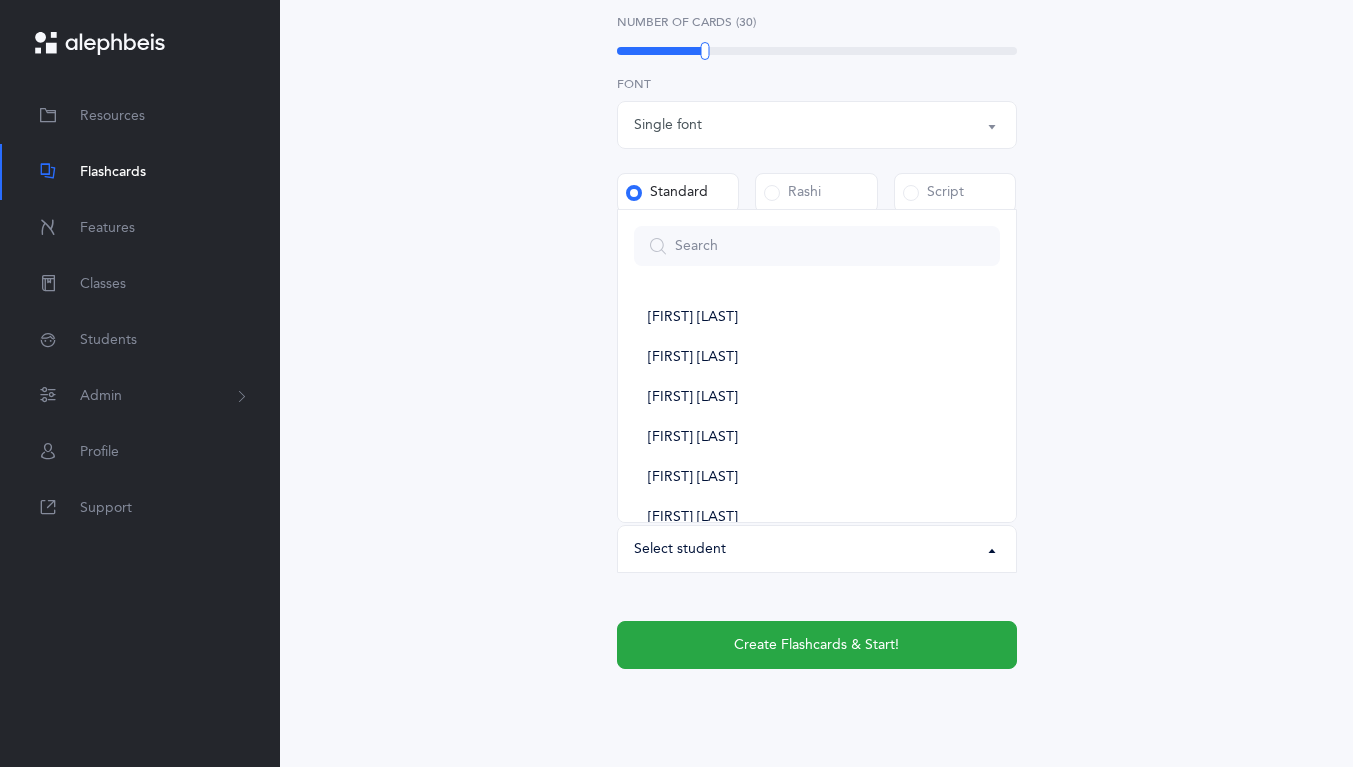select on "14292" 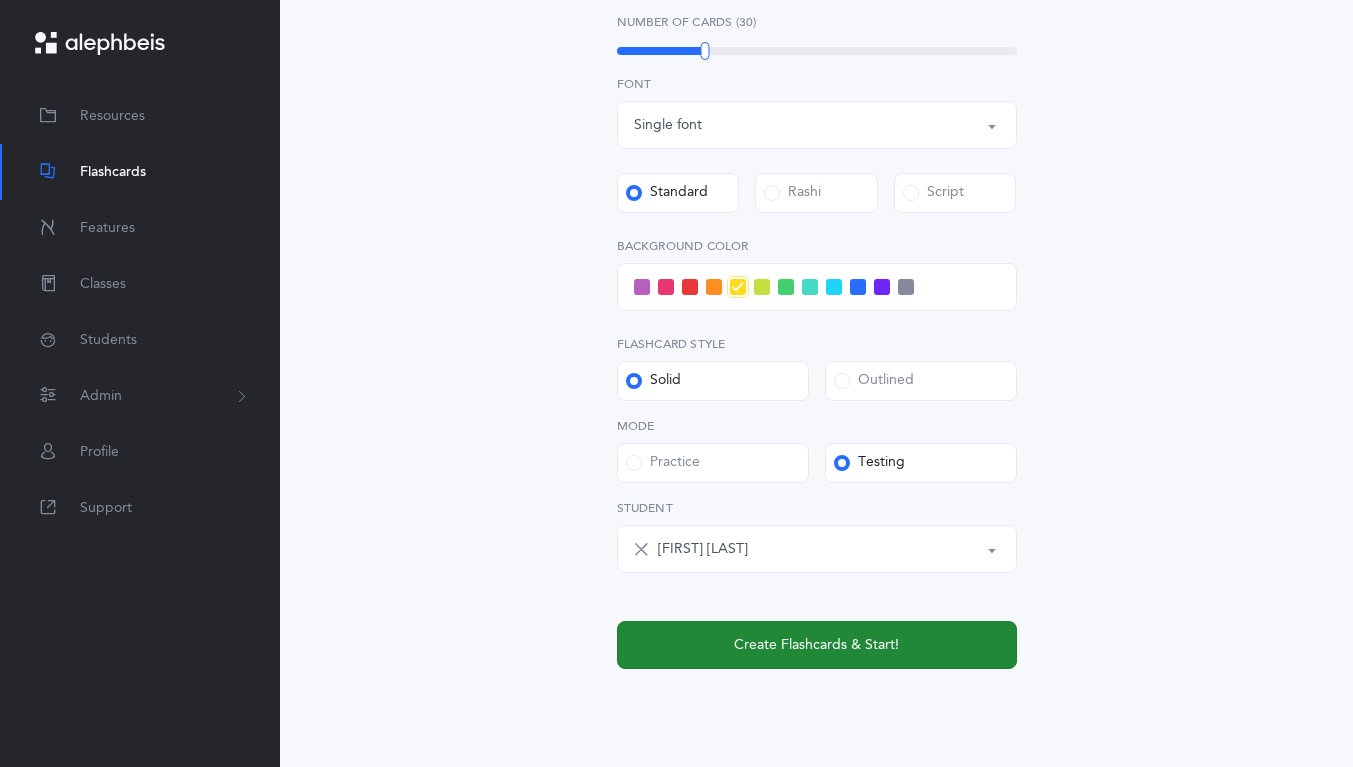 click on "Create Flashcards & Start!" at bounding box center (817, 645) 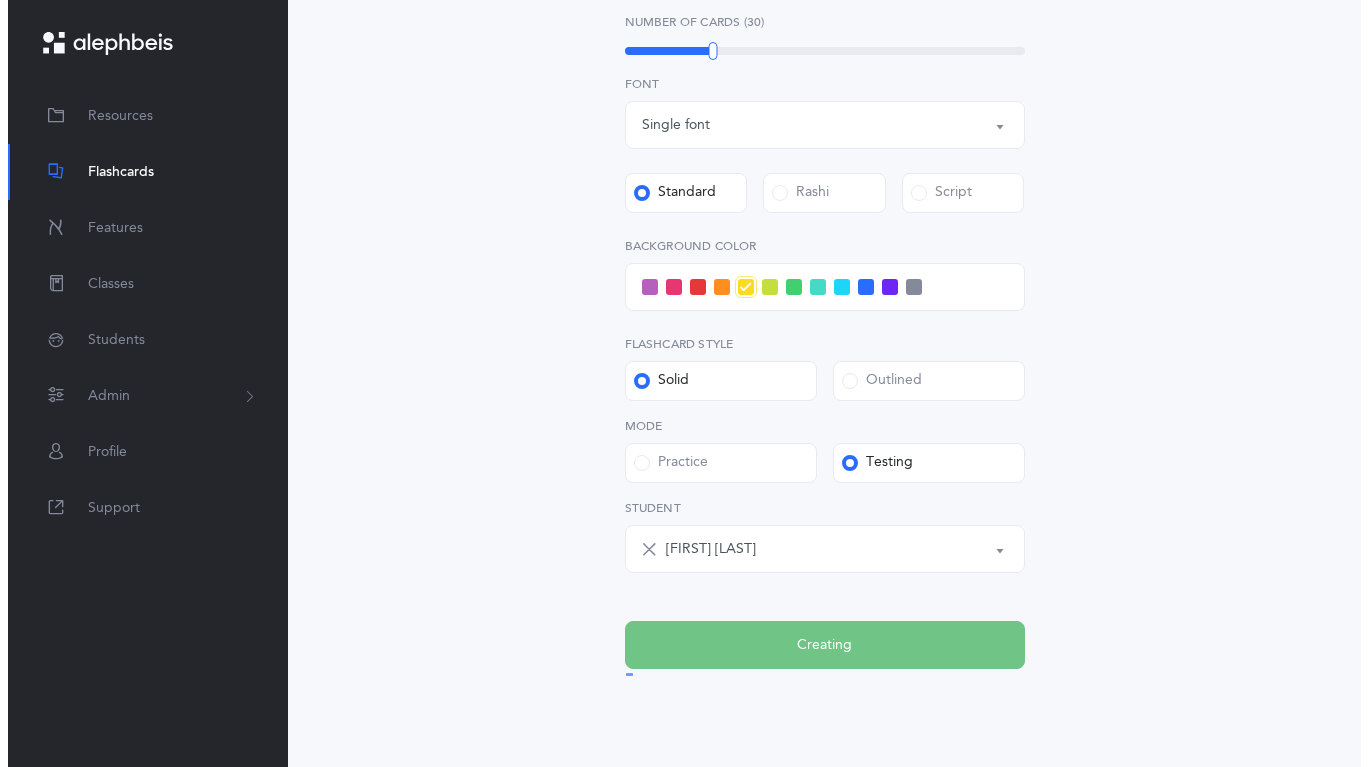 scroll, scrollTop: 0, scrollLeft: 0, axis: both 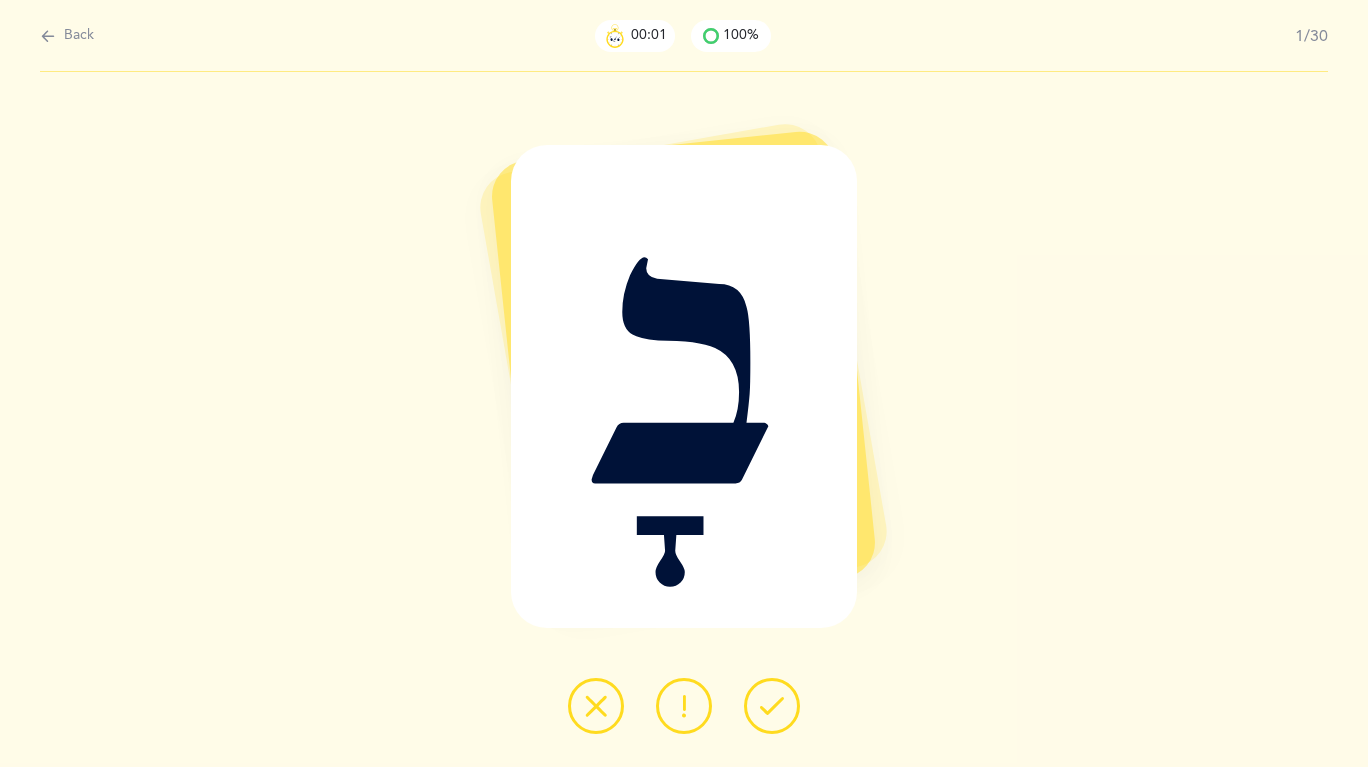 click at bounding box center [772, 706] 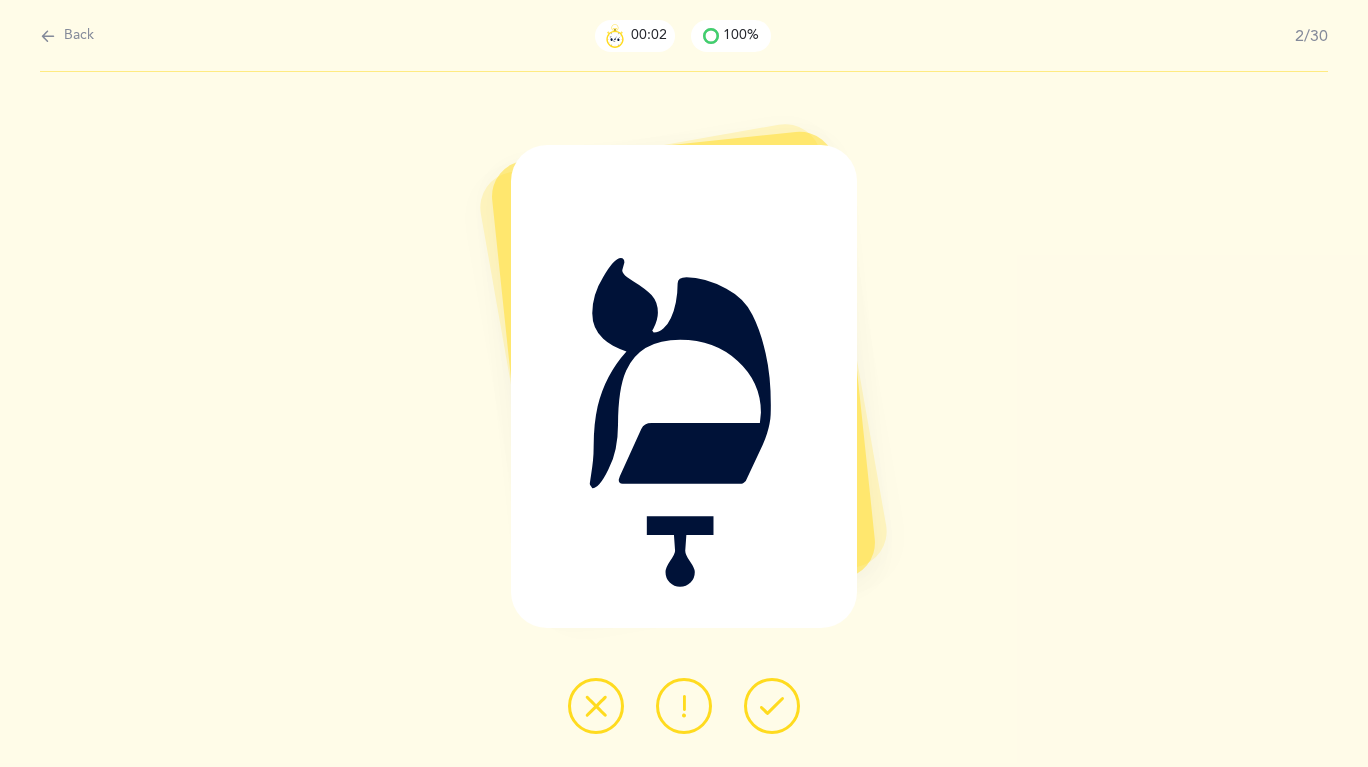click at bounding box center (772, 706) 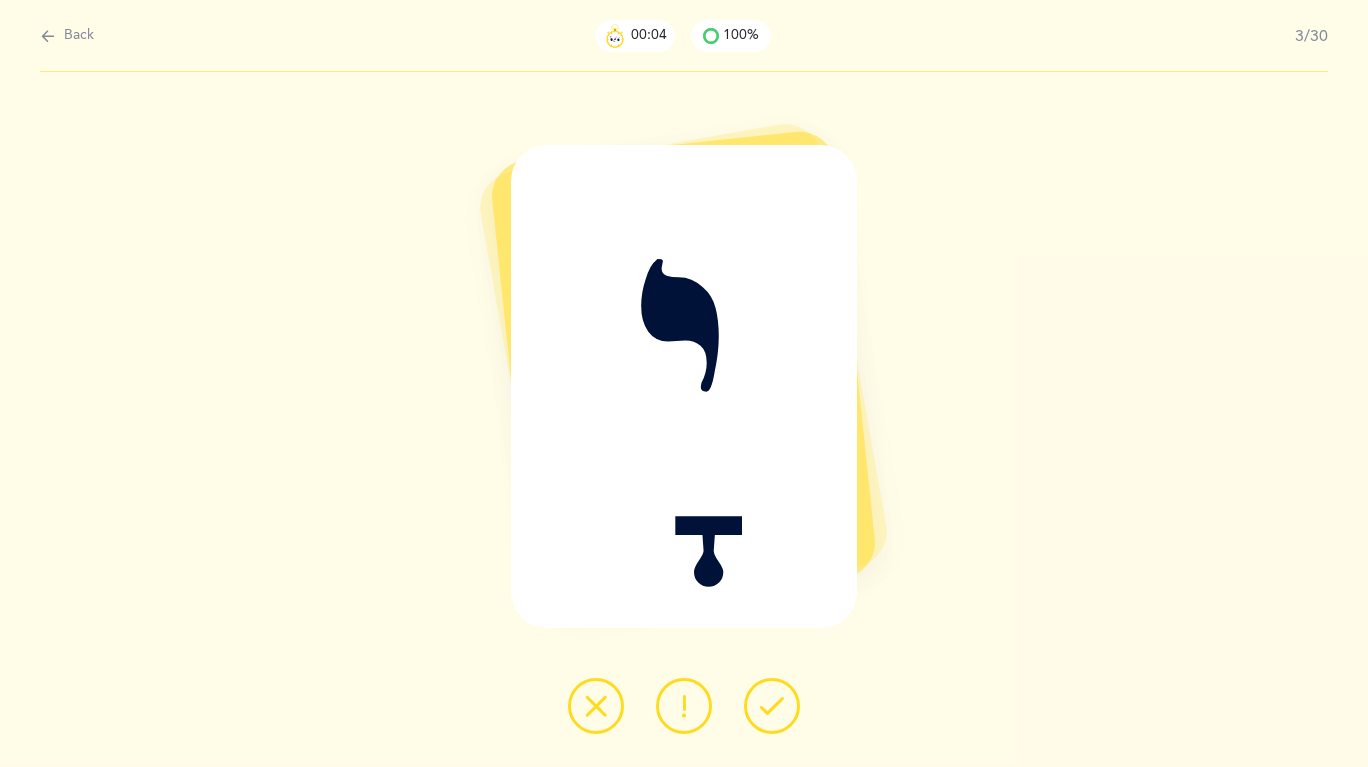 click at bounding box center (772, 706) 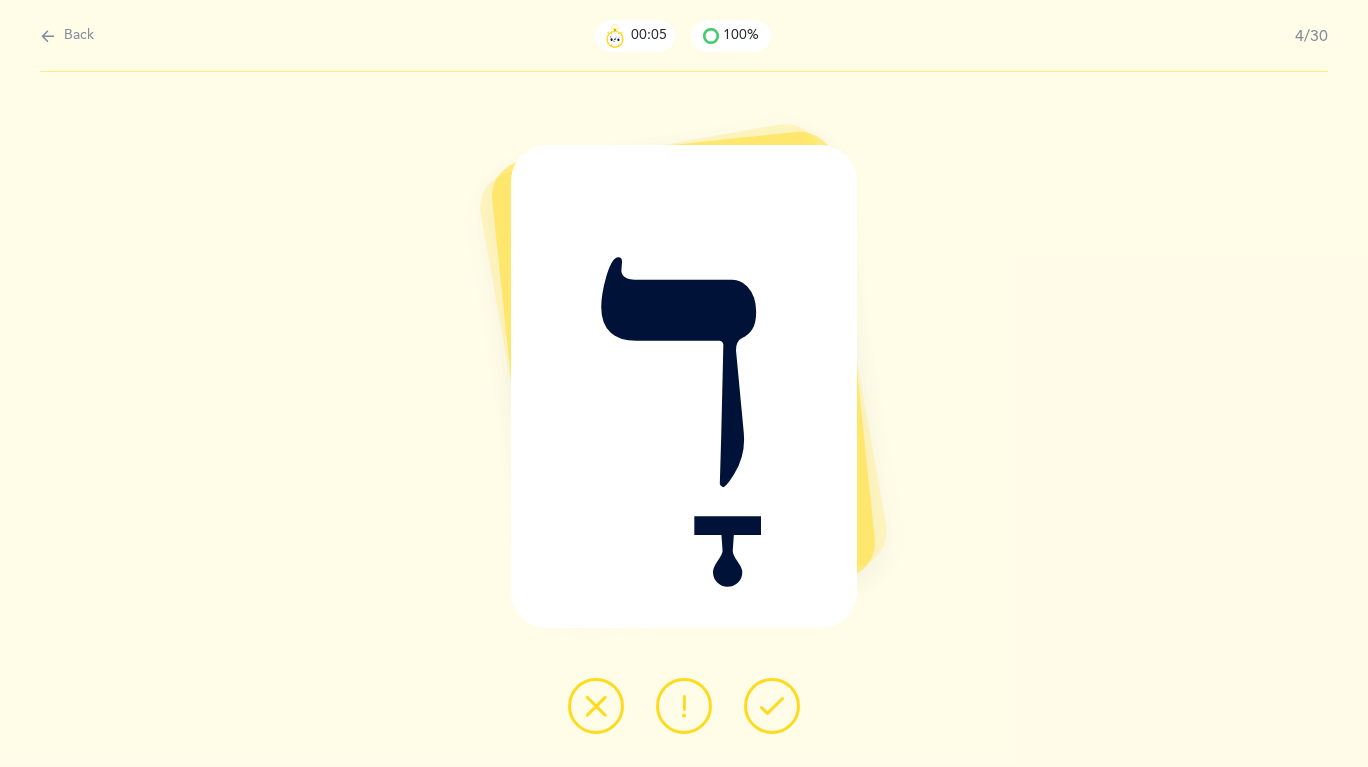 click at bounding box center [772, 706] 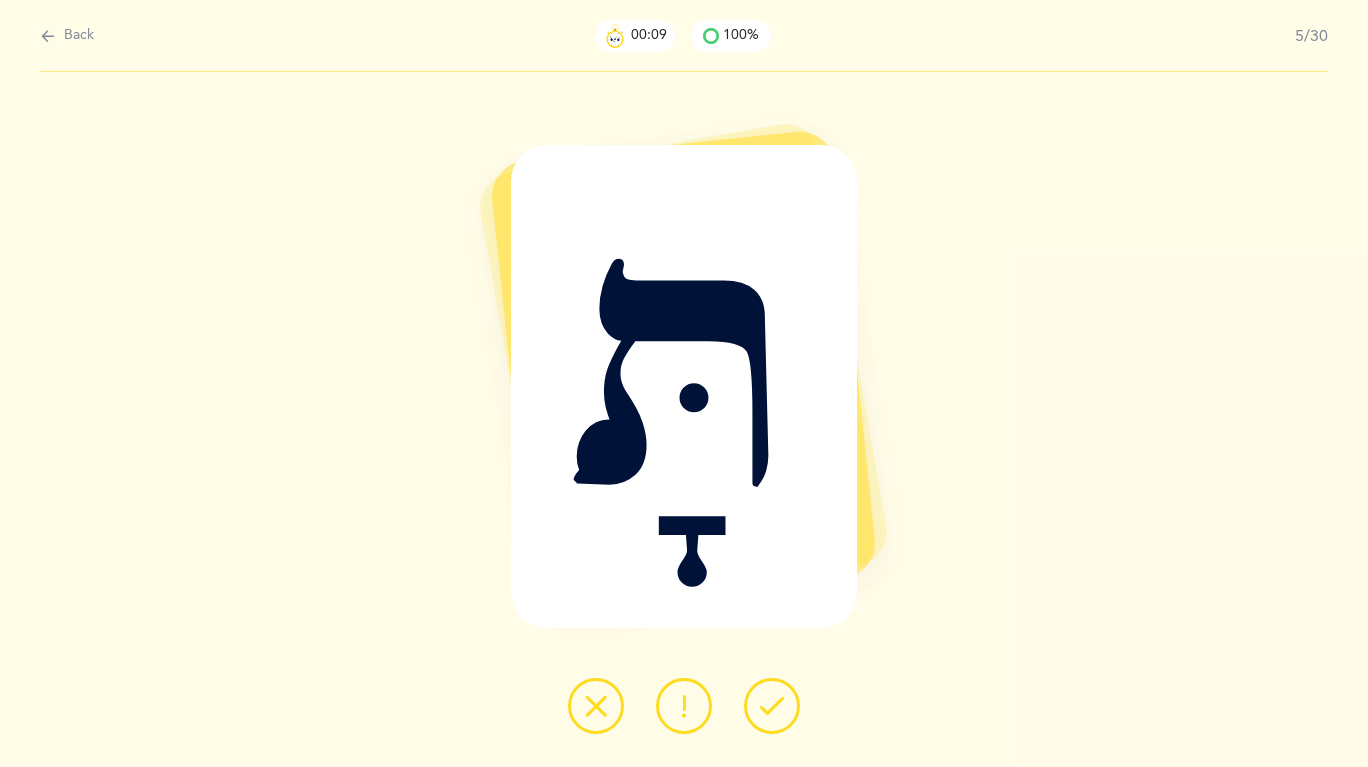 click at bounding box center (596, 706) 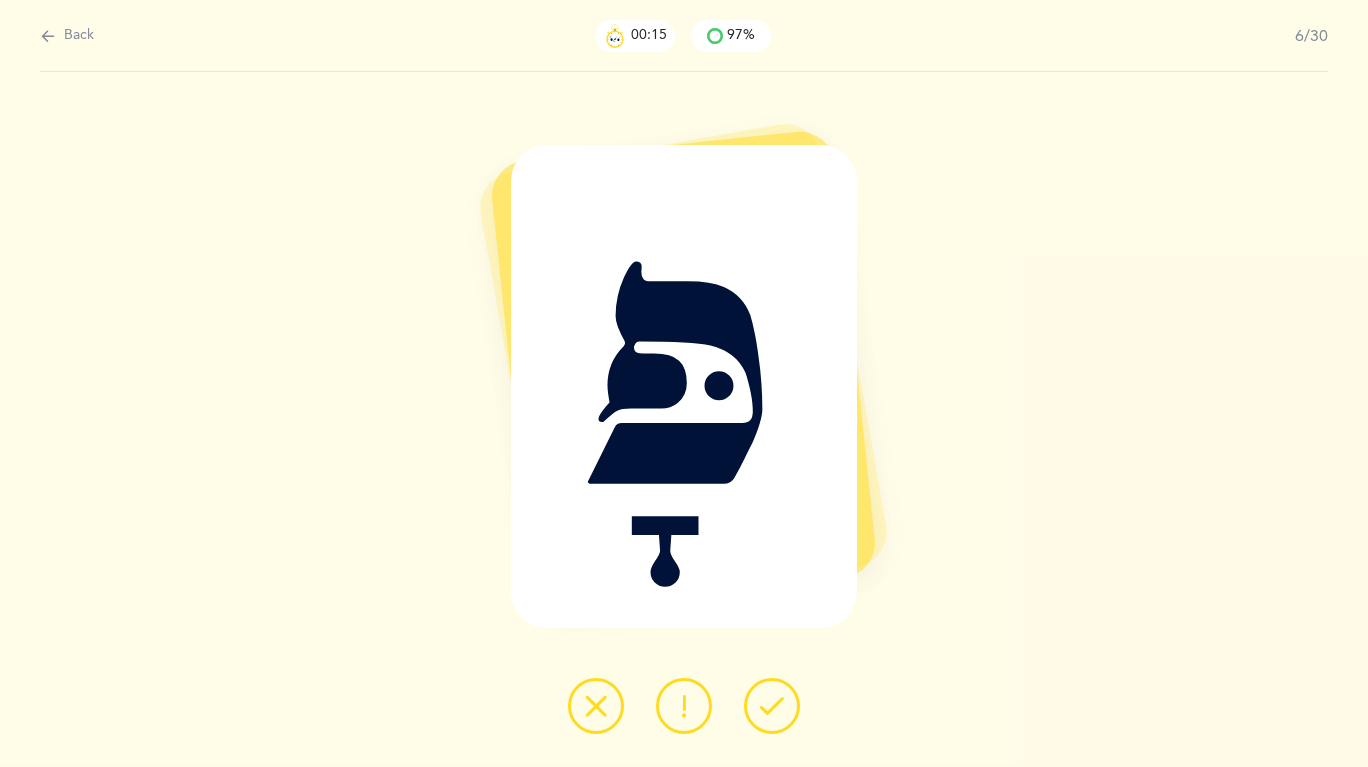 click at bounding box center (772, 706) 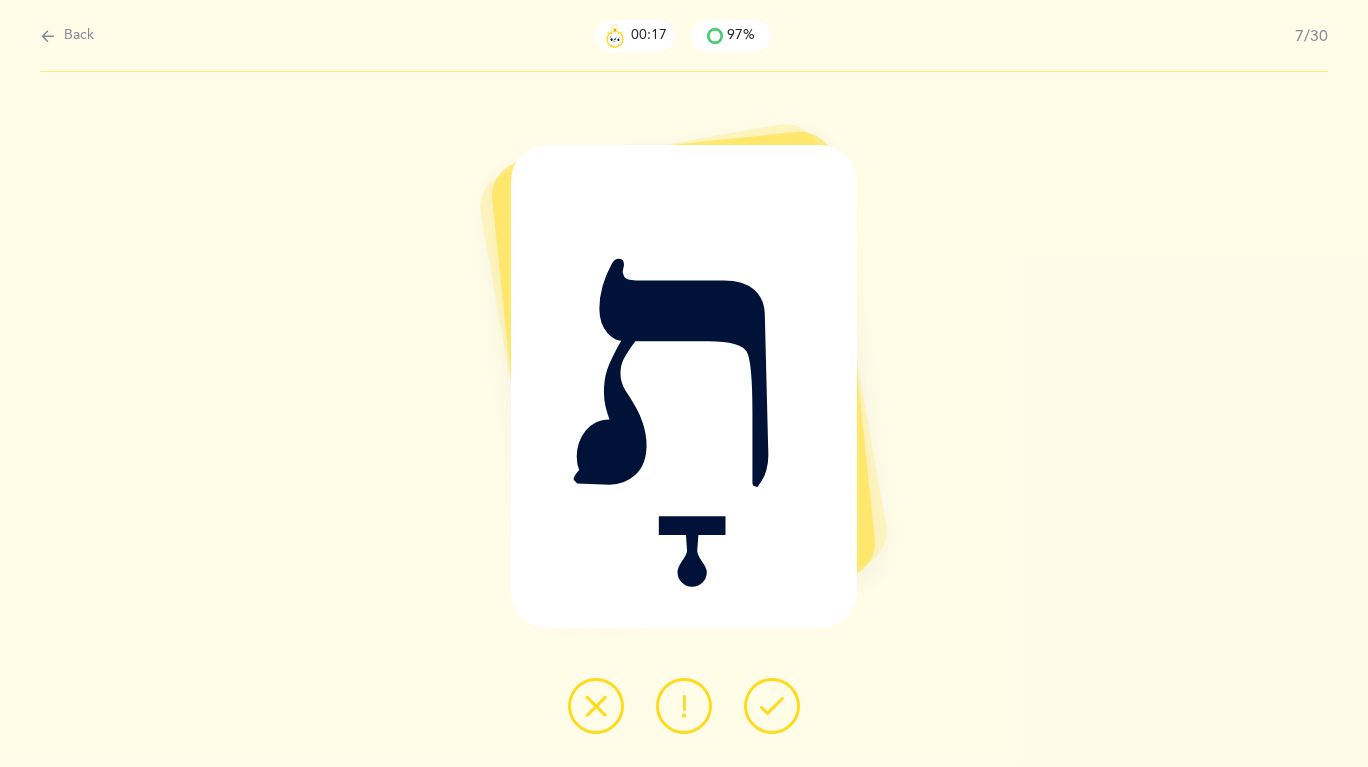 click at bounding box center (772, 706) 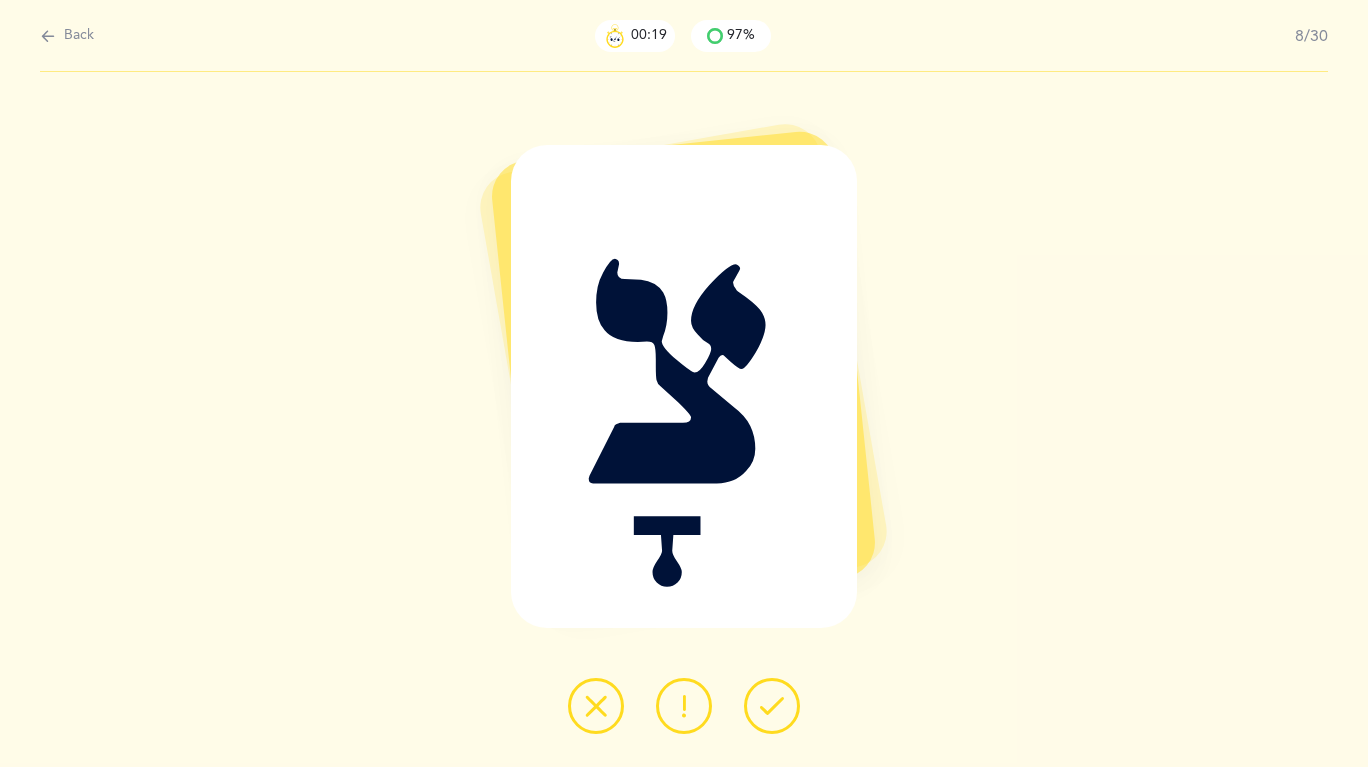 click at bounding box center [772, 706] 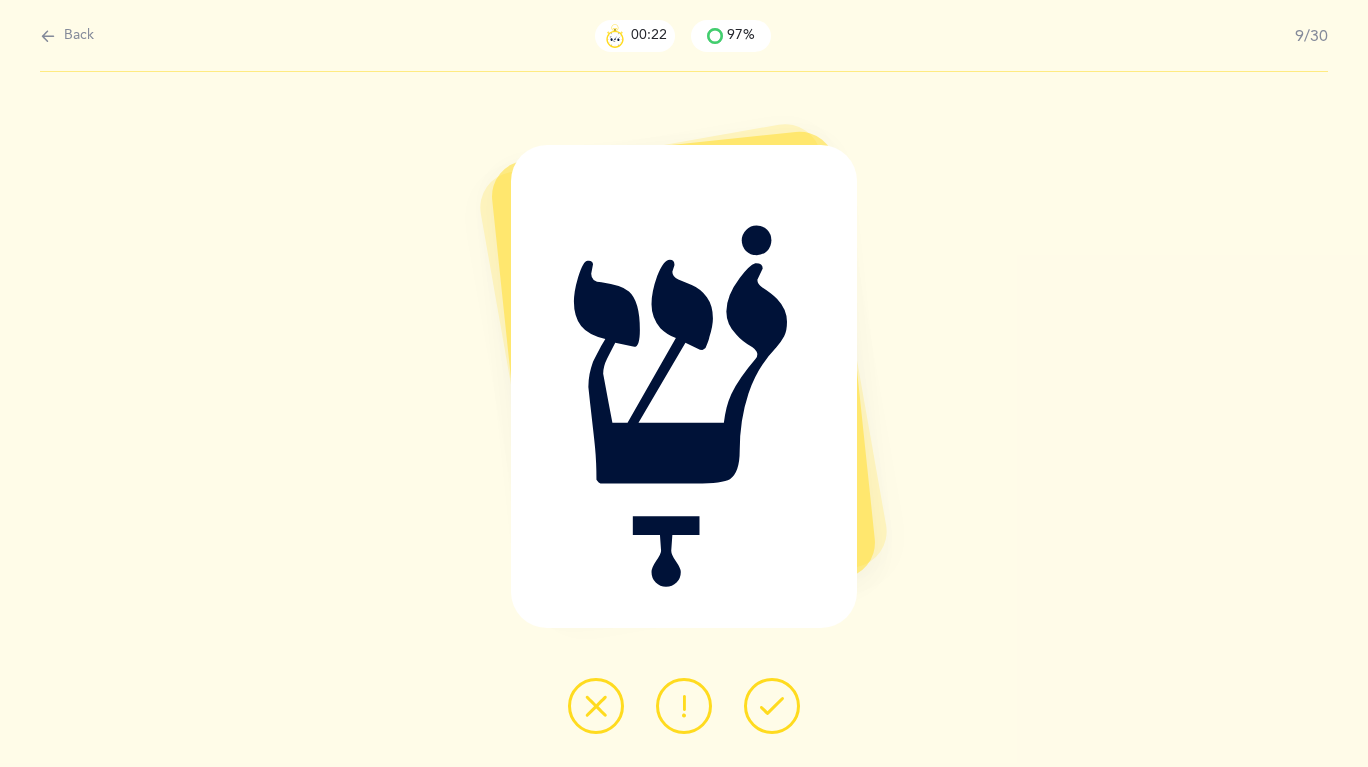 click at bounding box center (596, 706) 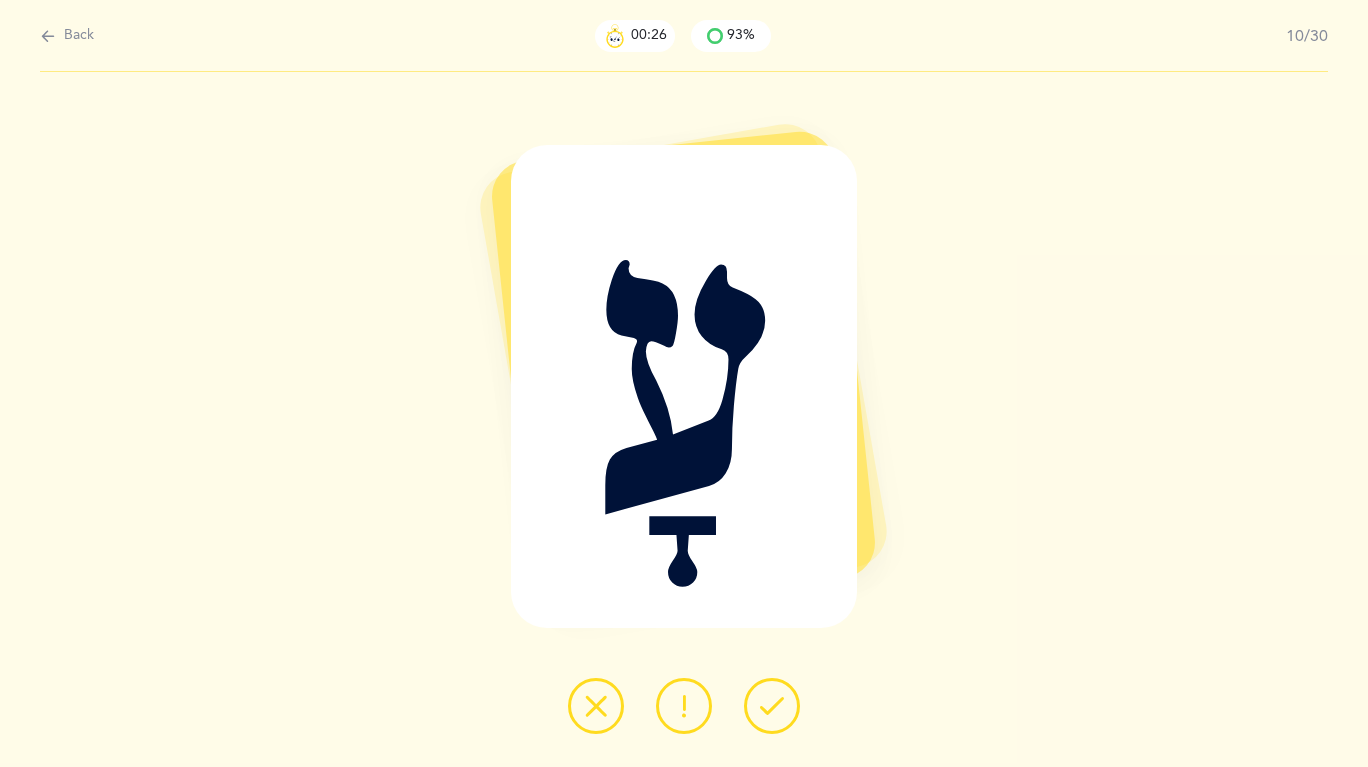 click at bounding box center [684, 706] 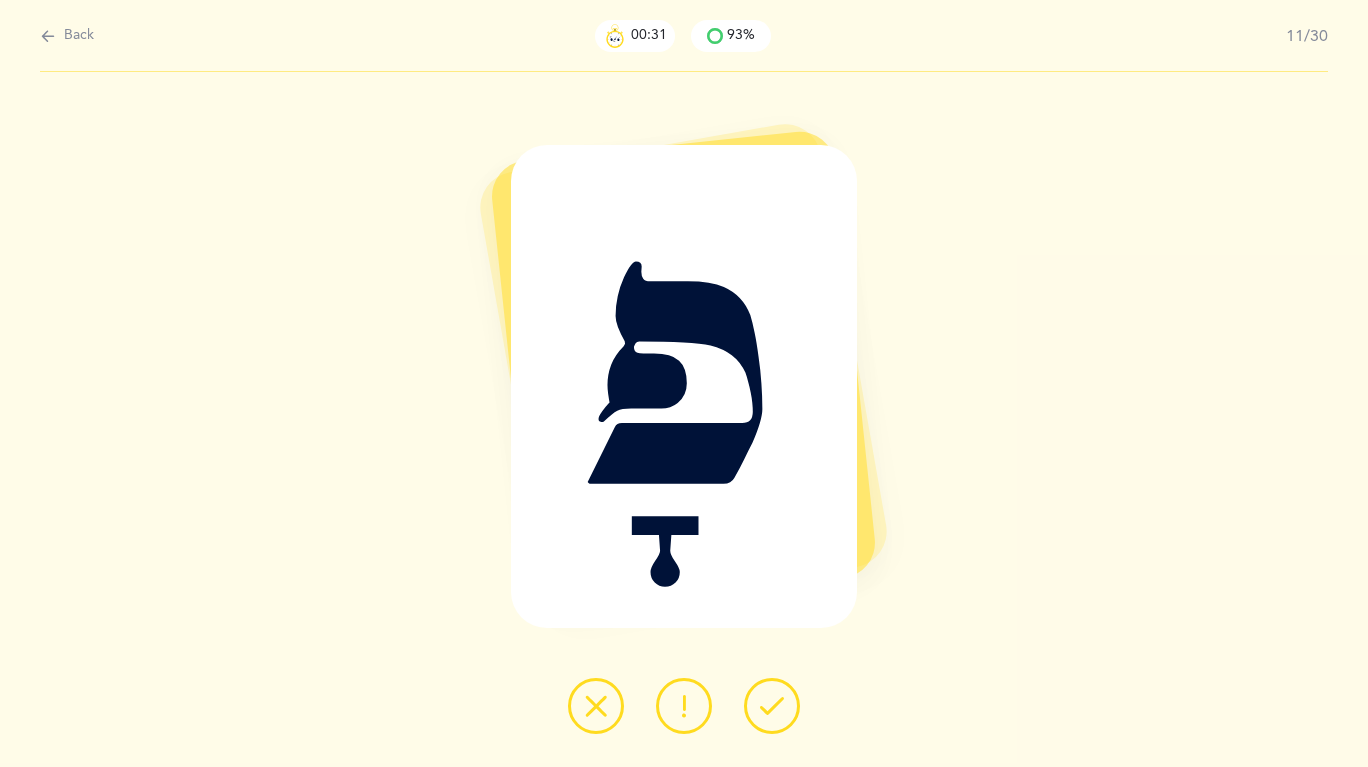 click at bounding box center (772, 706) 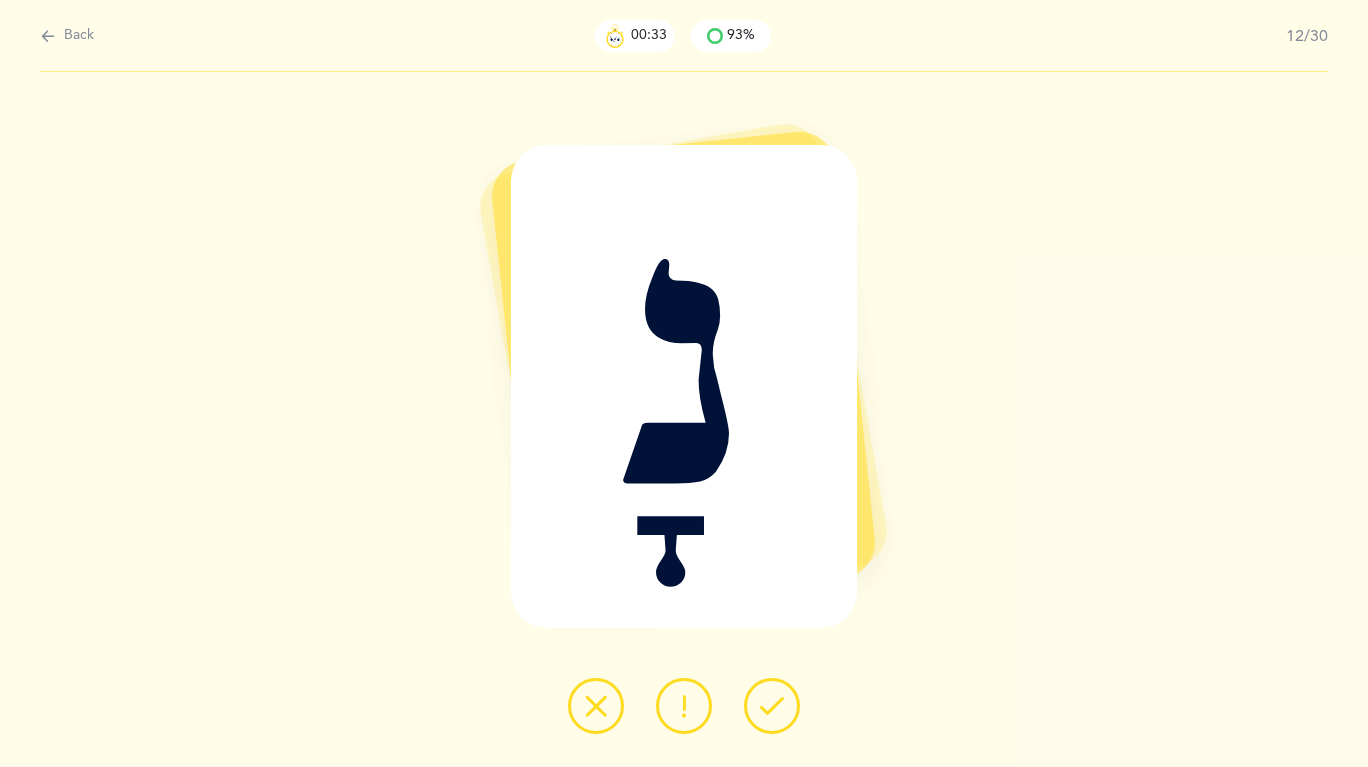 click at bounding box center [772, 706] 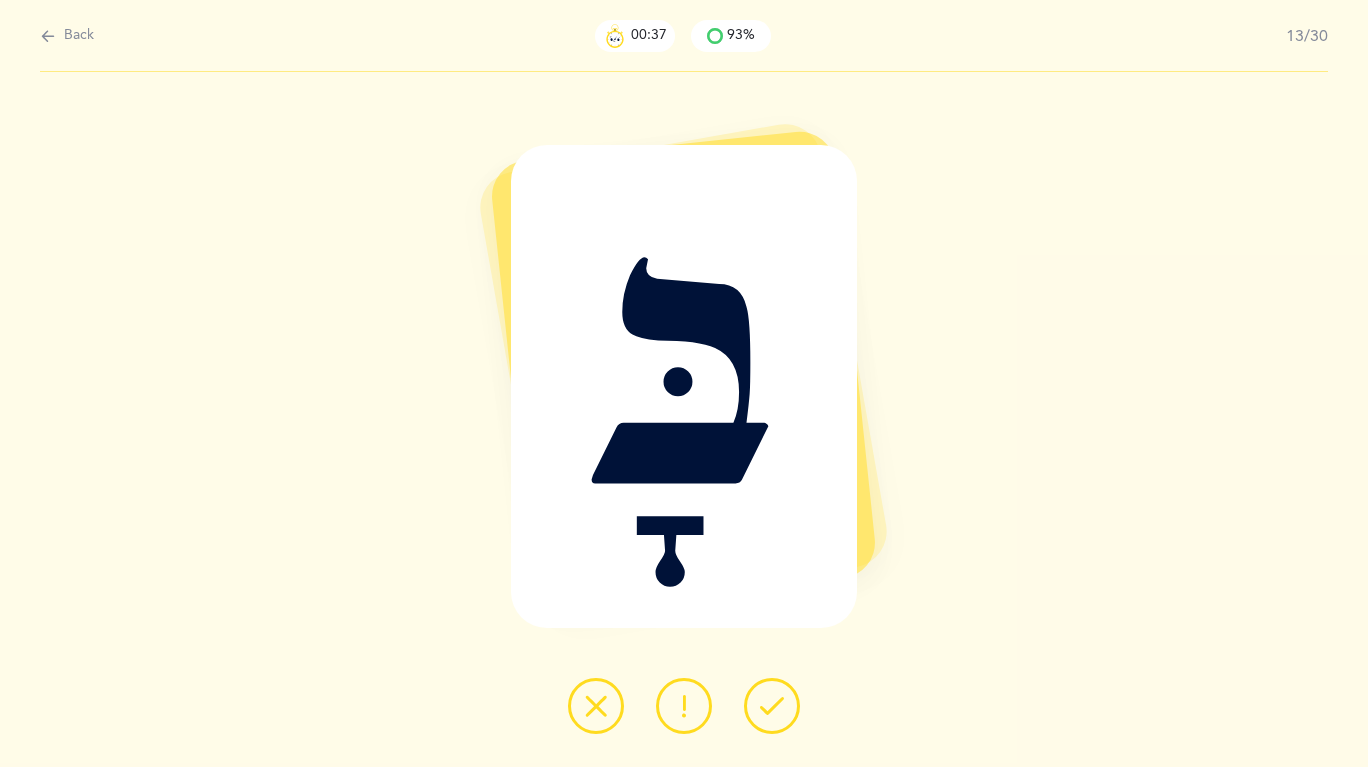 click at bounding box center [772, 706] 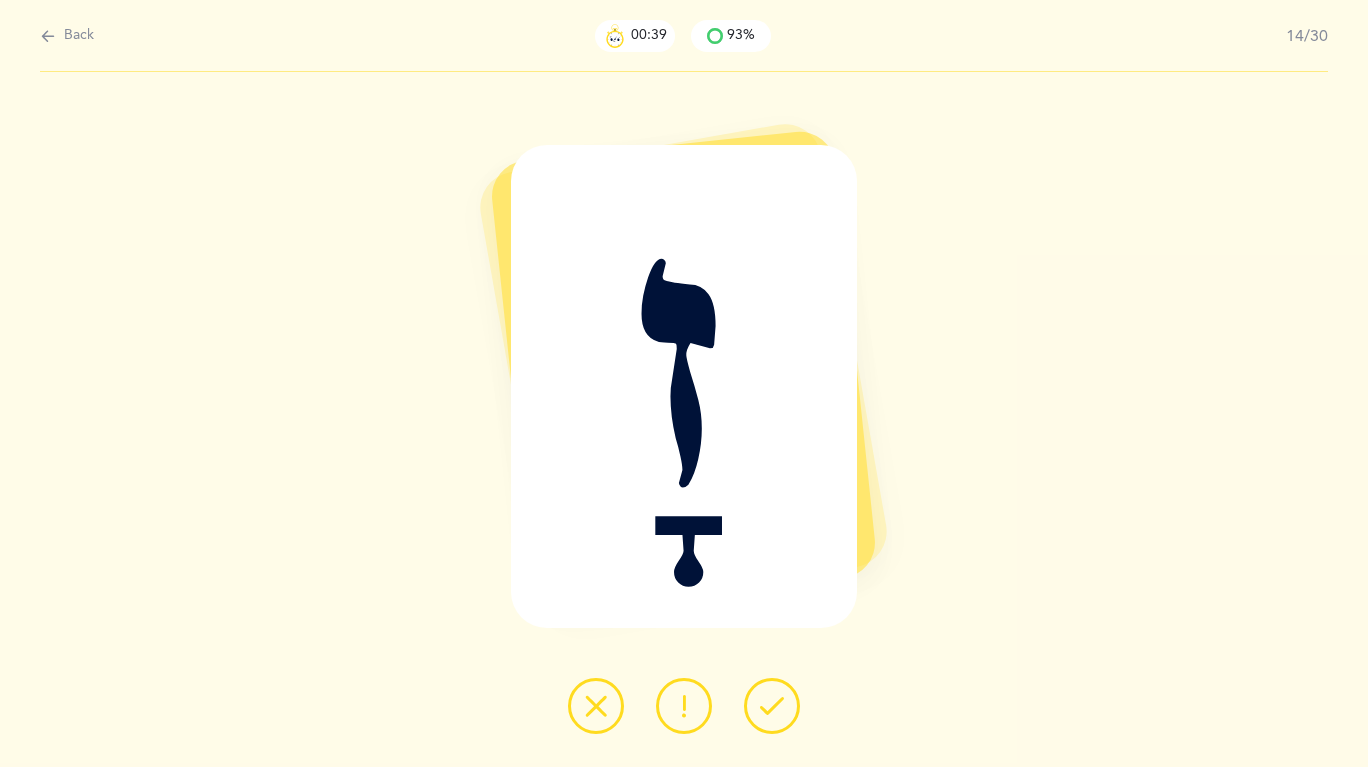 click at bounding box center (772, 706) 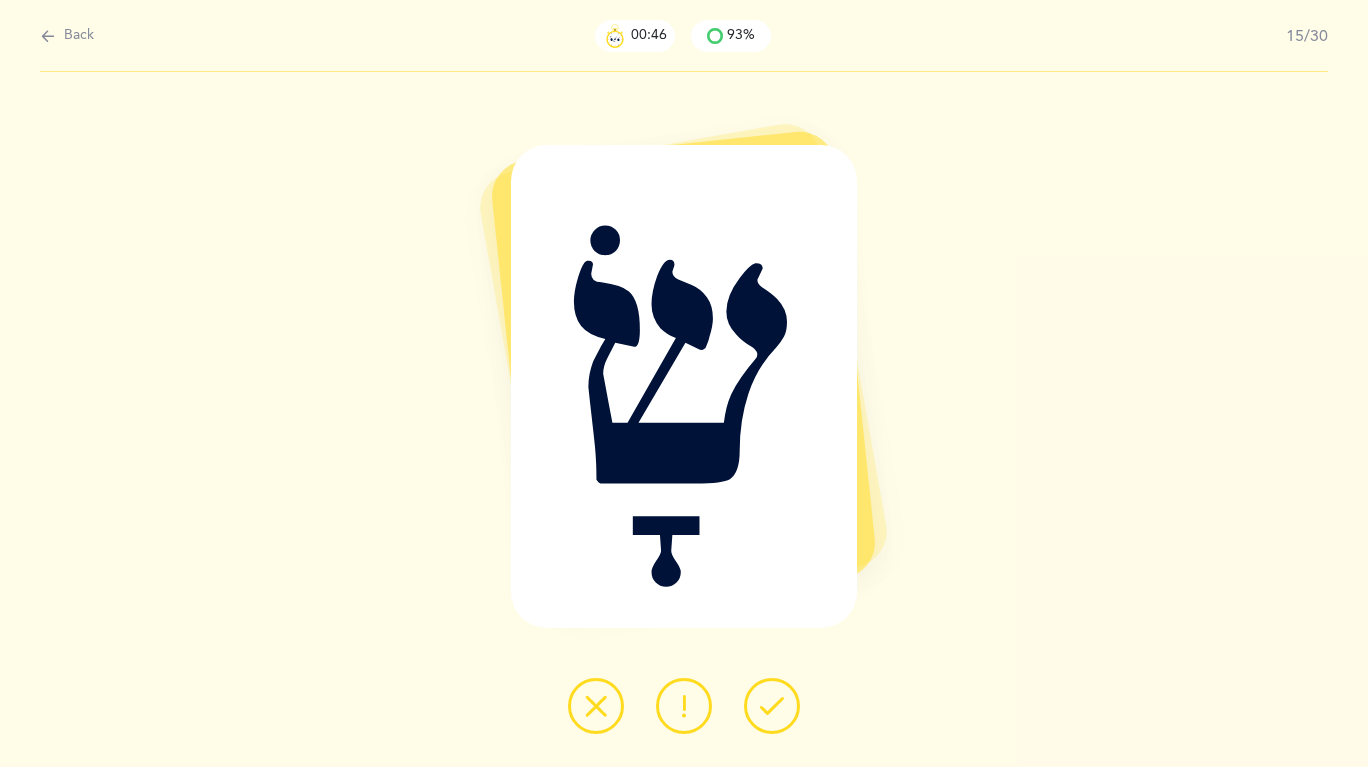 click at bounding box center (596, 706) 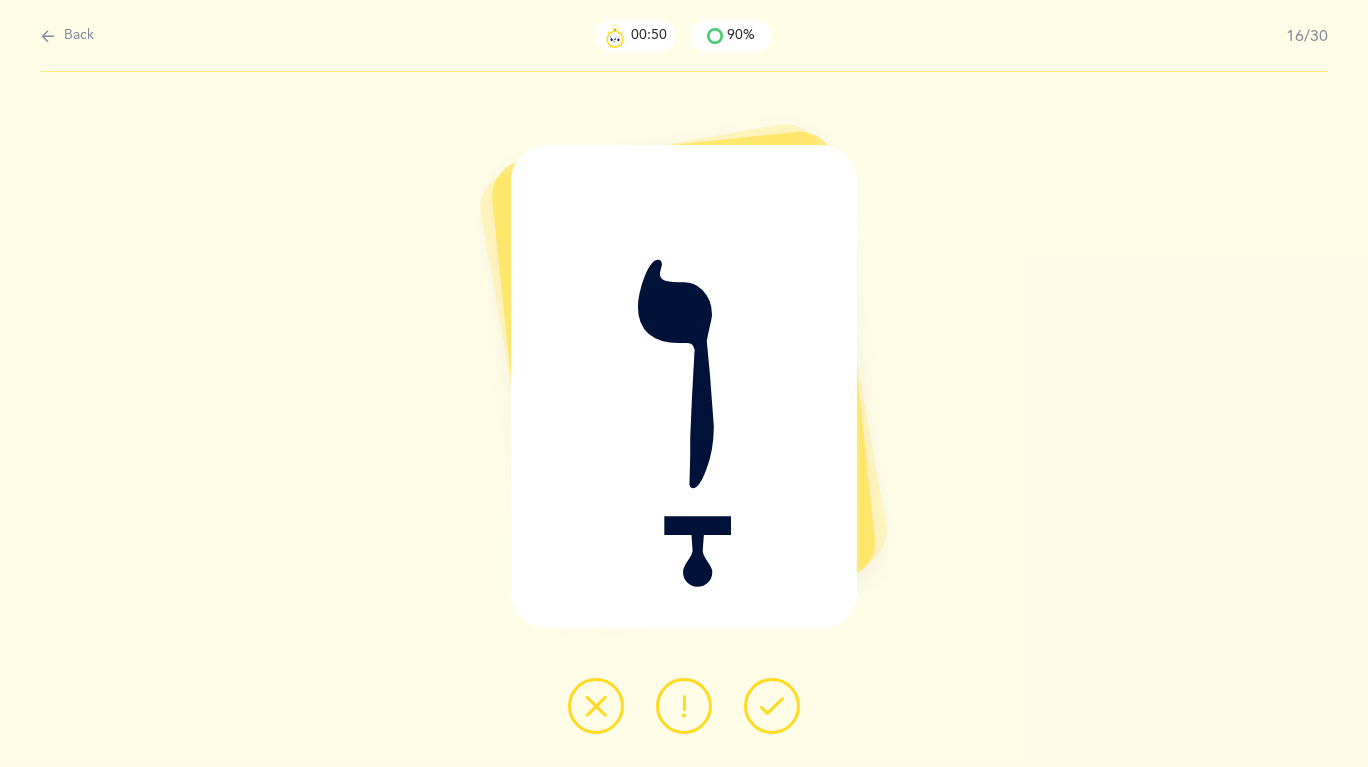 click at bounding box center [772, 706] 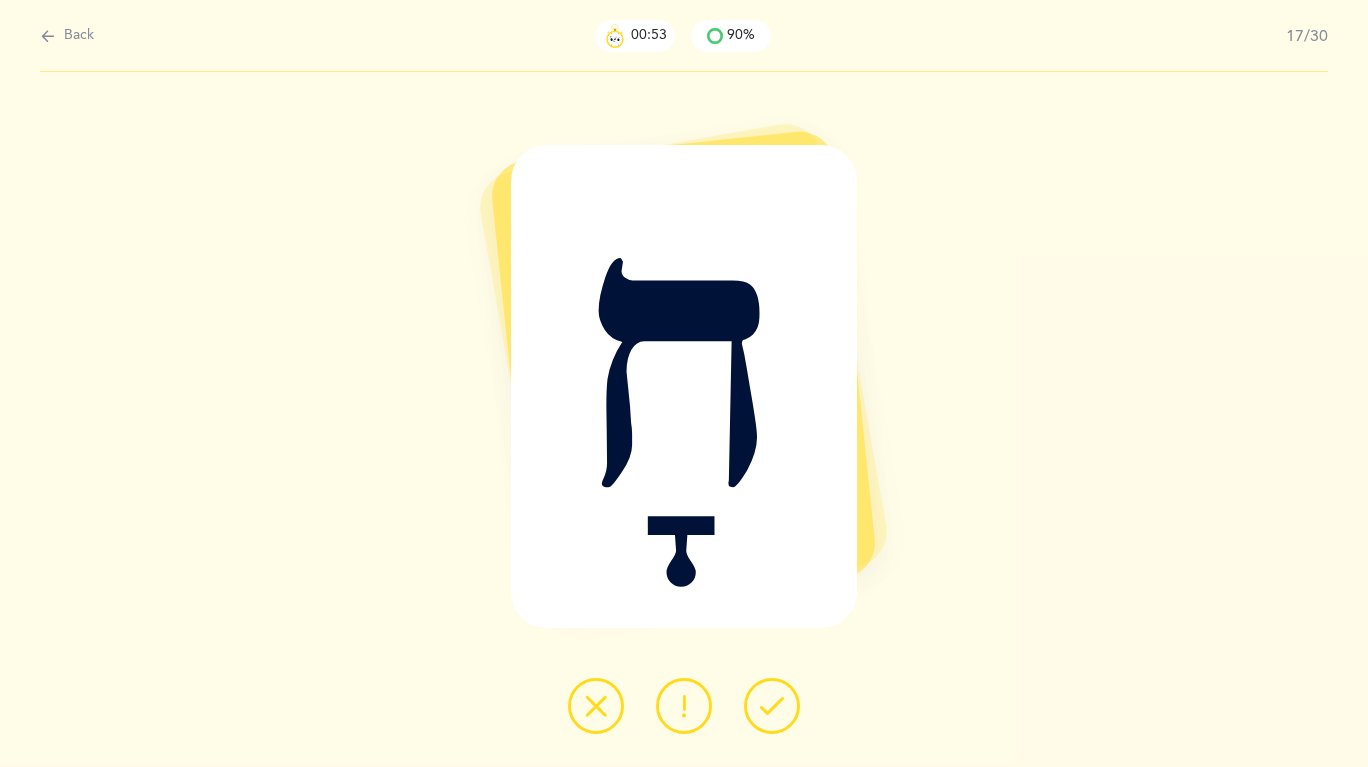 click at bounding box center (772, 706) 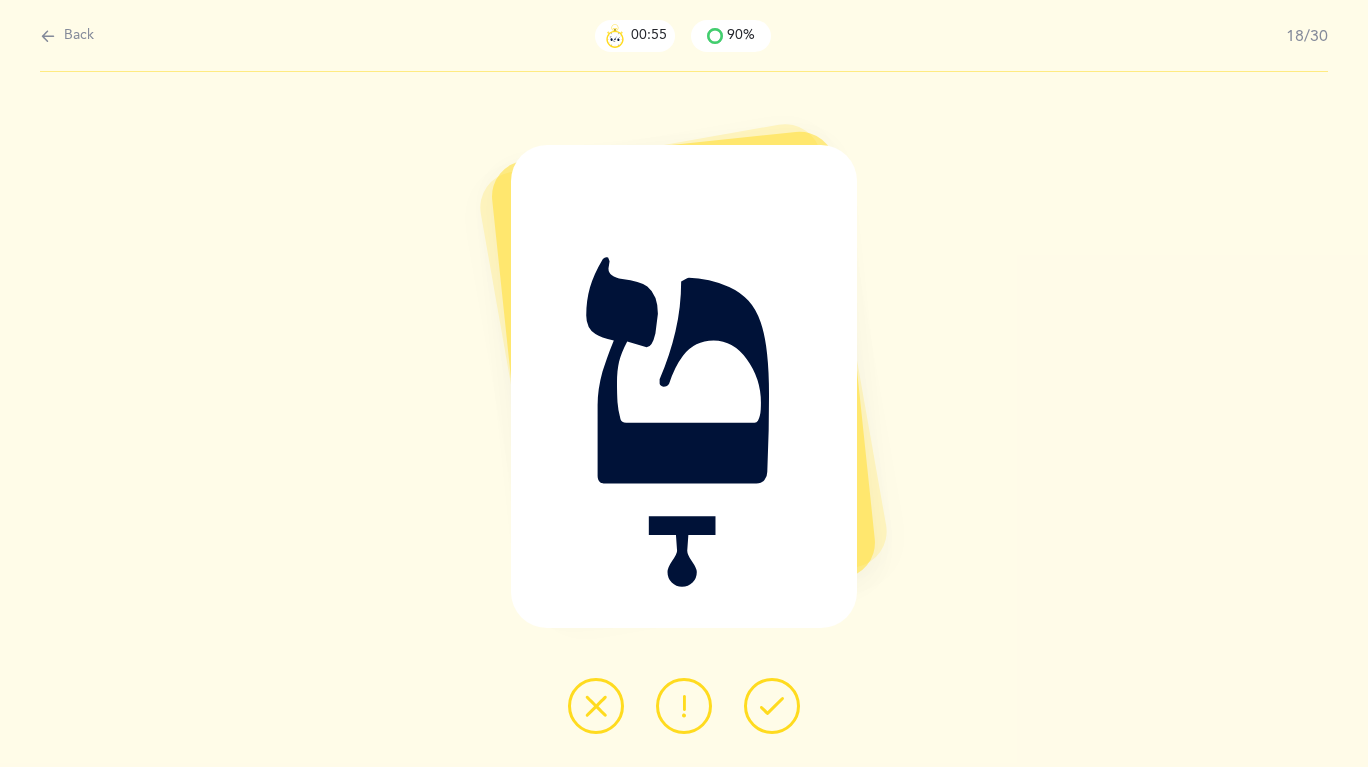 click at bounding box center [772, 706] 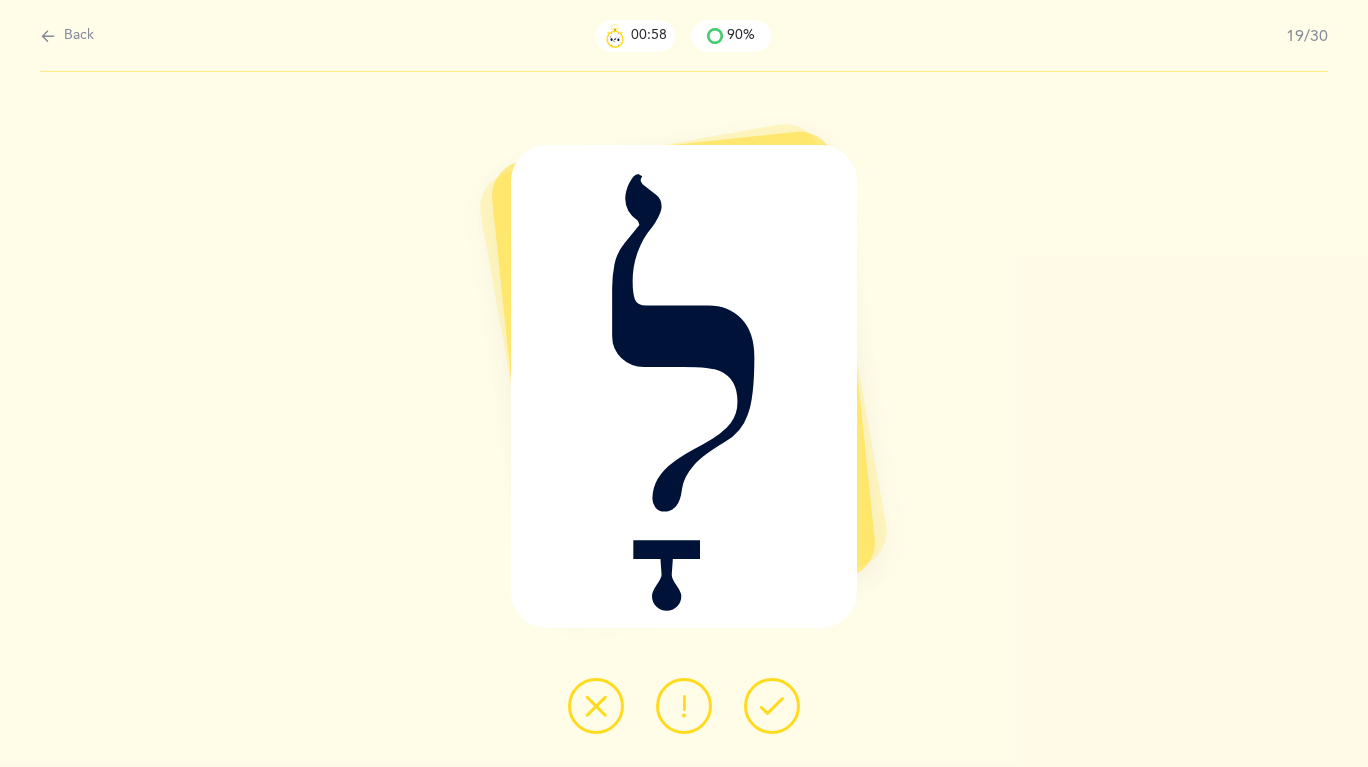 click at bounding box center [772, 706] 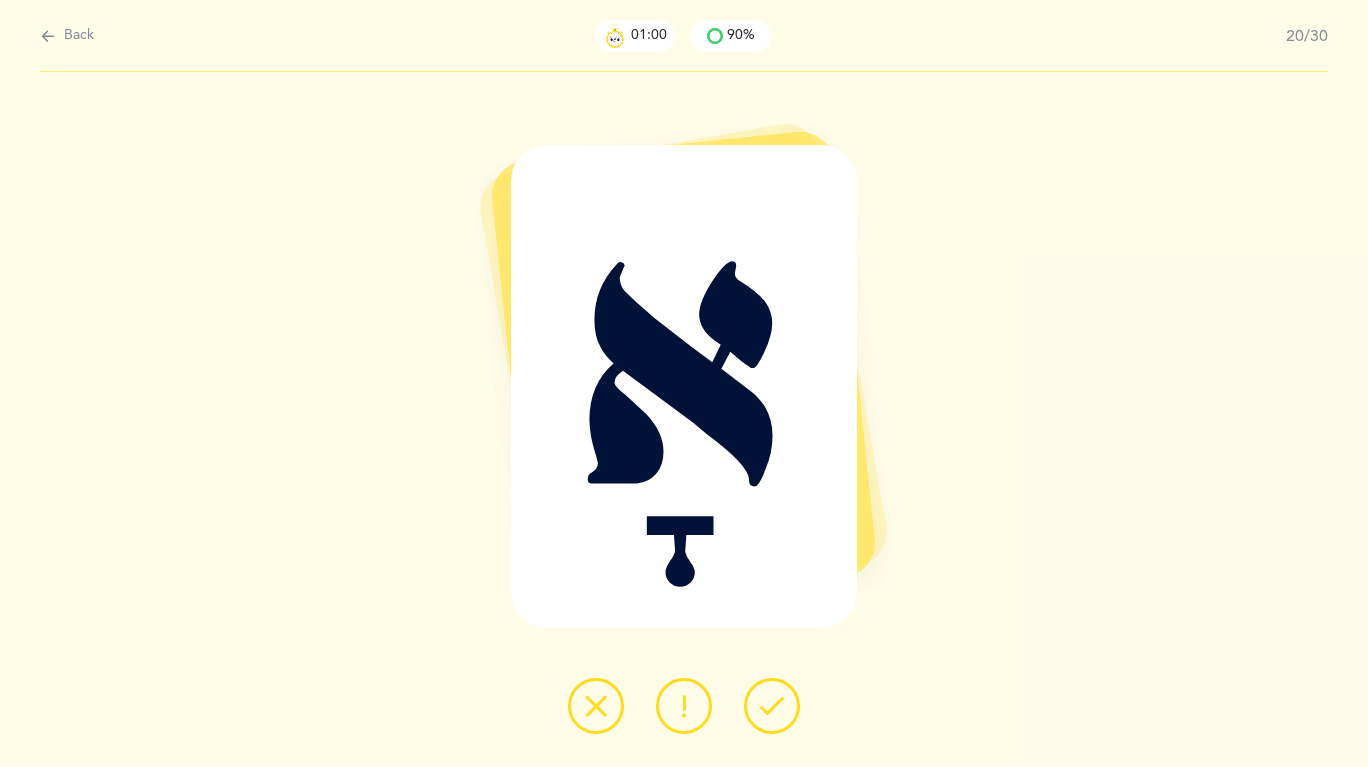 click at bounding box center (772, 706) 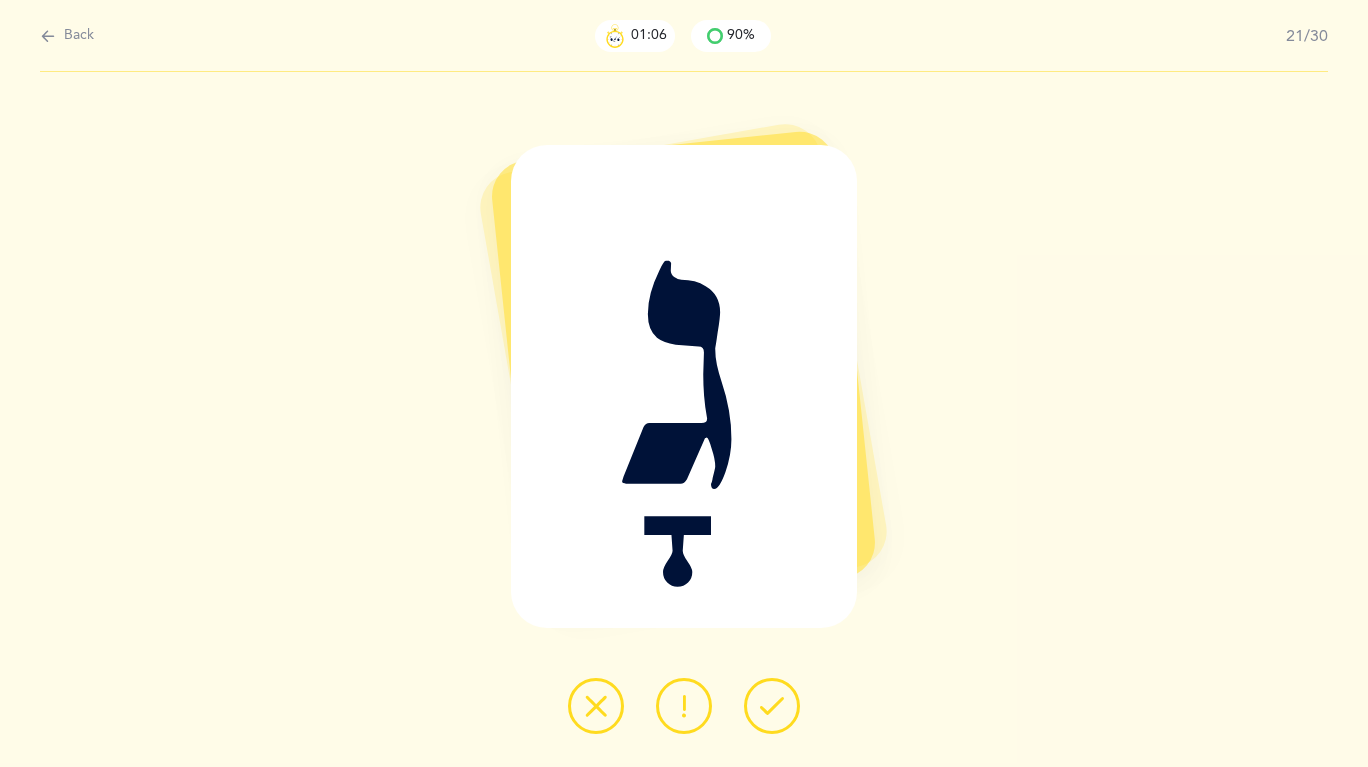 click at bounding box center [772, 706] 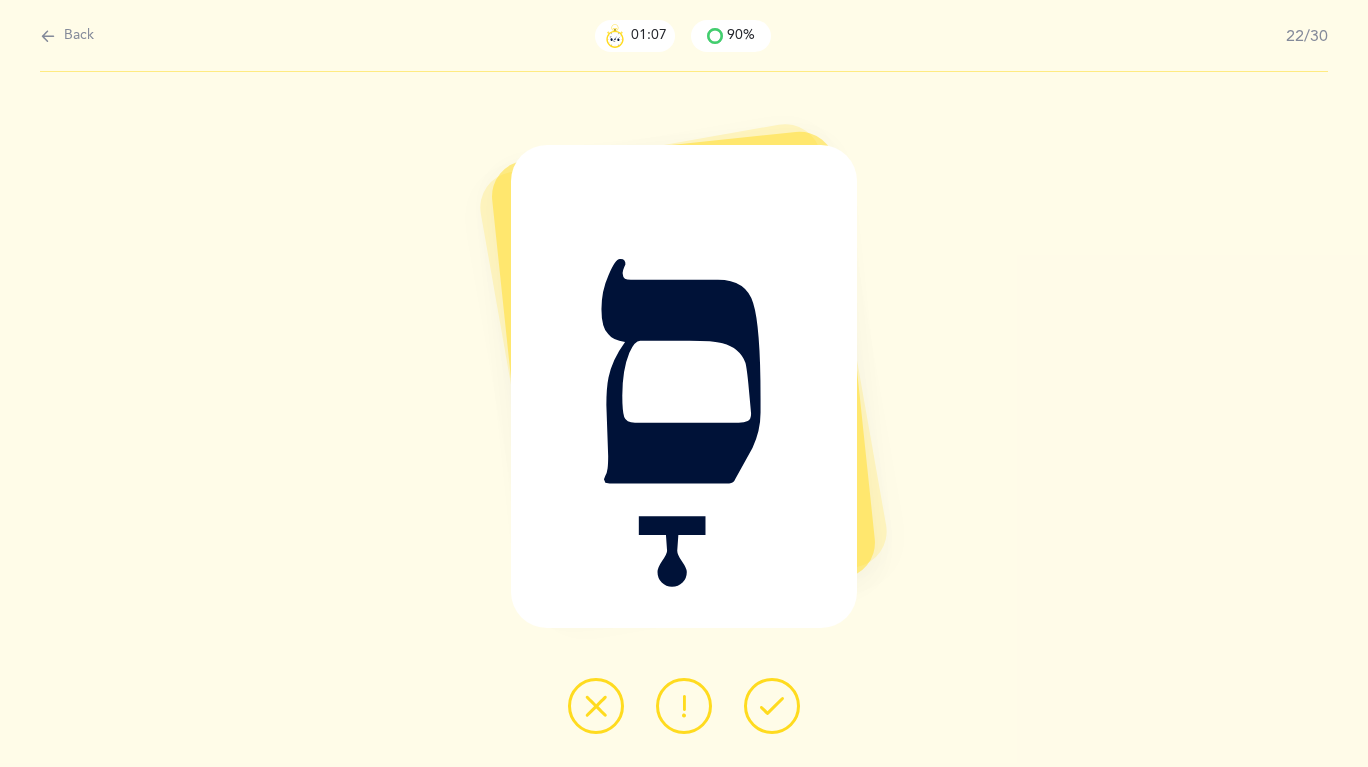 click at bounding box center (772, 706) 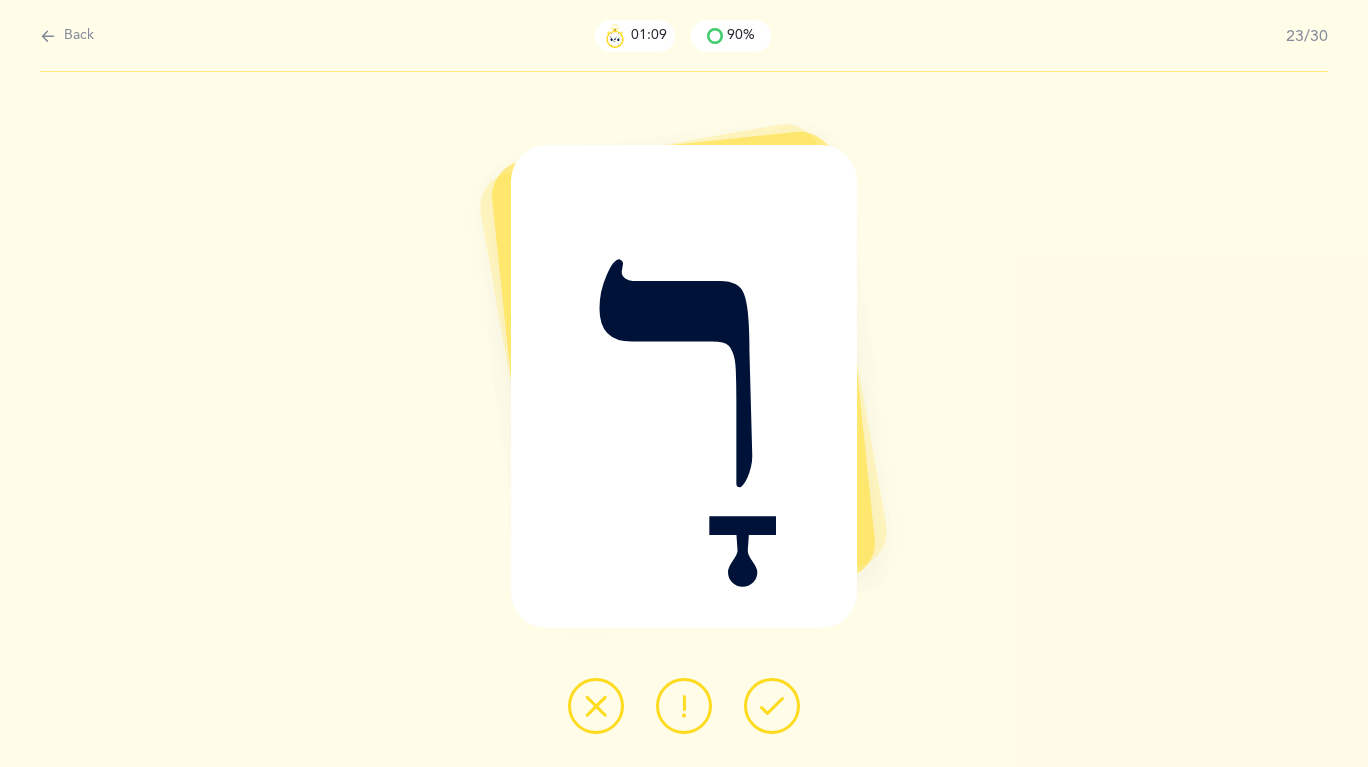 click at bounding box center [772, 706] 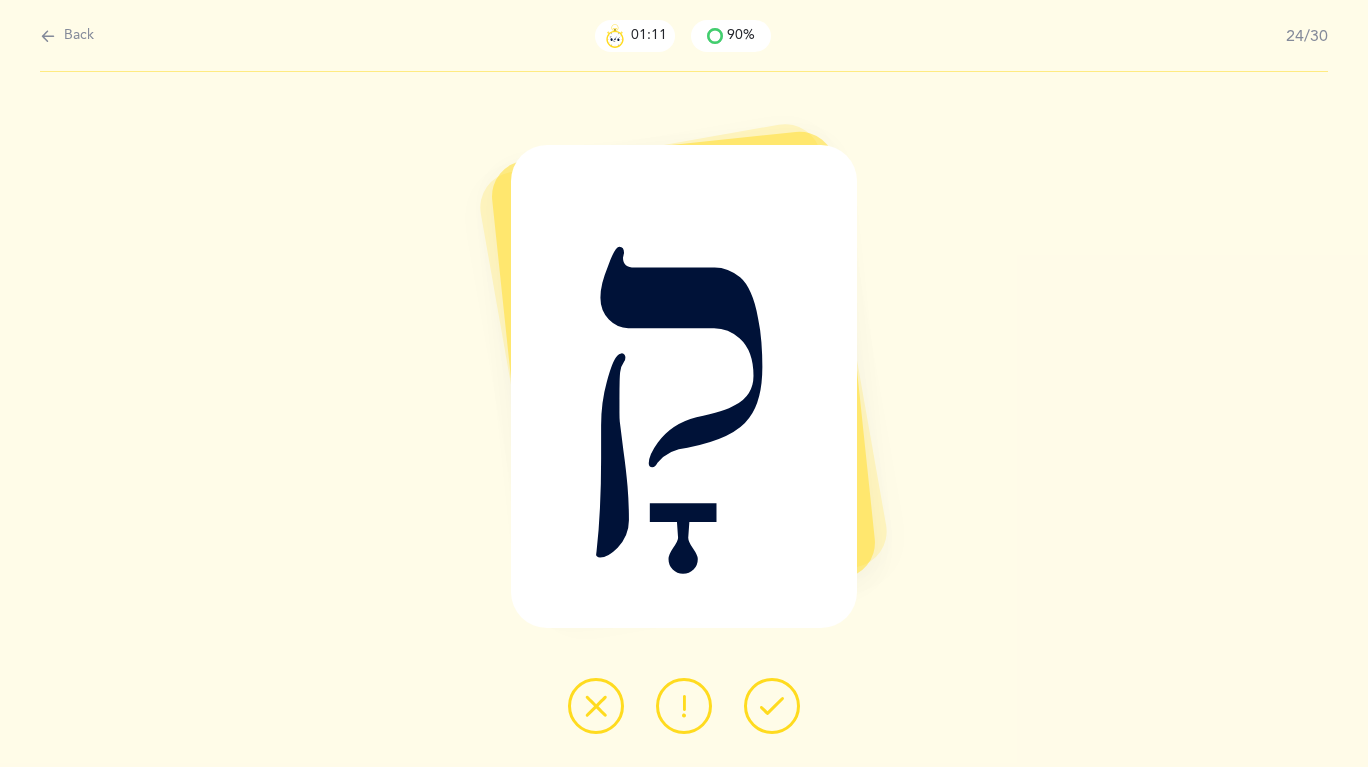click at bounding box center (772, 706) 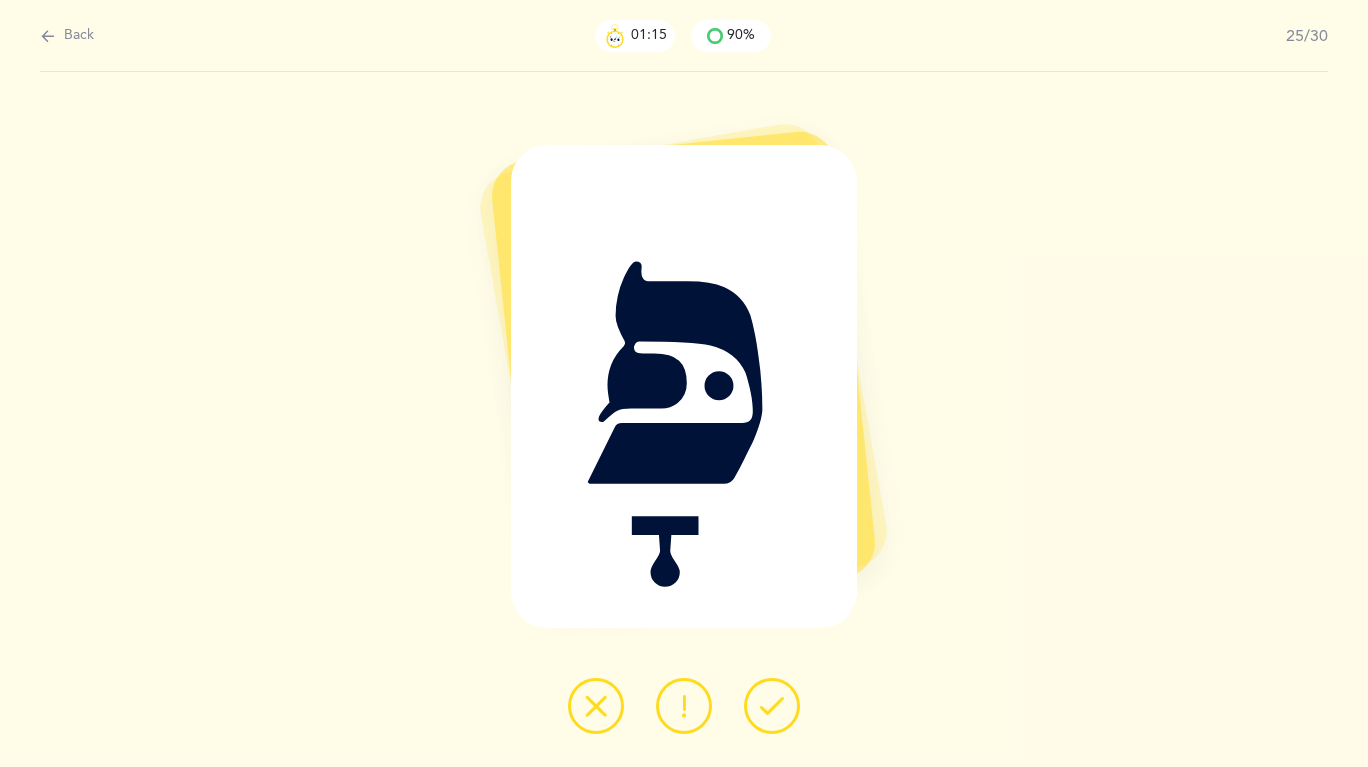 click at bounding box center [772, 706] 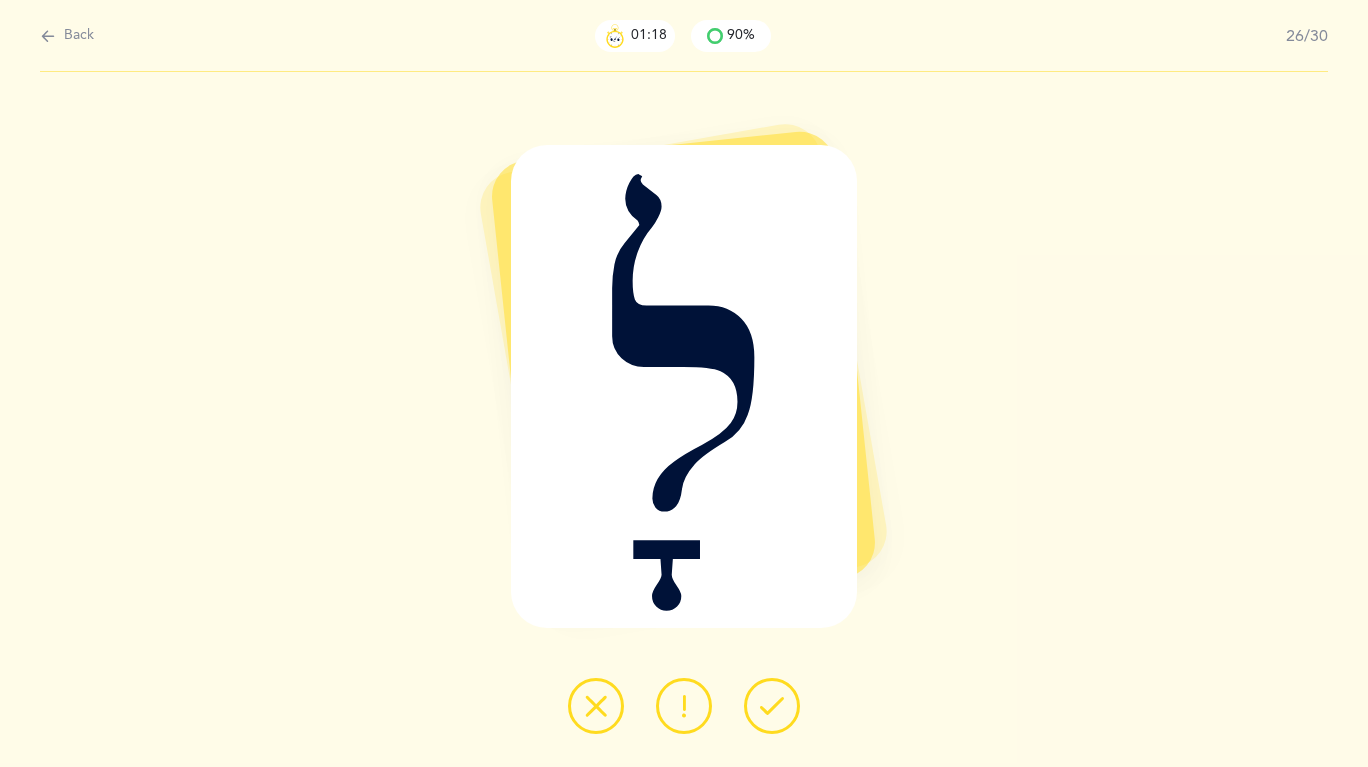 click at bounding box center (772, 706) 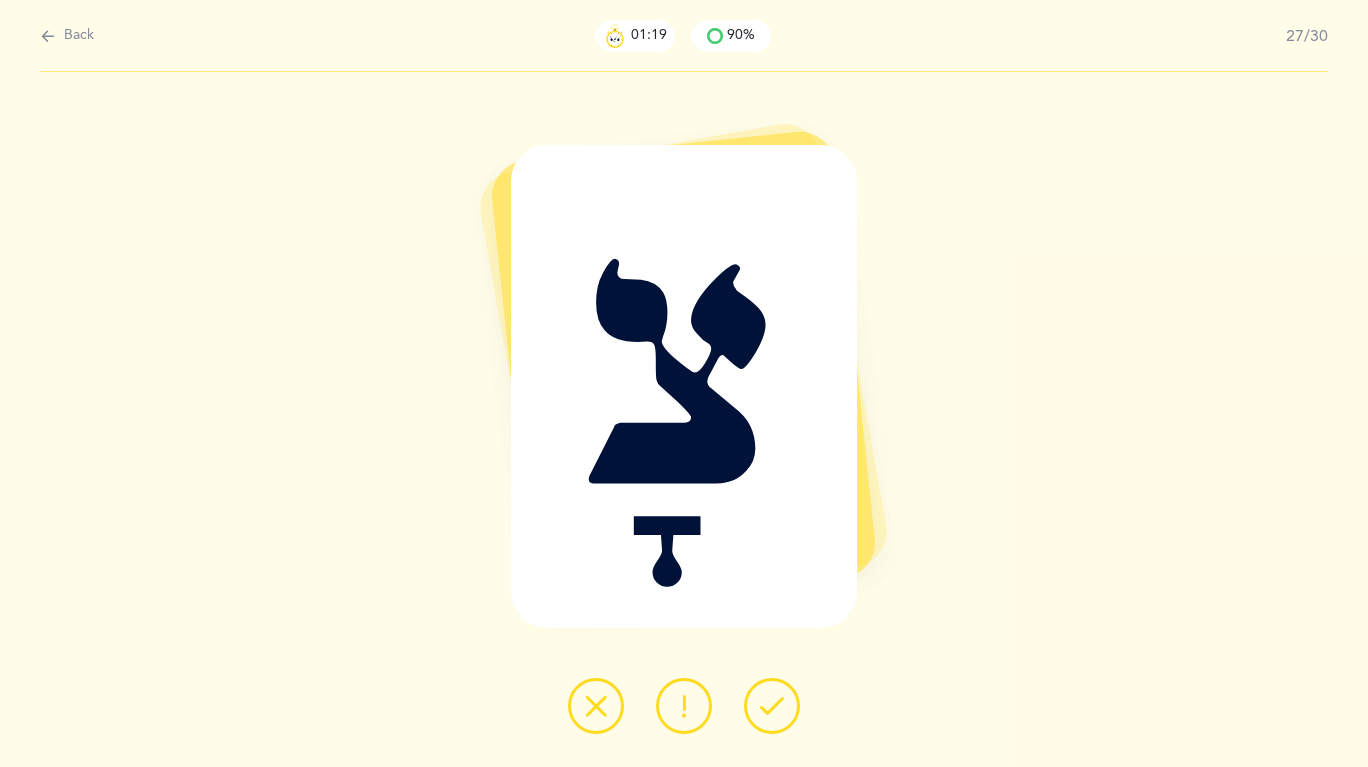 click at bounding box center (772, 706) 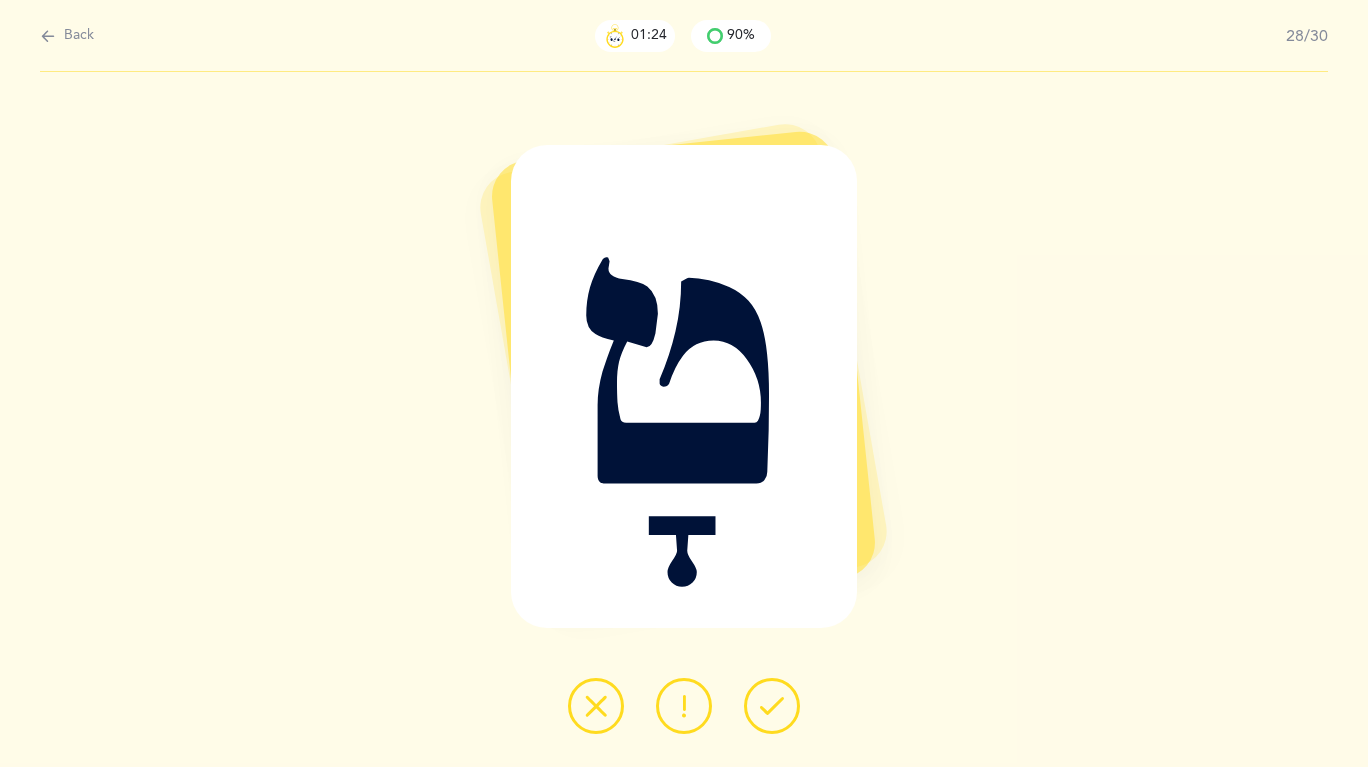 click at bounding box center (684, 706) 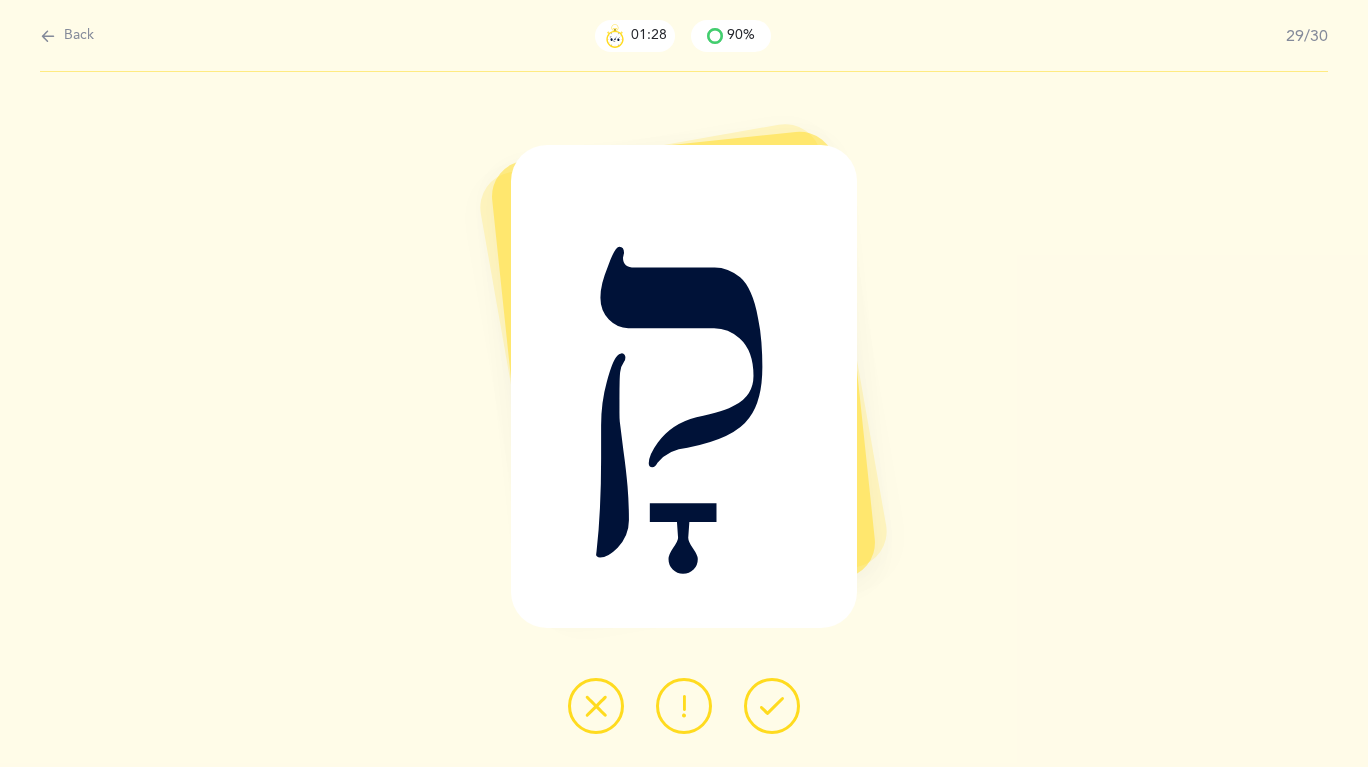 click at bounding box center [772, 706] 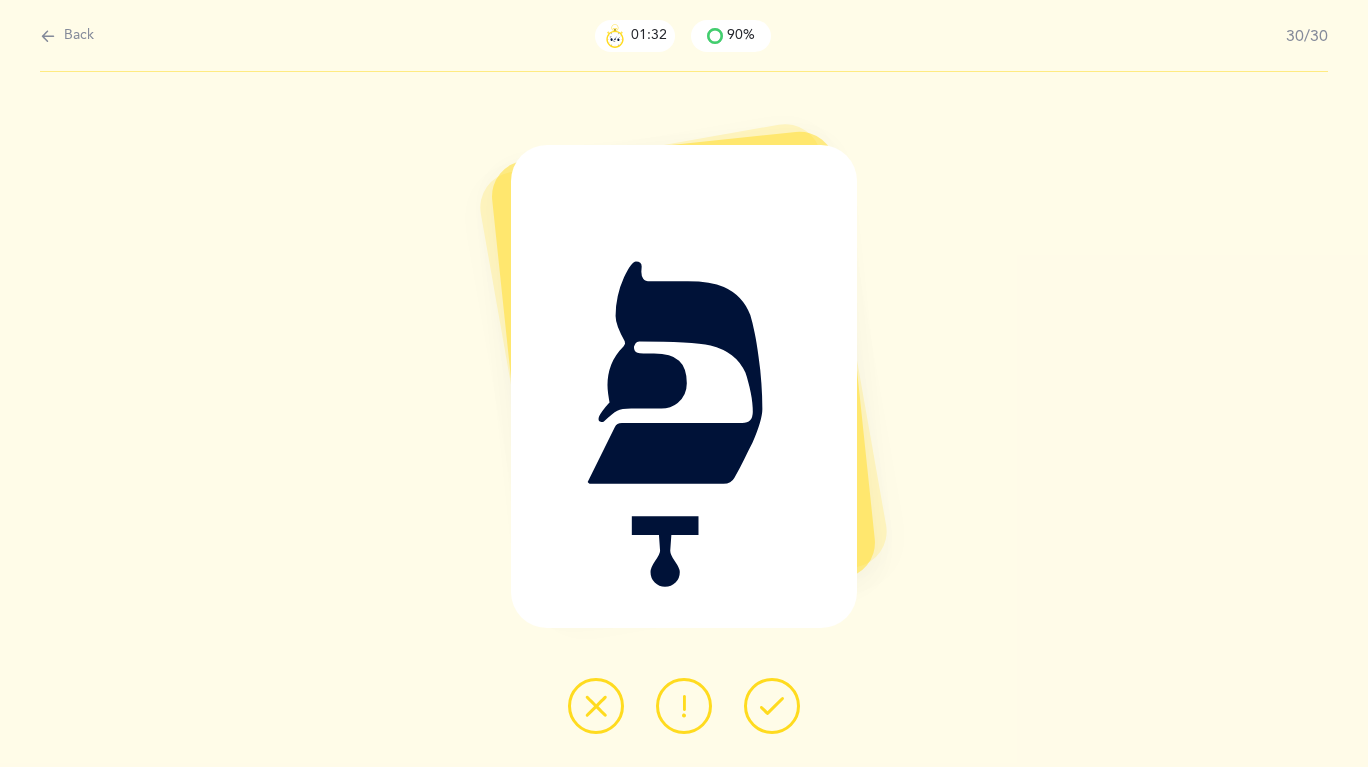 click at bounding box center [684, 706] 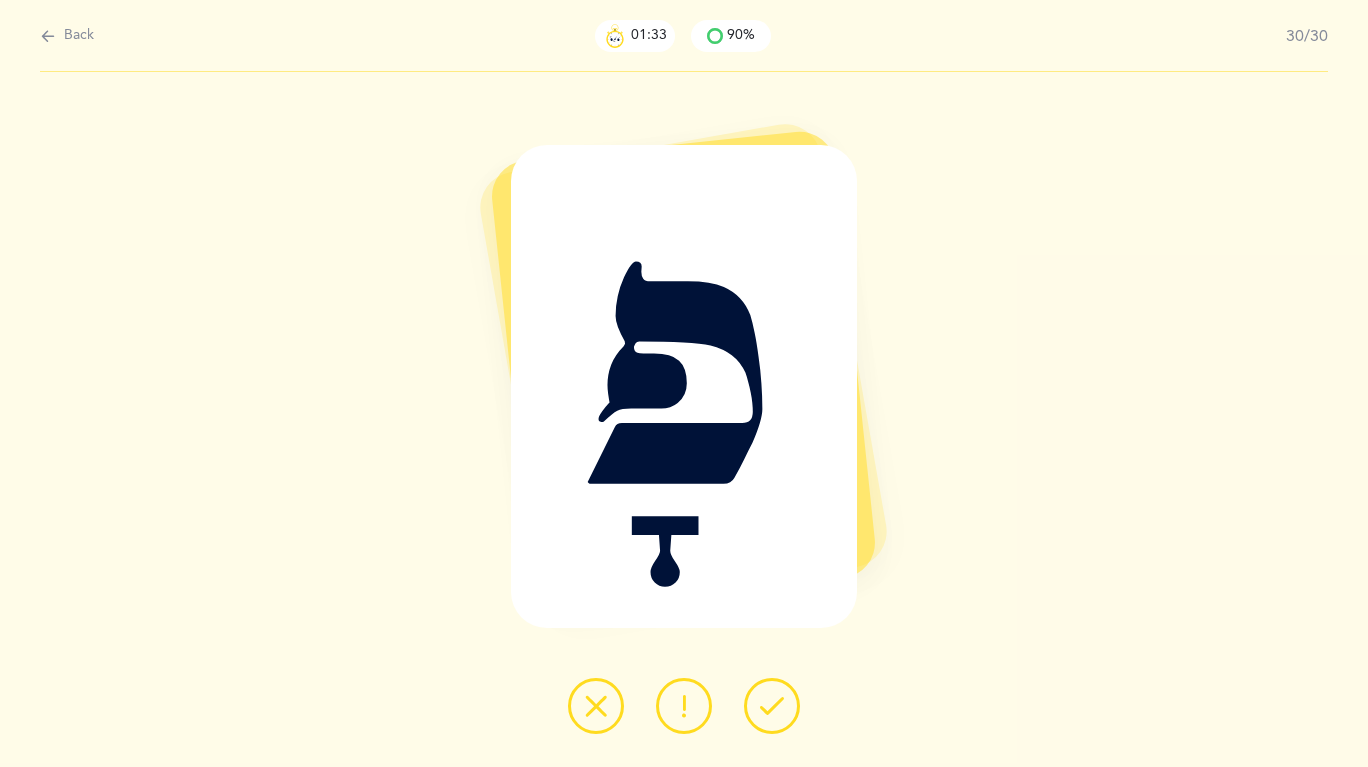 click at bounding box center (772, 706) 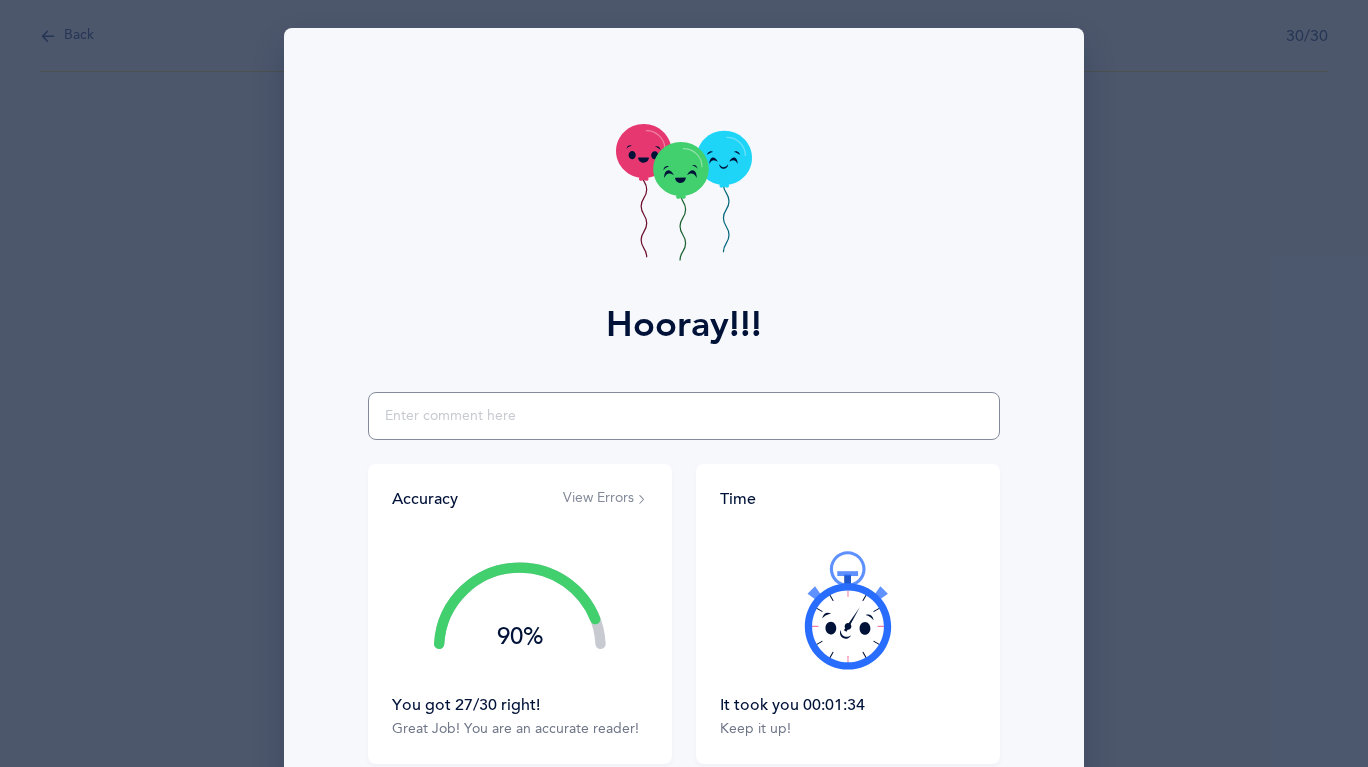 click at bounding box center (684, 416) 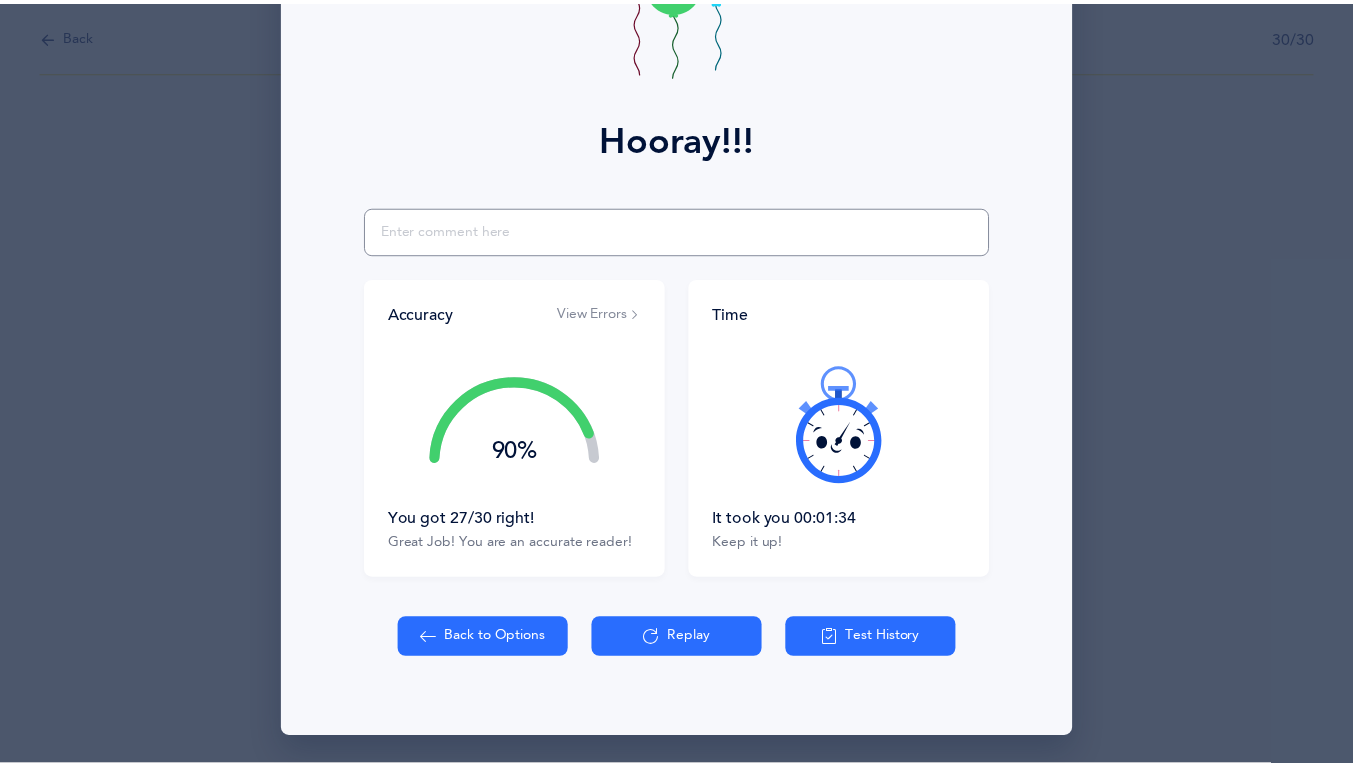 scroll, scrollTop: 181, scrollLeft: 0, axis: vertical 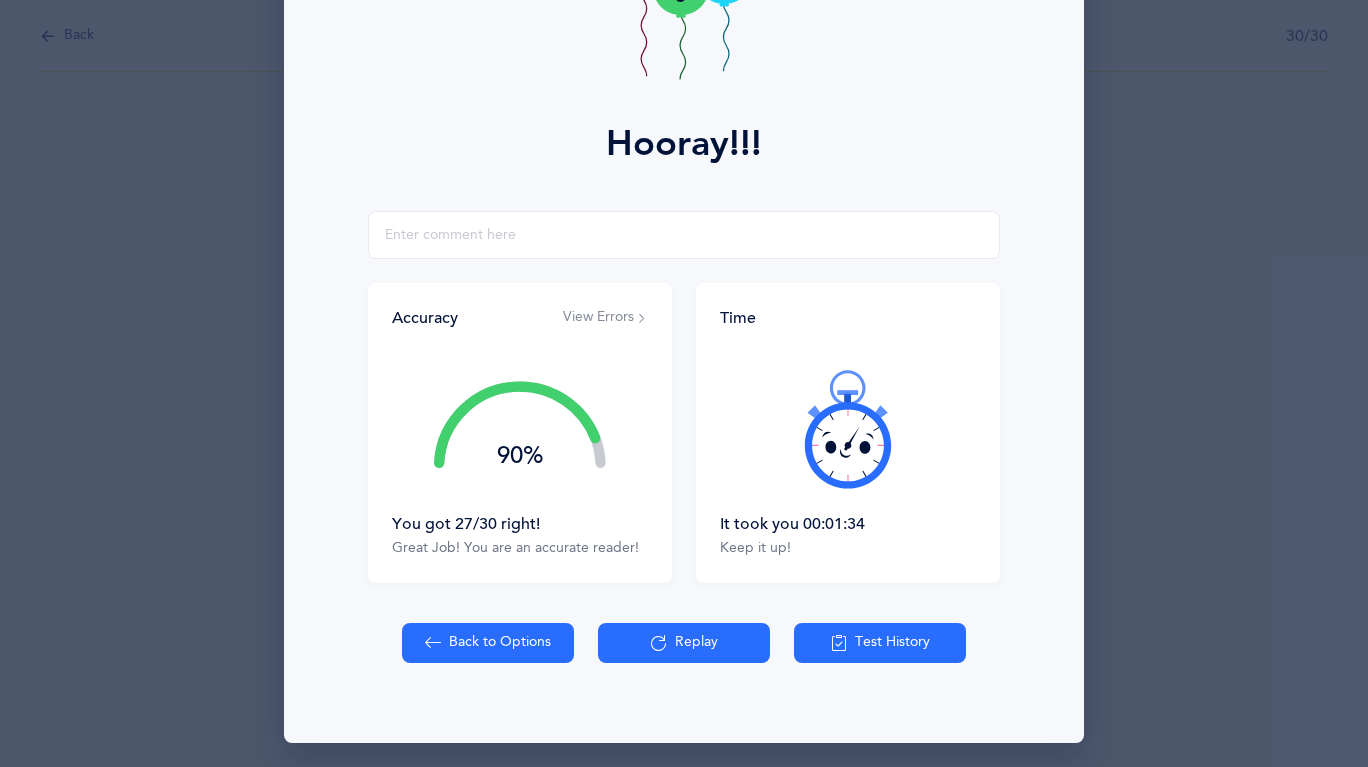 click on "View Errors" at bounding box center [605, 318] 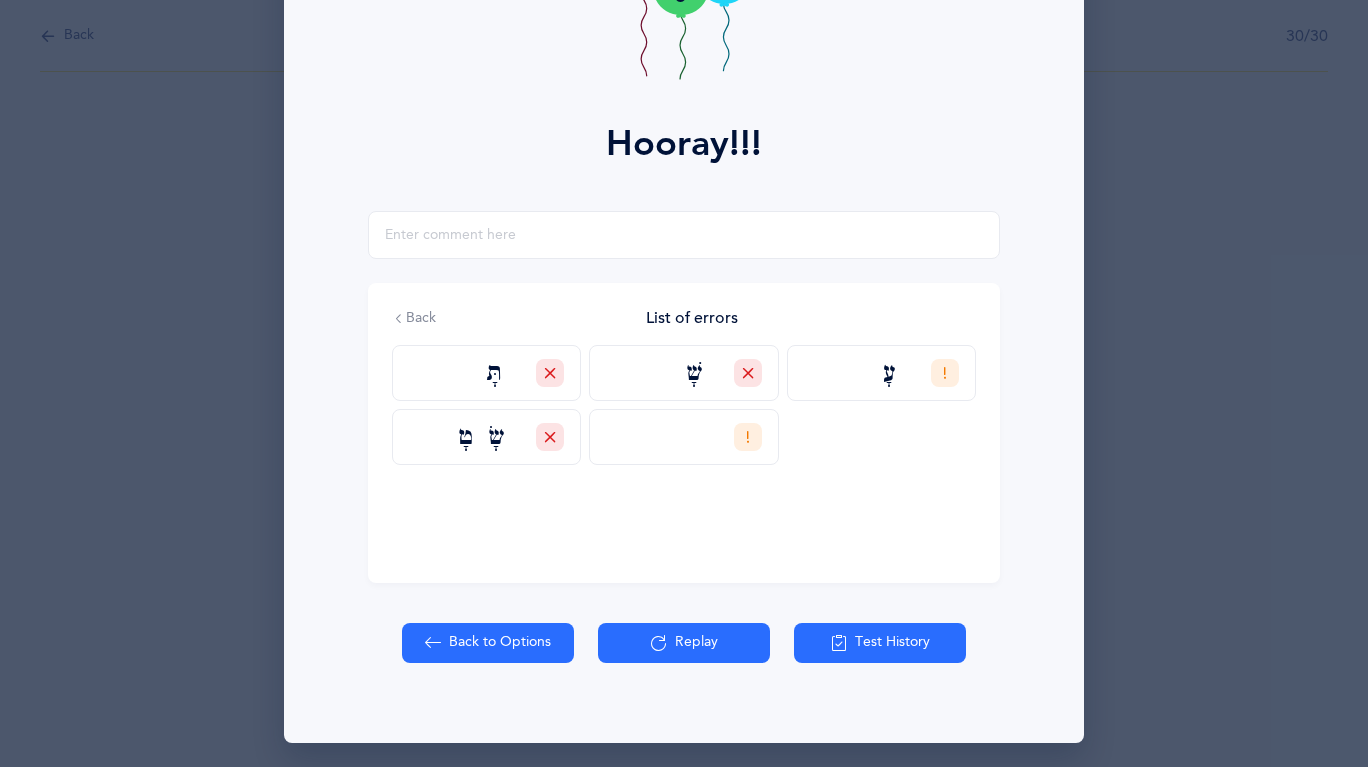 click at bounding box center (433, 643) 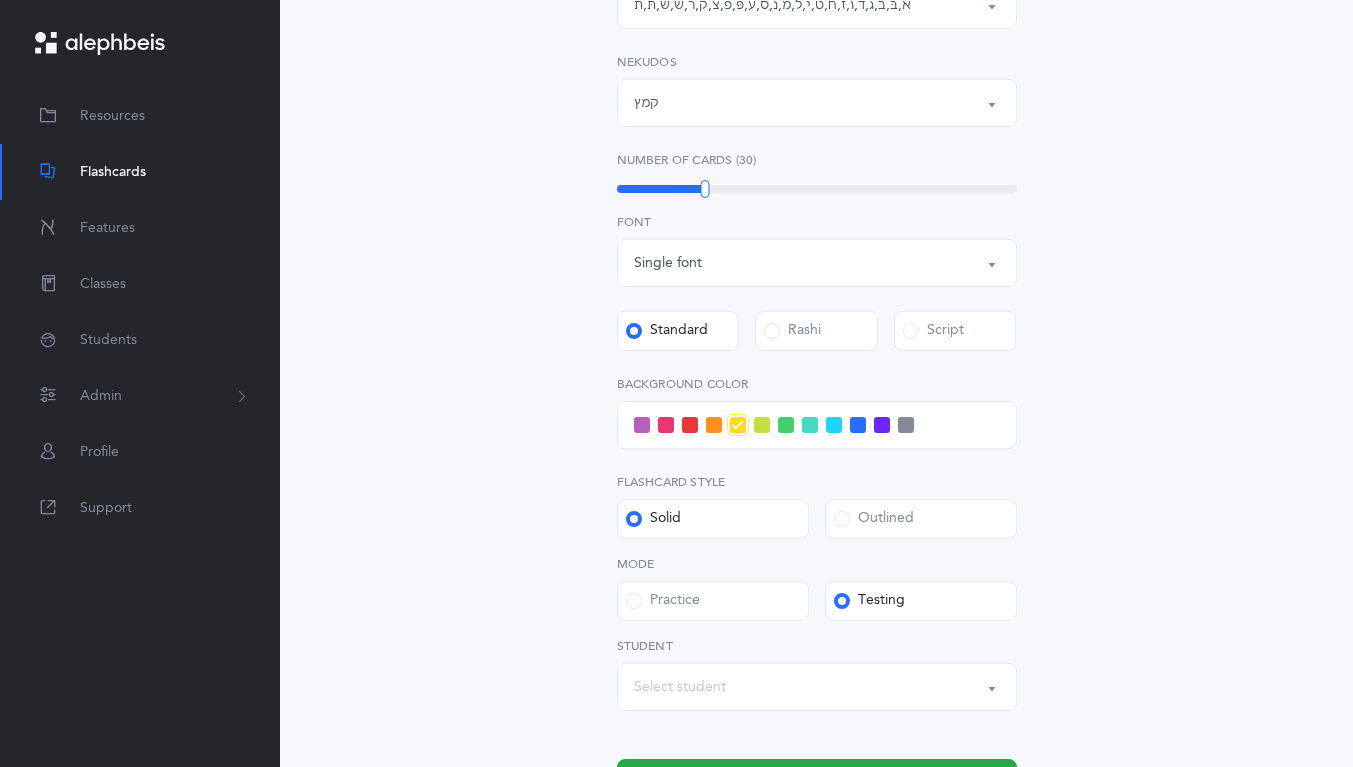 scroll, scrollTop: 451, scrollLeft: 0, axis: vertical 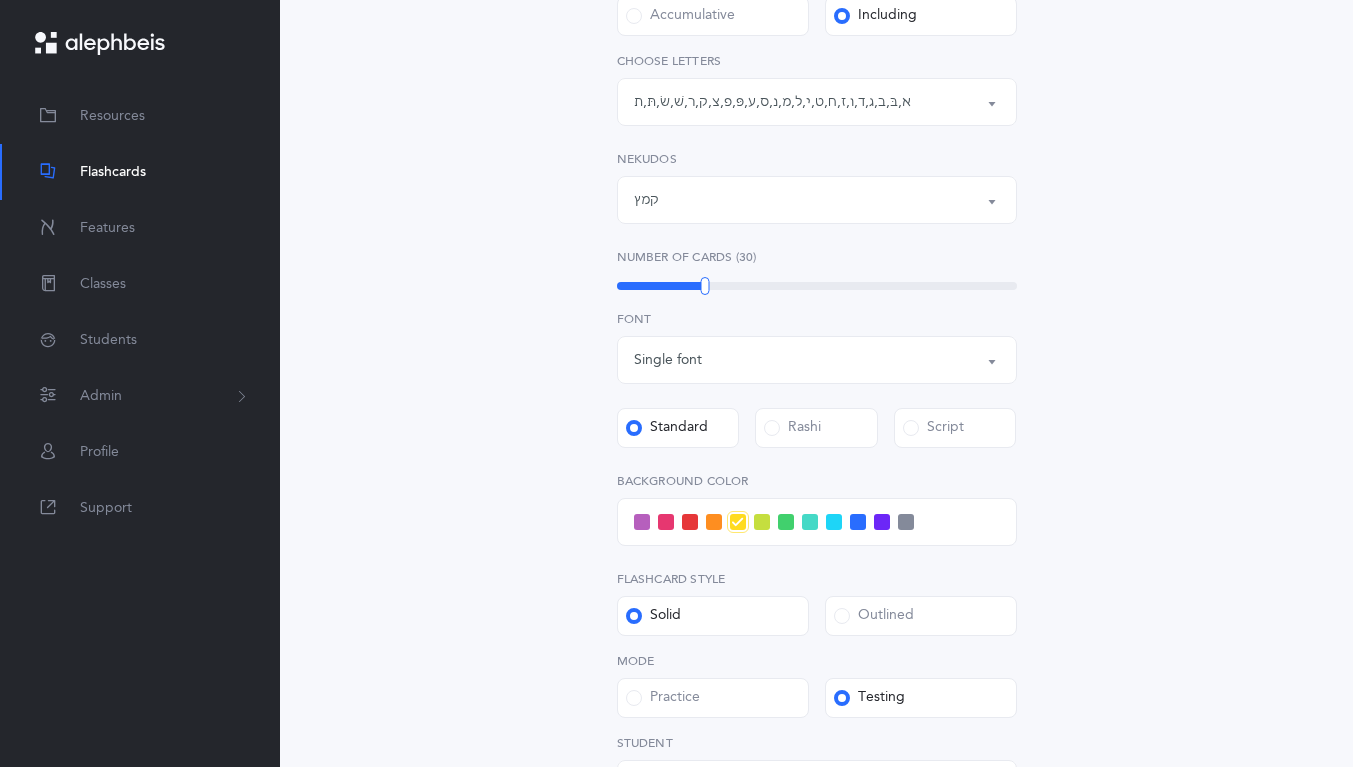 click on "א ,  בּ ,  ב ,  ג ,  ד ,  ו ,  ז ,  ח ,  ט ,  י ,  ל ,  מ ,  נ ,  ס ,  ע ,  פּ ,  פ ,  צ ,  ק ,  ר ,  שׁ ,  שׂ ,  תּ ,  ת" at bounding box center (772, 102) 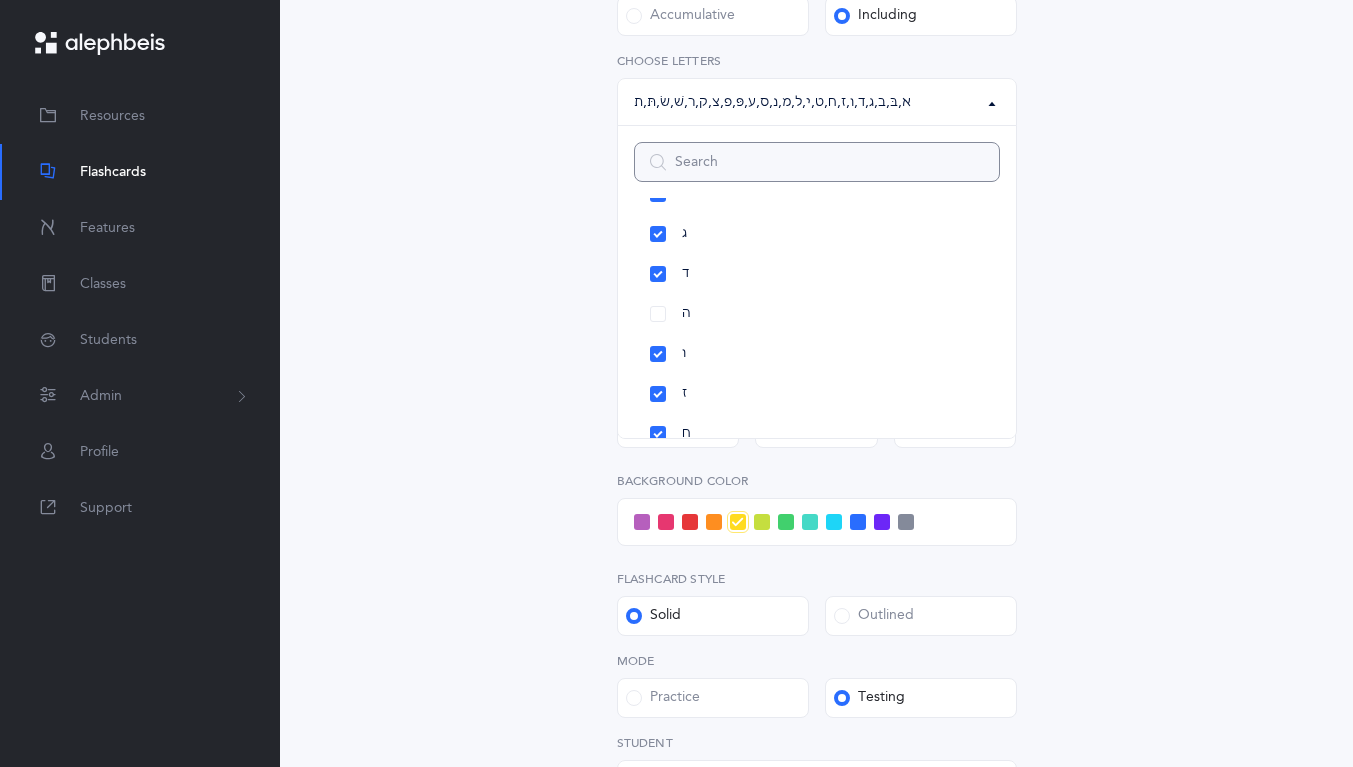 scroll, scrollTop: 162, scrollLeft: 0, axis: vertical 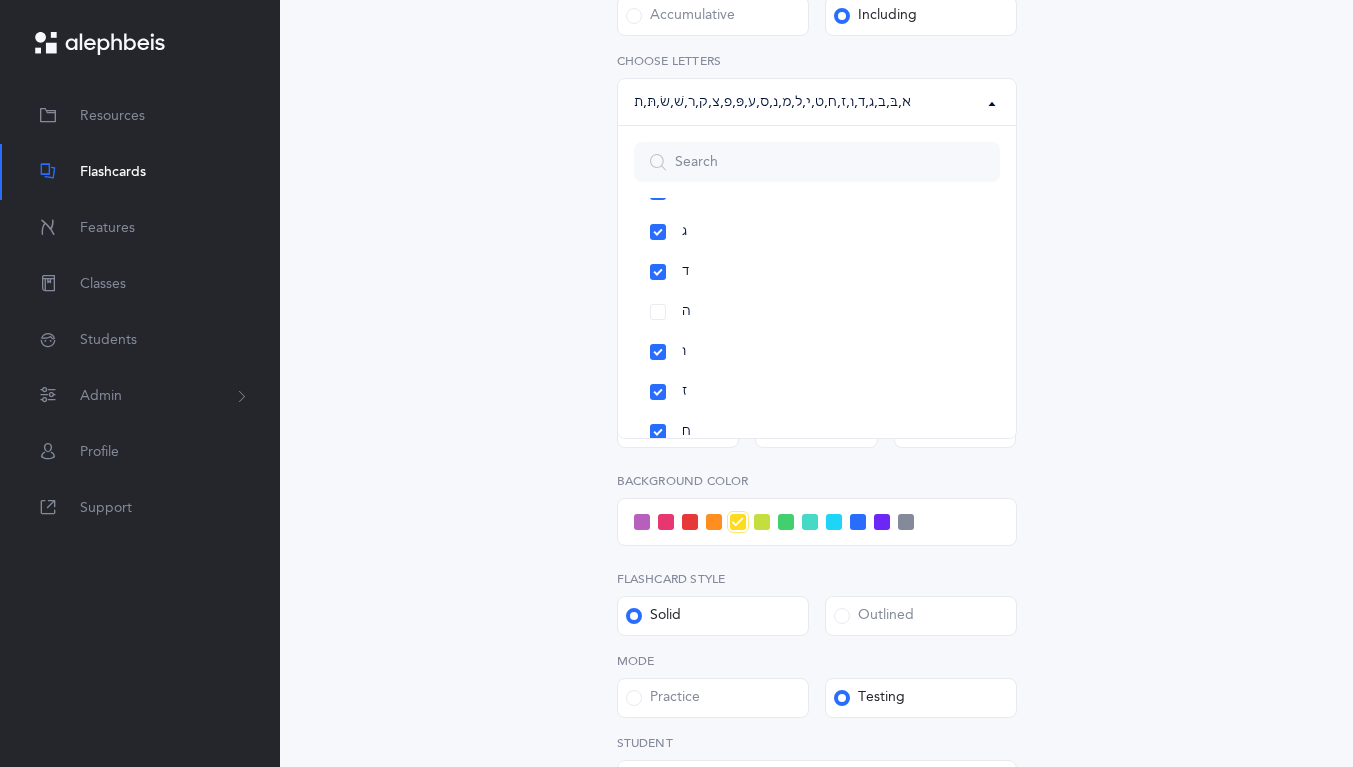 click on "ה" at bounding box center [817, 312] 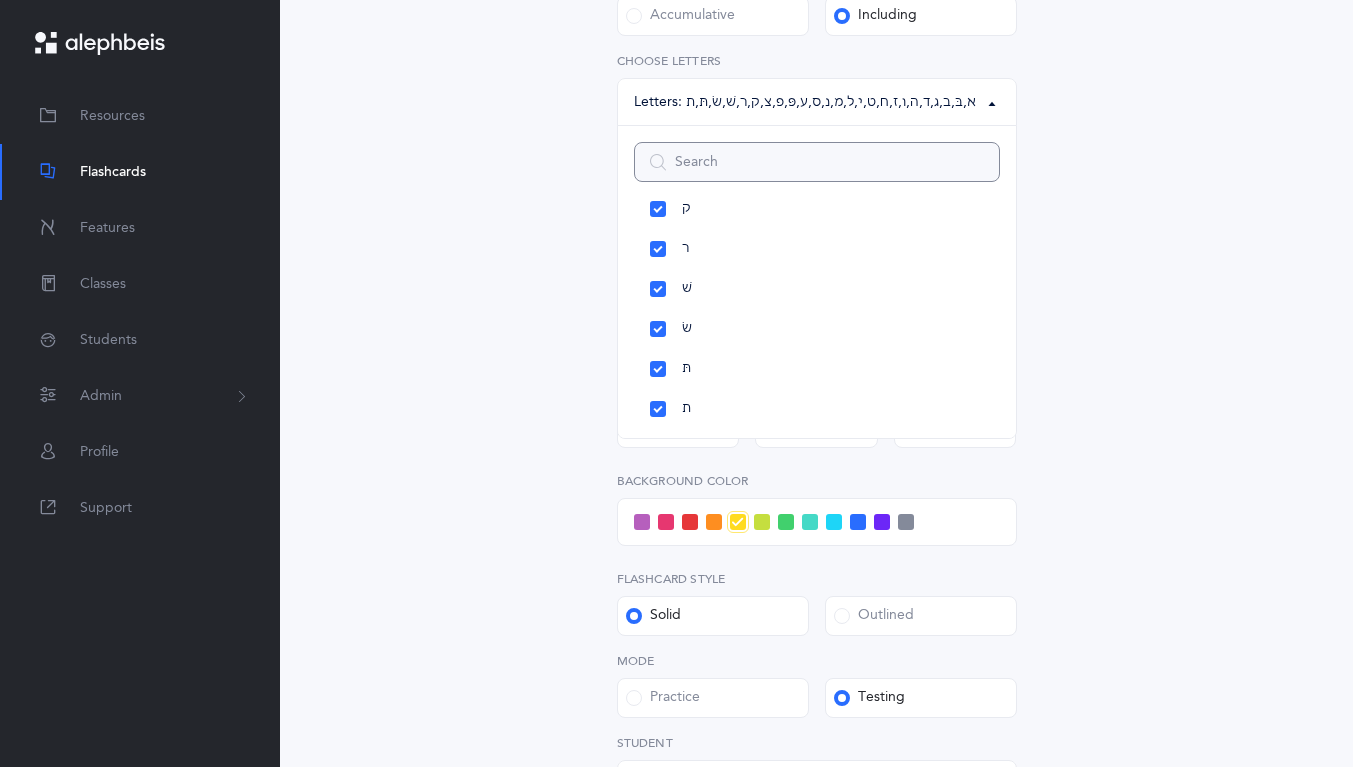 scroll, scrollTop: 1026, scrollLeft: 0, axis: vertical 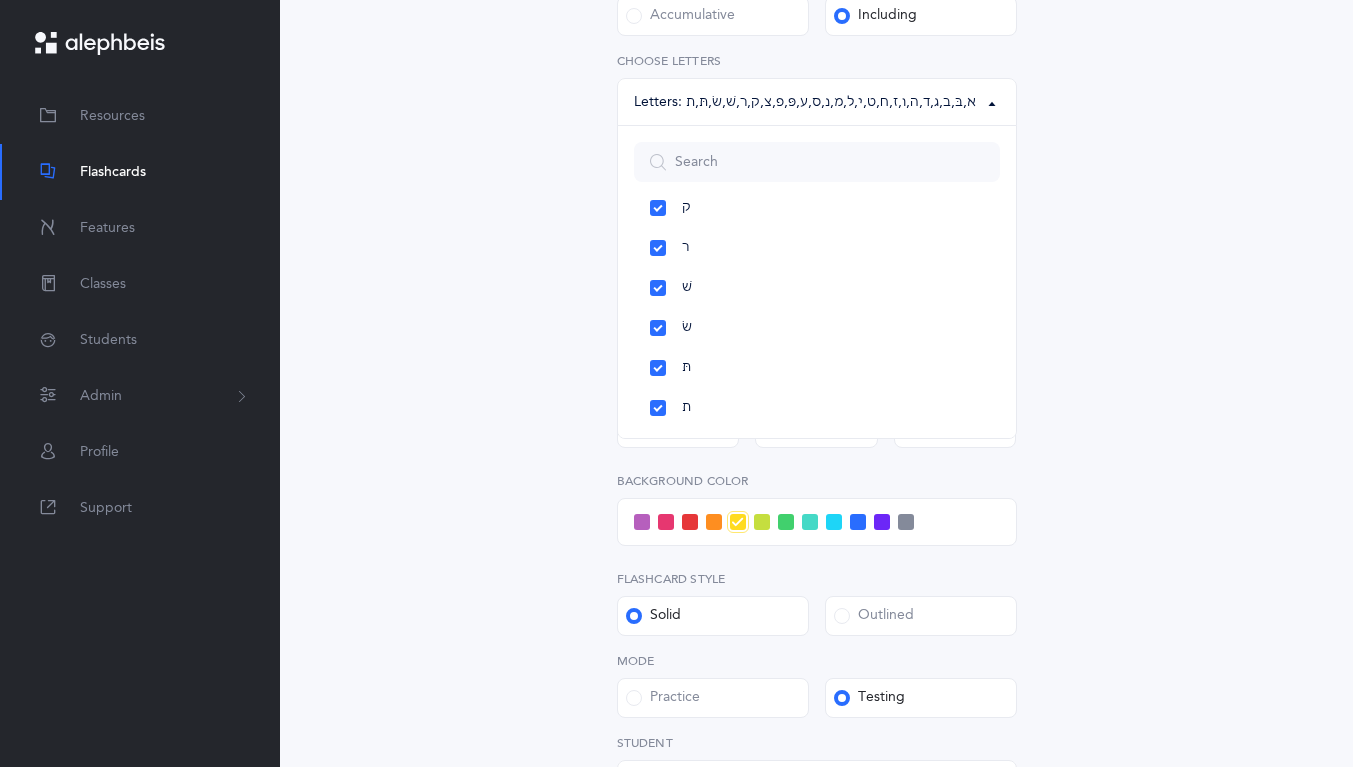 click on "שׁ" at bounding box center [817, 288] 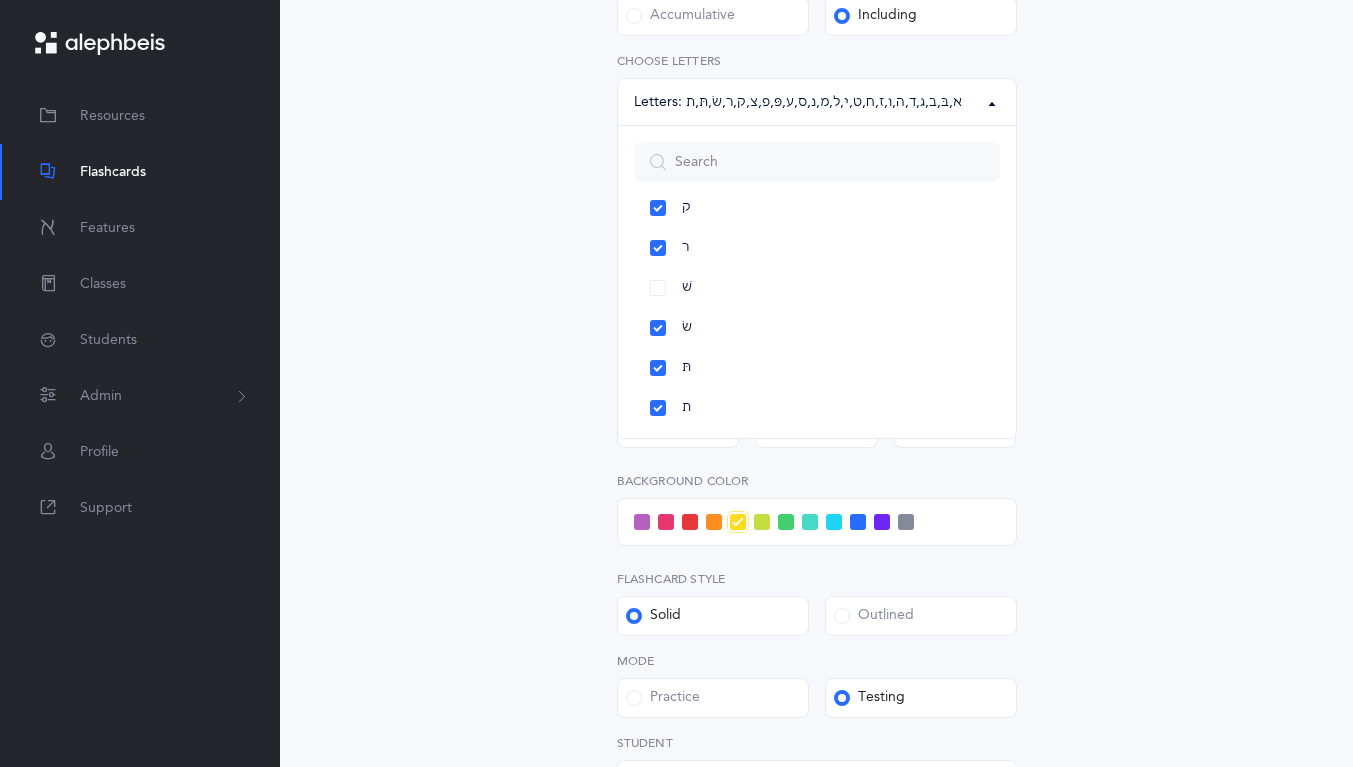 click on "שׂ" at bounding box center [817, 328] 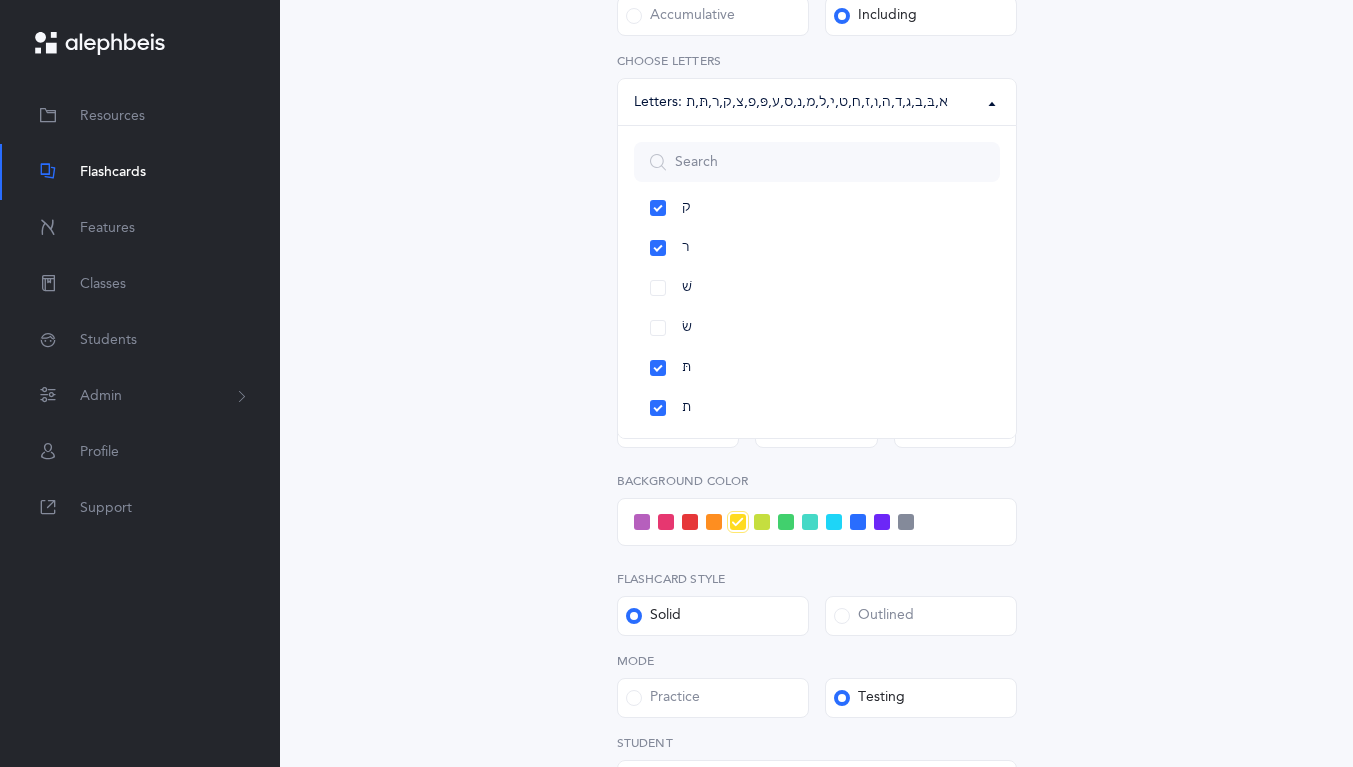 click on "תּ" at bounding box center [817, 368] 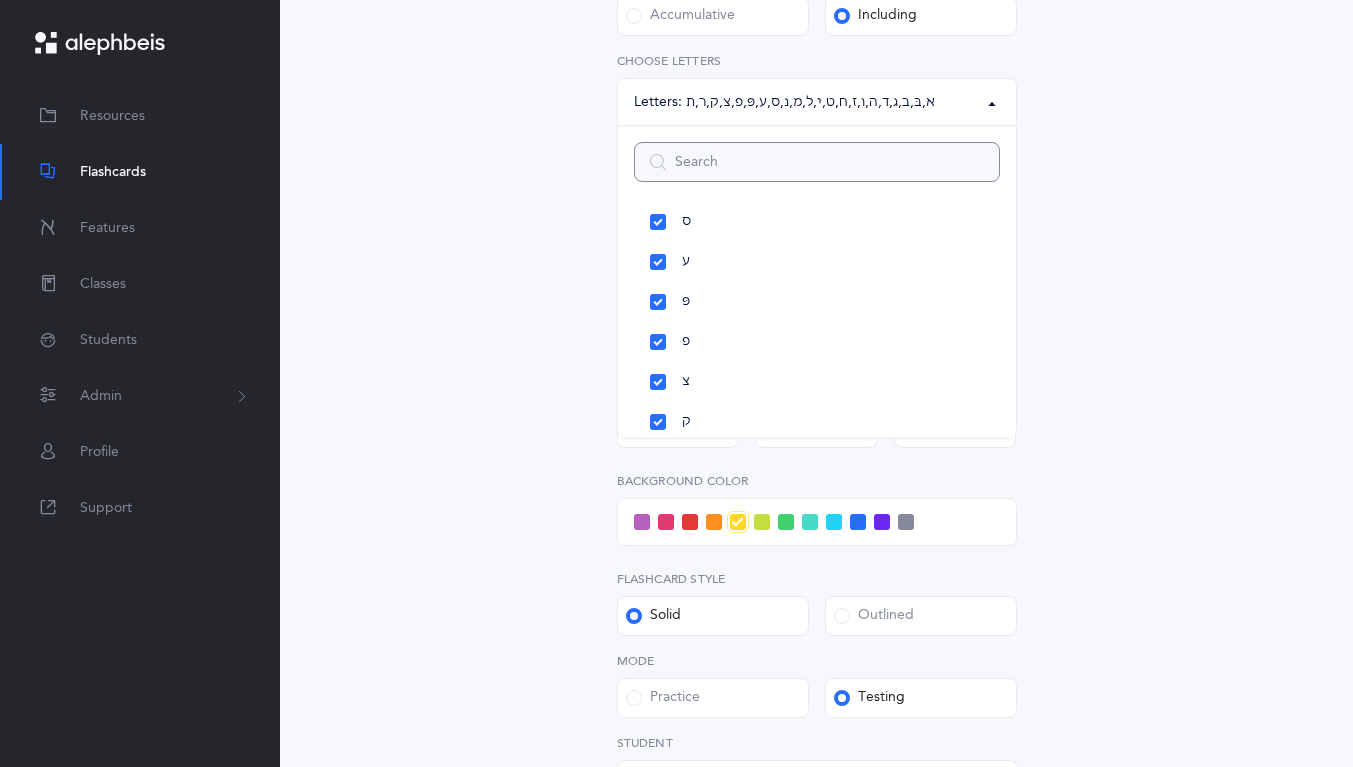 scroll, scrollTop: 814, scrollLeft: 0, axis: vertical 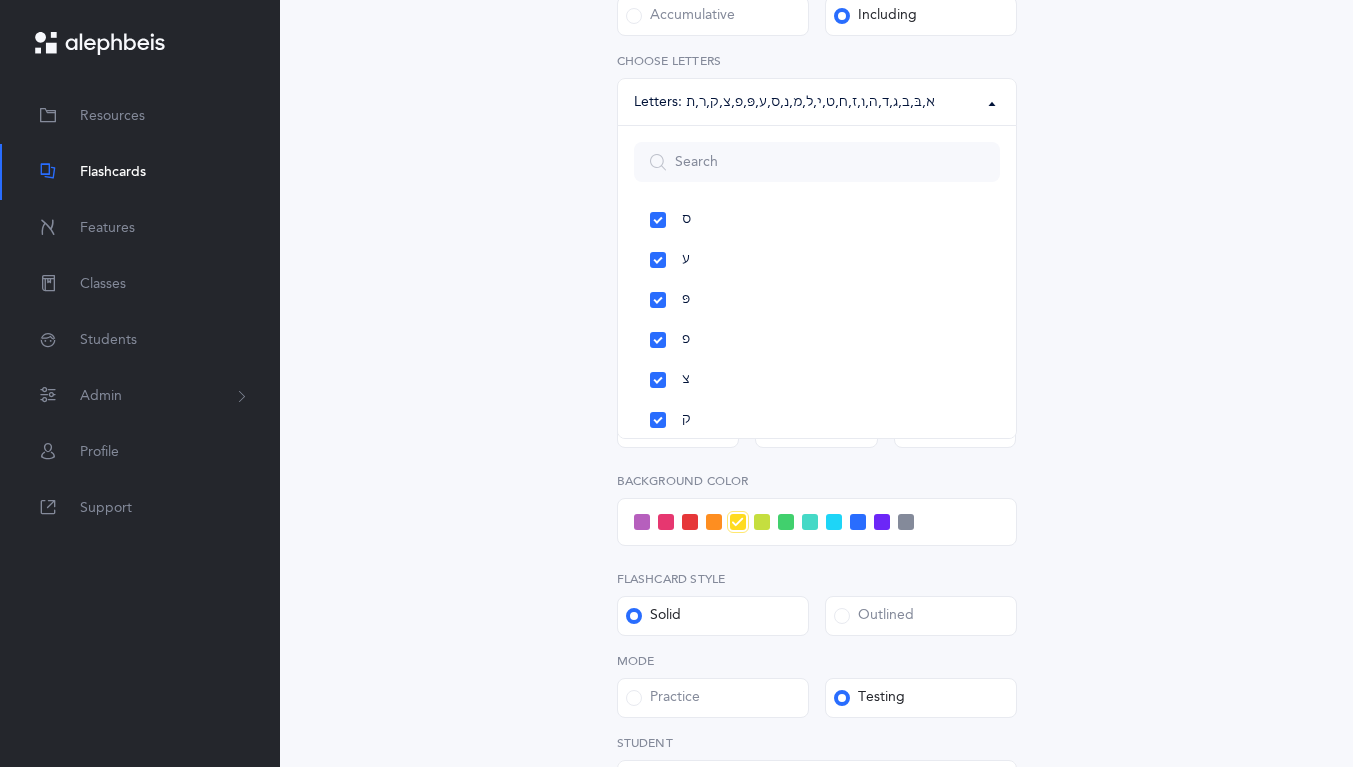 click on "ע" at bounding box center (817, 260) 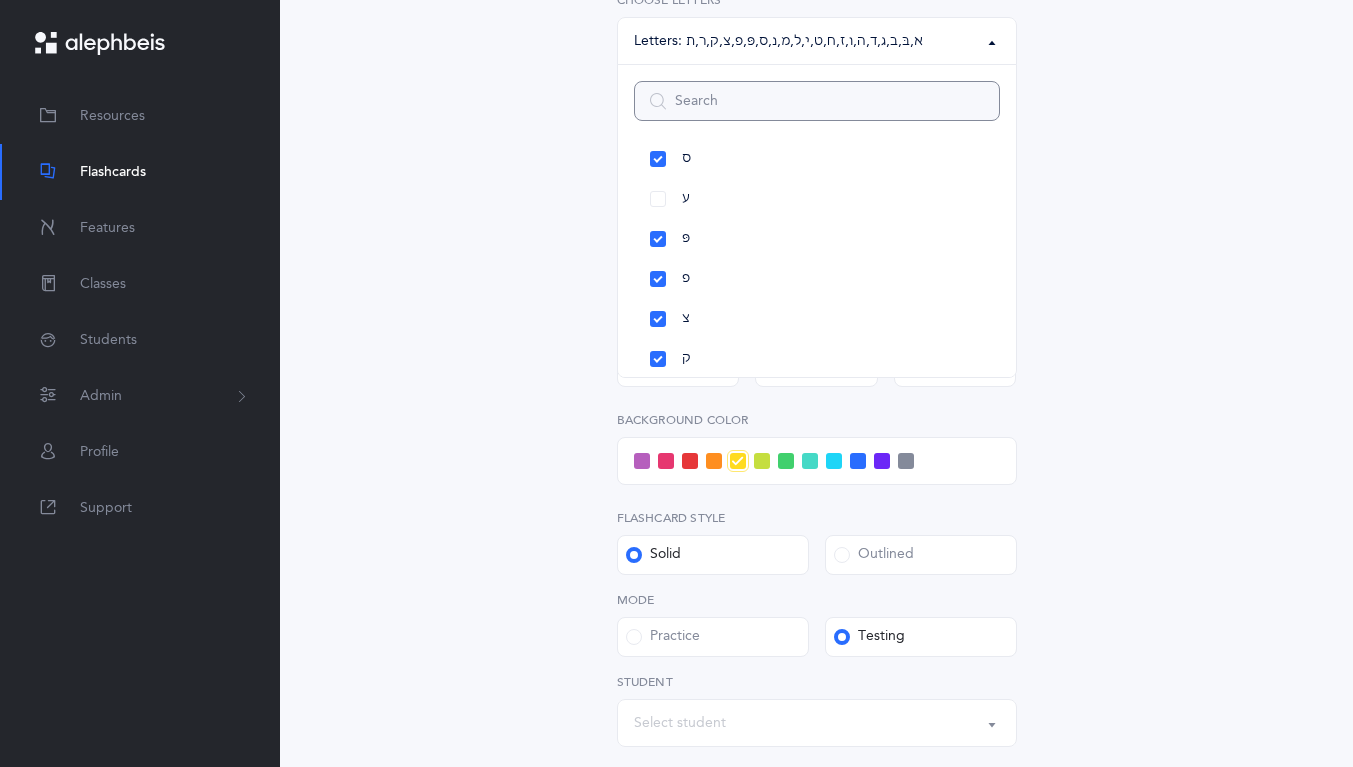 scroll, scrollTop: 748, scrollLeft: 0, axis: vertical 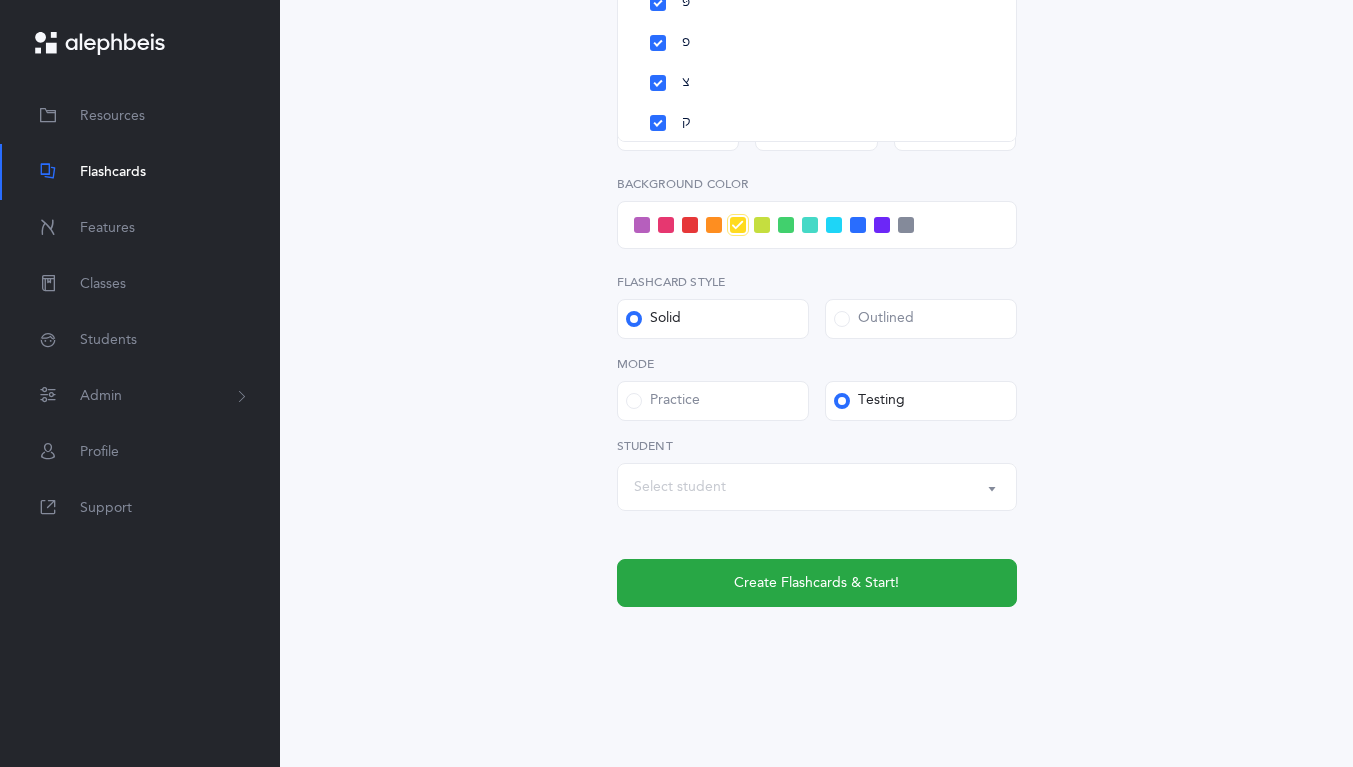 click on "Letters and Nekudos   Choose your Flashcards options         Level 1 - Letters only
Level 2 - Nekudos only
Level 3 - Letters and Nekudos
Level 4 - Letters with Nekudos
Level 4 - Letters with Nekudos
Level
Letters to include
Accumulative
Including
All Letters
א
בּ
ב
ג
ד
ה
ו
ז
ח
ט
י
כּ
ךּ
כ
ך
ל
מ
נ
ן
ס
ע
פּ
פ
צ
ק
ר
שׁ
שׂ
תּ
ת
Letters: א ,  בּ ,  ב ,  ג ,  ד ,  ה ,  ו ,  ז ,  ח ,  ט ,  י ,  ל ,  מ ,  נ ,  ס ,  פּ ,  פ ,  צ ,  ק ,  ר ,  ת
All Letters
א
בּ
ב
ג
ד
ה
ו
ז
ח
ט
י
כּ
ךּ
כ
ך
ל
מ
נ
ן
ס
ע
פּ
פ
צ
ק
ר
שׁ
שׂ
תּ
ת
Choose letters
All Nekudos
קמץ
פתח
צירי
סגול
שוא
חולם חסר
חולם מלא
חיריק חסר
חיריק מלא
קובוץ
שורוק" at bounding box center (817, 37) 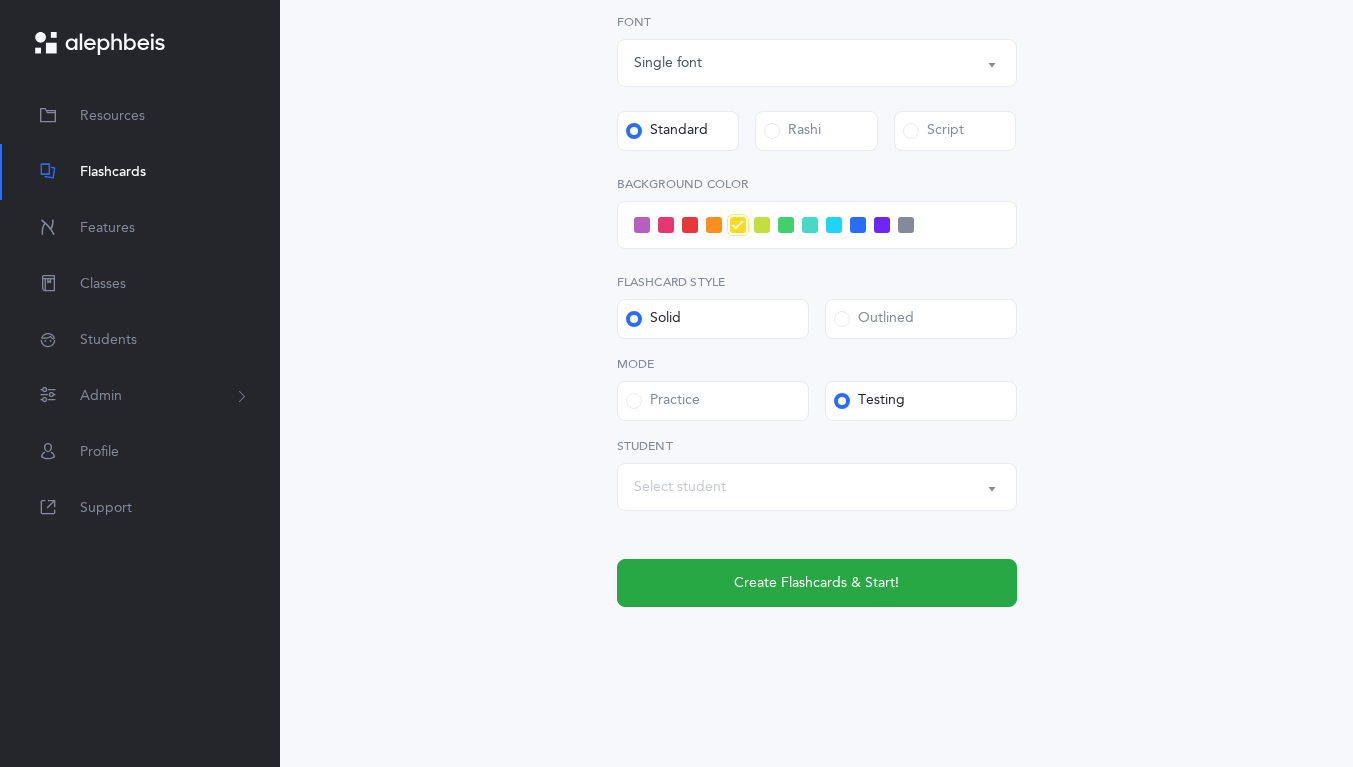 click at bounding box center (834, 225) 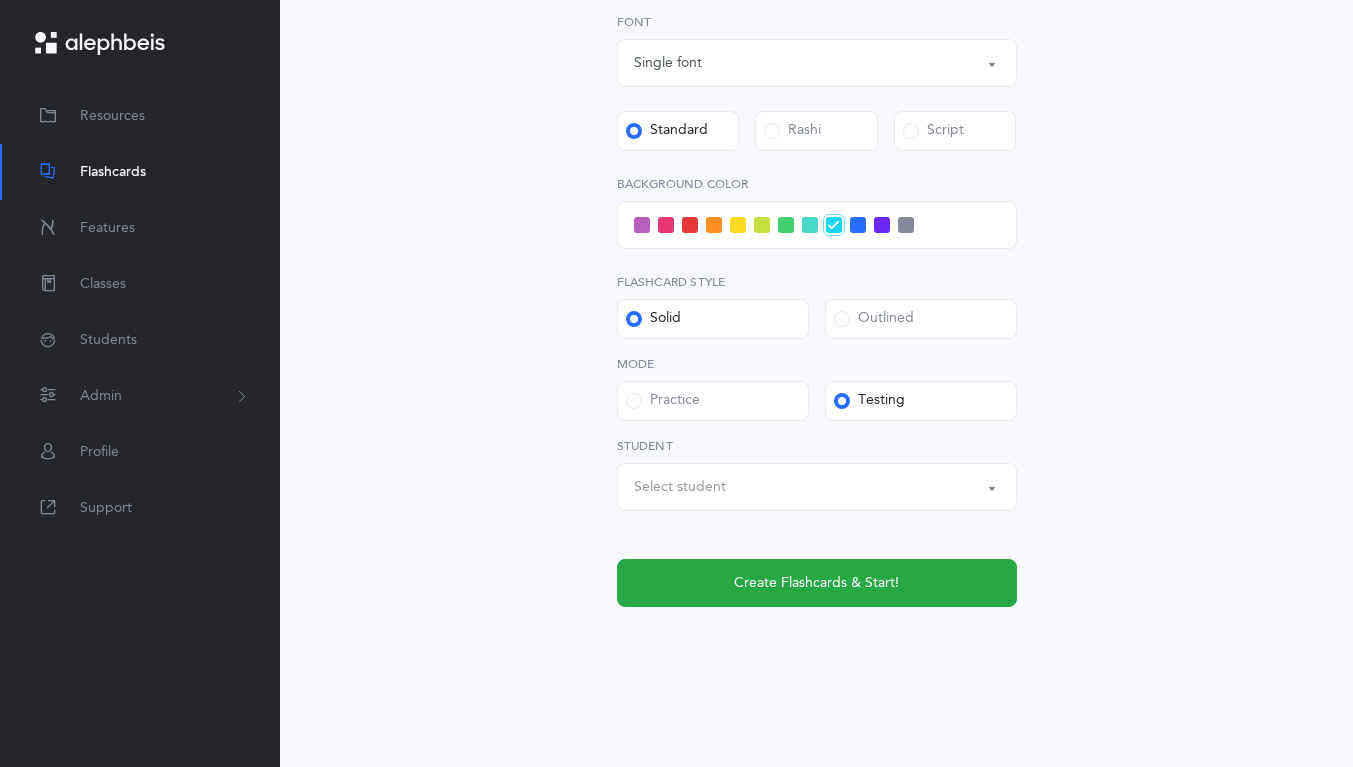 click on "Select student" at bounding box center [817, 487] 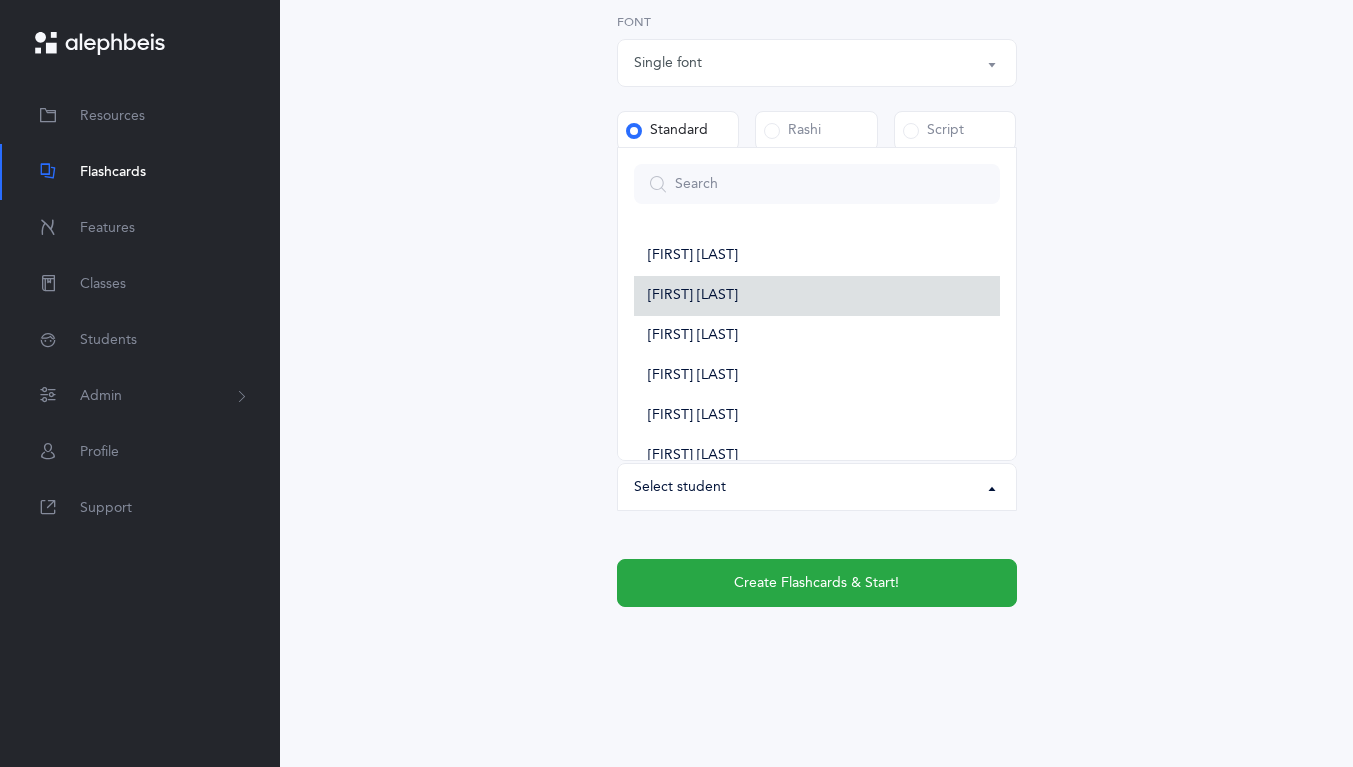 click on "[FIRST] [LAST]" at bounding box center [817, 296] 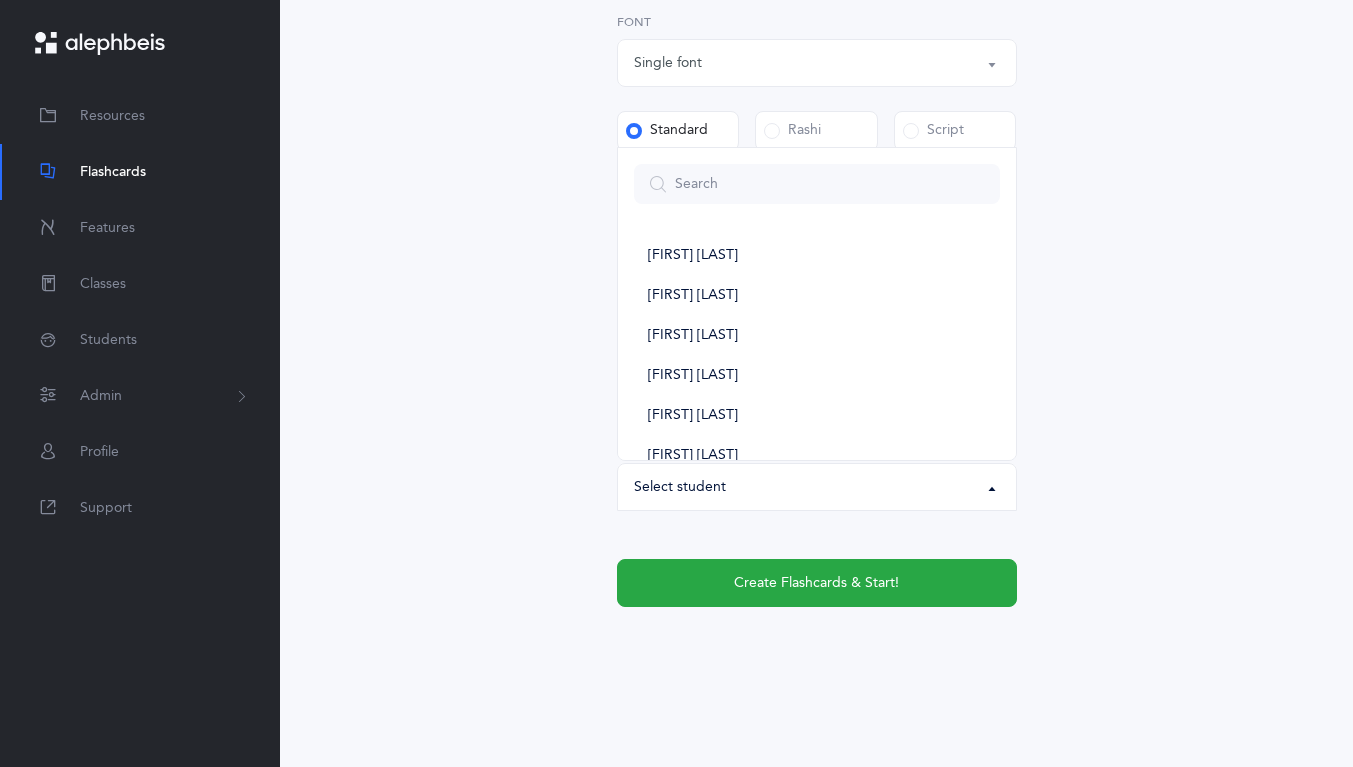 select on "14292" 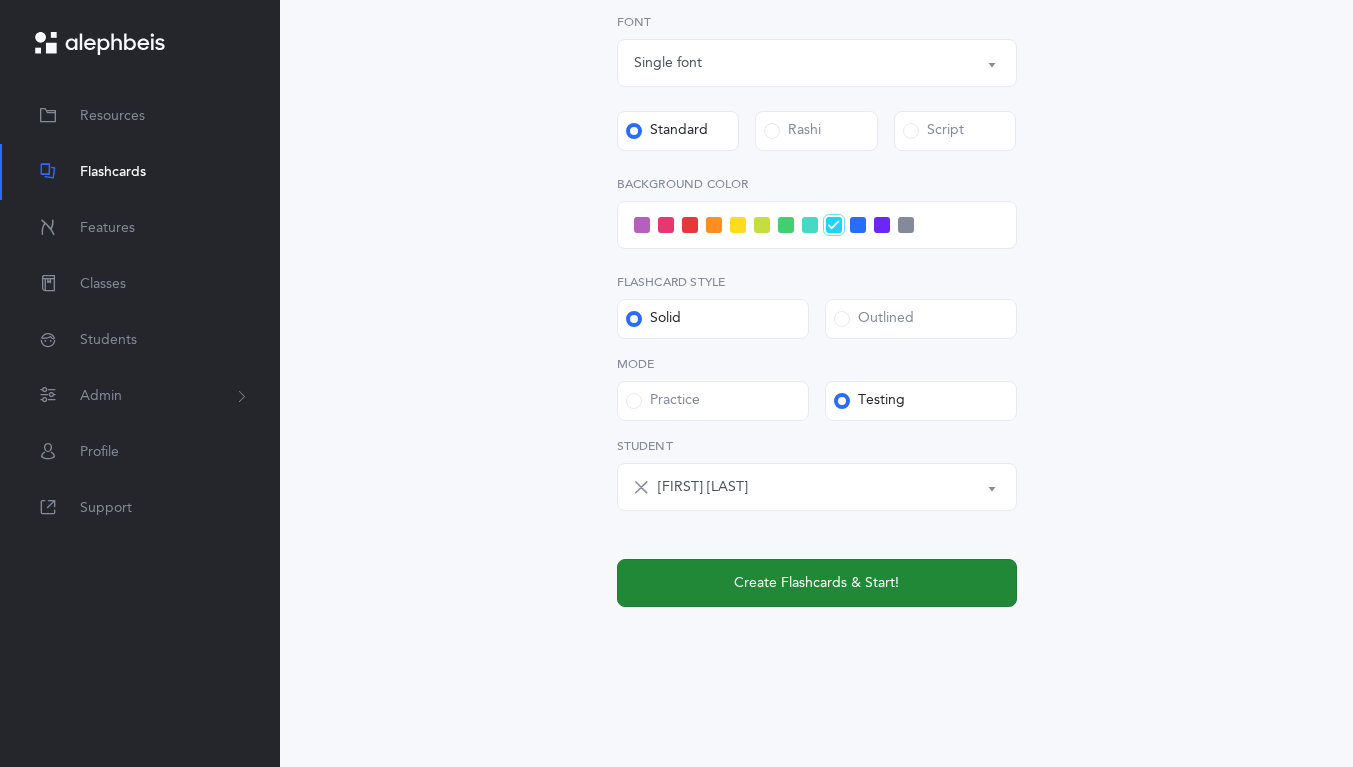 click on "Create Flashcards & Start!" at bounding box center [817, 583] 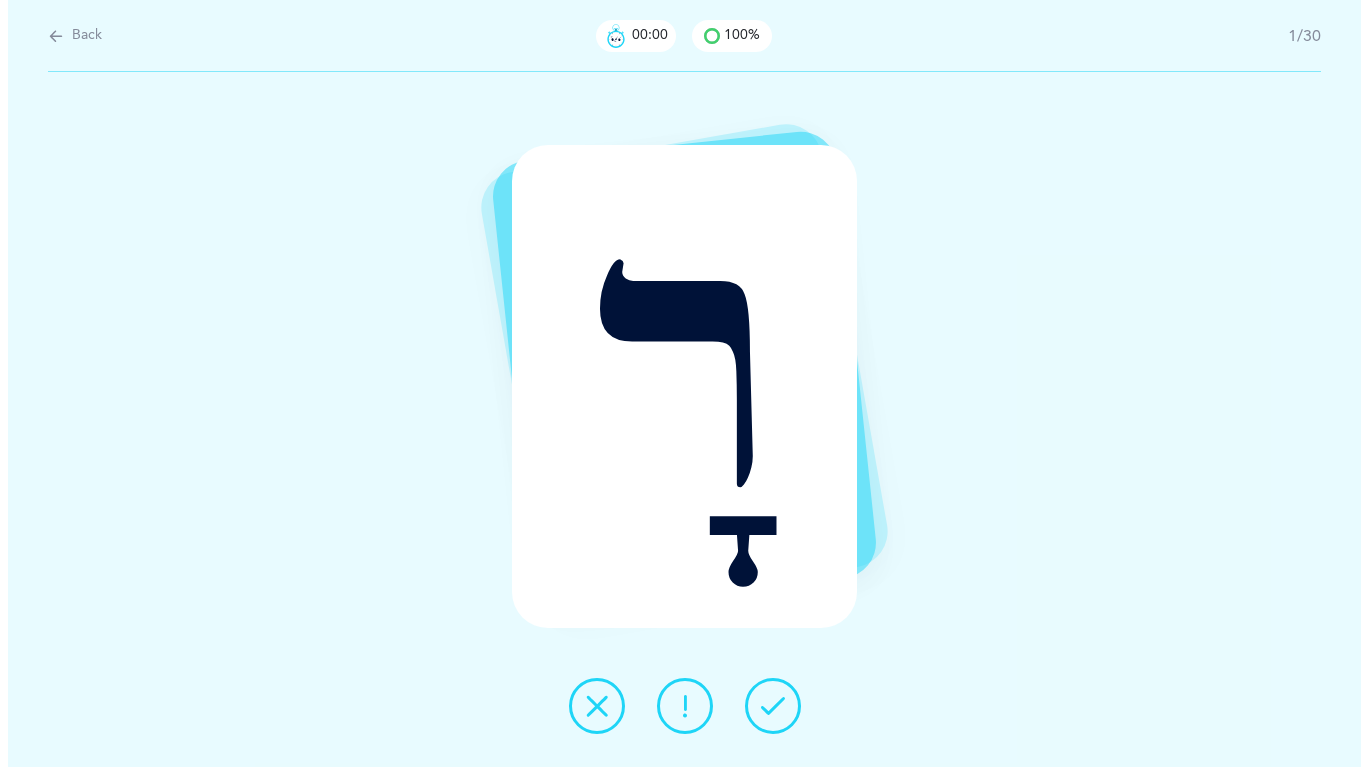 scroll, scrollTop: 0, scrollLeft: 0, axis: both 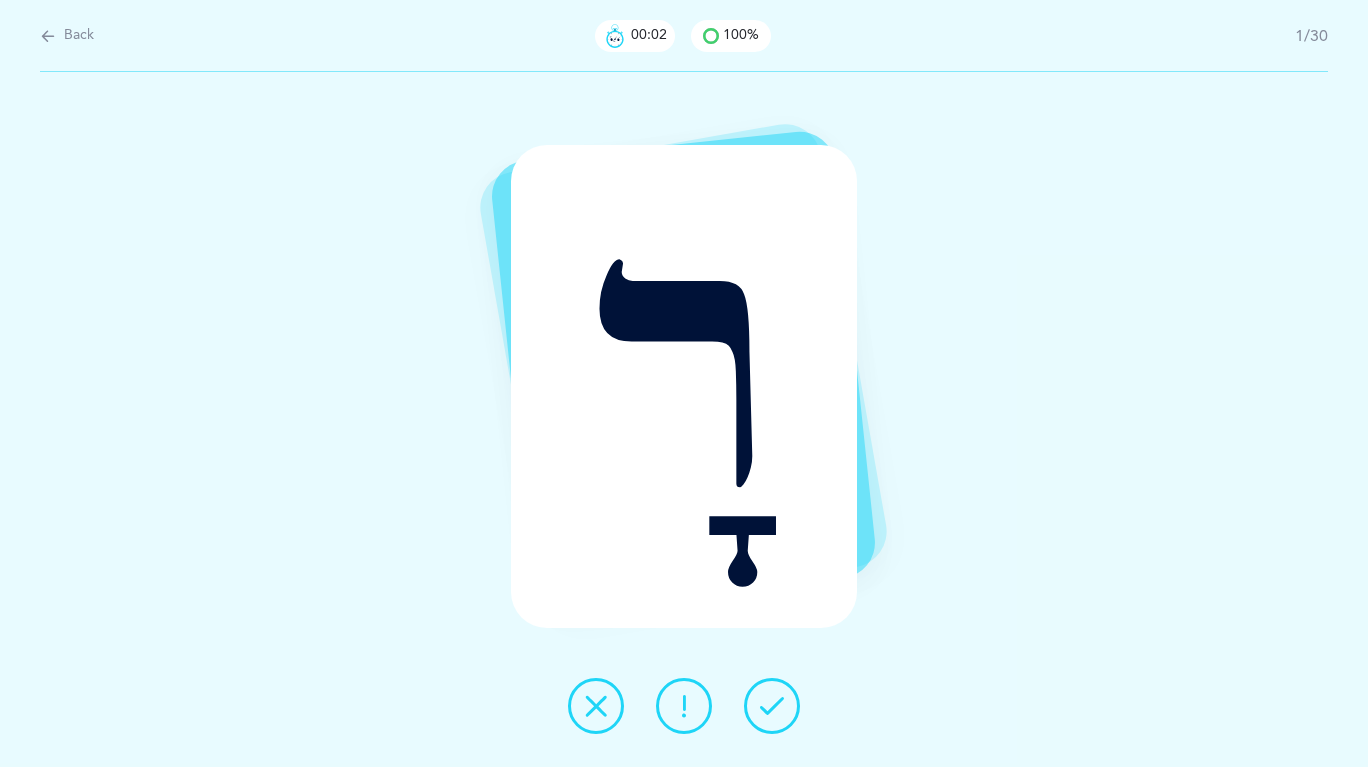 click at bounding box center [772, 706] 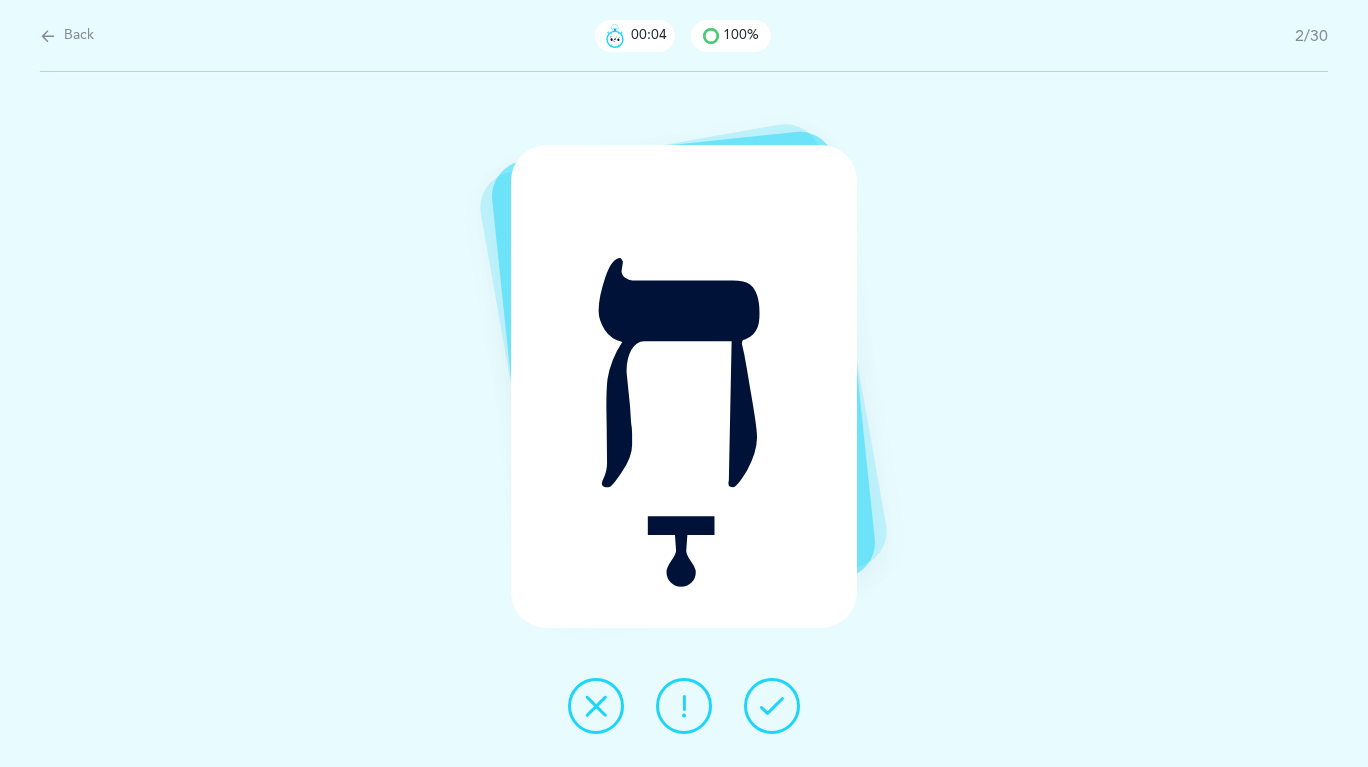 click at bounding box center [772, 706] 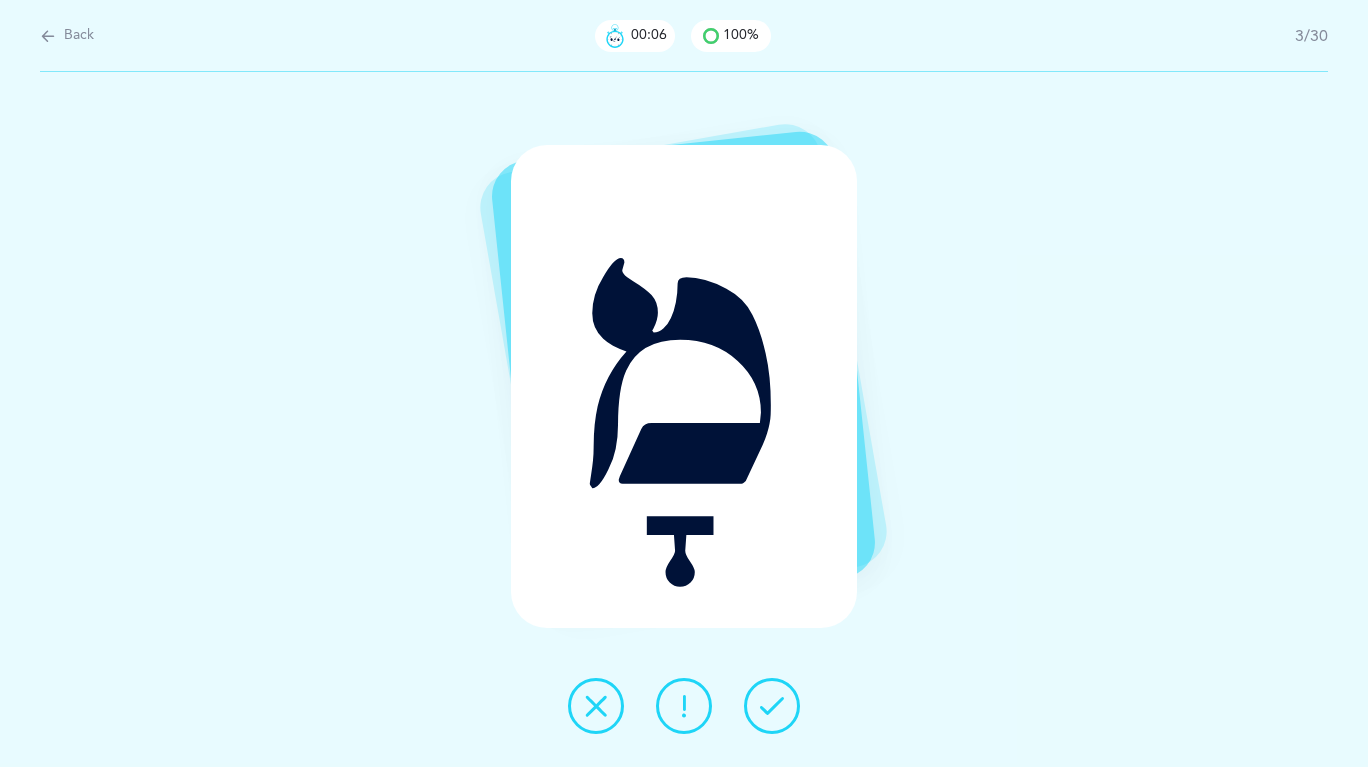 click at bounding box center [772, 706] 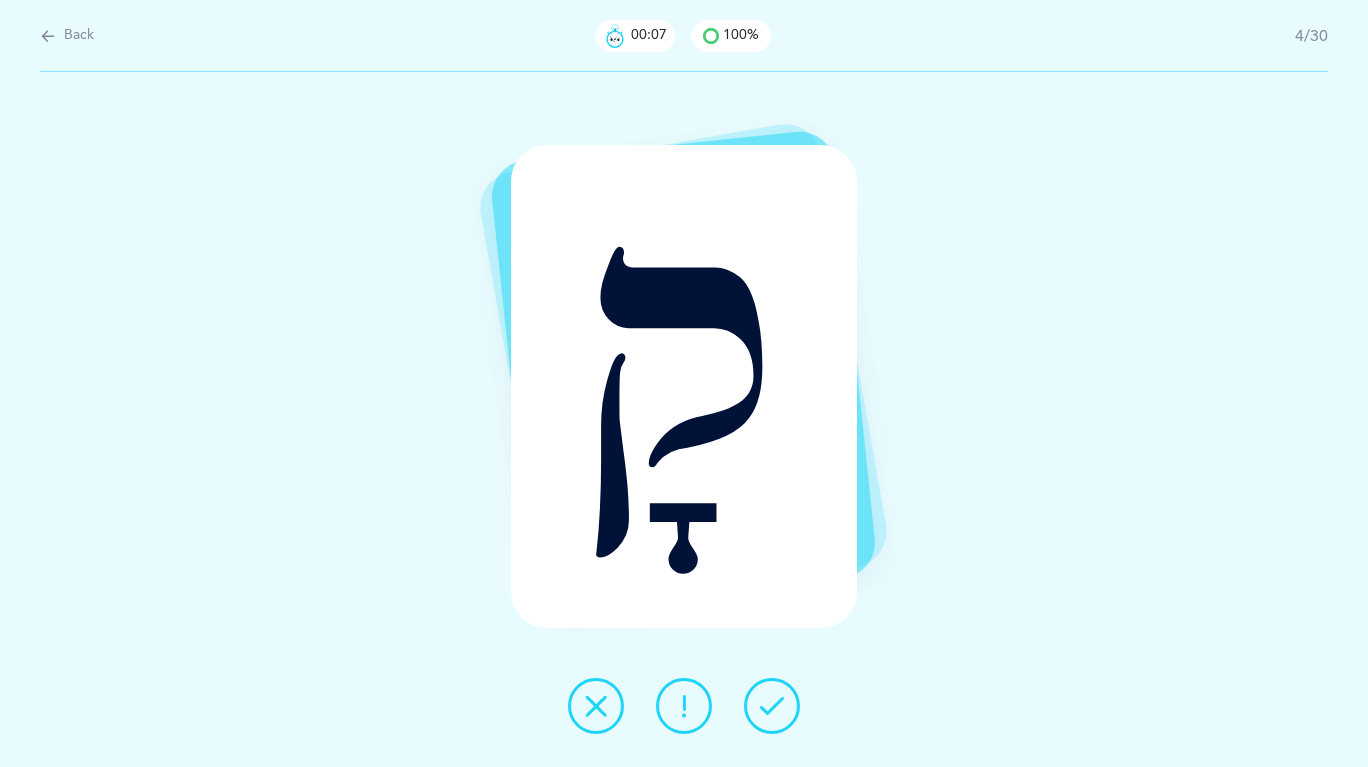 click at bounding box center [772, 706] 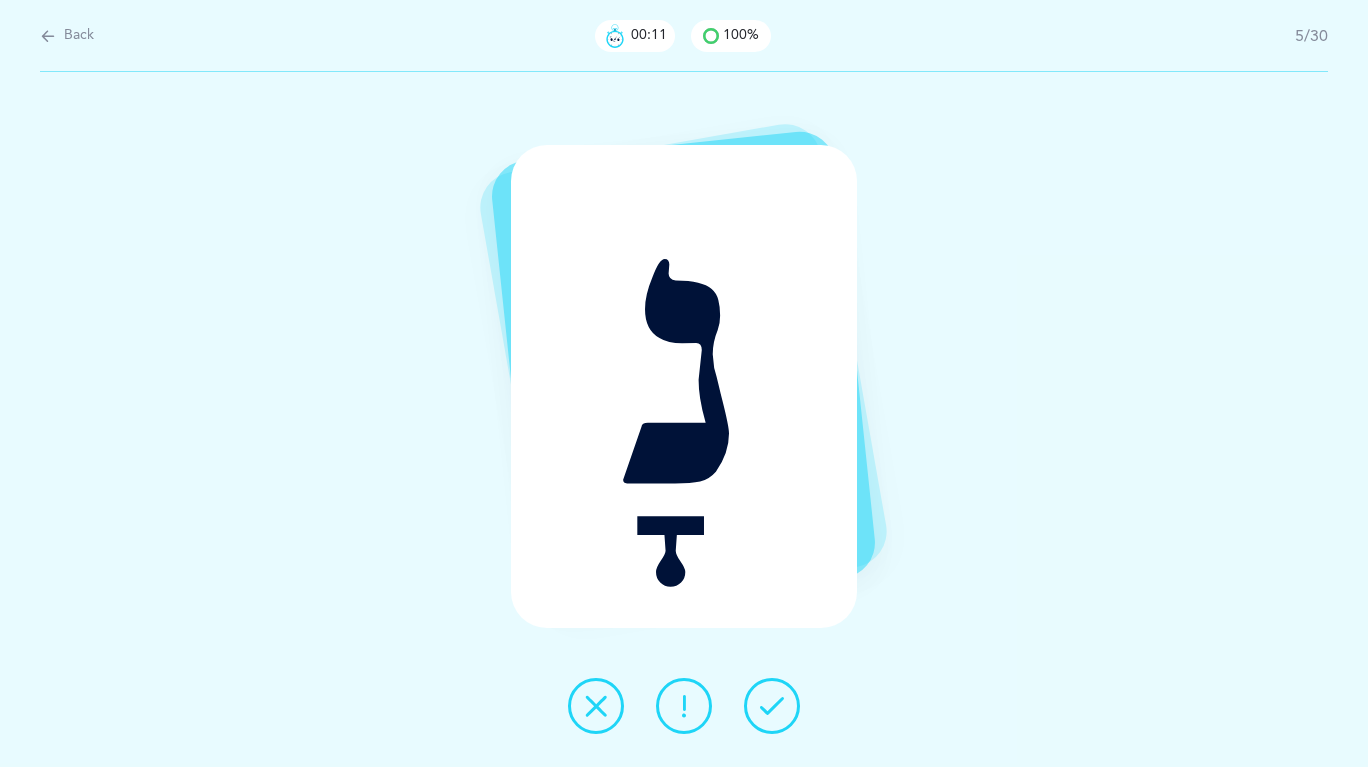 click at bounding box center [684, 706] 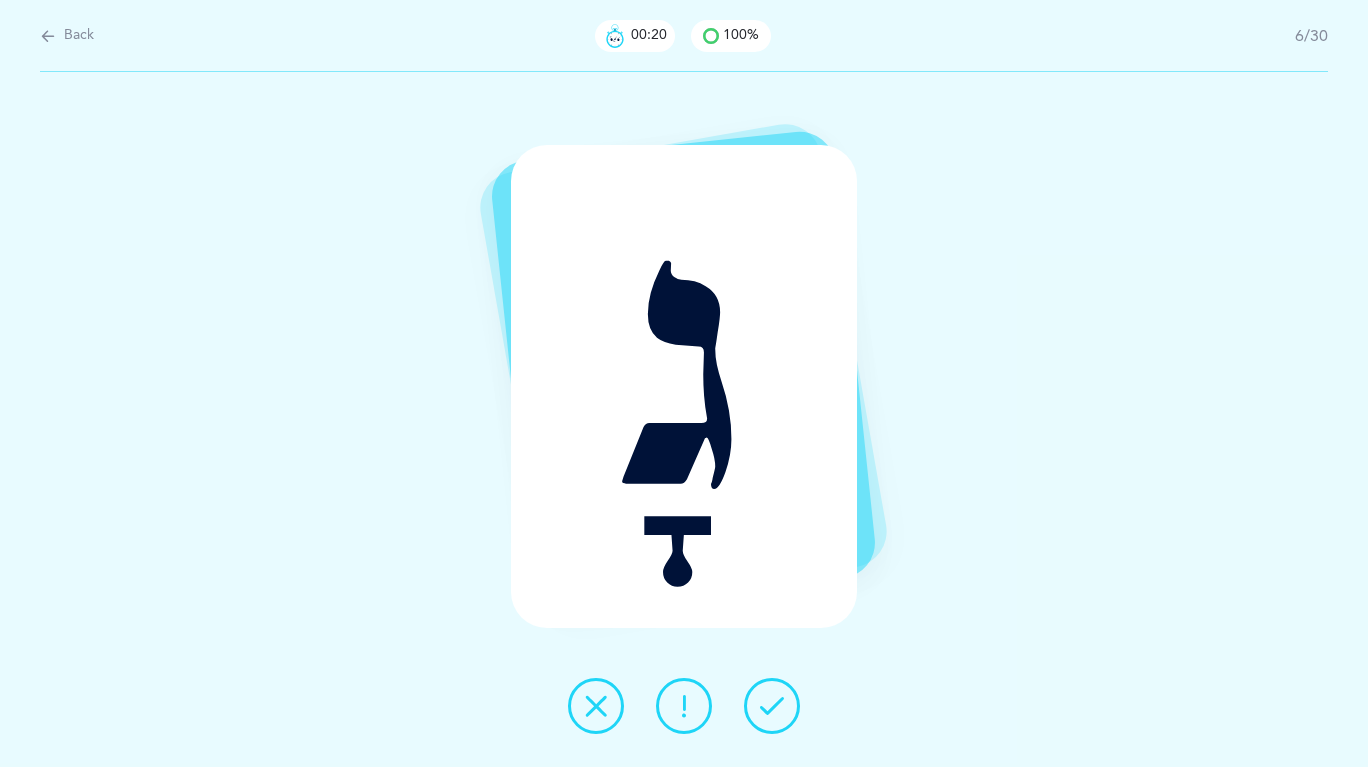 click at bounding box center [684, 706] 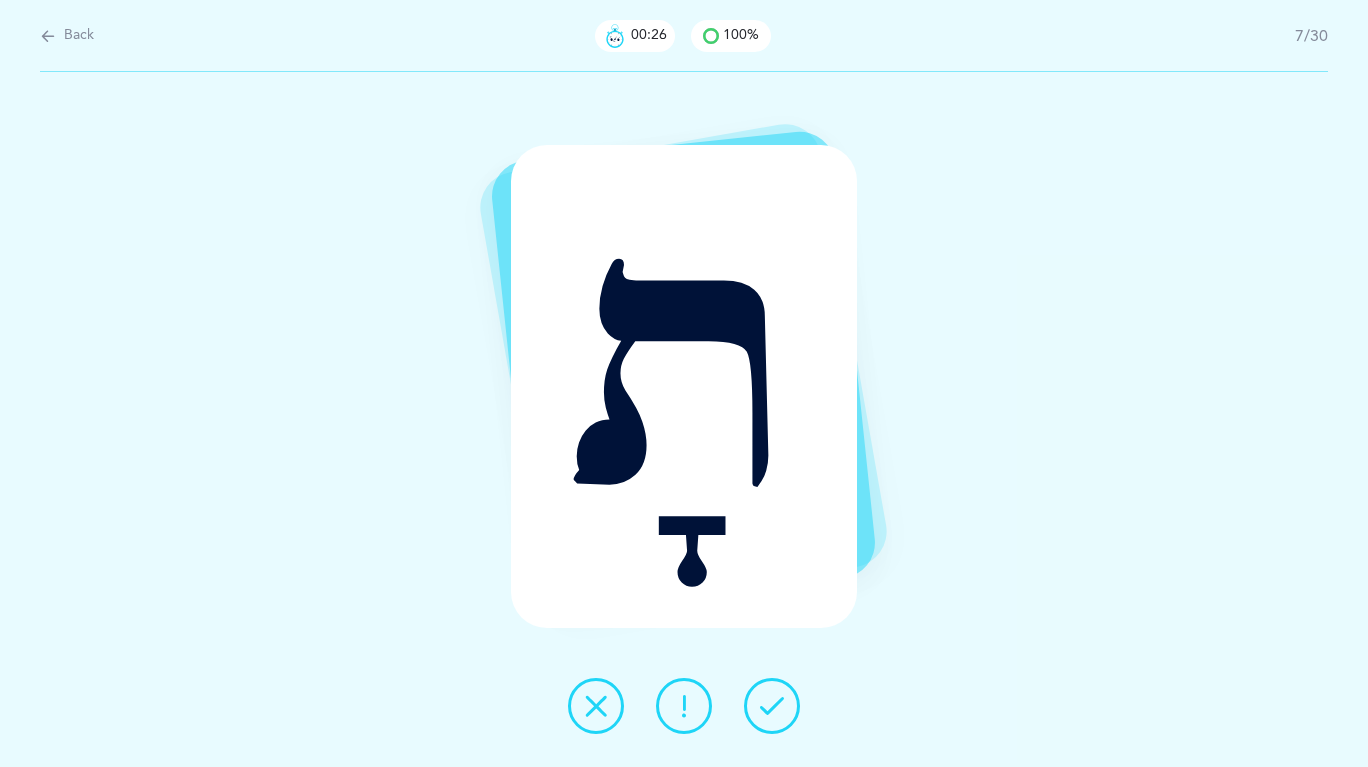 click at bounding box center [772, 706] 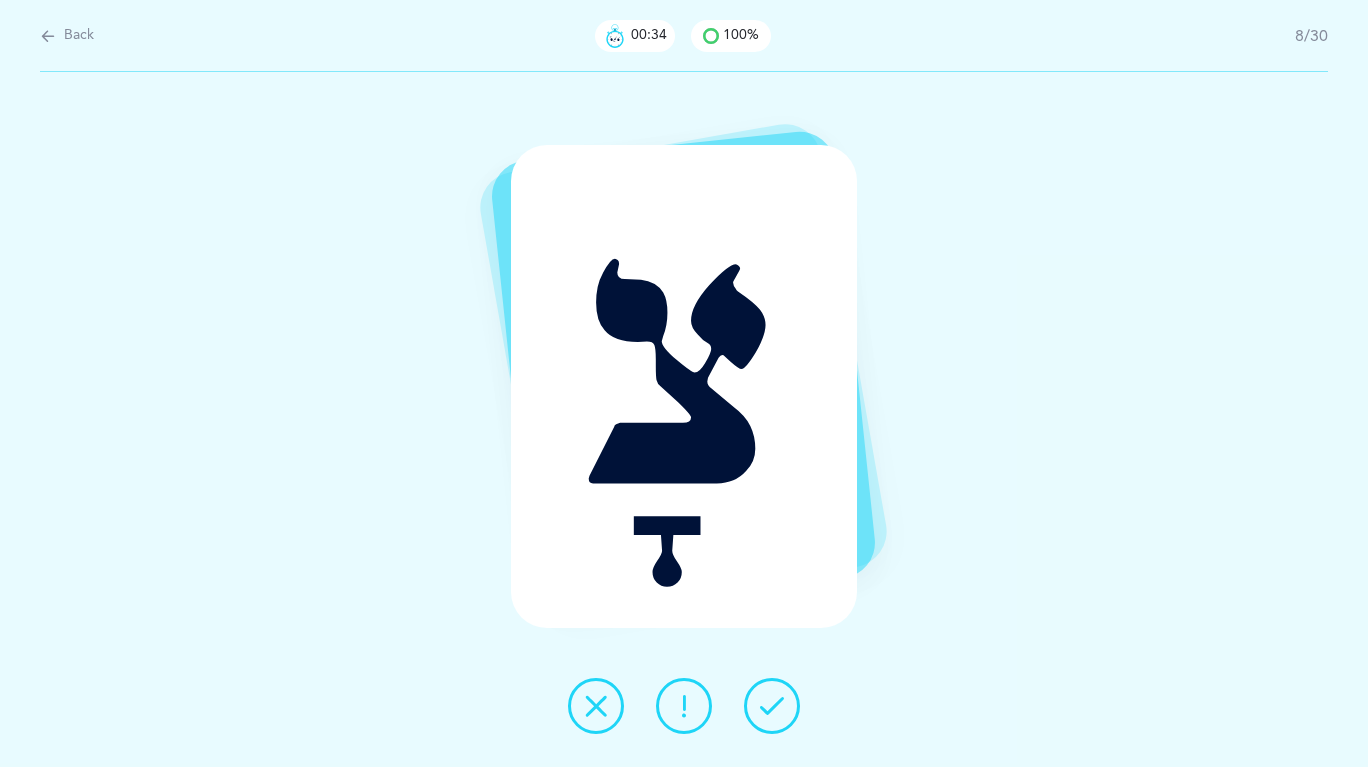 click at bounding box center [684, 706] 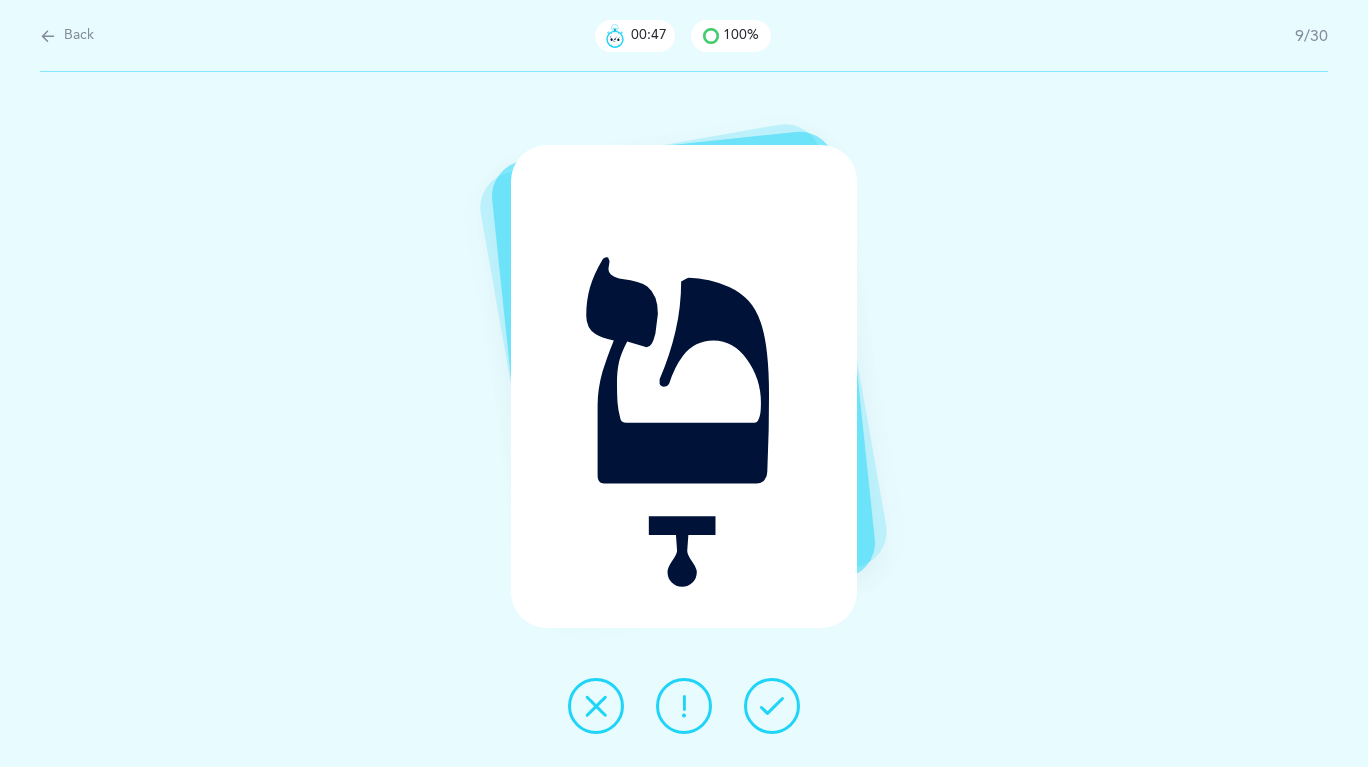 click at bounding box center (596, 706) 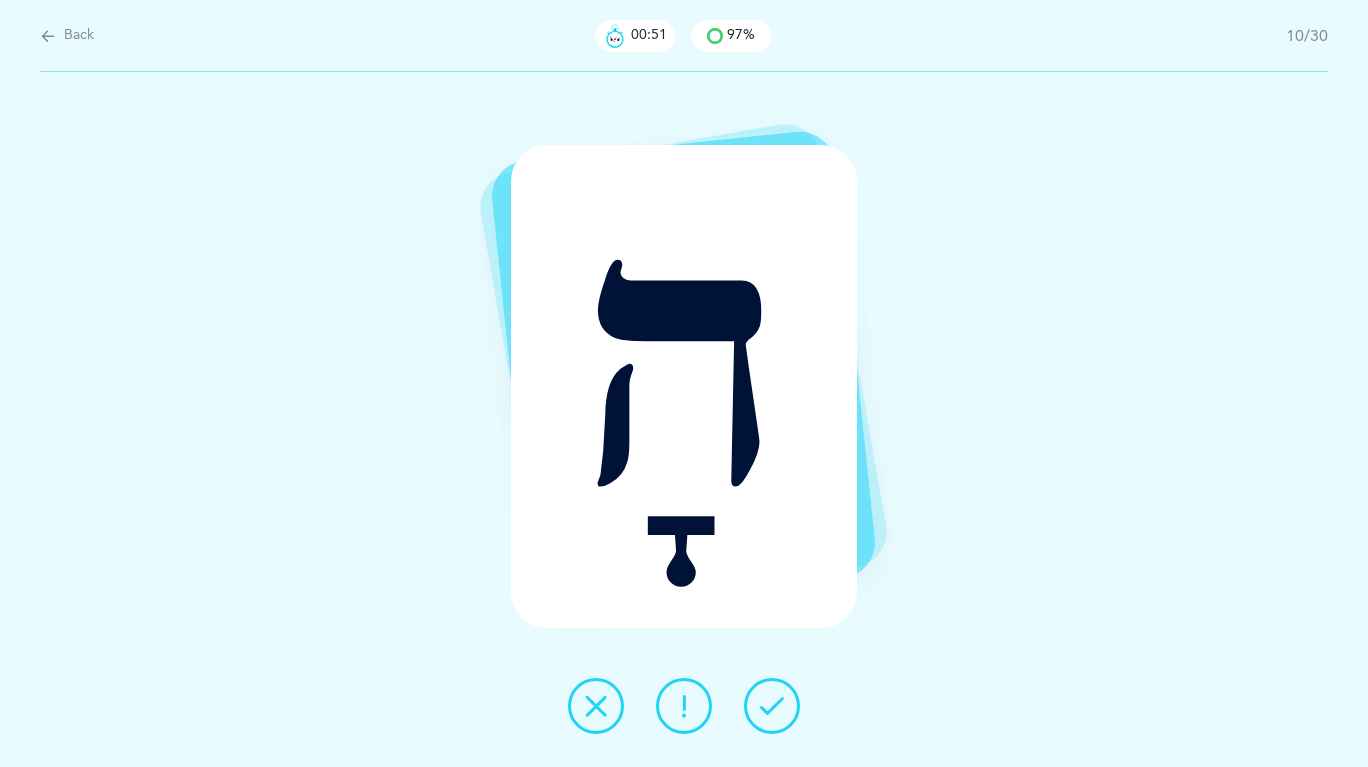 click at bounding box center [772, 706] 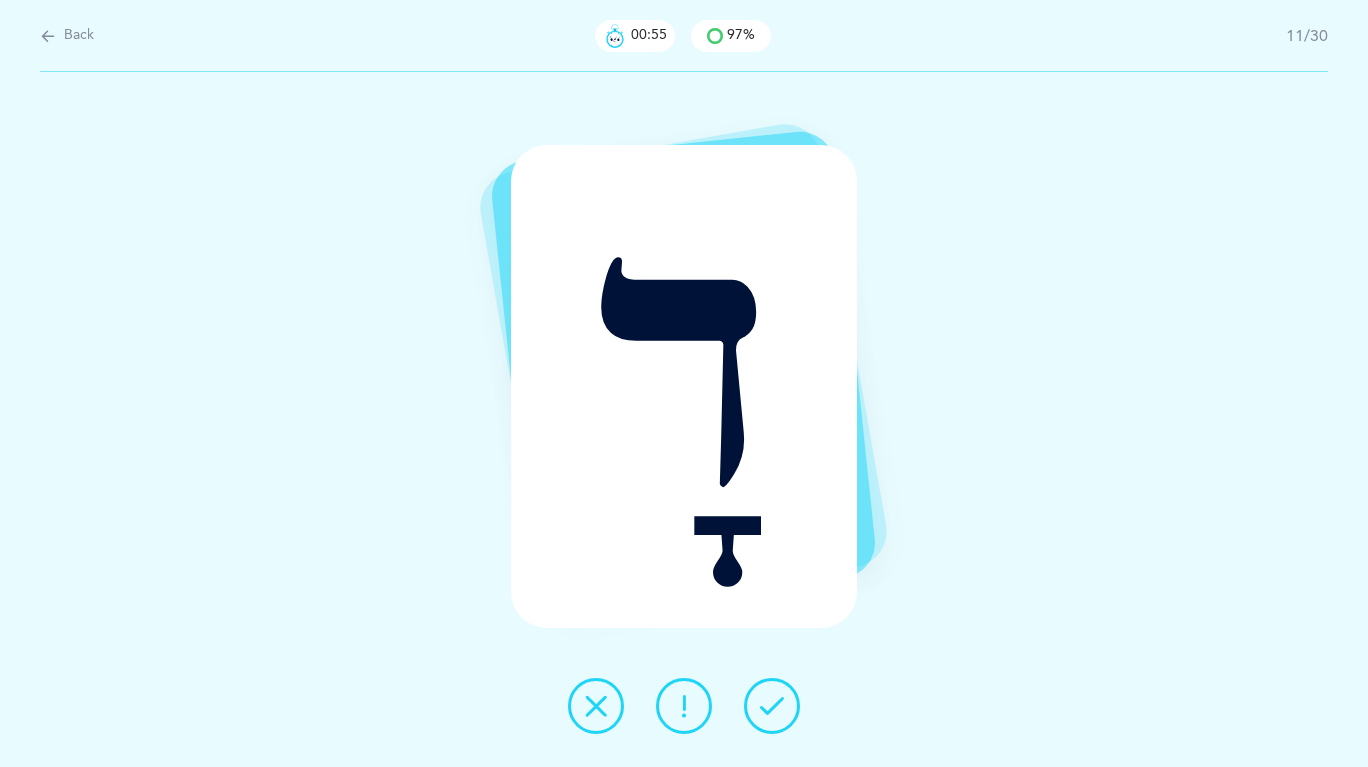 click at bounding box center [772, 706] 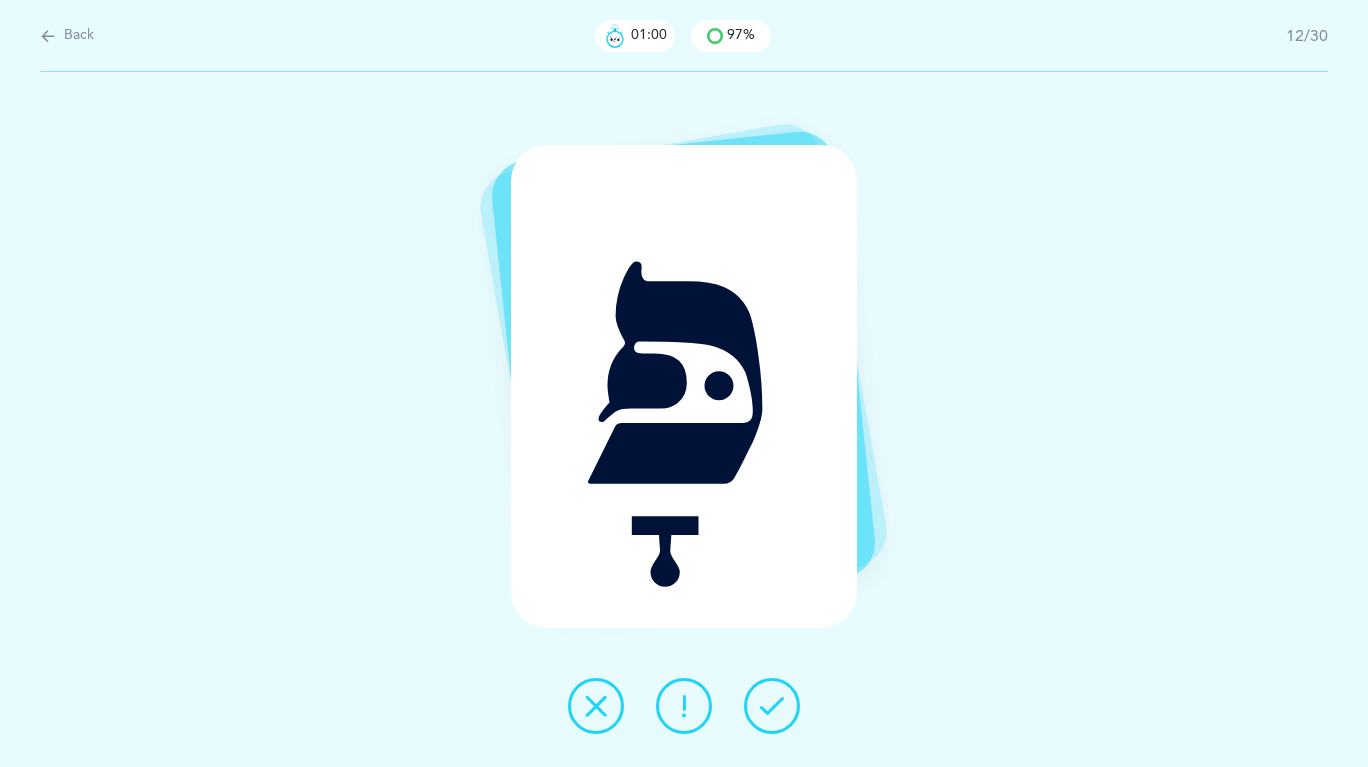 click at bounding box center (772, 706) 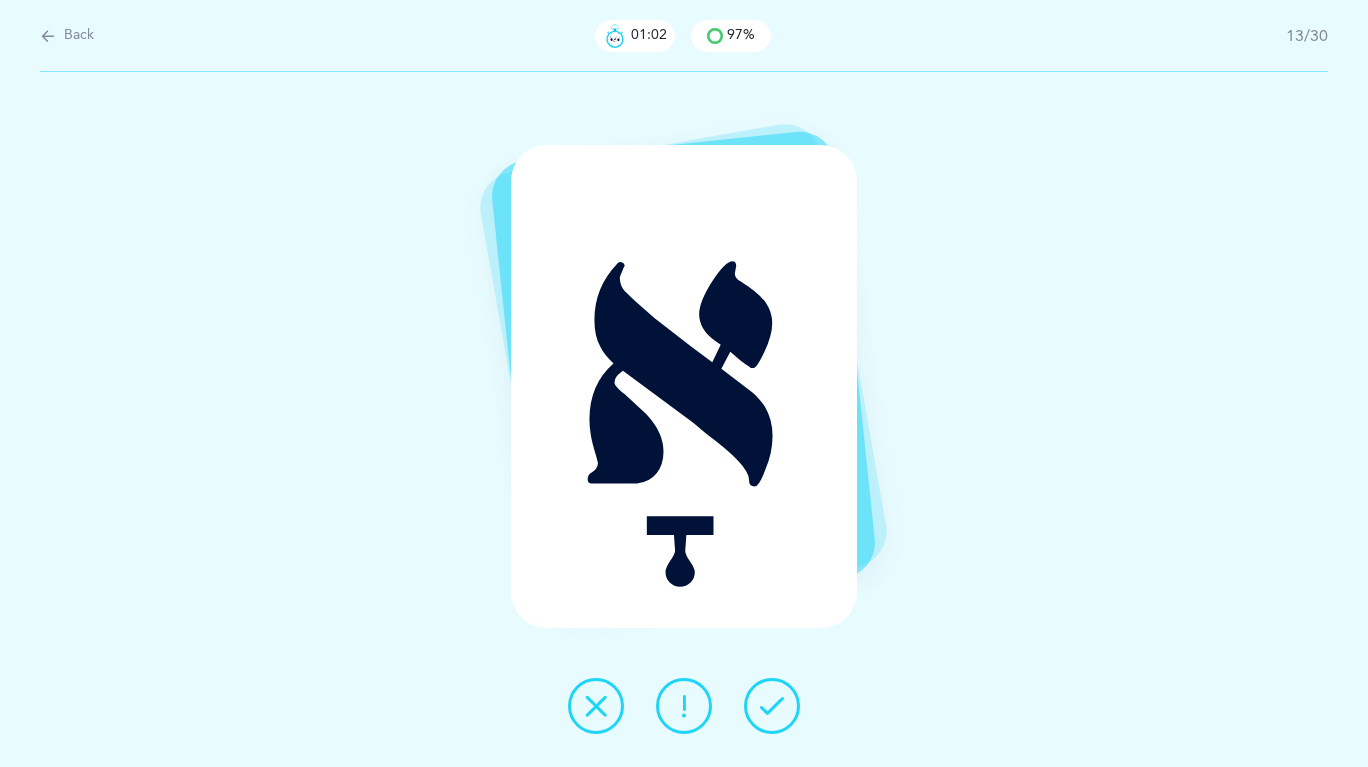 click at bounding box center [772, 706] 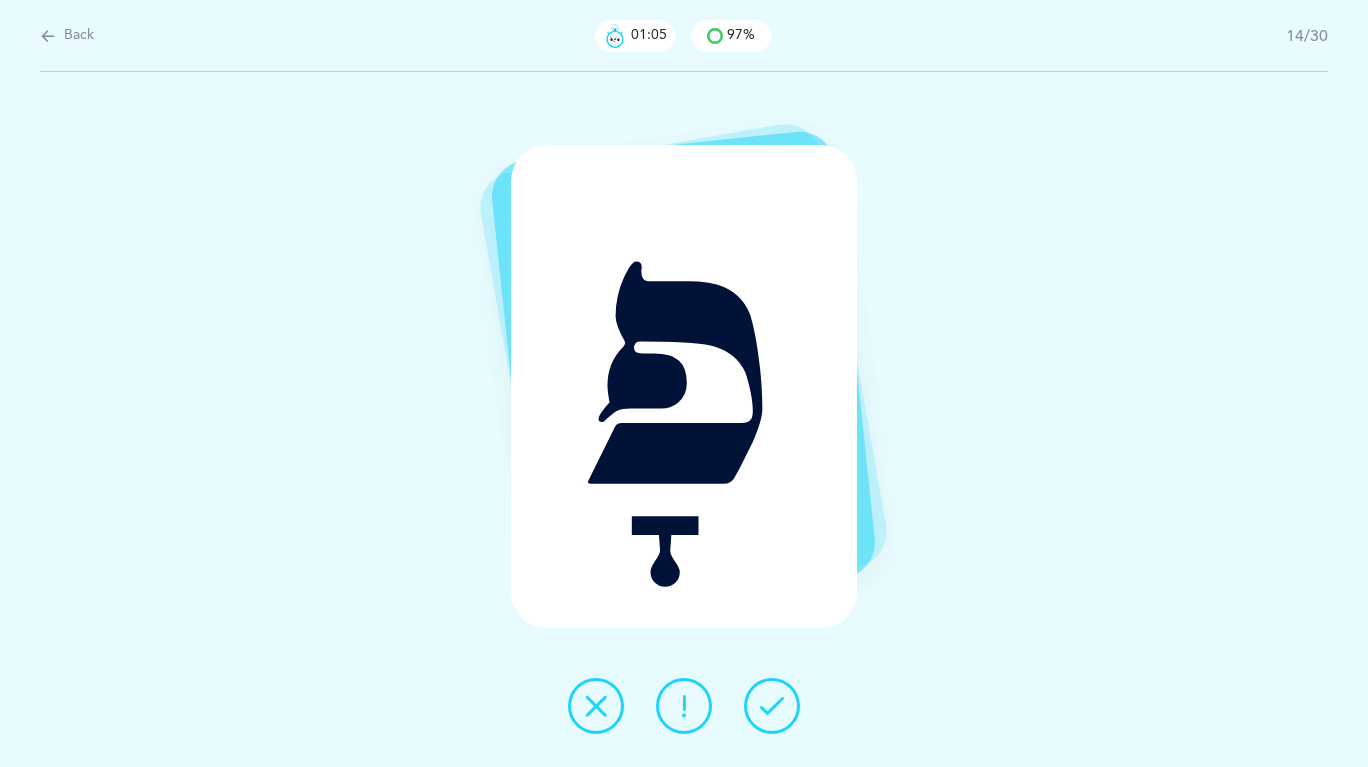 click at bounding box center [772, 706] 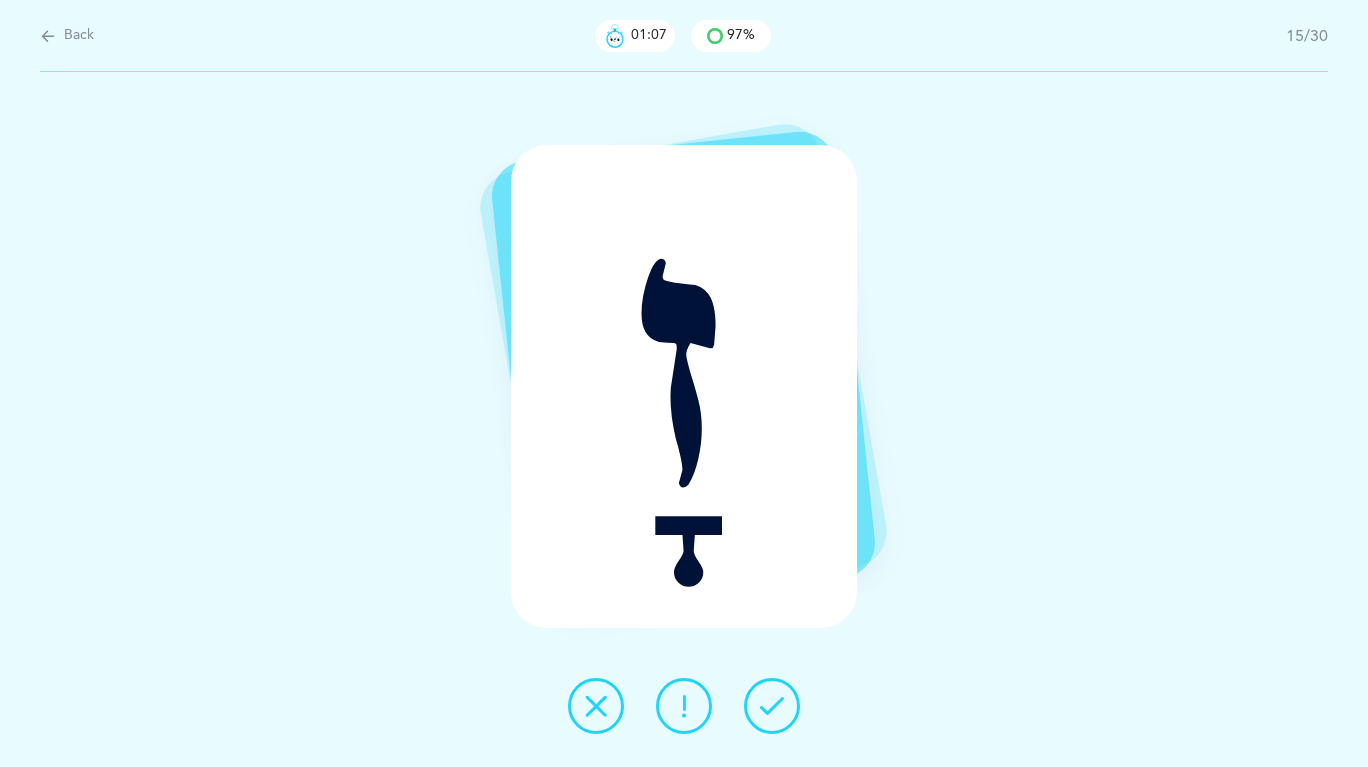 click at bounding box center (772, 706) 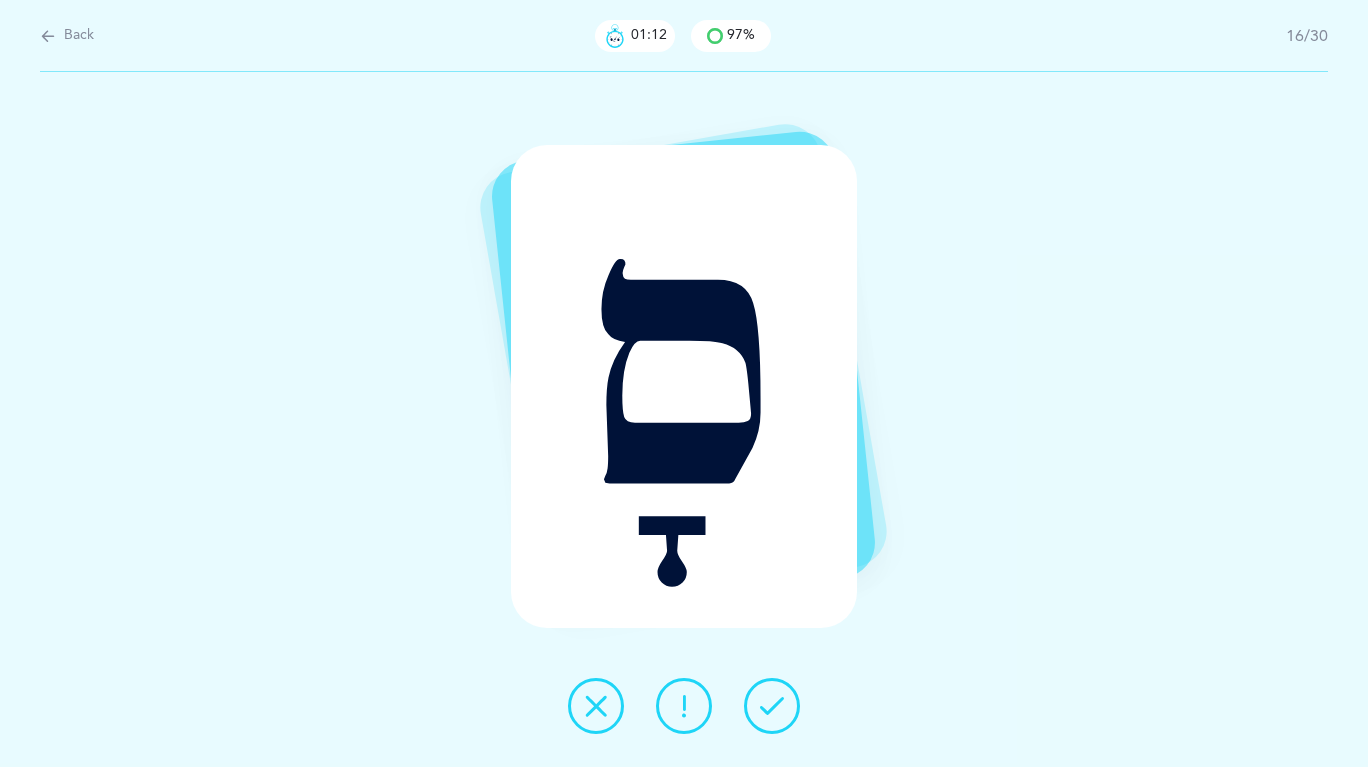 click at bounding box center [684, 706] 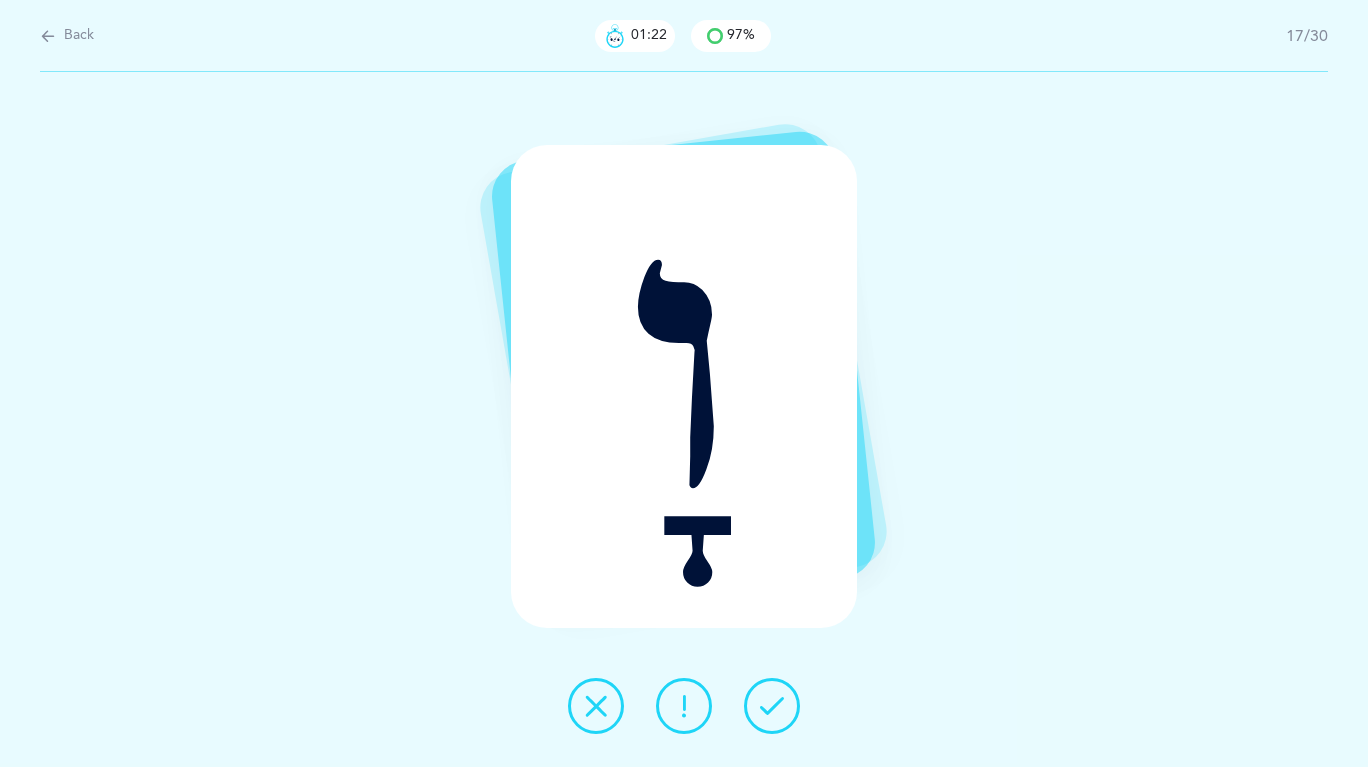 click at bounding box center (772, 706) 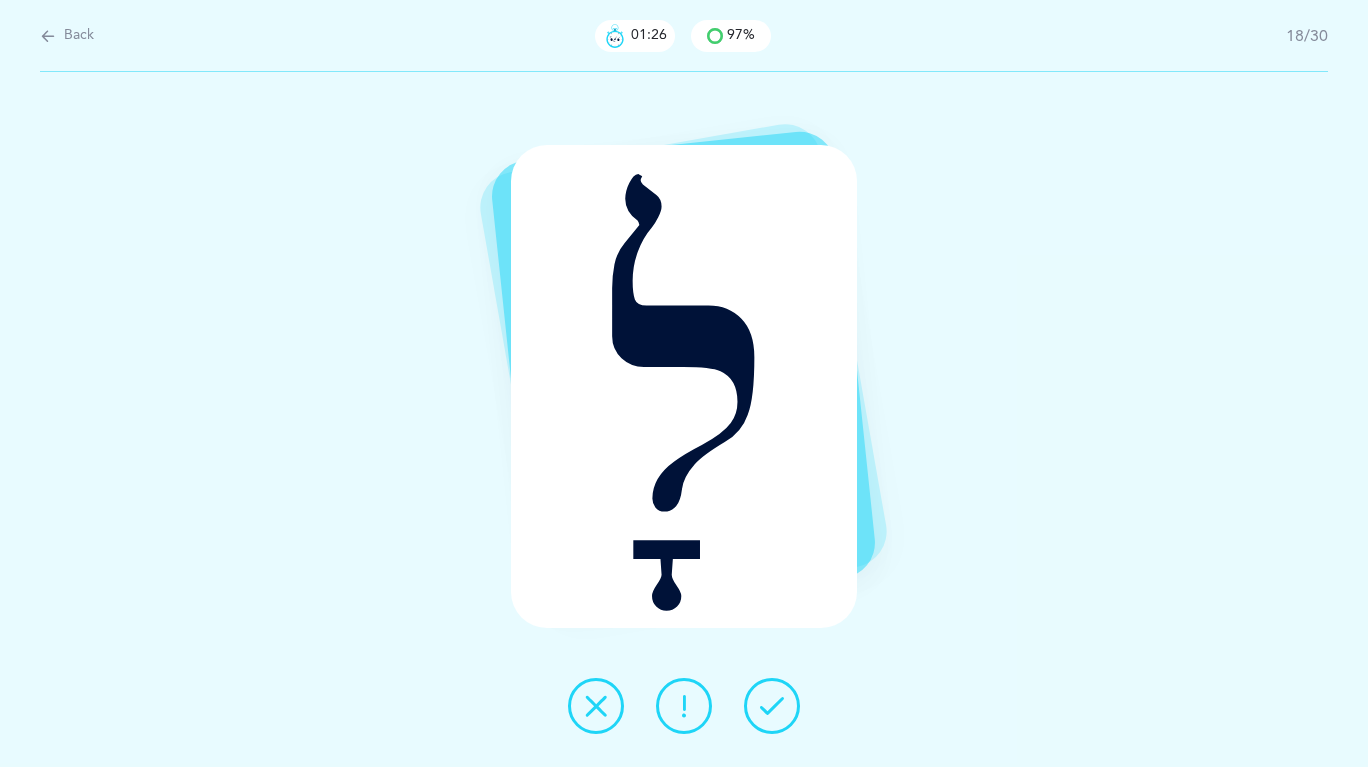 click at bounding box center (772, 706) 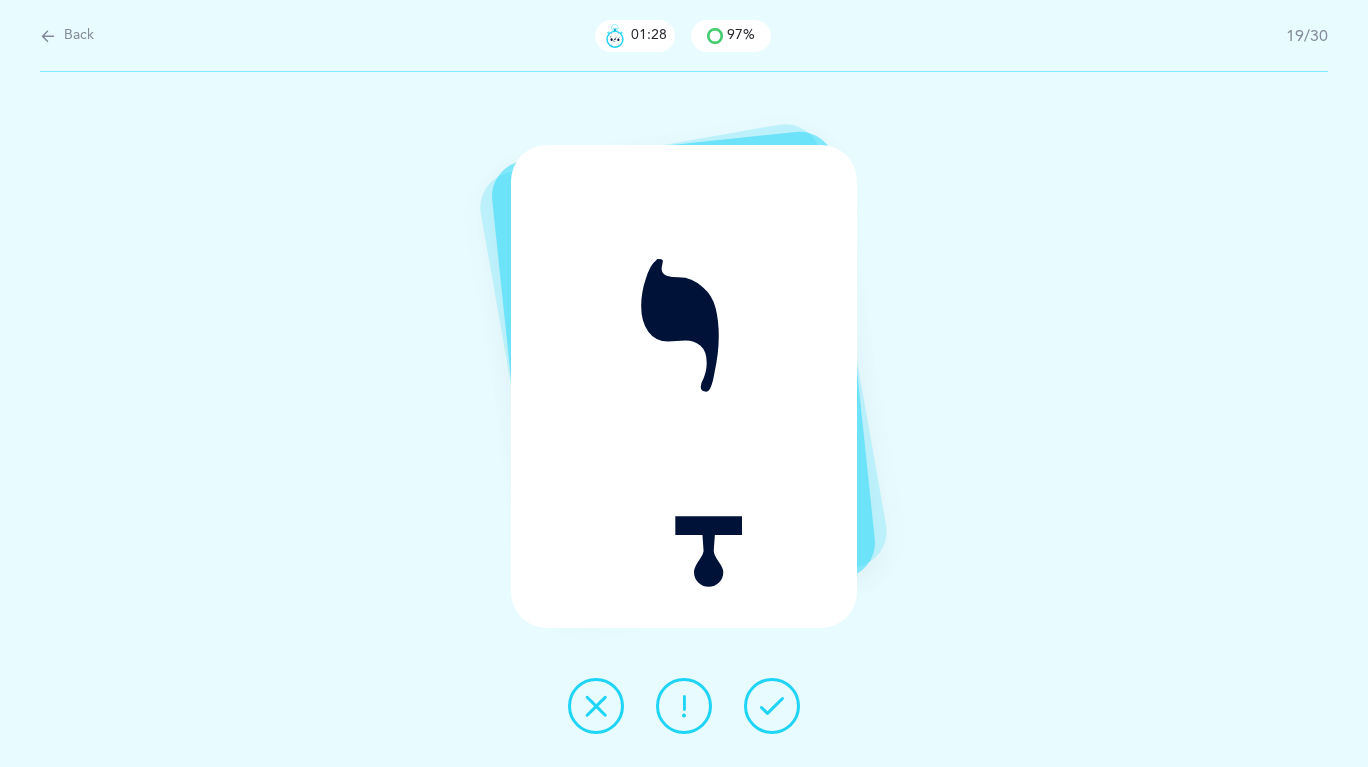 click at bounding box center (772, 706) 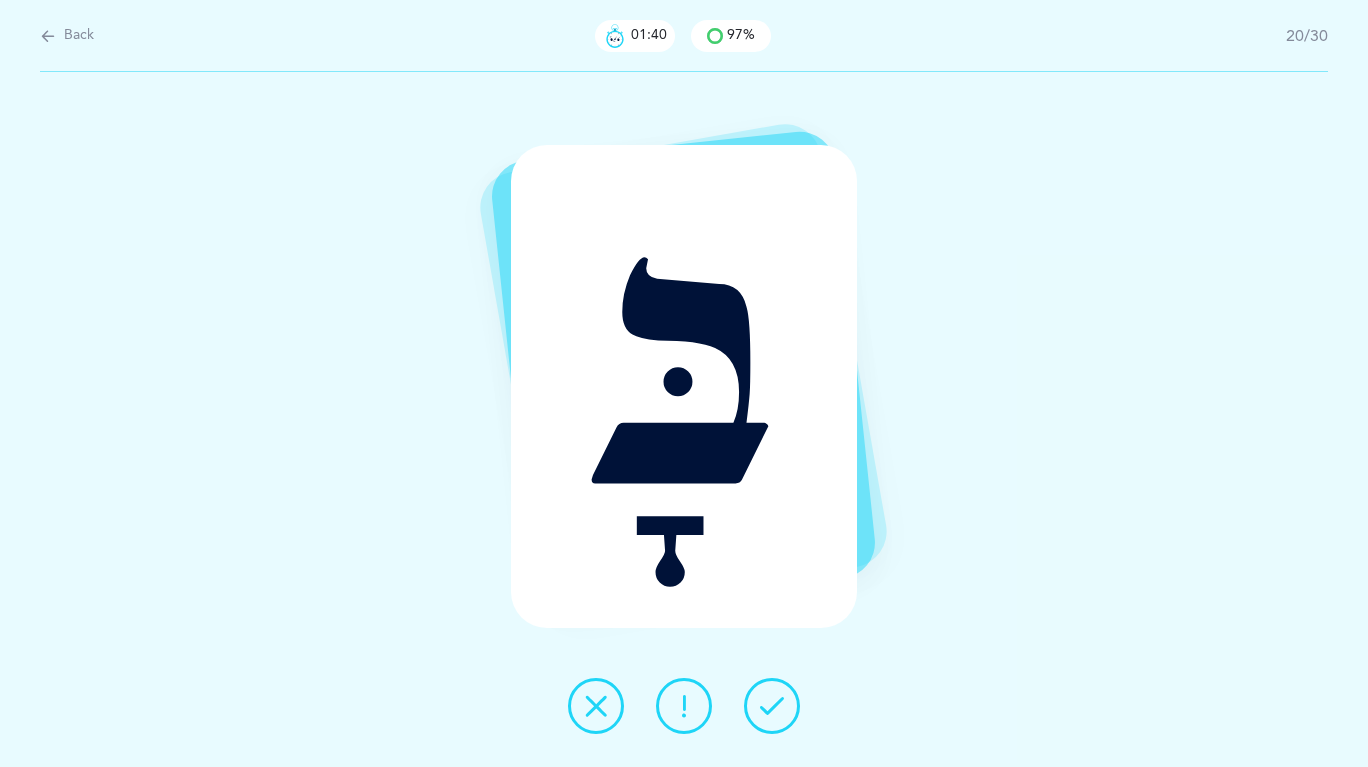 click at bounding box center (772, 706) 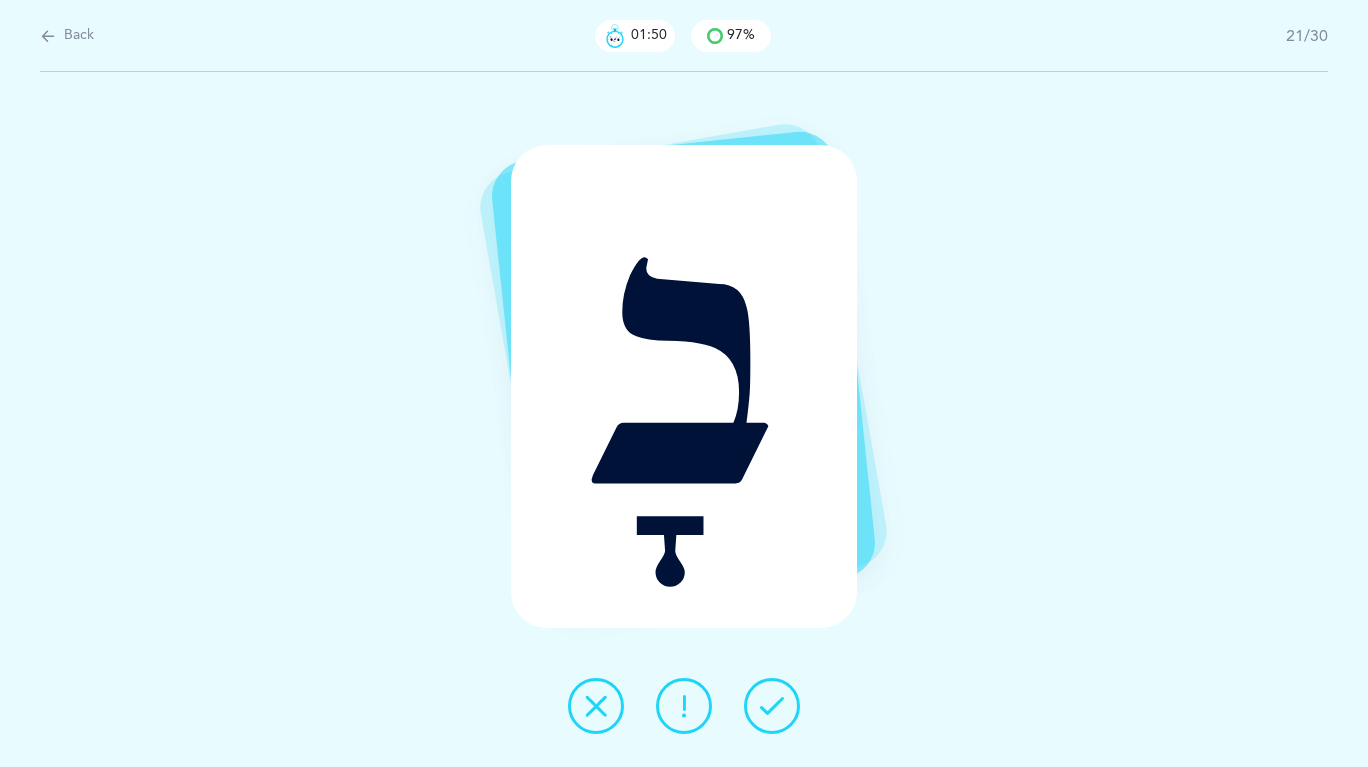 click at bounding box center [772, 706] 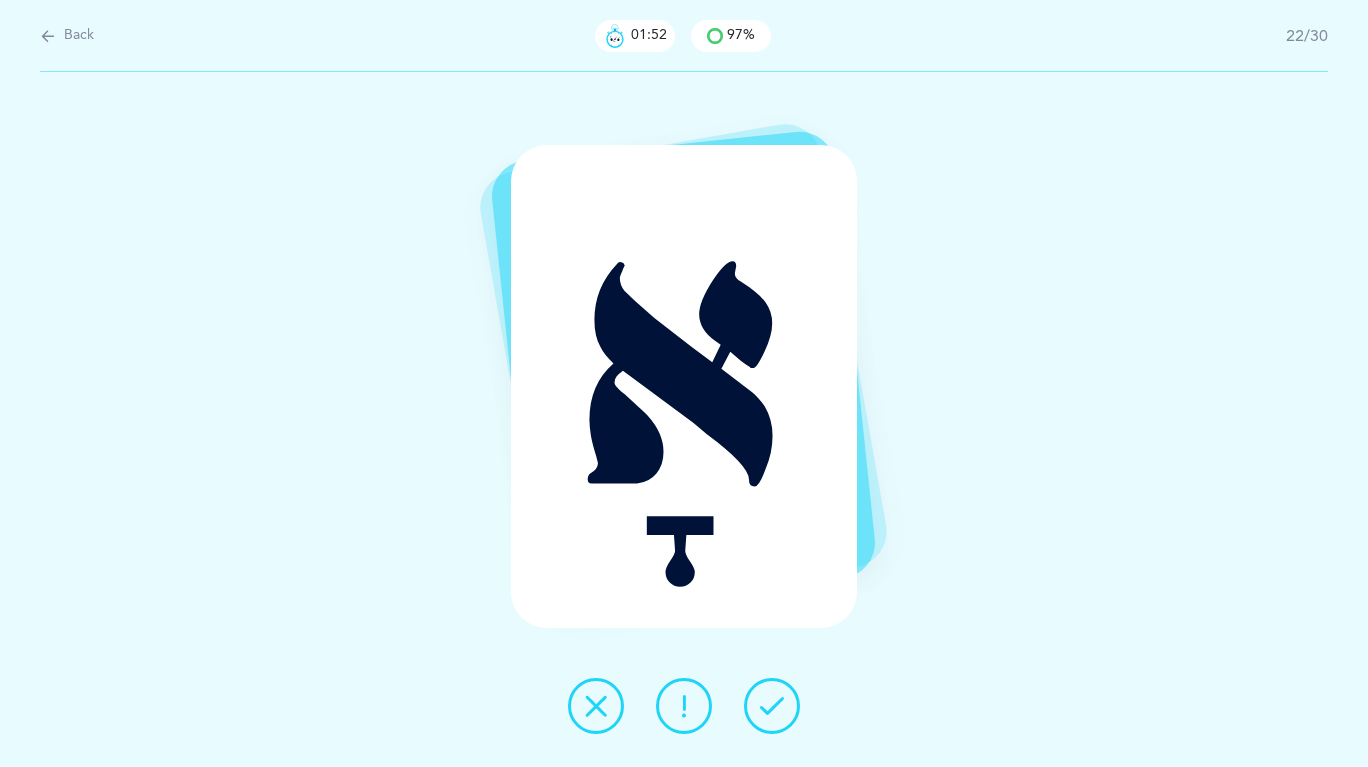 click at bounding box center [772, 706] 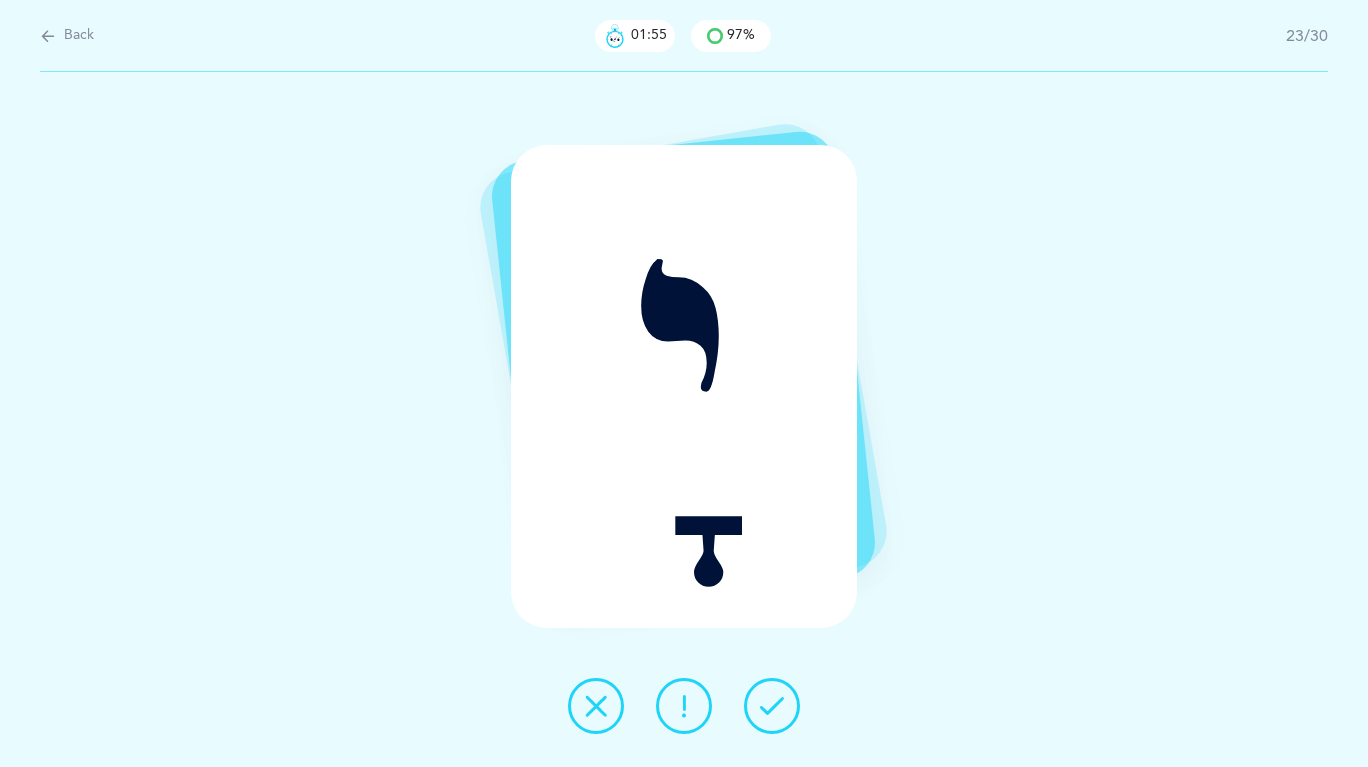 click at bounding box center (772, 706) 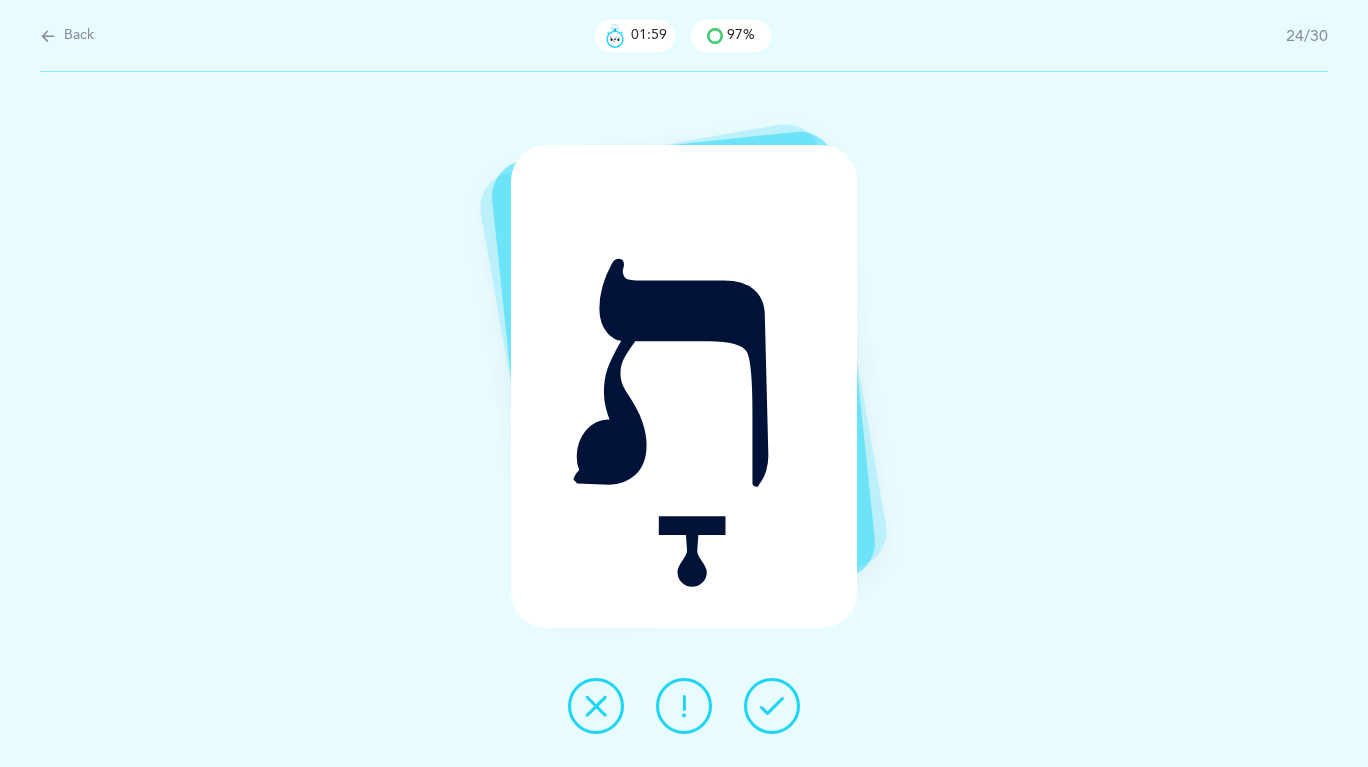 click at bounding box center [772, 706] 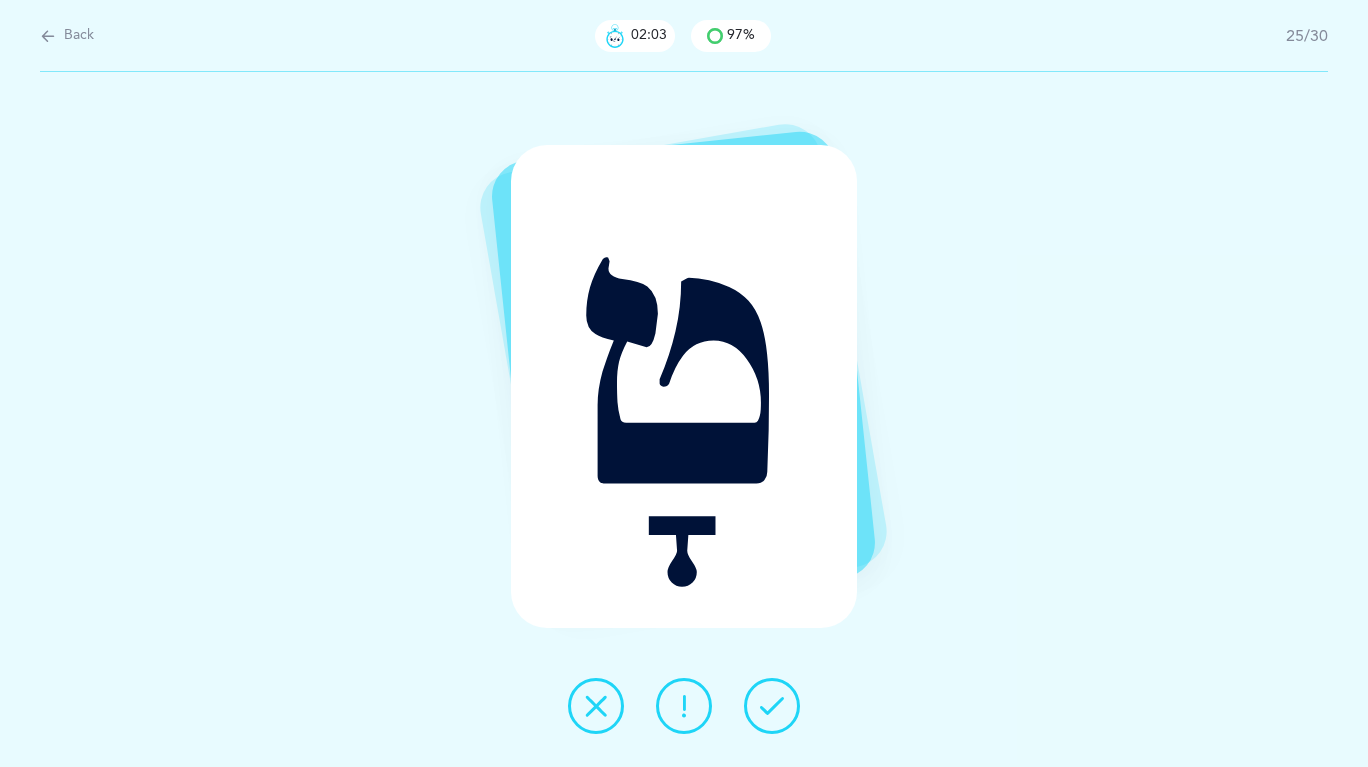 click at bounding box center (772, 706) 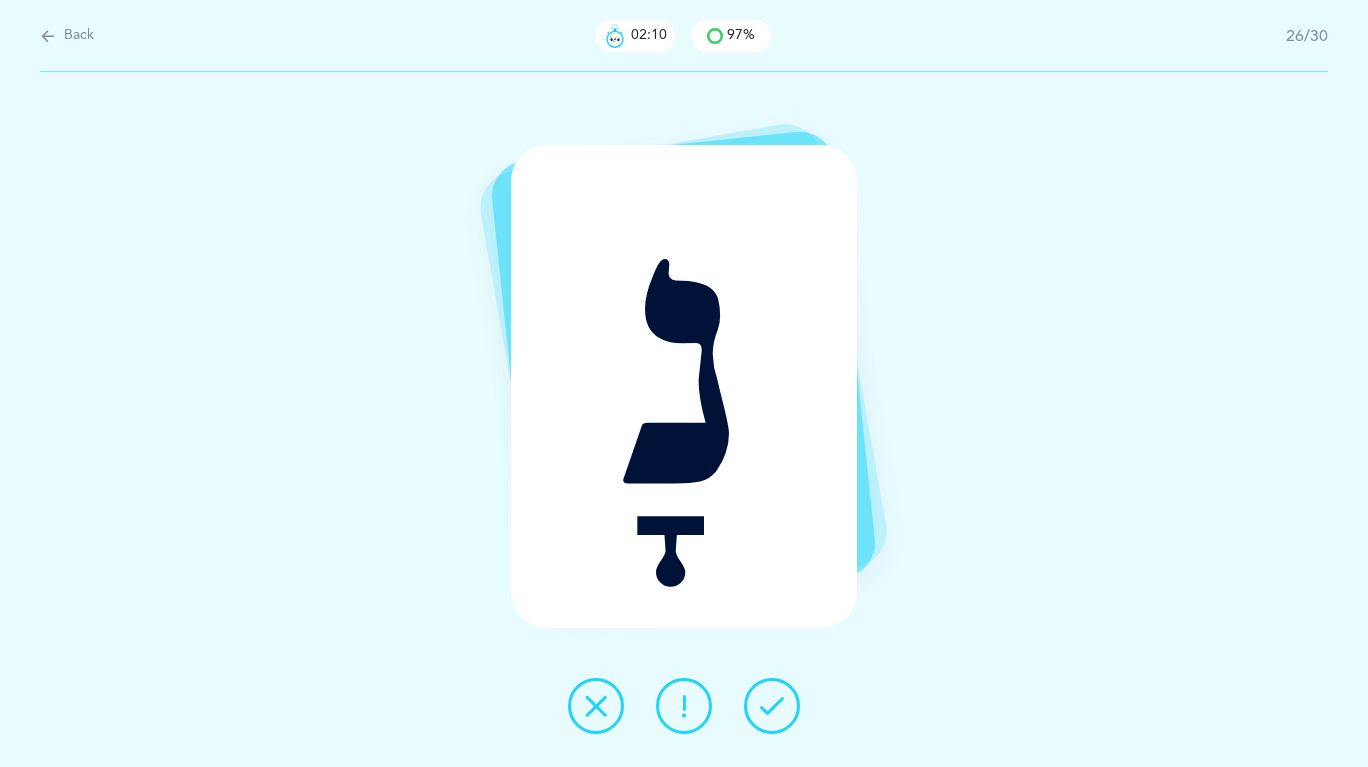 click at bounding box center [772, 706] 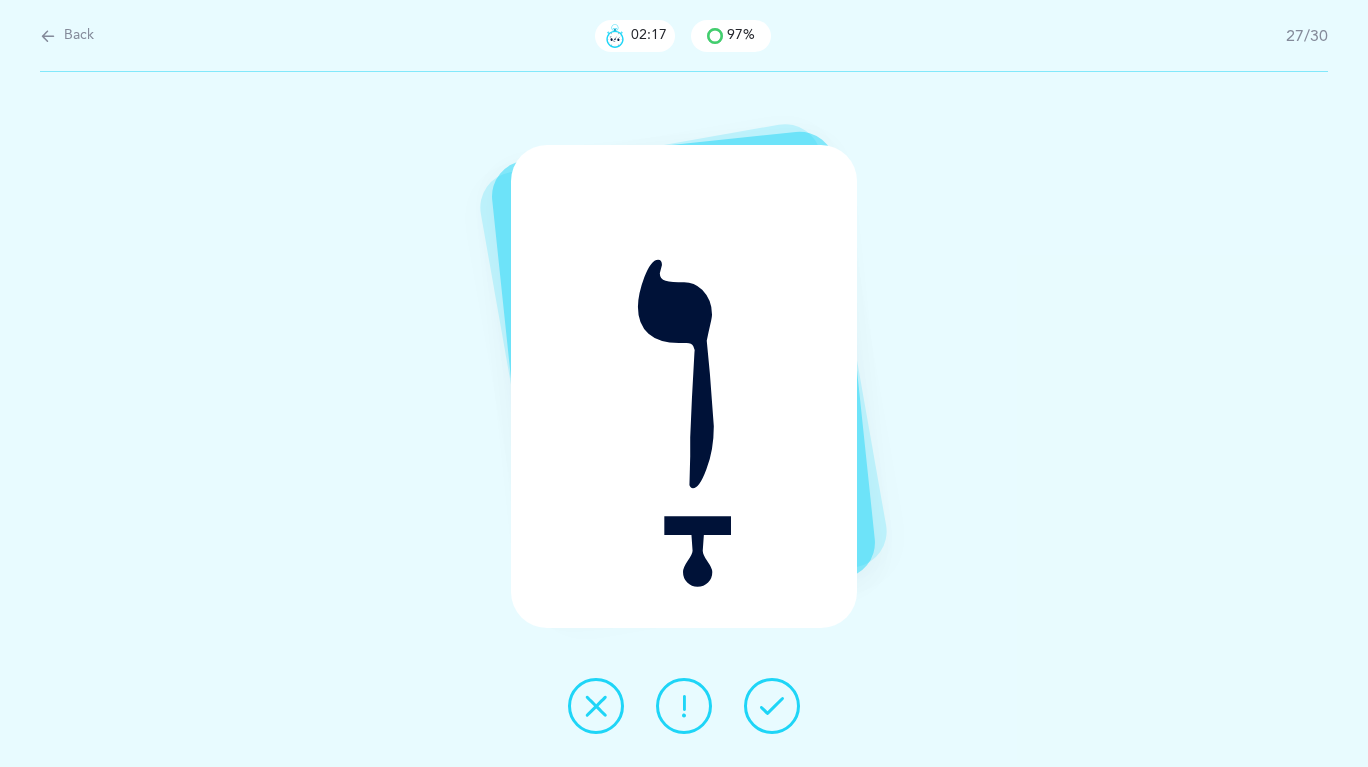 click at bounding box center [772, 706] 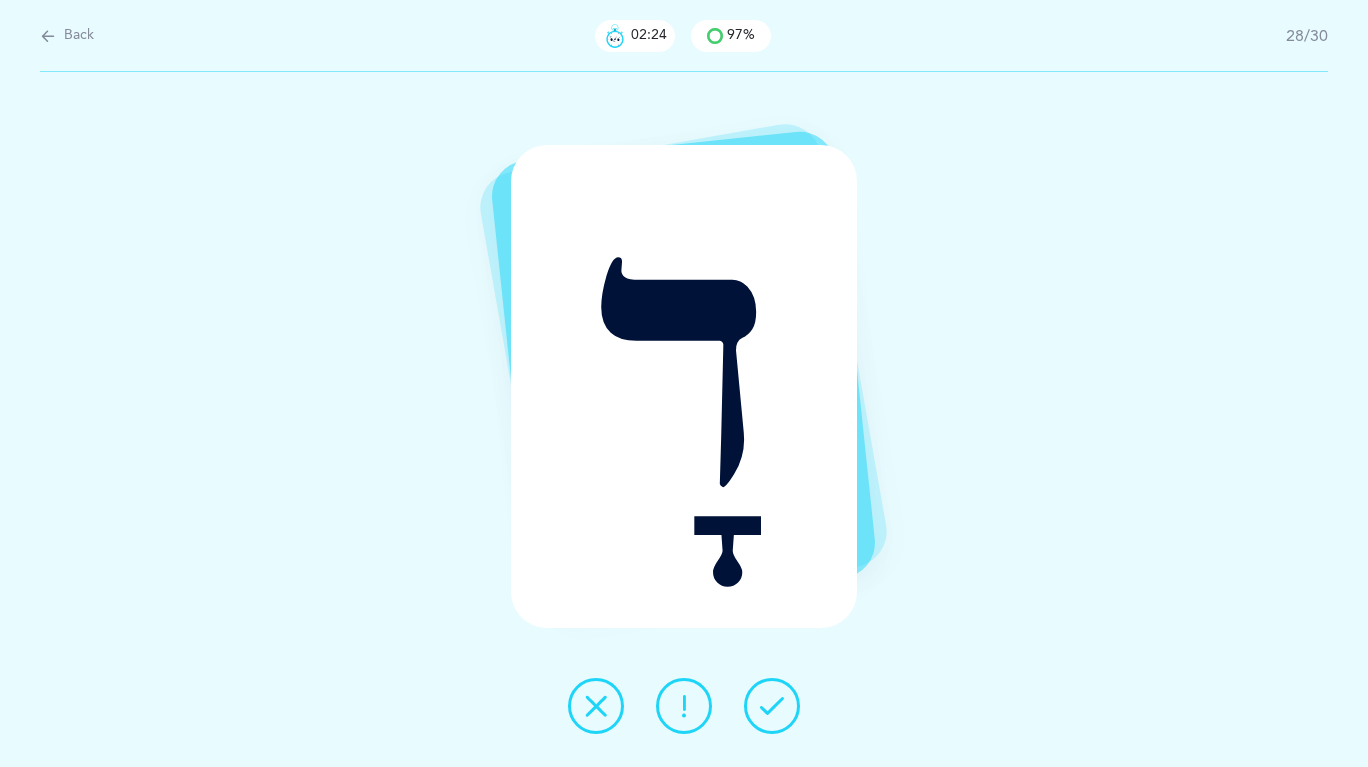 click at bounding box center (772, 706) 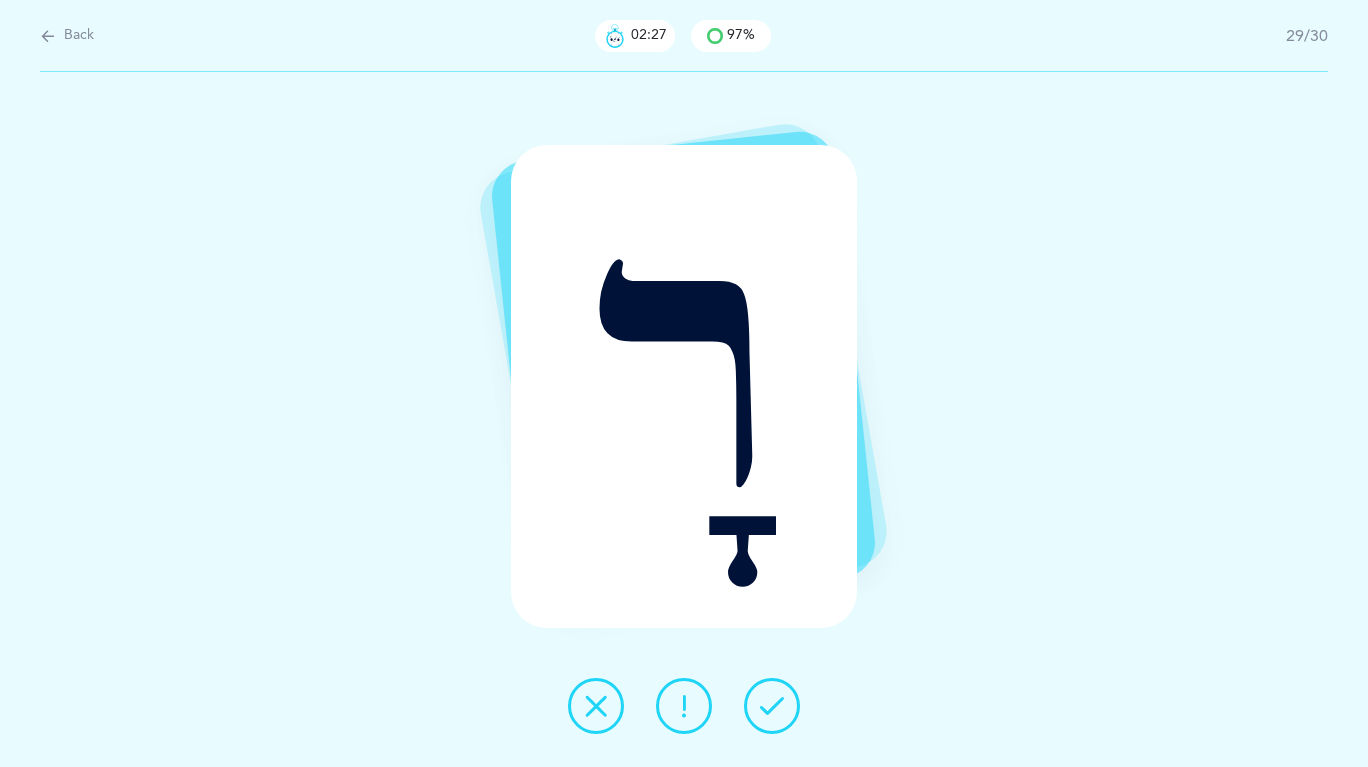 click at bounding box center [772, 706] 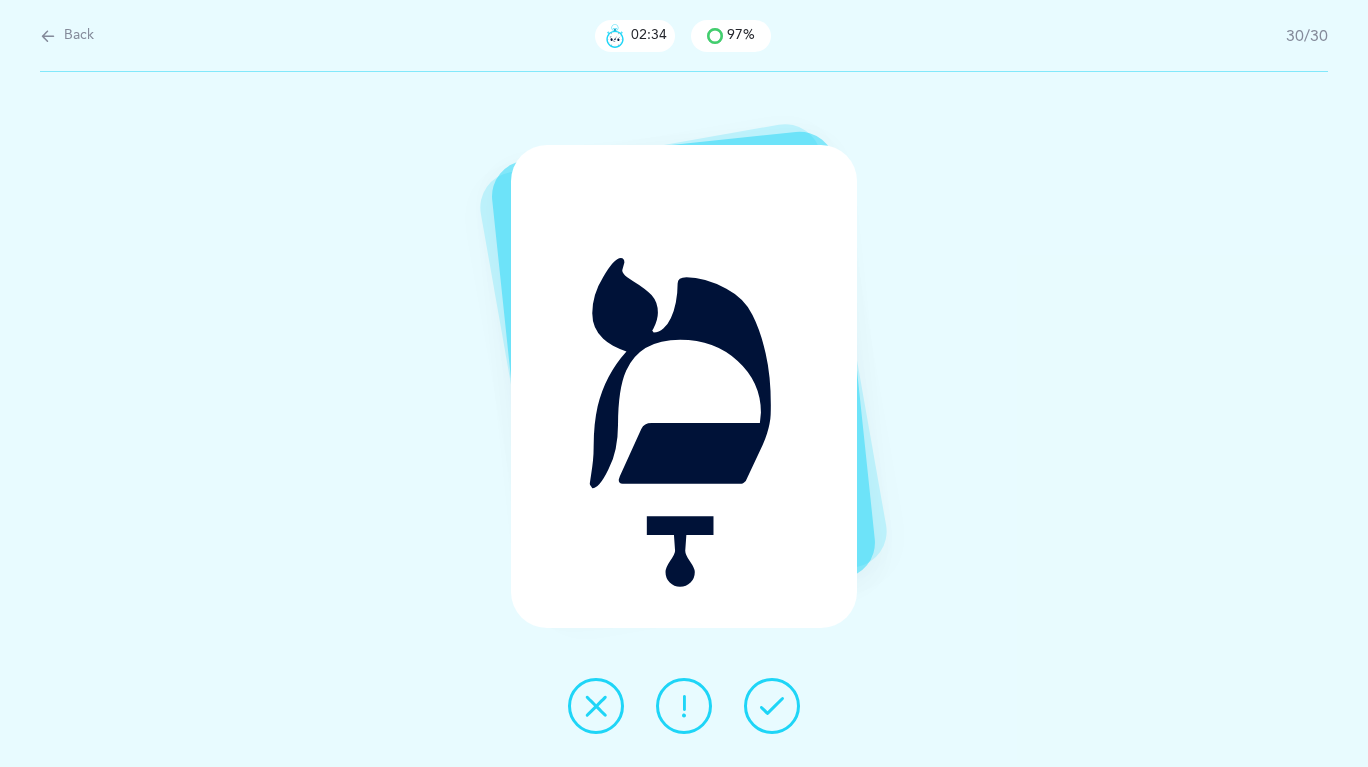 click at bounding box center (772, 706) 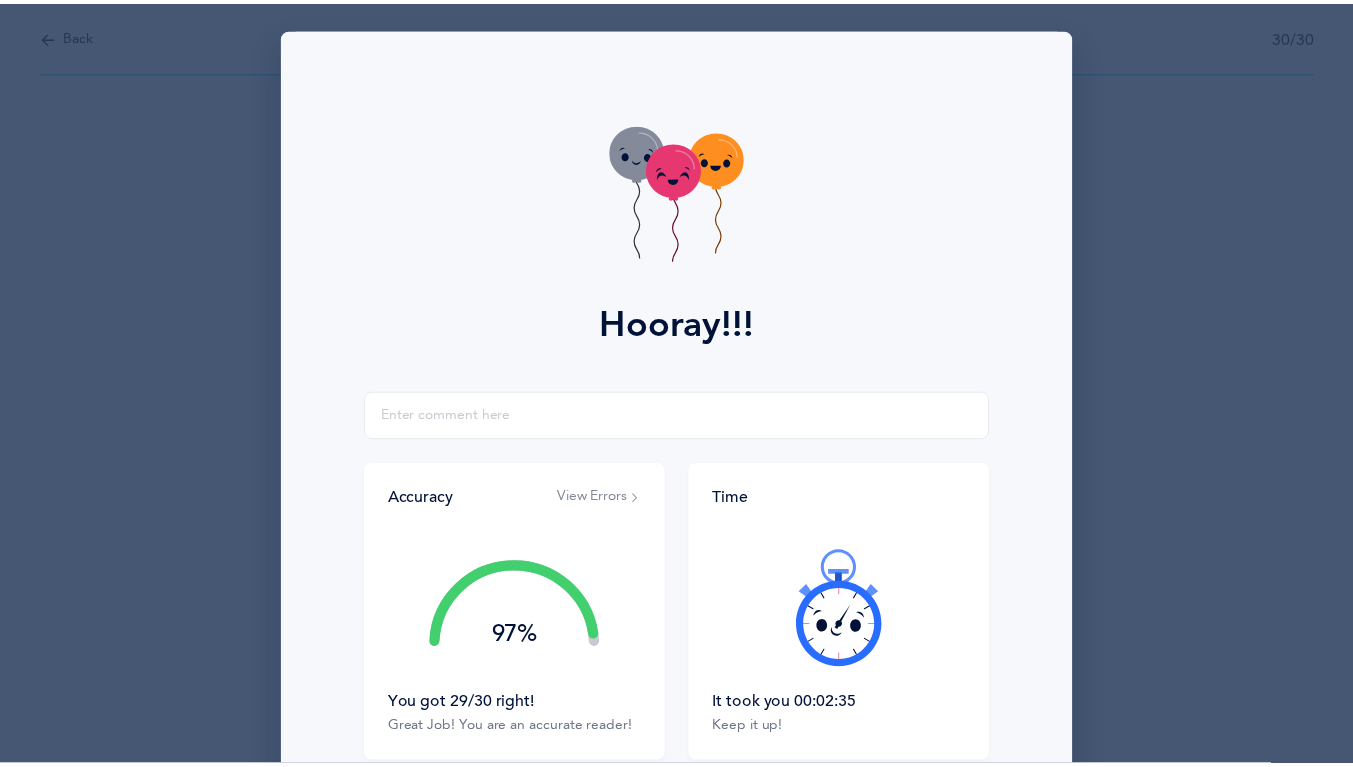 scroll, scrollTop: 185, scrollLeft: 0, axis: vertical 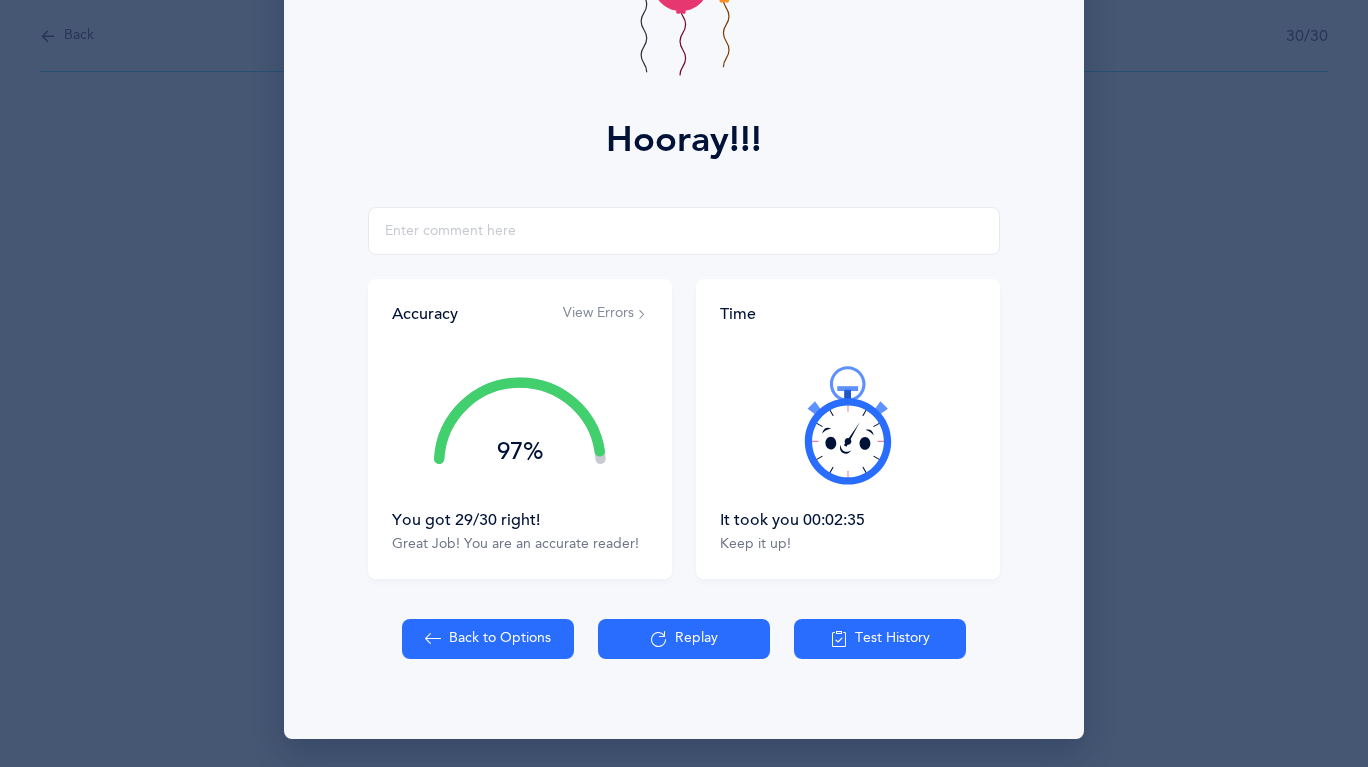click at bounding box center (433, 639) 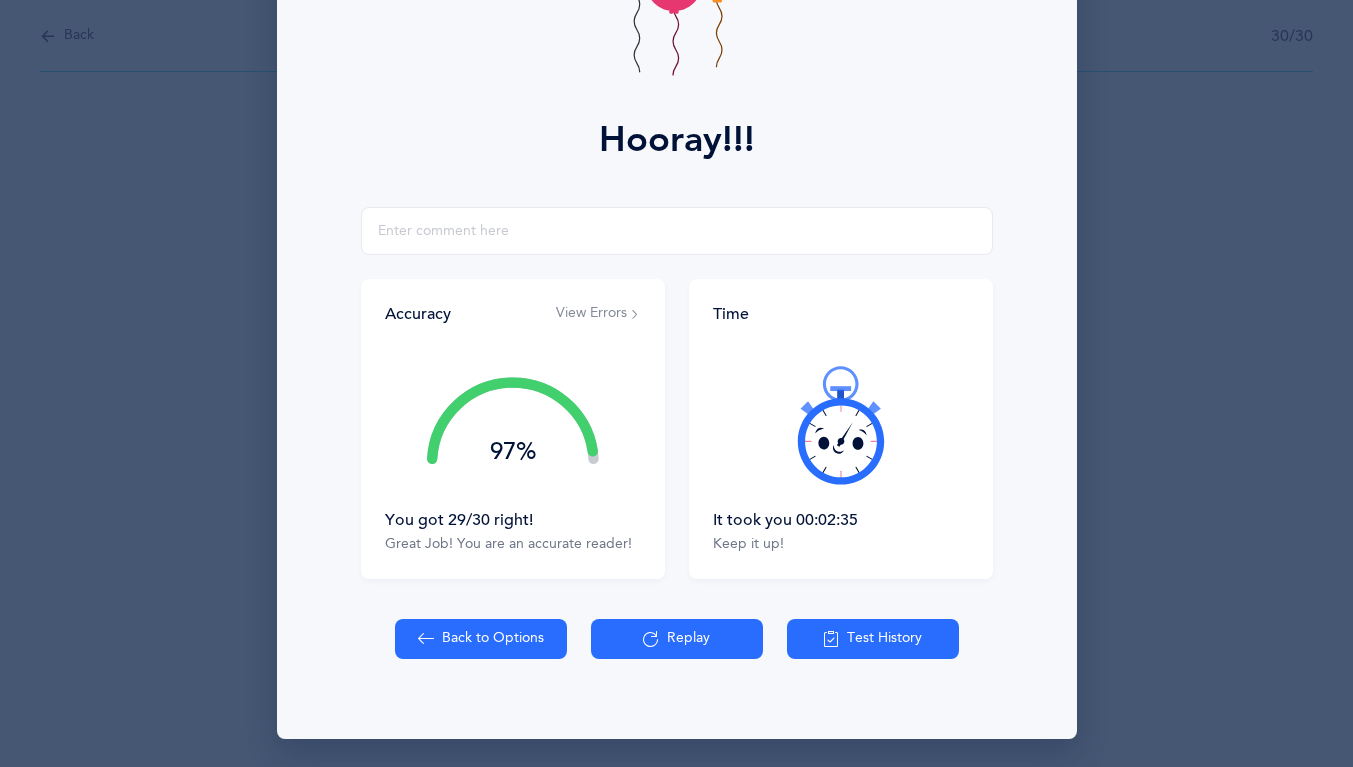 select on "4" 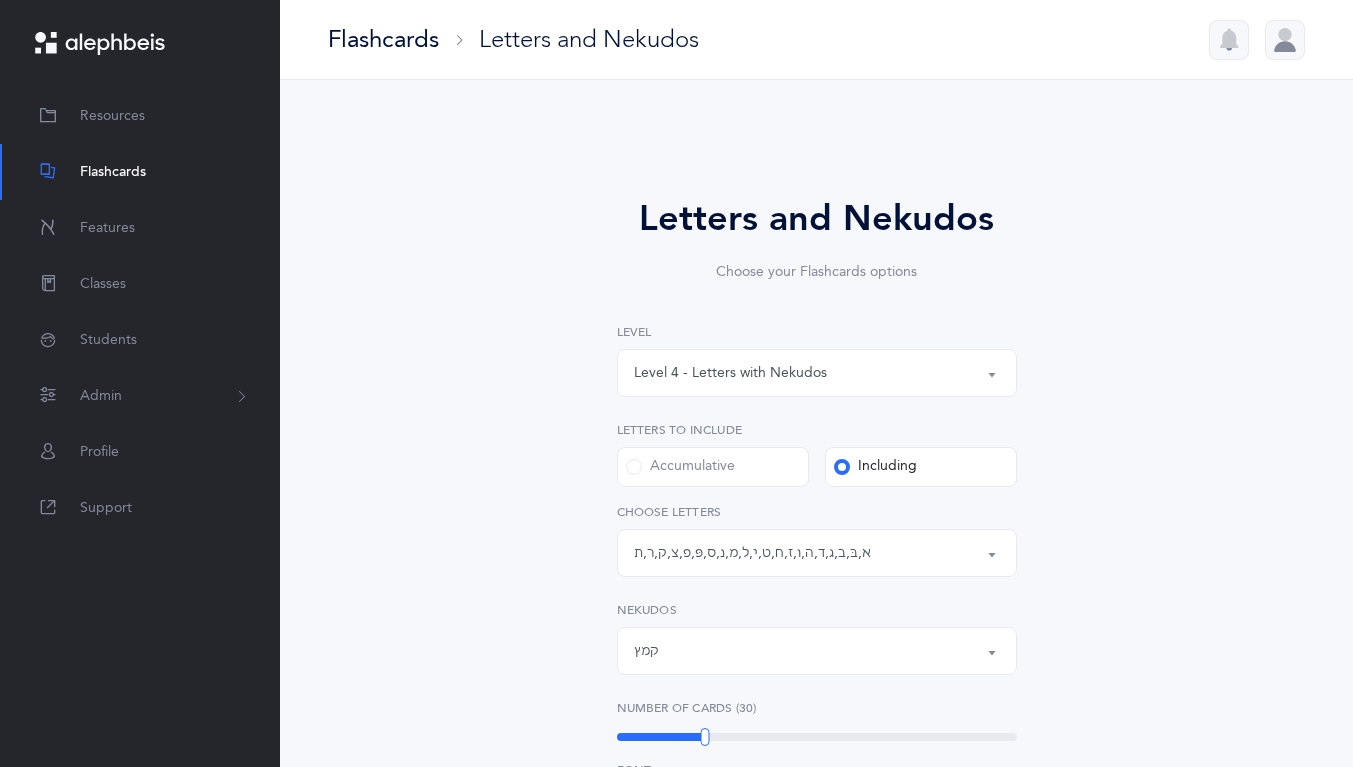click on "Letters: א ,  בּ ,  ב ,  ג ,  ד ,  ה ,  ו ,  ז ,  ח ,  ט ,  י ,  ל ,  מ ,  נ ,  ס ,  פּ ,  פ ,  צ ,  ק ,  ר ,  ת" at bounding box center (817, 553) 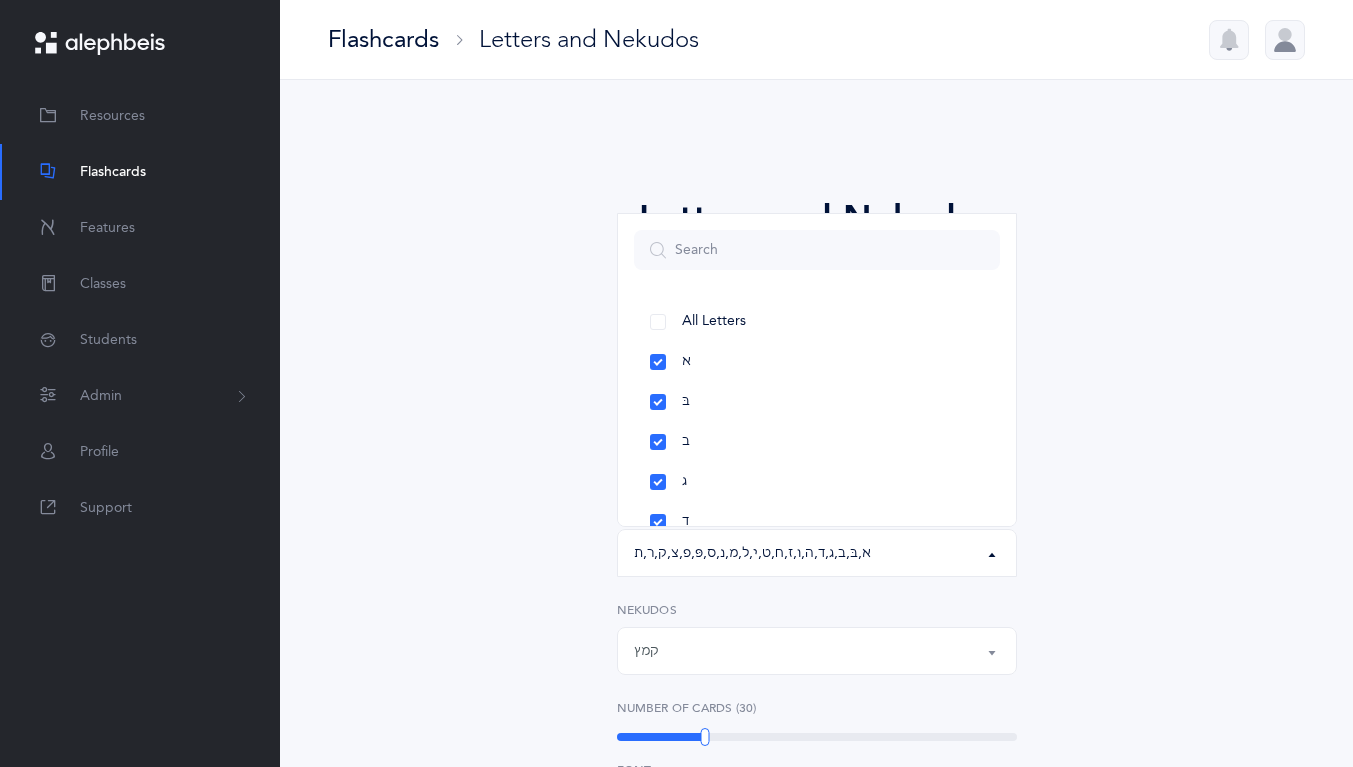 click on "All Letters" at bounding box center [817, 322] 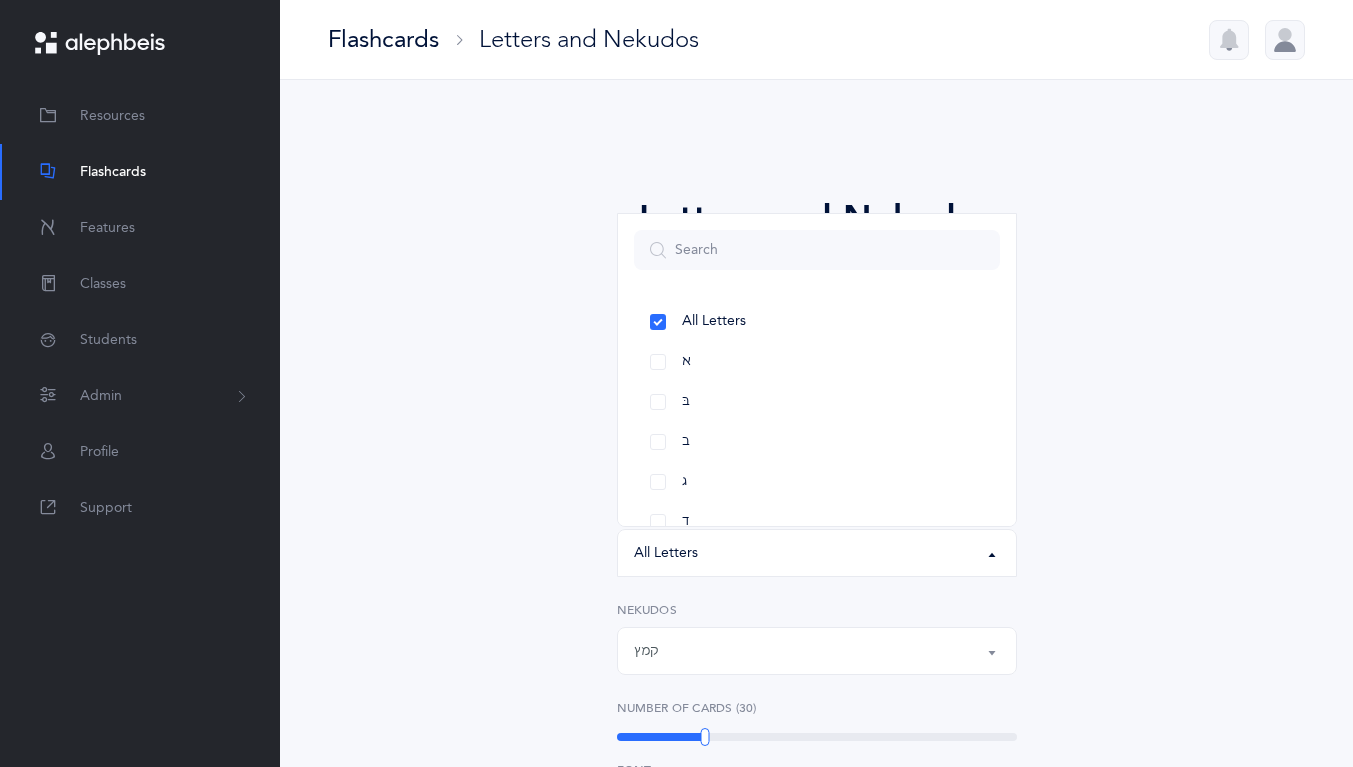 click on "א" at bounding box center (817, 362) 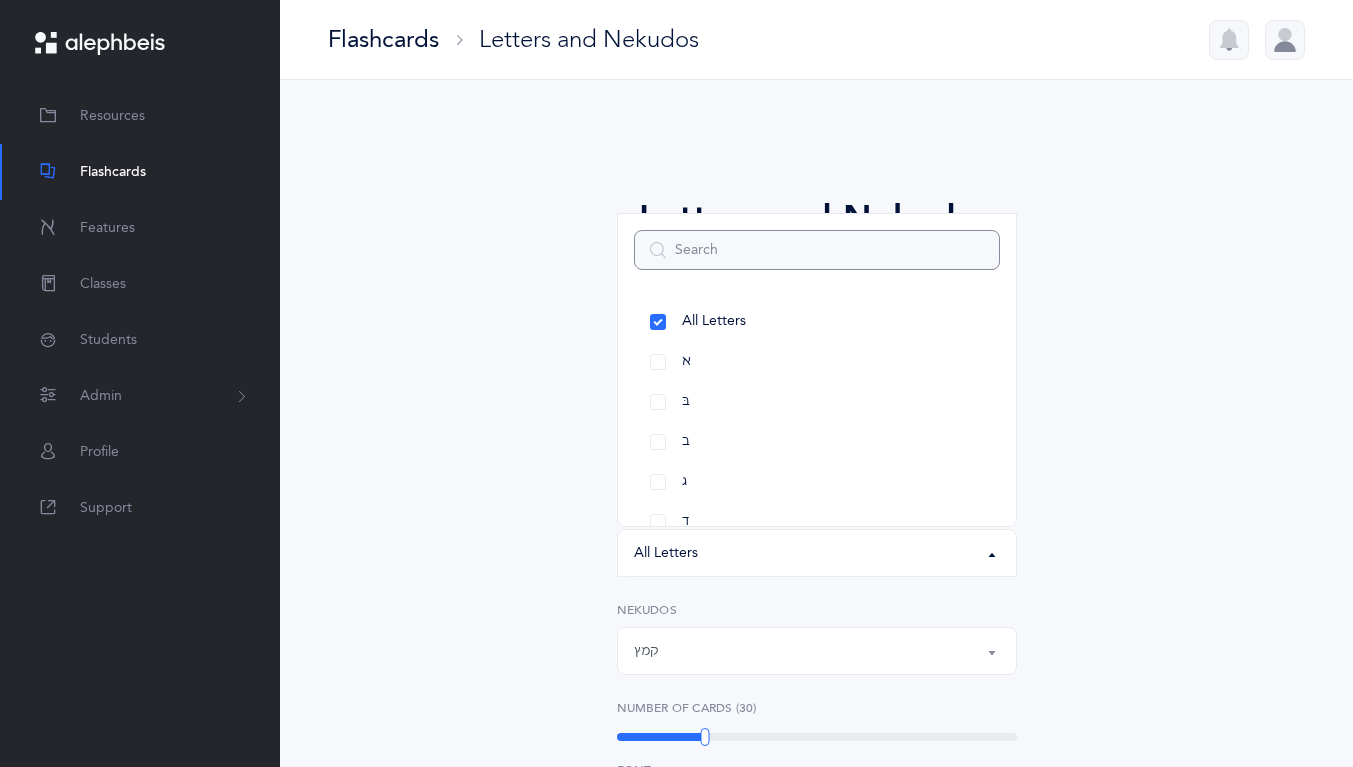 select on "1" 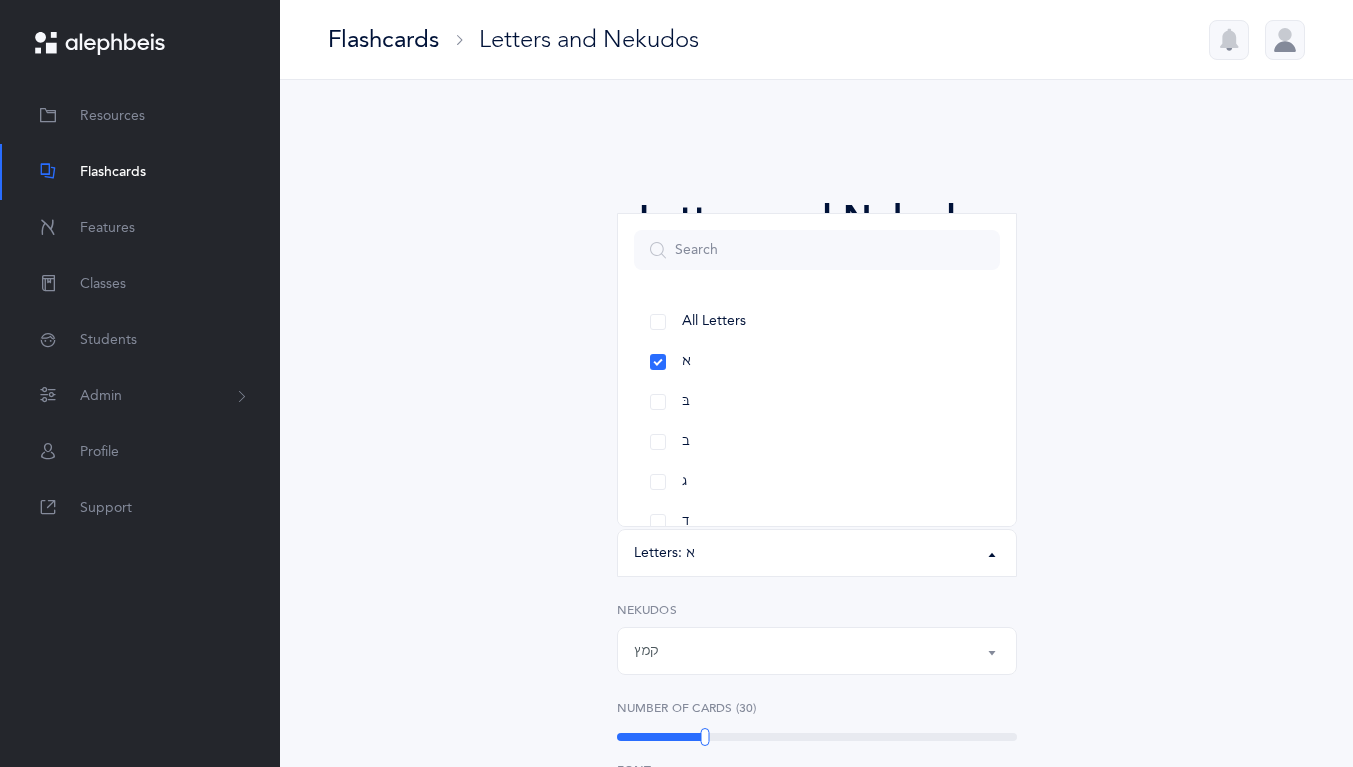 click on "Letters and Nekudos   Choose your Flashcards options         Level 1 - Letters only
Level 2 - Nekudos only
Level 3 - Letters and Nekudos
Level 4 - Letters with Nekudos
Level 4 - Letters with Nekudos
Level
Letters to include
Accumulative
Including
All Letters
א
בּ
ב
ג
ד
ה
ו
ז
ח
ט
י
כּ
ךּ
כ
ך
ל
מ
נ
ן
ס
ע
פּ
פ
צ
ק
ר
שׁ
שׂ
תּ
ת
Letters: א
All Letters
א
בּ
ב
ג
ד
ה
ו
ז
ח
ט
י
כּ
ךּ
כ
ך
ל
מ
נ
ן
ס
ע
פּ
פ
צ
ק
ר
שׁ
שׂ
תּ
ת
Choose letters
All Nekudos
קמץ
פתח
צירי
סגול
שוא
חולם חסר
חולם מלא
חיריק חסר
חיריק מלא
קובוץ
שורוק
קמץ
Nekudos
Ultimate     20" at bounding box center (817, 785) 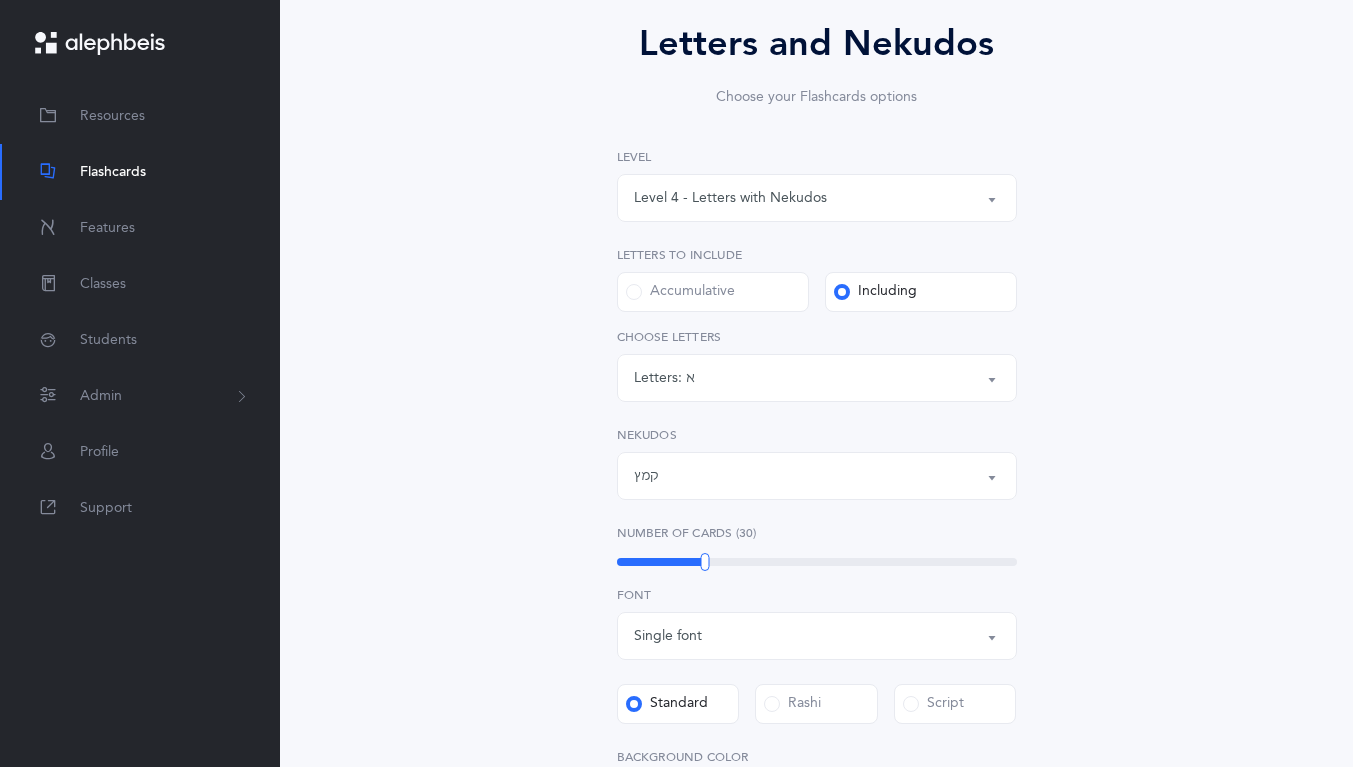 scroll, scrollTop: 256, scrollLeft: 0, axis: vertical 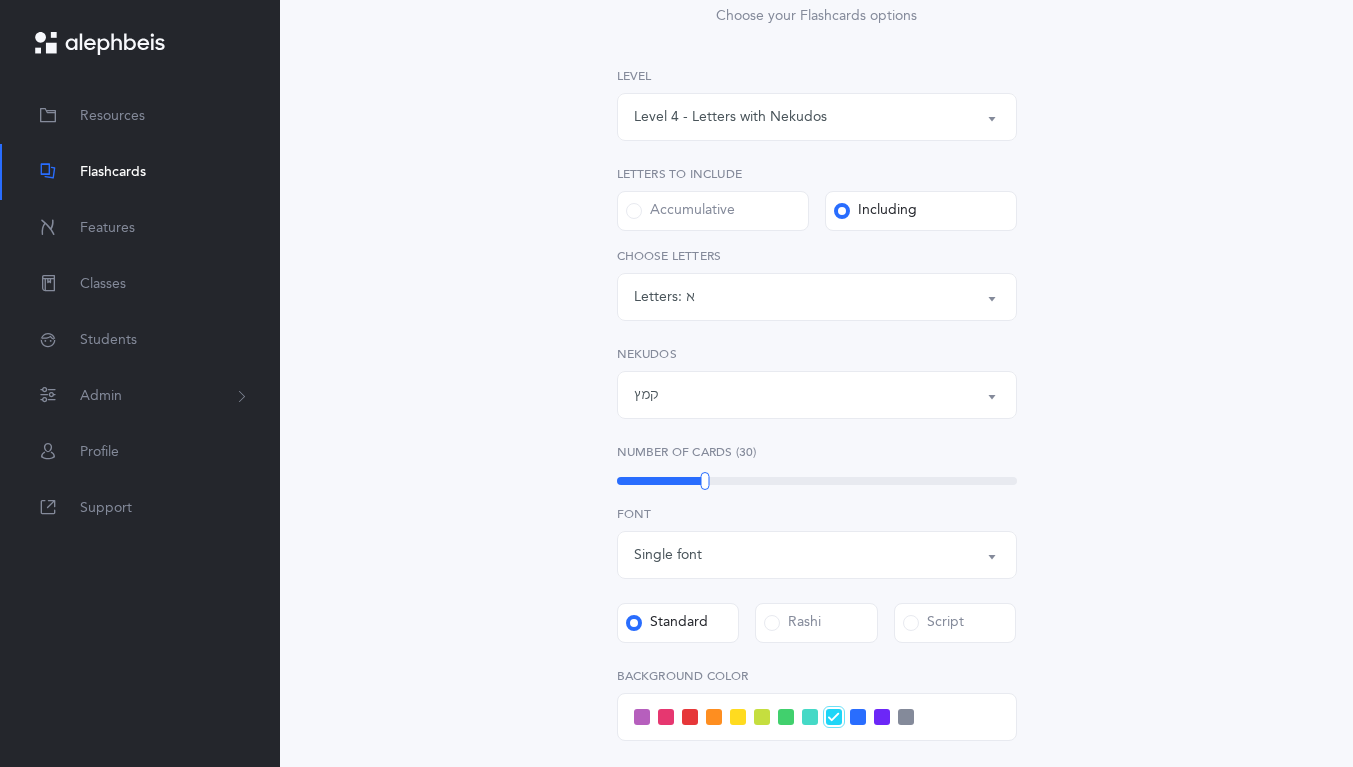 click on "קמץ" at bounding box center (817, 395) 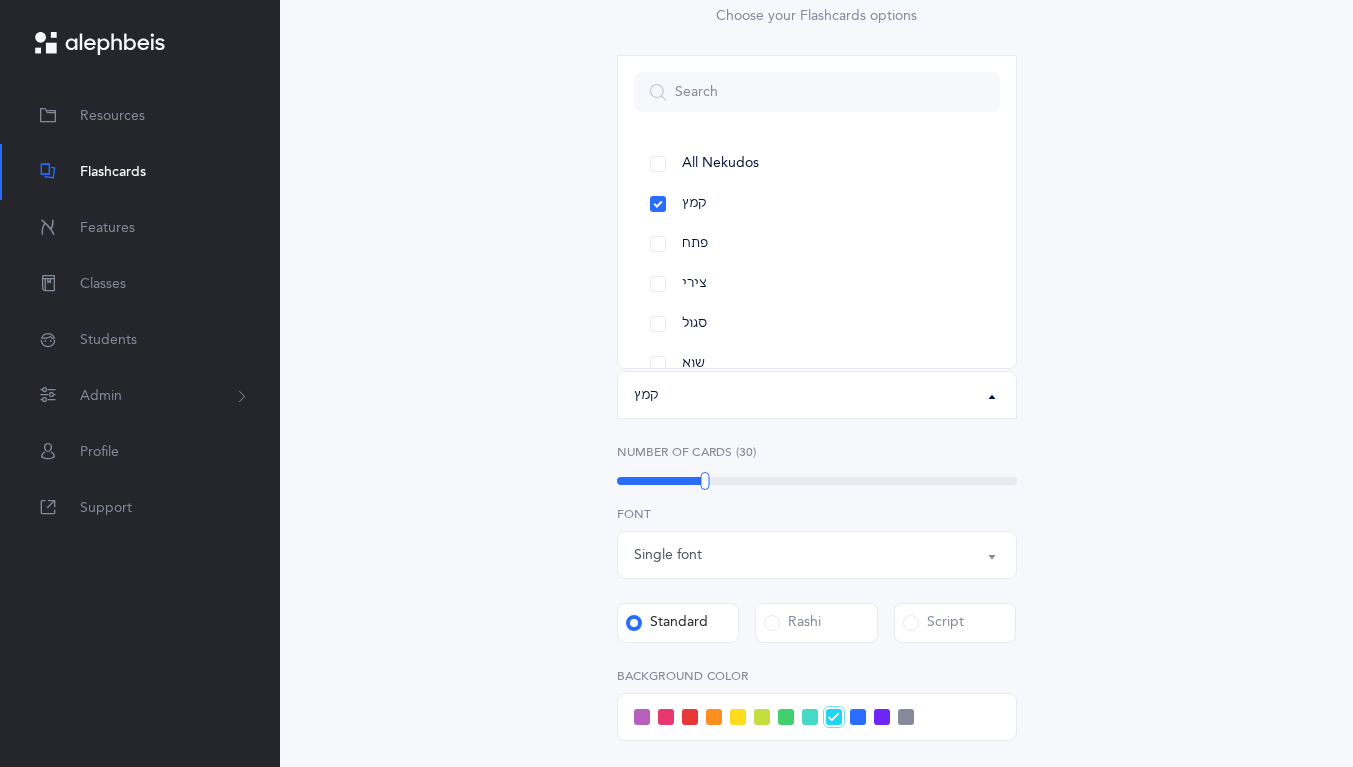 click on "All Nekudos" at bounding box center (817, 164) 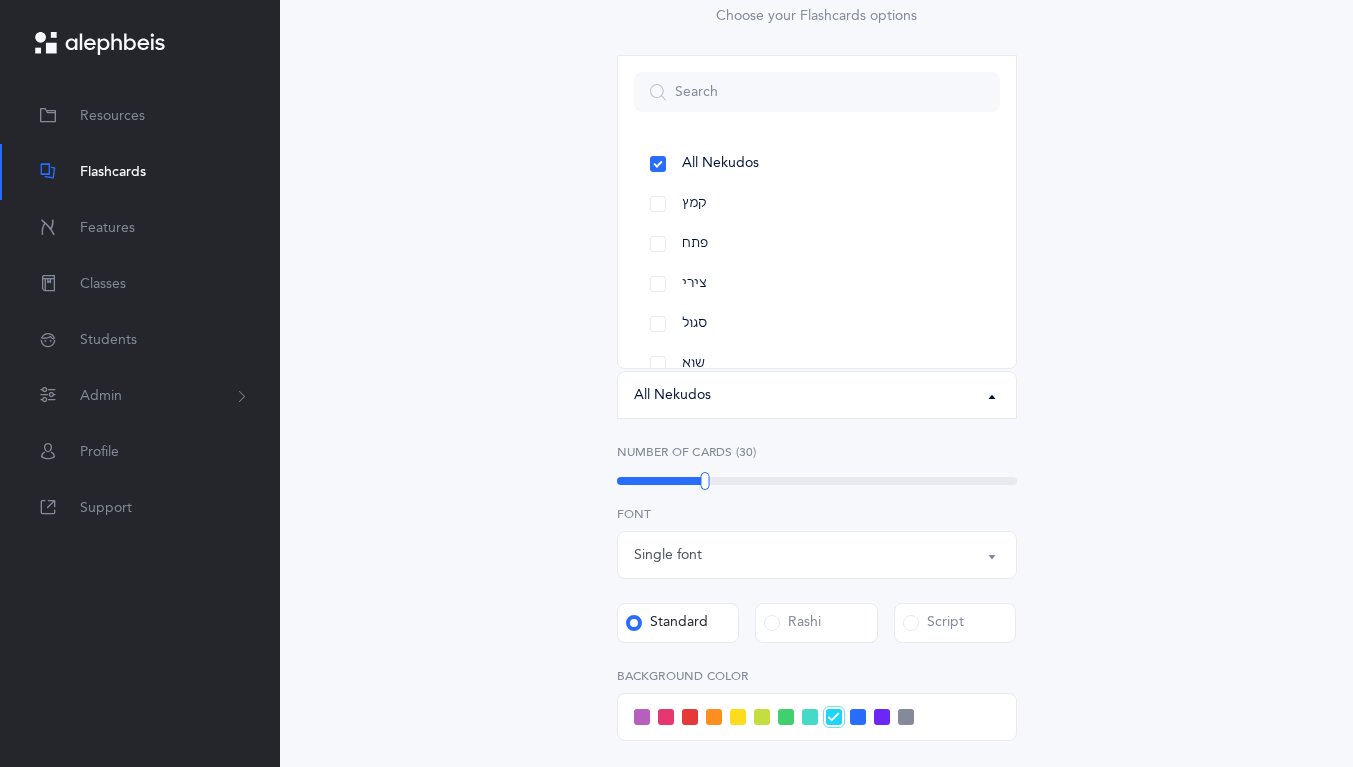 click on "קמץ" at bounding box center (817, 204) 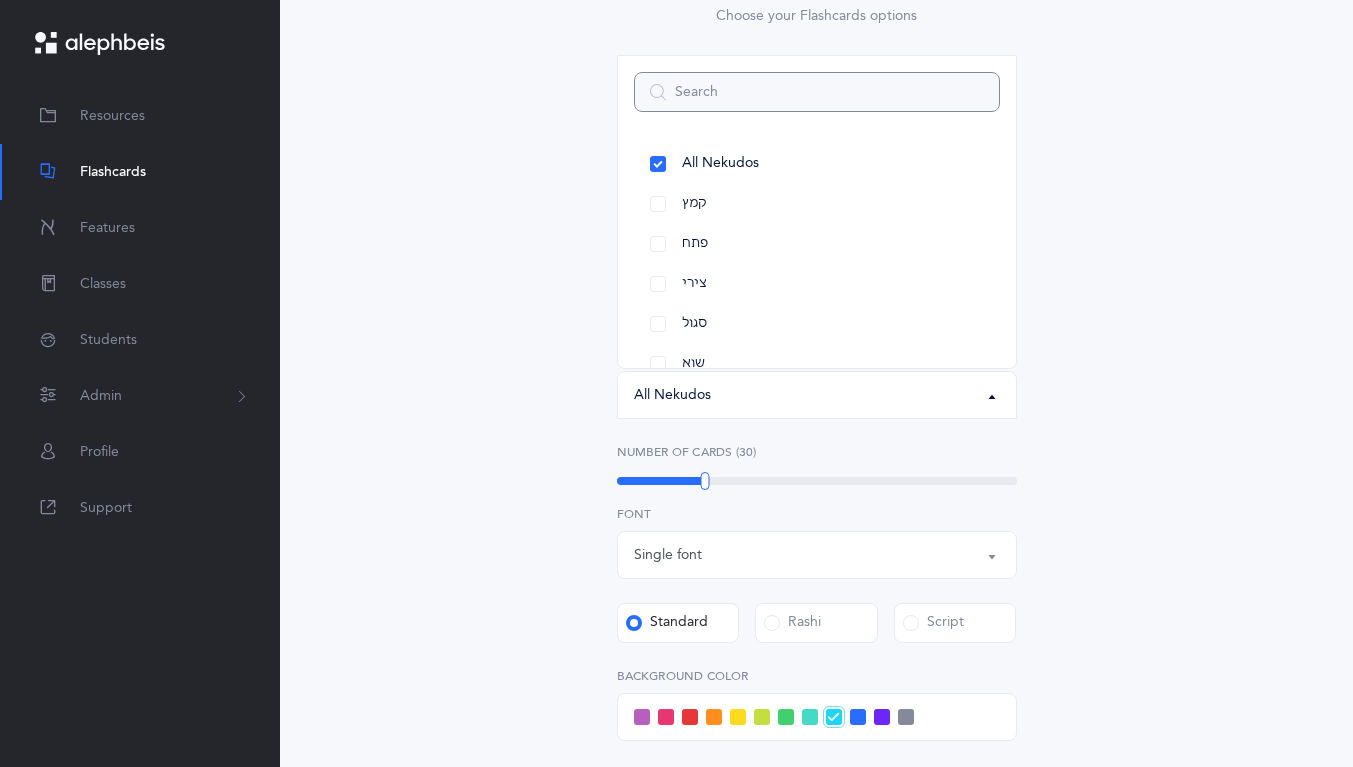 select on "28" 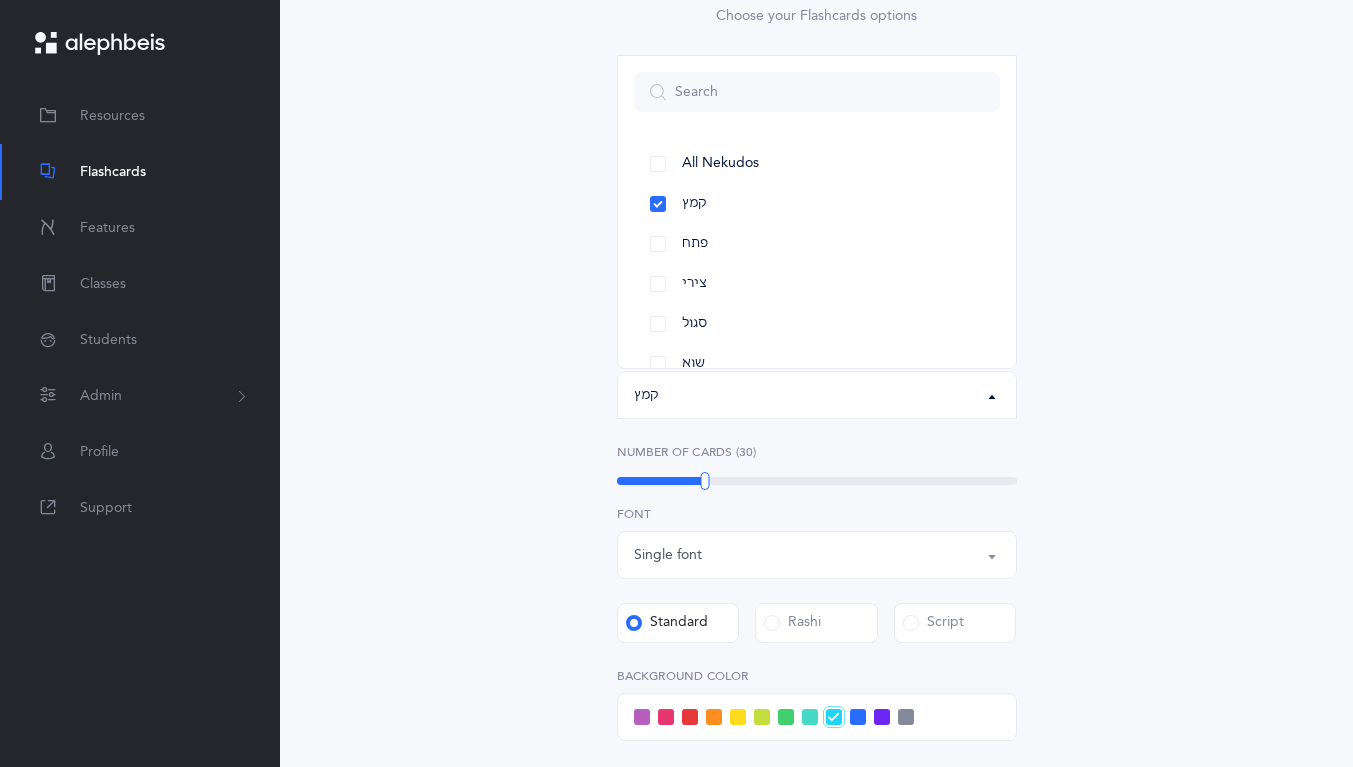 click on "פתח" at bounding box center (817, 244) 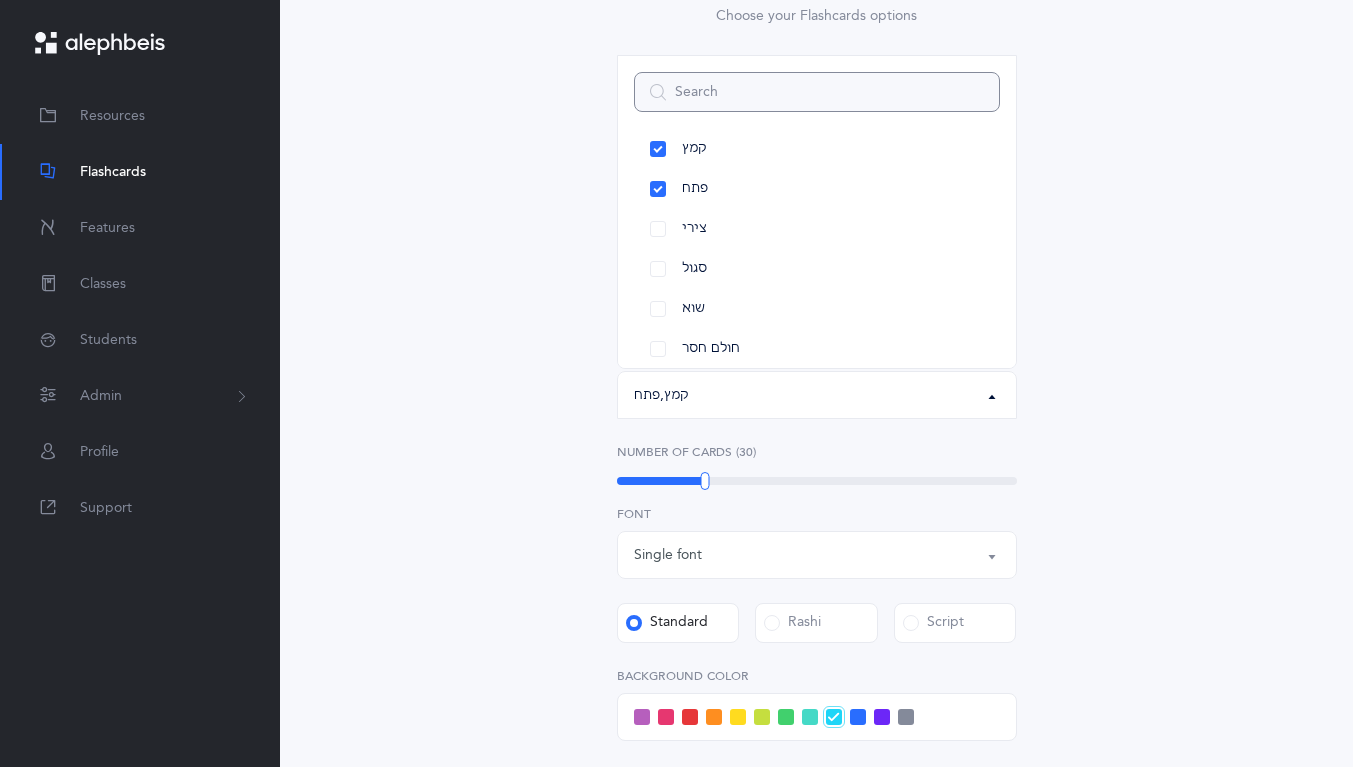 scroll, scrollTop: 52, scrollLeft: 0, axis: vertical 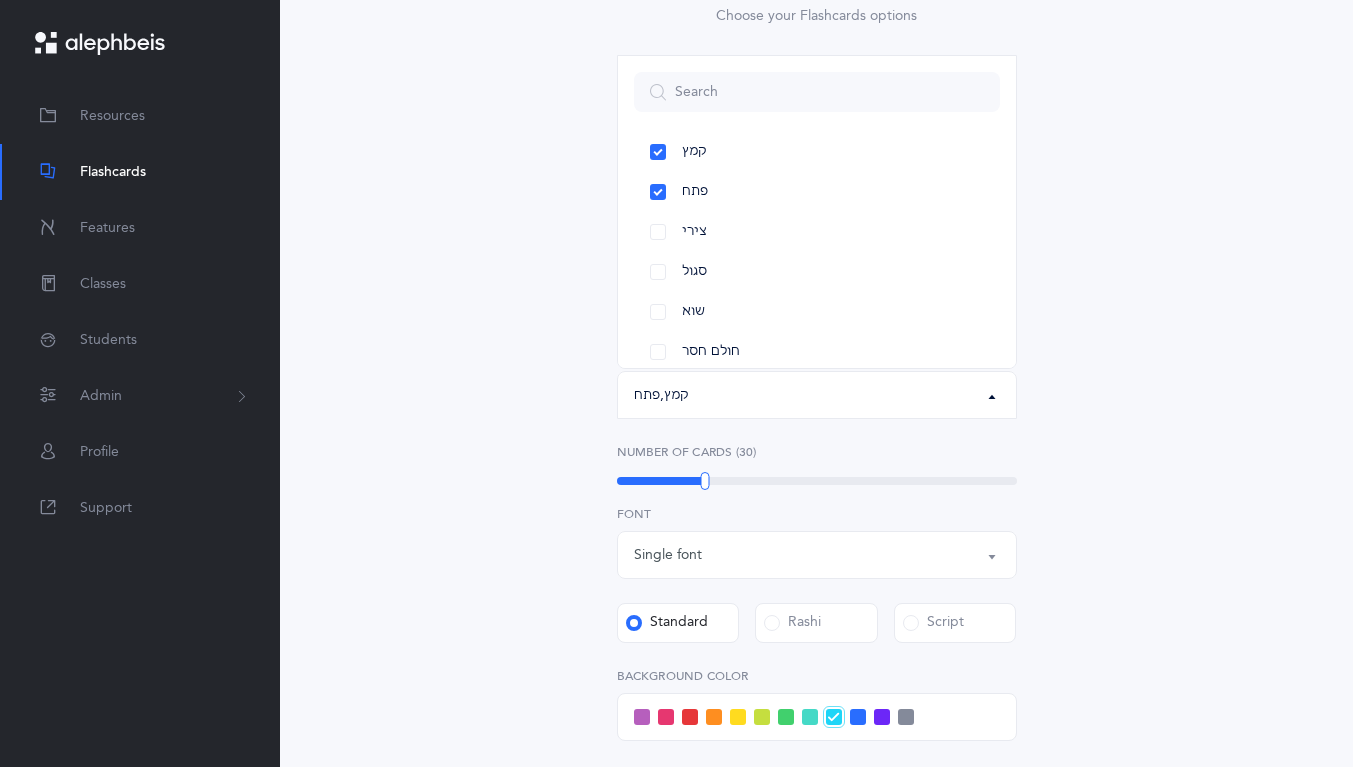 click on "צירי" at bounding box center [817, 232] 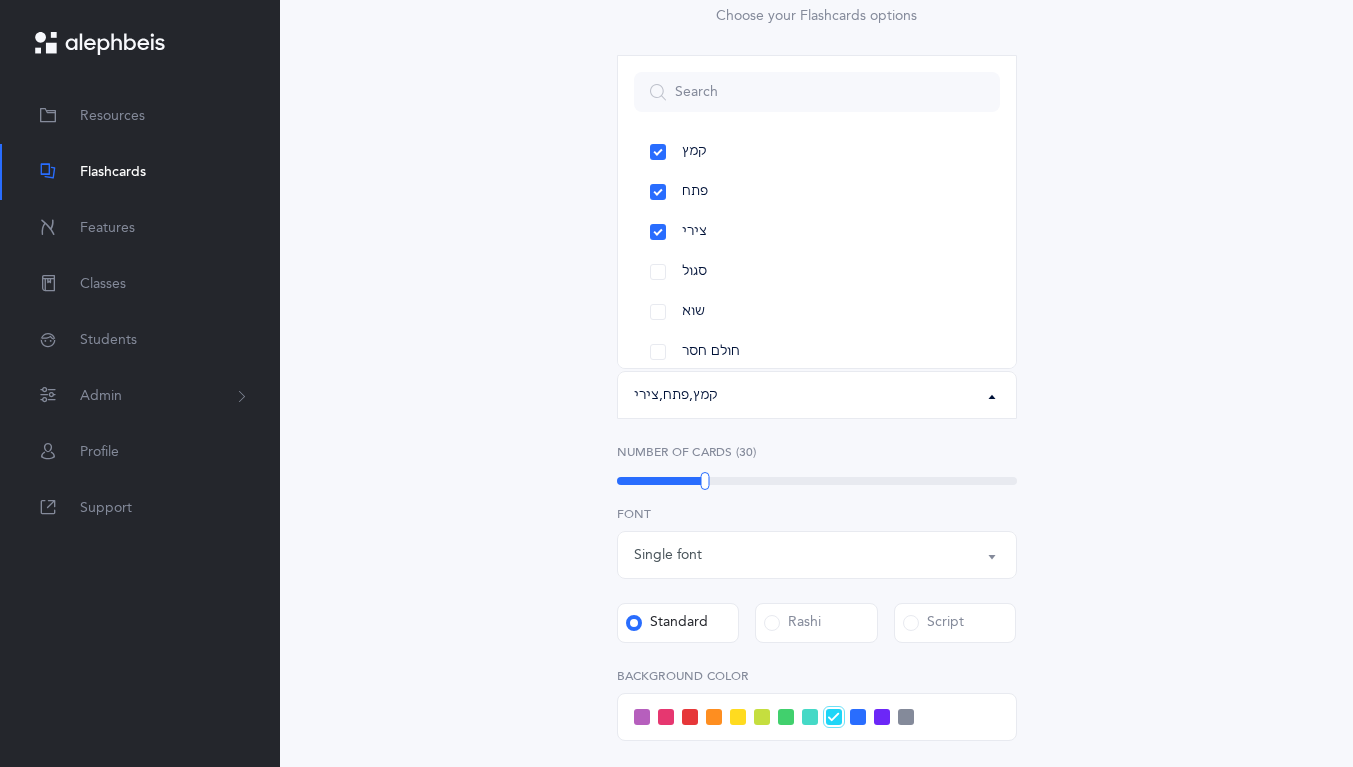 click on "סגול" at bounding box center [817, 272] 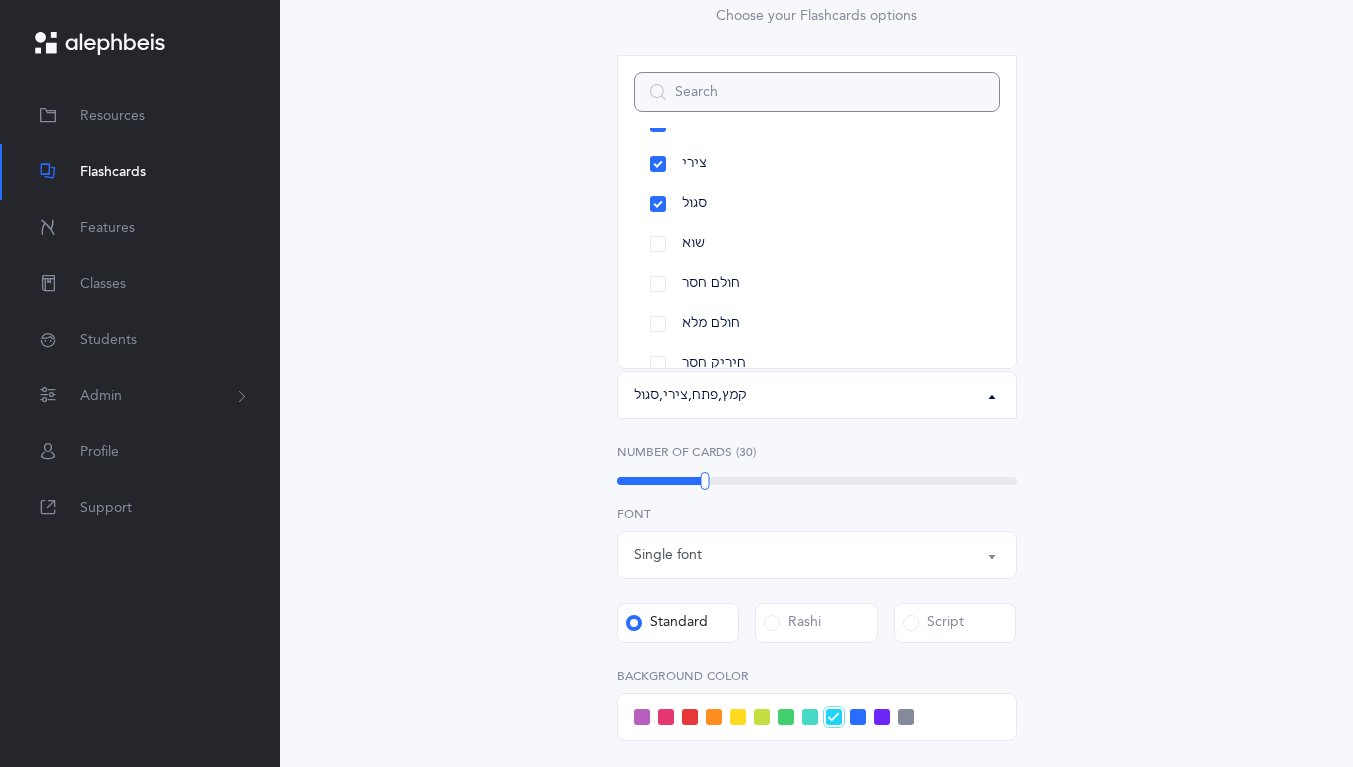 scroll, scrollTop: 134, scrollLeft: 0, axis: vertical 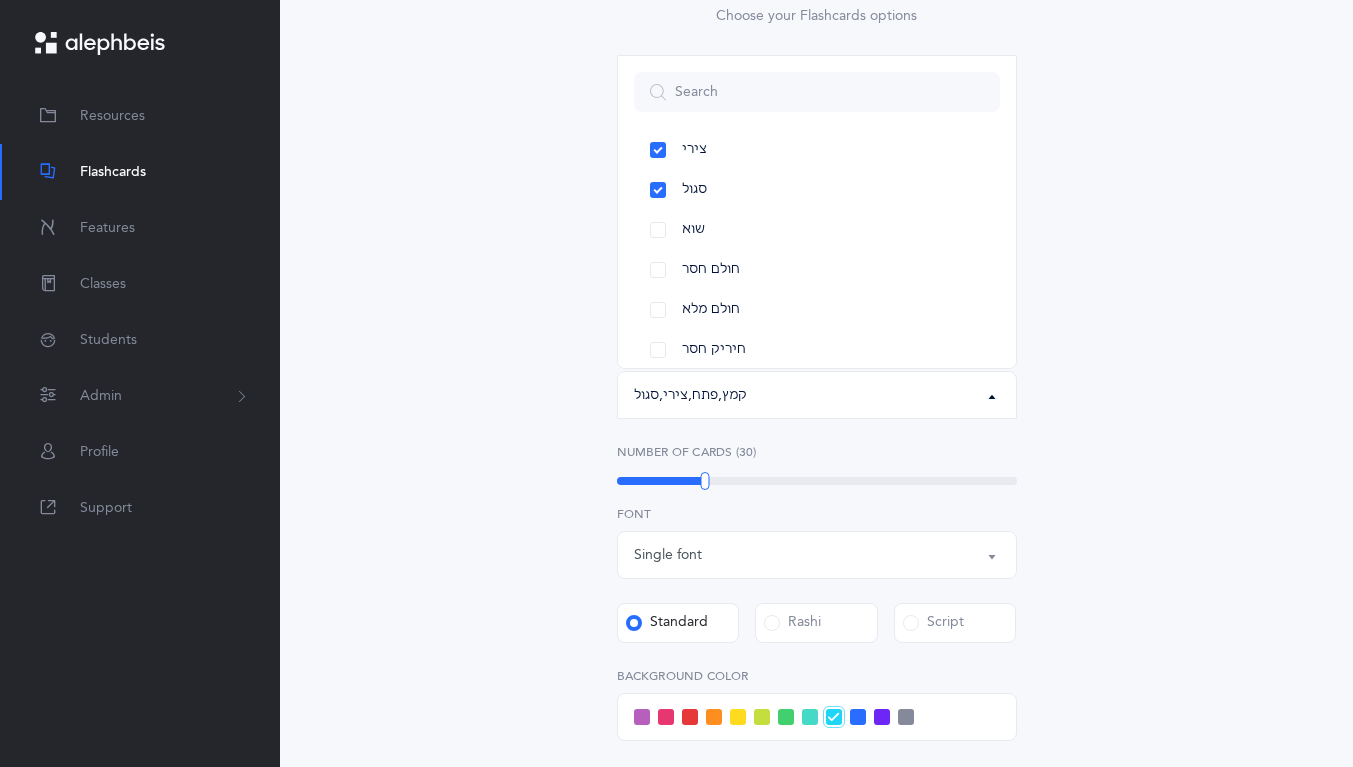 click on "חולם חסר" at bounding box center [817, 270] 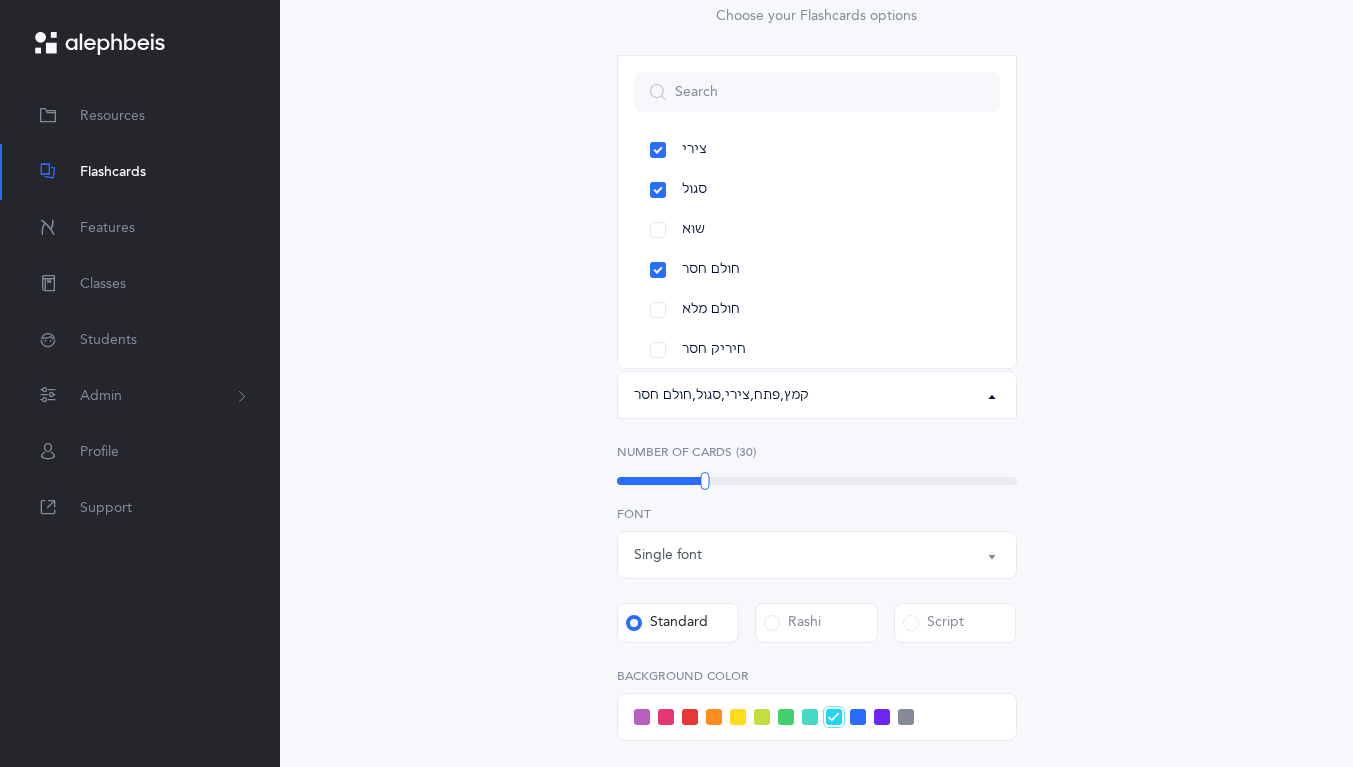 click on "חולם מלא" at bounding box center [817, 310] 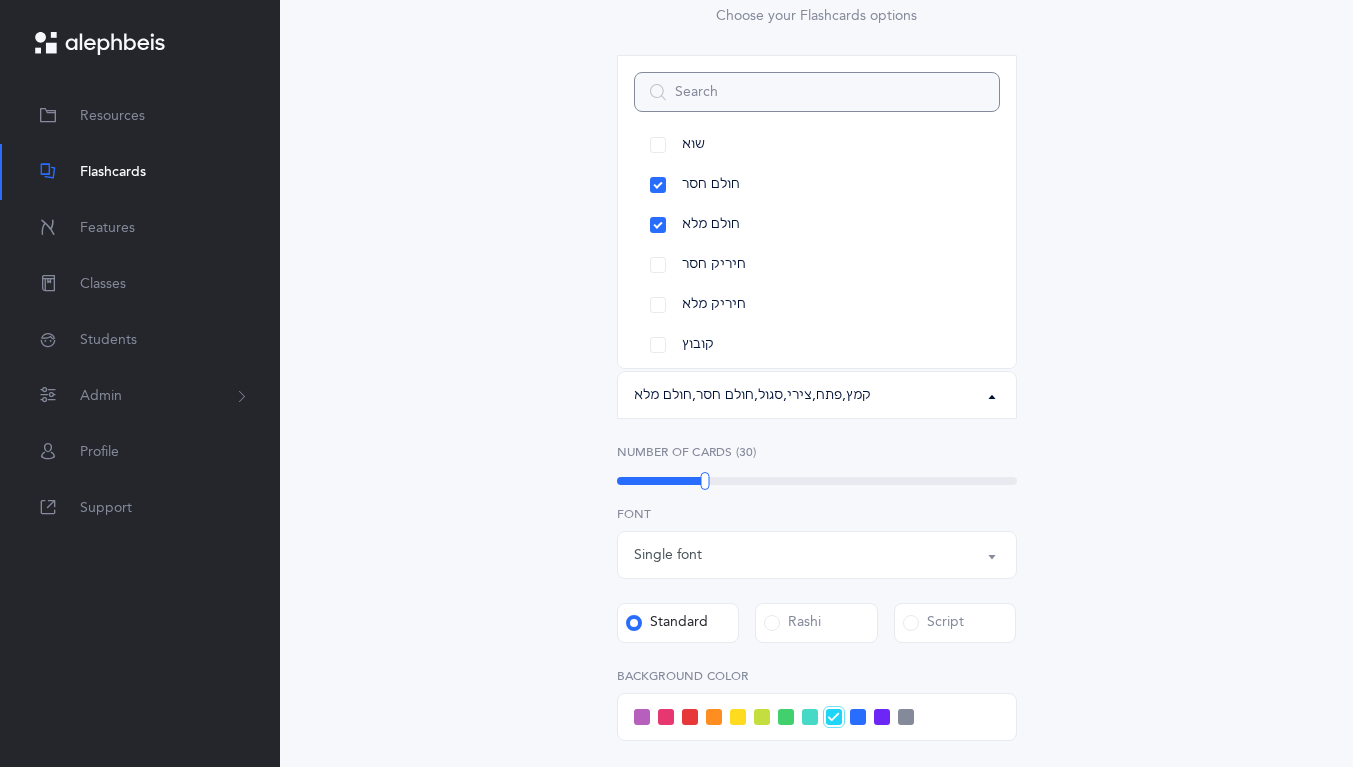 scroll, scrollTop: 231, scrollLeft: 0, axis: vertical 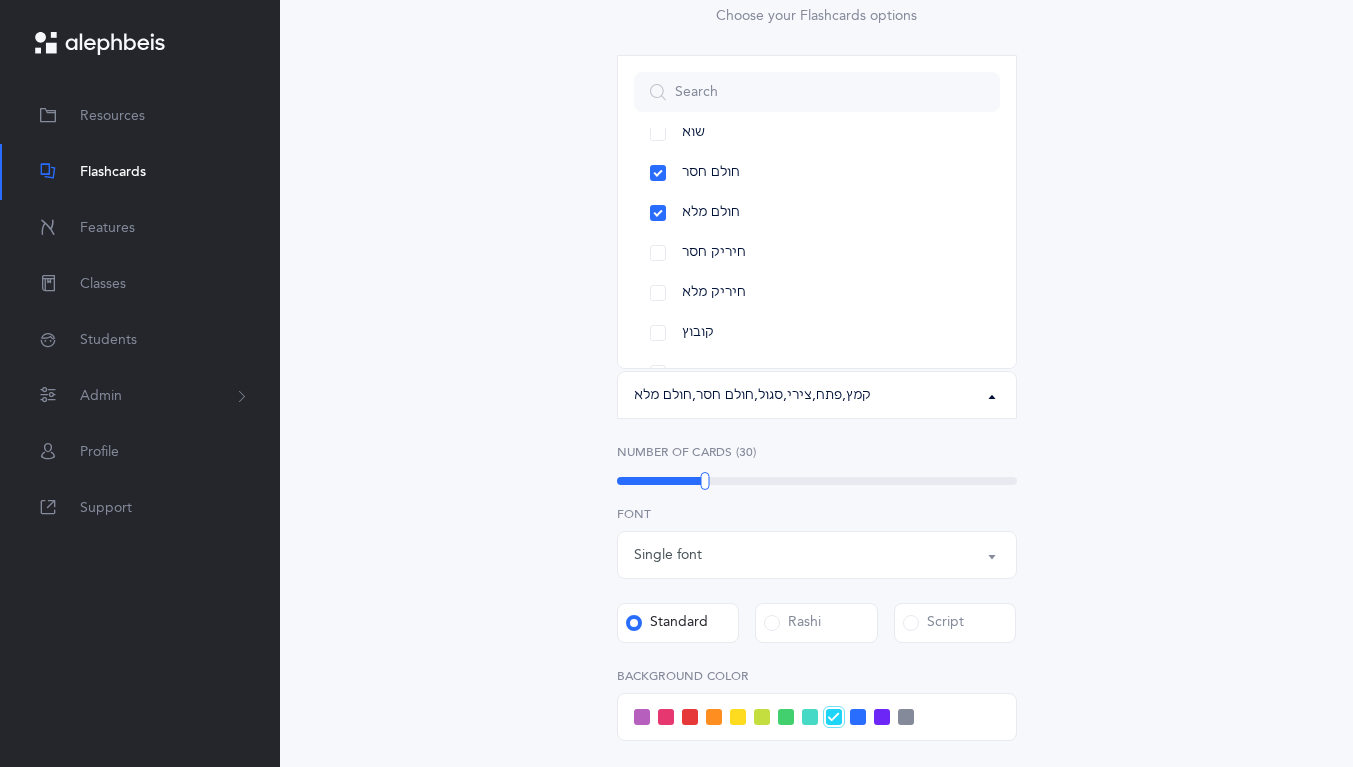 click on "חיריק חסר" at bounding box center (817, 253) 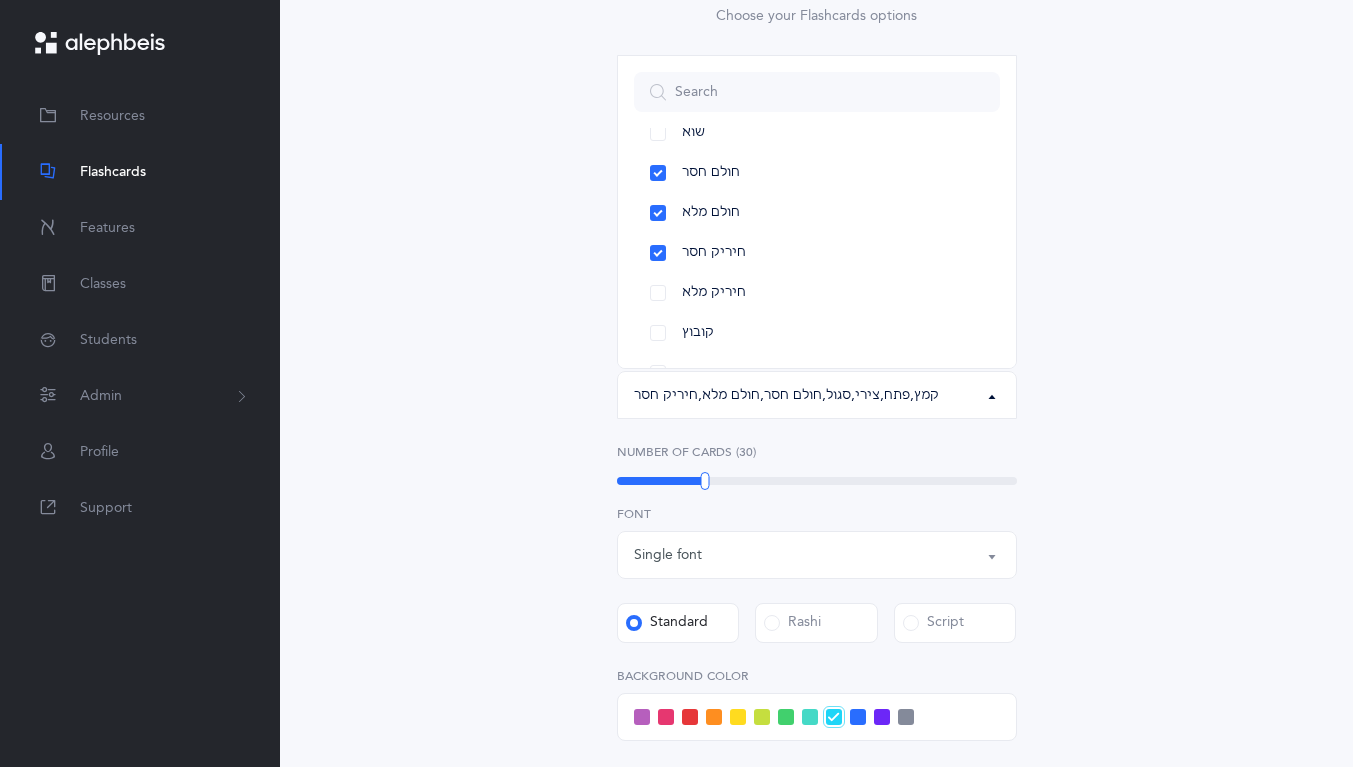 click on "חיריק מלא" at bounding box center (817, 293) 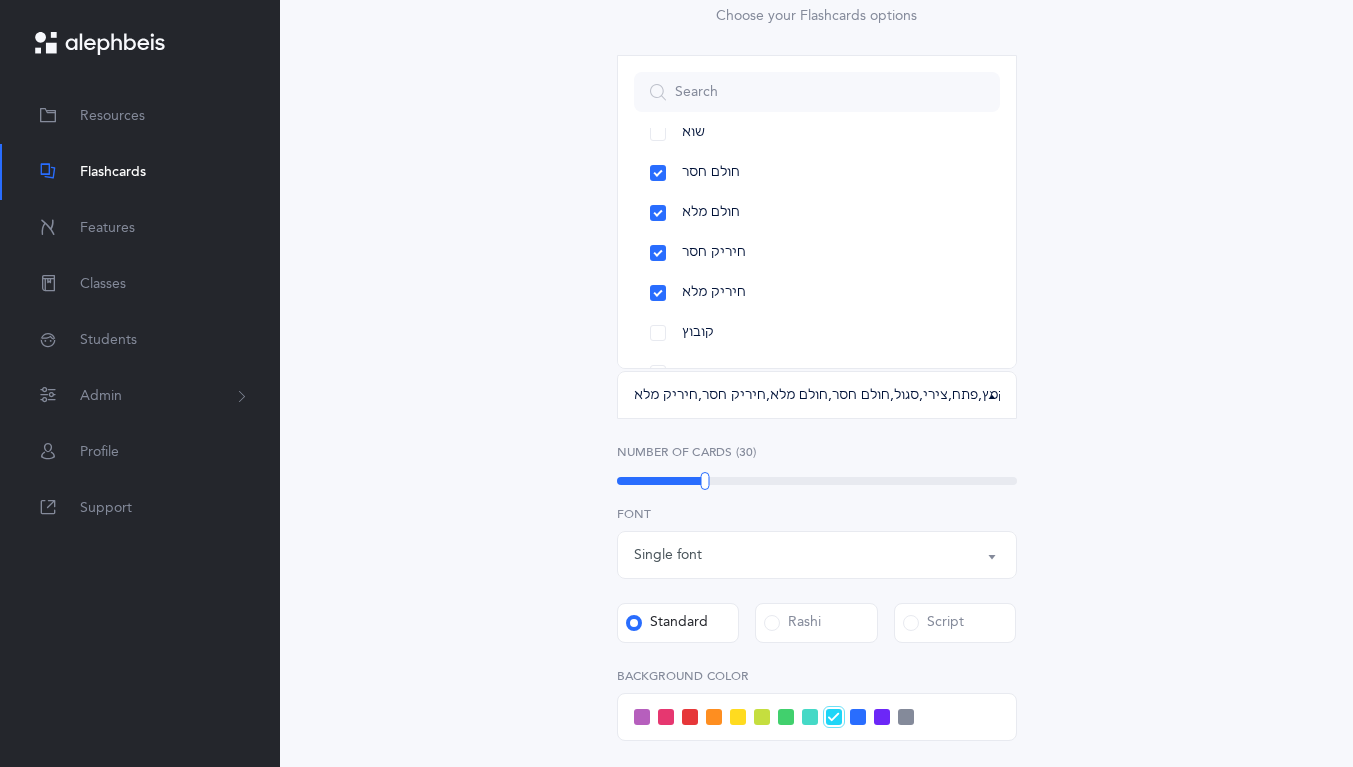 click on "קובוץ" at bounding box center [817, 333] 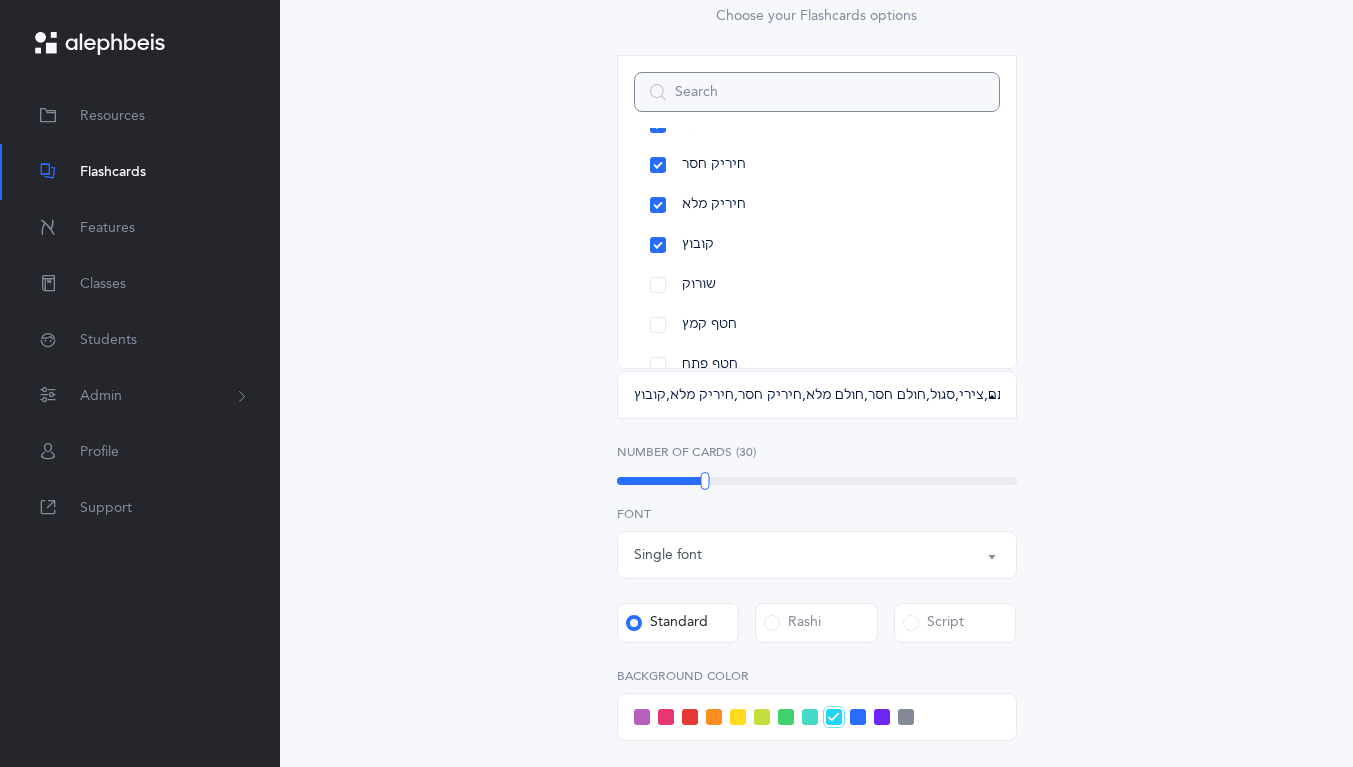 scroll, scrollTop: 324, scrollLeft: 0, axis: vertical 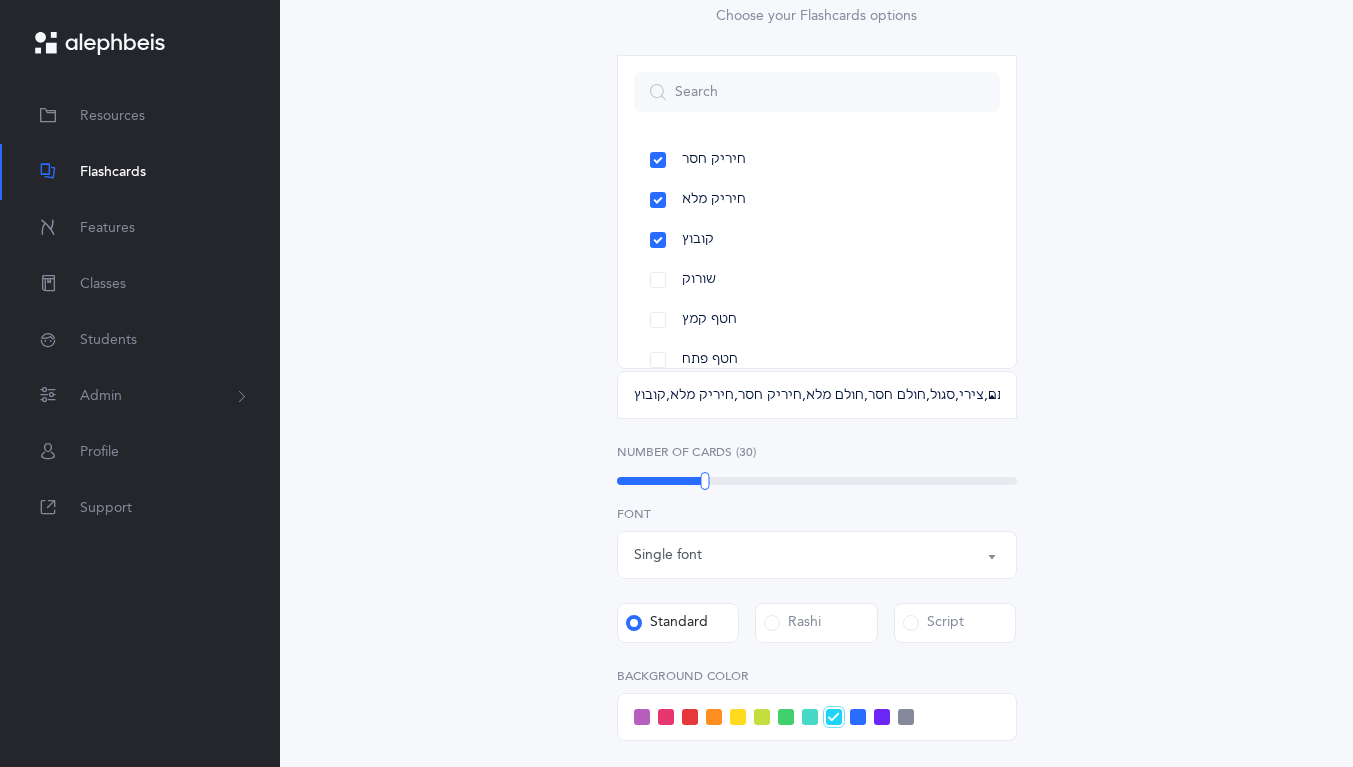 click on "שורוק" at bounding box center (817, 280) 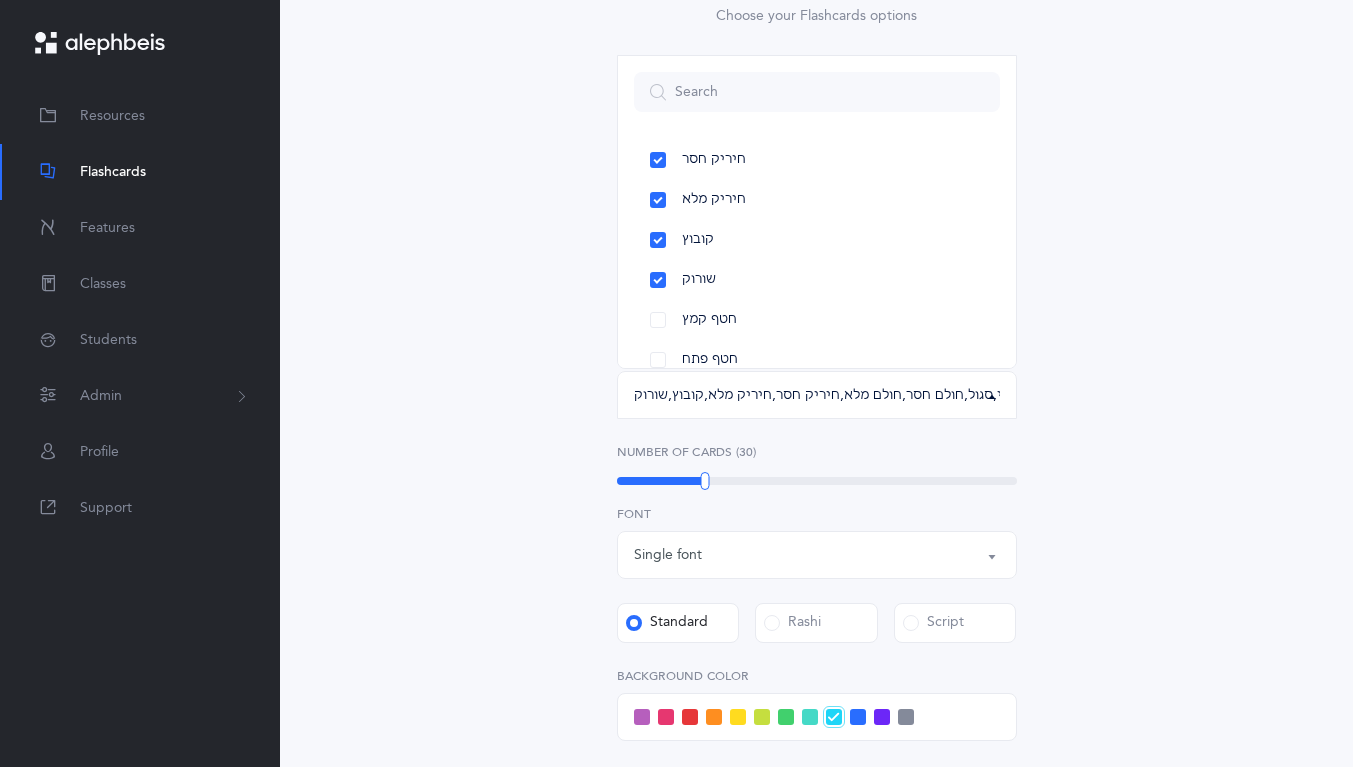 click on "Letters and Nekudos   Choose your Flashcards options         Level 1 - Letters only
Level 2 - Nekudos only
Level 3 - Letters and Nekudos
Level 4 - Letters with Nekudos
Level 4 - Letters with Nekudos
Level
Letters to include
Accumulative
Including
All Letters
א
בּ
ב
ג
ד
ה
ו
ז
ח
ט
י
כּ
ךּ
כ
ך
ל
מ
נ
ן
ס
ע
פּ
פ
צ
ק
ר
שׁ
שׂ
תּ
ת
Letters: א
All Letters
א
בּ
ב
ג
ד
ה
ו
ז
ח
ט
י
כּ
ךּ
כ
ך
ל
מ
נ
ן
ס
ע
פּ
פ
צ
ק
ר
שׁ
שׂ
תּ
ת
Choose letters
All Nekudos
קמץ
פתח
צירי
סגול
שוא
חולם חסר
חולם מלא
חיריק חסר
חיריק מלא
קובוץ
שורוק
חטף קמץ
חטף פתח
חטף סגול
קמץ ,  פתח ,  צירי ,  סגול ,  חולם חסר ,  חולם מלא ," at bounding box center [817, 529] 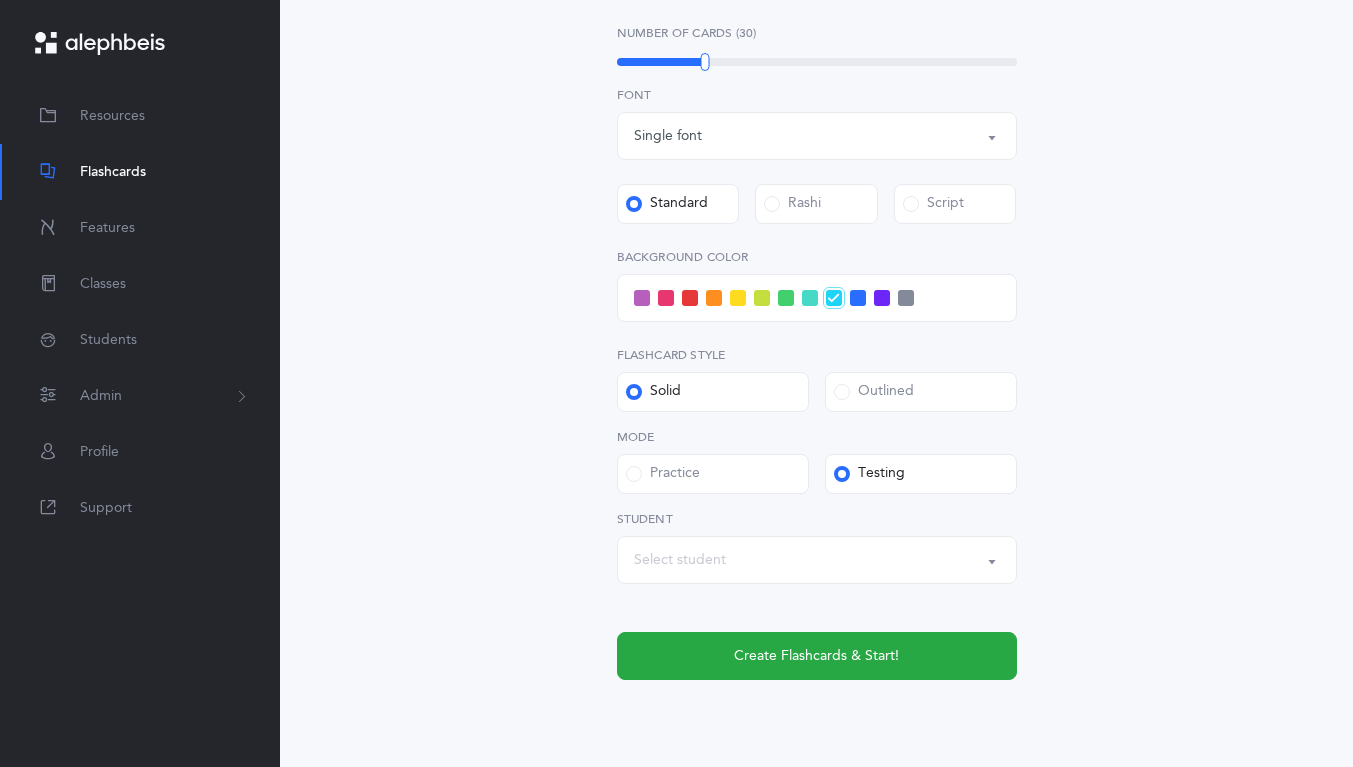 scroll, scrollTop: 676, scrollLeft: 0, axis: vertical 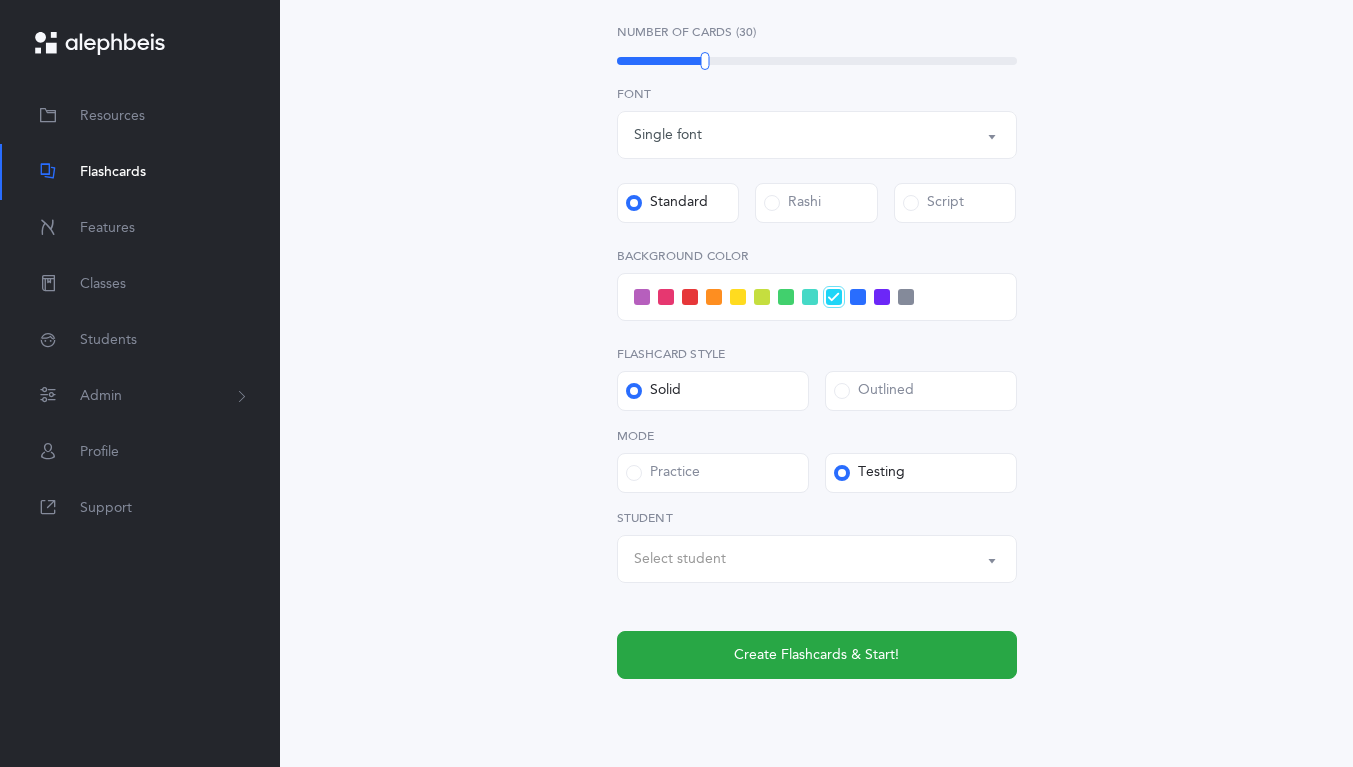 click on "Select student" at bounding box center [680, 559] 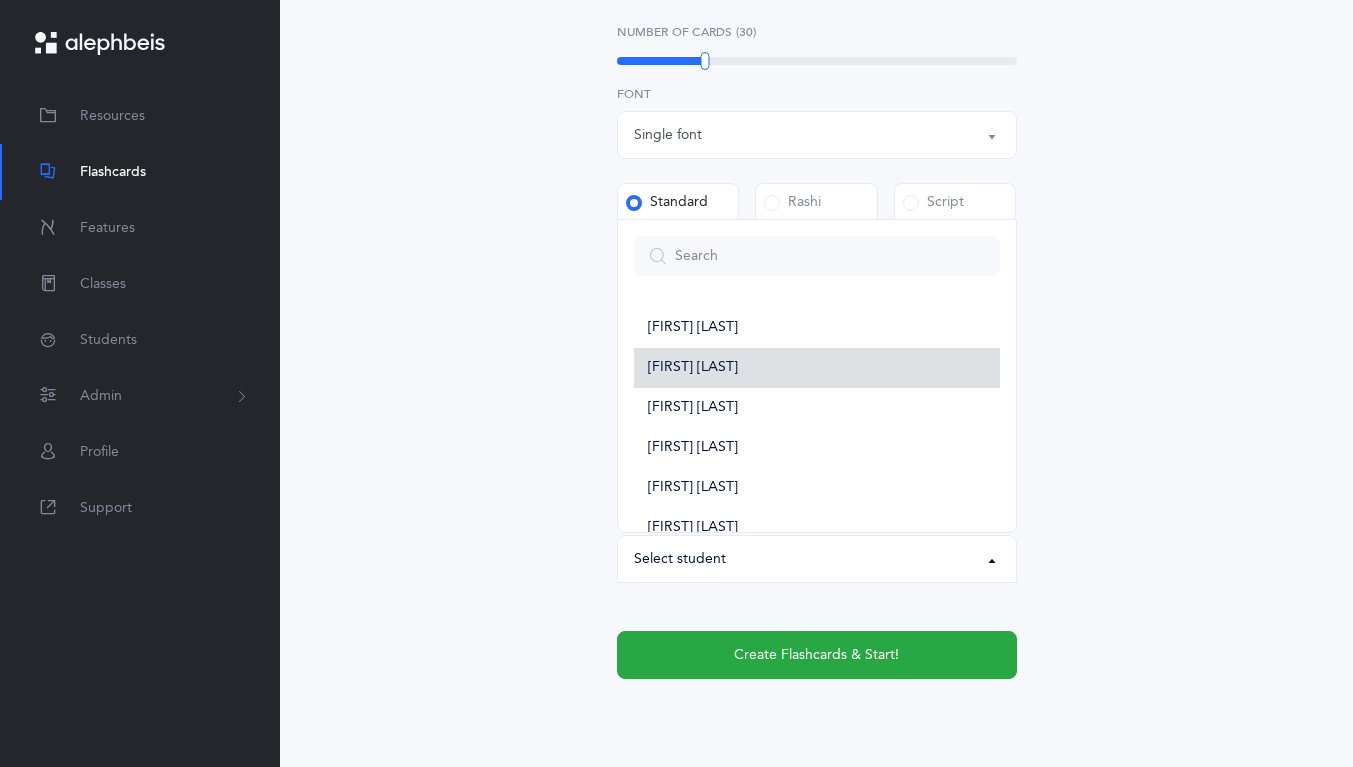 click on "[FIRST] [LAST]" at bounding box center [693, 368] 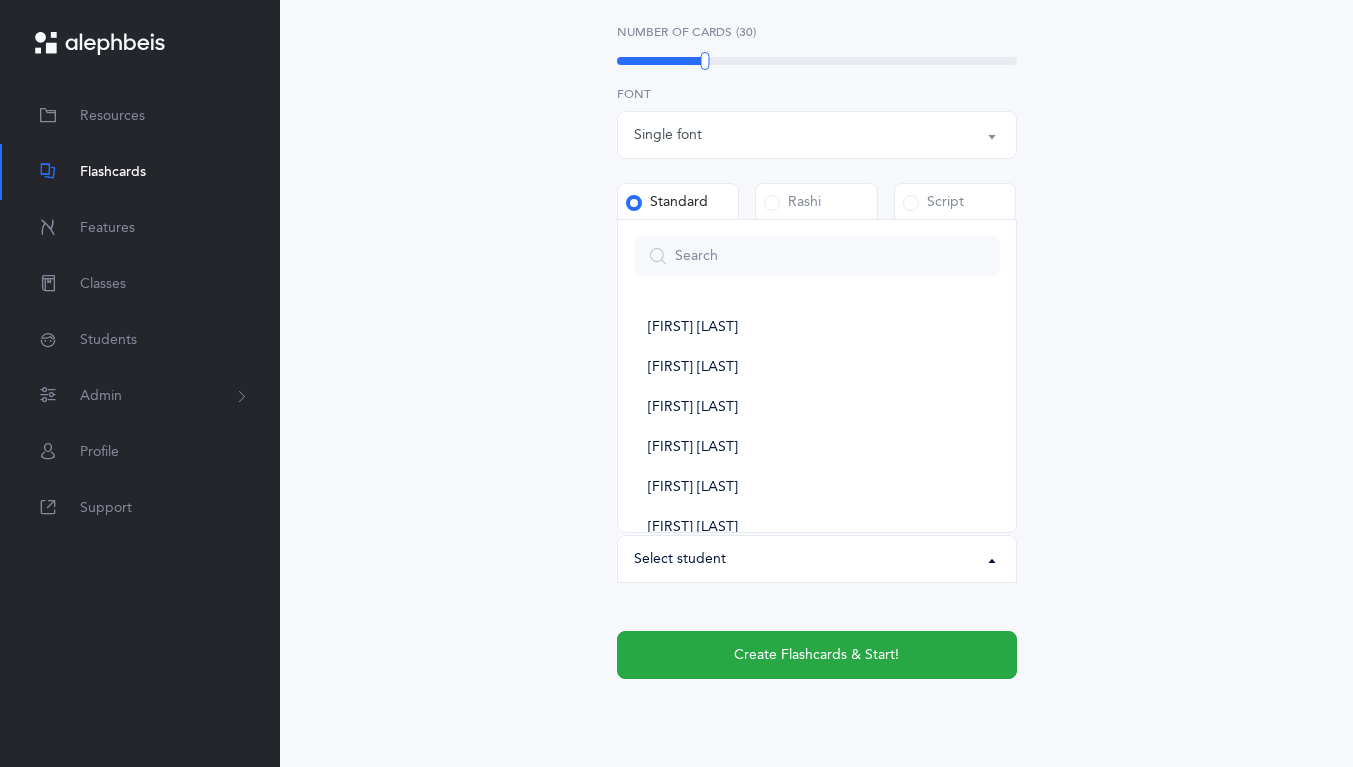 select on "14292" 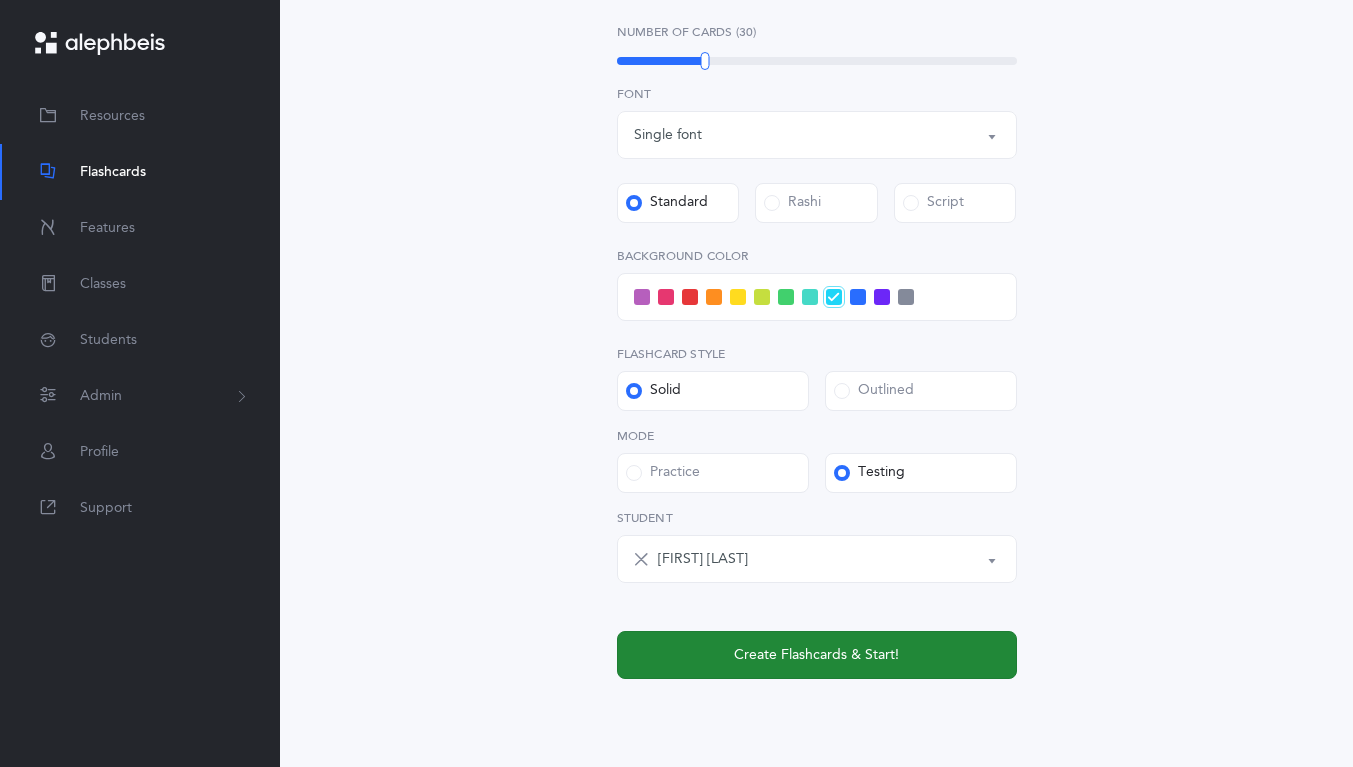 click on "Create Flashcards & Start!" at bounding box center [816, 655] 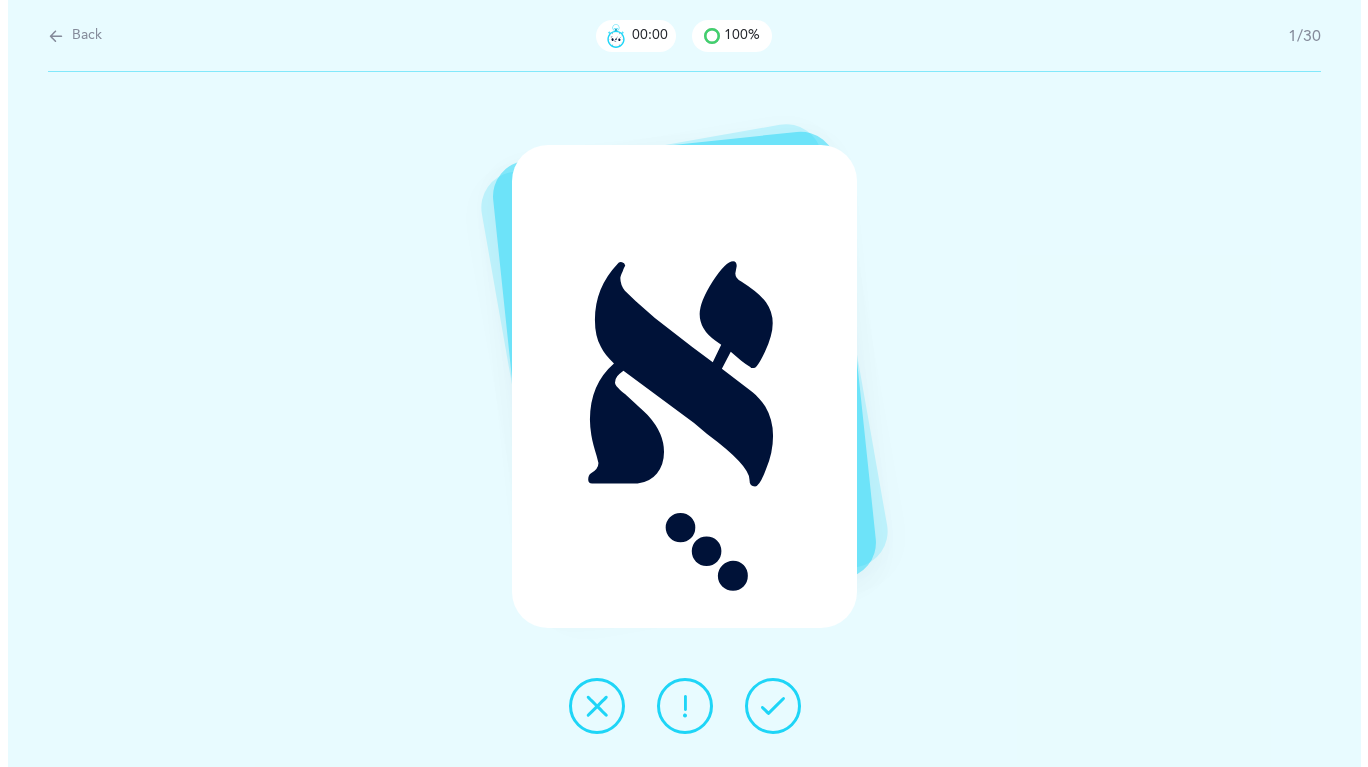 scroll, scrollTop: 0, scrollLeft: 0, axis: both 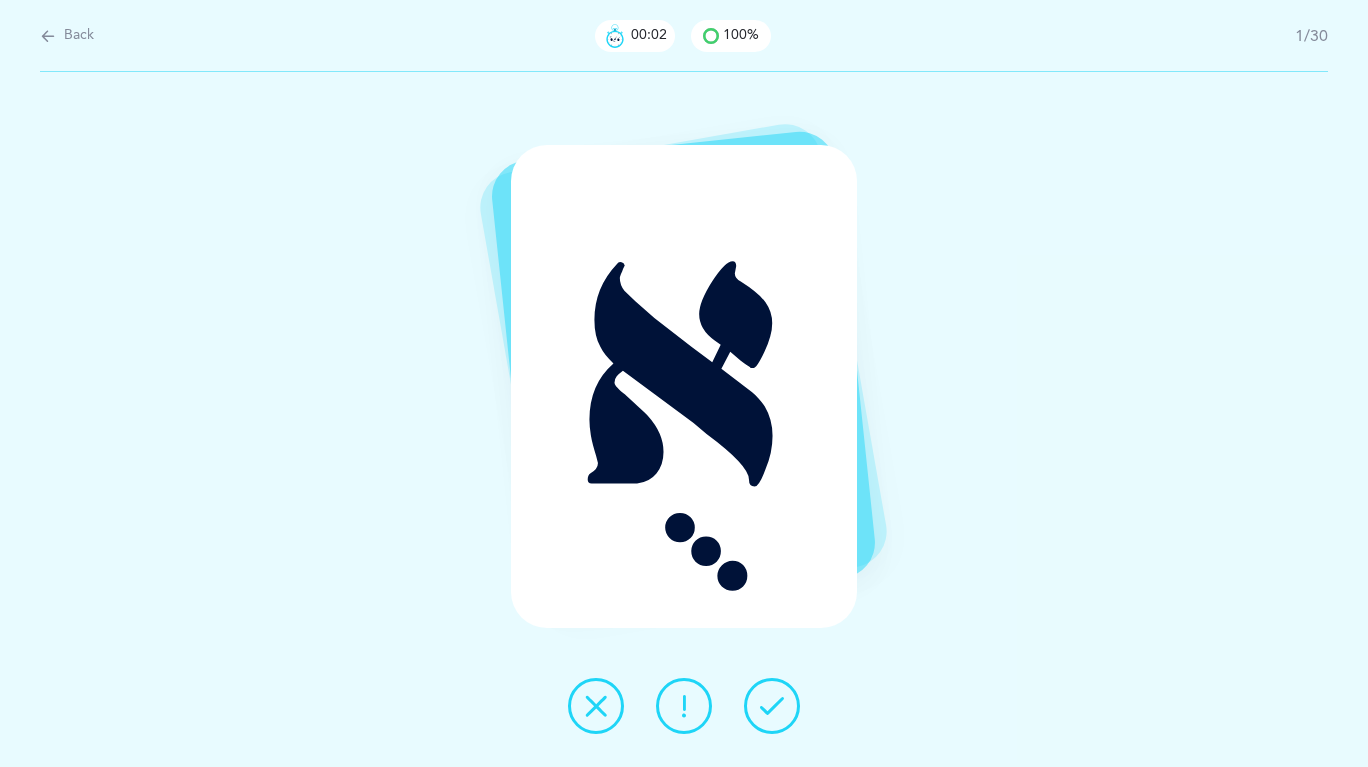 click at bounding box center [772, 706] 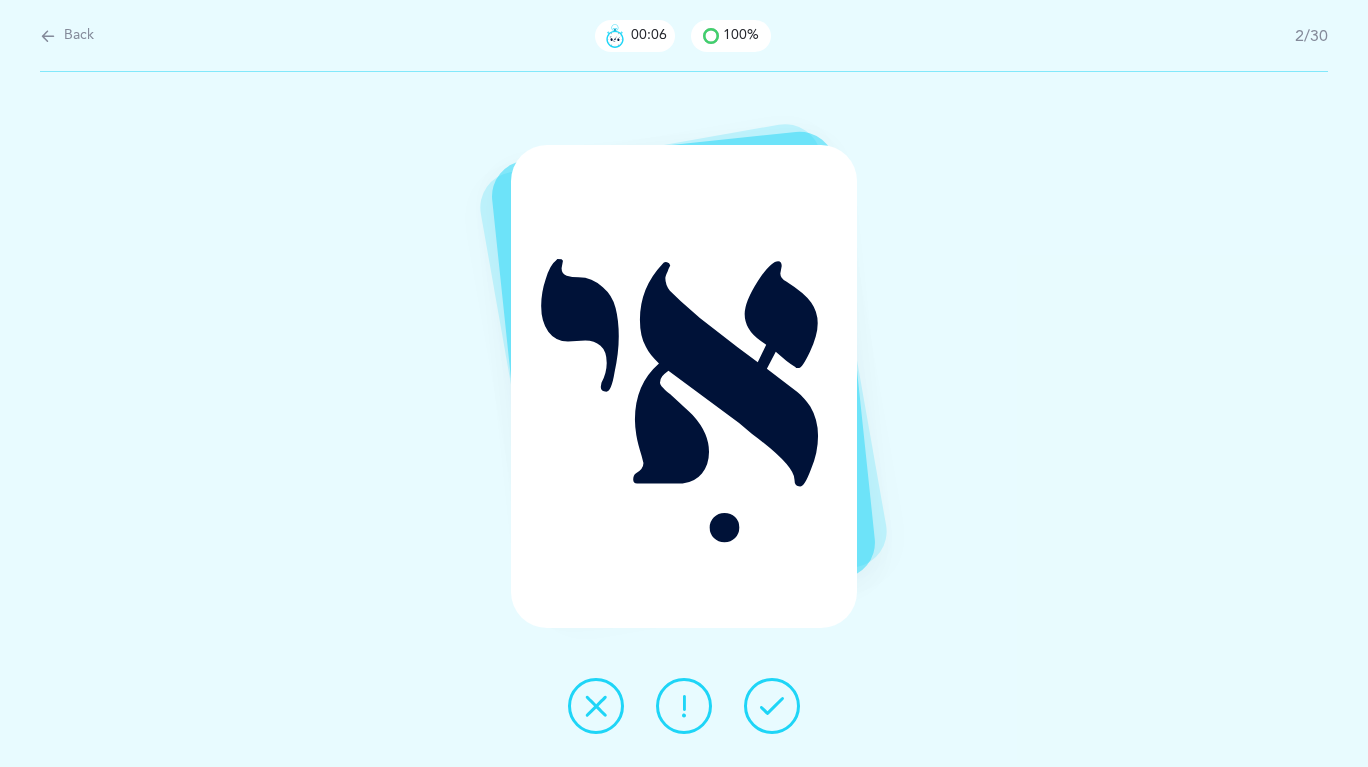 click at bounding box center [596, 706] 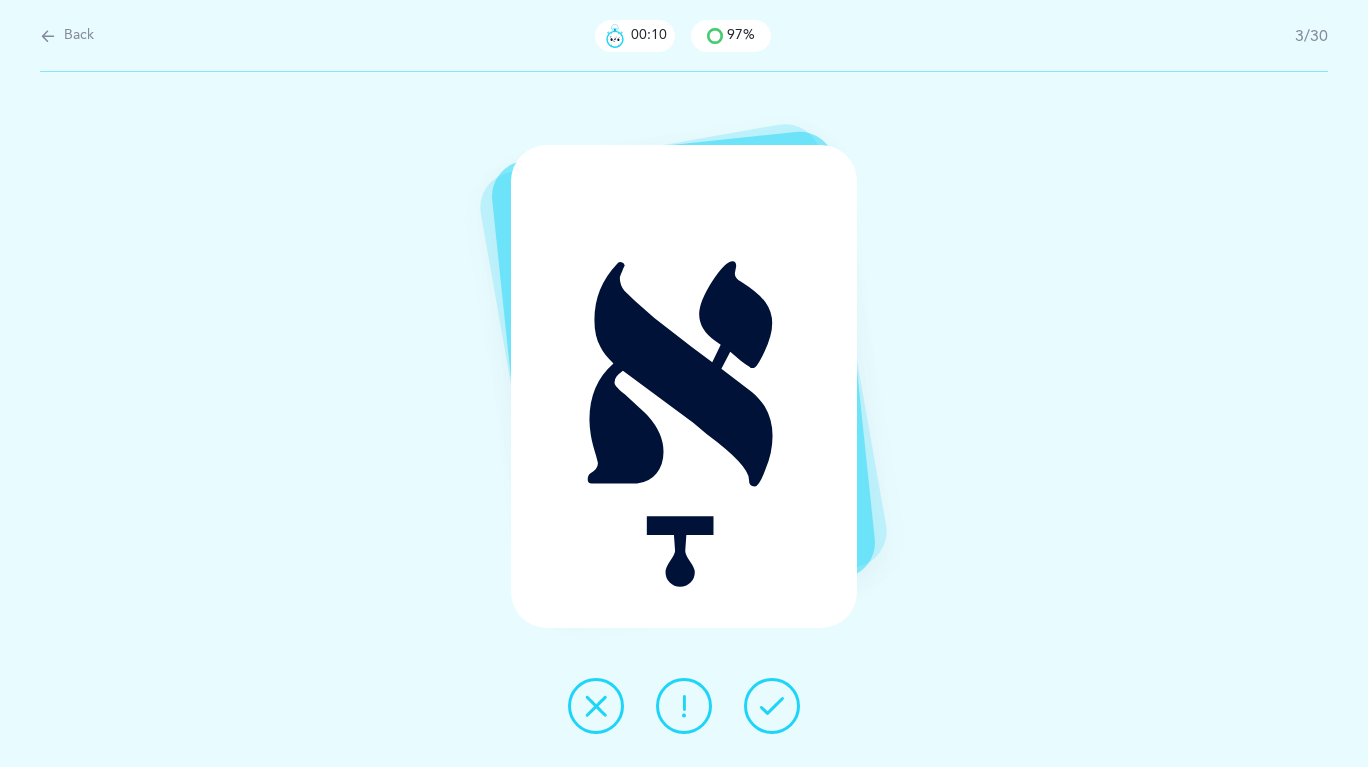 click at bounding box center [684, 706] 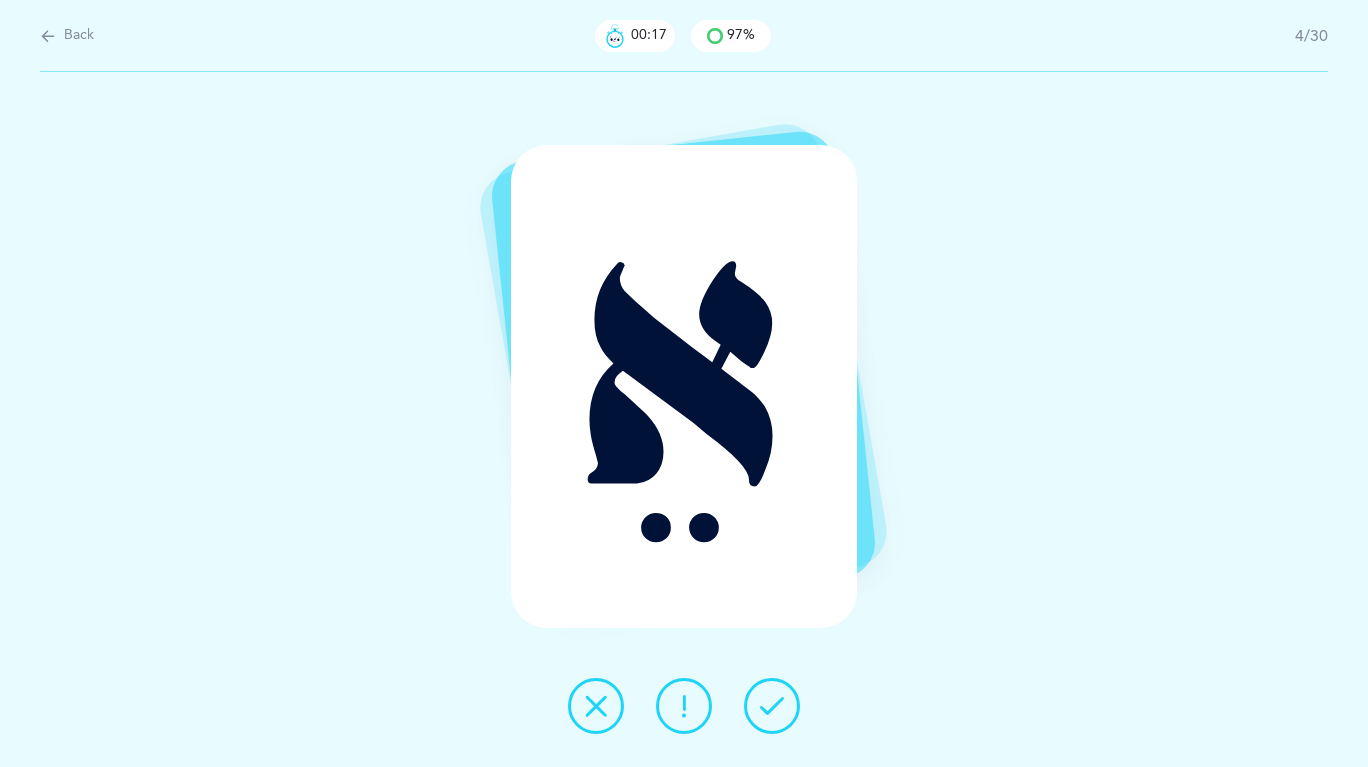 click at bounding box center [772, 706] 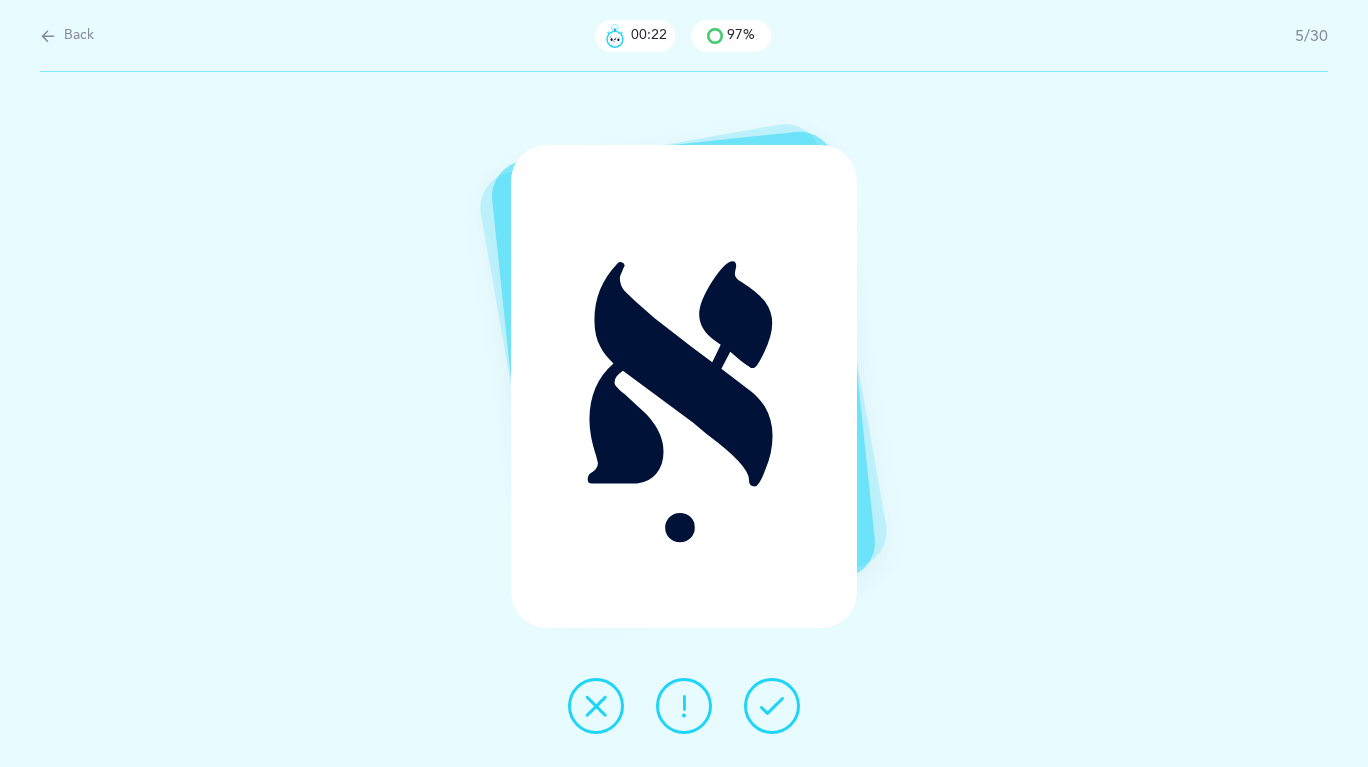 click at bounding box center (684, 706) 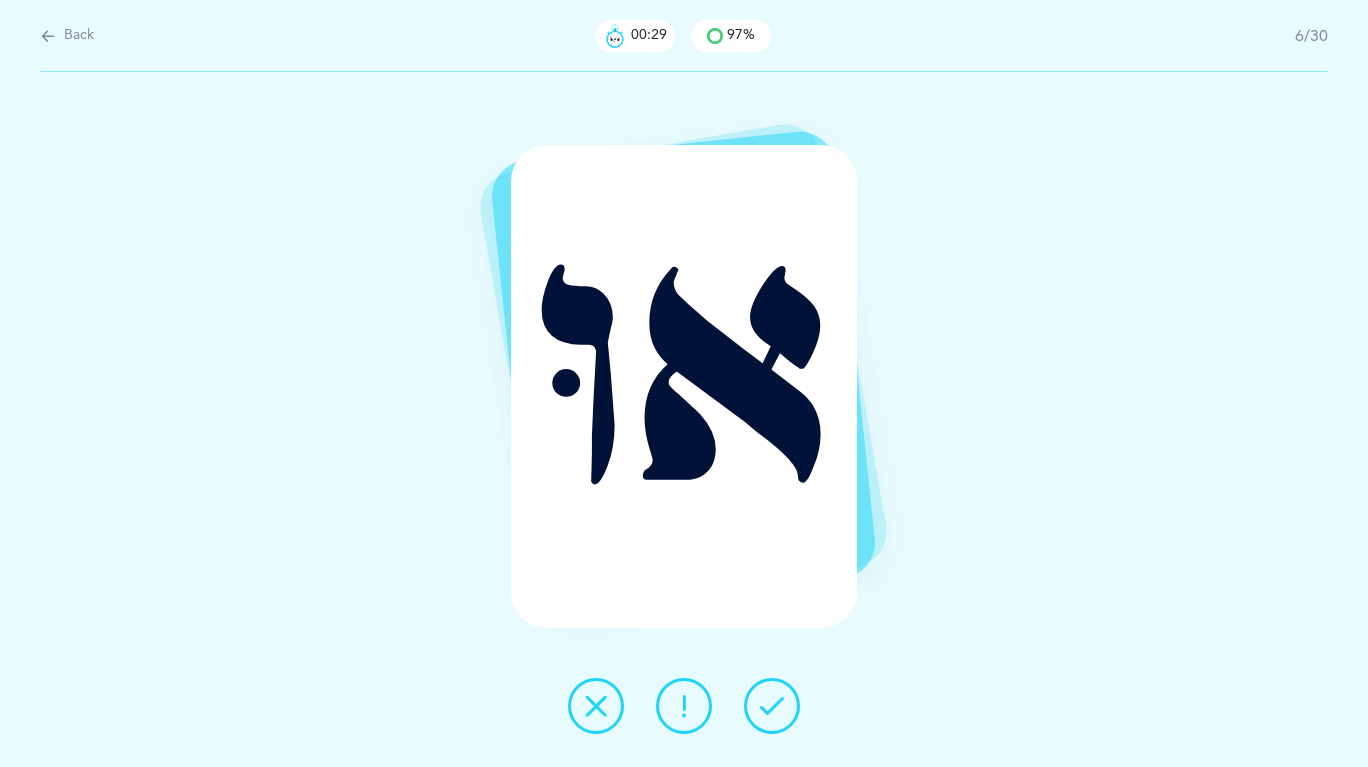 click at bounding box center (684, 706) 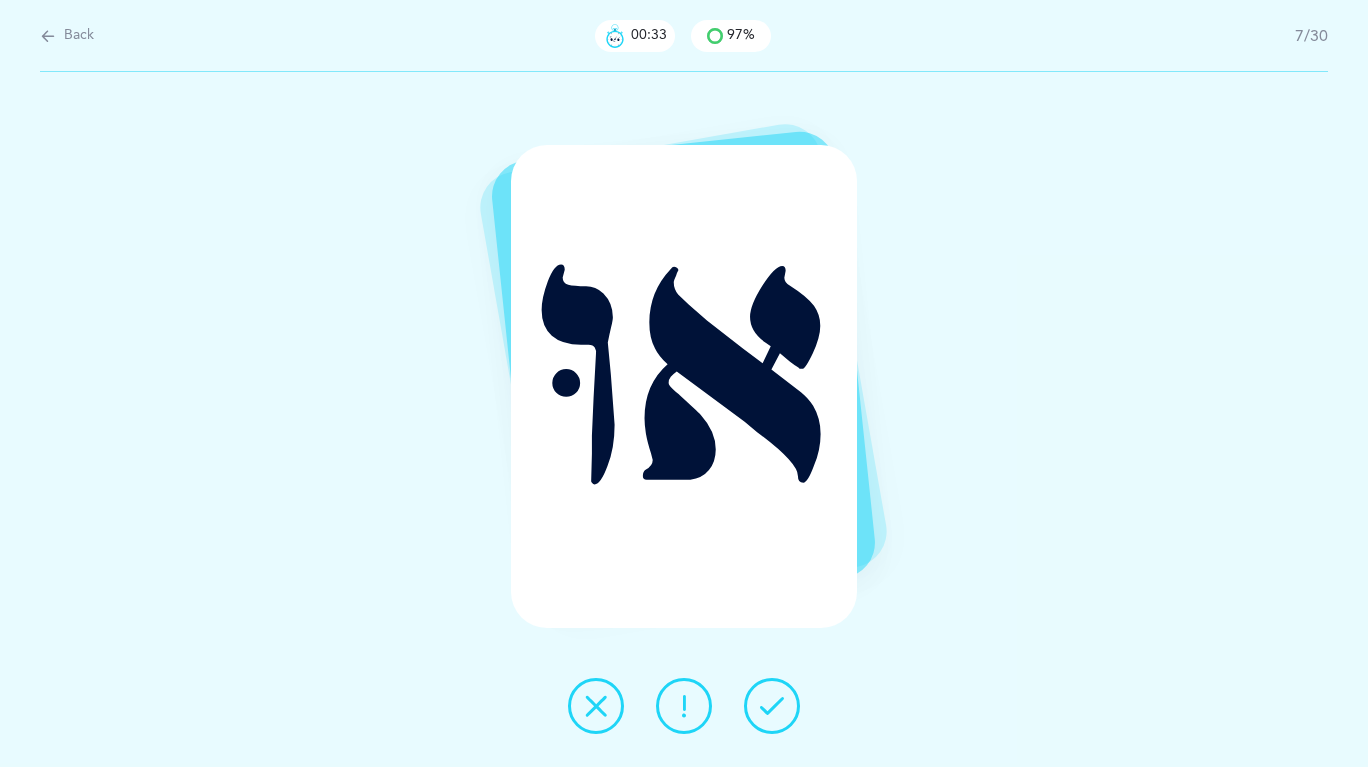 click at bounding box center (684, 706) 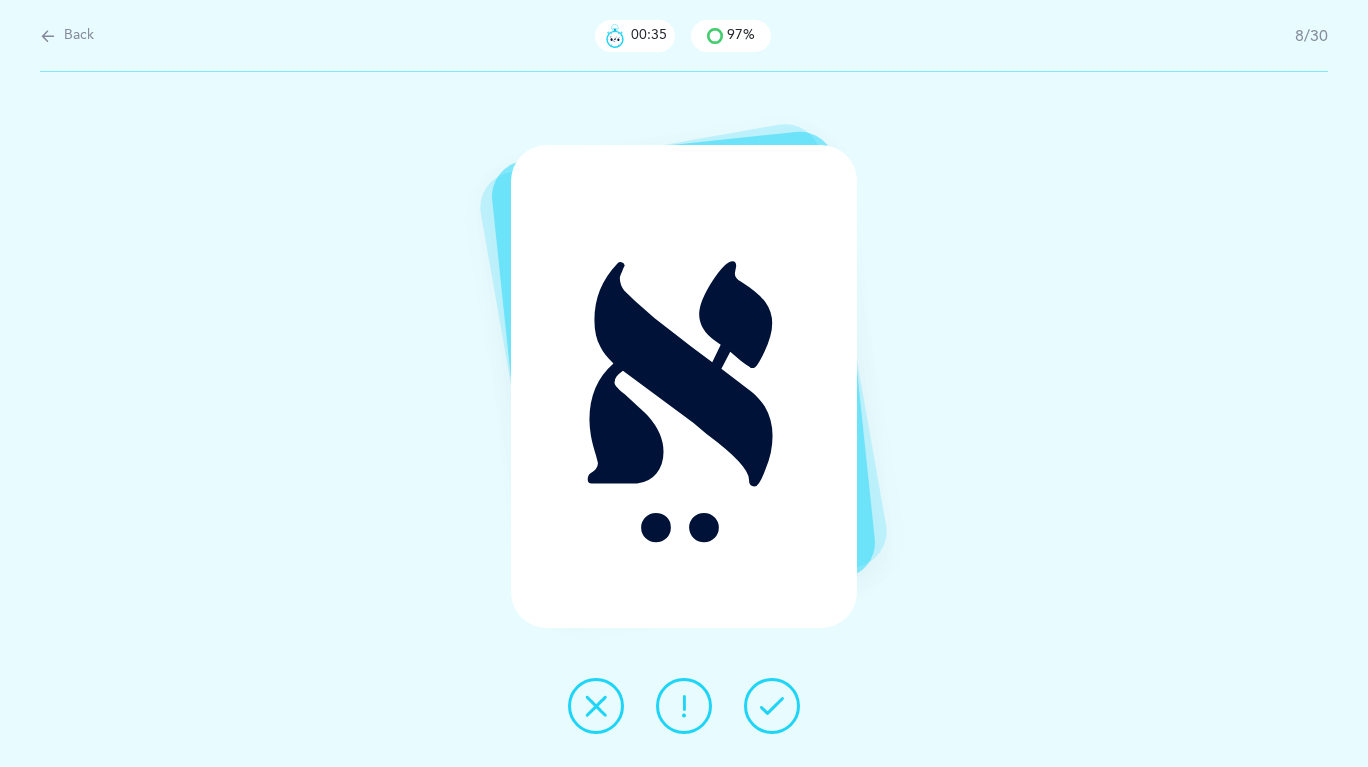 click at bounding box center [772, 706] 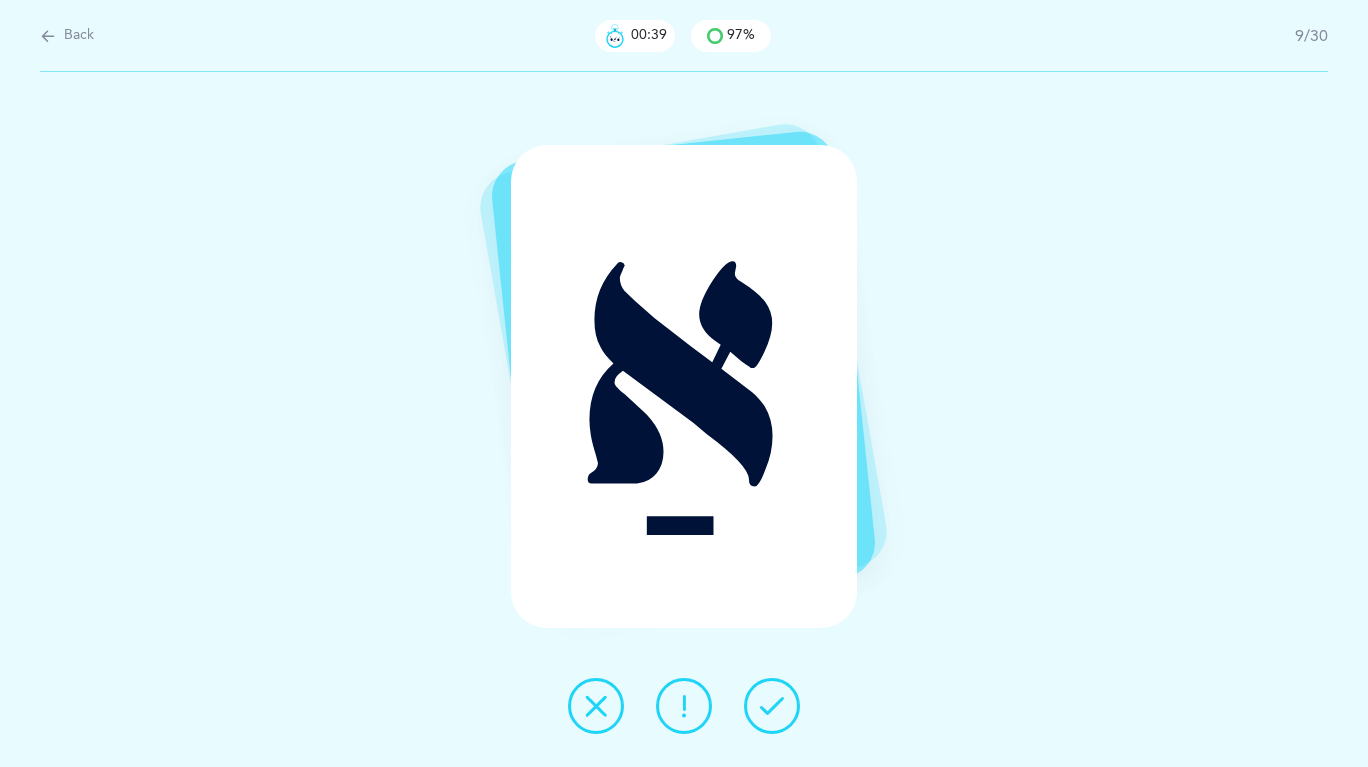 click at bounding box center [772, 706] 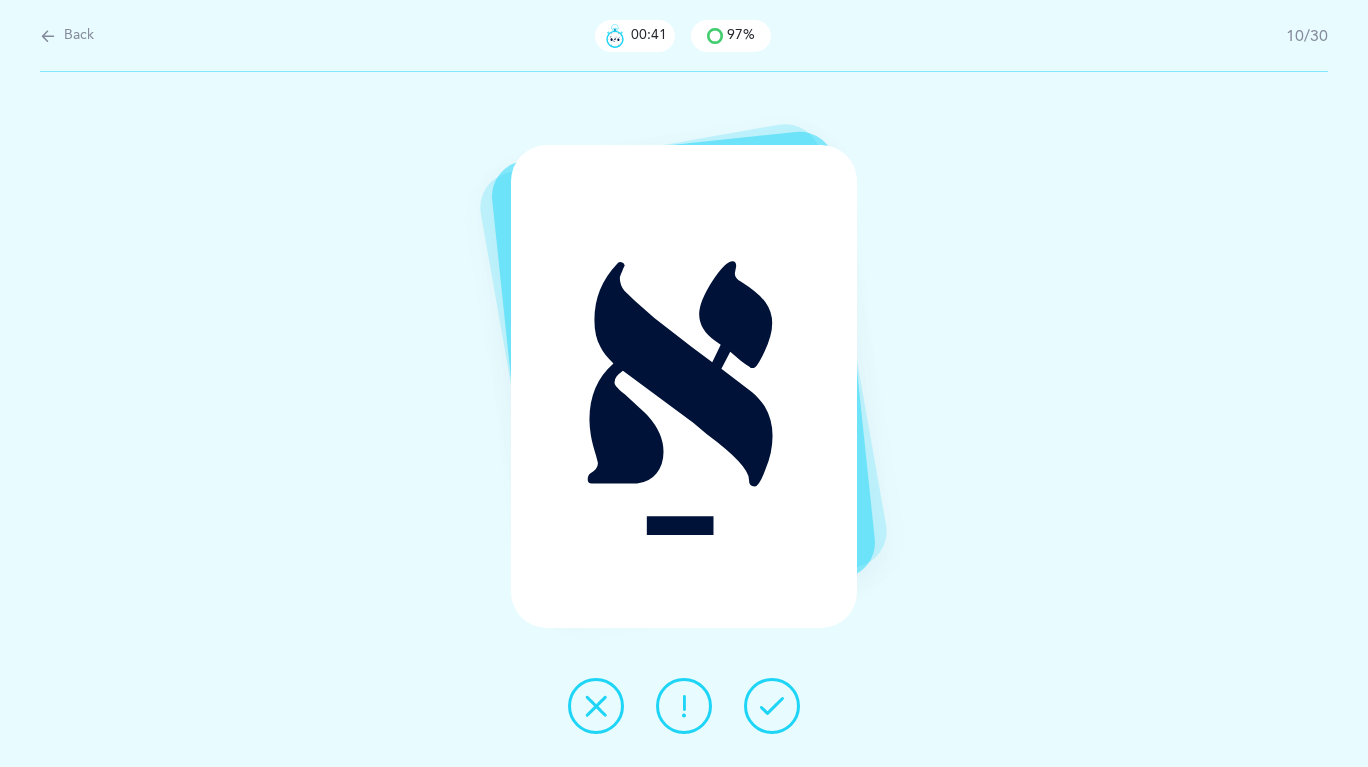 click at bounding box center (772, 706) 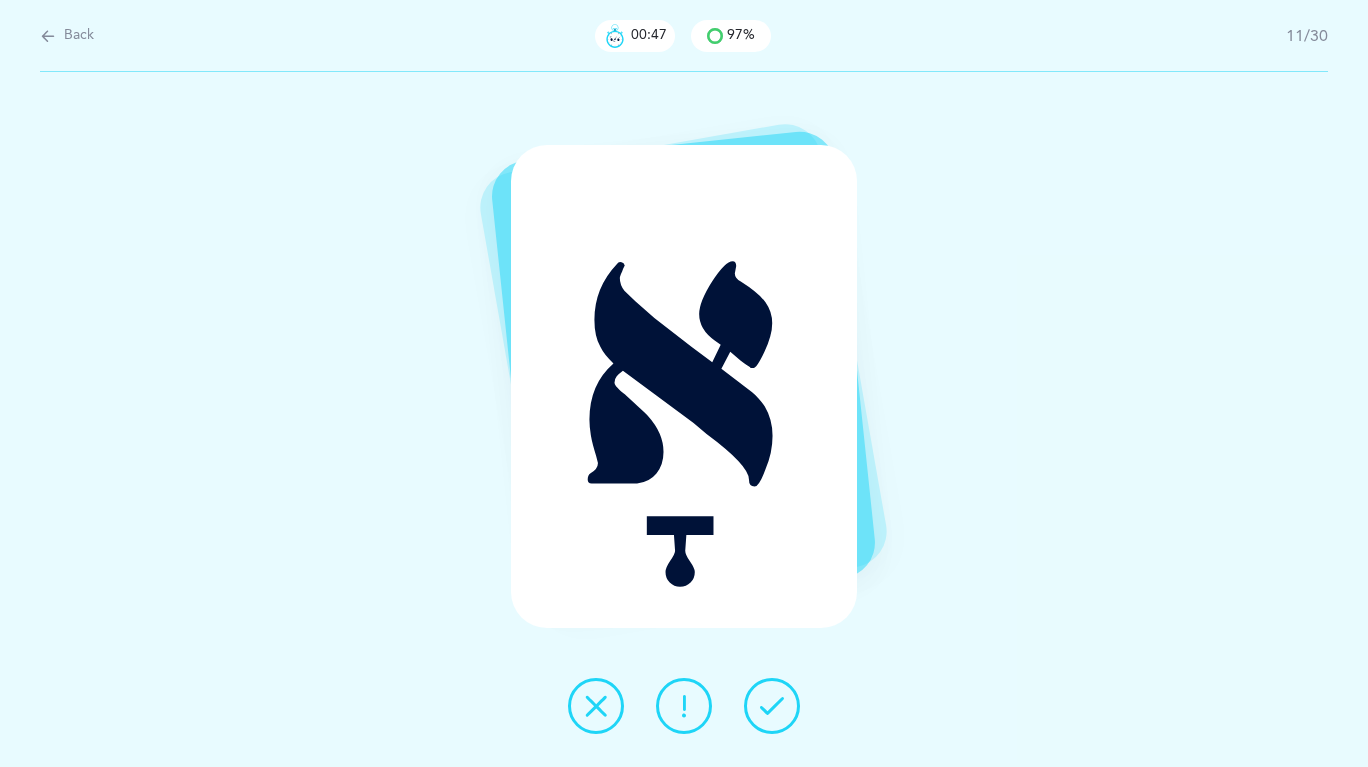 click at bounding box center (772, 706) 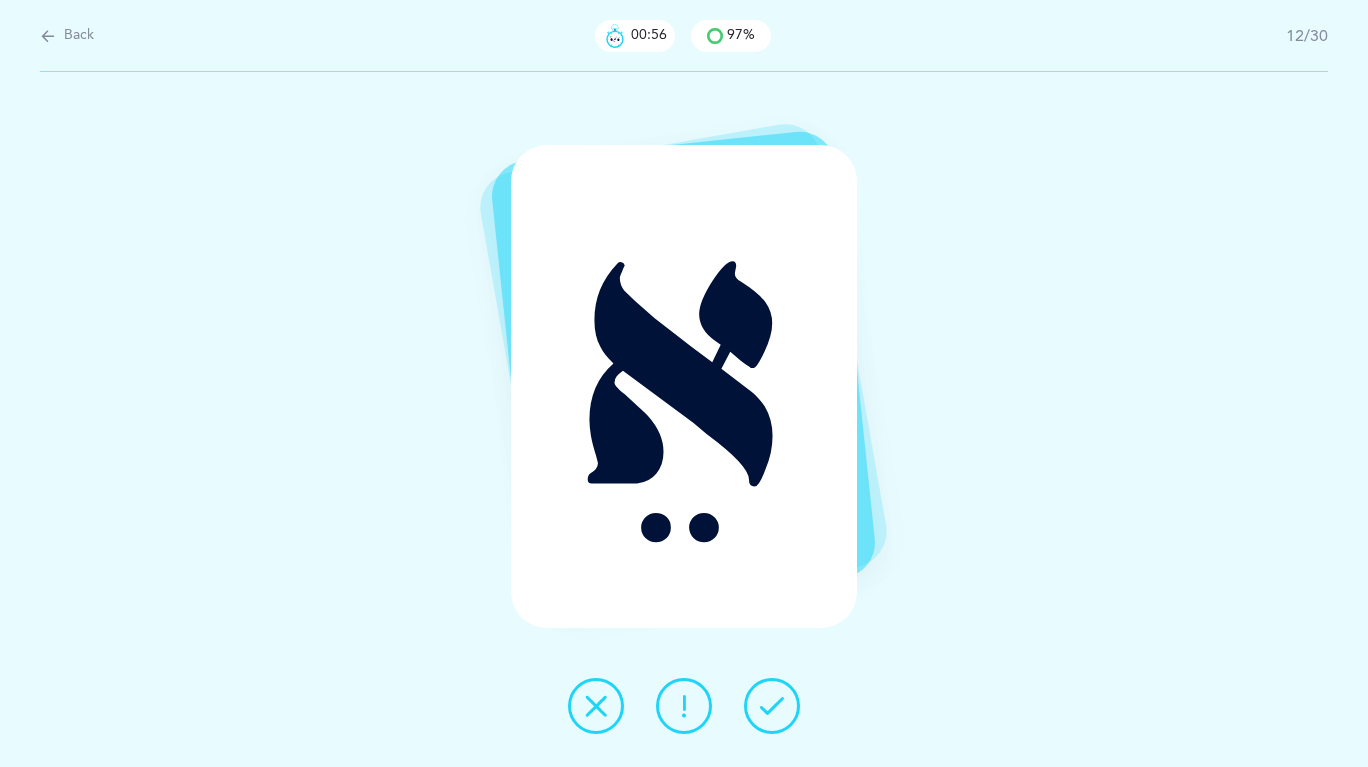 click at bounding box center (772, 706) 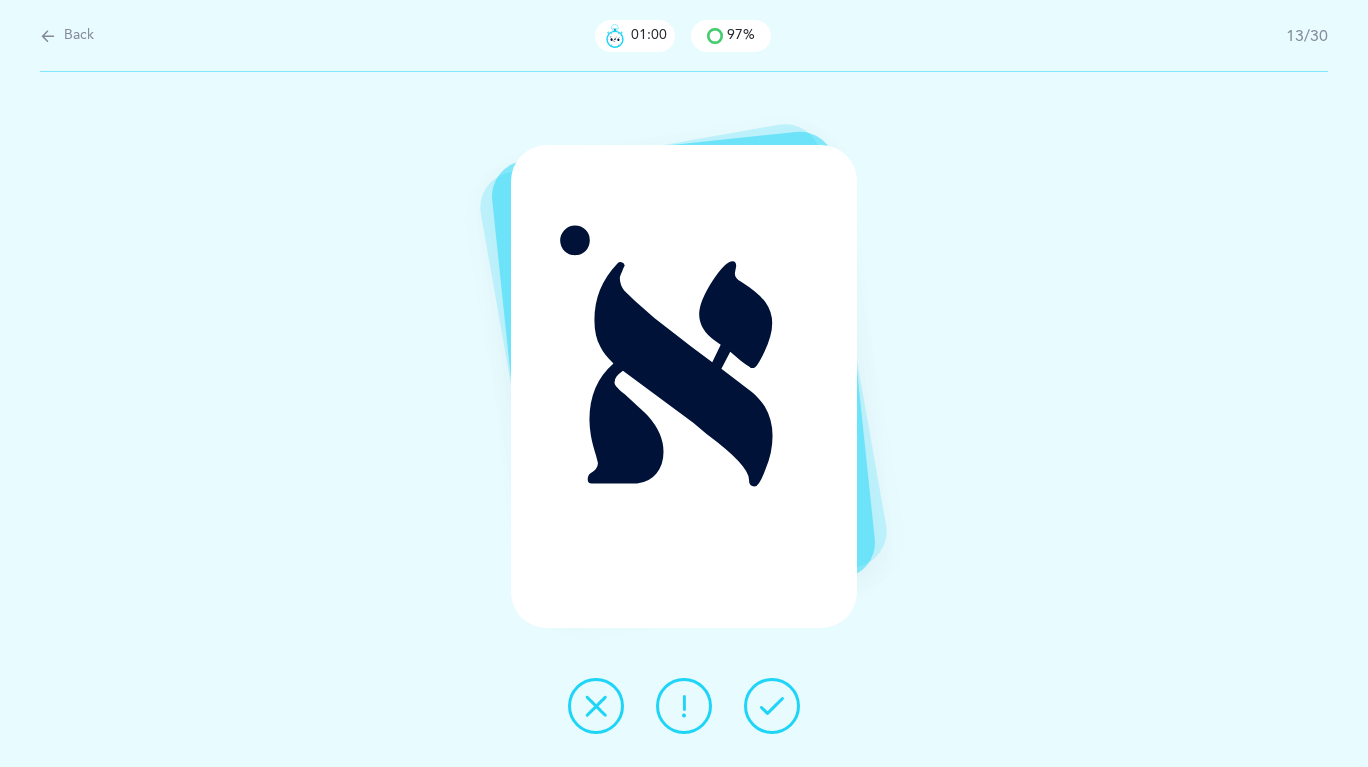 click at bounding box center [596, 706] 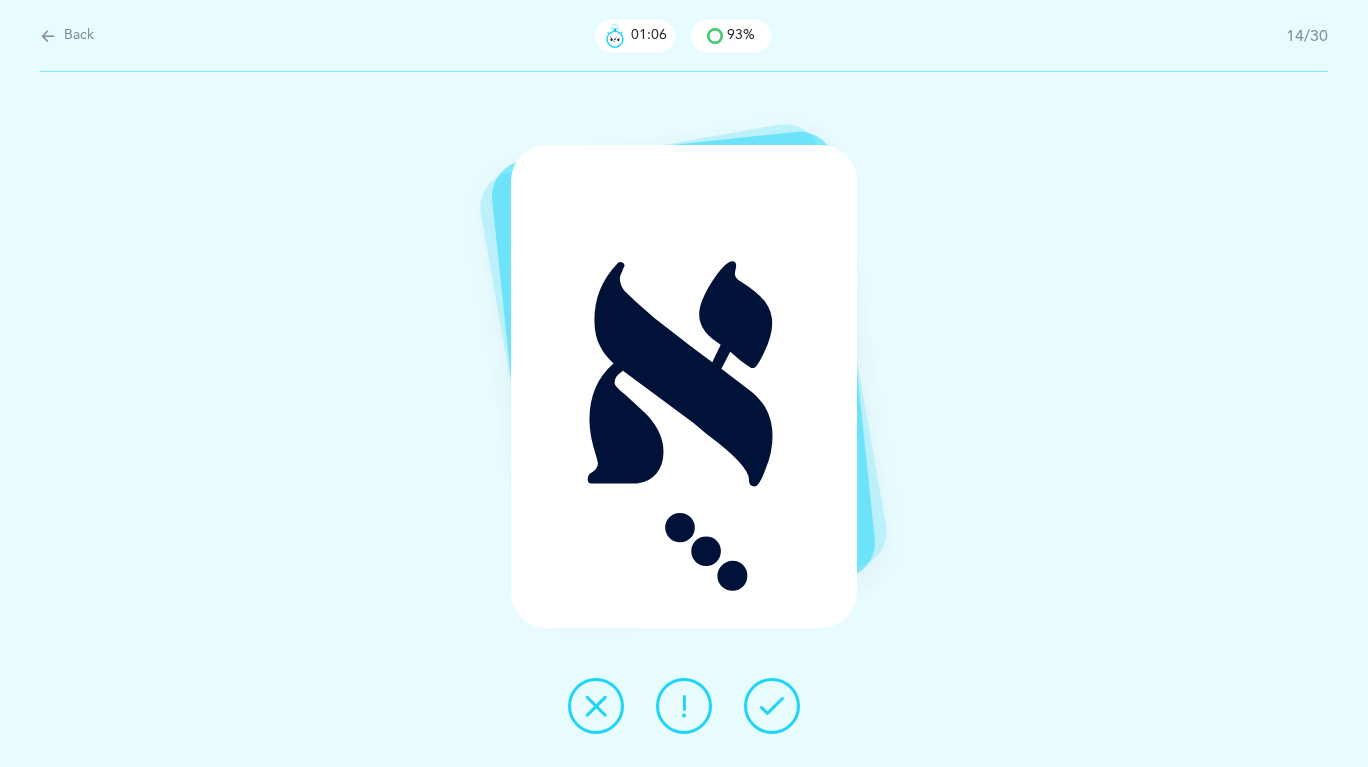 click at bounding box center (684, 706) 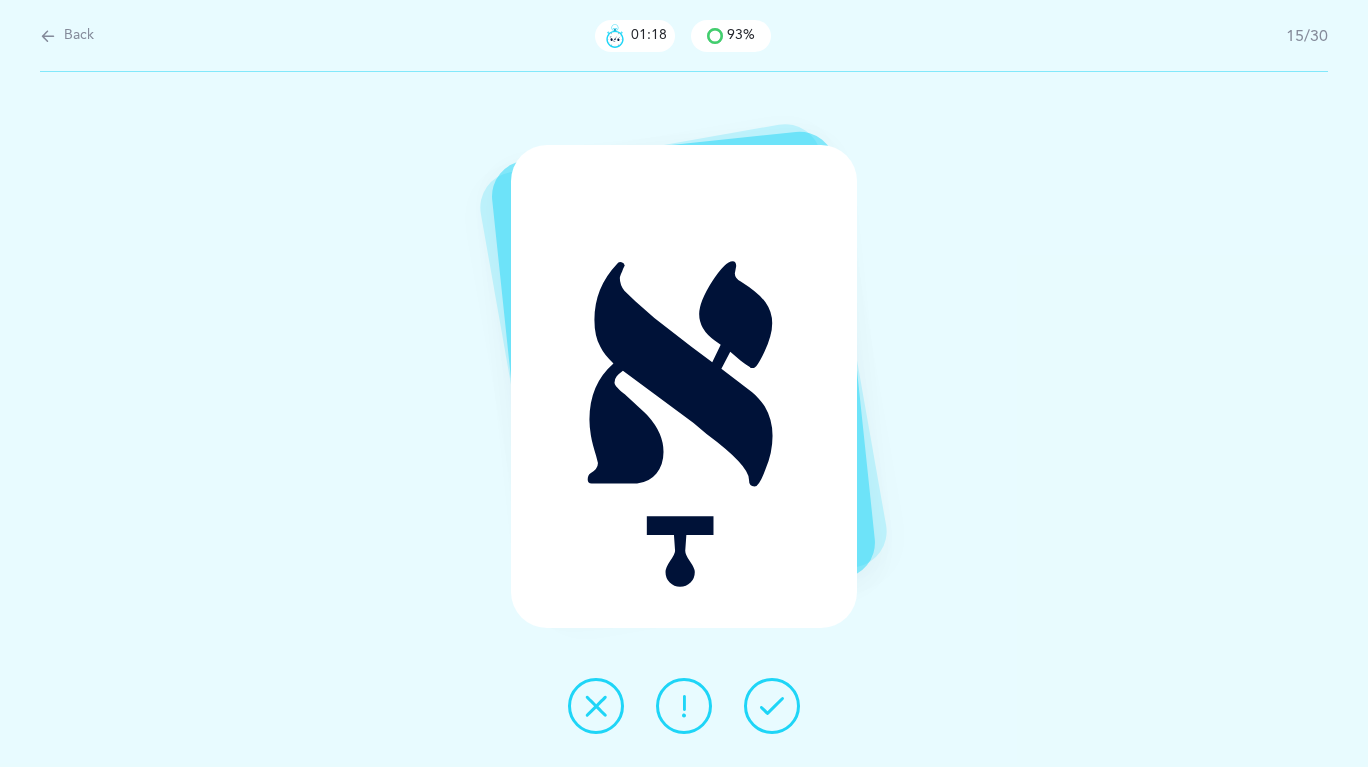click at bounding box center [596, 706] 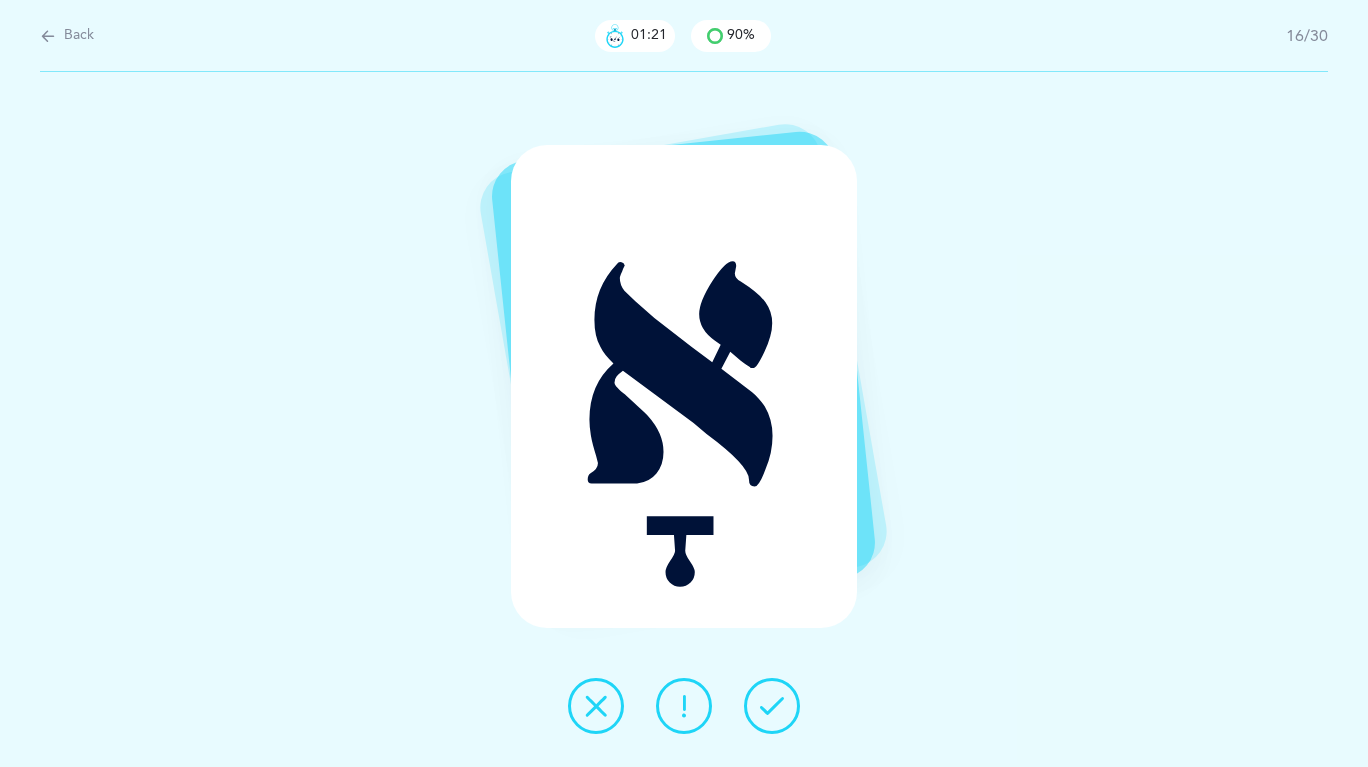 click at bounding box center [596, 706] 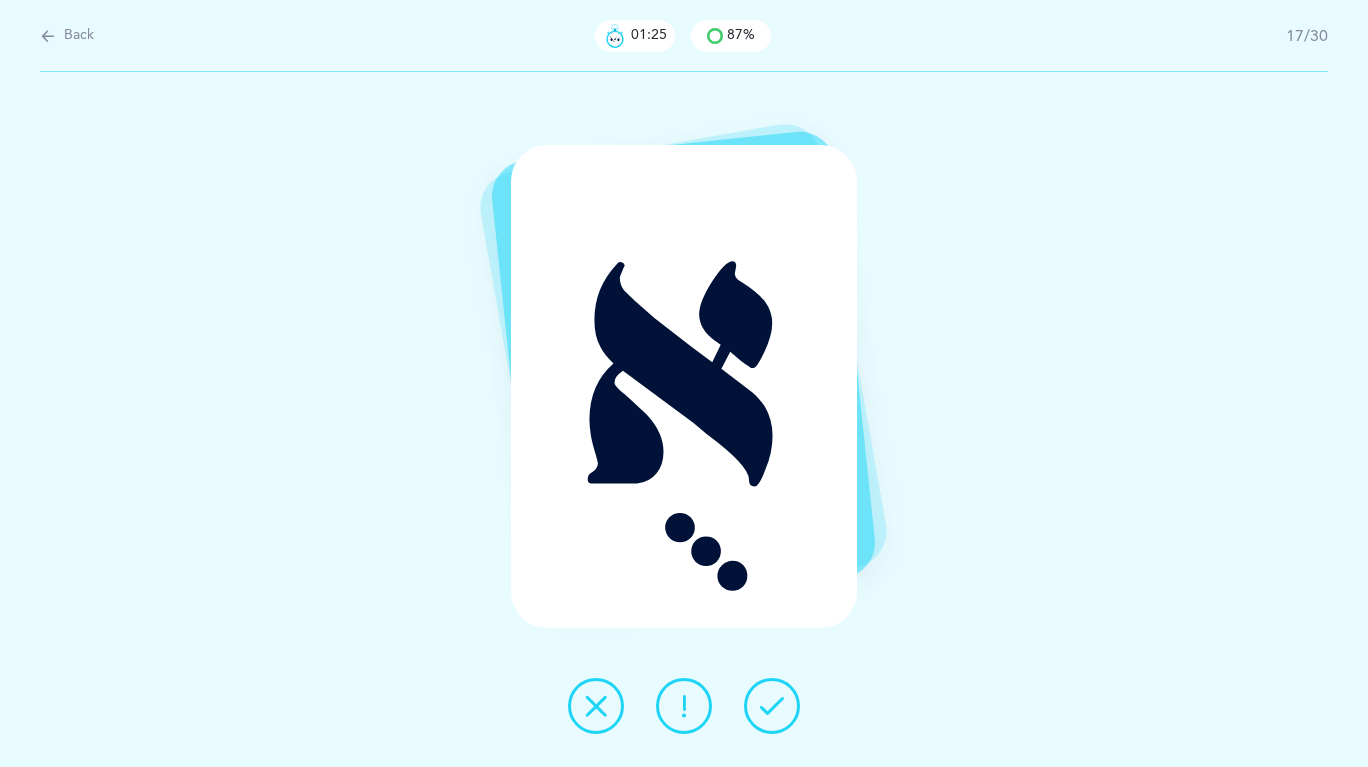 click at bounding box center (596, 706) 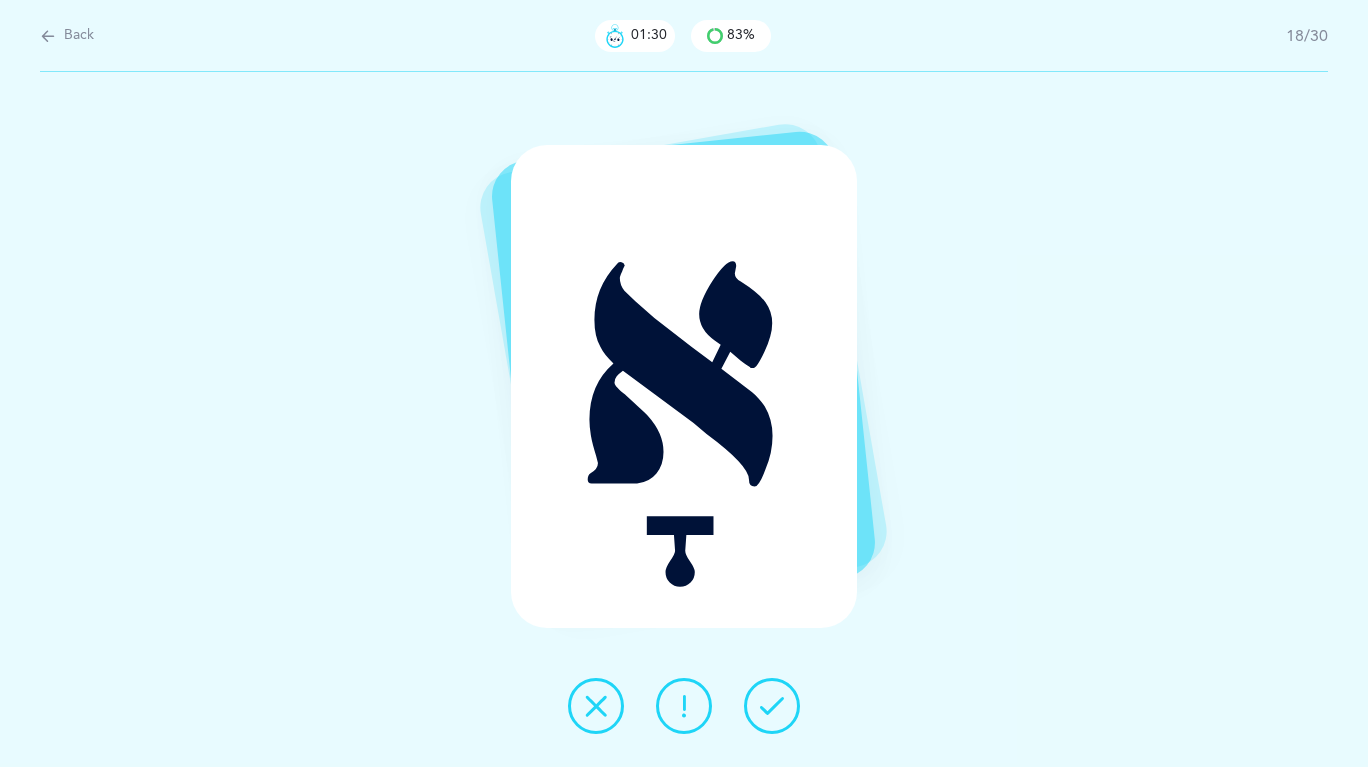 click at bounding box center [596, 706] 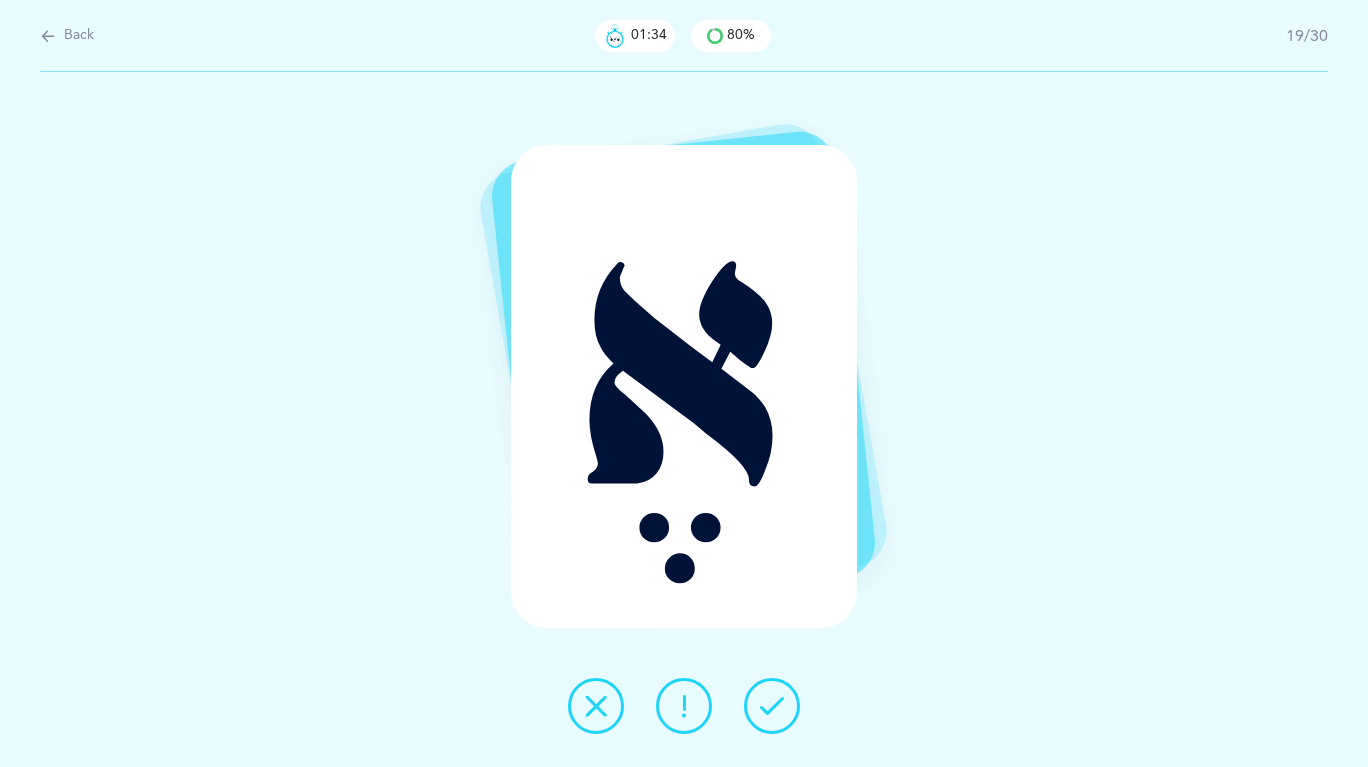 click at bounding box center (684, 706) 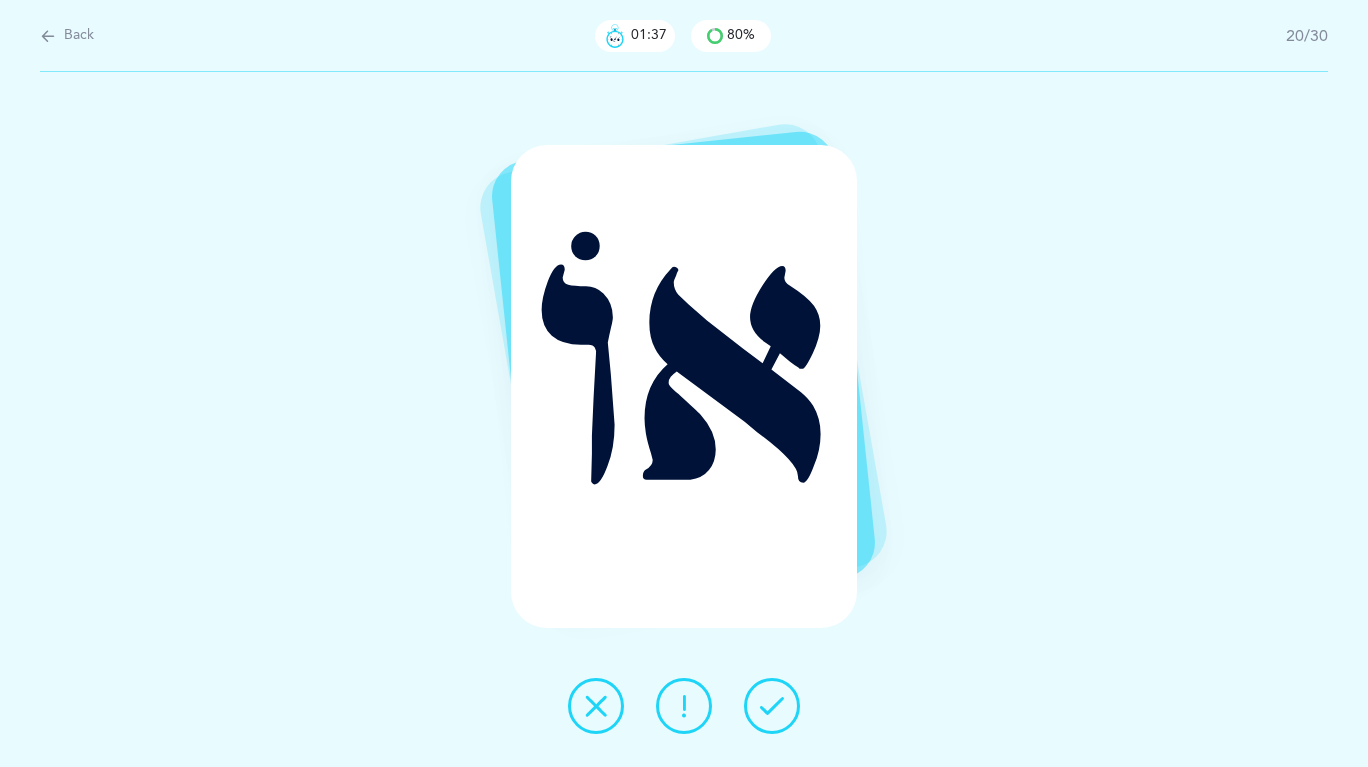 click at bounding box center (772, 706) 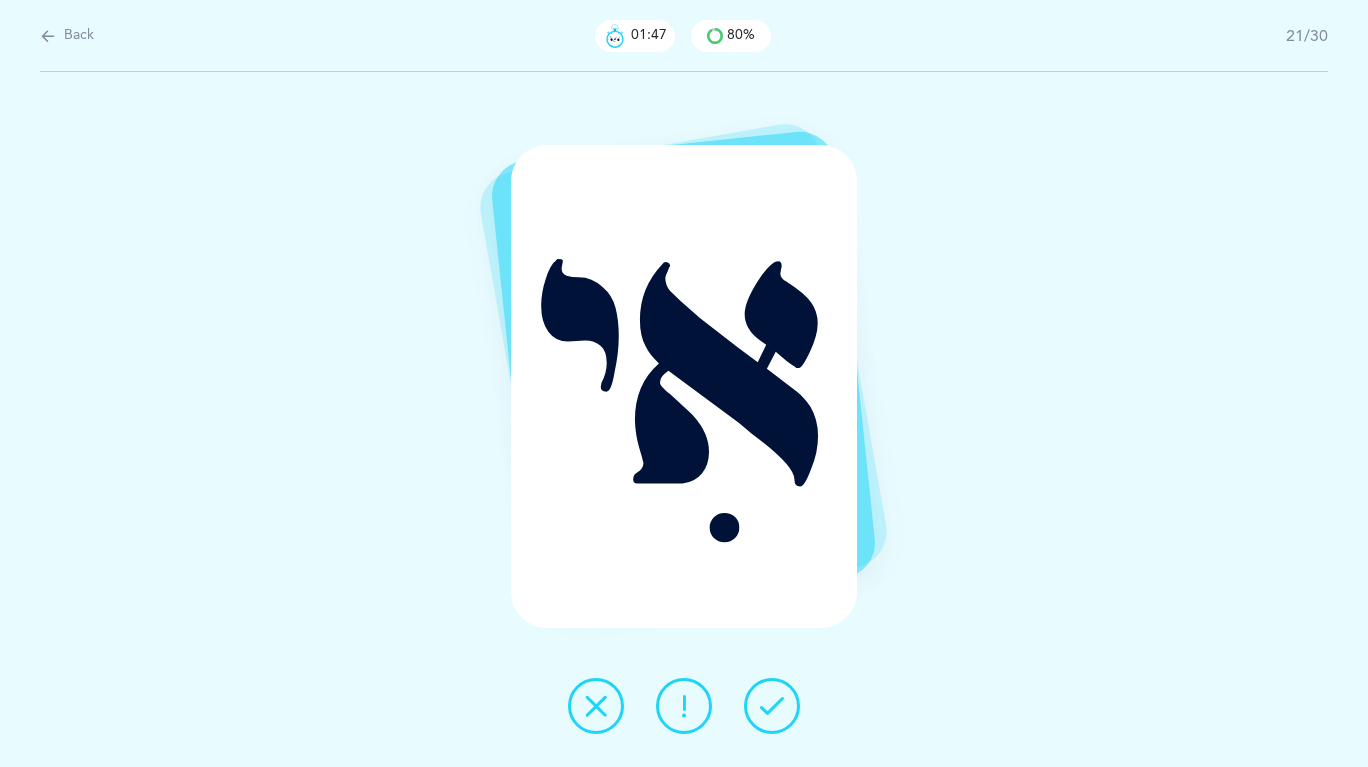 click at bounding box center (684, 706) 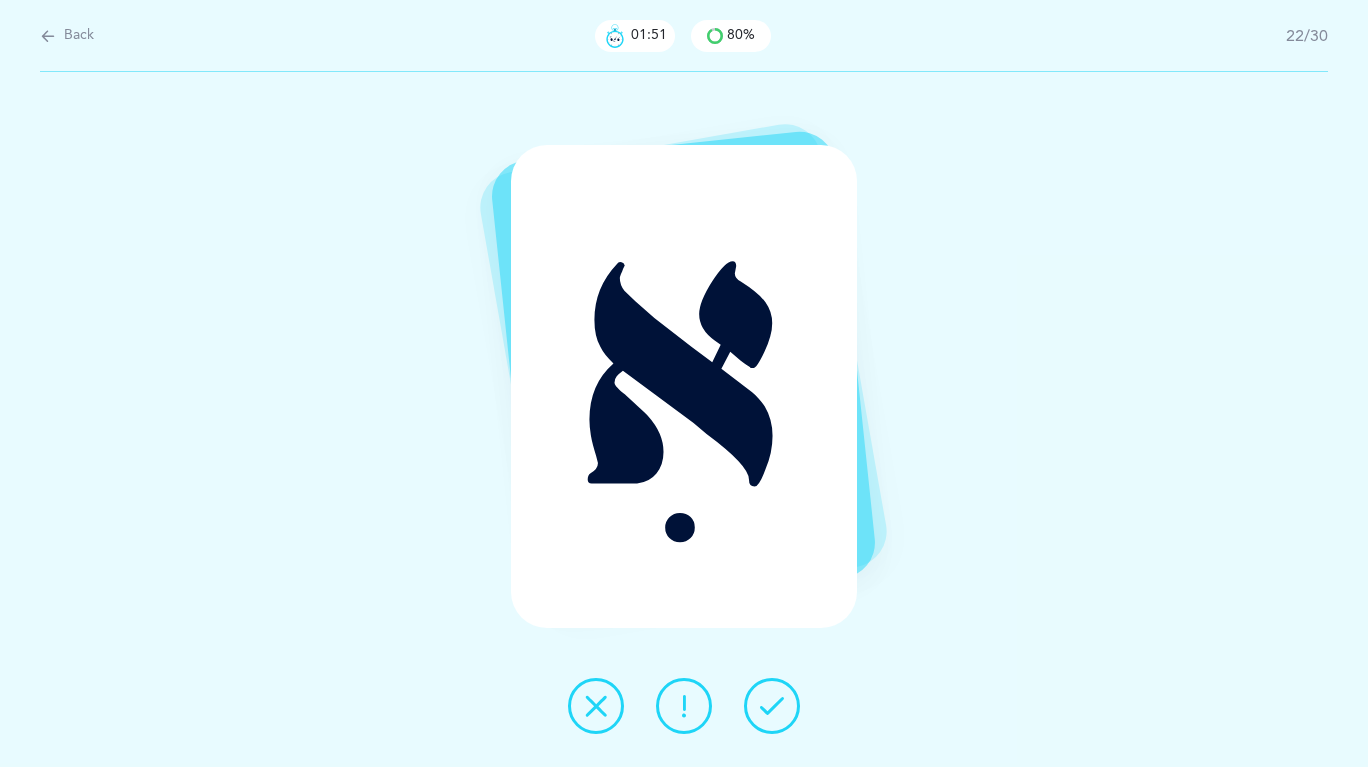 click at bounding box center (772, 706) 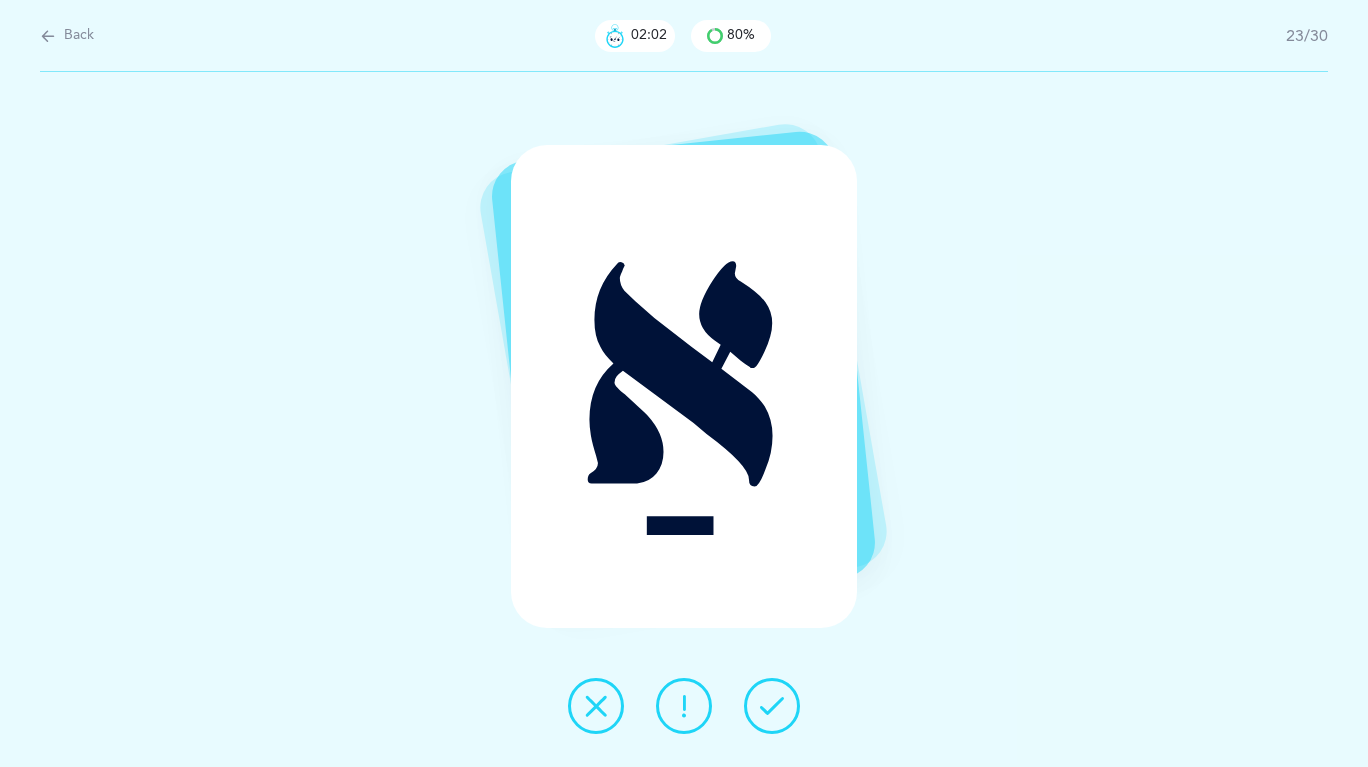 click at bounding box center [596, 706] 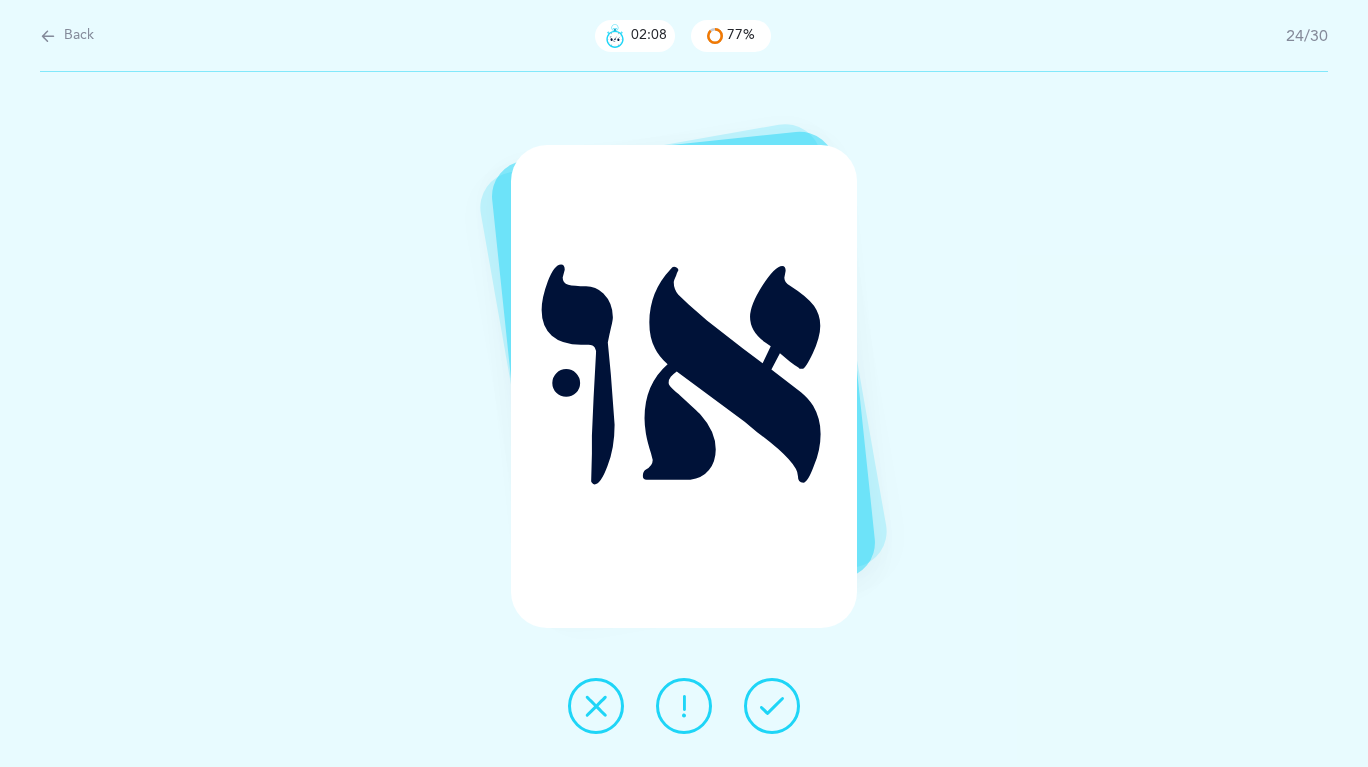 click at bounding box center [596, 706] 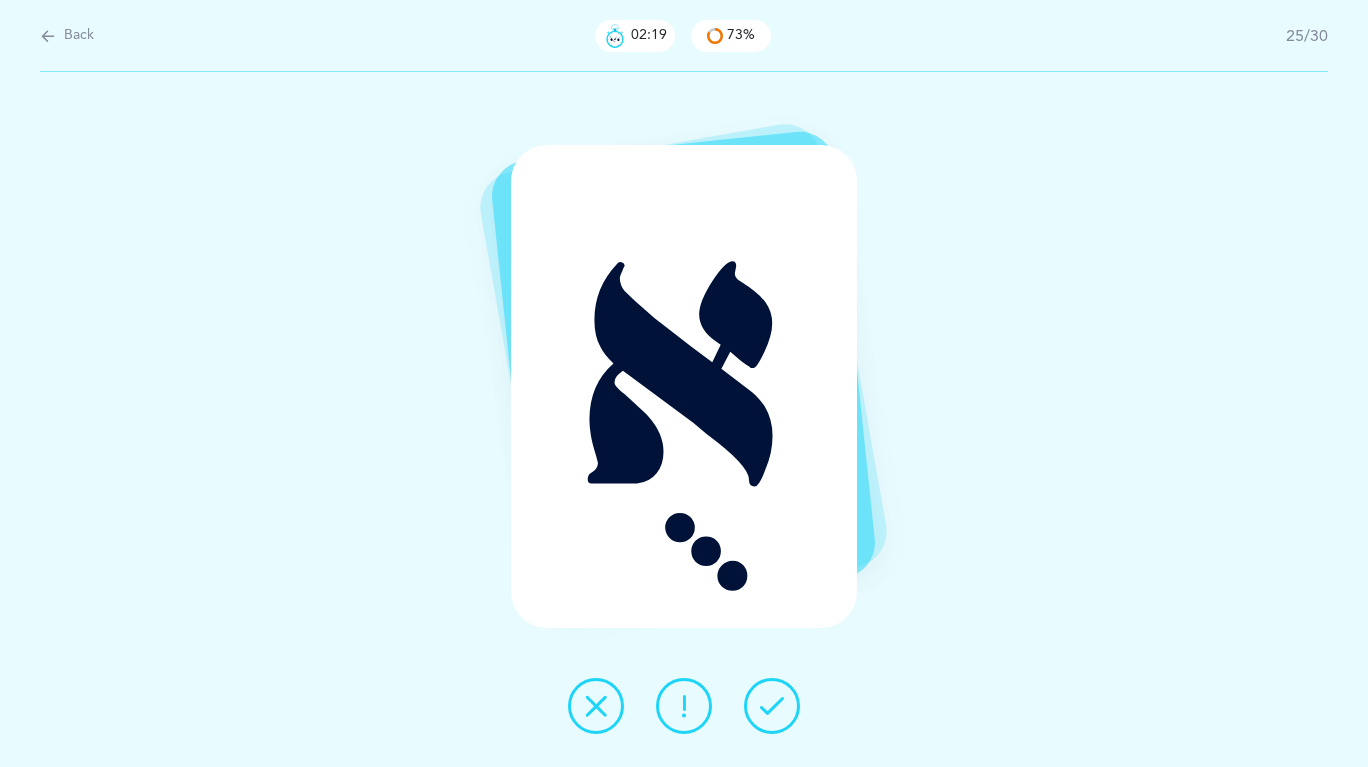 click at bounding box center (772, 706) 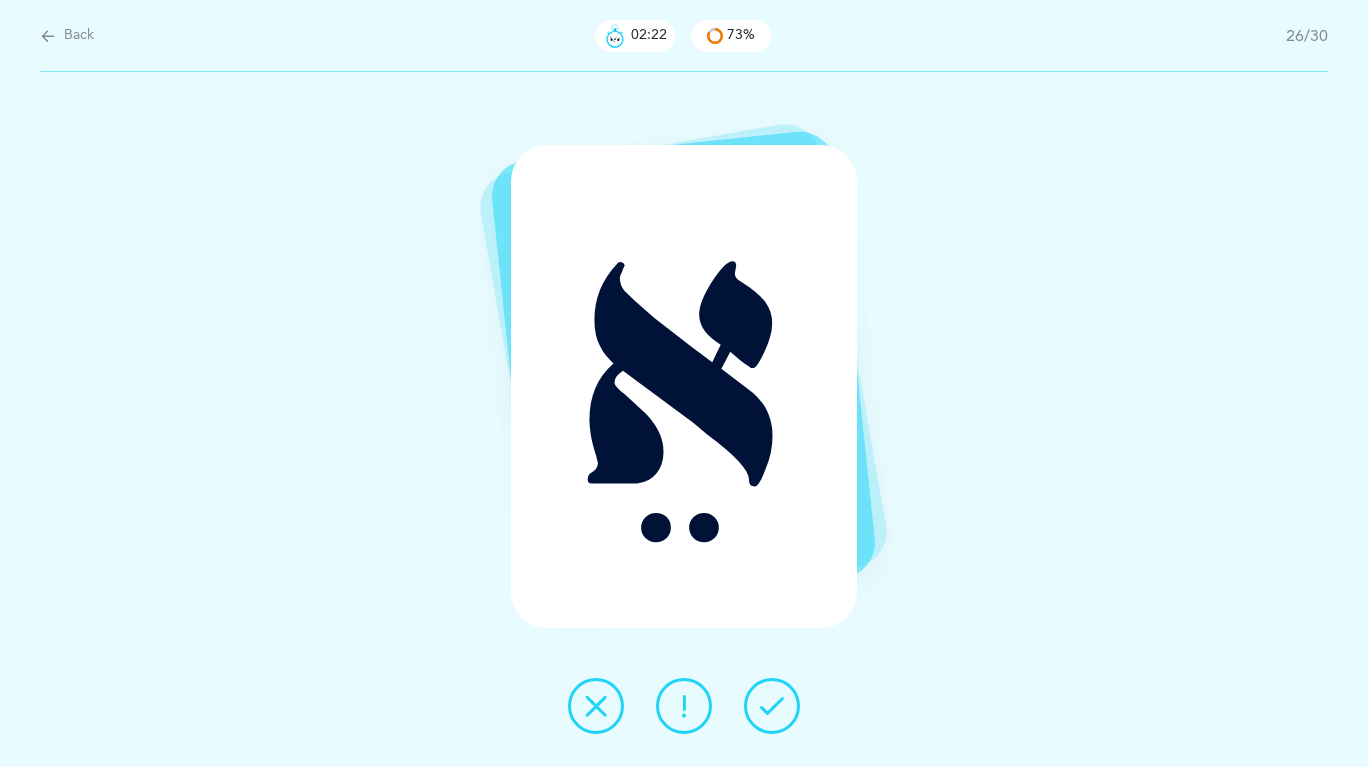 click at bounding box center (596, 706) 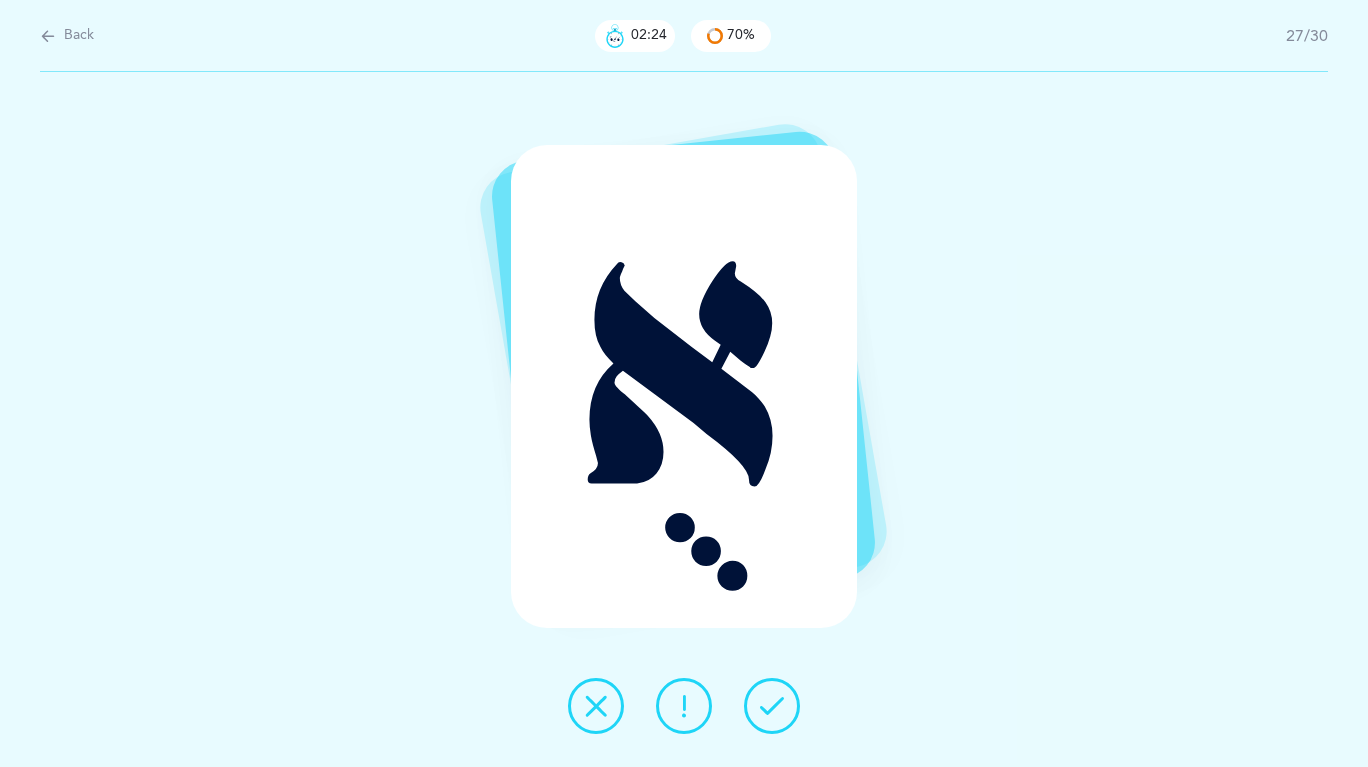 click at bounding box center (772, 706) 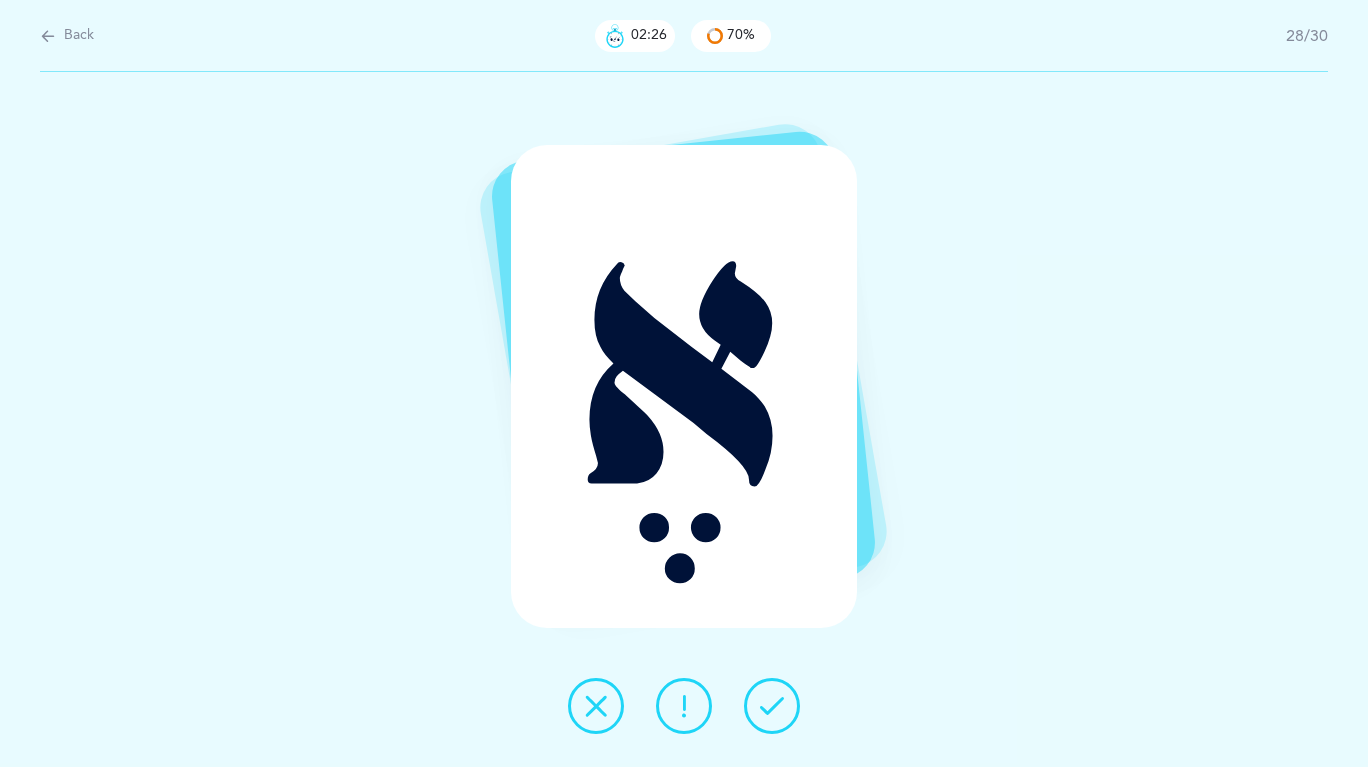 click at bounding box center [772, 706] 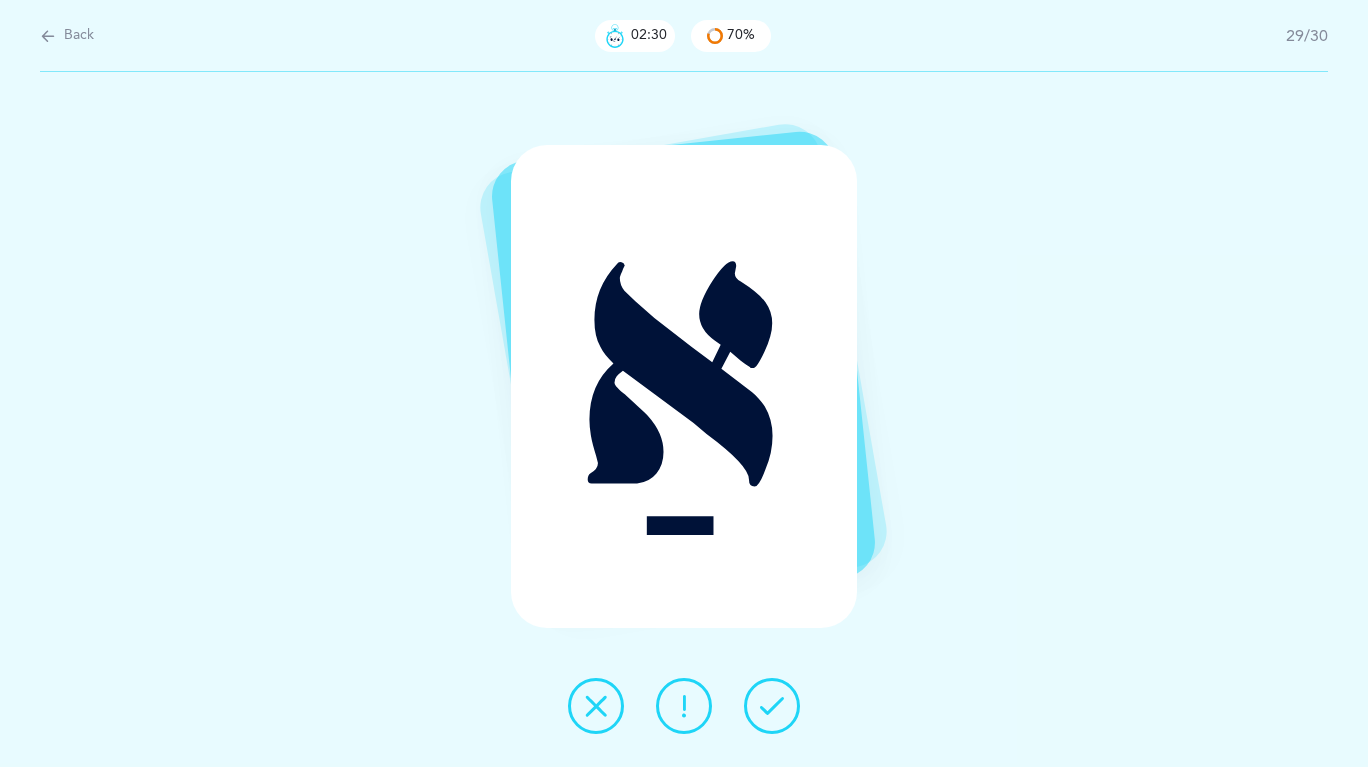 click at bounding box center [772, 706] 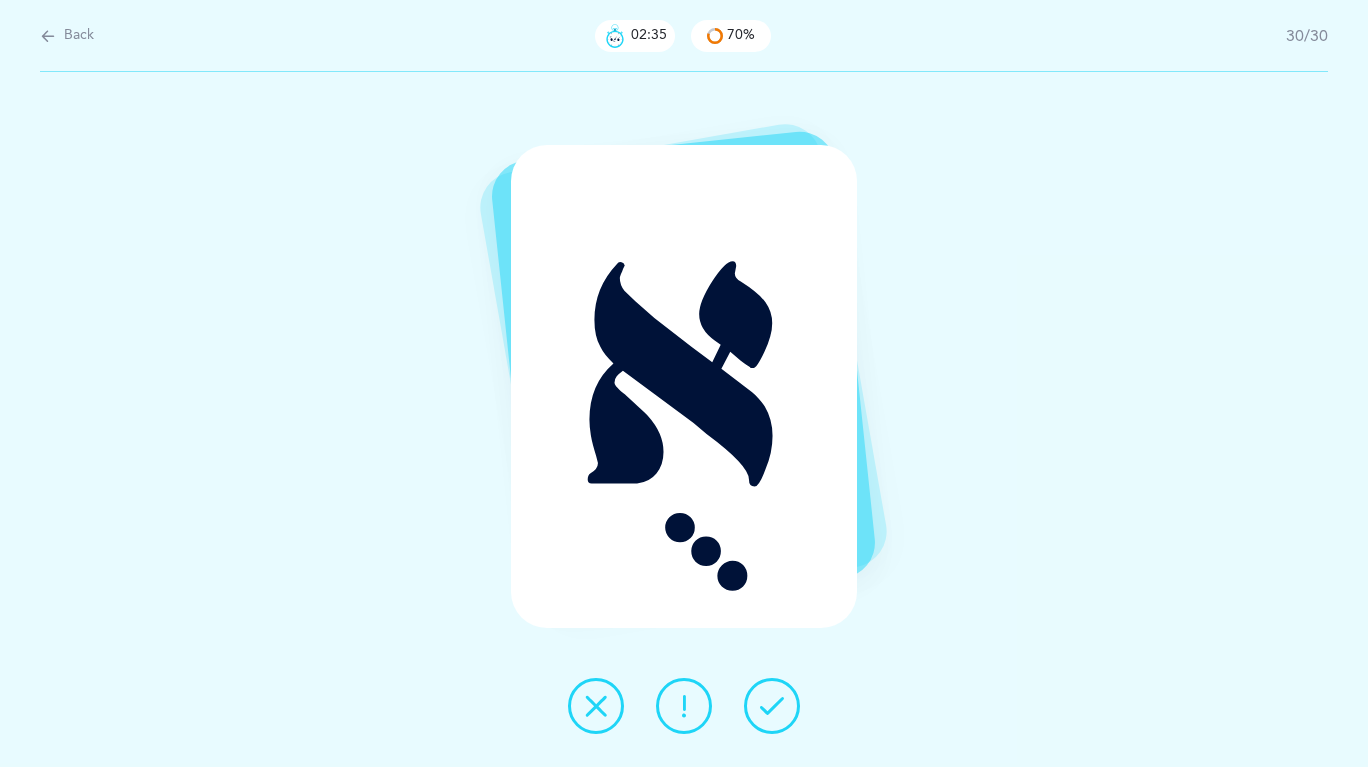 click at bounding box center [772, 706] 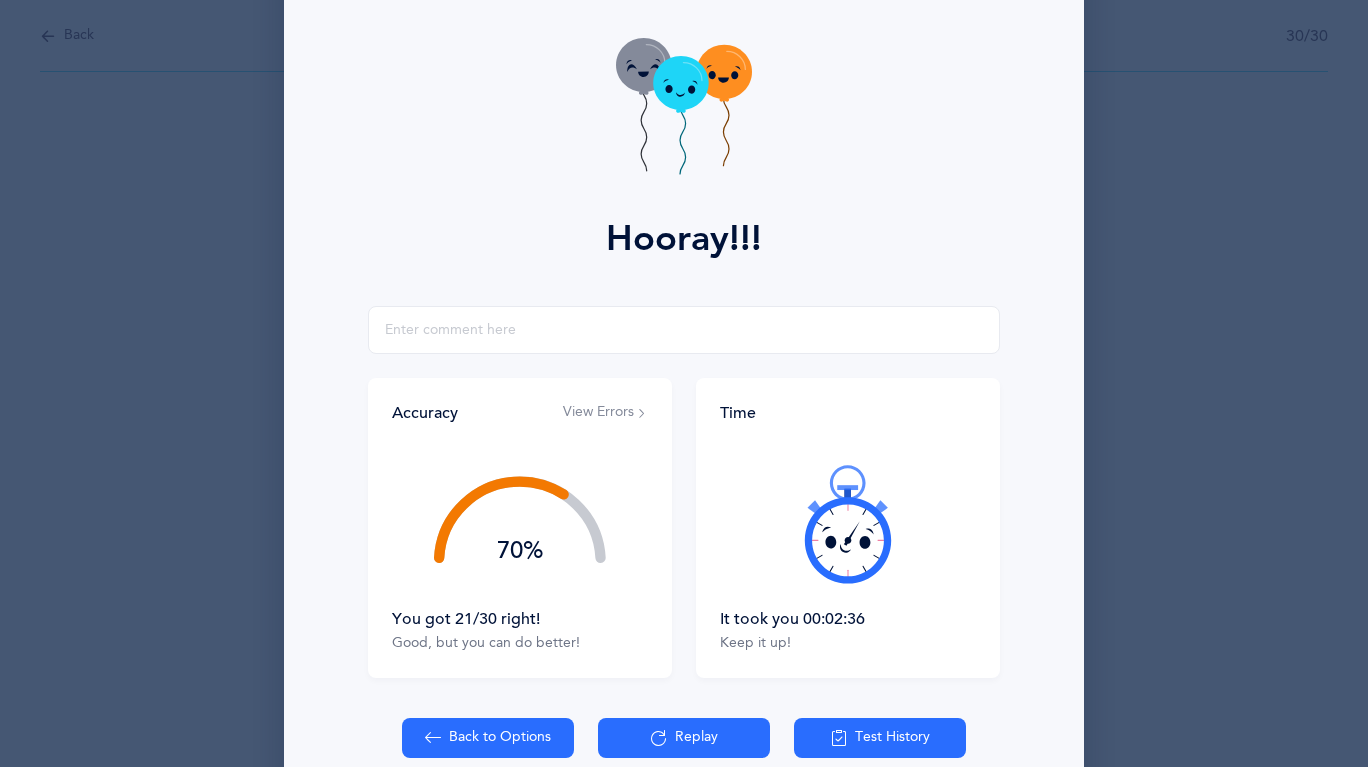 scroll, scrollTop: 185, scrollLeft: 0, axis: vertical 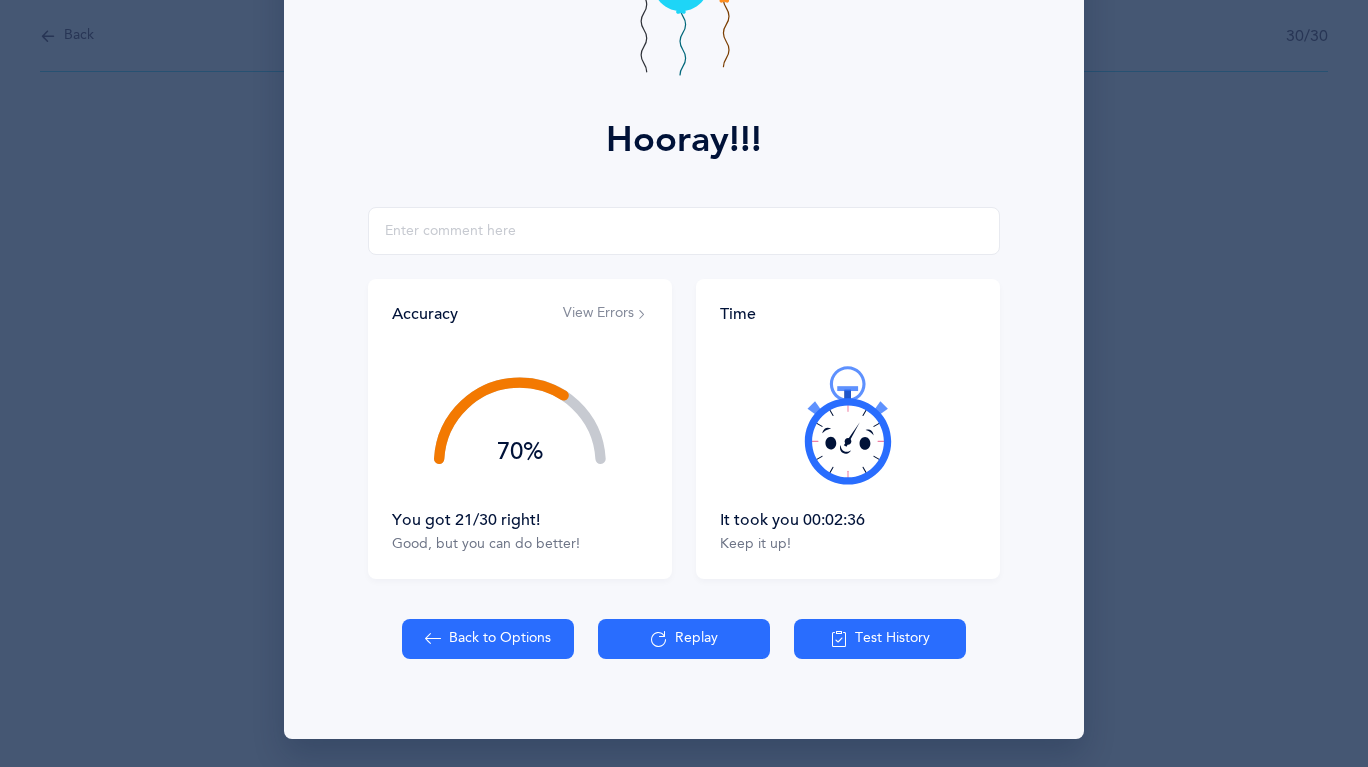 click on "View Errors" at bounding box center (605, 314) 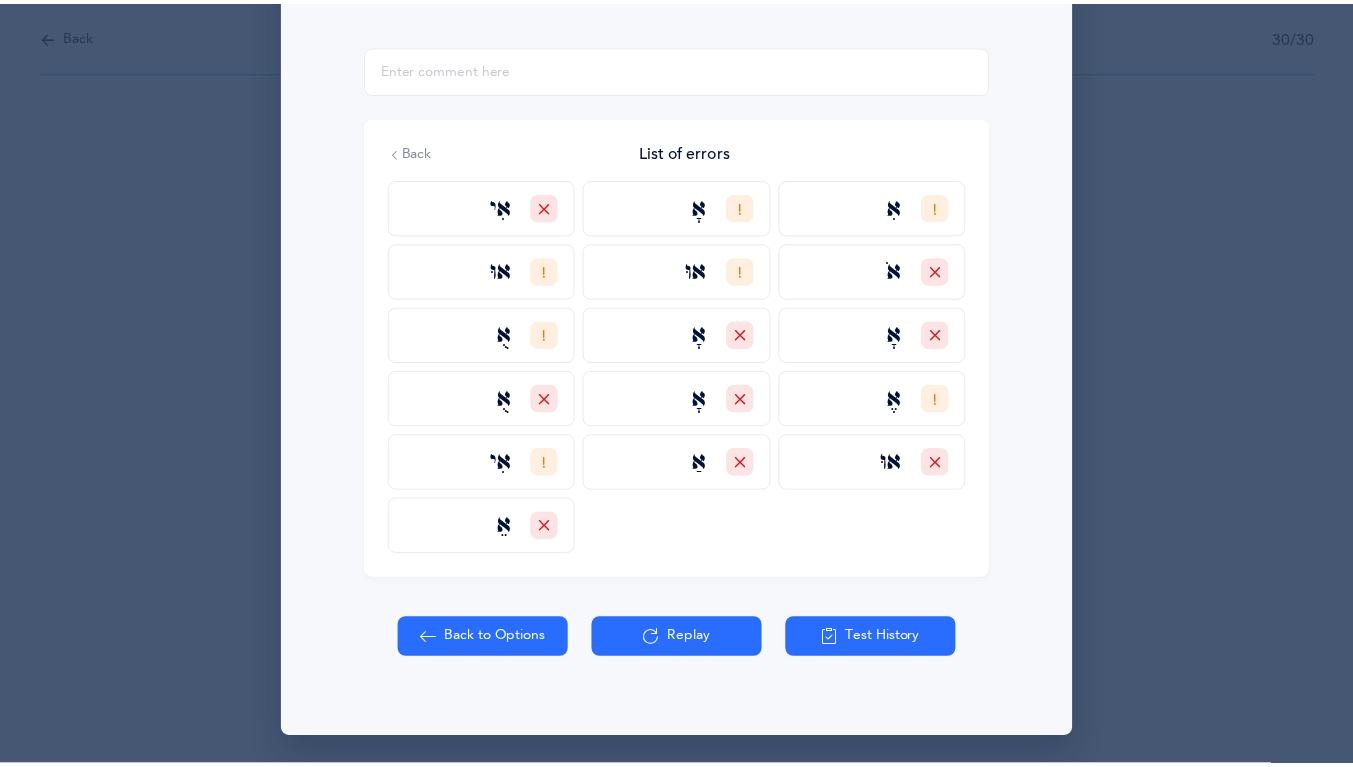 scroll, scrollTop: 343, scrollLeft: 0, axis: vertical 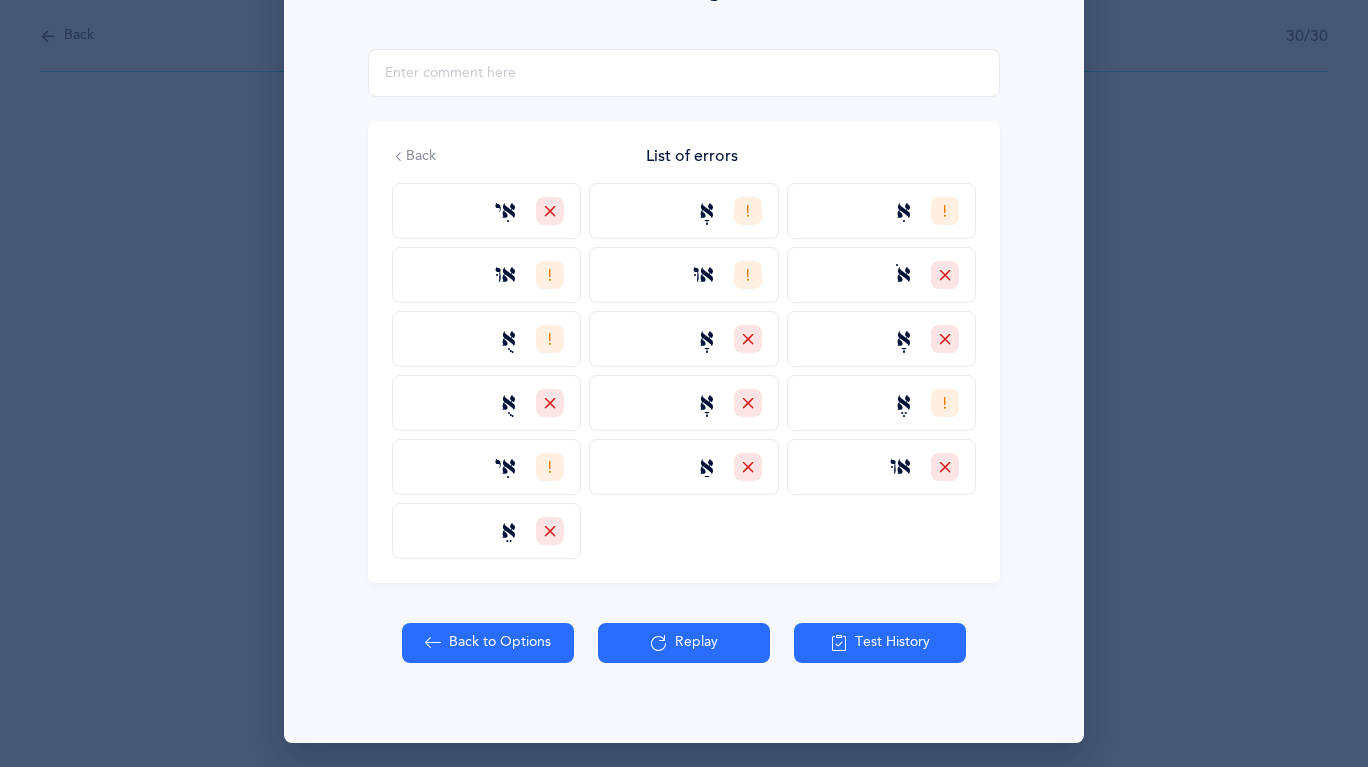click on "Back to Options" at bounding box center (488, 643) 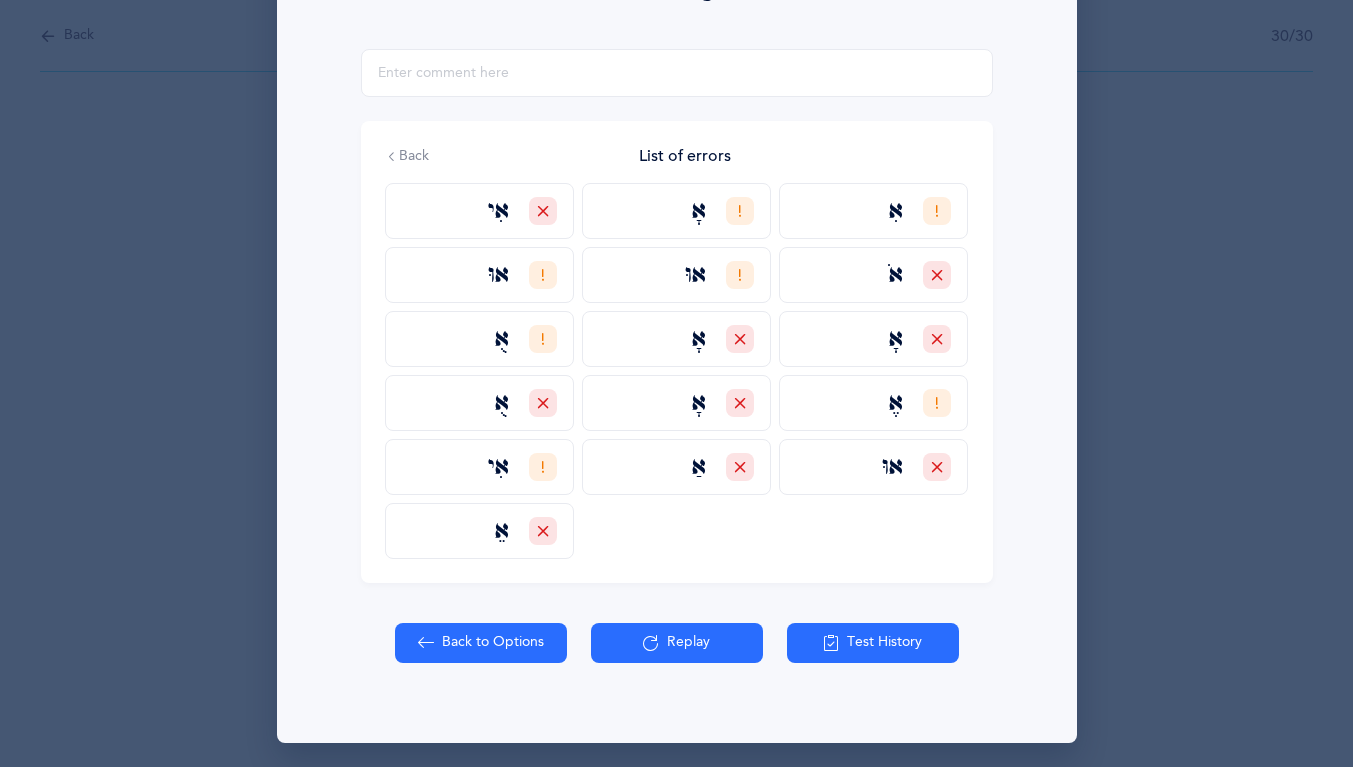 select on "4" 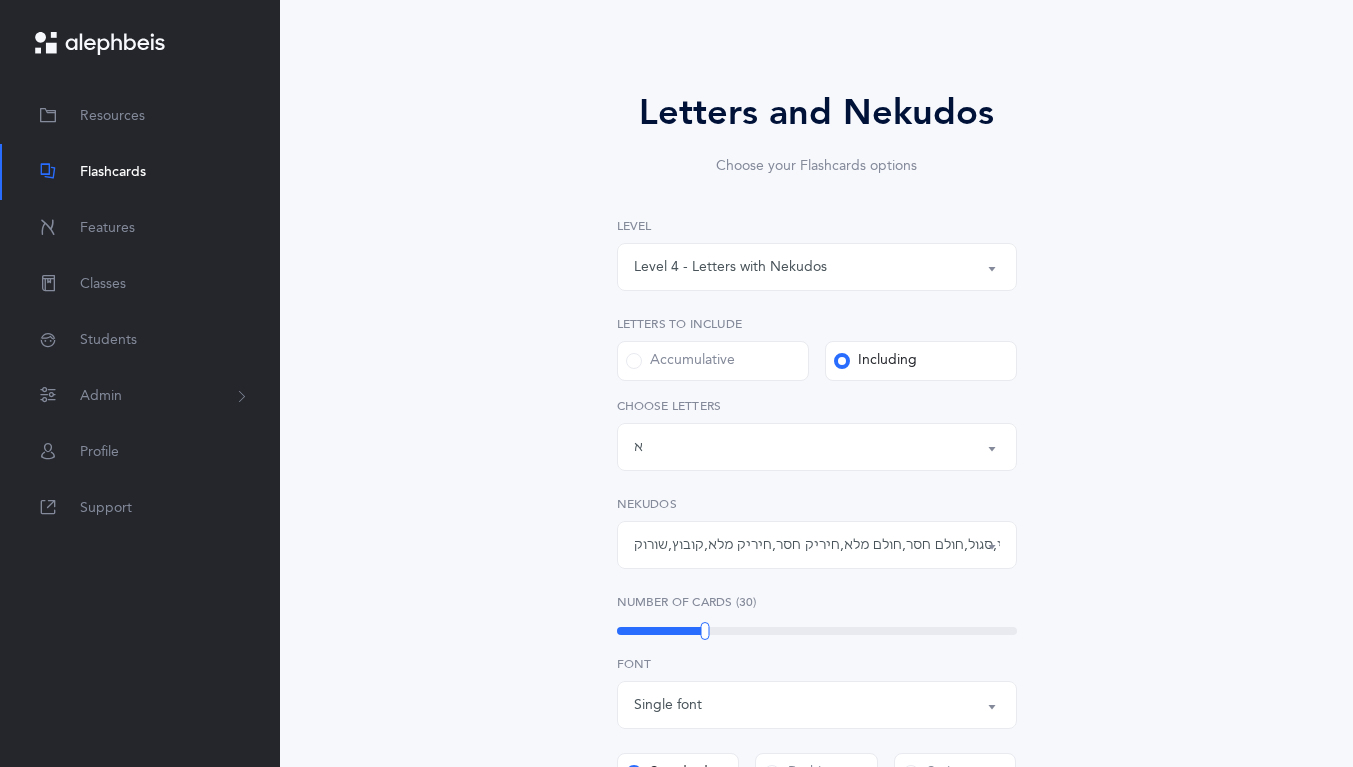 scroll, scrollTop: 145, scrollLeft: 0, axis: vertical 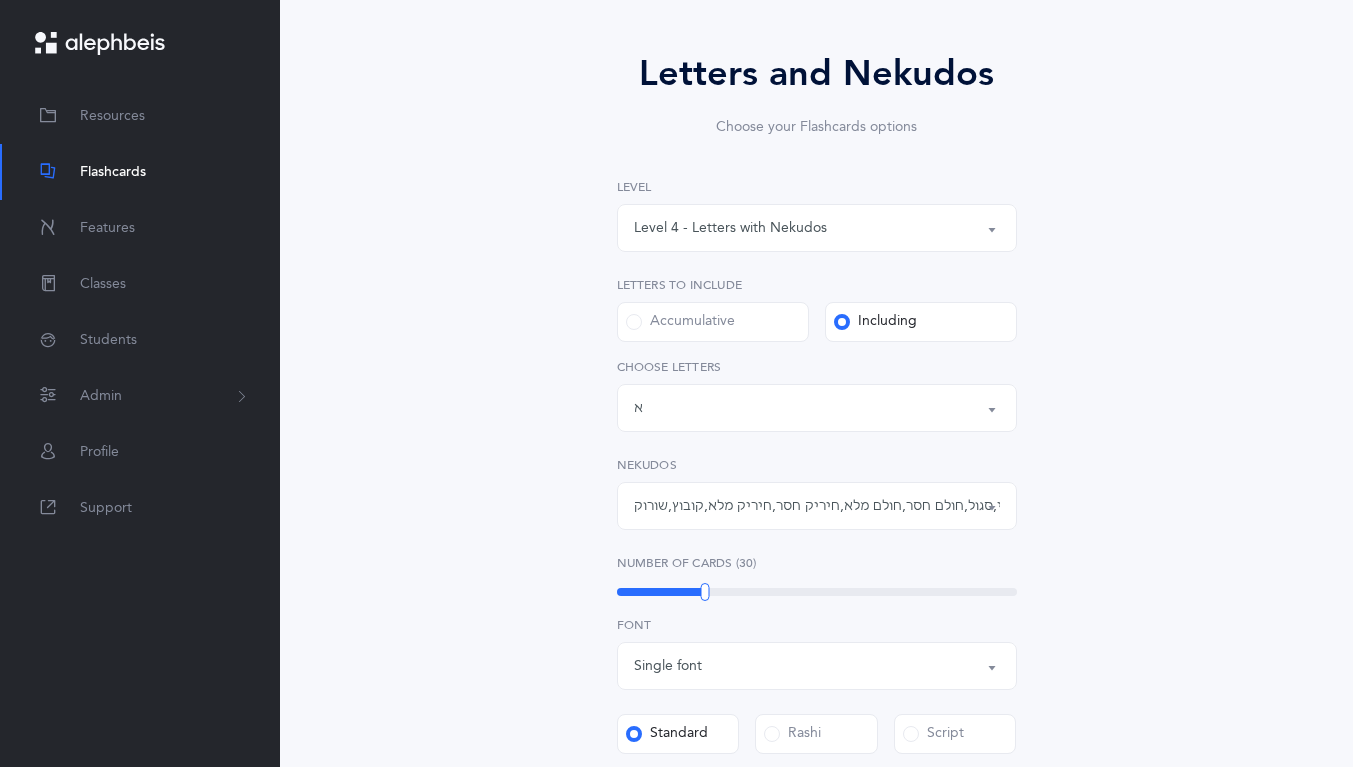 click on "קמץ ,  פתח ,  צירי ,  סגול ,  חולם חסר ,  חולם מלא ,  חיריק חסר ,  חיריק מלא ,  קובוץ ,  שורוק" at bounding box center (817, 506) 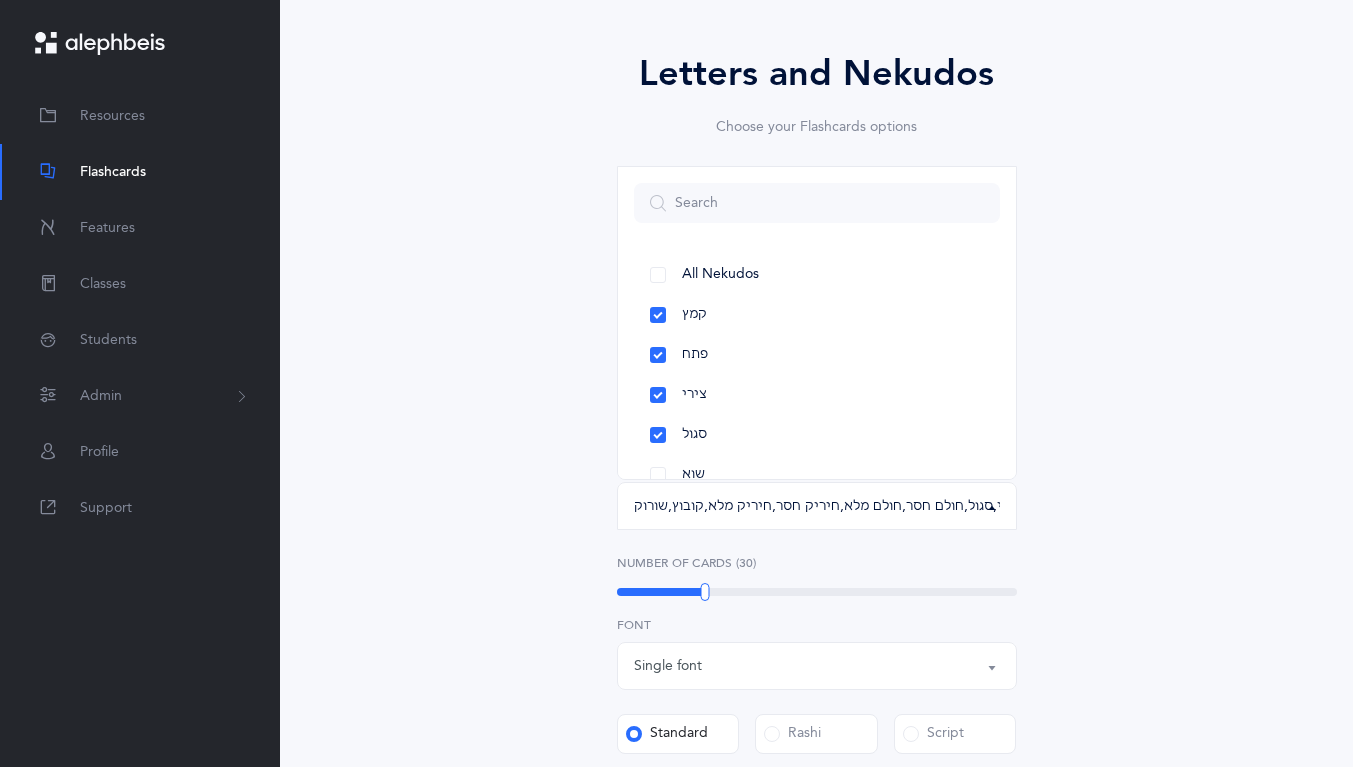 click on "All Nekudos" at bounding box center [817, 275] 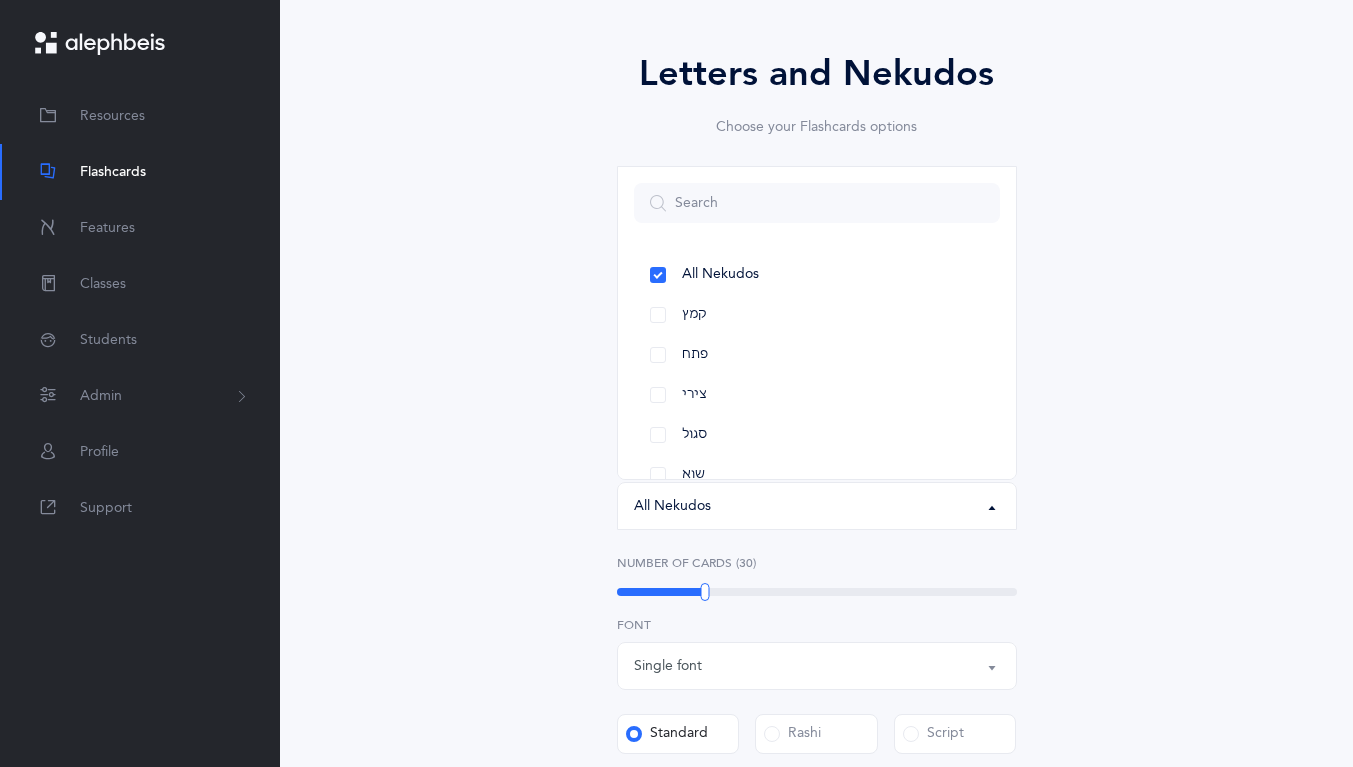 click on "פתח" at bounding box center [817, 355] 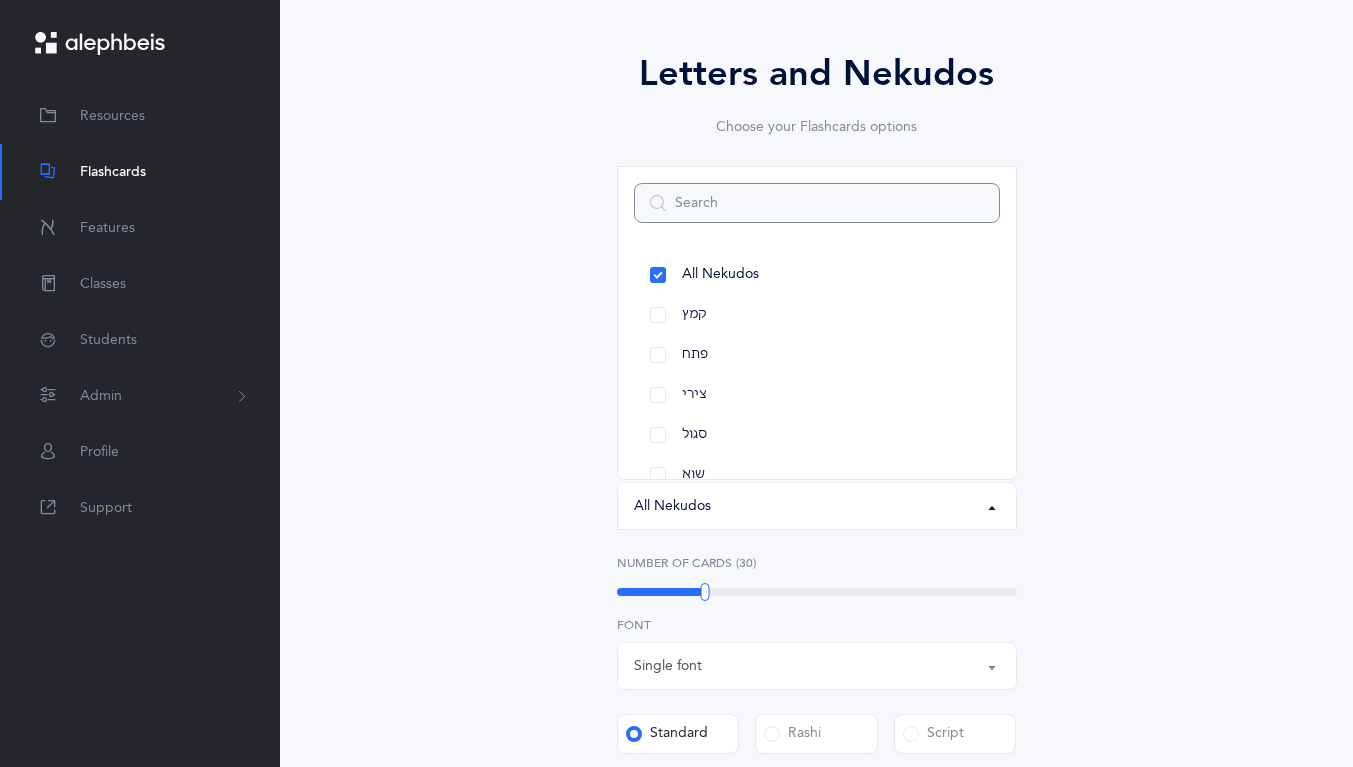 select on "29" 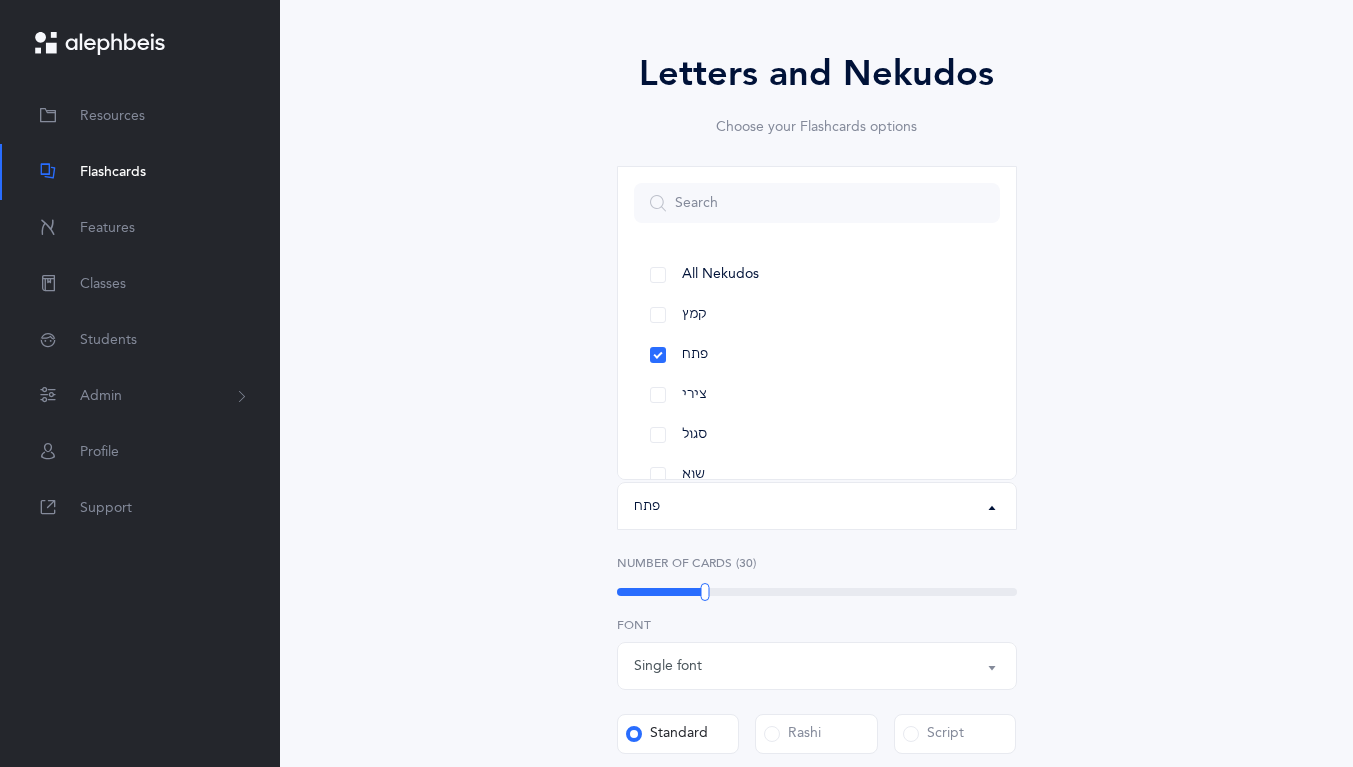 click on "צירי" at bounding box center [817, 395] 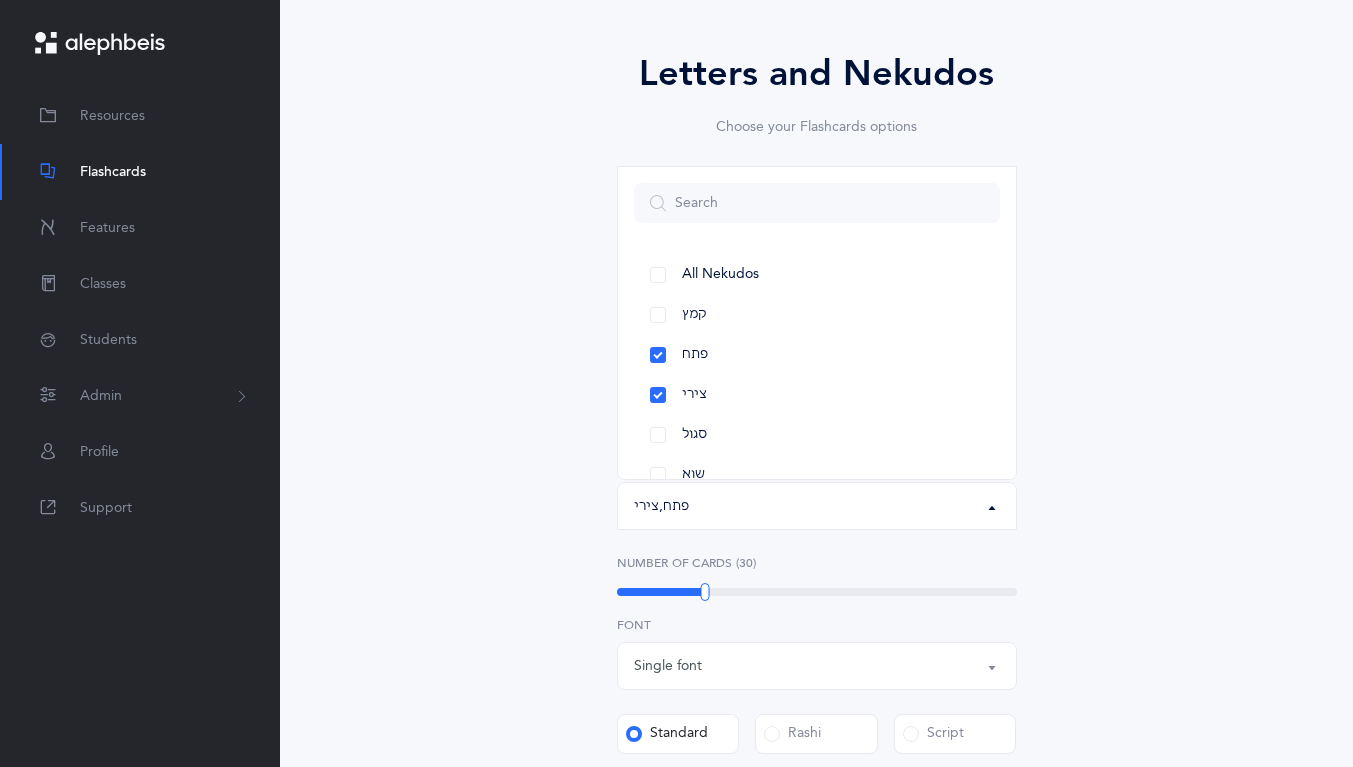 click on "סגול" at bounding box center (817, 435) 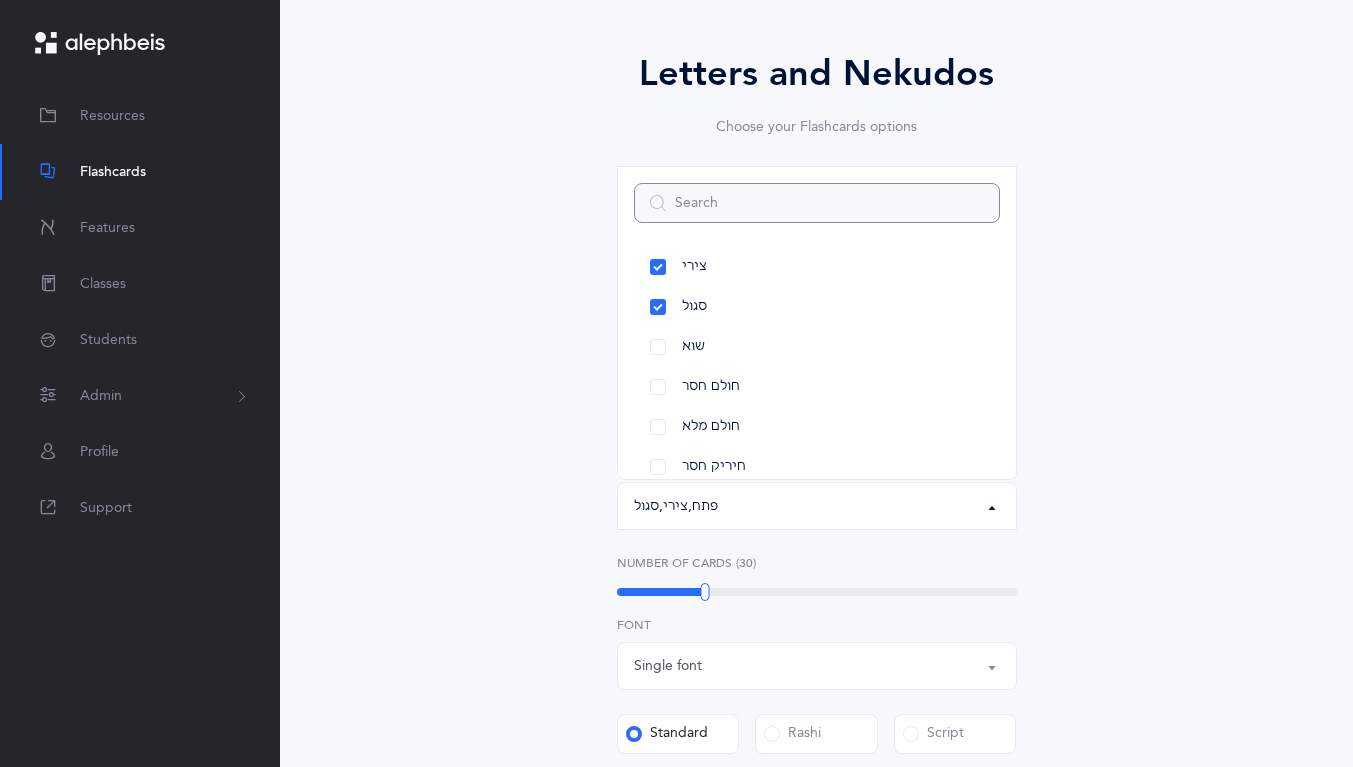 scroll, scrollTop: 156, scrollLeft: 0, axis: vertical 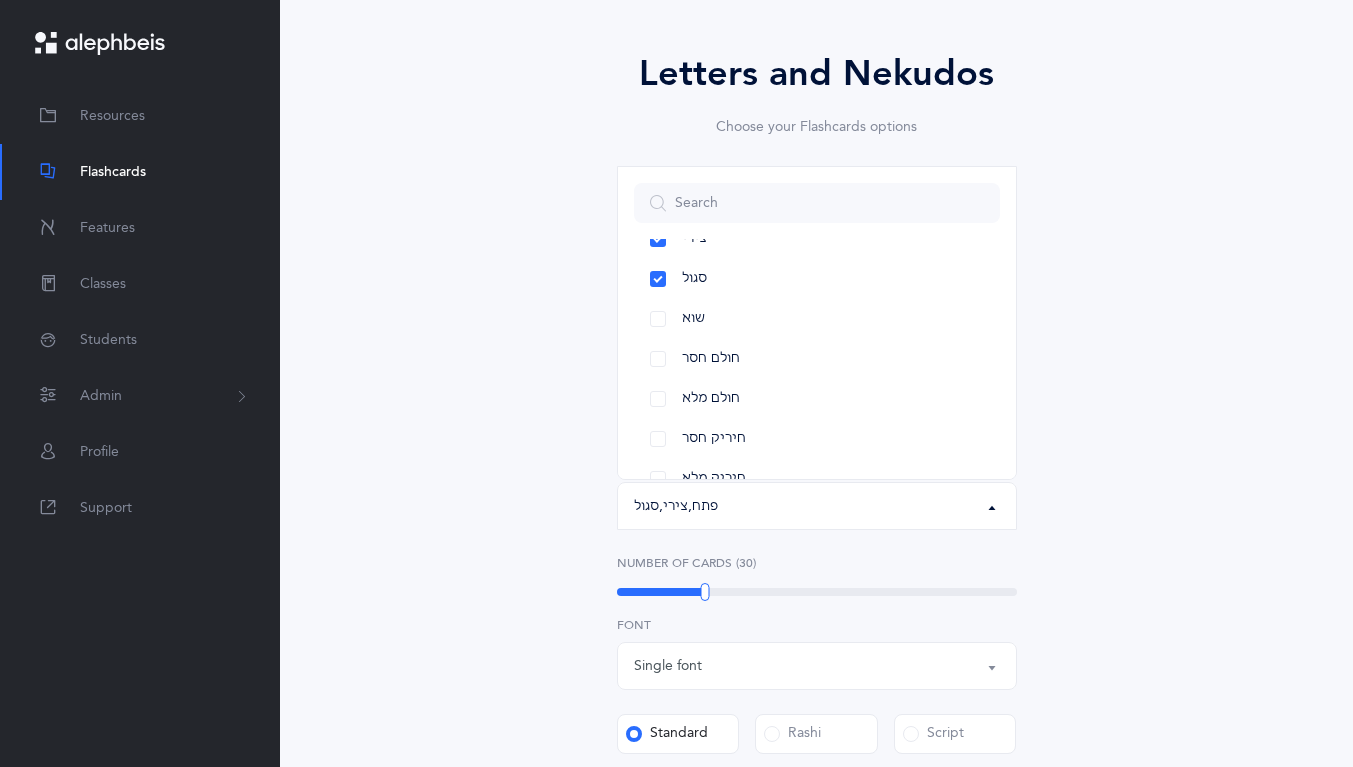 click on "חולם מלא" at bounding box center (817, 399) 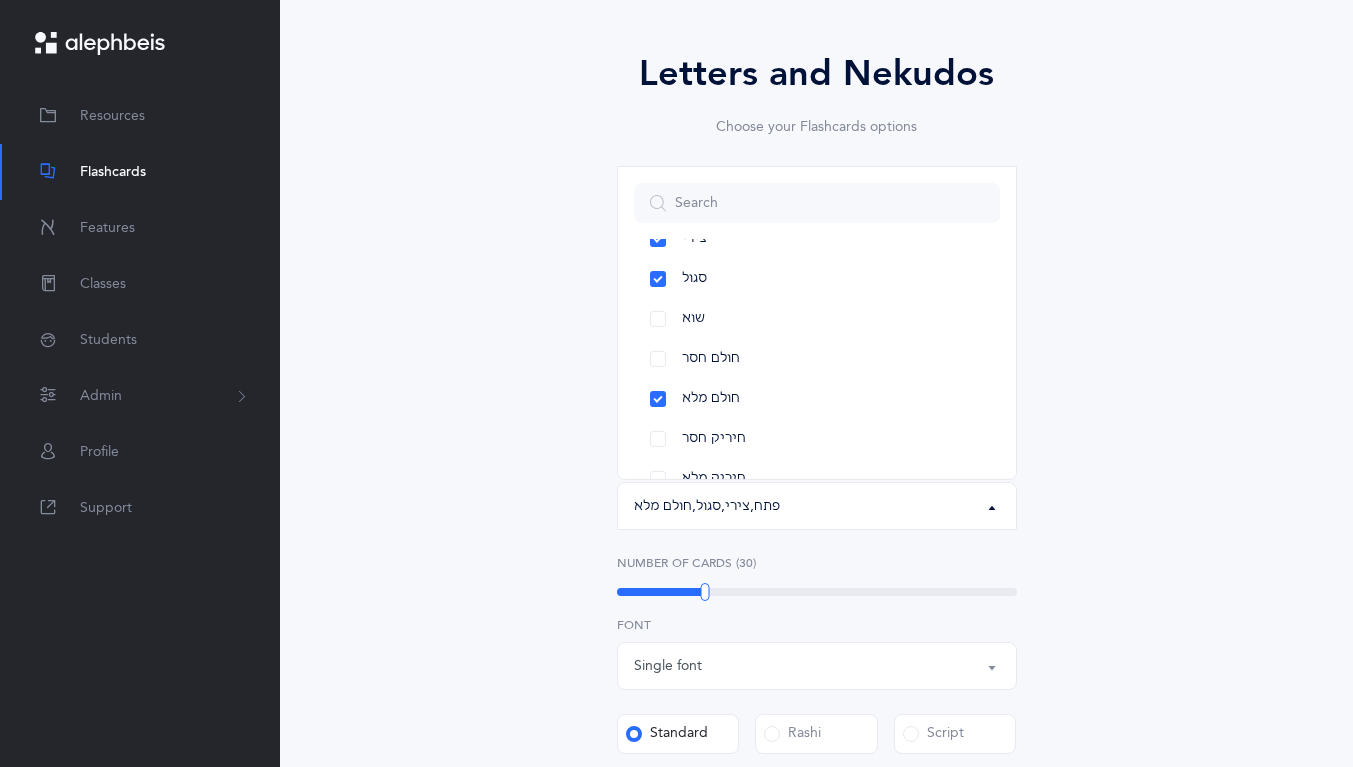 click on "Letters and Nekudos   Choose your Flashcards options         Level 1 - Letters only
Level 2 - Nekudos only
Level 3 - Letters and Nekudos
Level 4 - Letters with Nekudos
Level 4 - Letters with Nekudos
Level
Letters to include
Accumulative
Including
All Letters
א
בּ
ב
ג
ד
ה
ו
ז
ח
ט
י
כּ
כ
ל
מ
נ
ס
ע
פּ
פ
צ
ק
ר
שׁ
שׂ
תּ
ת
Letters: א
All Letters
א
בּ
ב
ג
ד
ה
ו
ז
ח
ט
י
כּ
כ
ל
מ
נ
ס
ע
פּ
פ
צ
ק
ר
שׁ
שׂ
תּ
ת
Choose letters
All Nekudos
קמץ
פתח
צירי
סגול
שוא
חולם חסר
חולם מלא
חיריק חסר
חיריק מלא
קובוץ
שורוק
חטף קמץ
חטף פתח
חטף סגול
פתח ,  צירי ,  סגול ,  חולם מלא
All Nekudos
קמץ
פתח
צירי" at bounding box center (817, 640) 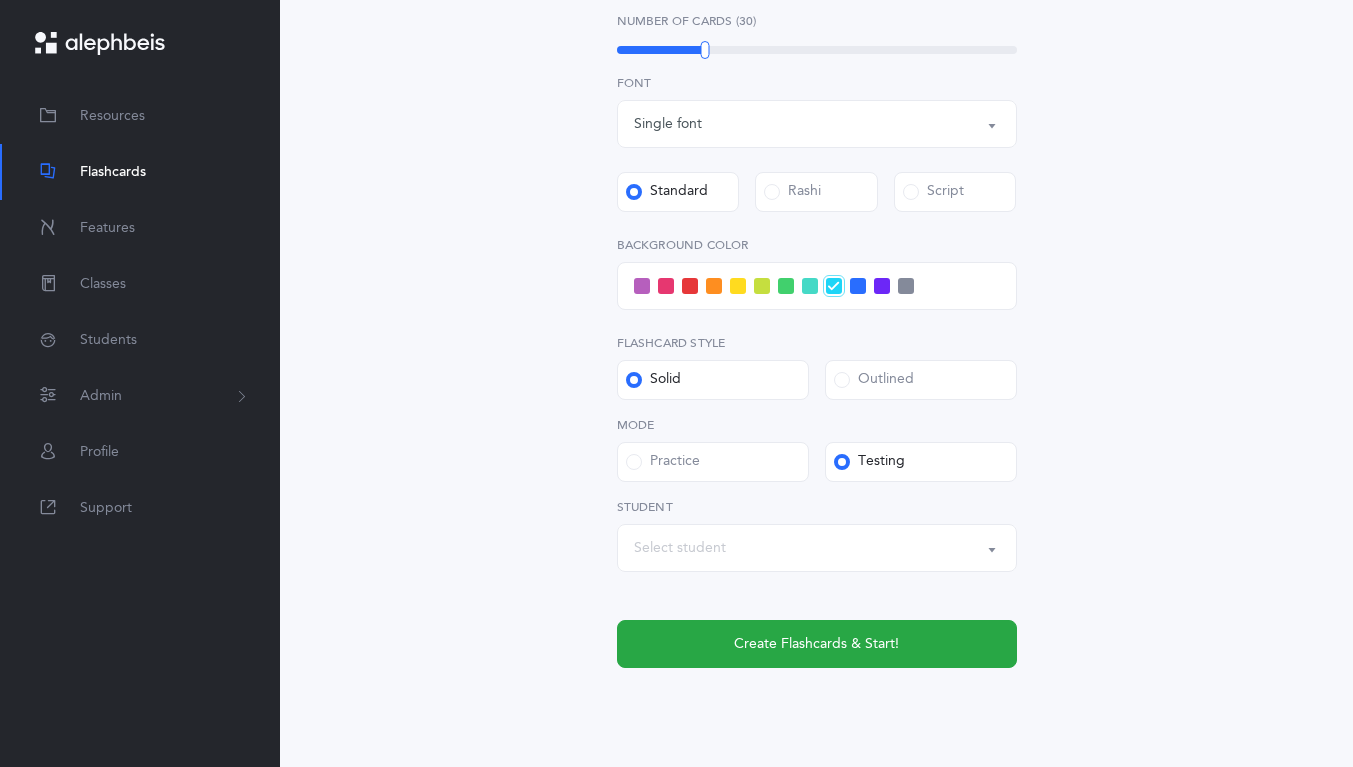 scroll, scrollTop: 692, scrollLeft: 0, axis: vertical 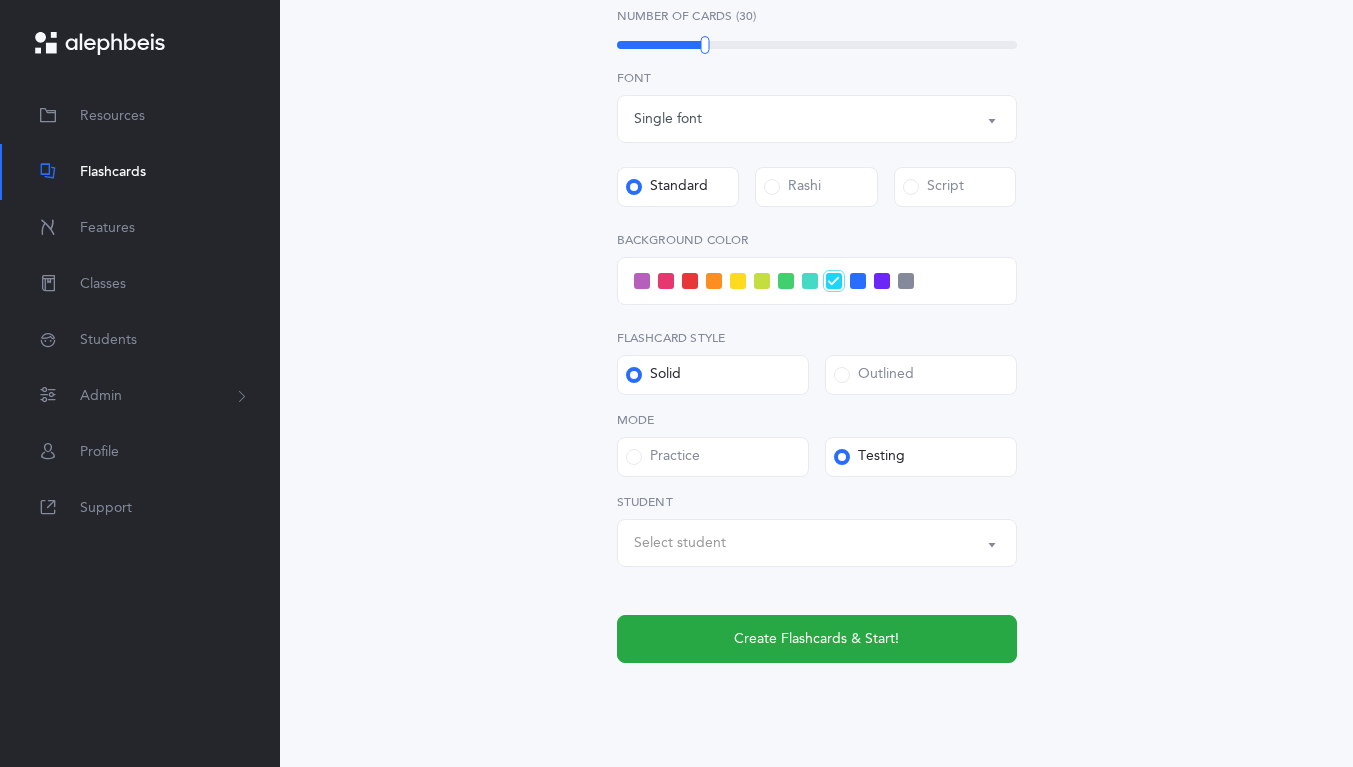 click on "Select student" at bounding box center (817, 543) 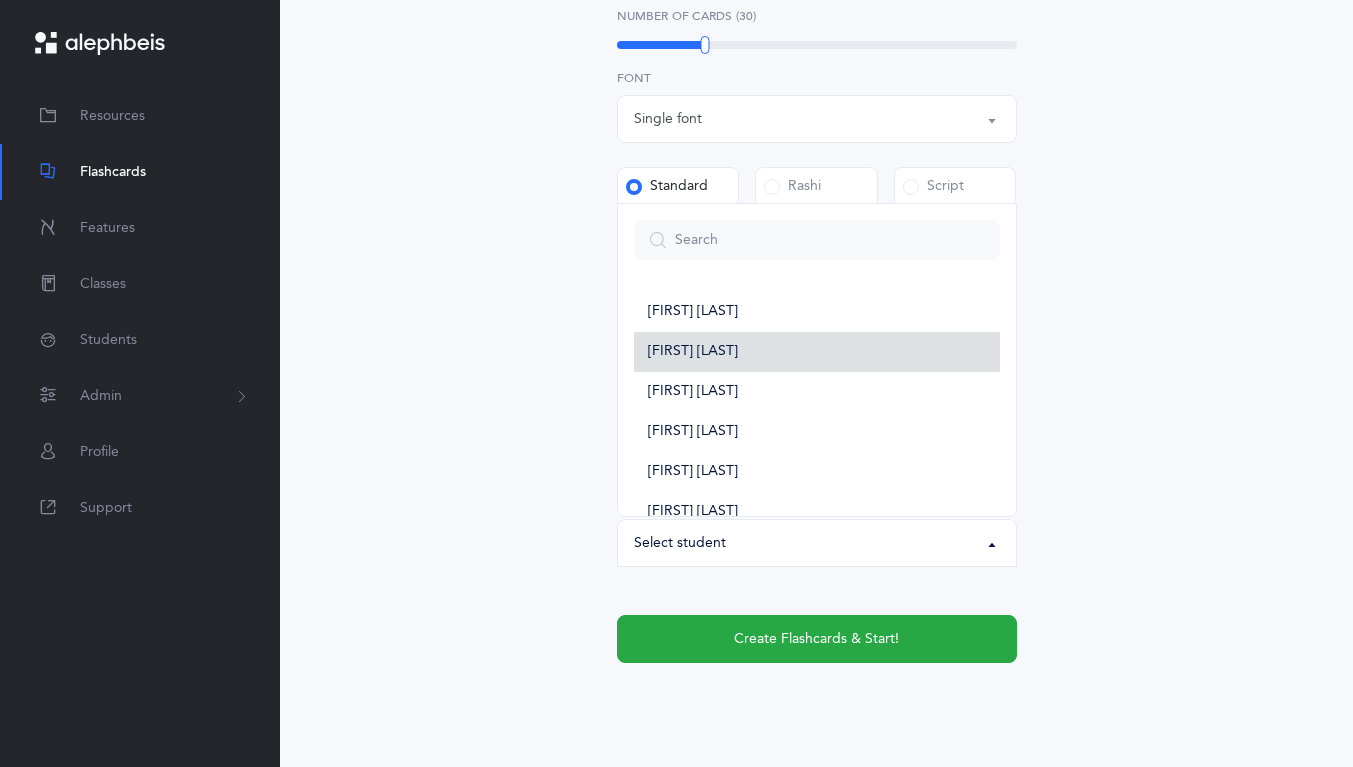 click on "[FIRST] [LAST]" at bounding box center [693, 352] 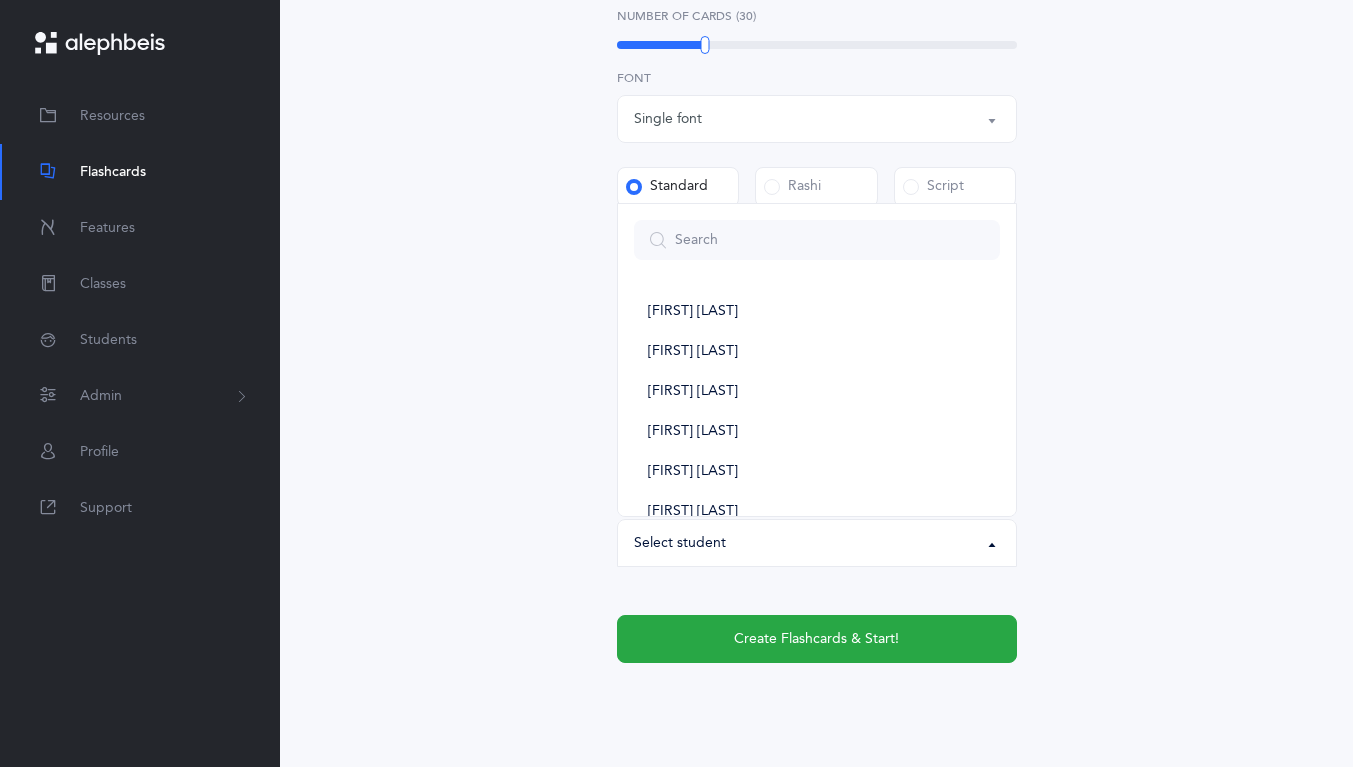 select on "14292" 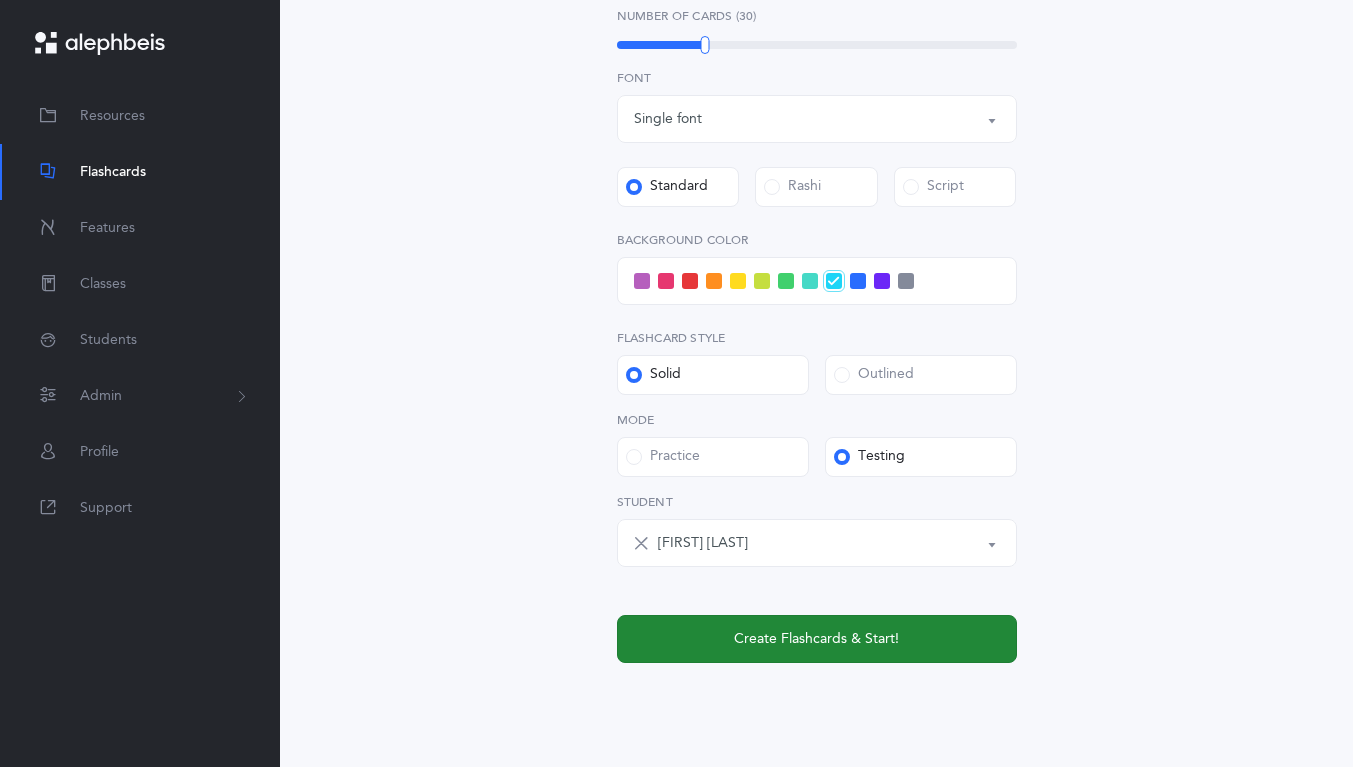 click on "Create Flashcards & Start!" at bounding box center (817, 639) 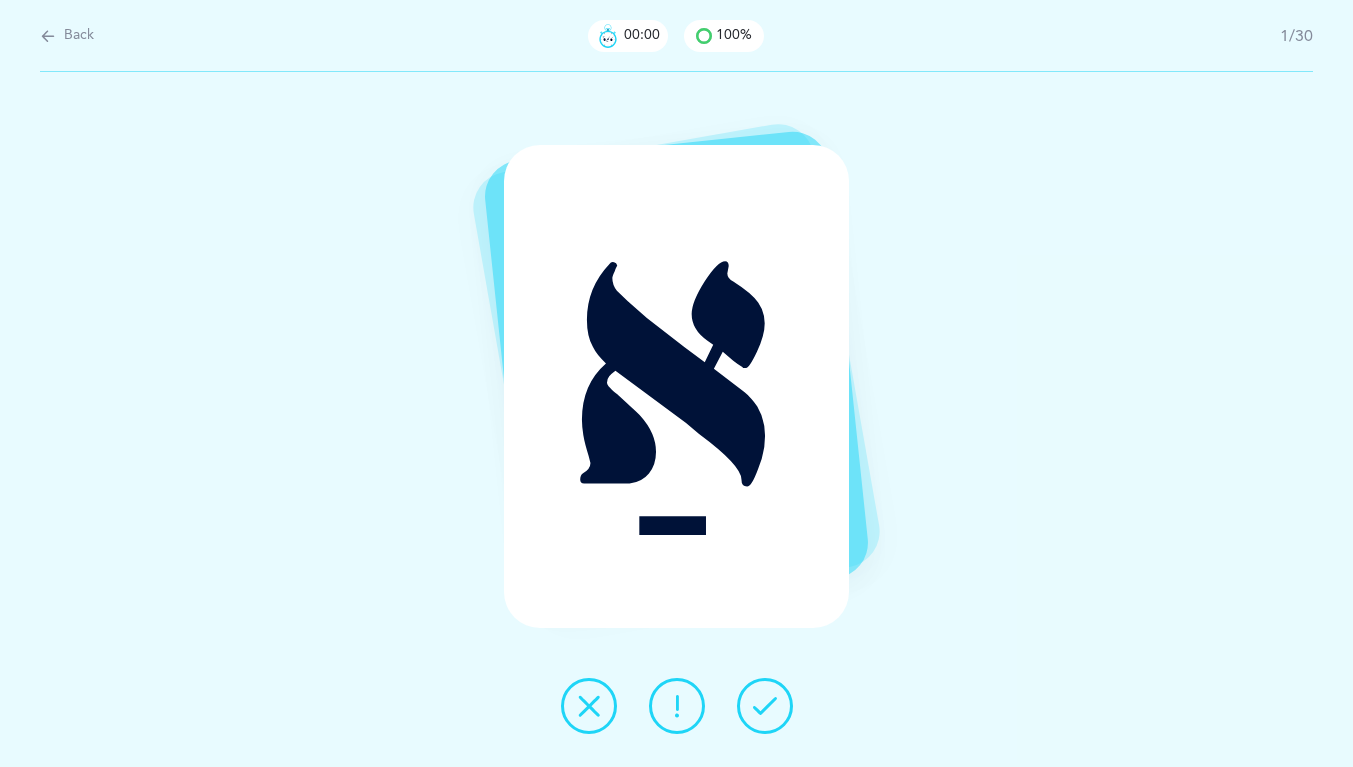 scroll, scrollTop: 0, scrollLeft: 0, axis: both 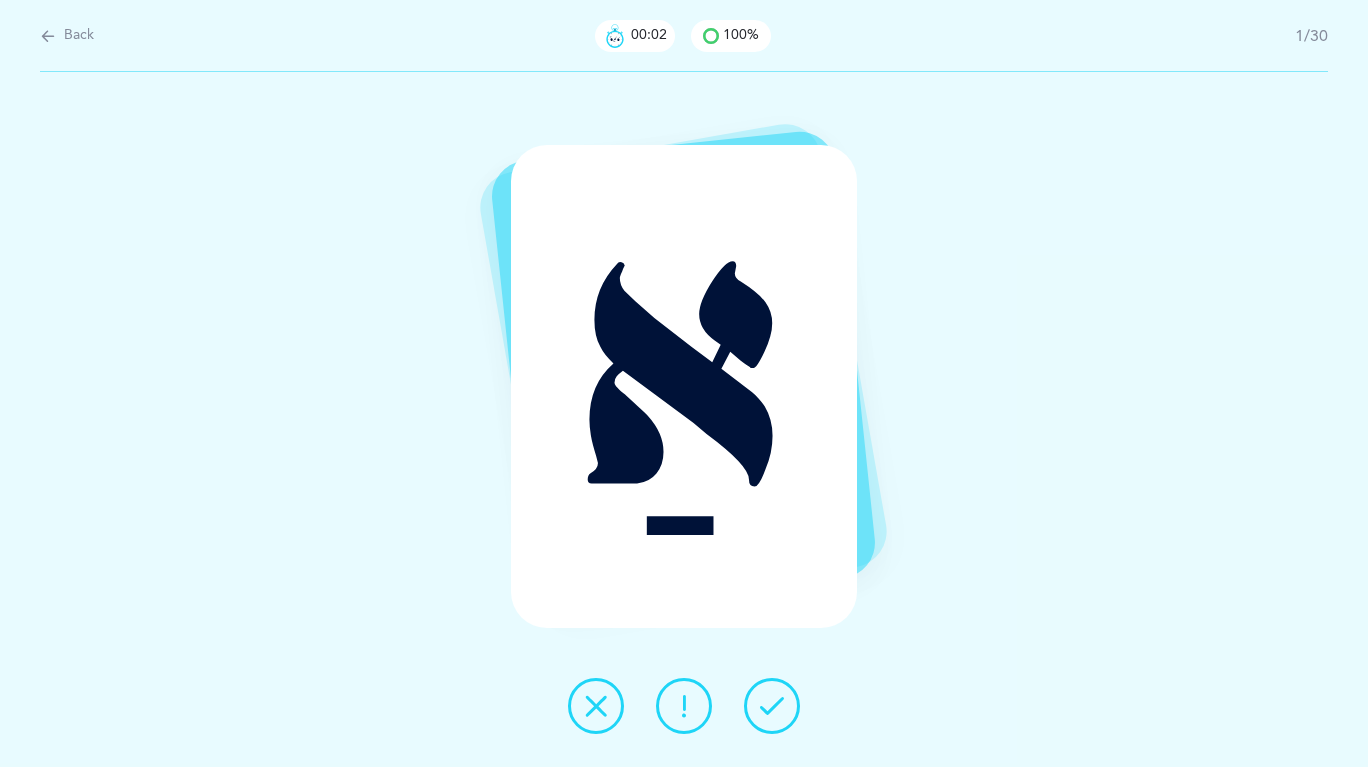 click at bounding box center [772, 706] 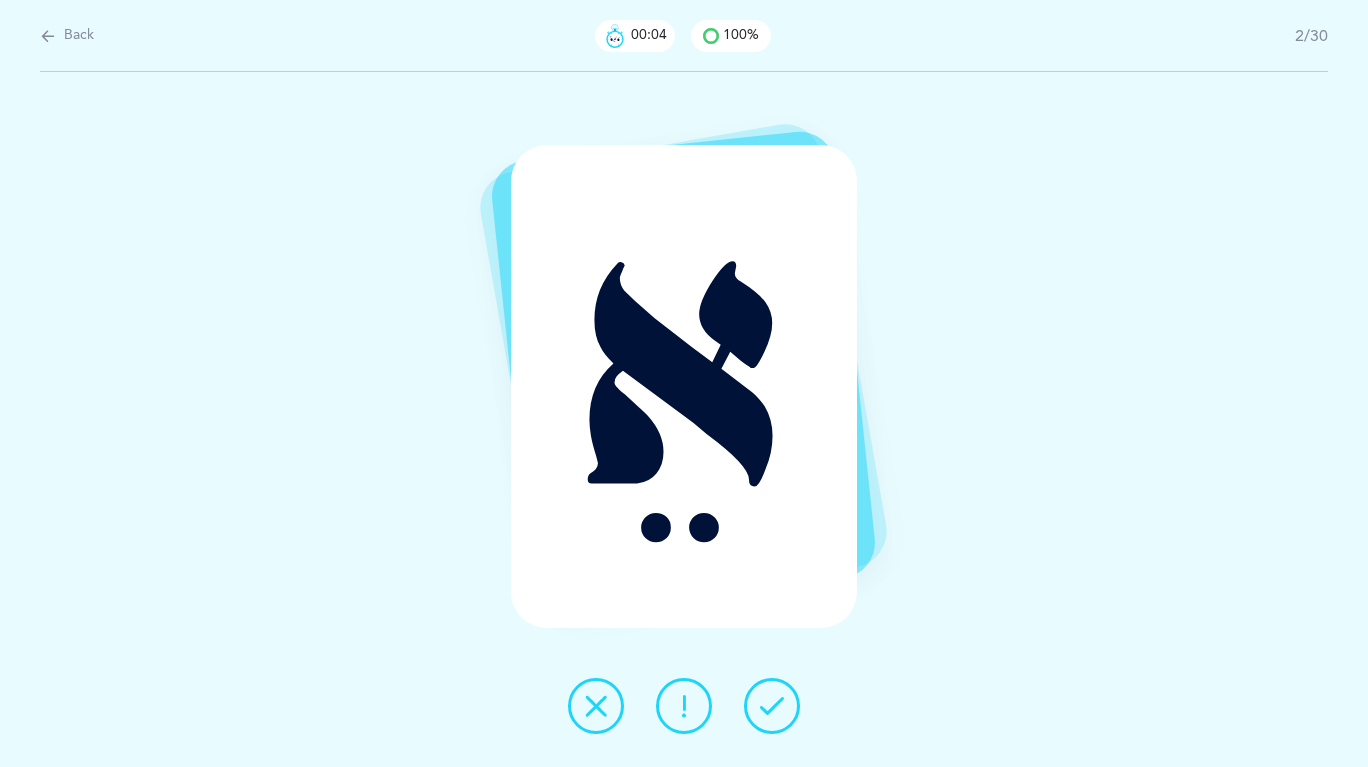 click at bounding box center [772, 706] 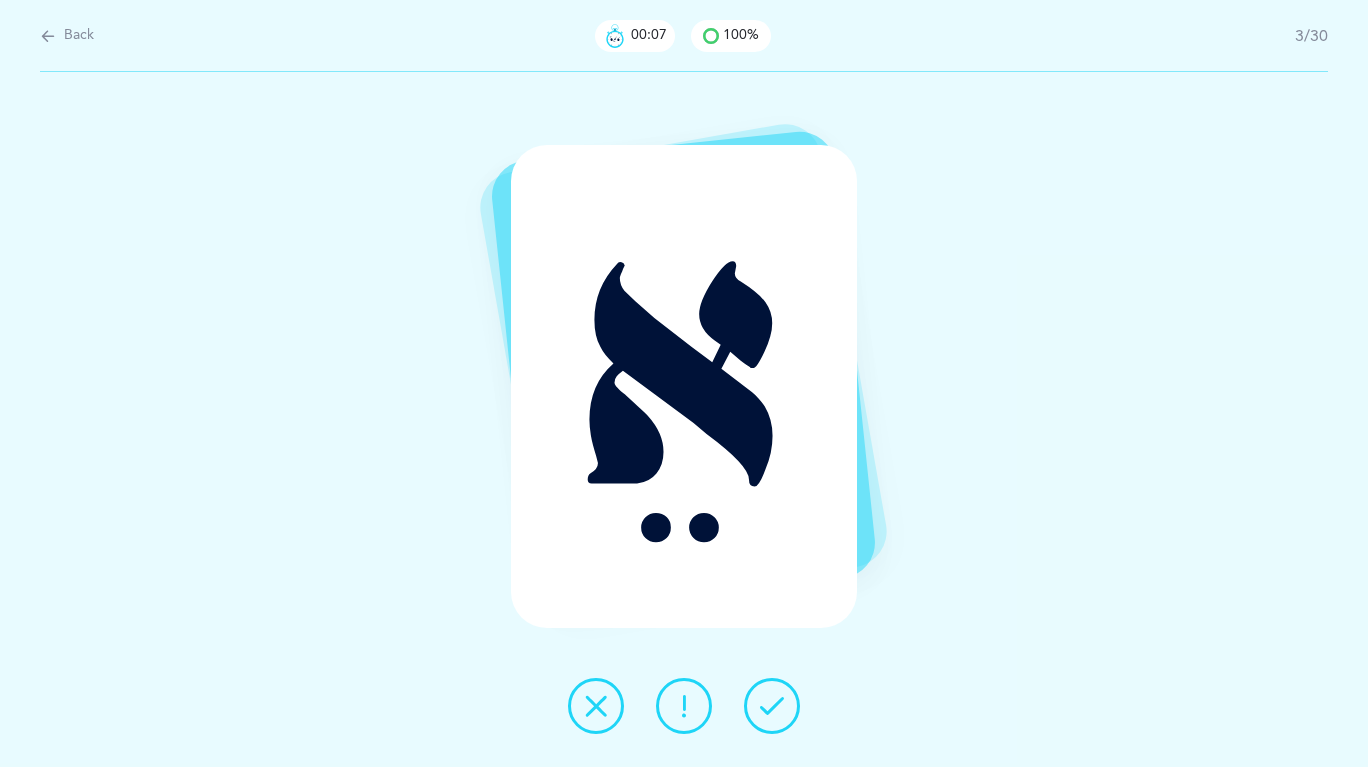 click at bounding box center (684, 706) 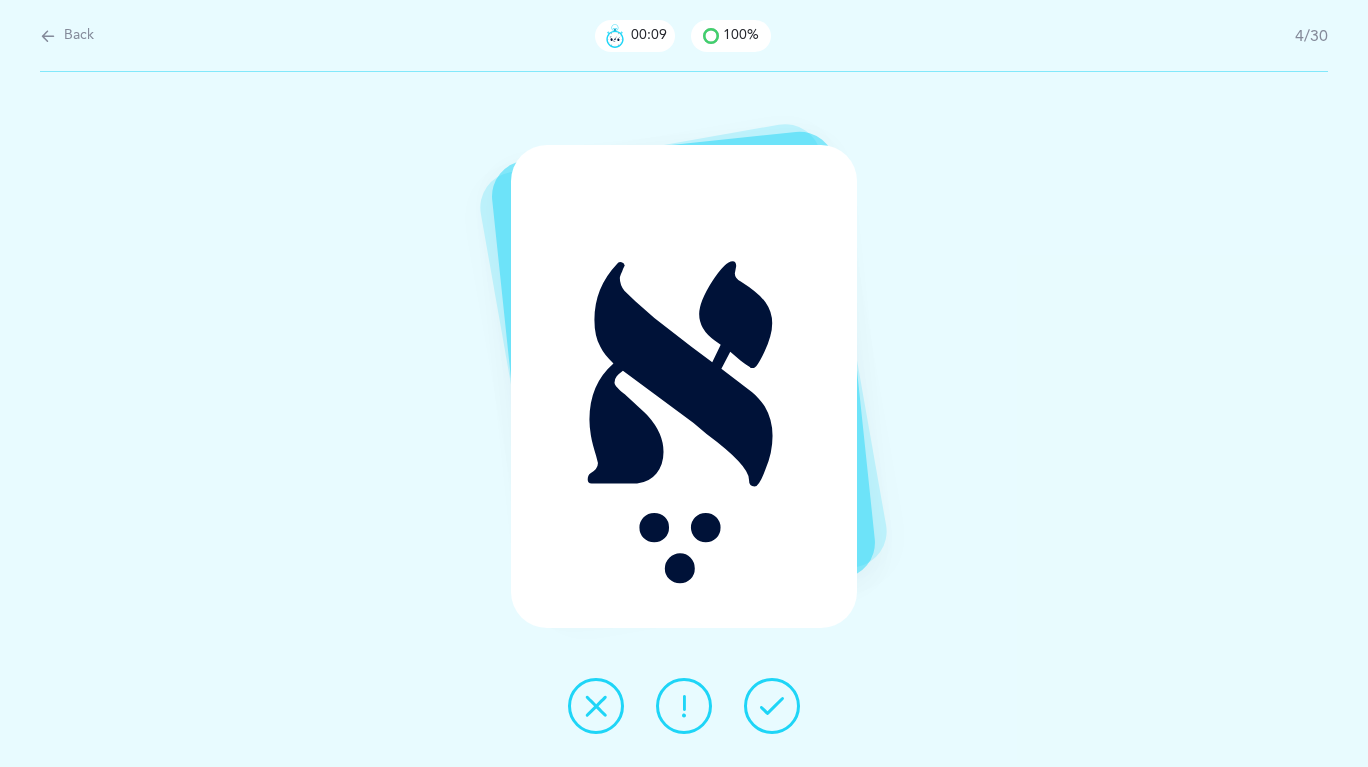 click at bounding box center [772, 706] 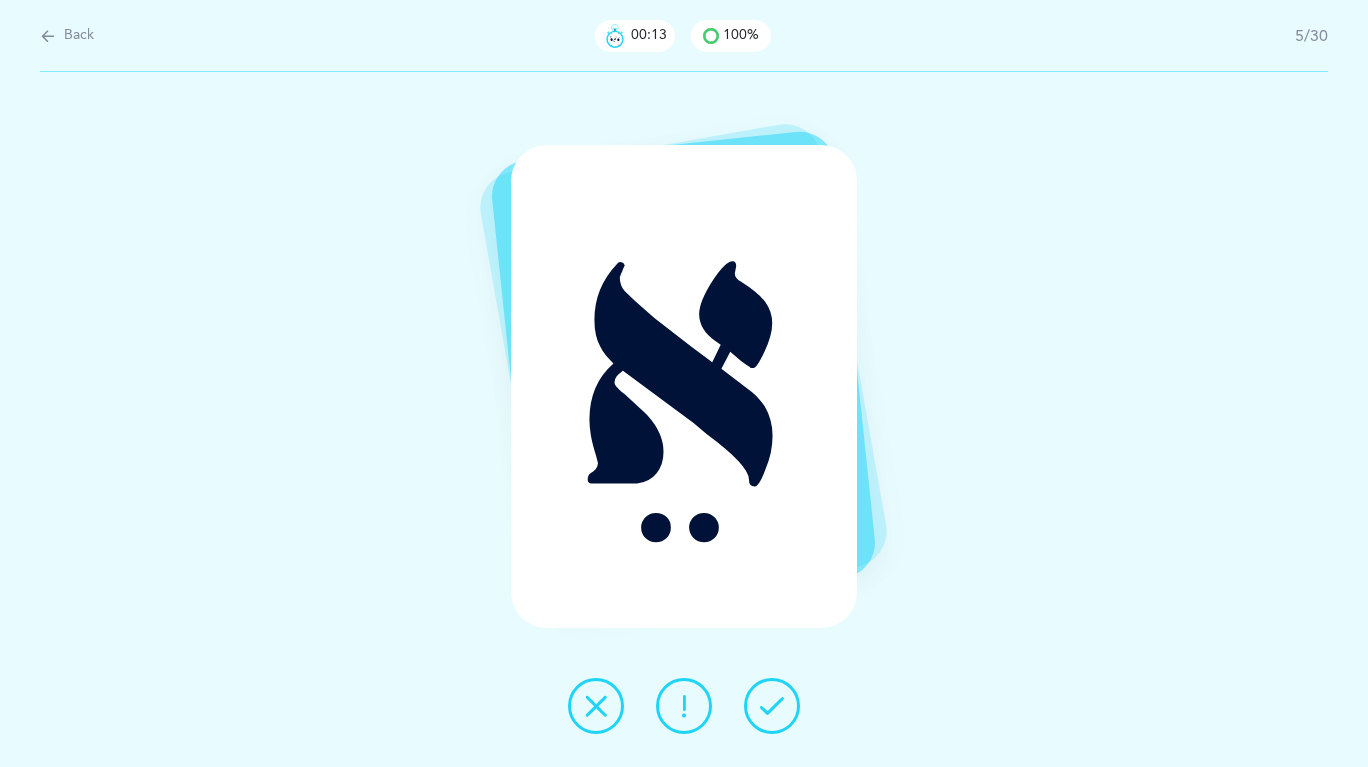 click at bounding box center (772, 706) 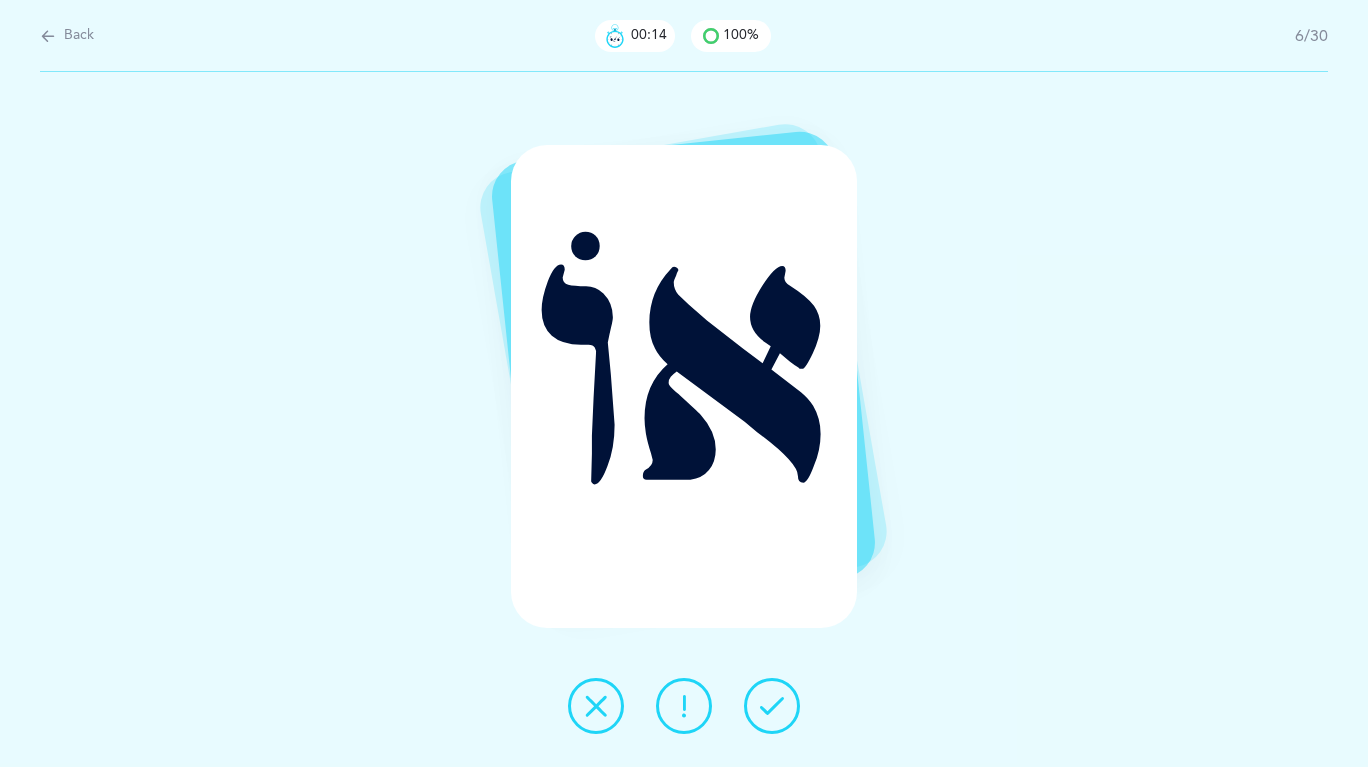 click at bounding box center (772, 706) 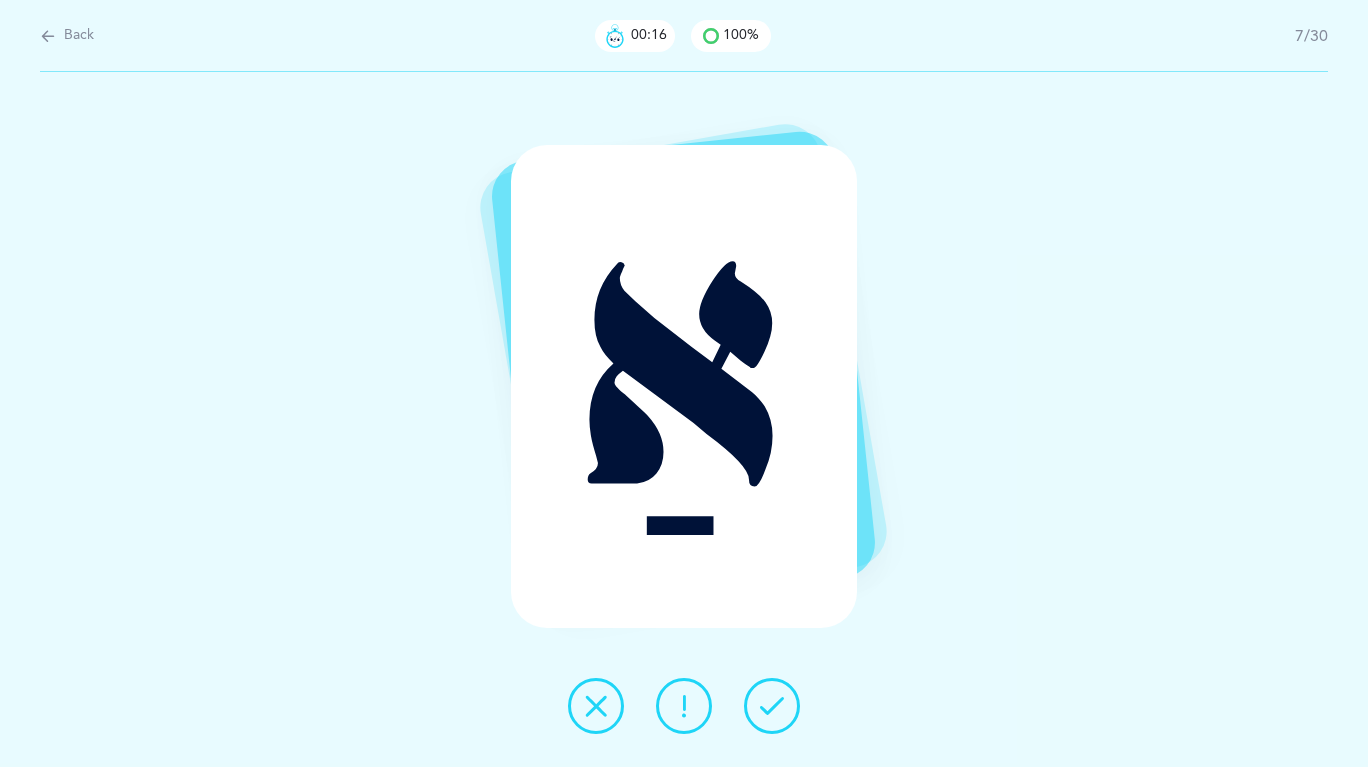 click at bounding box center (772, 706) 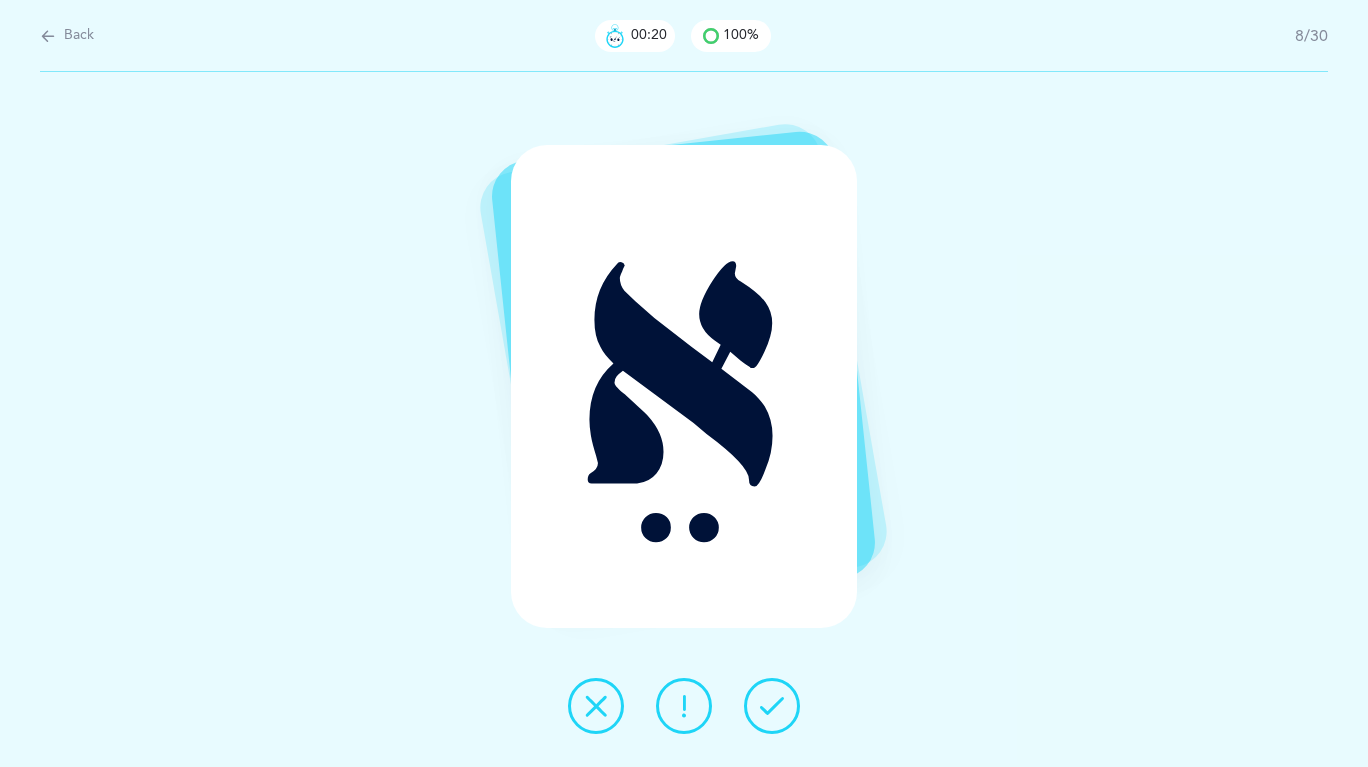 click at bounding box center [772, 706] 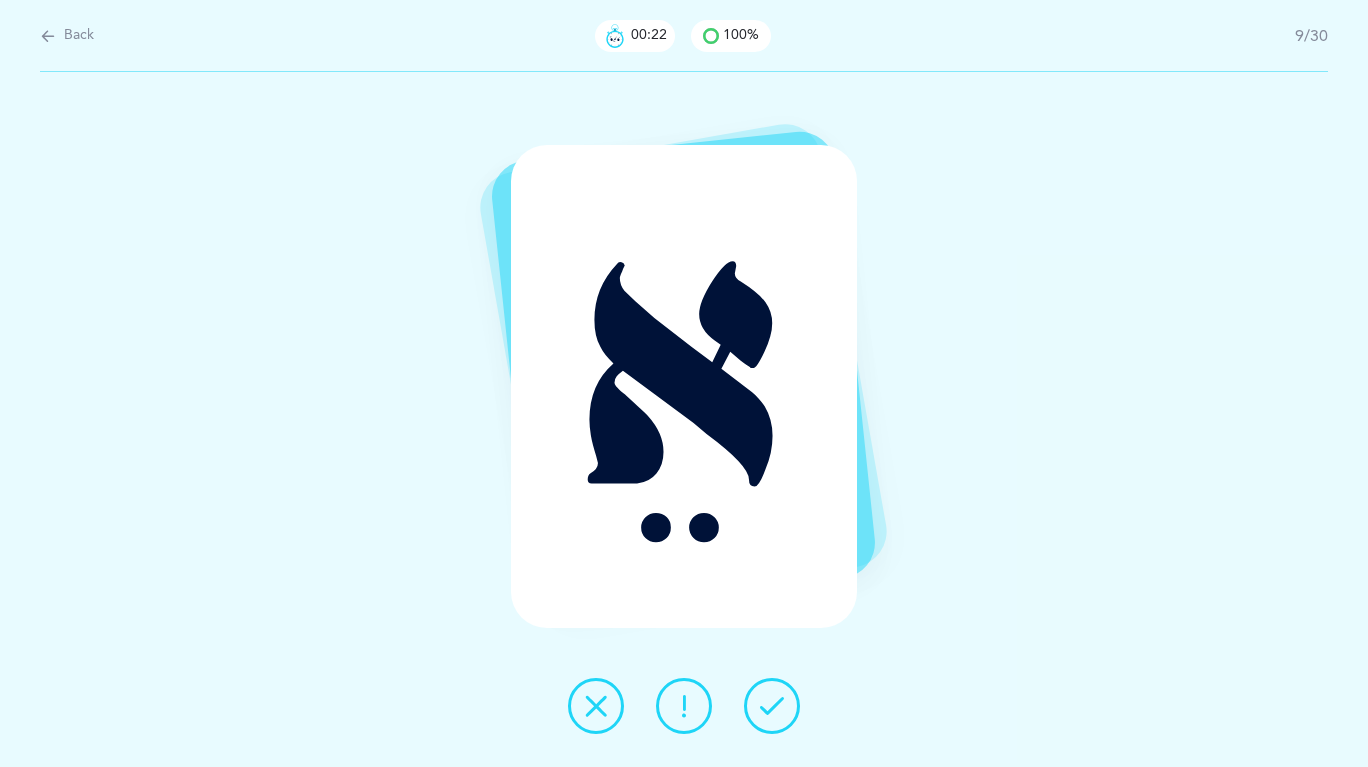 click at bounding box center (772, 706) 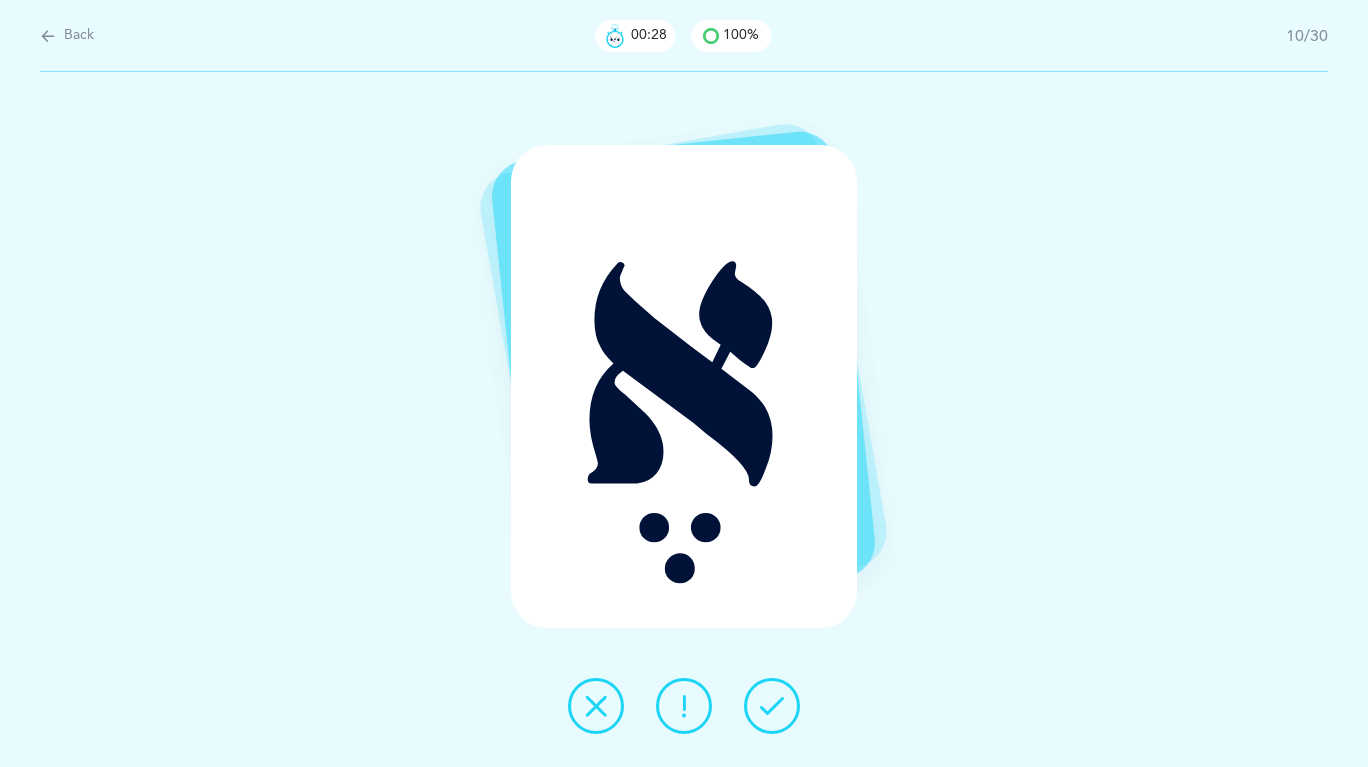 click at bounding box center [684, 706] 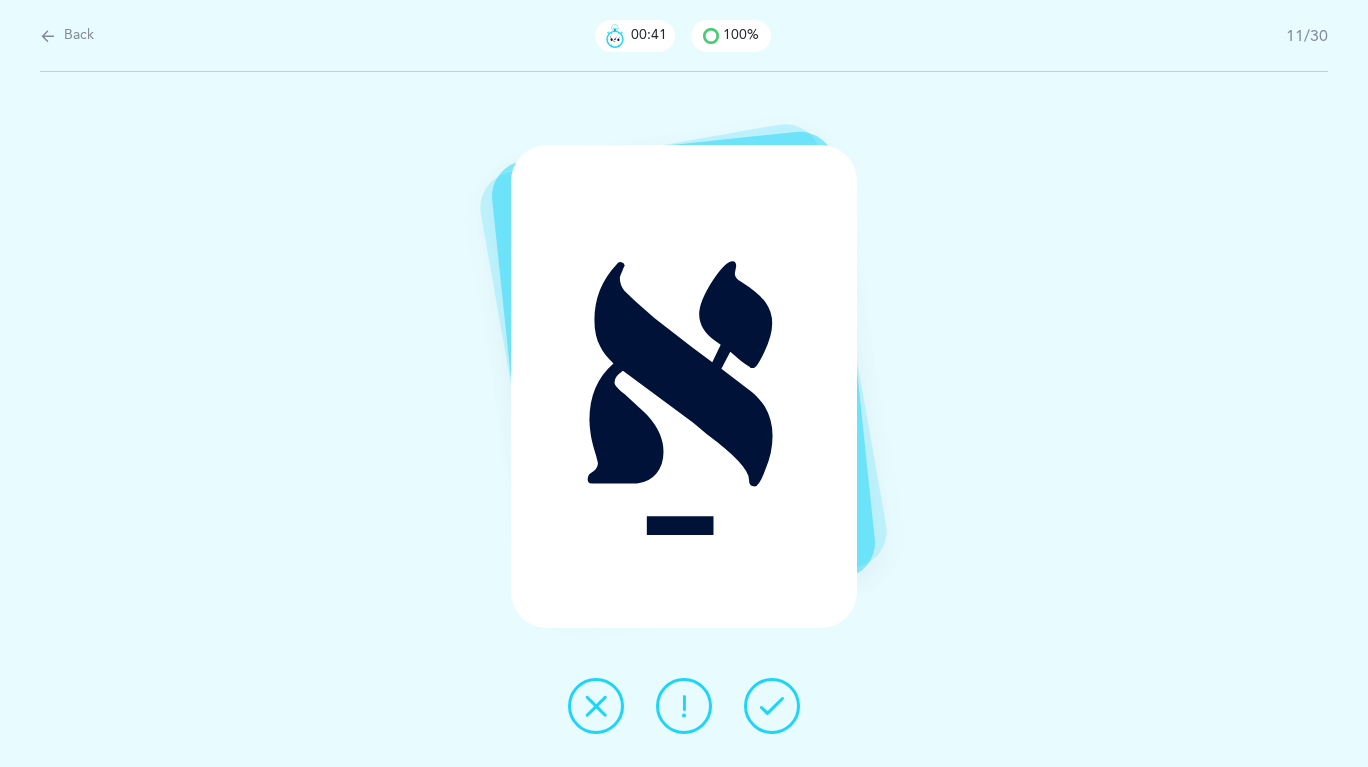 click at bounding box center (684, 706) 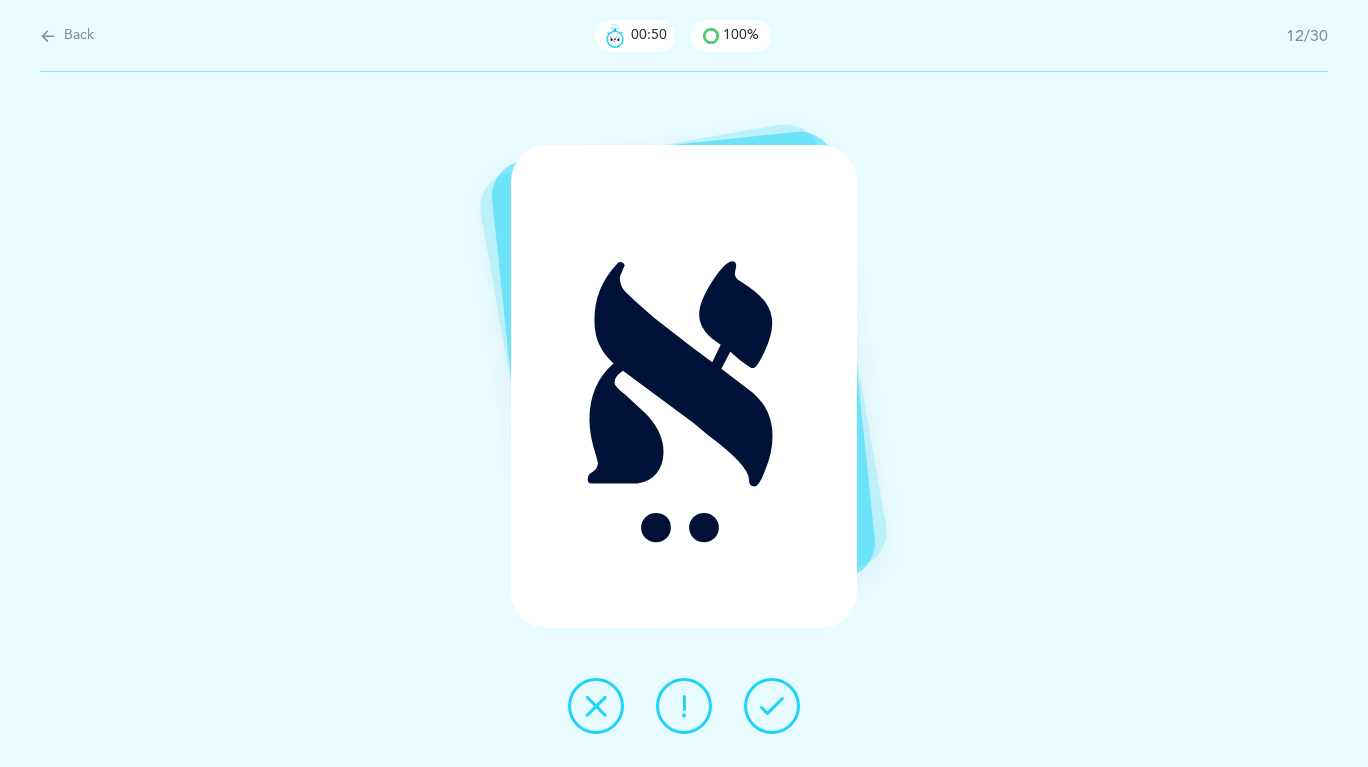 click at bounding box center (684, 706) 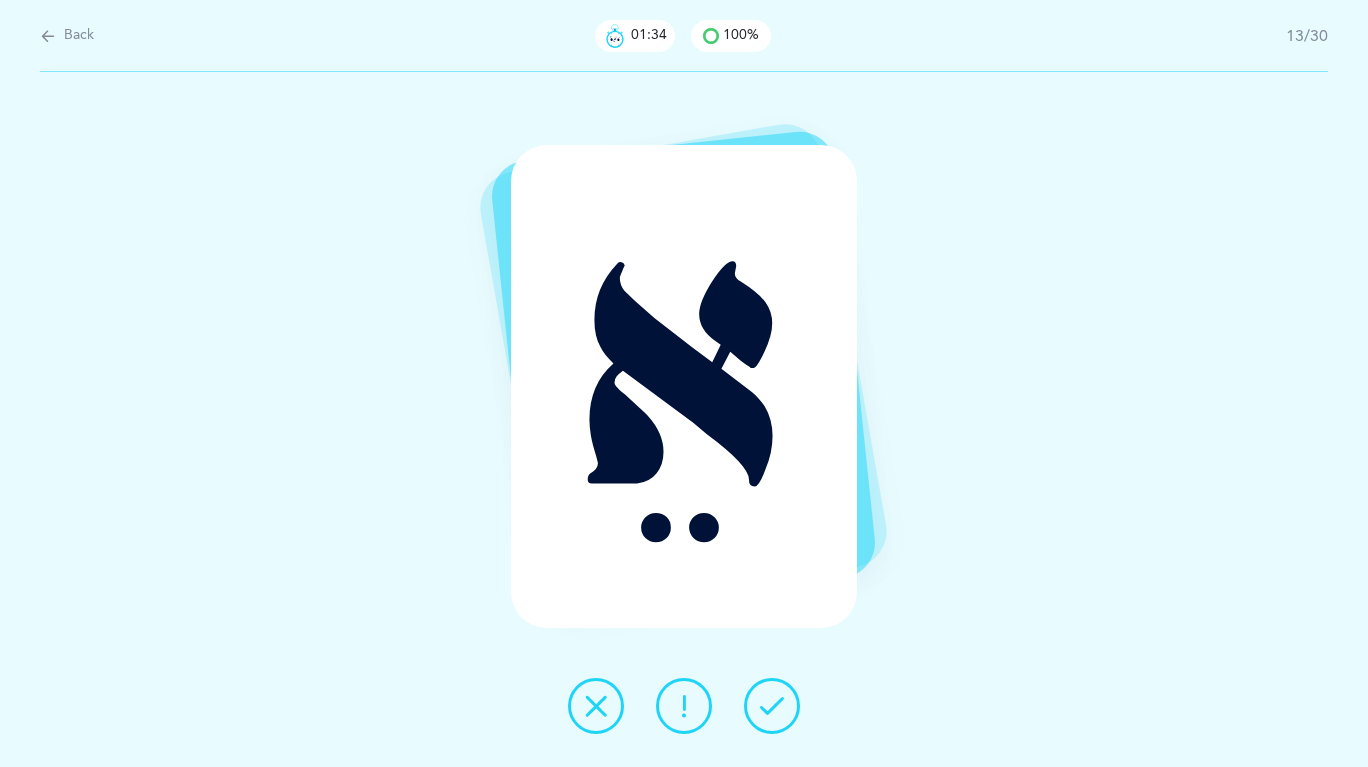 click at bounding box center [48, 36] 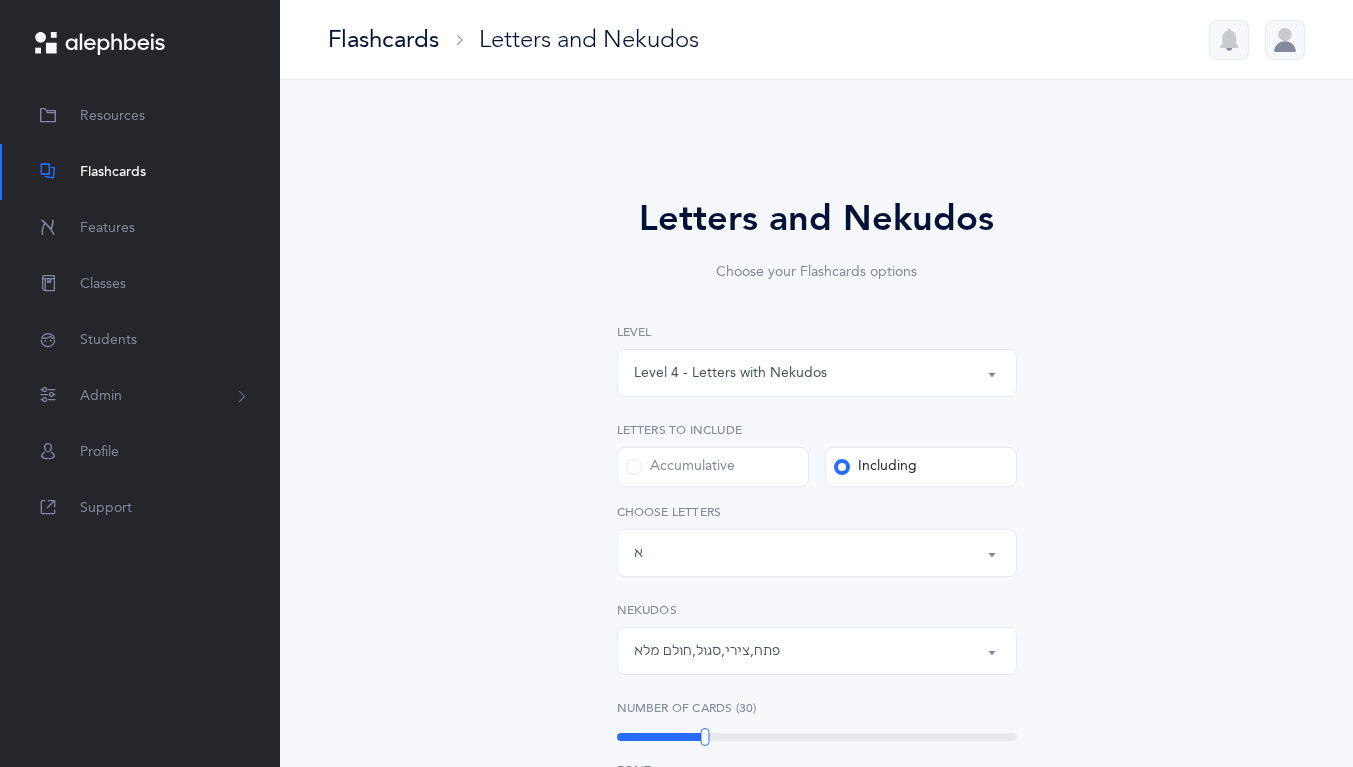 scroll, scrollTop: 10, scrollLeft: 0, axis: vertical 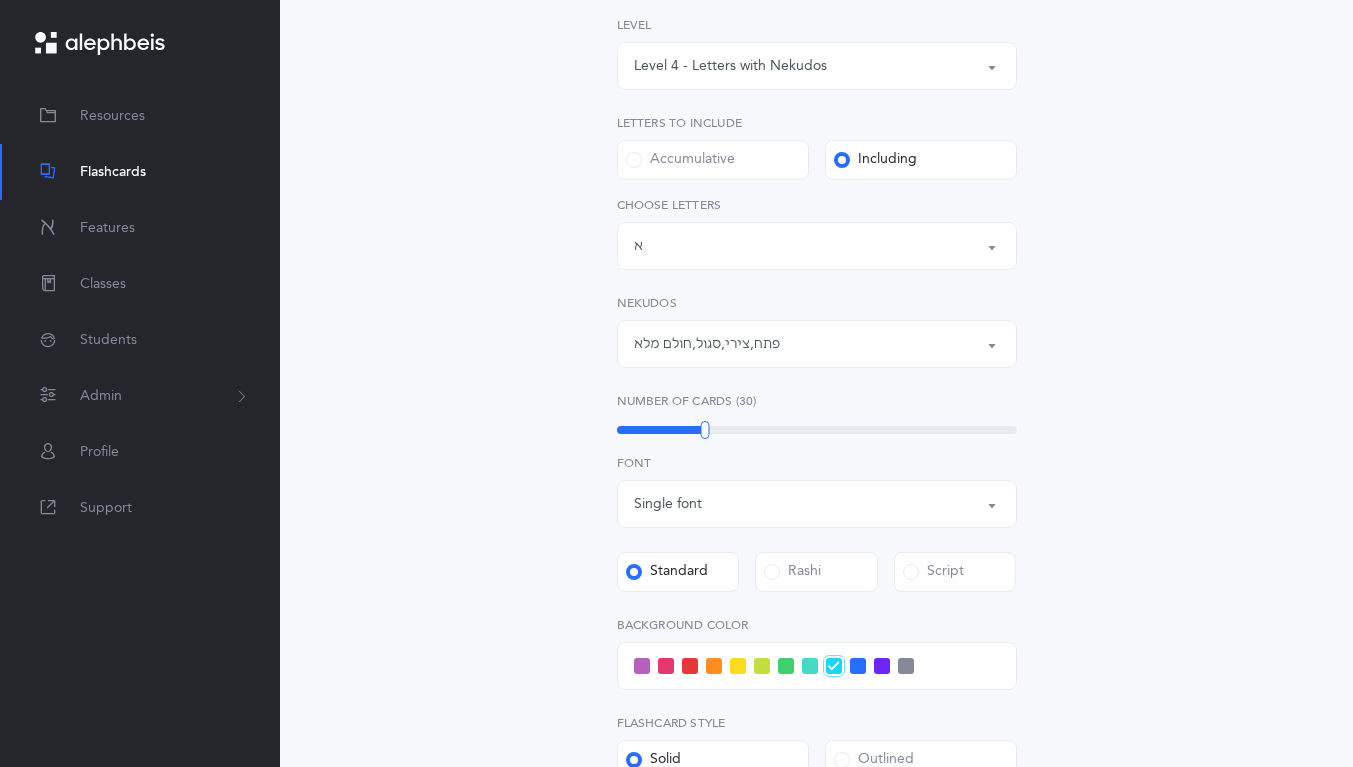click on "Letters: א" at bounding box center [817, 246] 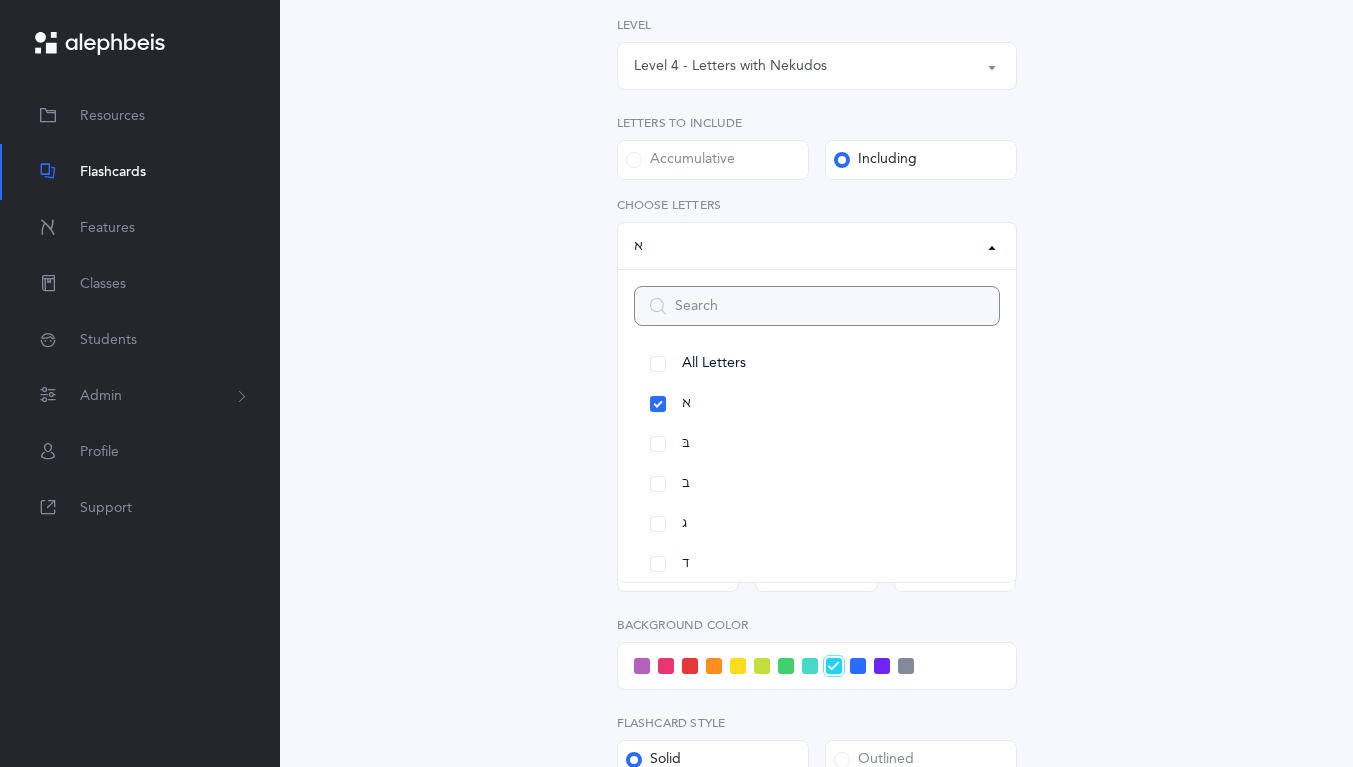 scroll, scrollTop: 0, scrollLeft: 0, axis: both 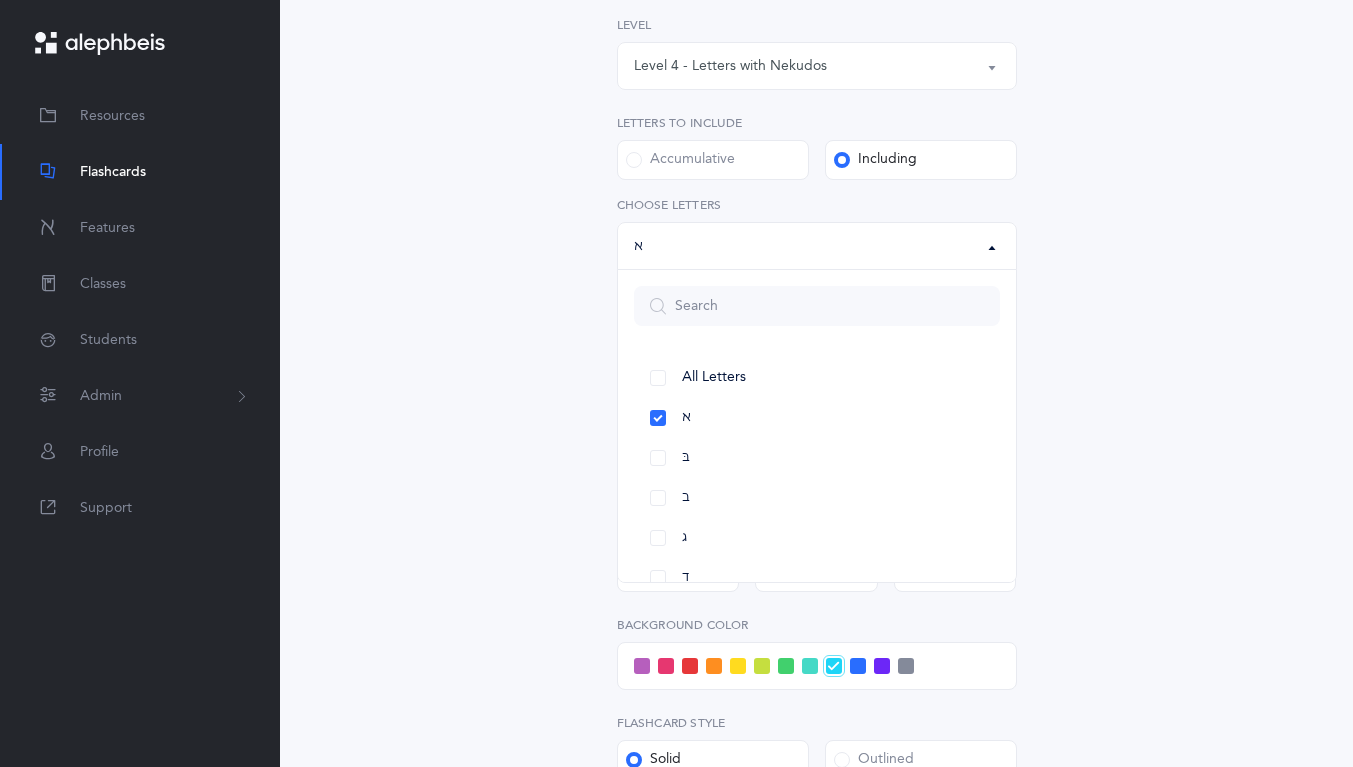 click on "Letters and Nekudos   Choose your Flashcards options         Level 1 - Letters only
Level 2 - Nekudos only
Level 3 - Letters and Nekudos
Level 4 - Letters with Nekudos
Level 4 - Letters with Nekudos
Level
Letters to include
Accumulative
Including
All Letters
א
בּ
ב
ג
ד
ה
ו
ז
ח
ט
י
כּ
כ
ל
מ
נ
ס
ע
פּ
פ
צ
ק
ר
שׁ
שׂ
תּ
ת
Letters: א
All Letters
א
בּ
ב
ג
ד
ה
ו
ז
ח
ט
י
כּ
כ
ל
מ
נ
ס
ע
פּ
פ
צ
ק
ר
שׁ
שׂ
תּ
ת
Choose letters
All Nekudos
קמץ
פתח
צירי
סגול
שוא
חולם חסר
חולם מלא
חיריק חסר
חיריק מלא
קובוץ
שורוק
חטף קמץ
חטף פתח
חטף סגול
פתח ,  צירי ,  סגול ,  חולם מלא
Nekudos" at bounding box center [817, 478] 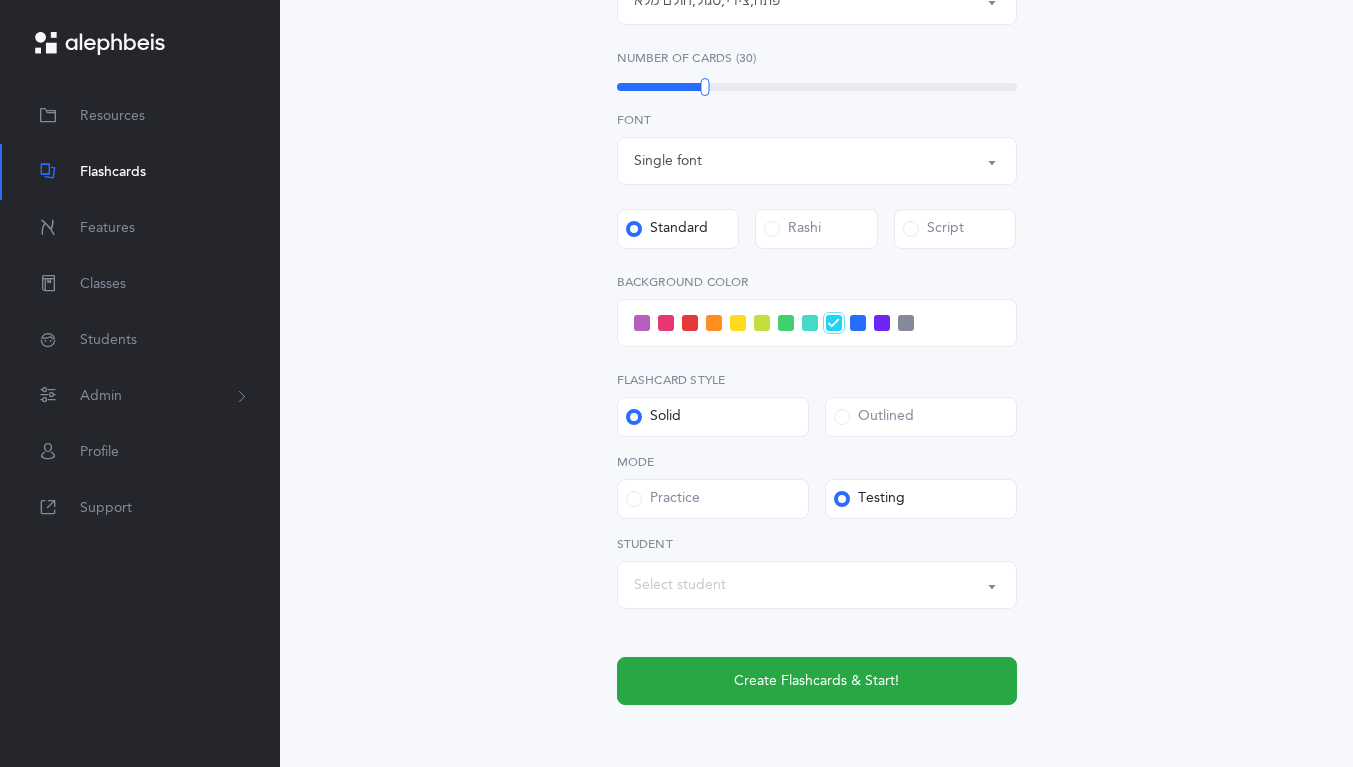 scroll, scrollTop: 657, scrollLeft: 0, axis: vertical 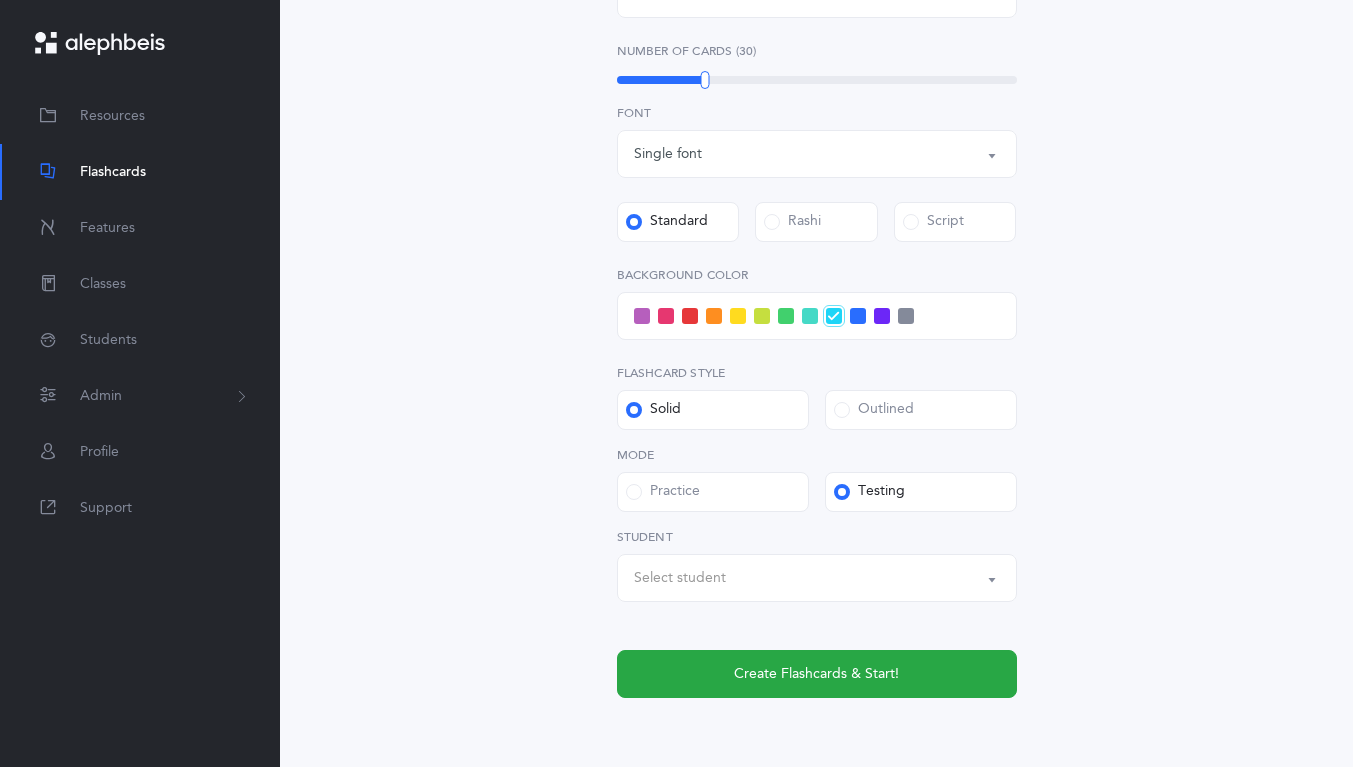 click on "Select student" at bounding box center (680, 578) 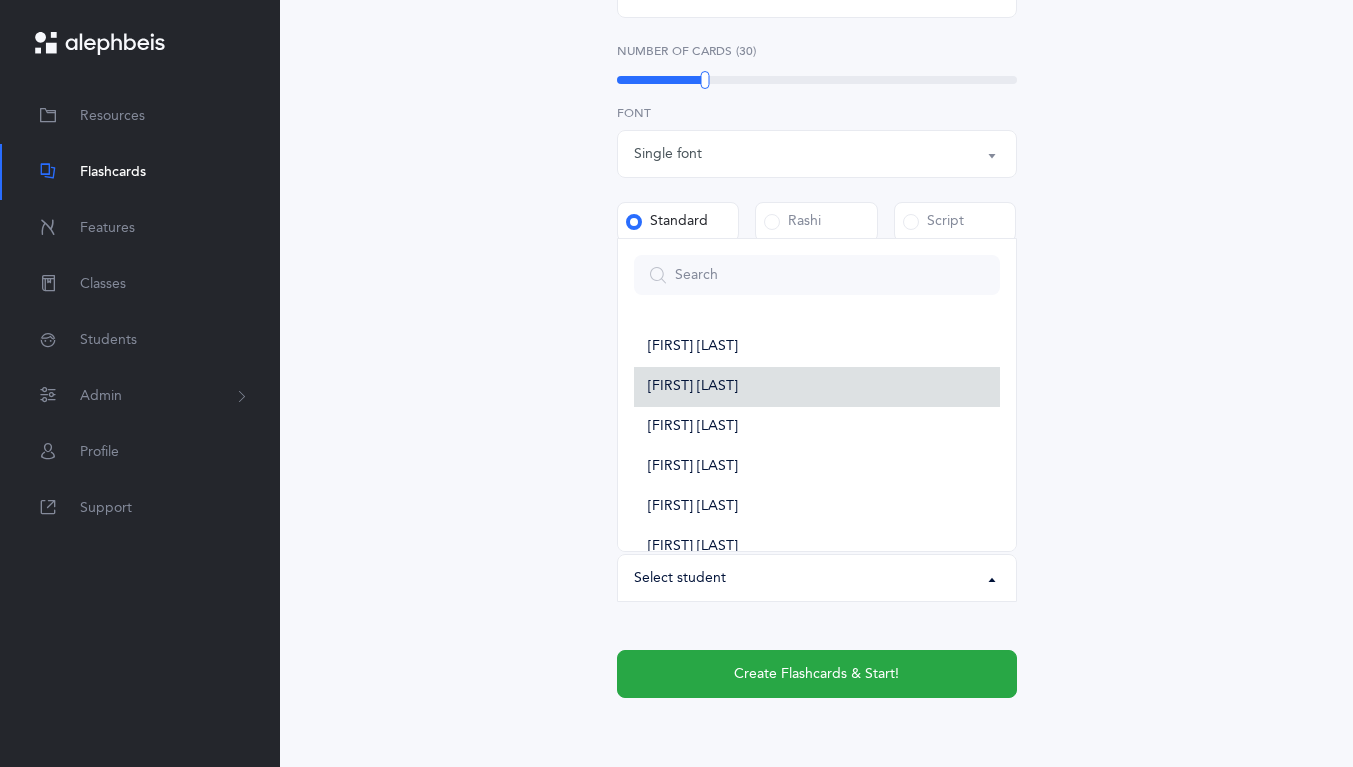 click on "[FIRST] [LAST]" at bounding box center (817, 387) 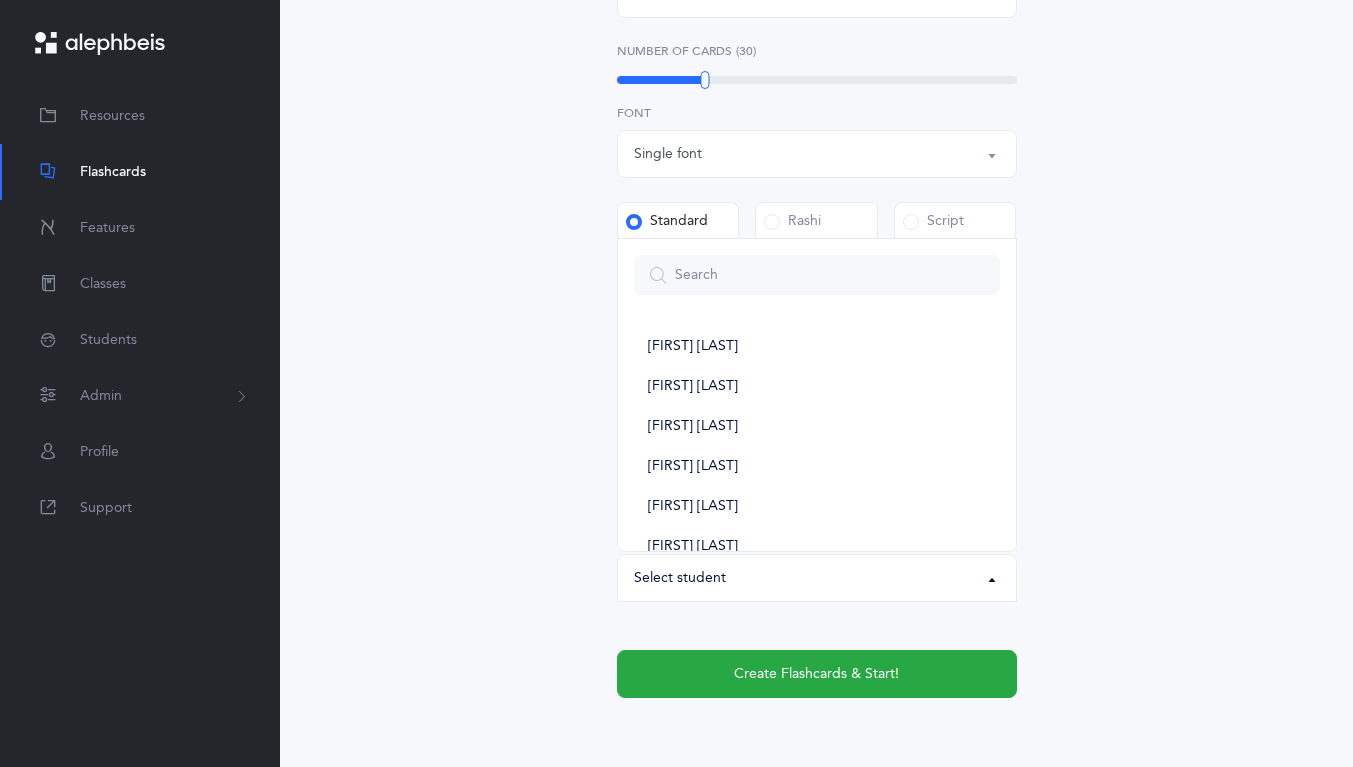 select on "14292" 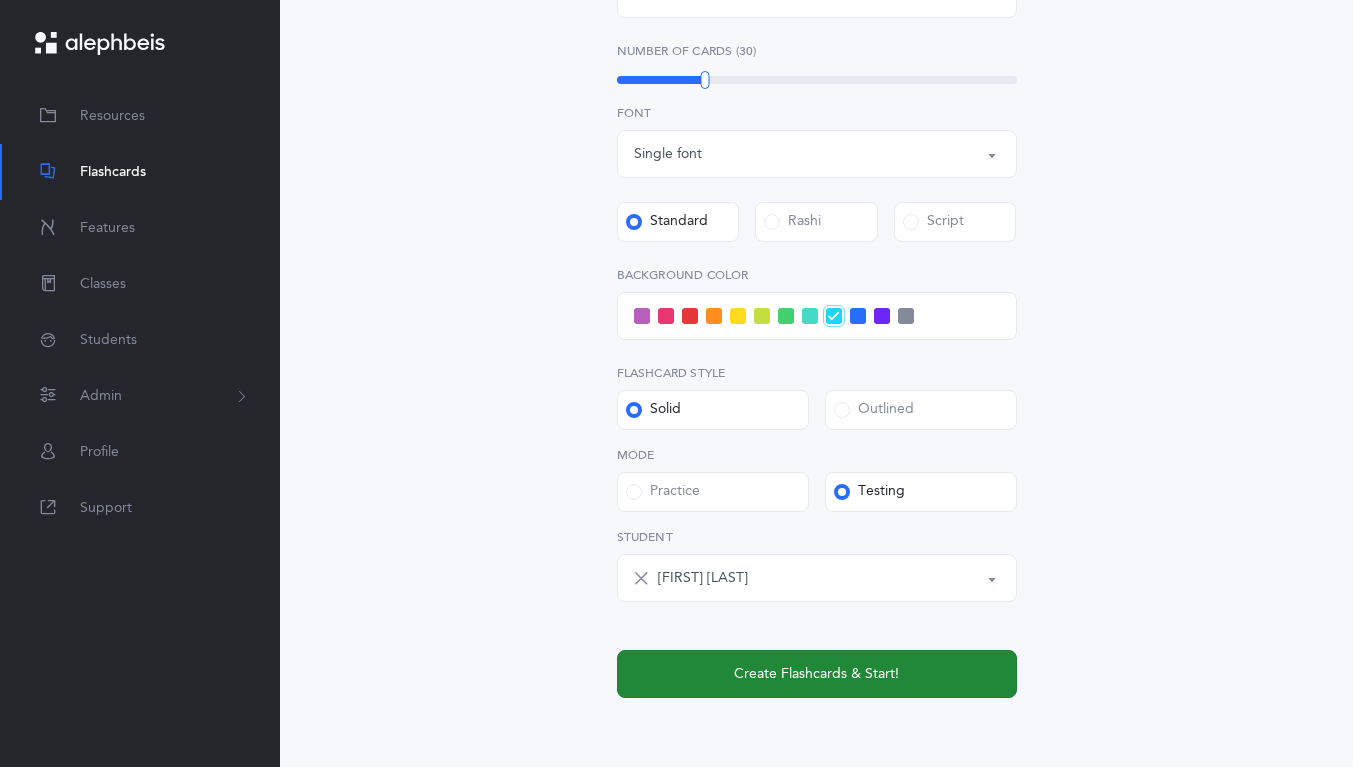 click on "Create Flashcards & Start!" at bounding box center [817, 674] 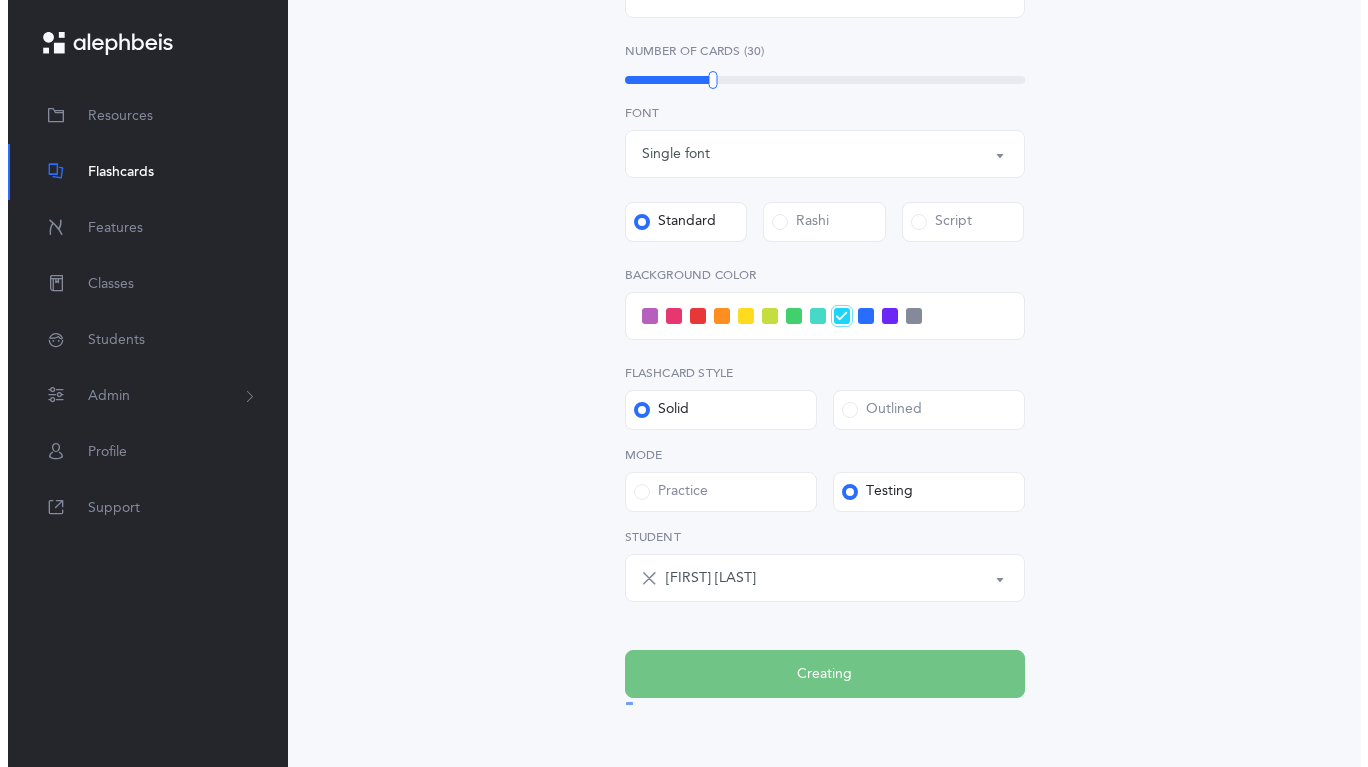 scroll, scrollTop: 0, scrollLeft: 0, axis: both 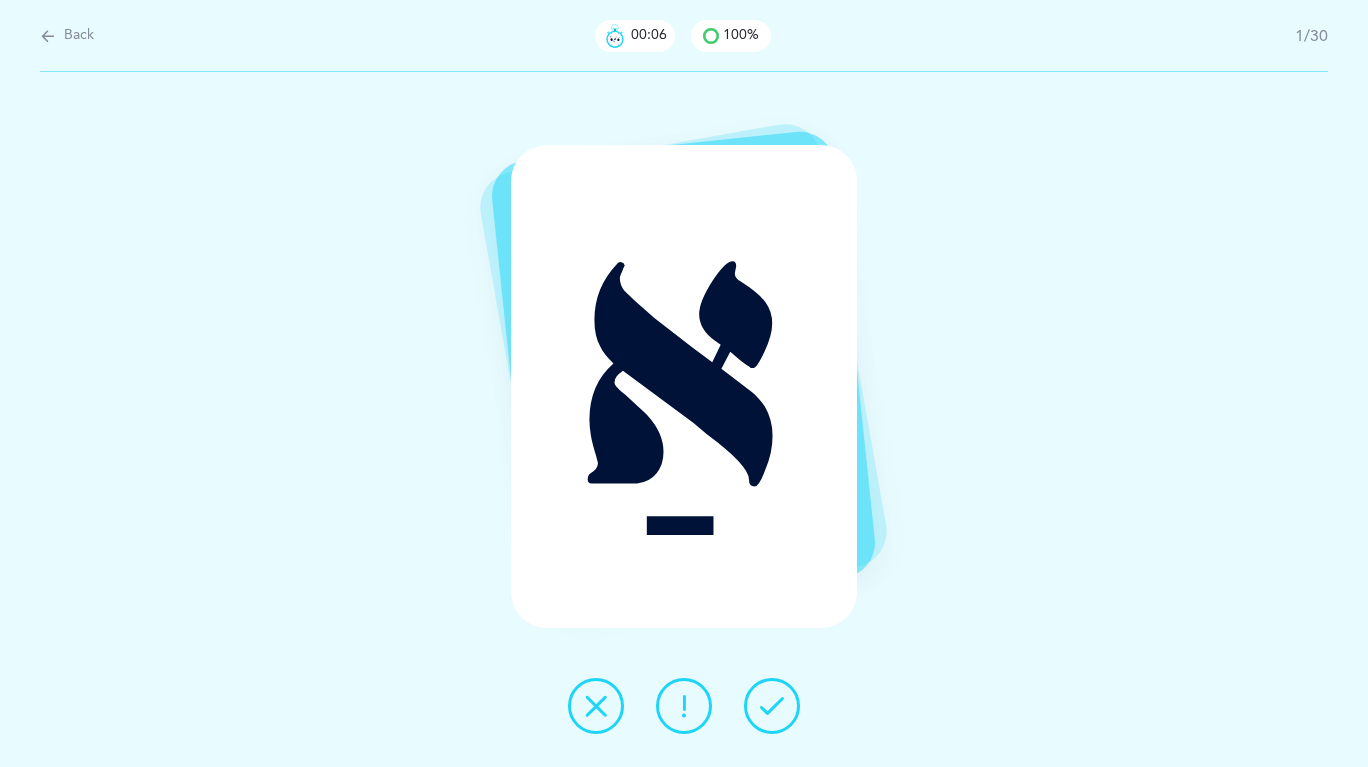 click at bounding box center [772, 706] 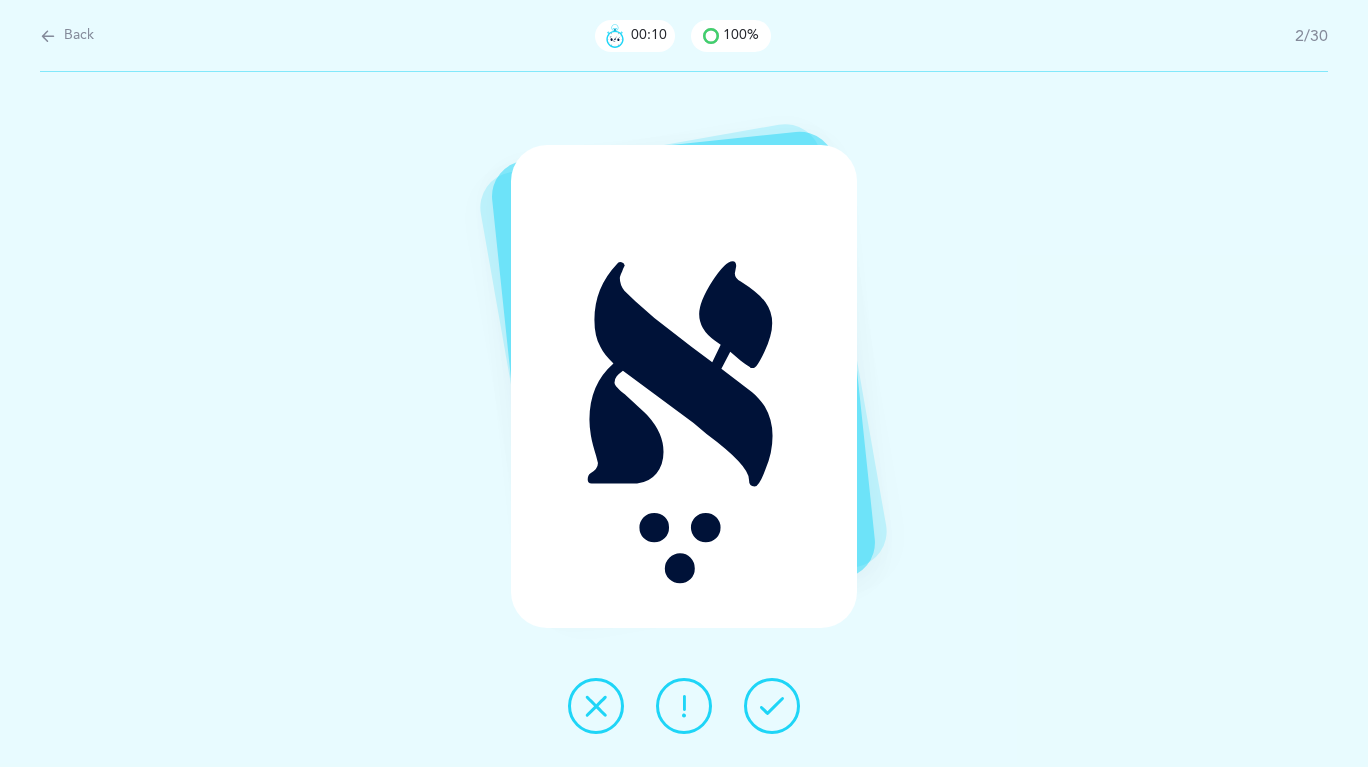 click at bounding box center [772, 706] 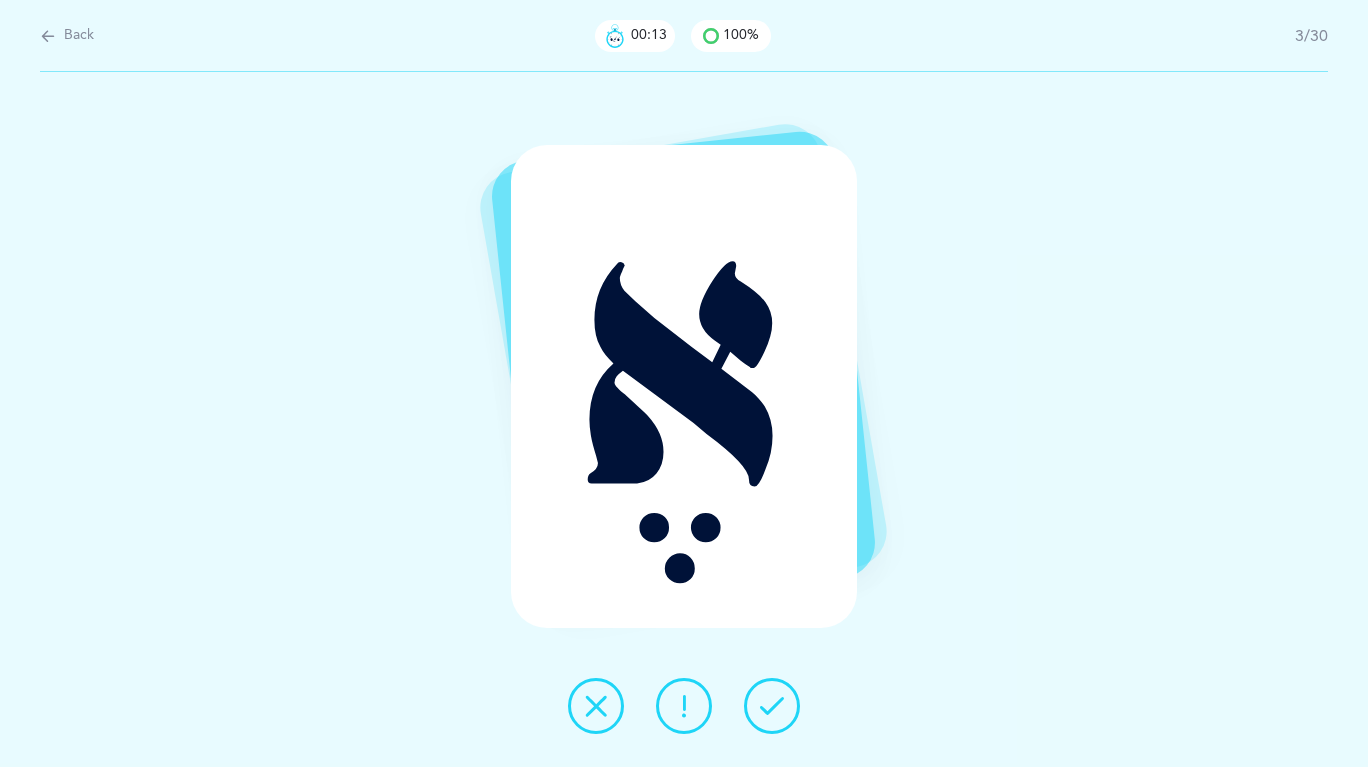 click at bounding box center (772, 706) 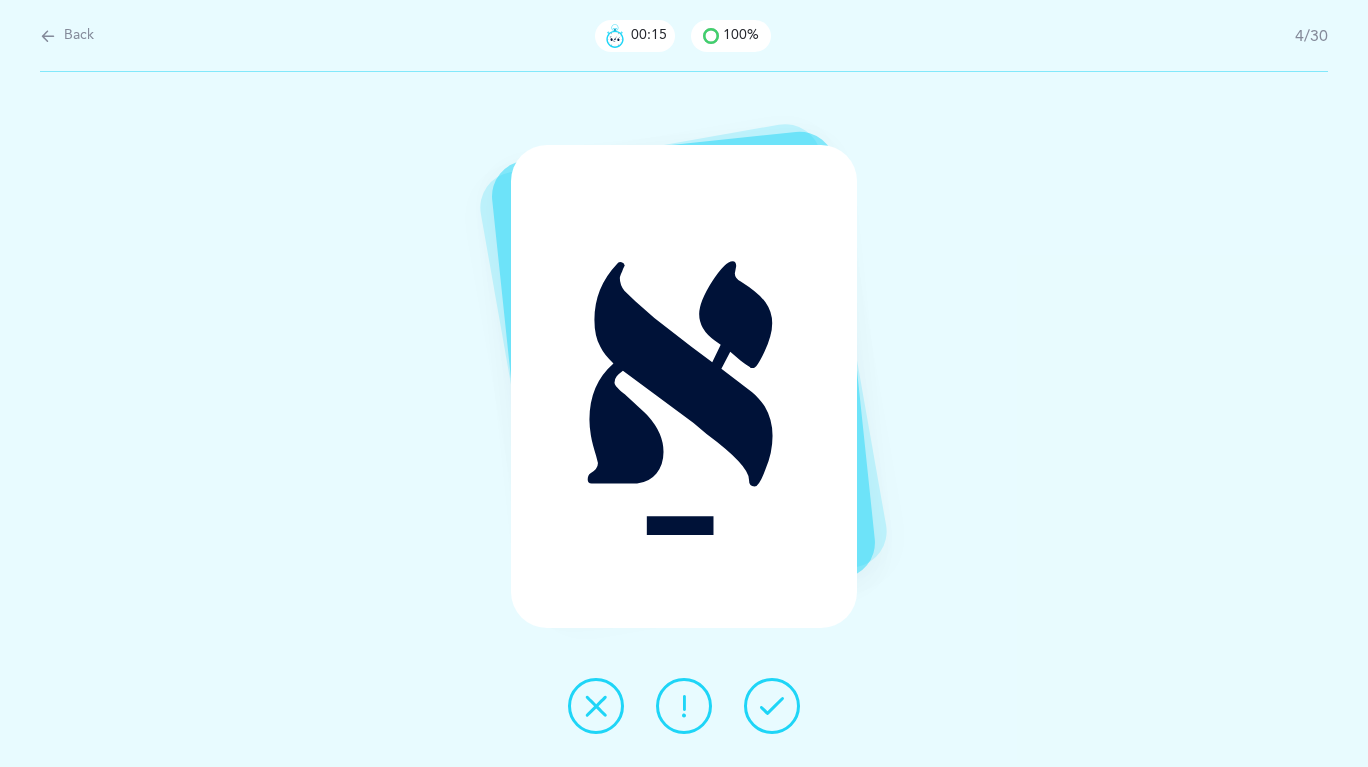 click at bounding box center (772, 706) 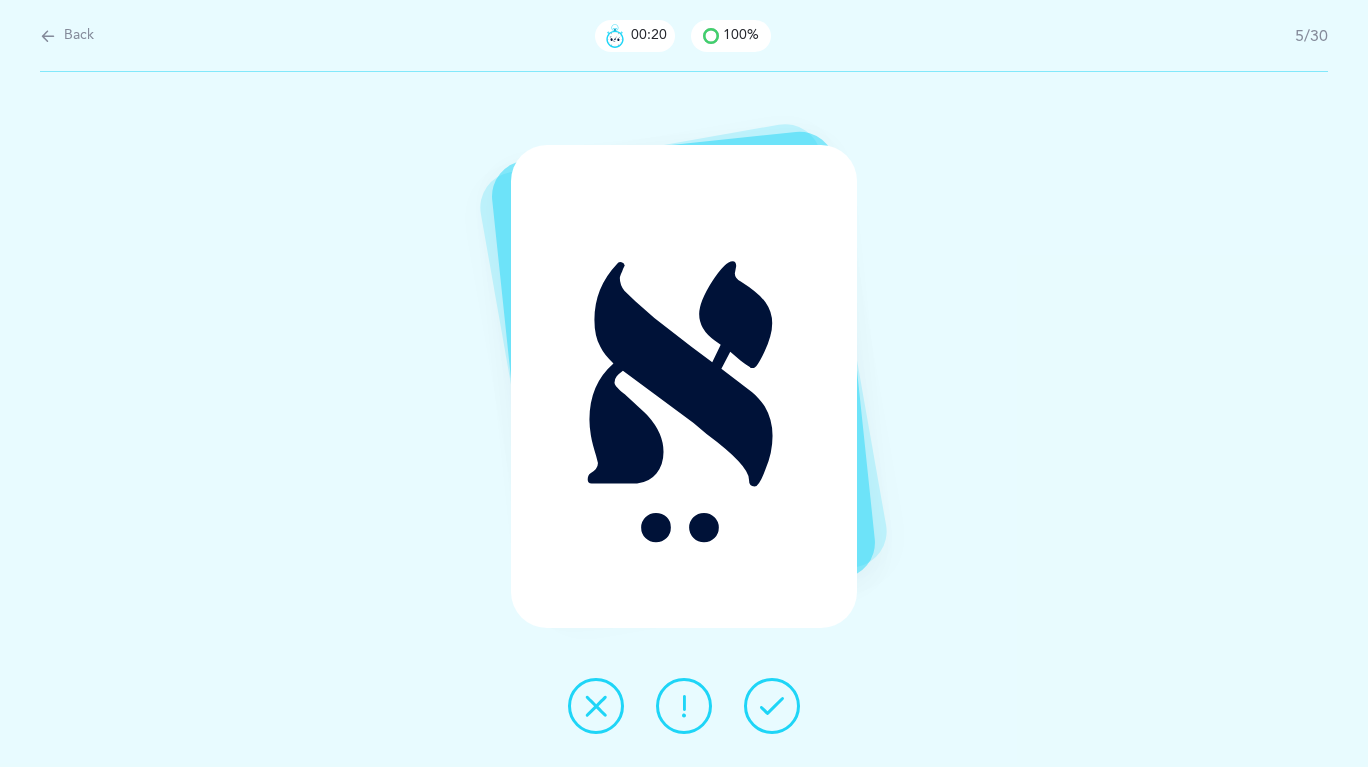 click at bounding box center [684, 706] 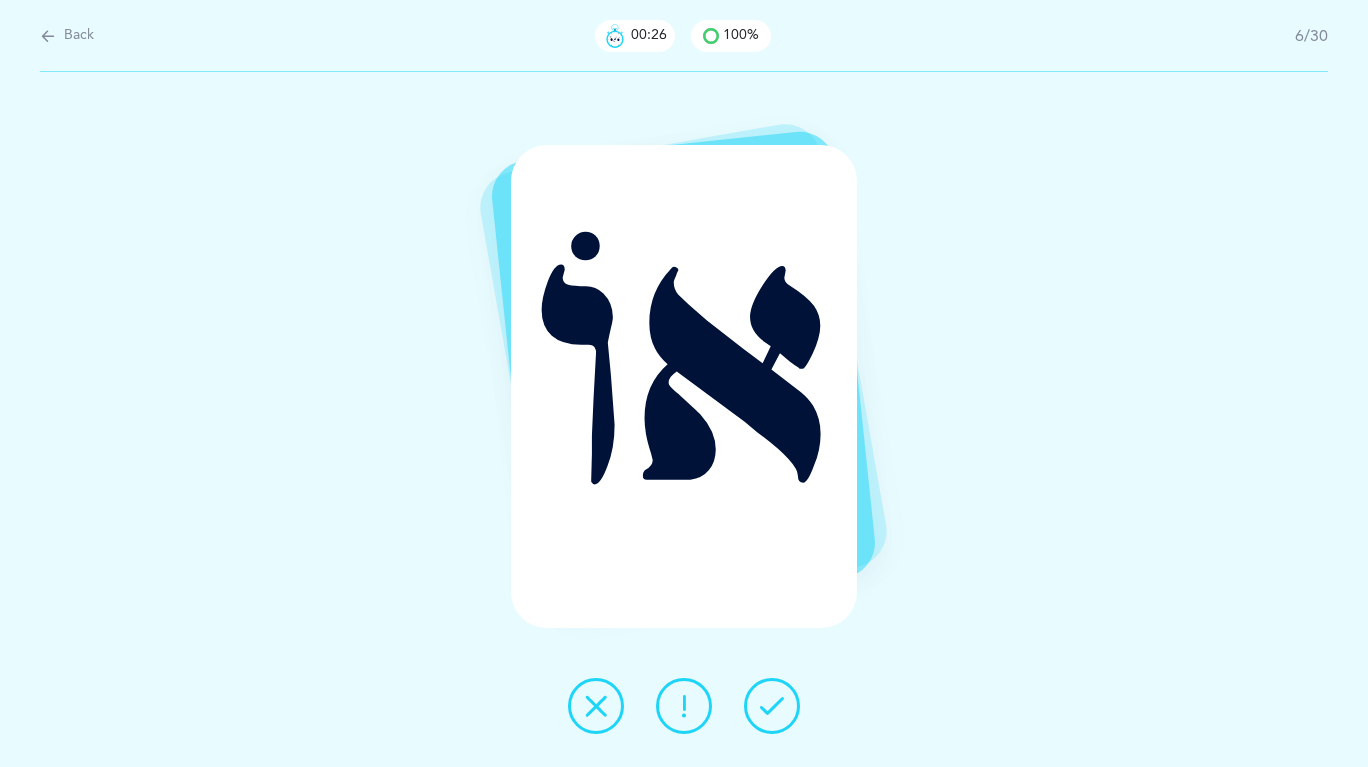 click at bounding box center (772, 706) 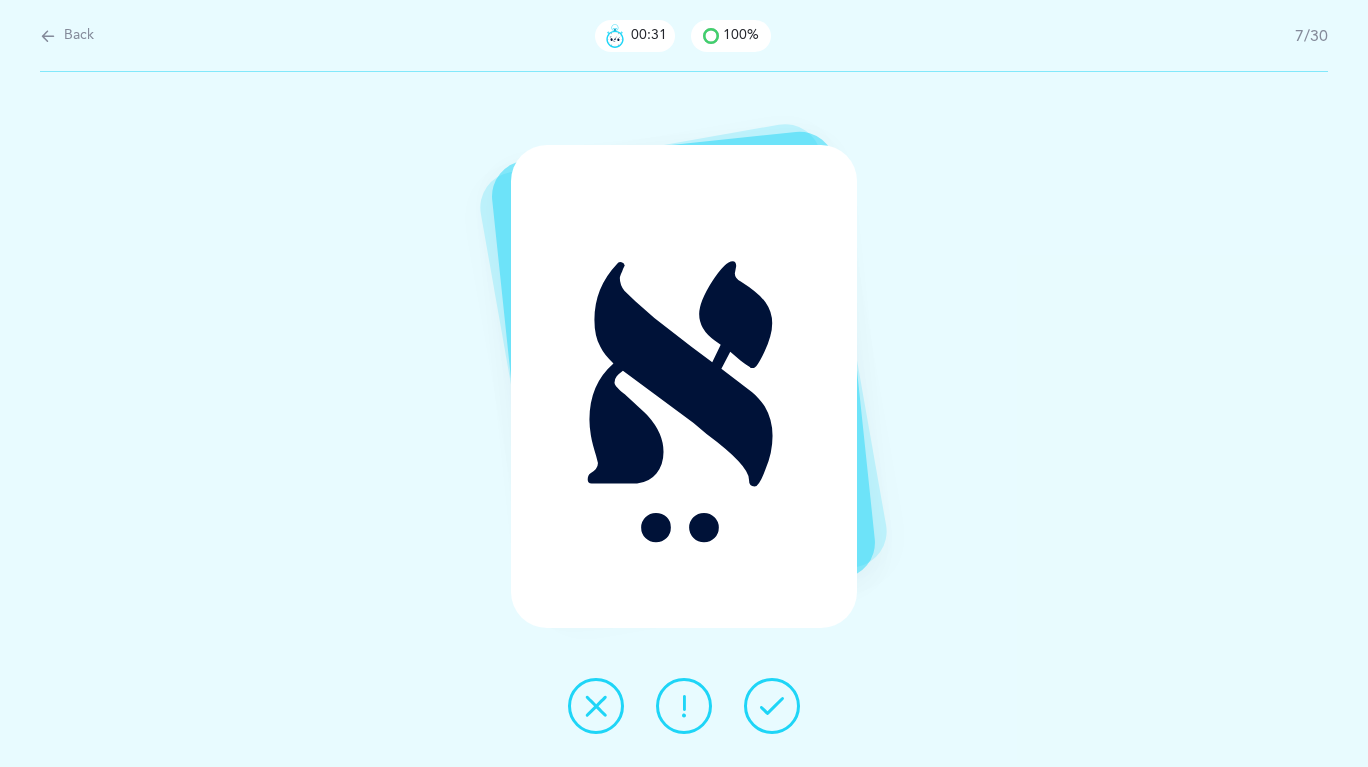 click at bounding box center (596, 706) 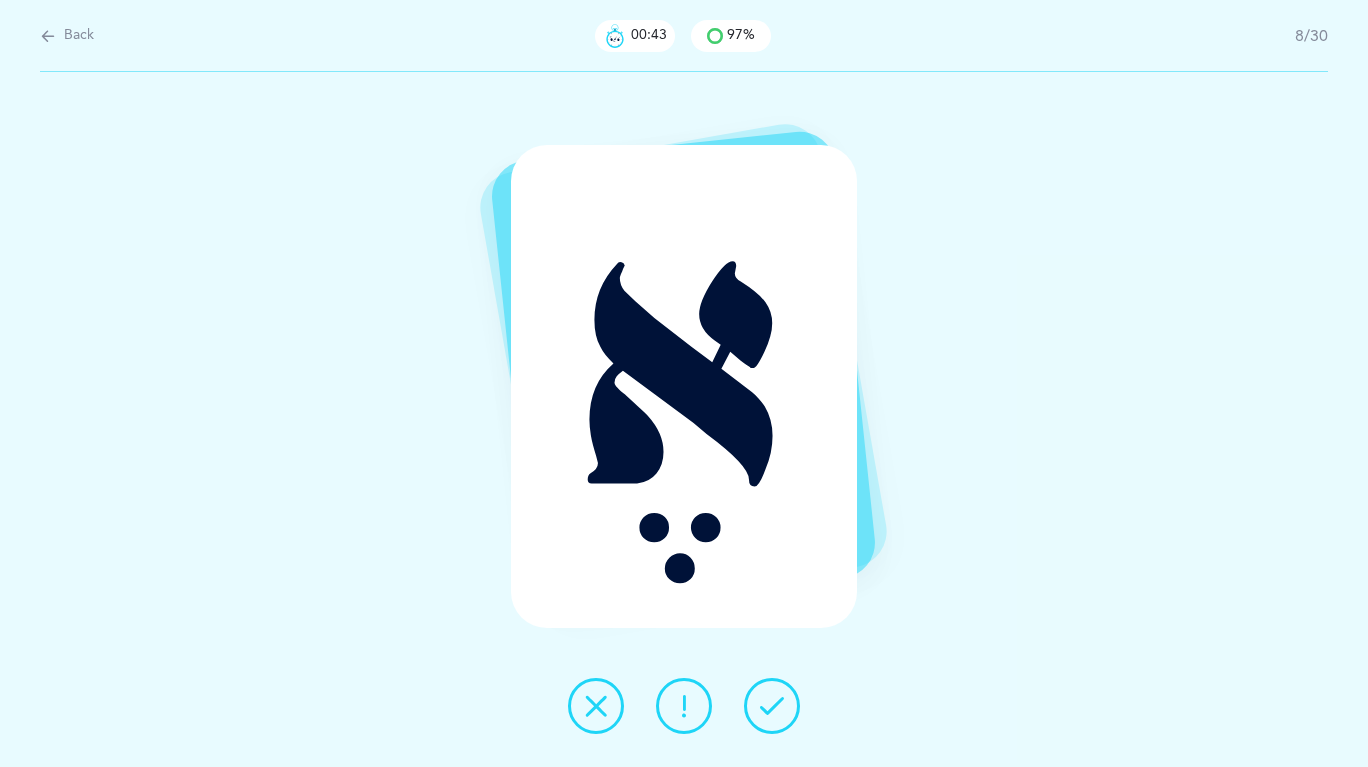 click at bounding box center [684, 706] 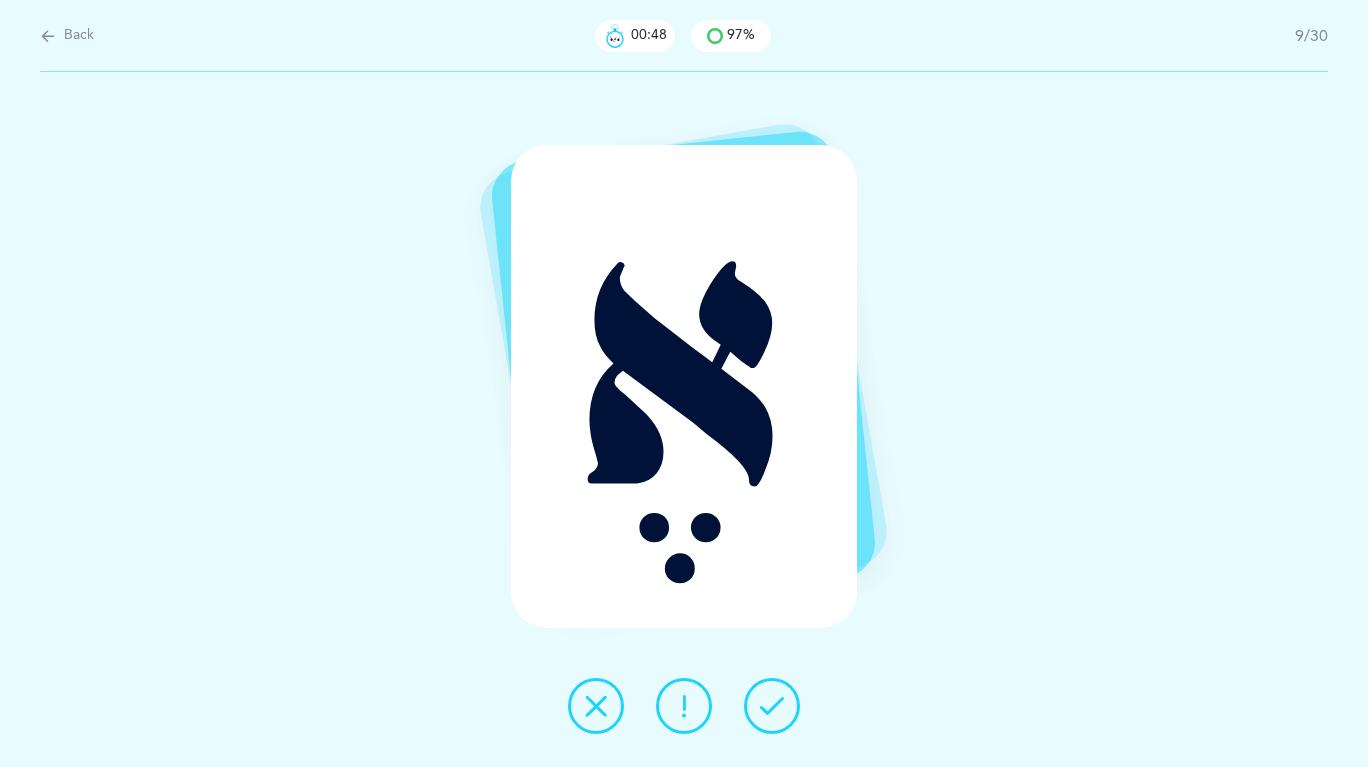 click at bounding box center [684, 706] 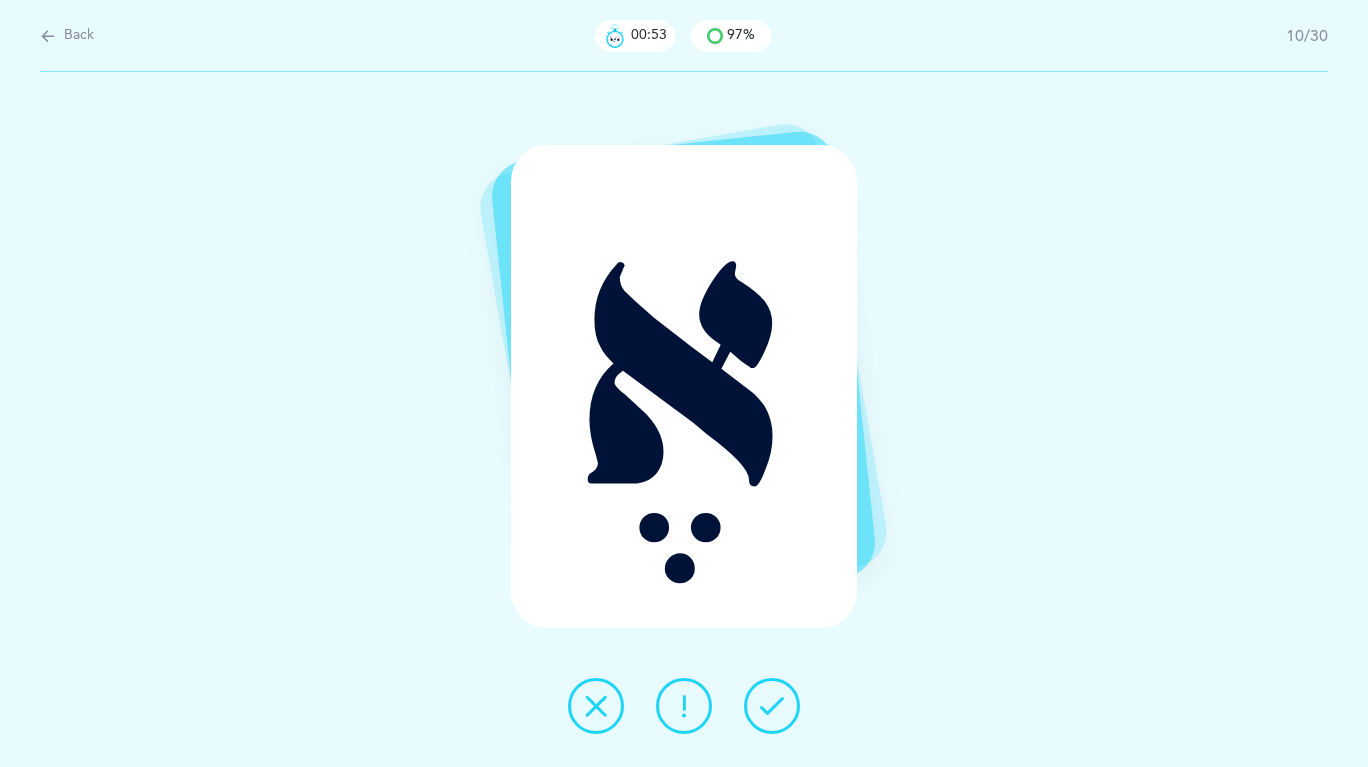 click at bounding box center (684, 706) 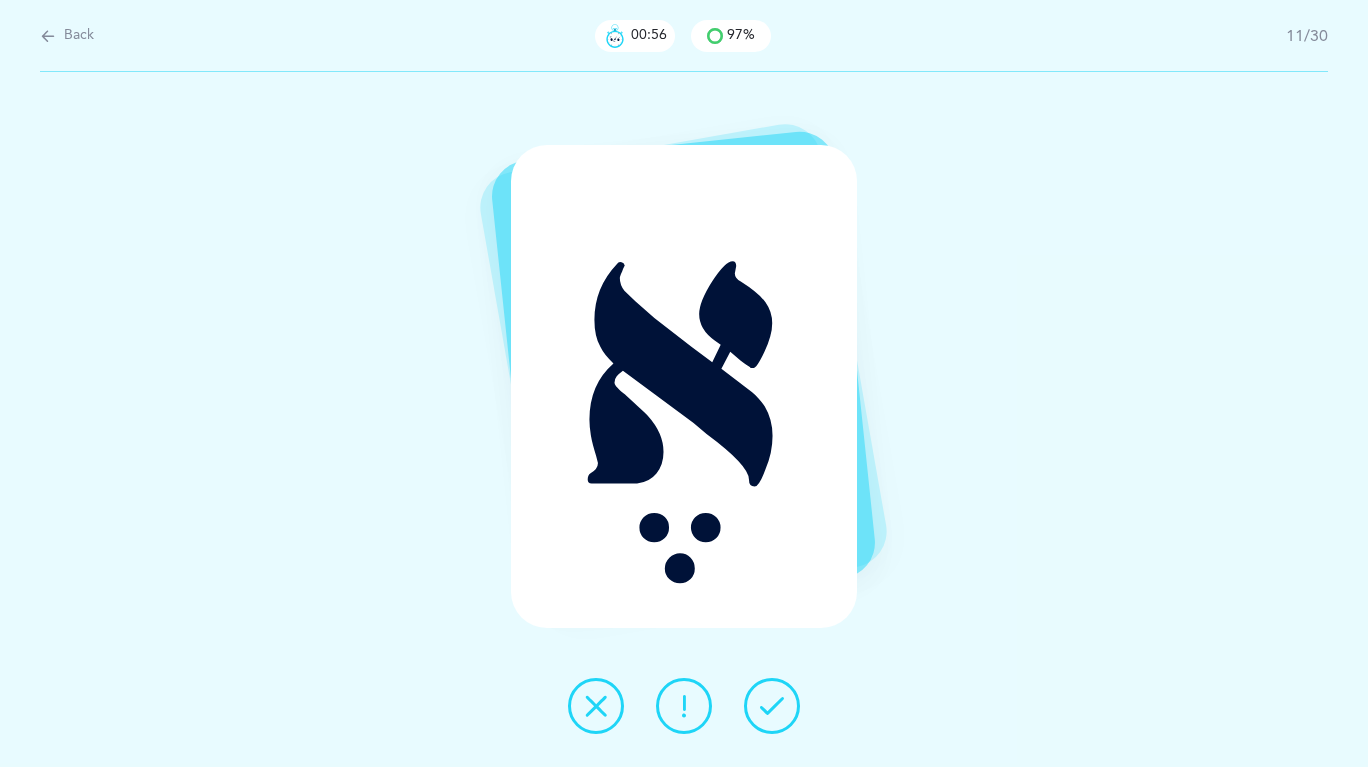 click at bounding box center (772, 706) 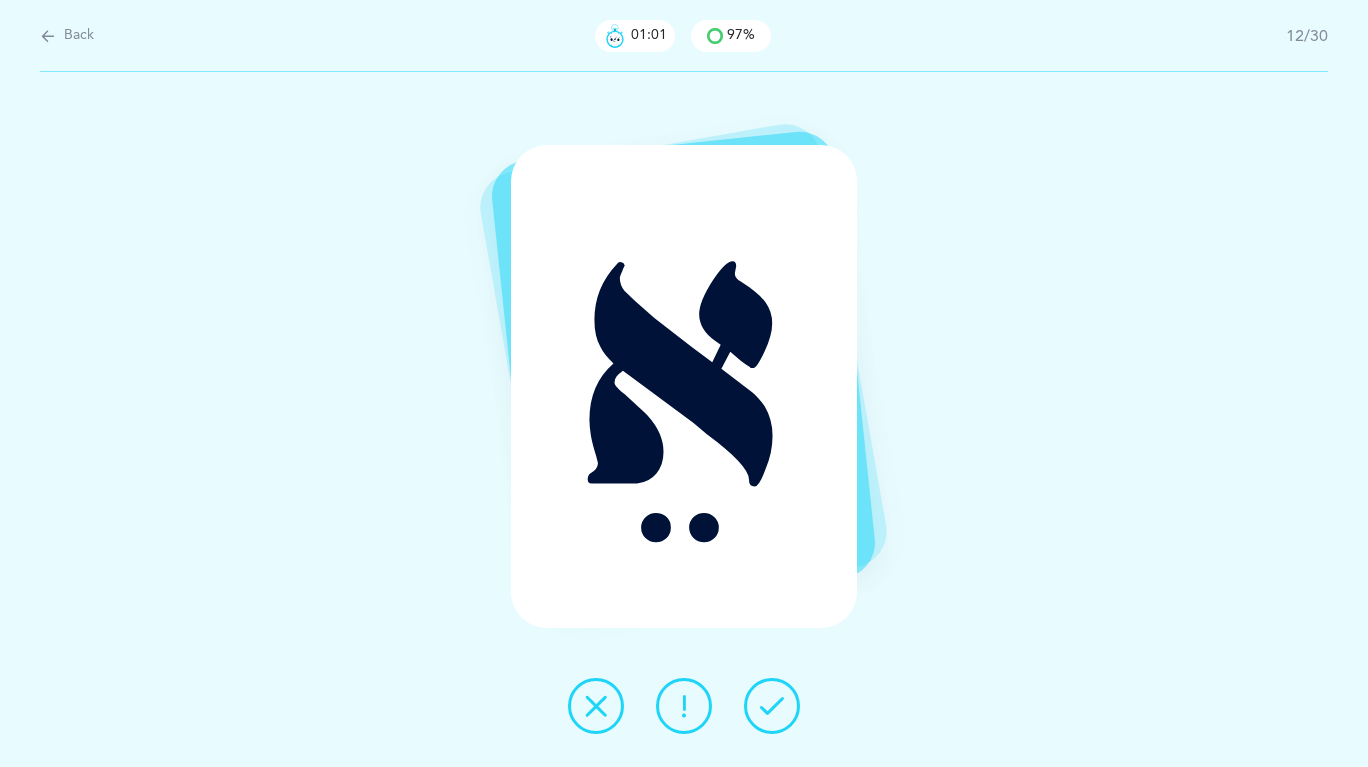 click at bounding box center (684, 706) 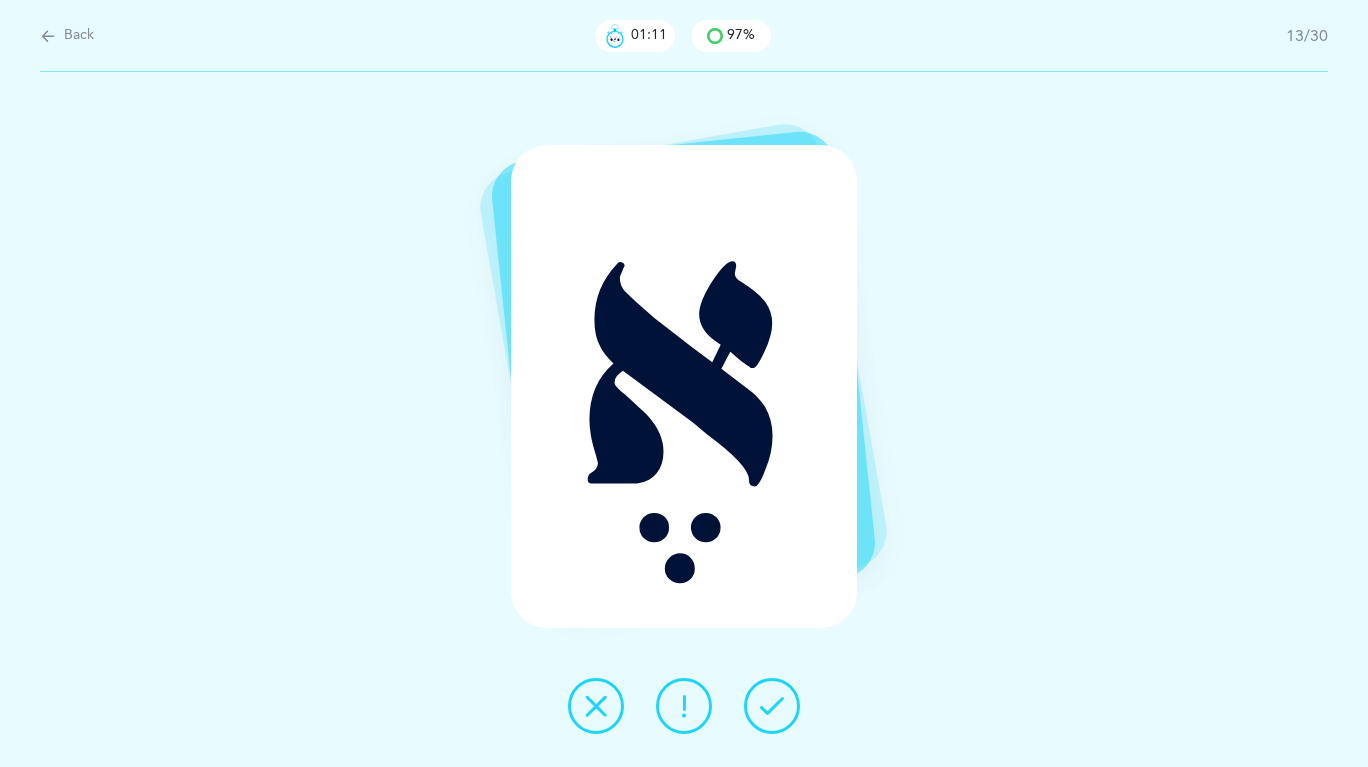 click at bounding box center [772, 706] 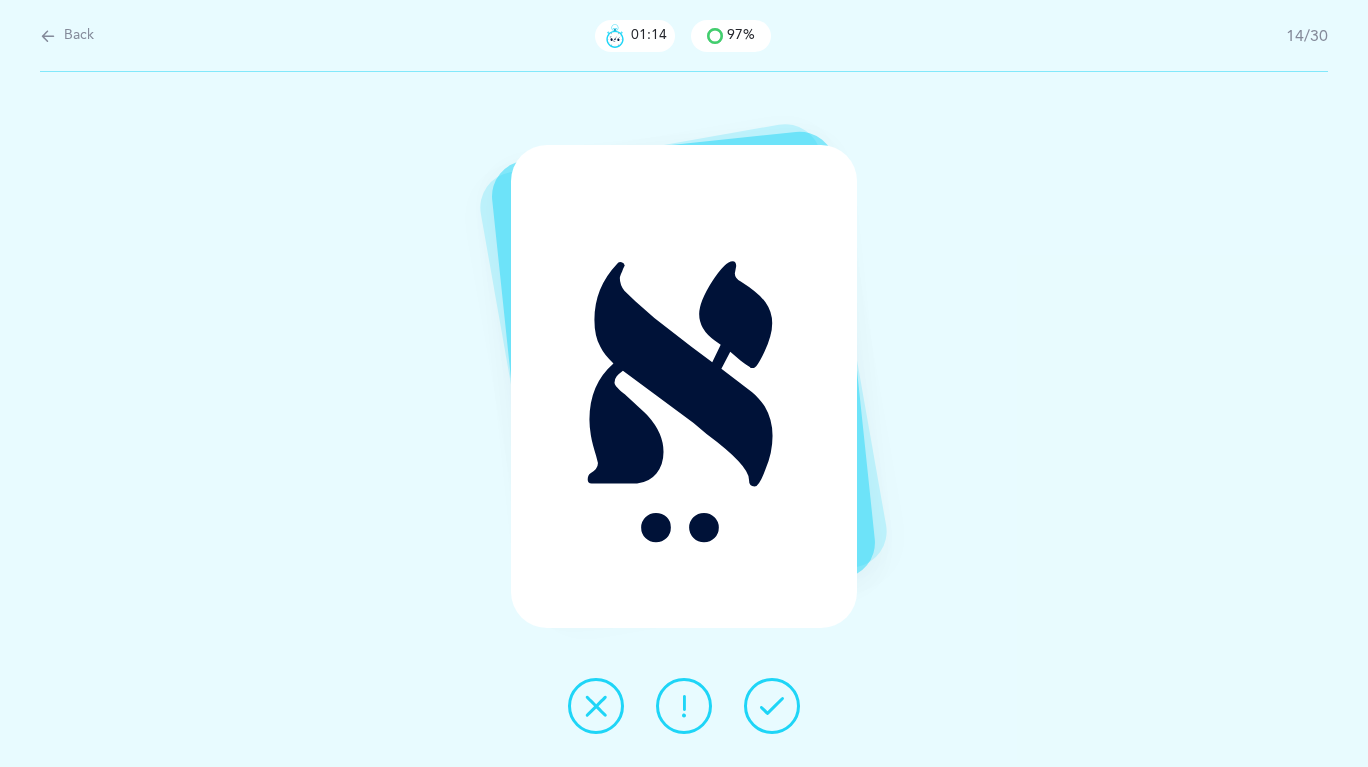 click on "אֵ" at bounding box center [684, 419] 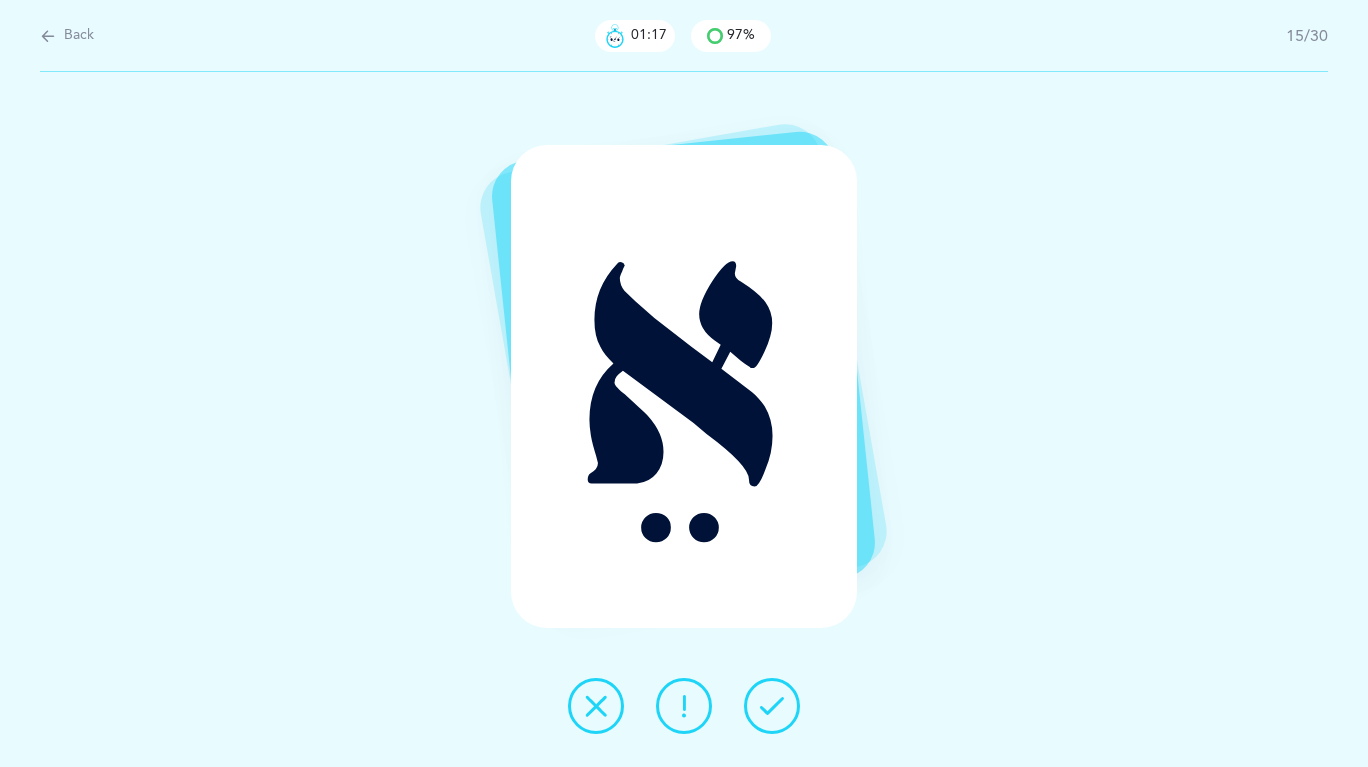 click at bounding box center [772, 706] 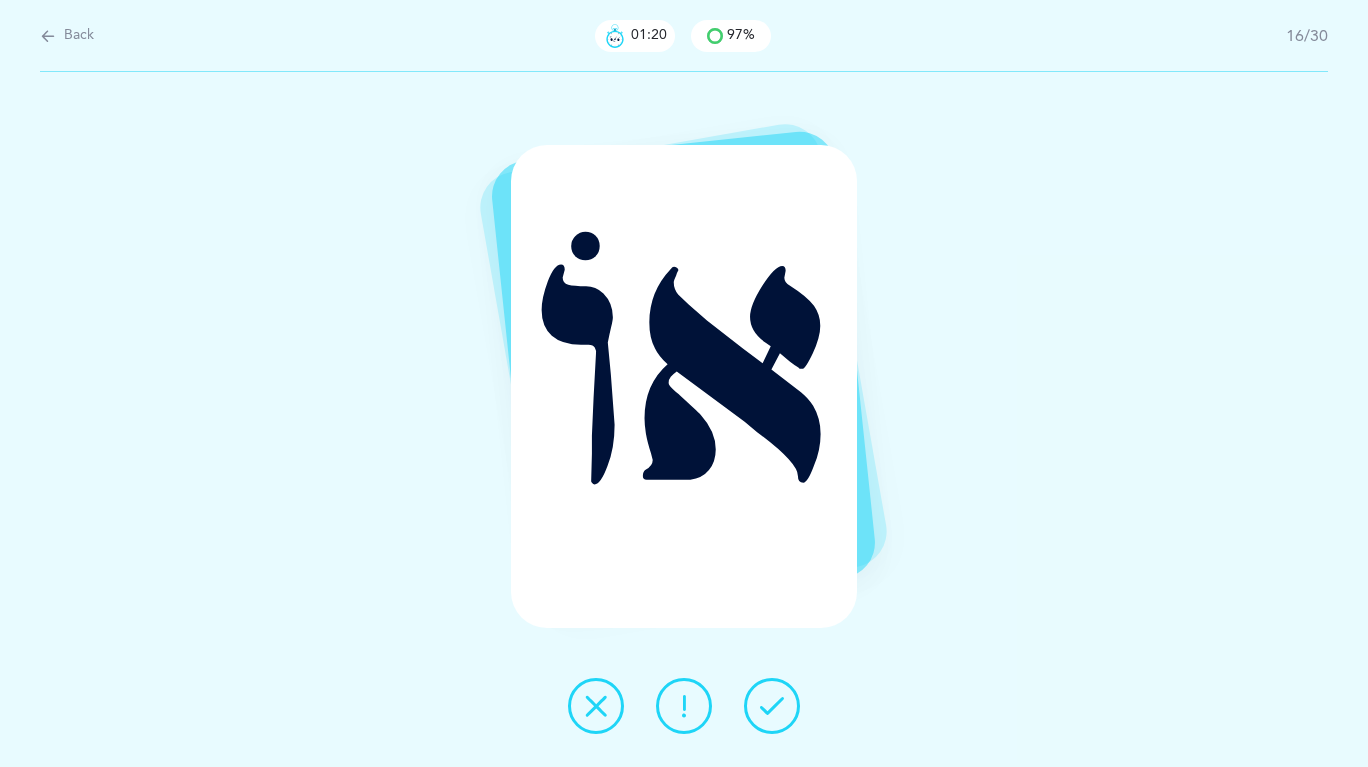 click at bounding box center [772, 706] 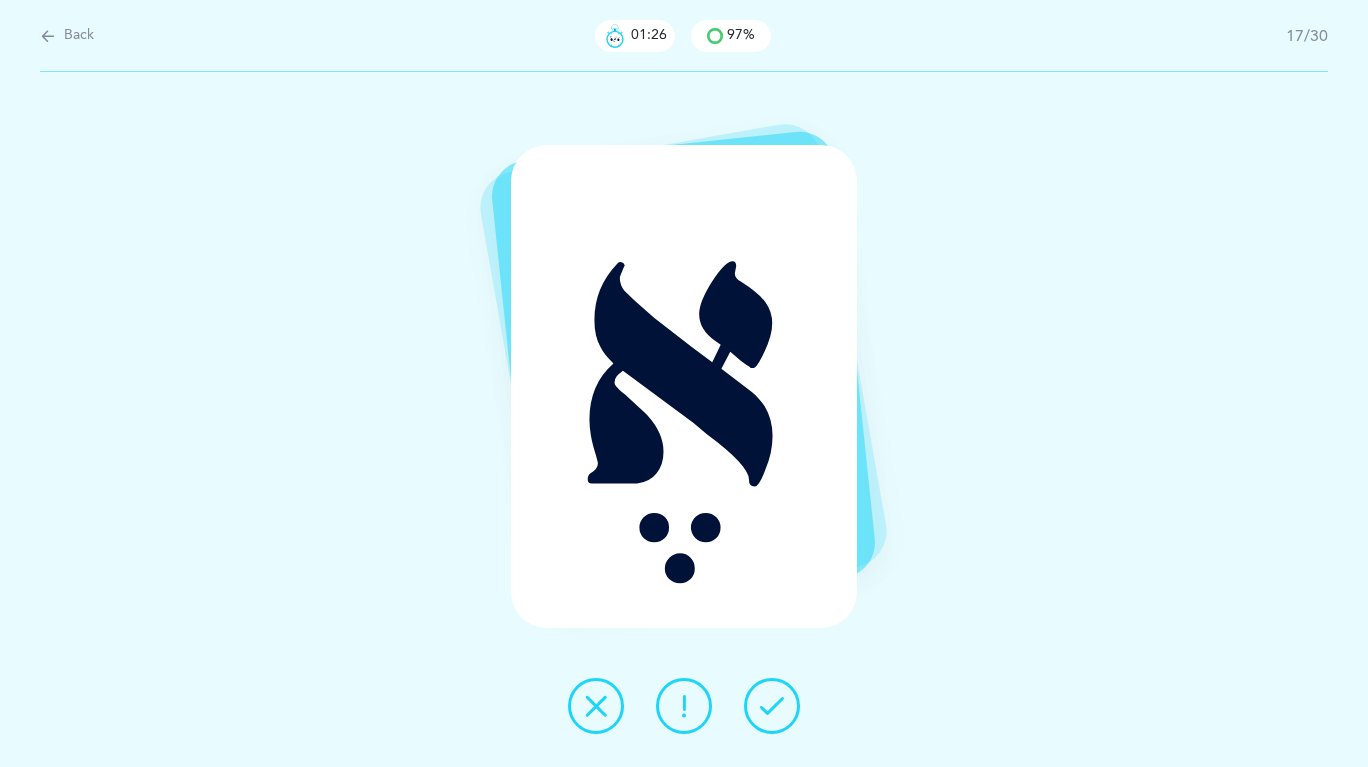 click at bounding box center (772, 706) 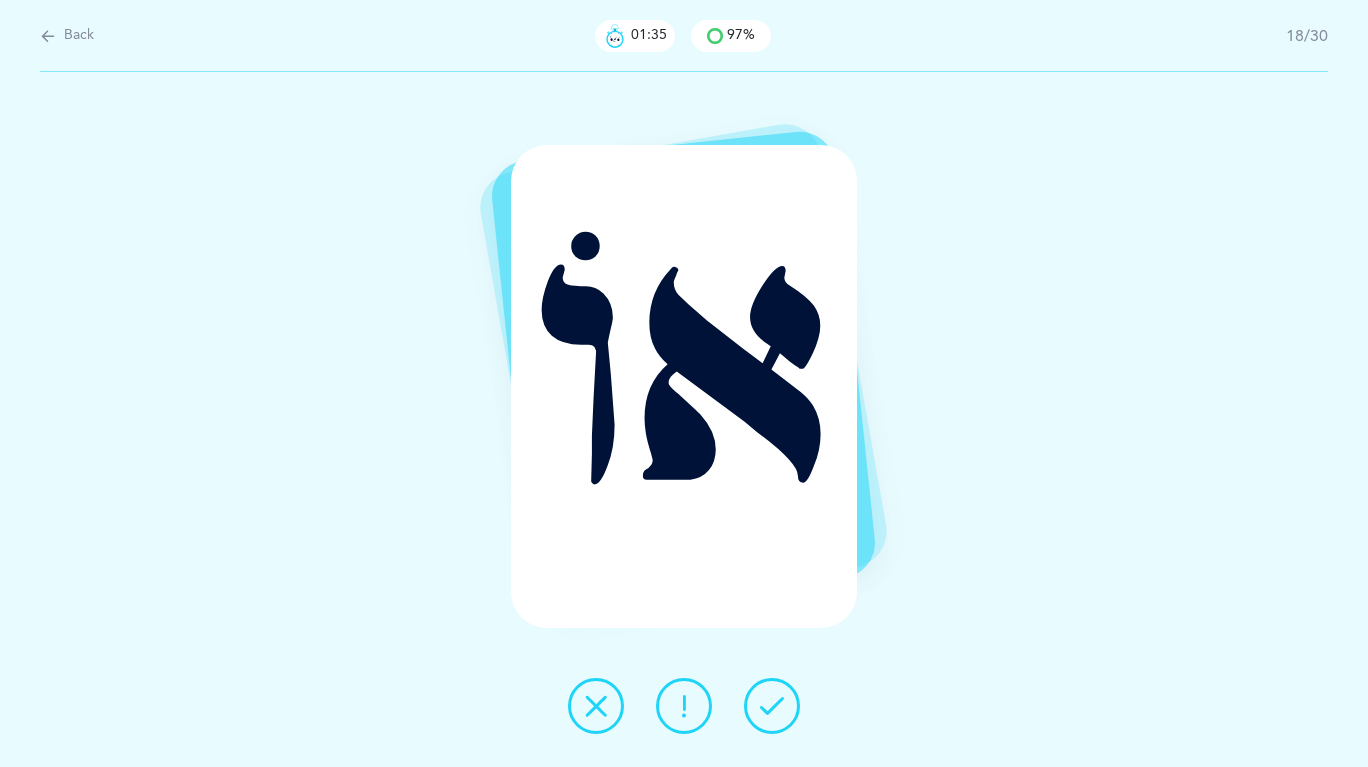 click at bounding box center (596, 706) 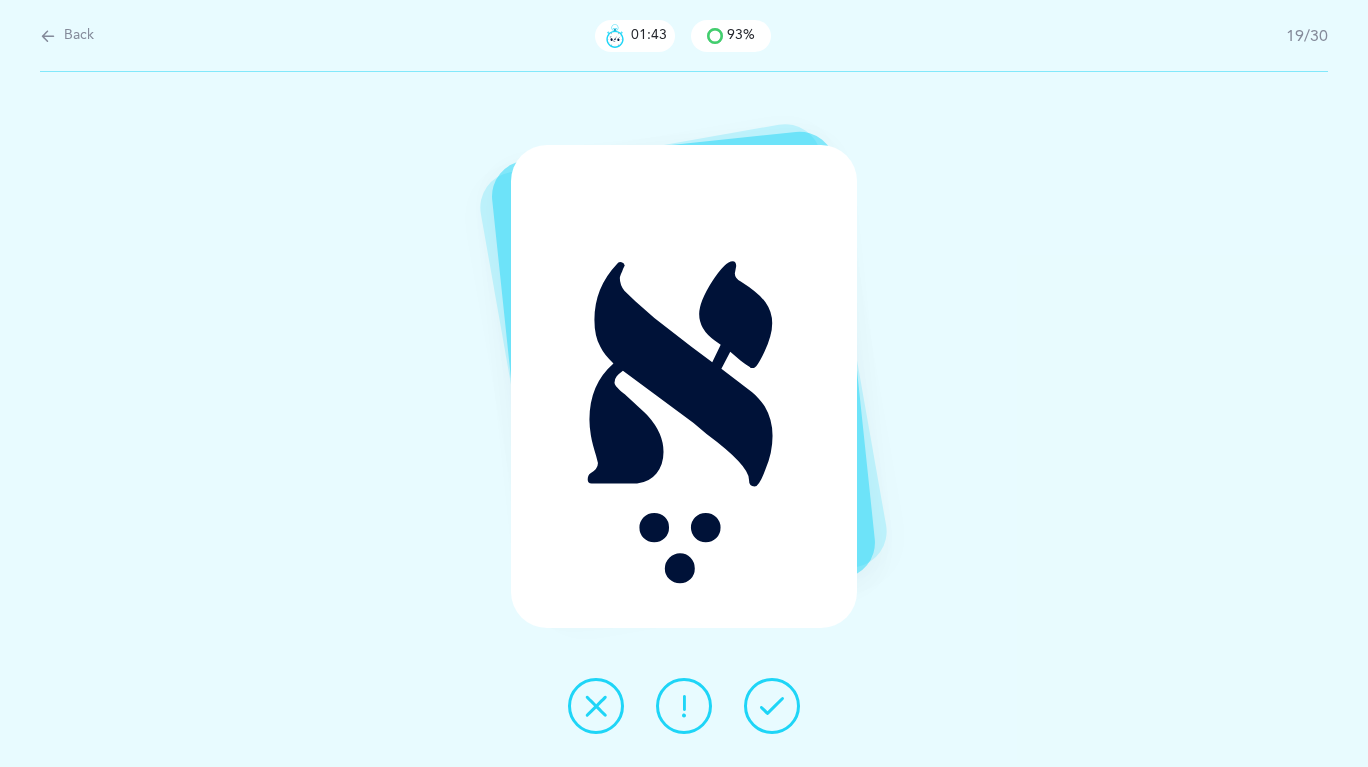 click at bounding box center (772, 706) 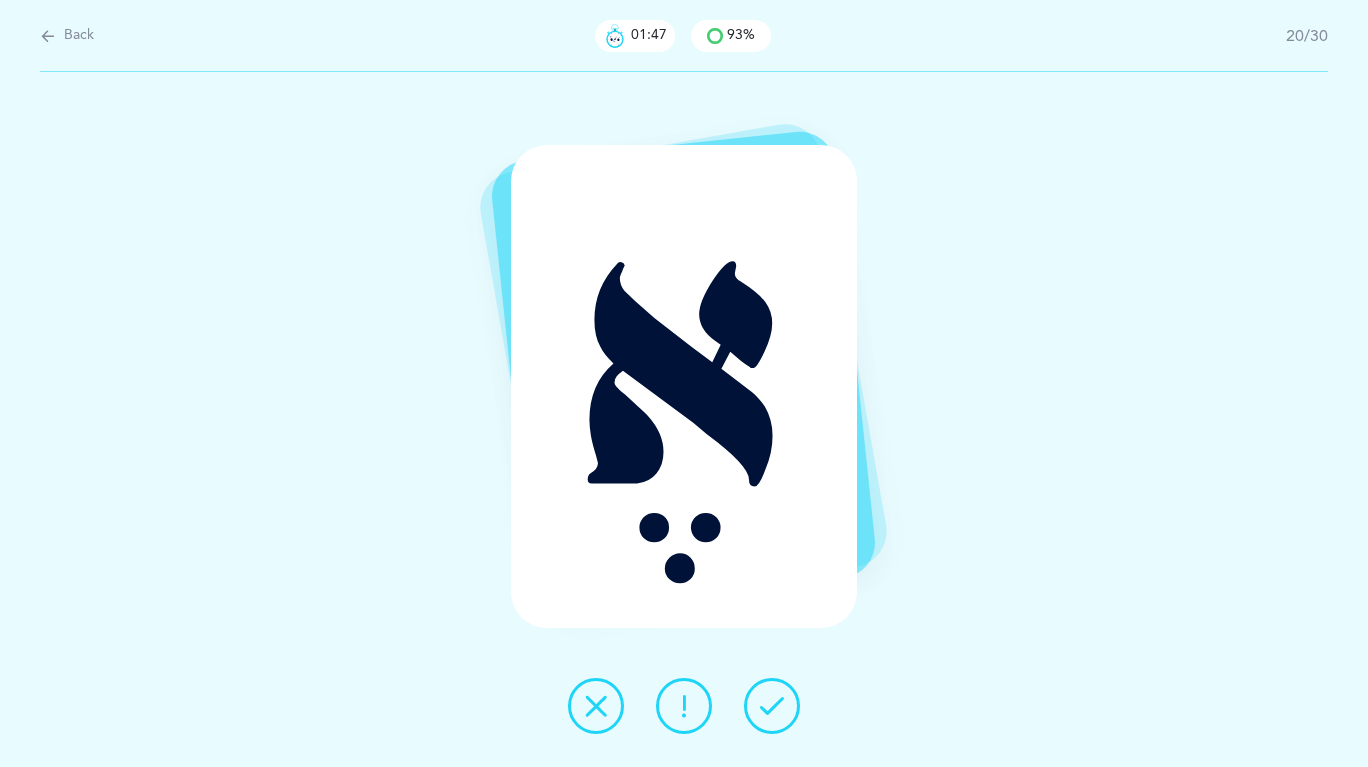 click at bounding box center (772, 706) 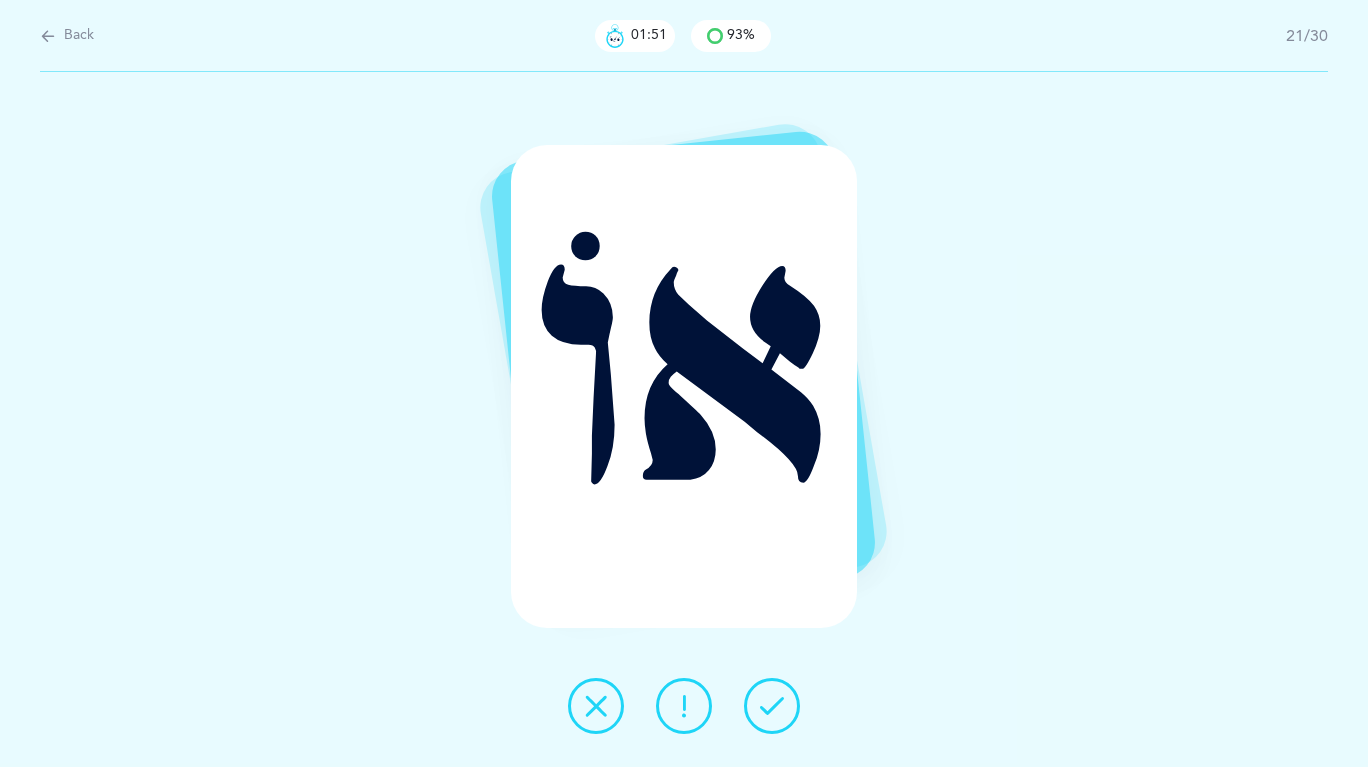 click at bounding box center (596, 706) 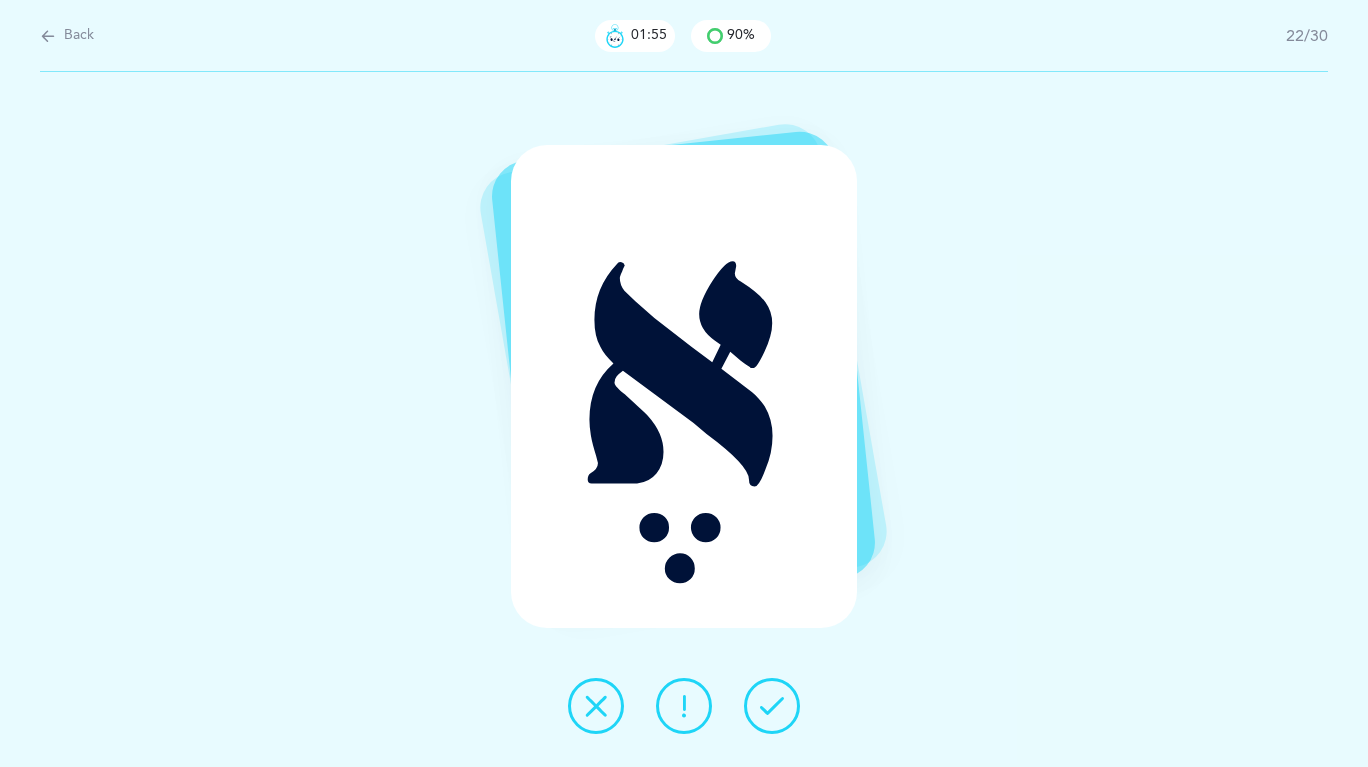 click at bounding box center [772, 706] 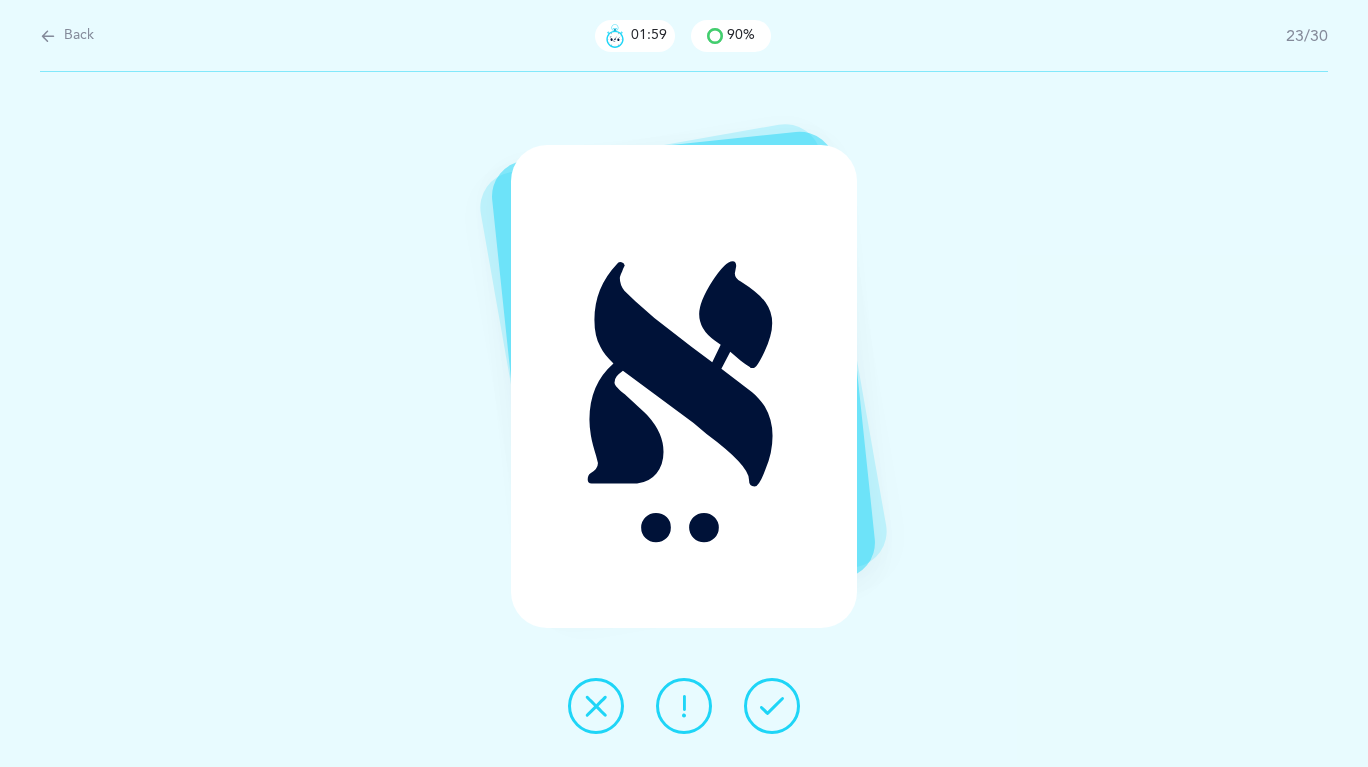 click at bounding box center [772, 706] 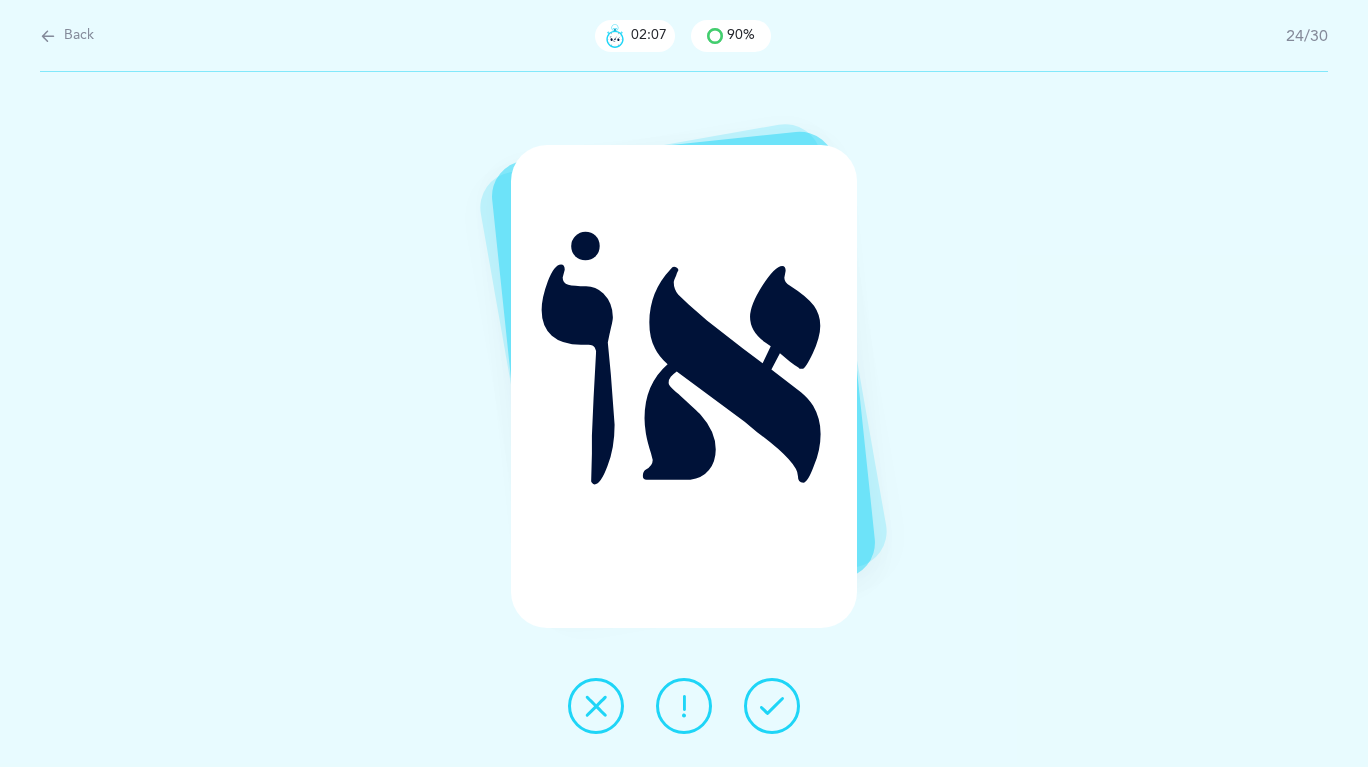 click at bounding box center [772, 706] 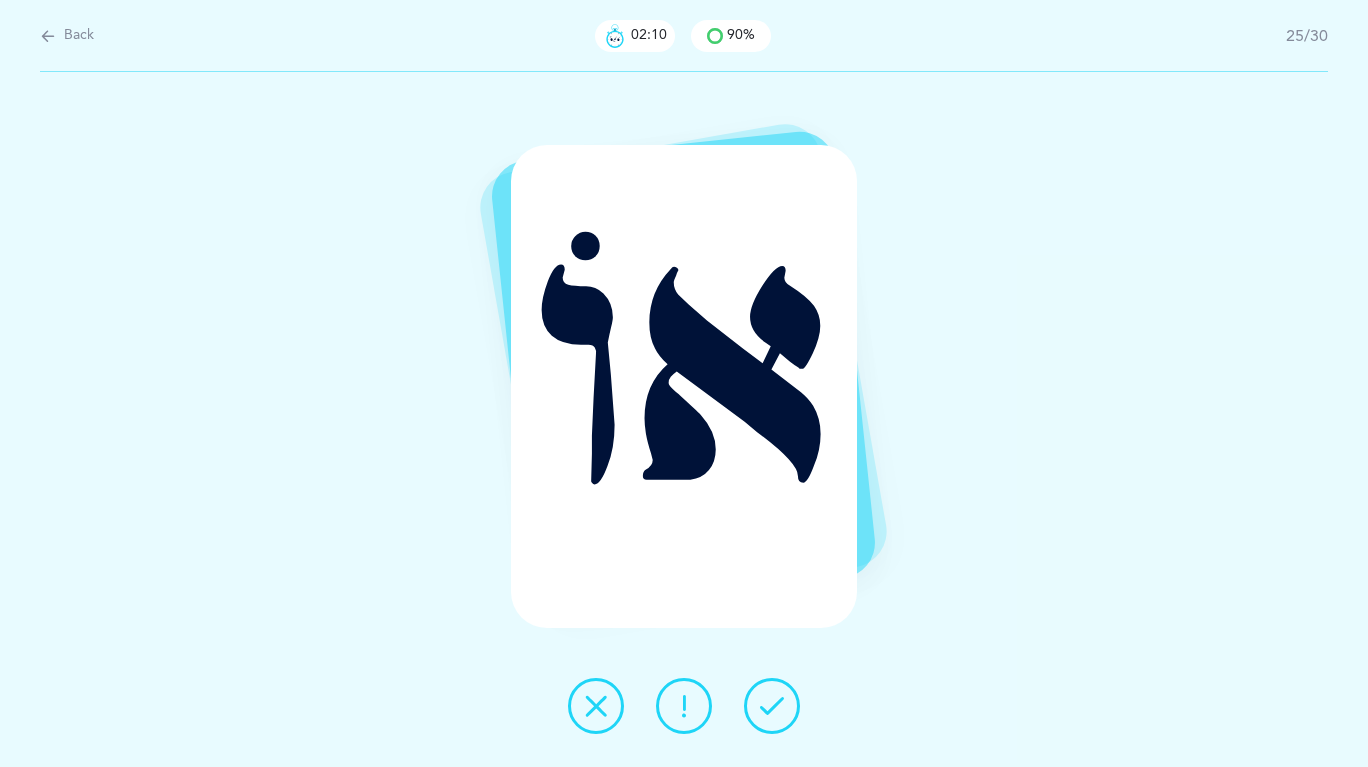 click at bounding box center [772, 706] 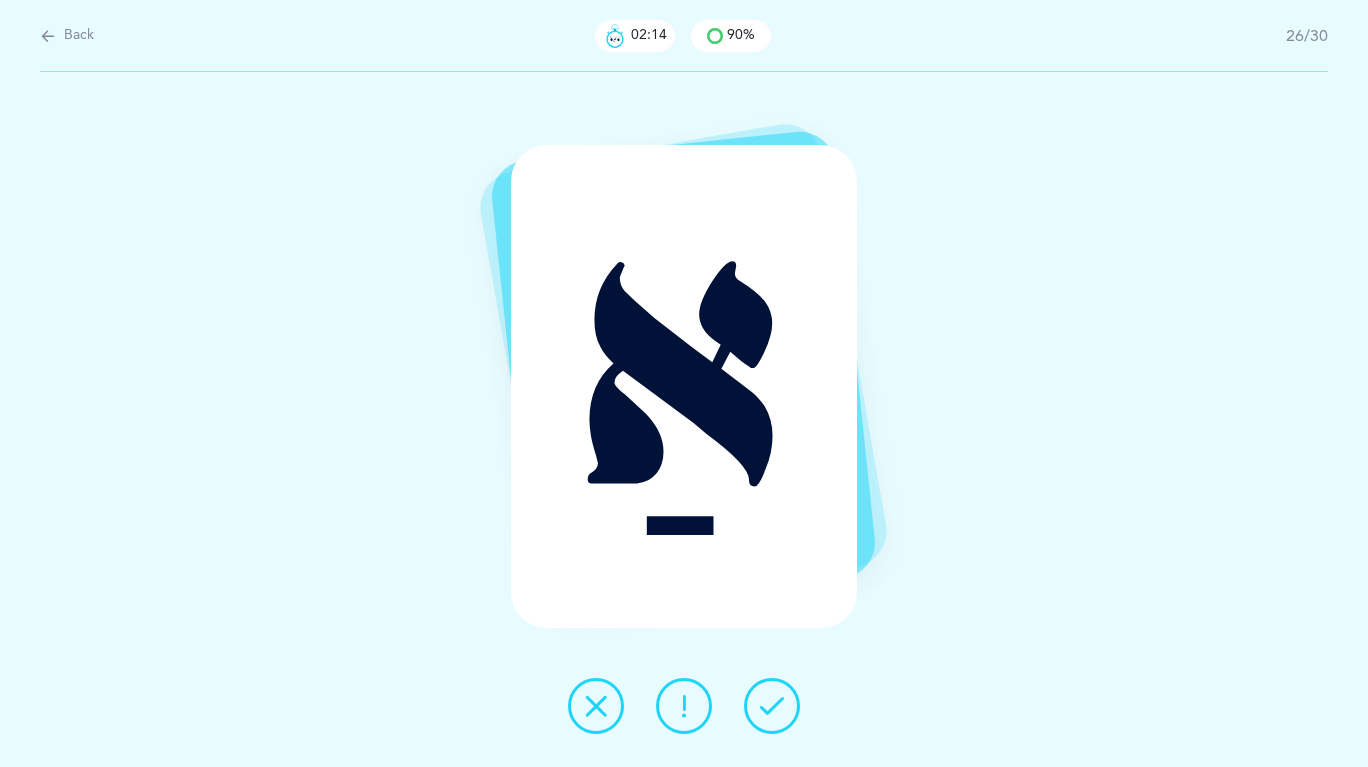 click at bounding box center (772, 706) 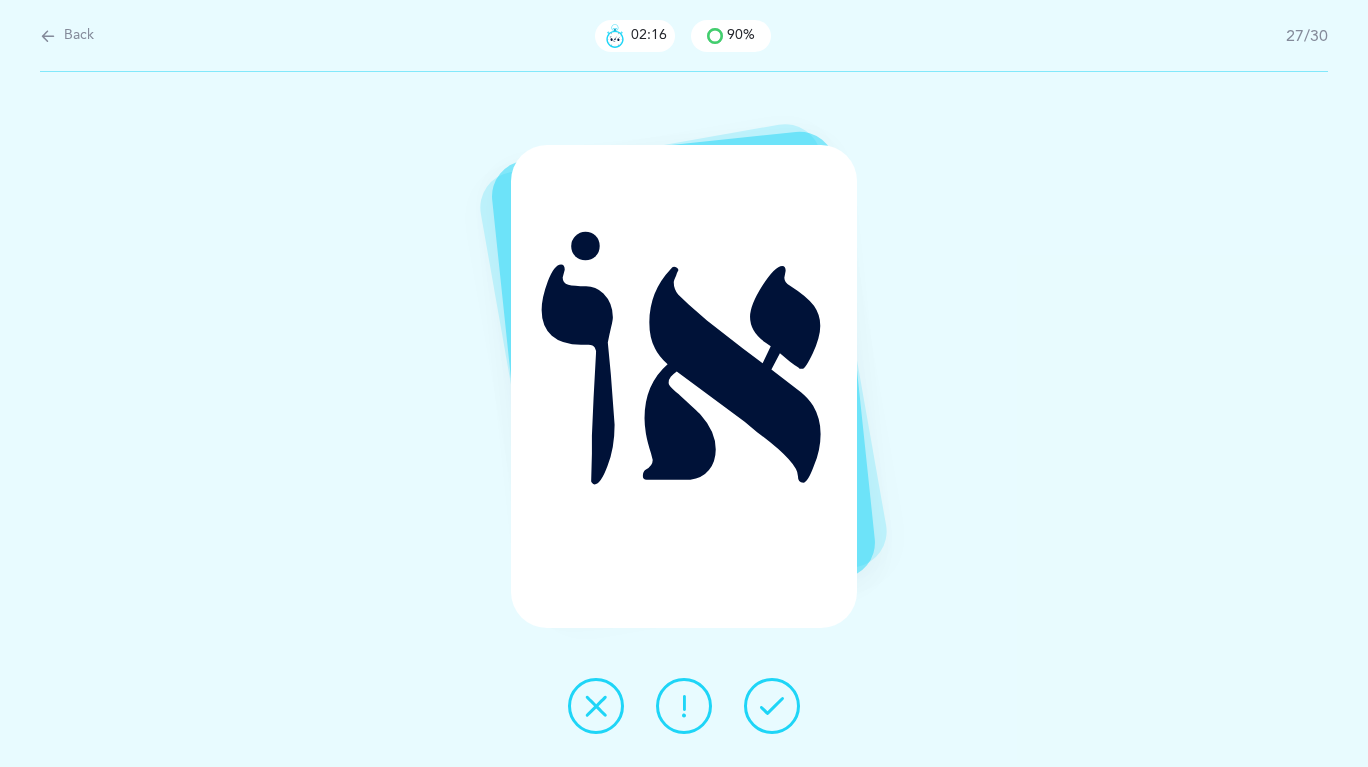 click at bounding box center (772, 706) 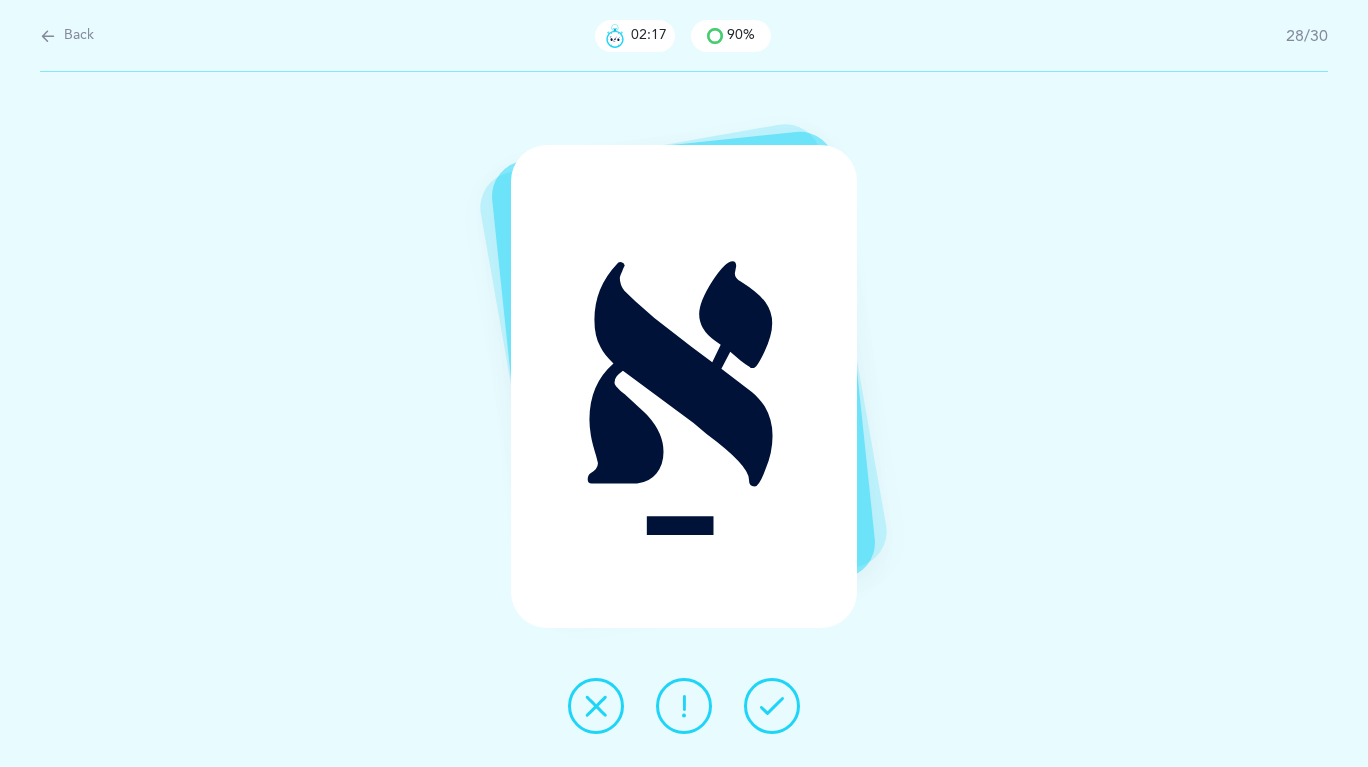 click at bounding box center (772, 706) 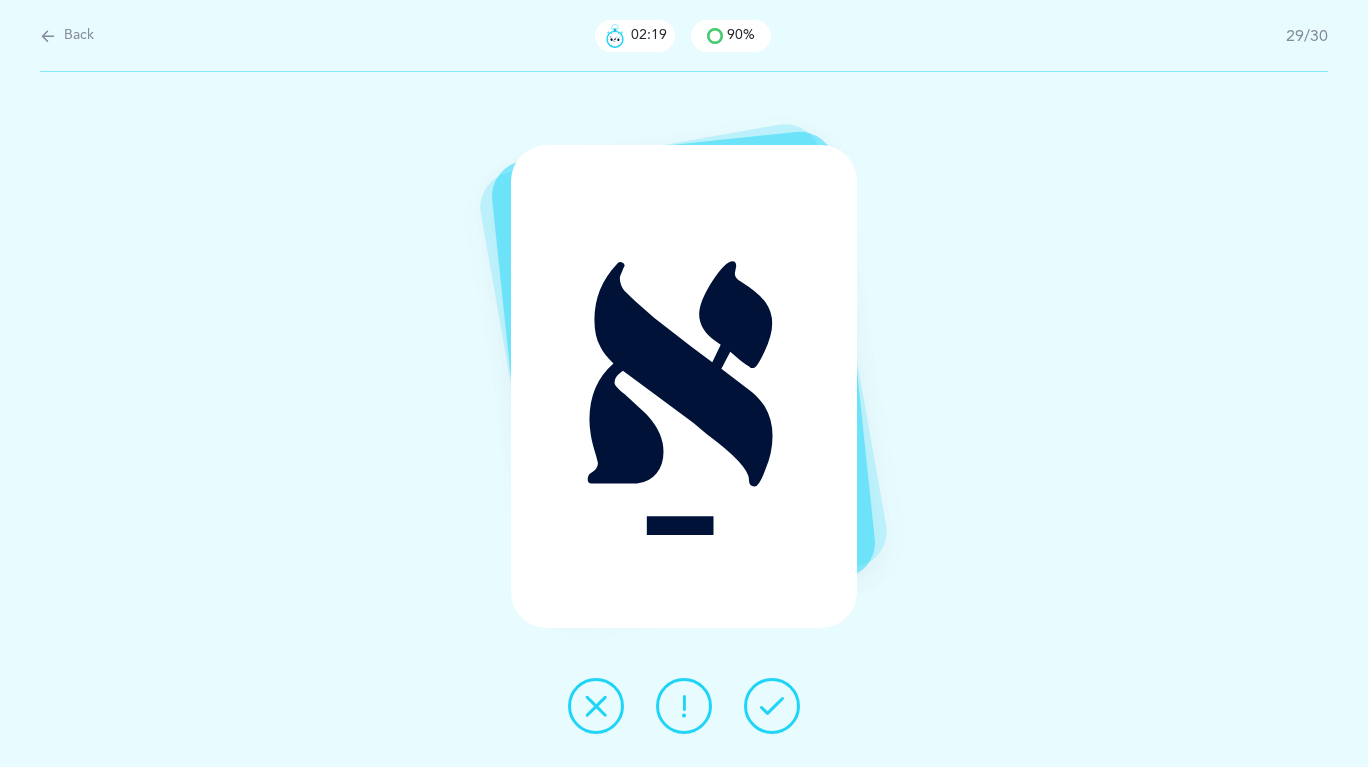 click at bounding box center (772, 706) 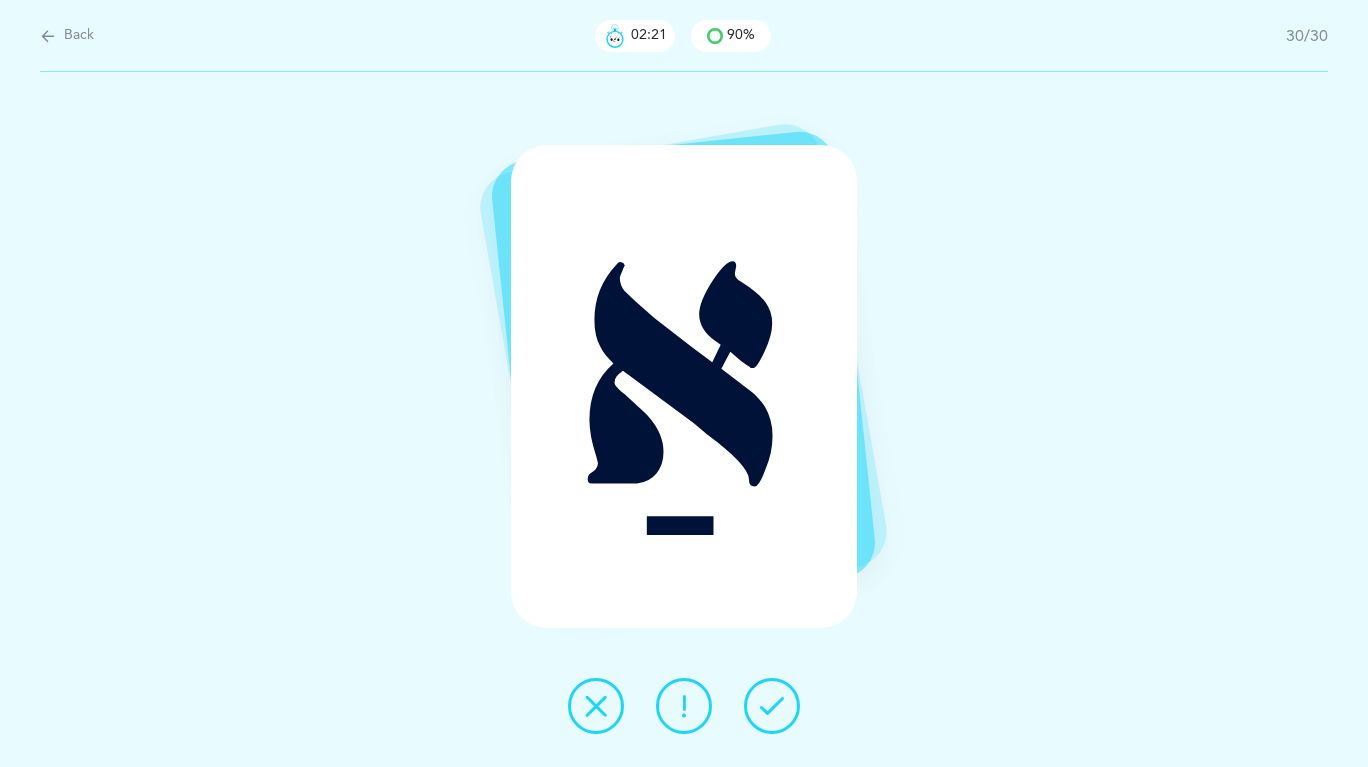 click at bounding box center (772, 706) 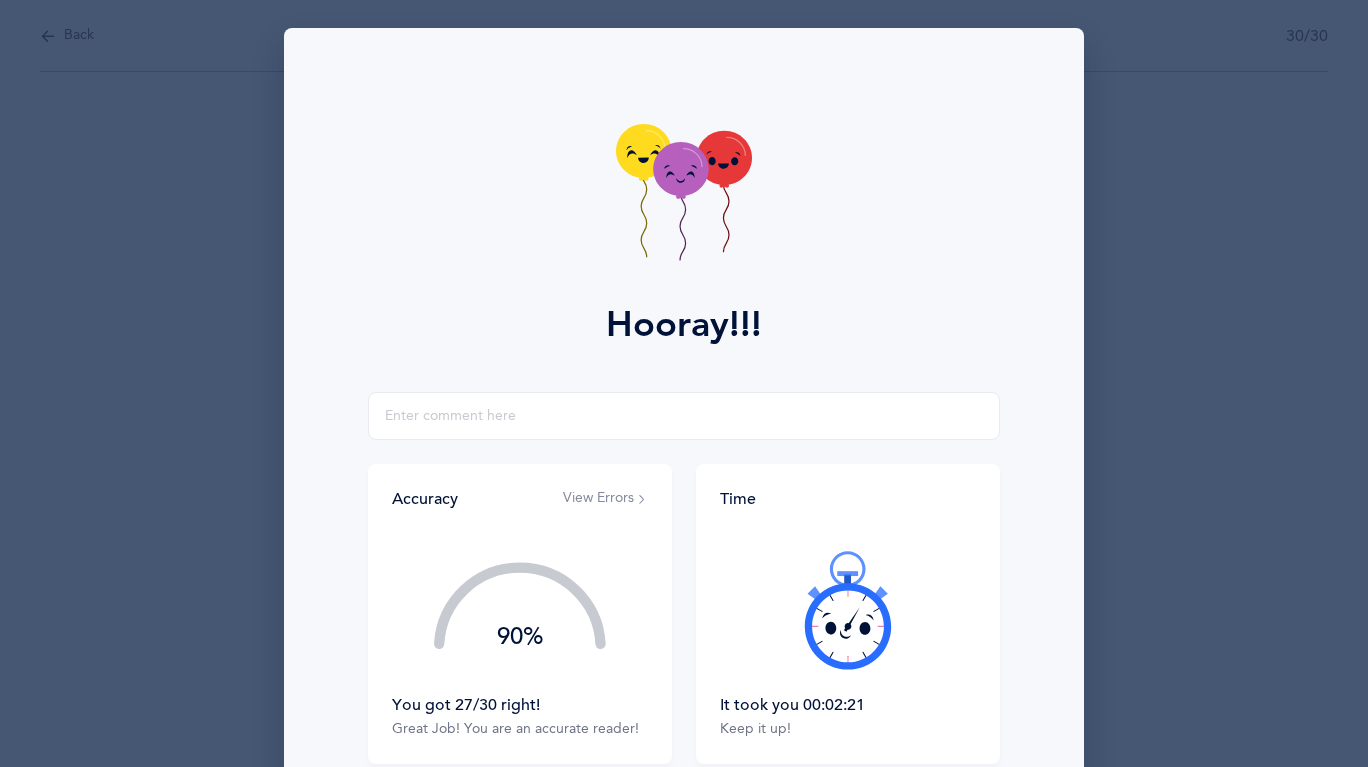 click on "It took you 00:02:21" at bounding box center [848, 705] 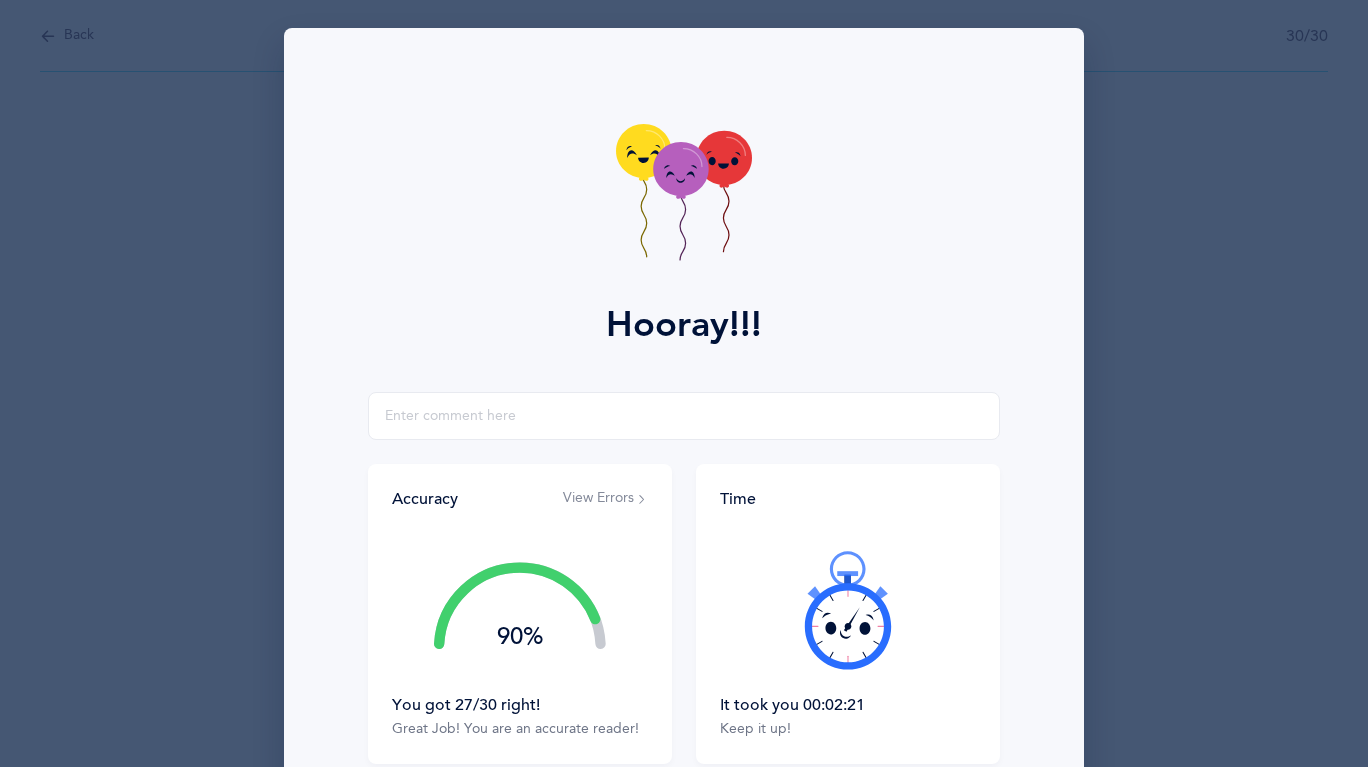 click on "View Errors" at bounding box center (605, 499) 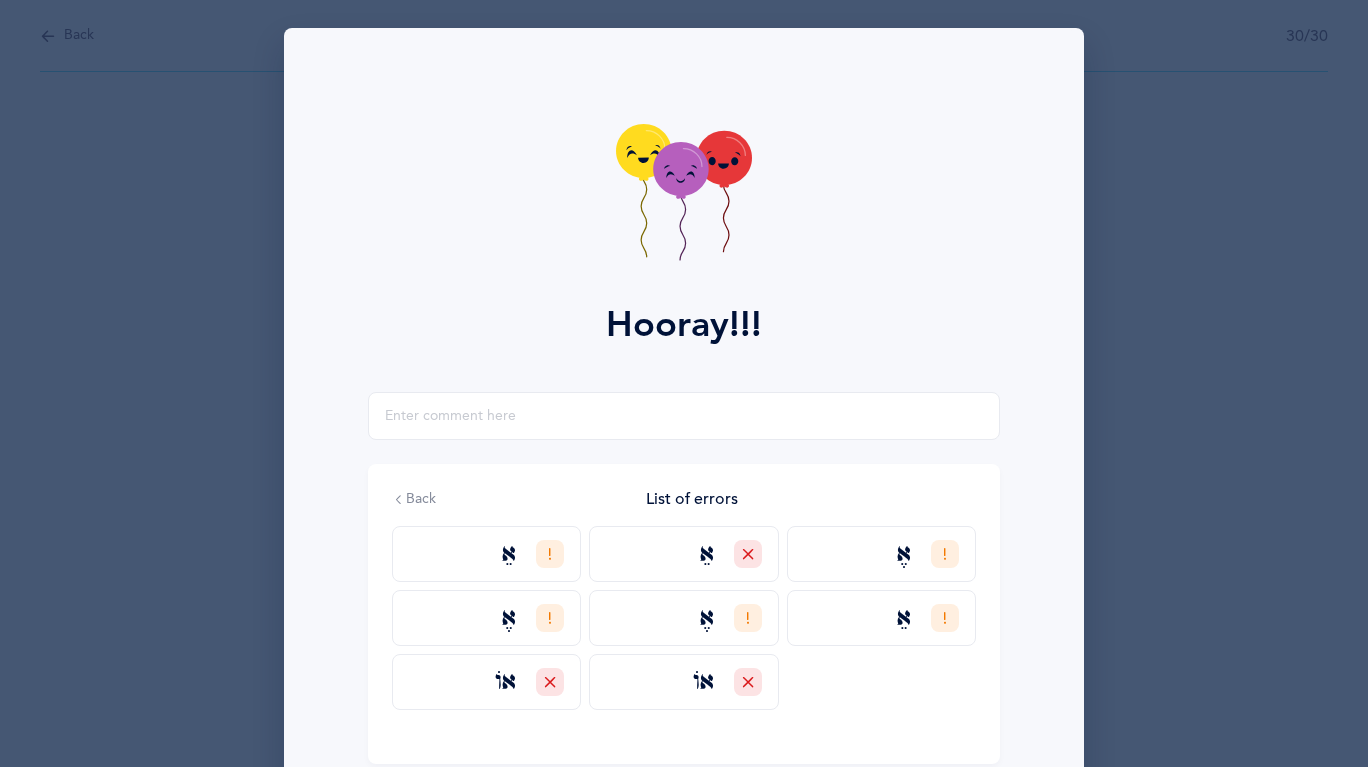 click on "Back
List of errors
אֵ
אֵ
אֶ
אֶ
אֶ
אֵ
אוֹ
אוֹ" at bounding box center (684, 614) 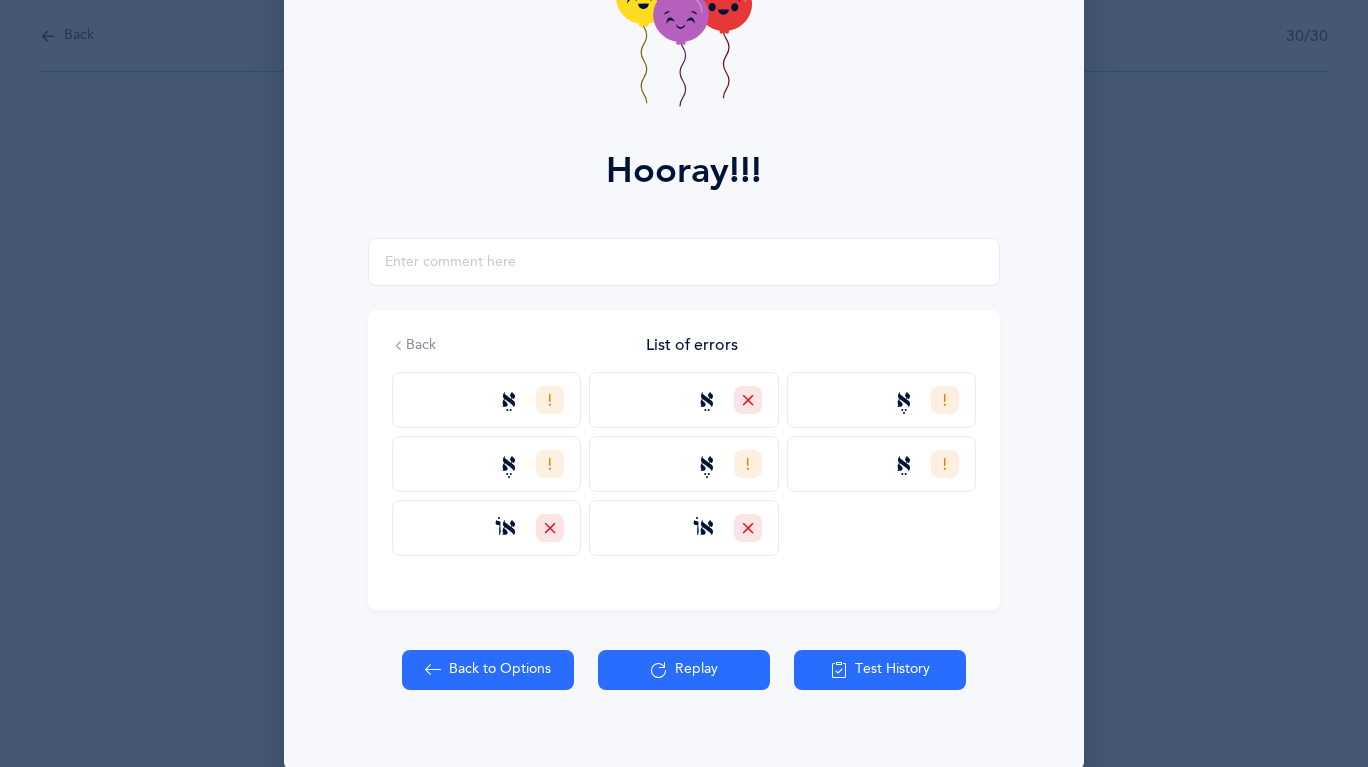 scroll, scrollTop: 185, scrollLeft: 0, axis: vertical 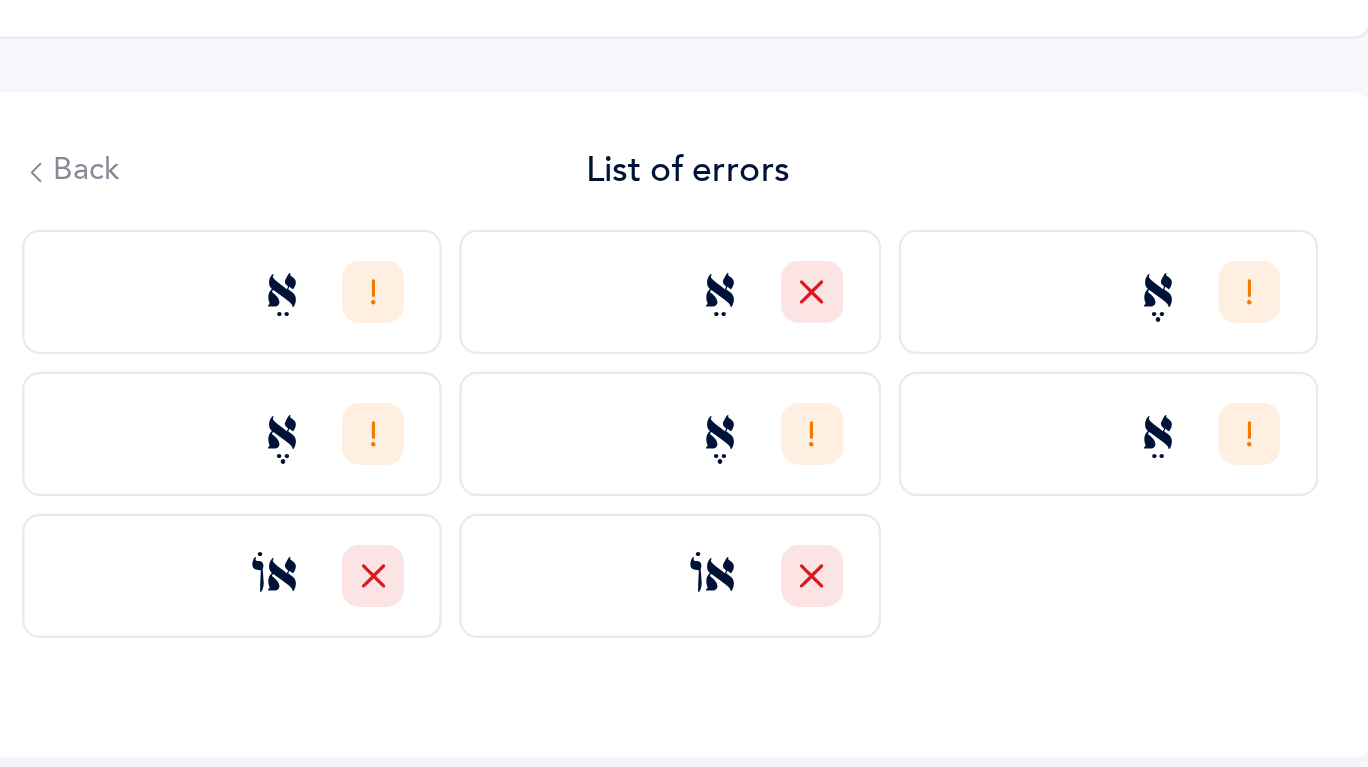 click at bounding box center [399, 315] 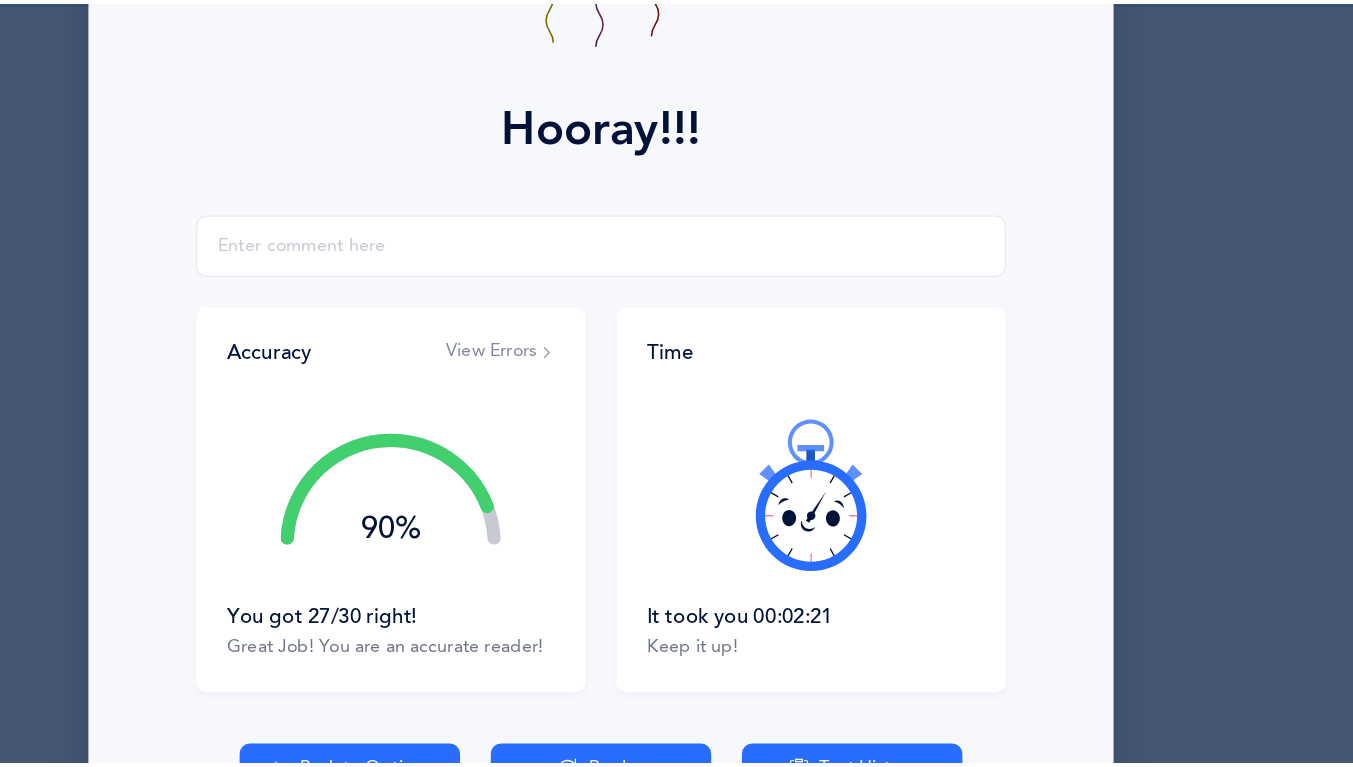 scroll, scrollTop: 185, scrollLeft: 0, axis: vertical 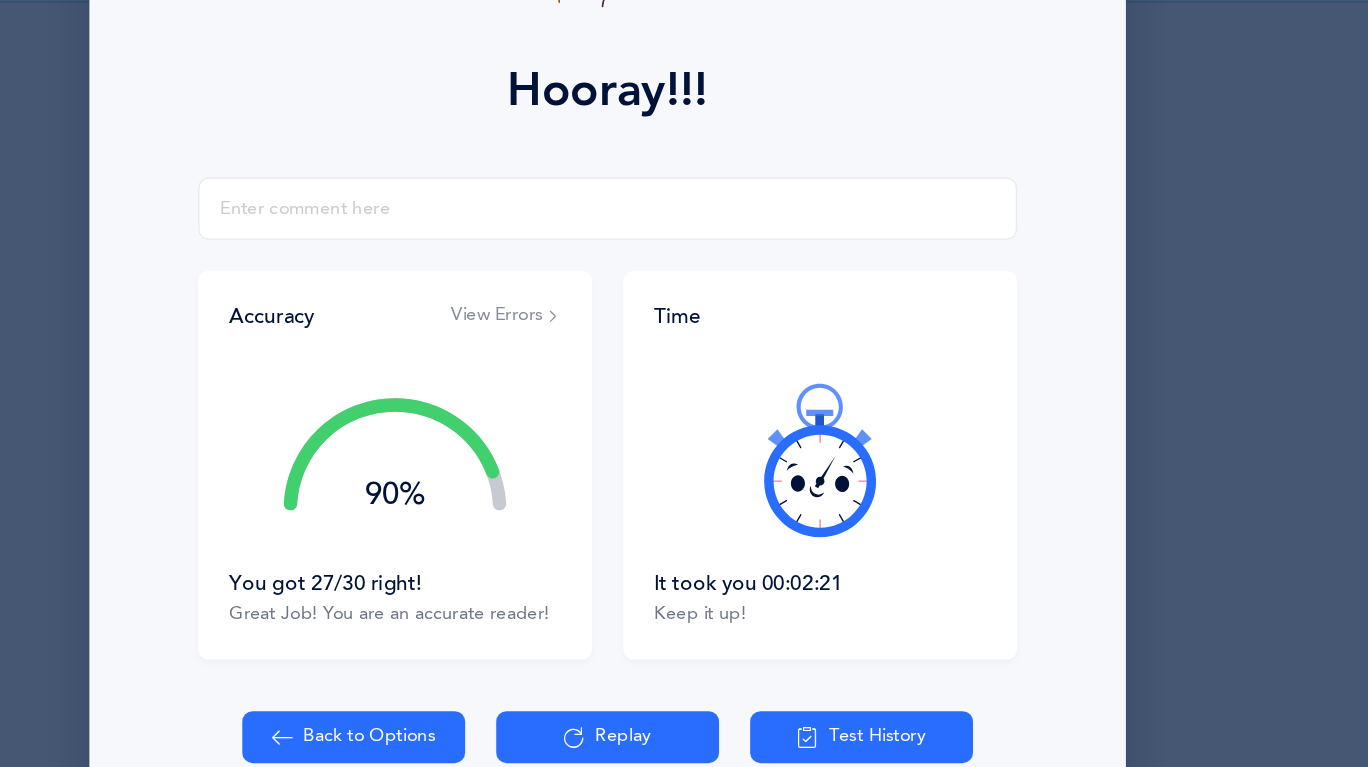 click on "Back to Options" at bounding box center (488, 639) 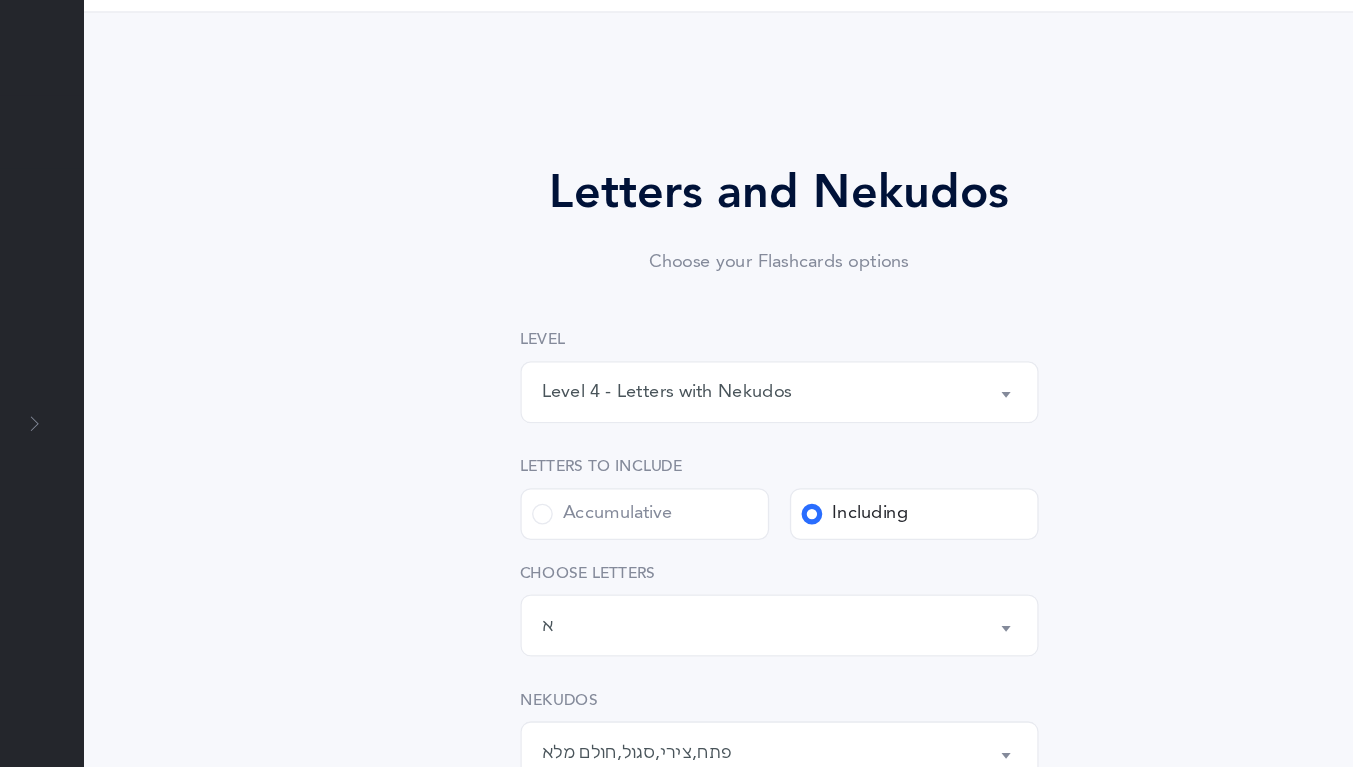 scroll, scrollTop: 10, scrollLeft: 0, axis: vertical 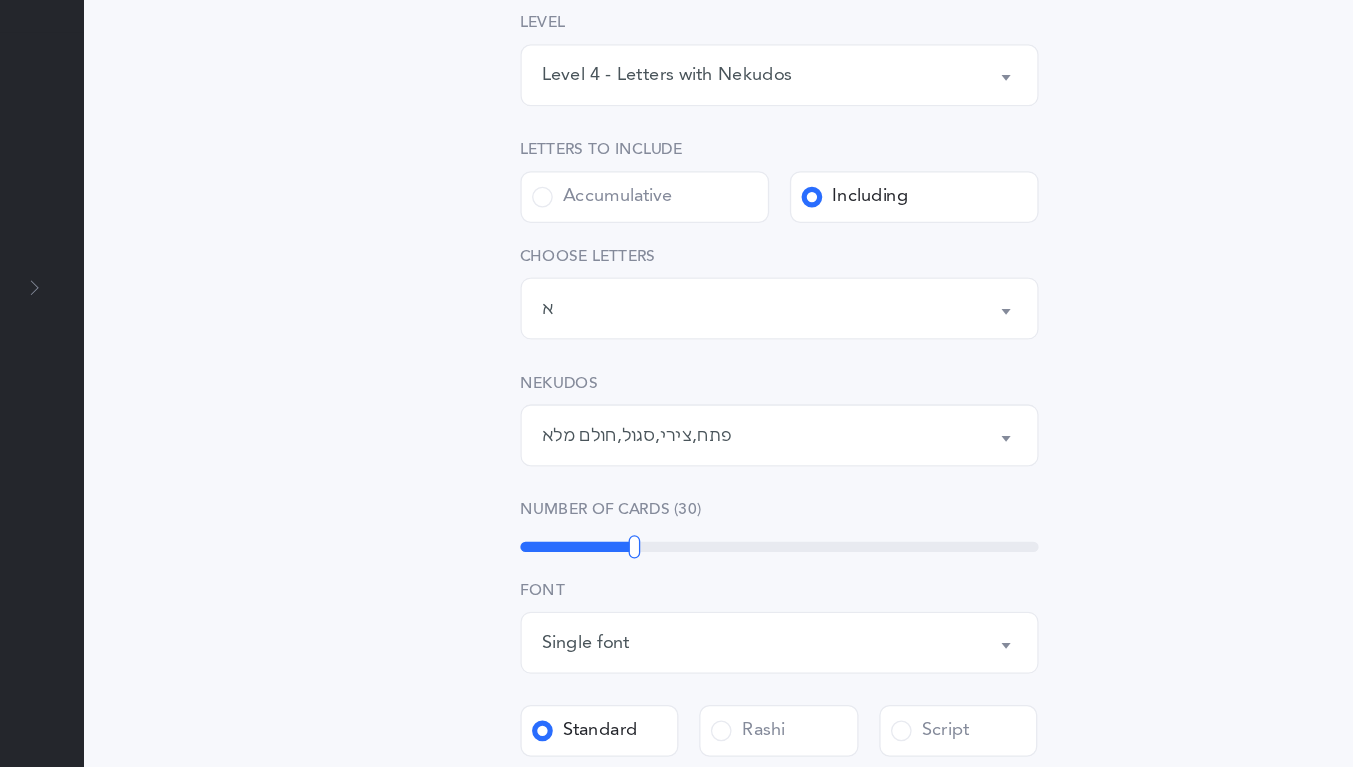 click on "פתח ,  צירי ,  סגול ,  חולם מלא" at bounding box center (817, 511) 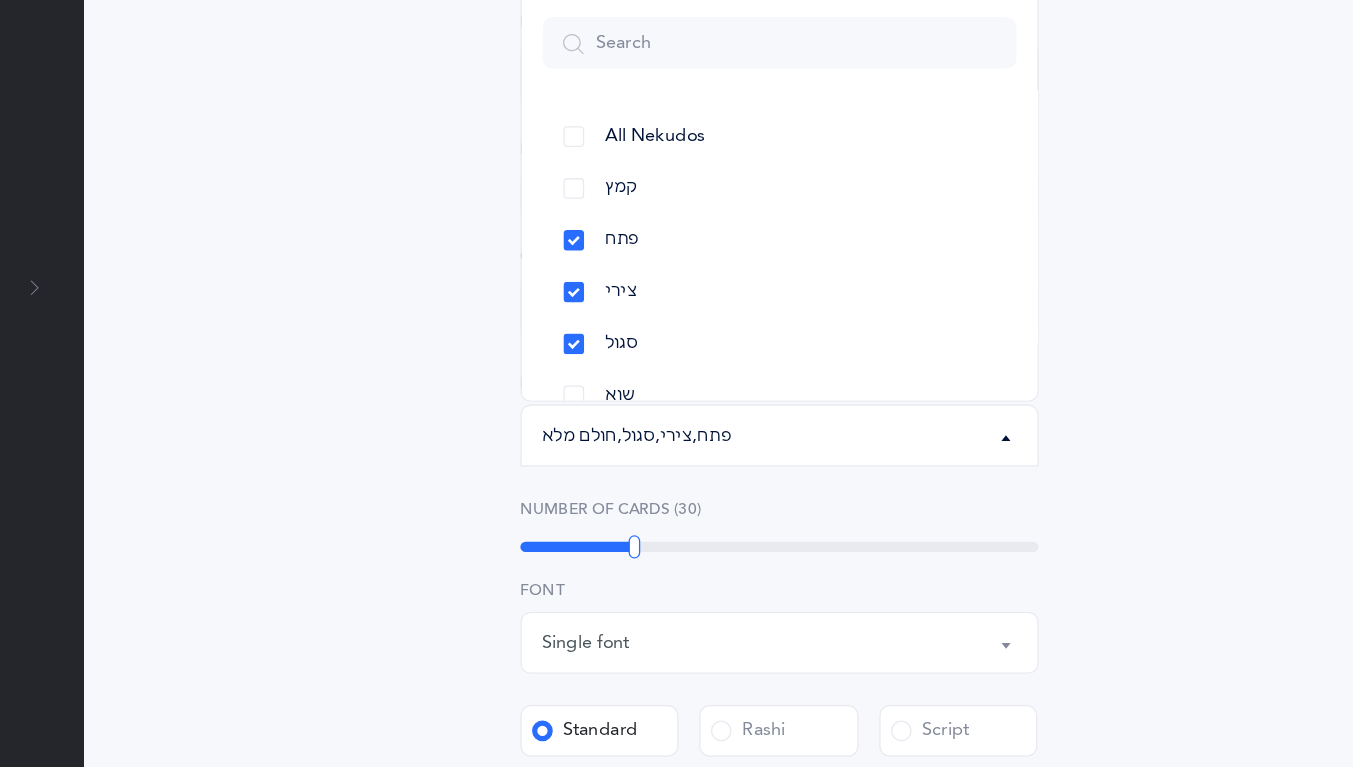 click on "קמץ" at bounding box center (817, 320) 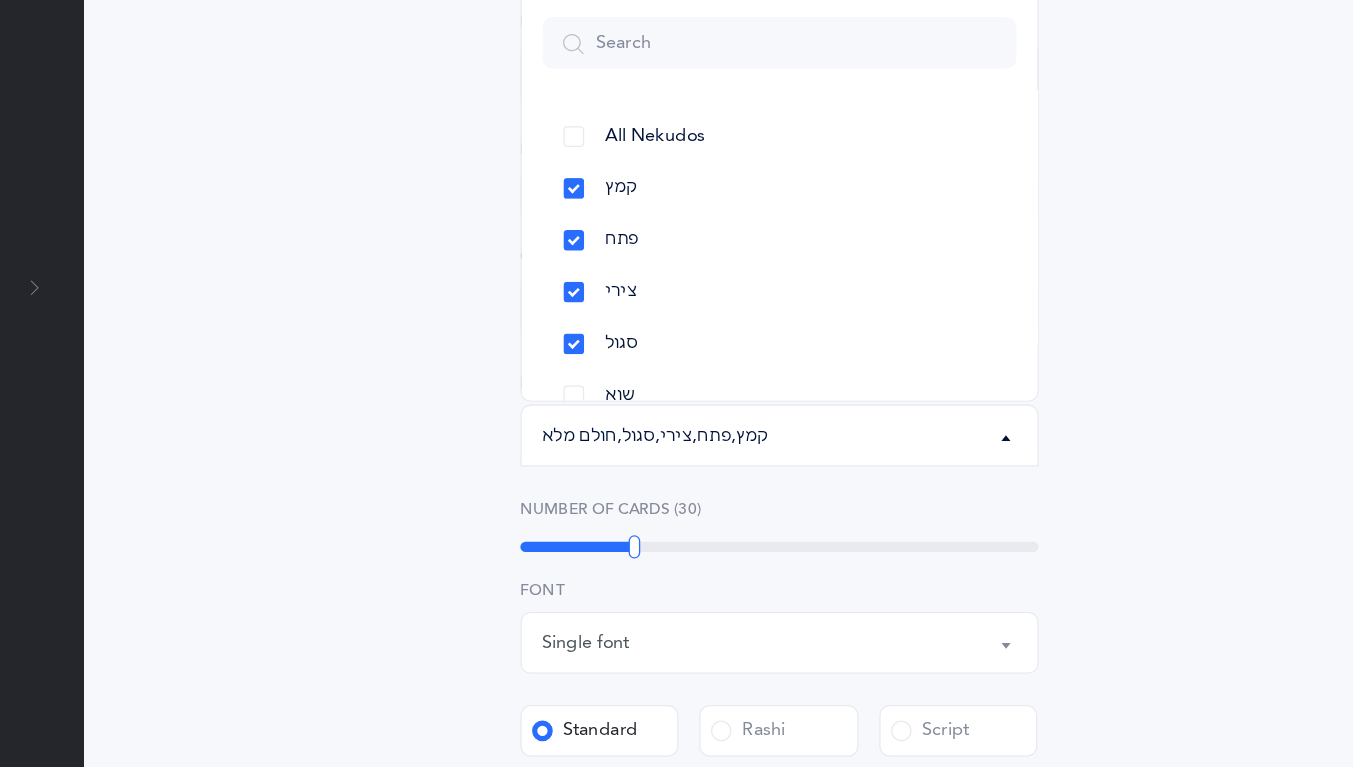 click on "All Nekudos" at bounding box center [817, 280] 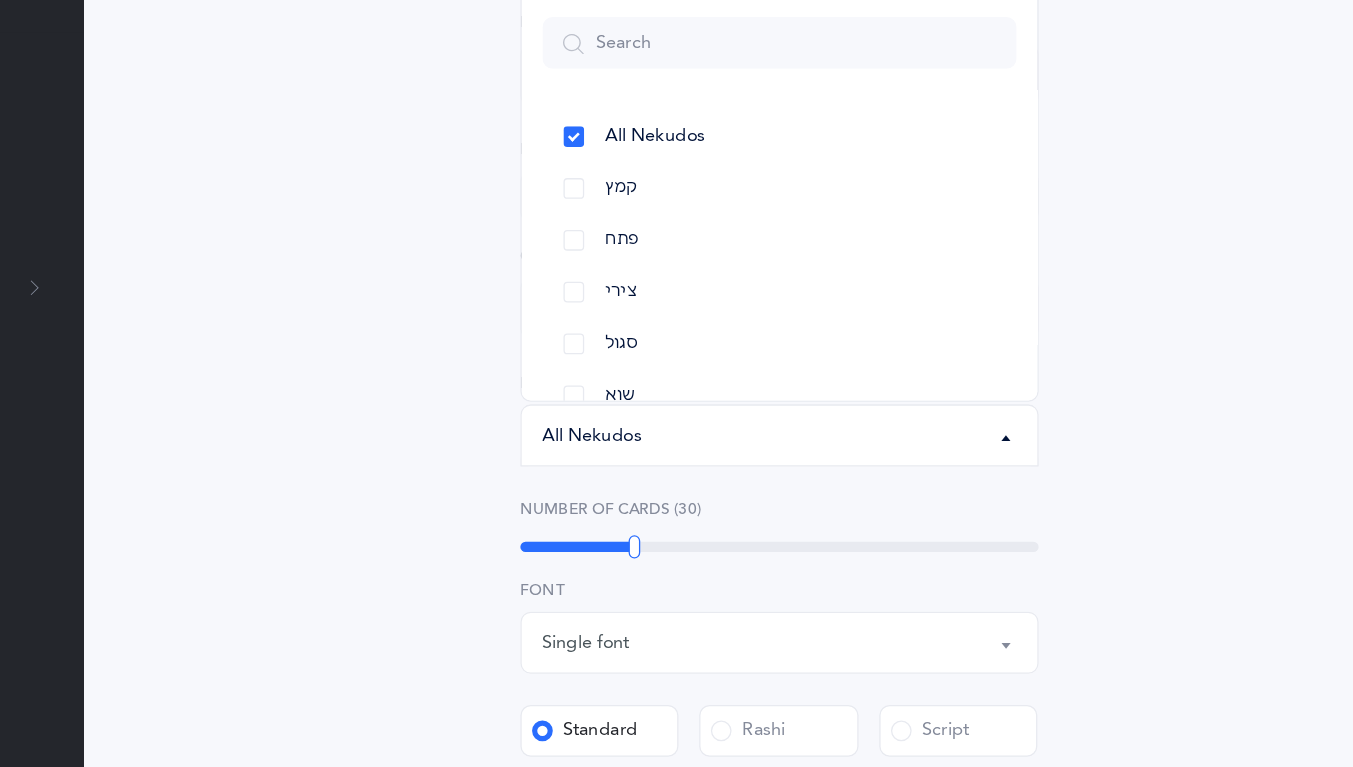 click on "קמץ" at bounding box center (817, 320) 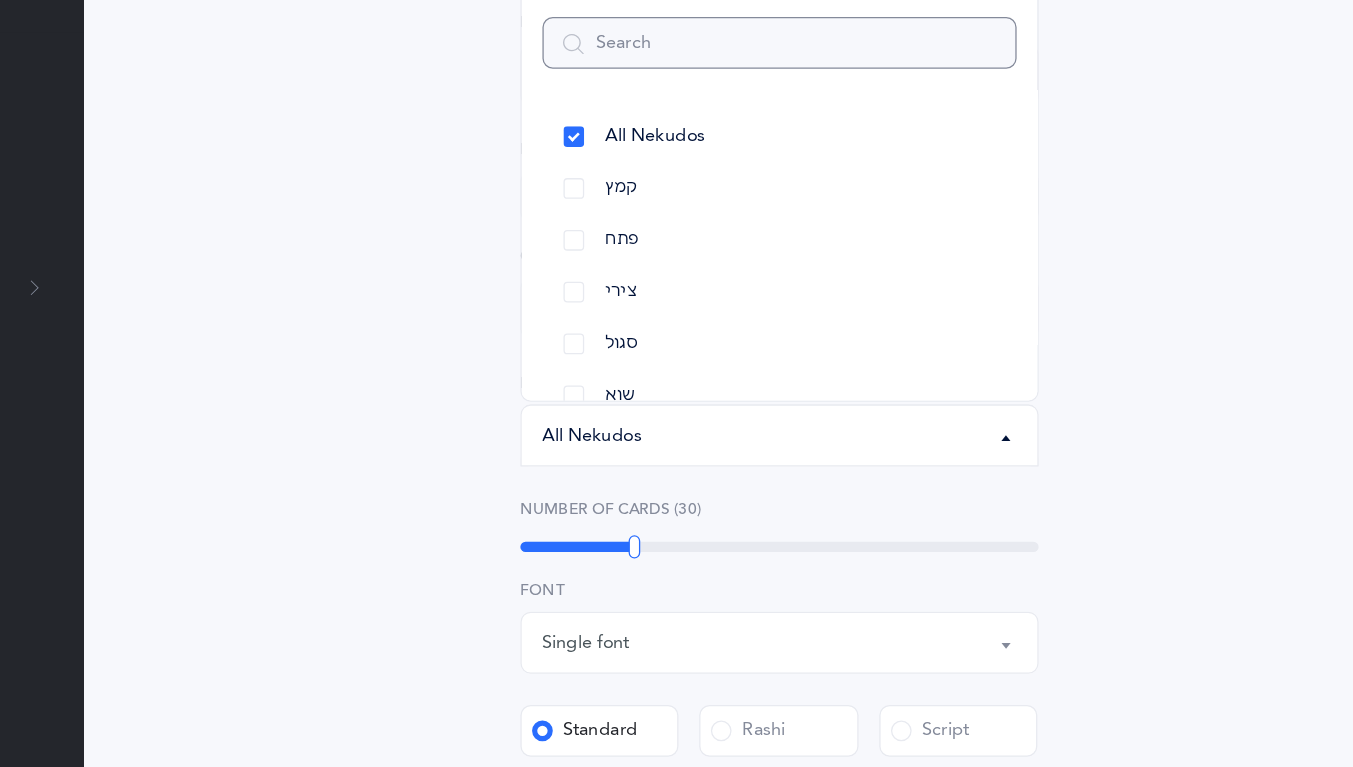 select on "28" 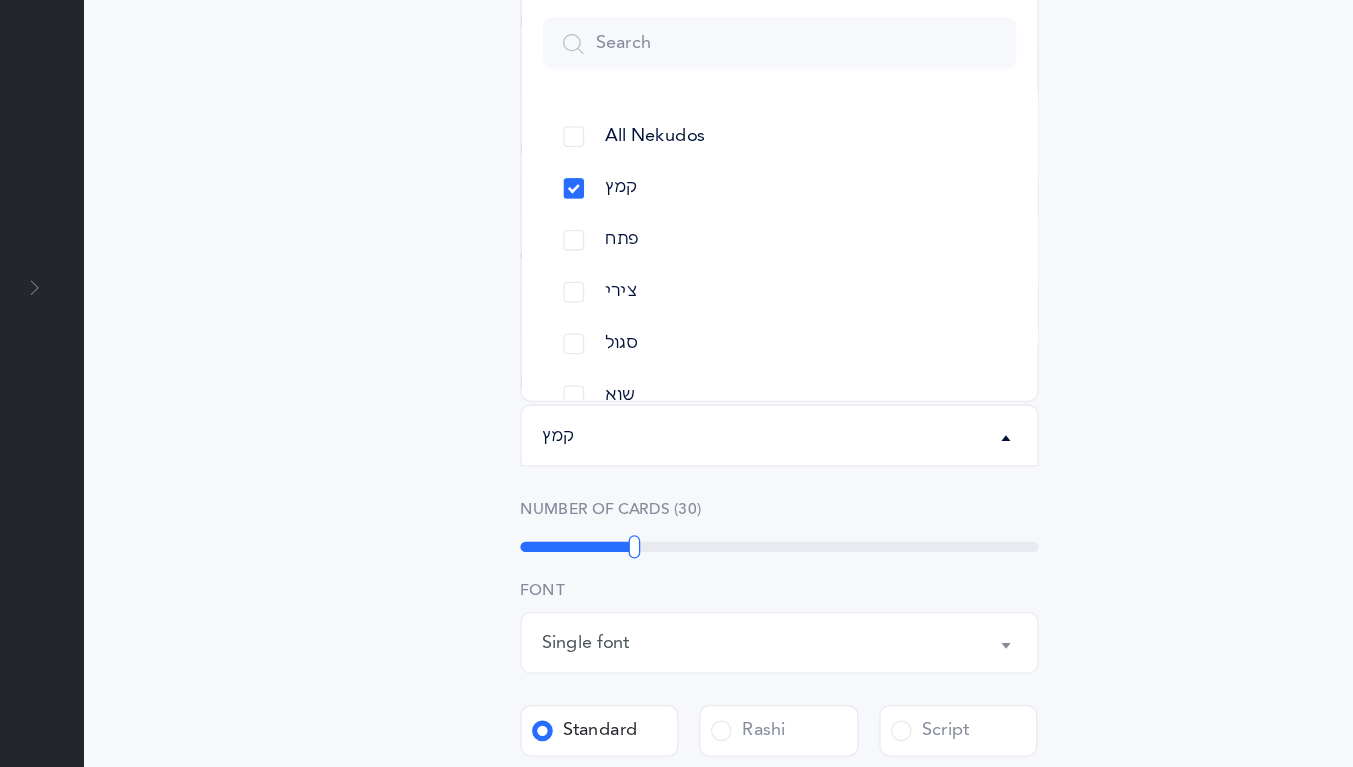 click on "פתח" at bounding box center (817, 360) 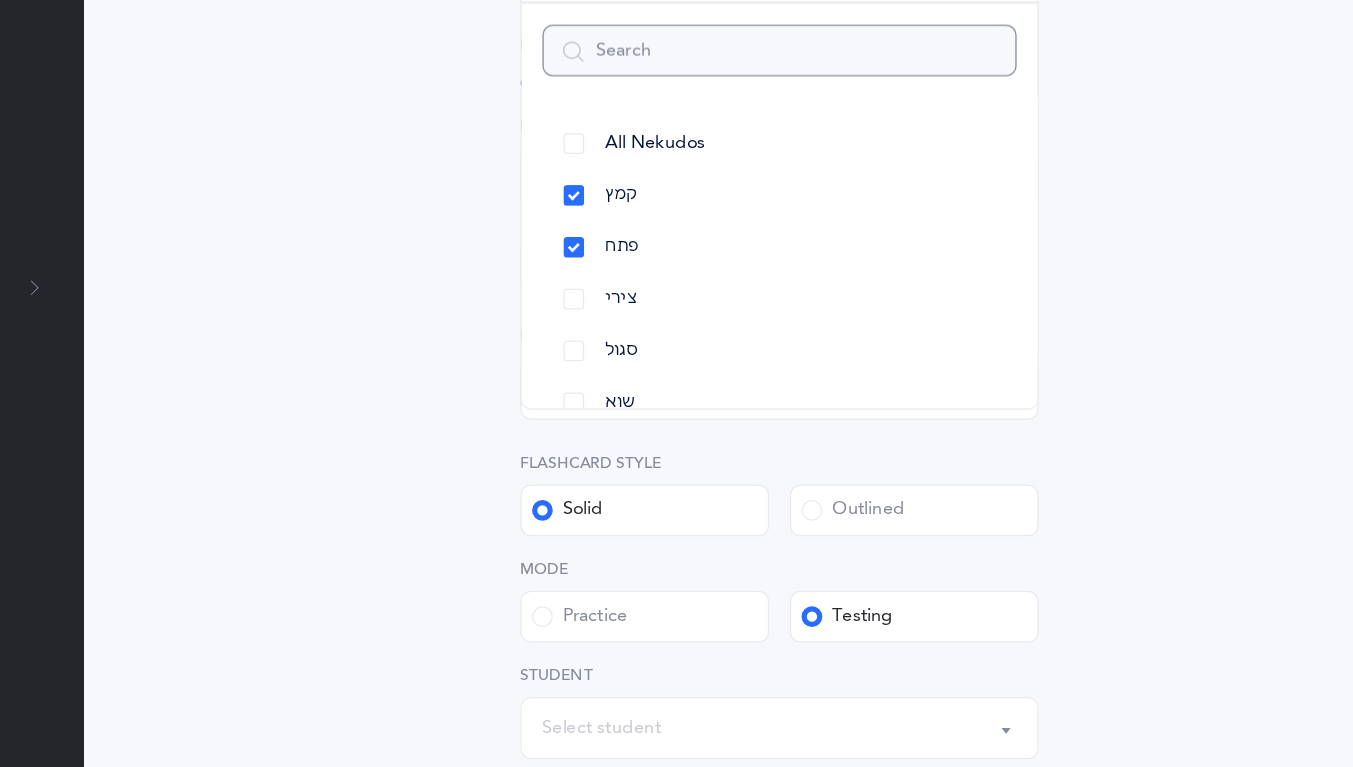 scroll, scrollTop: 498, scrollLeft: 0, axis: vertical 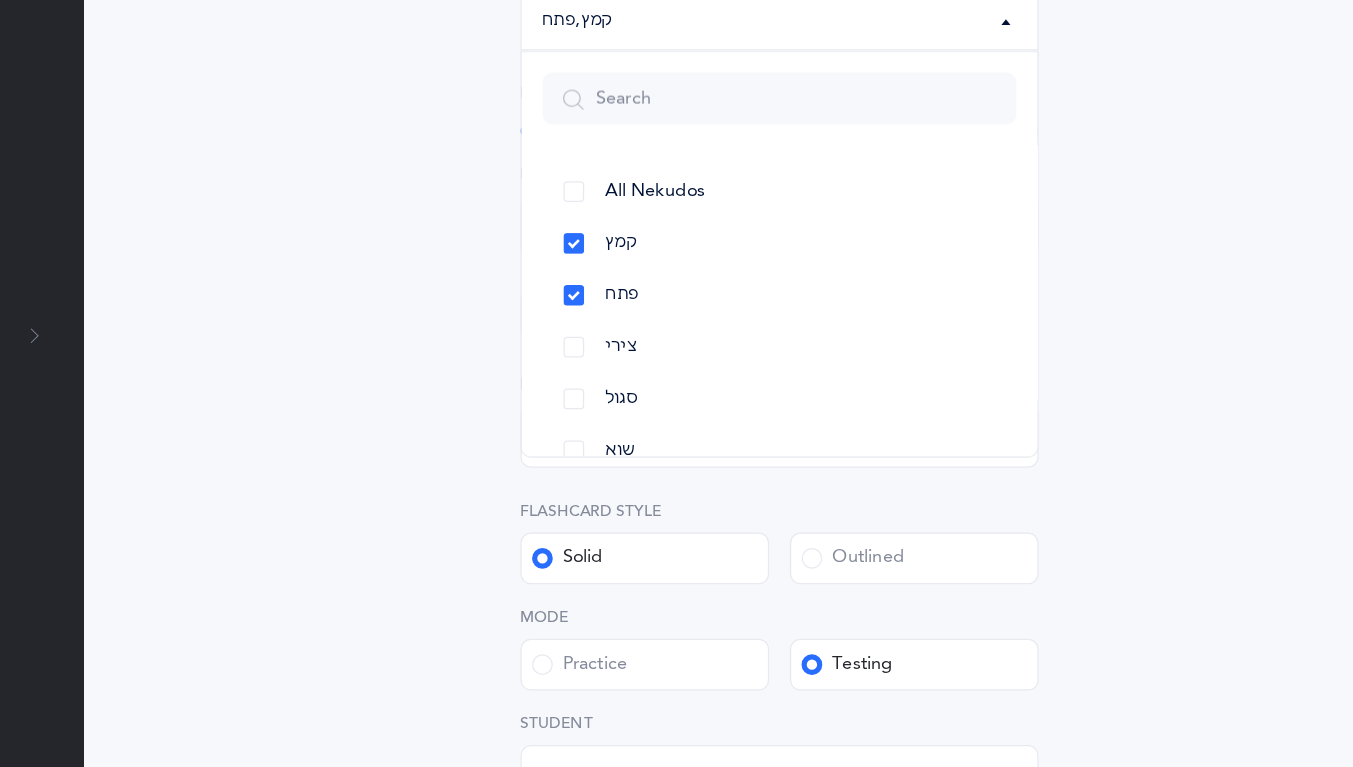 click on "Letters and Nekudos   Choose your Flashcards options         Level 1 - Letters only
Level 2 - Nekudos only
Level 3 - Letters and Nekudos
Level 4 - Letters with Nekudos
Level 4 - Letters with Nekudos
Level
Letters to include
Accumulative
Including
All Letters
א
בּ
ב
ג
ד
ה
ו
ז
ח
ט
י
כּ
ךּ
כ
ך
ל
מ
נ
ן
ס
ע
פּ
פ
צ
ק
ר
שׁ
שׂ
תּ
ת
Letters: א
All Letters
א
בּ
ב
ג
ד
ה
ו
ז
ח
ט
י
כּ
ךּ
כ
ך
ל
מ
נ
ן
ס
ע
פּ
פ
צ
ק
ר
שׁ
שׂ
תּ
ת
Choose letters
All Nekudos
קמץ
פתח
צירי
סגול
שוא
חולם חסר
חולם מלא
חיריק חסר
חיריק מלא
קובוץ
שורוק
חטף קמץ
חטף פתח
חטף סגול
קמץ ,  פתח
All Nekudos
קמץ
פתח
צירי
שוא" at bounding box center (817, 287) 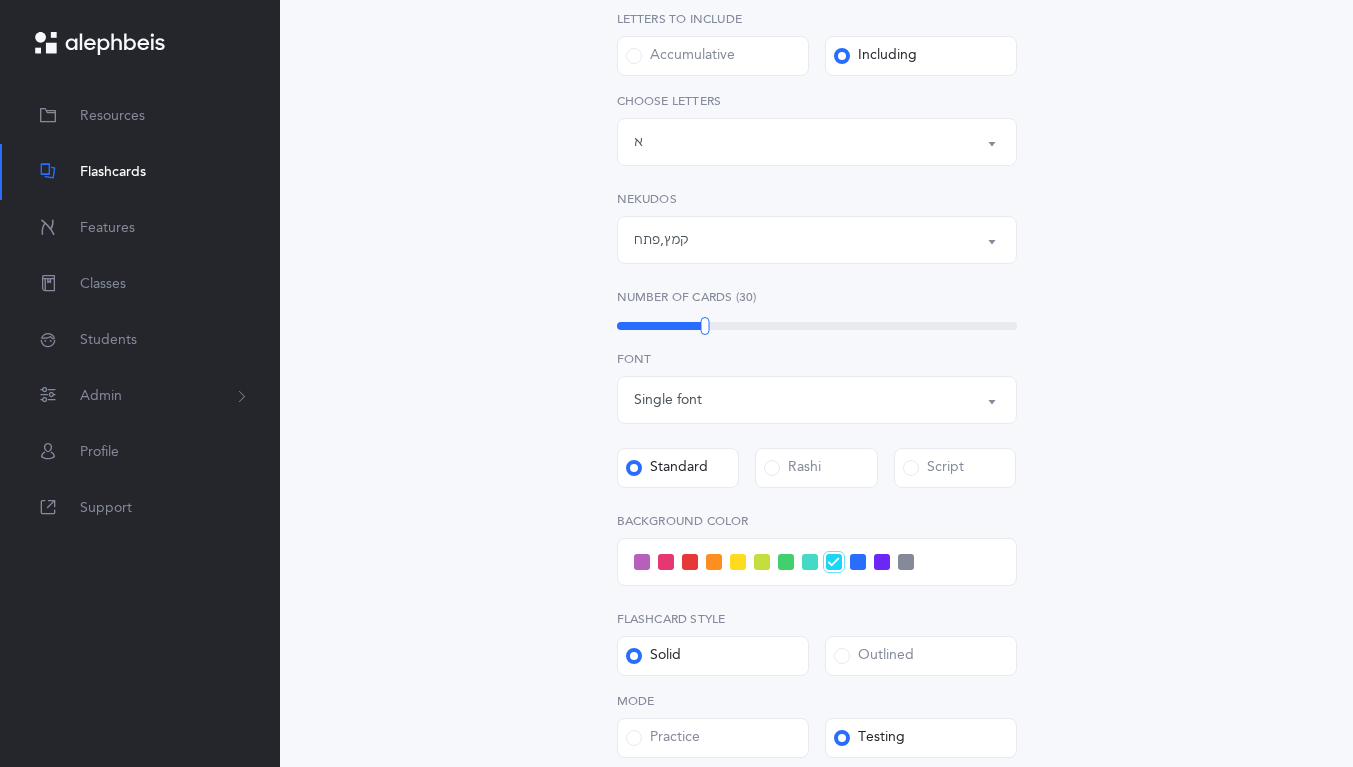 scroll, scrollTop: 414, scrollLeft: 0, axis: vertical 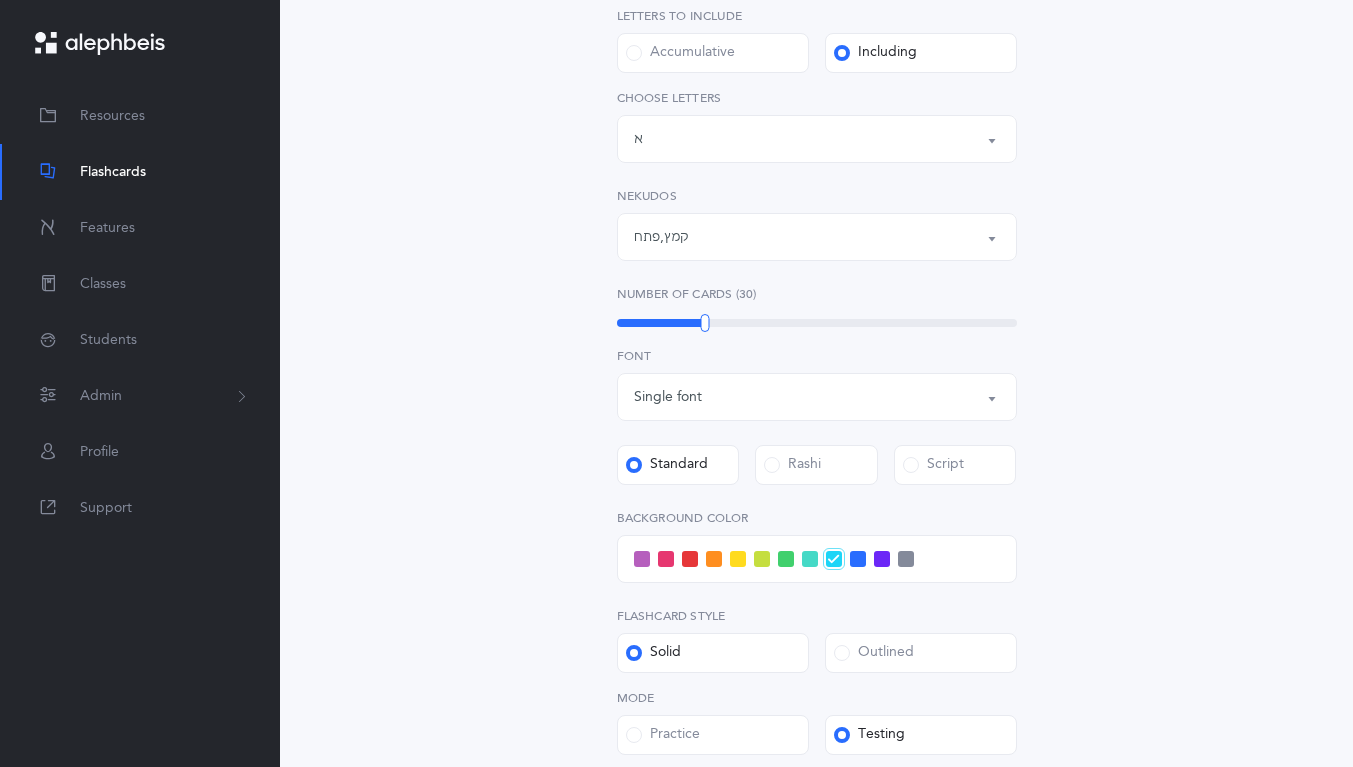 click on "קמץ ,  פתח" at bounding box center (817, 237) 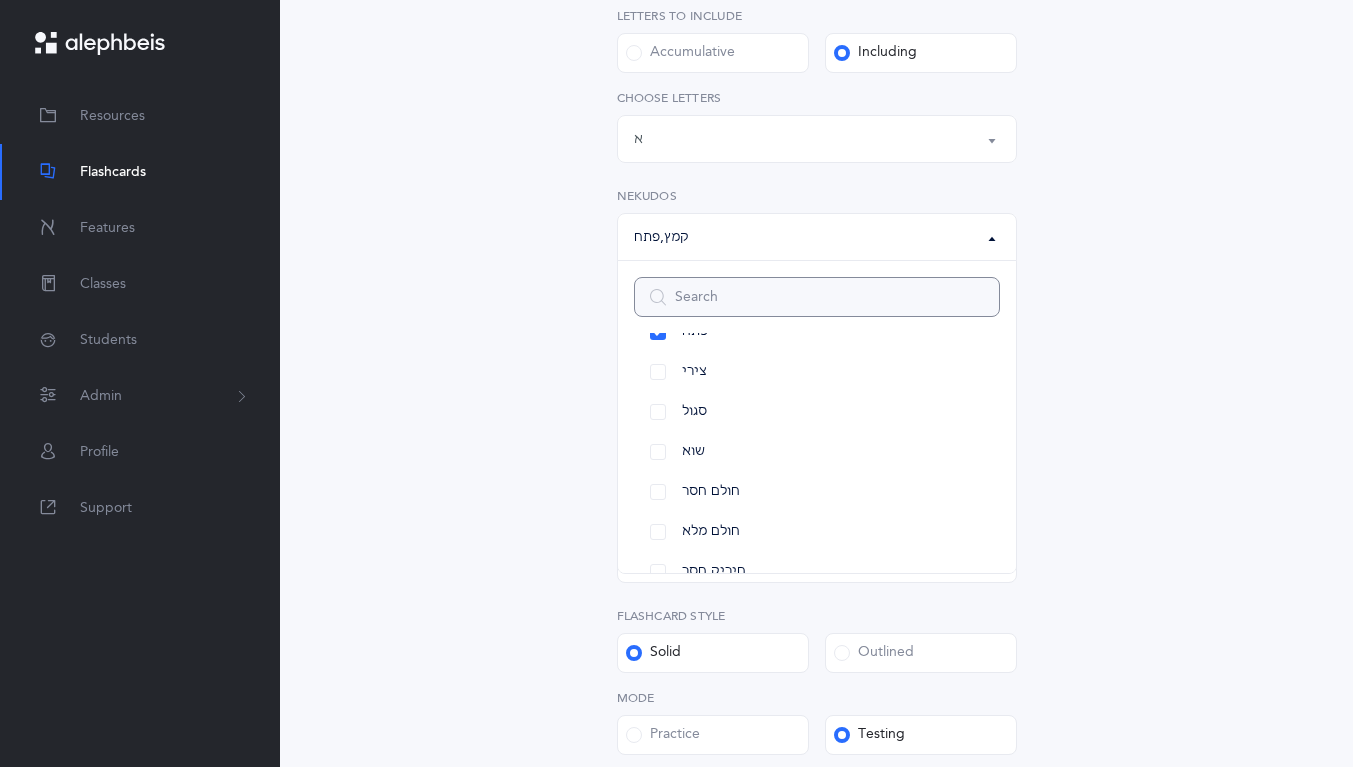 scroll, scrollTop: 159, scrollLeft: 0, axis: vertical 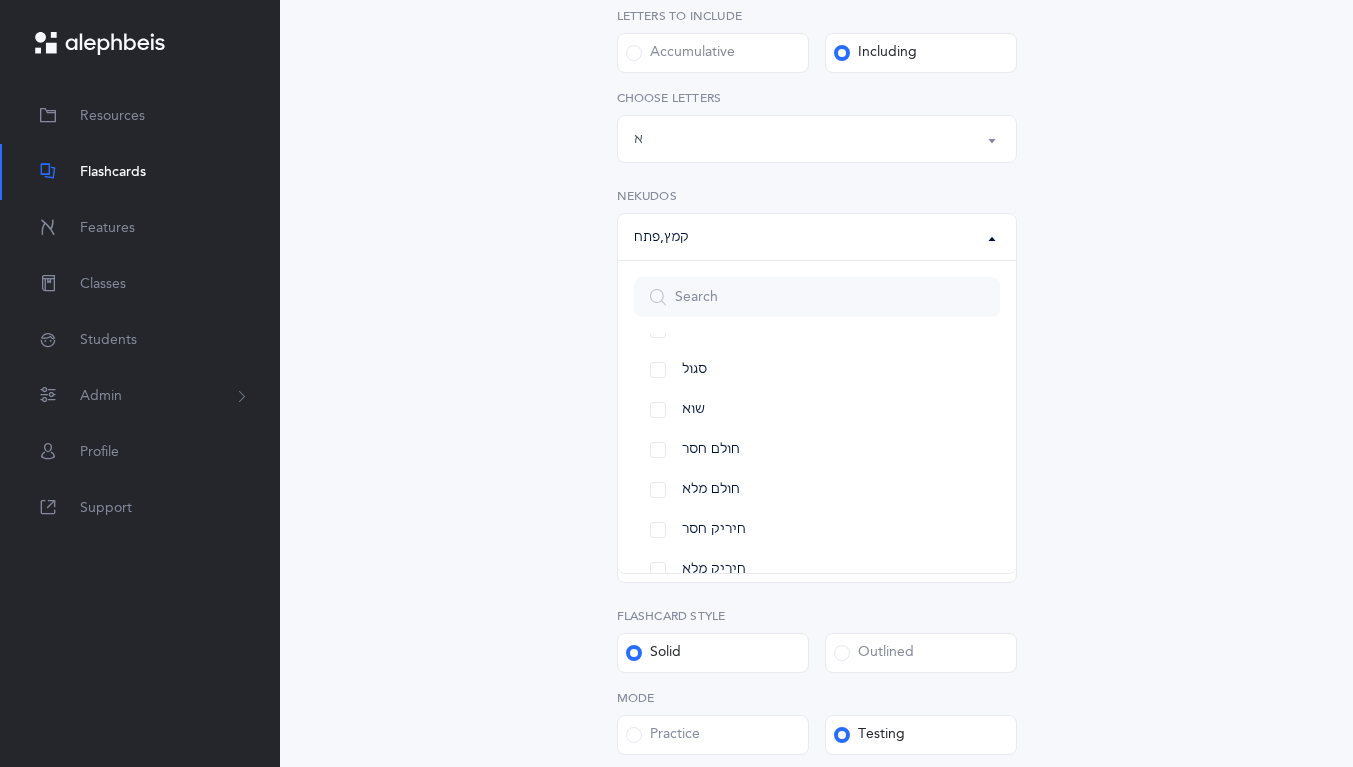 click on "חולם מלא" at bounding box center (817, 490) 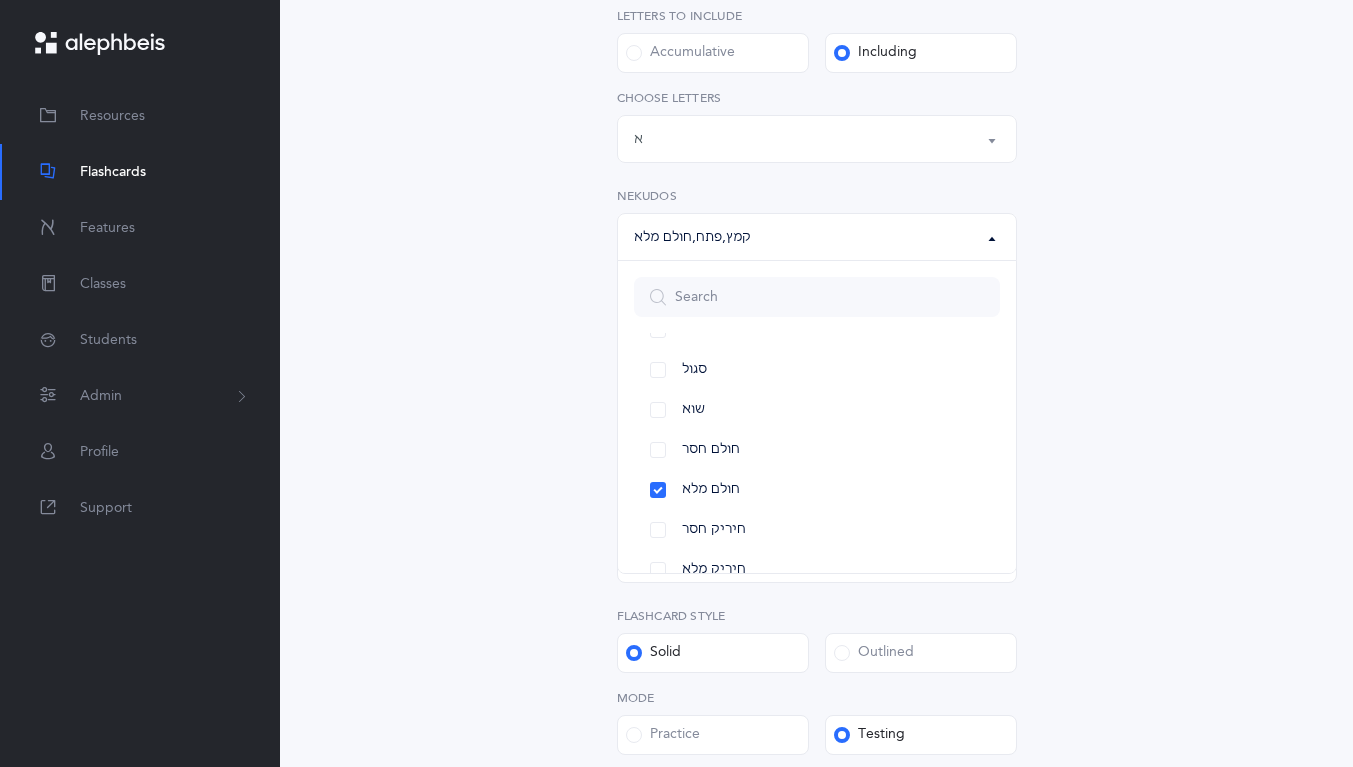 click on "Letters and Nekudos   Choose your Flashcards options         Level 1 - Letters only
Level 2 - Nekudos only
Level 3 - Letters and Nekudos
Level 4 - Letters with Nekudos
Level 4 - Letters with Nekudos
Level
Letters to include
Accumulative
Including
All Letters
א
בּ
ב
ג
ד
ה
ו
ז
ח
ט
י
כּ
ךּ
כ
ך
ל
מ
נ
ן
ס
ע
פּ
פ
צ
ק
ר
שׁ
שׂ
תּ
ת
Letters: א
All Letters
א
בּ
ב
ג
ד
ה
ו
ז
ח
ט
י
כּ
ךּ
כ
ך
ל
מ
נ
ן
ס
ע
פּ
פ
צ
ק
ר
שׁ
שׂ
תּ
ת
Choose letters
All Nekudos
קמץ
פתח
צירי
סגול
שוא
חולם חסר
חולם מלא
חיריק חסר
חיריק מלא
קובוץ
שורוק
חטף קמץ
חטף פתח
חטף סגול
קמץ ,  פתח ,  חולם מלא
All Nekudos
קמץ
פתח" at bounding box center [817, 371] 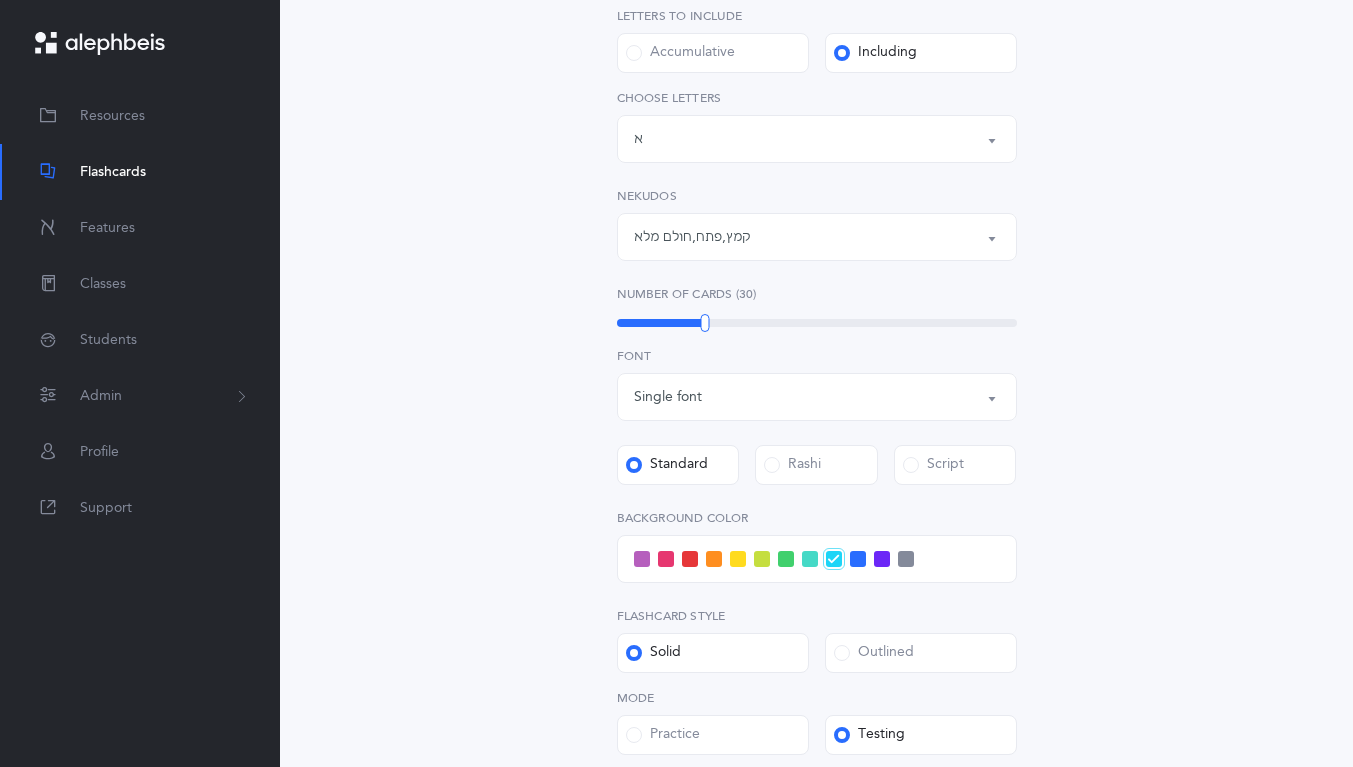 click on "Letters: א" at bounding box center [817, 139] 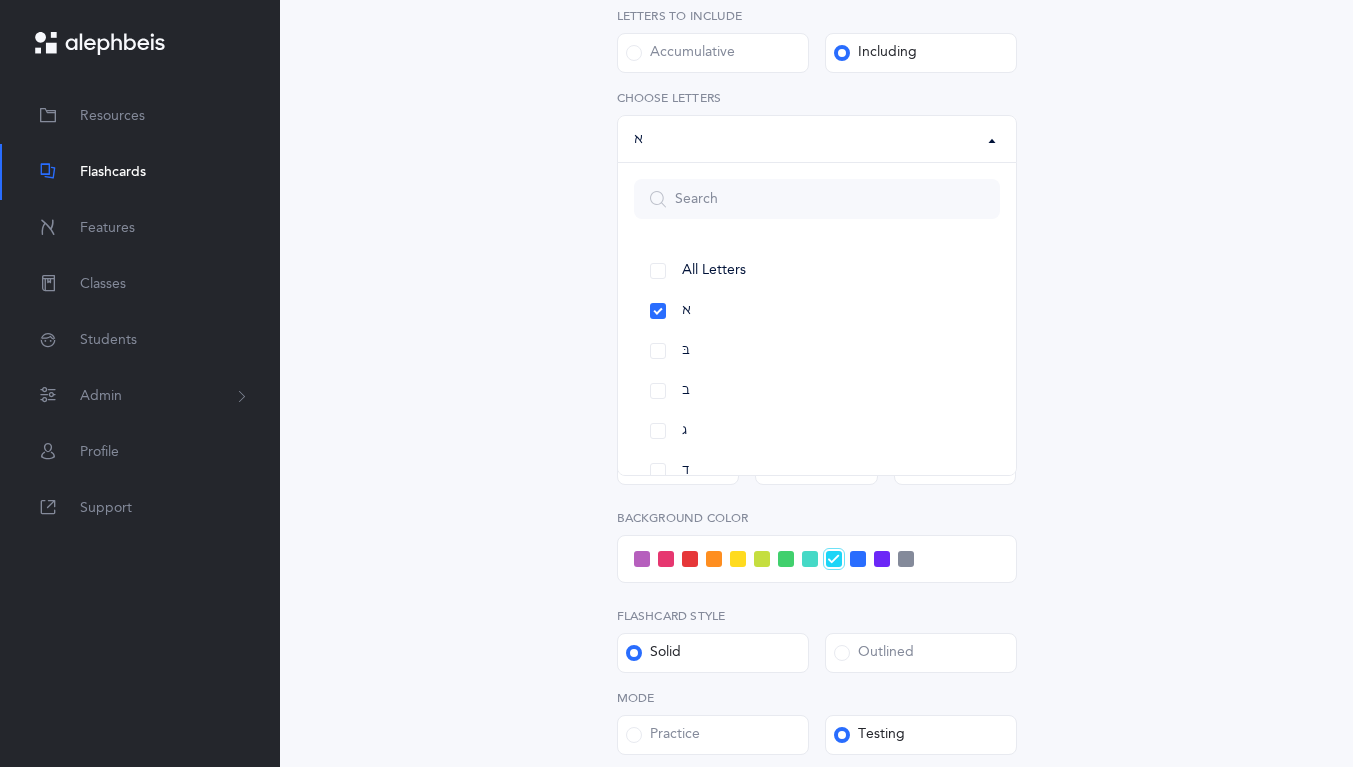 click on "Letters and Nekudos   Choose your Flashcards options         Level 1 - Letters only
Level 2 - Nekudos only
Level 3 - Letters and Nekudos
Level 4 - Letters with Nekudos
Level 4 - Letters with Nekudos
Level
Letters to include
Accumulative
Including
All Letters
א
בּ
ב
ג
ד
ה
ו
ז
ח
ט
י
כּ
ךּ
כ
ך
ל
מ
נ
ן
ס
ע
פּ
פ
צ
ק
ר
שׁ
שׂ
תּ
ת
Letters: א
All Letters
א
בּ
ב
ג
ד
ה
ו
ז
ח
ט
י
כּ
ךּ
כ
ך
ל
מ
נ
ן
ס
ע
פּ
פ
צ
ק
ר
שׁ
שׂ
תּ
ת
Choose letters
All Nekudos
קמץ
פתח
צירי
סגול
שוא
חולם חסר
חולם מלא
חיריק חסר
חיריק מלא
קובוץ
שורוק
חטף קמץ
חטף פתח
חטף סגול
קמץ ,  פתח ,  חולם מלא
All Nekudos
קמץ
פתח" at bounding box center [817, 371] 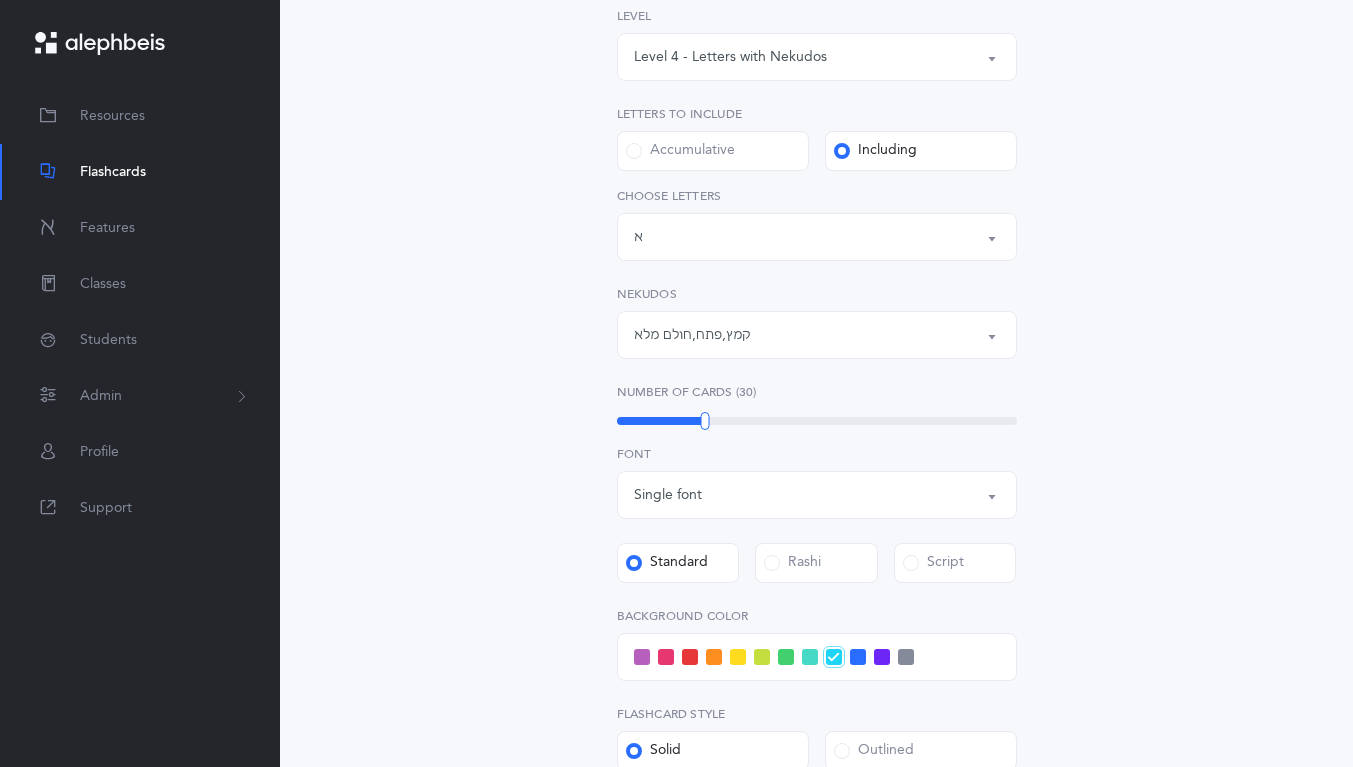 scroll, scrollTop: 317, scrollLeft: 0, axis: vertical 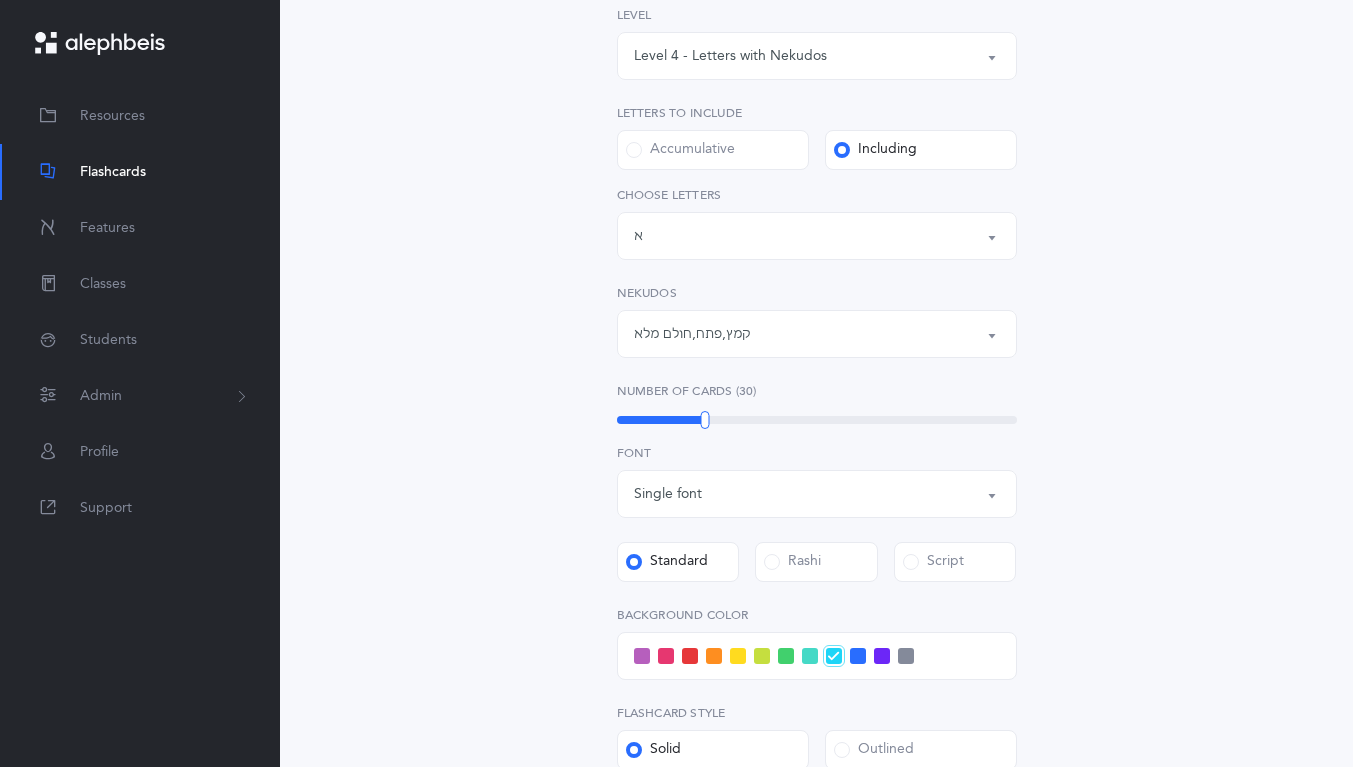 click on "Flashcards" at bounding box center (113, 172) 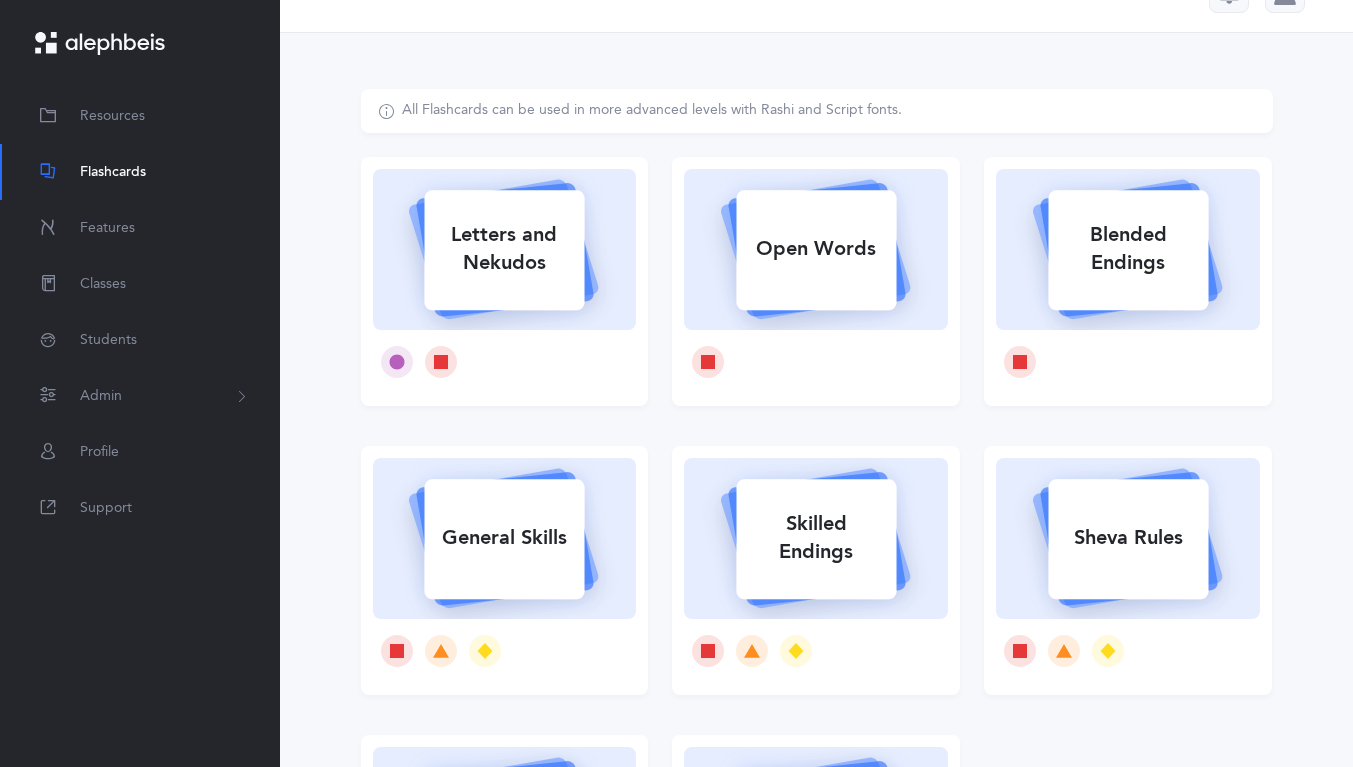 scroll, scrollTop: 53, scrollLeft: 0, axis: vertical 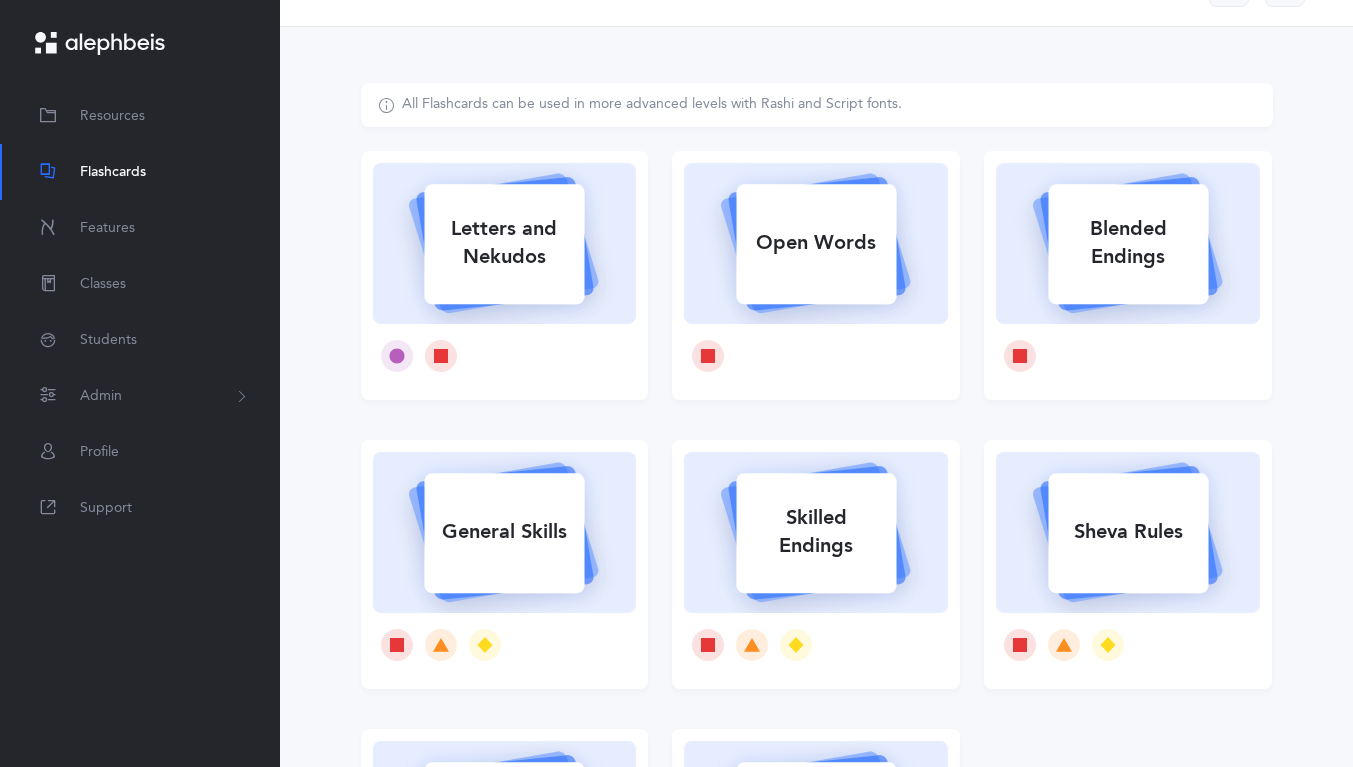 click on "Blended Endings" at bounding box center (1128, 243) 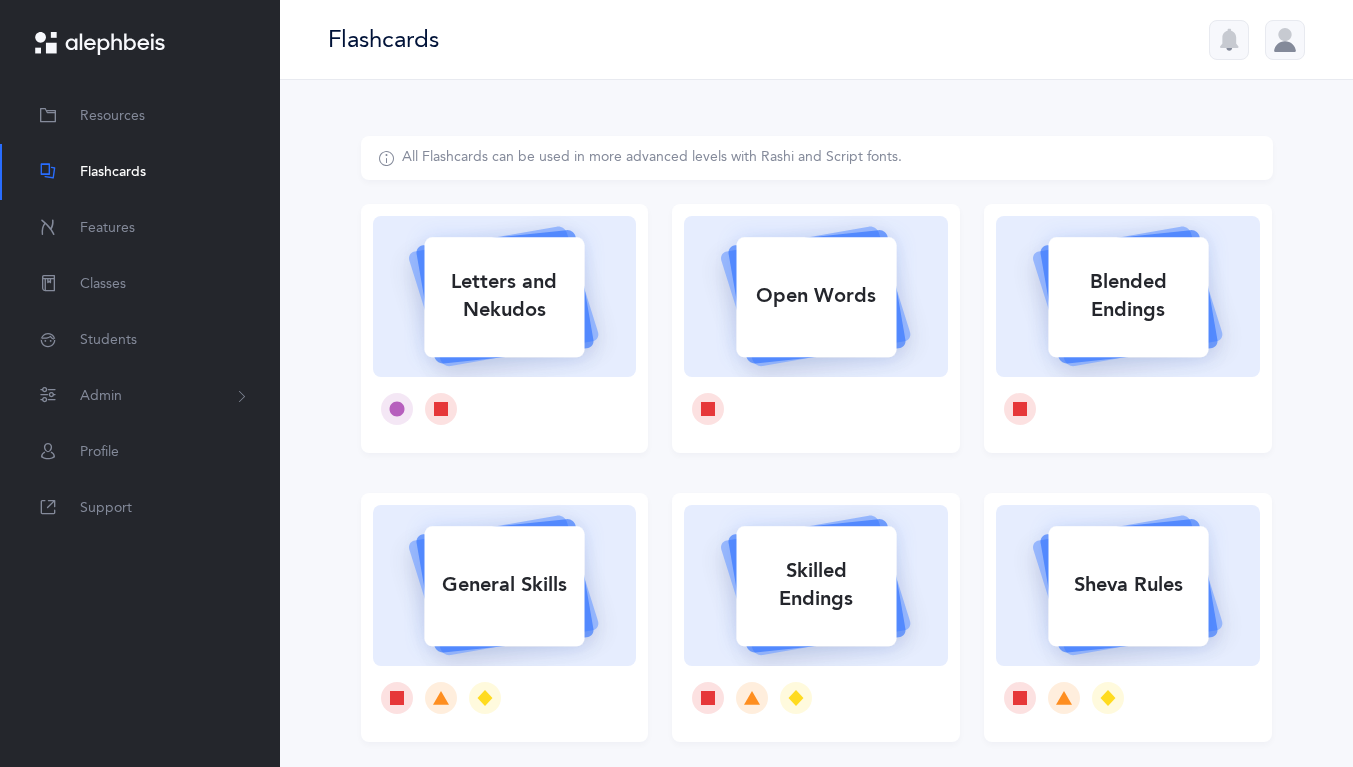 select on "3" 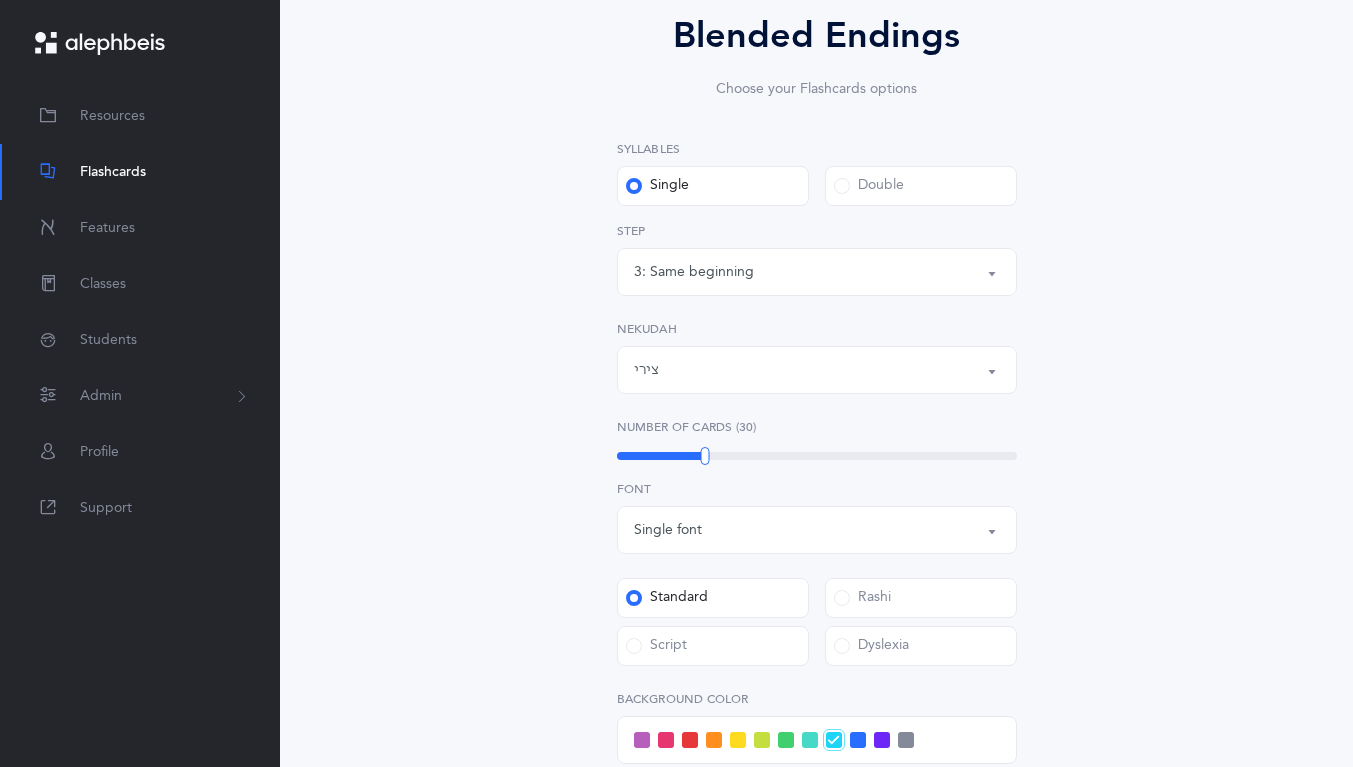 scroll, scrollTop: 184, scrollLeft: 0, axis: vertical 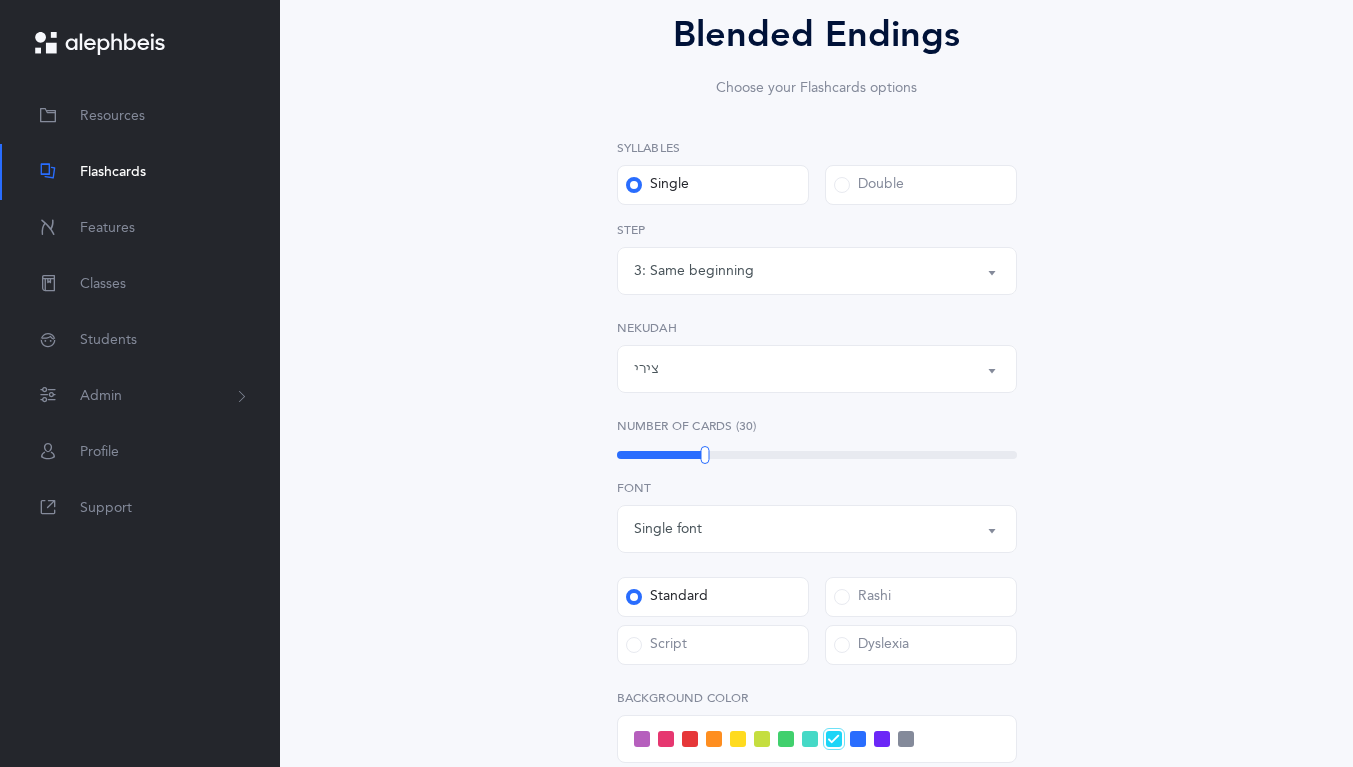 click on "3: Same beginning" at bounding box center (817, 271) 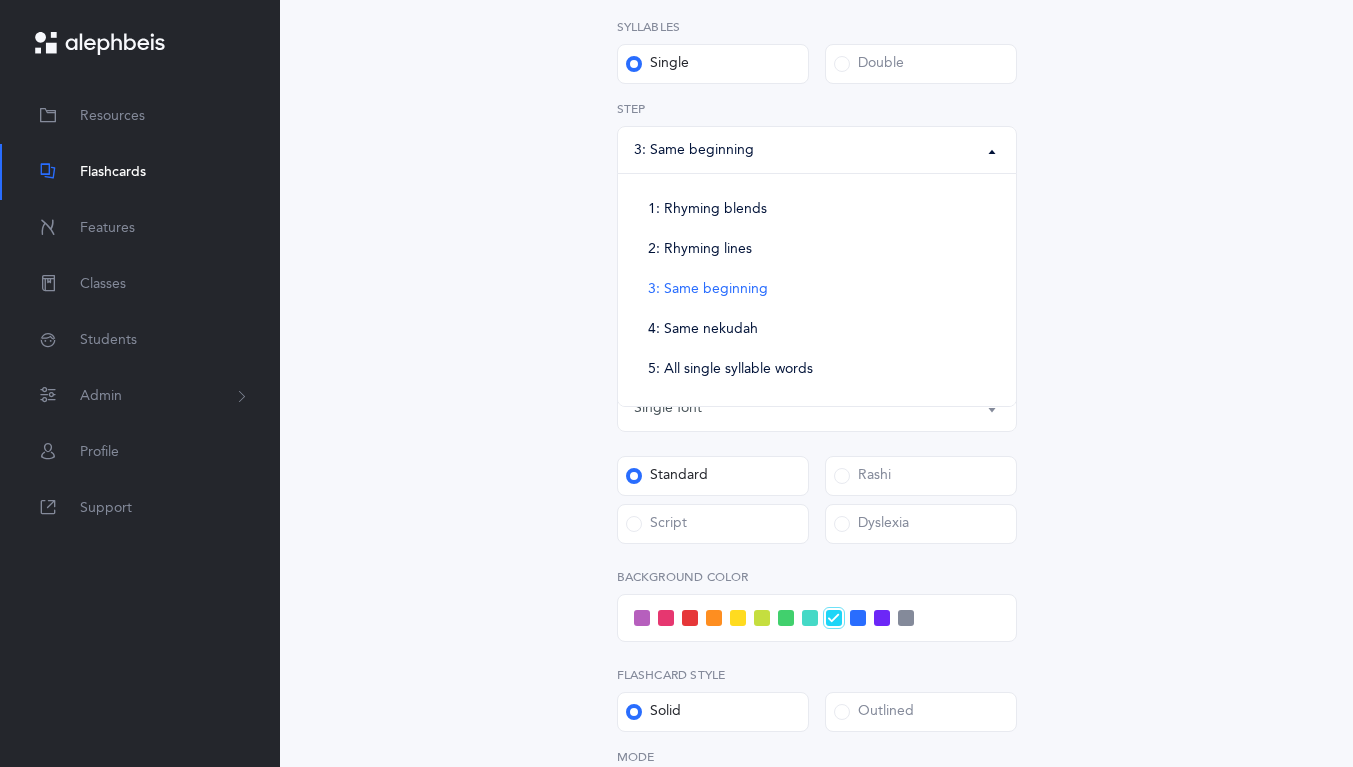 scroll, scrollTop: 303, scrollLeft: 0, axis: vertical 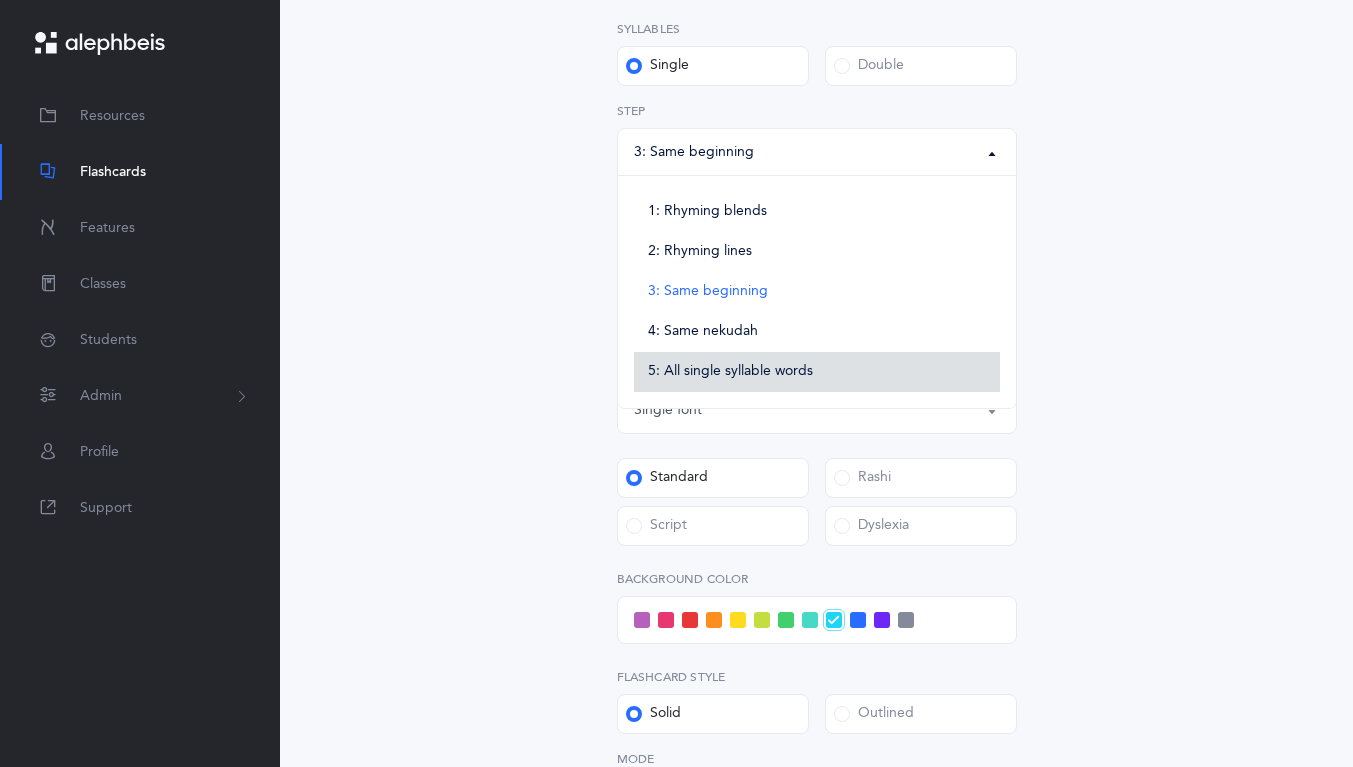 click on "5: All single syllable words" at bounding box center [730, 372] 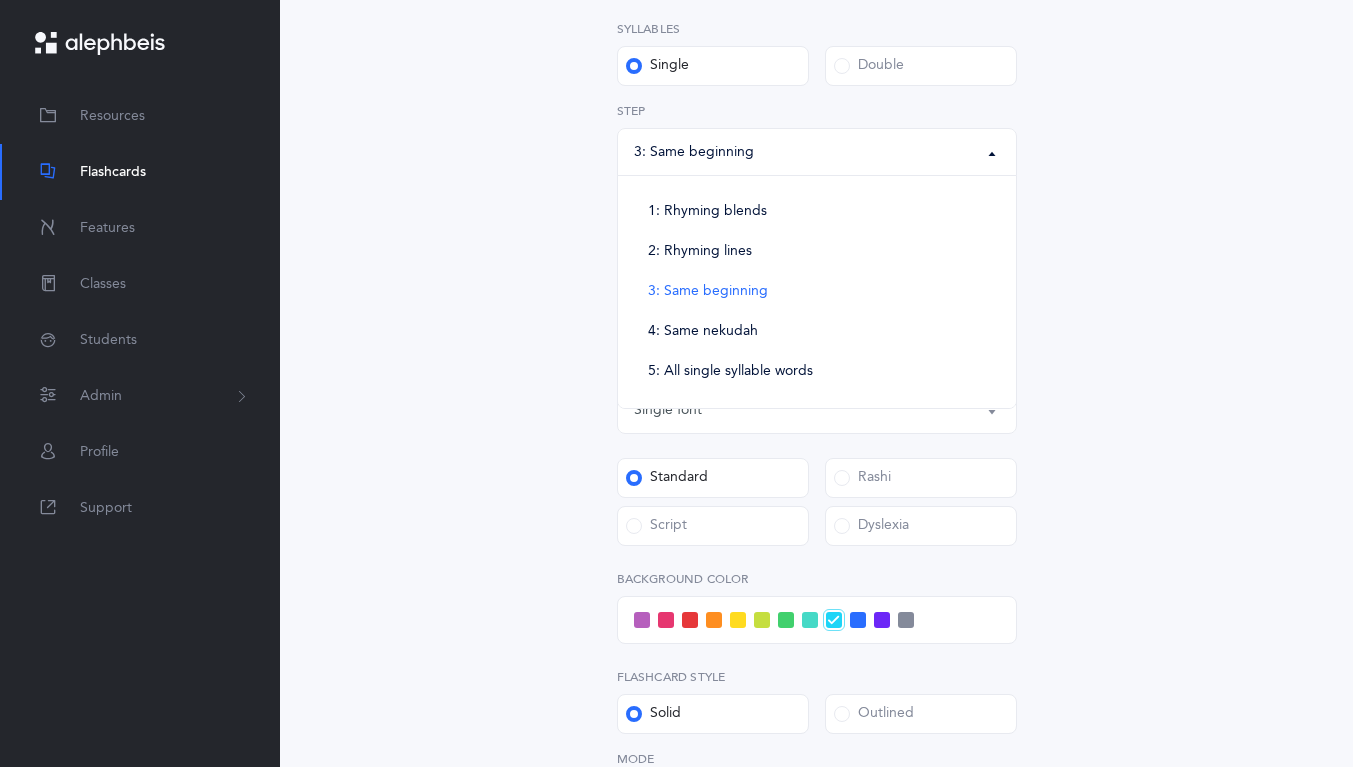 select on "5" 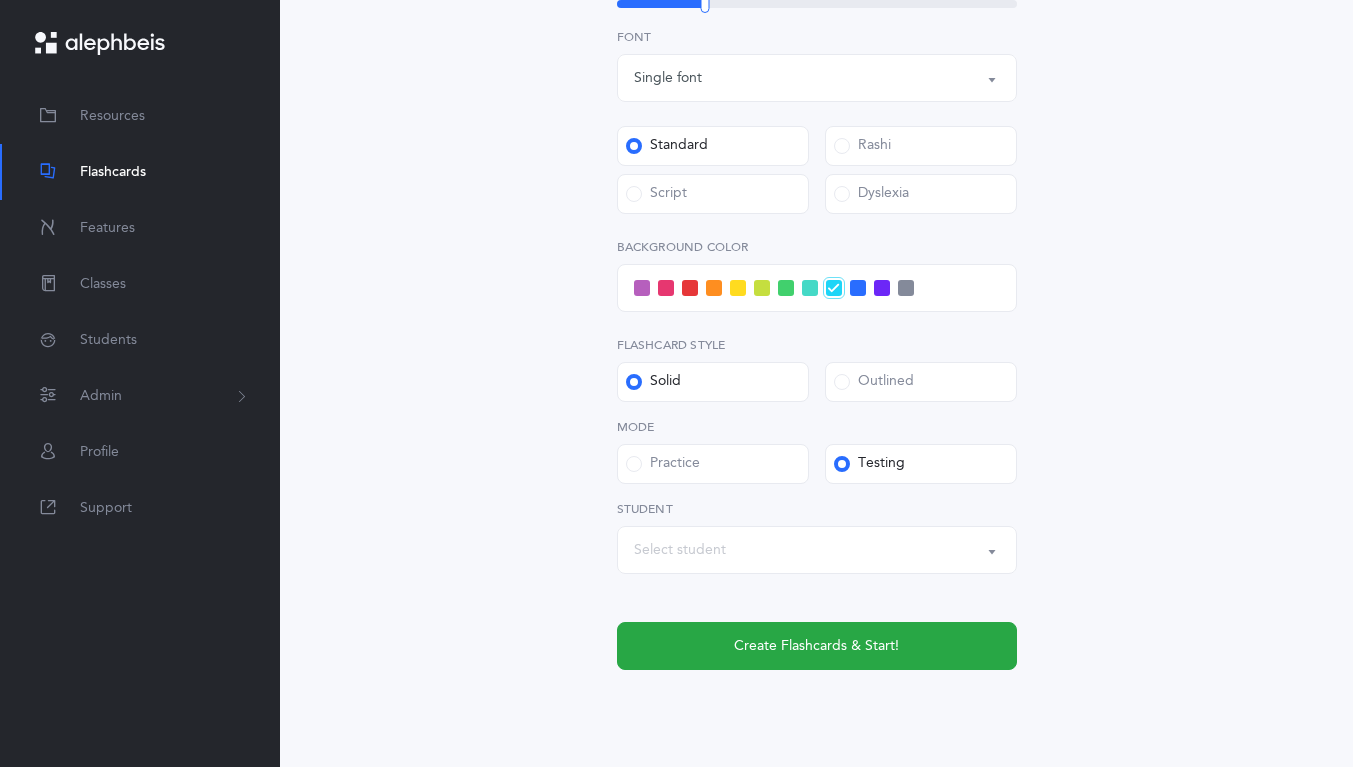 scroll, scrollTop: 656, scrollLeft: 0, axis: vertical 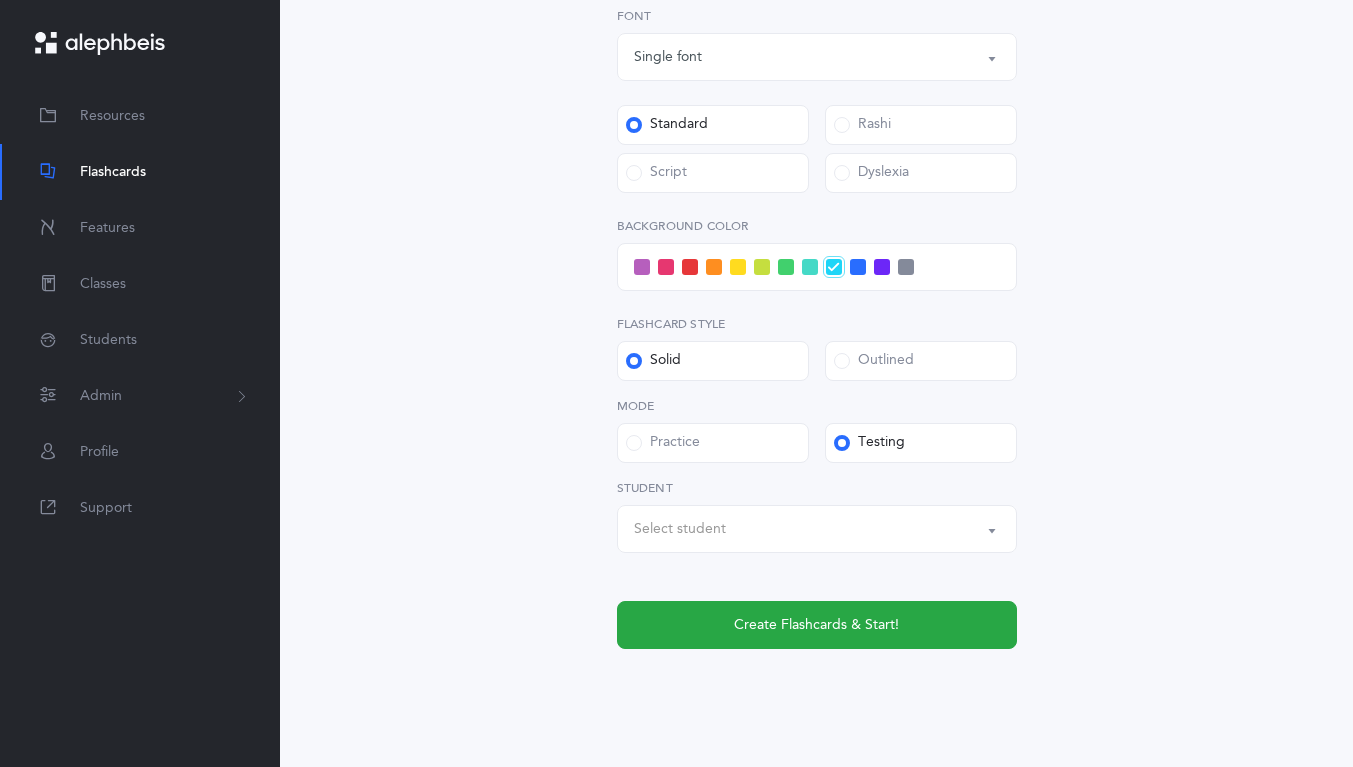 click on "Select student" at bounding box center (680, 529) 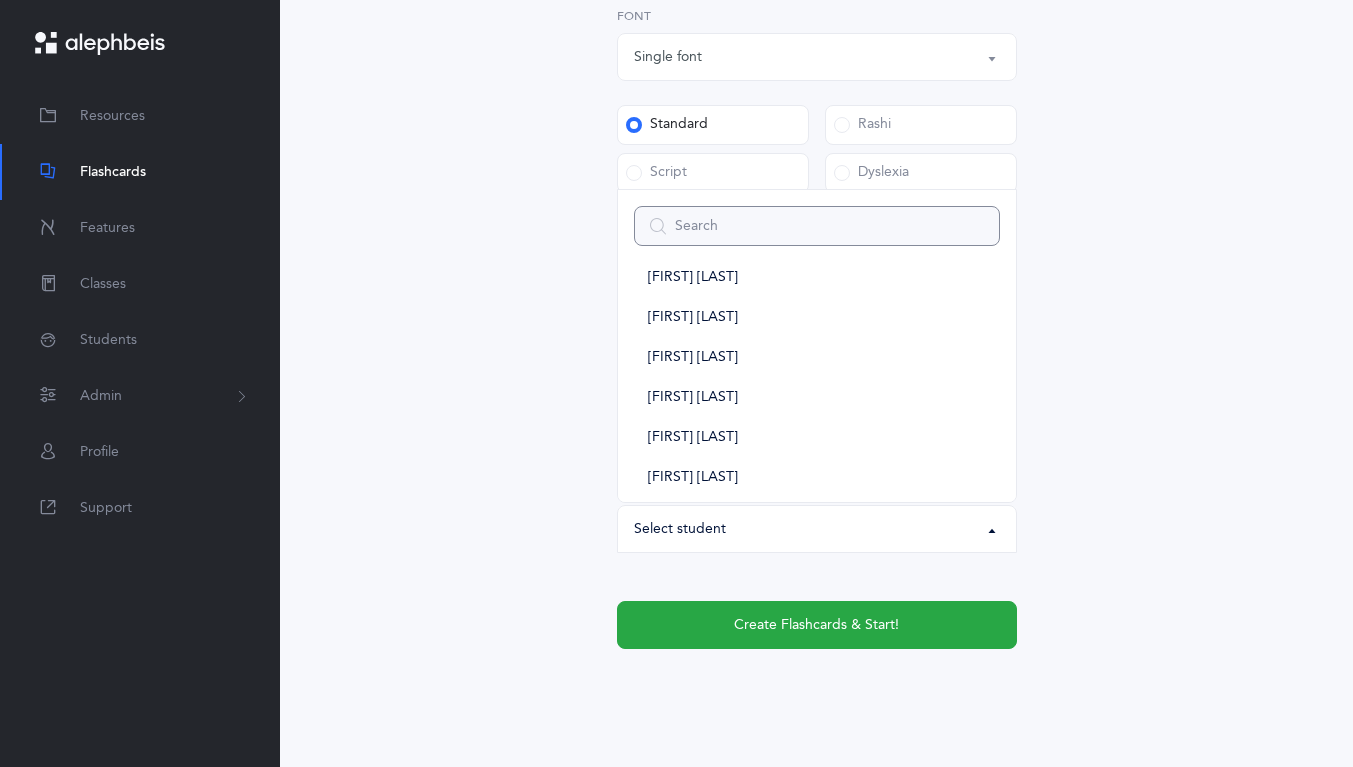 scroll, scrollTop: 60, scrollLeft: 0, axis: vertical 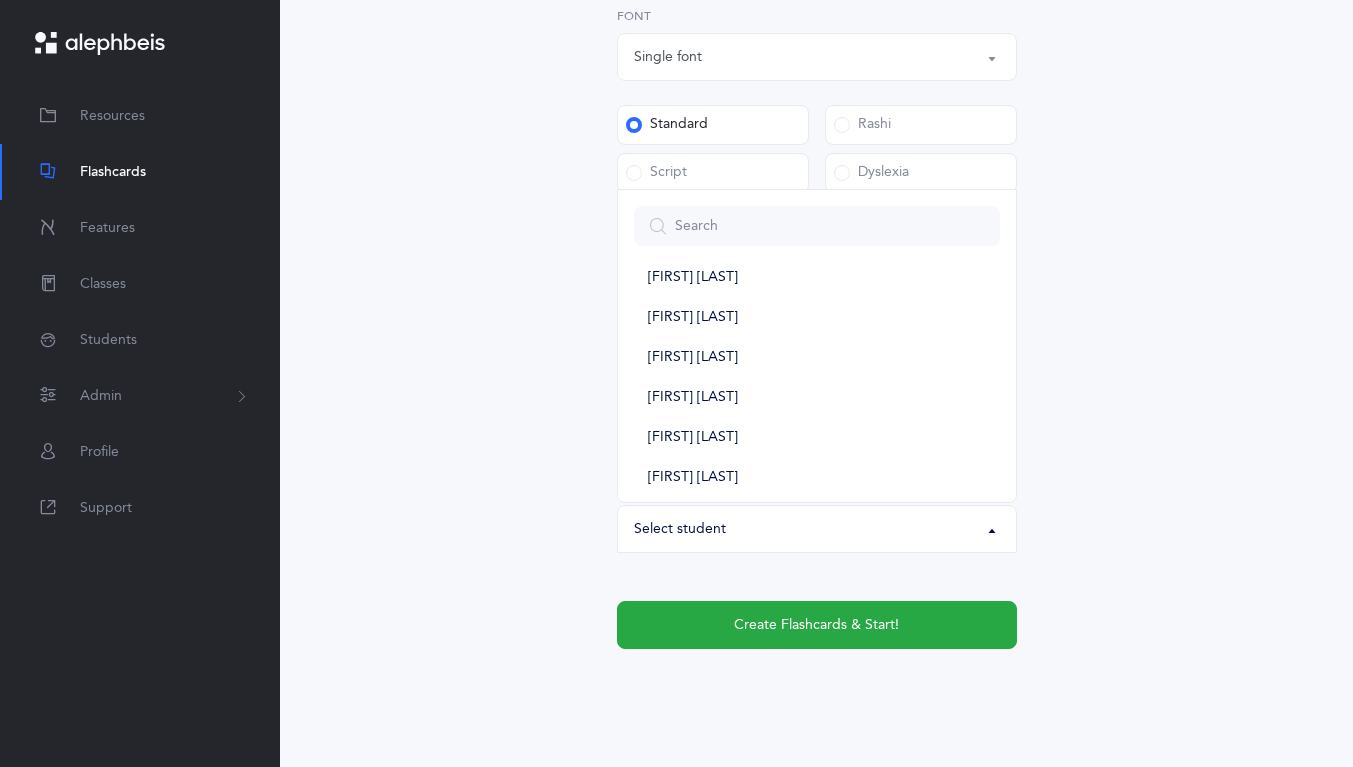 click on "Blended Endings   Choose your Flashcards options     Syllables
Single
Double
1: Rhyming blends
2: Rhyming lines
3: Same beginning
4: Same nekudah
5: All single syllable words
5: All single syllable words   1: Rhyming blends
2: Rhyming lines
3: Same beginning
4: Same nekudah
5: All single syllable words
Step
All Nekudos
קמץ
פתח
צירי
סגול
שוא
חולם חסר
חולם מלא
חיריק חסר
חיריק מלא
קובוץ
שורוק
All Nekudos
Nekudos
Upgrade your plan to Ultimate
You need to be on the Ultimate plan to use this feature
Upgrade your plan to
Ultimate     20   per student / school year
Upgrade
Number of Cards (30)
30         Single font
Multiple fonts
Single font
Font" at bounding box center [817, 104] 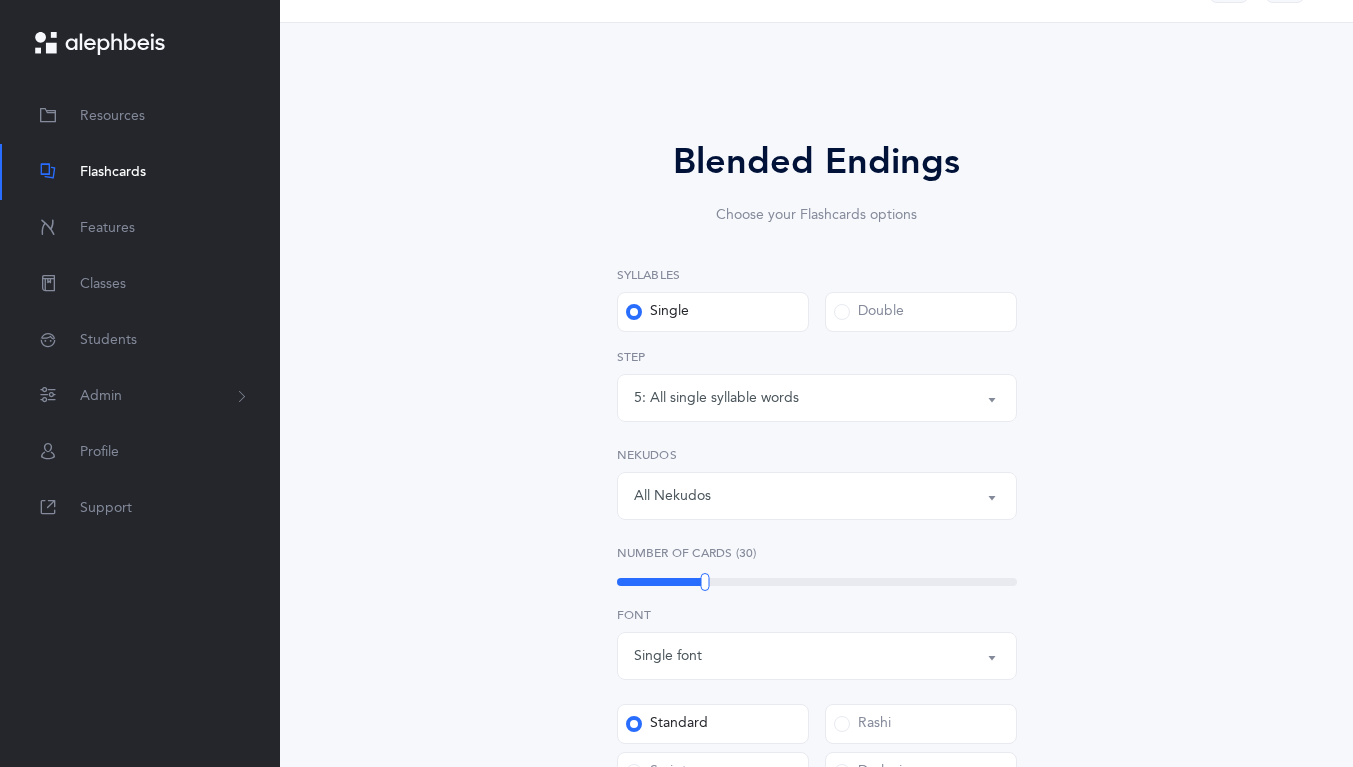 scroll, scrollTop: 0, scrollLeft: 0, axis: both 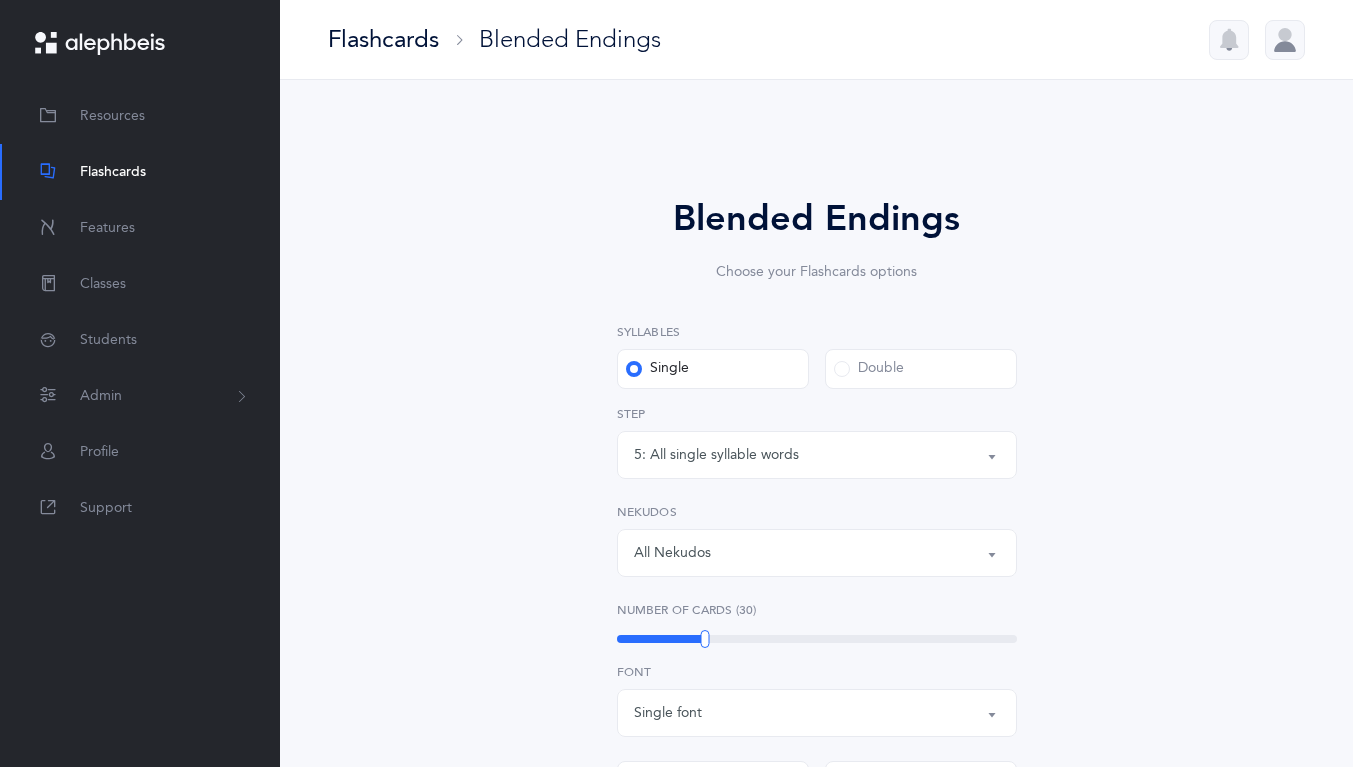 click on "Flashcards" at bounding box center [383, 39] 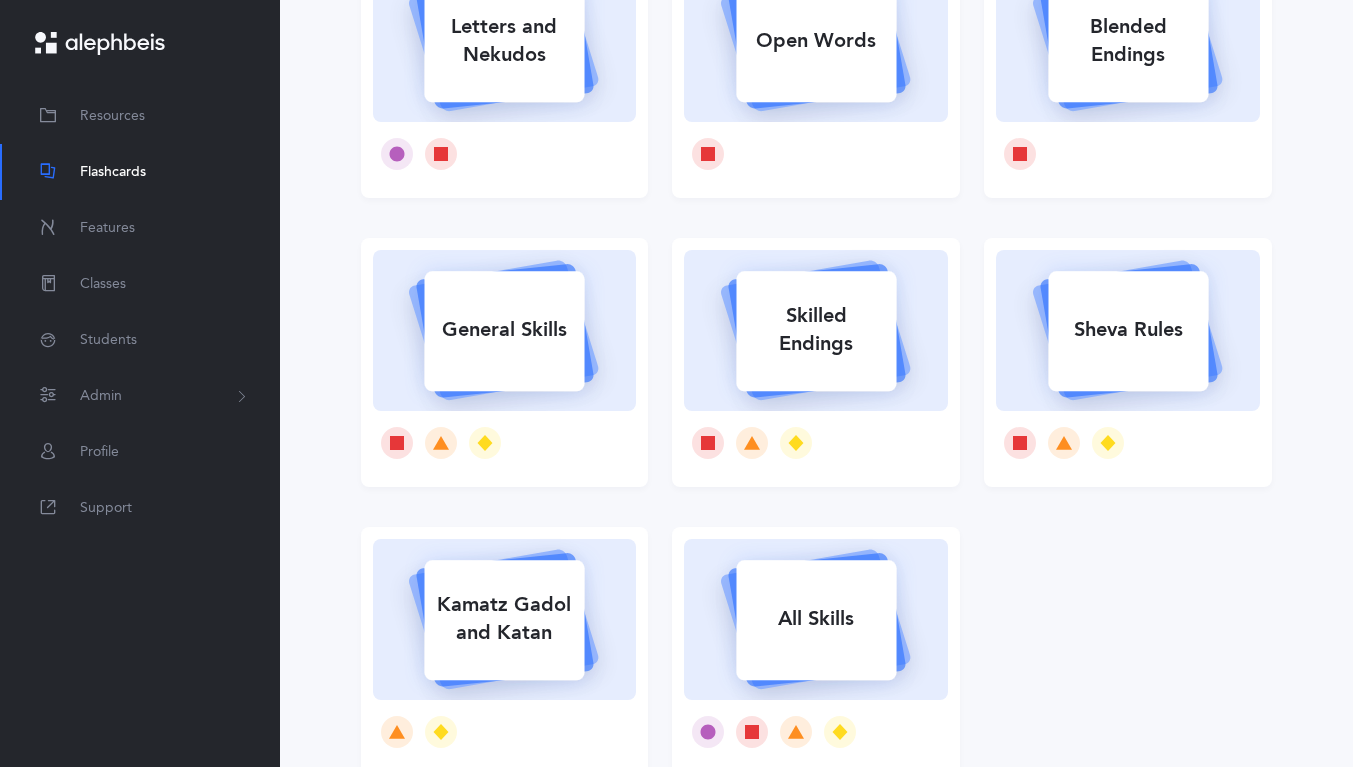 scroll, scrollTop: 252, scrollLeft: 0, axis: vertical 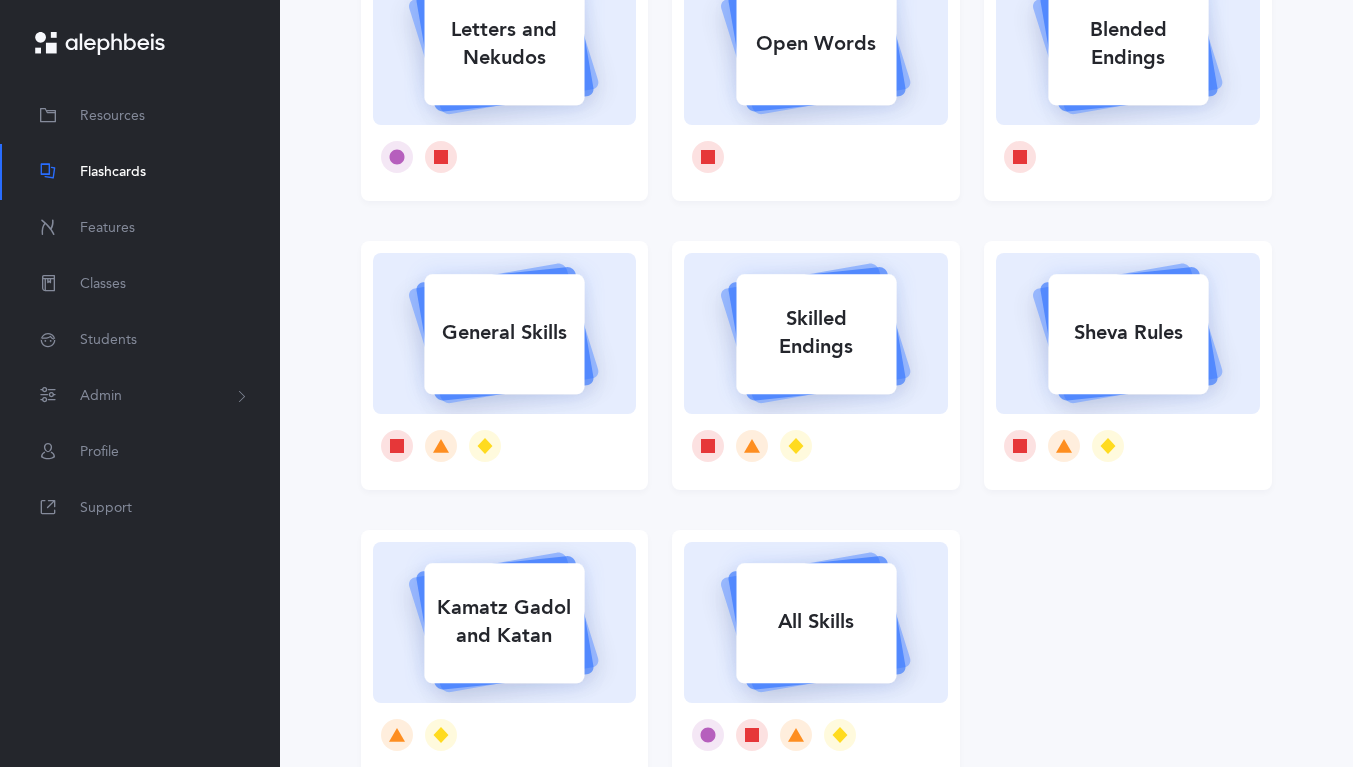 click on "General Skills" at bounding box center (504, 333) 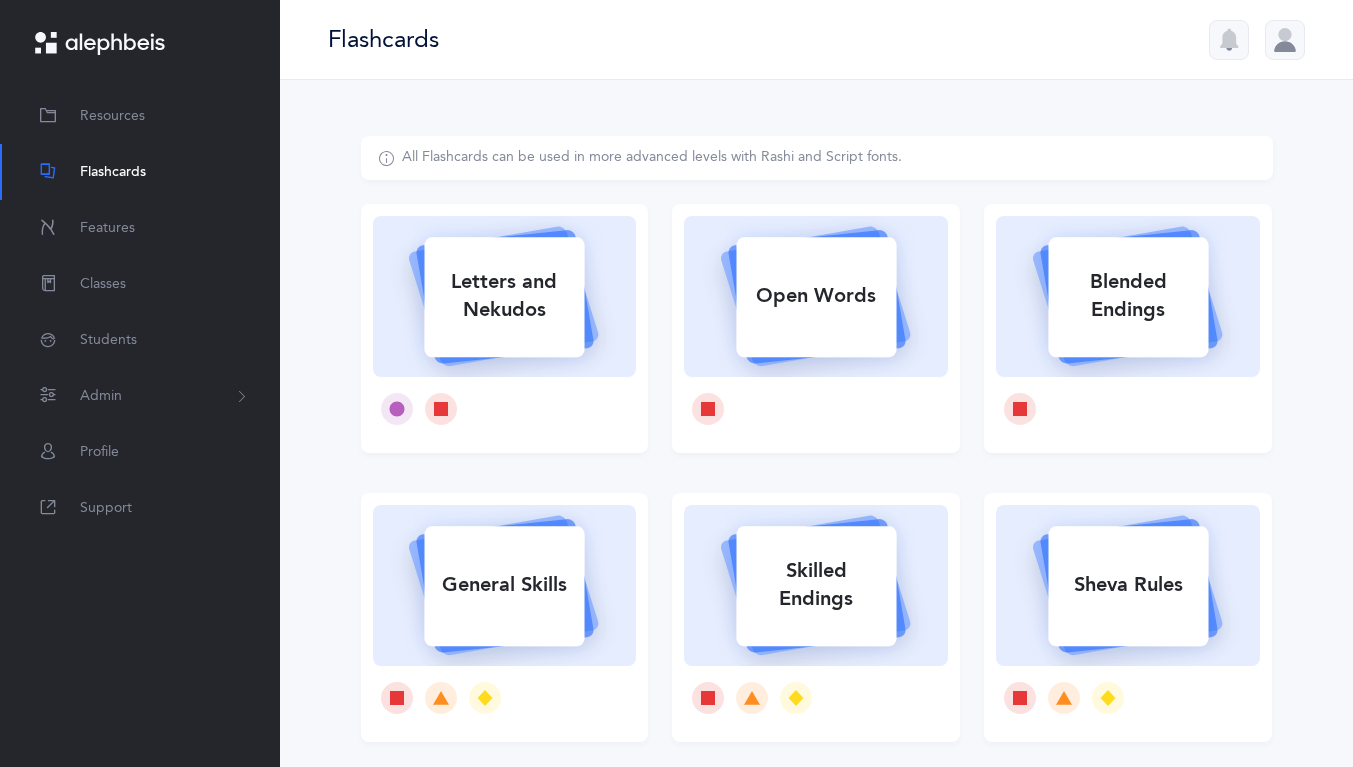 select 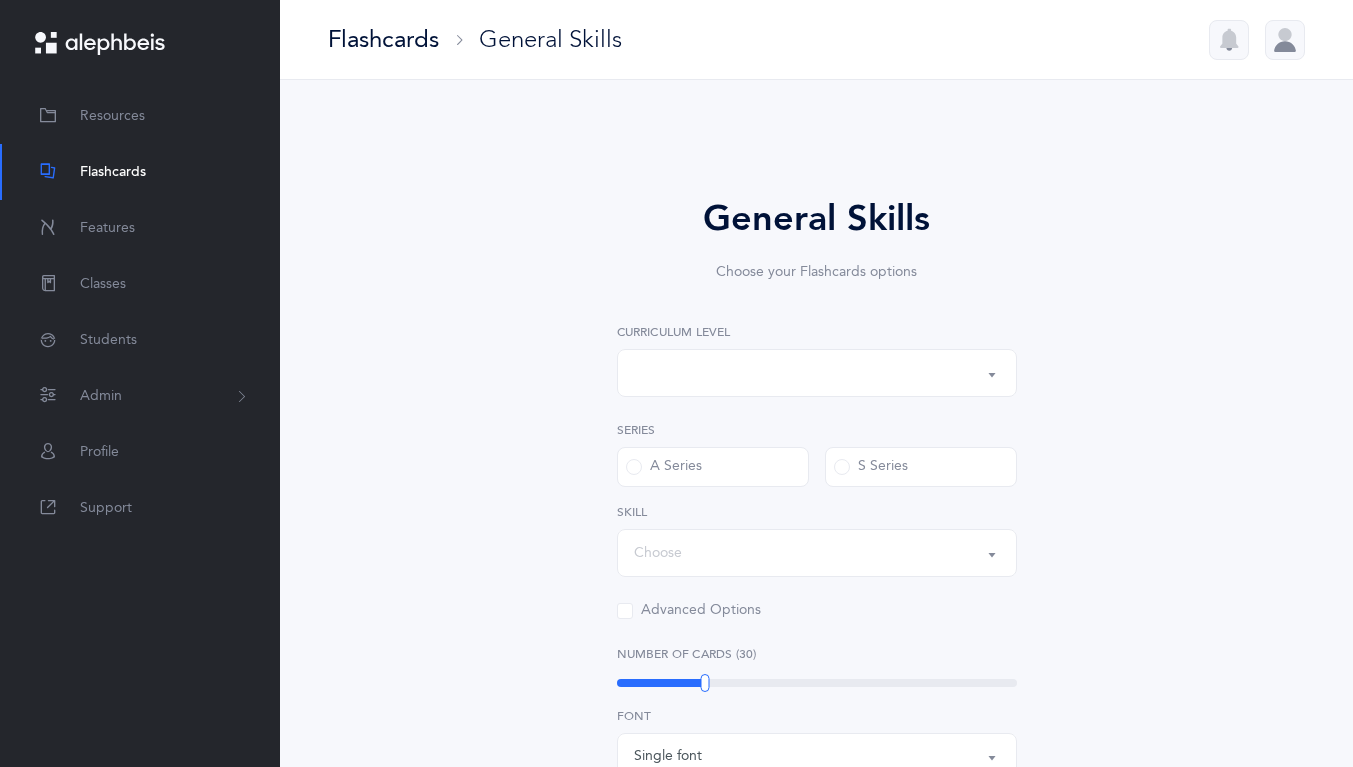 select on "1" 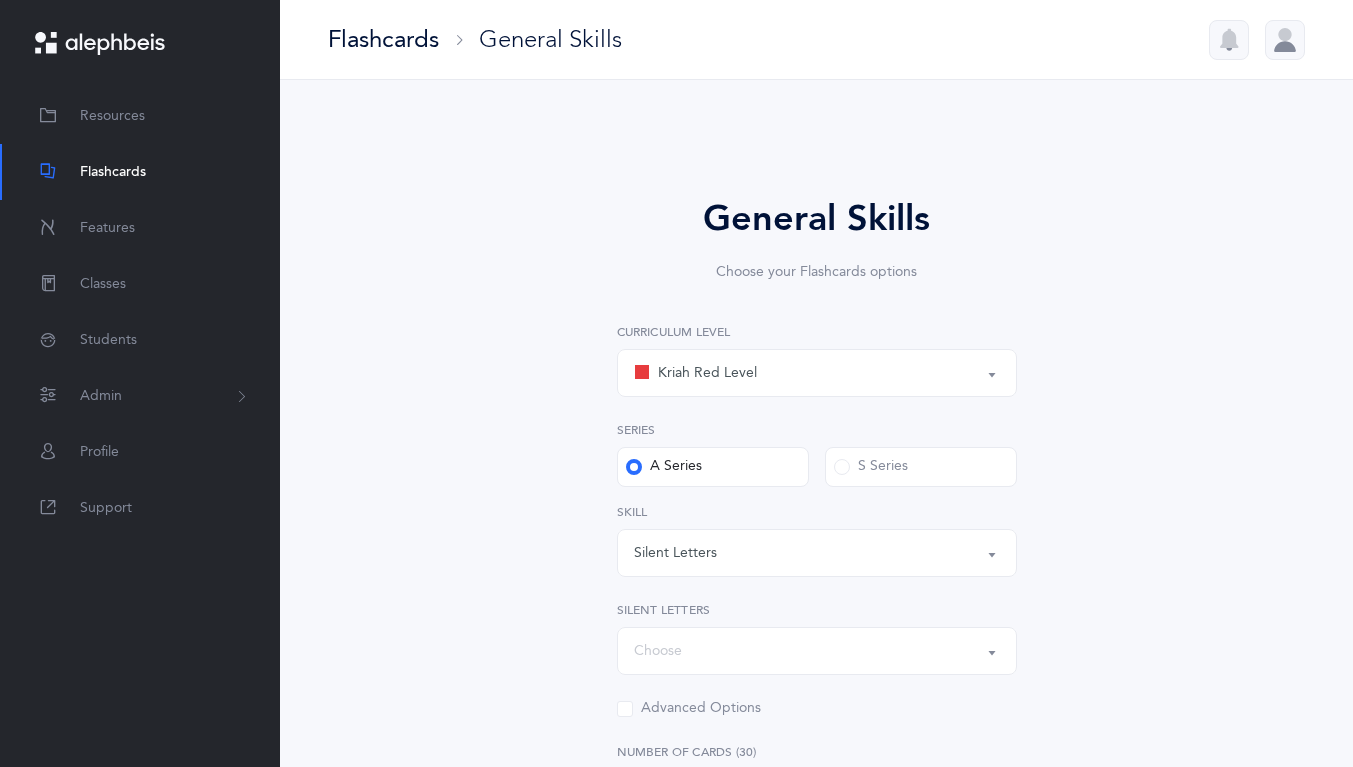 click on "Kriah Red Level" at bounding box center (695, 373) 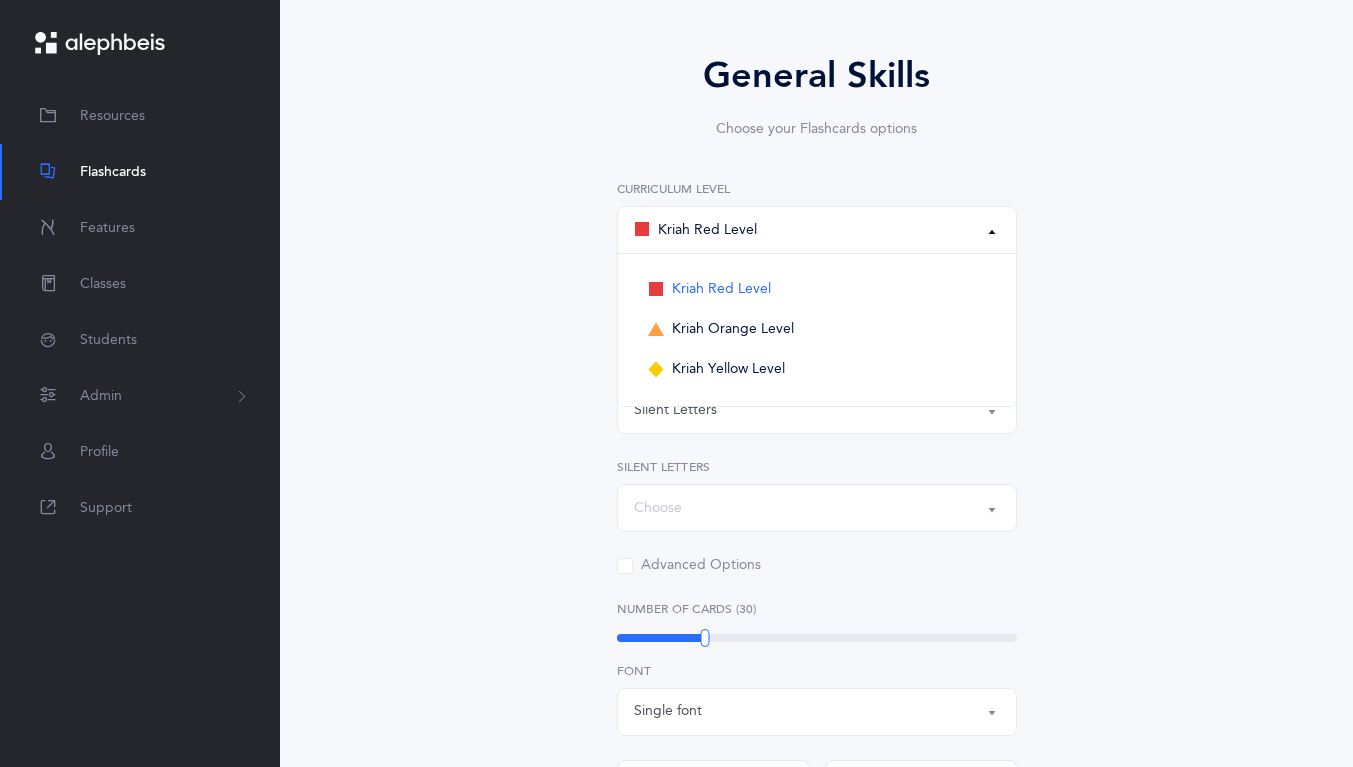 scroll, scrollTop: 143, scrollLeft: 0, axis: vertical 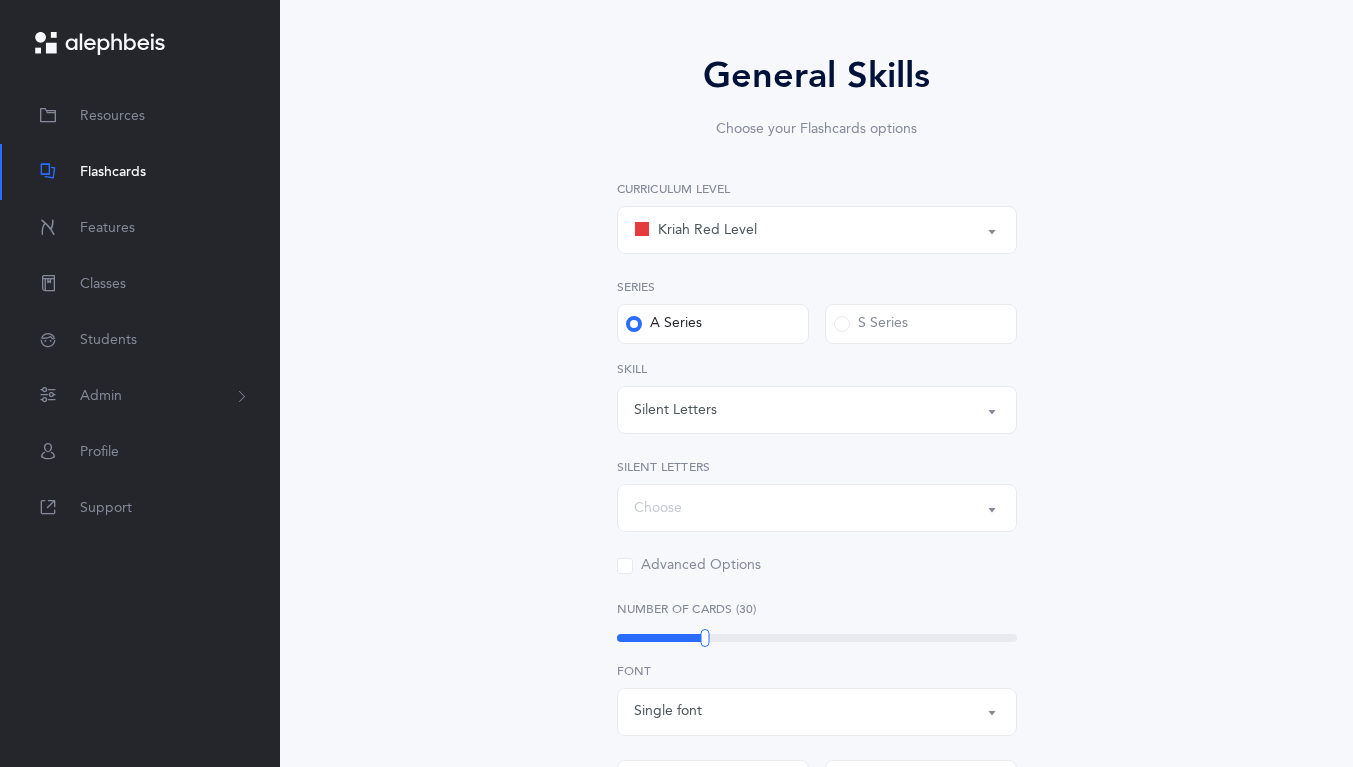 click on "Kriah Red Level" at bounding box center (695, 230) 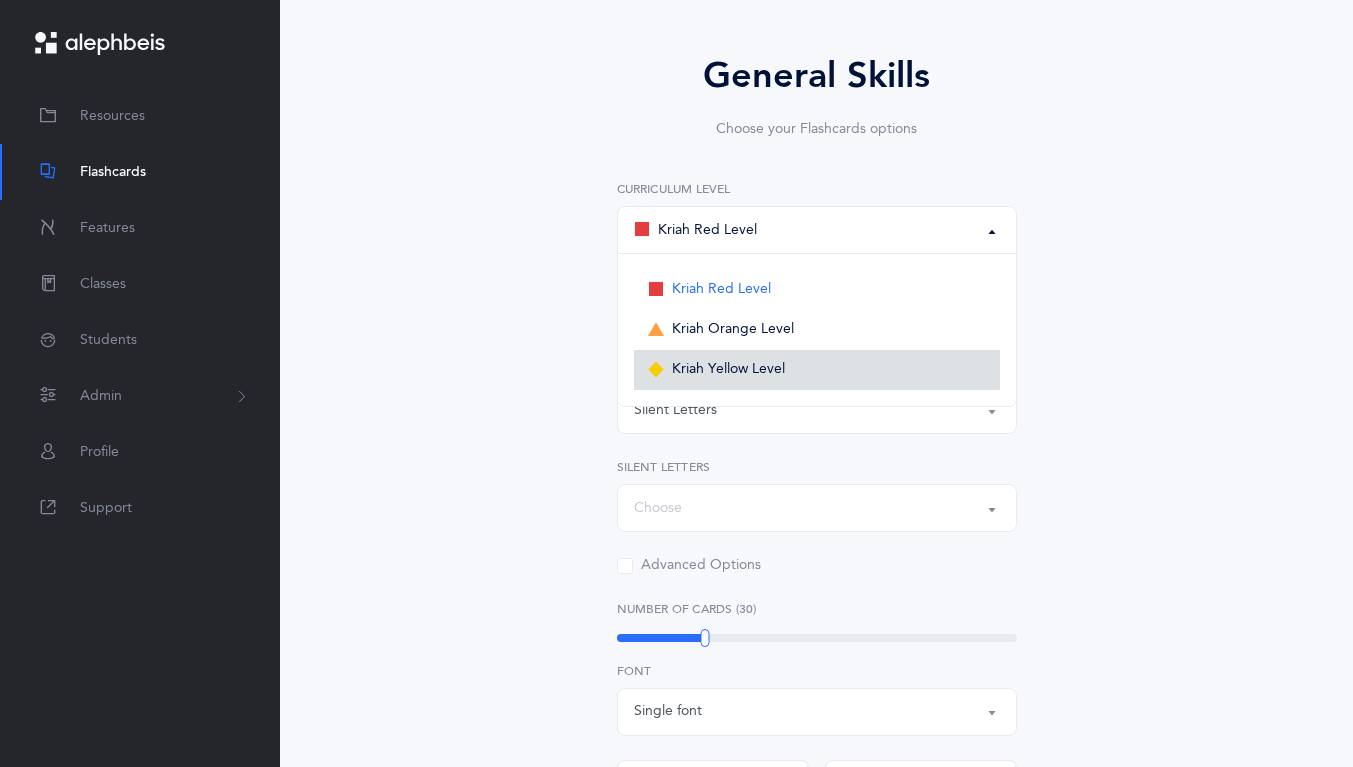 click on "Kriah Yellow Level" at bounding box center (817, 370) 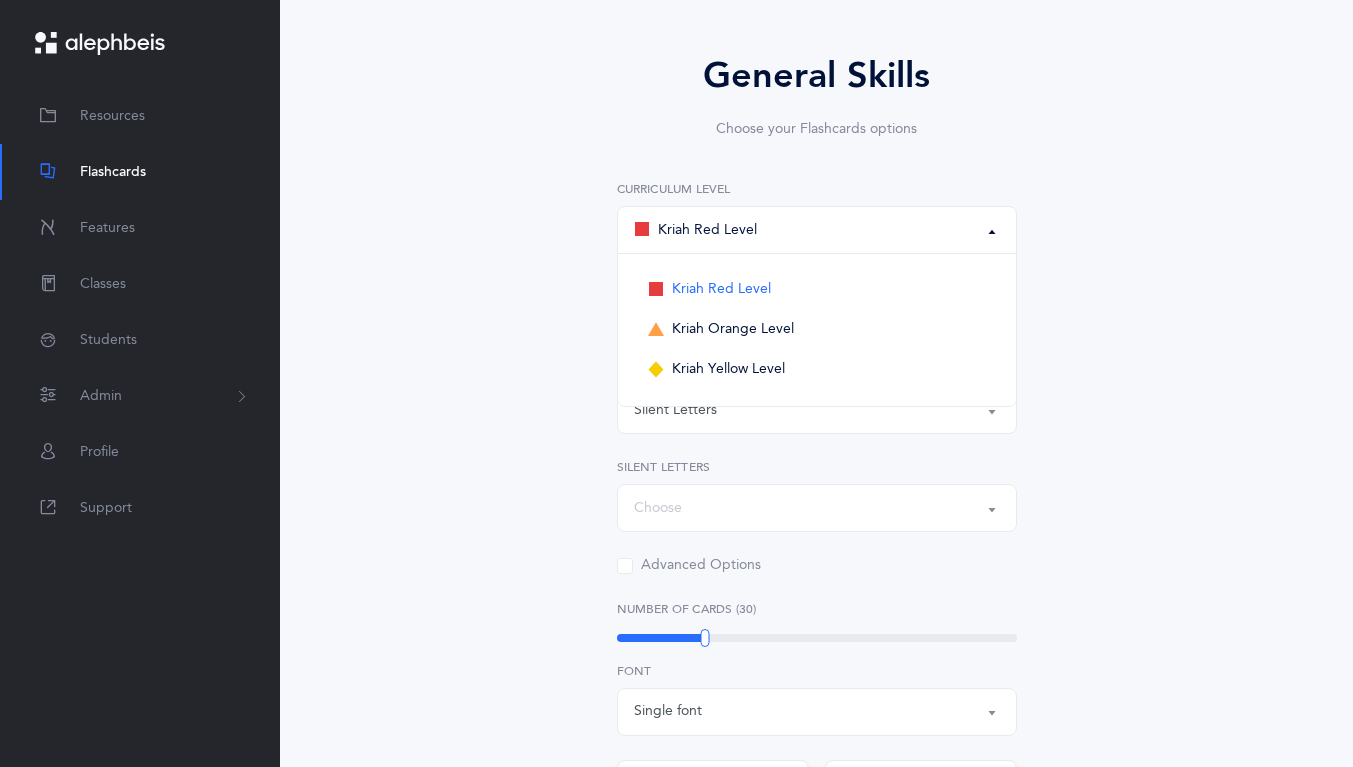 select on "3" 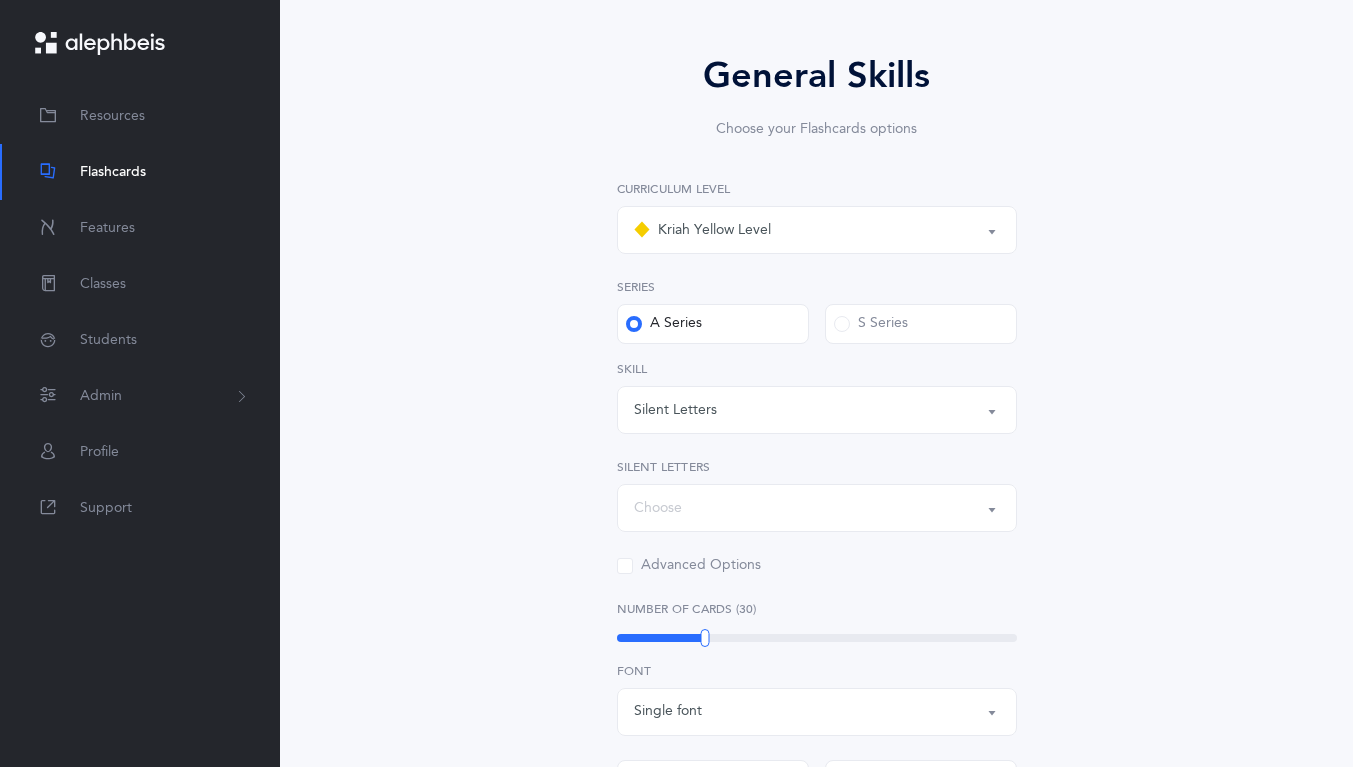 click on "Silent Letters" at bounding box center (675, 410) 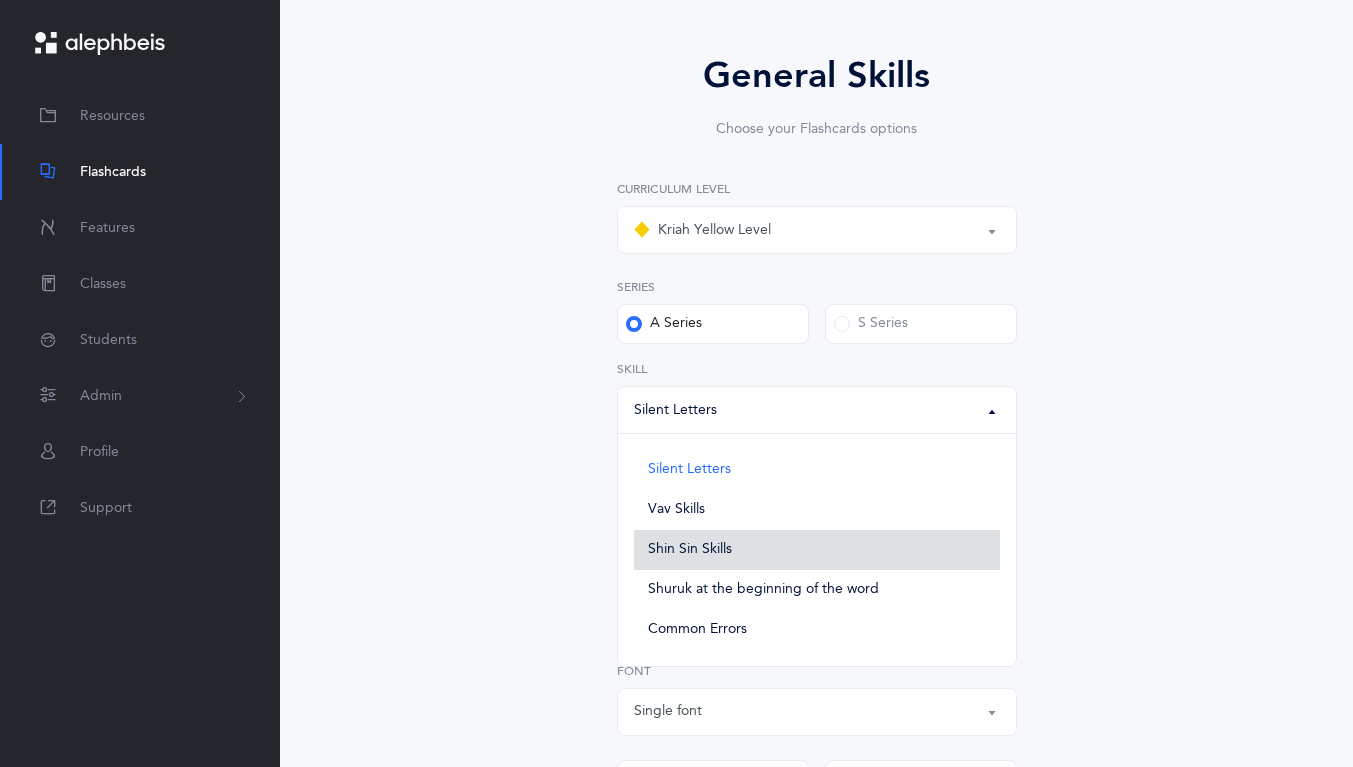 click on "Shin Sin Skills" at bounding box center [690, 550] 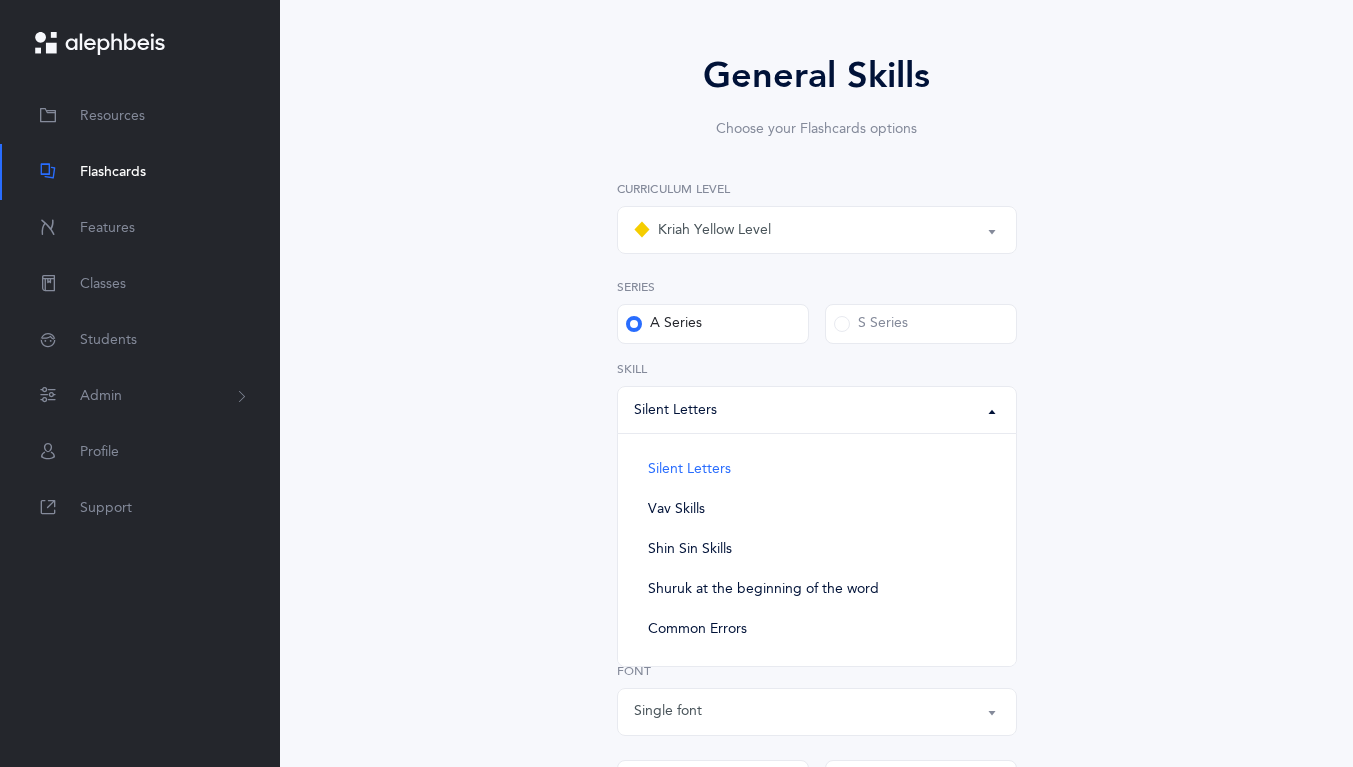 select on "Shin Sin Skills" 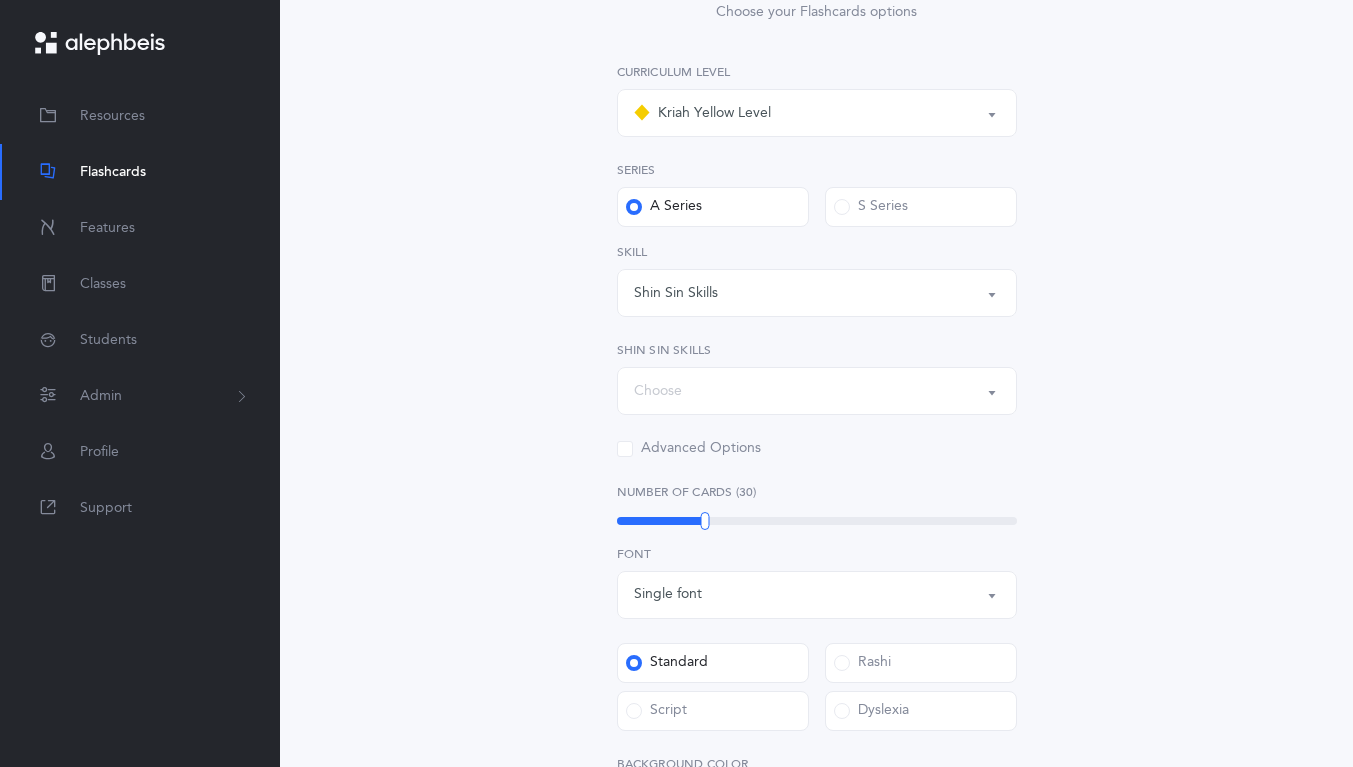 scroll, scrollTop: 256, scrollLeft: 0, axis: vertical 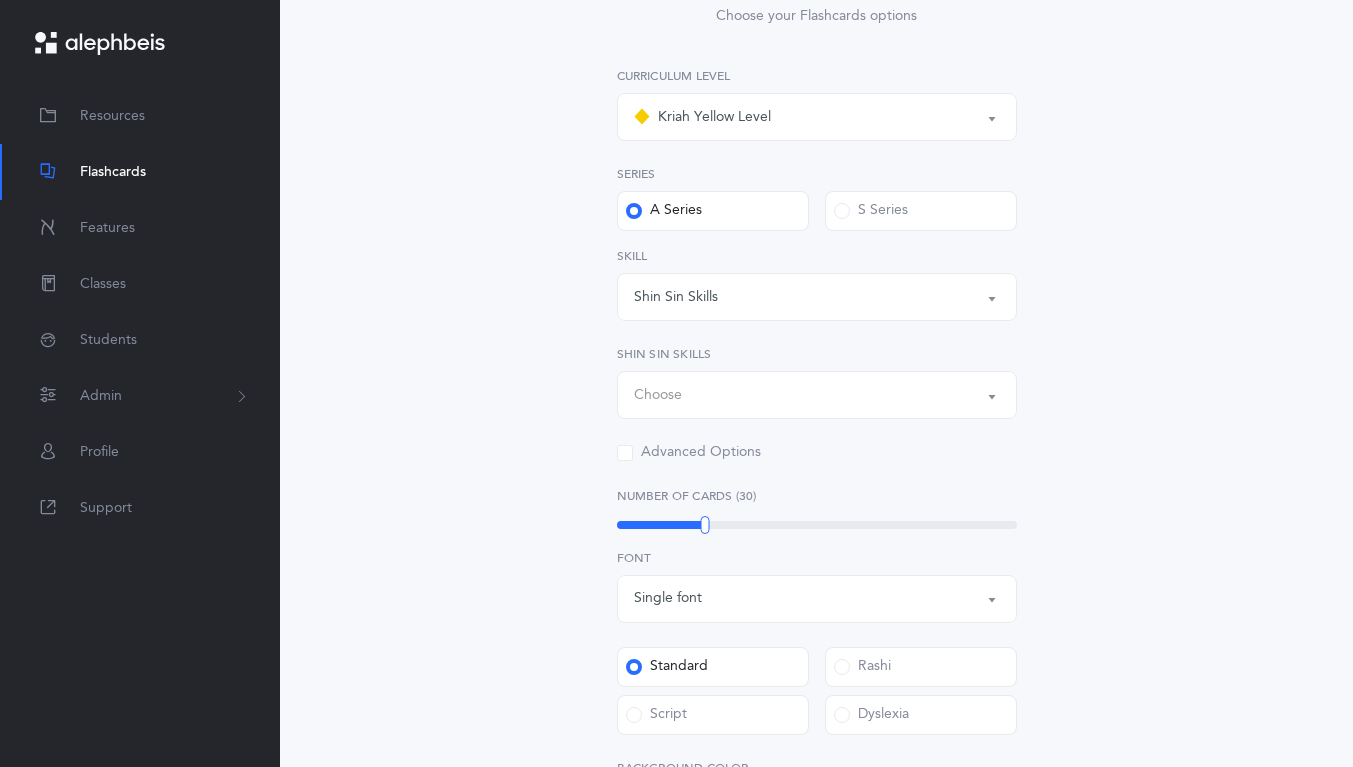 click on "Choose" at bounding box center (817, 395) 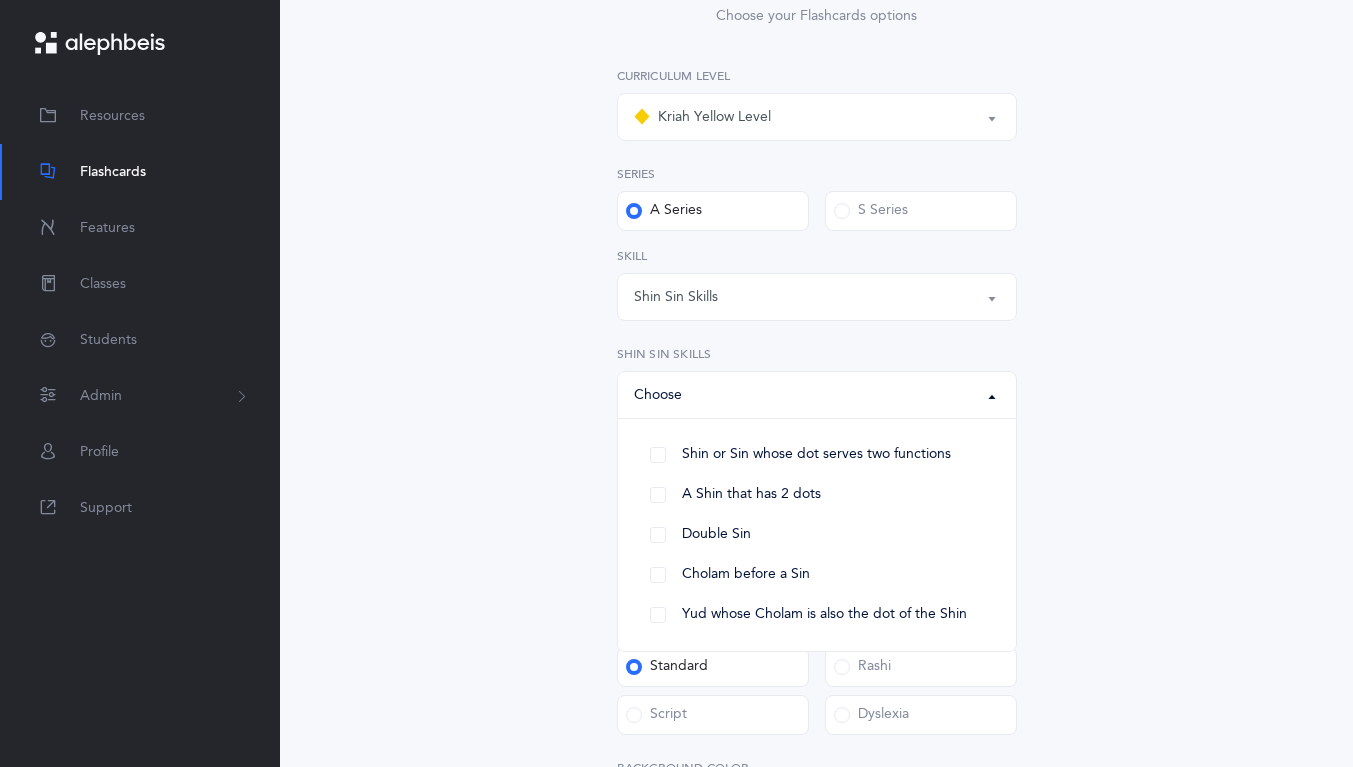 click on "Shin or Sin whose dot serves two functions" at bounding box center [817, 455] 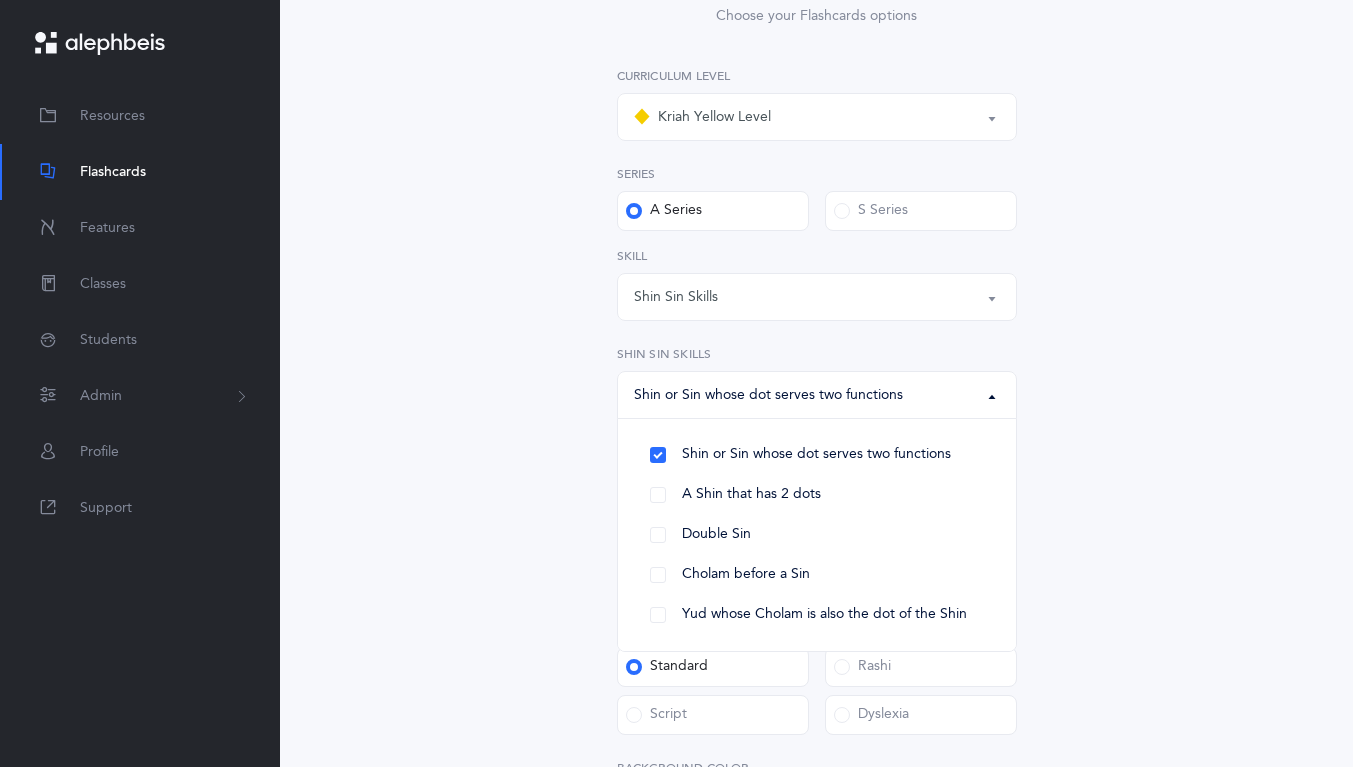 click on "General Skills   Choose your Flashcards options         Kriah Red Level
Kriah Orange Level
Kriah Yellow Level
Kriah Yellow Level     Kriah Red Level
Kriah Orange Level
Kriah Yellow Level
Curriculum Level
Series
A Series
S Series
Silent Letters
Vav Skills
Shin Sin Skills
Shuruk at the beginning of the word
Common Errors
Shin Sin Skills   Silent Letters
Vav Skills
Shin Sin Skills
Shuruk at the beginning of the word
Common Errors
Skill
Shin or Sin whose dot serves two functions
A Shin that has 2 dots
Double Sin
Cholam before a Sin
Yud whose Cholam is also the dot of the Shin
Shin or Sin whose dot serves two functions   Shin or Sin whose dot serves two functions
A Shin that has 2 dots
Double Sin
Cholam before a Sin
Yud whose Cholam is also the dot of the Shin
Shin Sin Skills
Advanced Options" at bounding box center [817, 575] 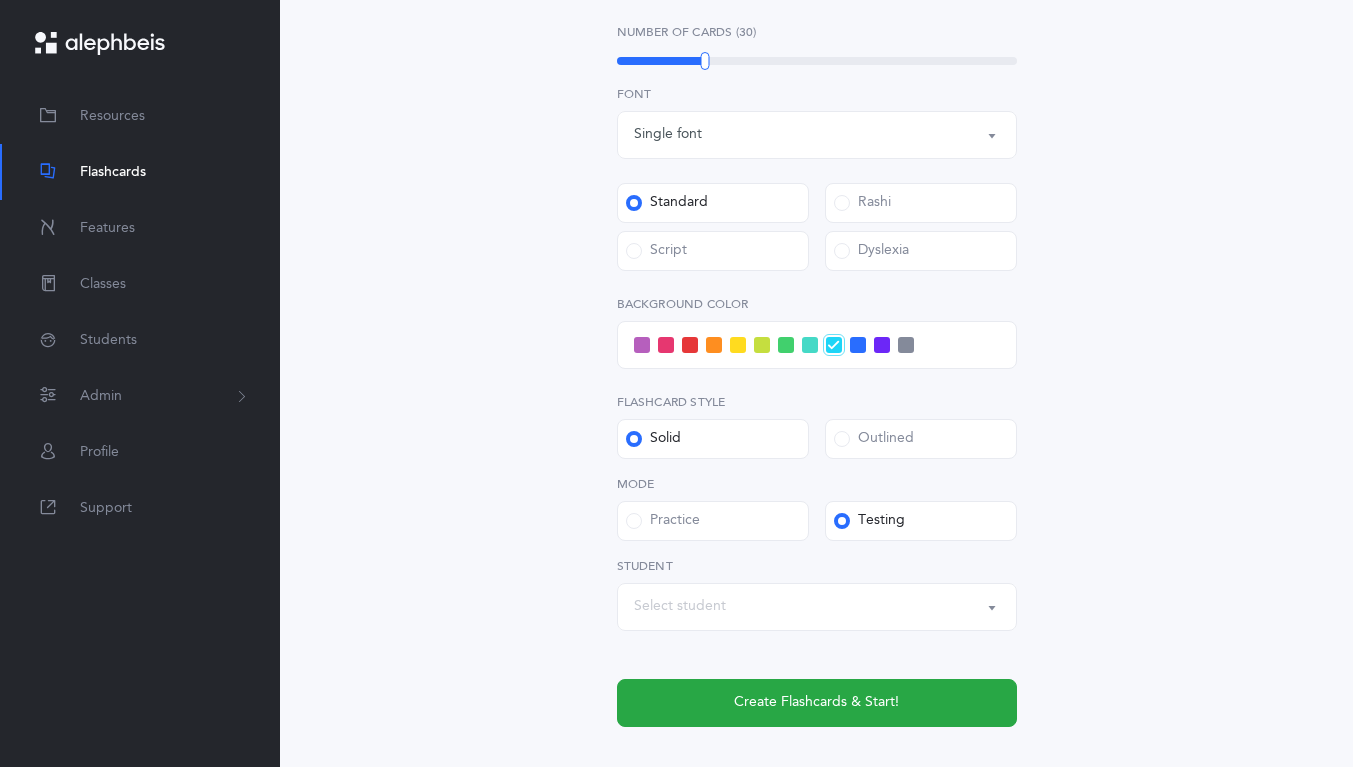 scroll, scrollTop: 721, scrollLeft: 0, axis: vertical 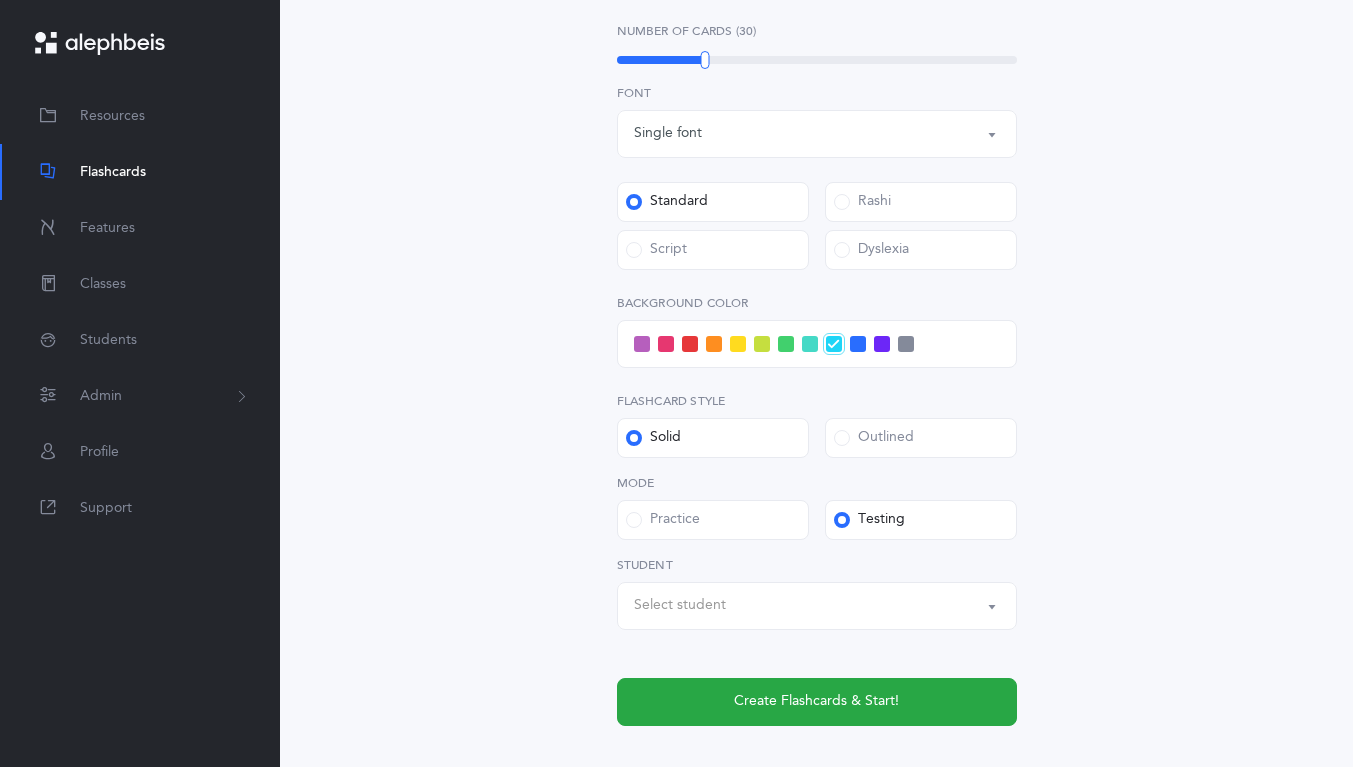 click on "Select student" at bounding box center (817, 606) 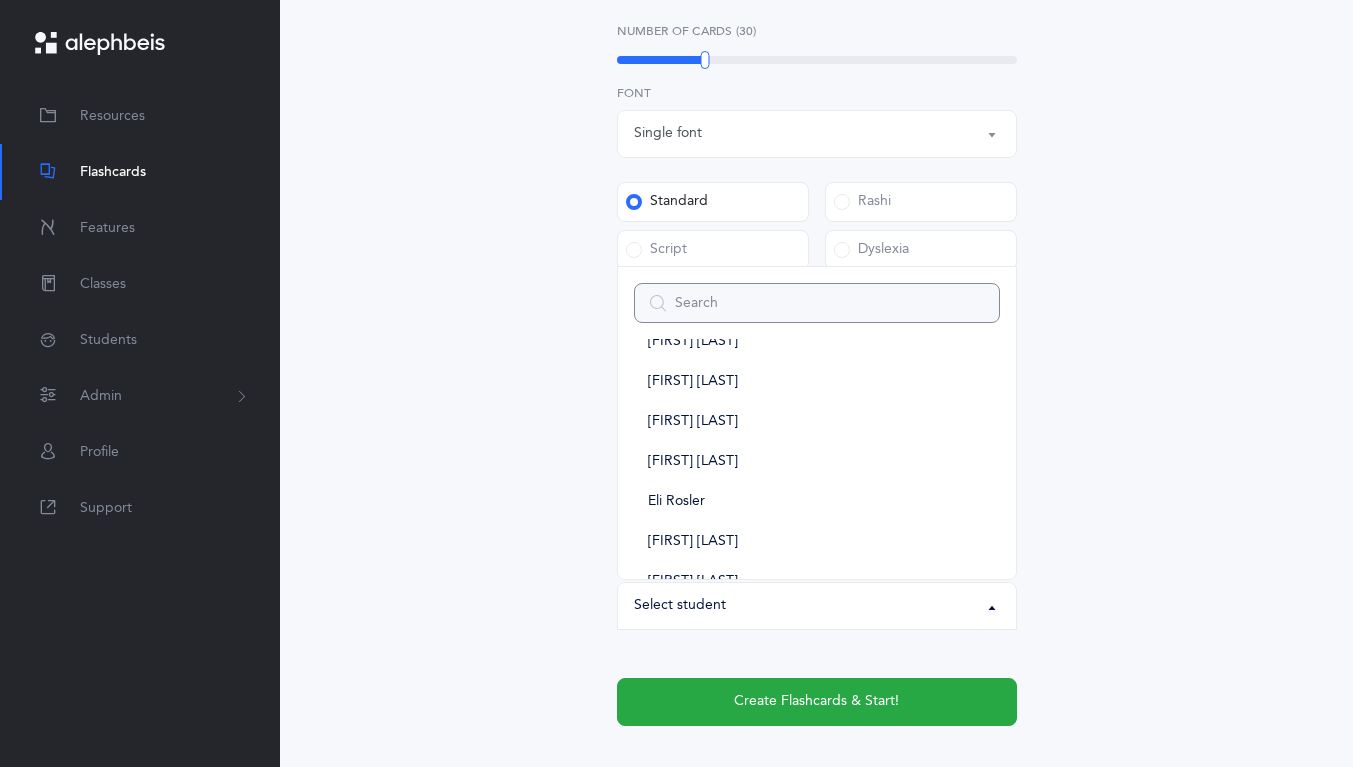 scroll, scrollTop: 179, scrollLeft: 0, axis: vertical 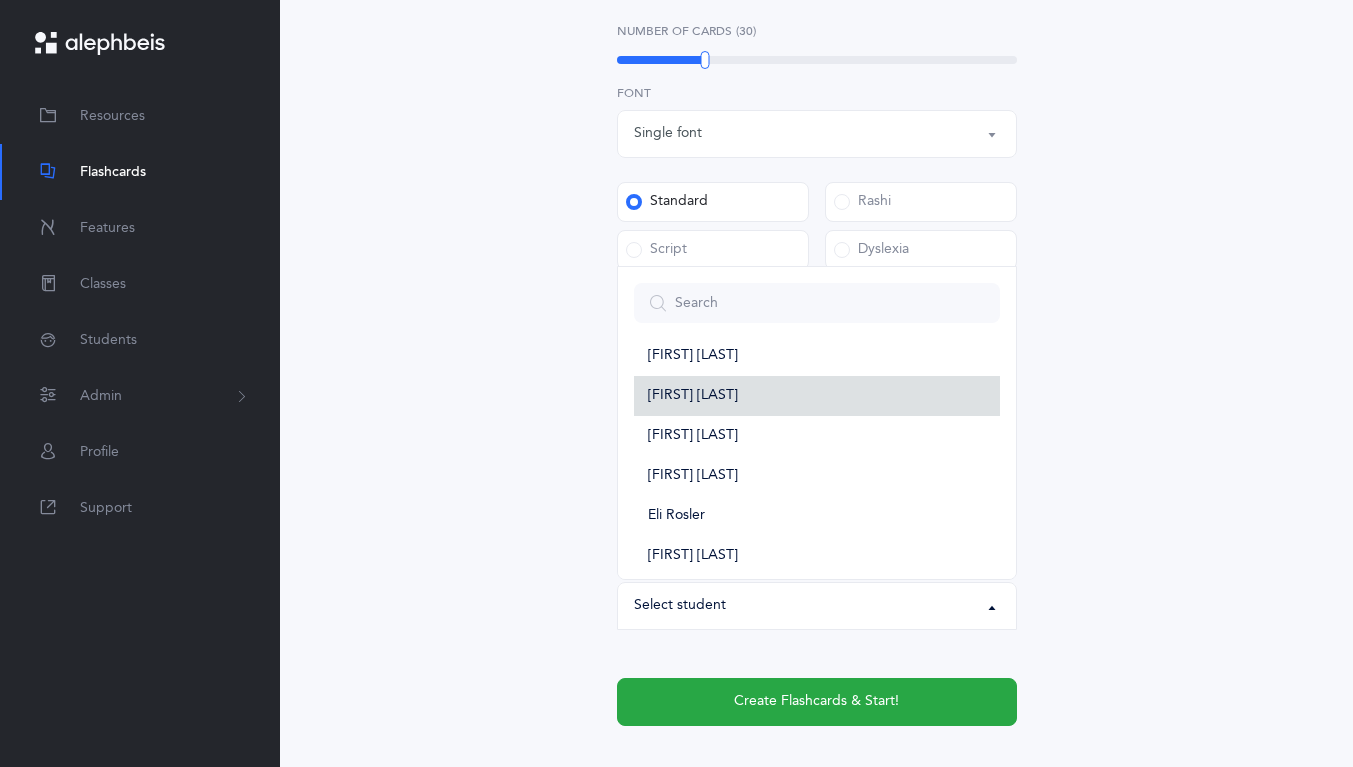 click on "[FIRST] [LAST]" at bounding box center [693, 396] 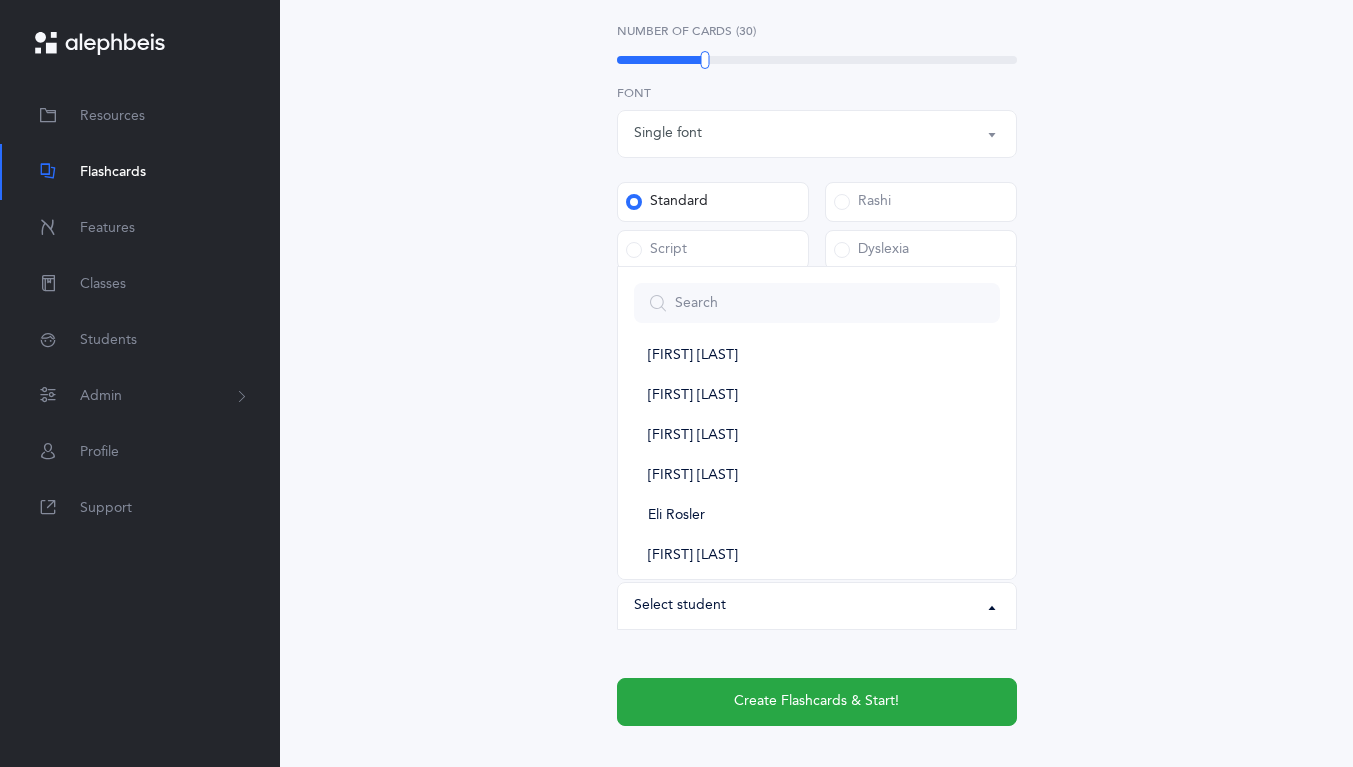 select on "14309" 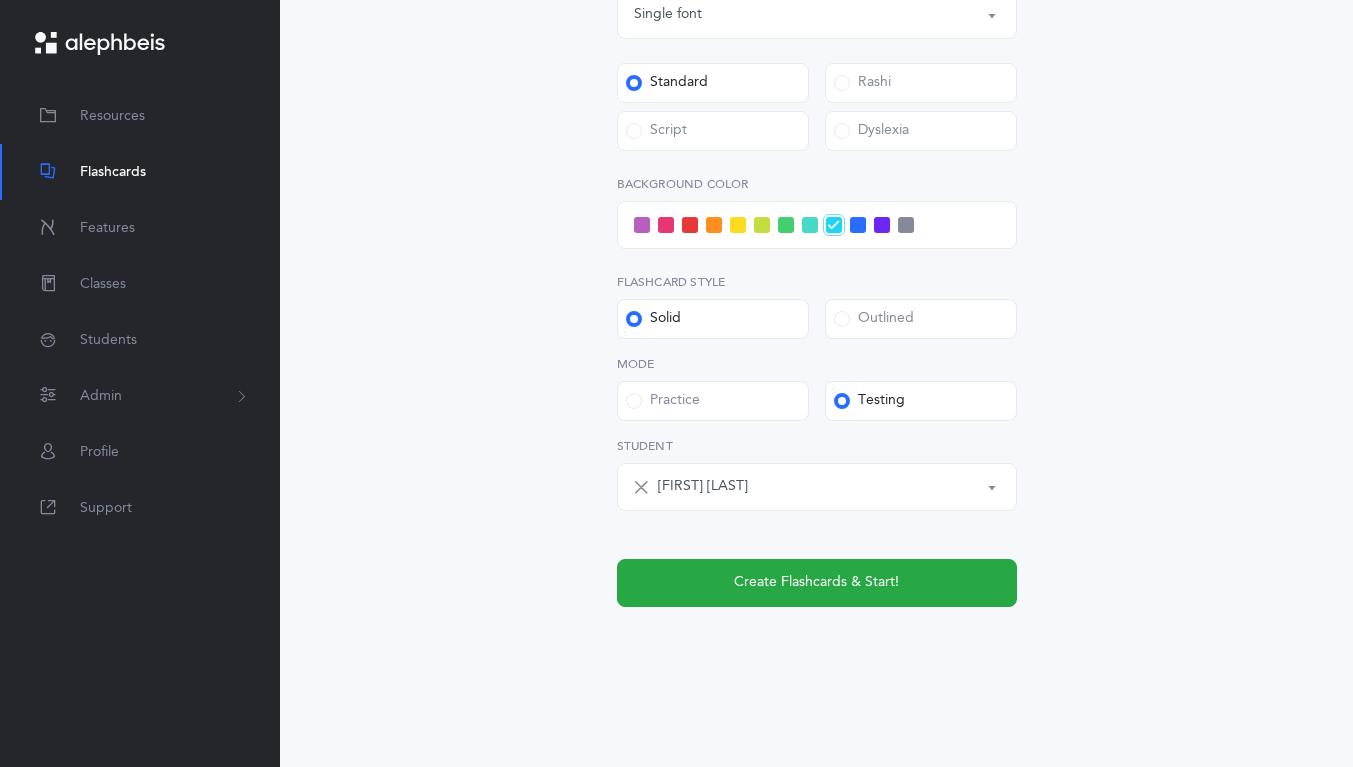 scroll, scrollTop: 839, scrollLeft: 0, axis: vertical 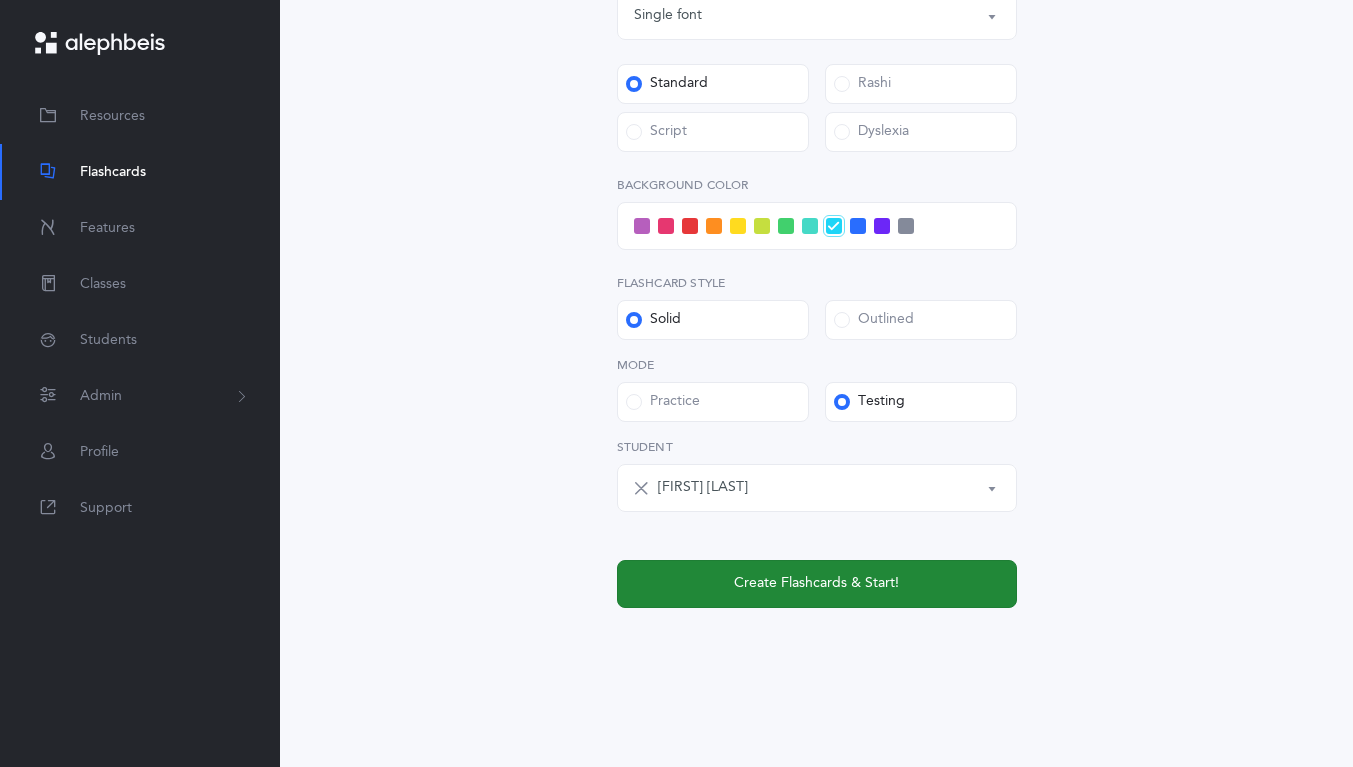 click on "Create Flashcards & Start!" at bounding box center (817, 584) 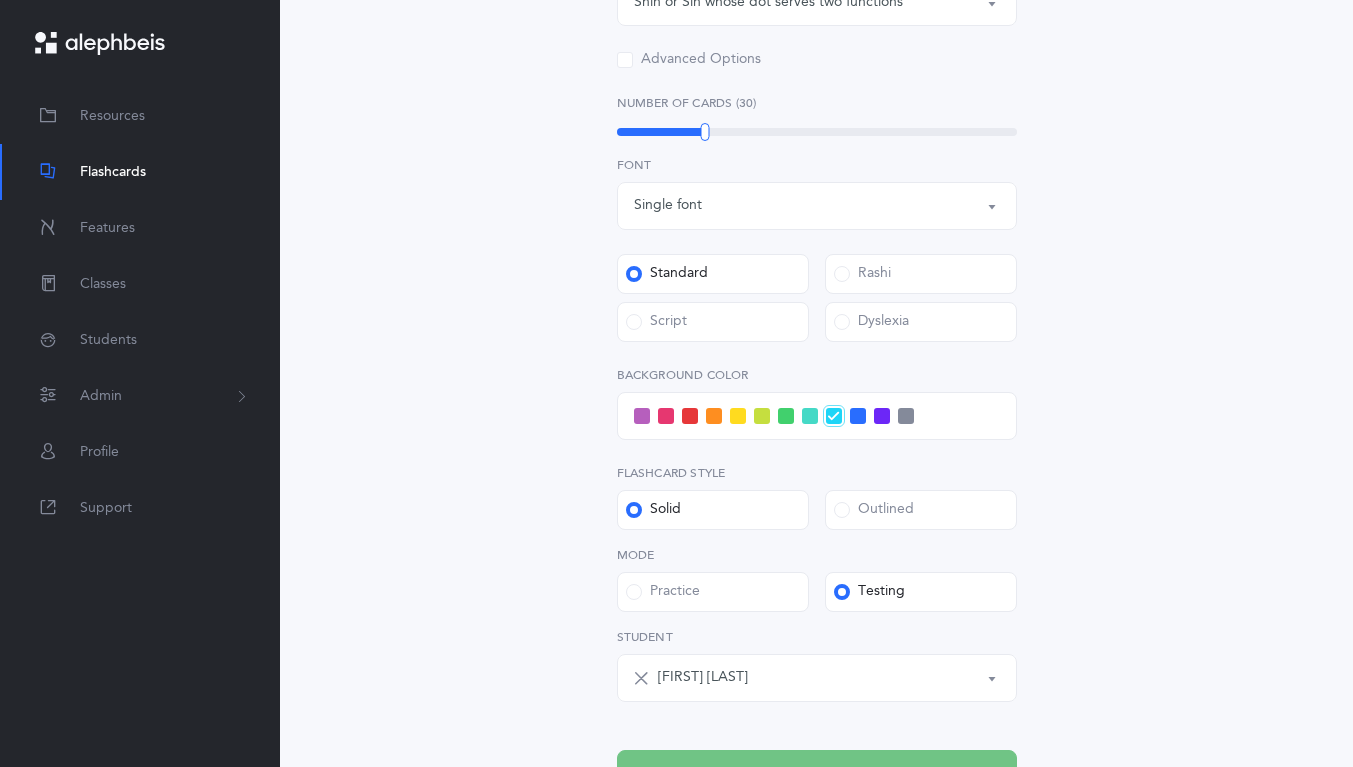 scroll, scrollTop: 0, scrollLeft: 0, axis: both 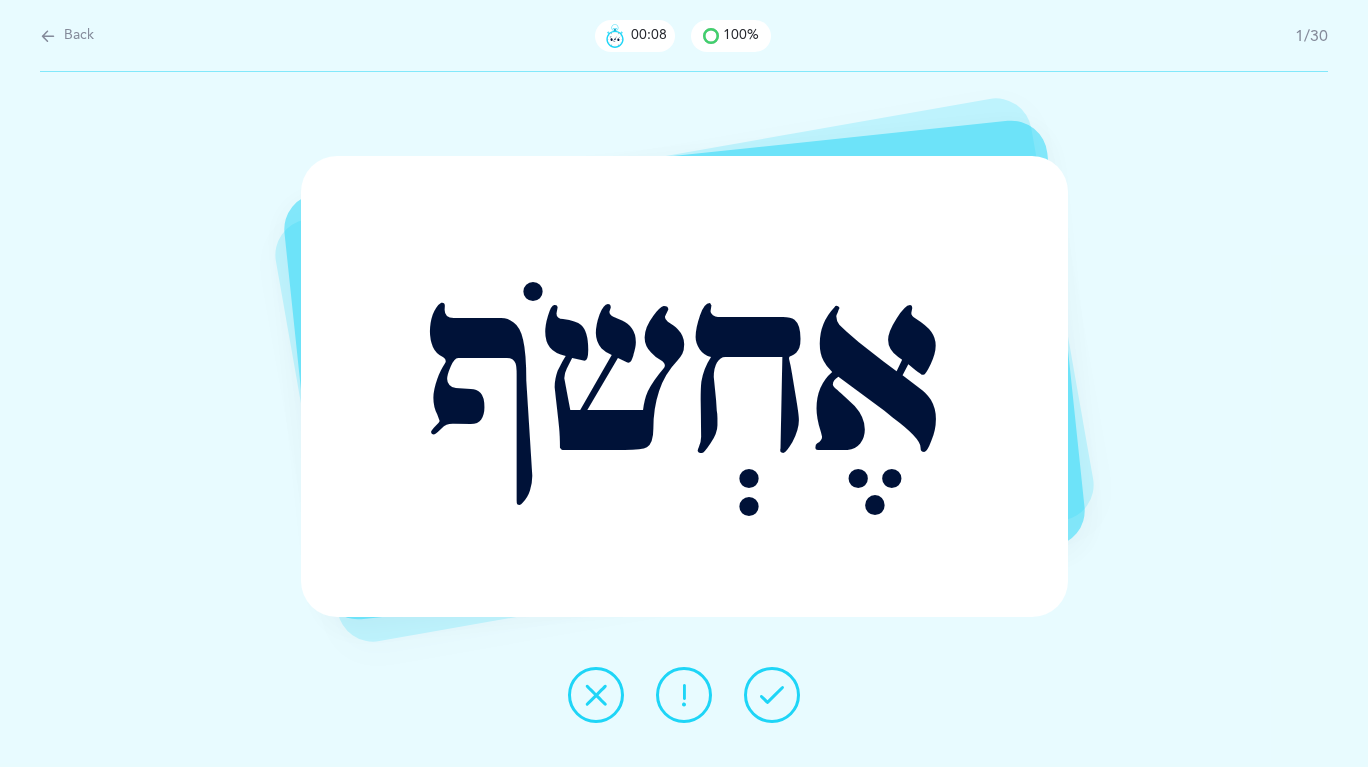 click on "אֶחְשֹף
Report incorrect word" at bounding box center [684, 419] 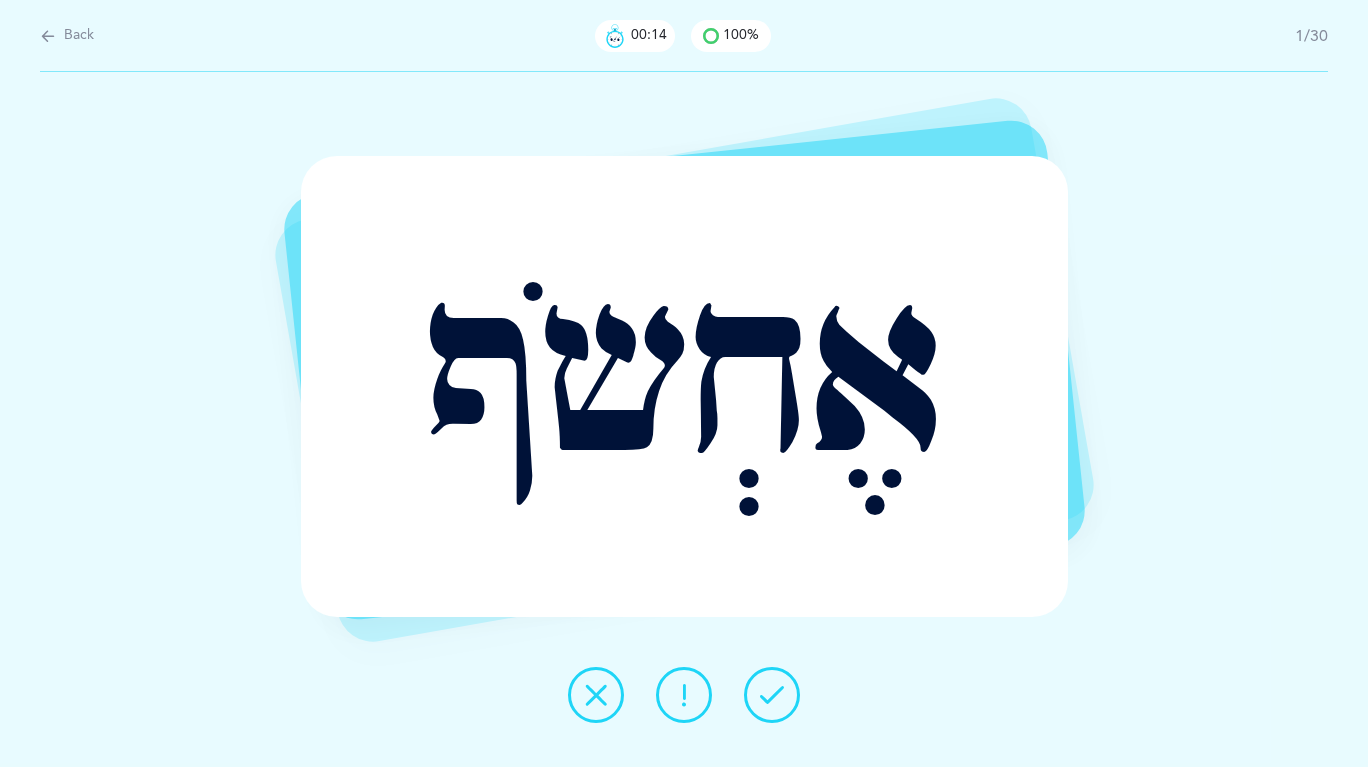 click at bounding box center (684, 695) 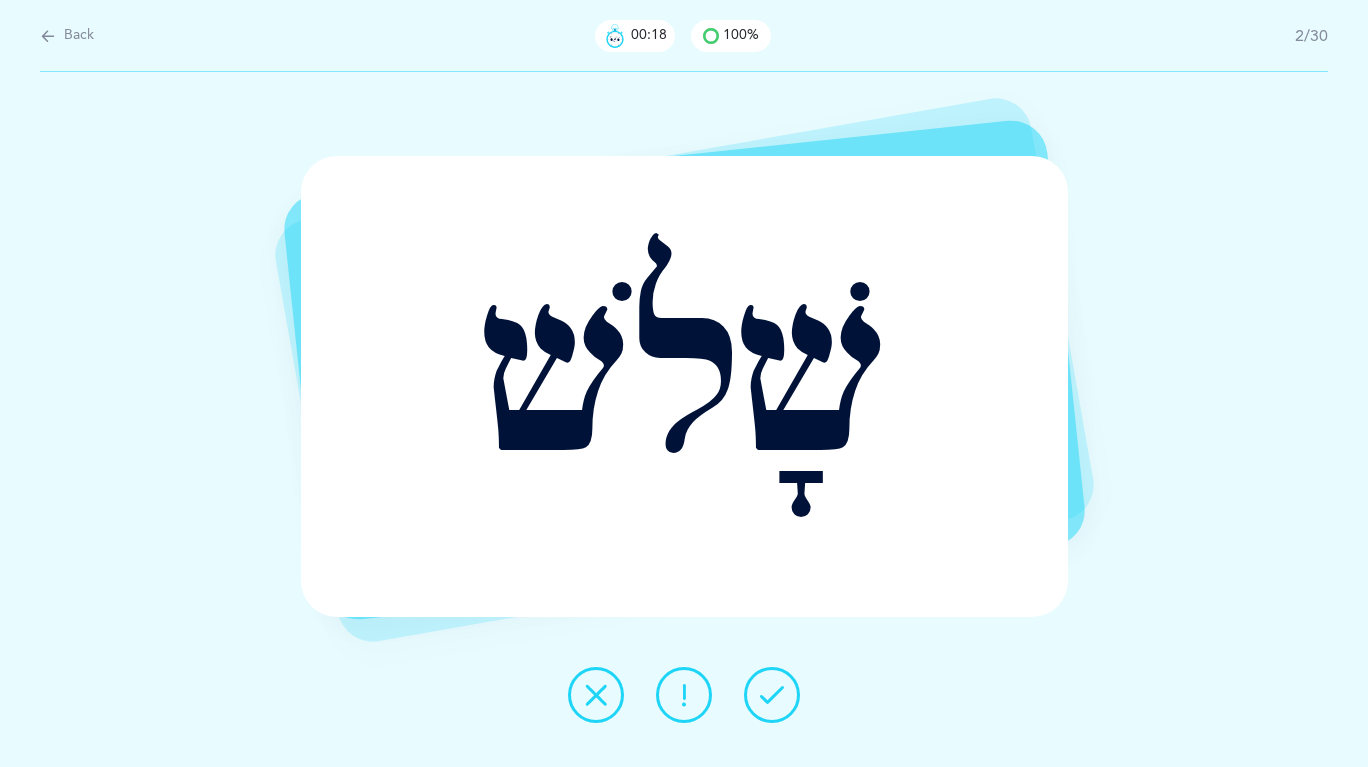 click at bounding box center [772, 695] 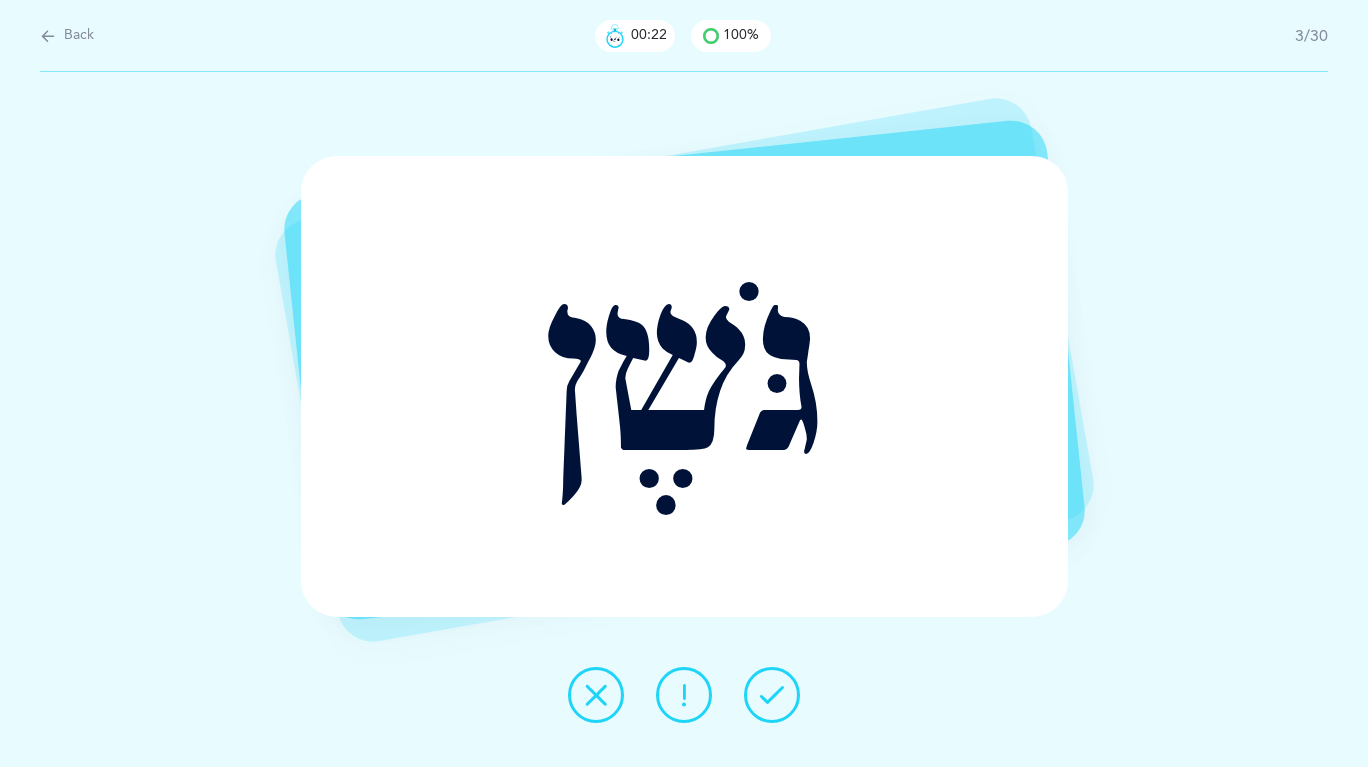 click at bounding box center (772, 695) 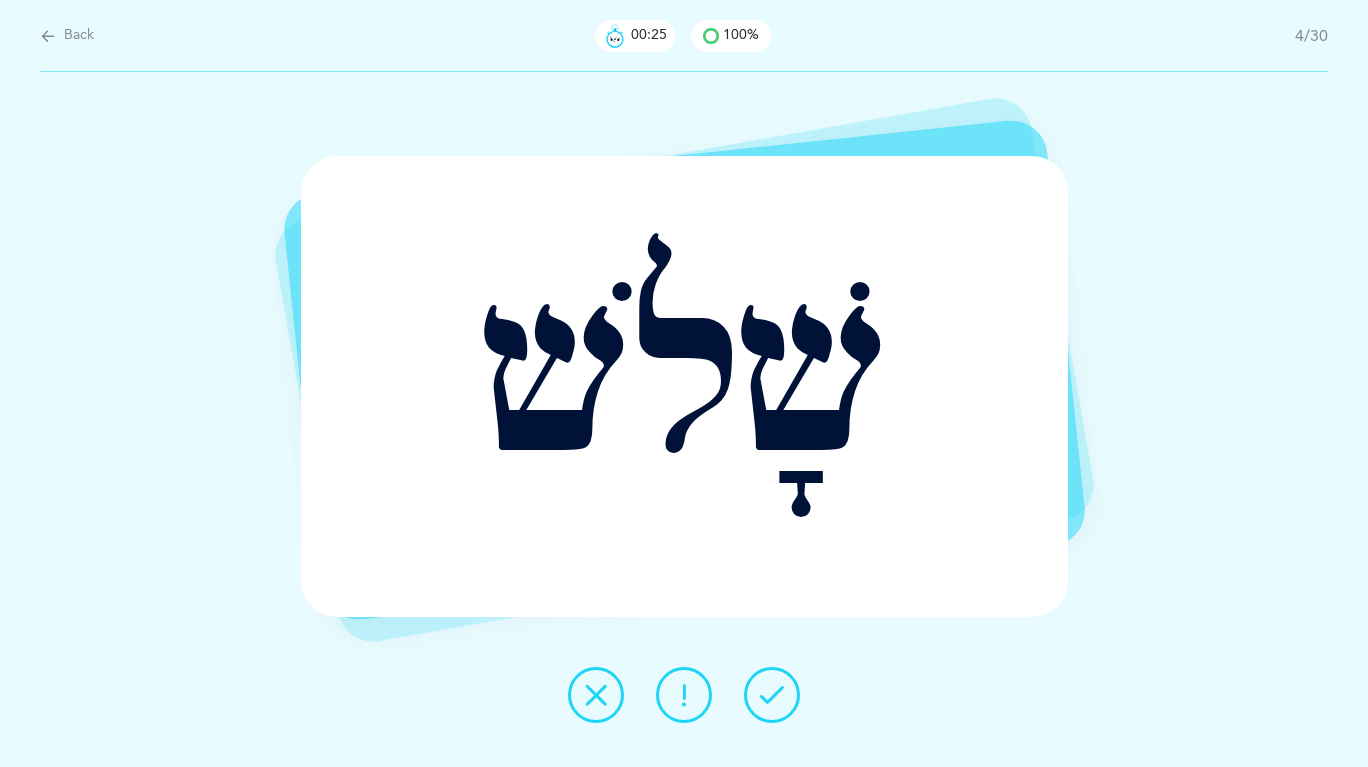 click at bounding box center [772, 695] 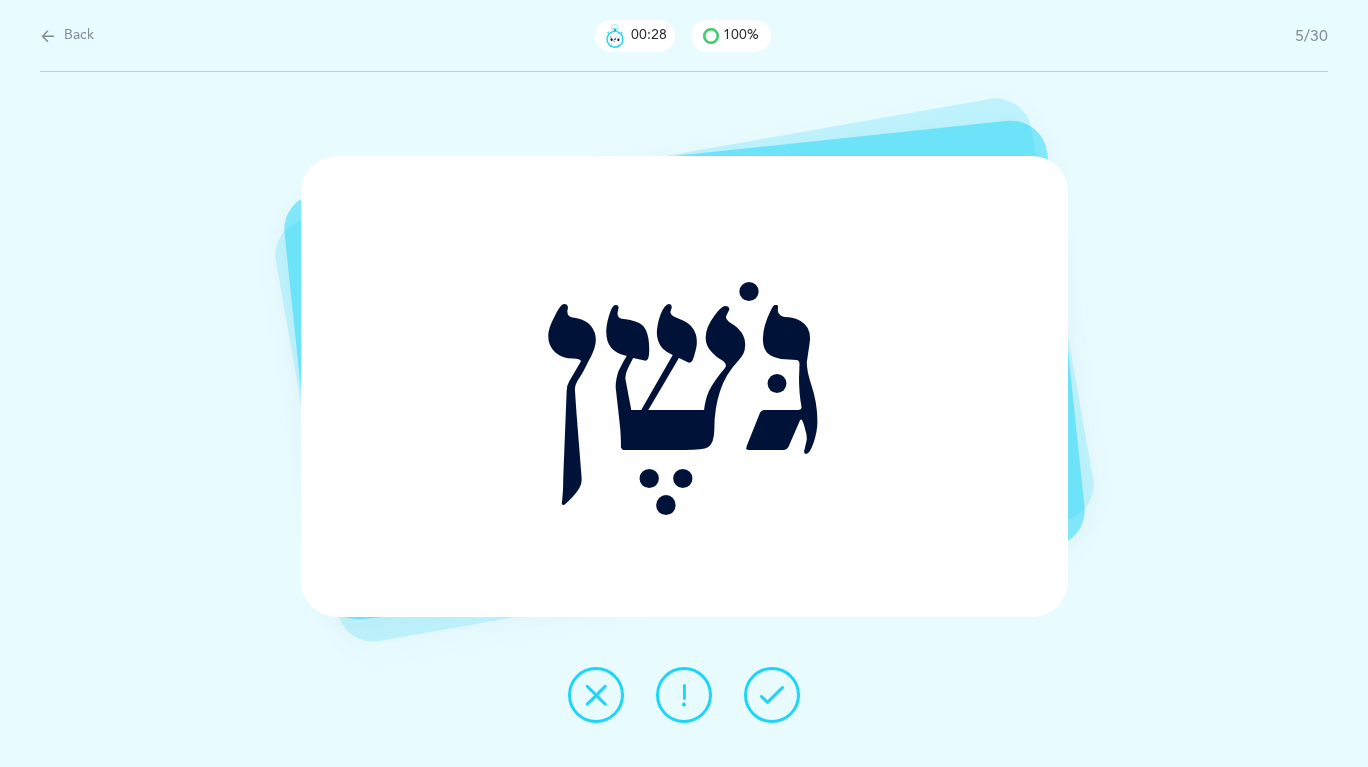click at bounding box center [772, 695] 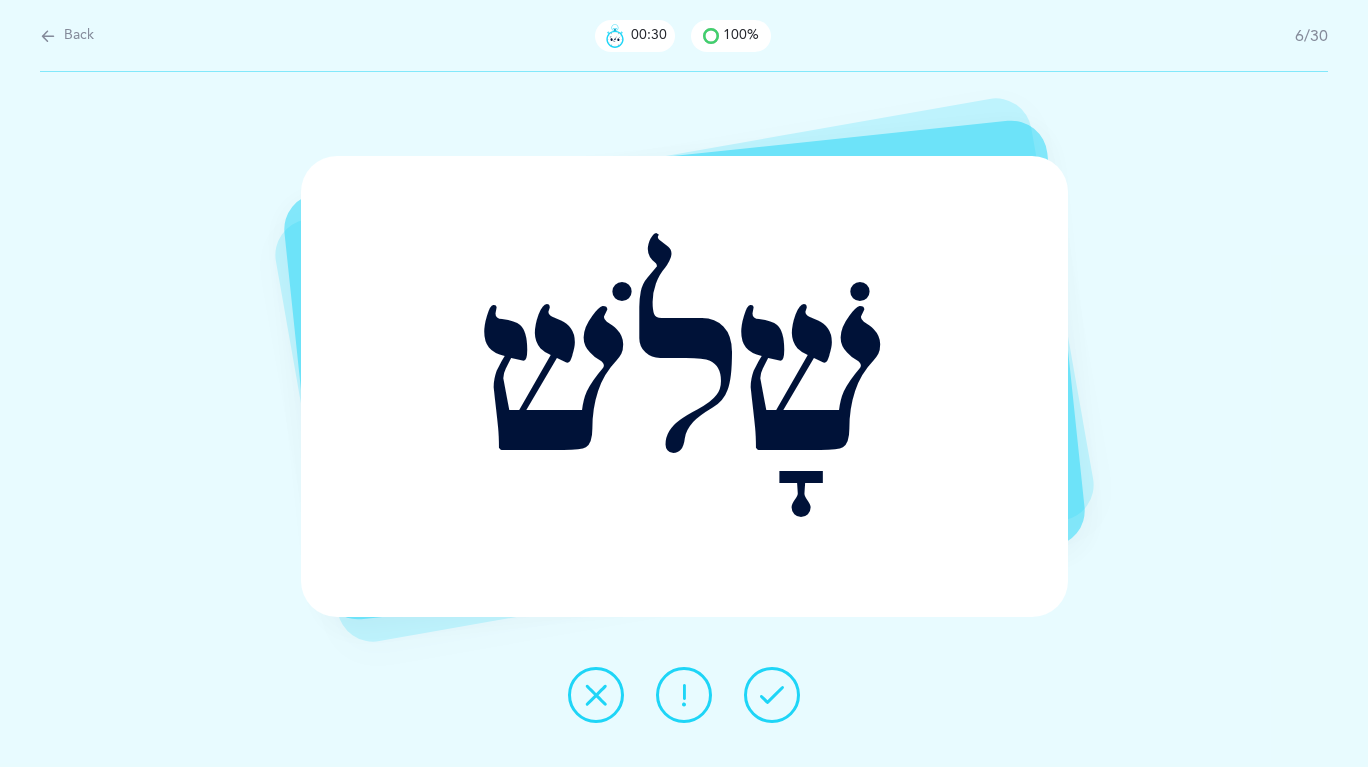 click at bounding box center (48, 36) 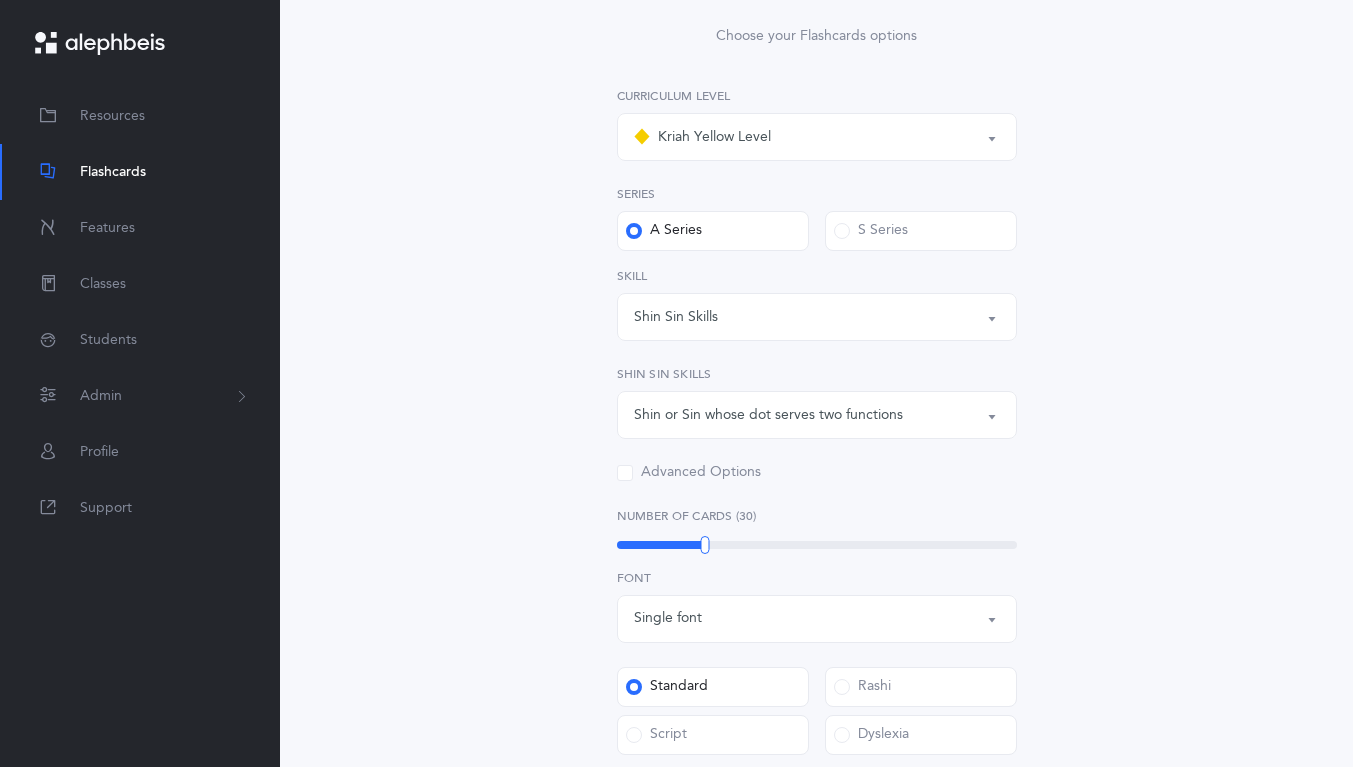 scroll, scrollTop: 236, scrollLeft: 0, axis: vertical 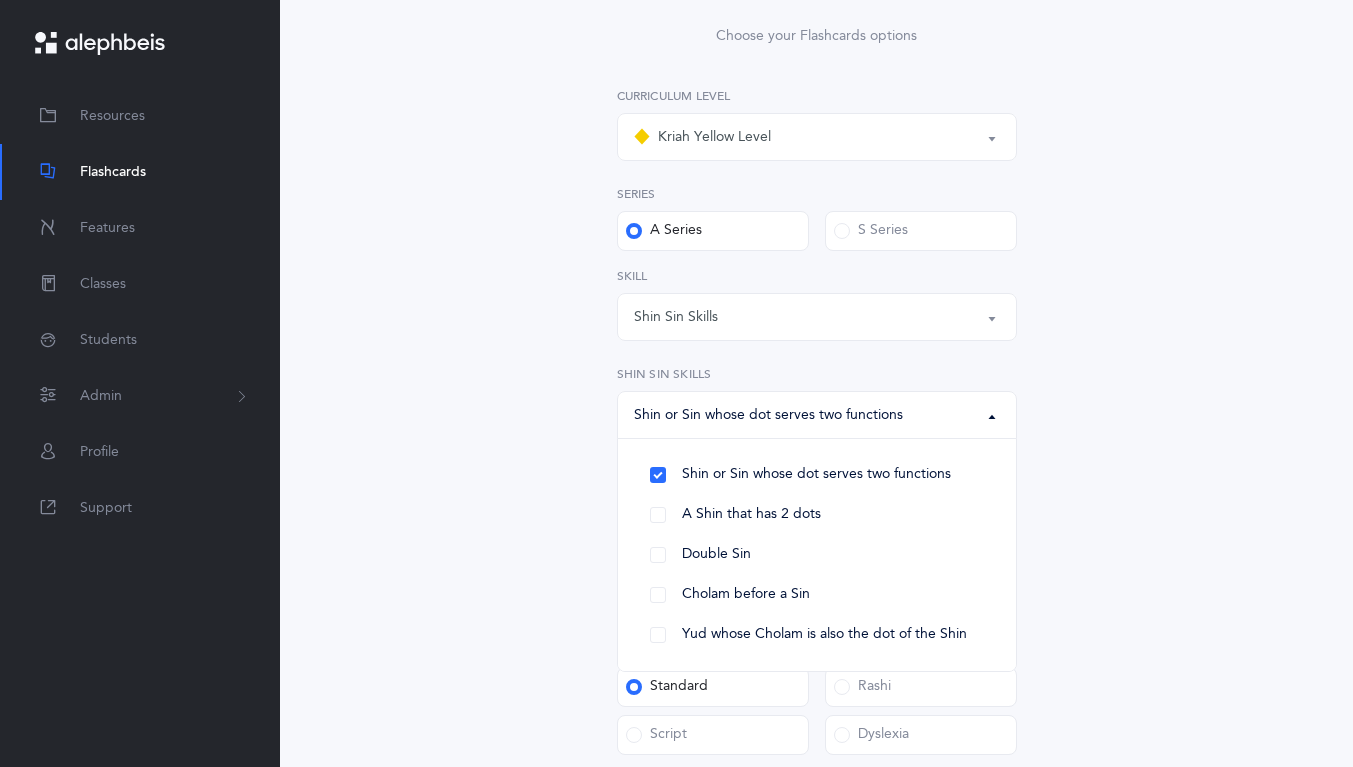 click on "A Shin that has 2 dots" at bounding box center [817, 515] 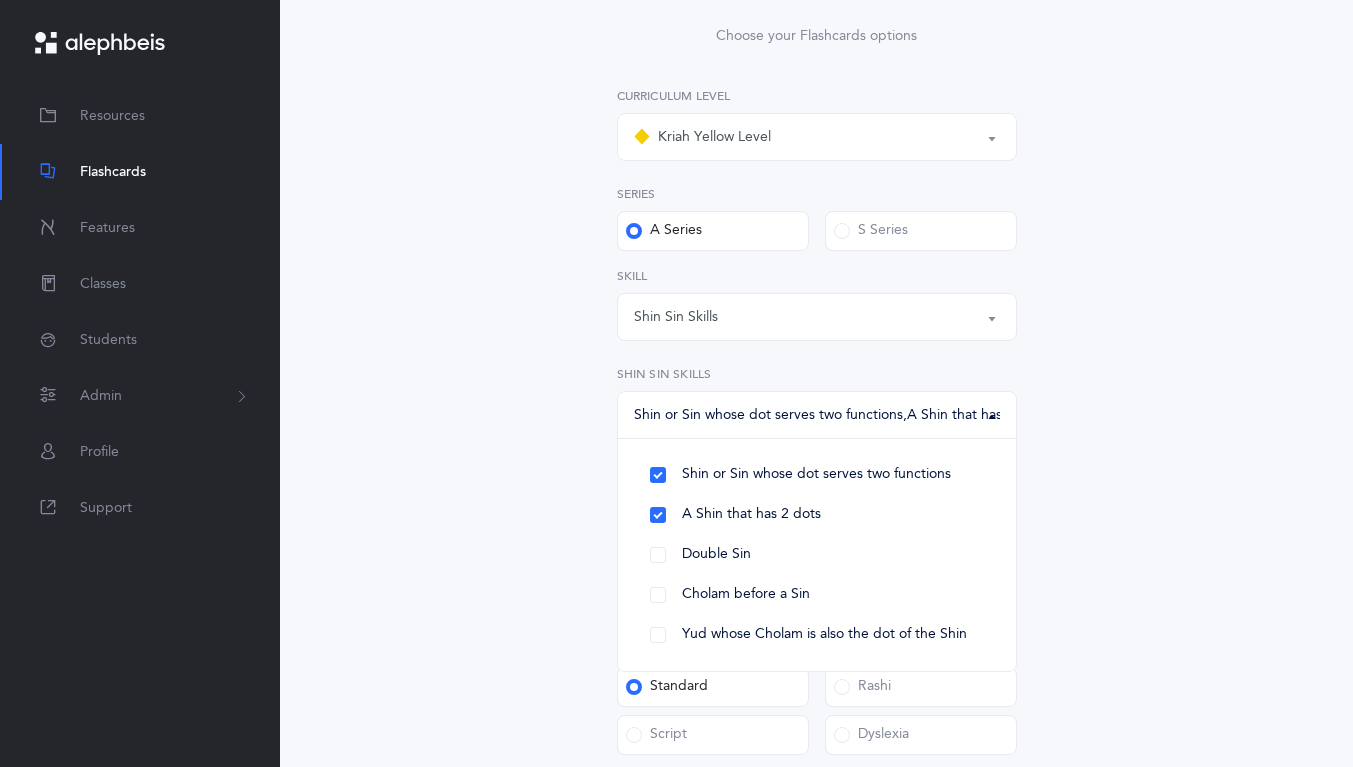 click on "Double Sin" at bounding box center [817, 555] 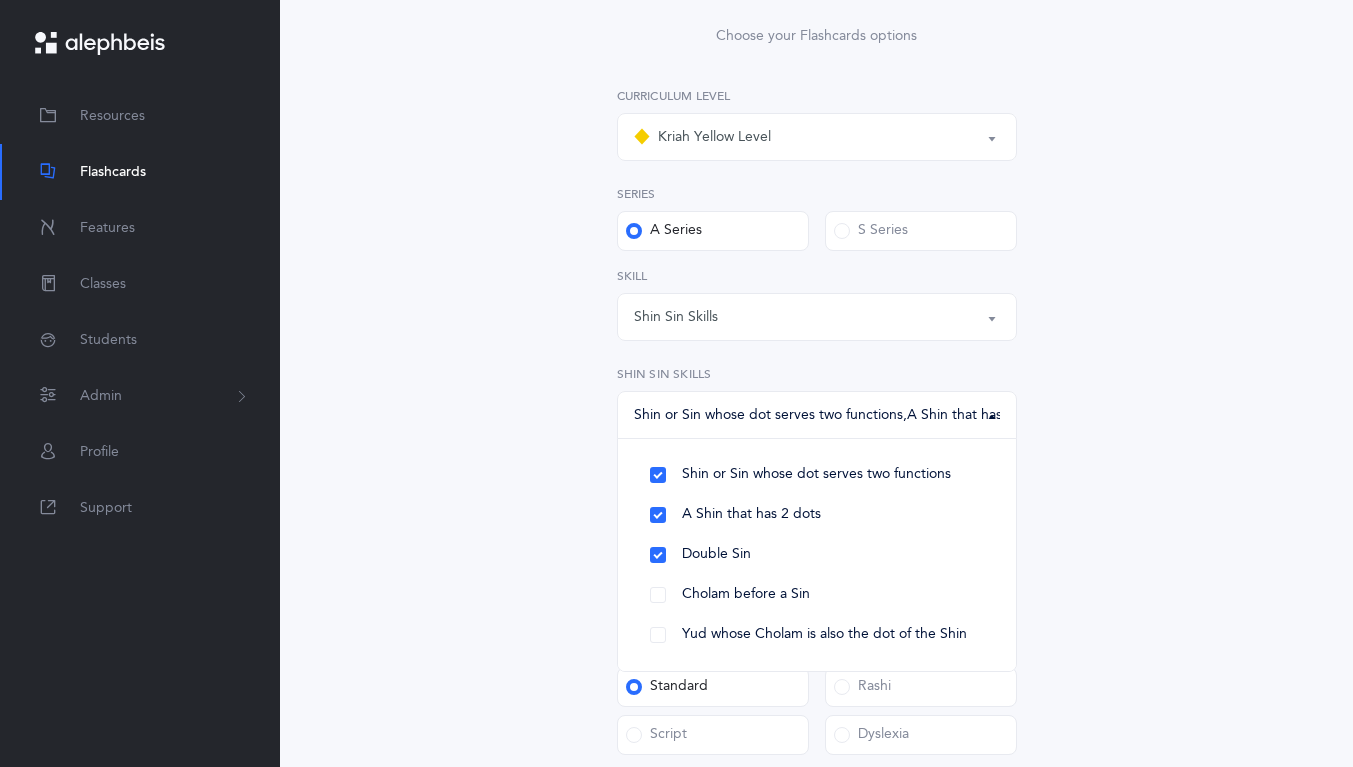 click on "Cholam before a Sin" at bounding box center [817, 595] 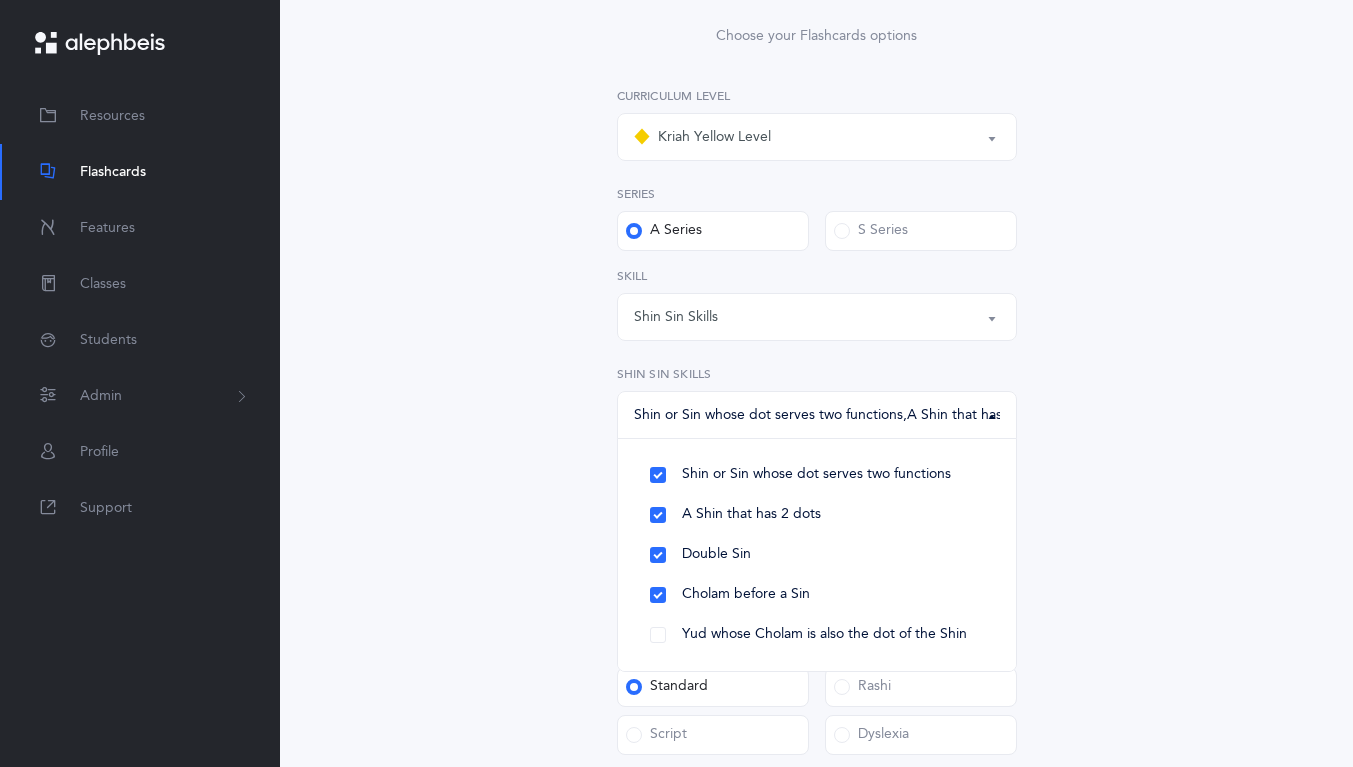 click on "Yud whose Cholam is also the dot of the Shin" at bounding box center (817, 635) 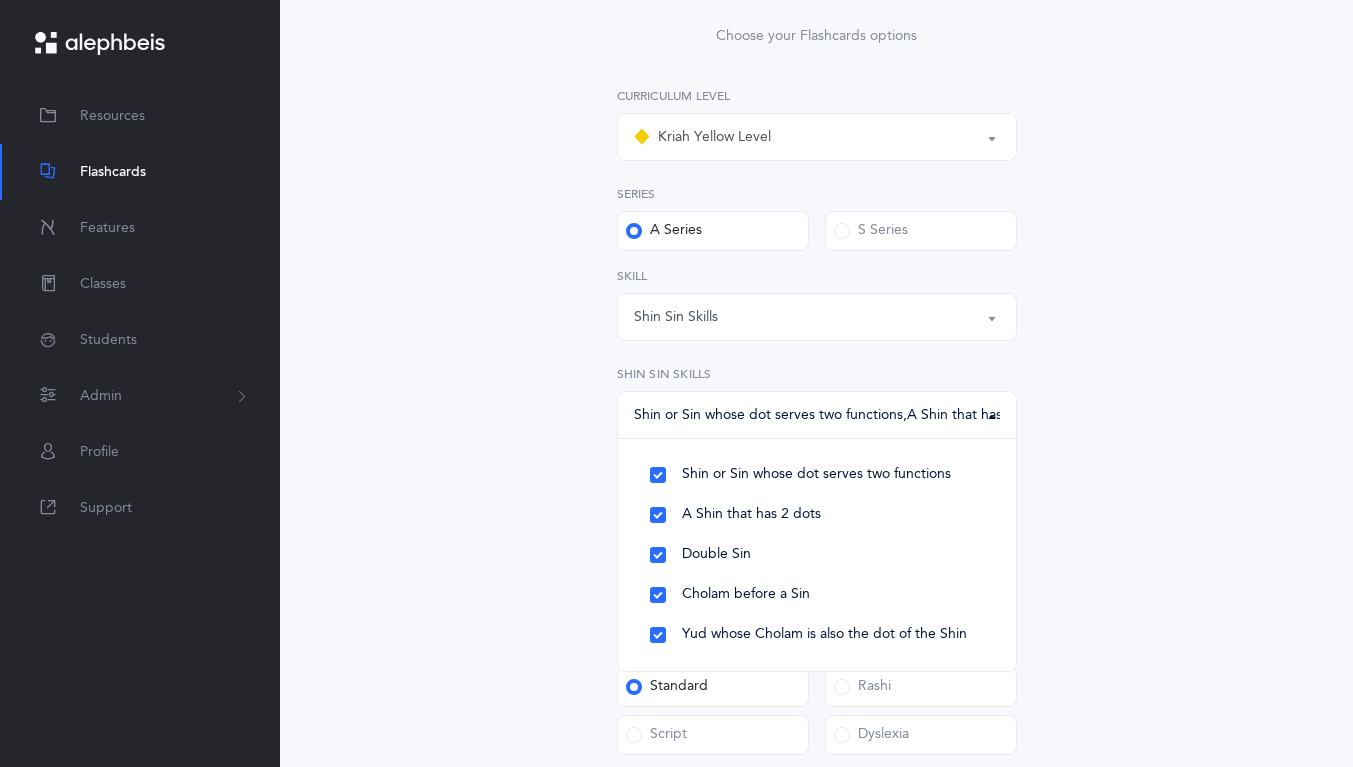 click on "General Skills   Choose your Flashcards options         Kriah Red Level
Kriah Orange Level
Kriah Yellow Level
Kriah Yellow Level
Curriculum Level
Series
A Series
S Series
Silent Letters
Vav Skills
Shin Sin Skills
Shuruk at the beginning of the word
Common Errors
Shin Sin Skills
Skill
Shin or Sin whose dot serves two functions
A Shin that has 2 dots
Double Sin
Cholam before a Sin
Yud whose Cholam is also the dot of the Shin
Shin or Sin whose dot serves two functions ,  A Shin that has 2 dots ,  Double Sin ,  Cholam before a Sin ,  Yud whose Cholam is also the dot of the Shin   Shin or Sin whose dot serves two functions
A Shin that has 2 dots
Double Sin
Cholam before a Sin
Yud whose Cholam is also the dot of the Shin
Shin Sin Skills
Advanced Options
Upgrade your plan to" at bounding box center [817, 595] 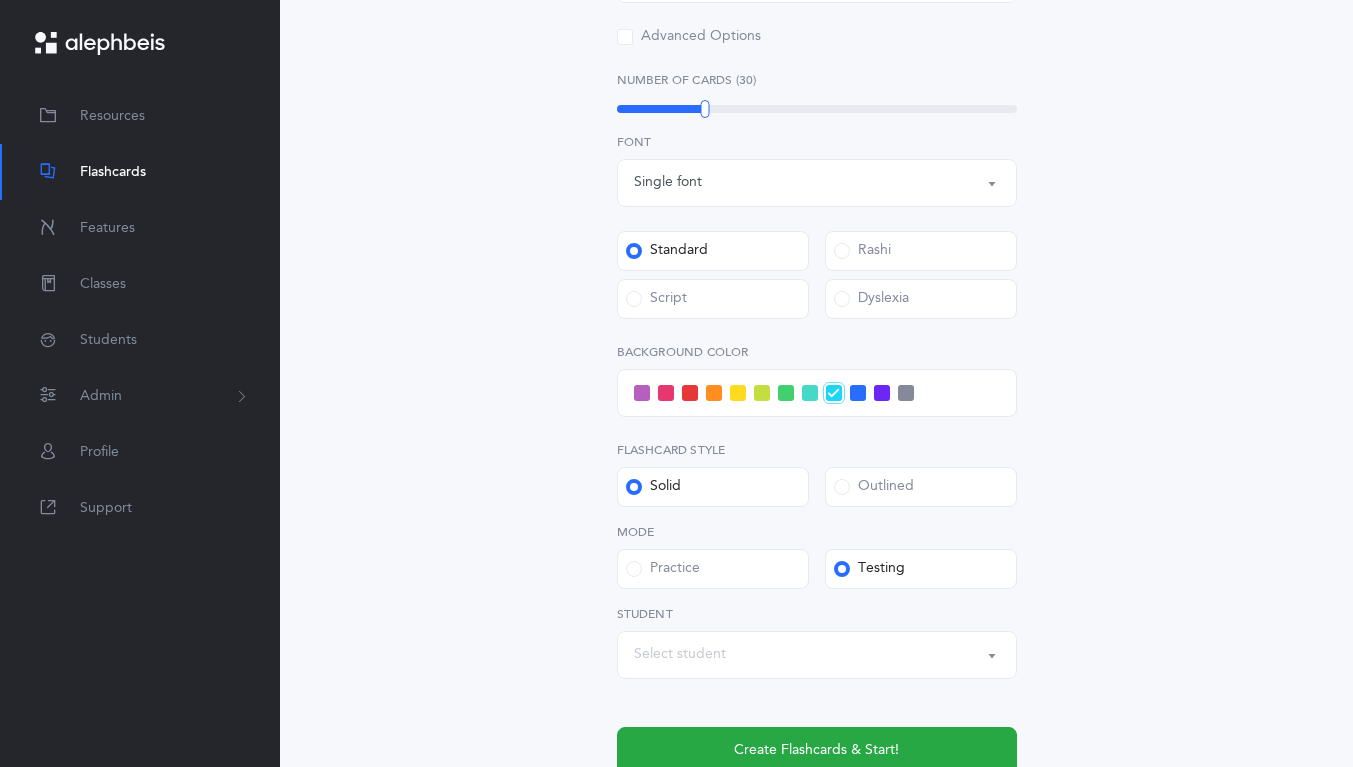 scroll, scrollTop: 703, scrollLeft: 0, axis: vertical 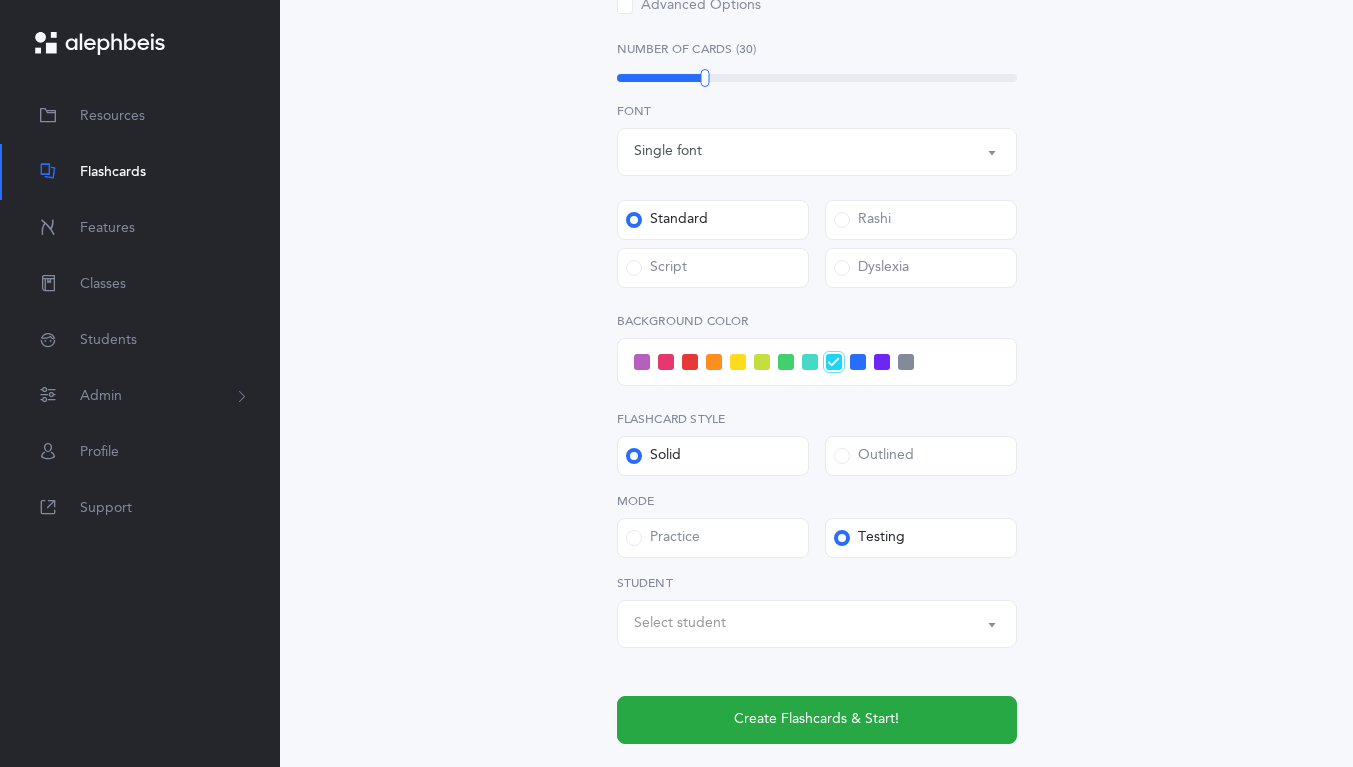 click on "Select student" at bounding box center (680, 623) 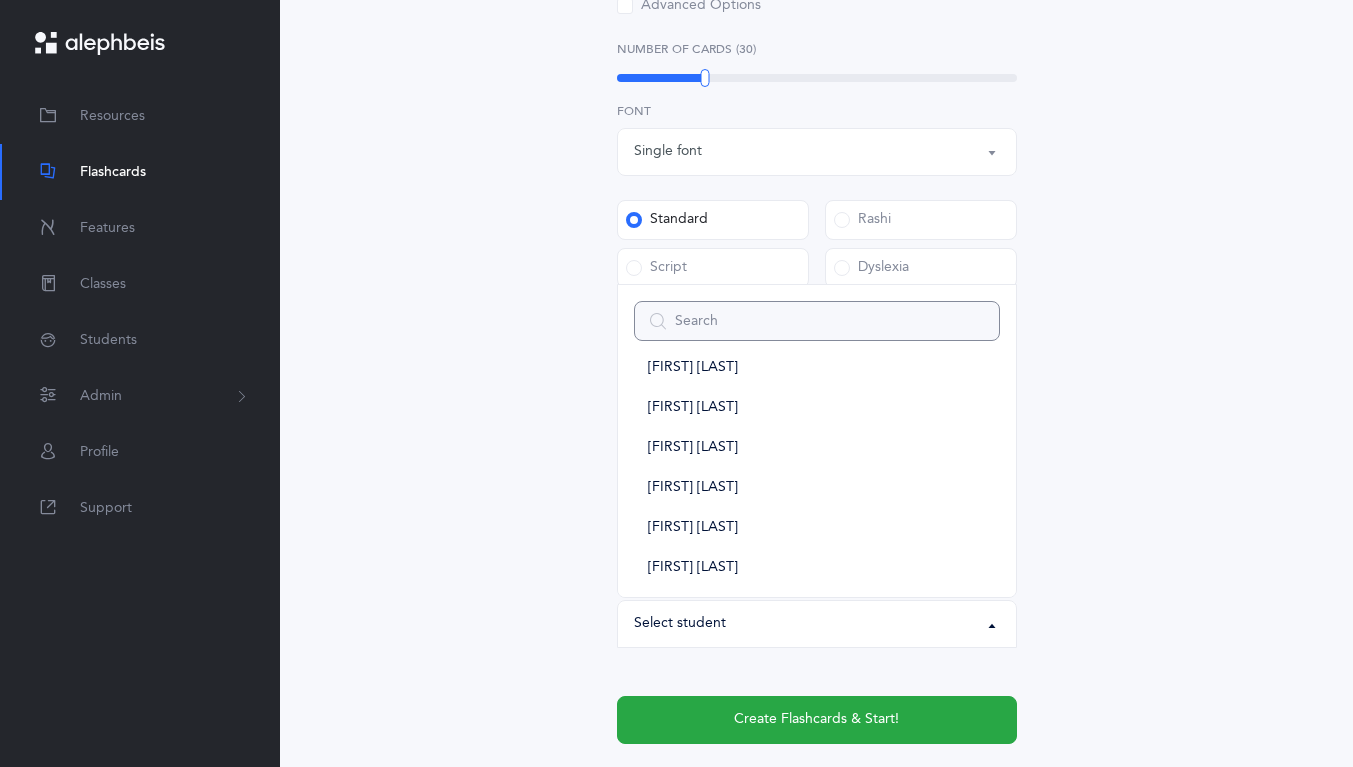 scroll, scrollTop: 129, scrollLeft: 0, axis: vertical 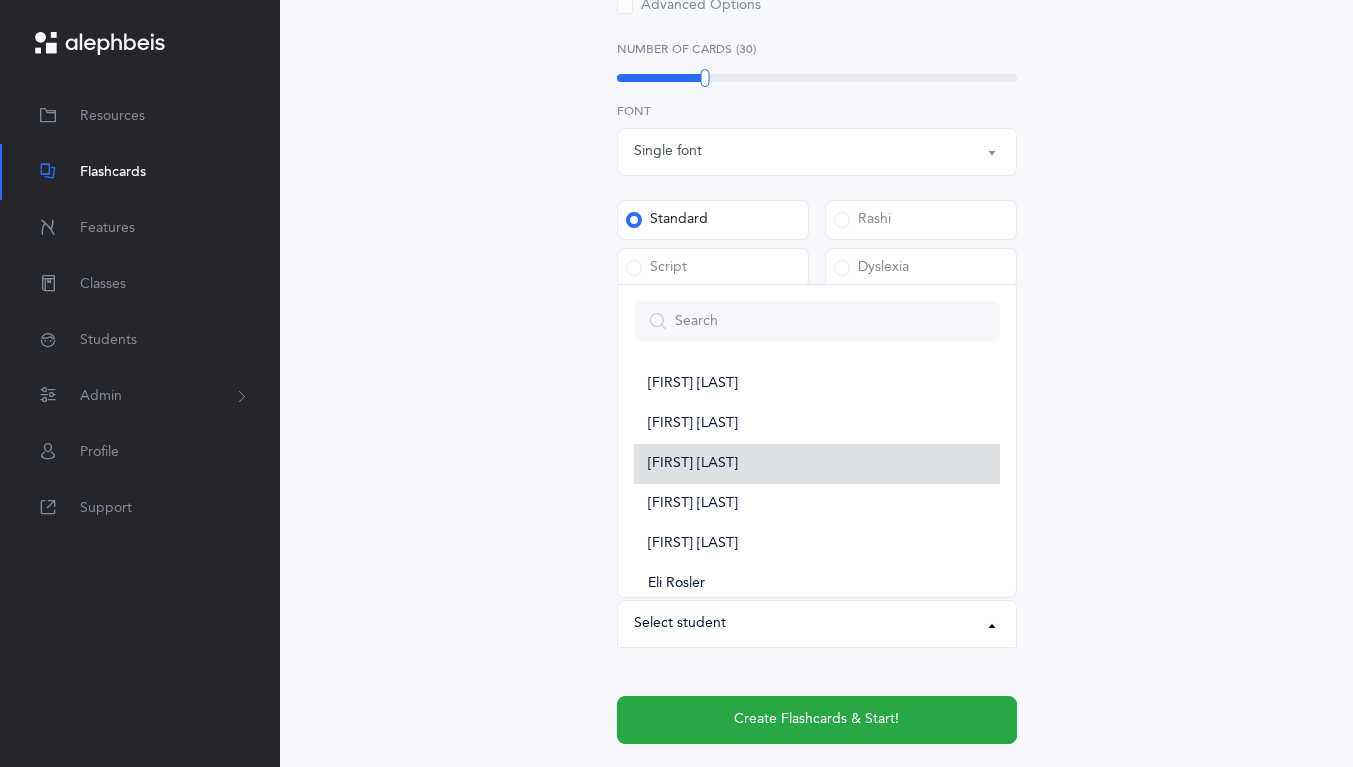 click on "[FIRST] [LAST]" at bounding box center (817, 464) 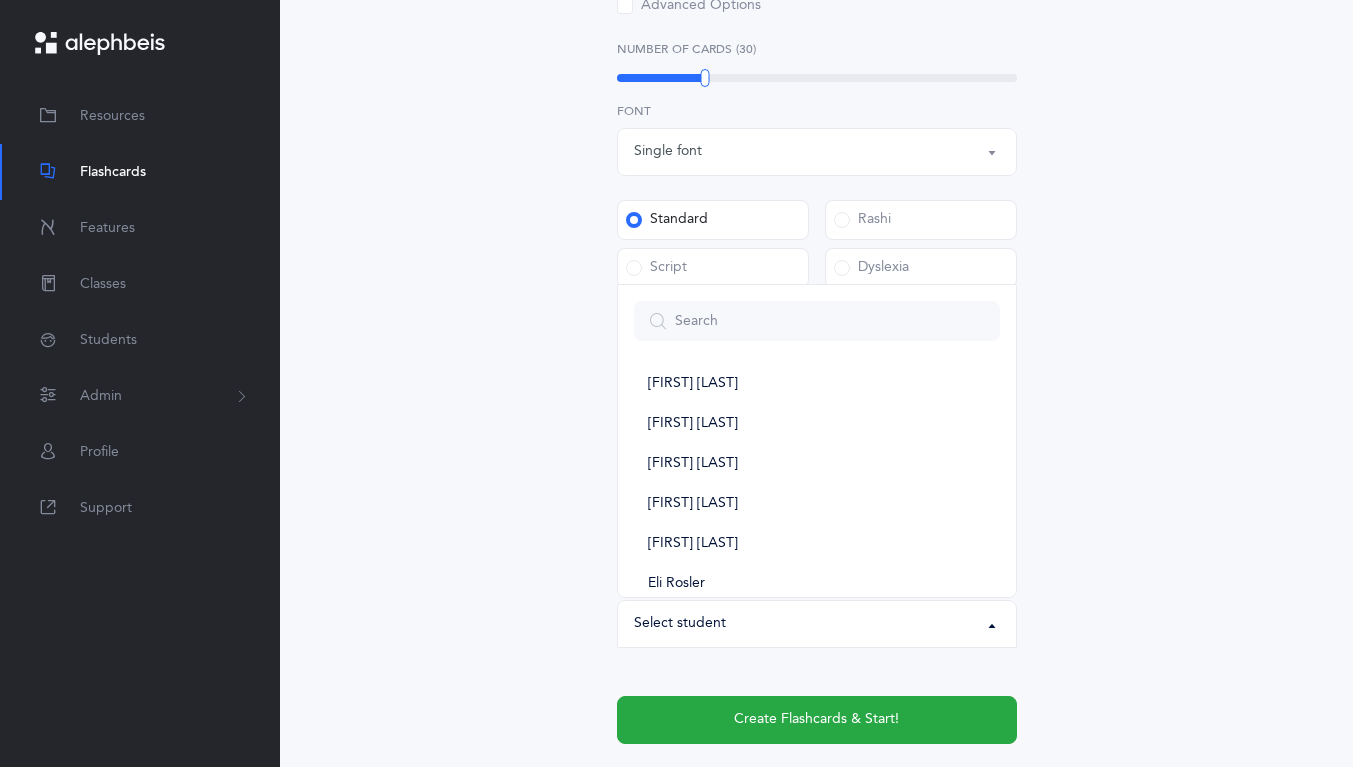 select on "14309" 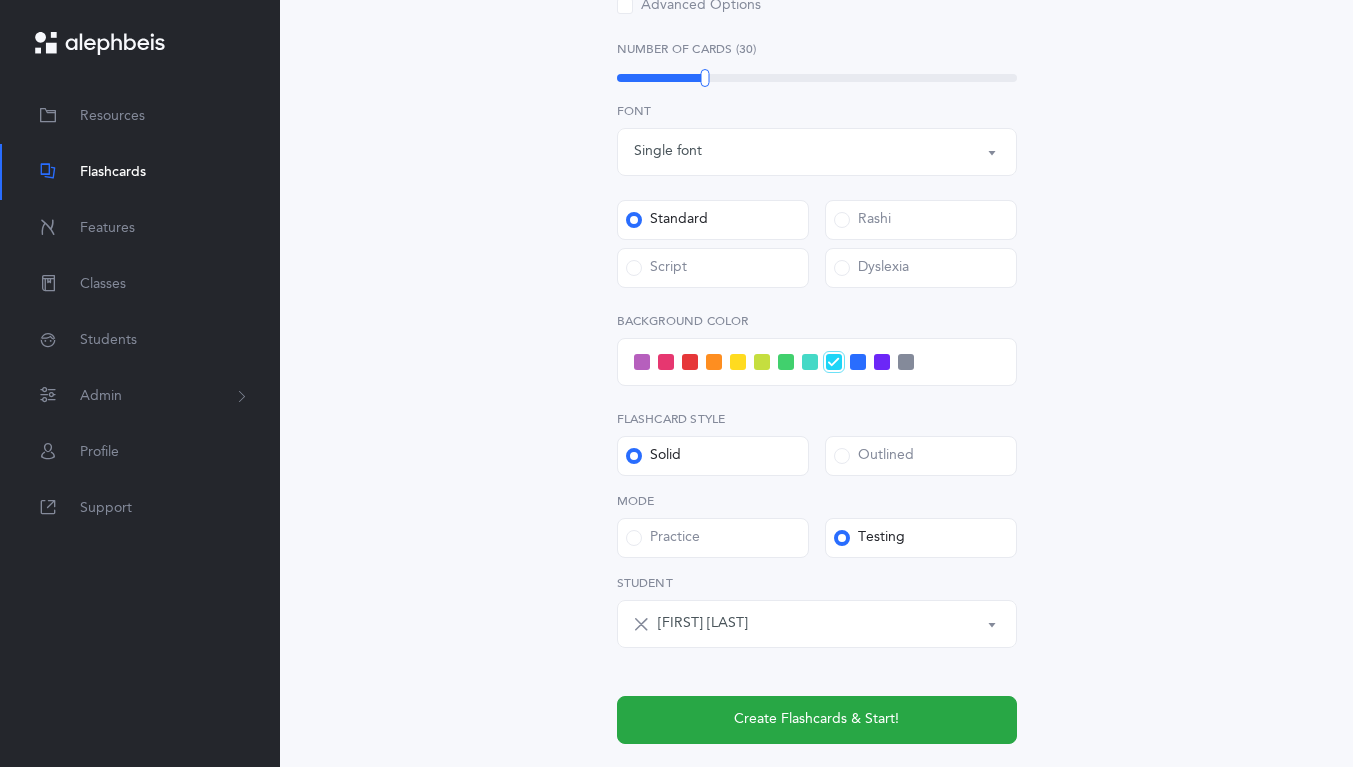 click on "Create Flashcards & Start!" at bounding box center [817, 720] 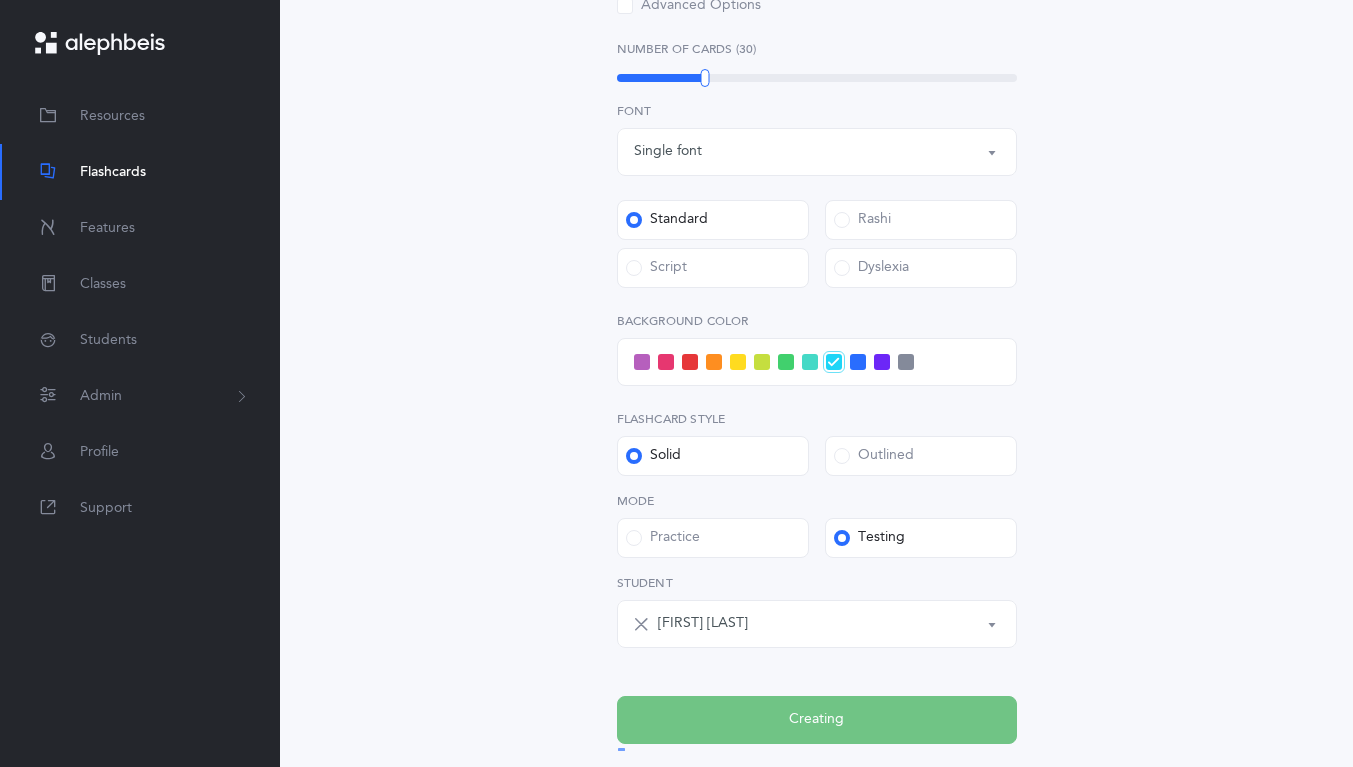 scroll, scrollTop: 0, scrollLeft: 0, axis: both 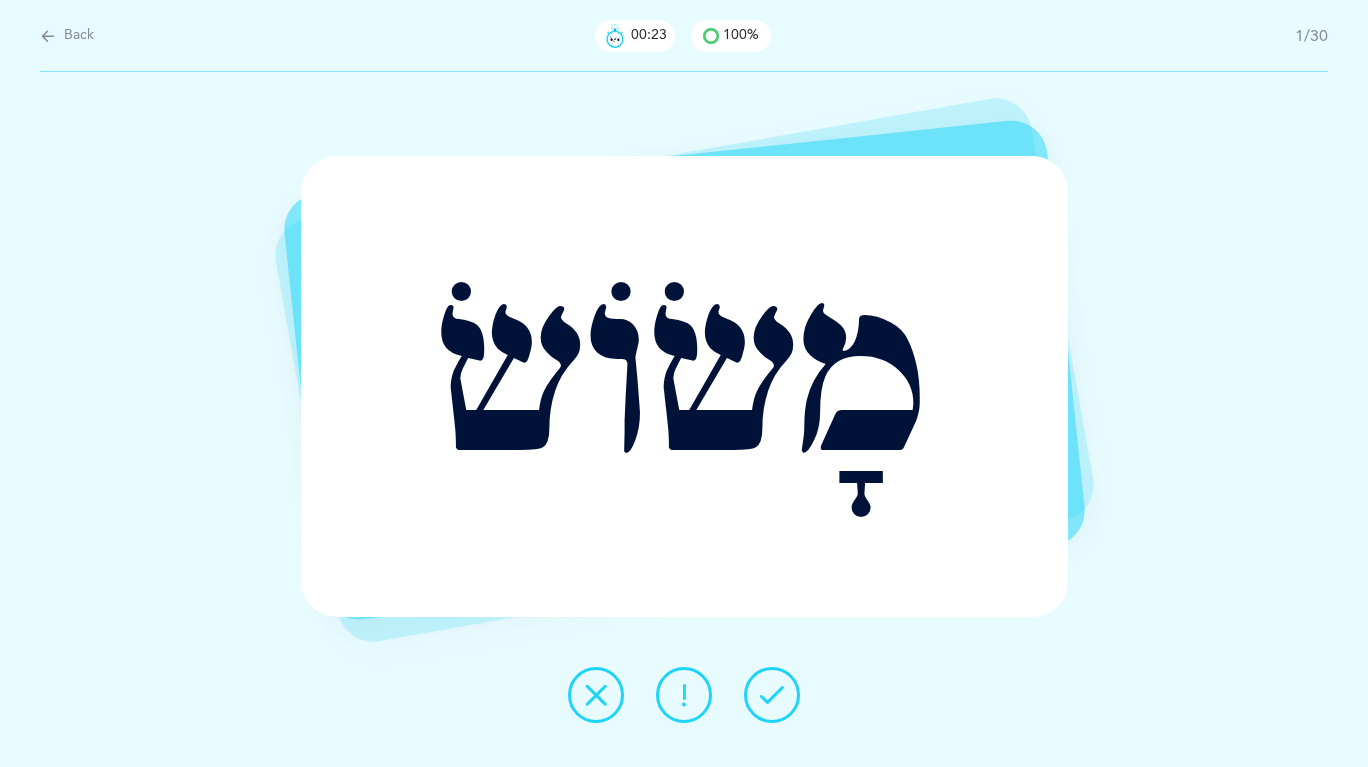 click at bounding box center (48, 36) 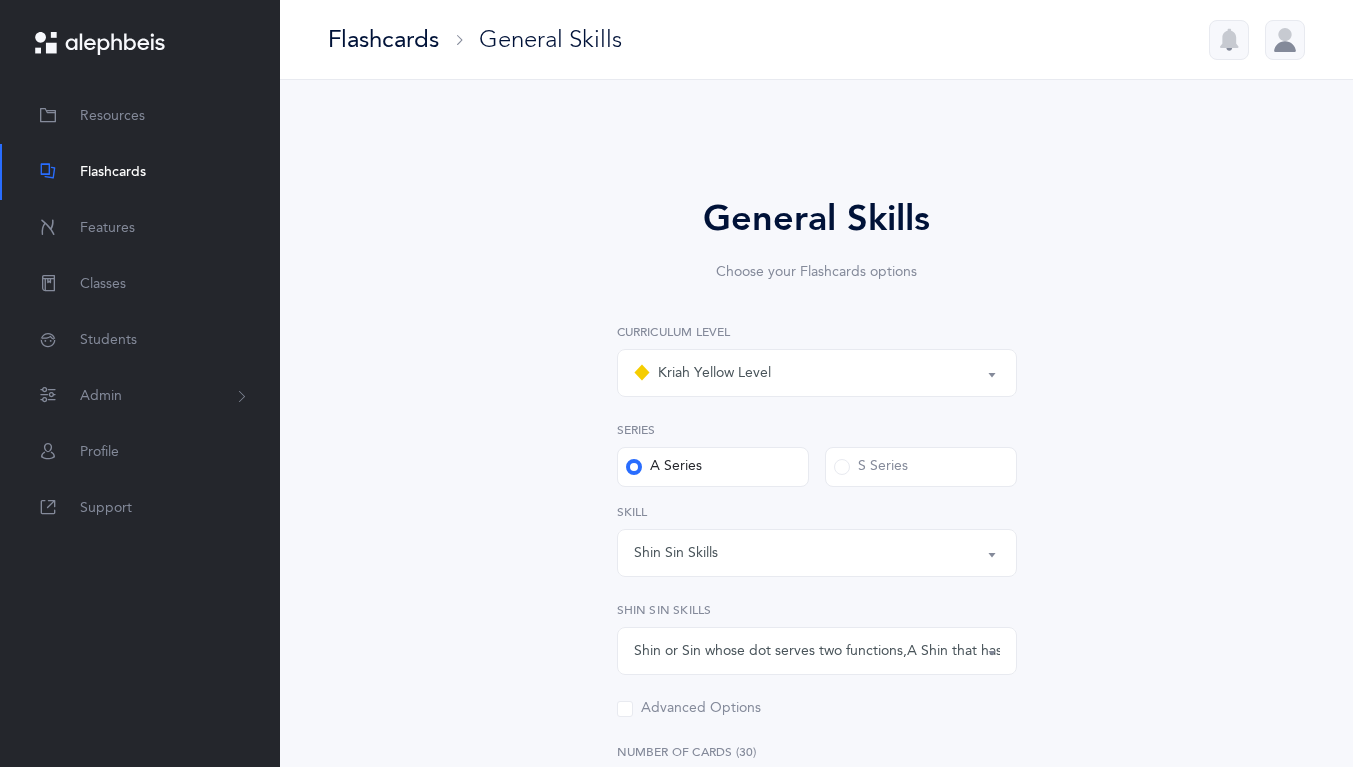 click on "Flashcards" at bounding box center (140, 172) 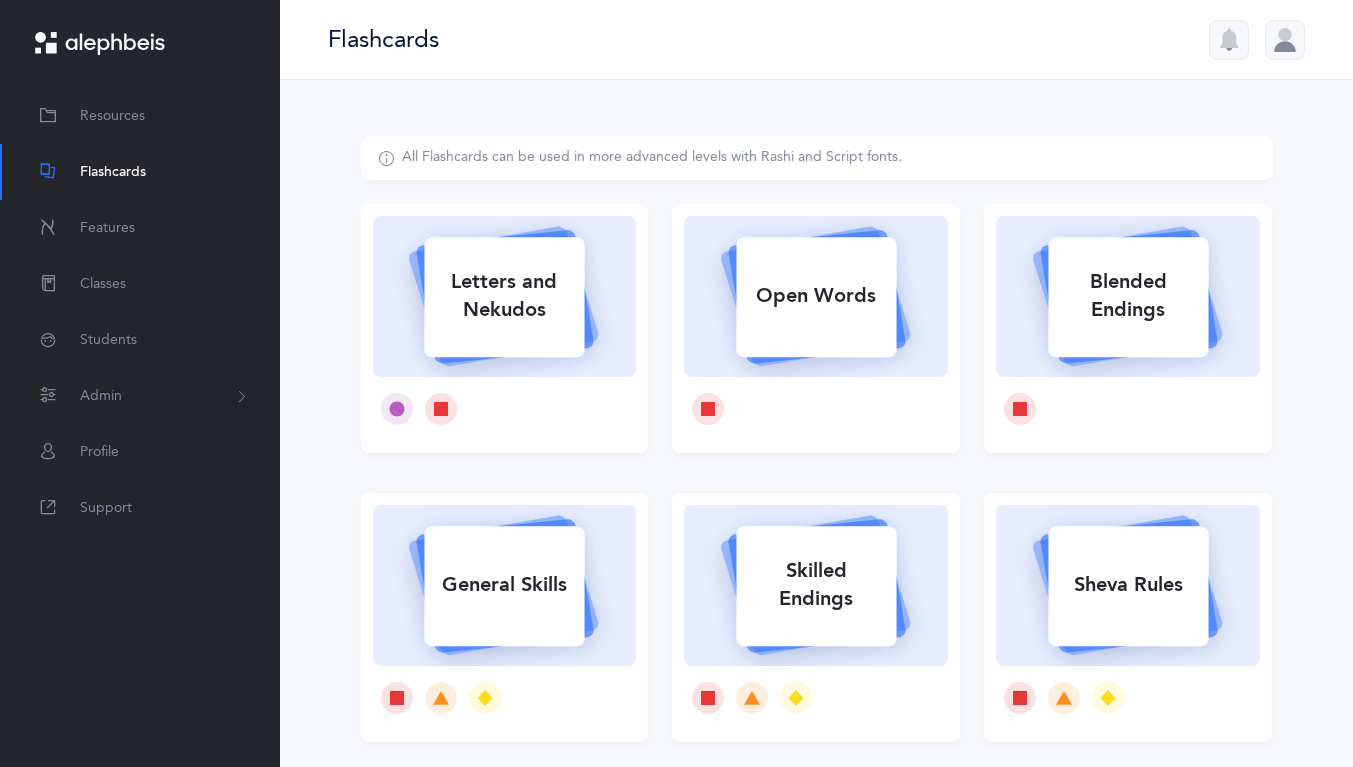 click on "Letters and Nekudos" at bounding box center [504, 296] 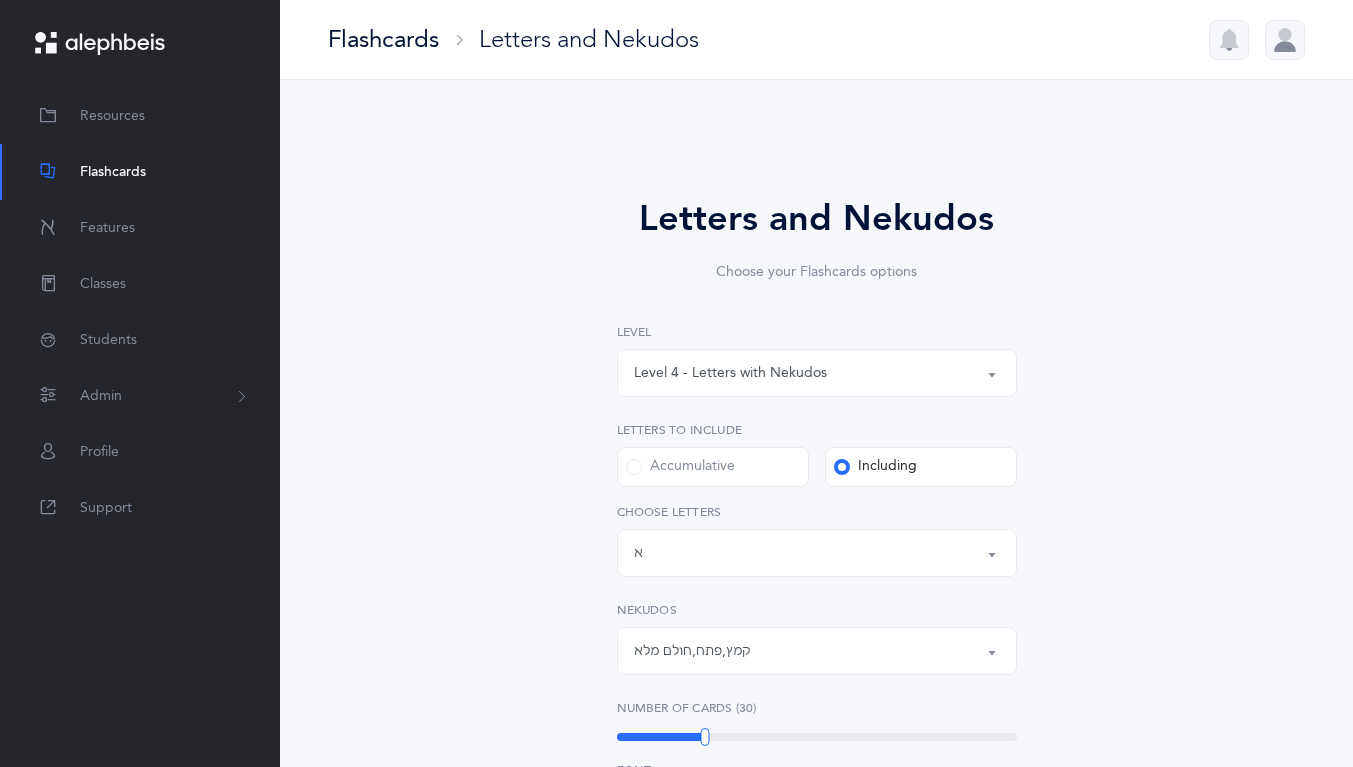 click on "Level 4 - Letters with Nekudos" at bounding box center (730, 373) 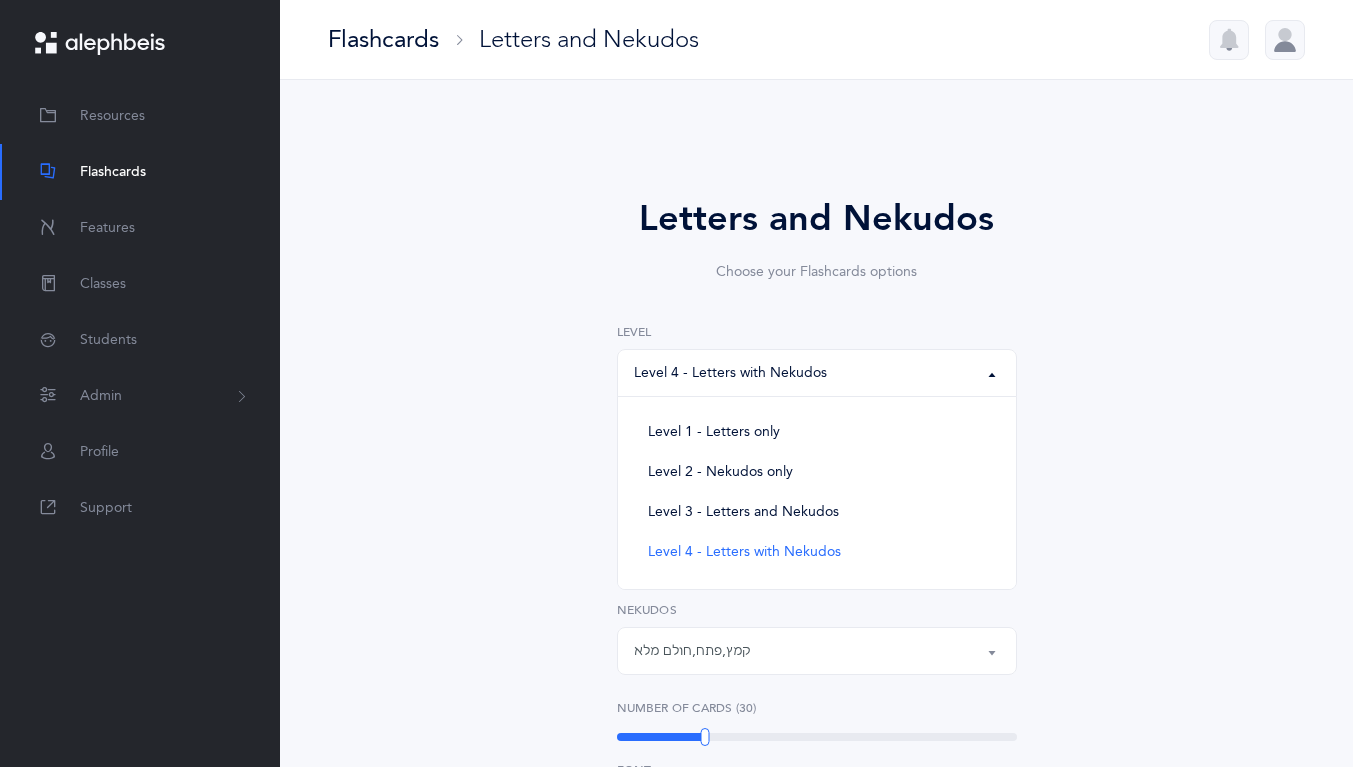 click on "Letters and Nekudos   Choose your Flashcards options         Level 1 - Letters only
Level 2 - Nekudos only
Level 3 - Letters and Nekudos
Level 4 - Letters with Nekudos
Level 4 - Letters with Nekudos   Level 1 - Letters only
Level 2 - Nekudos only
Level 3 - Letters and Nekudos
Level 4 - Letters with Nekudos
Level
Letters to include
Accumulative
Including
All Letters
א
בּ
ב
ג
ד
ה
ו
ז
ח
ט
י
כּ
ךּ
כ
ך
ל
מ
נ
ן
ס
ע
פּ
פ
צ
ק
ר
שׁ
שׂ
תּ
ת
Letters: א
Choose letters
All Nekudos
קמץ
פתח
צירי
סגול
שוא
חולם חסר
חולם מלא
חיריק חסר
חיריק מלא
קובוץ
שורוק
חטף קמץ
חטף פתח
חטף סגול
קמץ ,  פתח ,  חולם מלא
Nekudos
Upgrade your plan to" at bounding box center (817, 785) 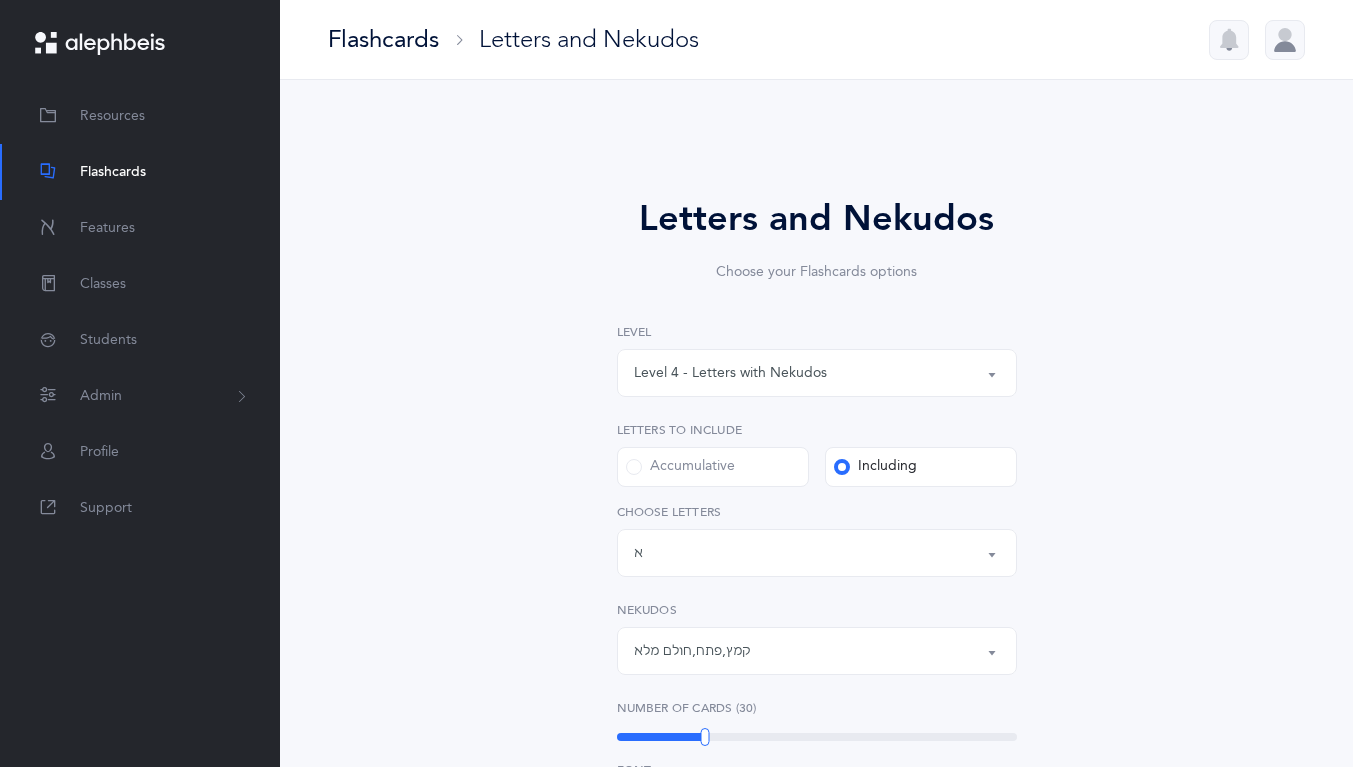 click on "קמץ ,  פתח ,  חולם מלא" at bounding box center (817, 651) 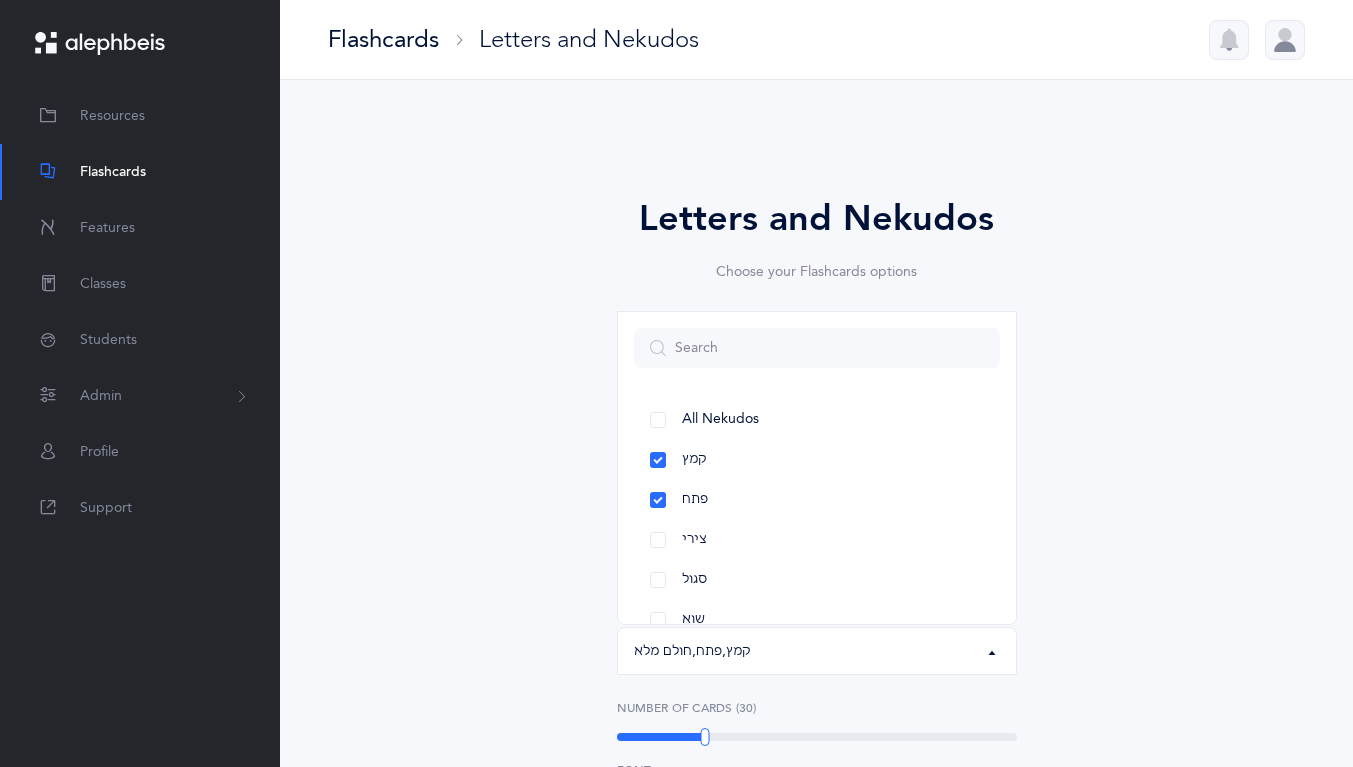 click on "All Nekudos" at bounding box center [817, 420] 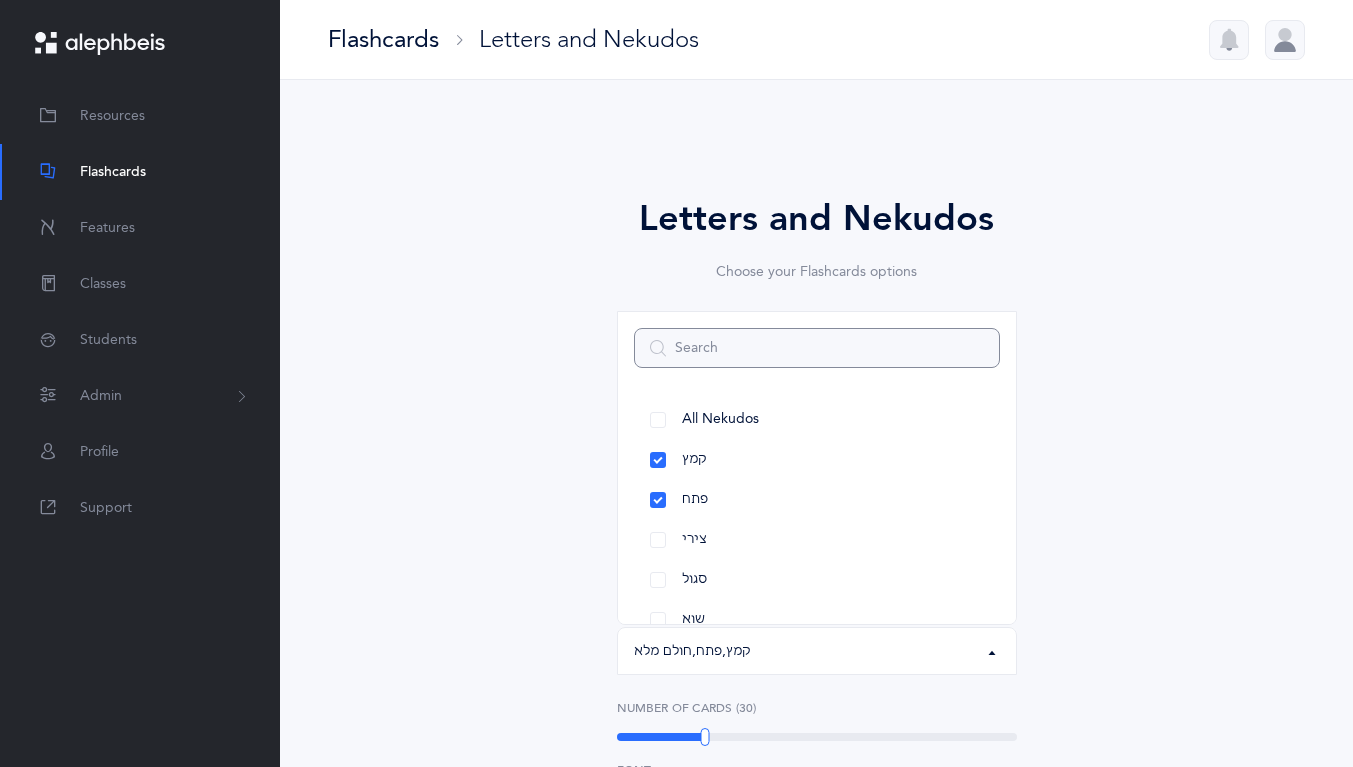 select on "all" 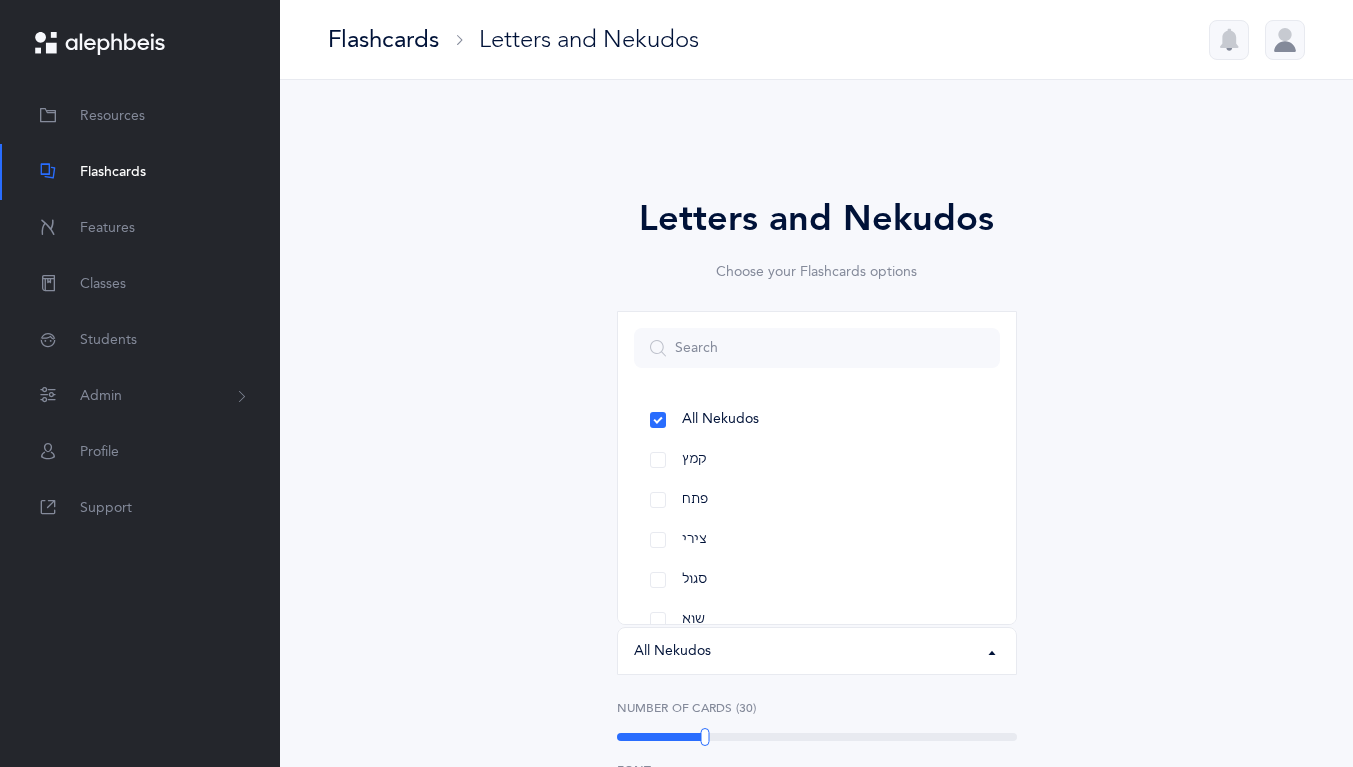 click on "Letters and Nekudos   Choose your Flashcards options         Level 1 - Letters only
Level 2 - Nekudos only
Level 3 - Letters and Nekudos
Level 4 - Letters with Nekudos
Level 4 - Letters with Nekudos   Level 1 - Letters only
Level 2 - Nekudos only
Level 3 - Letters and Nekudos
Level 4 - Letters with Nekudos
Level
Letters to include
Accumulative
Including
All Letters
א
בּ
ב
ג
ד
ה
ו
ז
ח
ט
י
כּ
ךּ
כ
ך
ל
מ
נ
ן
ס
ע
פּ
פ
צ
ק
ר
שׁ
שׂ
תּ
ת
Letters: א
Choose letters
All Nekudos
קמץ
פתח
צירי
סגול
שוא
חולם חסר
חולם מלא
חיריק חסר
חיריק מלא
קובוץ
שורוק
חטף קמץ
חטף פתח
חטף סגול
All Nekudos
All Nekudos
קמץ
פתח
צירי
סגול
שוא
חולם חסר
חולם מלא
קובוץ" at bounding box center [817, 785] 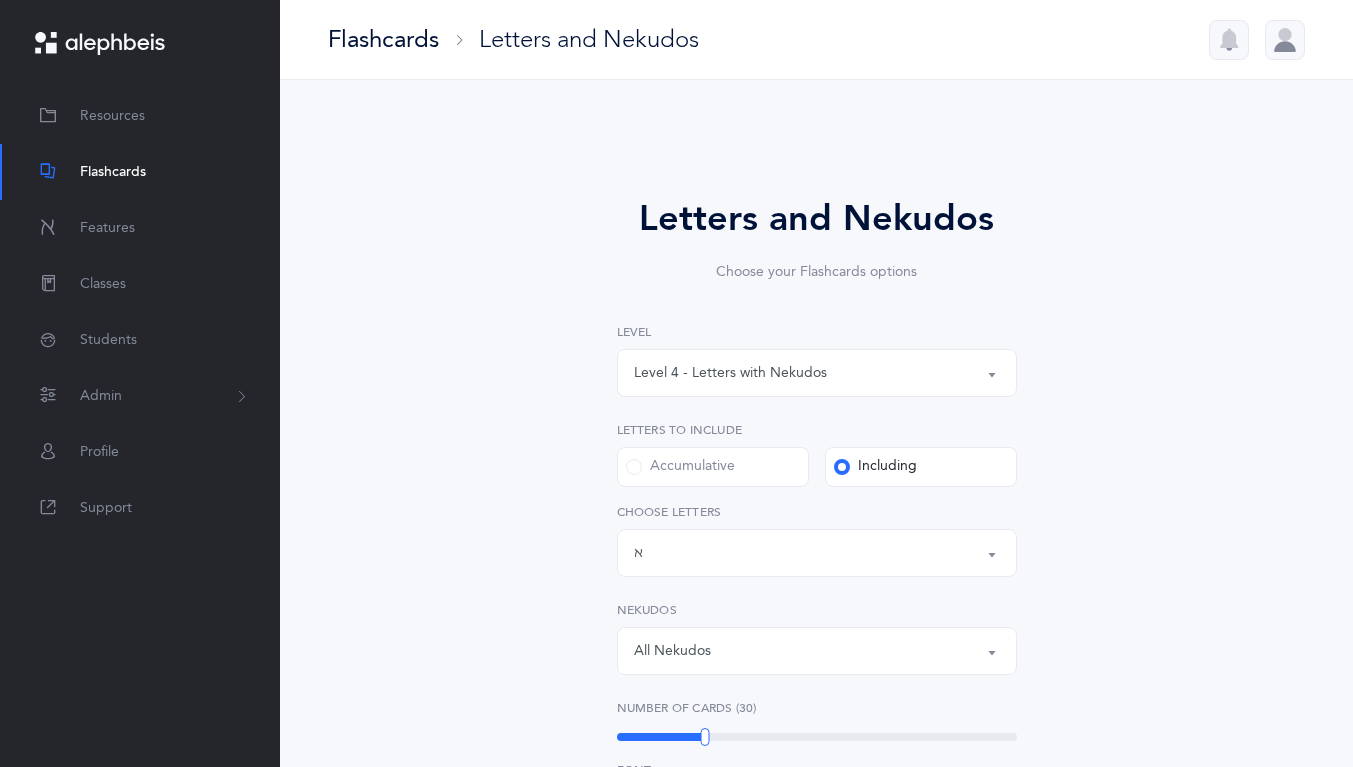 click on "Letters: א" at bounding box center (817, 553) 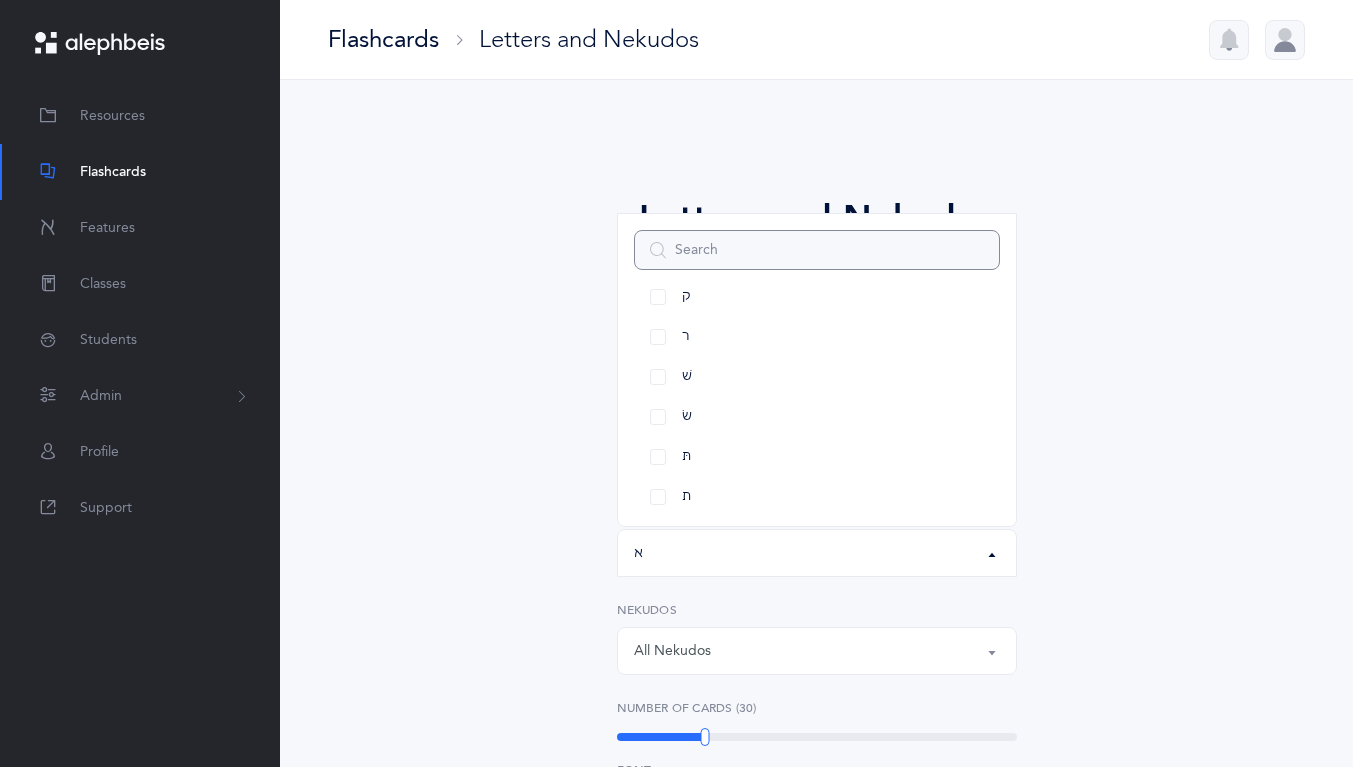 scroll, scrollTop: 1032, scrollLeft: 0, axis: vertical 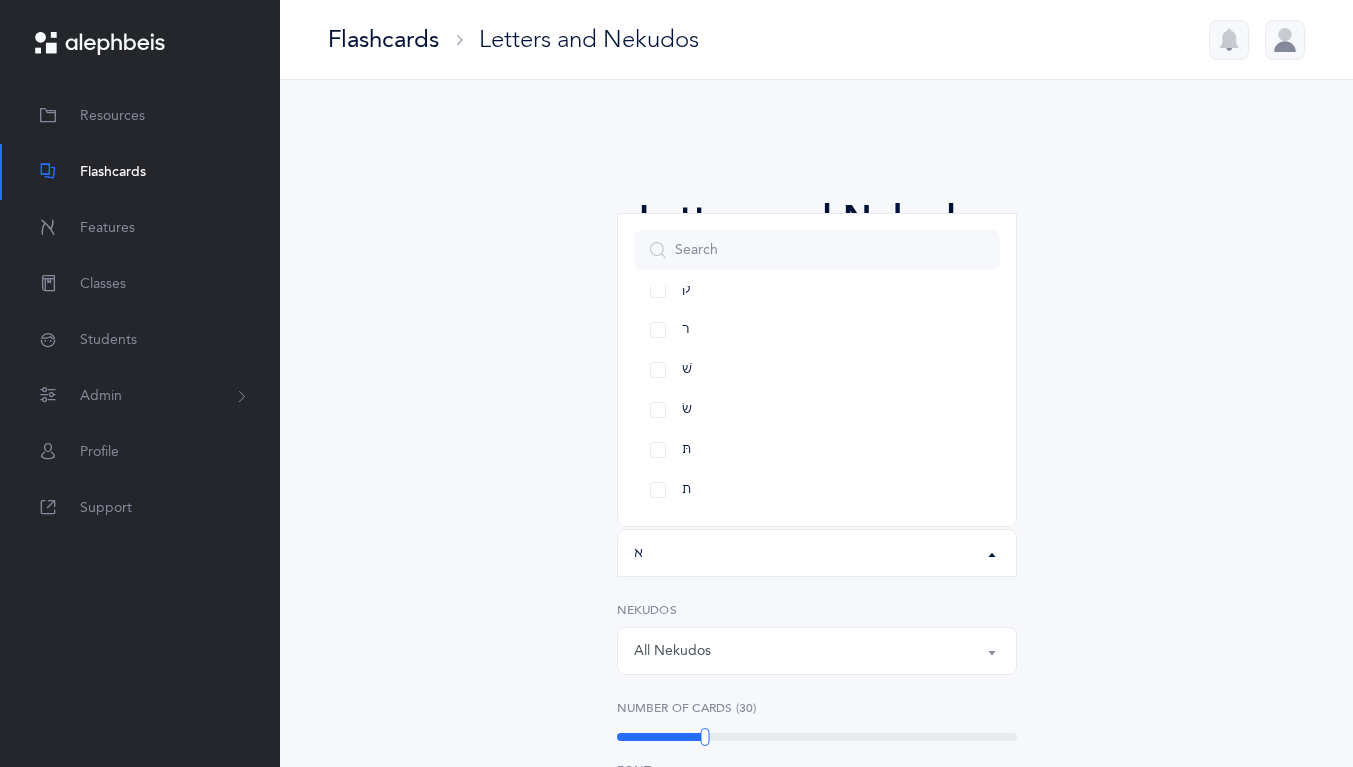 click on "שׁ" at bounding box center [817, 370] 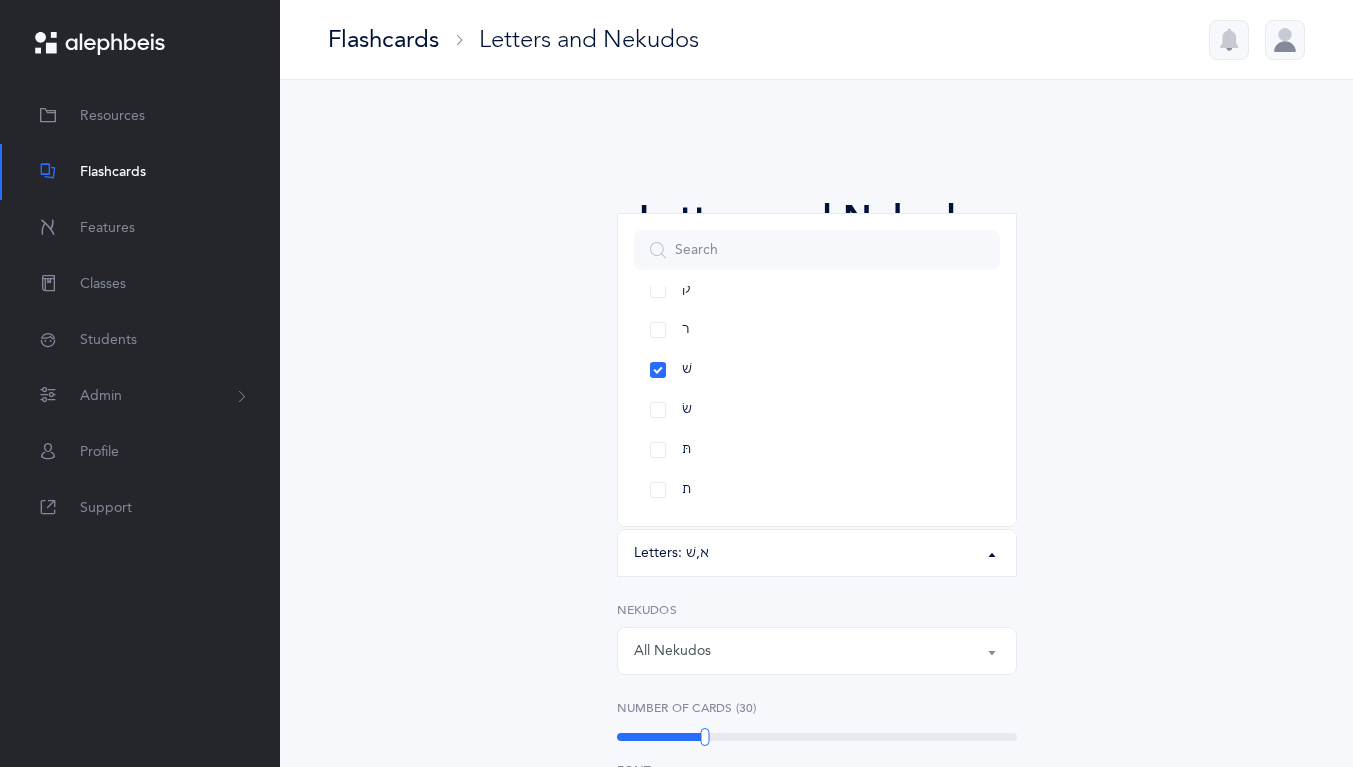 click on "שׂ" at bounding box center (817, 410) 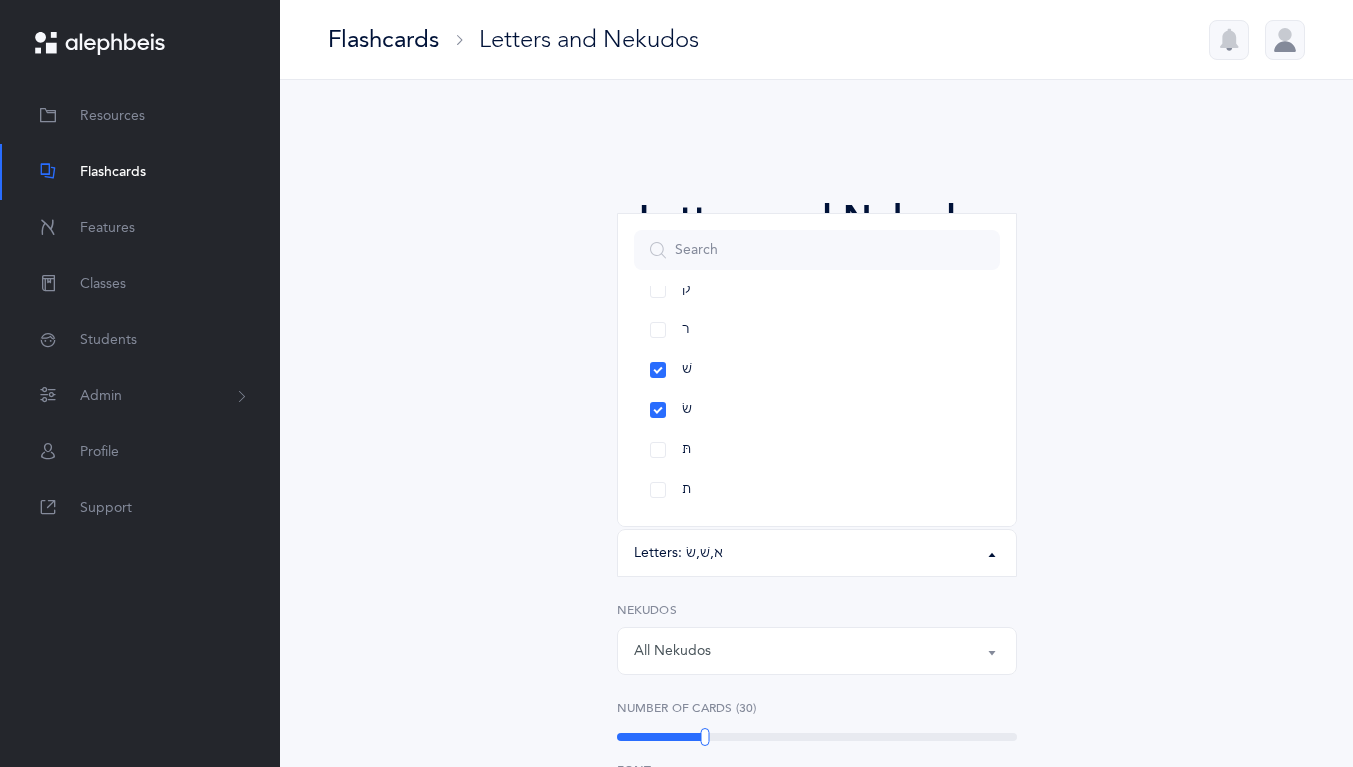 click on "Letters and Nekudos   Choose your Flashcards options         Level 1 - Letters only
Level 2 - Nekudos only
Level 3 - Letters and Nekudos
Level 4 - Letters with Nekudos
Level 4 - Letters with Nekudos   Level 1 - Letters only
Level 2 - Nekudos only
Level 3 - Letters and Nekudos
Level 4 - Letters with Nekudos
Level
Letters to include
Accumulative
Including
All Letters
א
בּ
ב
ג
ד
ה
ו
ז
ח
ט
י
כּ
ךּ
כ
ך
ל
מ
נ
ן
ס
ע
פּ
פ
צ
ק
ר
שׁ
שׂ
תּ
ת
Letters: א ,  שׁ ,  שׂ
All Letters
א
בּ
ב
ג
ד
ה
ו
ז
ח
ט
י
כּ
ךּ
כ
ך
ל
מ
נ
ן
ס
ע
פּ
פ
צ
ק
ר
שׁ
שׂ
תּ
ת
Choose letters
All Nekudos
קמץ
פתח
צירי
סגול
שוא
חולם חסר
חולם מלא
חיריק חסר
חיריק מלא
קובוץ
שורוק" at bounding box center (817, 785) 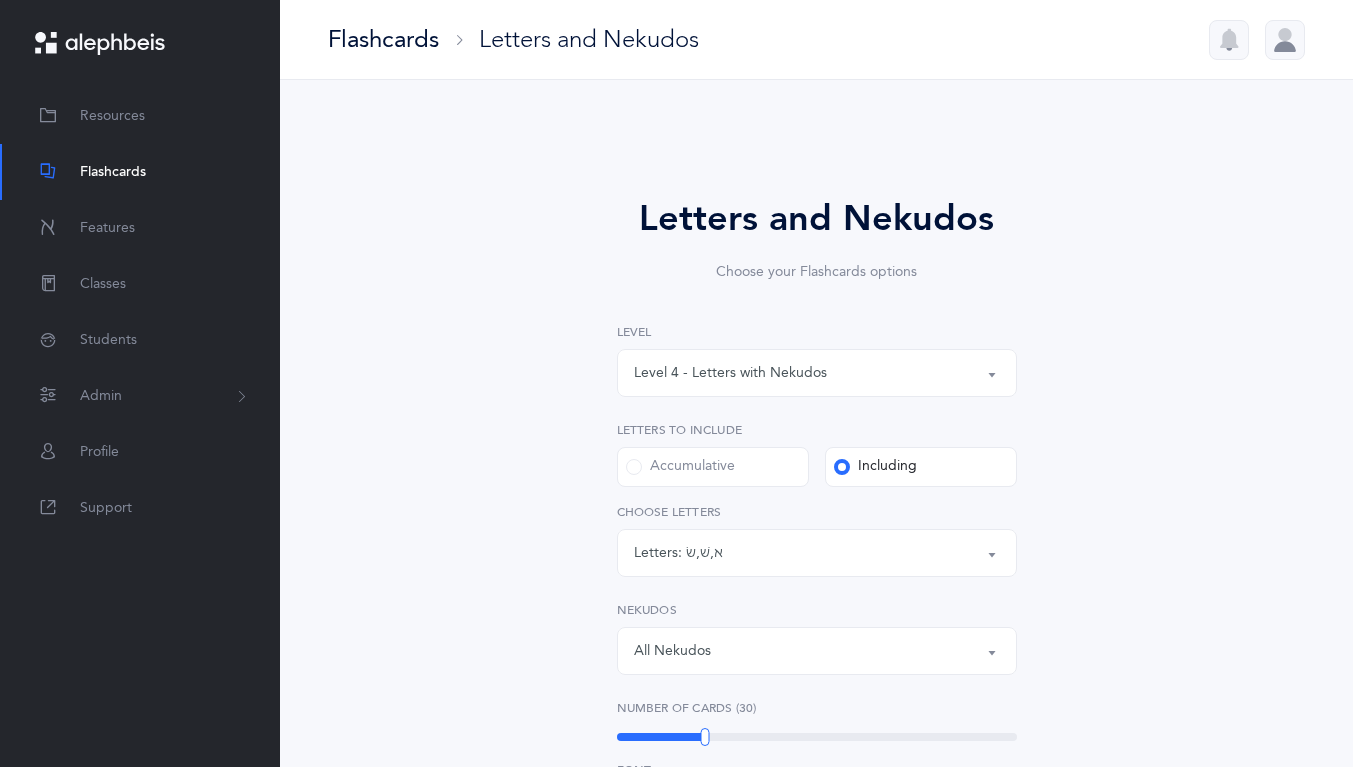 click on "Letters: א ,  שׁ ,  שׂ" at bounding box center (817, 553) 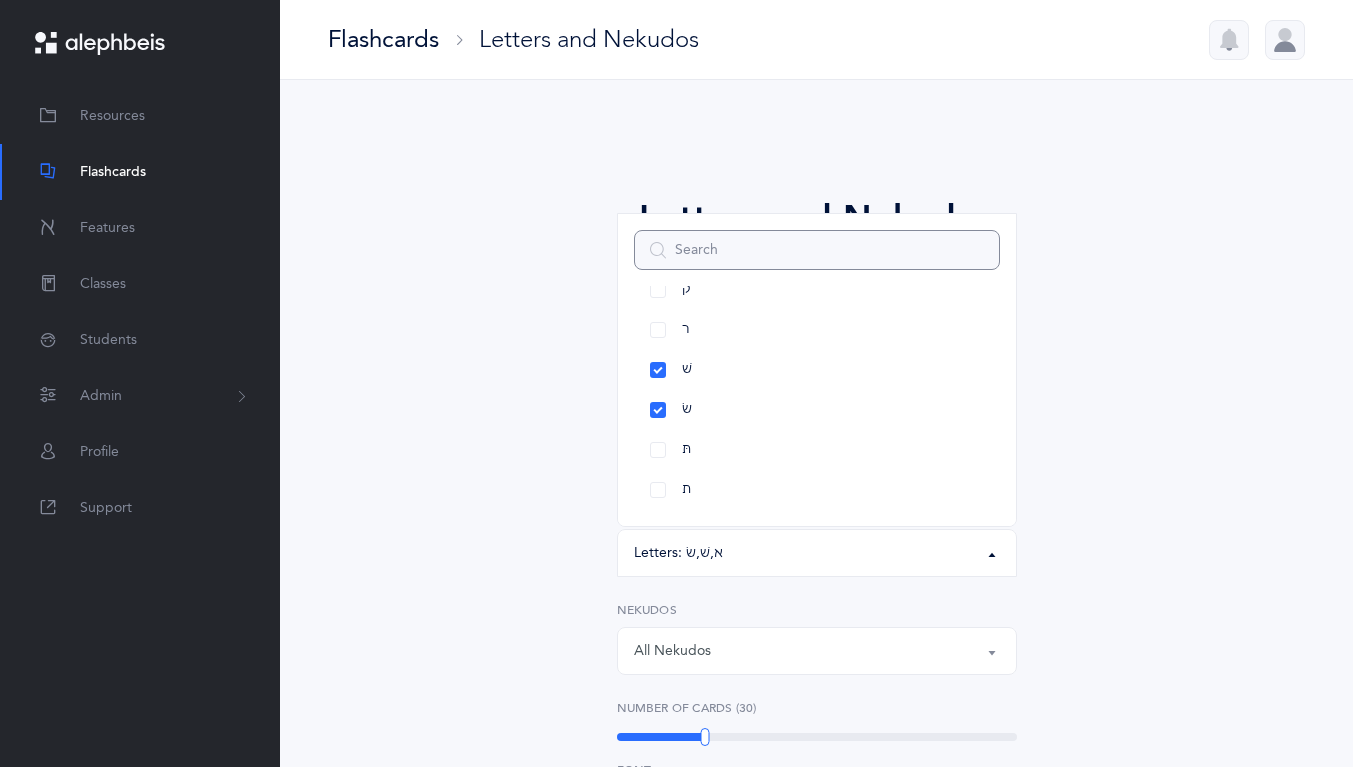 scroll, scrollTop: 0, scrollLeft: 0, axis: both 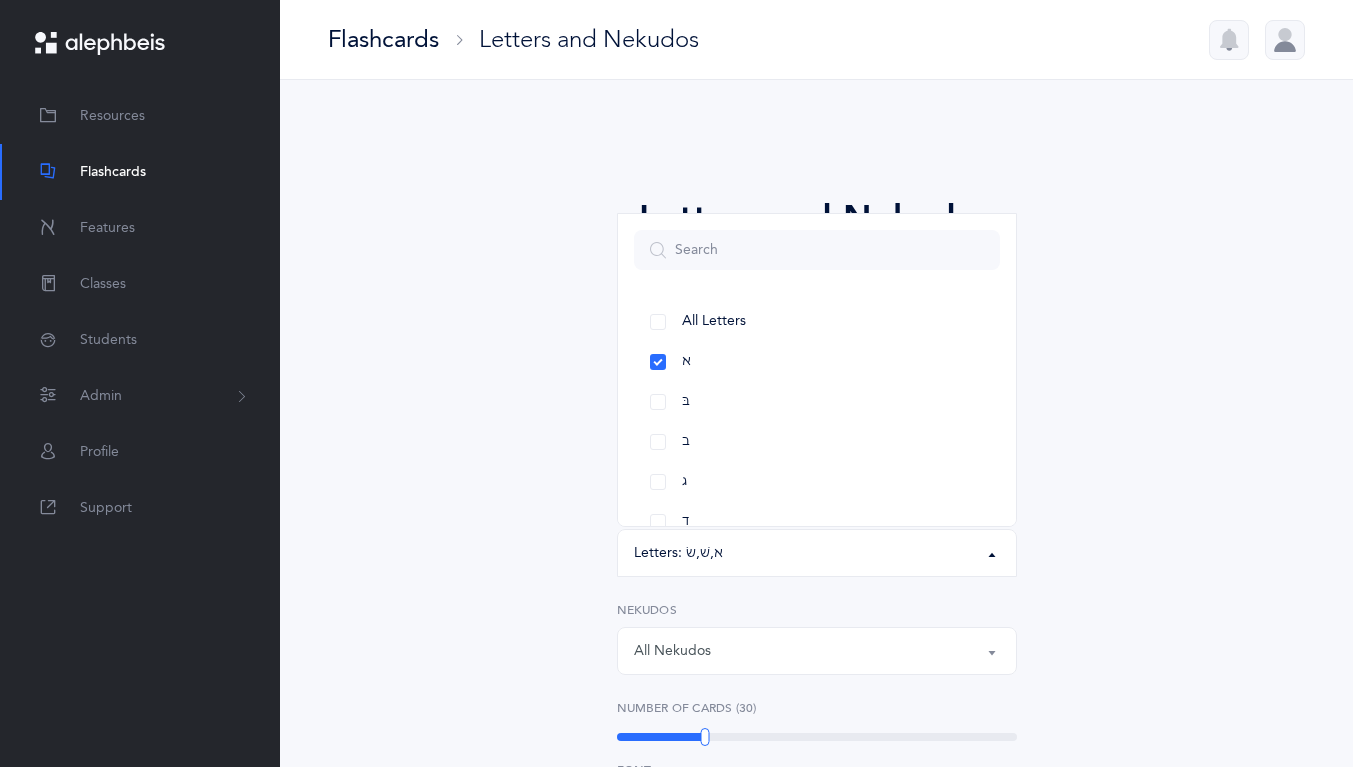 click on "א" at bounding box center [817, 362] 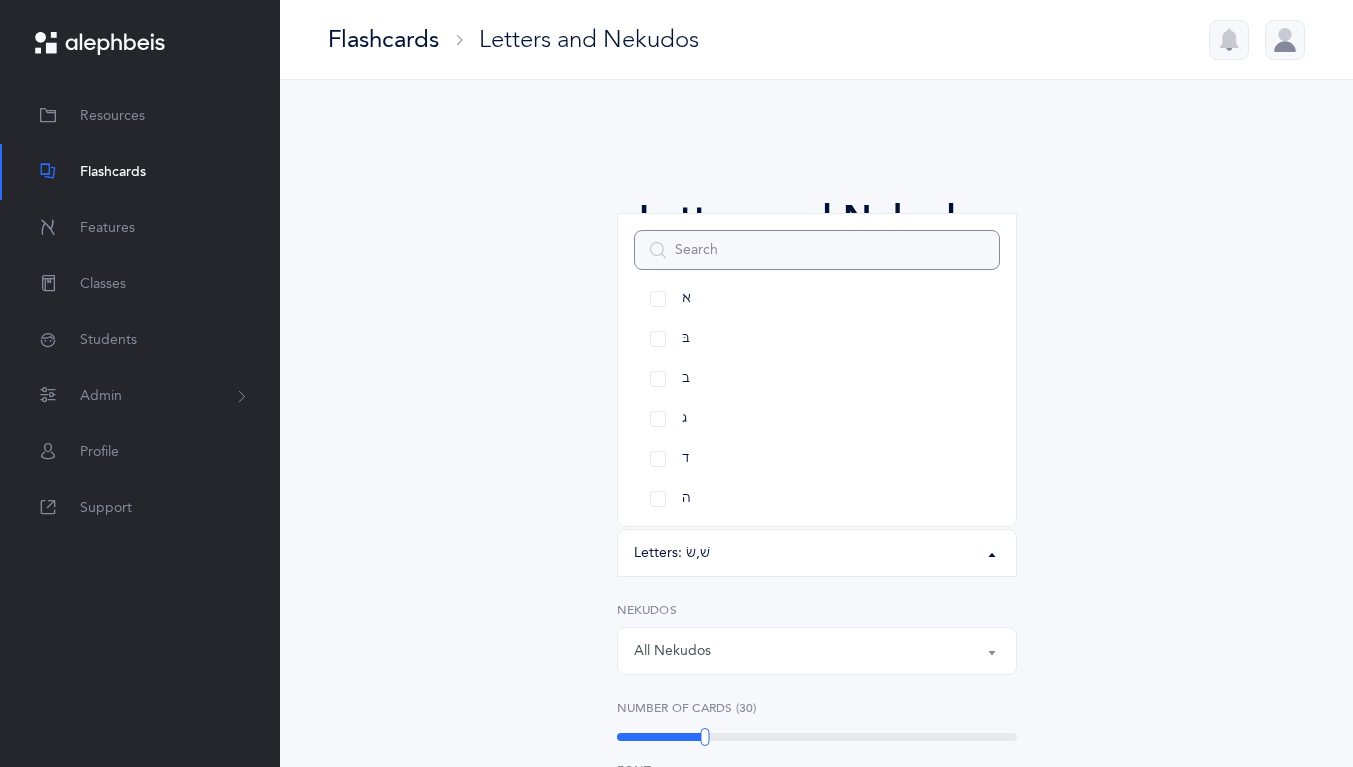 scroll, scrollTop: 61, scrollLeft: 0, axis: vertical 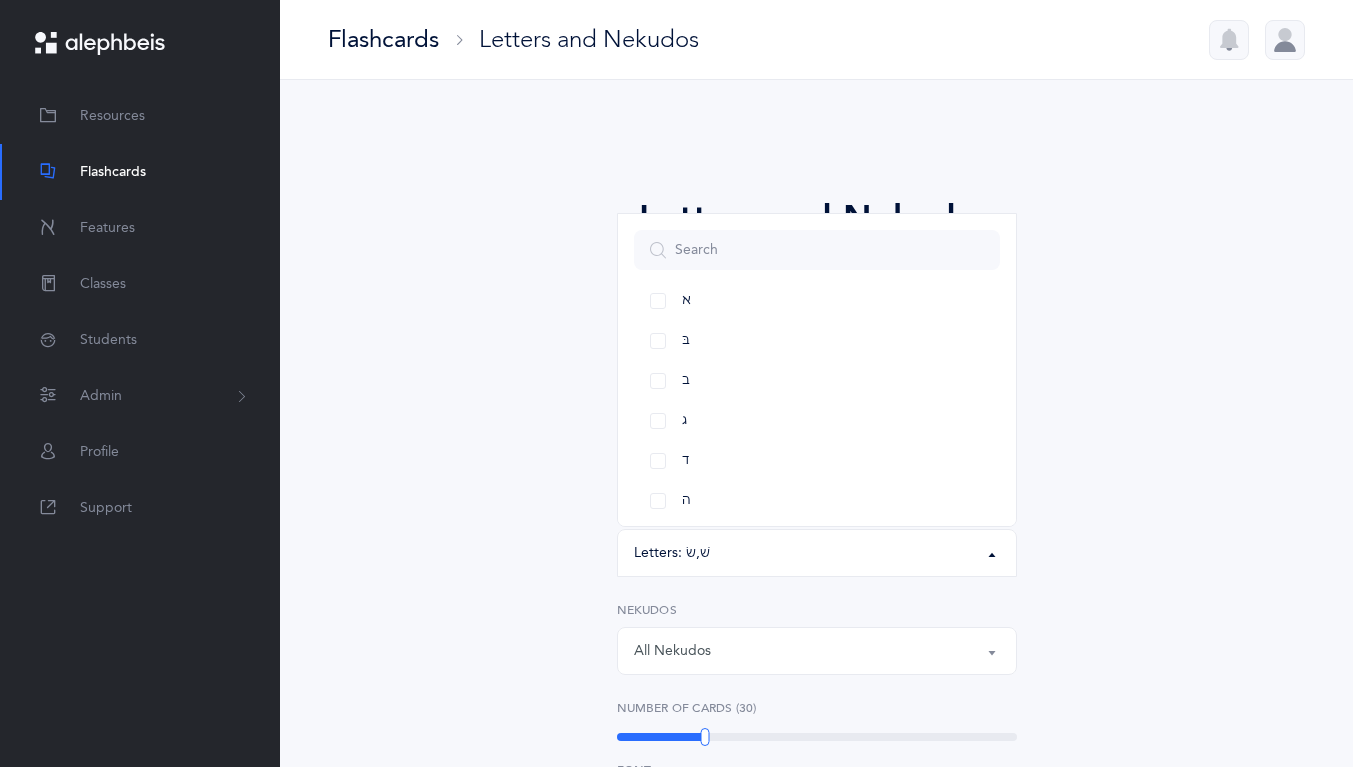 click on "ג" at bounding box center [817, 421] 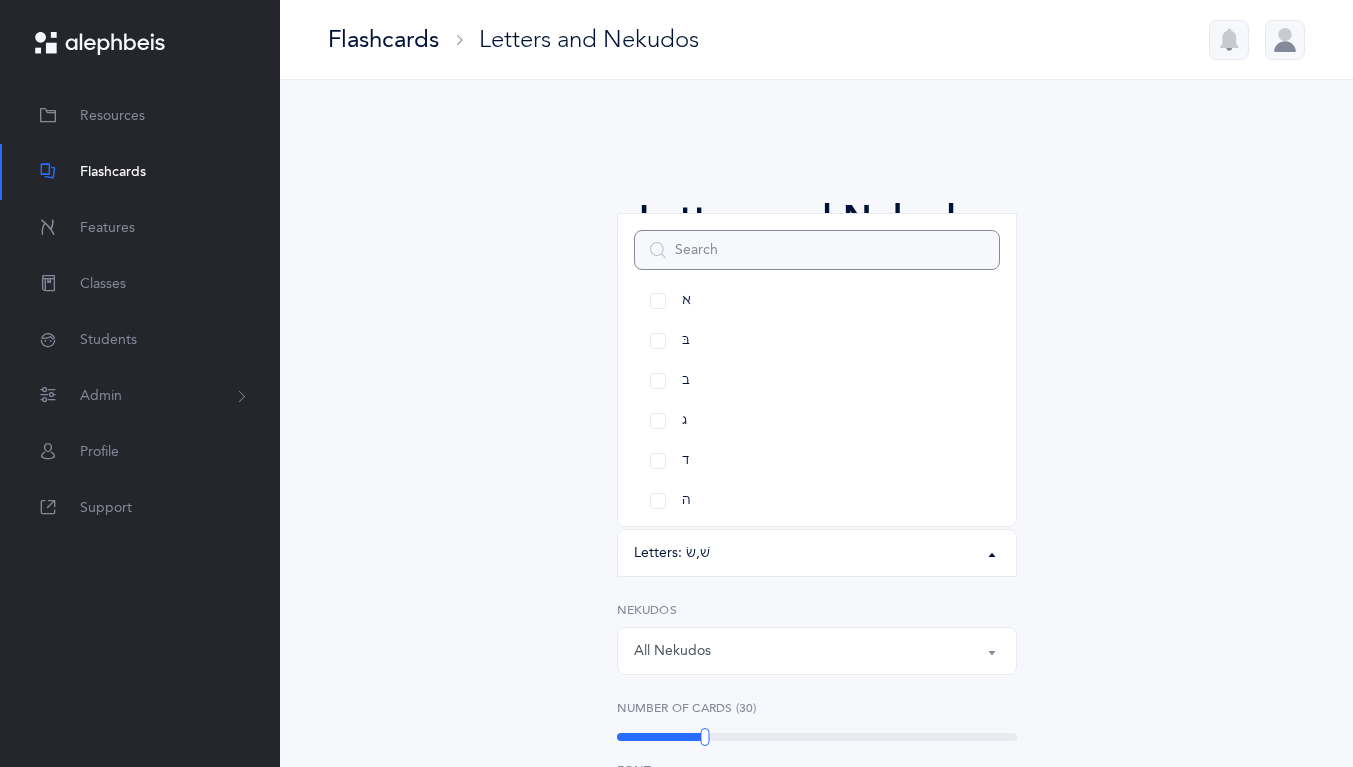 select on "3" 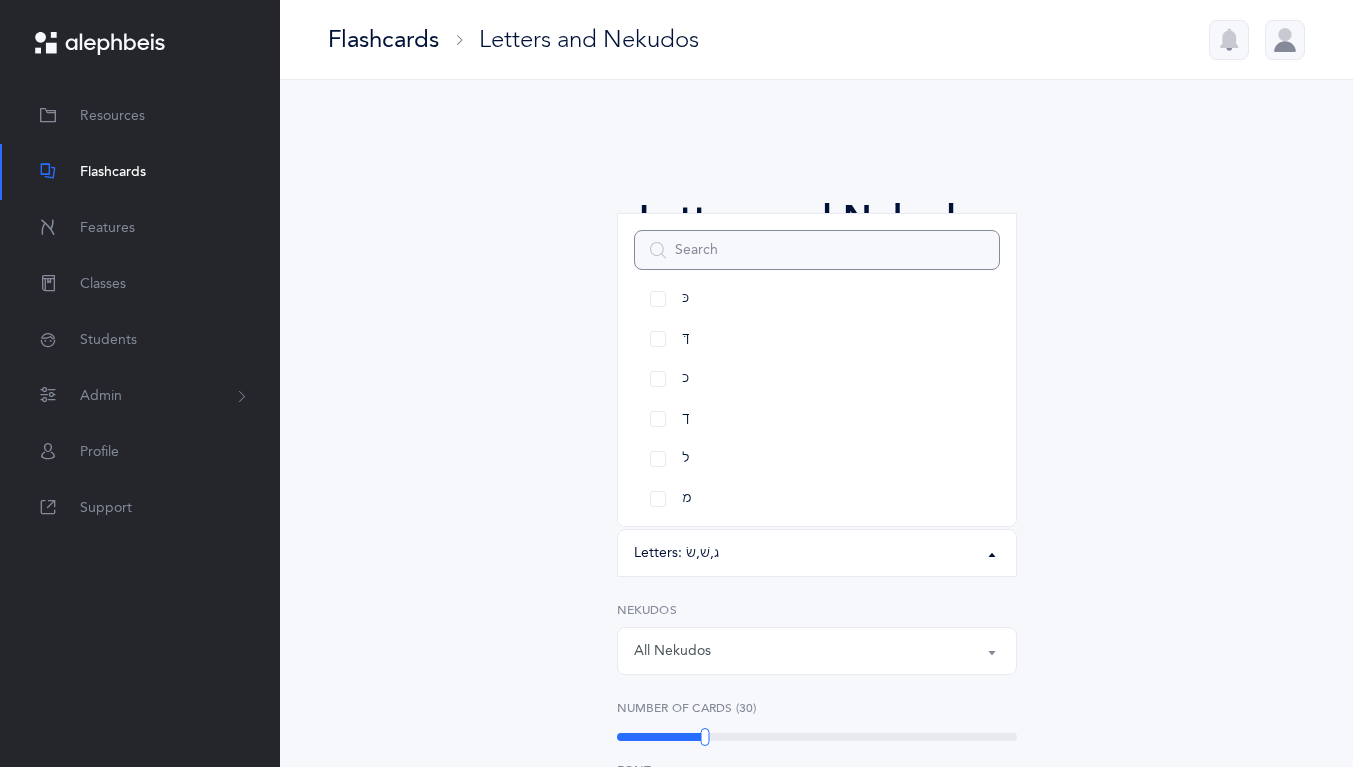 scroll, scrollTop: 513, scrollLeft: 0, axis: vertical 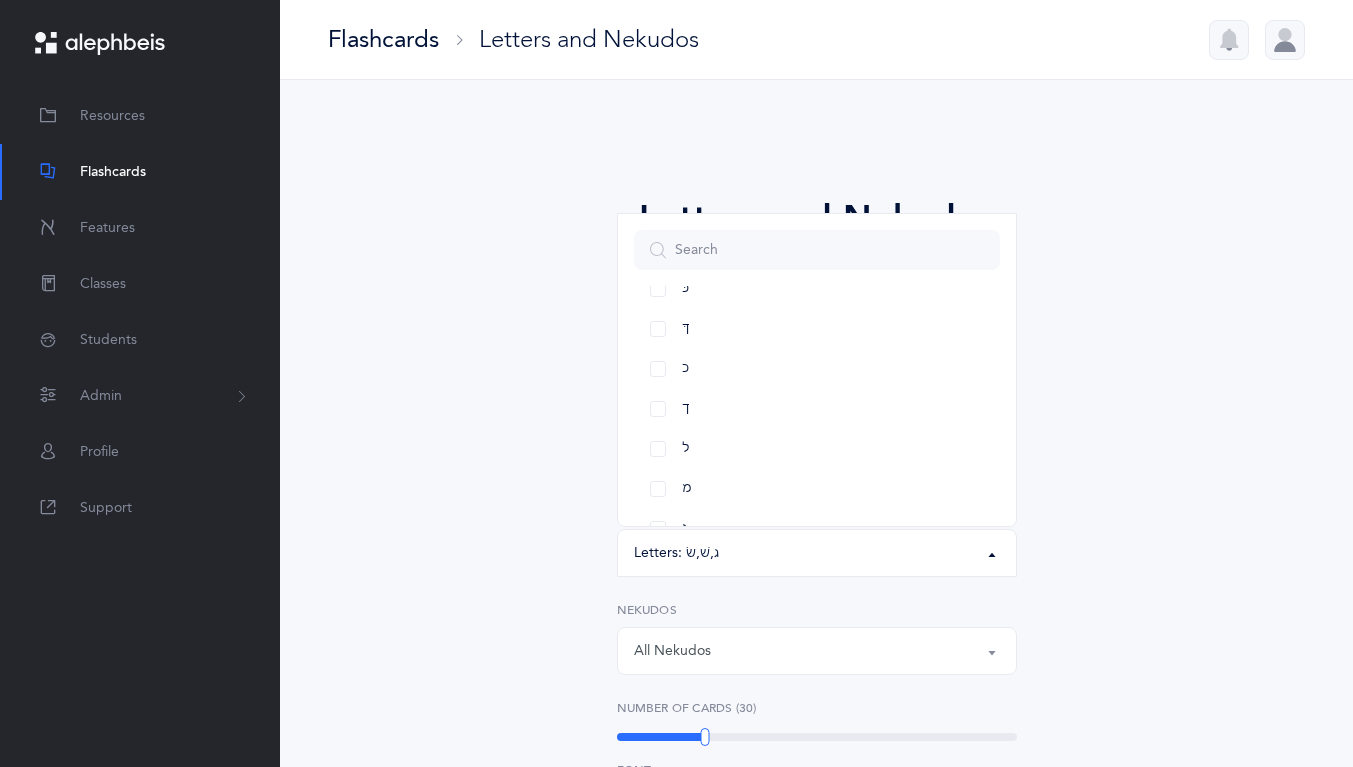 click on "ל" at bounding box center [817, 449] 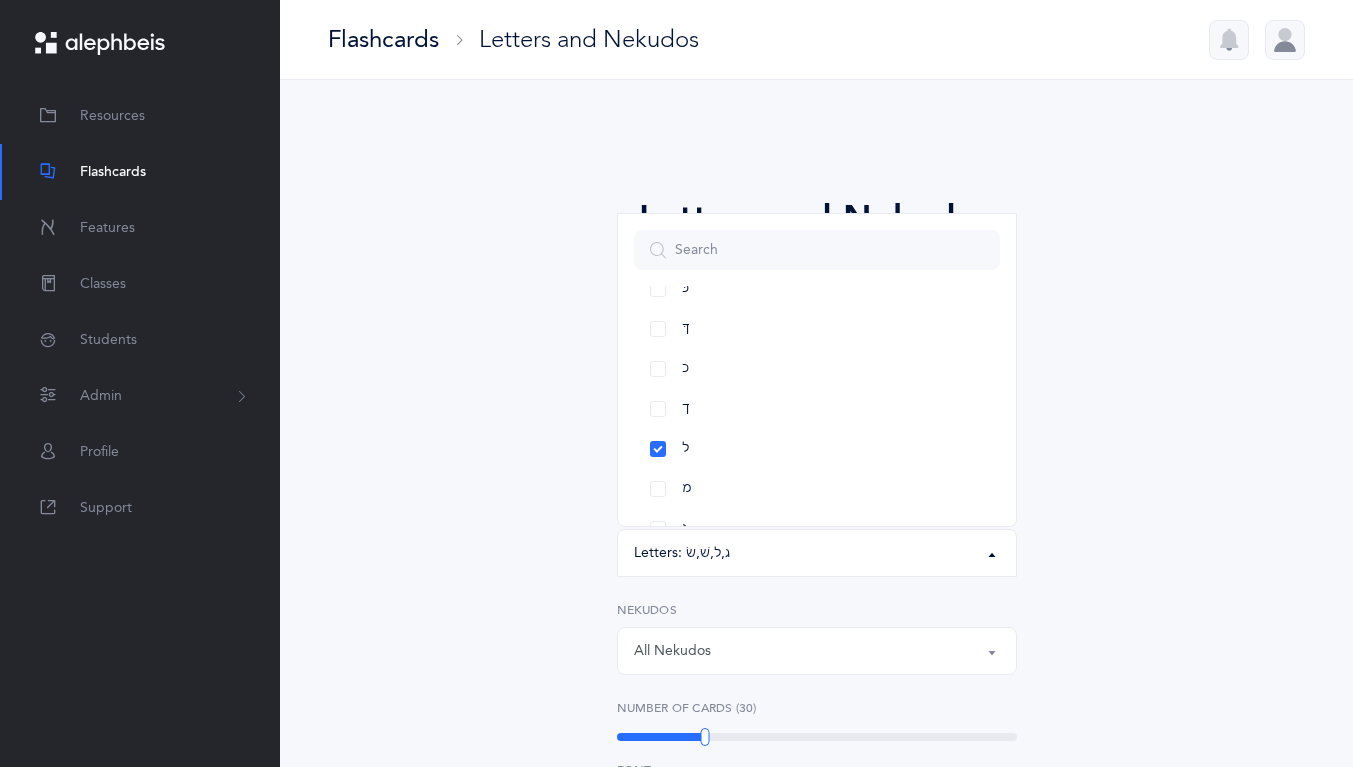 click on "מ" at bounding box center [817, 489] 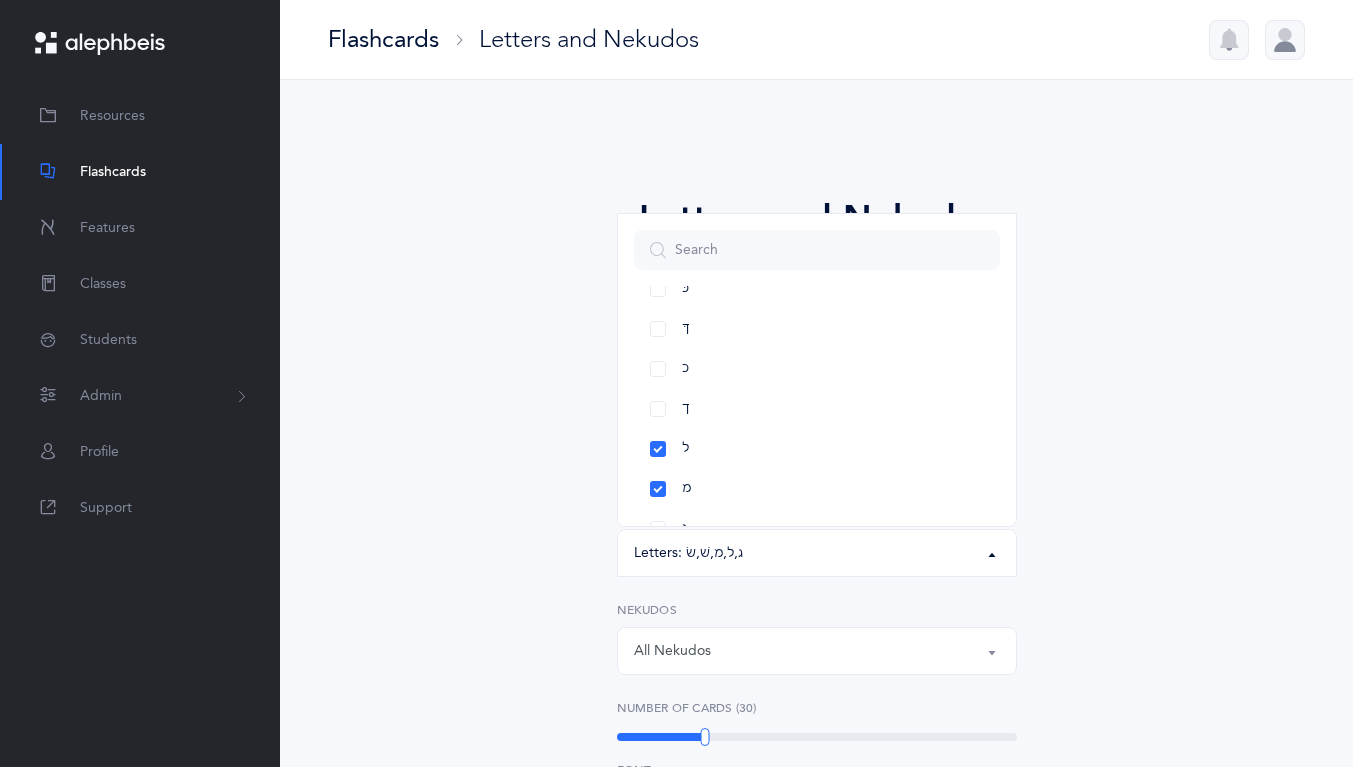 click on "Letters and Nekudos   Choose your Flashcards options         Level 1 - Letters only
Level 2 - Nekudos only
Level 3 - Letters and Nekudos
Level 4 - Letters with Nekudos
Level 4 - Letters with Nekudos   Level 1 - Letters only
Level 2 - Nekudos only
Level 3 - Letters and Nekudos
Level 4 - Letters with Nekudos
Level
Letters to include
Accumulative
Including
All Letters
א
בּ
ב
ג
ד
ה
ו
ז
ח
ט
י
כּ
ךּ
כ
ך
ל
מ
נ
ן
ס
ע
פּ
פ
צ
ק
ר
שׁ
שׂ
תּ
ת
Letters: ג ,  ל ,  מ ,  שׁ ,  שׂ
All Letters
א
בּ
ב
ג
ד
ה
ו
ז
ח
ט
י
כּ
ךּ
כ
ך
ל
מ
נ
ן
ס
ע
פּ
פ
צ
ק
ר
שׁ
שׂ
תּ
ת
Choose letters
All Nekudos
קמץ
פתח
צירי
סגול
שוא
חולם חסר
חולם מלא
חיריק חסר
חיריק מלא
קובוץ" at bounding box center [817, 785] 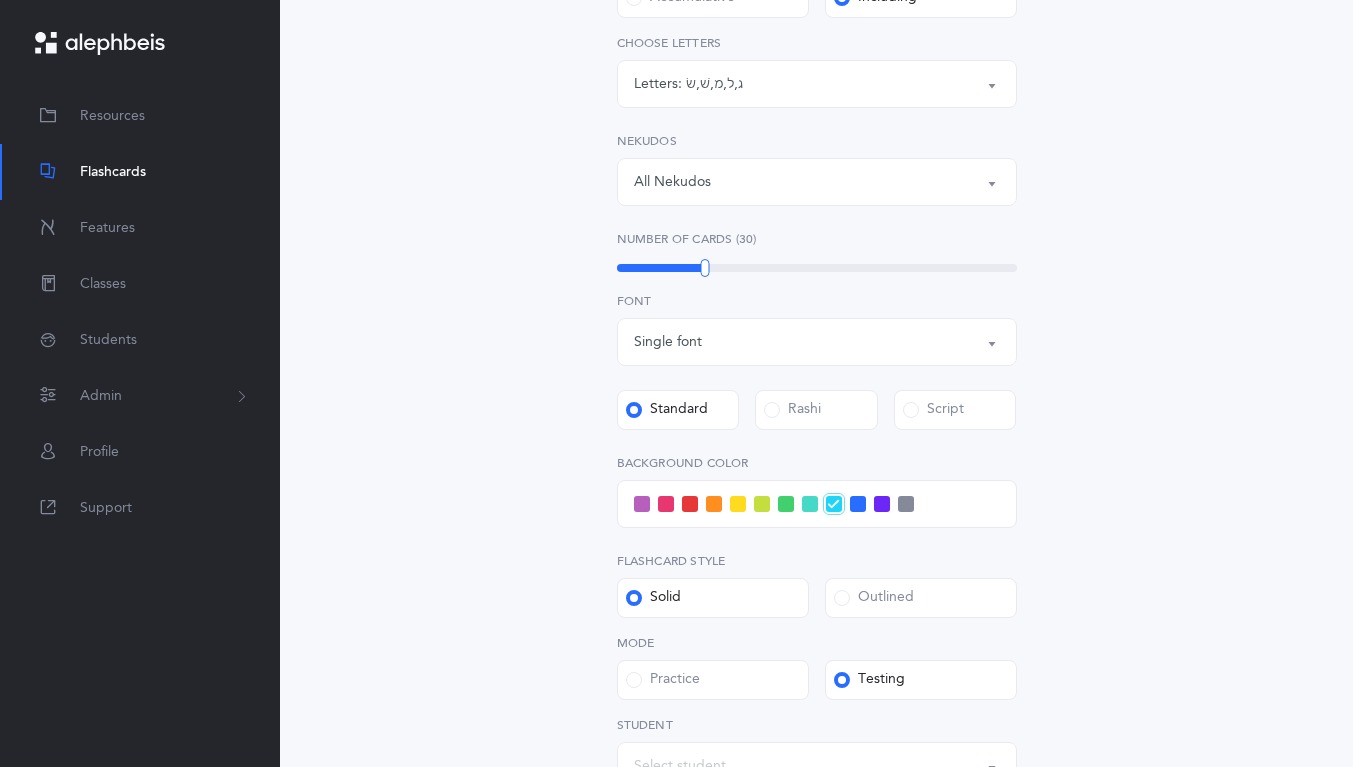 scroll, scrollTop: 587, scrollLeft: 0, axis: vertical 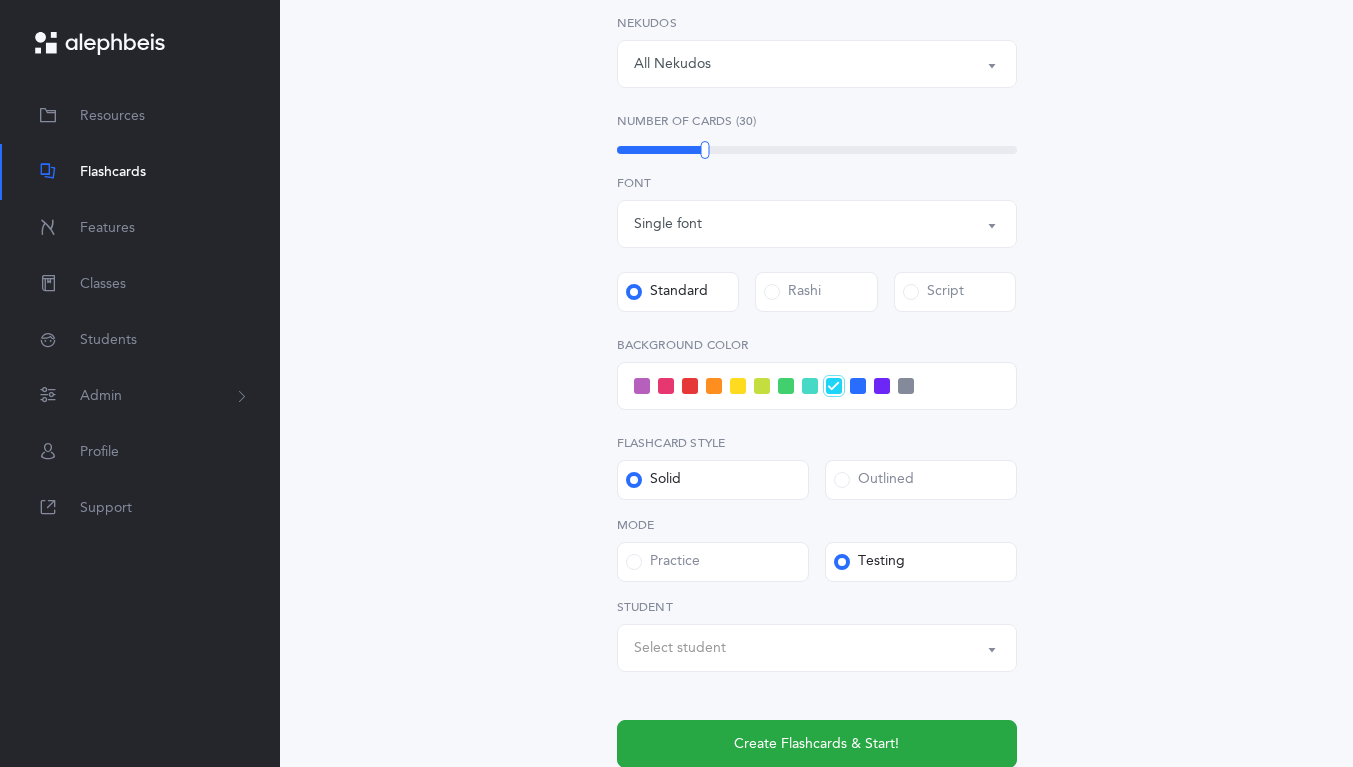 click on "Select student" at bounding box center (680, 648) 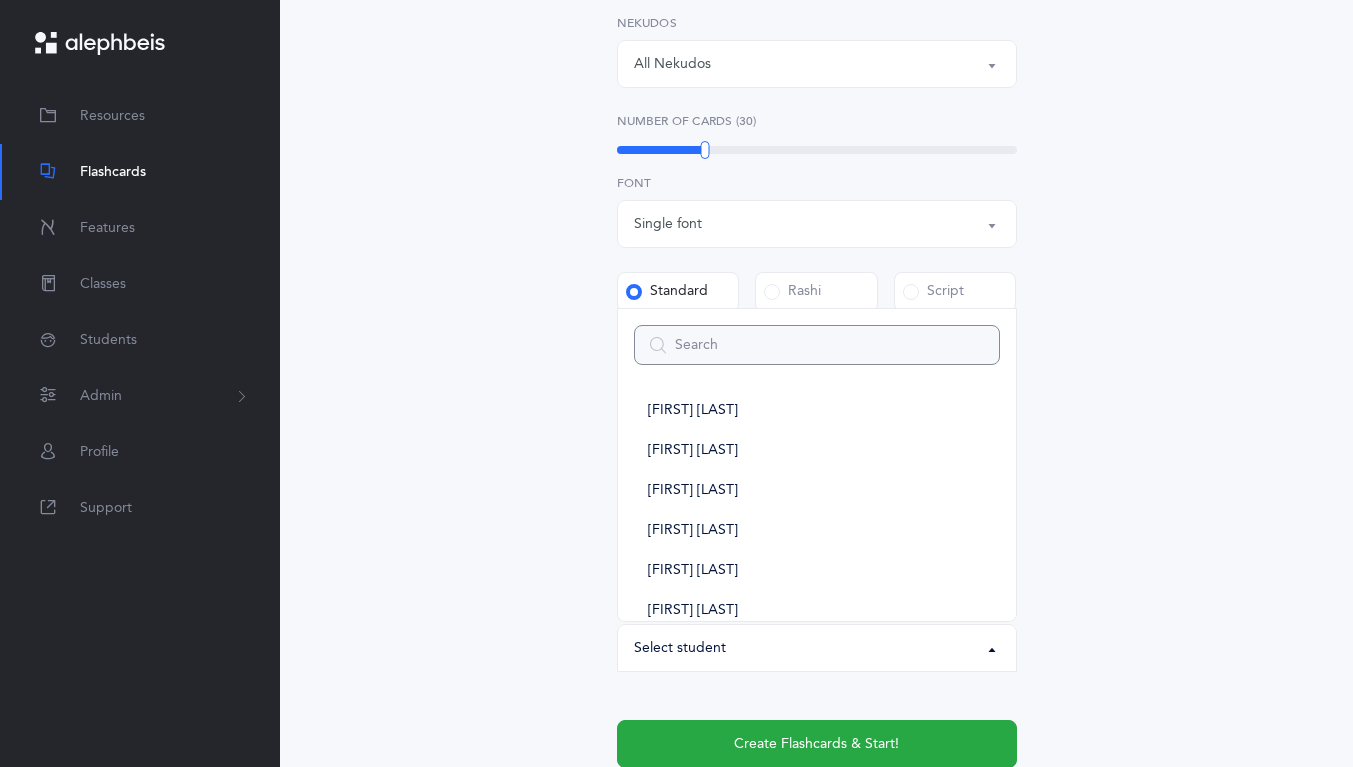 scroll, scrollTop: 90, scrollLeft: 0, axis: vertical 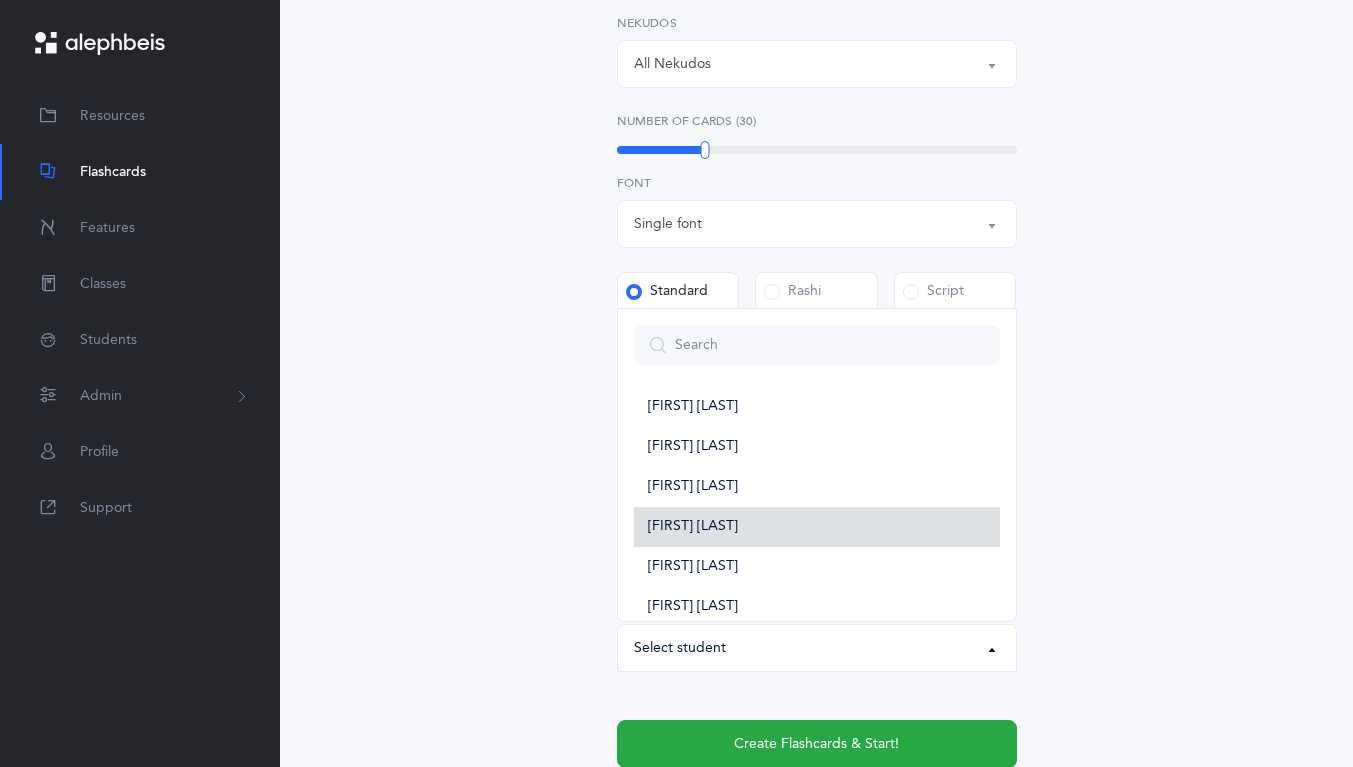 click on "[FIRST] [LAST]" at bounding box center [693, 527] 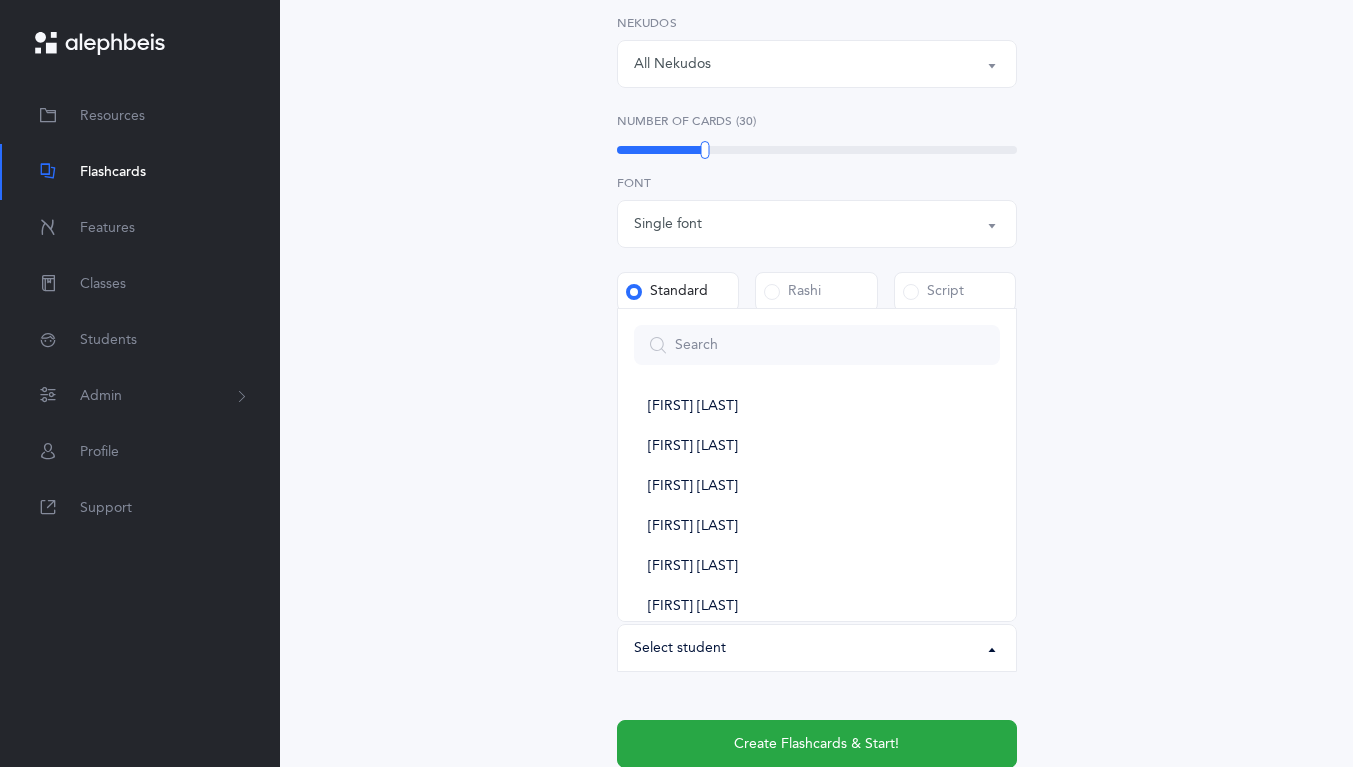 select on "14309" 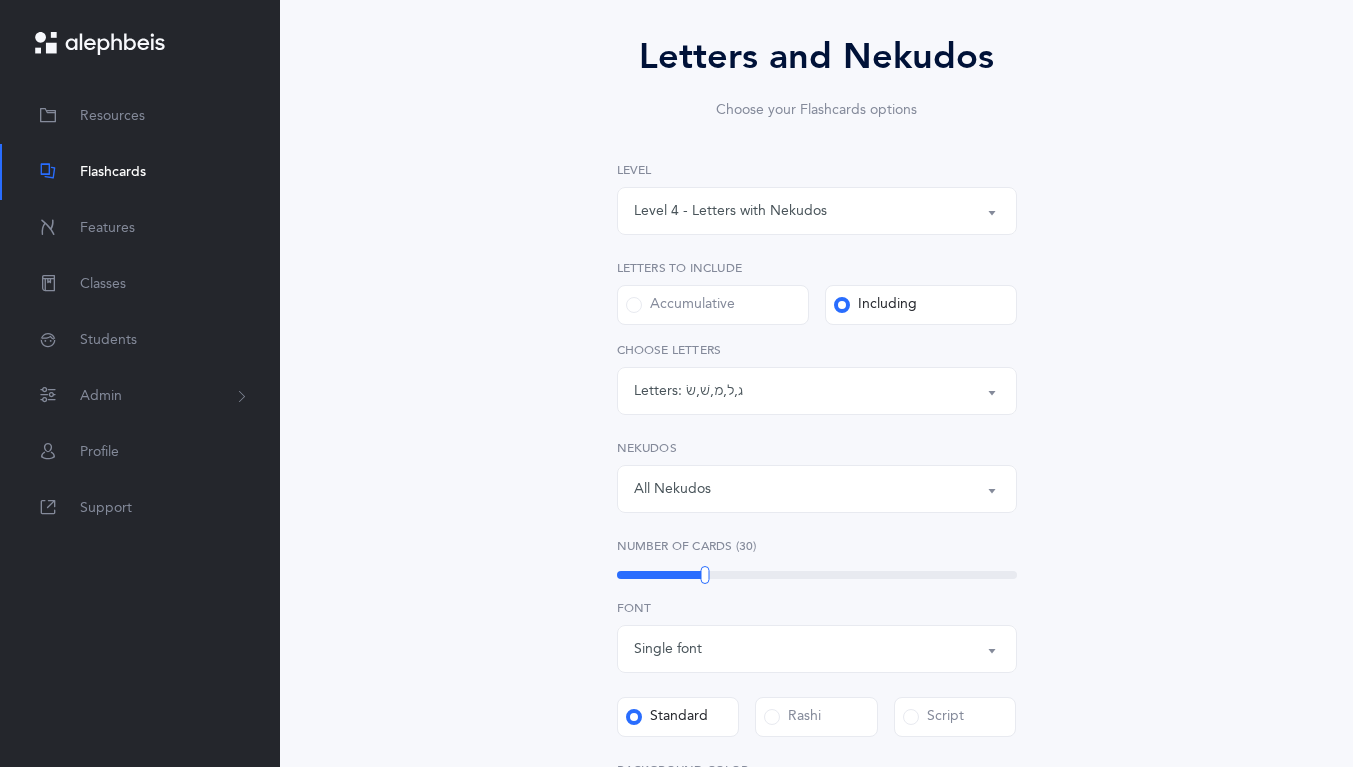 scroll, scrollTop: 149, scrollLeft: 0, axis: vertical 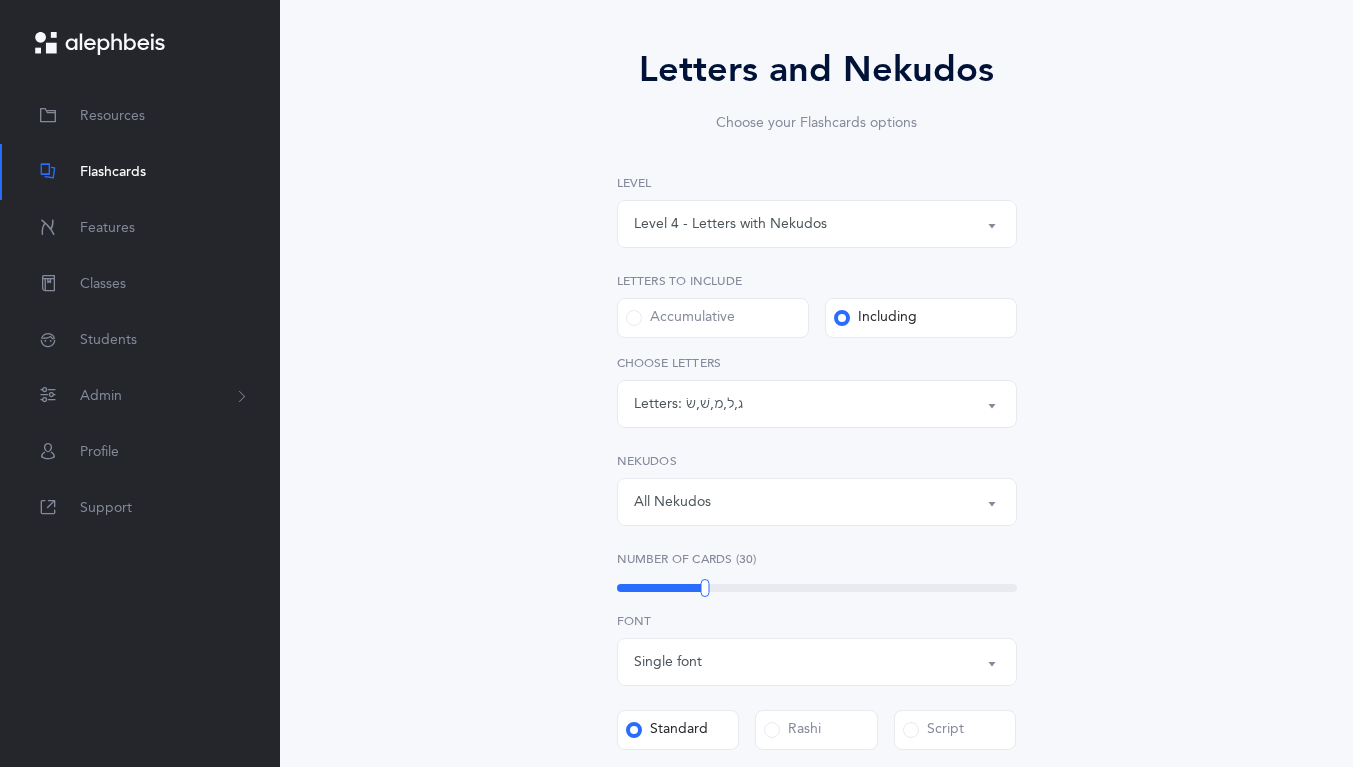 click on "Letters:" at bounding box center (660, 404) 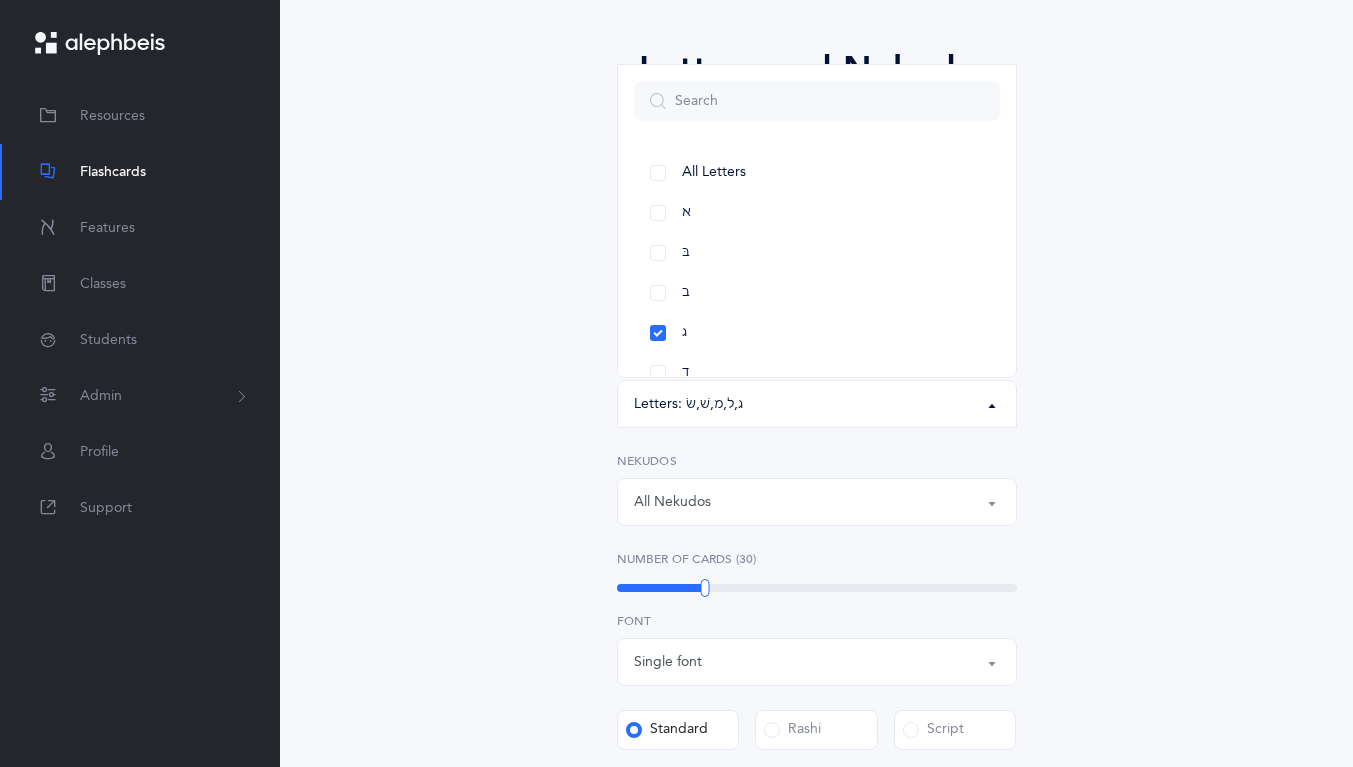 click on "ג" at bounding box center [817, 333] 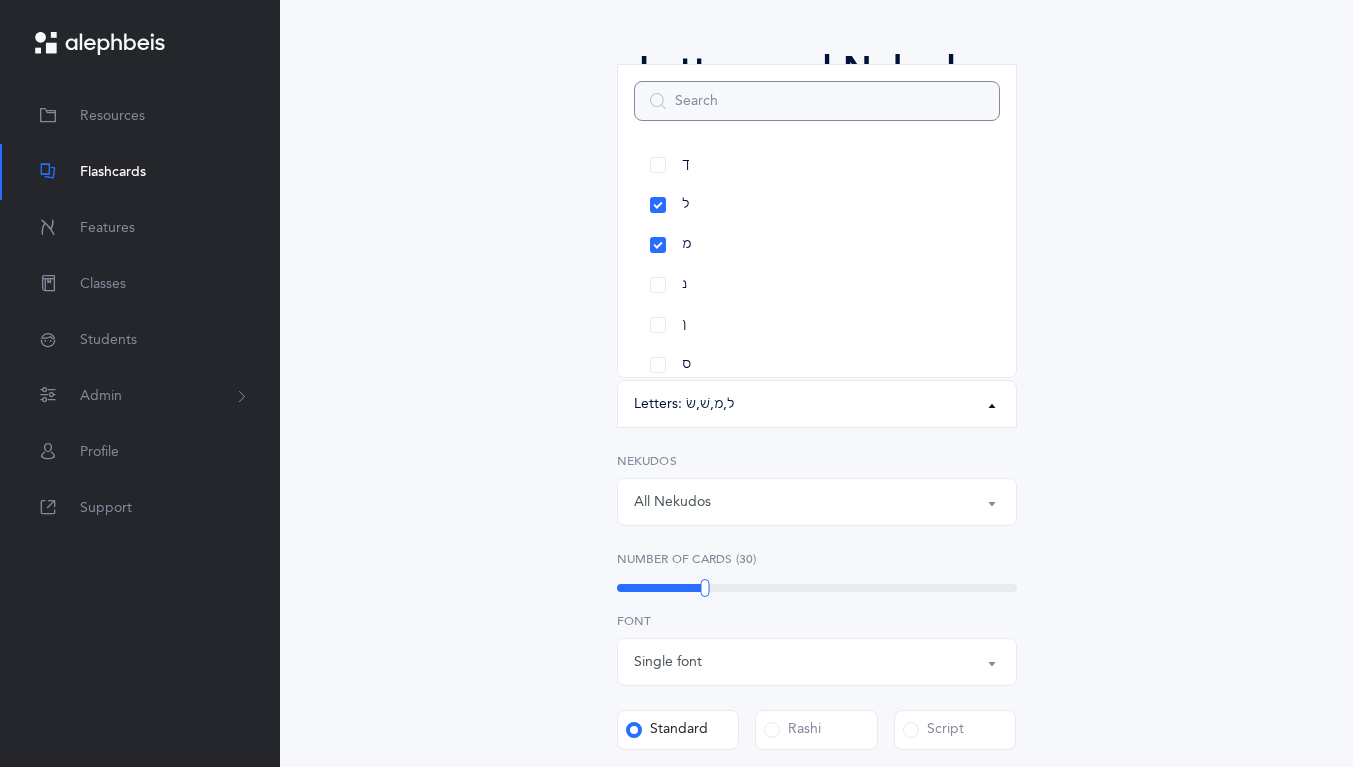 scroll, scrollTop: 609, scrollLeft: 0, axis: vertical 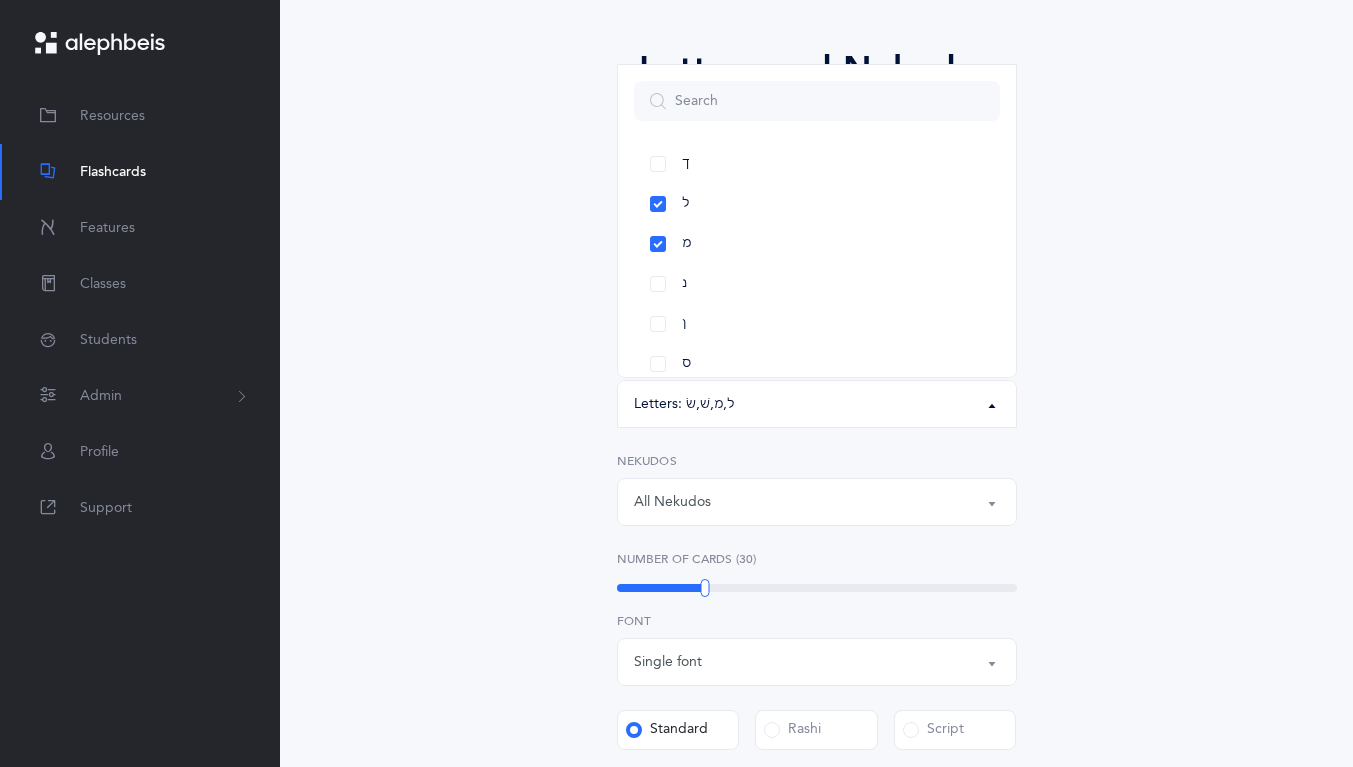 click on "נ" at bounding box center (817, 284) 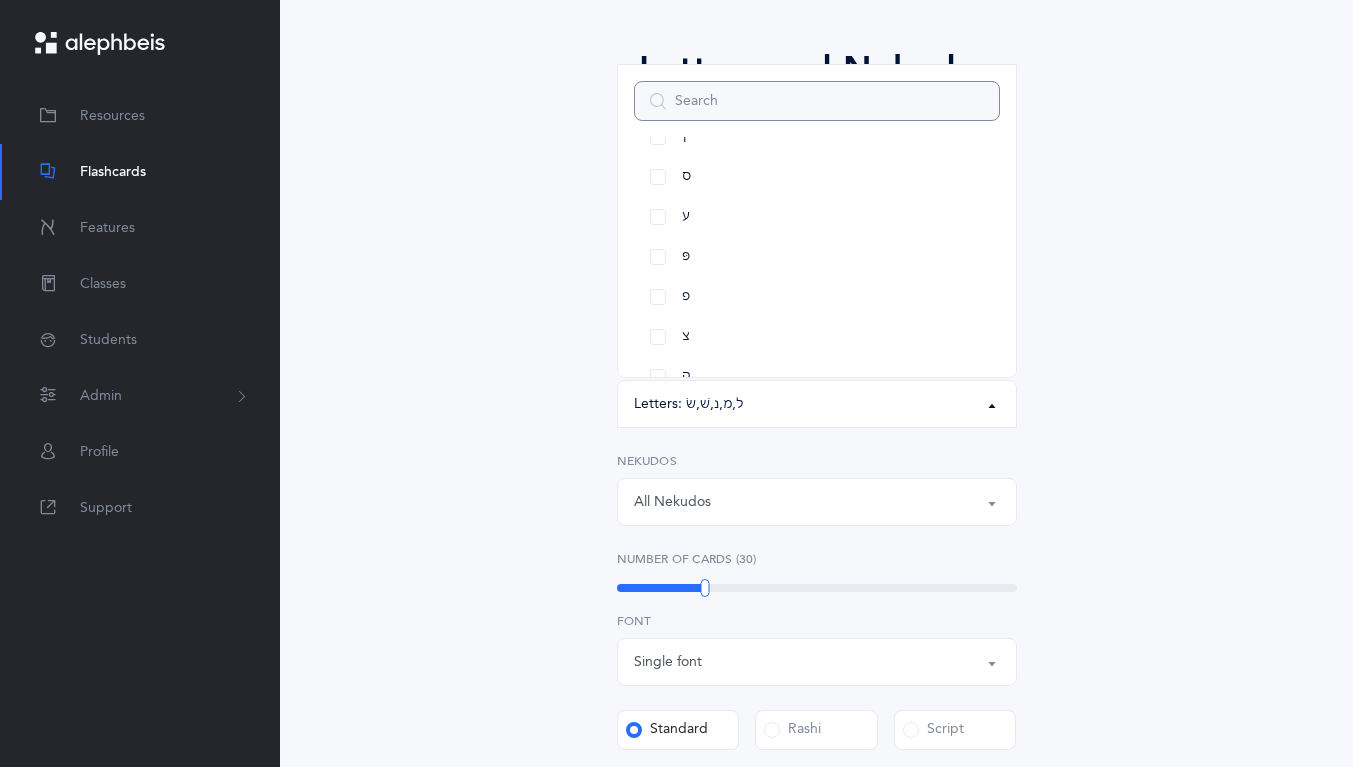 scroll, scrollTop: 794, scrollLeft: 0, axis: vertical 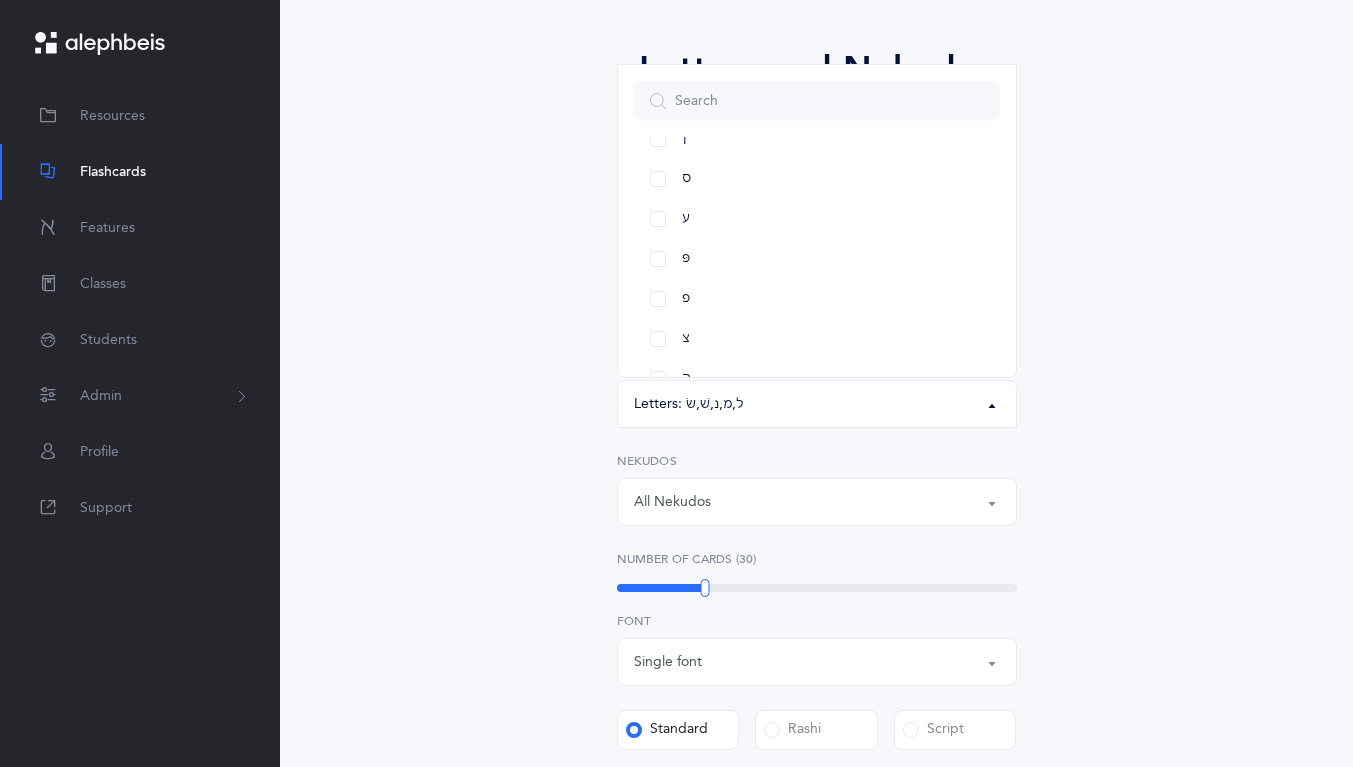 click on "ע" at bounding box center (817, 219) 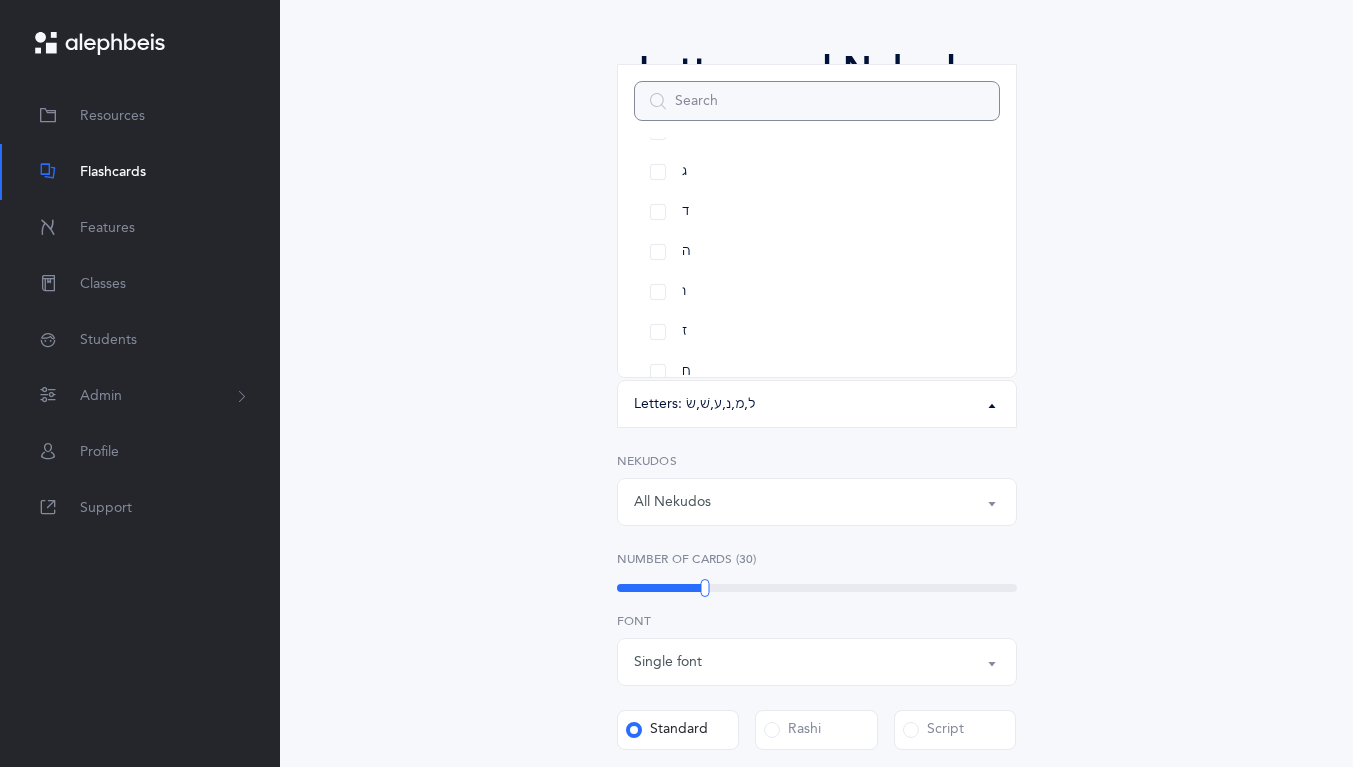 scroll, scrollTop: 159, scrollLeft: 0, axis: vertical 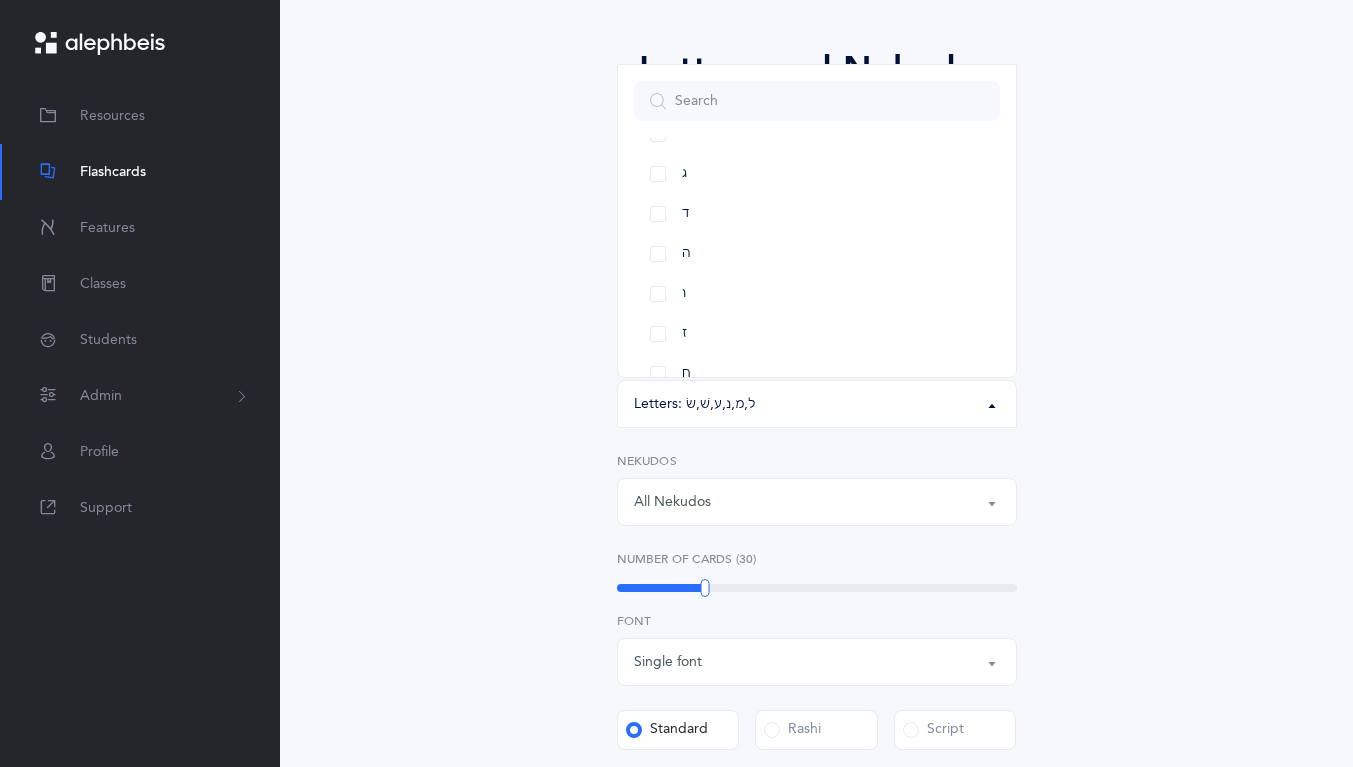 click on "ד" at bounding box center (817, 214) 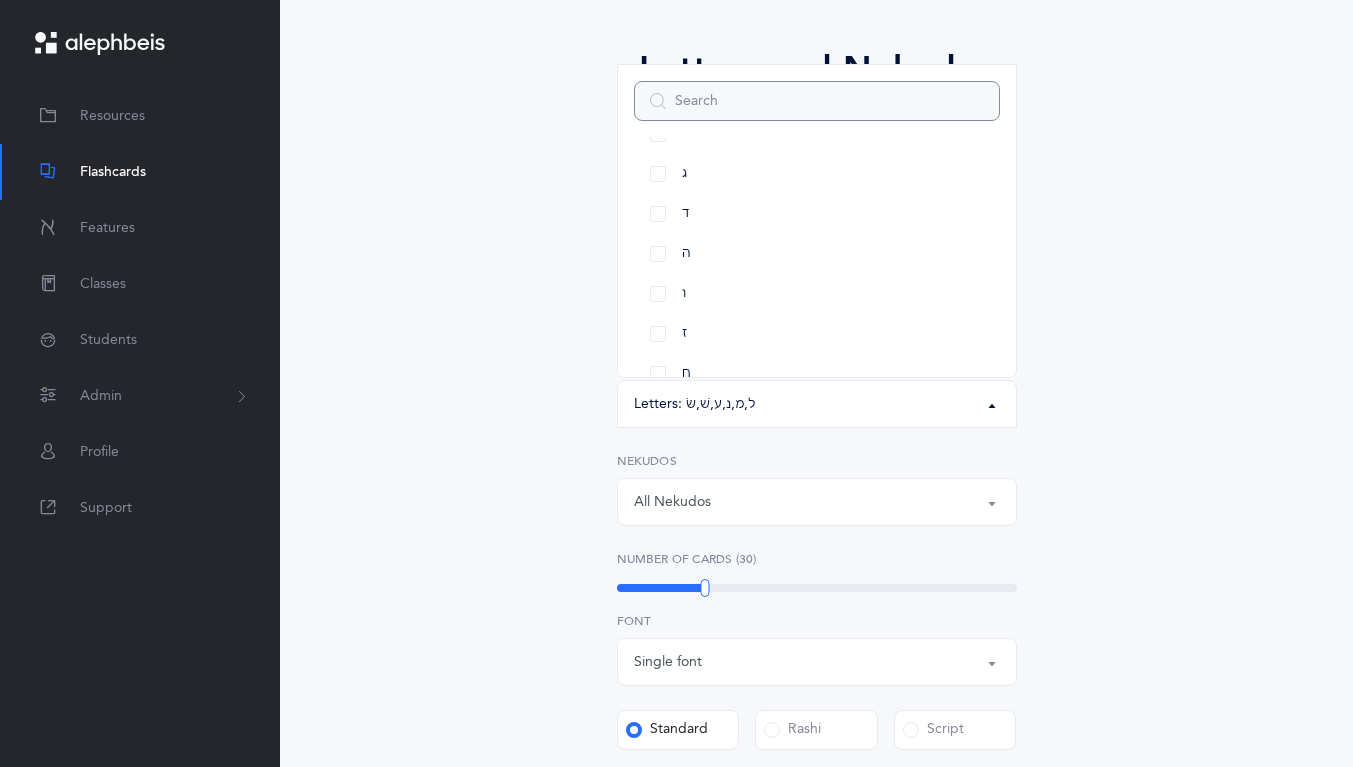 select on "4" 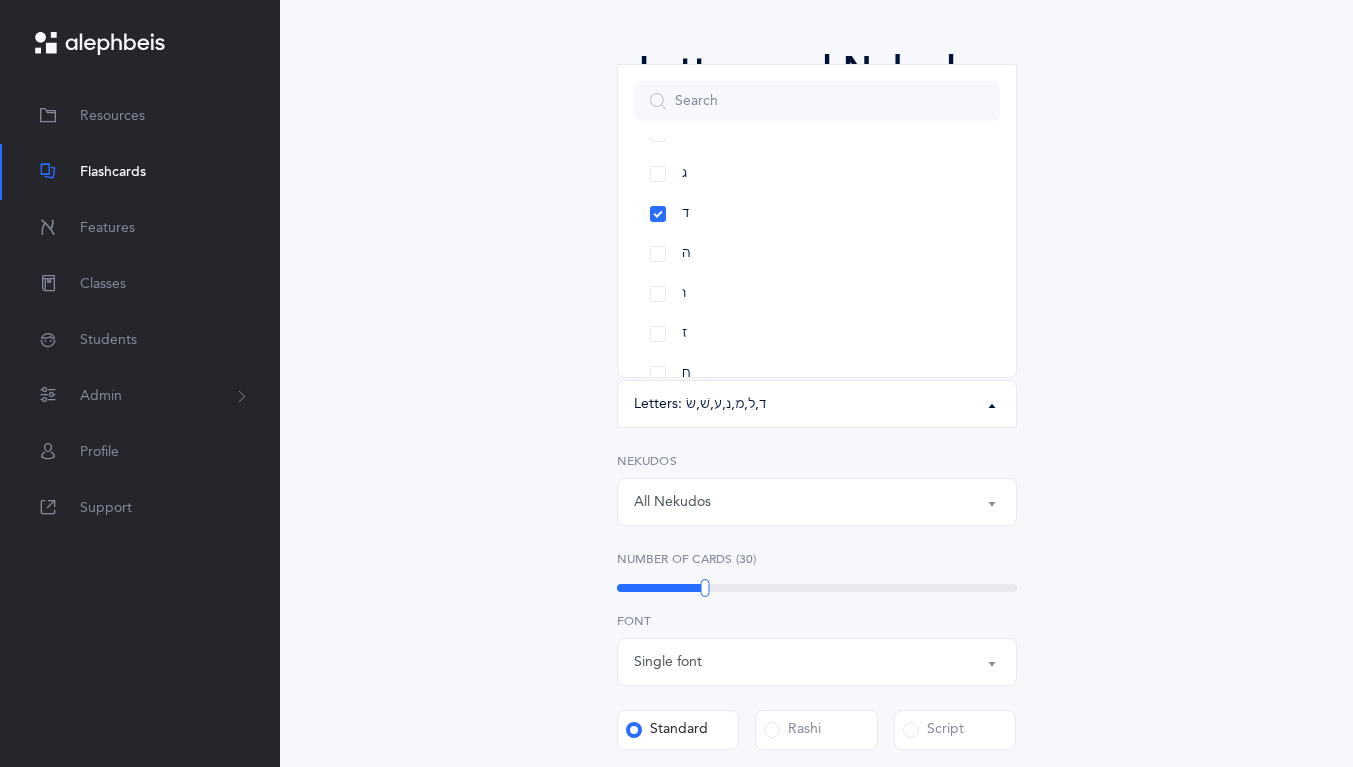 click on "Letters and Nekudos   Choose your Flashcards options         Level 1 - Letters only
Level 2 - Nekudos only
Level 3 - Letters and Nekudos
Level 4 - Letters with Nekudos
Level 4 - Letters with Nekudos   Level 1 - Letters only
Level 2 - Nekudos only
Level 3 - Letters and Nekudos
Level 4 - Letters with Nekudos
Level
Letters to include
Accumulative
Including
All Letters
א
בּ
ב
ג
ד
ה
ו
ז
ח
ט
י
כּ
ךּ
כ
ך
ל
מ
נ
ן
ס
ע
פּ
פ
צ
ק
ר
שׁ
שׂ
תּ
ת
Letters: ד ,  ל ,  מ ,  נ ,  ע ,  שׁ ,  שׂ
All Letters
א
בּ
ב
ג
ד
ה
ו
ז
ח
ט
י
כּ
ךּ
כ
ך
ל
מ
נ
ן
ס
ע
פּ
פ
צ
ק
ר
שׁ
שׂ
תּ
ת
Choose letters
All Nekudos
קמץ
פתח
צירי
סגול
שוא
חולם חסר
חולם מלא
חיריק חסר
חיריק מלא" at bounding box center (817, 636) 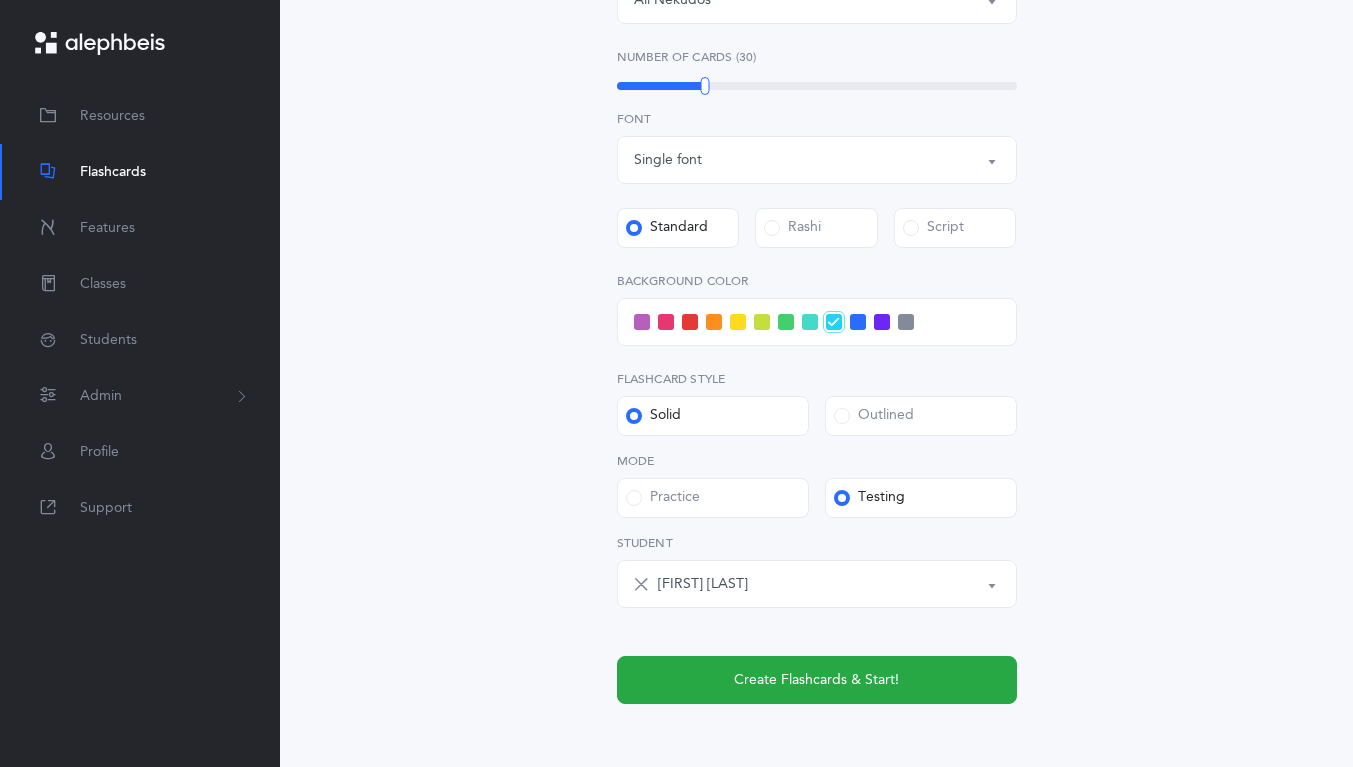 scroll, scrollTop: 748, scrollLeft: 0, axis: vertical 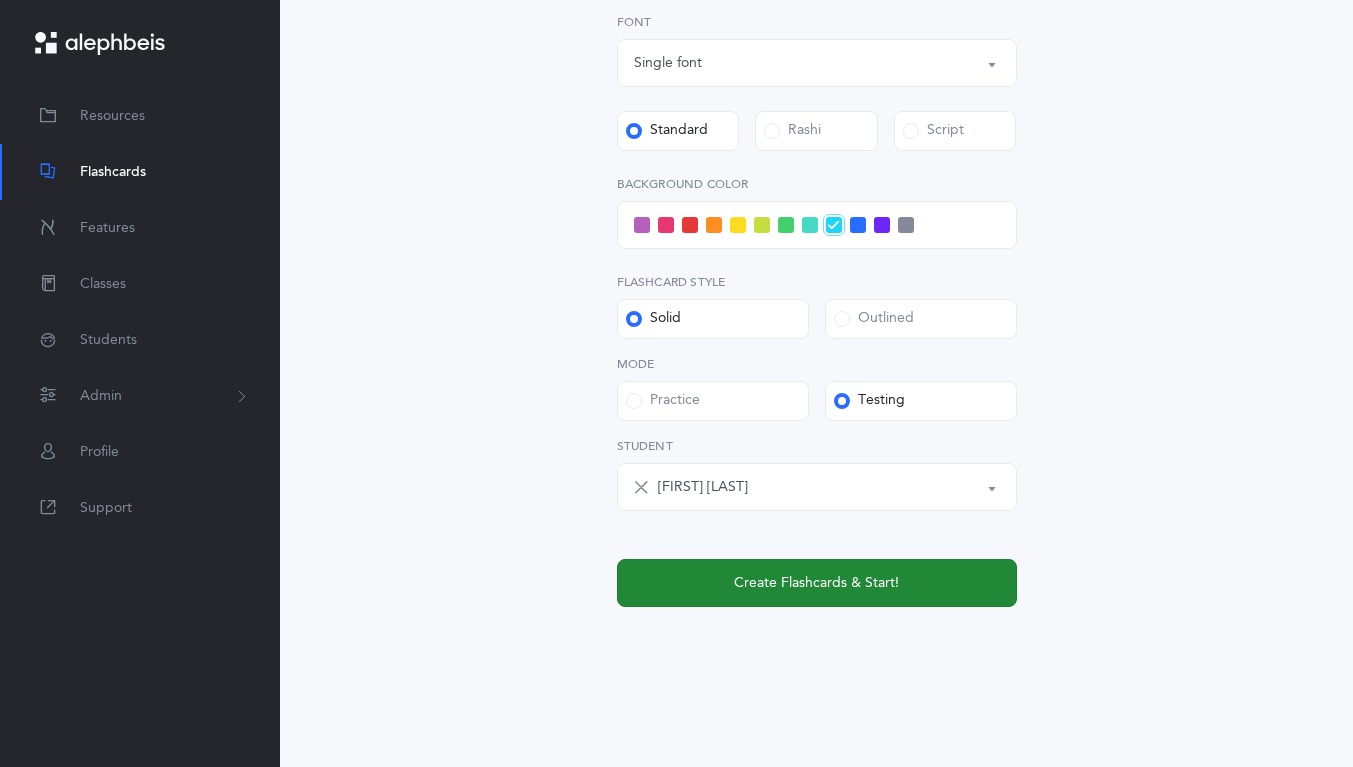 click on "Create Flashcards & Start!" at bounding box center (816, 583) 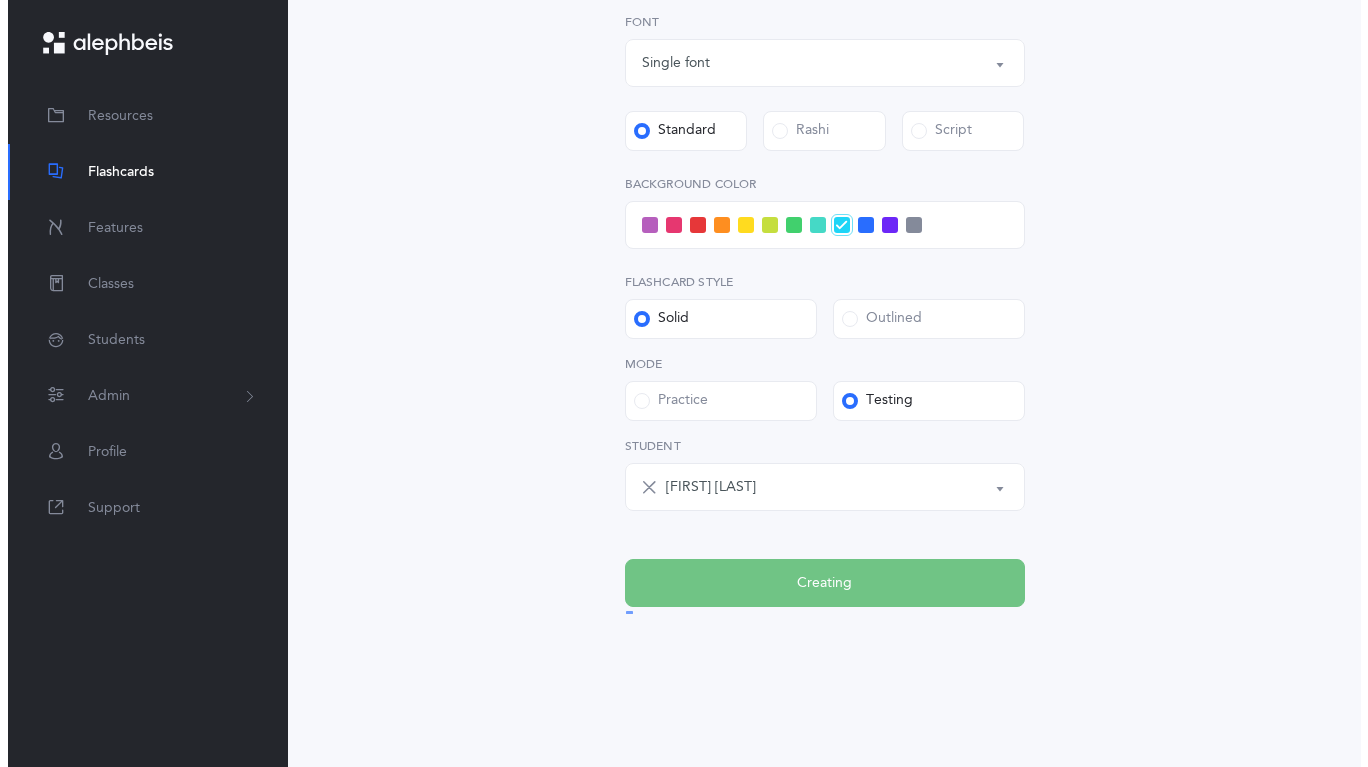 scroll, scrollTop: 0, scrollLeft: 0, axis: both 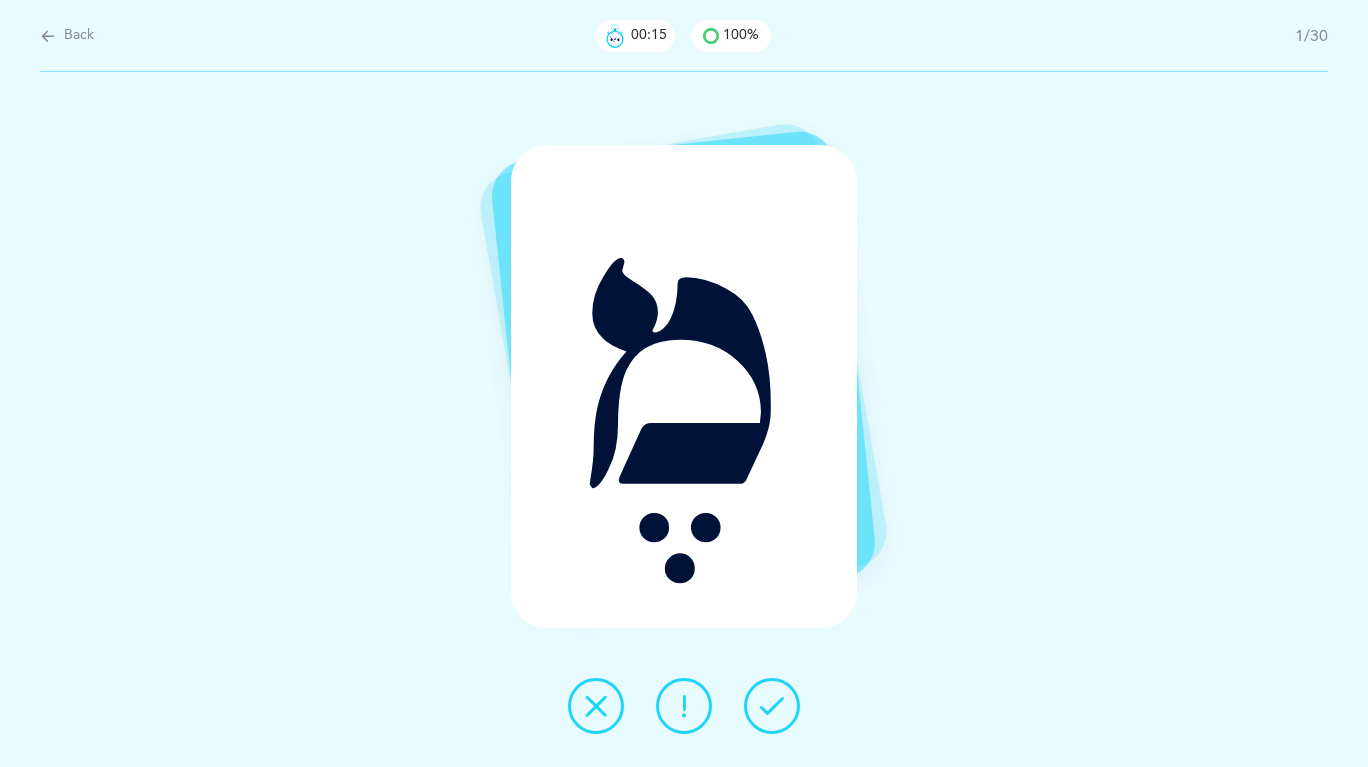 click at bounding box center [772, 706] 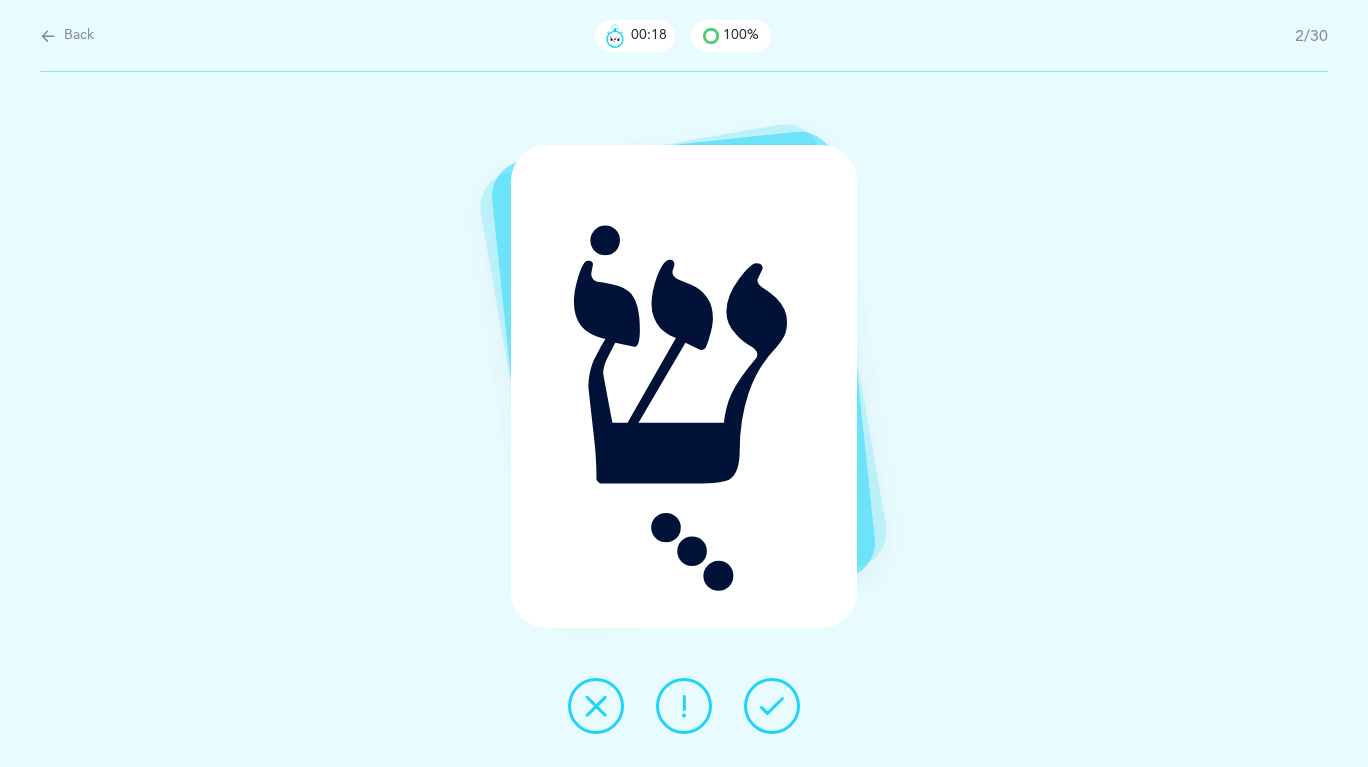 click at bounding box center (772, 706) 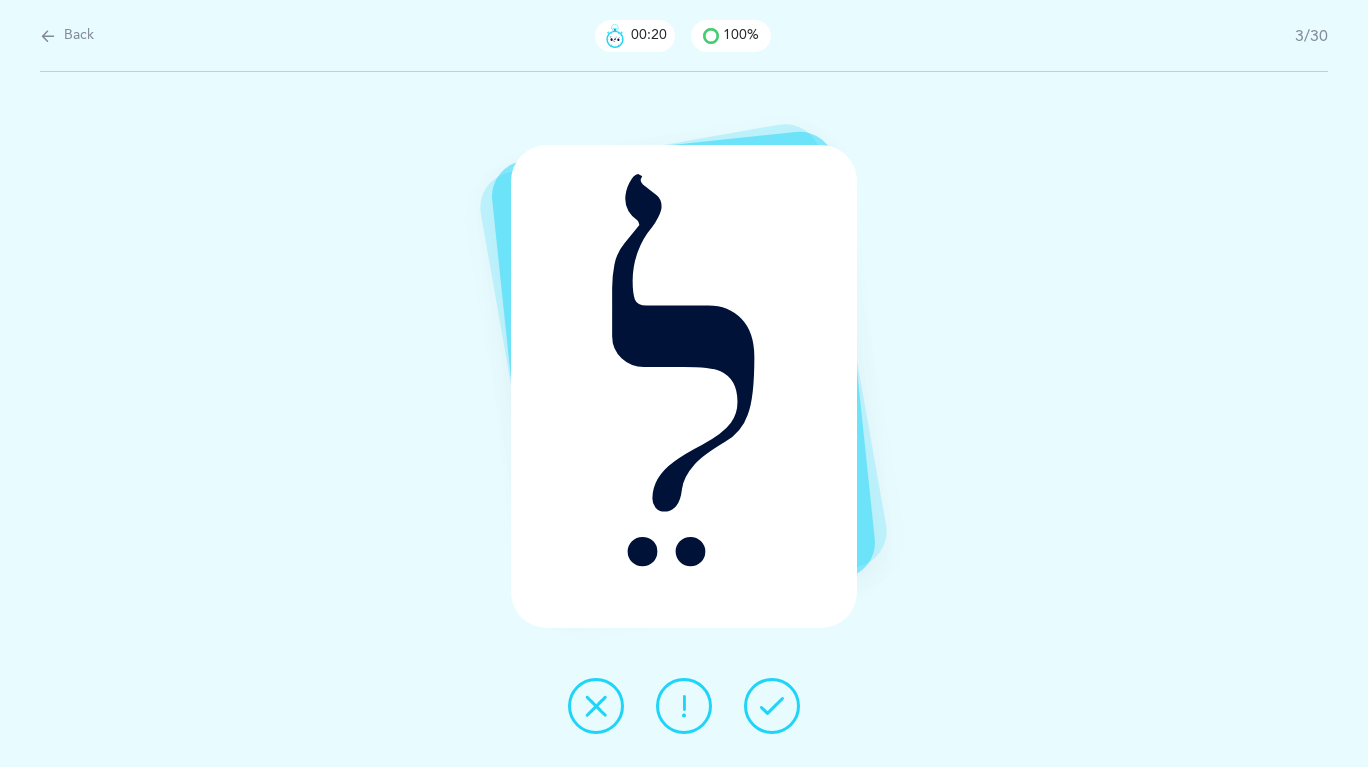 click at bounding box center (772, 706) 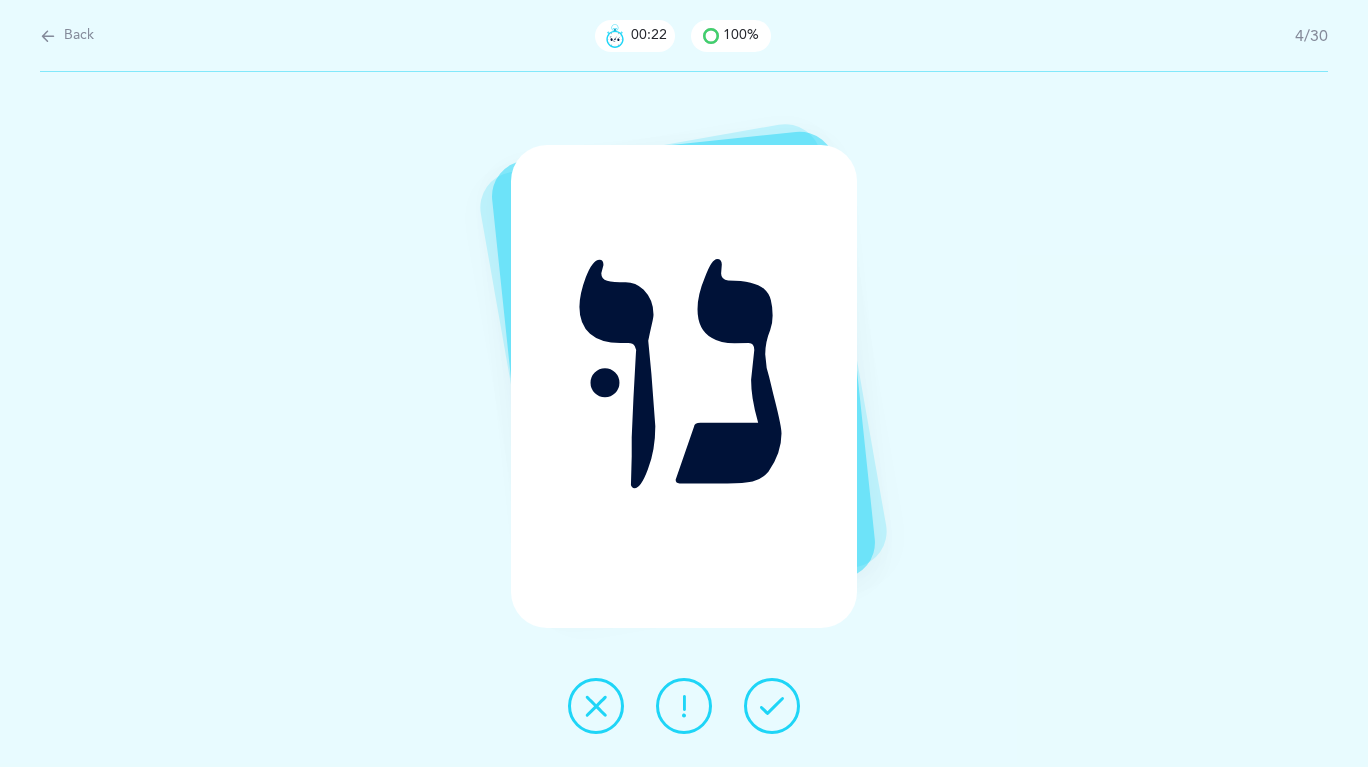 click at bounding box center (772, 706) 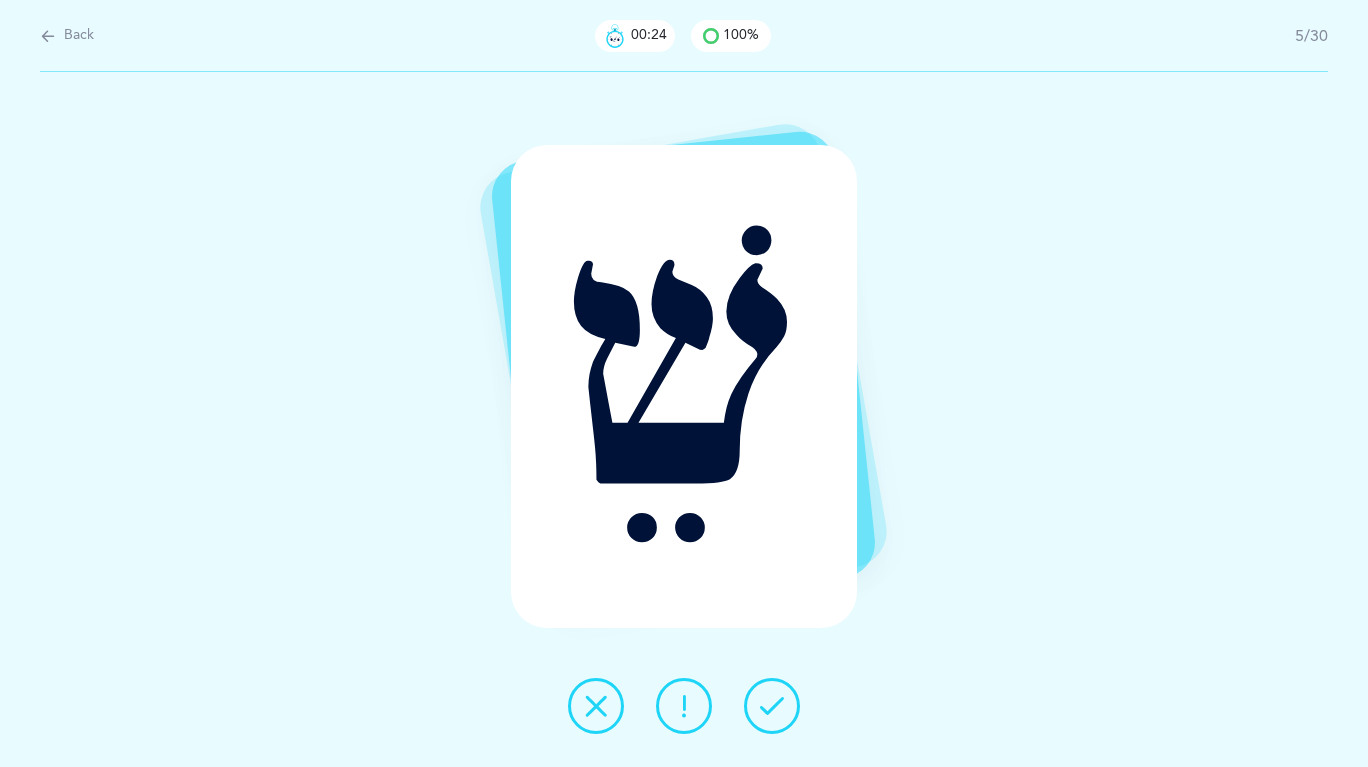click at bounding box center (772, 706) 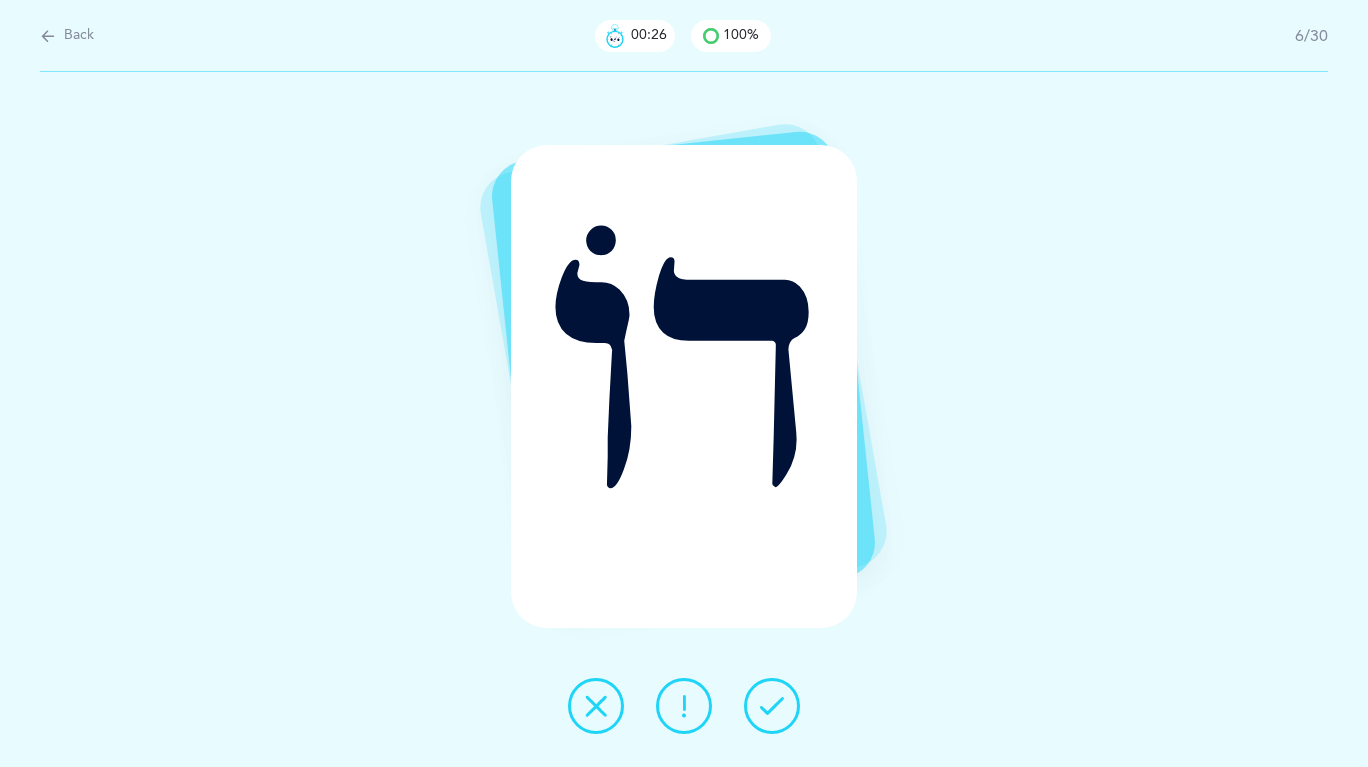click at bounding box center (772, 706) 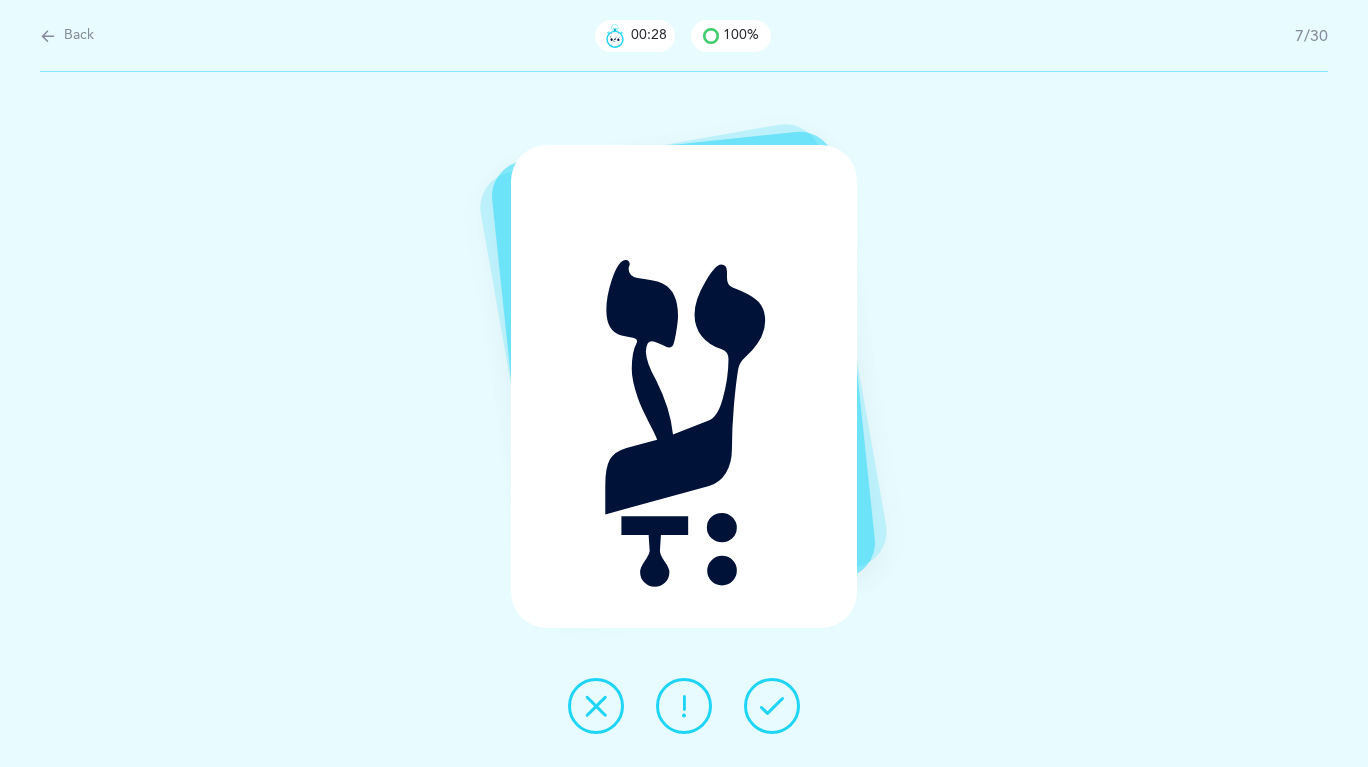 click at bounding box center (772, 706) 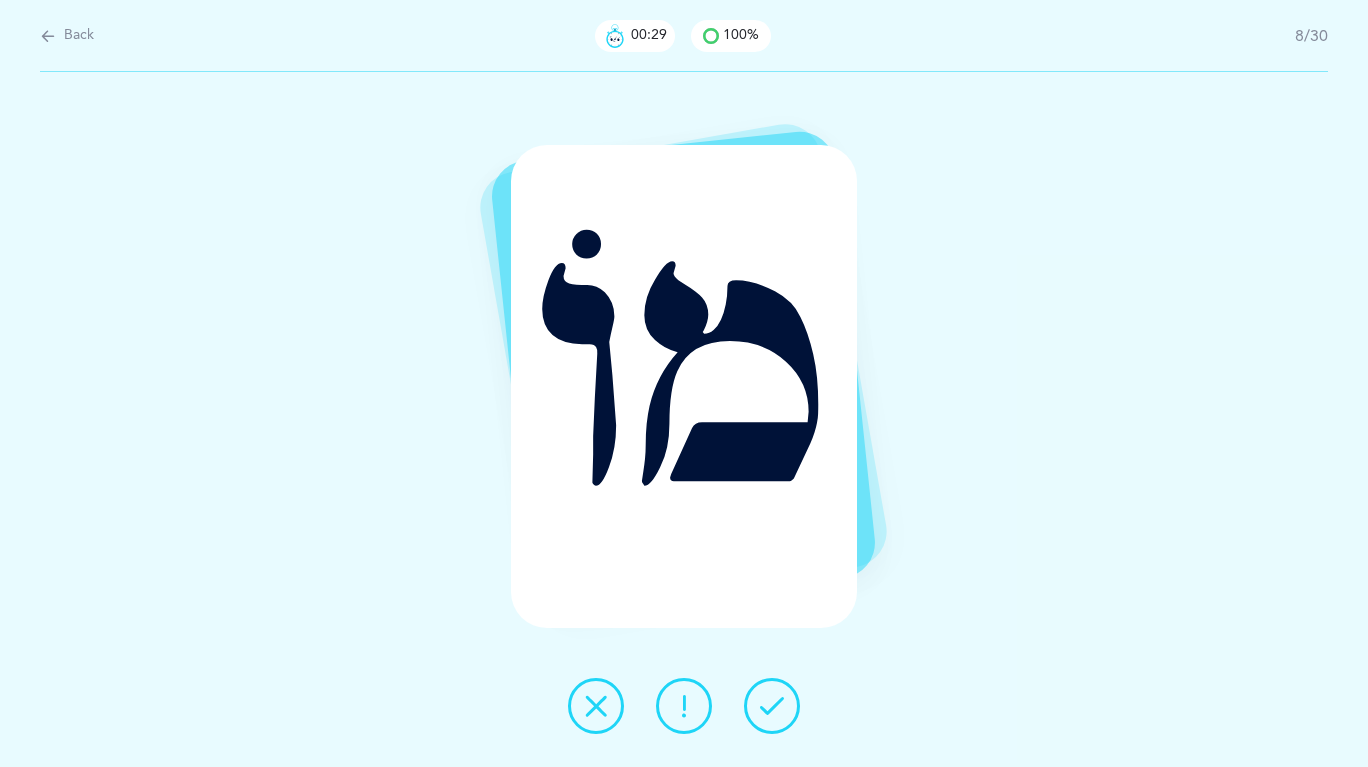 click at bounding box center (772, 706) 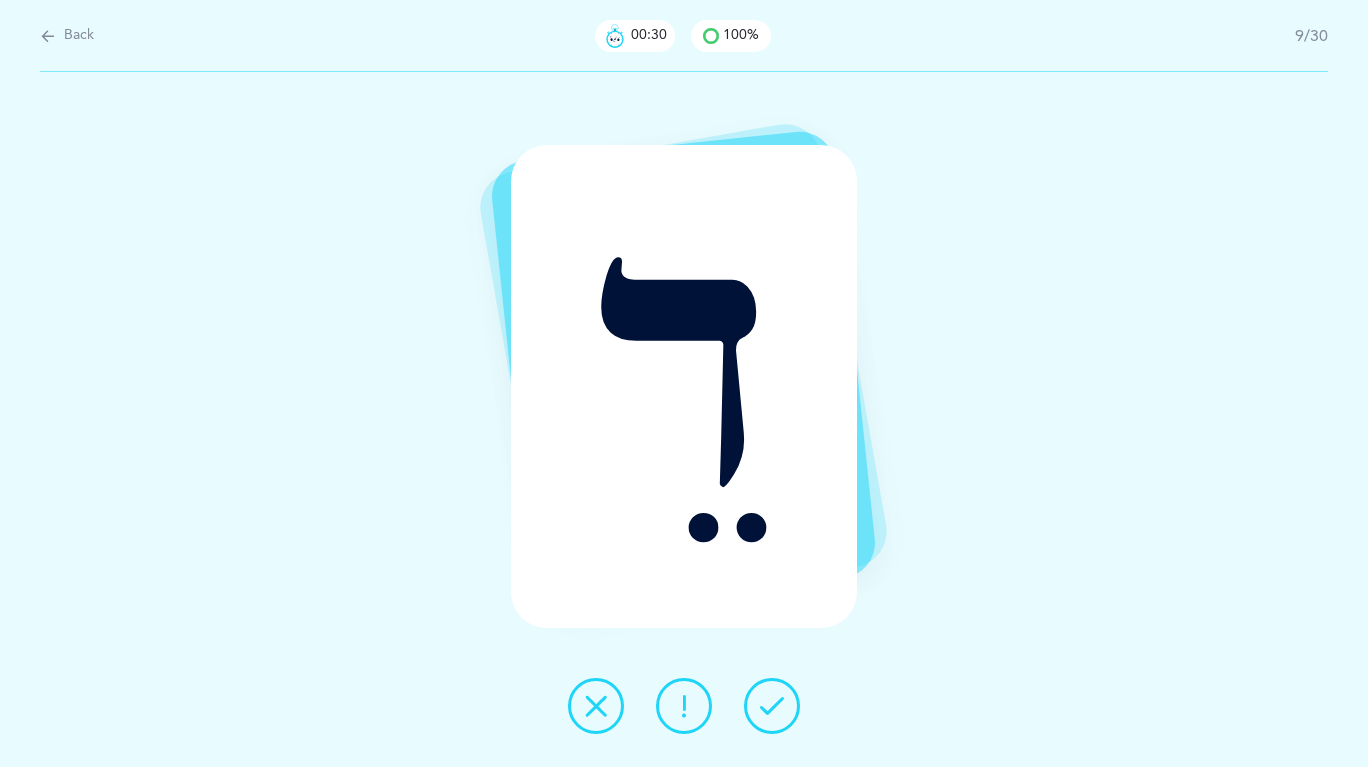 click at bounding box center [772, 706] 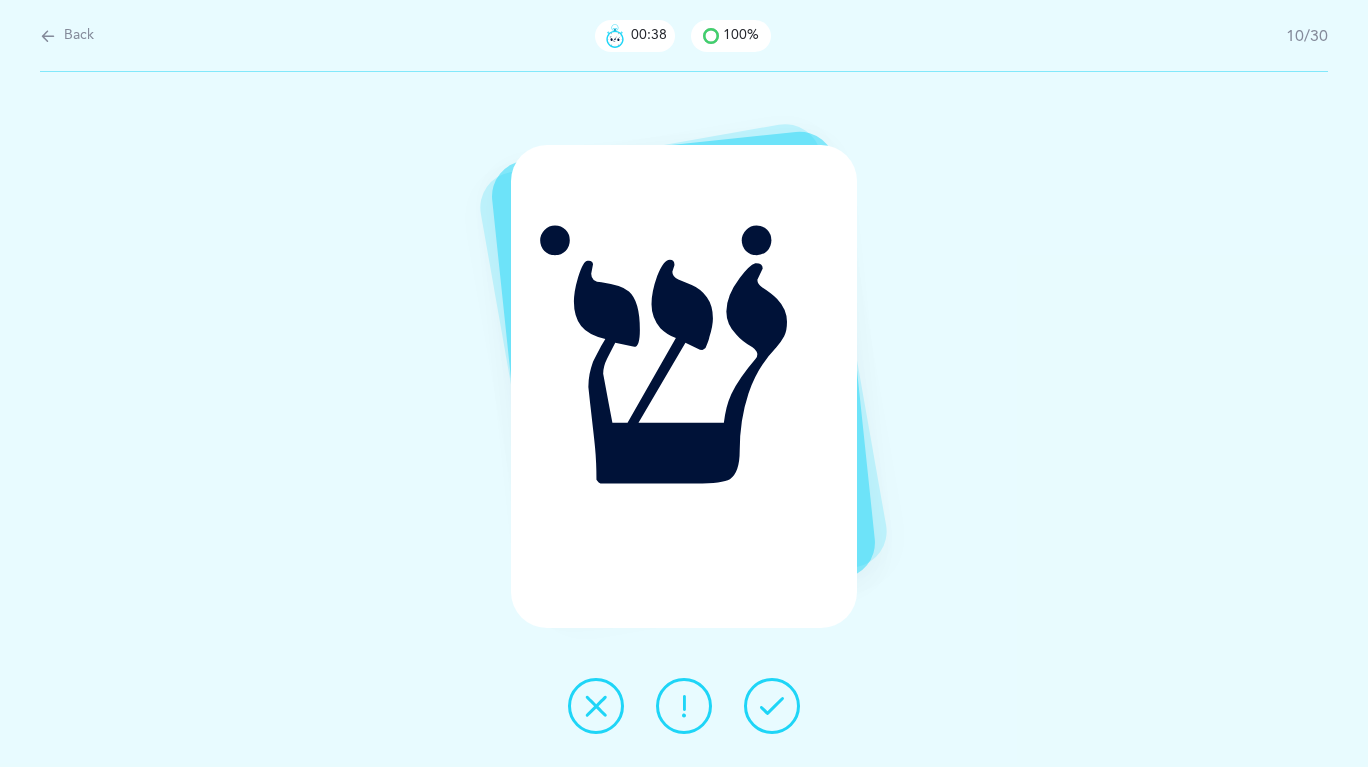 click at bounding box center (772, 706) 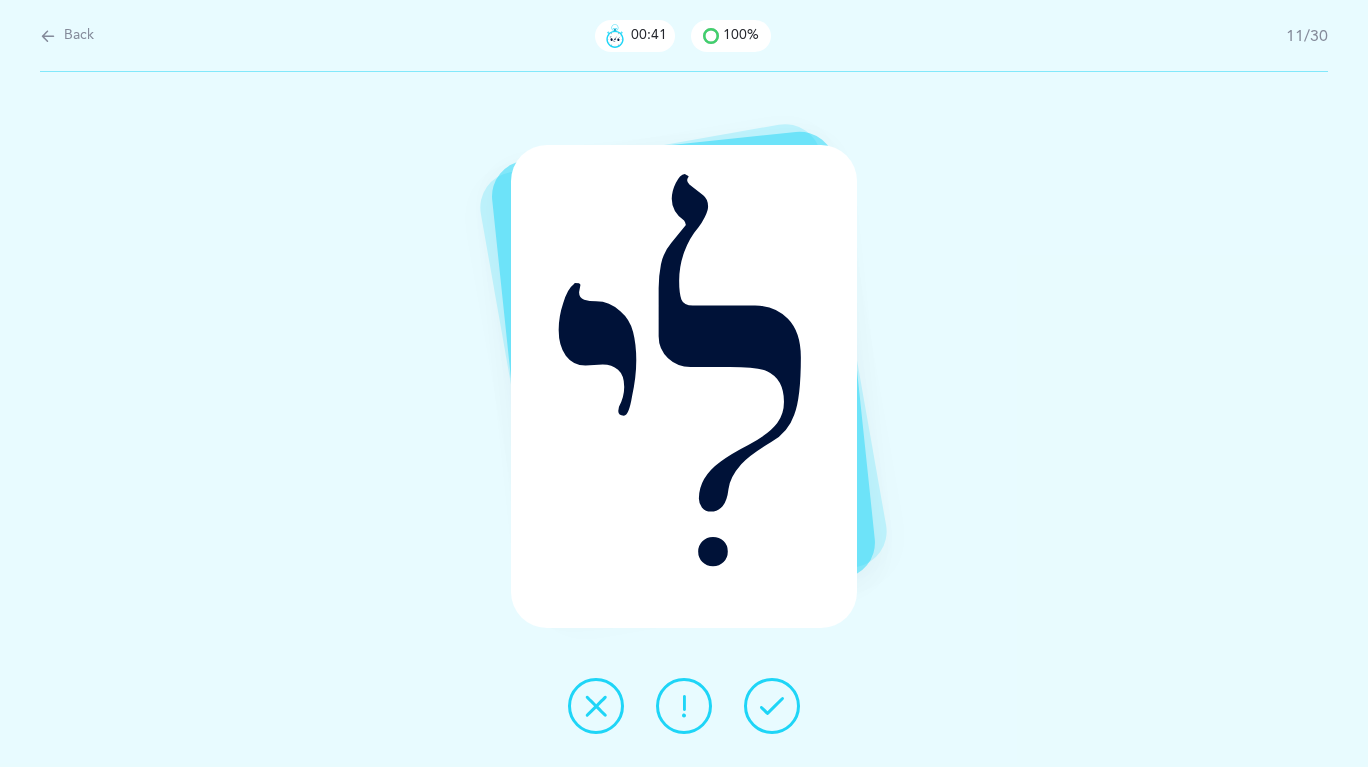 click at bounding box center [772, 706] 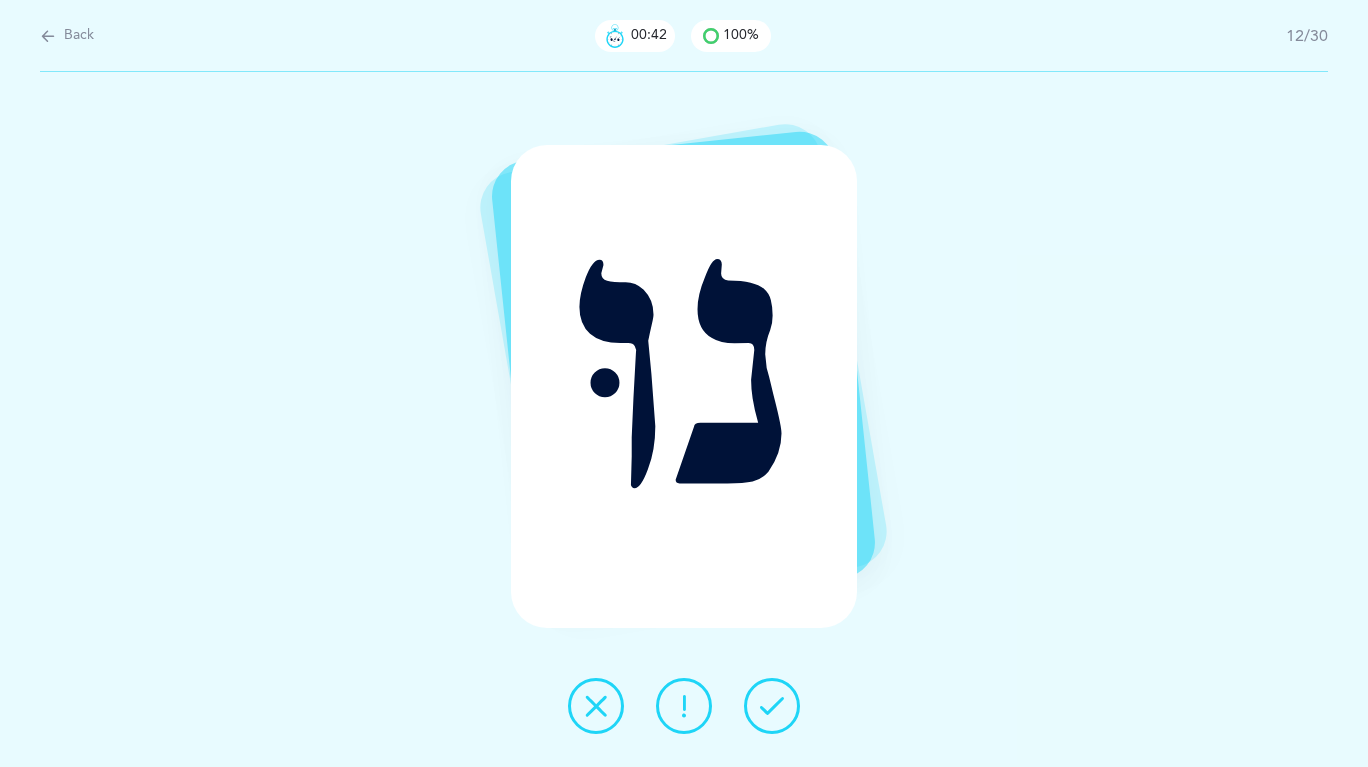 click at bounding box center (772, 706) 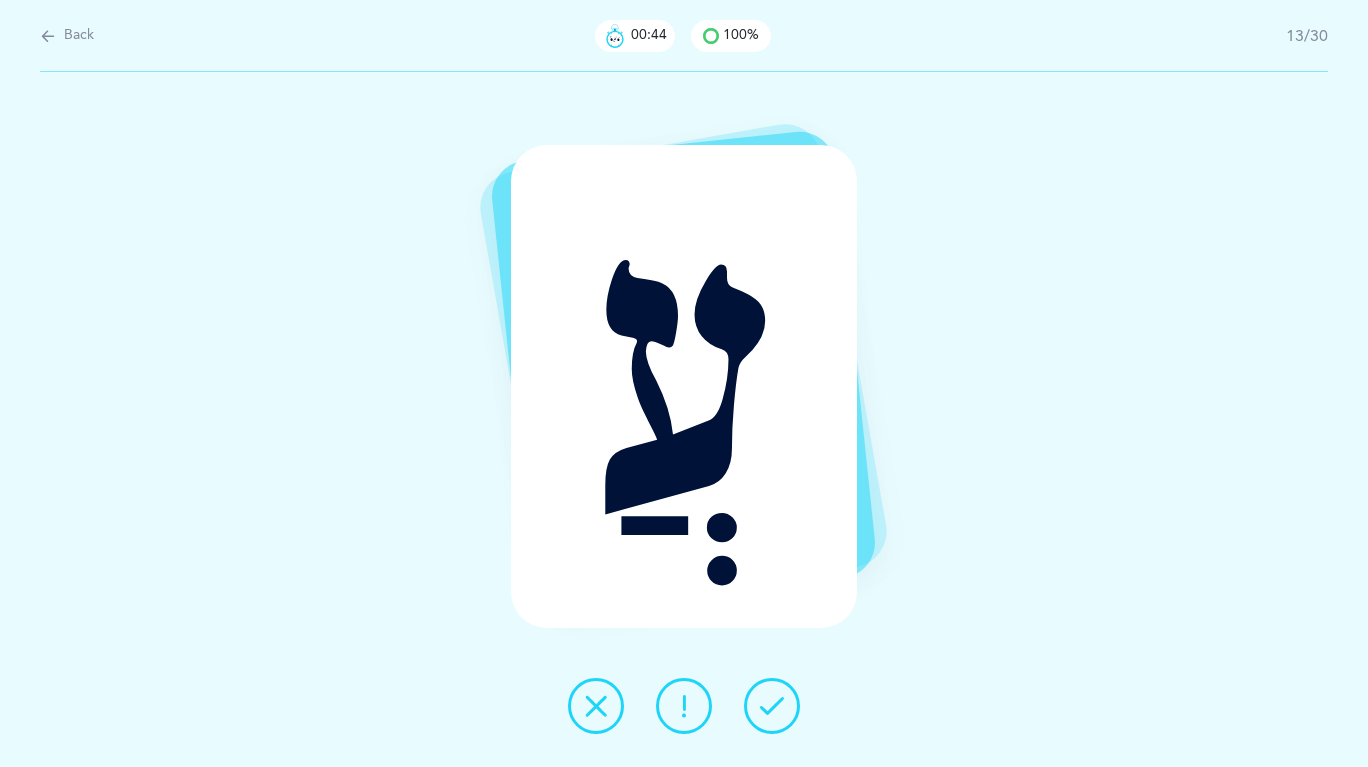 click at bounding box center (772, 706) 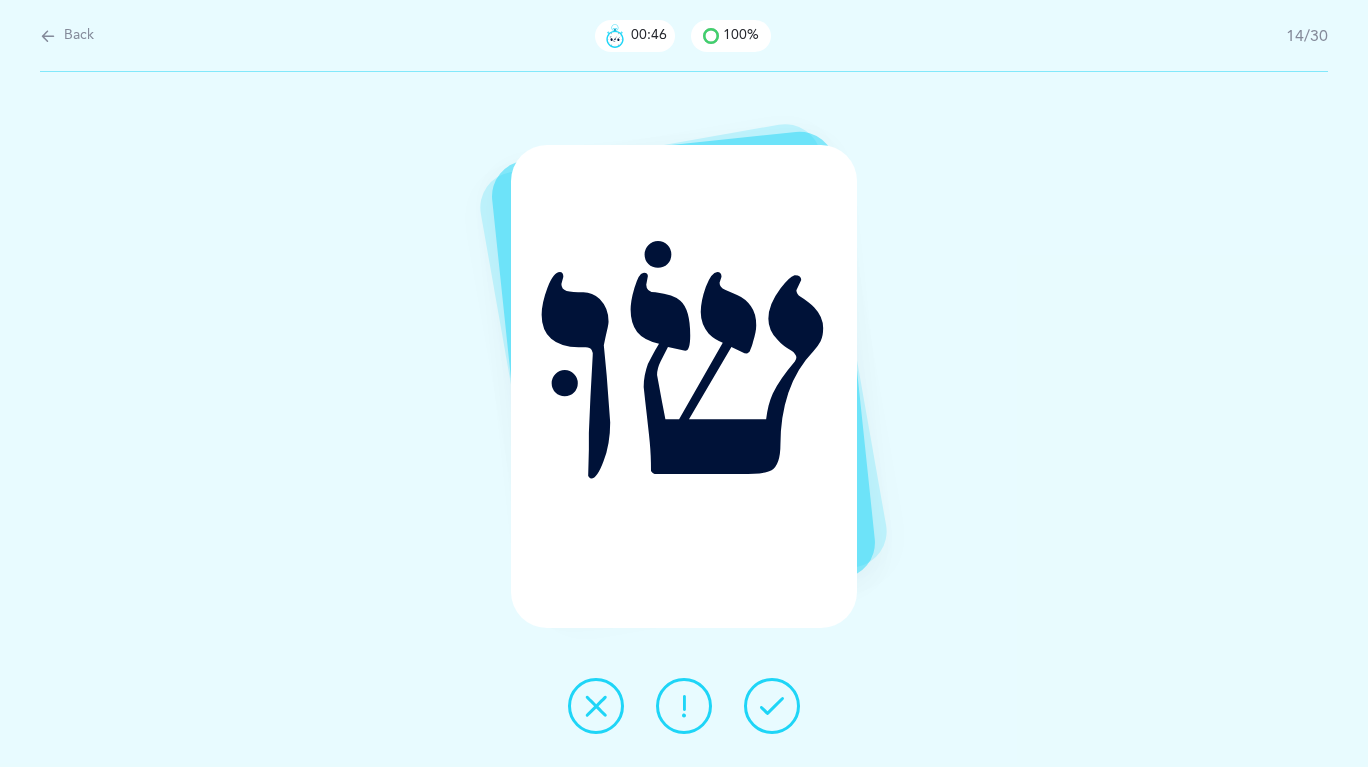 click at bounding box center (772, 706) 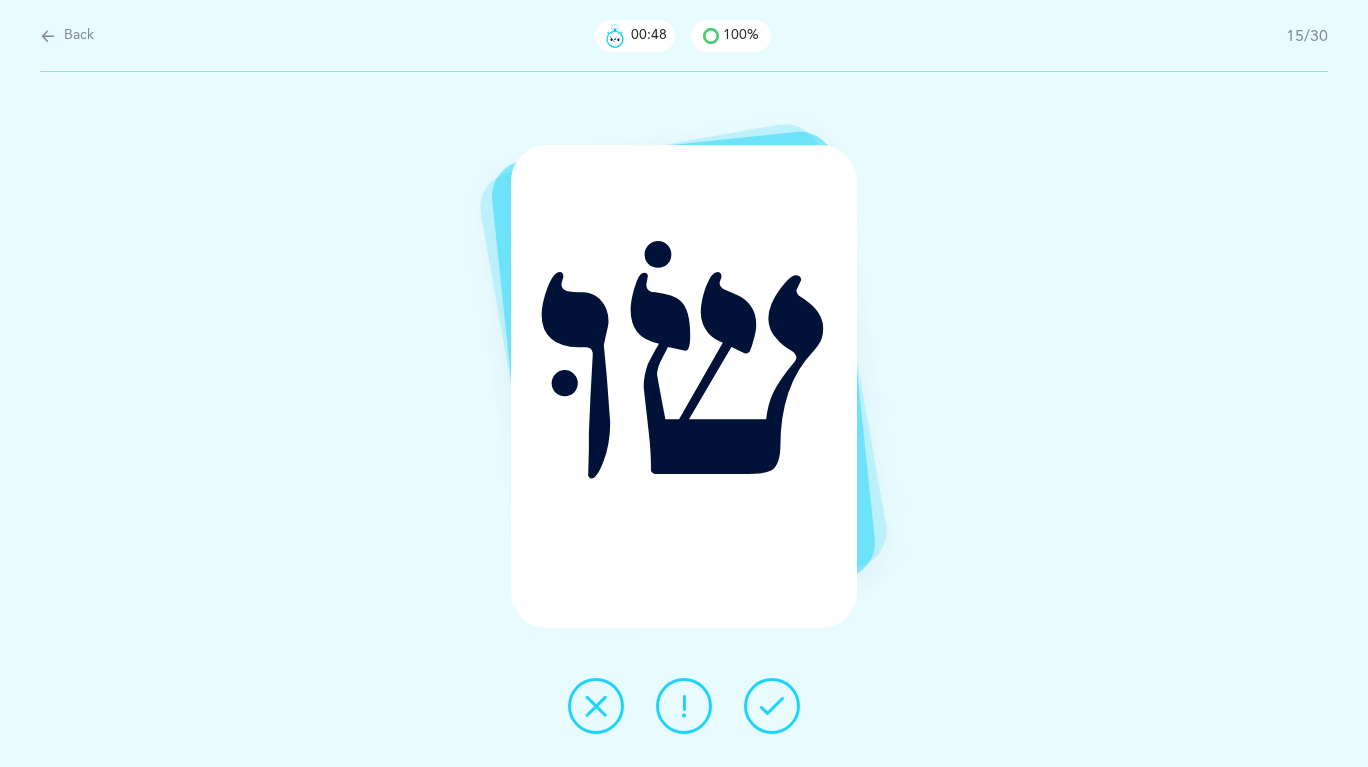 click at bounding box center (772, 706) 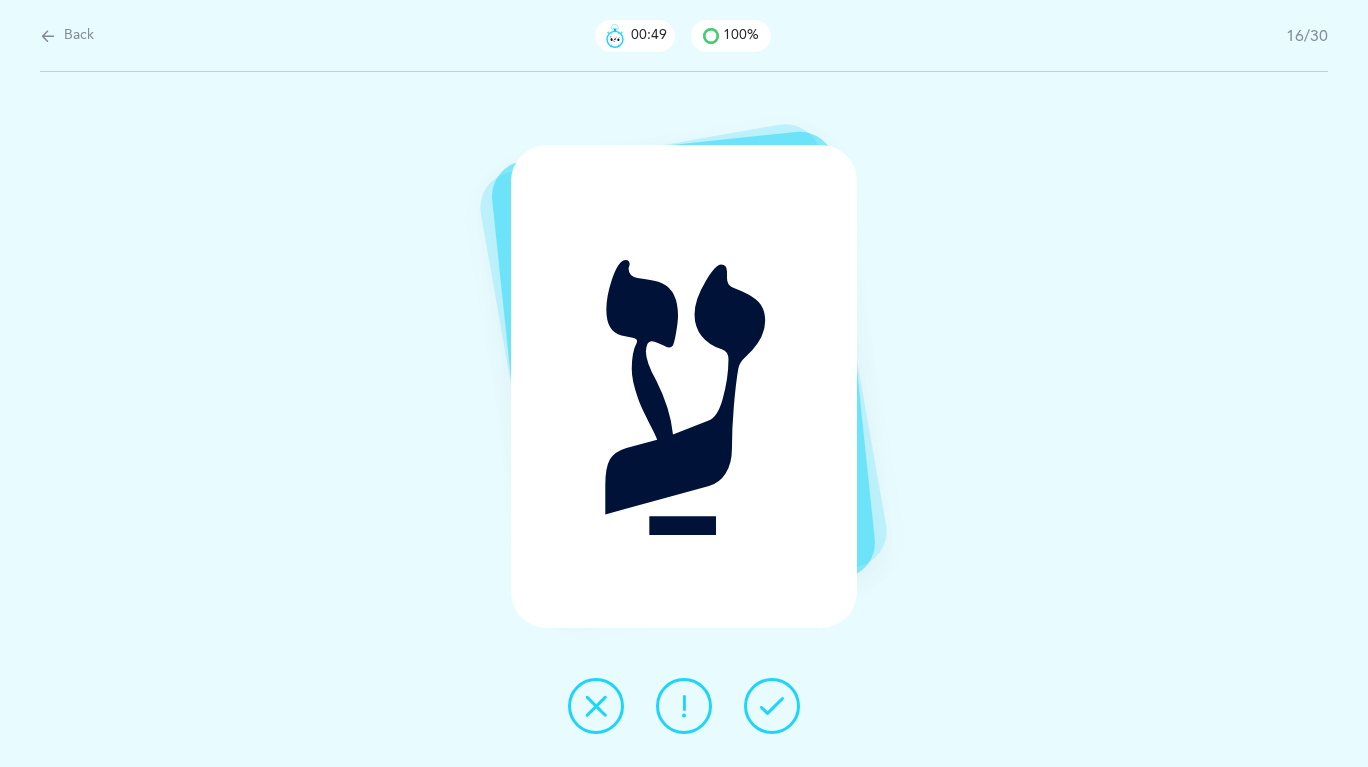 click at bounding box center (772, 706) 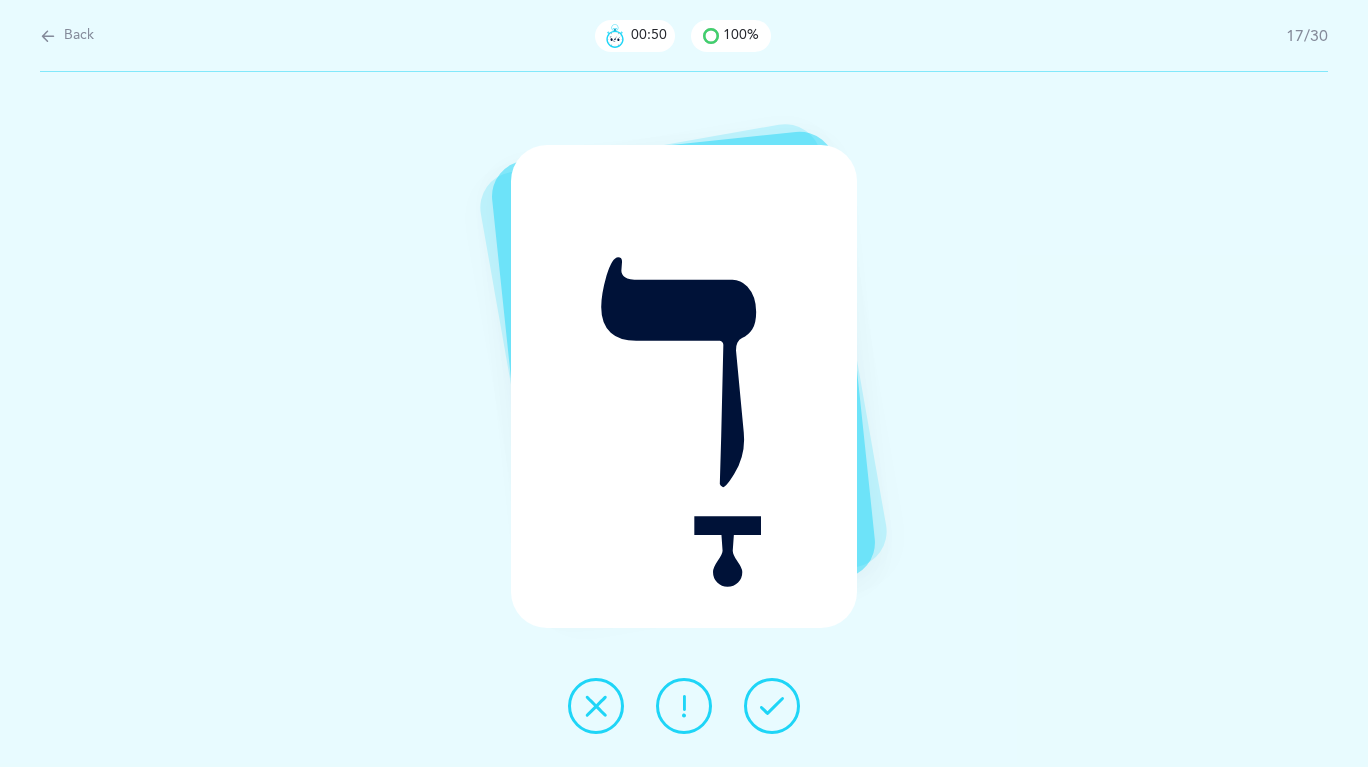 click at bounding box center (772, 706) 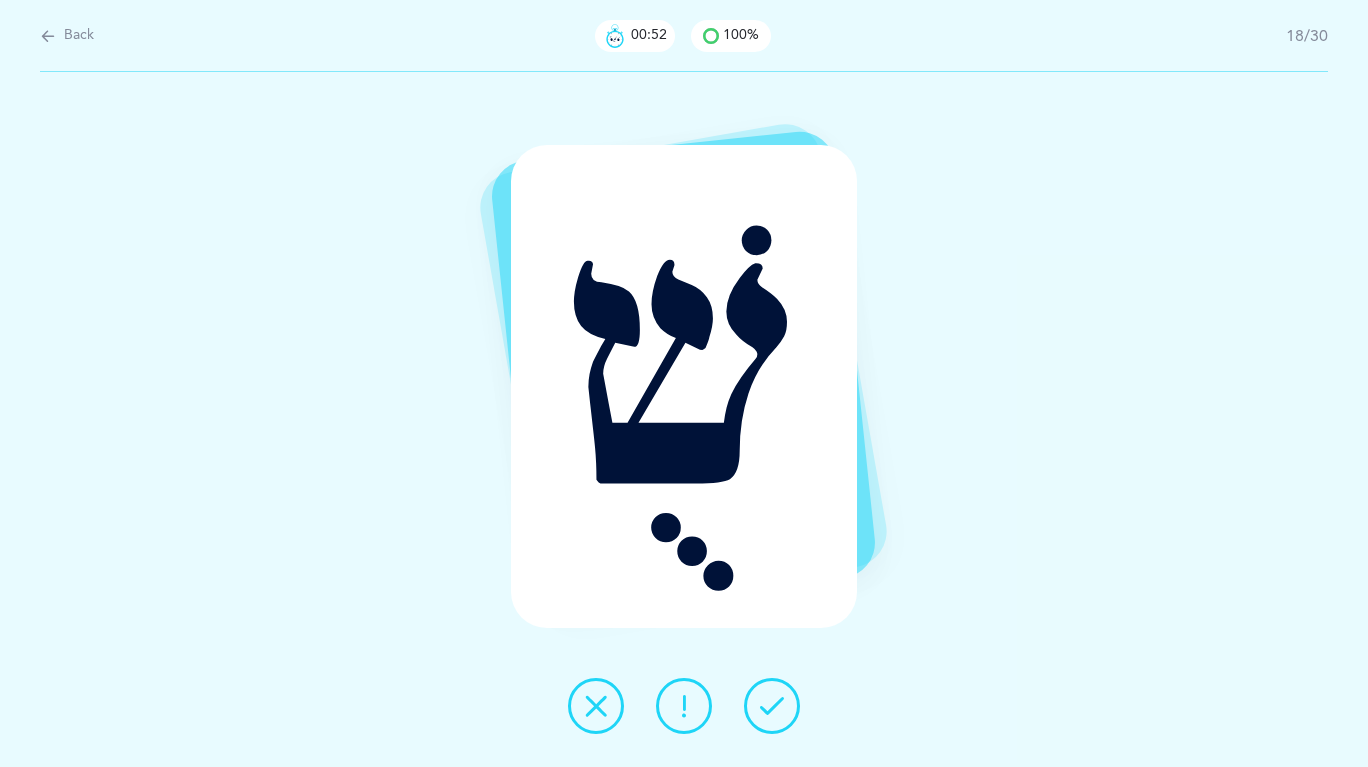 click at bounding box center (772, 706) 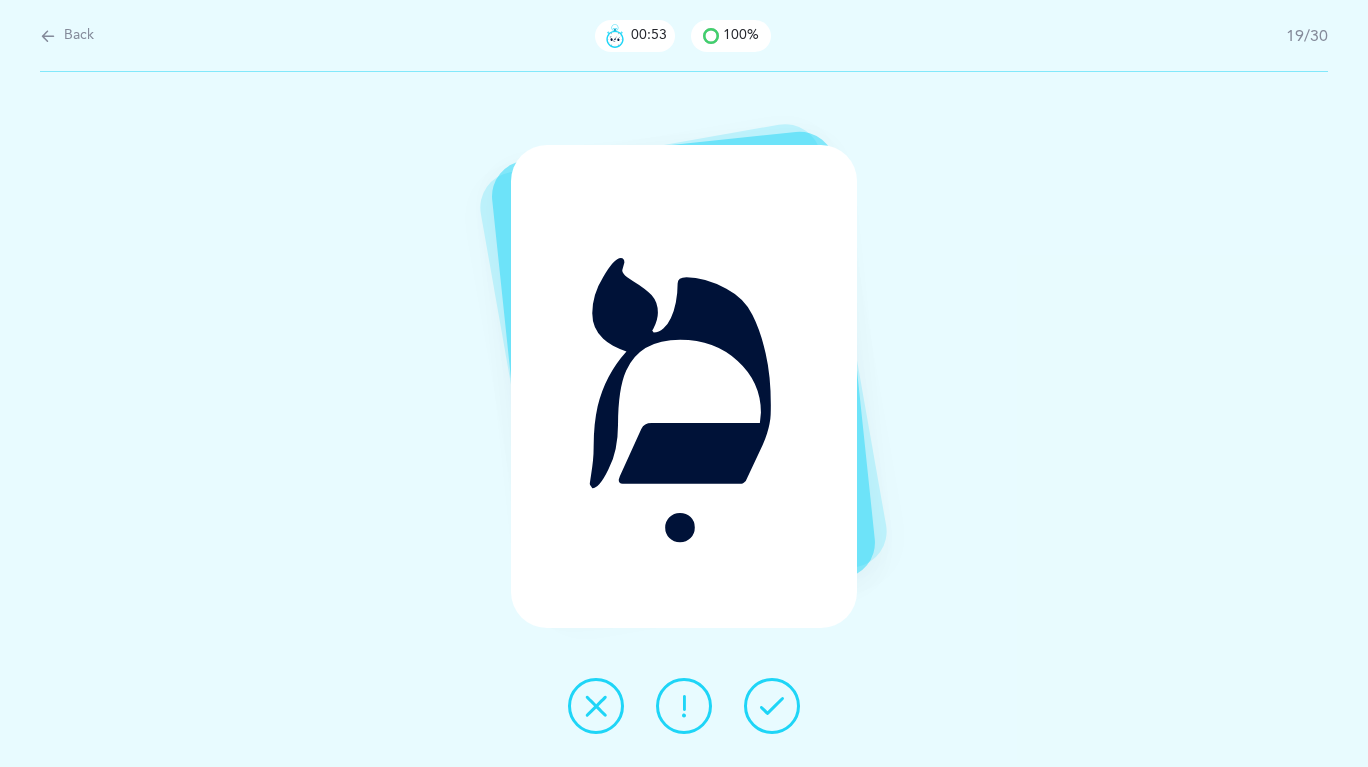 click at bounding box center (772, 706) 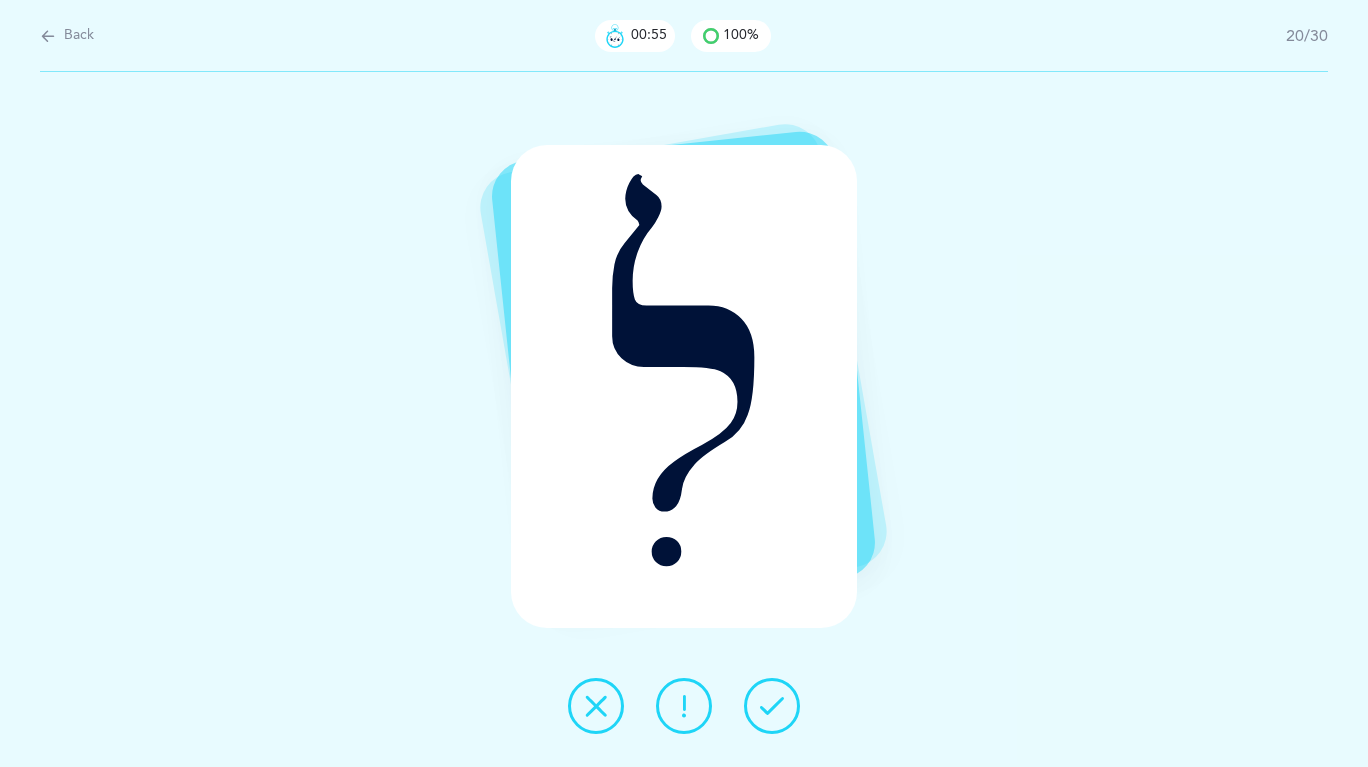 click at bounding box center (772, 706) 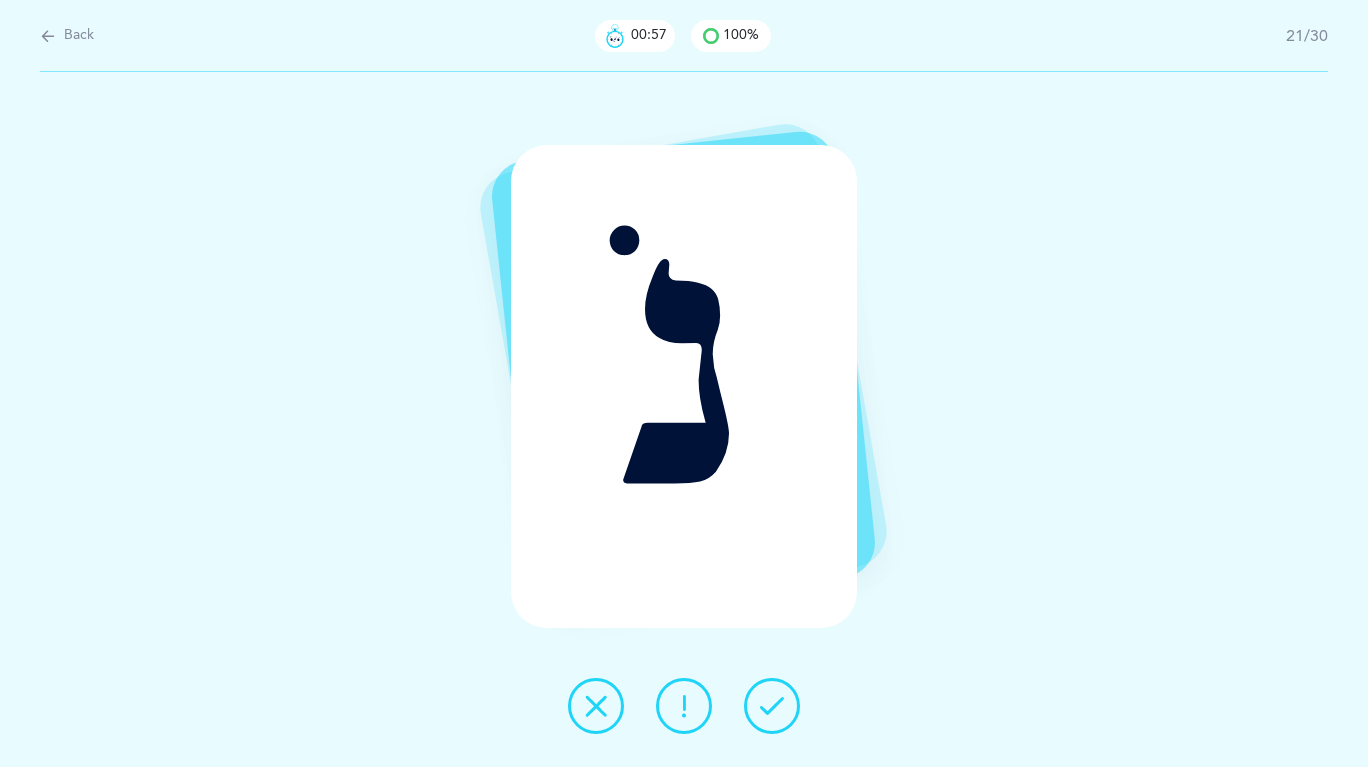 click at bounding box center (772, 706) 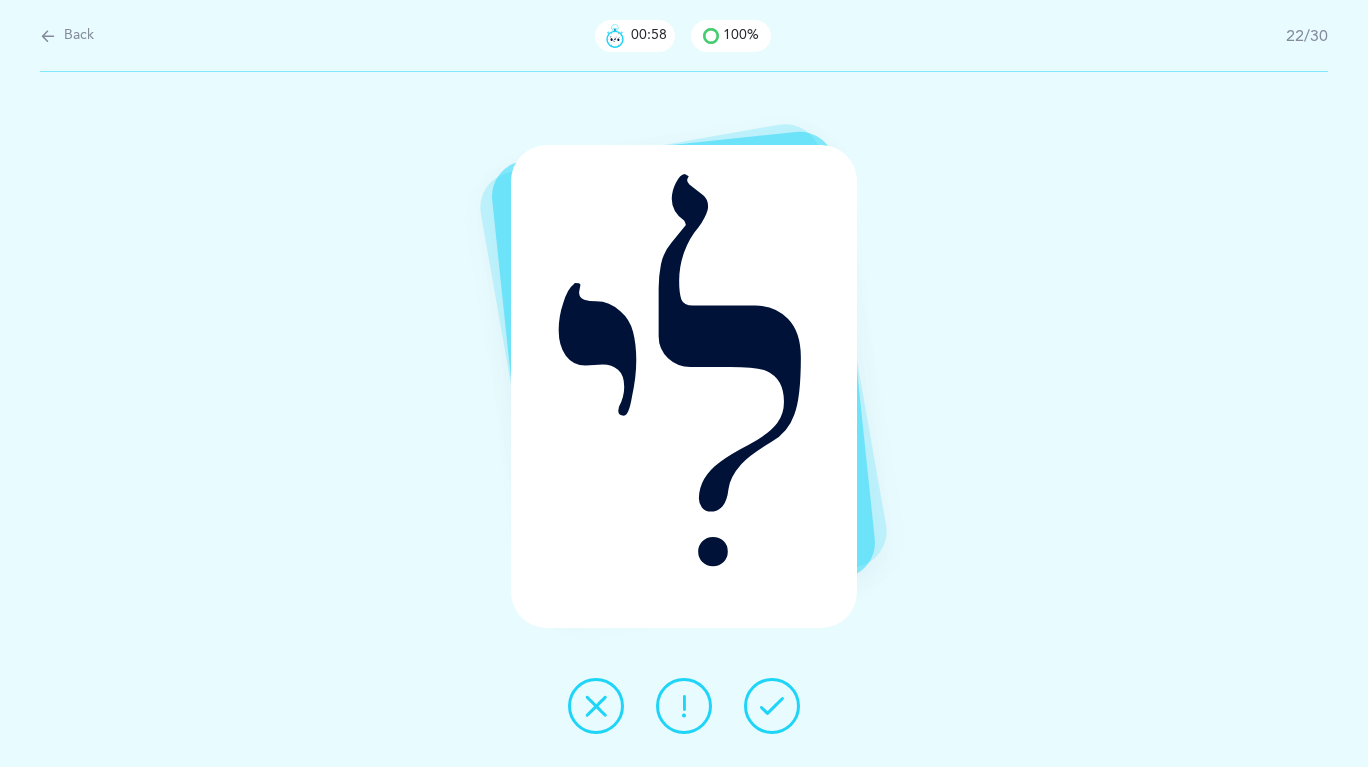 click at bounding box center (772, 706) 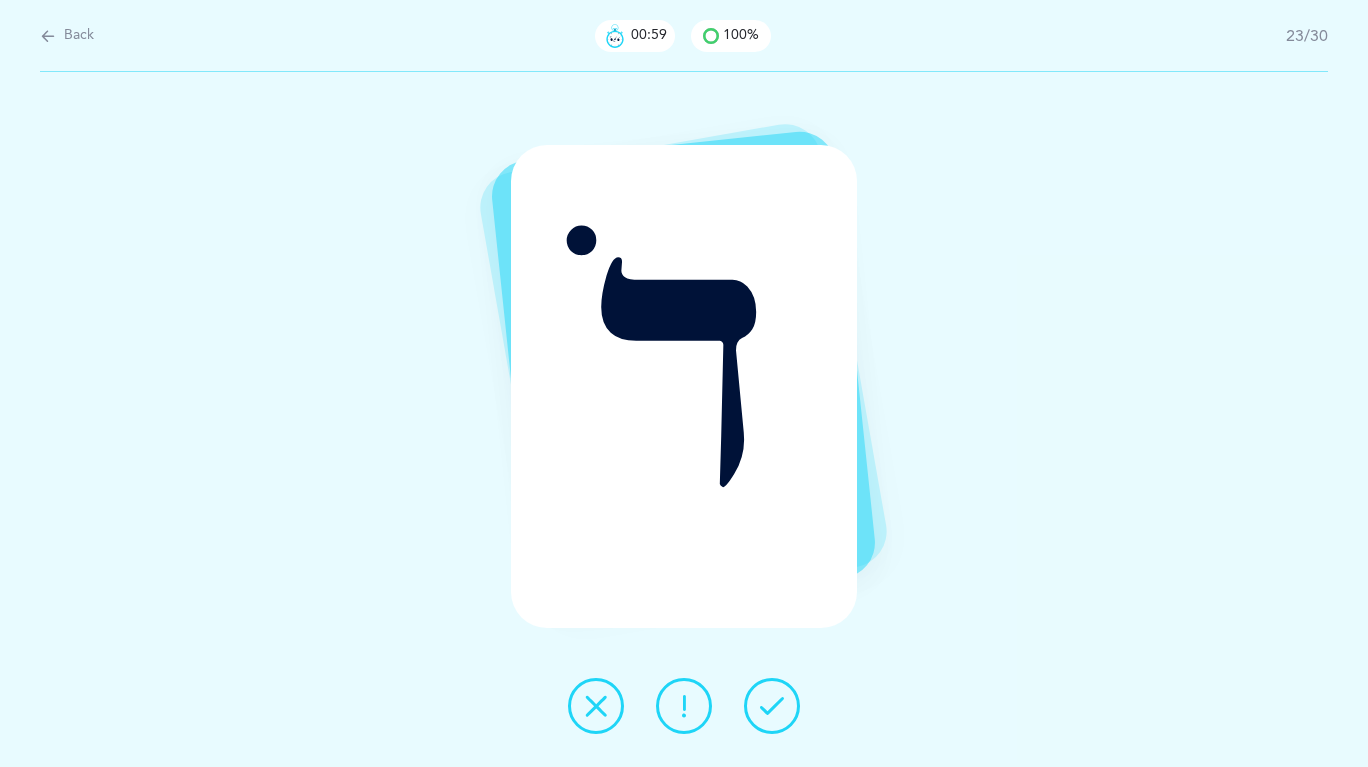 click at bounding box center [772, 706] 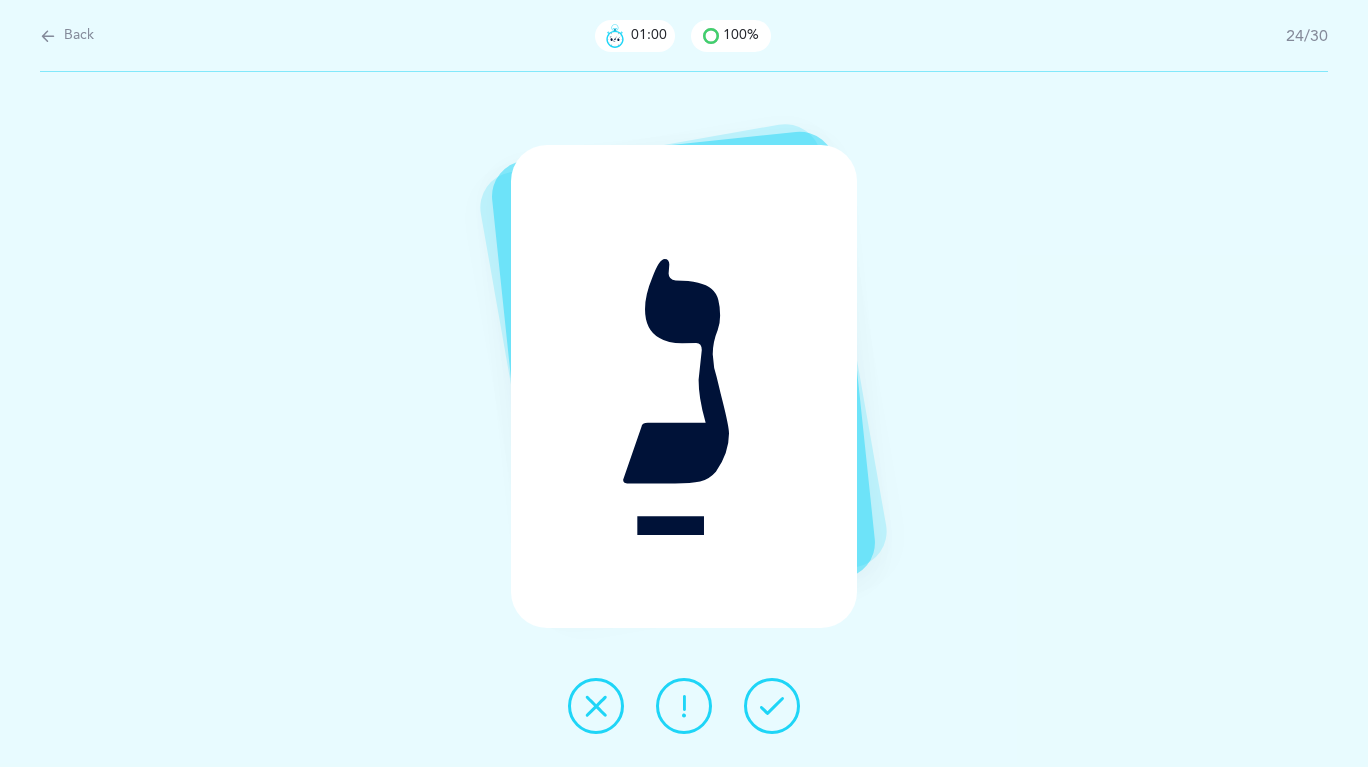 click at bounding box center (772, 706) 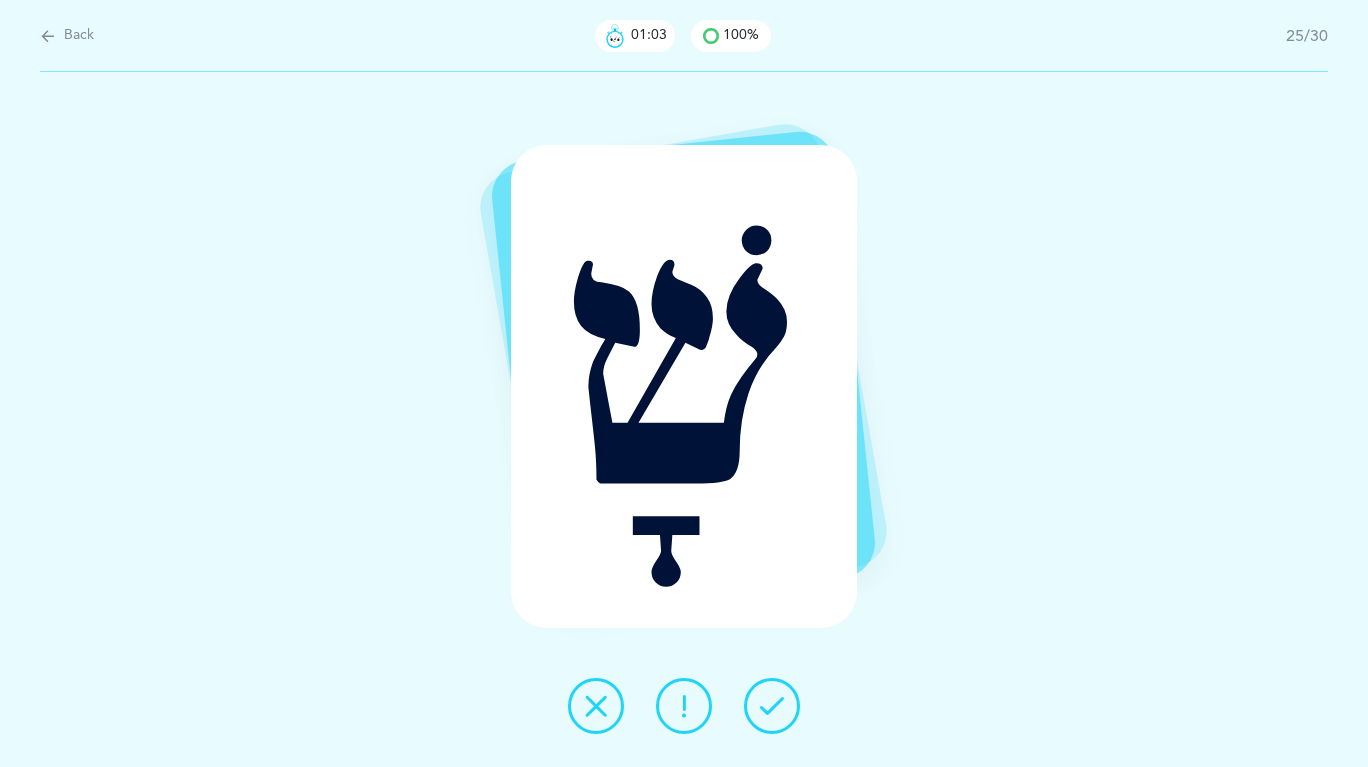 click at bounding box center [596, 706] 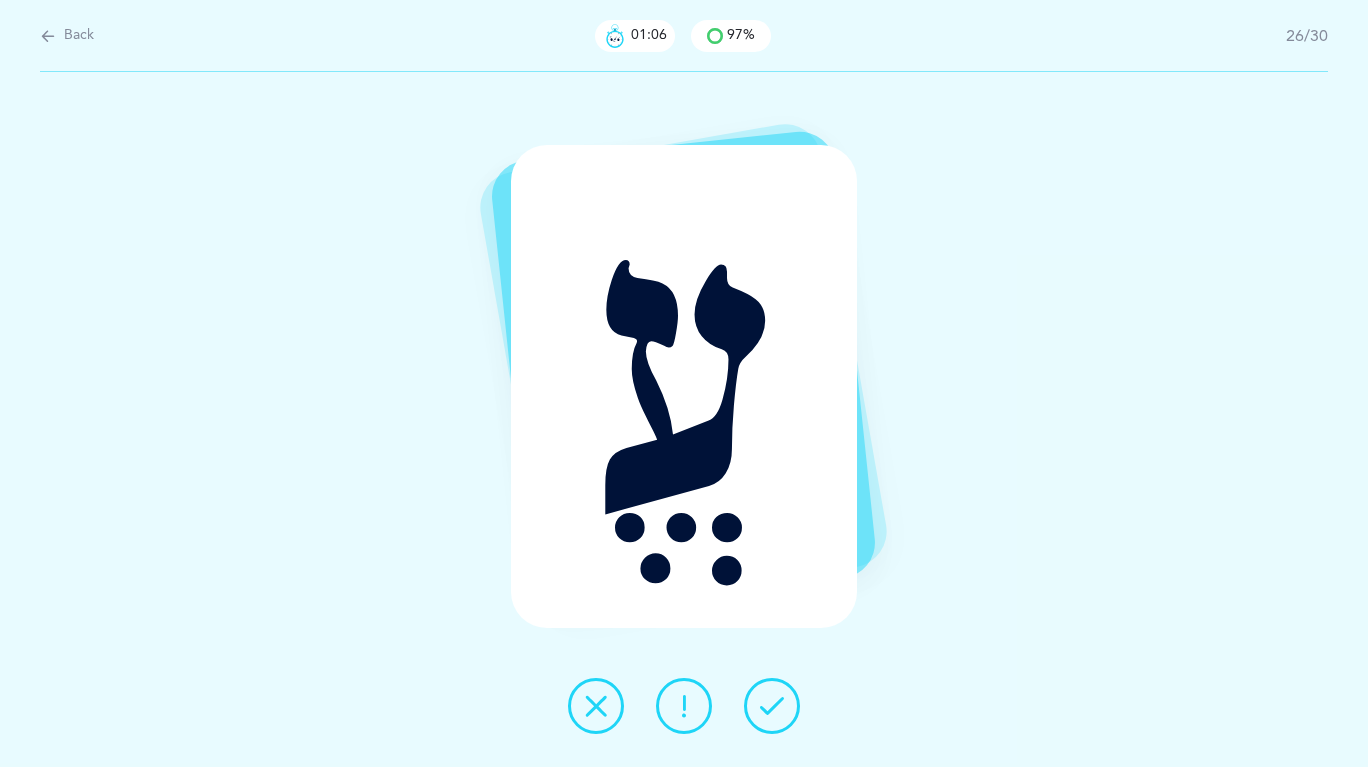 click at bounding box center (772, 706) 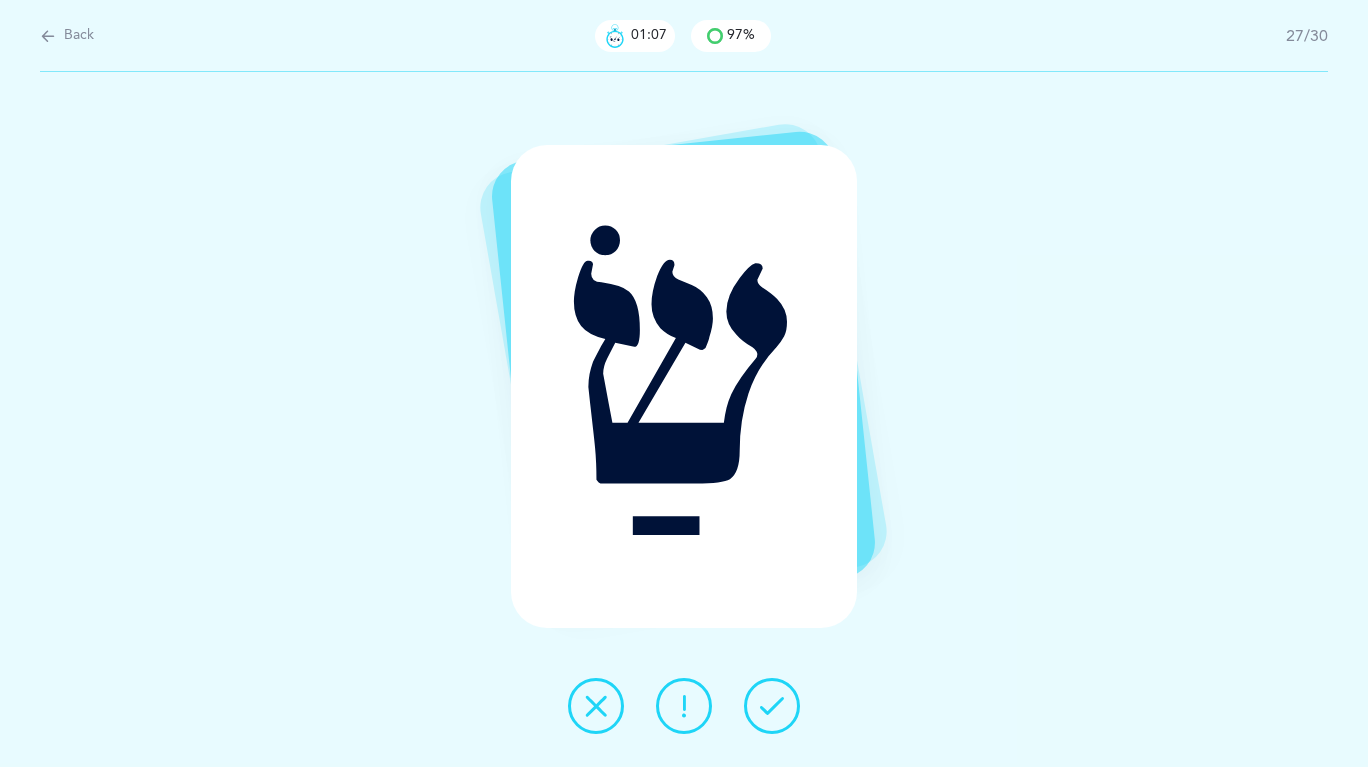 click at bounding box center (772, 706) 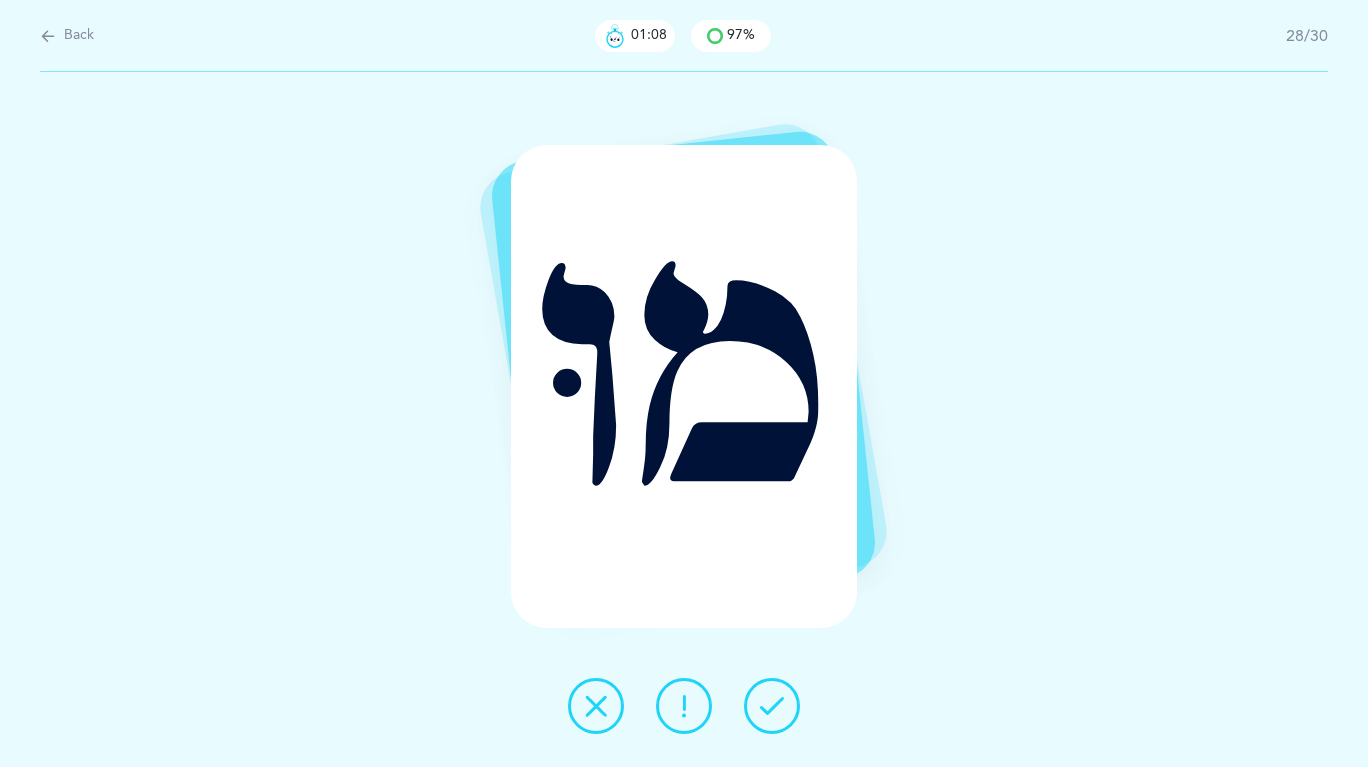 click at bounding box center [772, 706] 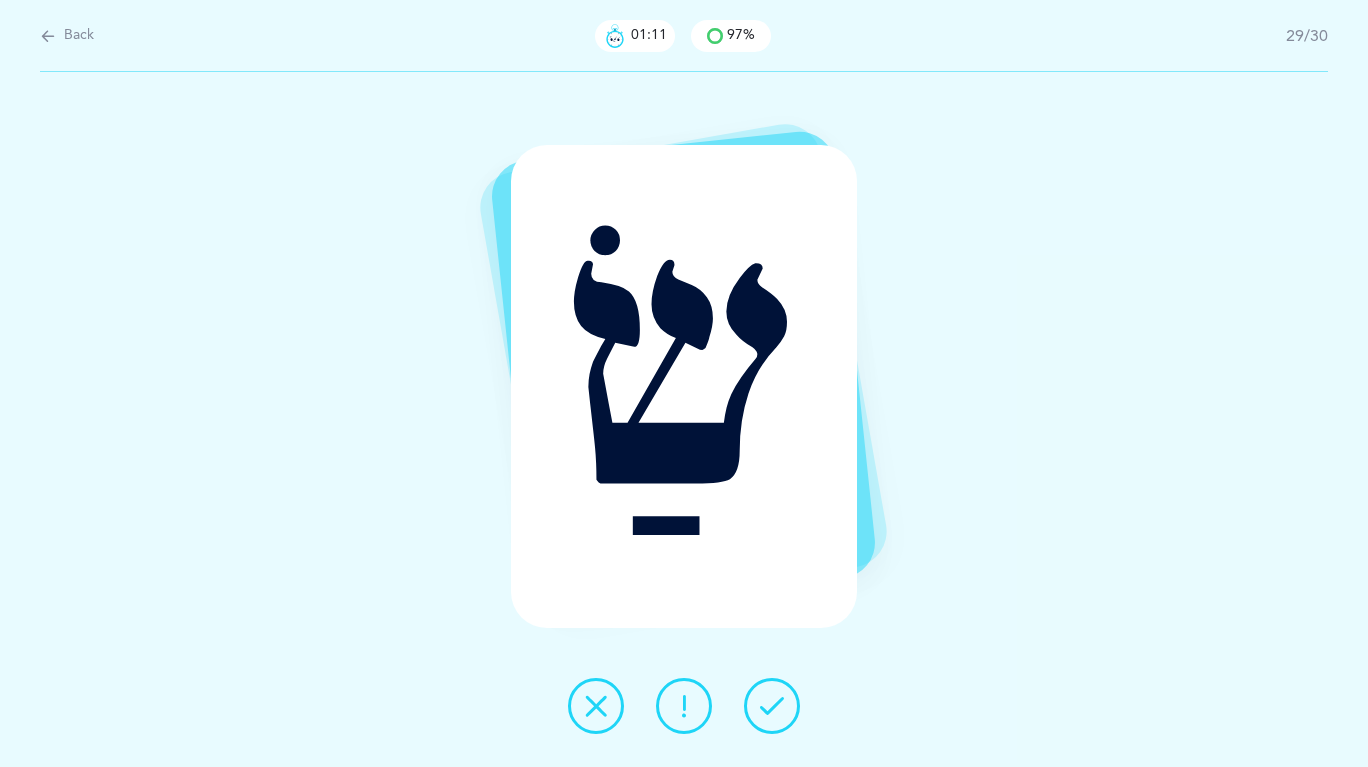 click at bounding box center (772, 706) 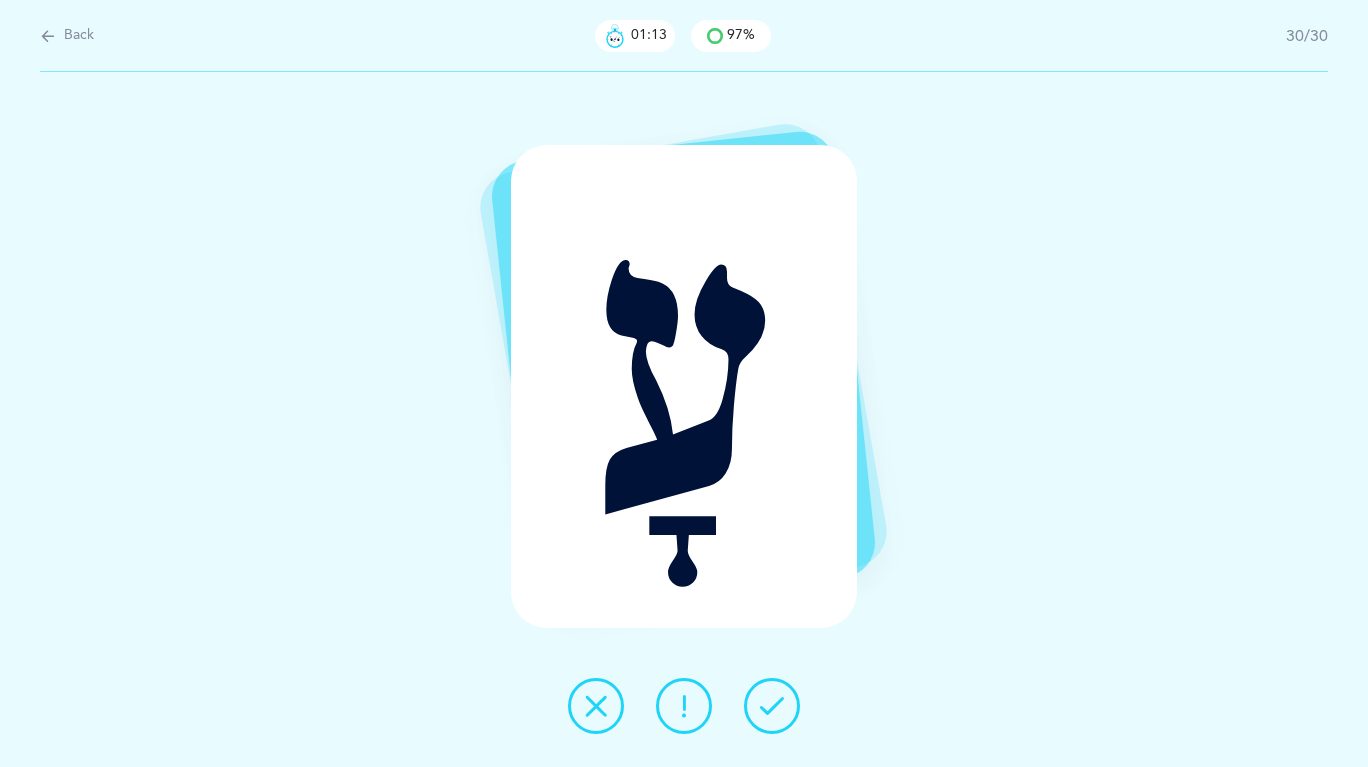 click at bounding box center (772, 706) 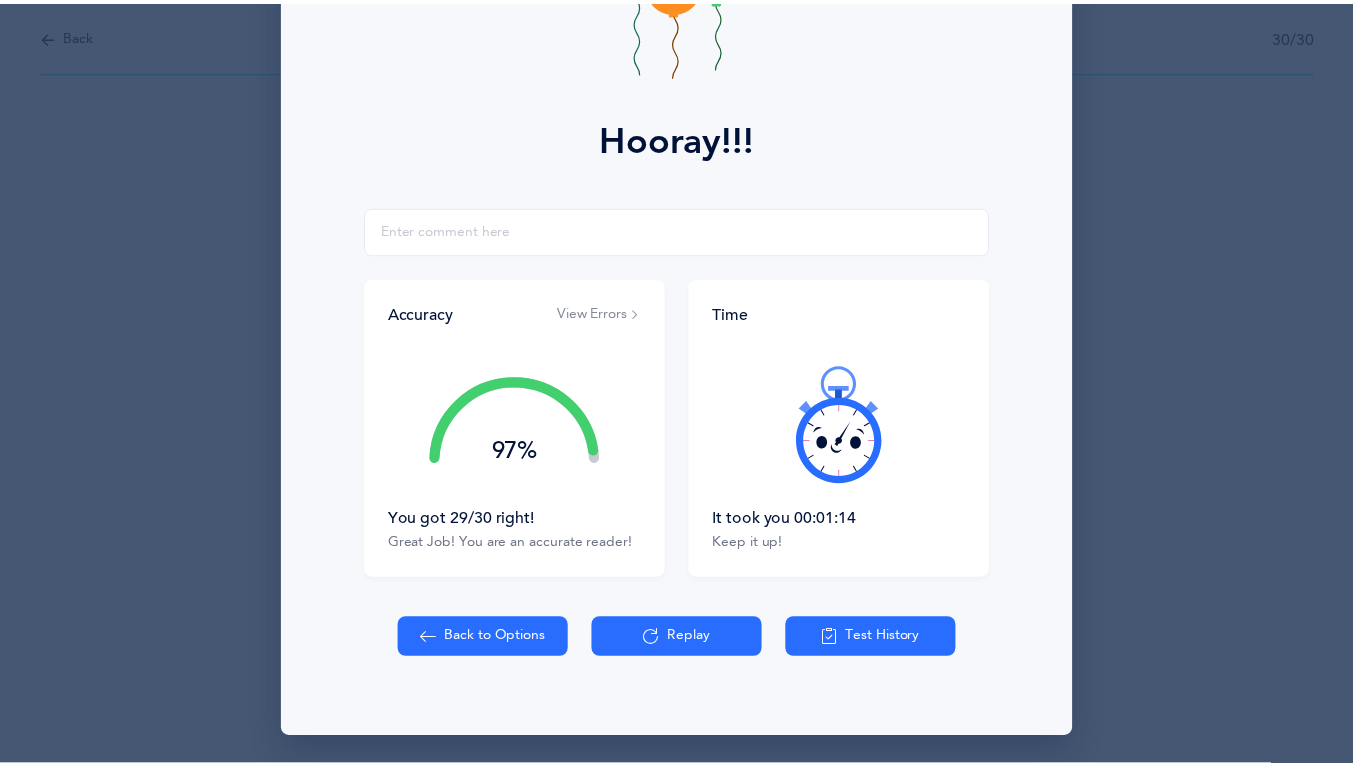 scroll, scrollTop: 176, scrollLeft: 0, axis: vertical 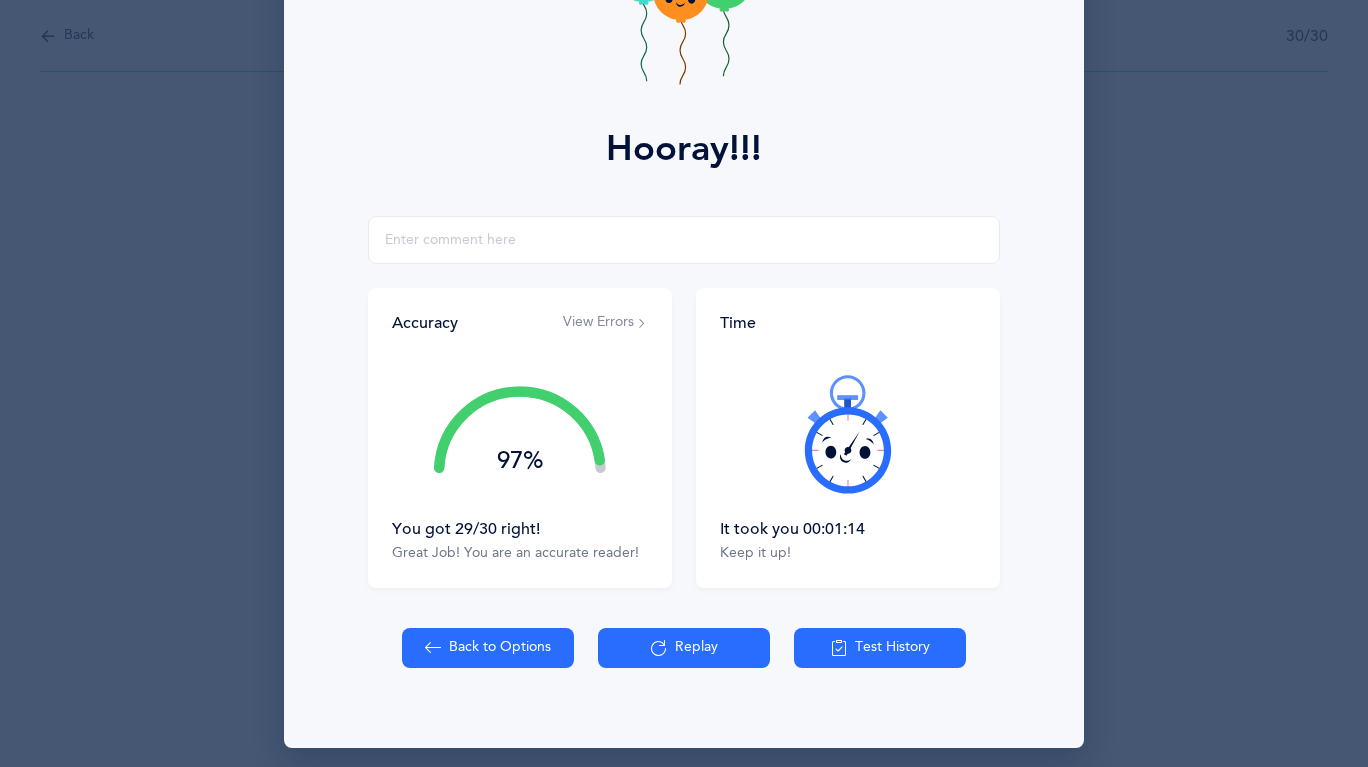 click on "Back to Options" at bounding box center (488, 648) 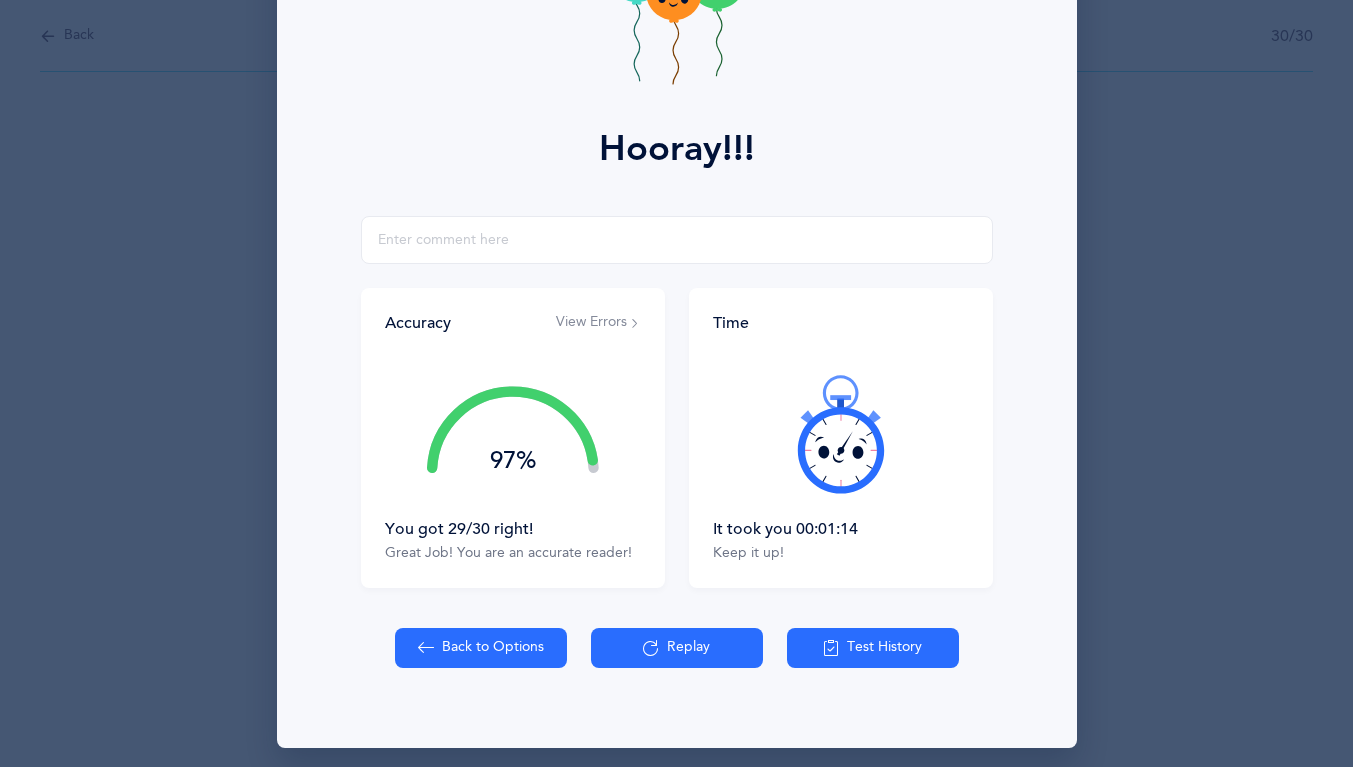 select on "4" 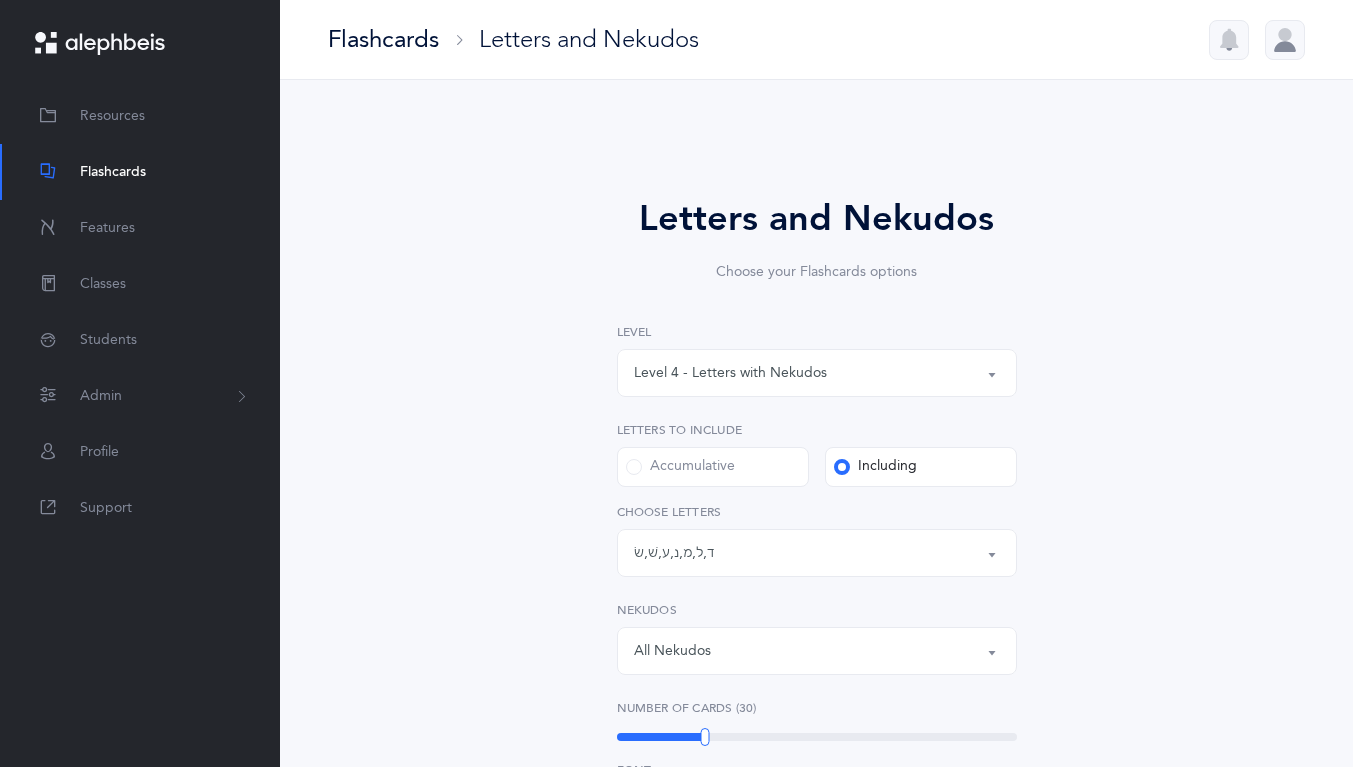 scroll, scrollTop: 70, scrollLeft: 0, axis: vertical 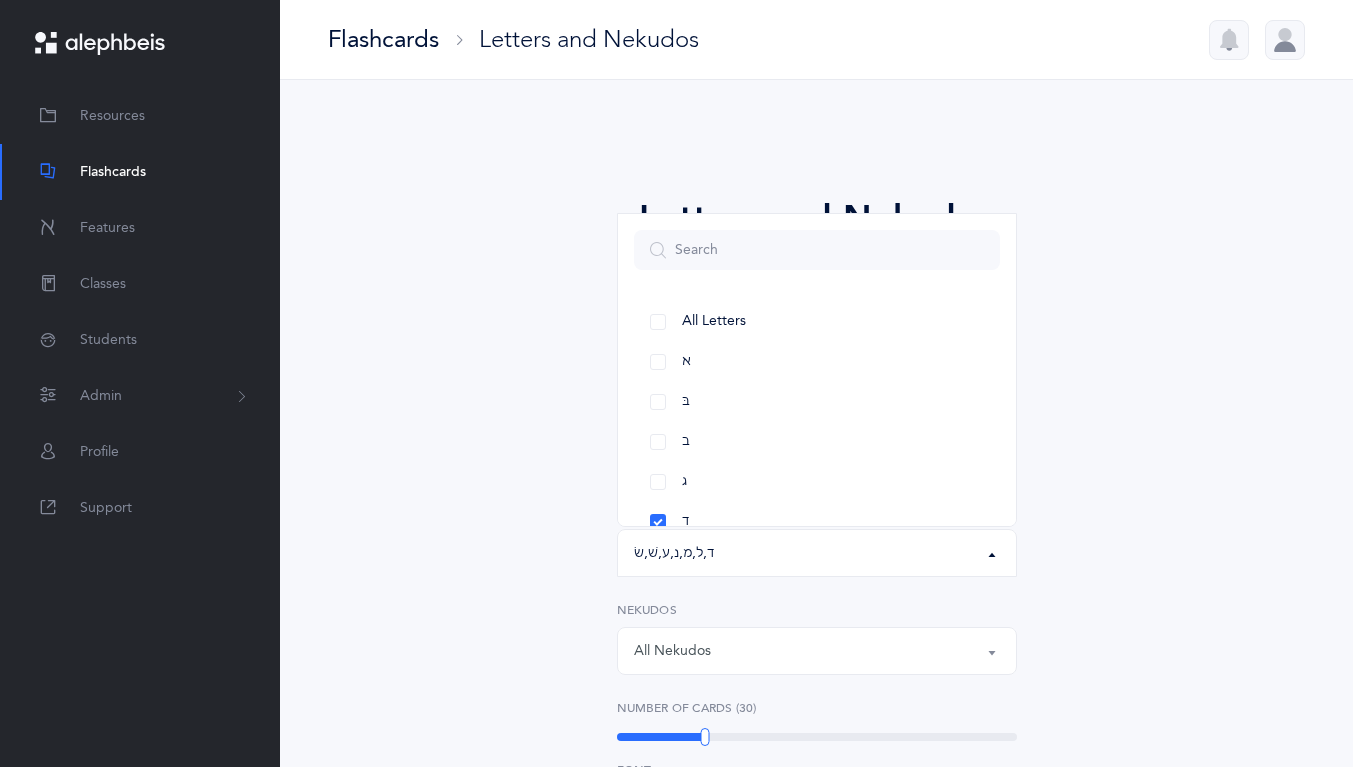 click on "All Letters" at bounding box center (817, 322) 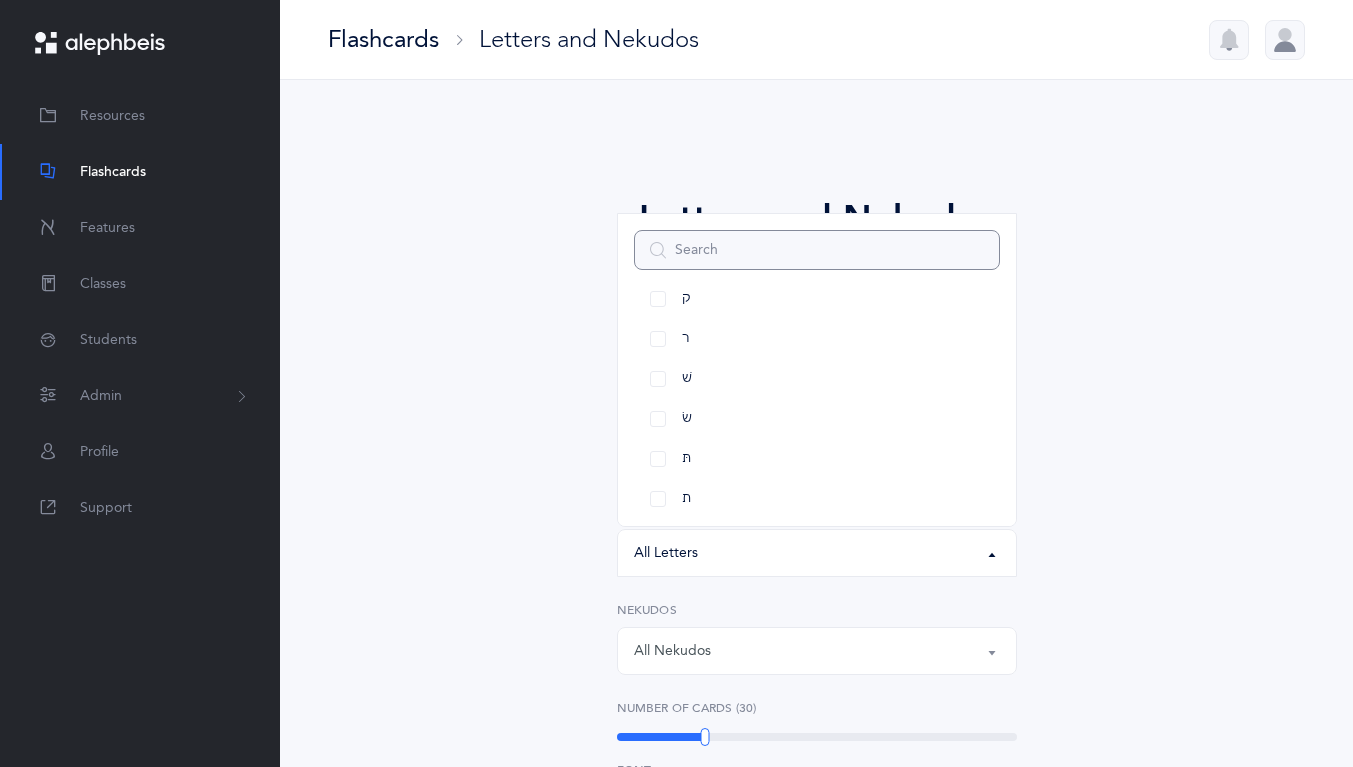 scroll, scrollTop: 1032, scrollLeft: 0, axis: vertical 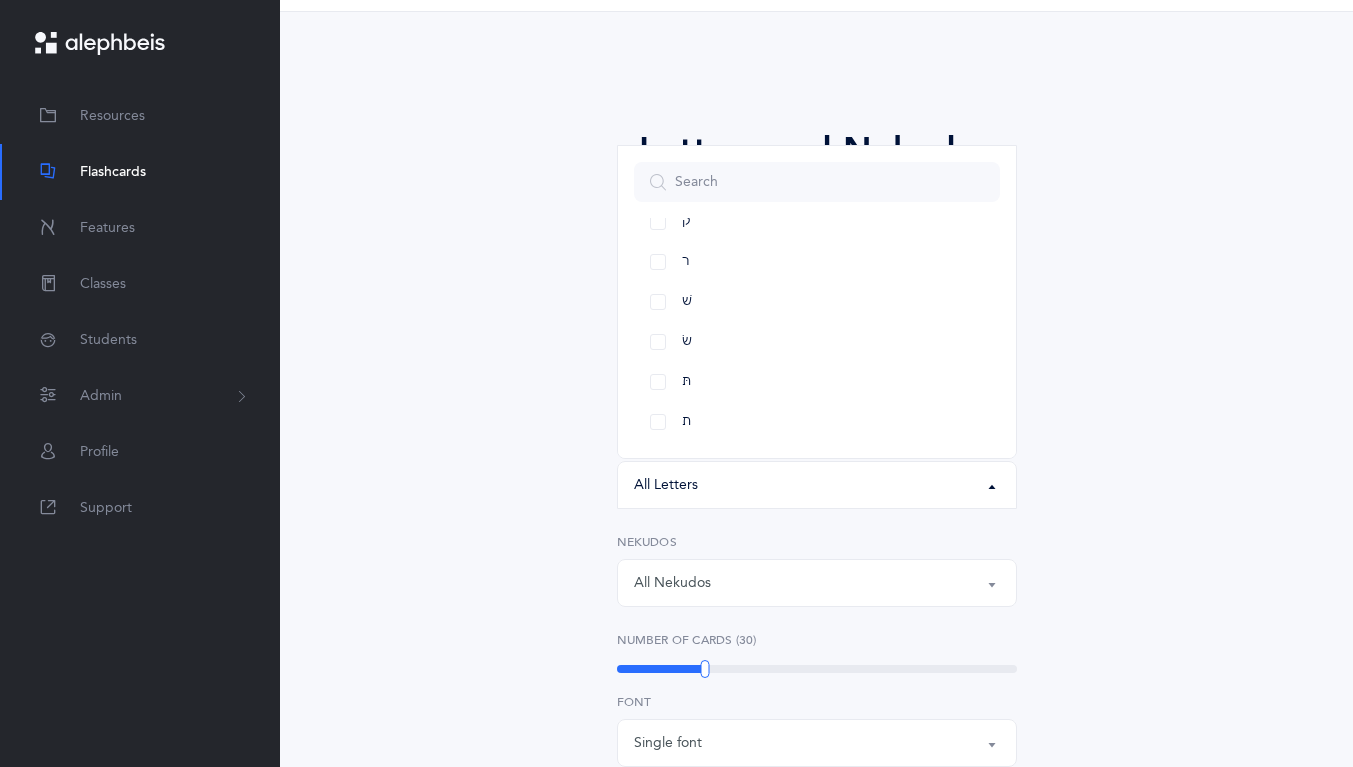 click on "שׁ" at bounding box center [817, 302] 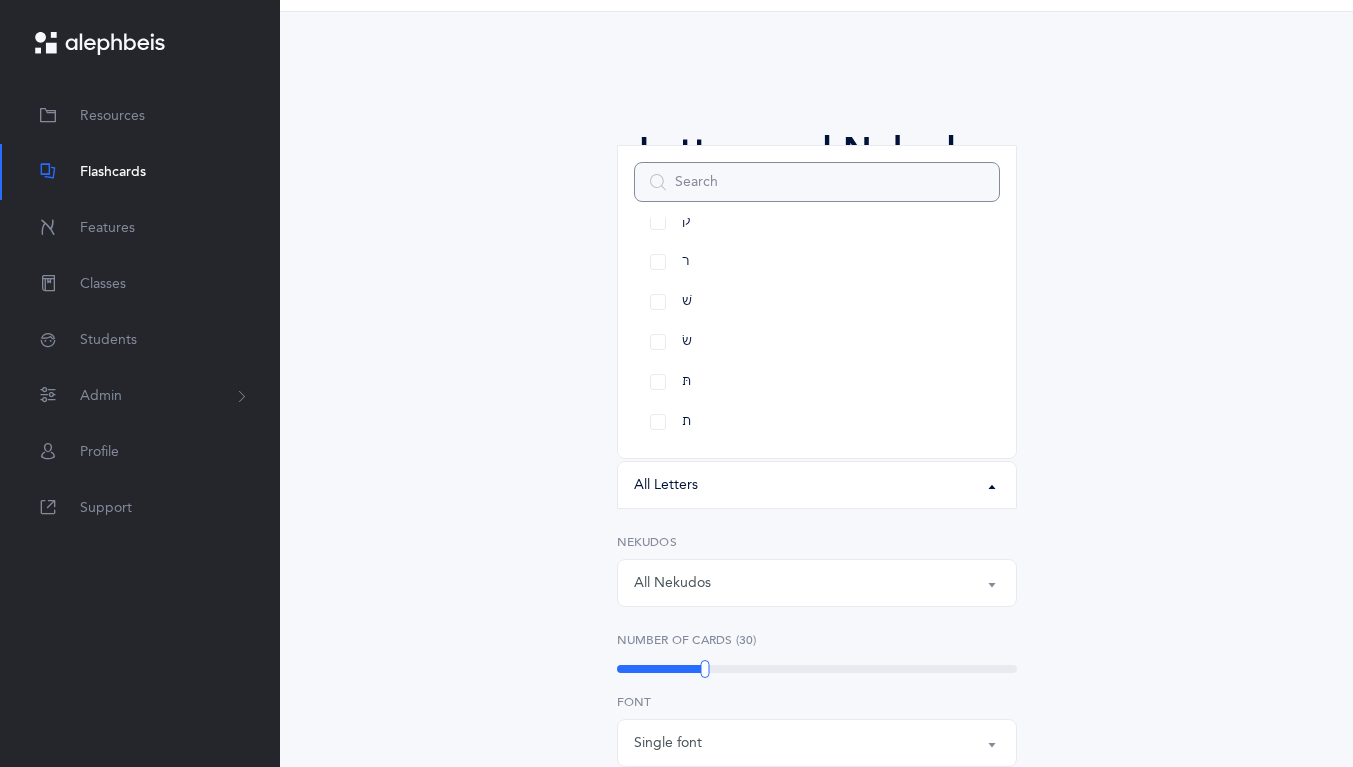 select on "86" 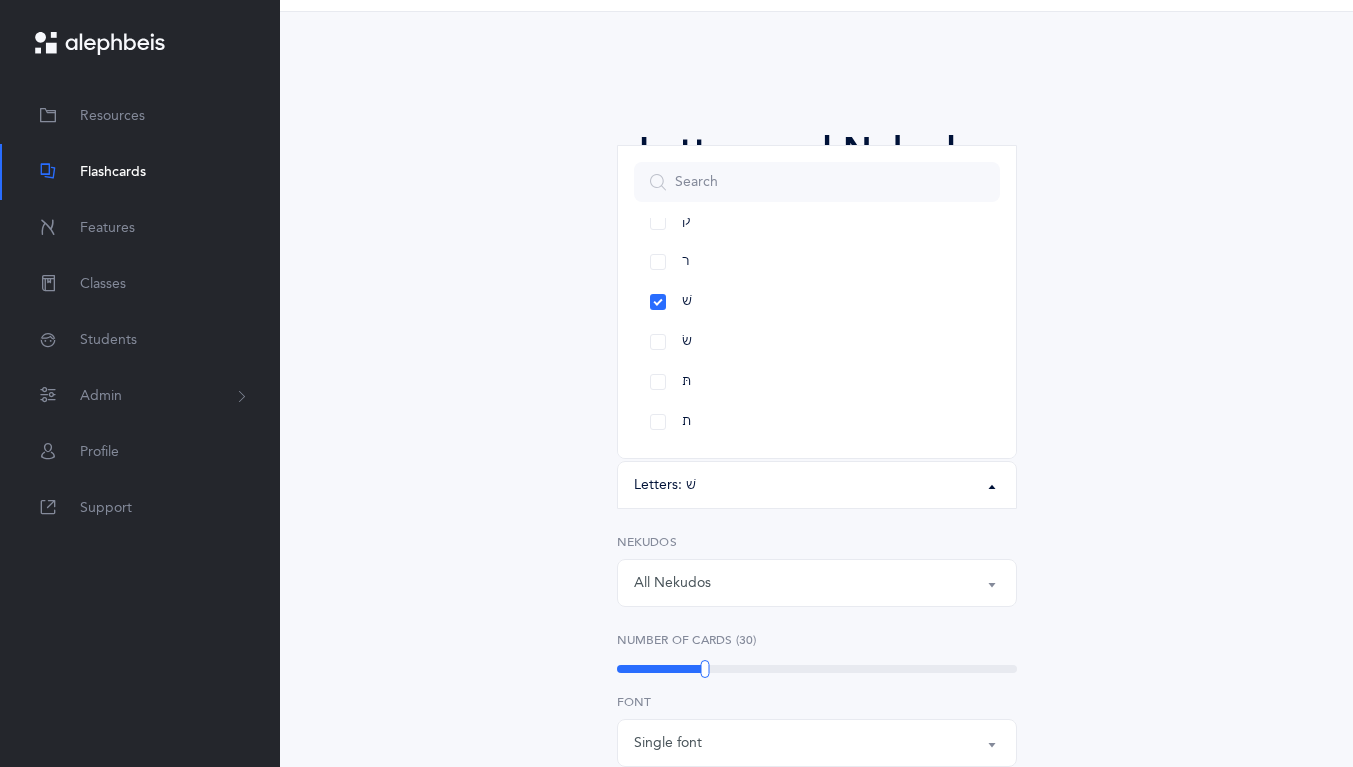 click on "שׂ" at bounding box center (817, 342) 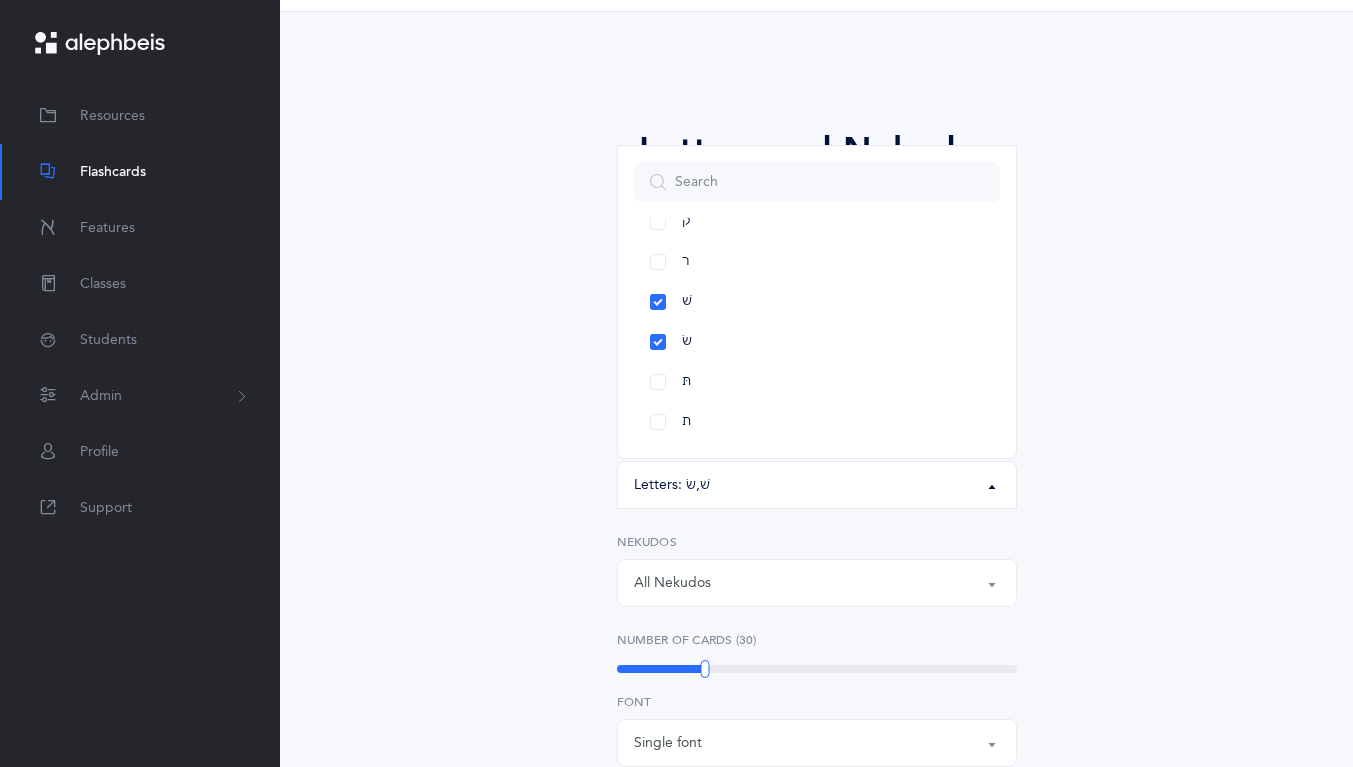 click on "Letters and Nekudos   Choose your Flashcards options         Level 1 - Letters only
Level 2 - Nekudos only
Level 3 - Letters and Nekudos
Level 4 - Letters with Nekudos
Level 4 - Letters with Nekudos
Level
Letters to include
Accumulative
Including
All Letters
א
בּ
ב
ג
ד
ה
ו
ז
ח
ט
י
כּ
ךּ
כ
ך
ל
מ
נ
ן
ס
ע
פּ
פ
צ
ק
ר
שׁ
שׂ
תּ
ת
Letters: שׁ ,  שׂ
All Letters
א
בּ
ב
ג
ד
ה
ו
ז
ח
ט
י
כּ
ךּ
כ
ך
ל
מ
נ
ן
ס
ע
פּ
פ
צ
ק
ר
שׁ
שׂ
תּ
ת
Choose letters
All Nekudos
קמץ
פתח
צירי
סגול
שוא
חולם חסר
חולם מלא
חיריק חסר
חיריק מלא
קובוץ
שורוק
חטף קמץ
חטף פתח
חטף סגול
All Nekudos
Nekudos" at bounding box center (817, 717) 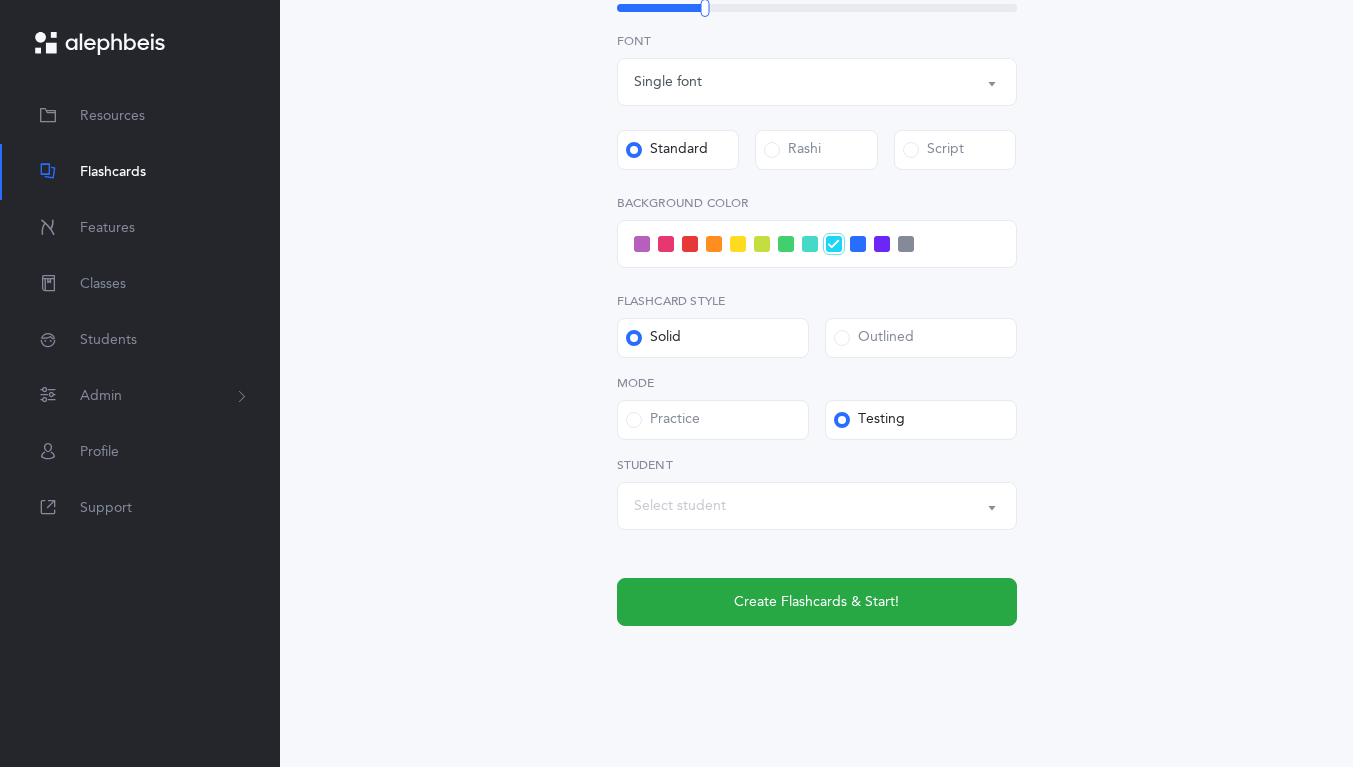 scroll, scrollTop: 748, scrollLeft: 0, axis: vertical 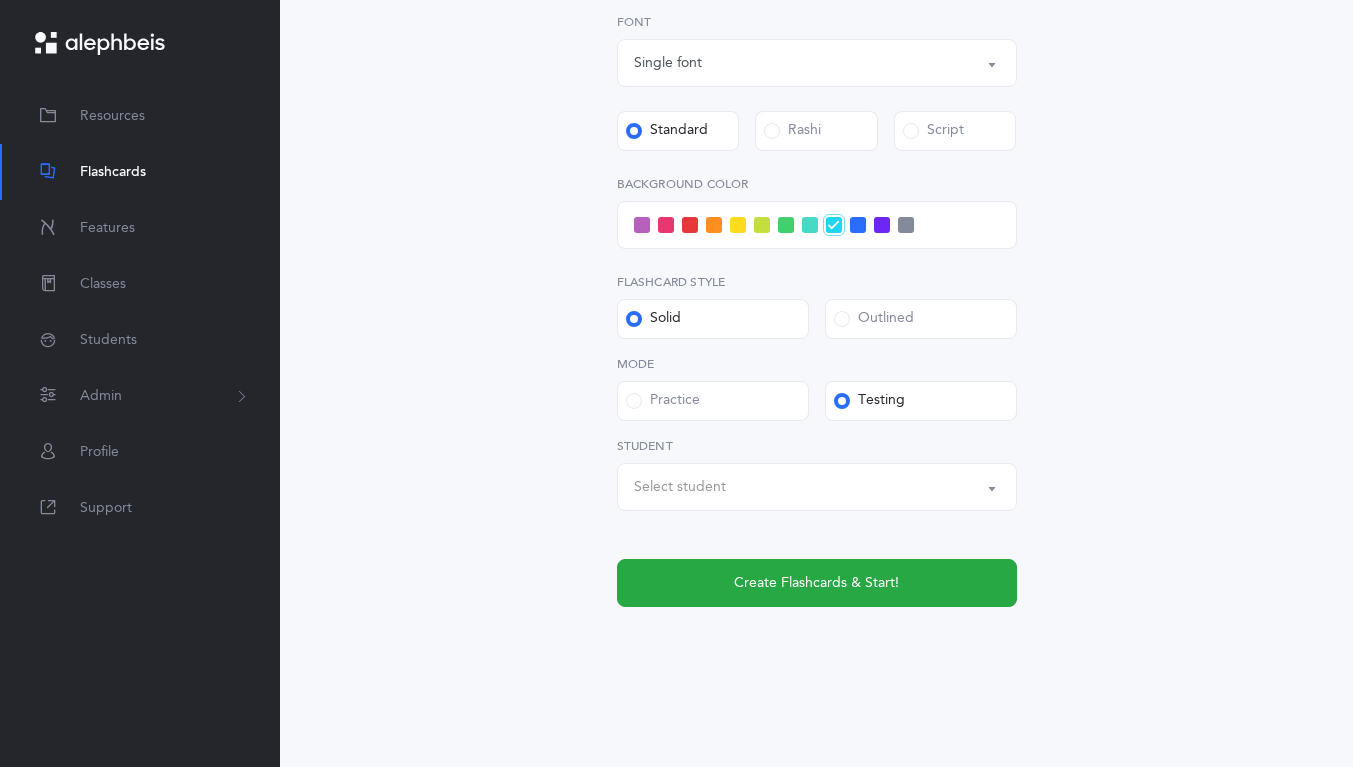 click on "Select student" at bounding box center [817, 487] 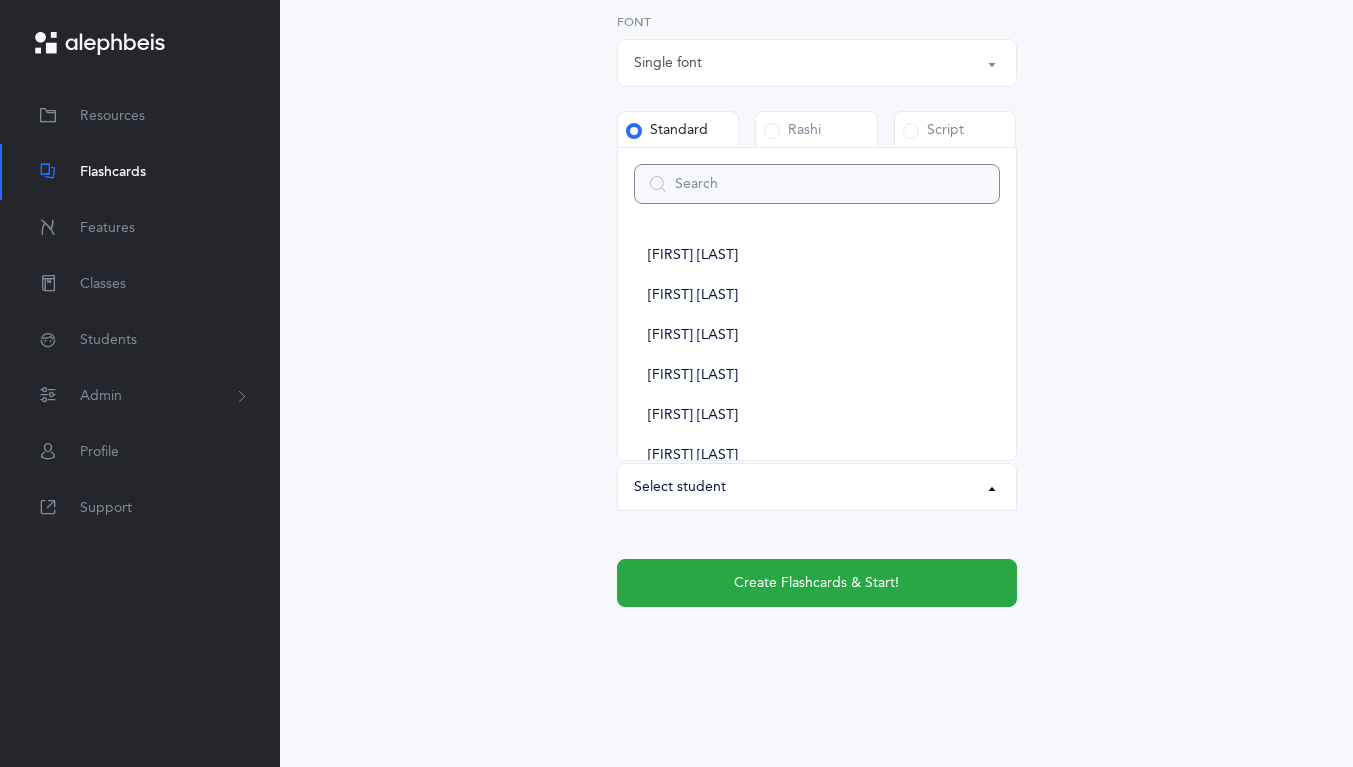 scroll, scrollTop: 88, scrollLeft: 0, axis: vertical 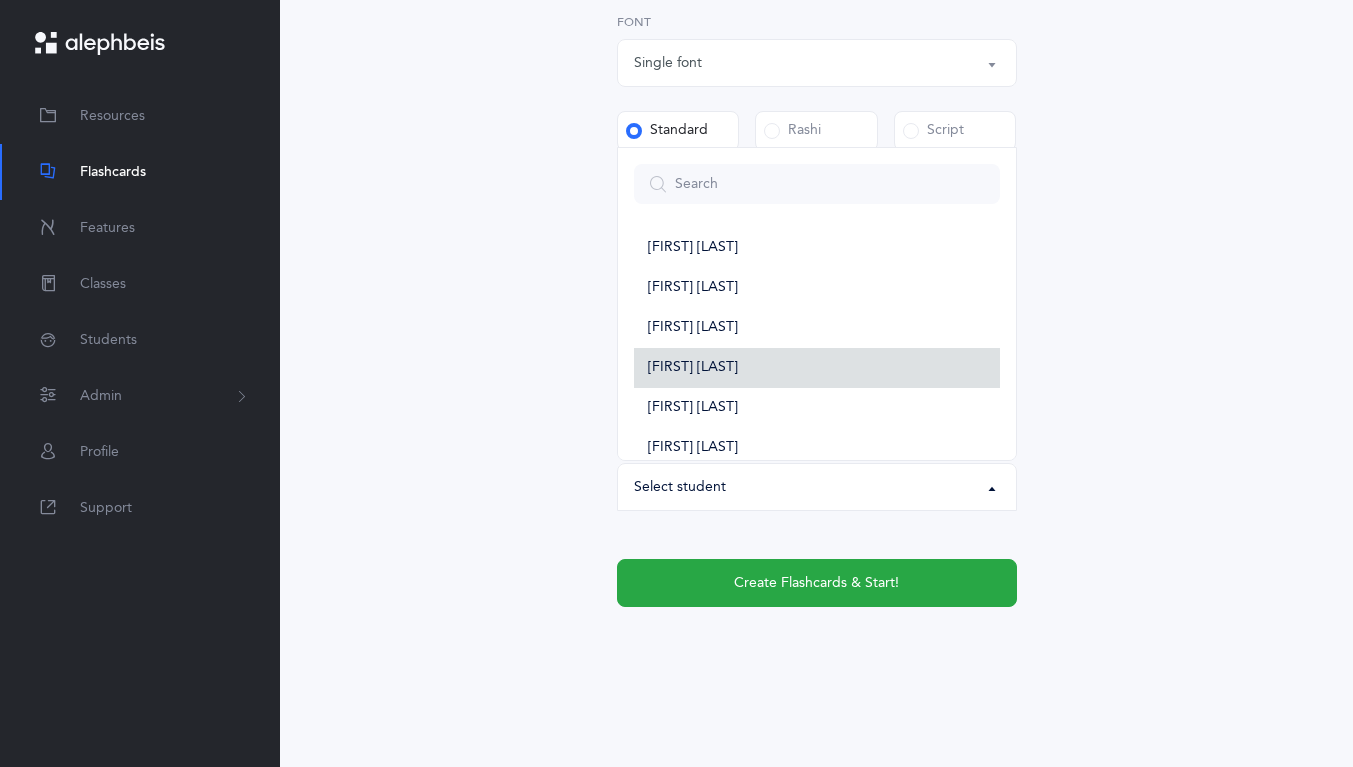 click on "[FIRST] [LAST]" at bounding box center (693, 368) 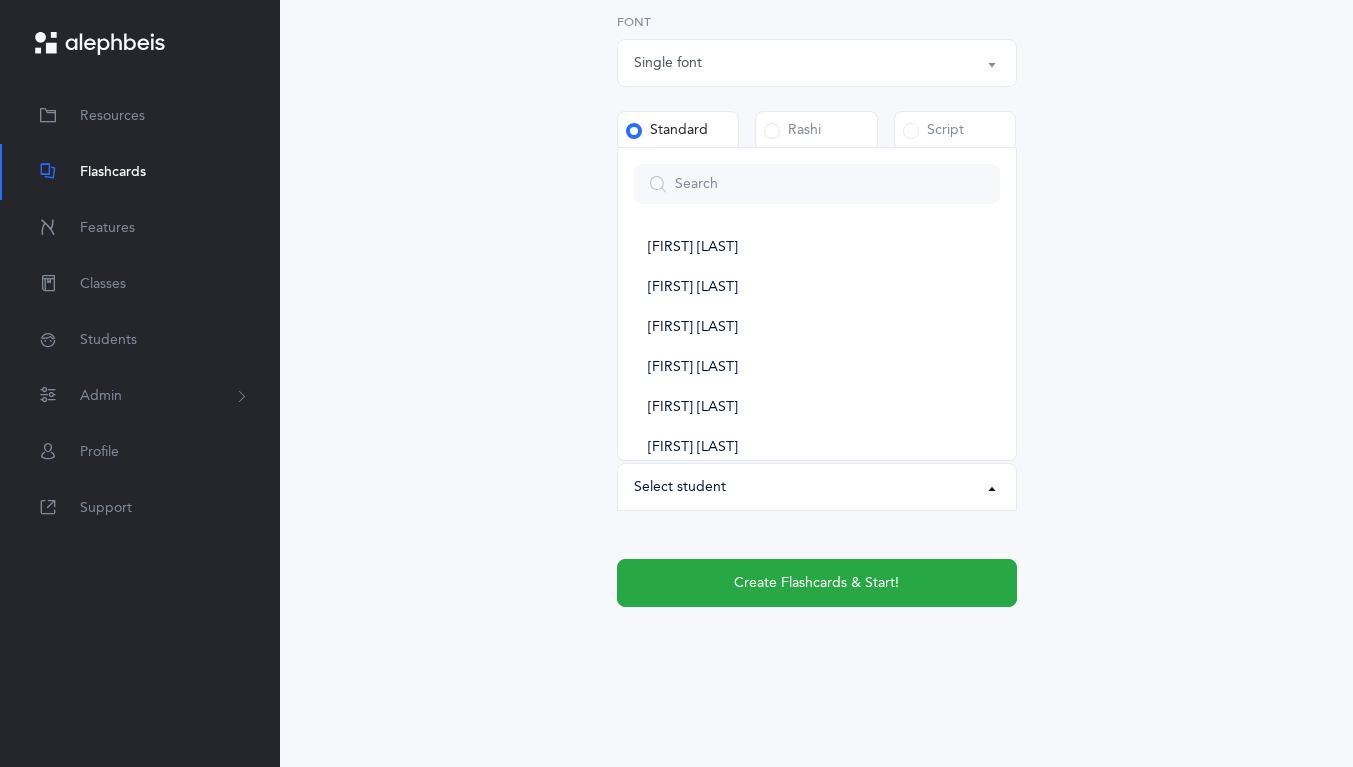 select on "14309" 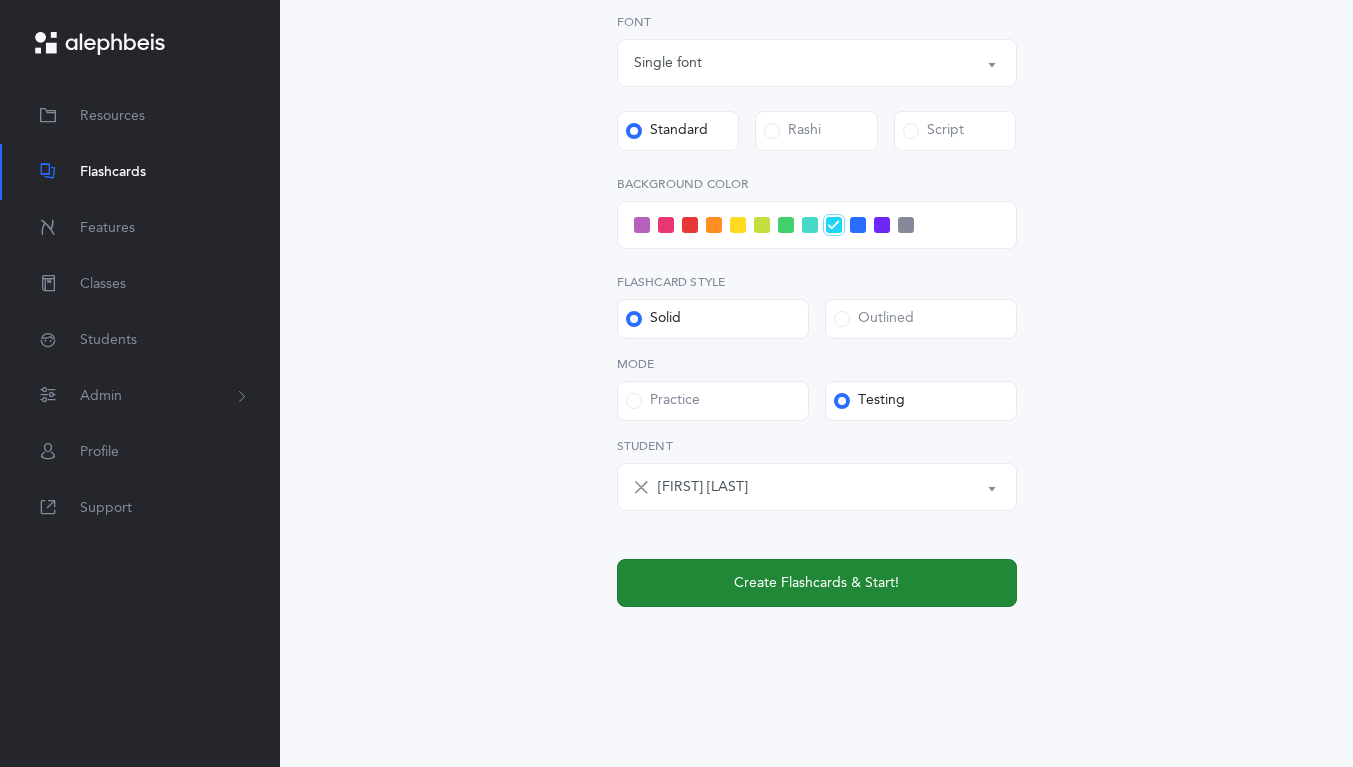 click on "Create Flashcards & Start!" at bounding box center (816, 583) 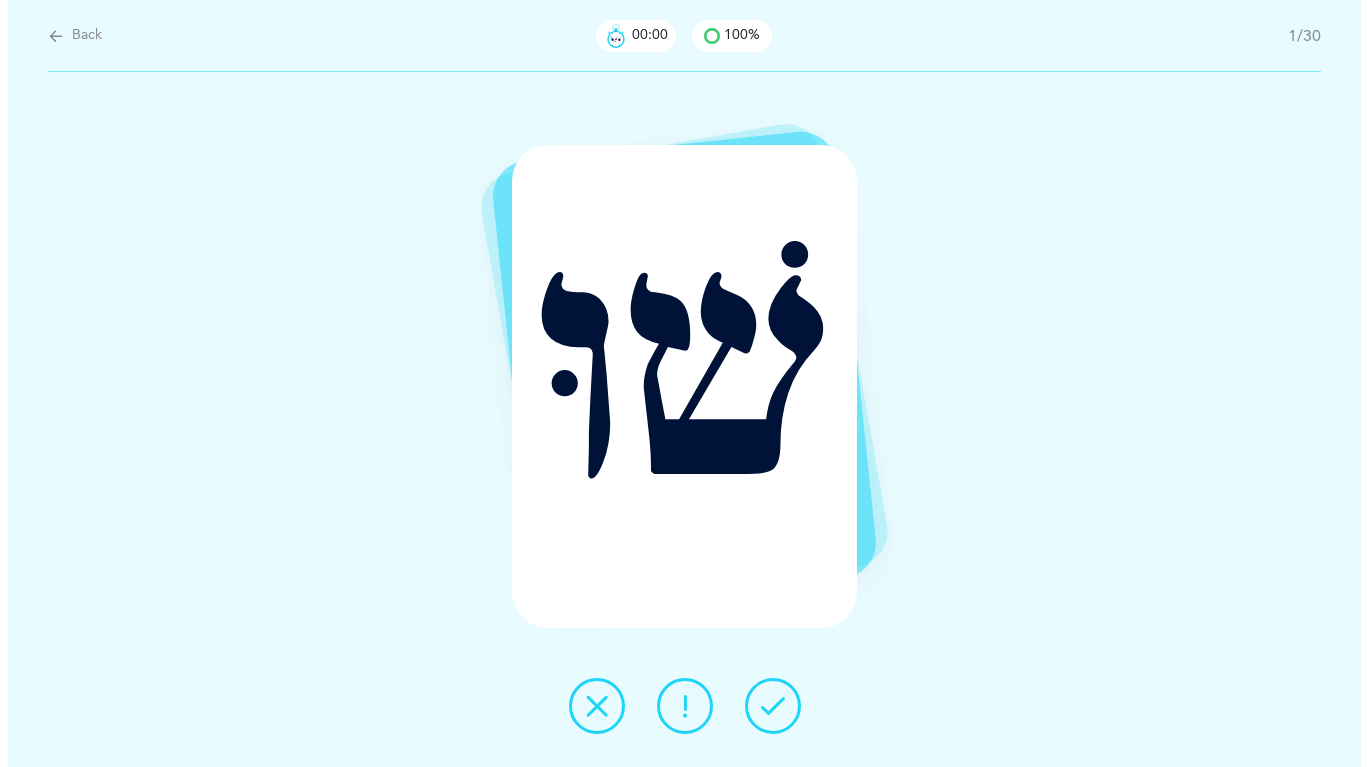 scroll, scrollTop: 0, scrollLeft: 0, axis: both 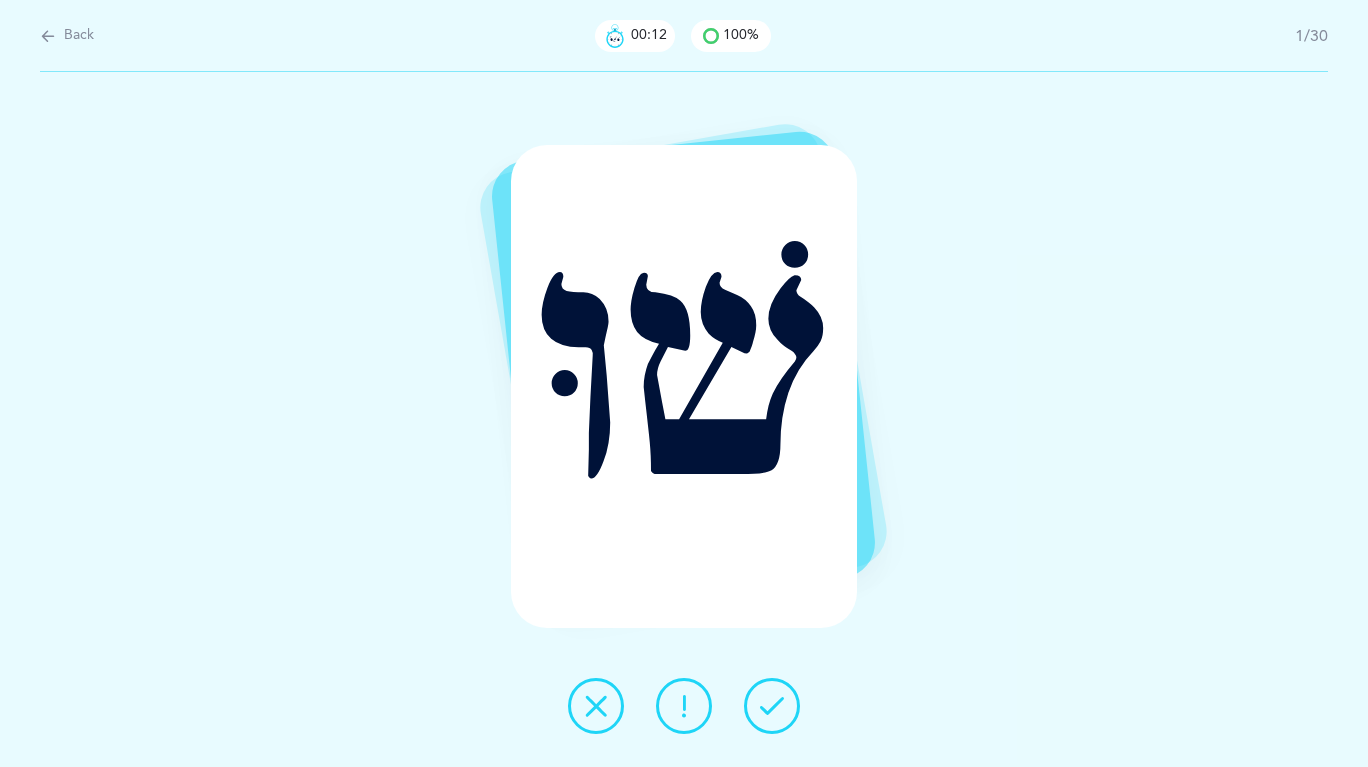 click at bounding box center (772, 706) 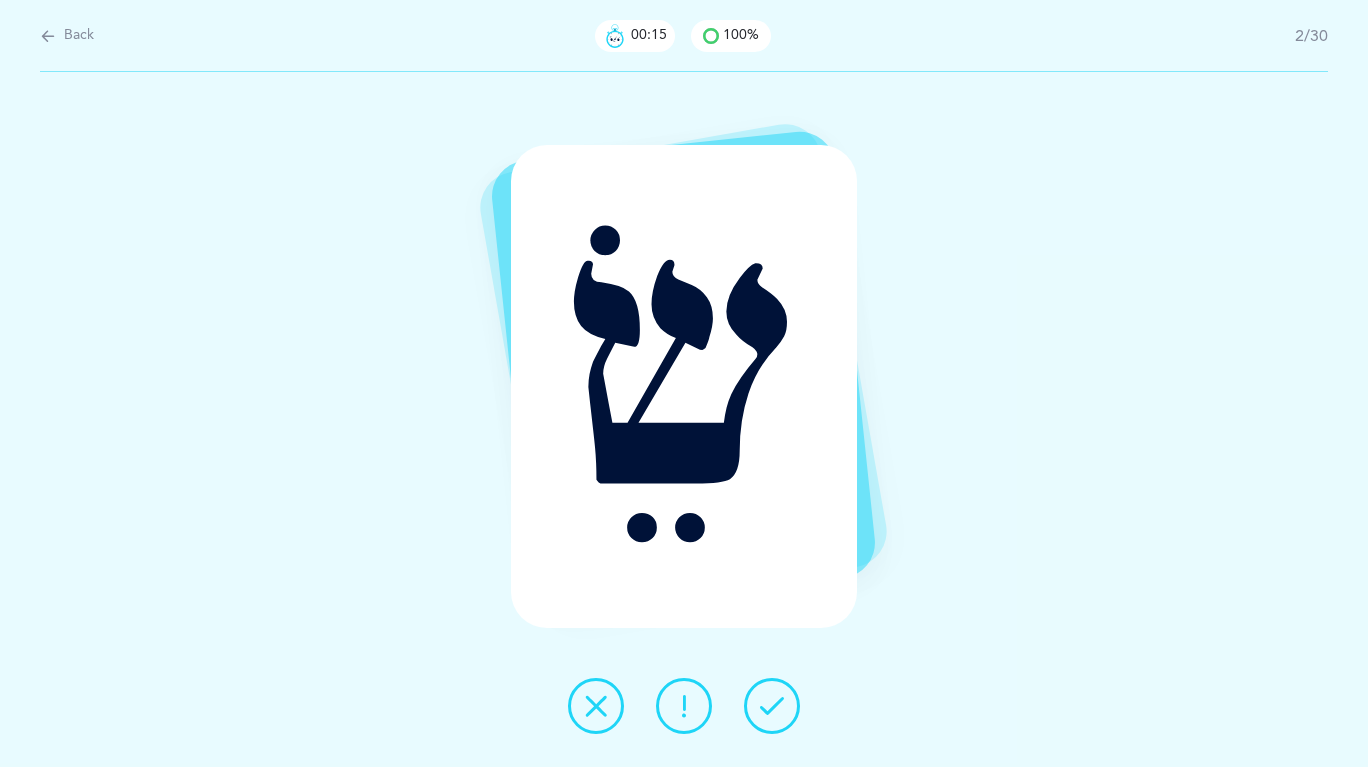 click at bounding box center (772, 706) 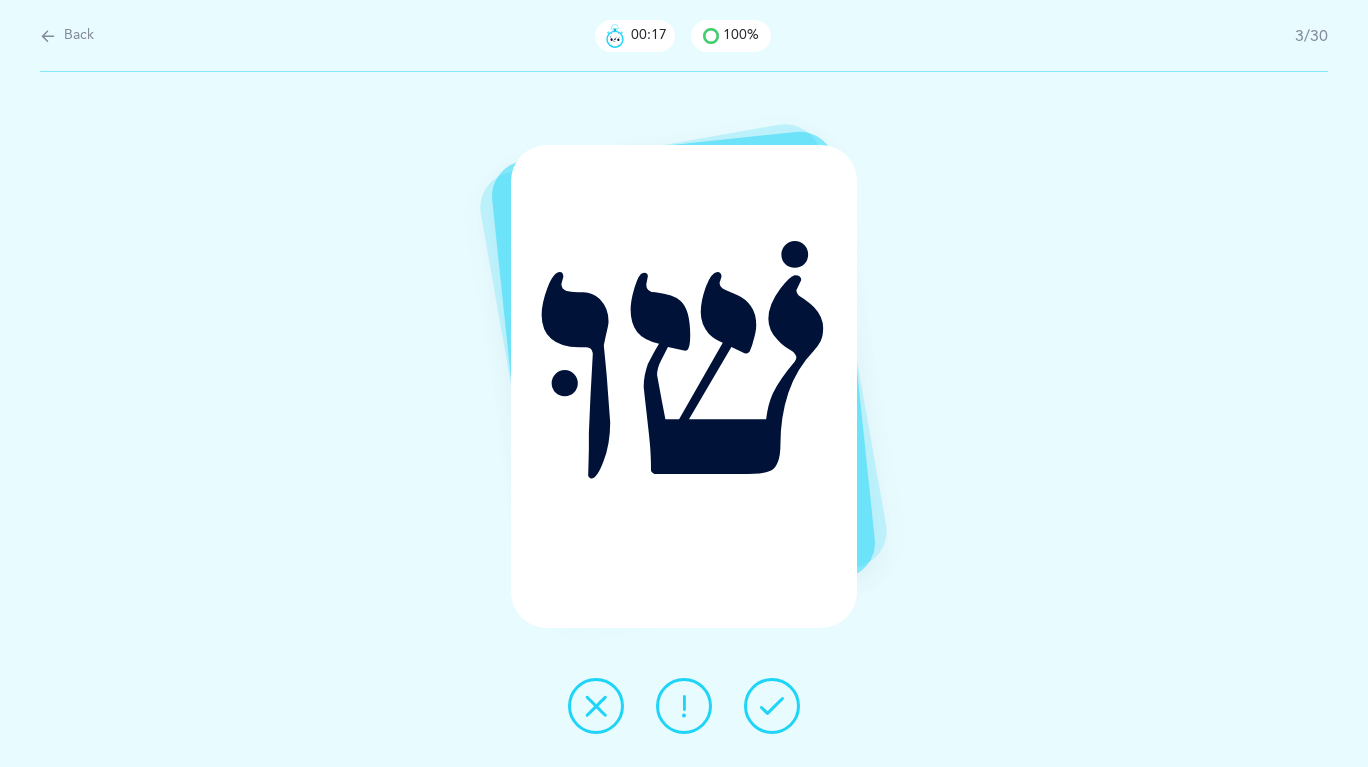 click at bounding box center (772, 706) 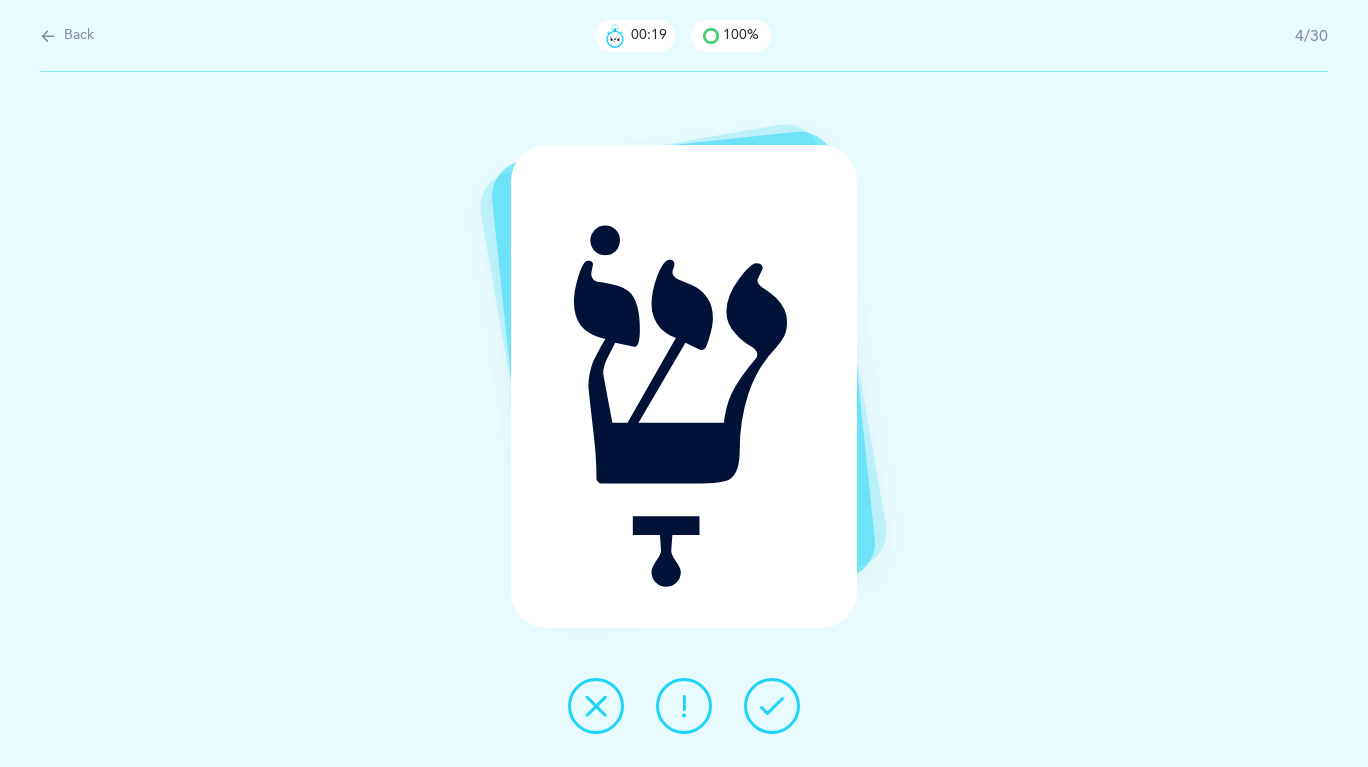 click at bounding box center [772, 706] 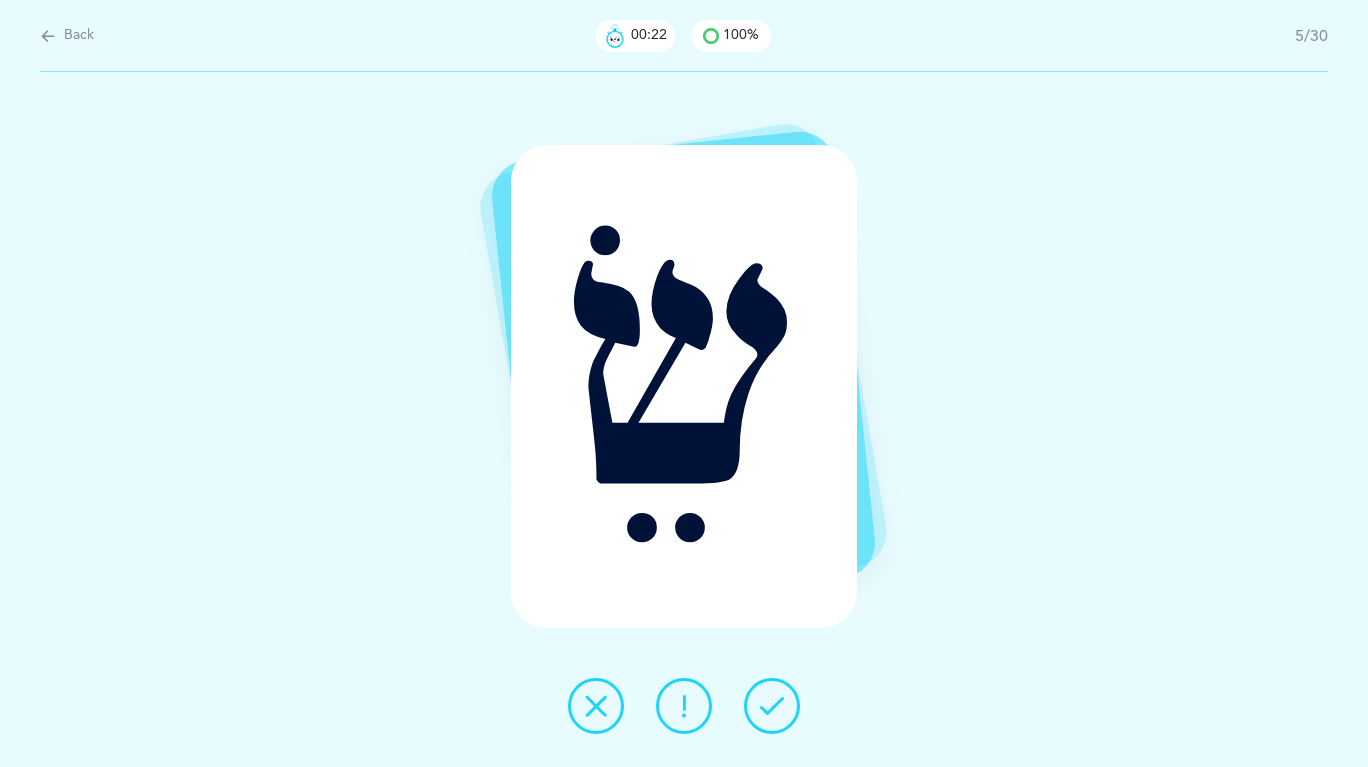 click at bounding box center (772, 706) 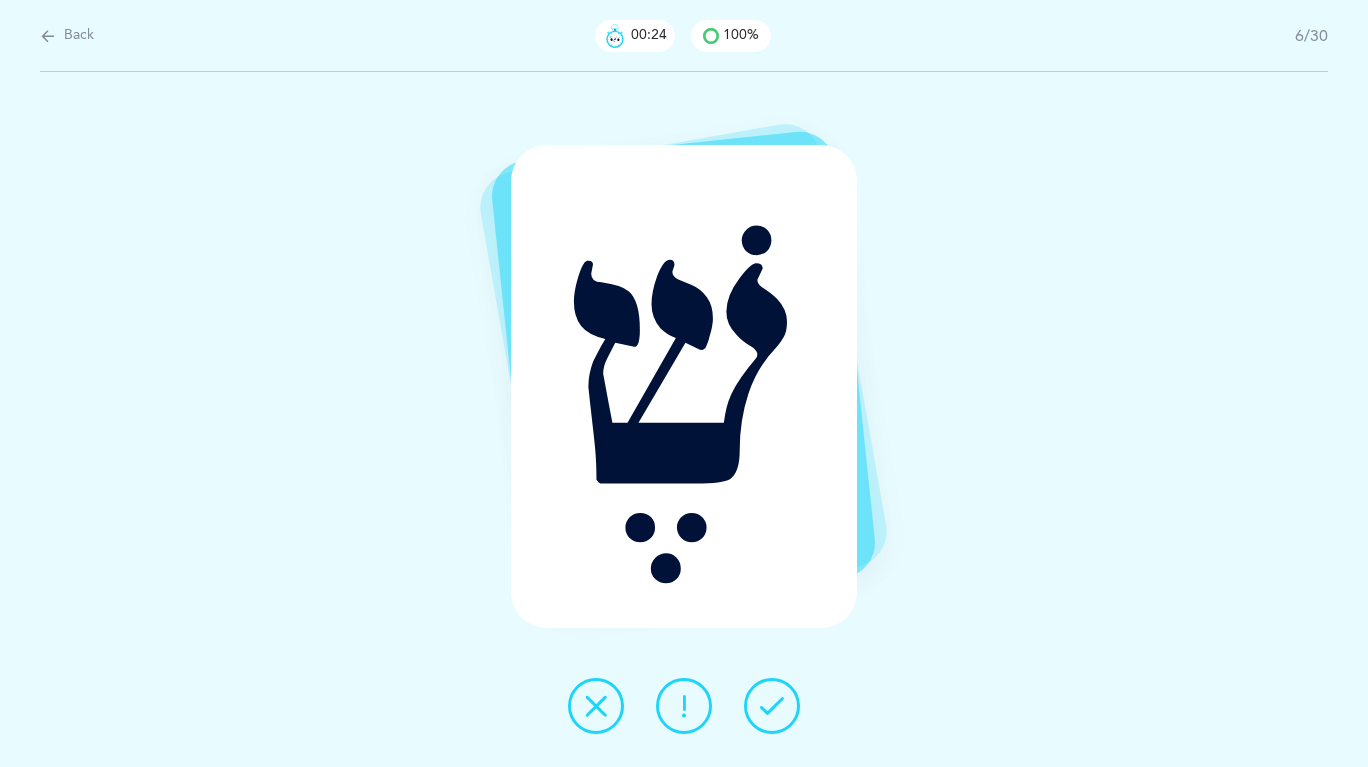 click at bounding box center (772, 706) 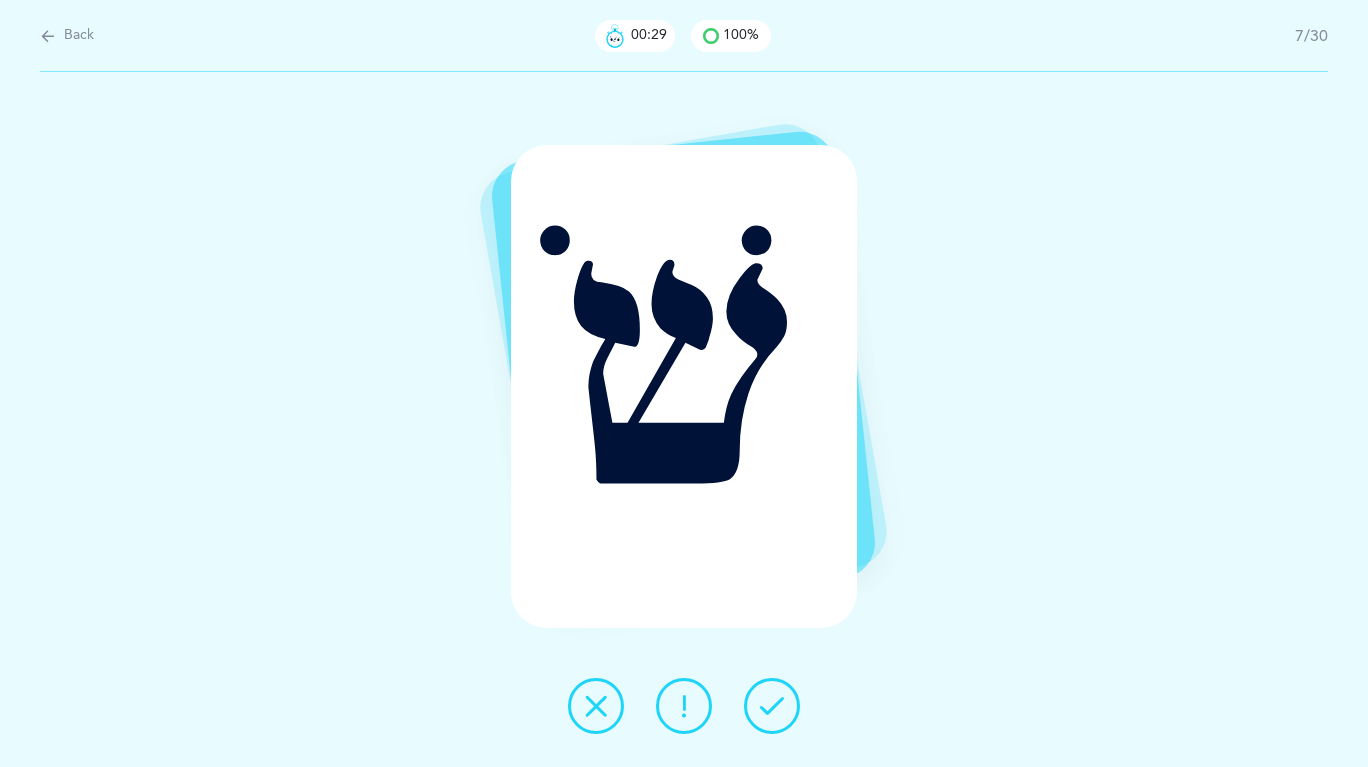 click at bounding box center [684, 706] 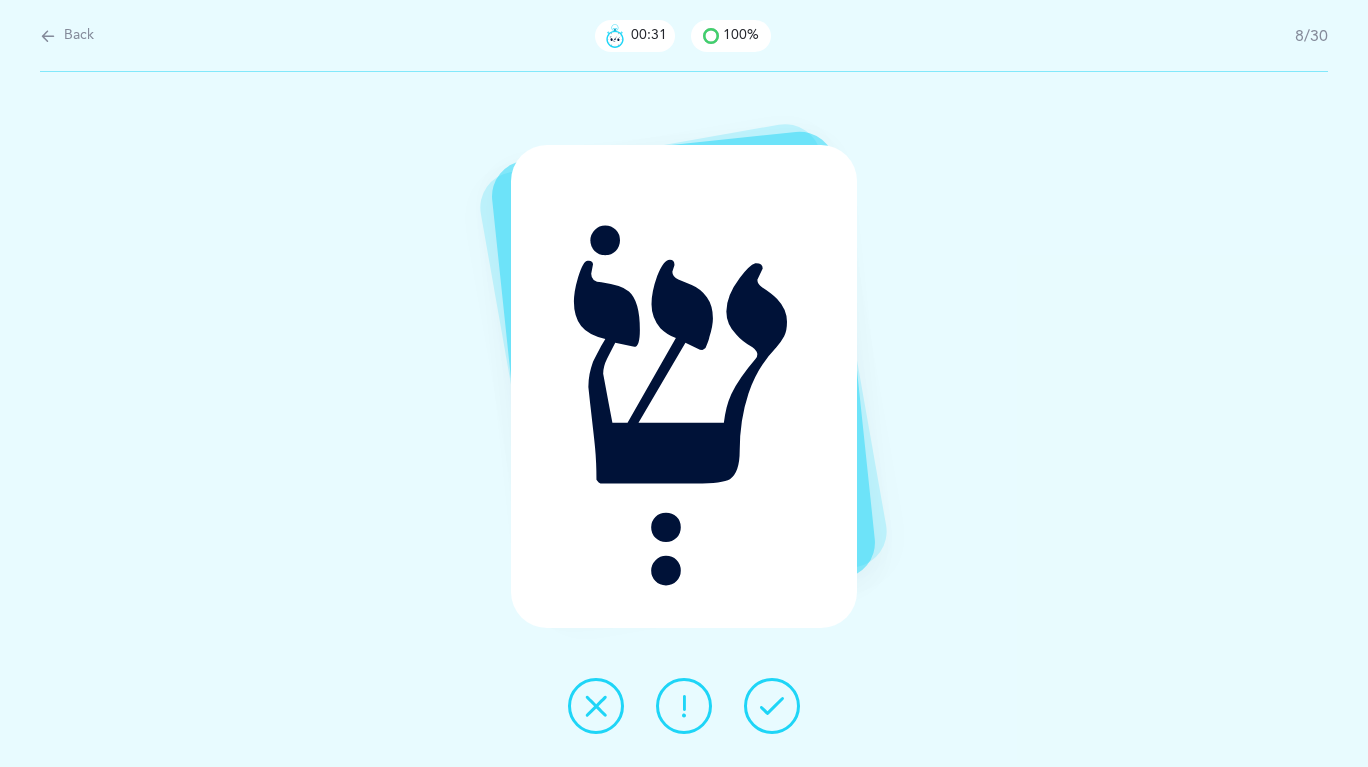 click at bounding box center (772, 706) 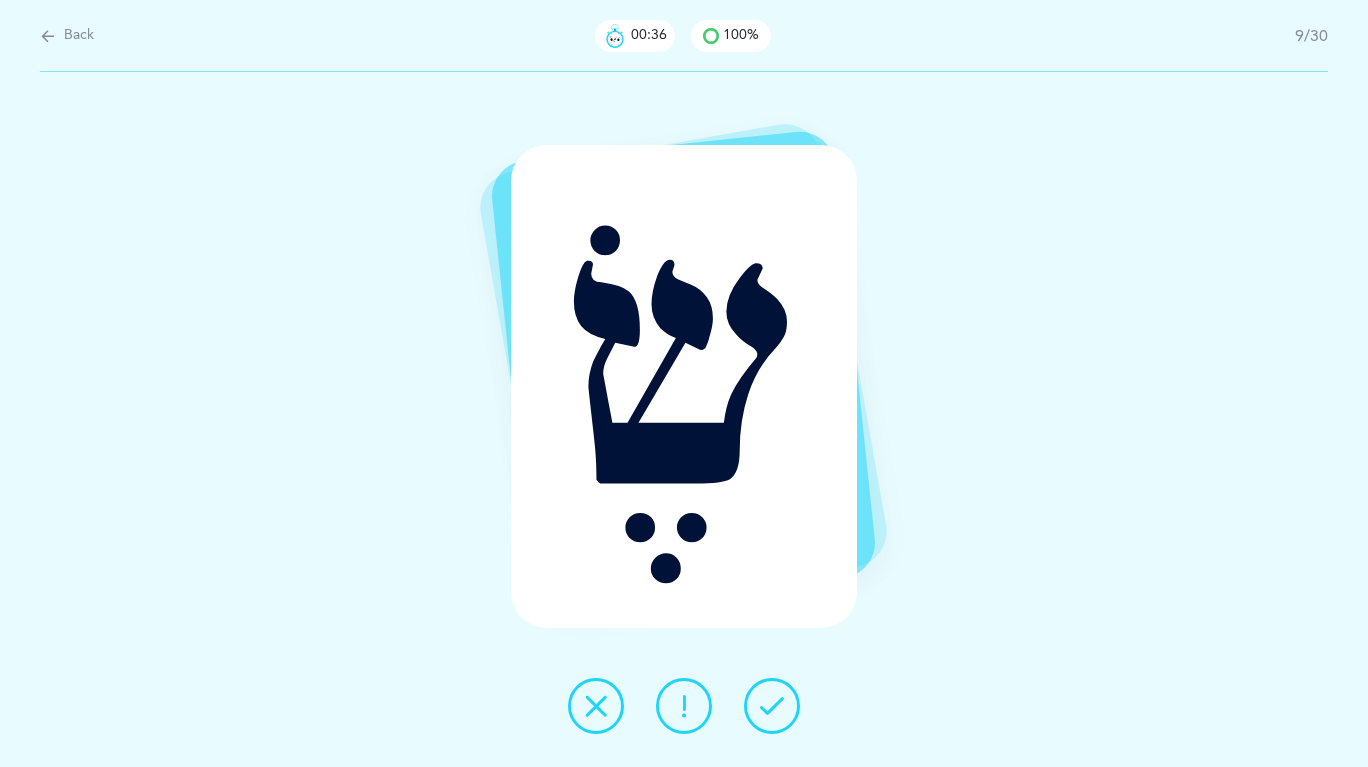 click at bounding box center (772, 706) 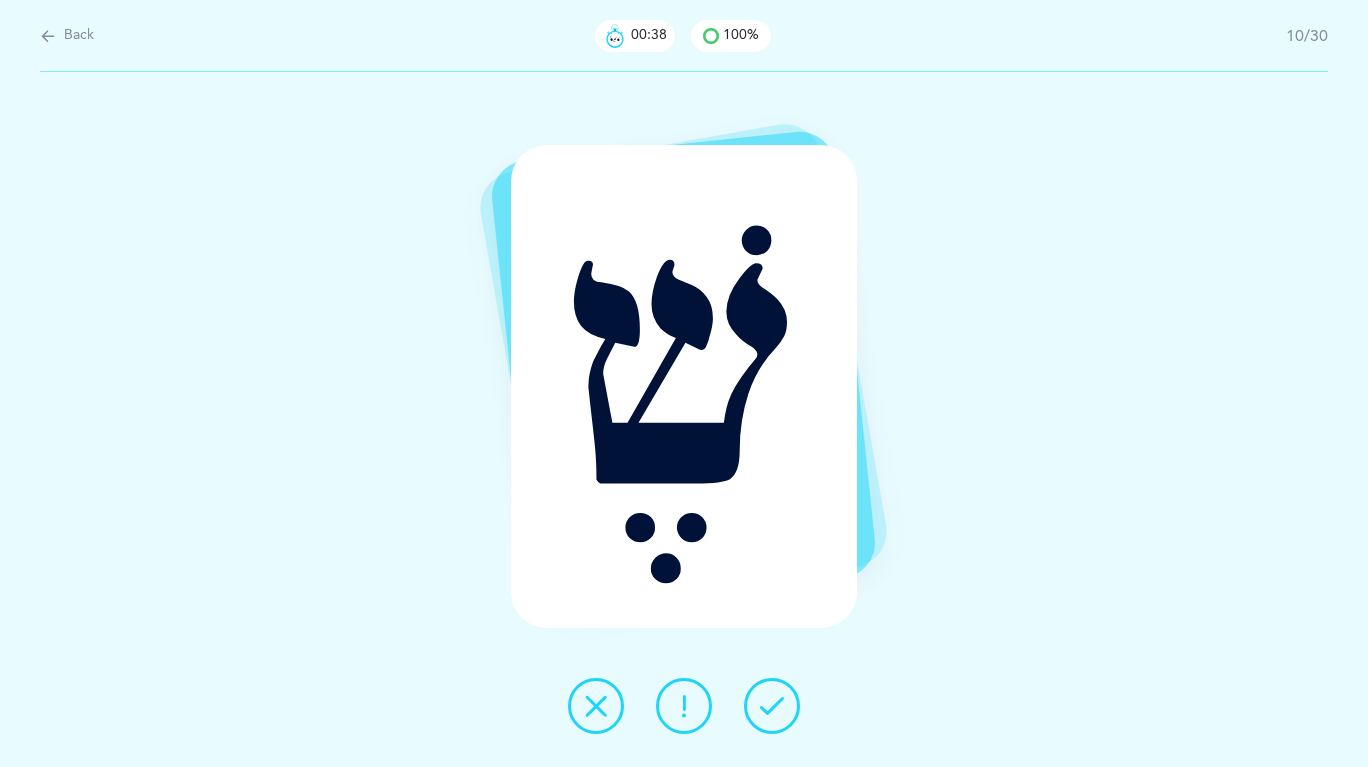 click at bounding box center [772, 706] 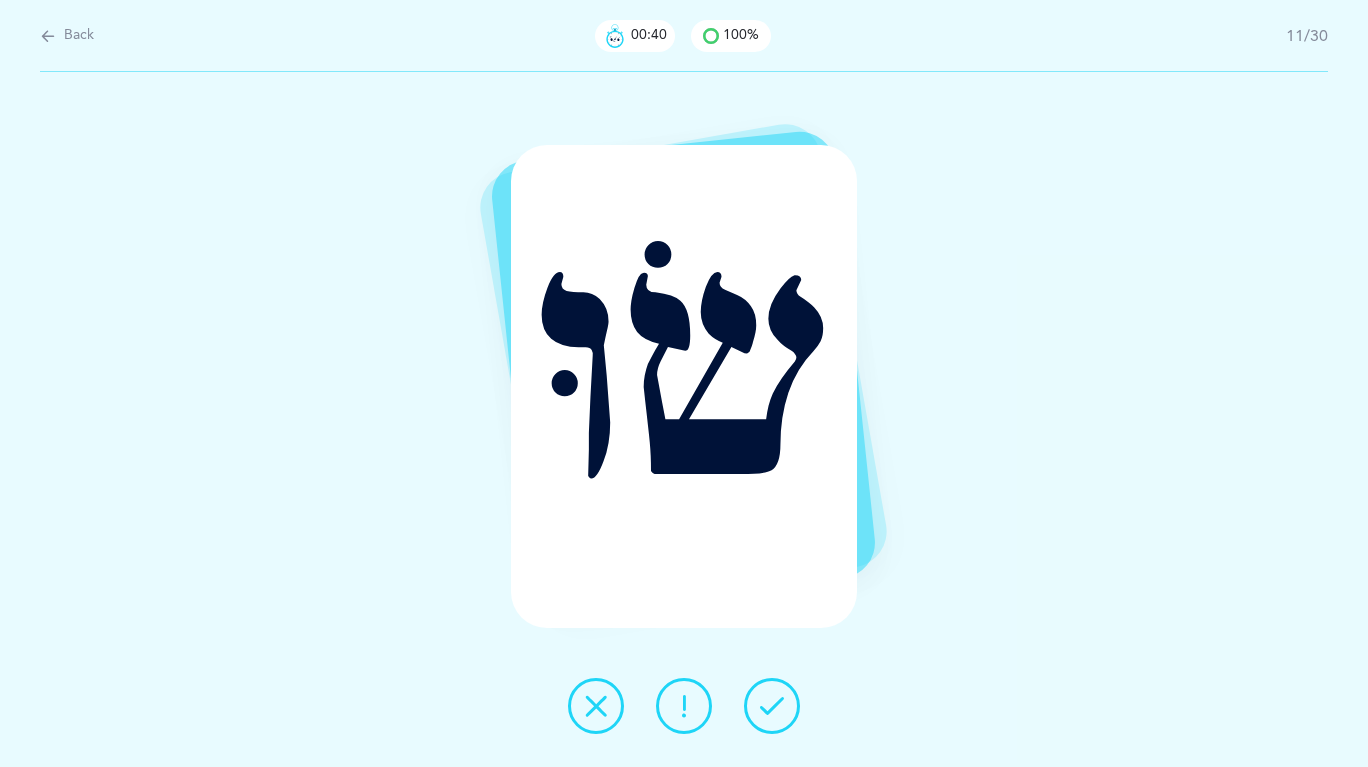 click at bounding box center (772, 706) 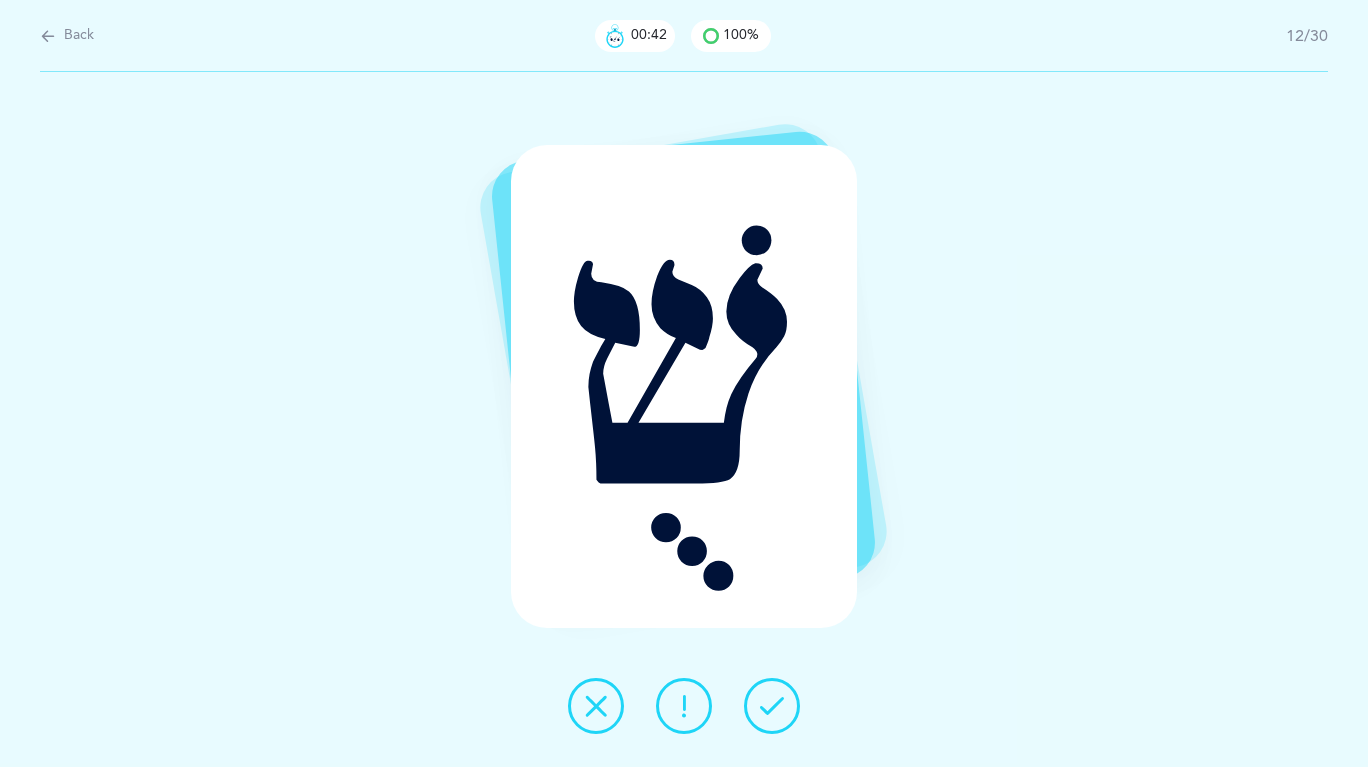 click at bounding box center (772, 706) 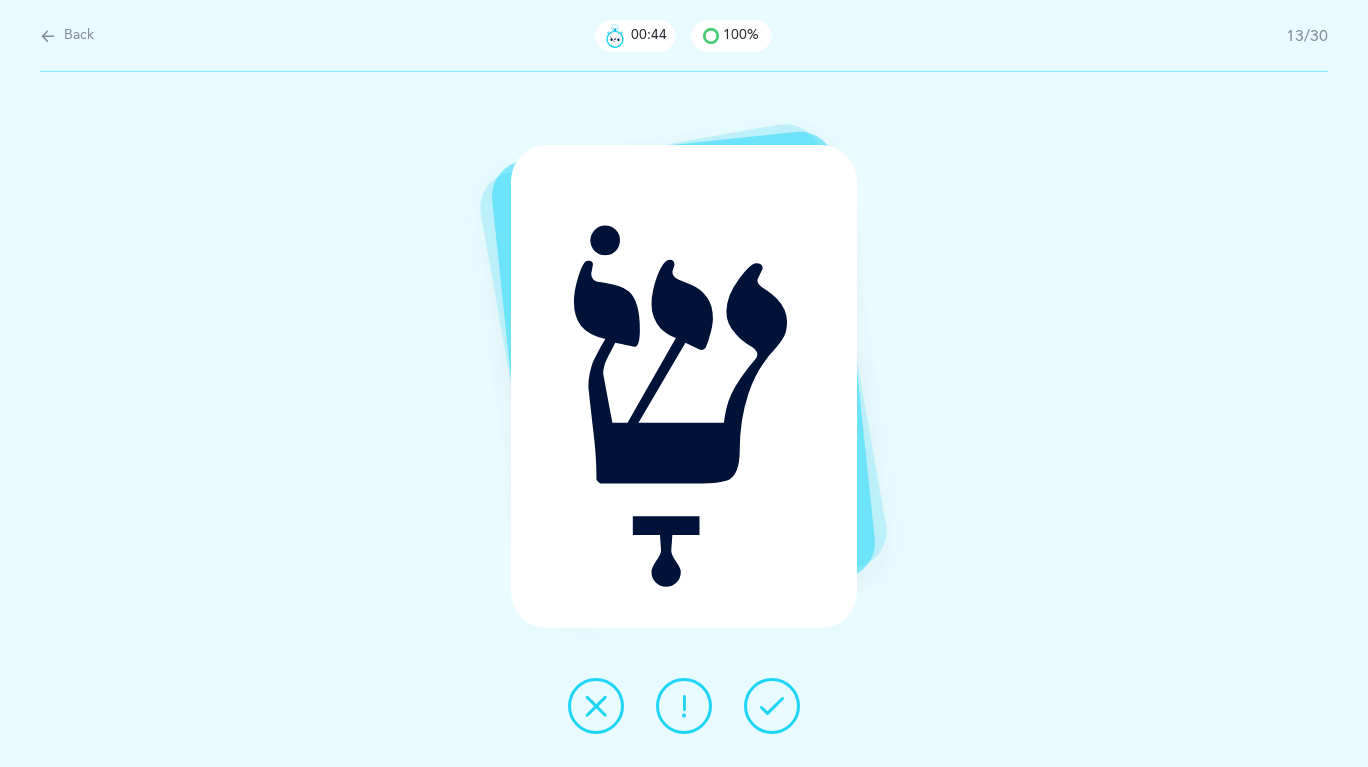 click at bounding box center [772, 706] 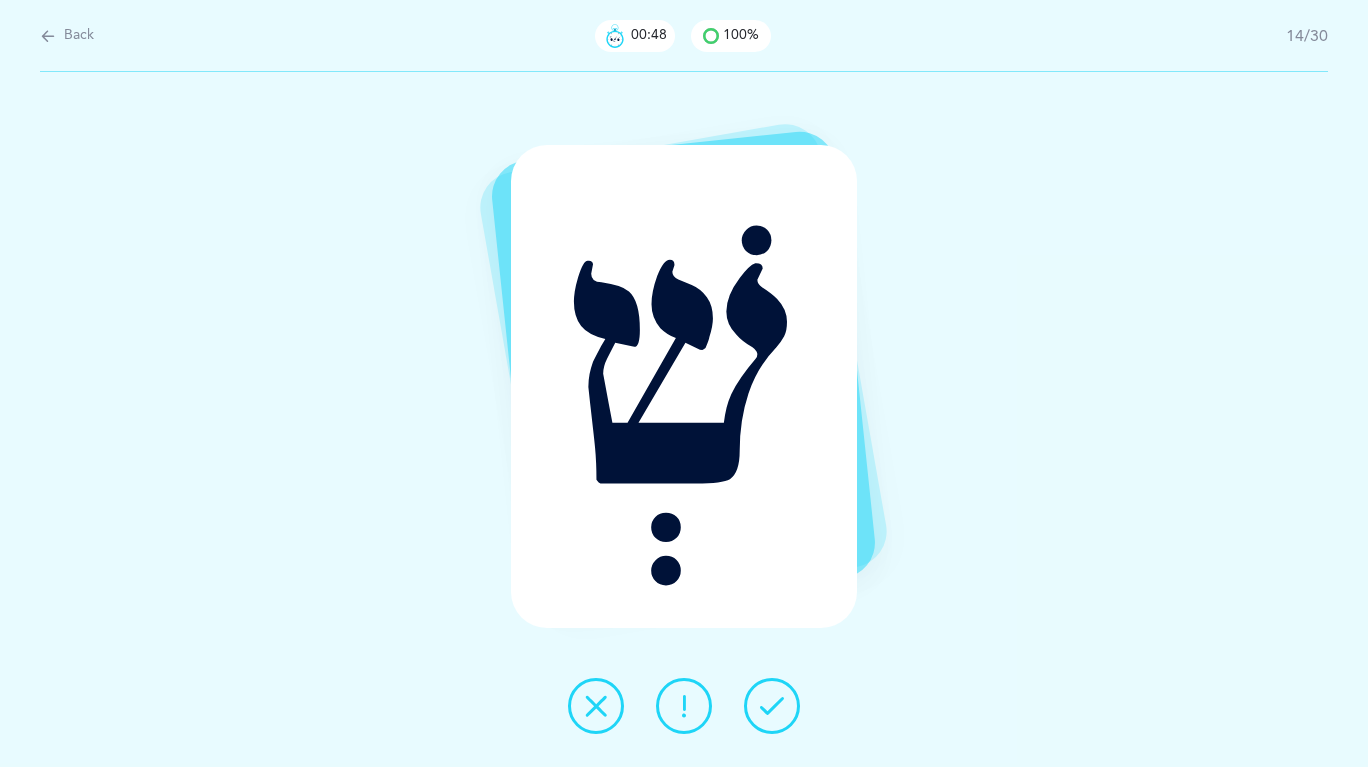 click at bounding box center [772, 706] 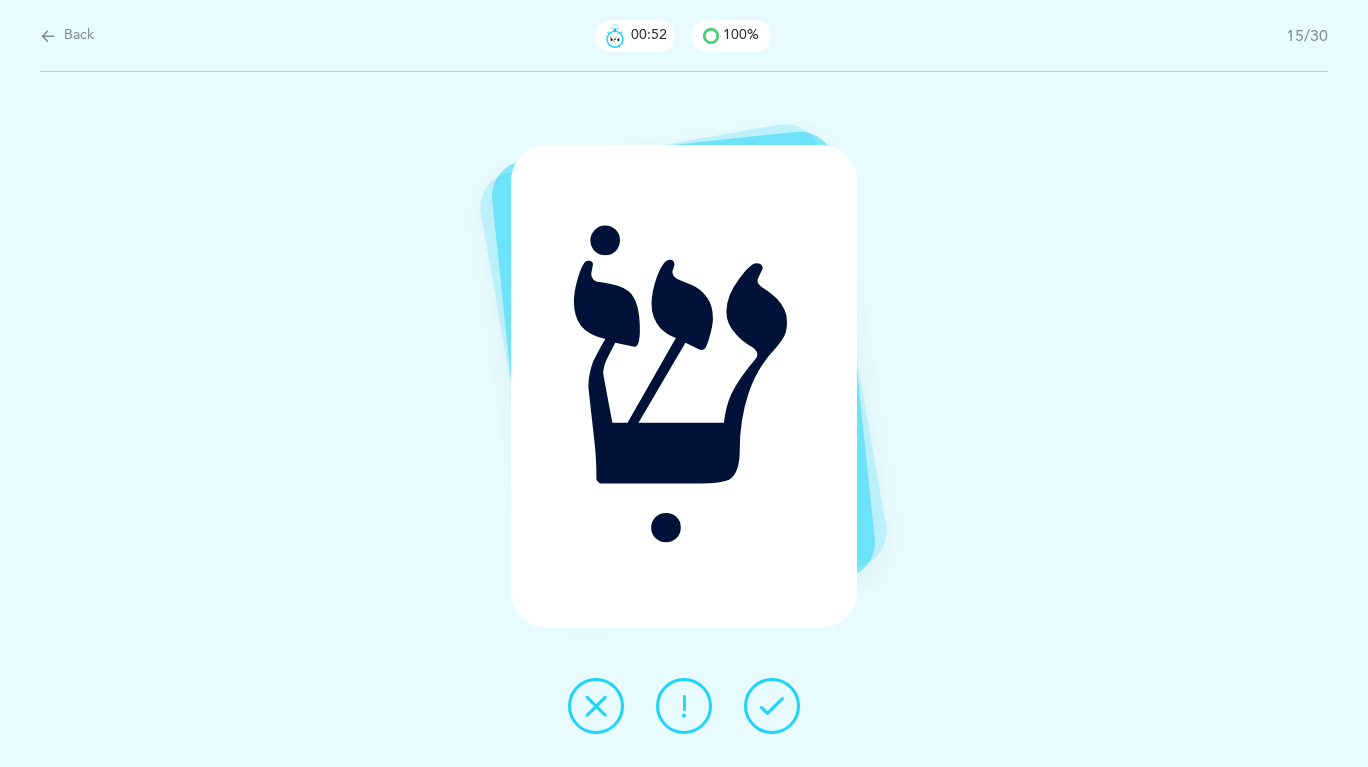 click at bounding box center (772, 706) 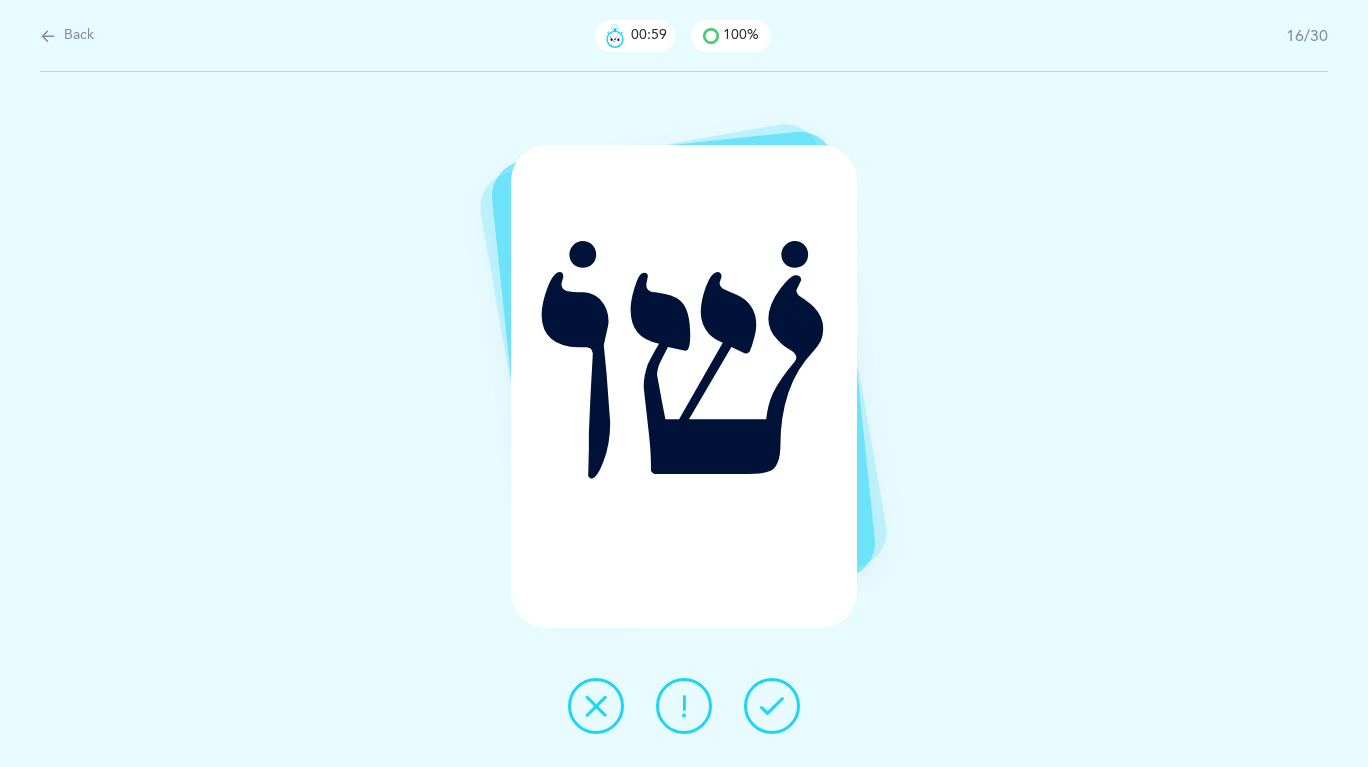 click at bounding box center (684, 706) 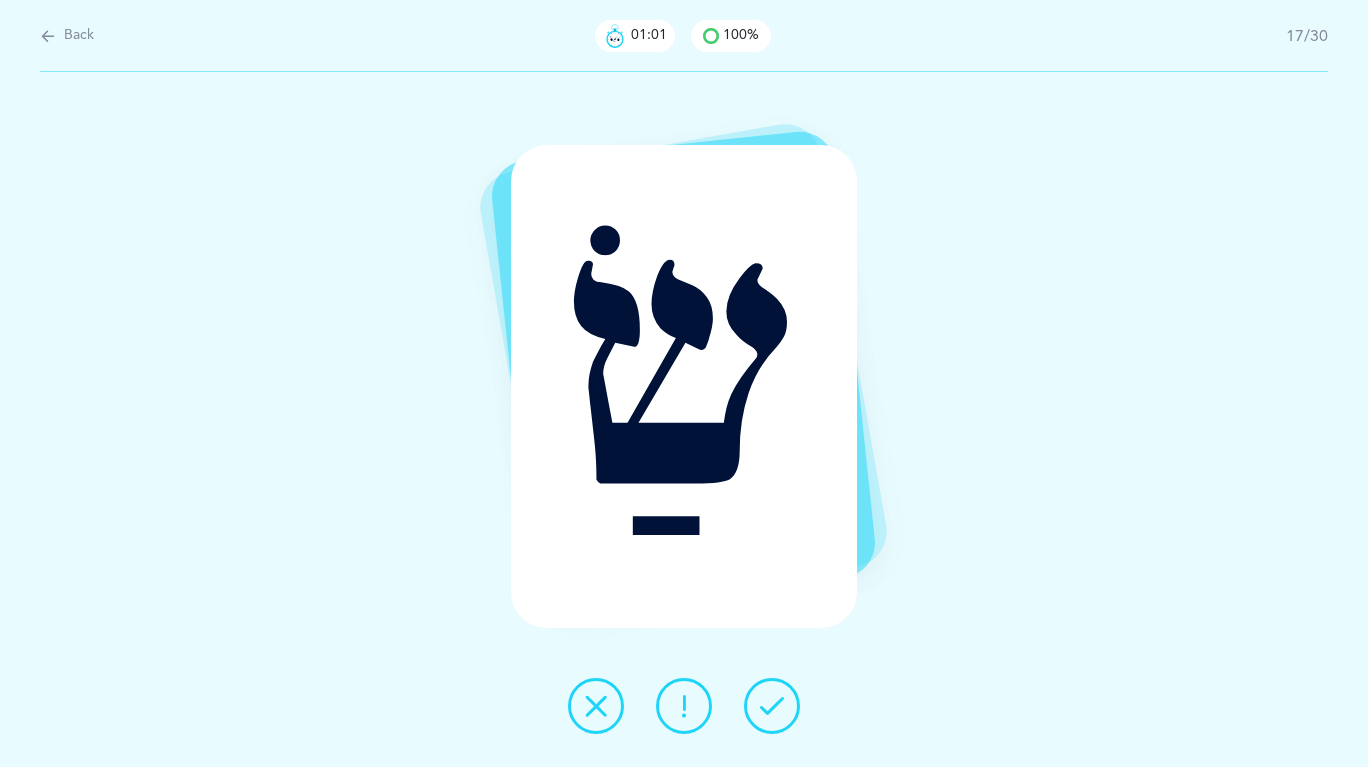 click at bounding box center (772, 706) 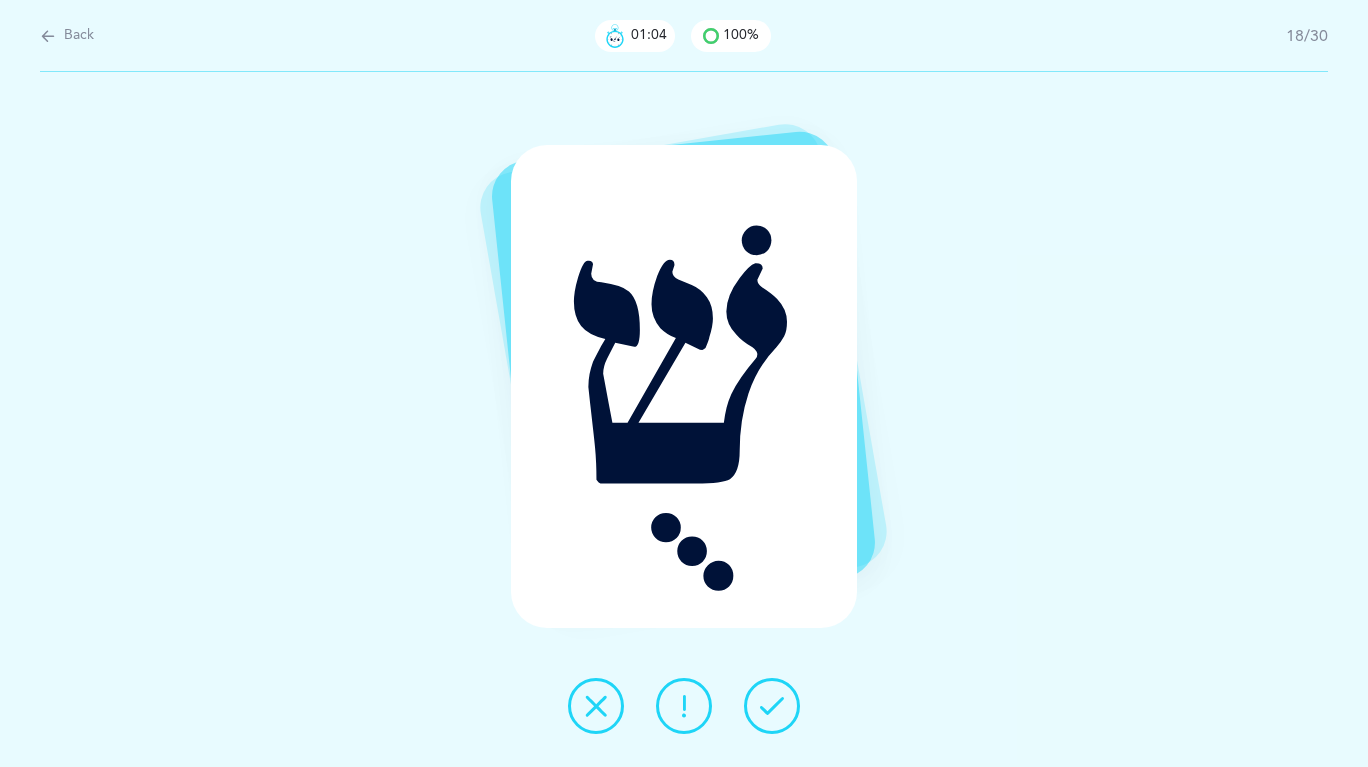 click at bounding box center [772, 706] 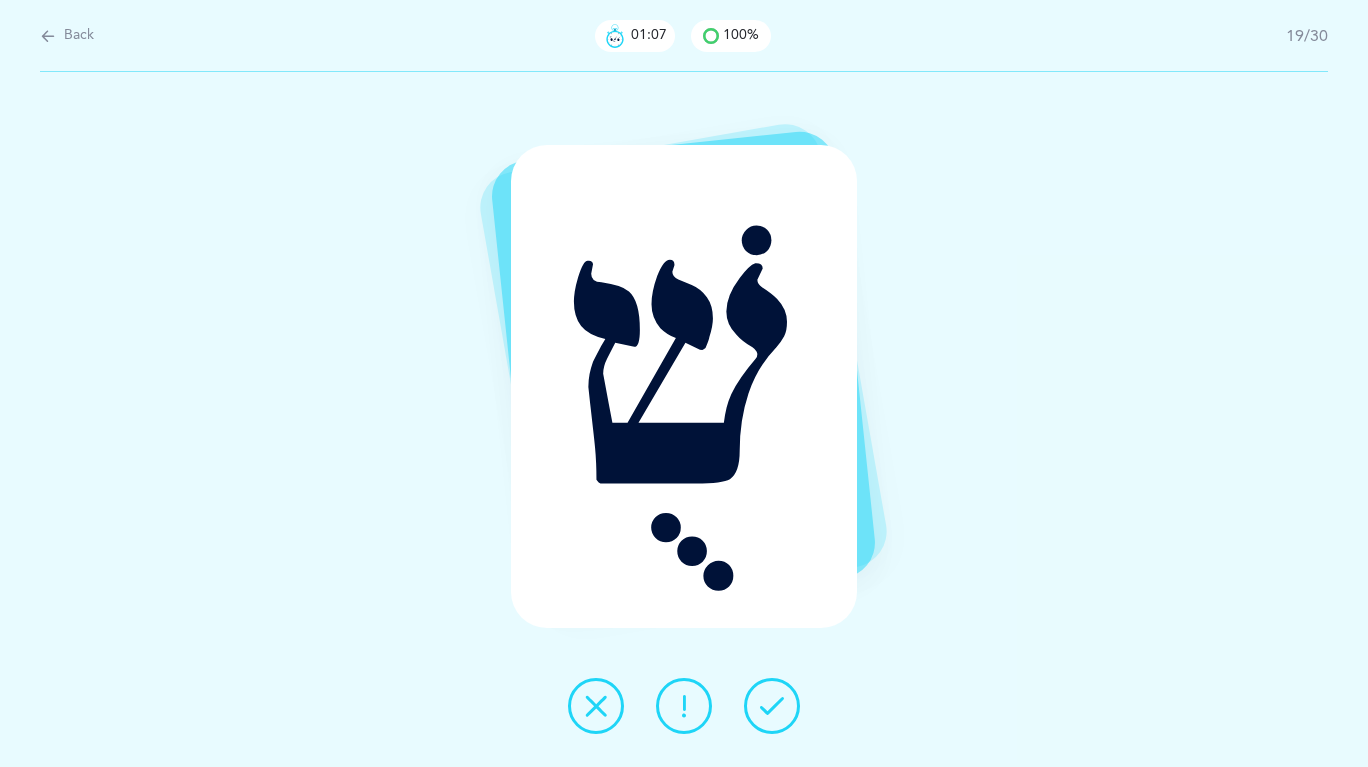 click at bounding box center (772, 706) 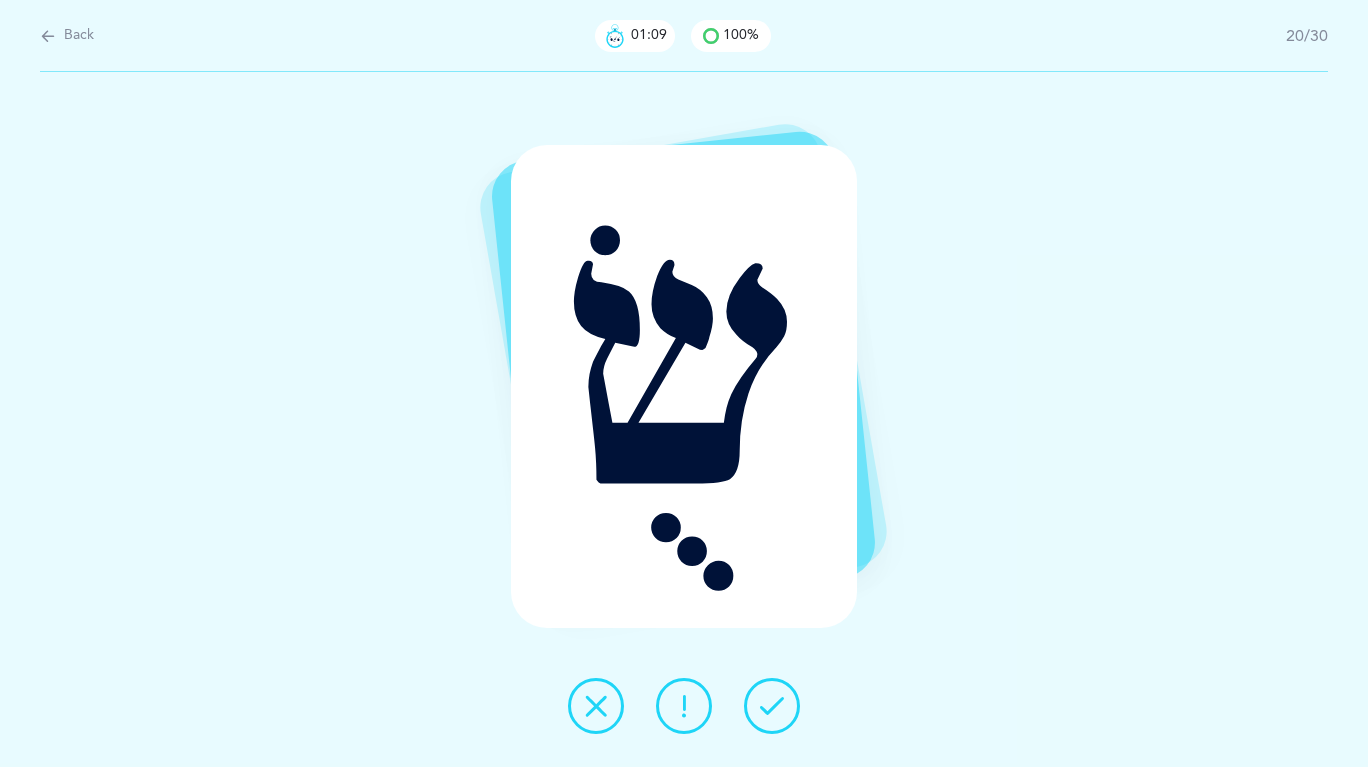 click at bounding box center [772, 706] 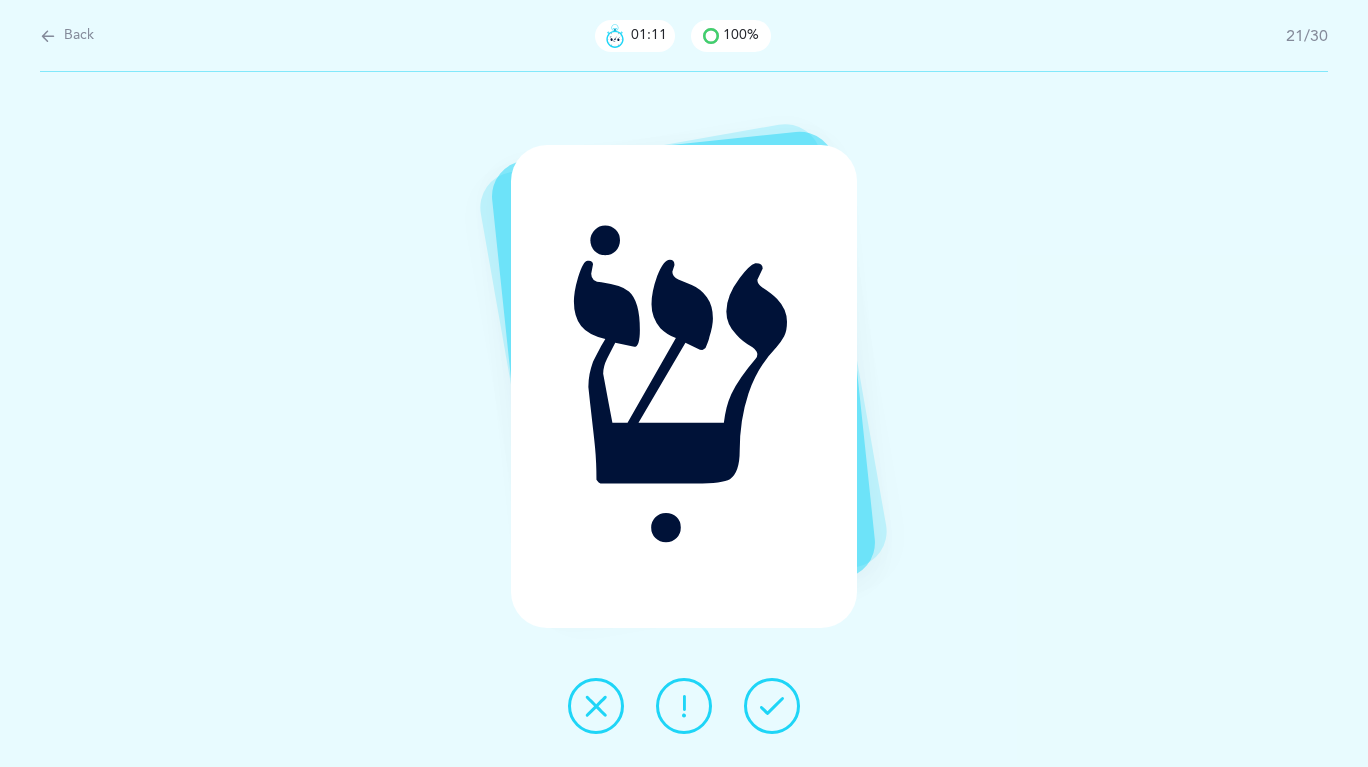 click at bounding box center [772, 706] 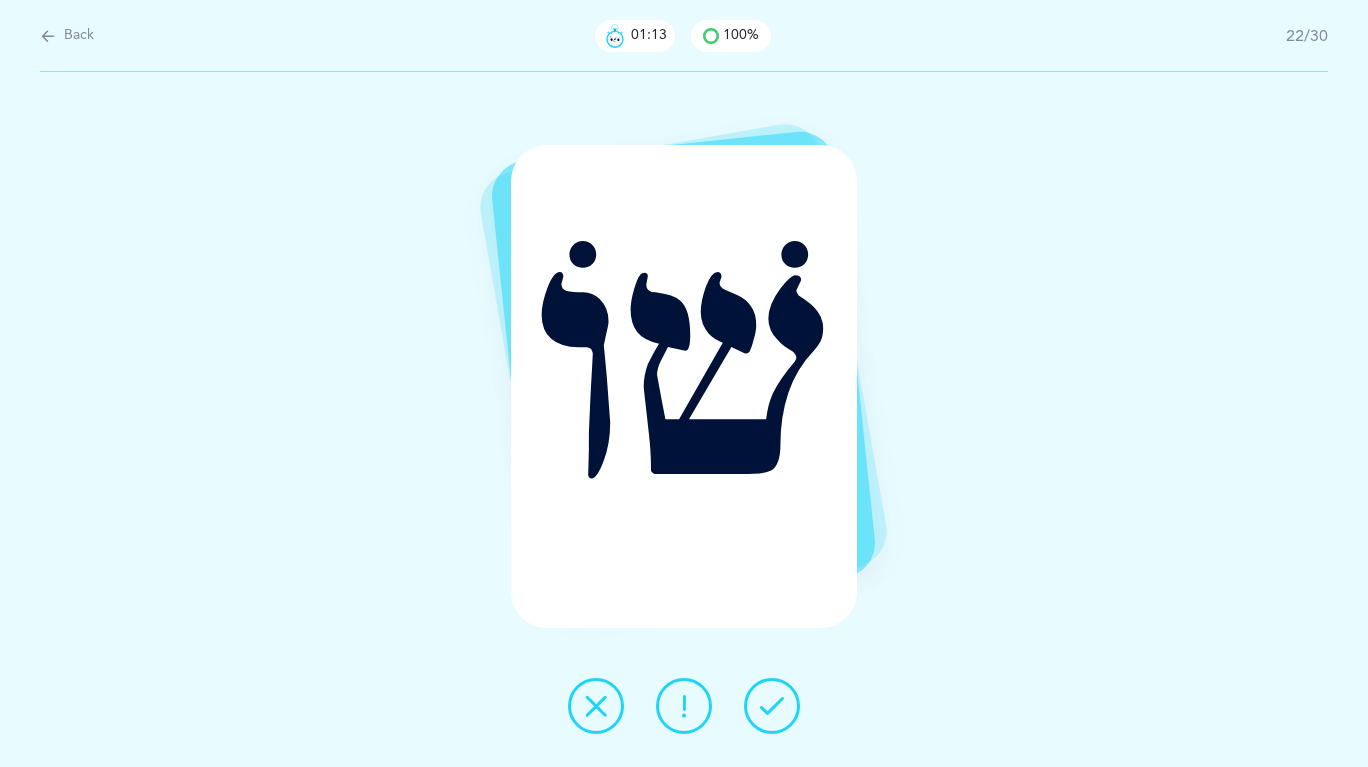 click at bounding box center (772, 706) 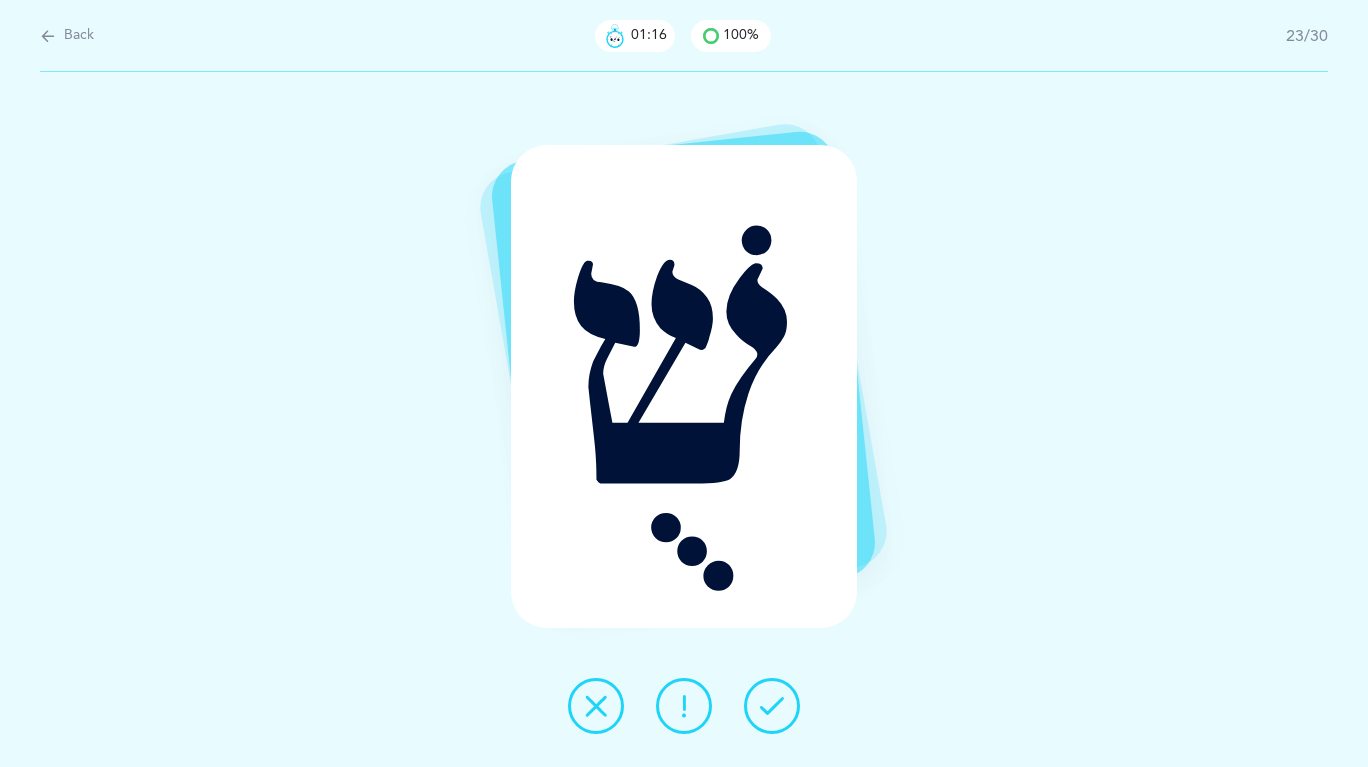 click at bounding box center (772, 706) 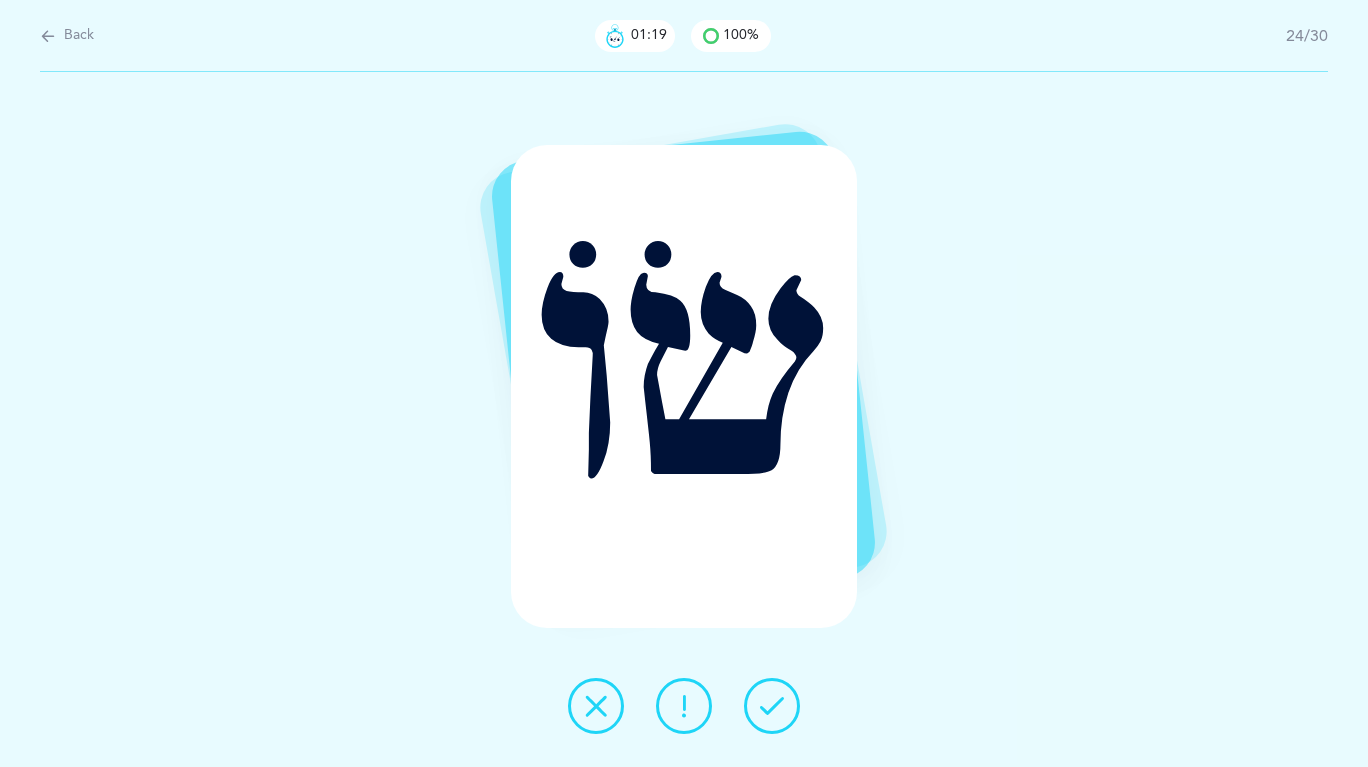 click at bounding box center (772, 706) 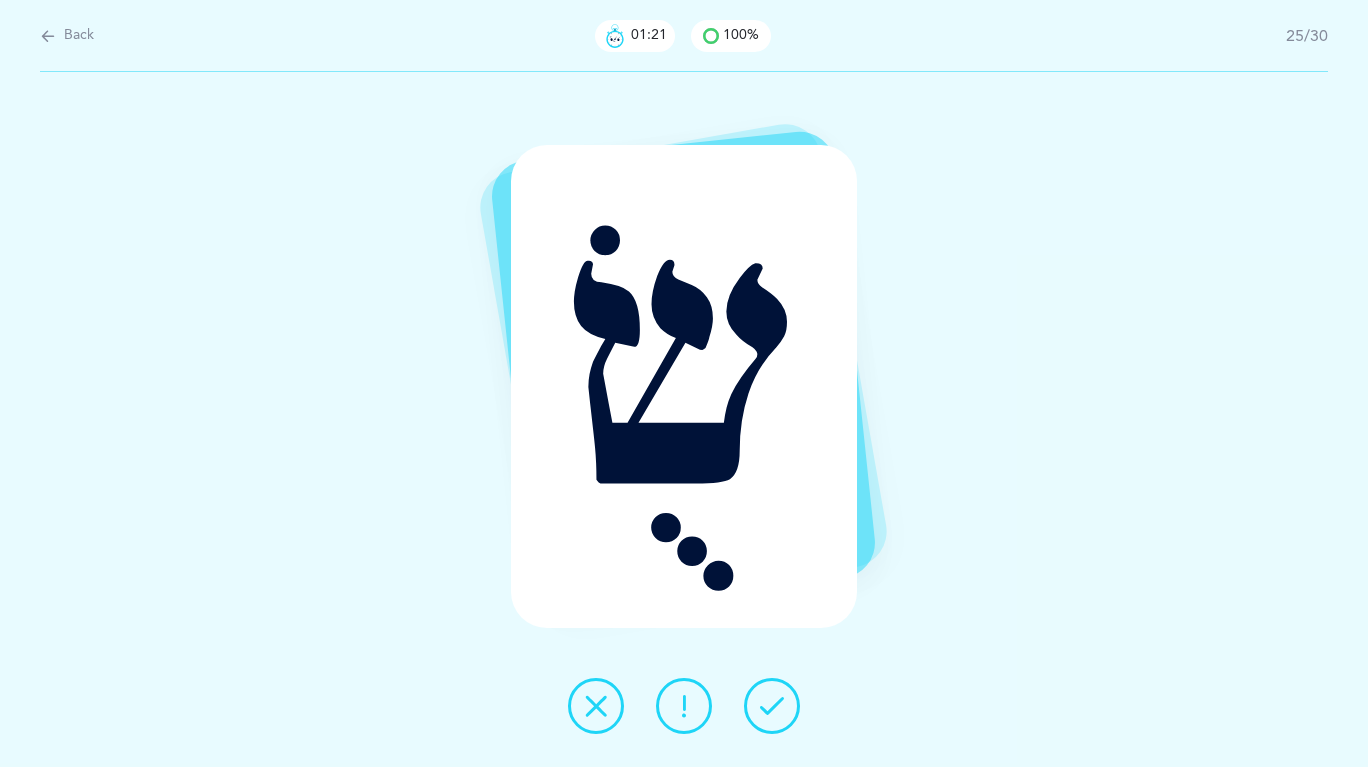 click at bounding box center [772, 706] 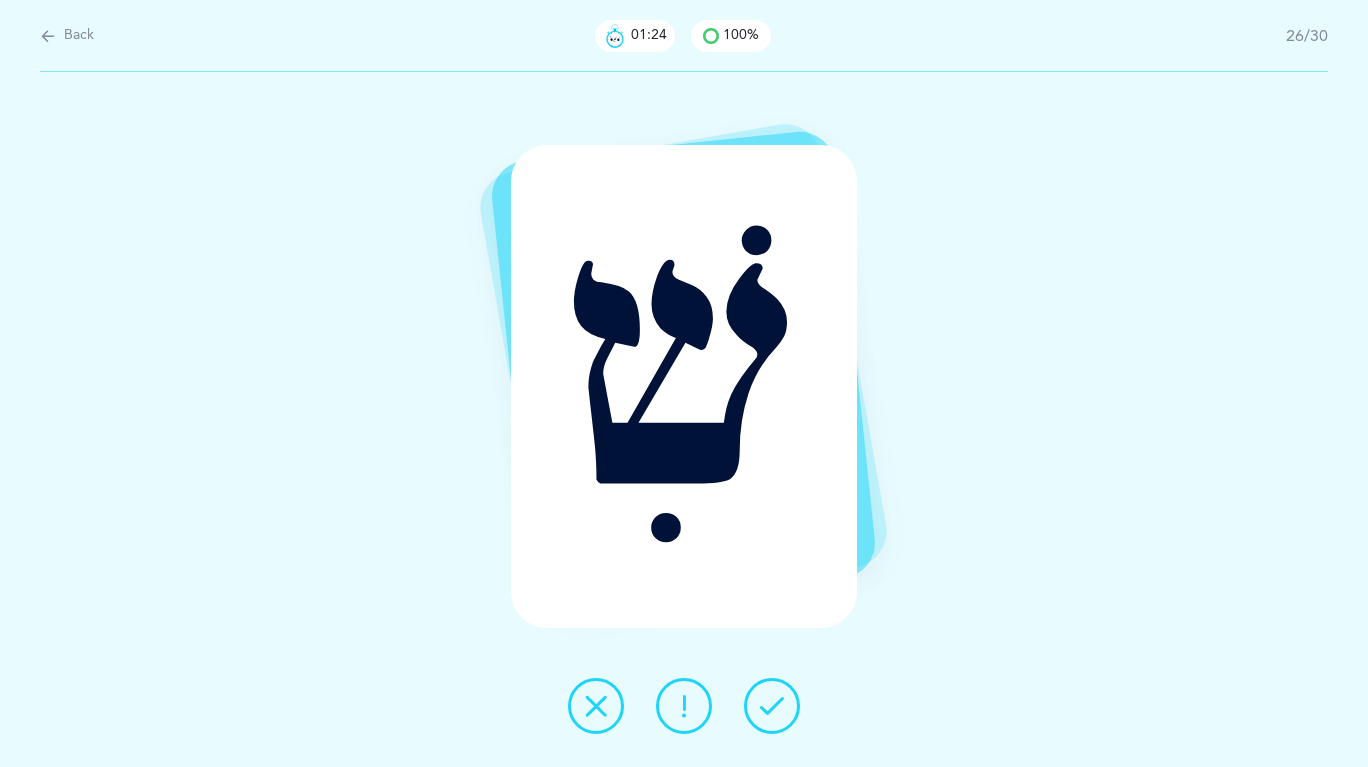 click at bounding box center (772, 706) 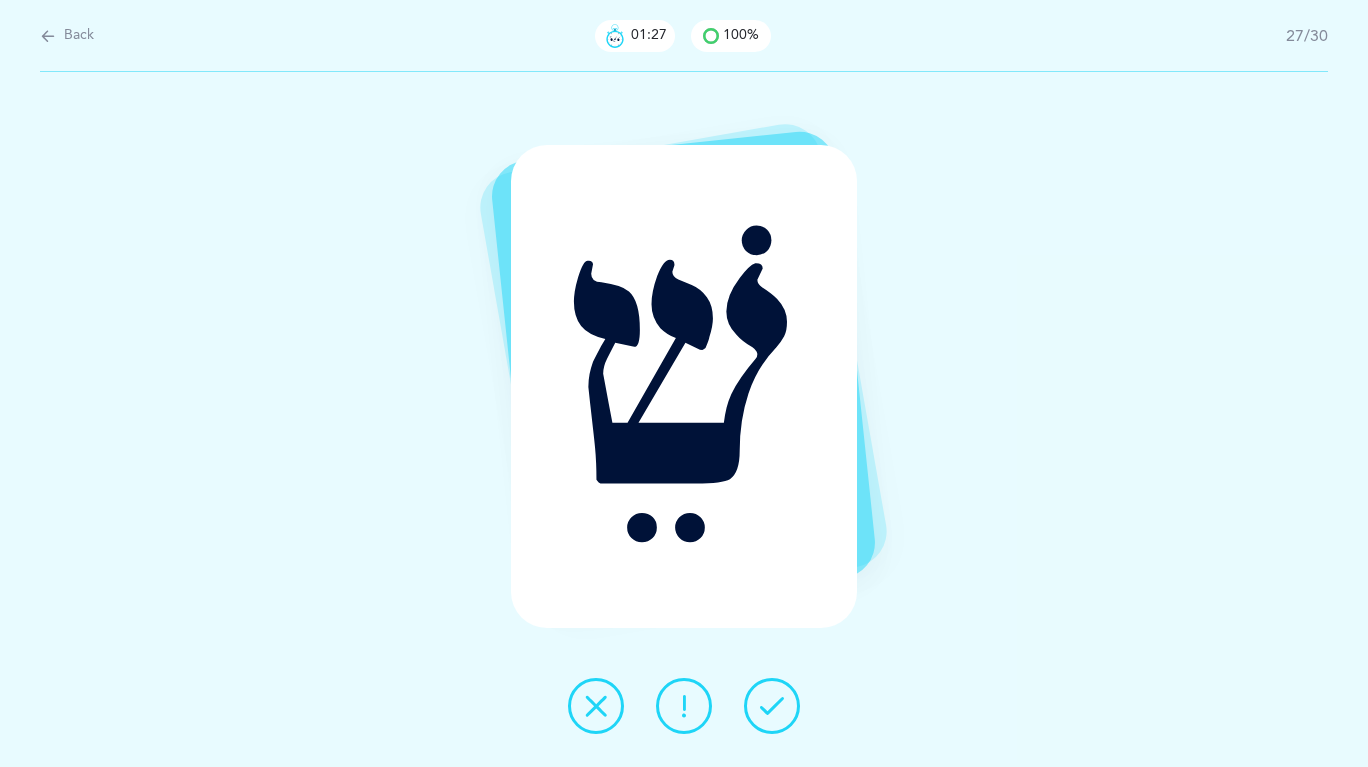 click at bounding box center [772, 706] 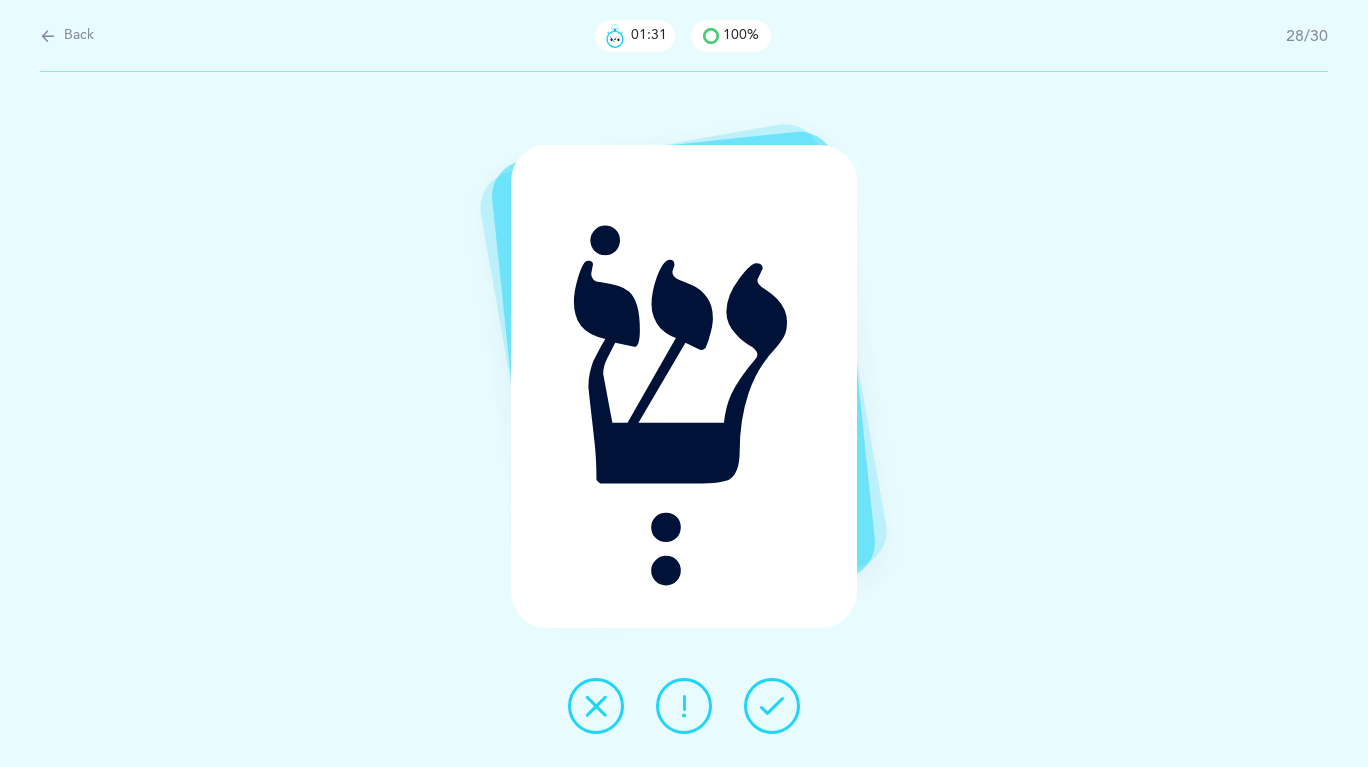 click at bounding box center (772, 706) 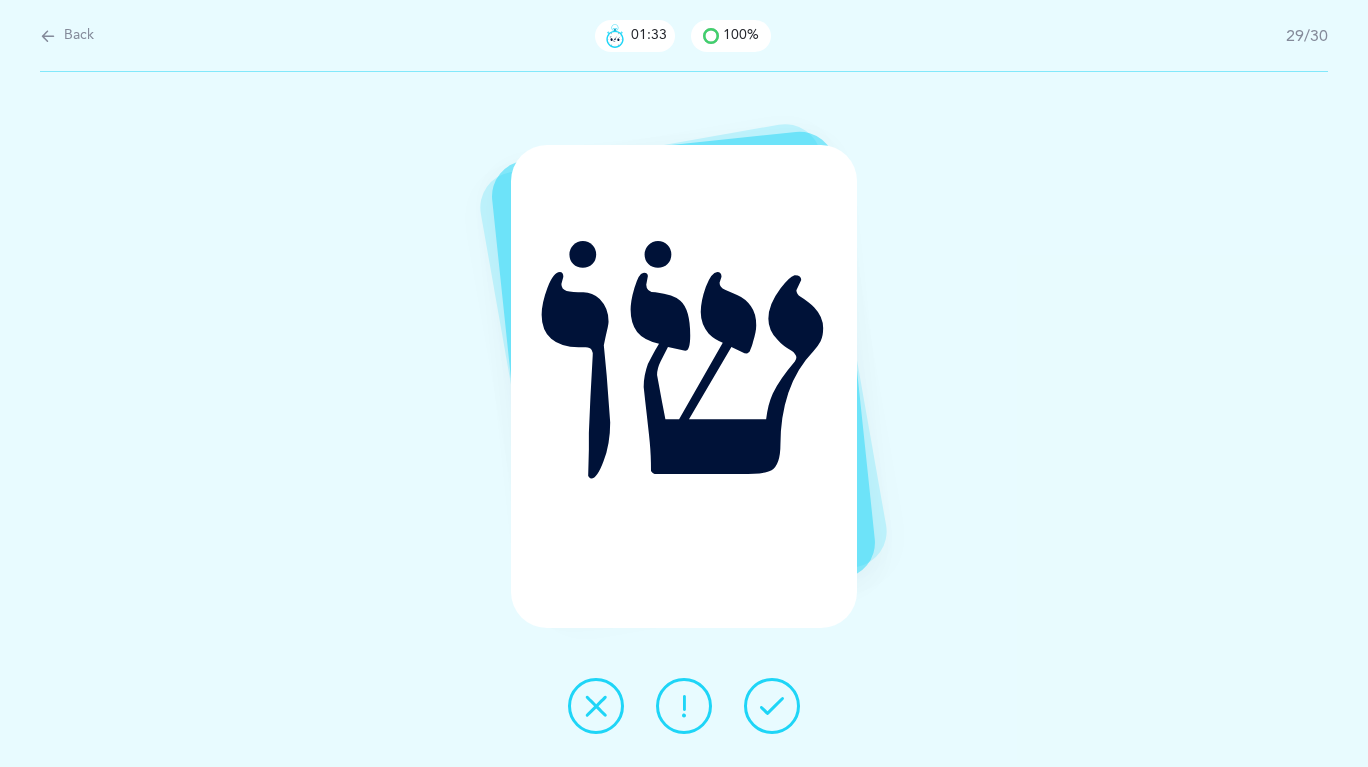 click at bounding box center [772, 706] 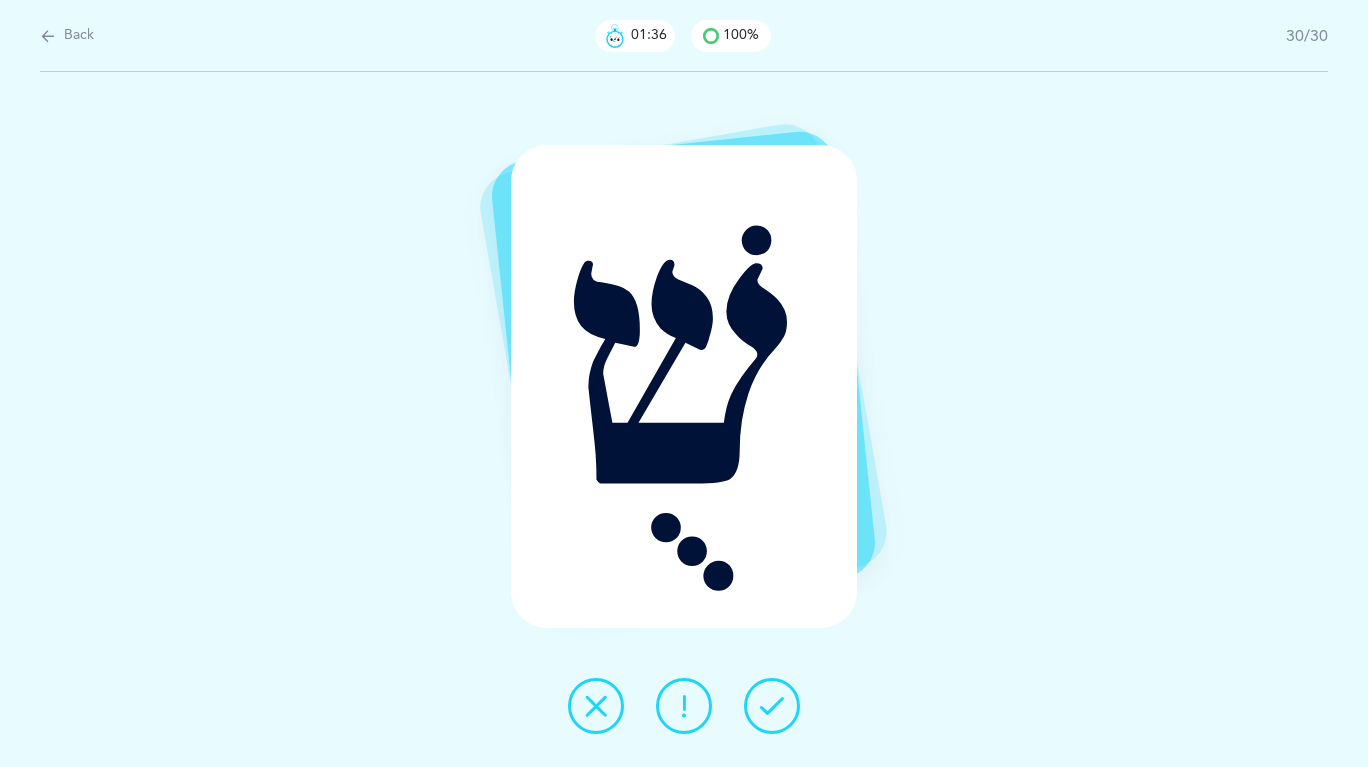 click at bounding box center [772, 706] 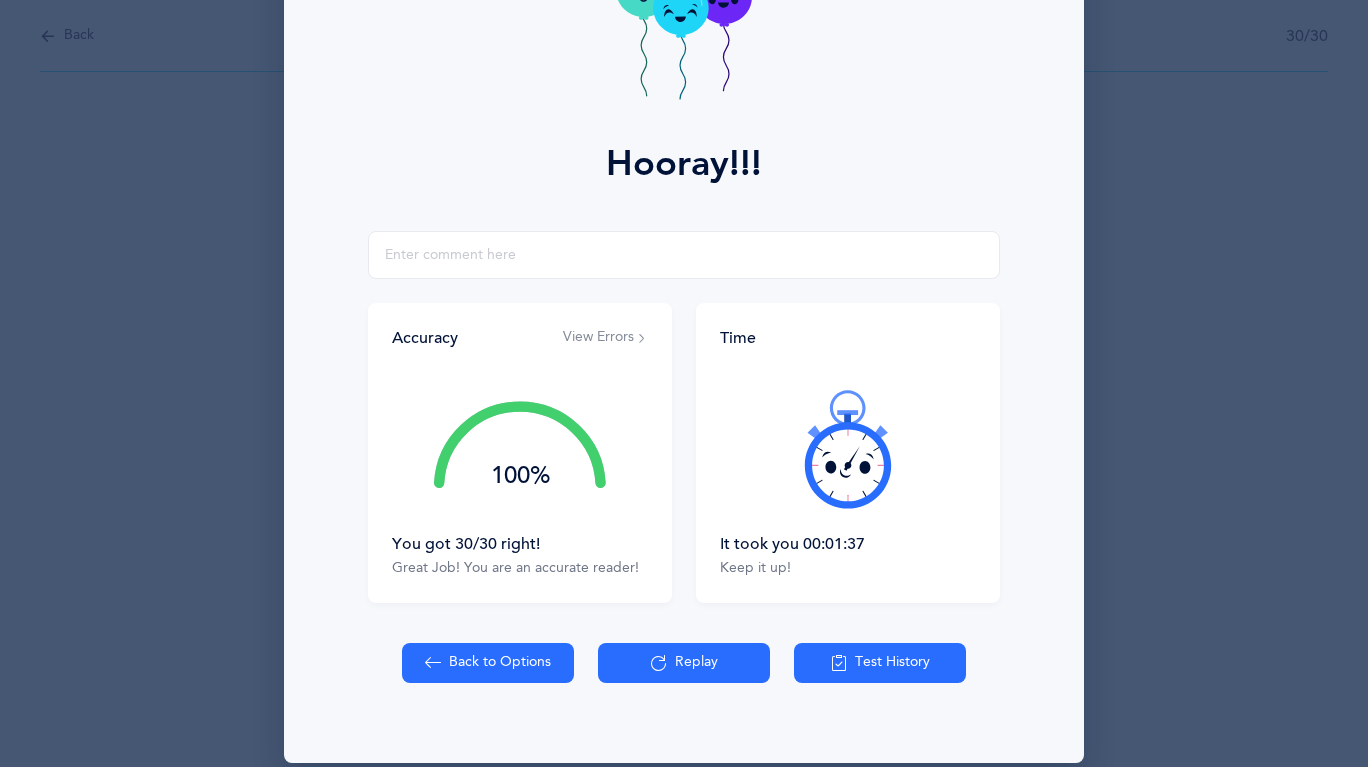 scroll, scrollTop: 185, scrollLeft: 0, axis: vertical 